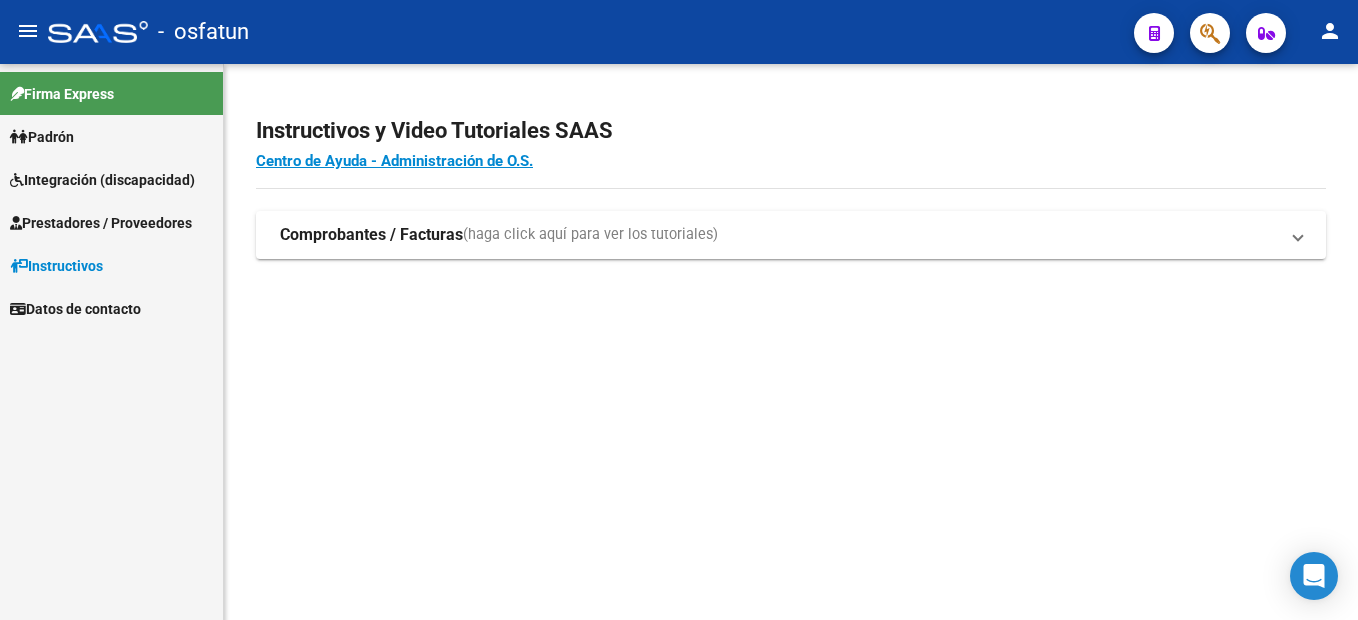 scroll, scrollTop: 0, scrollLeft: 0, axis: both 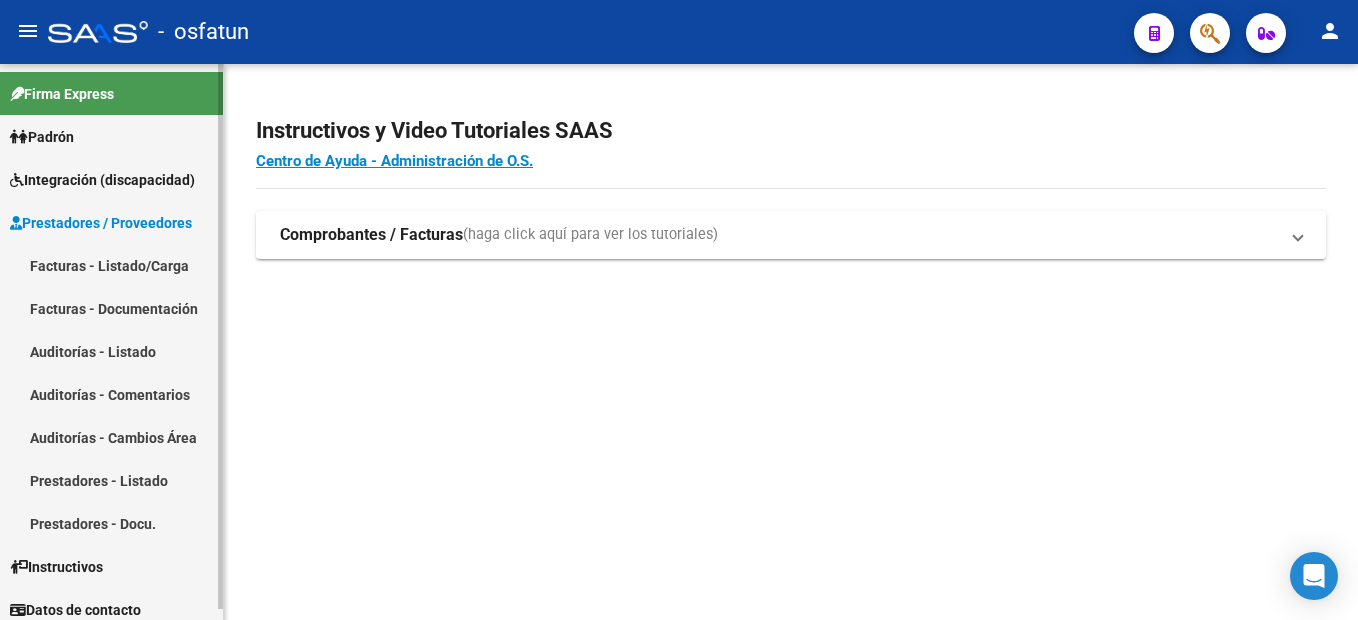 click on "Facturas - Listado/Carga" at bounding box center [111, 265] 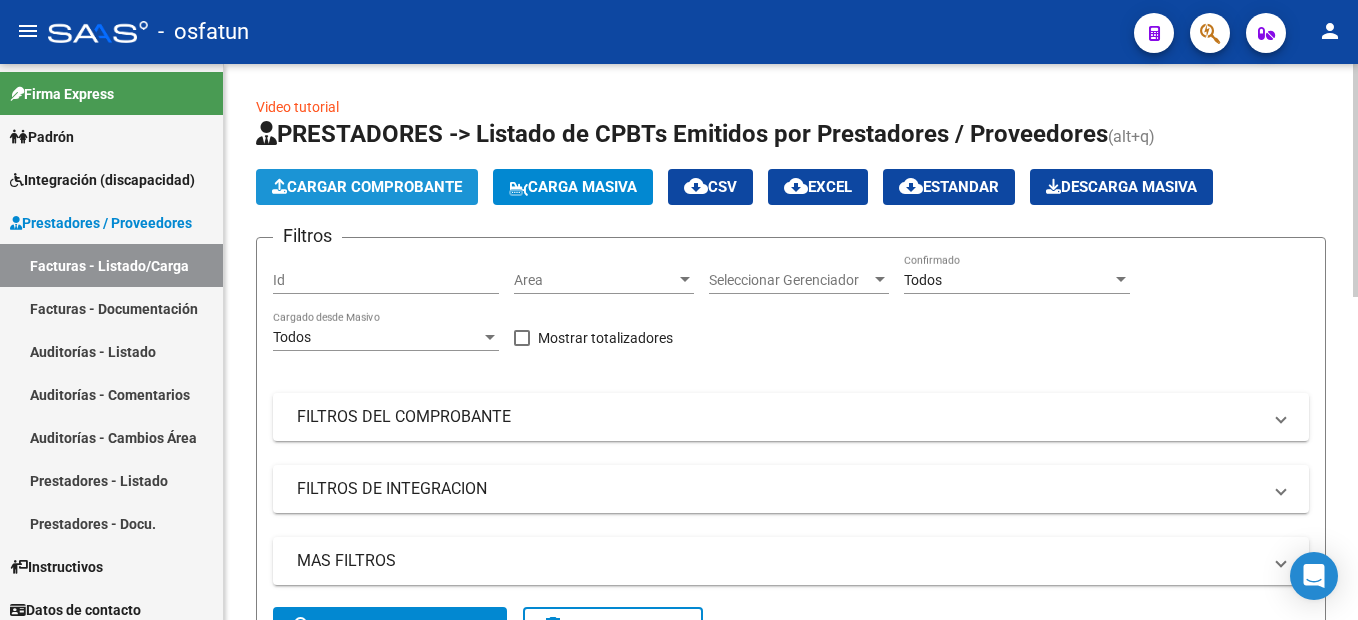 click on "Cargar Comprobante" 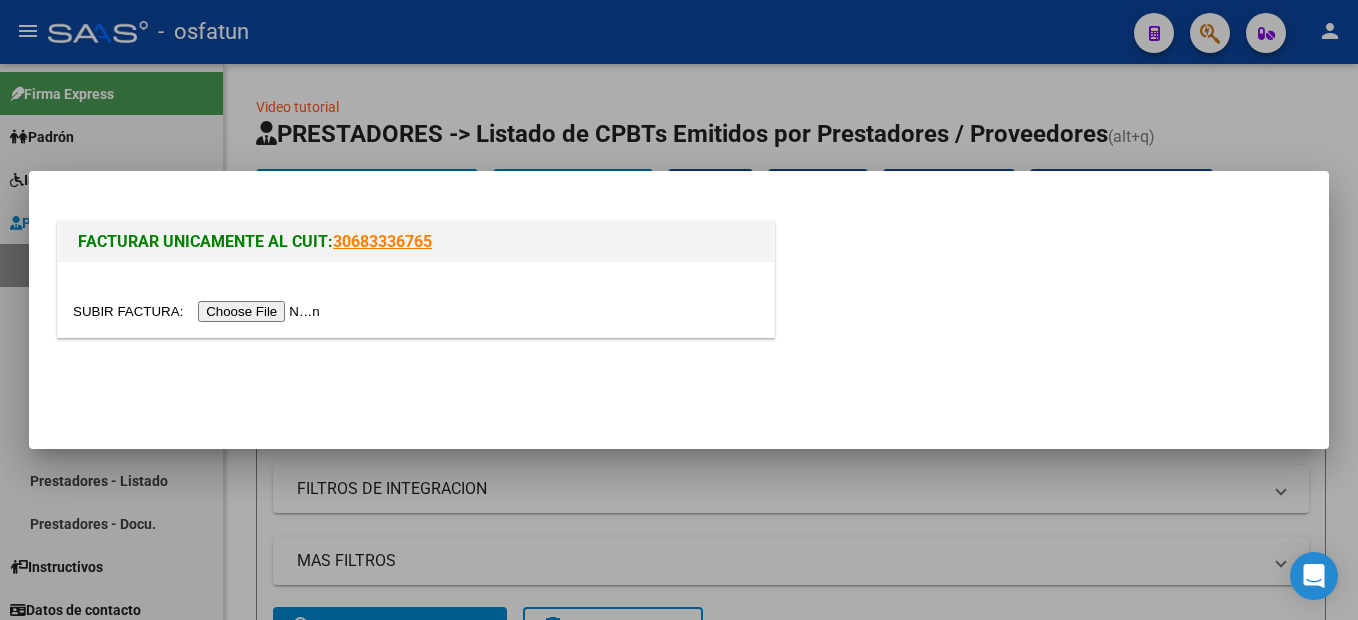 click at bounding box center [199, 311] 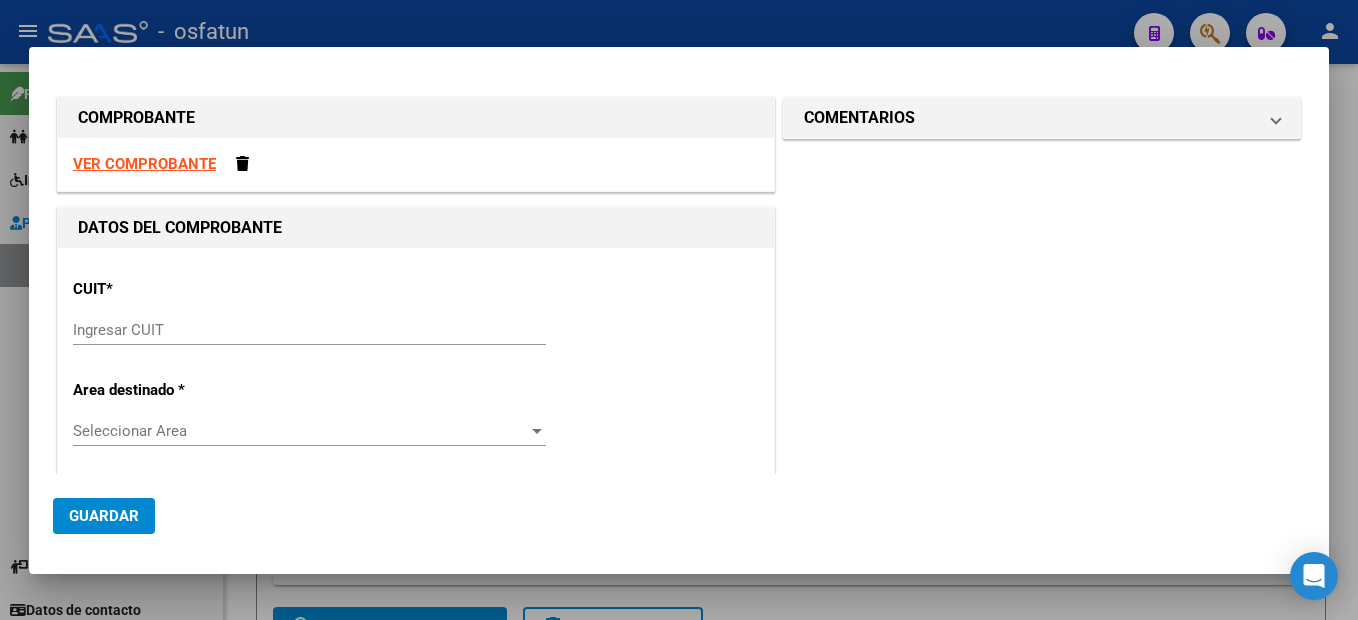 drag, startPoint x: 138, startPoint y: 328, endPoint x: 143, endPoint y: 318, distance: 11.18034 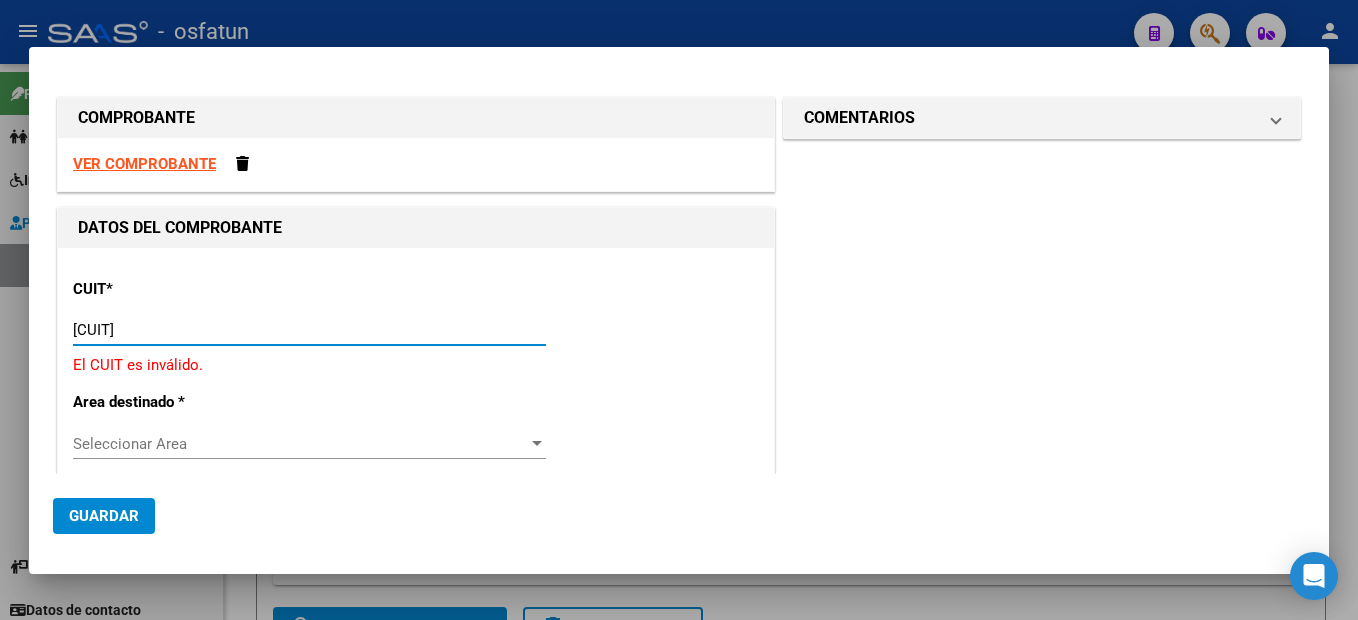 type on "27-31544621-5" 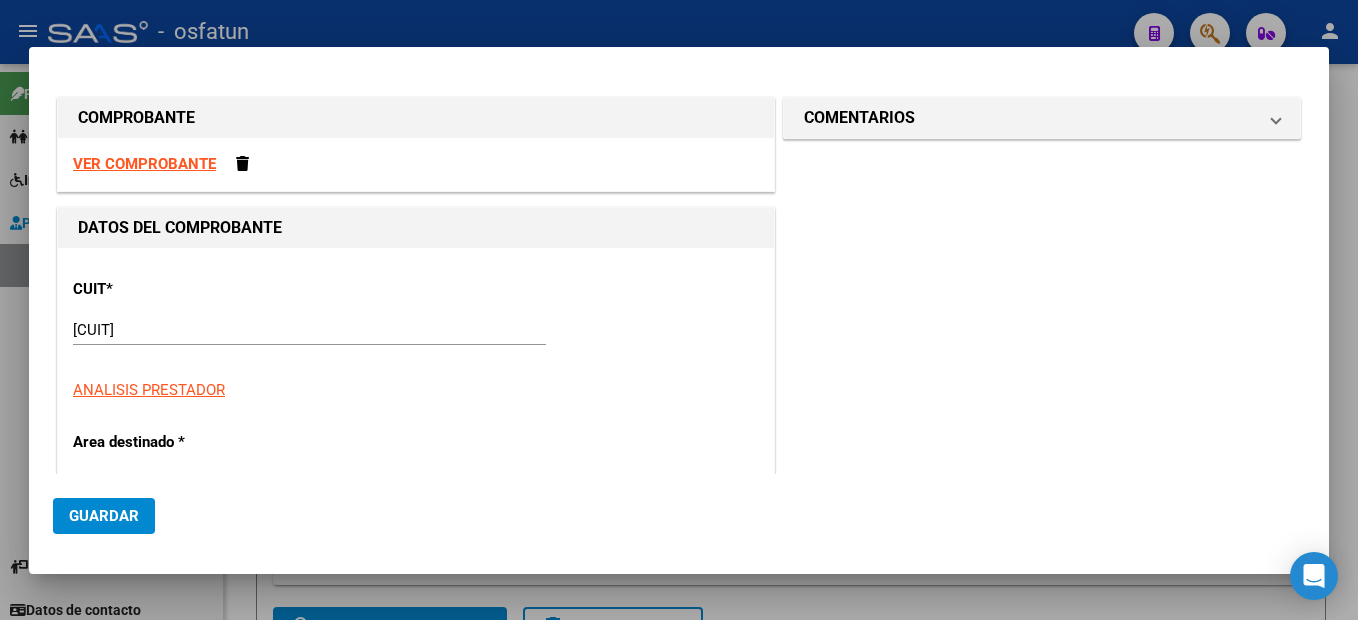 type on "2" 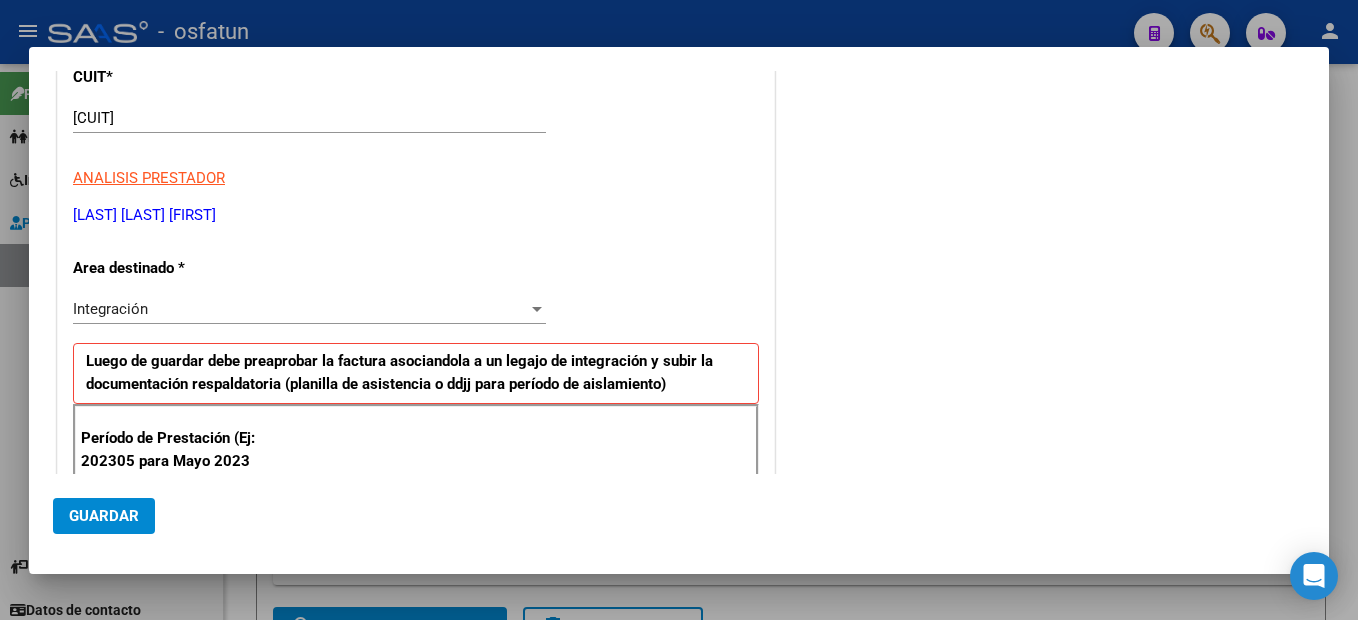 scroll, scrollTop: 442, scrollLeft: 0, axis: vertical 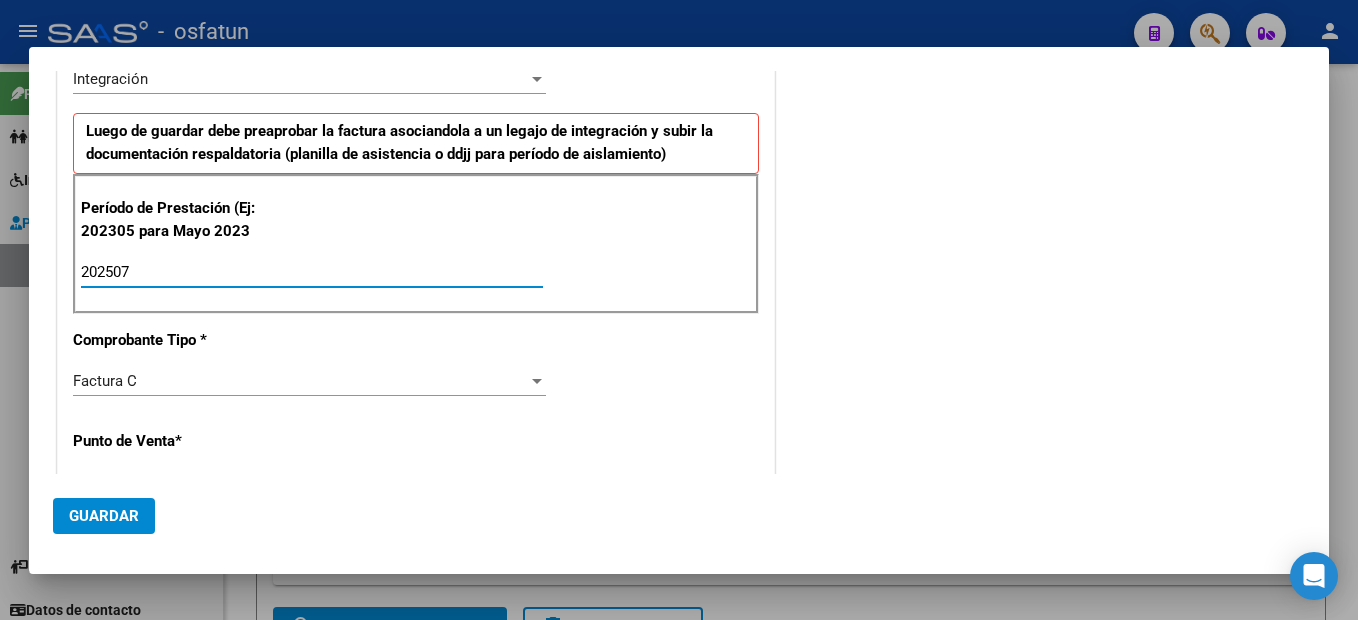 type on "202507" 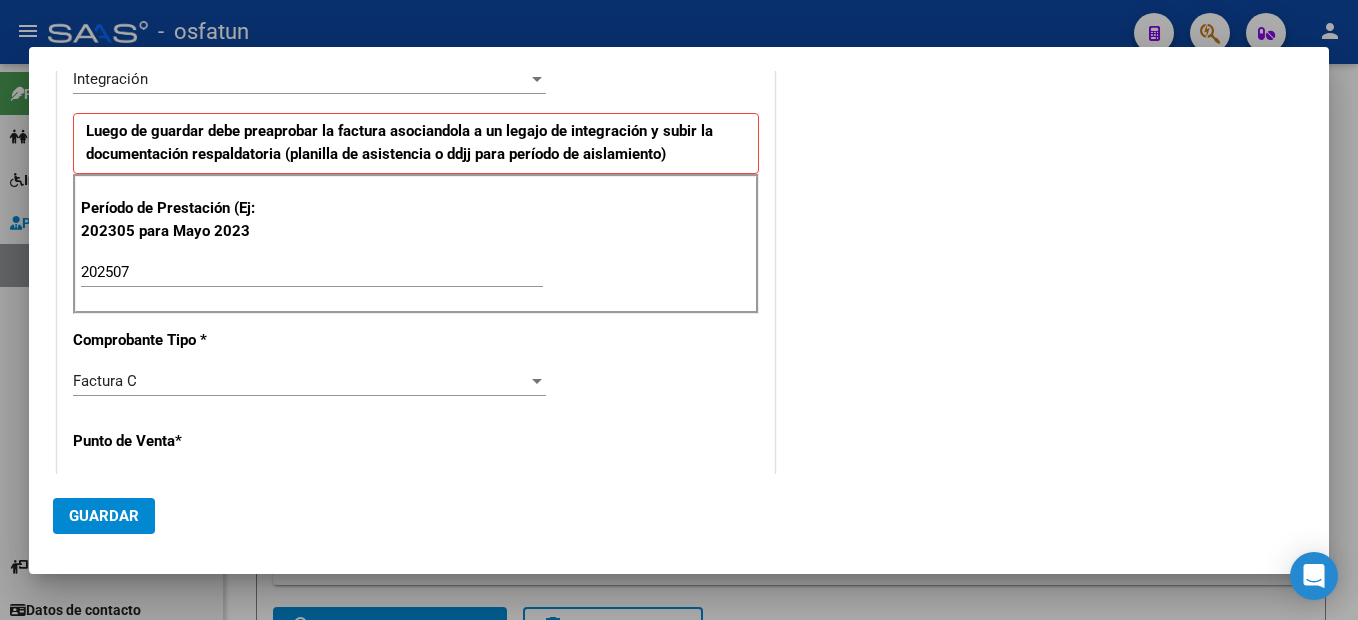 scroll, scrollTop: 653, scrollLeft: 0, axis: vertical 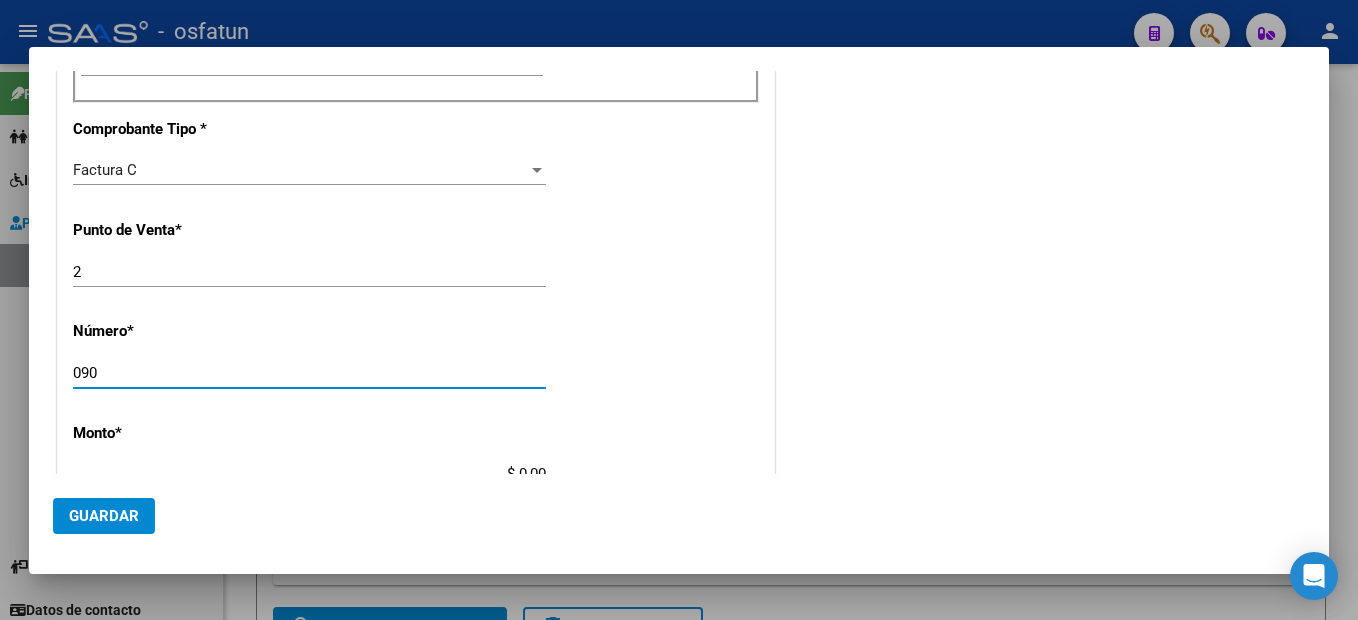 type on "090" 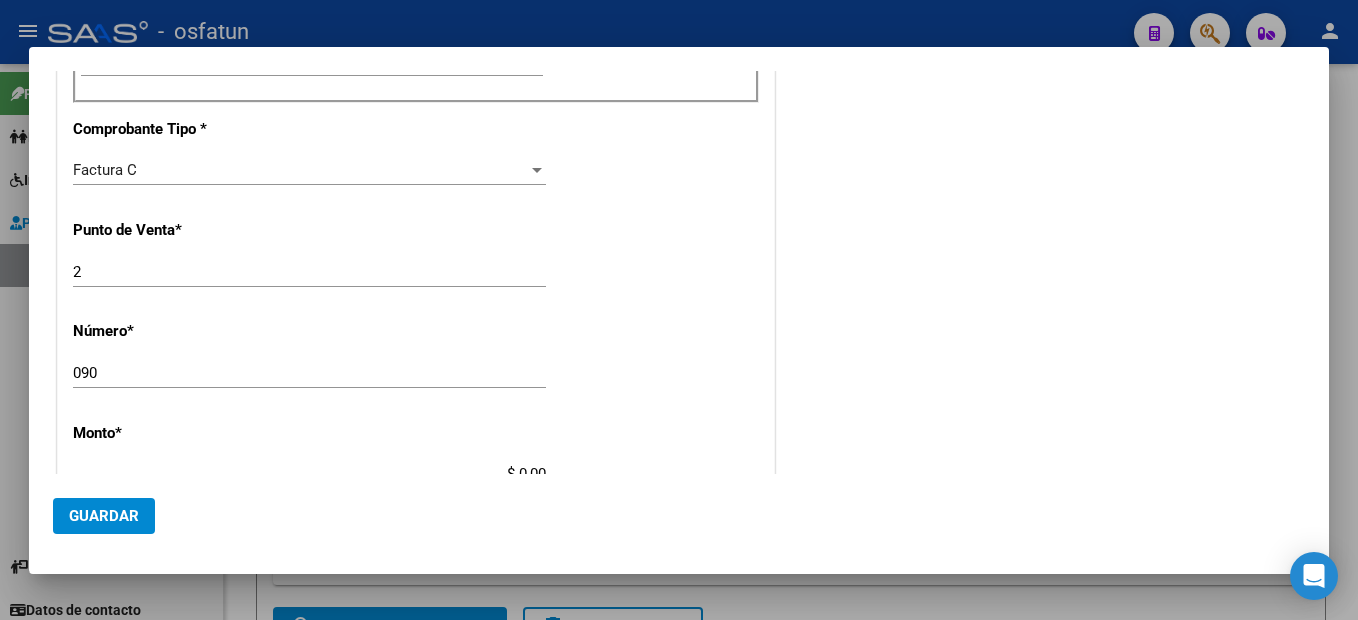 scroll, scrollTop: 663, scrollLeft: 0, axis: vertical 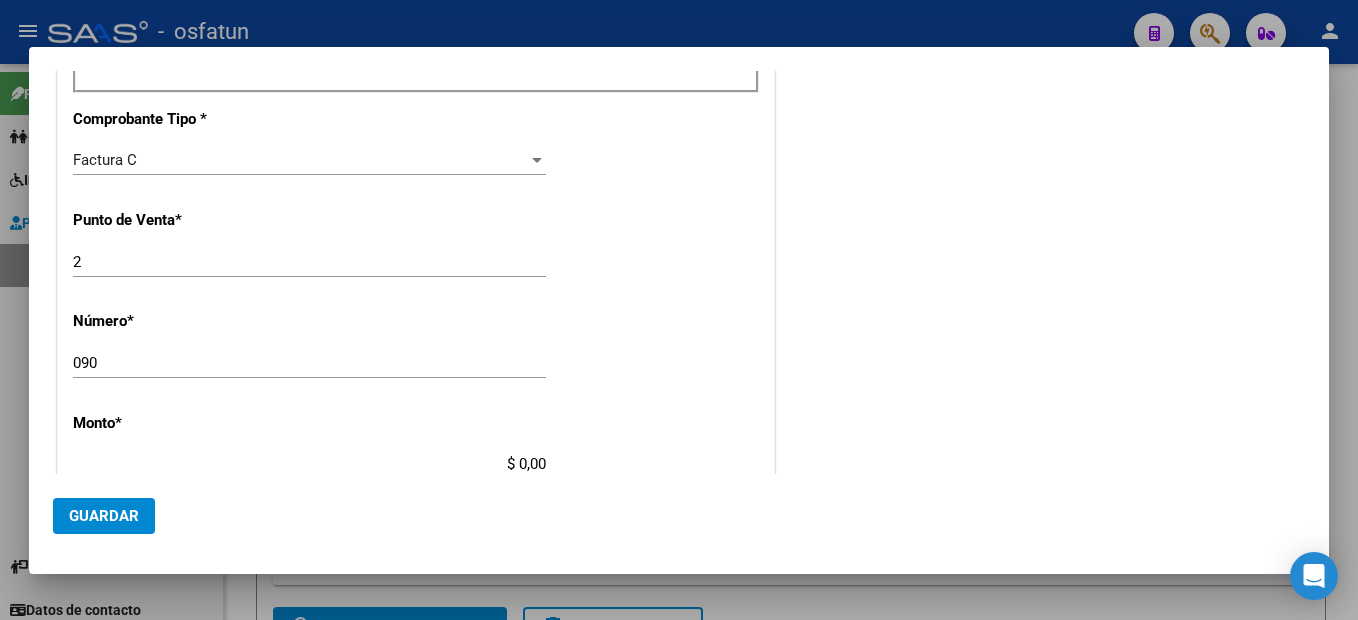type on "$ 307.654,34" 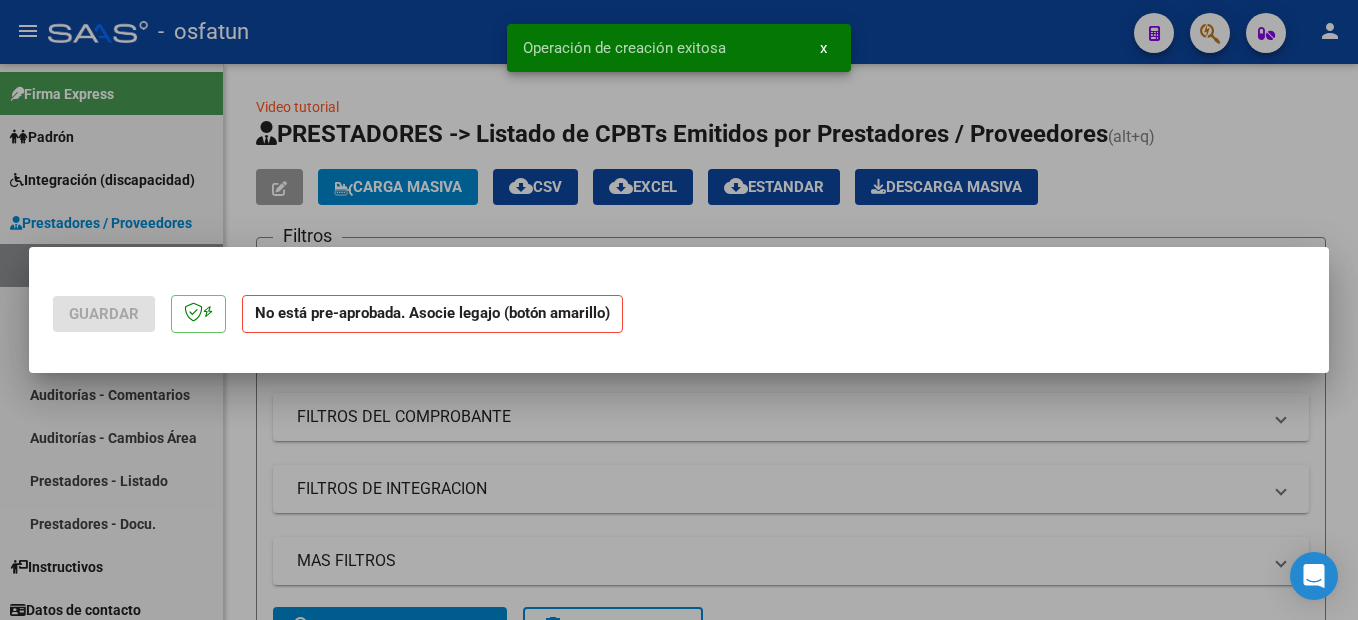 scroll, scrollTop: 0, scrollLeft: 0, axis: both 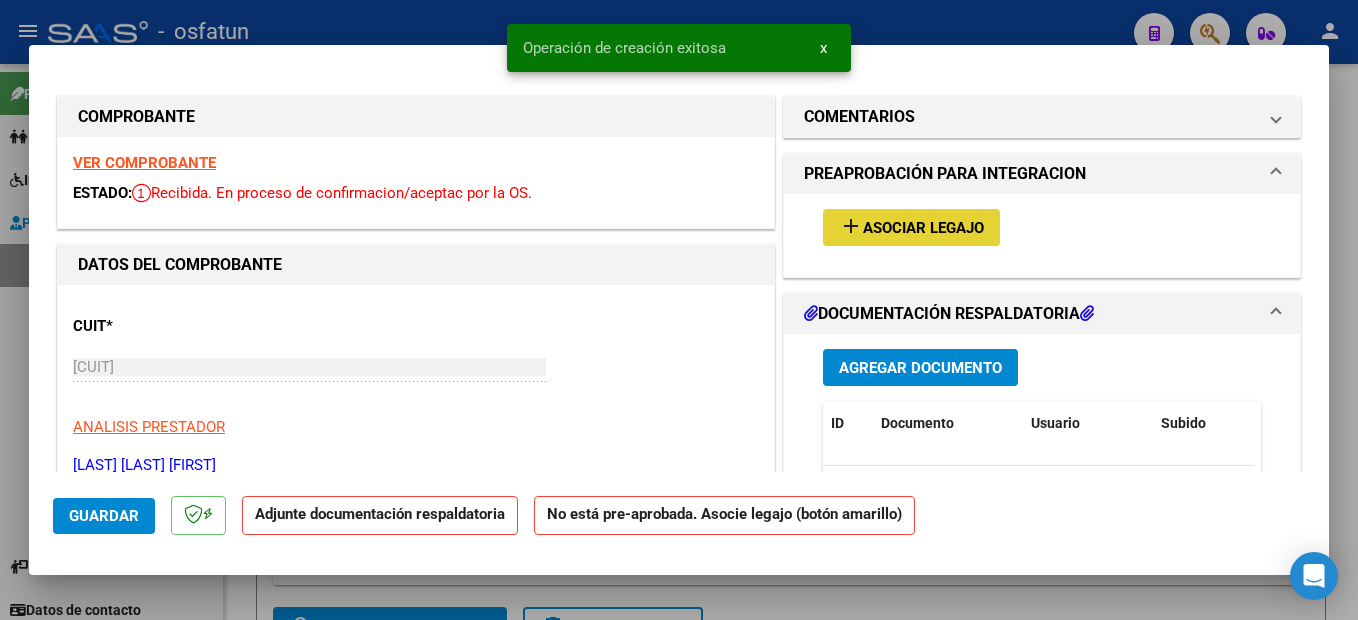 click on "Asociar Legajo" at bounding box center [923, 228] 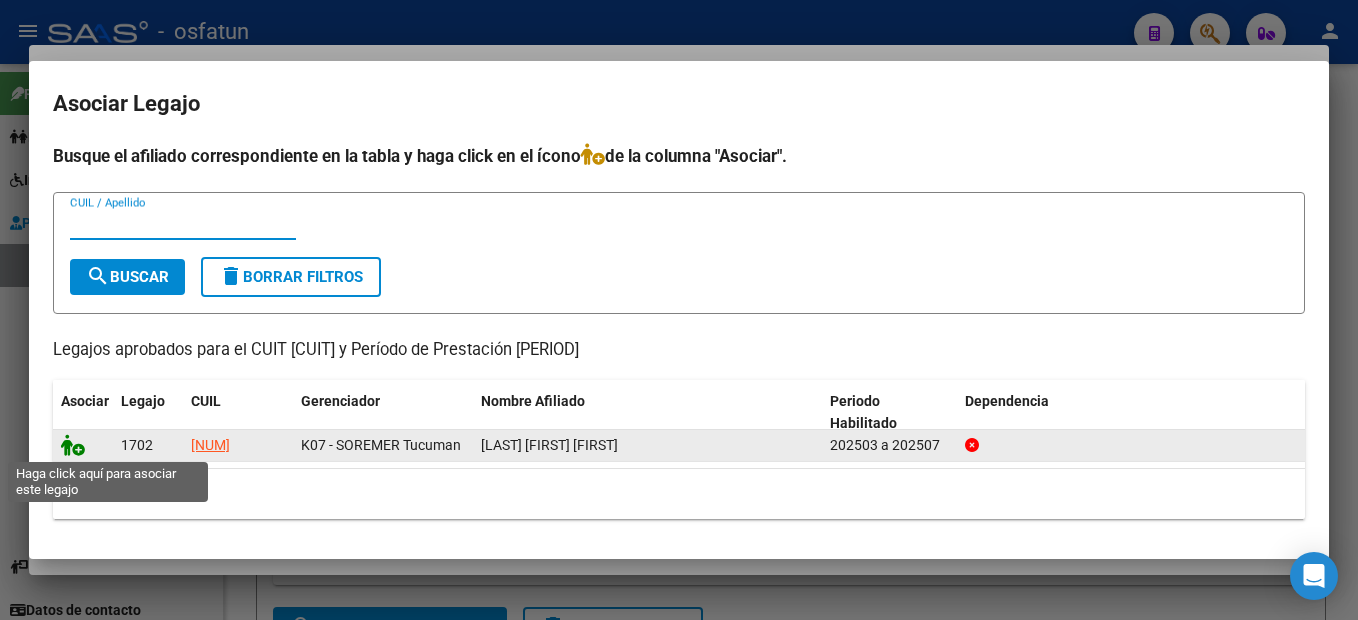 click 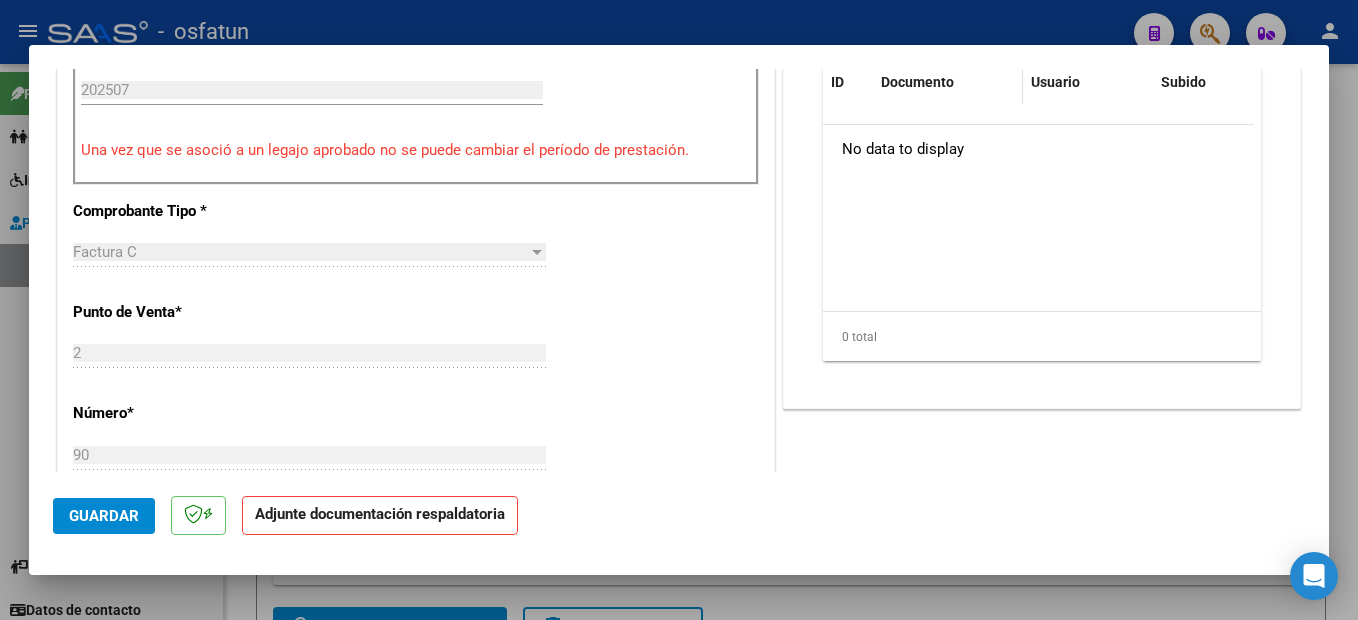 scroll, scrollTop: 400, scrollLeft: 0, axis: vertical 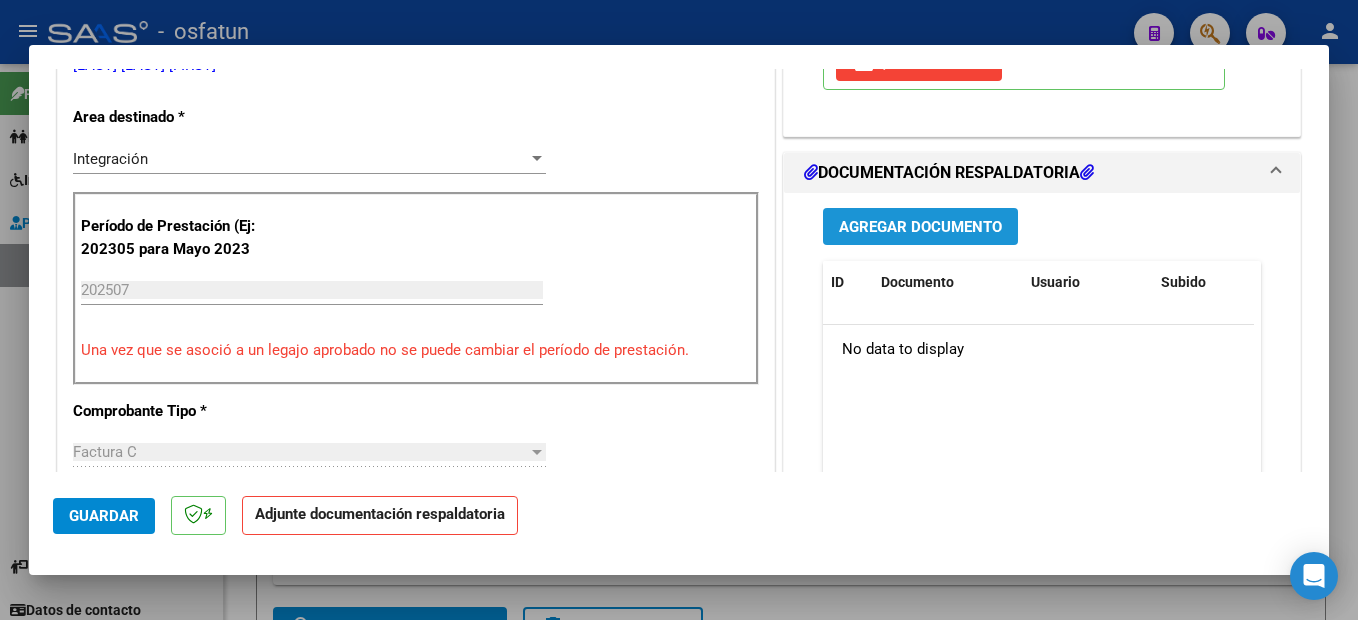click on "Agregar Documento" at bounding box center (920, 227) 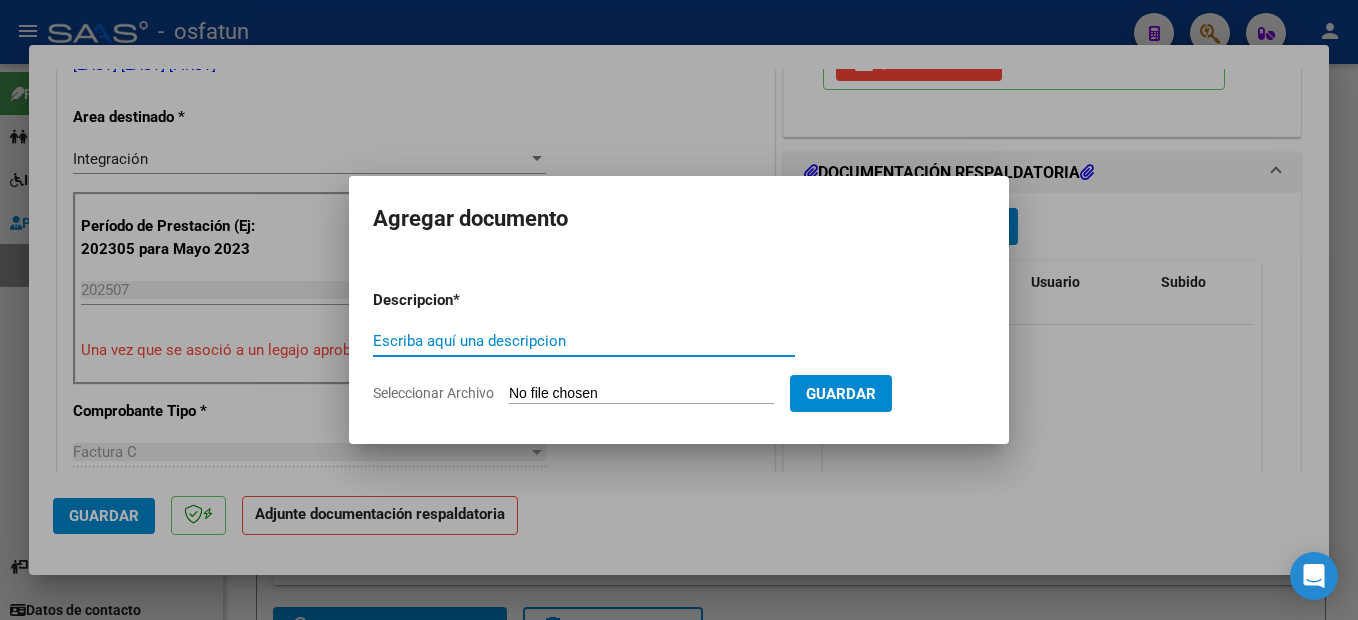 click on "Escriba aquí una descripcion" at bounding box center (584, 341) 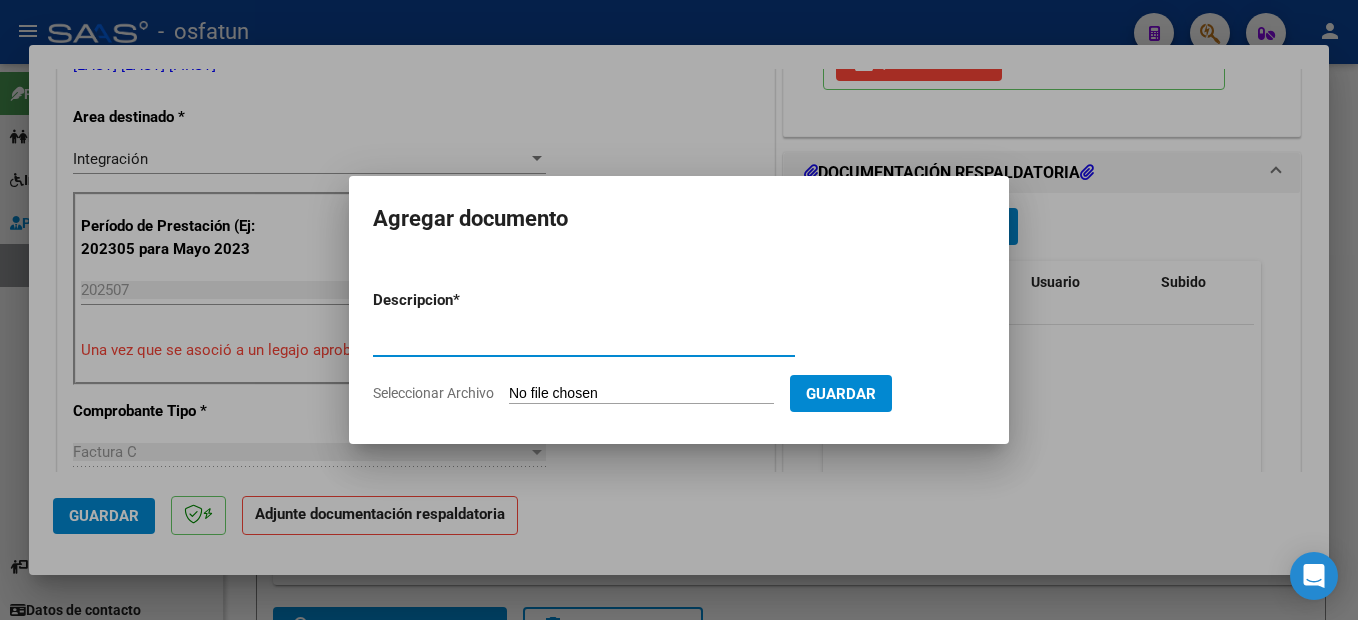 type on "PLANILLA DE ASISTENCIA" 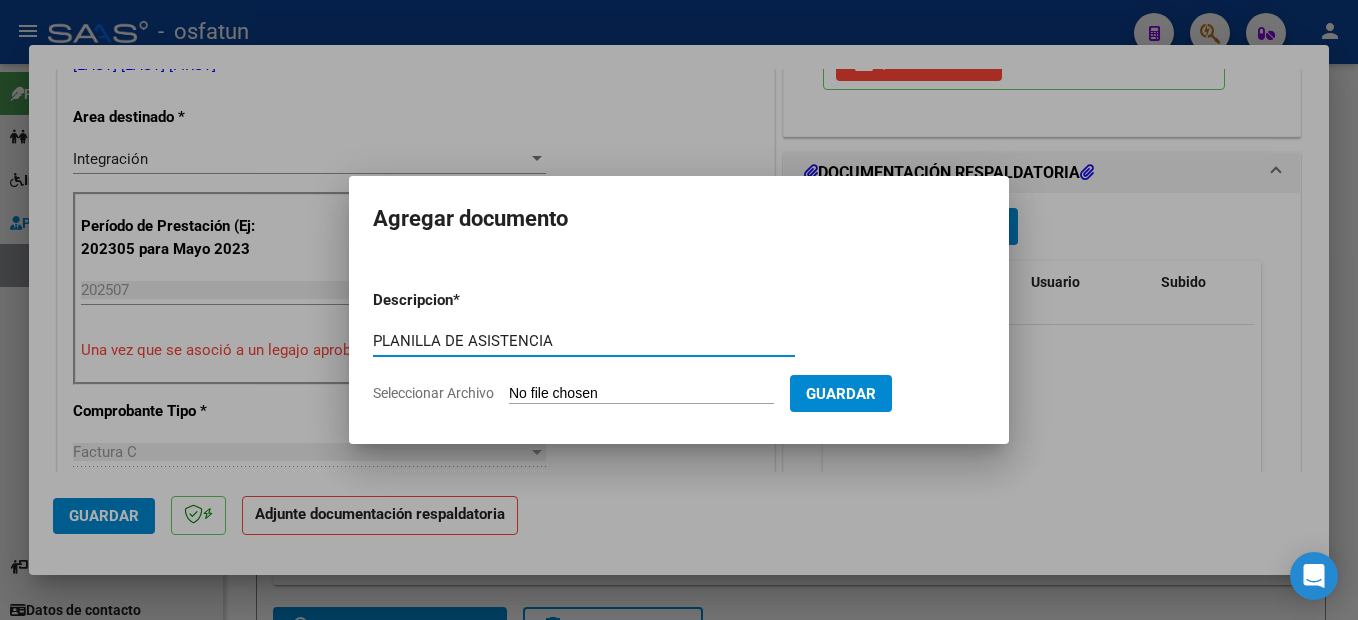 click on "Seleccionar Archivo" at bounding box center (641, 394) 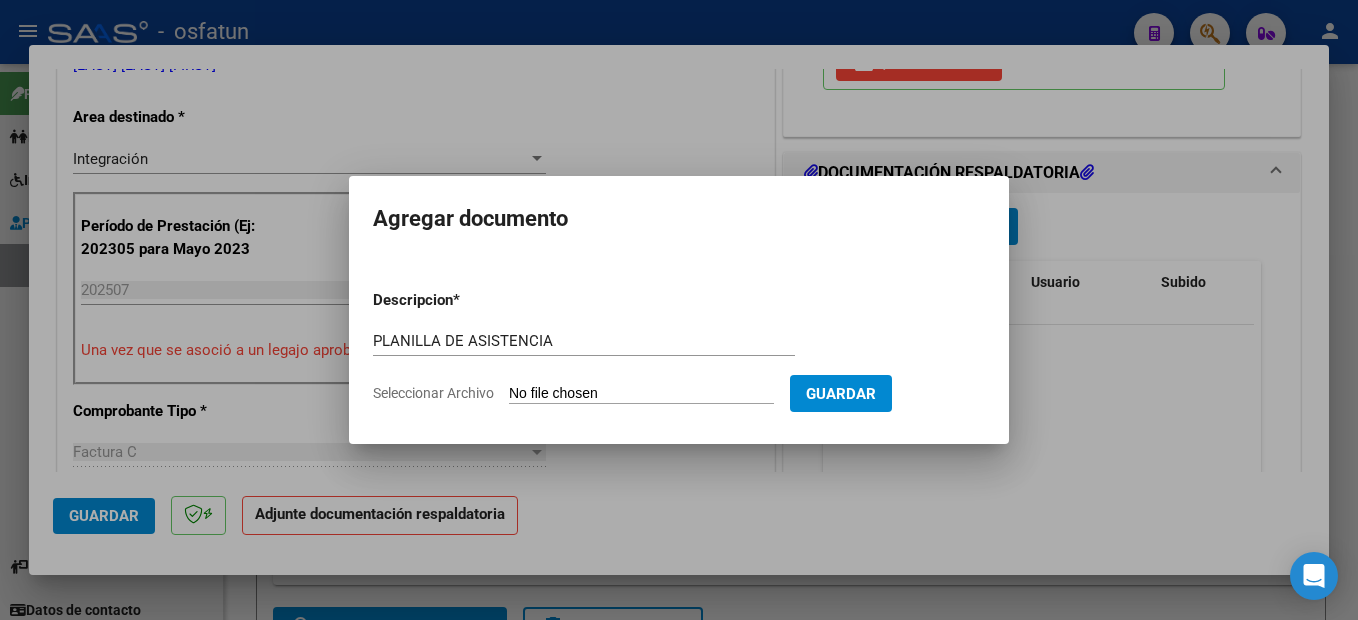 type on "C:\fakepath\250807105658.pdf" 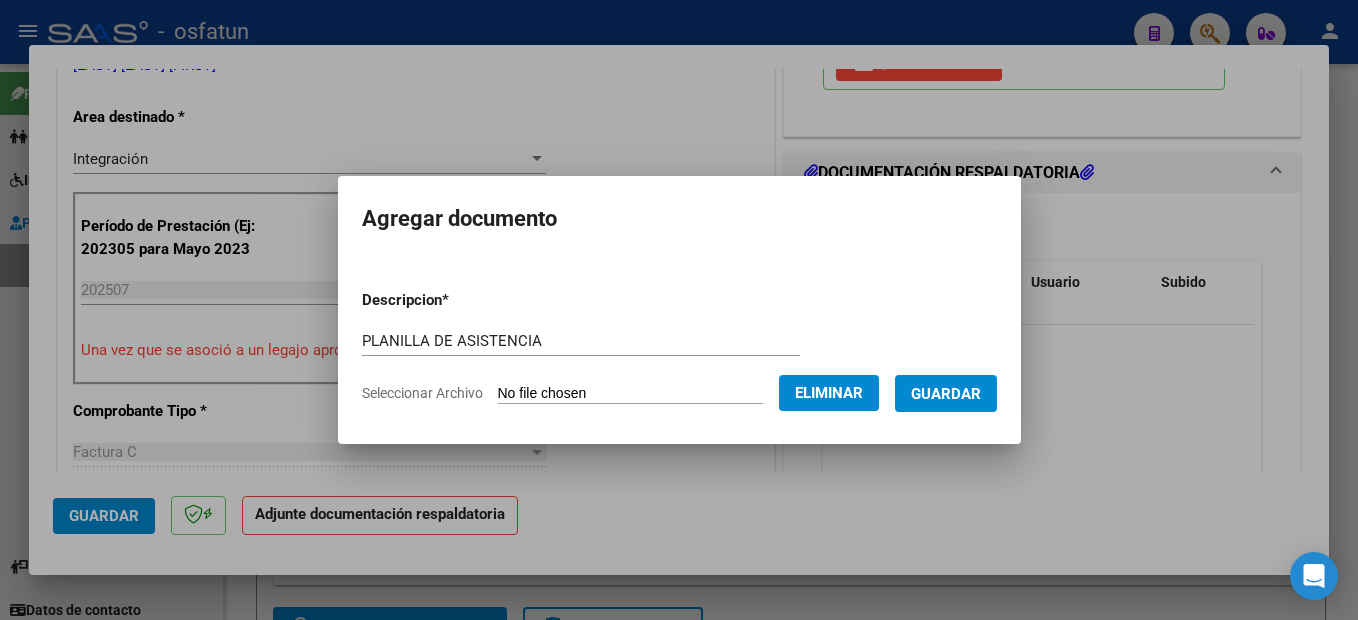 click on "Guardar" at bounding box center [946, 394] 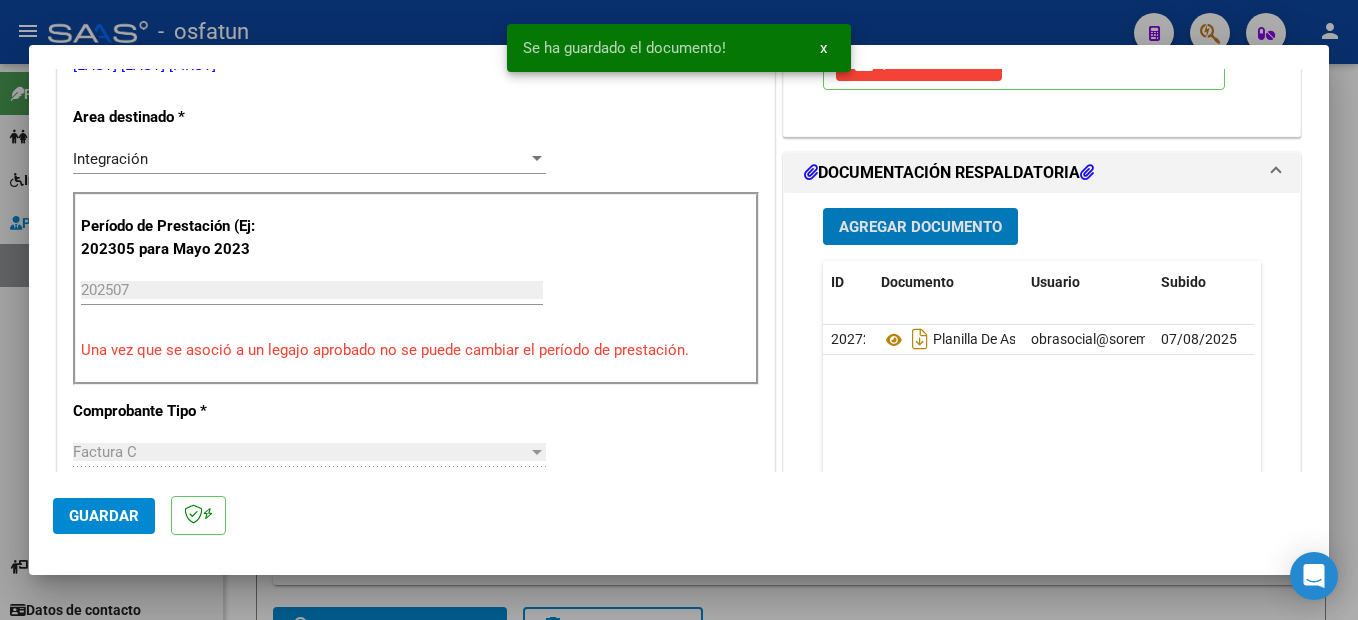click on "Guardar" 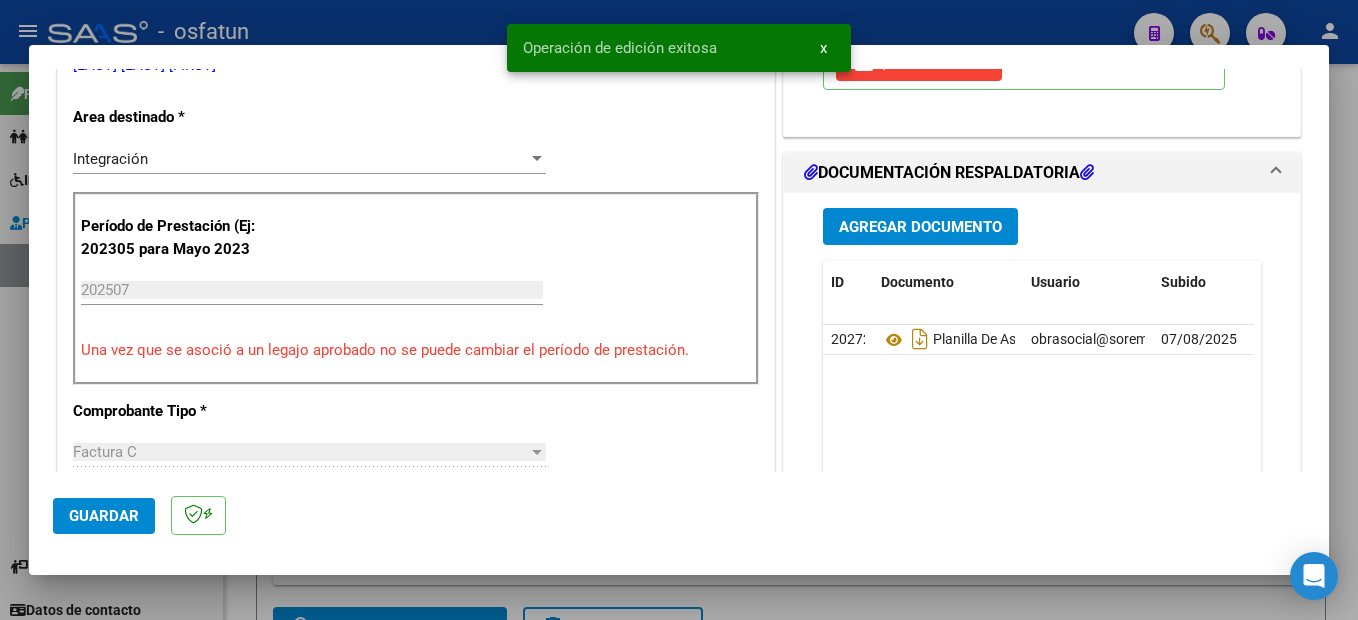 click at bounding box center [679, 310] 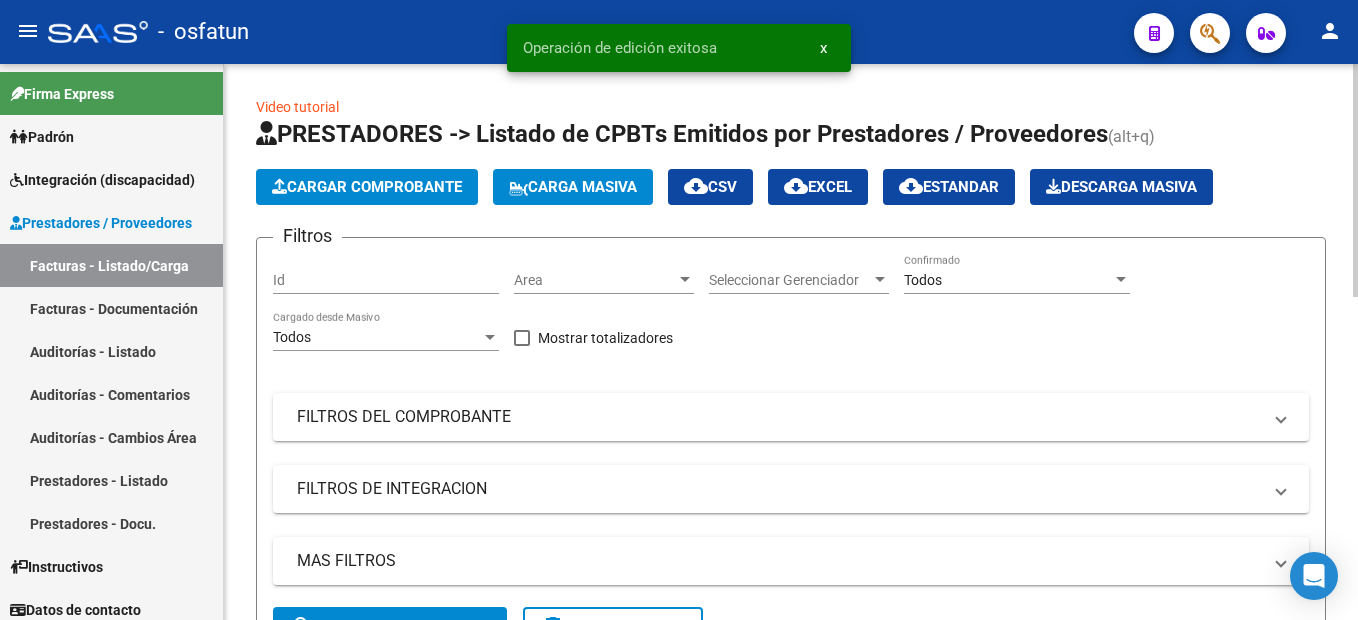 click on "Cargar Comprobante" 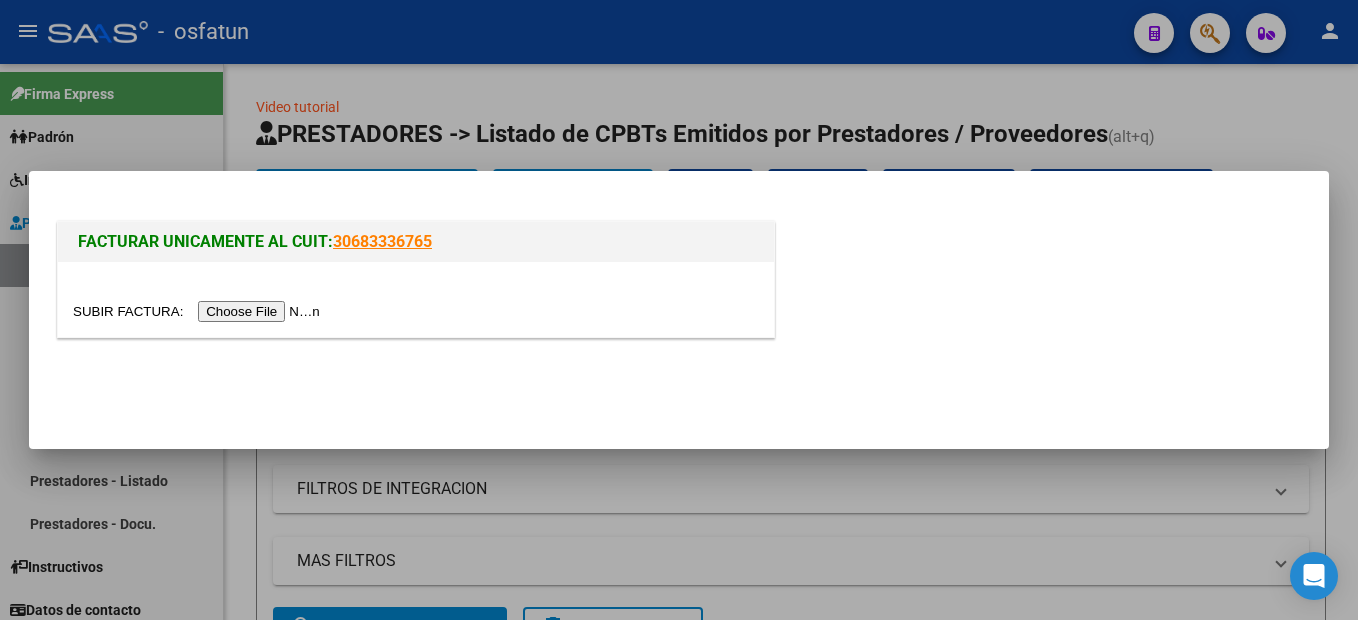 click at bounding box center [199, 311] 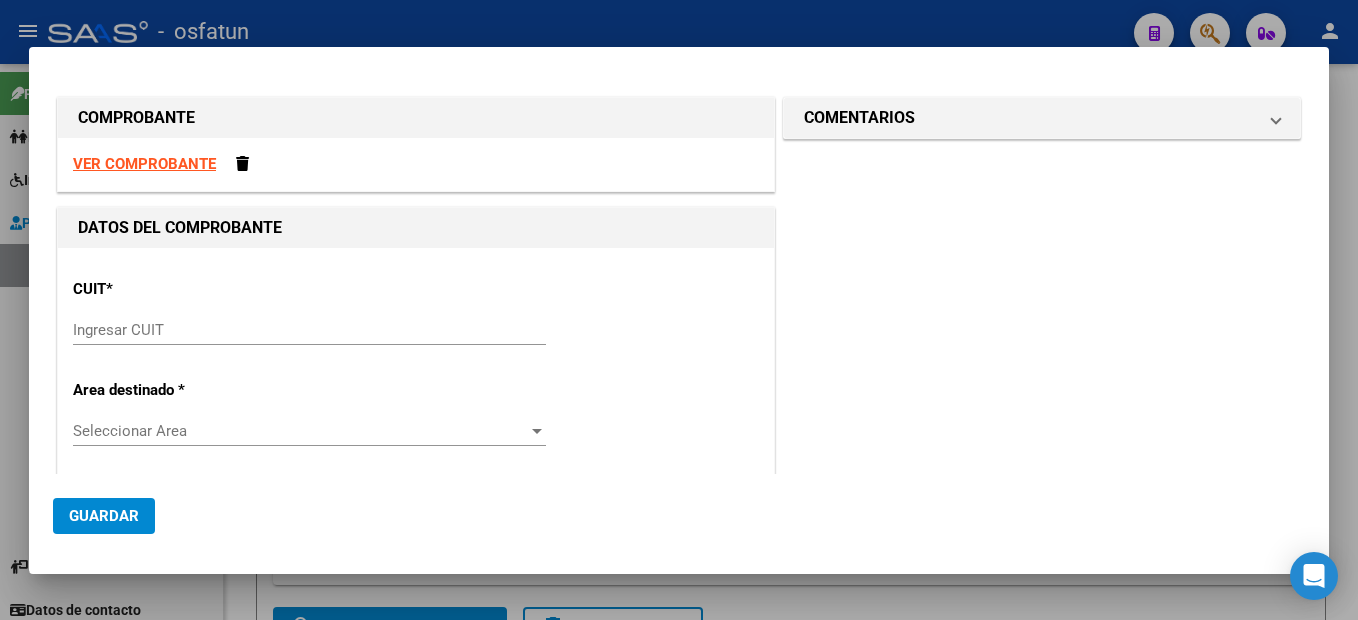 click on "Ingresar CUIT" at bounding box center [309, 330] 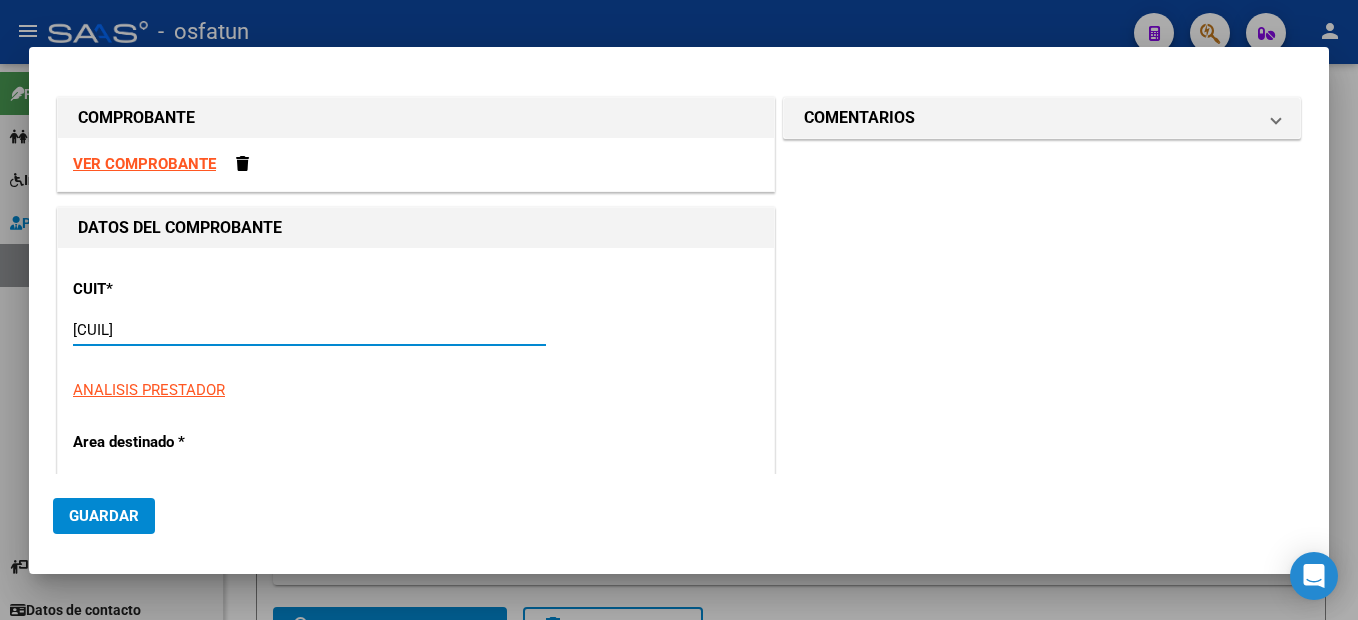 type on "27-35029401-0" 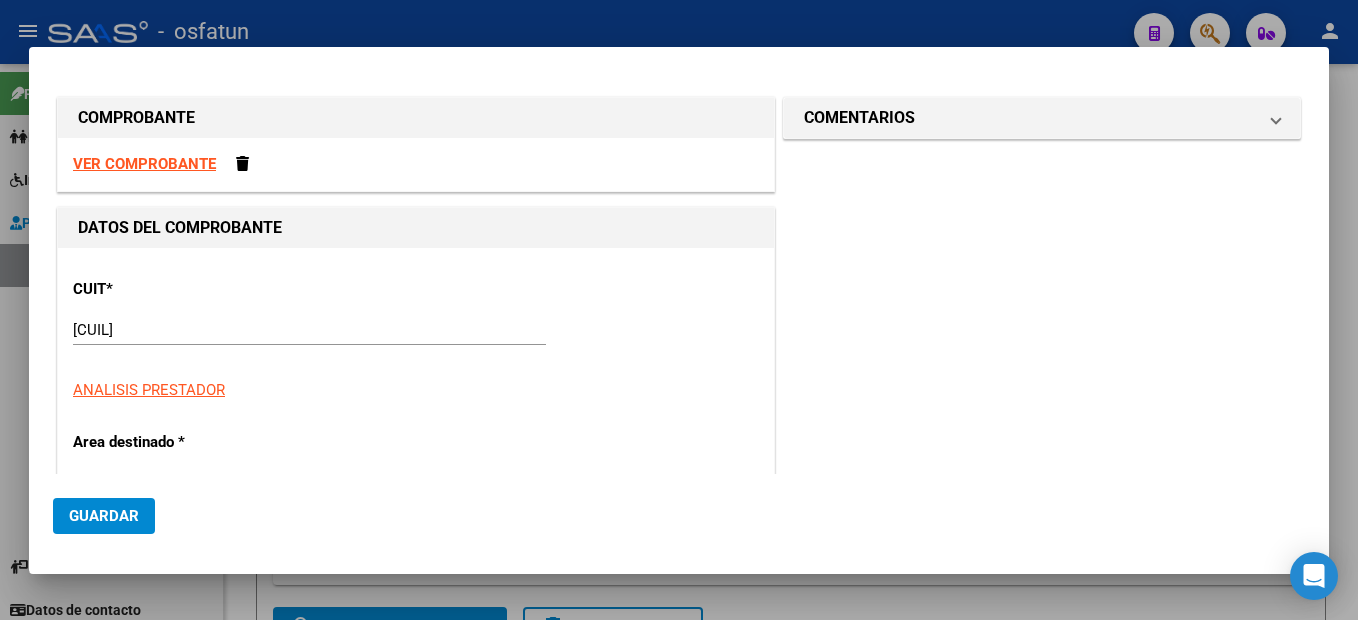 scroll, scrollTop: 212, scrollLeft: 0, axis: vertical 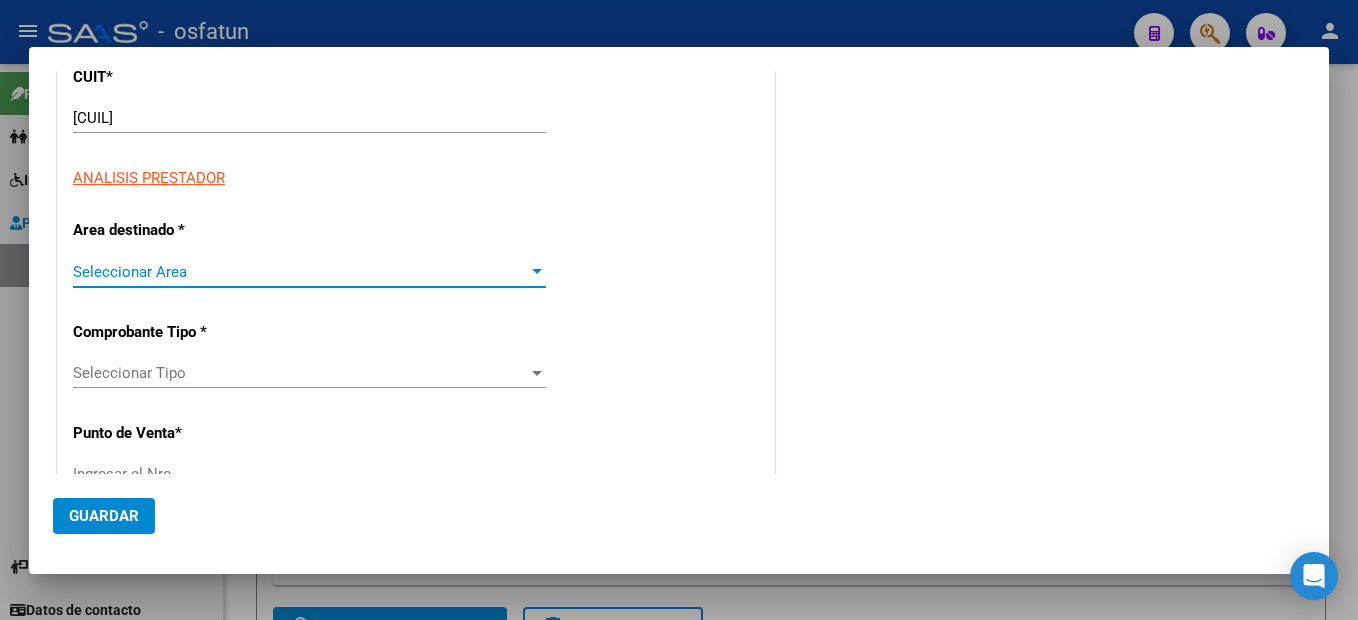 type on "2" 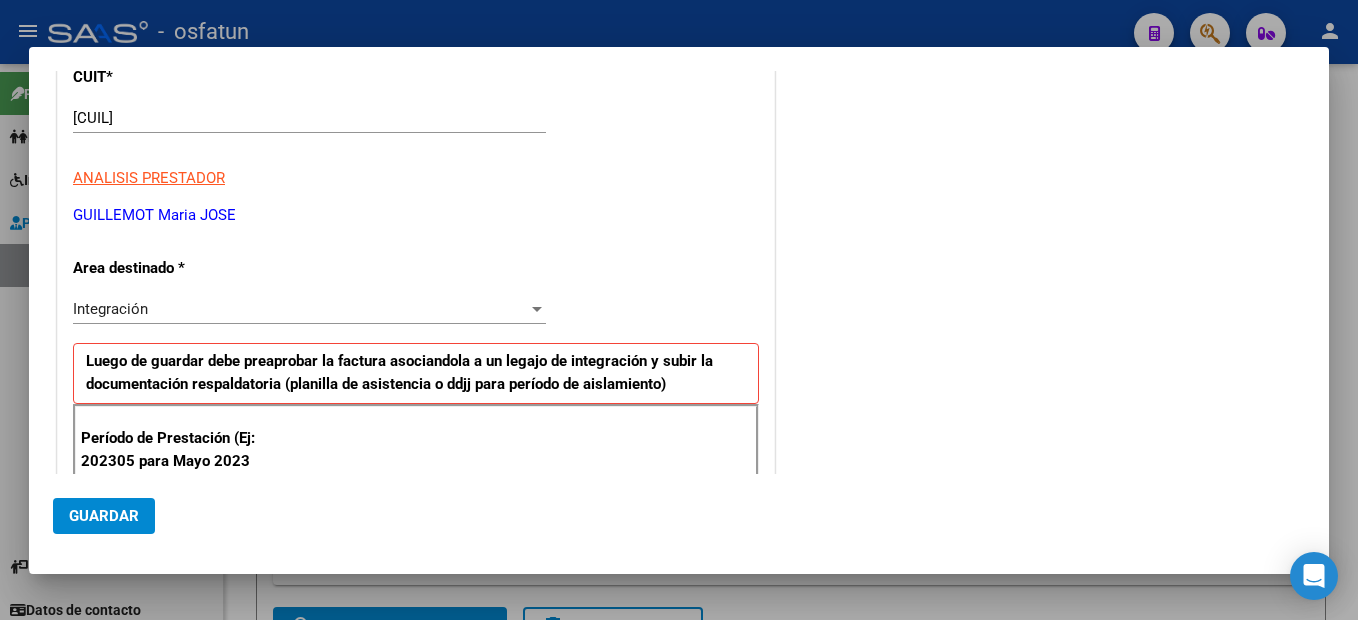 scroll, scrollTop: 442, scrollLeft: 0, axis: vertical 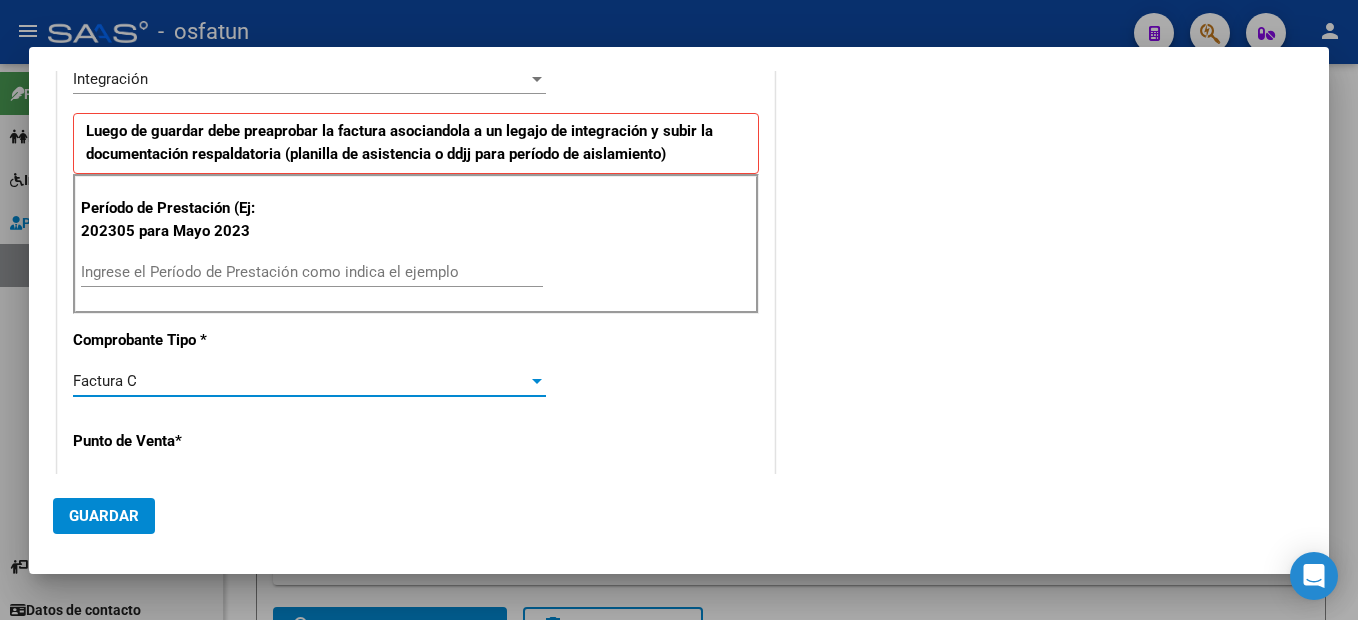 click on "Período de Prestación (Ej: 202305 para Mayo 2023    Ingrese el Período de Prestación como indica el ejemplo" at bounding box center (416, 244) 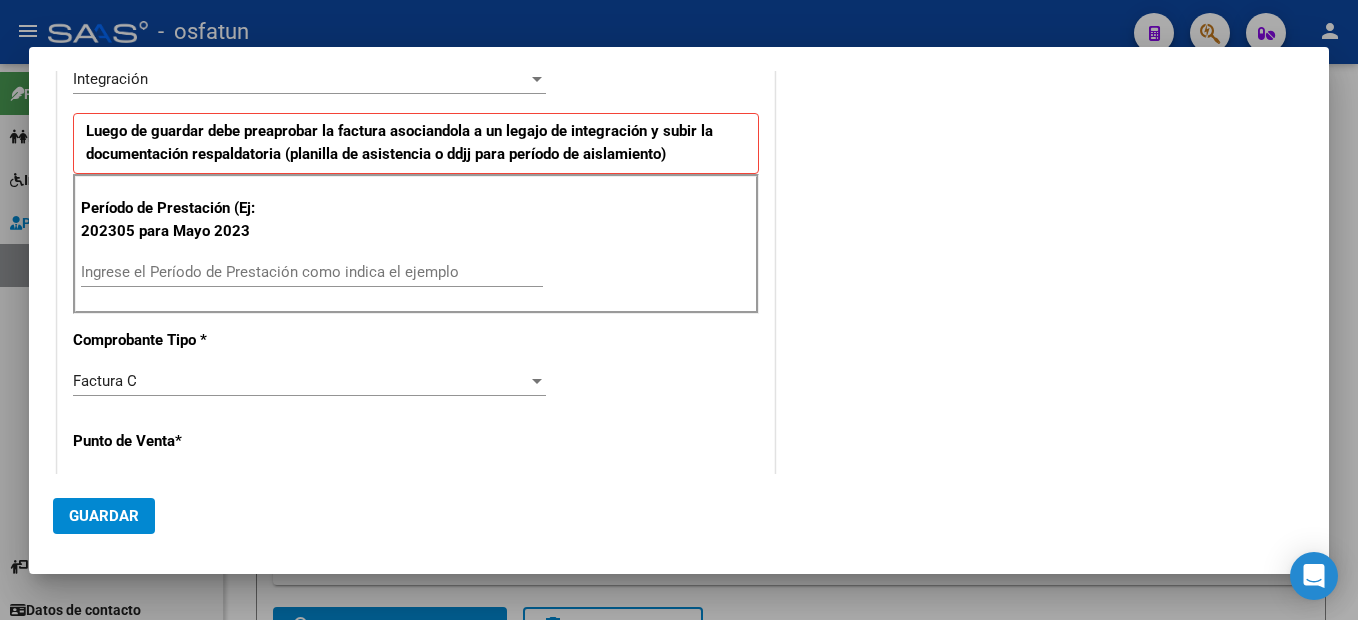 click on "Ingrese el Período de Prestación como indica el ejemplo" at bounding box center [312, 272] 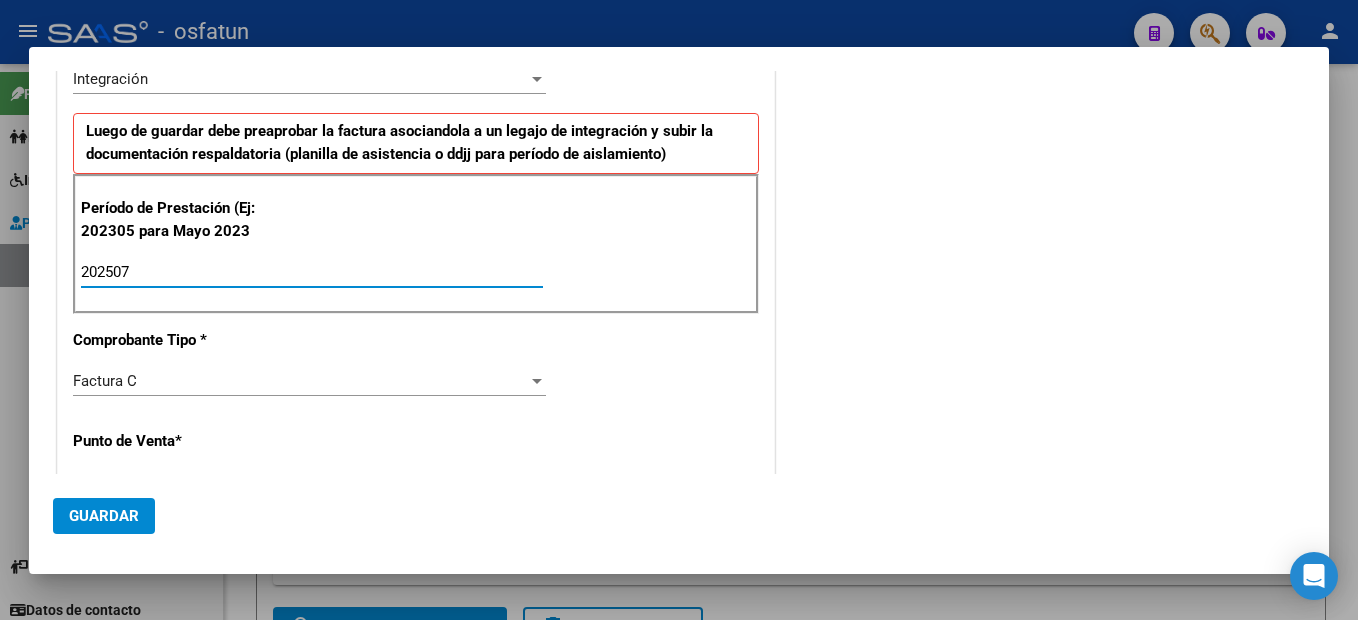 type on "202507" 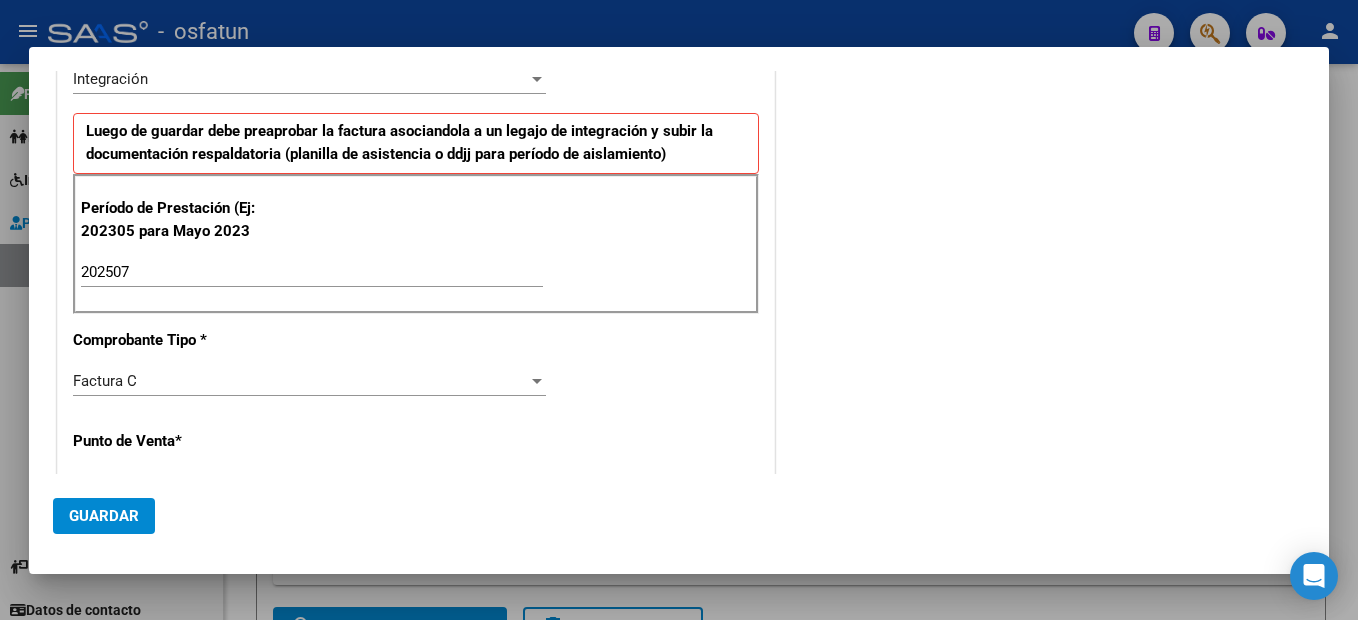 scroll, scrollTop: 653, scrollLeft: 0, axis: vertical 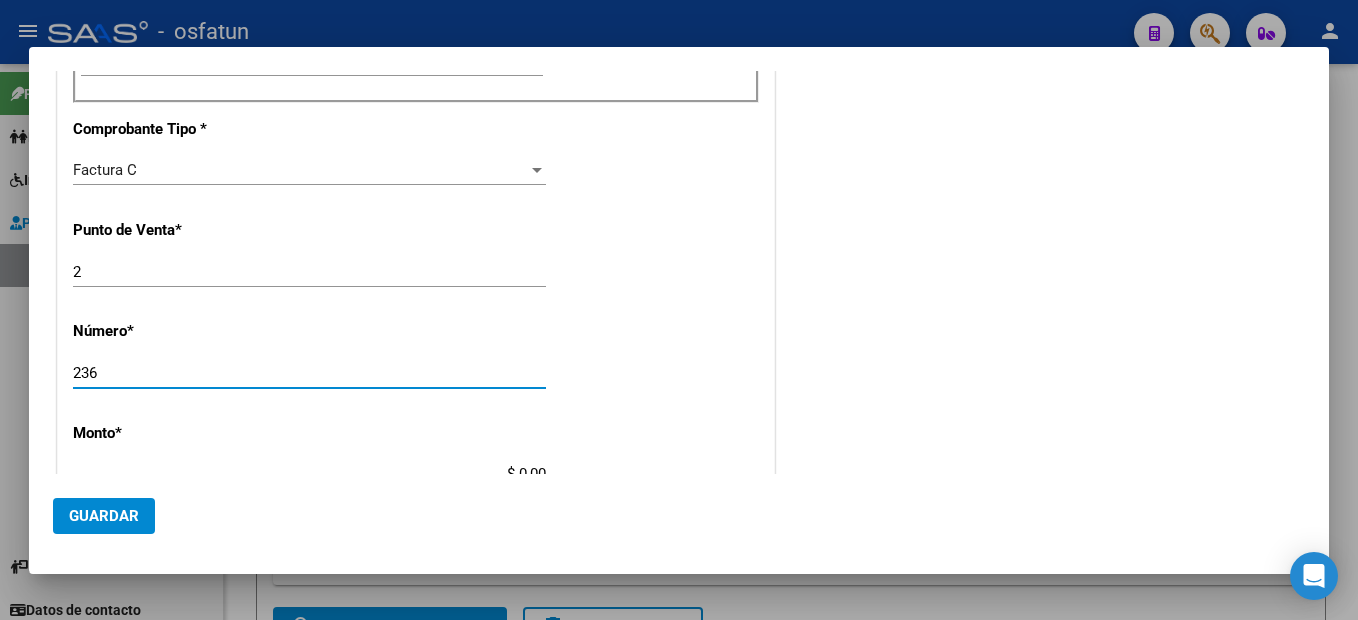 type on "236" 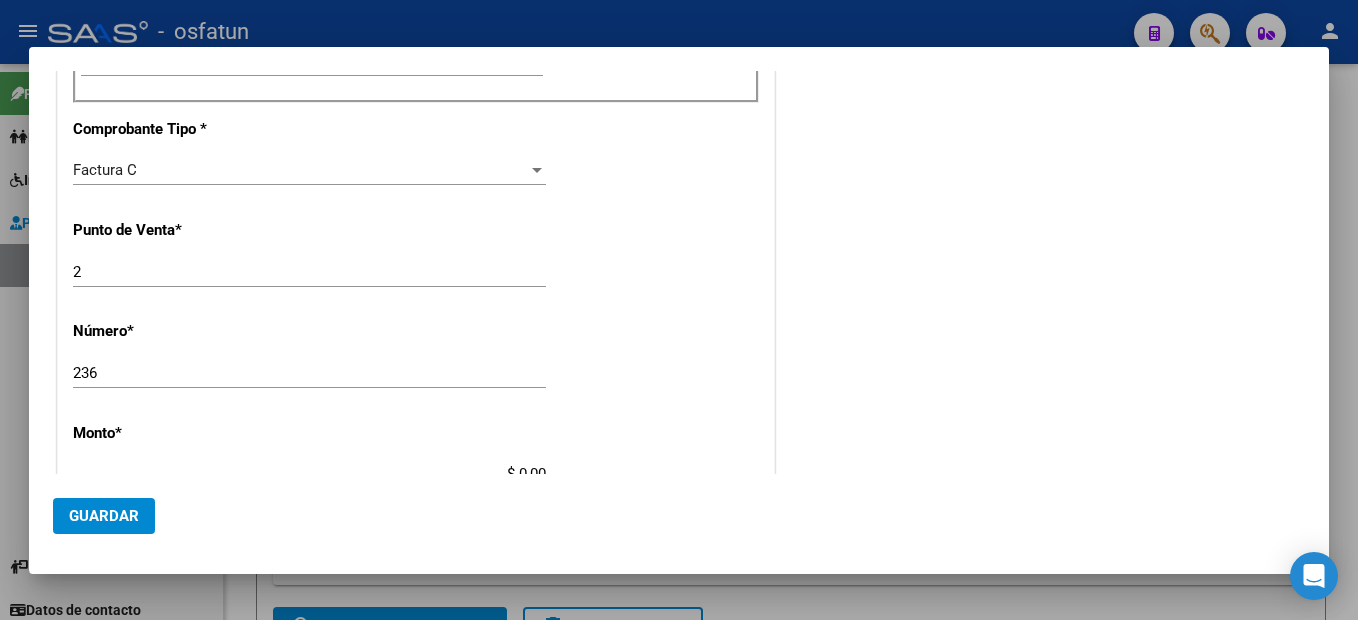 scroll, scrollTop: 663, scrollLeft: 0, axis: vertical 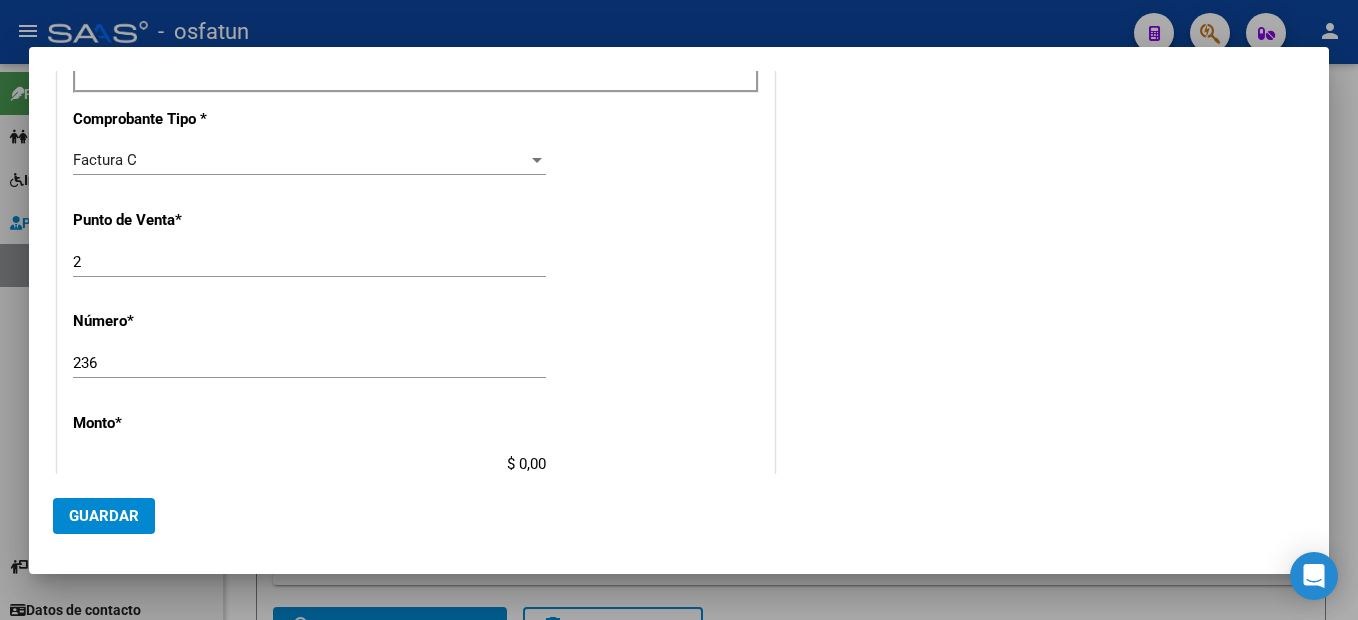 type on "$ 307.654,34" 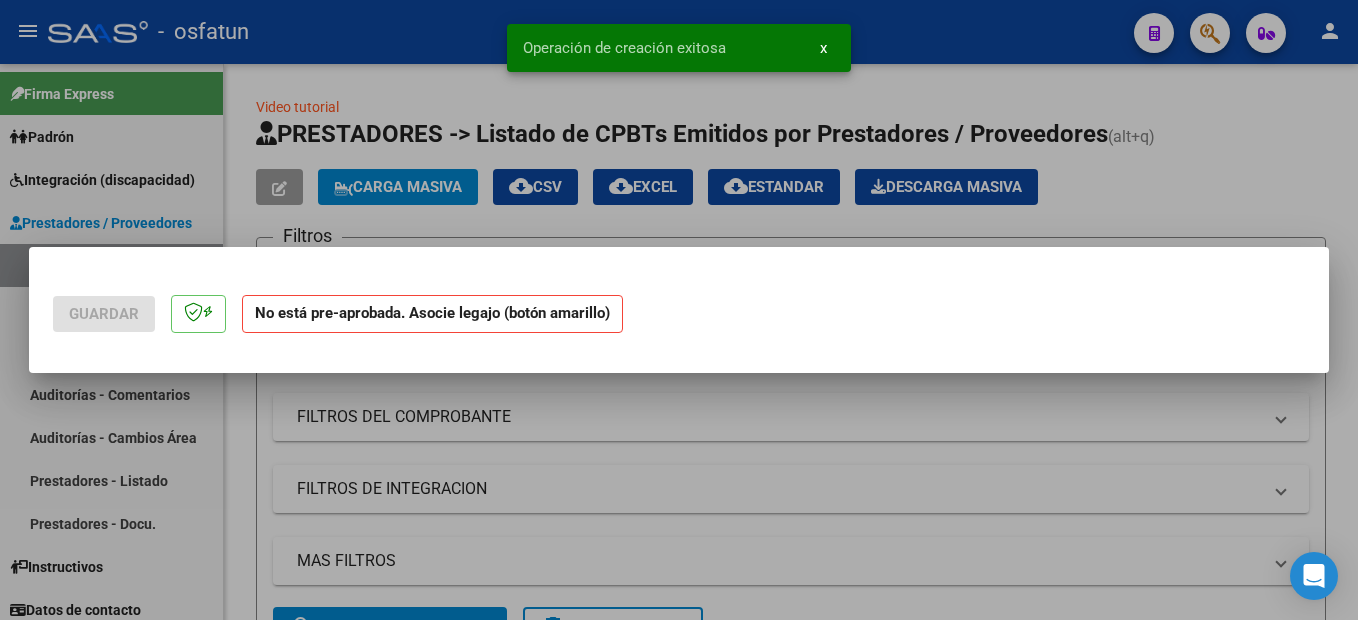 scroll, scrollTop: 0, scrollLeft: 0, axis: both 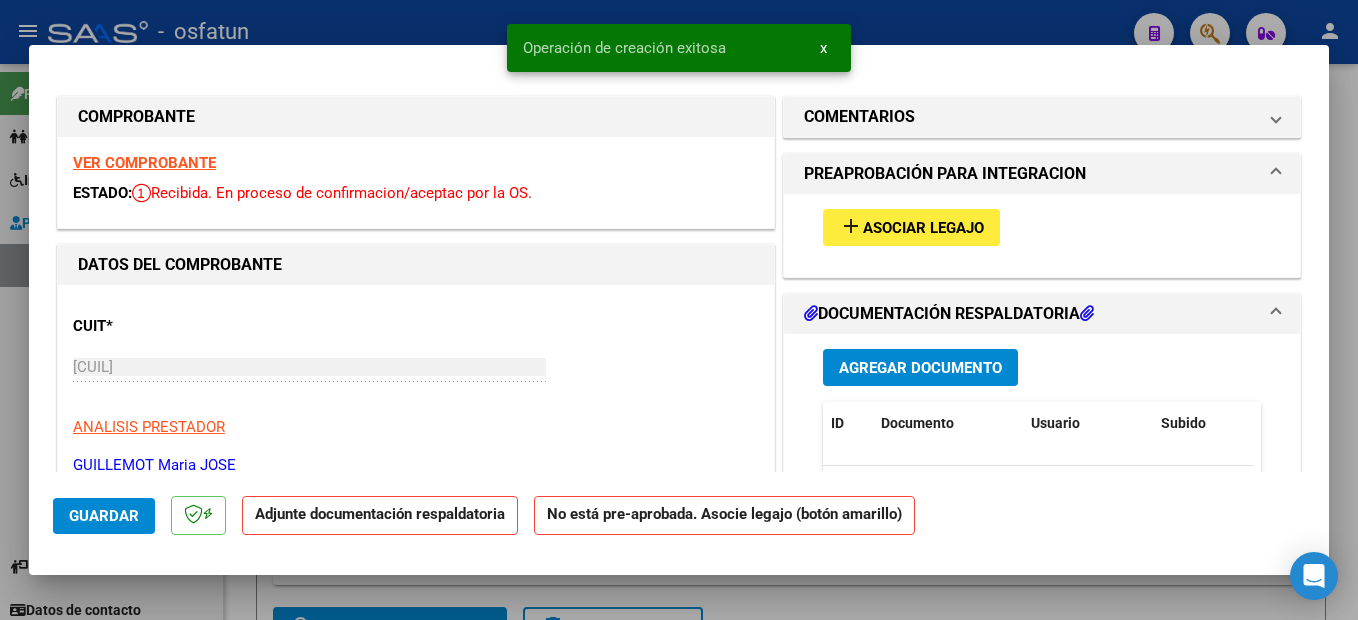click on "Asociar Legajo" at bounding box center [923, 228] 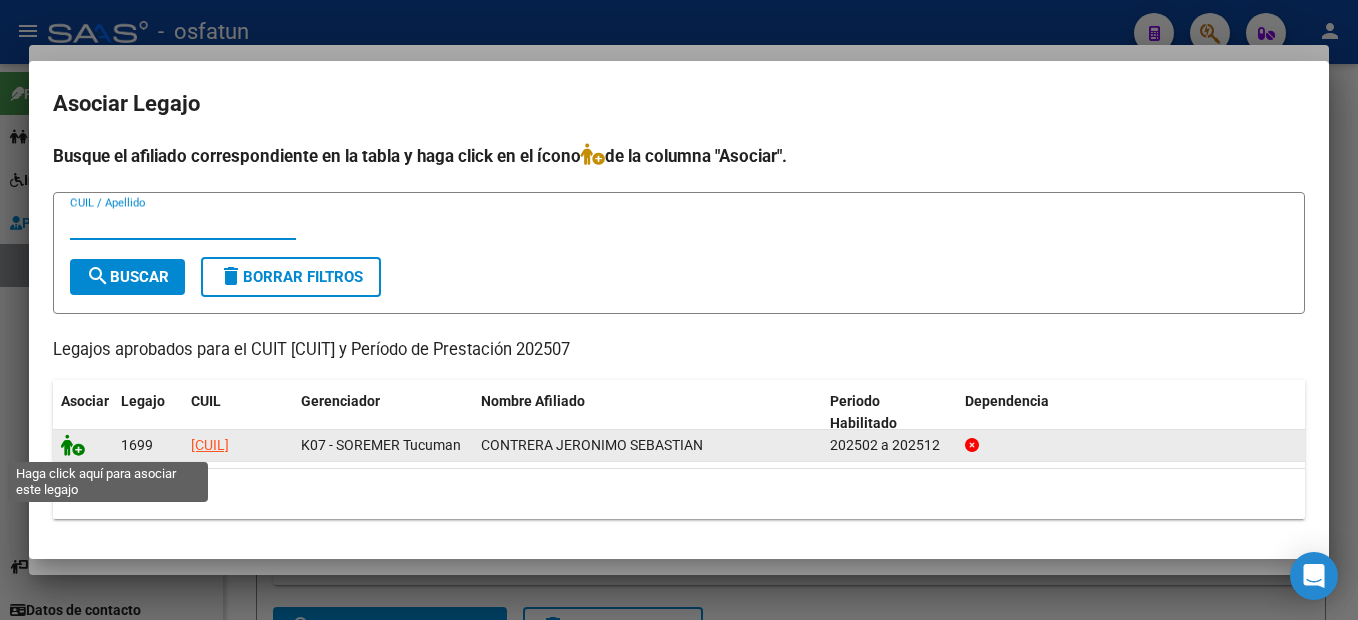 click 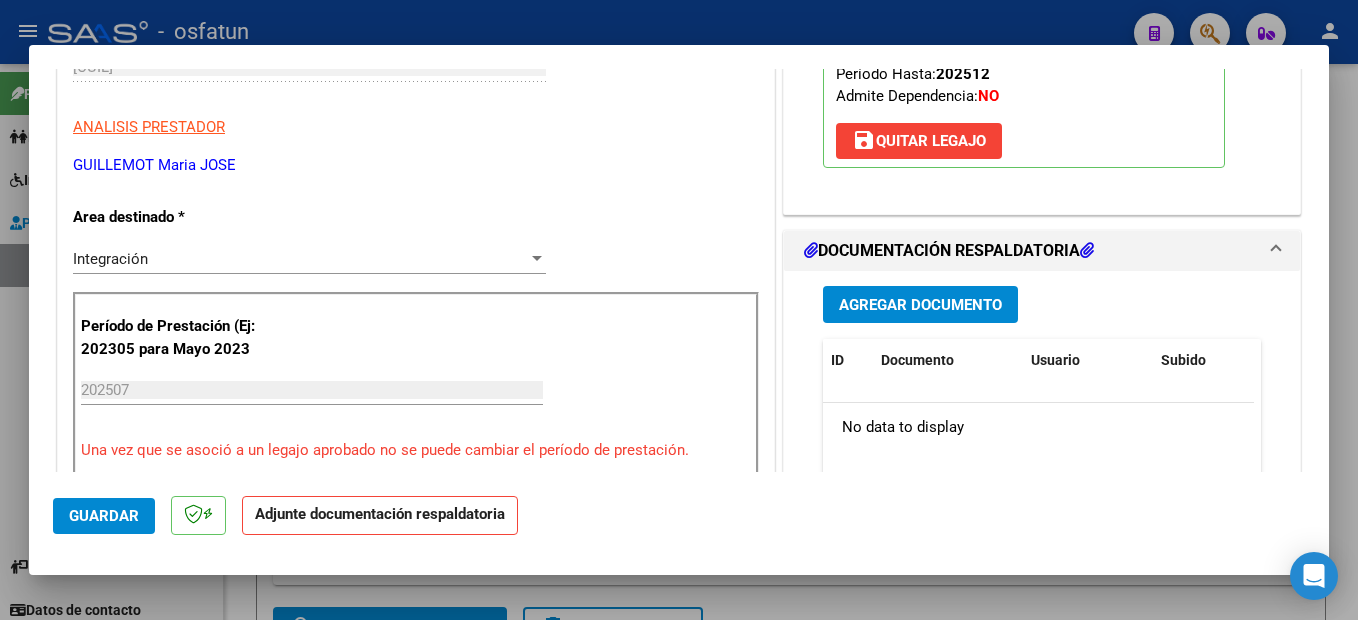 scroll, scrollTop: 400, scrollLeft: 0, axis: vertical 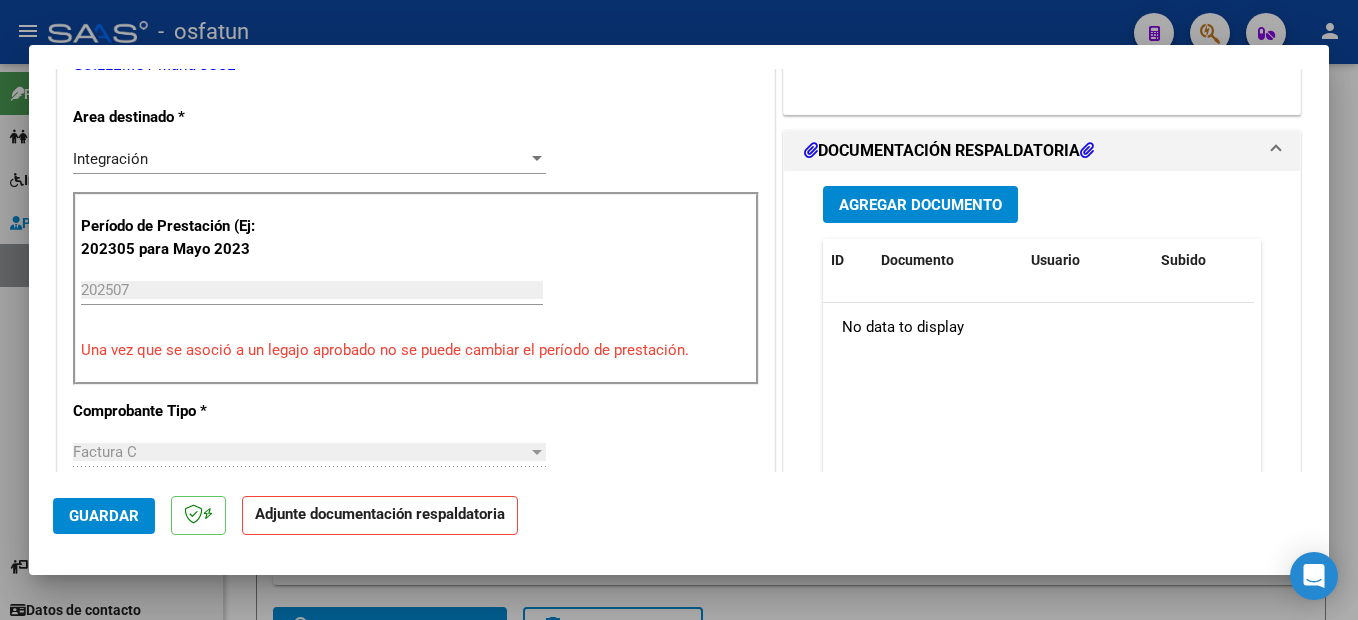 click on "Agregar Documento" at bounding box center (920, 205) 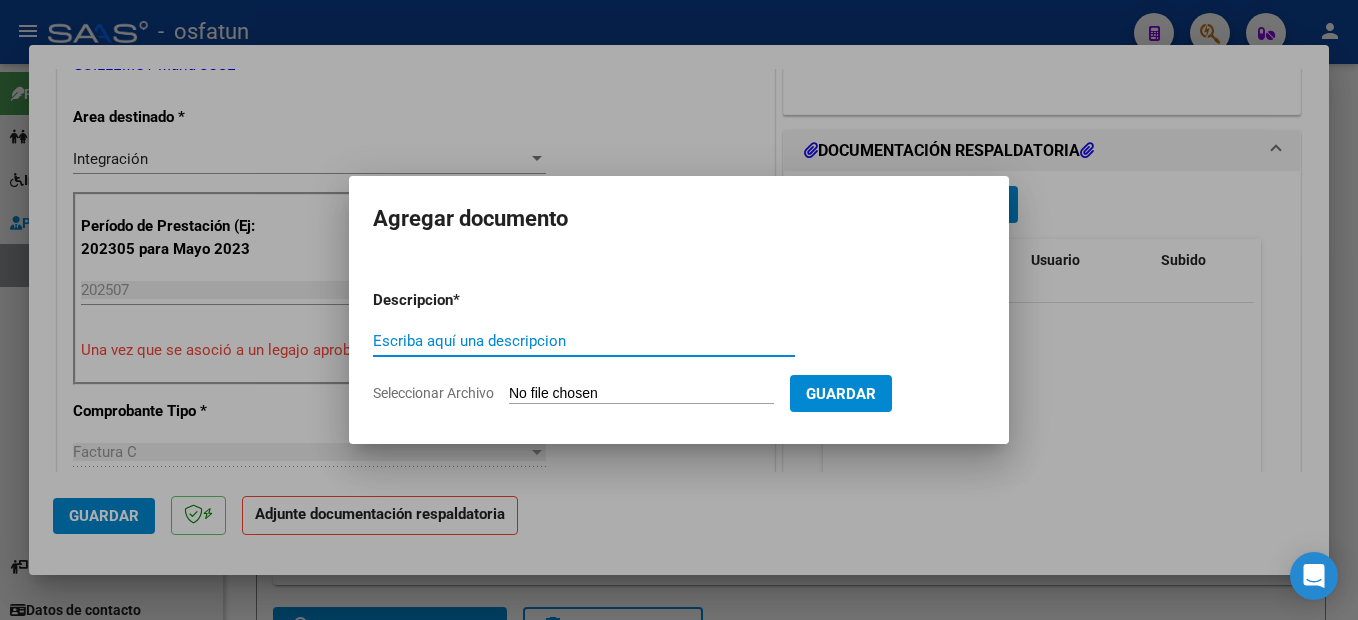click on "Escriba aquí una descripcion" at bounding box center (584, 341) 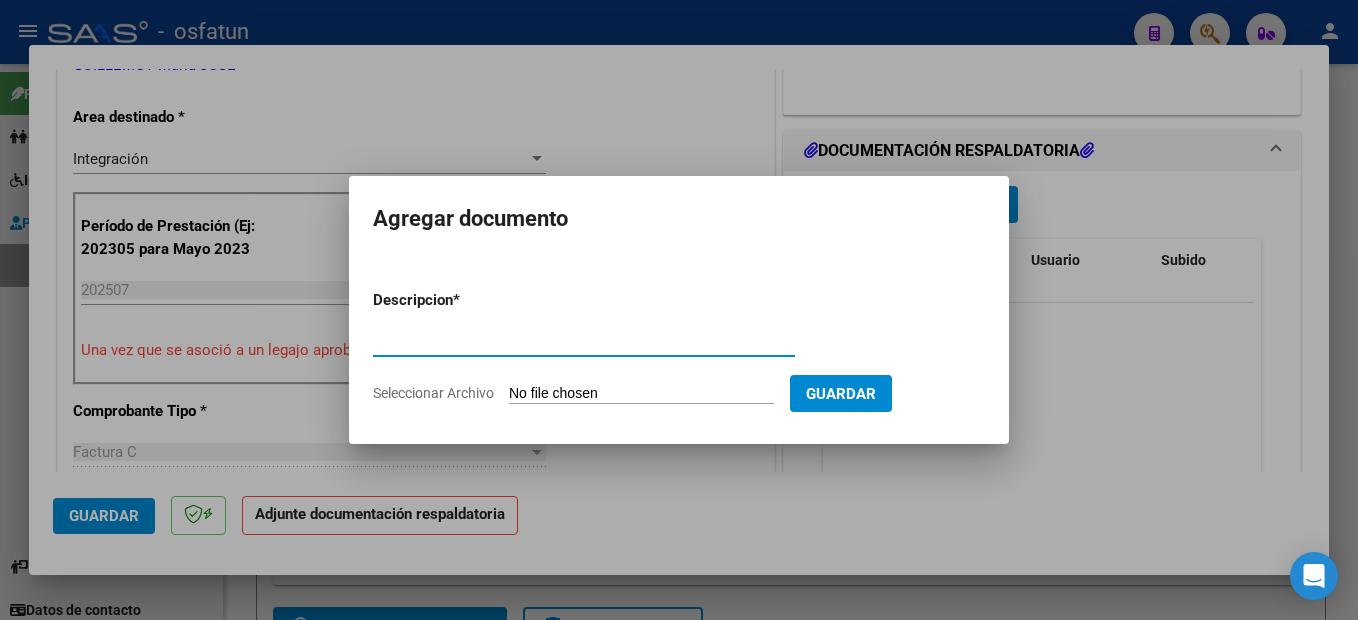 type on "PLANILLA DE ASISTENCIA" 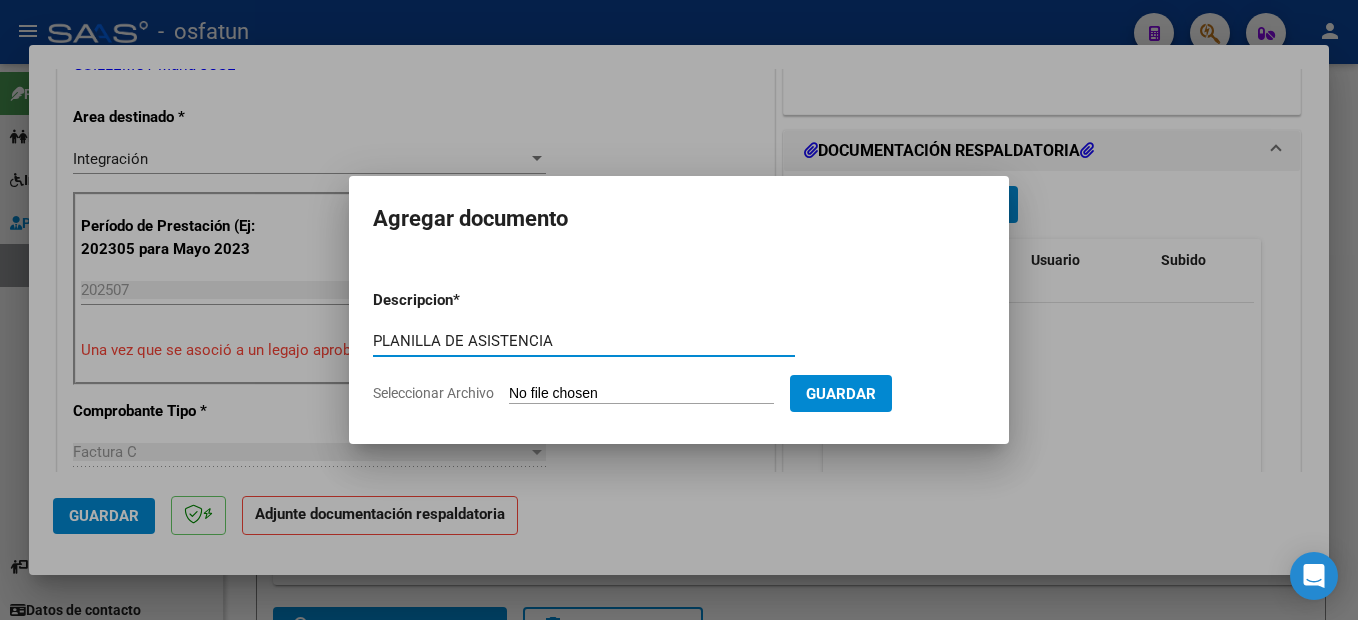 drag, startPoint x: 628, startPoint y: 397, endPoint x: 645, endPoint y: 404, distance: 18.384777 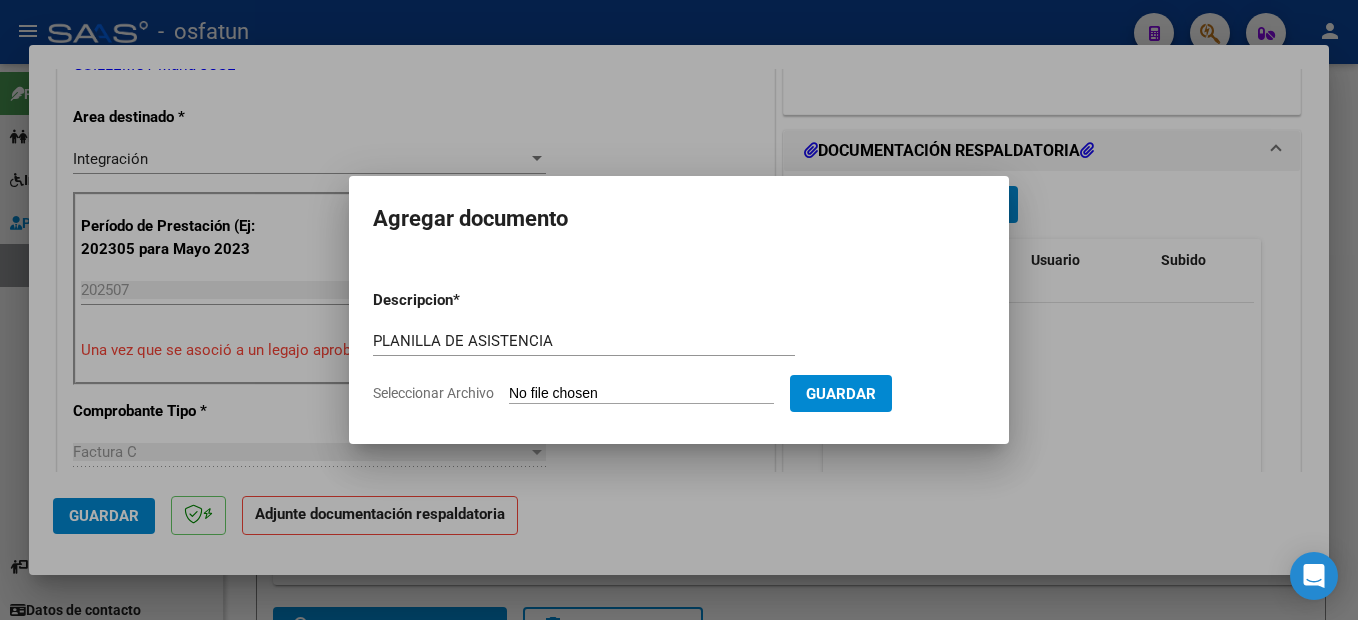 type on "C:\fakepath\250807105727.pdf" 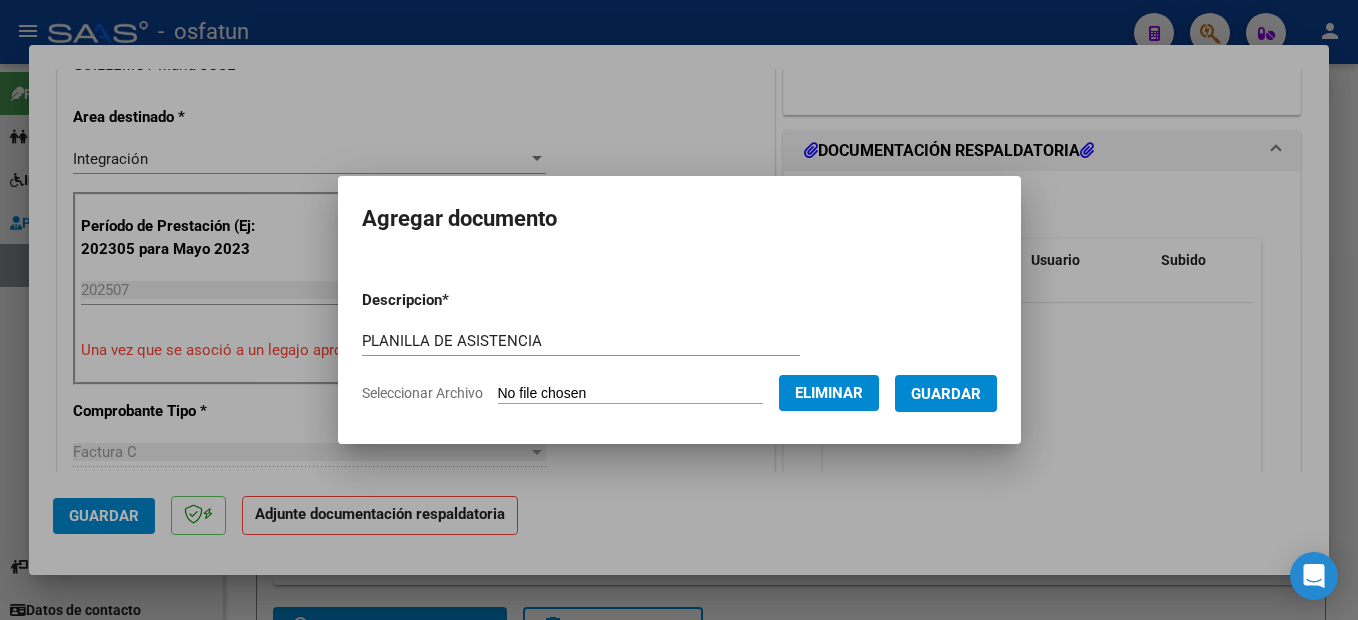 click on "Guardar" at bounding box center [946, 394] 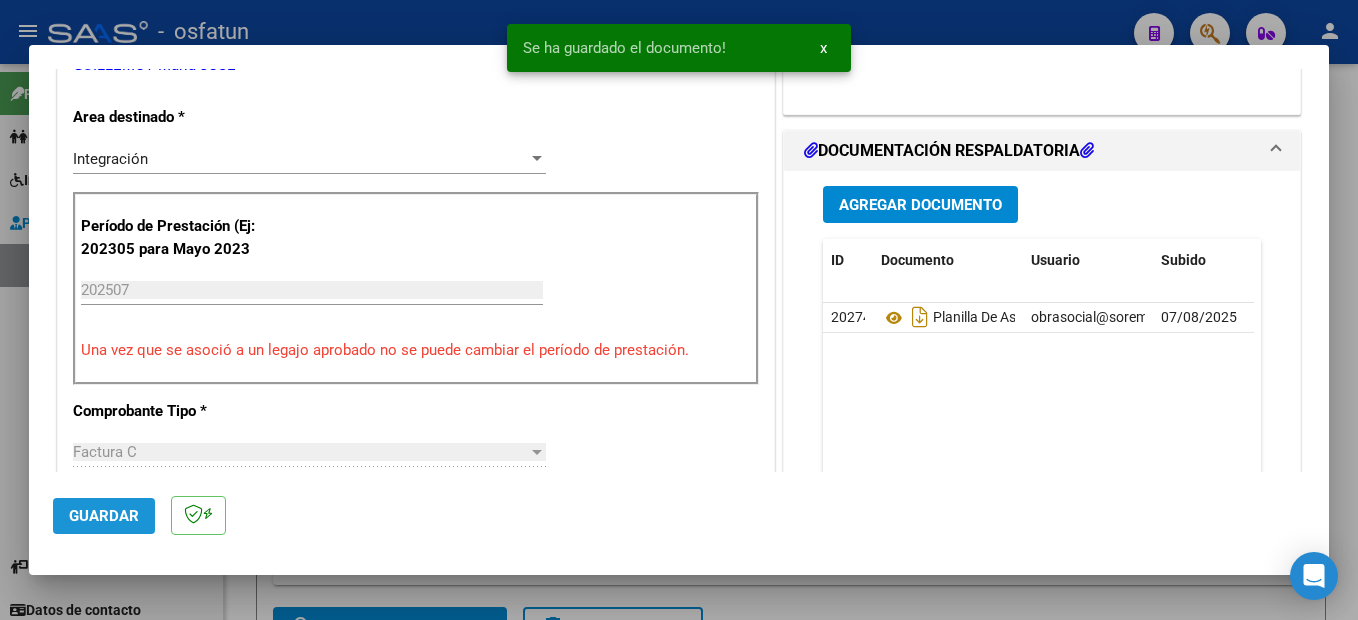 click on "Guardar" 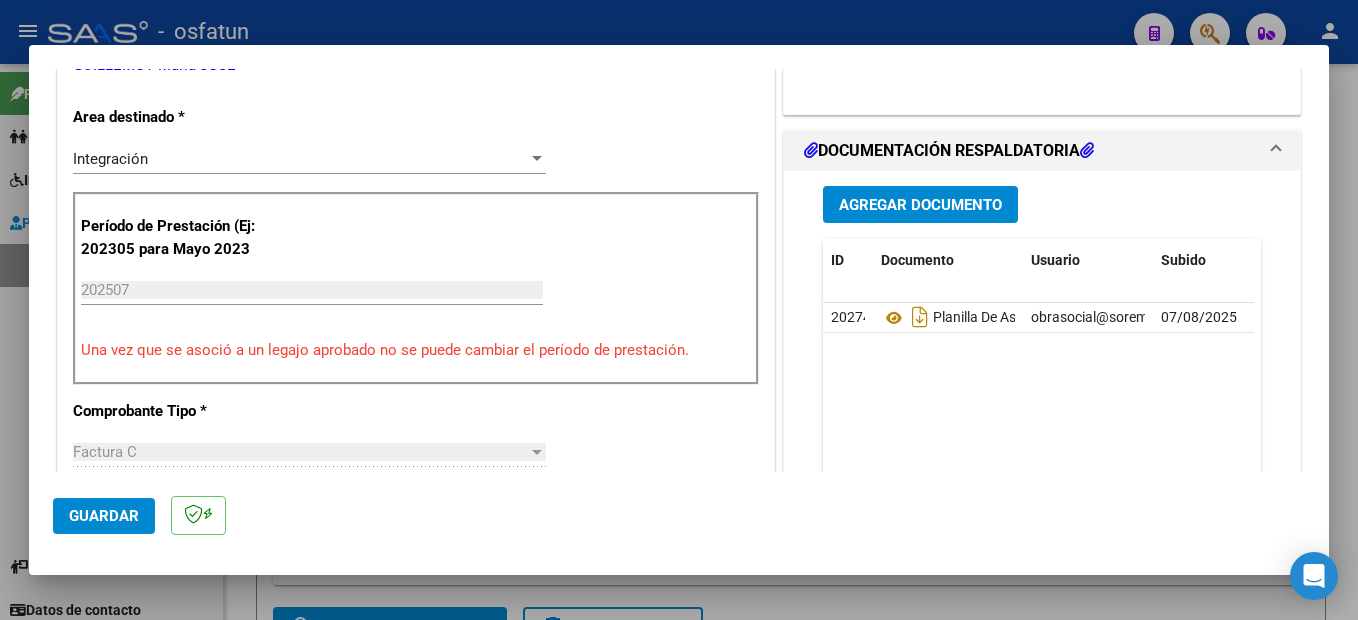 click on "Guardar" 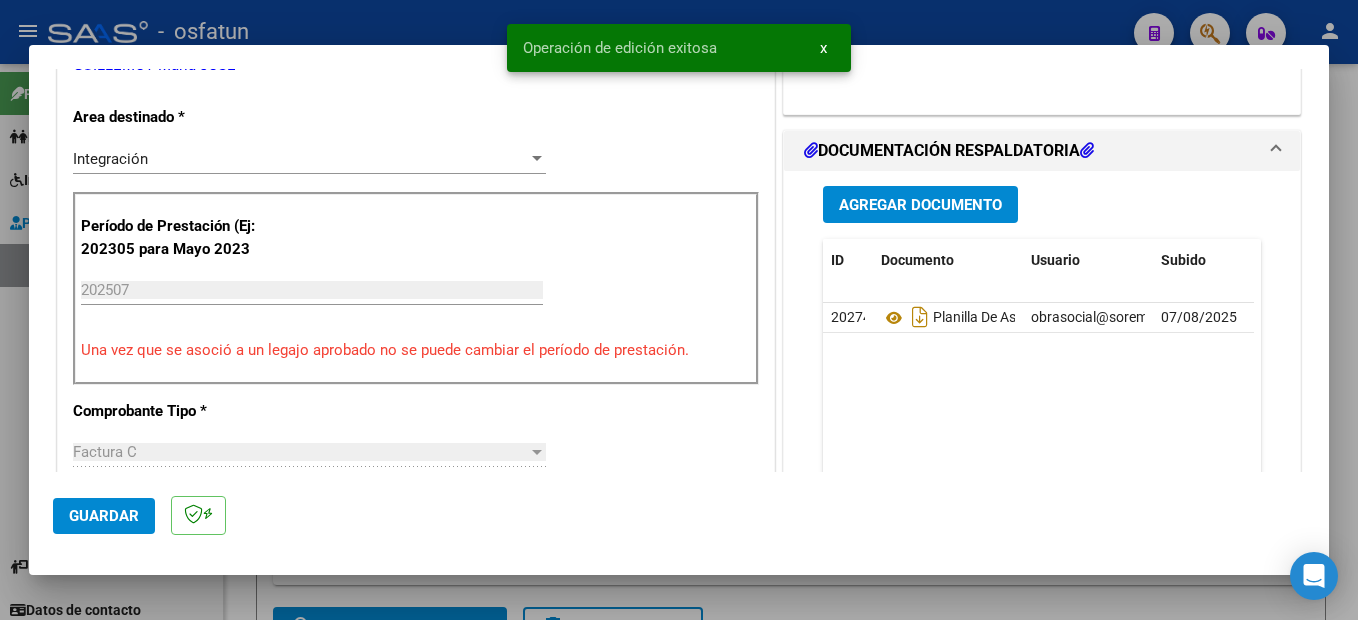 click at bounding box center [679, 310] 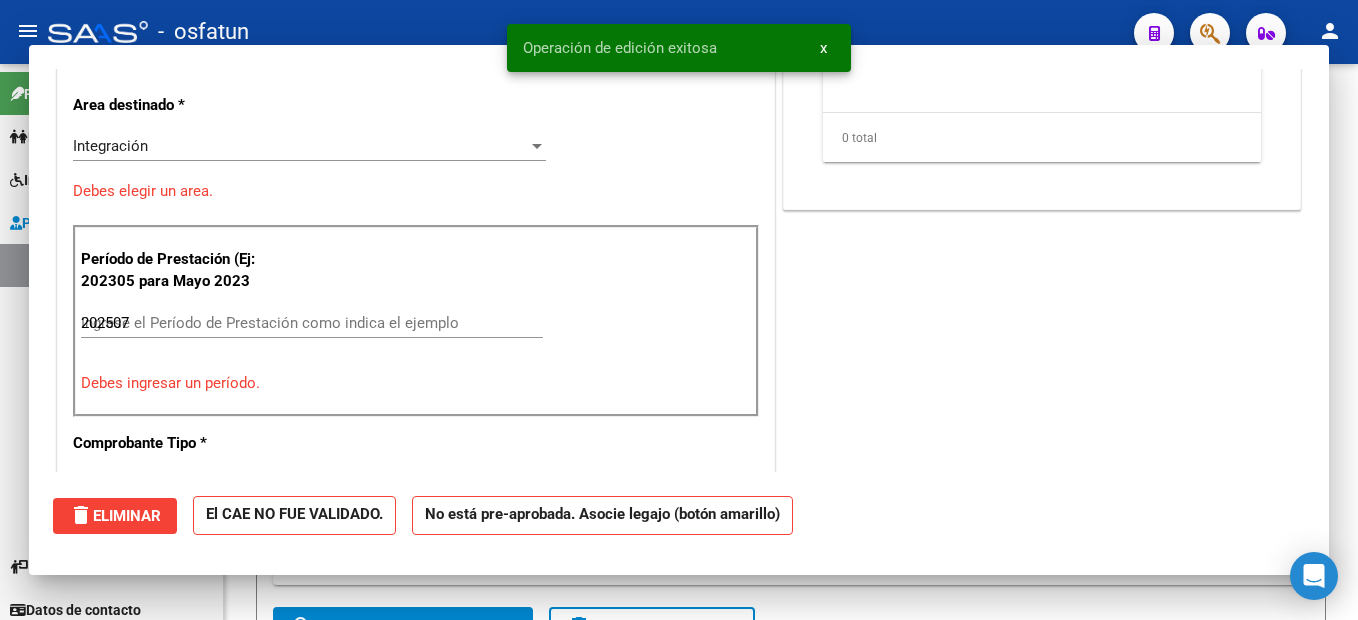 type 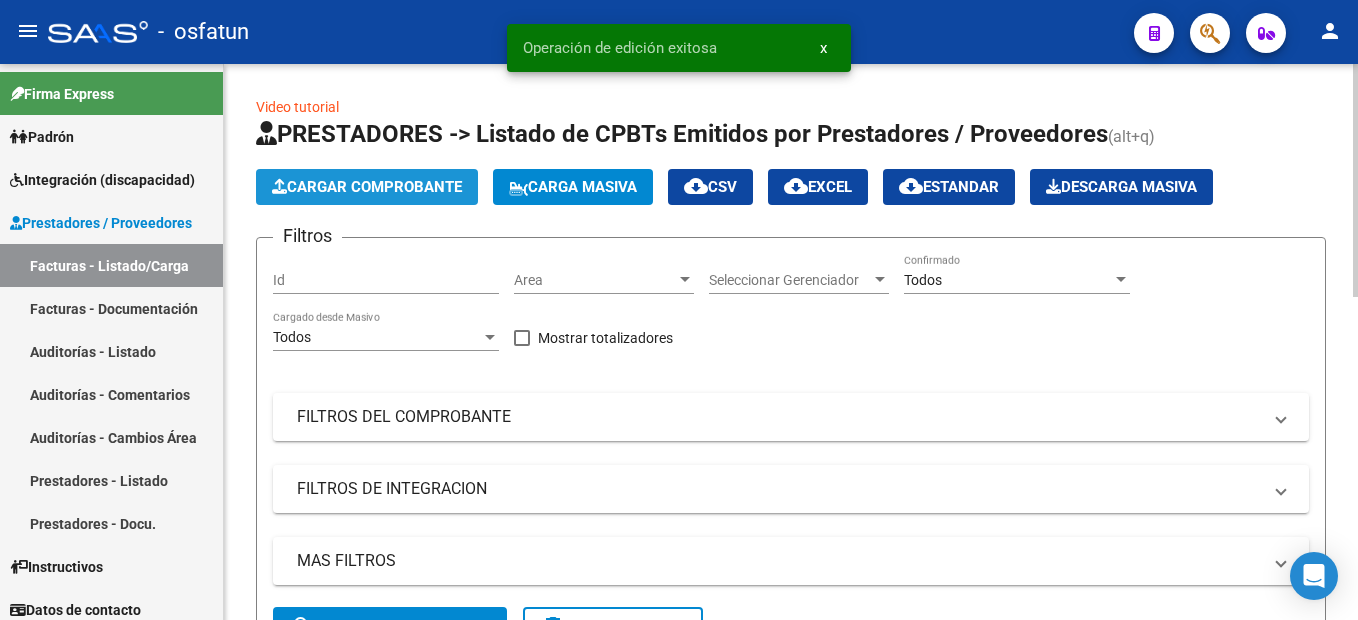 click on "Cargar Comprobante" 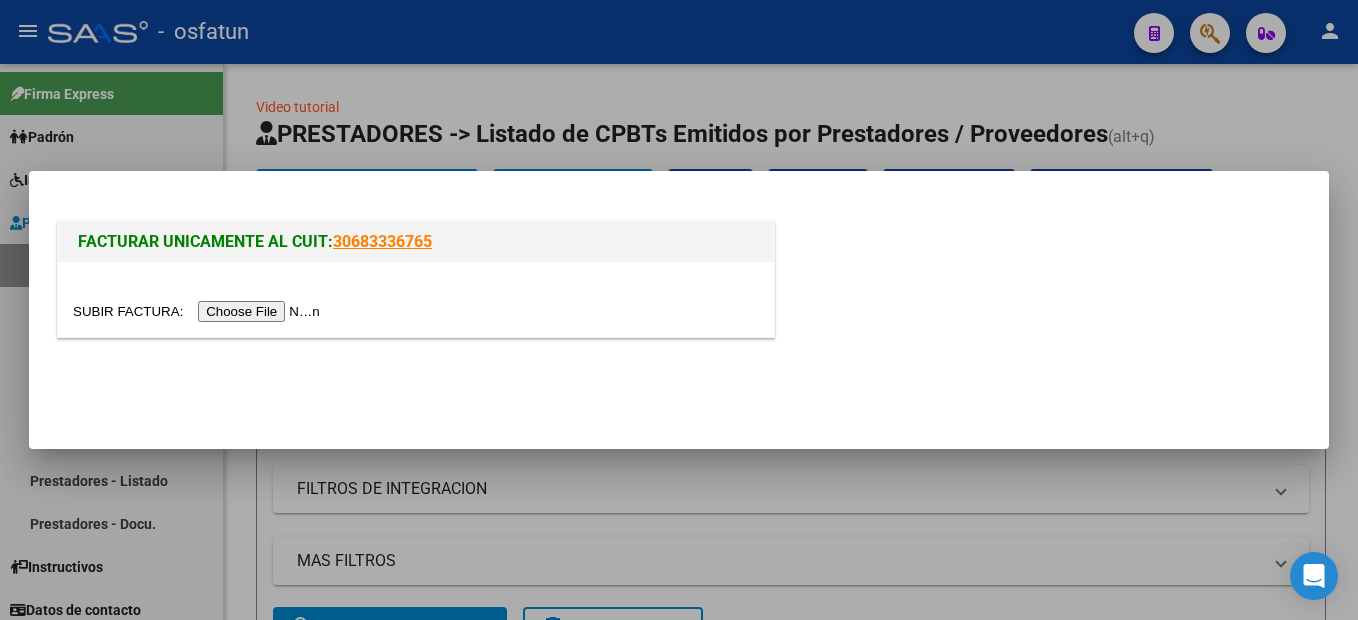 click at bounding box center (199, 311) 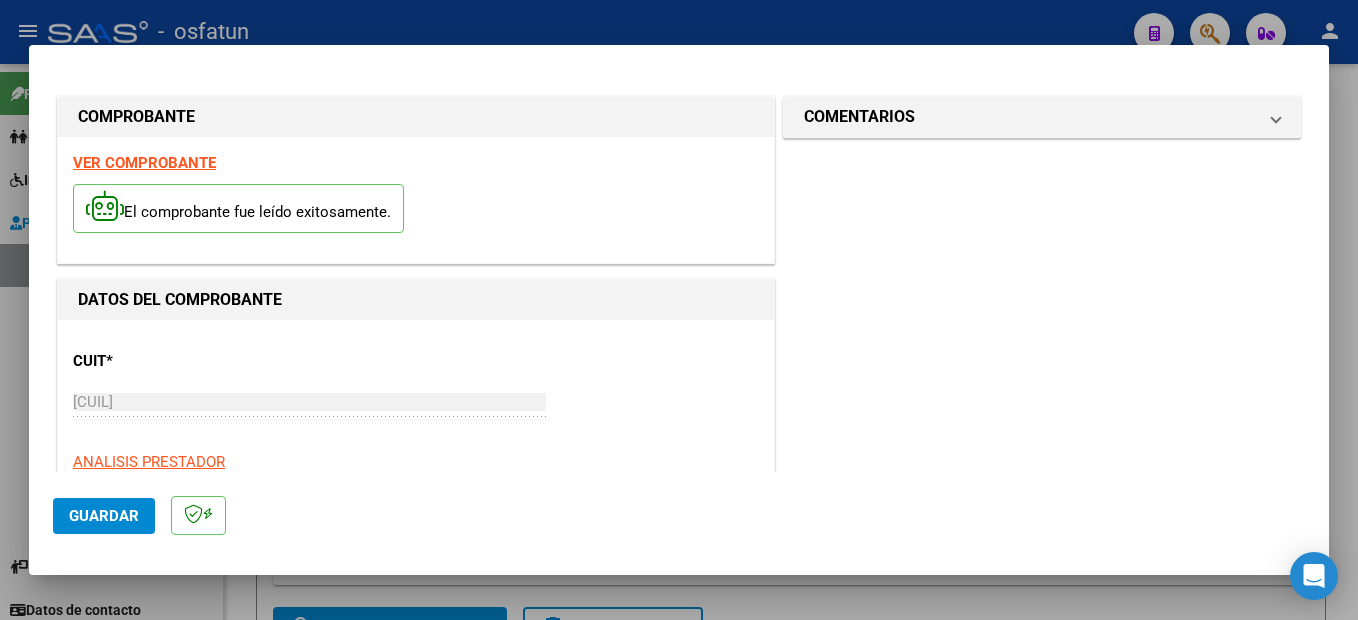 scroll, scrollTop: 300, scrollLeft: 0, axis: vertical 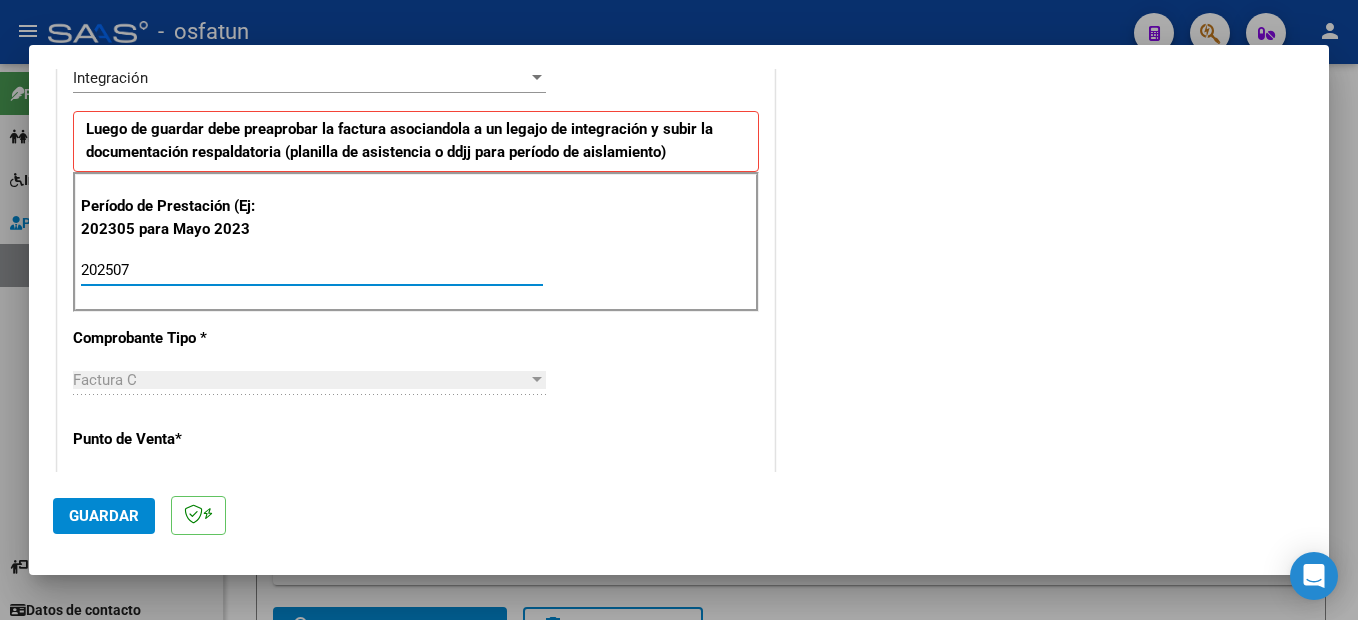 type on "202507" 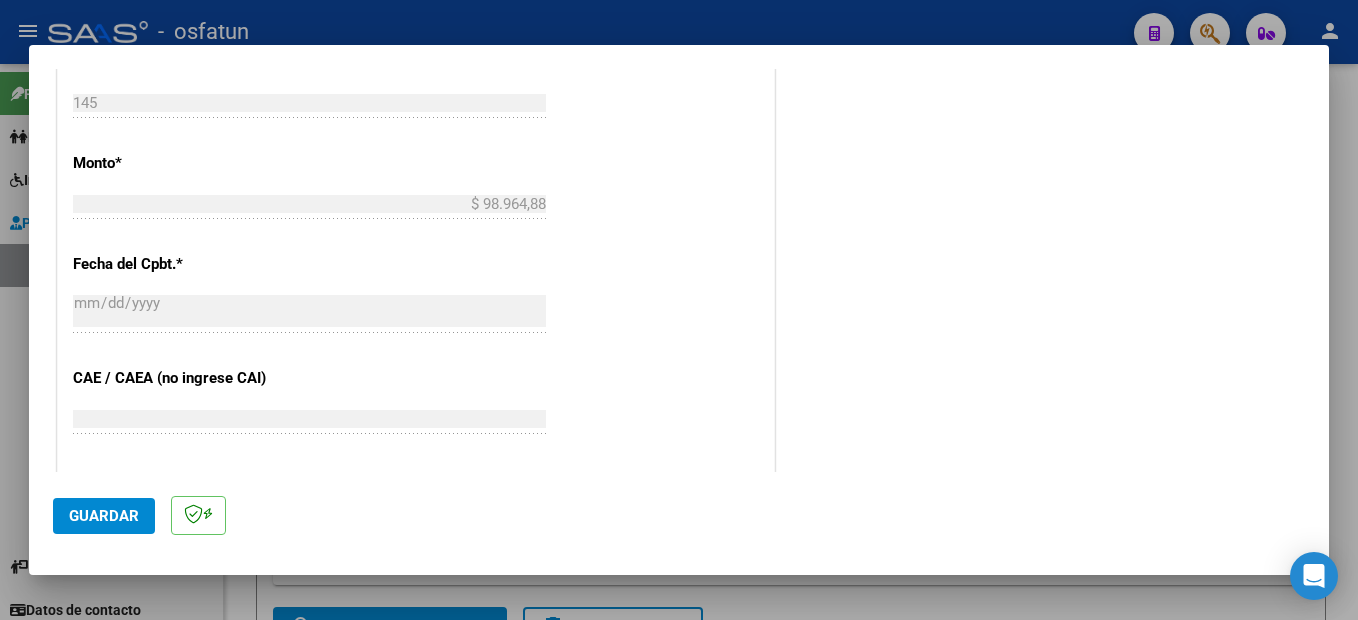scroll, scrollTop: 1357, scrollLeft: 0, axis: vertical 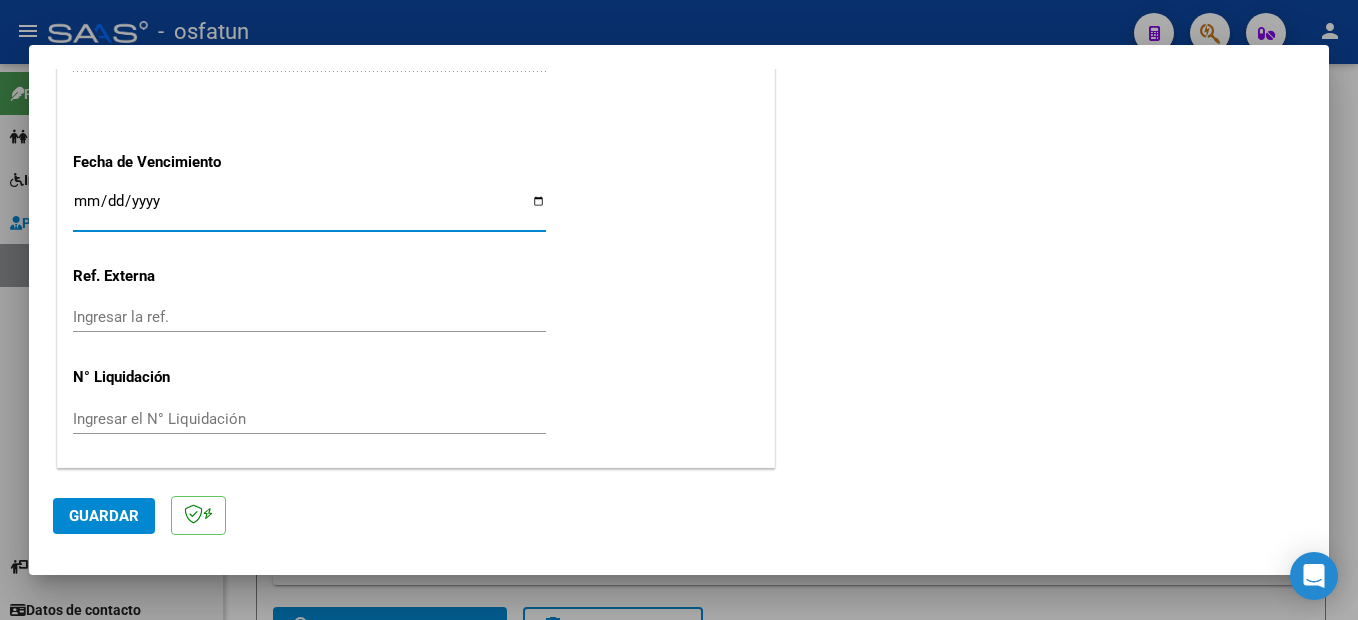 click on "Guardar" 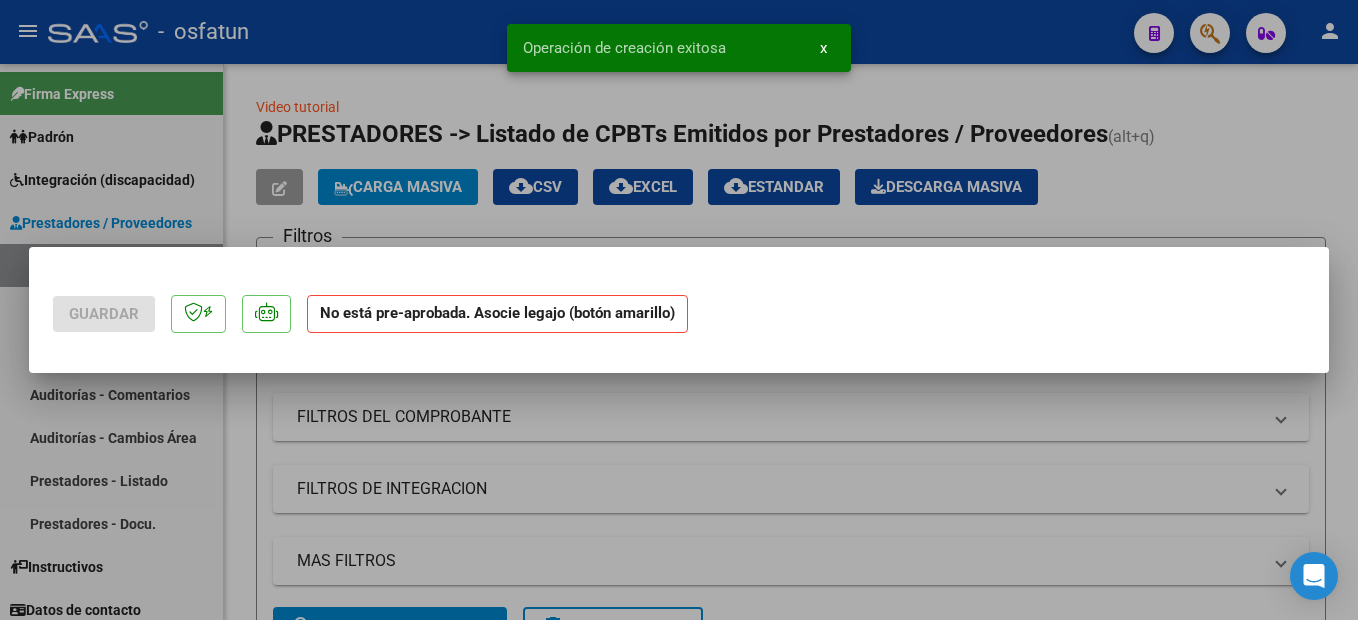scroll, scrollTop: 0, scrollLeft: 0, axis: both 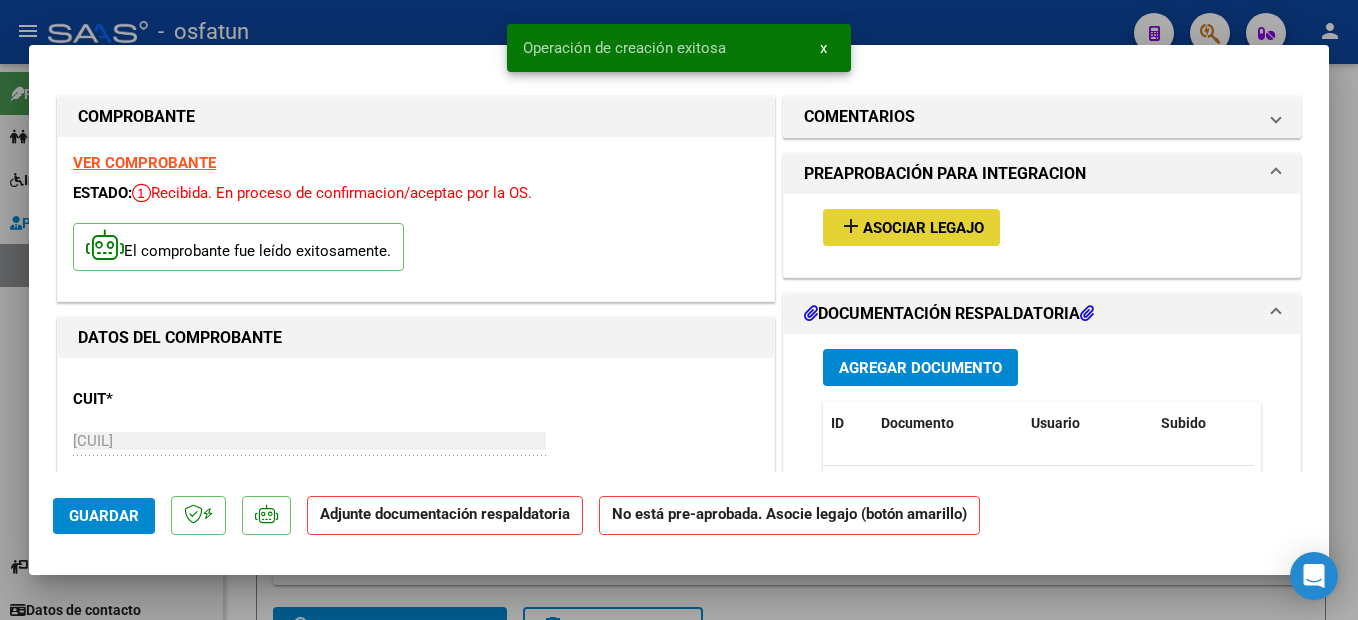 click on "Asociar Legajo" at bounding box center [923, 228] 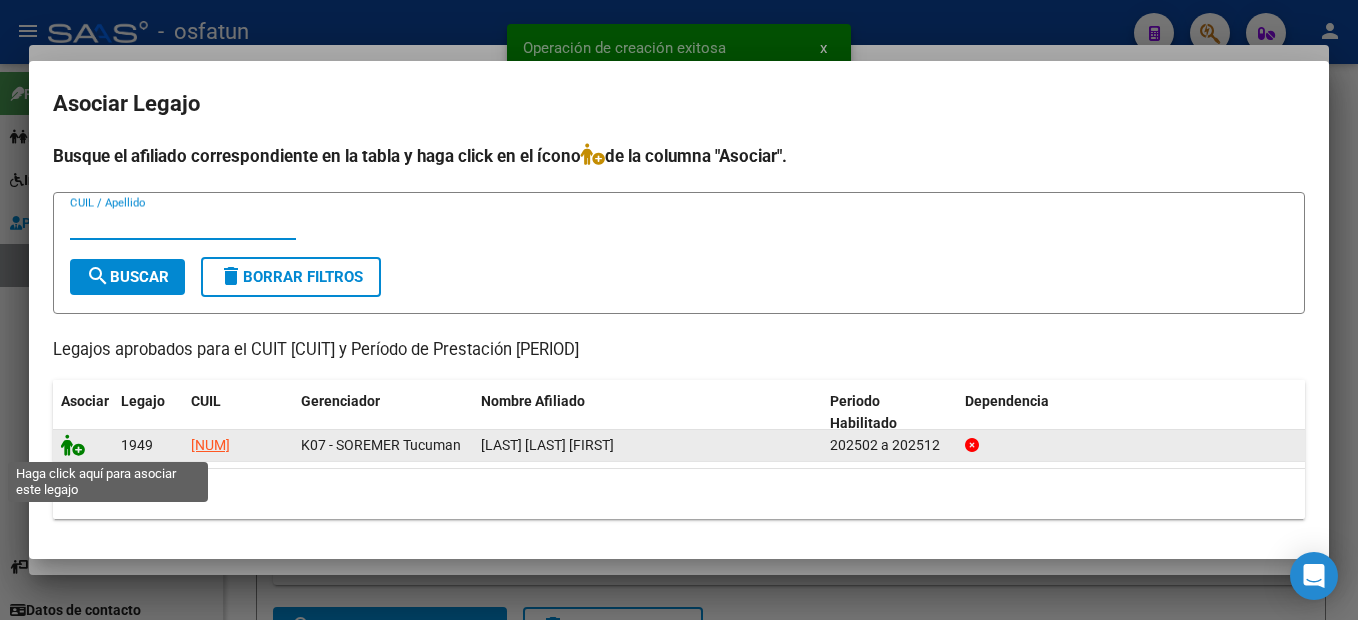 click 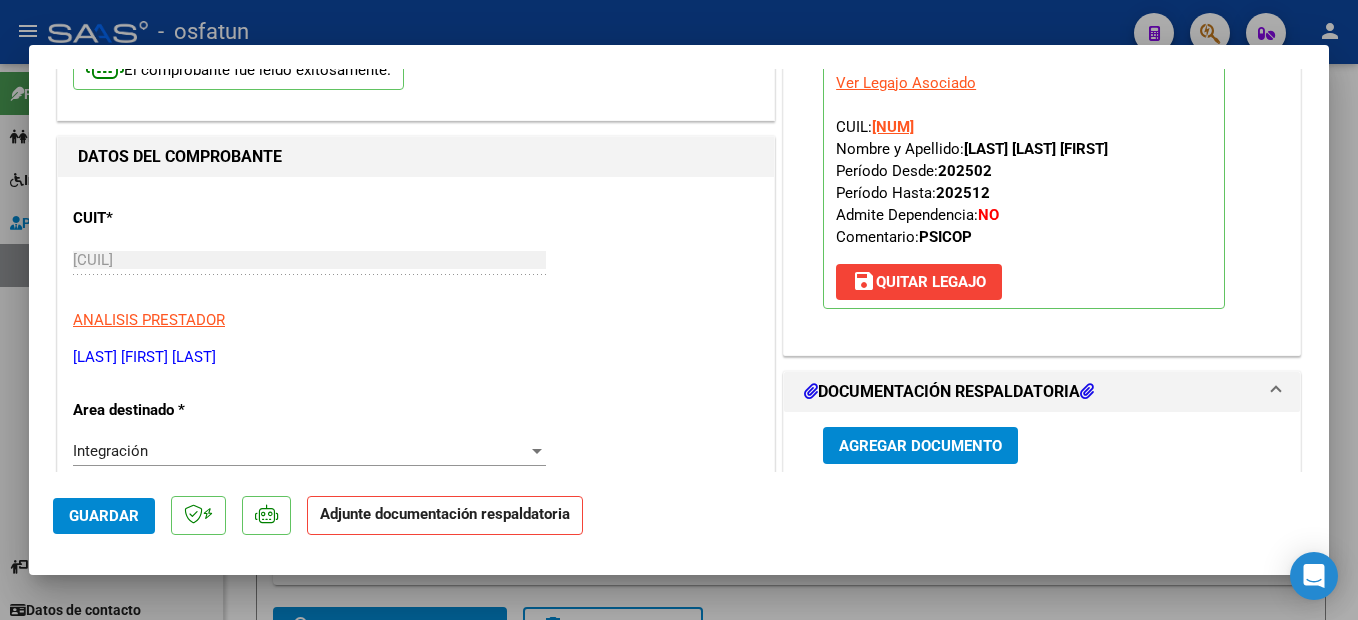 scroll, scrollTop: 200, scrollLeft: 0, axis: vertical 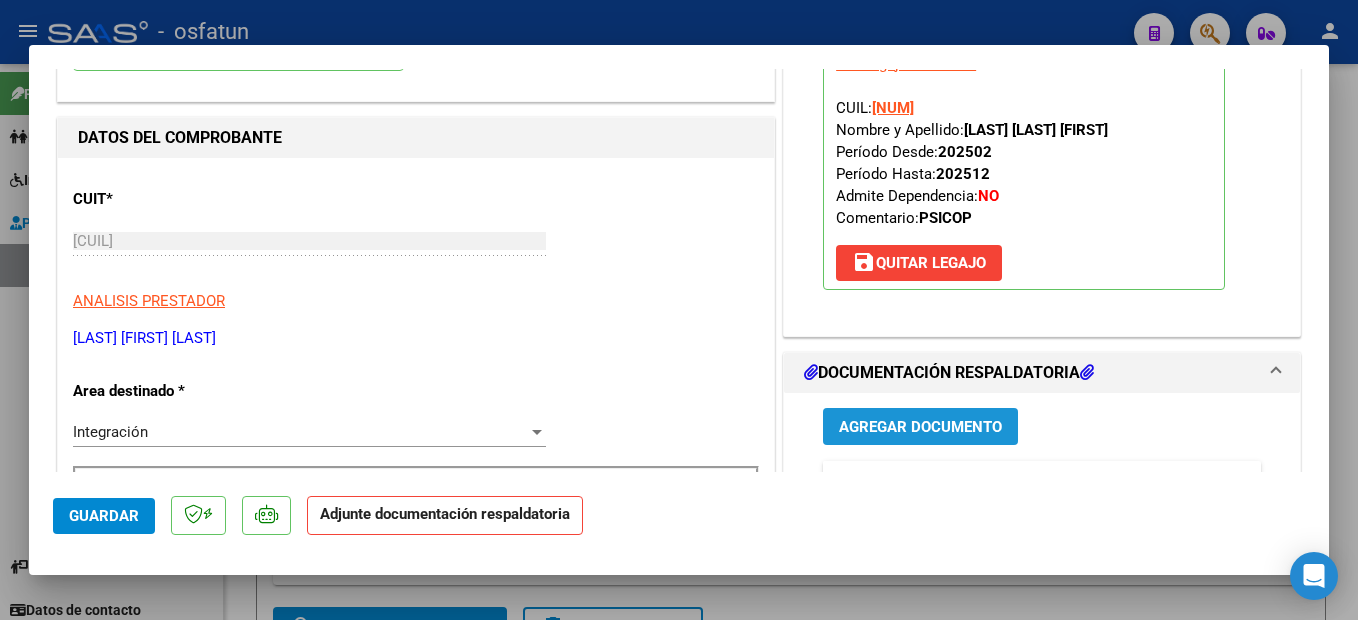click on "Agregar Documento" at bounding box center (920, 427) 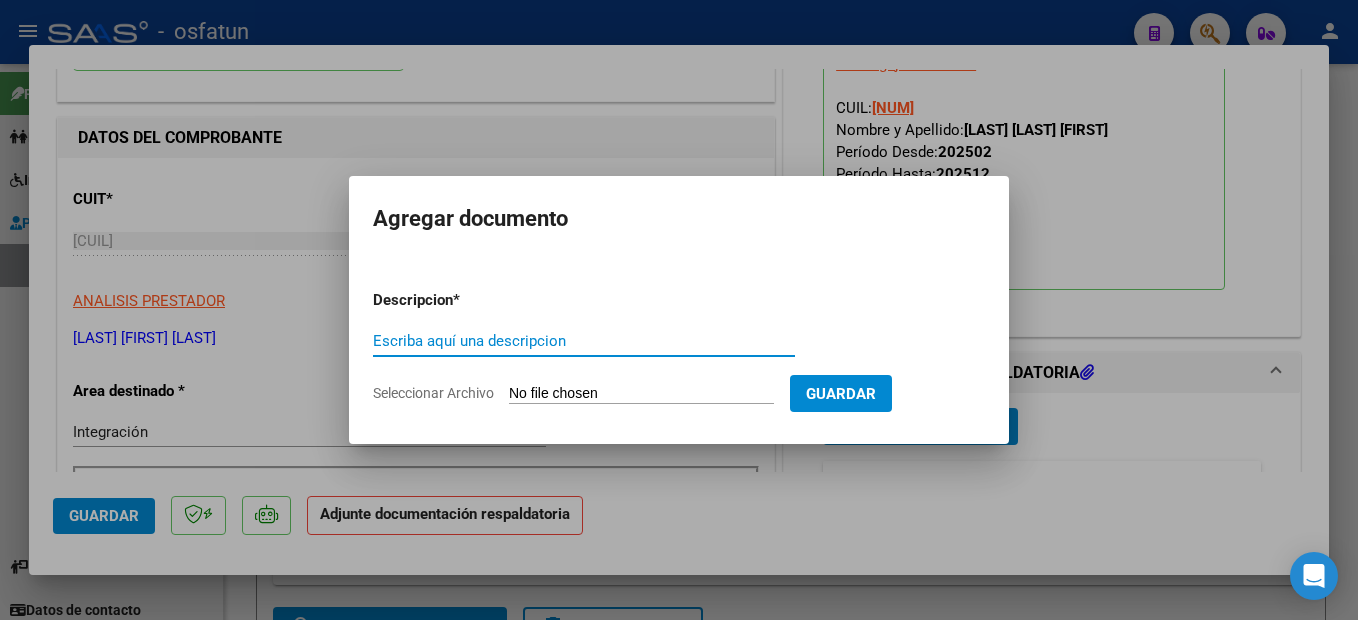 click on "Escriba aquí una descripcion" at bounding box center [584, 341] 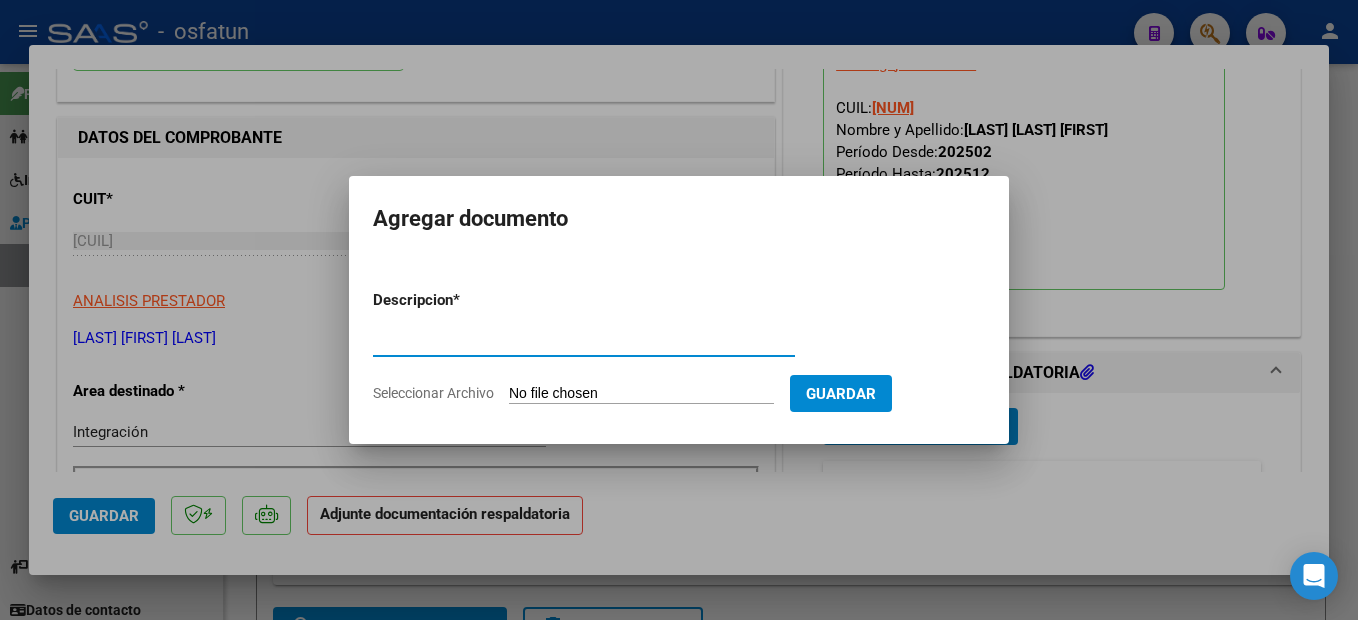 type on "PLANILLA DE ASISTENCIA" 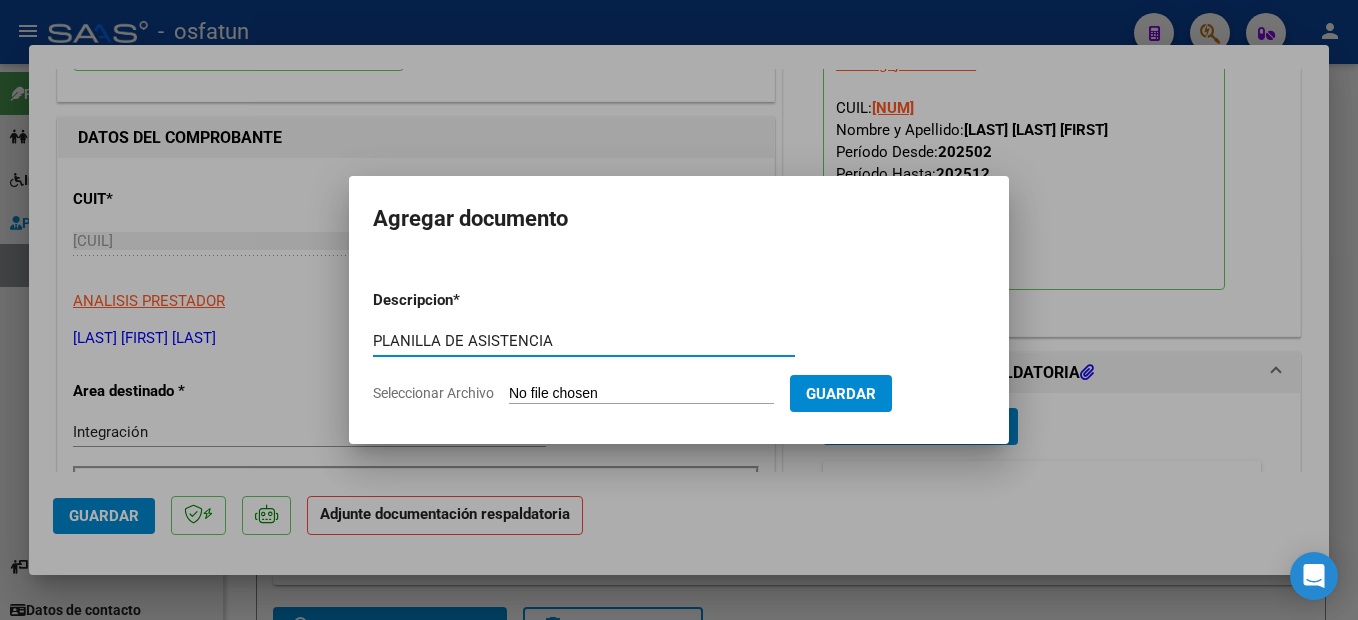click on "Seleccionar Archivo" at bounding box center (641, 394) 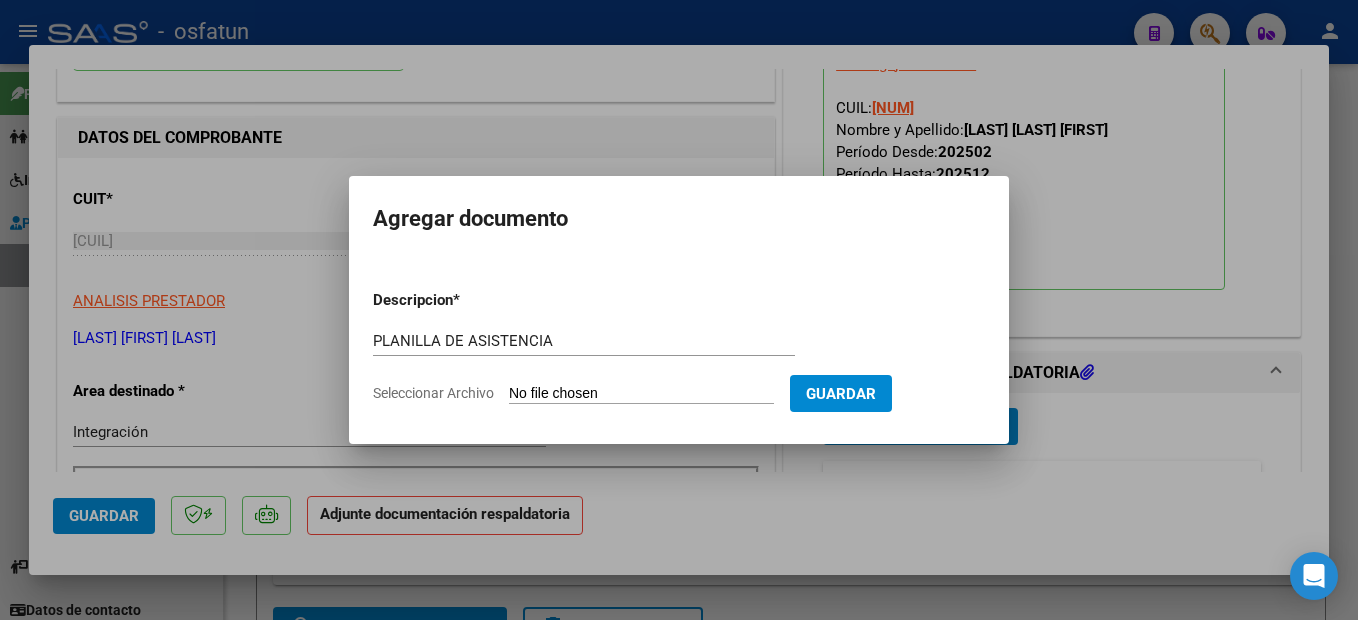 type on "C:\fakepath\250807105755.pdf" 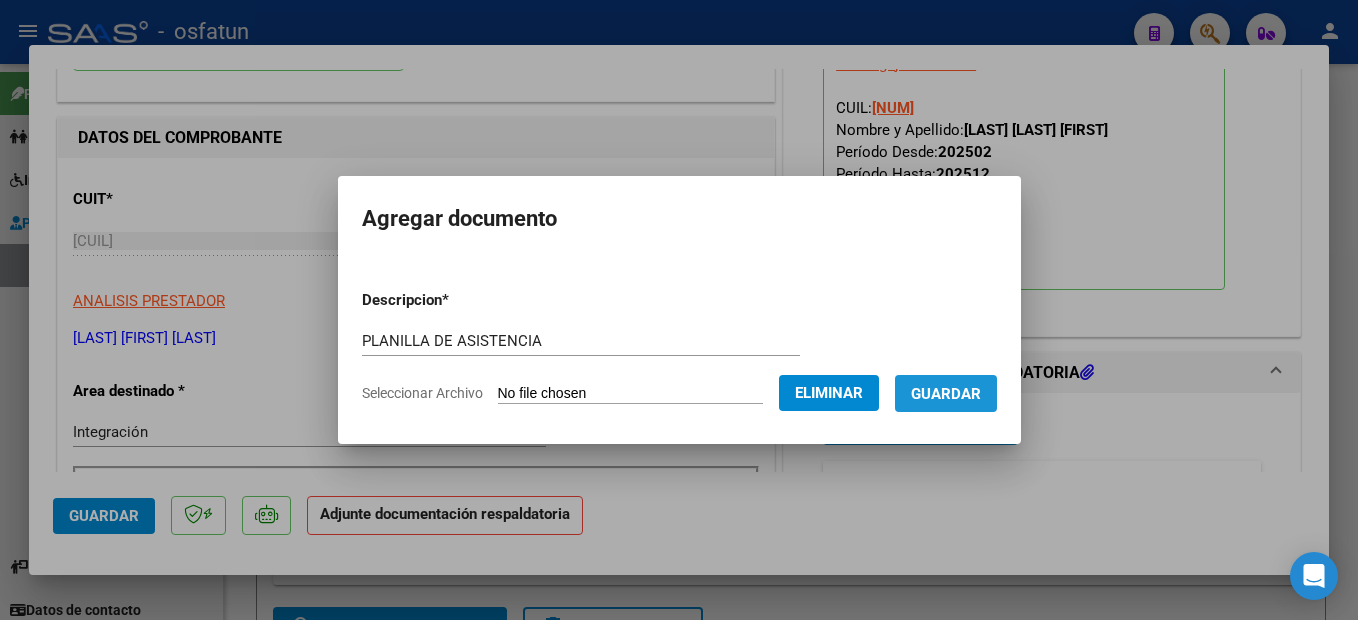 drag, startPoint x: 981, startPoint y: 399, endPoint x: 991, endPoint y: 389, distance: 14.142136 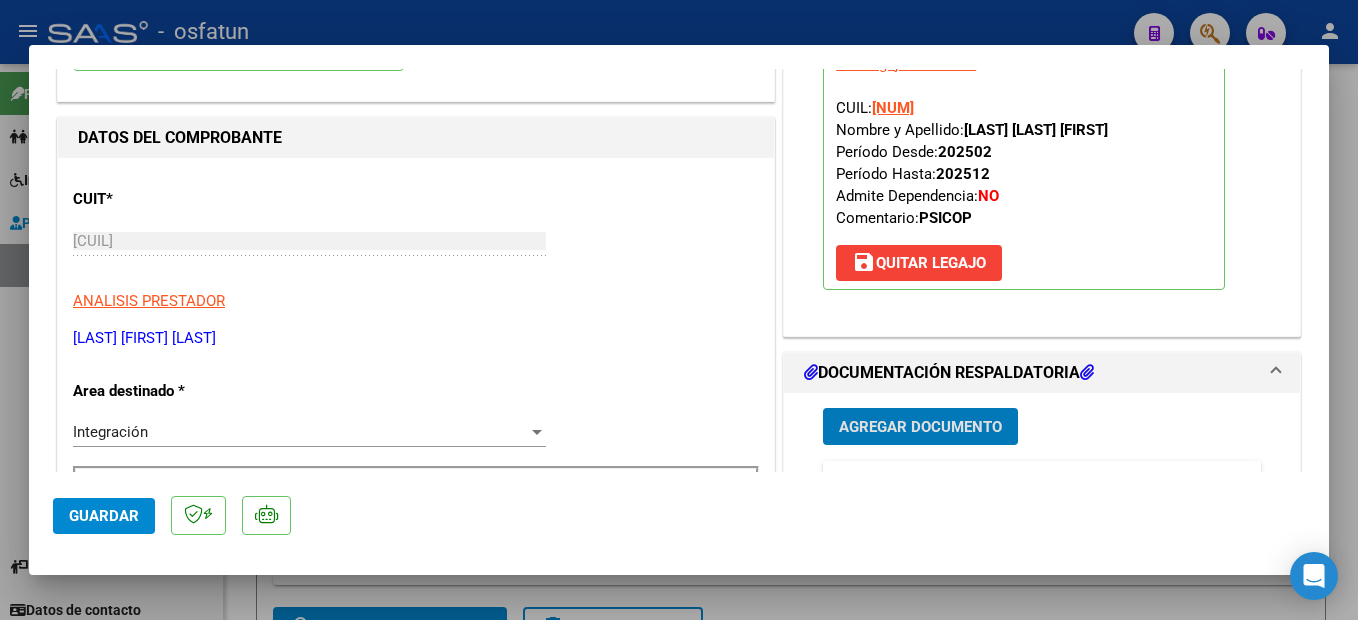 scroll, scrollTop: 400, scrollLeft: 0, axis: vertical 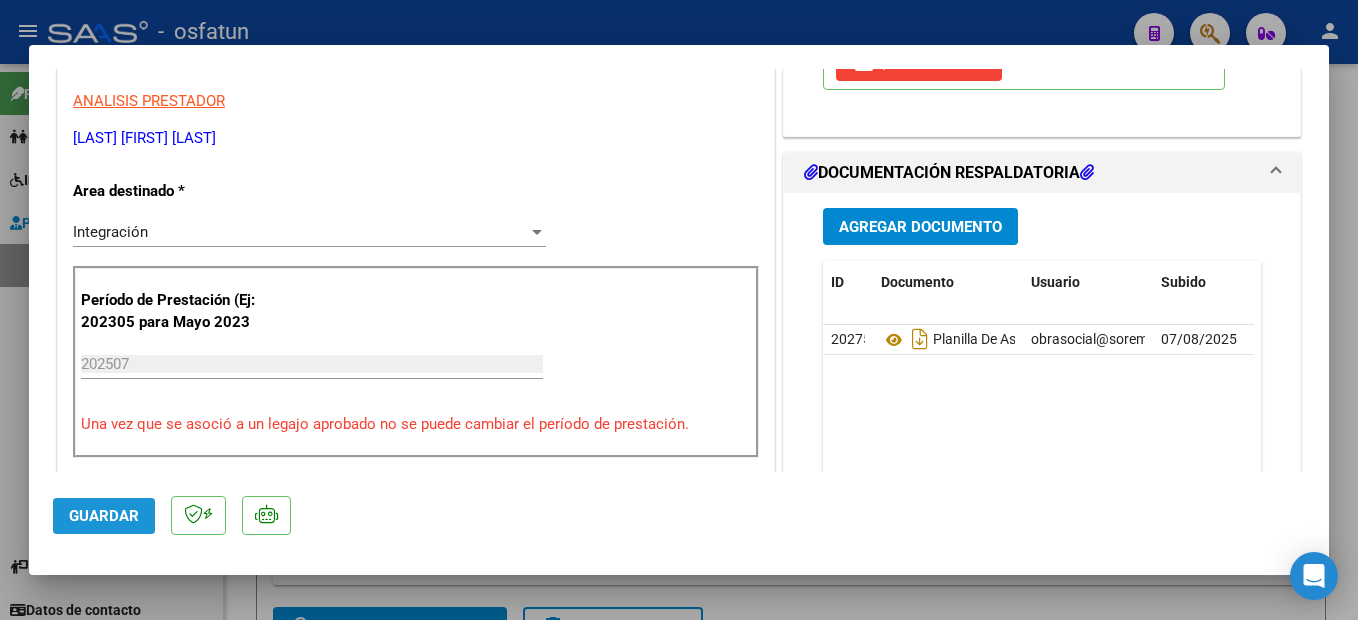 click on "Guardar" 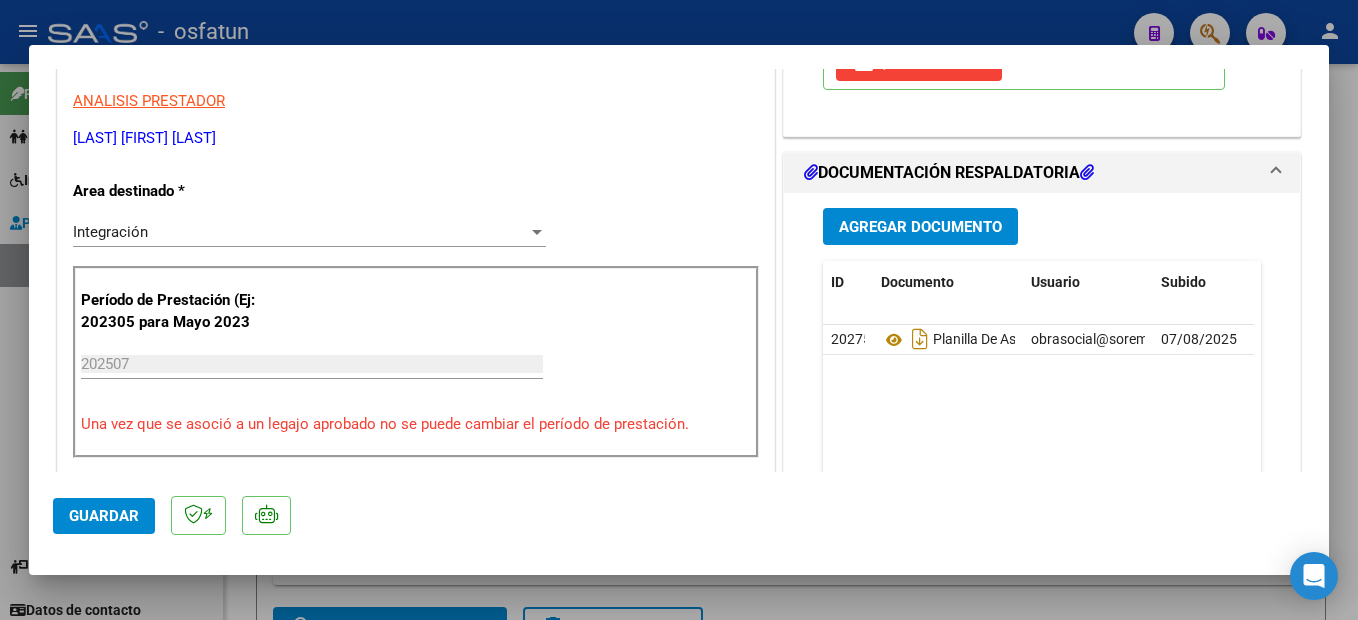 drag, startPoint x: 1341, startPoint y: 429, endPoint x: 1068, endPoint y: 315, distance: 295.84625 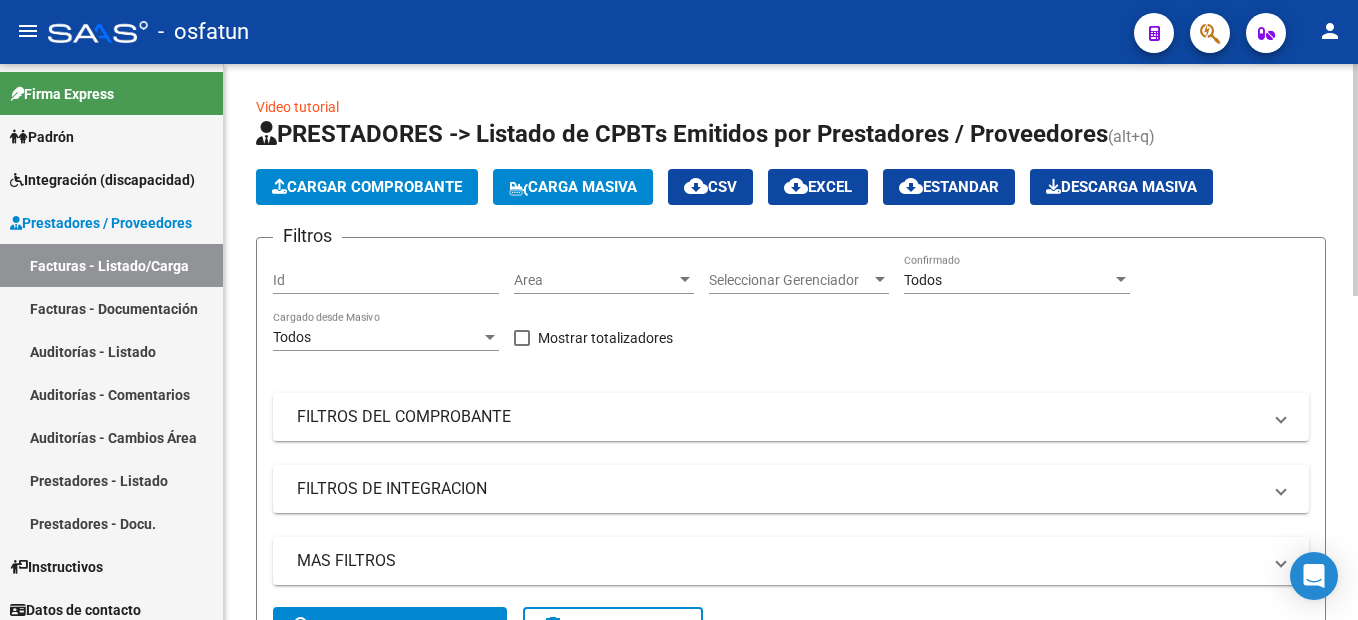 click on "Cargar Comprobante" 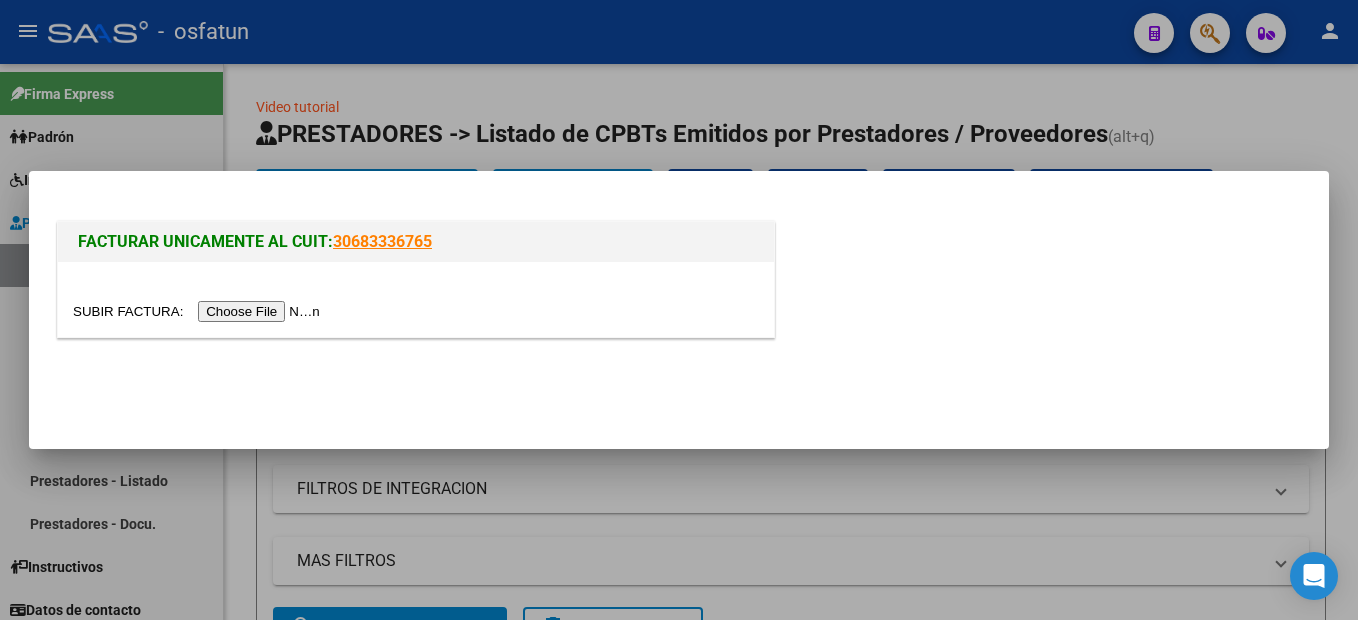 click at bounding box center (199, 311) 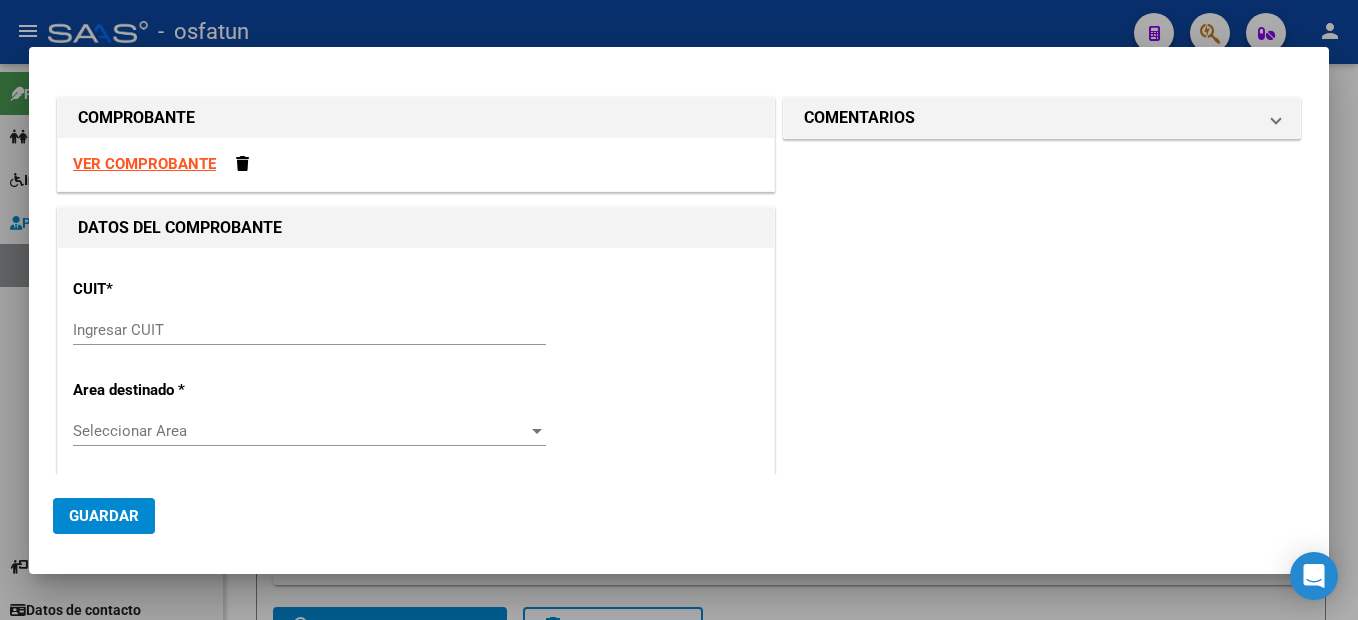 click on "Ingresar CUIT" at bounding box center [309, 330] 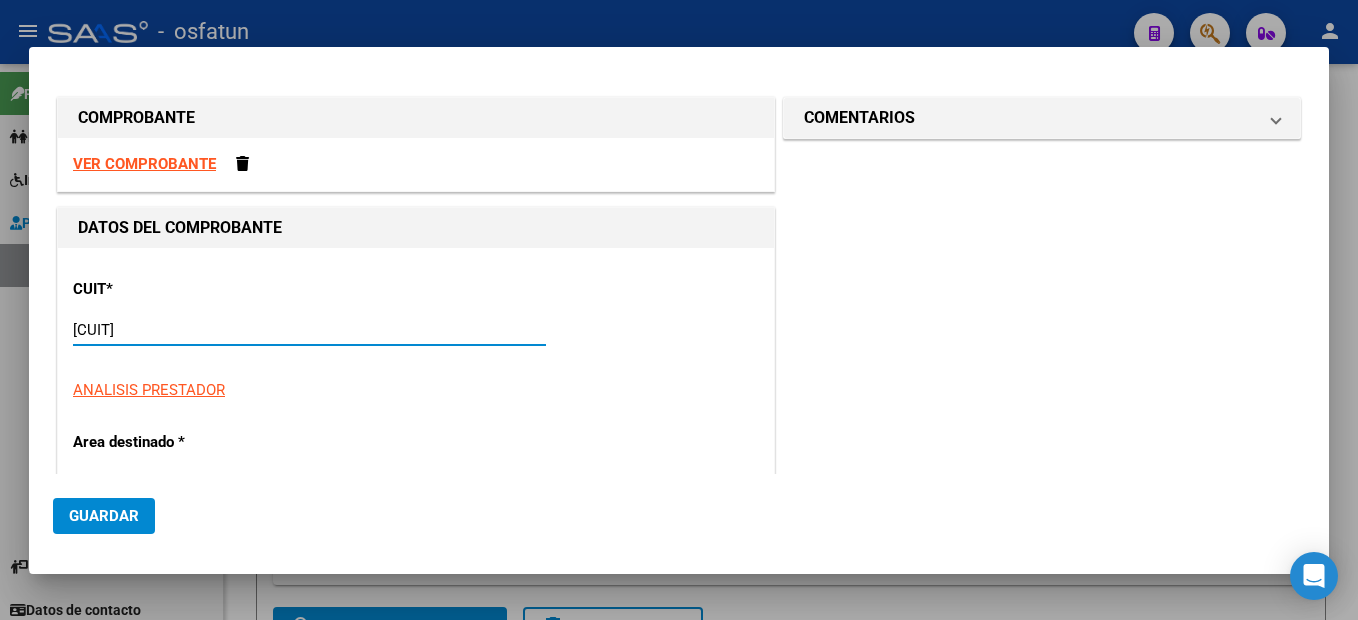 type on "27-32201163-1" 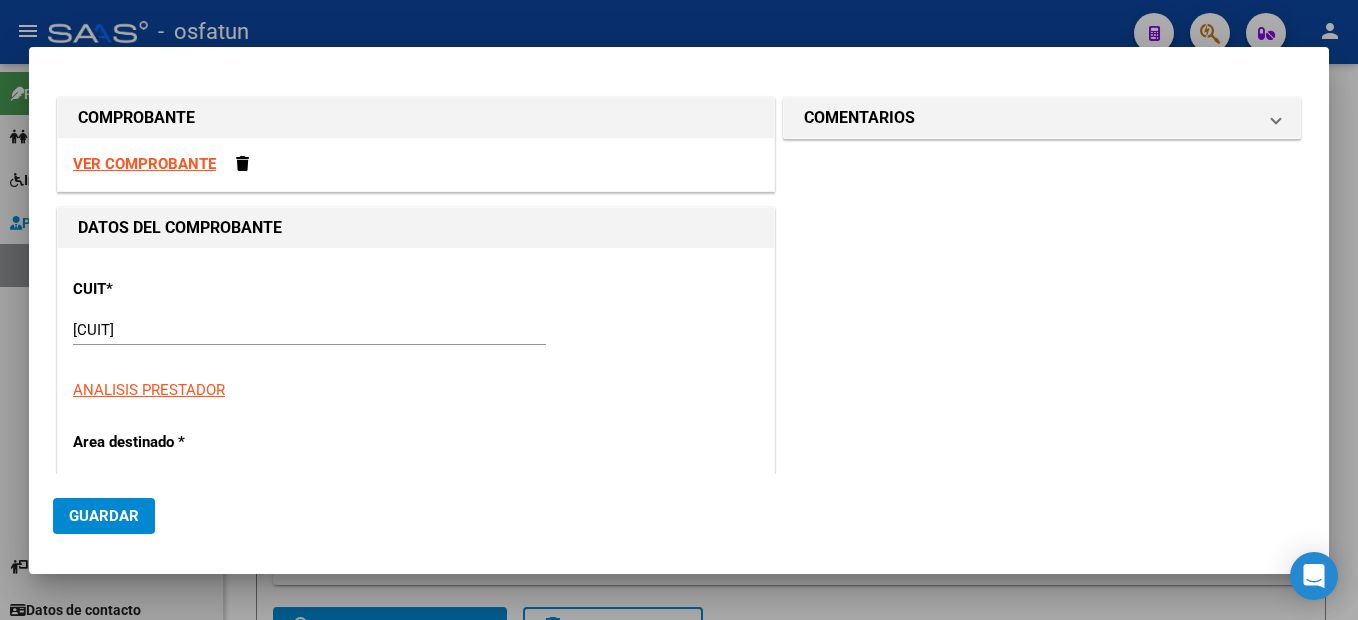 scroll, scrollTop: 212, scrollLeft: 0, axis: vertical 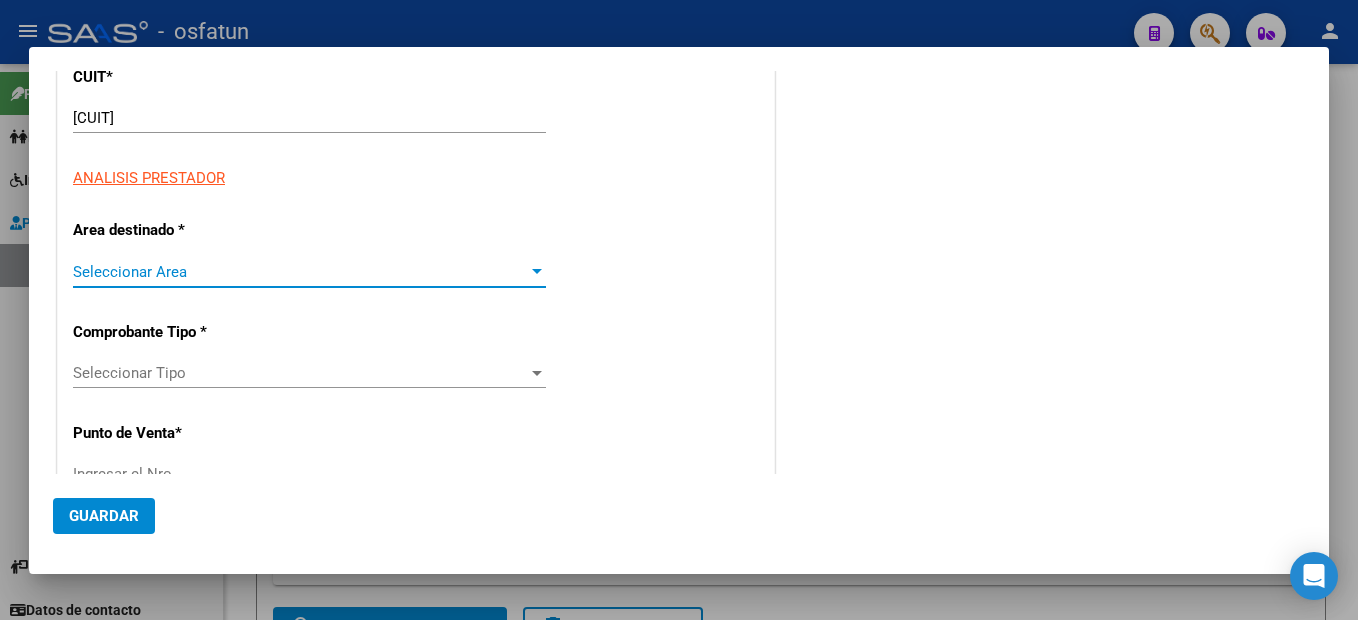 type on "2" 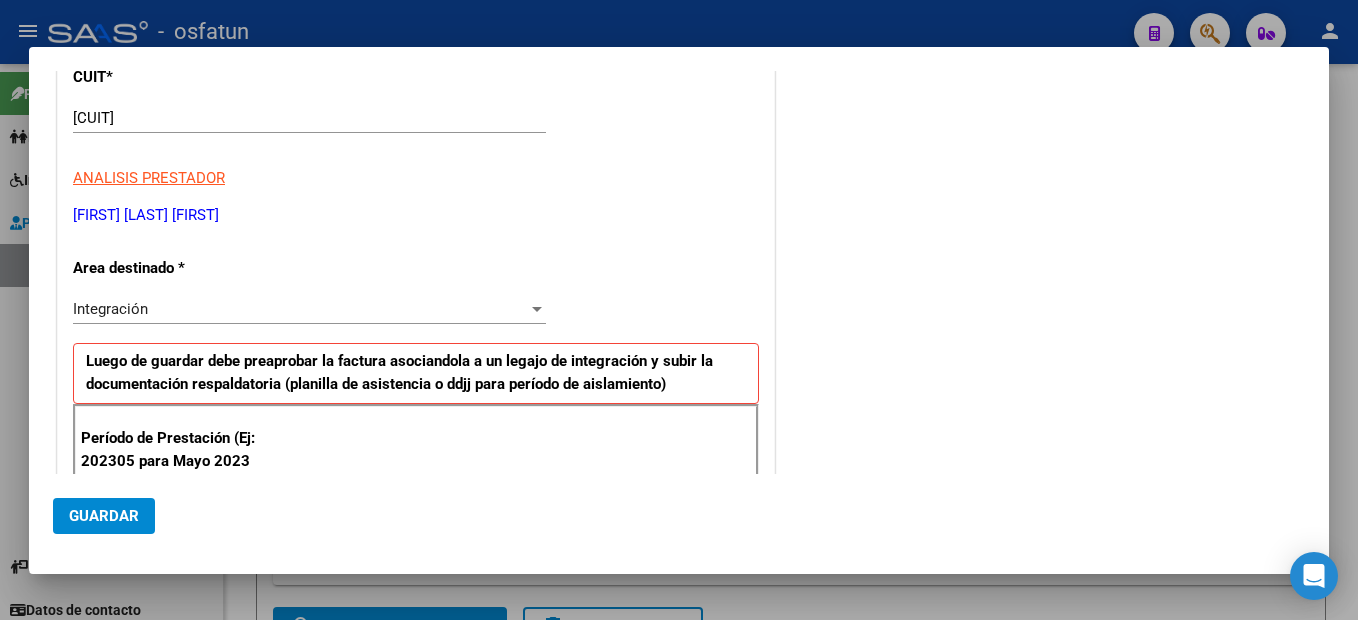 scroll, scrollTop: 442, scrollLeft: 0, axis: vertical 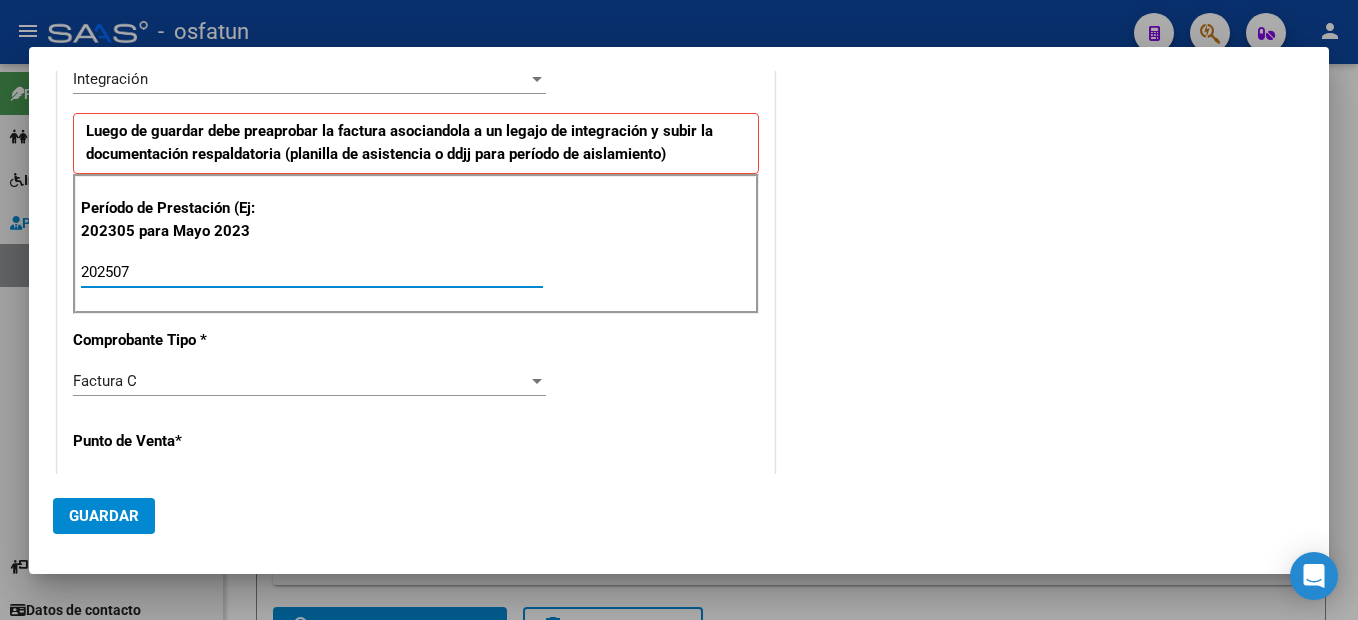 type on "202507" 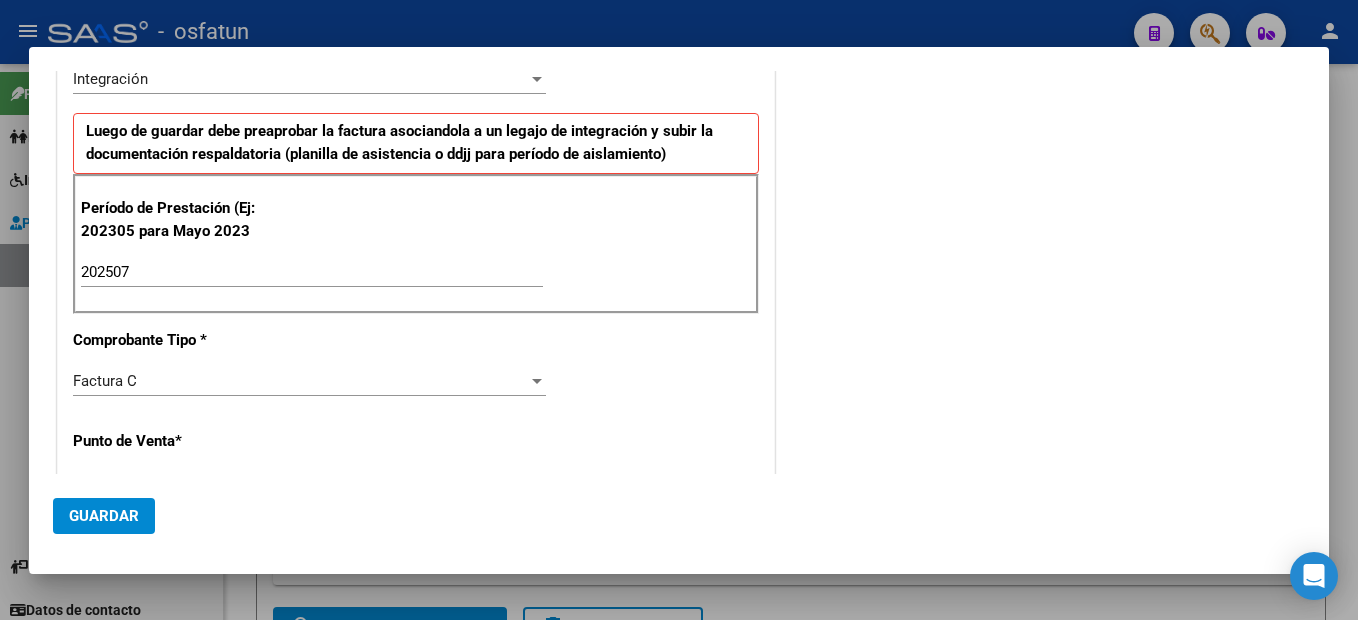 scroll, scrollTop: 653, scrollLeft: 0, axis: vertical 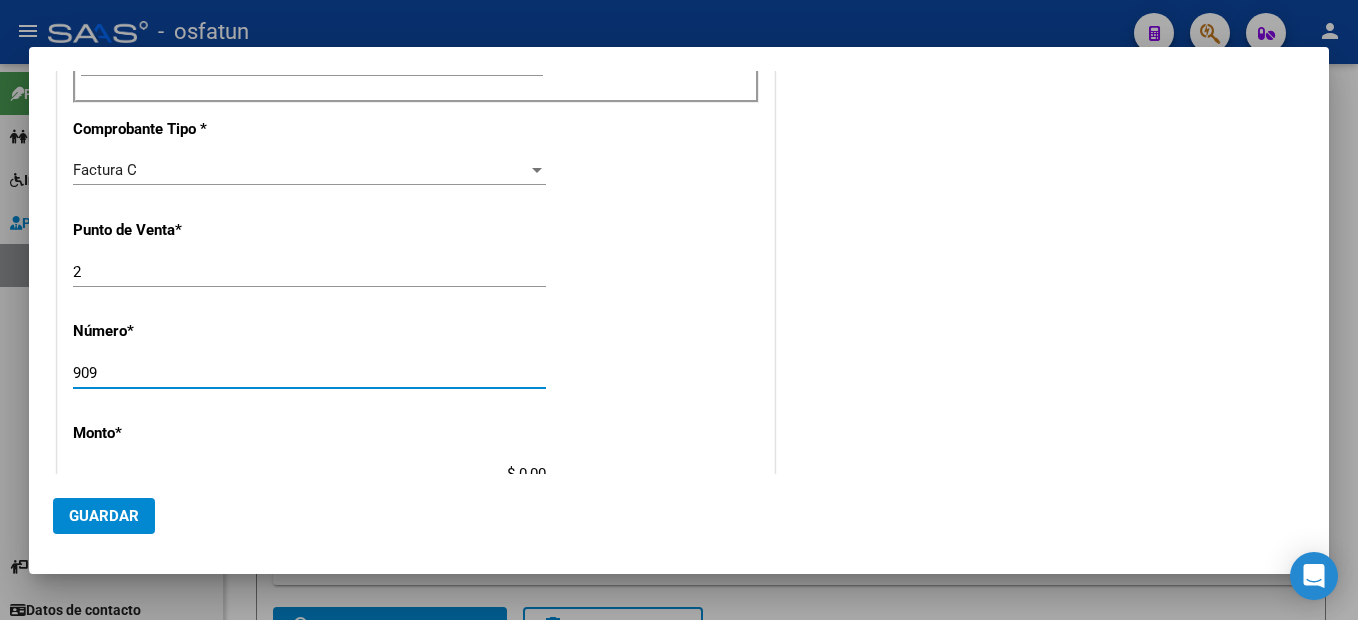 type on "909" 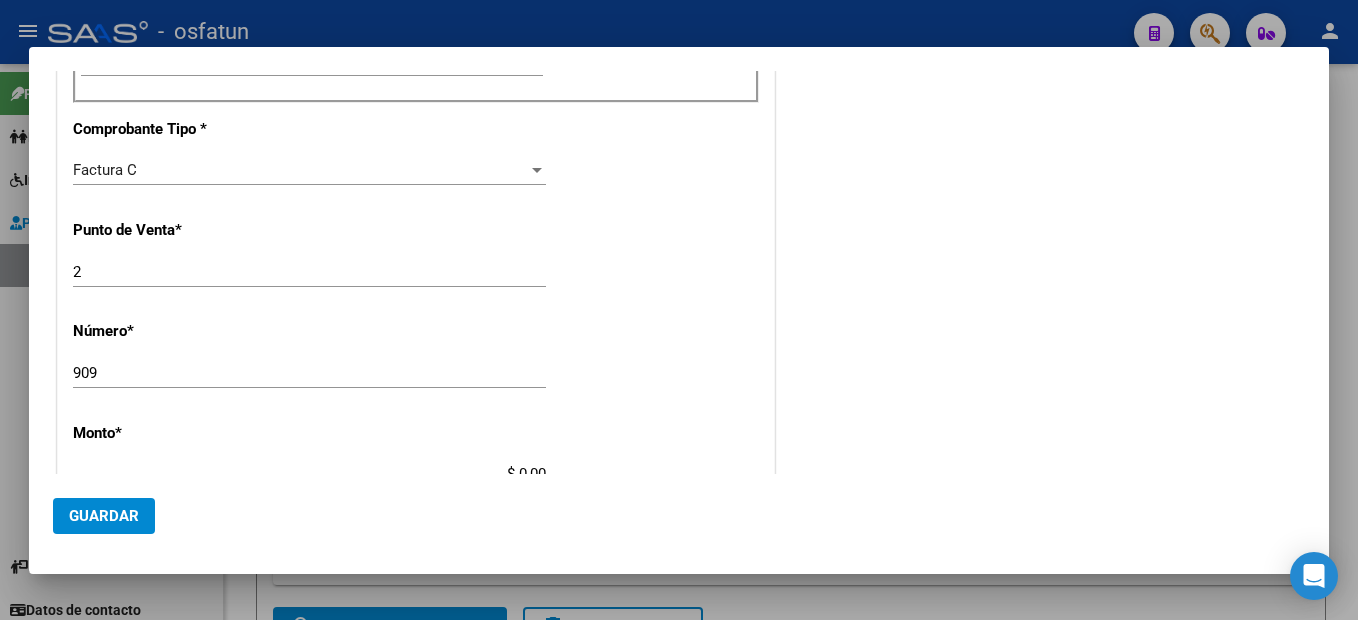 scroll, scrollTop: 663, scrollLeft: 0, axis: vertical 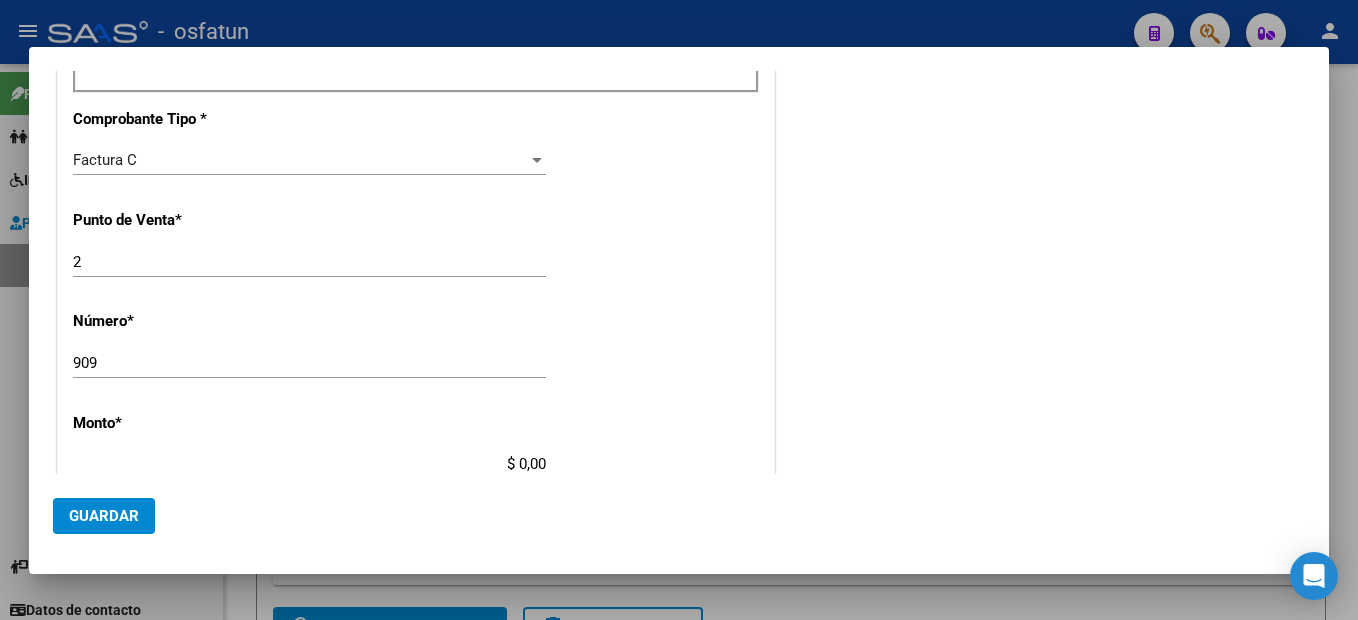 type on "$ 98.964,88" 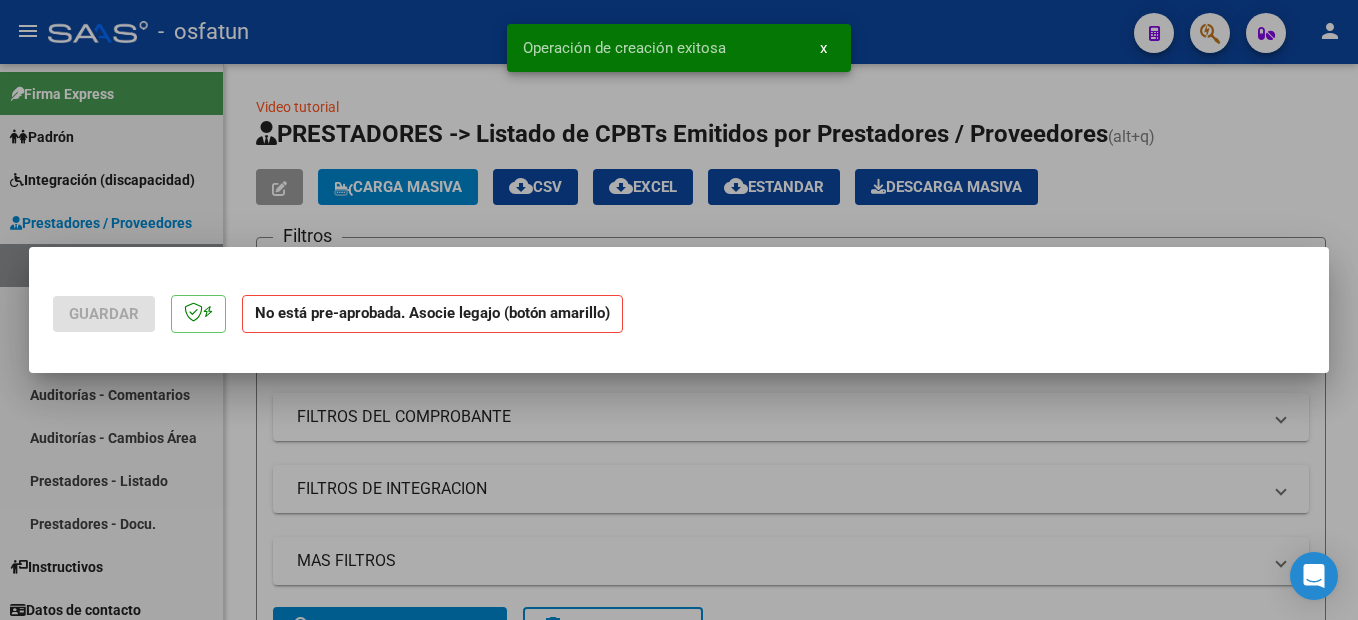 scroll, scrollTop: 0, scrollLeft: 0, axis: both 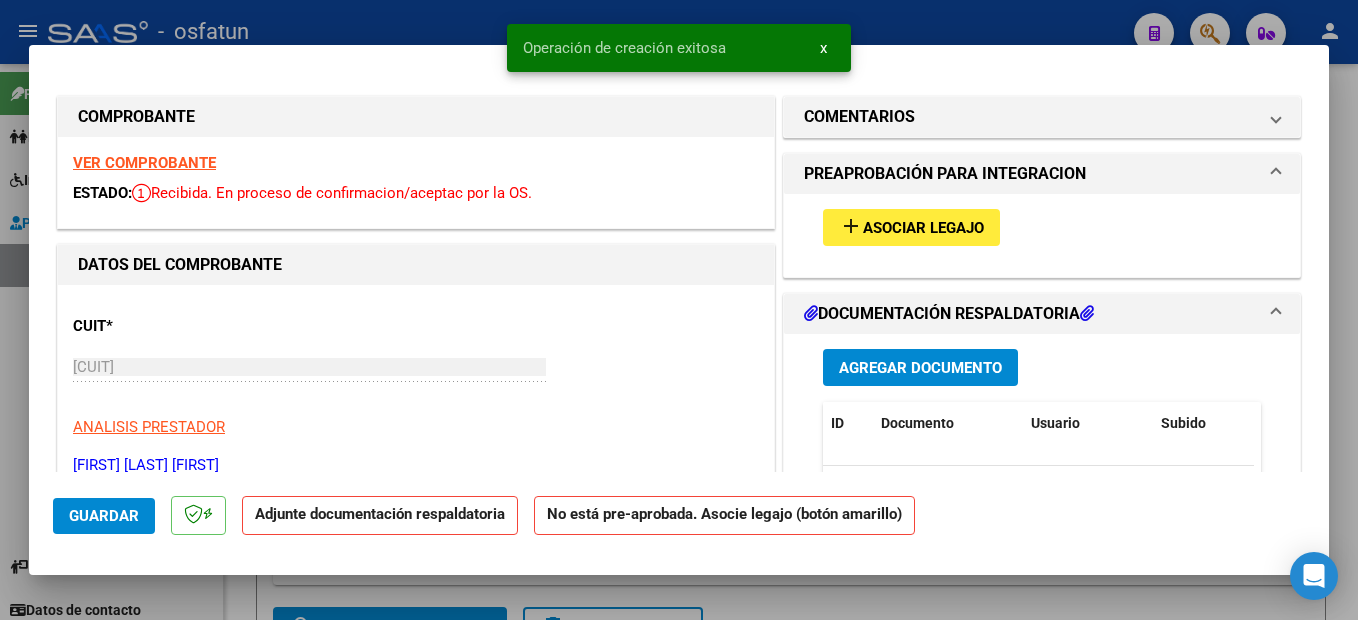 click on "Asociar Legajo" at bounding box center (923, 228) 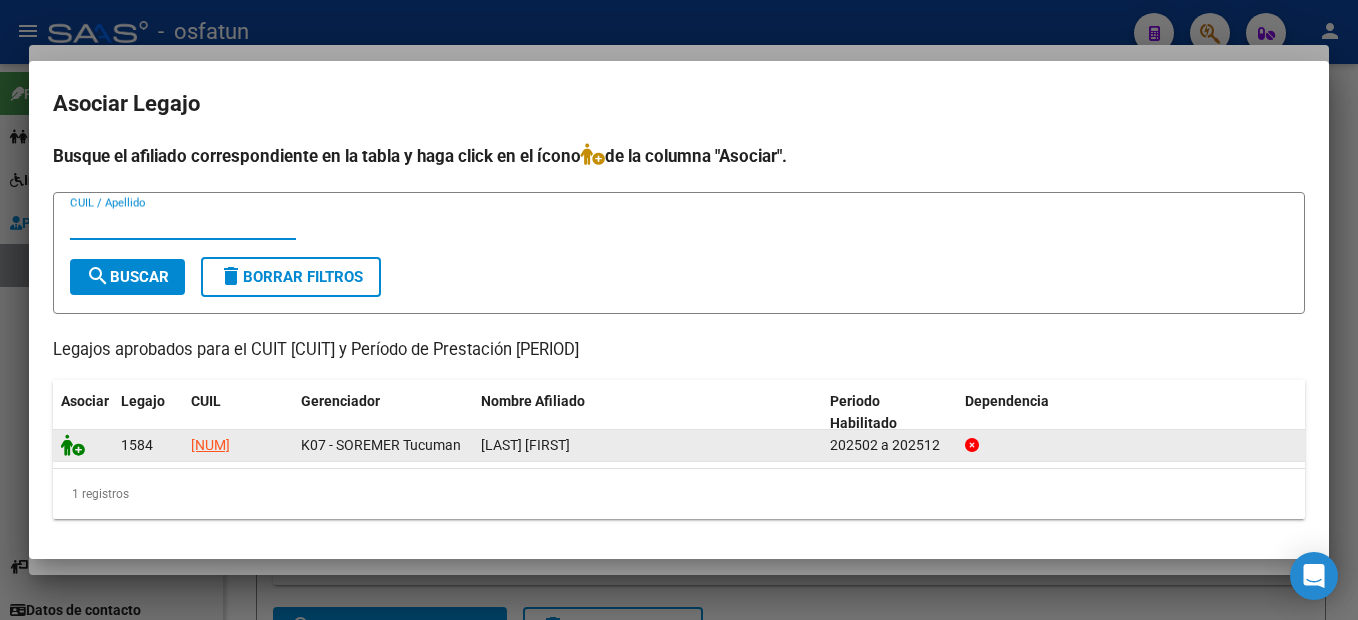 click 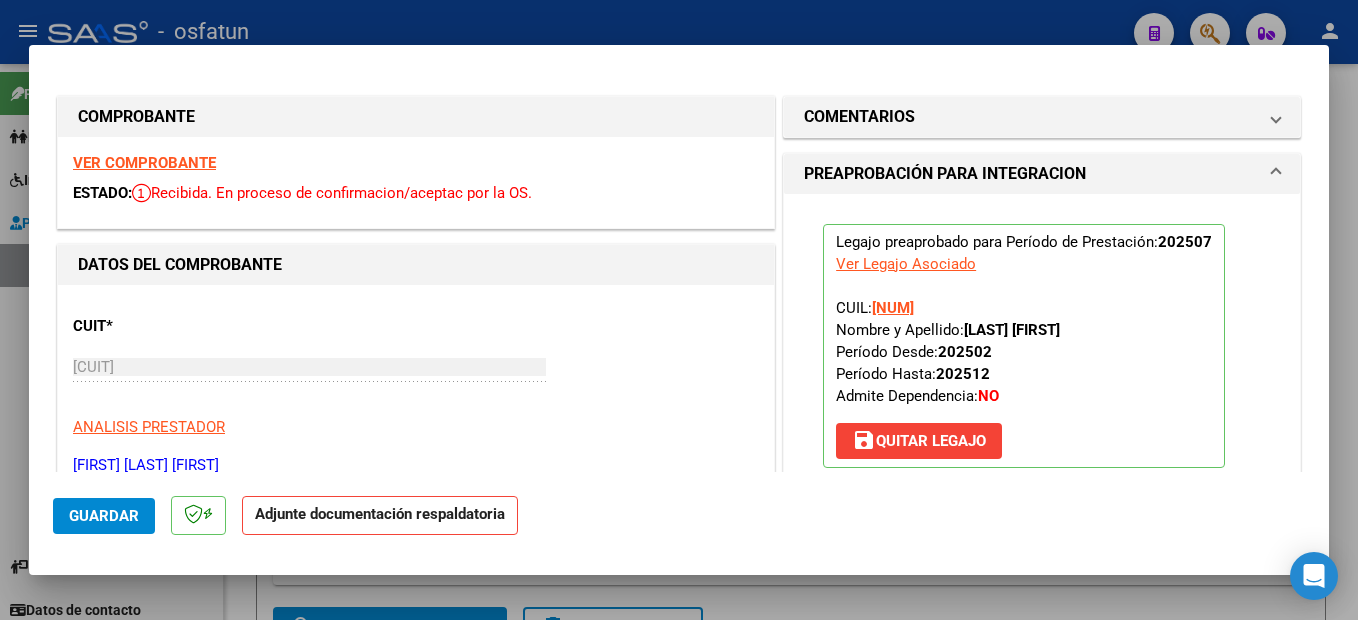 scroll, scrollTop: 200, scrollLeft: 0, axis: vertical 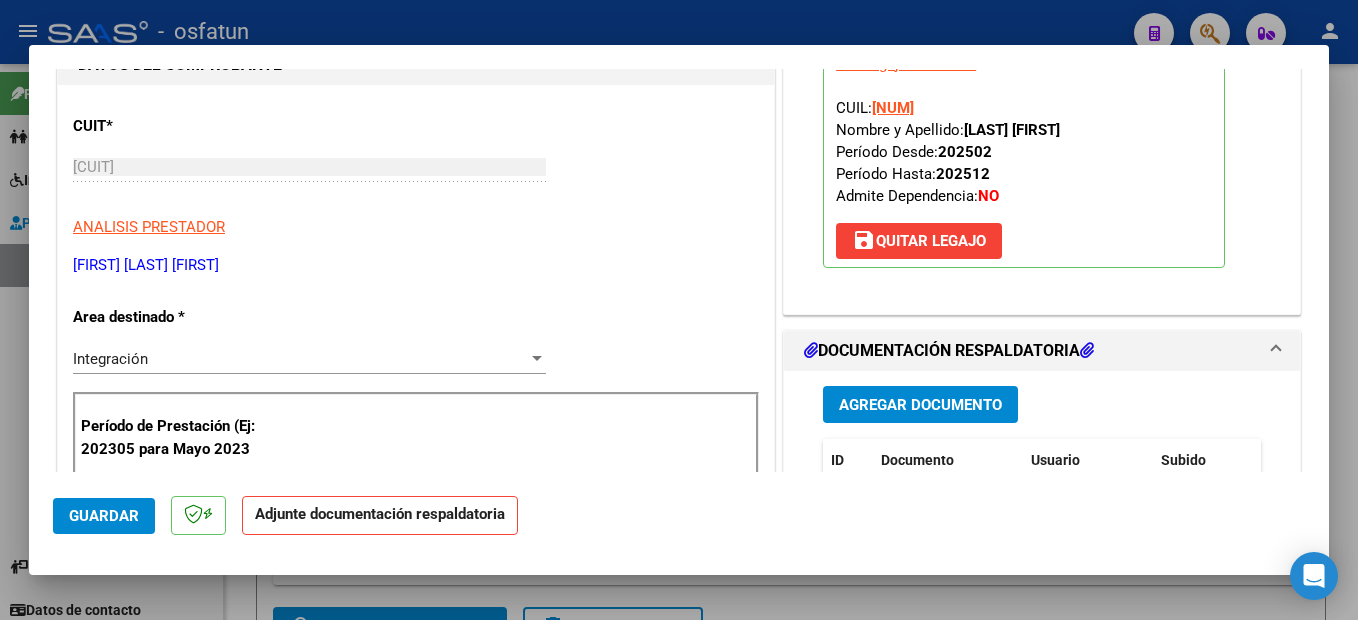 click on "Agregar Documento" at bounding box center [920, 405] 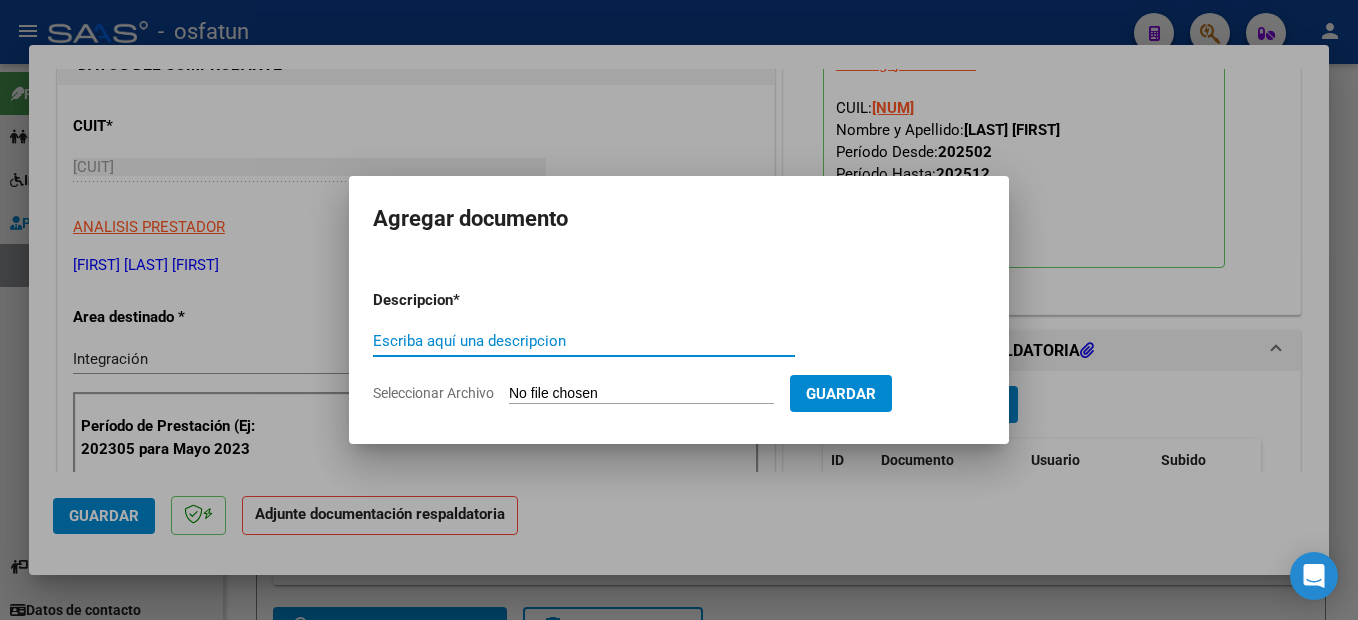 click on "Escriba aquí una descripcion" at bounding box center (584, 341) 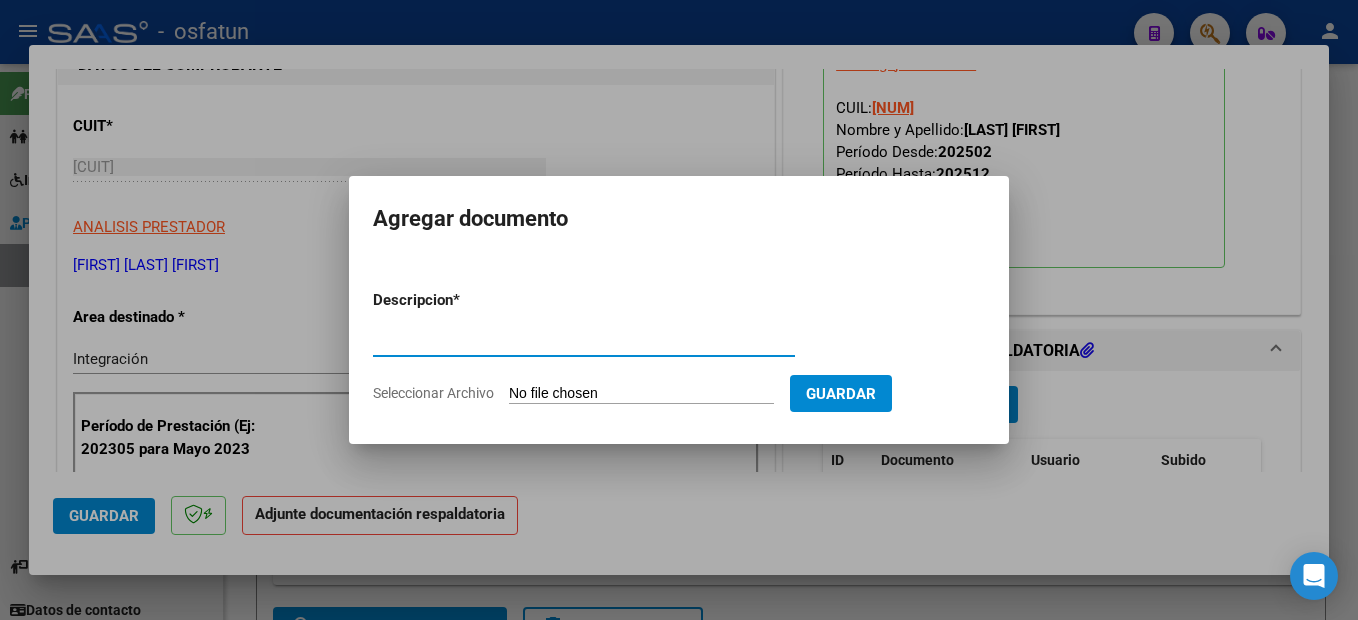 type on "planilla de asistencia" 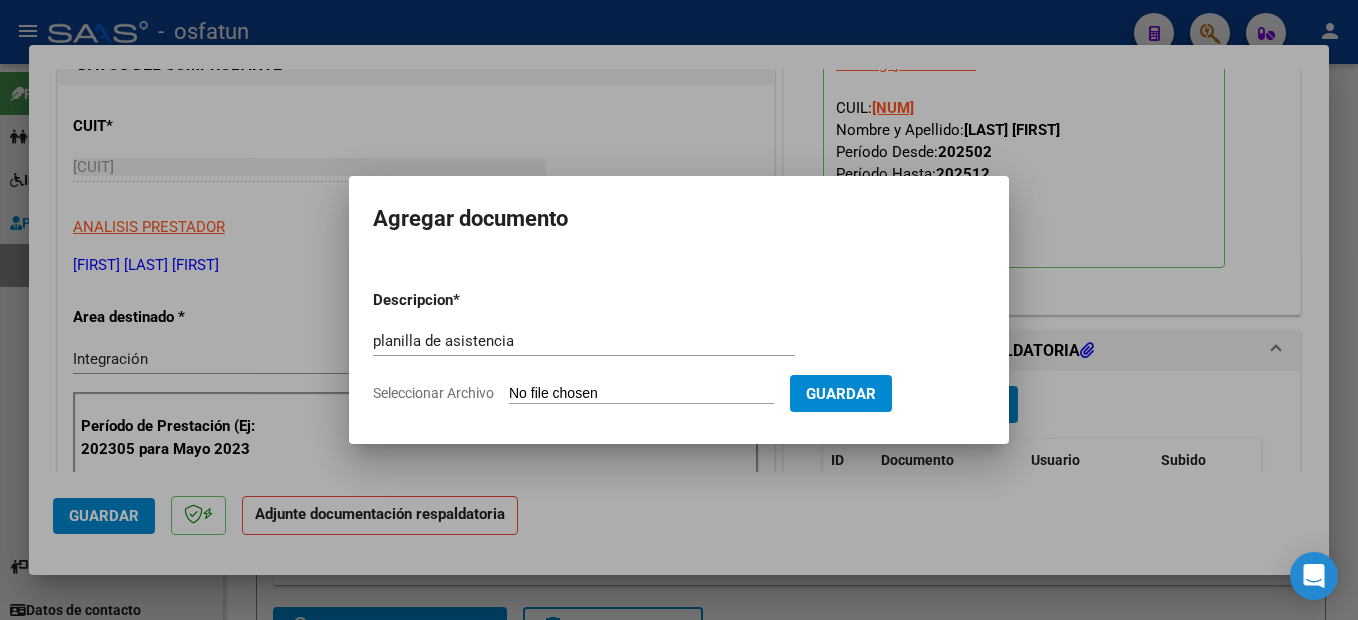click on "Seleccionar Archivo" at bounding box center [641, 394] 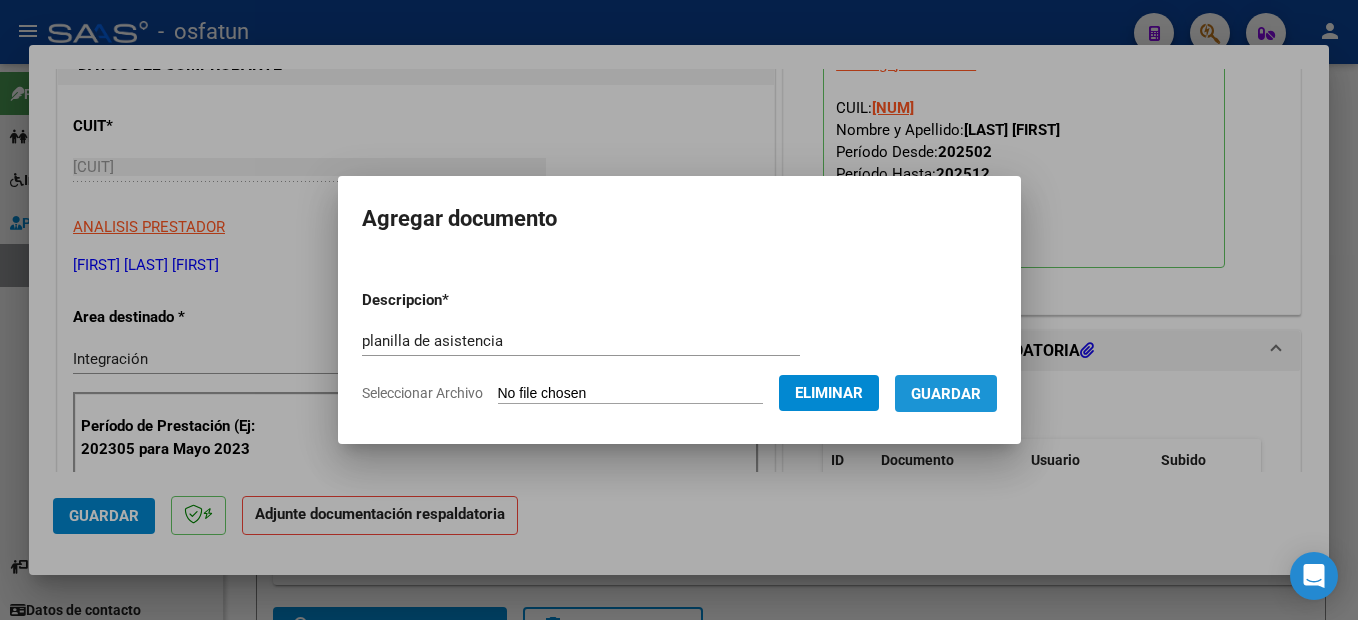 click on "Guardar" at bounding box center [946, 393] 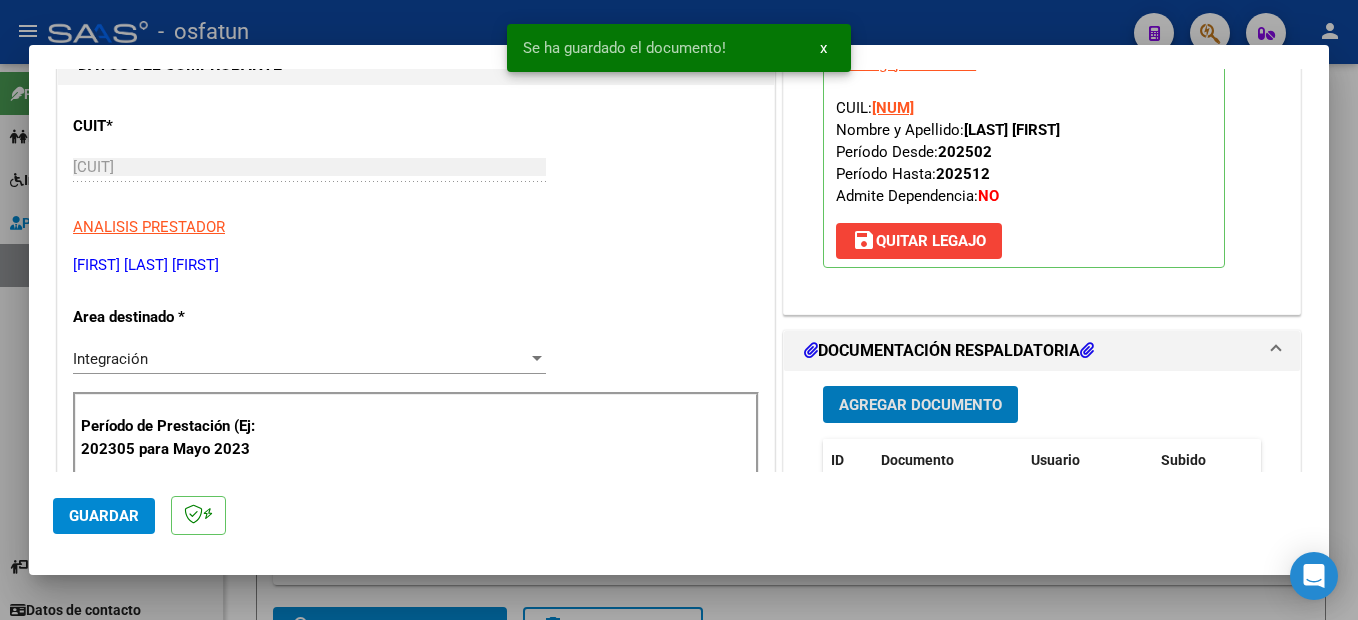 scroll, scrollTop: 500, scrollLeft: 0, axis: vertical 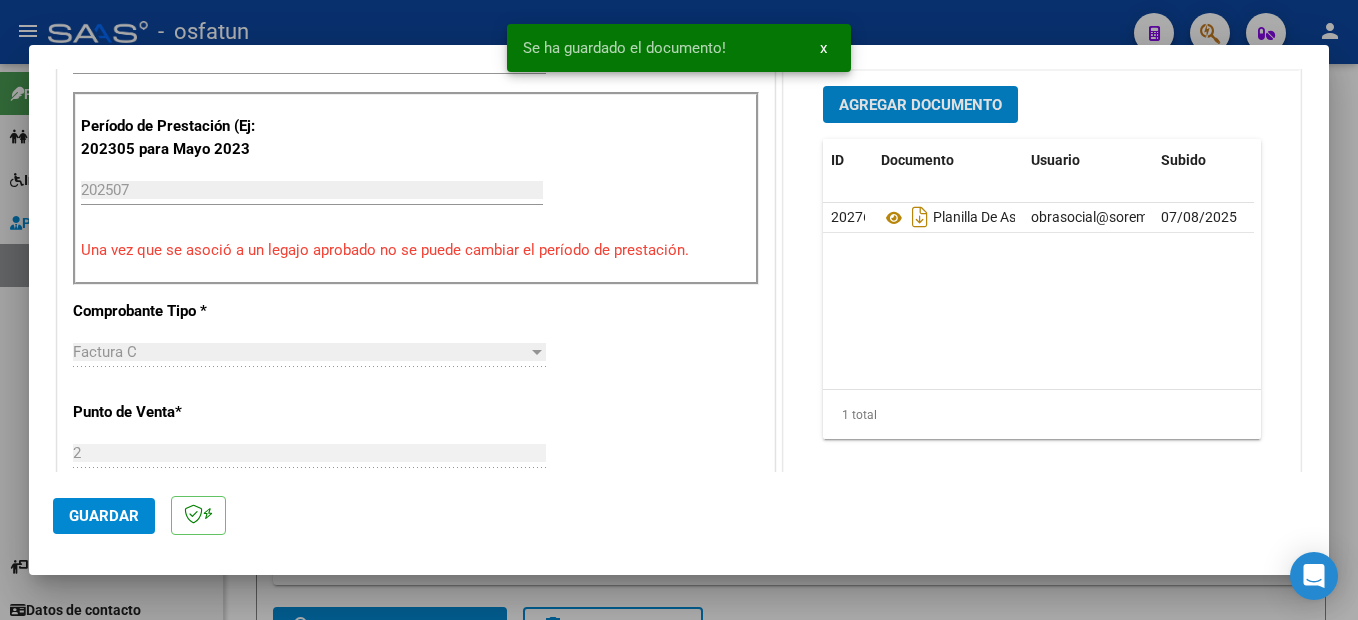 click on "Guardar" 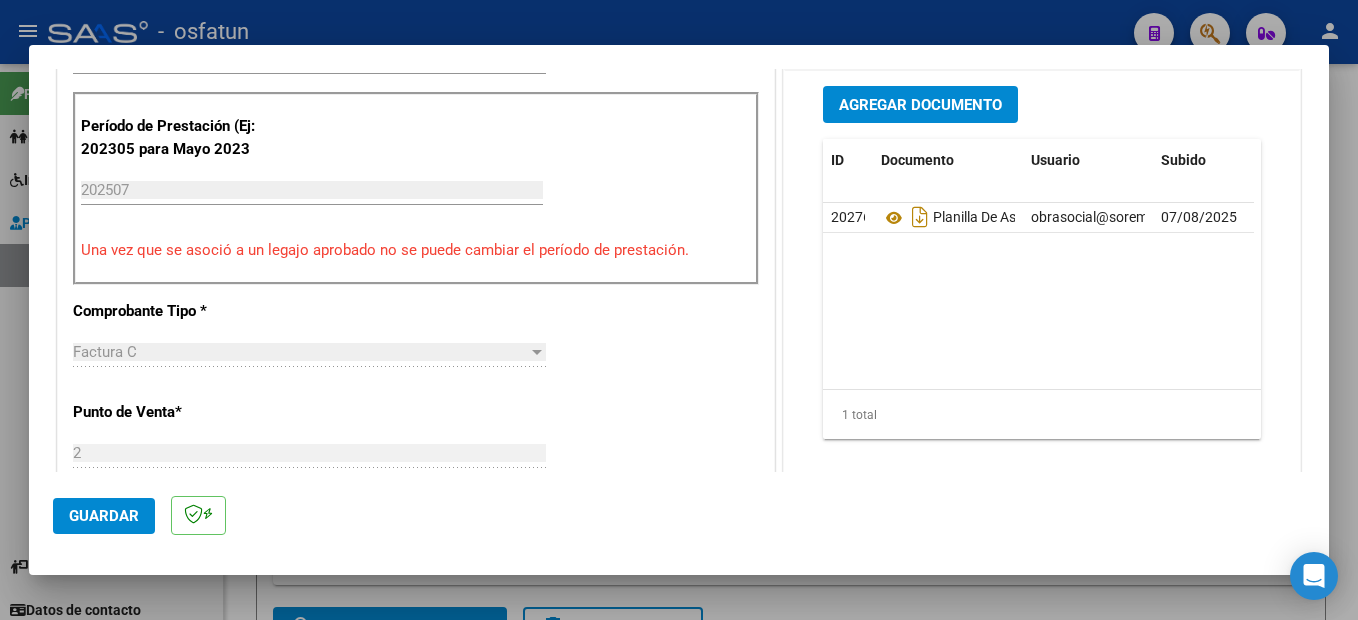 scroll, scrollTop: 1100, scrollLeft: 0, axis: vertical 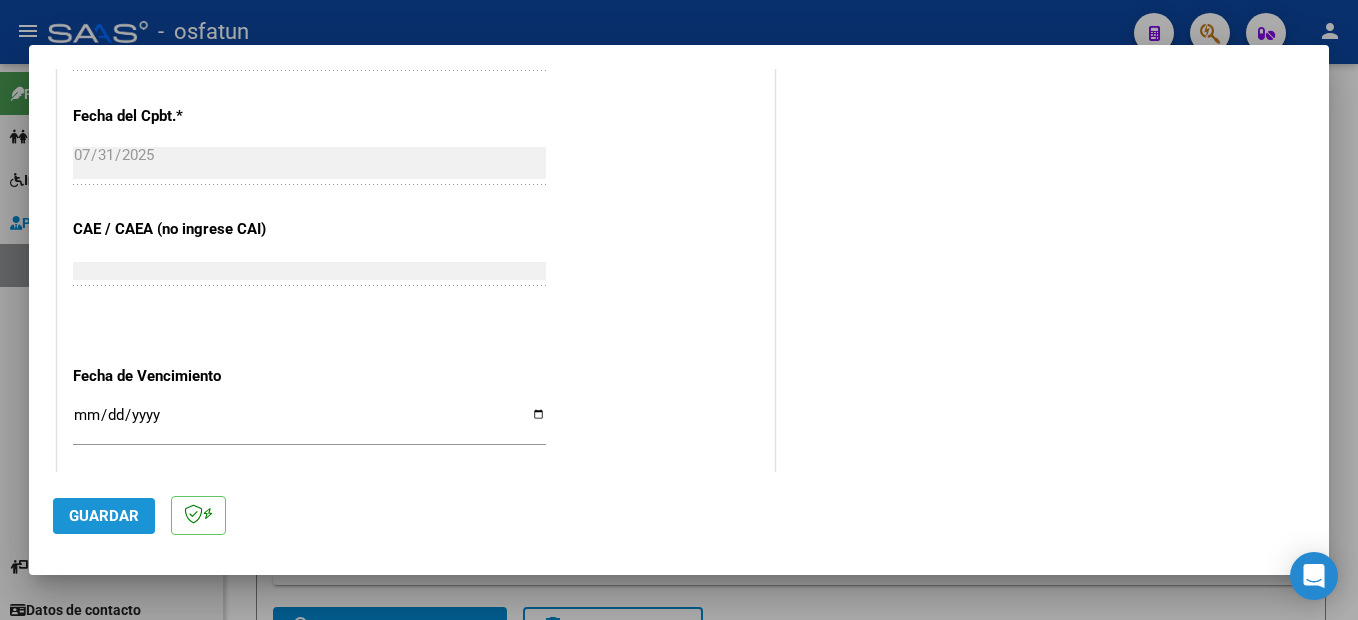 click on "Guardar" 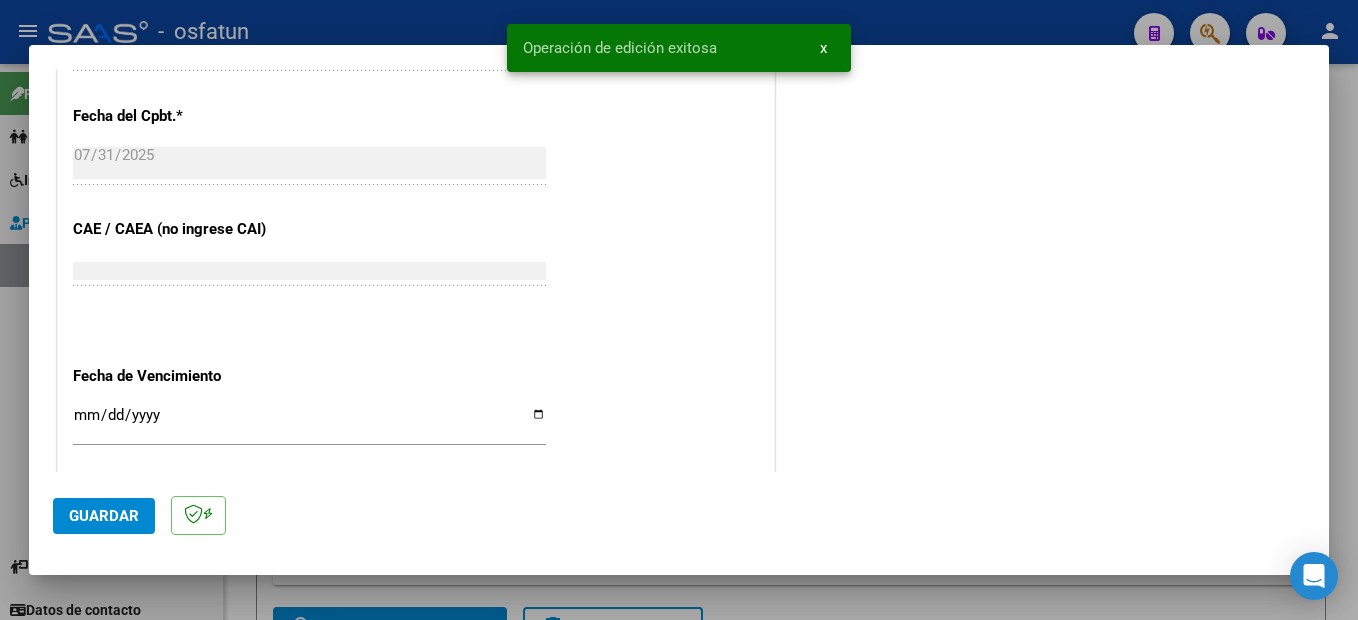 click at bounding box center (679, 310) 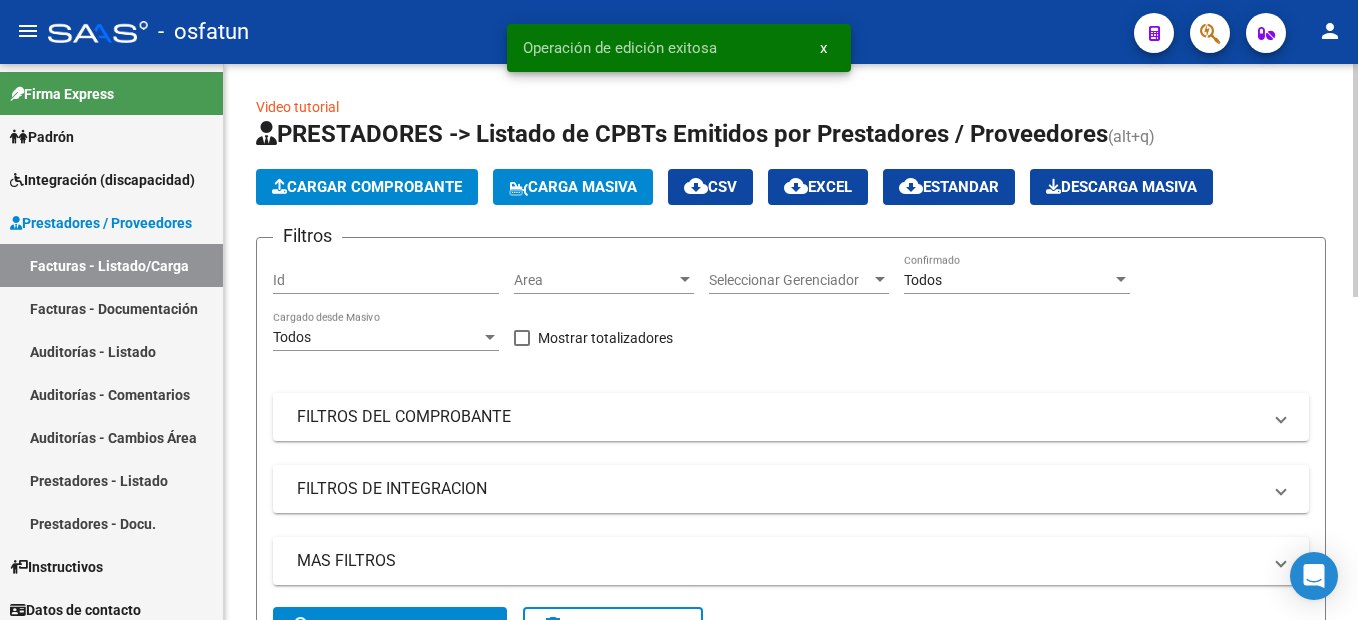 click on "Cargar Comprobante" 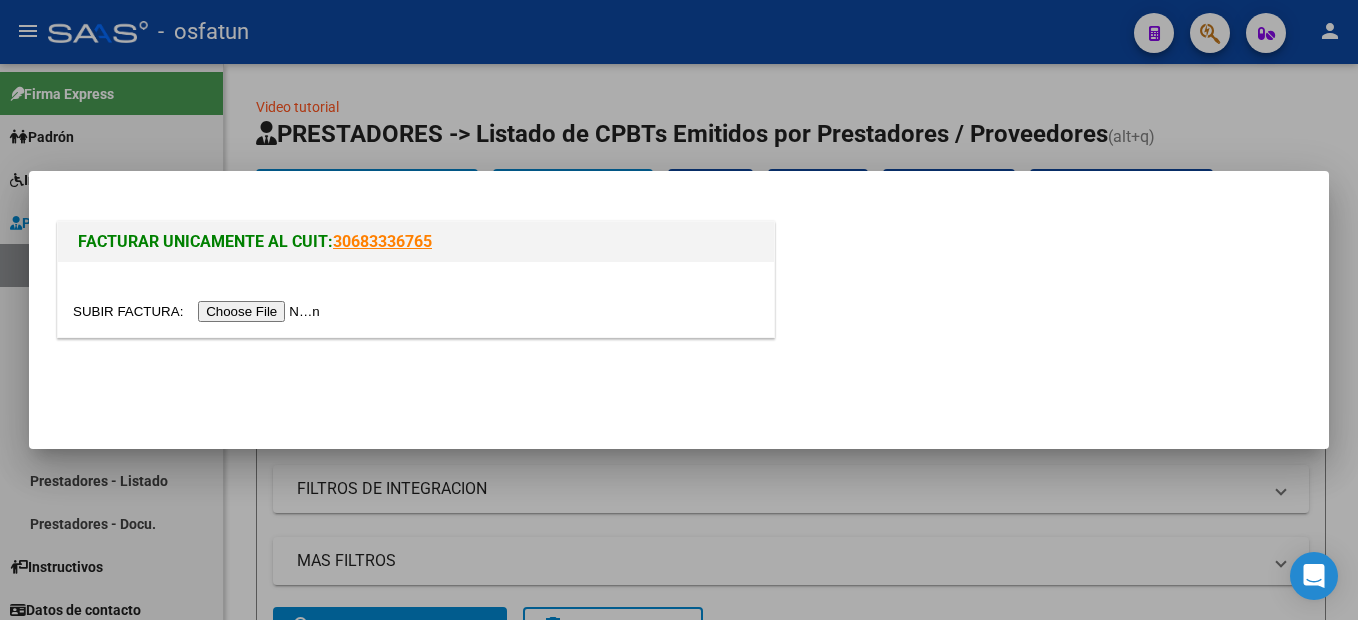click at bounding box center (199, 311) 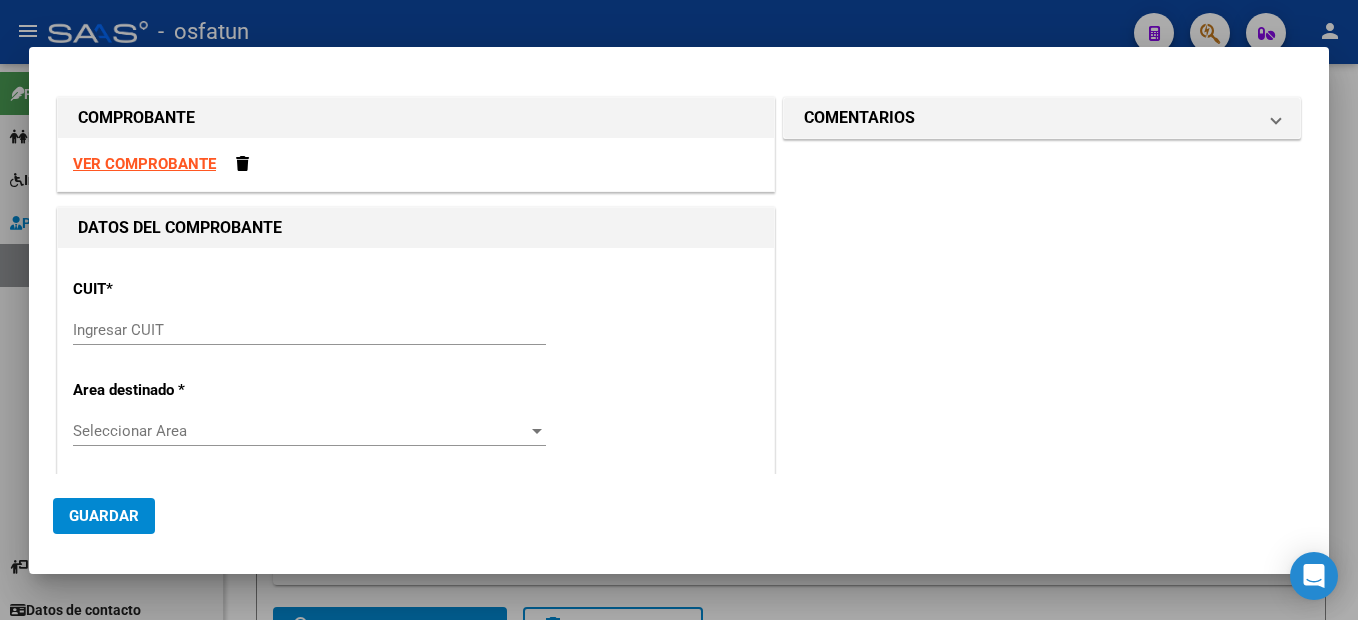 click on "Ingresar CUIT" at bounding box center [309, 330] 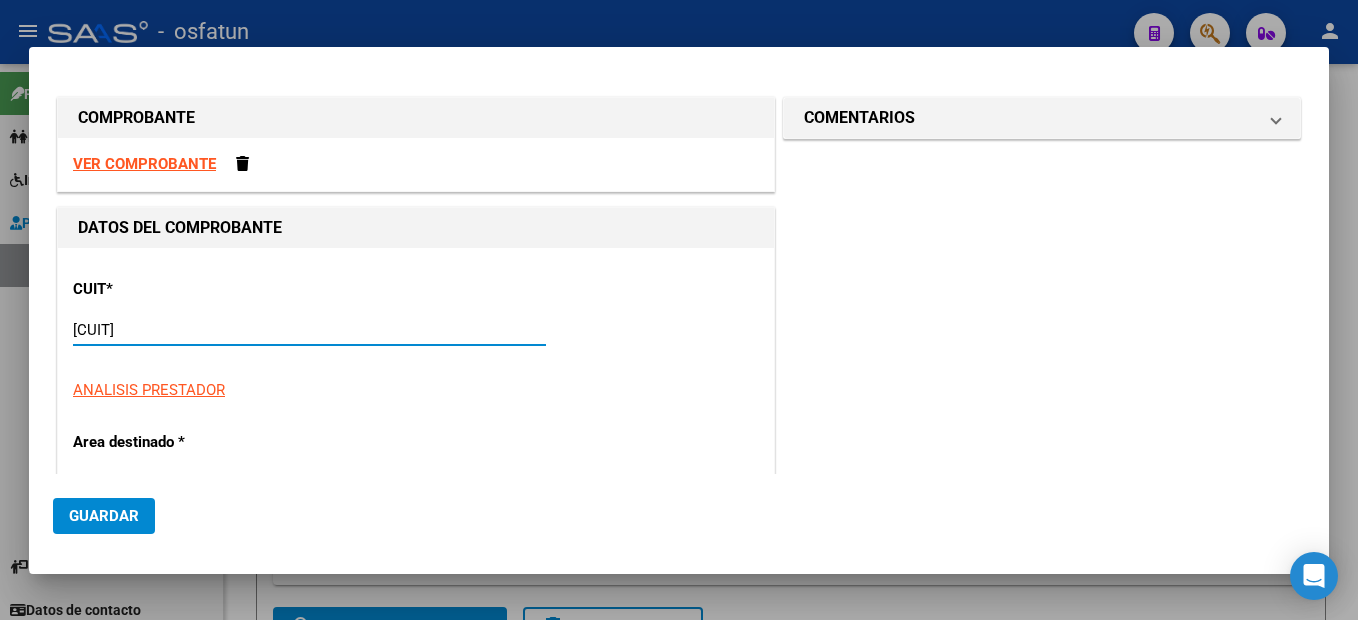 type on "27-31275836-4" 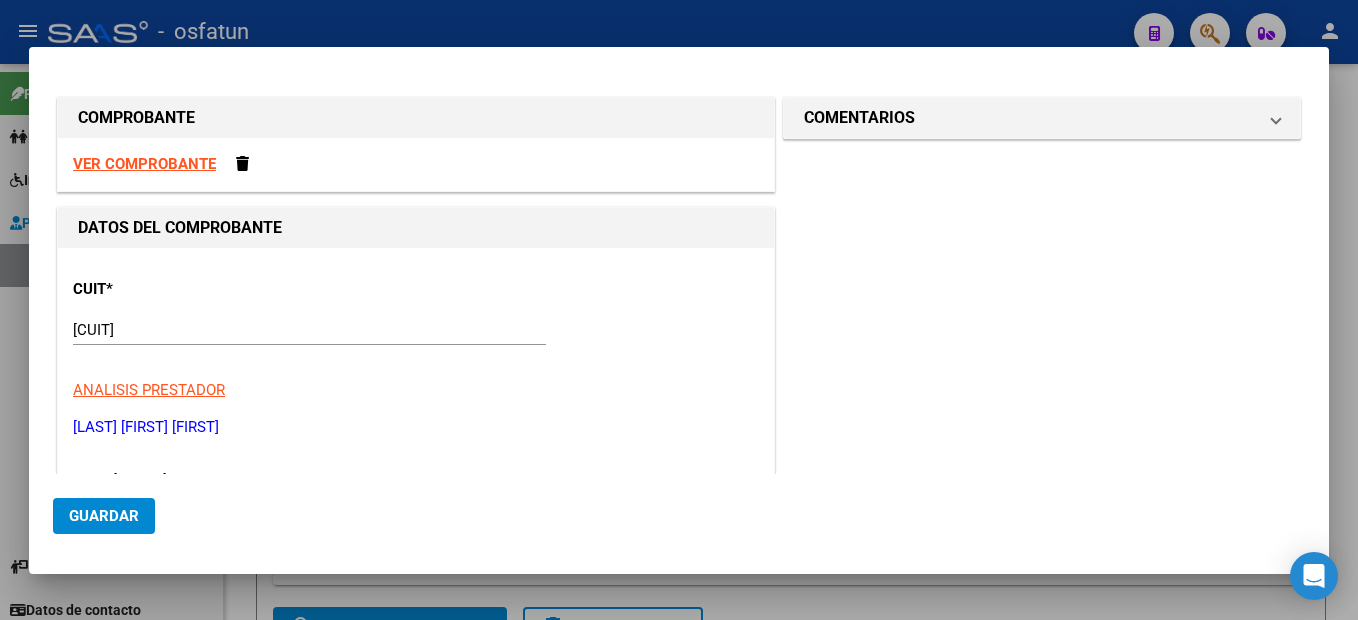 type on "2" 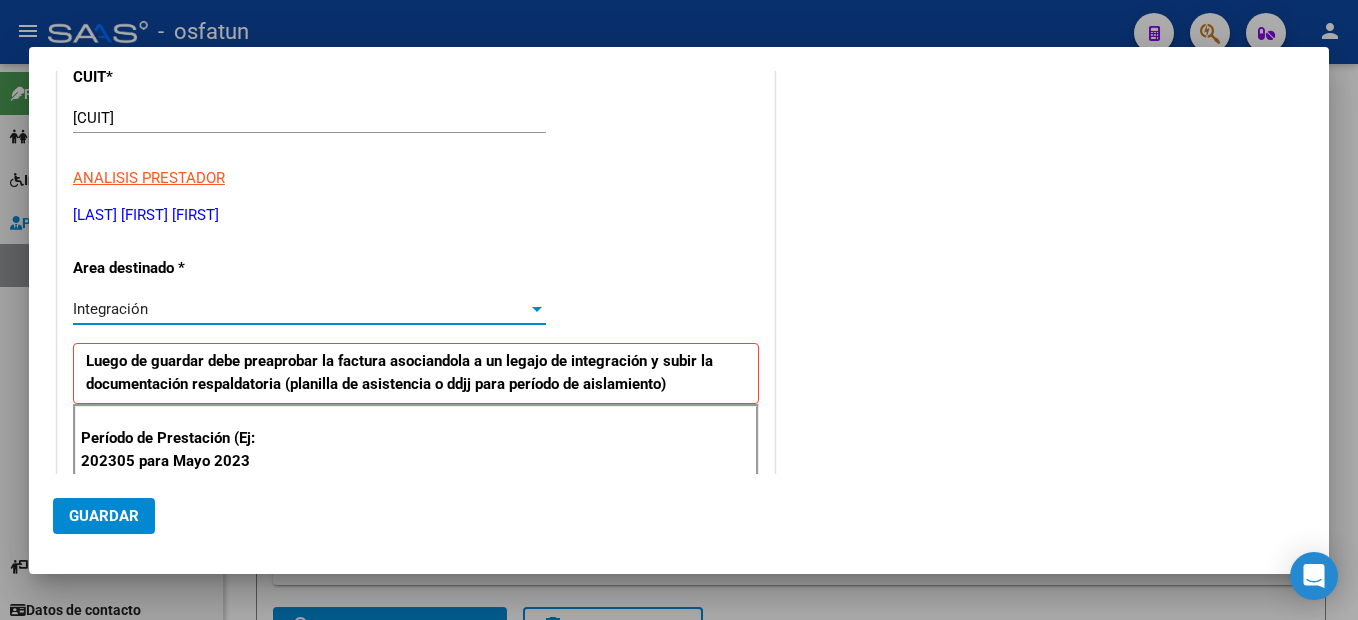 scroll, scrollTop: 12, scrollLeft: 0, axis: vertical 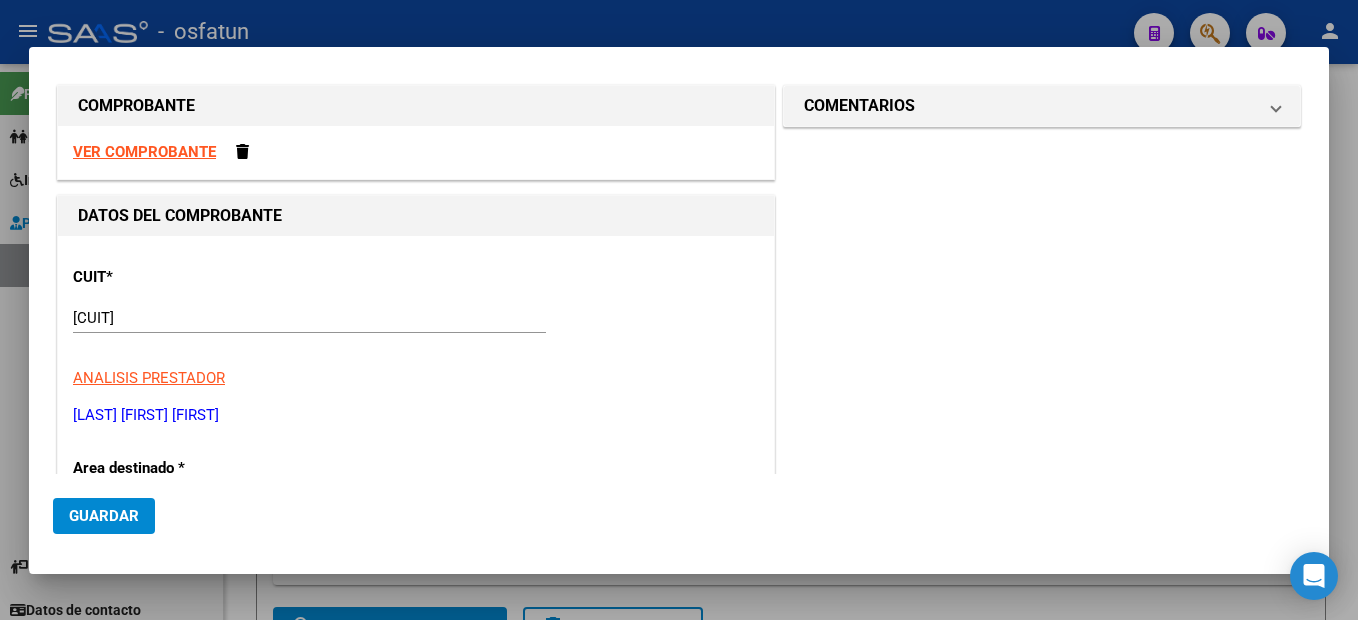 click on "VER COMPROBANTE" at bounding box center (144, 152) 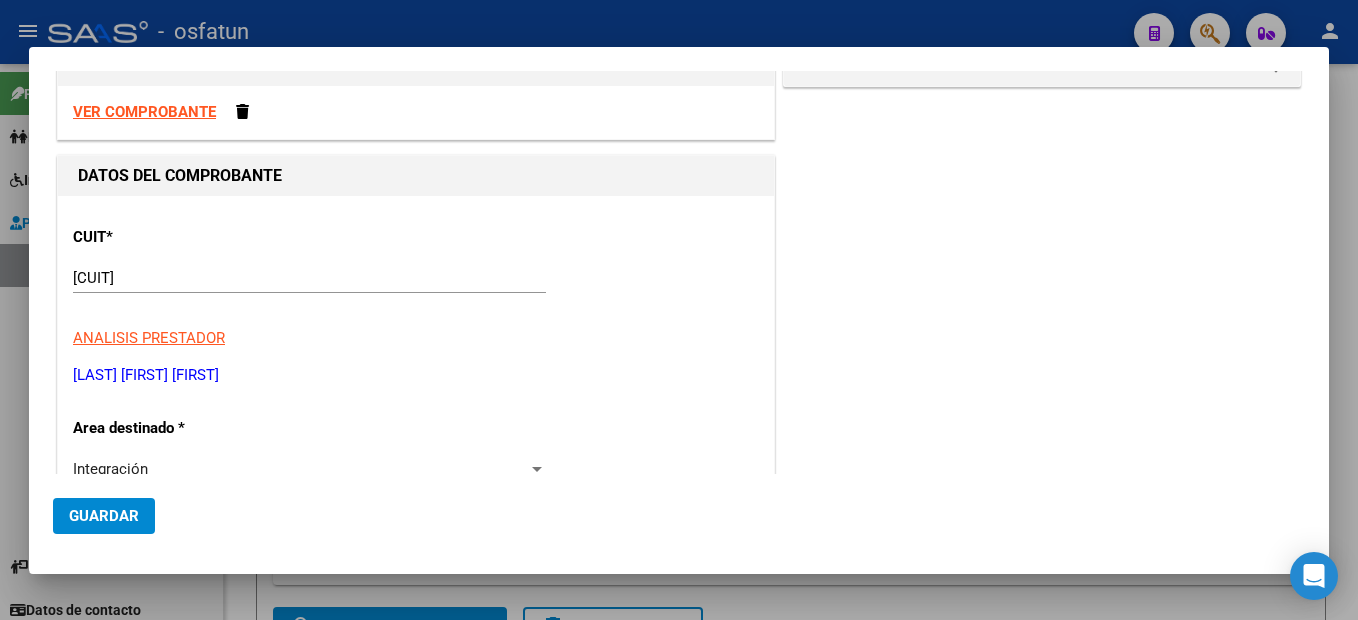 scroll, scrollTop: 312, scrollLeft: 0, axis: vertical 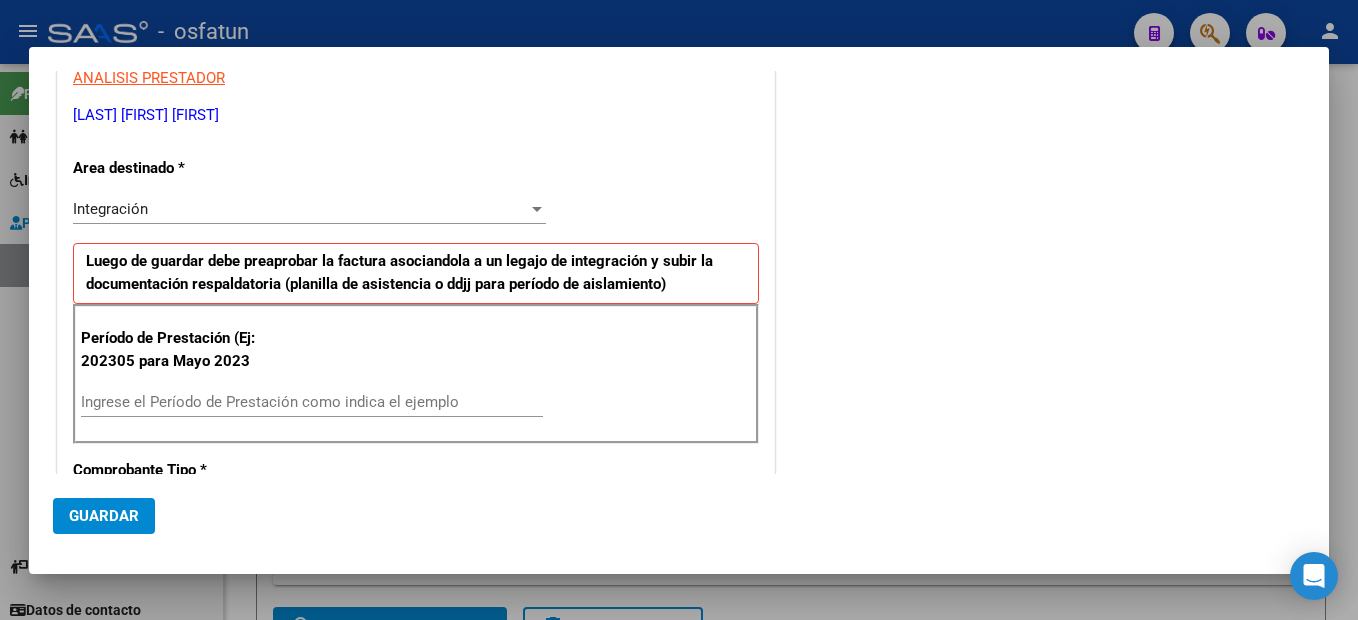 click on "Ingrese el Período de Prestación como indica el ejemplo" at bounding box center [312, 402] 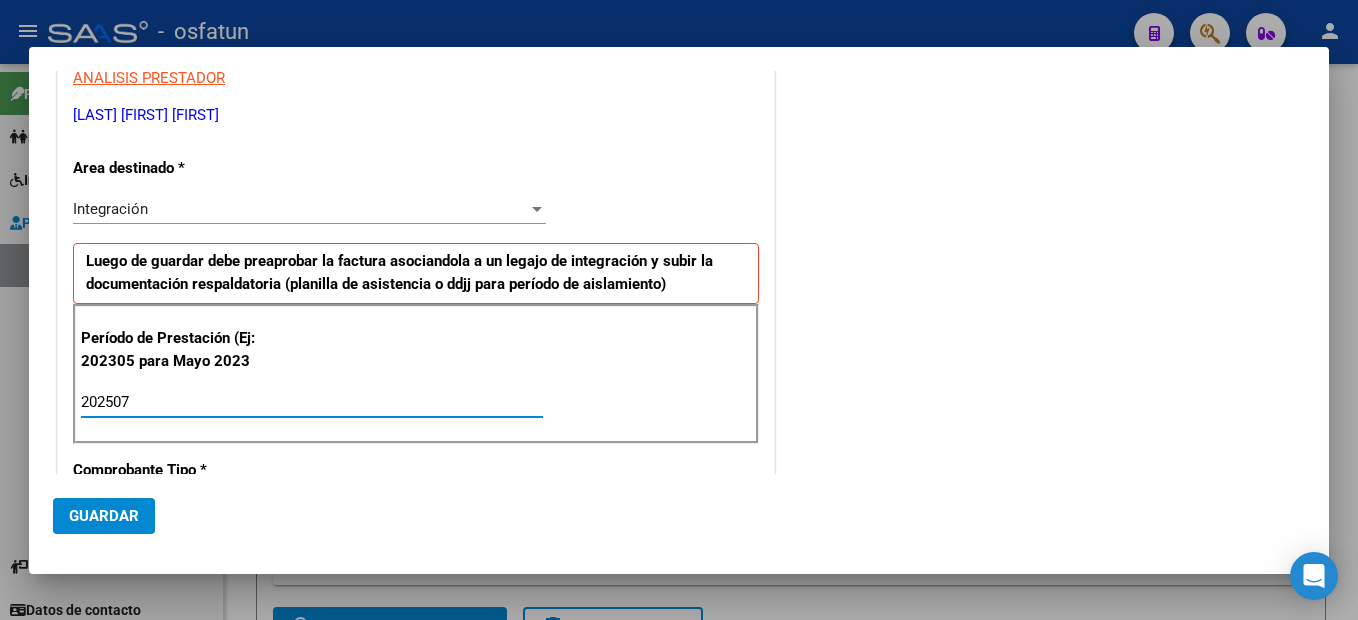 type on "202507" 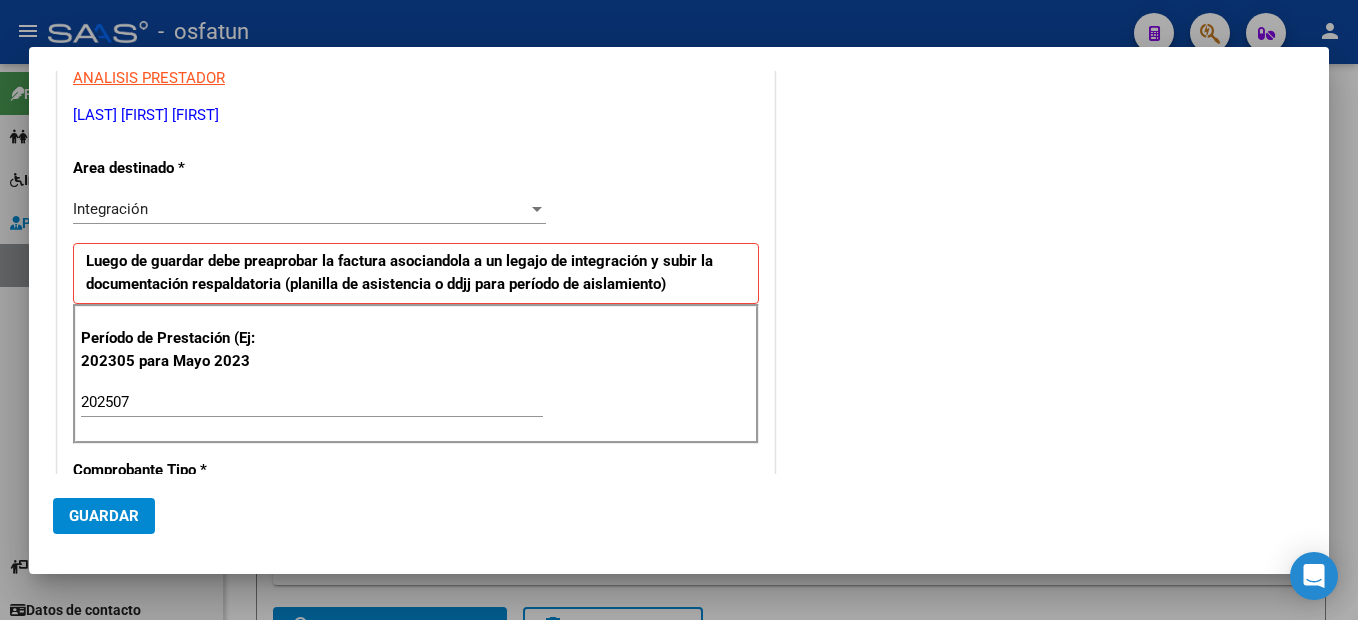scroll, scrollTop: 551, scrollLeft: 0, axis: vertical 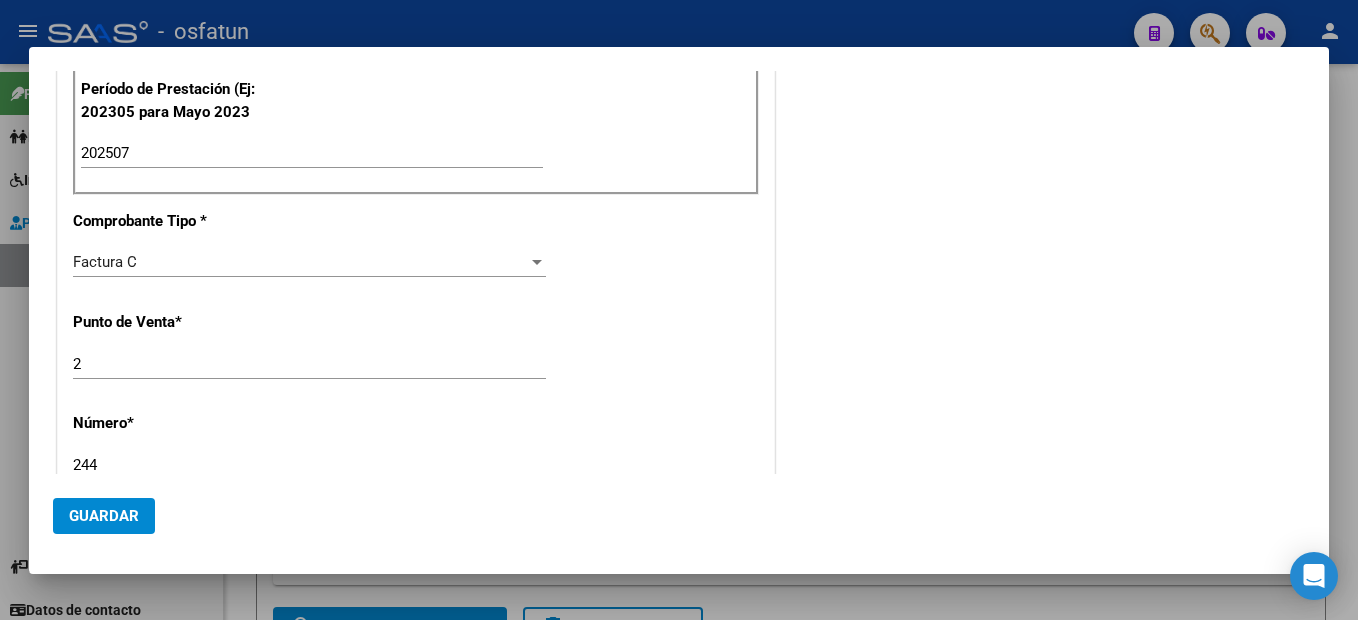 type on "244" 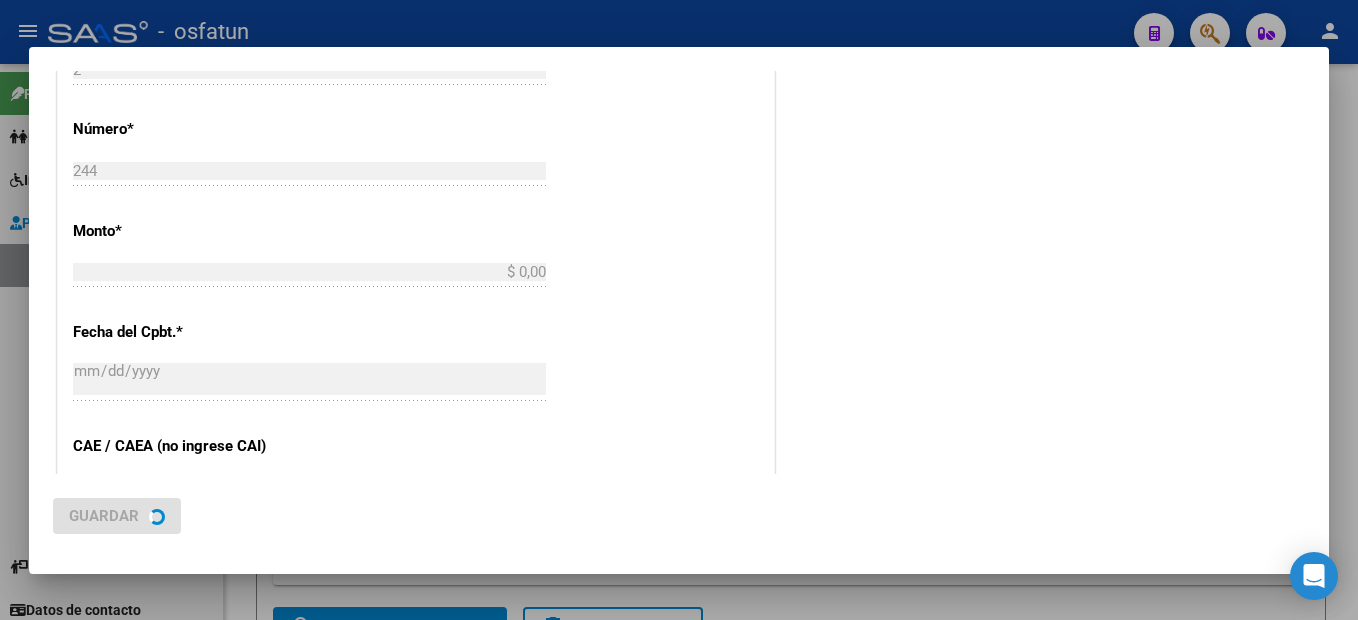type on "$ 307.654,08" 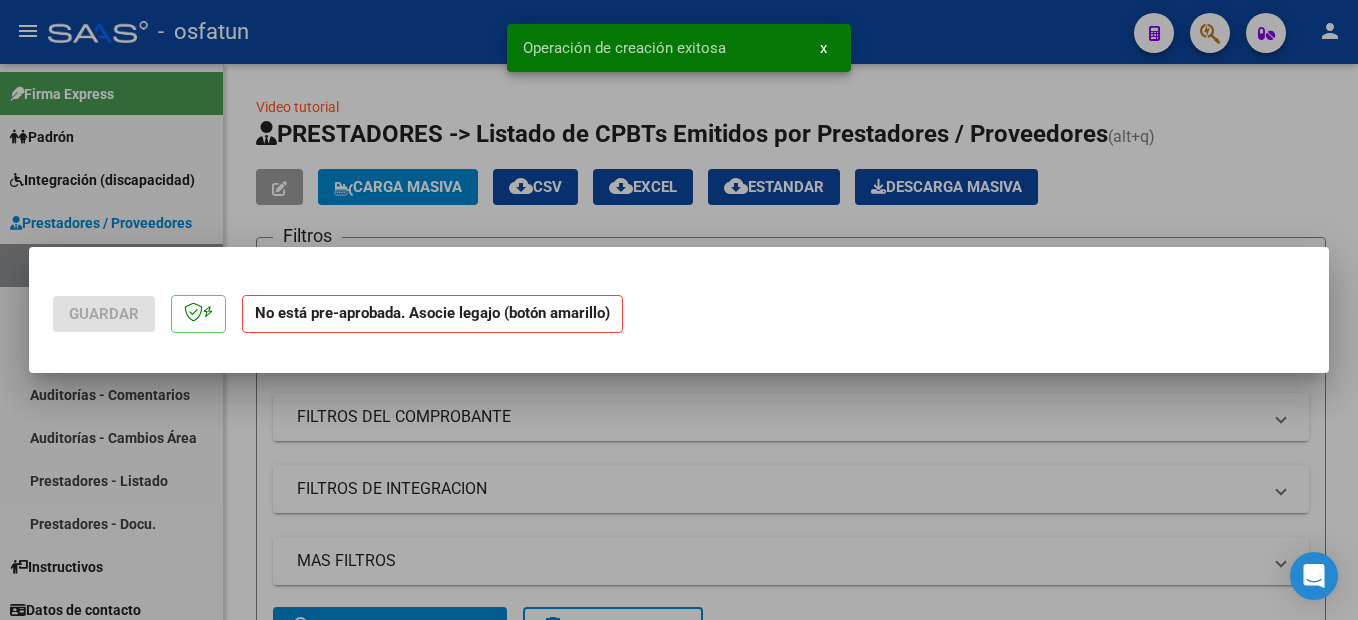 scroll, scrollTop: 0, scrollLeft: 0, axis: both 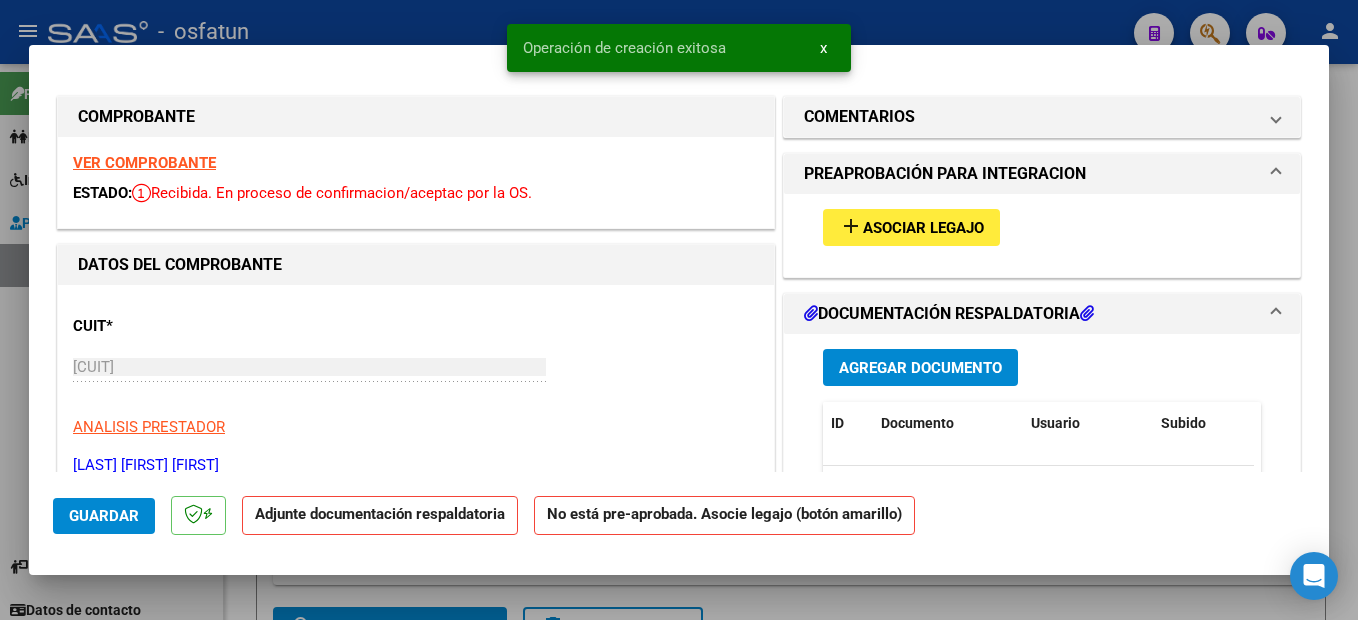 click on "add Asociar Legajo" at bounding box center [911, 227] 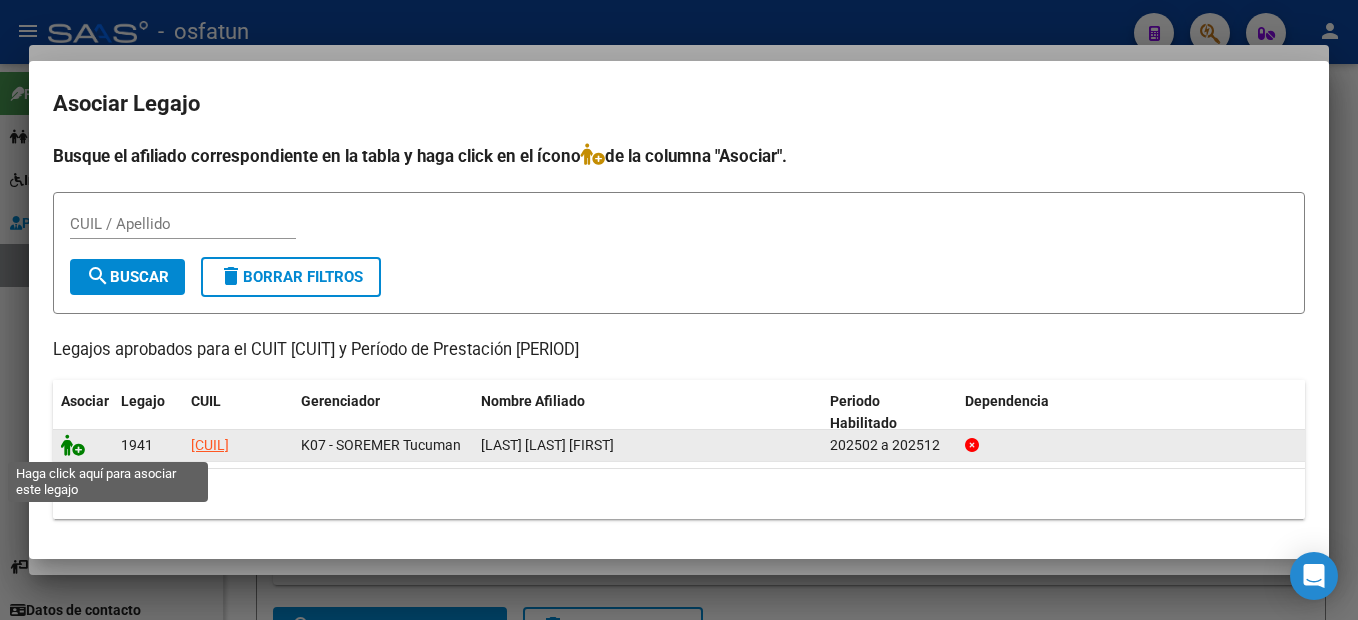 click 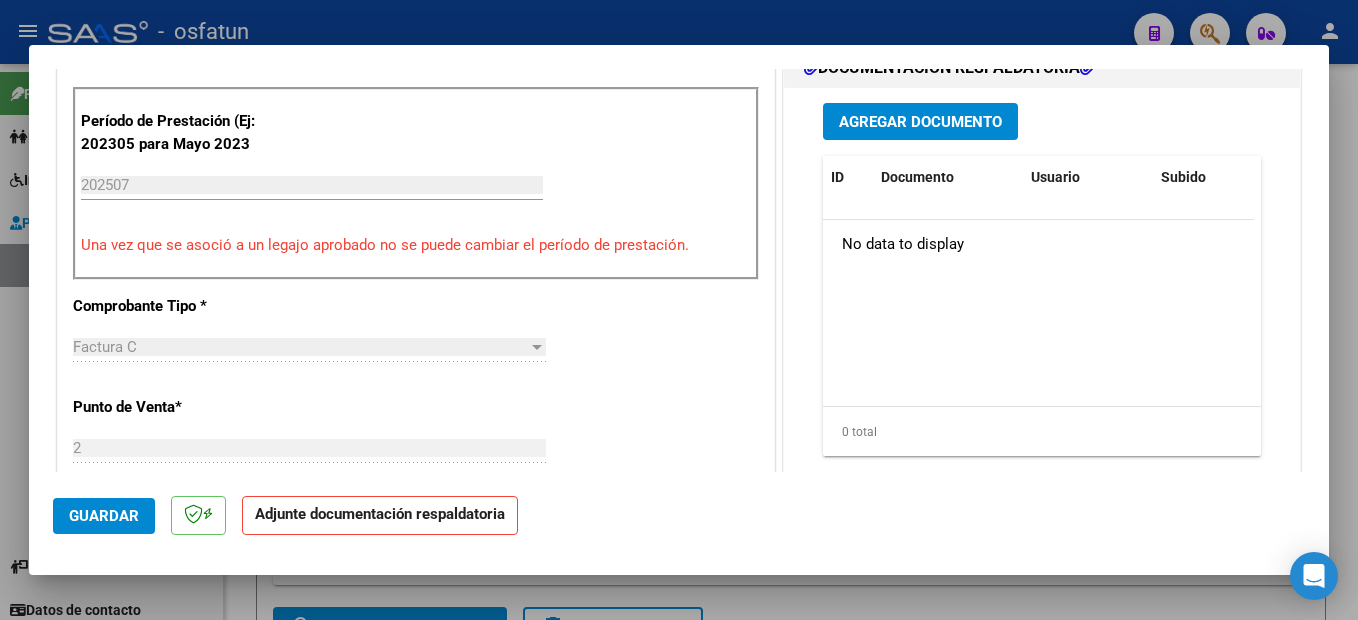 scroll, scrollTop: 500, scrollLeft: 0, axis: vertical 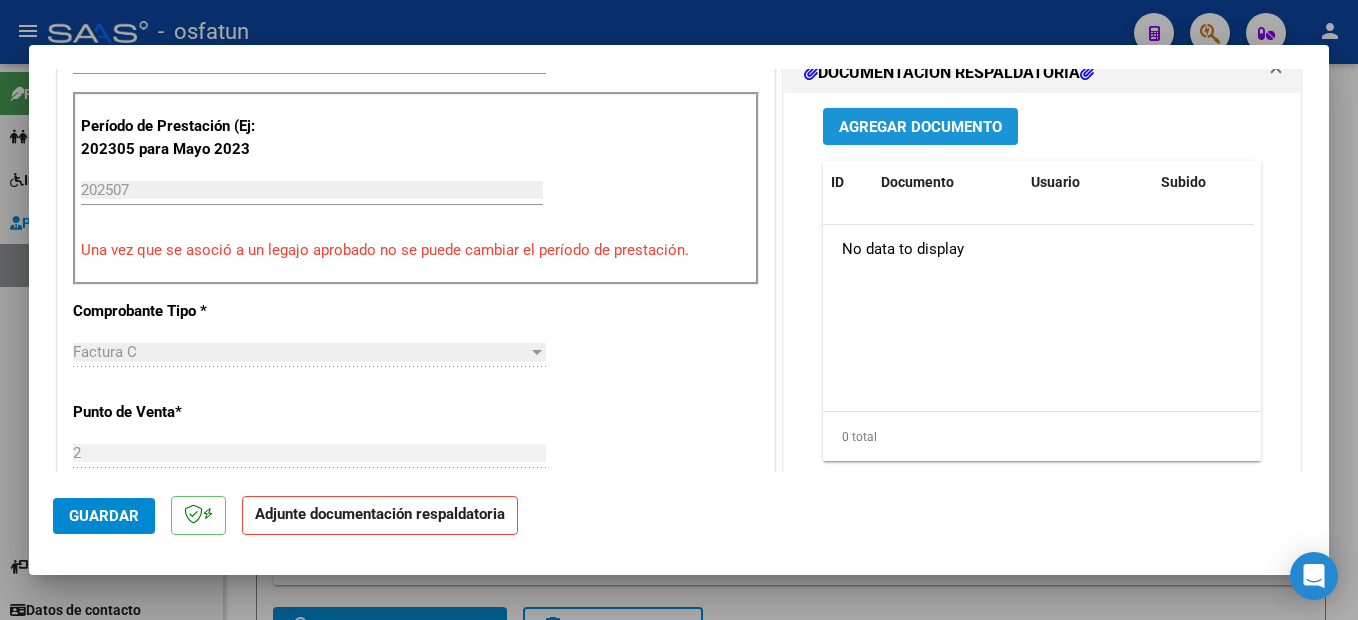 click on "Agregar Documento" at bounding box center [920, 127] 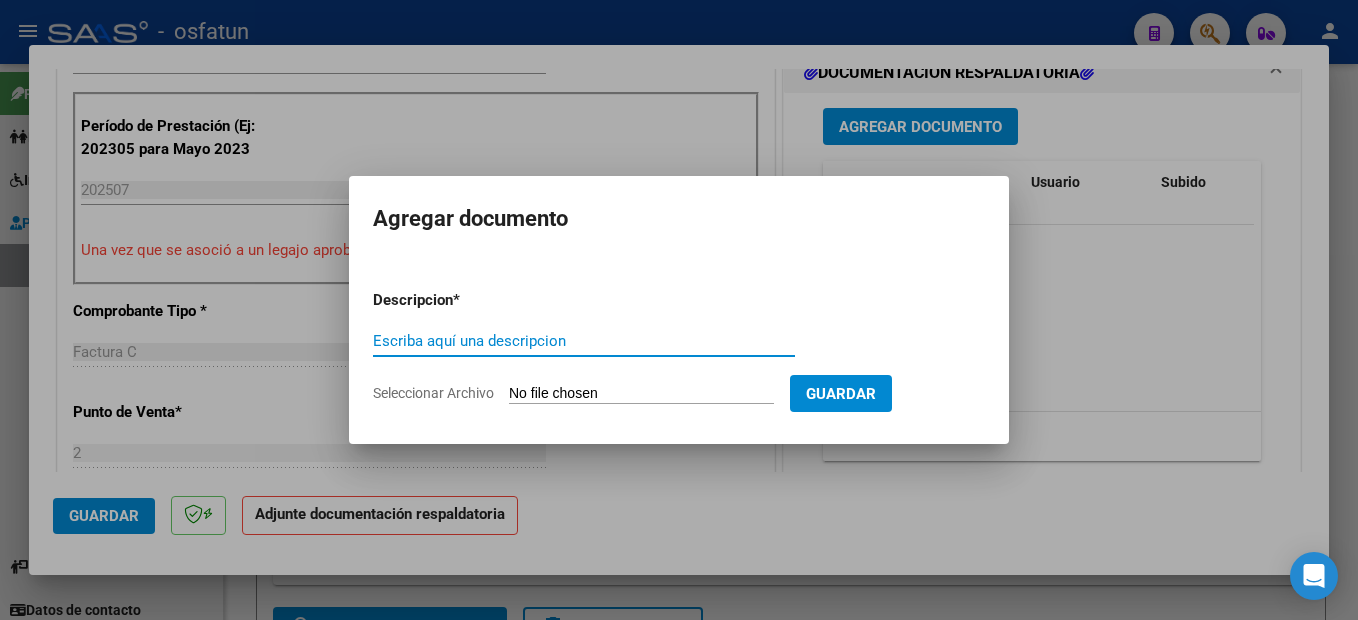 click on "Escriba aquí una descripcion" at bounding box center (584, 341) 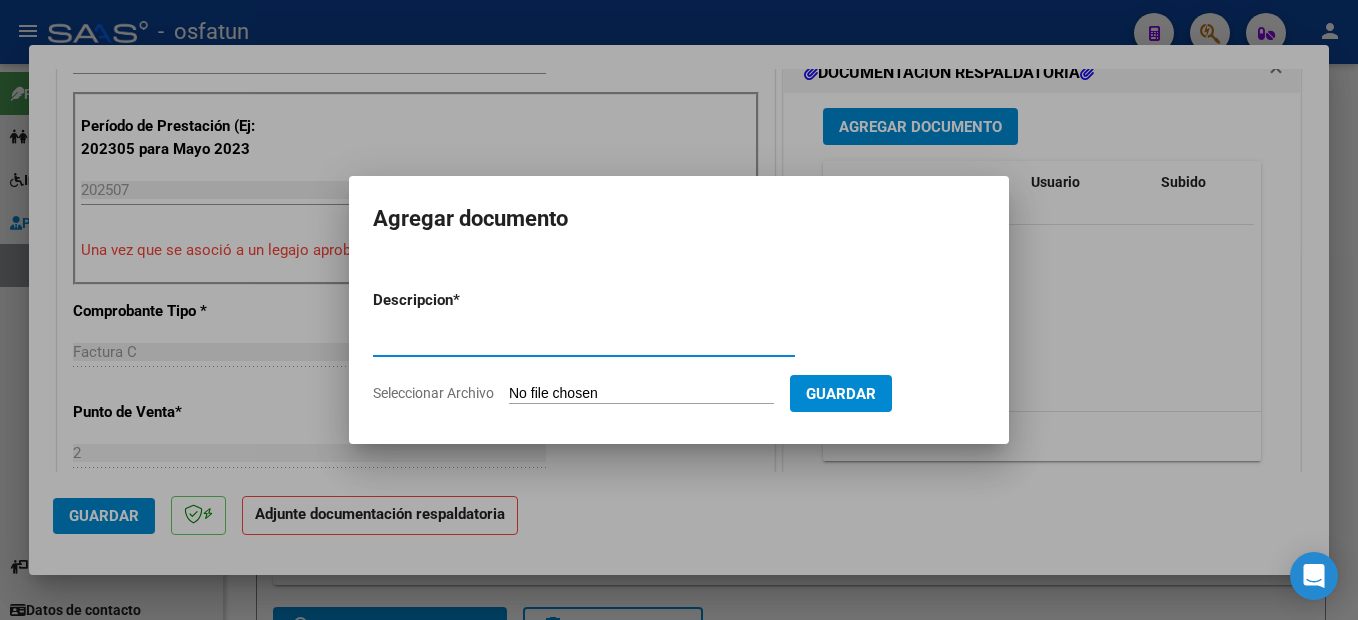 type on "planilla de asistencia" 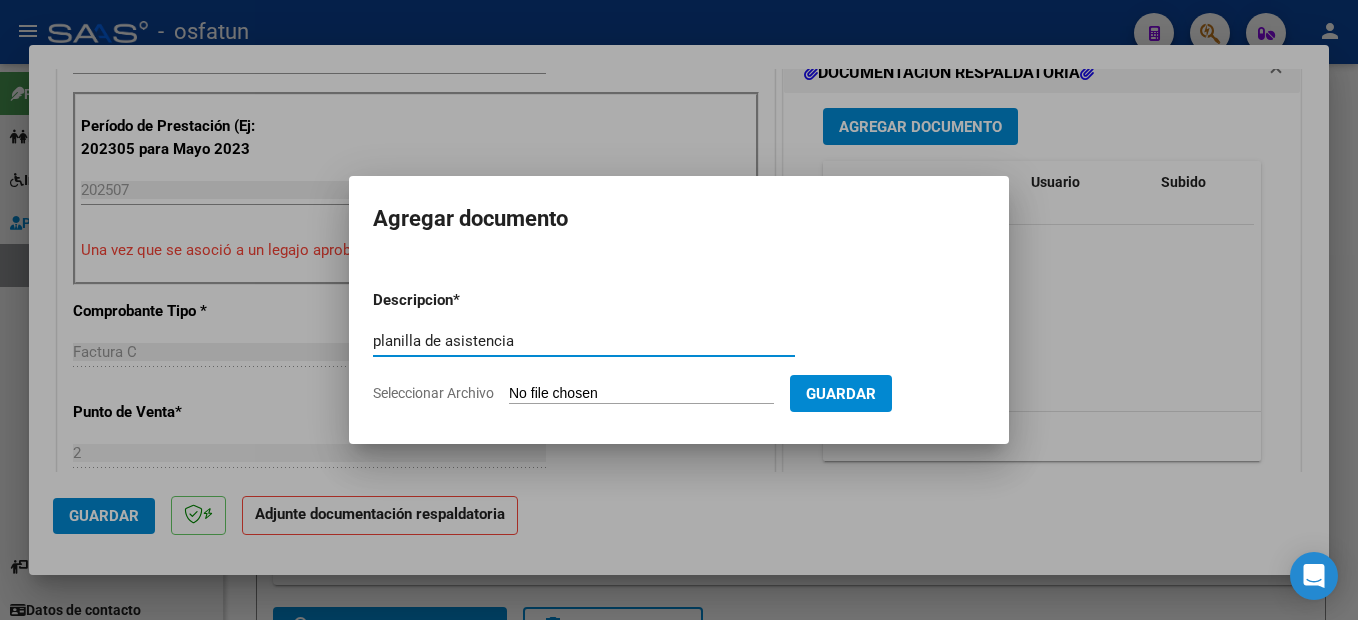 click on "Seleccionar Archivo" at bounding box center [641, 394] 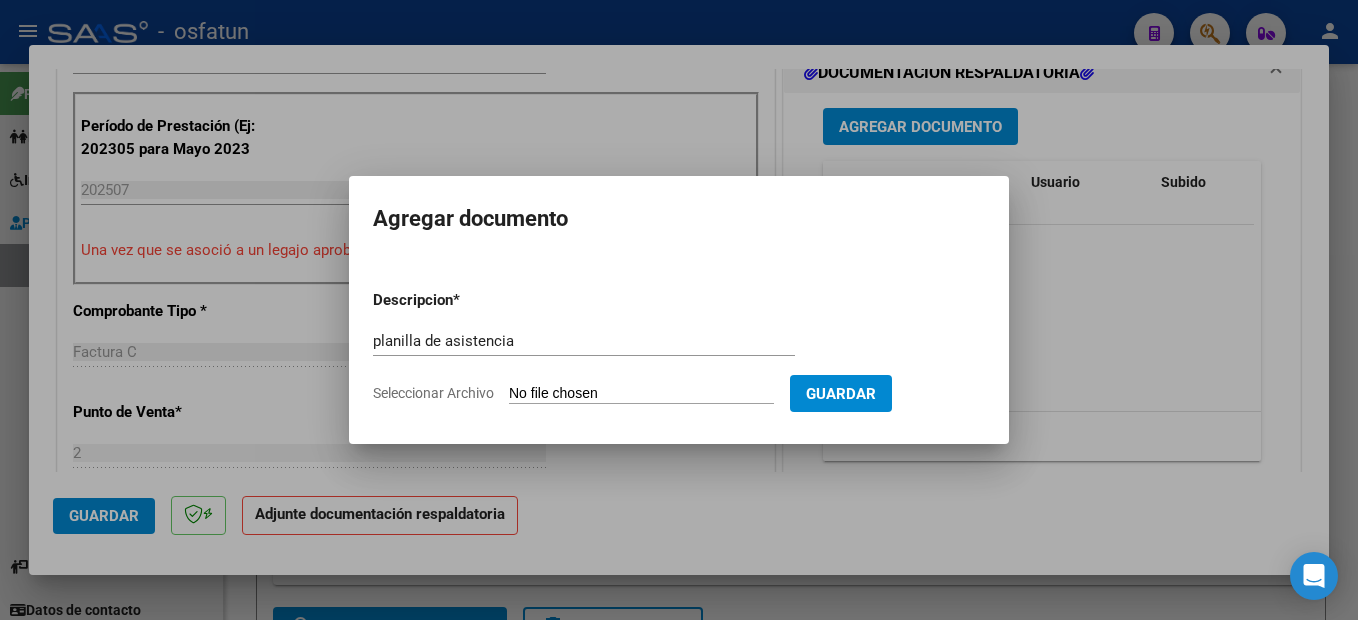 type on "C:\fakepath\250807105901.pdf" 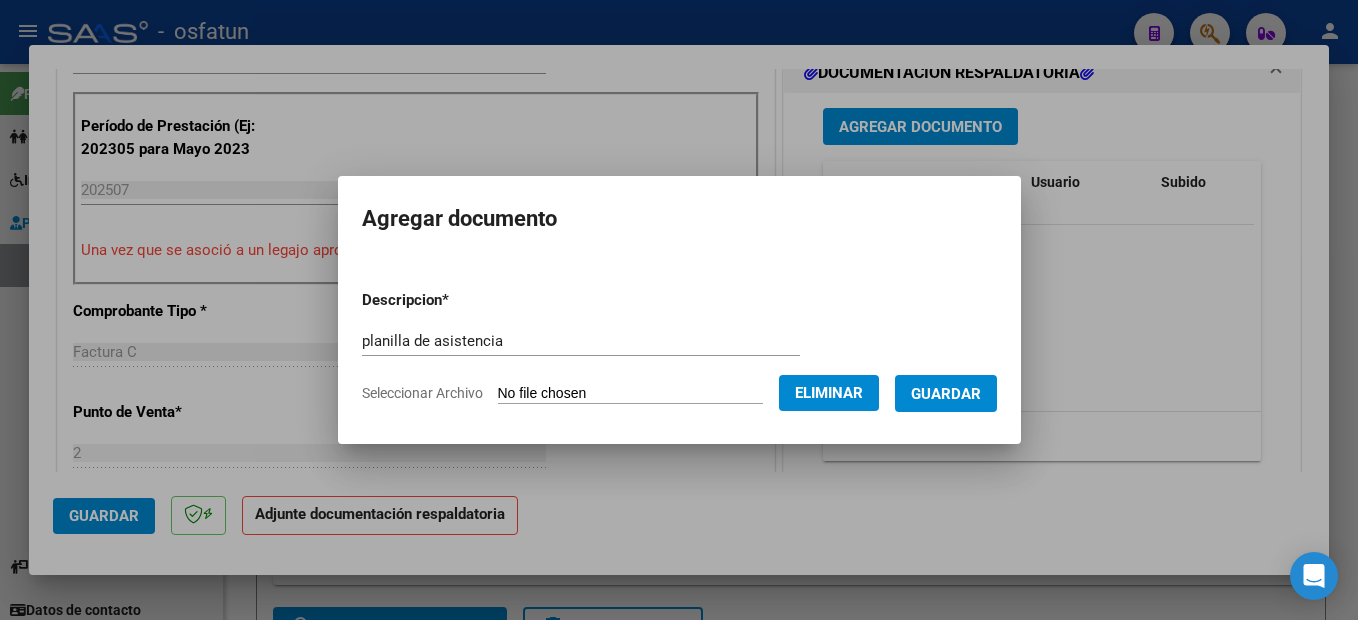 drag, startPoint x: 960, startPoint y: 392, endPoint x: 981, endPoint y: 396, distance: 21.377558 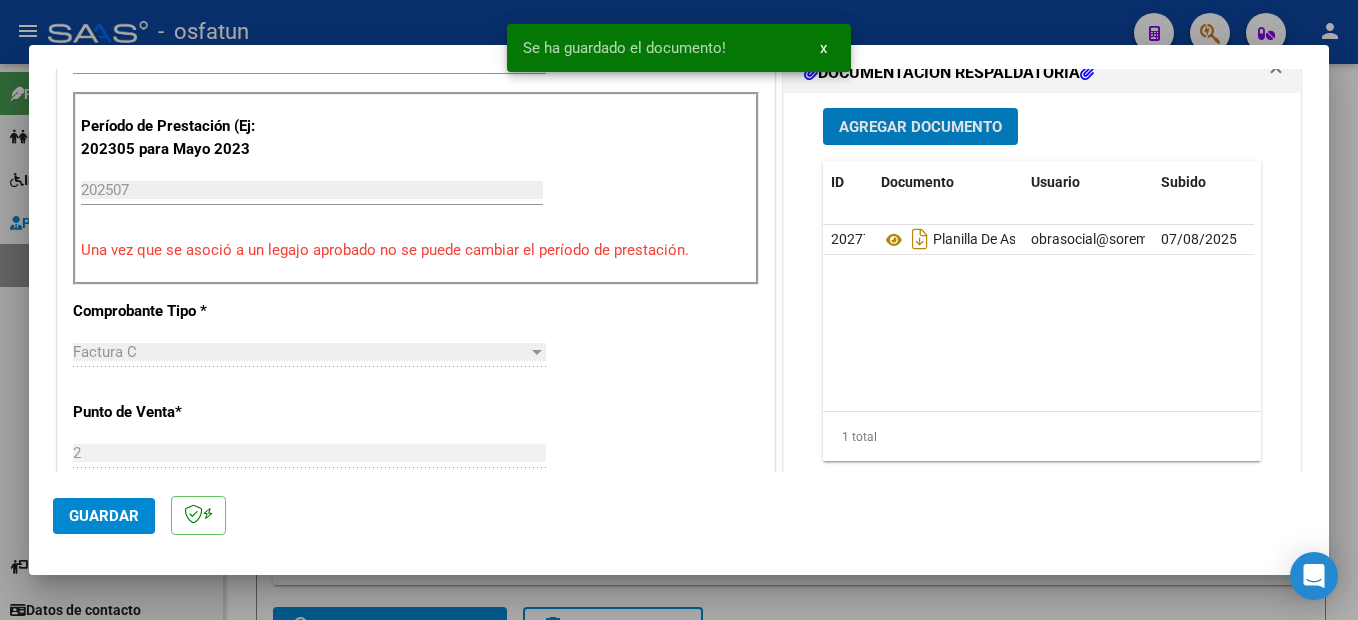 click on "Guardar" 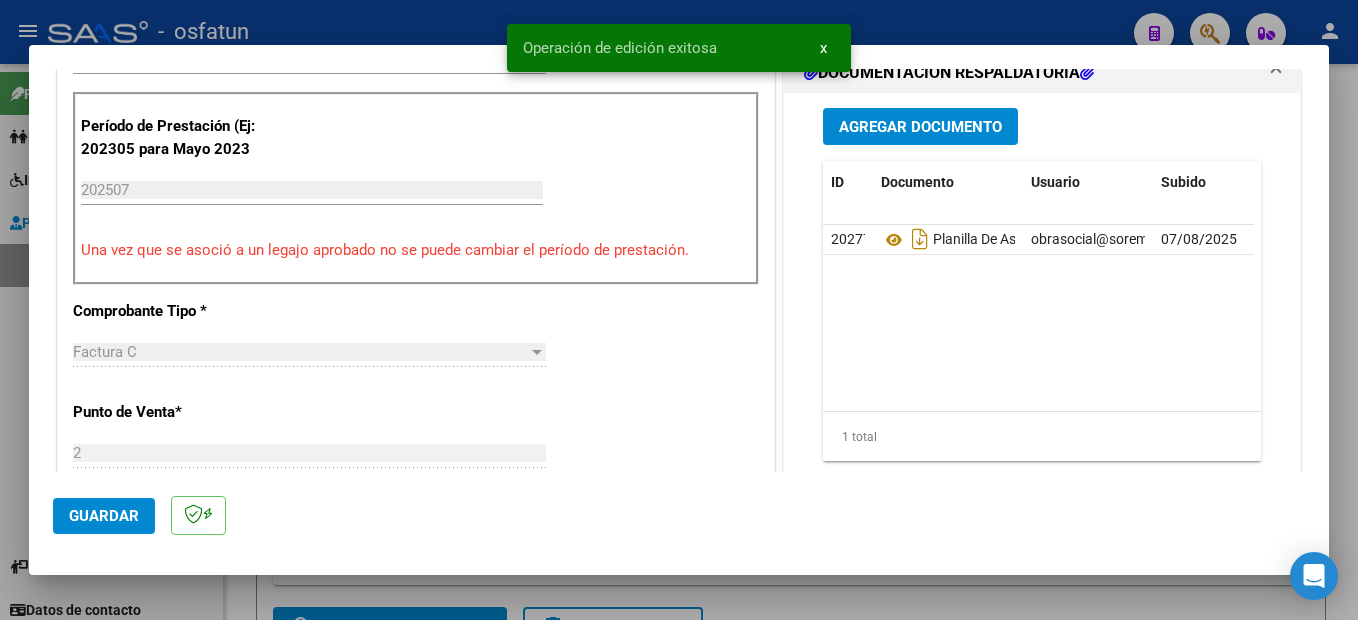 click at bounding box center [679, 310] 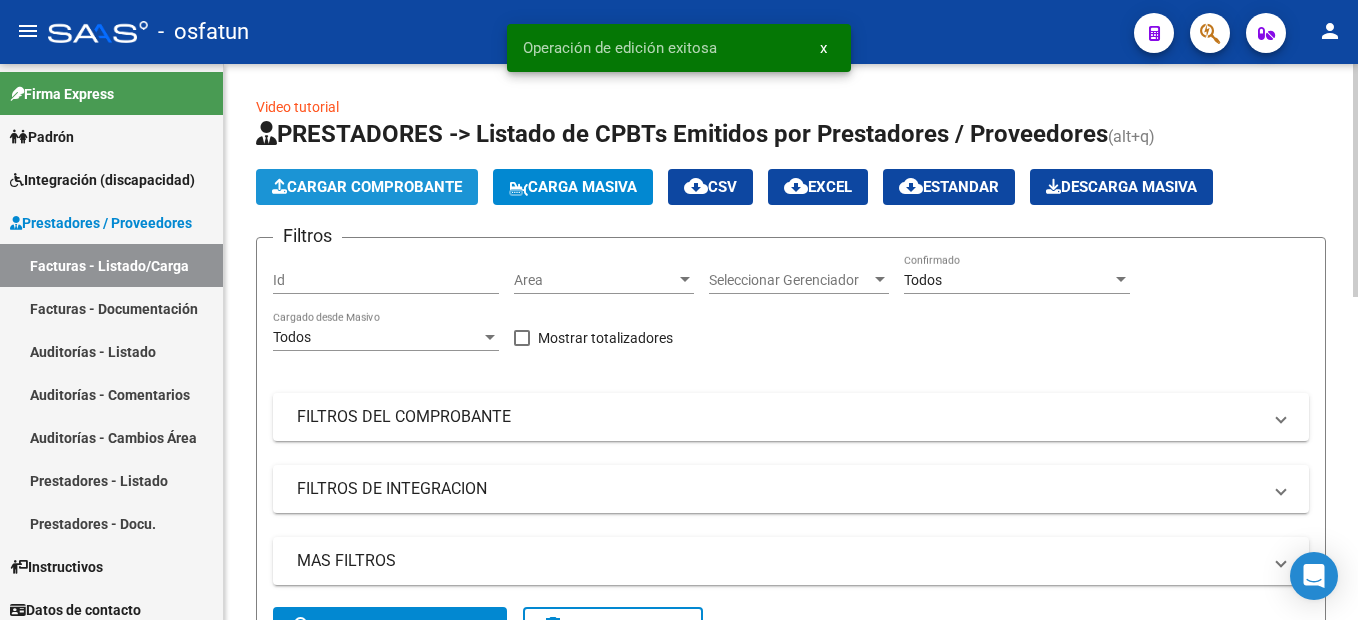 click on "Cargar Comprobante" 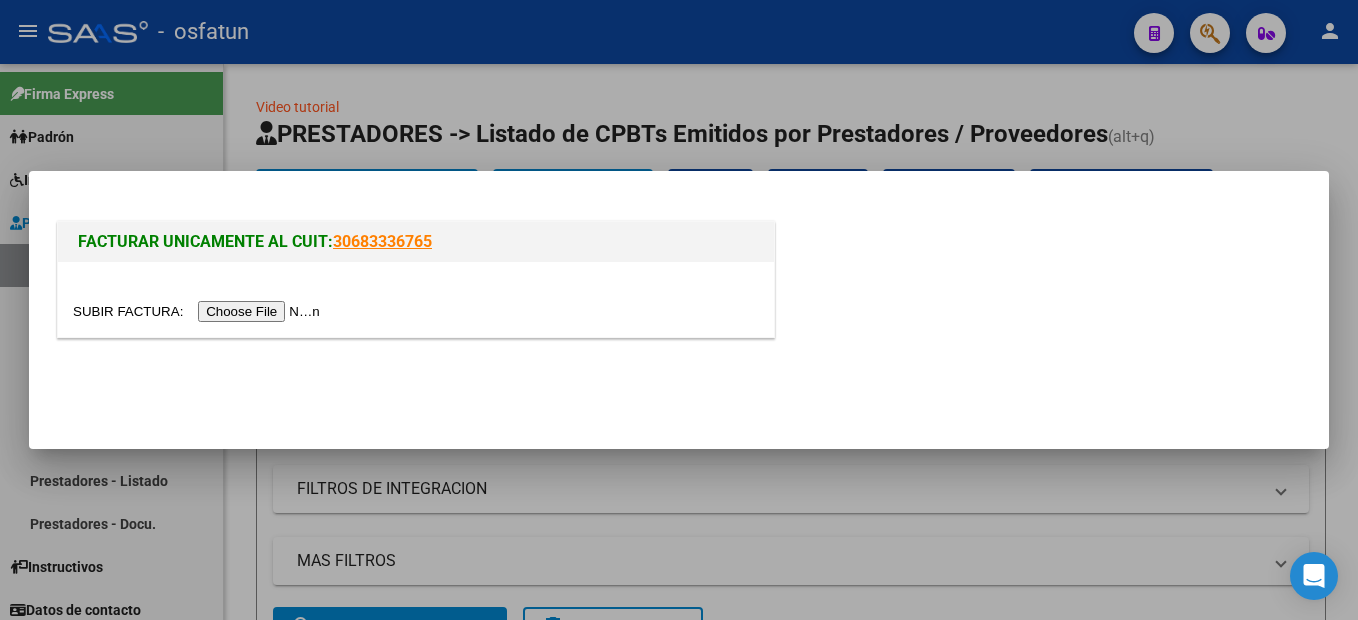click at bounding box center [199, 311] 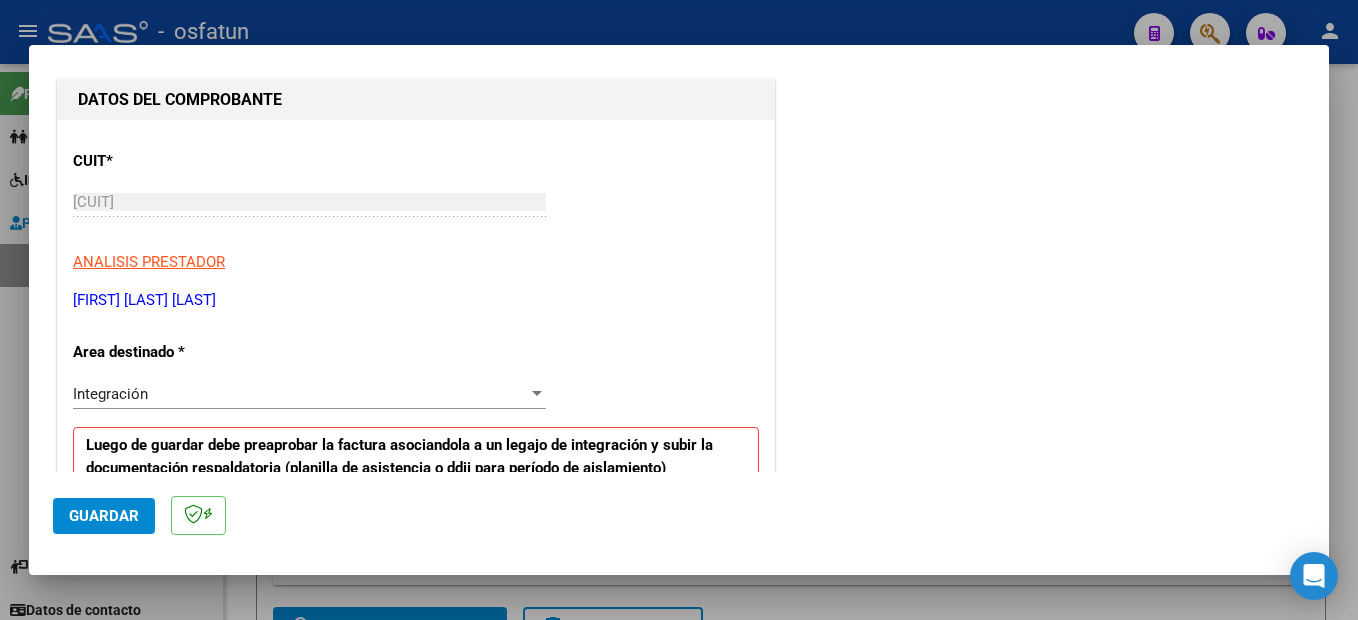 scroll, scrollTop: 300, scrollLeft: 0, axis: vertical 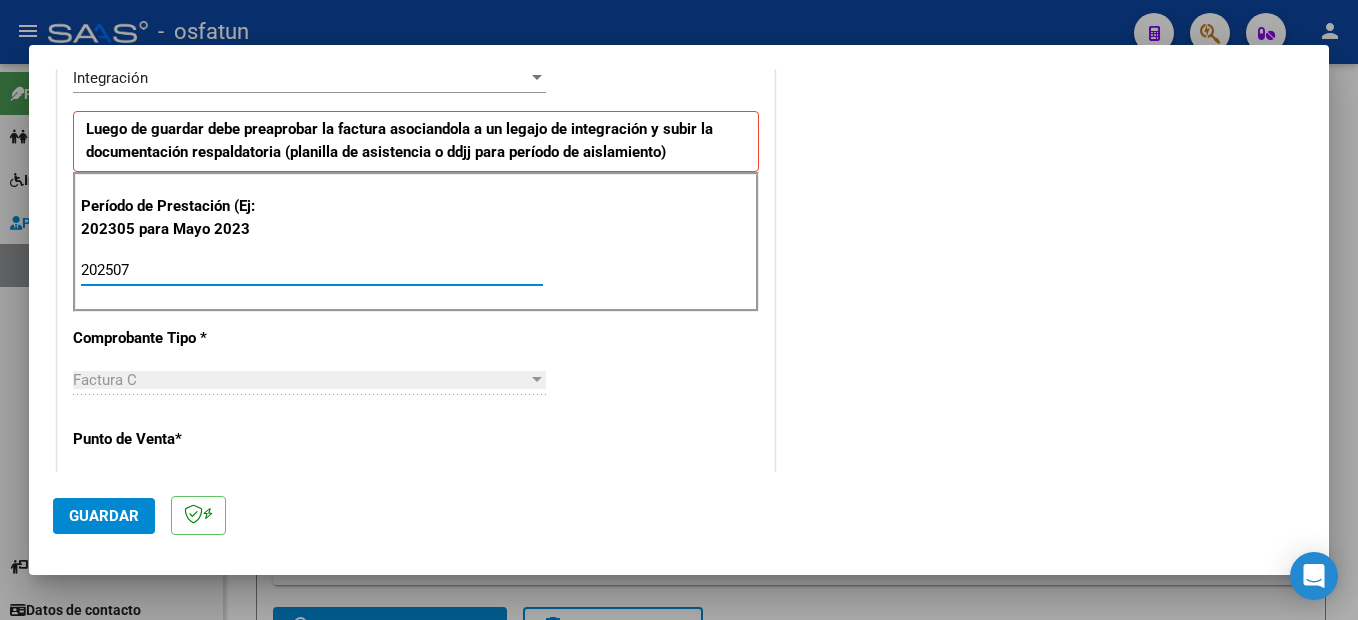type on "202507" 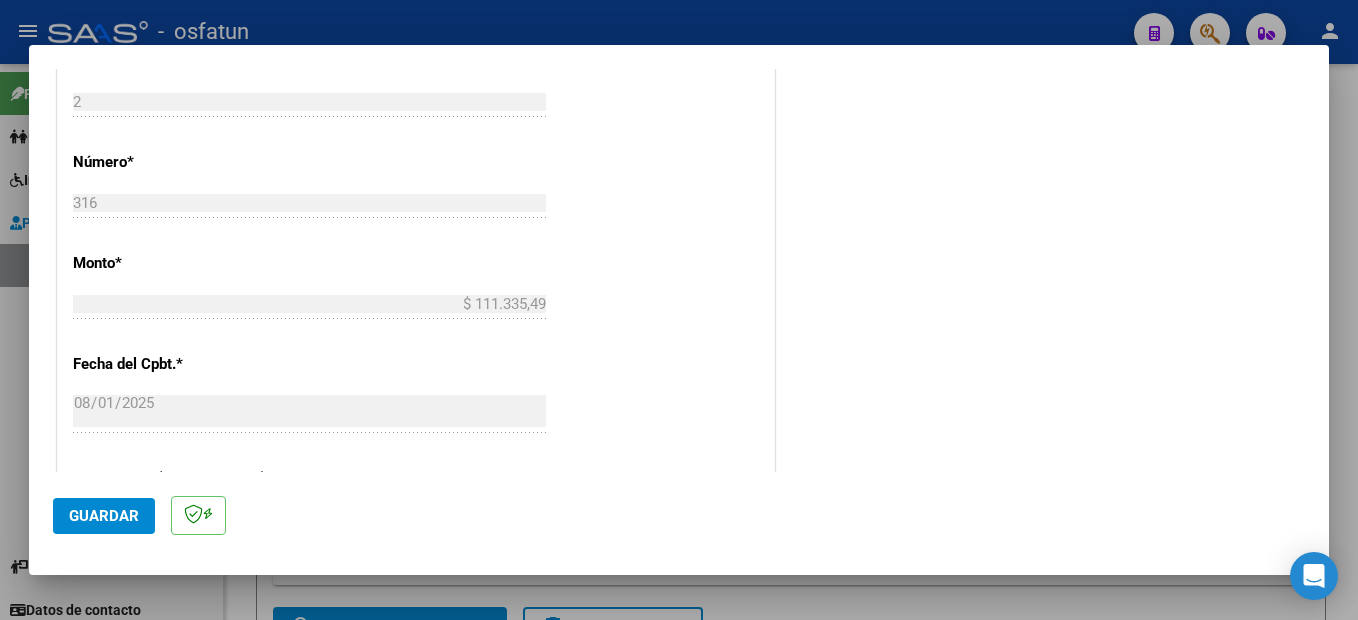 scroll, scrollTop: 1295, scrollLeft: 0, axis: vertical 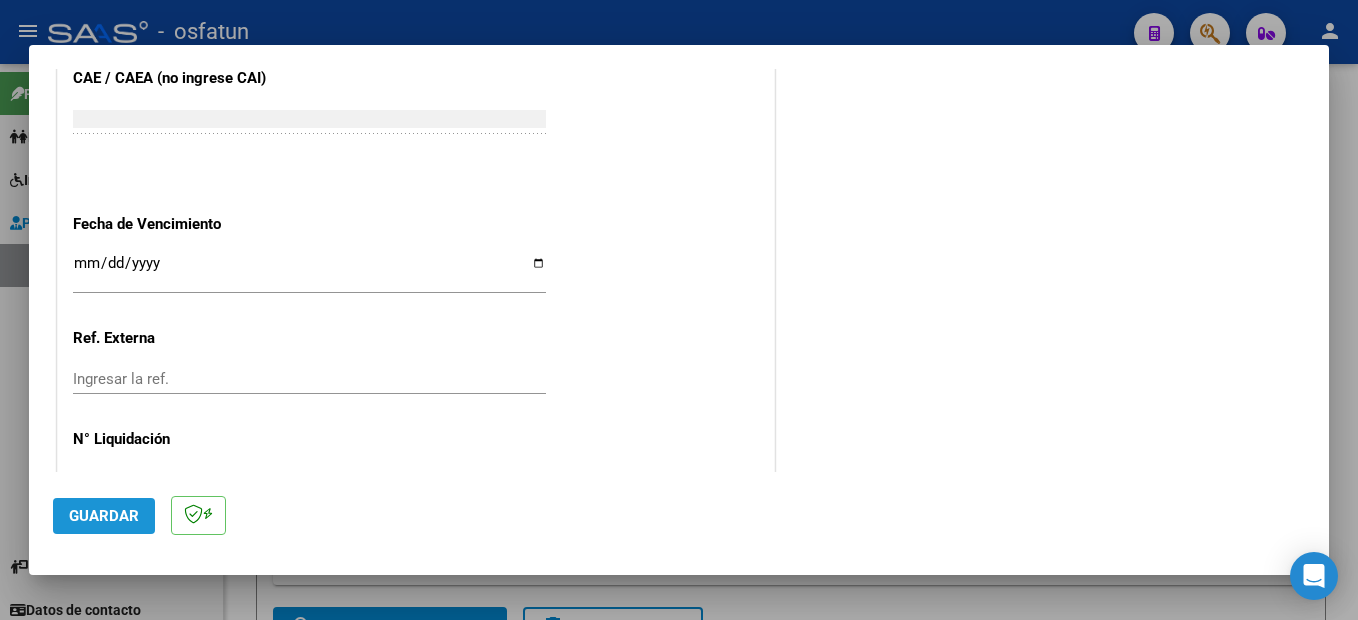 click on "Guardar" 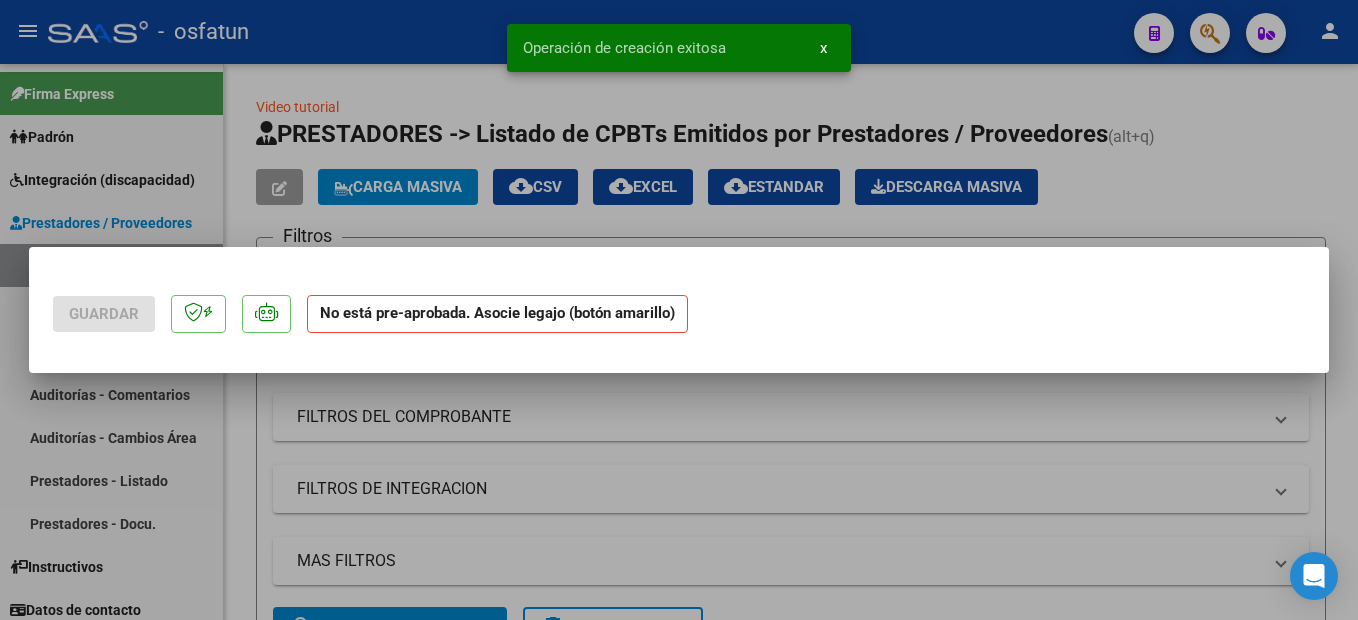 scroll, scrollTop: 0, scrollLeft: 0, axis: both 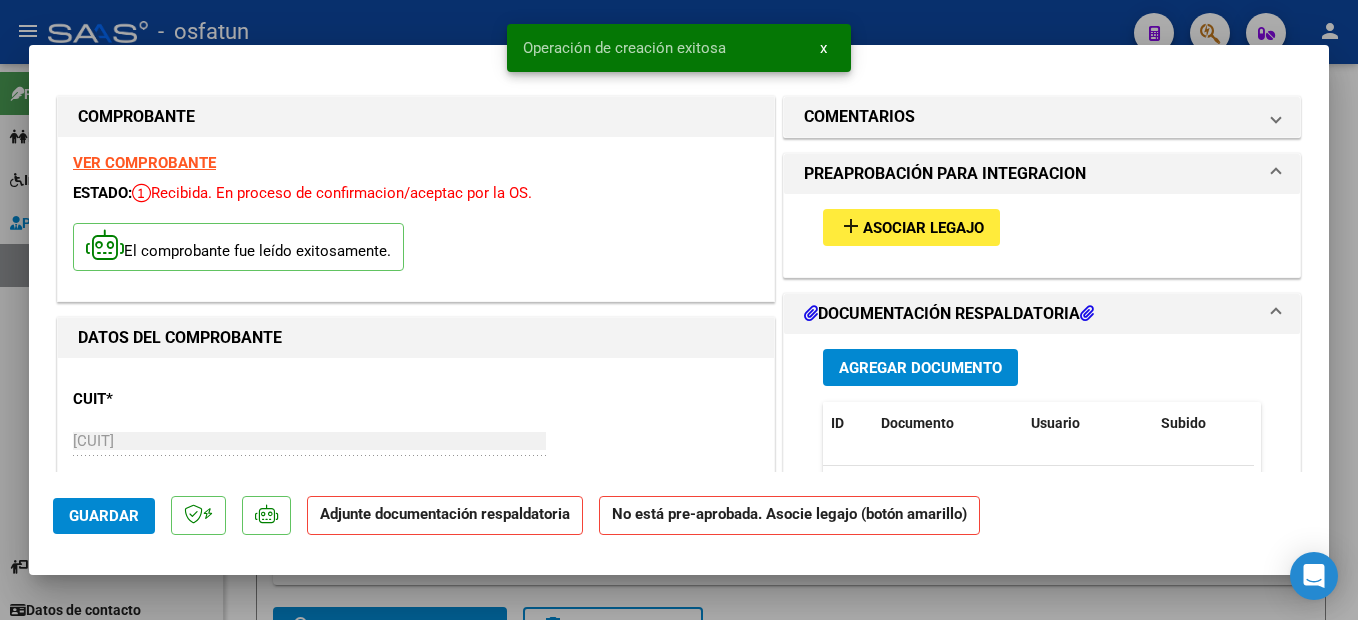 click on "add Asociar Legajo" at bounding box center (911, 227) 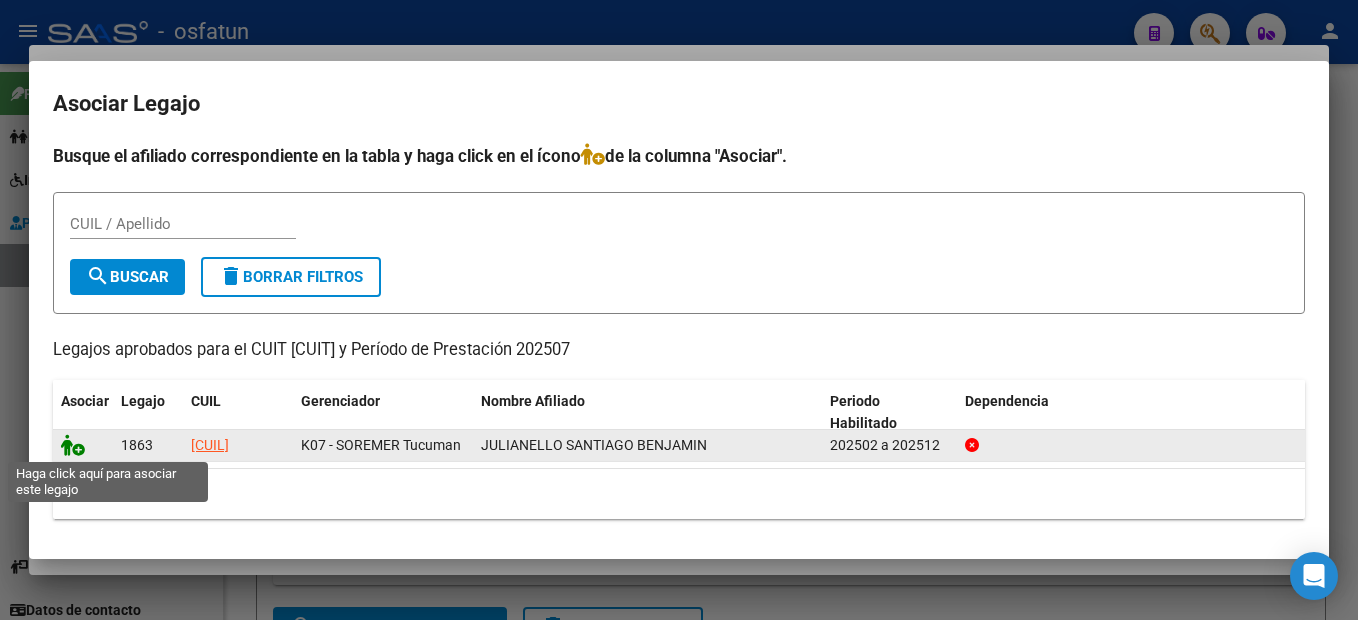 click 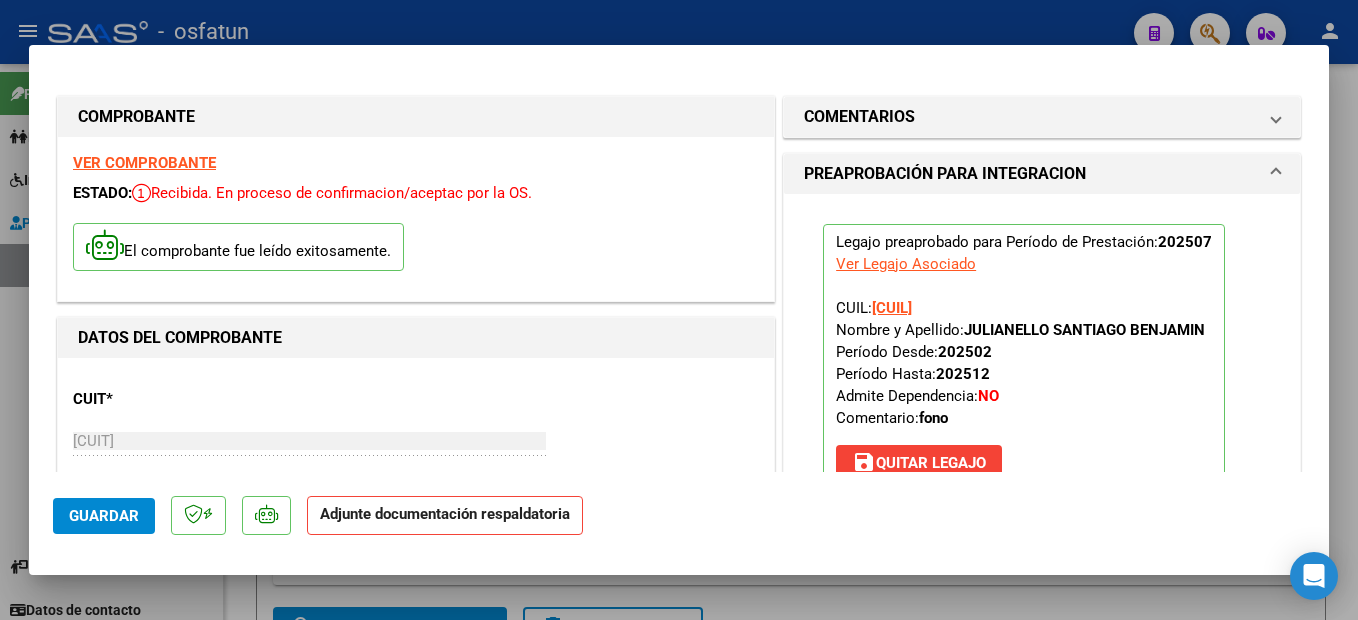 scroll, scrollTop: 300, scrollLeft: 0, axis: vertical 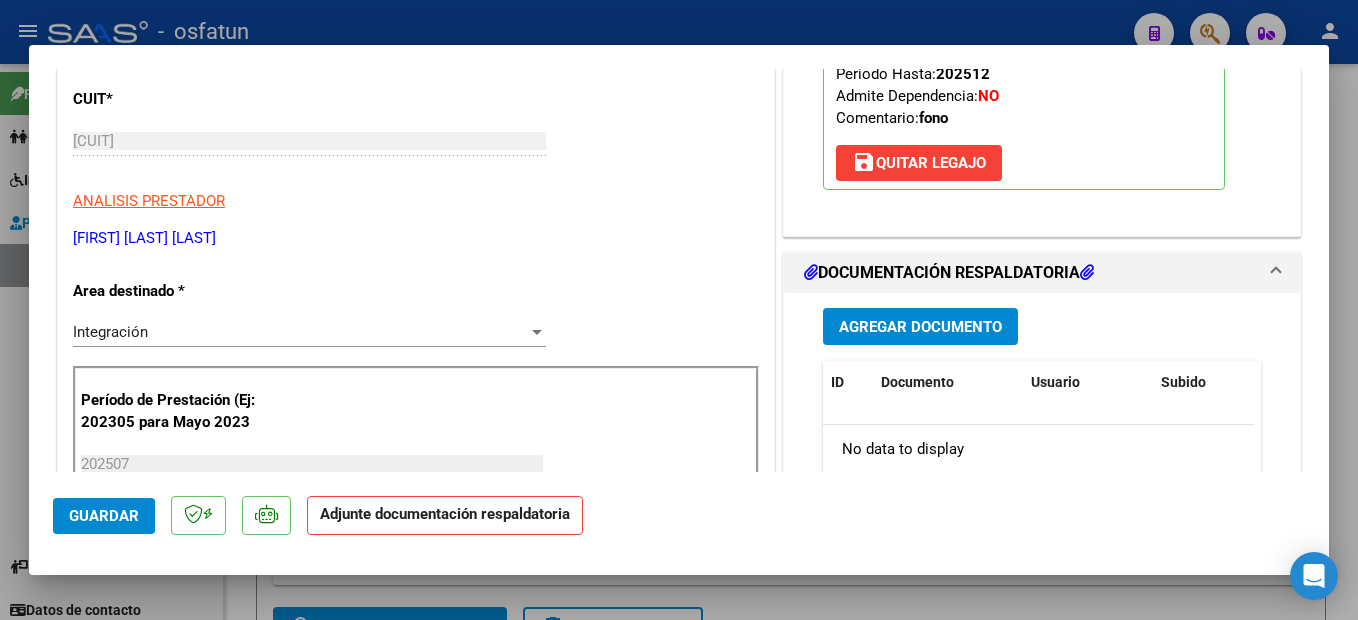 click on "Agregar Documento" at bounding box center (920, 327) 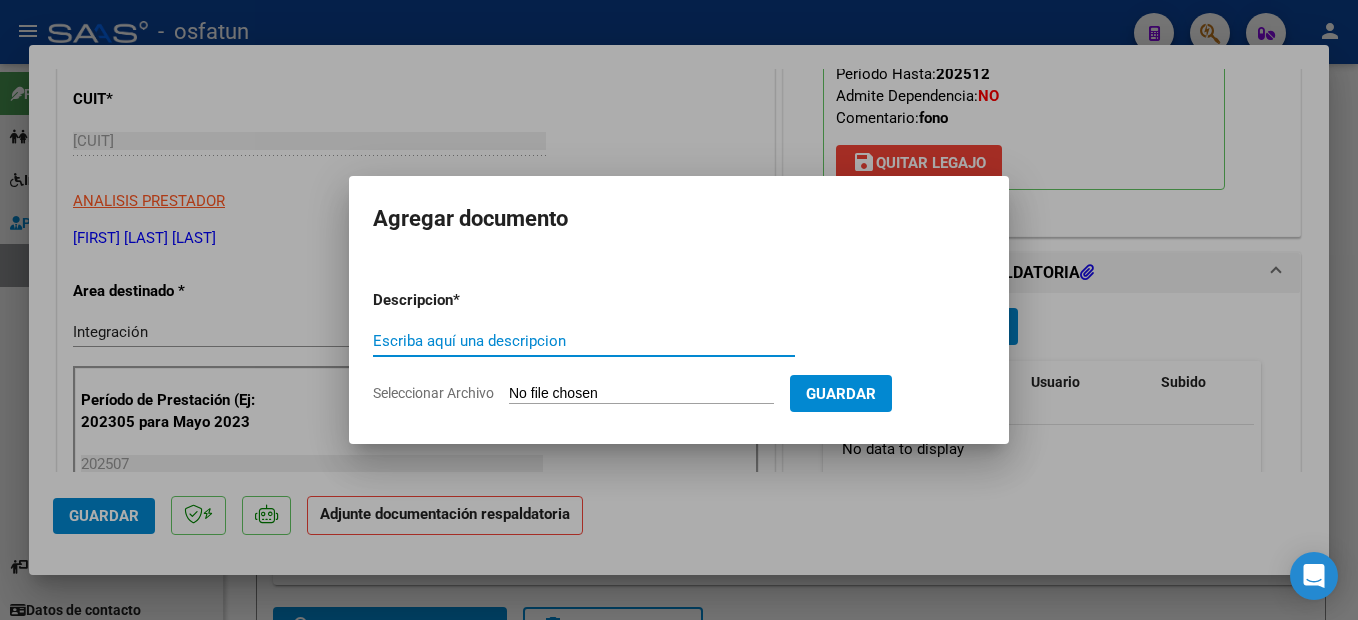 click on "Escriba aquí una descripcion" at bounding box center [584, 341] 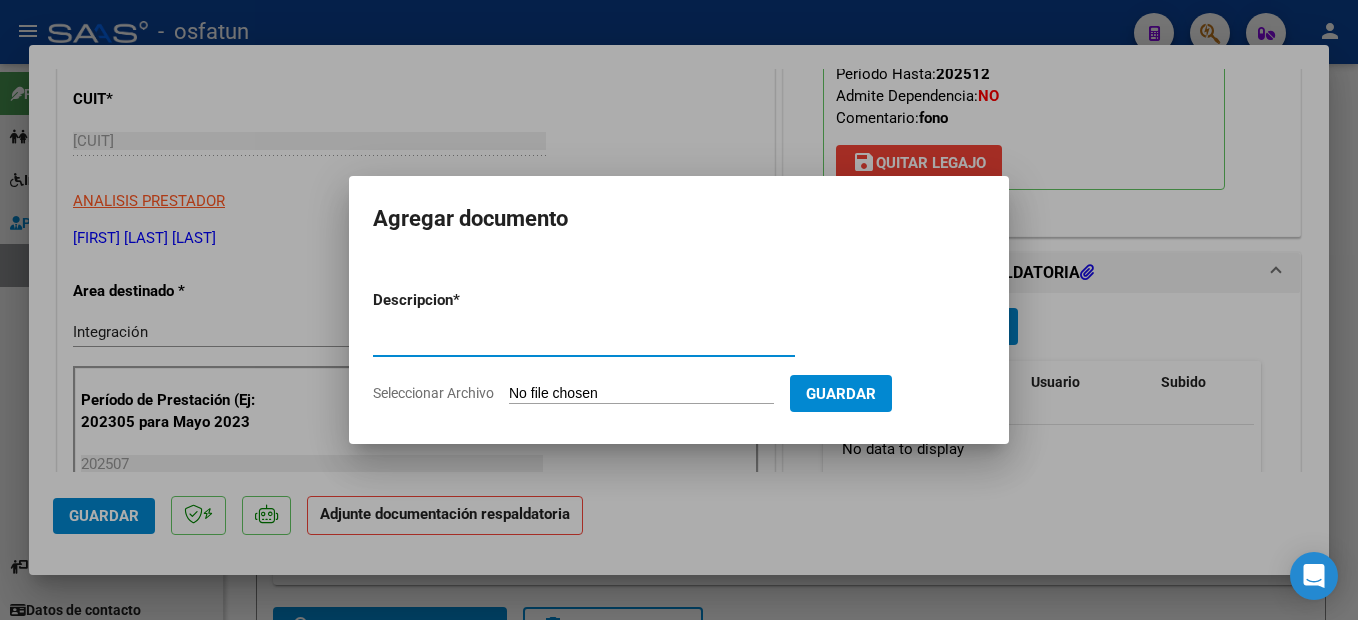 type on "planilla de asistencia" 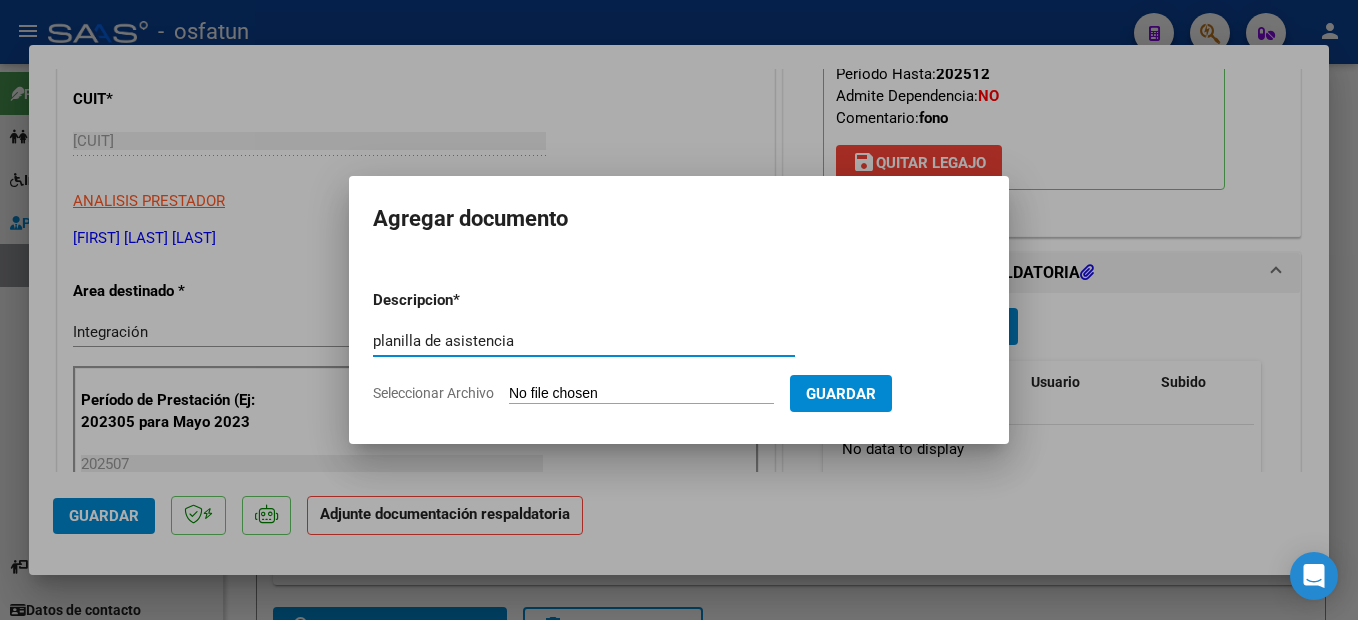 click on "Descripcion  *   planilla de asistencia Escriba aquí una descripcion  Seleccionar Archivo Guardar" at bounding box center (679, 347) 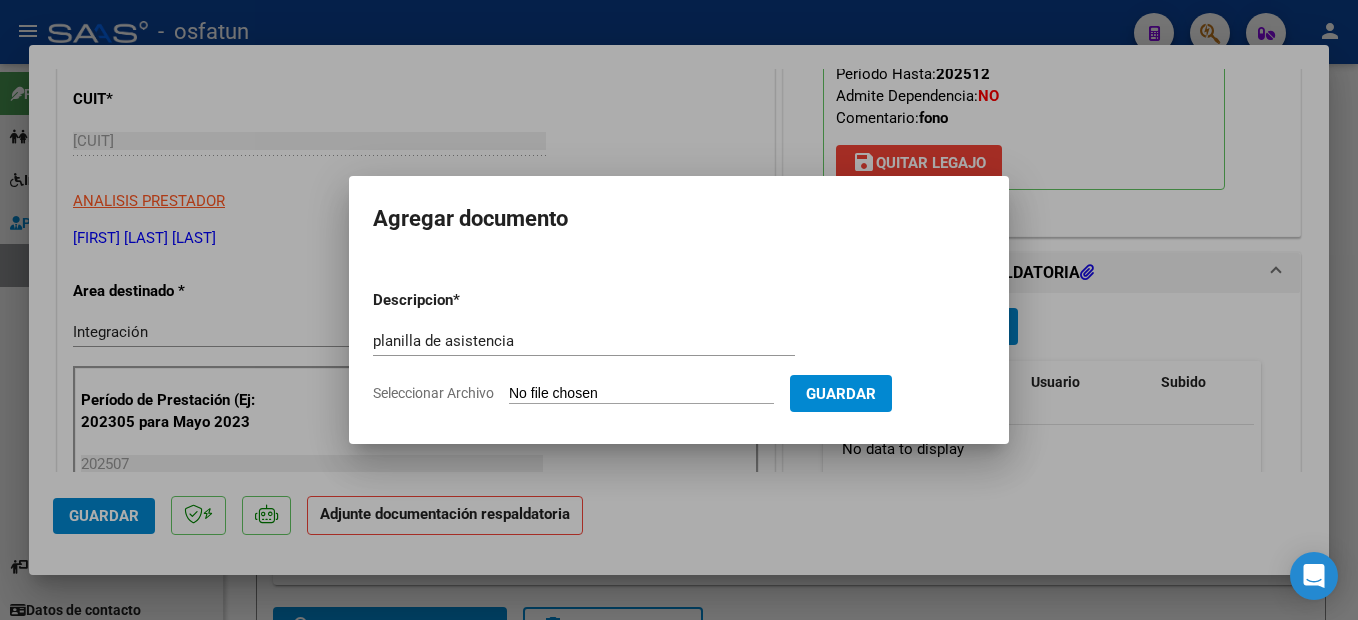 click on "Seleccionar Archivo" at bounding box center (641, 394) 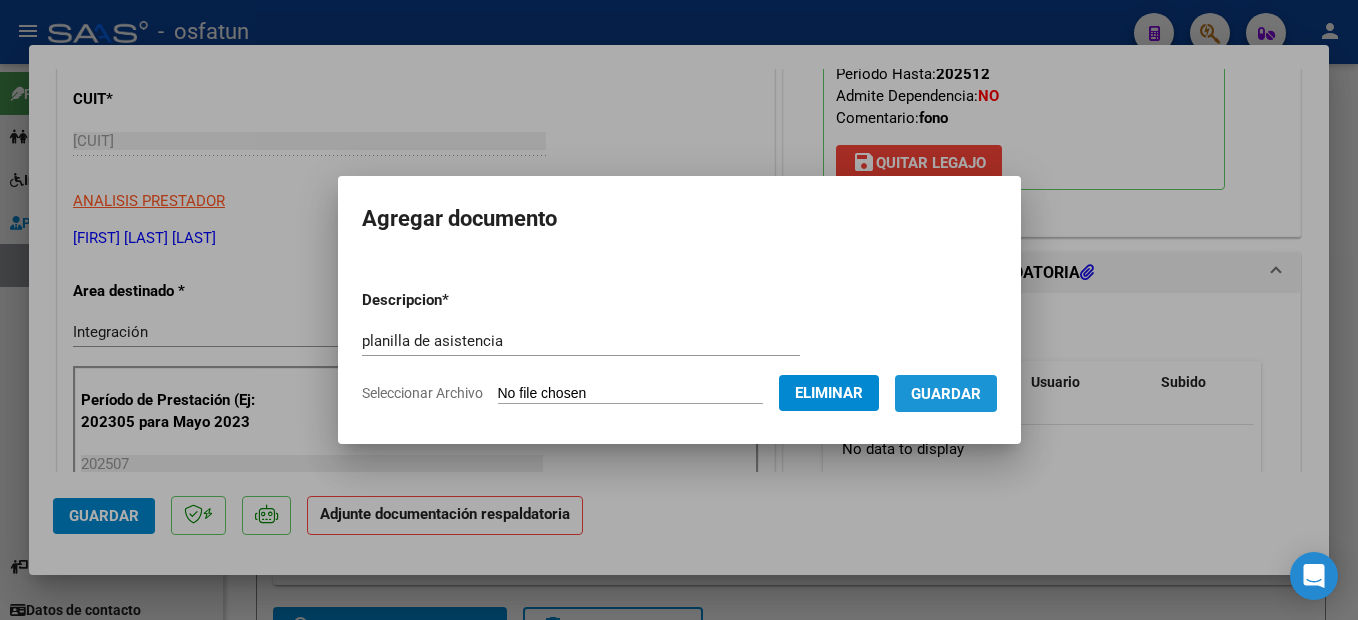 click on "Guardar" at bounding box center (946, 394) 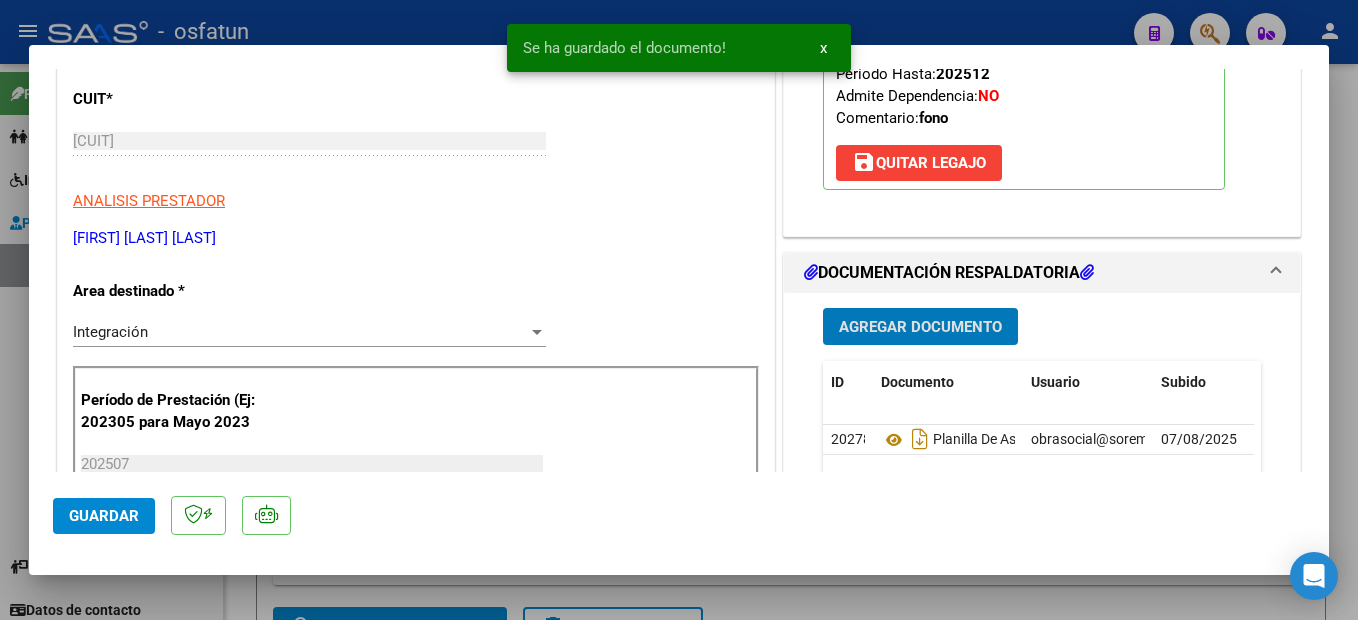 scroll, scrollTop: 500, scrollLeft: 0, axis: vertical 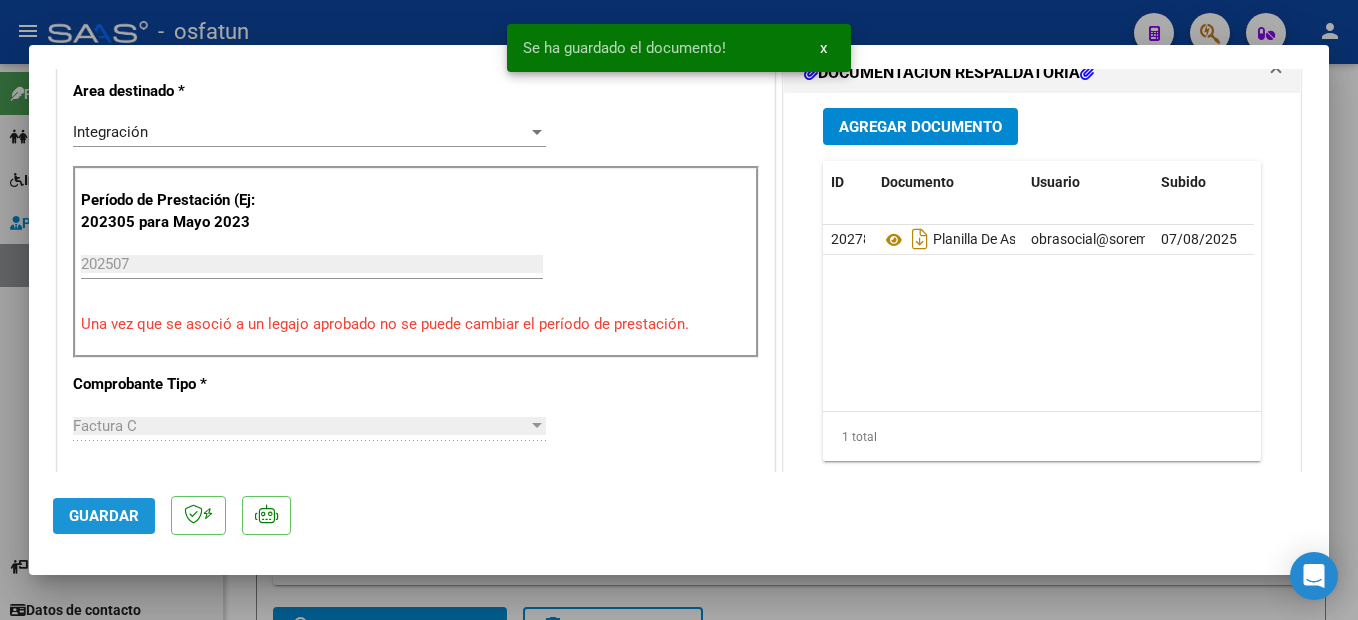click on "Guardar" 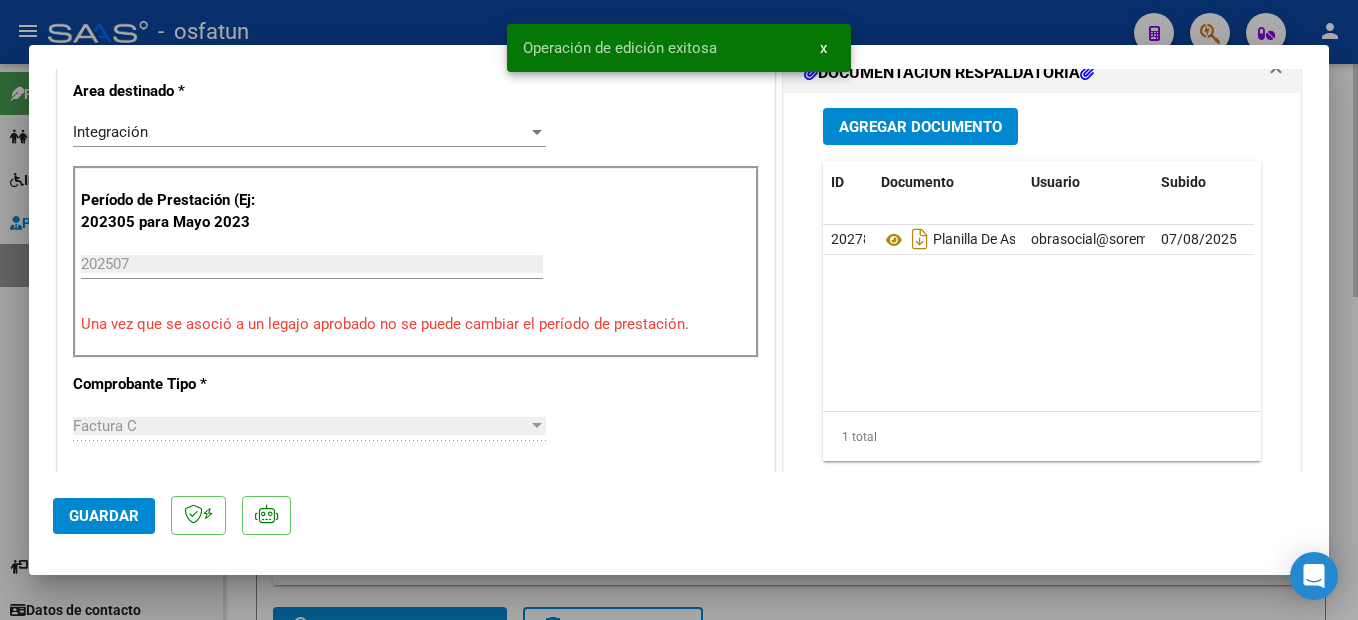 drag, startPoint x: 1345, startPoint y: 530, endPoint x: 1357, endPoint y: 455, distance: 75.95393 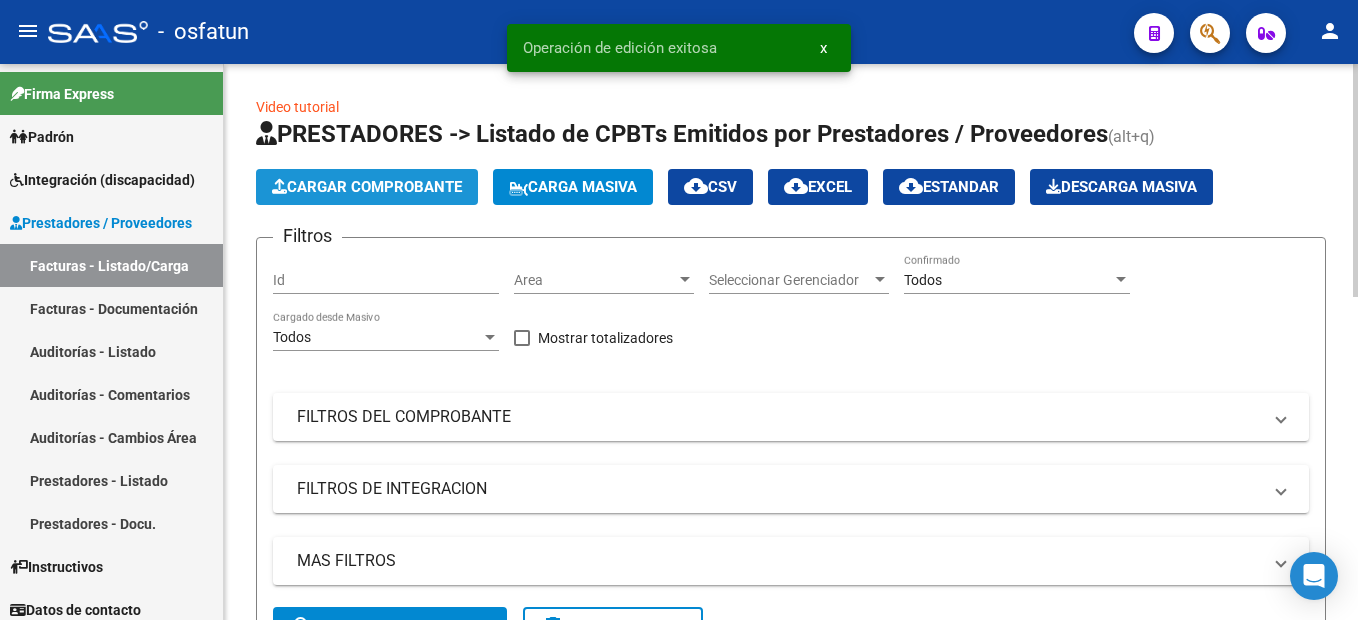click on "Cargar Comprobante" 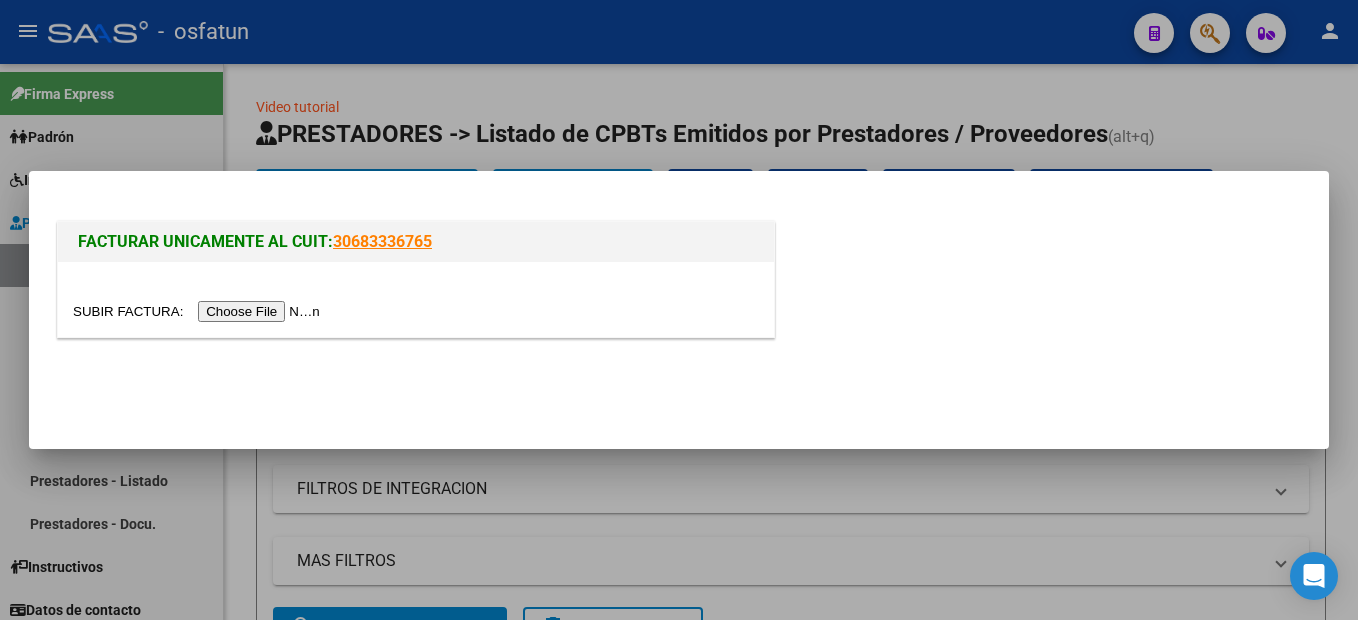 click at bounding box center [199, 311] 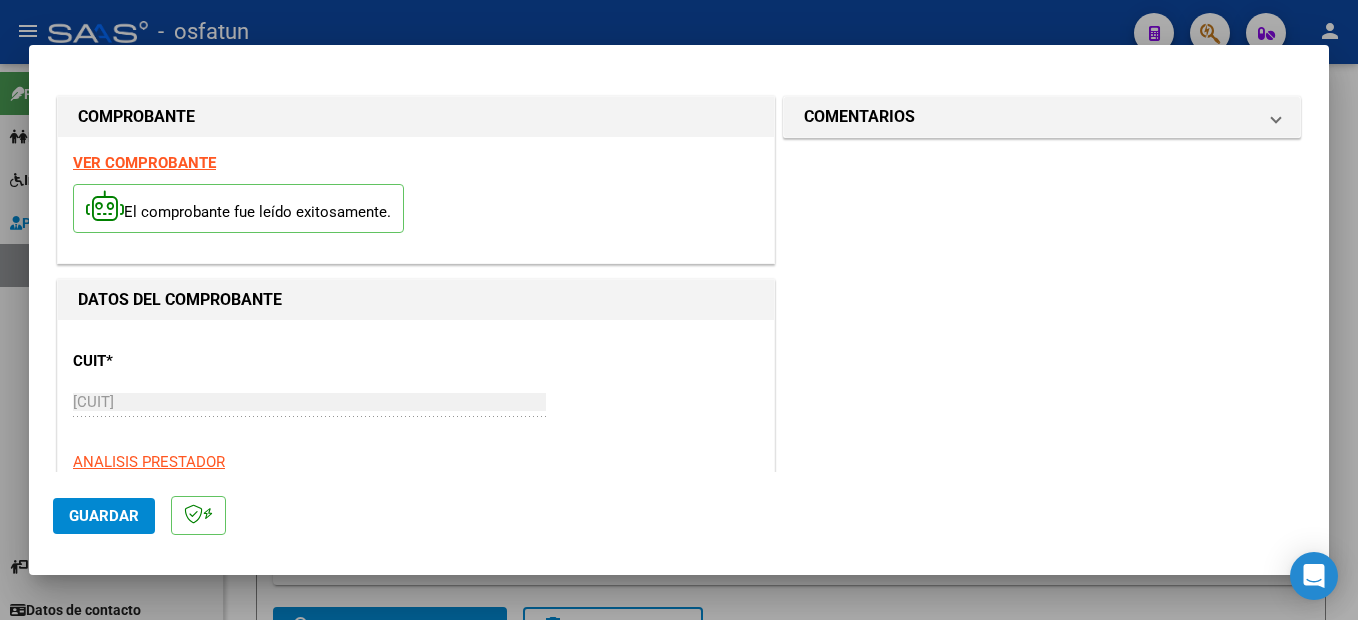 scroll, scrollTop: 300, scrollLeft: 0, axis: vertical 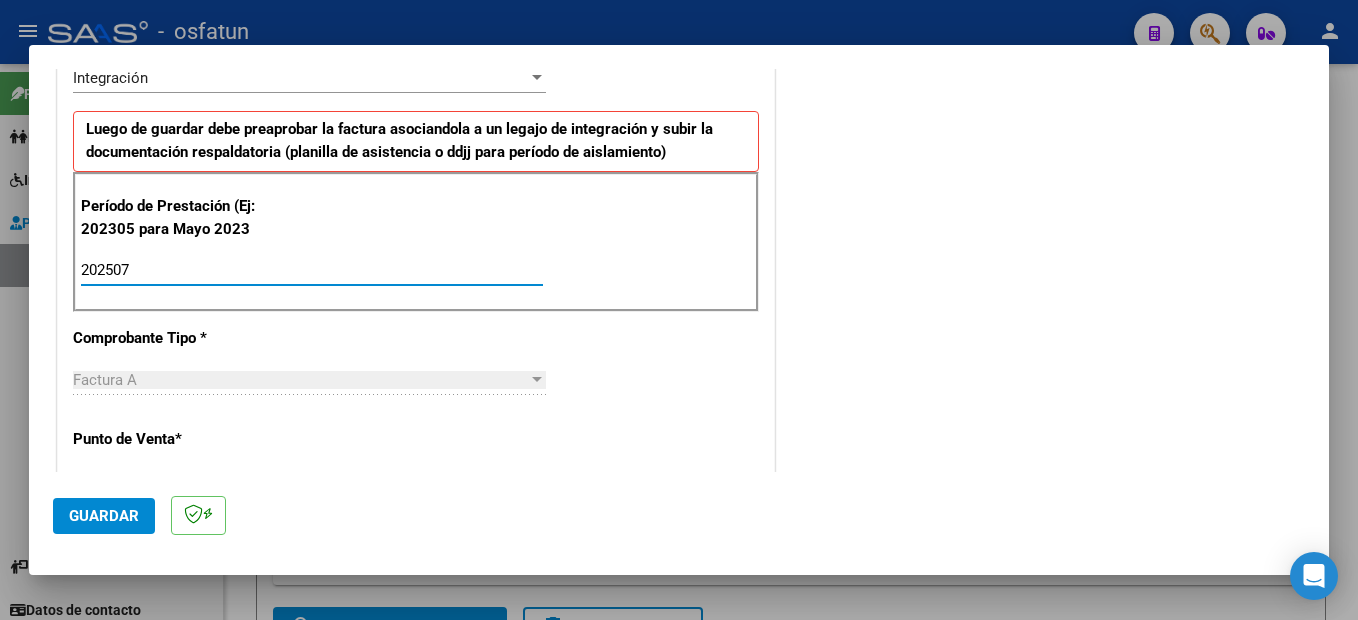 type on "202507" 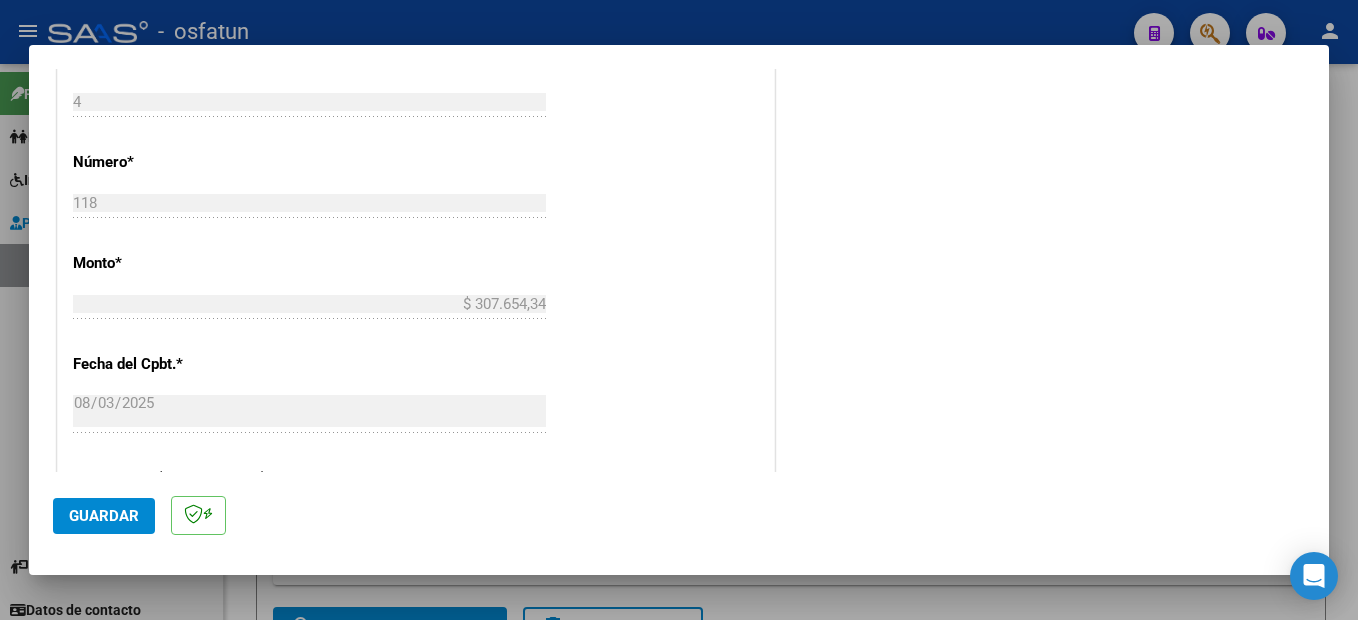 scroll, scrollTop: 1195, scrollLeft: 0, axis: vertical 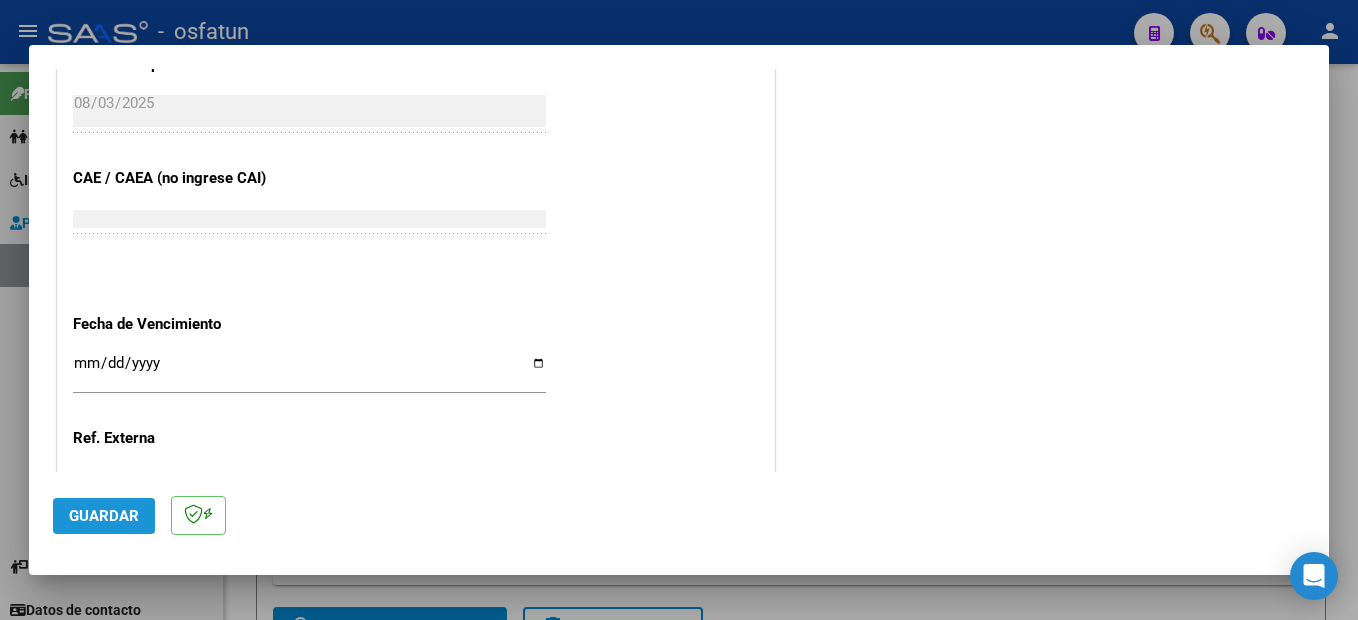 click on "Guardar" 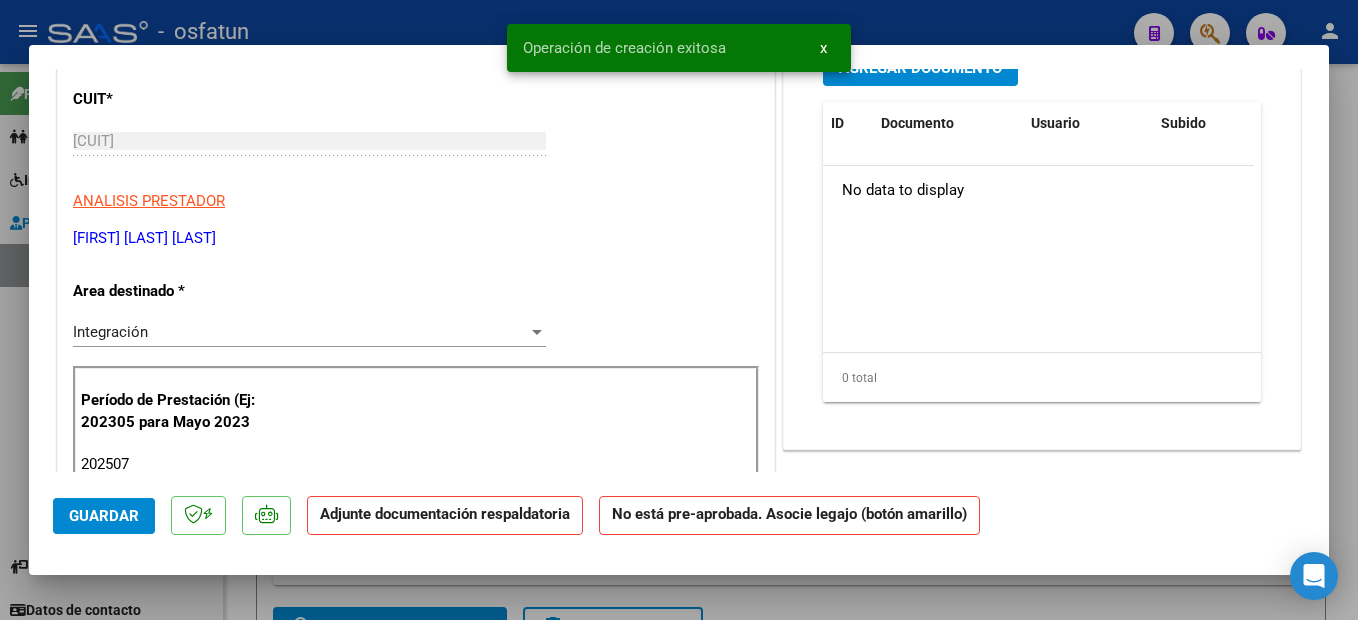 scroll, scrollTop: 0, scrollLeft: 0, axis: both 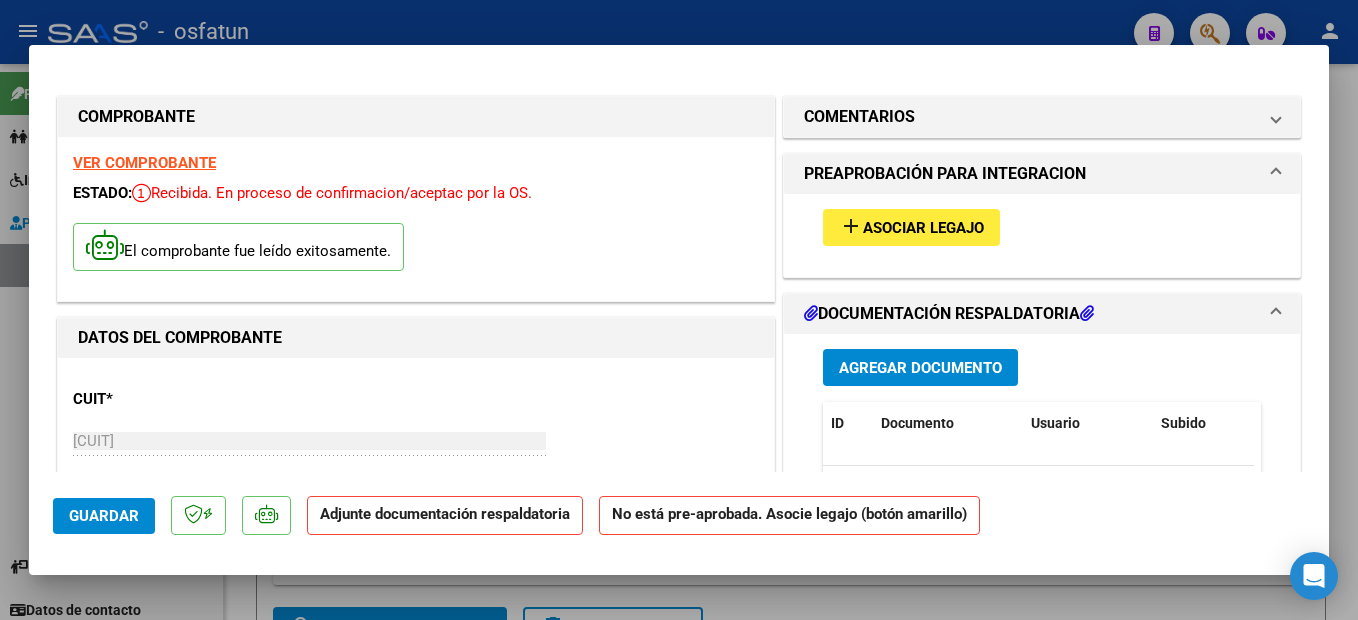 click on "Asociar Legajo" at bounding box center [923, 228] 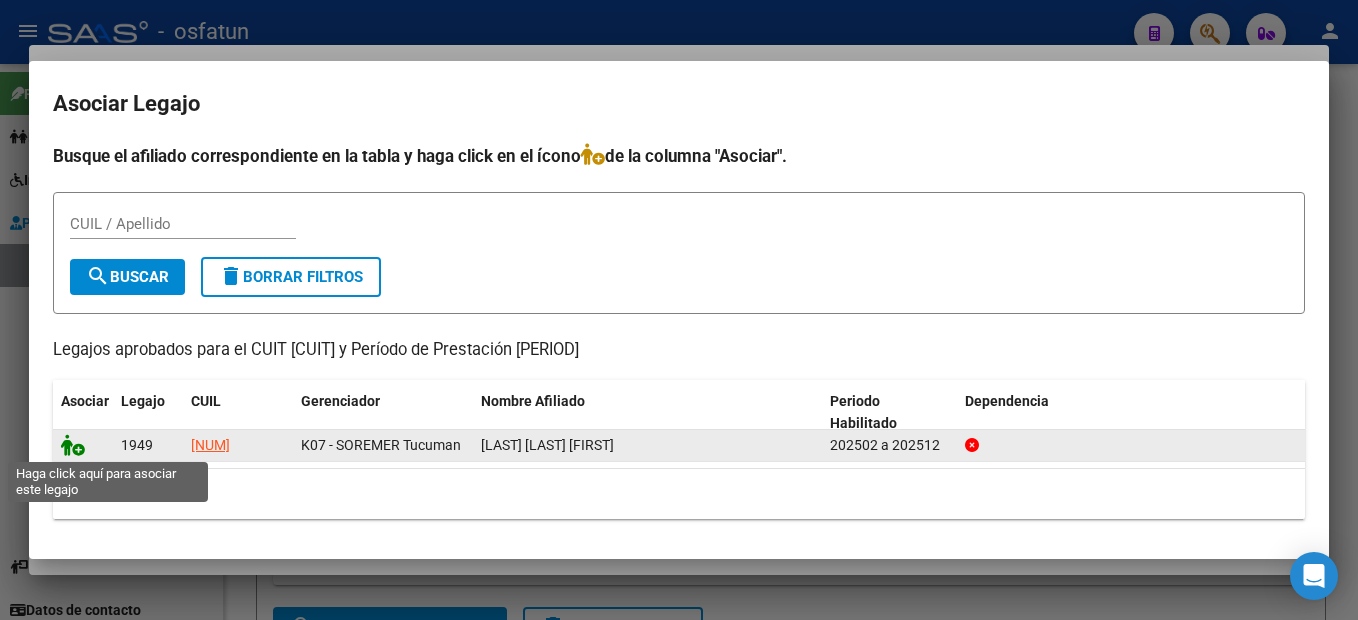 click 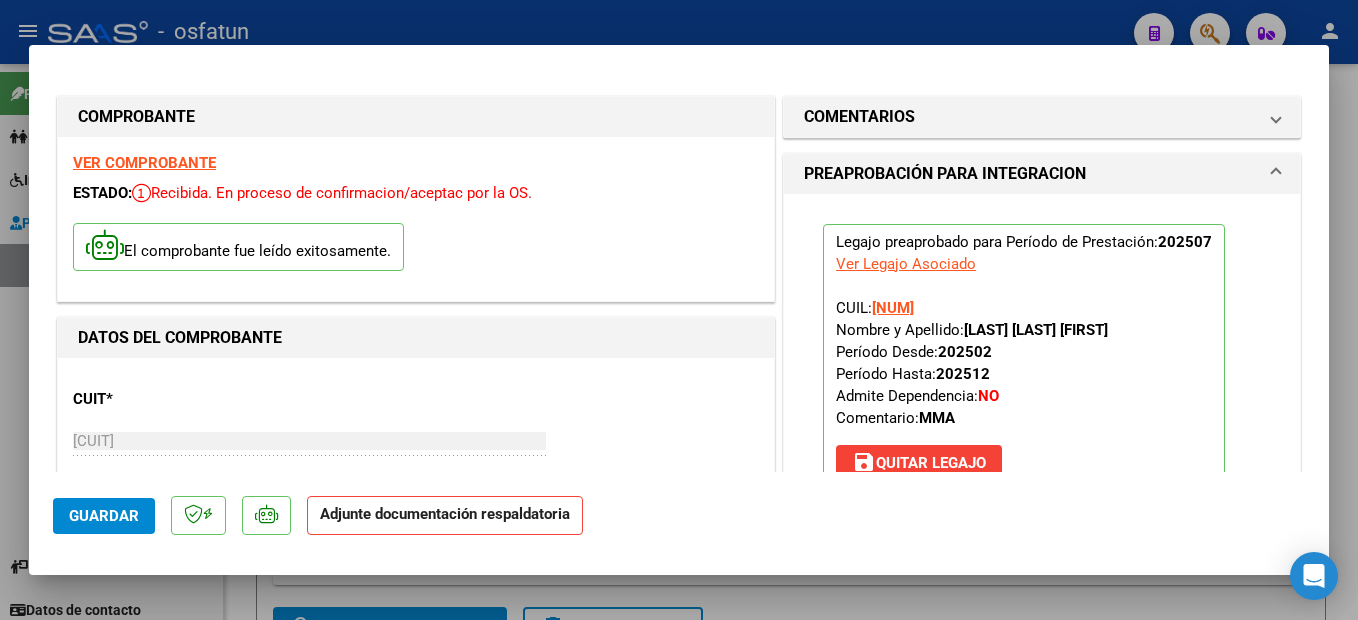 scroll, scrollTop: 200, scrollLeft: 0, axis: vertical 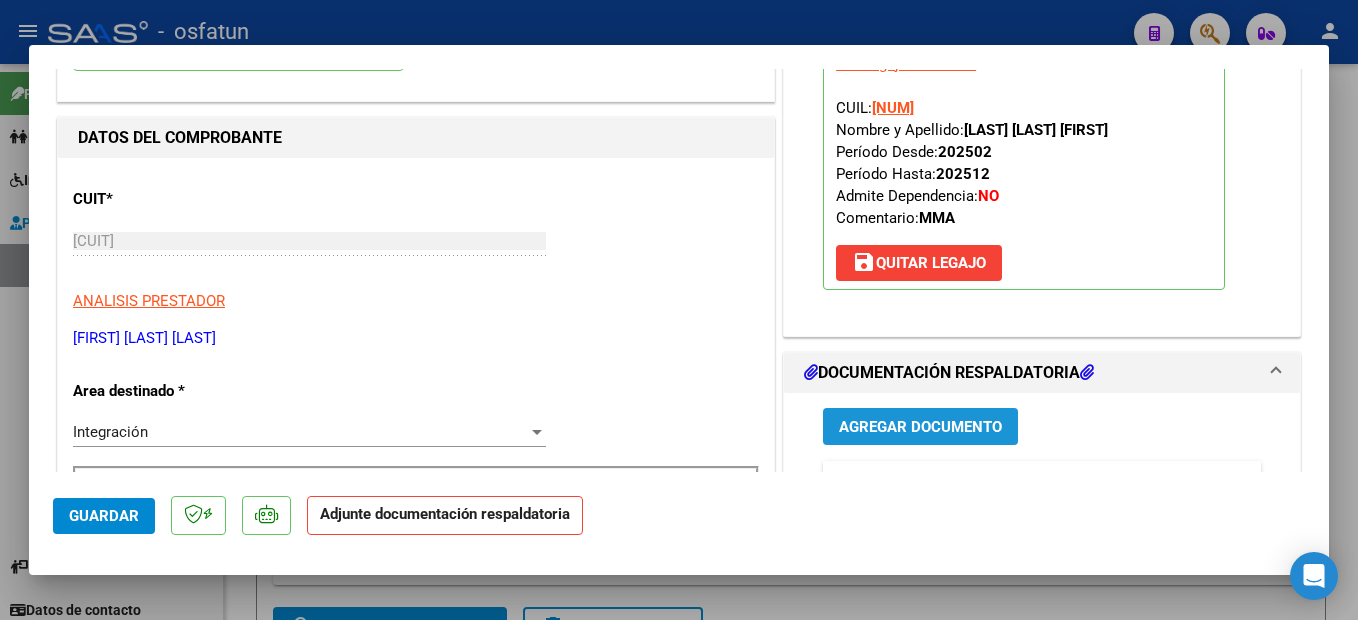 click on "Agregar Documento" at bounding box center [920, 426] 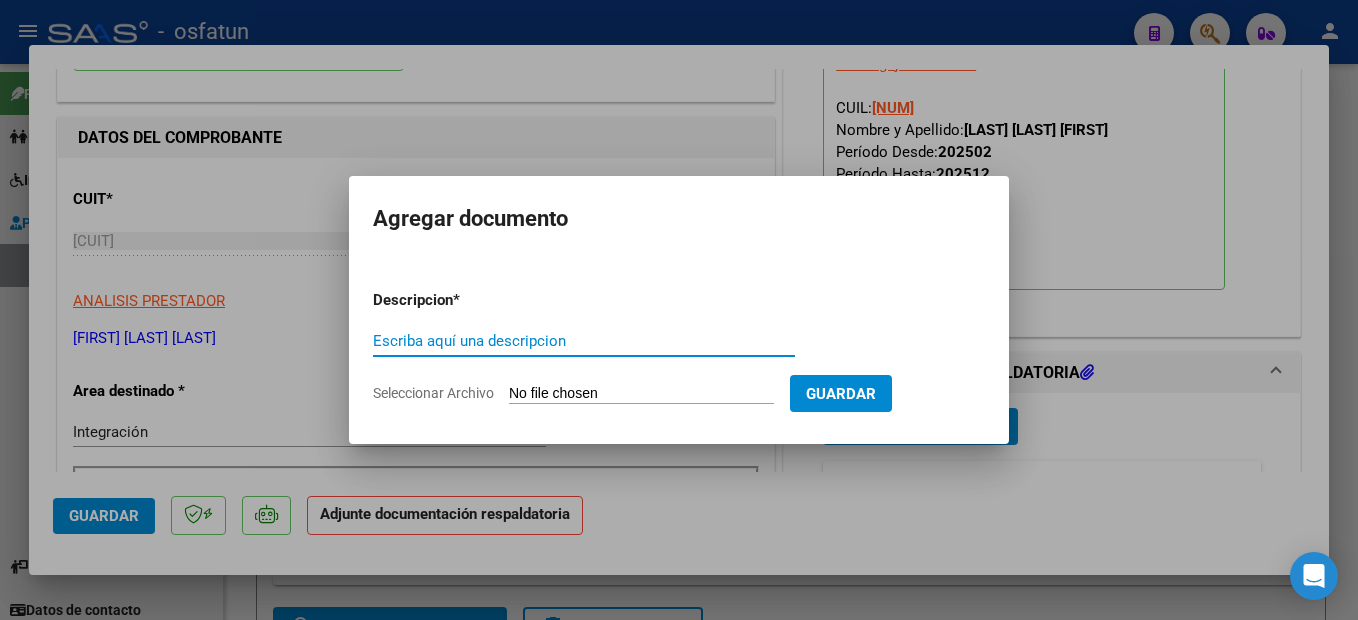 click on "Escriba aquí una descripcion" at bounding box center [584, 341] 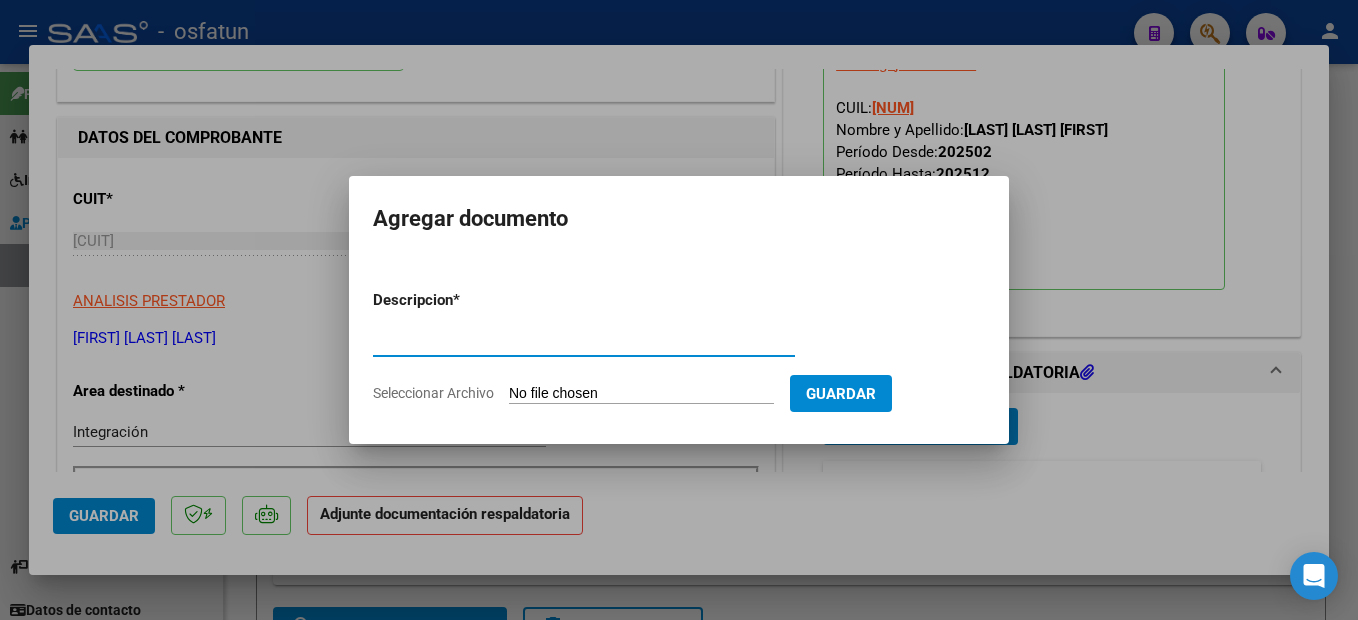 type on "planilla de asistencia" 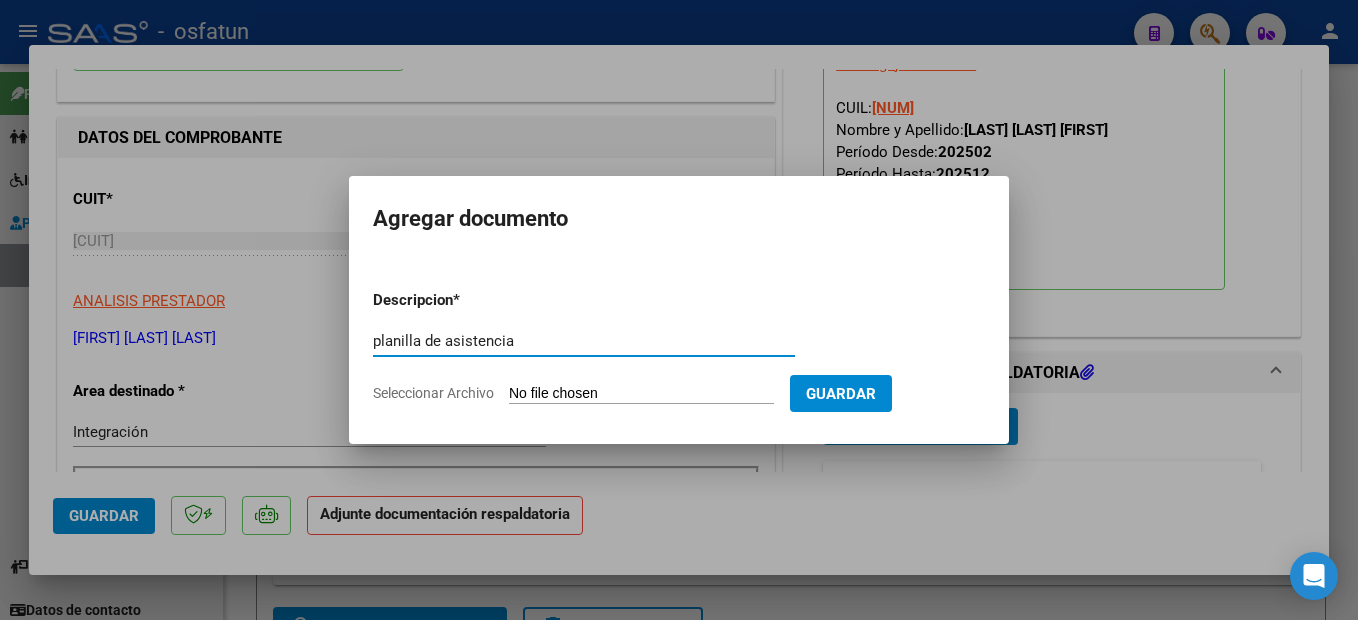 click on "Seleccionar Archivo" at bounding box center (641, 394) 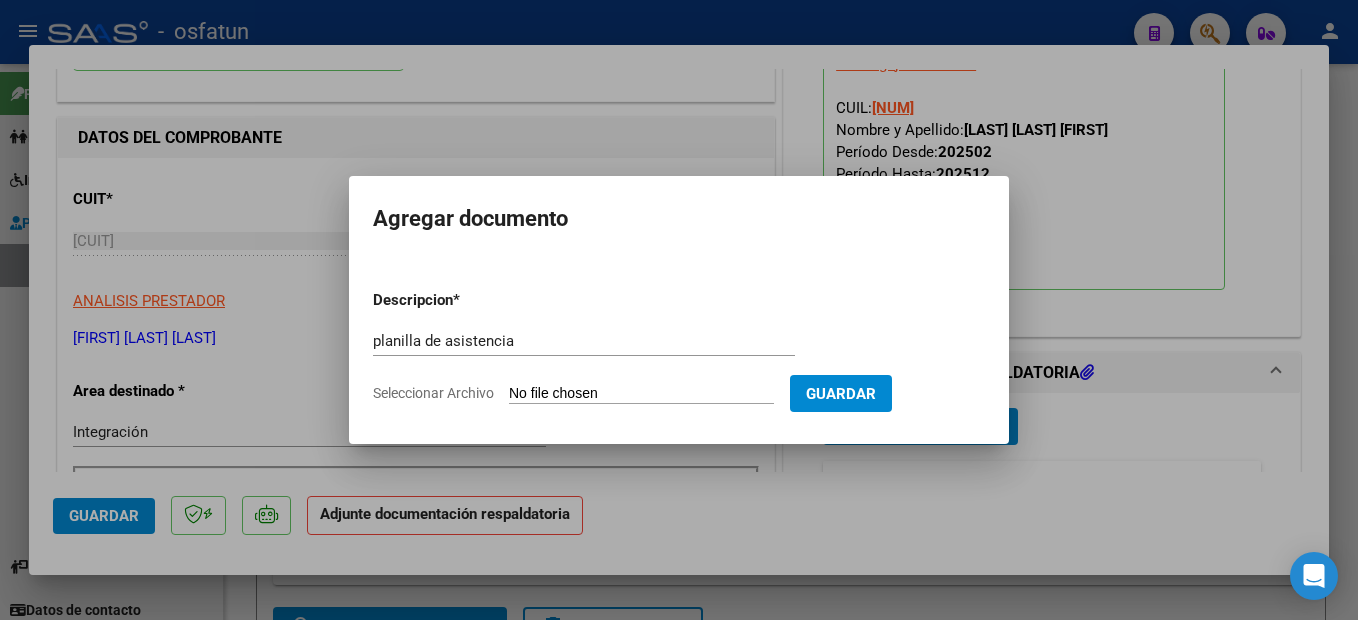type on "C:\fakepath\250807110020.pdf" 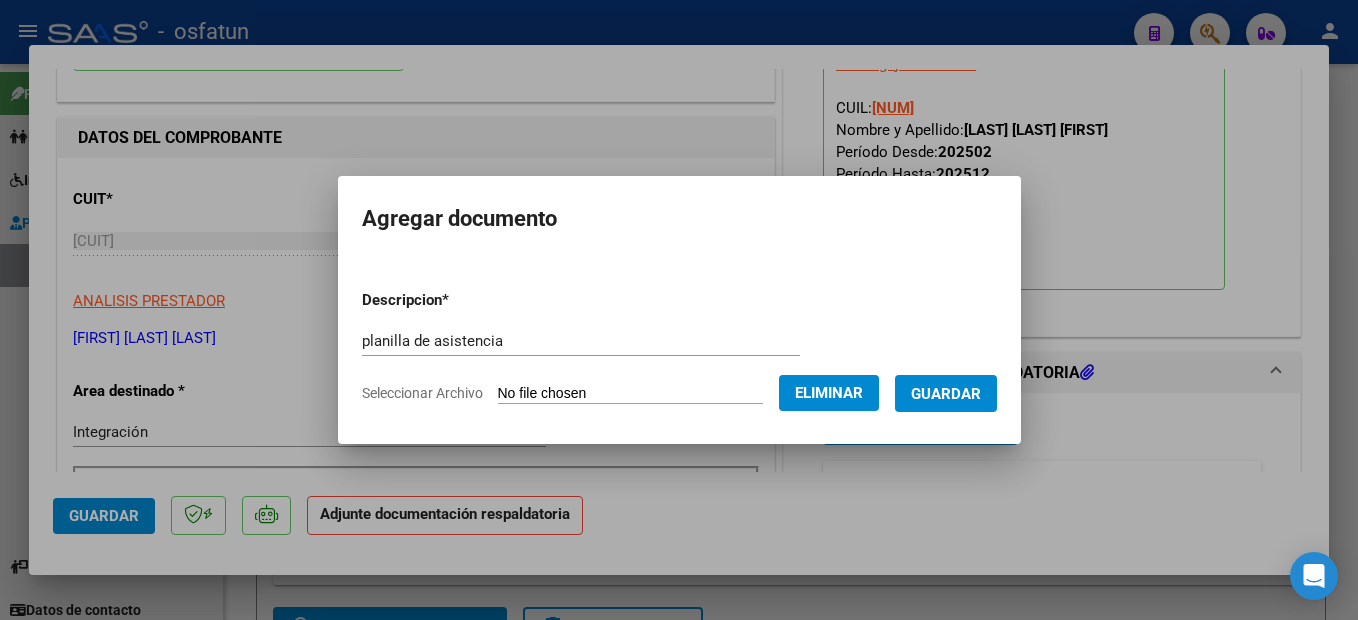 click on "Guardar" at bounding box center (946, 393) 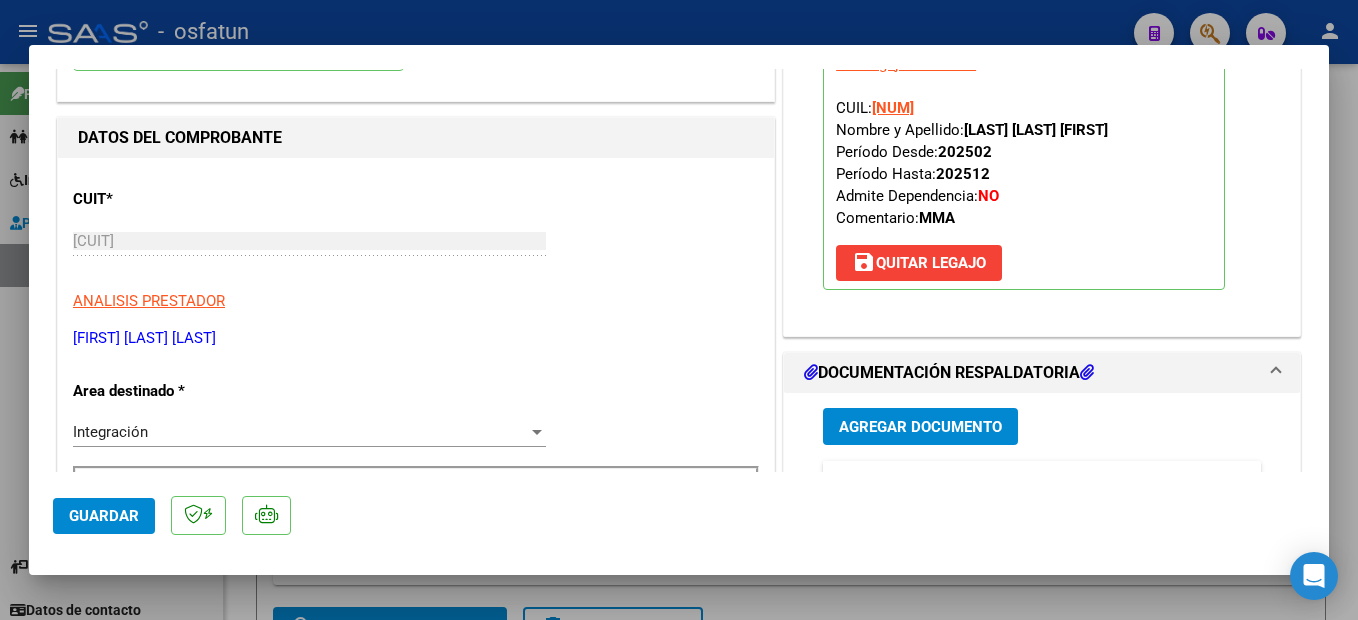 drag, startPoint x: 1346, startPoint y: 410, endPoint x: 100, endPoint y: 130, distance: 1277.0732 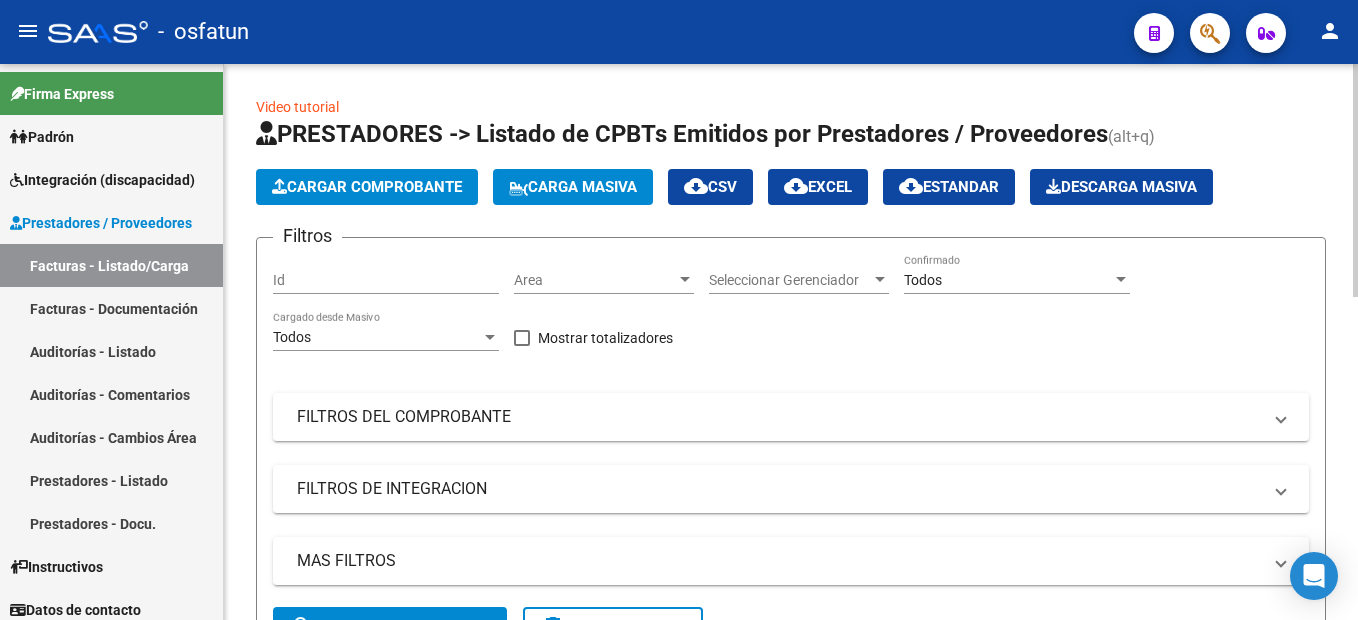 click on "Cargar Comprobante" 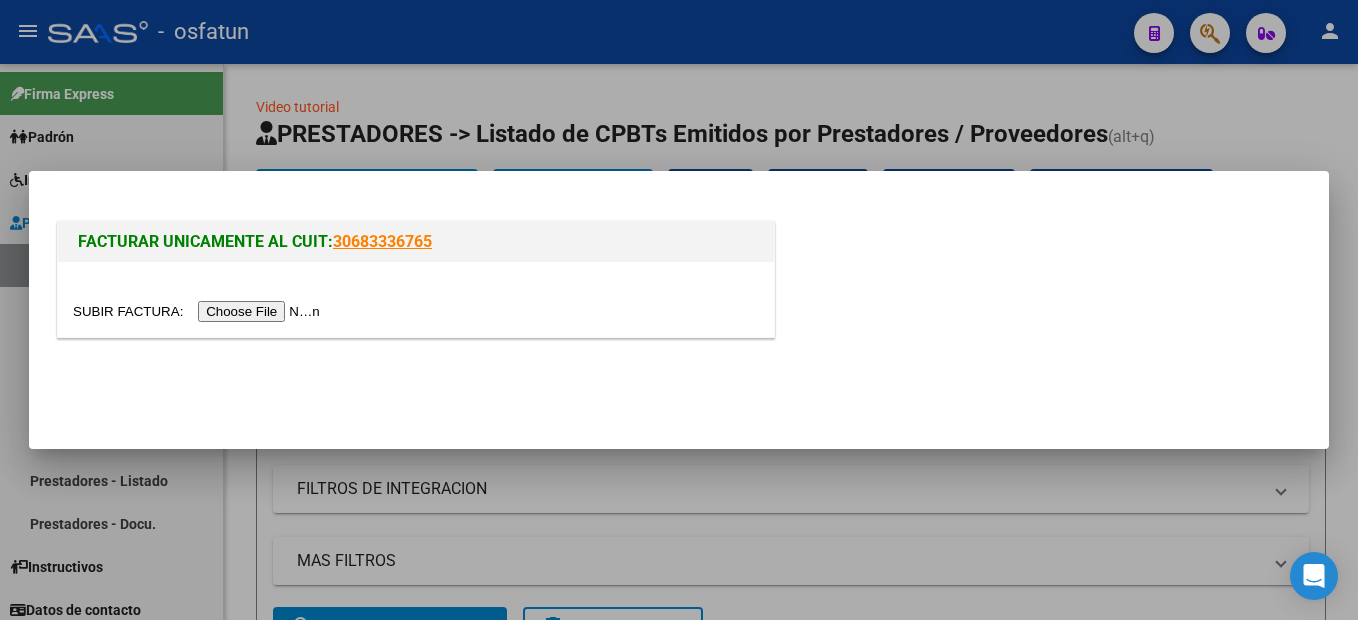 click at bounding box center (199, 311) 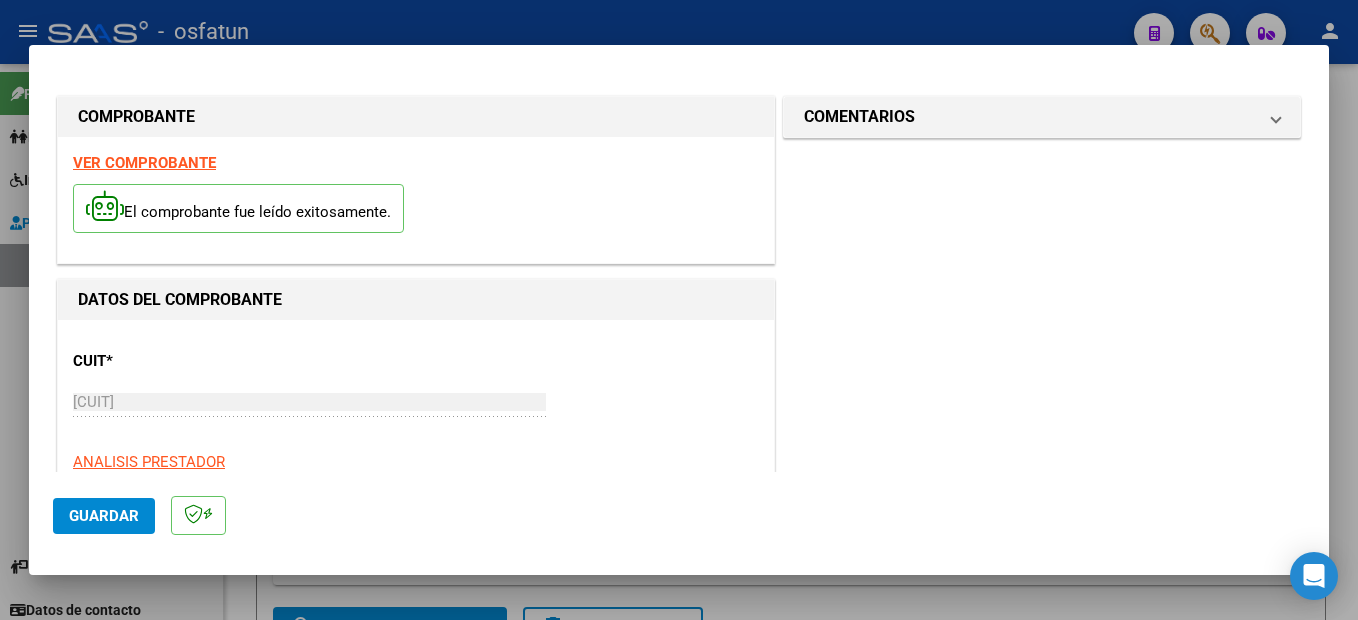 scroll, scrollTop: 100, scrollLeft: 0, axis: vertical 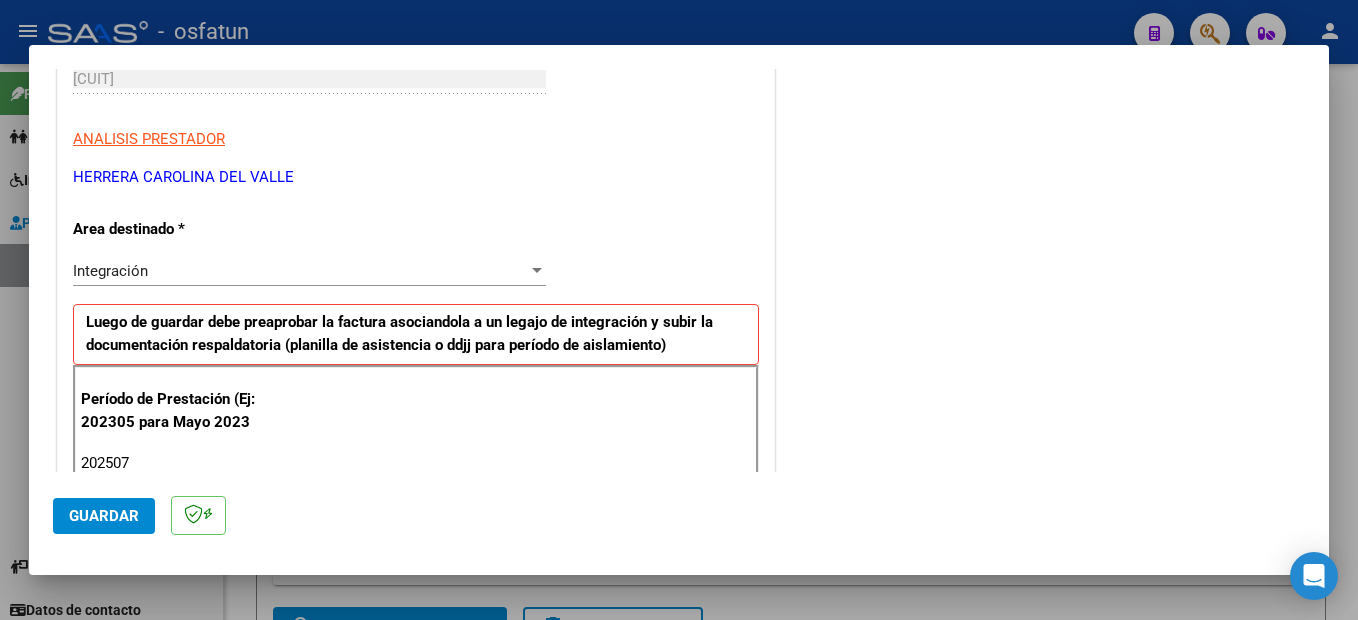 type on "202507" 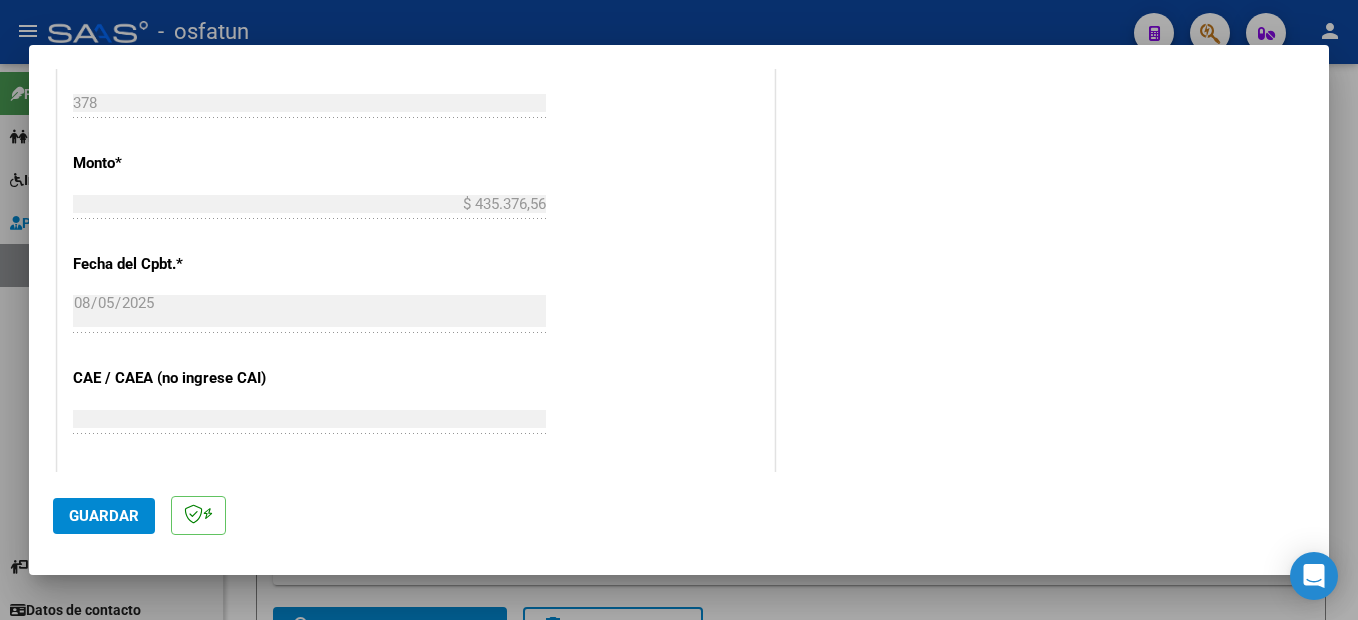 scroll, scrollTop: 1357, scrollLeft: 0, axis: vertical 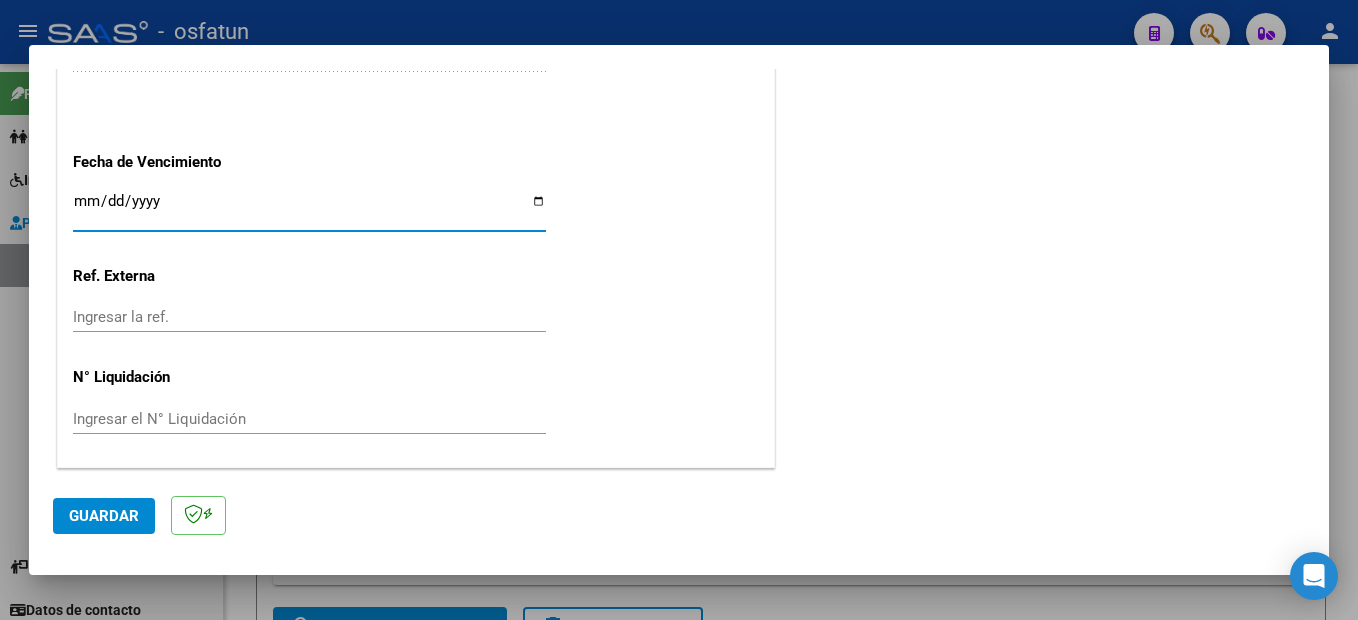 click on "Guardar" 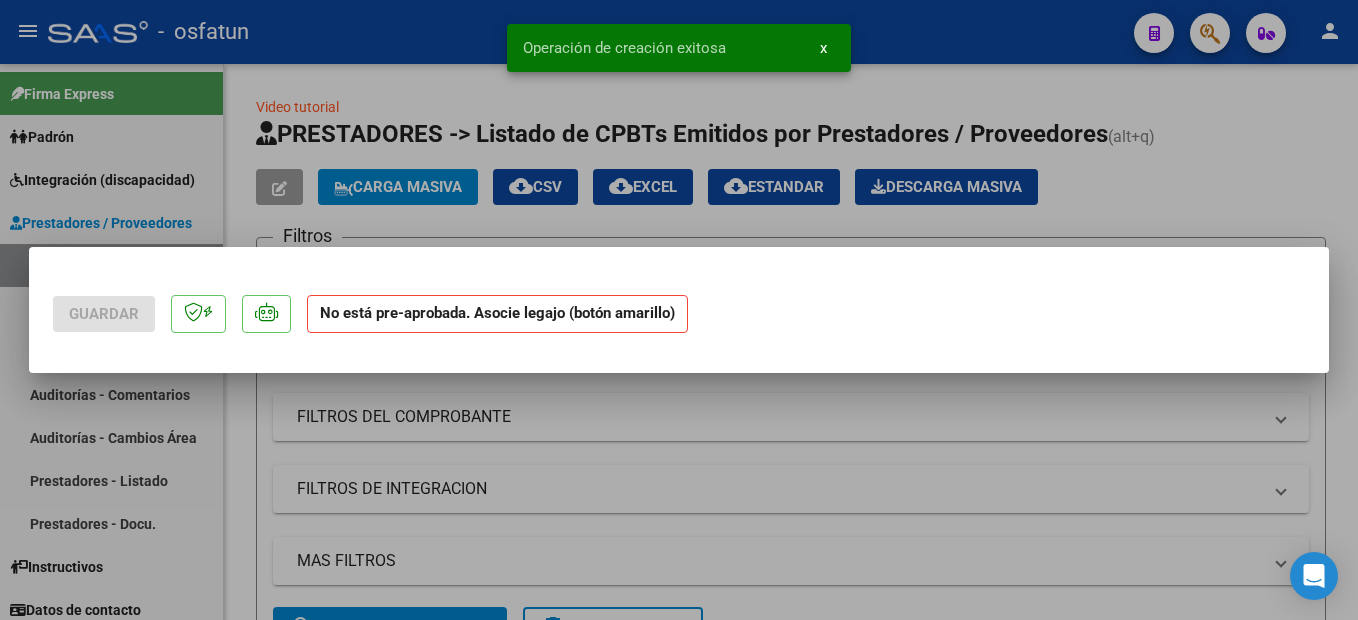 scroll, scrollTop: 0, scrollLeft: 0, axis: both 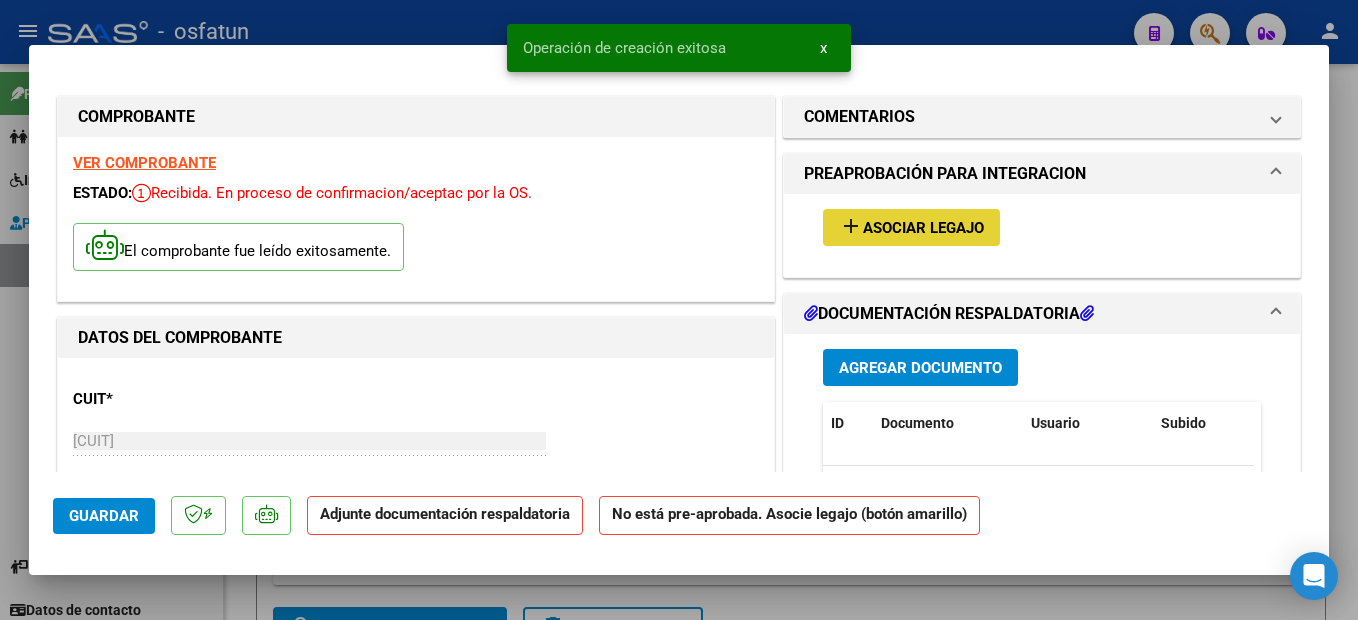 drag, startPoint x: 947, startPoint y: 223, endPoint x: 954, endPoint y: 209, distance: 15.652476 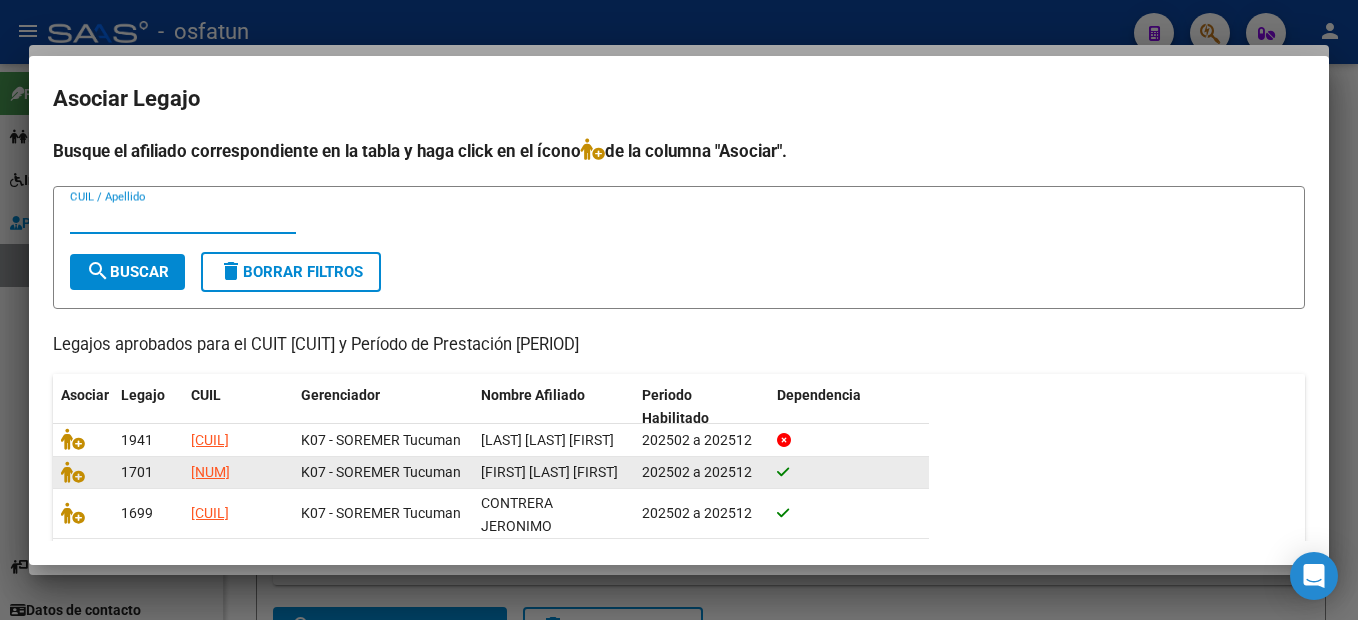 scroll, scrollTop: 107, scrollLeft: 0, axis: vertical 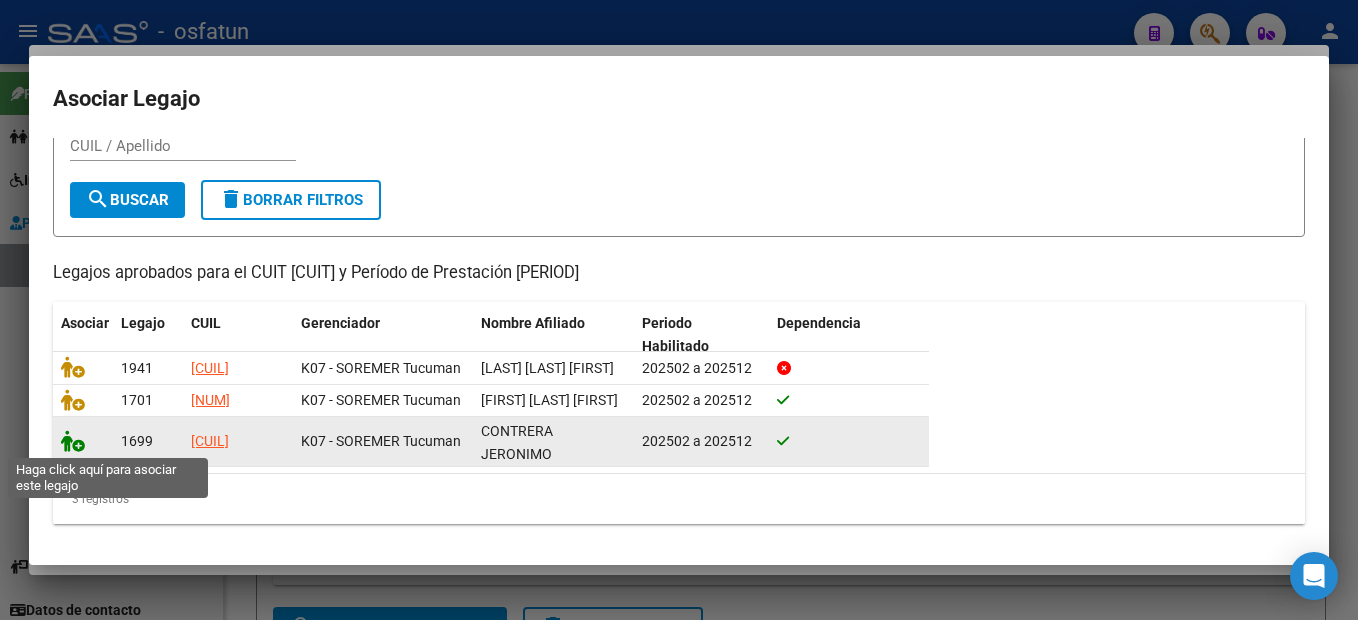 click 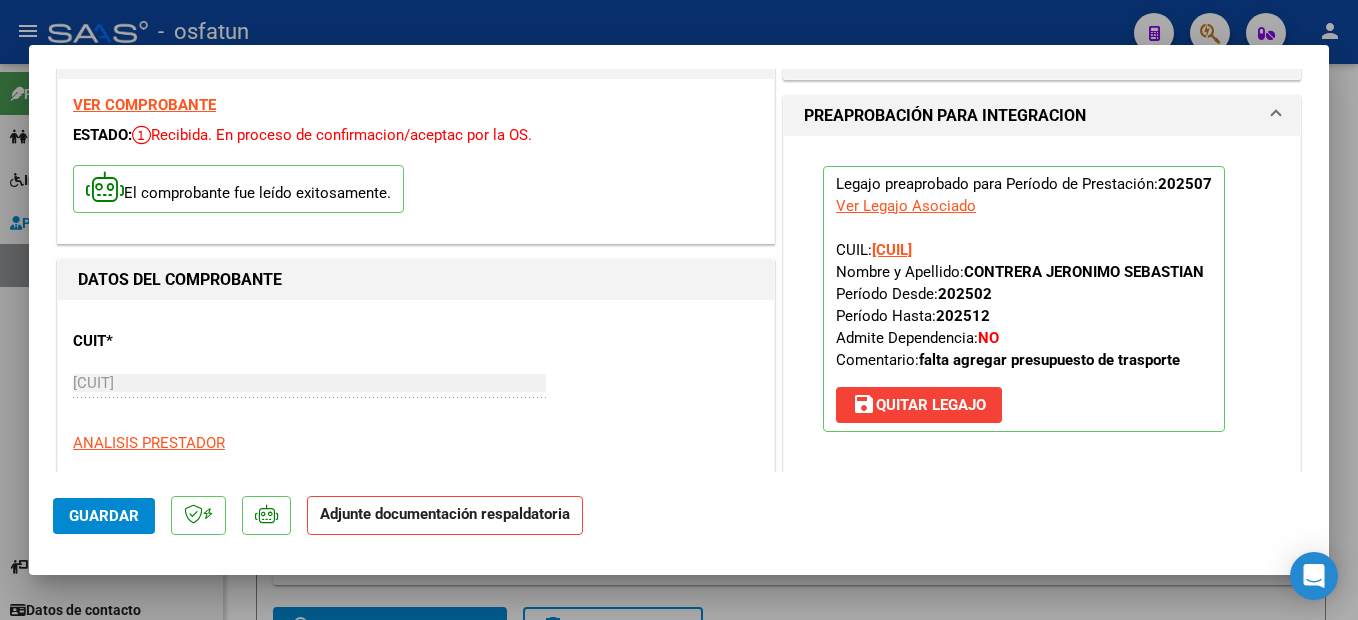 scroll, scrollTop: 300, scrollLeft: 0, axis: vertical 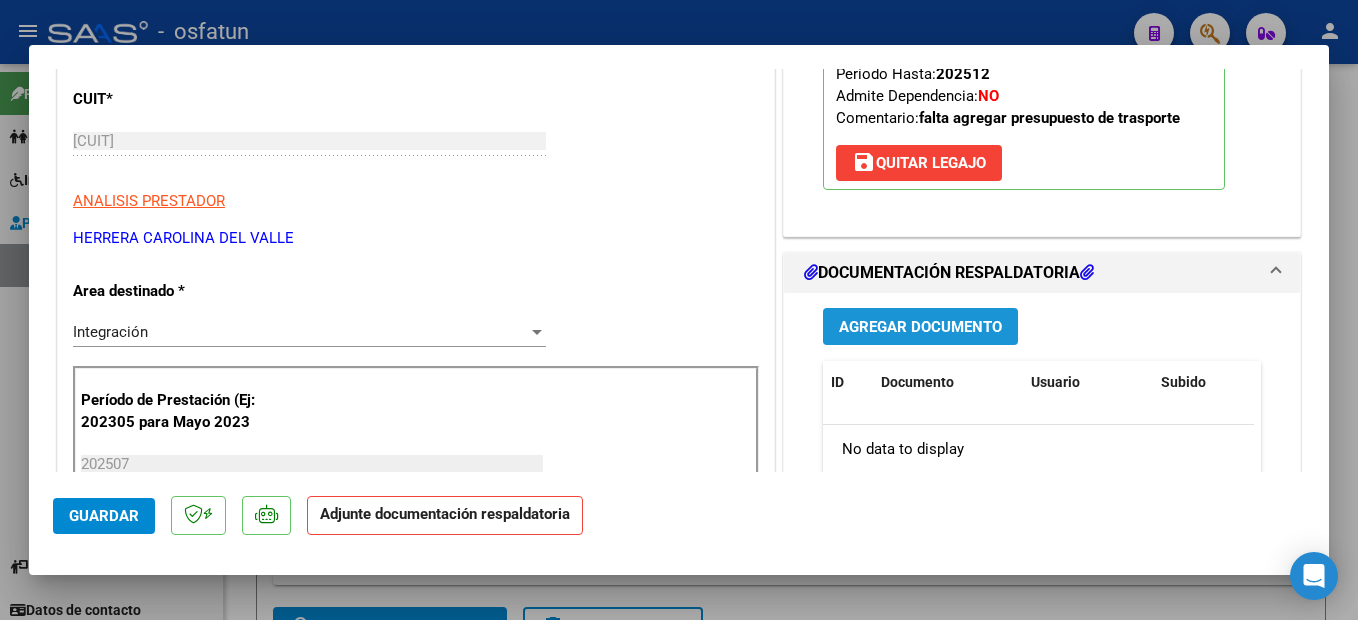 click on "Agregar Documento" at bounding box center [920, 327] 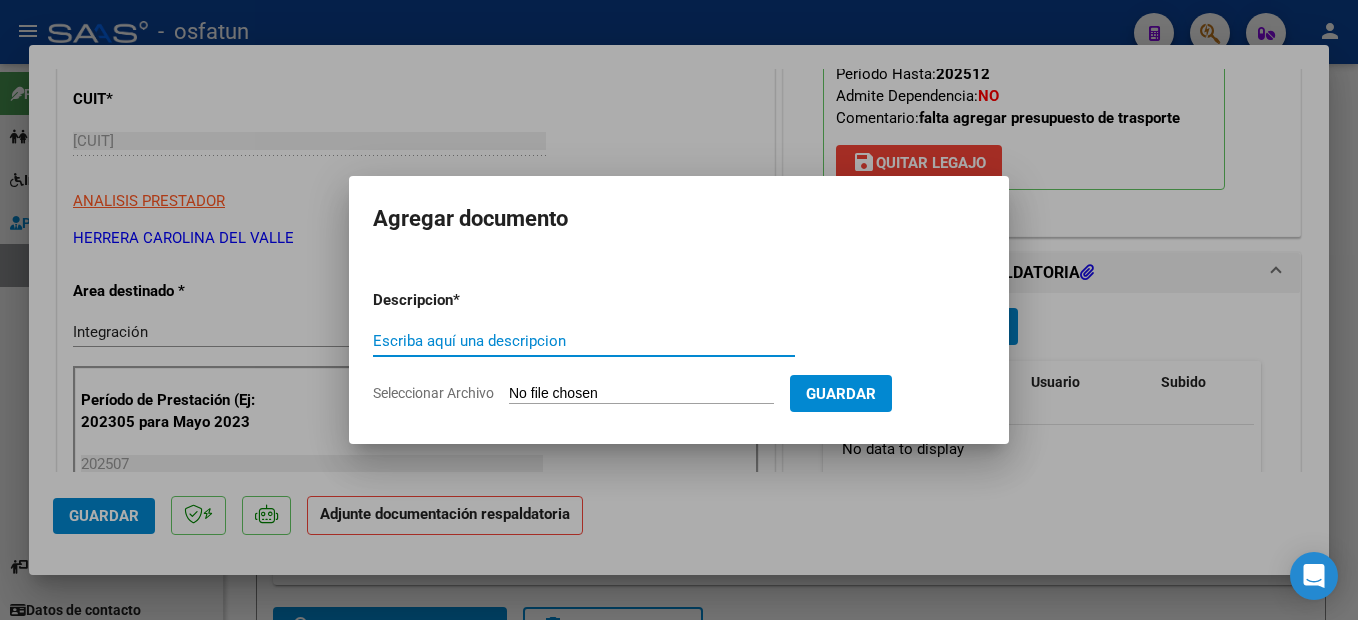 drag, startPoint x: 527, startPoint y: 353, endPoint x: 546, endPoint y: 329, distance: 30.610456 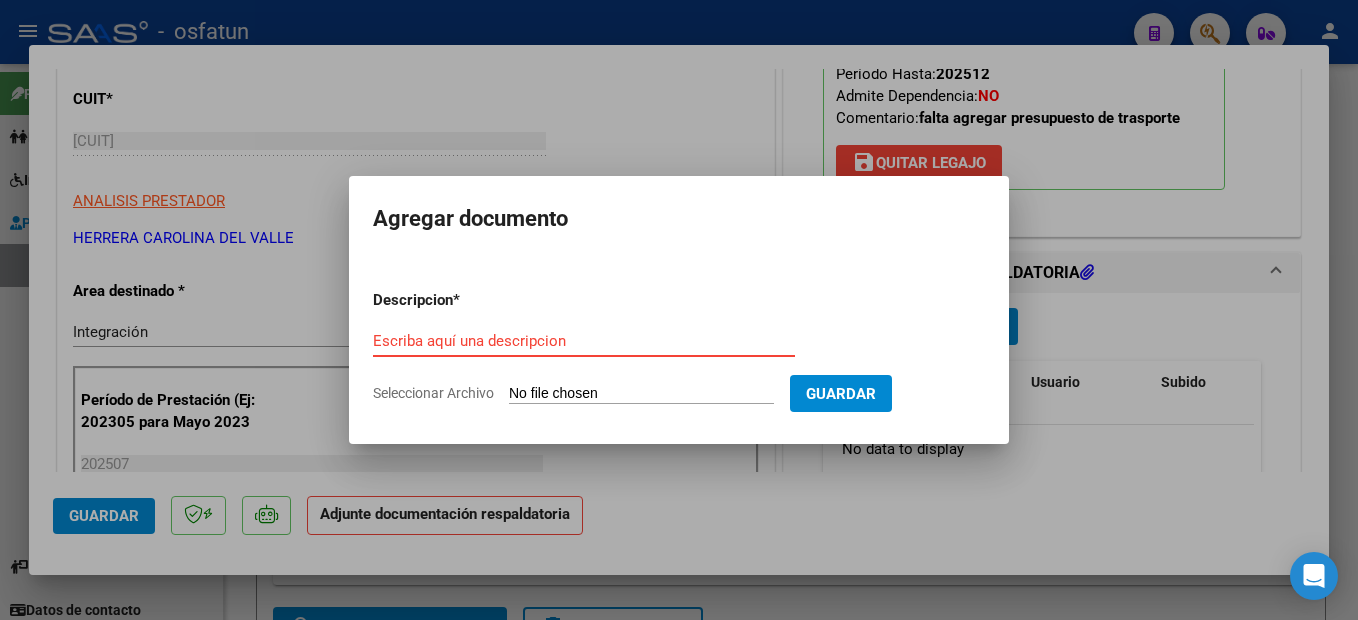 click on "Escriba aquí una descripcion" at bounding box center (584, 341) 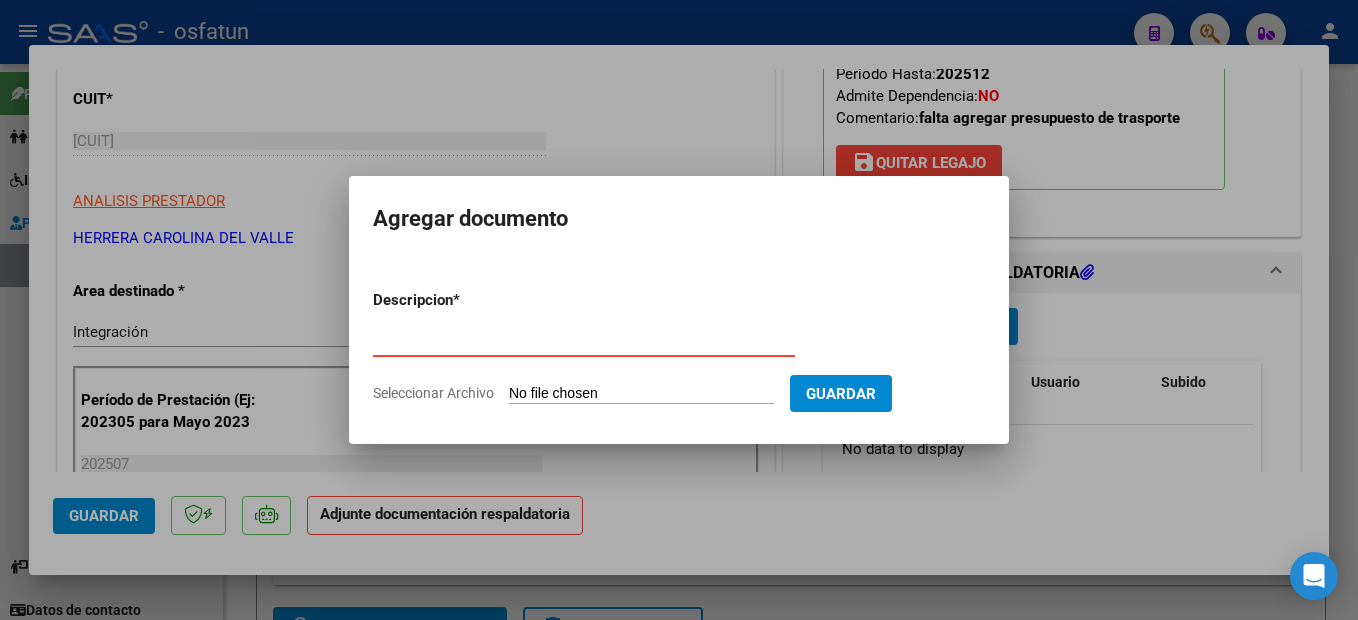 type on "planilla de asistencia" 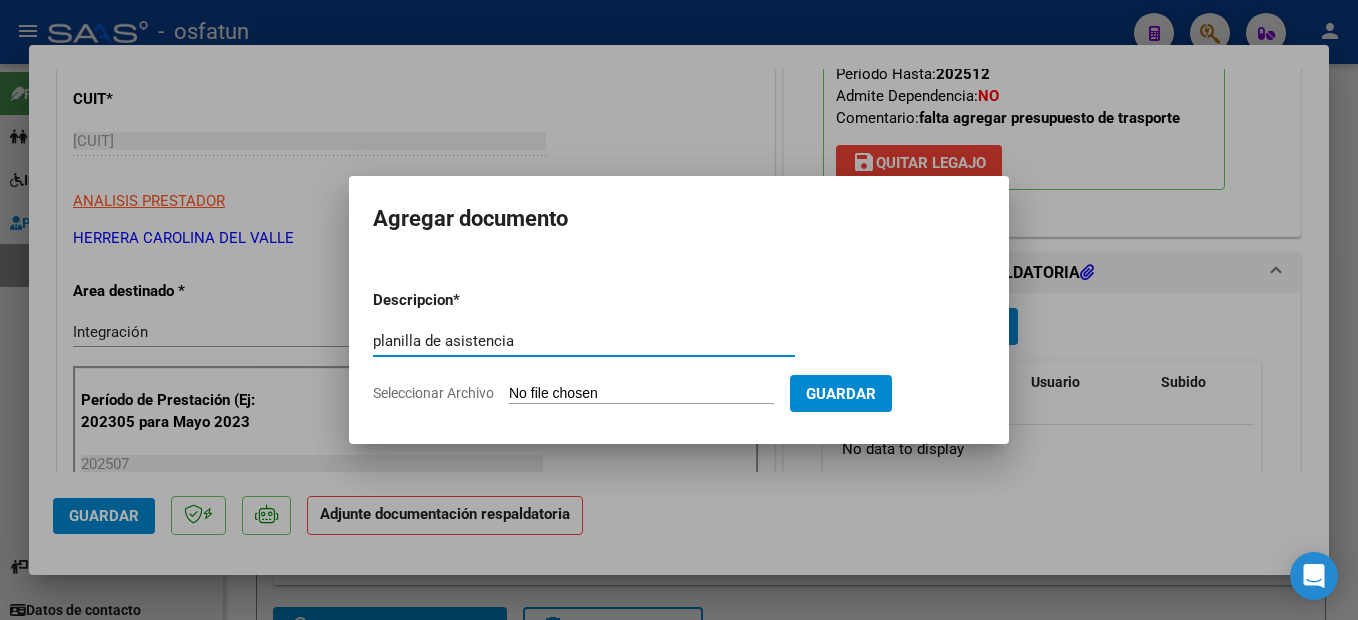 click on "Seleccionar Archivo" at bounding box center (641, 394) 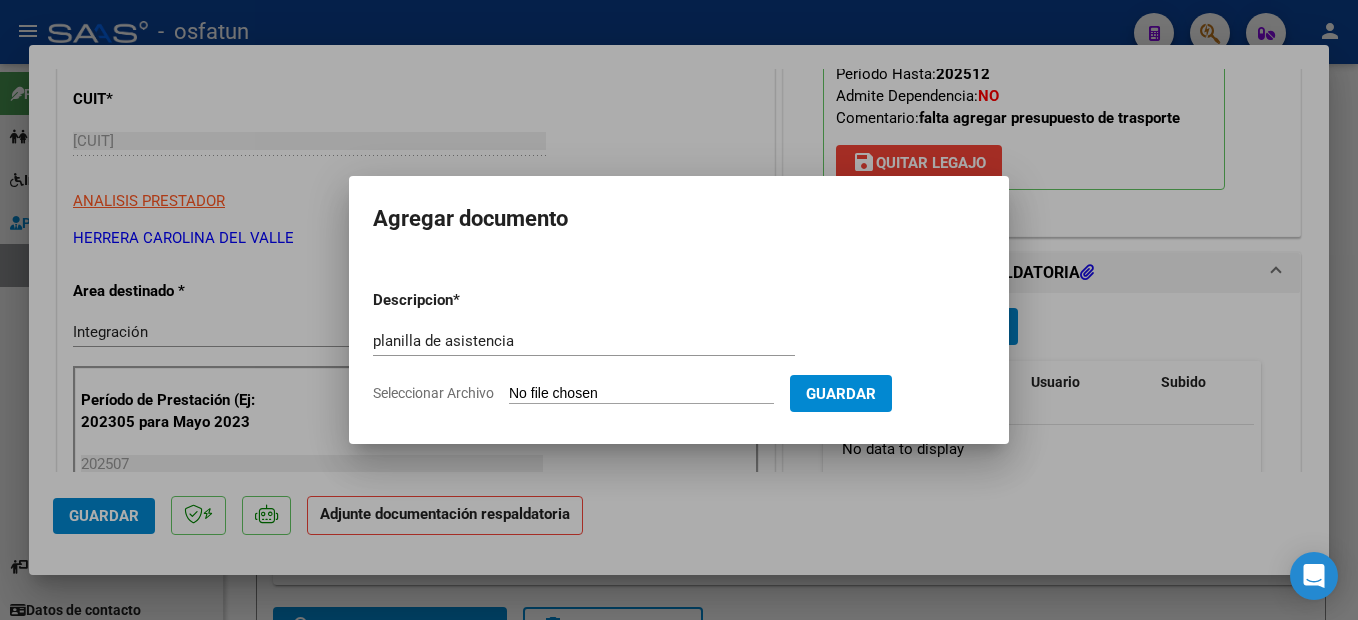 type on "C:\fakepath\250807110048.pdf" 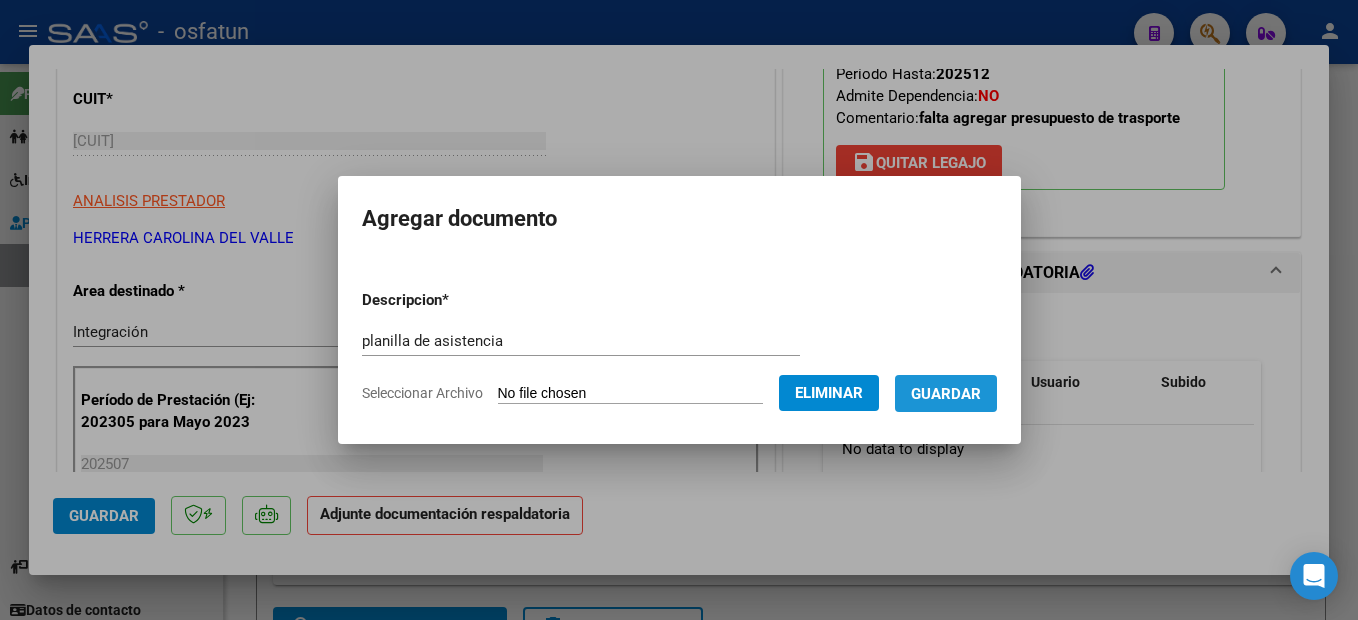 click on "Guardar" at bounding box center (946, 393) 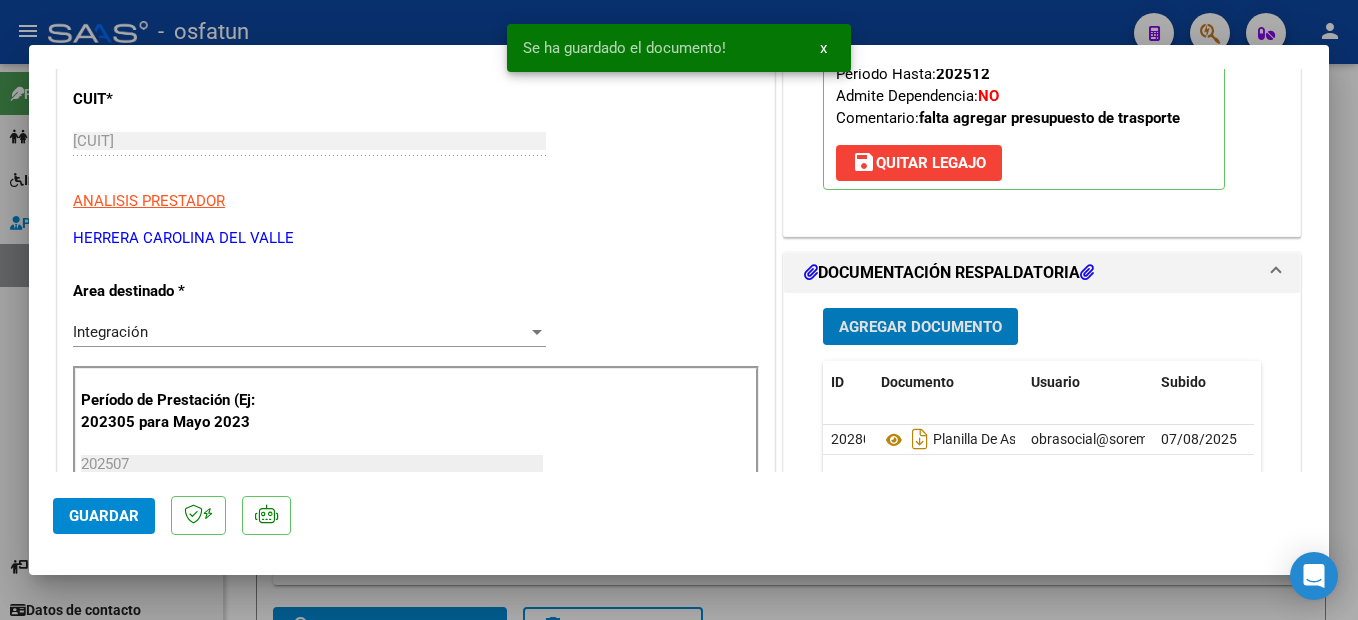 click on "Guardar" 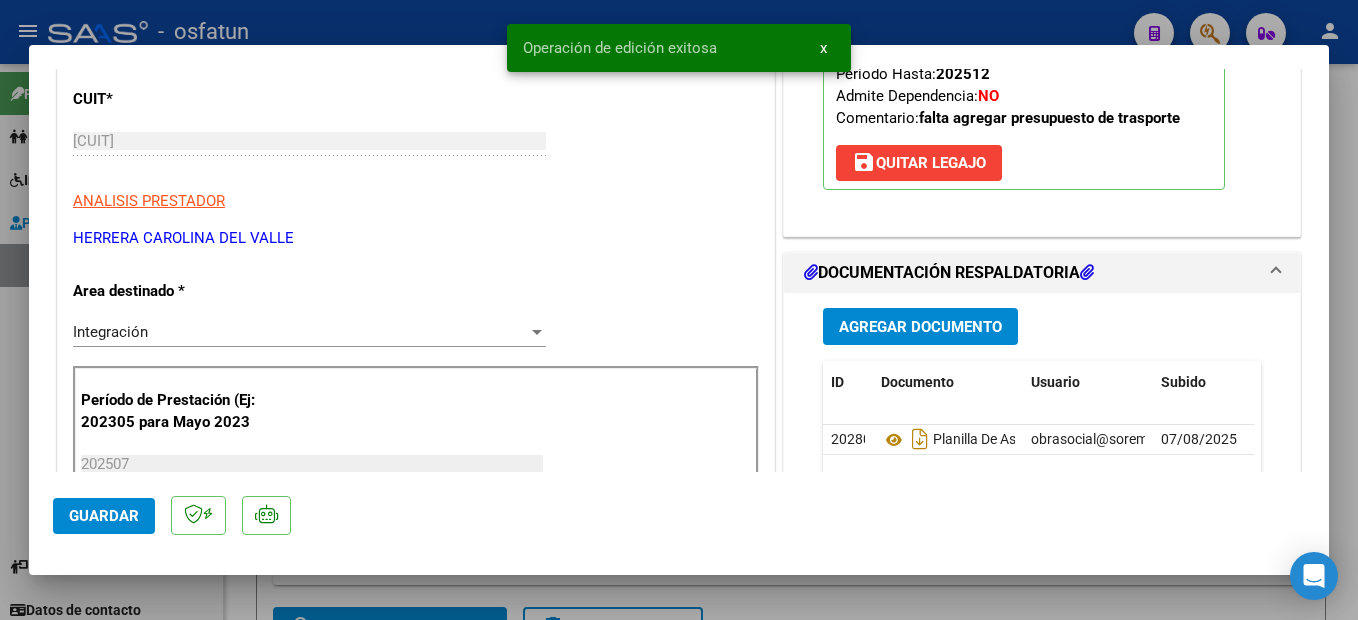 click at bounding box center (679, 310) 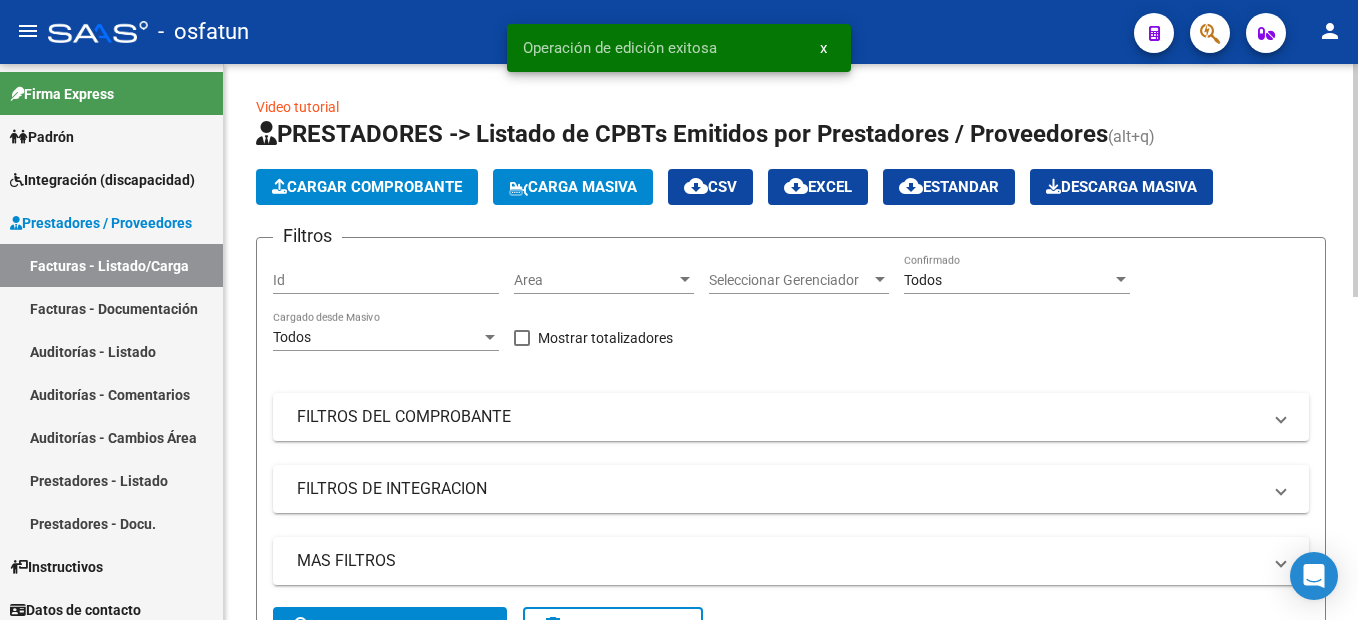 click on "Cargar Comprobante" 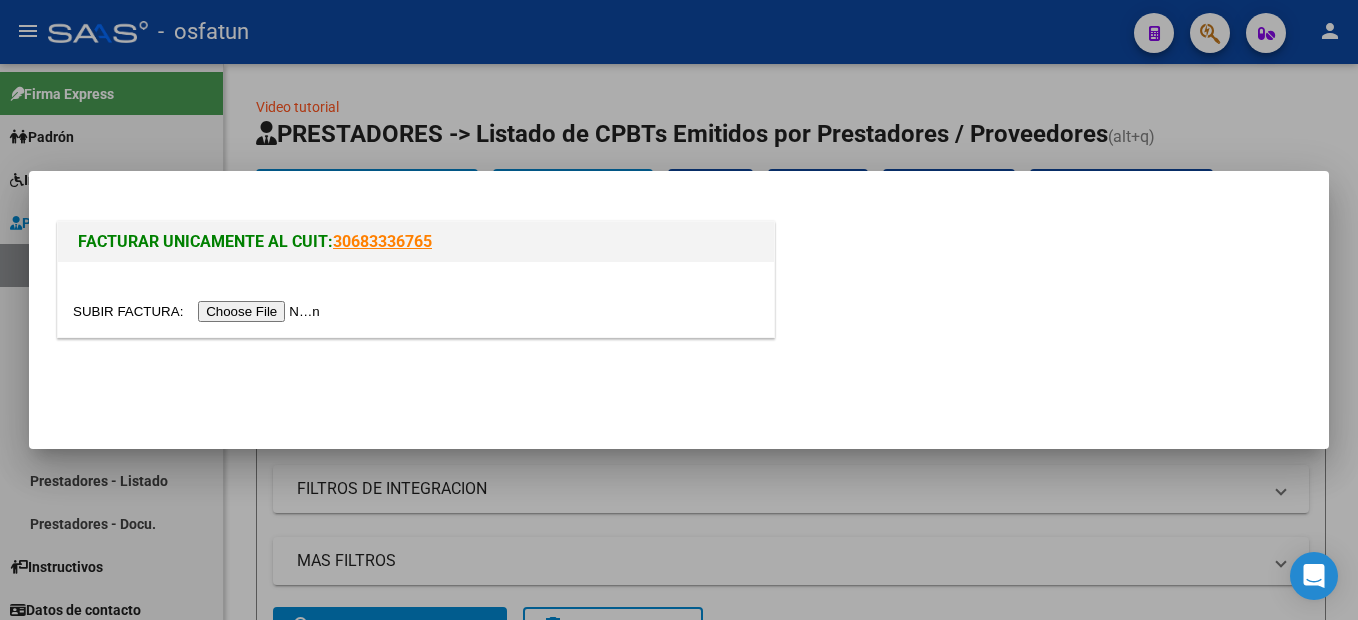 click at bounding box center [199, 311] 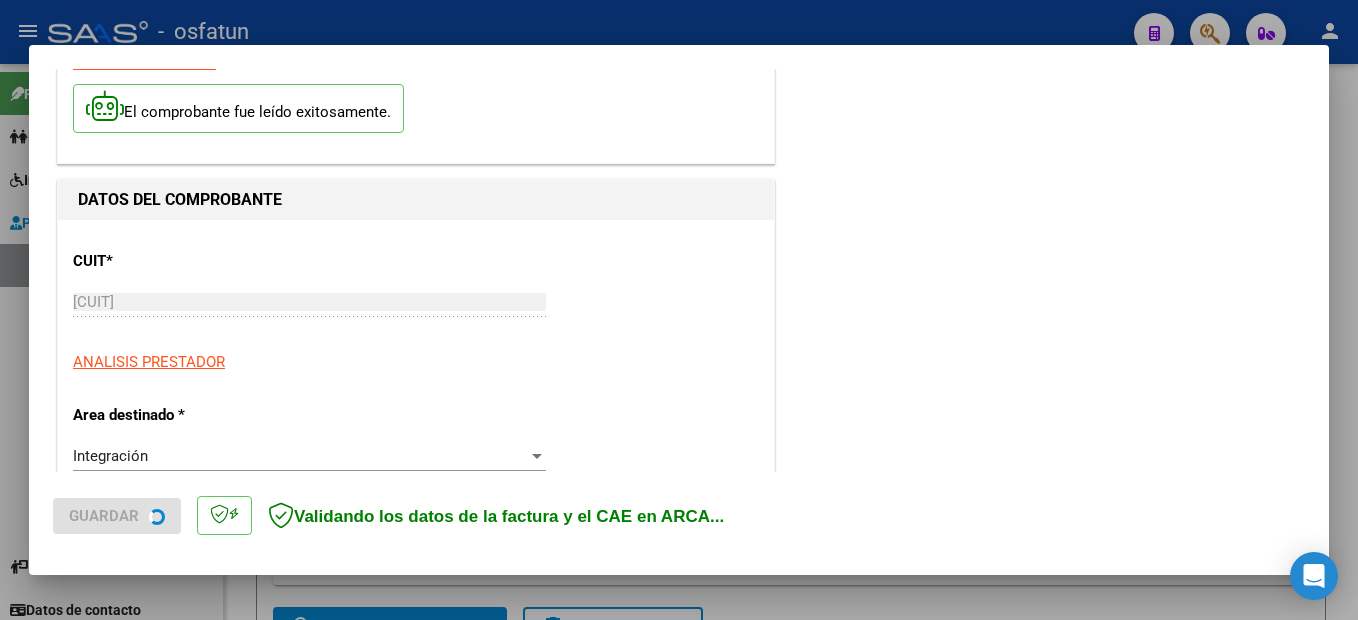scroll, scrollTop: 300, scrollLeft: 0, axis: vertical 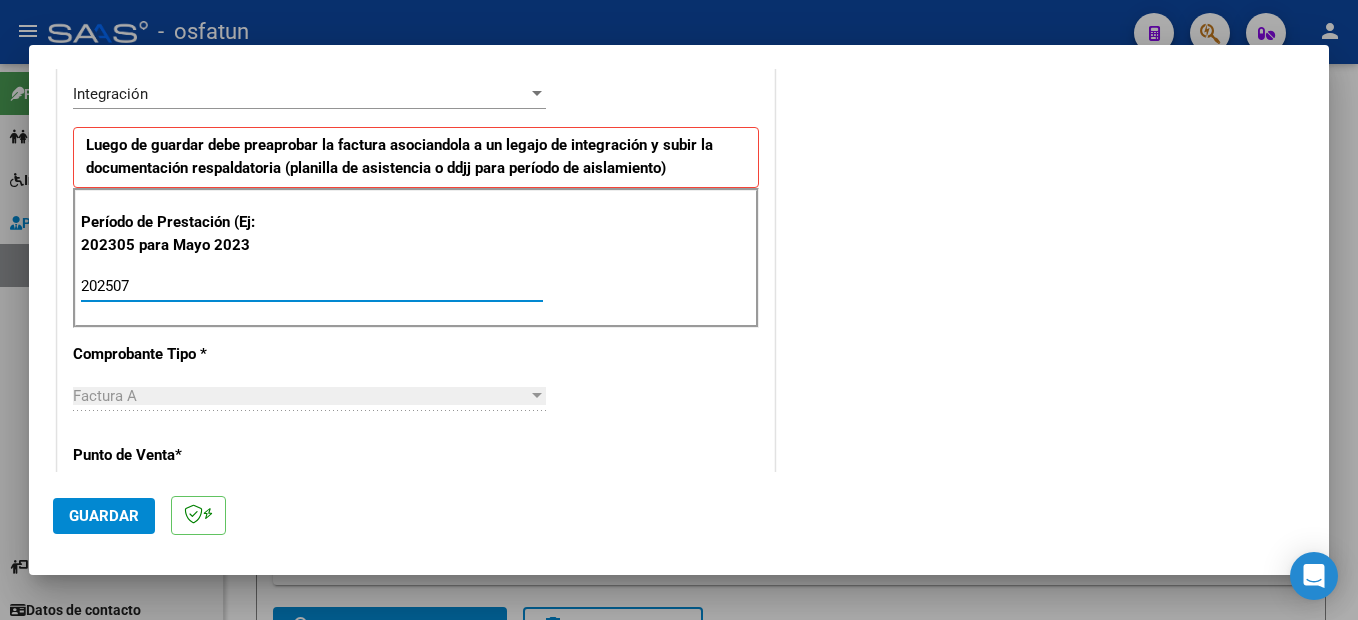 type on "202507" 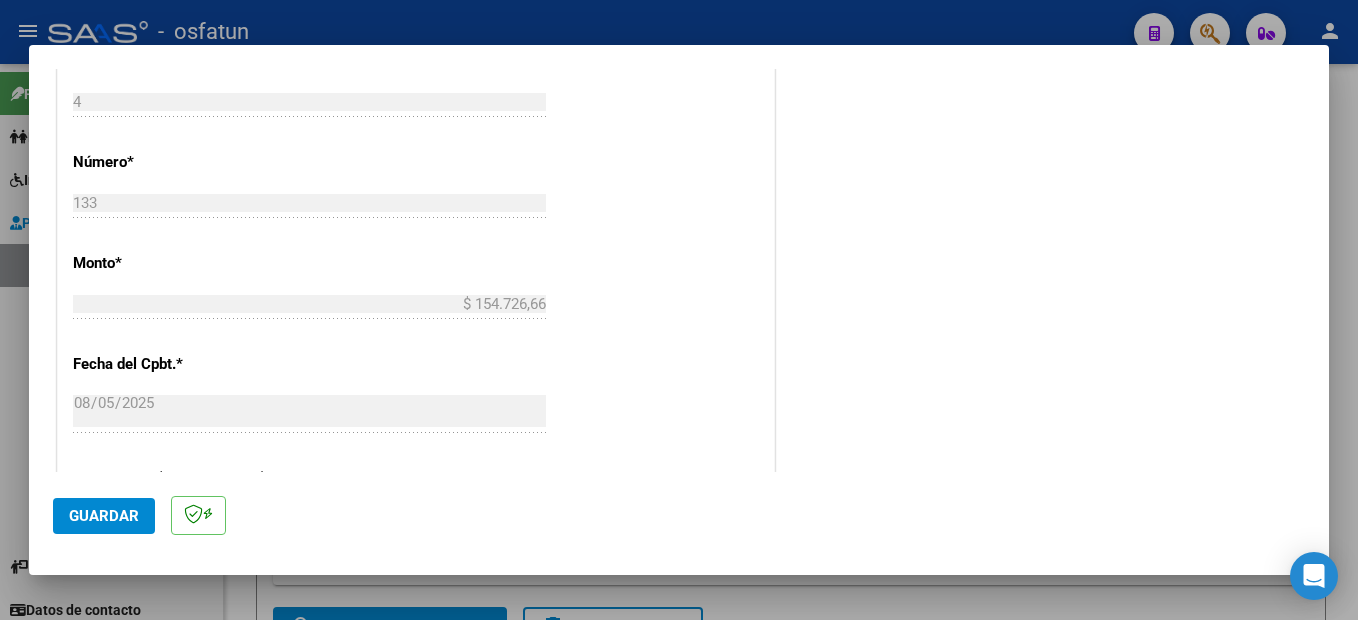 scroll, scrollTop: 1357, scrollLeft: 0, axis: vertical 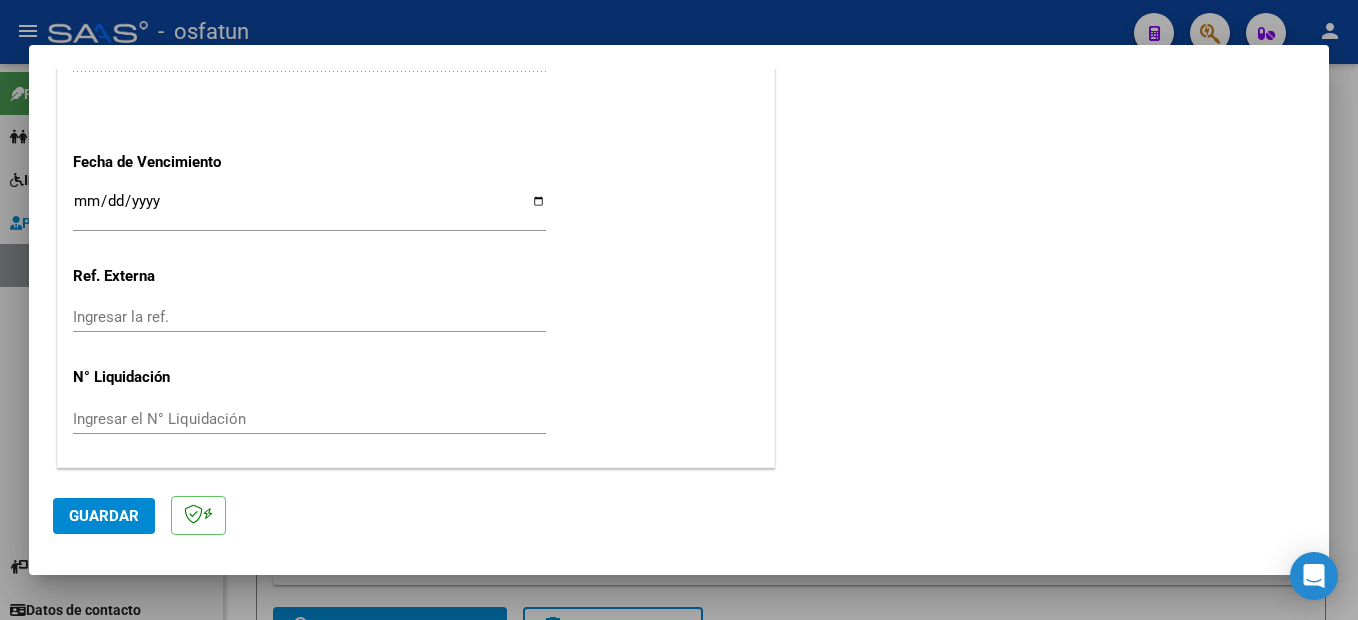 click on "Guardar" 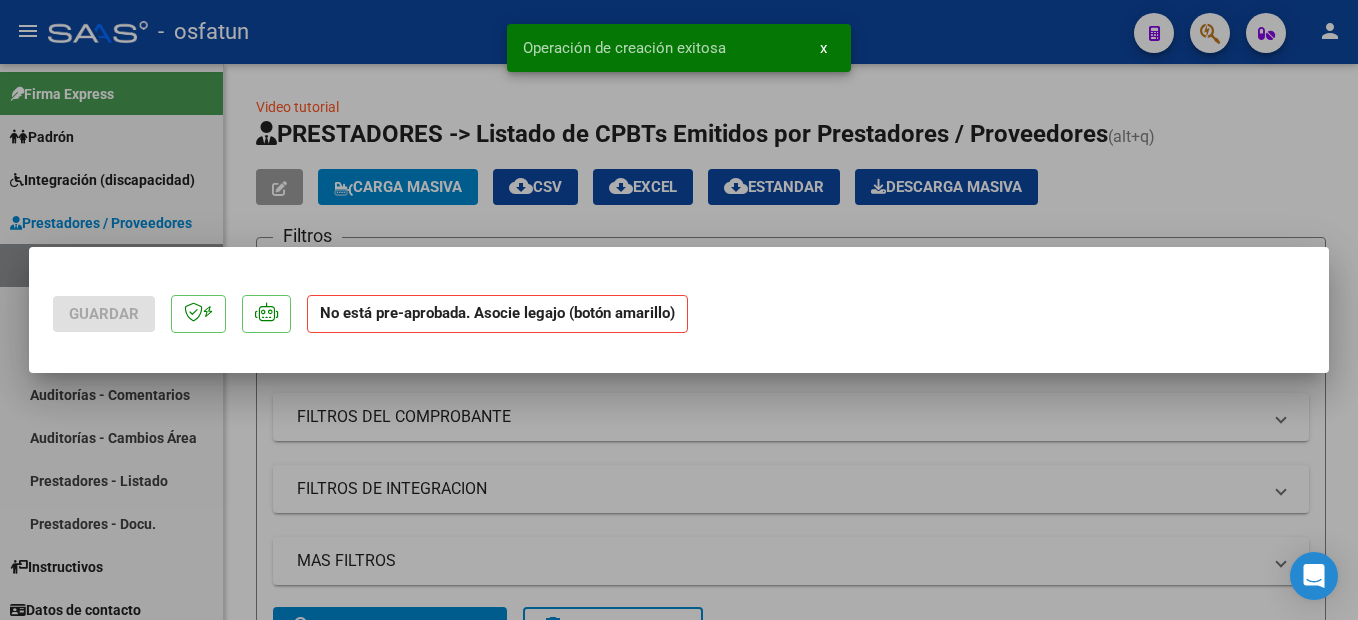scroll, scrollTop: 0, scrollLeft: 0, axis: both 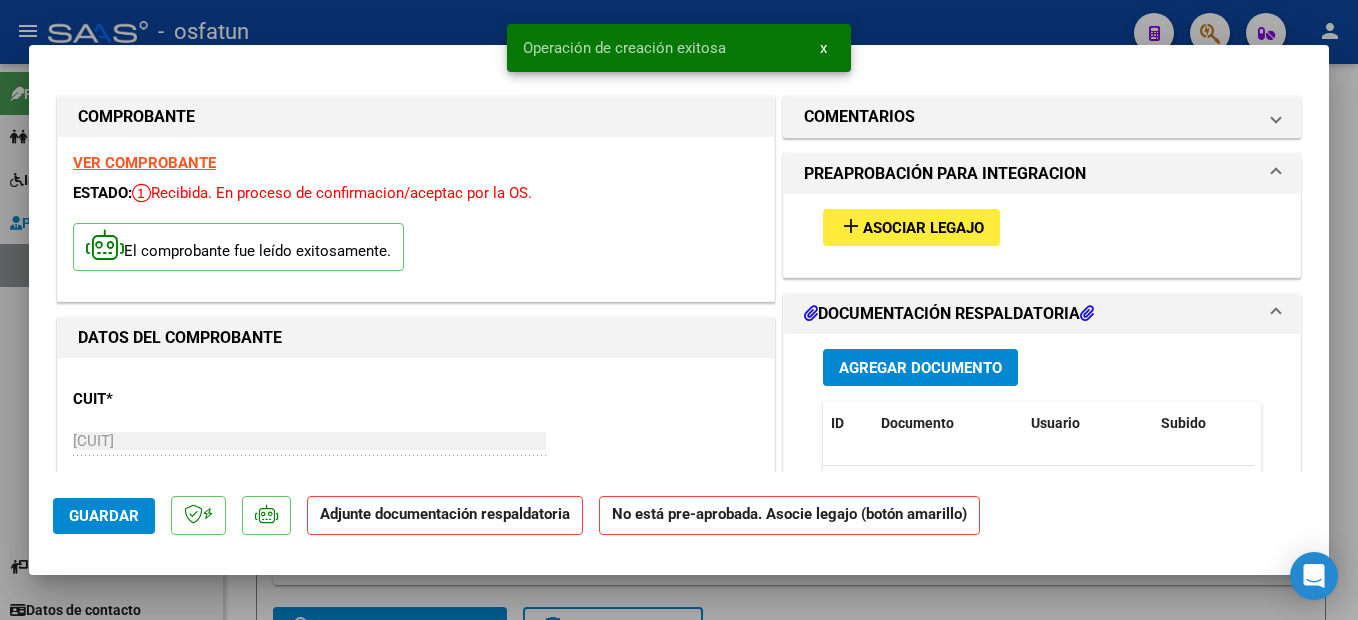click on "add Asociar Legajo" at bounding box center (911, 227) 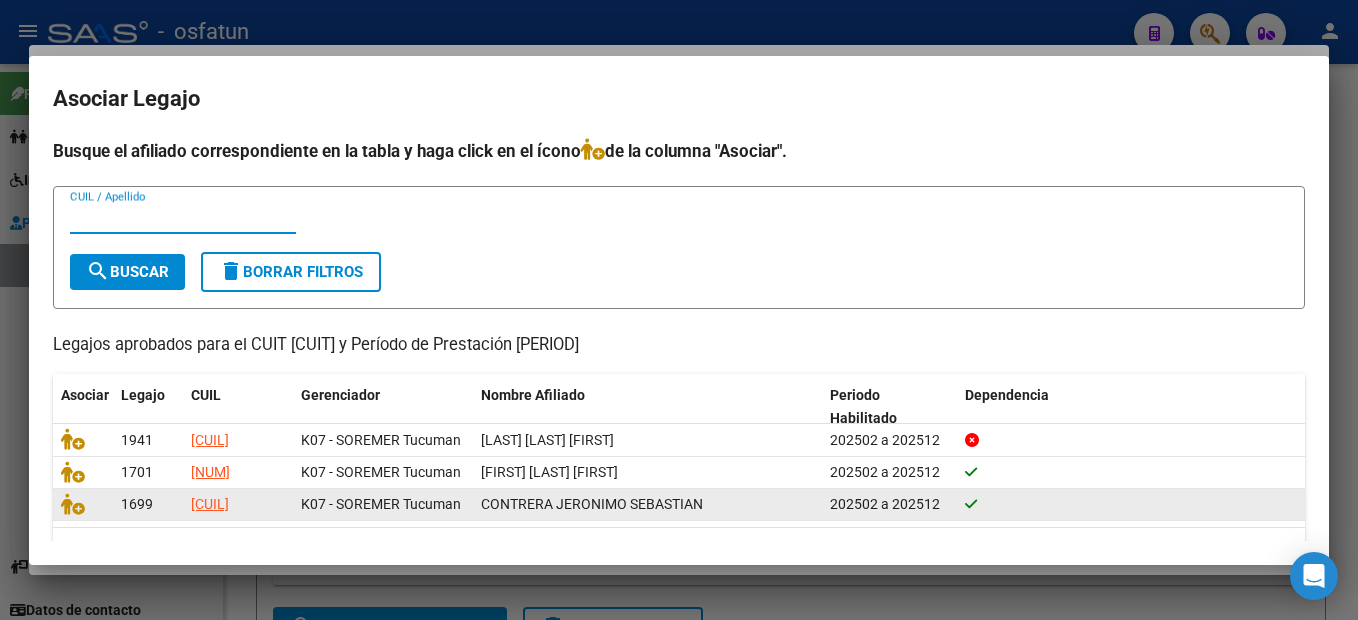 scroll, scrollTop: 56, scrollLeft: 0, axis: vertical 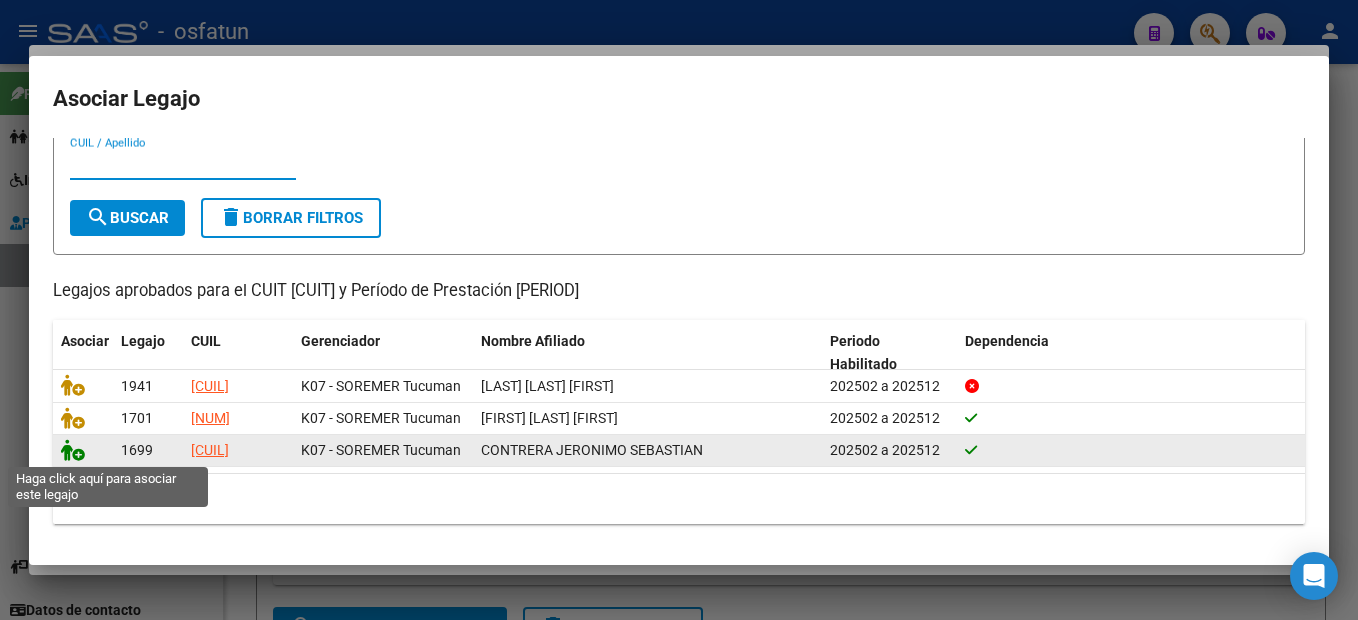 click 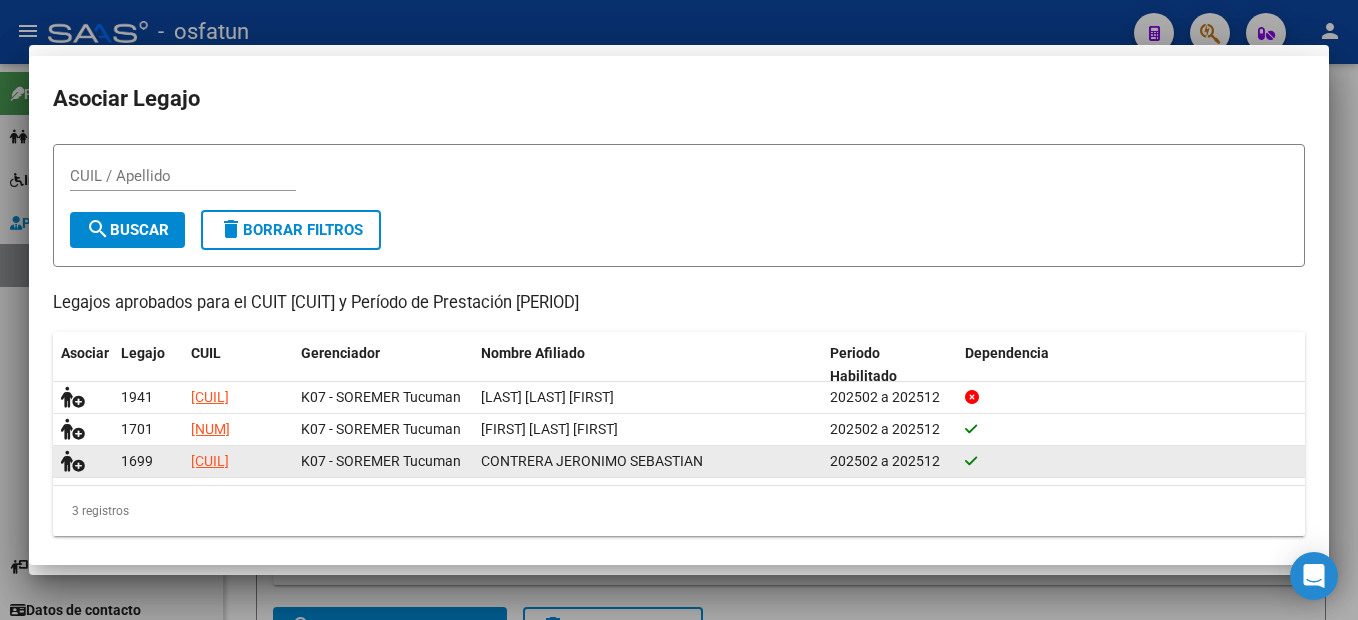 scroll, scrollTop: 69, scrollLeft: 0, axis: vertical 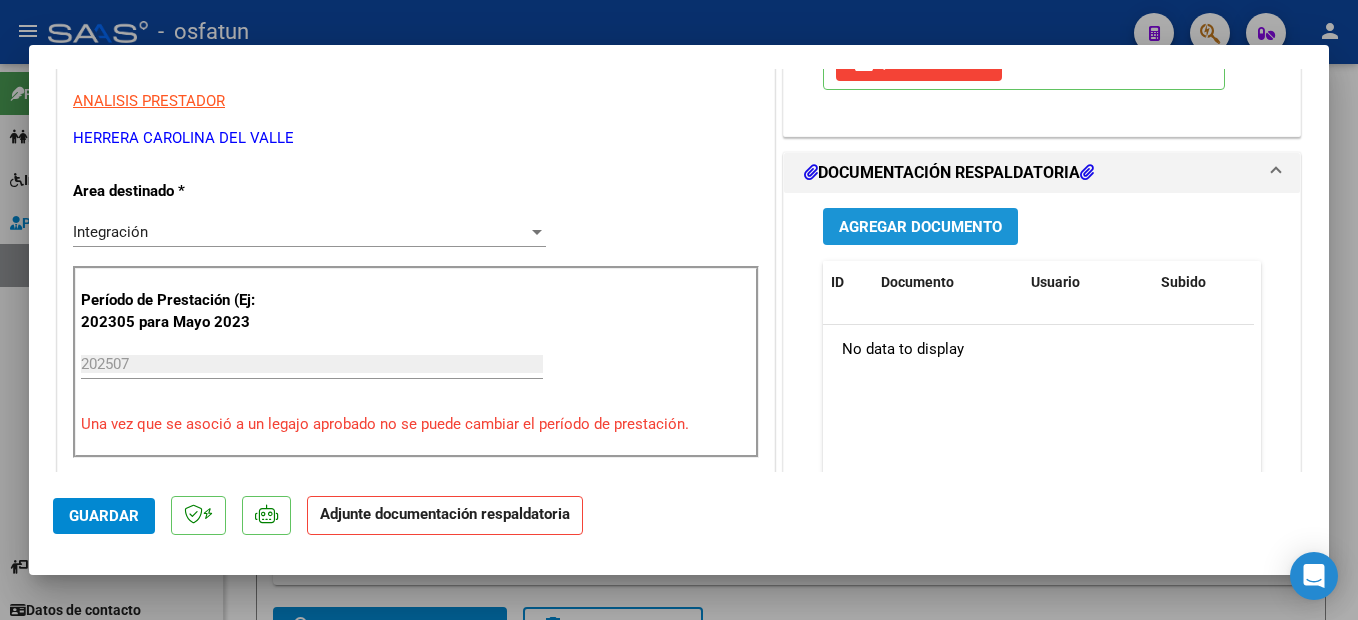 click on "Agregar Documento" at bounding box center [920, 227] 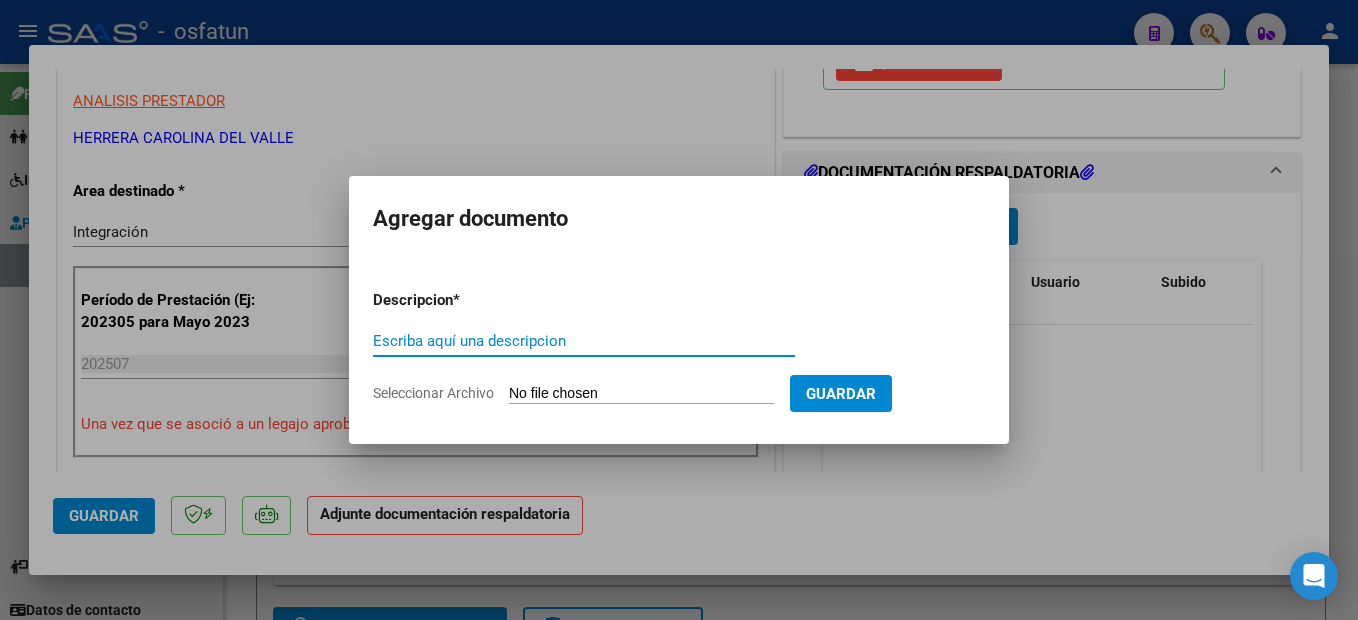 click on "Escriba aquí una descripcion" at bounding box center [584, 341] 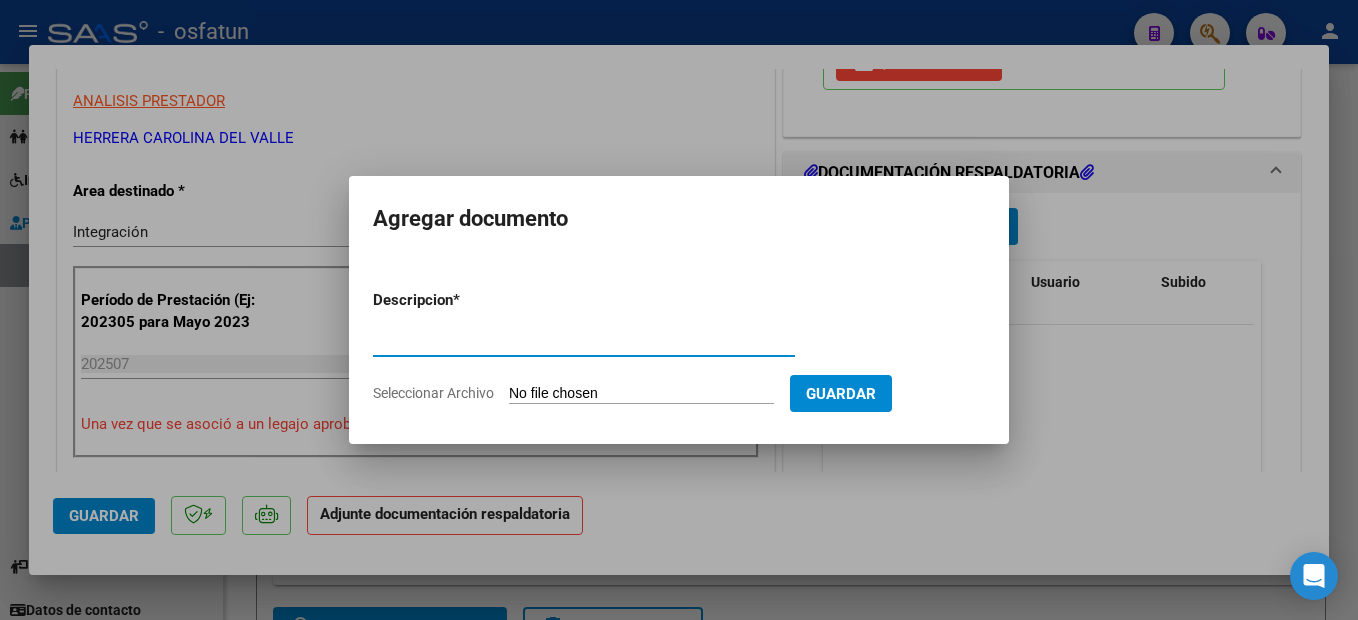 type on "planilla de asistencia" 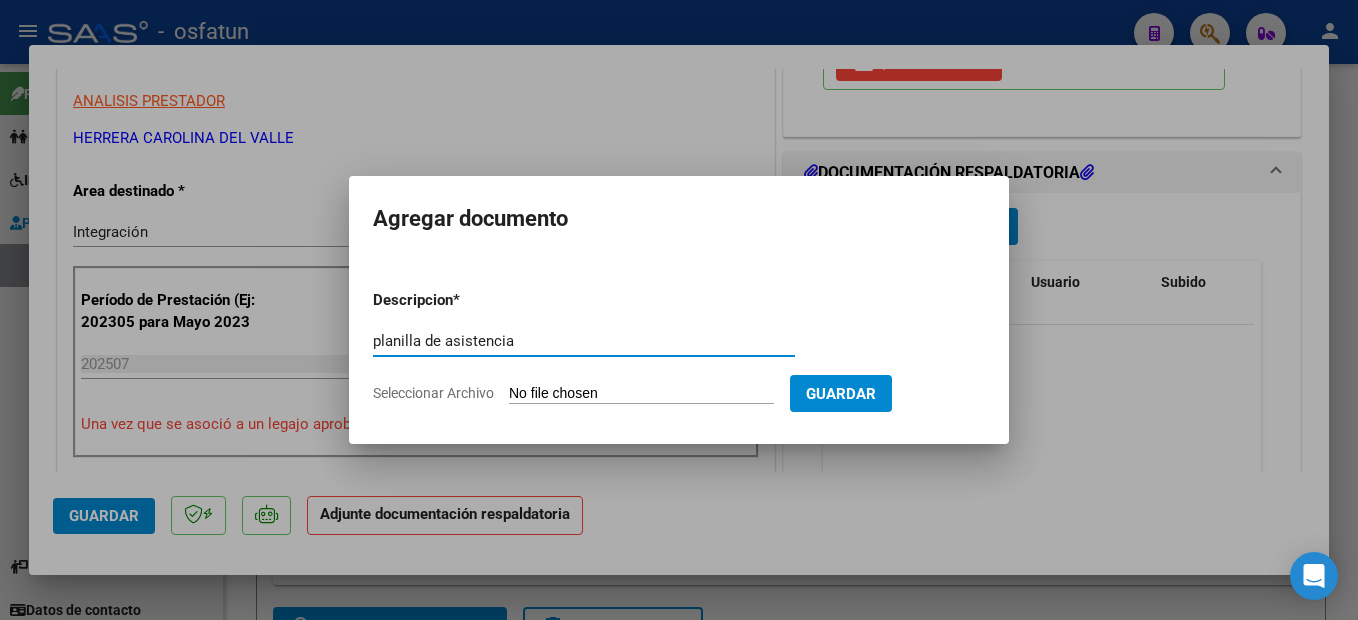 click on "Seleccionar Archivo" at bounding box center (641, 394) 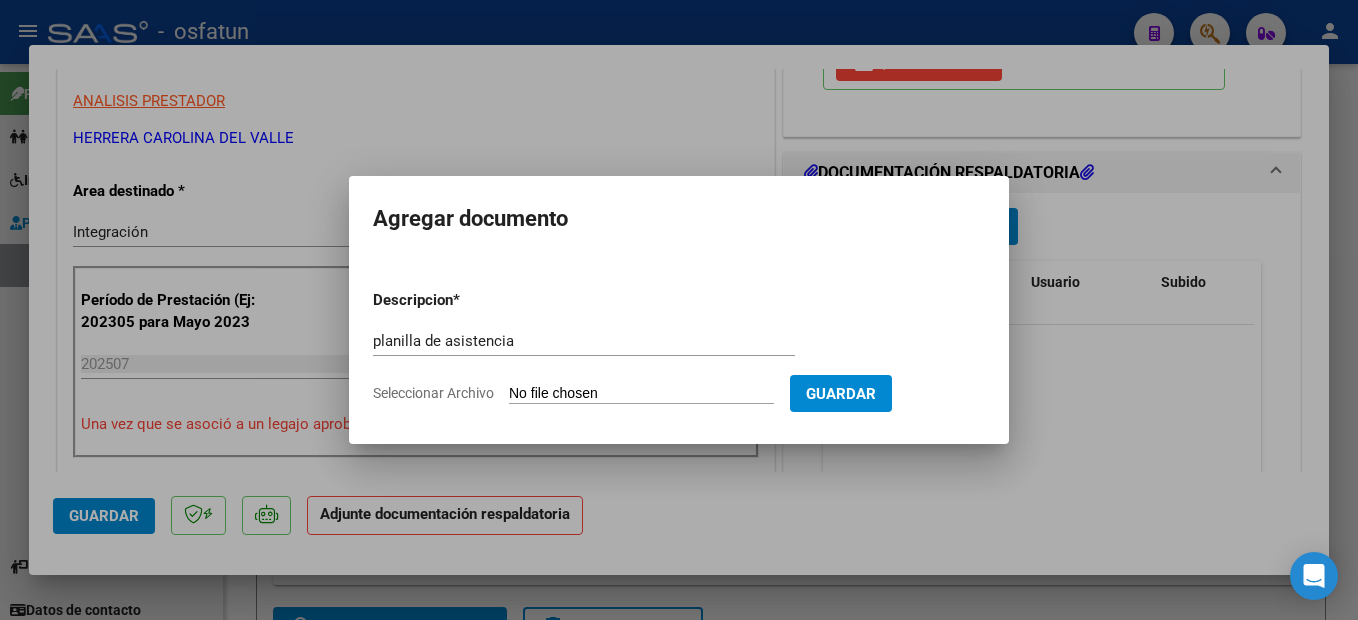 type on "C:\fakepath\250807110115.pdf" 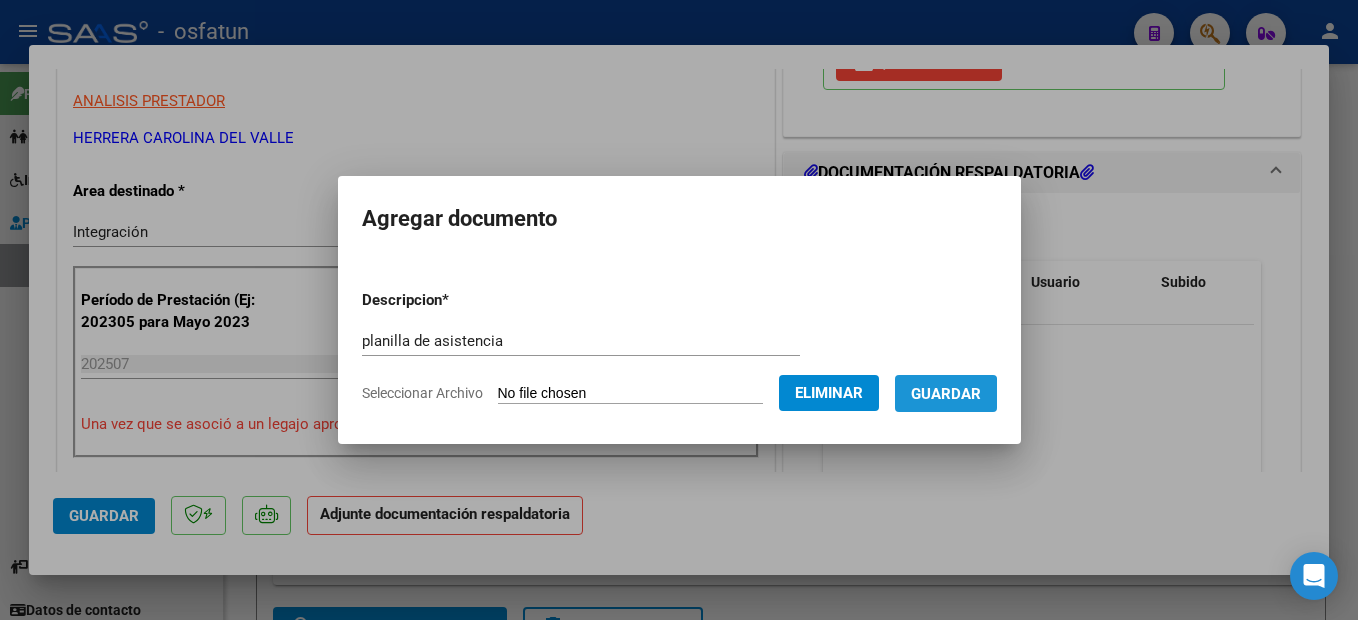 click on "Guardar" at bounding box center (946, 394) 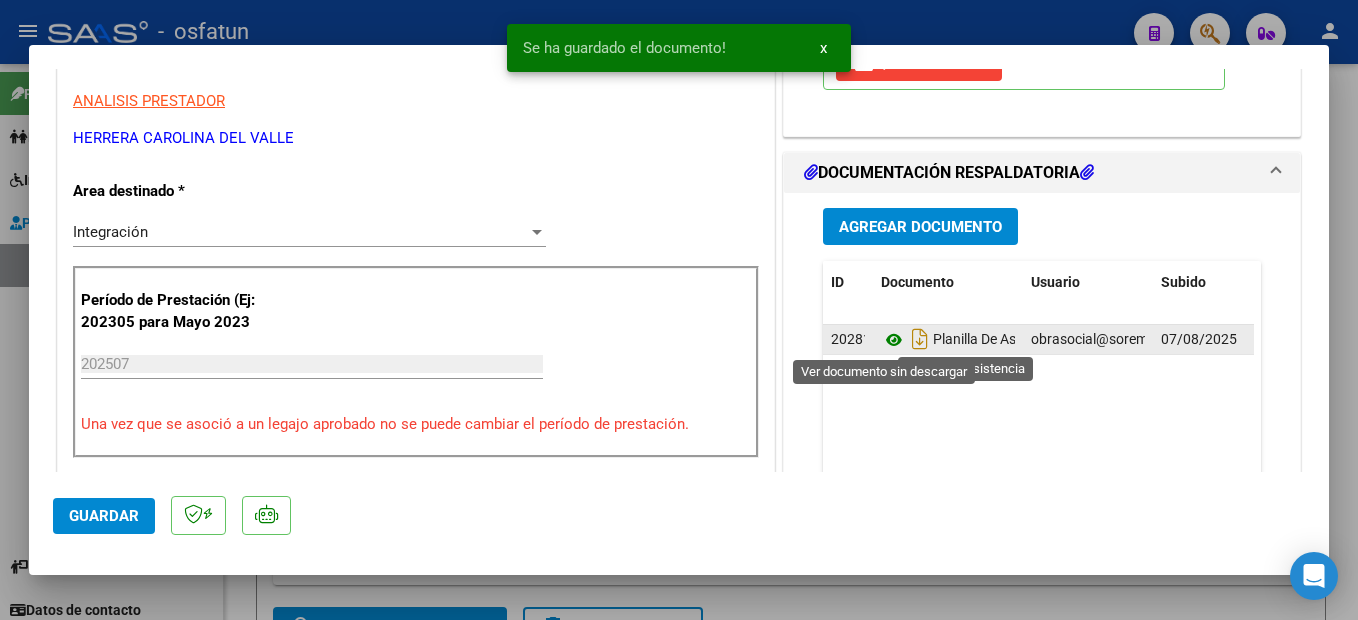 click 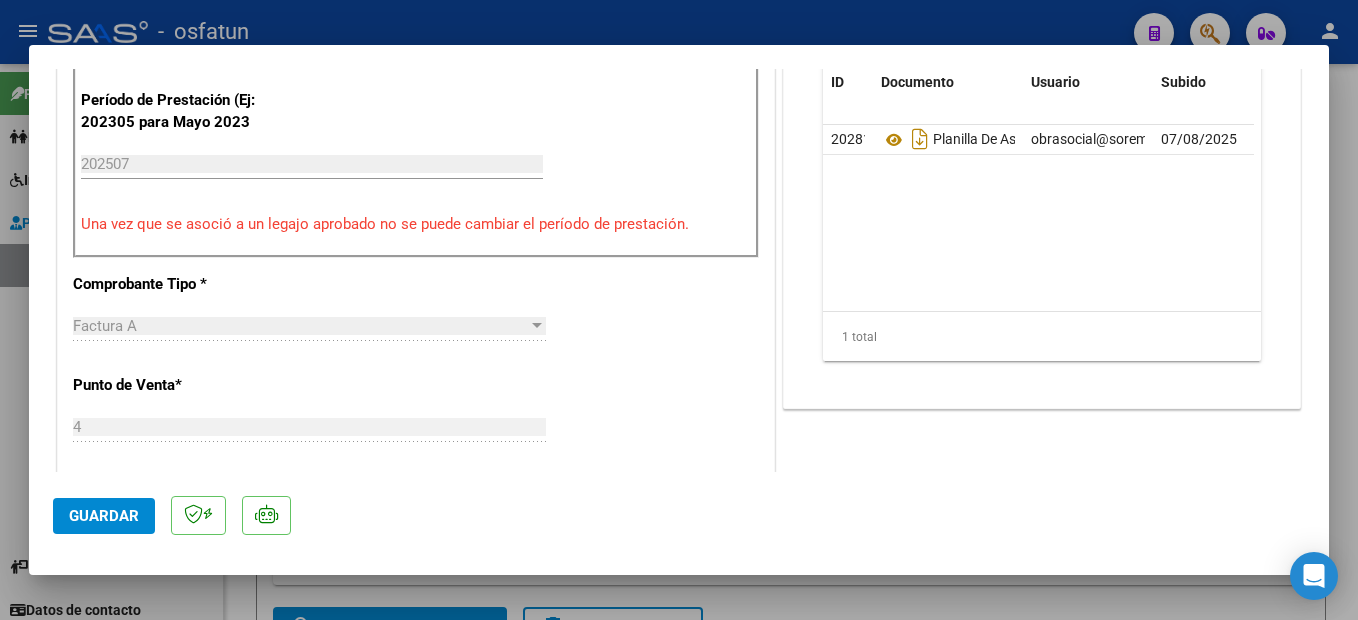 scroll, scrollTop: 900, scrollLeft: 0, axis: vertical 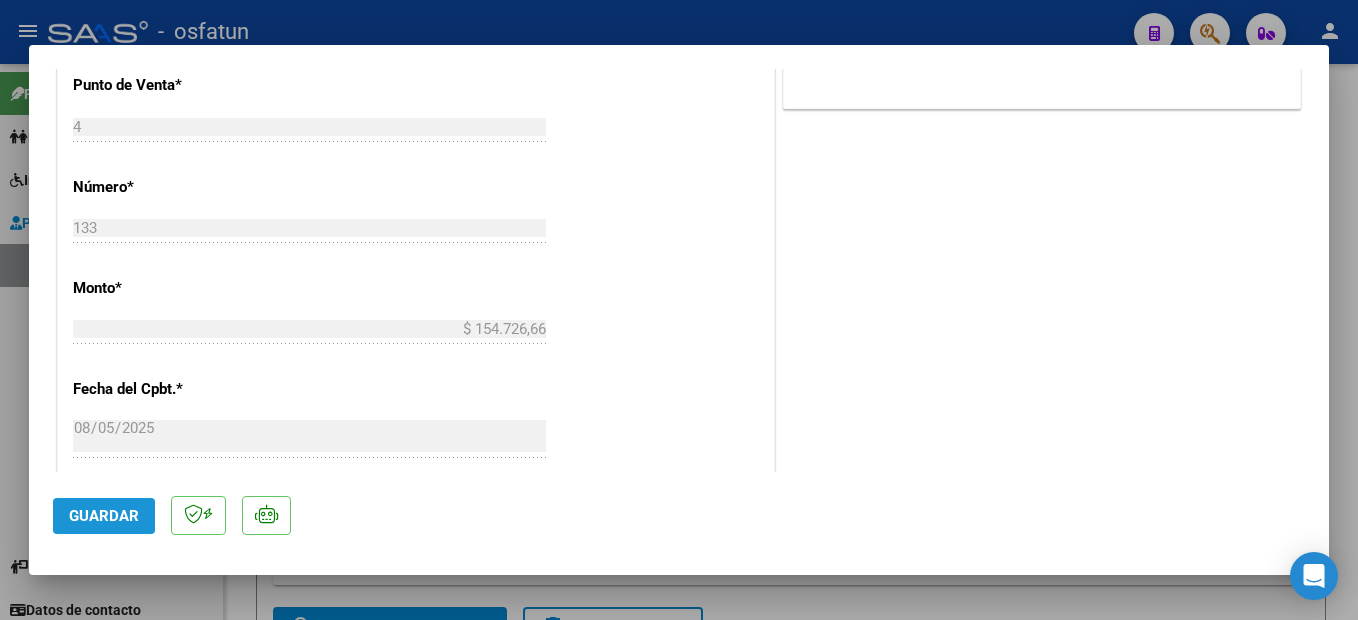 drag, startPoint x: 124, startPoint y: 522, endPoint x: 160, endPoint y: 502, distance: 41.18252 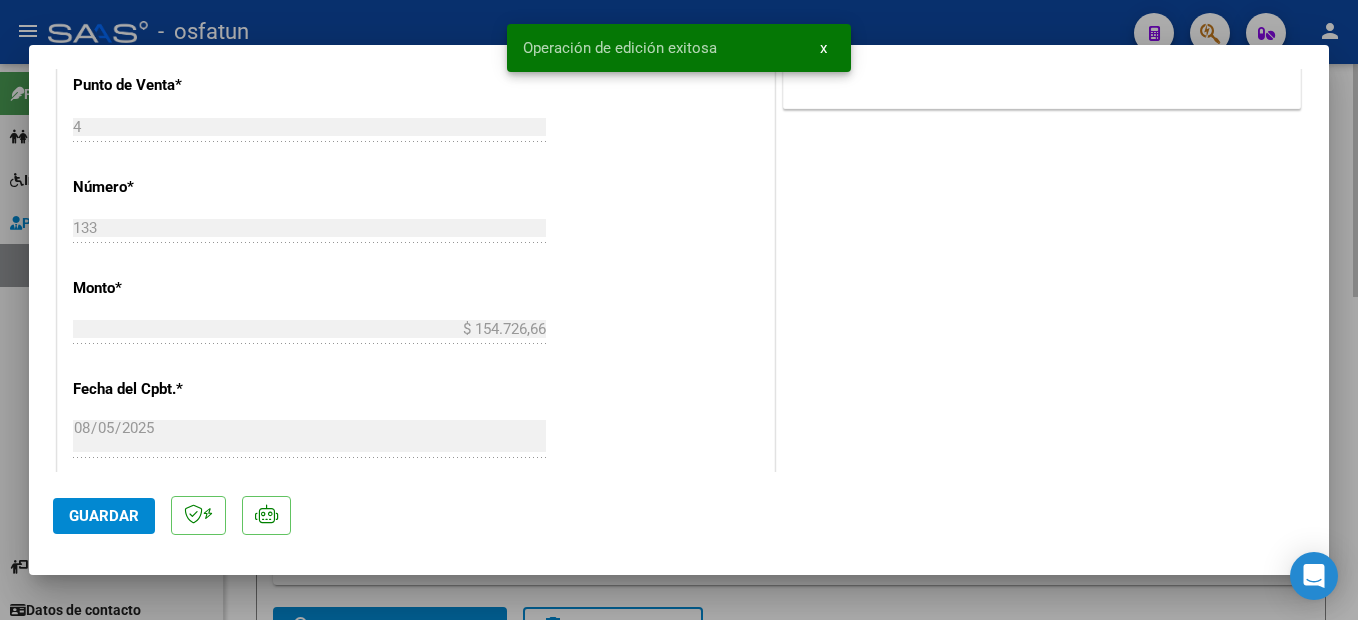 click at bounding box center [679, 310] 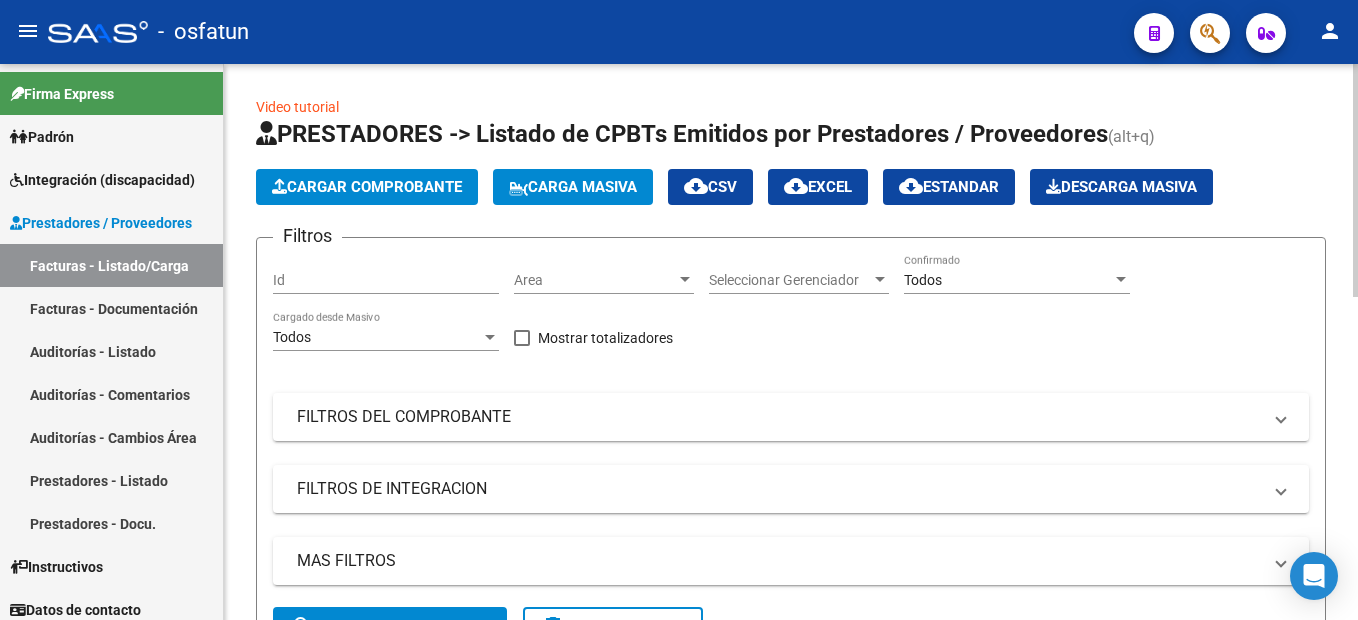 click on "Cargar Comprobante" 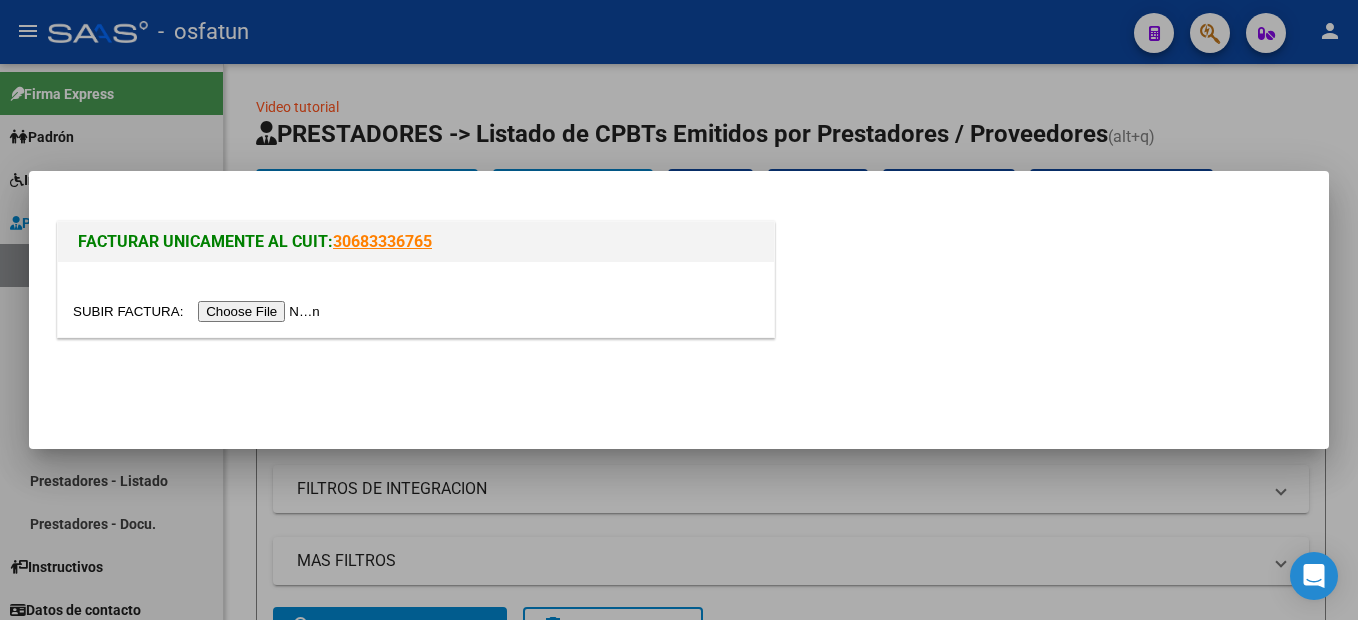 click at bounding box center (199, 311) 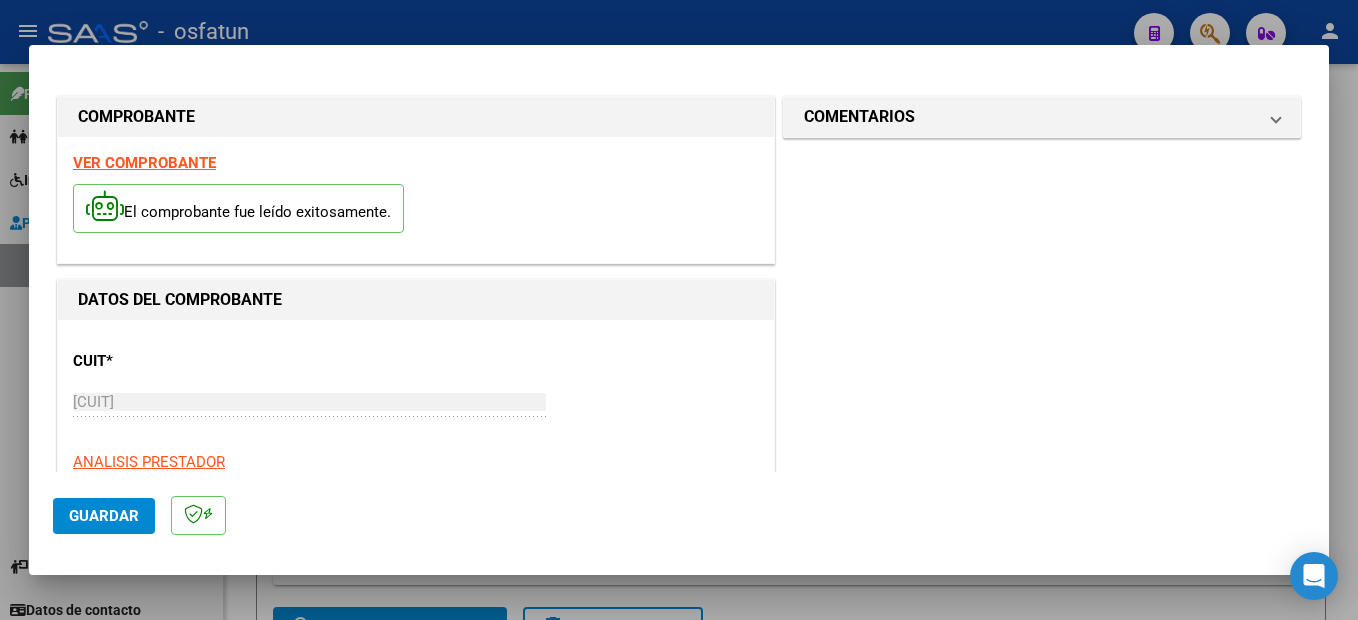 scroll, scrollTop: 323, scrollLeft: 0, axis: vertical 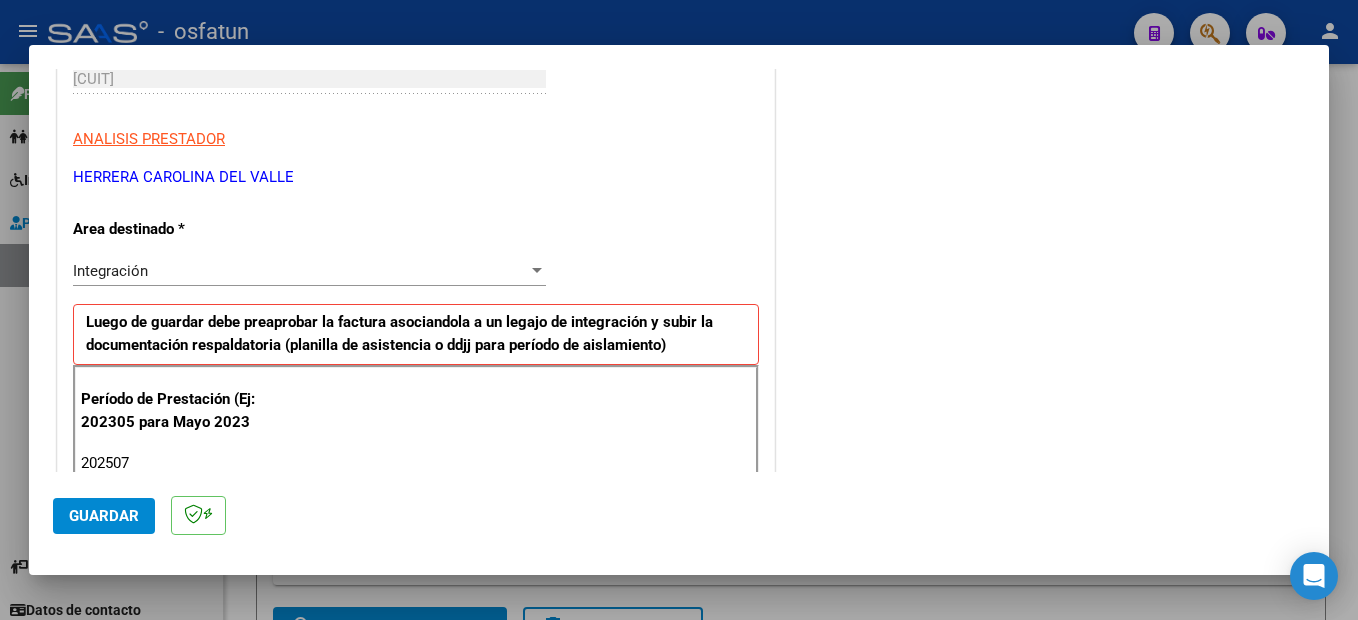 type on "202507" 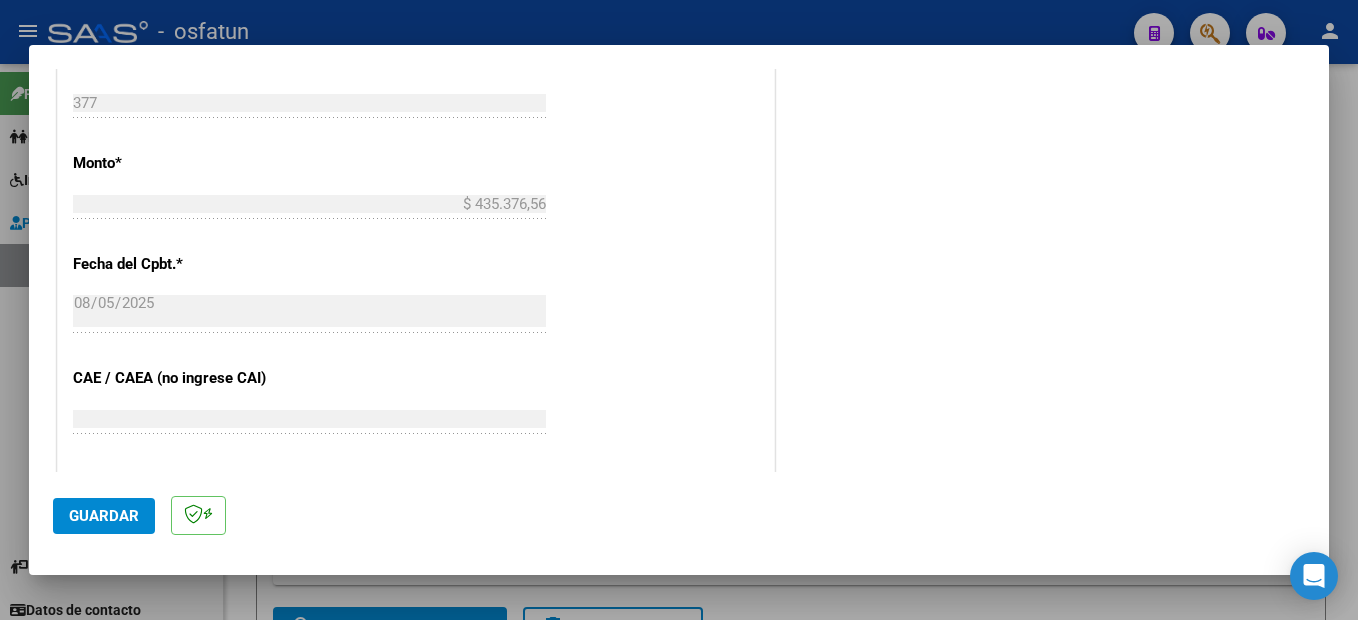 scroll, scrollTop: 1357, scrollLeft: 0, axis: vertical 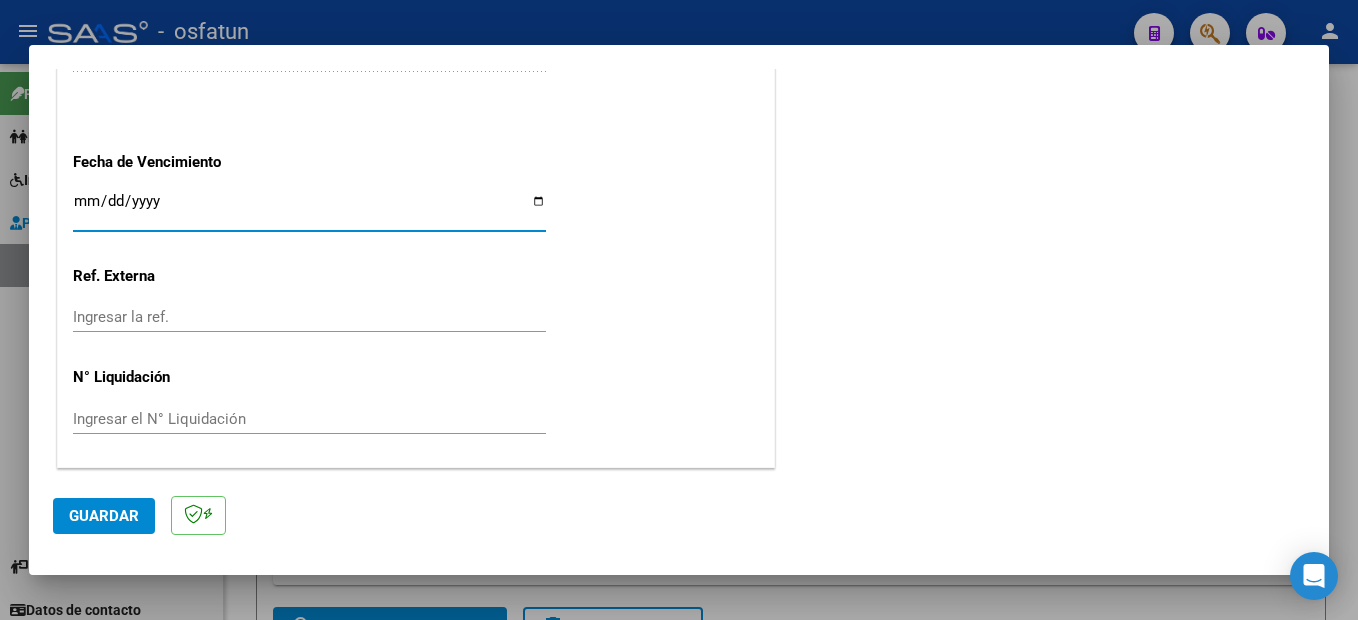 click on "Guardar" 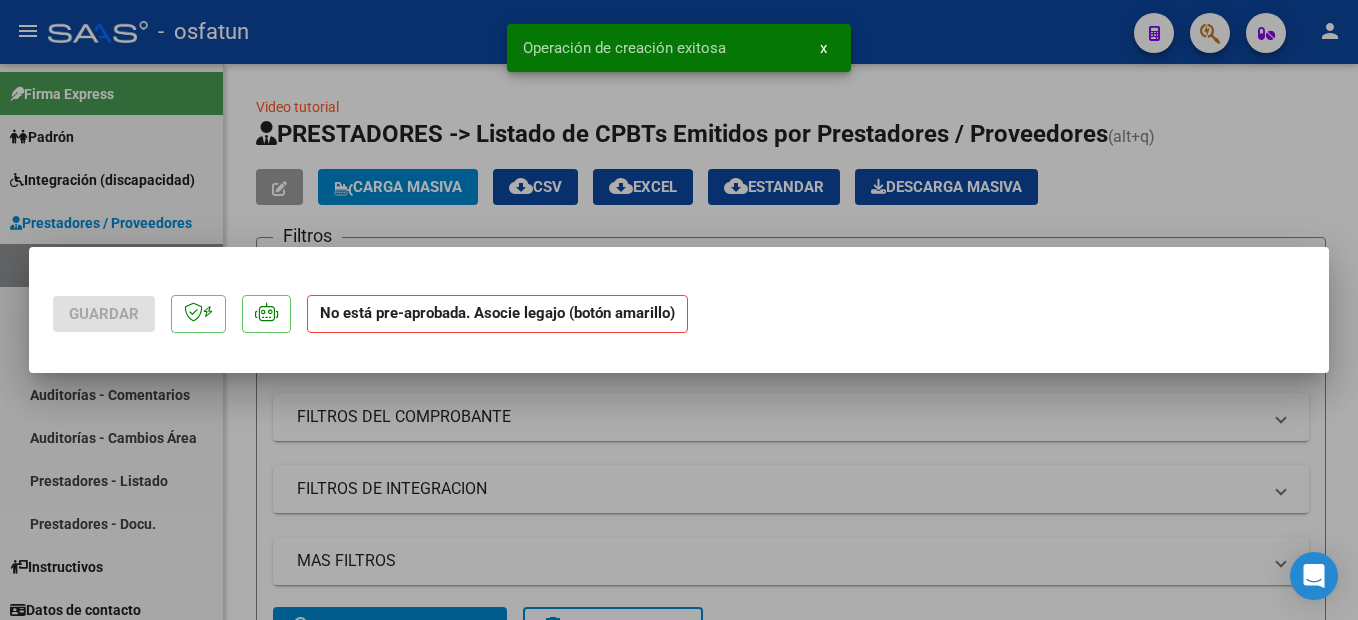 scroll, scrollTop: 0, scrollLeft: 0, axis: both 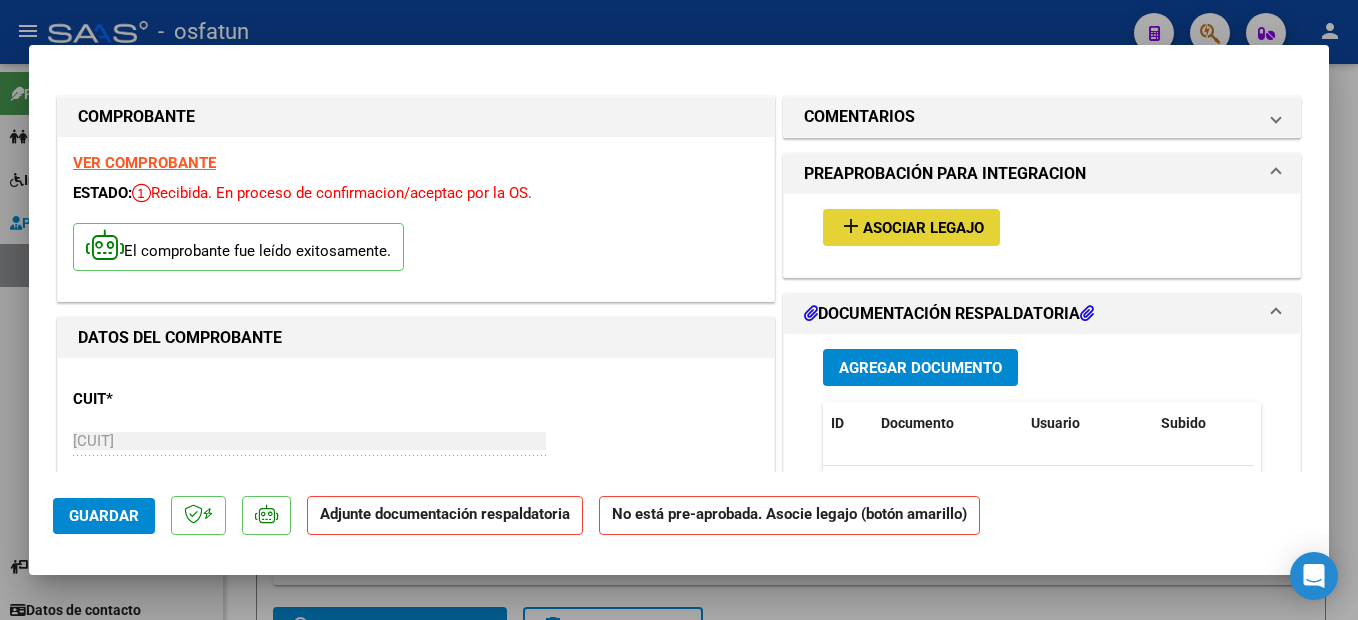 click on "Asociar Legajo" at bounding box center (923, 228) 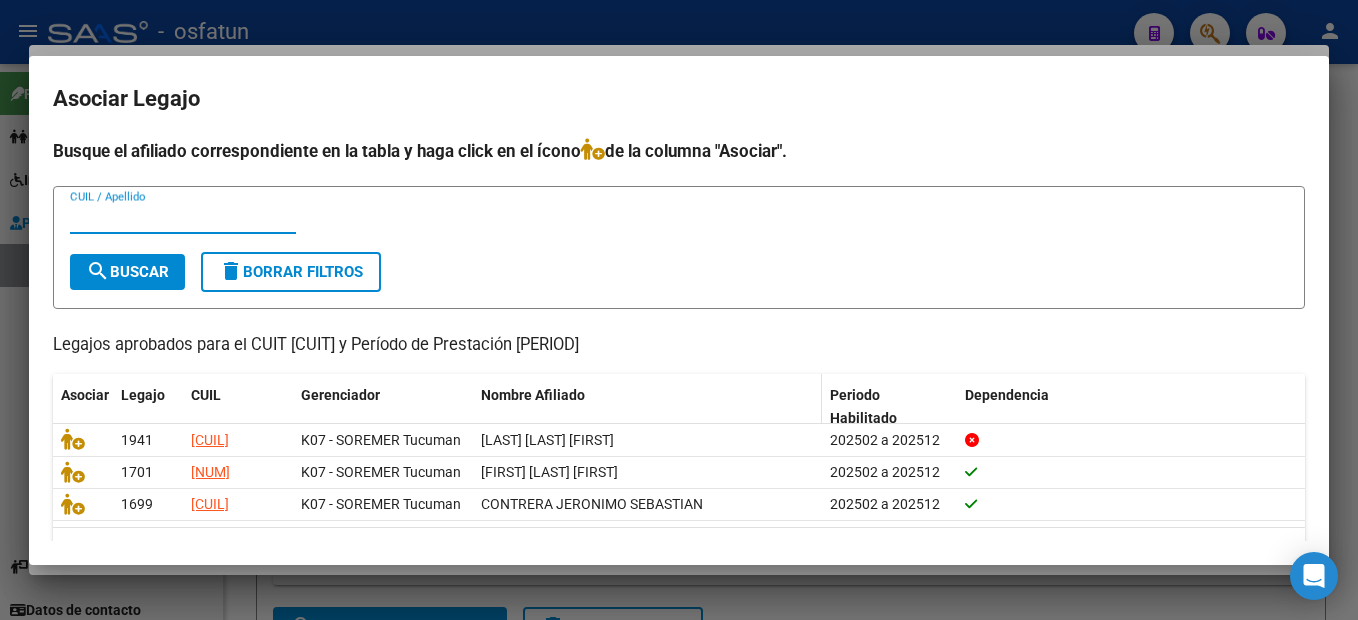 scroll, scrollTop: 56, scrollLeft: 0, axis: vertical 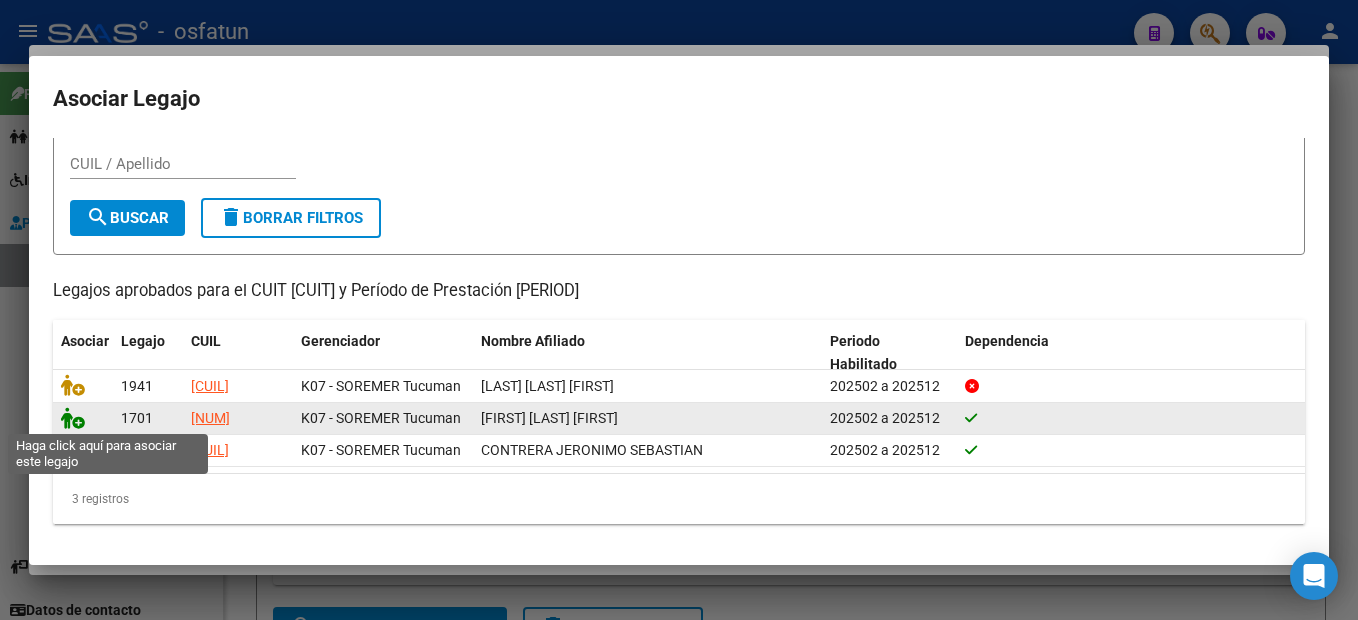 click 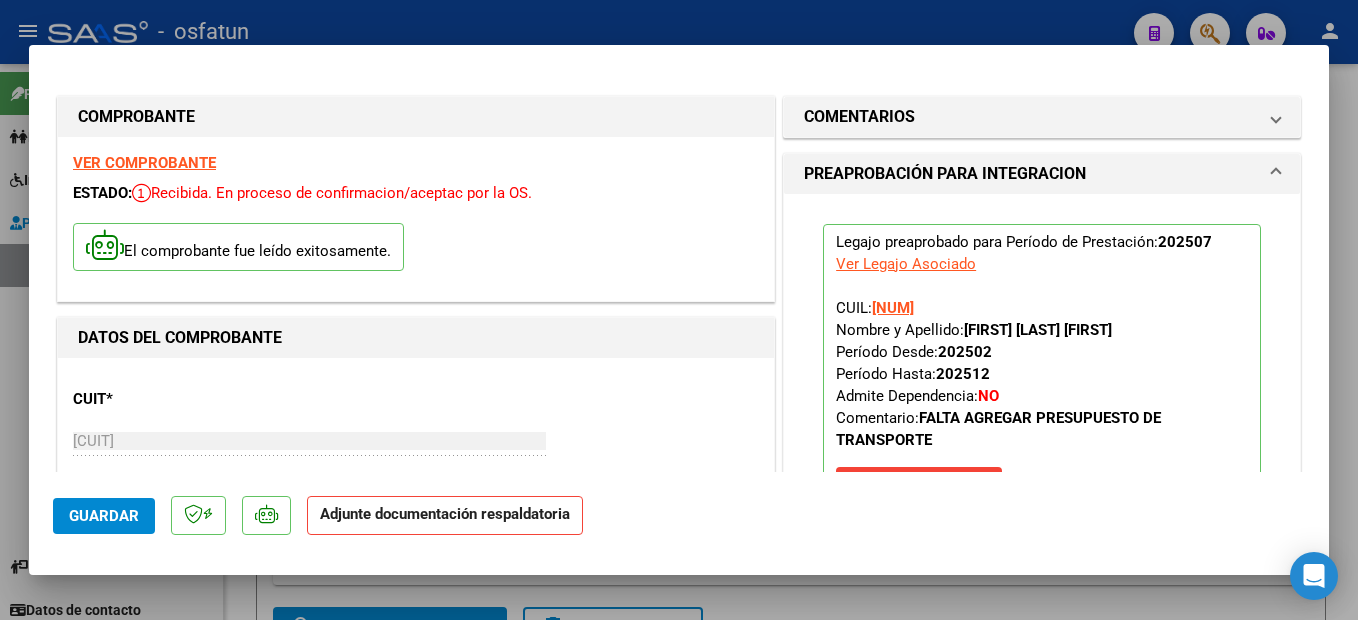 scroll, scrollTop: 500, scrollLeft: 0, axis: vertical 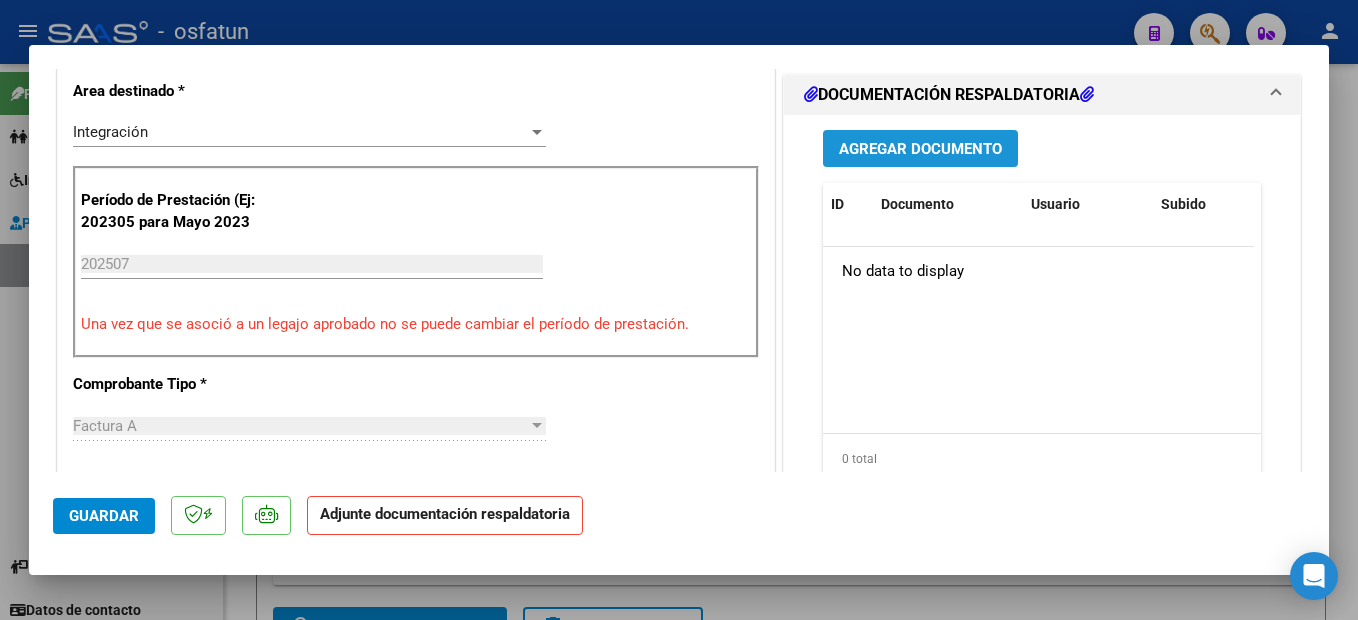 click on "Agregar Documento" at bounding box center [920, 149] 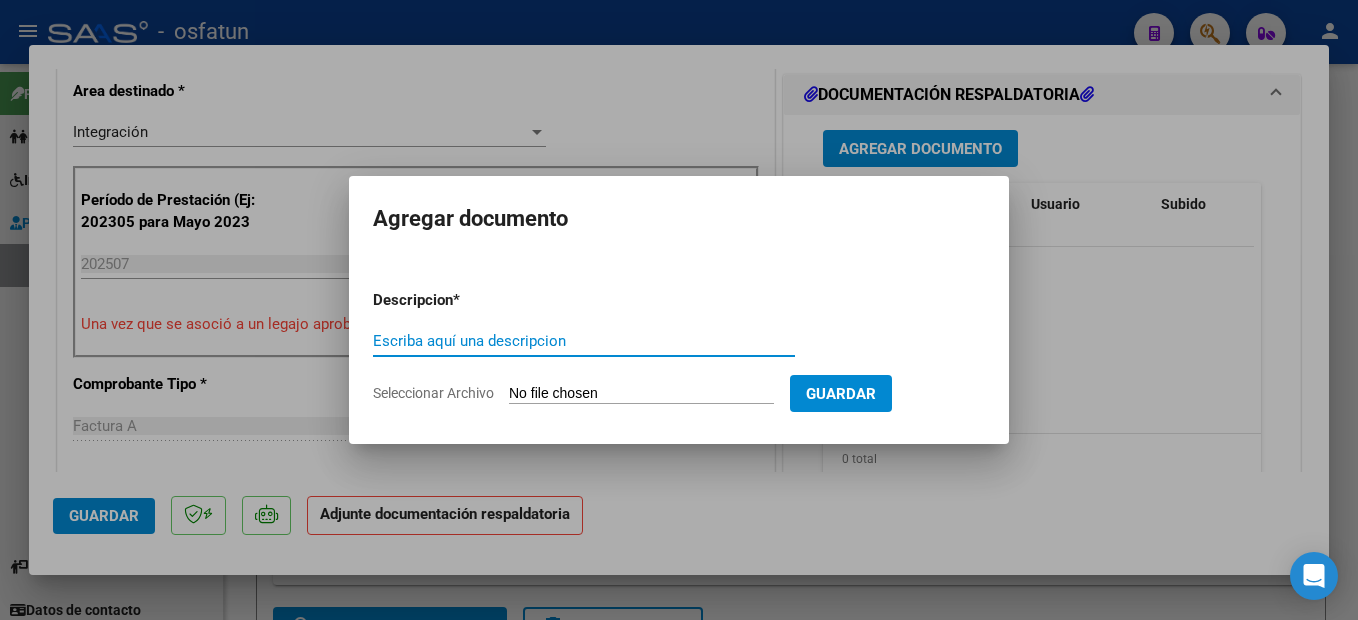 click on "Escriba aquí una descripcion" at bounding box center [584, 341] 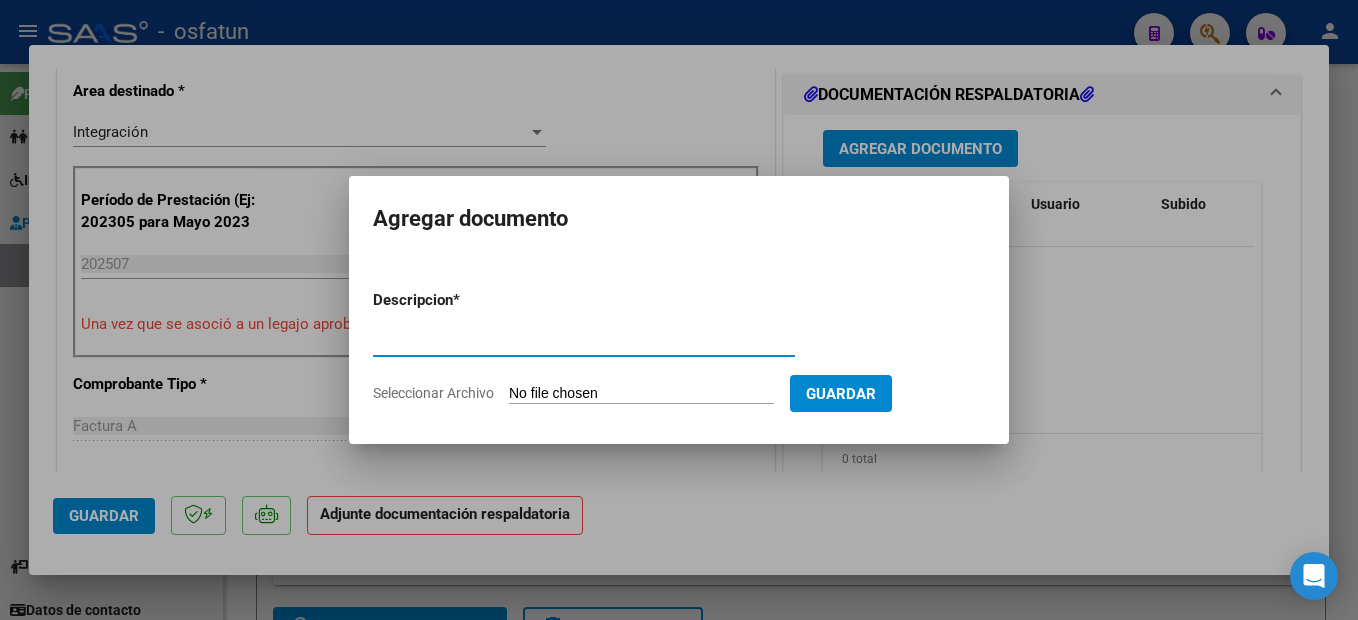 type on "planilla de asistencia" 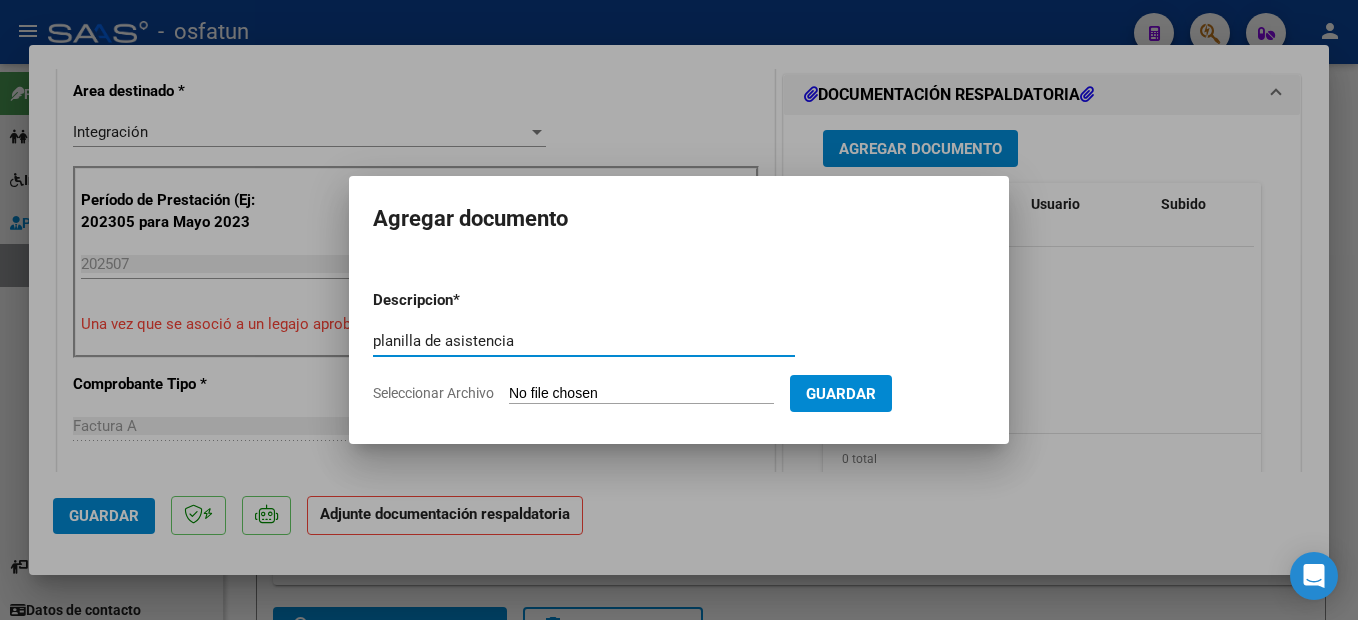 click on "Seleccionar Archivo" at bounding box center (641, 394) 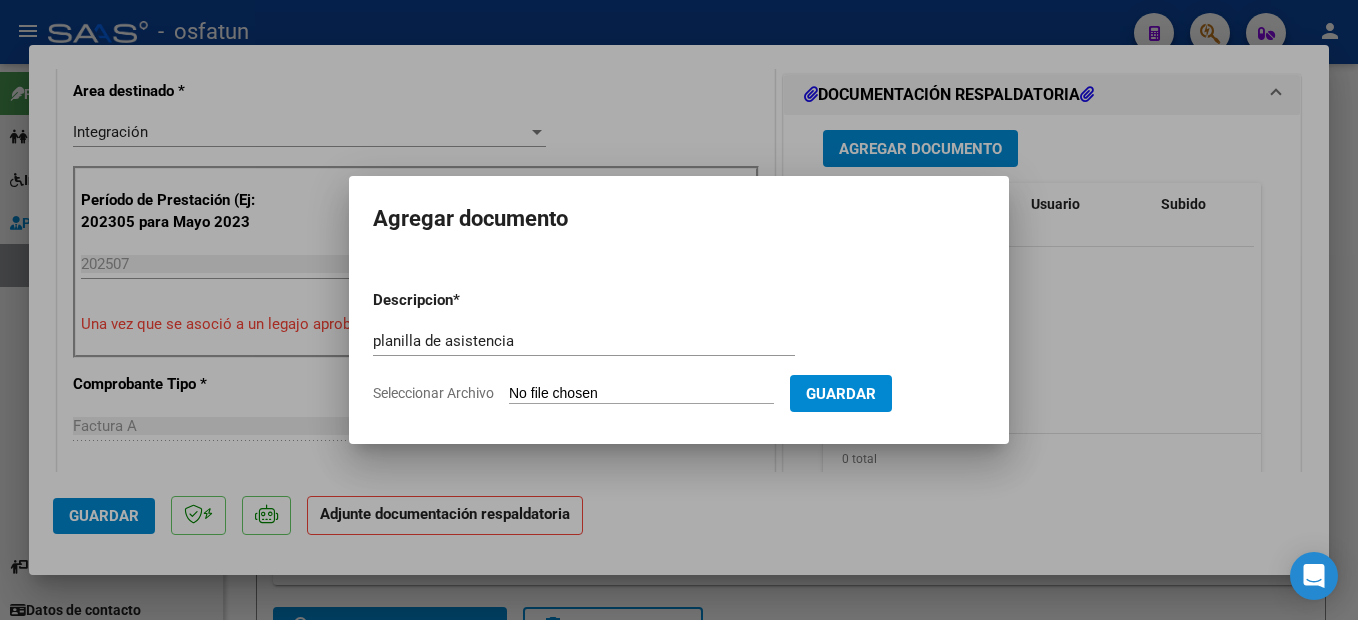 type on "C:\fakepath\250807110140.pdf" 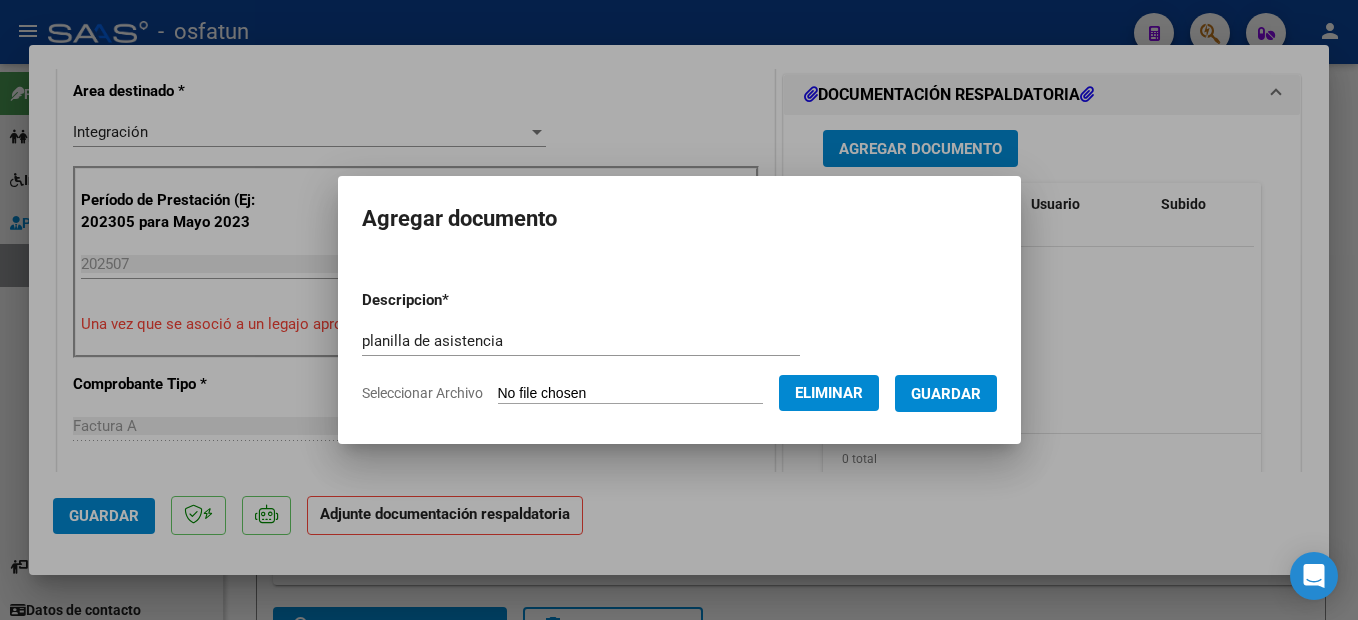 click on "Guardar" at bounding box center (946, 394) 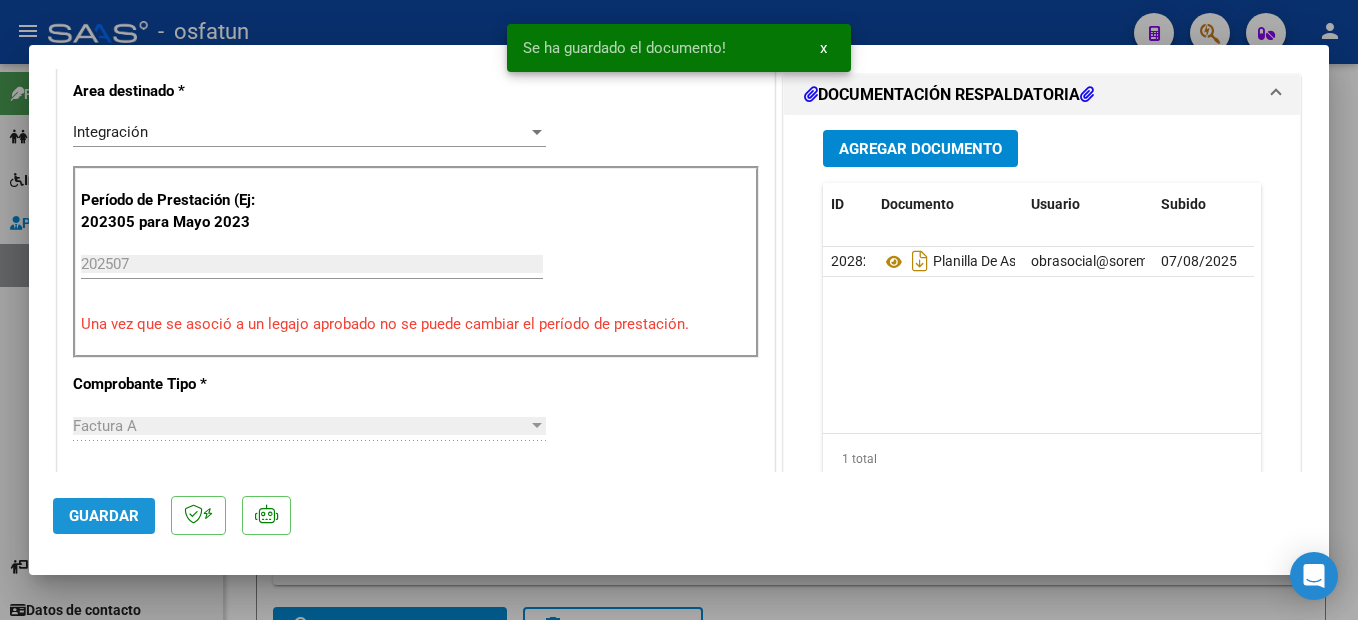 click on "Guardar" 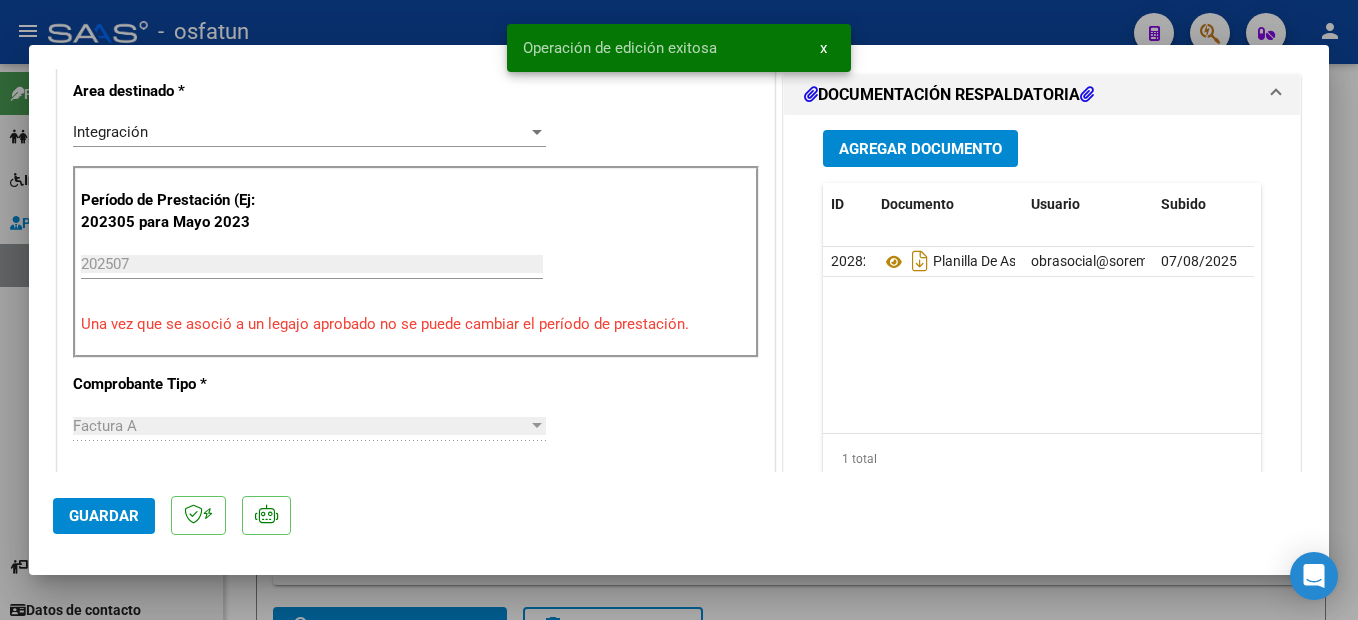 click at bounding box center [679, 310] 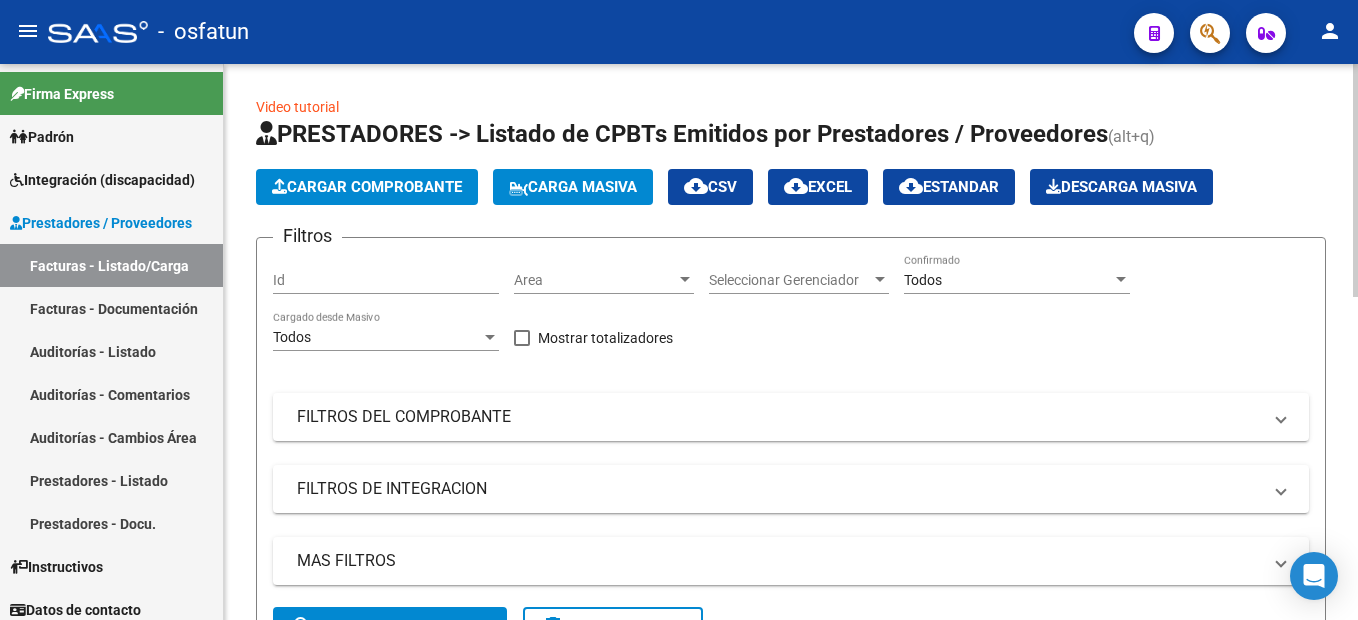 click on "Cargar Comprobante" 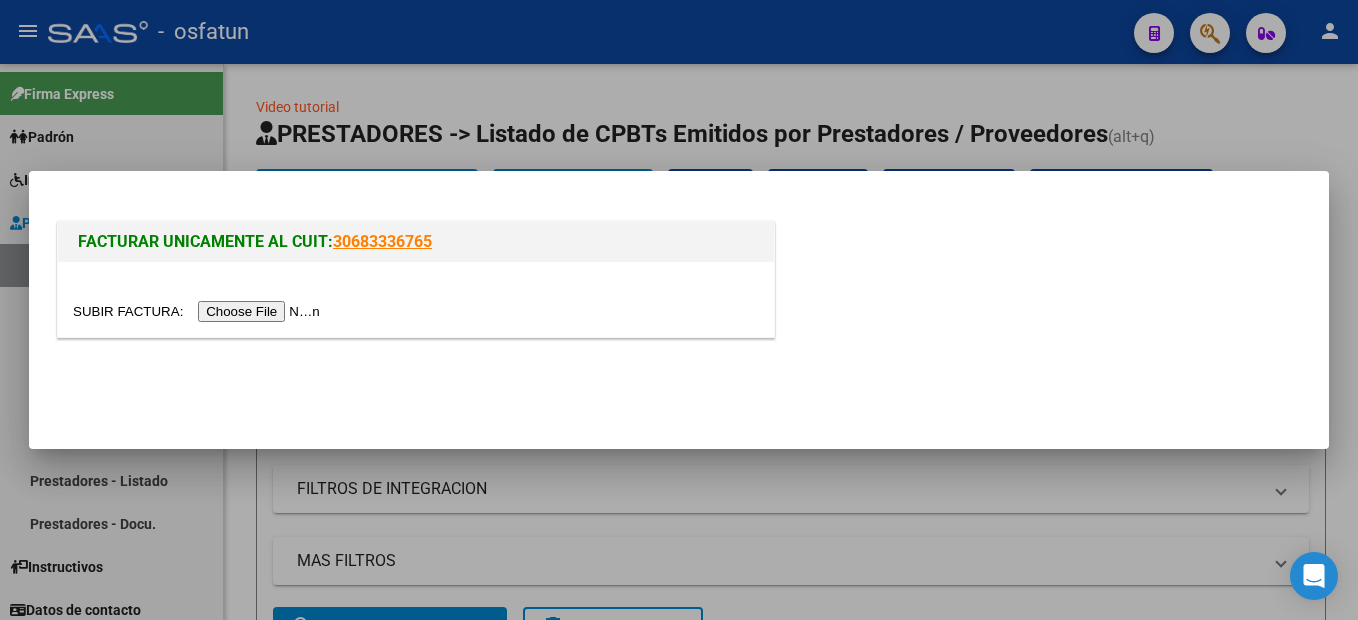 click at bounding box center [199, 311] 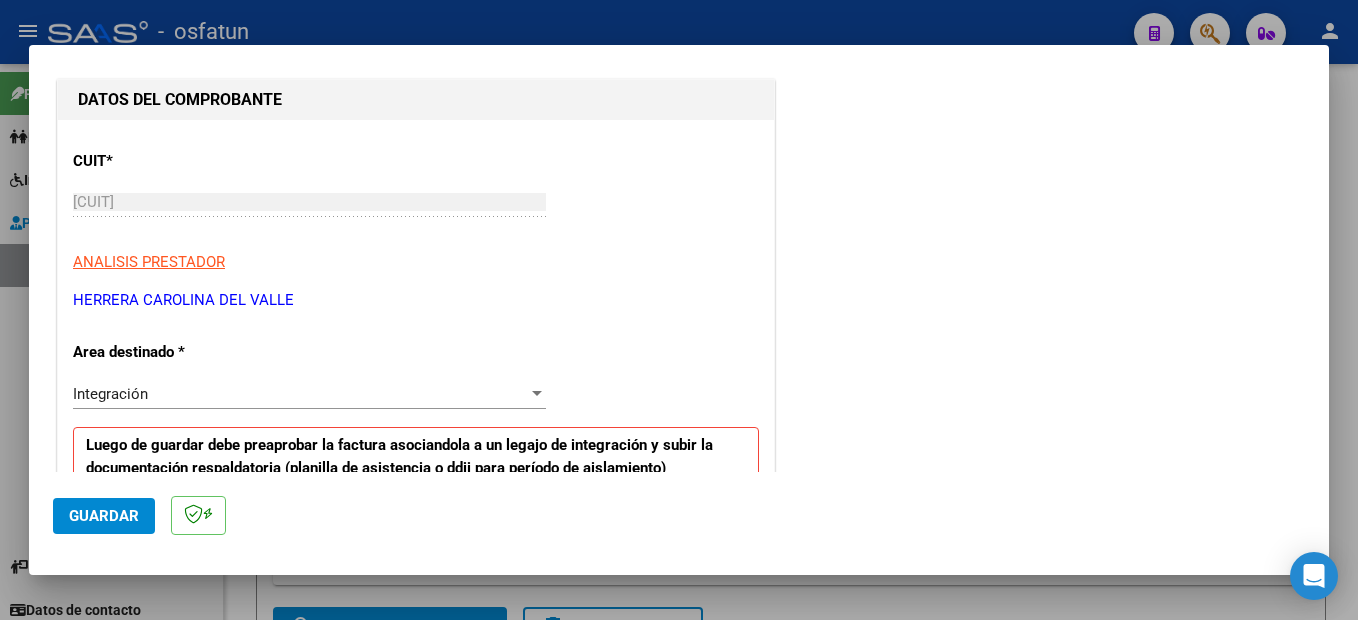 scroll, scrollTop: 400, scrollLeft: 0, axis: vertical 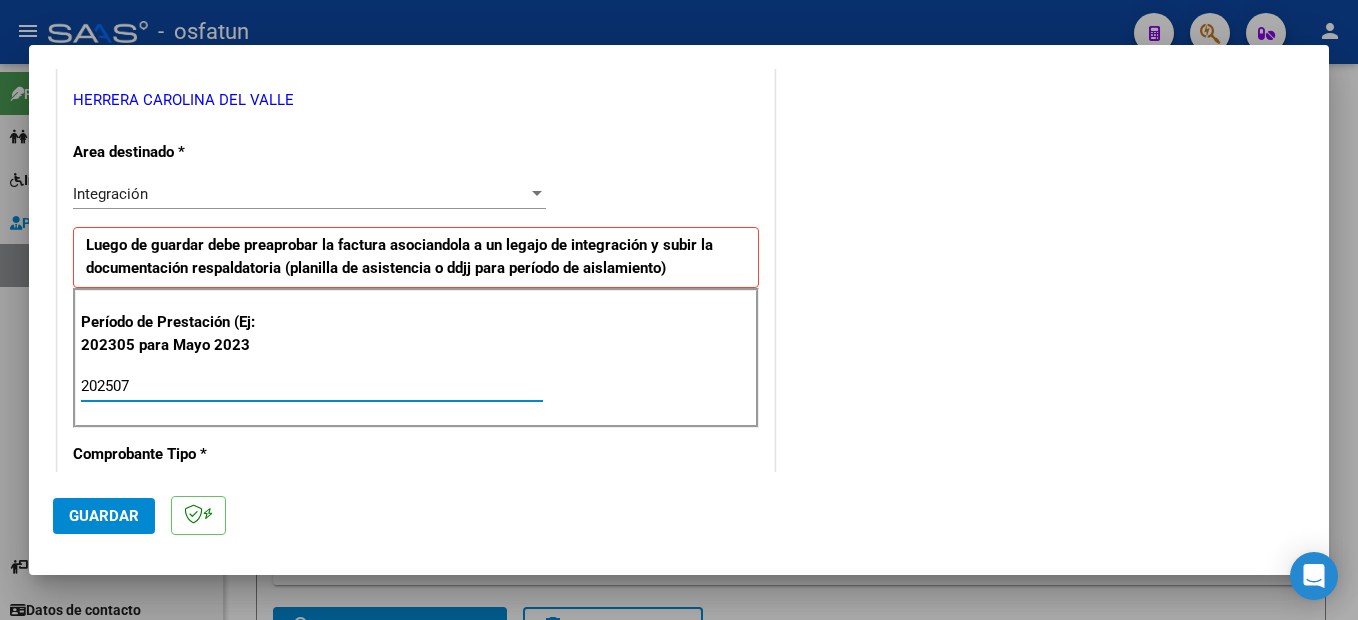 type on "202507" 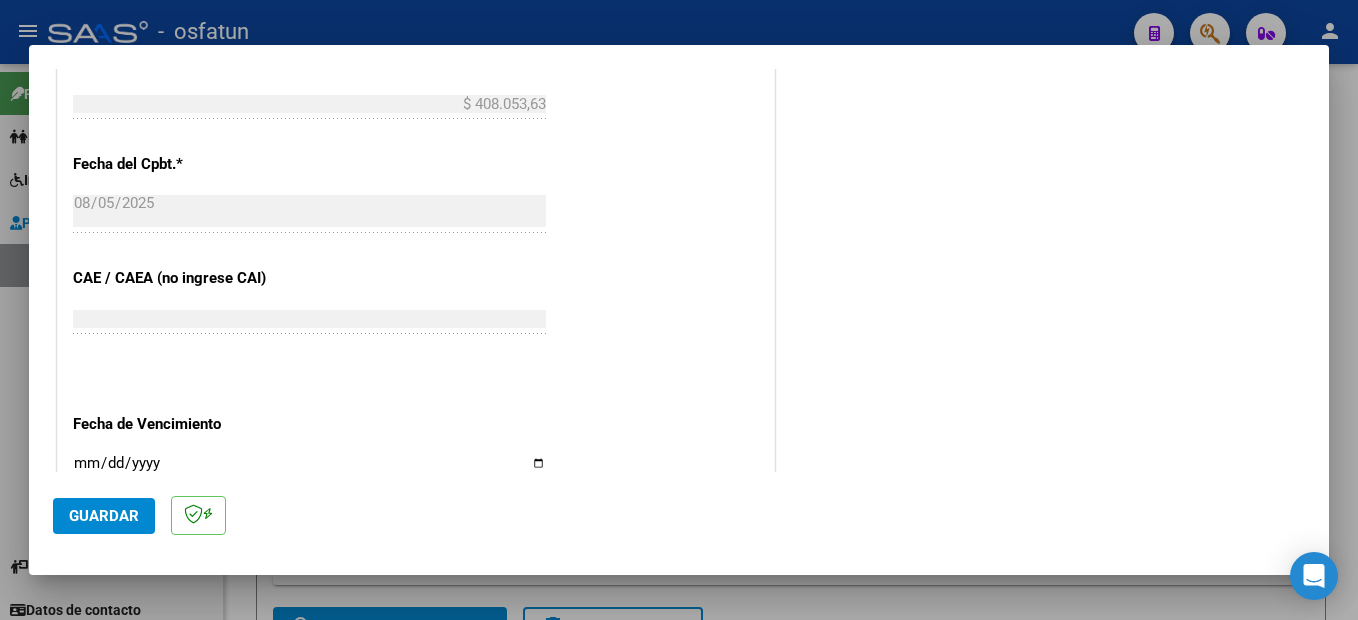 scroll, scrollTop: 1357, scrollLeft: 0, axis: vertical 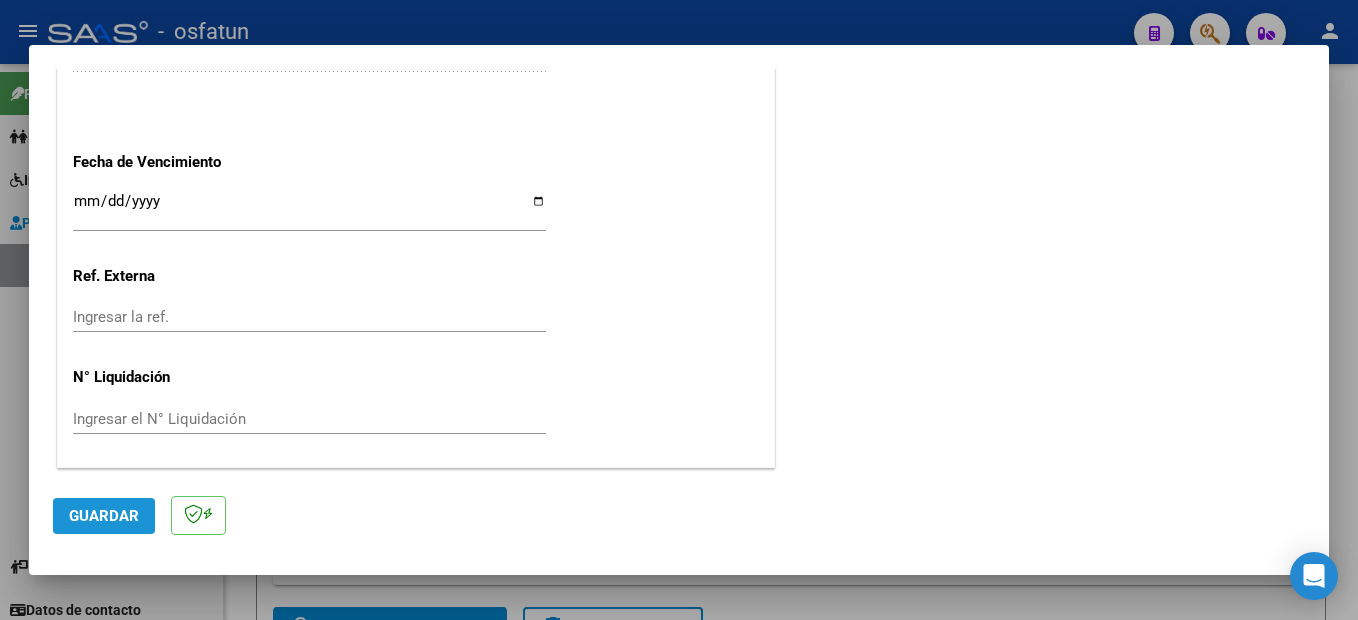 click on "Guardar" 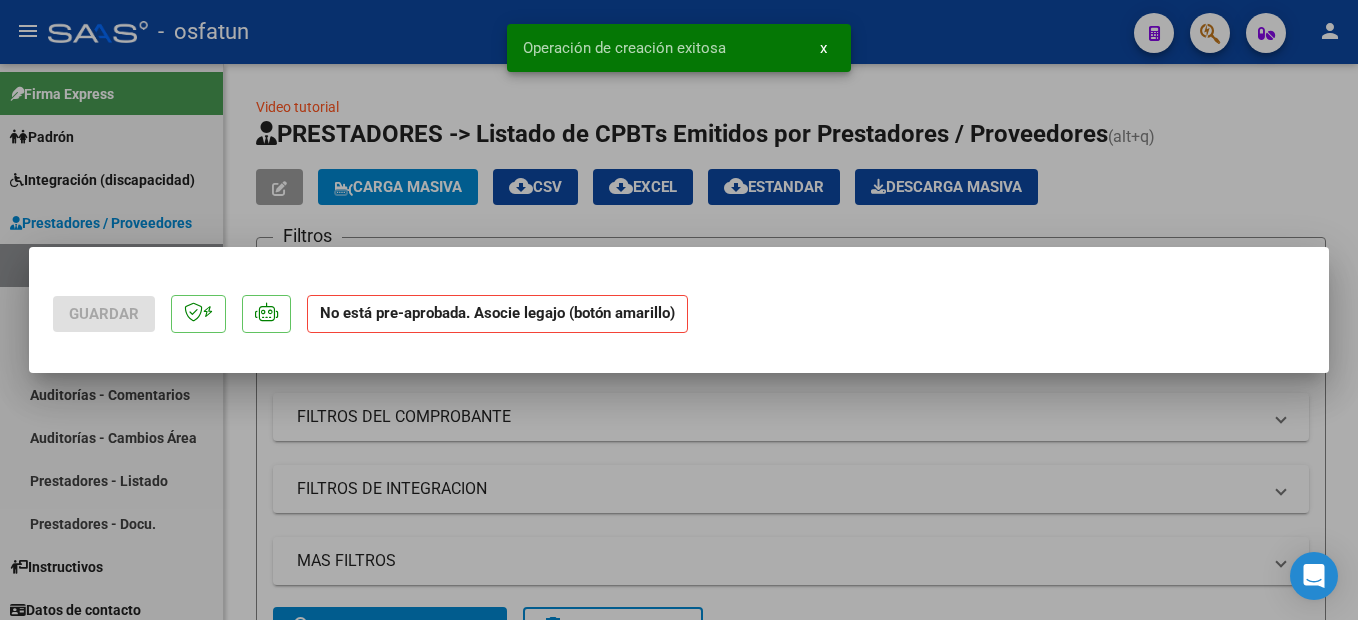 scroll, scrollTop: 0, scrollLeft: 0, axis: both 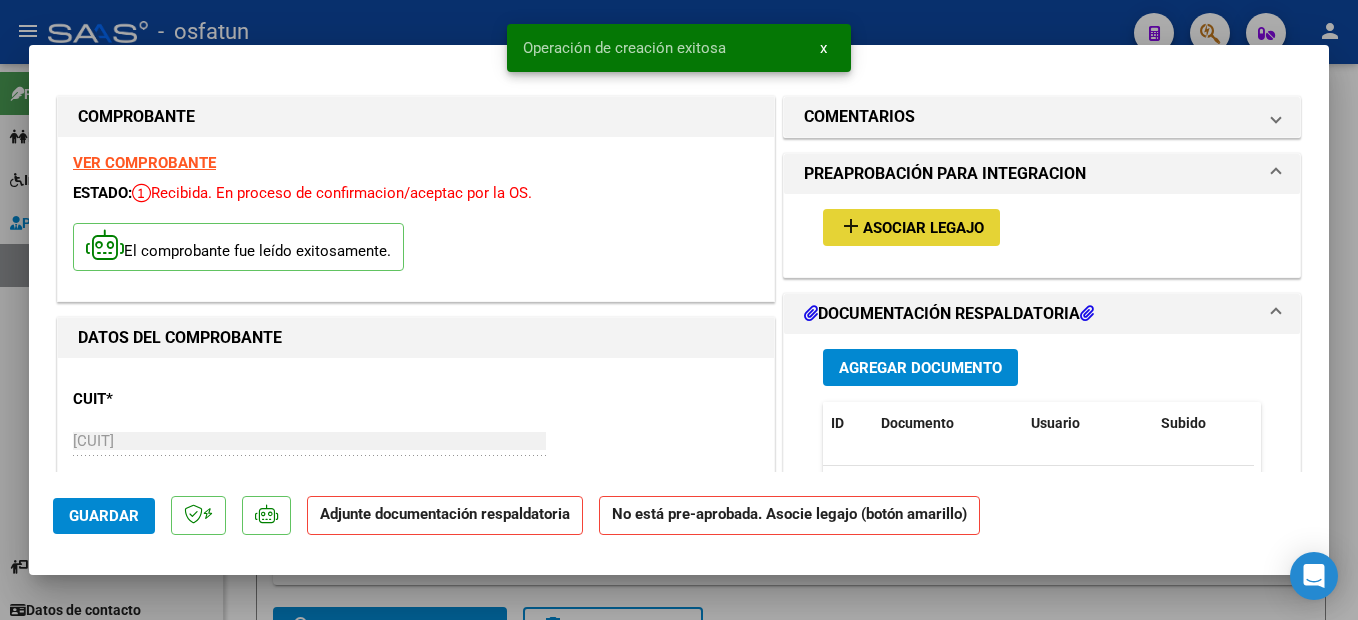click on "Asociar Legajo" at bounding box center (923, 228) 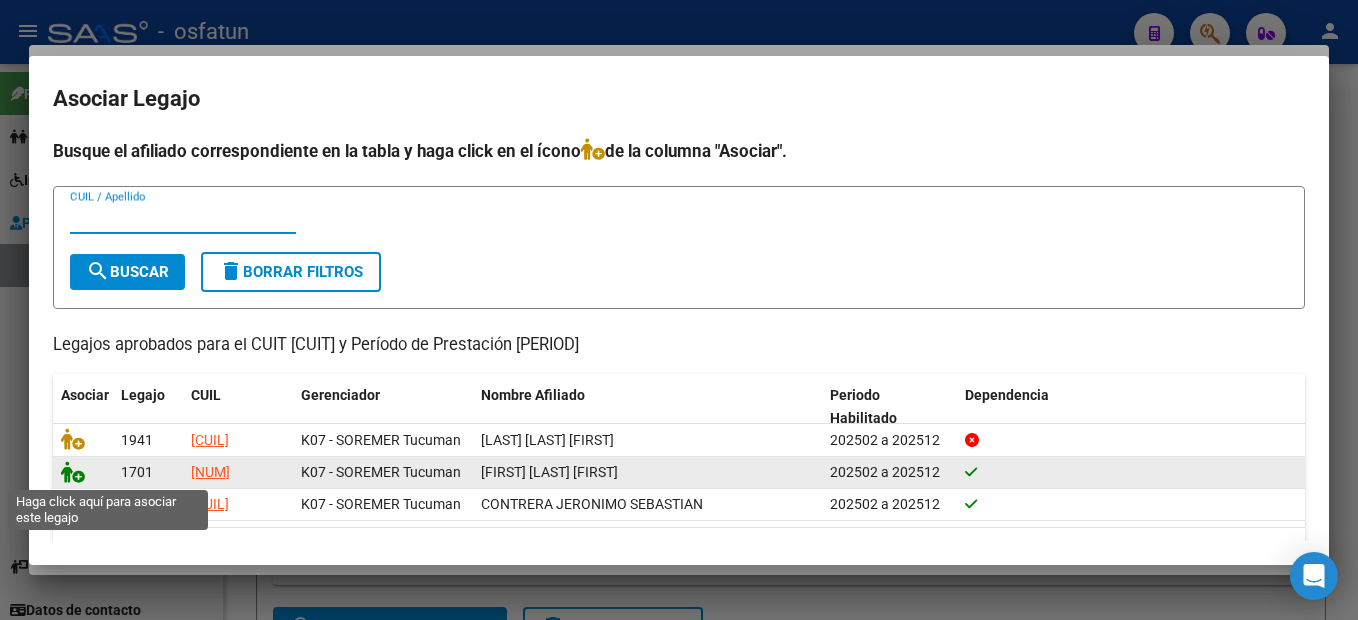 click 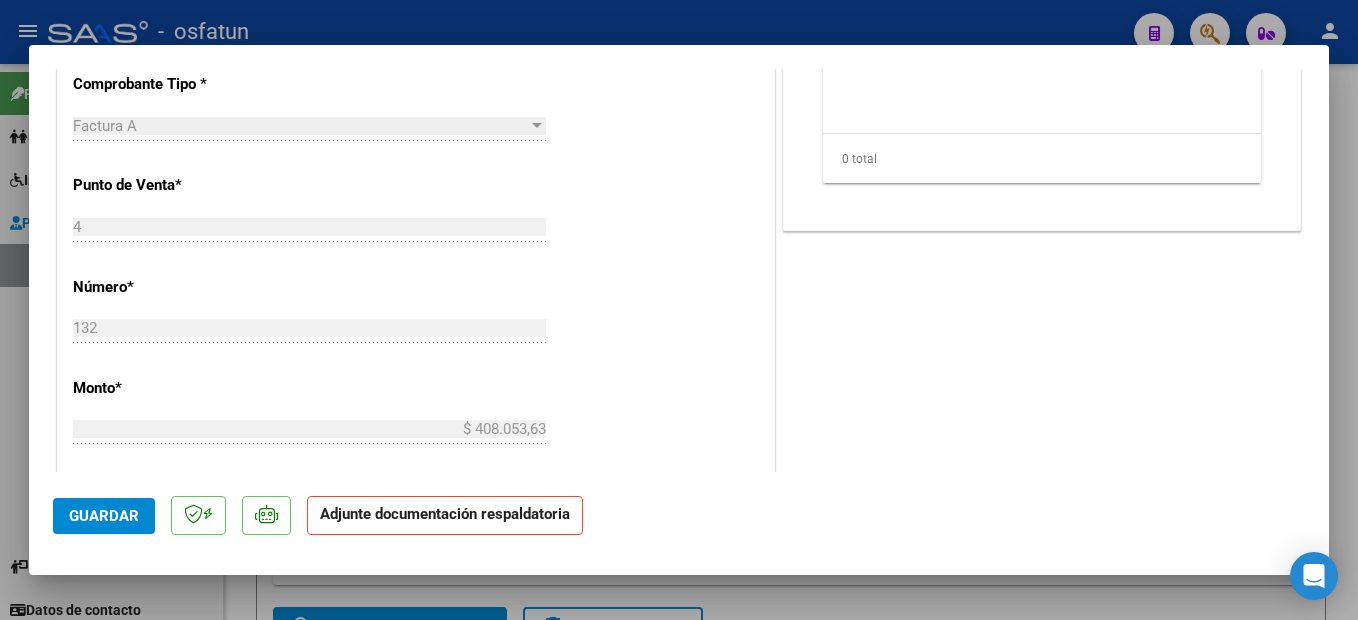 scroll, scrollTop: 200, scrollLeft: 0, axis: vertical 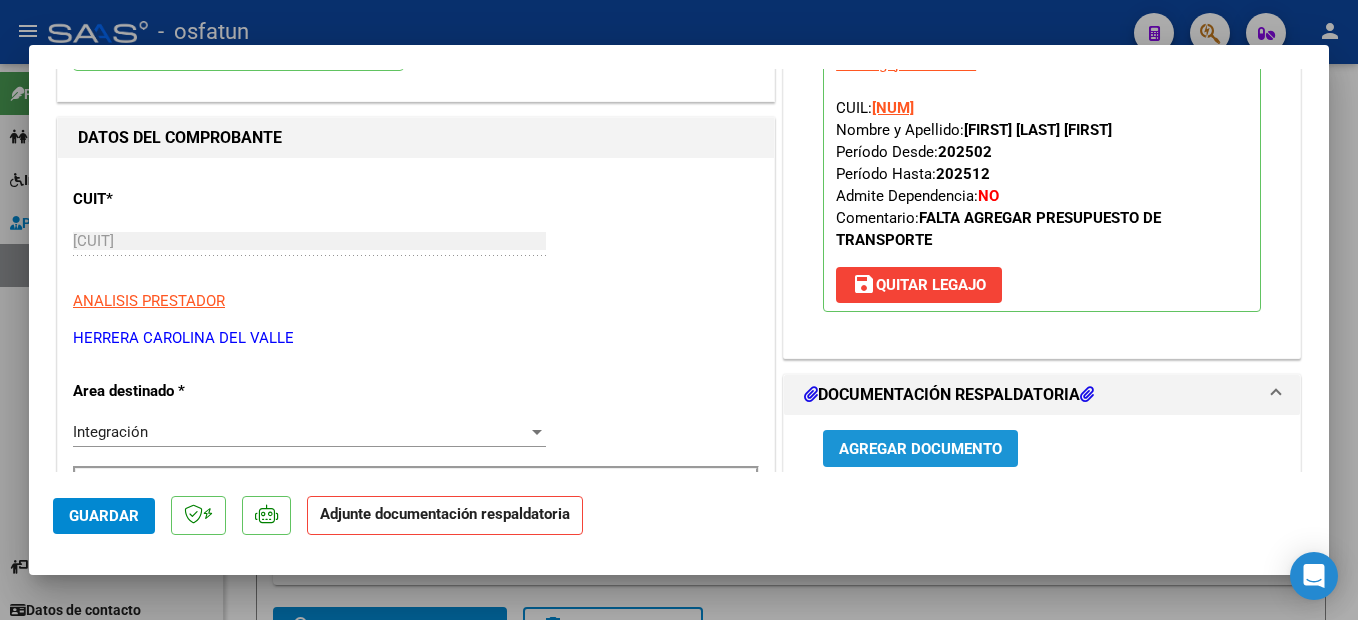 click on "Agregar Documento" at bounding box center (920, 449) 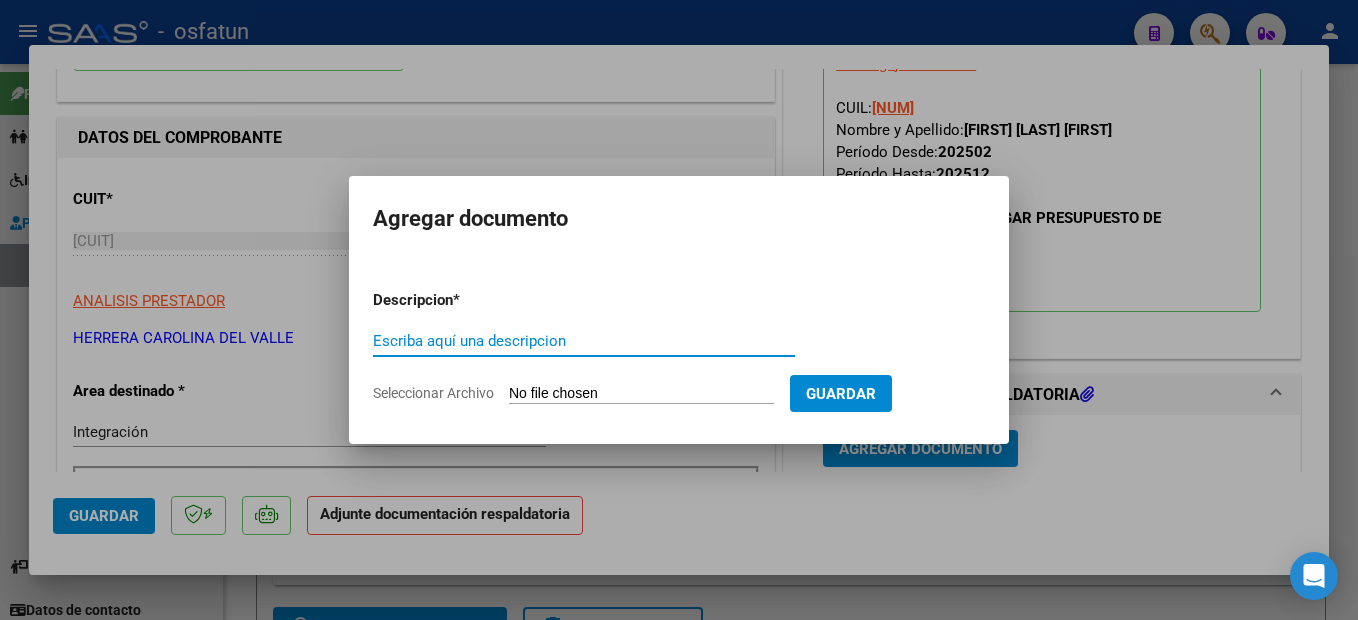 drag, startPoint x: 516, startPoint y: 341, endPoint x: 554, endPoint y: 322, distance: 42.48529 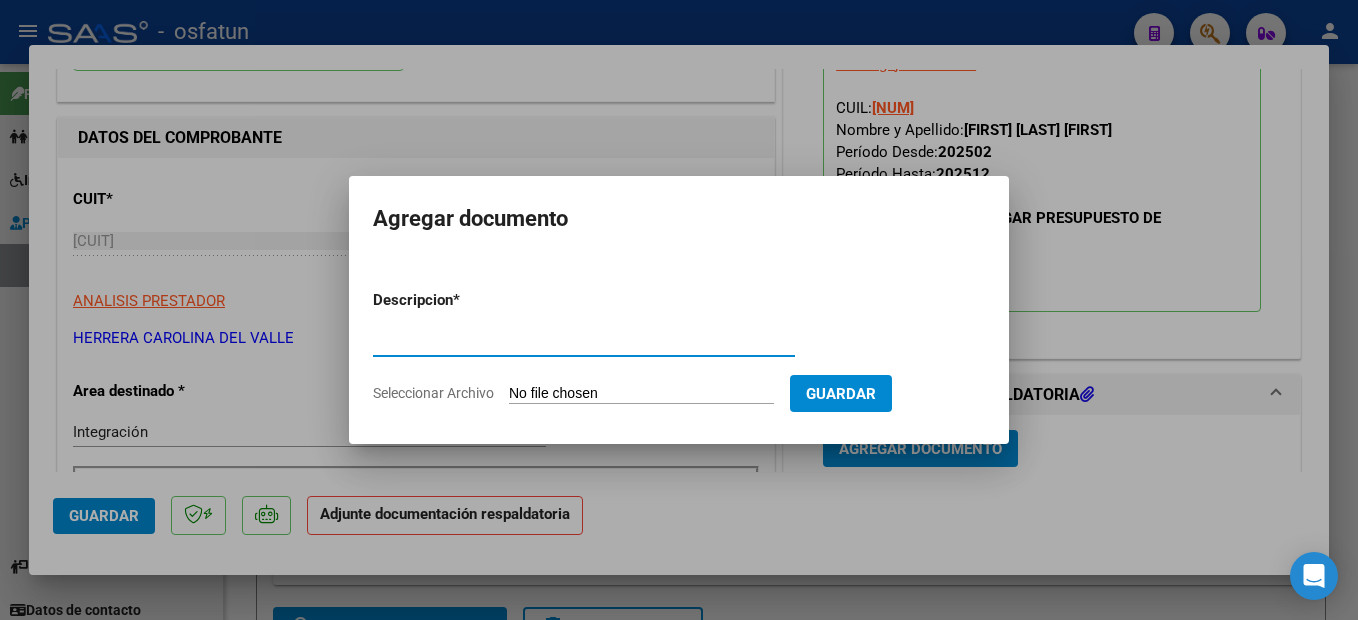 type on "planilla de asistencia" 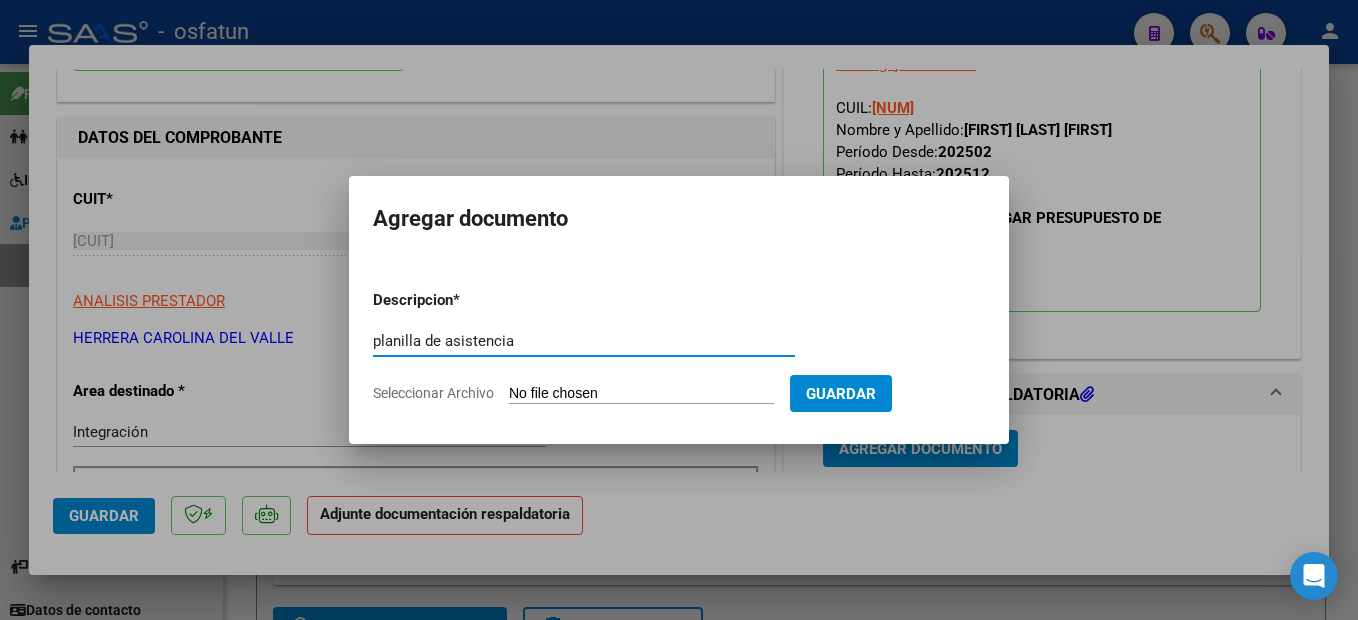 click on "Seleccionar Archivo" at bounding box center (641, 394) 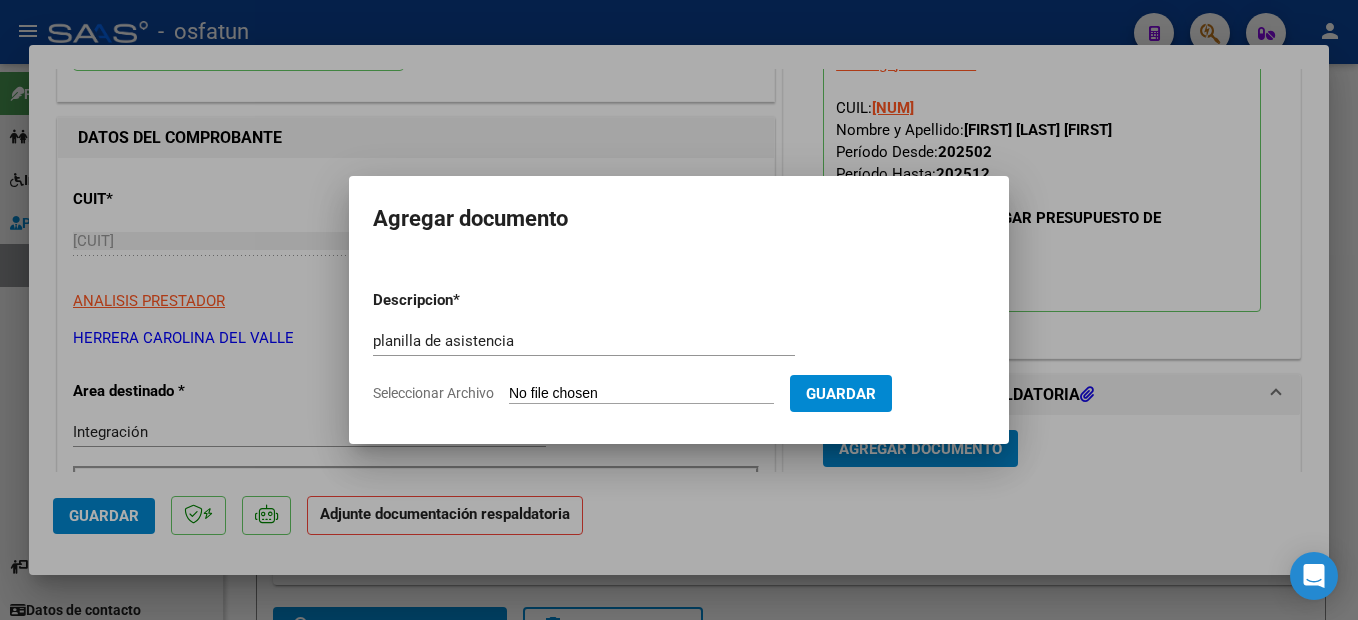 type on "C:\fakepath\250807110206.pdf" 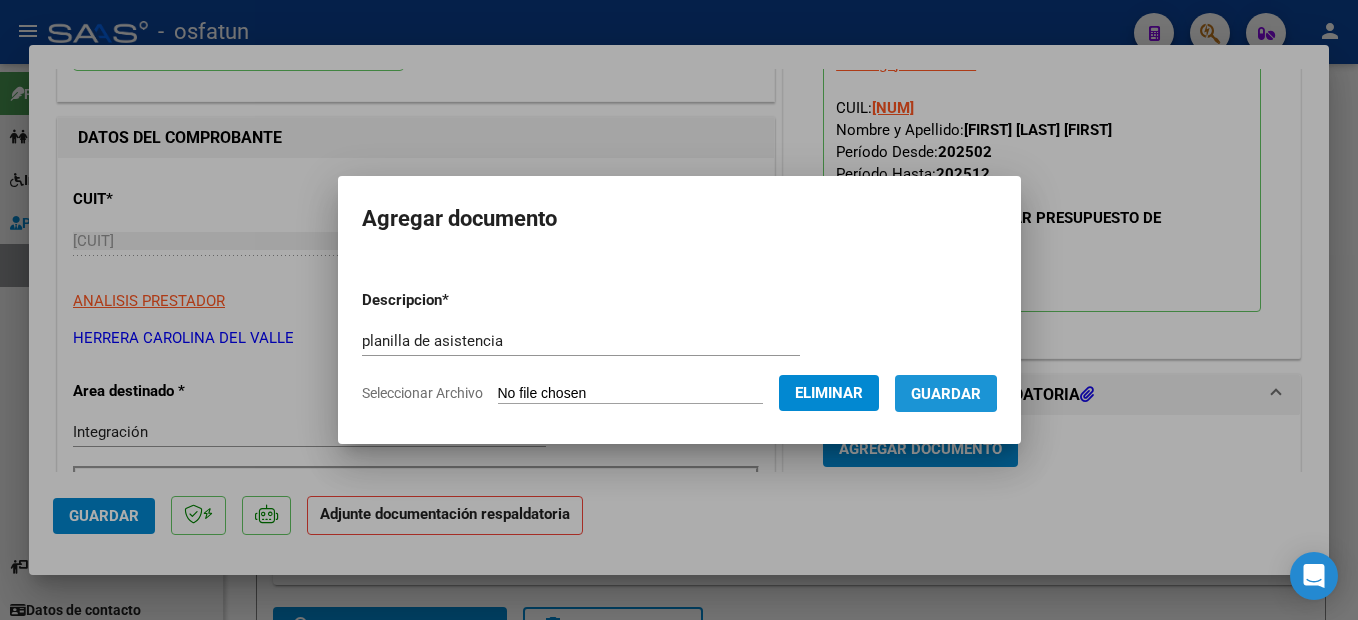 click on "Guardar" at bounding box center (946, 394) 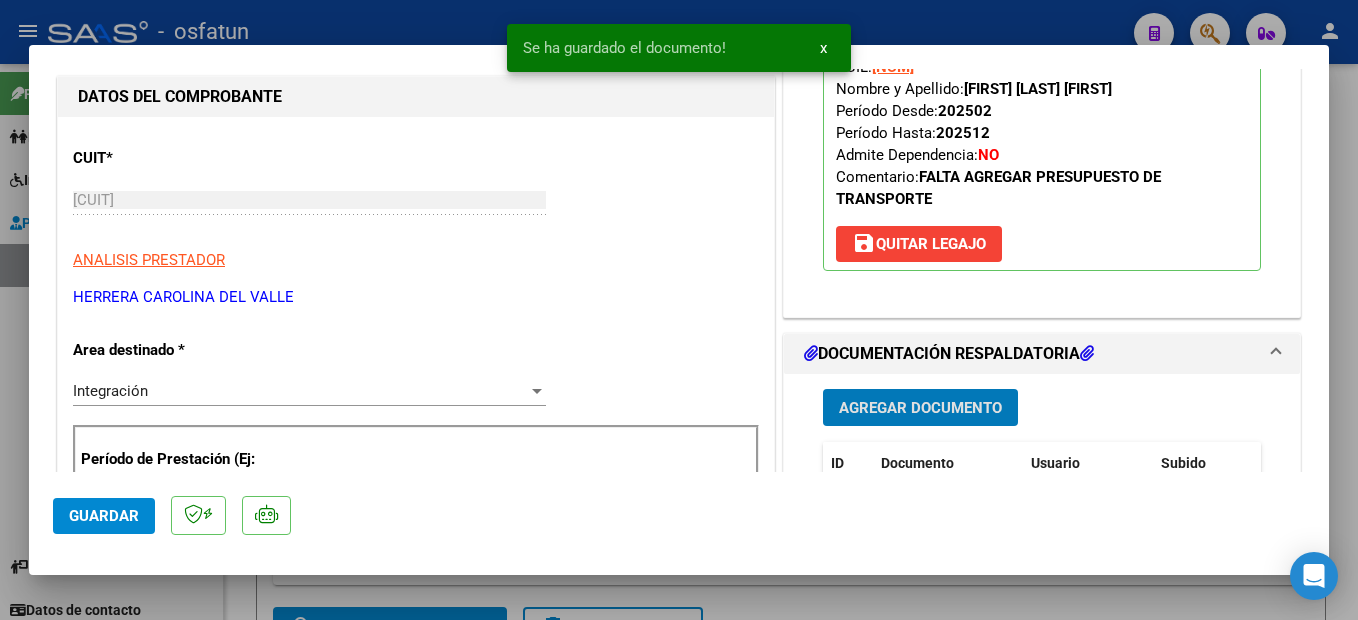 scroll, scrollTop: 400, scrollLeft: 0, axis: vertical 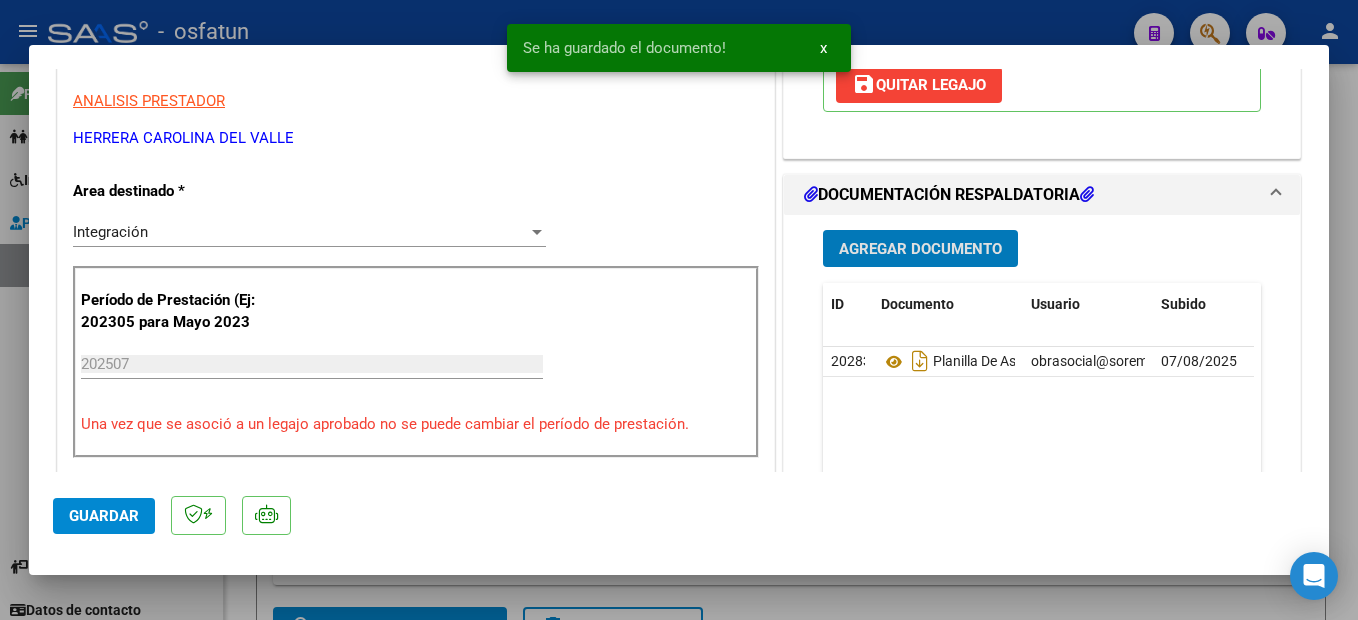 click on "Guardar" 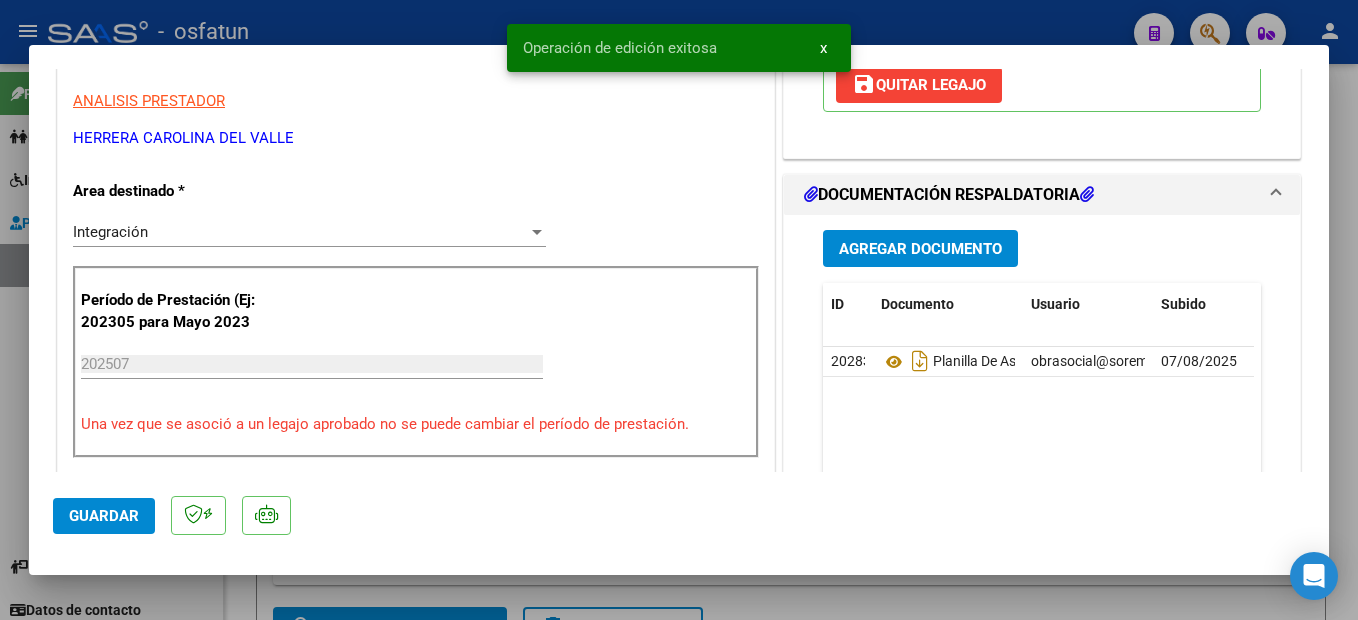 click at bounding box center (679, 310) 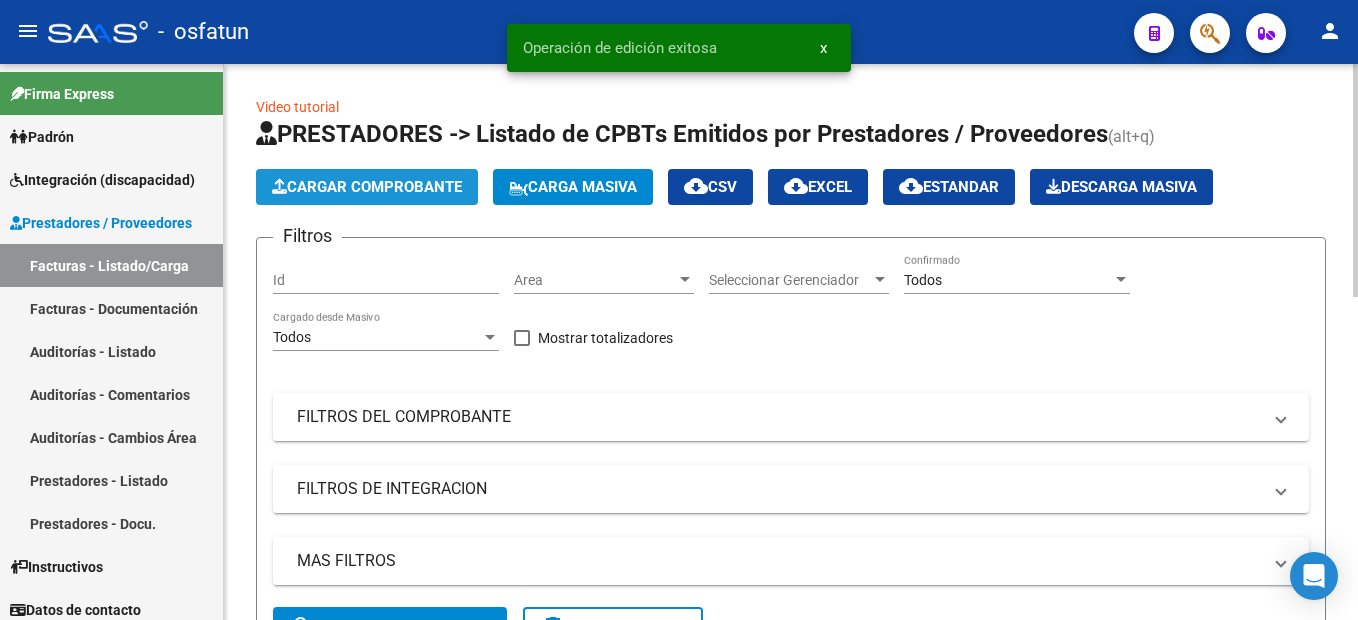 click on "Cargar Comprobante" 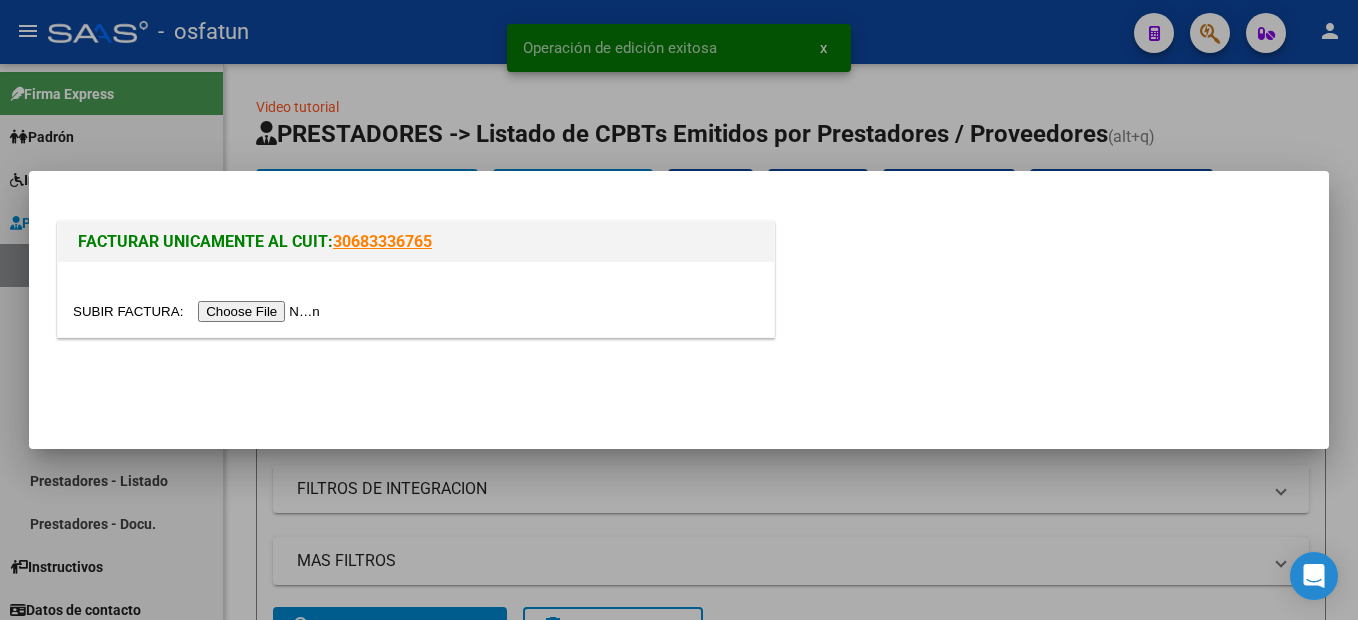 click at bounding box center (199, 311) 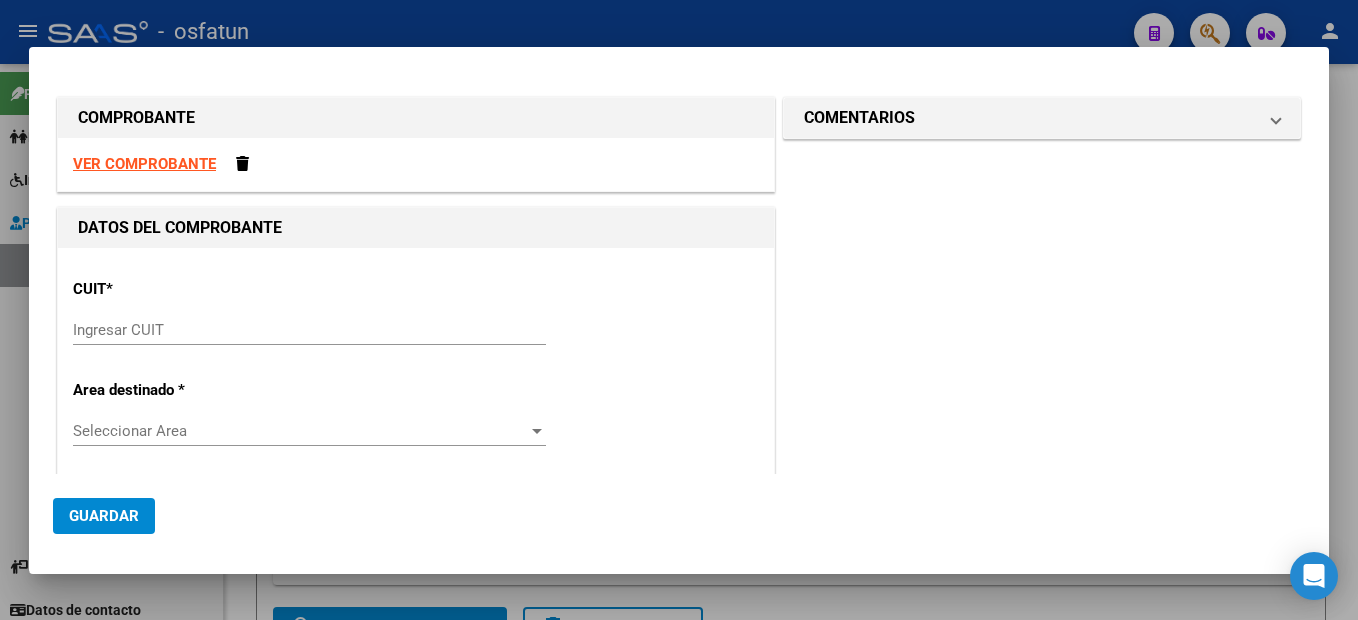 click on "VER COMPROBANTE" at bounding box center [416, 164] 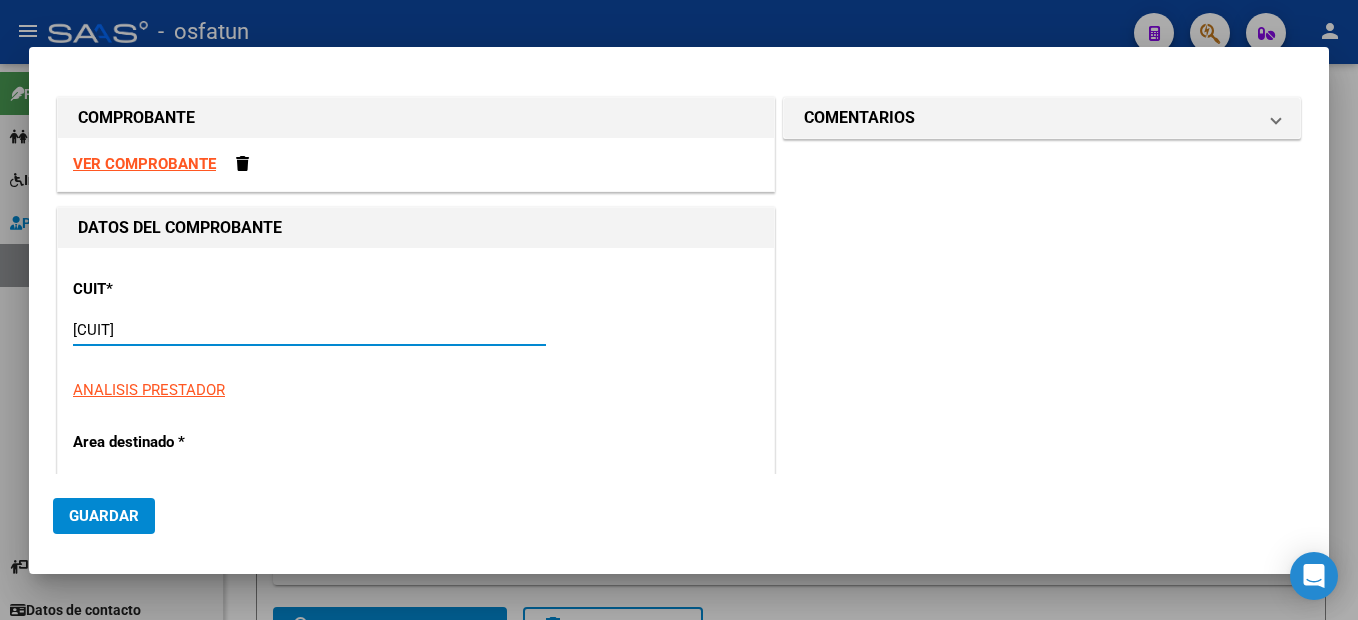 type on "27-25009346-8" 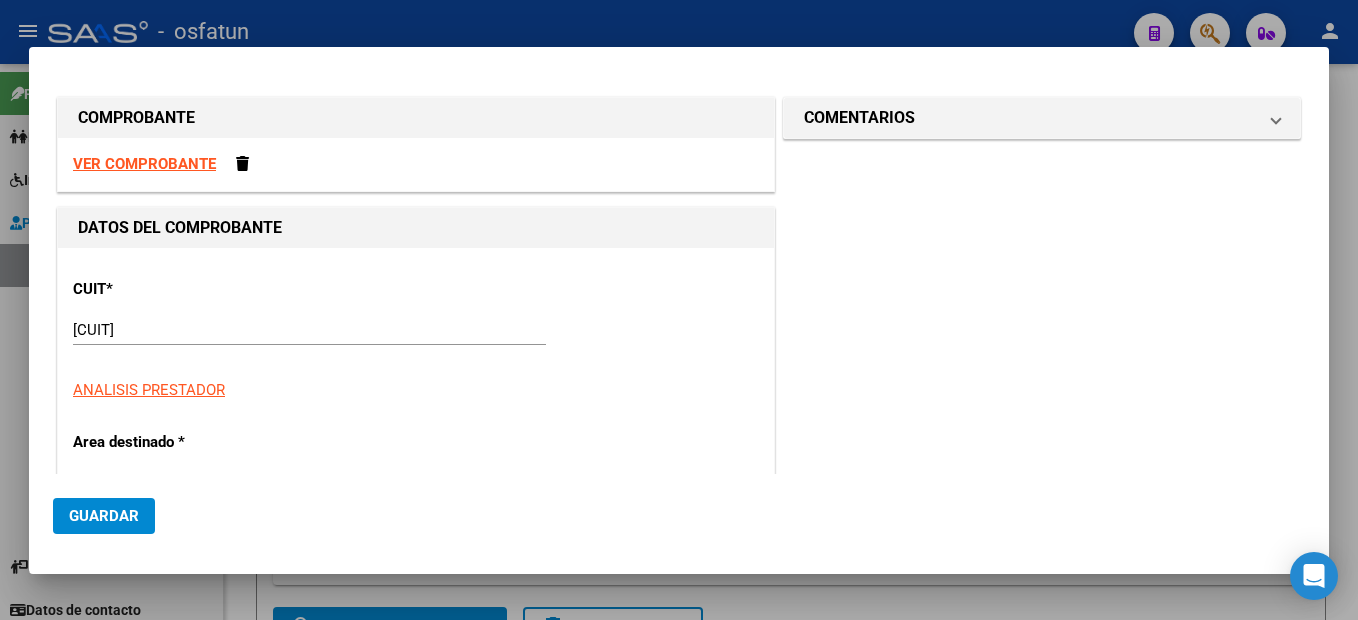 scroll, scrollTop: 212, scrollLeft: 0, axis: vertical 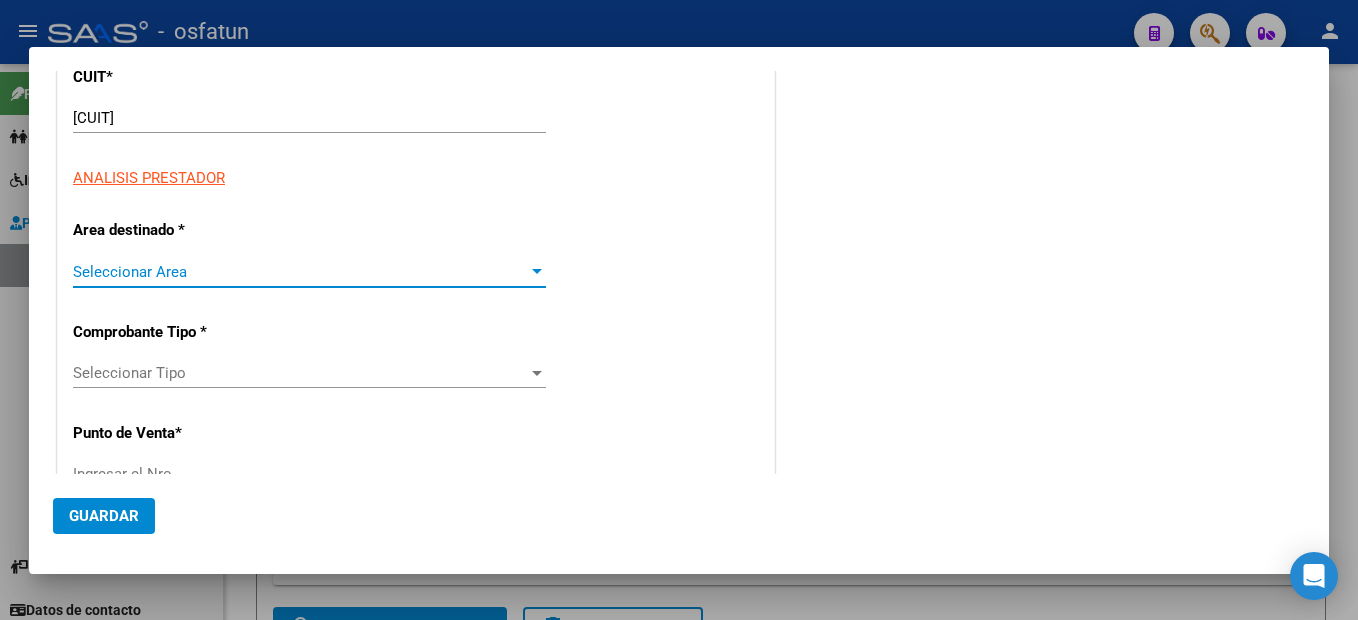 type on "4" 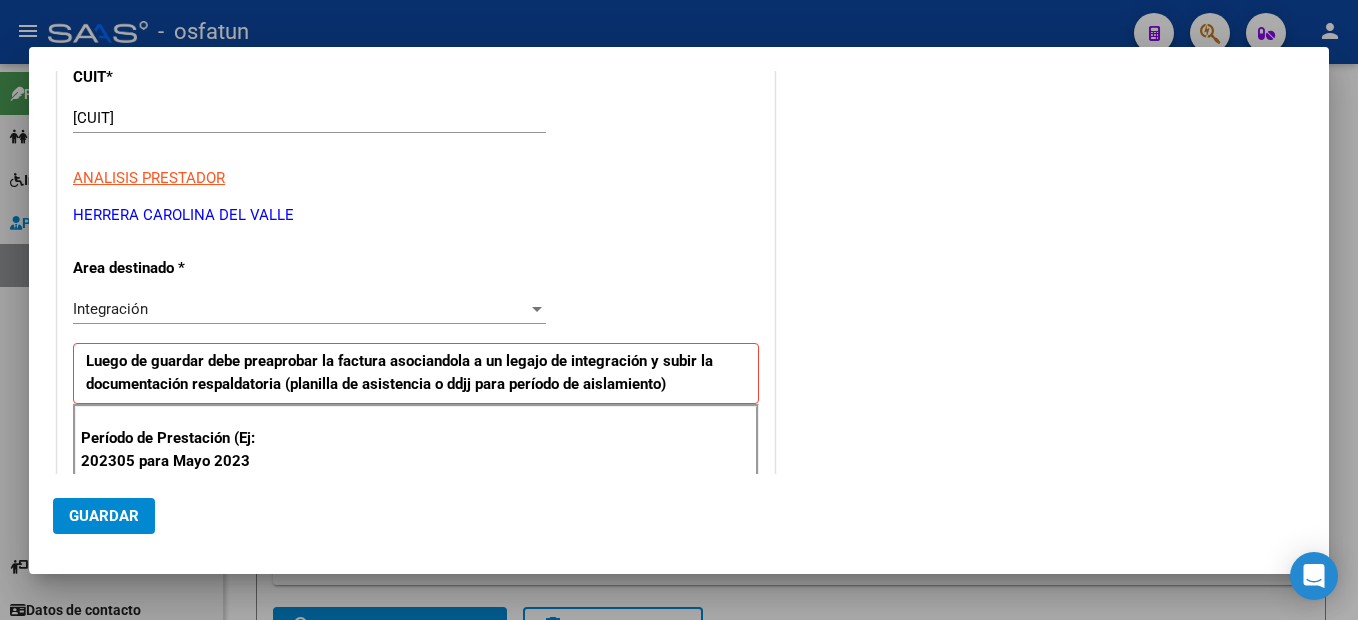 scroll, scrollTop: 442, scrollLeft: 0, axis: vertical 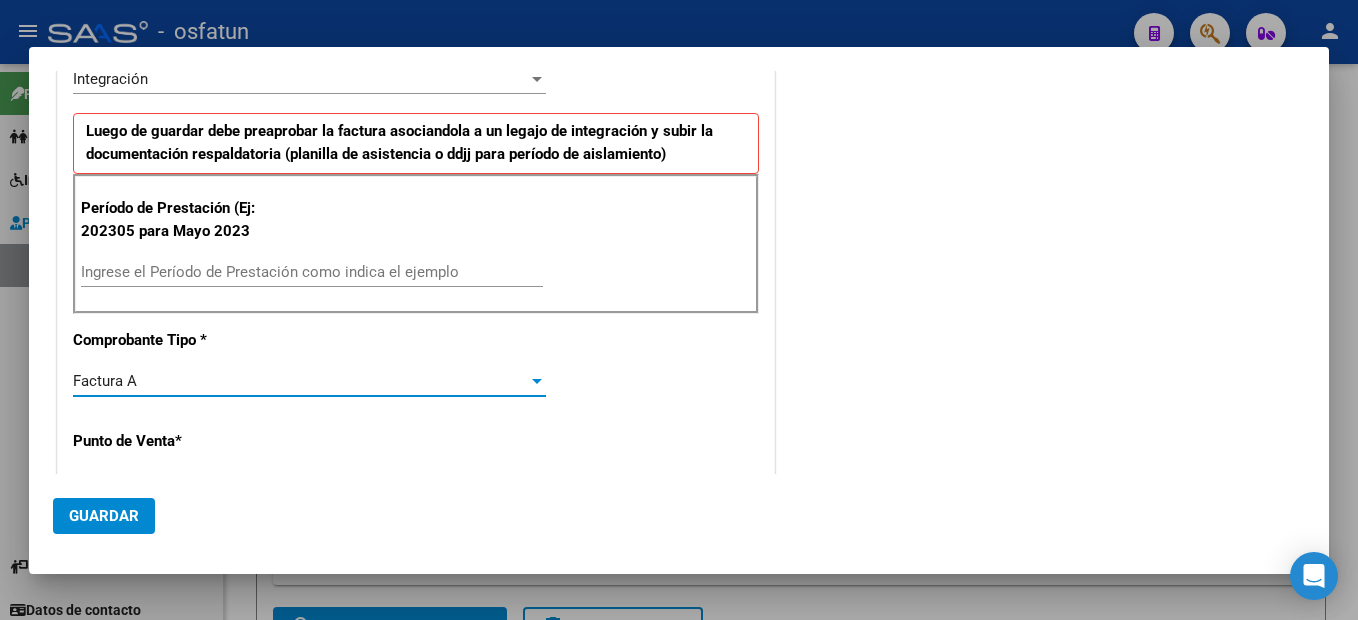 click on "Ingrese el Período de Prestación como indica el ejemplo" at bounding box center [312, 272] 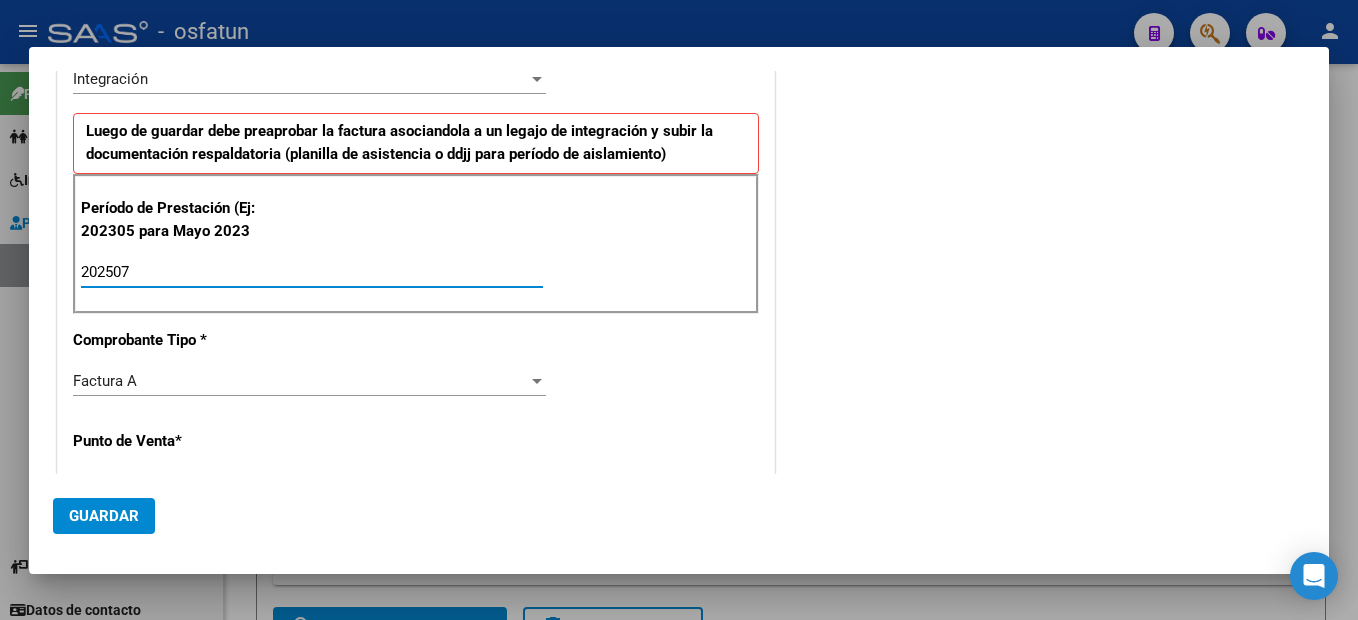 type on "202507" 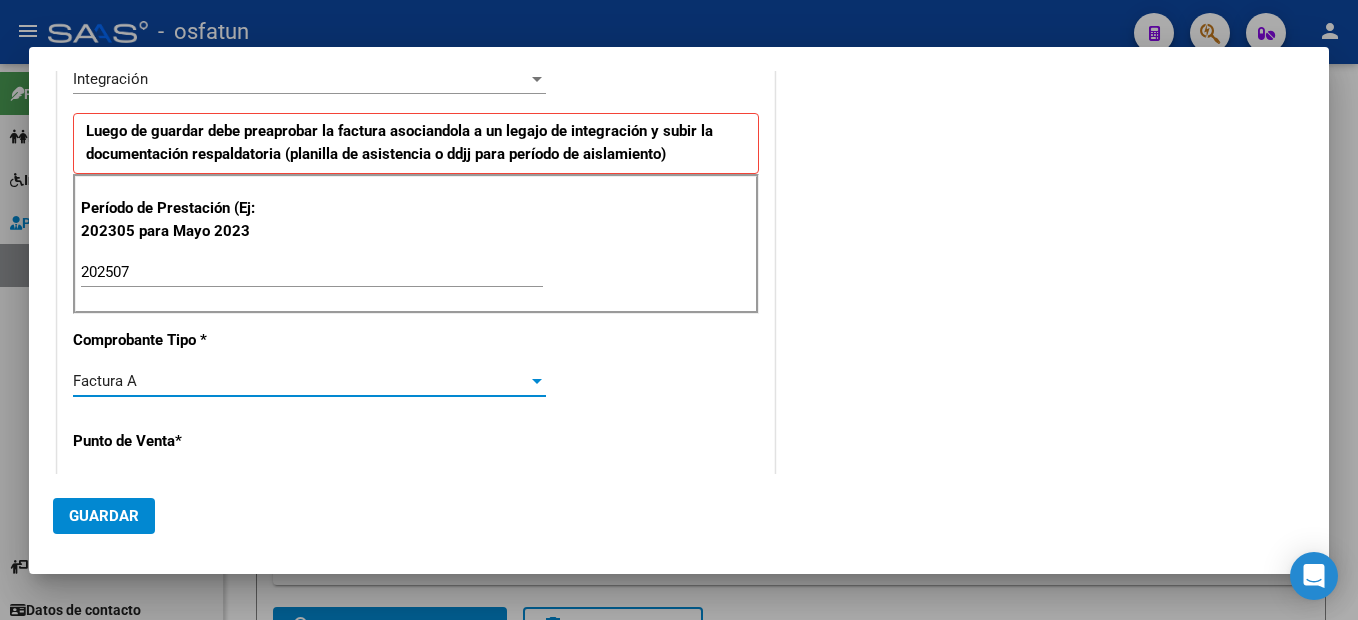 scroll, scrollTop: 653, scrollLeft: 0, axis: vertical 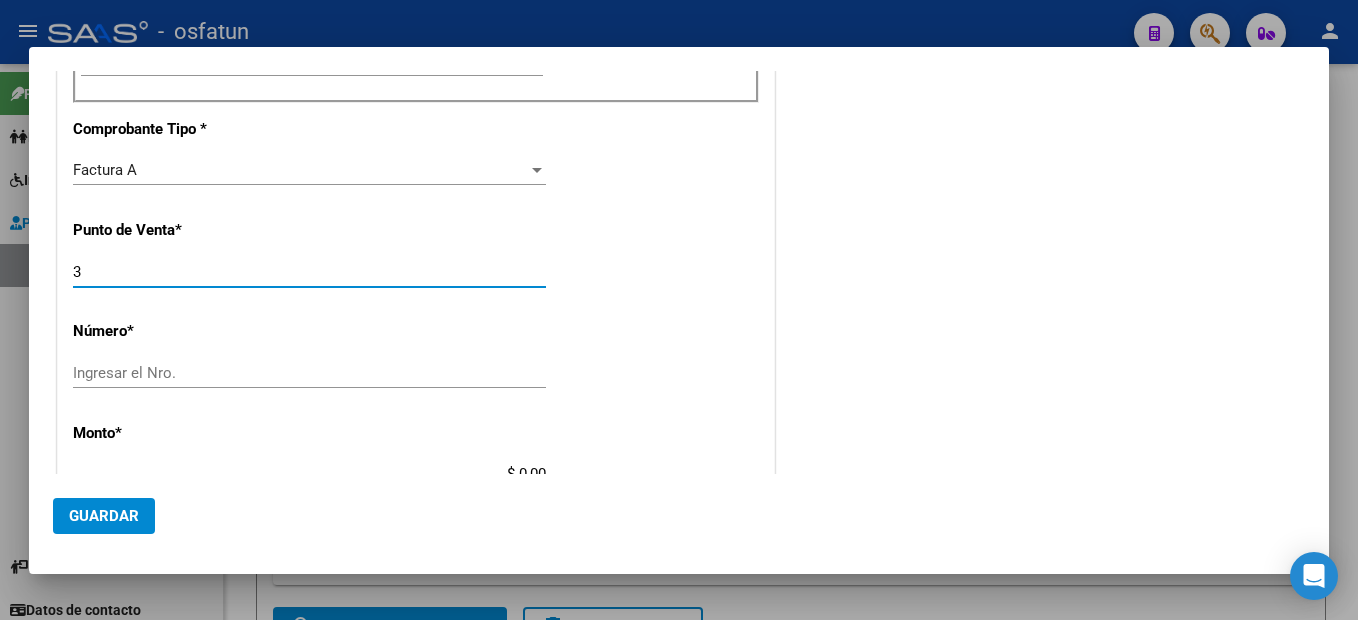 type on "3" 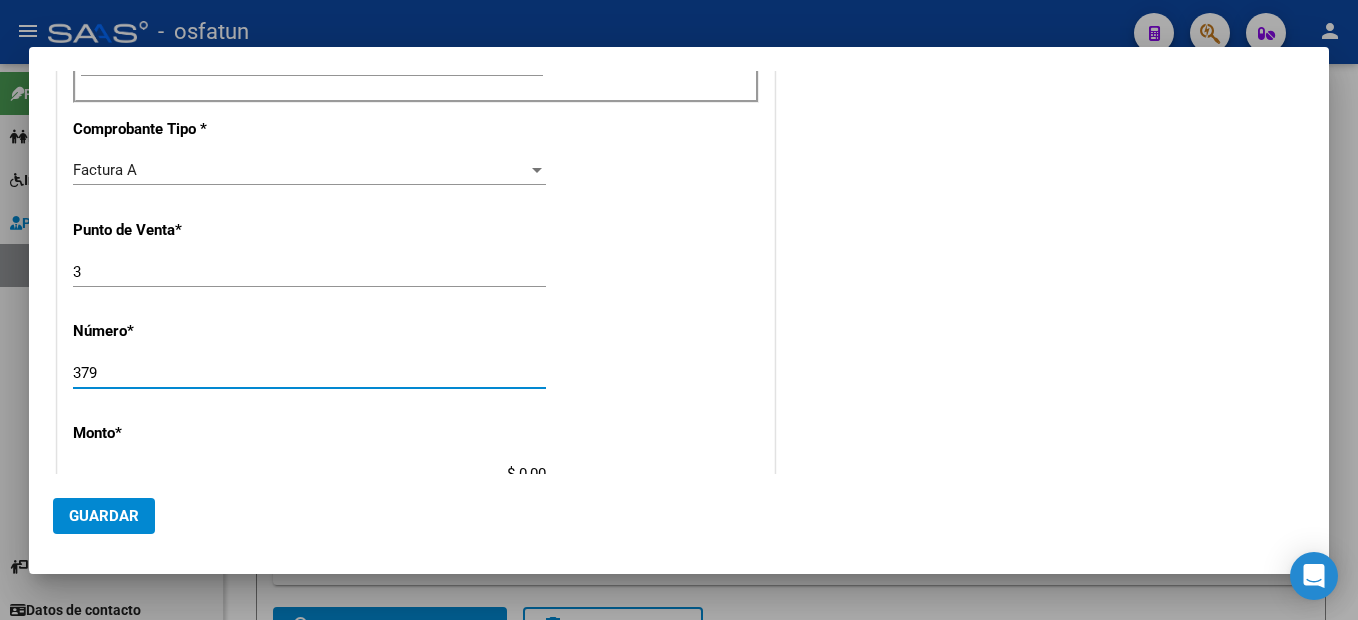 type on "379" 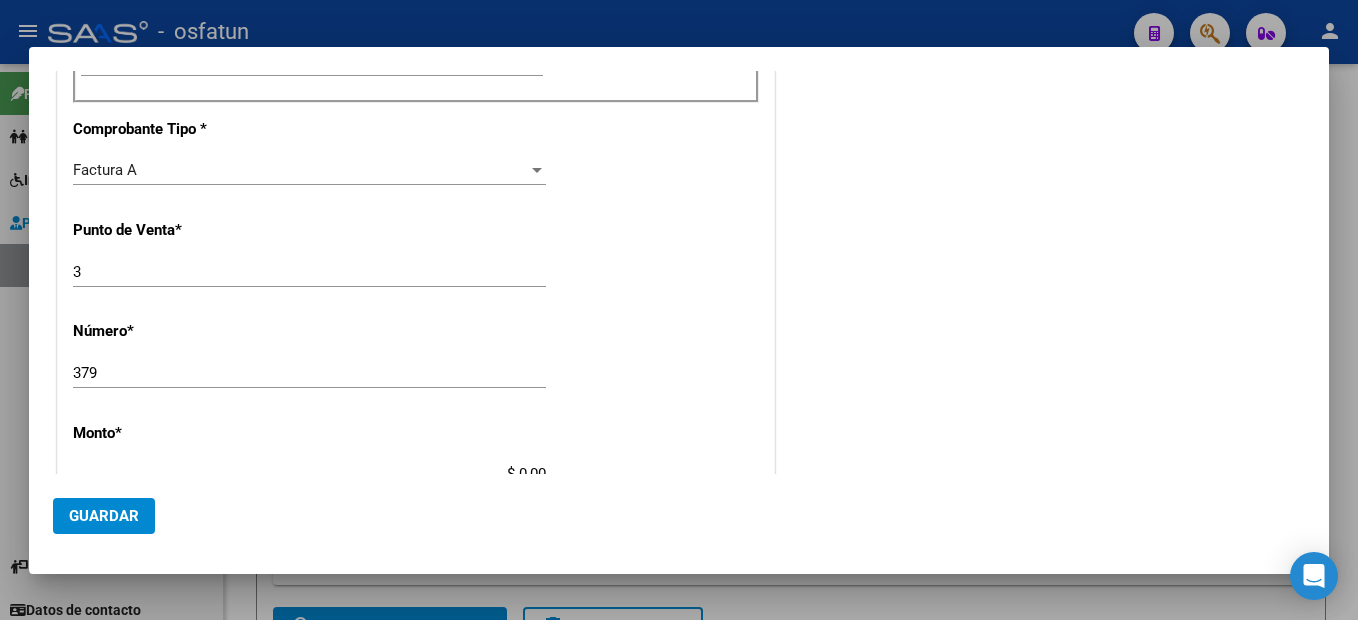 scroll, scrollTop: 663, scrollLeft: 0, axis: vertical 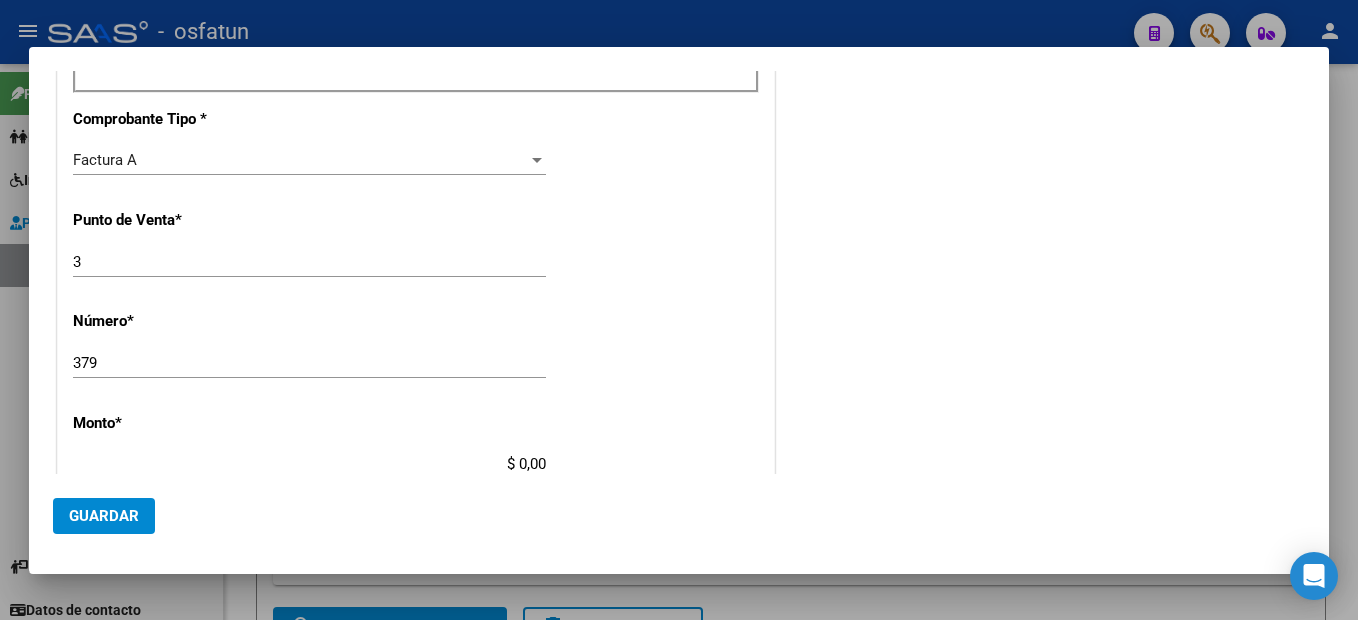 type on "$ 435.376,56" 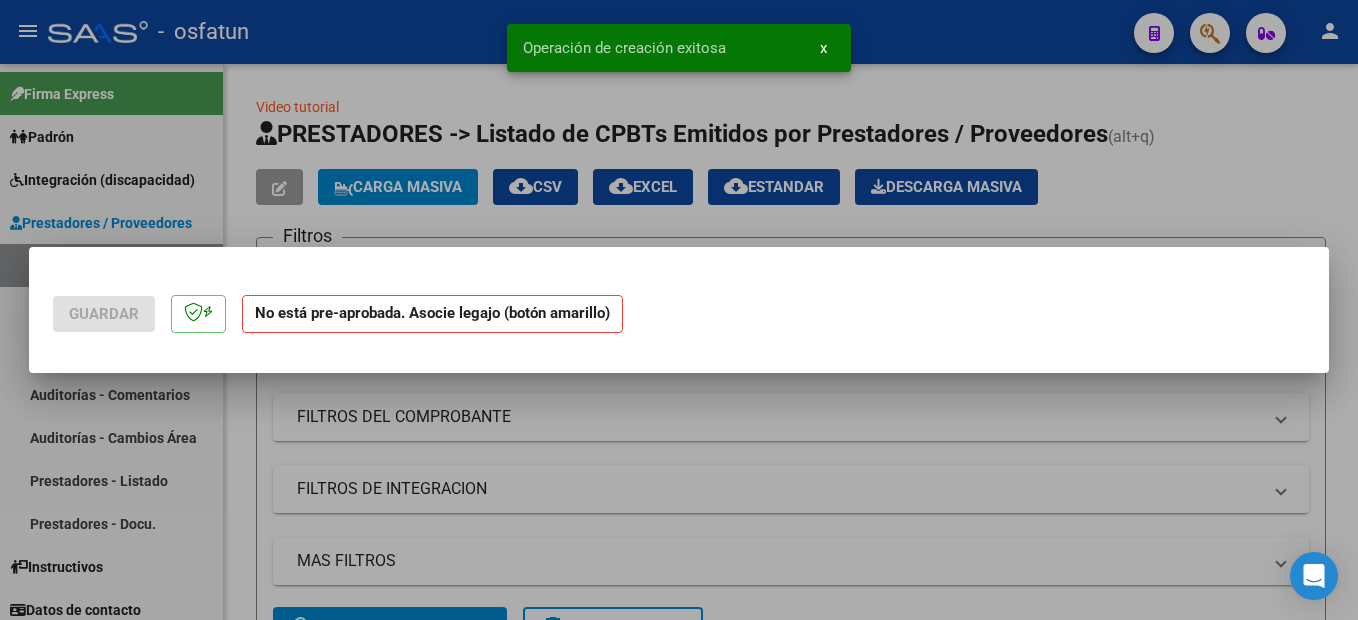 scroll, scrollTop: 0, scrollLeft: 0, axis: both 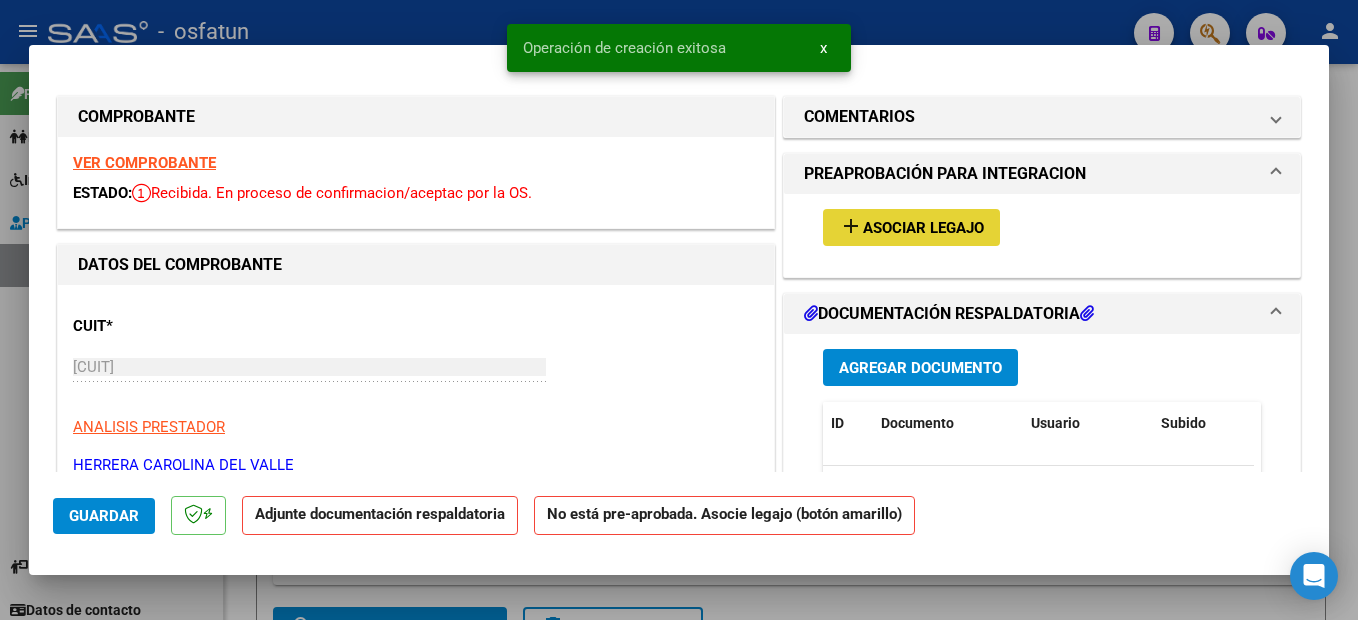 click on "Asociar Legajo" at bounding box center [923, 228] 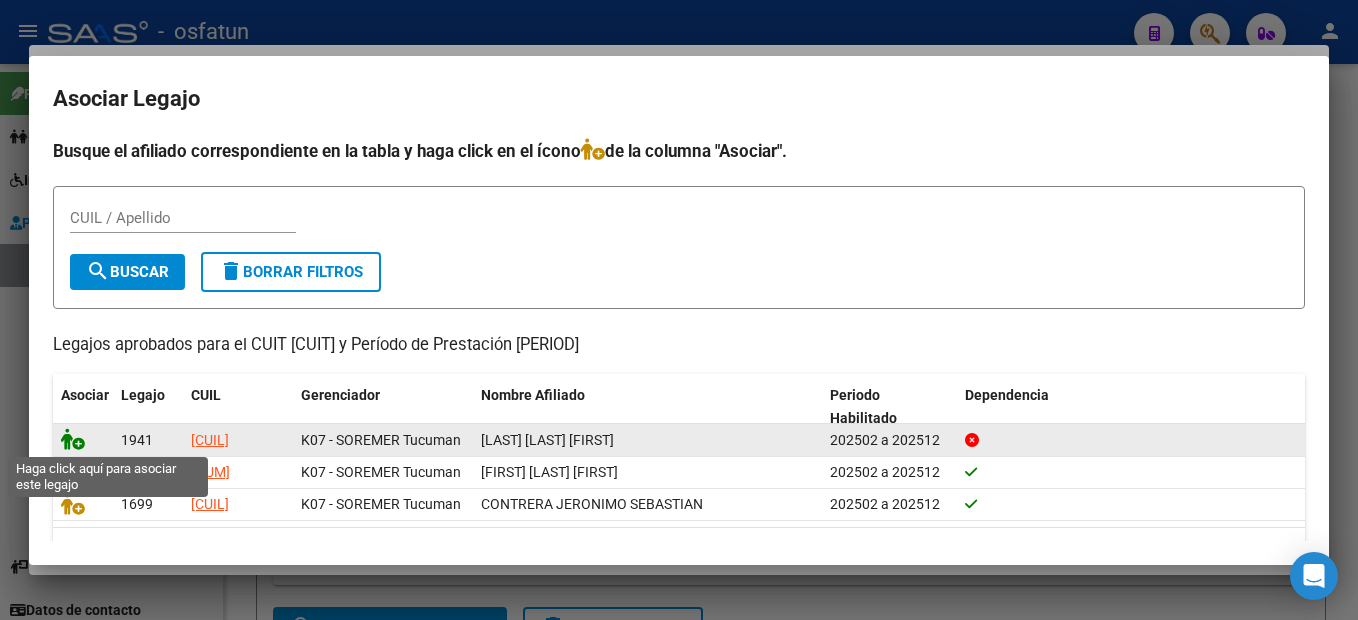 click 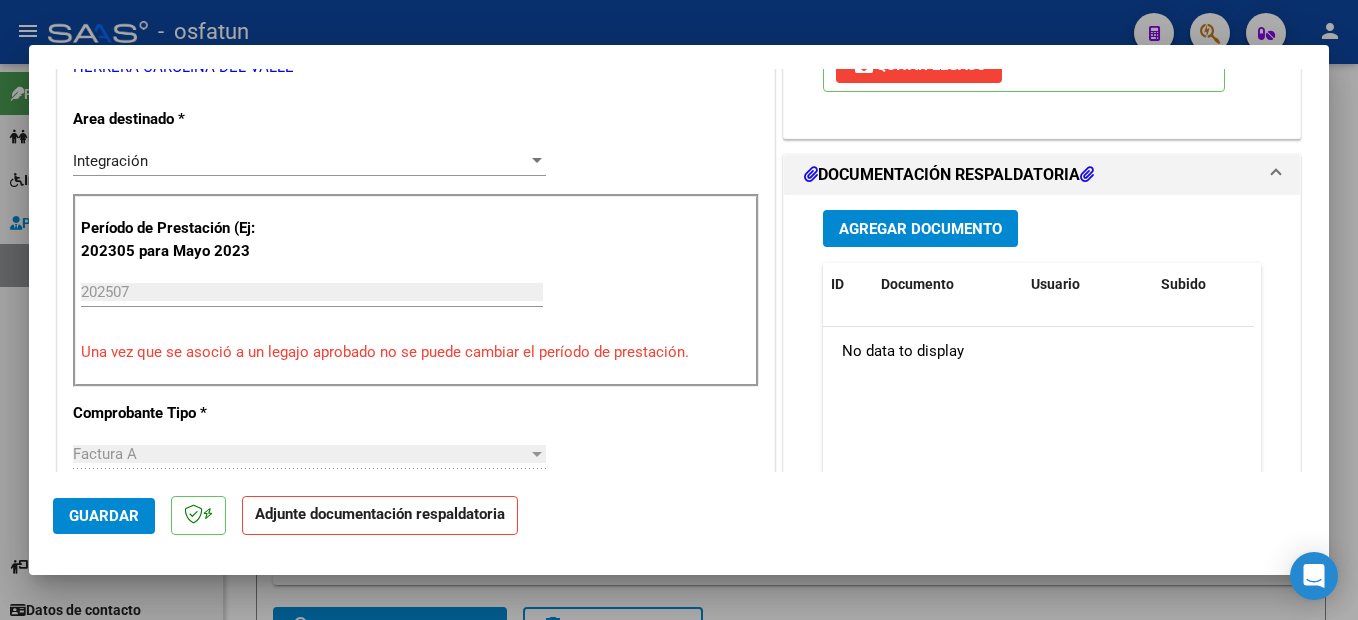 scroll, scrollTop: 400, scrollLeft: 0, axis: vertical 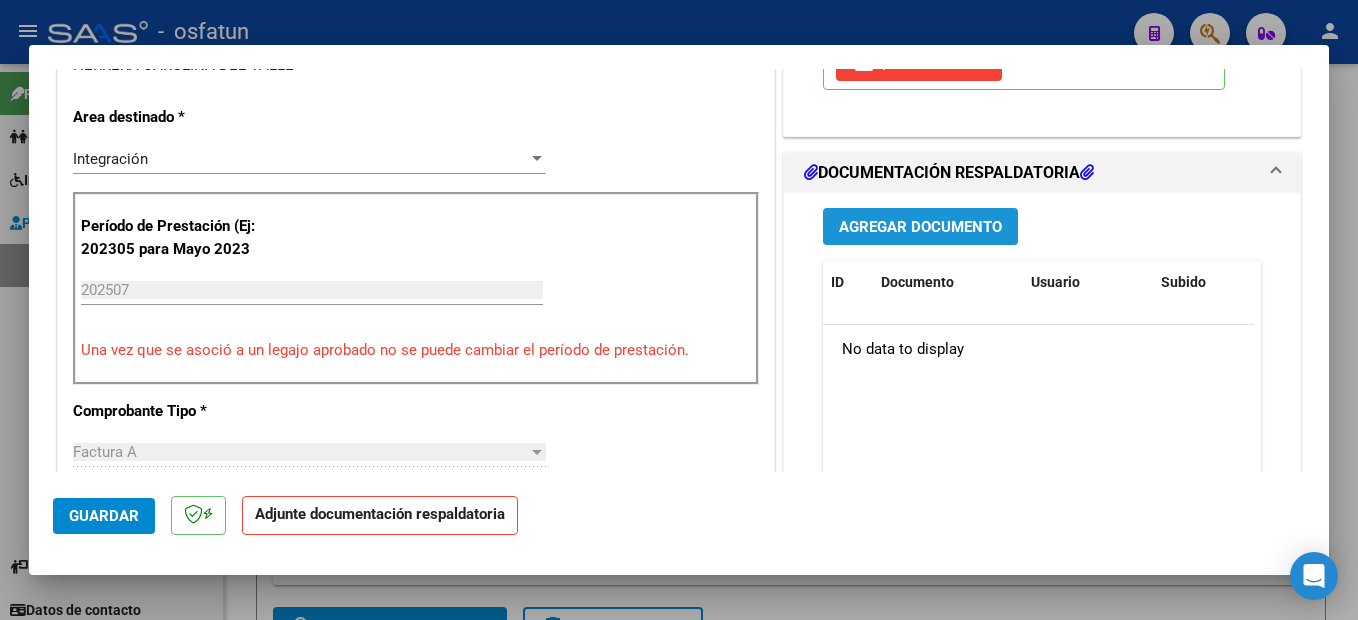 click on "Agregar Documento" at bounding box center [920, 227] 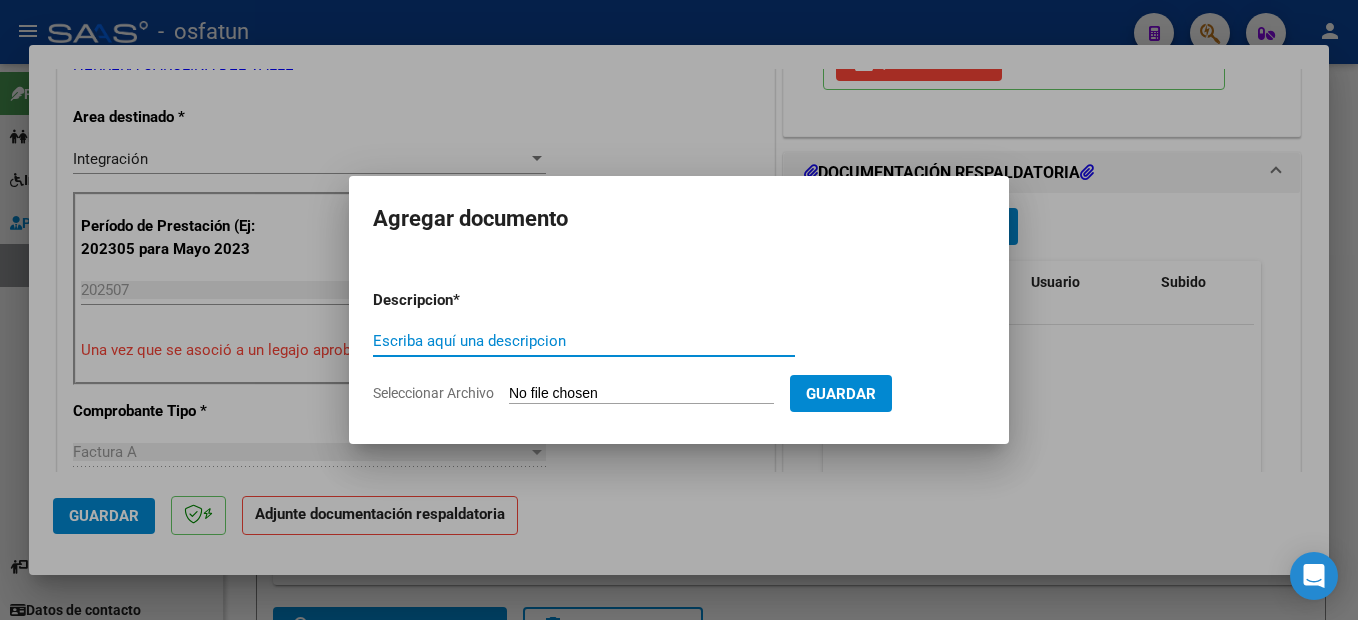 click on "Escriba aquí una descripcion" at bounding box center [584, 341] 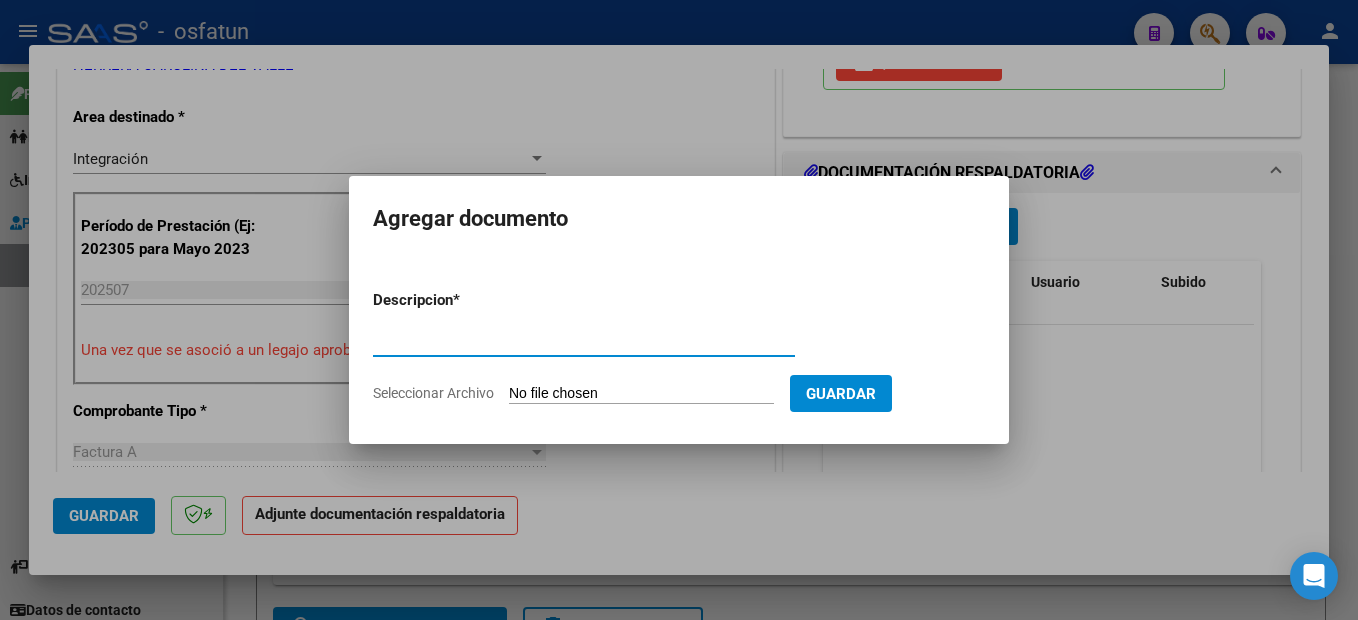 type on "planilla de asistencia" 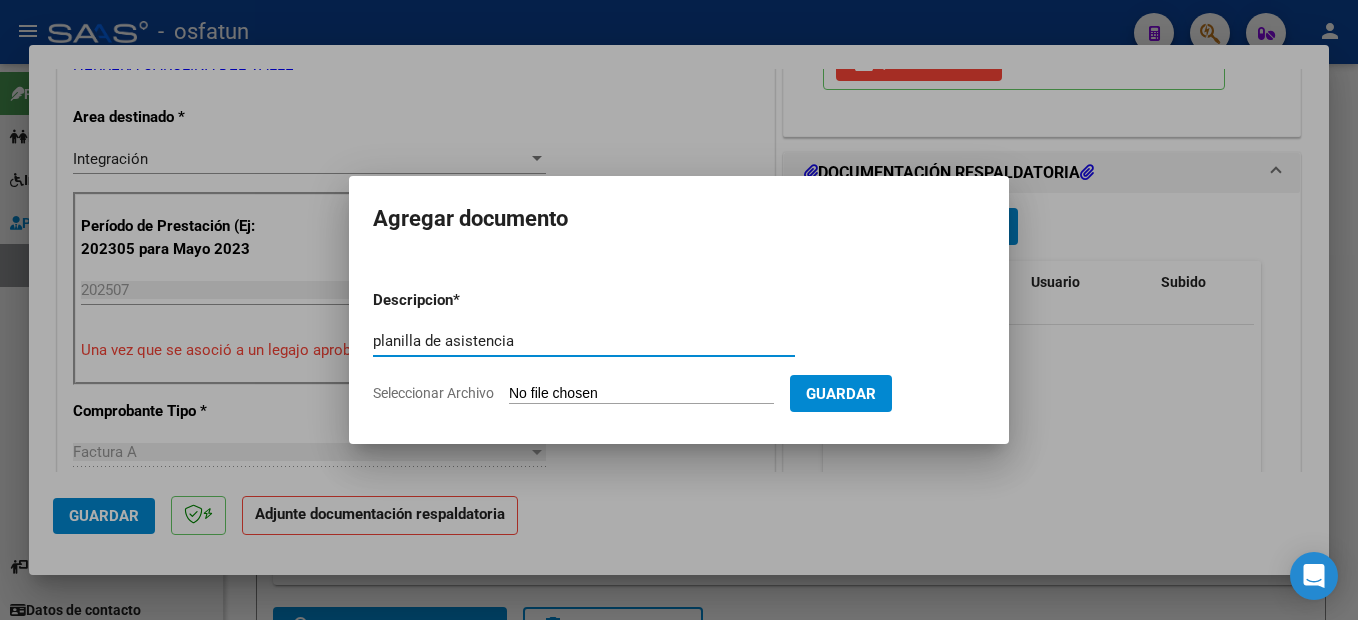 click on "Seleccionar Archivo" at bounding box center (641, 394) 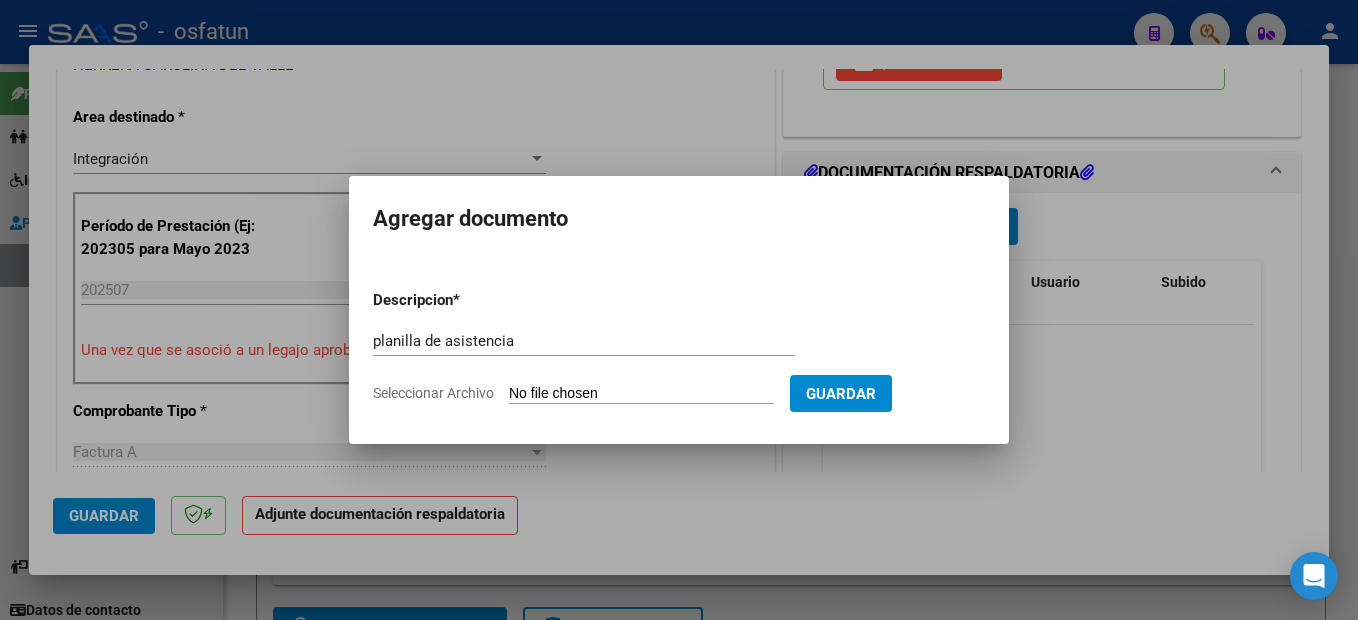 type on "C:\fakepath\250807110233.pdf" 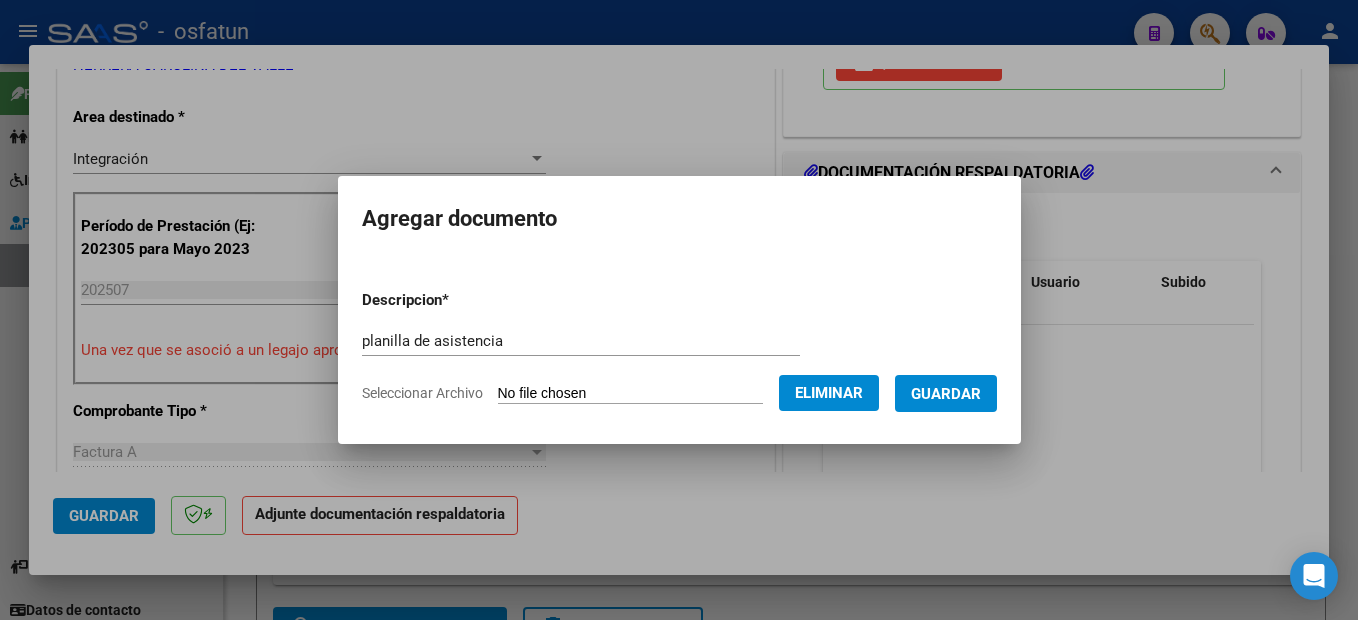 drag, startPoint x: 991, startPoint y: 408, endPoint x: 997, endPoint y: 392, distance: 17.088007 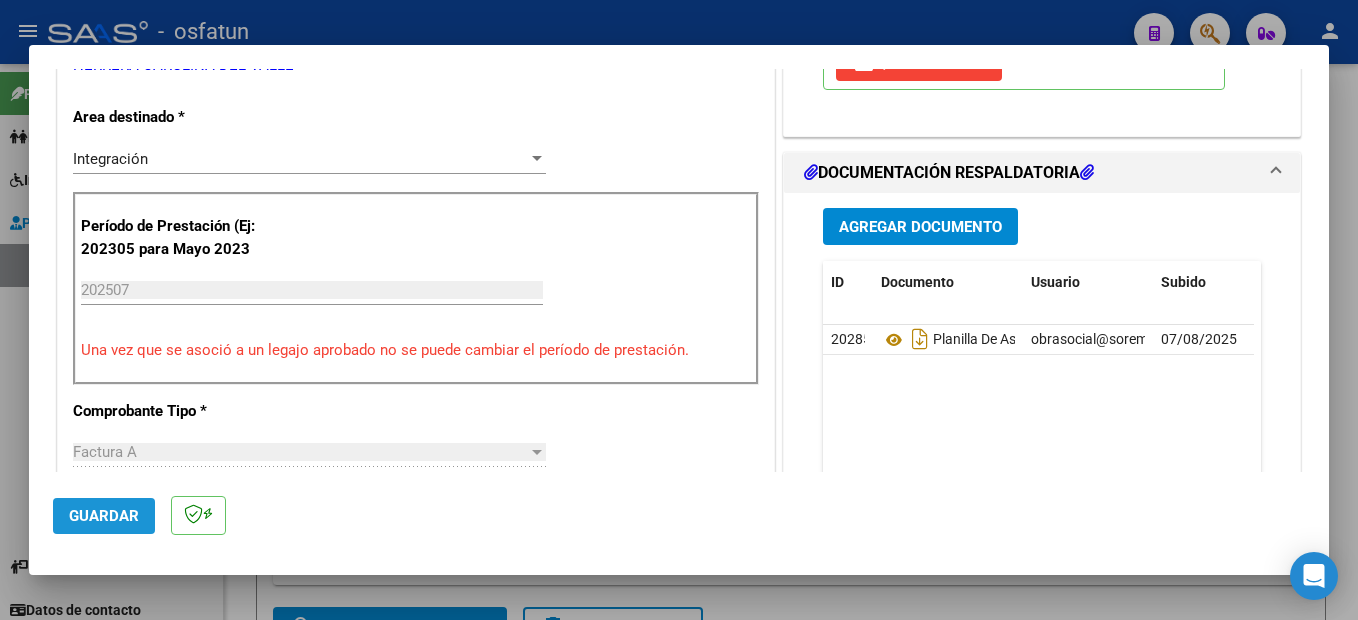 click on "Guardar" 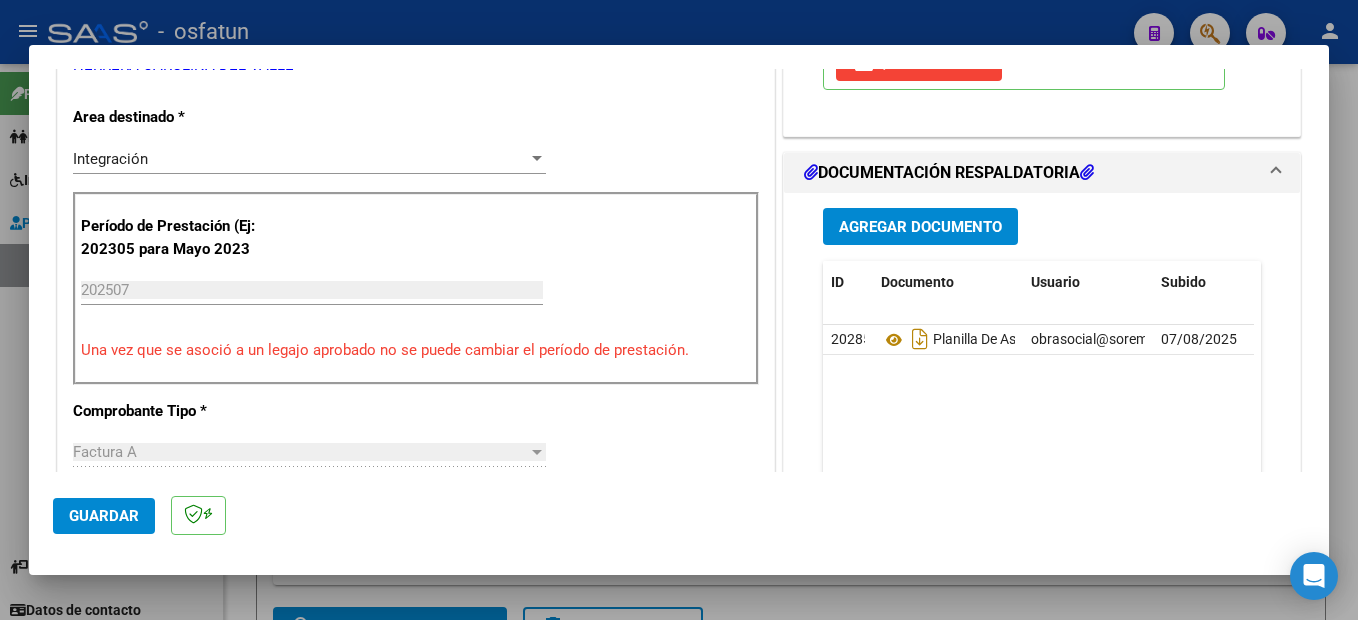click at bounding box center (679, 310) 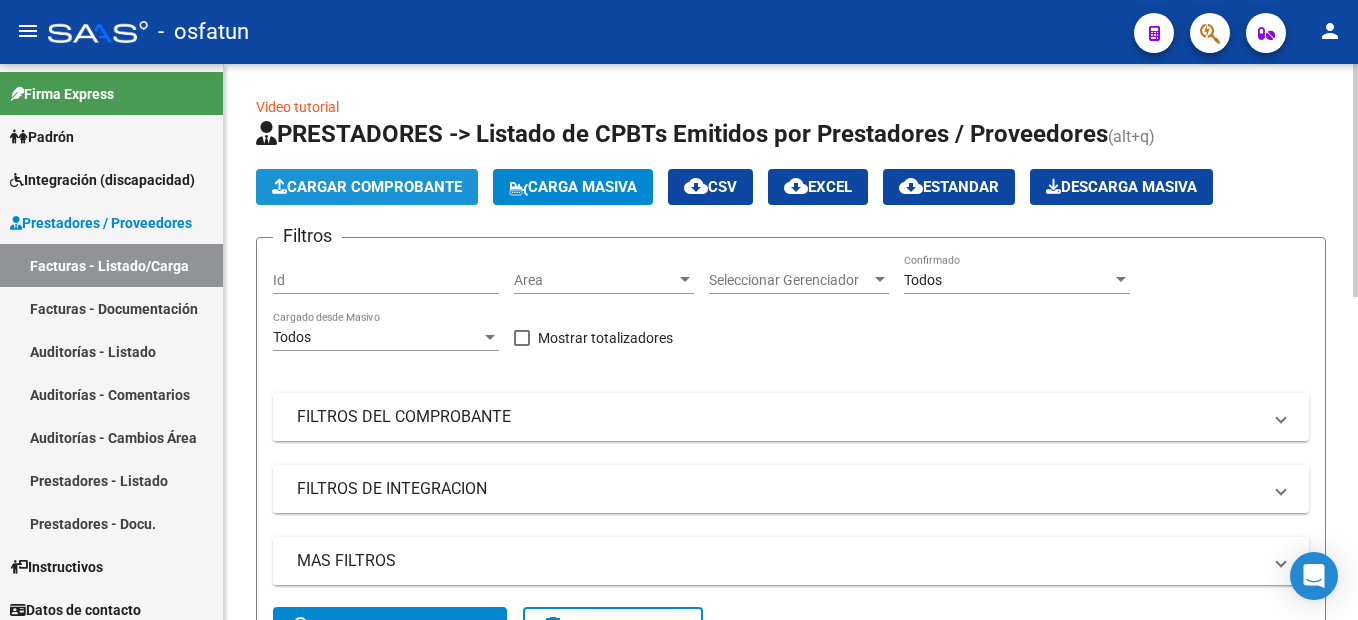 click on "Cargar Comprobante" 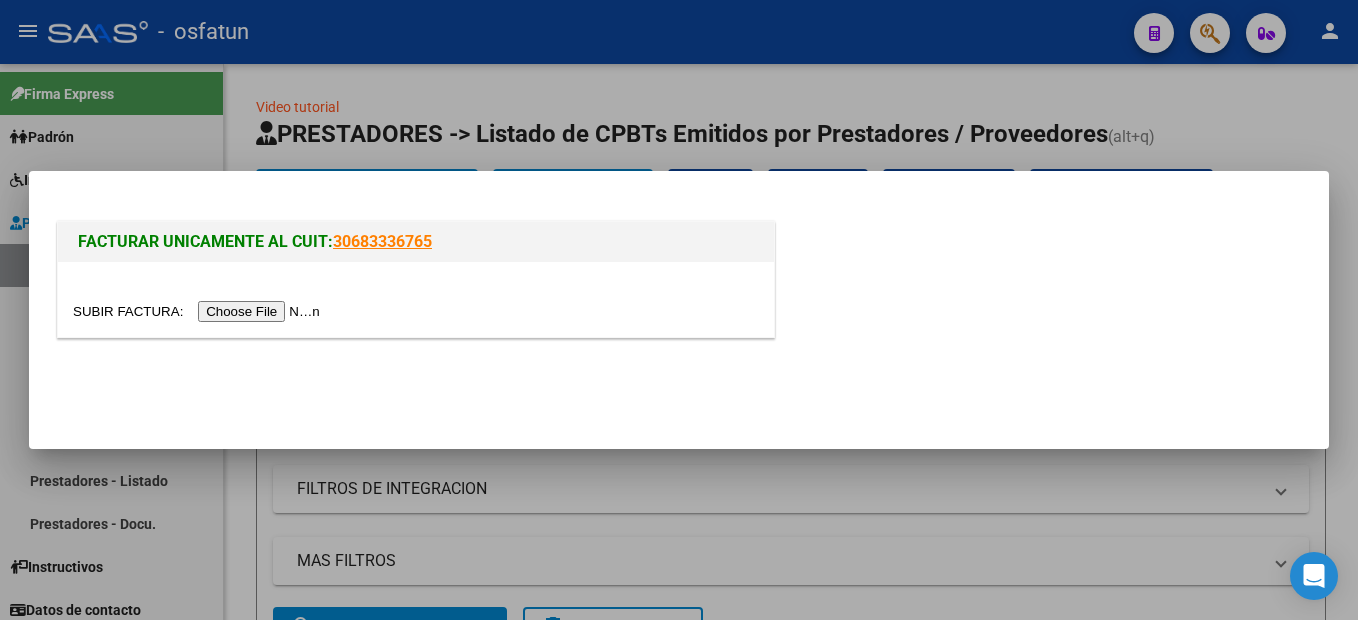 click at bounding box center (199, 311) 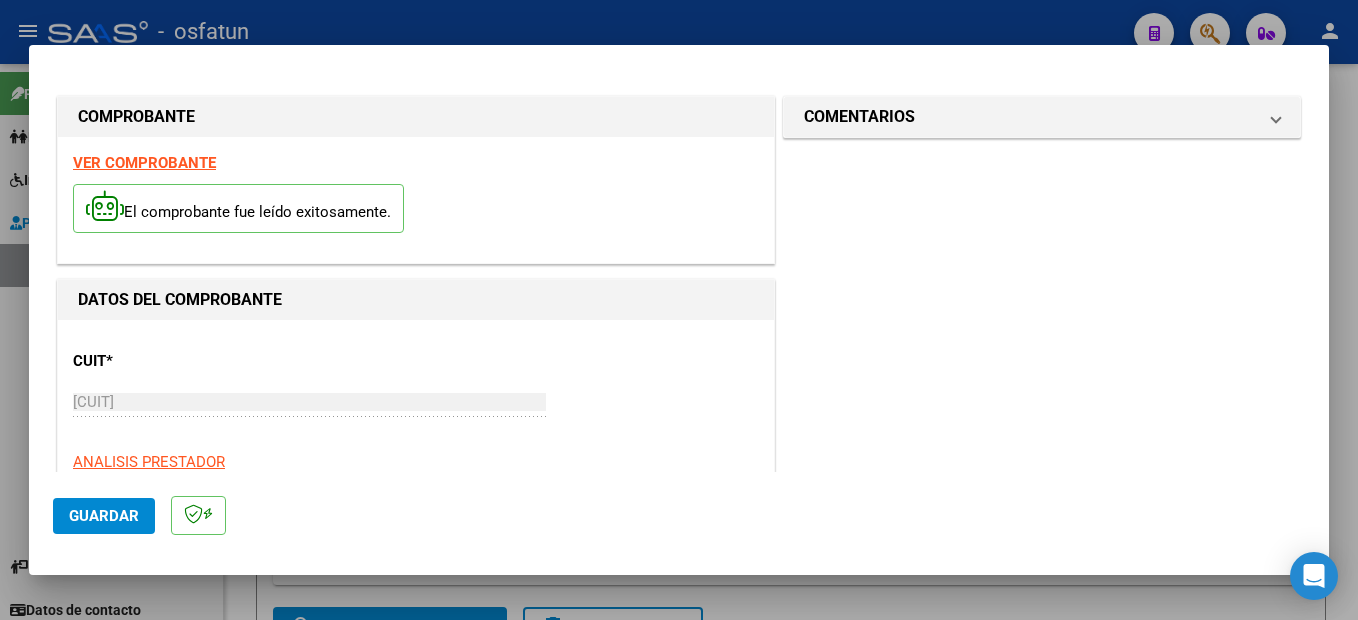 scroll, scrollTop: 200, scrollLeft: 0, axis: vertical 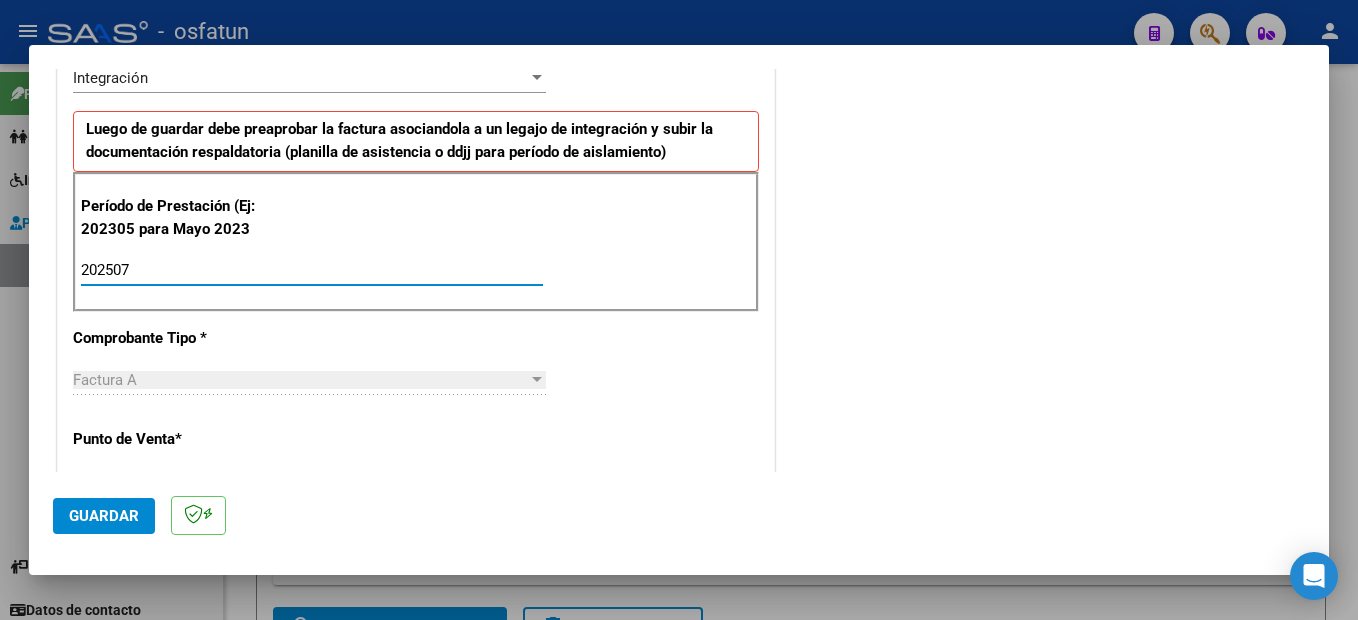 type on "202507" 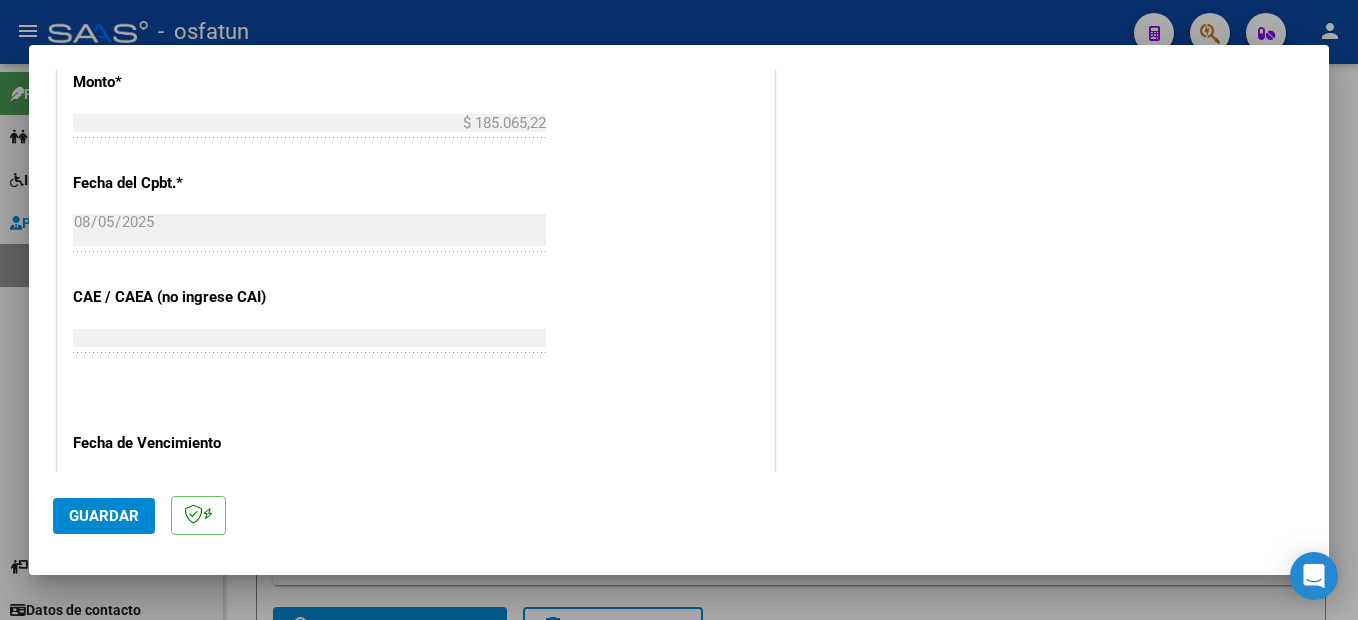 scroll, scrollTop: 1357, scrollLeft: 0, axis: vertical 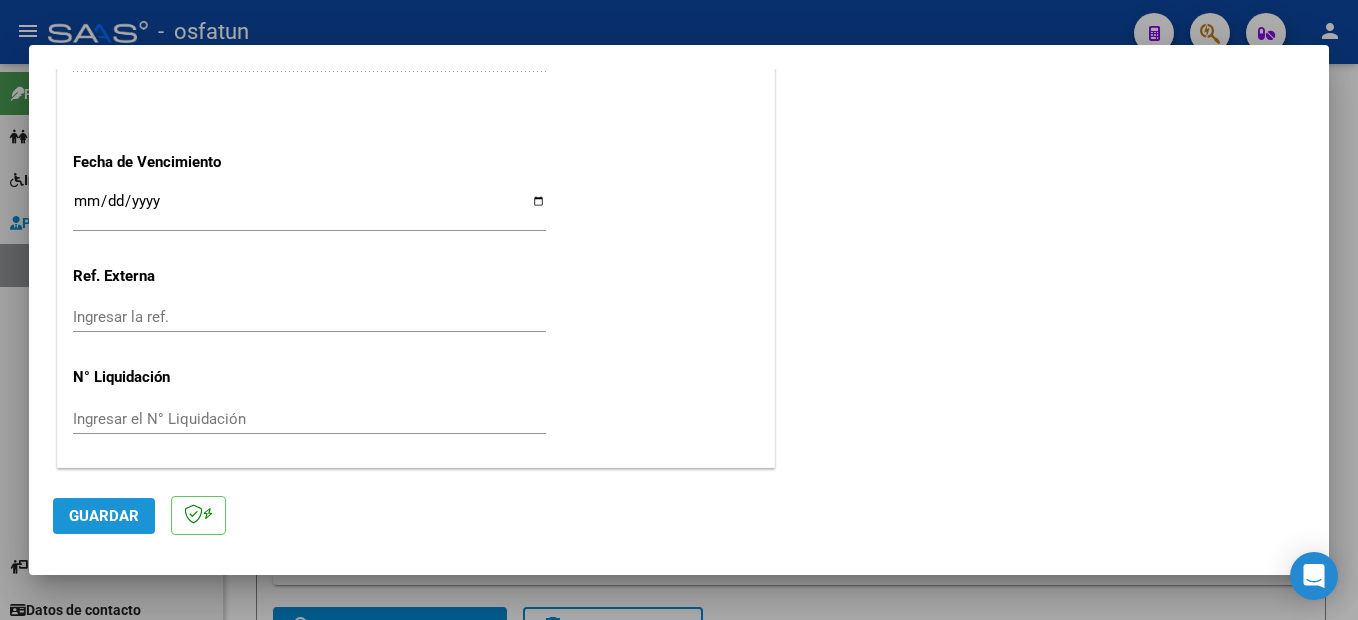 click on "Guardar" 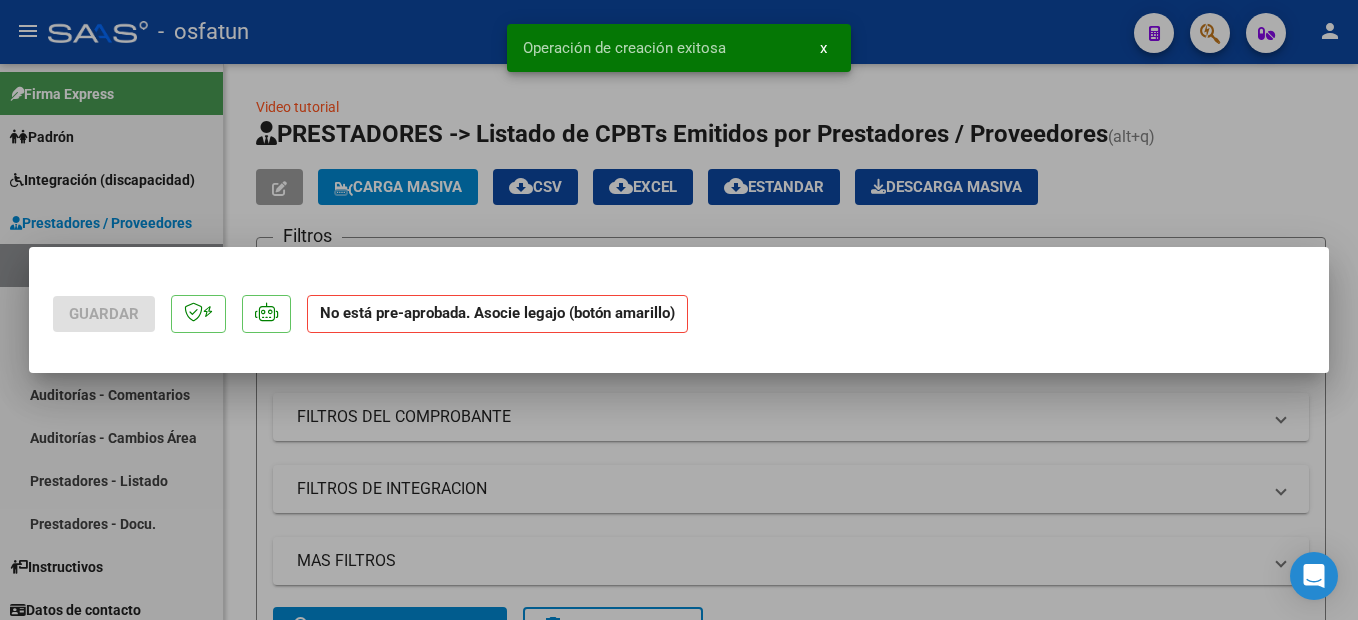 scroll, scrollTop: 0, scrollLeft: 0, axis: both 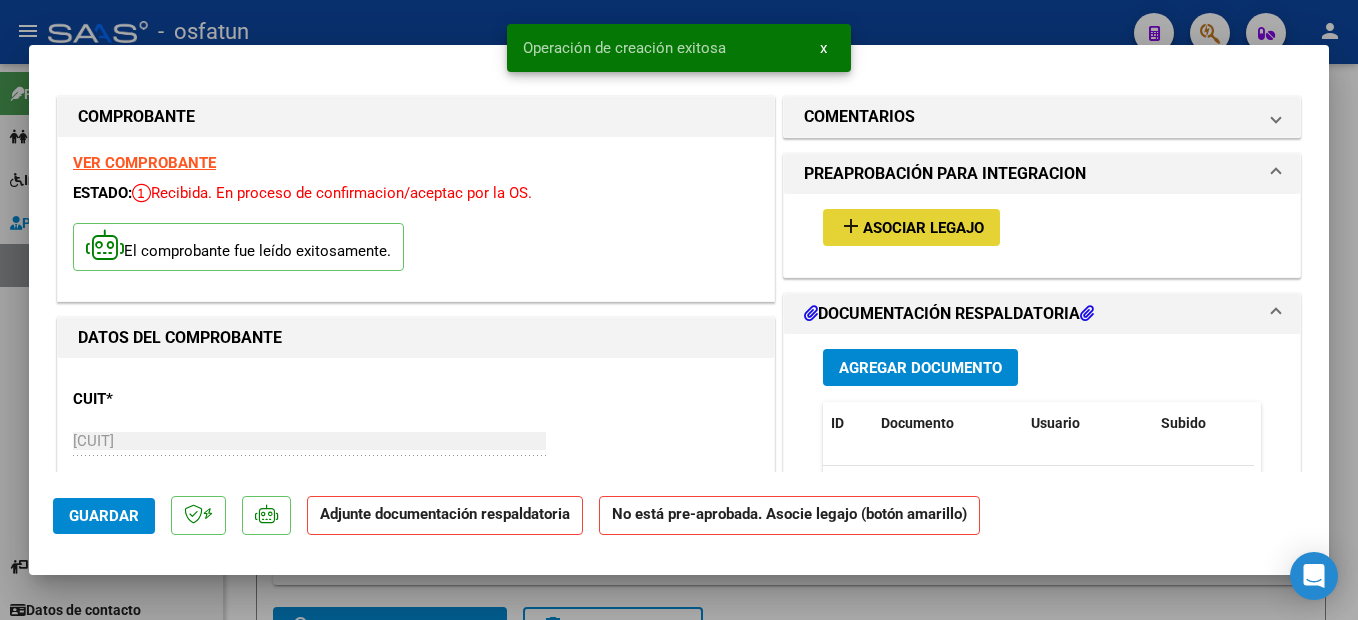 click on "Asociar Legajo" at bounding box center (923, 228) 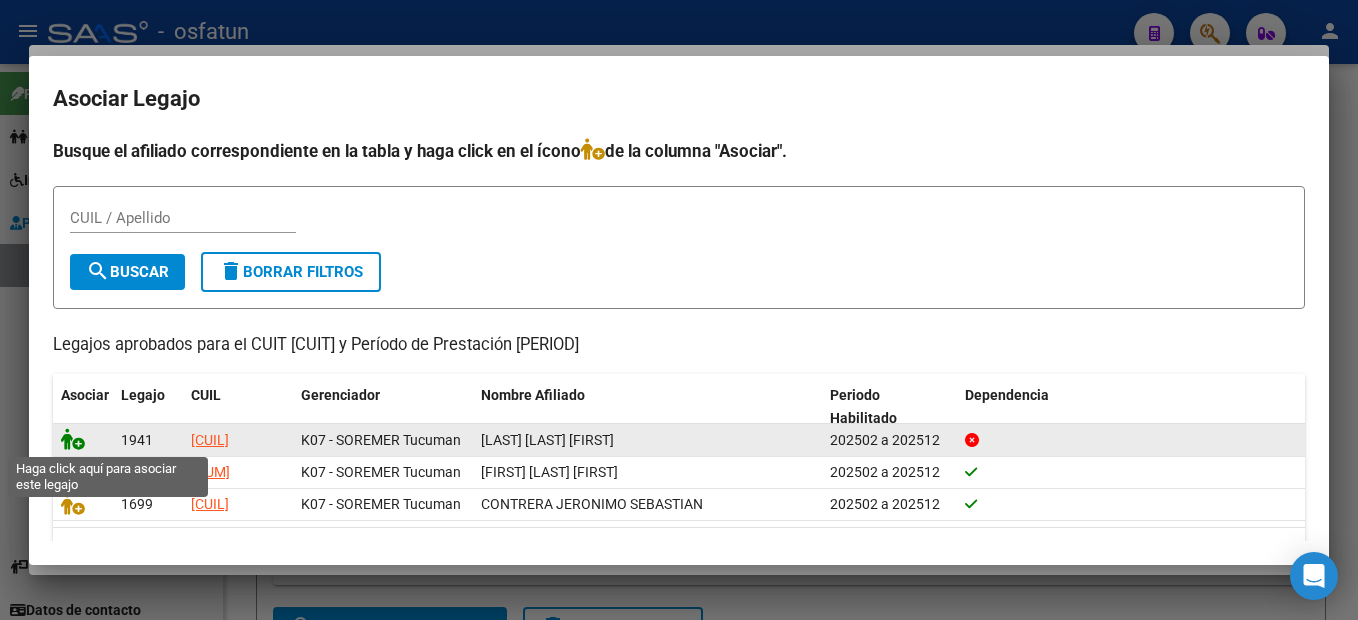 click 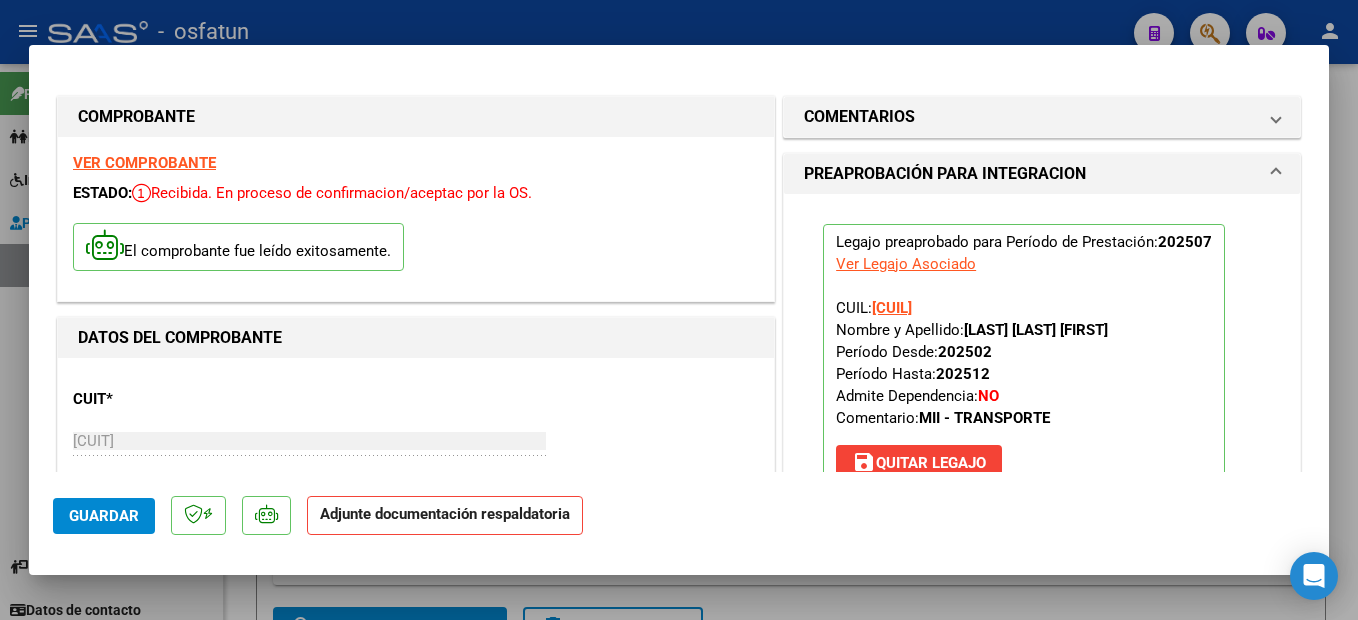scroll, scrollTop: 300, scrollLeft: 0, axis: vertical 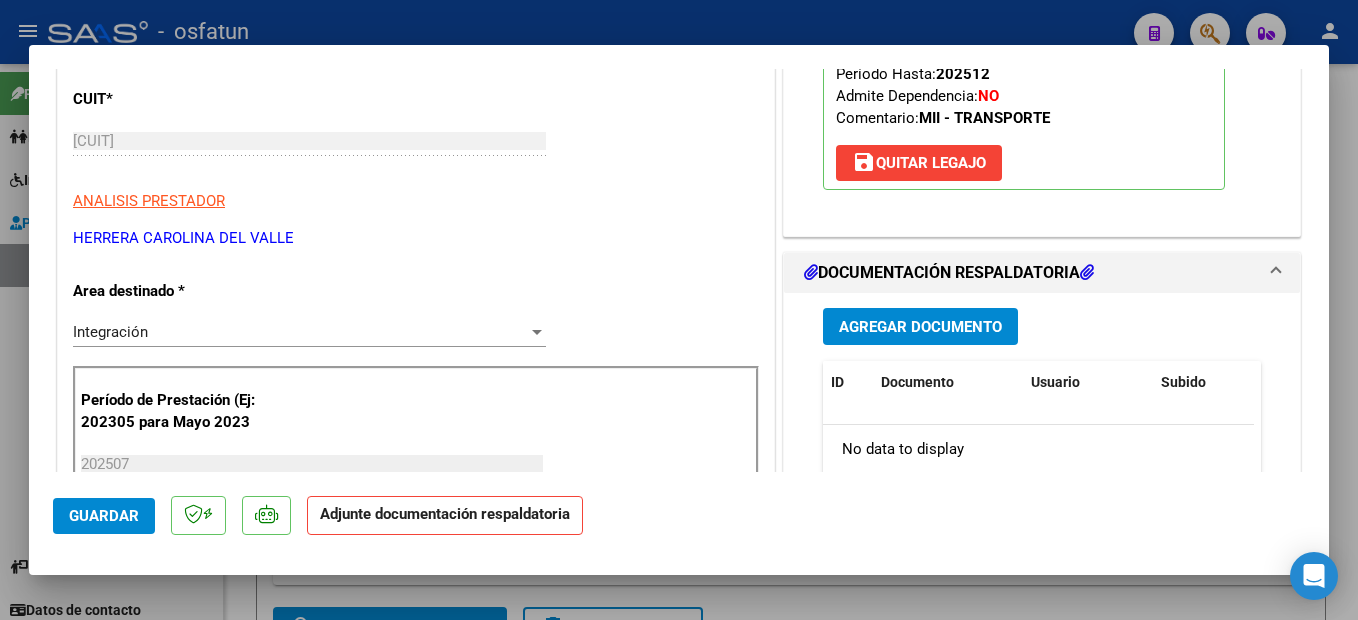 click on "Agregar Documento" at bounding box center (920, 326) 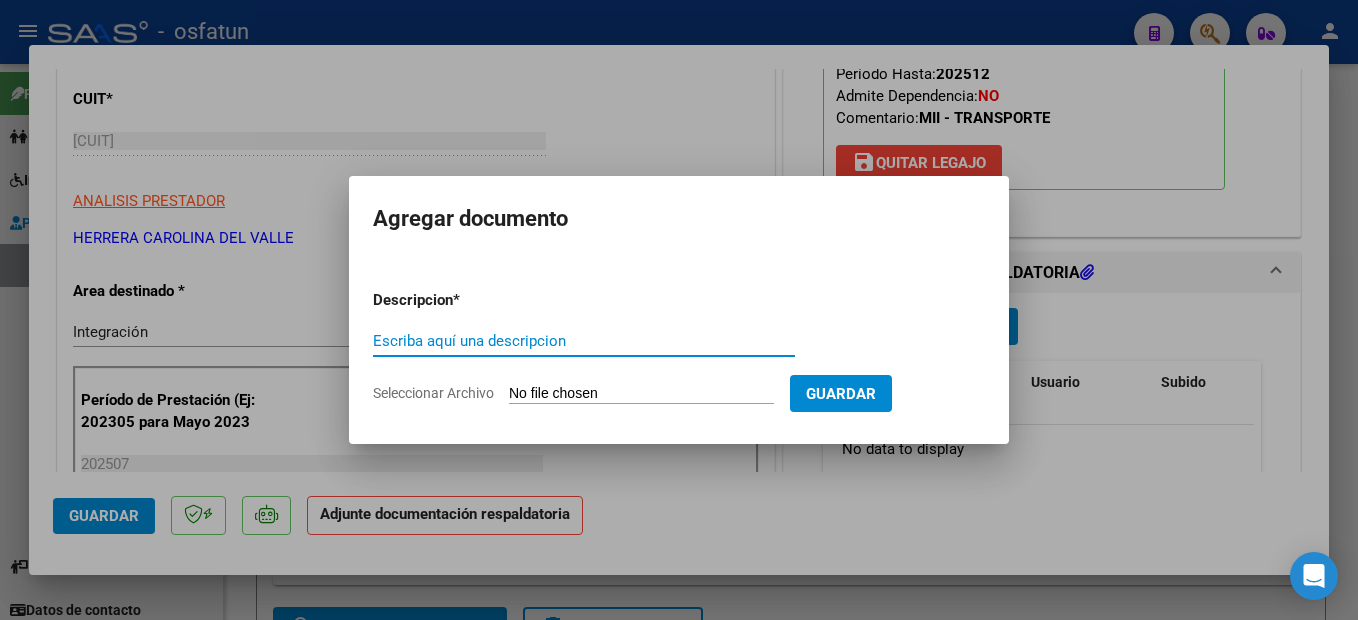 click on "Escriba aquí una descripcion" at bounding box center [584, 341] 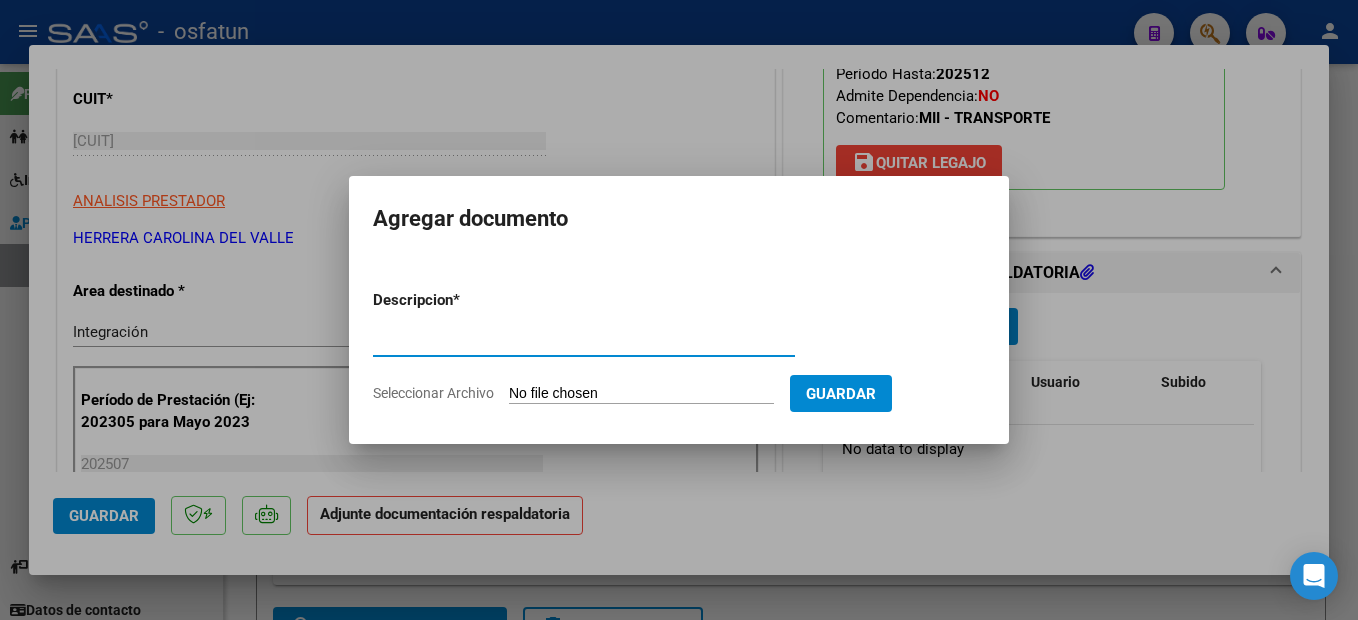 type on "planilla" 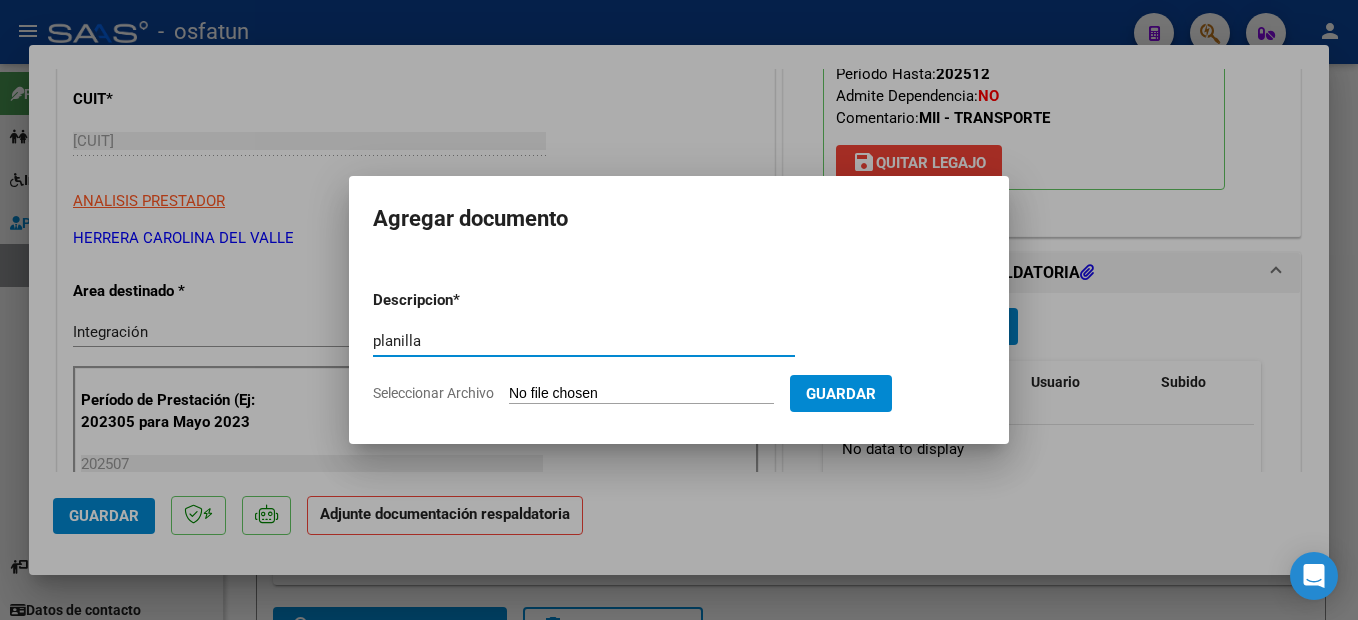 click on "Seleccionar Archivo" at bounding box center (641, 394) 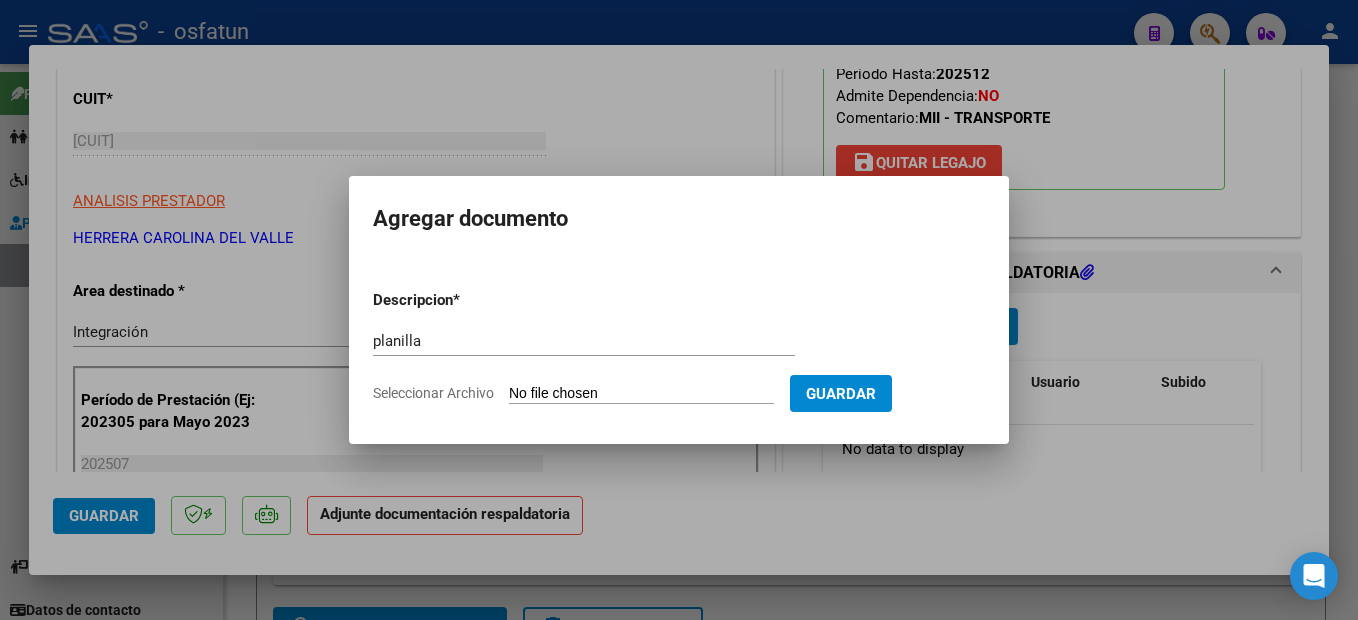 type on "C:\fakepath\250807110259.pdf" 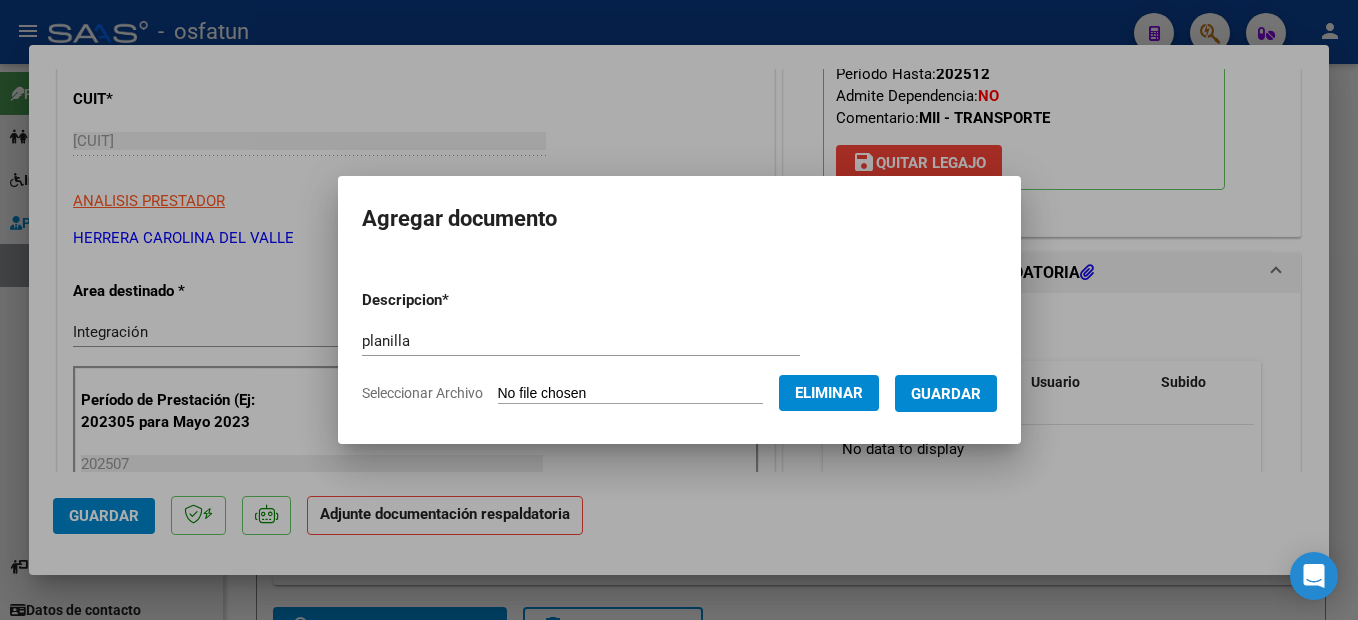 click on "Guardar" at bounding box center (946, 394) 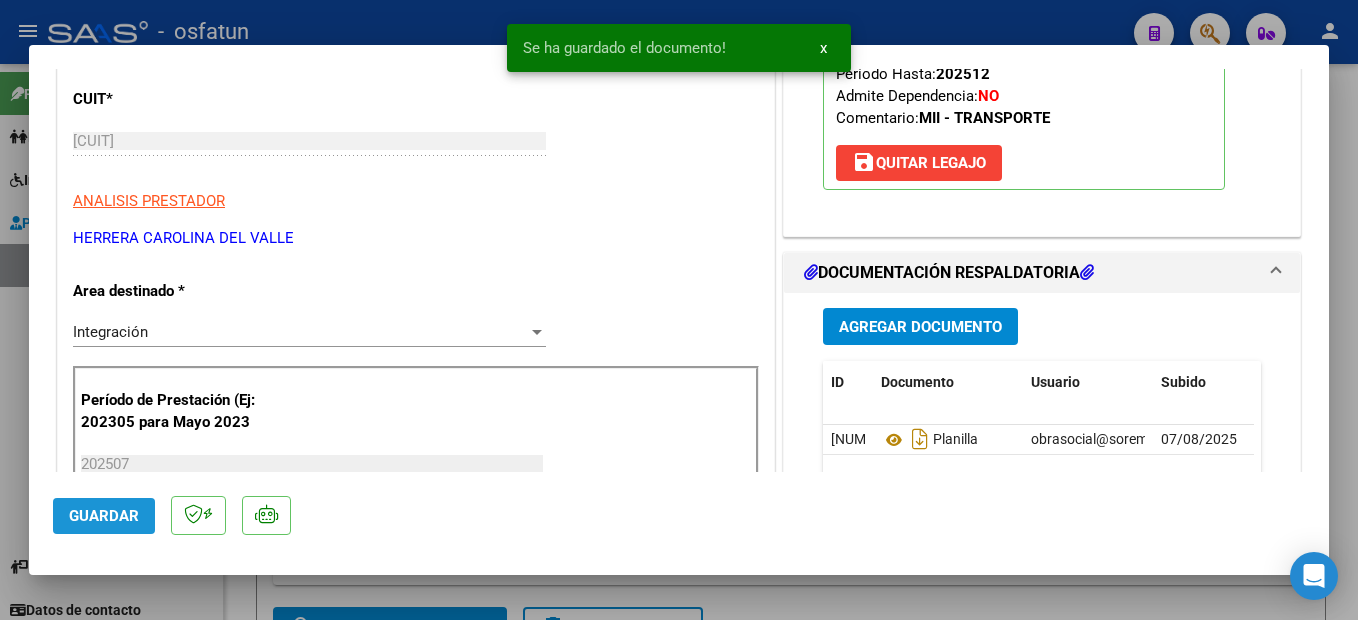 click on "Guardar" 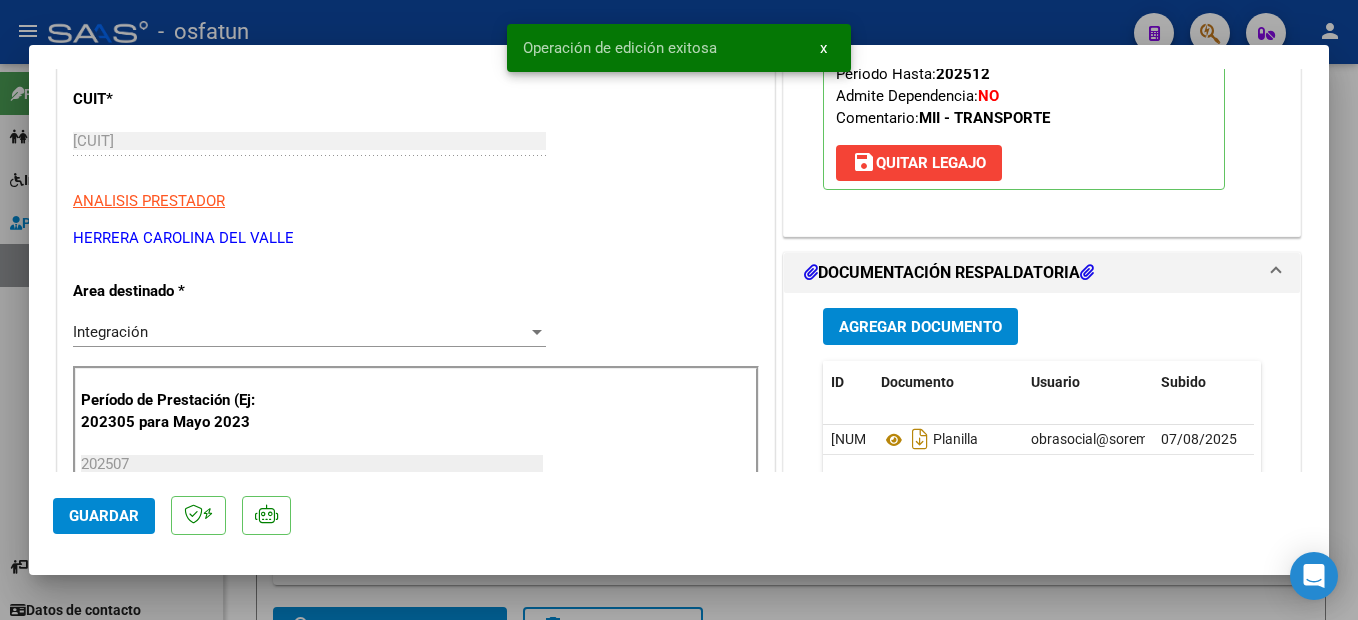 click at bounding box center (679, 310) 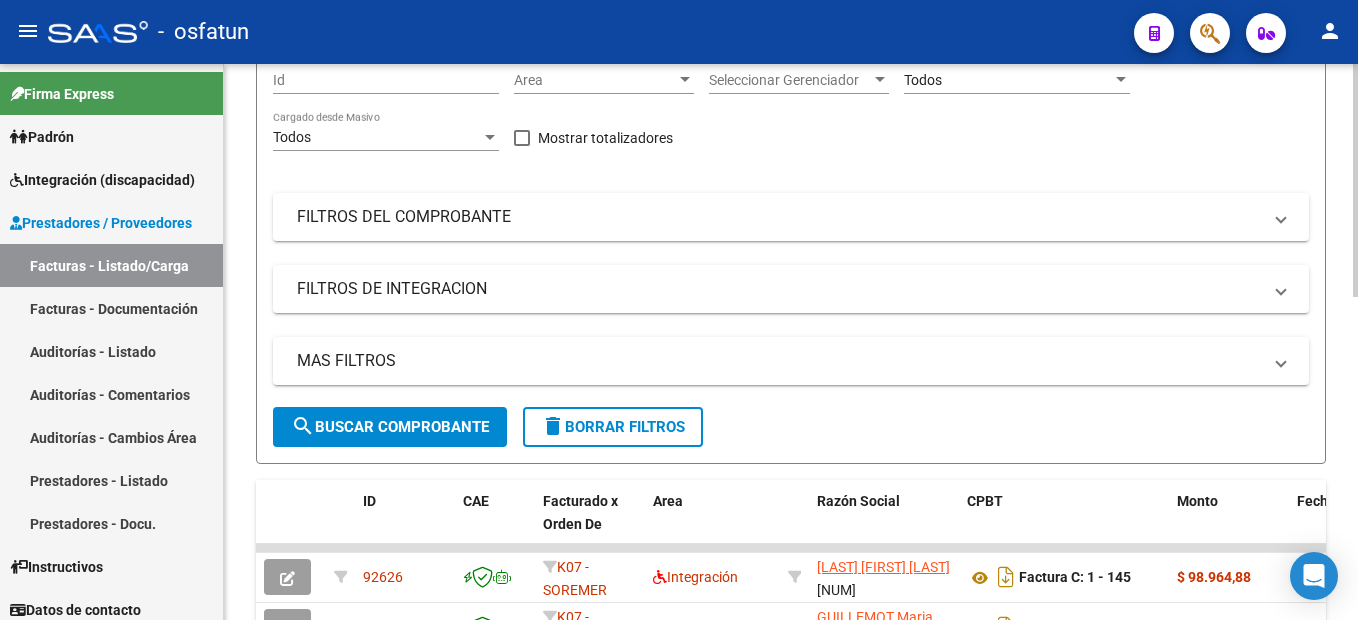 scroll, scrollTop: 0, scrollLeft: 0, axis: both 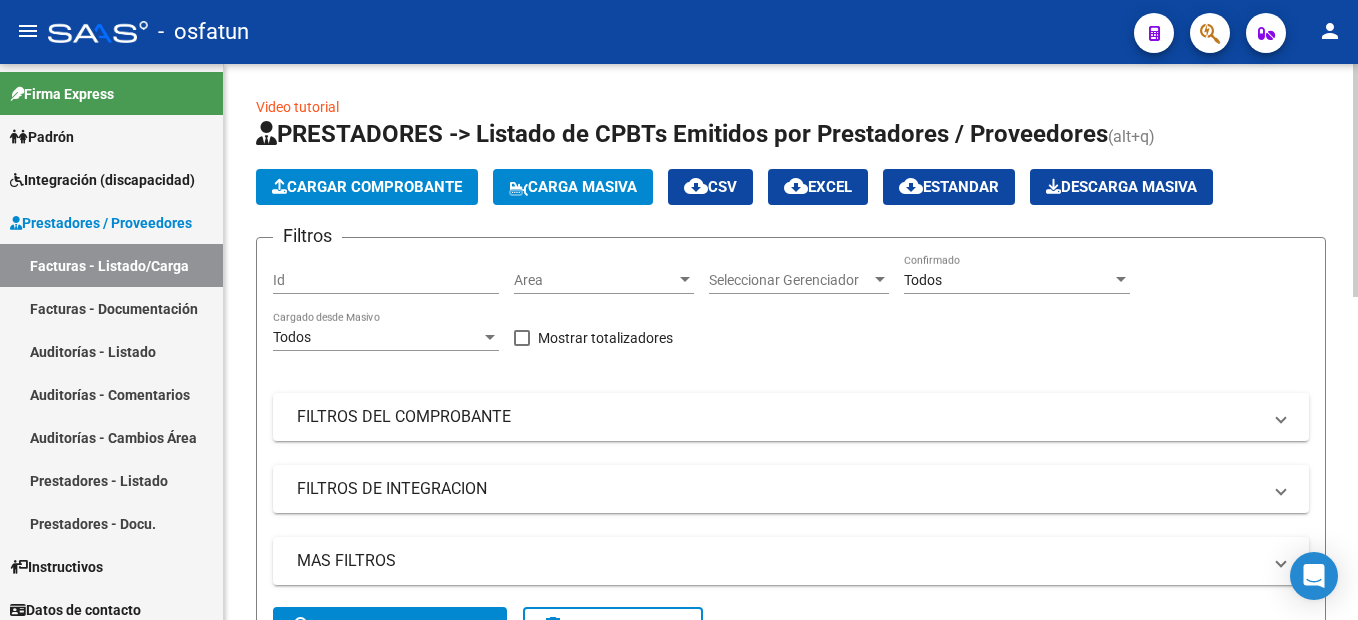 click on "Cargar Comprobante" 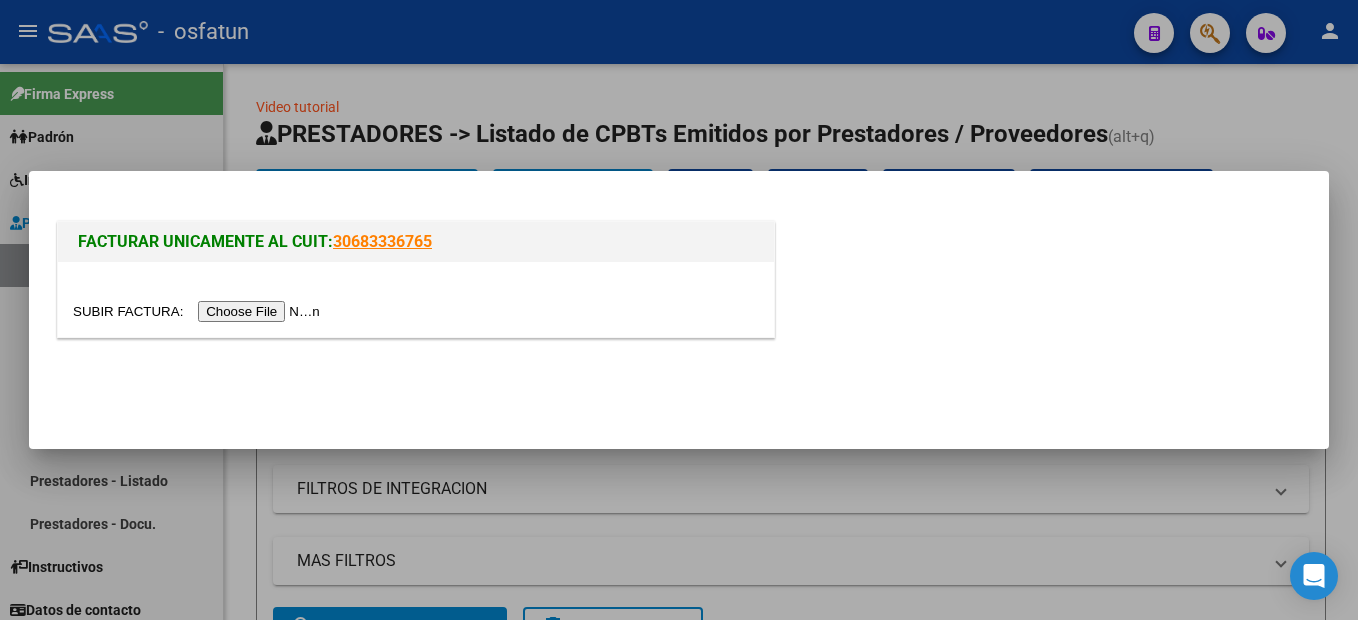 click at bounding box center (199, 311) 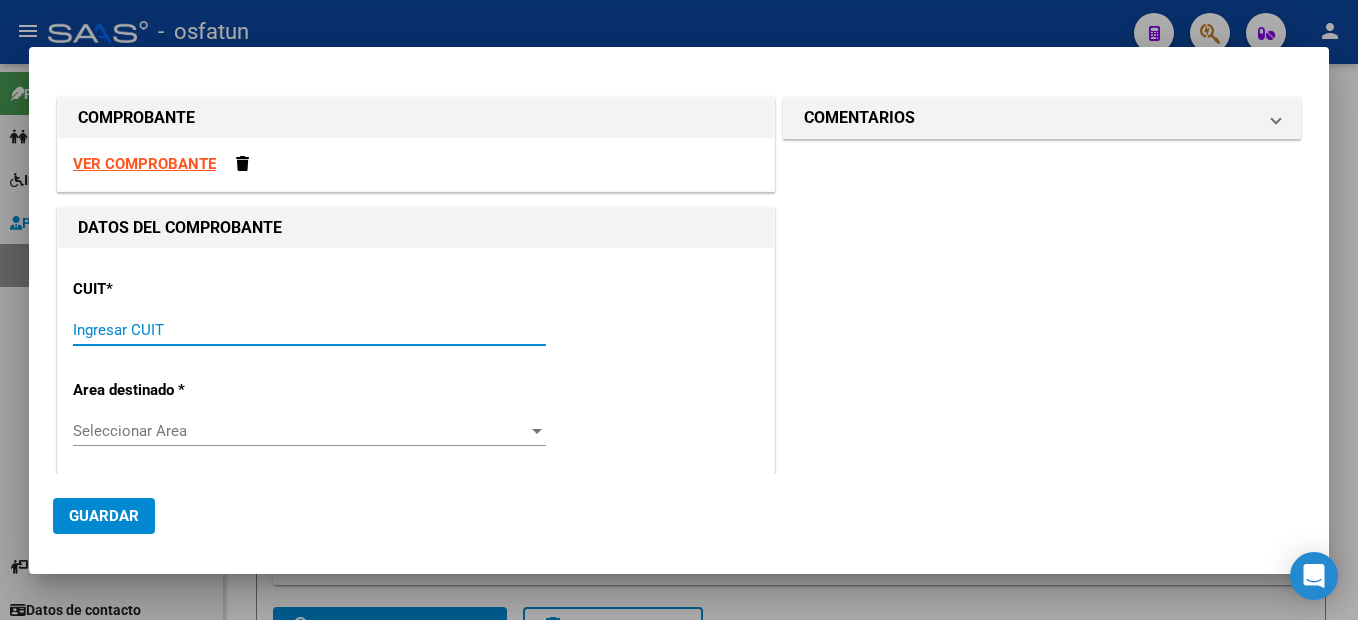 click on "Ingresar CUIT" at bounding box center [309, 330] 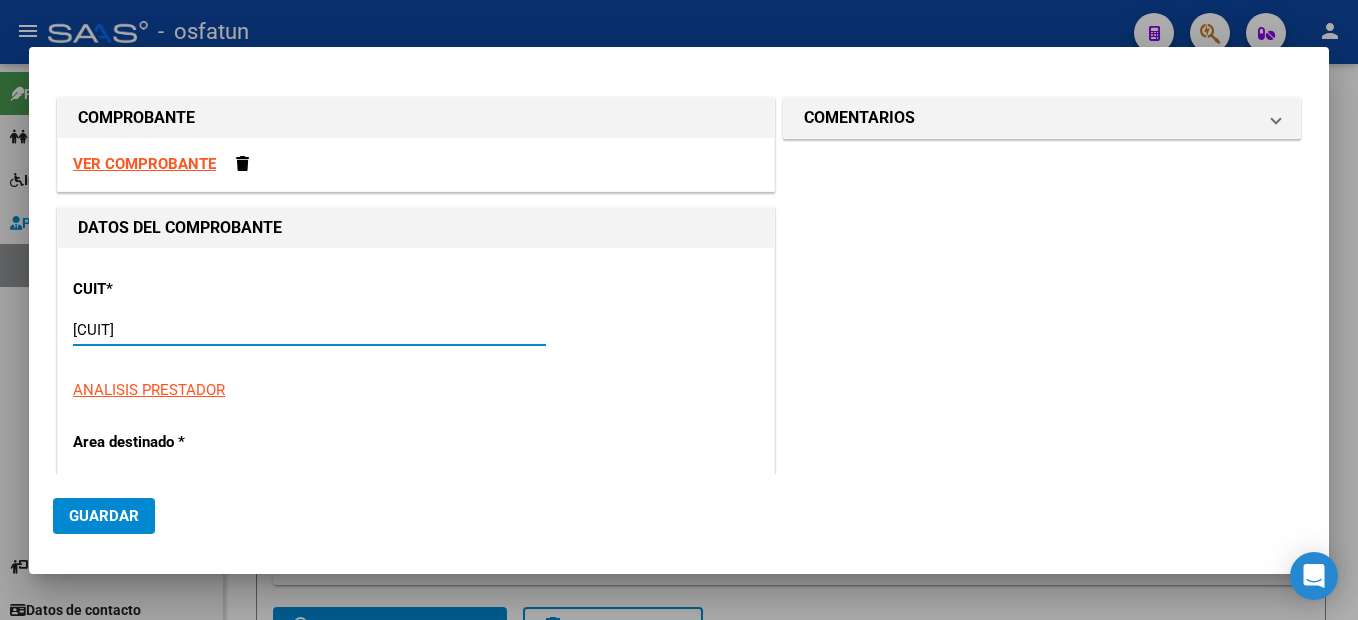 type on "27-41536026-1" 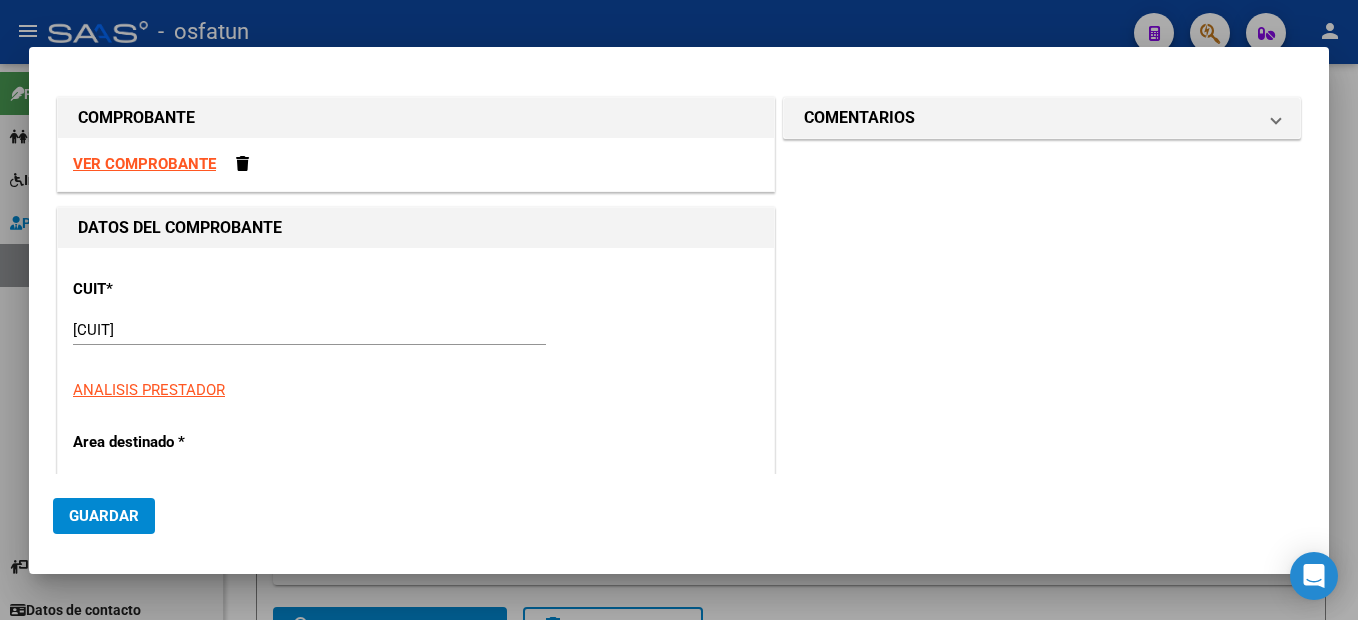 scroll, scrollTop: 212, scrollLeft: 0, axis: vertical 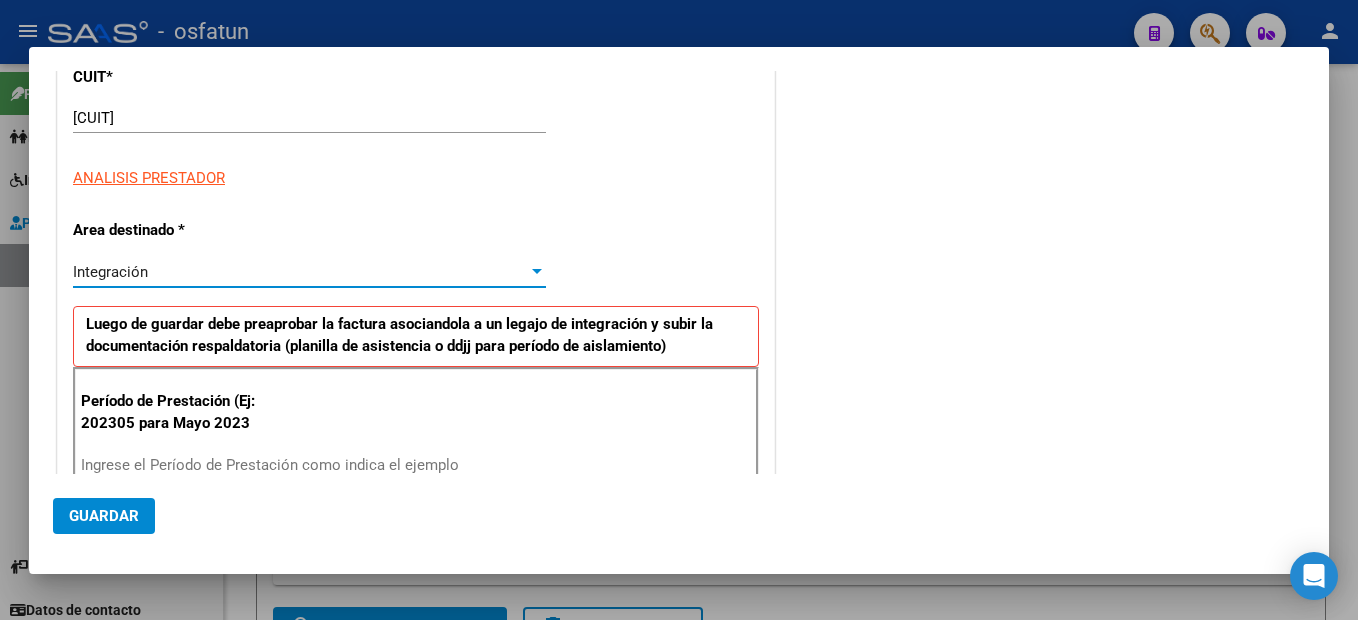 type on "1" 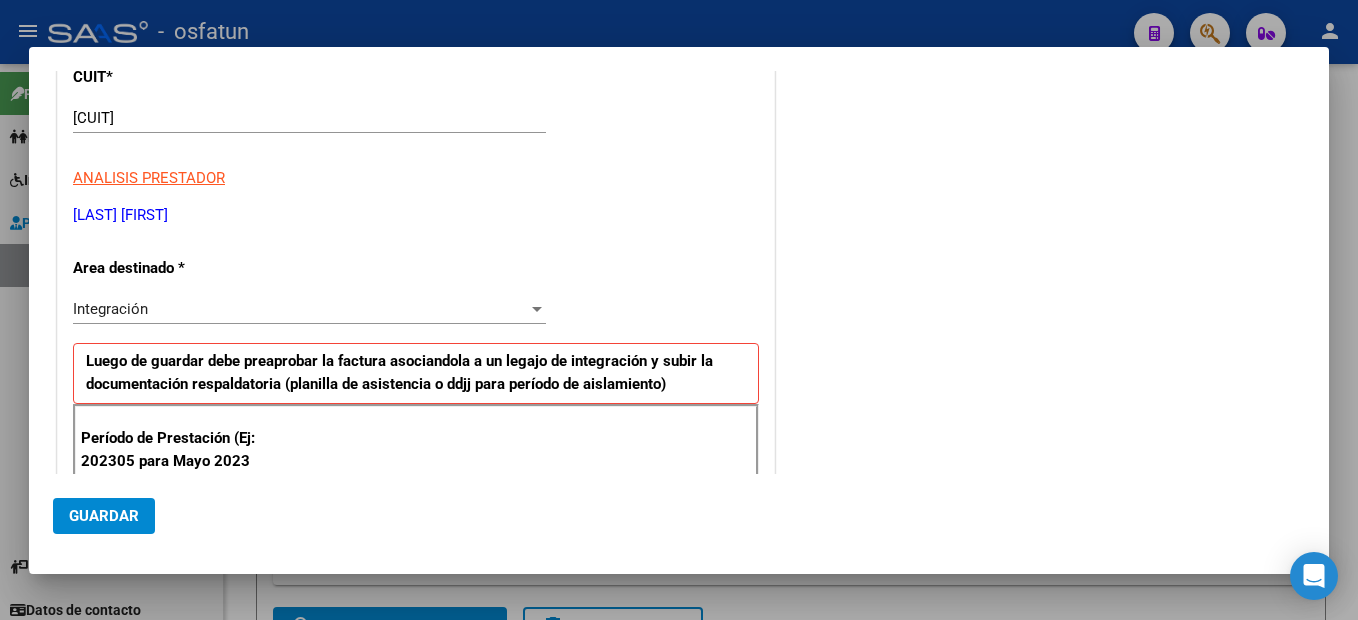scroll, scrollTop: 442, scrollLeft: 0, axis: vertical 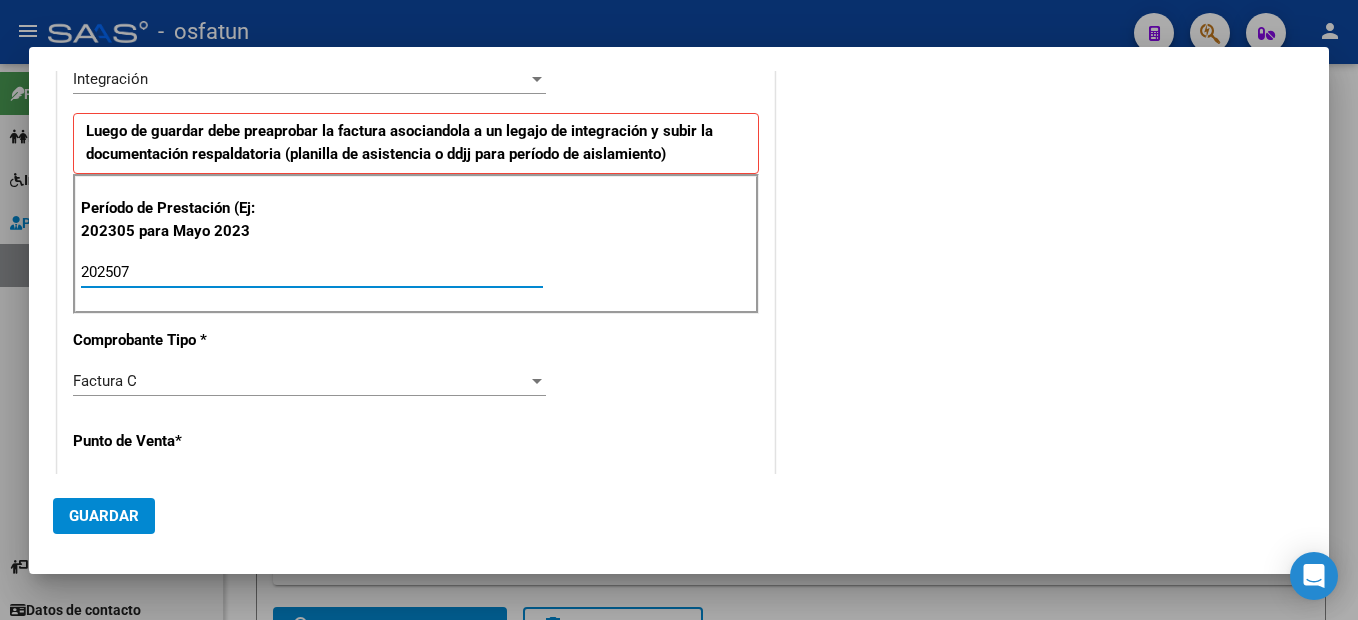 type on "202507" 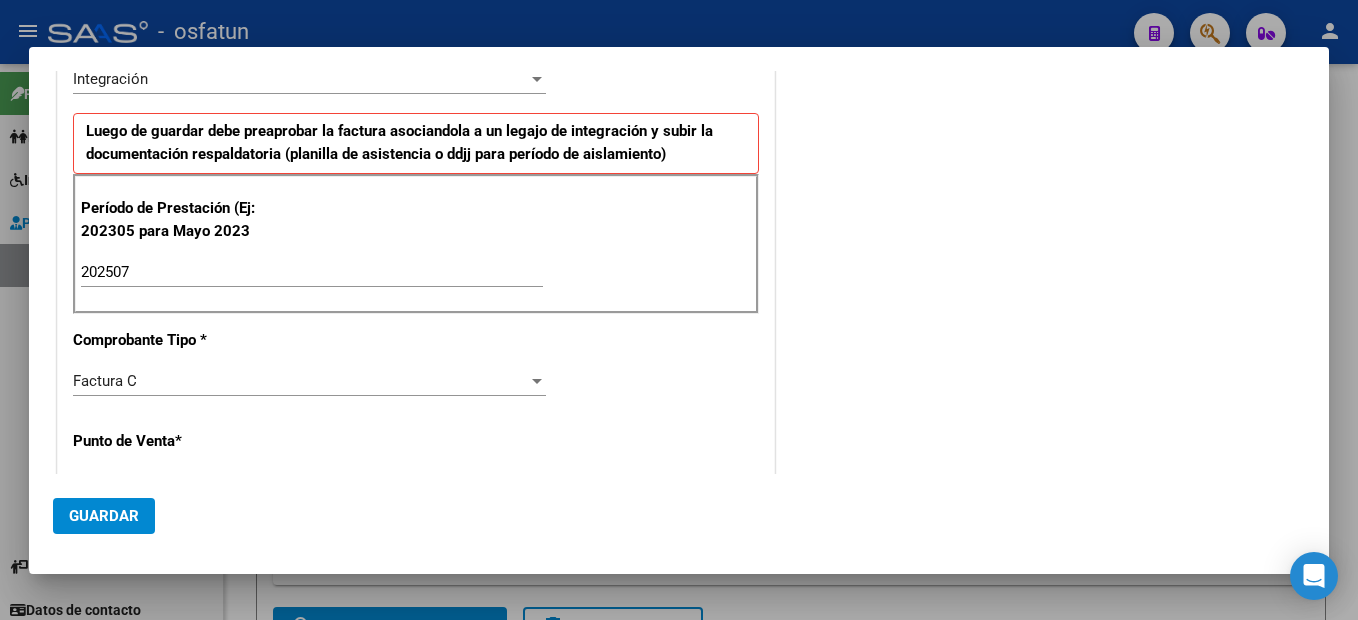 scroll, scrollTop: 653, scrollLeft: 0, axis: vertical 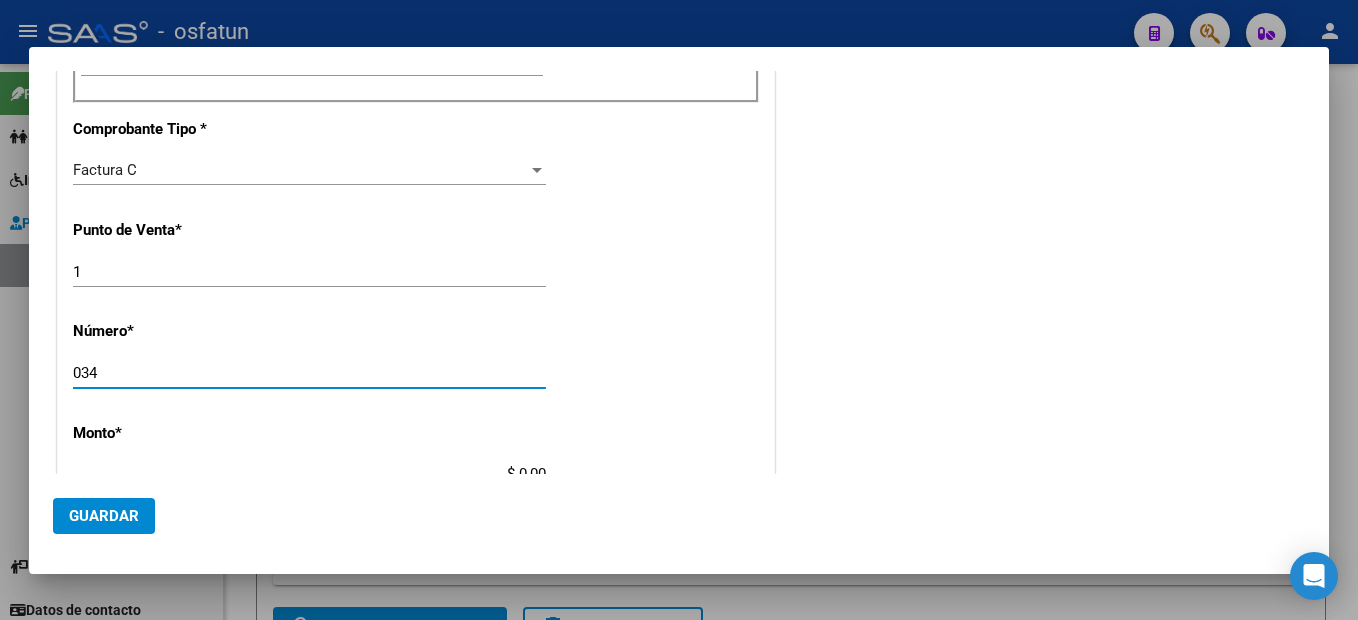 type on "034" 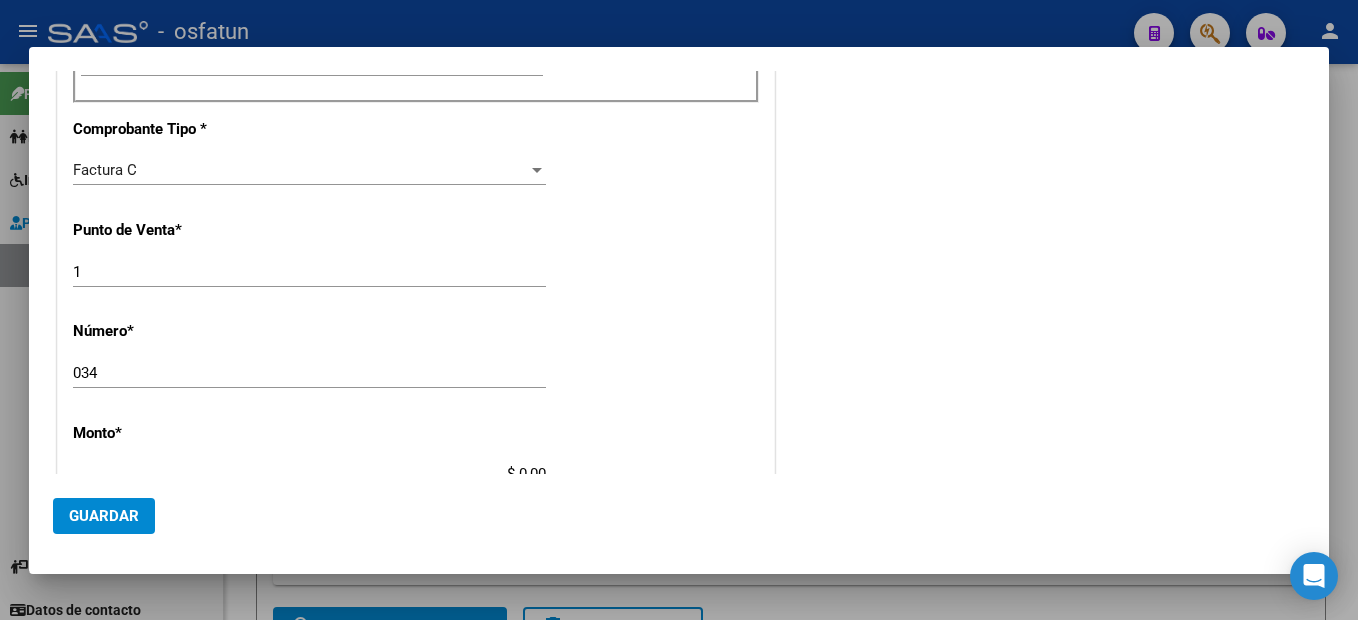 scroll, scrollTop: 663, scrollLeft: 0, axis: vertical 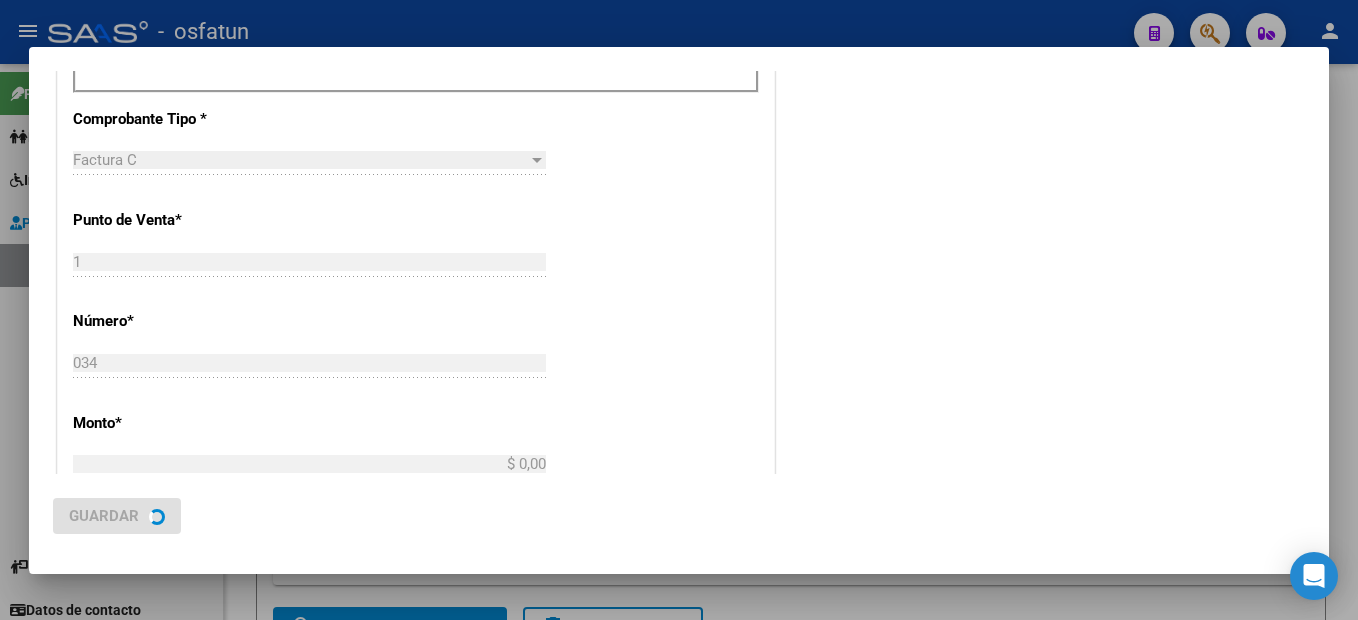 type on "$ 307.654,34" 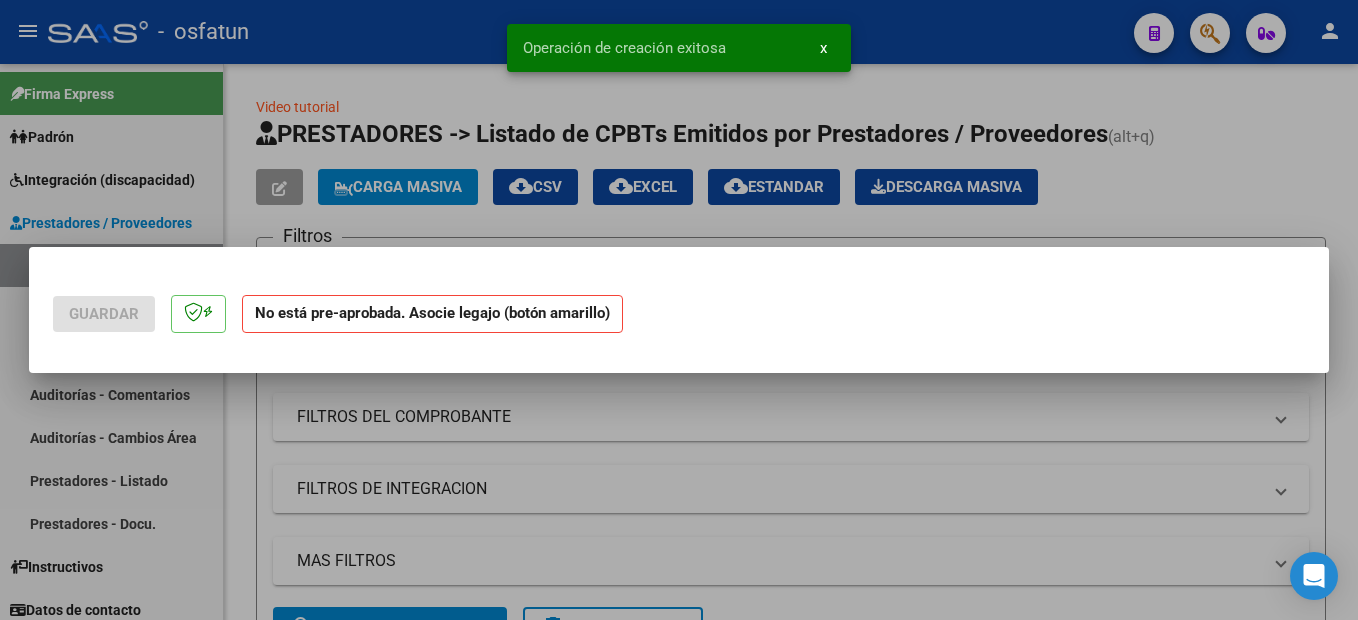 scroll, scrollTop: 0, scrollLeft: 0, axis: both 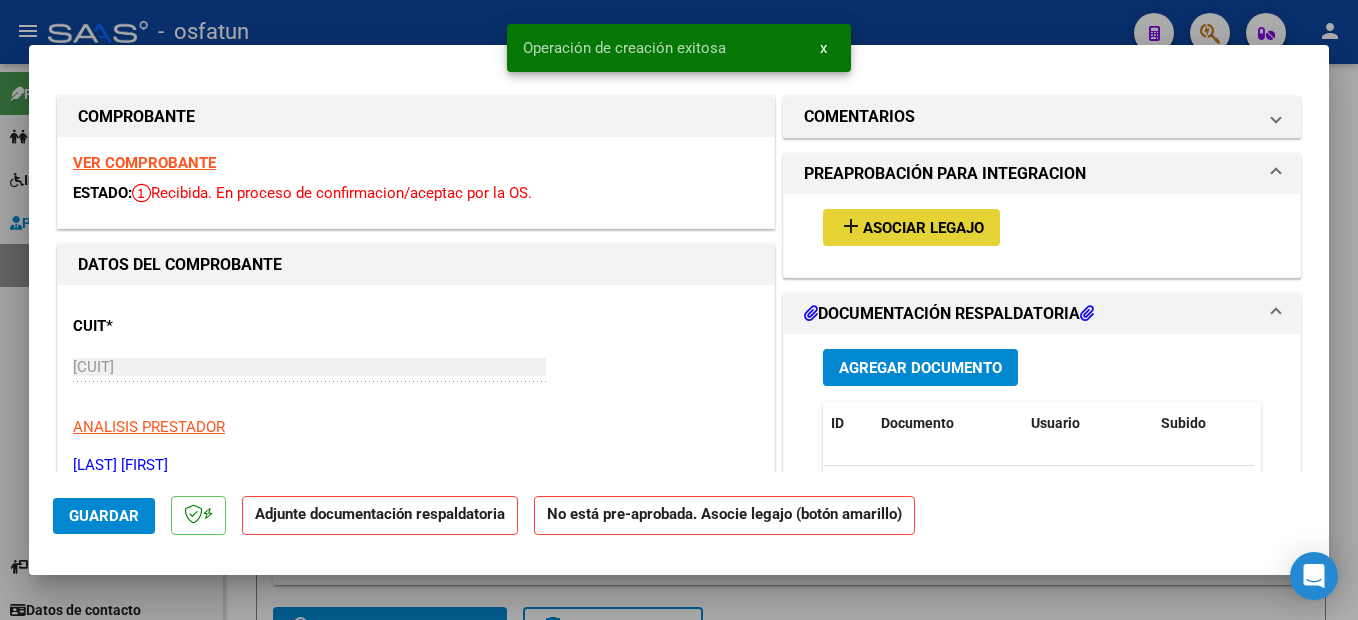 click on "Asociar Legajo" at bounding box center [923, 228] 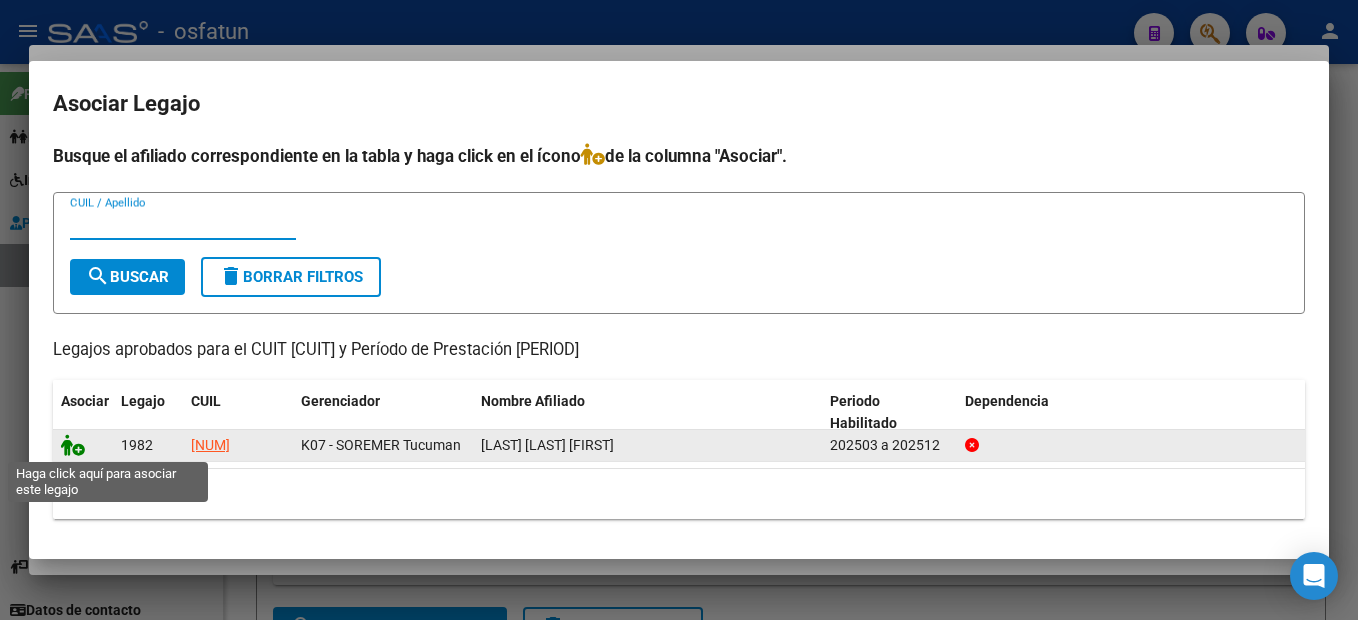click 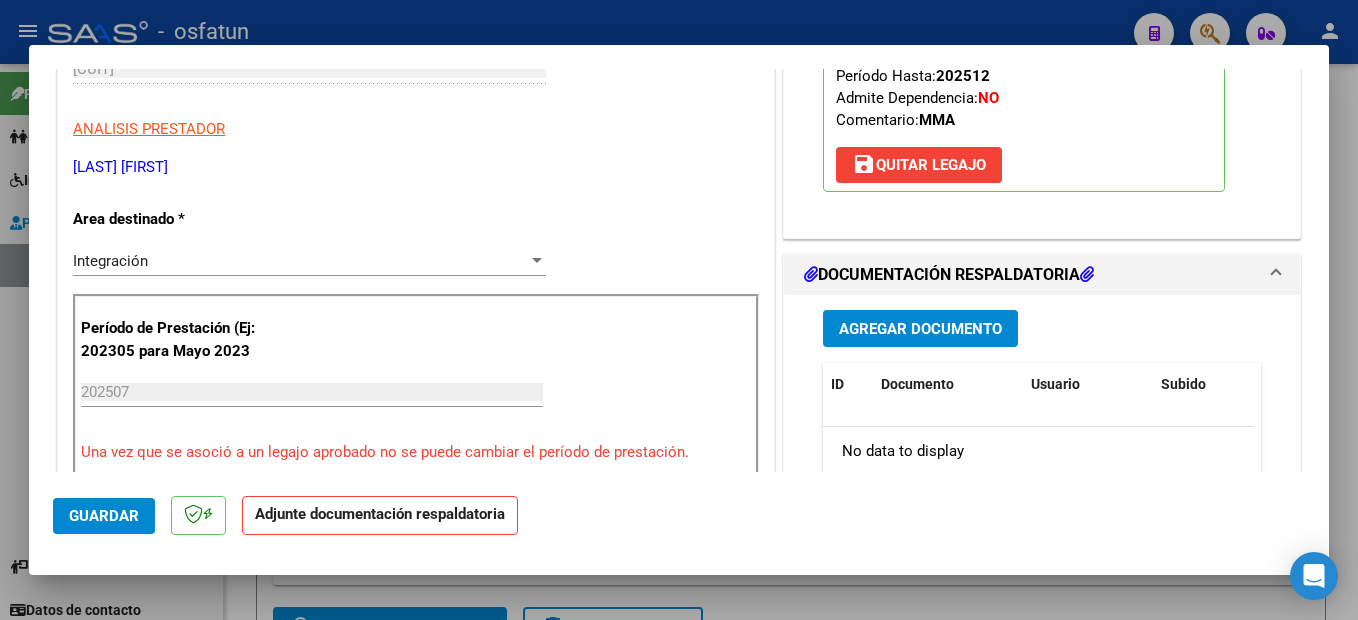 scroll, scrollTop: 300, scrollLeft: 0, axis: vertical 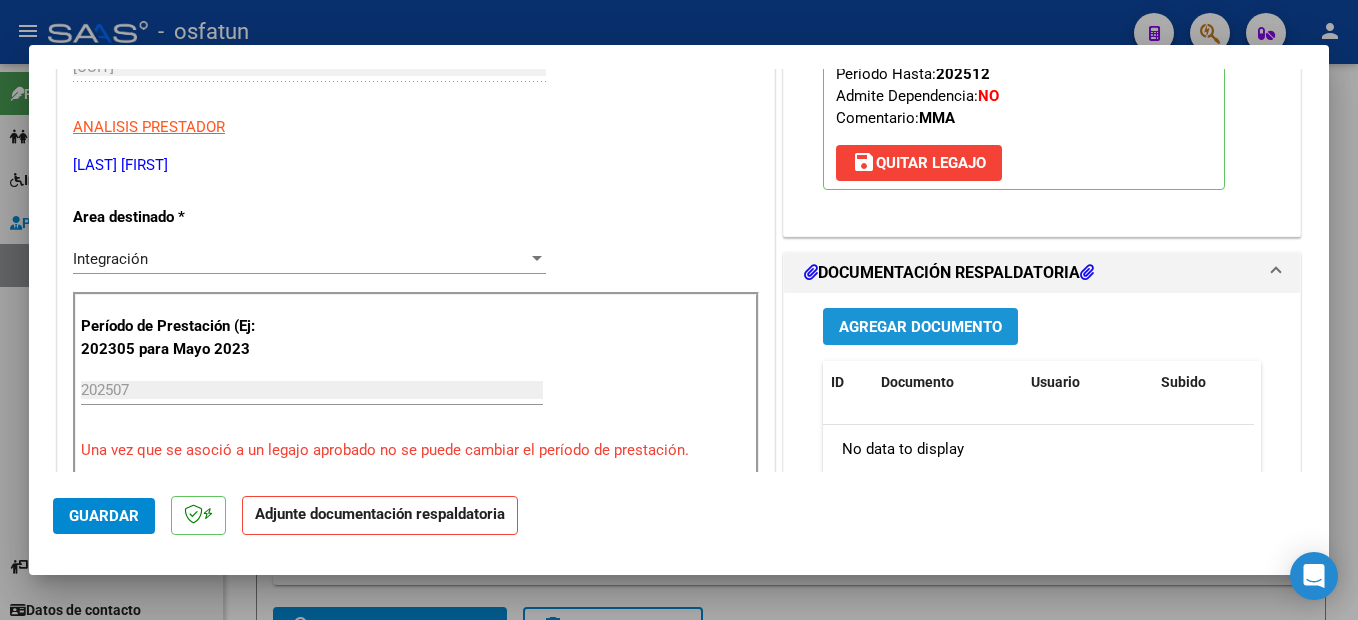 click on "Agregar Documento" at bounding box center [920, 327] 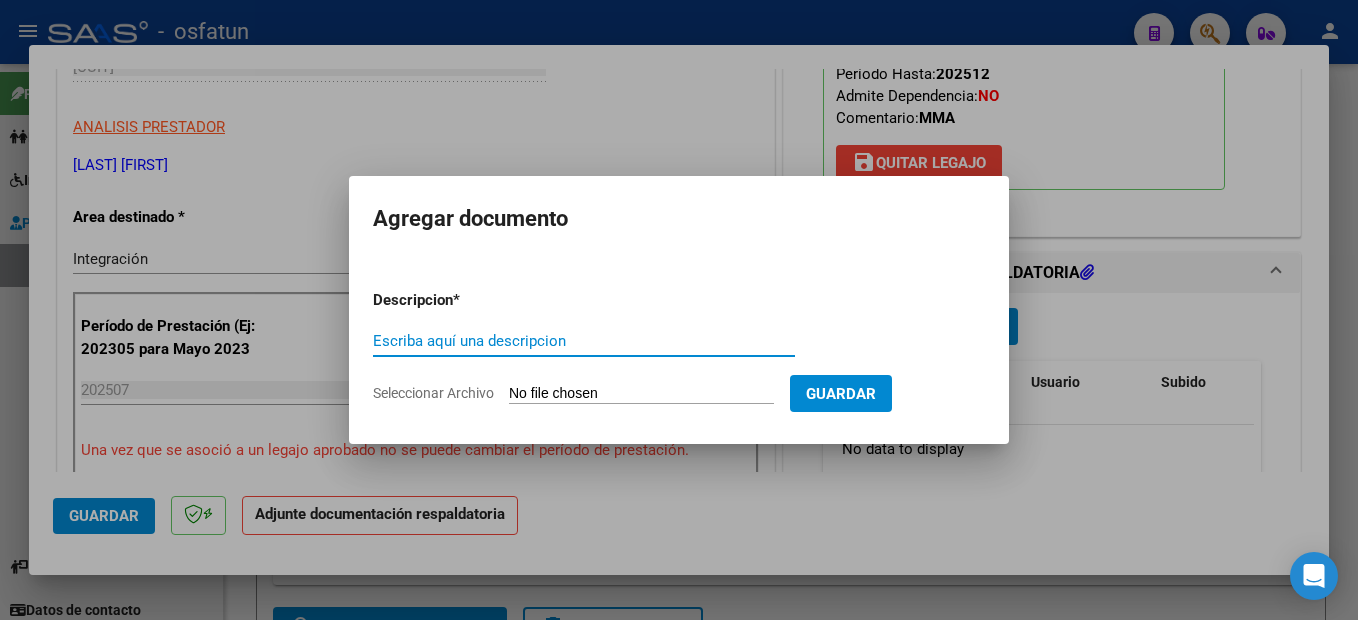 click on "Escriba aquí una descripcion" at bounding box center (584, 341) 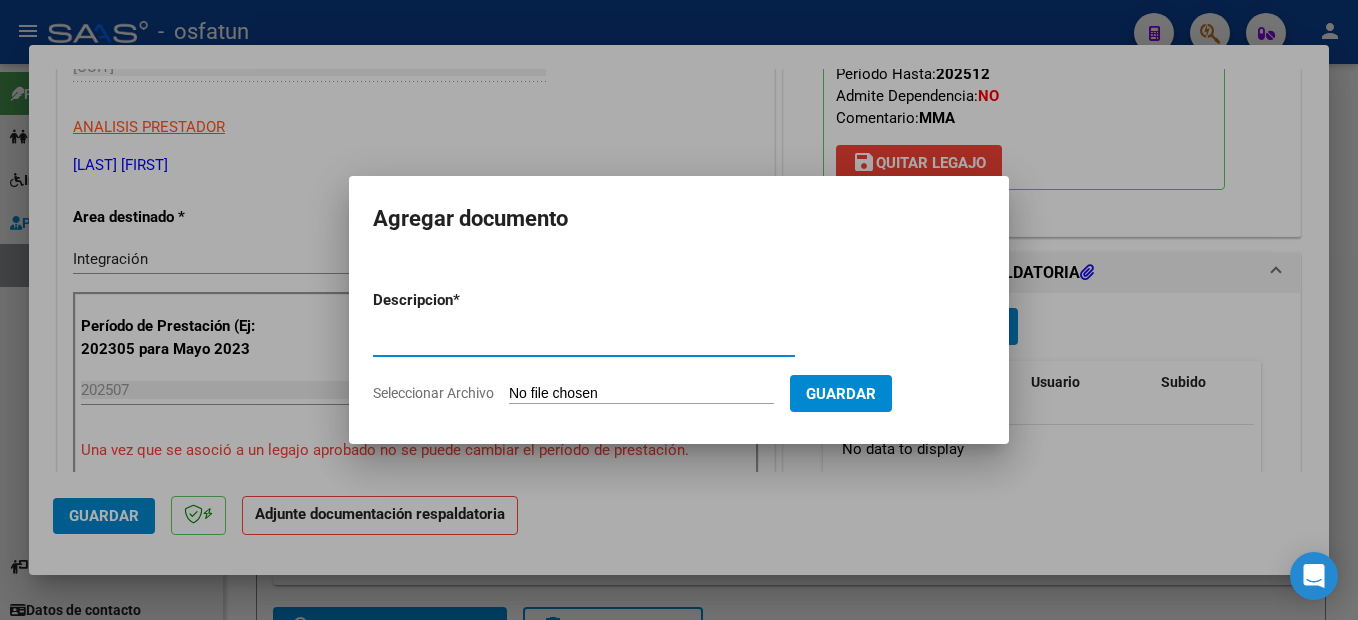type on "planilla de asistencia" 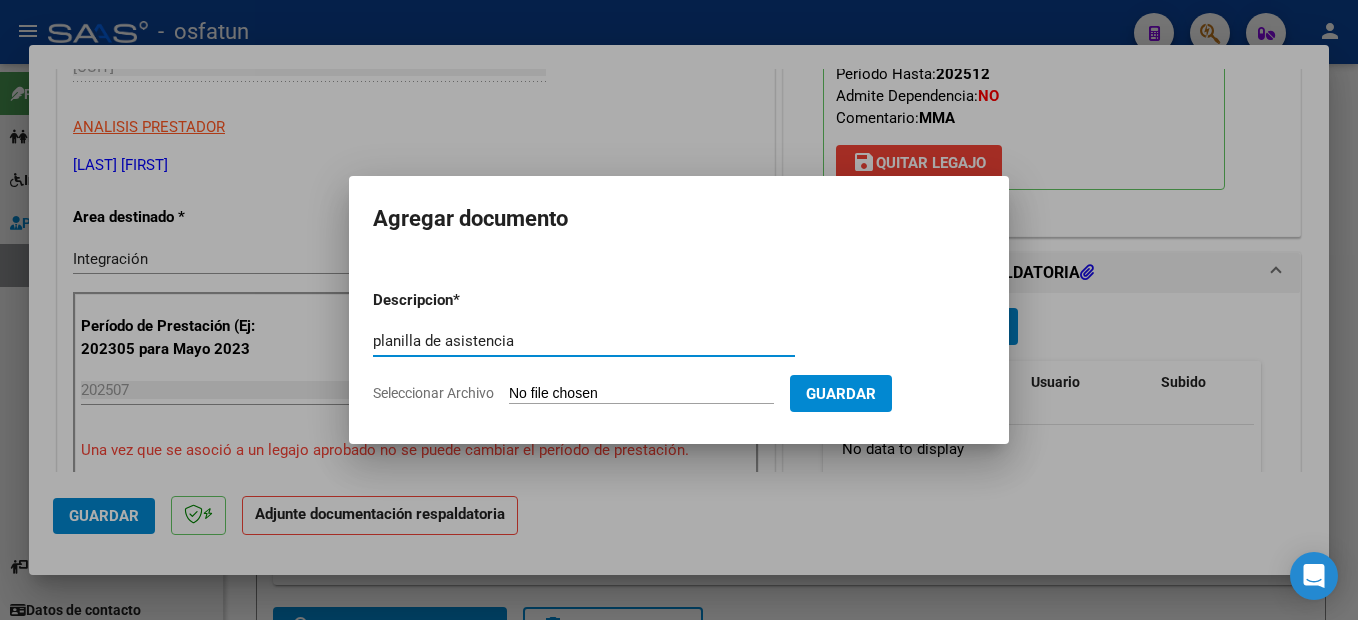 click on "Seleccionar Archivo" at bounding box center [641, 394] 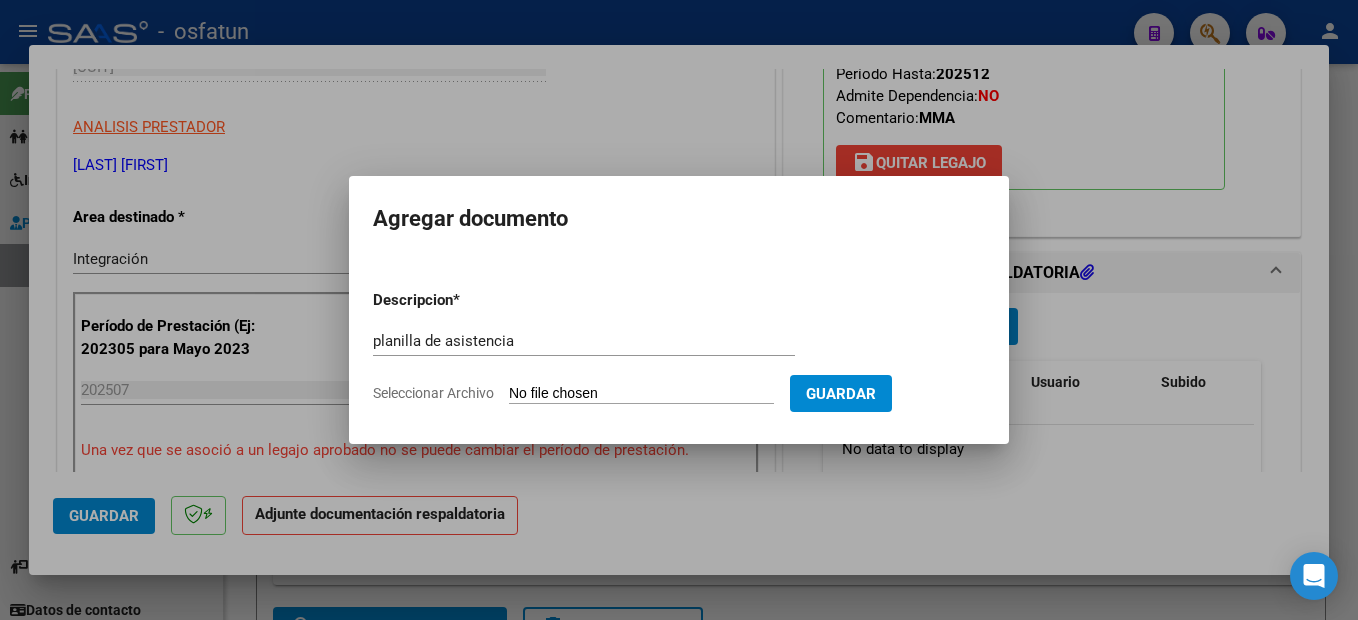 type on "C:\fakepath\250807110327.pdf" 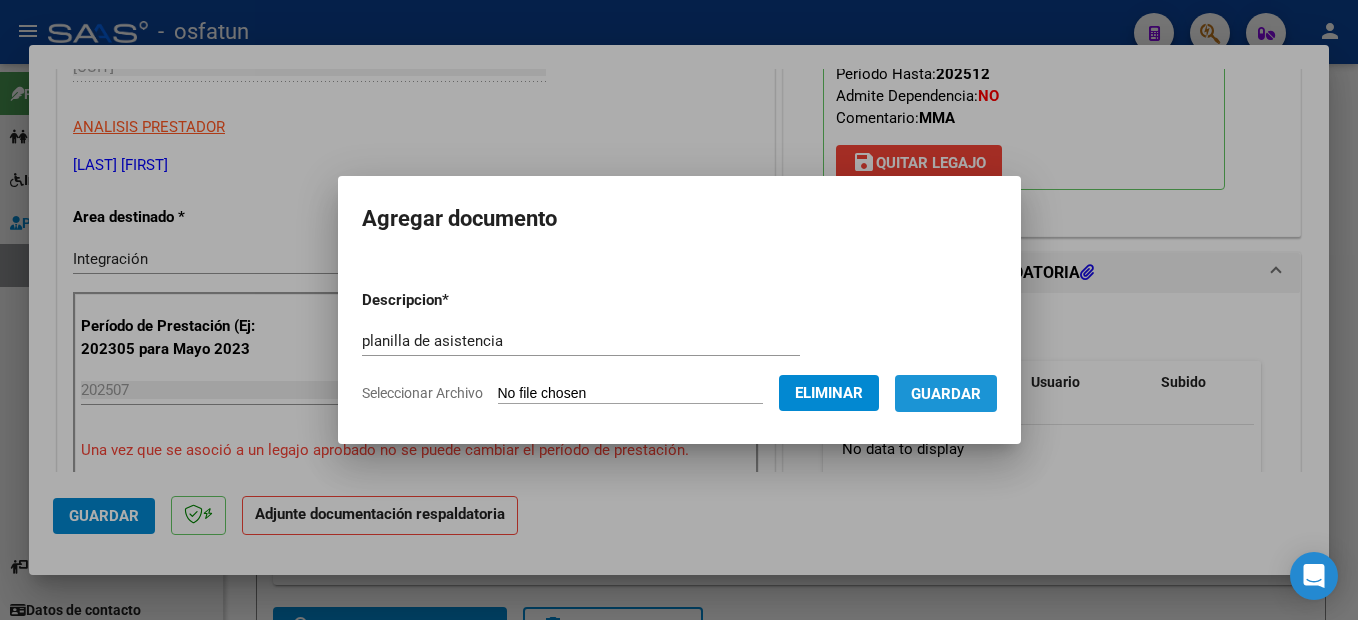 click on "Guardar" at bounding box center (946, 394) 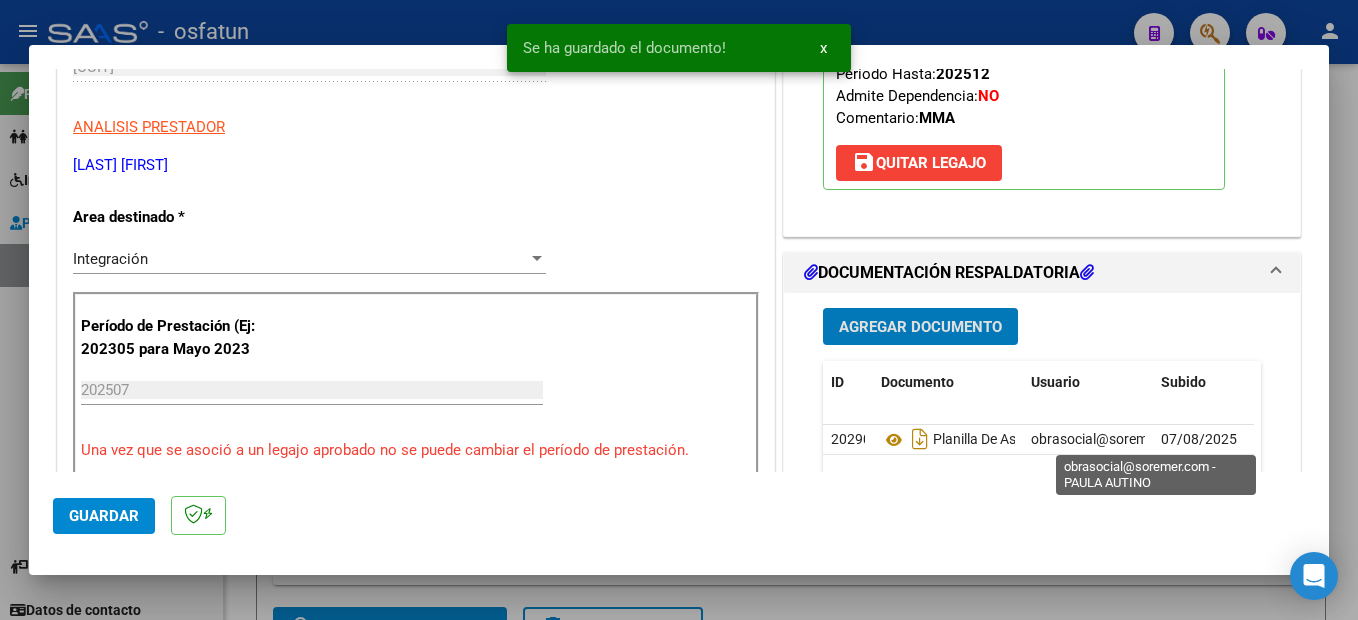 scroll, scrollTop: 500, scrollLeft: 0, axis: vertical 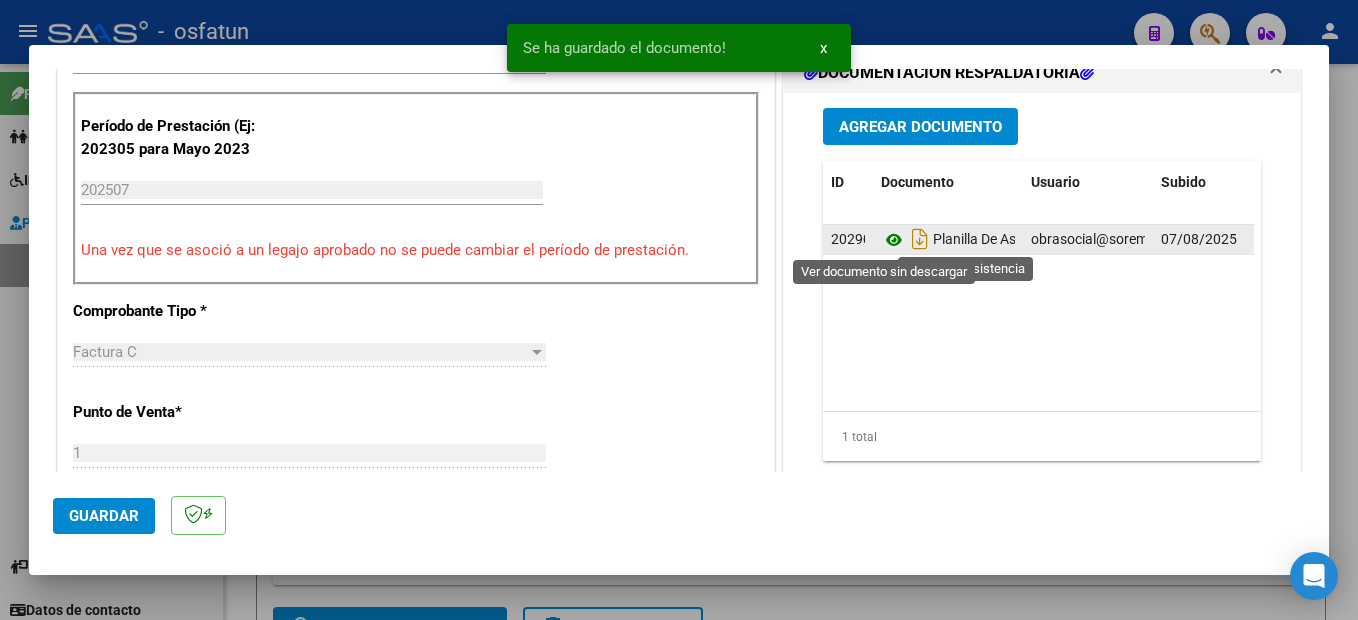 click 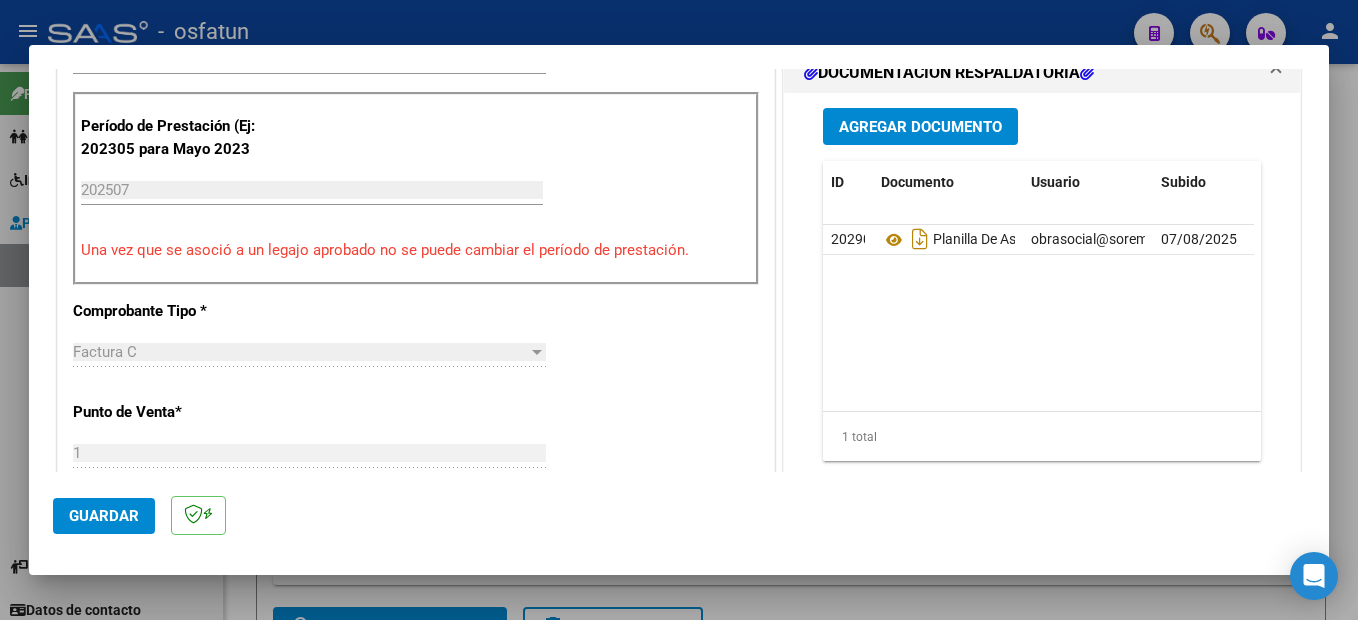 click on "Guardar" 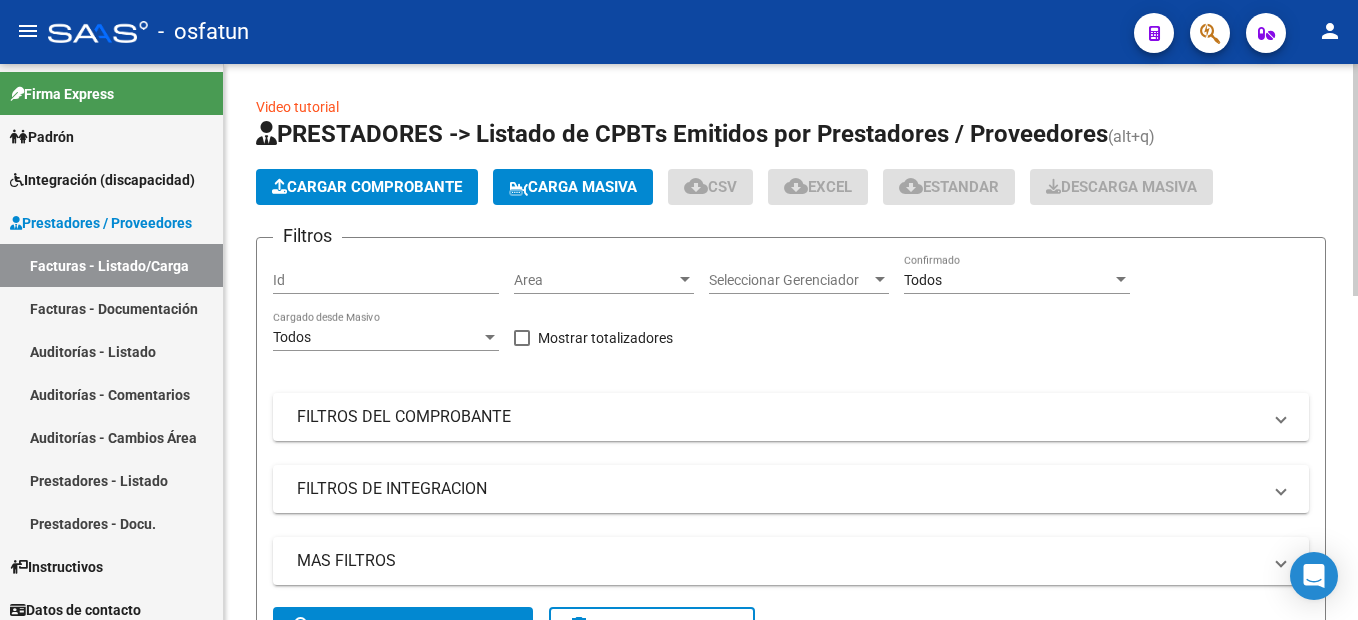 click on "Cargar Comprobante" 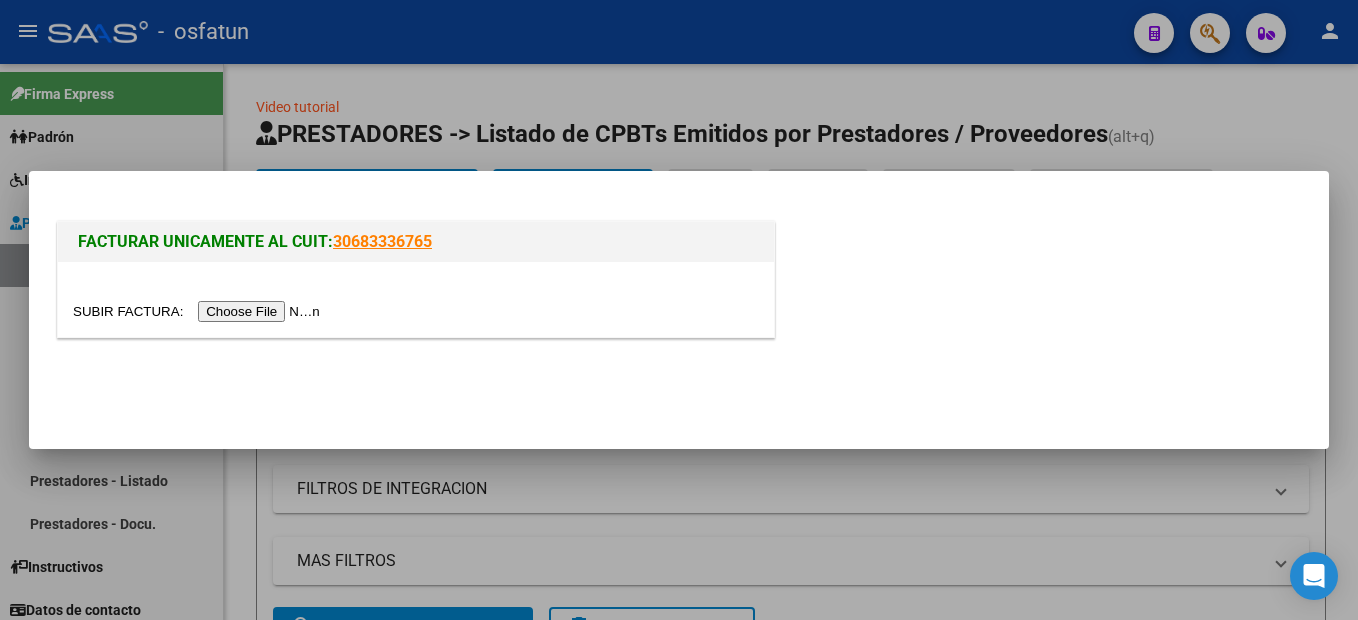 click at bounding box center [199, 311] 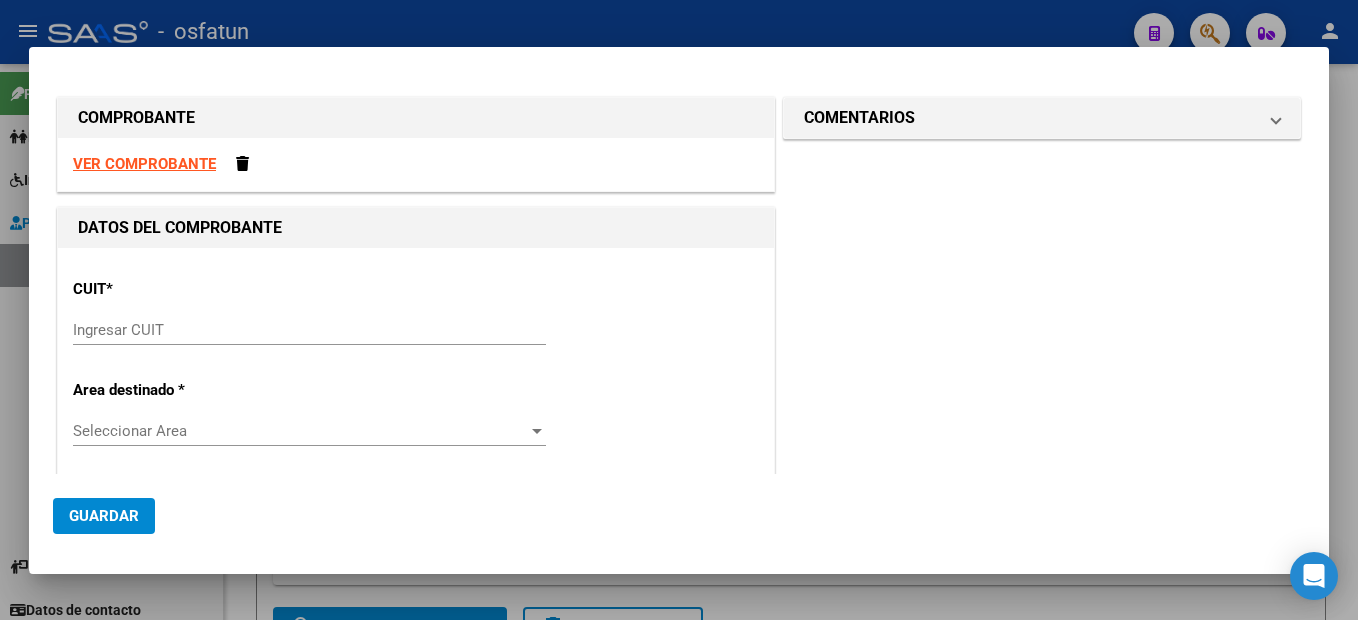 click on "Ingresar CUIT" at bounding box center [309, 330] 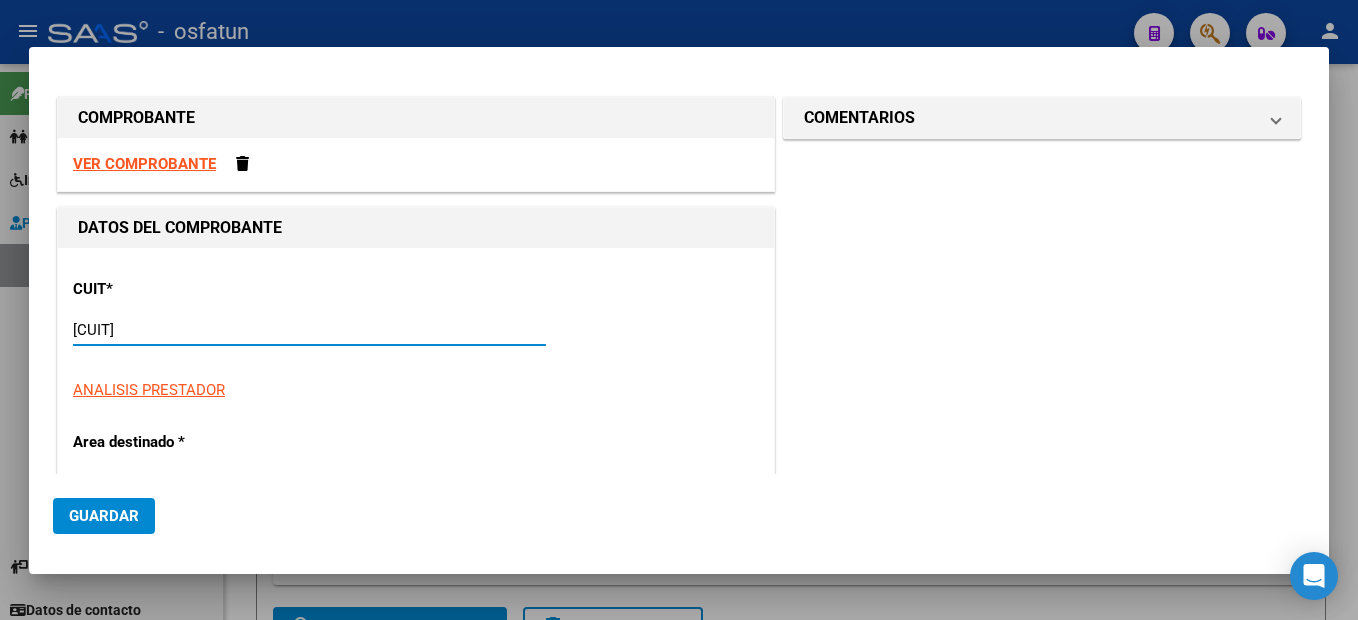 type on "30-71531417-3" 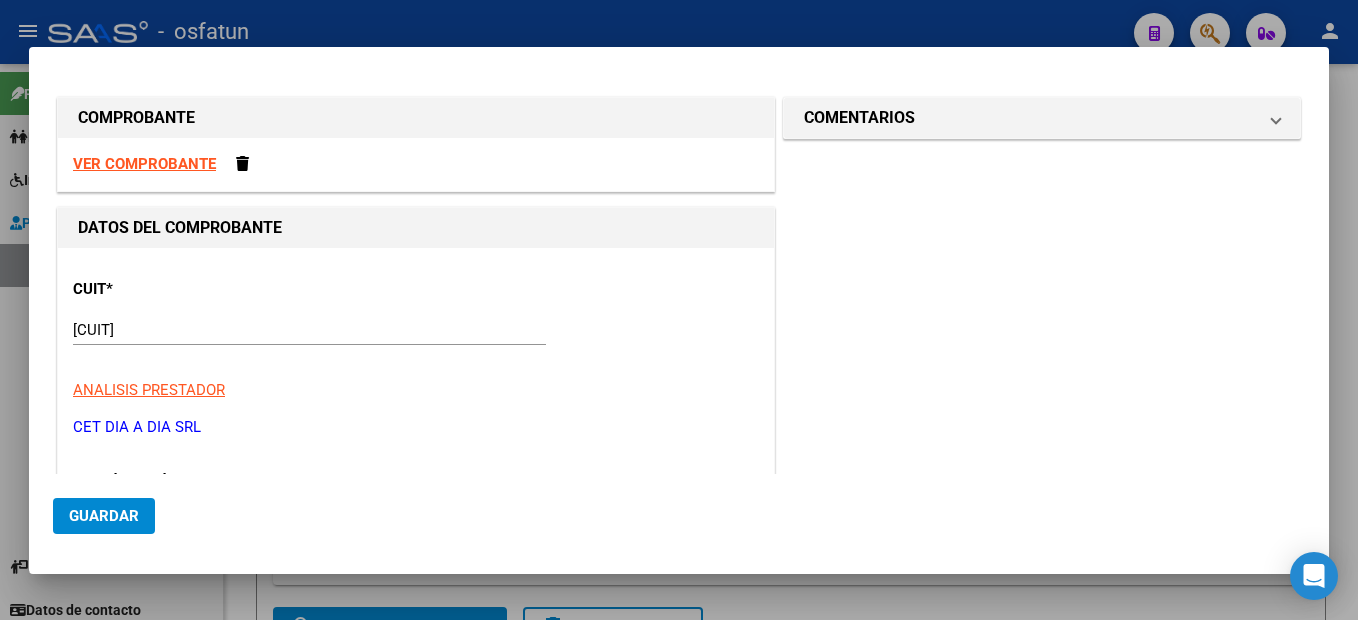 type on "1" 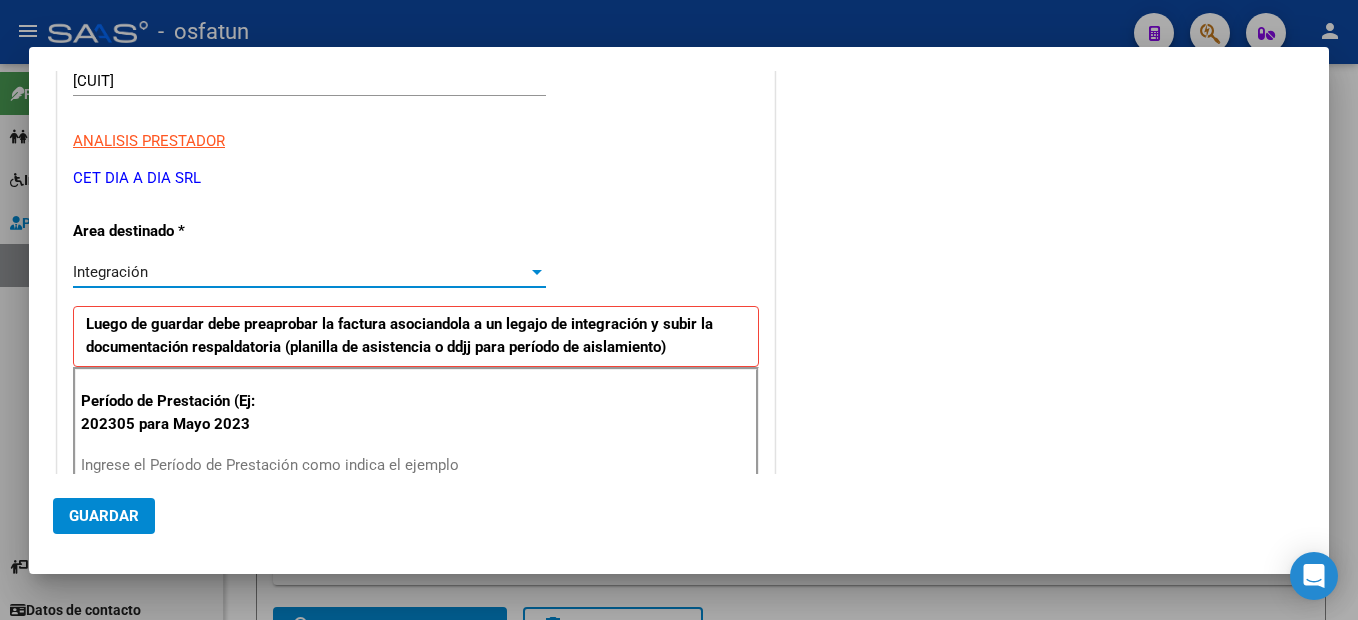 scroll, scrollTop: 449, scrollLeft: 0, axis: vertical 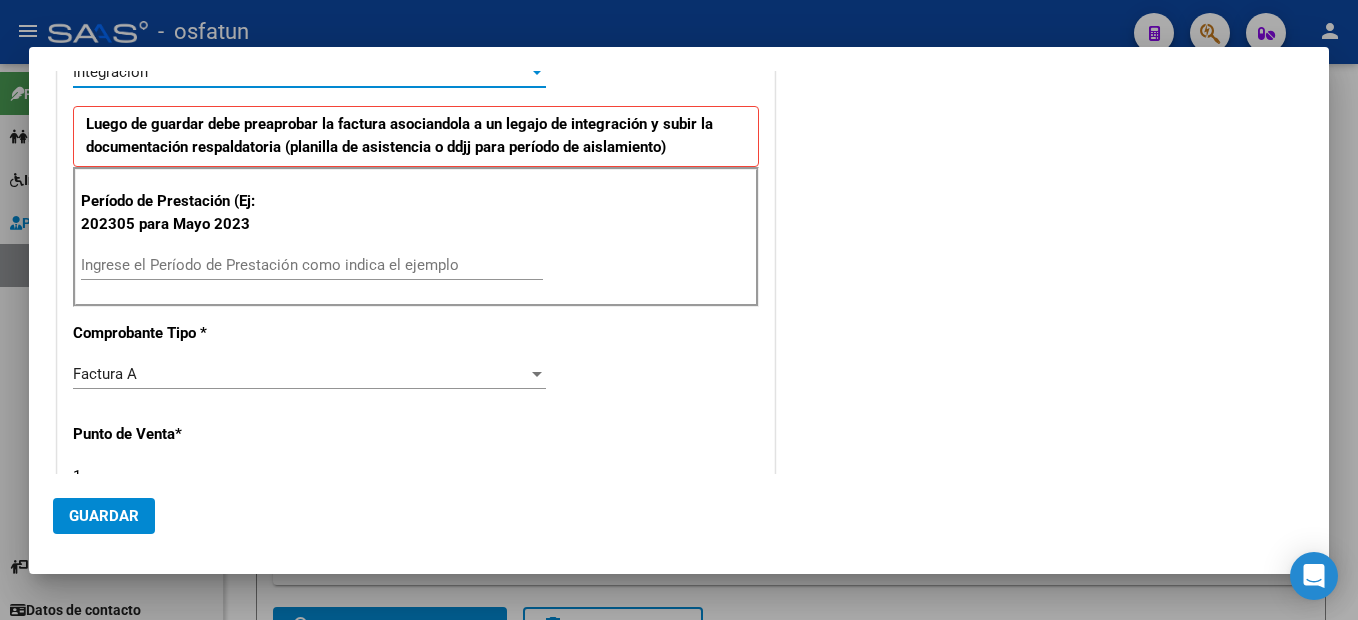 drag, startPoint x: 322, startPoint y: 262, endPoint x: 379, endPoint y: 230, distance: 65.36819 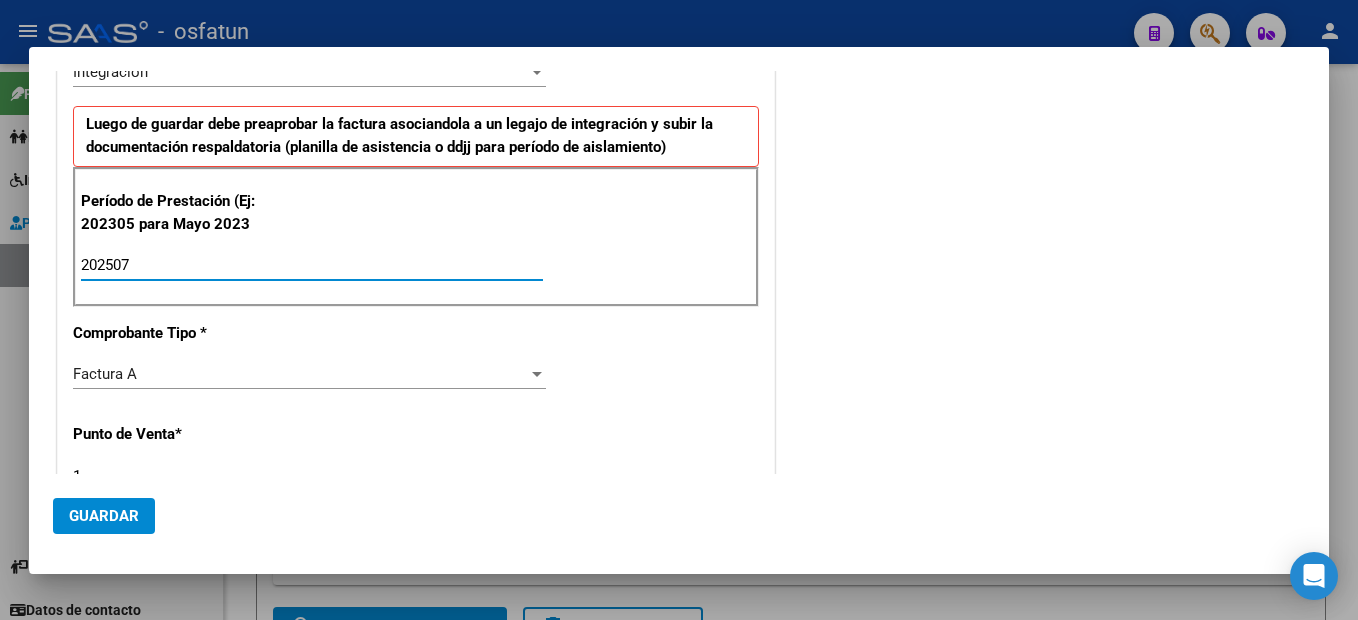 type on "202507" 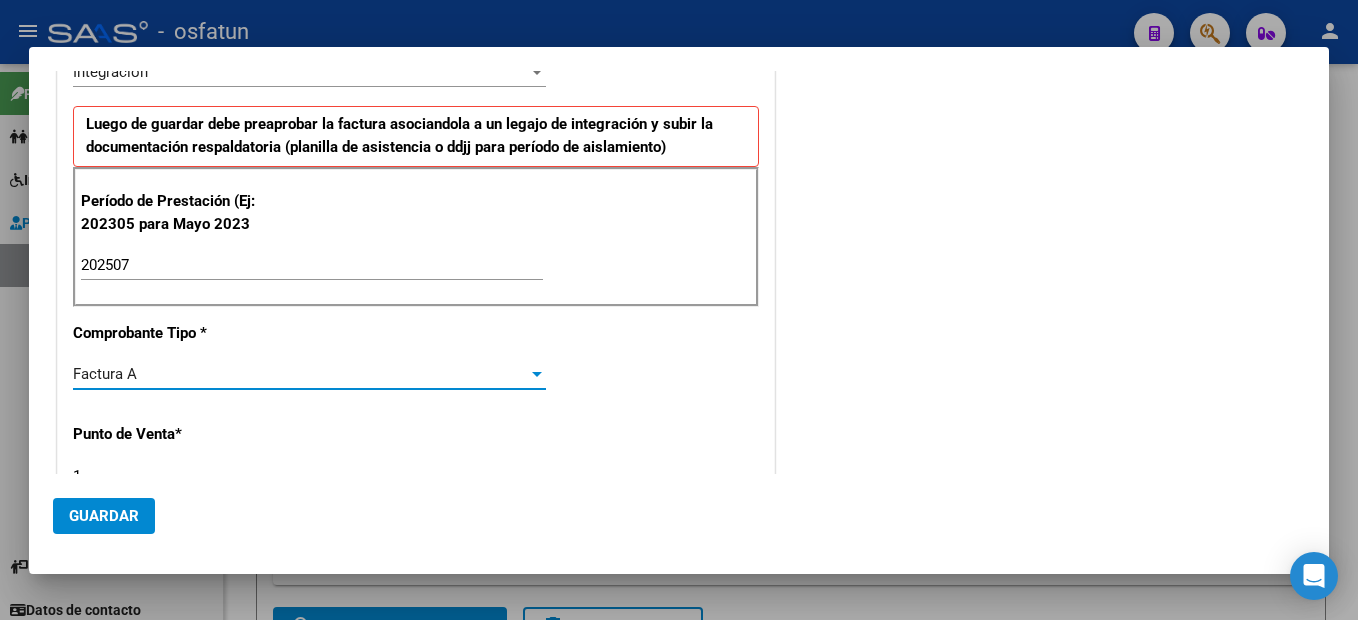 scroll, scrollTop: 460, scrollLeft: 0, axis: vertical 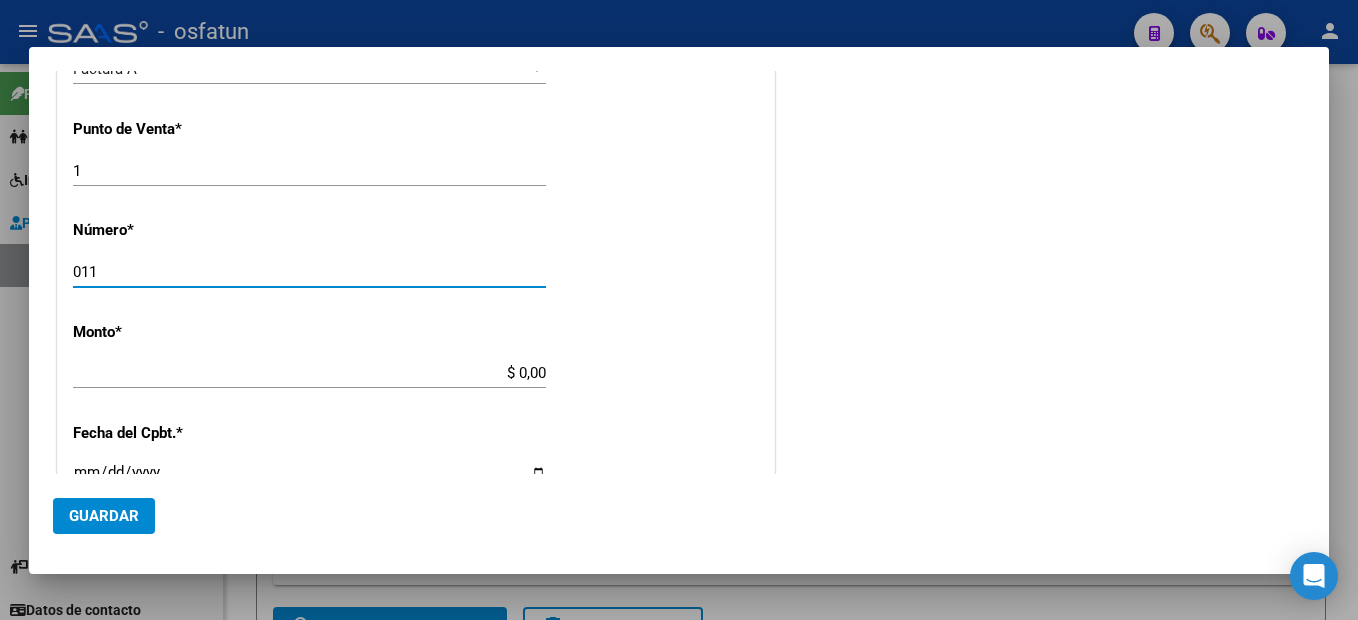 type on "011" 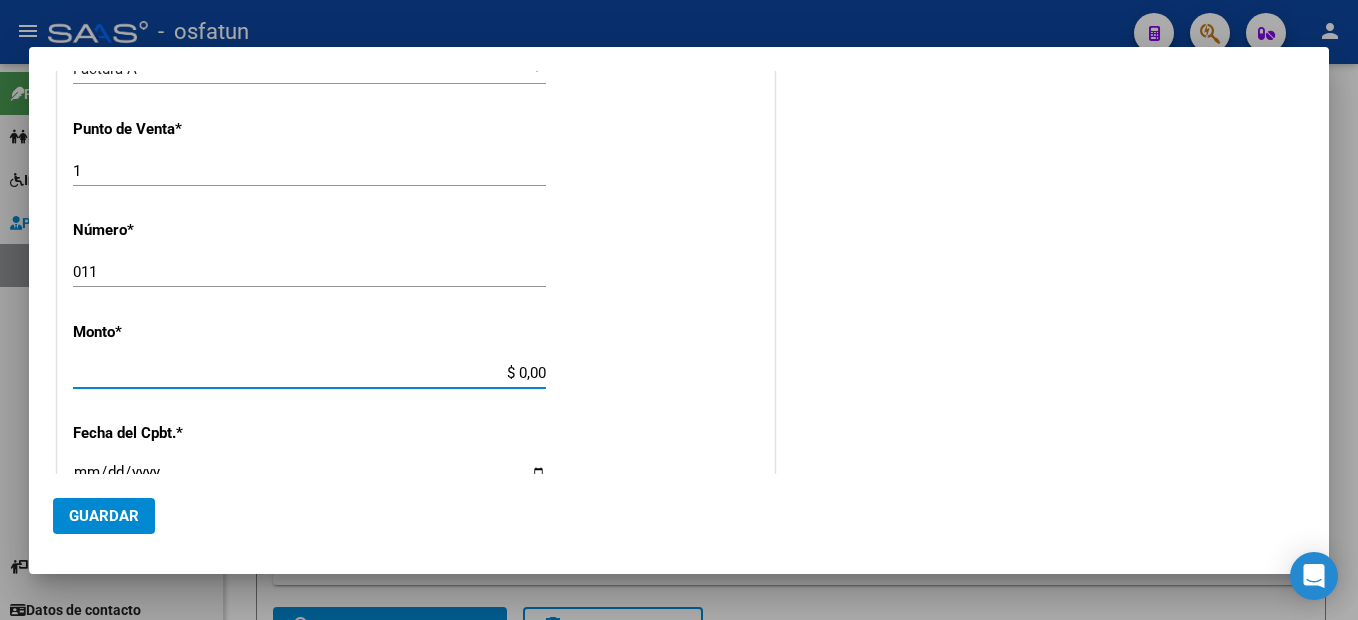 type on "$ 475.830,36" 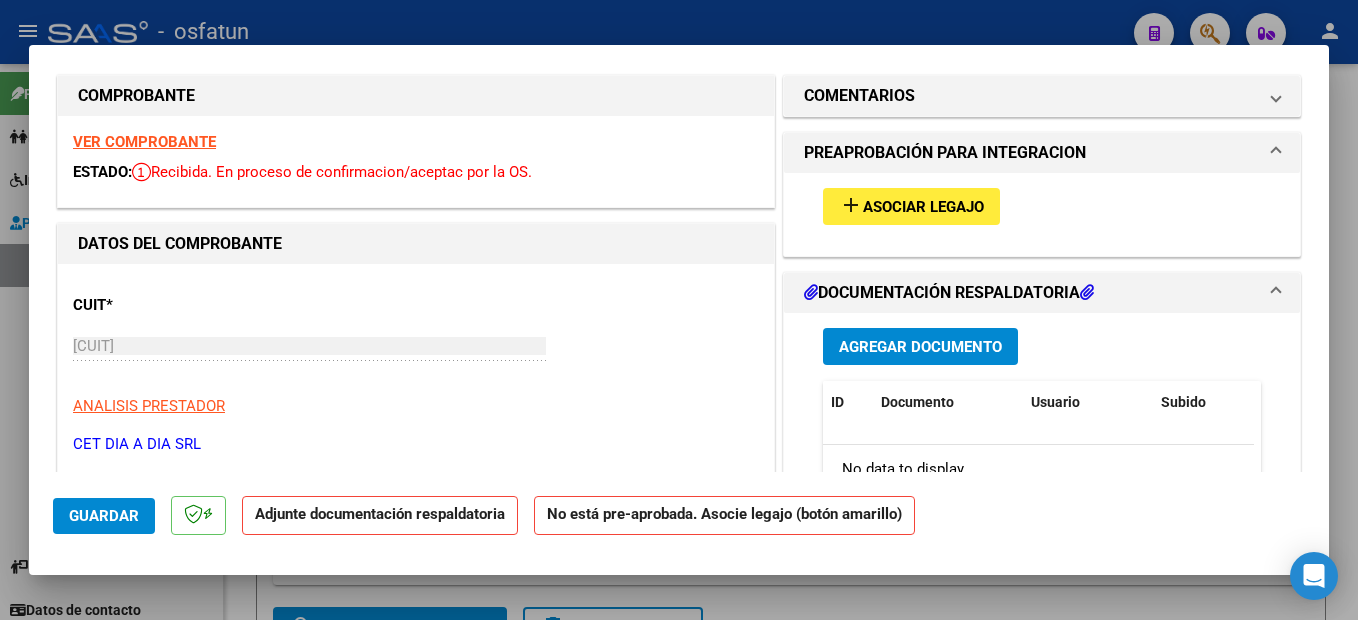 scroll, scrollTop: 0, scrollLeft: 0, axis: both 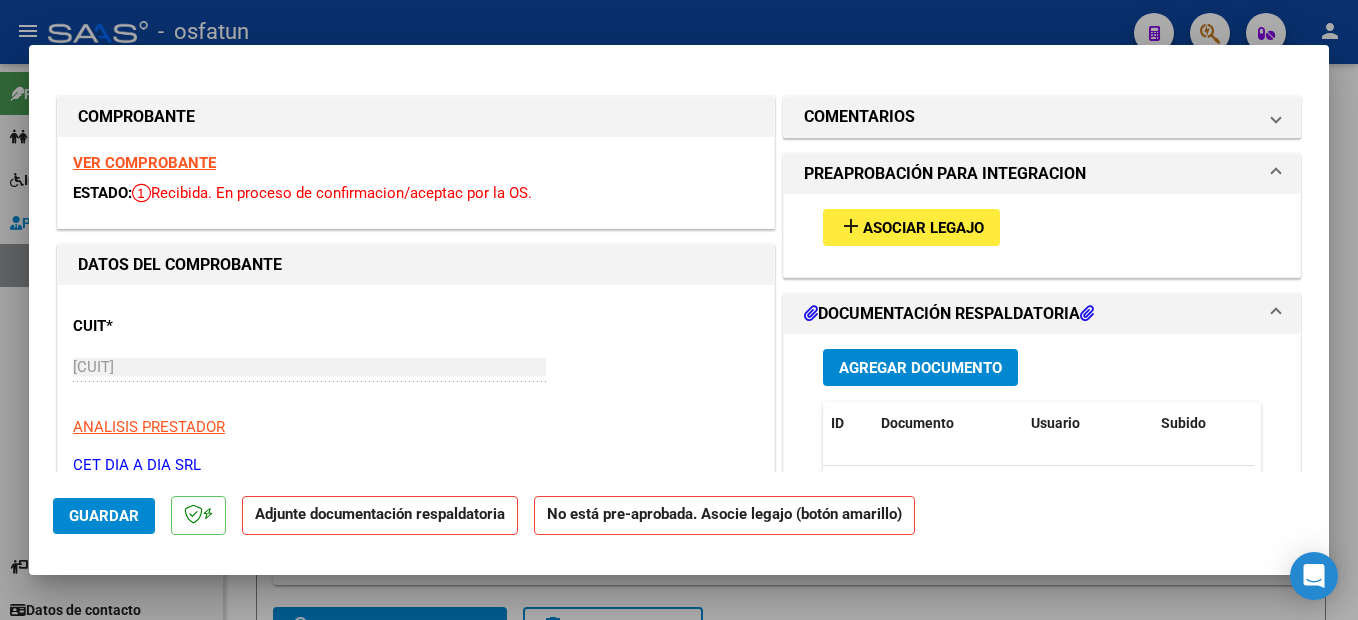 click on "VER COMPROBANTE" at bounding box center (144, 163) 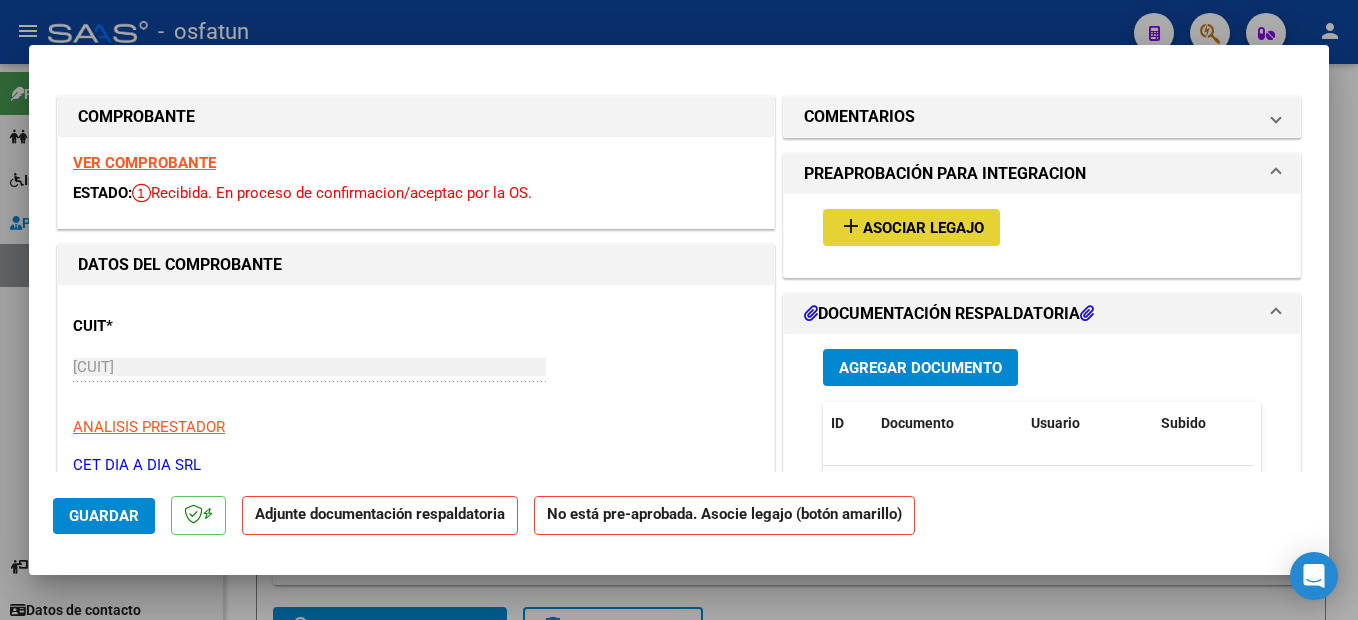 click on "Asociar Legajo" at bounding box center [923, 228] 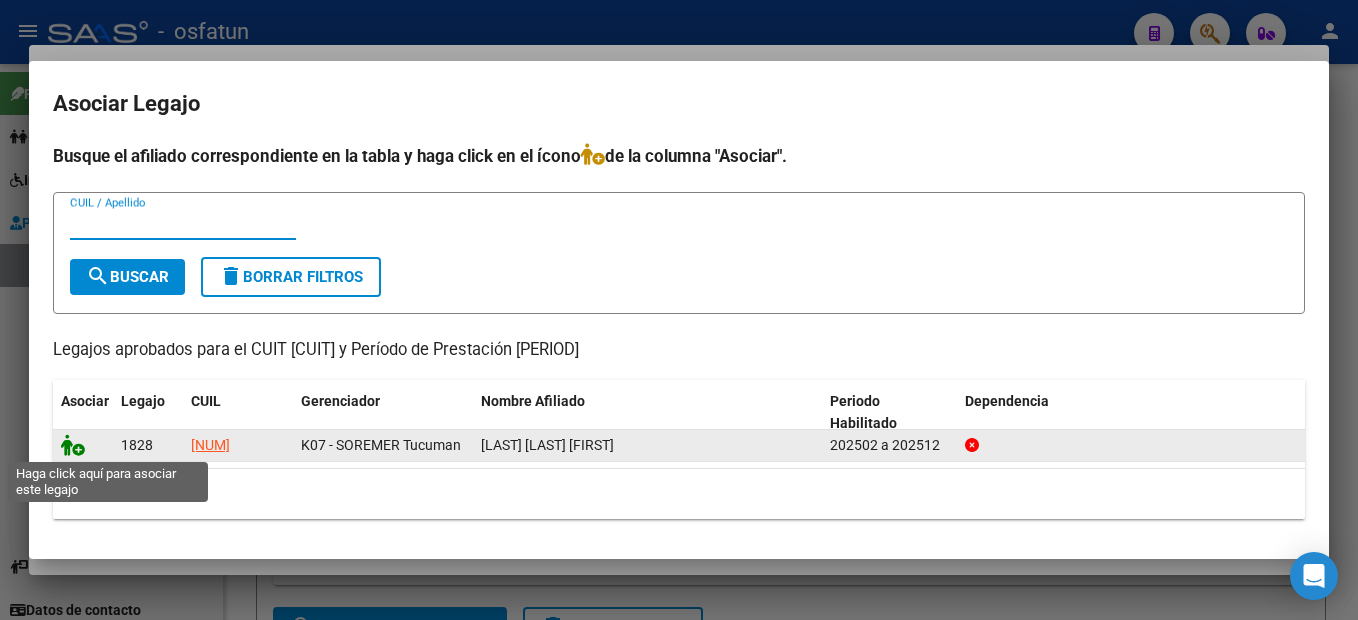 click 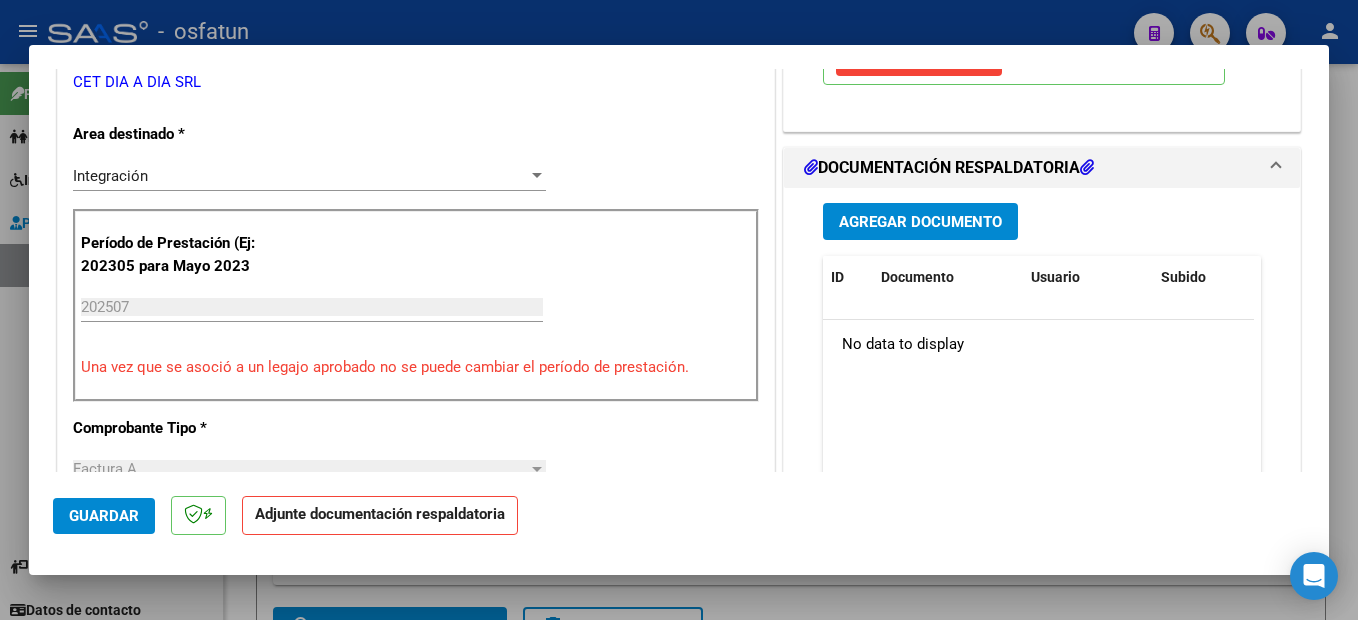 scroll, scrollTop: 400, scrollLeft: 0, axis: vertical 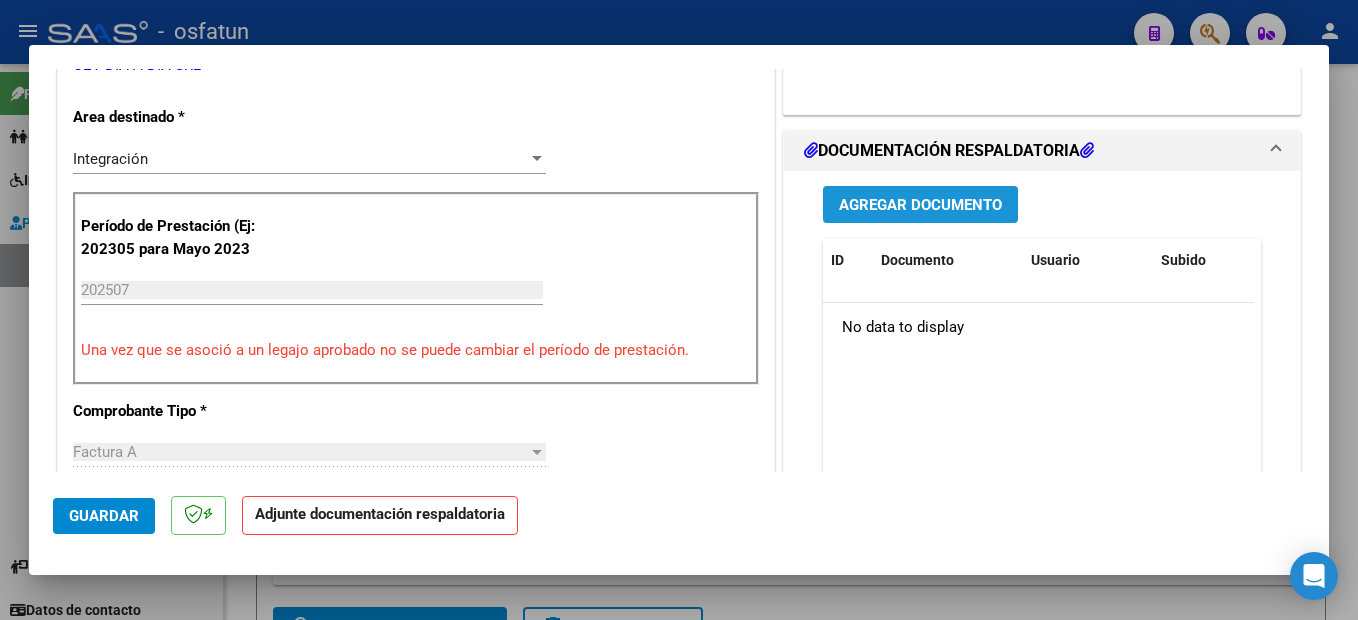 click on "Agregar Documento" at bounding box center [920, 205] 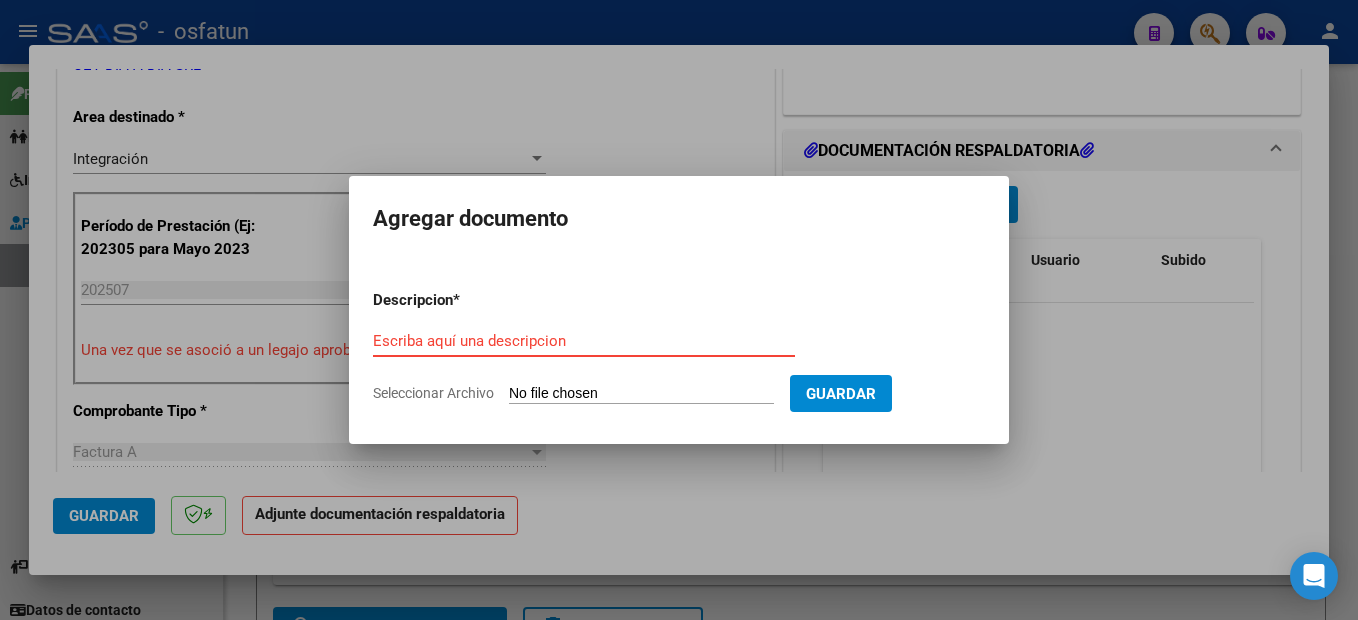 click on "Escriba aquí una descripcion" at bounding box center (584, 341) 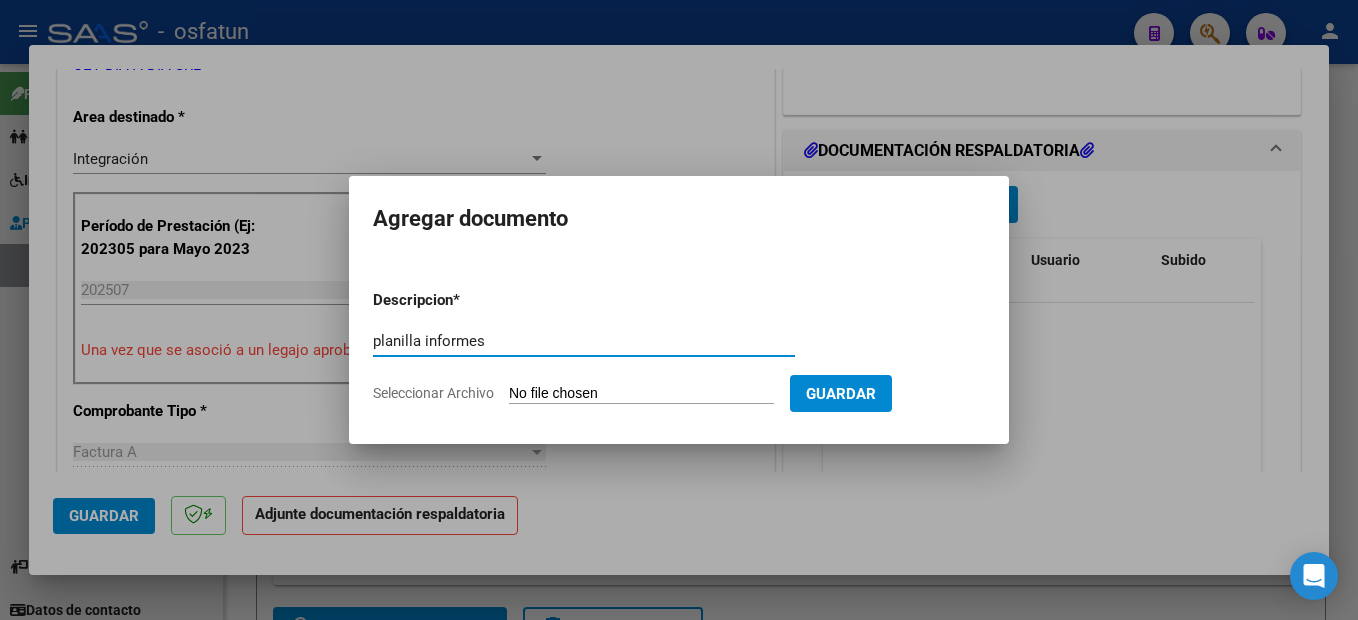 drag, startPoint x: 540, startPoint y: 341, endPoint x: 418, endPoint y: 343, distance: 122.016396 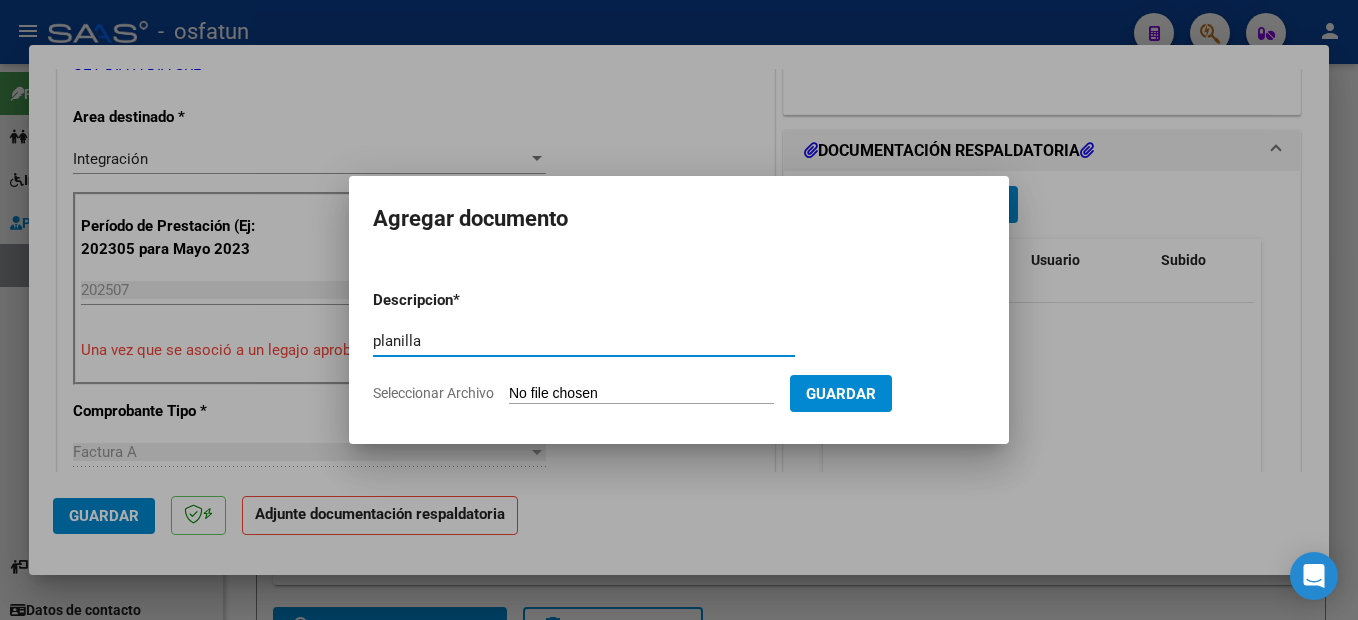 type on "planilla" 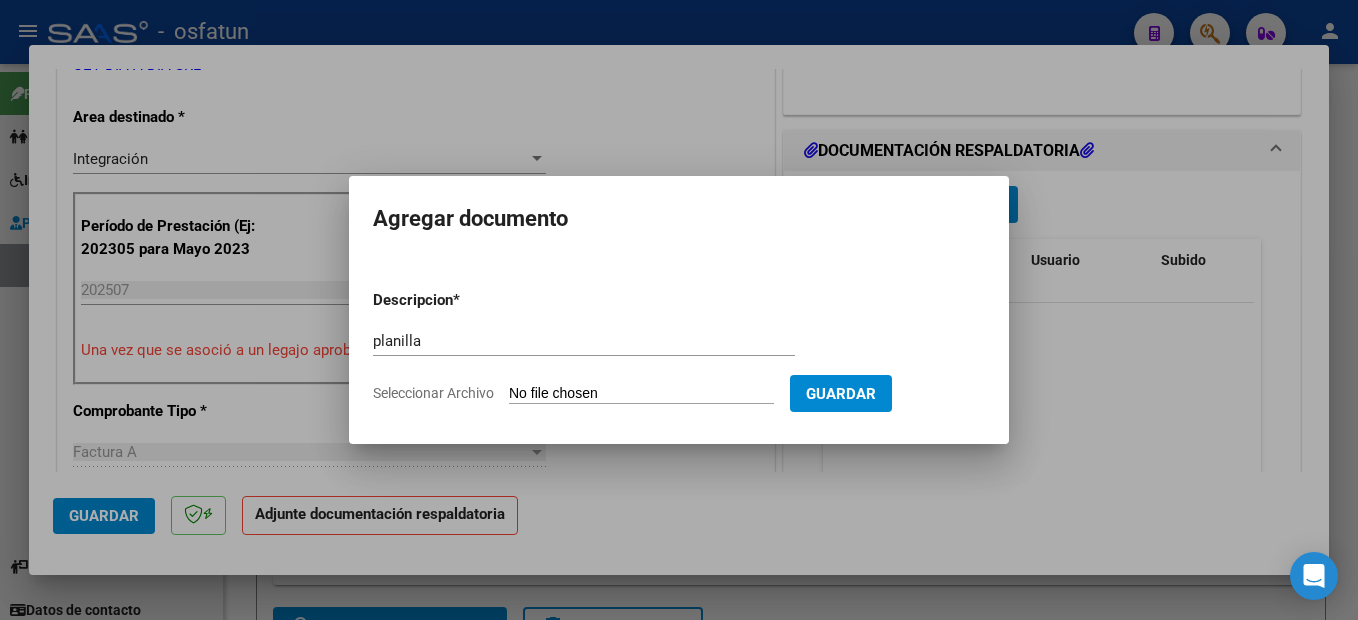 click on "Seleccionar Archivo" at bounding box center (641, 394) 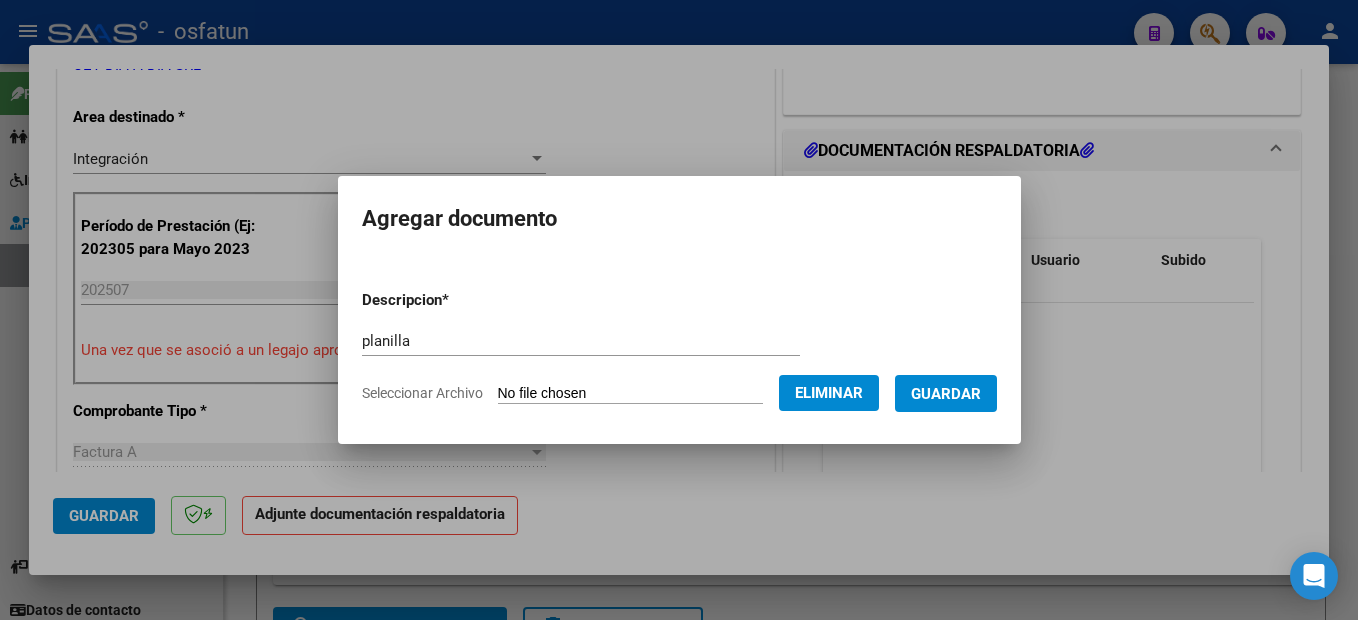 click on "Guardar" at bounding box center (946, 394) 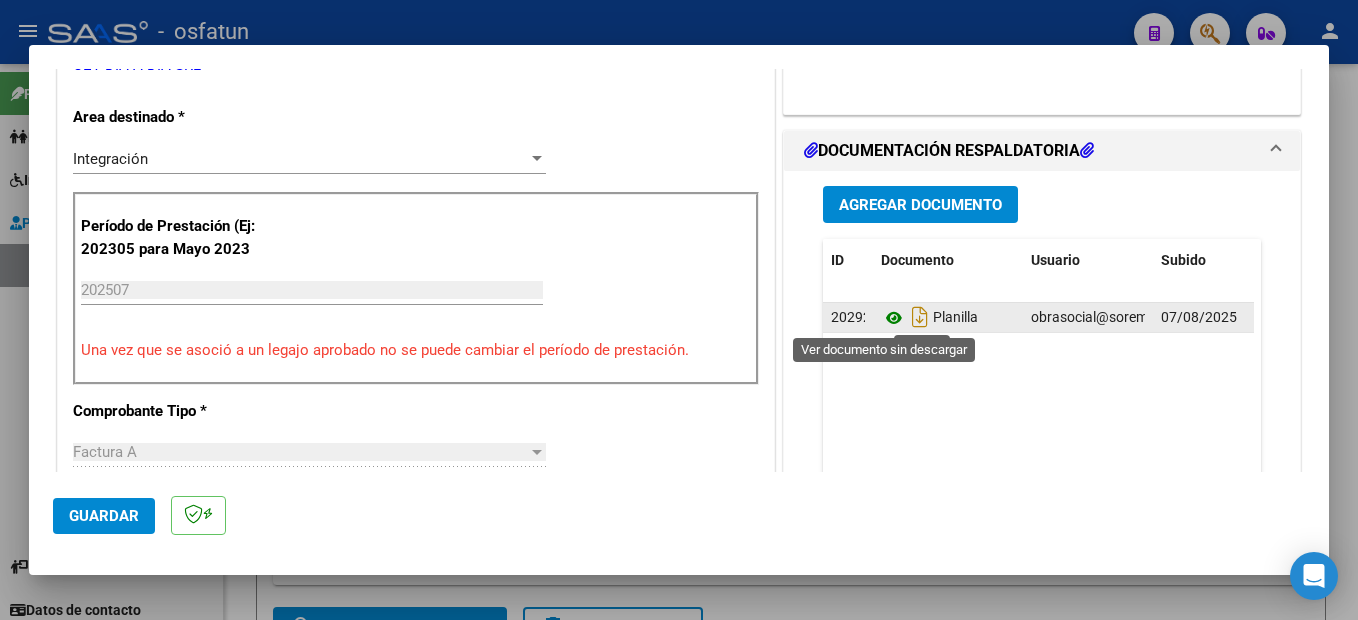 click 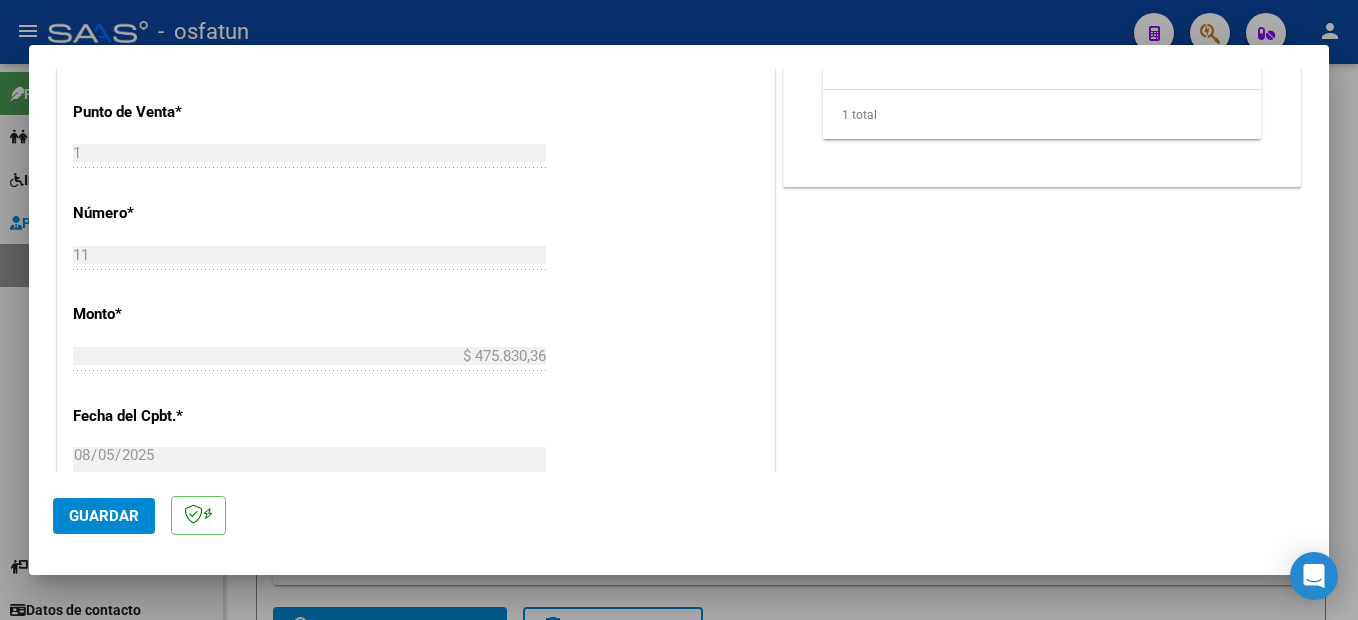 scroll, scrollTop: 300, scrollLeft: 0, axis: vertical 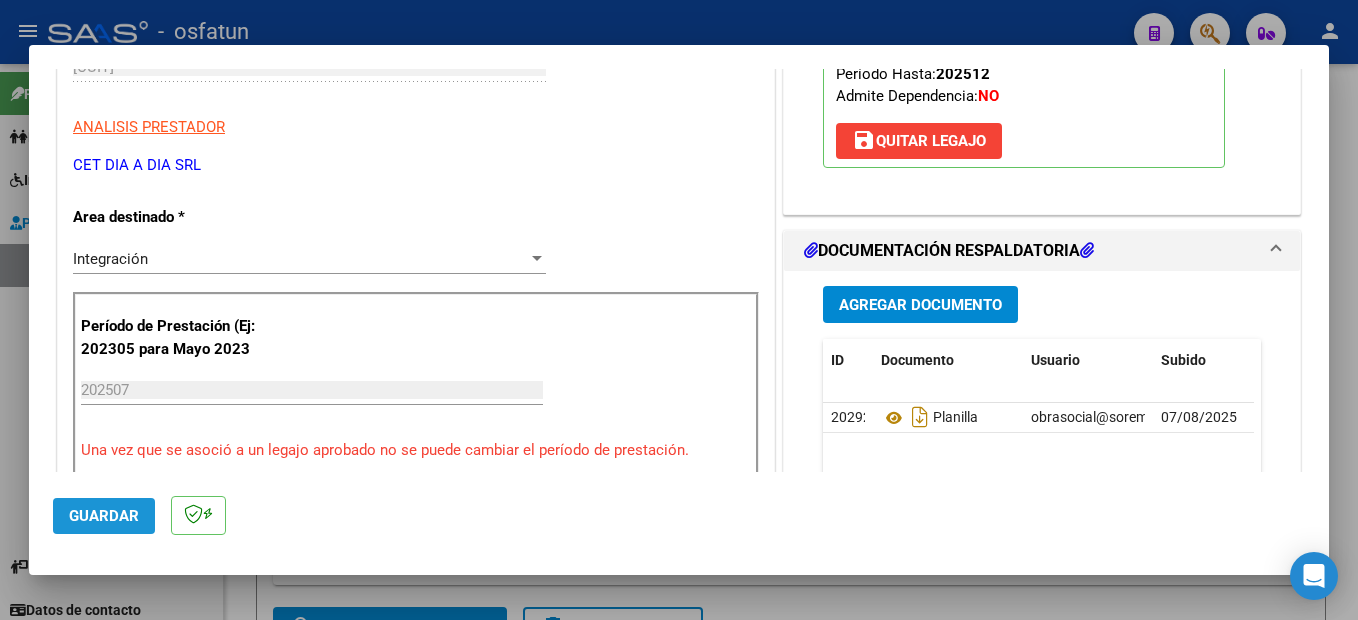 drag, startPoint x: 92, startPoint y: 512, endPoint x: 149, endPoint y: 500, distance: 58.249462 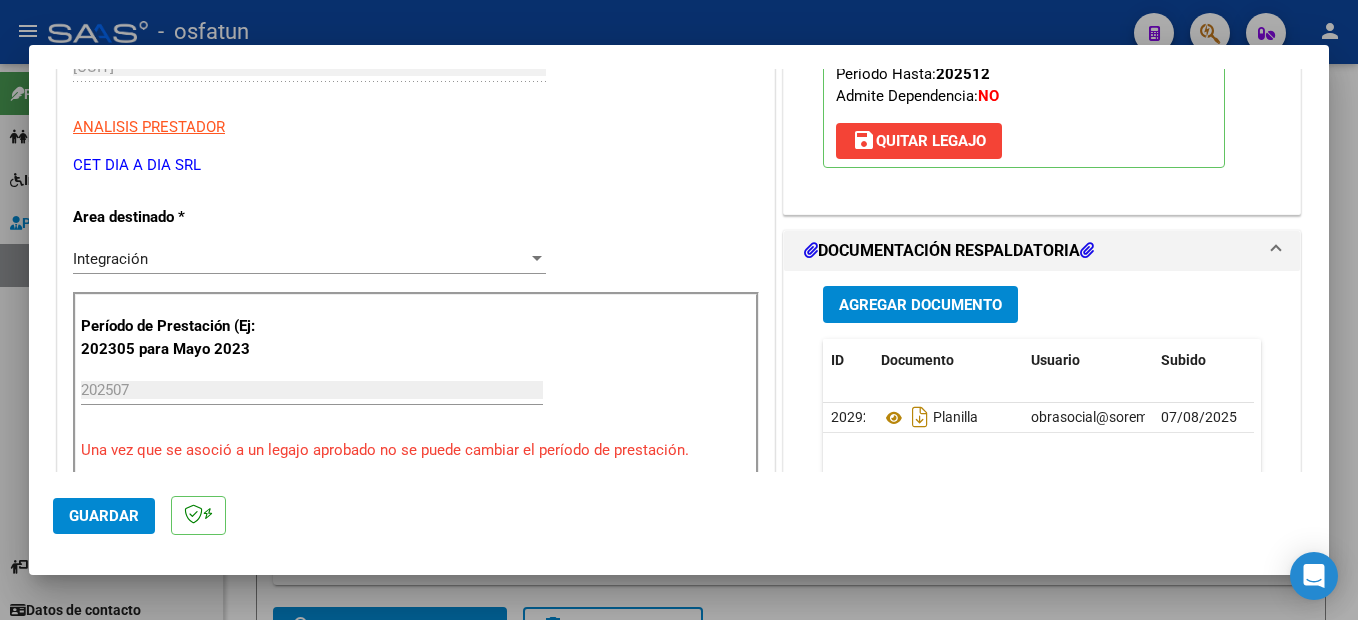 drag, startPoint x: 1353, startPoint y: 532, endPoint x: 908, endPoint y: 229, distance: 538.3623 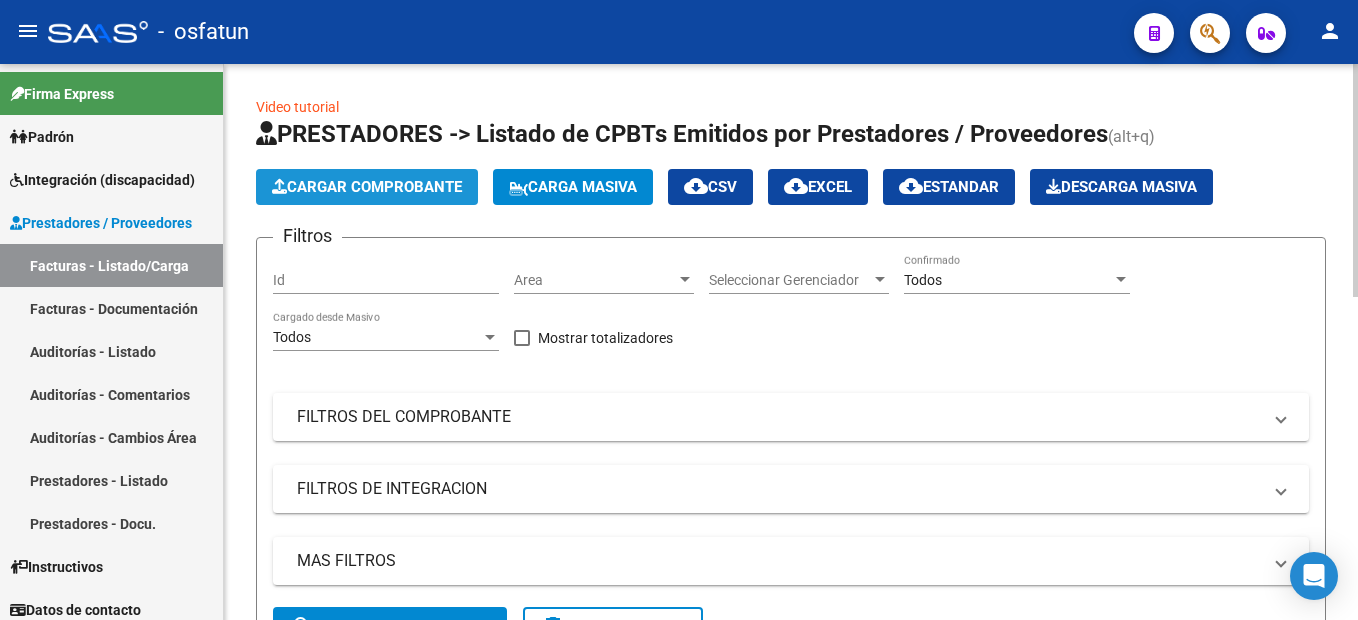 click on "Cargar Comprobante" 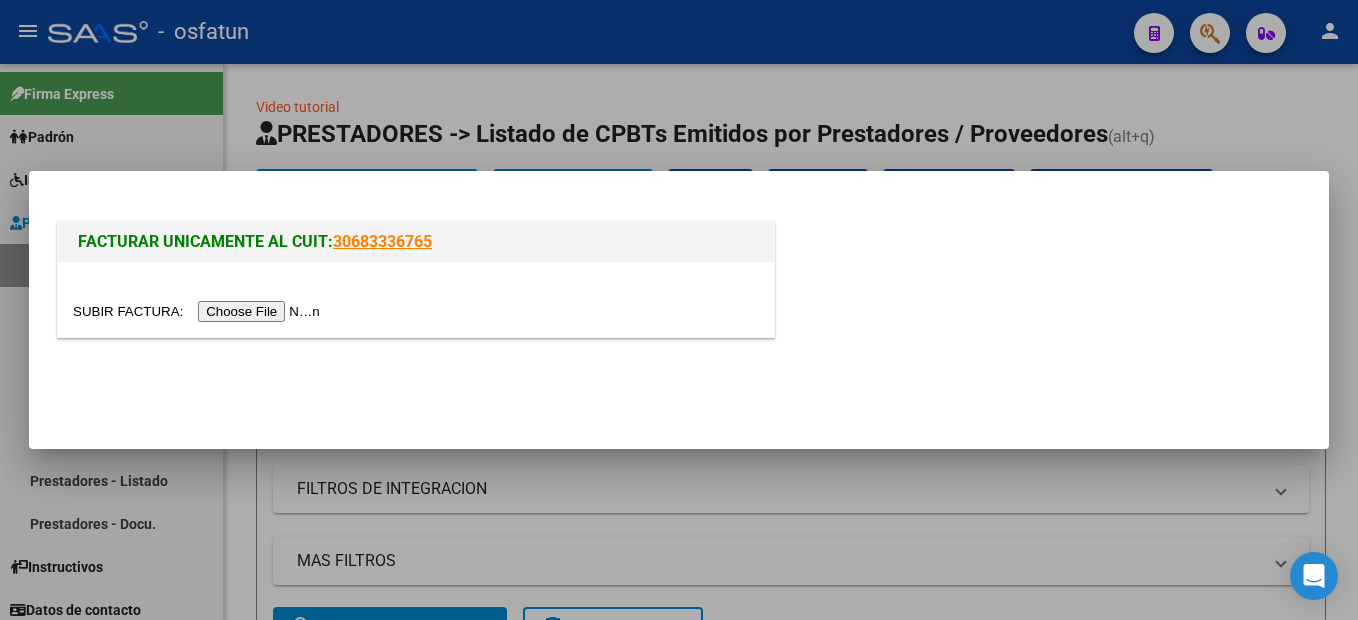 click at bounding box center (199, 311) 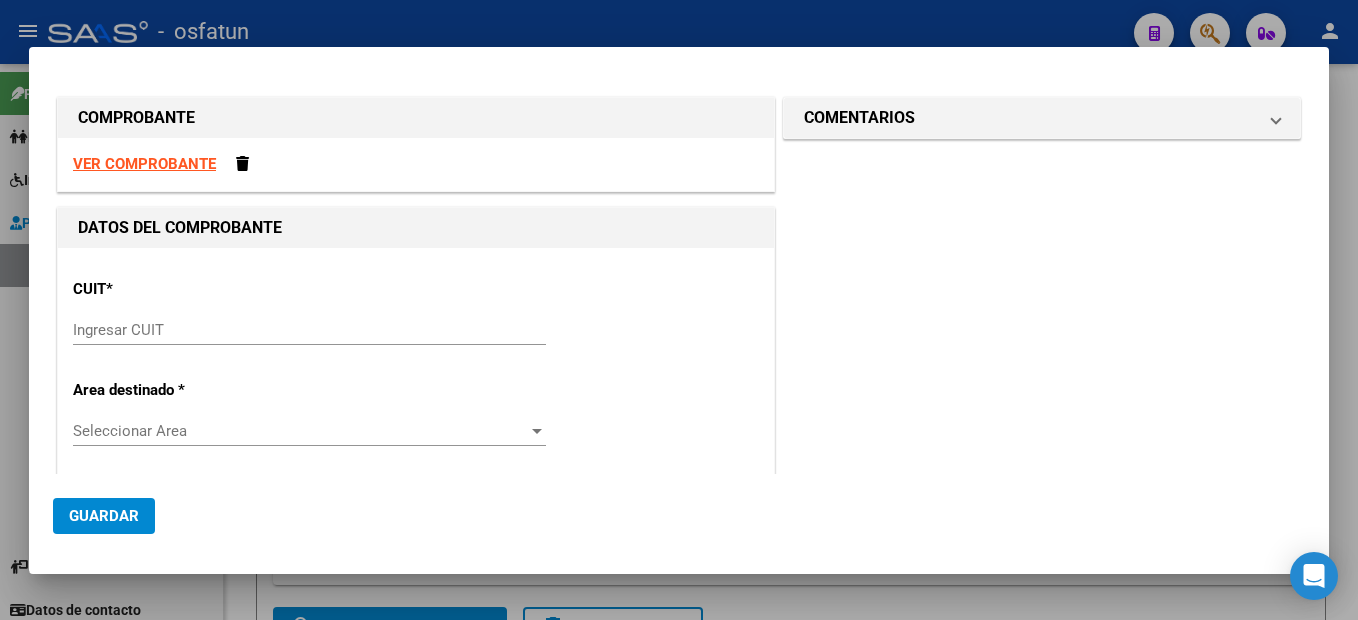 drag, startPoint x: 135, startPoint y: 325, endPoint x: 124, endPoint y: 326, distance: 11.045361 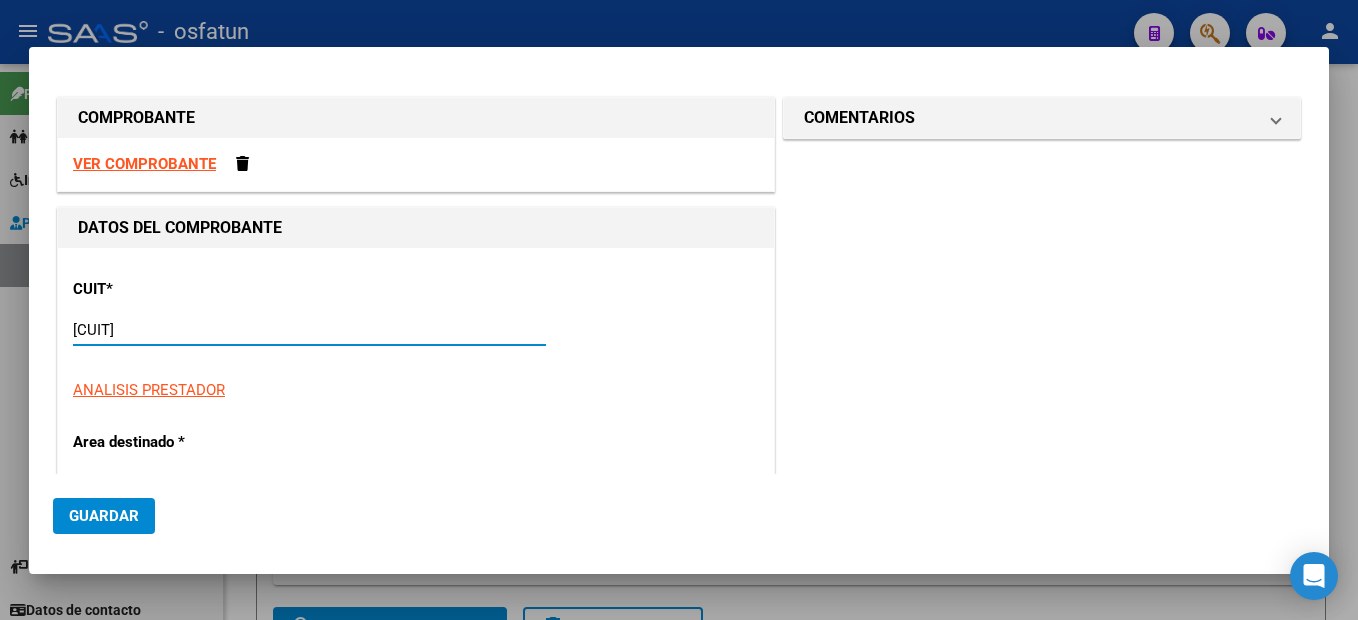type on "27-34419630-9" 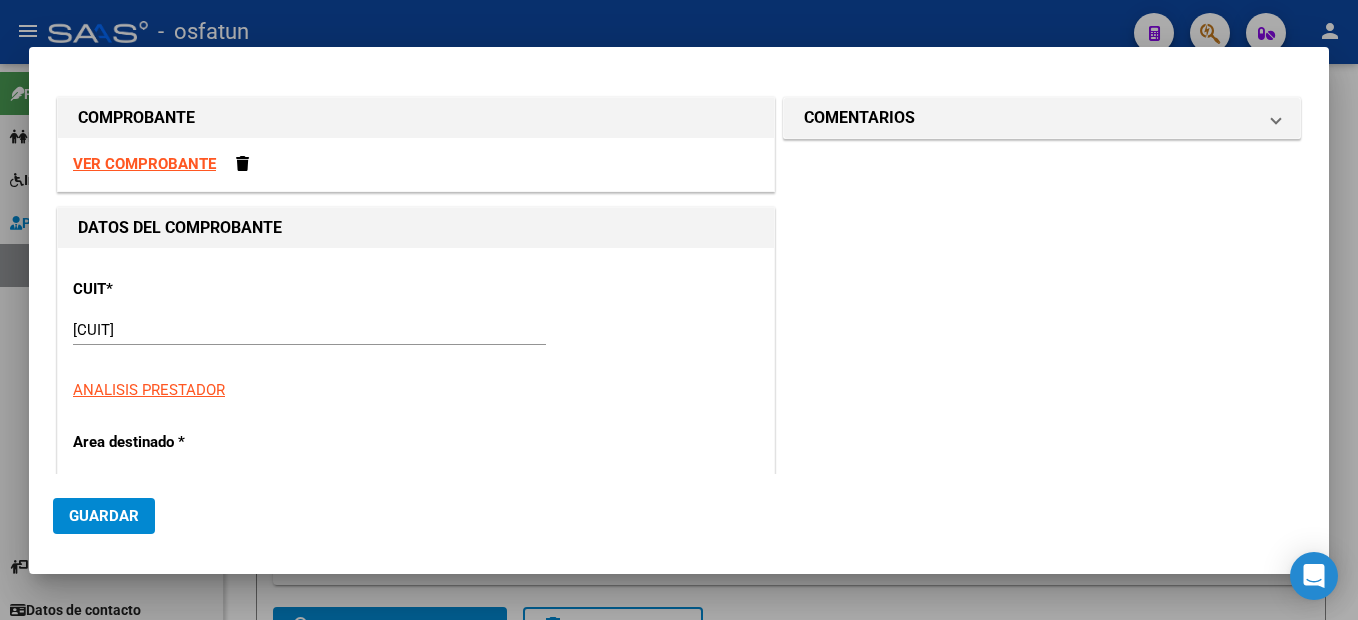 scroll, scrollTop: 212, scrollLeft: 0, axis: vertical 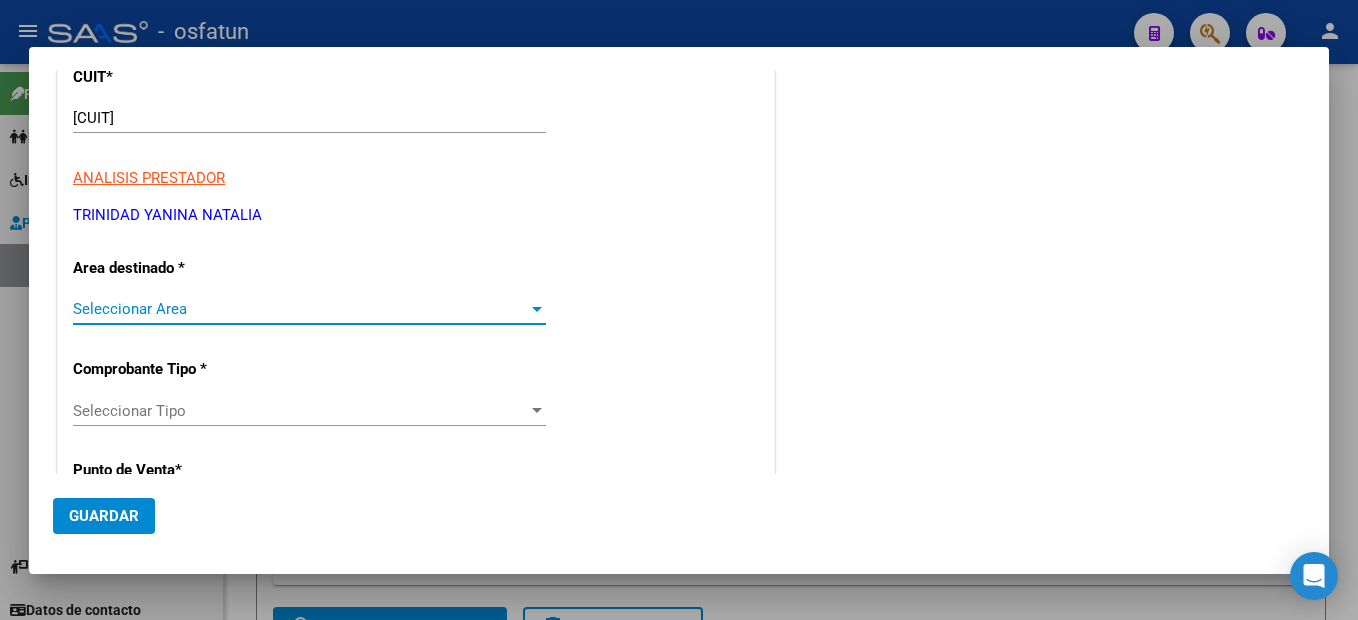 type on "4" 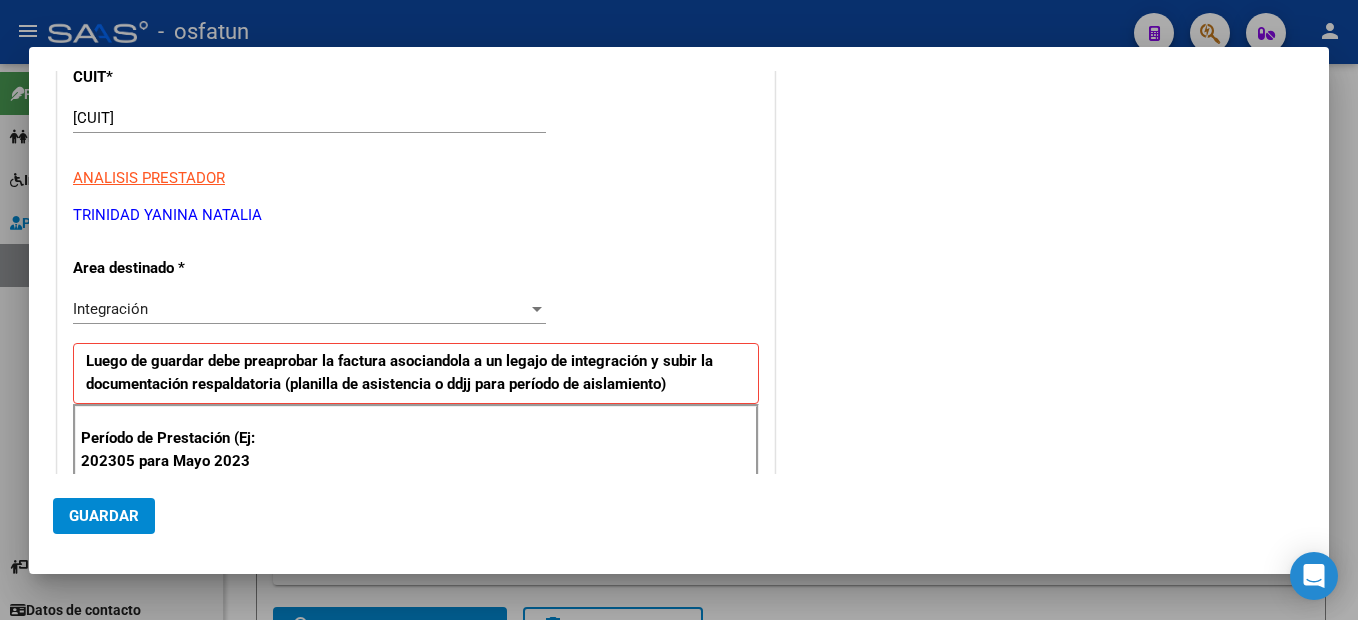 scroll, scrollTop: 442, scrollLeft: 0, axis: vertical 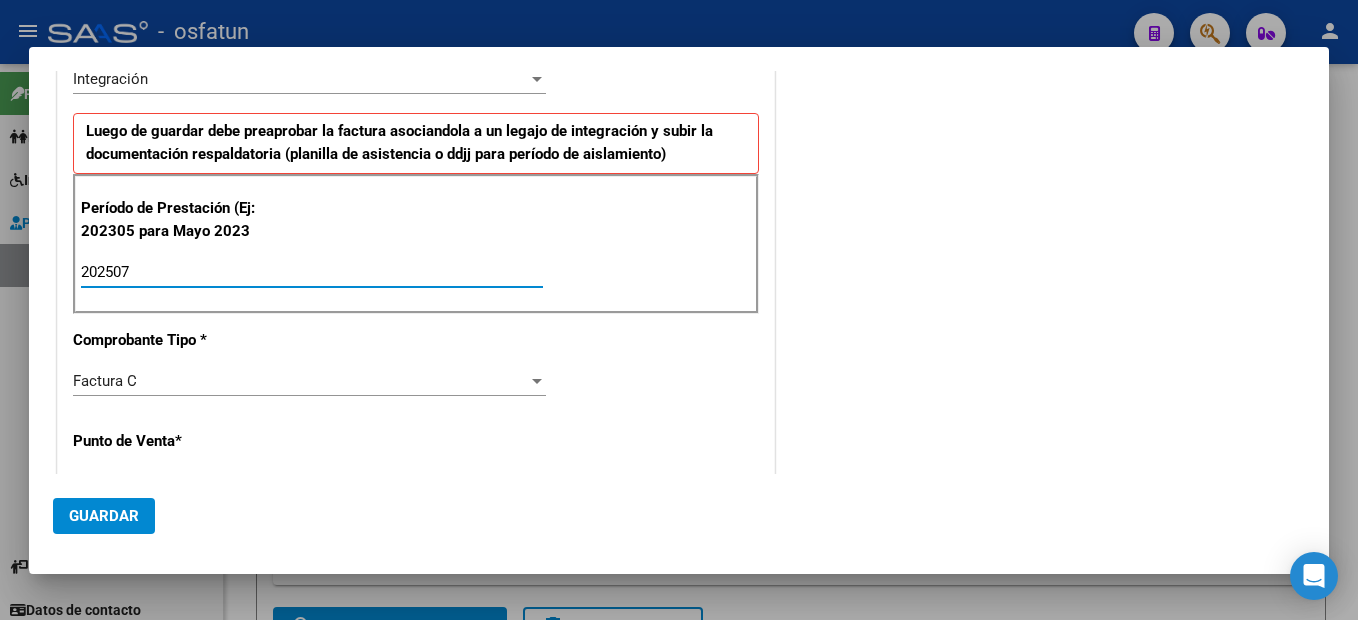 type on "202507" 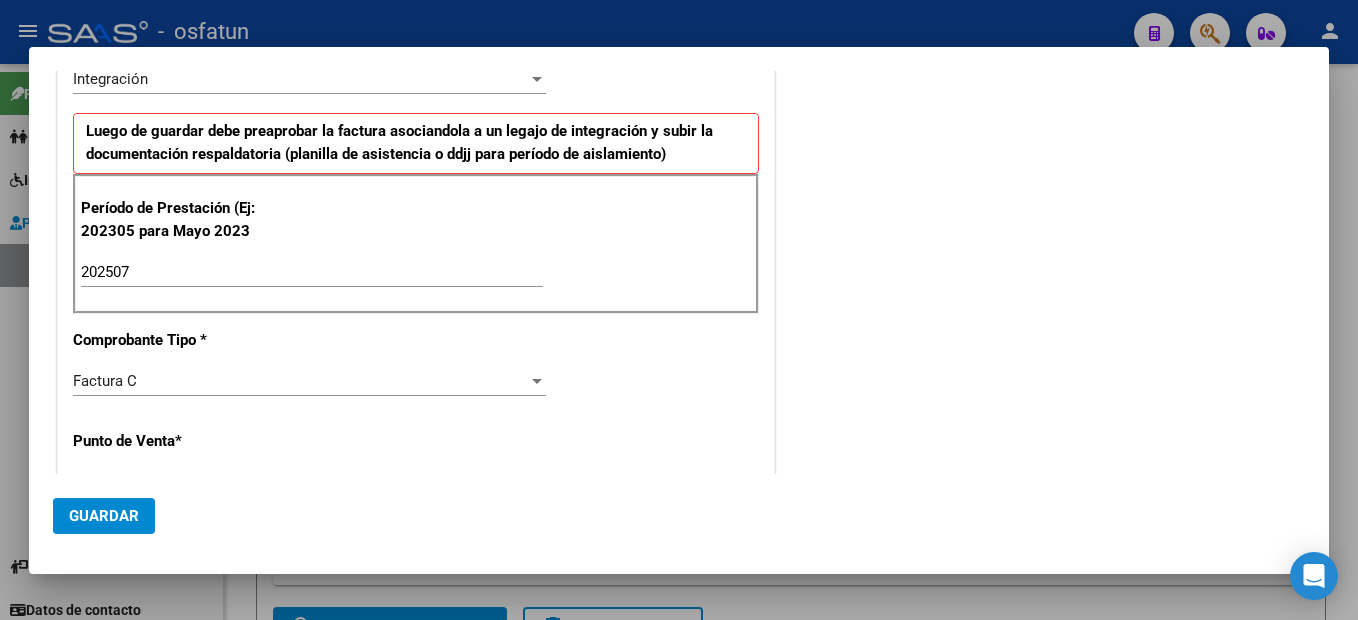 scroll, scrollTop: 653, scrollLeft: 0, axis: vertical 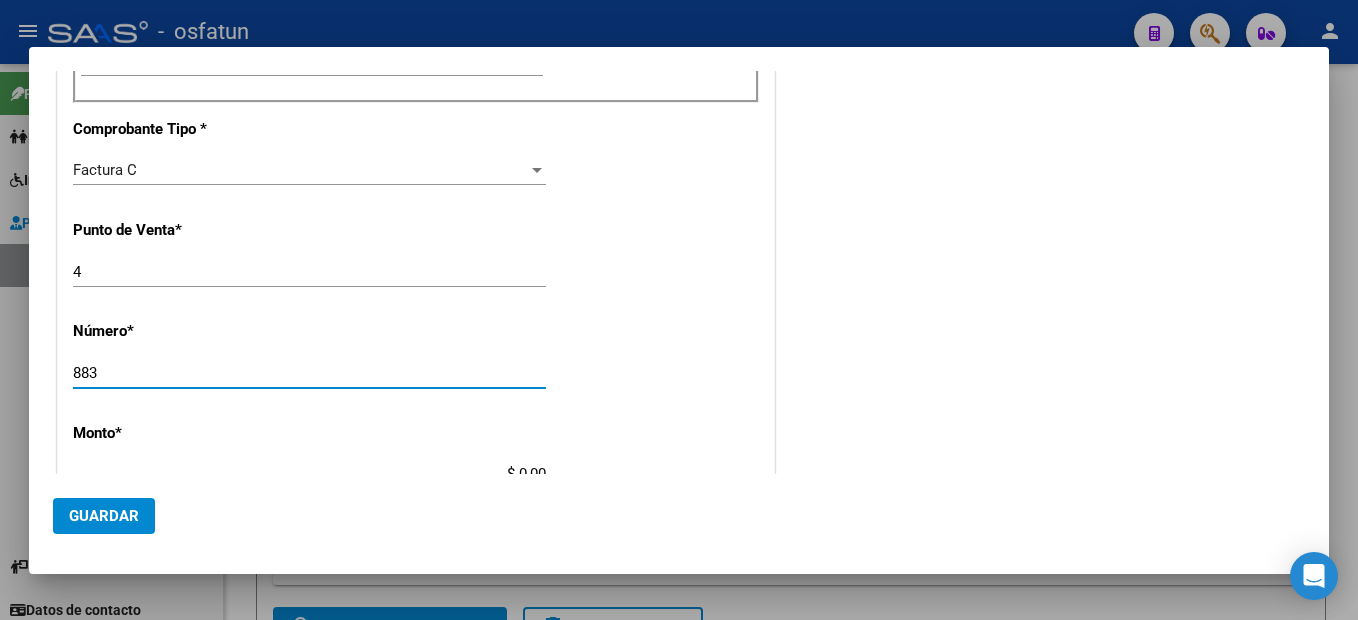 type on "883" 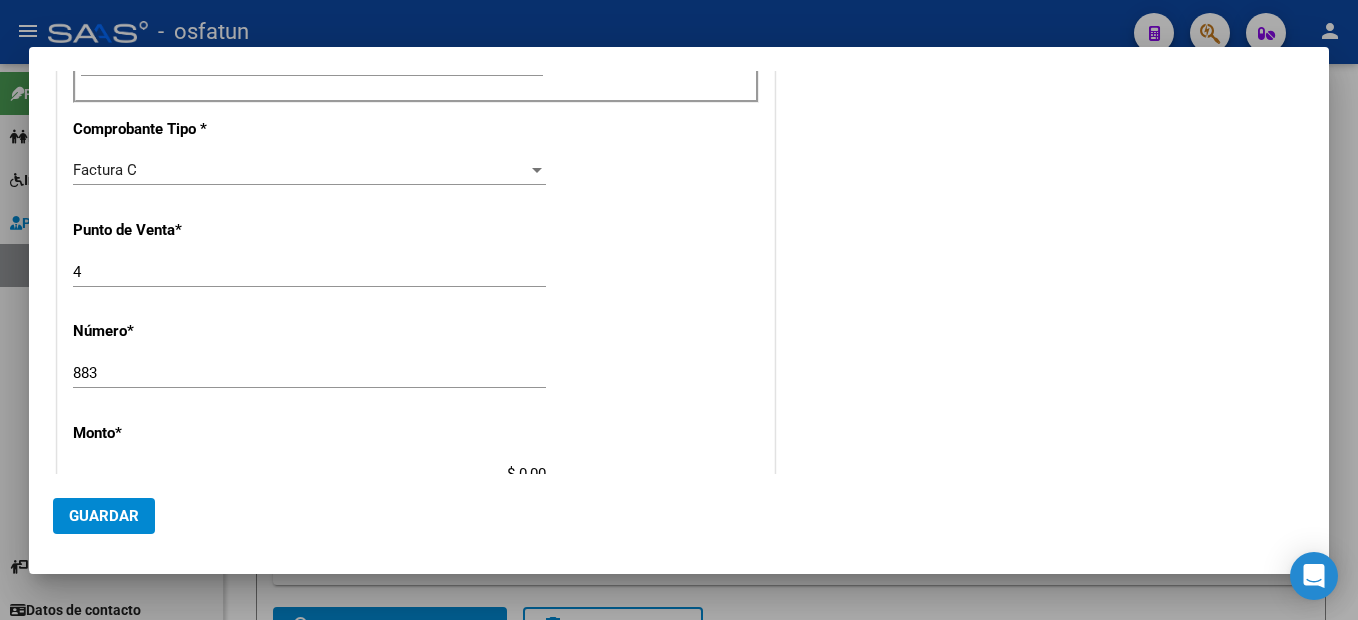 scroll, scrollTop: 663, scrollLeft: 0, axis: vertical 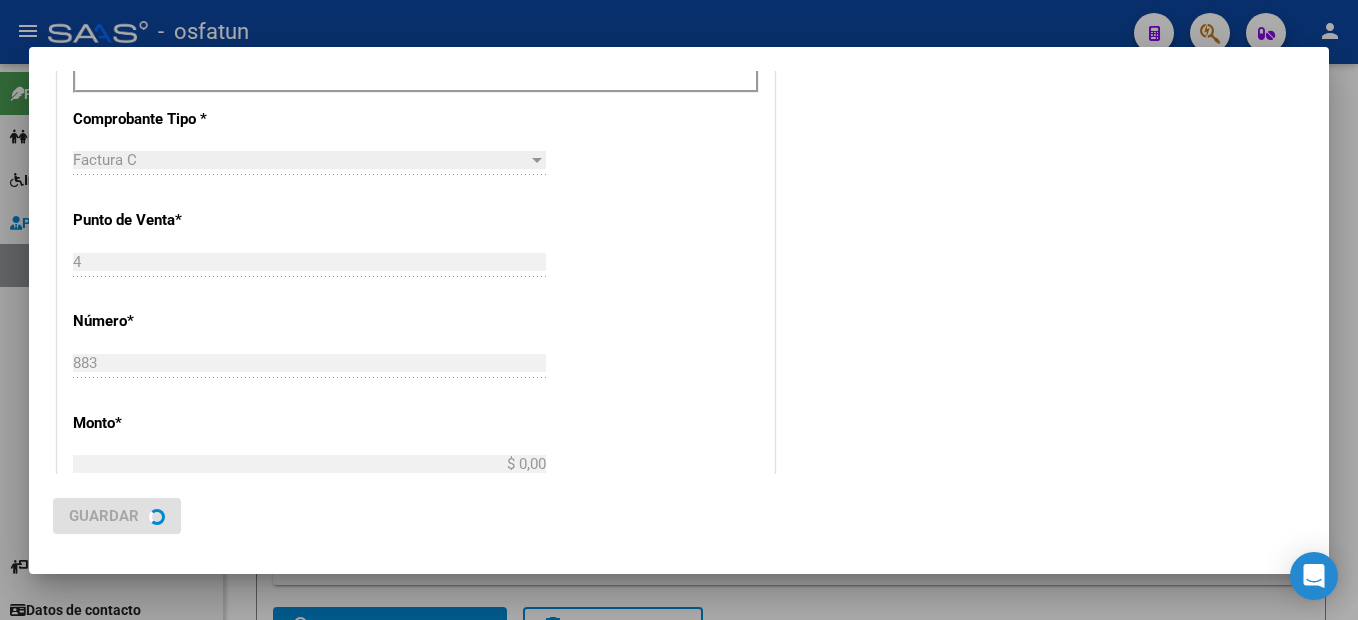 type on "$ 98.964,88" 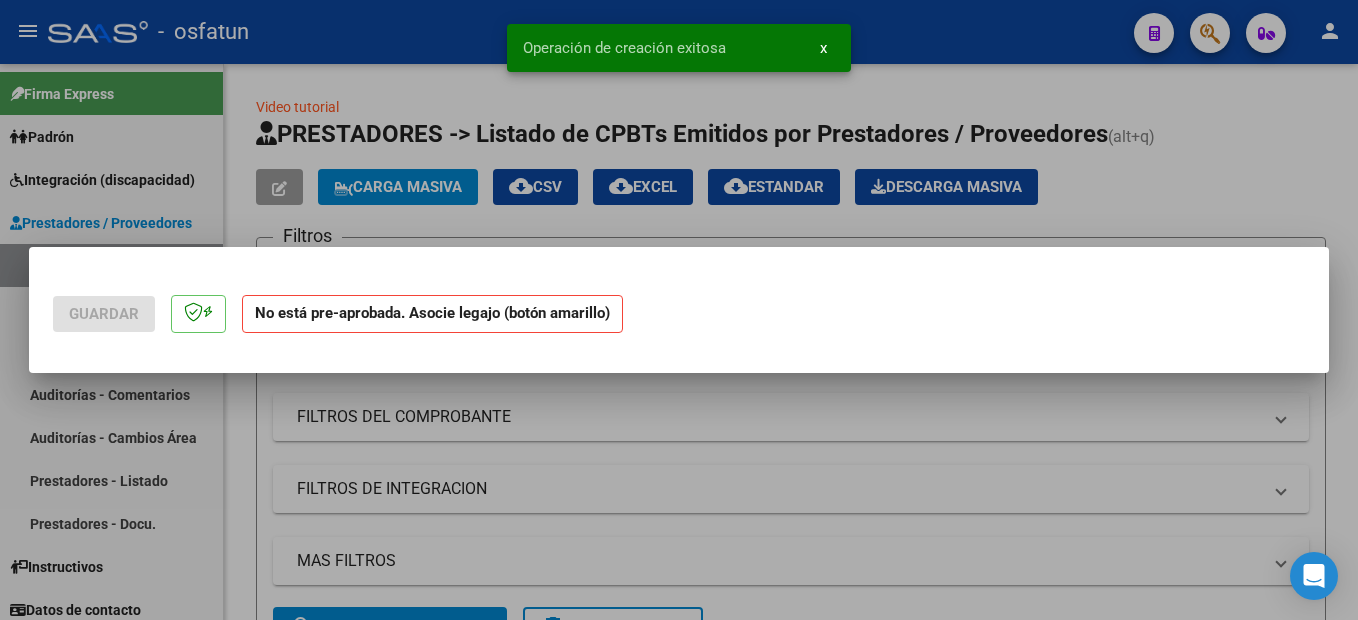 scroll, scrollTop: 0, scrollLeft: 0, axis: both 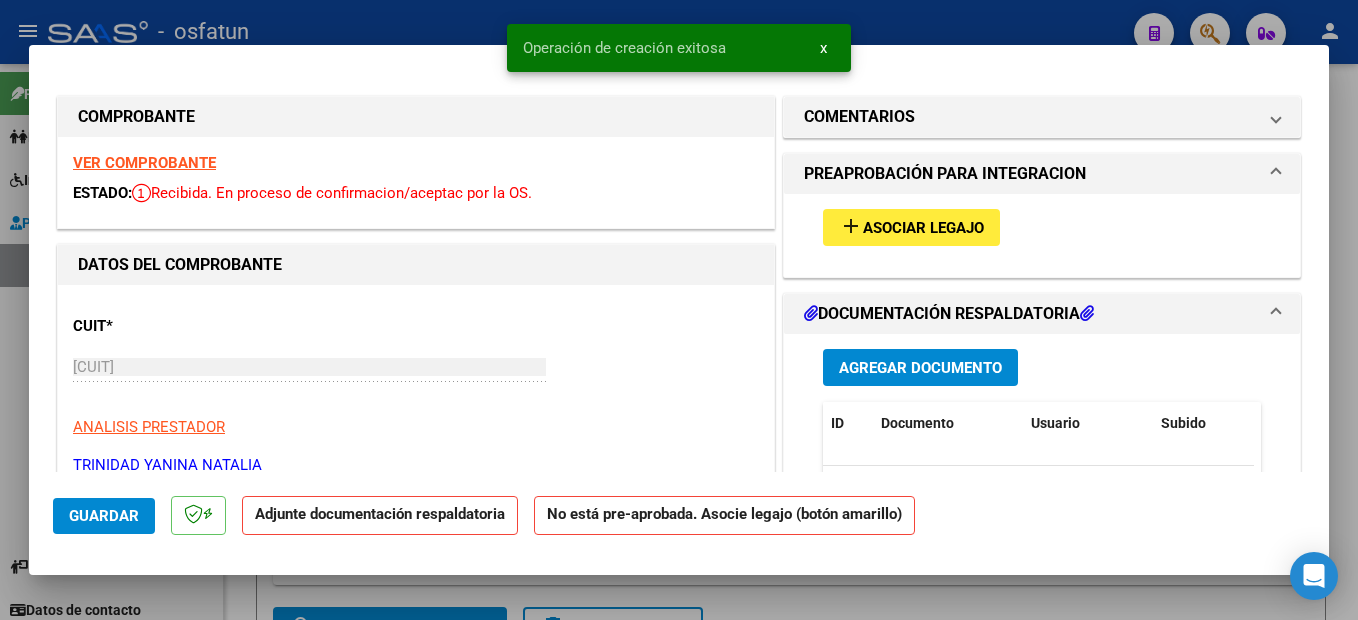 click on "VER COMPROBANTE" at bounding box center (144, 163) 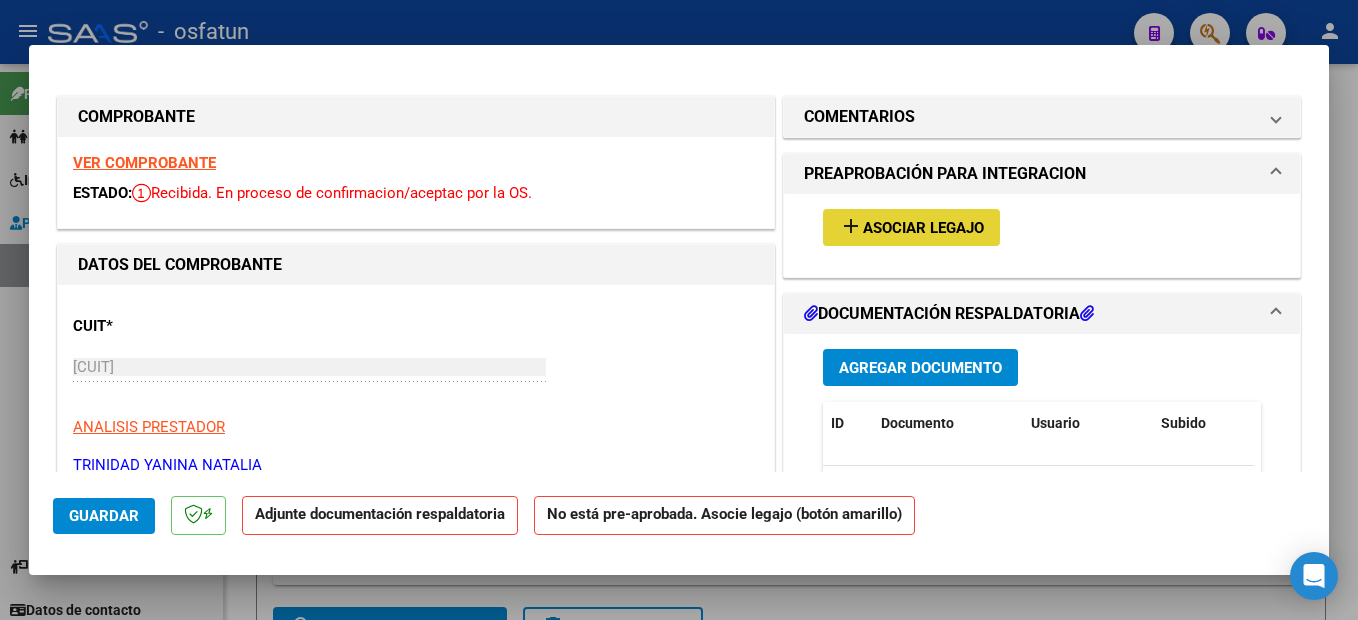 click on "Asociar Legajo" at bounding box center [923, 228] 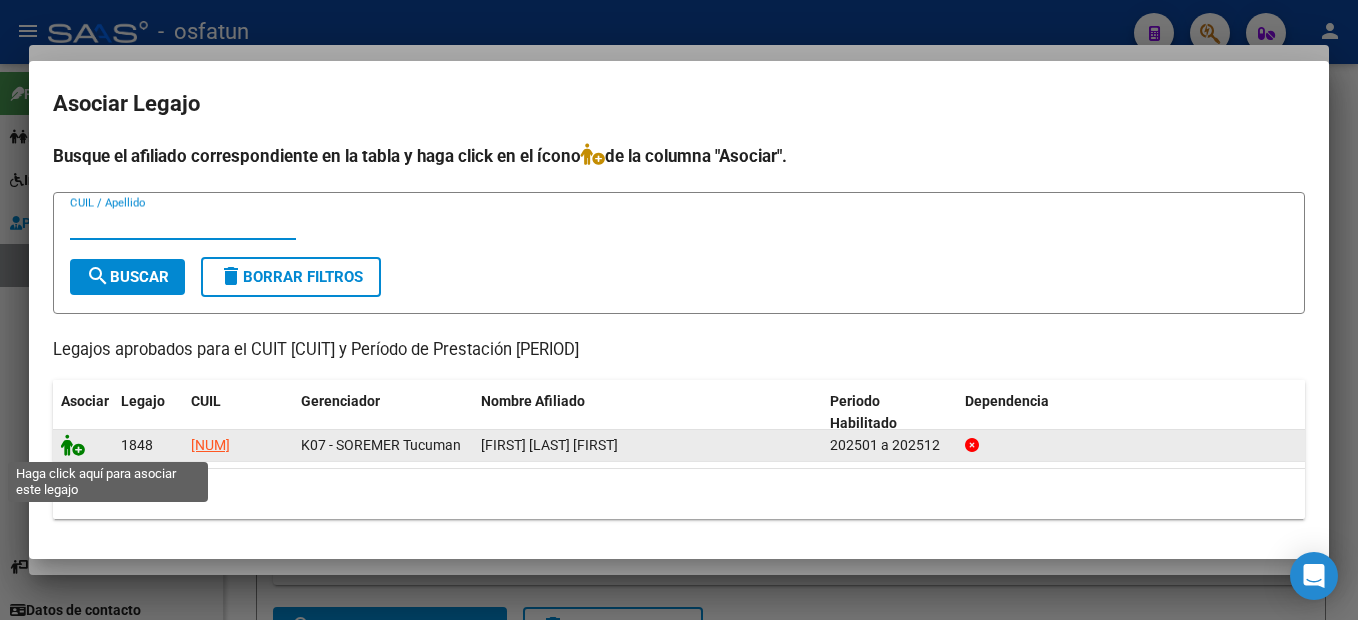 click 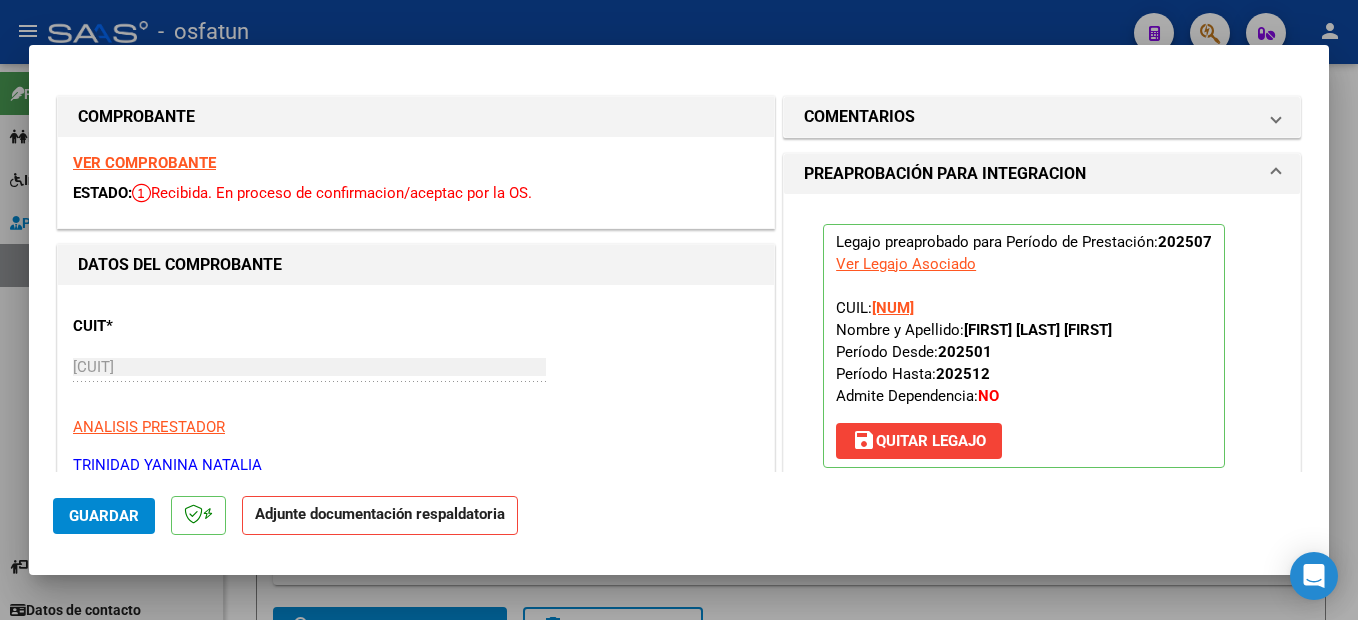 scroll, scrollTop: 500, scrollLeft: 0, axis: vertical 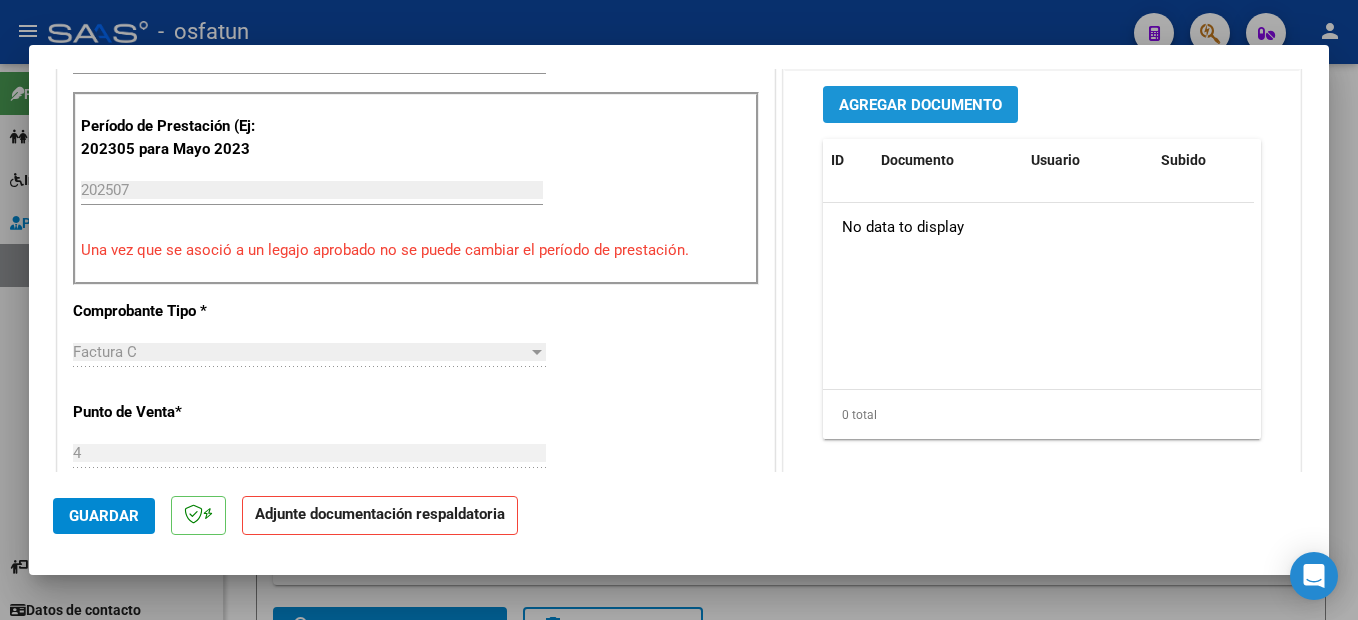 click on "Agregar Documento" at bounding box center [920, 105] 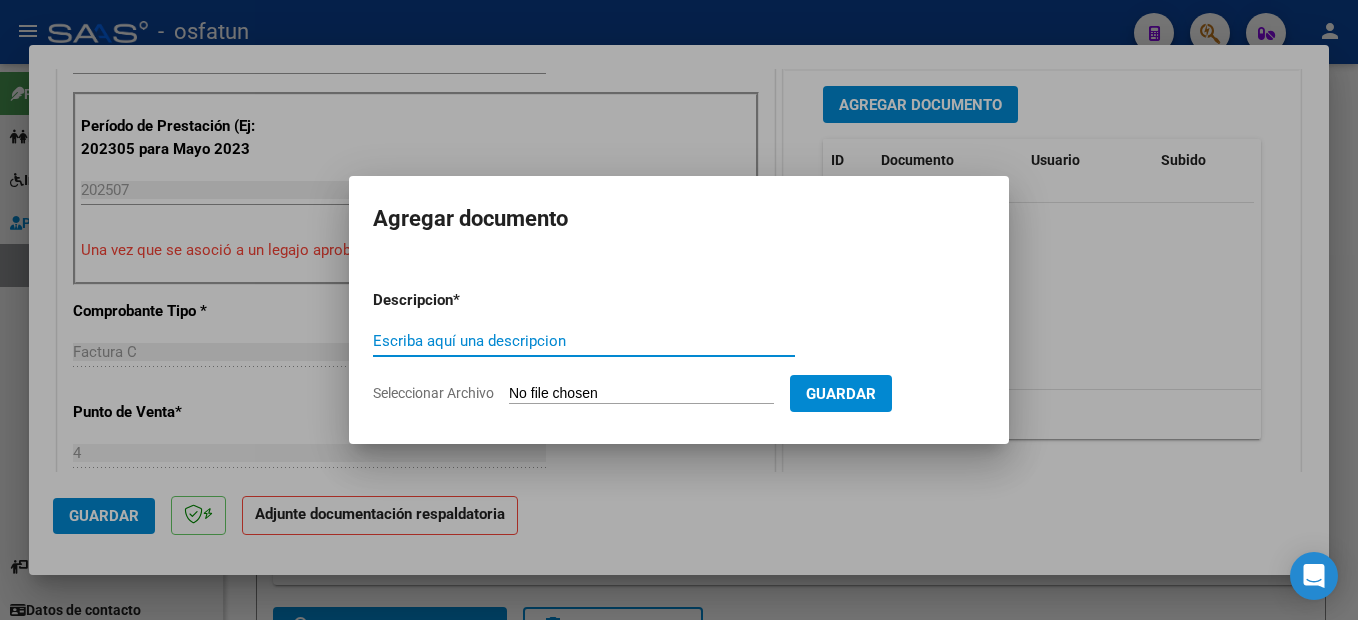 click on "Escriba aquí una descripcion" at bounding box center [584, 341] 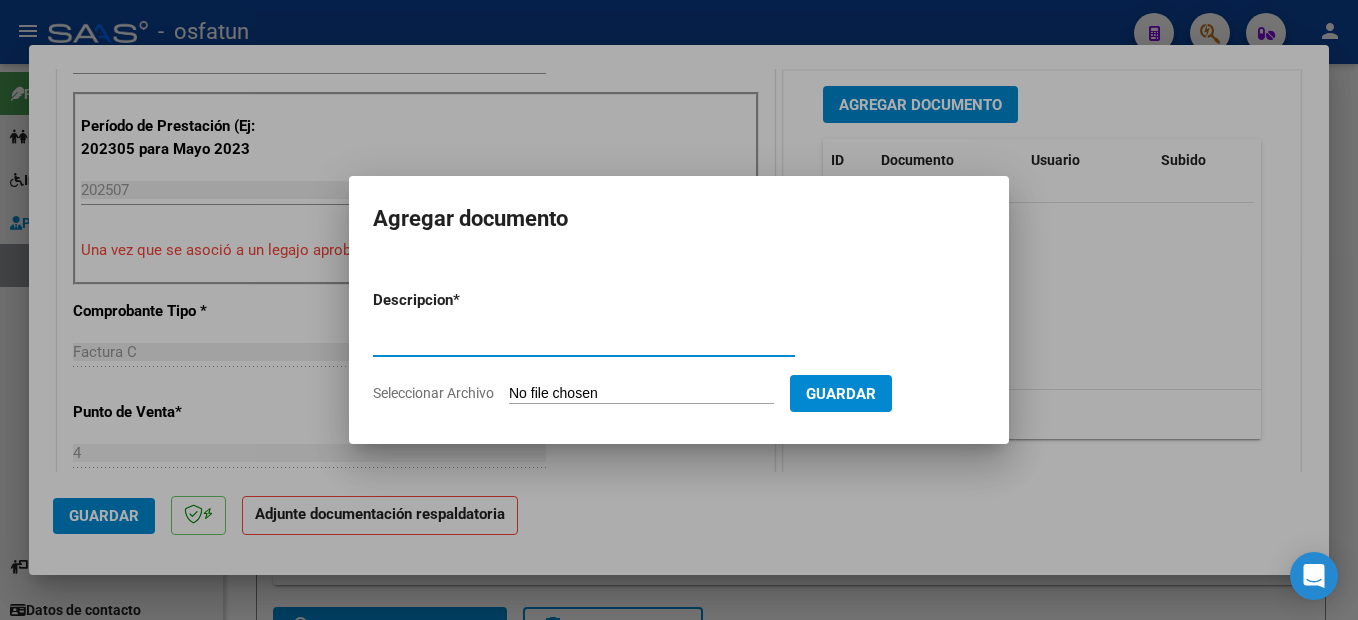 type on "planilla de asistencia" 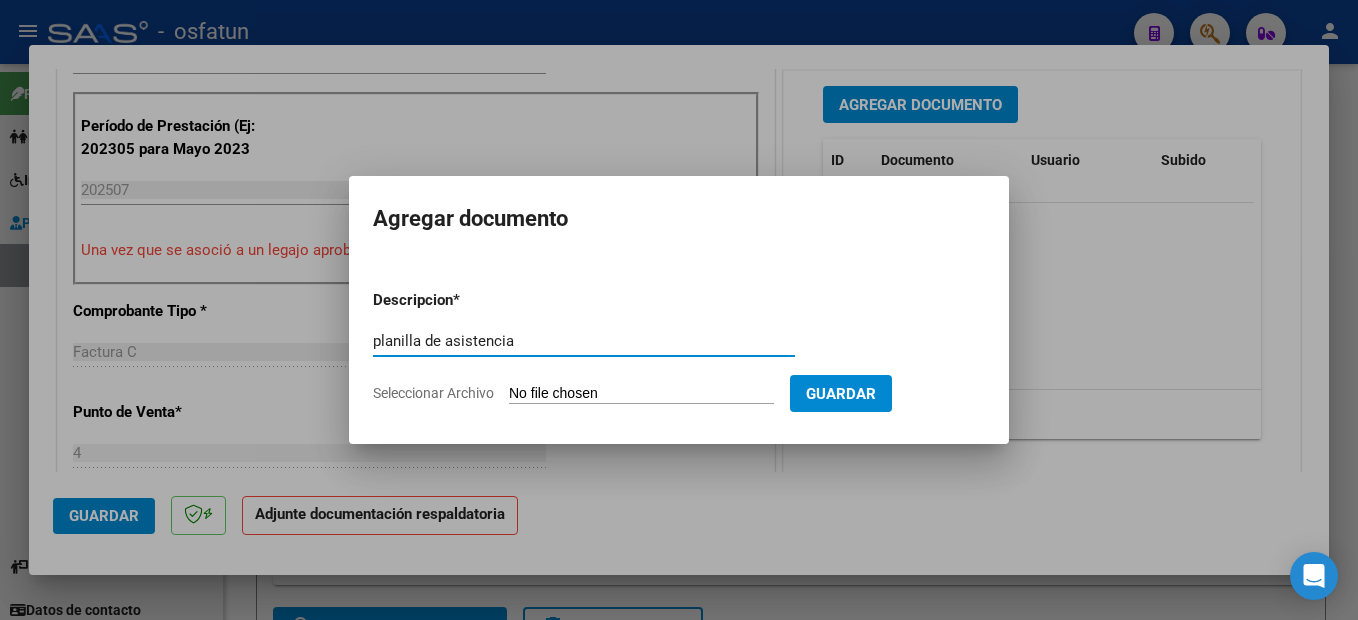 click on "Seleccionar Archivo" at bounding box center (641, 394) 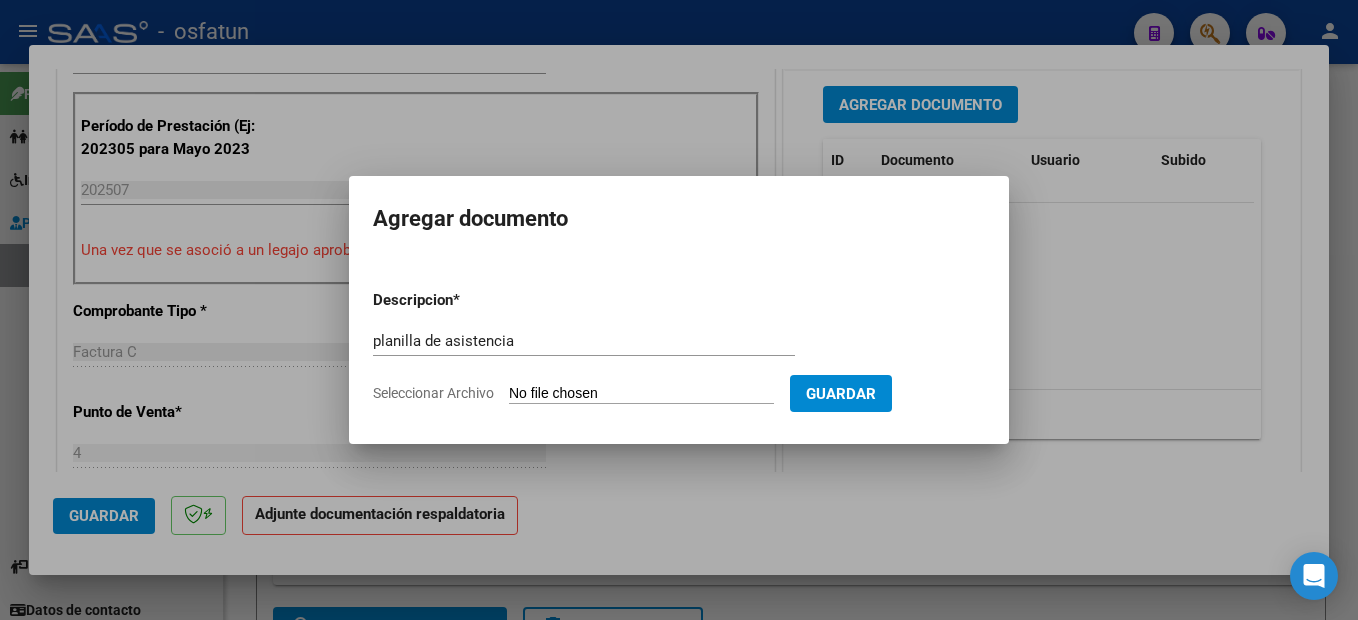 type on "C:\fakepath\250807110423.pdf" 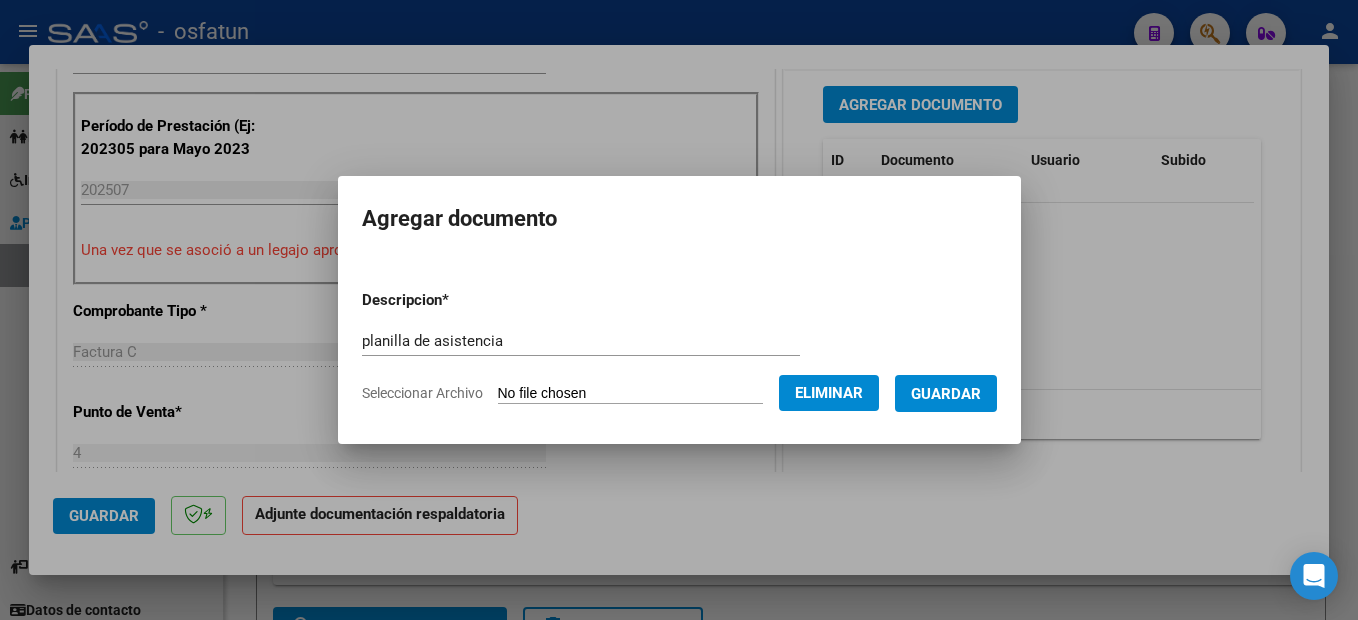 click on "Guardar" at bounding box center (946, 394) 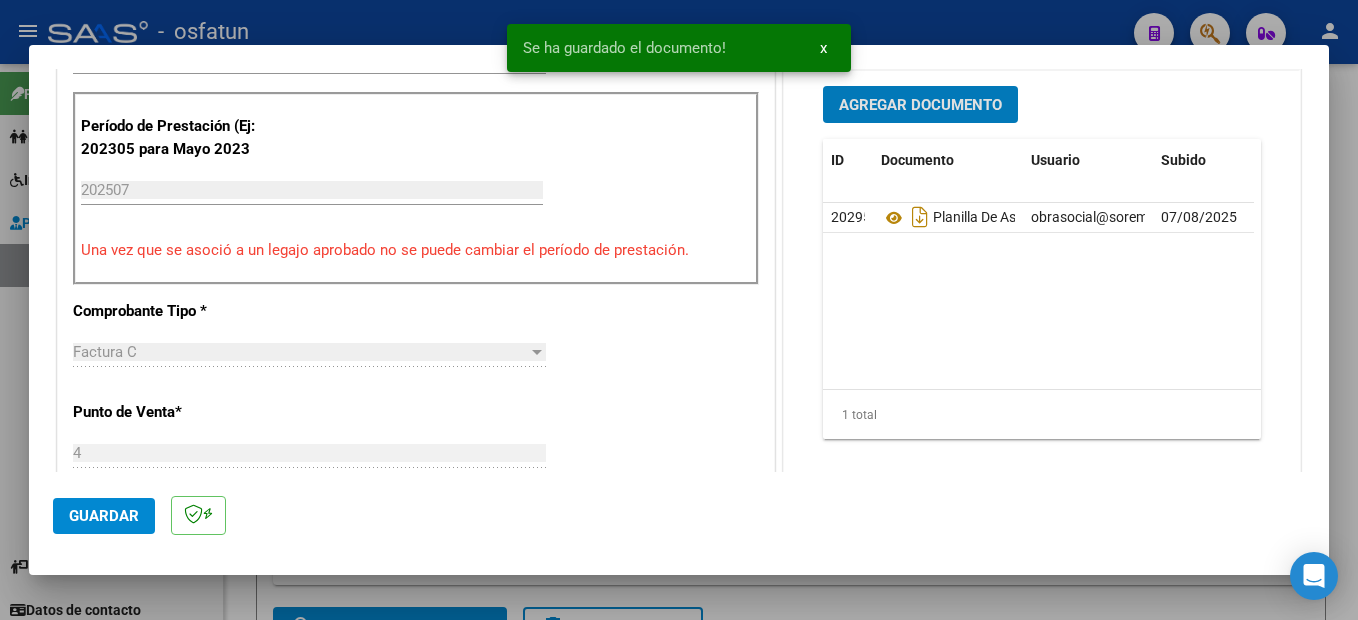 scroll, scrollTop: 1100, scrollLeft: 0, axis: vertical 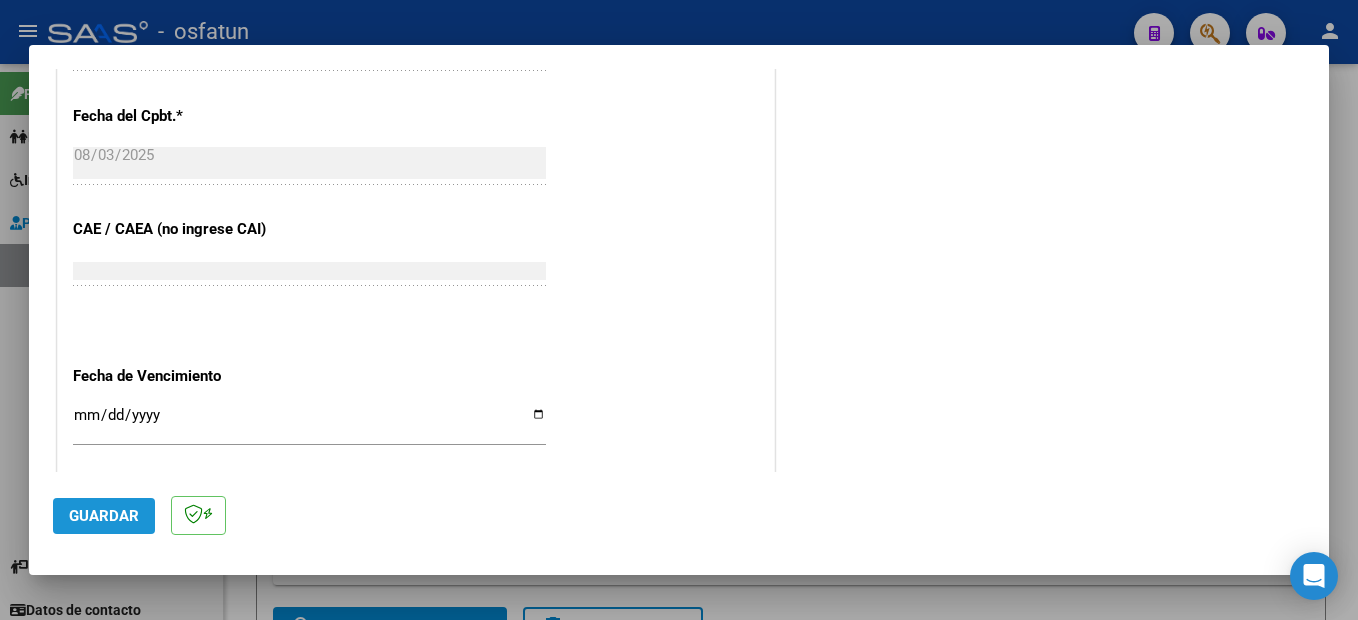 drag, startPoint x: 110, startPoint y: 521, endPoint x: 582, endPoint y: 301, distance: 520.7533 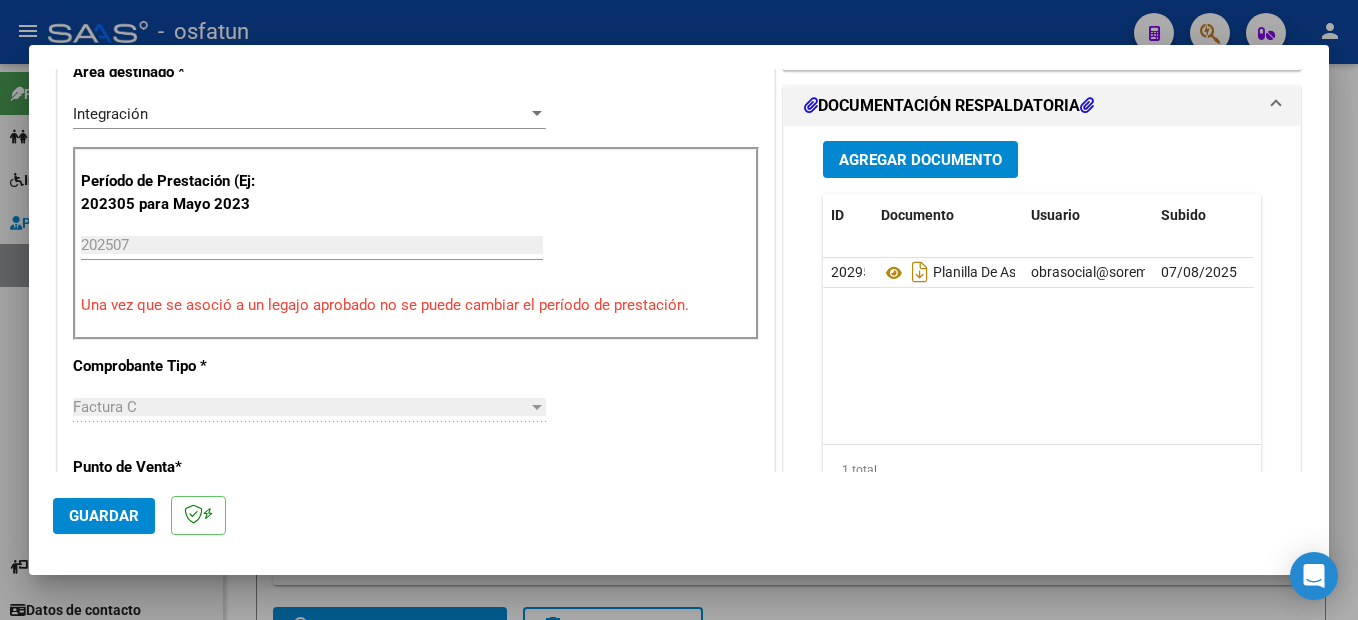 scroll, scrollTop: 700, scrollLeft: 0, axis: vertical 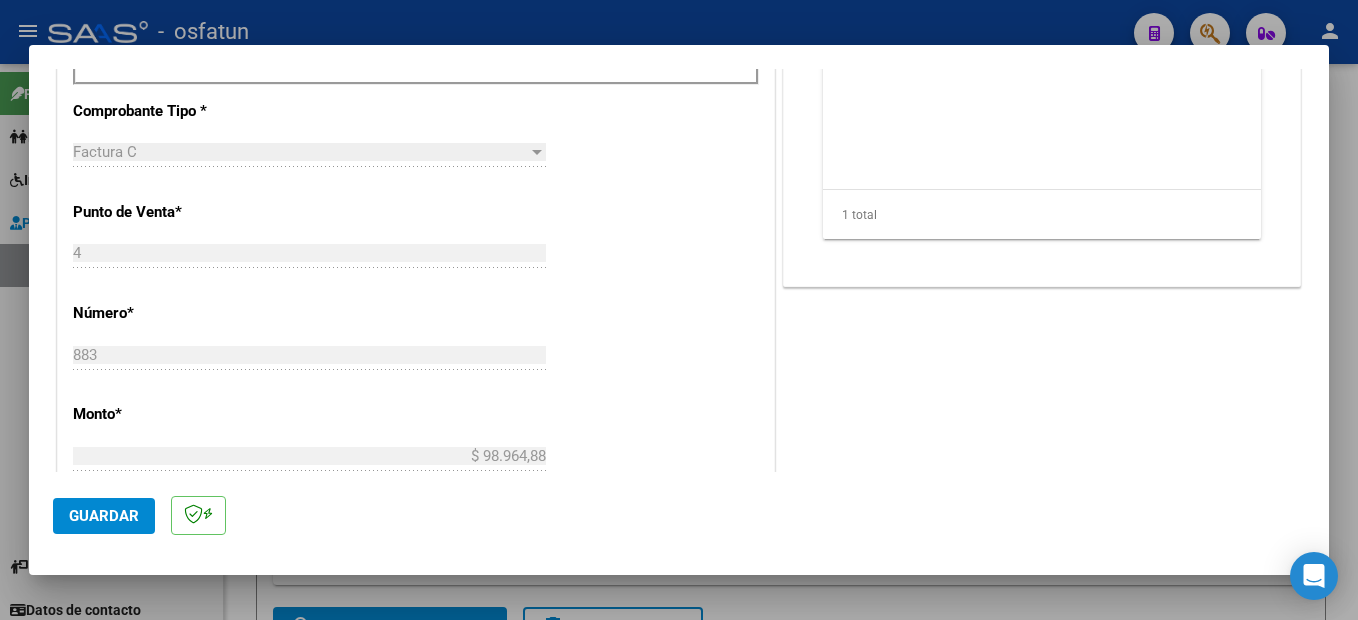click at bounding box center (679, 310) 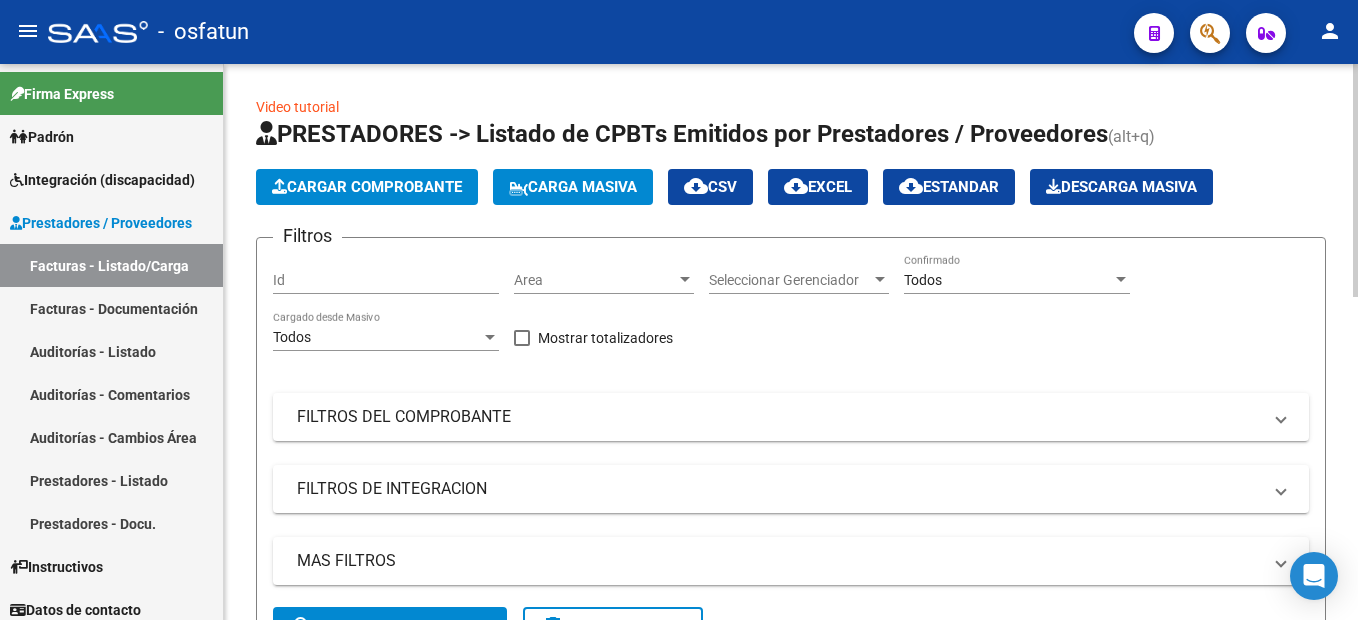 click on "Cargar Comprobante" 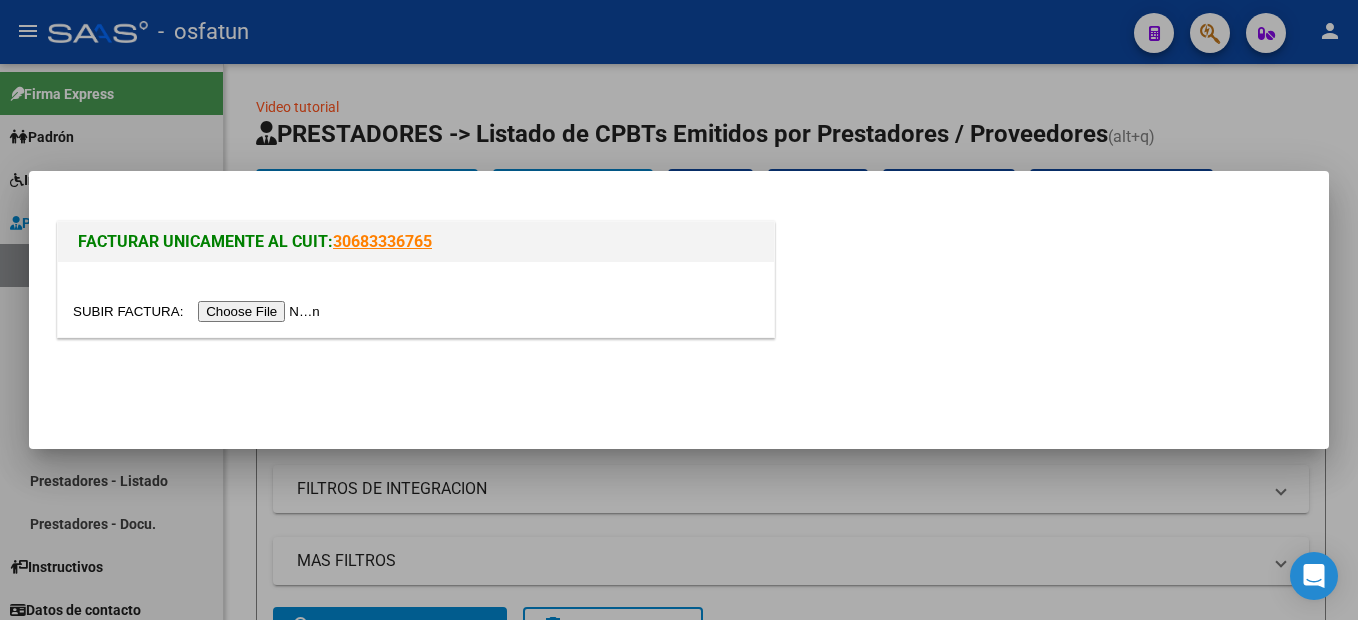click at bounding box center [199, 311] 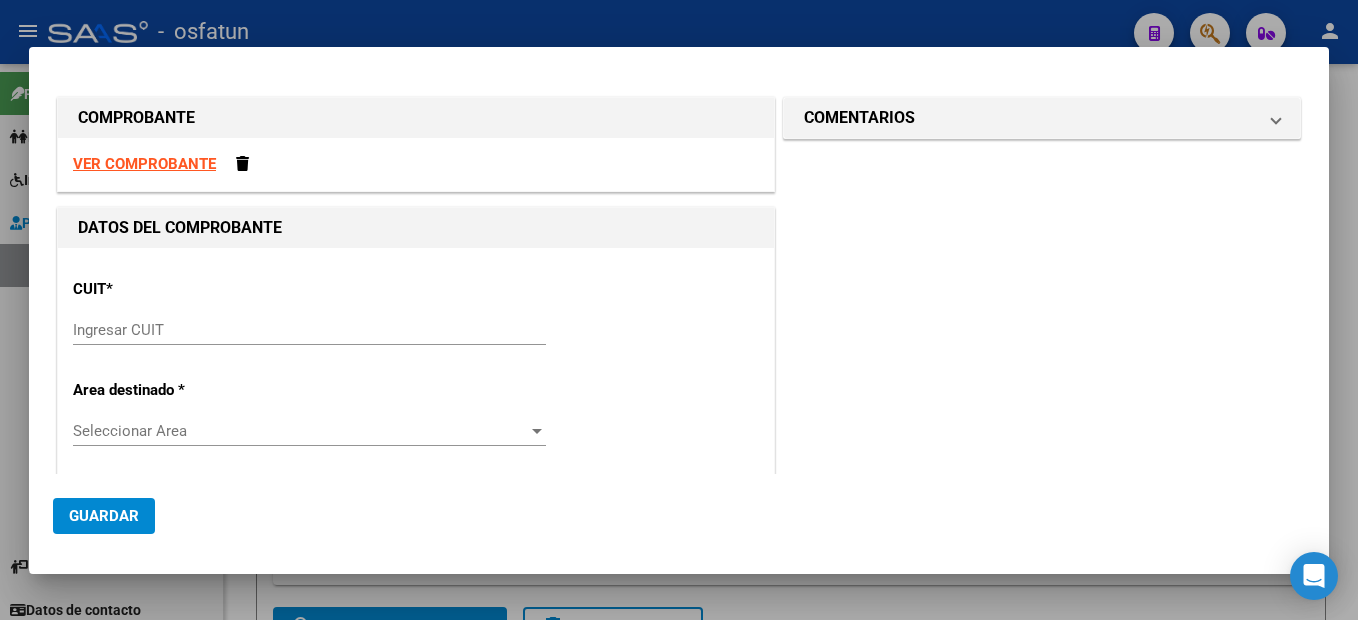 click on "Ingresar CUIT" at bounding box center (309, 330) 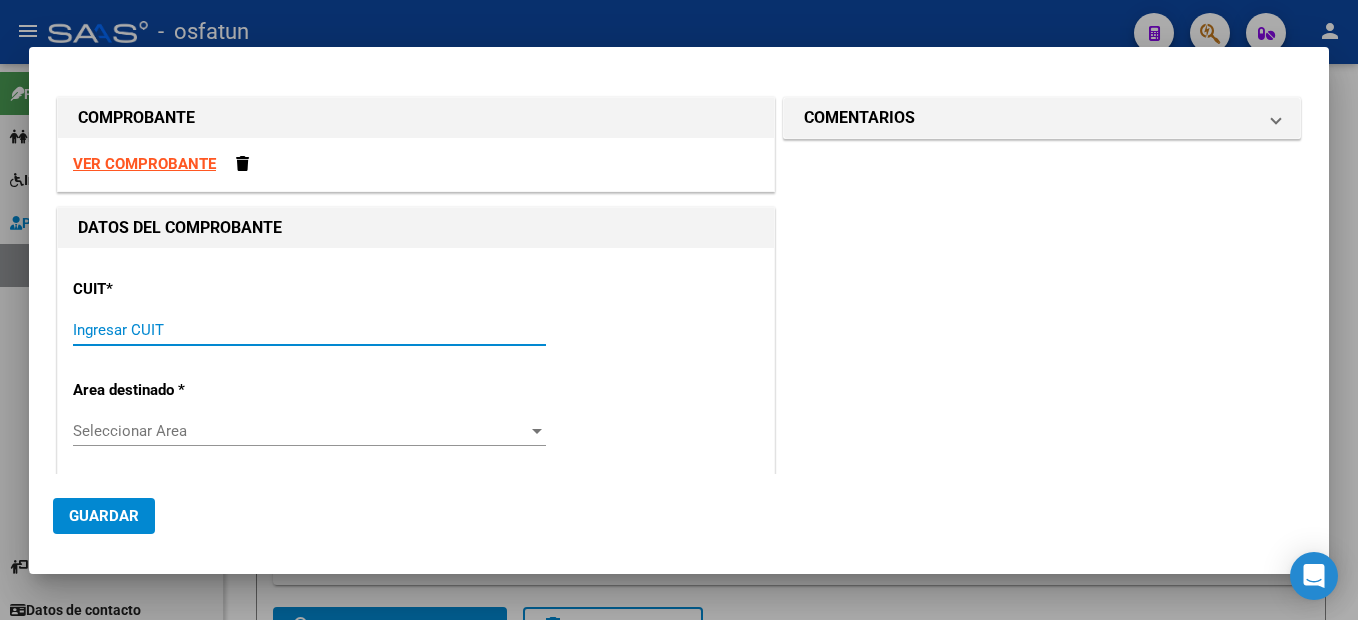 drag, startPoint x: 699, startPoint y: 274, endPoint x: 354, endPoint y: 224, distance: 348.60437 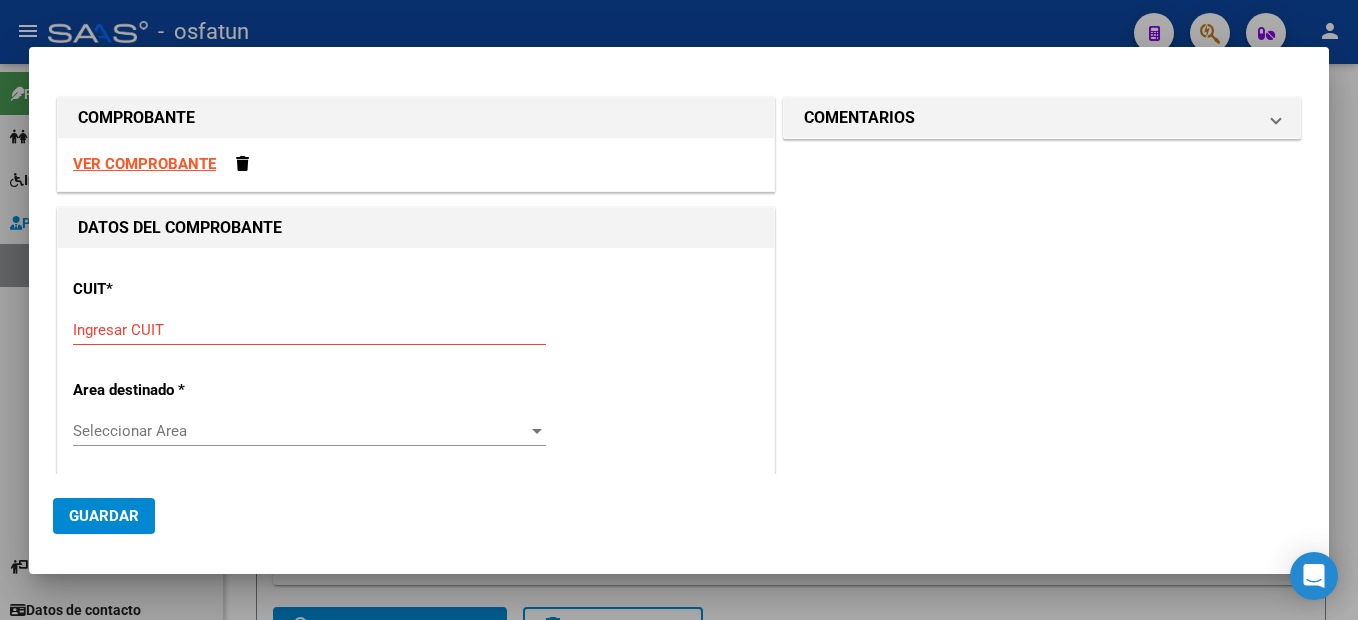 click on "VER COMPROBANTE" at bounding box center [144, 164] 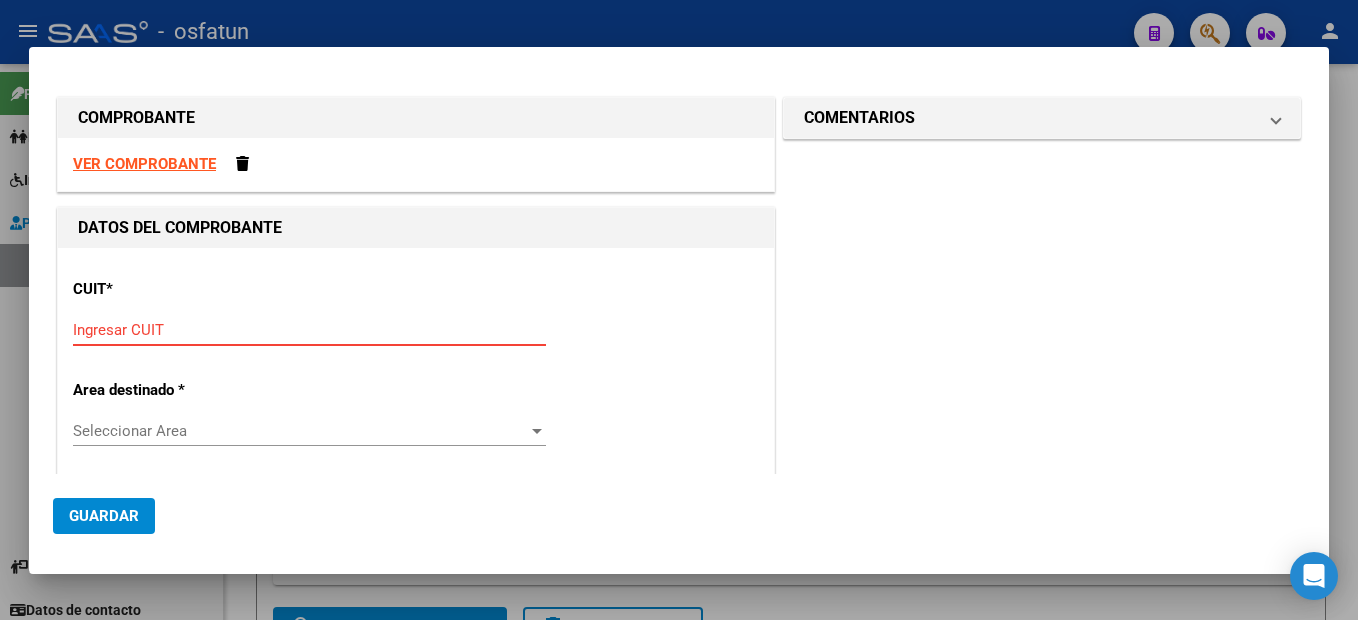 click on "Ingresar CUIT" at bounding box center (309, 330) 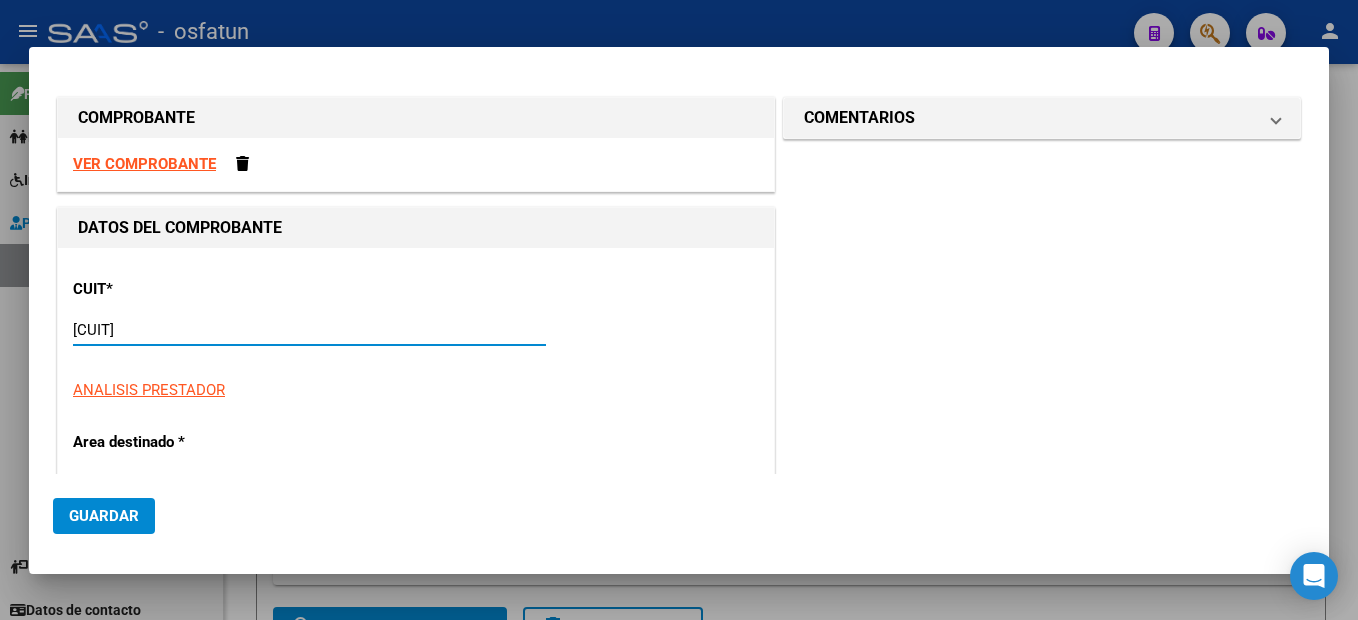 type on "[CUIT]" 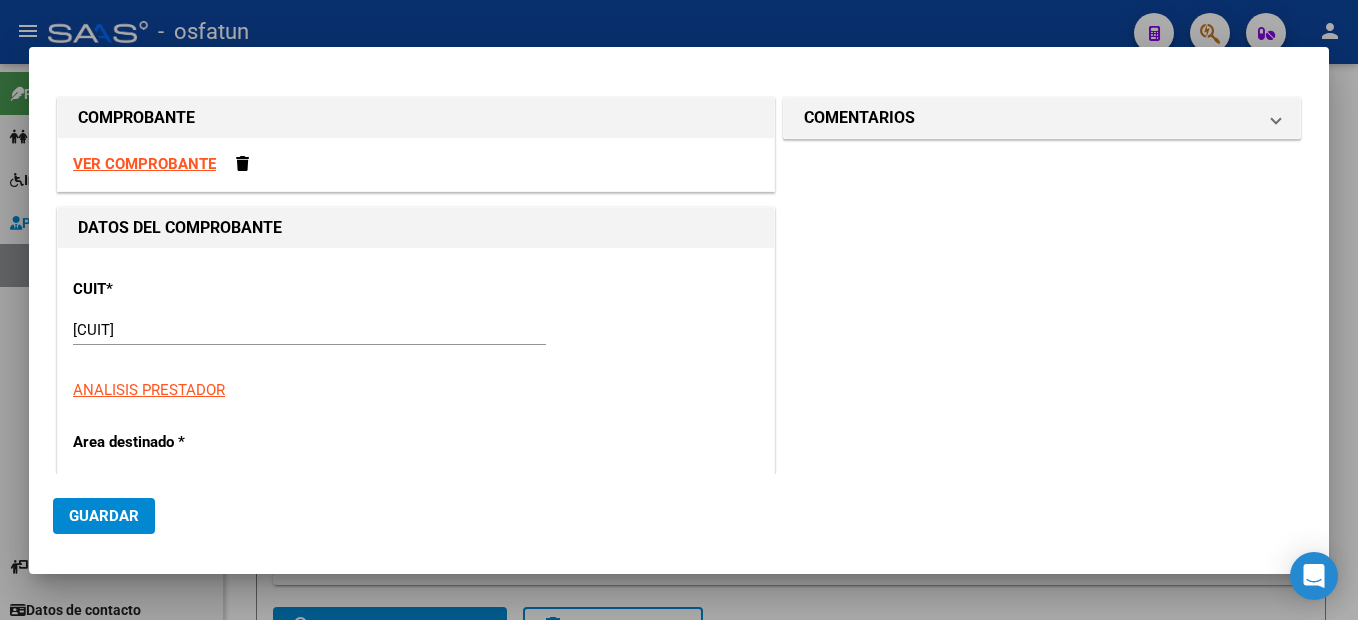 scroll, scrollTop: 212, scrollLeft: 0, axis: vertical 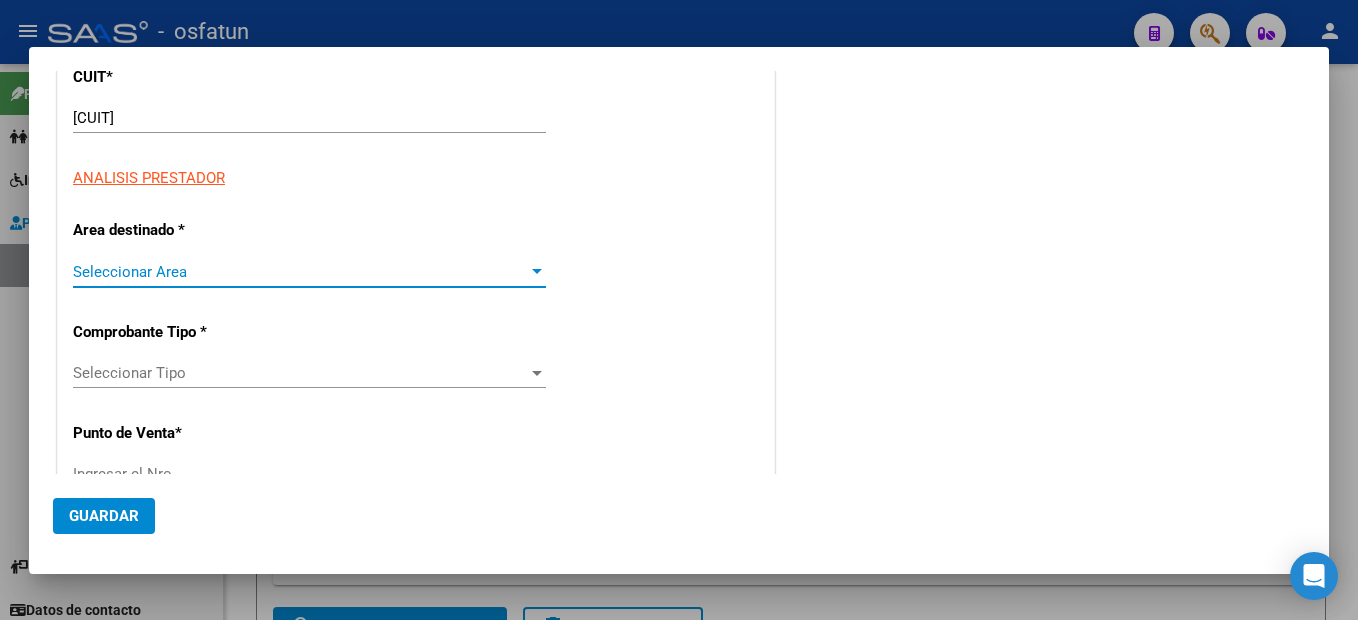 click on "Seleccionar Area" at bounding box center [300, 272] 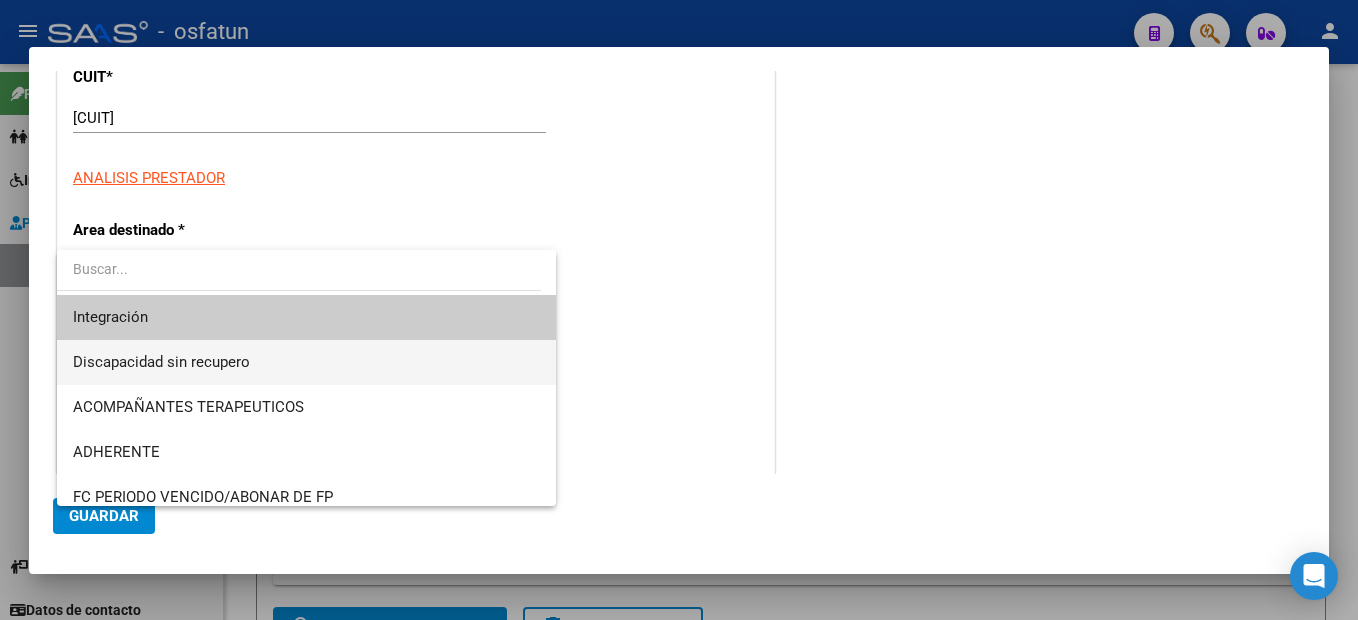 type on "3" 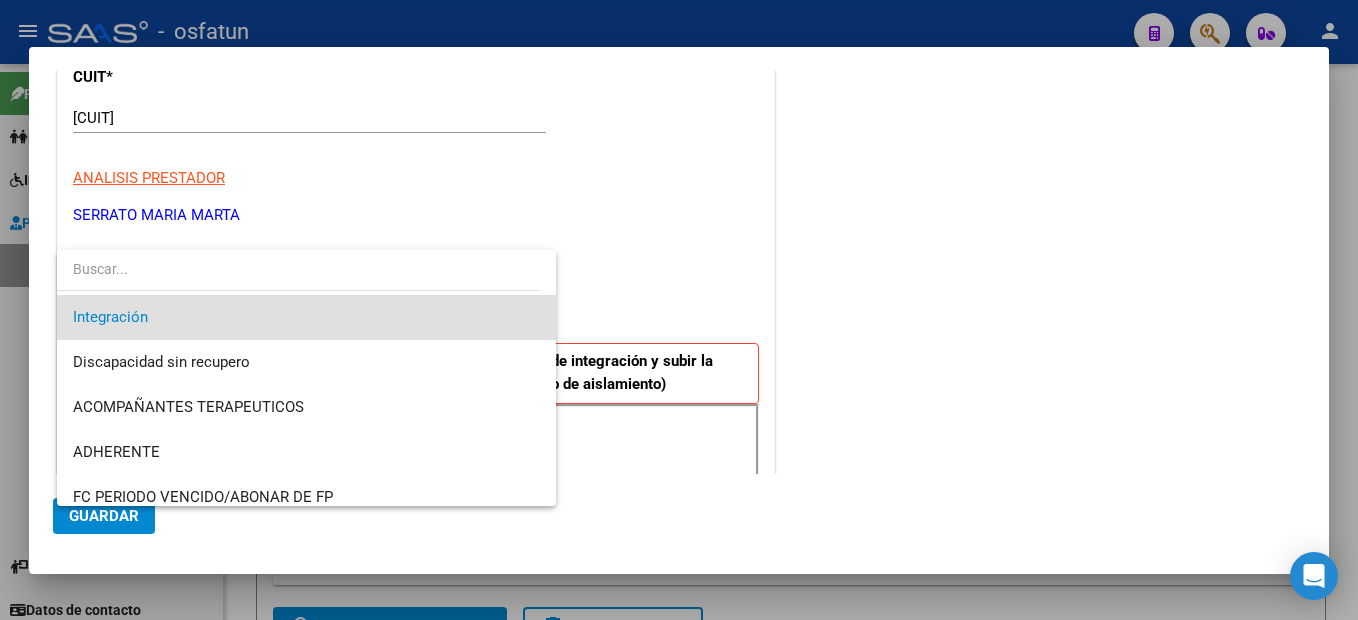 drag, startPoint x: 214, startPoint y: 328, endPoint x: 282, endPoint y: 322, distance: 68.26419 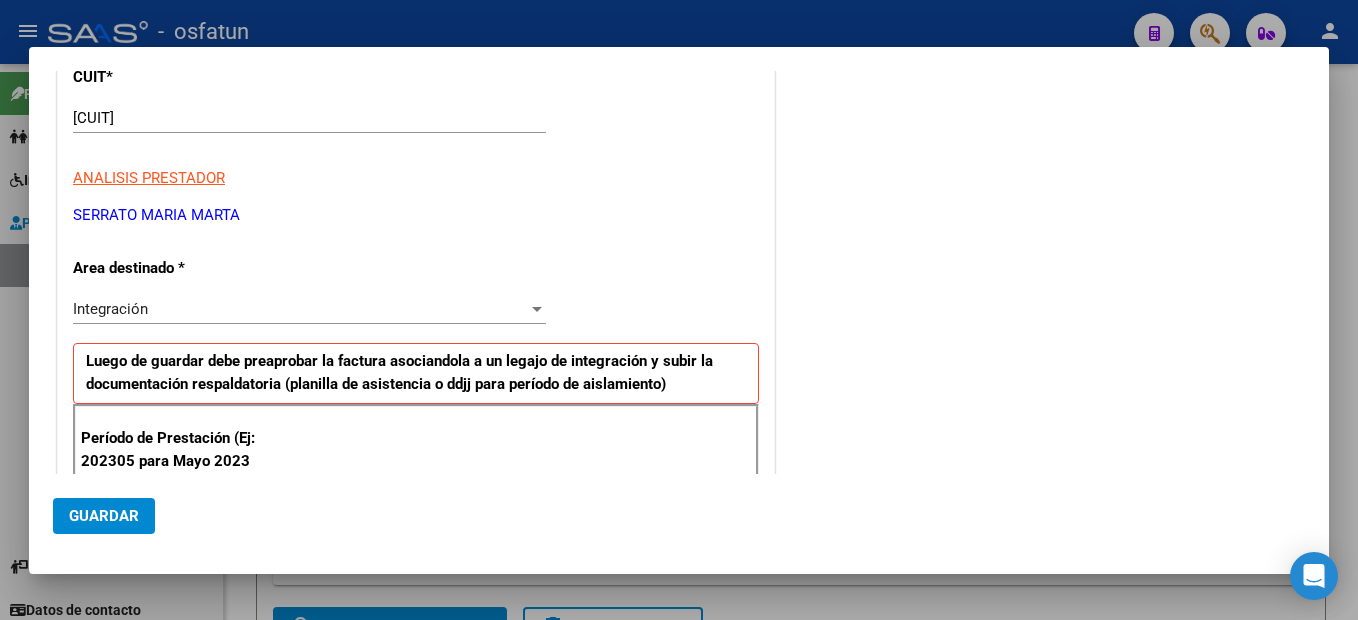 scroll, scrollTop: 442, scrollLeft: 0, axis: vertical 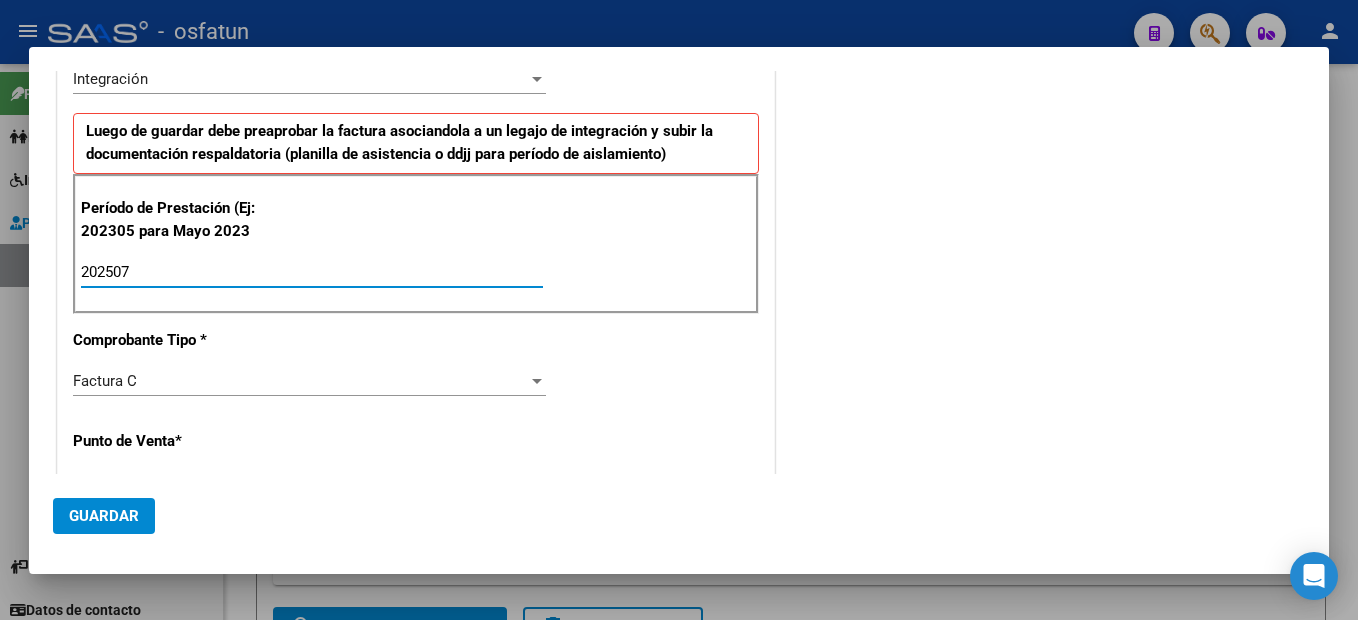 type on "202507" 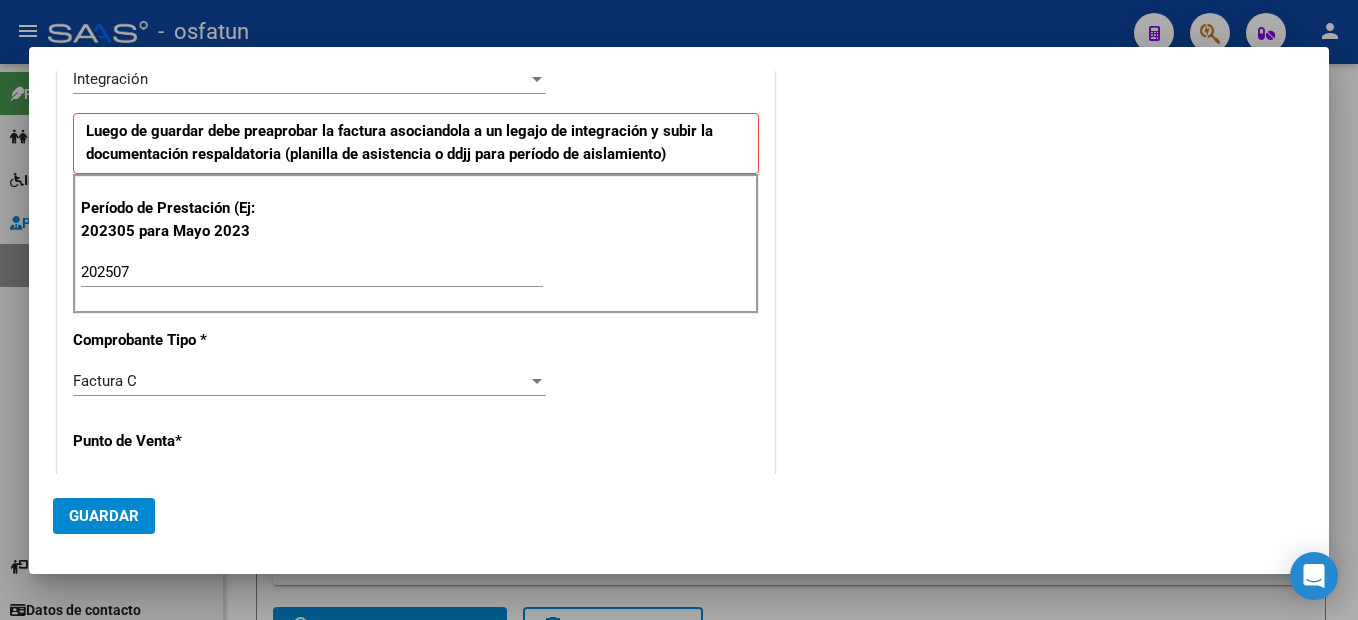scroll, scrollTop: 653, scrollLeft: 0, axis: vertical 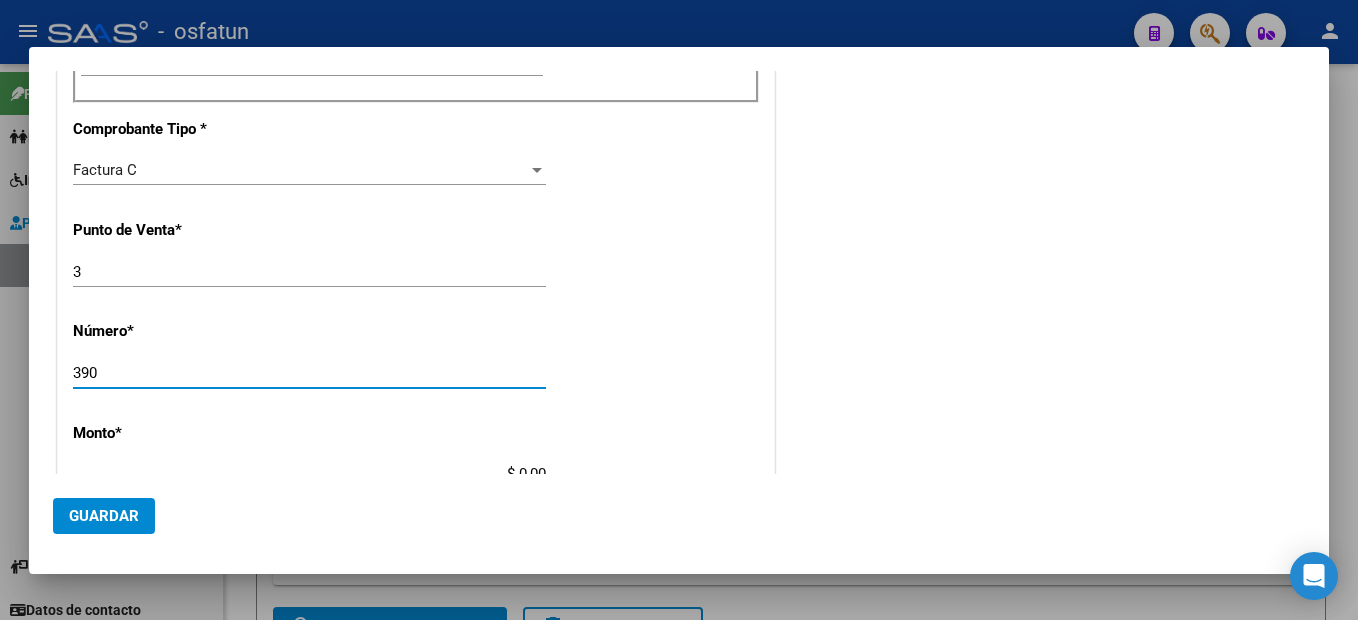 type on "390" 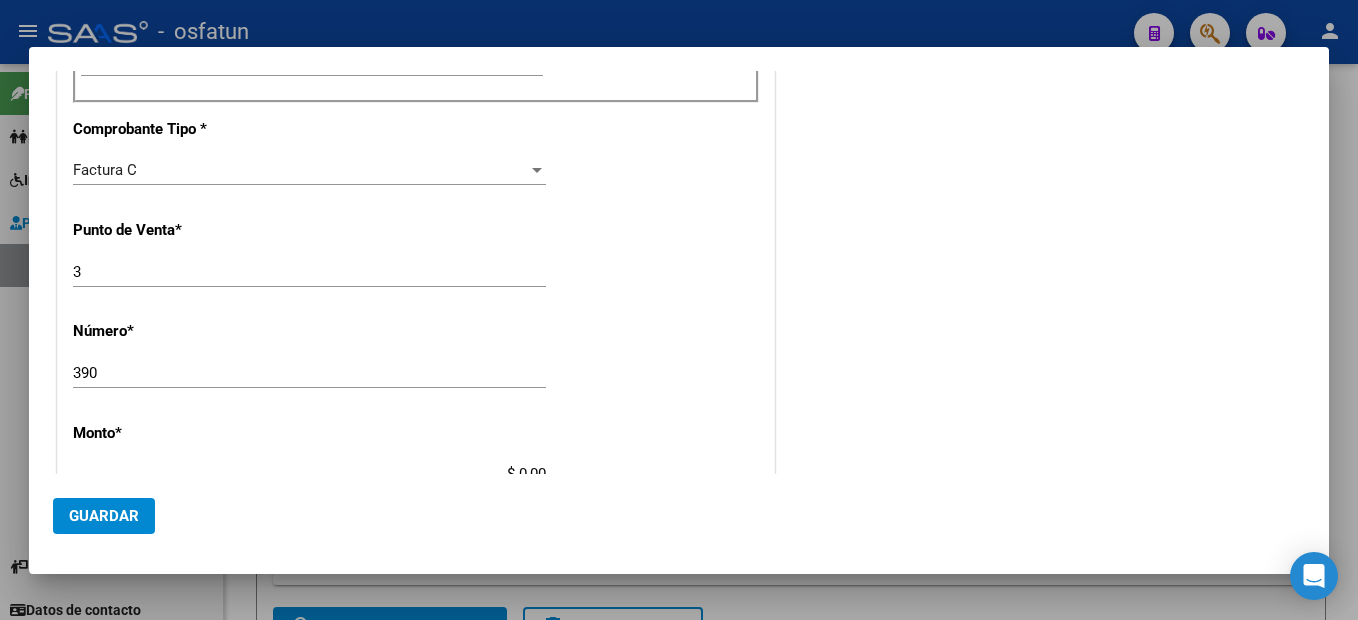 scroll, scrollTop: 663, scrollLeft: 0, axis: vertical 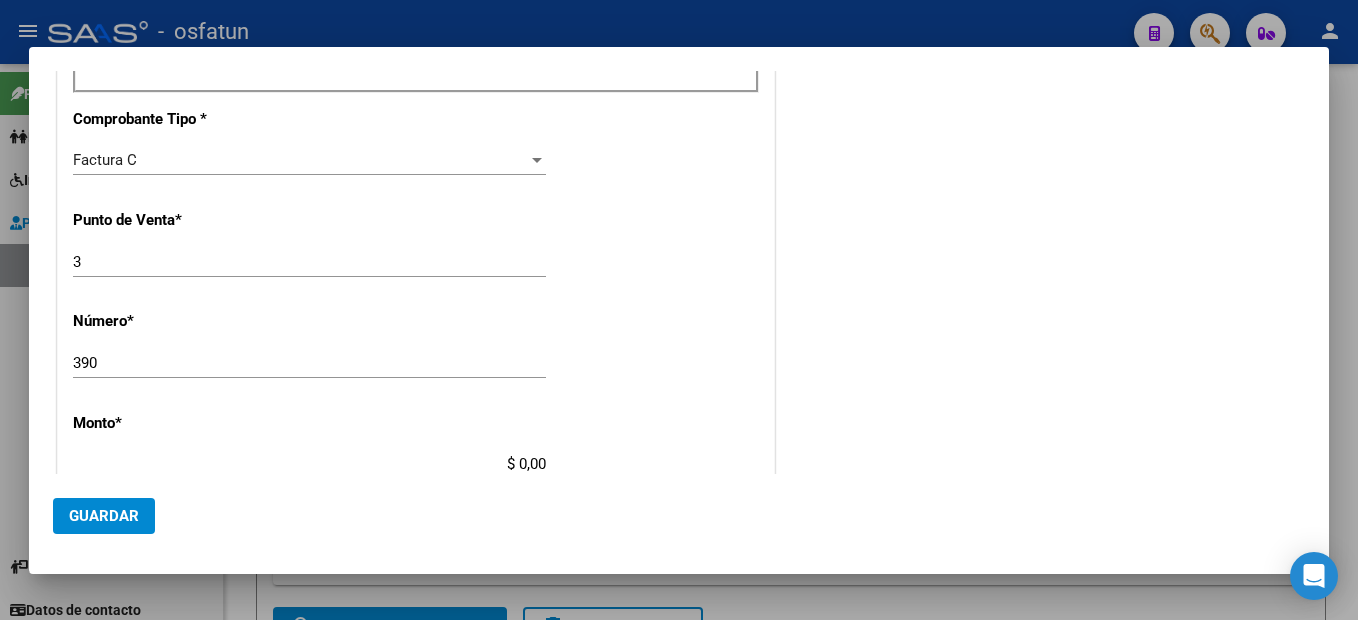 type on "$ 98.964,88" 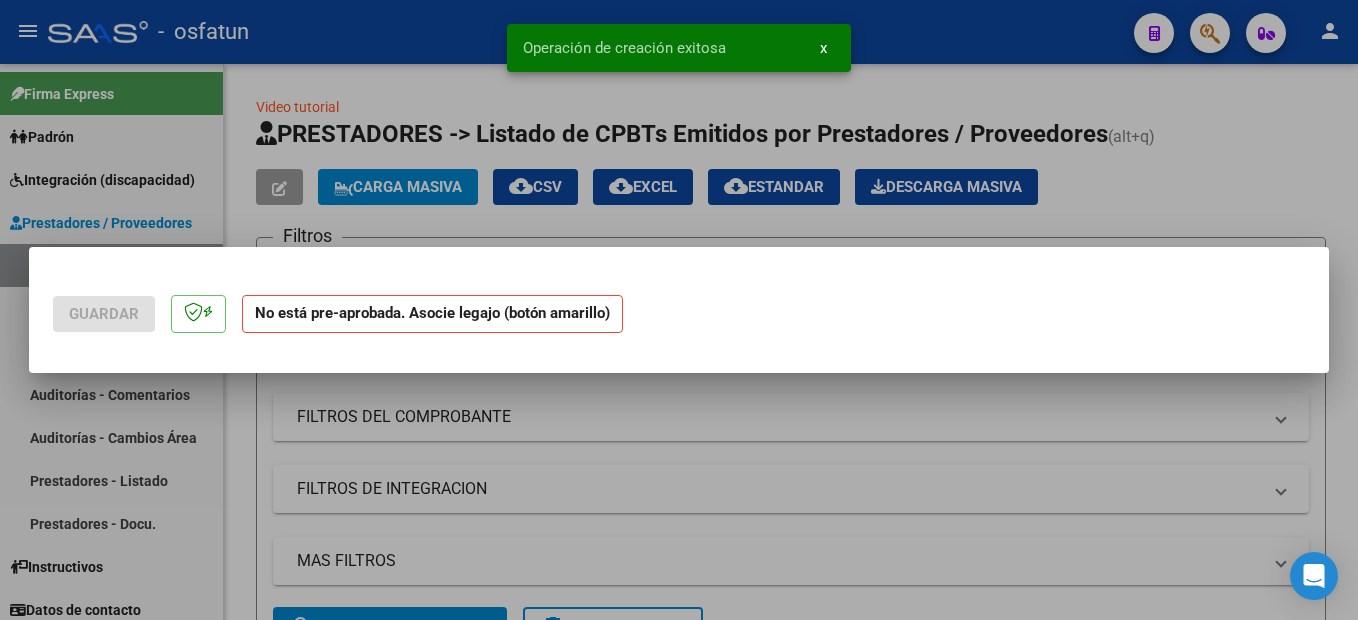 scroll, scrollTop: 0, scrollLeft: 0, axis: both 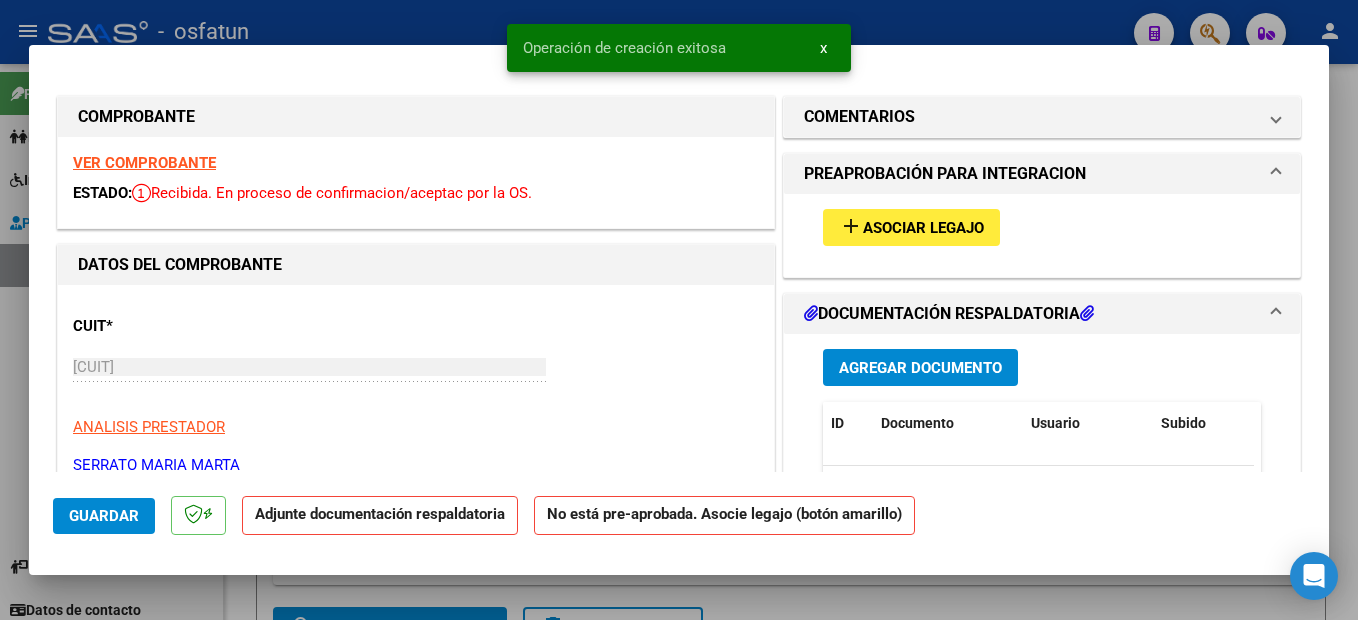 click on "Asociar Legajo" at bounding box center (923, 228) 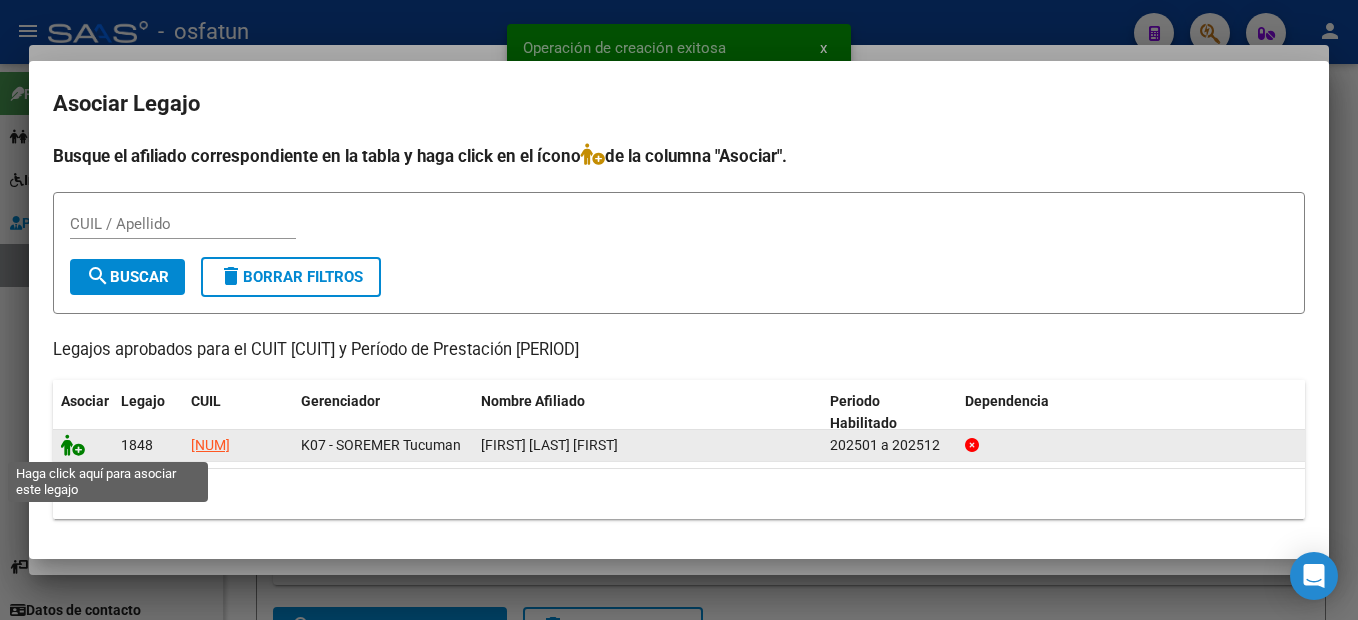 click 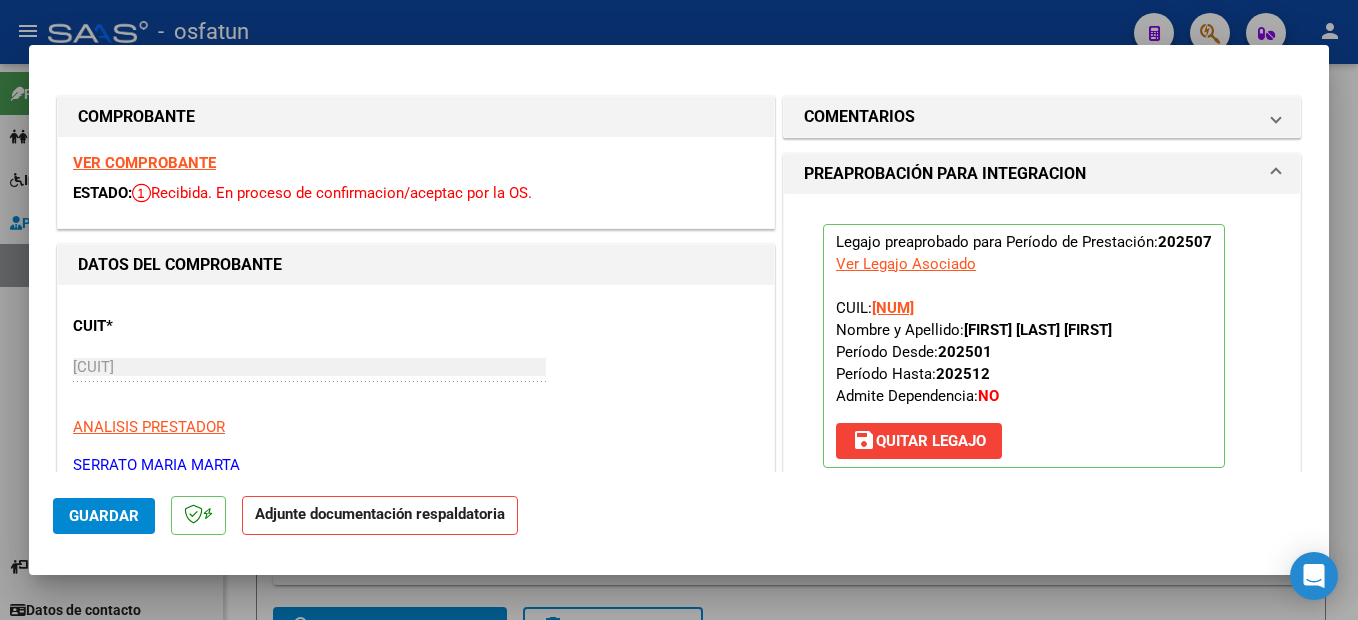 scroll, scrollTop: 300, scrollLeft: 0, axis: vertical 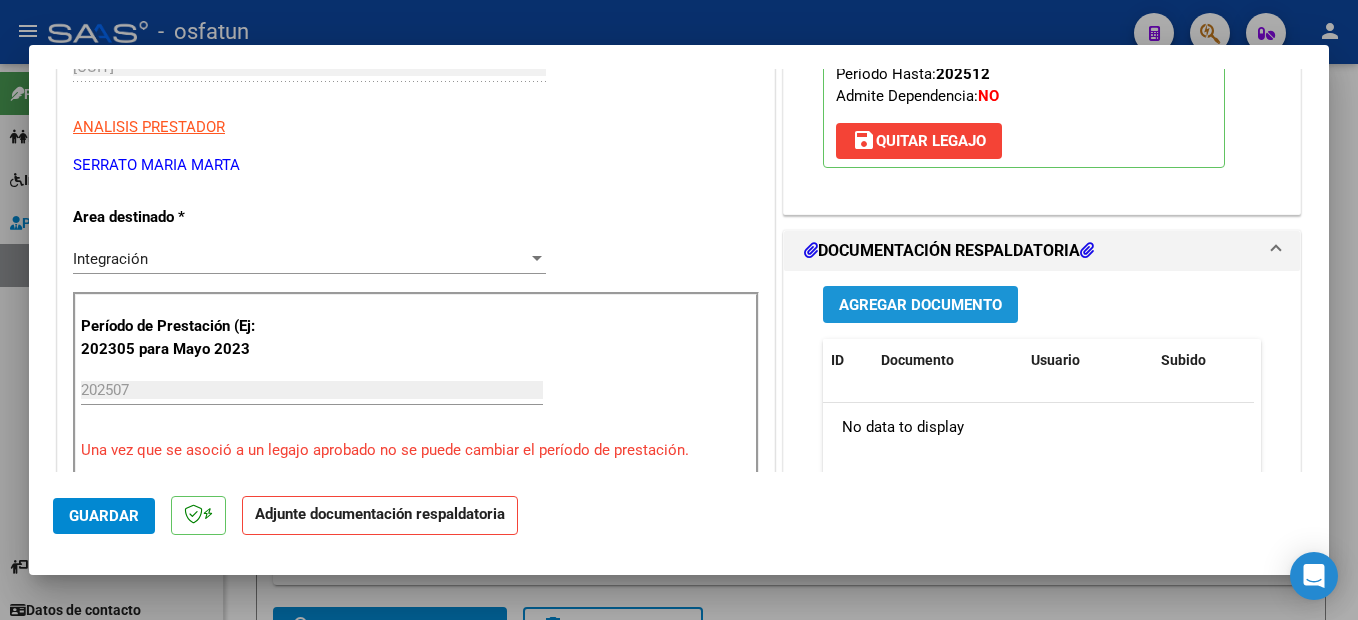 click on "Agregar Documento" at bounding box center (920, 304) 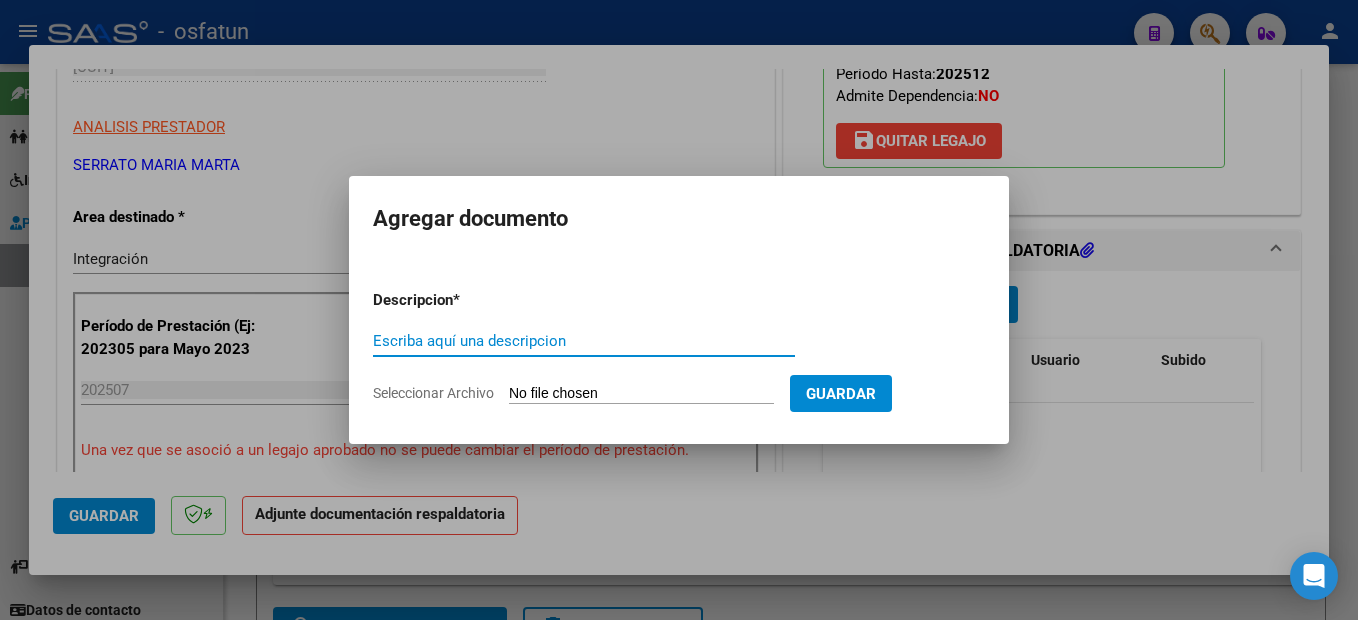 click on "Escriba aquí una descripcion" at bounding box center (584, 341) 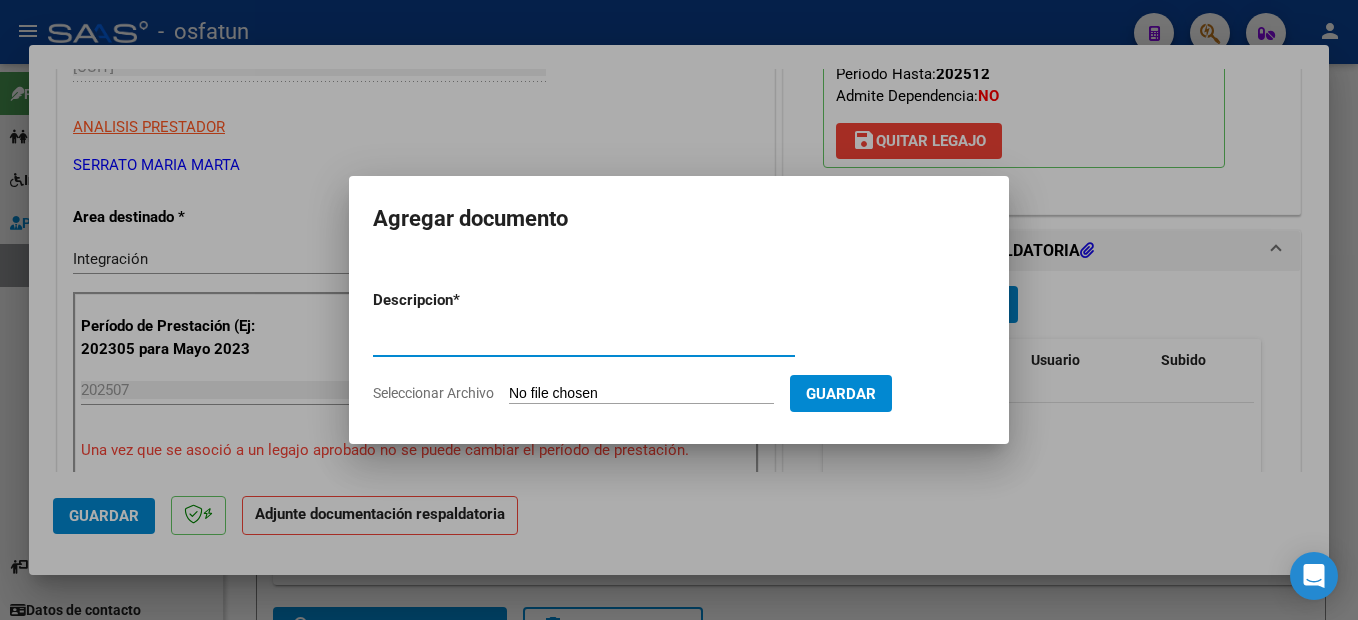 type on "diferencia" 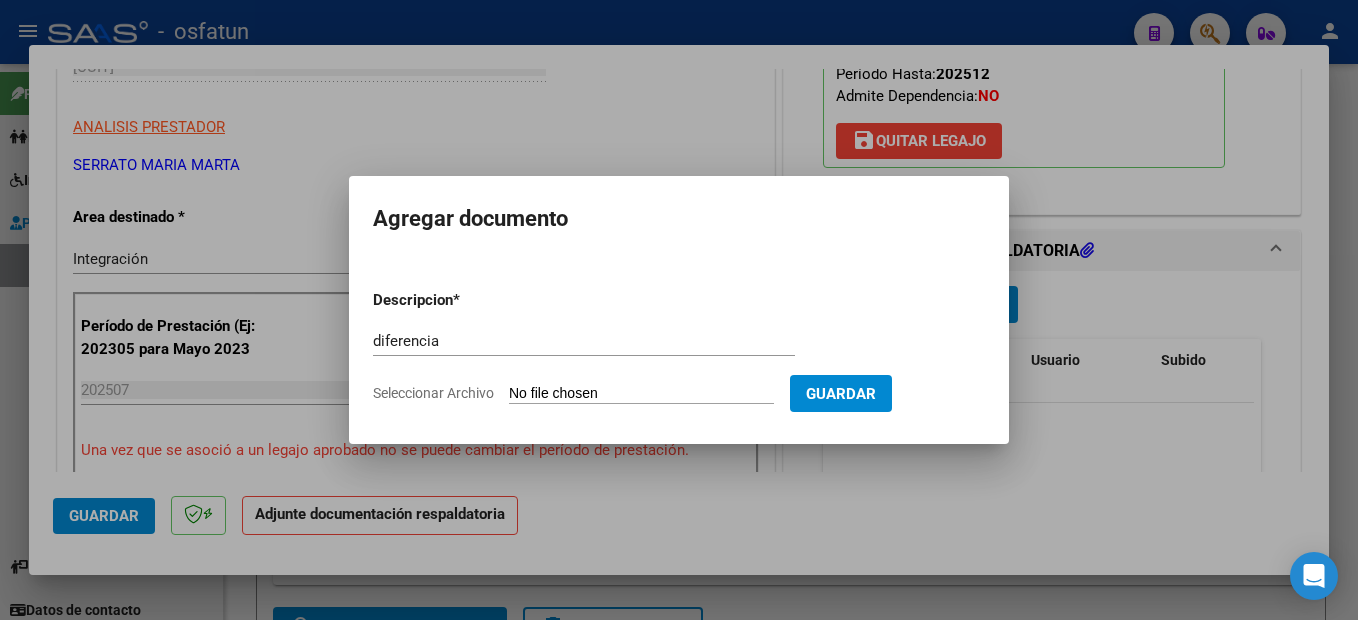 drag, startPoint x: 521, startPoint y: 350, endPoint x: 162, endPoint y: 349, distance: 359.0014 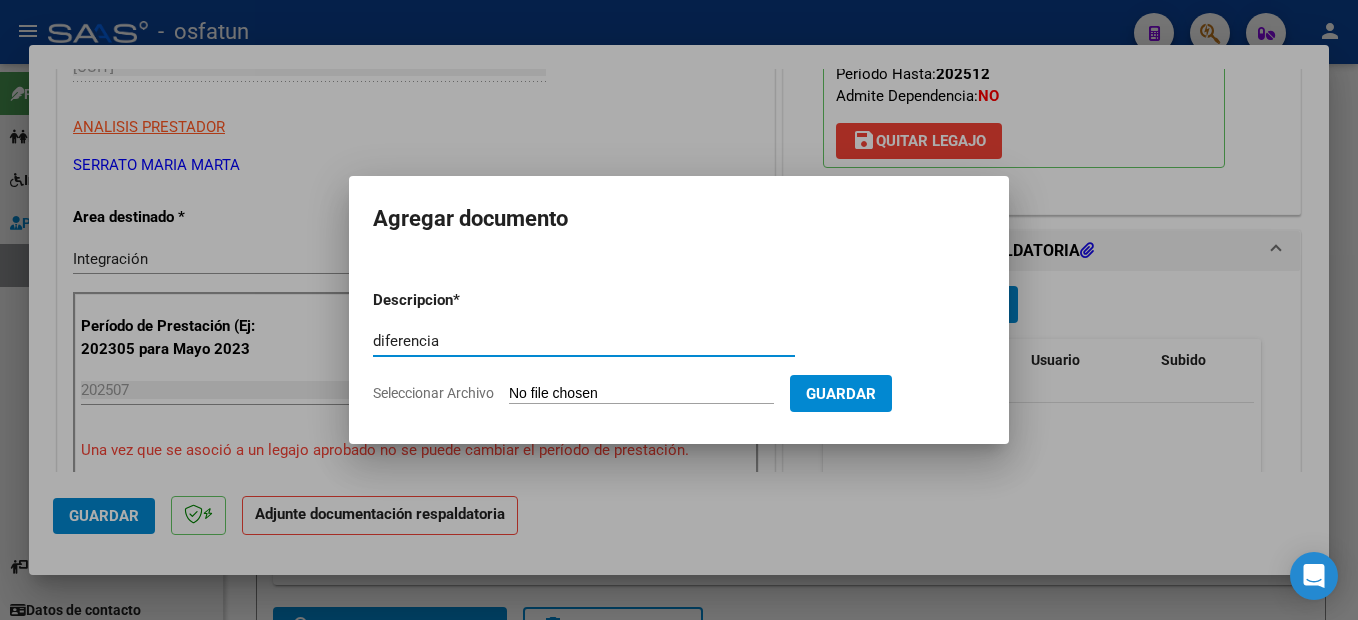 click on "diferencia" at bounding box center (584, 341) 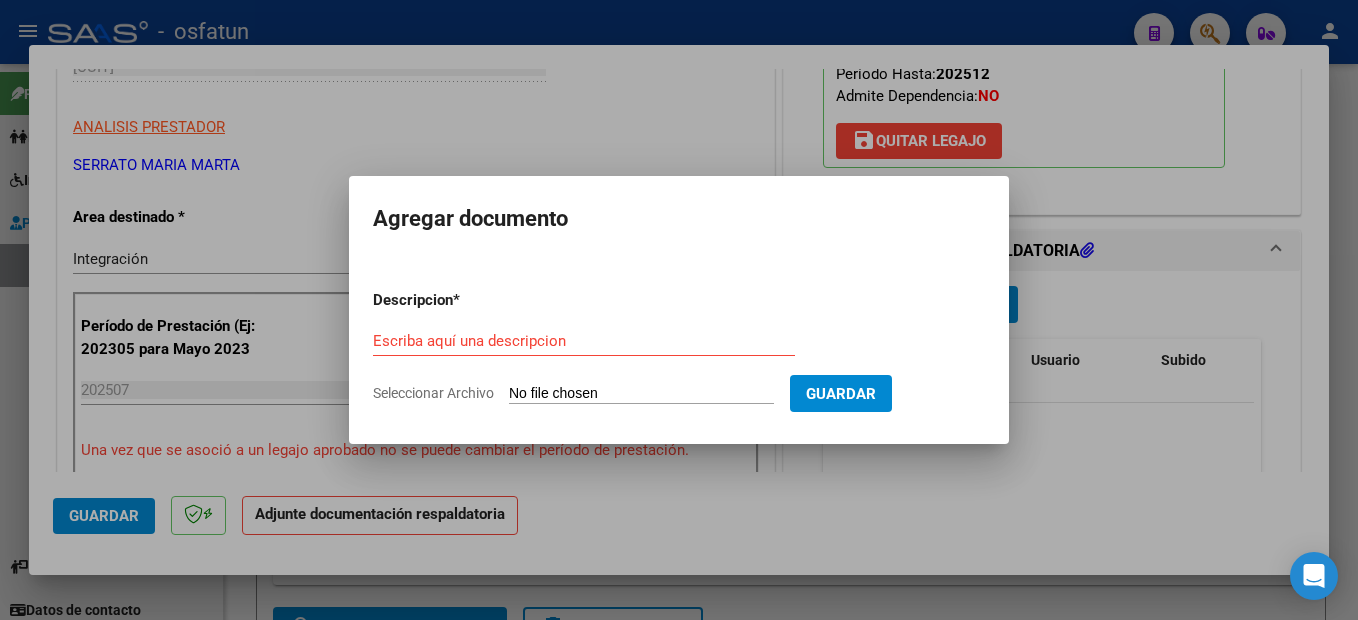 drag, startPoint x: 520, startPoint y: 315, endPoint x: 502, endPoint y: 320, distance: 18.681541 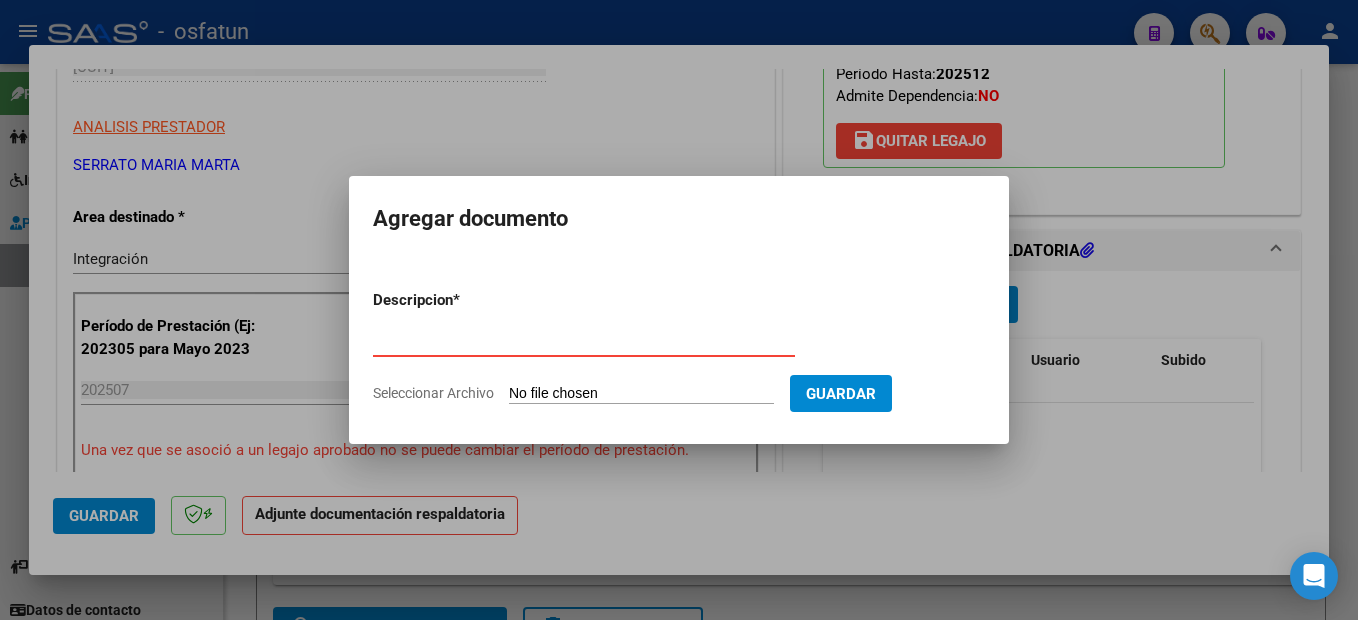 type on "planilla" 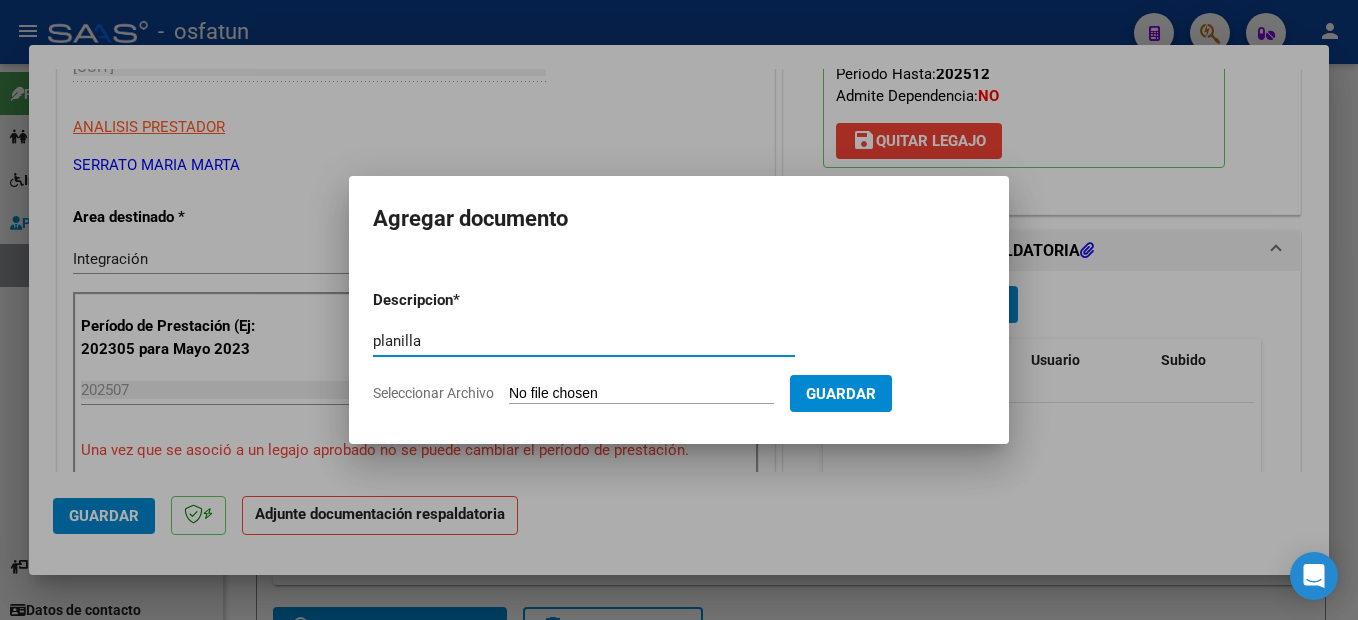 click on "Seleccionar Archivo" at bounding box center (641, 394) 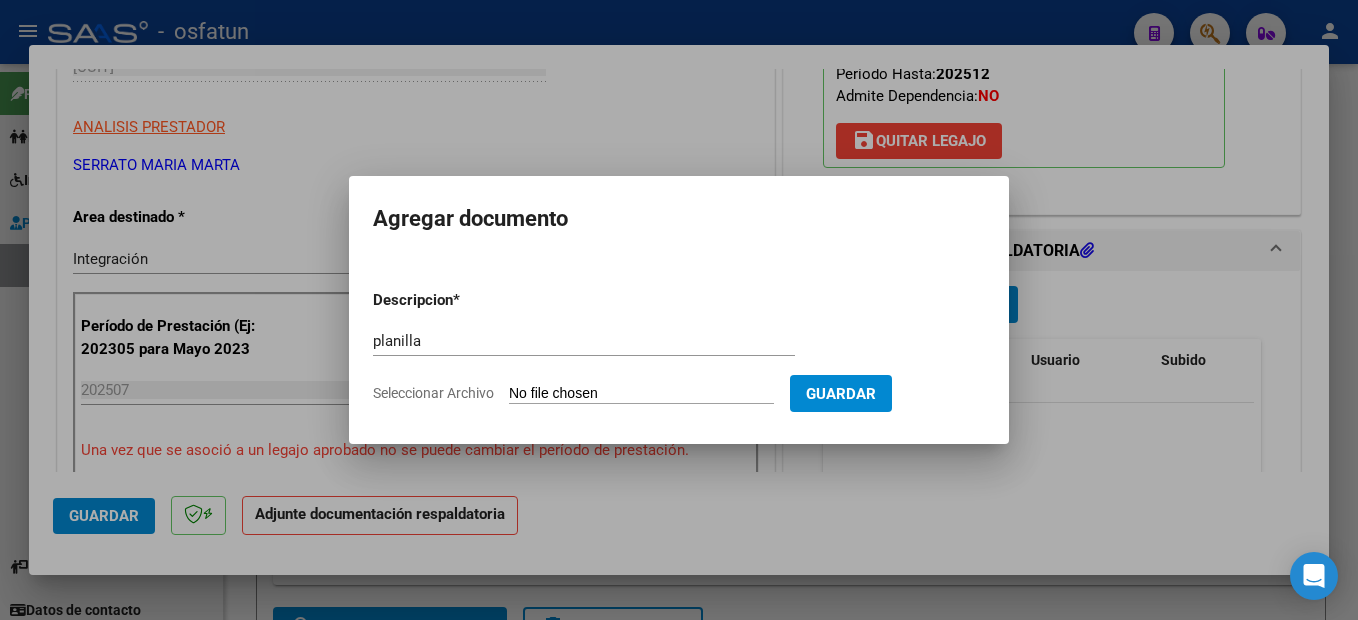 type on "C:\fakepath\250807110445.pdf" 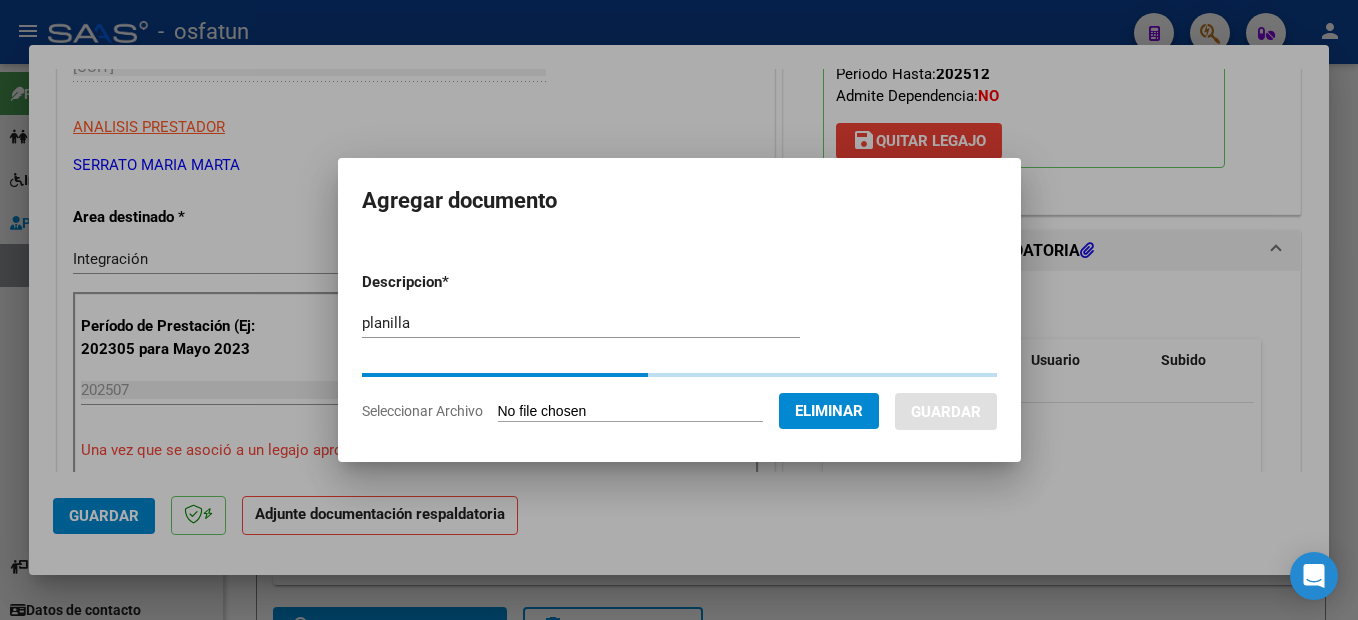 click on "Eliminar" 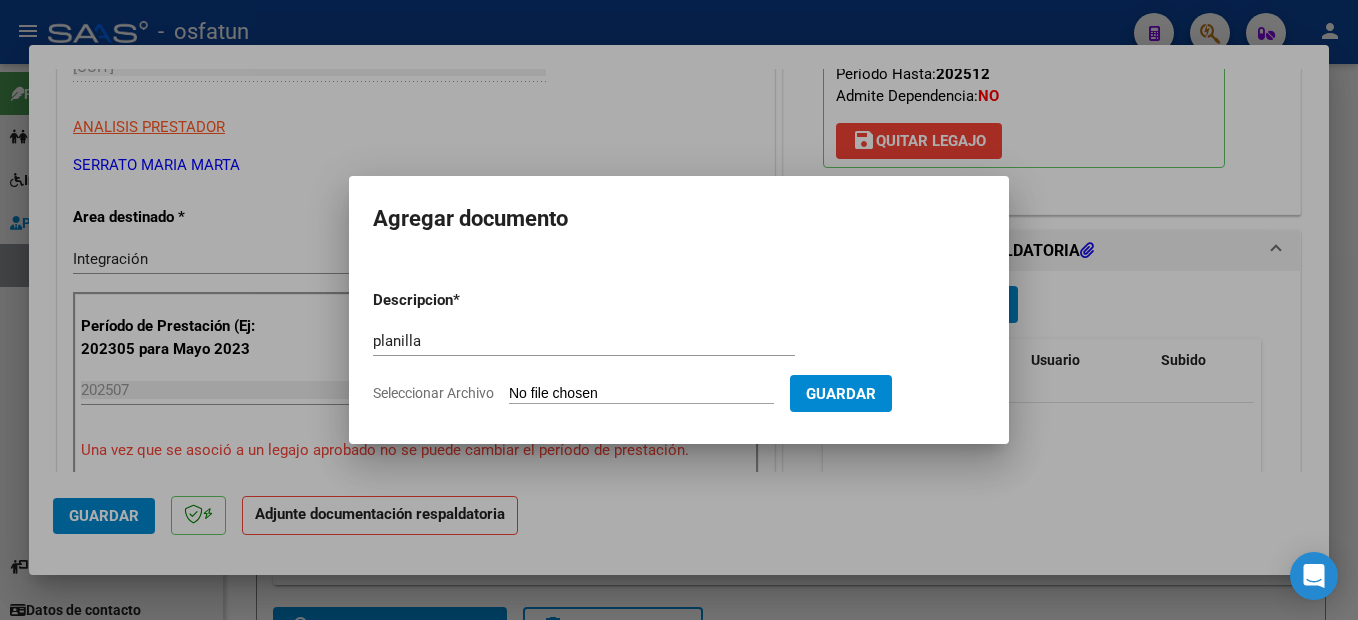 click on "Seleccionar Archivo" at bounding box center [641, 394] 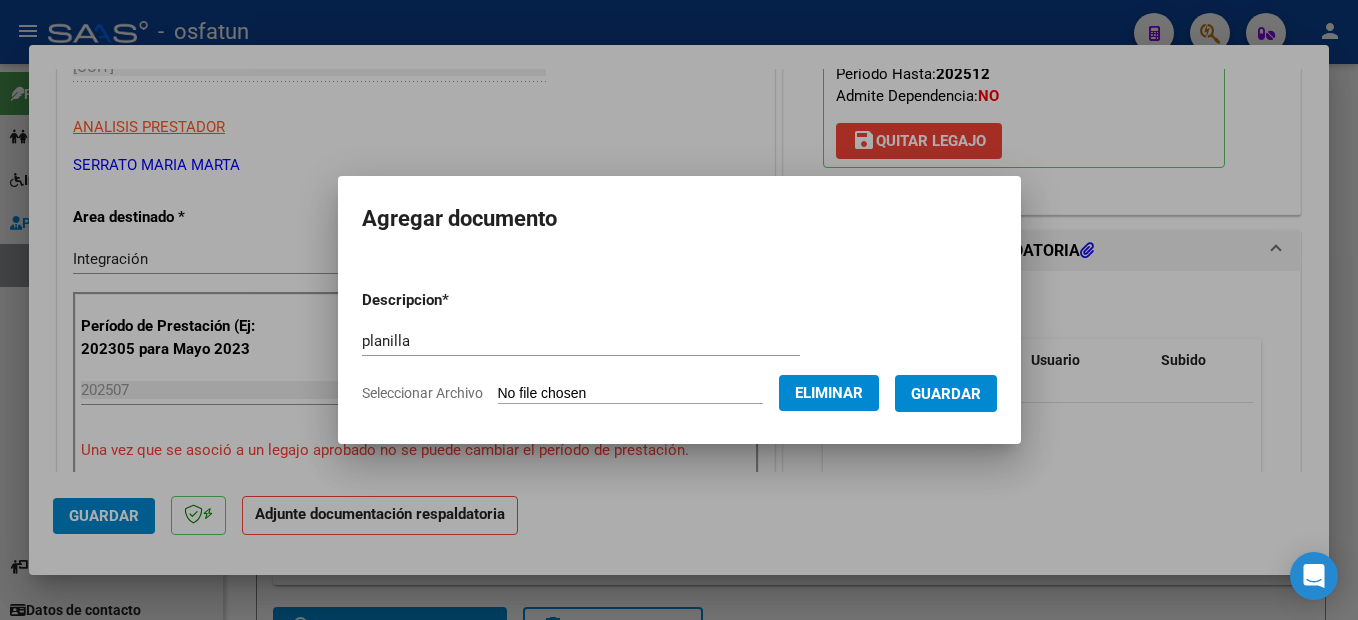 click on "Guardar" at bounding box center [946, 394] 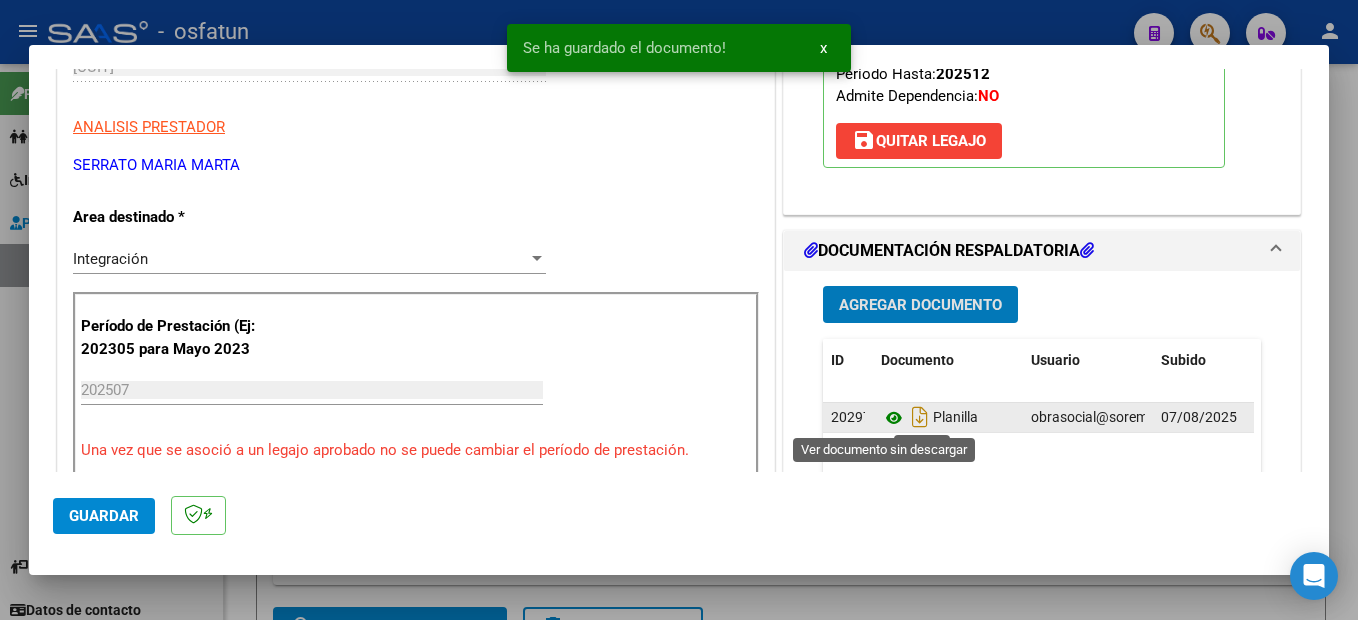 click 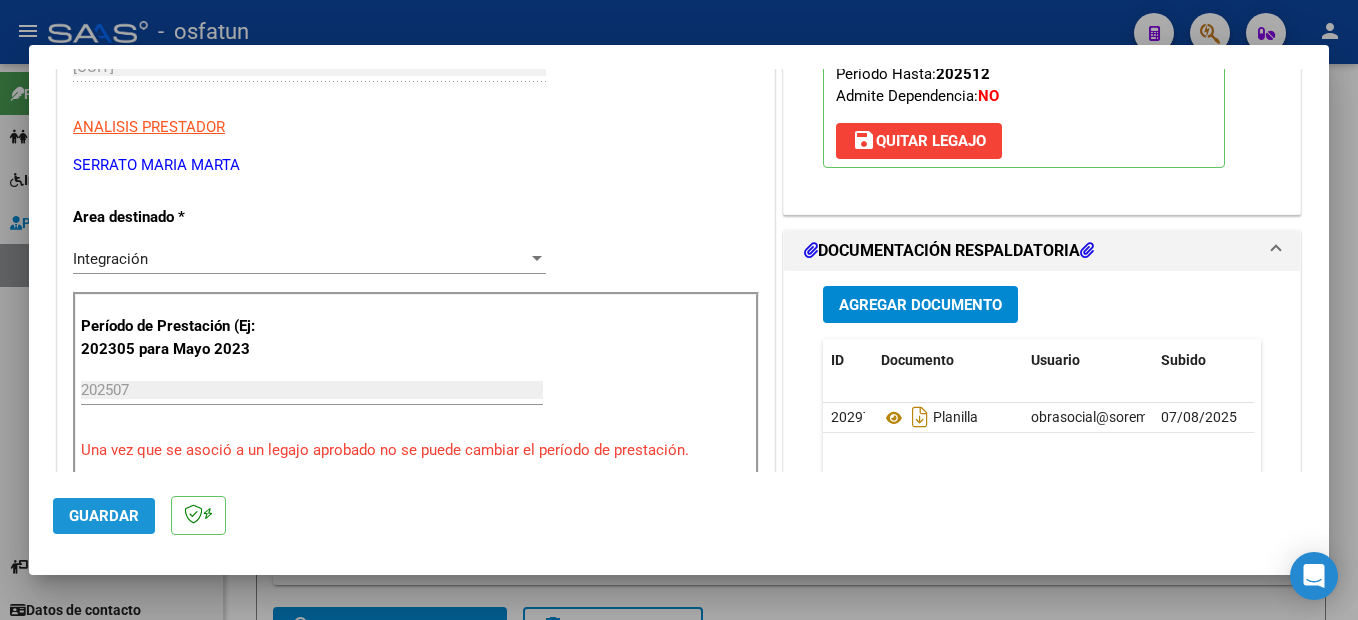 click on "Guardar" 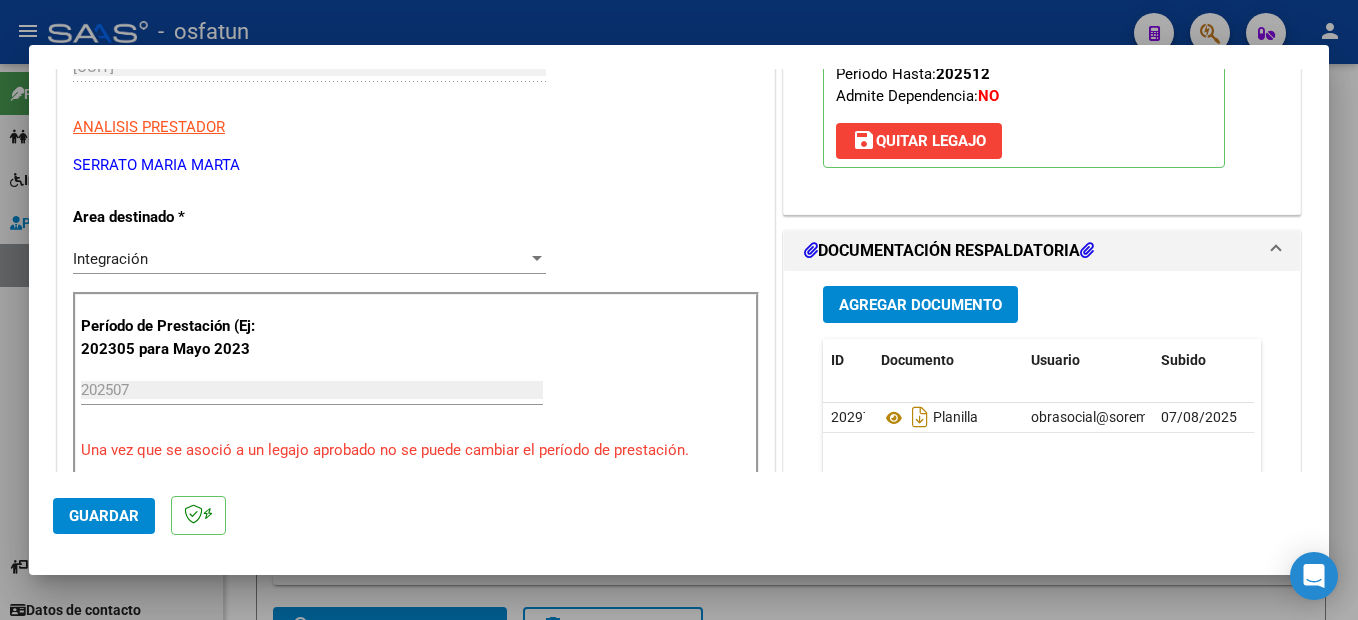 click at bounding box center [679, 310] 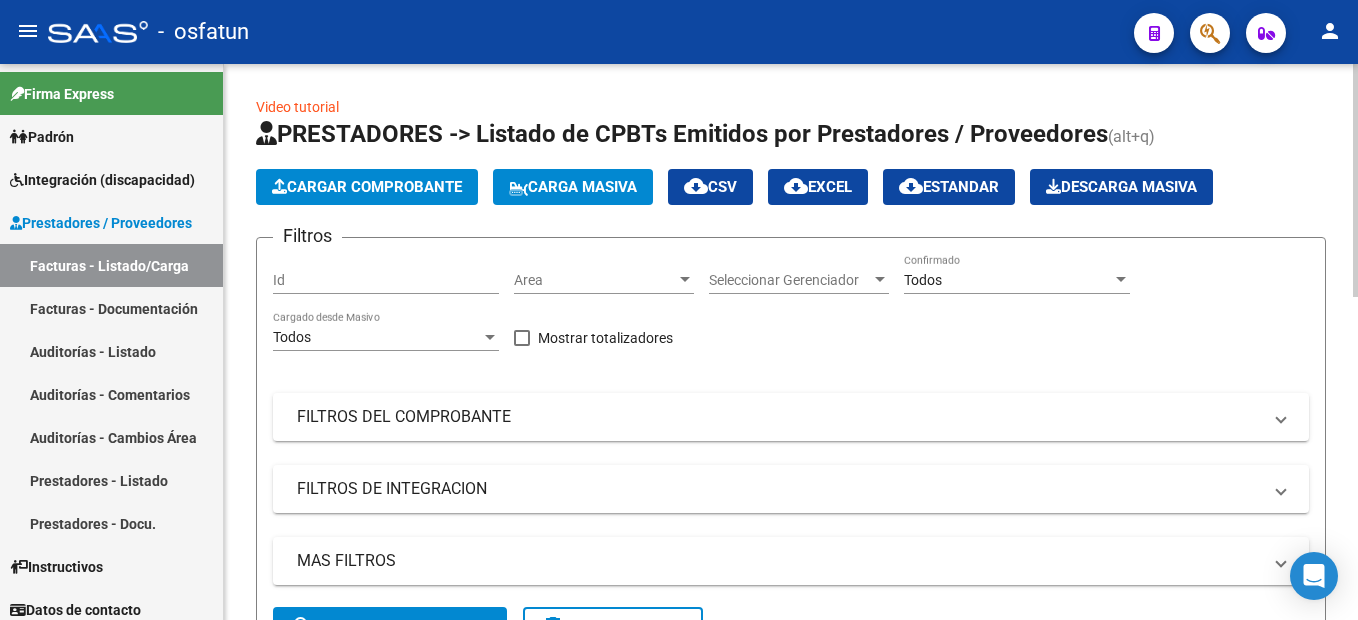 click on "Cargar Comprobante" 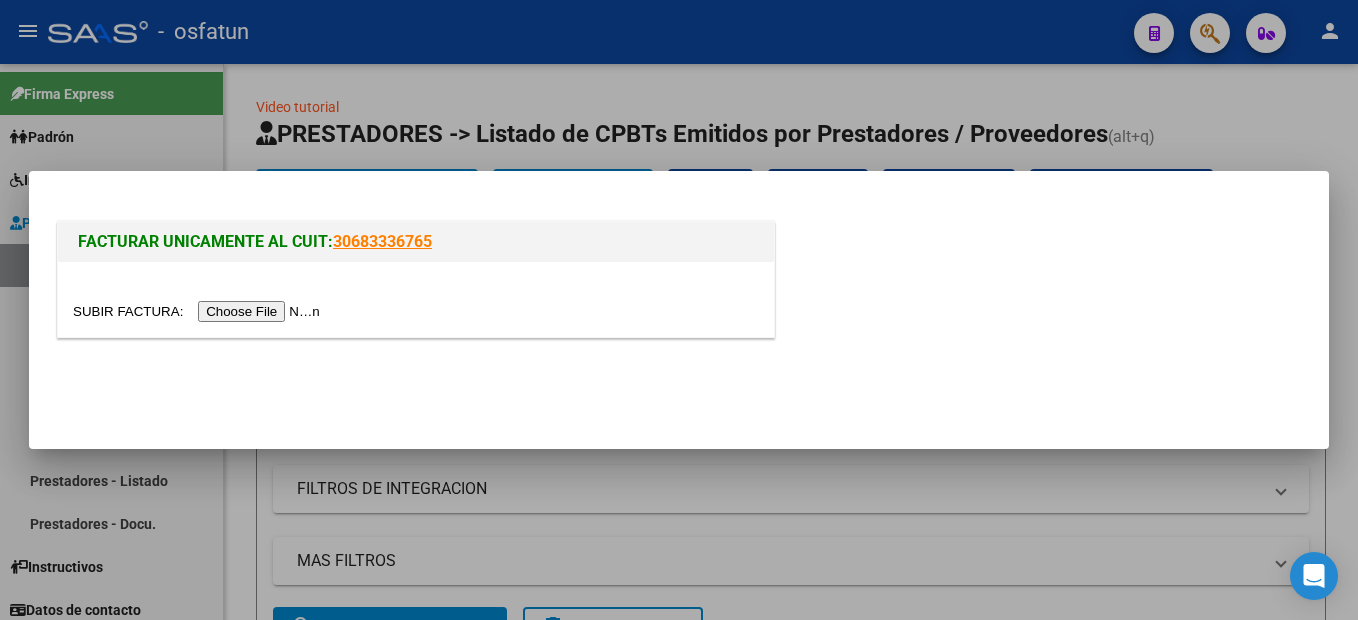 click at bounding box center (199, 311) 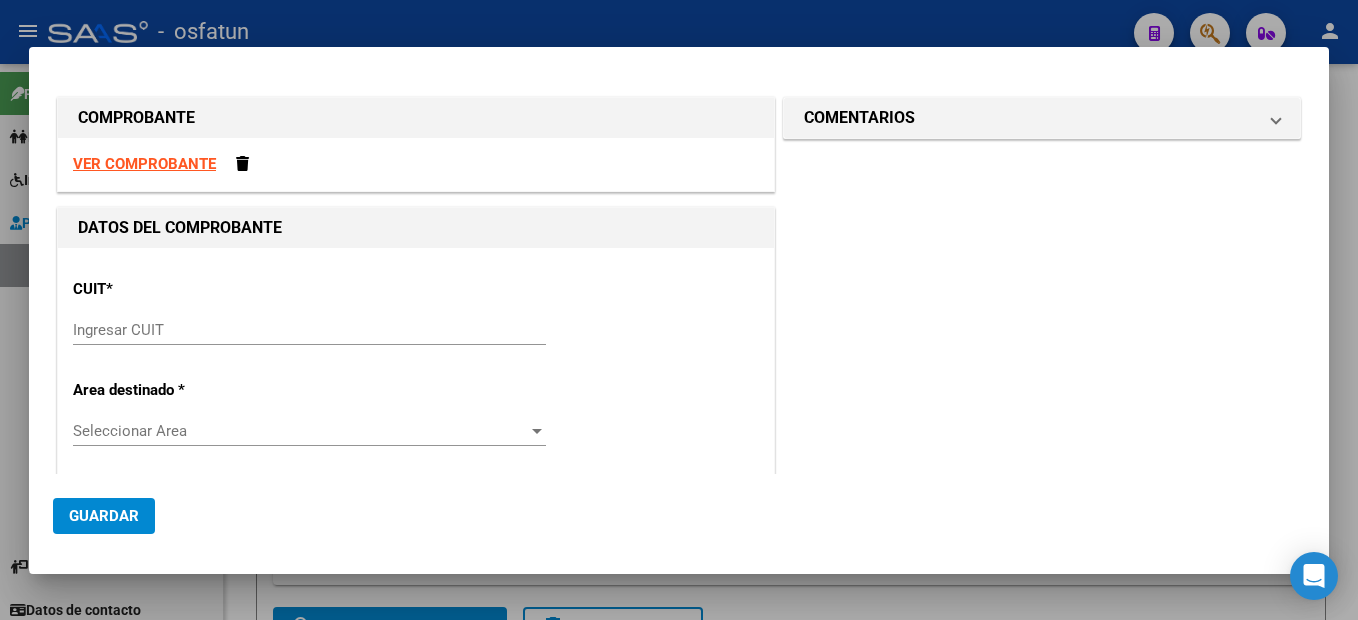 click on "VER COMPROBANTE" at bounding box center [144, 164] 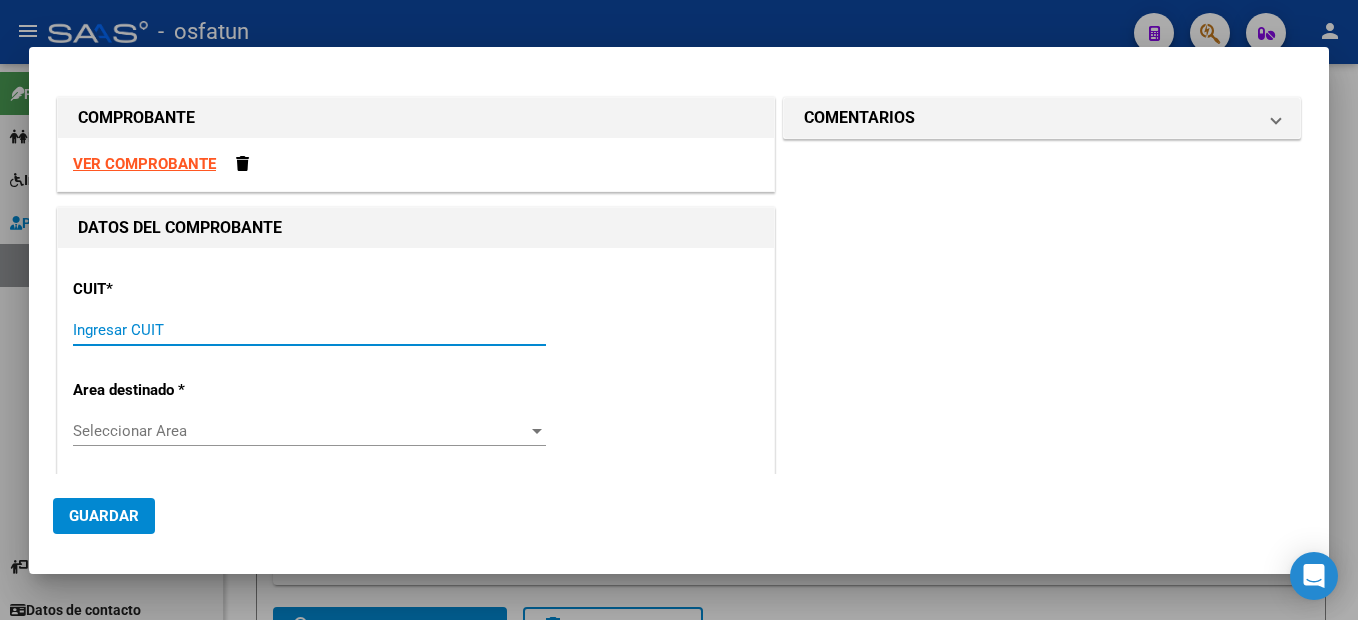 click on "Ingresar CUIT" at bounding box center (309, 330) 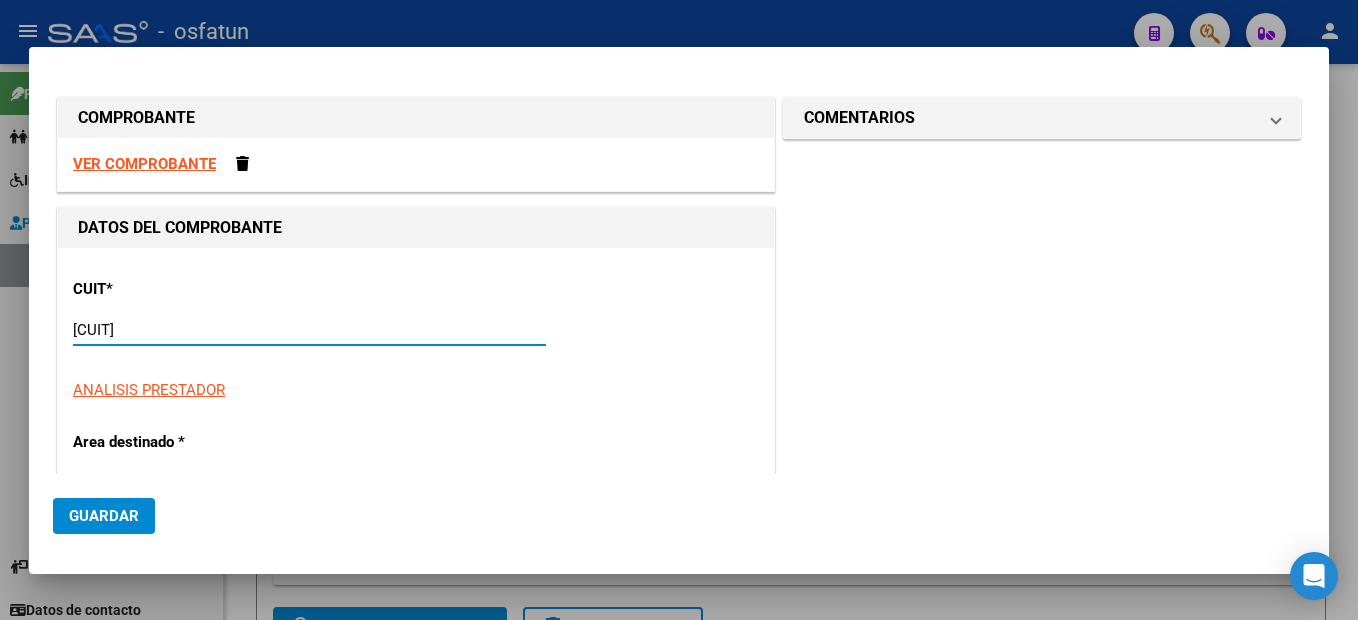 type on "27-16241858-6" 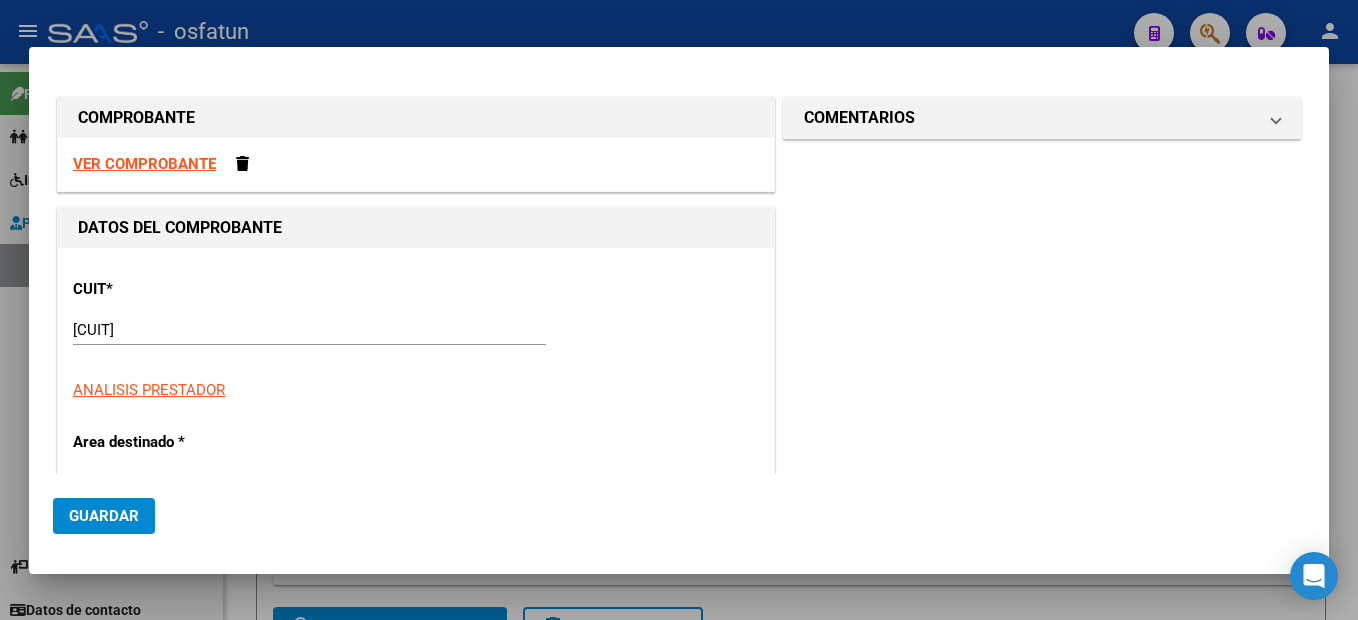 scroll, scrollTop: 212, scrollLeft: 0, axis: vertical 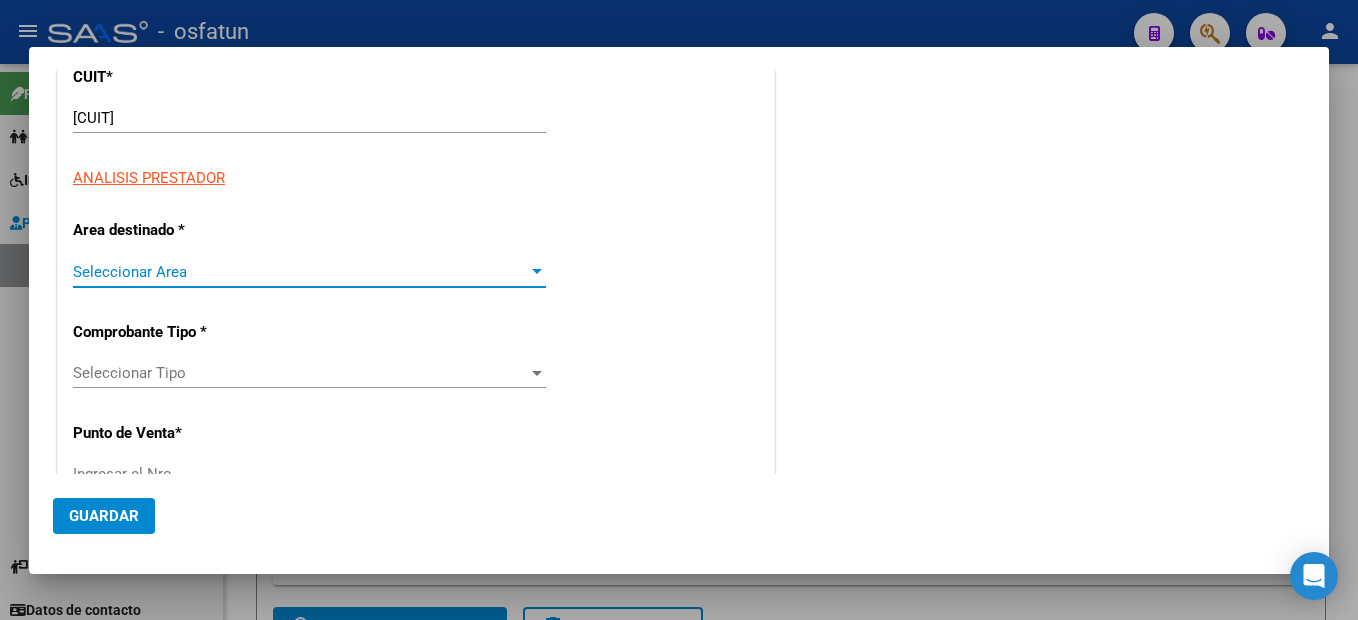 type on "3" 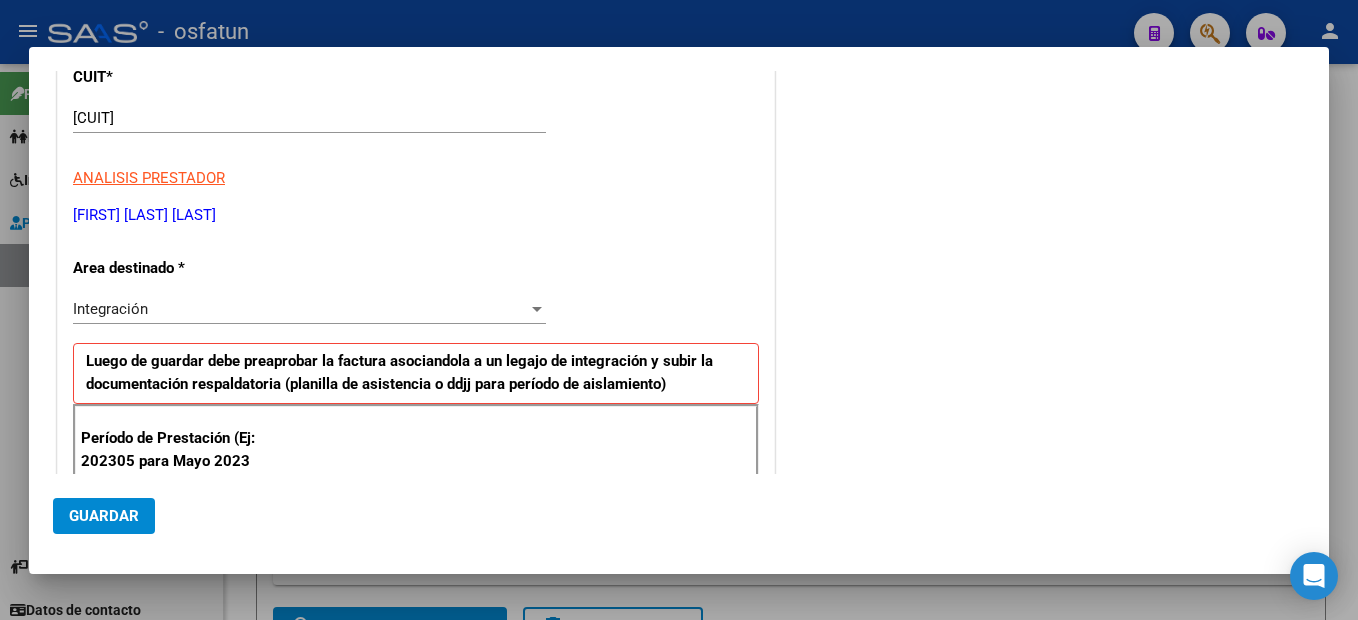 scroll, scrollTop: 442, scrollLeft: 0, axis: vertical 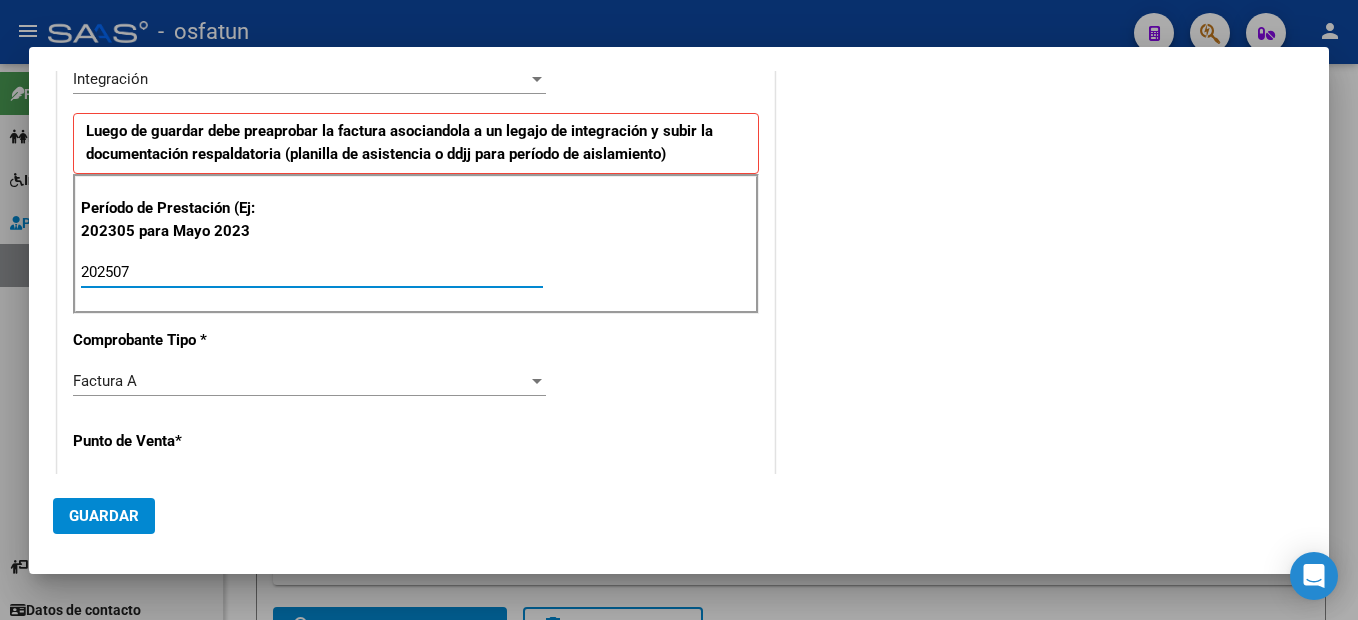 type on "202507" 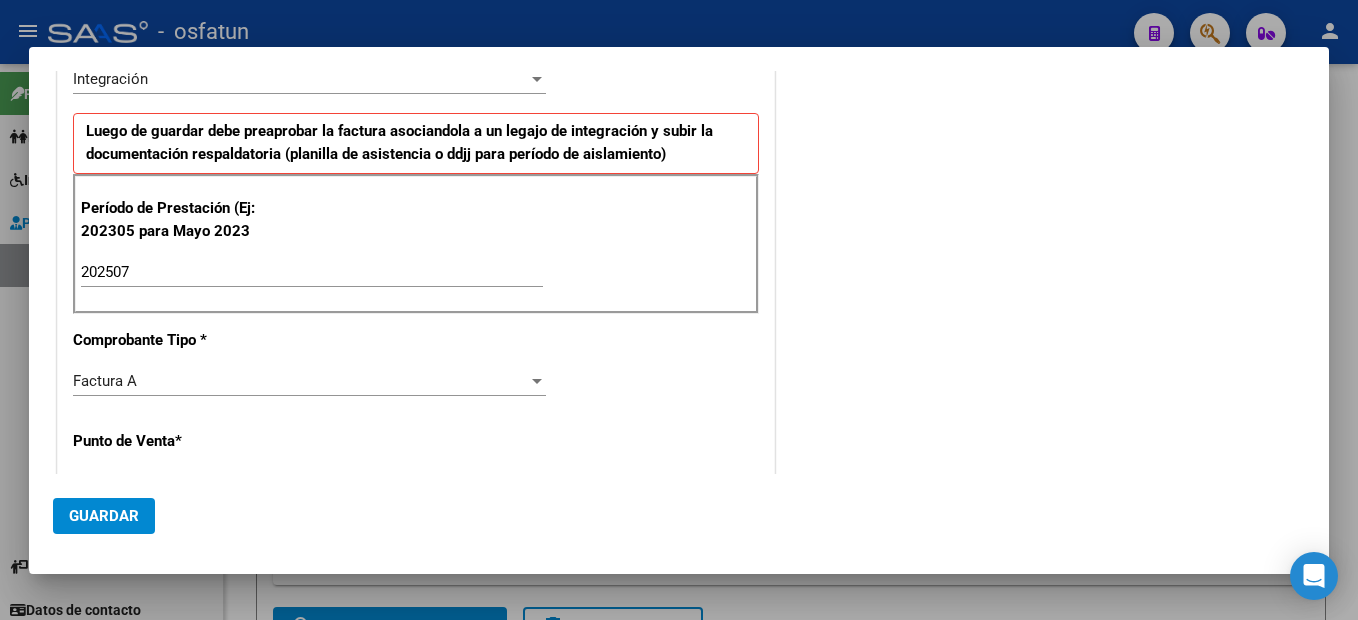 scroll, scrollTop: 653, scrollLeft: 0, axis: vertical 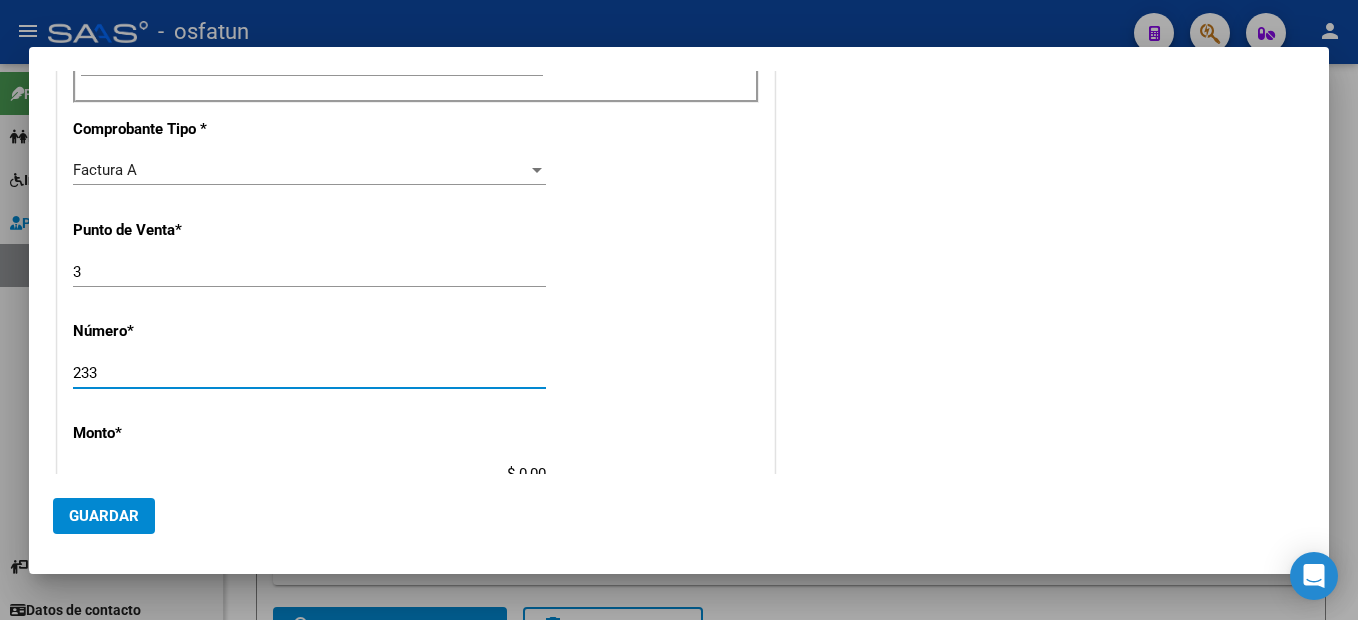 type on "233" 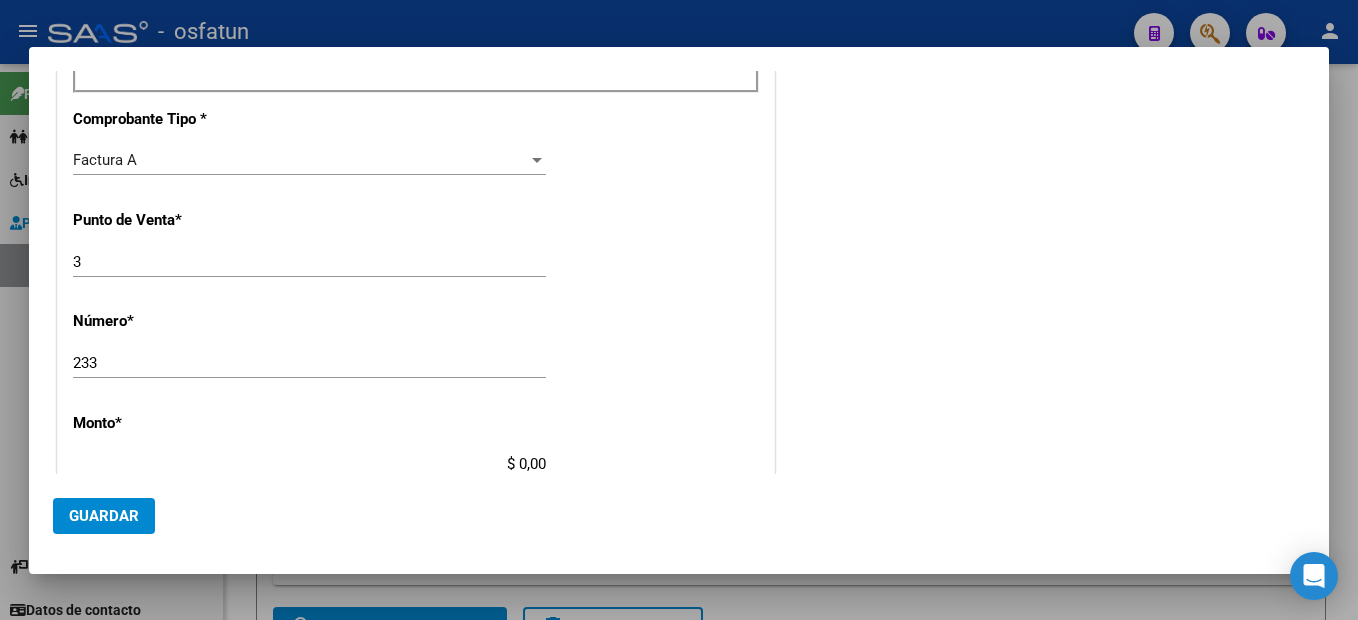 type on "$ 98.964,88" 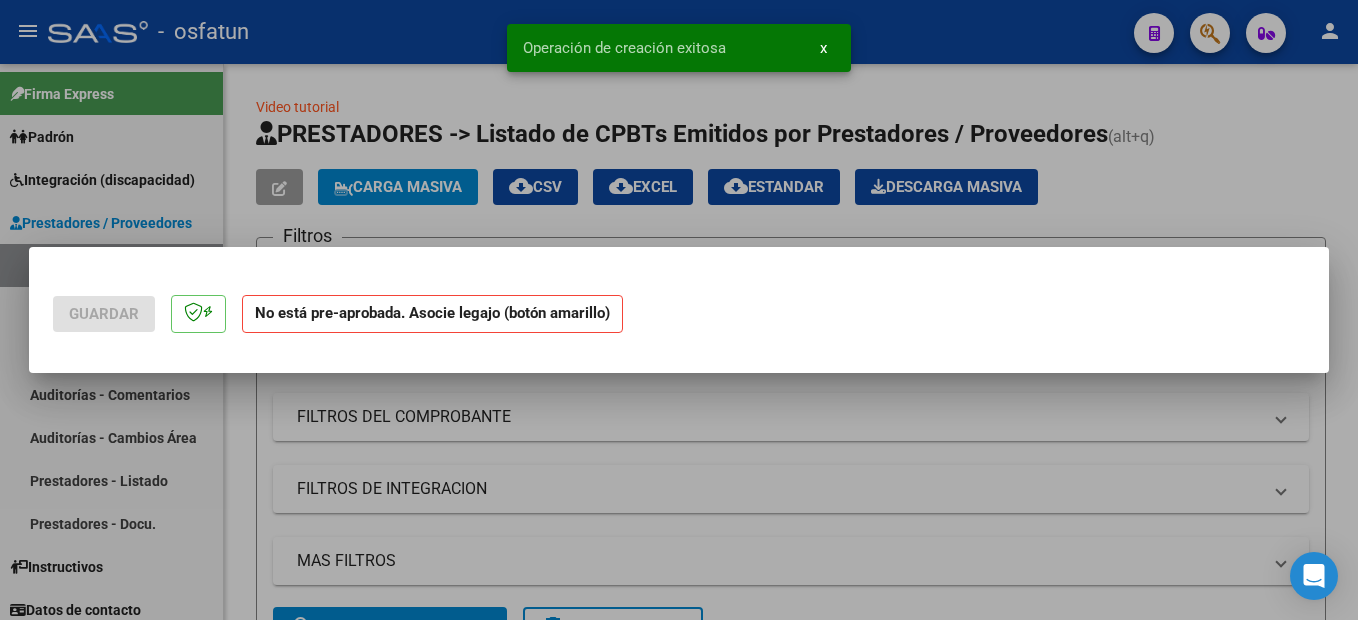 scroll, scrollTop: 0, scrollLeft: 0, axis: both 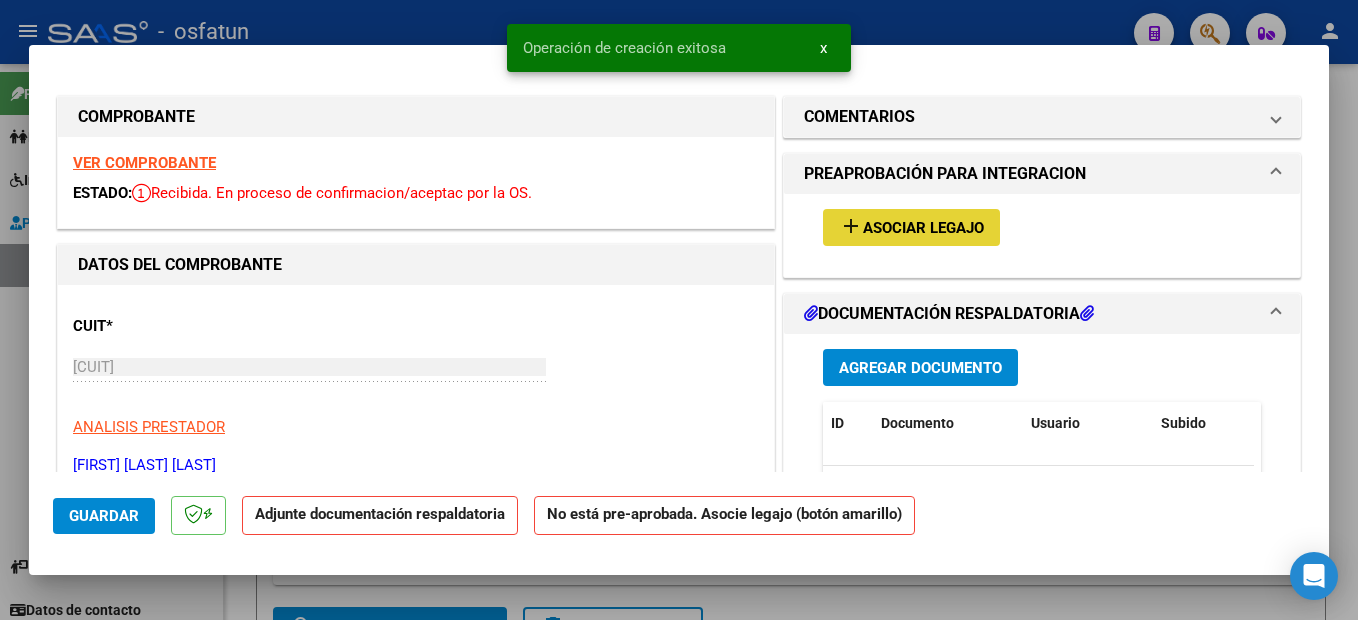 click on "add Asociar Legajo" at bounding box center [911, 227] 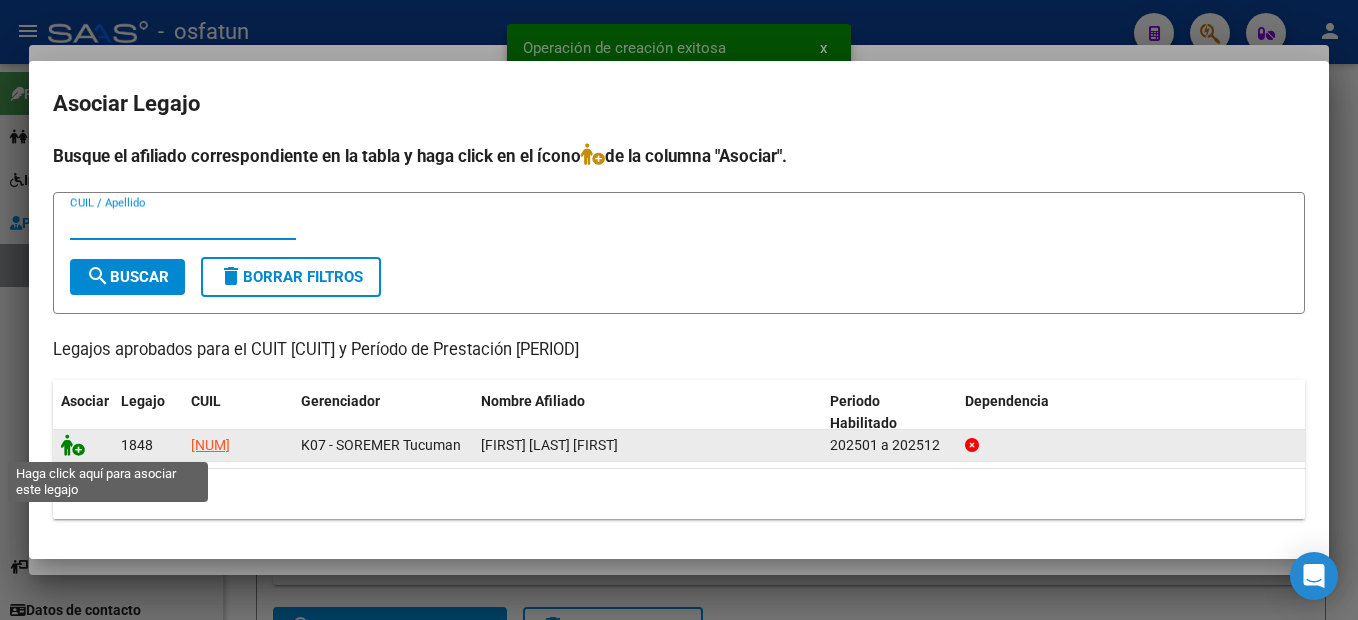 click 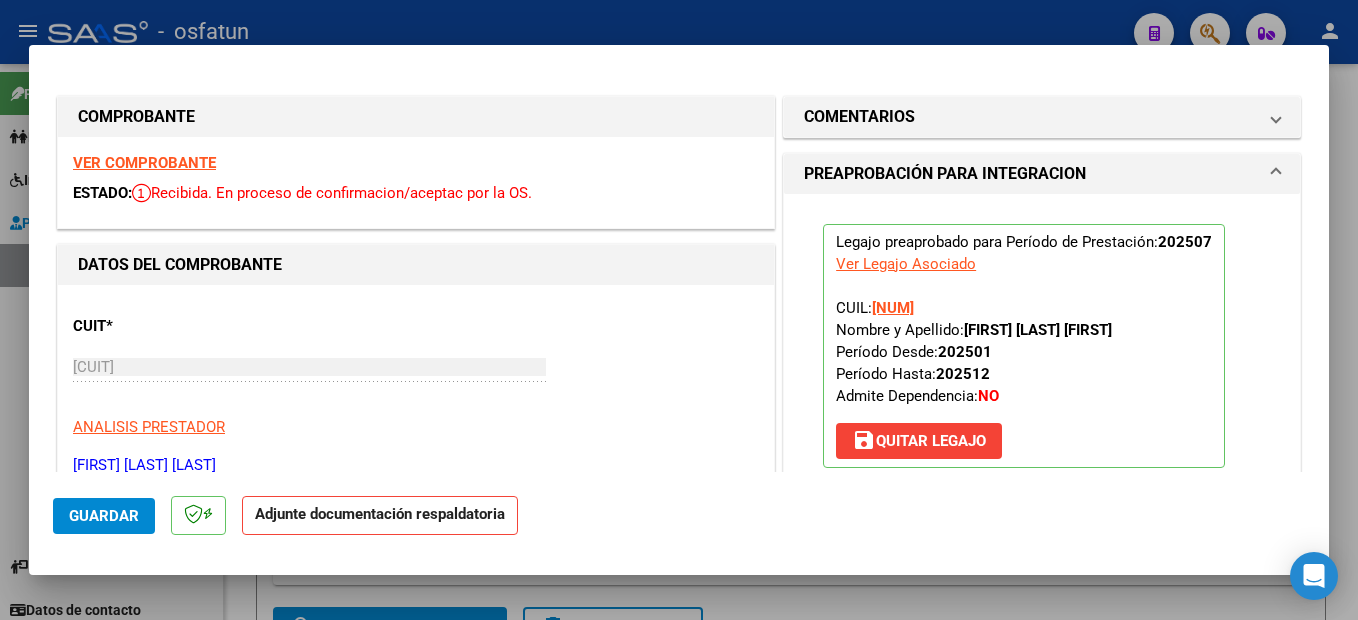 scroll, scrollTop: 200, scrollLeft: 0, axis: vertical 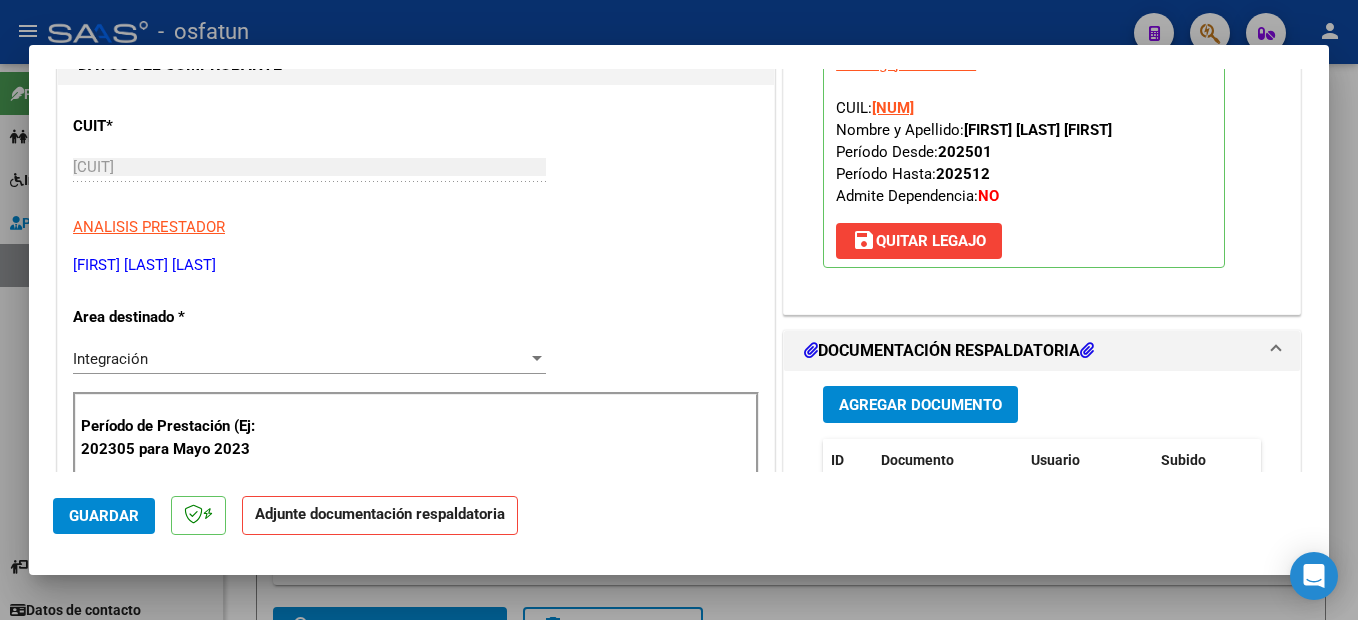 click on "Agregar Documento" at bounding box center (920, 405) 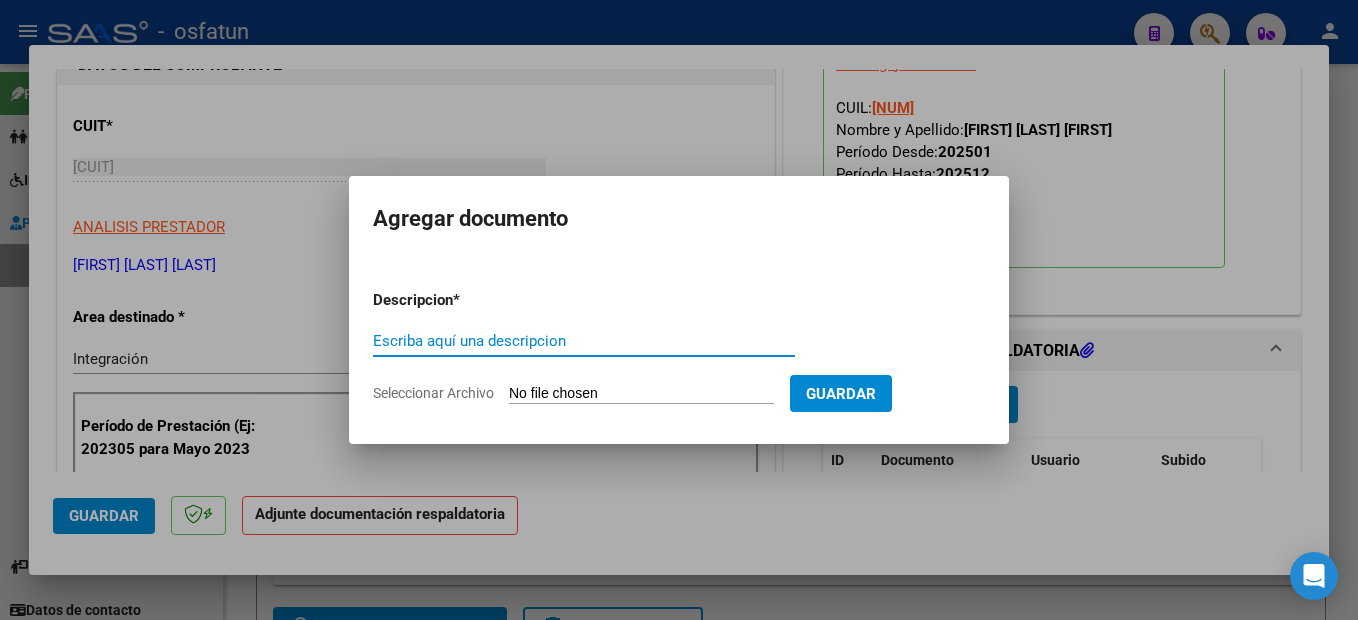click on "Escriba aquí una descripcion" at bounding box center [584, 341] 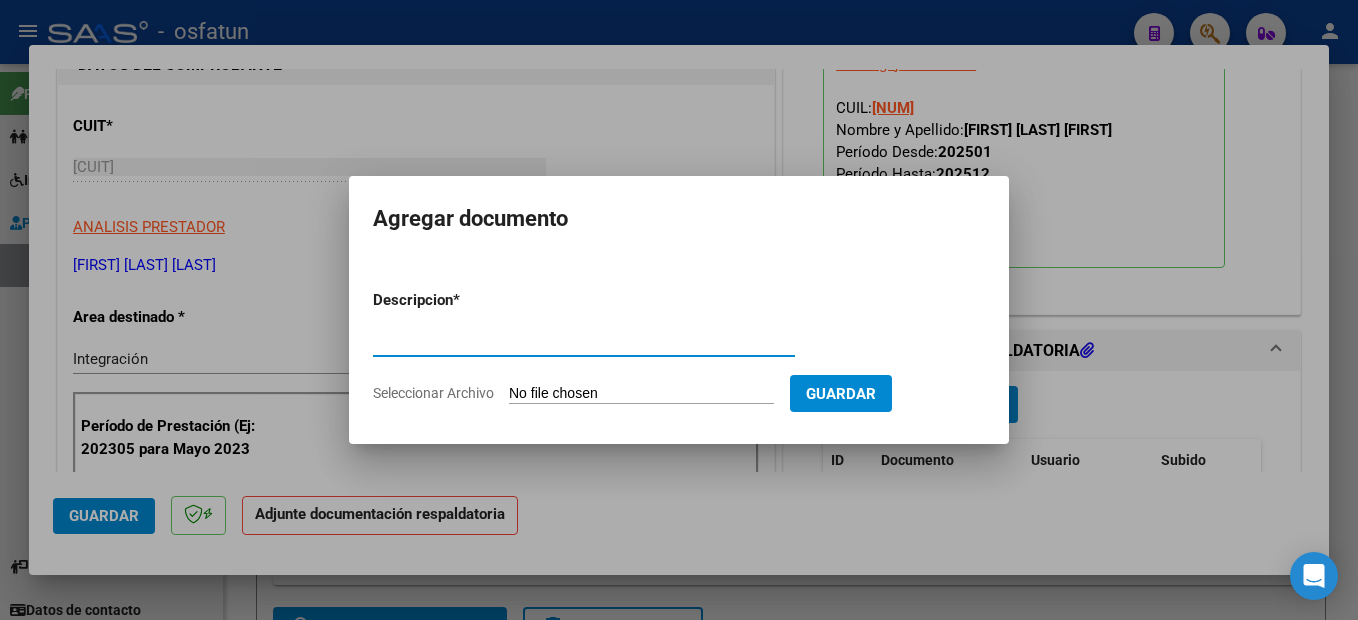 type on "planilla de asistencia" 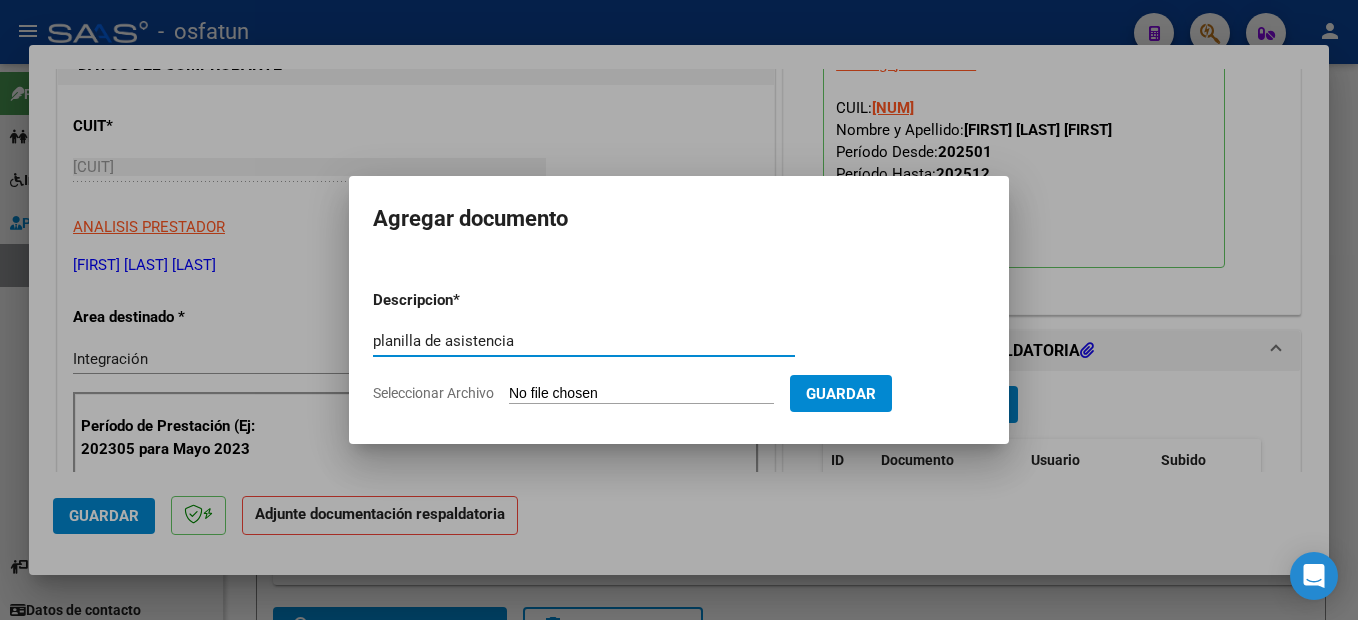 click on "Seleccionar Archivo" at bounding box center (641, 394) 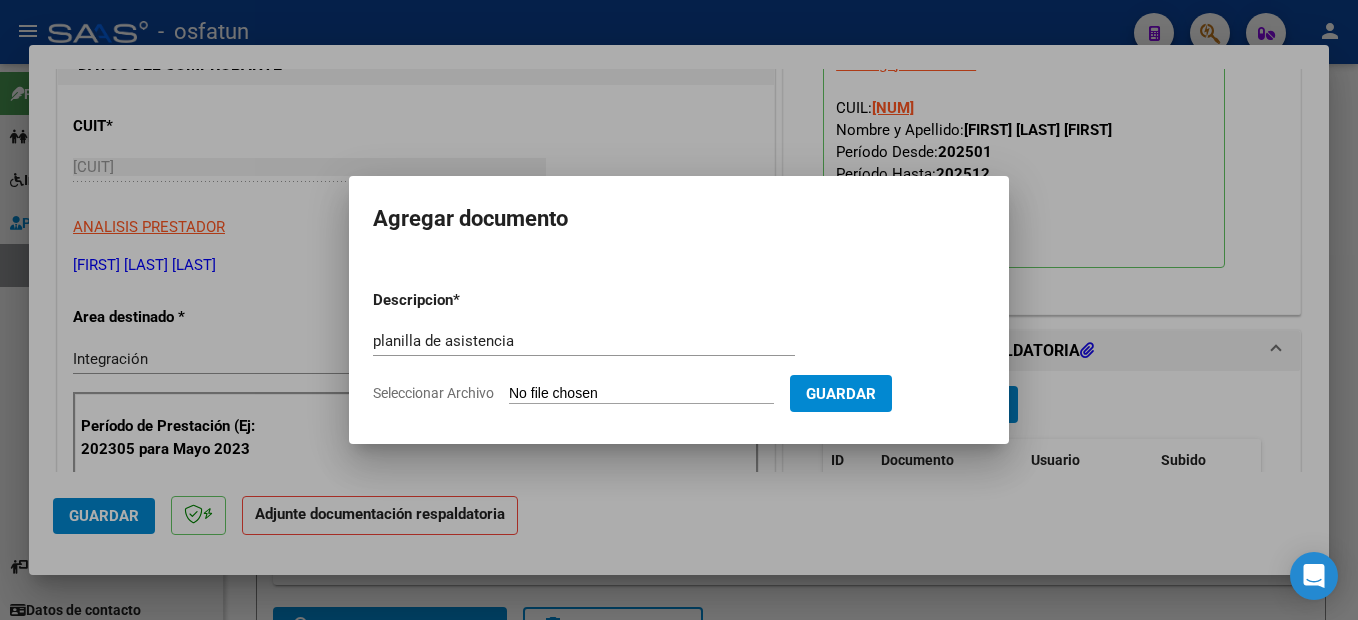 type on "C:\fakepath\250807110522.pdf" 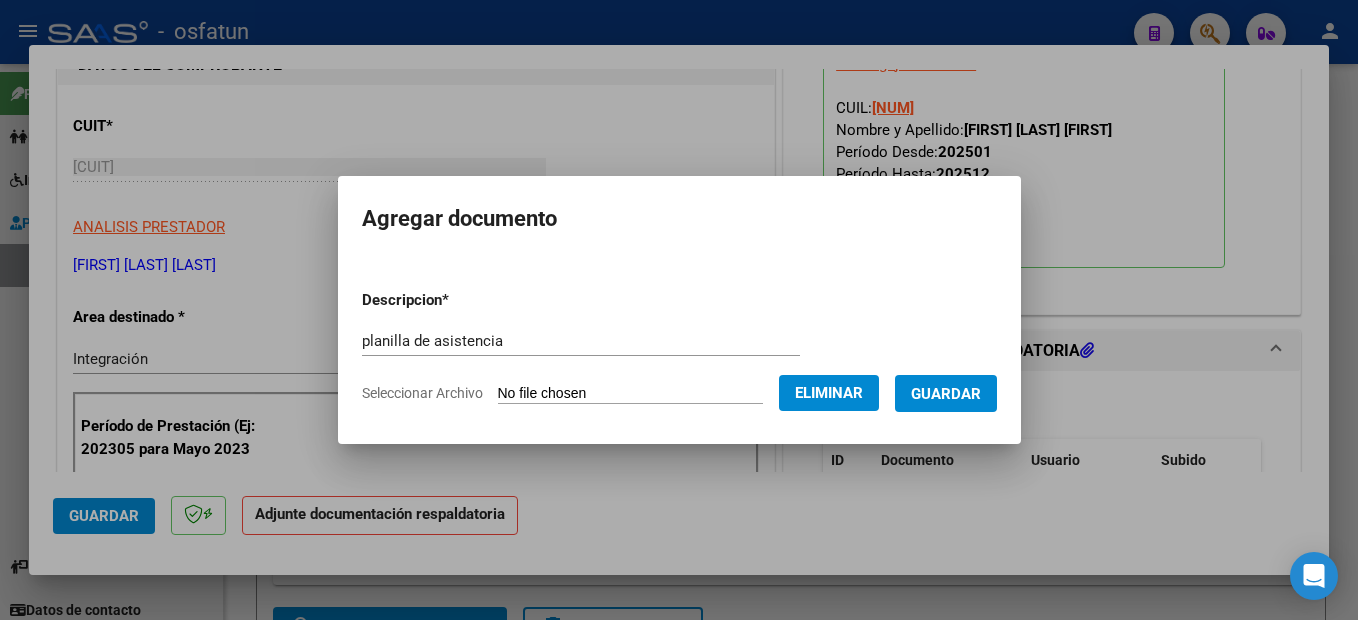 click on "Guardar" at bounding box center (946, 394) 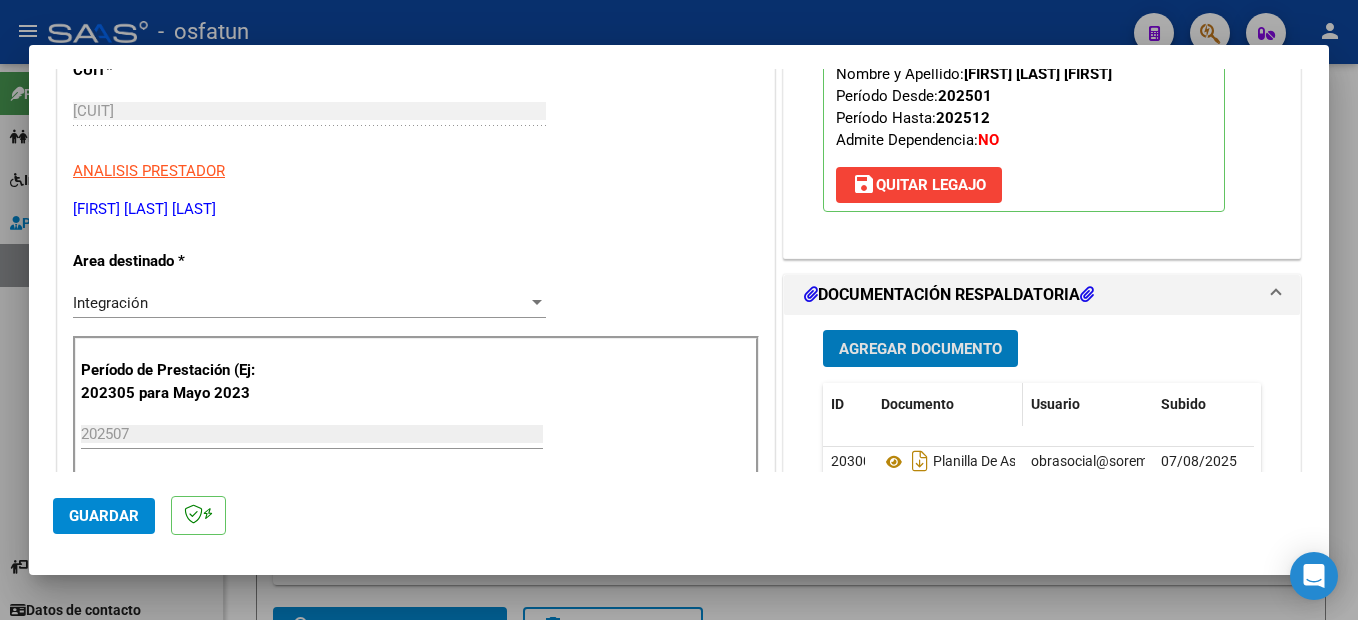 scroll, scrollTop: 300, scrollLeft: 0, axis: vertical 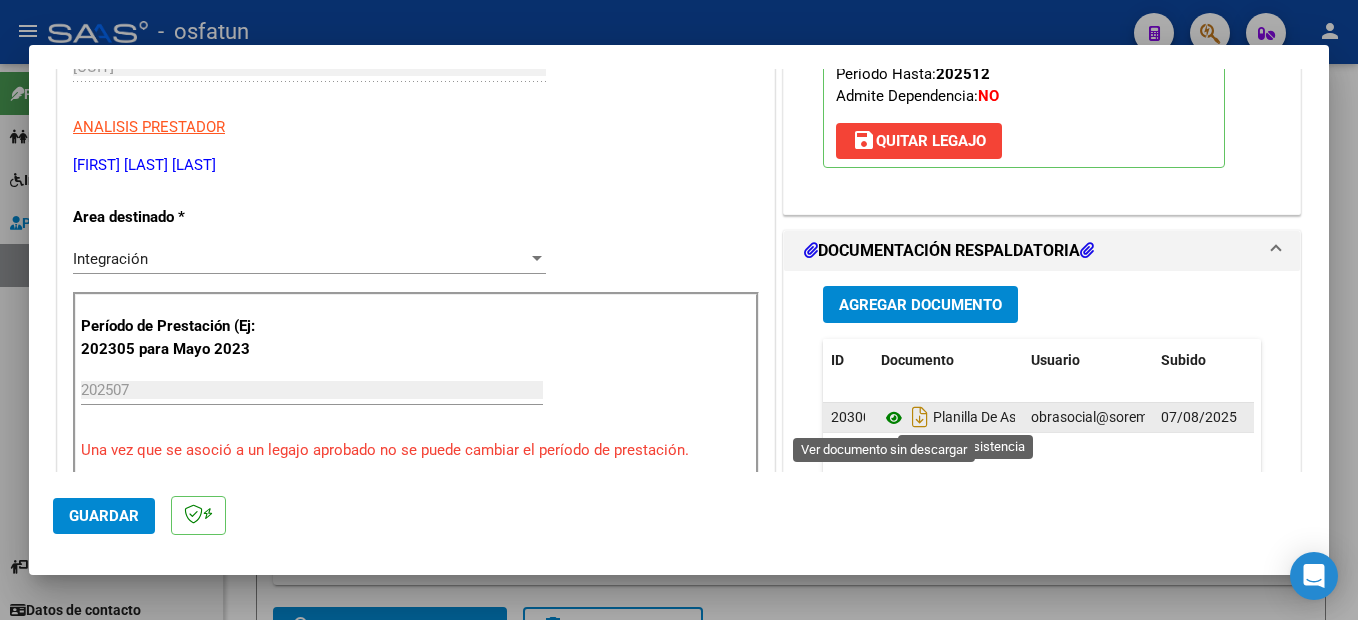 click 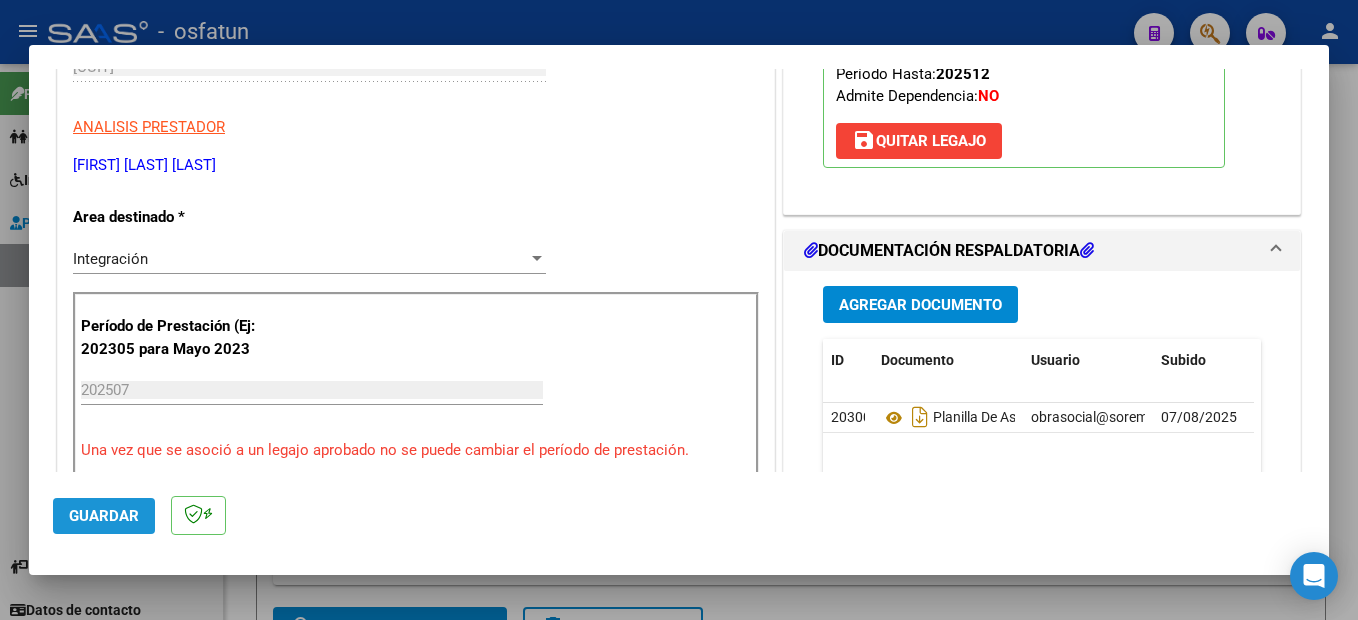 click on "Guardar" 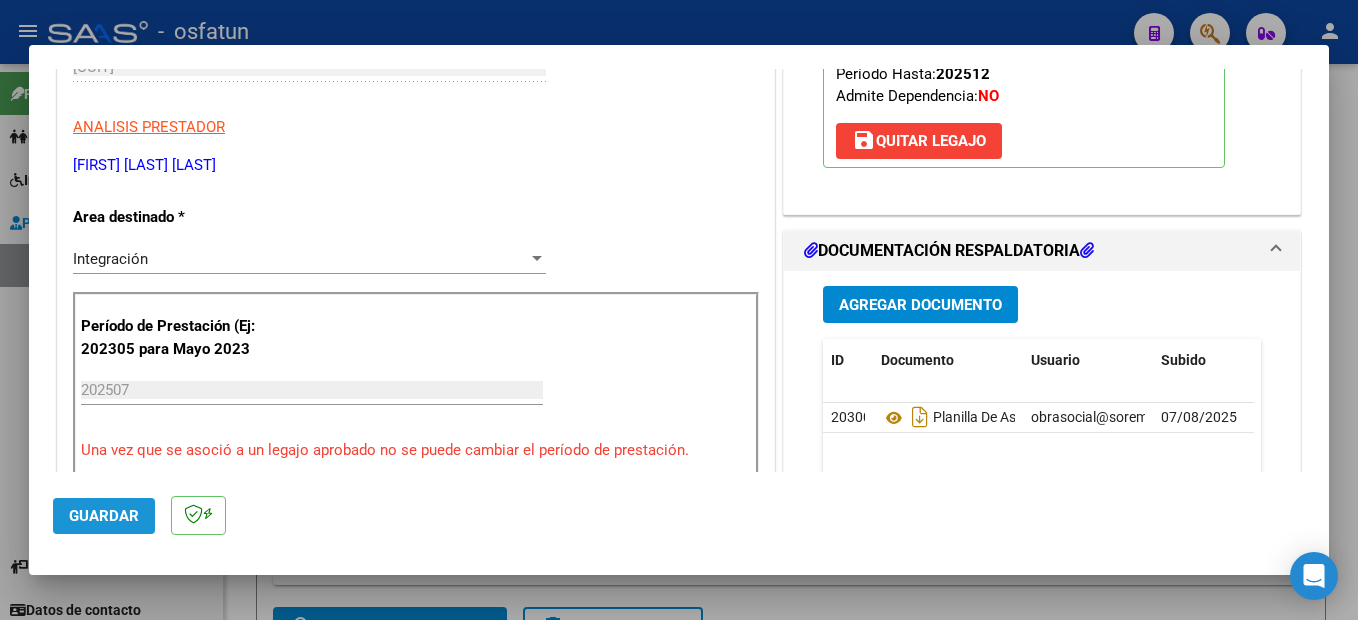 click on "Guardar" 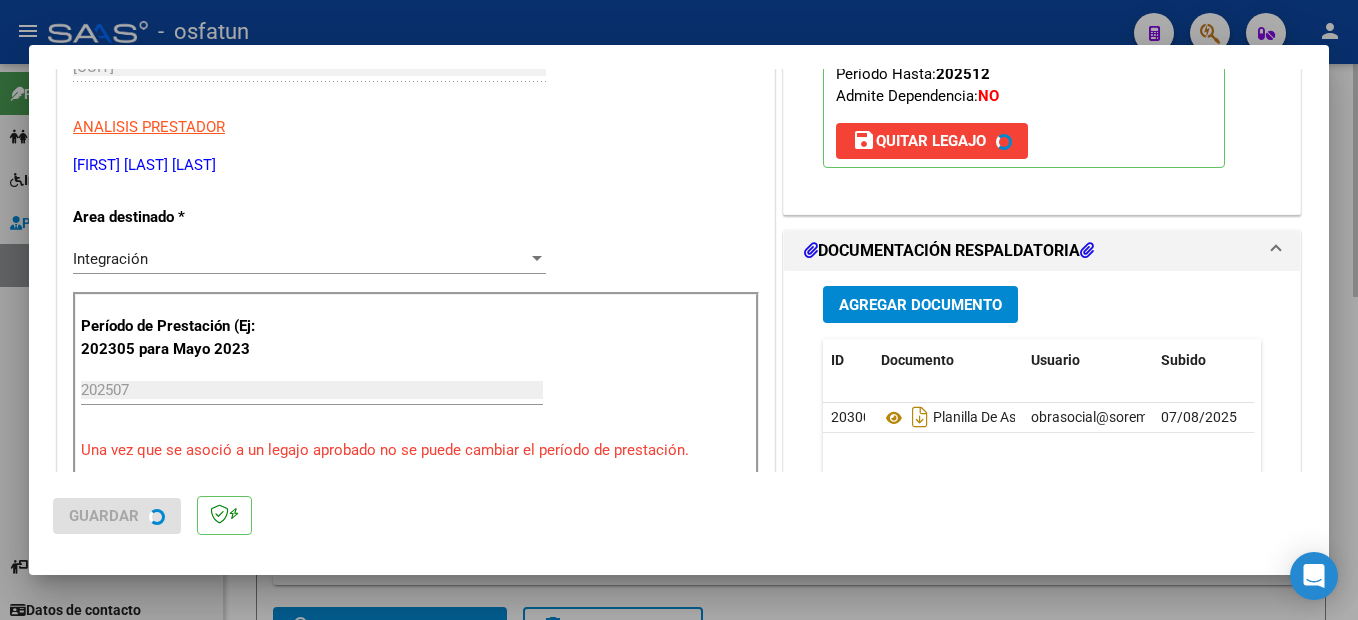 drag, startPoint x: 1355, startPoint y: 400, endPoint x: 697, endPoint y: 594, distance: 686.0029 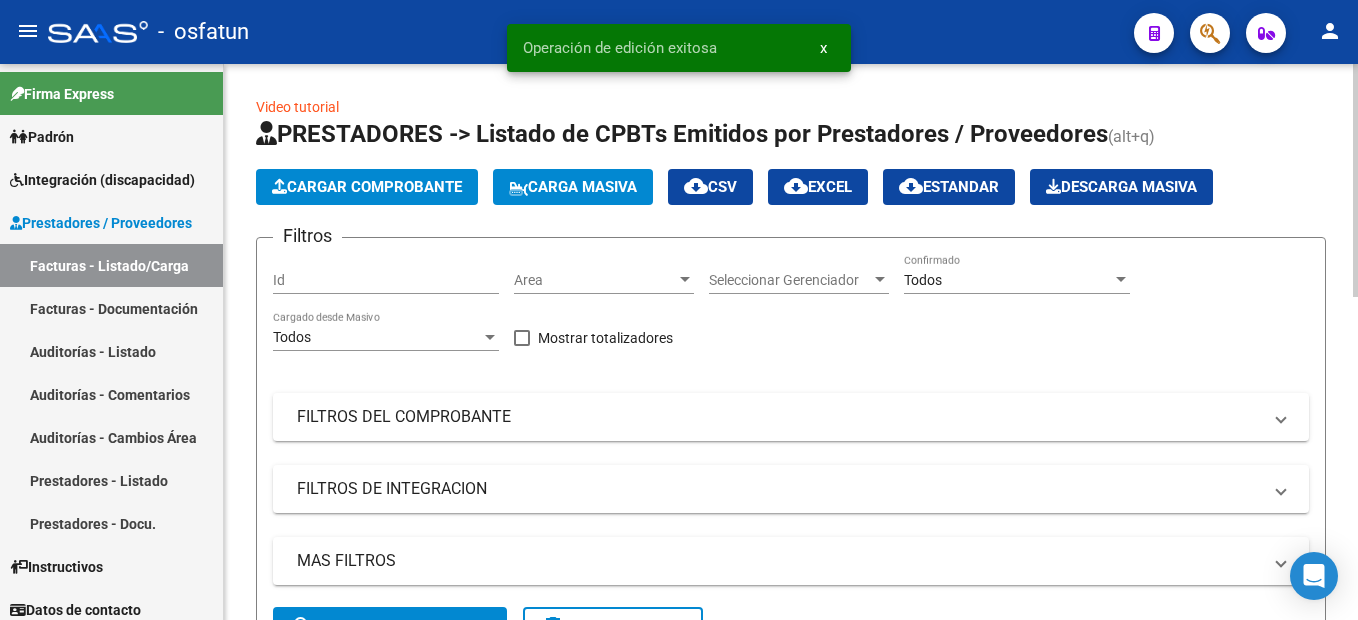 click on "Cargar Comprobante" 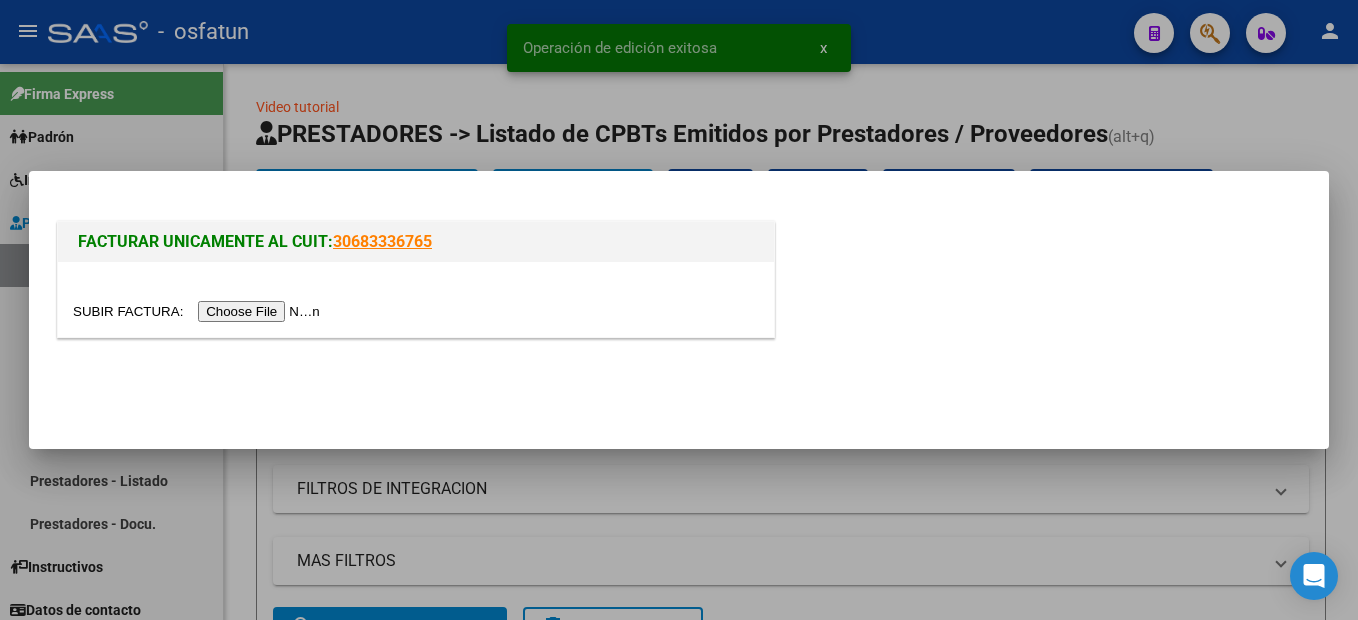 click at bounding box center (199, 311) 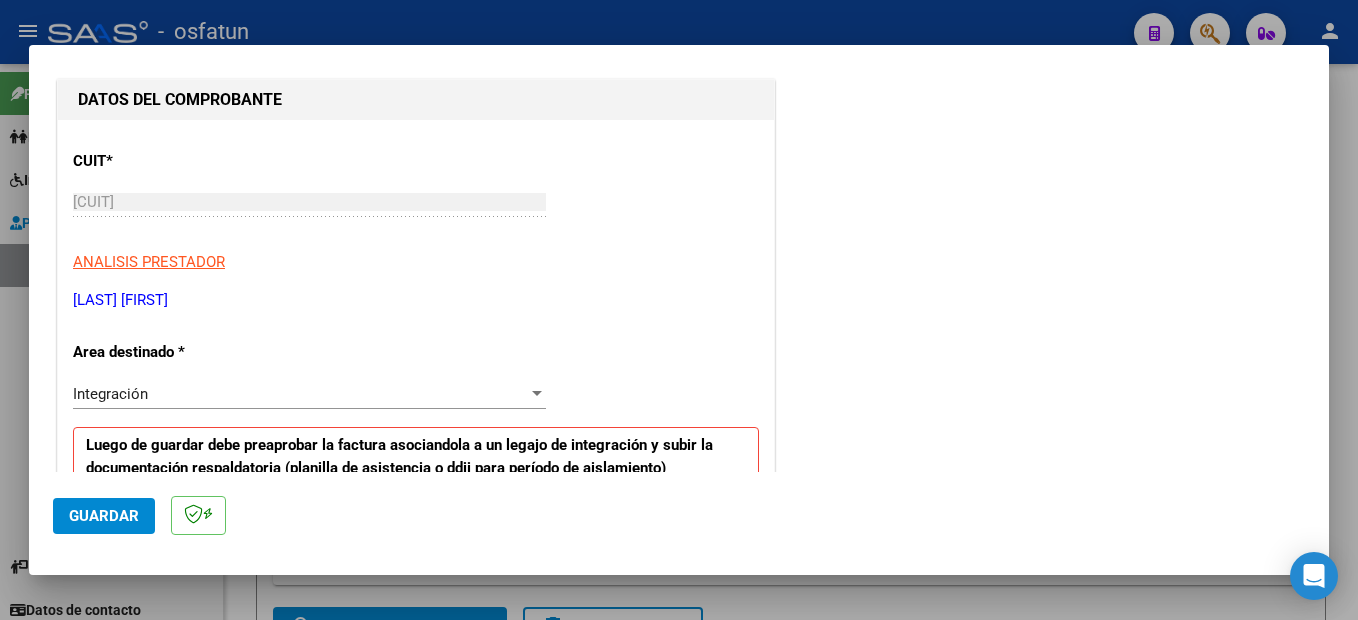 scroll, scrollTop: 400, scrollLeft: 0, axis: vertical 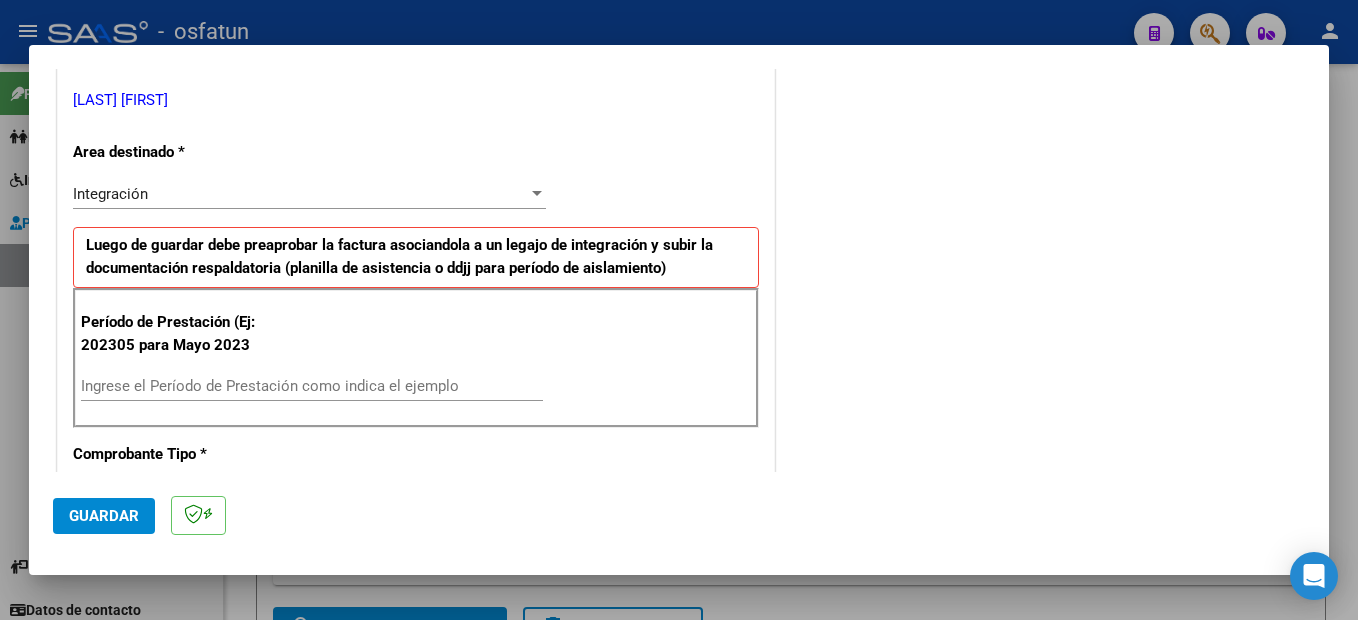 drag, startPoint x: 185, startPoint y: 378, endPoint x: 250, endPoint y: 325, distance: 83.86894 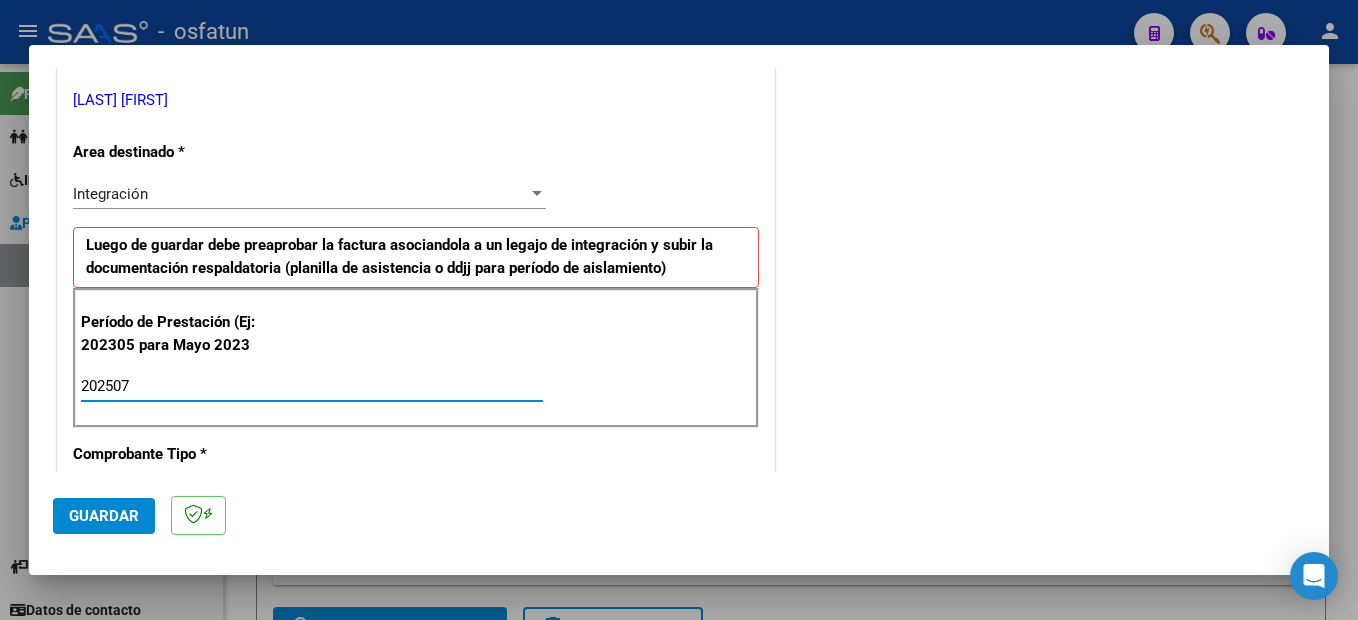 type on "202507" 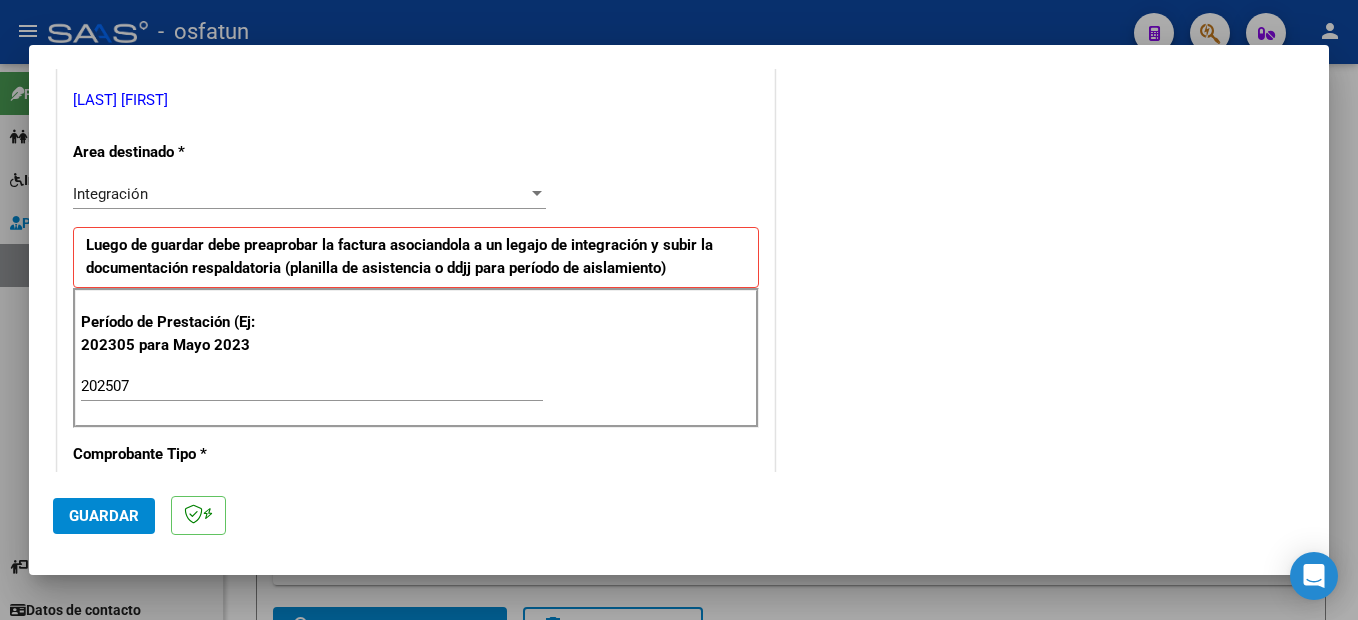 scroll, scrollTop: 1295, scrollLeft: 0, axis: vertical 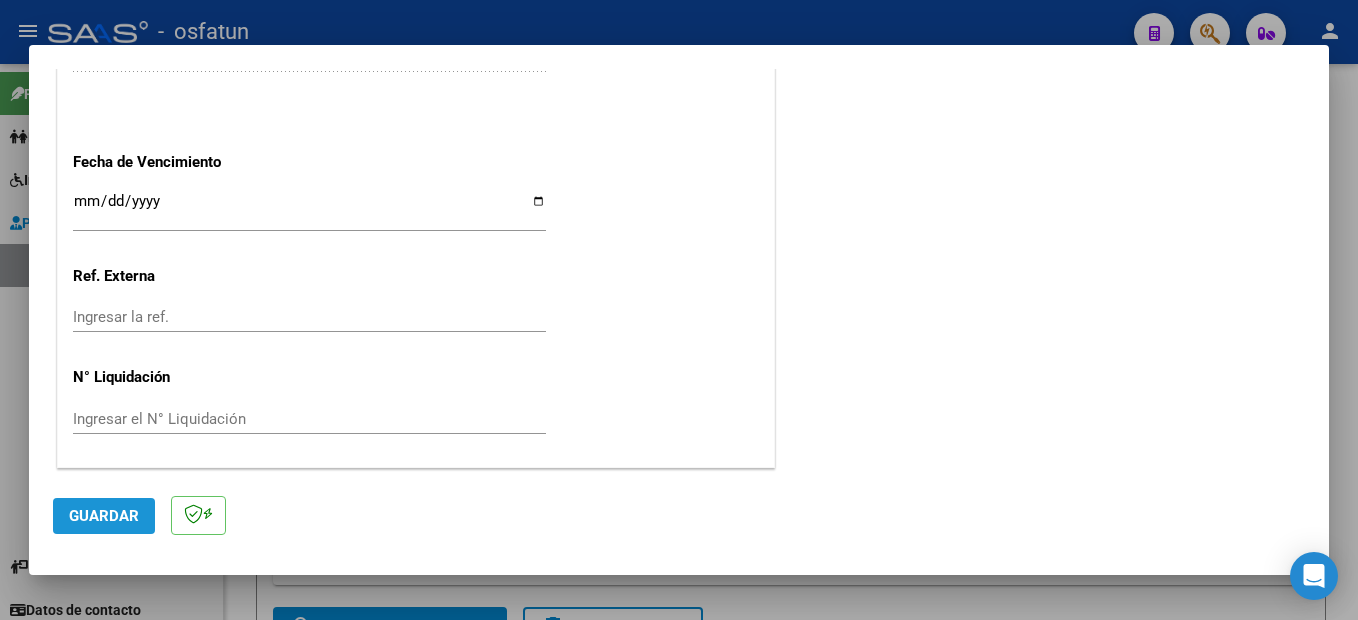 click on "Guardar" 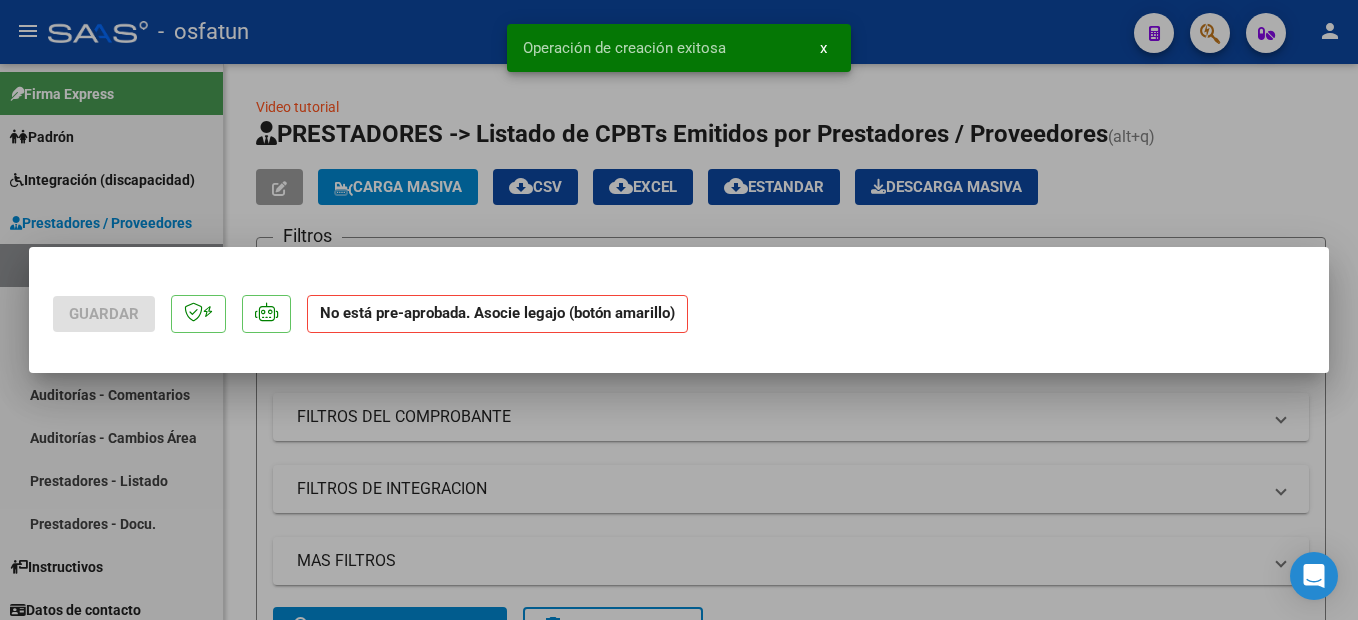 scroll, scrollTop: 0, scrollLeft: 0, axis: both 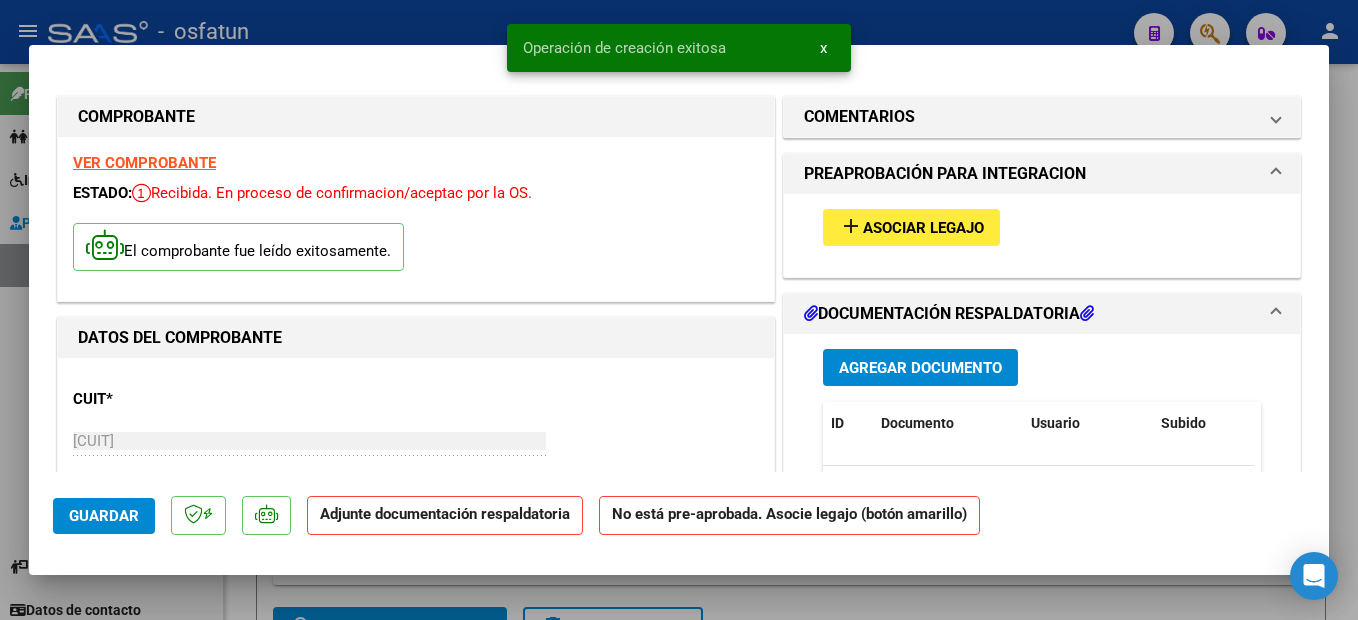 click on "add Asociar Legajo" at bounding box center [911, 227] 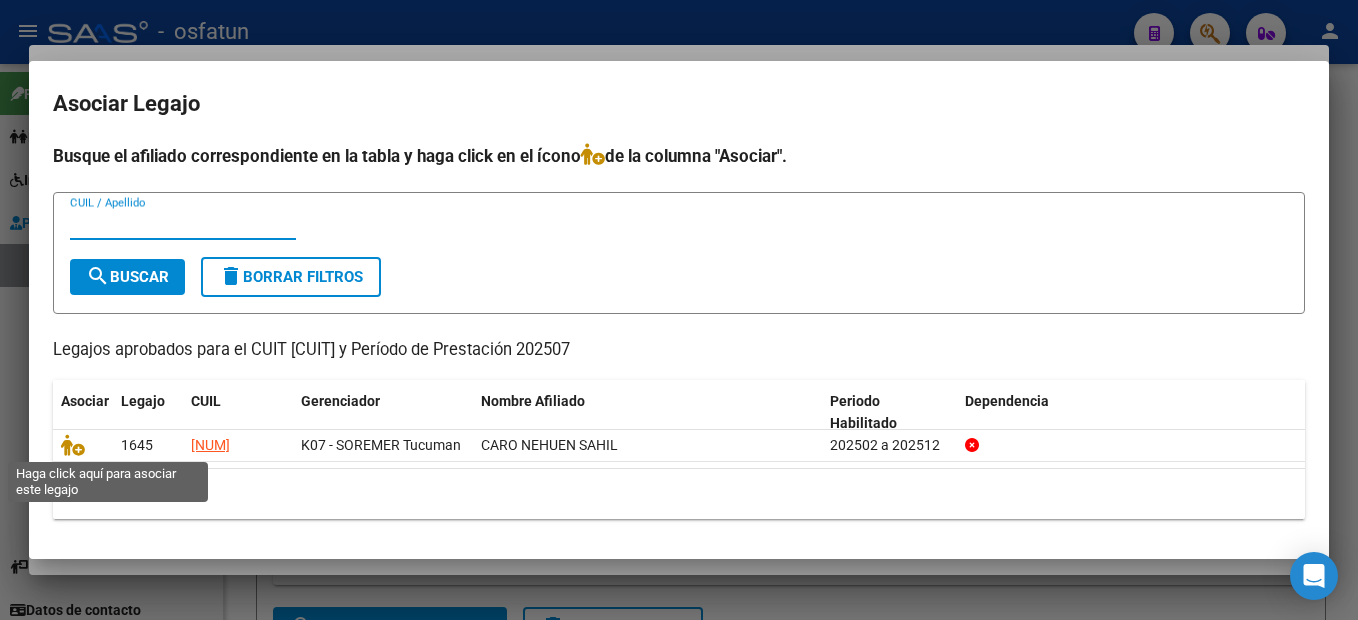 drag, startPoint x: 71, startPoint y: 444, endPoint x: 1357, endPoint y: 578, distance: 1292.9625 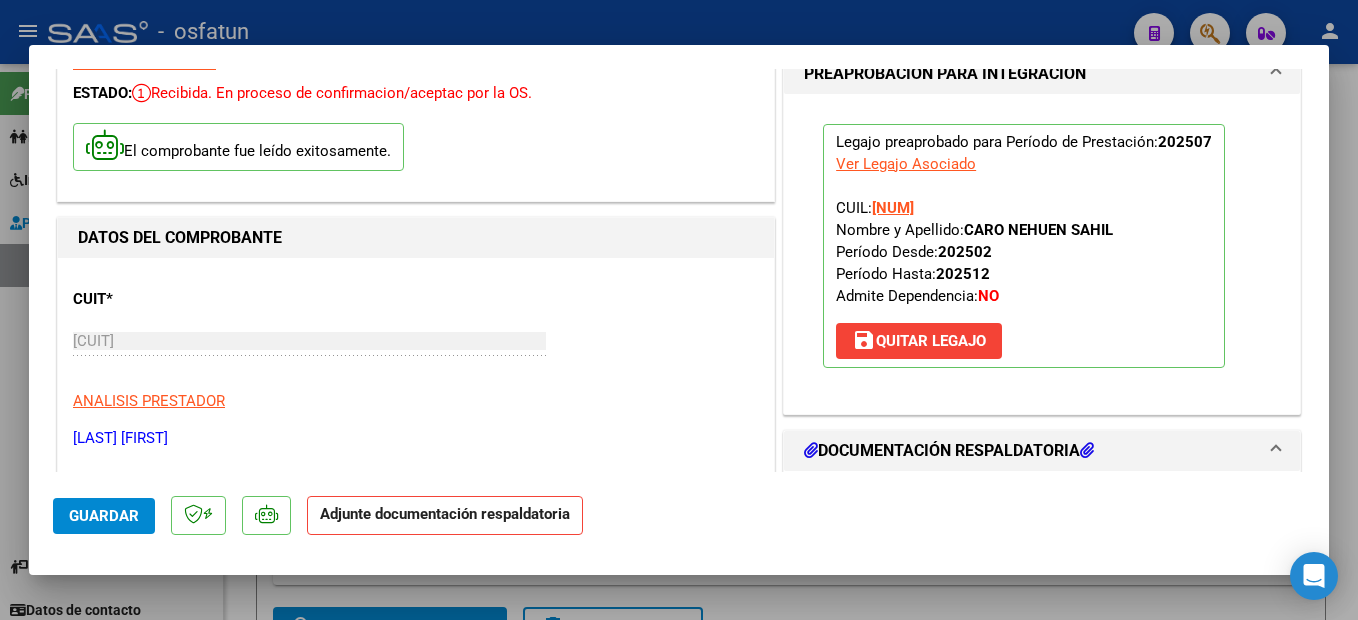 scroll, scrollTop: 300, scrollLeft: 0, axis: vertical 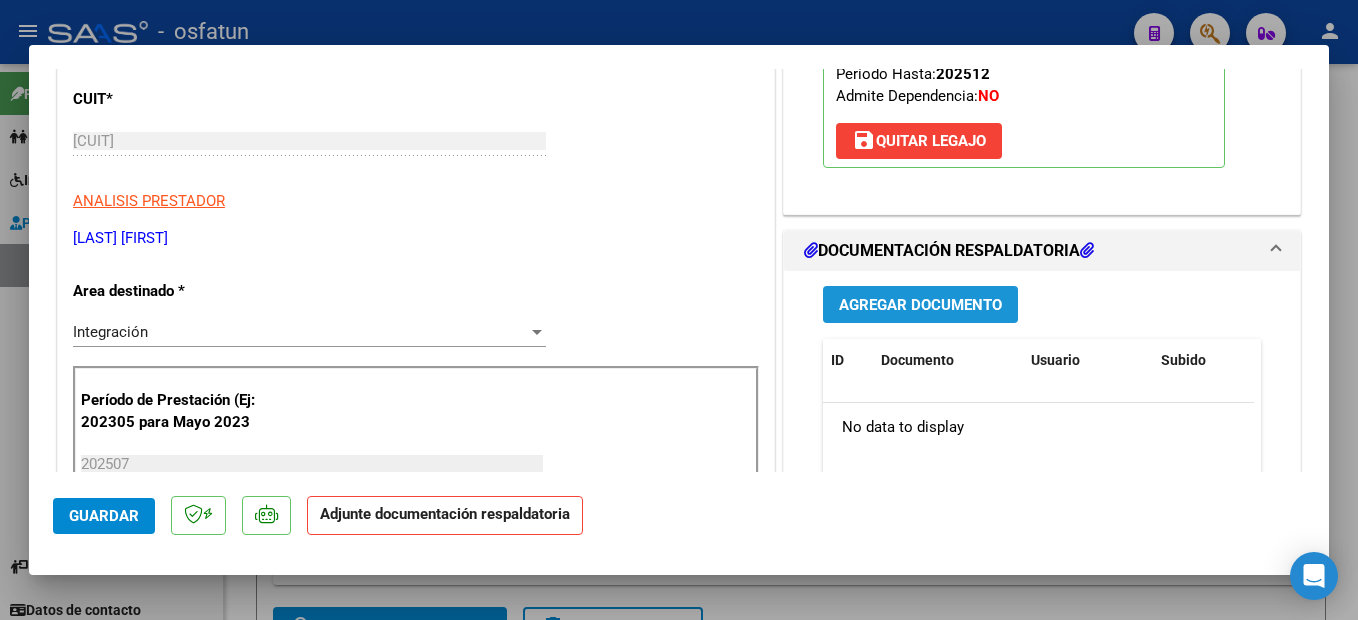 click on "Agregar Documento" at bounding box center (920, 305) 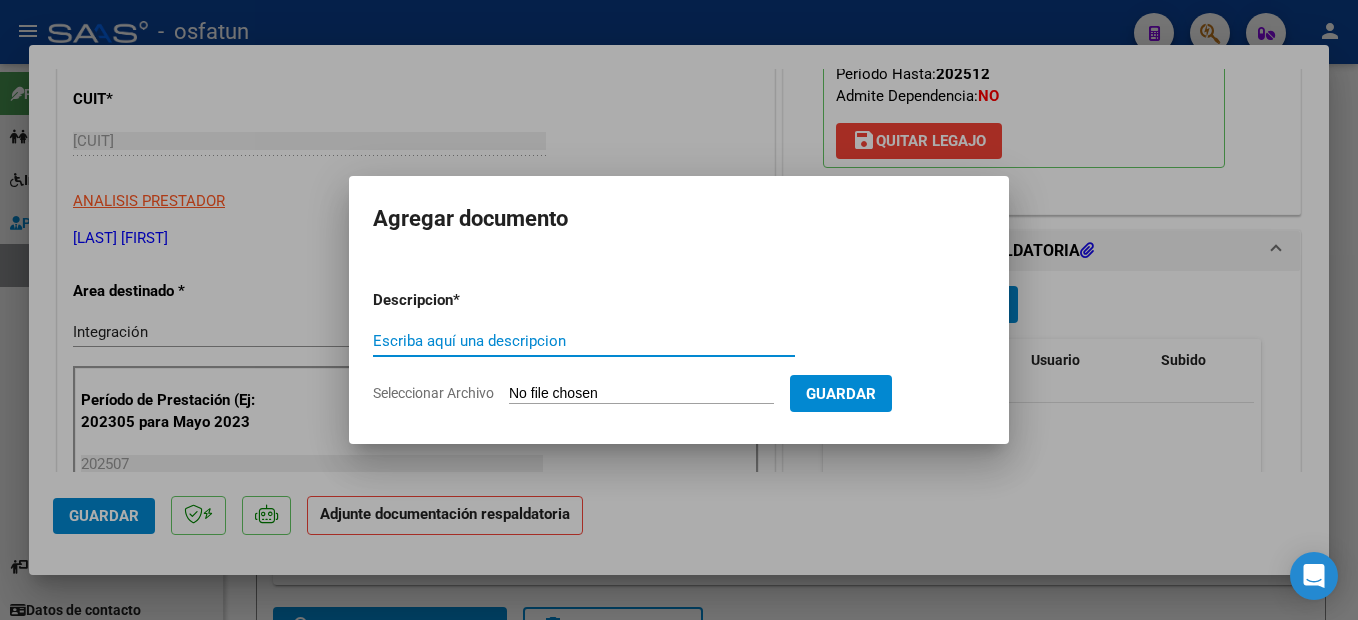 click on "Escriba aquí una descripcion" at bounding box center (584, 341) 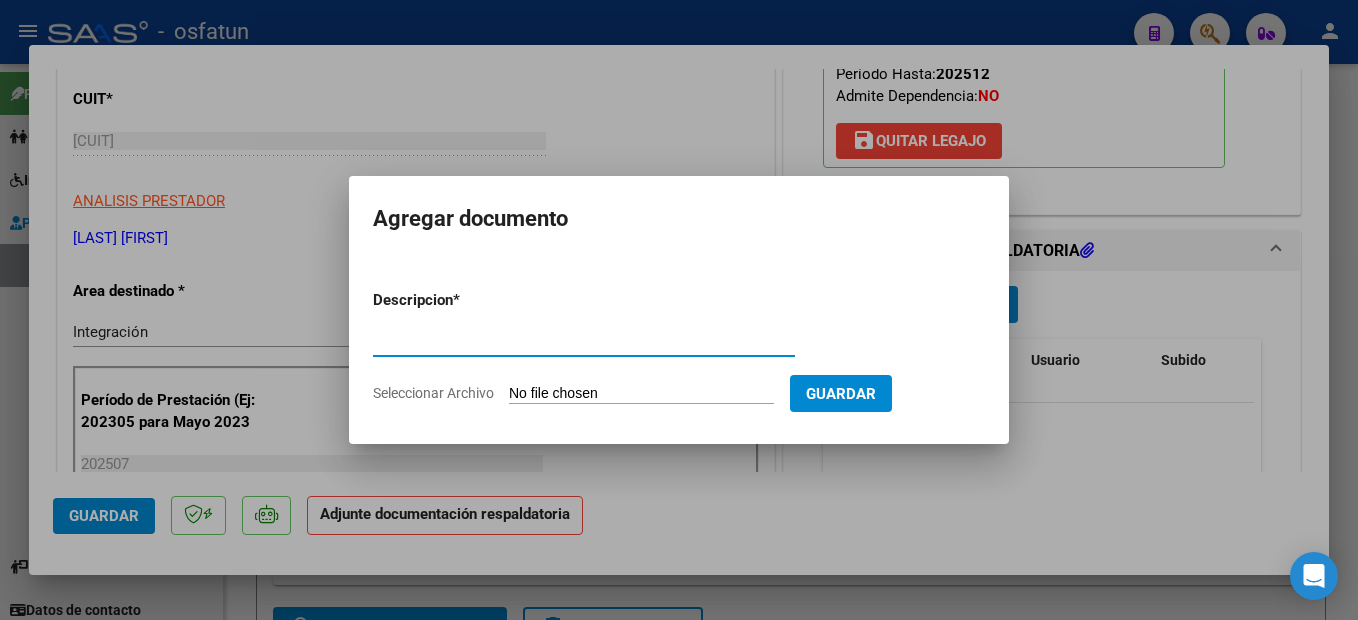 type on "PLANILLA" 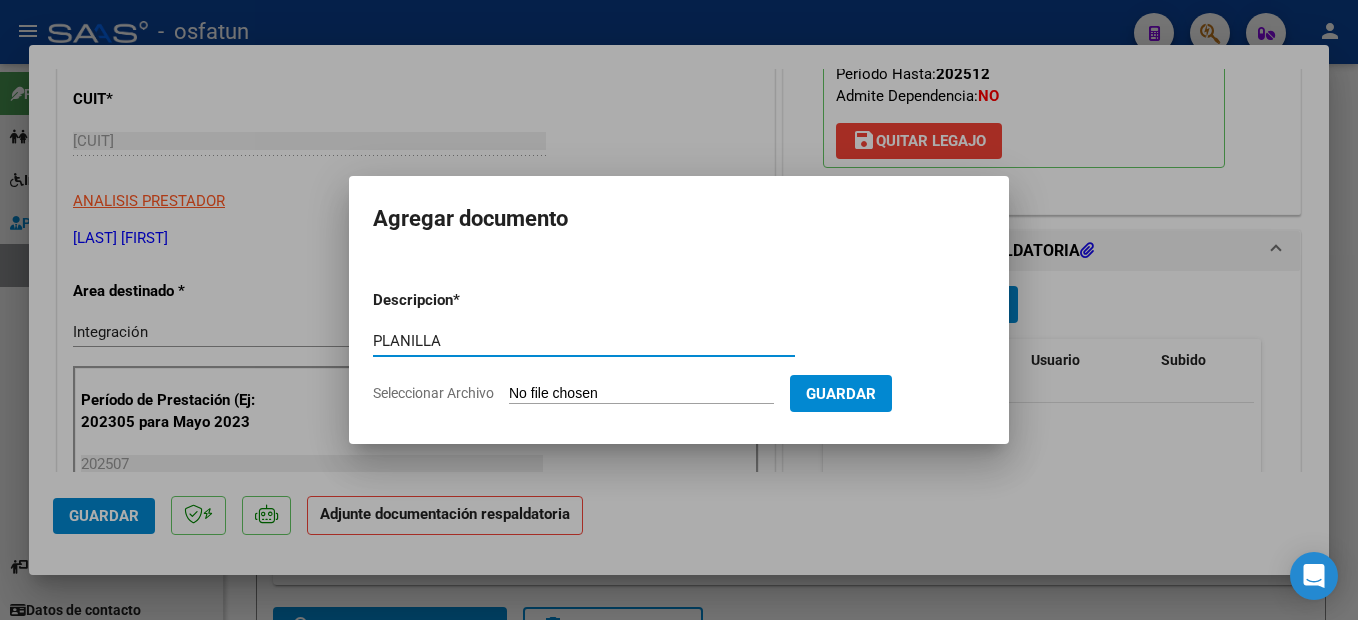 click on "Descripcion  *   PLANILLA Escriba aquí una descripcion  Seleccionar Archivo Guardar" at bounding box center [679, 347] 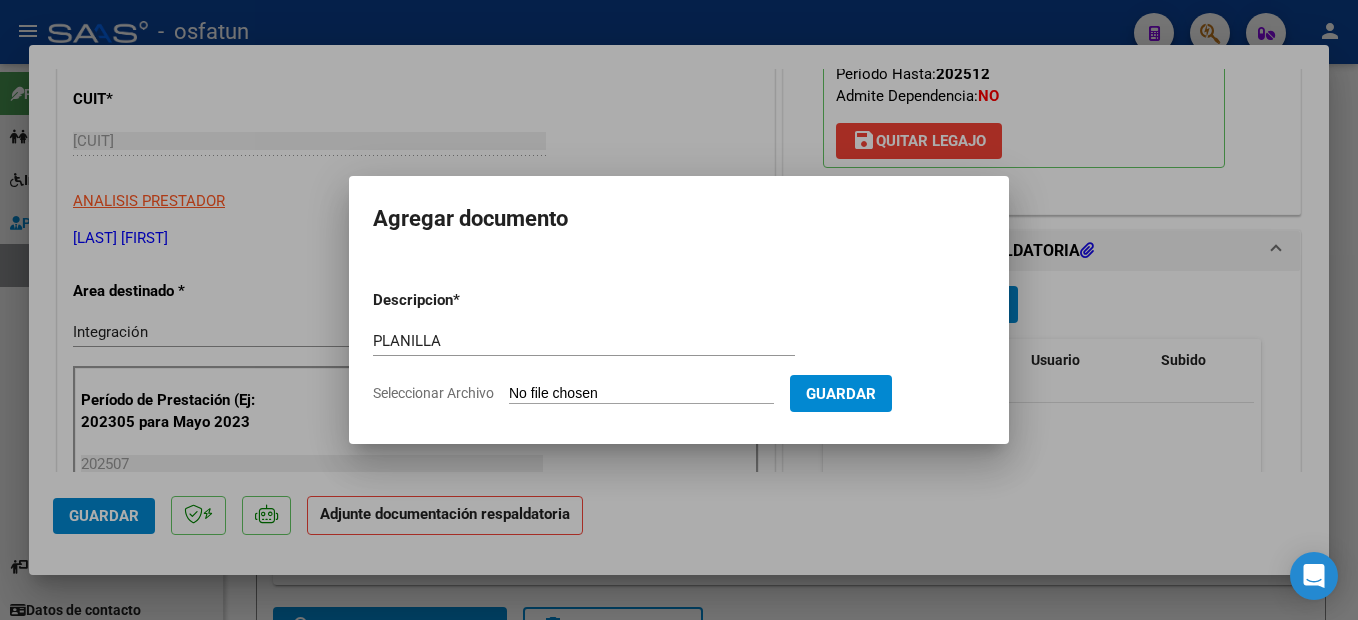 click on "Seleccionar Archivo" at bounding box center (641, 394) 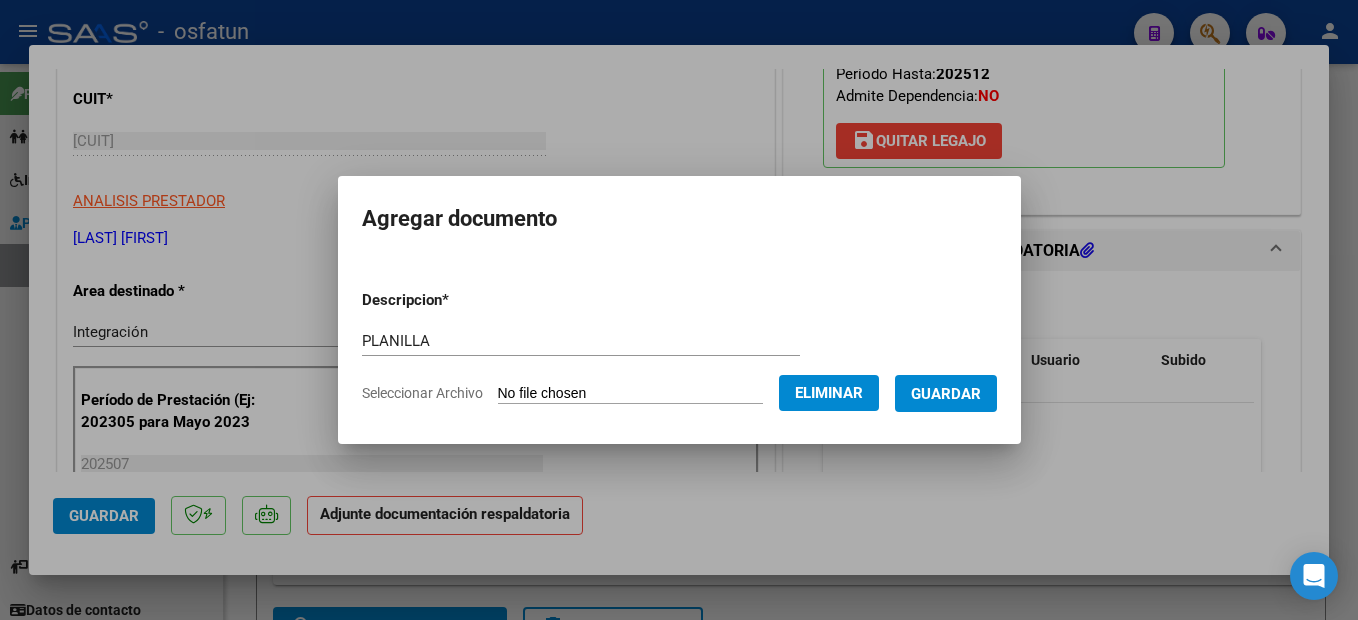 click on "Guardar" at bounding box center [946, 394] 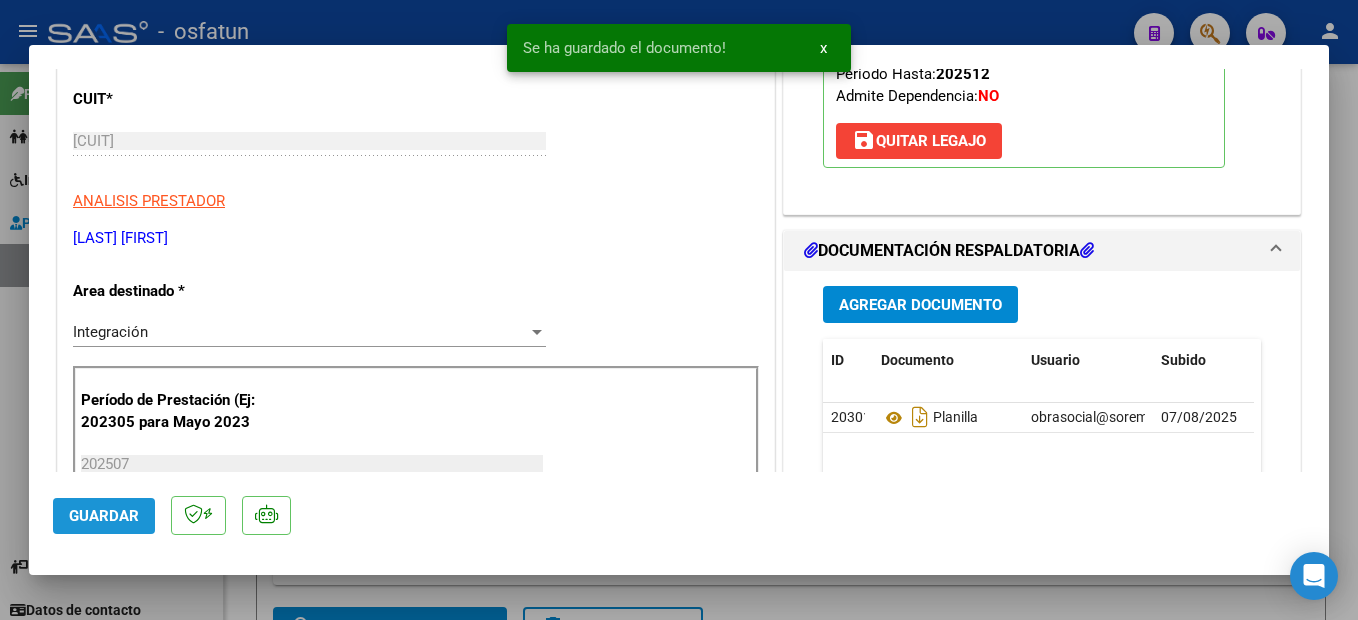 click on "Guardar" 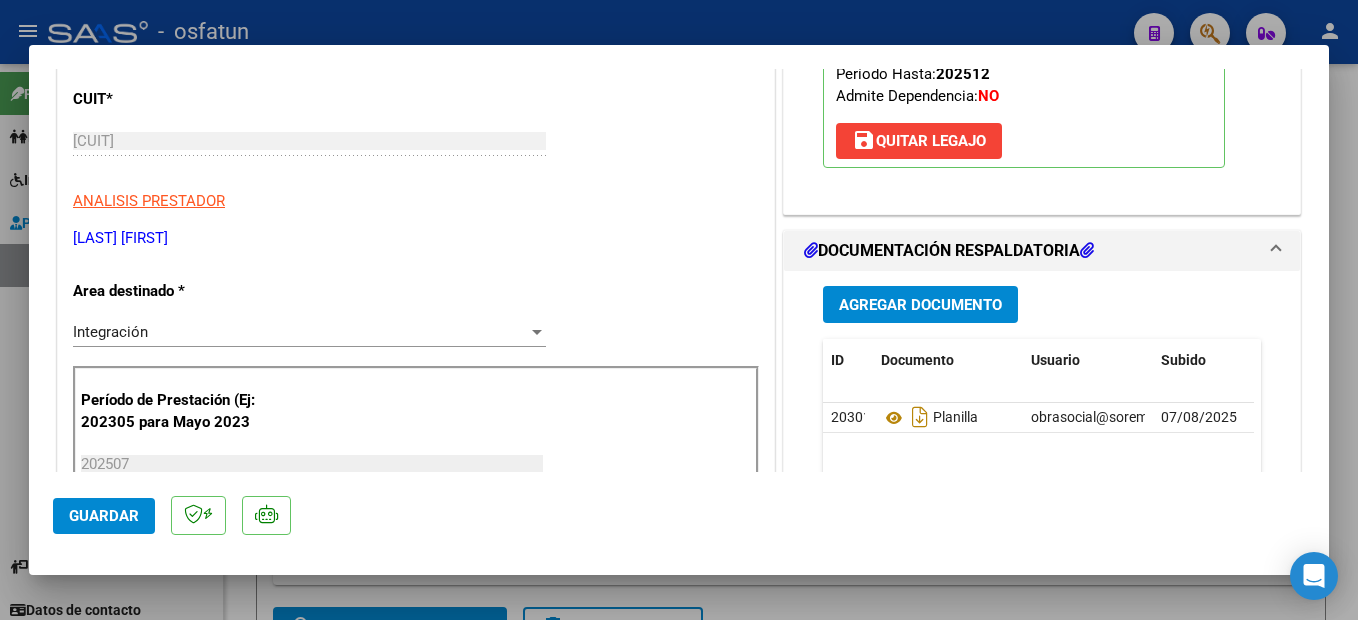 drag, startPoint x: 93, startPoint y: 510, endPoint x: 124, endPoint y: 499, distance: 32.89377 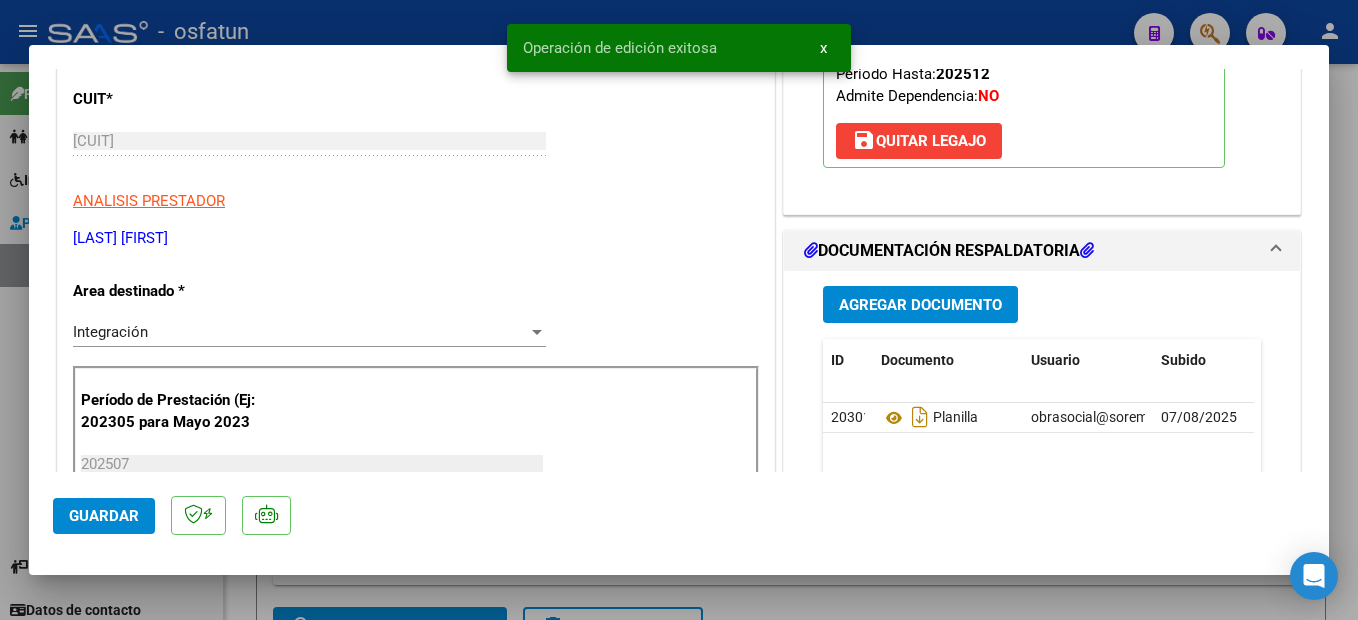 click at bounding box center (679, 310) 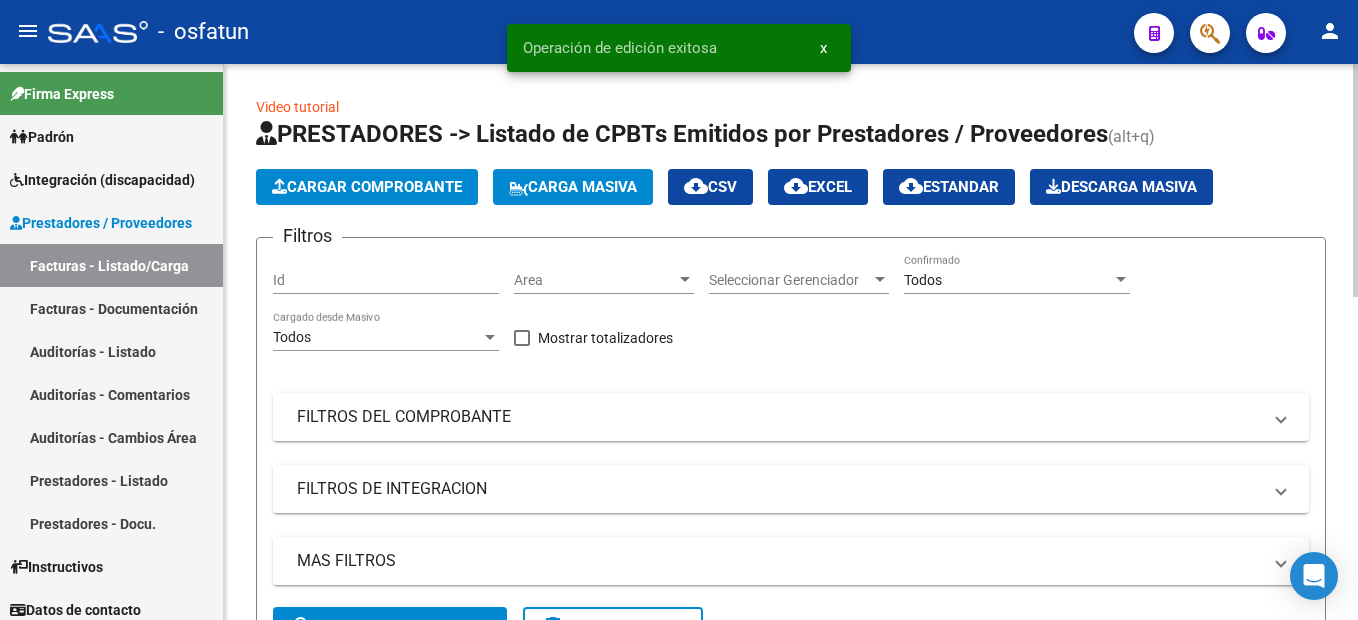 click on "Cargar Comprobante" 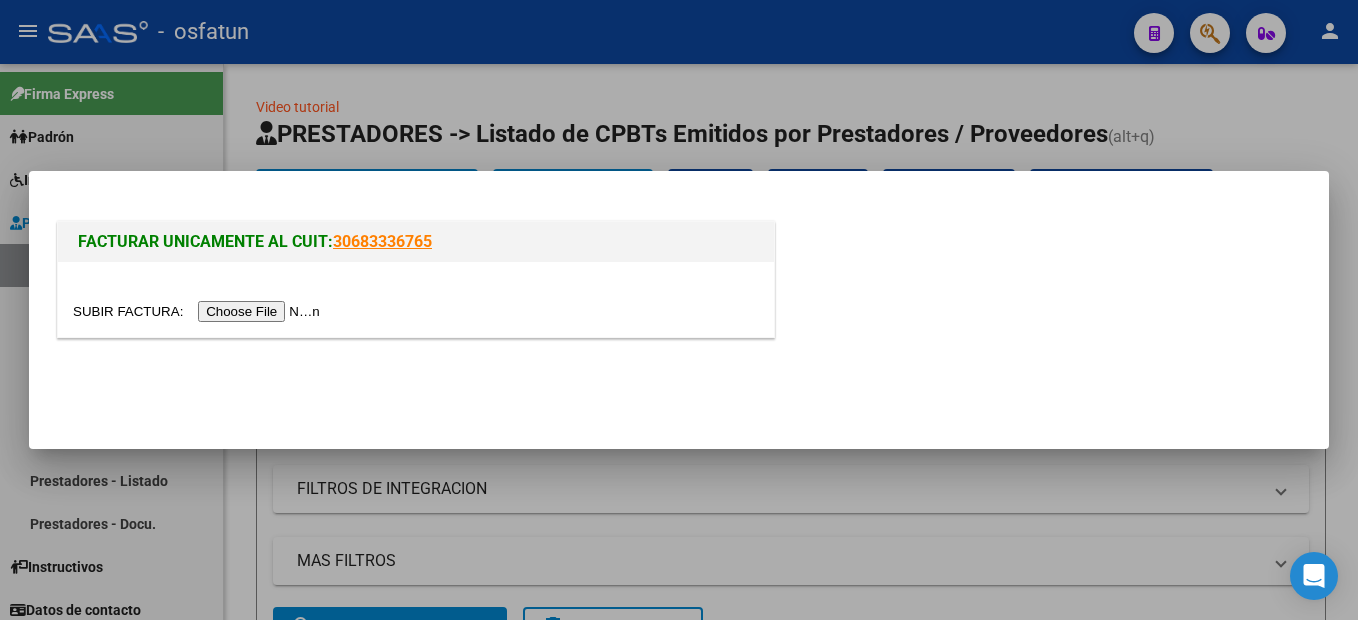 click at bounding box center (199, 311) 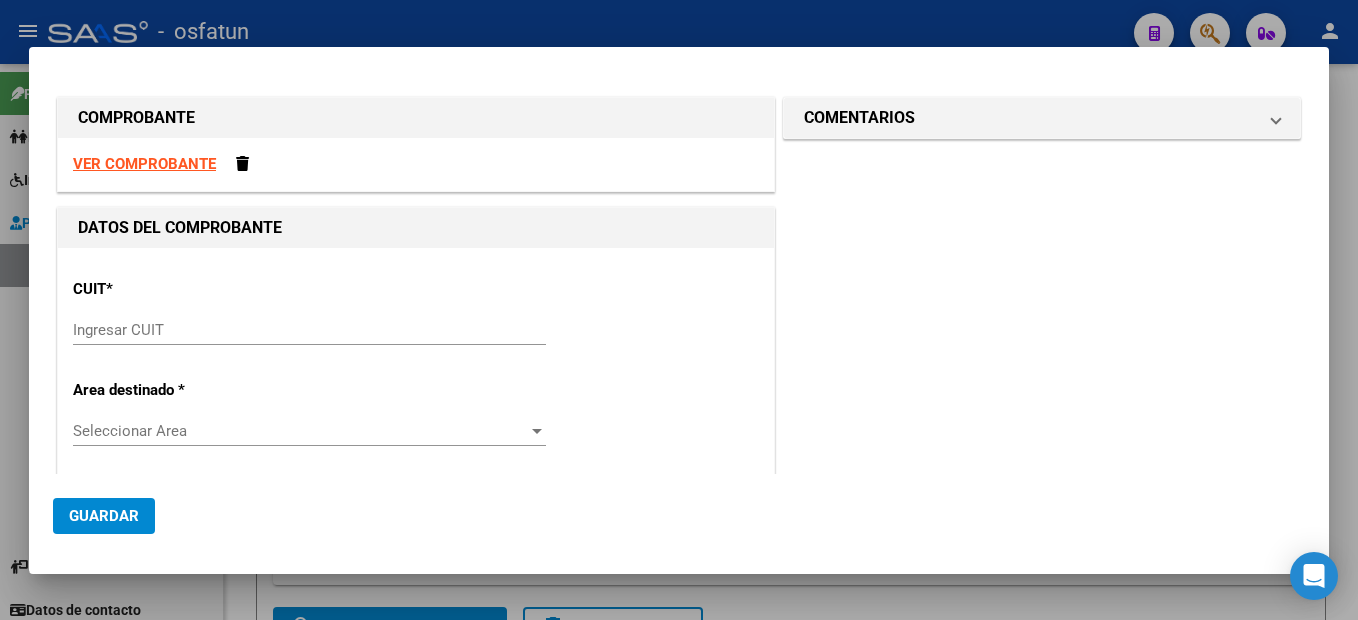 click on "Ingresar CUIT" at bounding box center [309, 330] 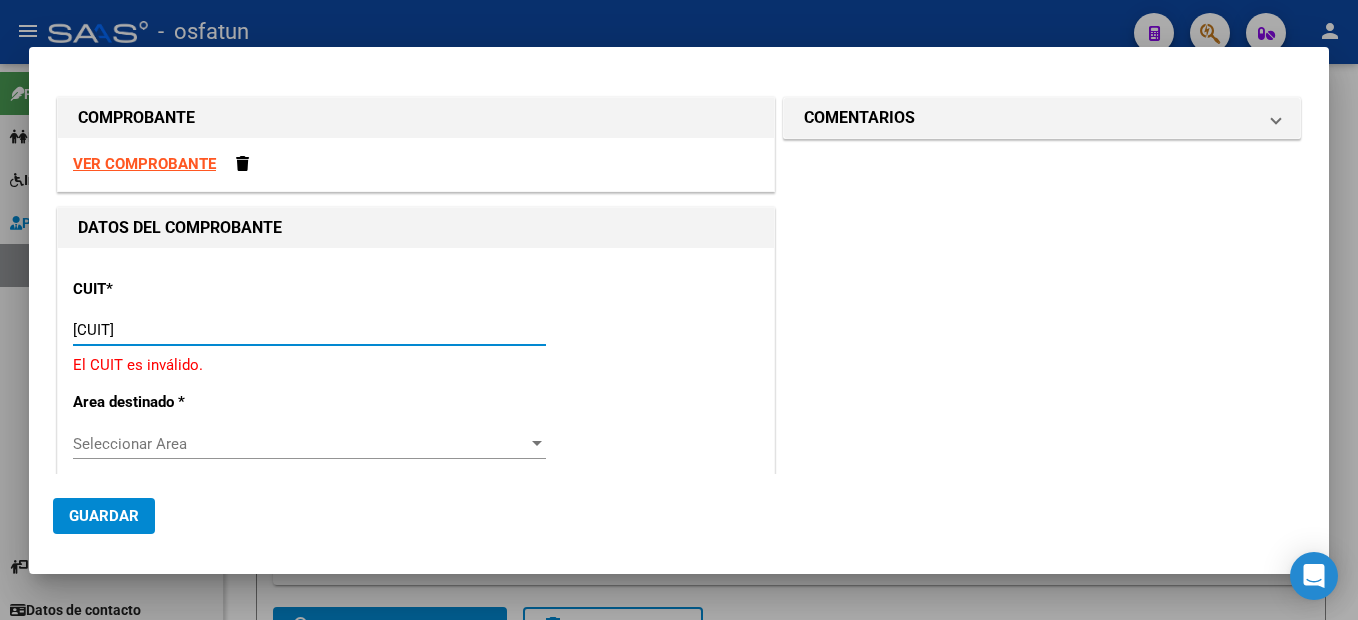 type on "27-27141929-0" 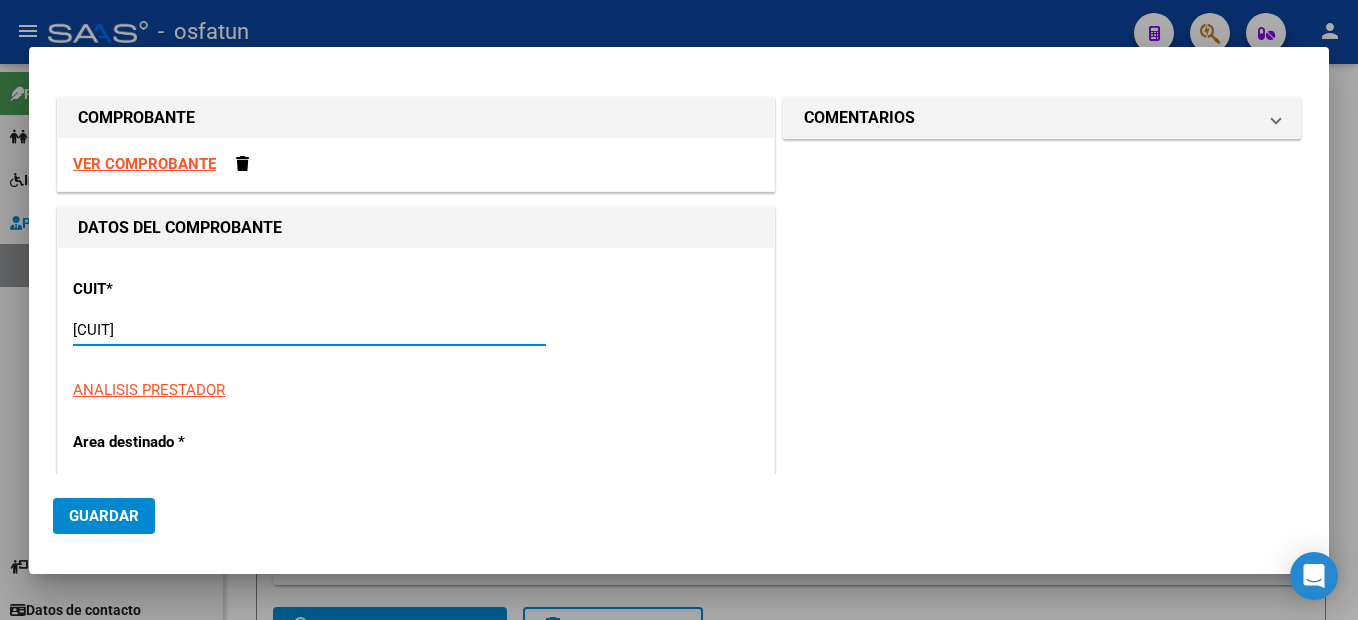 type on "1" 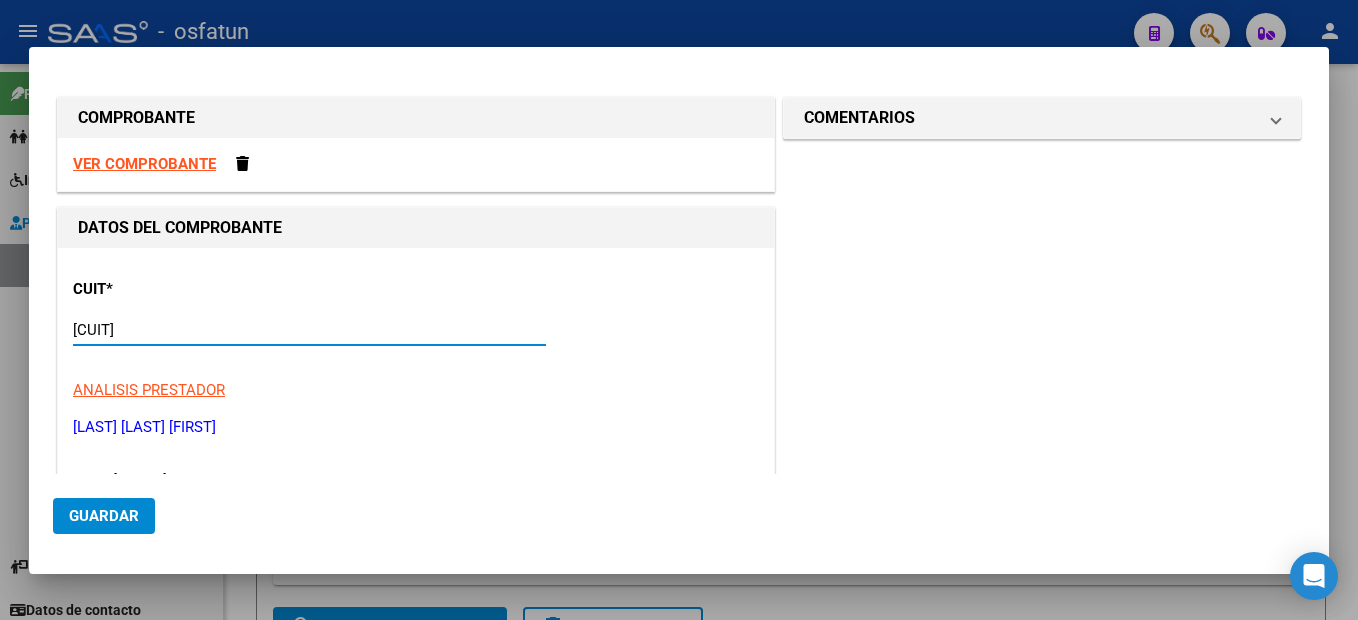 type on "27-27141929-0" 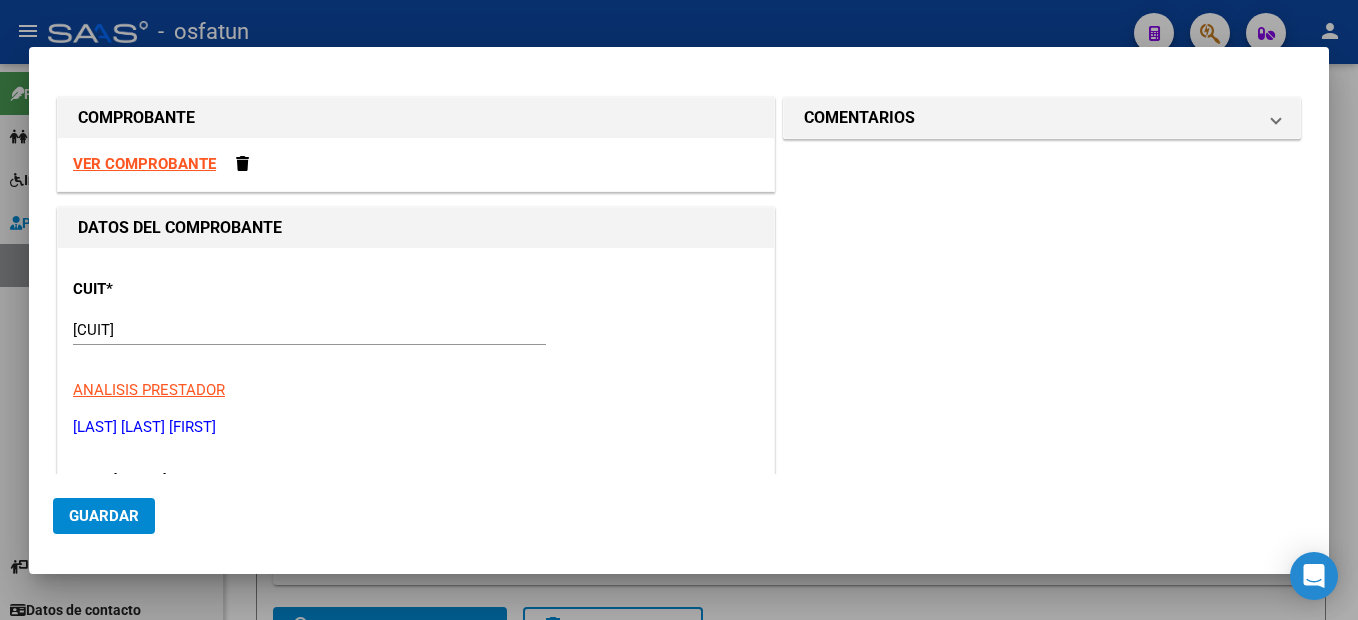scroll, scrollTop: 249, scrollLeft: 0, axis: vertical 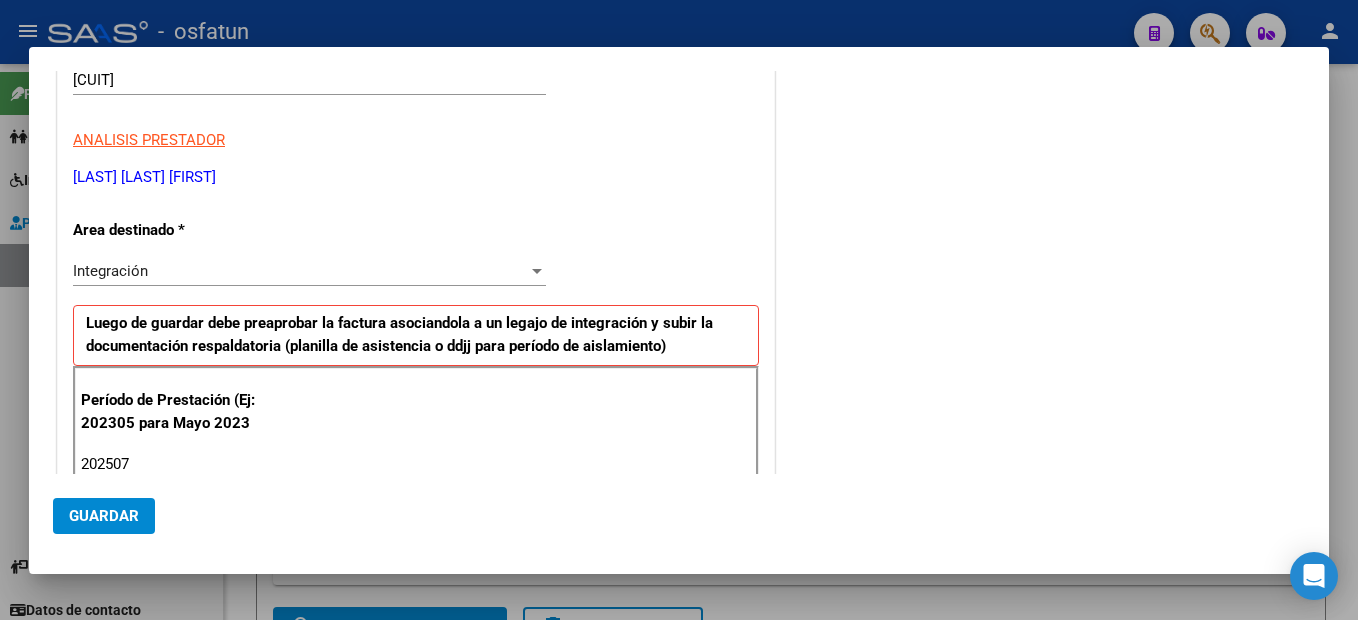 type on "202507" 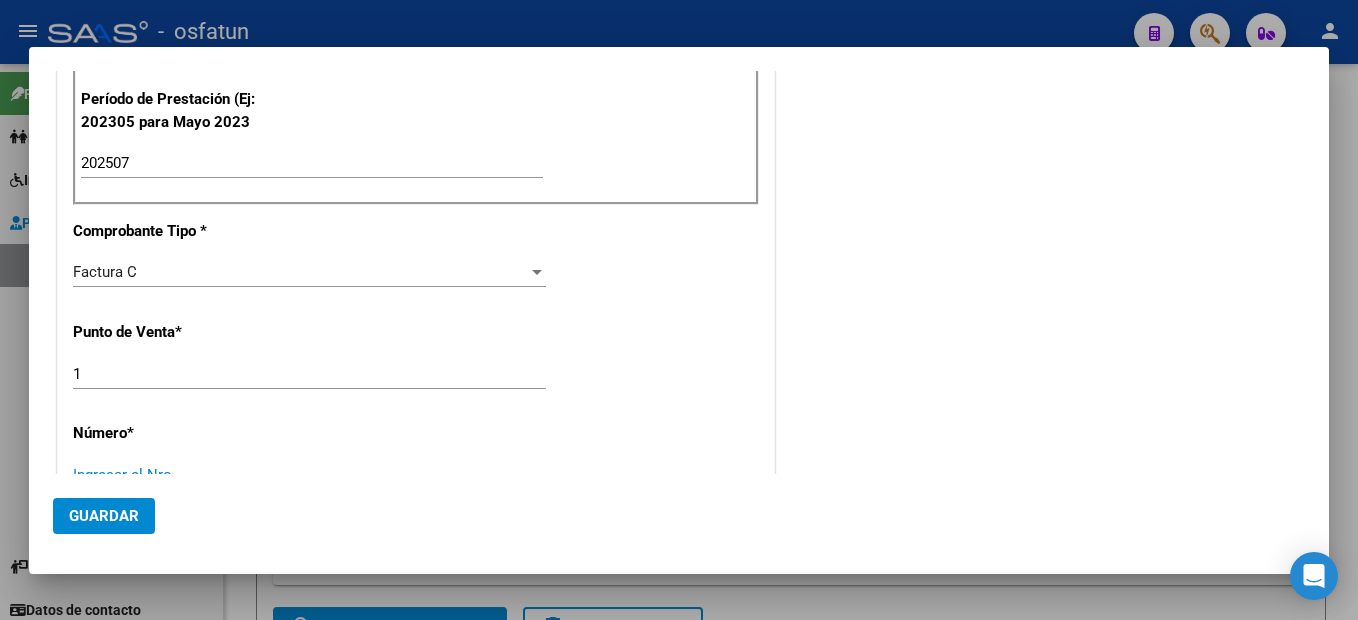 scroll, scrollTop: 561, scrollLeft: 0, axis: vertical 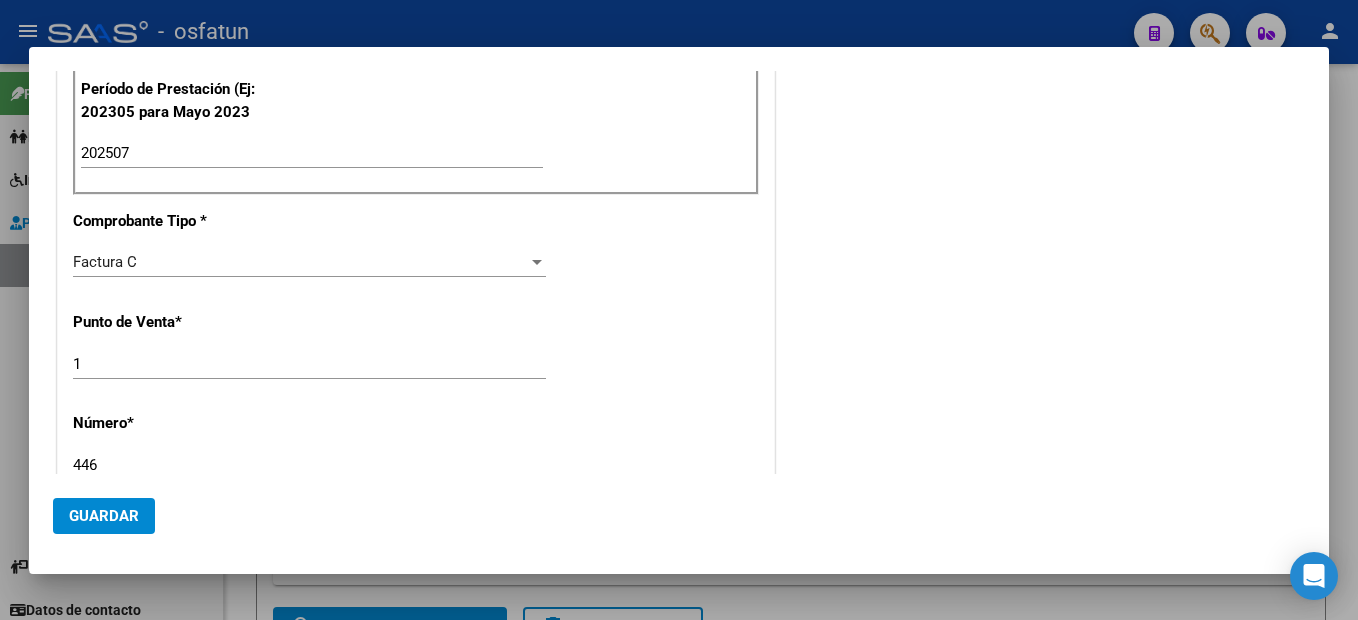 type on "446" 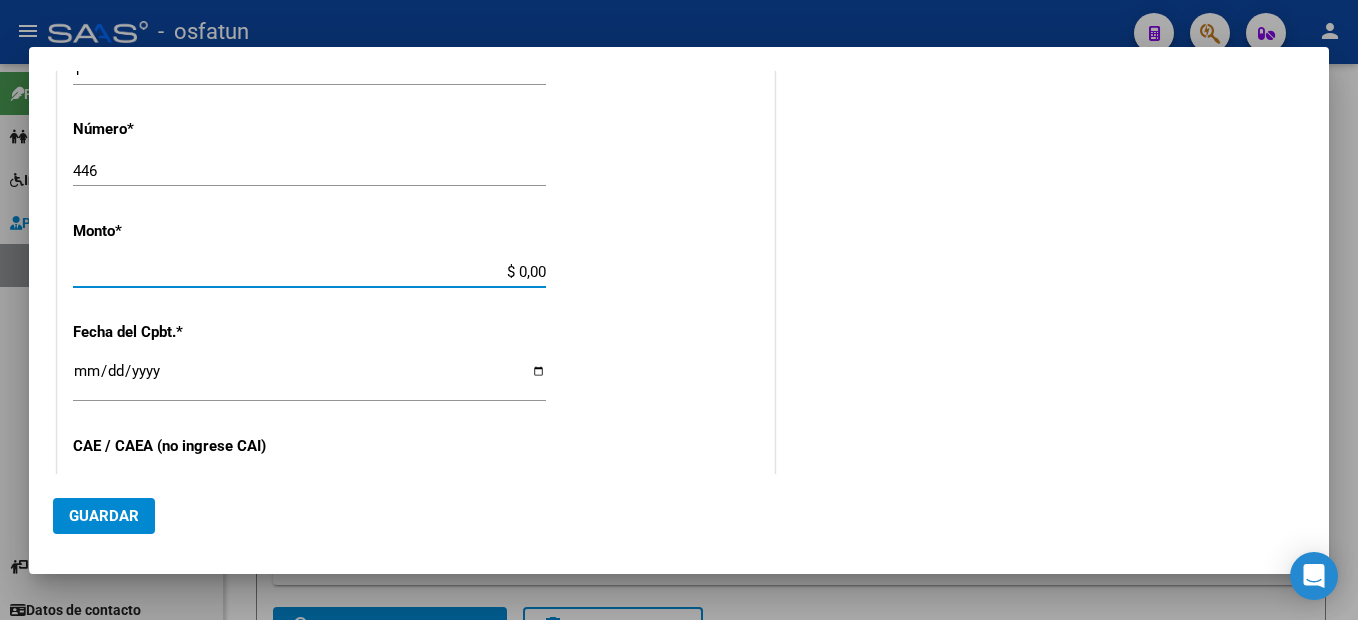 type on "$ 98.964,88" 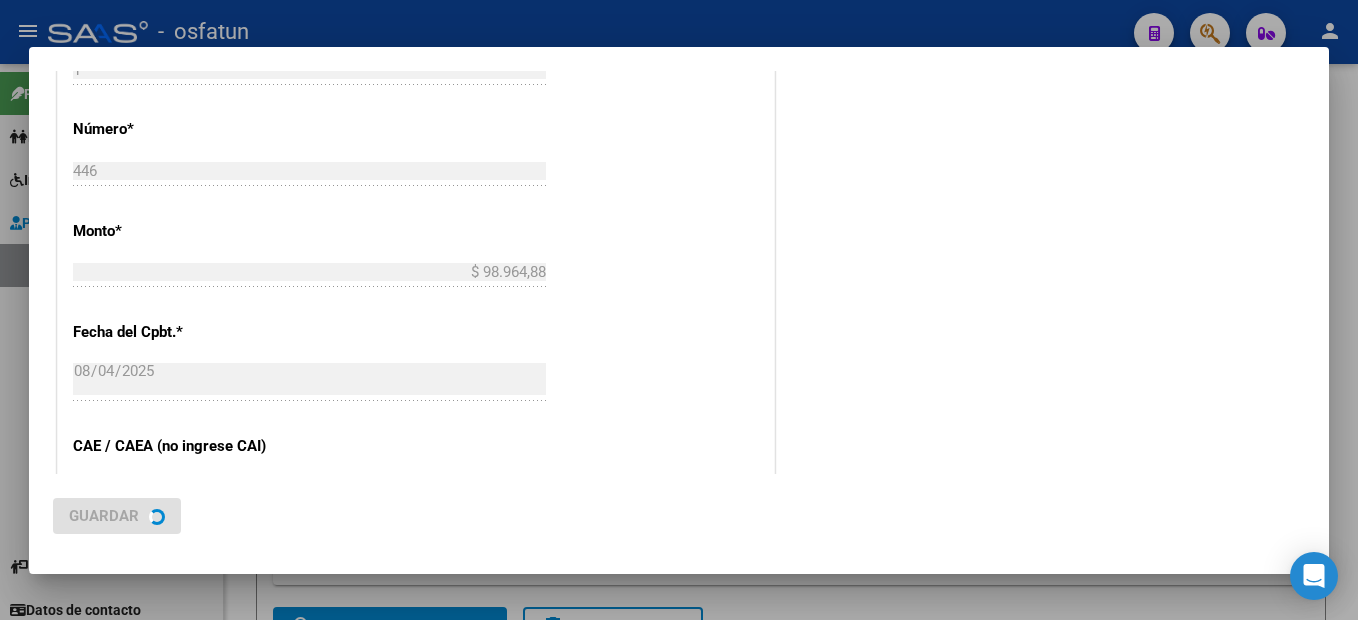 scroll, scrollTop: 0, scrollLeft: 0, axis: both 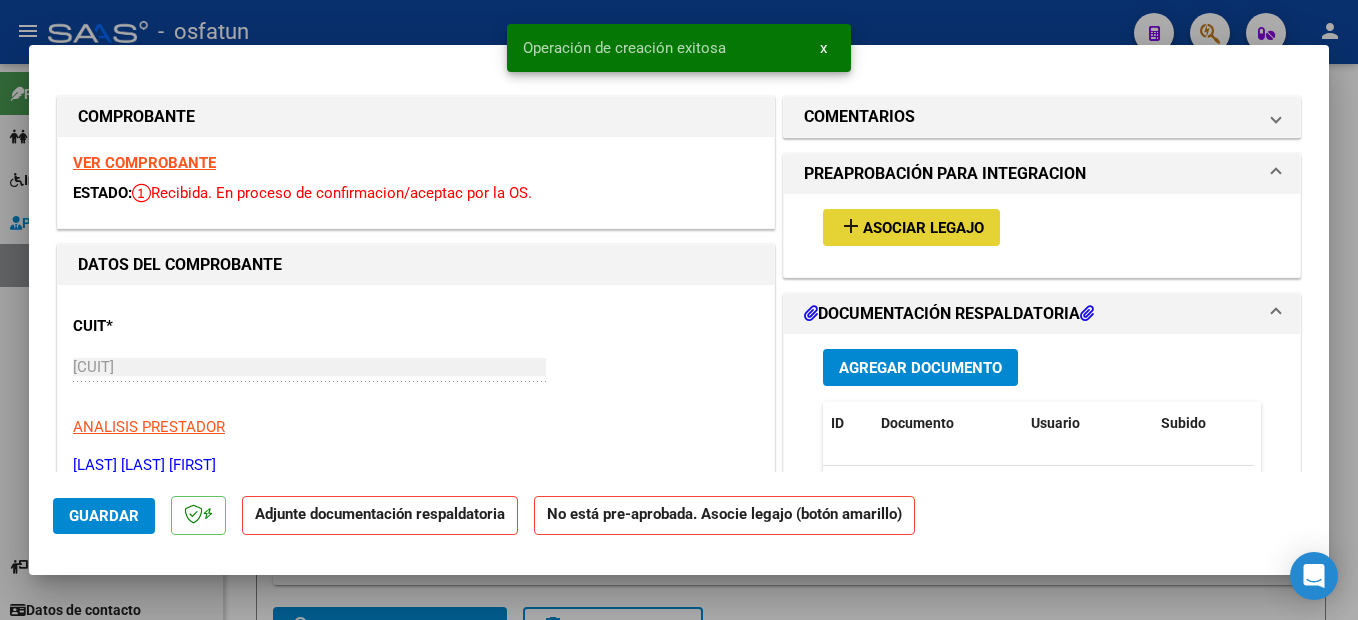 click on "Asociar Legajo" at bounding box center (923, 228) 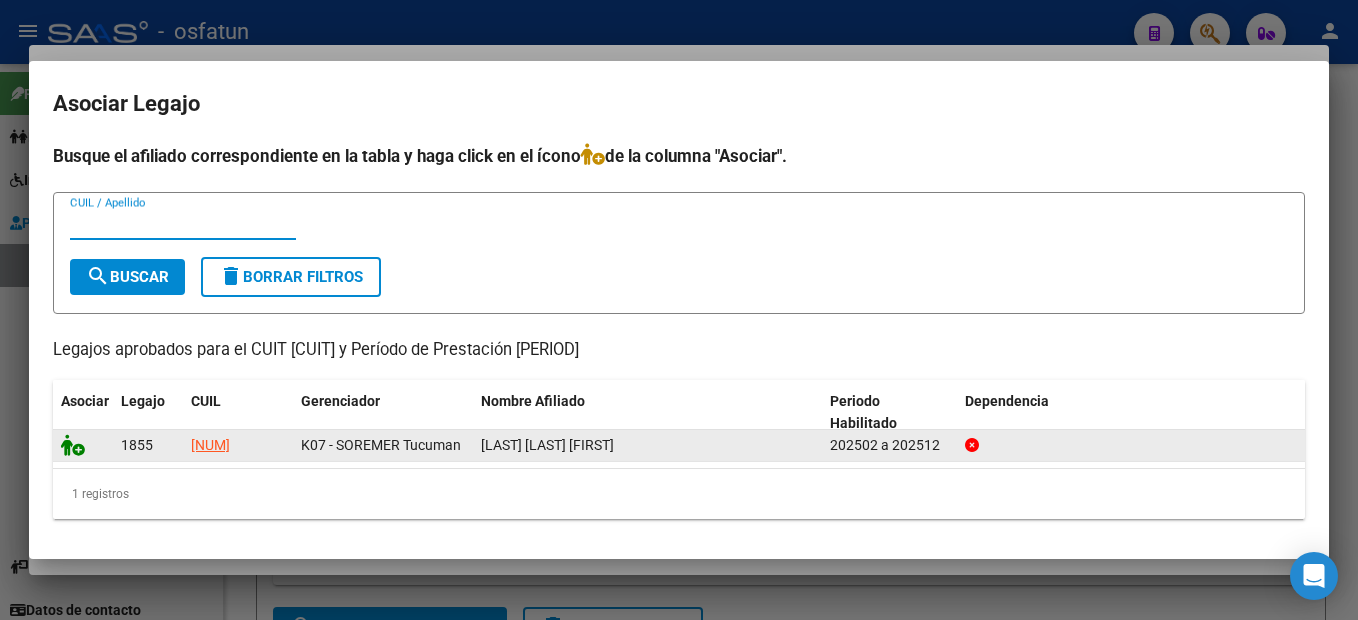 click 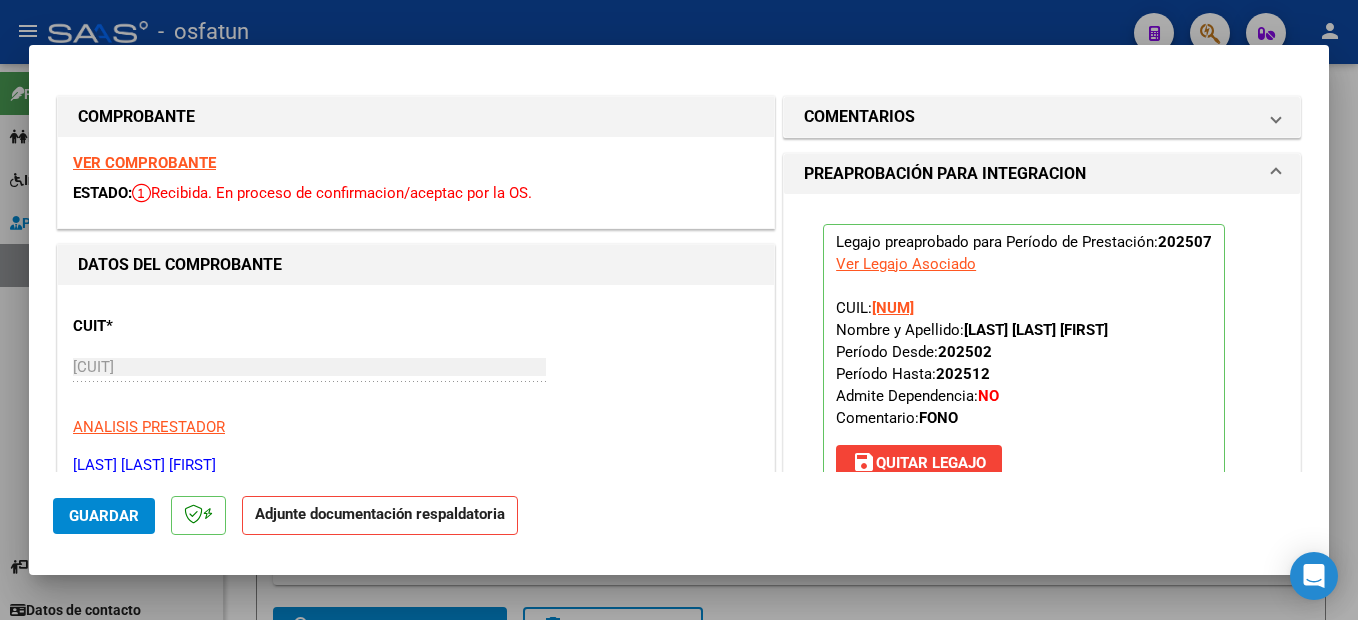 scroll, scrollTop: 200, scrollLeft: 0, axis: vertical 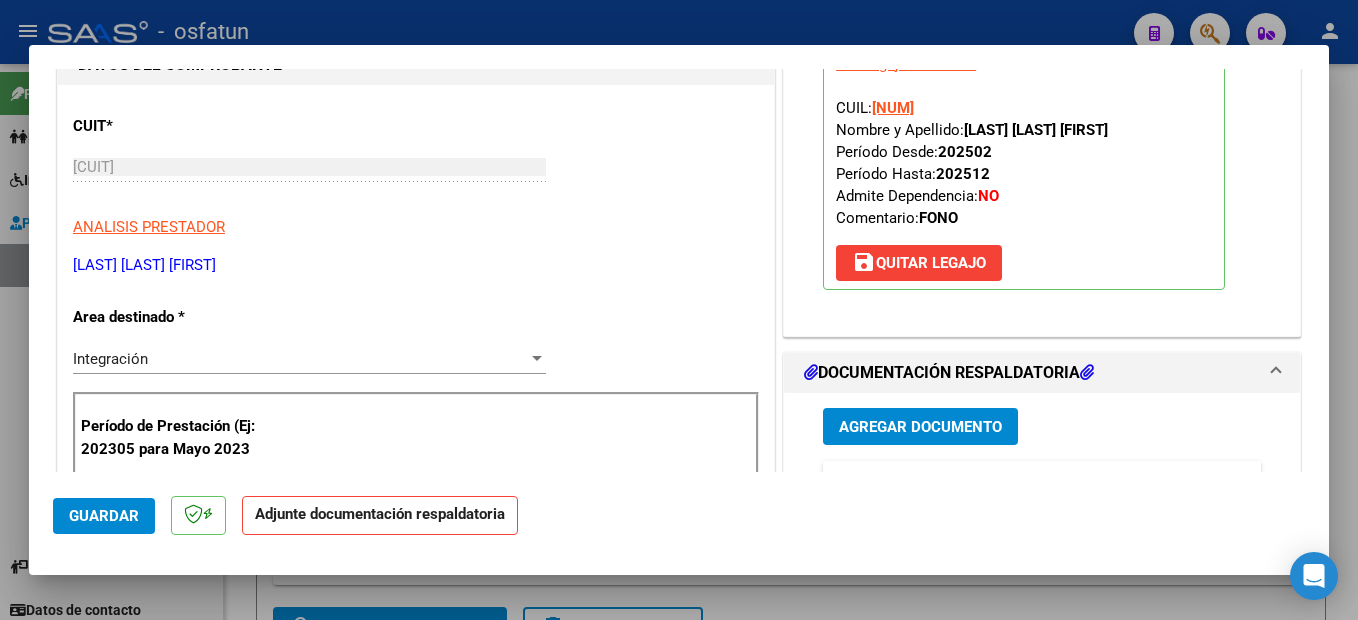 click on "Agregar Documento" at bounding box center [920, 427] 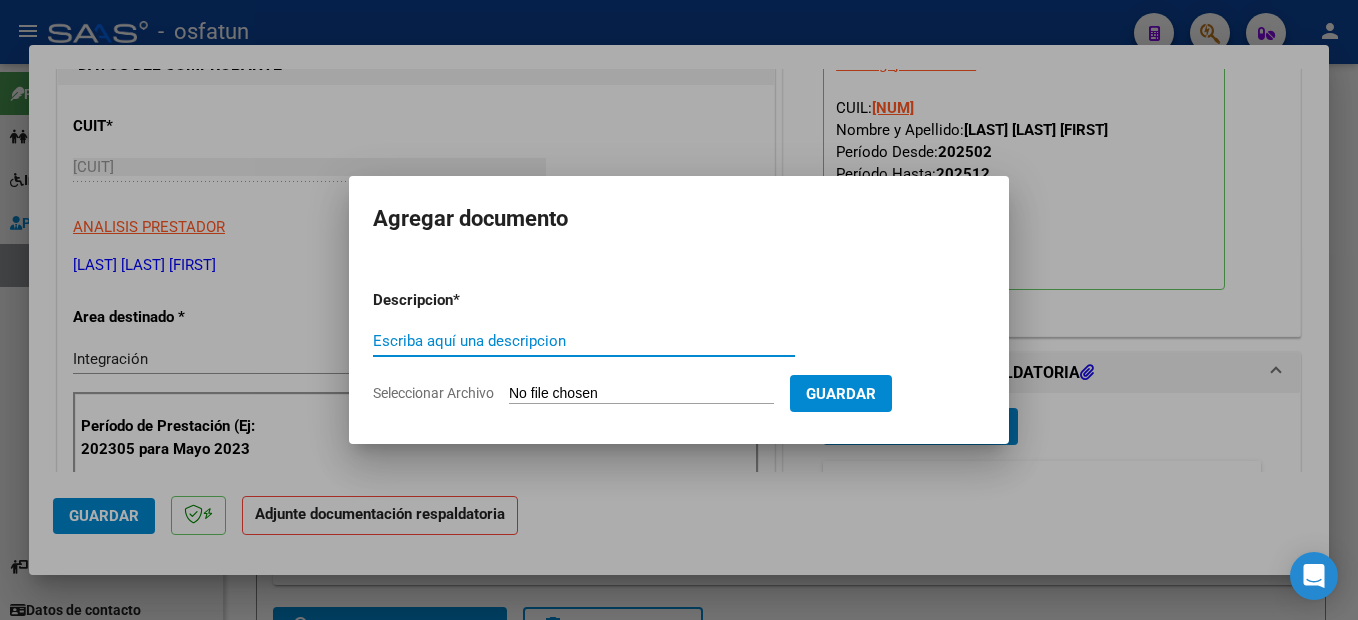 click on "Escriba aquí una descripcion" at bounding box center (584, 341) 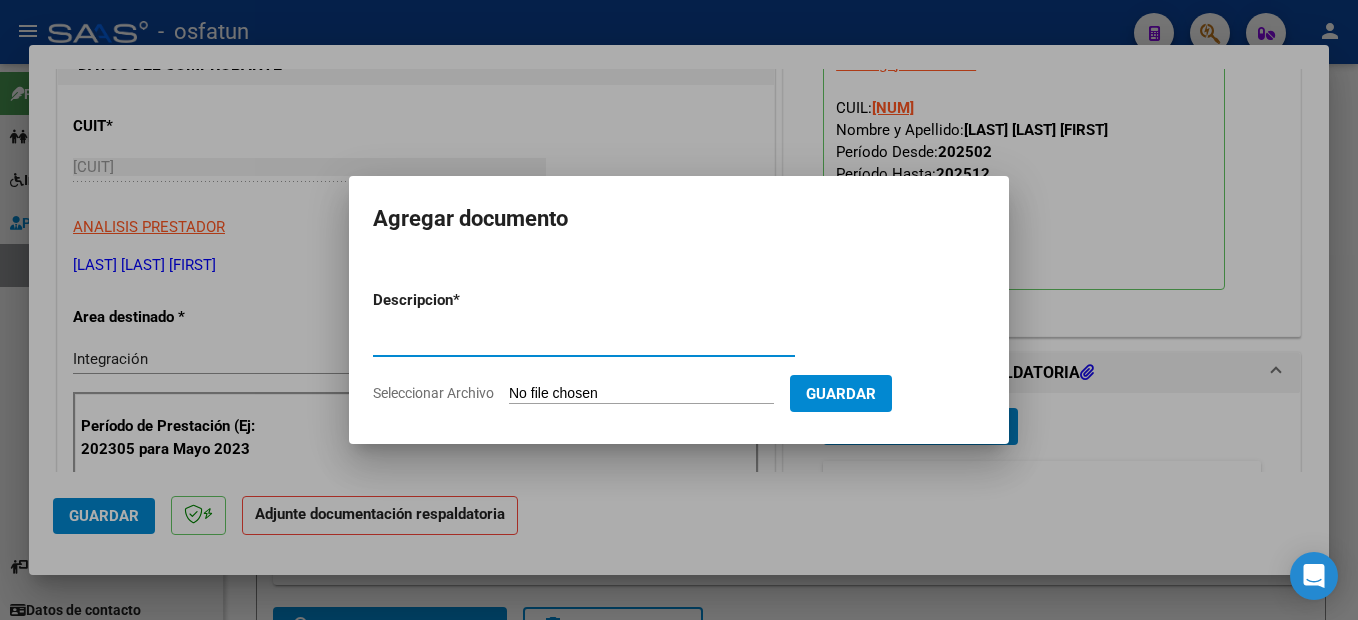 type on "PLANILLA DE ASISTENCIA" 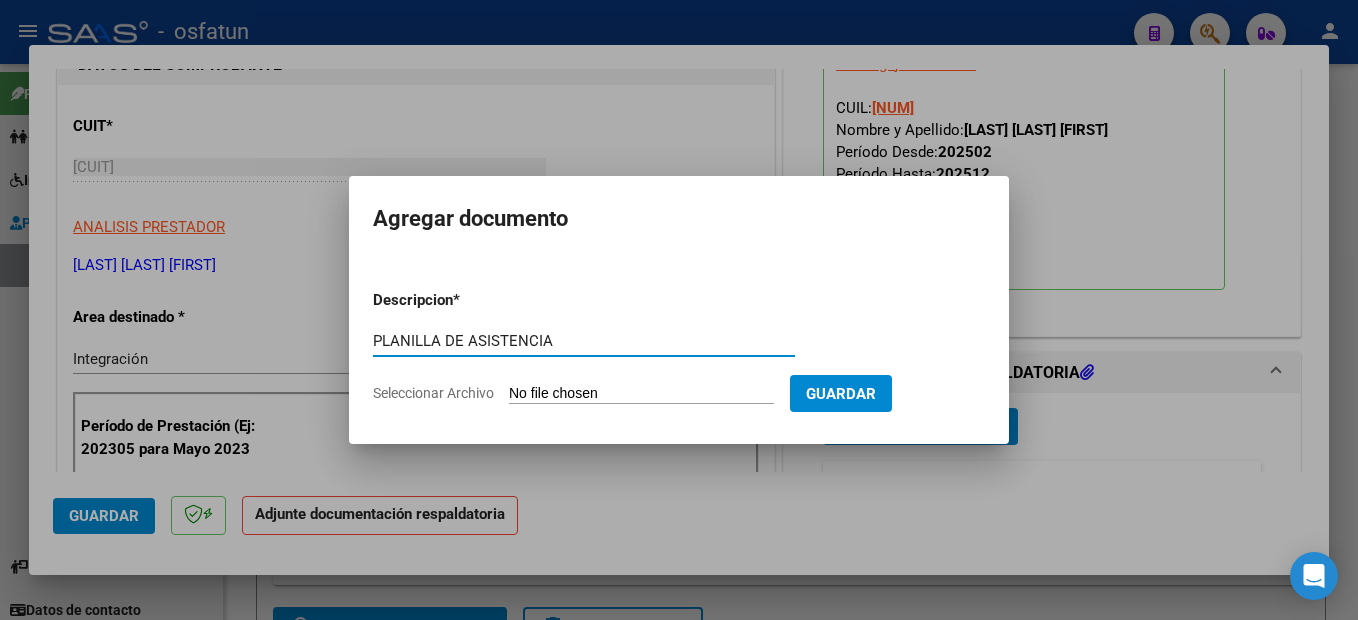click on "Seleccionar Archivo" at bounding box center (641, 394) 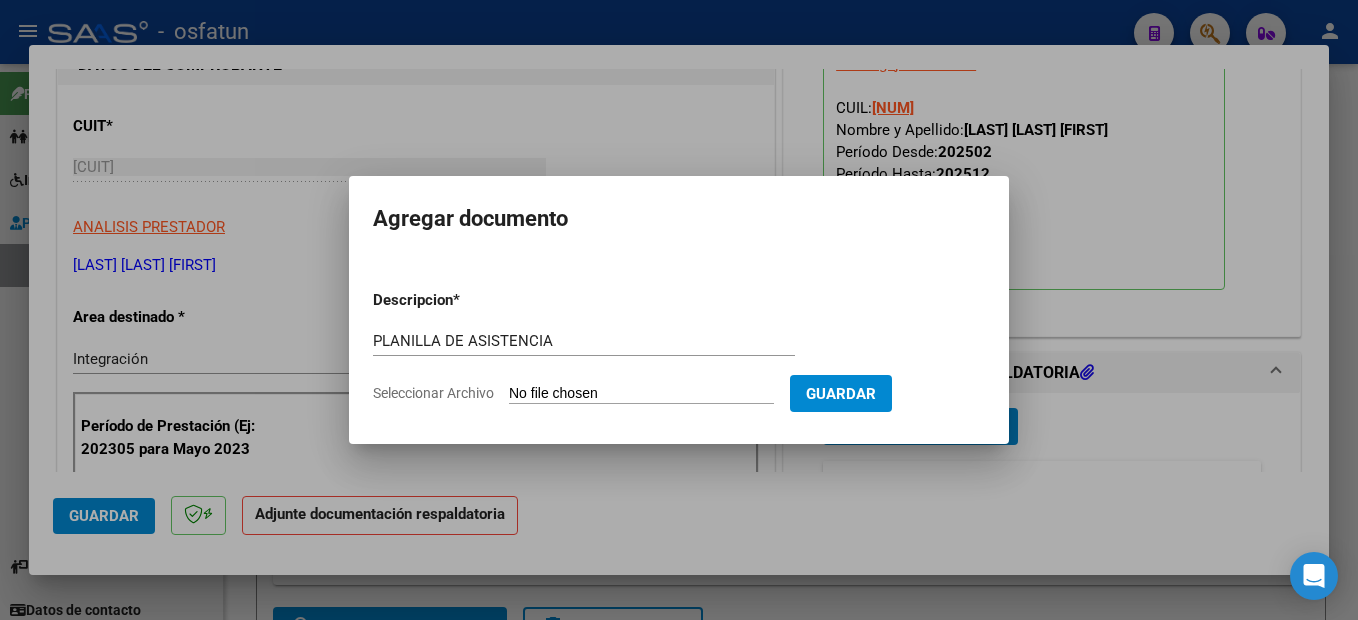 type on "C:\fakepath\250807111615.pdf" 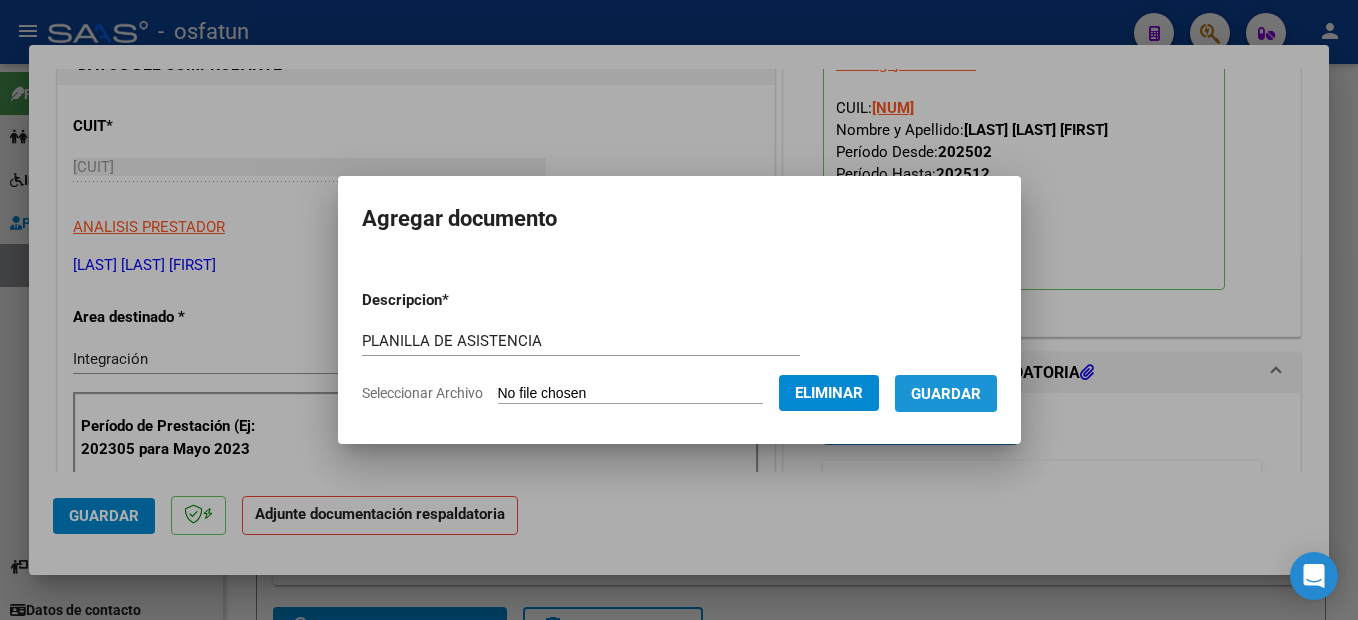 click on "Guardar" at bounding box center [946, 394] 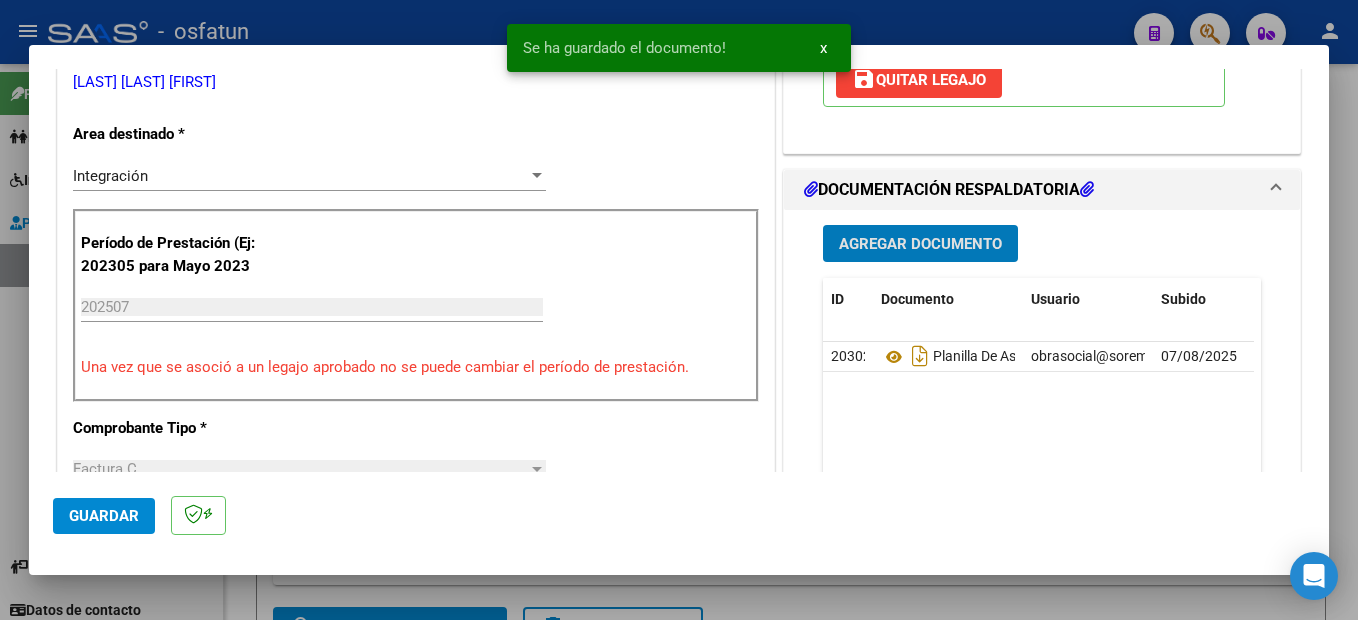 scroll, scrollTop: 400, scrollLeft: 0, axis: vertical 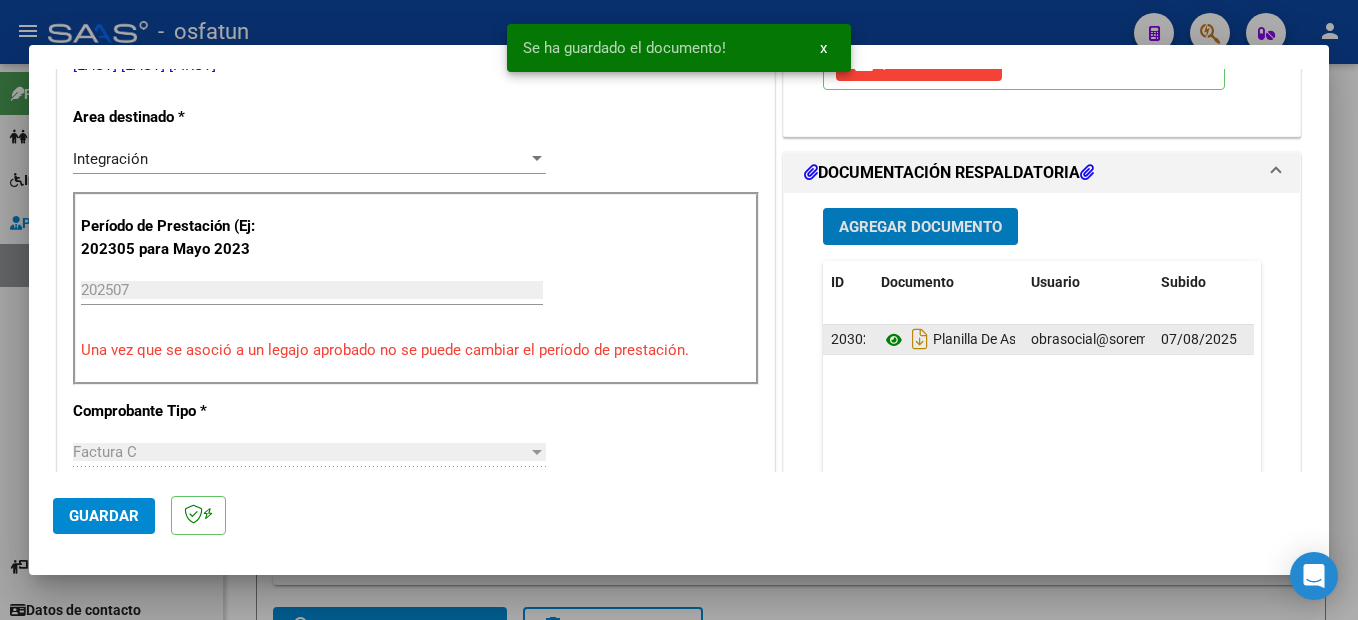 click 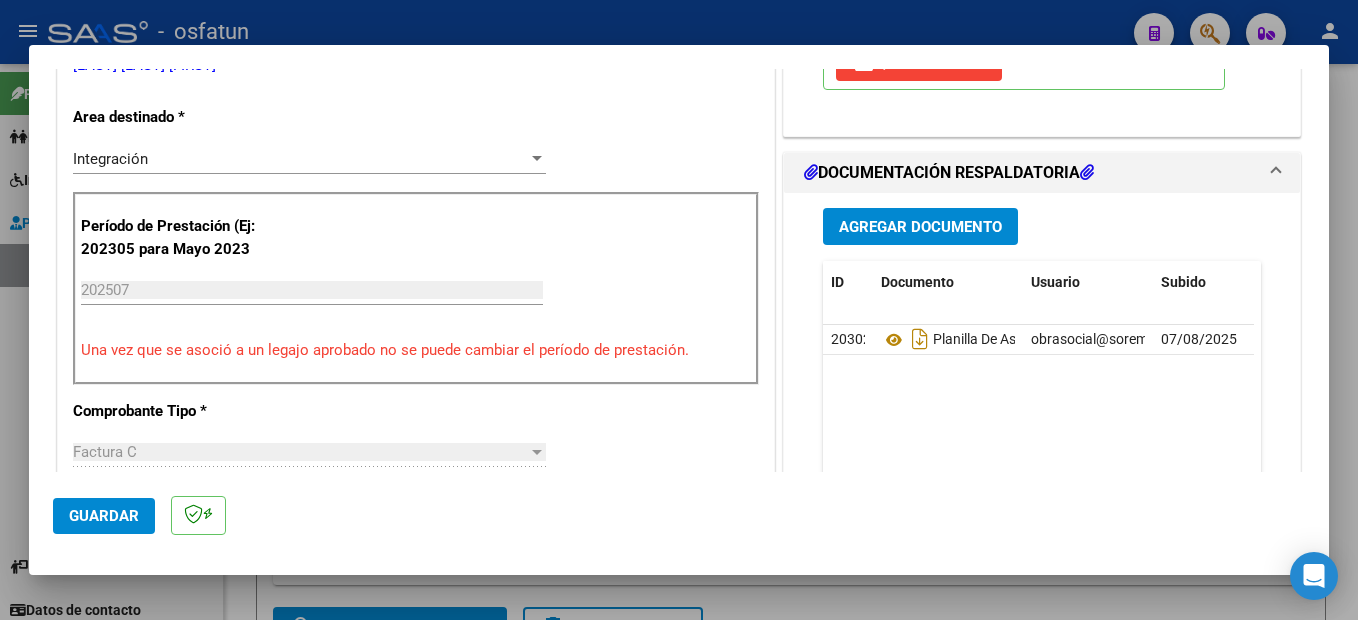 drag, startPoint x: 1167, startPoint y: 339, endPoint x: 1239, endPoint y: 467, distance: 146.86047 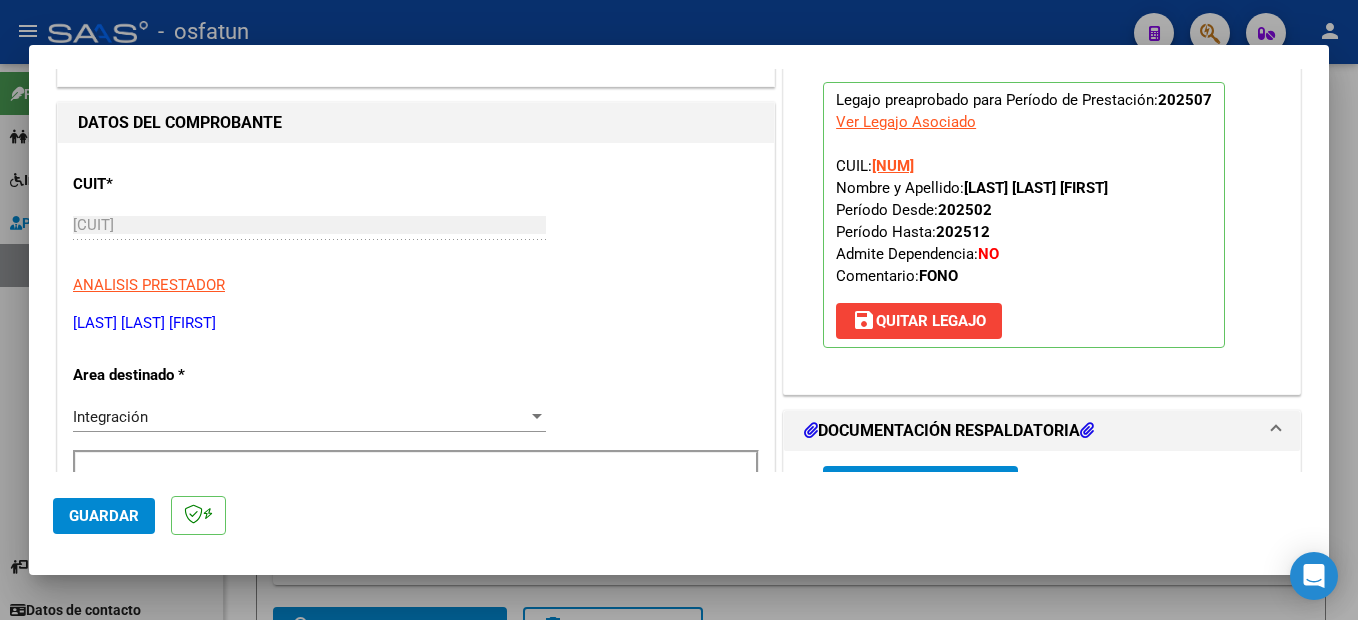scroll, scrollTop: 300, scrollLeft: 0, axis: vertical 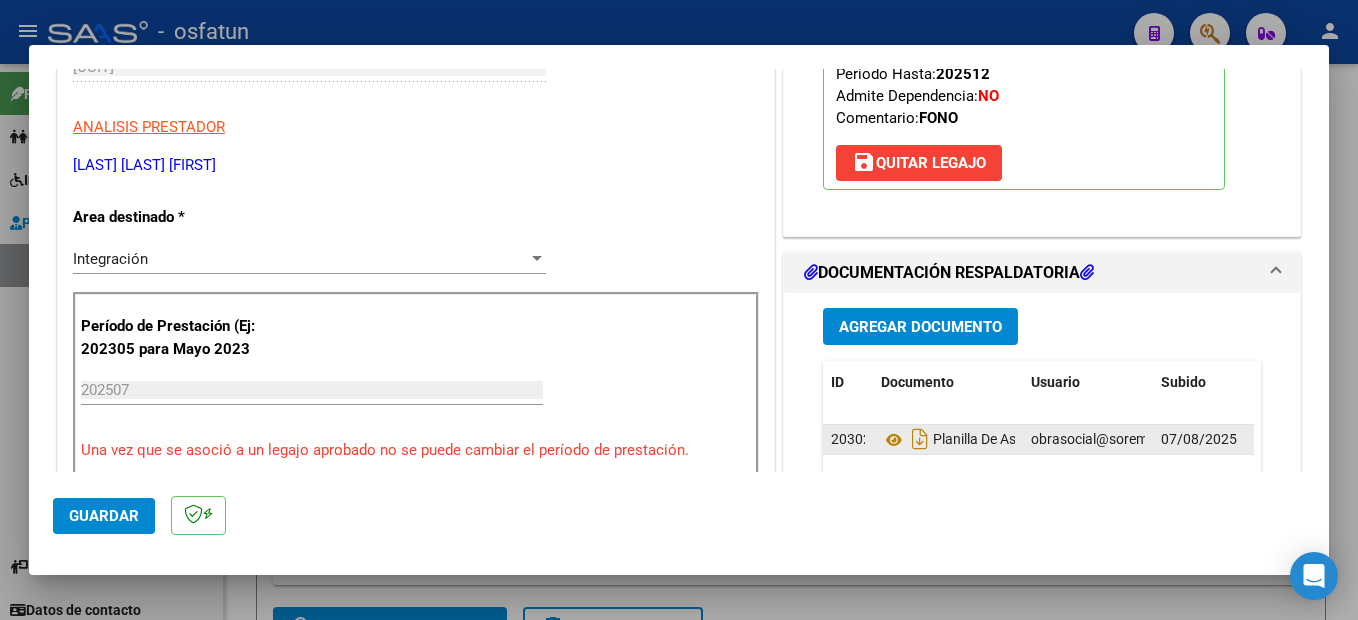 click on "07/08/2025" 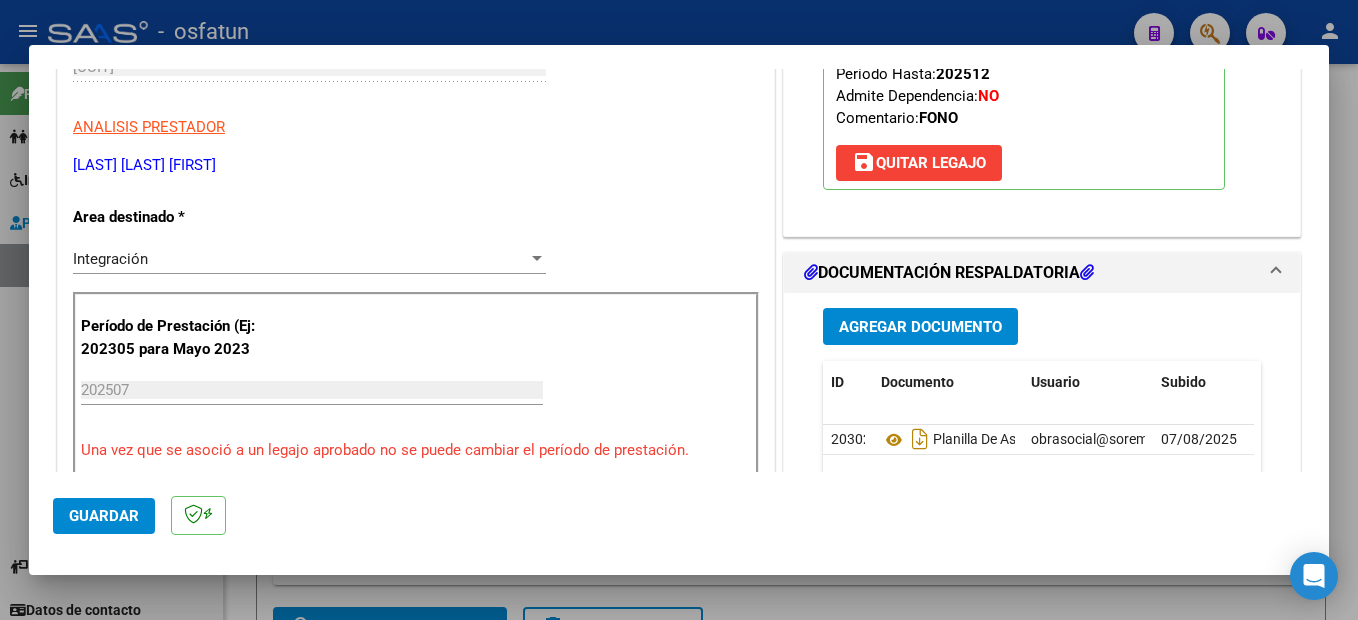 scroll, scrollTop: 1000, scrollLeft: 0, axis: vertical 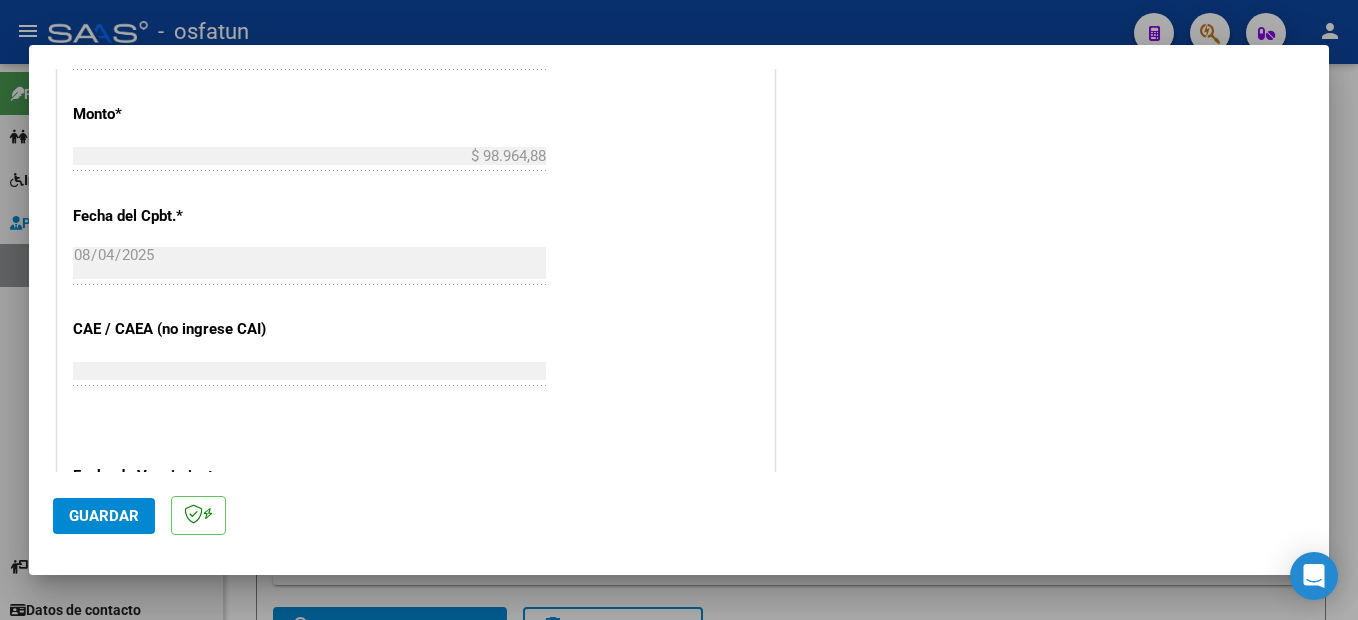 click on "Guardar" 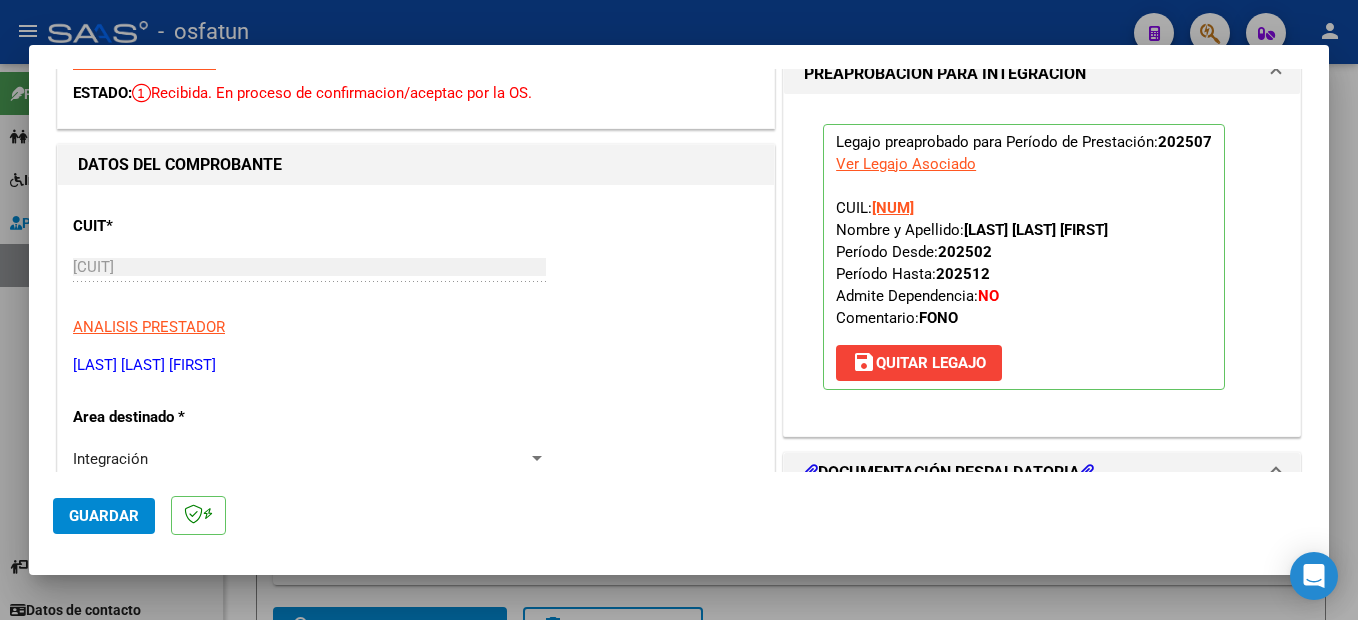 scroll, scrollTop: 300, scrollLeft: 0, axis: vertical 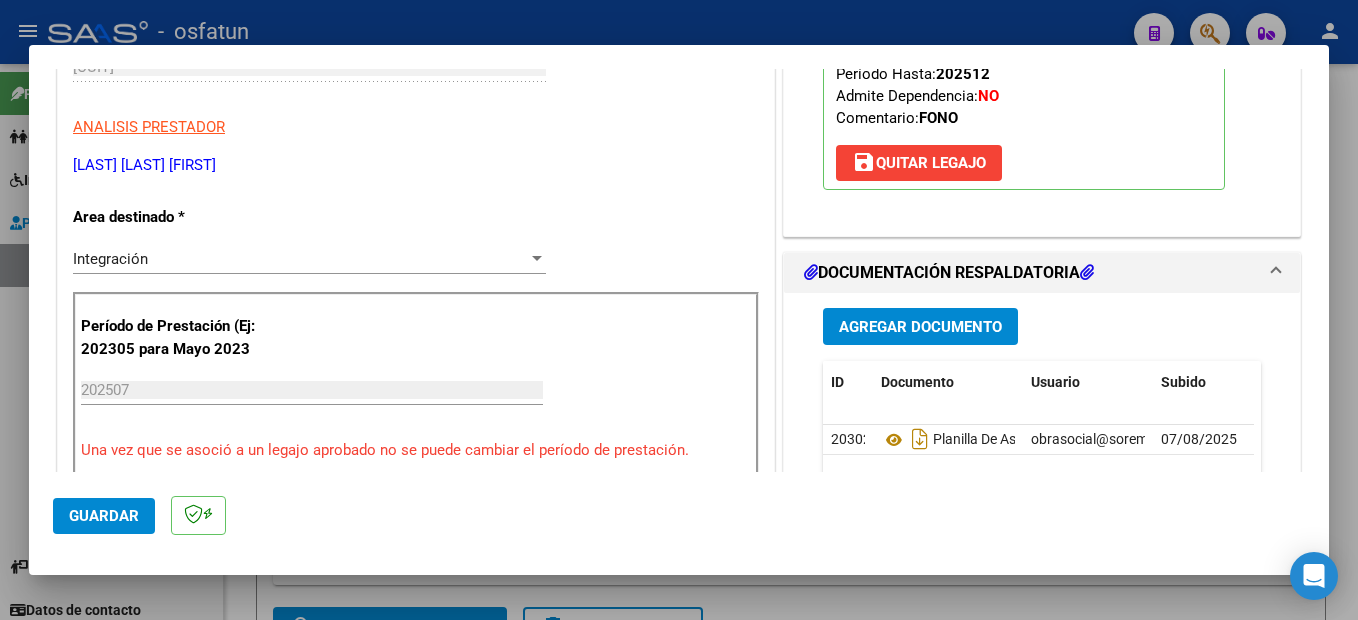 click on "DOCUMENTACIÓN RESPALDATORIA" at bounding box center (1042, 273) 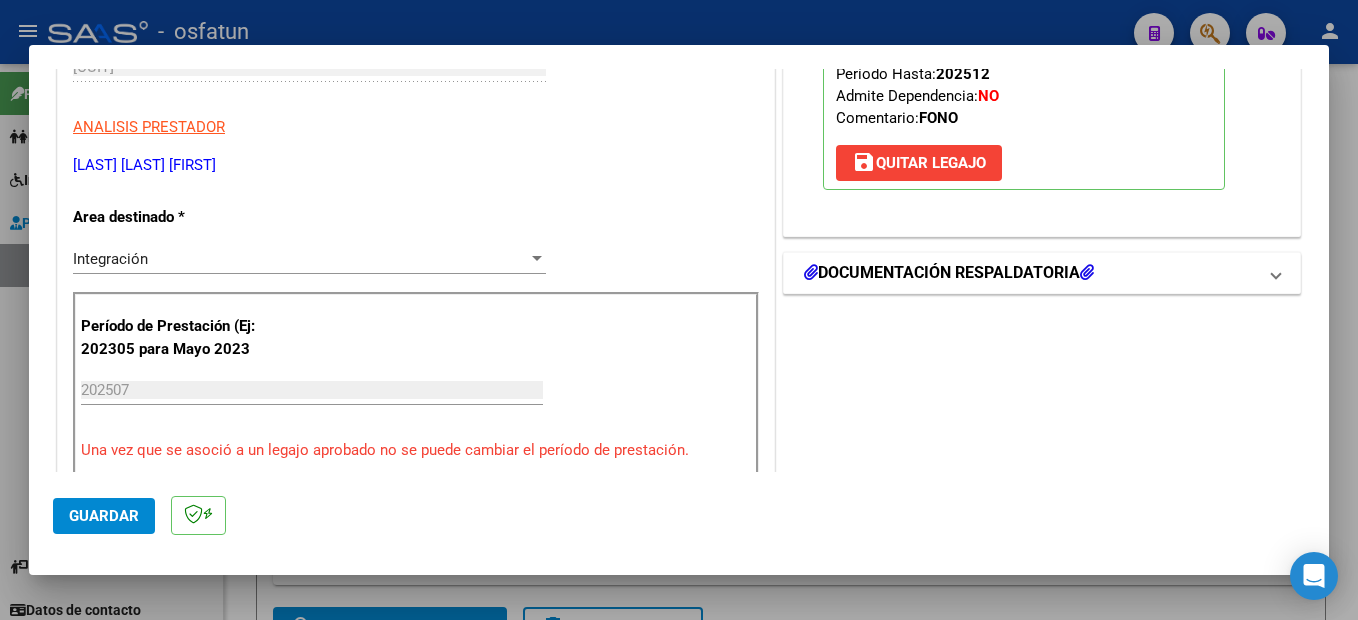 click at bounding box center [1276, 273] 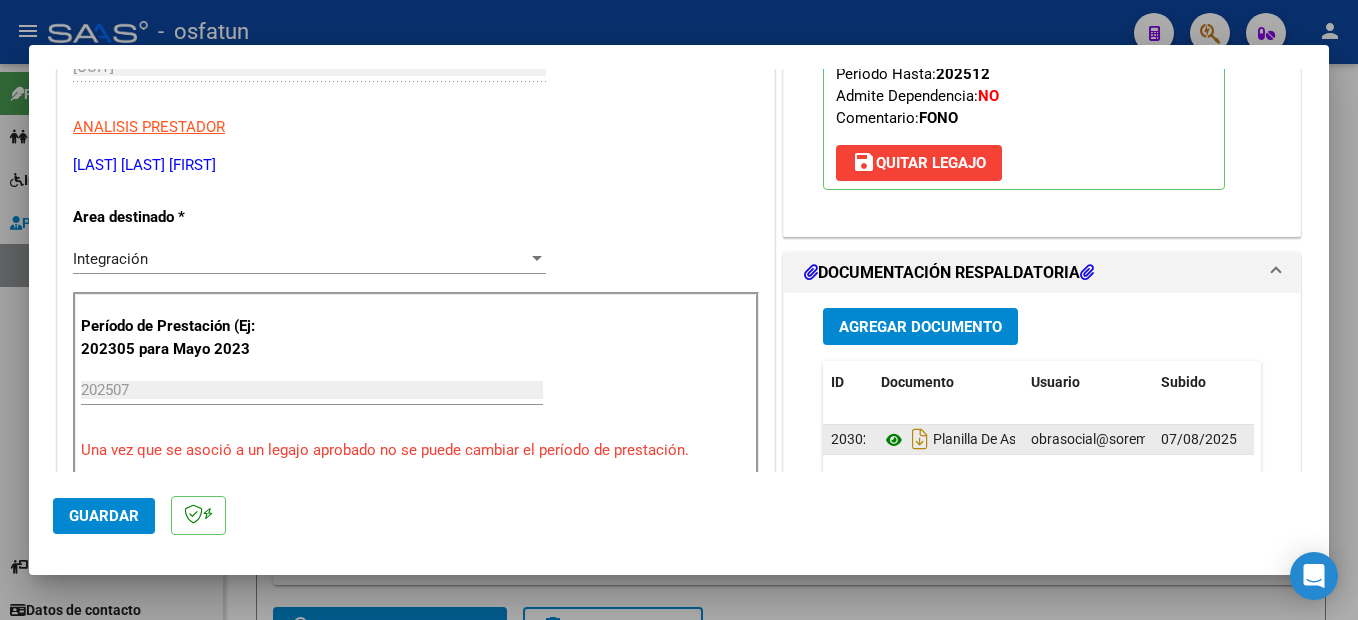 drag, startPoint x: 1166, startPoint y: 446, endPoint x: 885, endPoint y: 440, distance: 281.06406 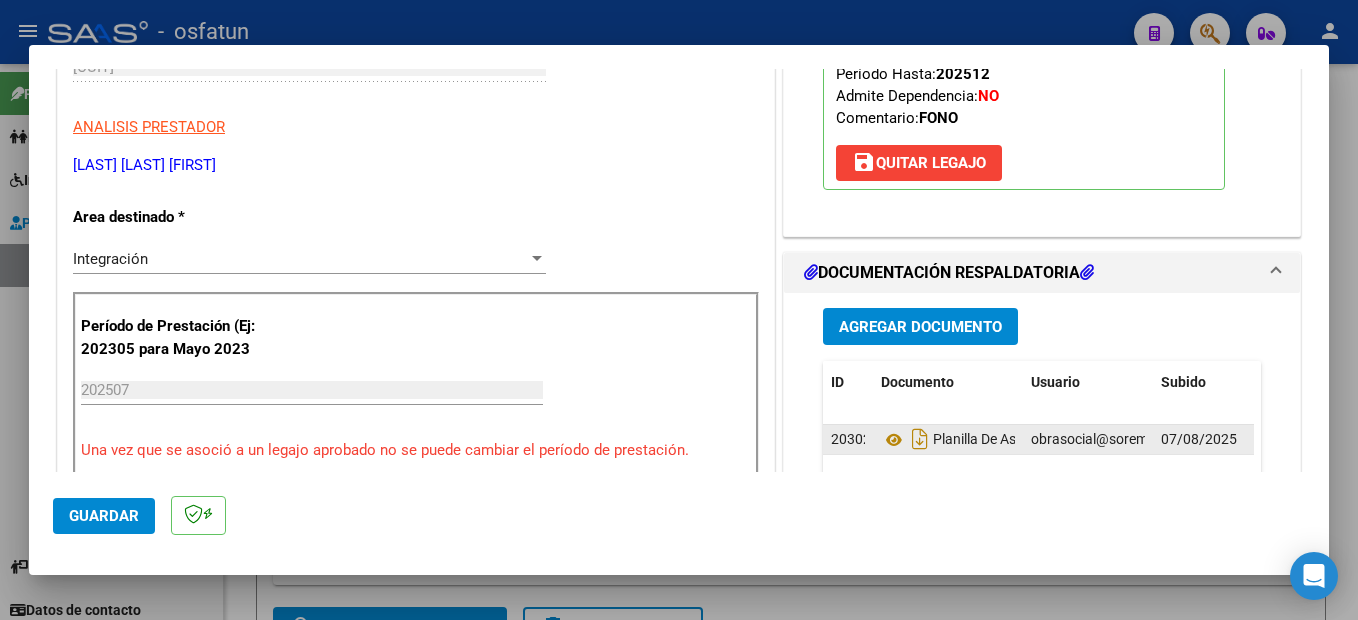drag, startPoint x: 885, startPoint y: 440, endPoint x: 832, endPoint y: 435, distance: 53.235325 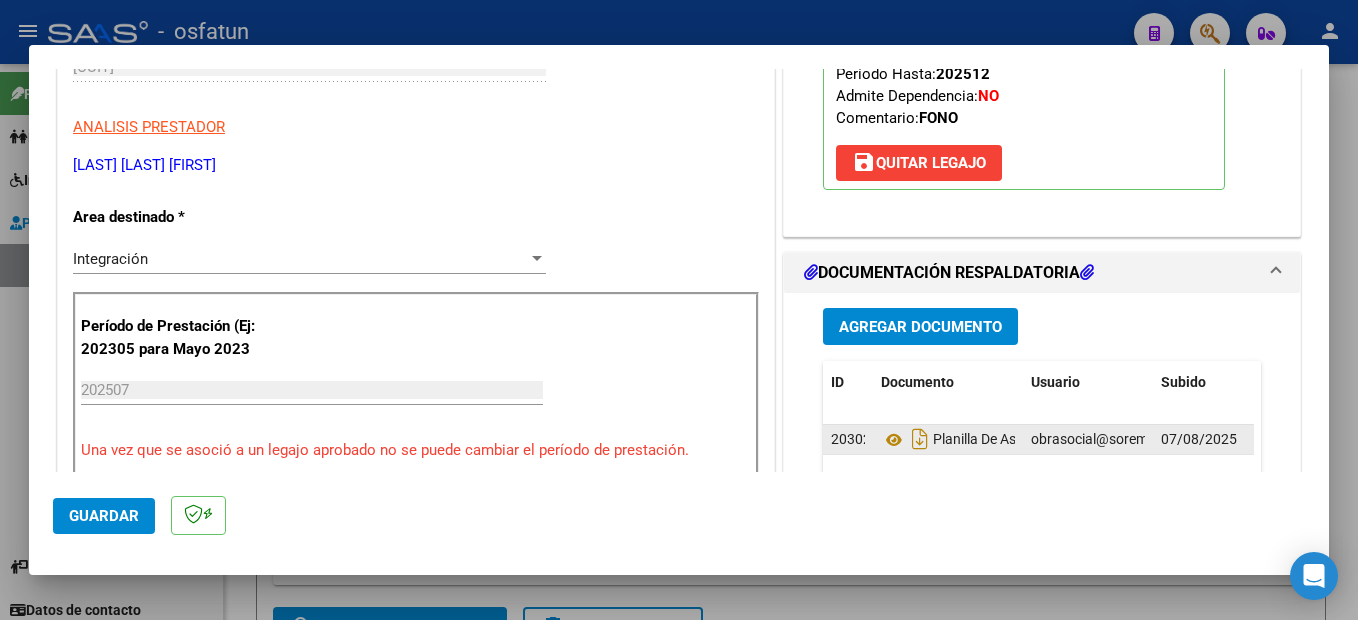 click on "Planilla De Asistencia" 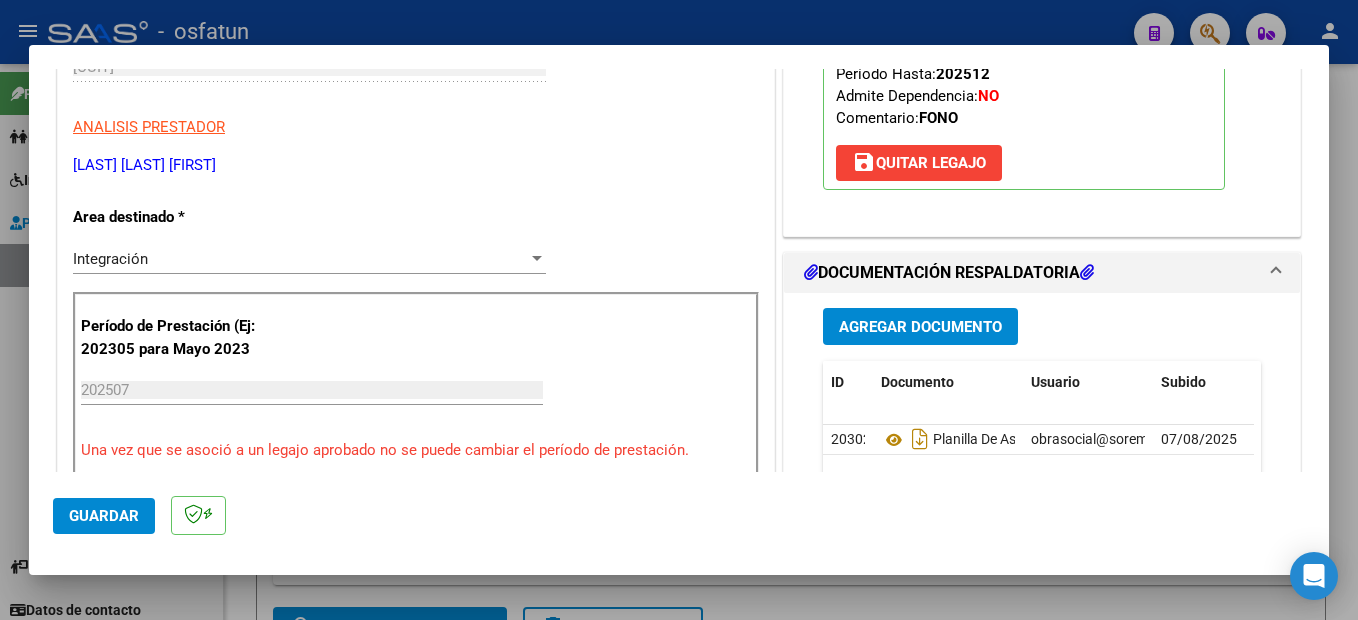 drag, startPoint x: 1216, startPoint y: 489, endPoint x: 1244, endPoint y: 475, distance: 31.304953 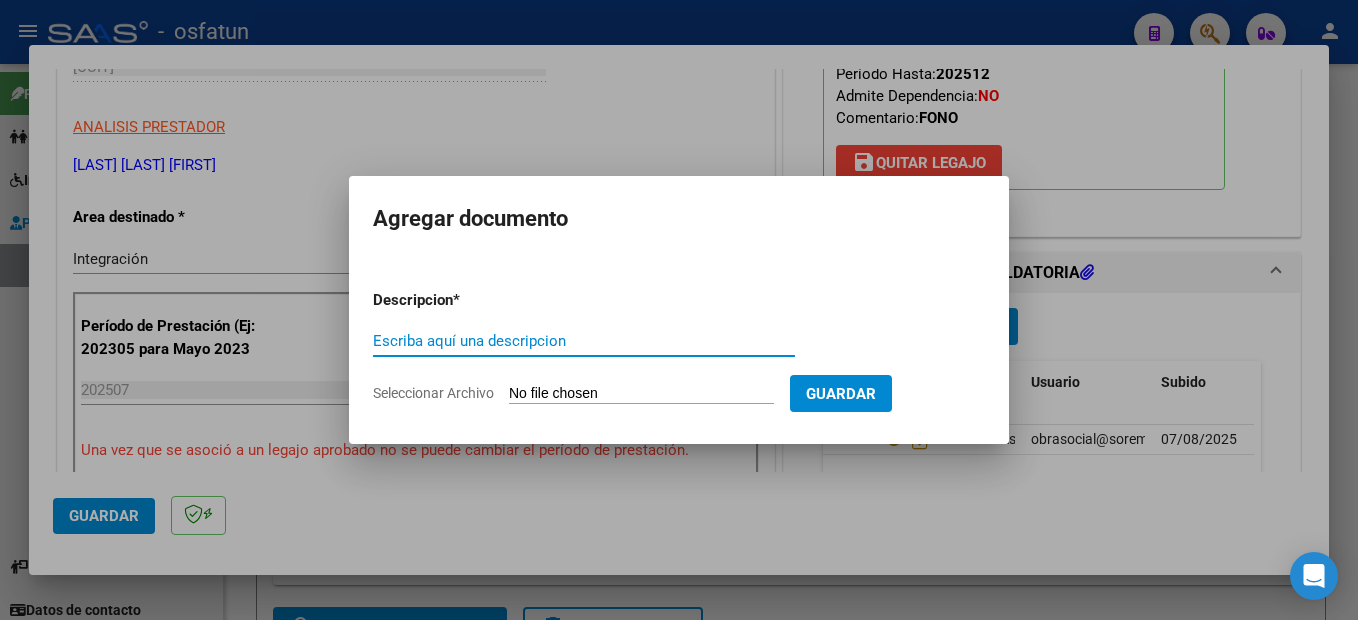 click on "Seleccionar Archivo" at bounding box center [641, 394] 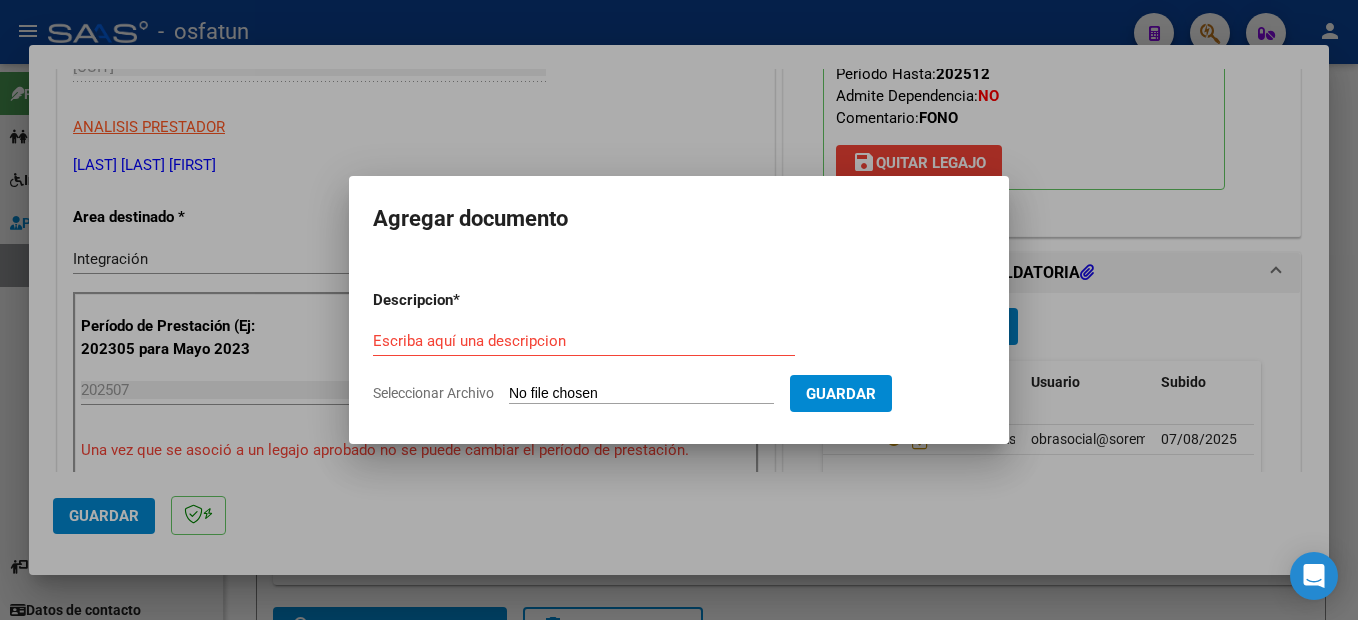 type on "C:\fakepath\250807110615.pdf" 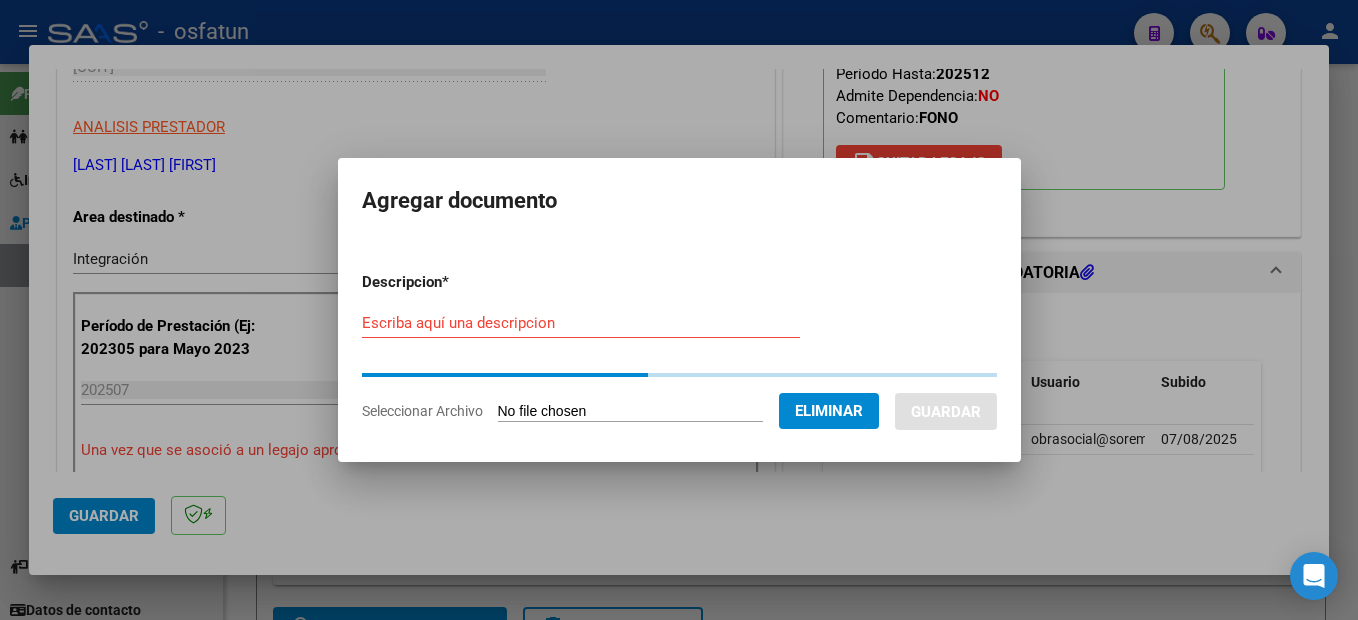 click on "Escriba aquí una descripcion" at bounding box center [581, 323] 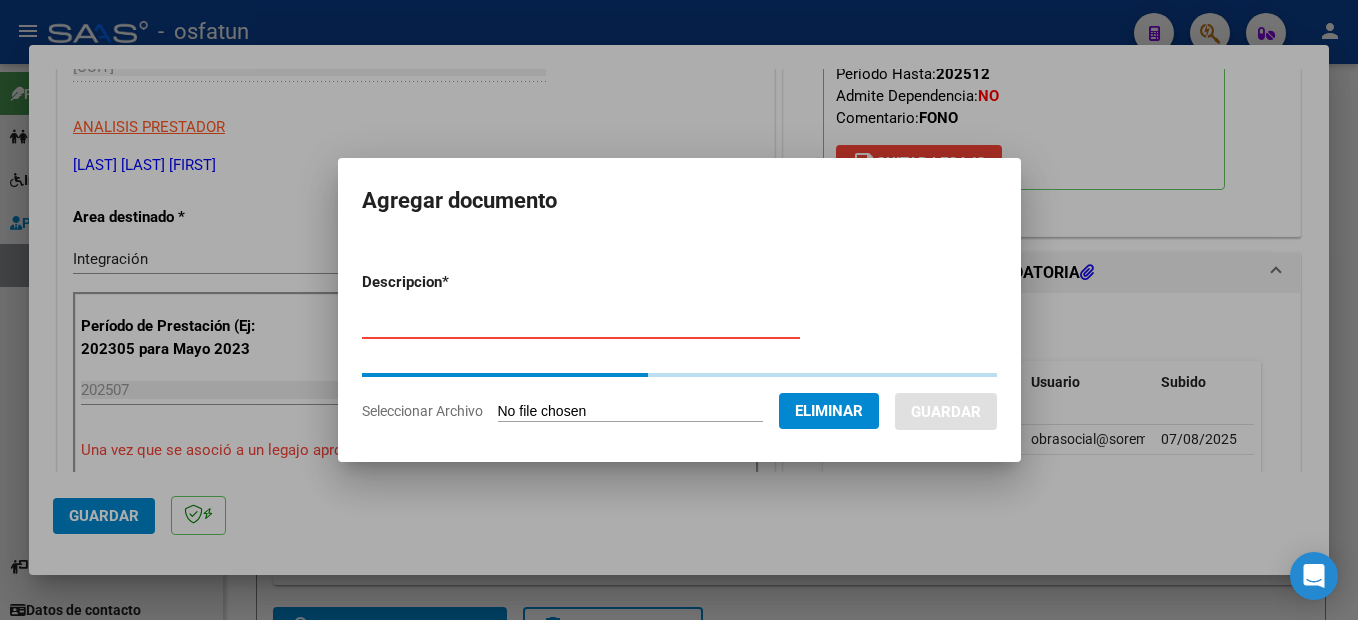 type on "PLANILLA DE ASISTENCIA" 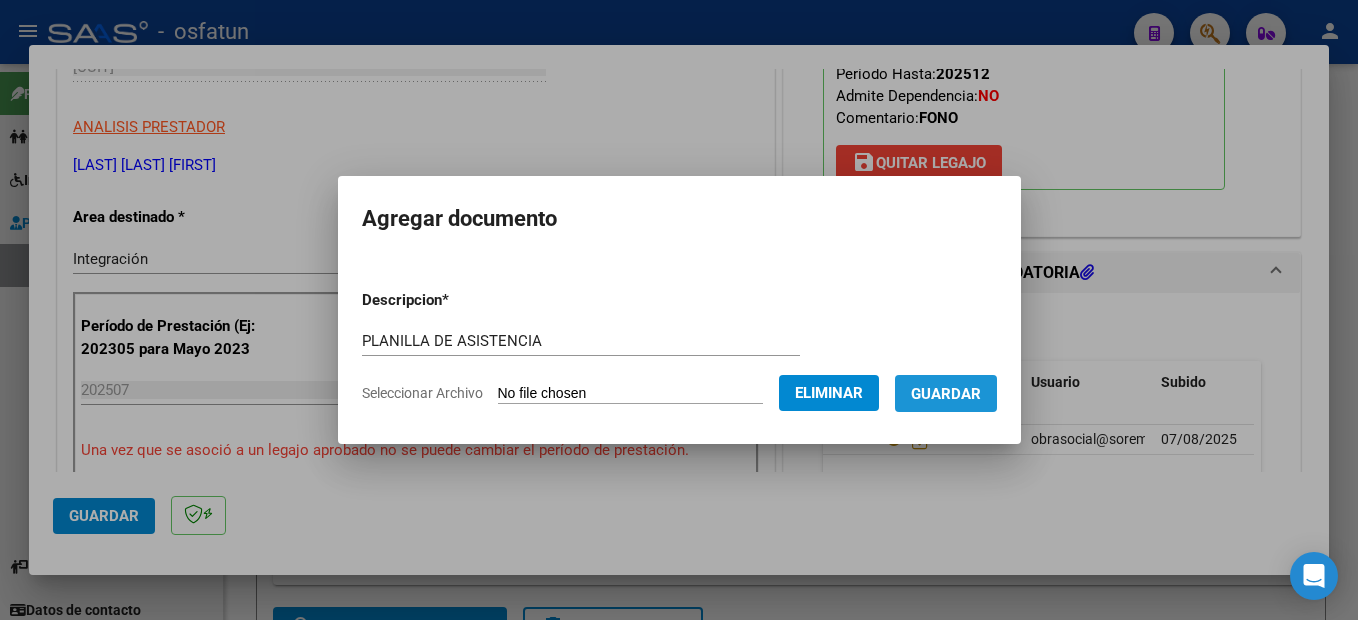 click on "Guardar" at bounding box center (946, 394) 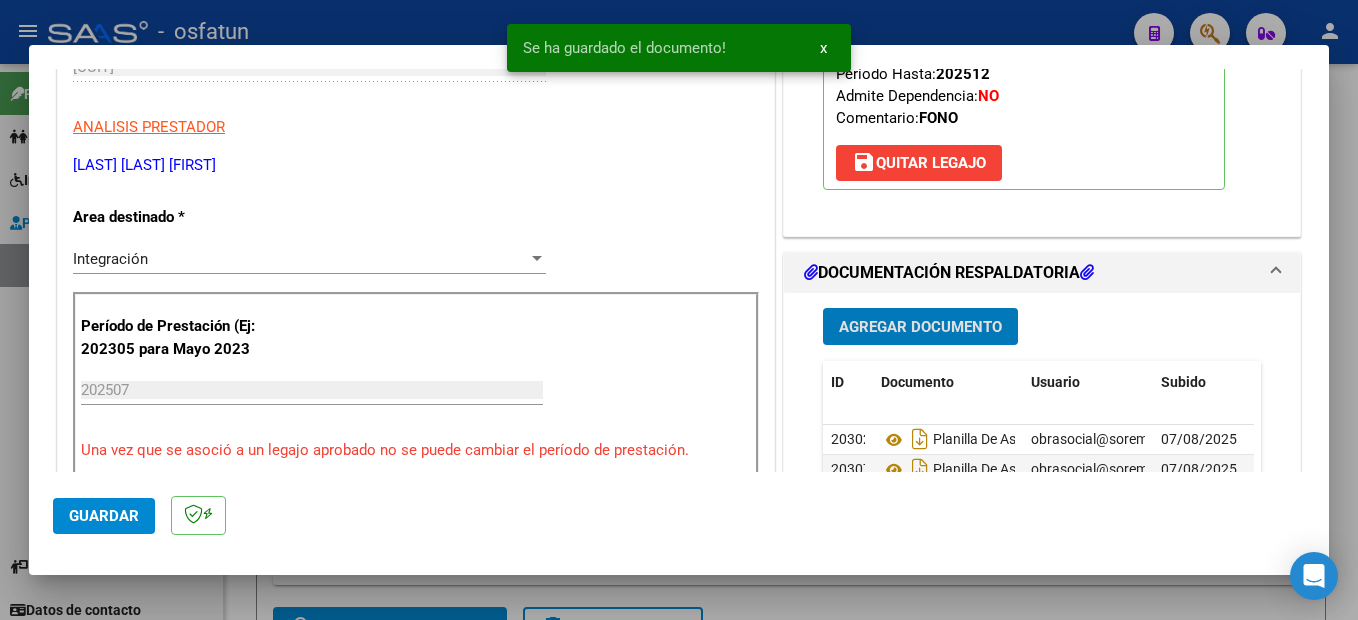 scroll, scrollTop: 400, scrollLeft: 0, axis: vertical 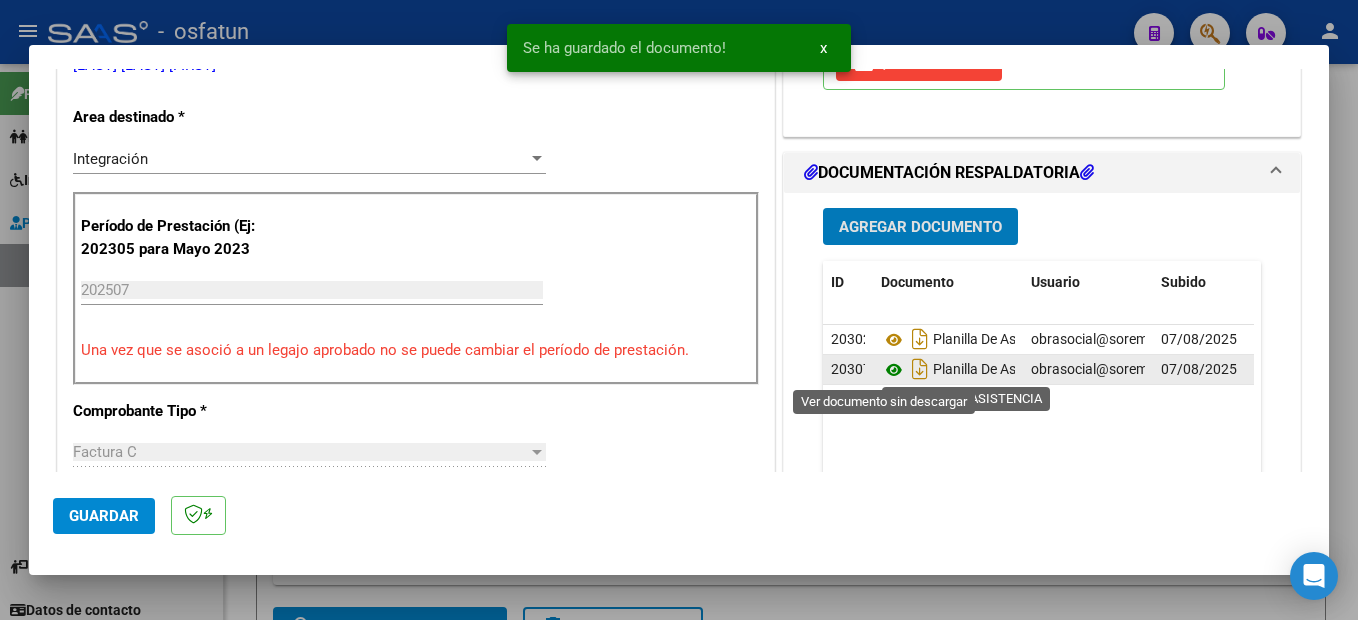 click 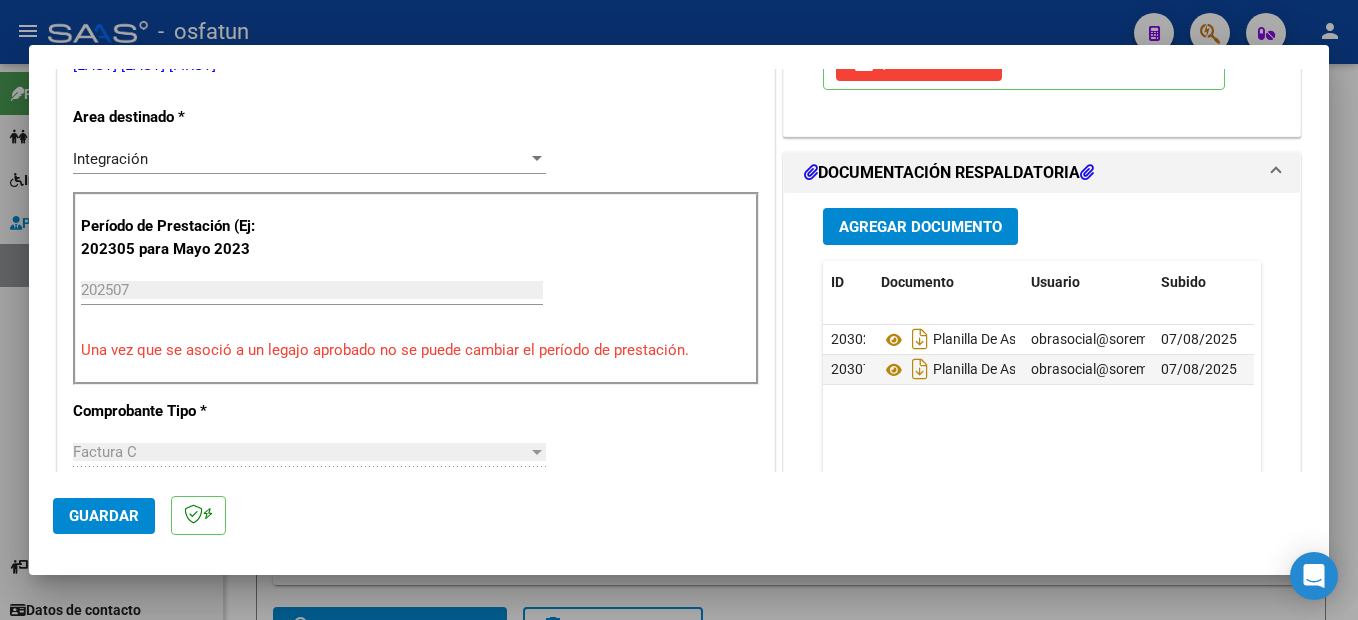 drag, startPoint x: 1220, startPoint y: 339, endPoint x: 1227, endPoint y: 456, distance: 117.20921 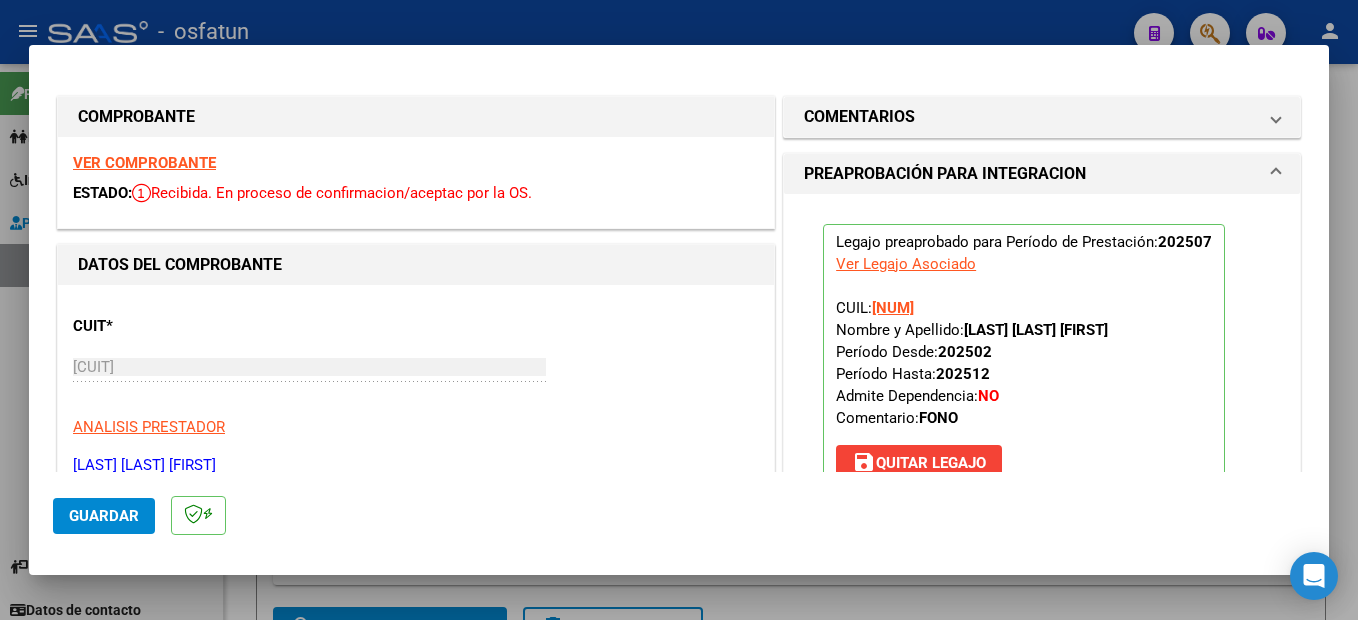 click on "VER COMPROBANTE" at bounding box center [144, 163] 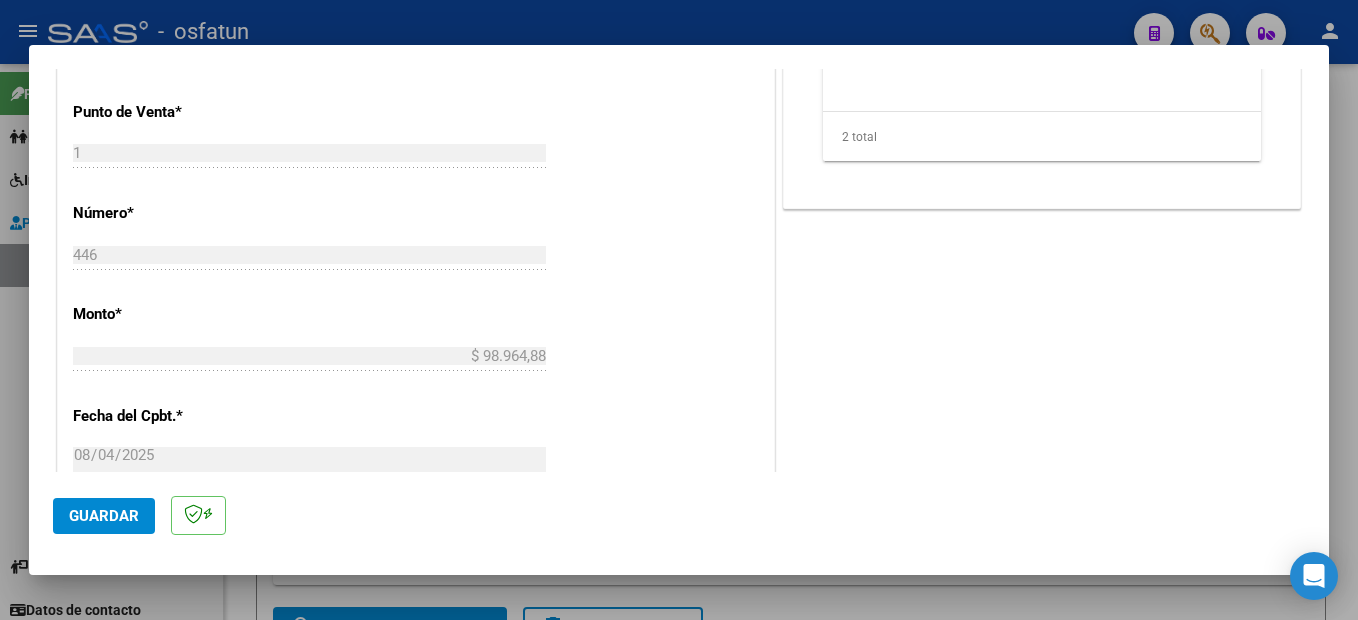 scroll, scrollTop: 600, scrollLeft: 0, axis: vertical 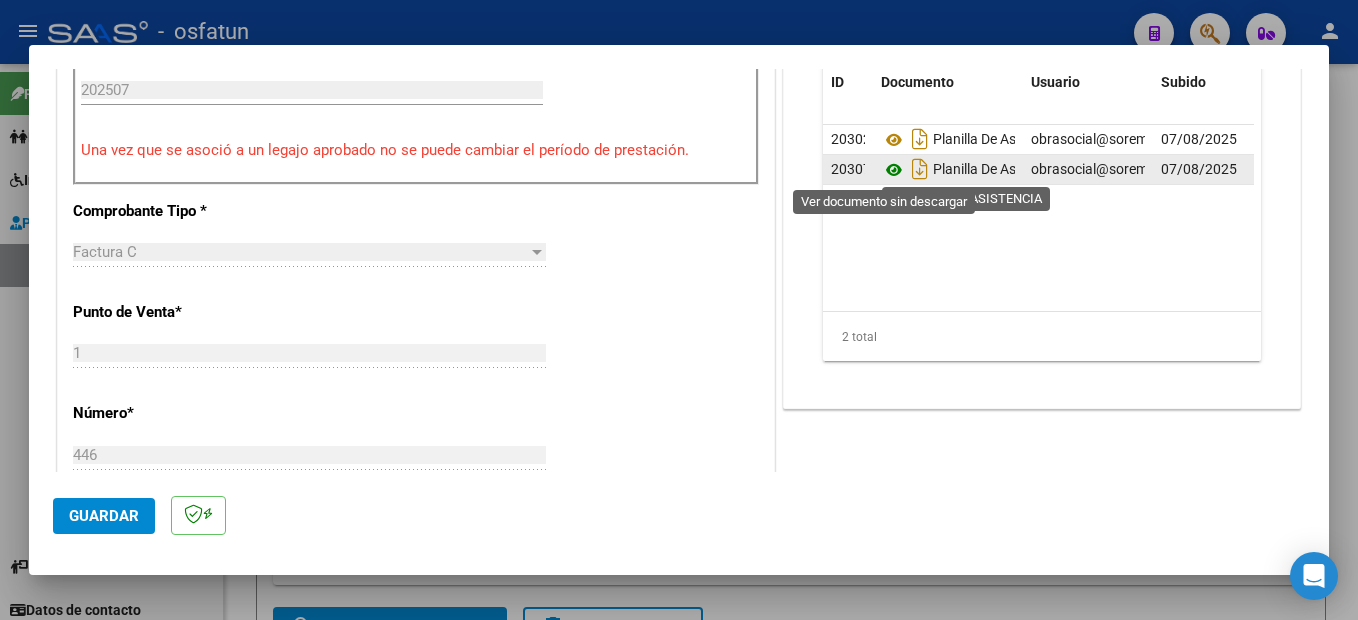 click 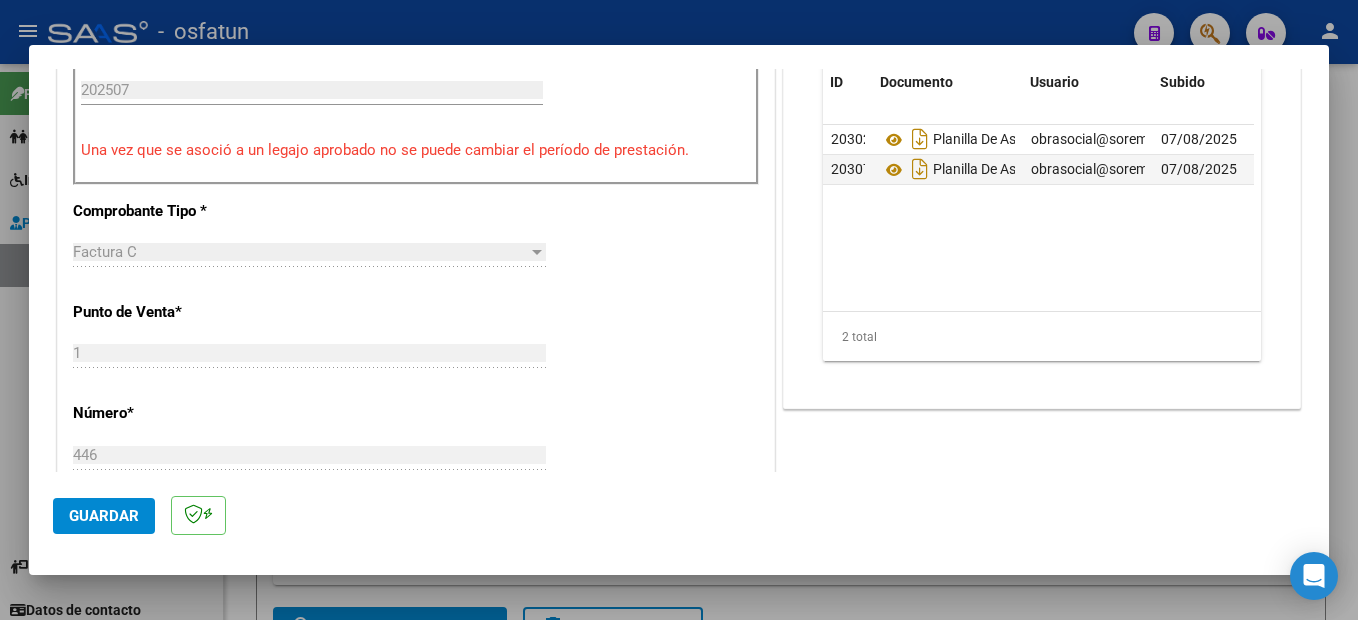 scroll, scrollTop: 0, scrollLeft: 99, axis: horizontal 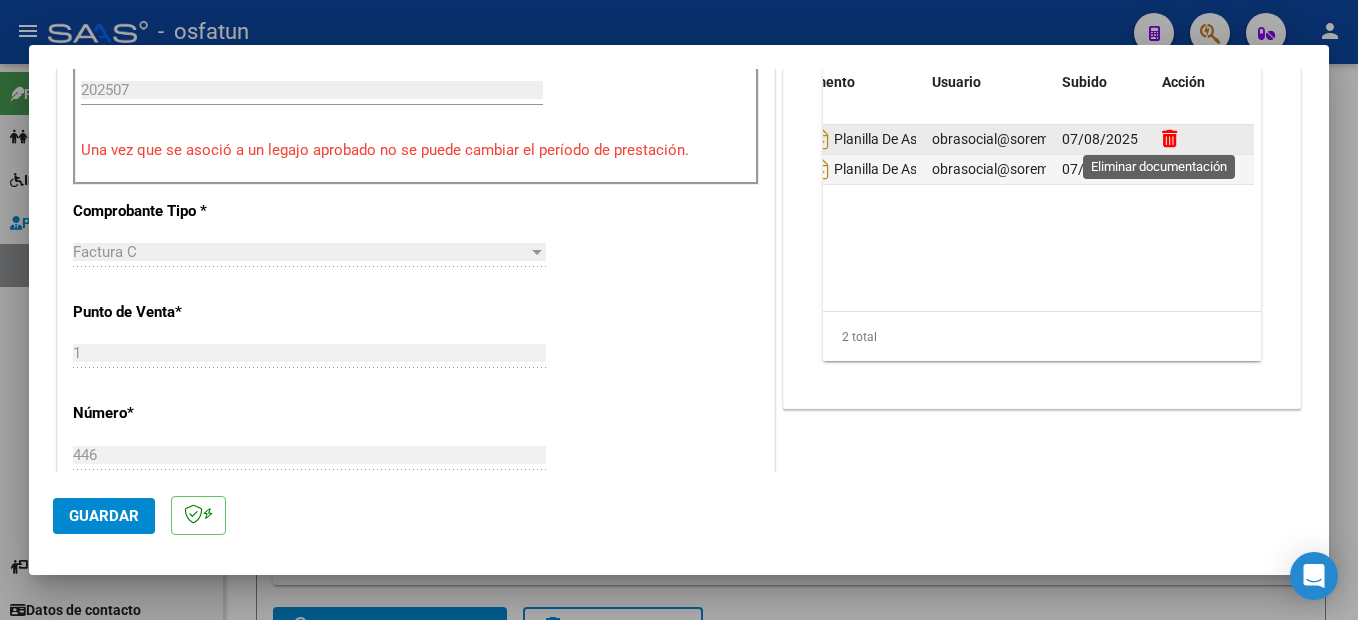 click 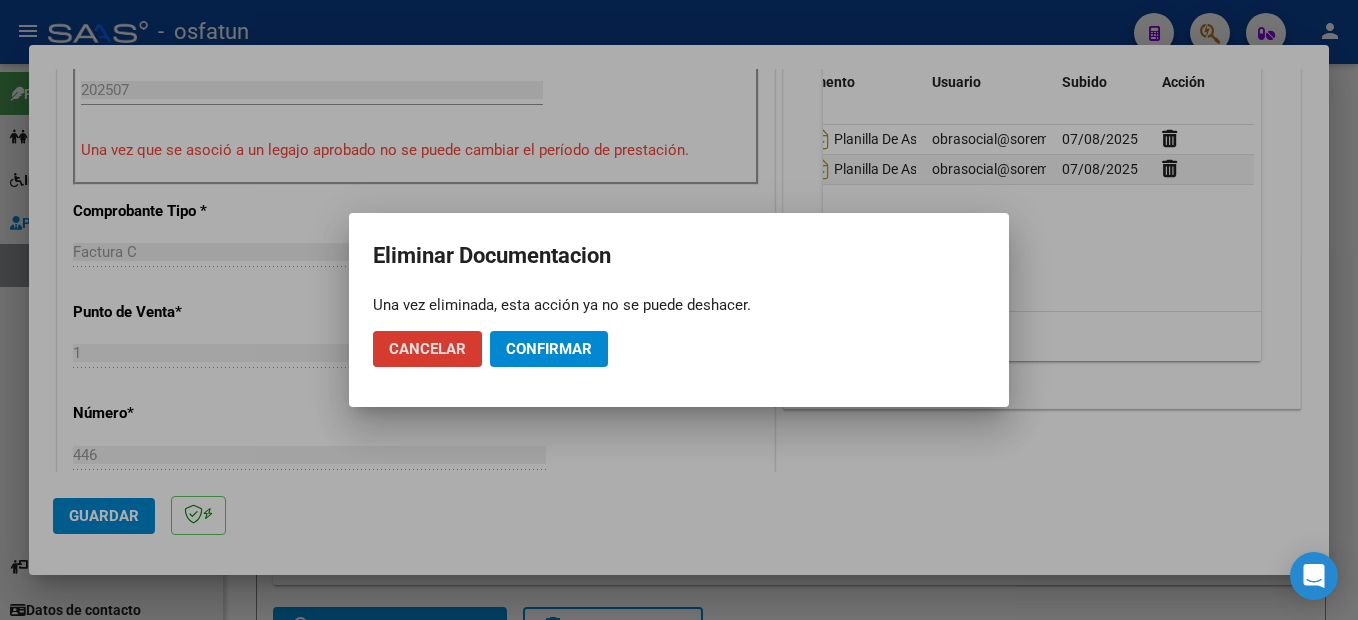 click on "Confirmar" 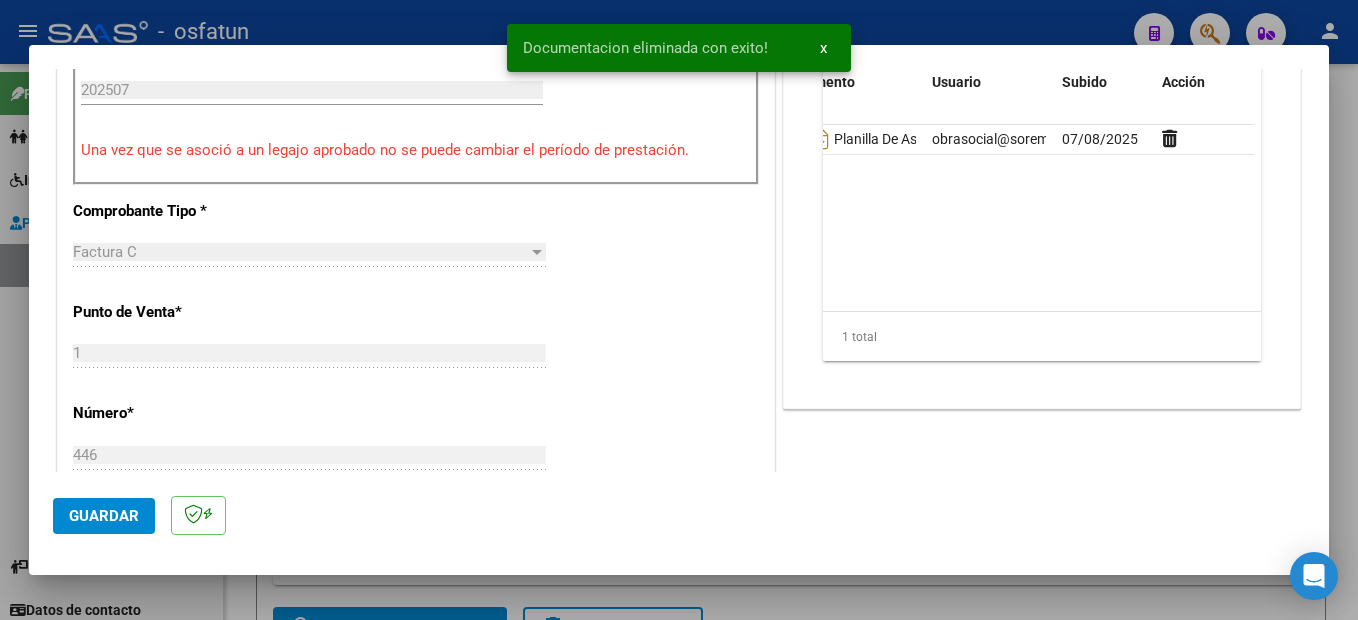 drag, startPoint x: 999, startPoint y: 295, endPoint x: 663, endPoint y: 299, distance: 336.0238 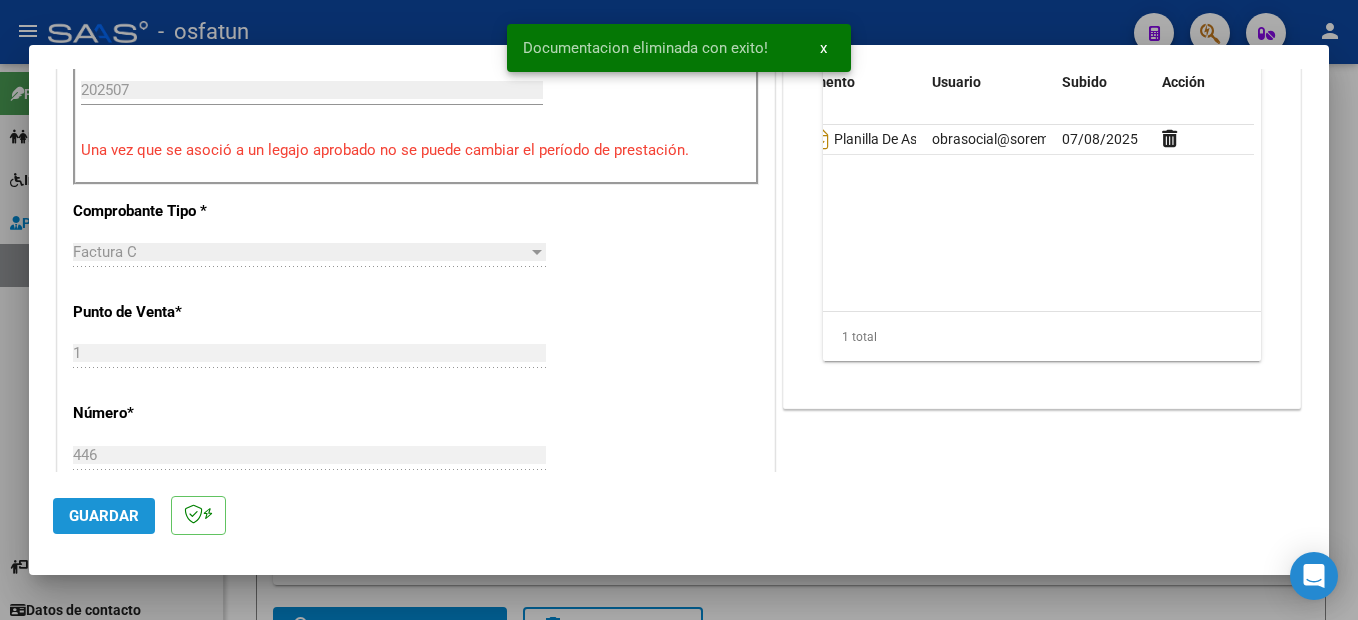 click on "Guardar" 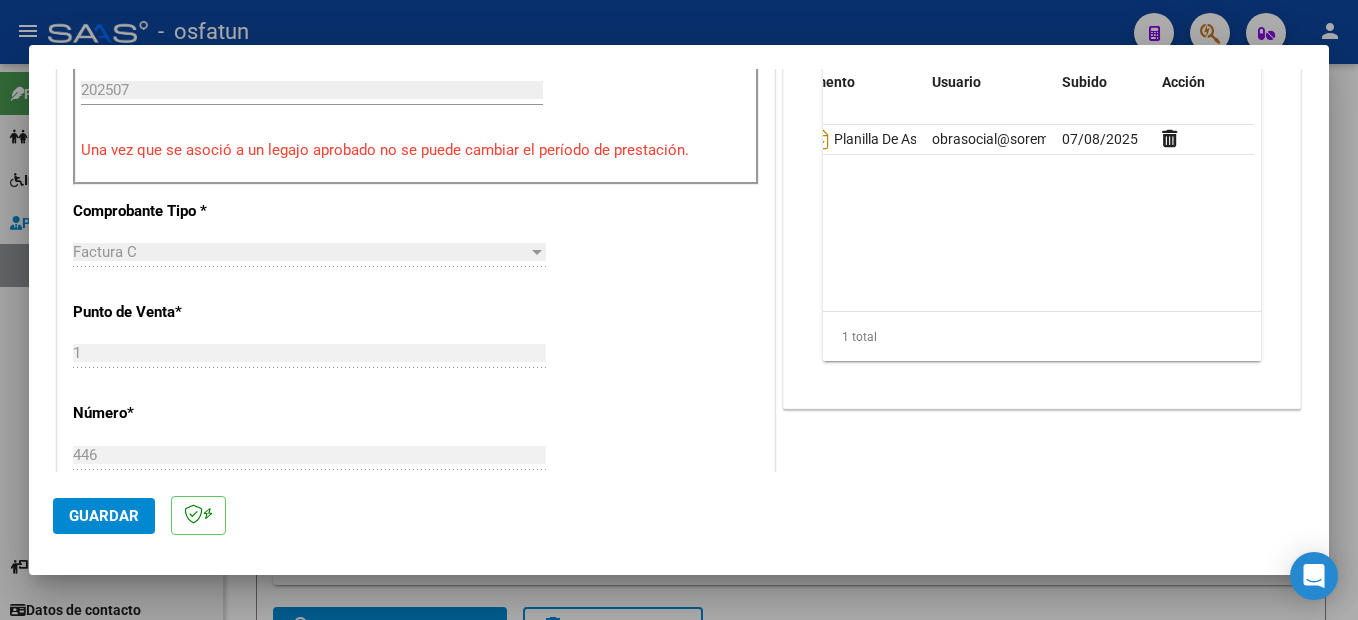drag, startPoint x: 101, startPoint y: 520, endPoint x: 138, endPoint y: 522, distance: 37.054016 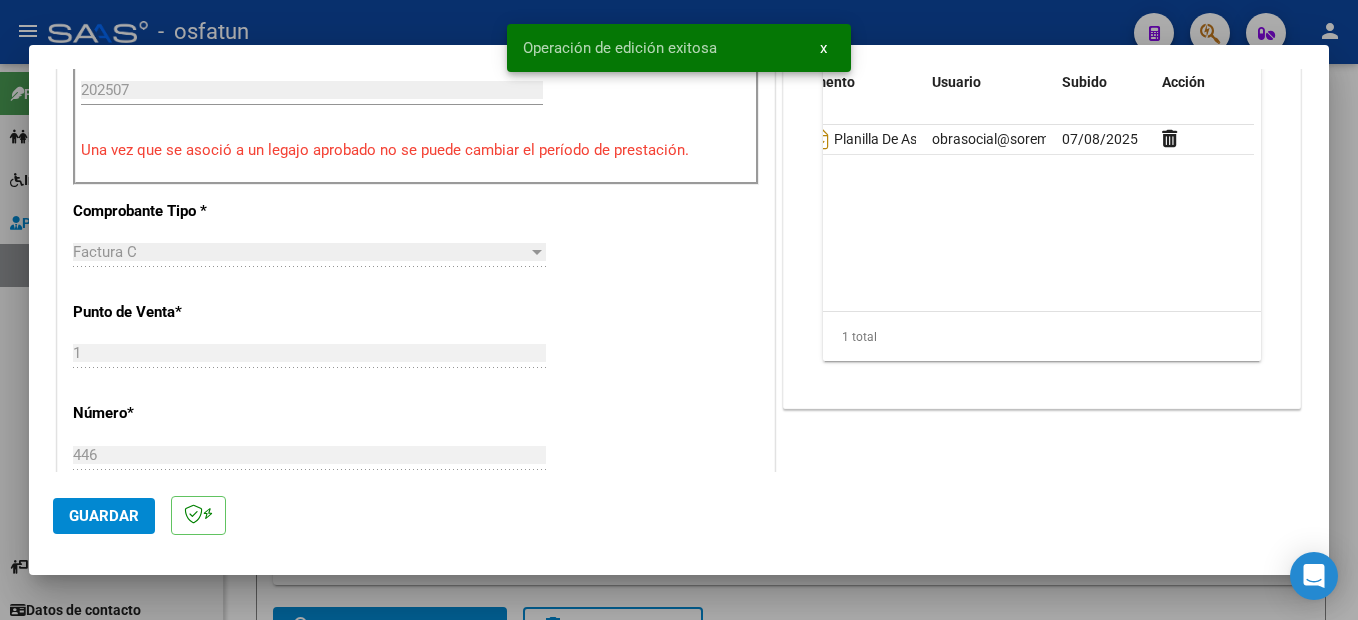 click at bounding box center (679, 310) 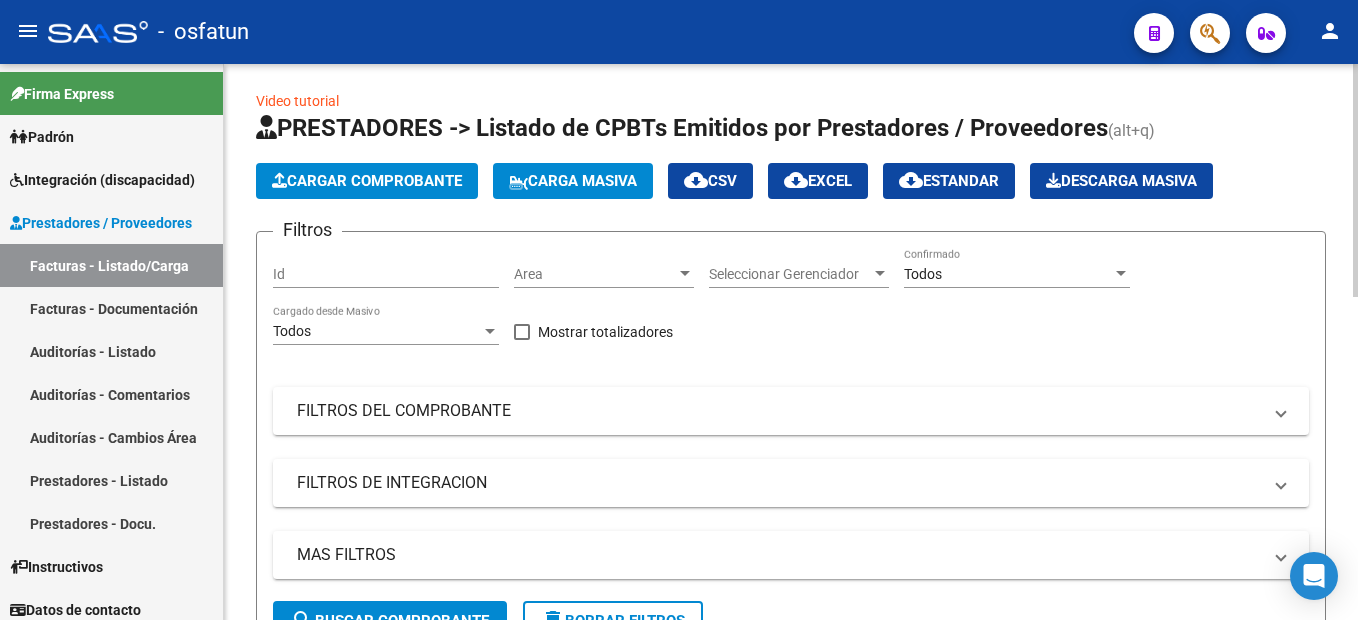 scroll, scrollTop: 0, scrollLeft: 0, axis: both 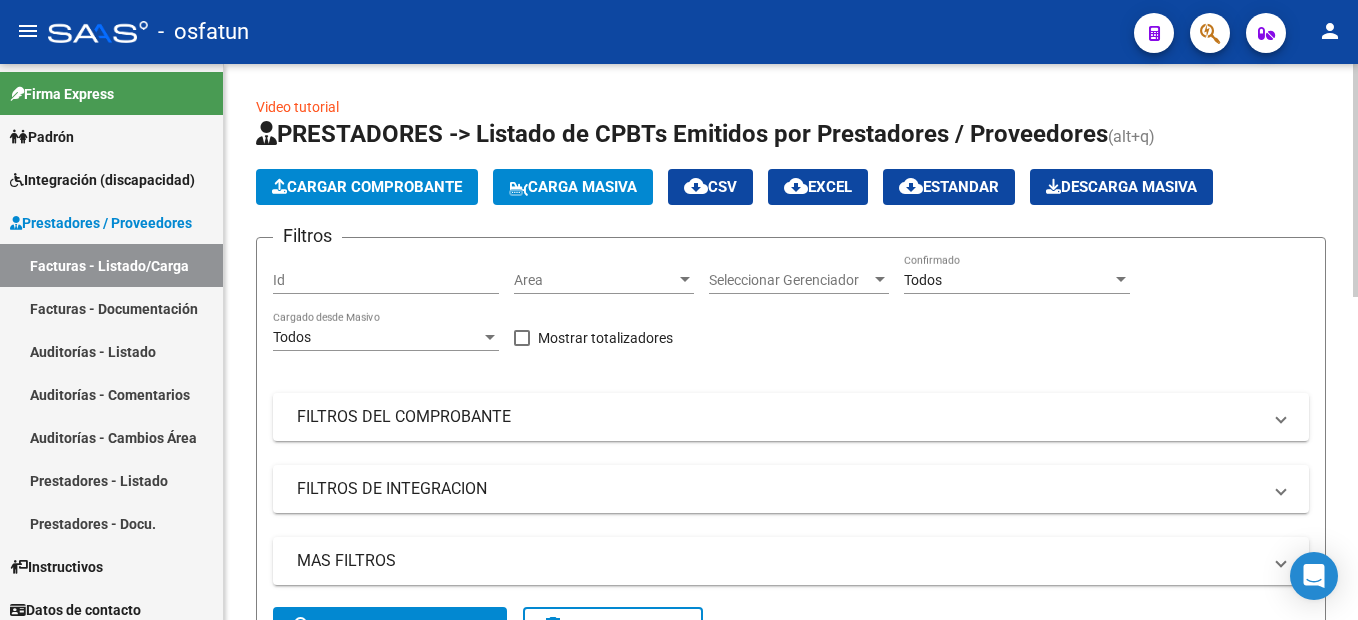 click on "Cargar Comprobante" 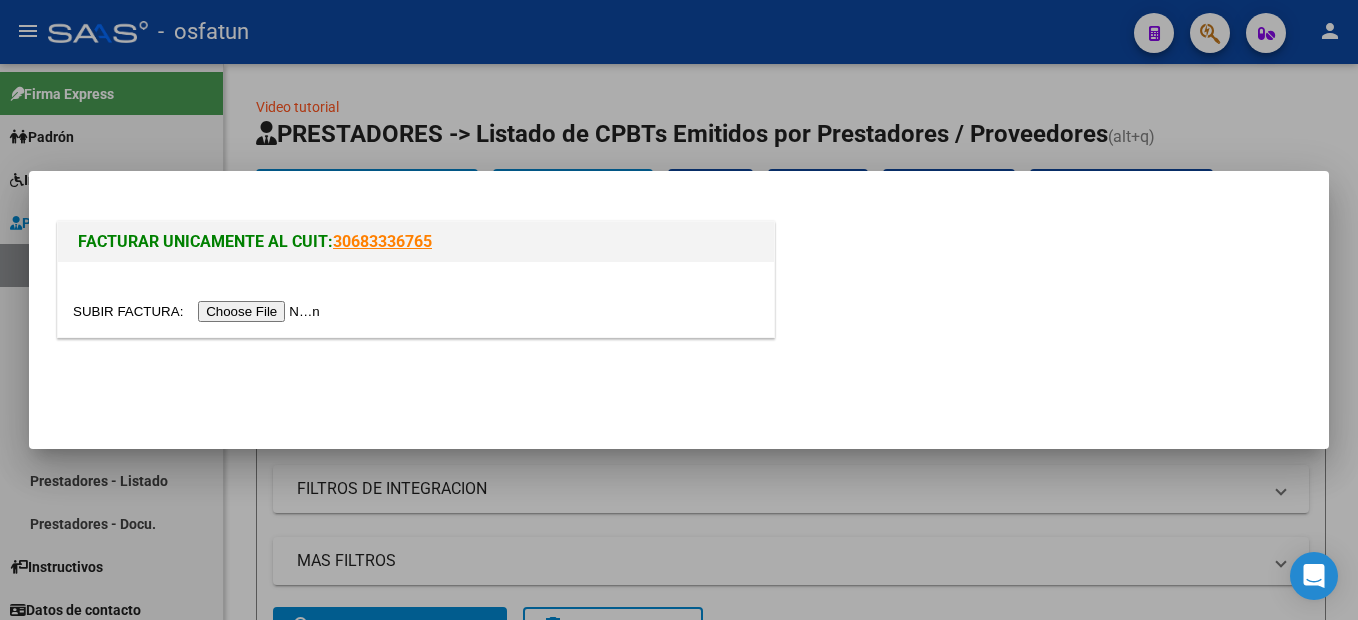 click at bounding box center [199, 311] 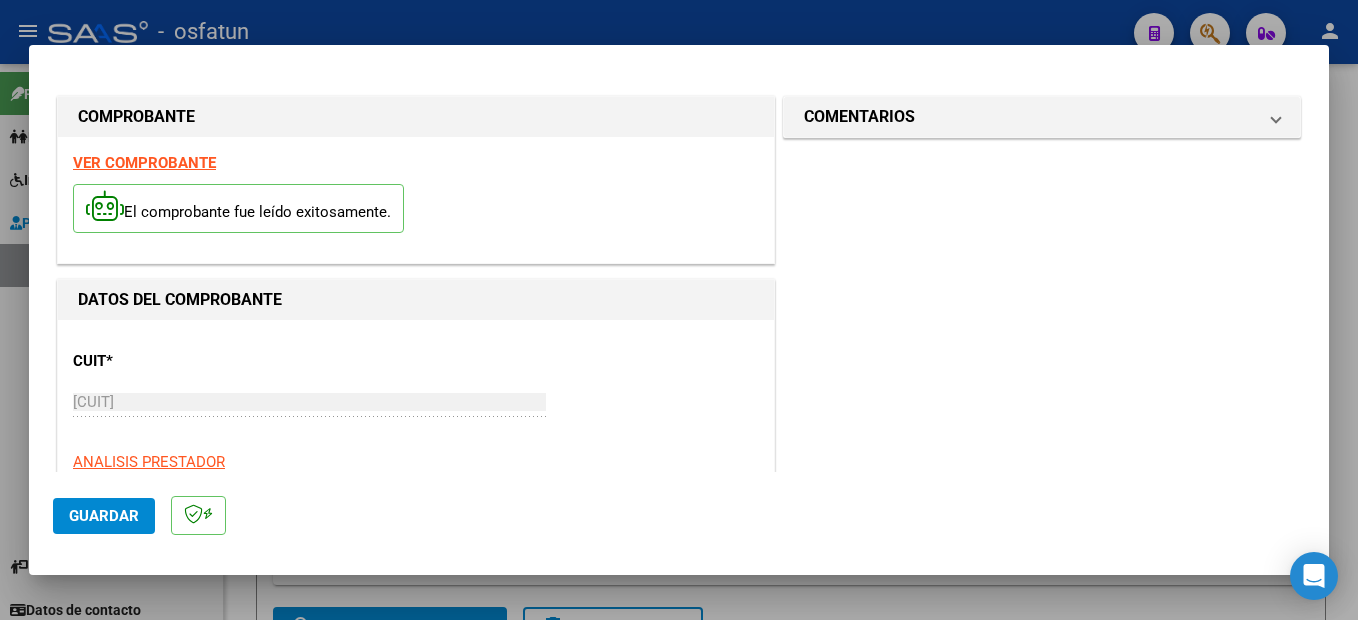 click on "VER COMPROBANTE" at bounding box center [144, 163] 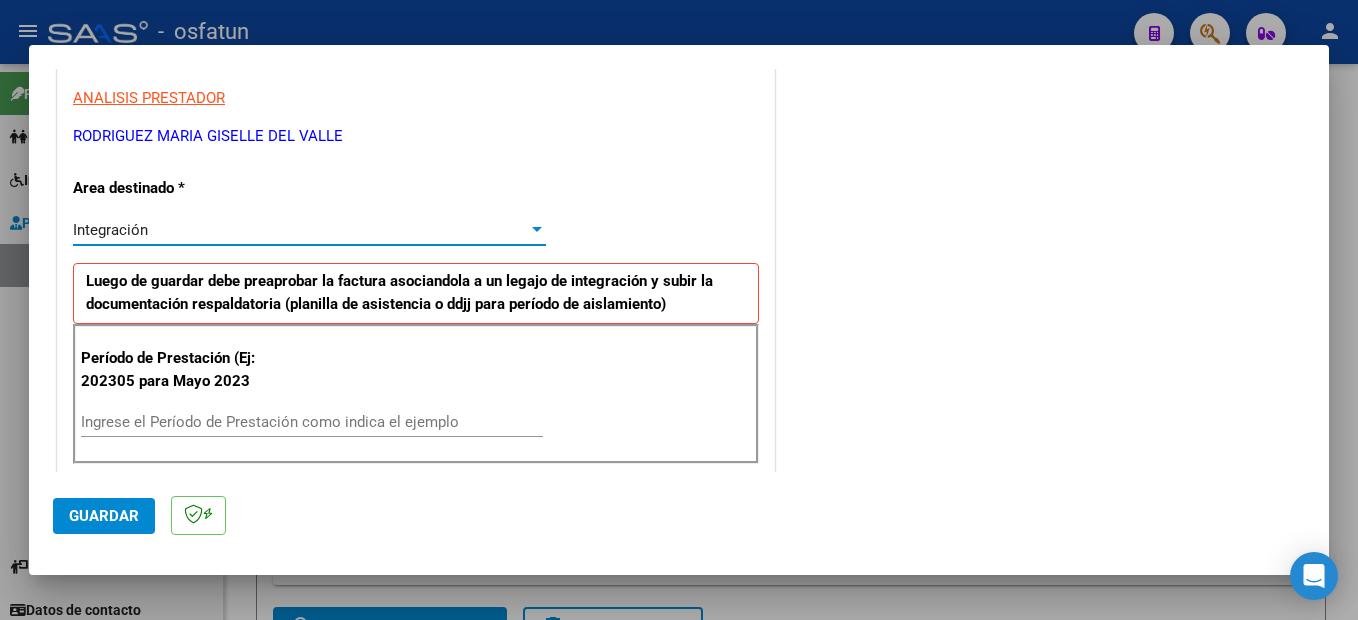 scroll, scrollTop: 500, scrollLeft: 0, axis: vertical 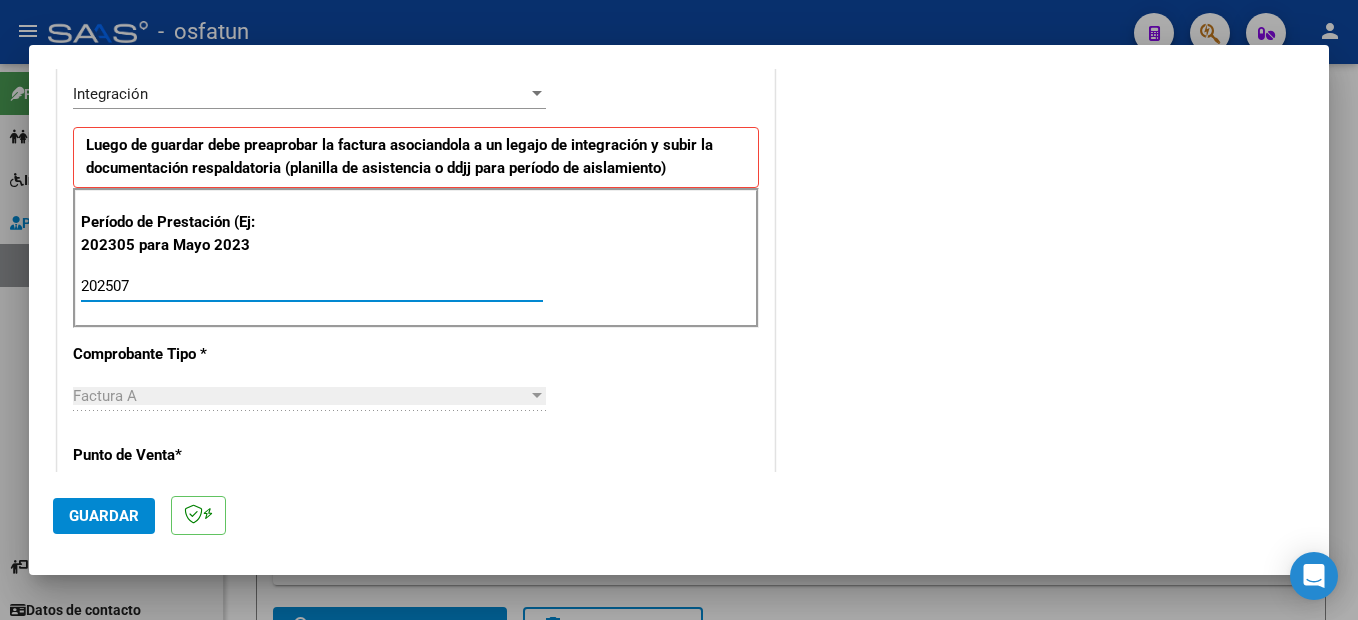 type on "202507" 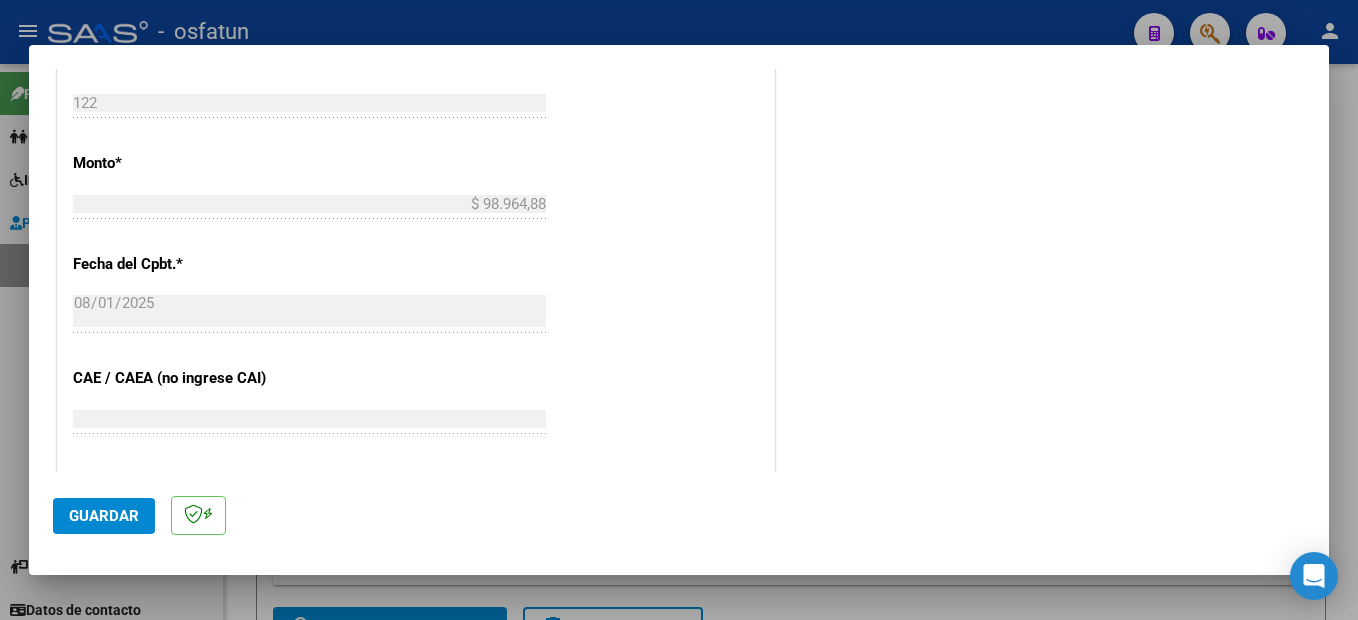 scroll, scrollTop: 1357, scrollLeft: 0, axis: vertical 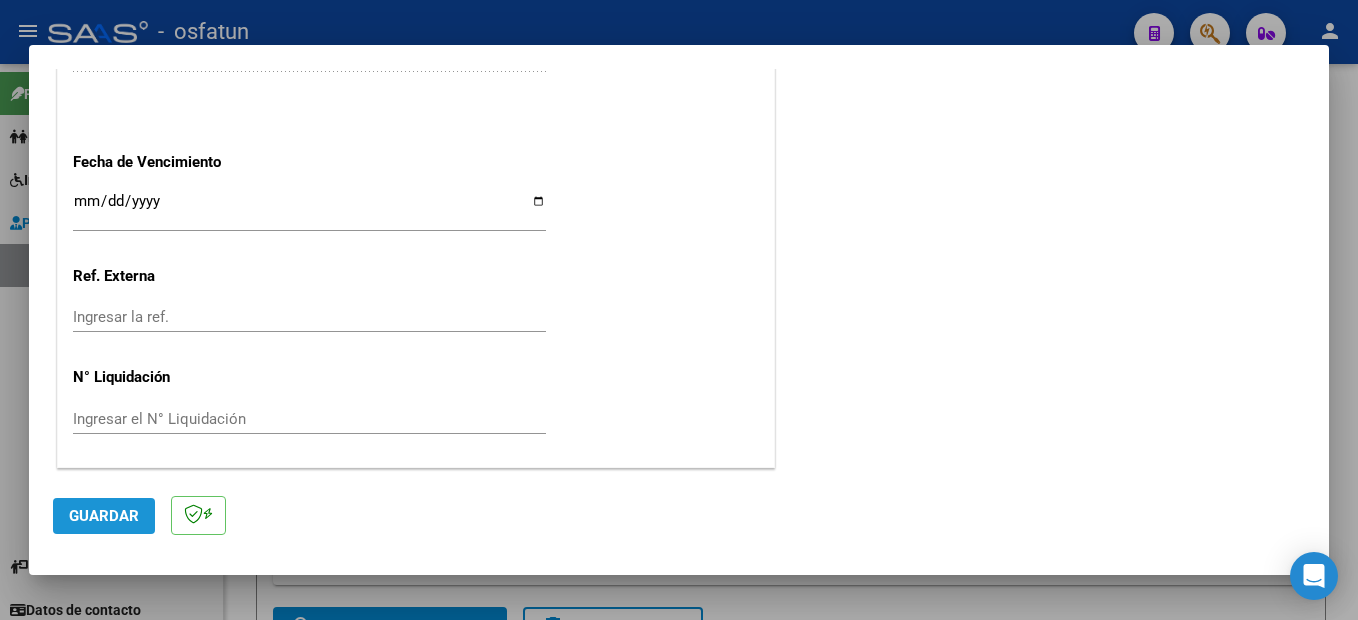 click on "Guardar" 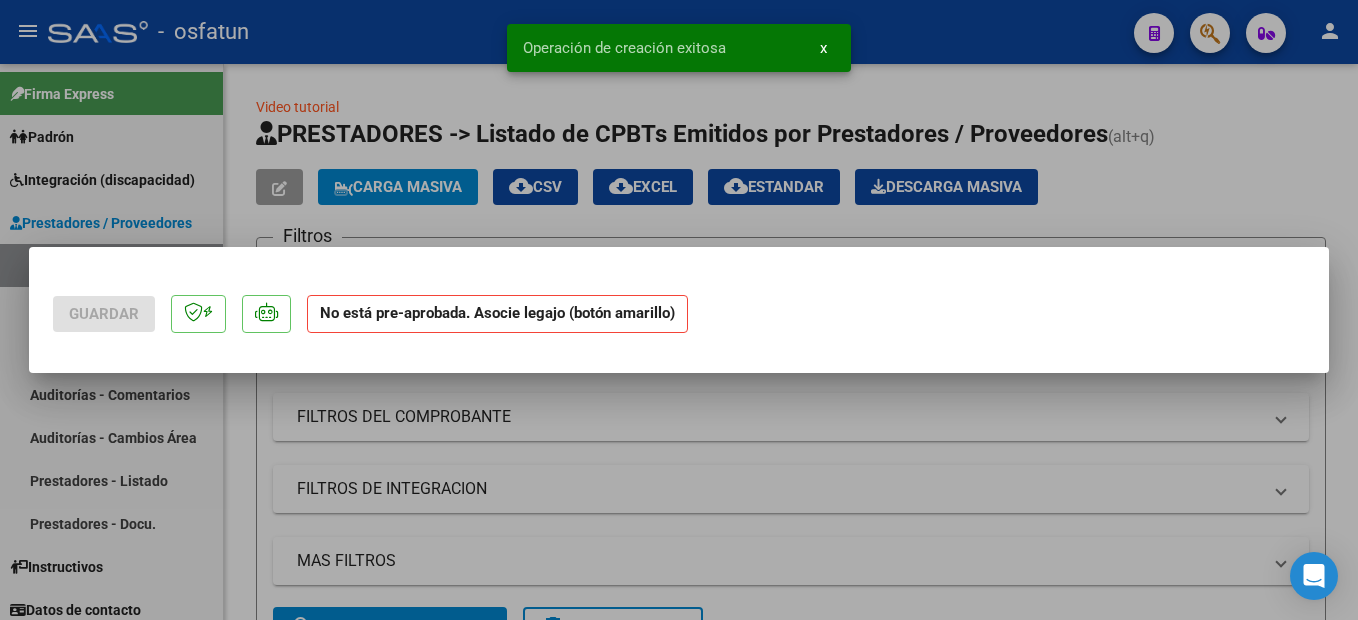 scroll, scrollTop: 0, scrollLeft: 0, axis: both 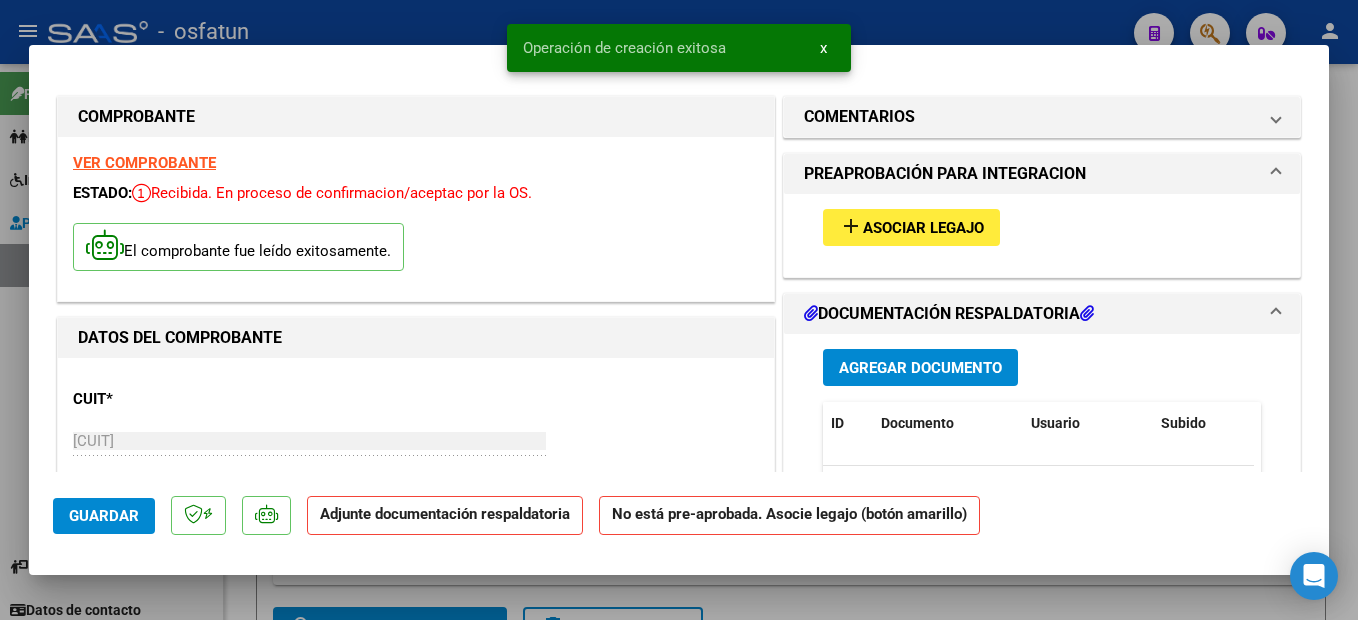 click on "Asociar Legajo" at bounding box center [923, 228] 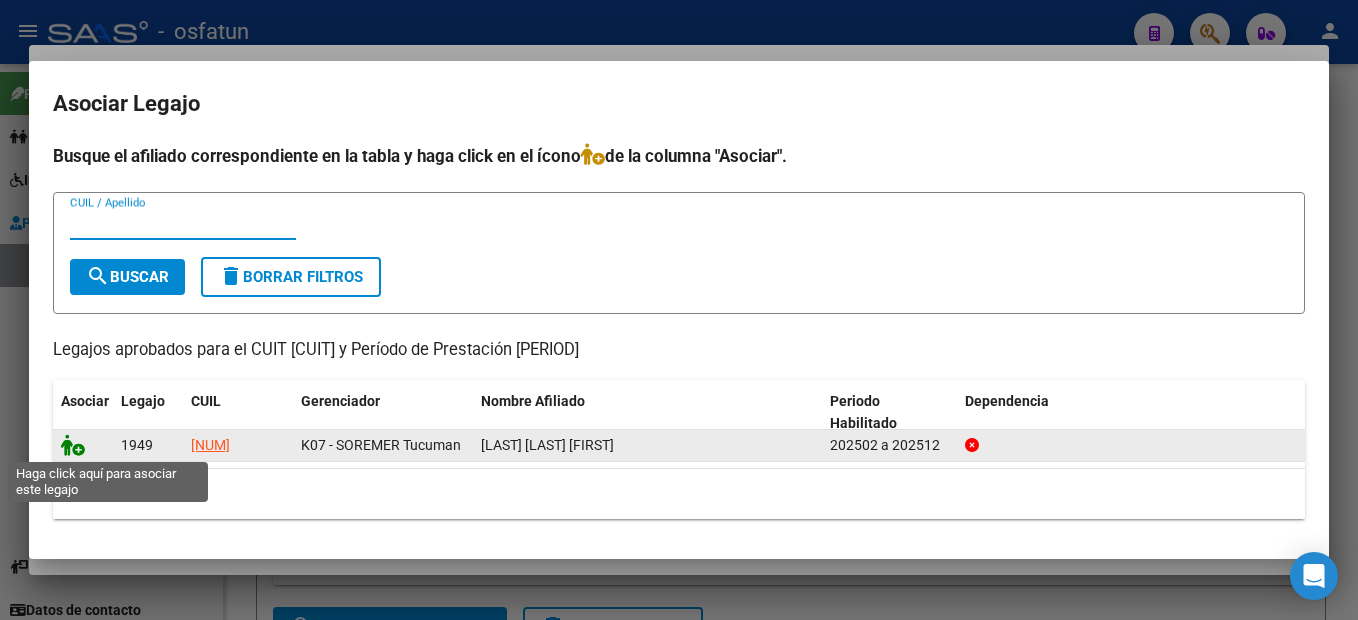 click 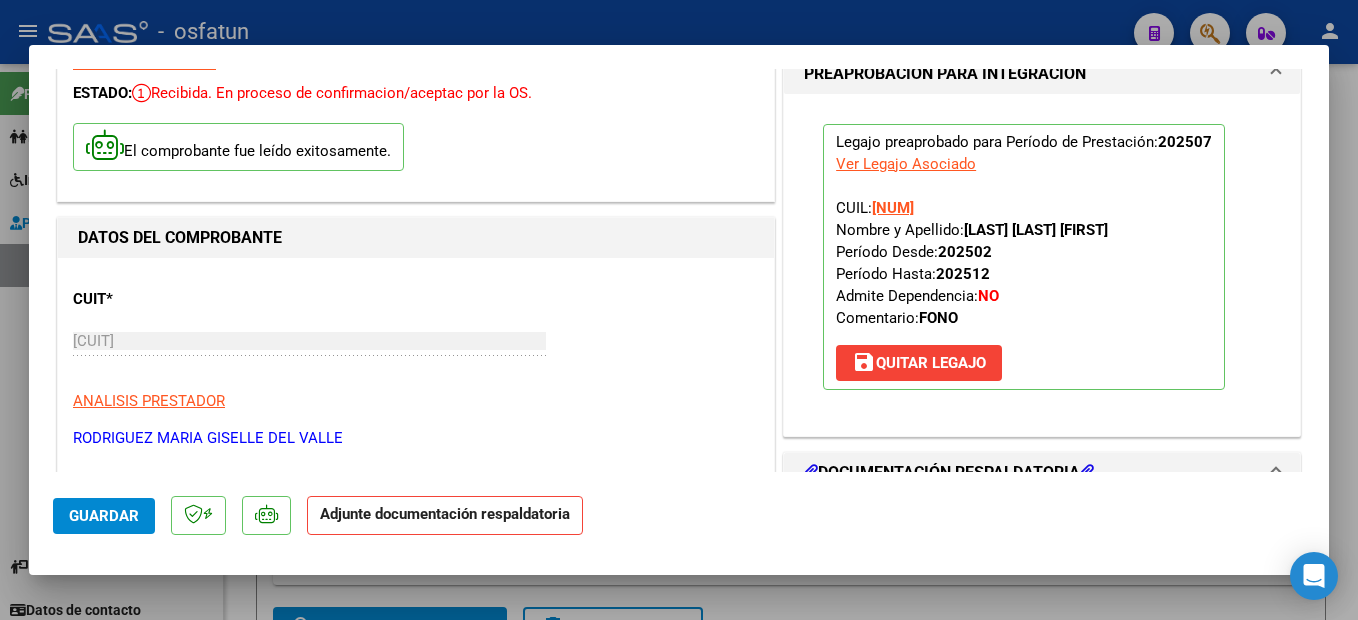 scroll, scrollTop: 300, scrollLeft: 0, axis: vertical 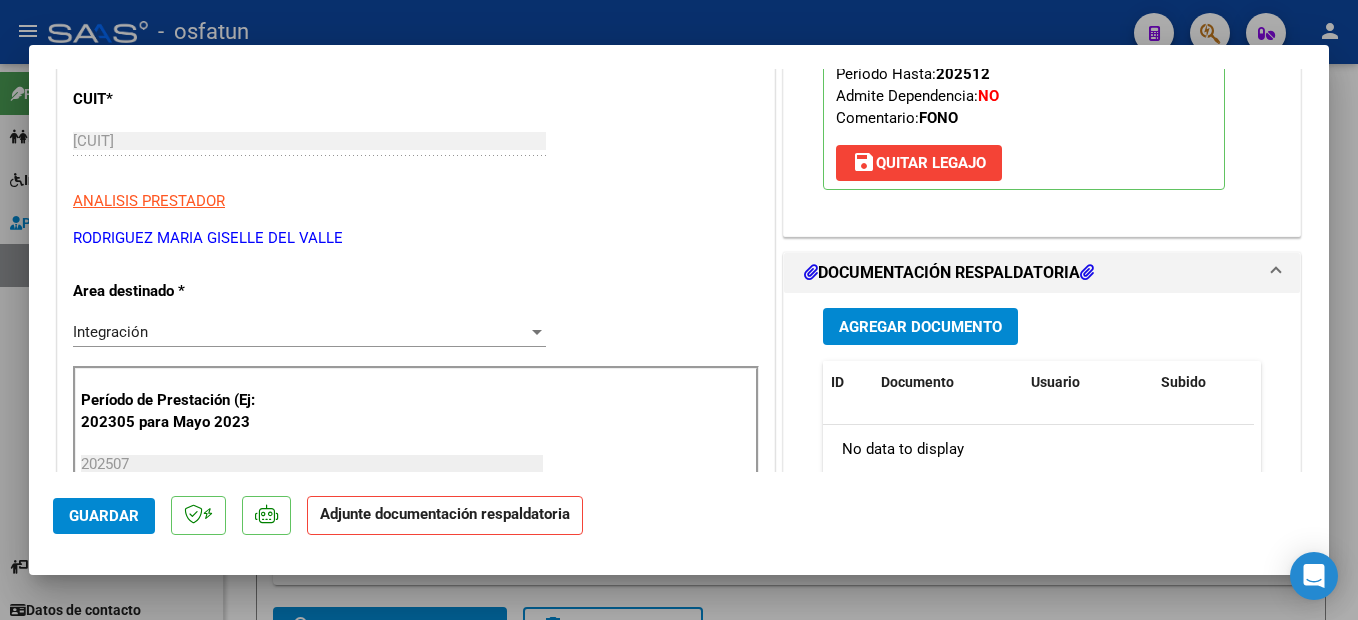 click on "Agregar Documento" at bounding box center (920, 327) 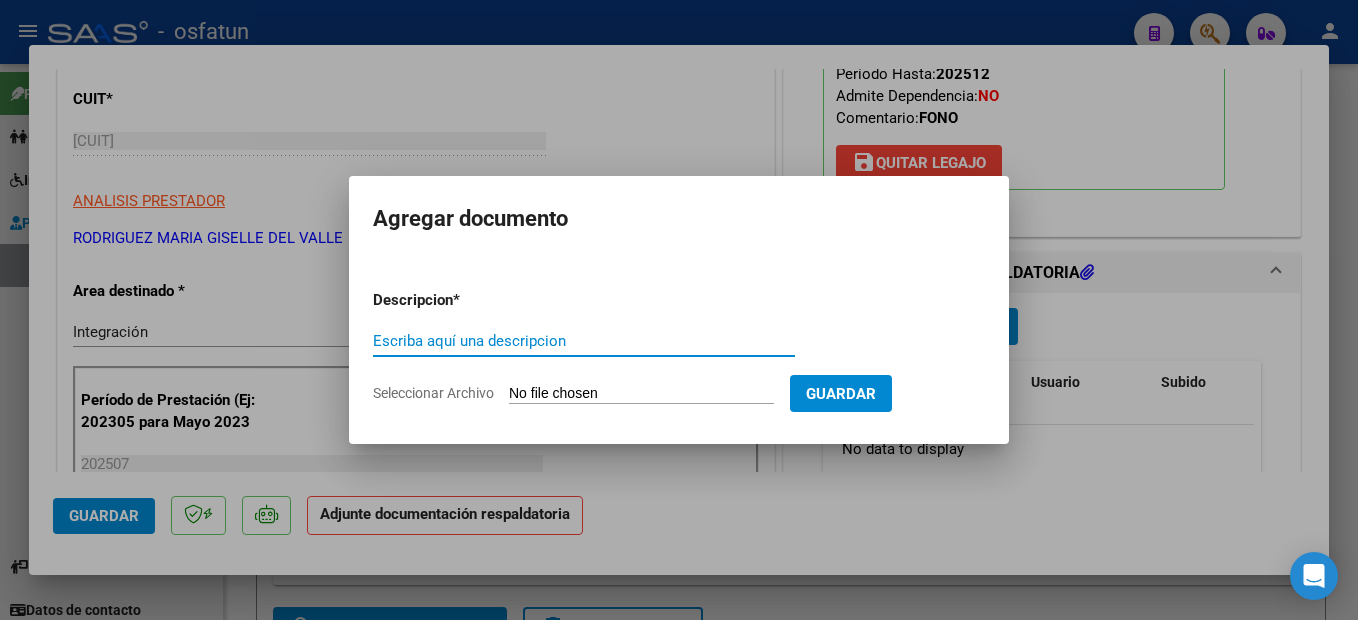 click on "Escriba aquí una descripcion" at bounding box center [584, 341] 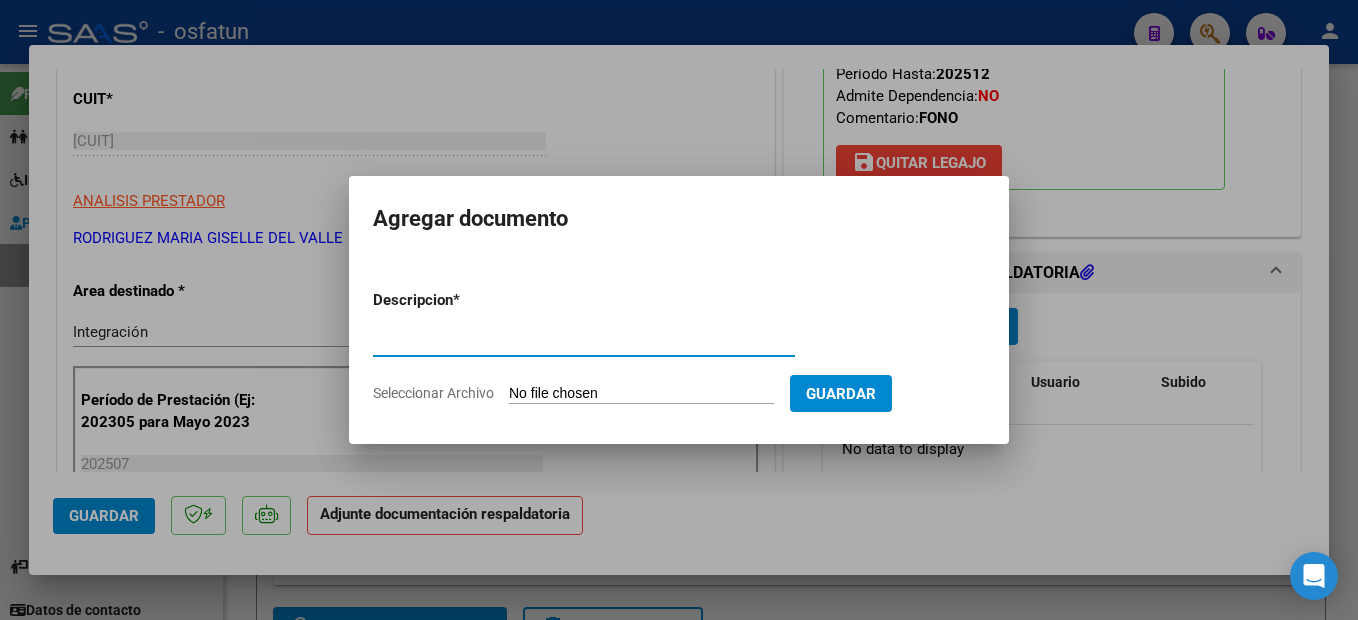 type on "PLANILLA" 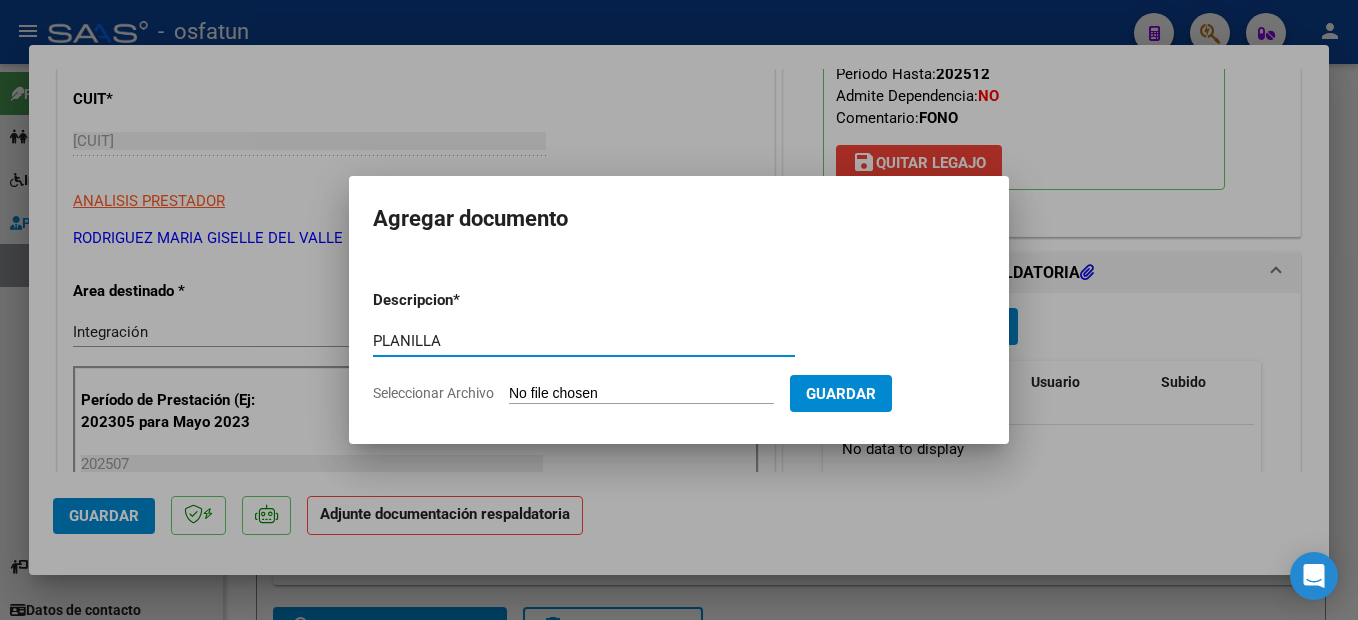 click on "Seleccionar Archivo" at bounding box center [641, 394] 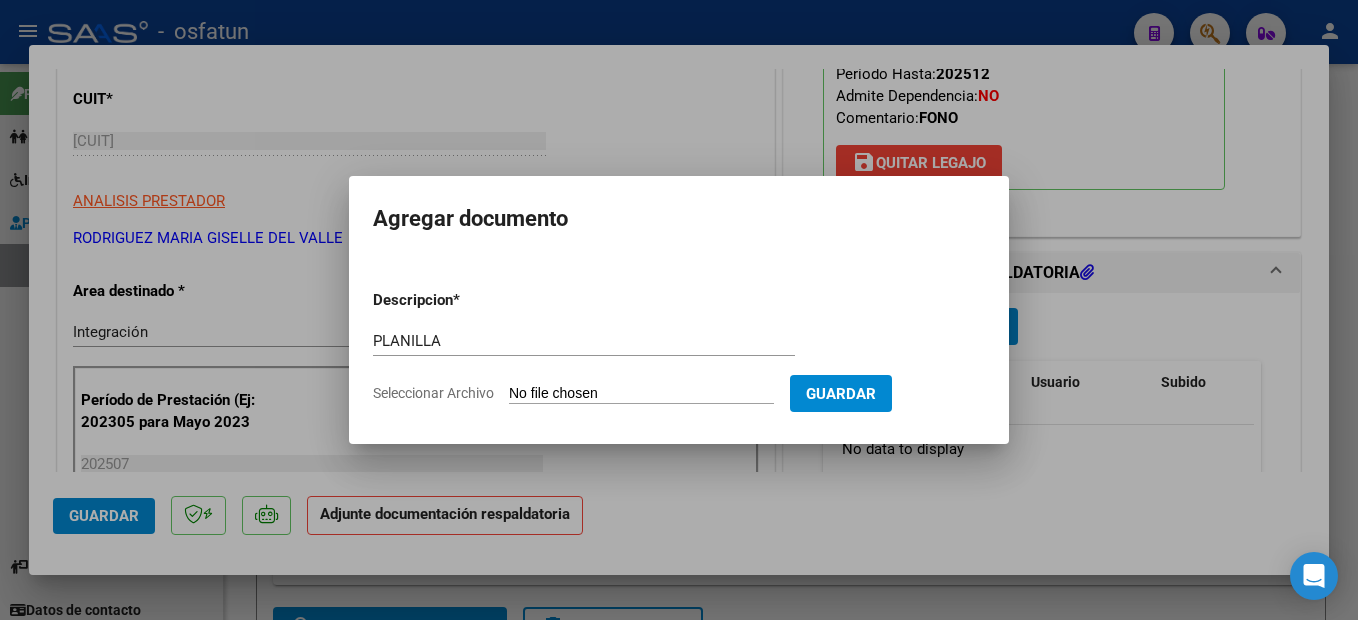 type on "C:\fakepath\250807110640.pdf" 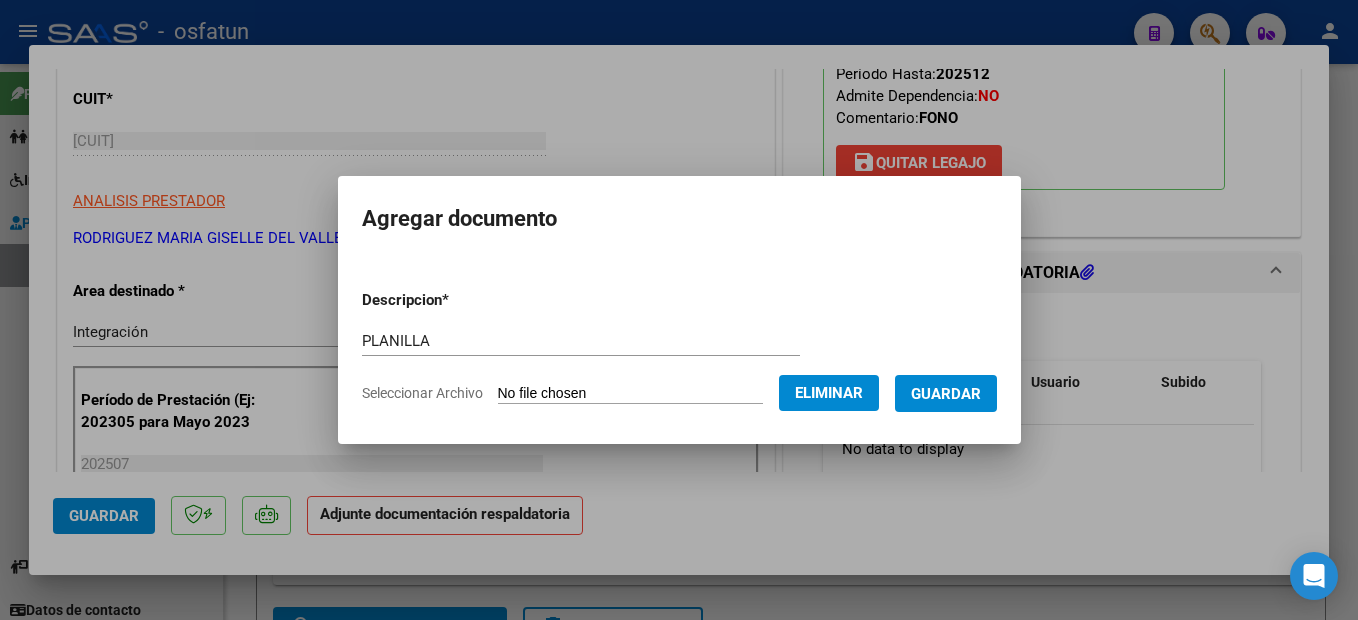 click on "Guardar" at bounding box center [946, 393] 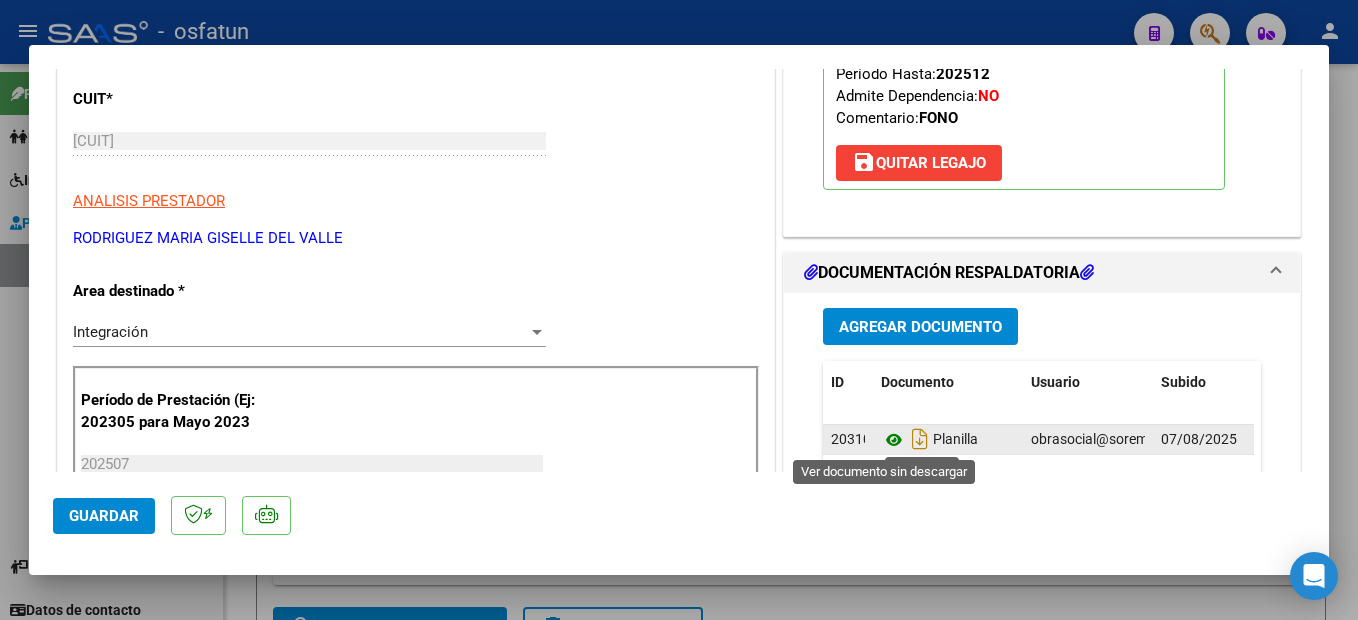 click 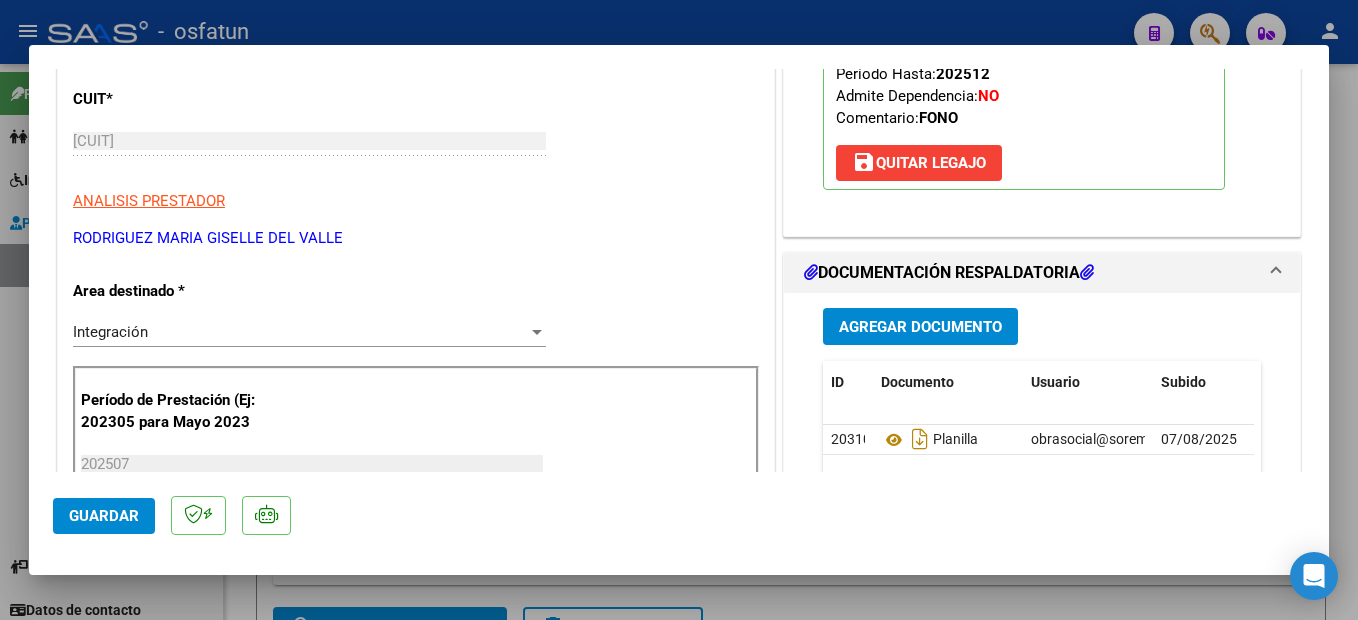 click on "Guardar" 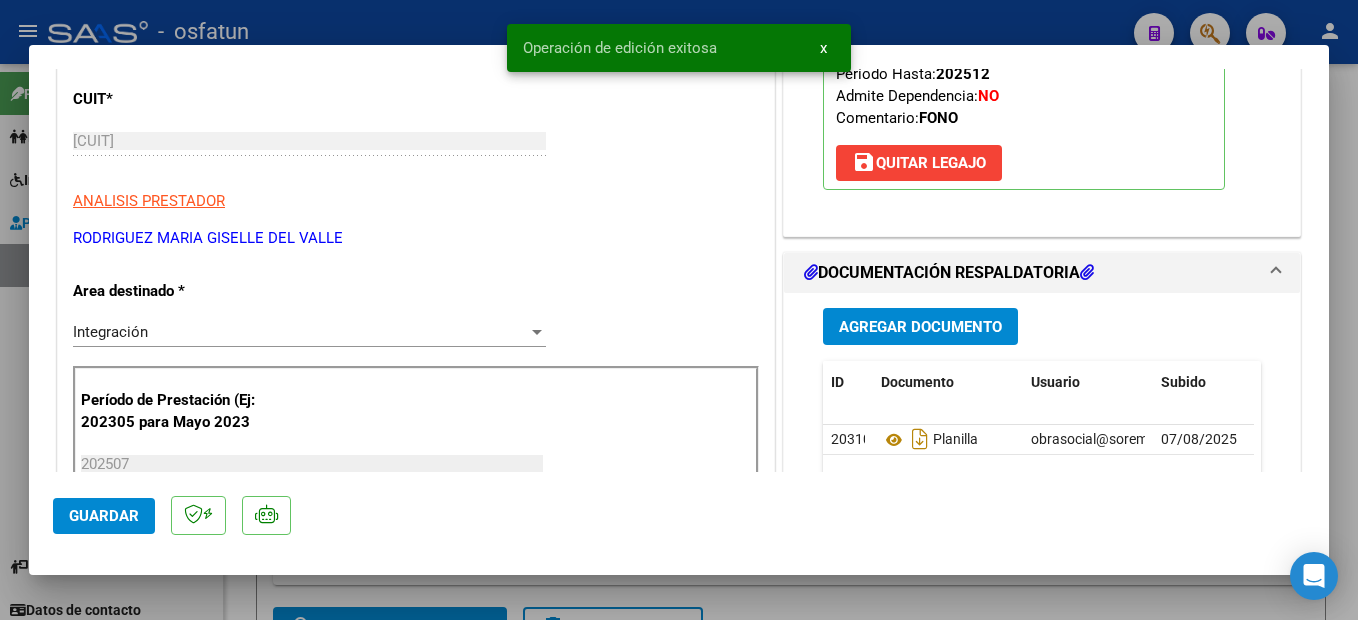 click on "Guardar" 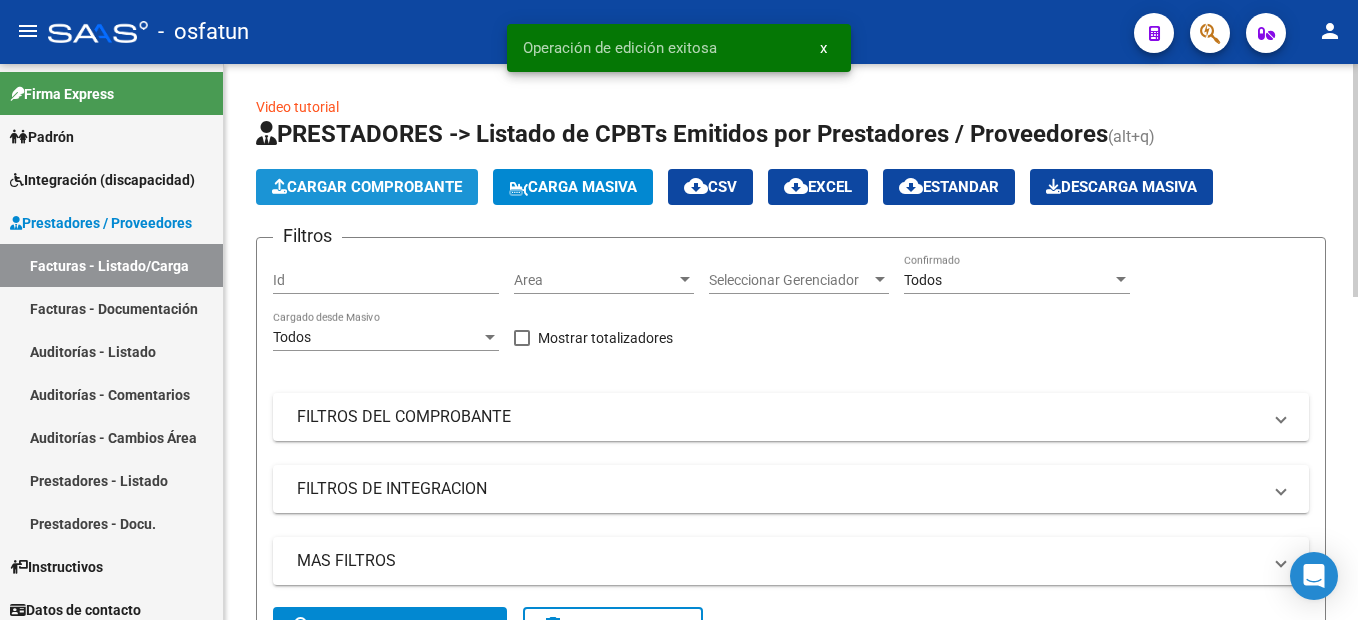 click on "Cargar Comprobante" 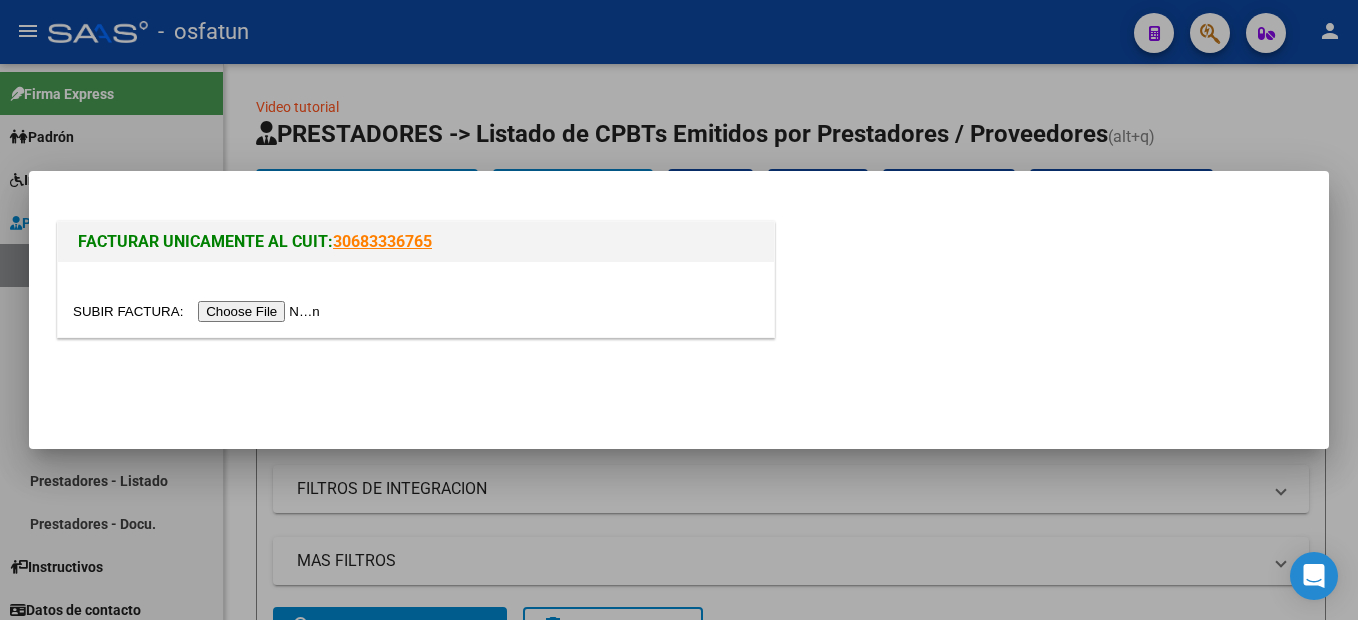click at bounding box center (199, 311) 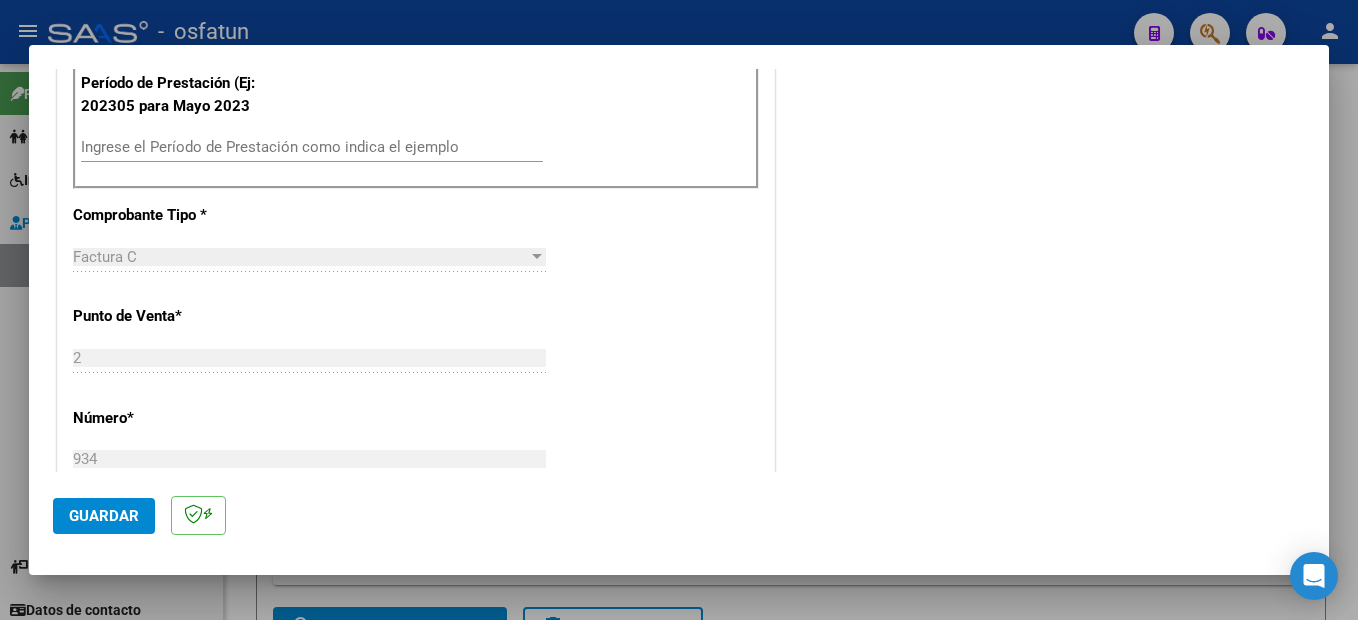 scroll, scrollTop: 700, scrollLeft: 0, axis: vertical 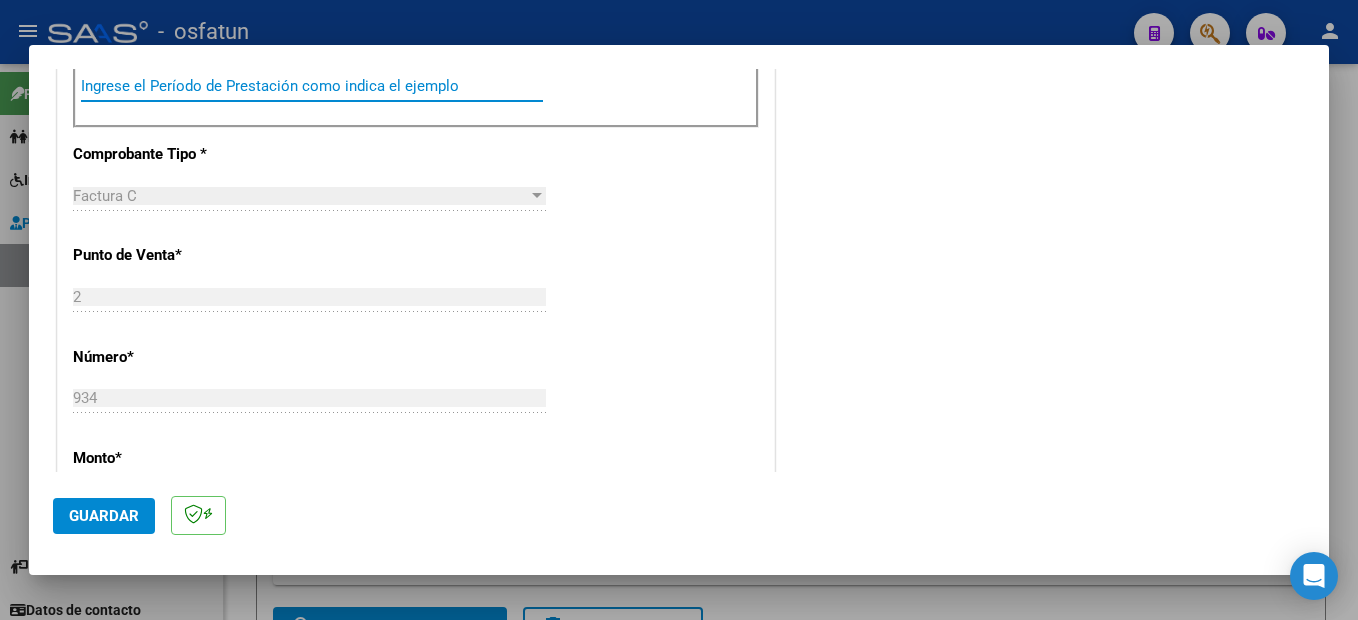 click on "Ingrese el Período de Prestación como indica el ejemplo" at bounding box center [312, 86] 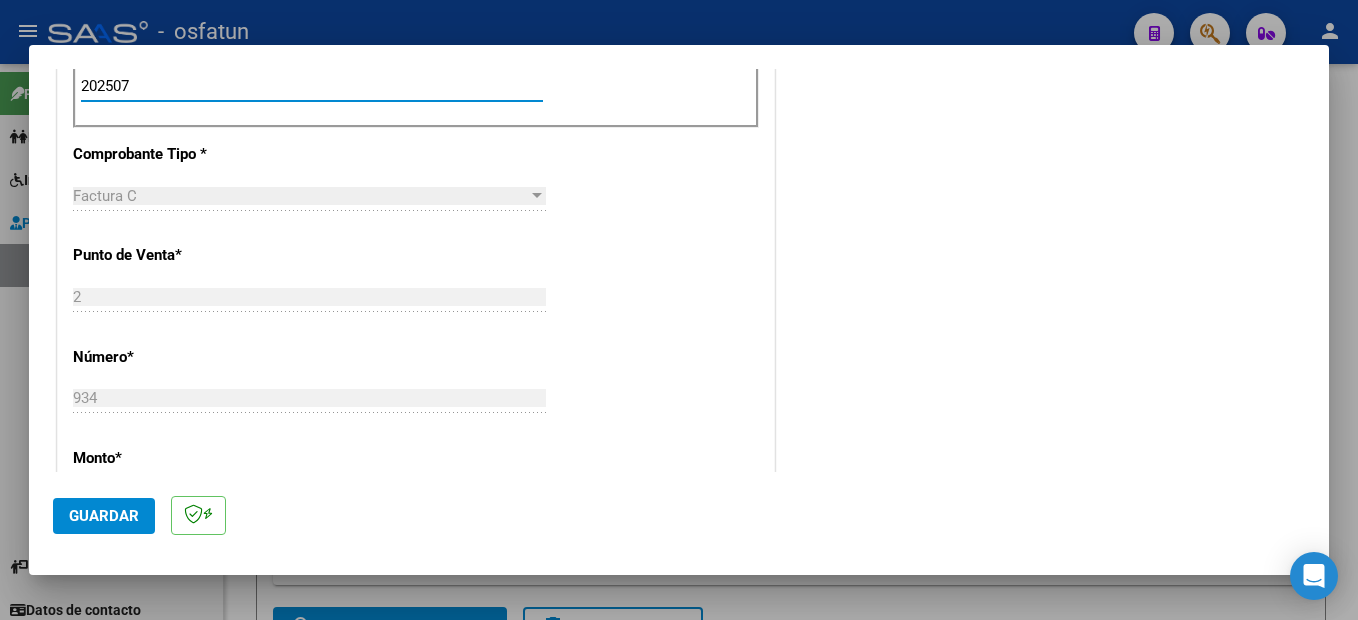 type on "202507" 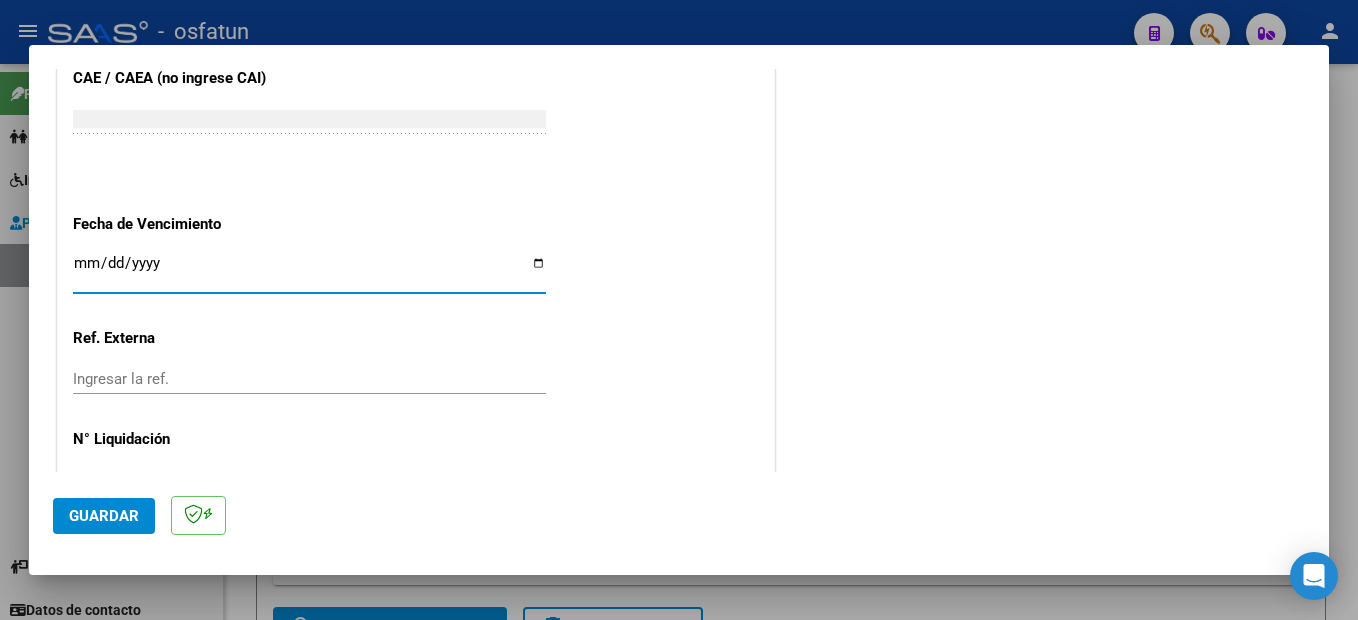 scroll, scrollTop: 1357, scrollLeft: 0, axis: vertical 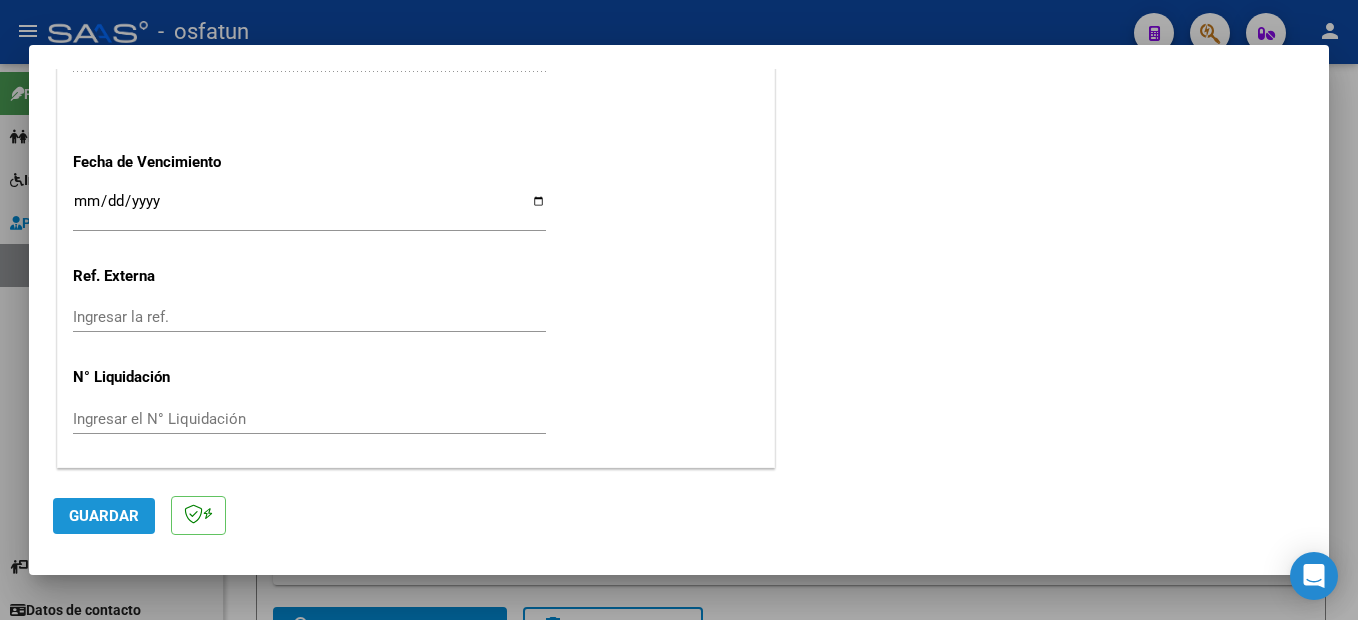 click on "Guardar" 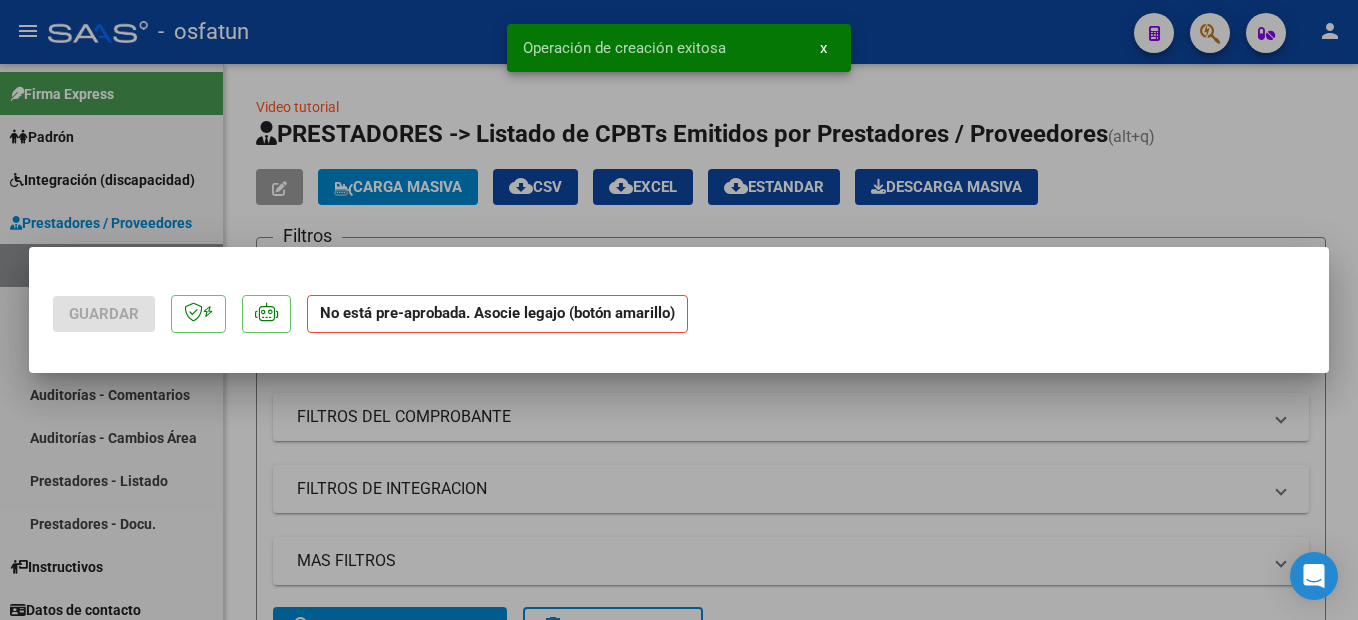 scroll, scrollTop: 0, scrollLeft: 0, axis: both 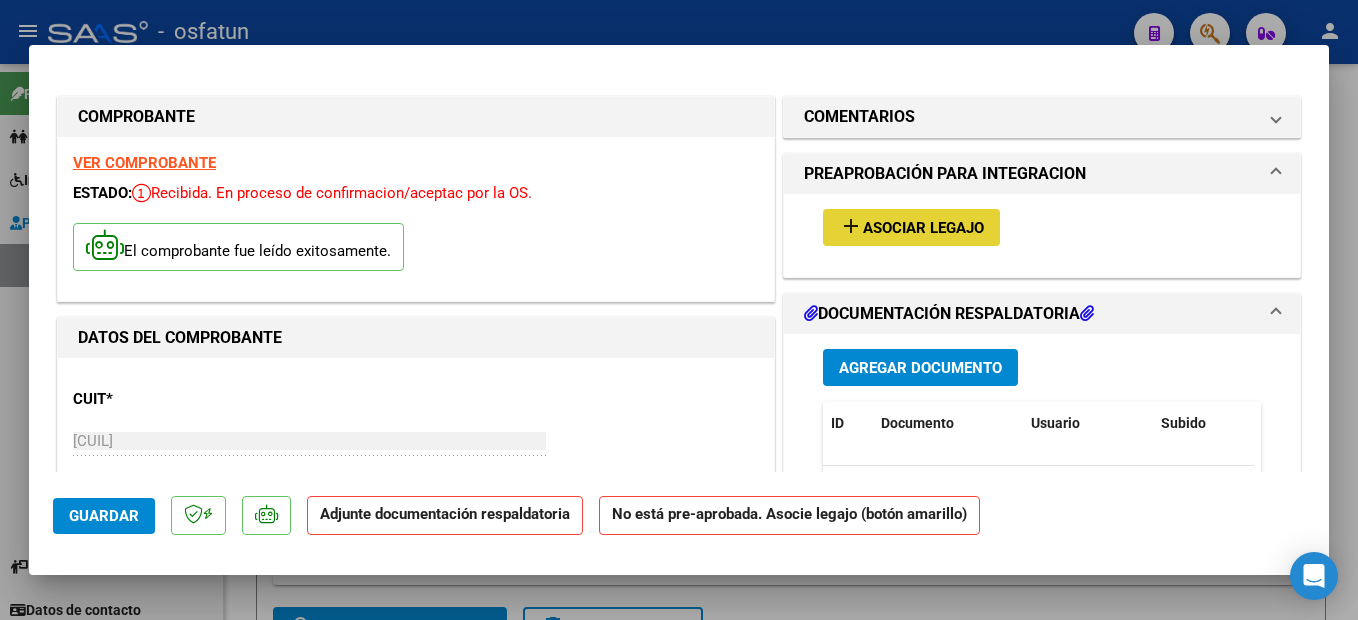 click on "Asociar Legajo" at bounding box center (923, 228) 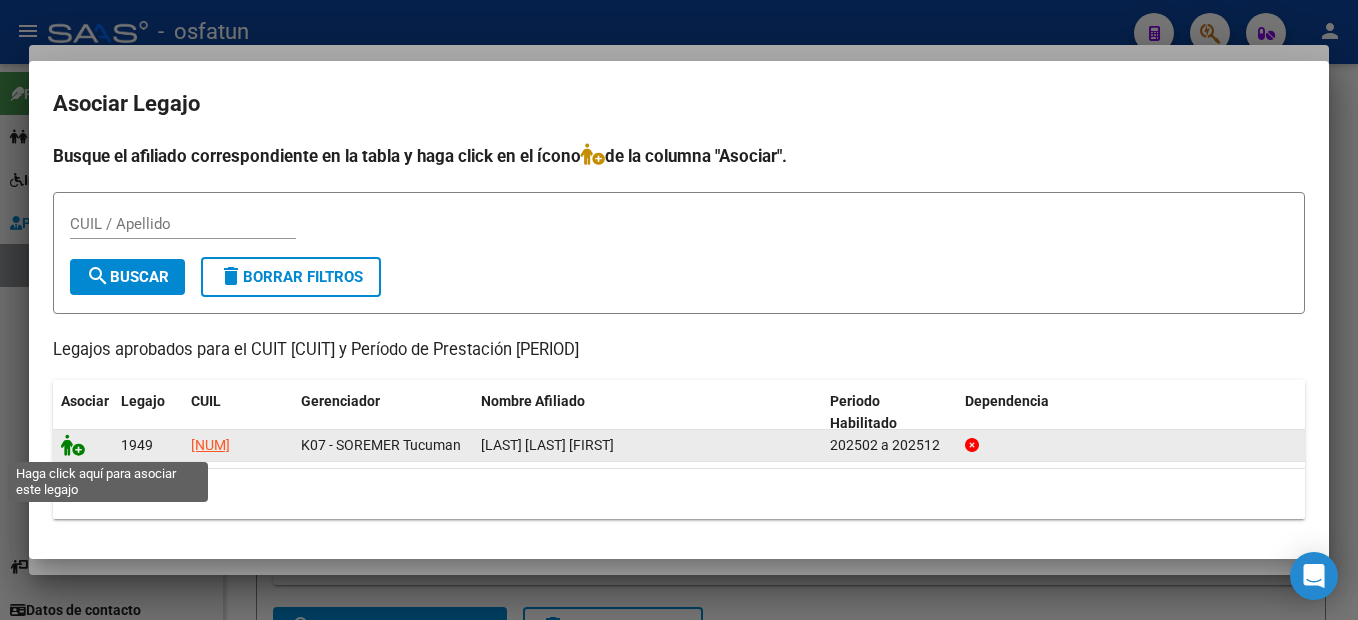 click 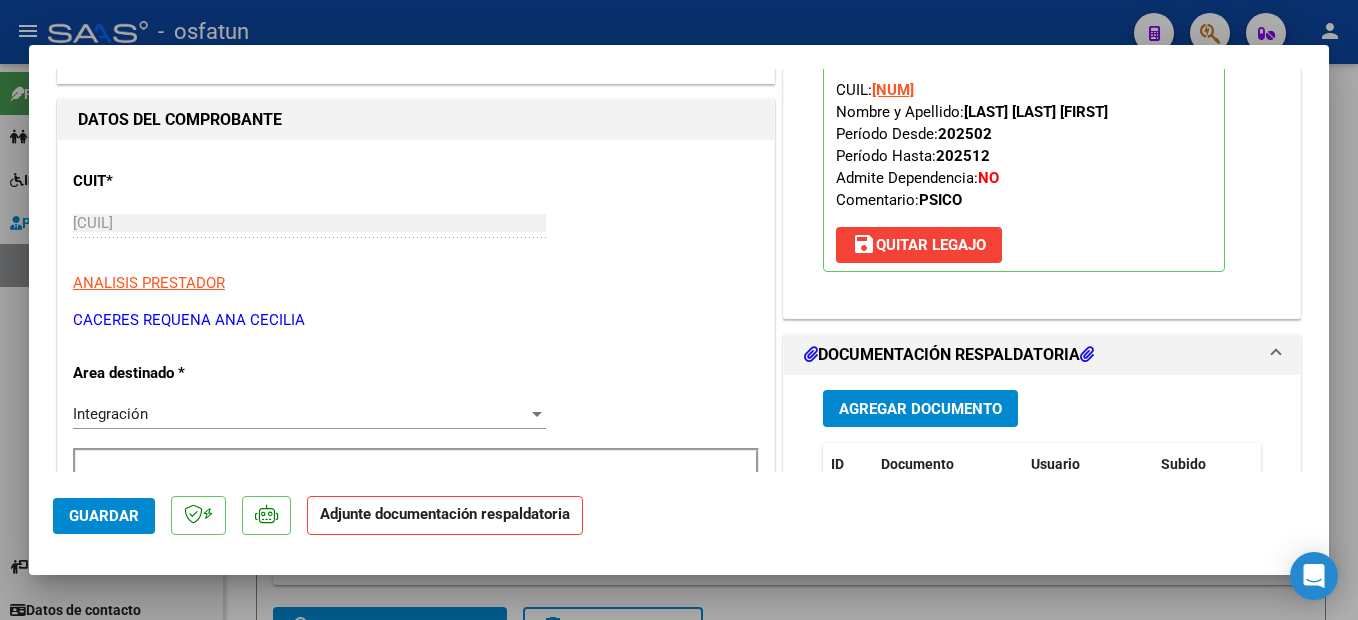 scroll, scrollTop: 300, scrollLeft: 0, axis: vertical 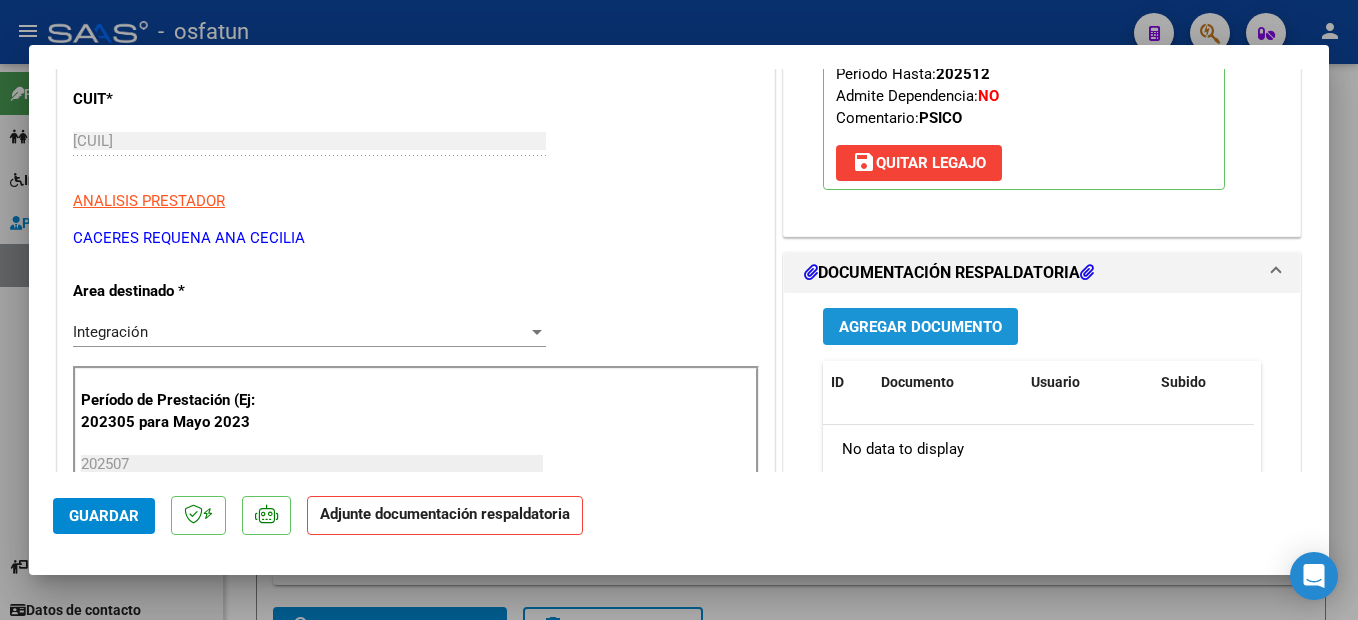click on "Agregar Documento" at bounding box center (920, 326) 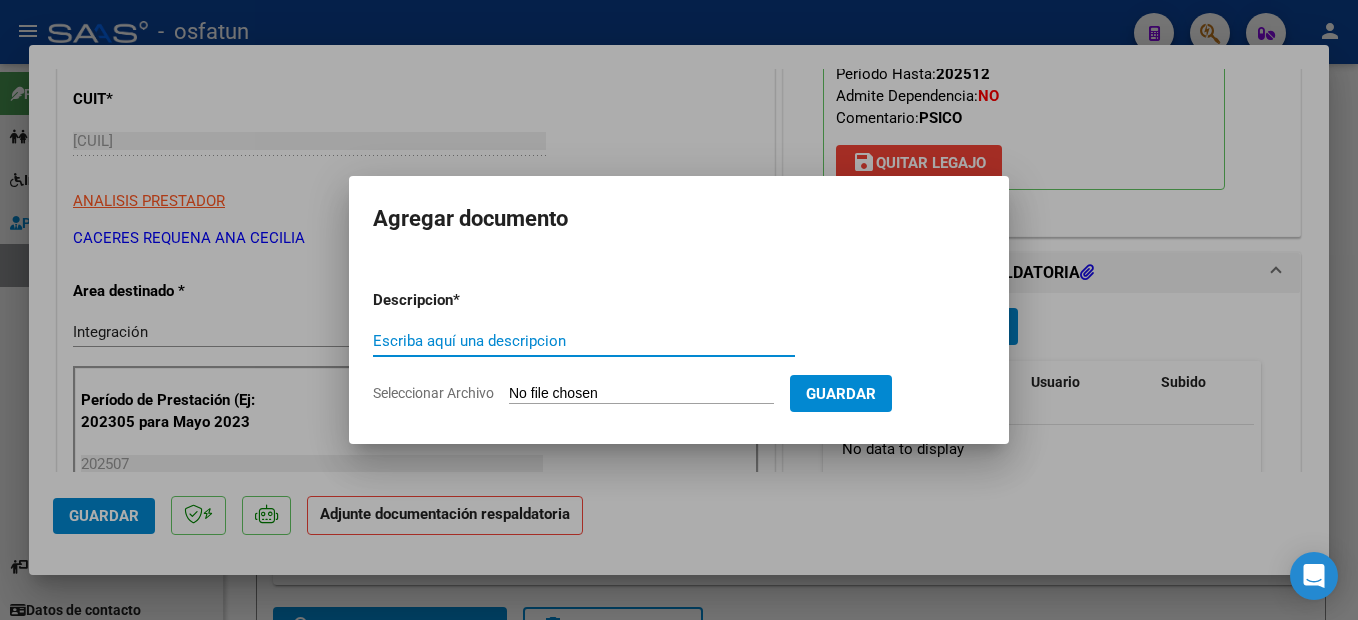 click on "Escriba aquí una descripcion" at bounding box center [584, 341] 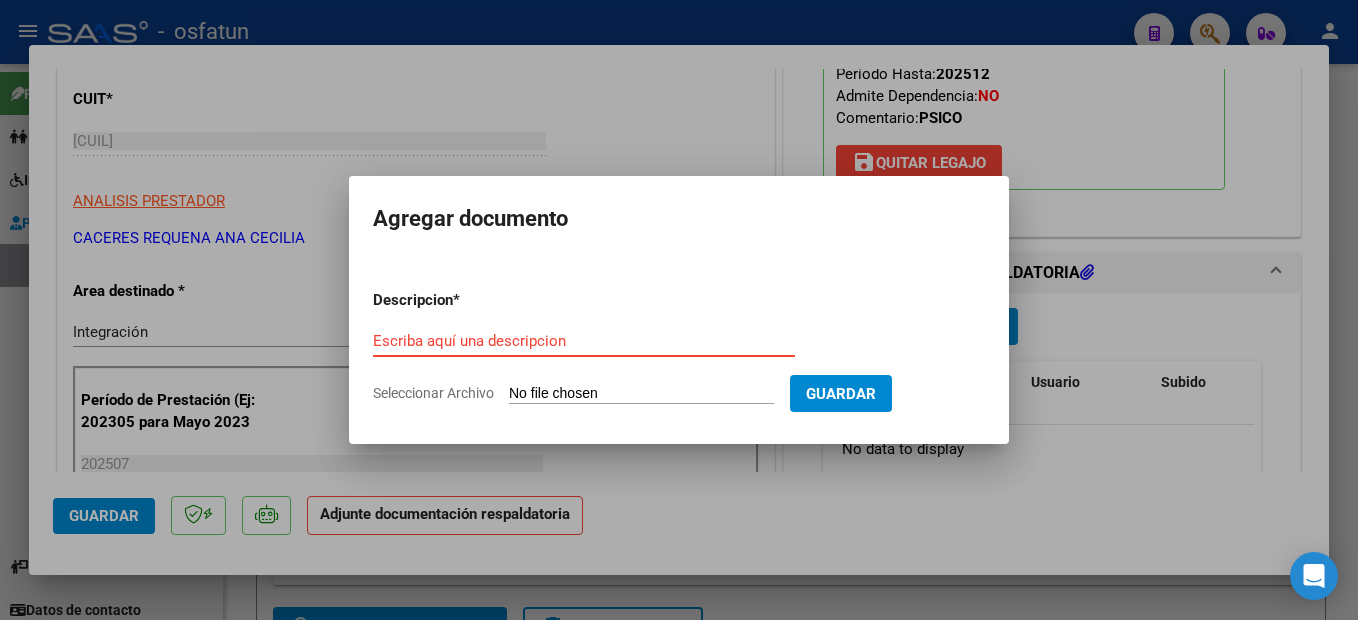 click on "Escriba aquí una descripcion" at bounding box center [584, 341] 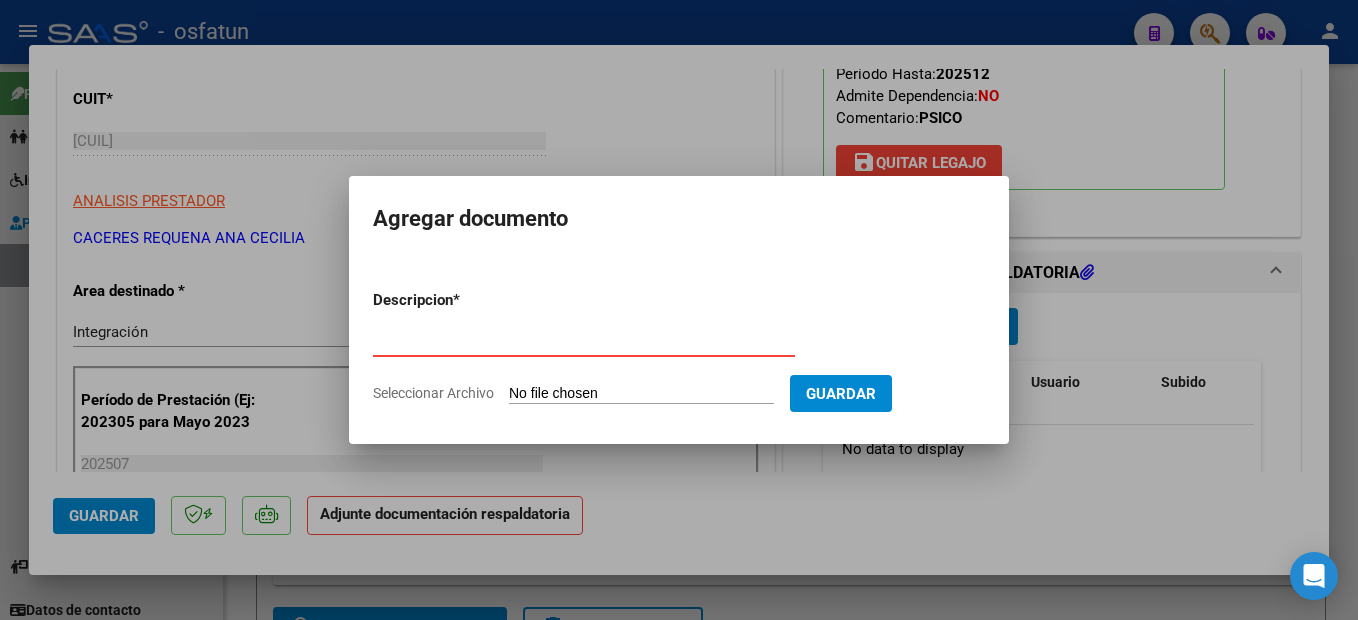 type on "PLANILLA DE ASISTENCIA" 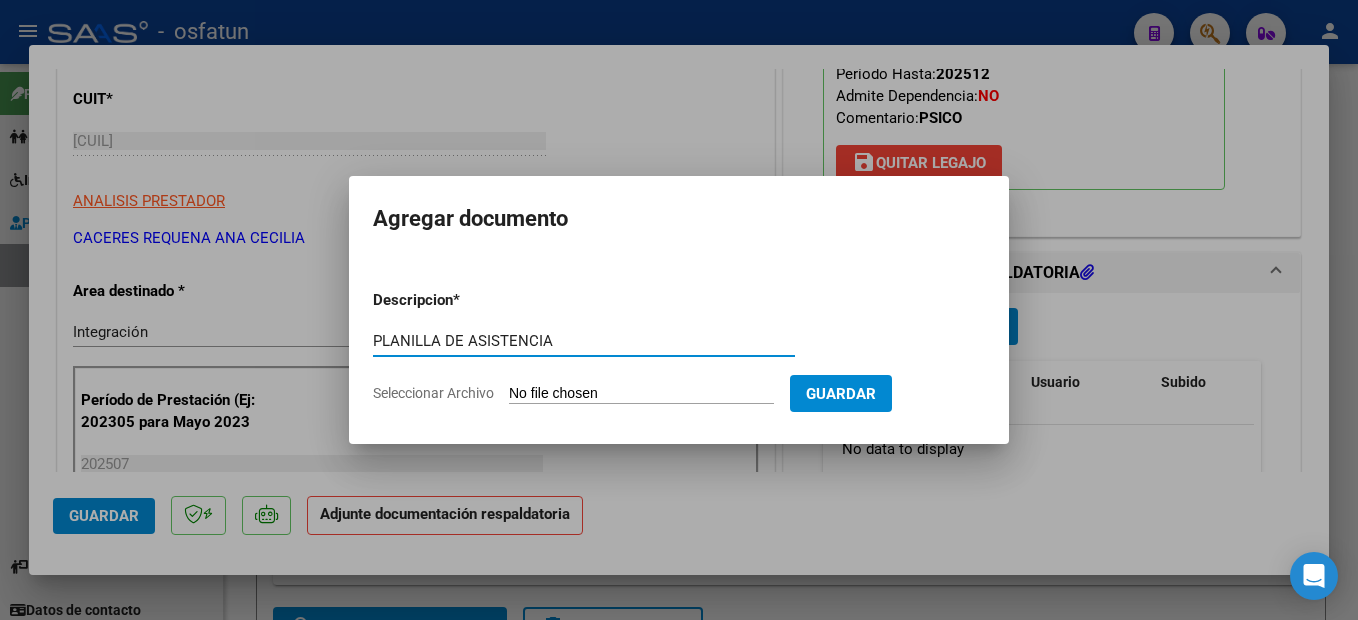 click on "Seleccionar Archivo" at bounding box center [641, 394] 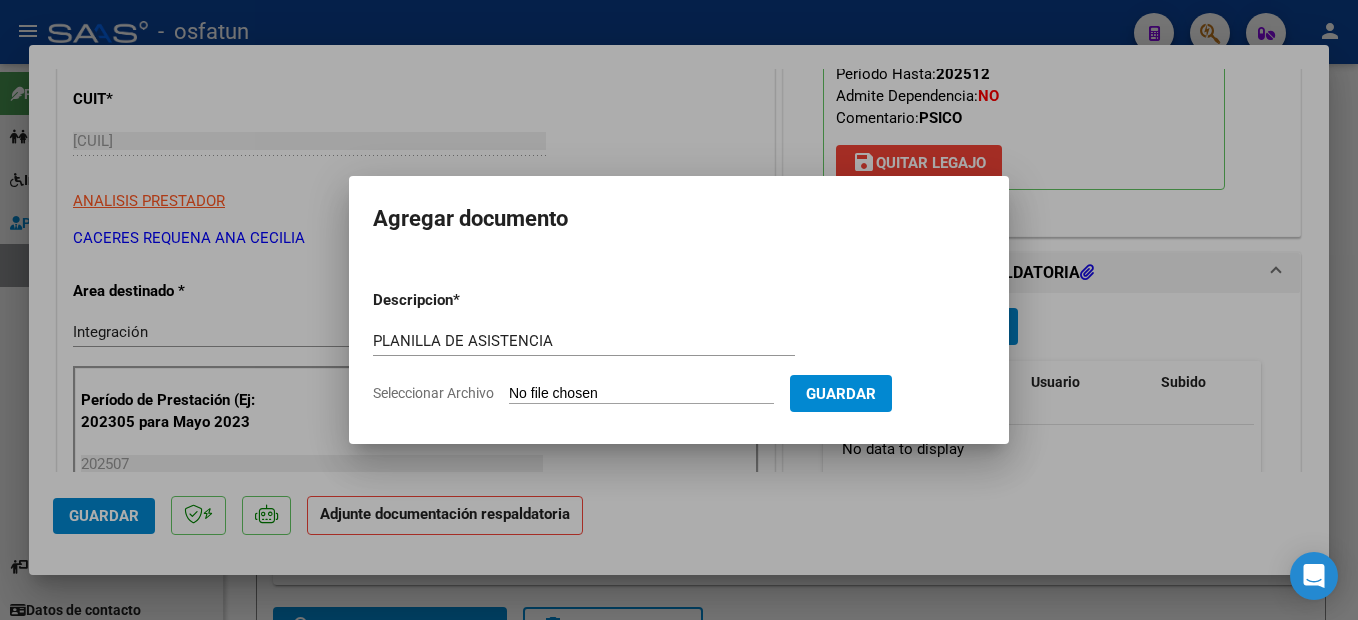 type on "C:\fakepath\250807110653.pdf" 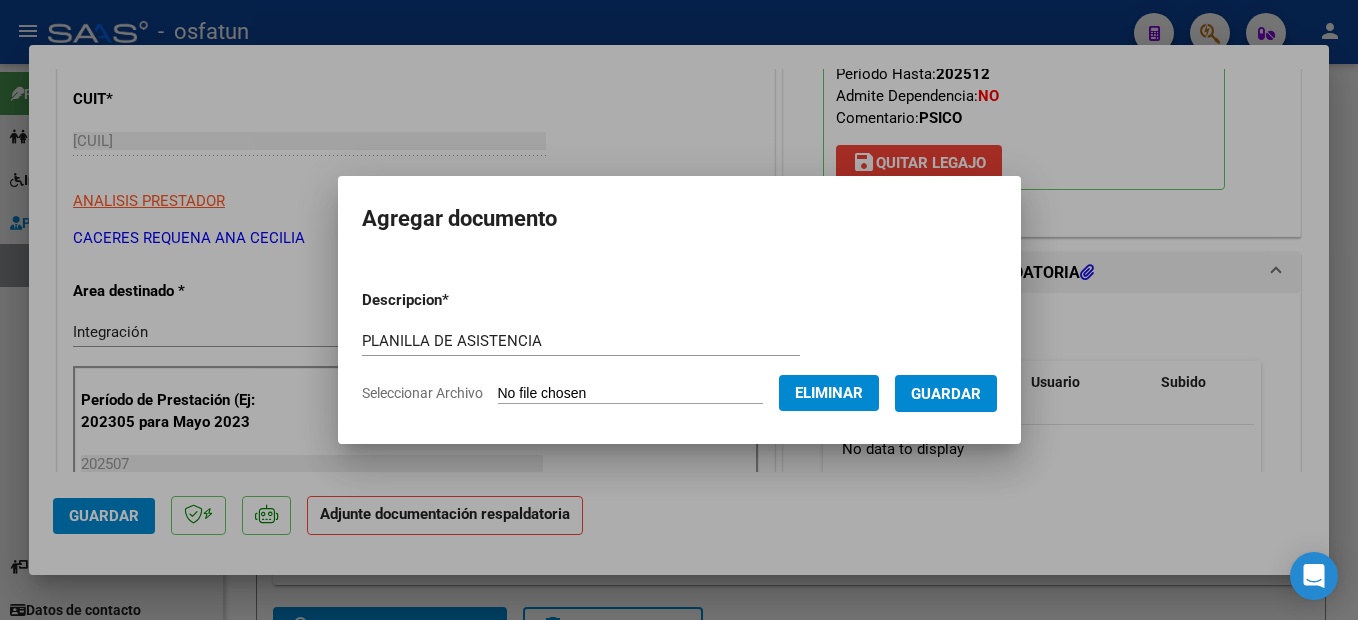 click on "Guardar" at bounding box center [946, 394] 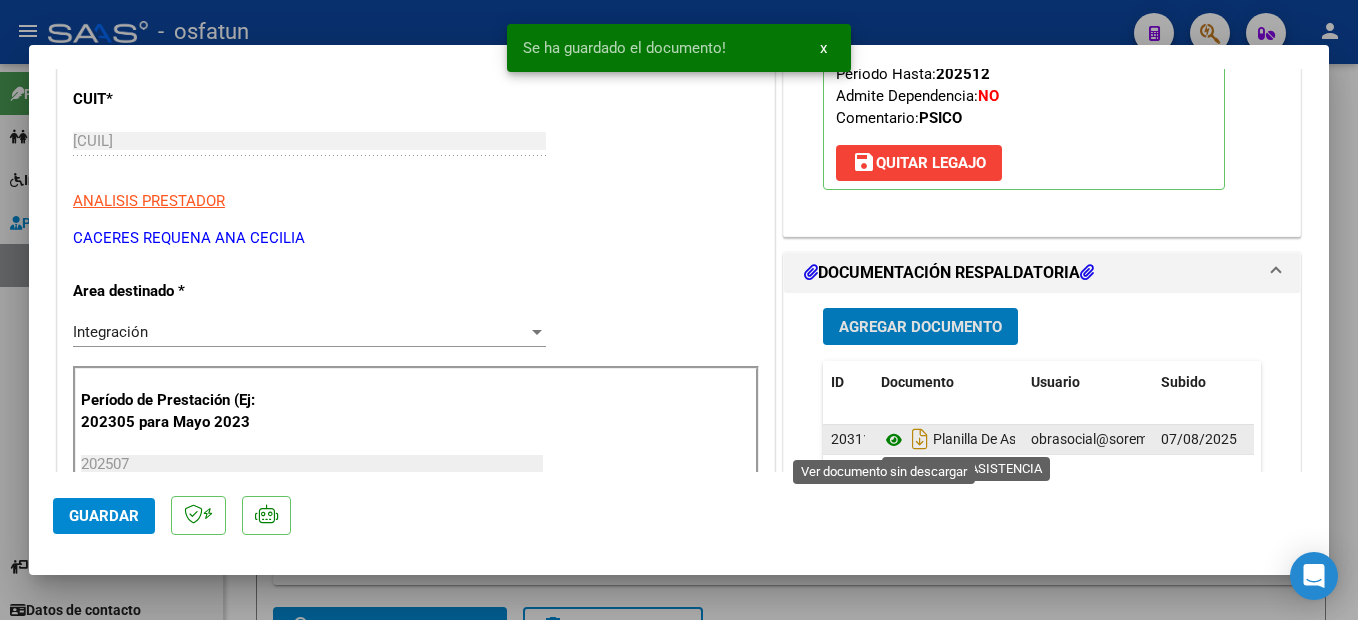 click 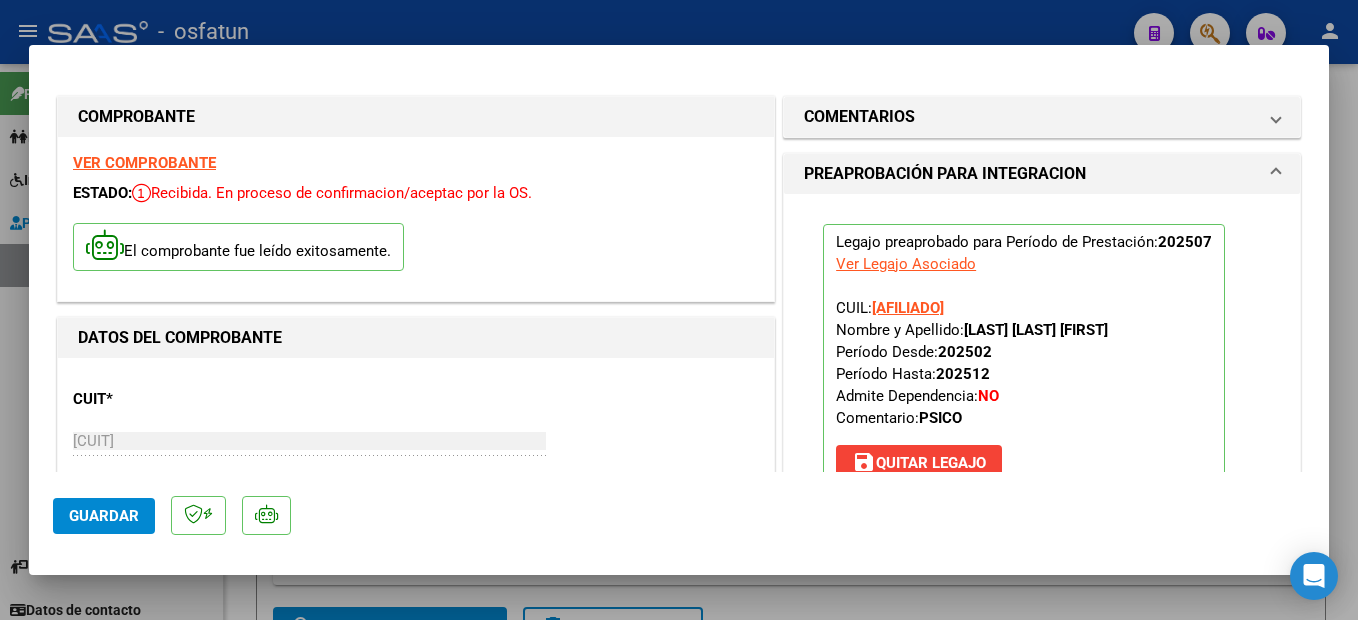 scroll, scrollTop: 0, scrollLeft: 0, axis: both 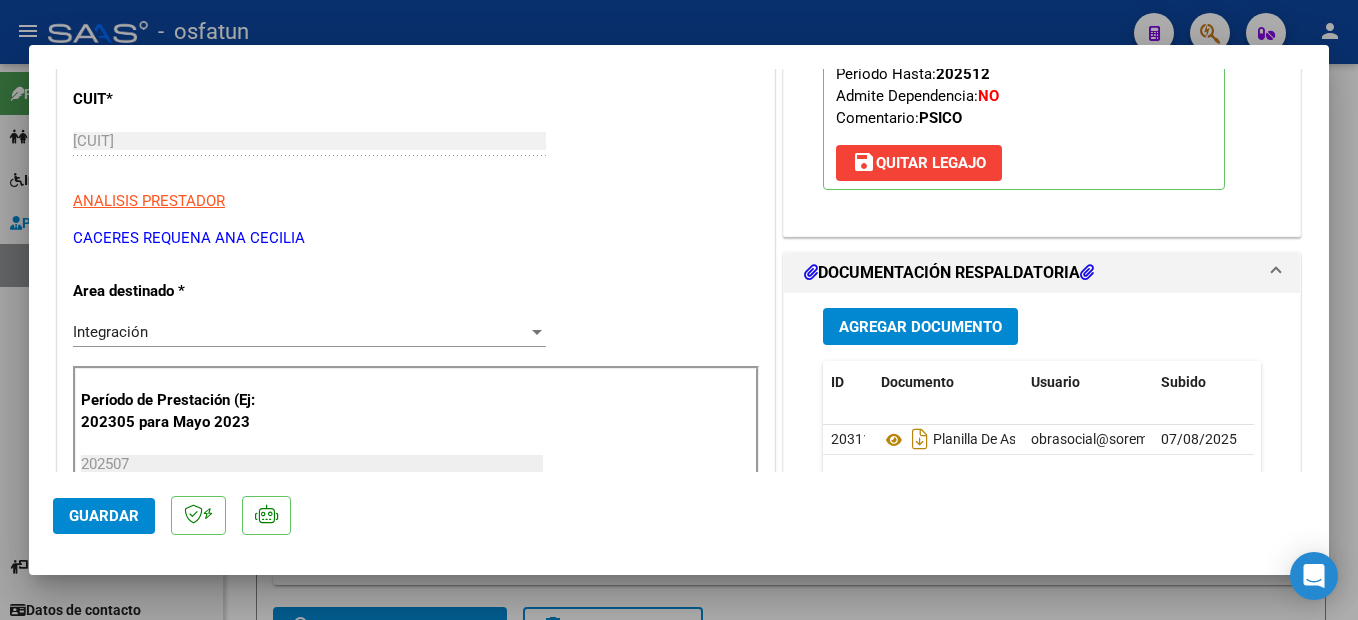 click at bounding box center (679, 310) 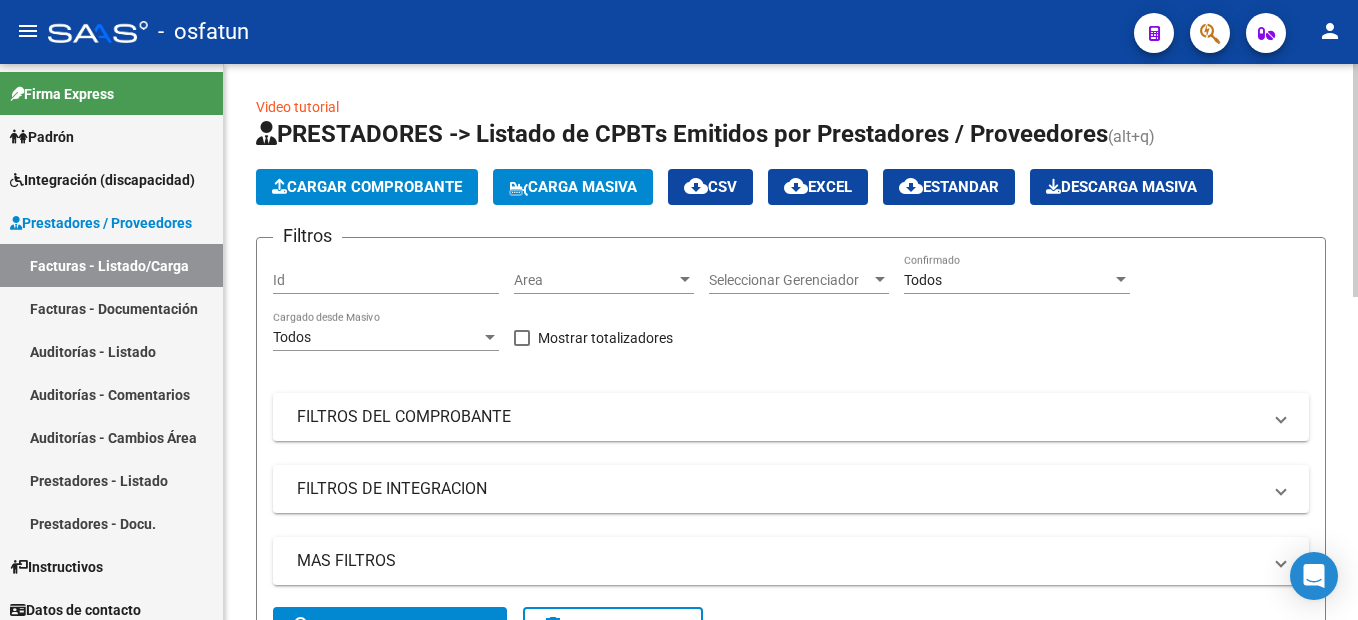 click on "Cargar Comprobante" 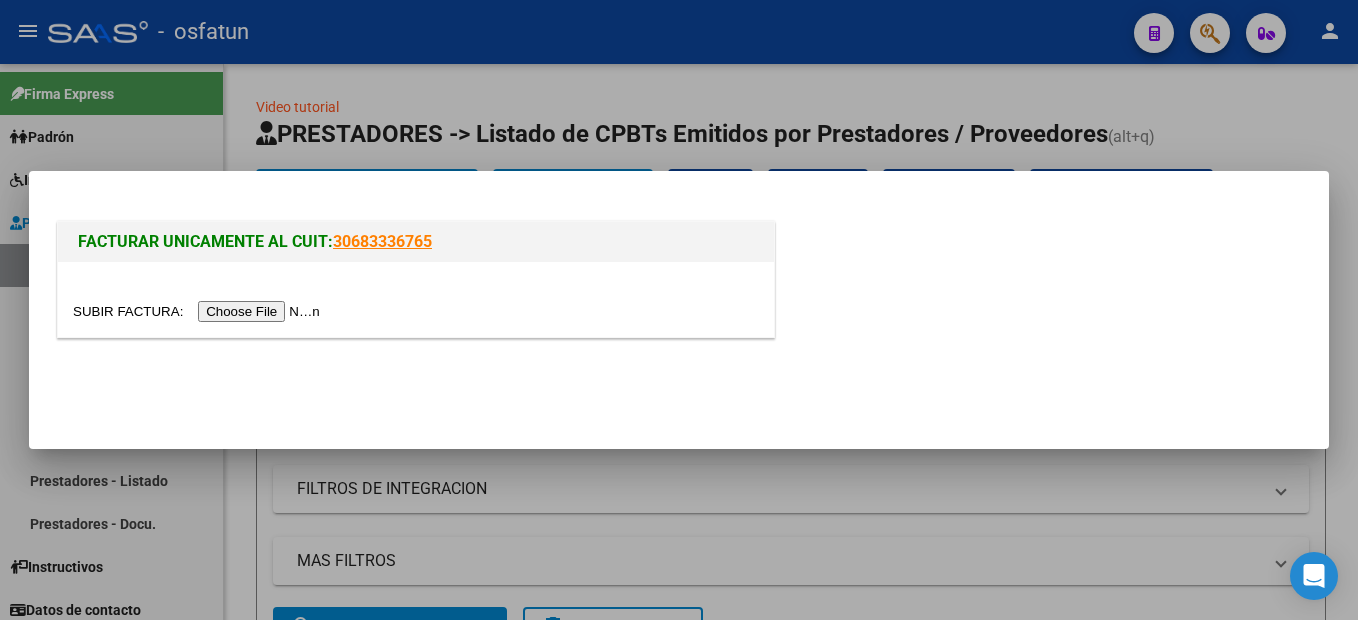 click at bounding box center (199, 311) 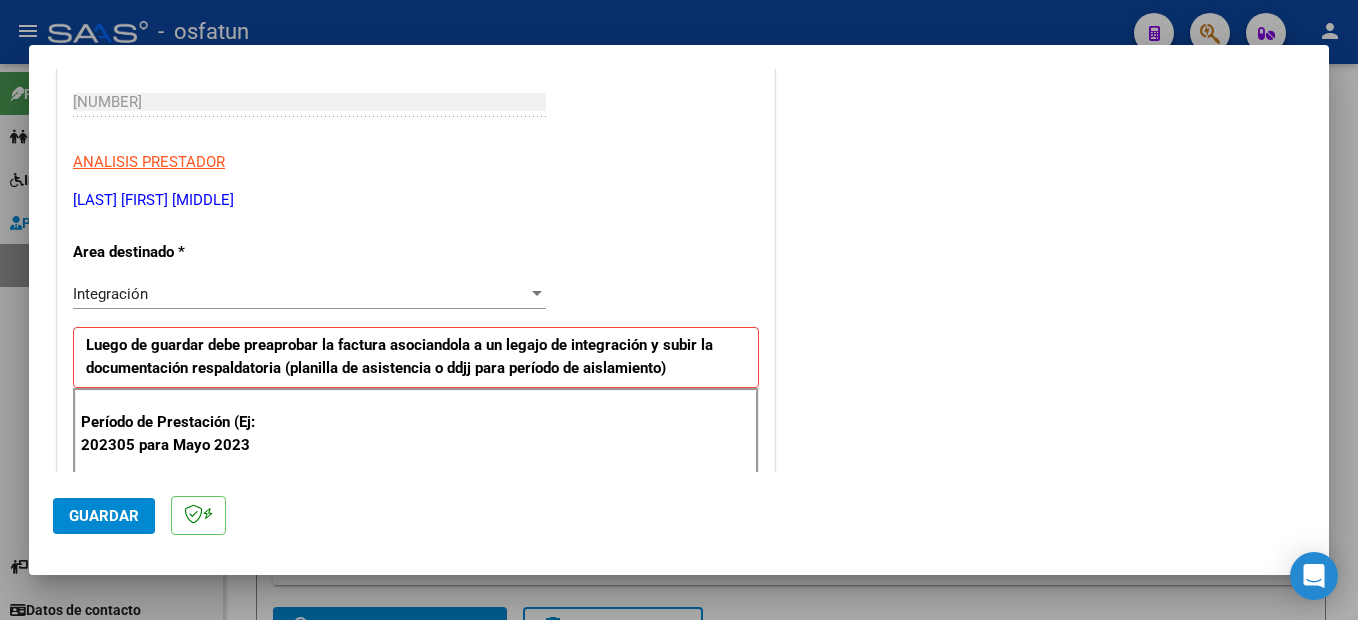 scroll, scrollTop: 400, scrollLeft: 0, axis: vertical 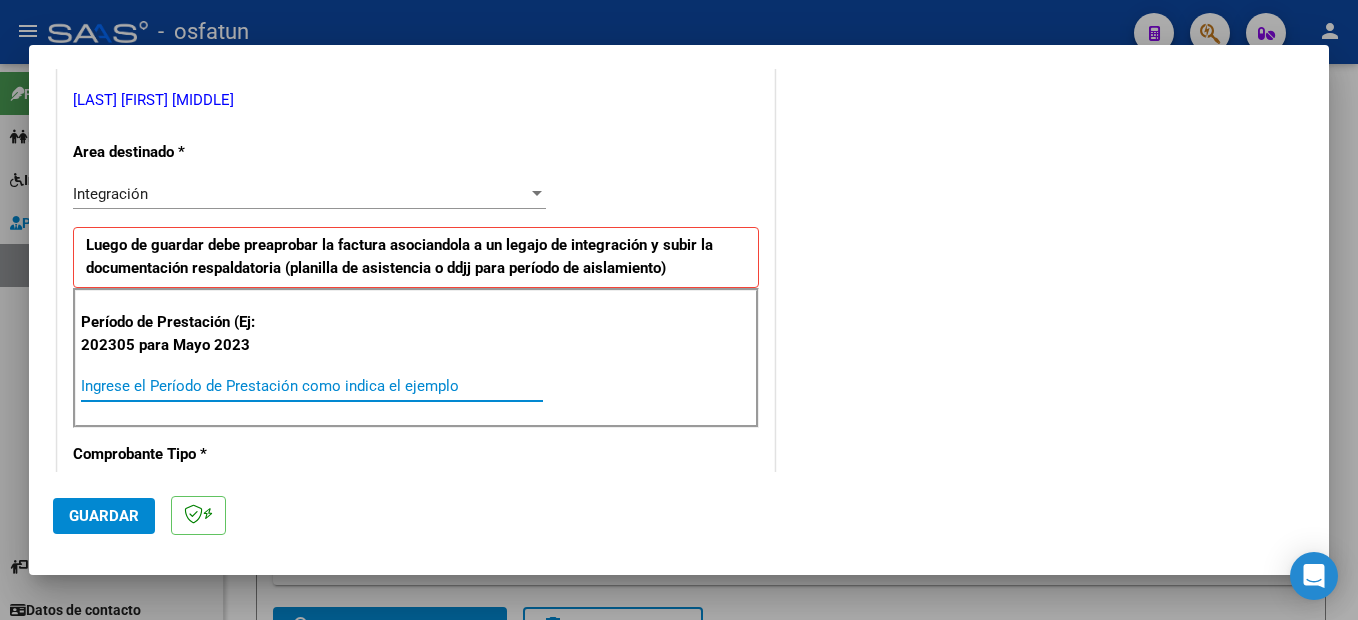 click on "Ingrese el Período de Prestación como indica el ejemplo" at bounding box center [312, 386] 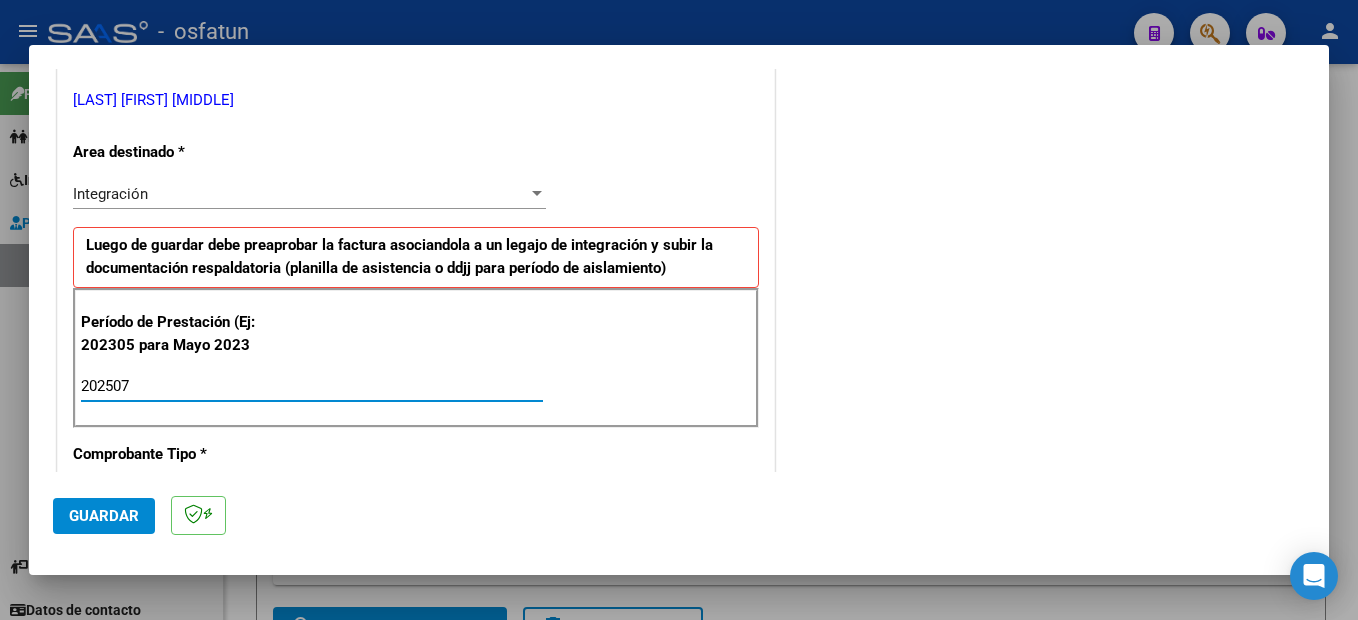 type on "202507" 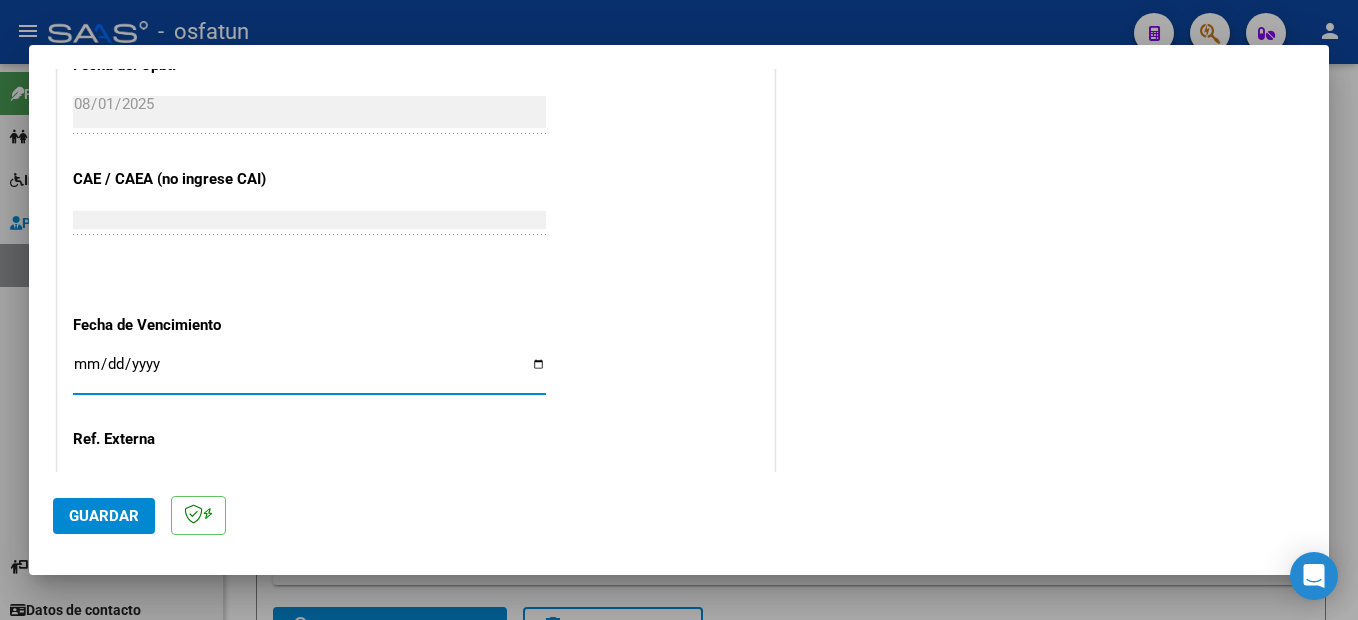 scroll, scrollTop: 1195, scrollLeft: 0, axis: vertical 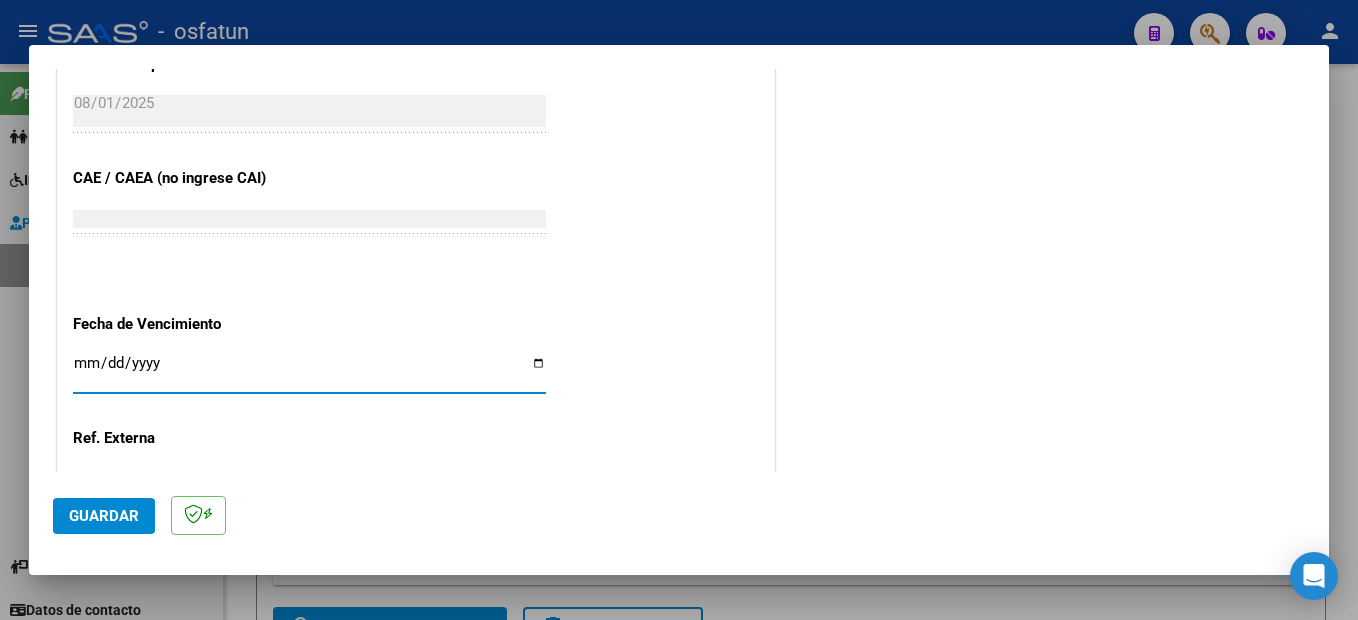 click on "Guardar" 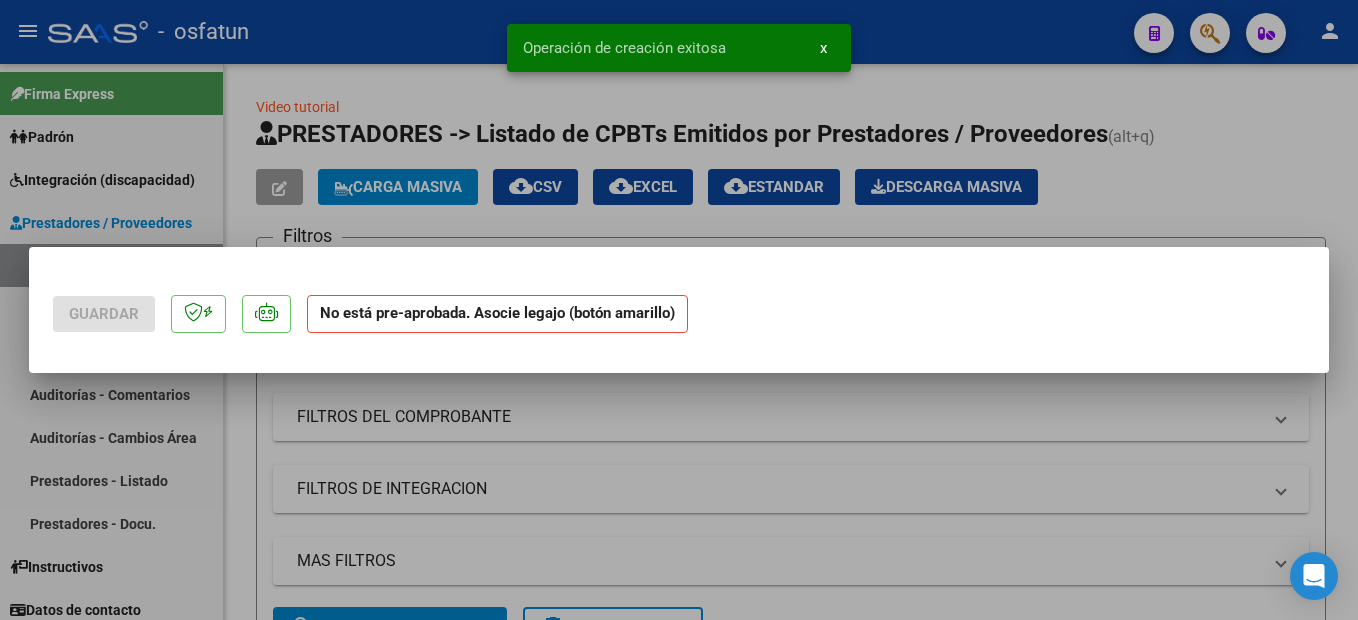 scroll, scrollTop: 0, scrollLeft: 0, axis: both 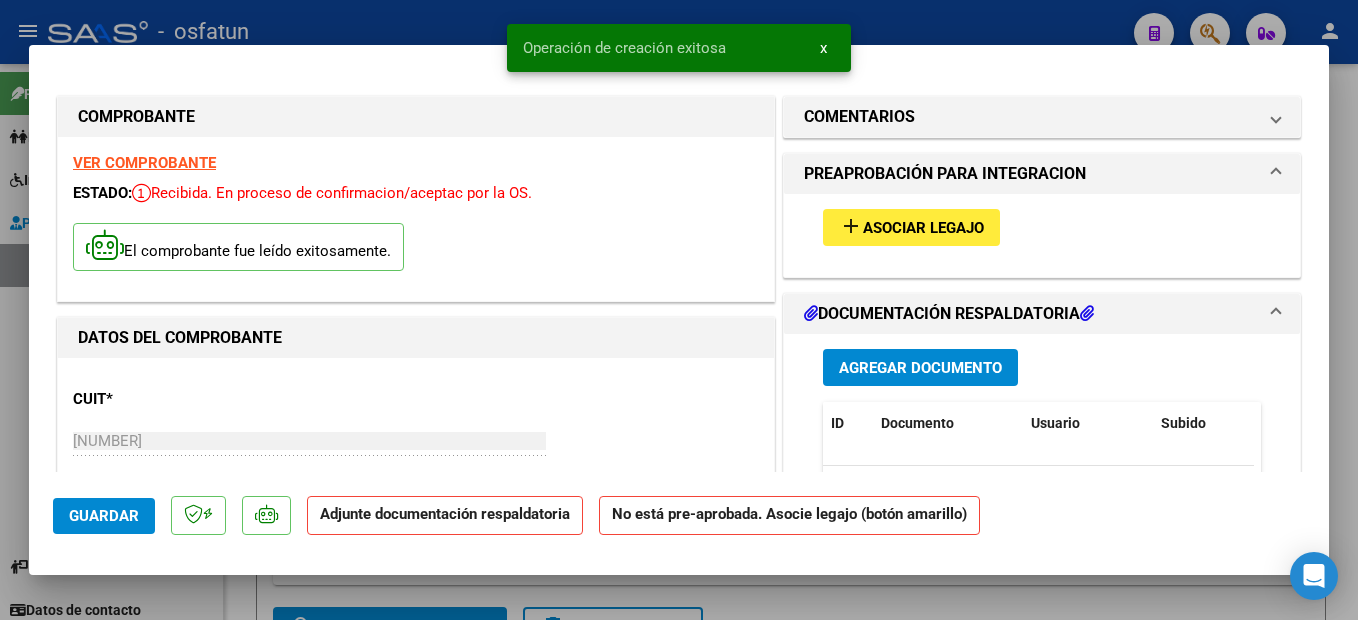 click on "Asociar Legajo" at bounding box center [923, 228] 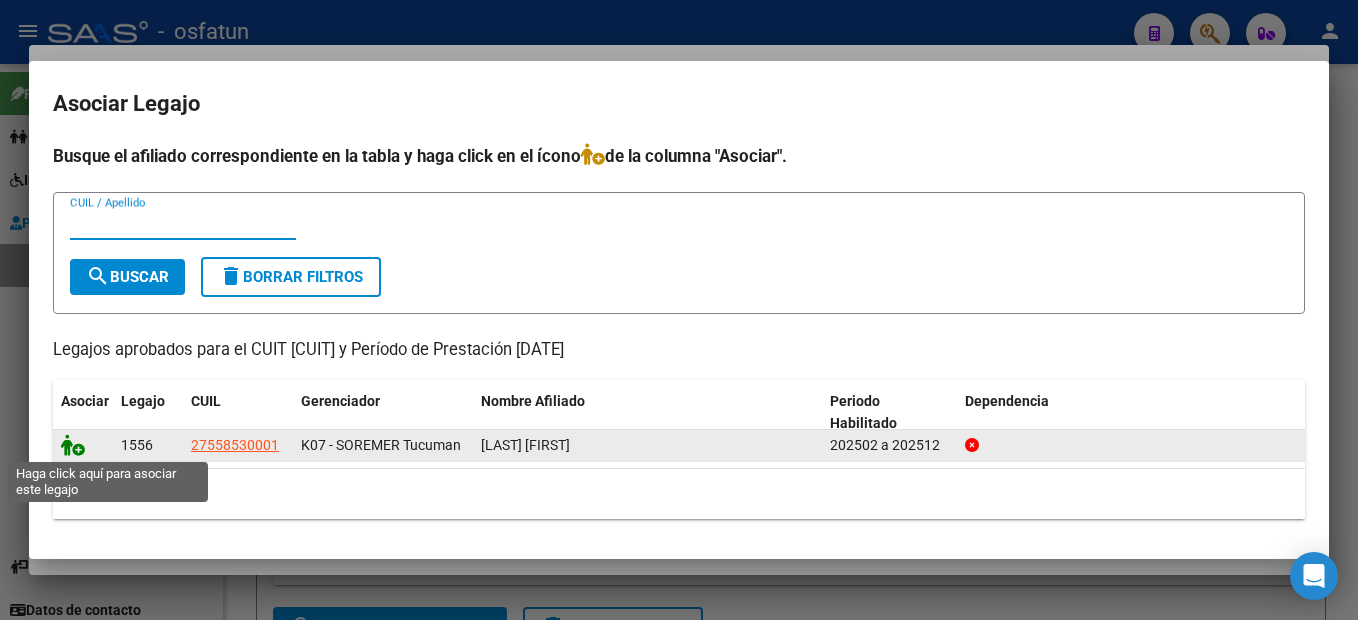 click 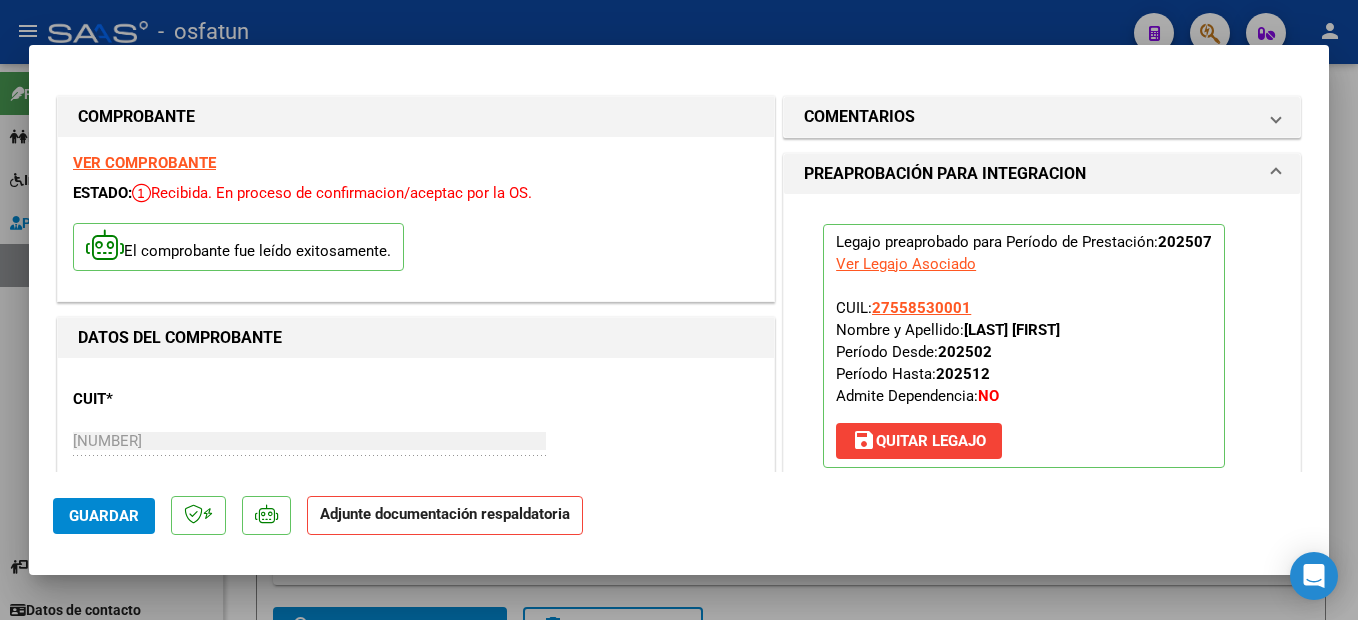 scroll, scrollTop: 300, scrollLeft: 0, axis: vertical 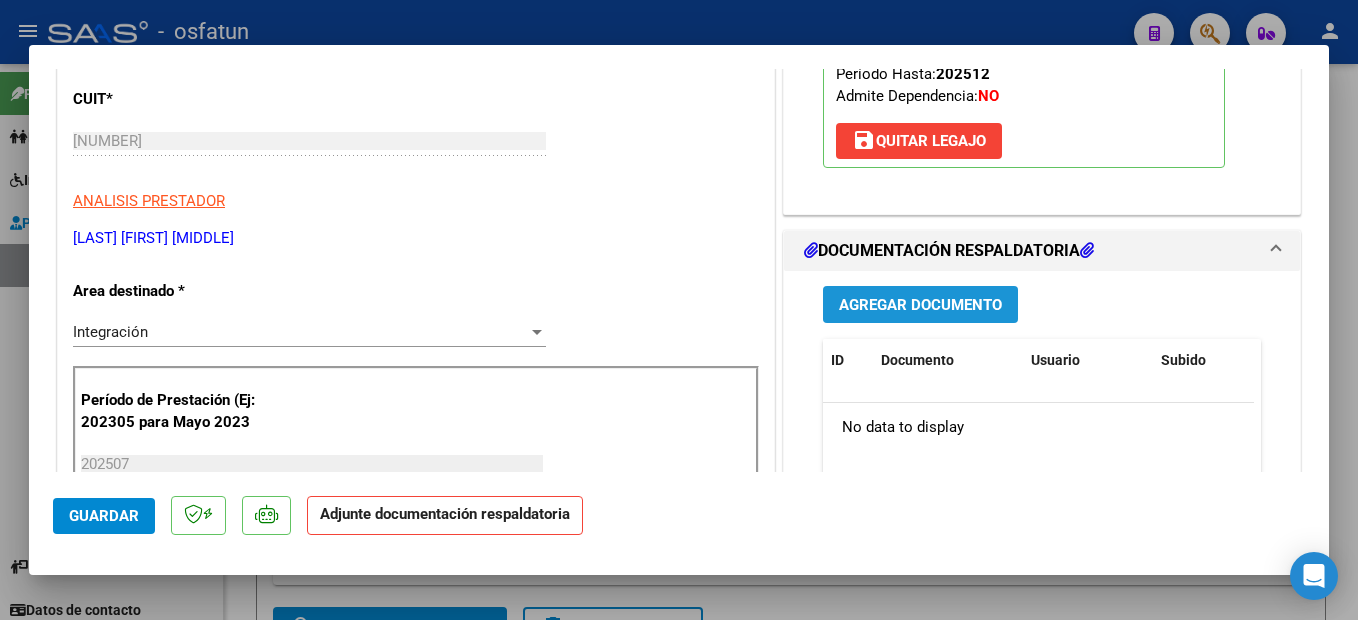 click on "Agregar Documento" at bounding box center (920, 305) 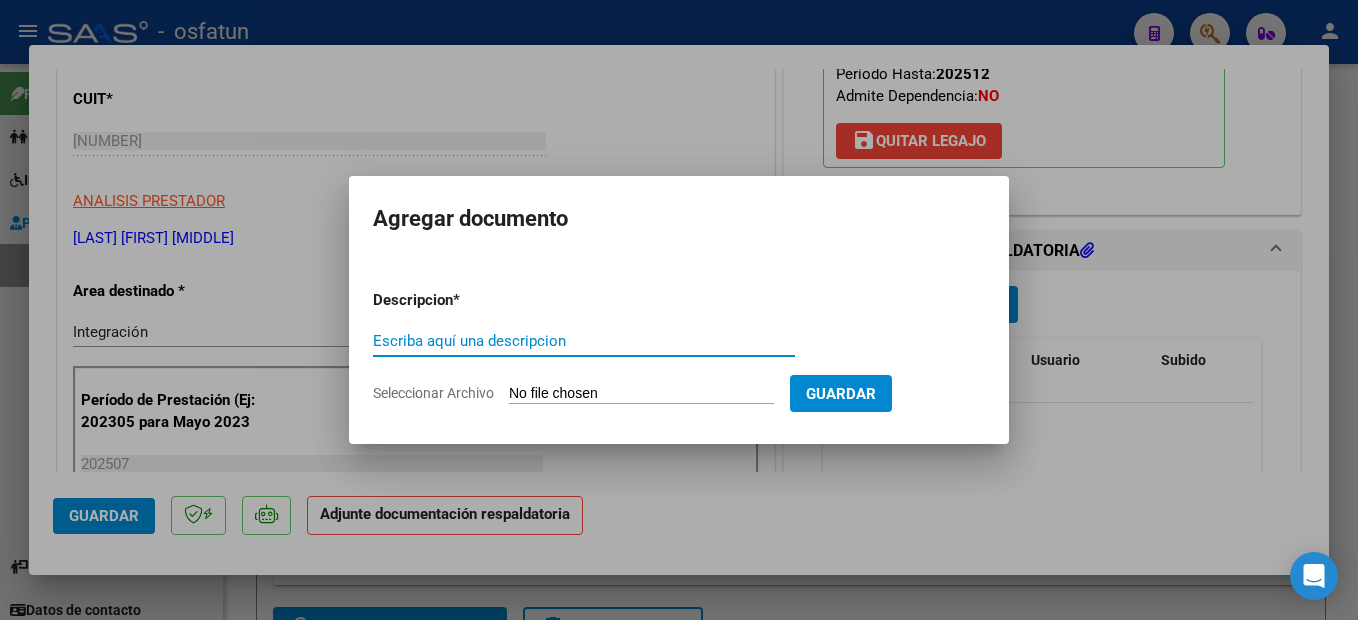 click on "Escriba aquí una descripcion" at bounding box center [584, 341] 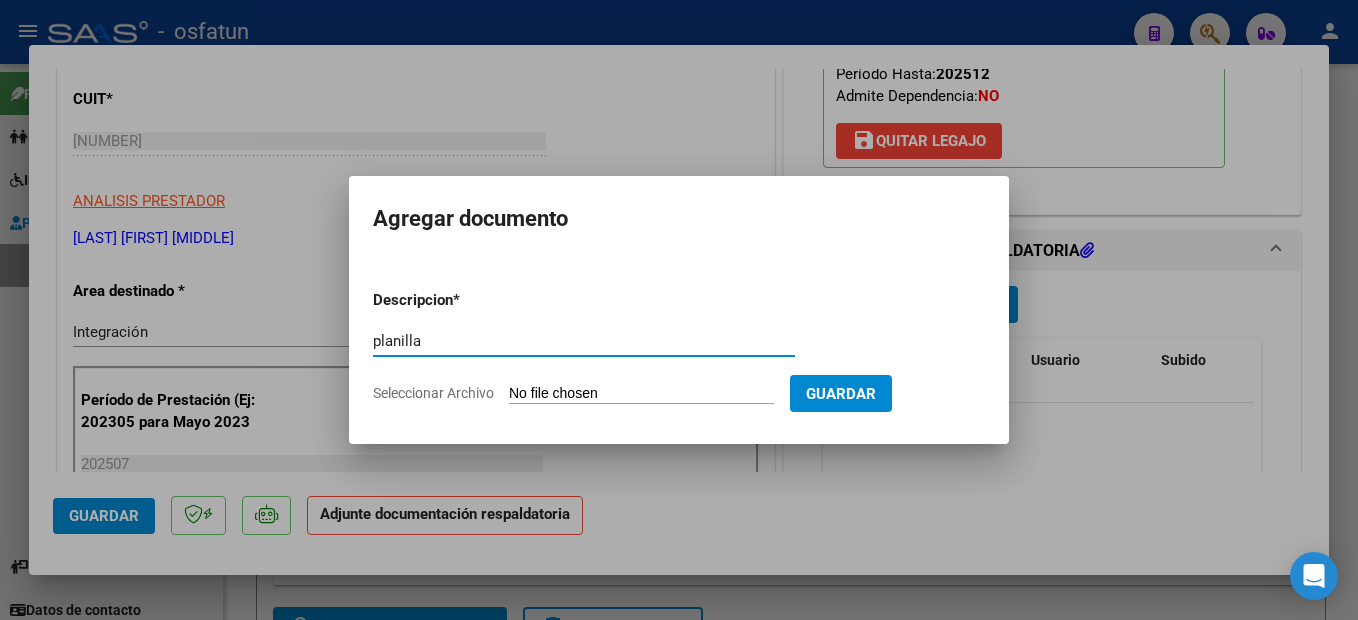 type on "planilla" 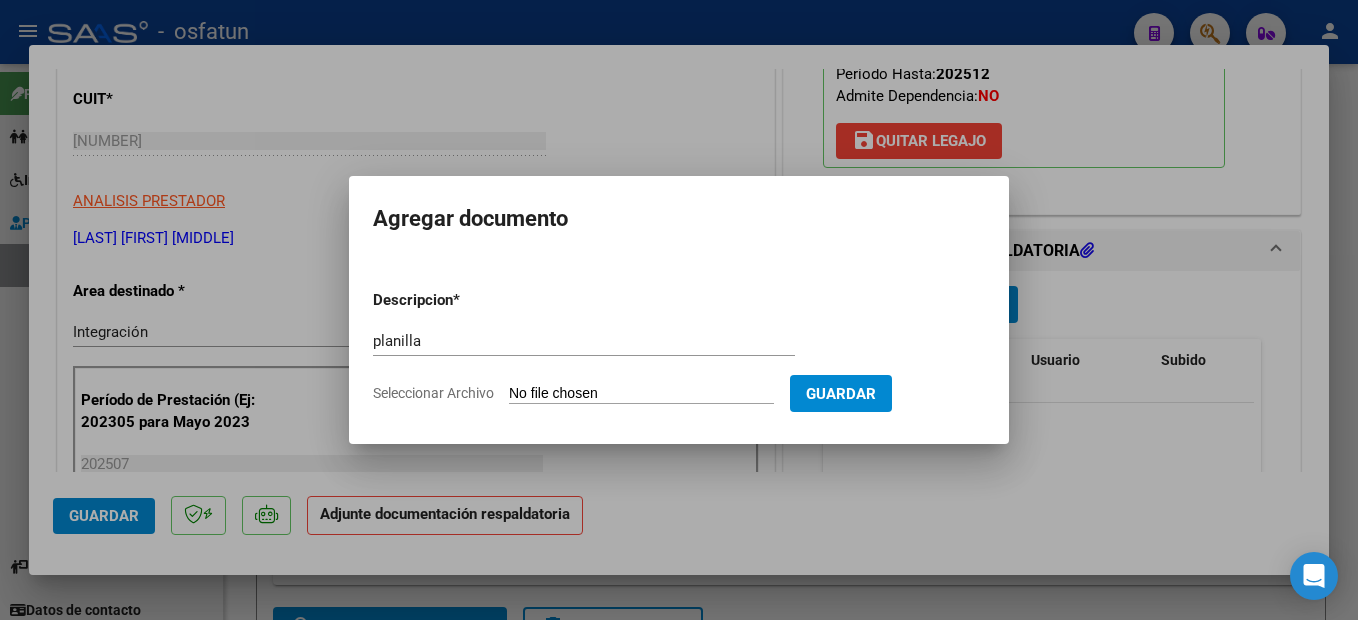 click on "Seleccionar Archivo" at bounding box center (641, 394) 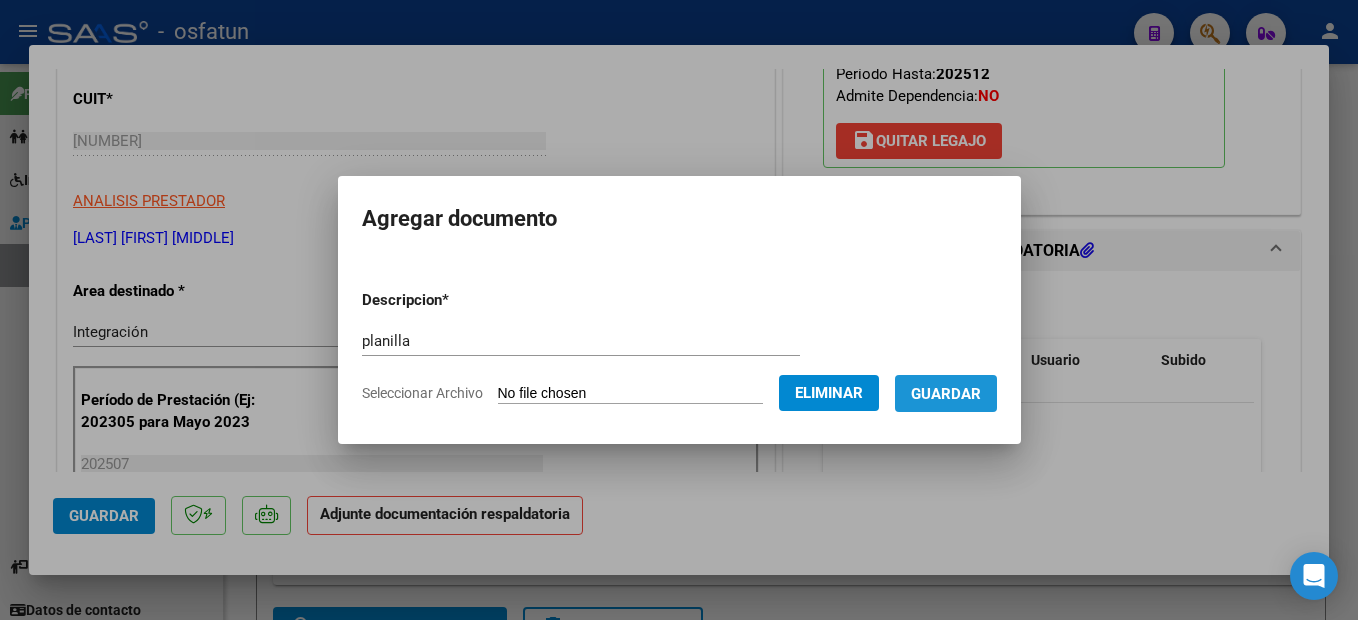 click on "Guardar" at bounding box center [946, 394] 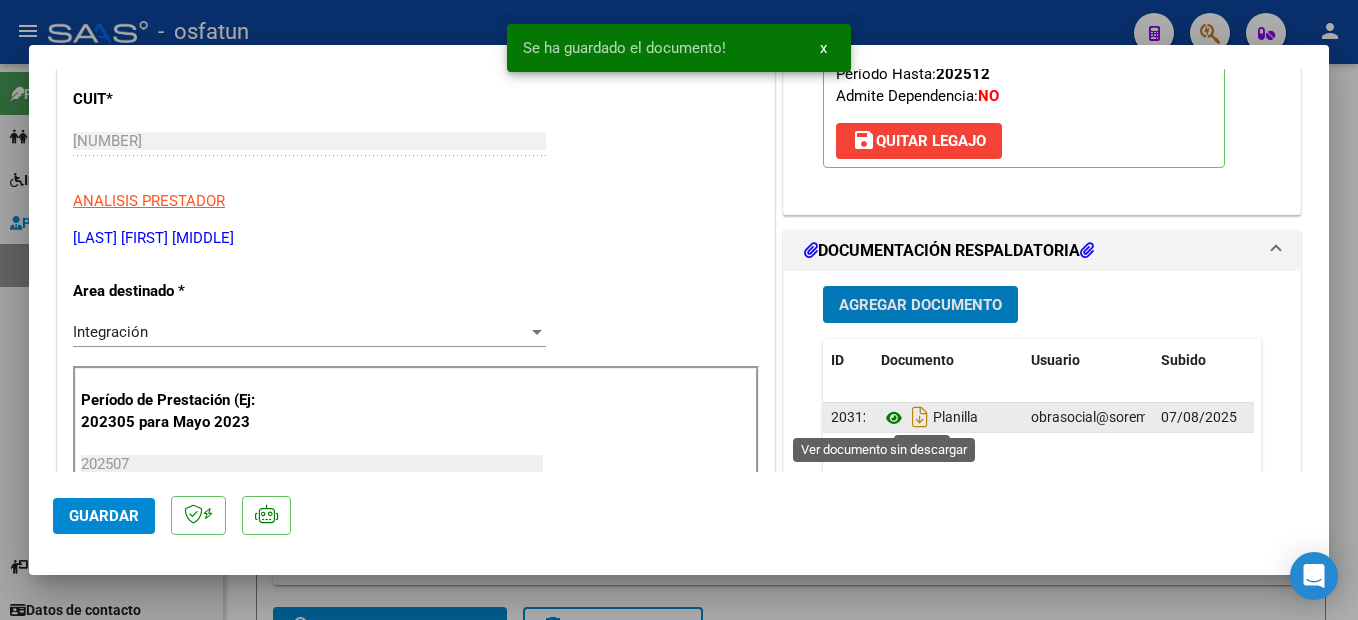click 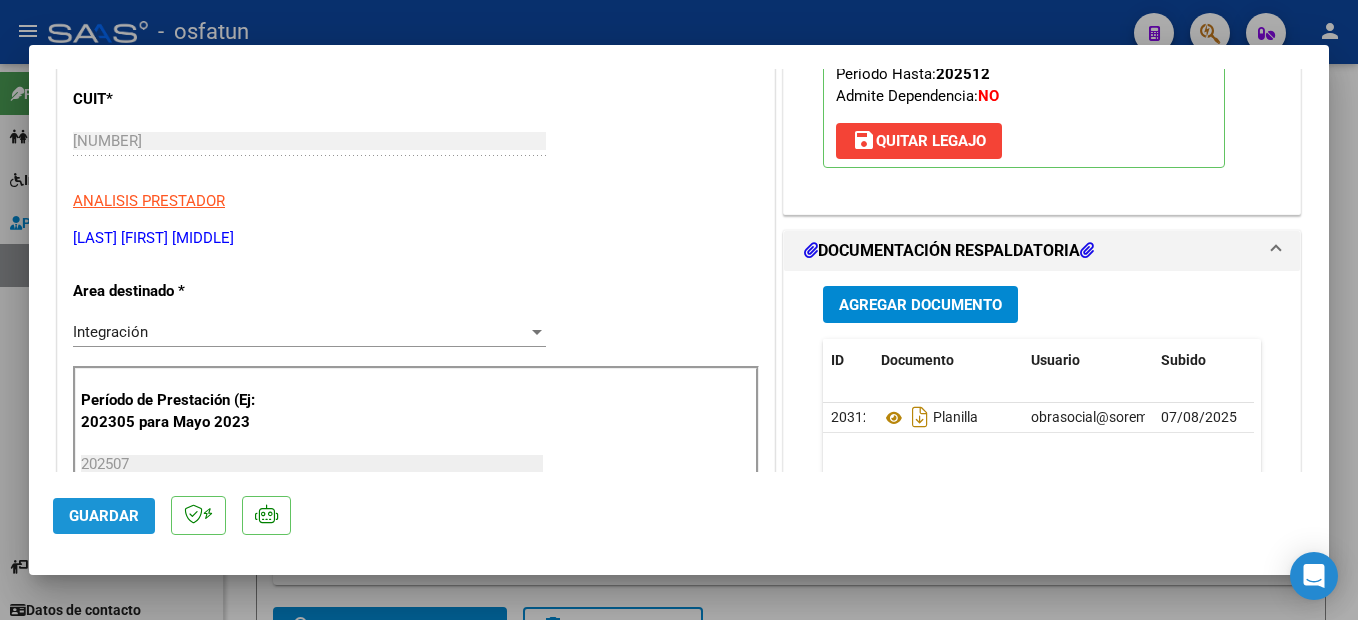 click on "Guardar" 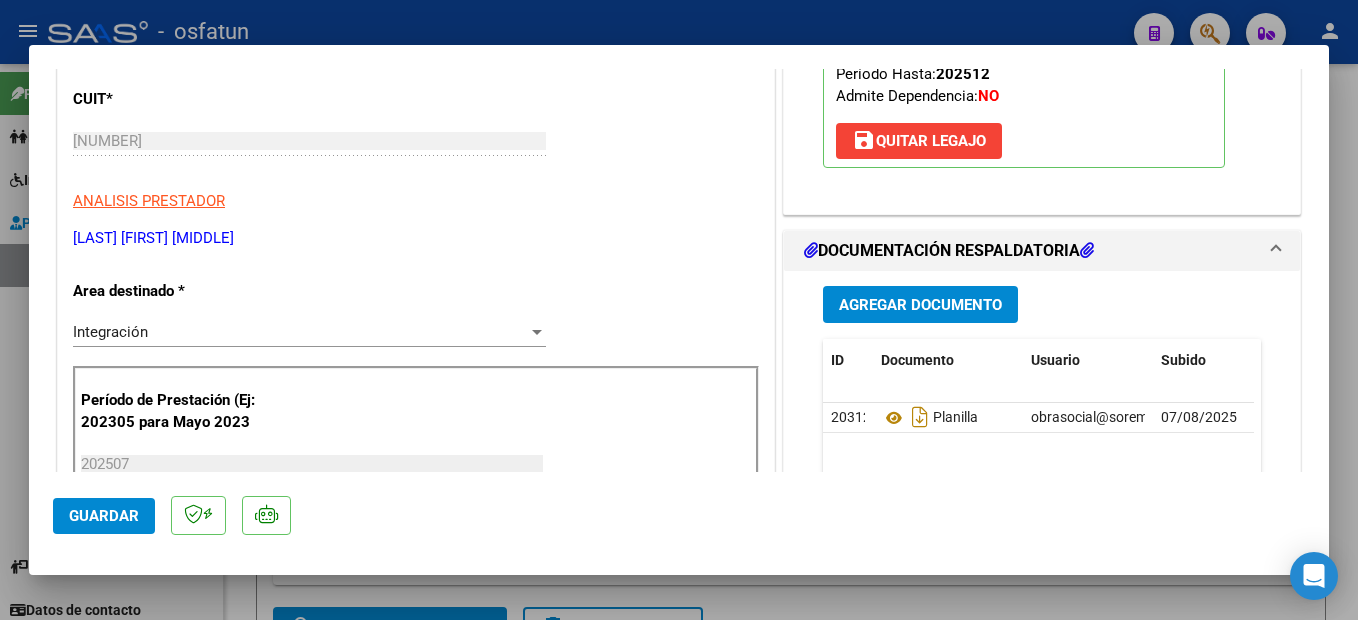 click on "Guardar" 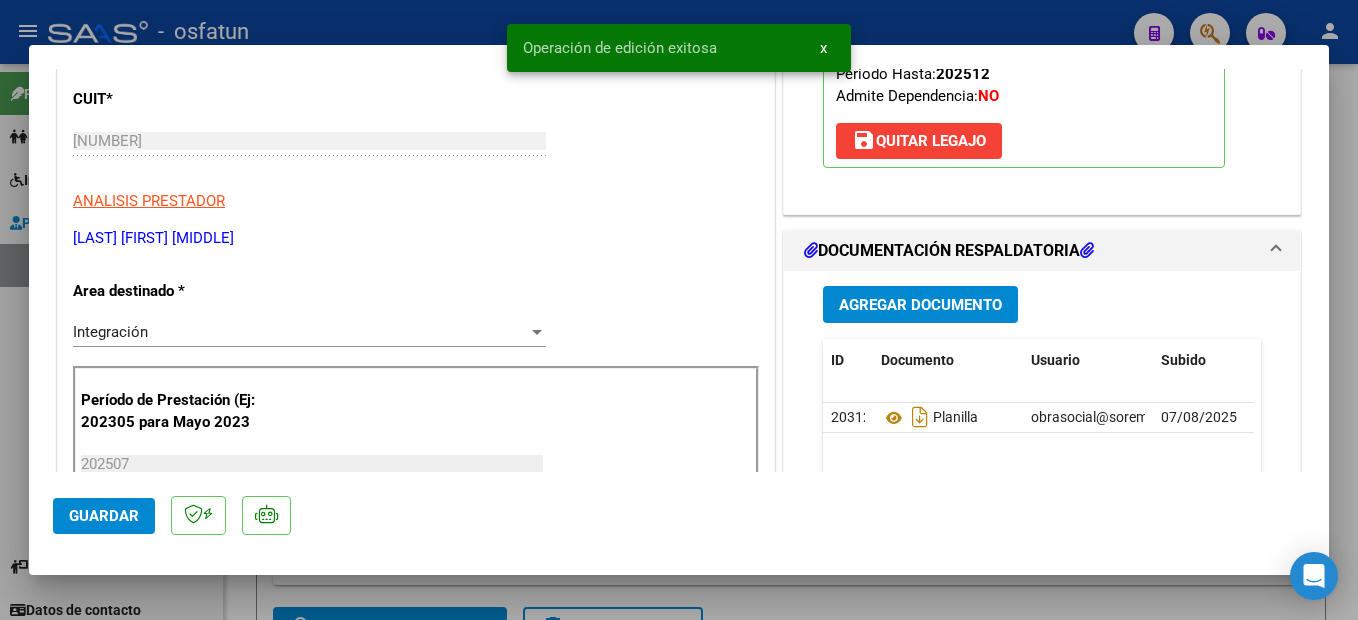 click at bounding box center [679, 310] 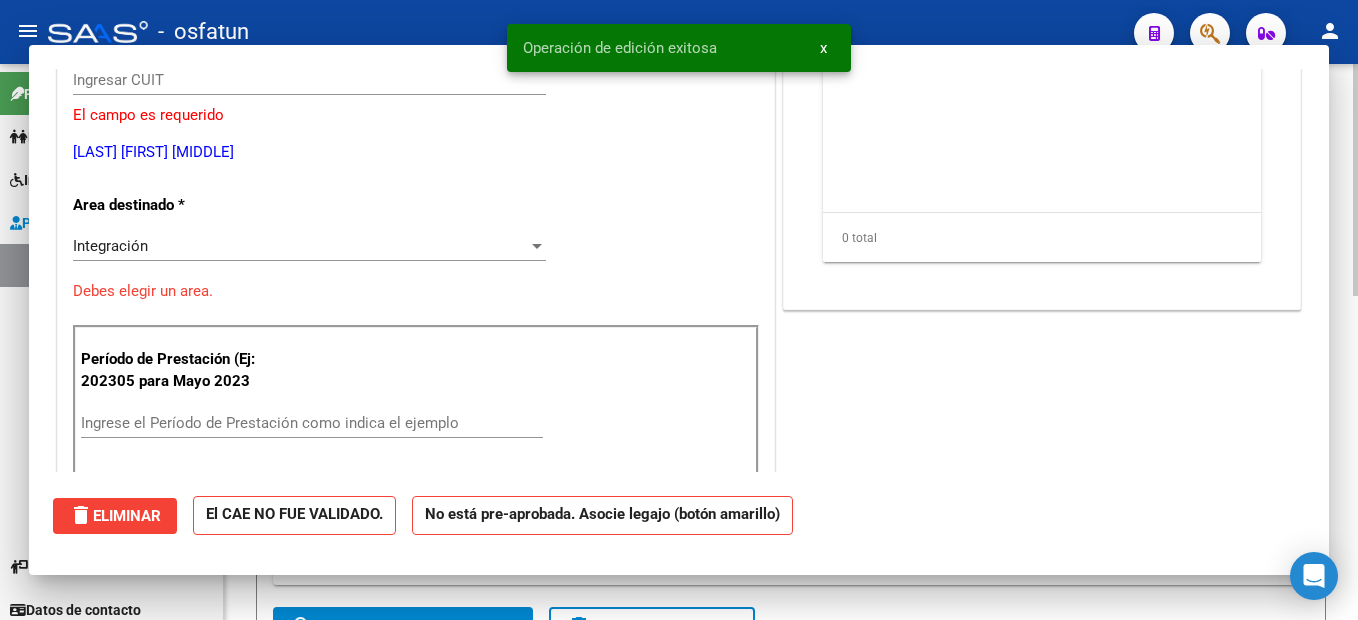 scroll, scrollTop: 0, scrollLeft: 0, axis: both 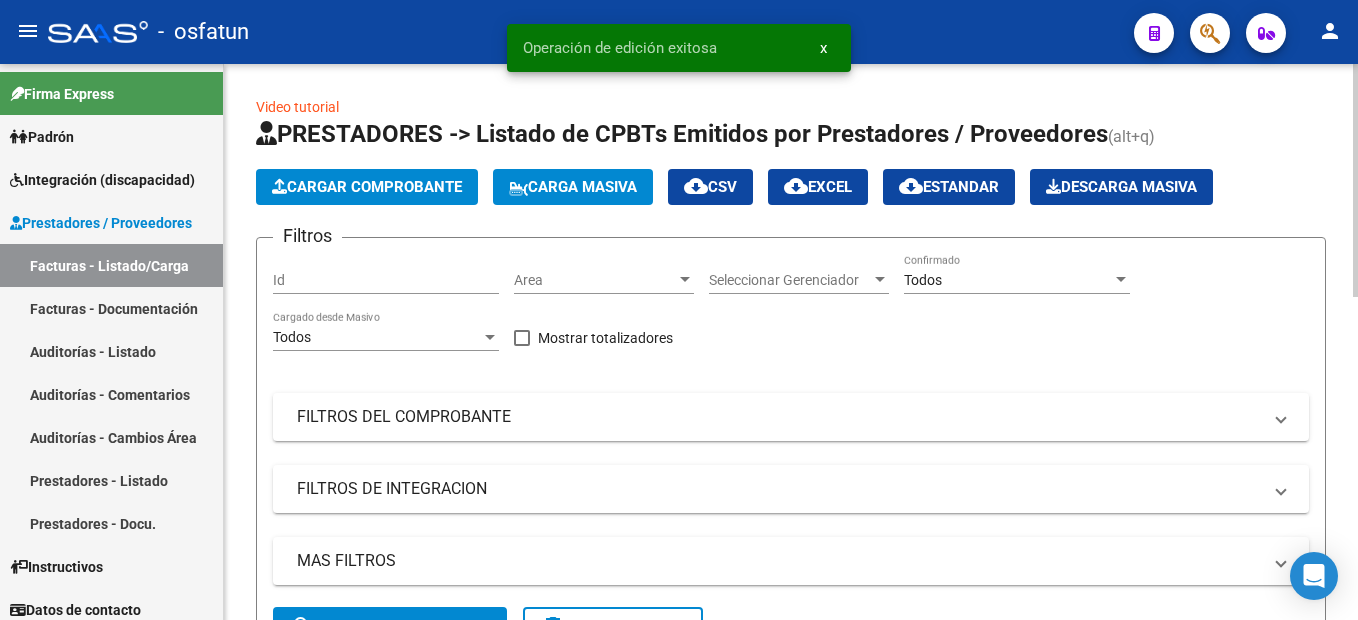 click on "Cargar Comprobante" 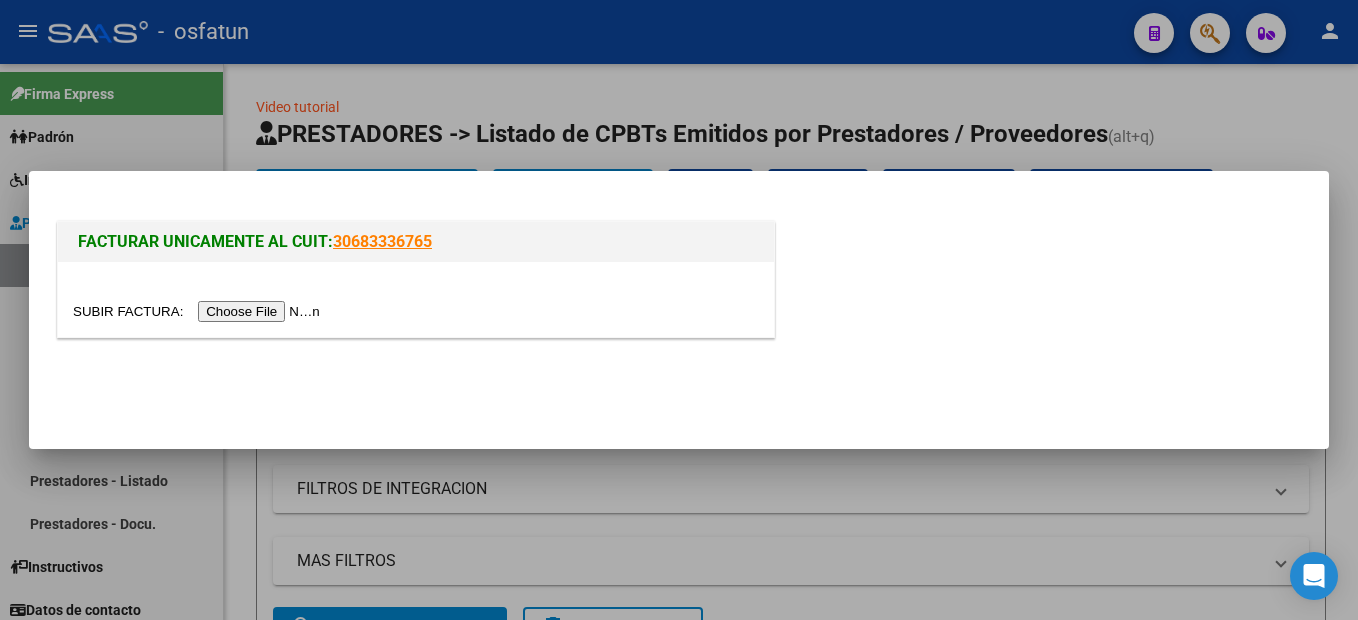click at bounding box center (199, 311) 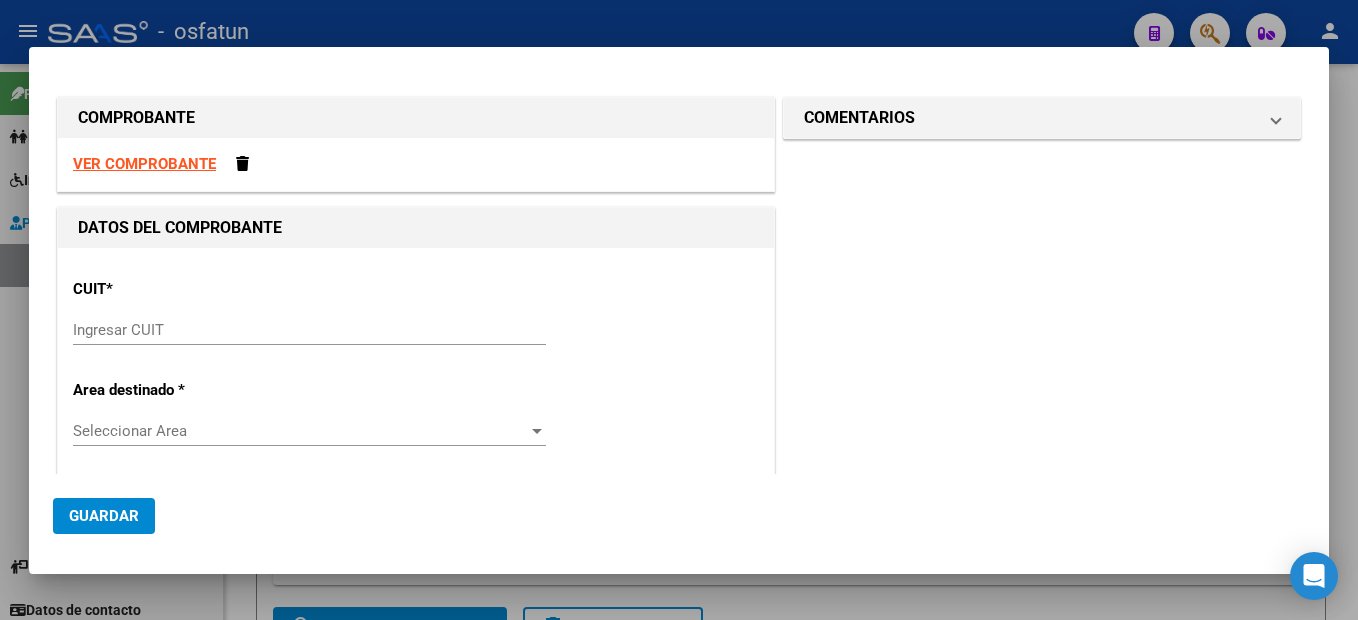 click on "VER COMPROBANTE" at bounding box center (144, 164) 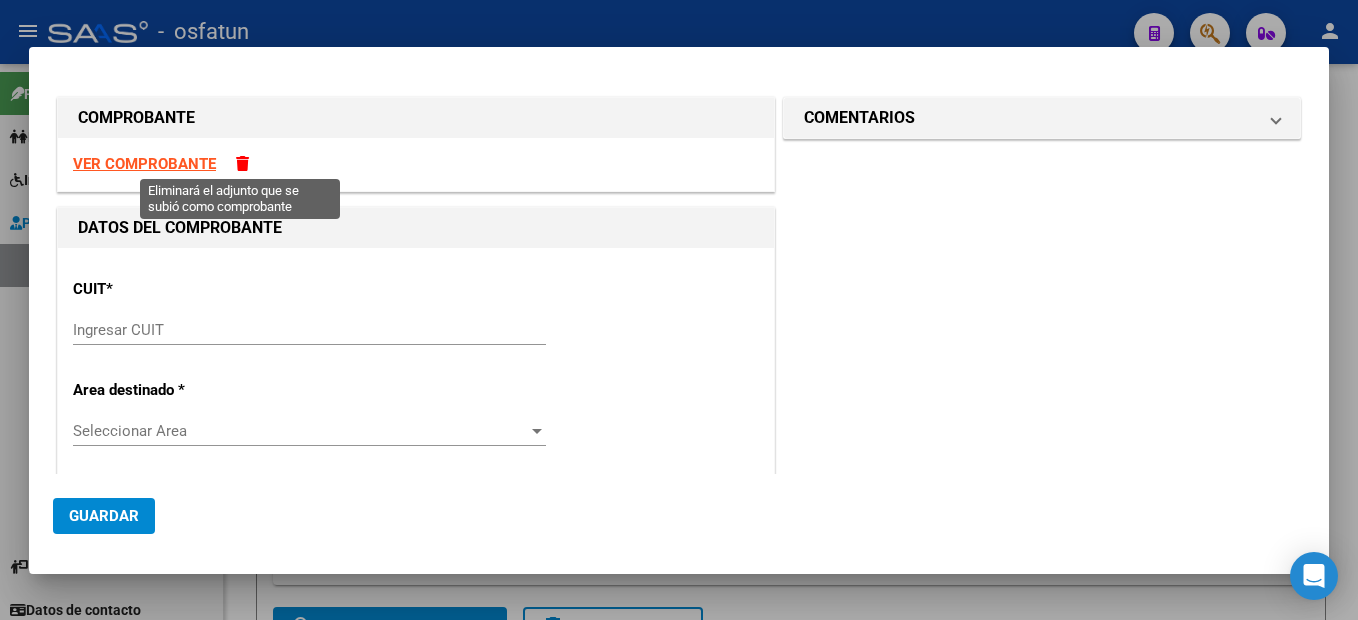 click at bounding box center [242, 163] 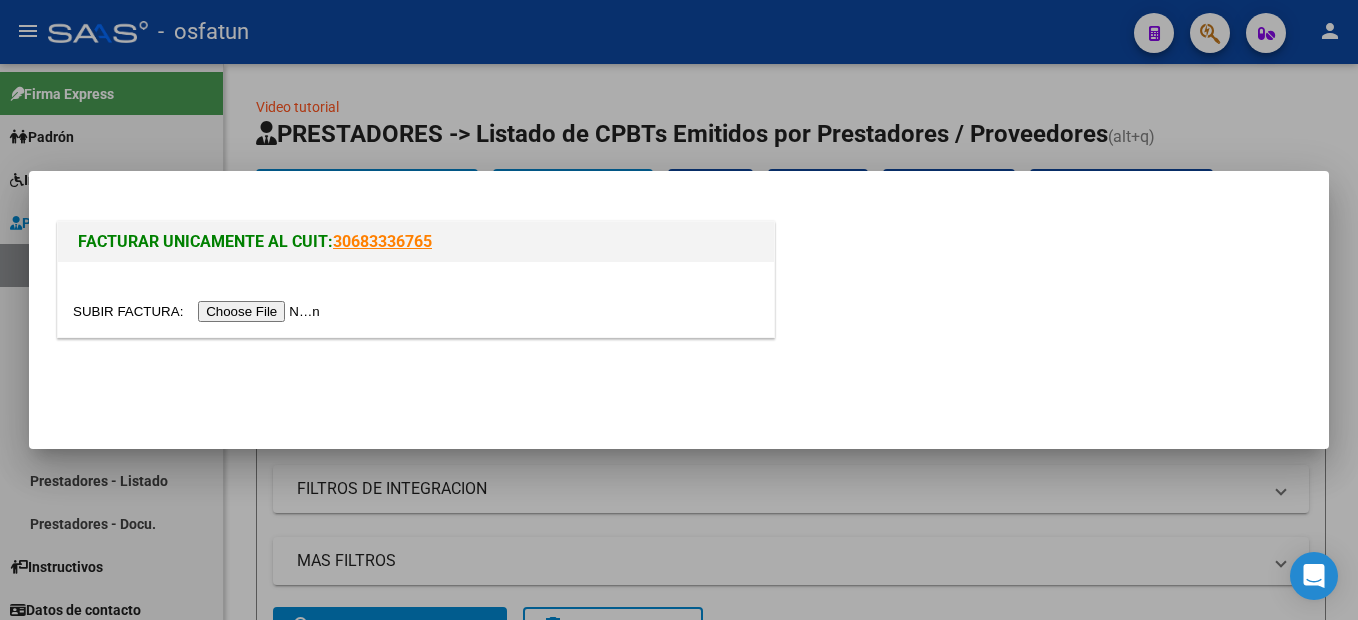 click at bounding box center (199, 311) 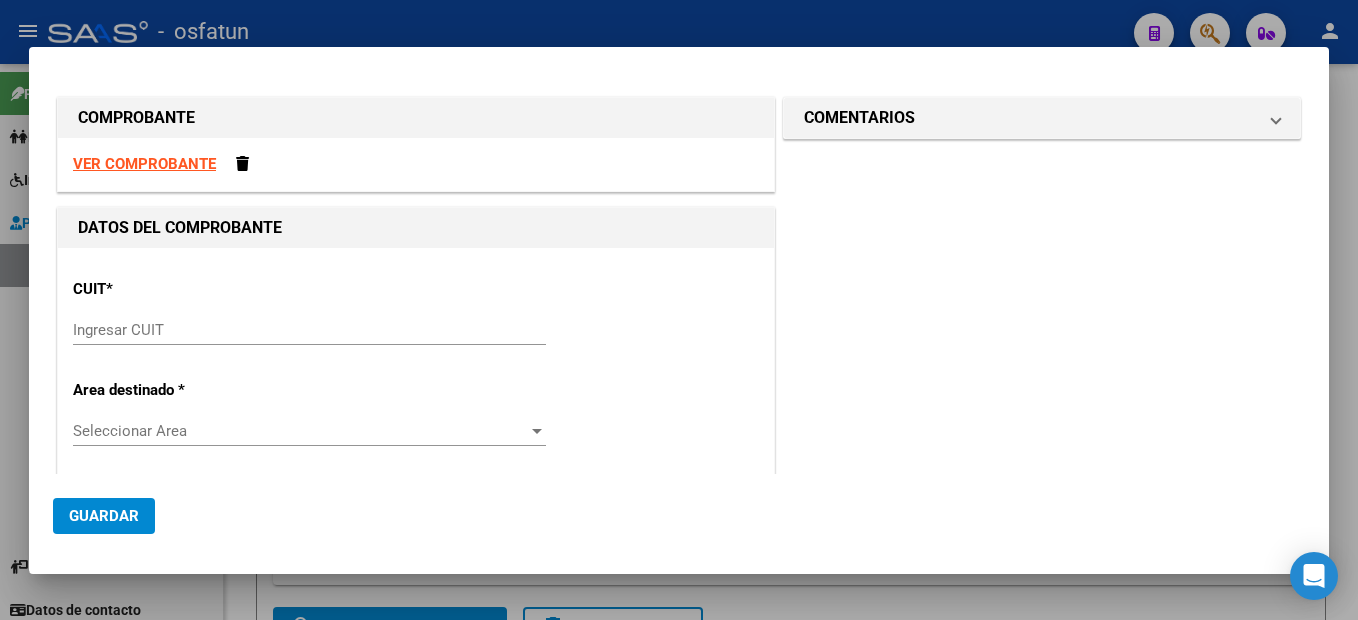 click on "VER COMPROBANTE" at bounding box center [144, 164] 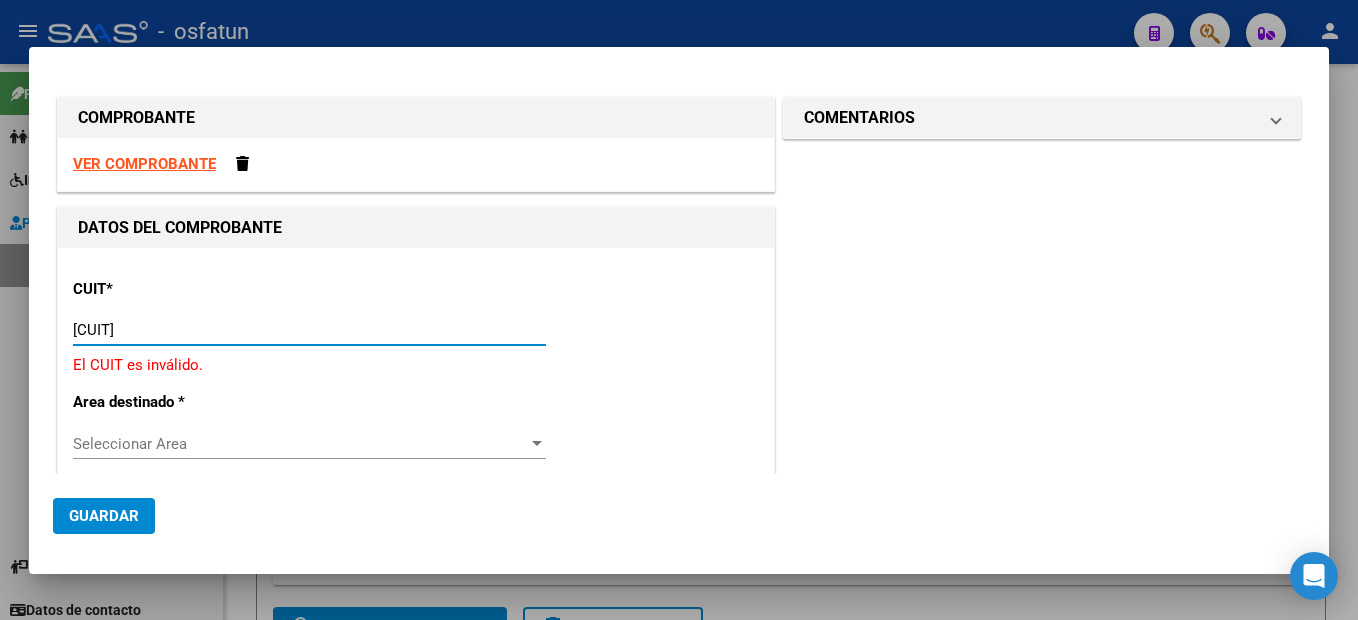 type on "27-13571996-5" 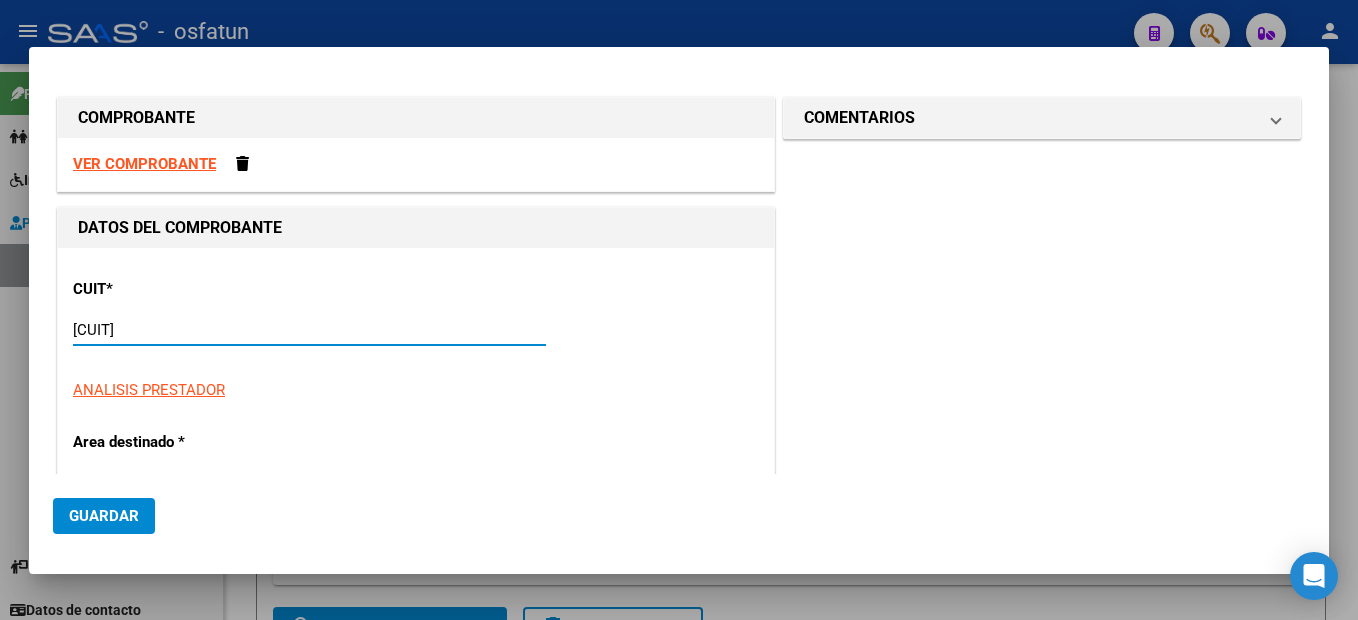 type on "2" 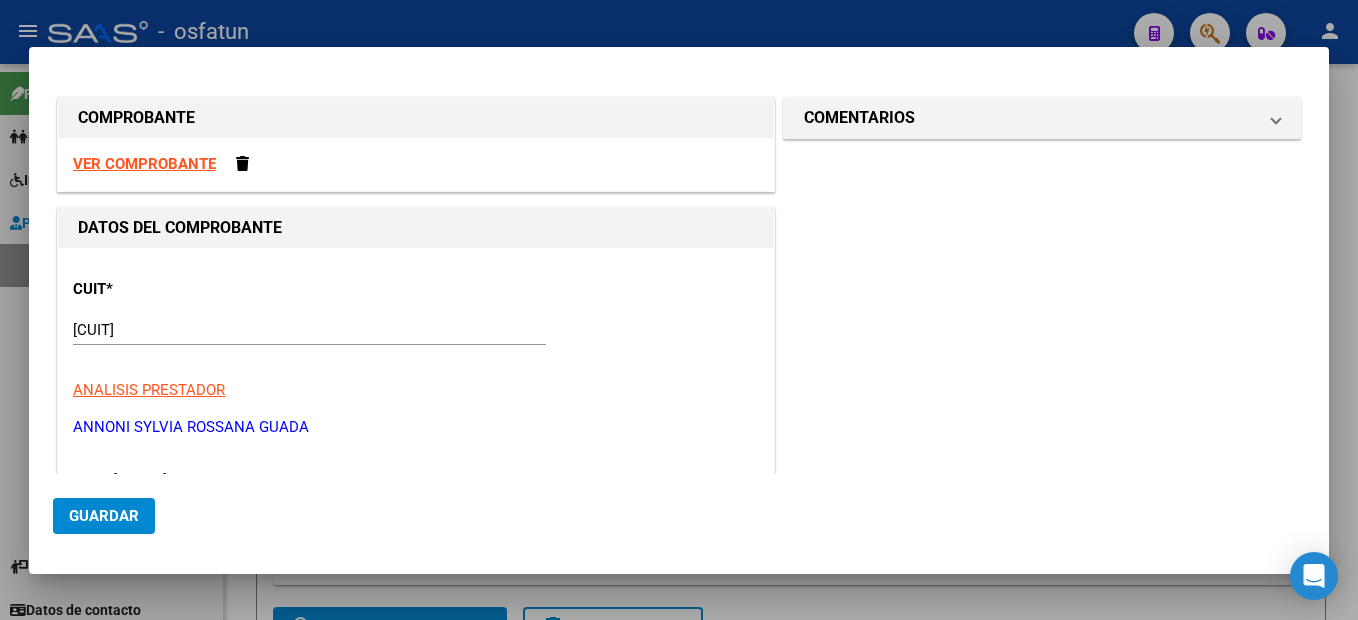 scroll, scrollTop: 249, scrollLeft: 0, axis: vertical 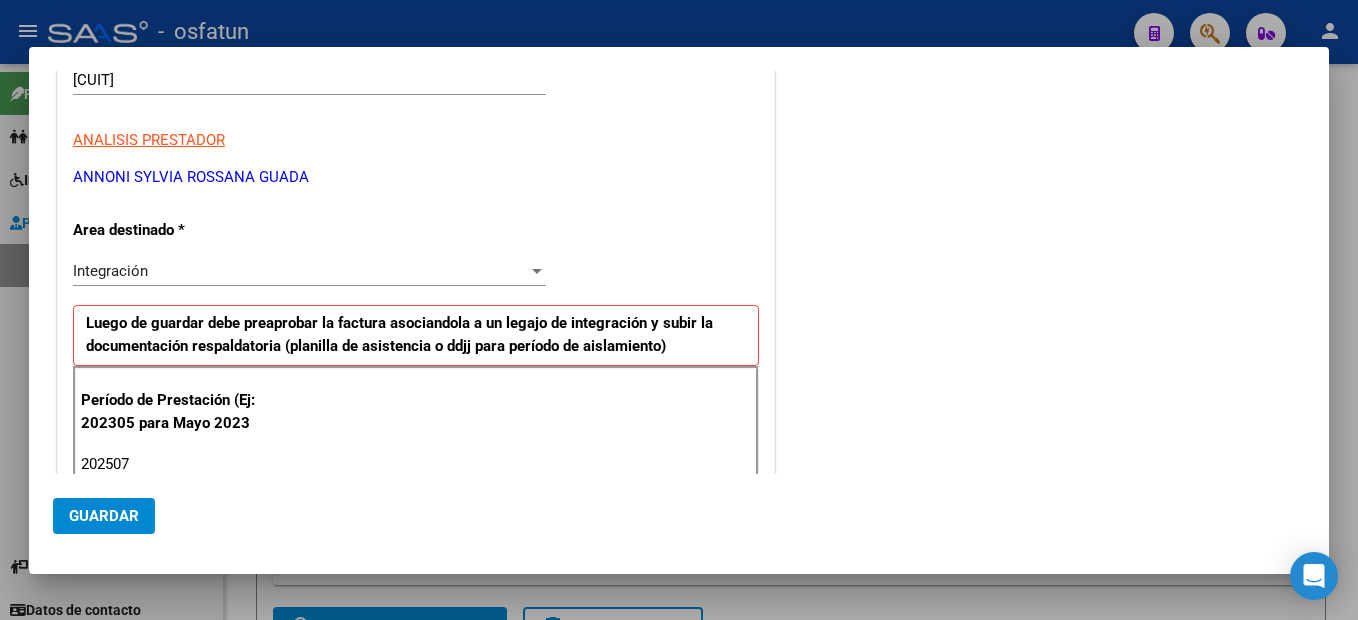 type on "202507" 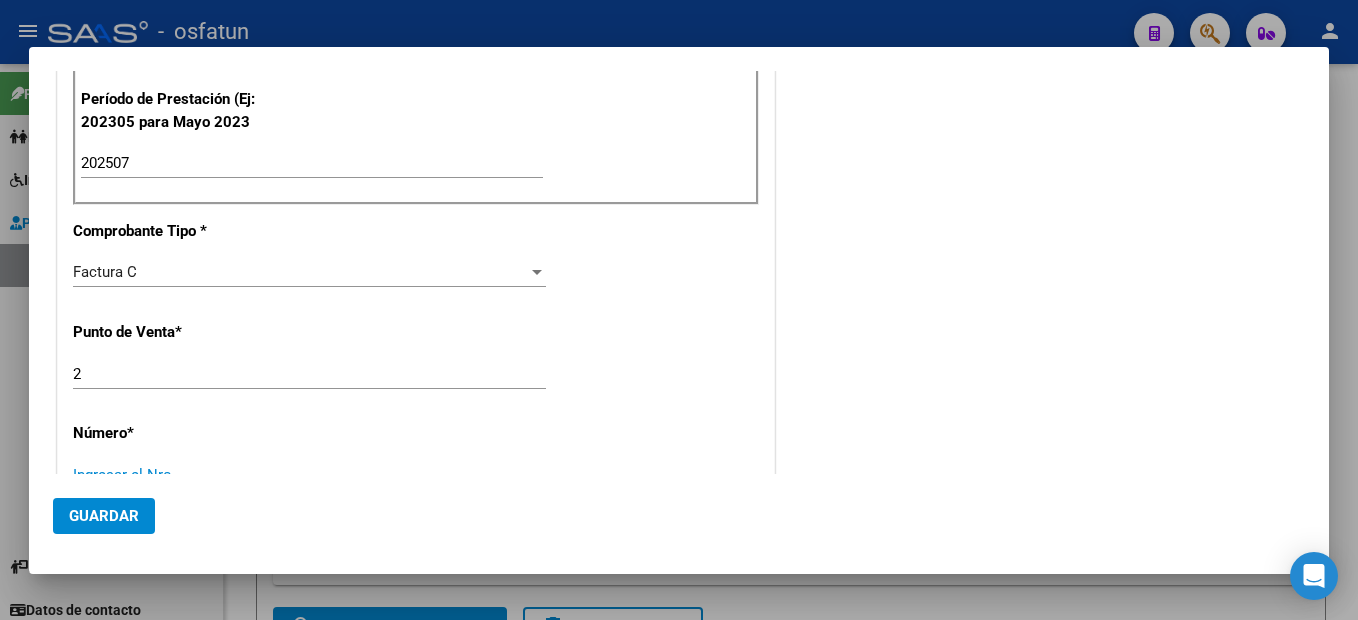scroll, scrollTop: 561, scrollLeft: 0, axis: vertical 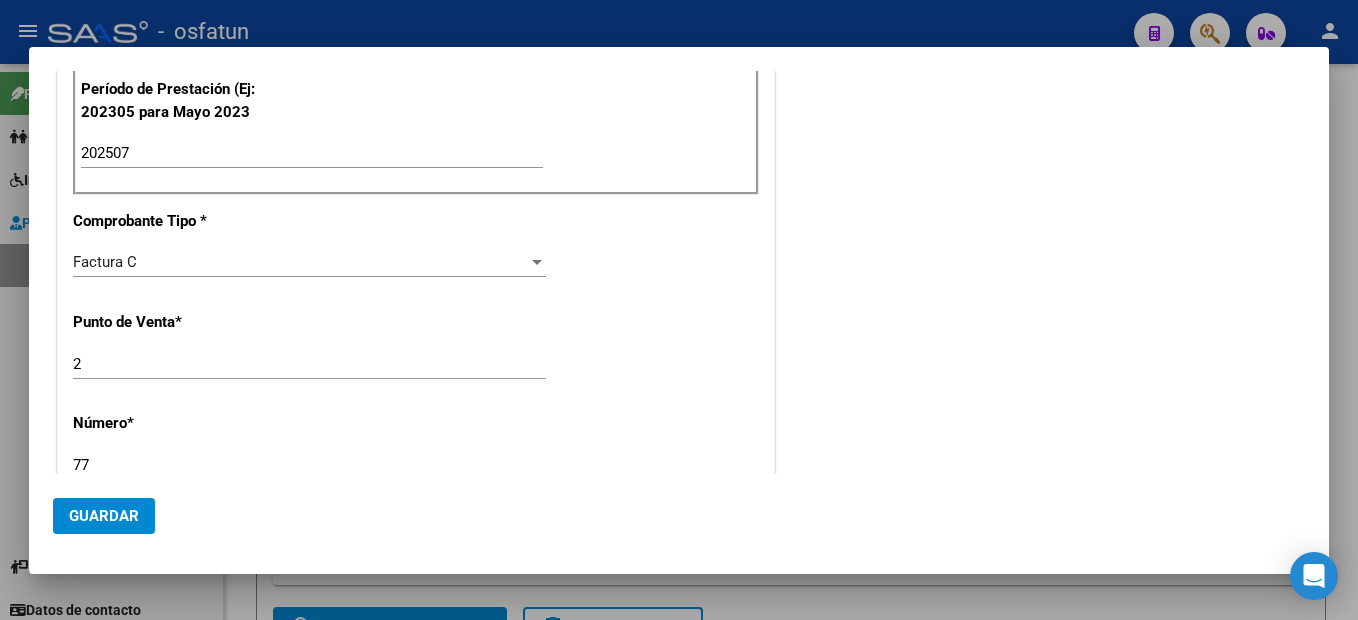 type on "776" 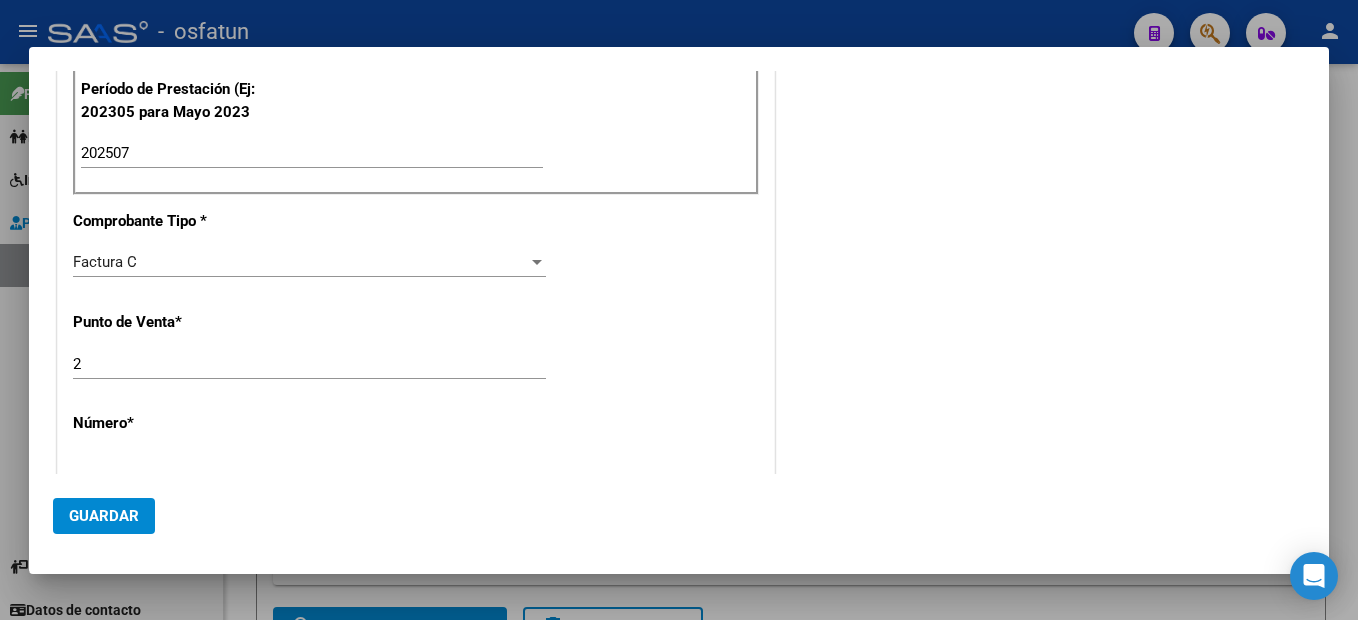 scroll, scrollTop: 855, scrollLeft: 0, axis: vertical 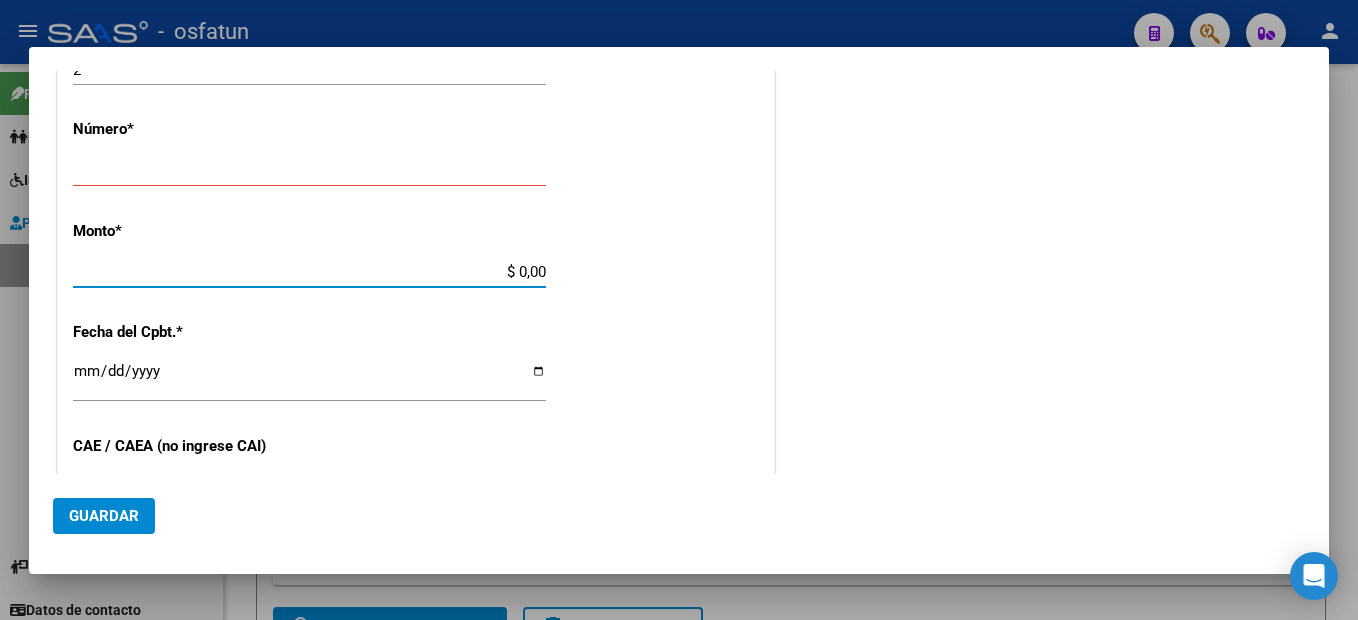 click on "Ingresar el Nro." 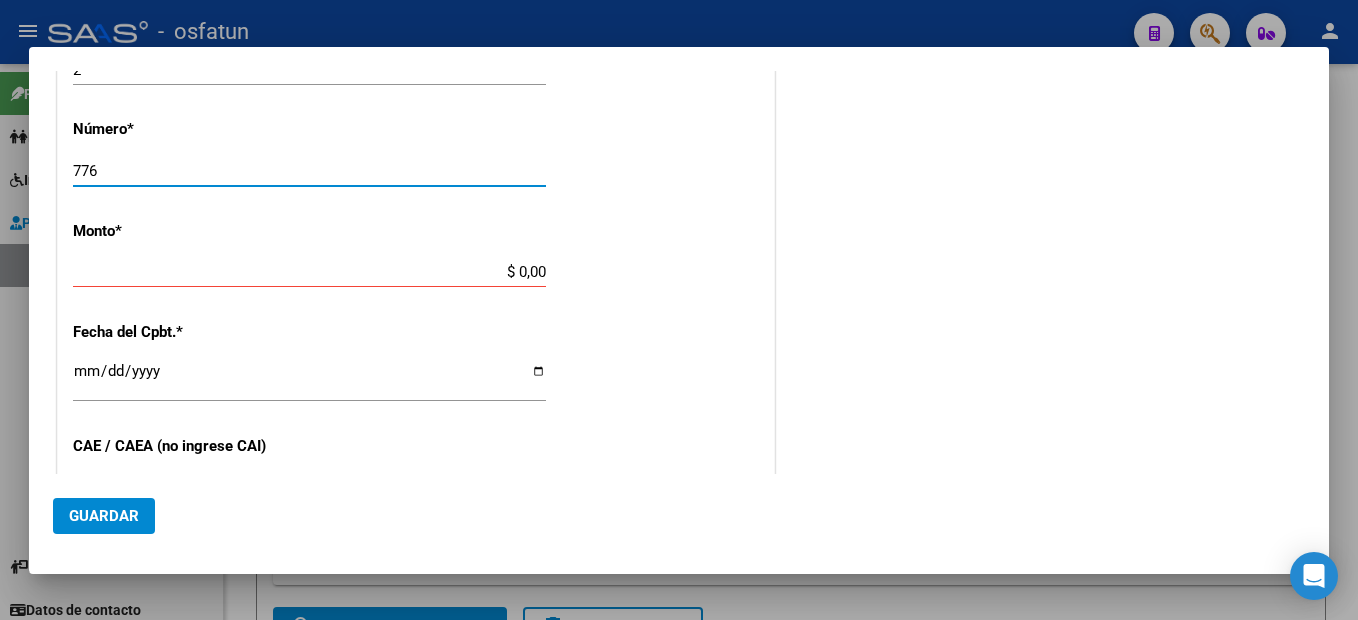 type on "776" 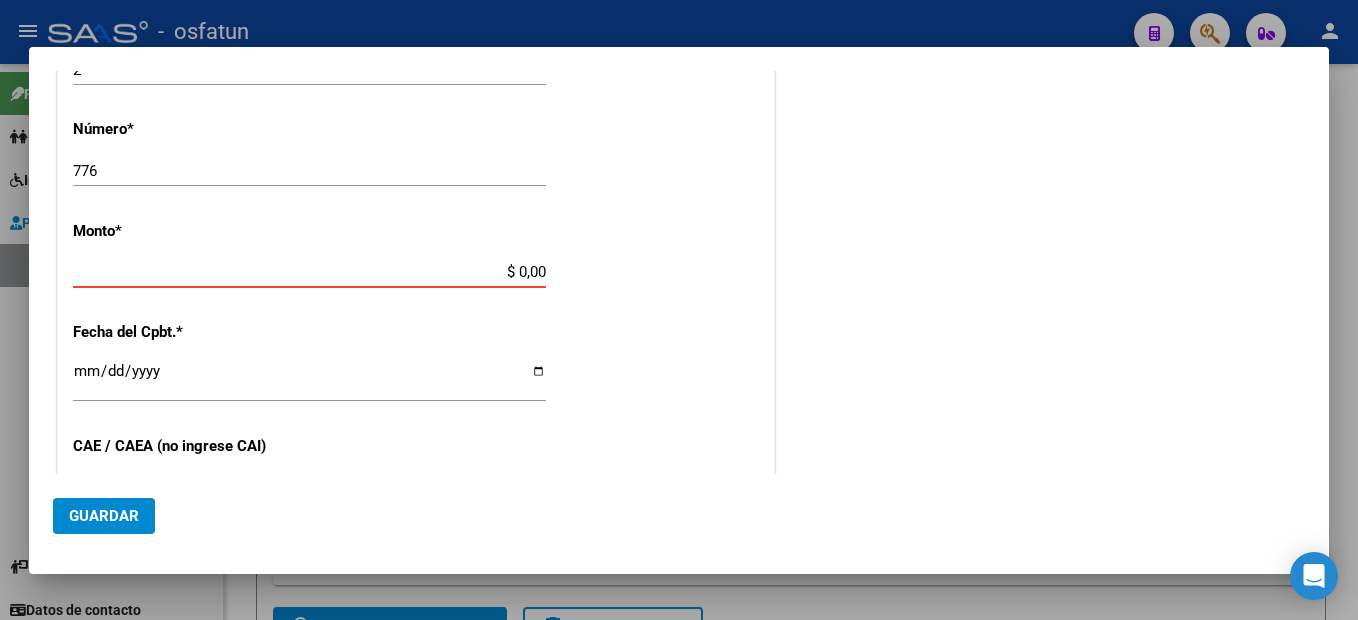 type on "$ 98.964,88" 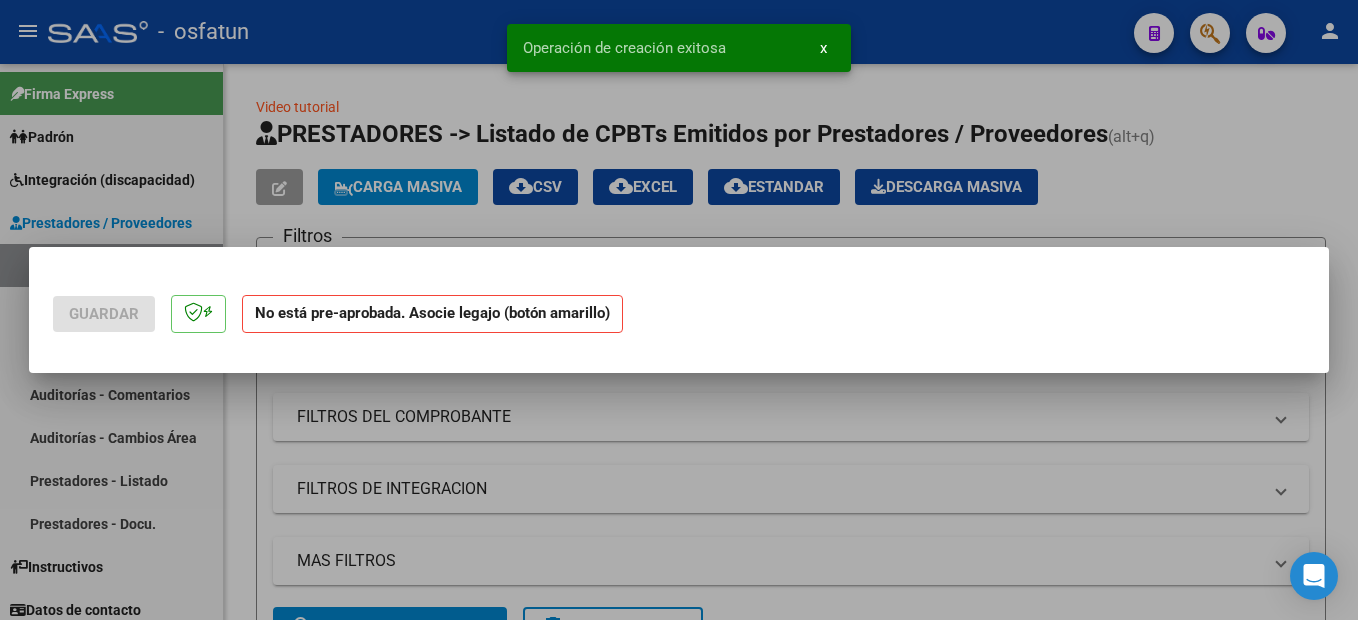scroll, scrollTop: 0, scrollLeft: 0, axis: both 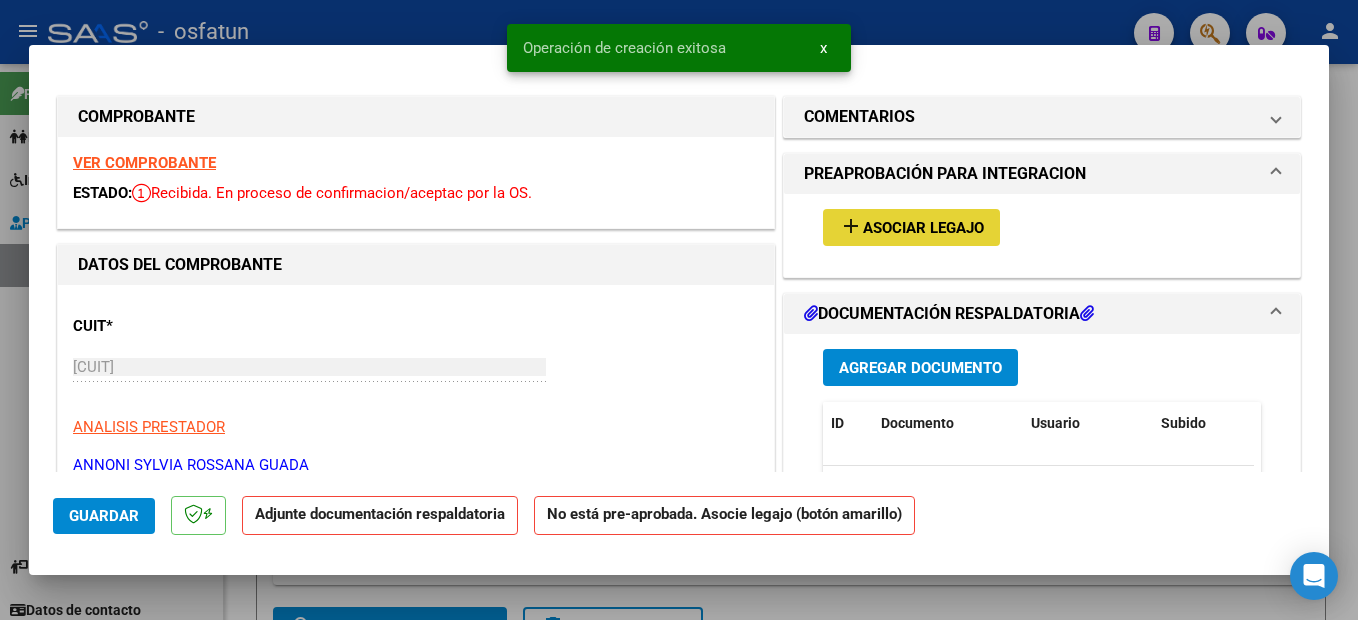 click on "Asociar Legajo" at bounding box center (923, 228) 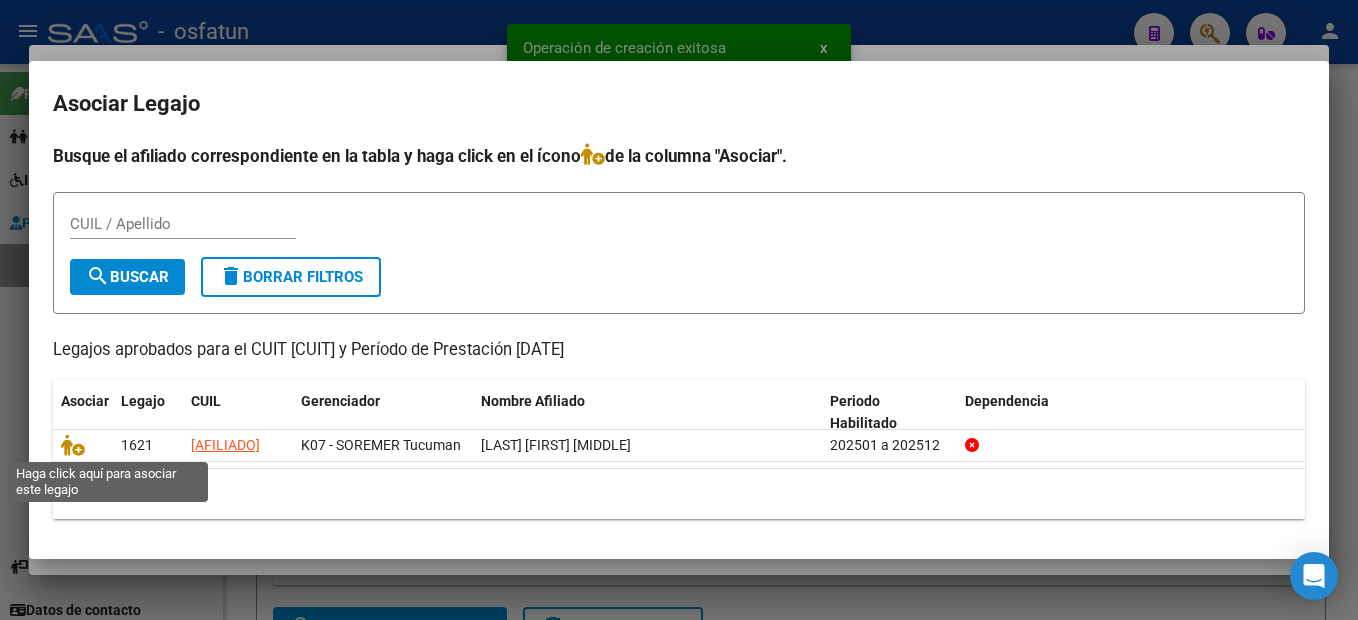 drag, startPoint x: 67, startPoint y: 452, endPoint x: 133, endPoint y: 478, distance: 70.93659 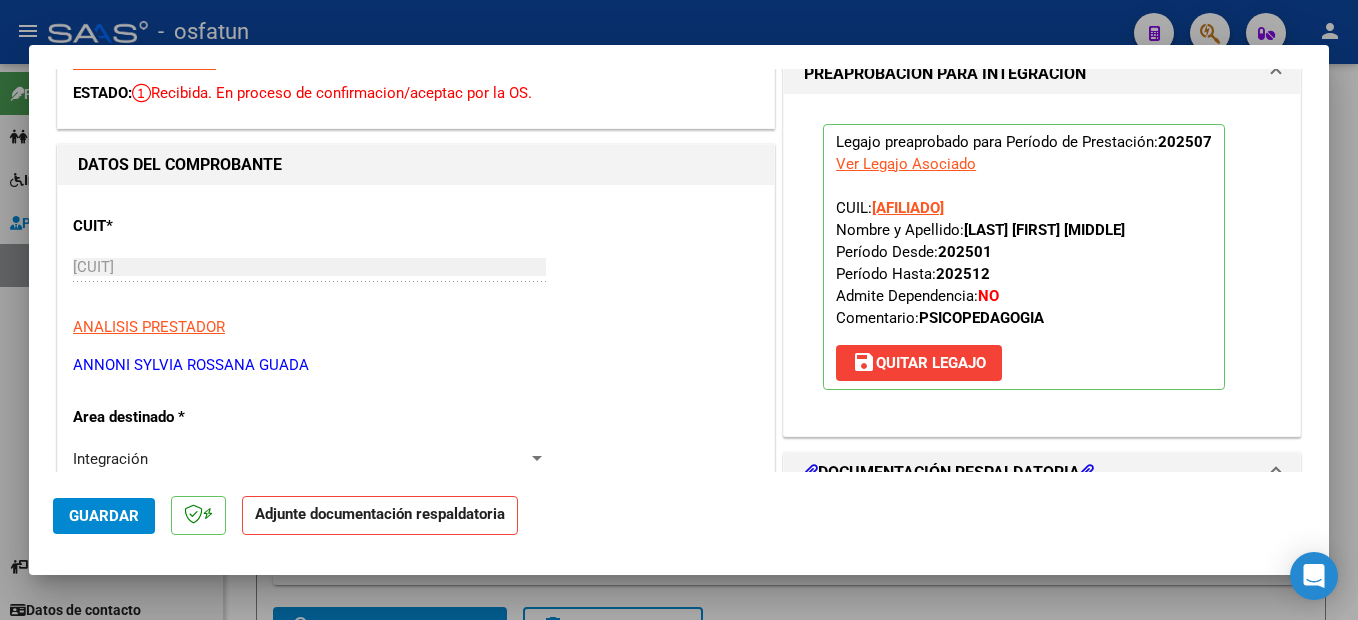 scroll, scrollTop: 300, scrollLeft: 0, axis: vertical 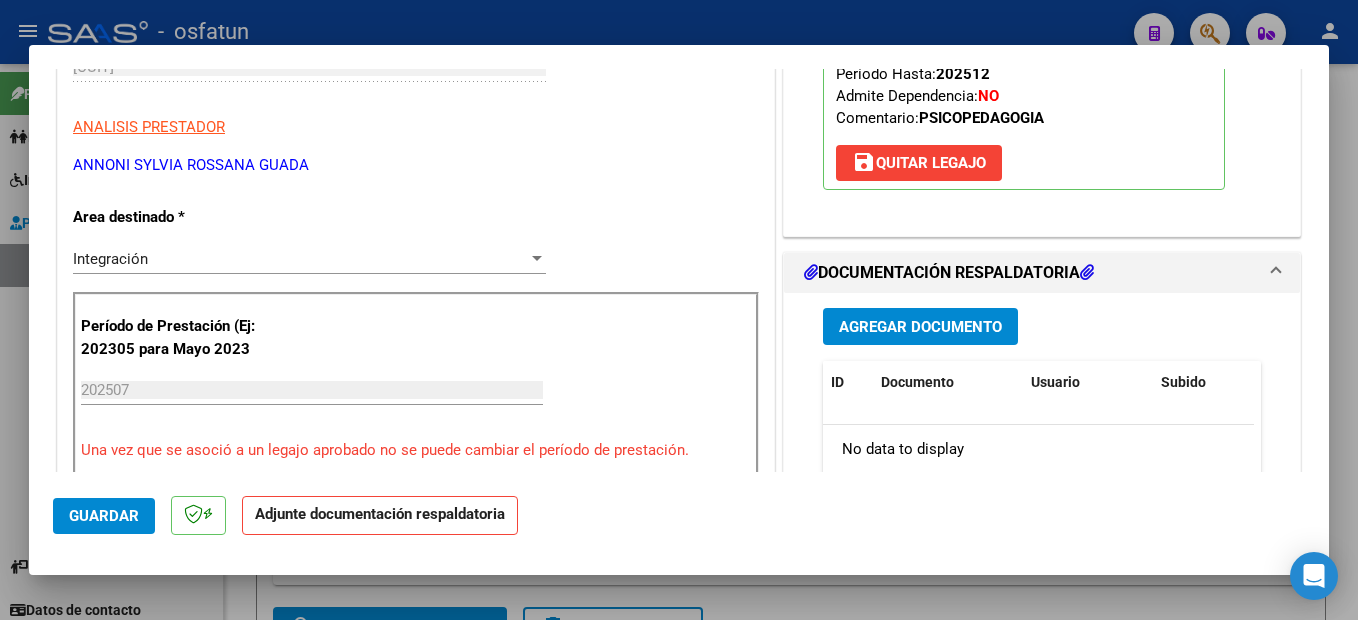 drag, startPoint x: 976, startPoint y: 330, endPoint x: 993, endPoint y: 317, distance: 21.400934 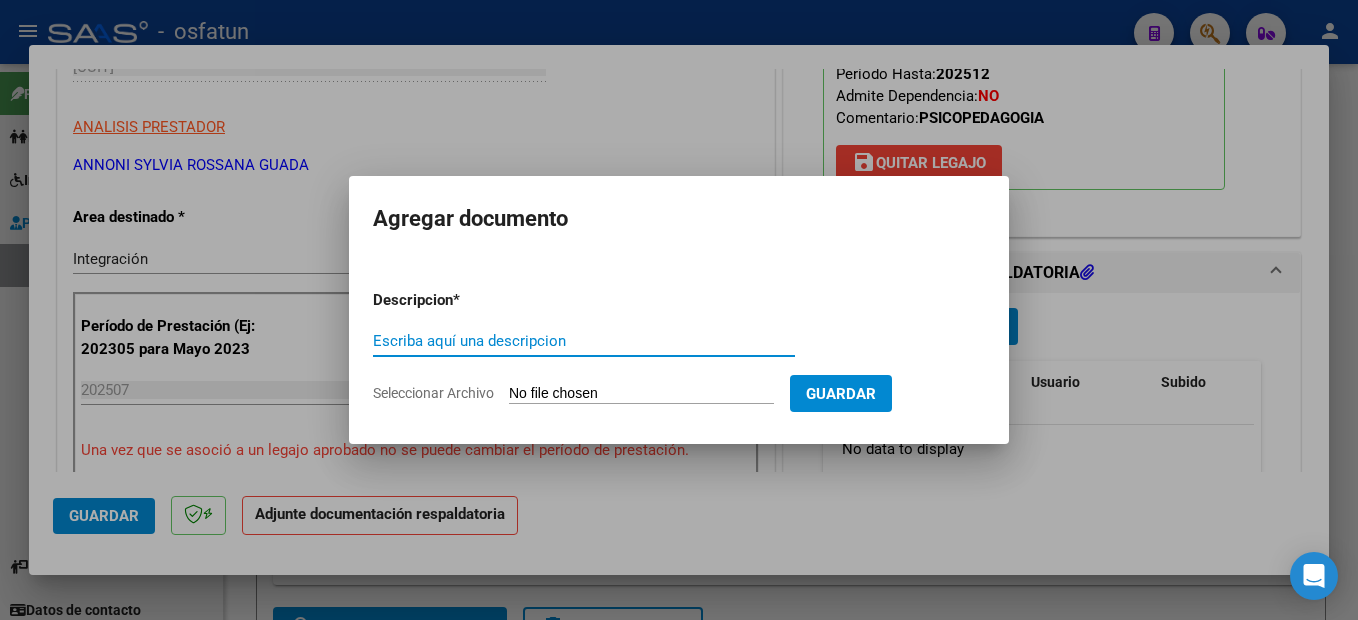 click on "Escriba aquí una descripcion" at bounding box center (584, 341) 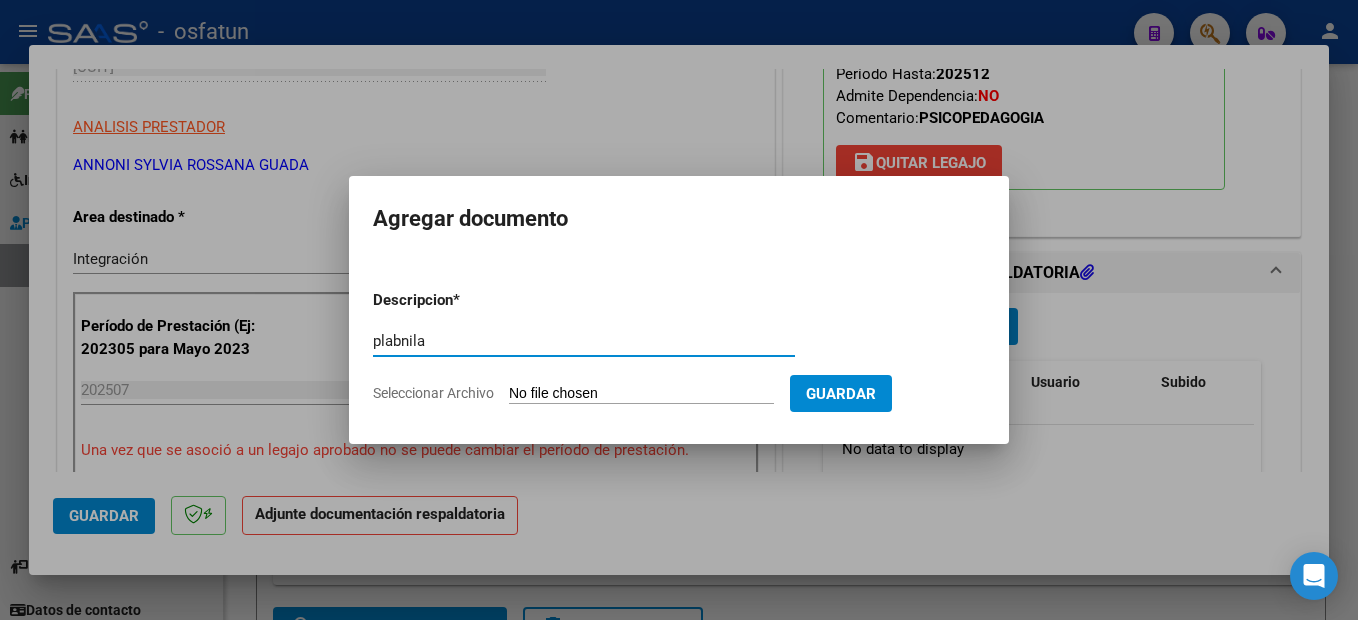 click on "plabnila" at bounding box center (584, 341) 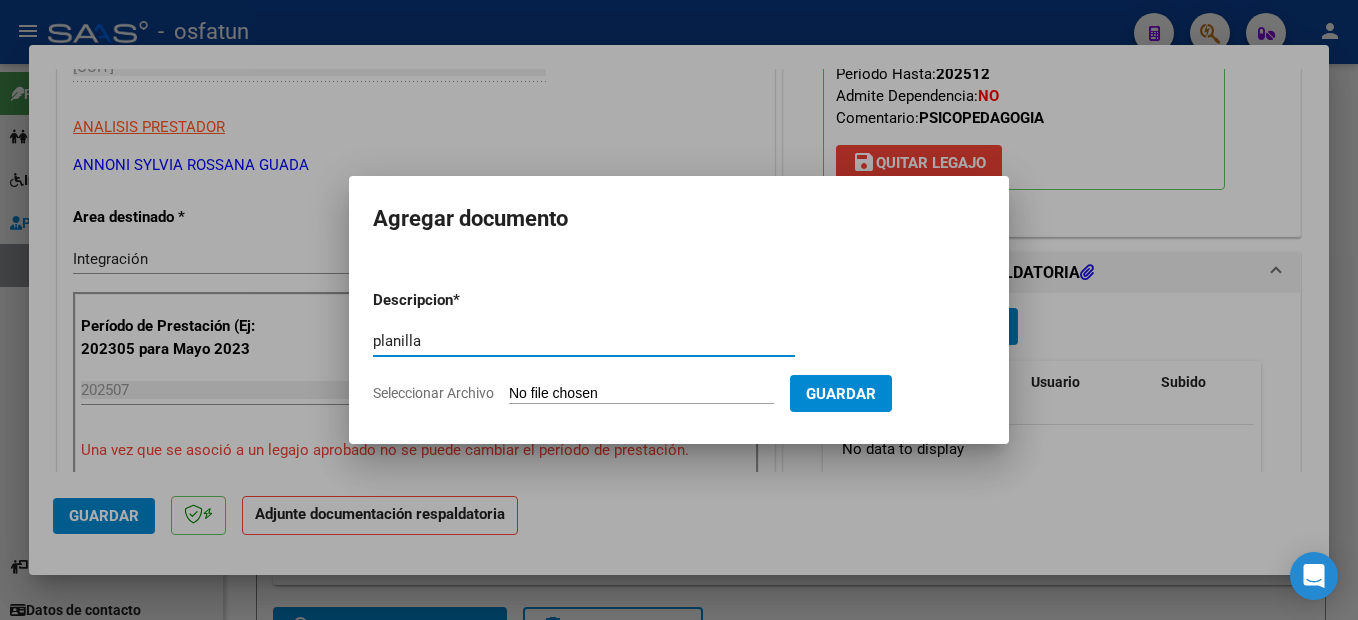 type on "planilla" 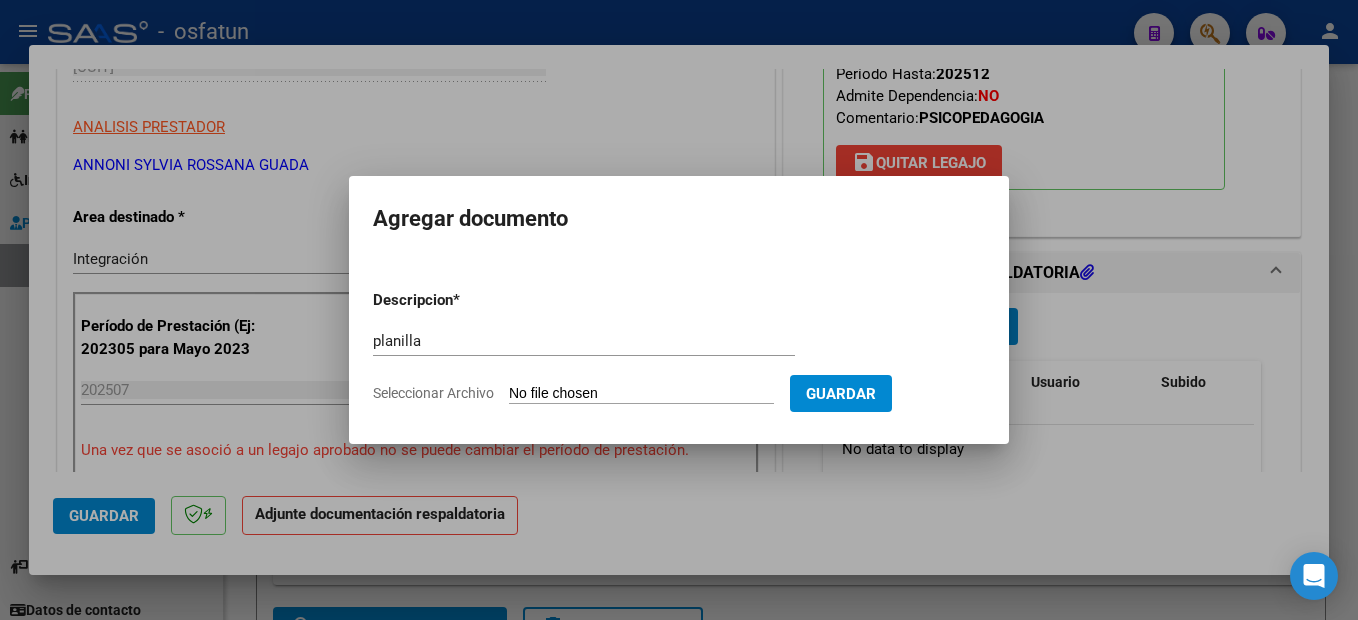 click on "Seleccionar Archivo" at bounding box center [641, 394] 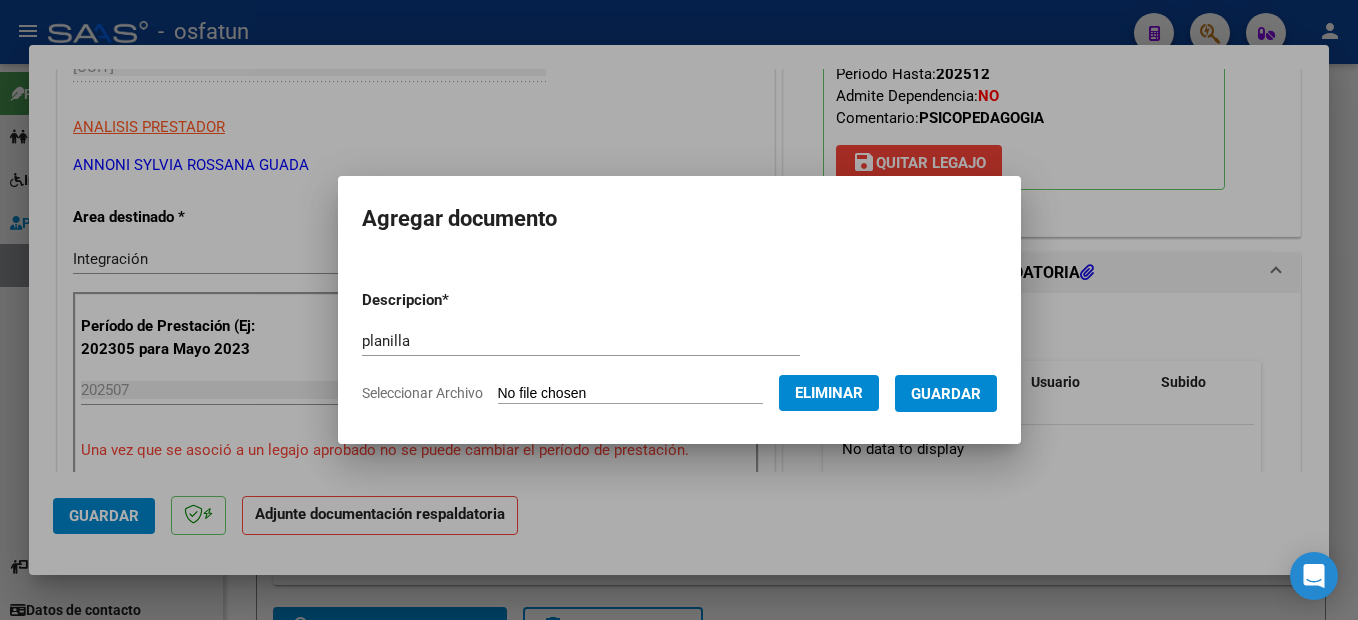 click on "Guardar" at bounding box center (946, 394) 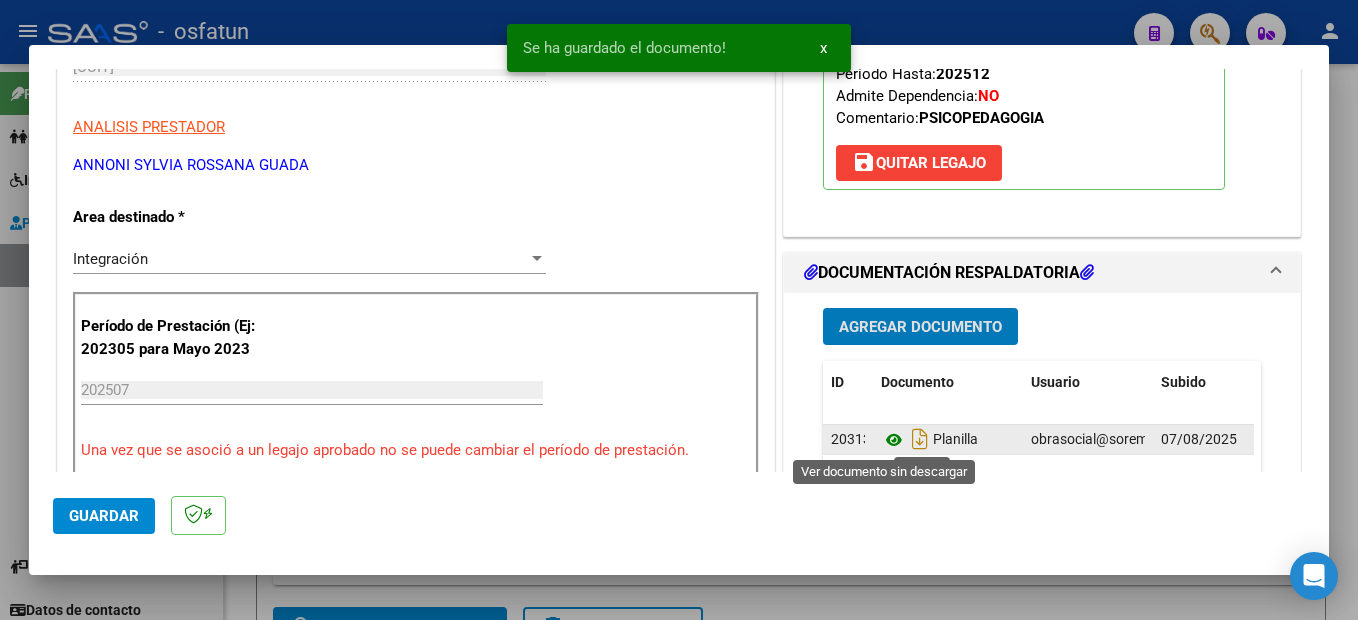 click 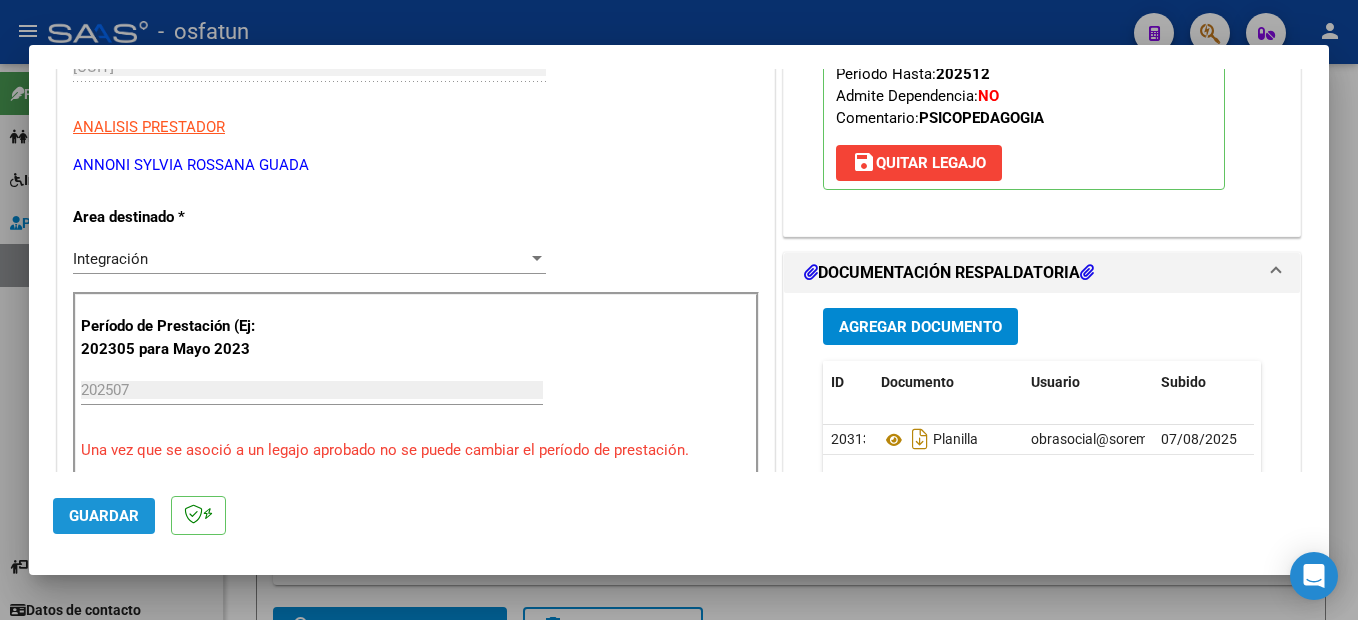click on "Guardar" 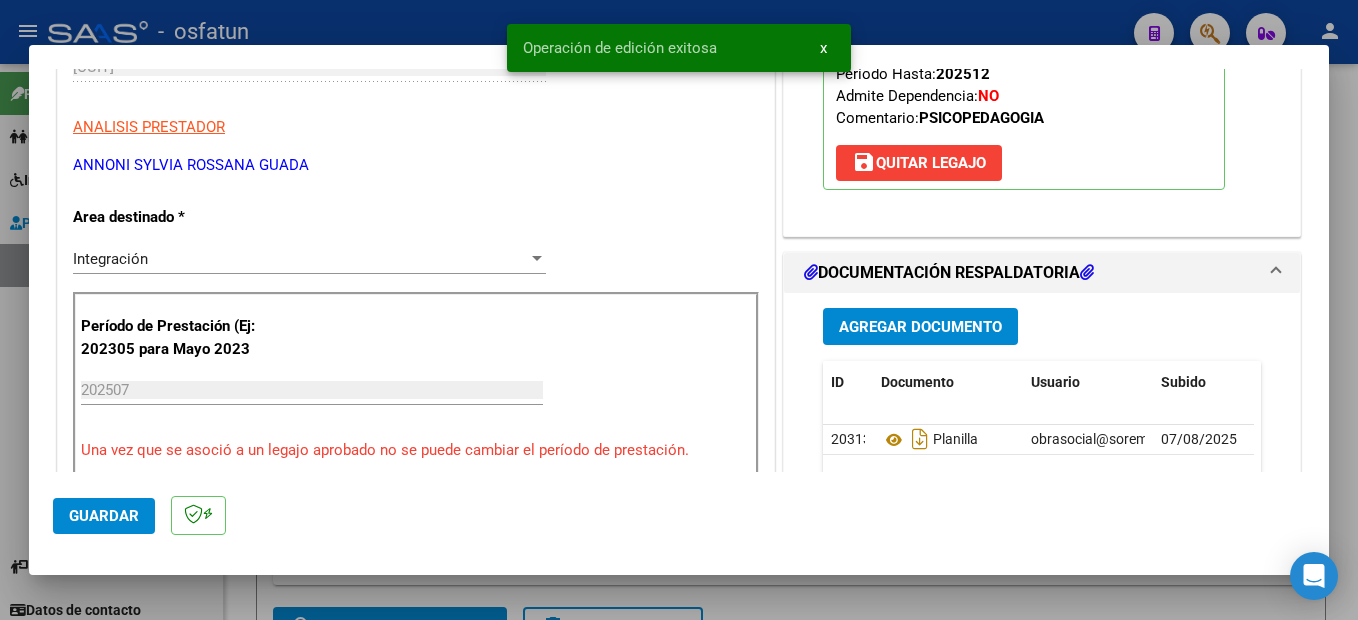 drag, startPoint x: 1357, startPoint y: 273, endPoint x: 1352, endPoint y: 286, distance: 13.928389 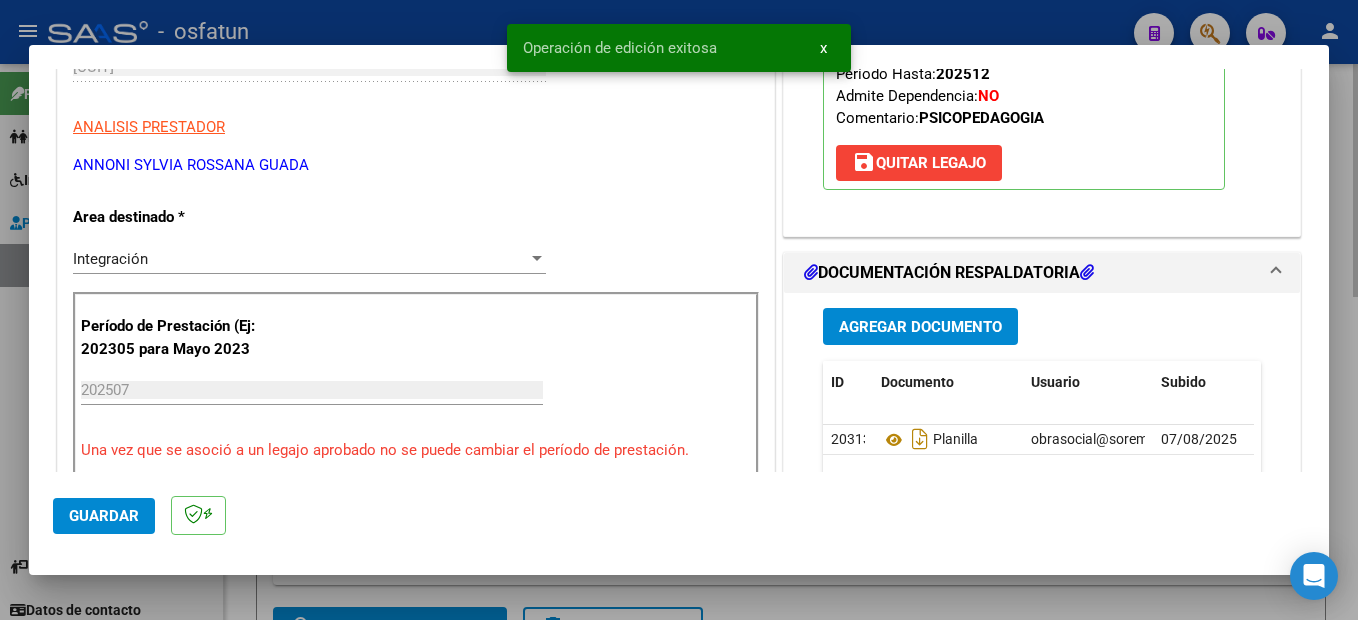 drag, startPoint x: 1352, startPoint y: 286, endPoint x: 1345, endPoint y: 295, distance: 11.401754 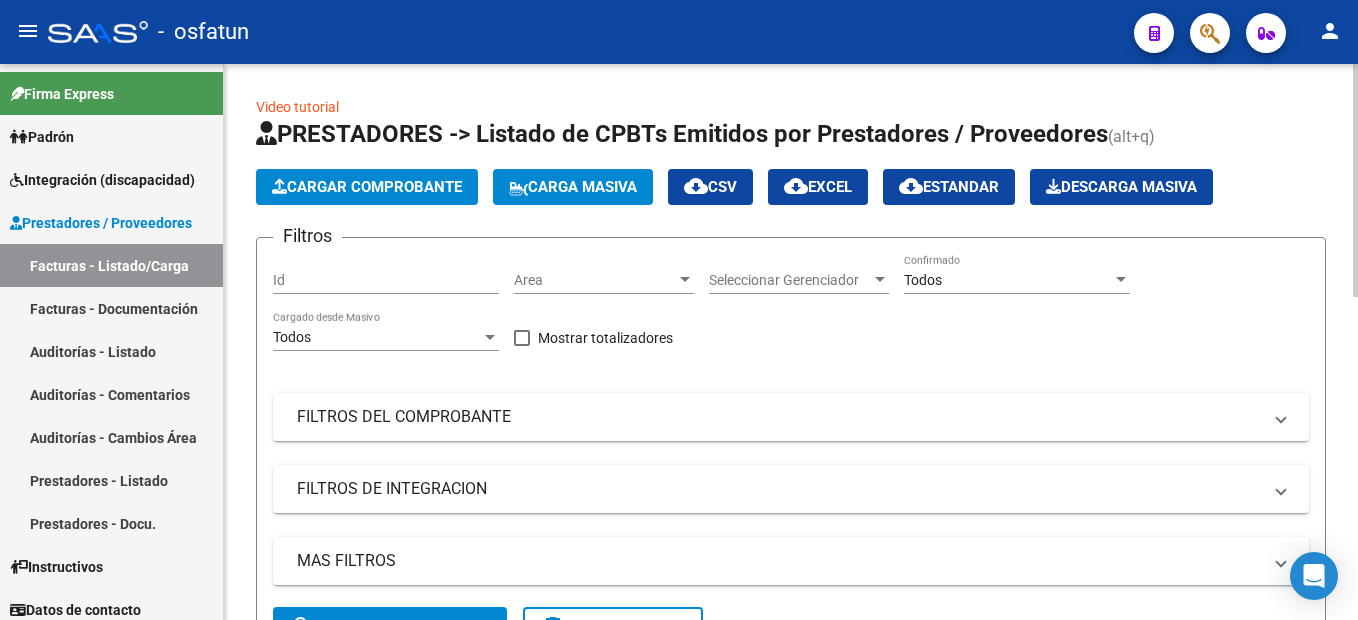 click on "Cargar Comprobante" 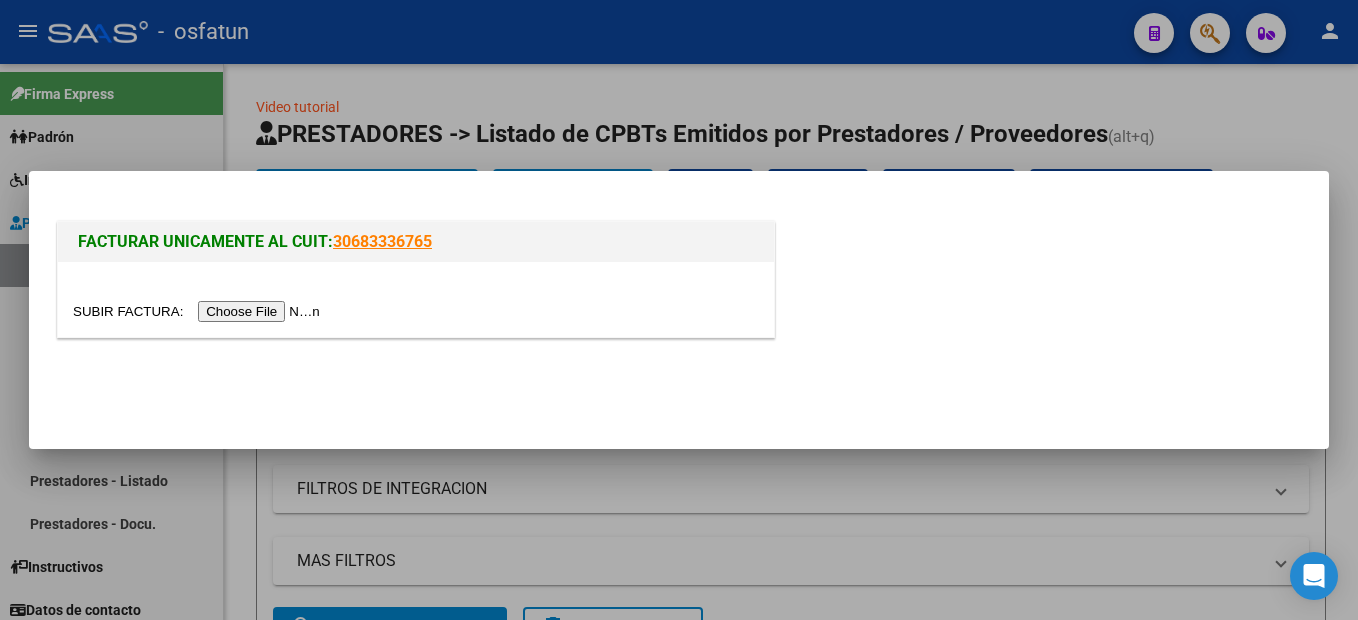 click at bounding box center (199, 311) 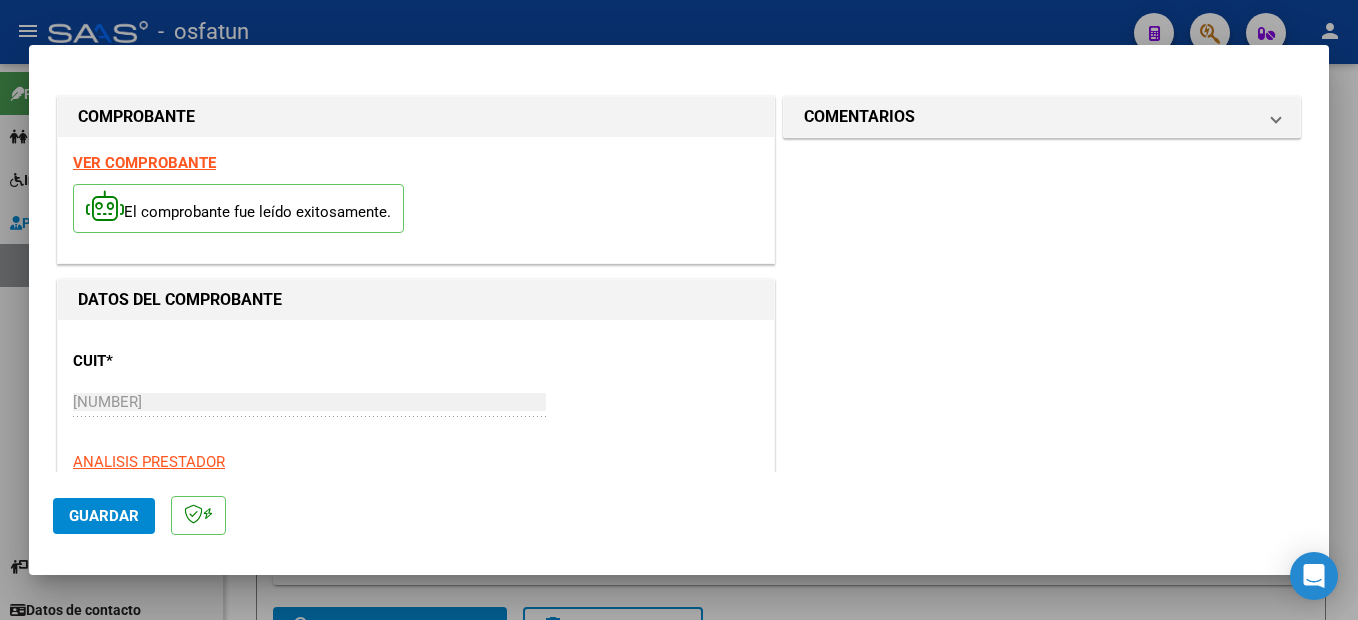 scroll, scrollTop: 300, scrollLeft: 0, axis: vertical 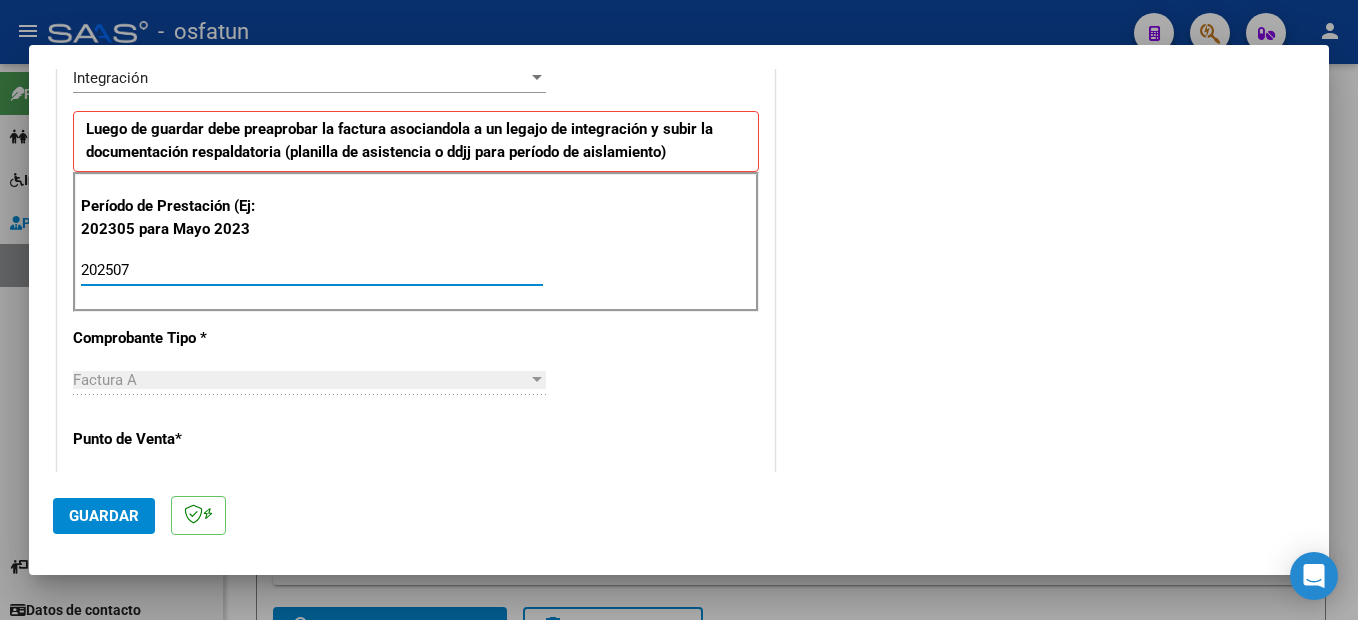 type on "202507" 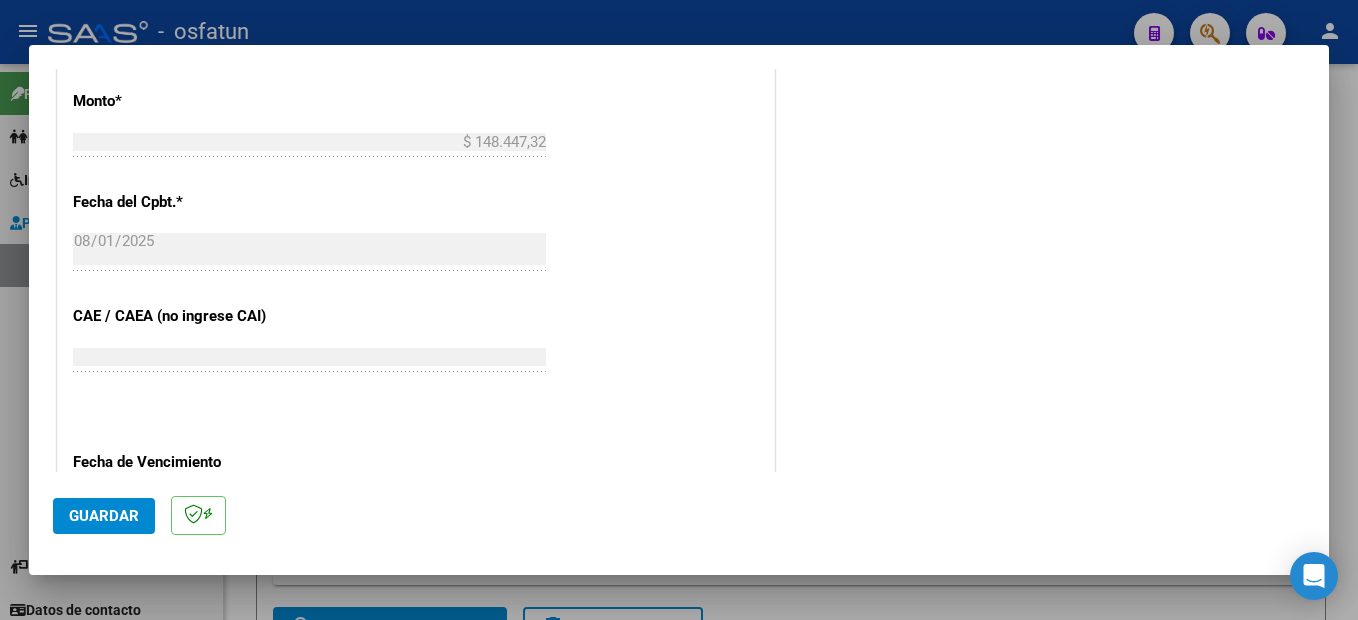 scroll, scrollTop: 995, scrollLeft: 0, axis: vertical 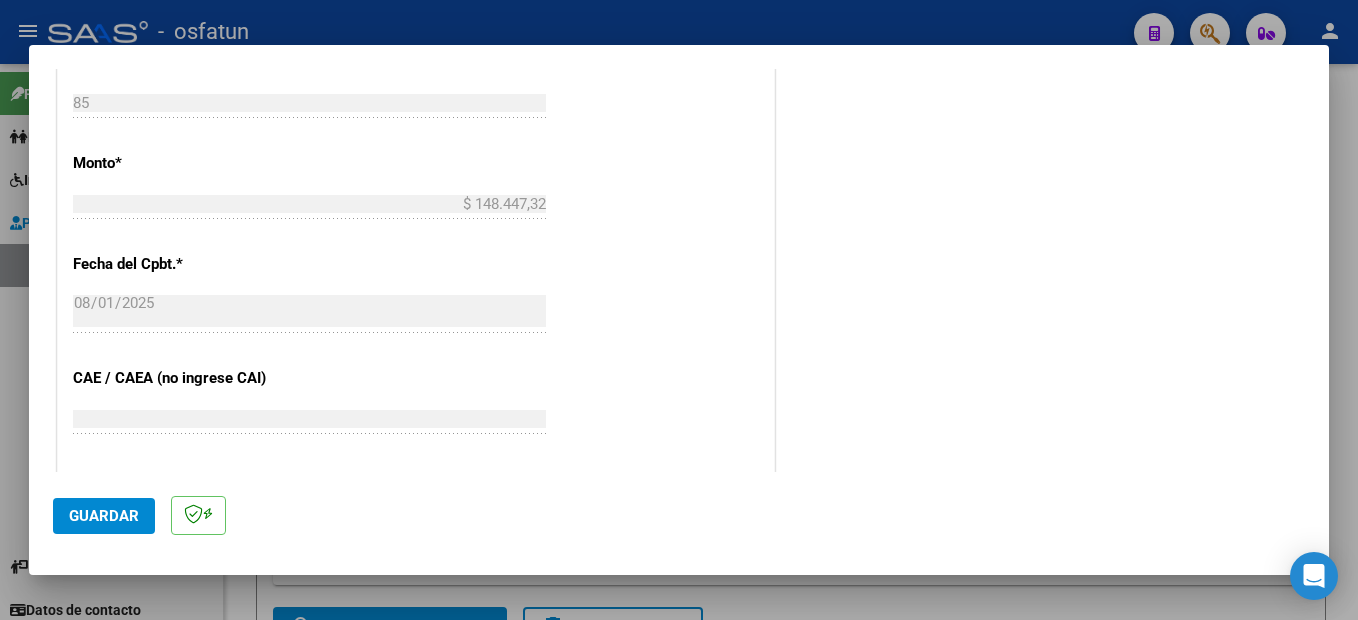 click on "Guardar" 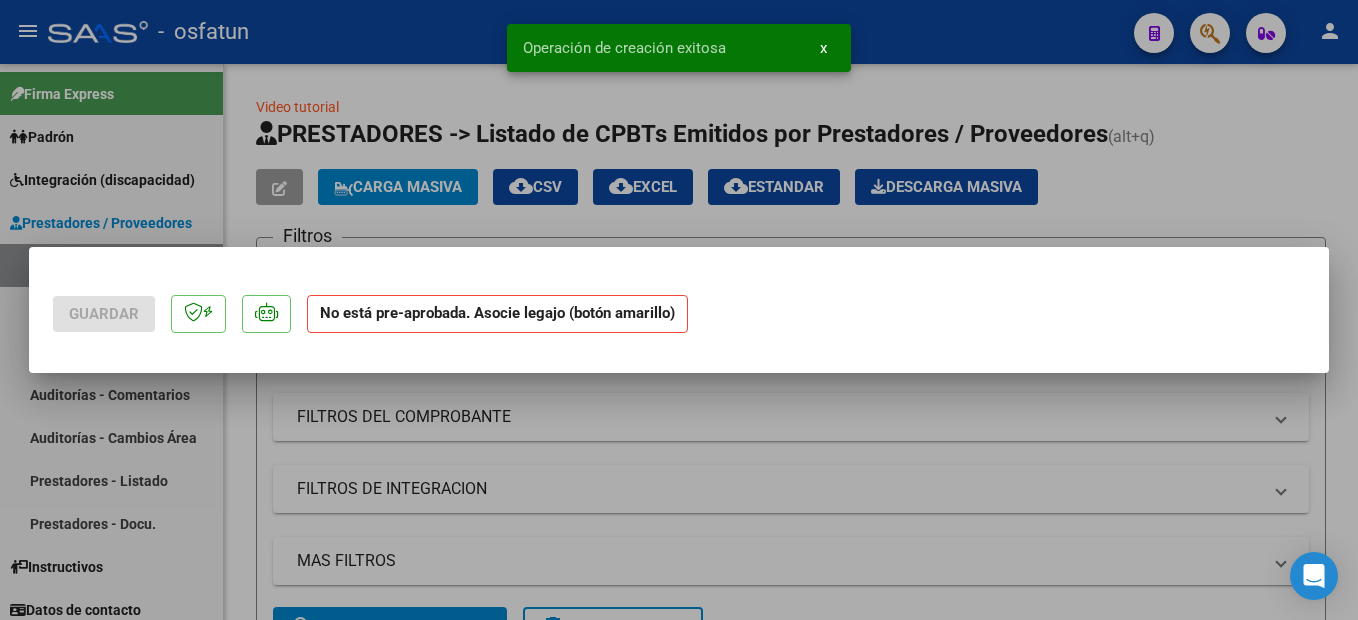 scroll, scrollTop: 0, scrollLeft: 0, axis: both 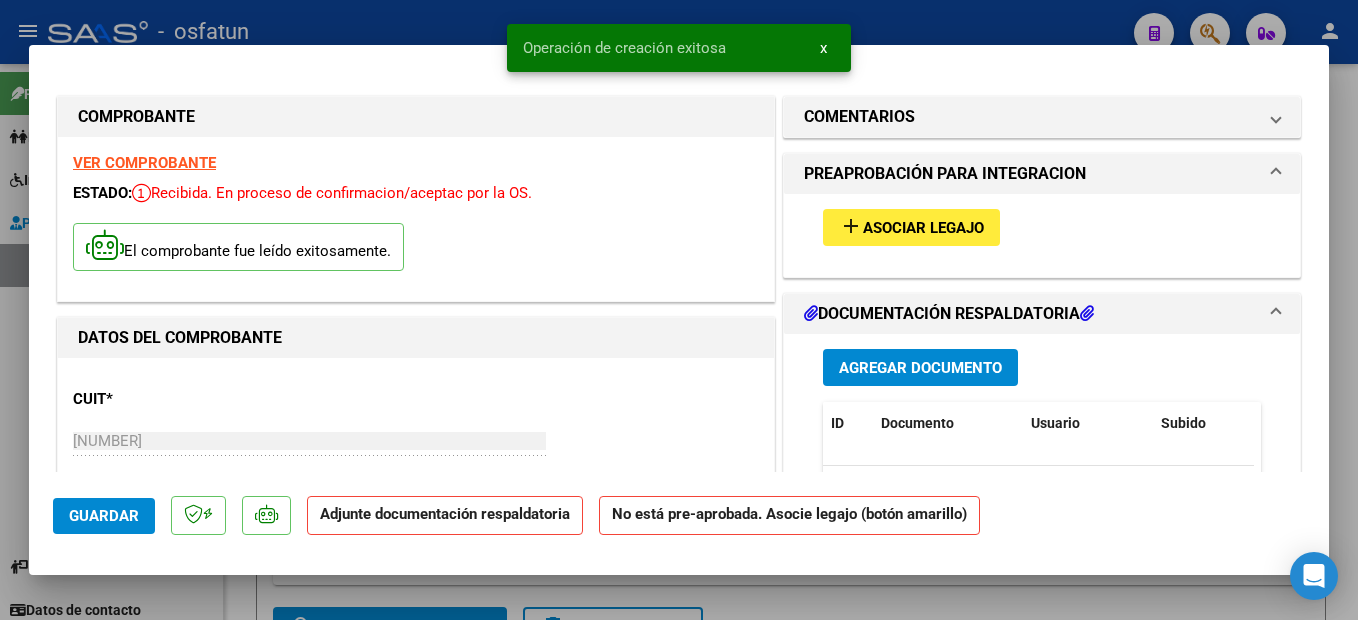 drag, startPoint x: 915, startPoint y: 245, endPoint x: 935, endPoint y: 236, distance: 21.931713 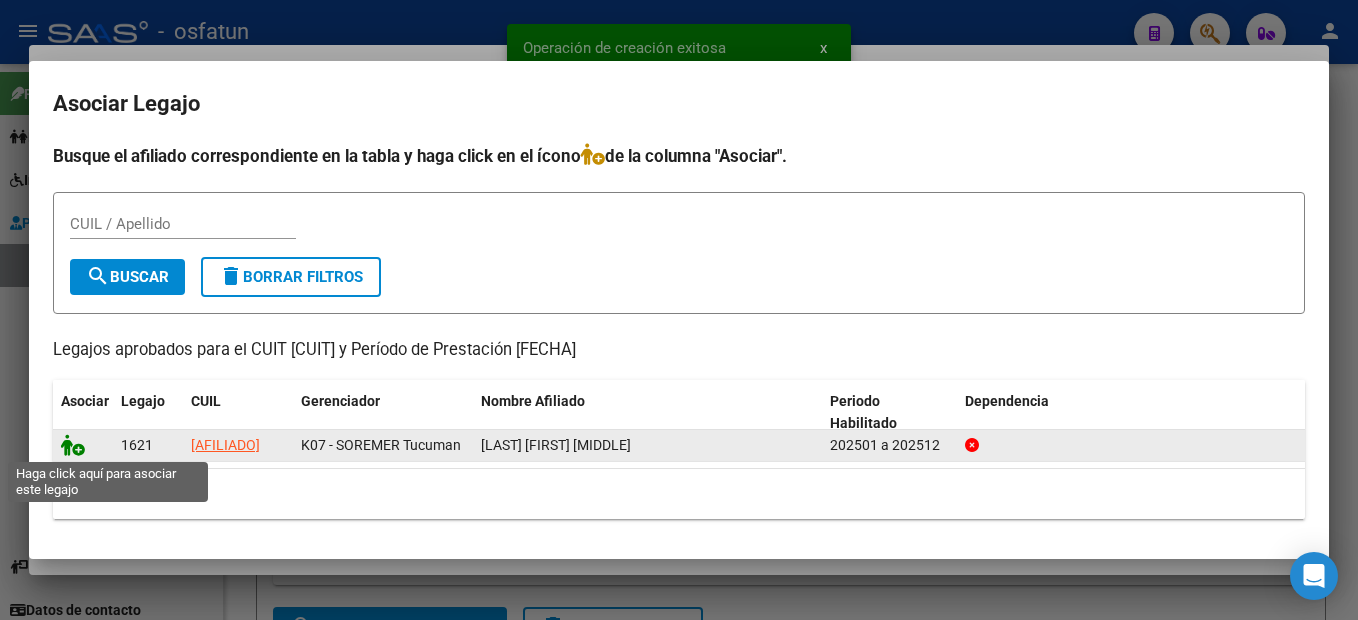 click 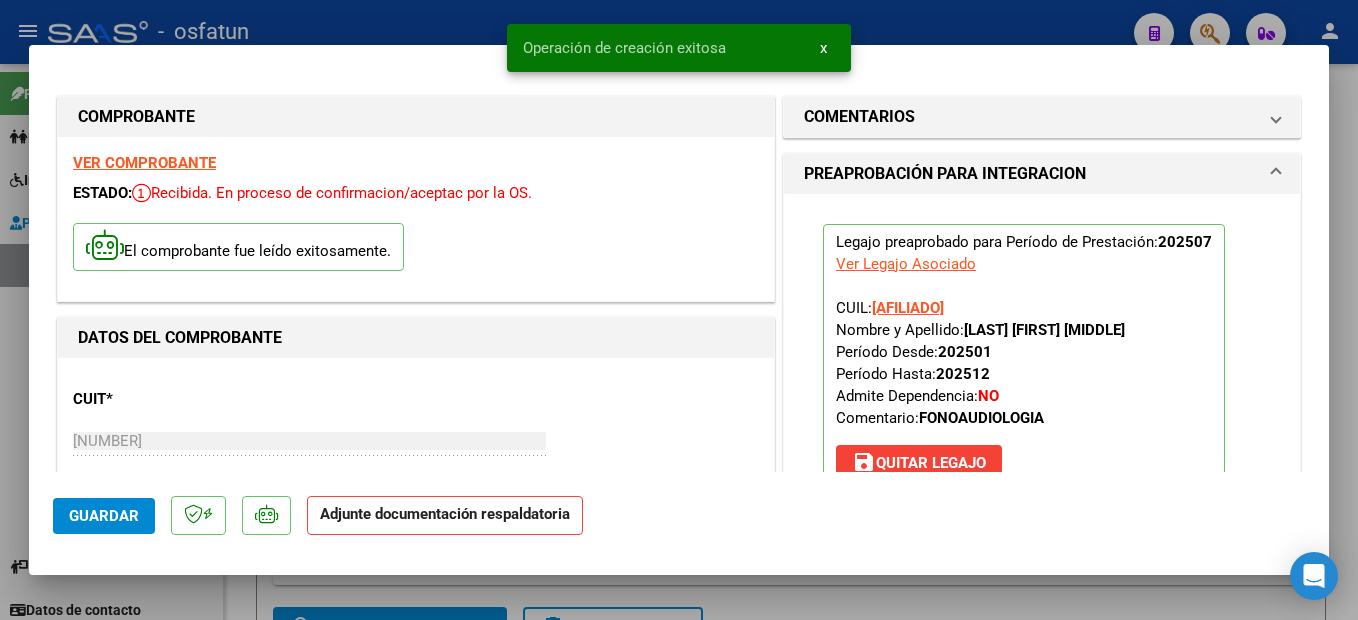 scroll, scrollTop: 200, scrollLeft: 0, axis: vertical 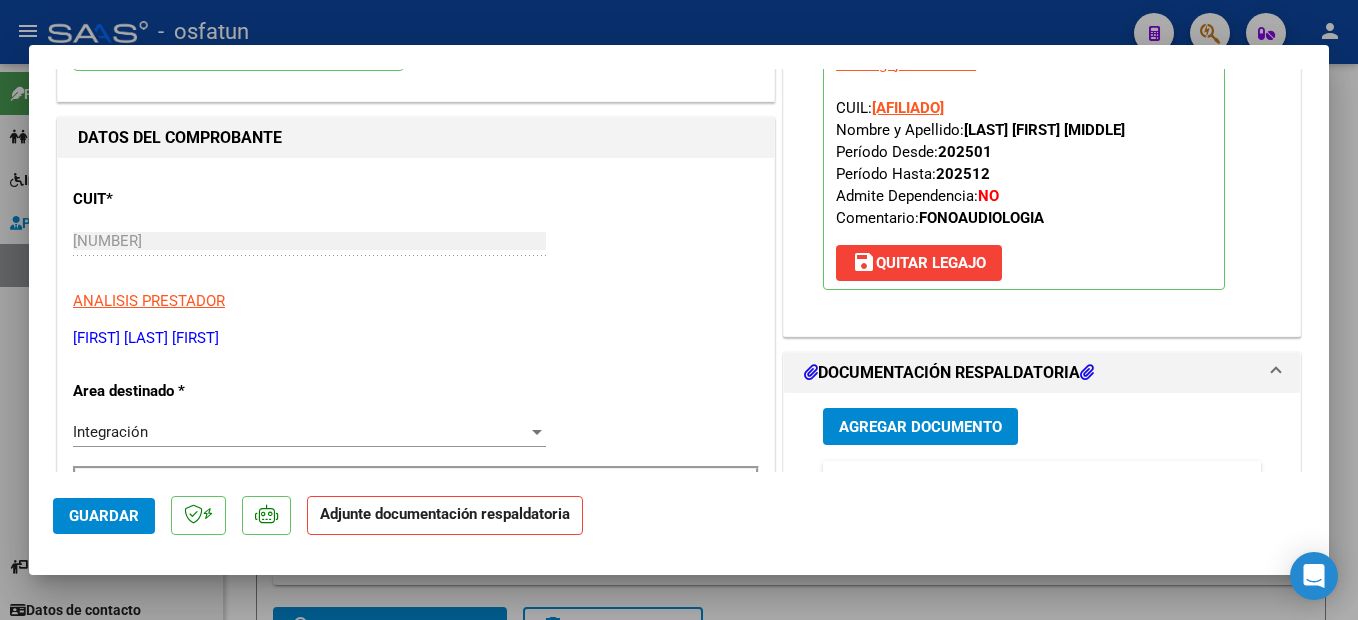 click on "Agregar Documento" at bounding box center (920, 427) 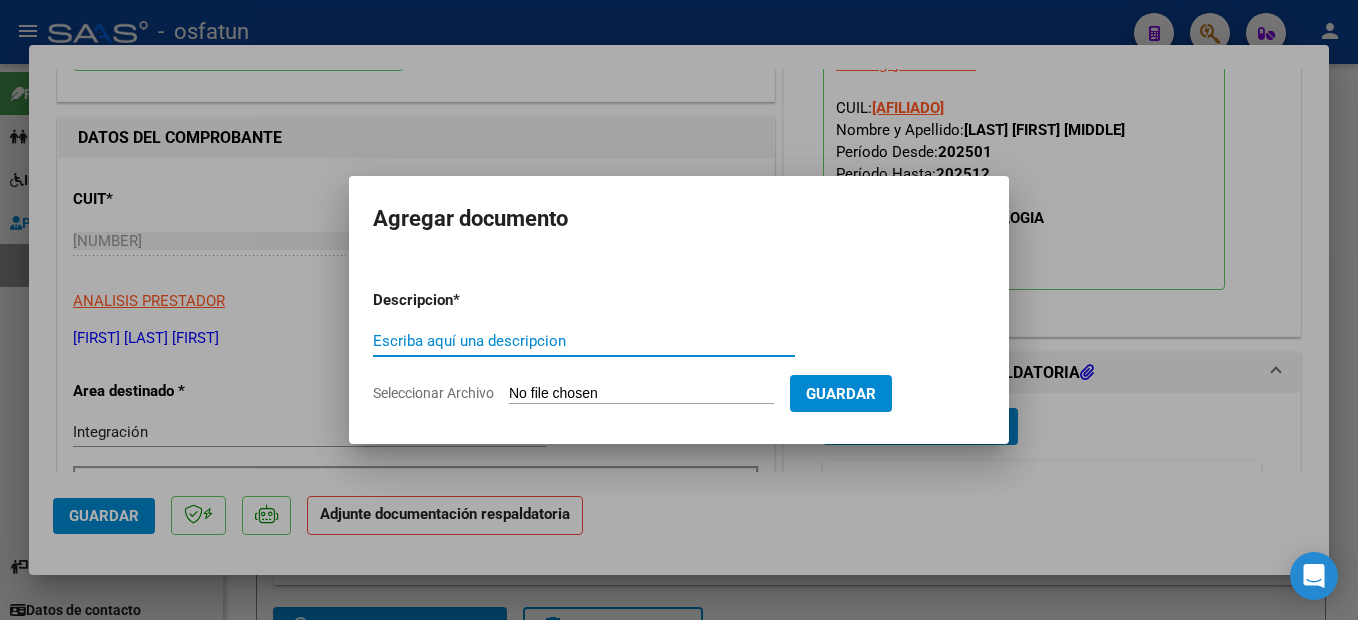 click on "Escriba aquí una descripcion" at bounding box center (584, 341) 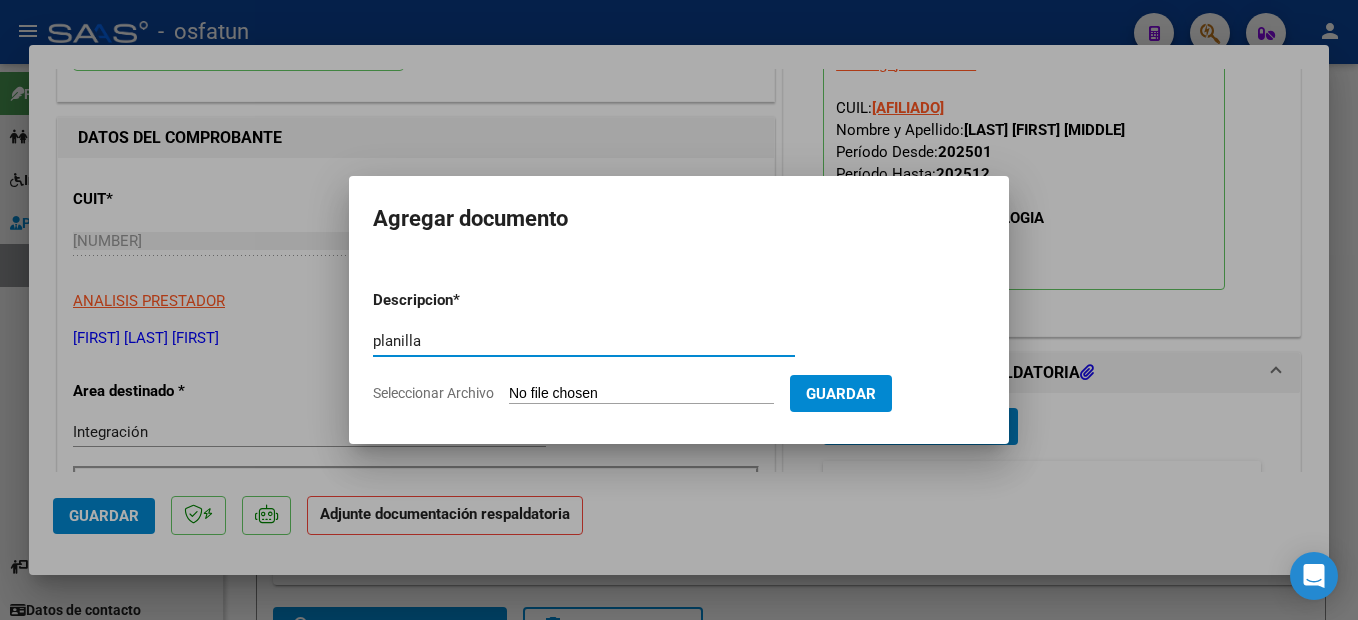type on "planilla" 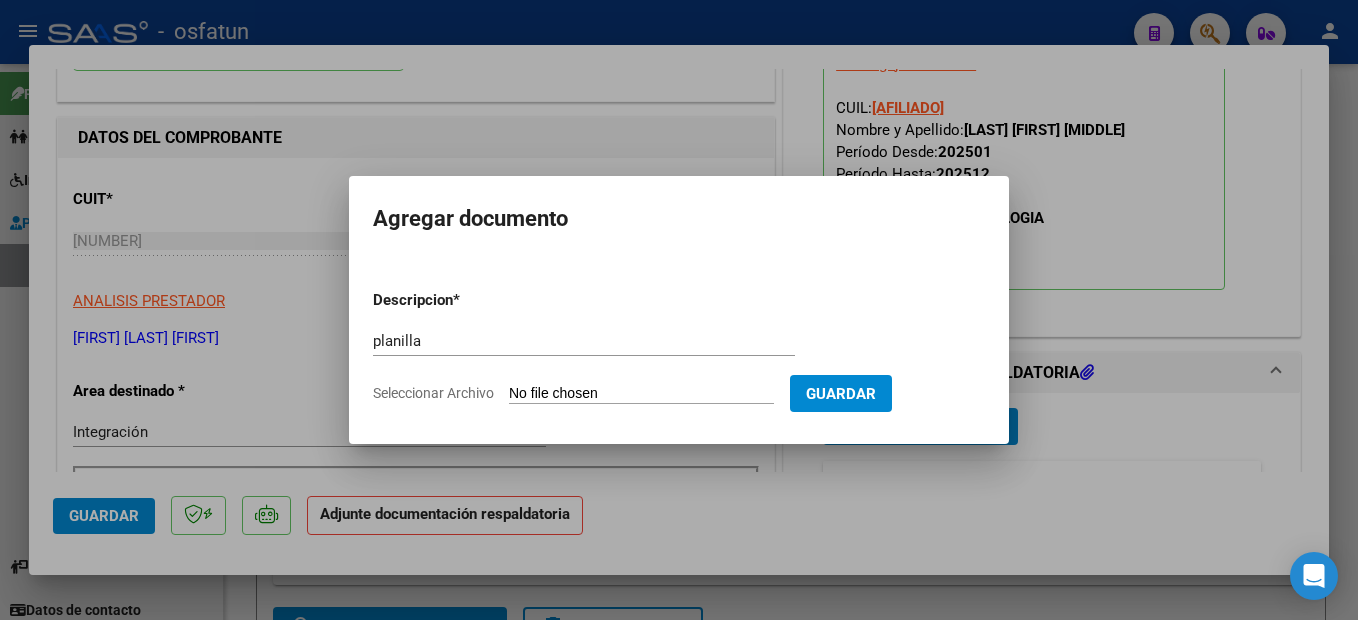 click on "Seleccionar Archivo" at bounding box center (641, 394) 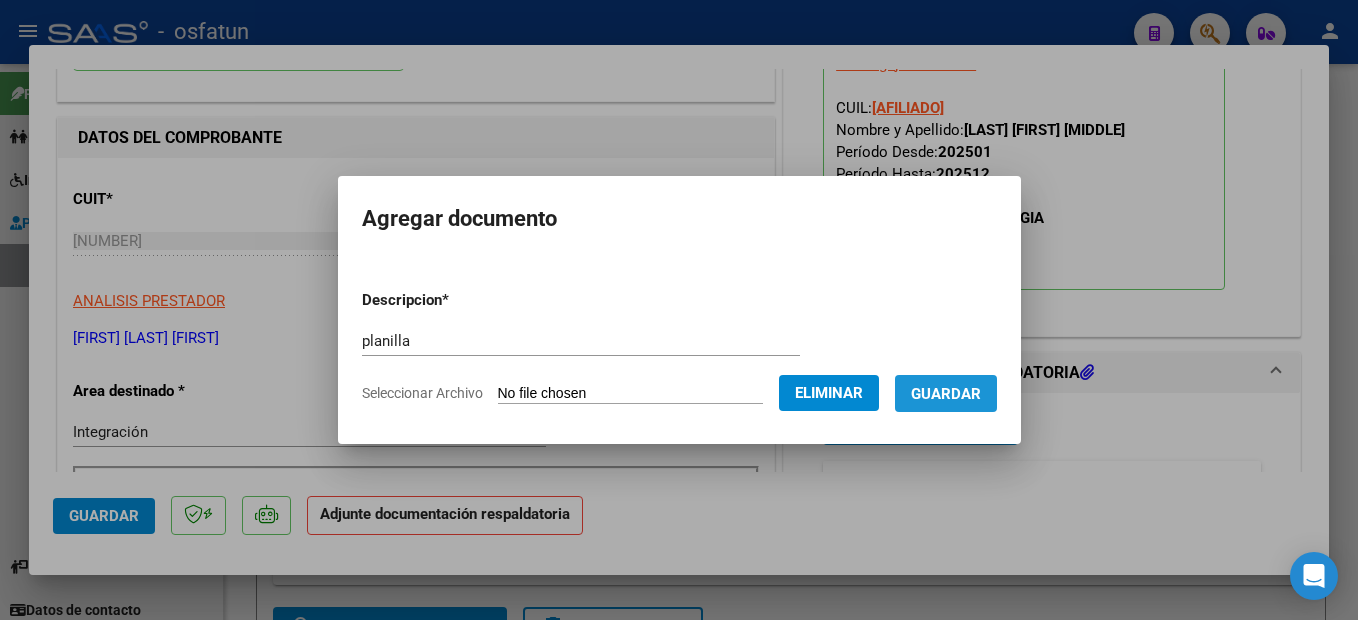 click on "Guardar" at bounding box center (946, 393) 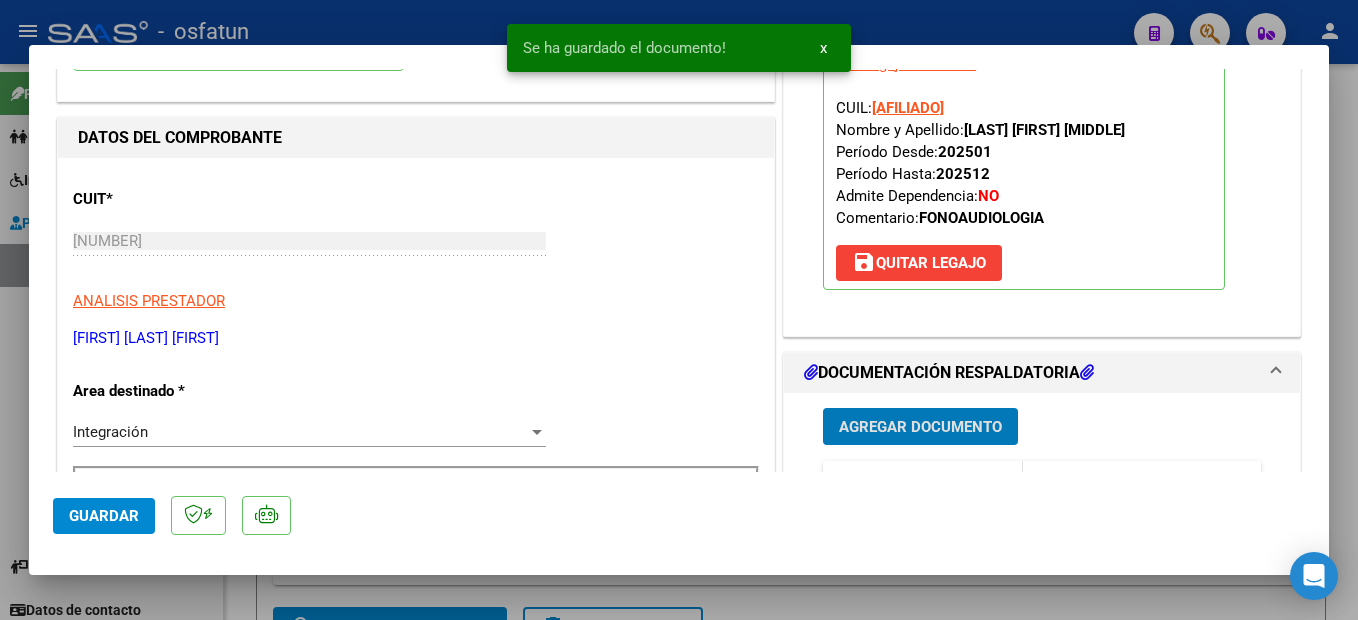 scroll, scrollTop: 300, scrollLeft: 0, axis: vertical 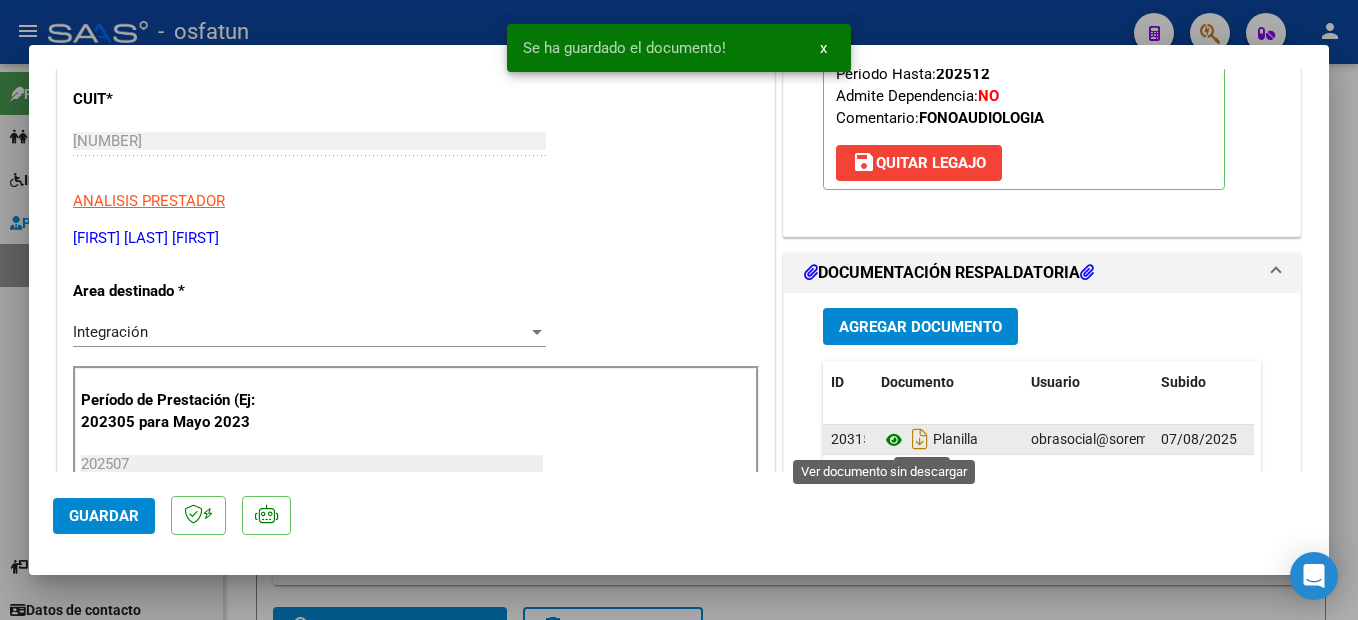 click 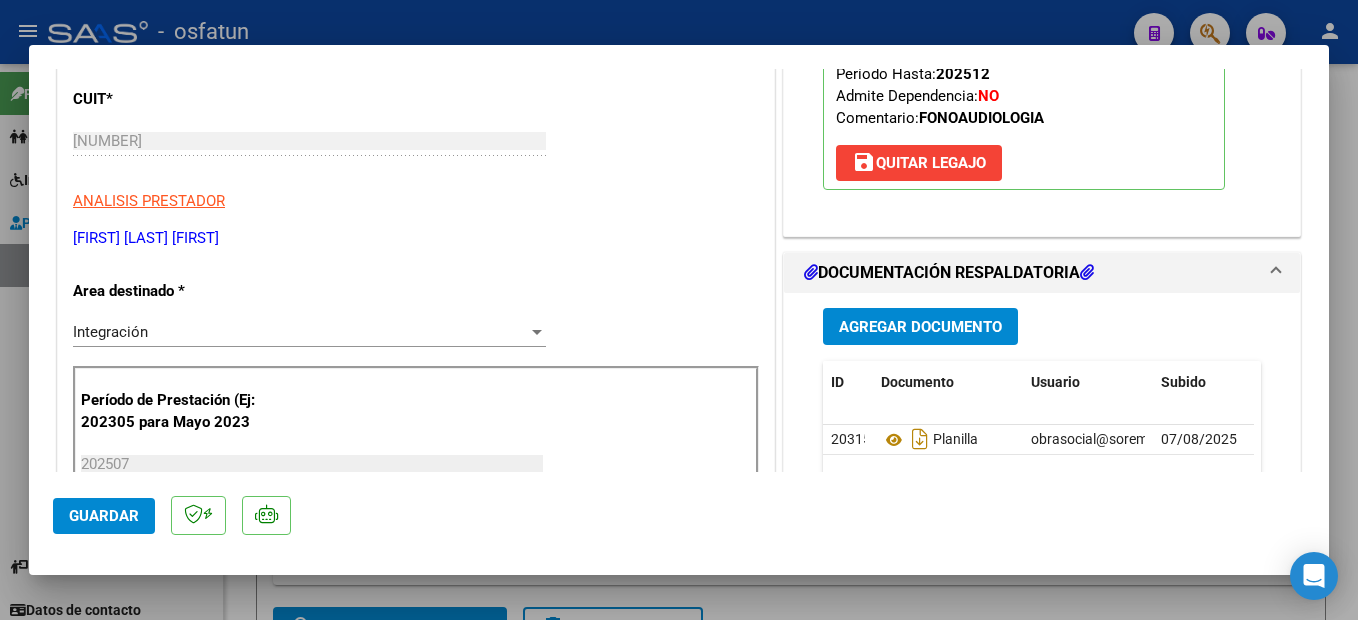 click on "Guardar" 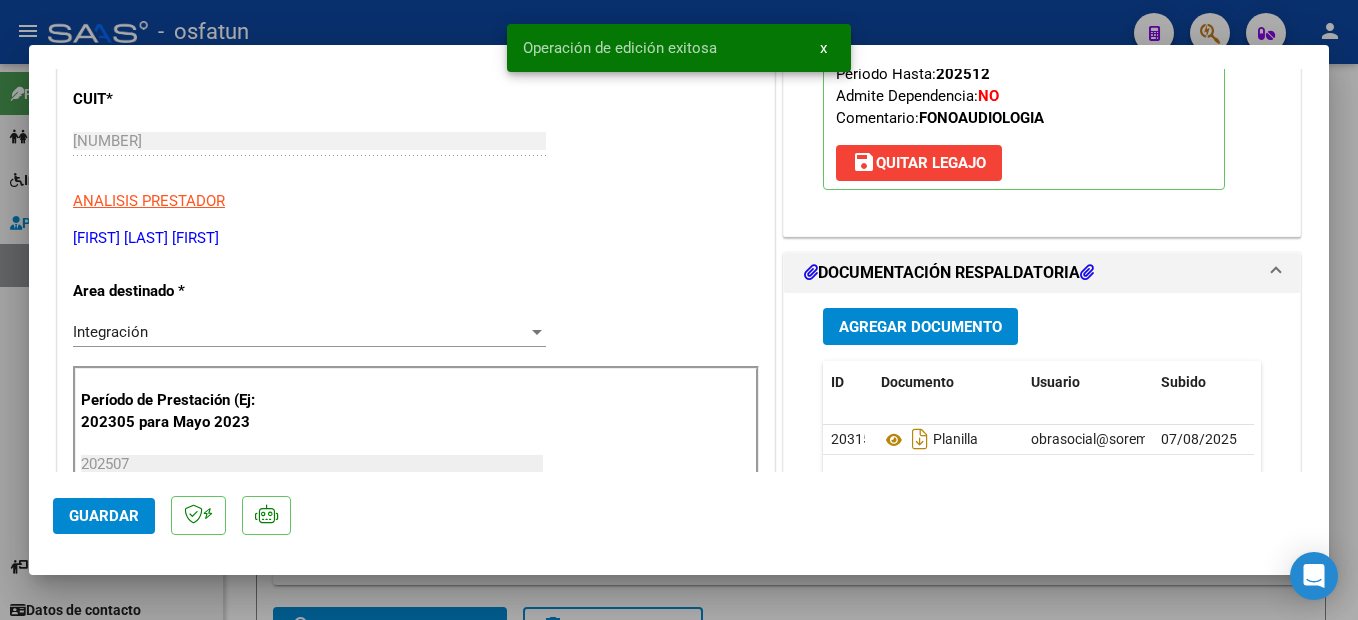 click at bounding box center [679, 310] 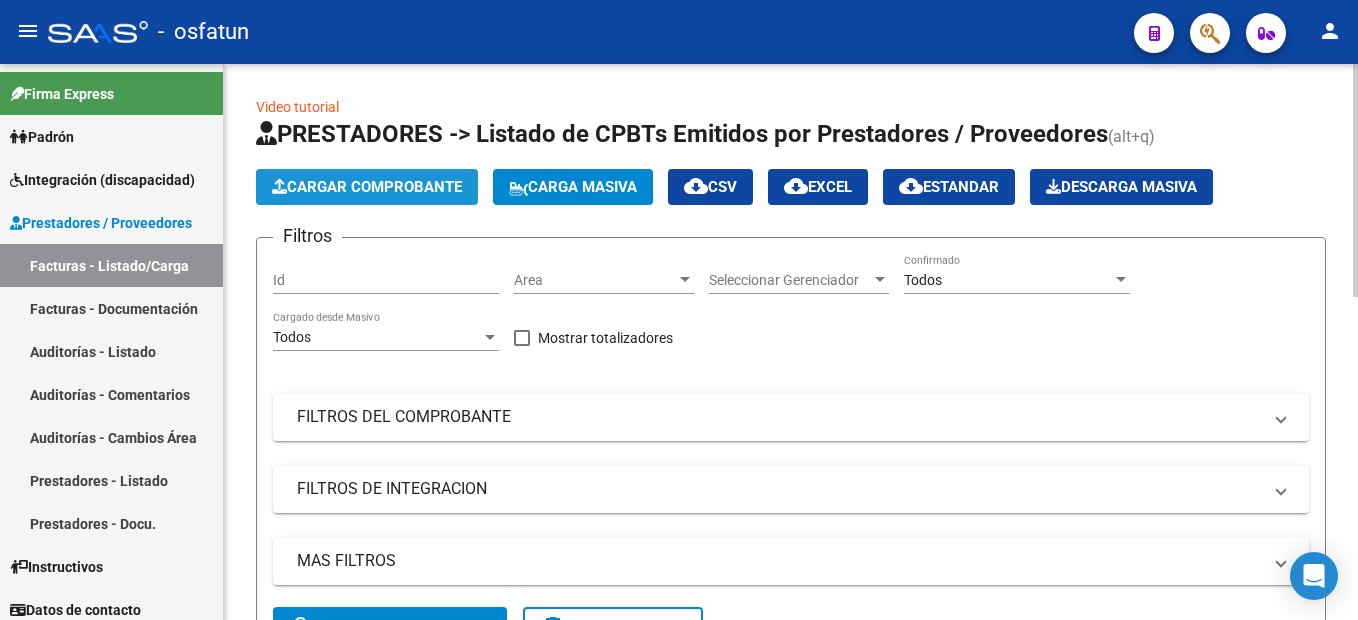 click on "Cargar Comprobante" 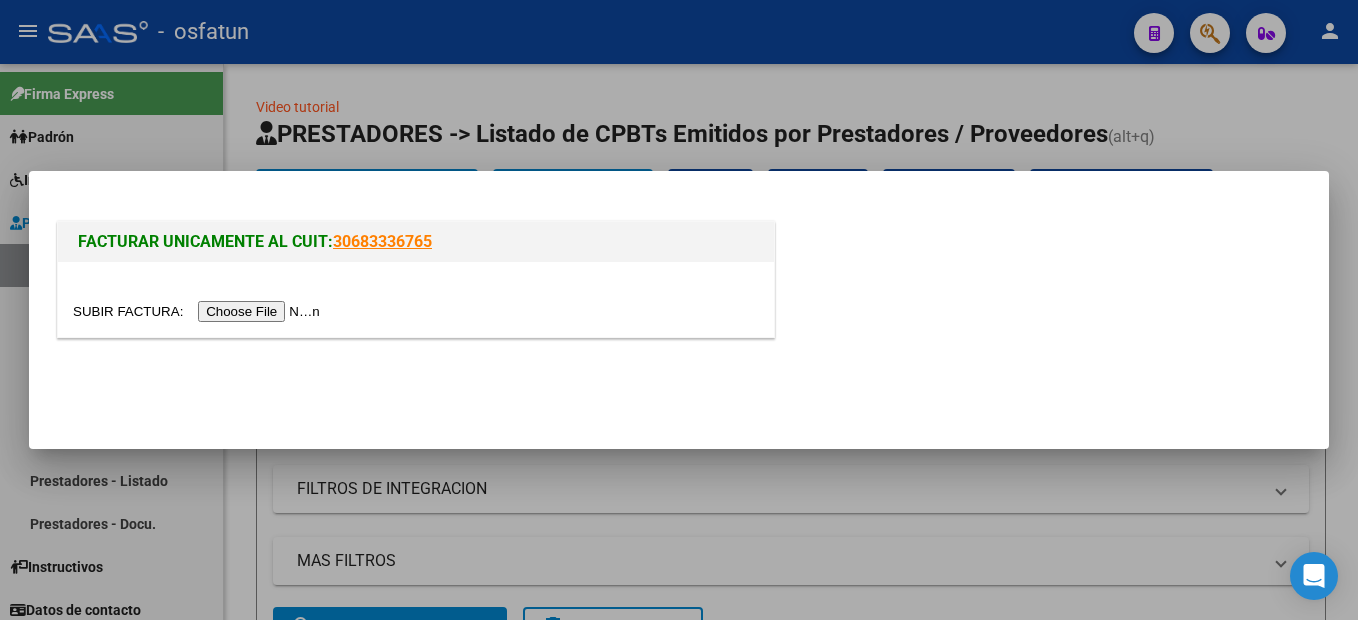 click at bounding box center [199, 311] 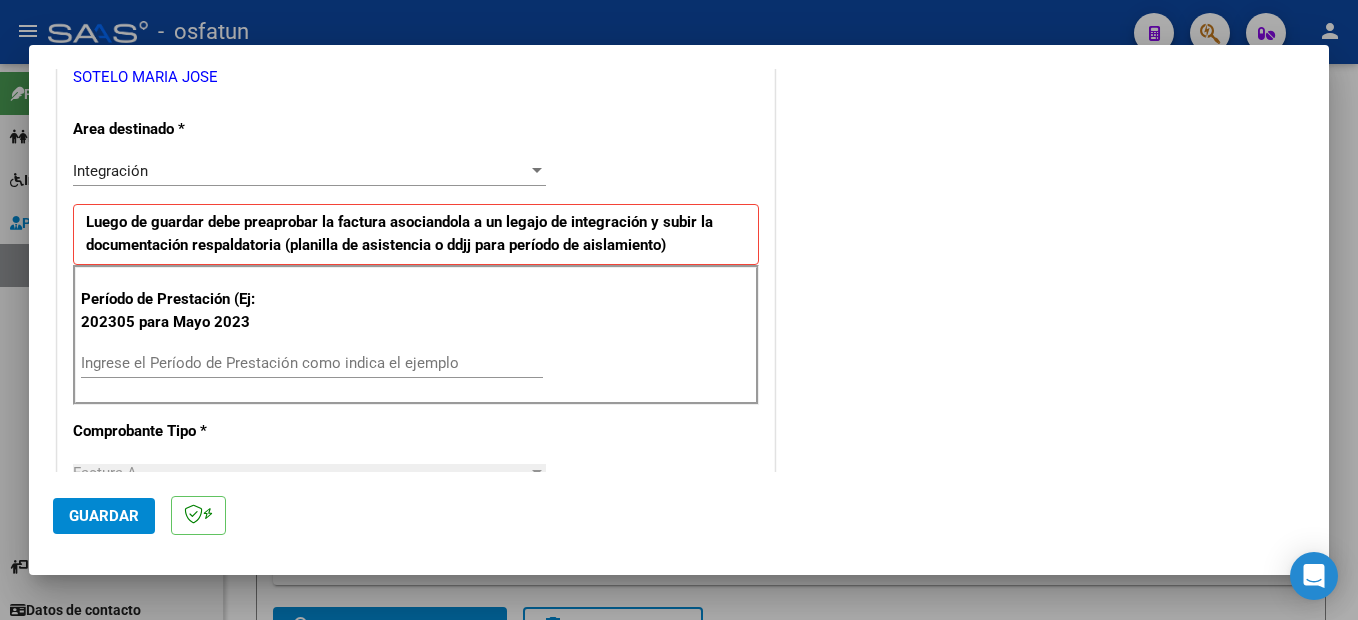 scroll, scrollTop: 400, scrollLeft: 0, axis: vertical 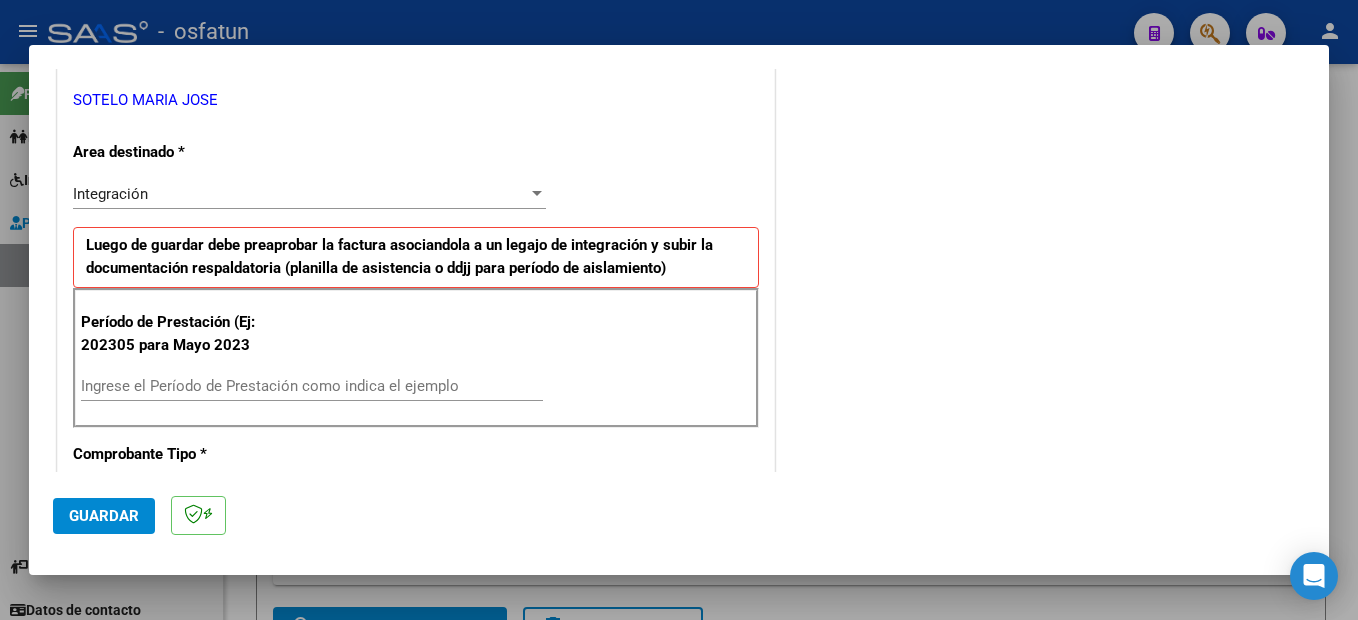 click on "Ingrese el Período de Prestación como indica el ejemplo" at bounding box center [312, 386] 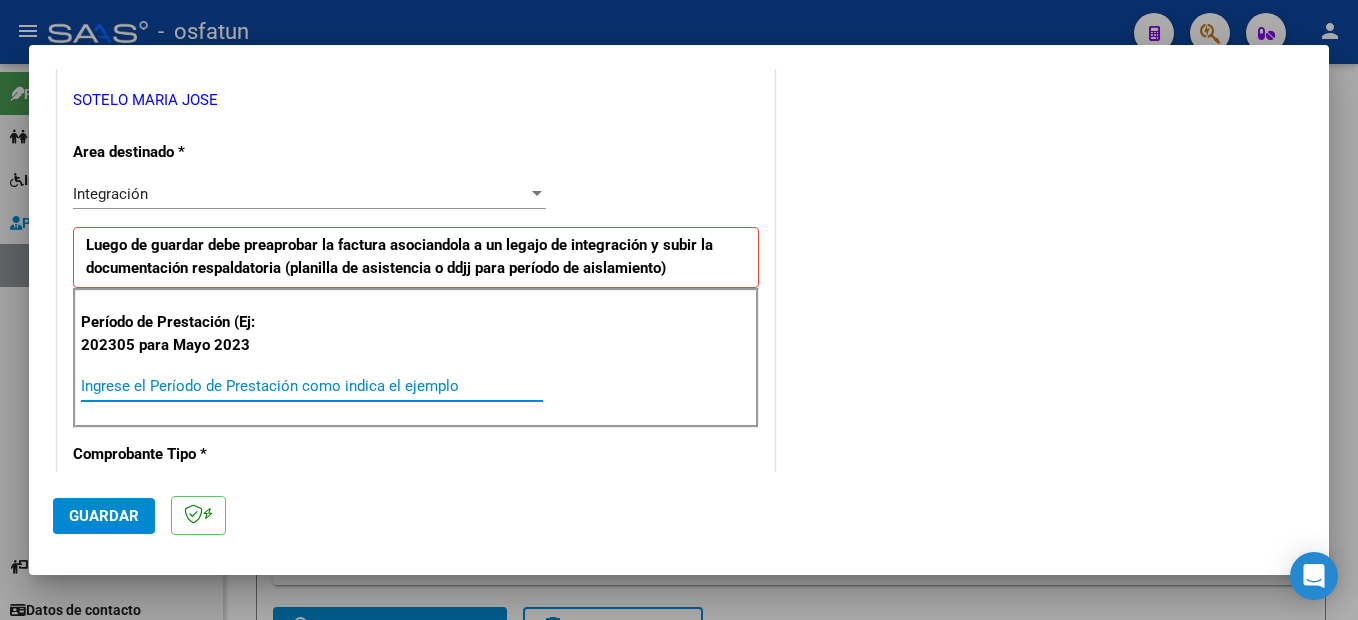 click on "Ingrese el Período de Prestación como indica el ejemplo" at bounding box center (312, 386) 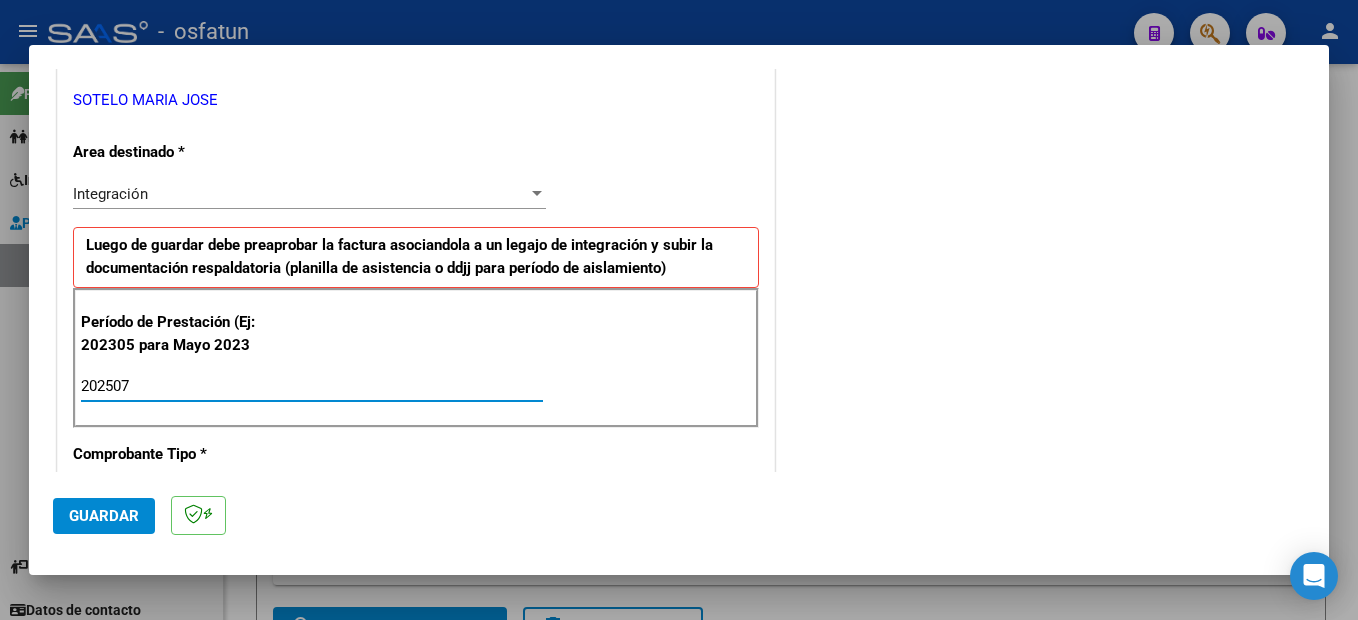 type on "202507" 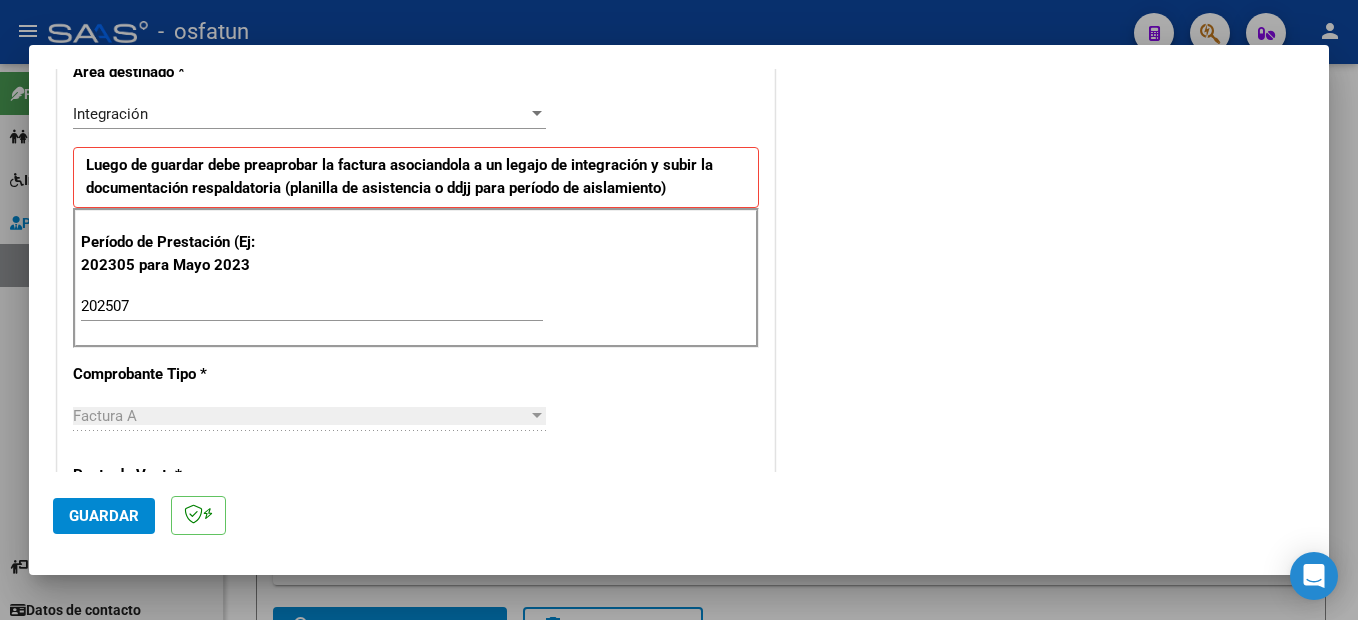 scroll, scrollTop: 995, scrollLeft: 0, axis: vertical 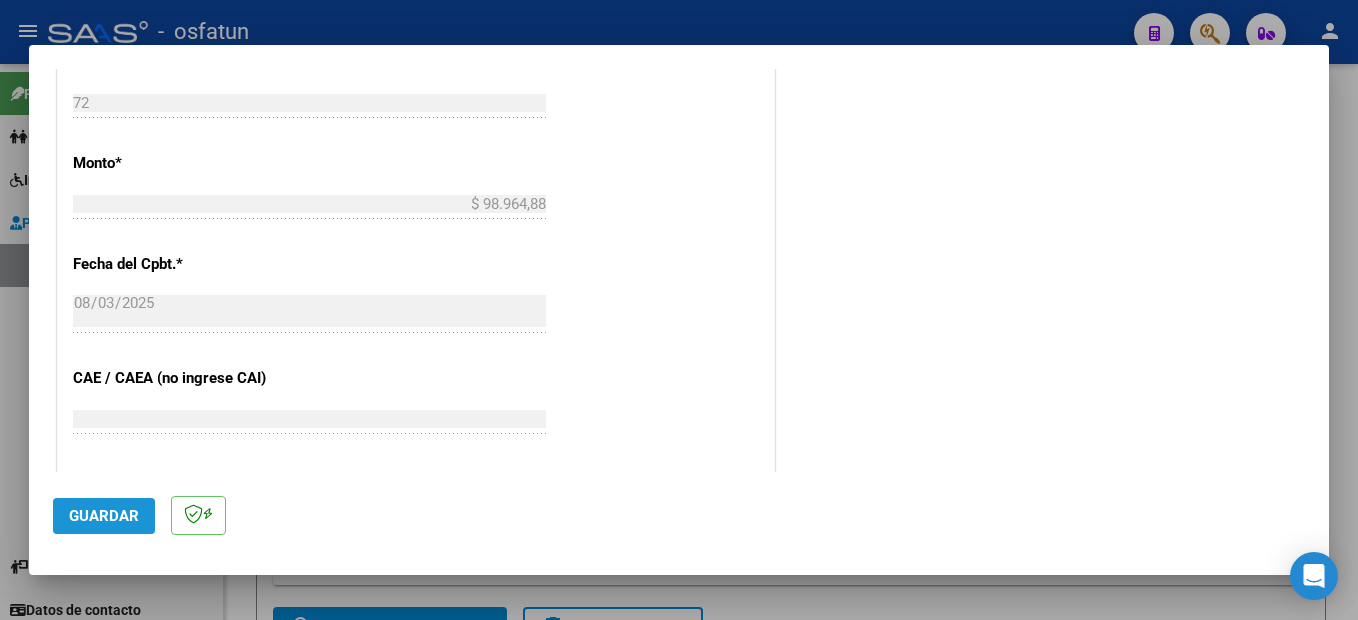 click on "Guardar" 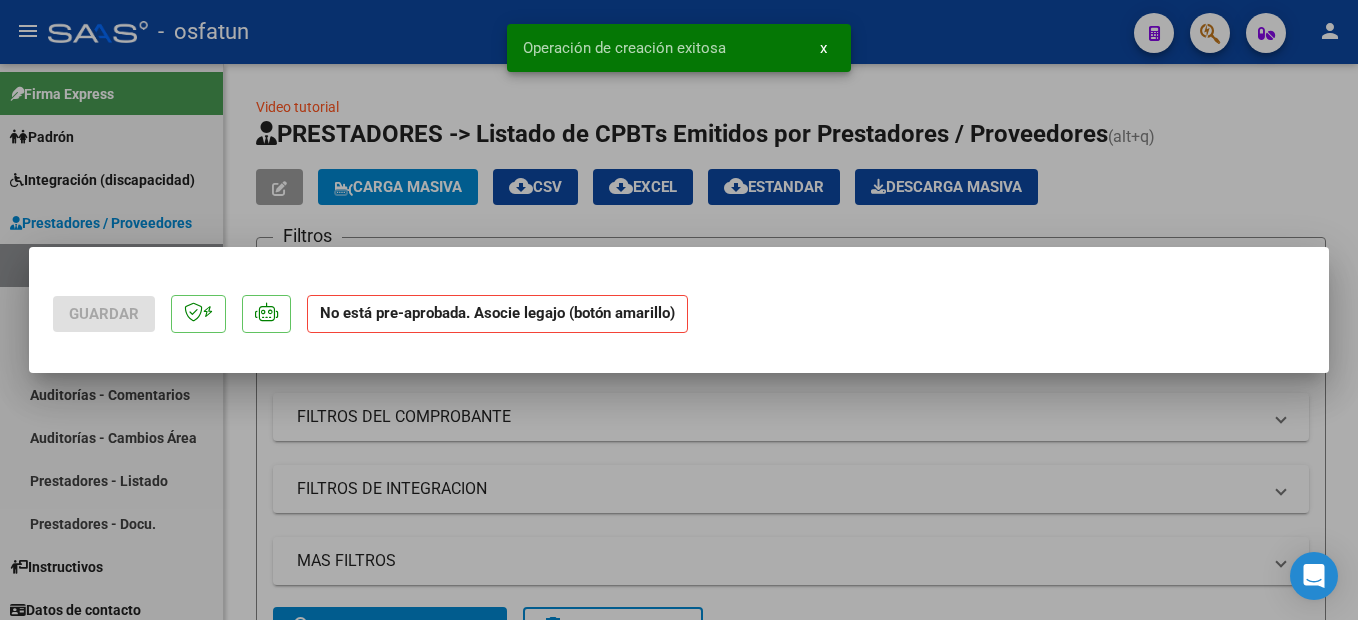 scroll, scrollTop: 0, scrollLeft: 0, axis: both 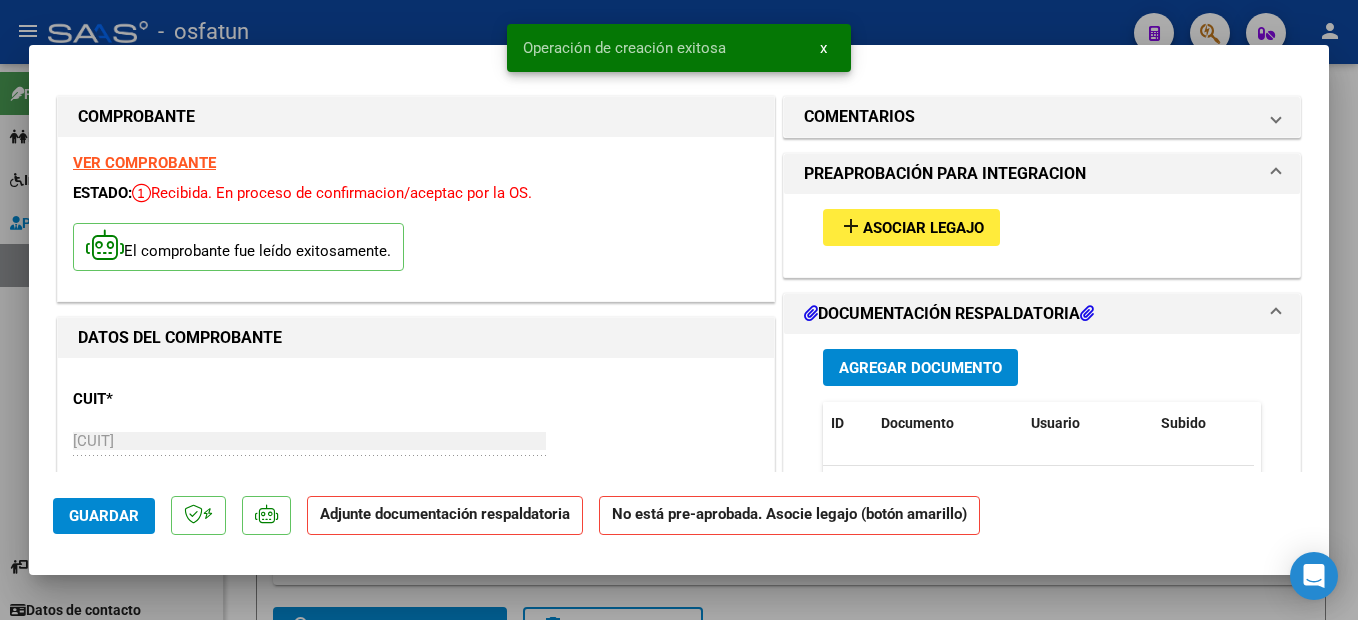 click on "Asociar Legajo" at bounding box center (923, 228) 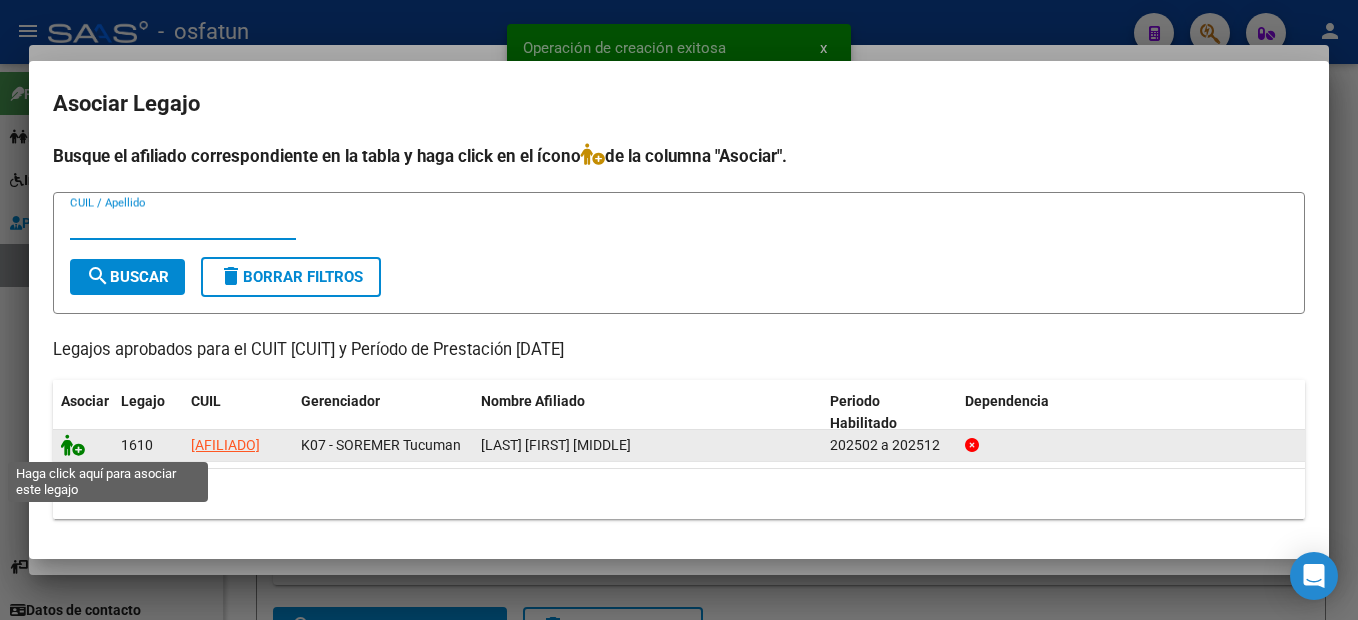 click 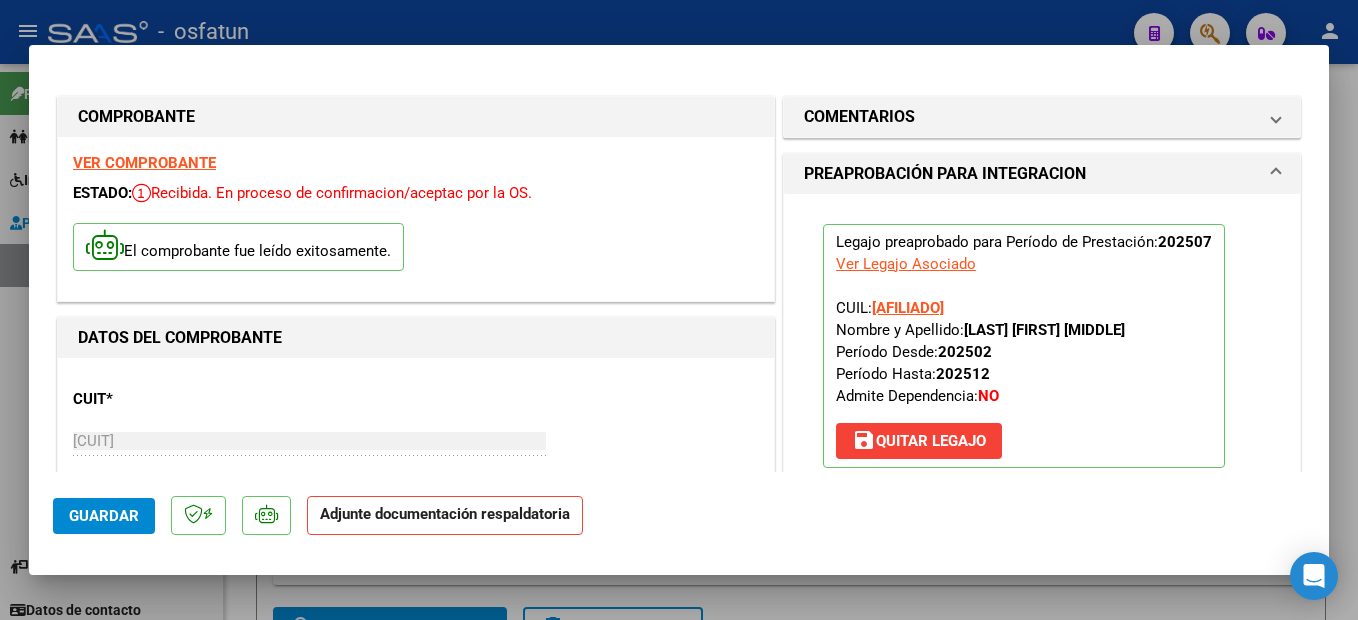 scroll, scrollTop: 300, scrollLeft: 0, axis: vertical 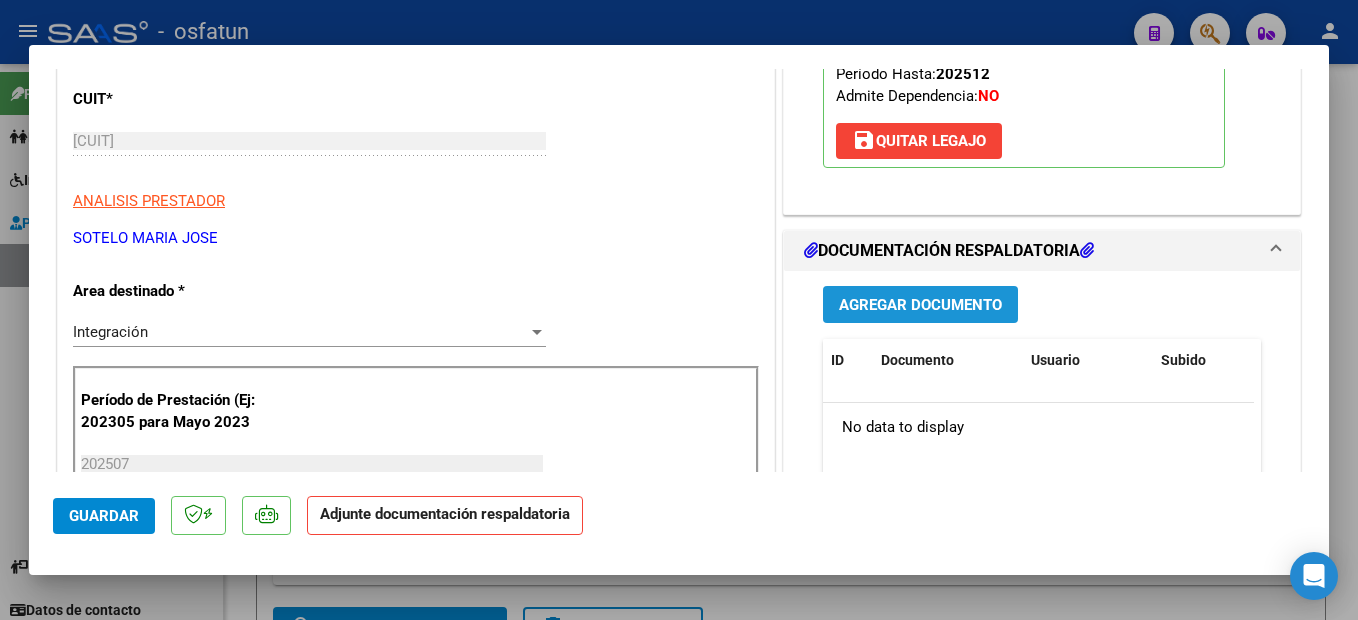 click on "Agregar Documento" at bounding box center (920, 305) 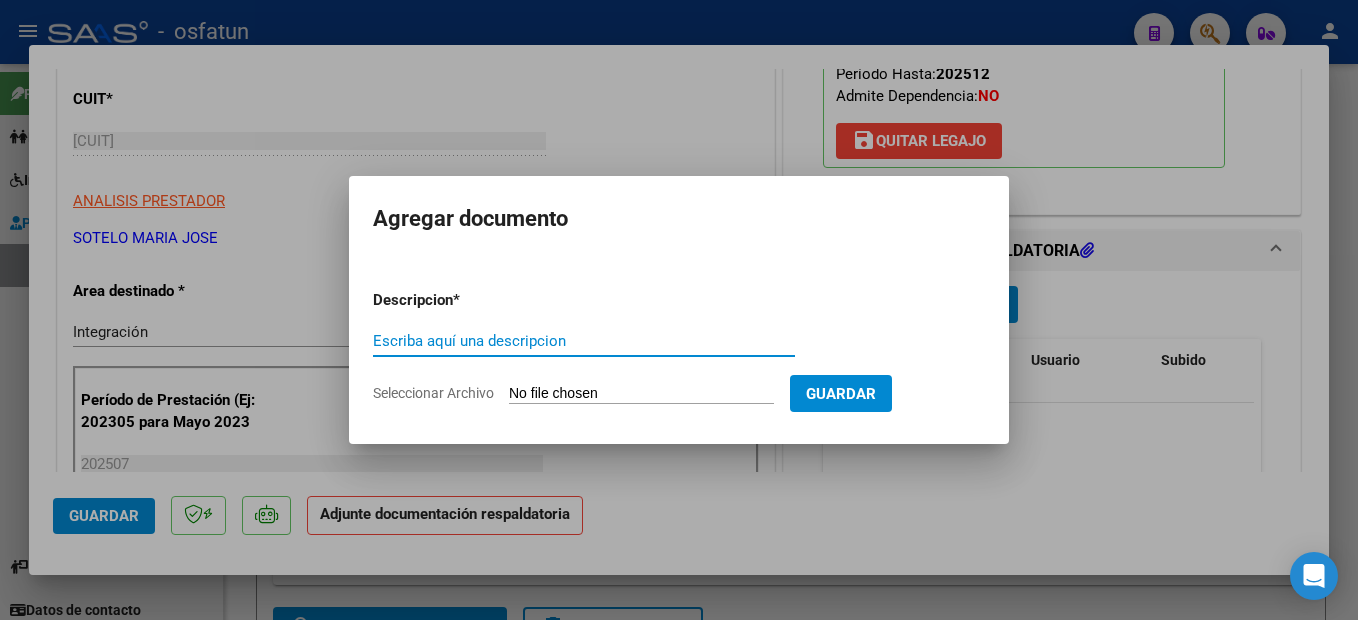 click on "Escriba aquí una descripcion" at bounding box center (584, 341) 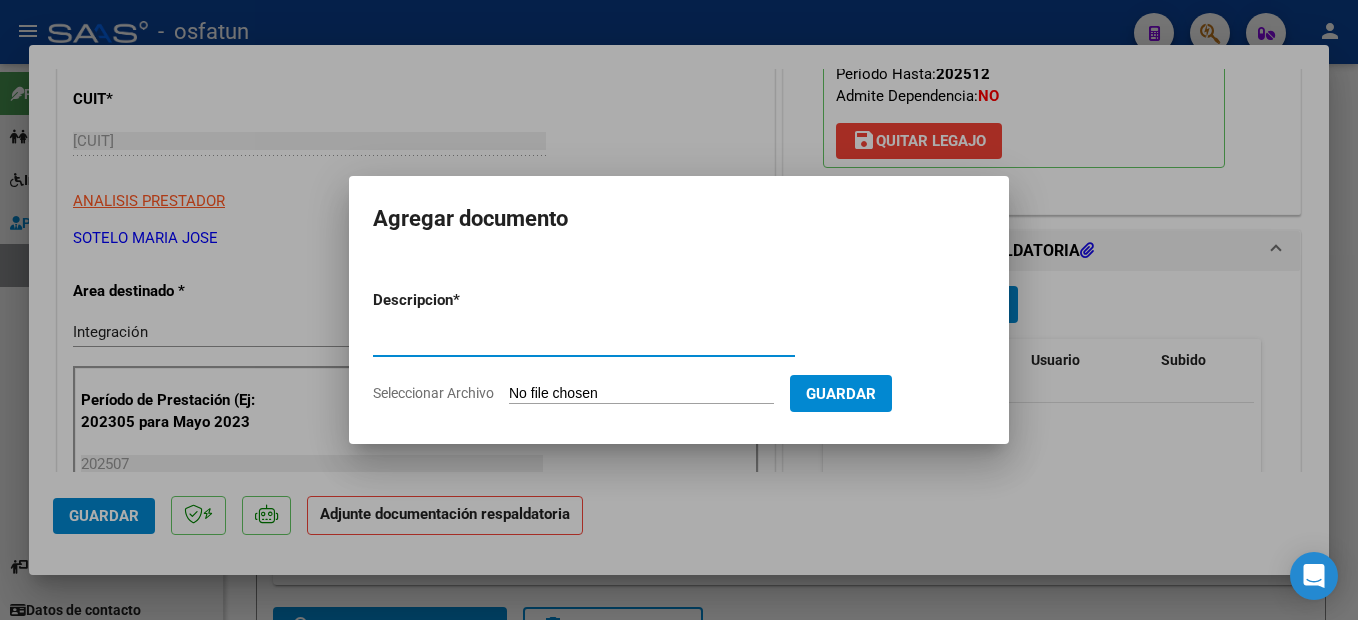 type on "PLANILLA" 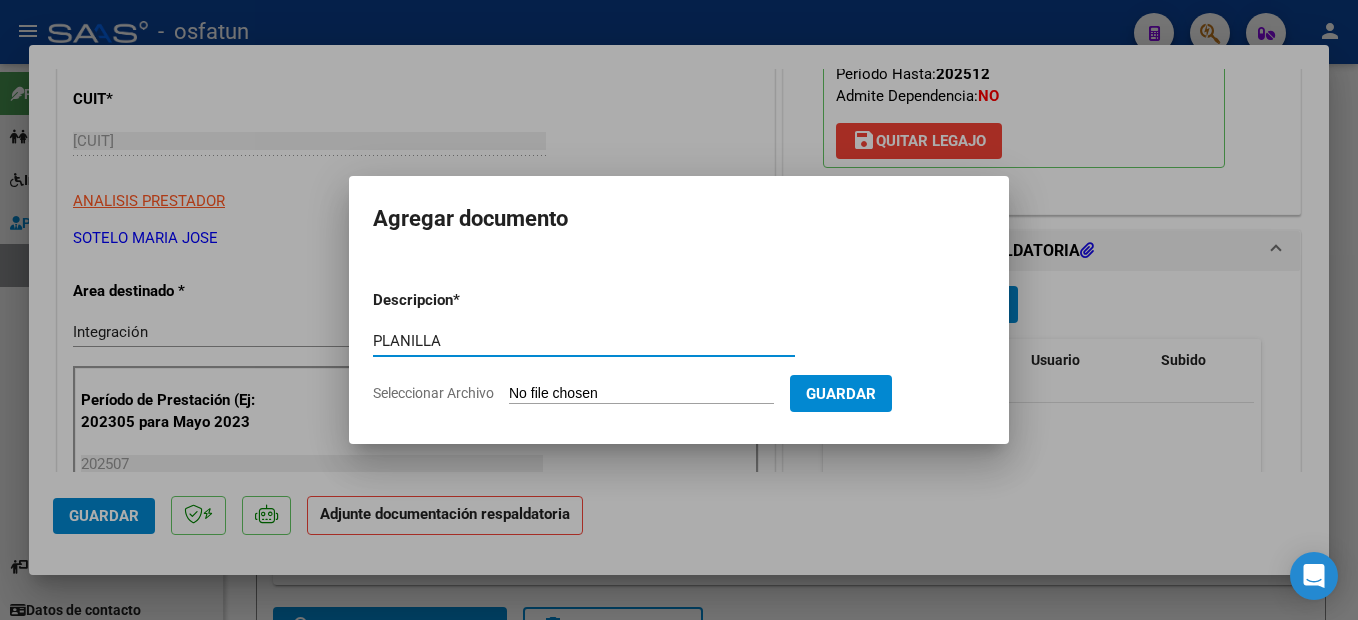 click on "Seleccionar Archivo" at bounding box center [641, 394] 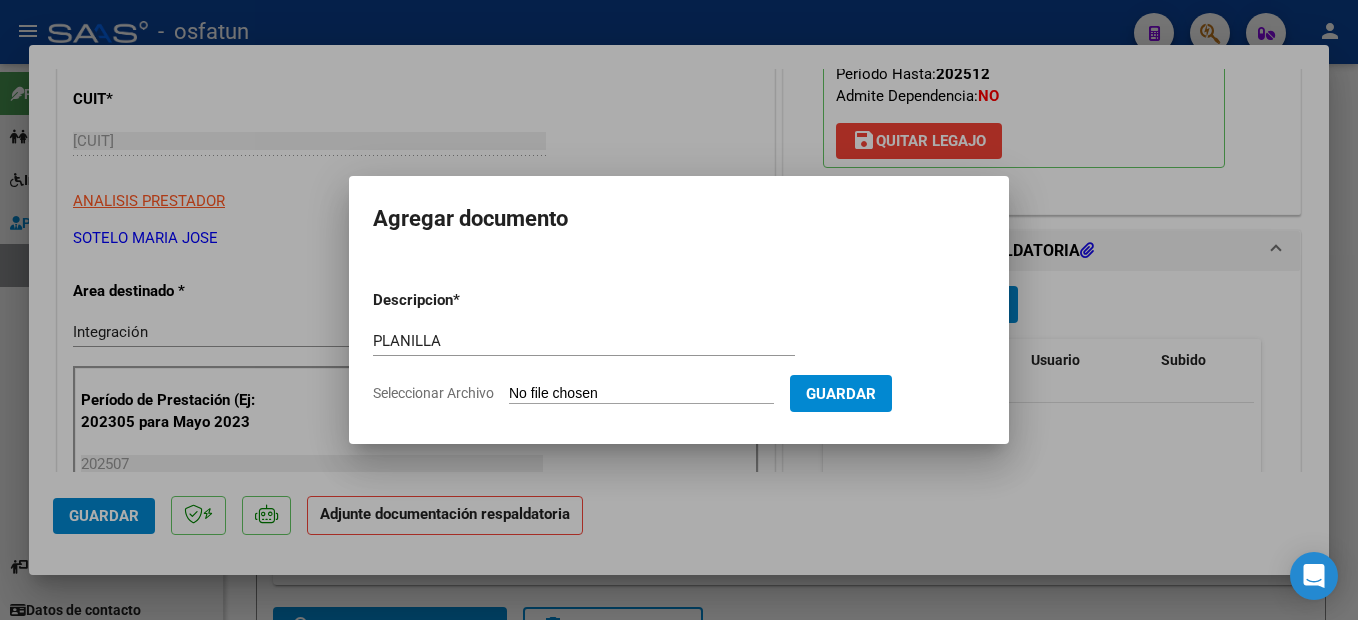 type on "C:\fakepath\250807110907.pdf" 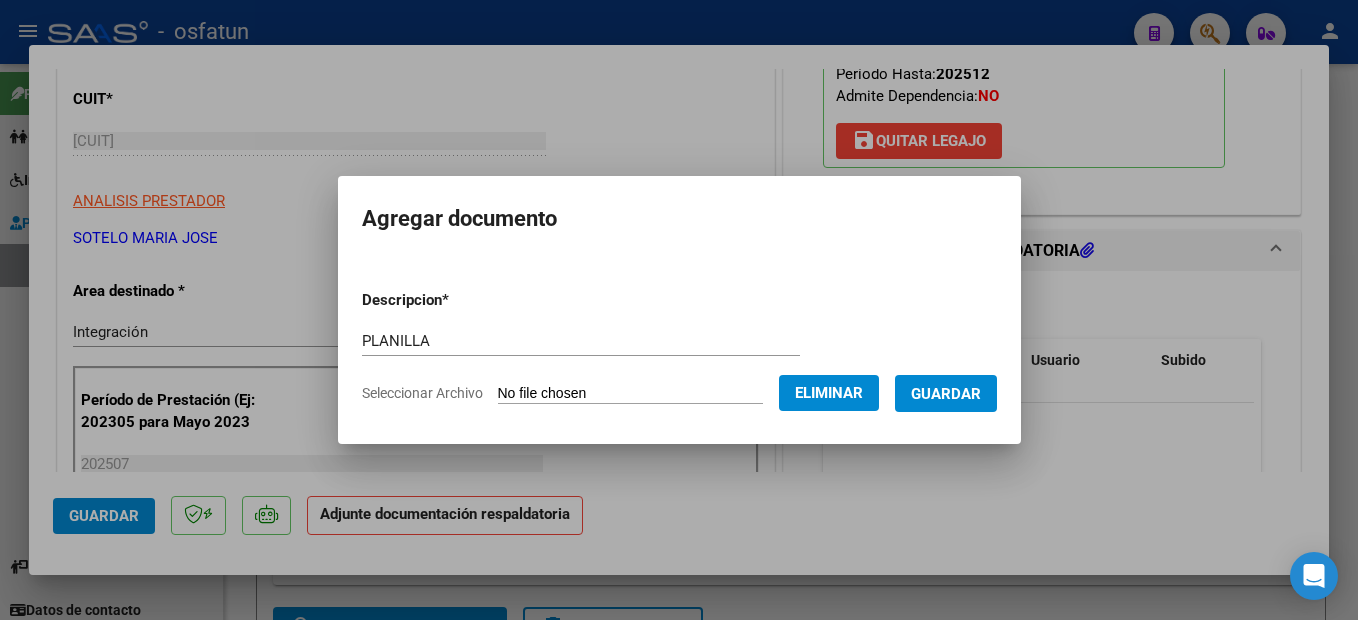 drag, startPoint x: 976, startPoint y: 391, endPoint x: 1038, endPoint y: 370, distance: 65.459915 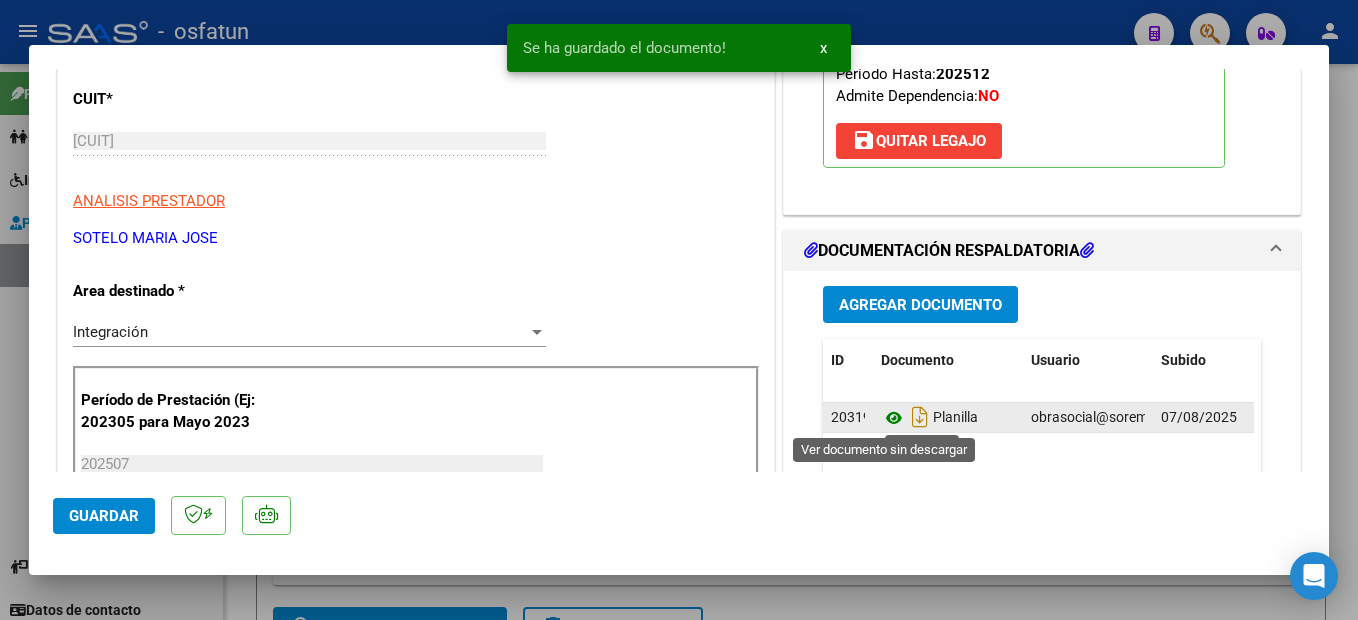 click 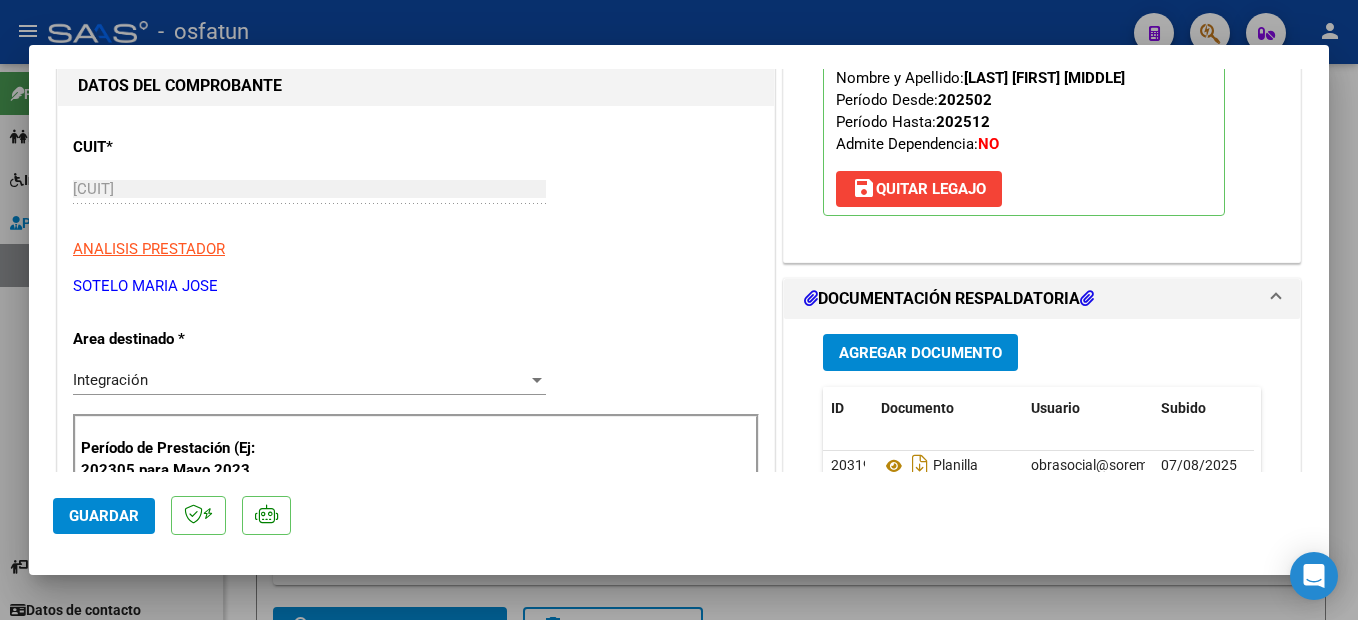 scroll, scrollTop: 300, scrollLeft: 0, axis: vertical 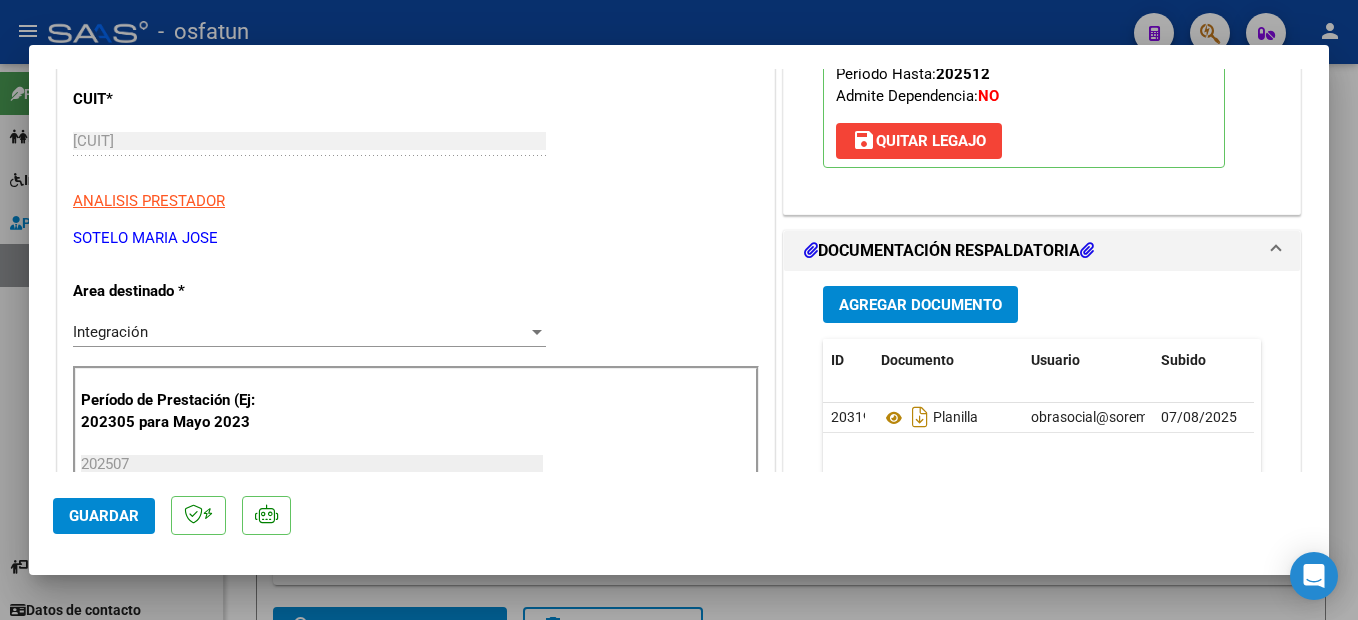 click on "Guardar" 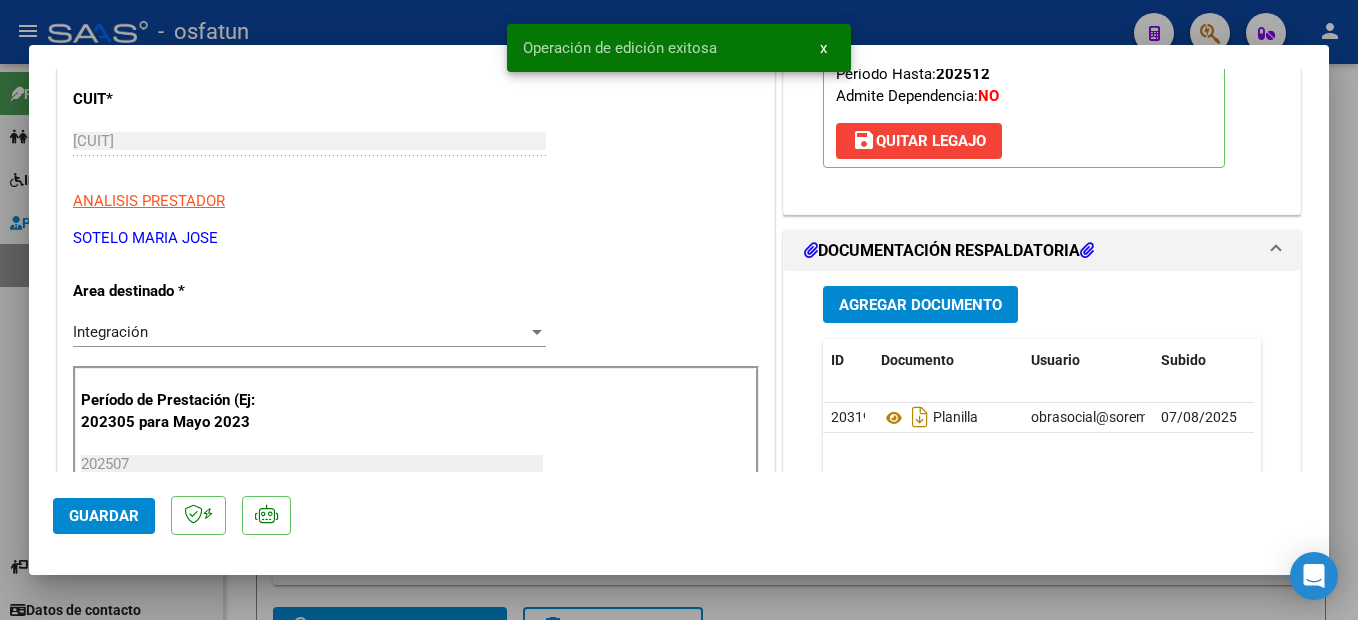 click at bounding box center (679, 310) 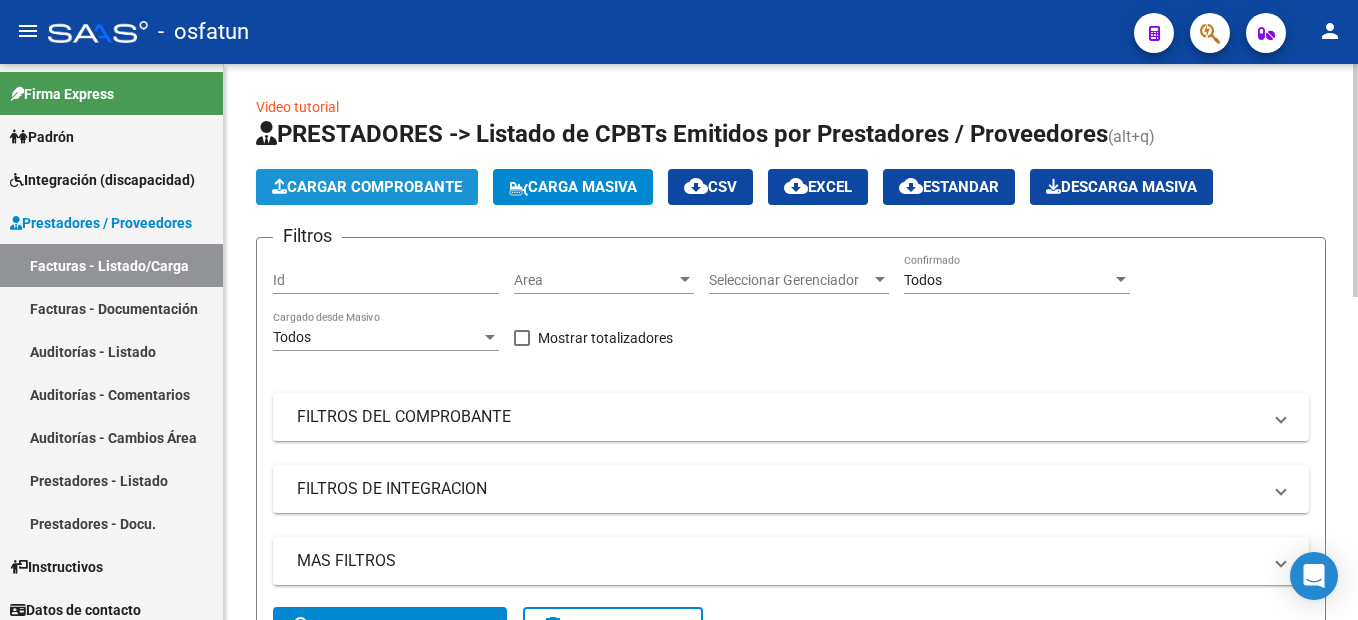 click on "Cargar Comprobante" 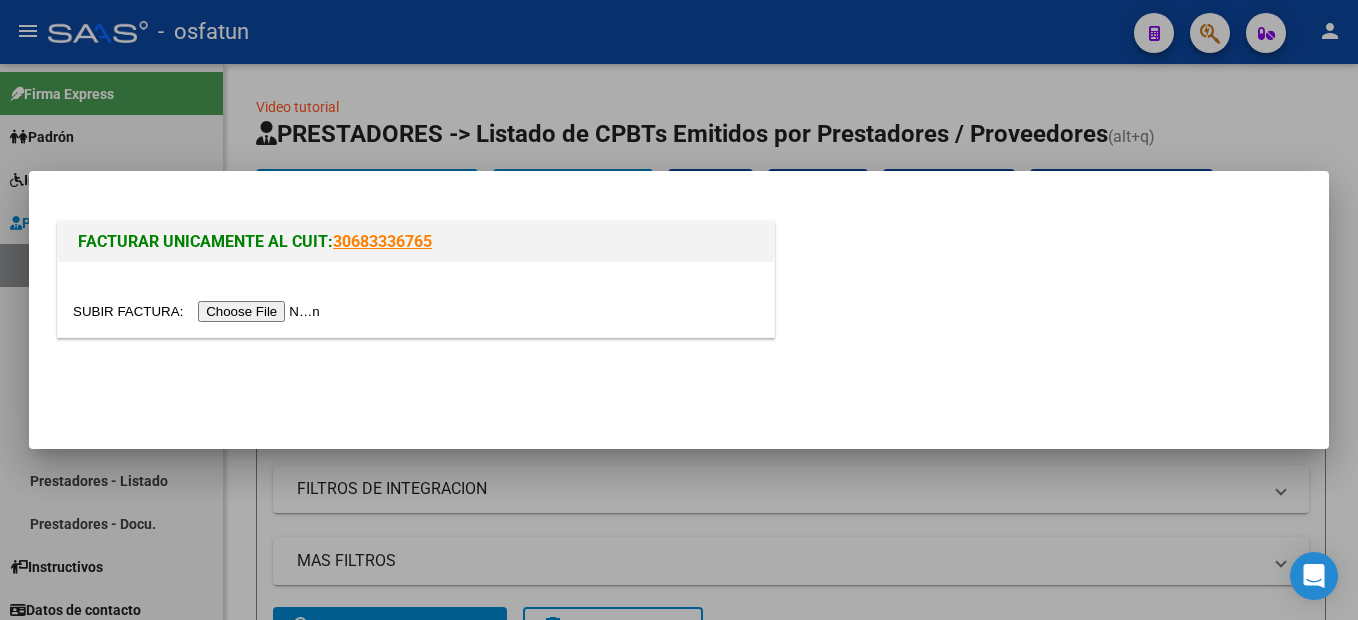 click at bounding box center (199, 311) 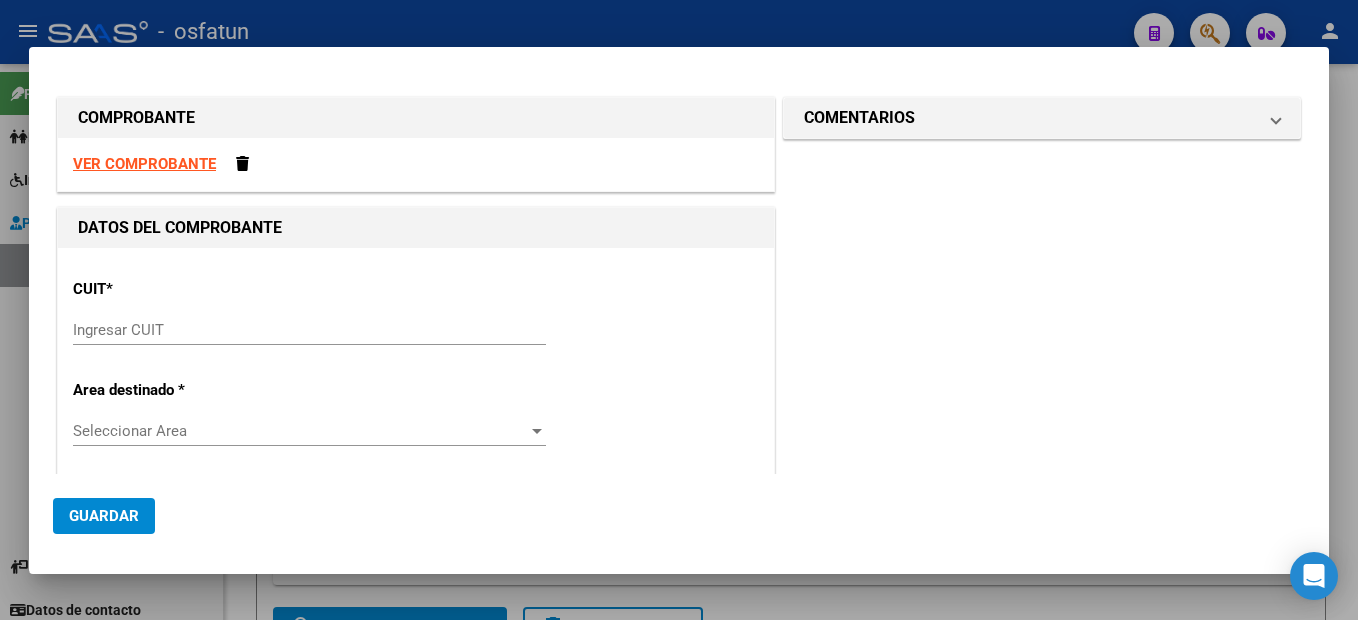 click on "VER COMPROBANTE" at bounding box center [416, 164] 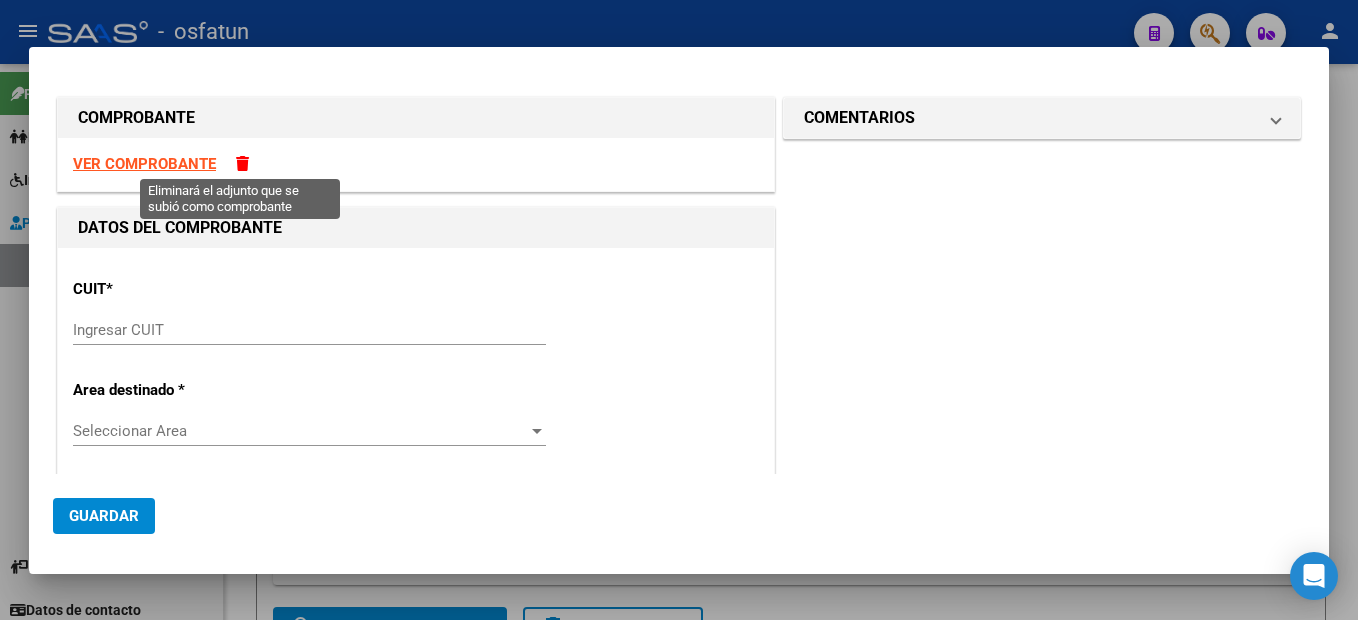 click at bounding box center (242, 163) 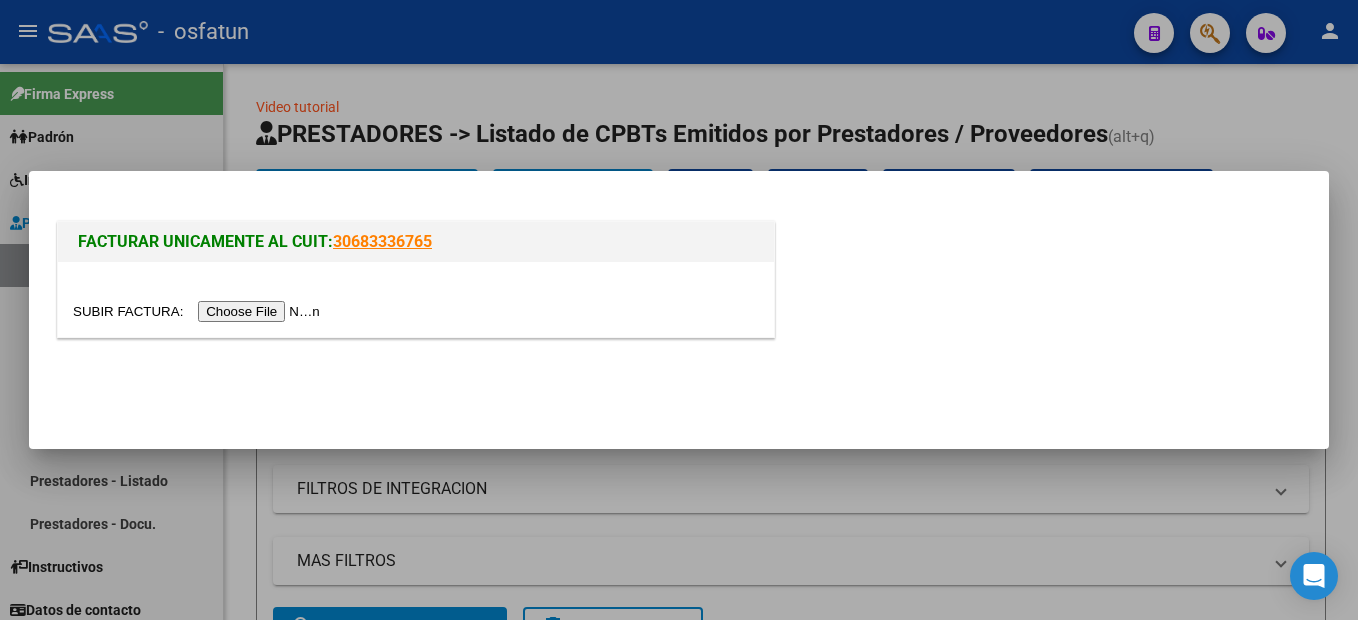 click at bounding box center [199, 311] 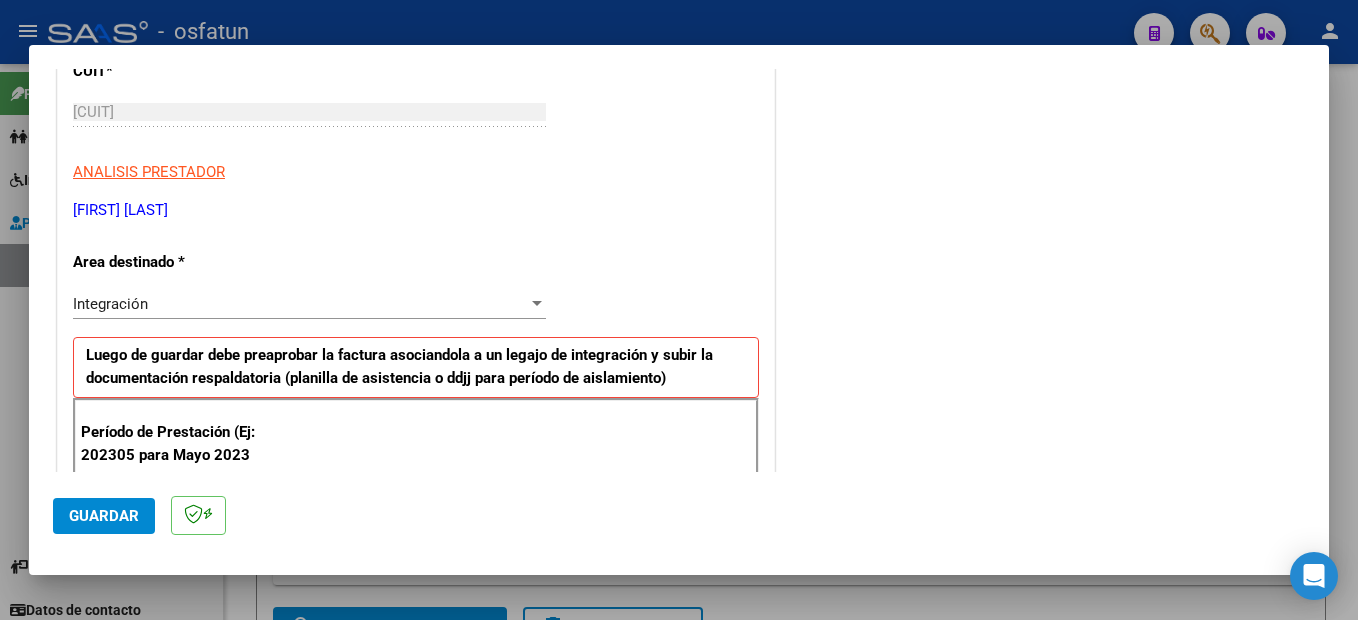 scroll, scrollTop: 500, scrollLeft: 0, axis: vertical 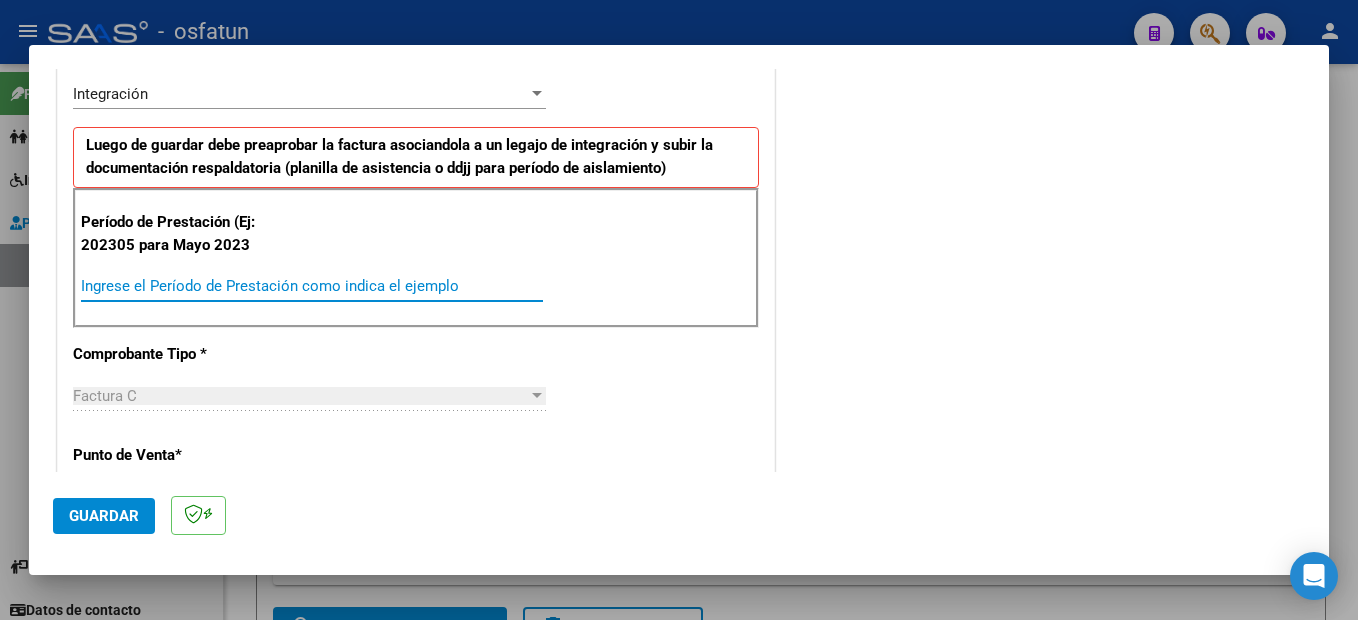 click on "Ingrese el Período de Prestación como indica el ejemplo" at bounding box center (312, 286) 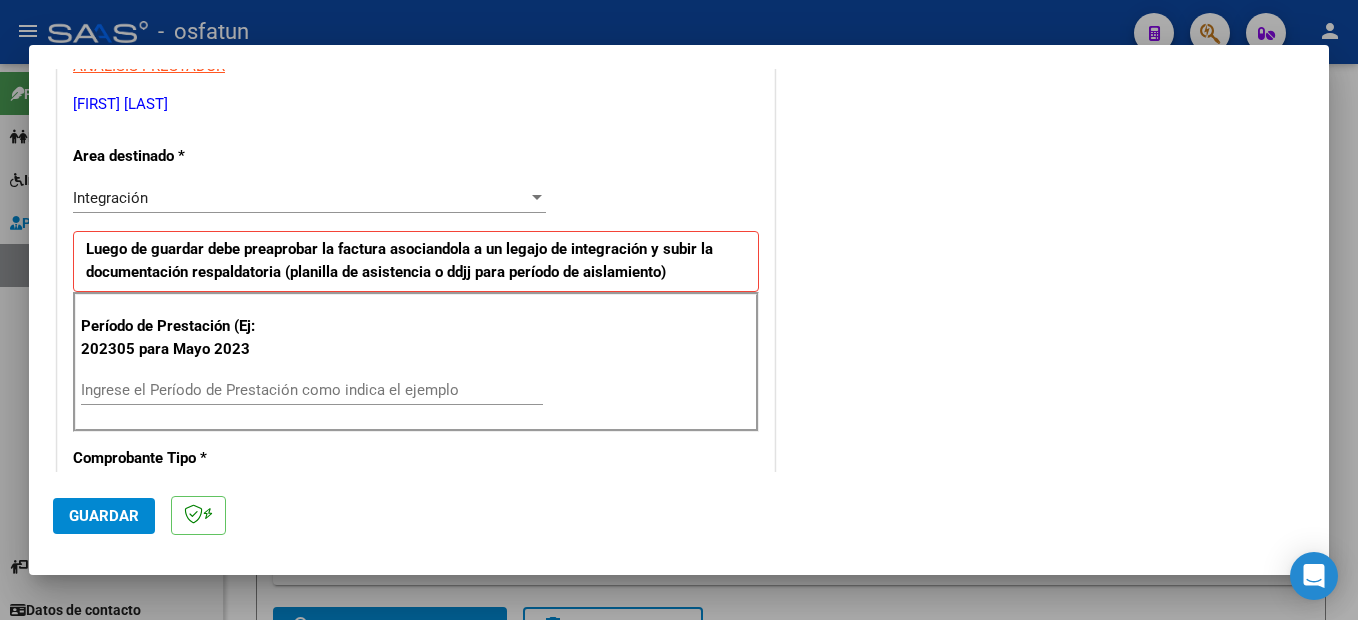 scroll, scrollTop: 395, scrollLeft: 0, axis: vertical 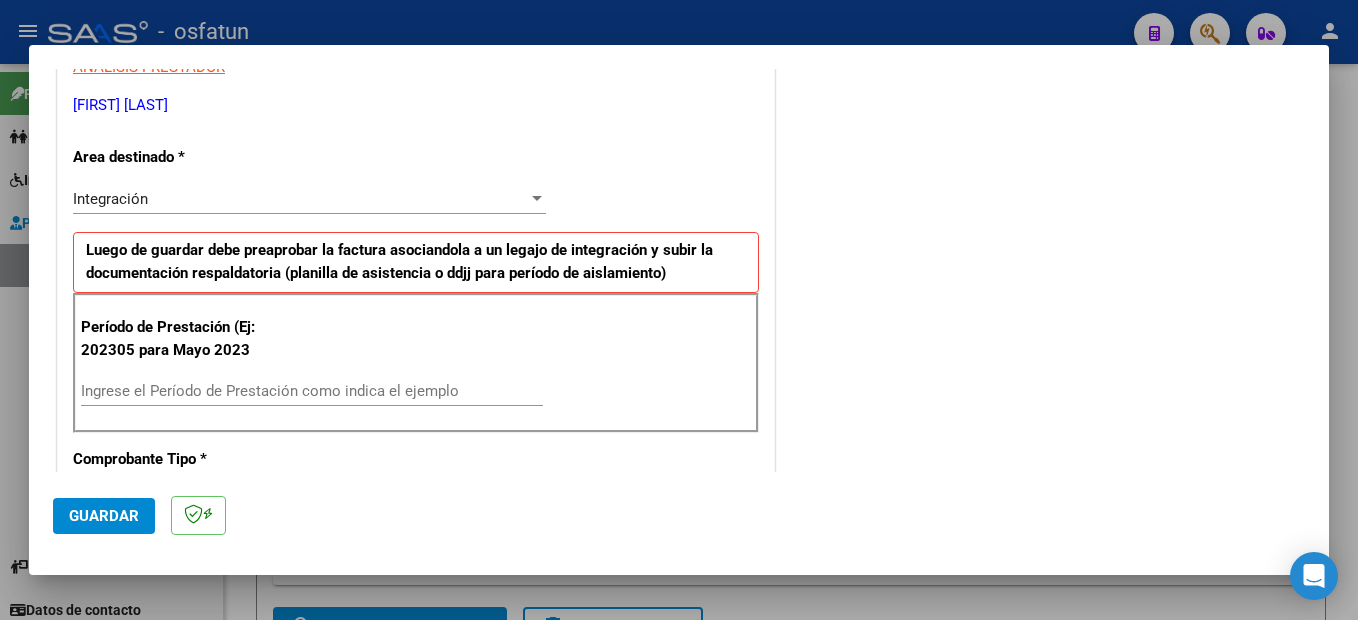 drag, startPoint x: 175, startPoint y: 392, endPoint x: 184, endPoint y: 387, distance: 10.29563 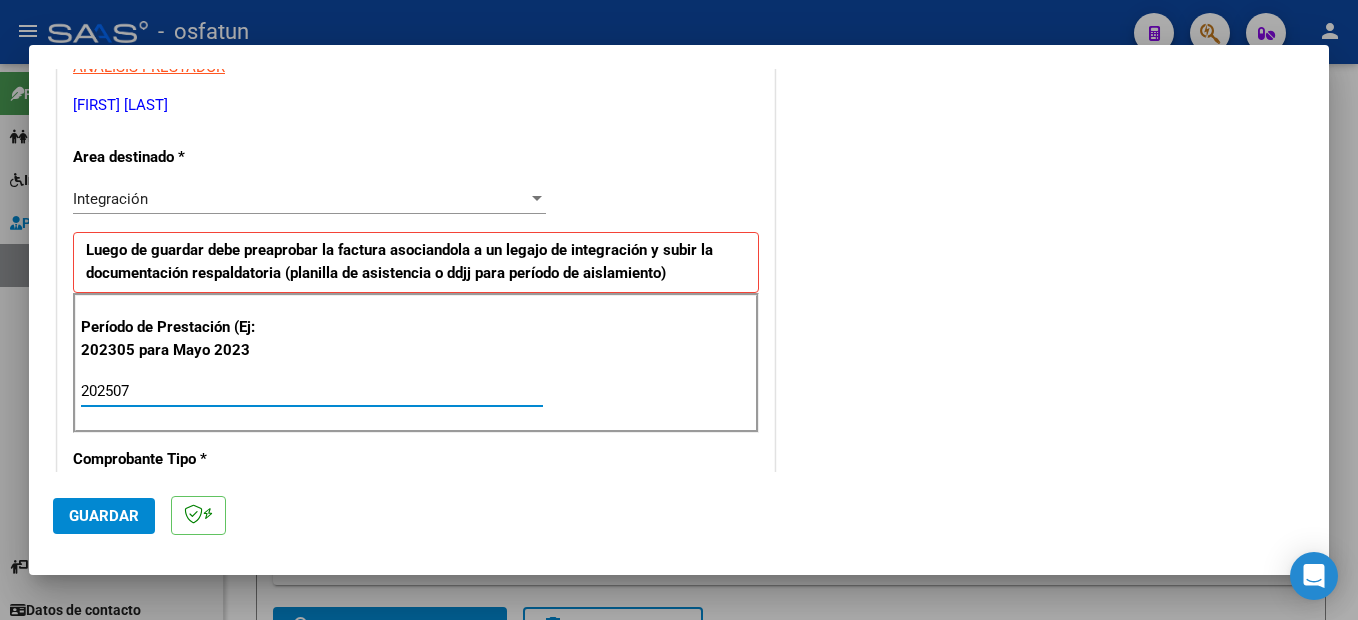 type on "202507" 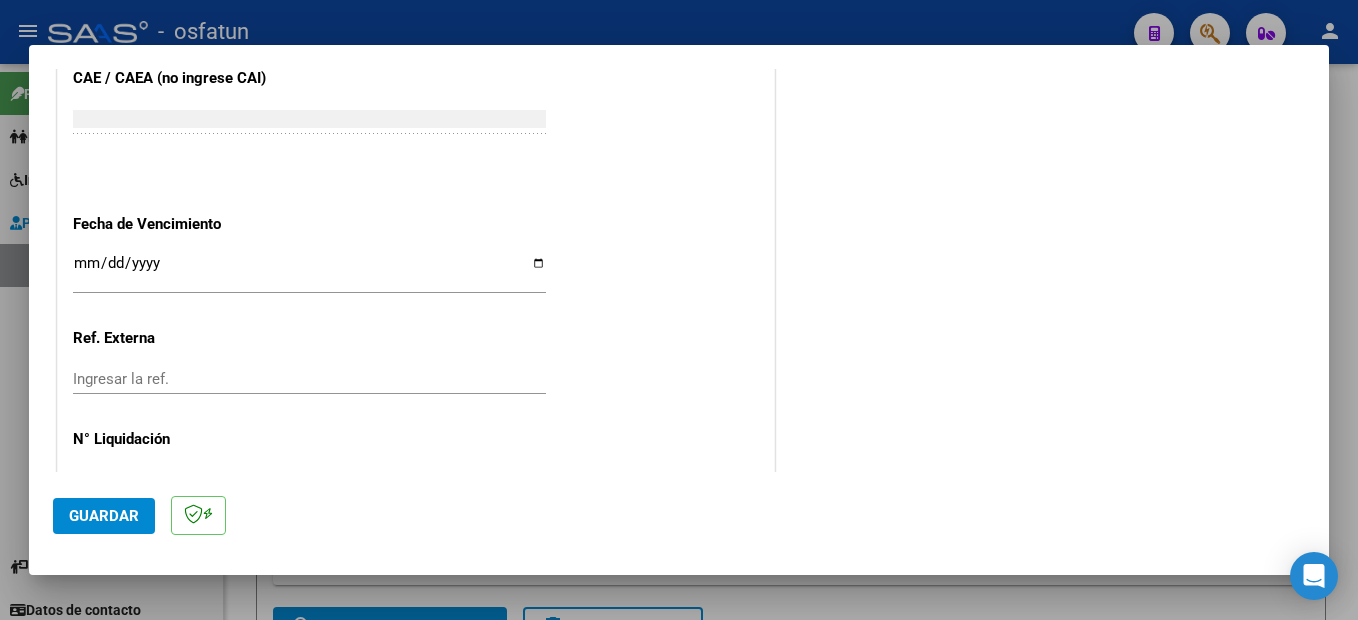 scroll, scrollTop: 1357, scrollLeft: 0, axis: vertical 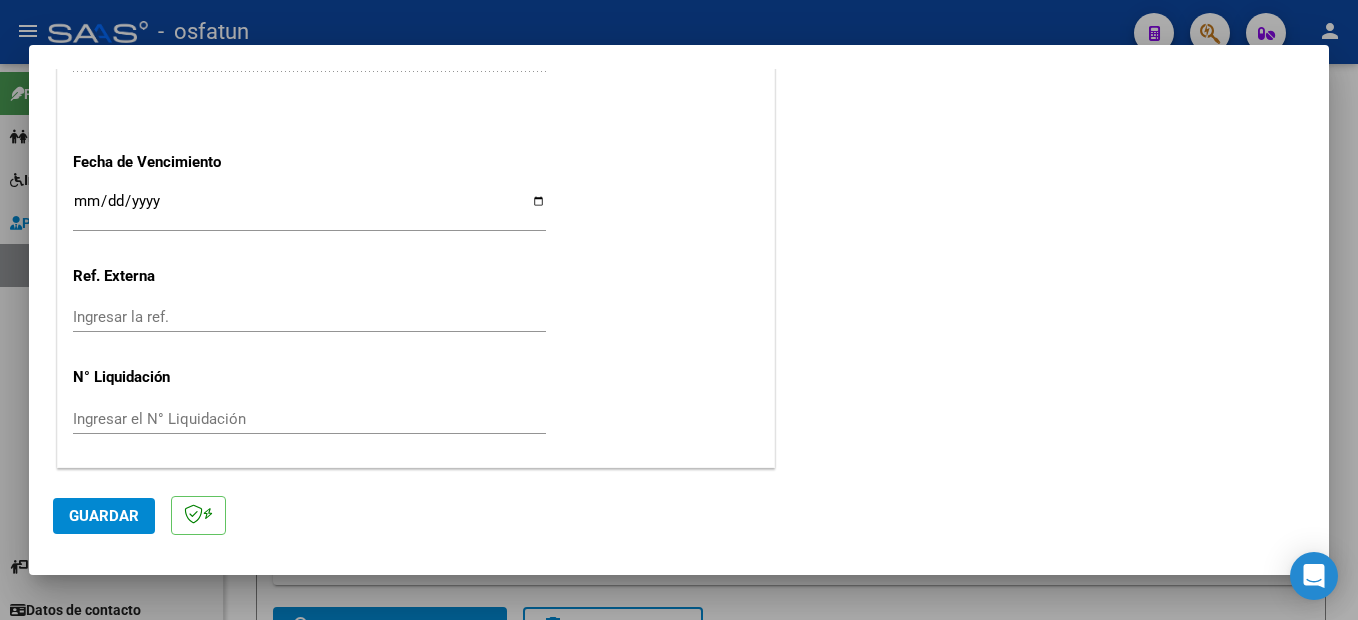 click on "Guardar" 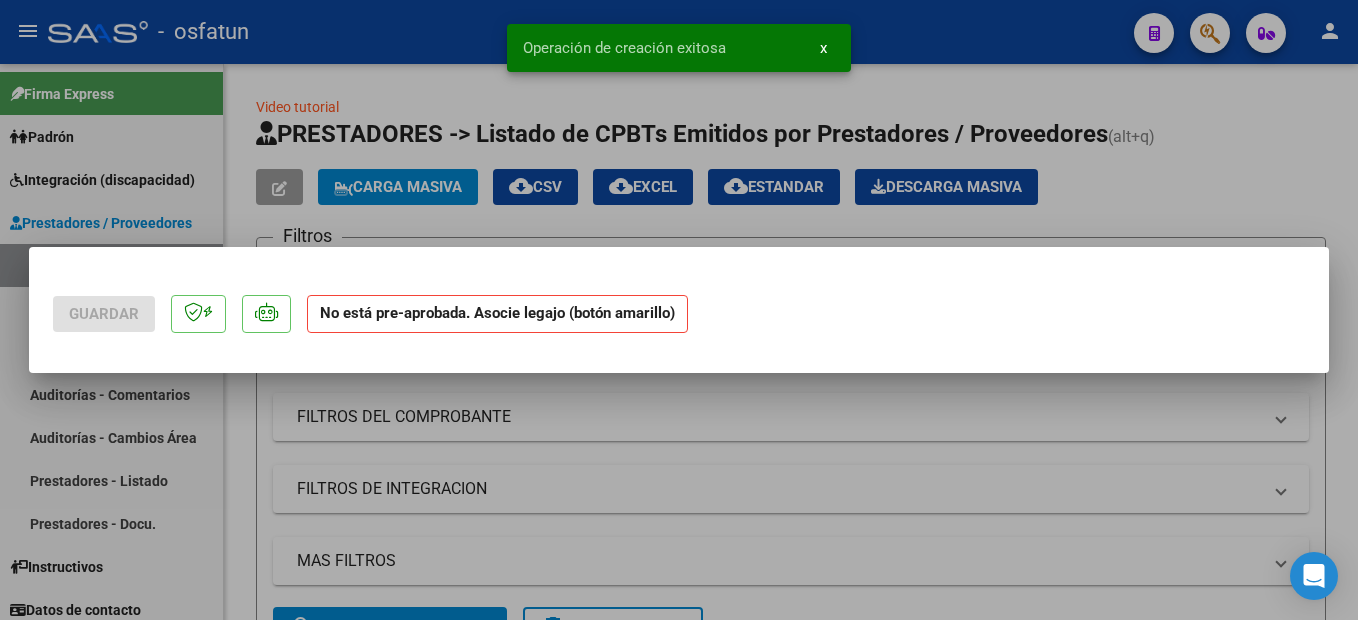 scroll, scrollTop: 0, scrollLeft: 0, axis: both 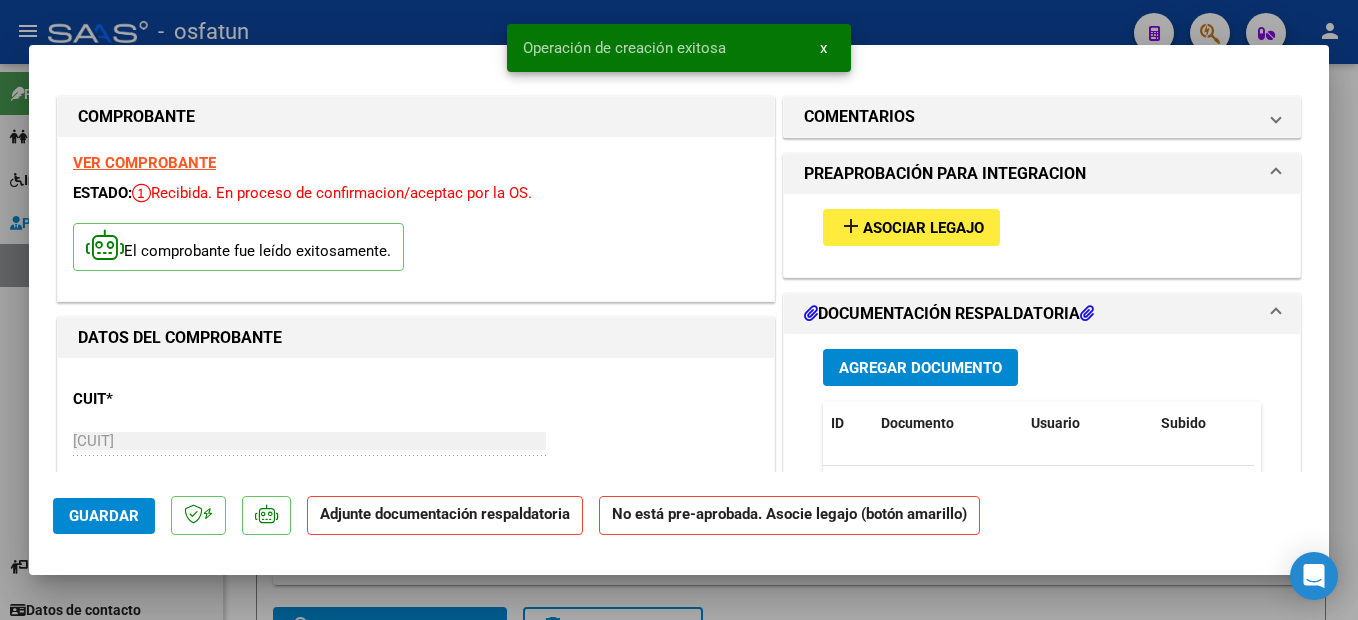 click on "Asociar Legajo" at bounding box center [923, 228] 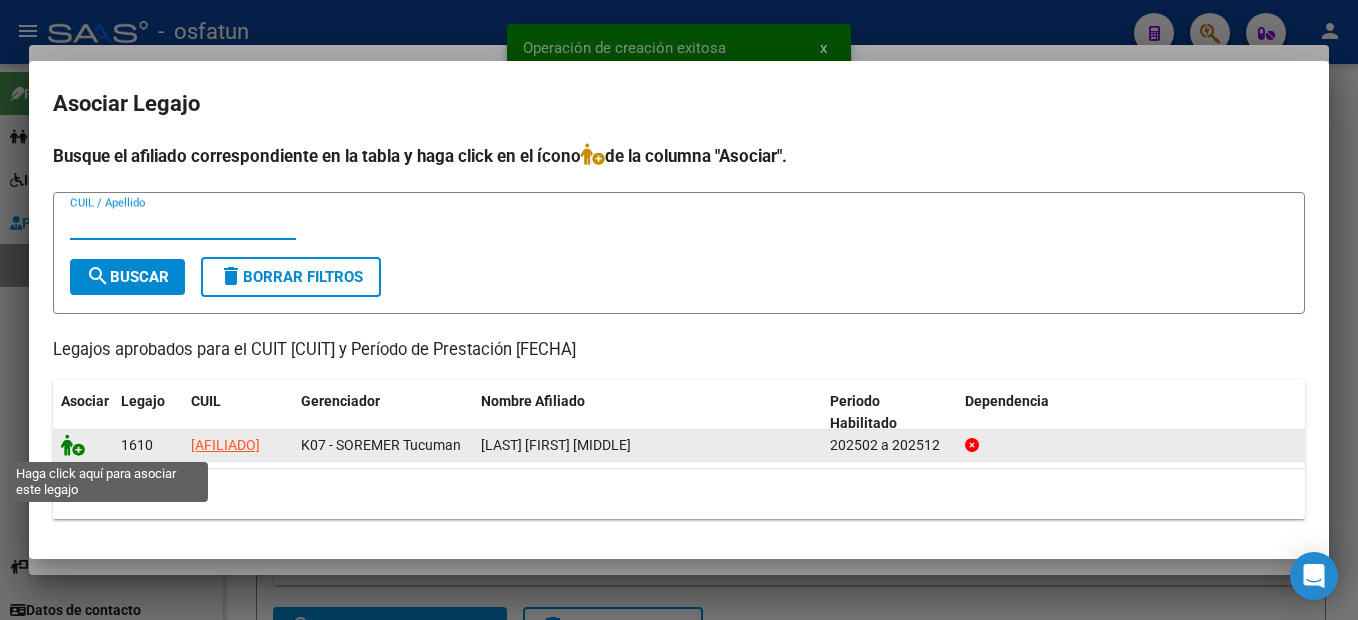 click 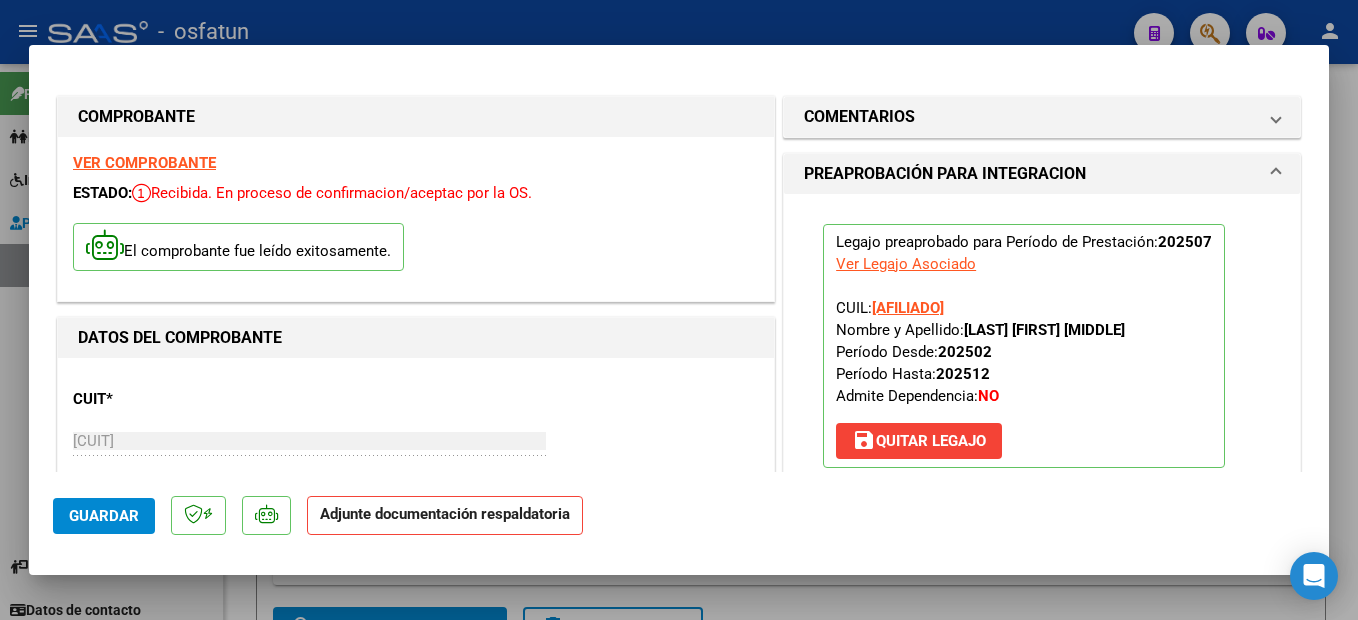 scroll, scrollTop: 200, scrollLeft: 0, axis: vertical 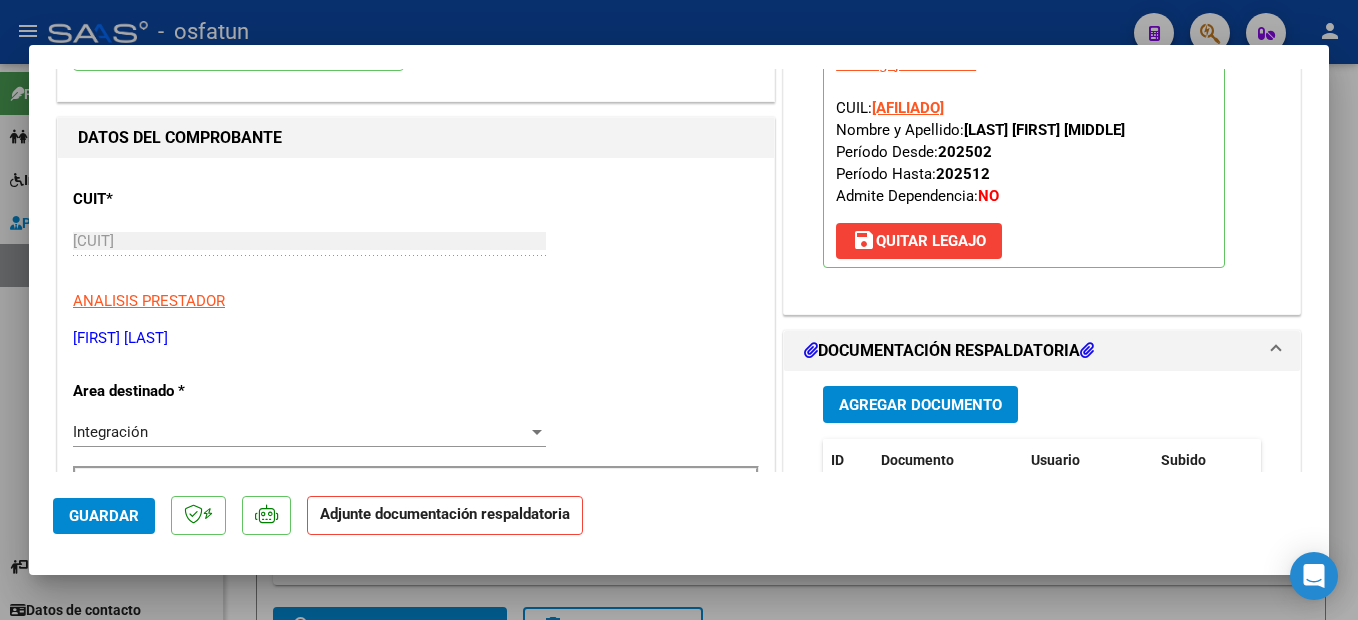 click on "Agregar Documento" at bounding box center (920, 405) 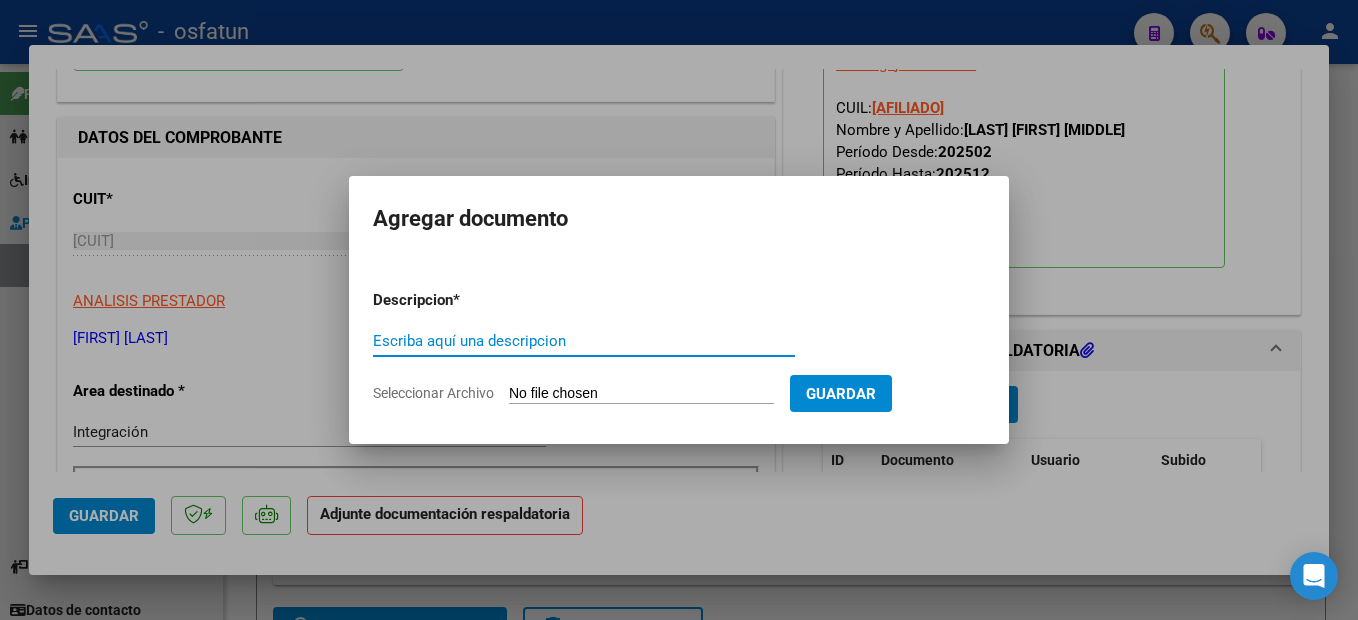 click on "Escriba aquí una descripcion" at bounding box center [584, 341] 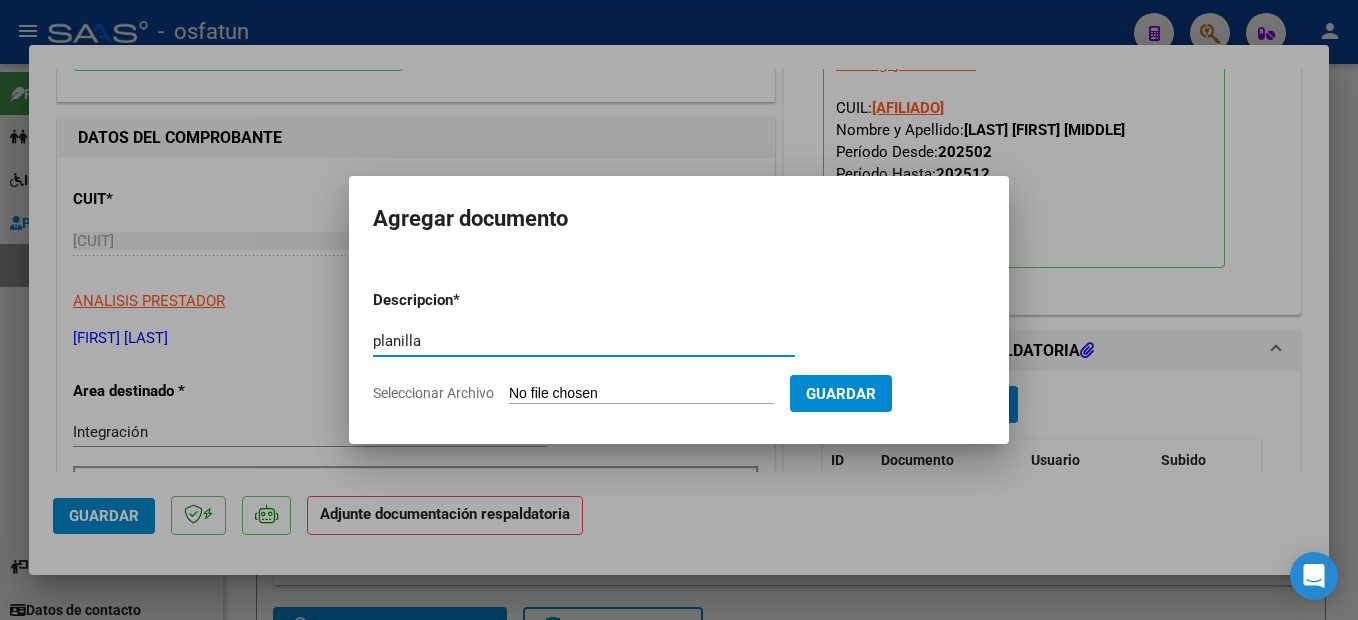 type on "planilla" 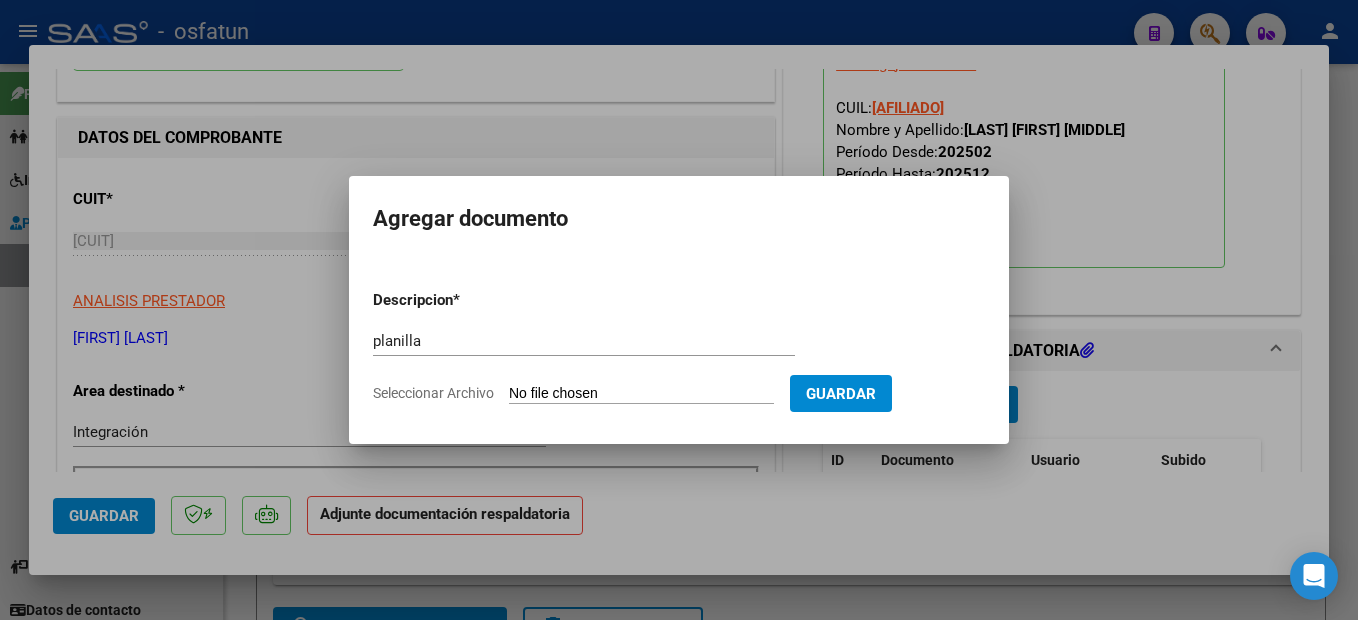 click on "Seleccionar Archivo" at bounding box center [641, 394] 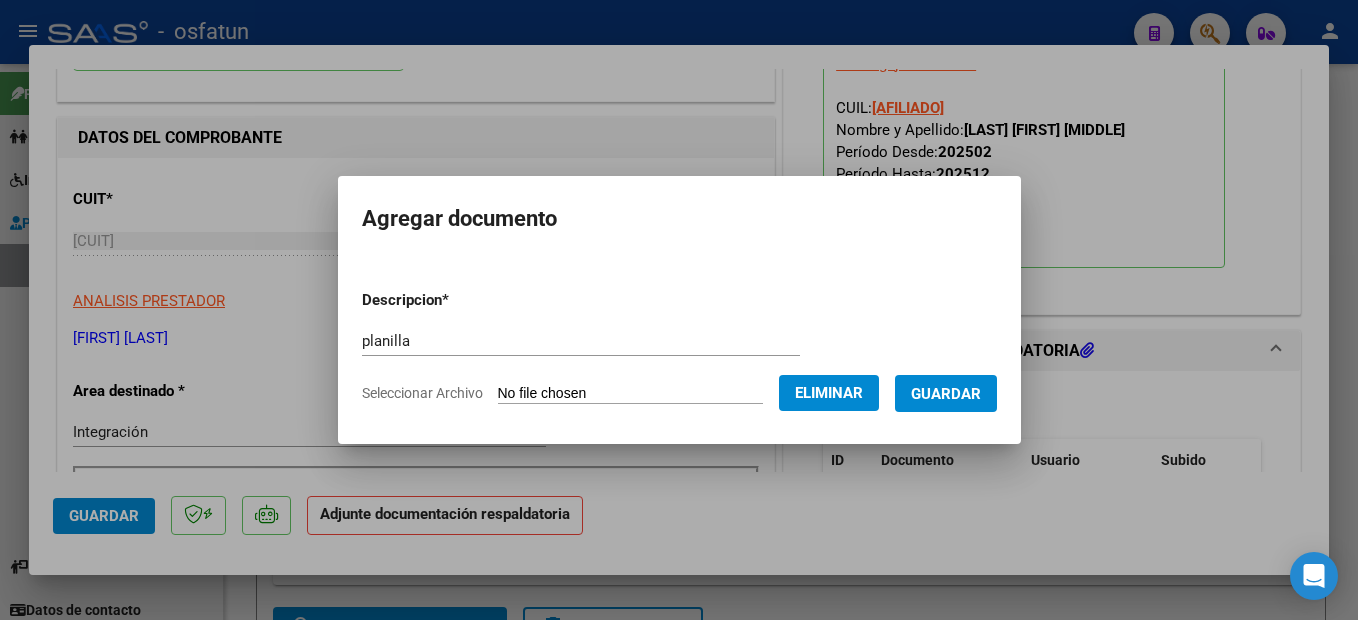 click on "Guardar" at bounding box center [946, 394] 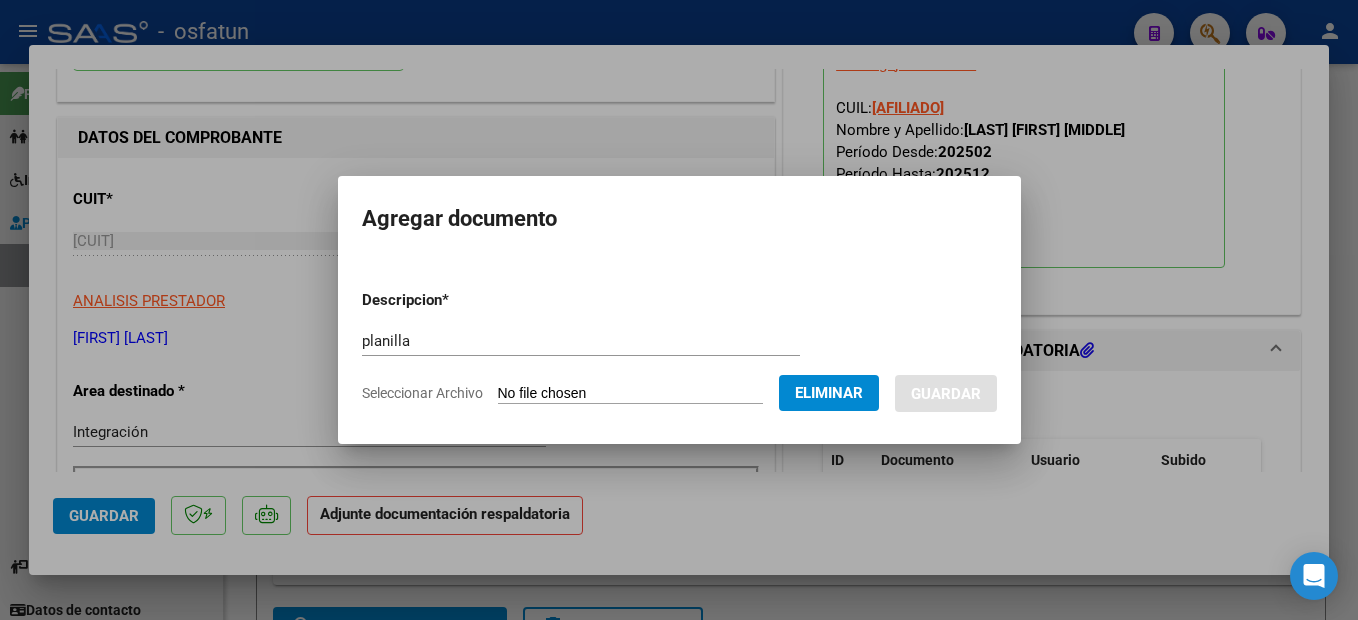 click on "Guardar" at bounding box center [946, 394] 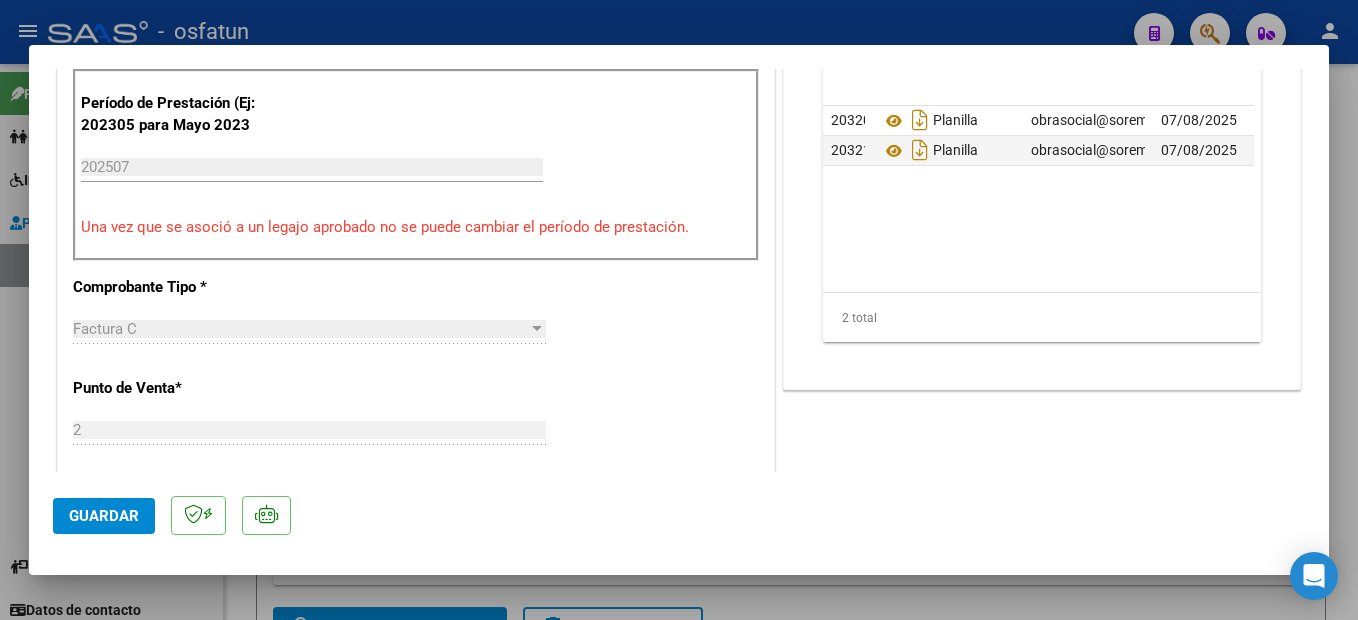 scroll, scrollTop: 600, scrollLeft: 0, axis: vertical 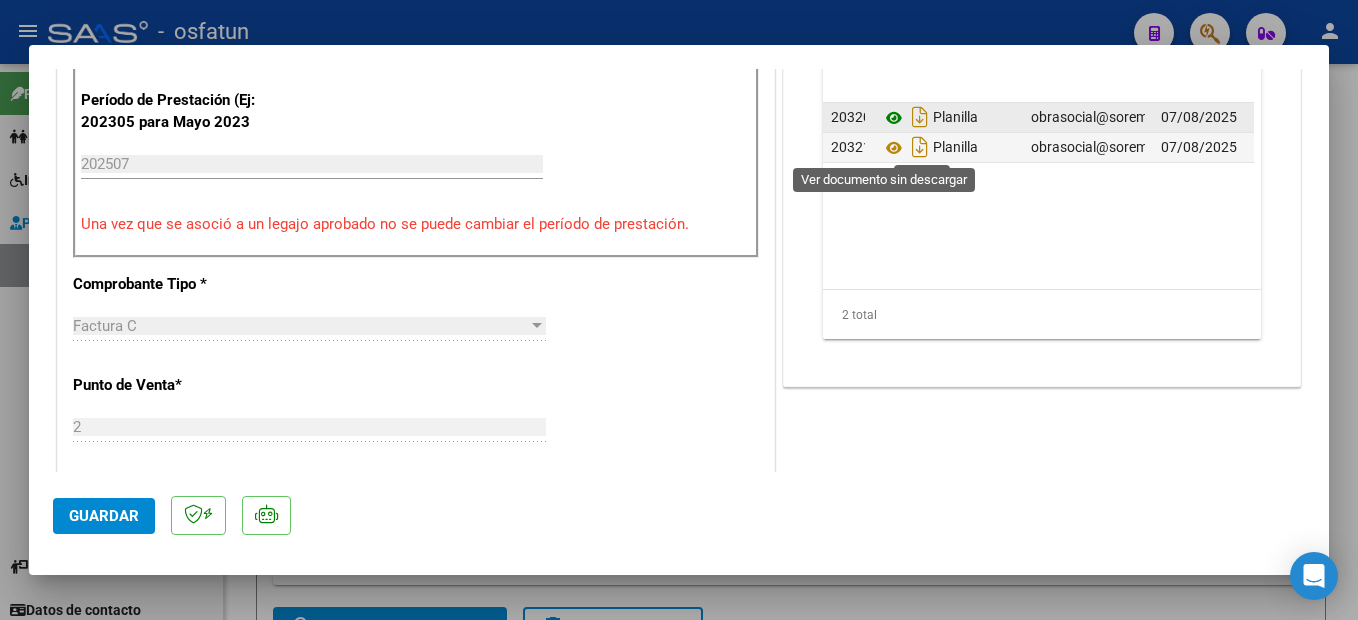 click 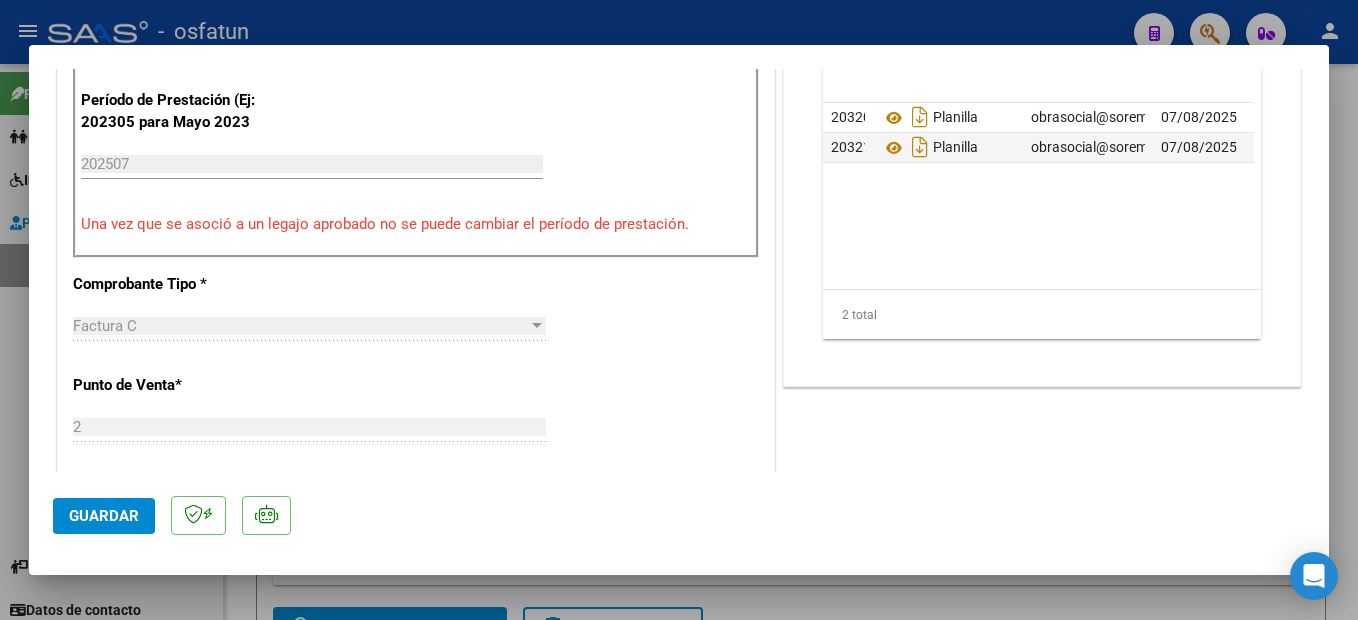 scroll, scrollTop: 0, scrollLeft: 99, axis: horizontal 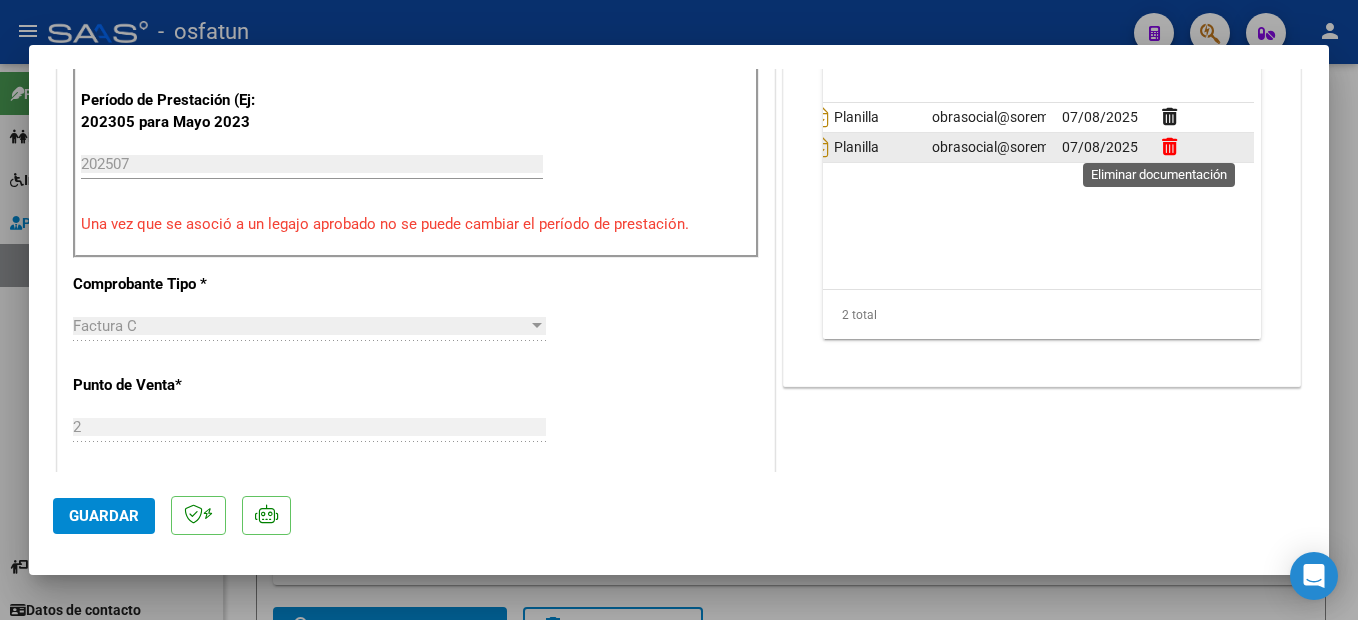 click 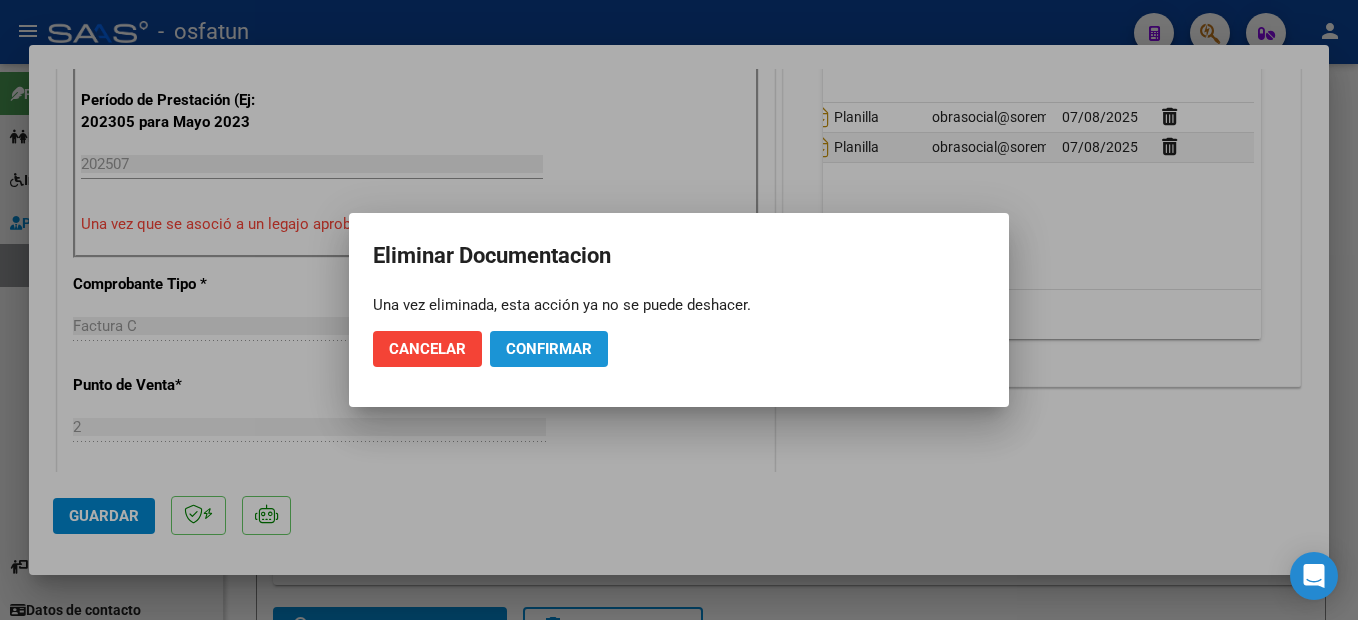 click on "Confirmar" 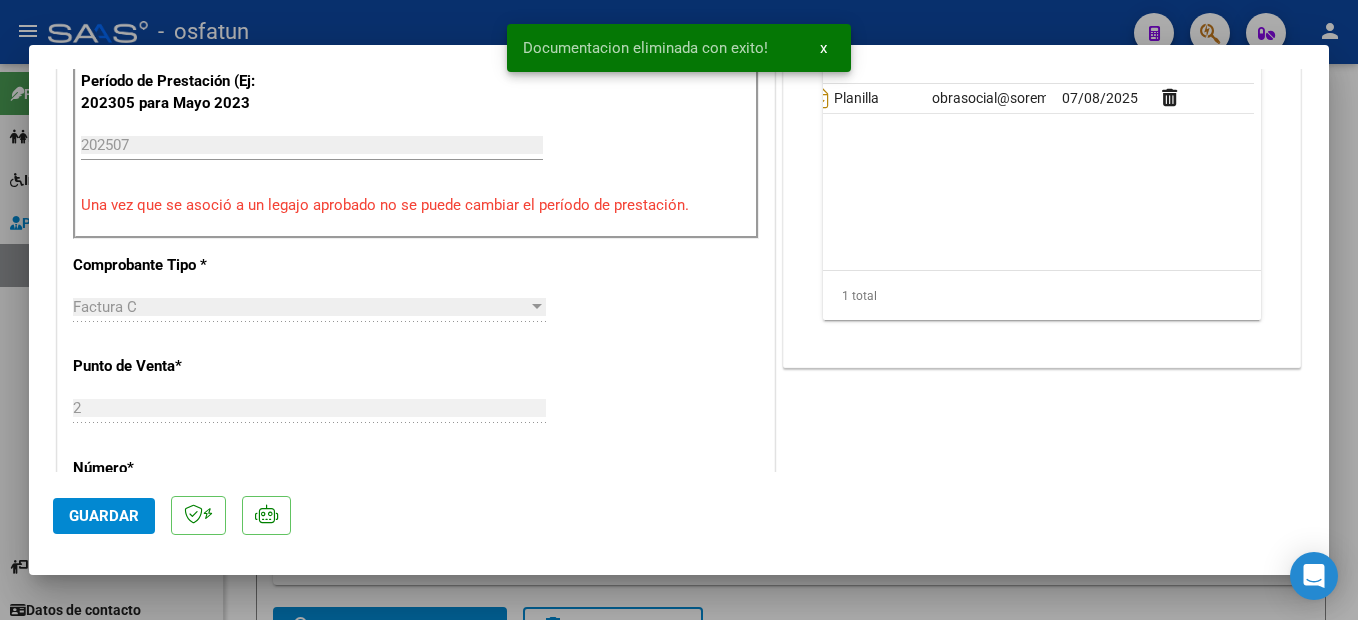 scroll, scrollTop: 800, scrollLeft: 0, axis: vertical 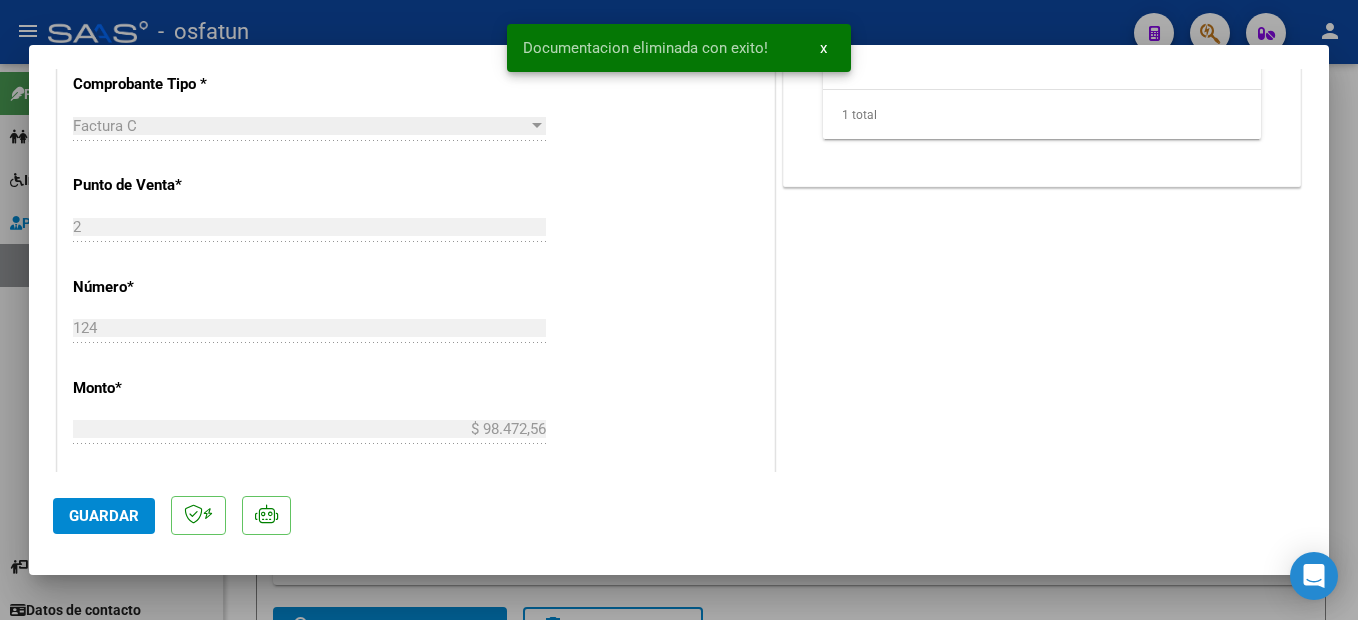 drag, startPoint x: 114, startPoint y: 529, endPoint x: 217, endPoint y: 529, distance: 103 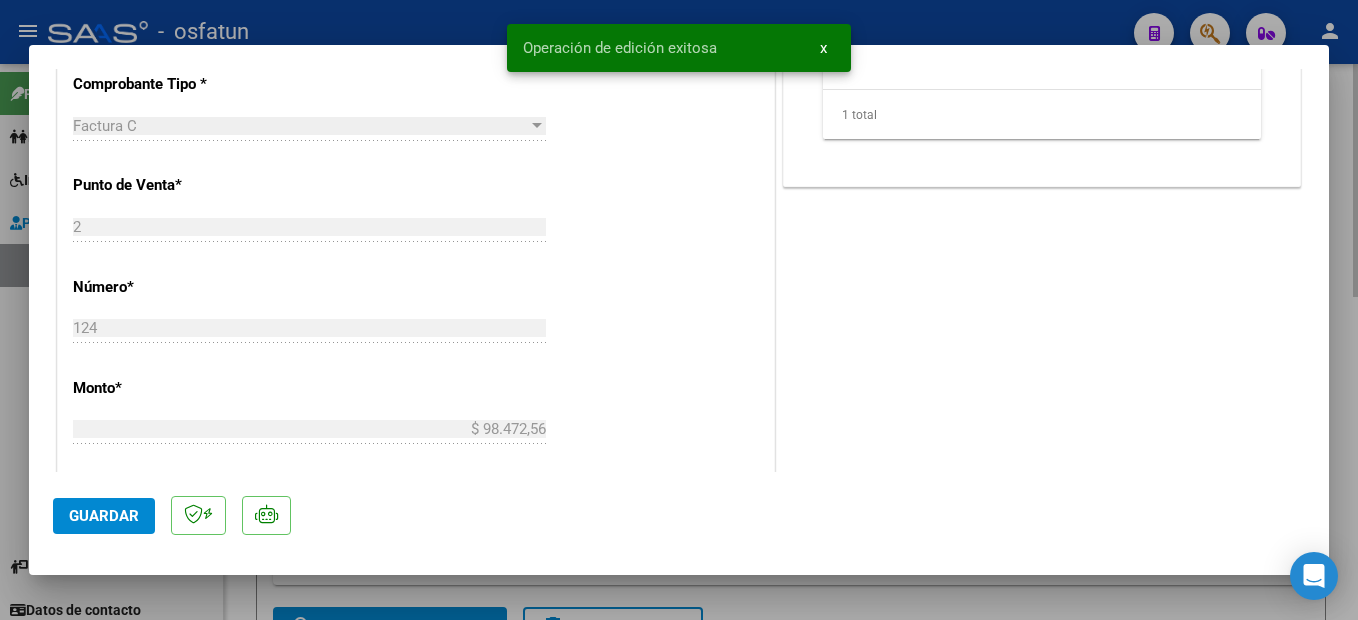 drag, startPoint x: 1347, startPoint y: 388, endPoint x: 1357, endPoint y: 387, distance: 10.049875 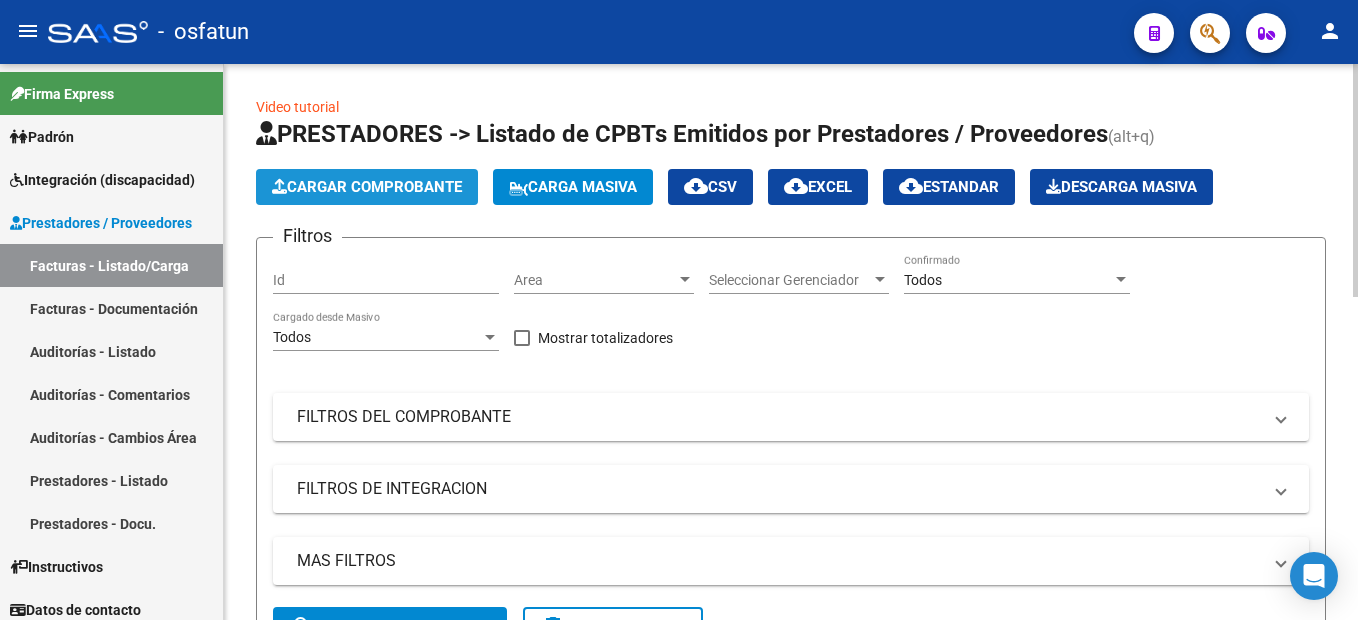 click on "Cargar Comprobante" 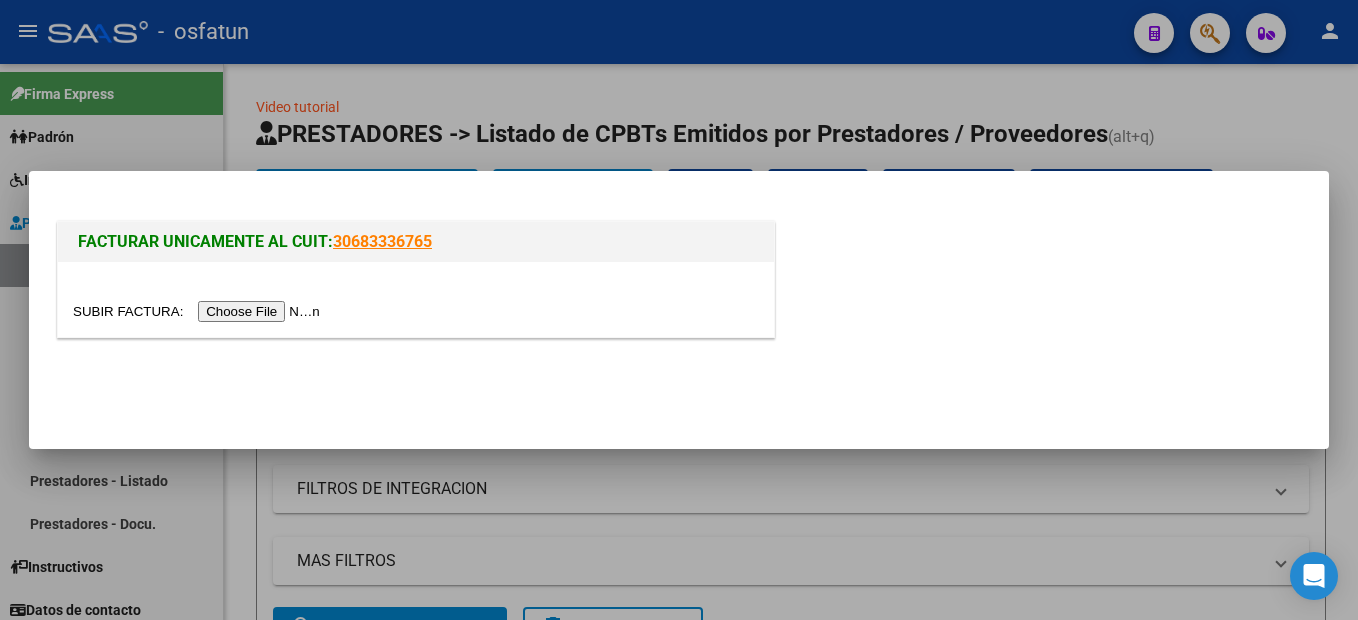 click at bounding box center (199, 311) 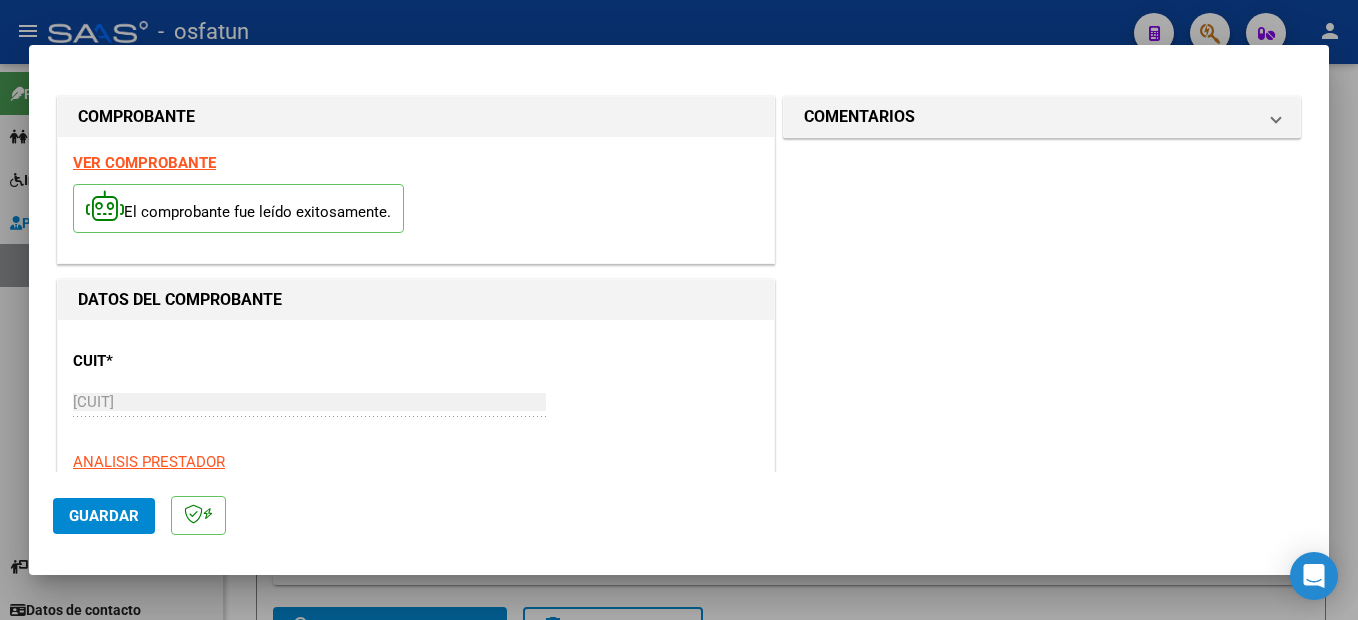 click on "VER COMPROBANTE" at bounding box center [144, 163] 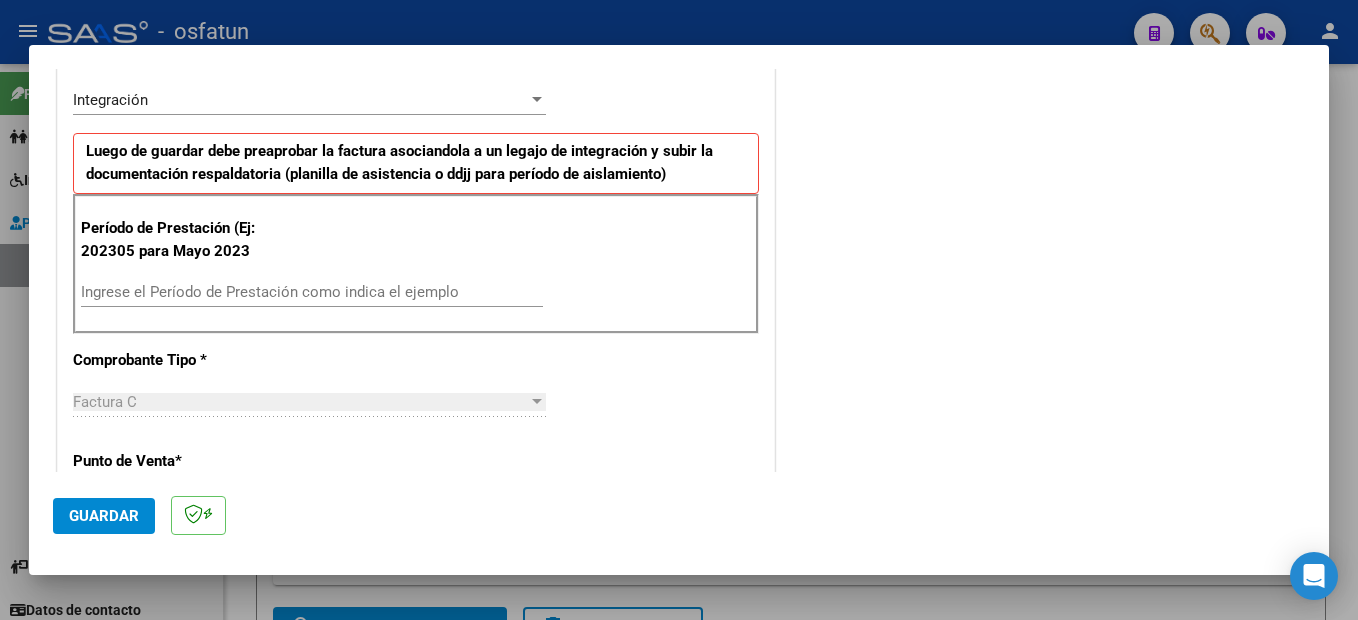 scroll, scrollTop: 500, scrollLeft: 0, axis: vertical 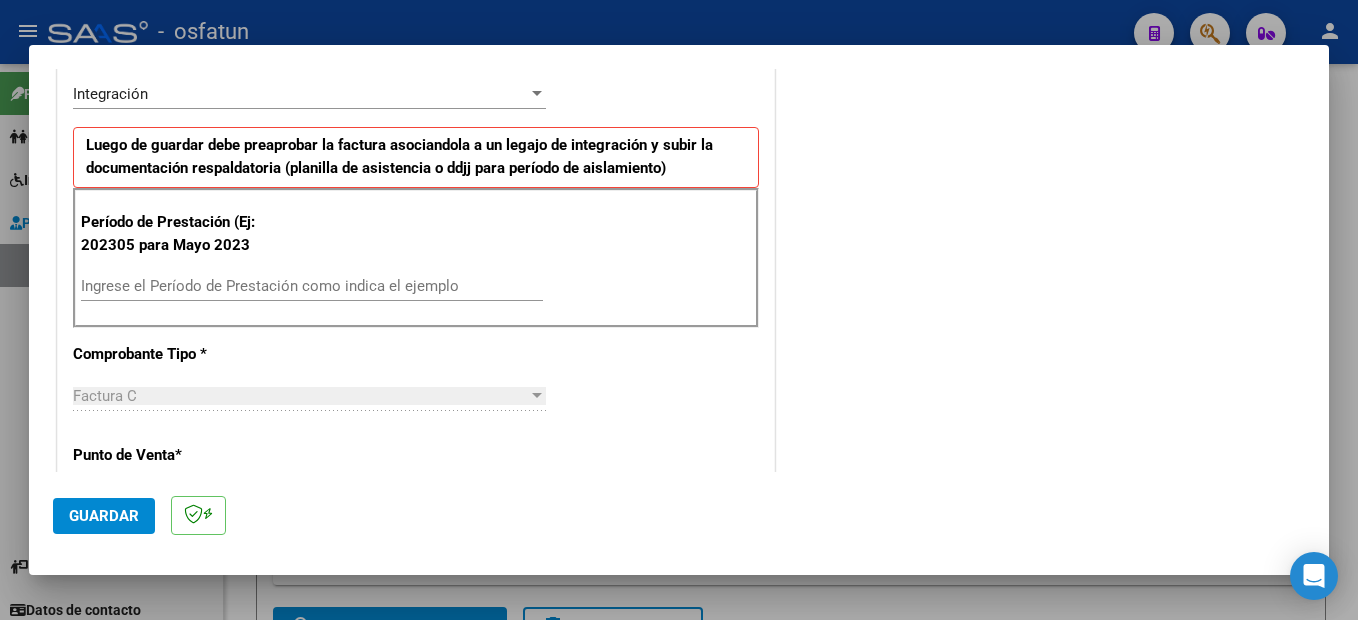 drag, startPoint x: 246, startPoint y: 271, endPoint x: 245, endPoint y: 282, distance: 11.045361 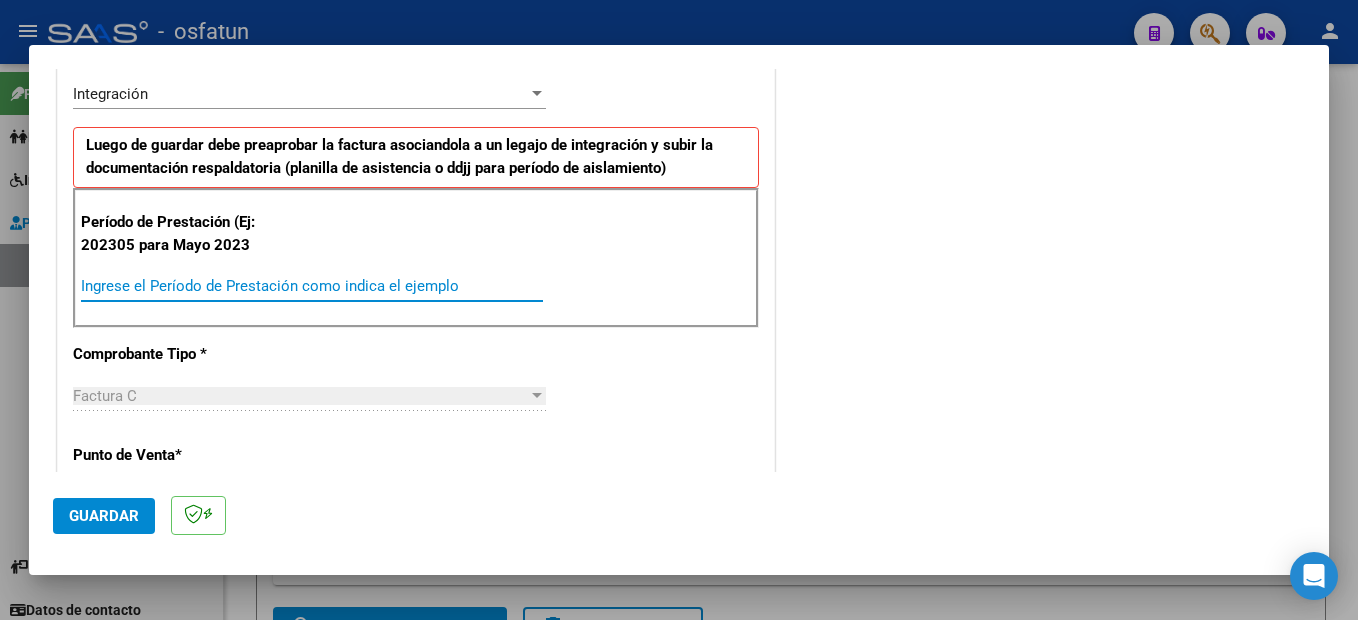 click on "Ingrese el Período de Prestación como indica el ejemplo" at bounding box center (312, 286) 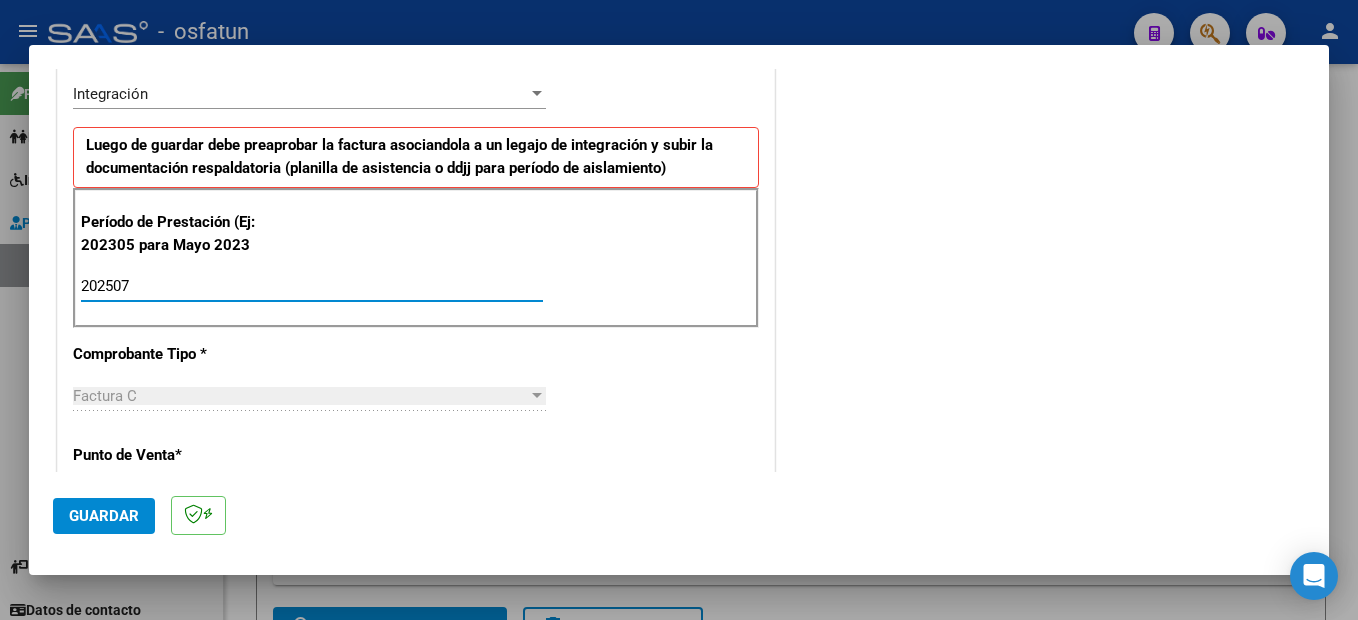 type on "202507" 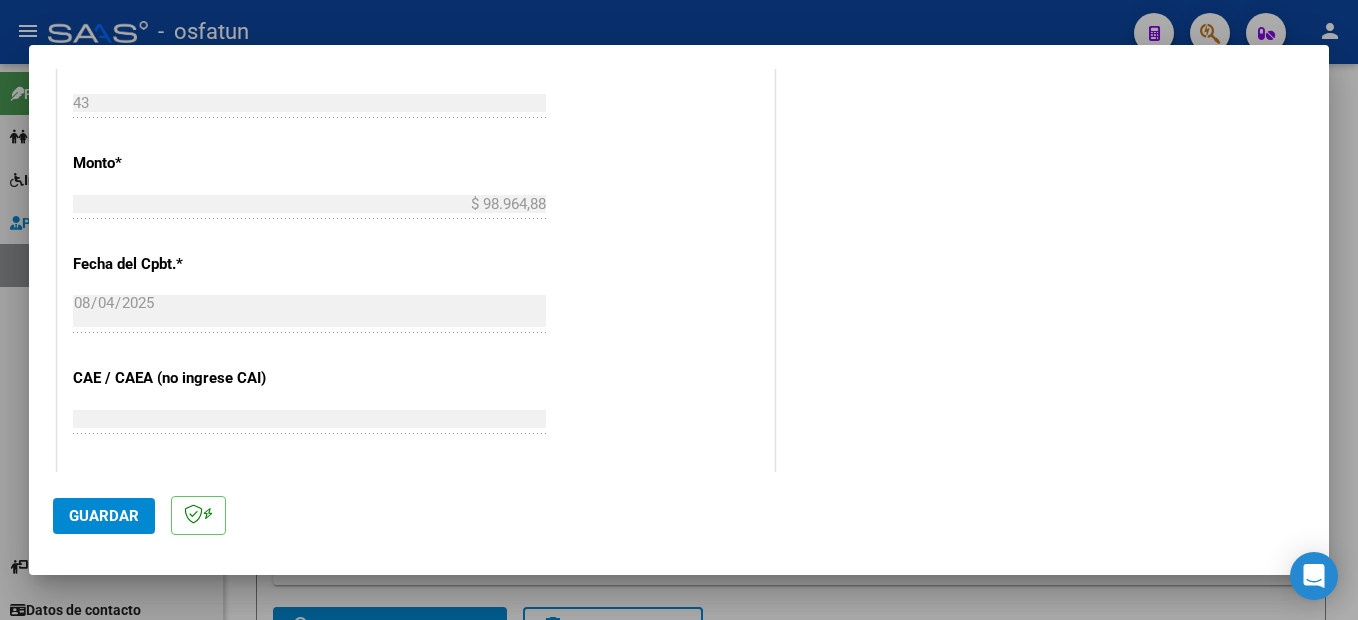 scroll, scrollTop: 1295, scrollLeft: 0, axis: vertical 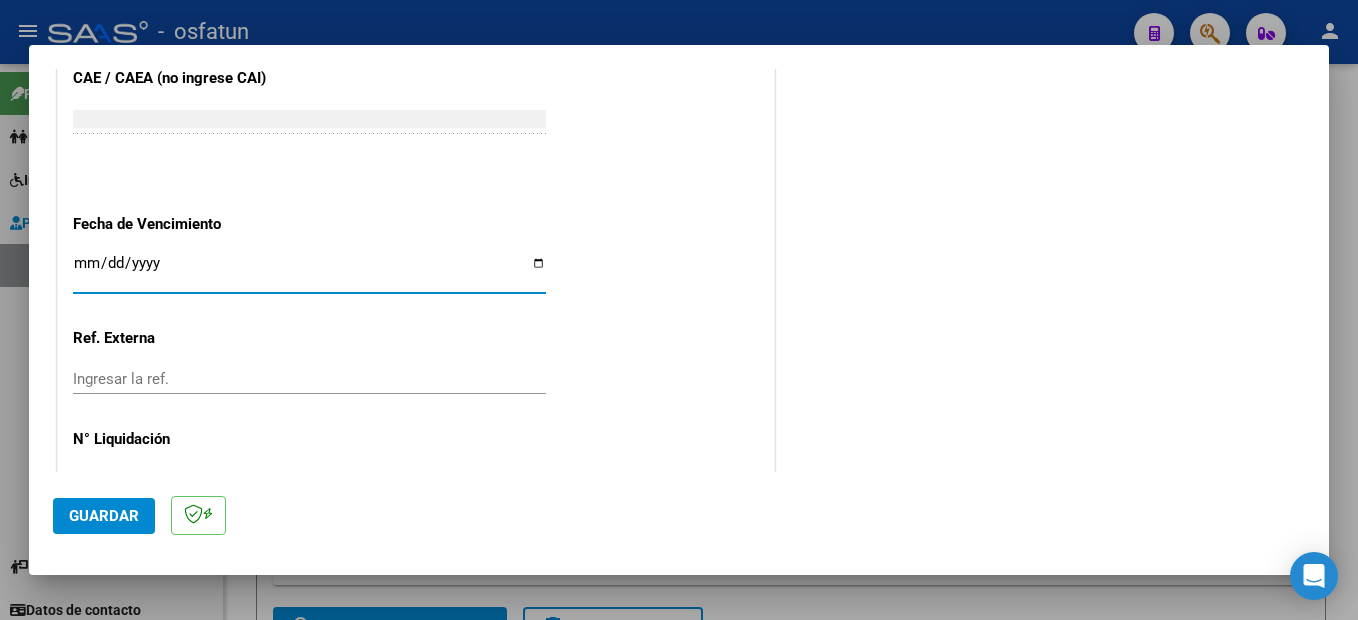 drag, startPoint x: 79, startPoint y: 523, endPoint x: 343, endPoint y: 494, distance: 265.588 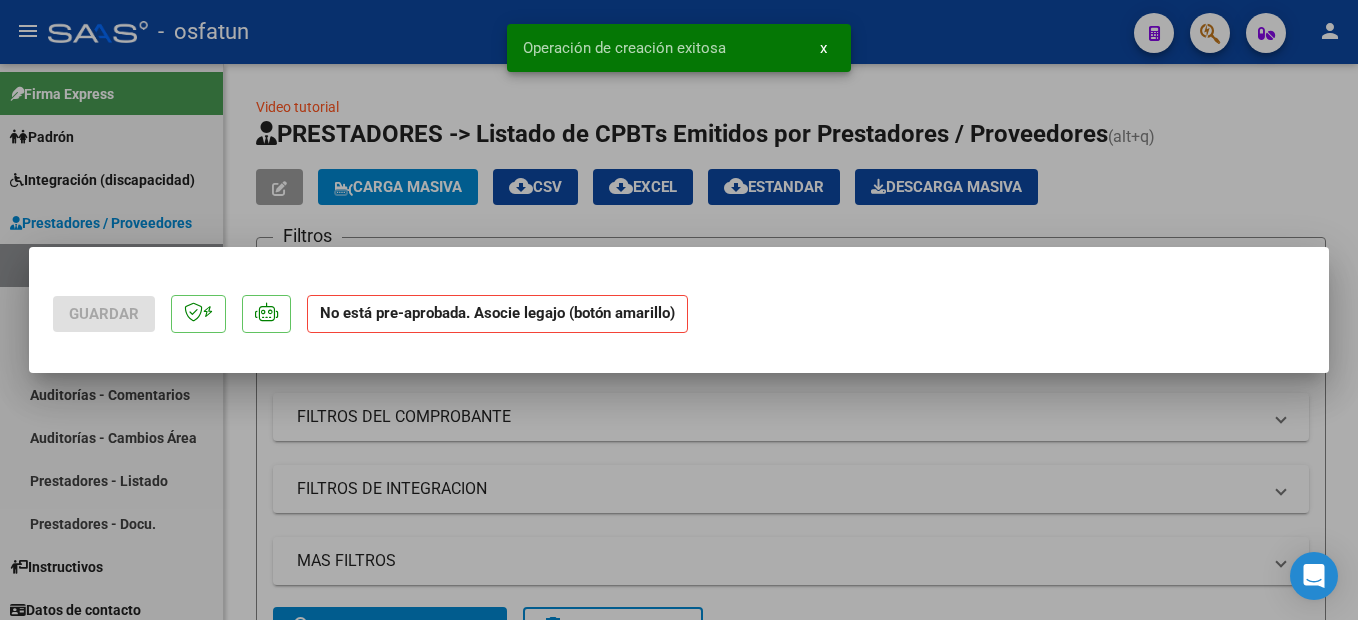 scroll, scrollTop: 0, scrollLeft: 0, axis: both 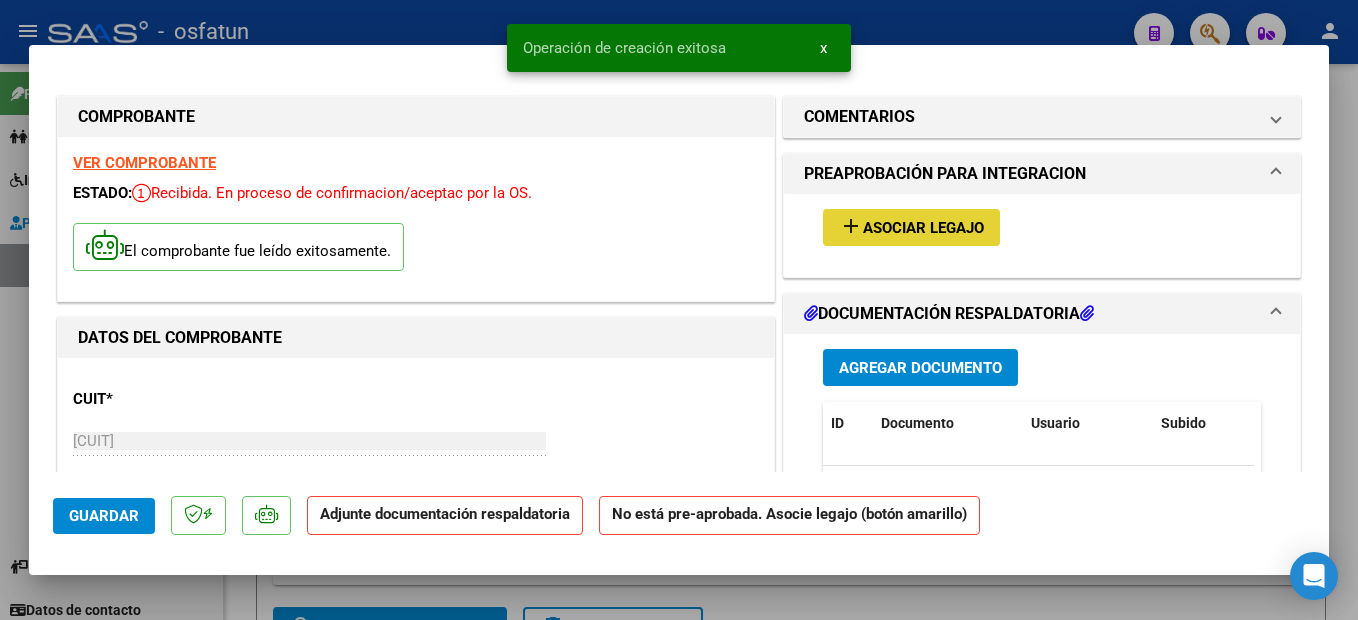 click on "Asociar Legajo" at bounding box center [923, 228] 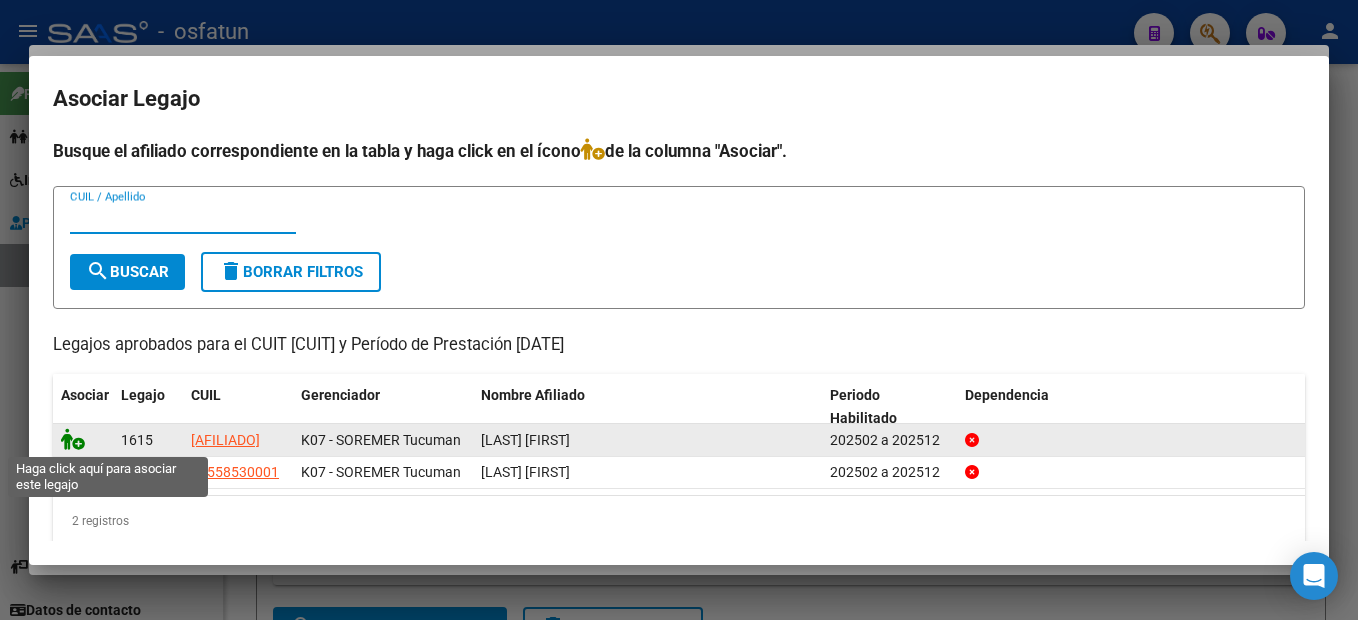 click 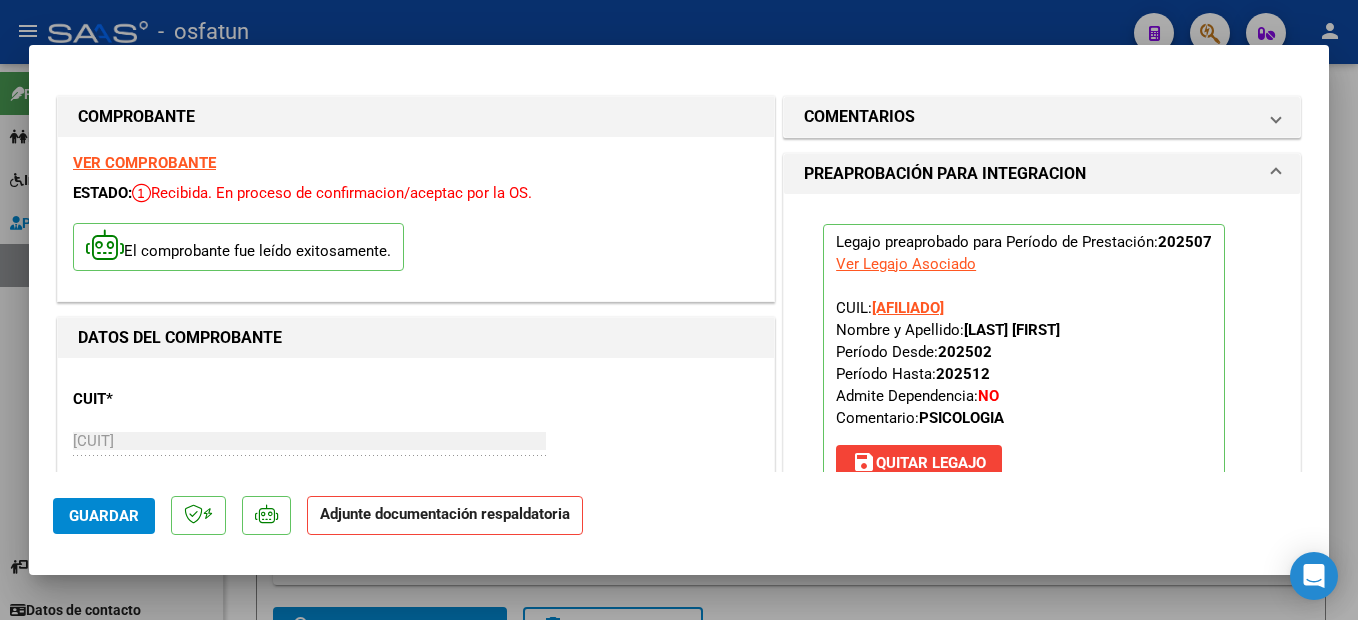 scroll, scrollTop: 200, scrollLeft: 0, axis: vertical 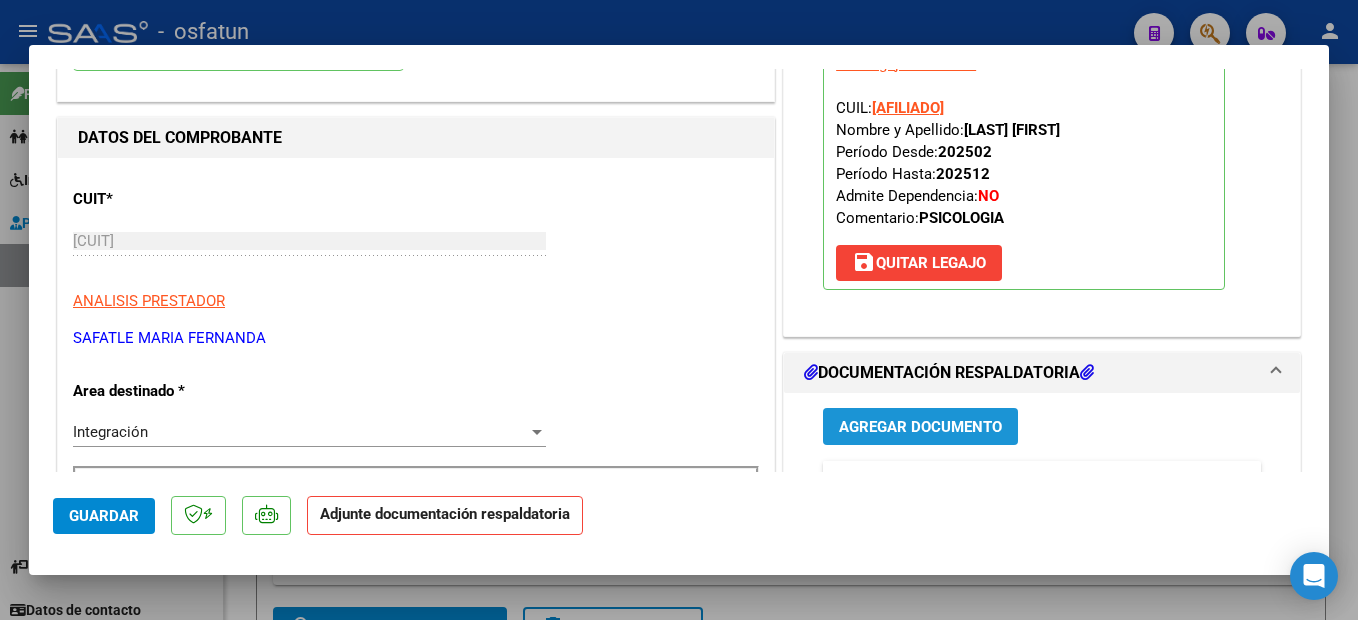 click on "Agregar Documento" at bounding box center (920, 427) 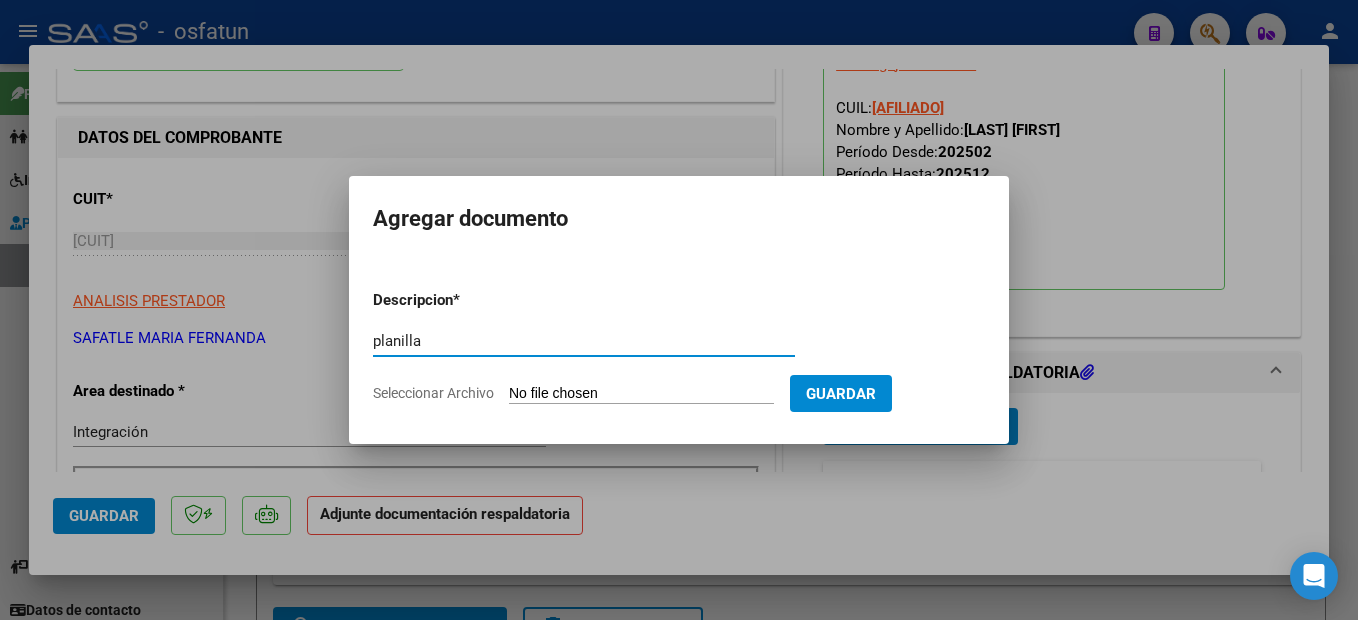 type on "planilla" 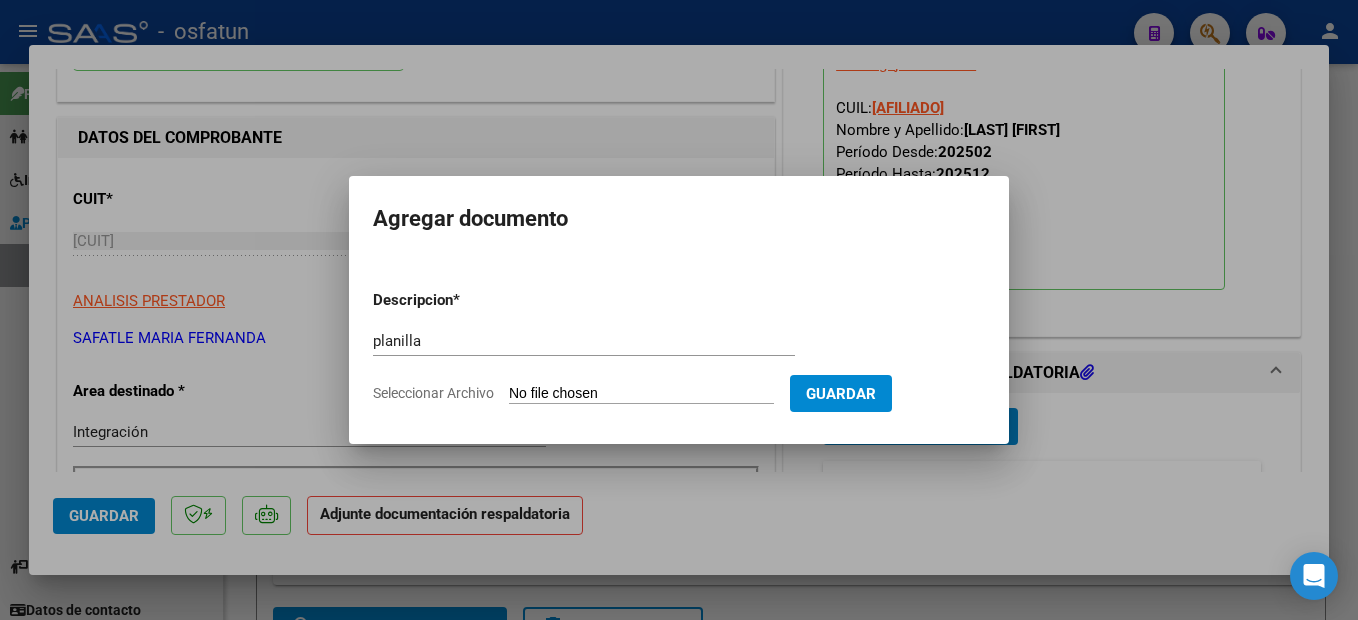 click on "Seleccionar Archivo" at bounding box center (641, 394) 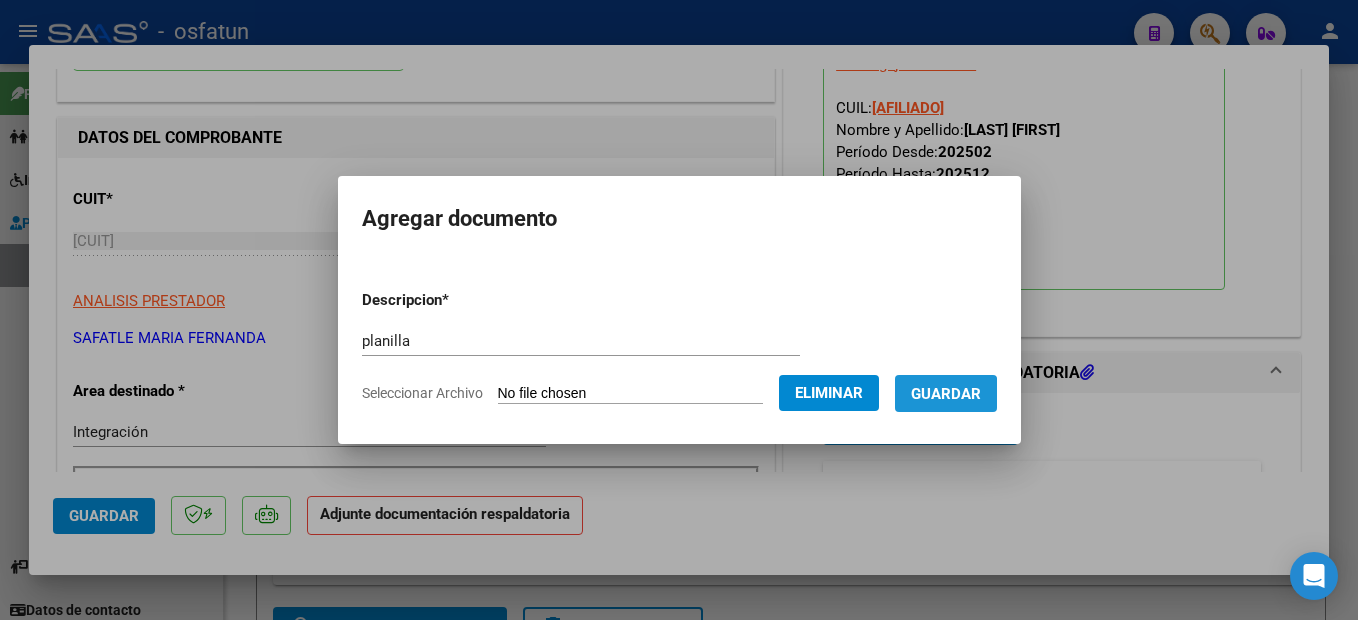 drag, startPoint x: 954, startPoint y: 401, endPoint x: 1047, endPoint y: 317, distance: 125.31959 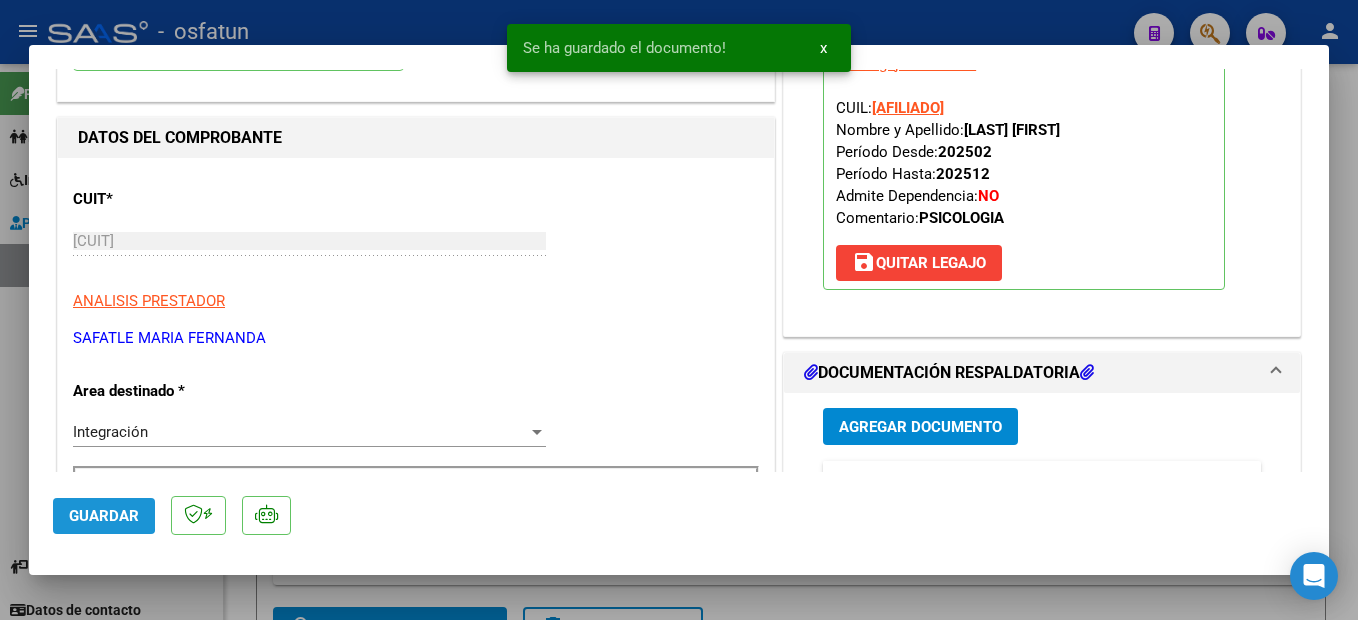 click on "Guardar" 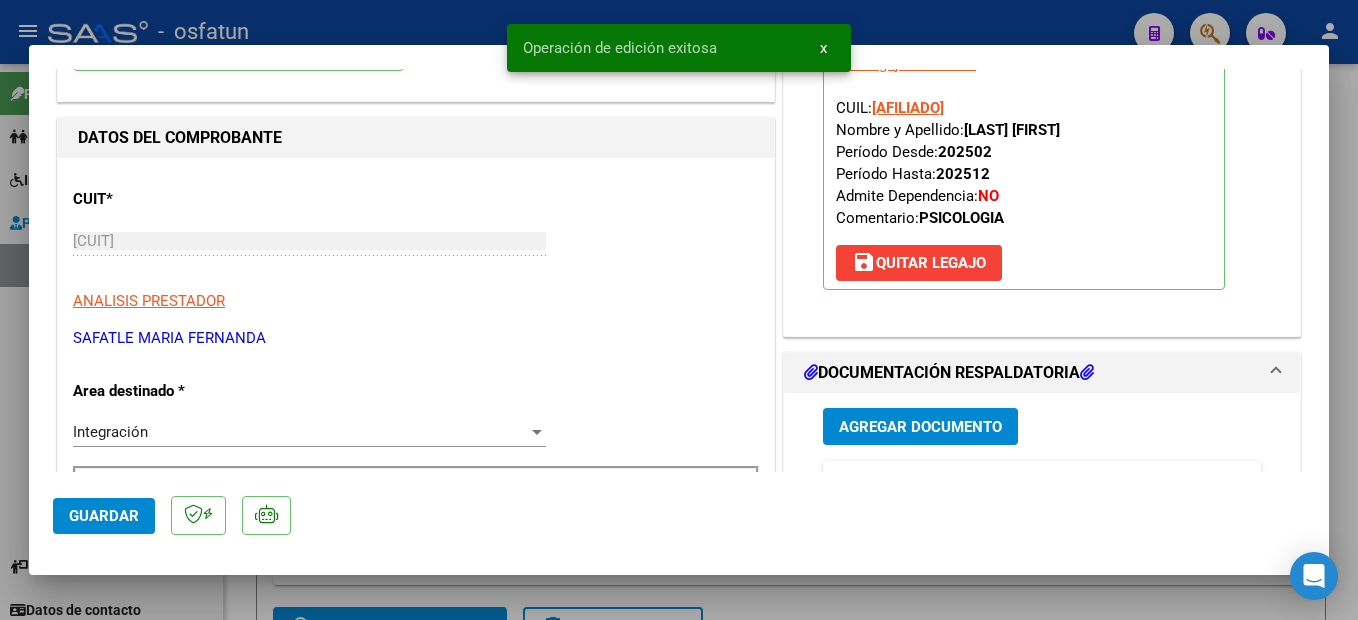 click at bounding box center [679, 310] 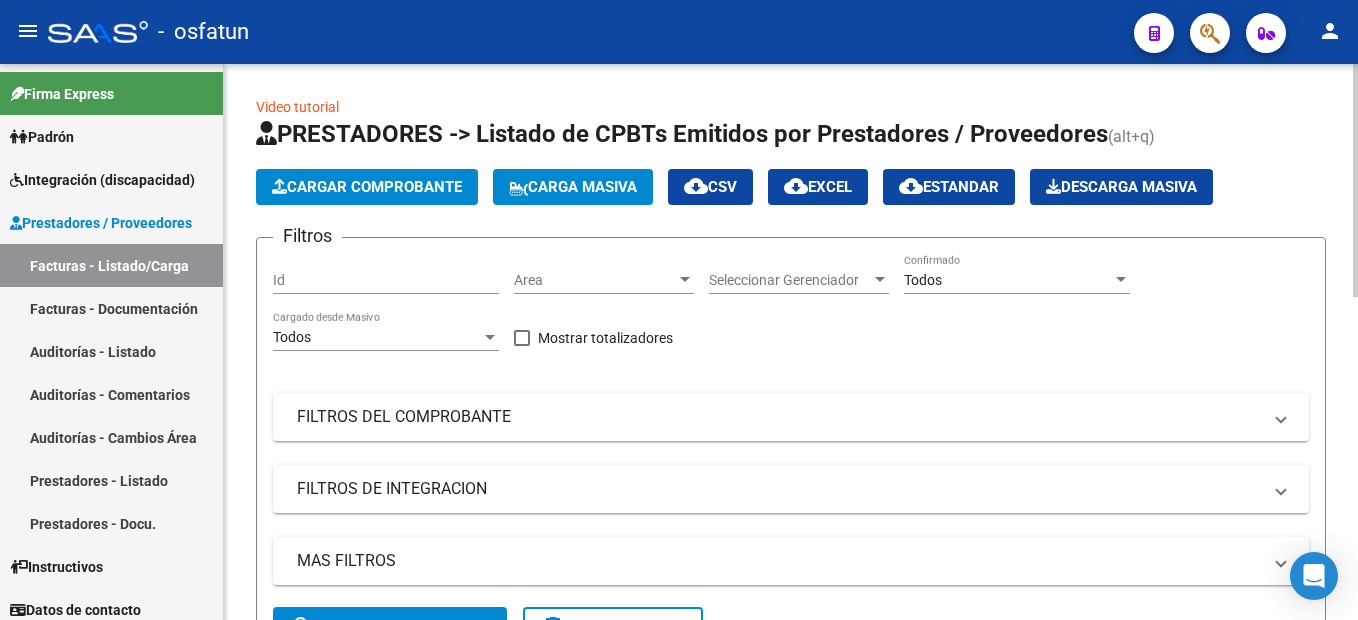 click on "Cargar Comprobante" 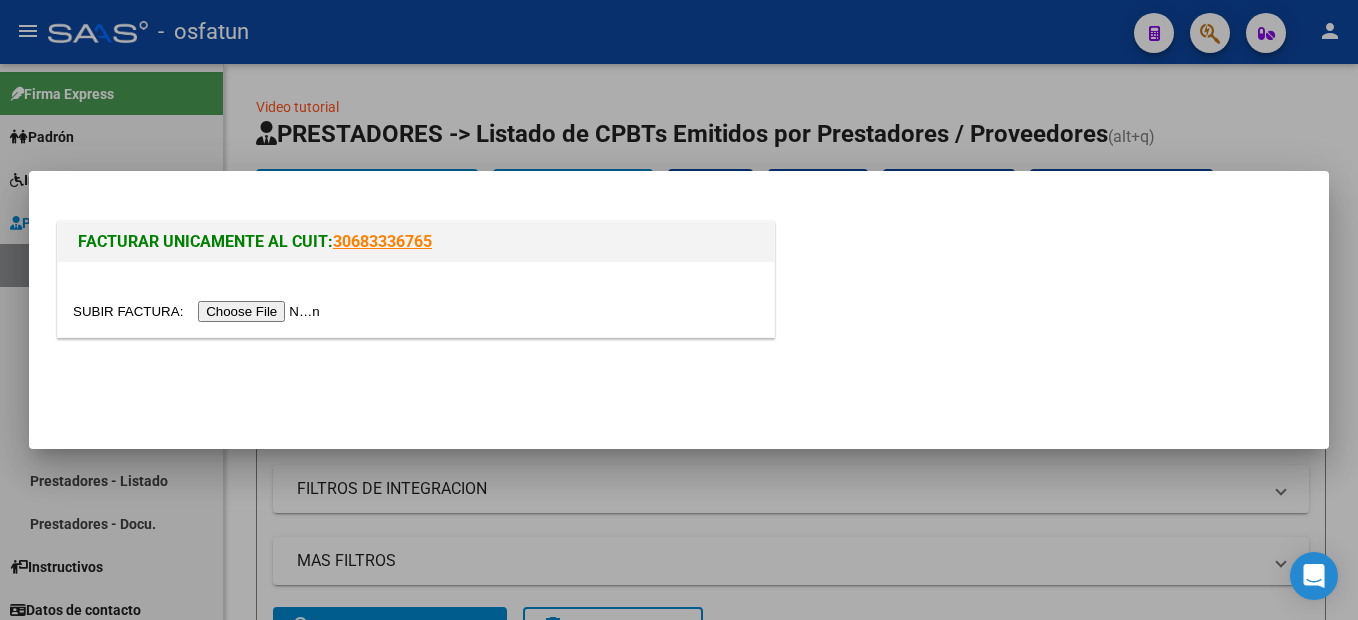 click at bounding box center (199, 311) 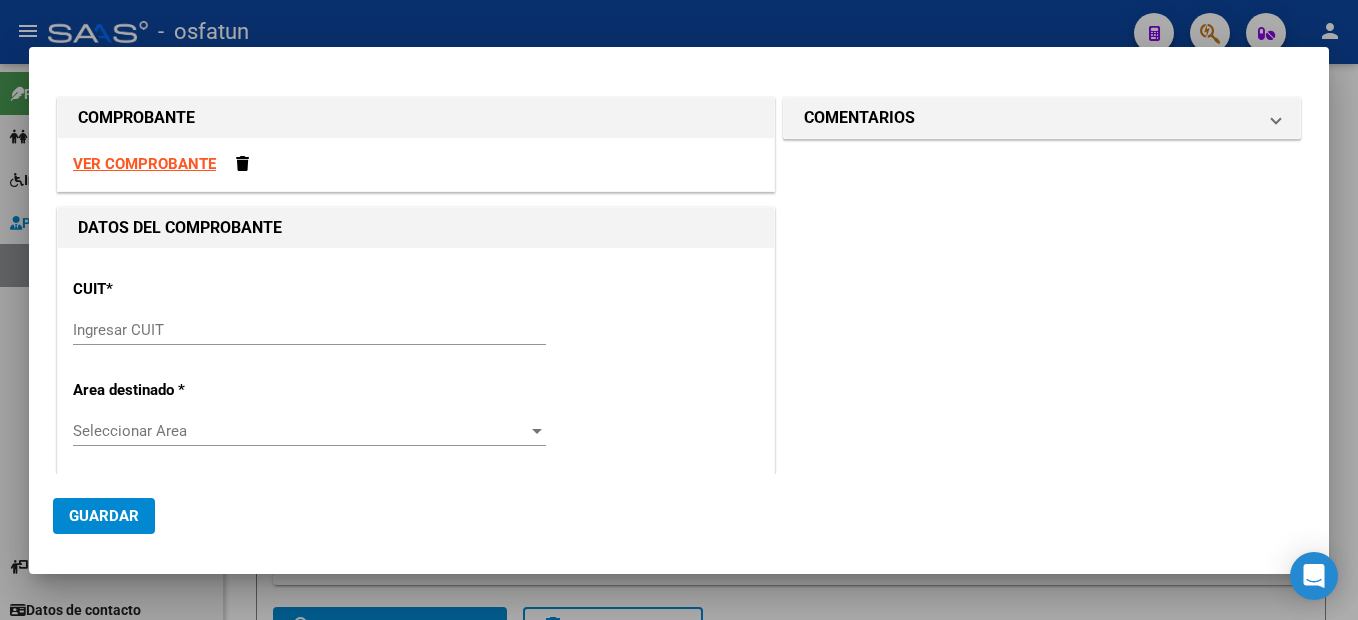 click on "VER COMPROBANTE" at bounding box center (144, 164) 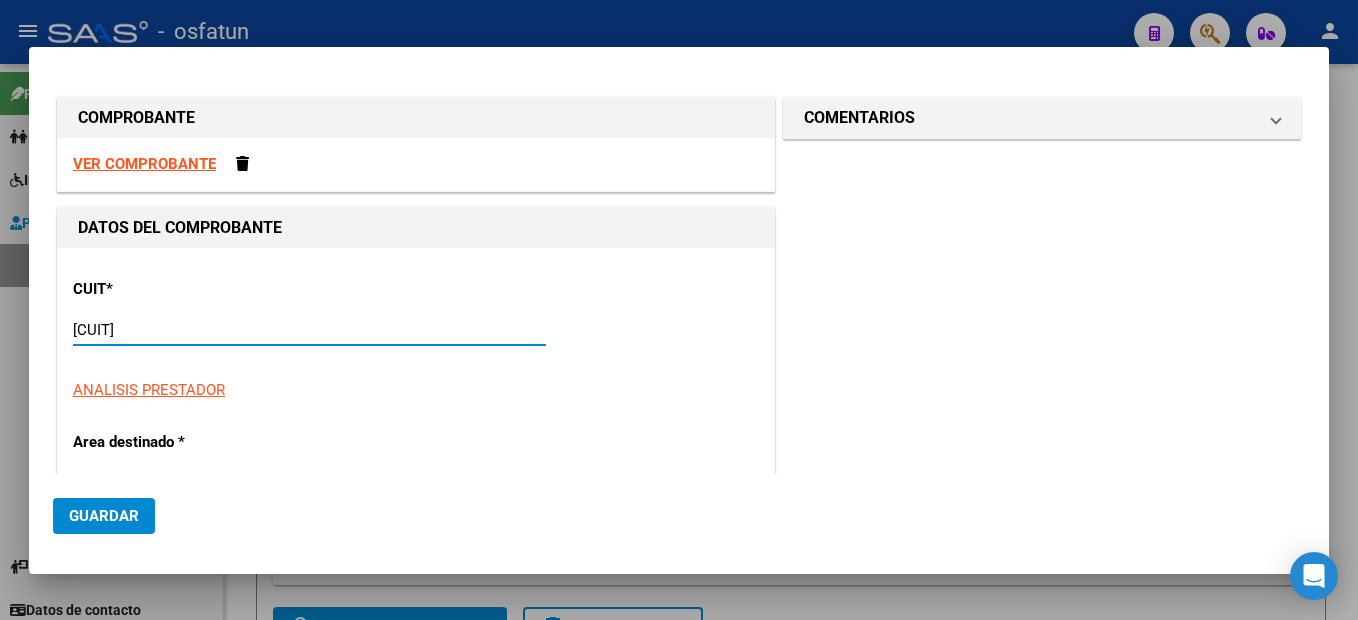 type on "27-31506236-0" 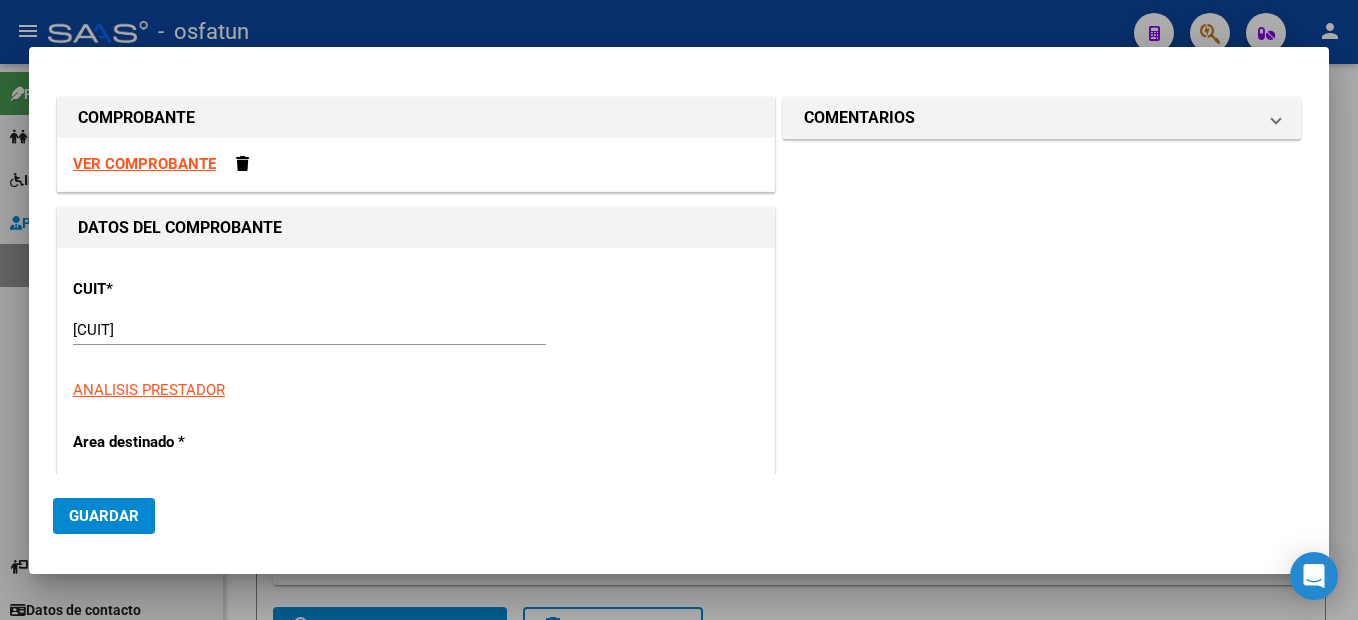 scroll, scrollTop: 212, scrollLeft: 0, axis: vertical 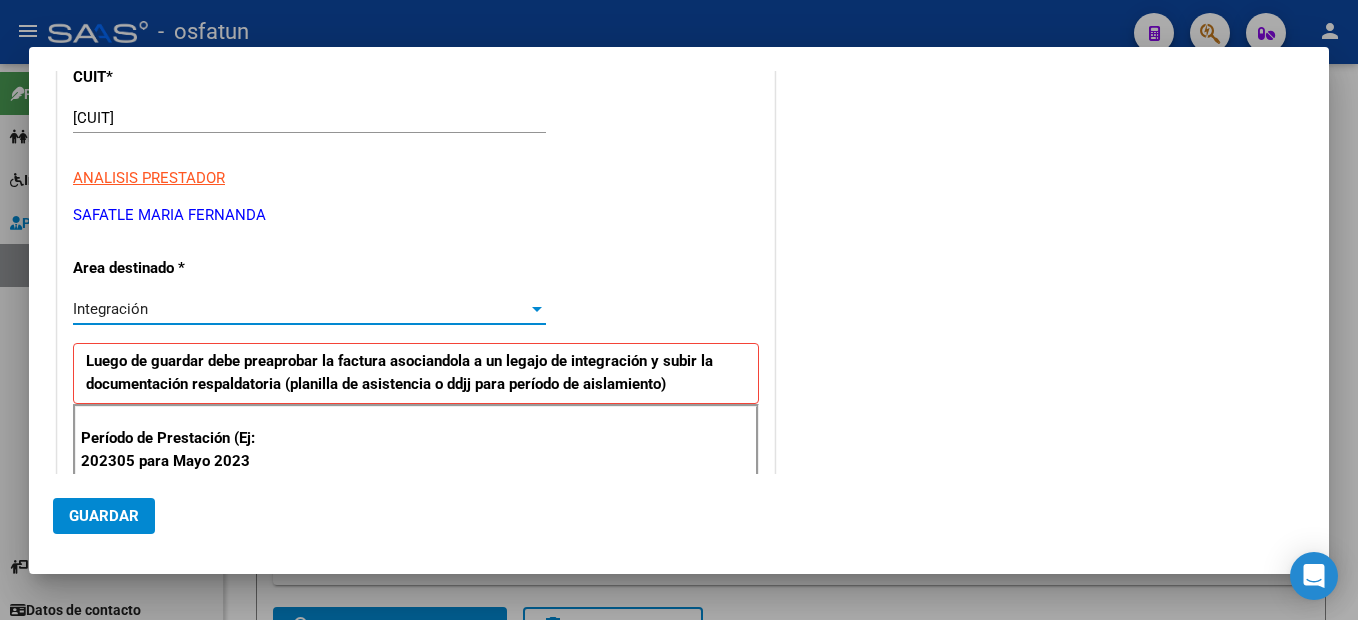 type on "4" 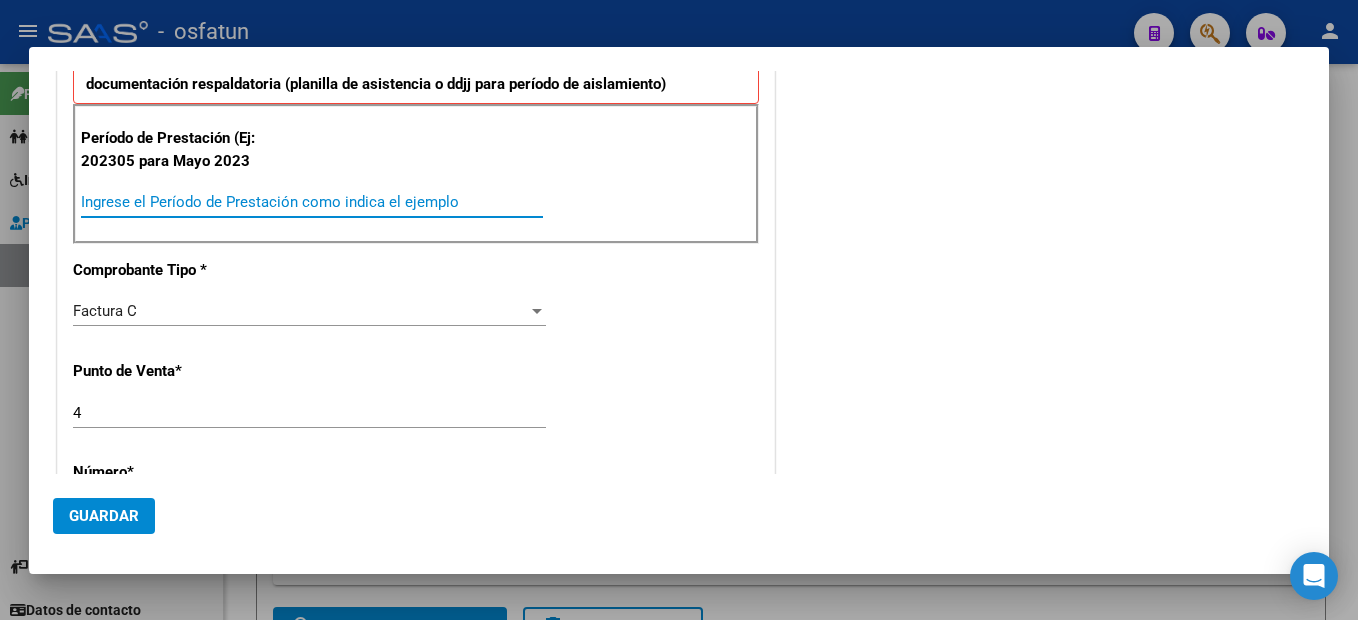 drag, startPoint x: 262, startPoint y: 205, endPoint x: 269, endPoint y: 190, distance: 16.552946 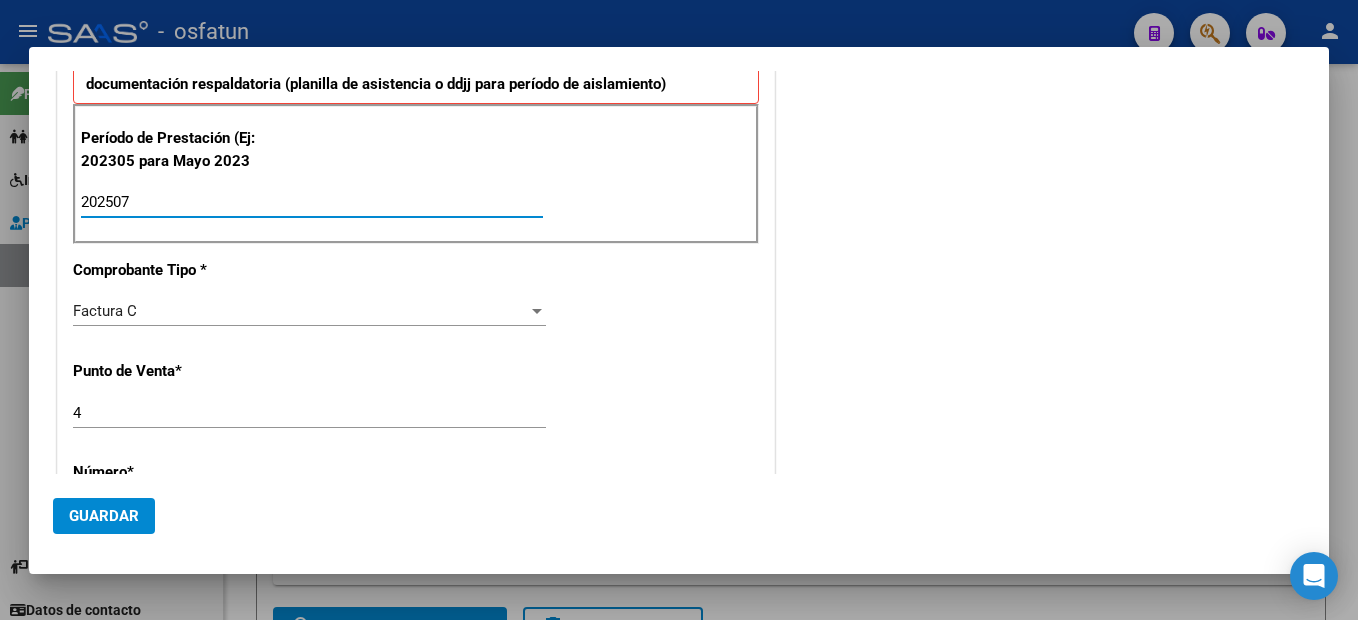 type on "202507" 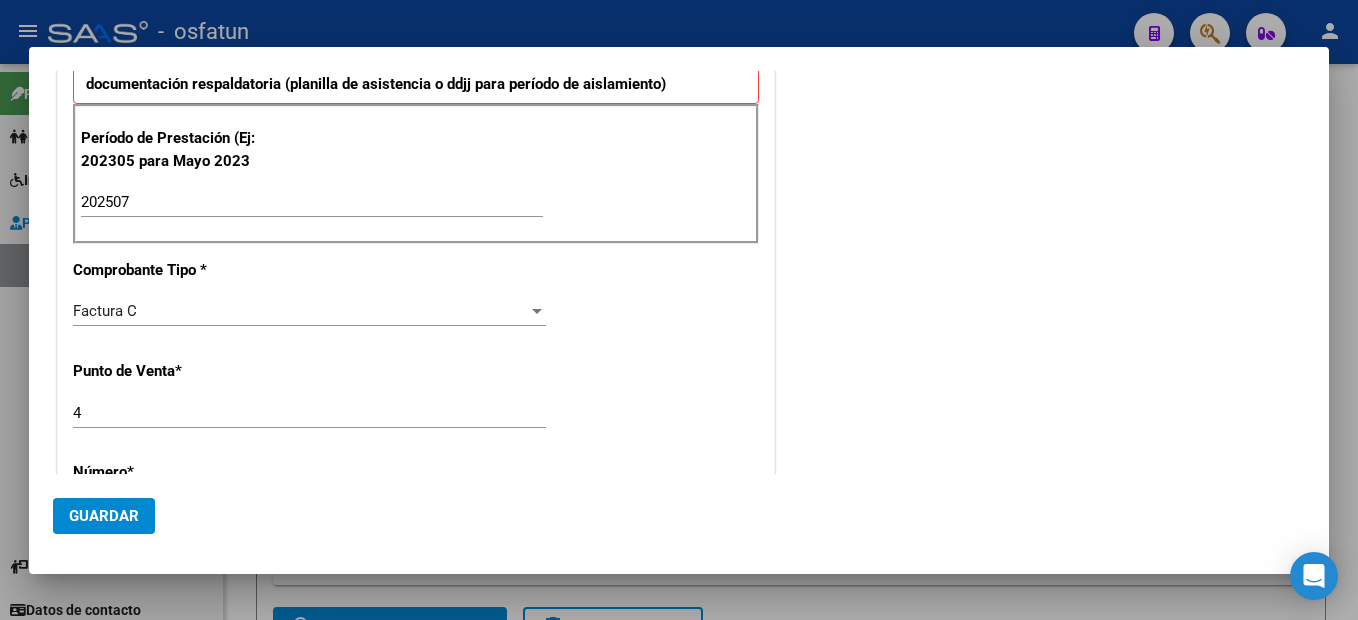 scroll, scrollTop: 754, scrollLeft: 0, axis: vertical 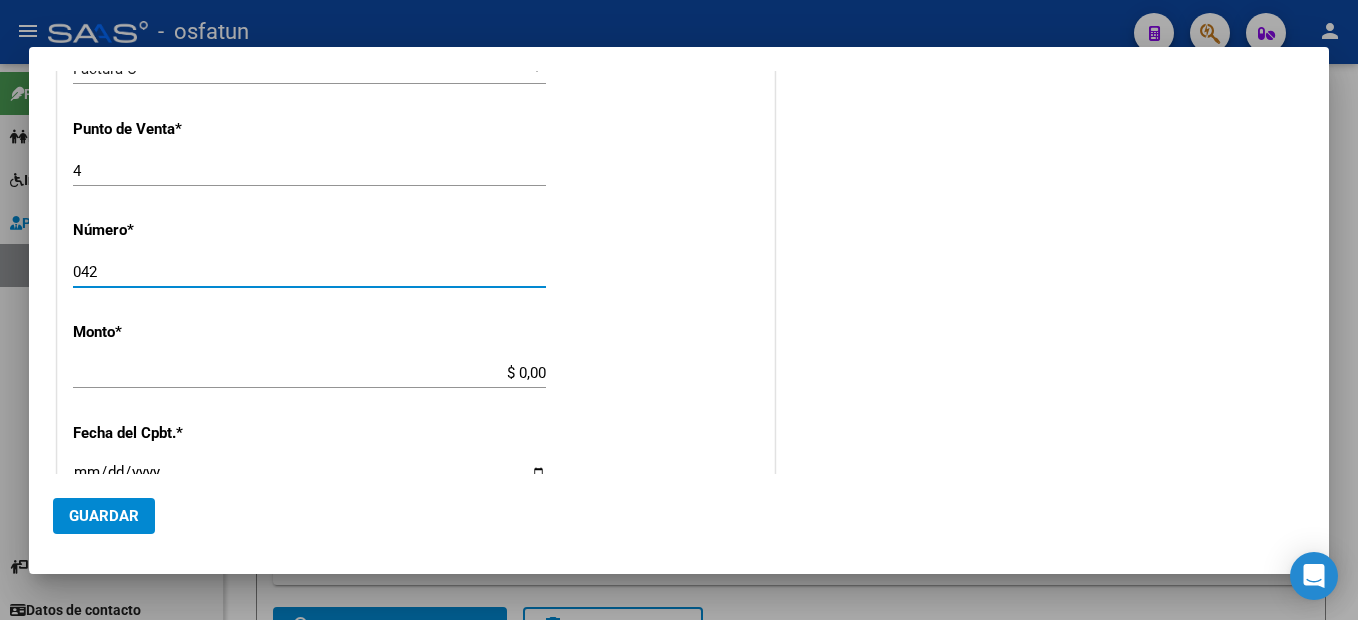 type on "042" 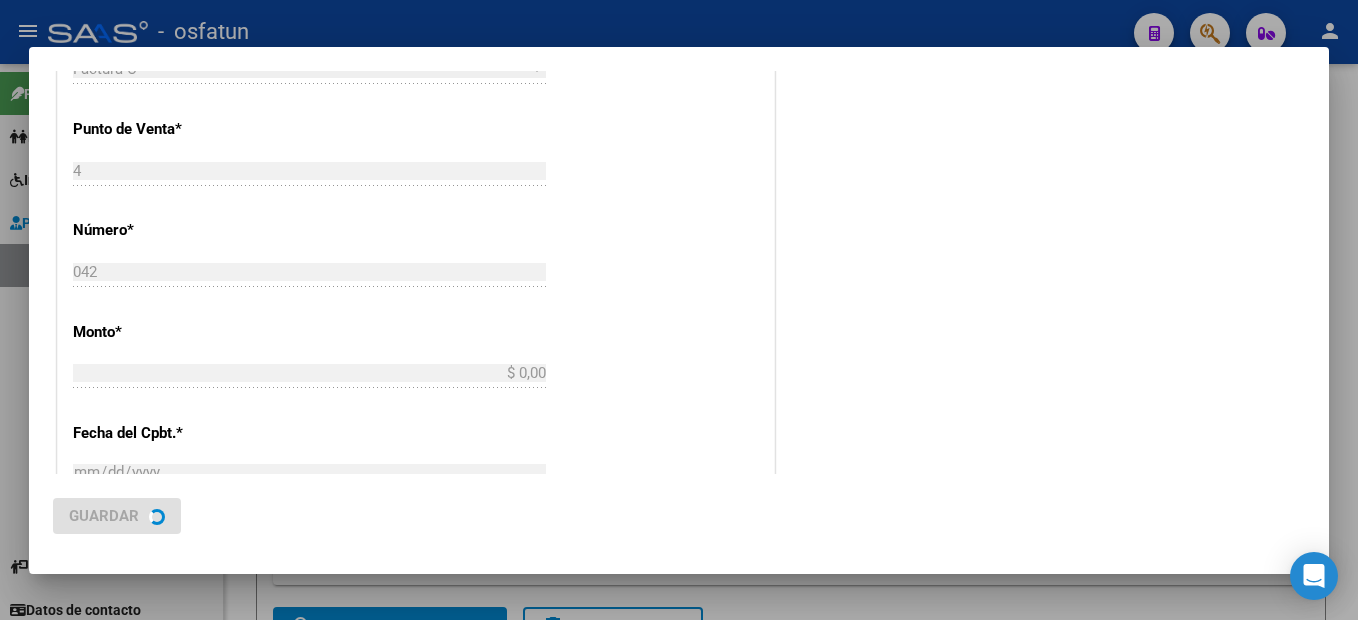 type on "$ 98.964,88" 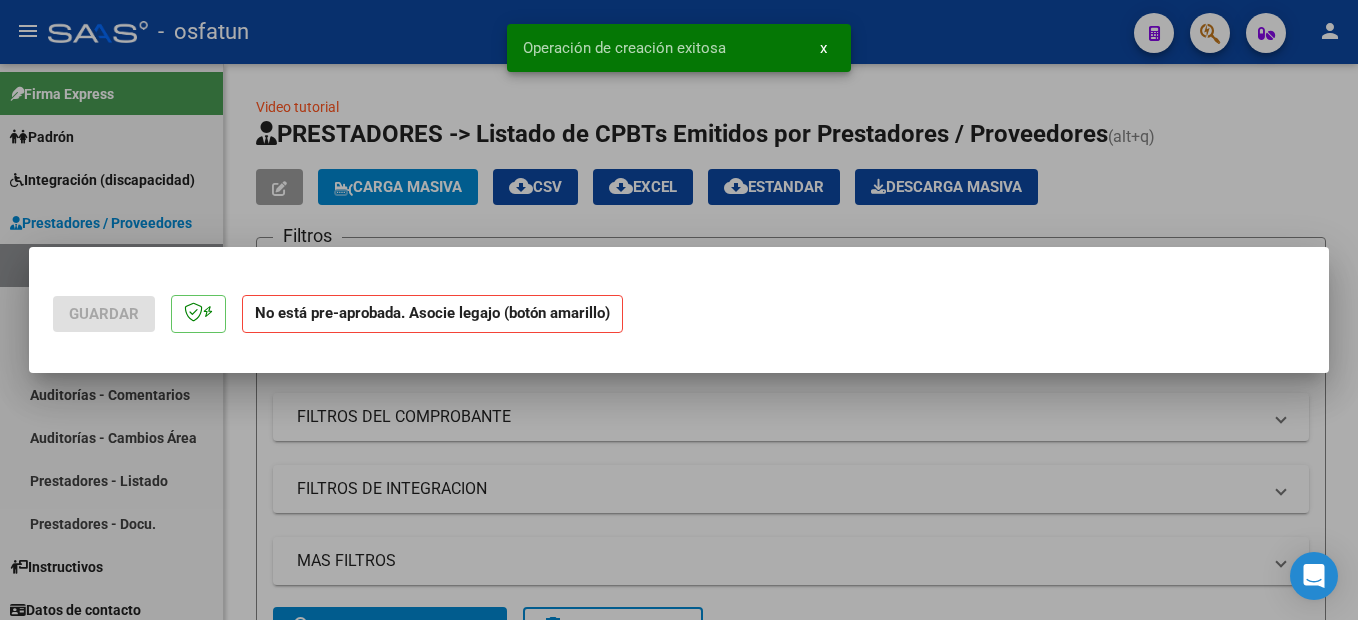 scroll, scrollTop: 0, scrollLeft: 0, axis: both 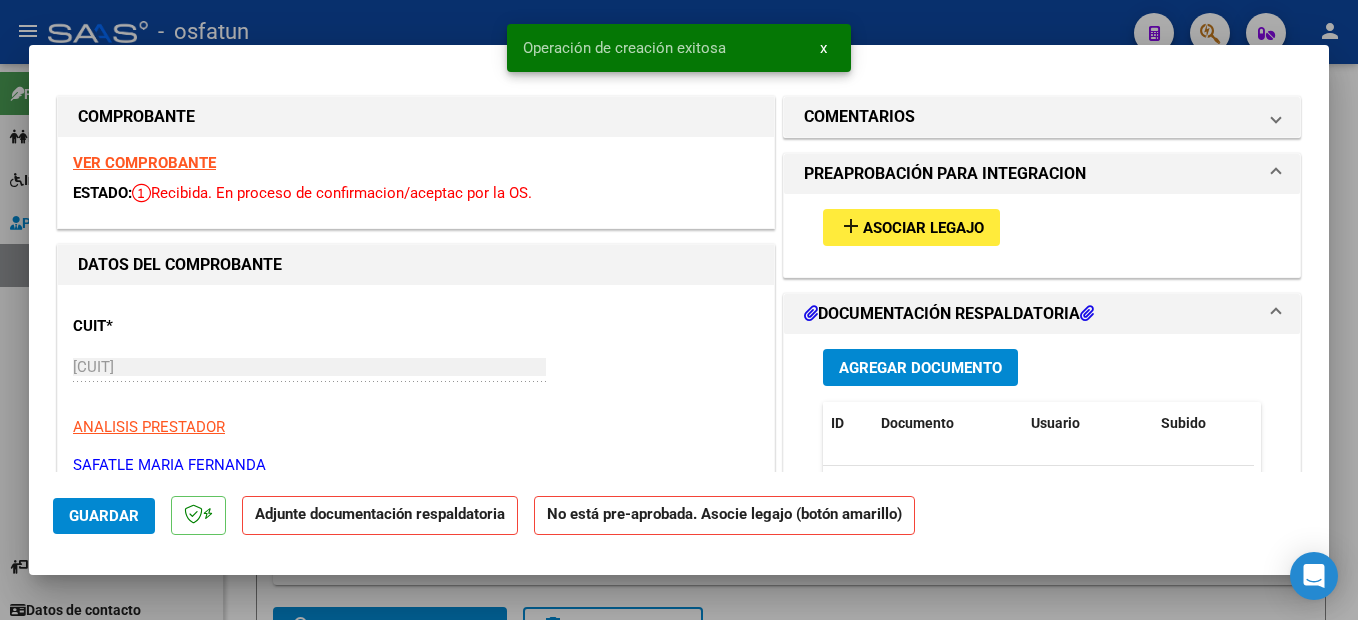 drag, startPoint x: 1000, startPoint y: 239, endPoint x: 990, endPoint y: 237, distance: 10.198039 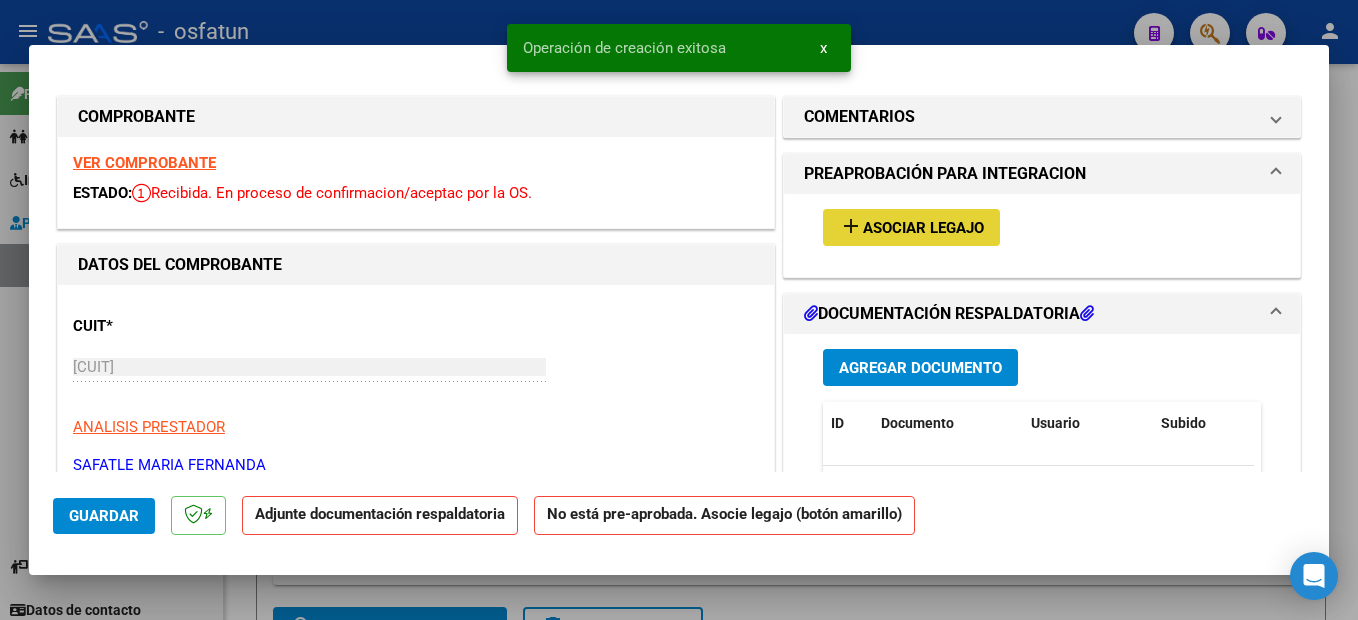 click on "add Asociar Legajo" at bounding box center (911, 227) 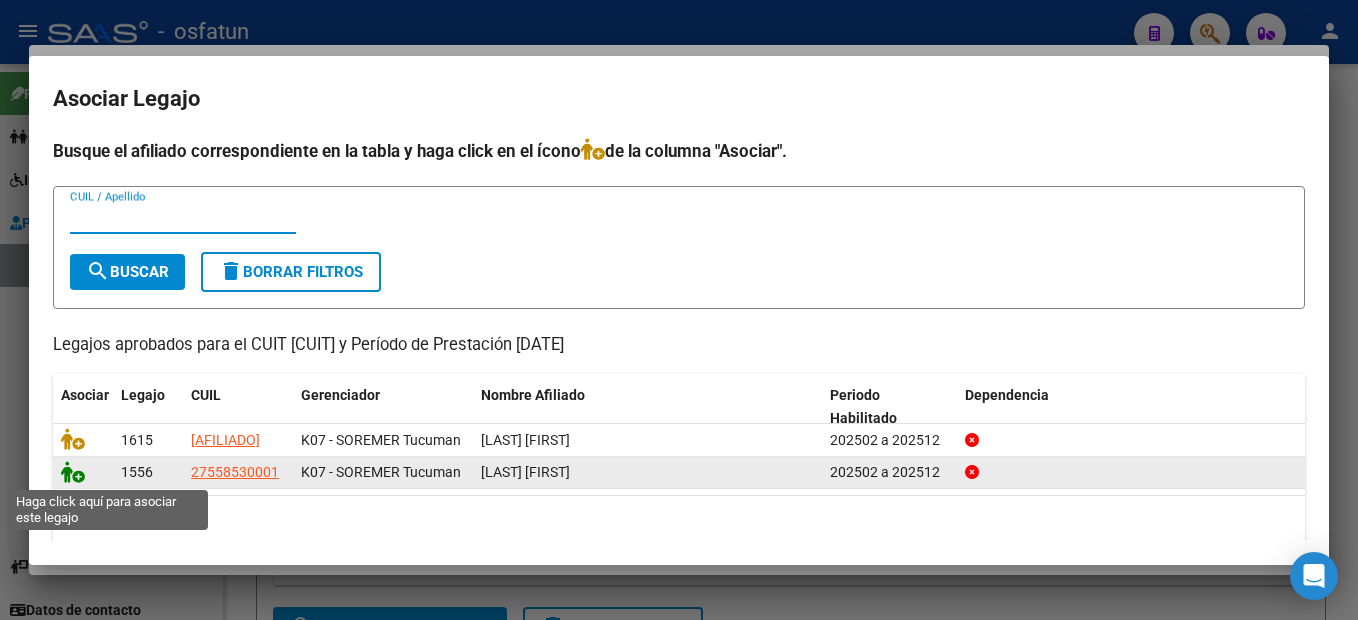 click 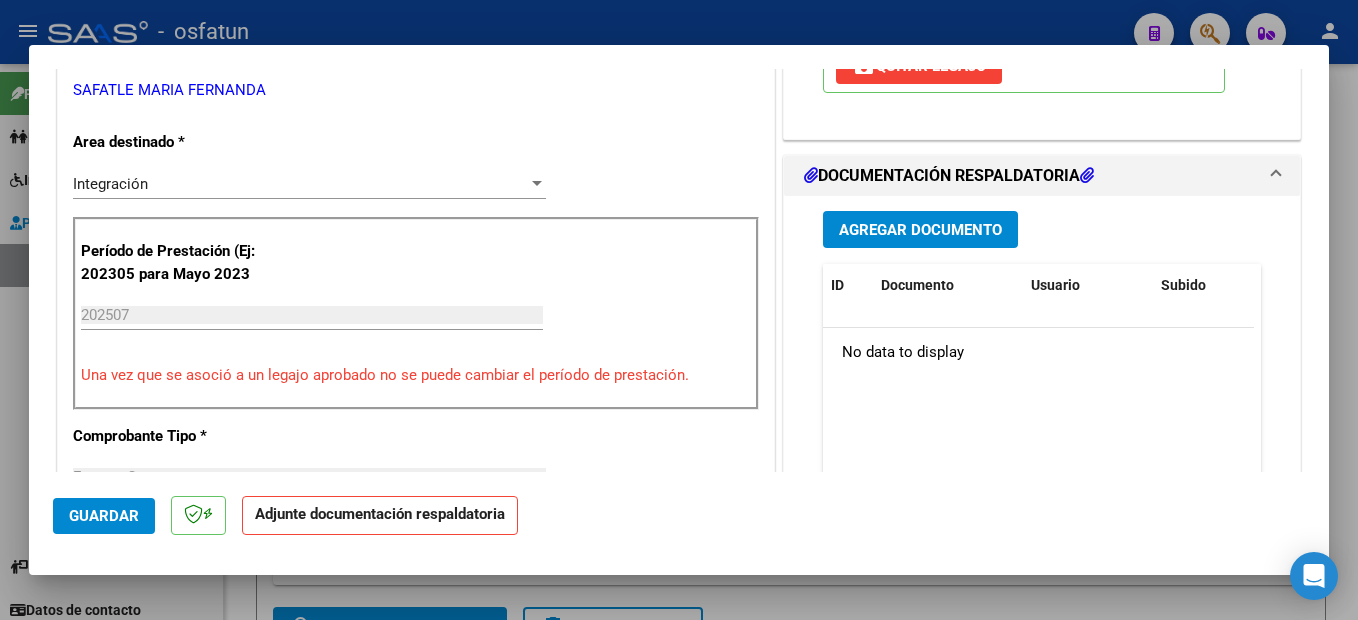 scroll, scrollTop: 400, scrollLeft: 0, axis: vertical 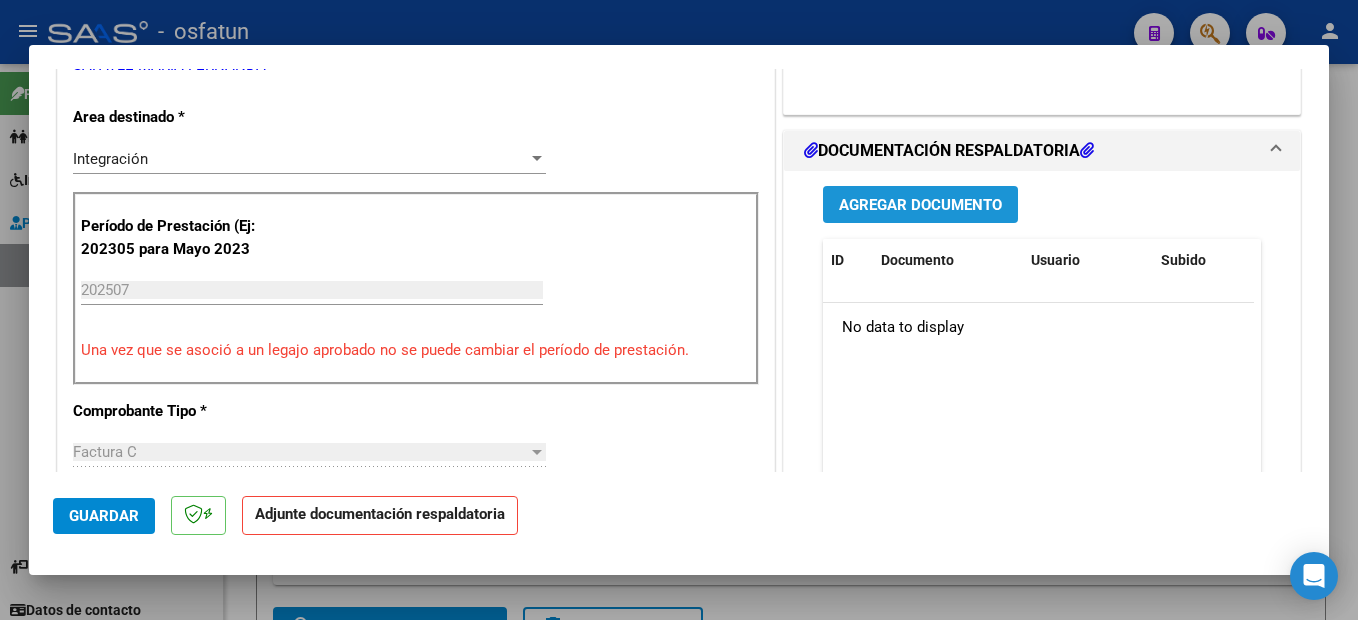 click on "Agregar Documento" at bounding box center (920, 205) 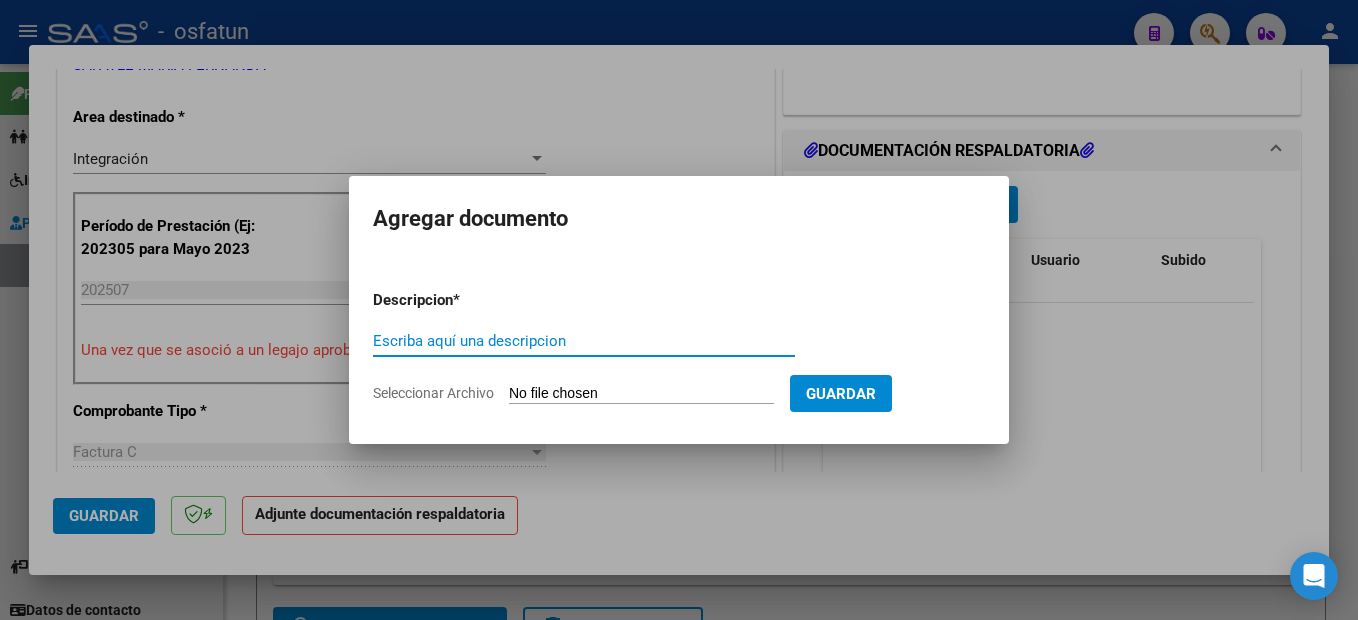 click on "Escriba aquí una descripcion" at bounding box center [584, 341] 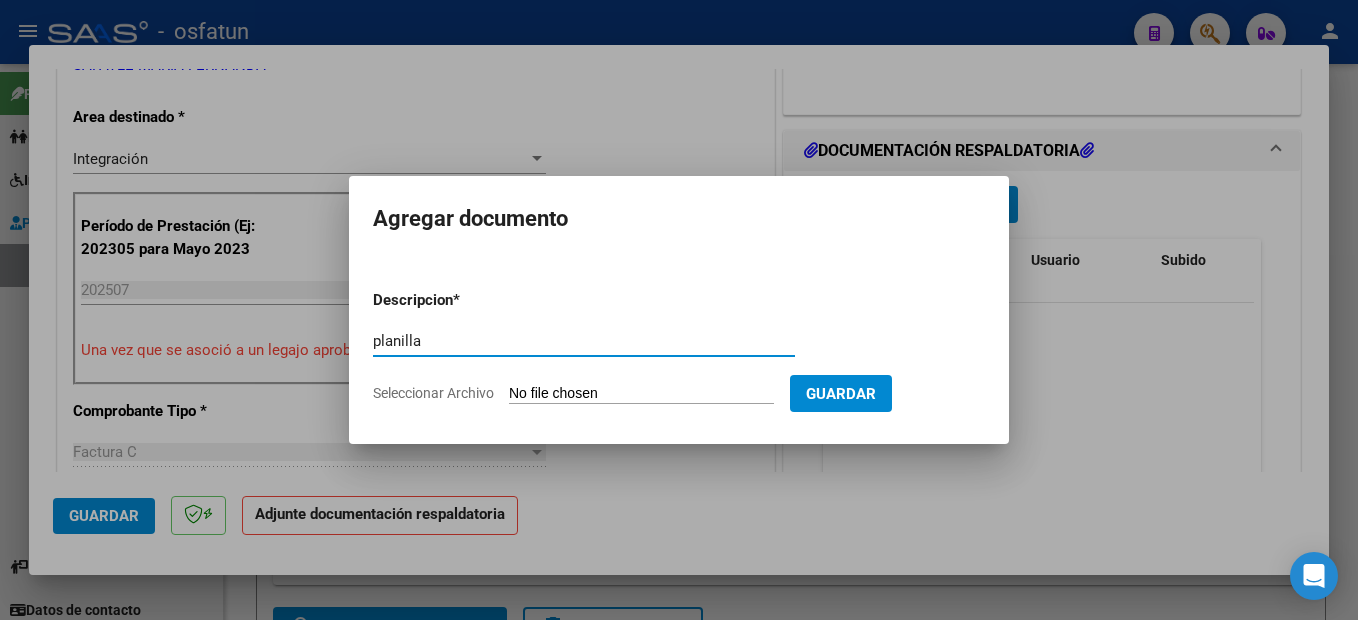 type on "planilla" 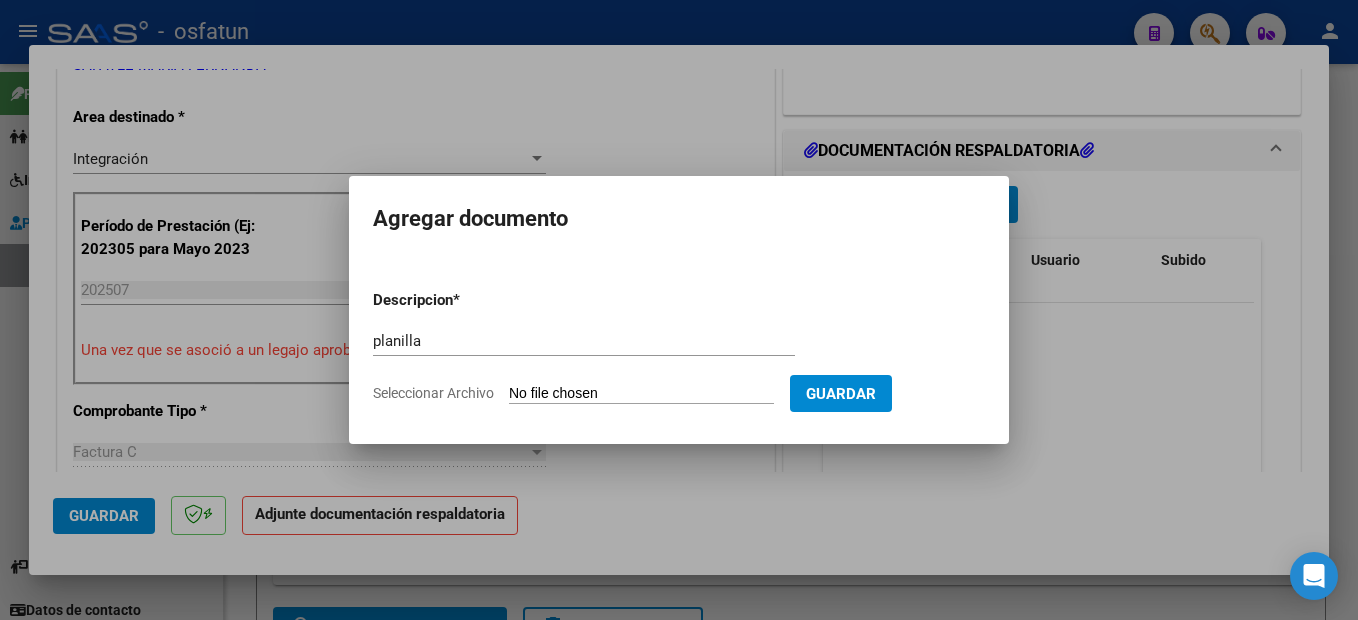 click on "Seleccionar Archivo" at bounding box center (641, 394) 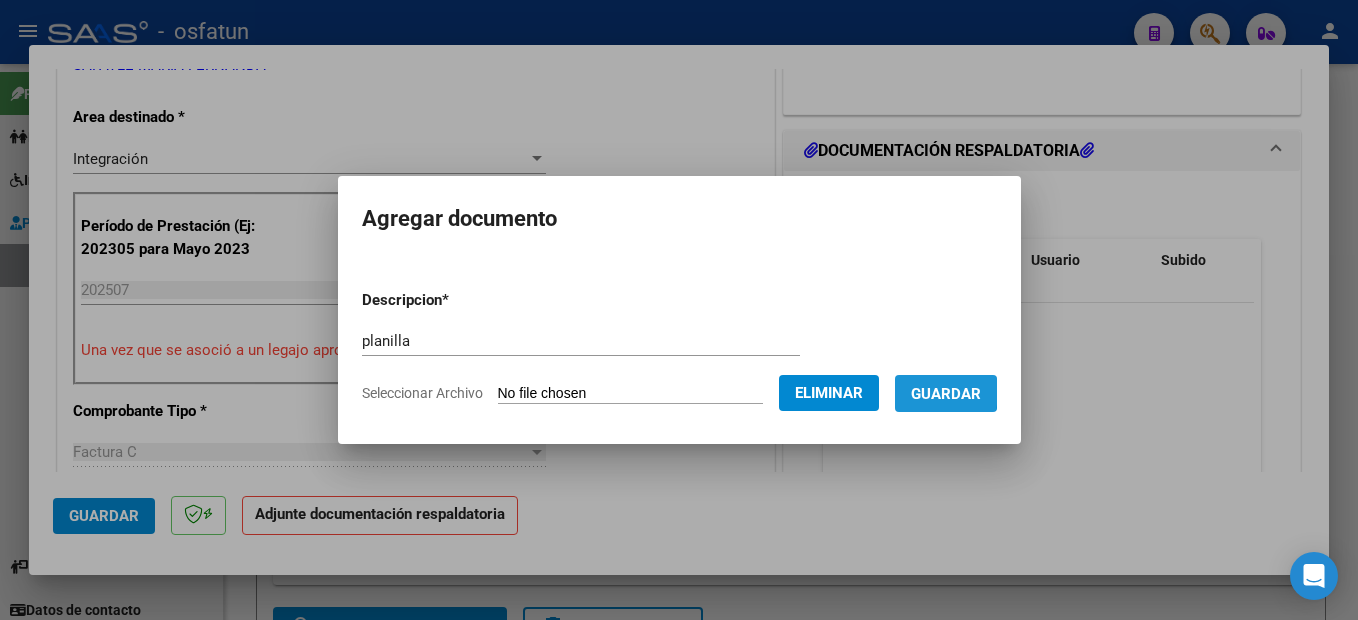 click on "Guardar" at bounding box center [946, 394] 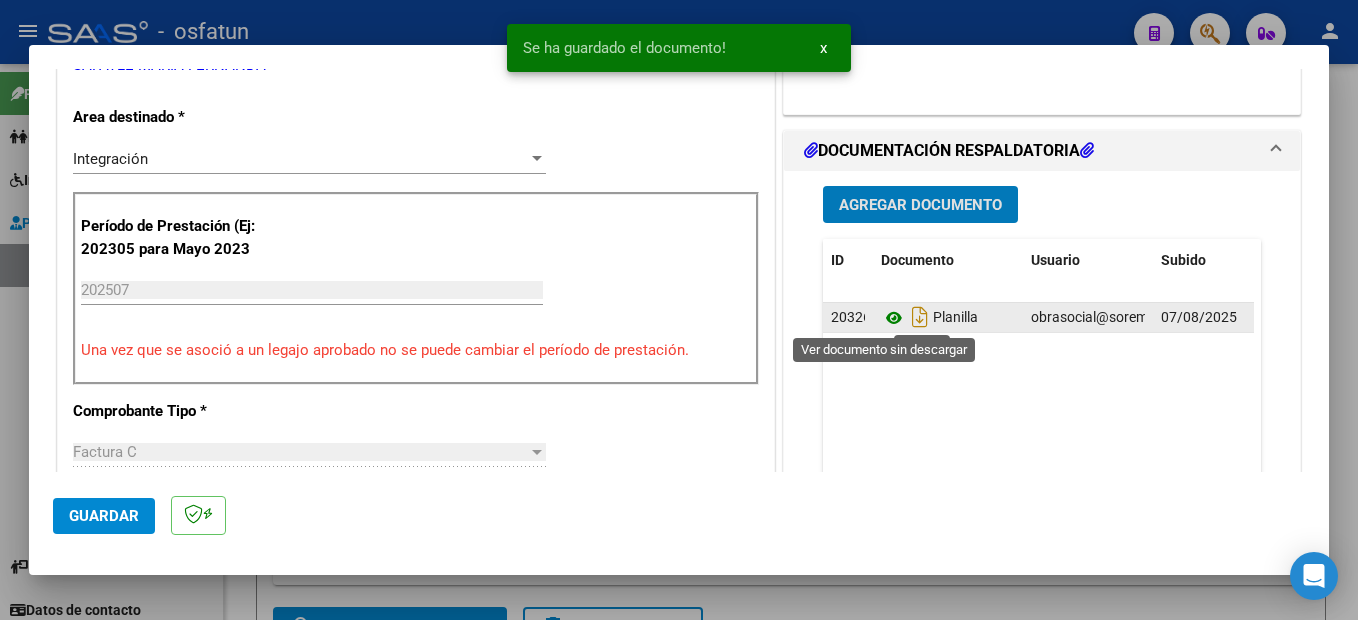 click 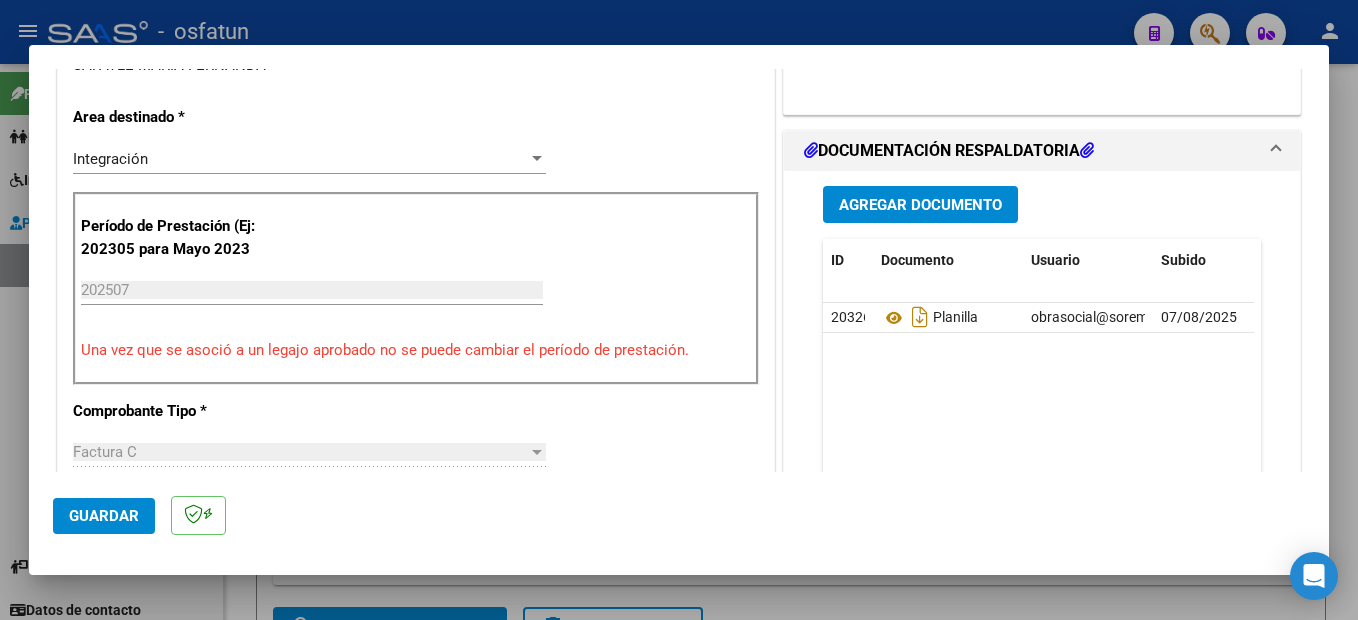 click on "Guardar" 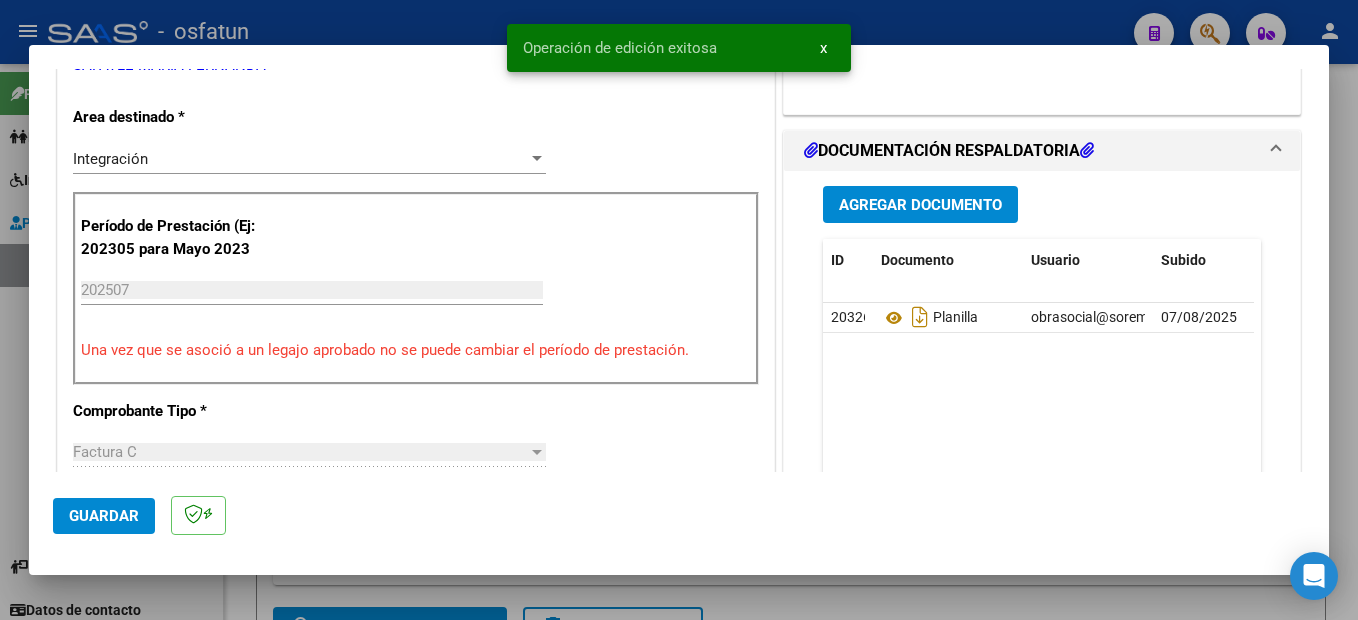 click at bounding box center [679, 310] 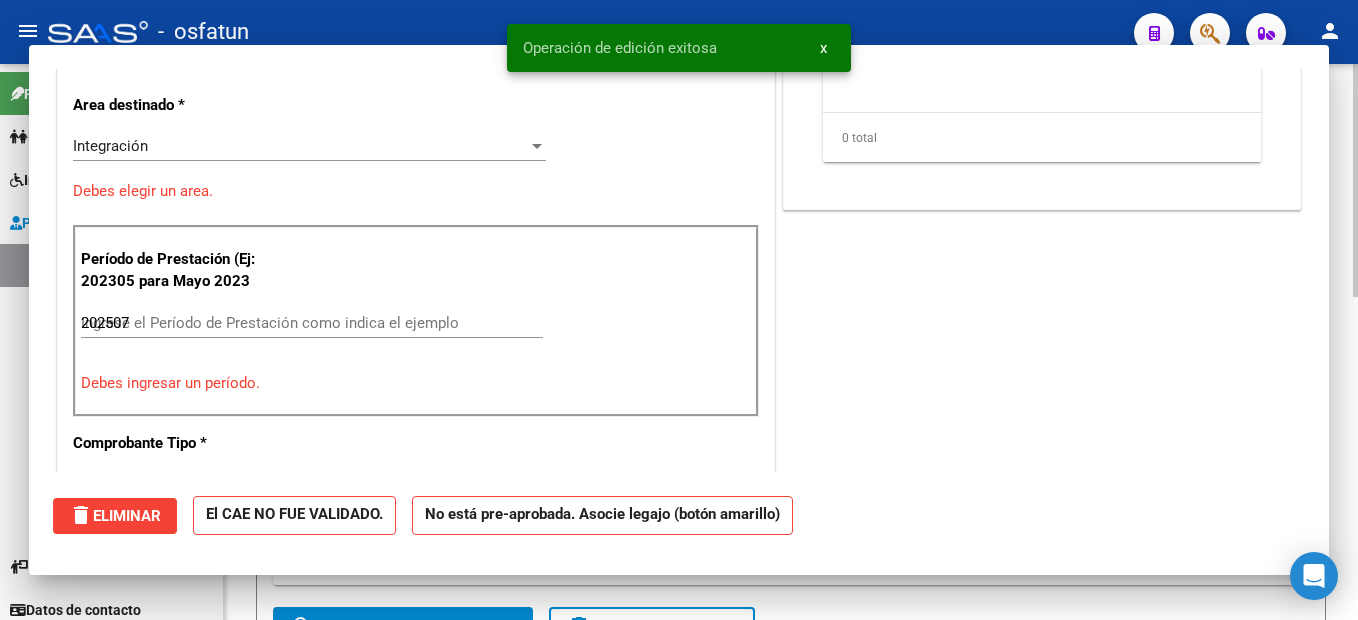 type 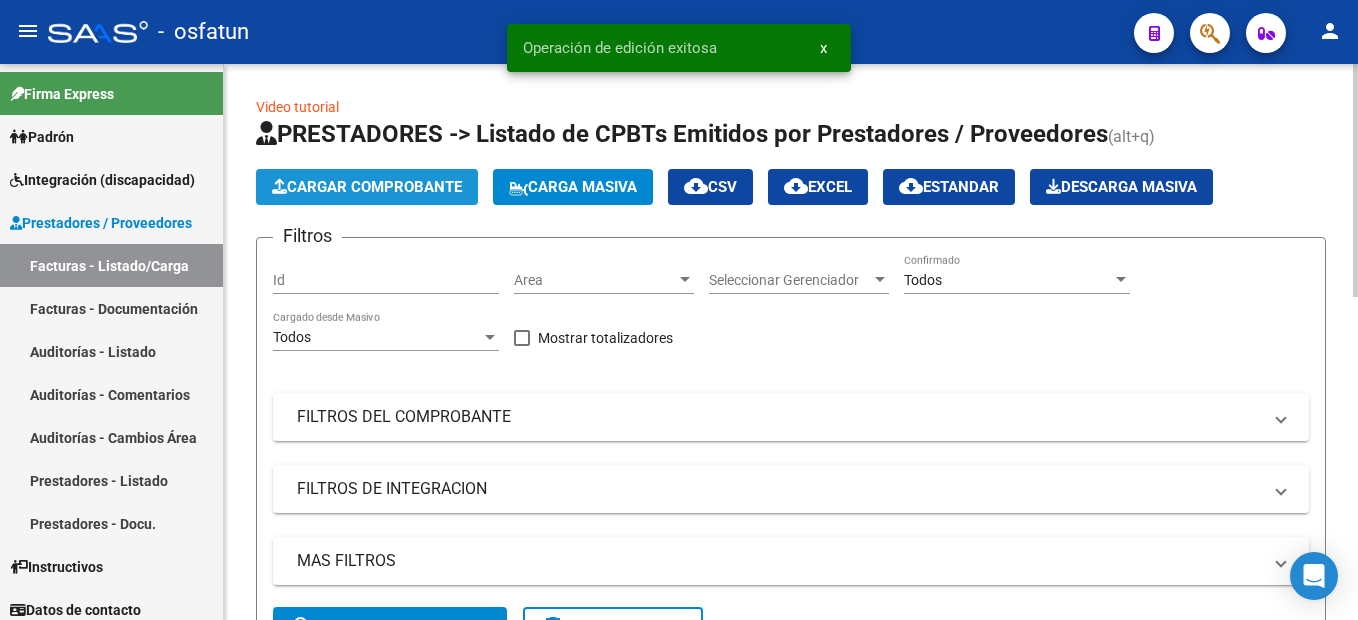 click on "Cargar Comprobante" 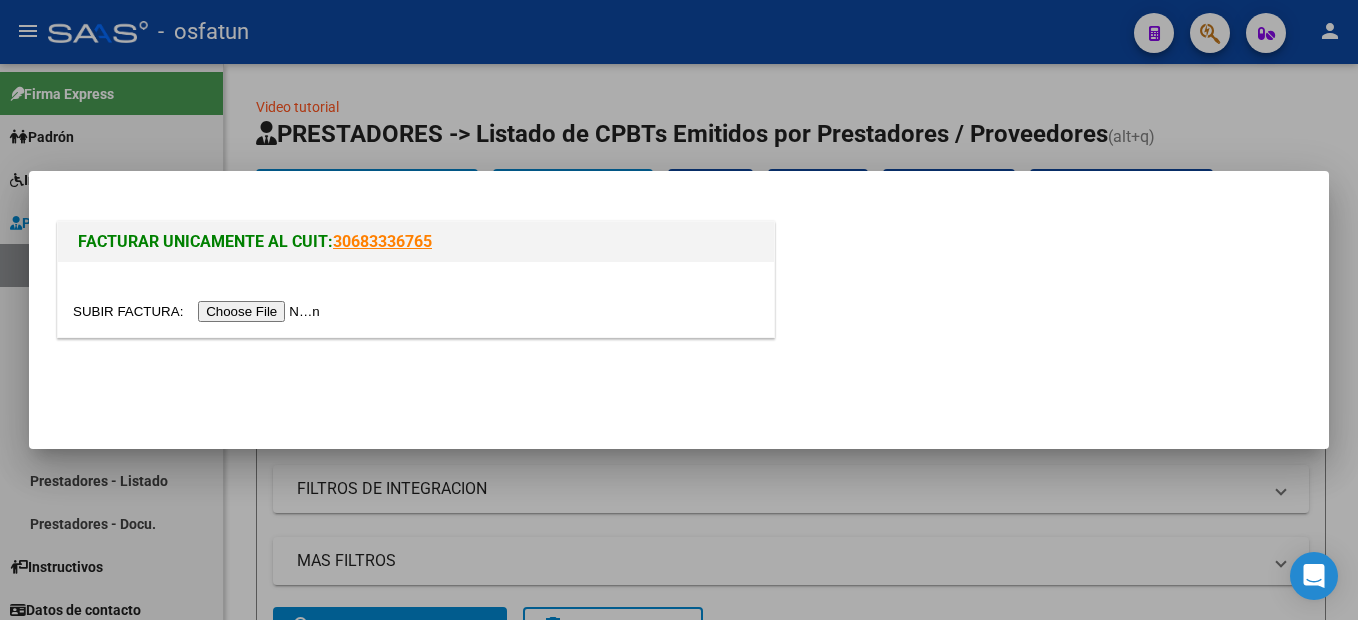 click at bounding box center [199, 311] 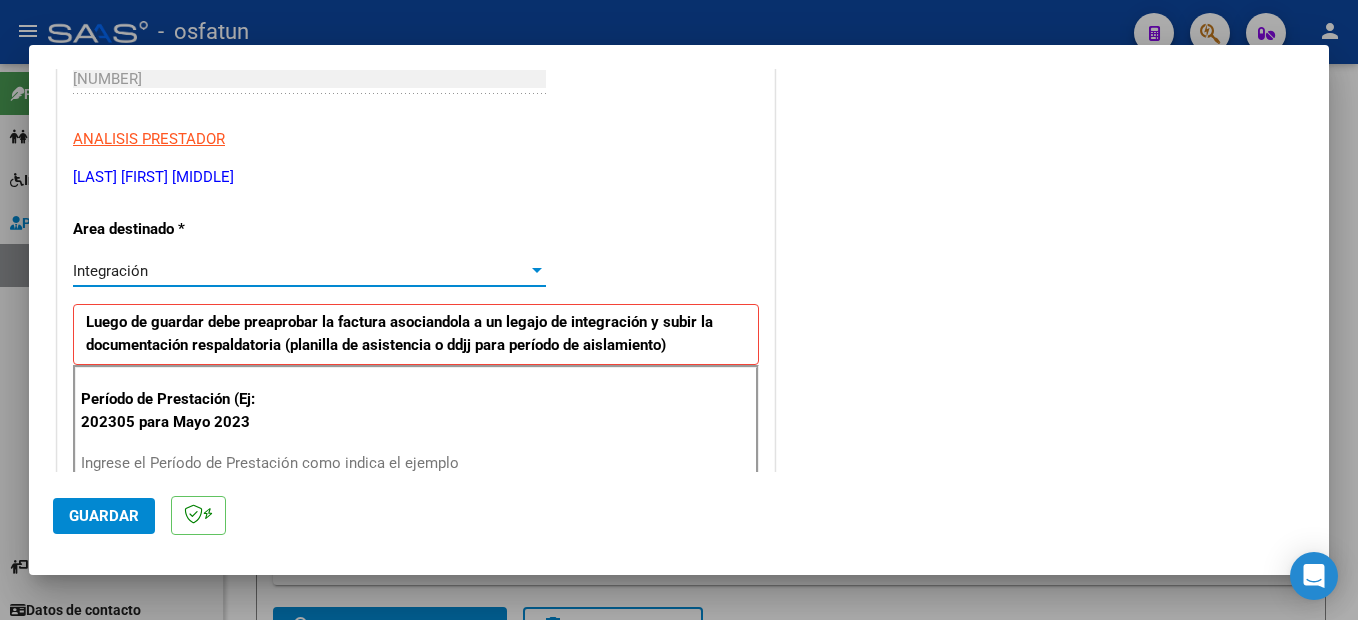 scroll, scrollTop: 623, scrollLeft: 0, axis: vertical 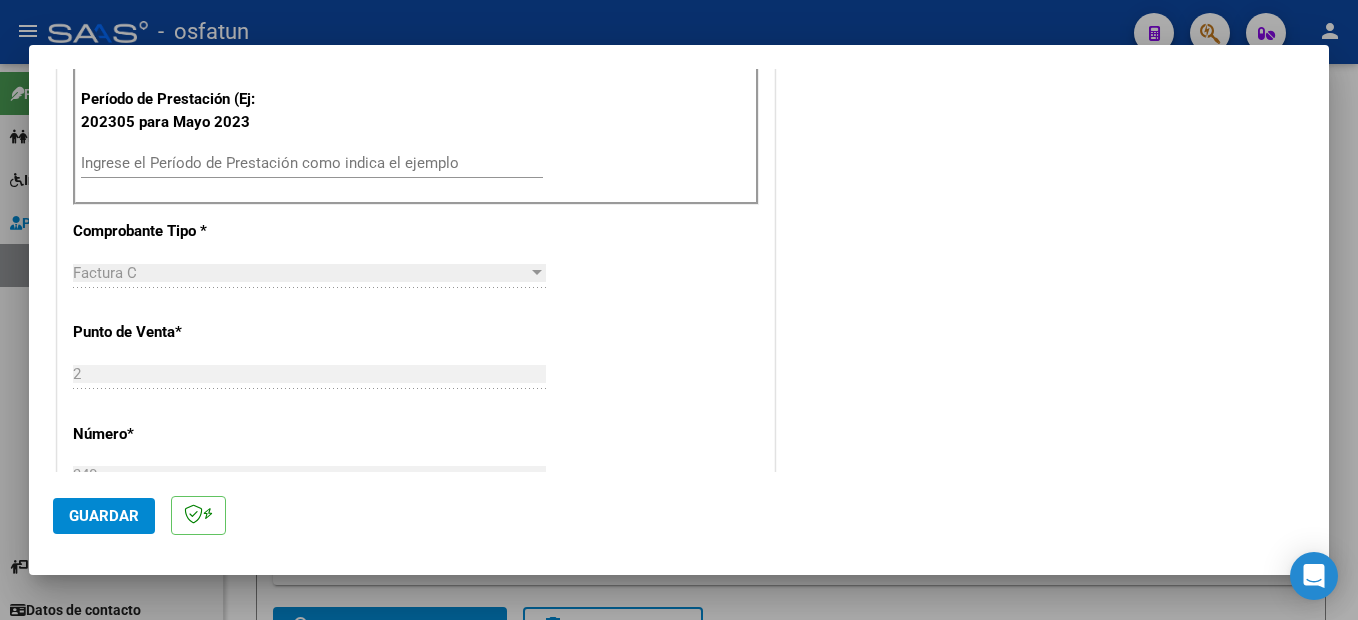 click on "Ingrese el Período de Prestación como indica el ejemplo" at bounding box center (312, 163) 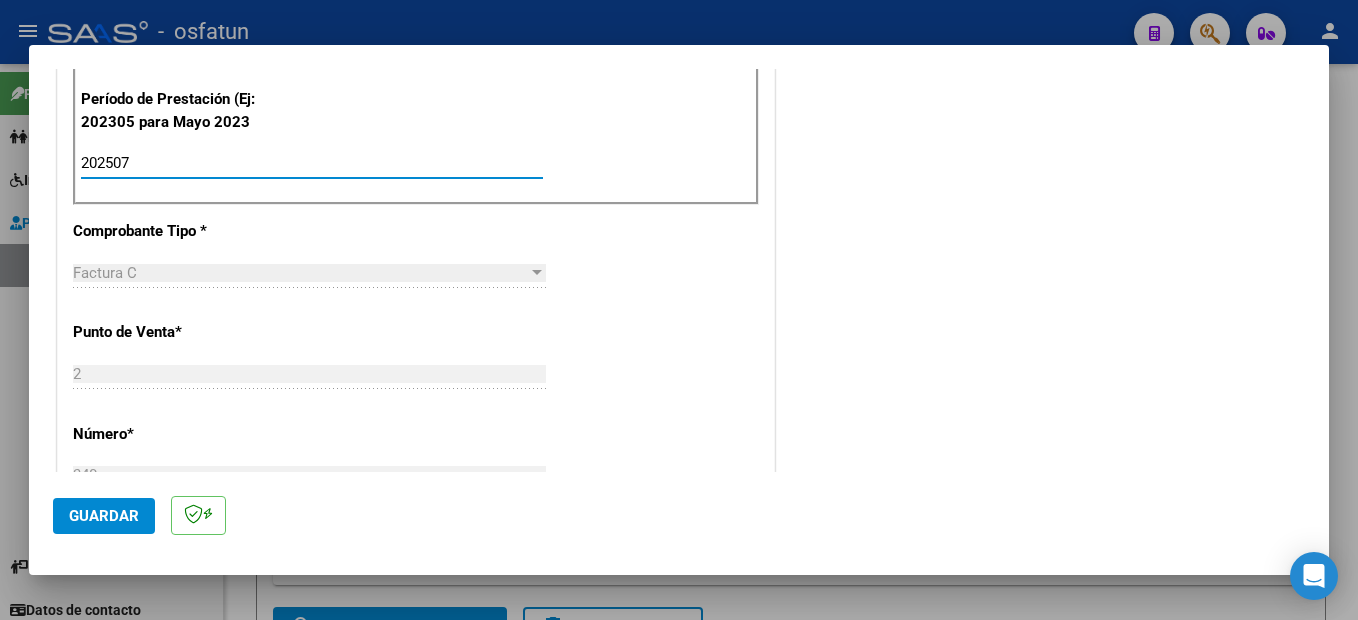 type on "202507" 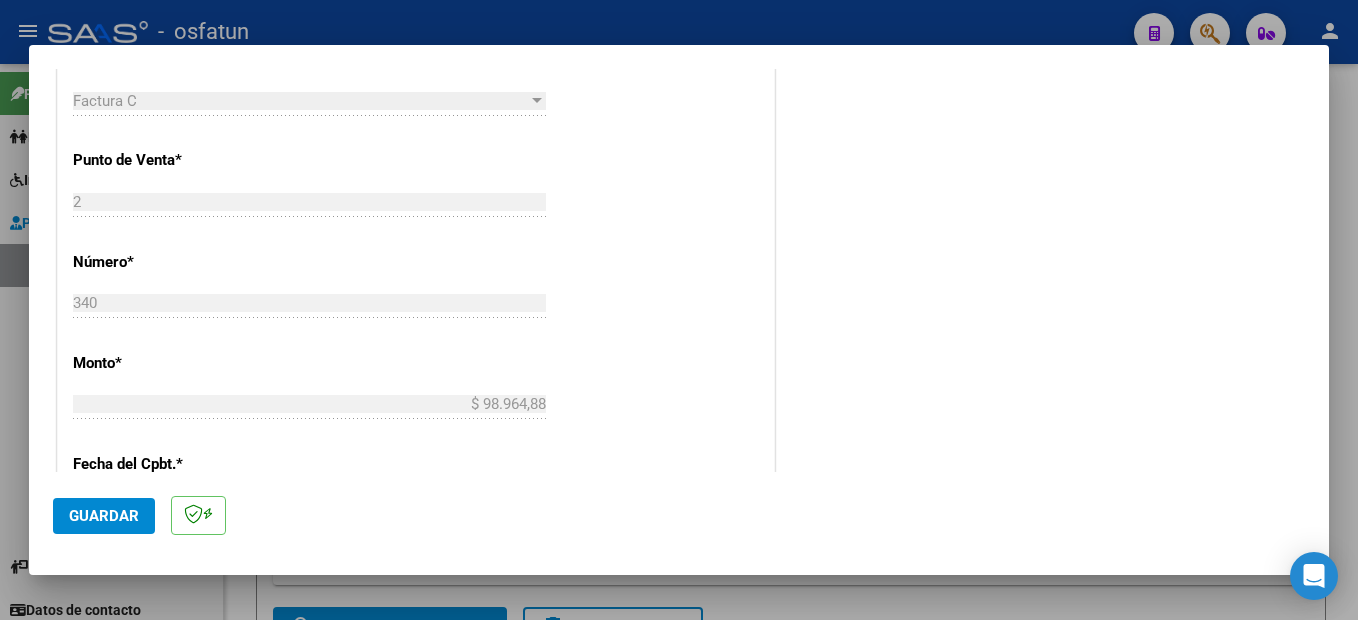 scroll, scrollTop: 1195, scrollLeft: 0, axis: vertical 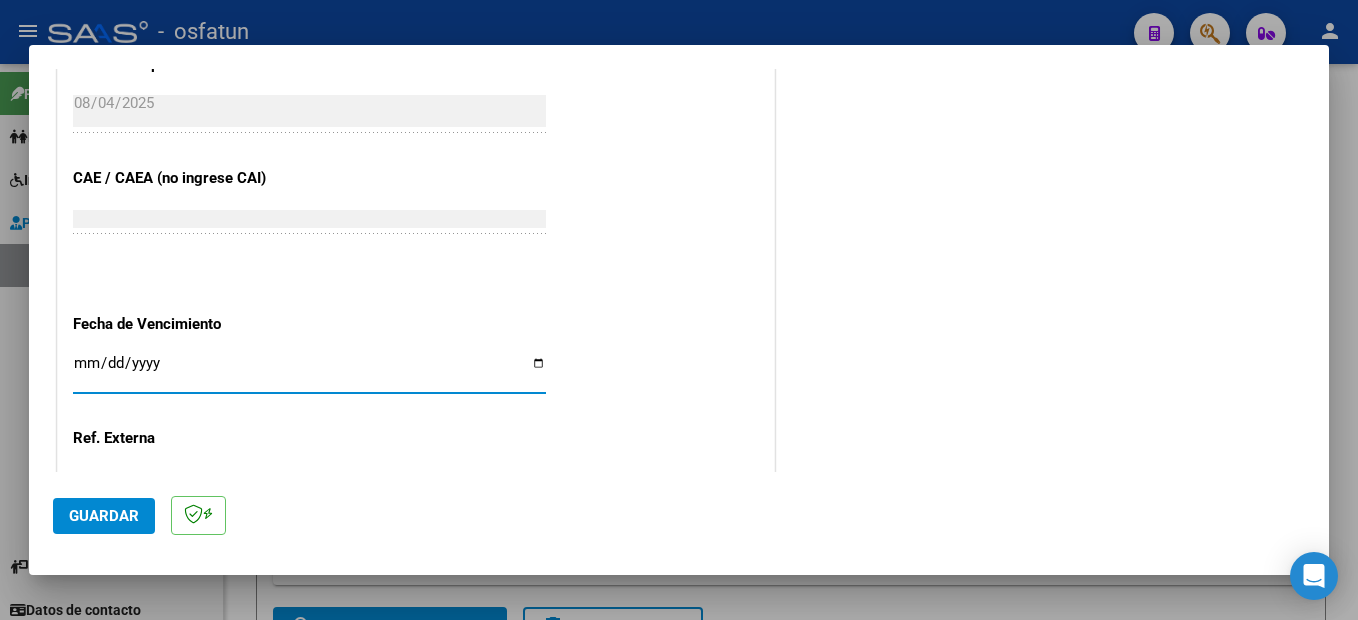 drag, startPoint x: 111, startPoint y: 505, endPoint x: 927, endPoint y: 538, distance: 816.667 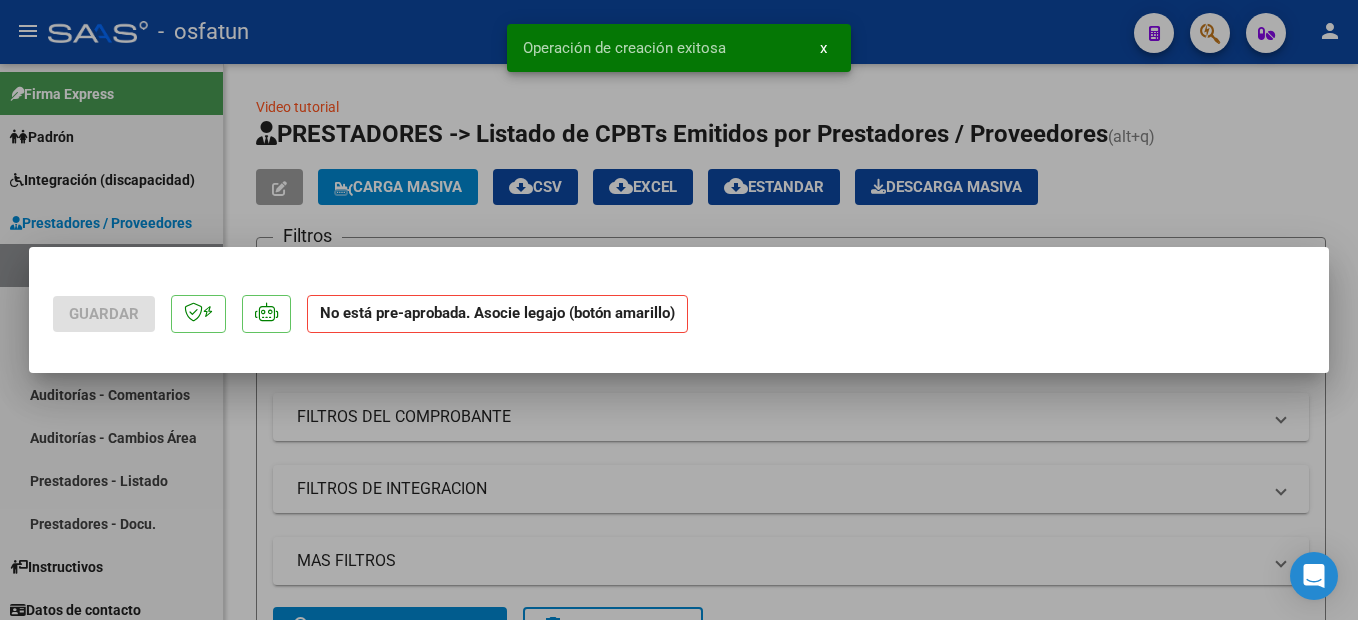 scroll, scrollTop: 0, scrollLeft: 0, axis: both 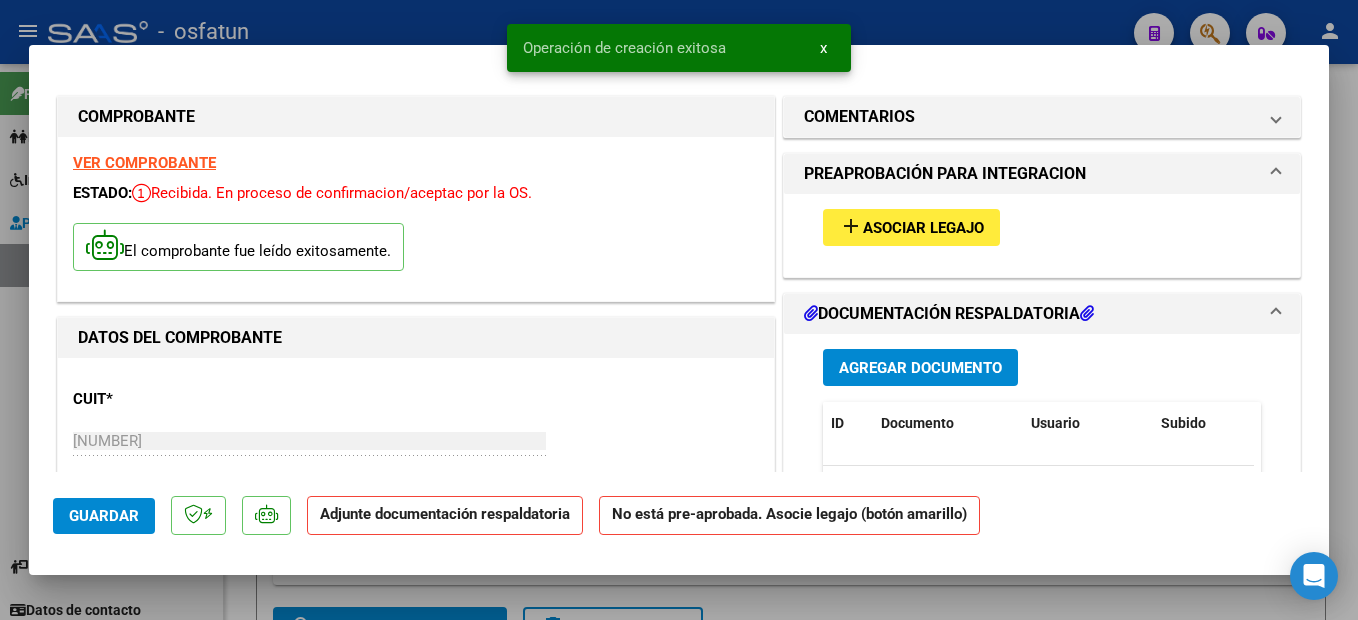 click on "Asociar Legajo" at bounding box center (923, 228) 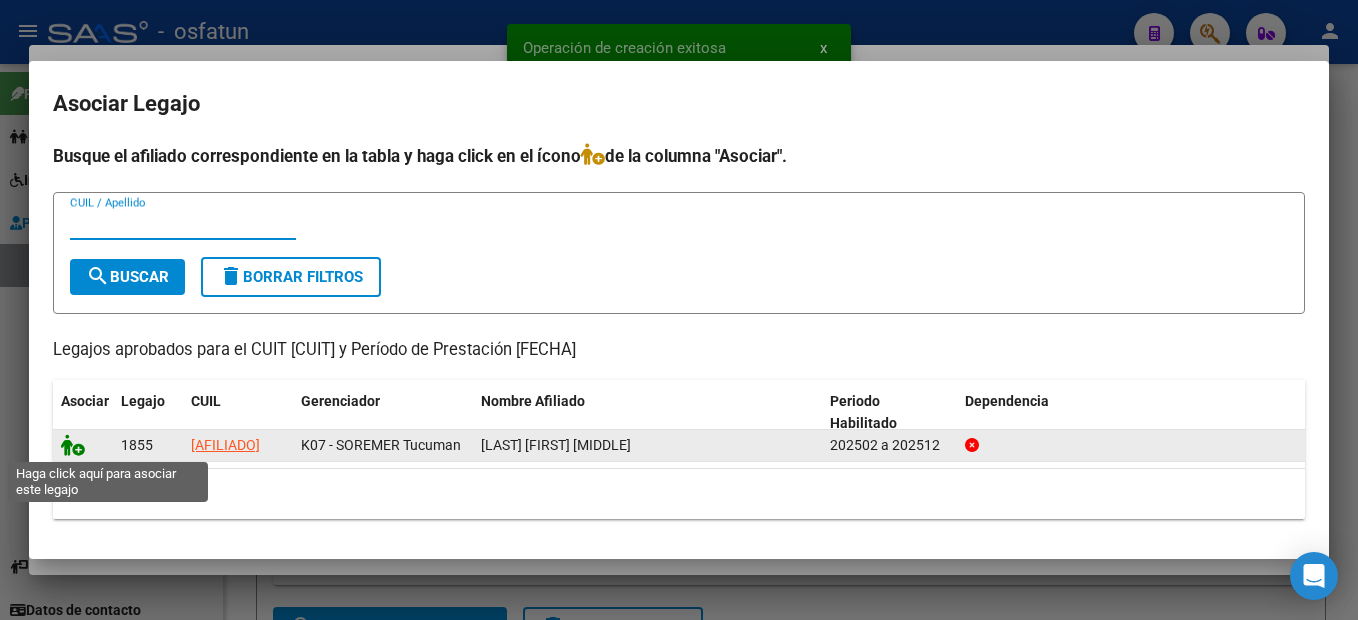 click 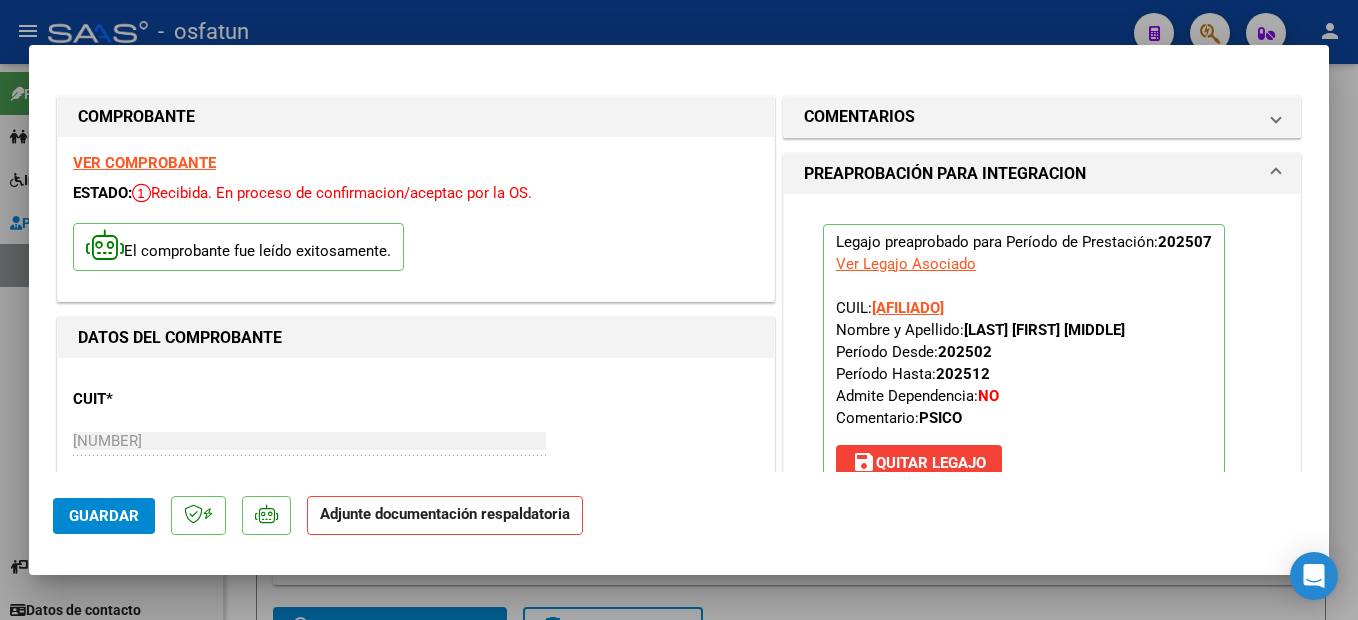 scroll, scrollTop: 300, scrollLeft: 0, axis: vertical 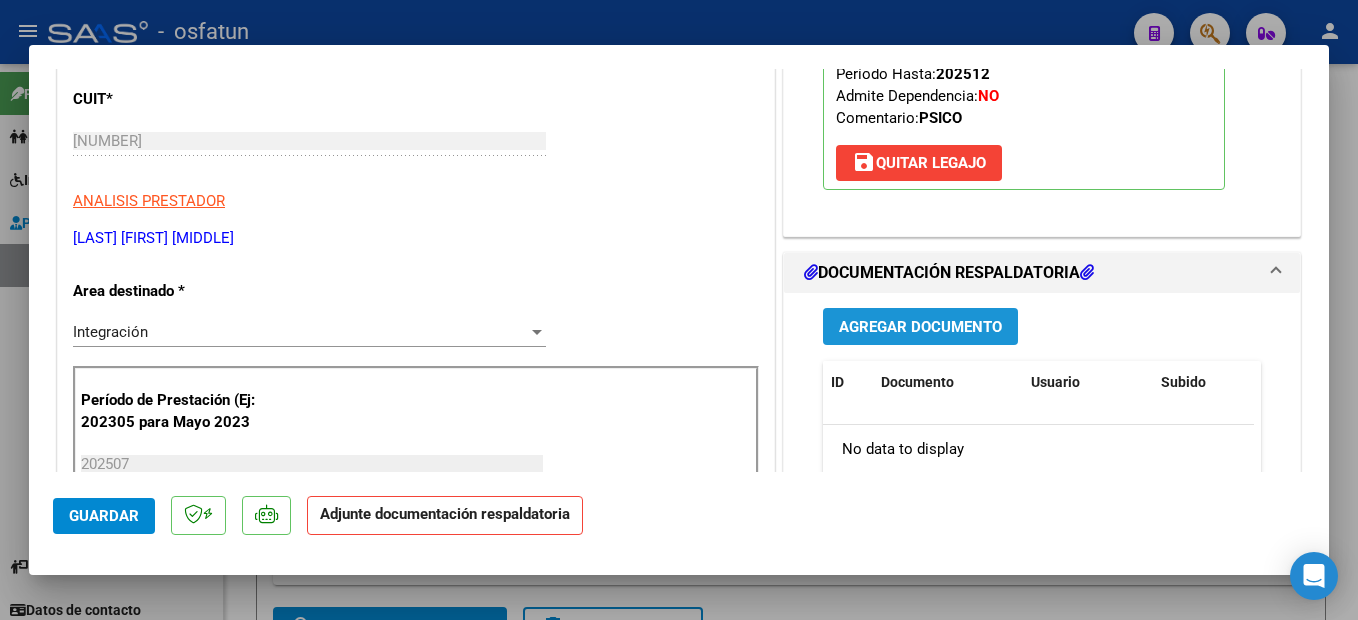 click on "Agregar Documento" at bounding box center (920, 327) 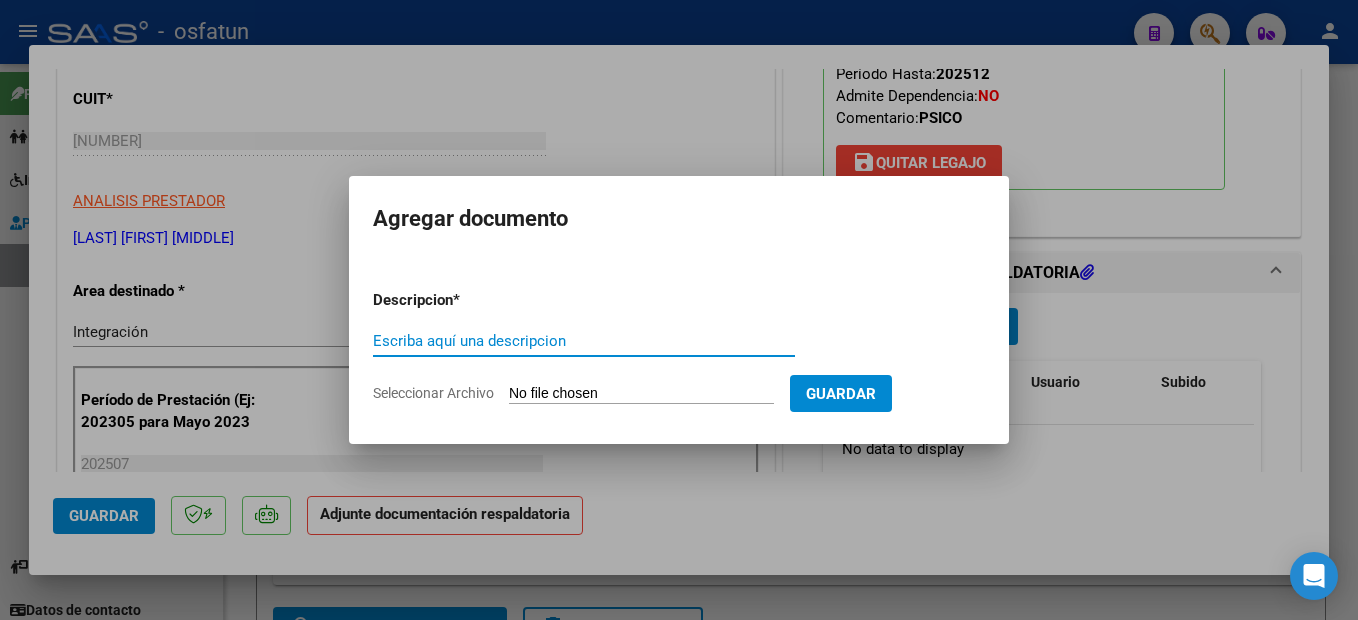 click on "Escriba aquí una descripcion" at bounding box center (584, 341) 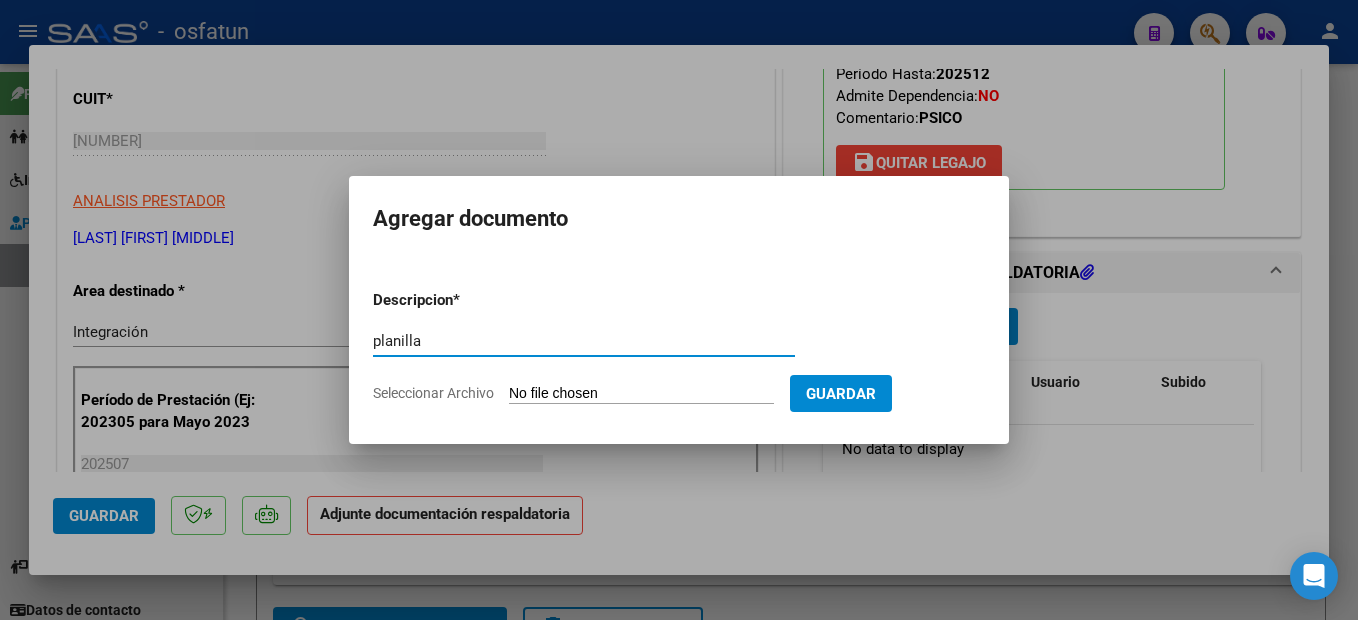 type on "planilla" 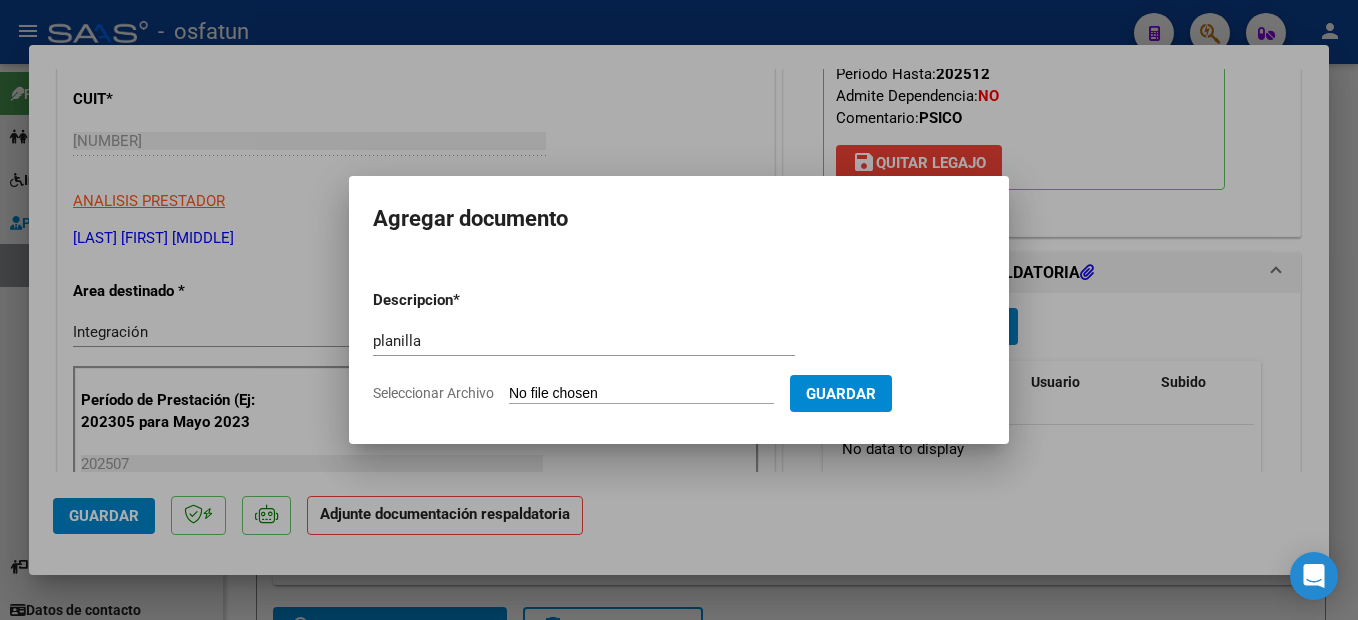 click on "Seleccionar Archivo" at bounding box center (641, 394) 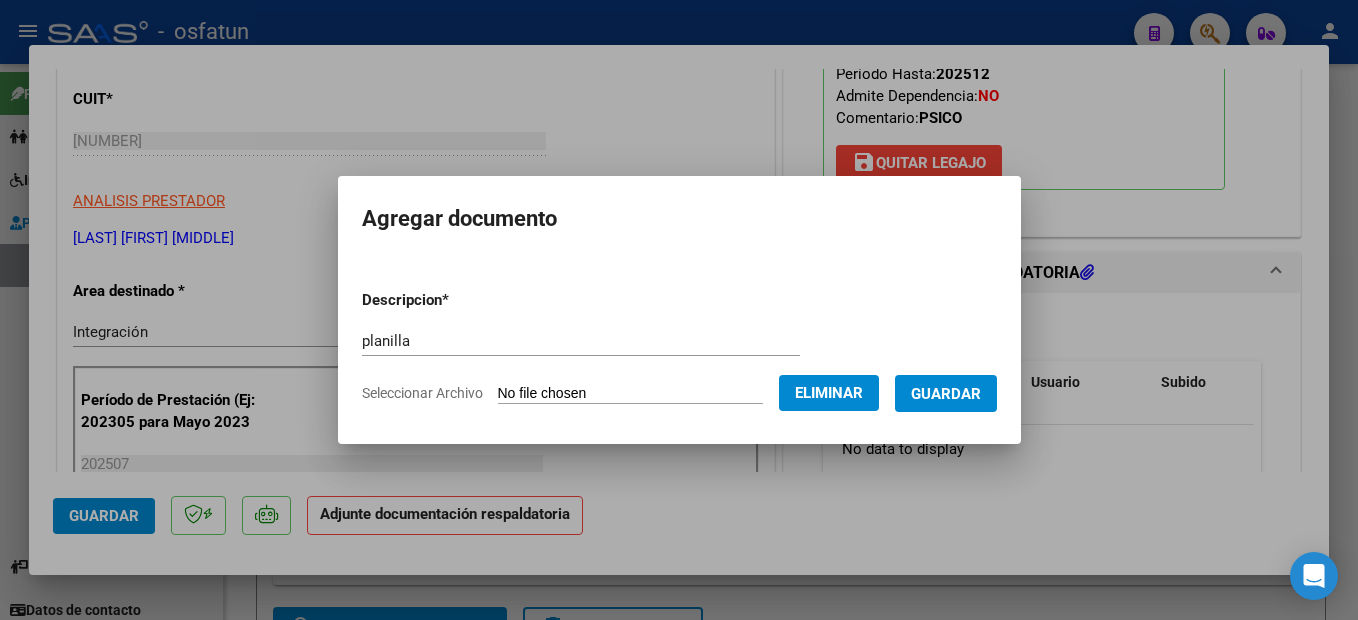 drag, startPoint x: 981, startPoint y: 401, endPoint x: 827, endPoint y: 386, distance: 154.72879 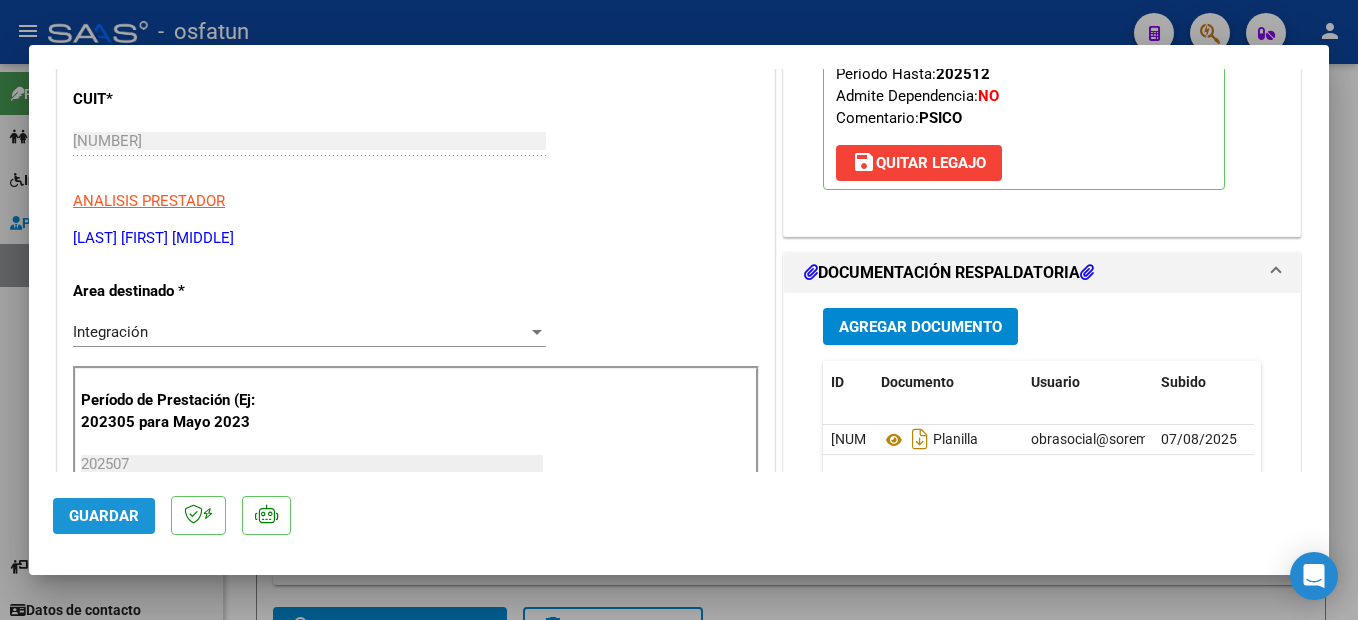 click on "Guardar" 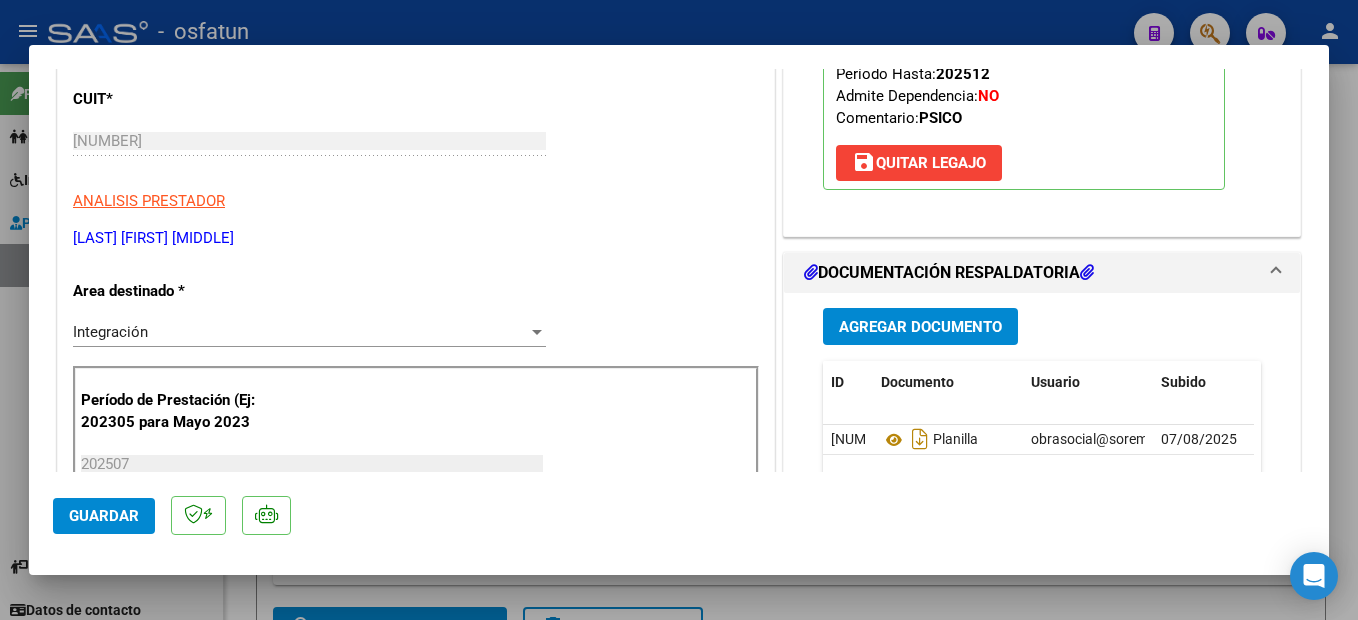 click on "Guardar" 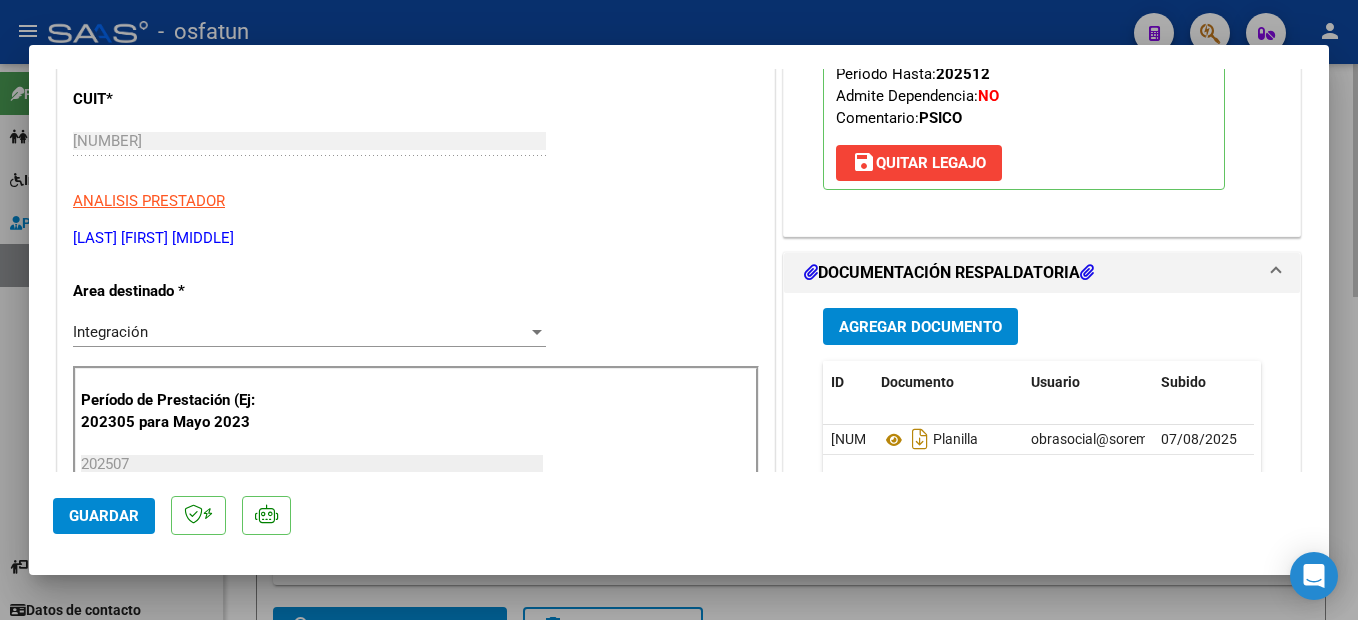 drag, startPoint x: 1355, startPoint y: 548, endPoint x: 1079, endPoint y: 619, distance: 284.98596 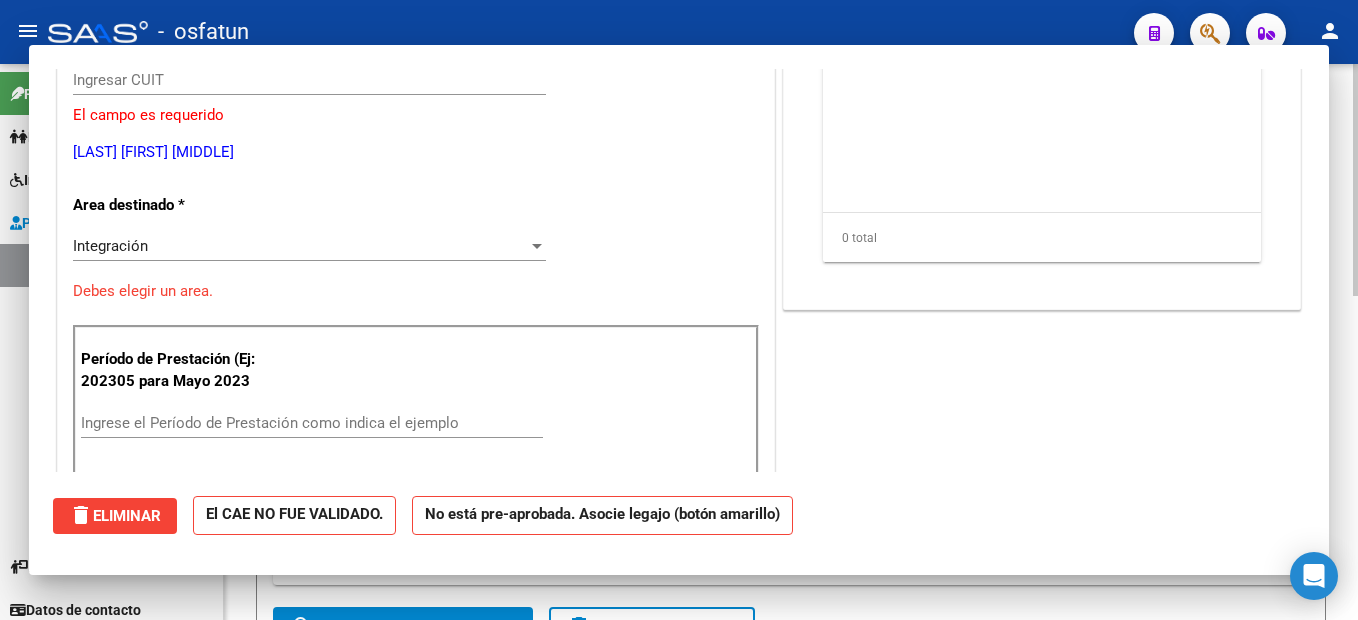 scroll, scrollTop: 0, scrollLeft: 0, axis: both 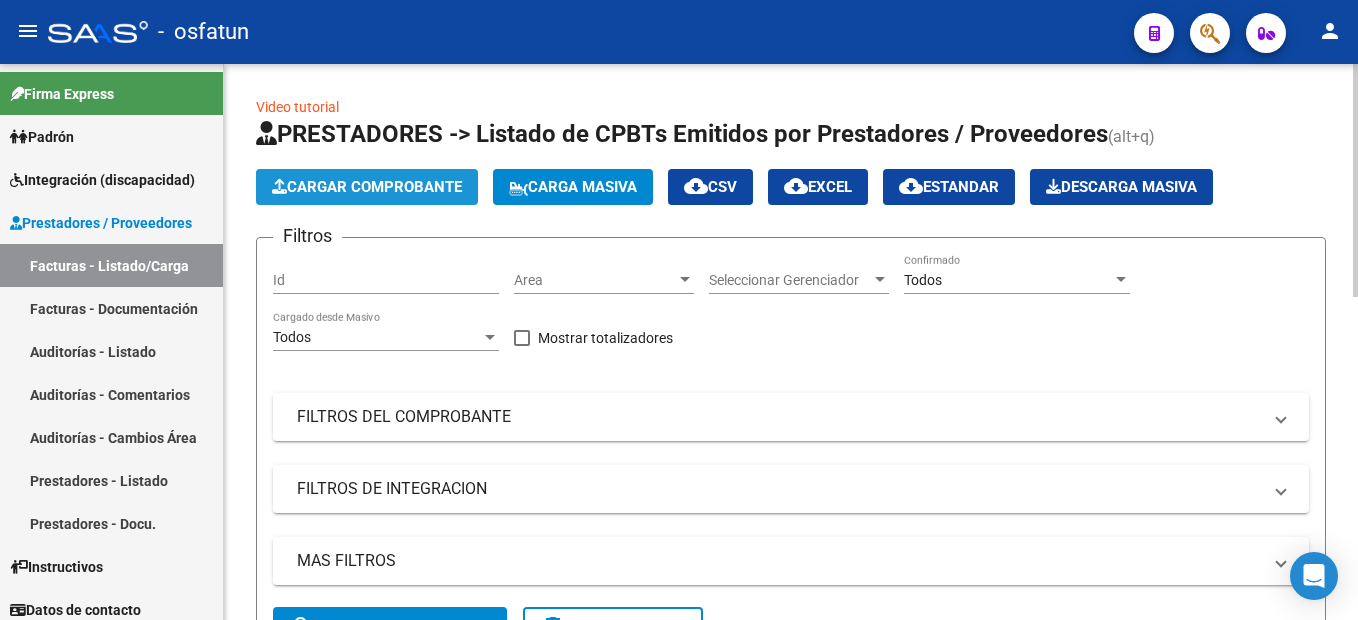 click on "Cargar Comprobante" 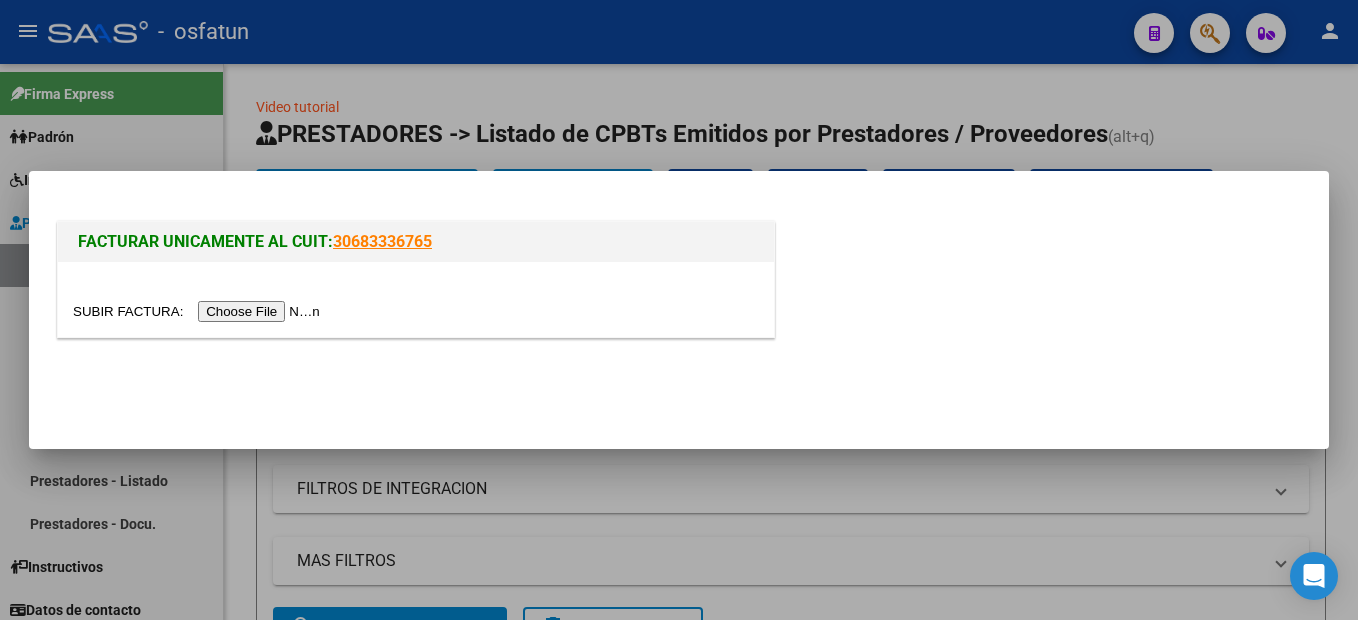 click at bounding box center [199, 311] 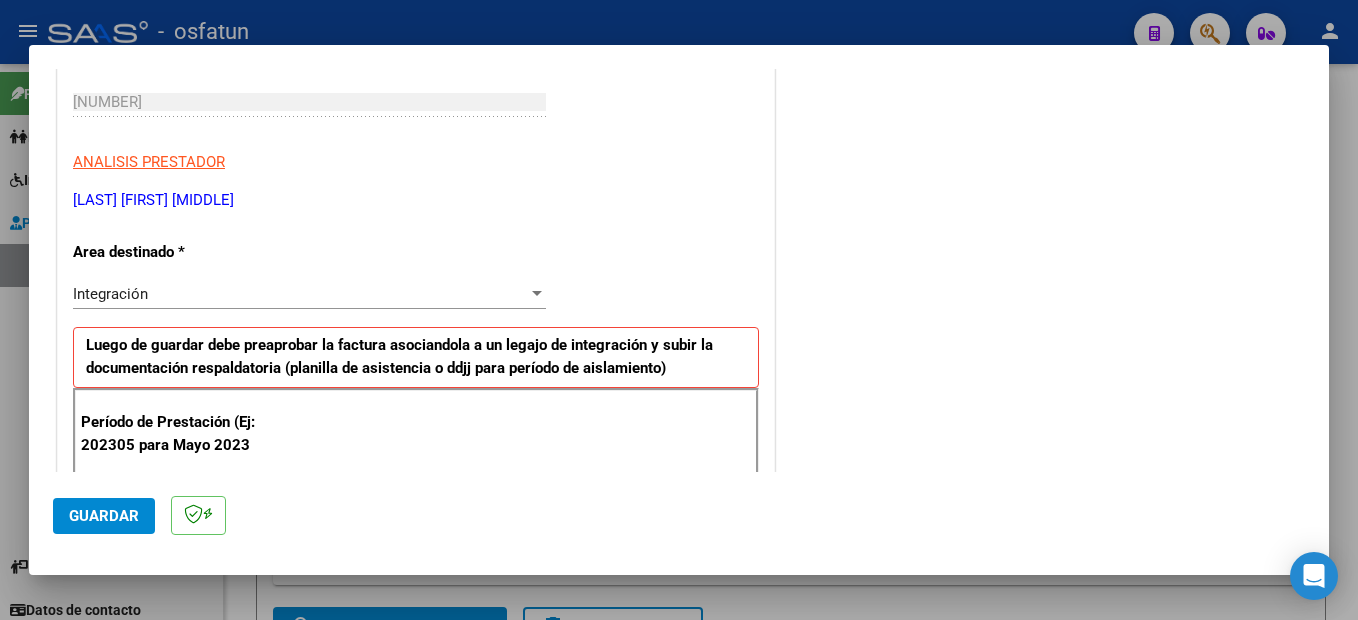 scroll, scrollTop: 400, scrollLeft: 0, axis: vertical 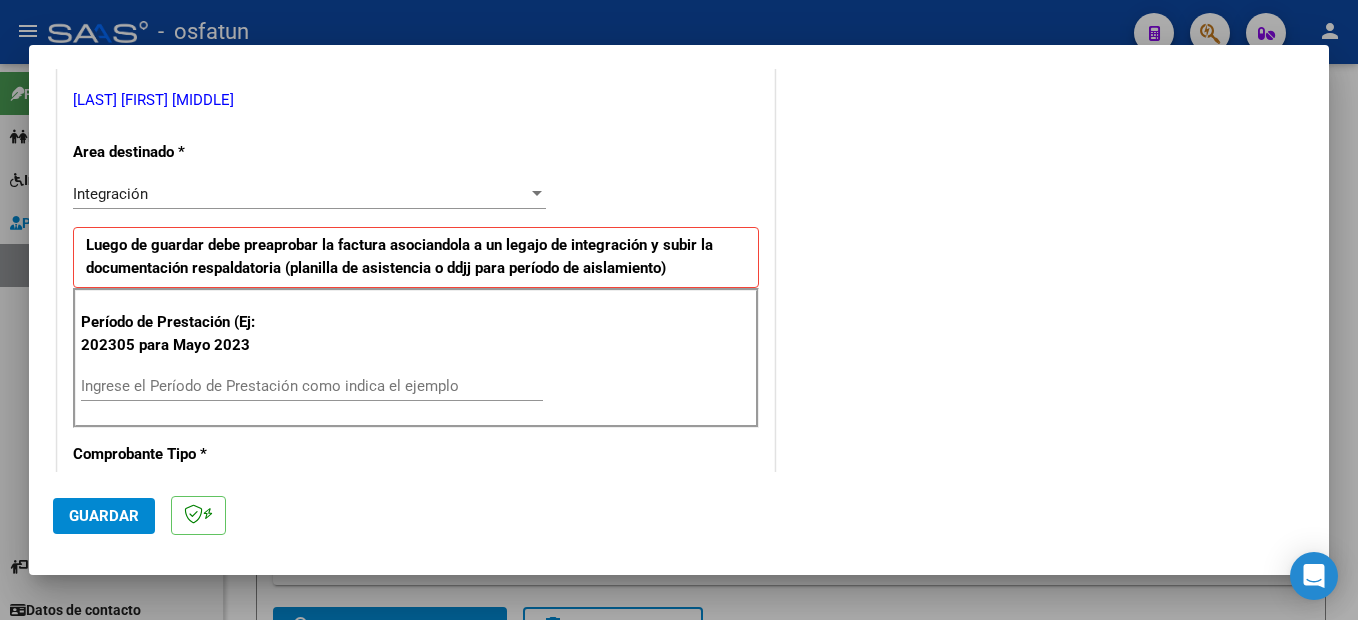 click on "Ingrese el Período de Prestación como indica el ejemplo" at bounding box center (312, 386) 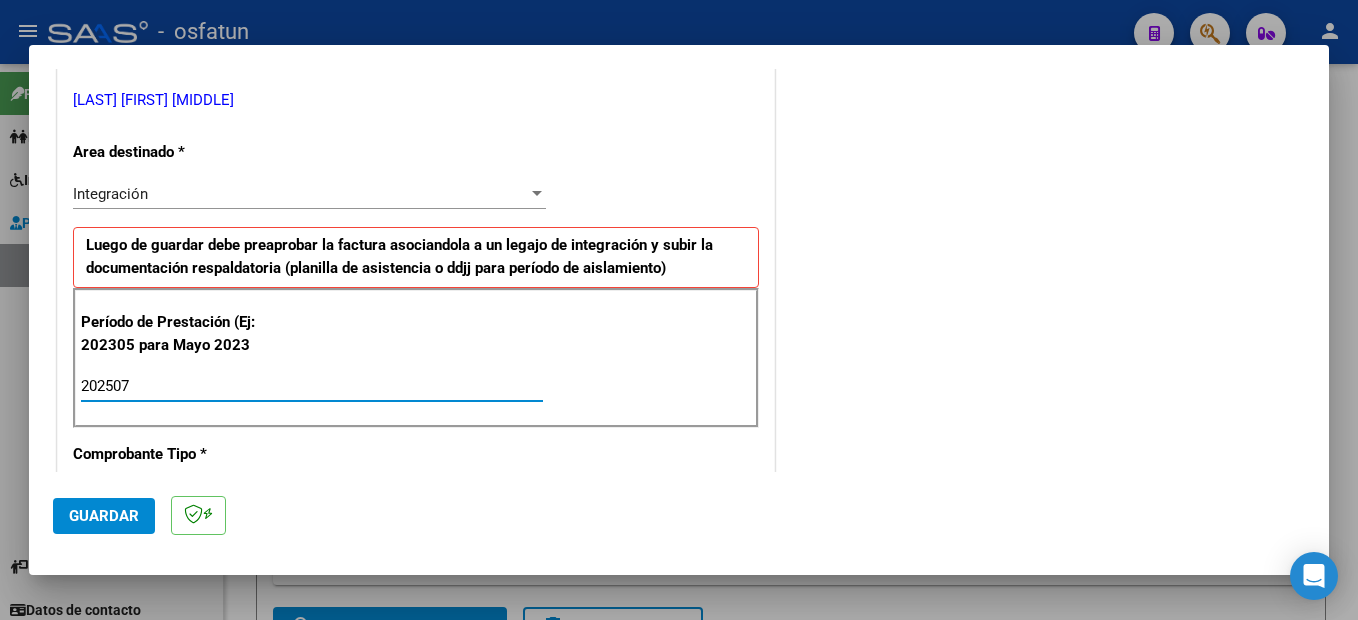type on "202507" 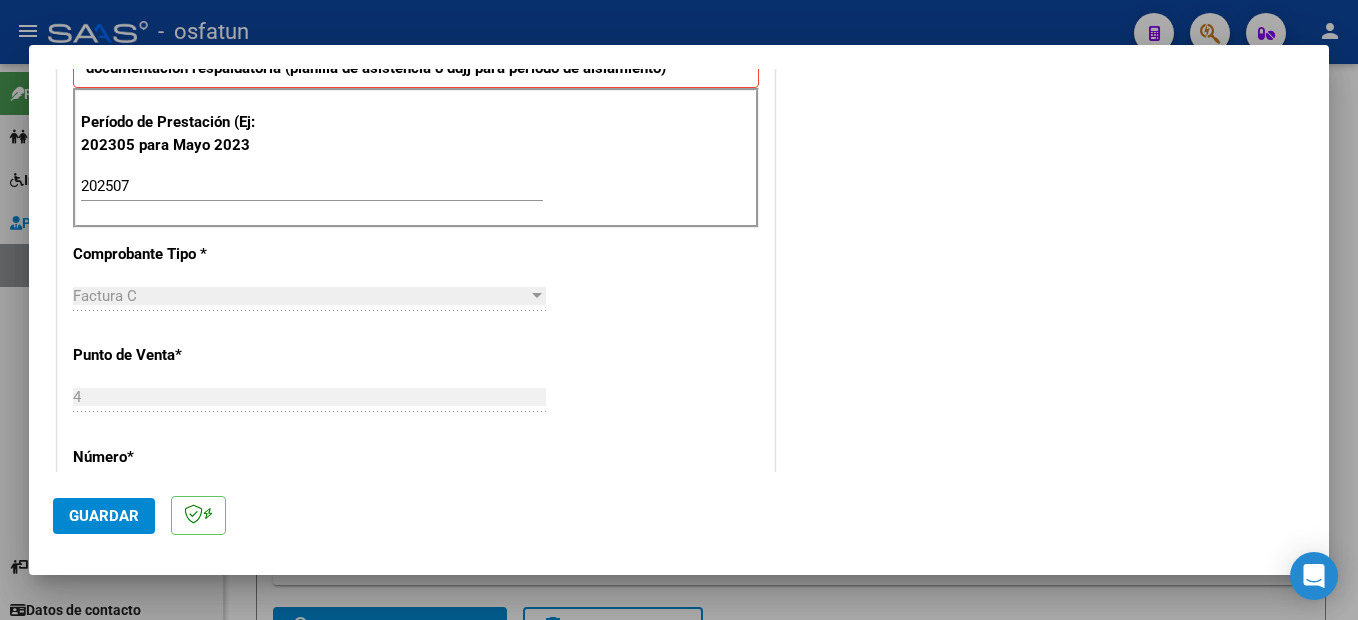 scroll, scrollTop: 900, scrollLeft: 0, axis: vertical 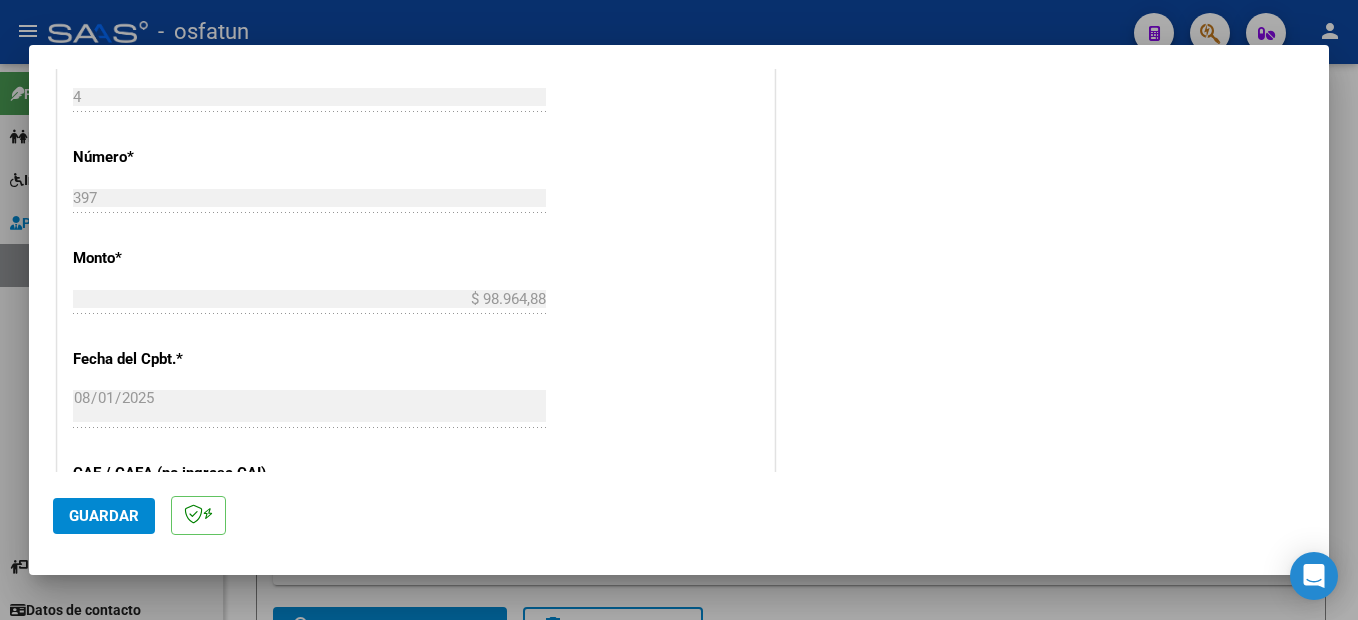 click on "Guardar" 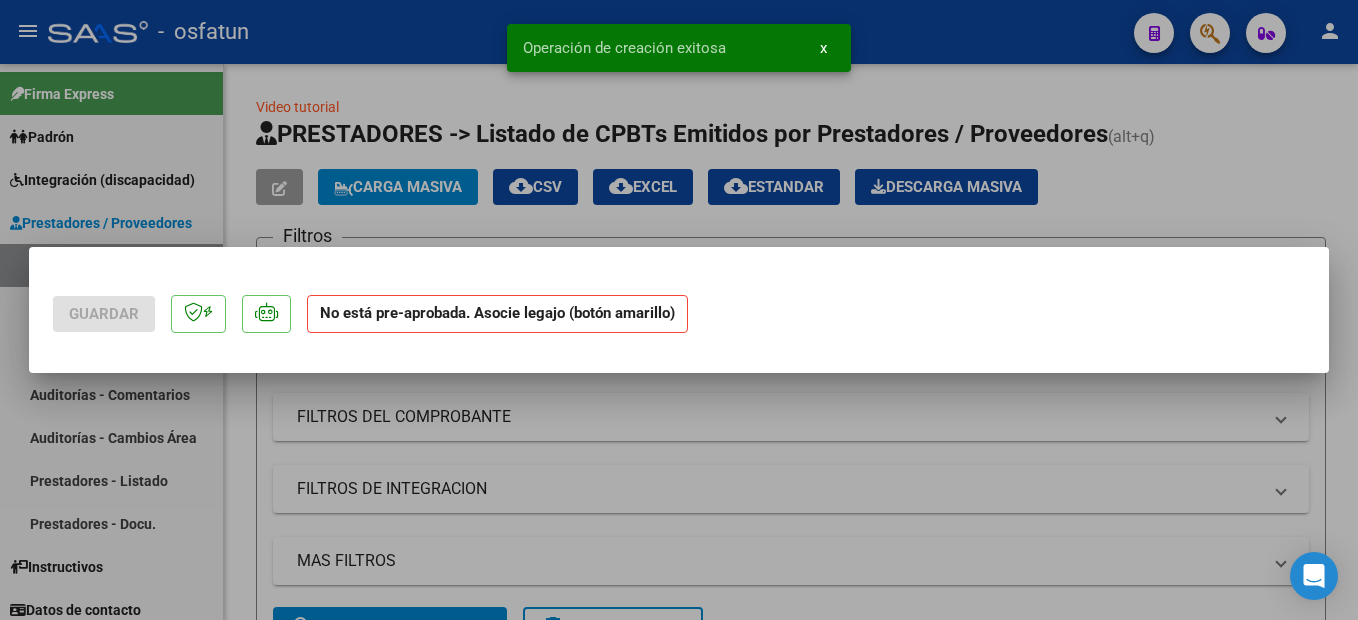 scroll, scrollTop: 0, scrollLeft: 0, axis: both 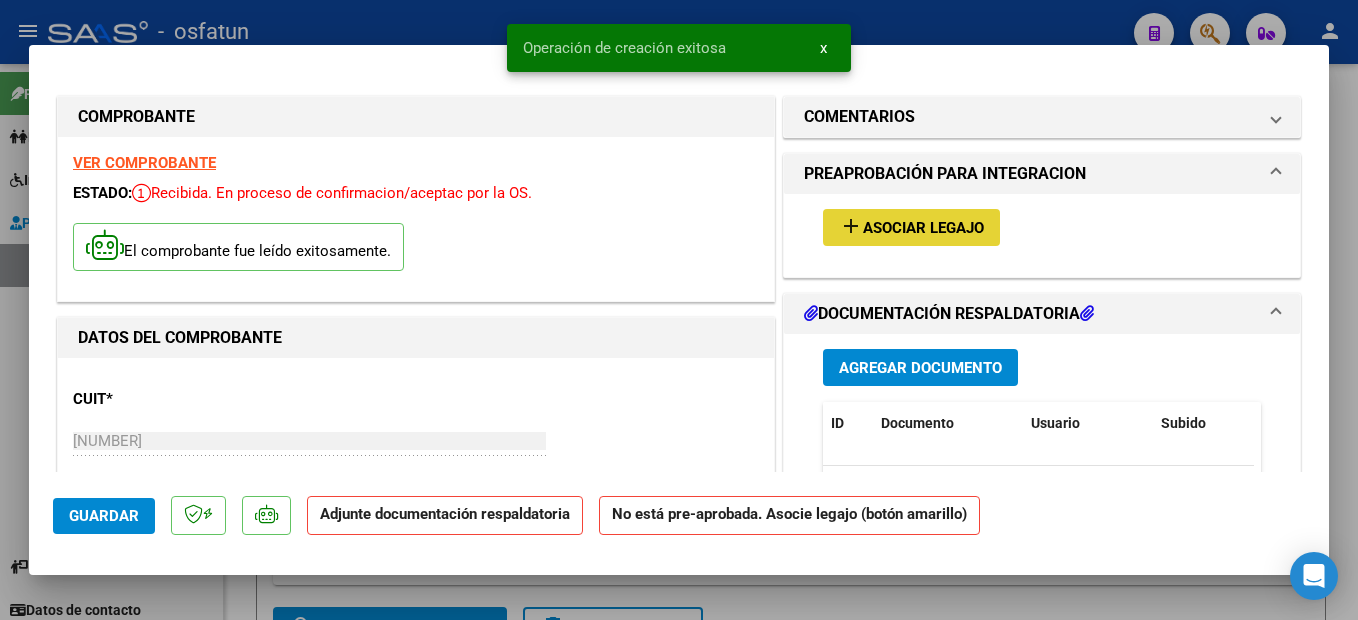 click on "Asociar Legajo" at bounding box center [923, 228] 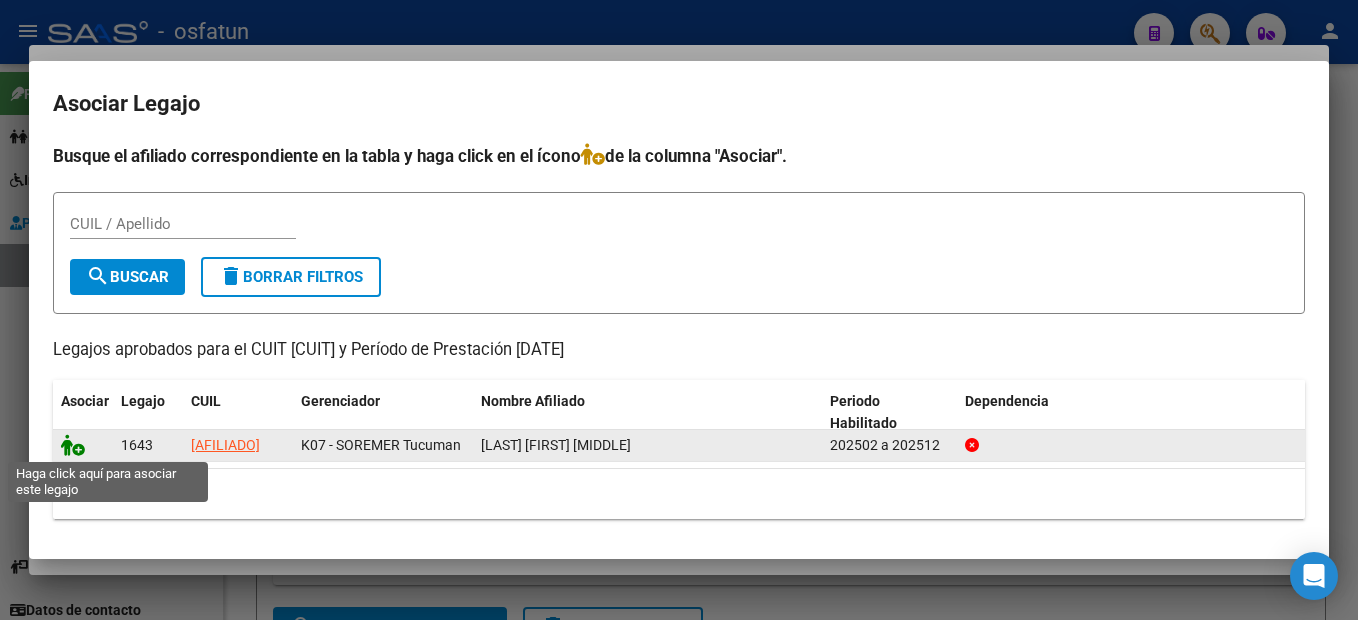 click 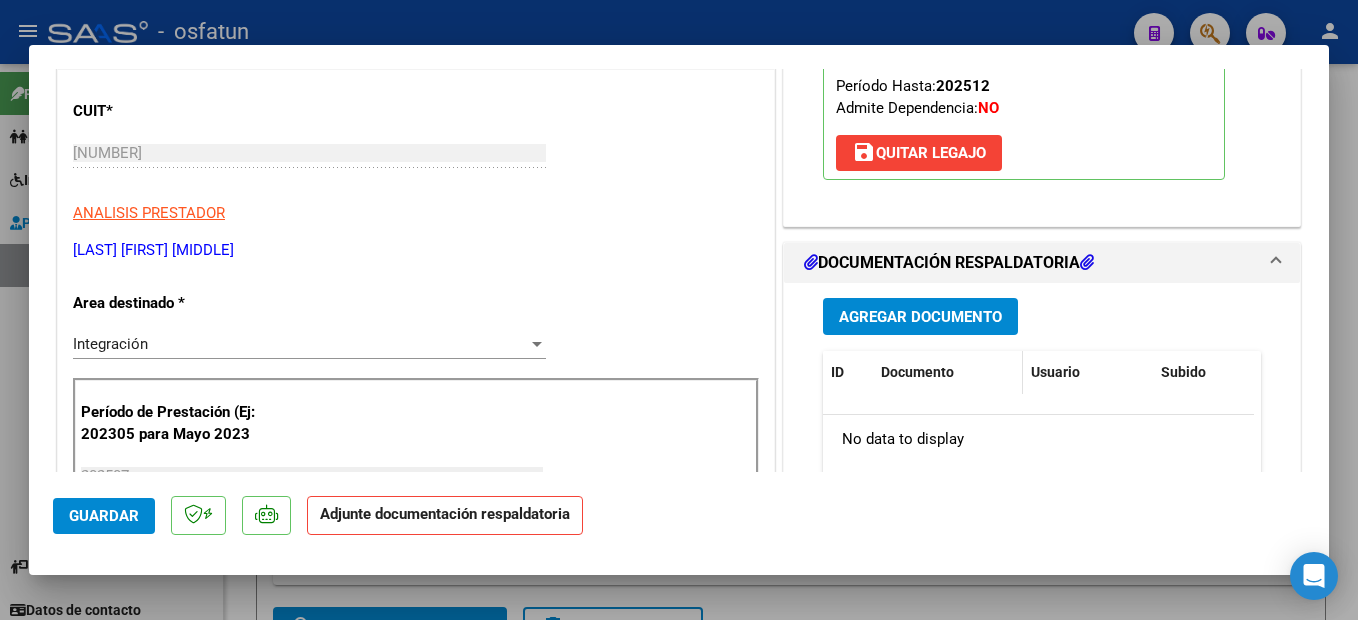 scroll, scrollTop: 300, scrollLeft: 0, axis: vertical 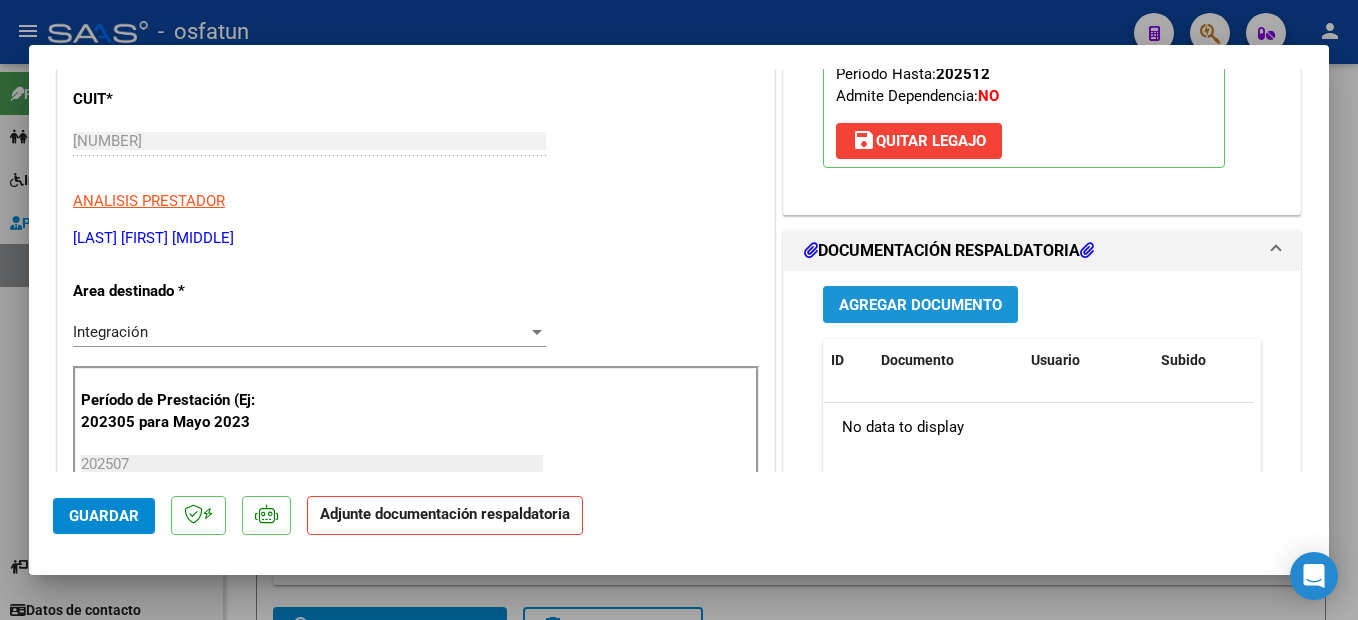 click on "Agregar Documento" at bounding box center [920, 305] 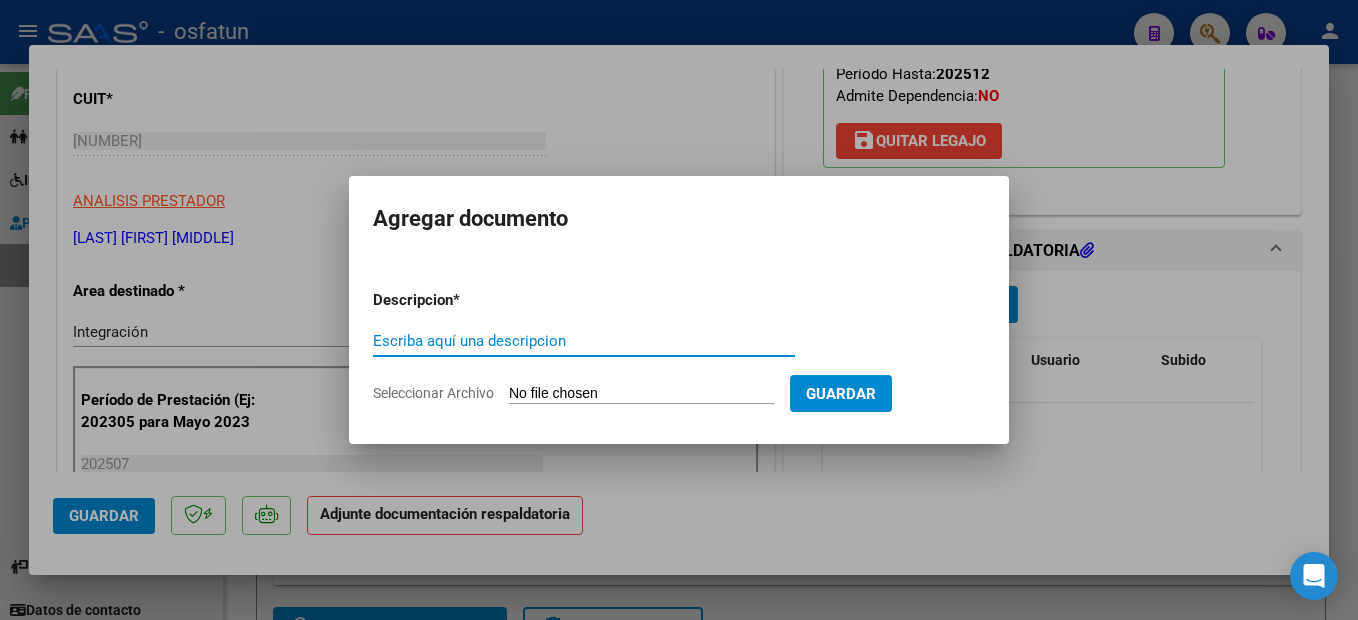 click on "Escriba aquí una descripcion" at bounding box center (584, 341) 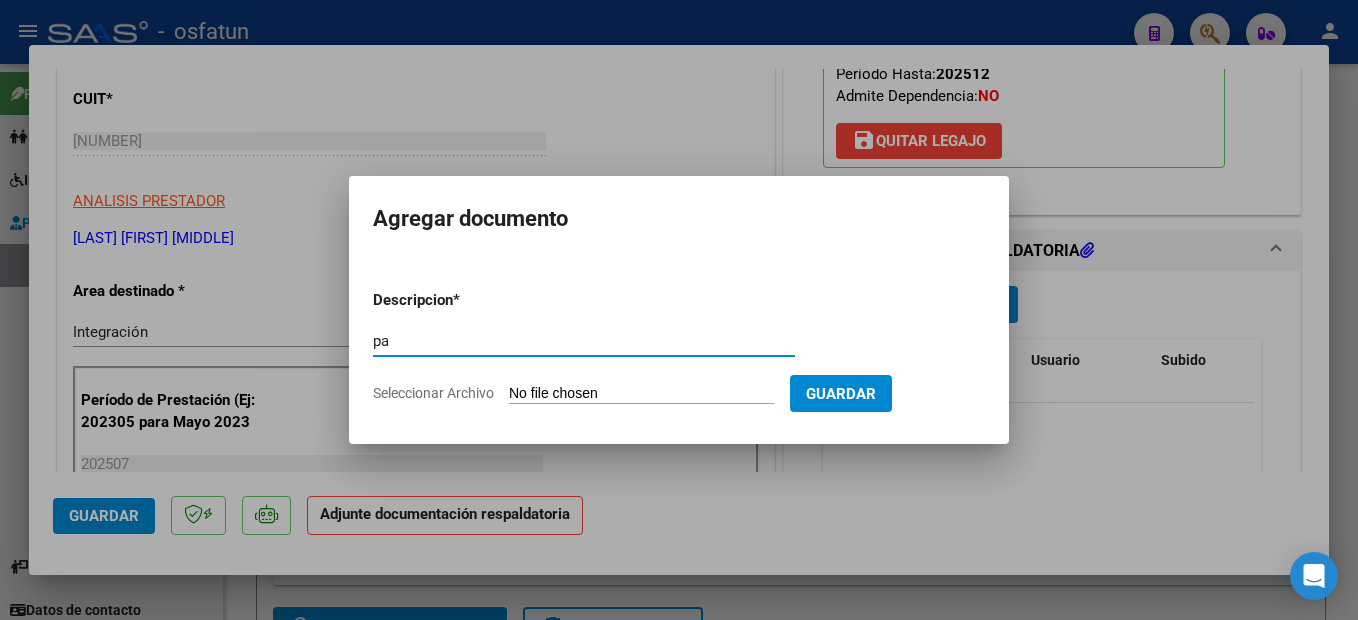 type on "p" 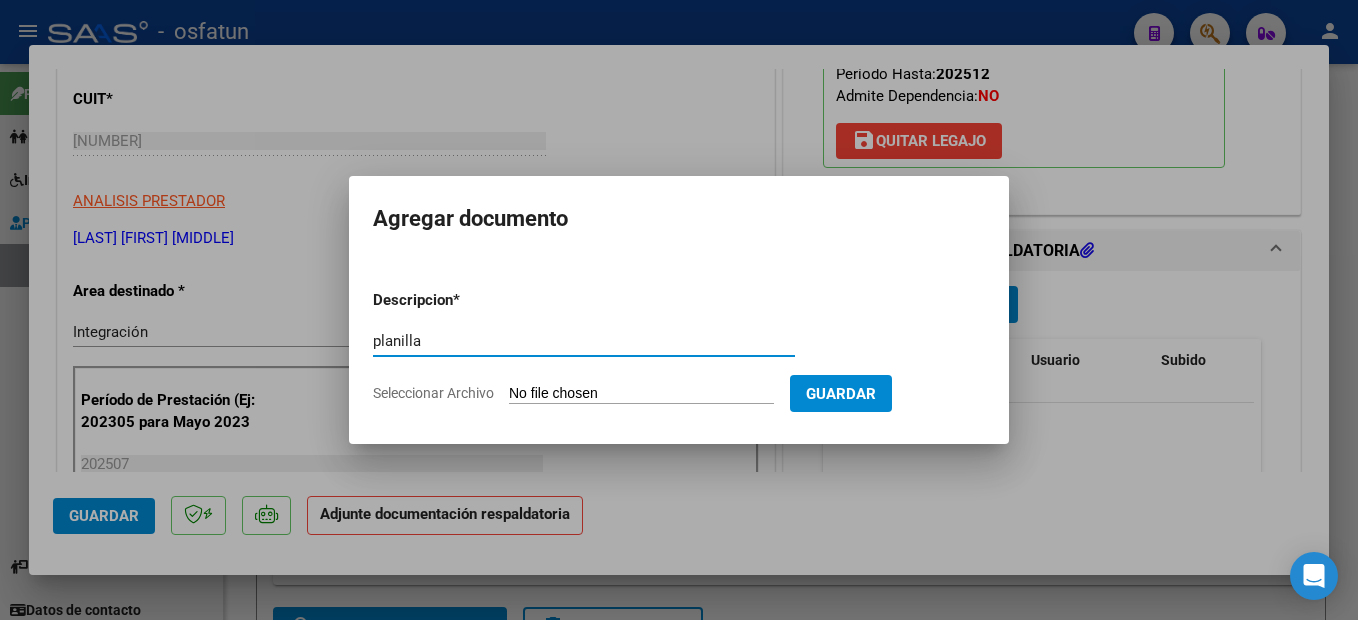 type on "planilla" 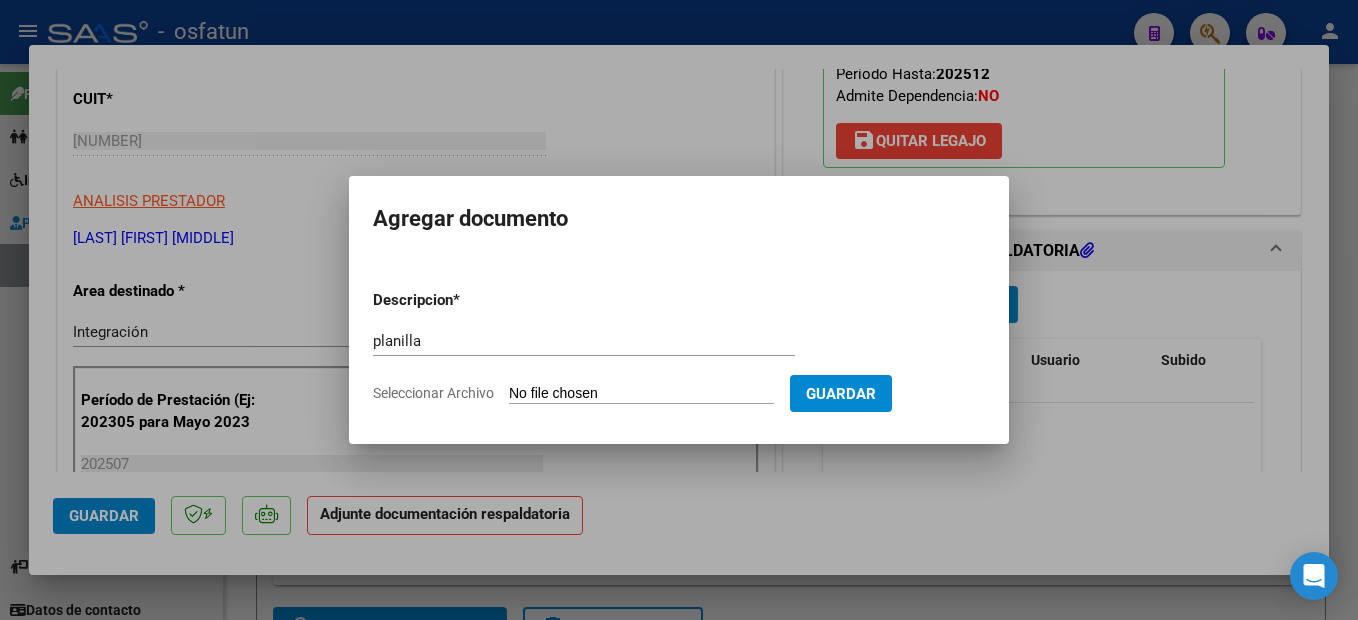 click on "Seleccionar Archivo" at bounding box center (641, 394) 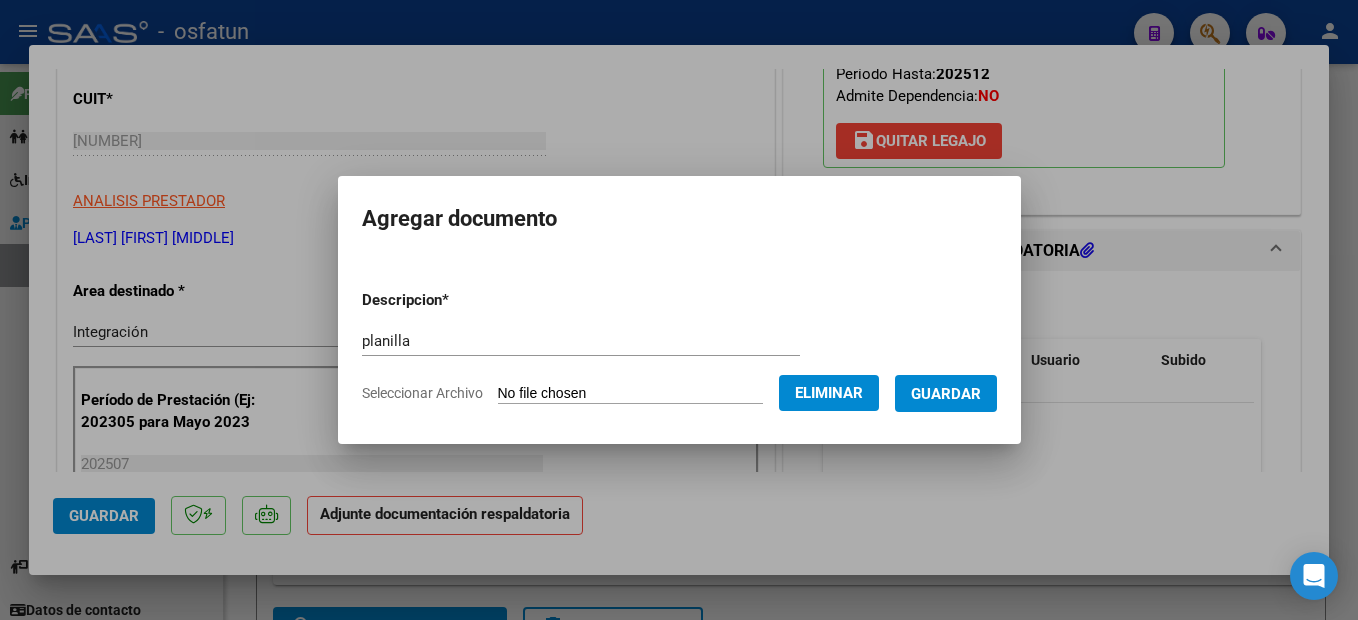 drag, startPoint x: 1009, startPoint y: 405, endPoint x: 997, endPoint y: 363, distance: 43.68066 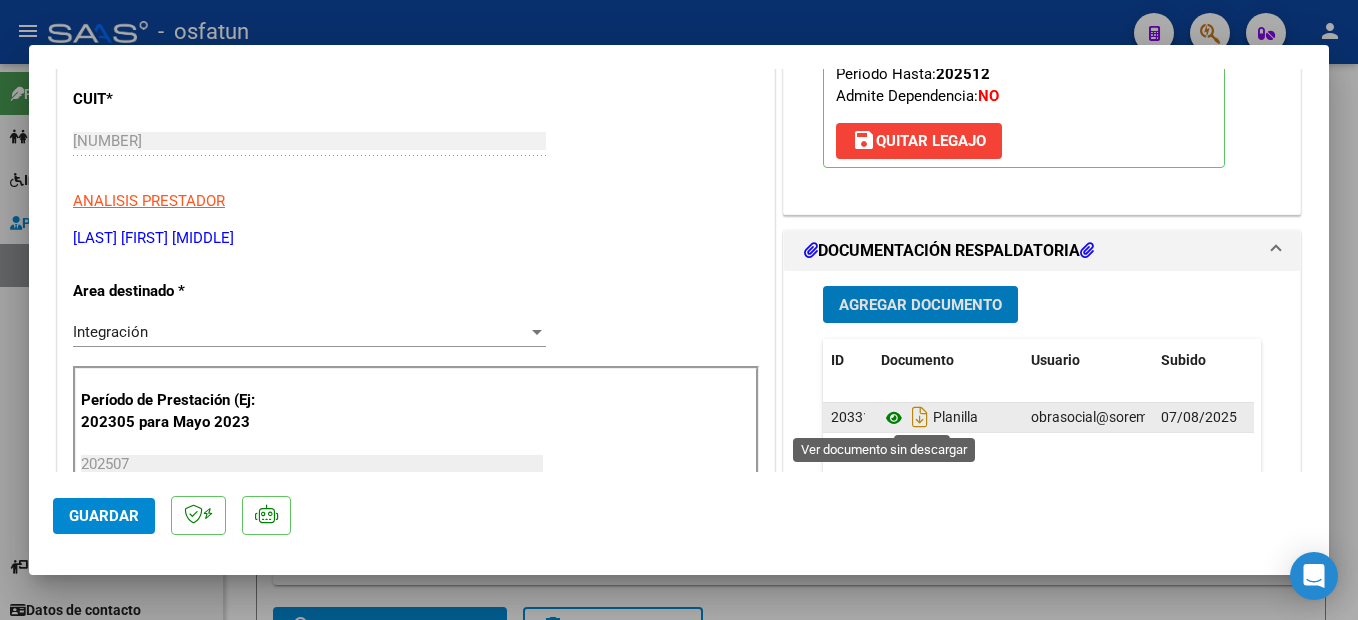 click 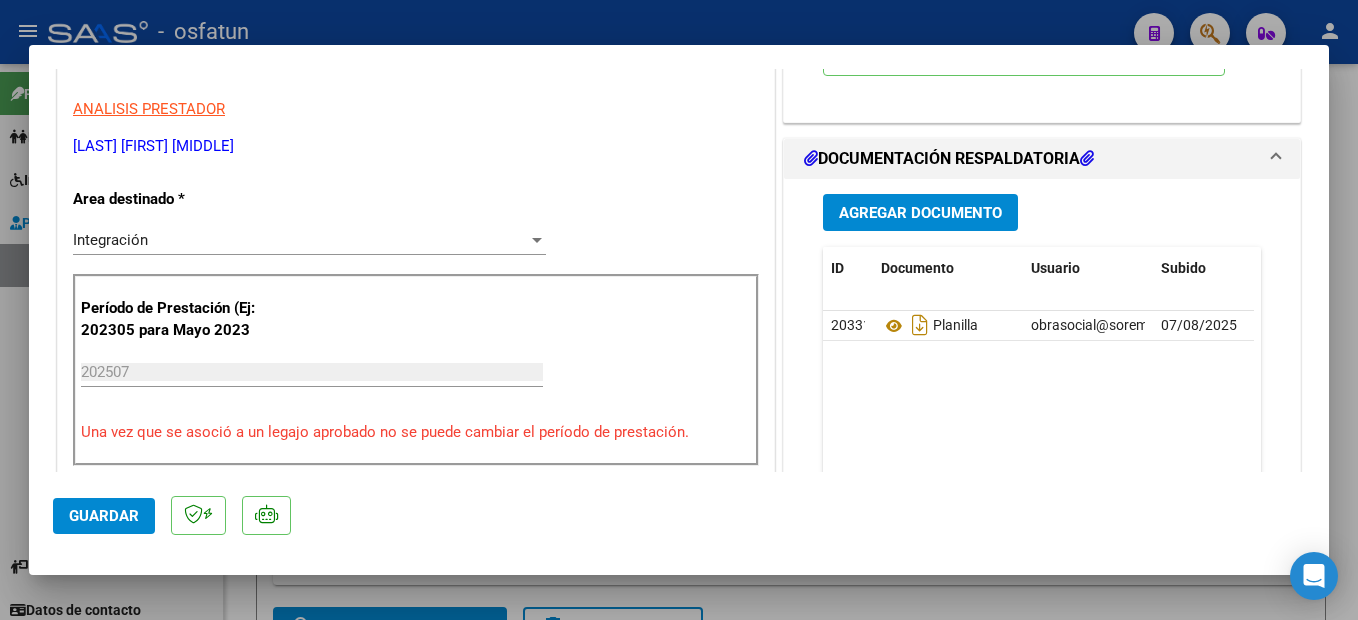 scroll, scrollTop: 400, scrollLeft: 0, axis: vertical 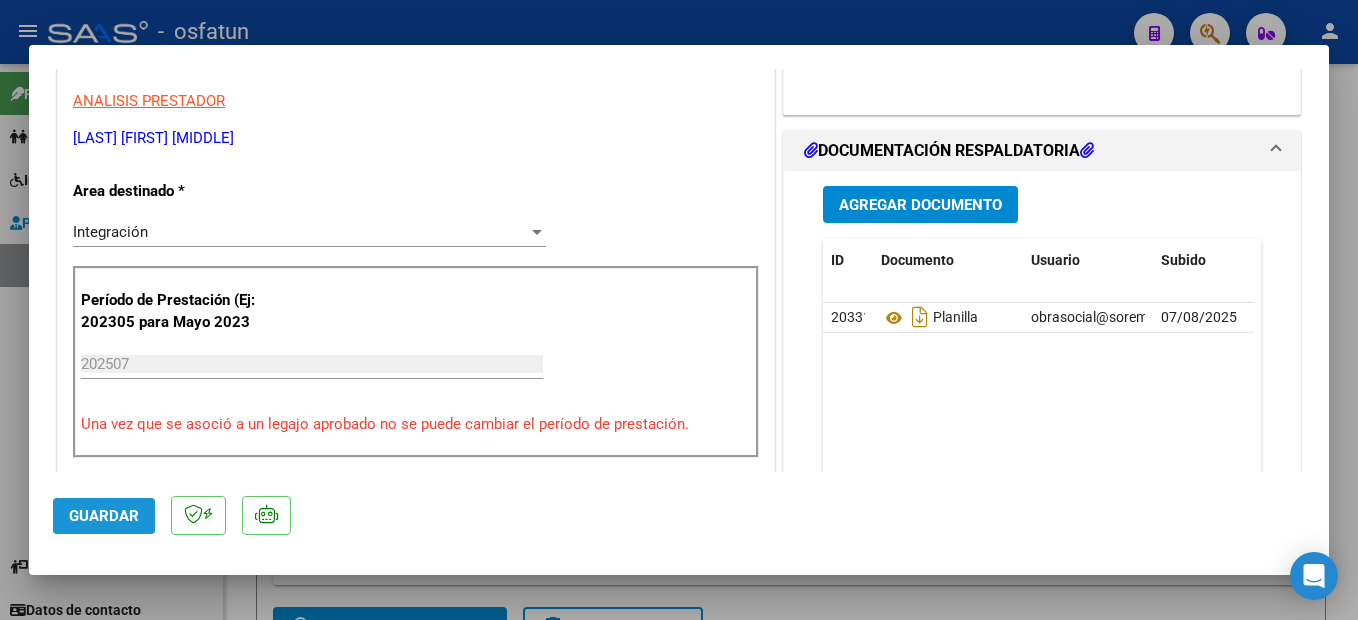 drag, startPoint x: 113, startPoint y: 511, endPoint x: 391, endPoint y: 485, distance: 279.21317 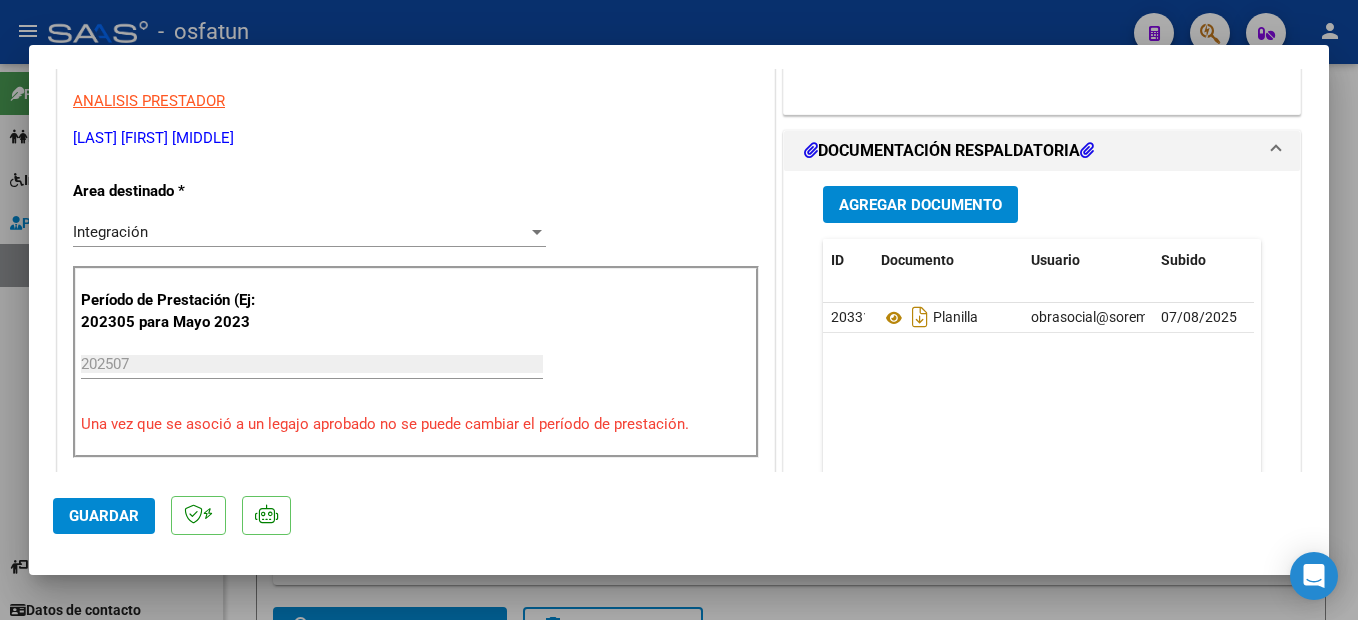 click at bounding box center (679, 310) 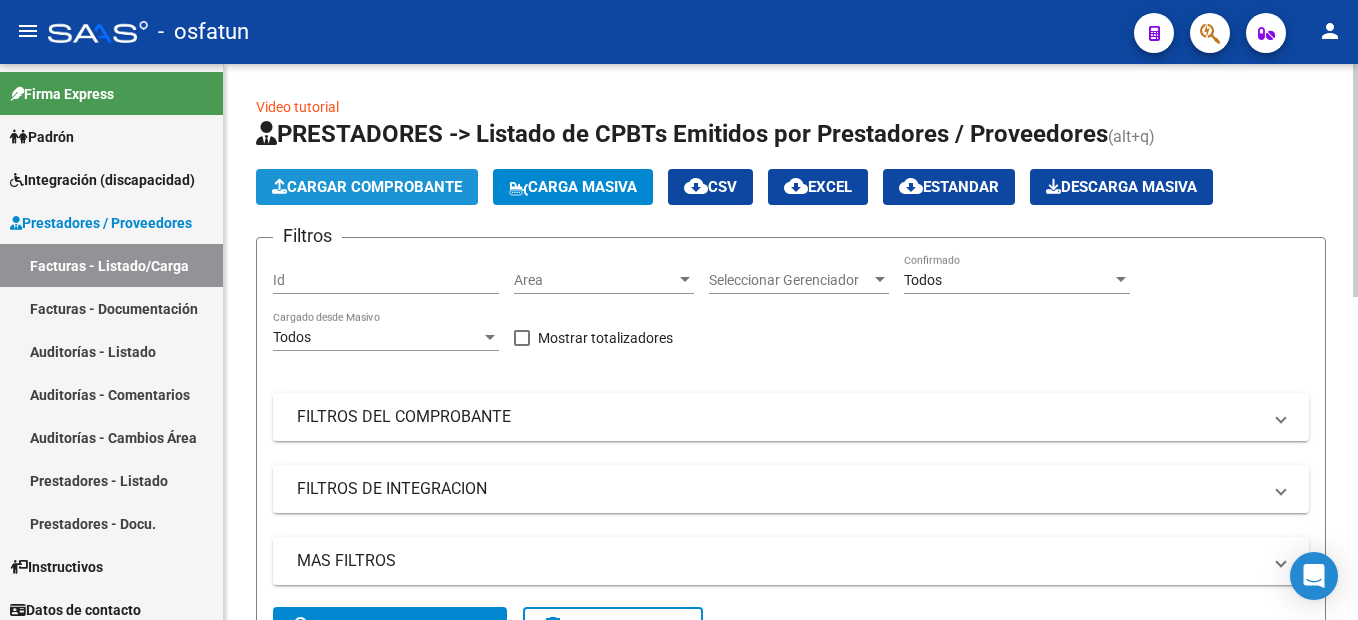 click on "Cargar Comprobante" 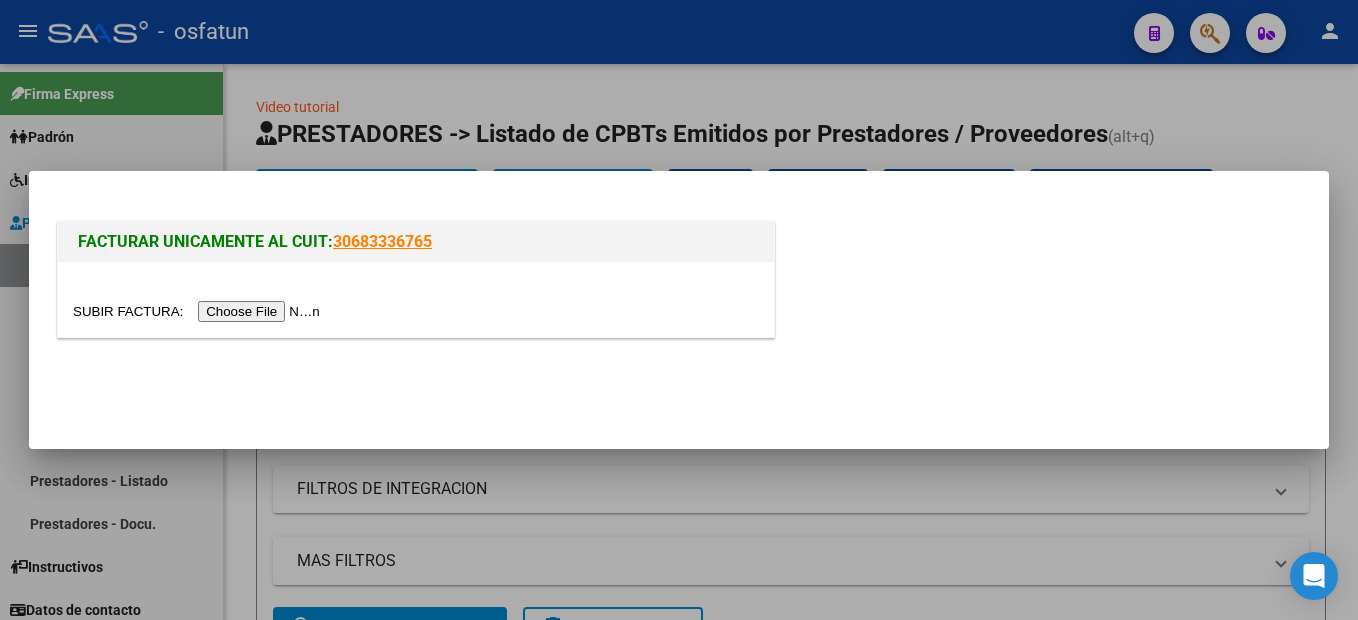 click at bounding box center [199, 311] 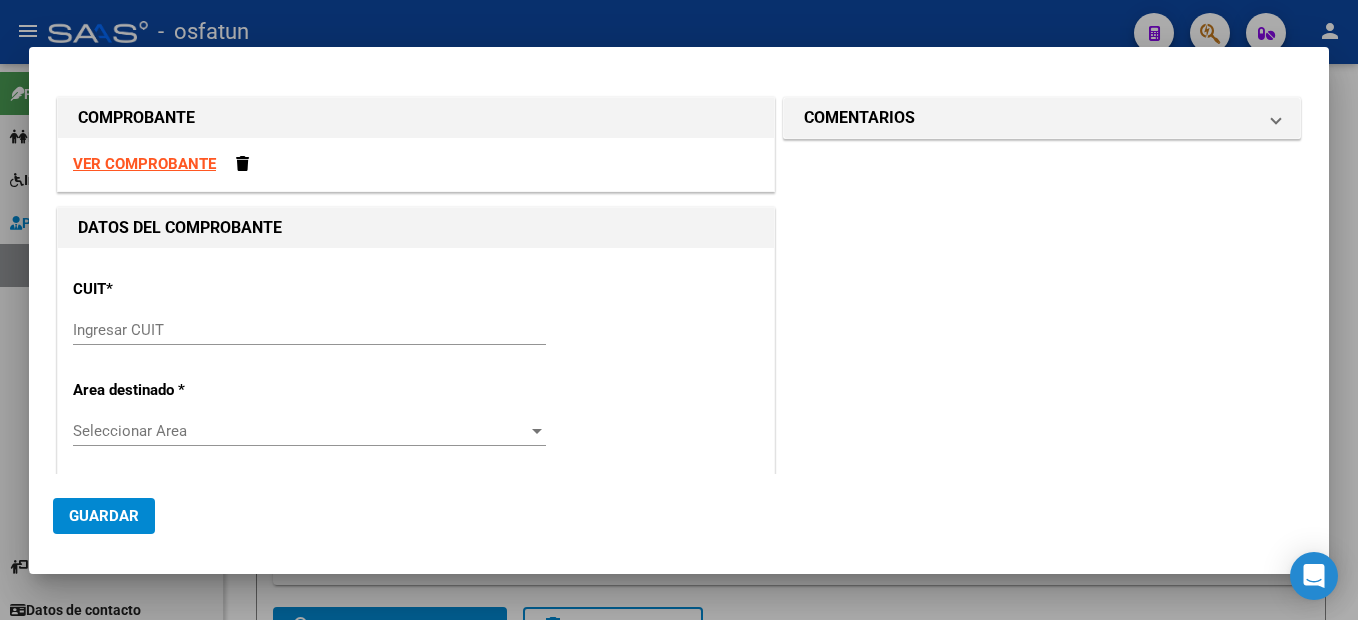 click on "VER COMPROBANTE" at bounding box center [144, 164] 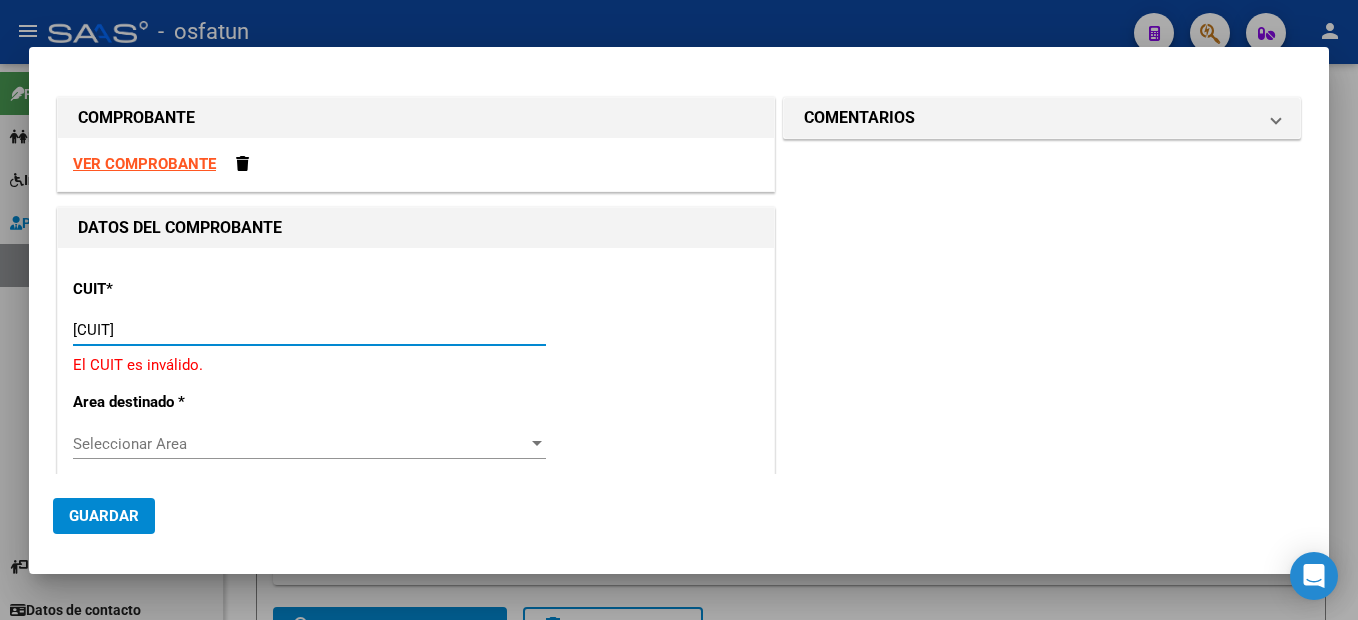 type on "27-21989482-7" 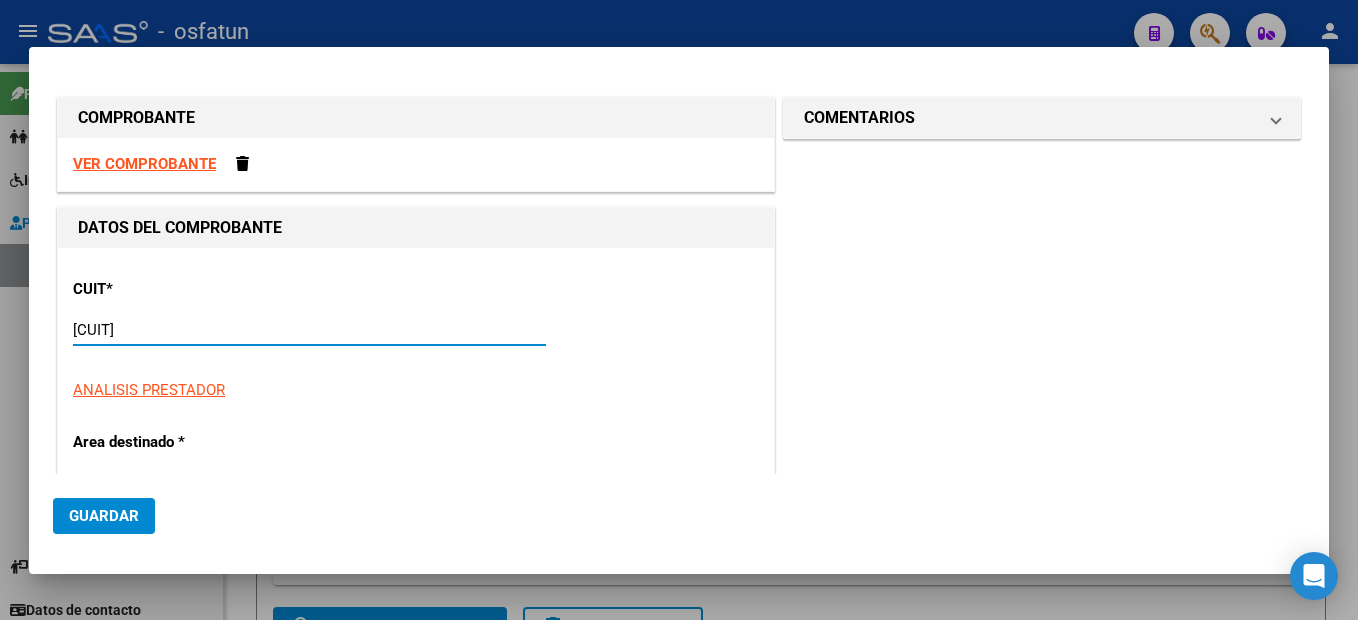 type on "3" 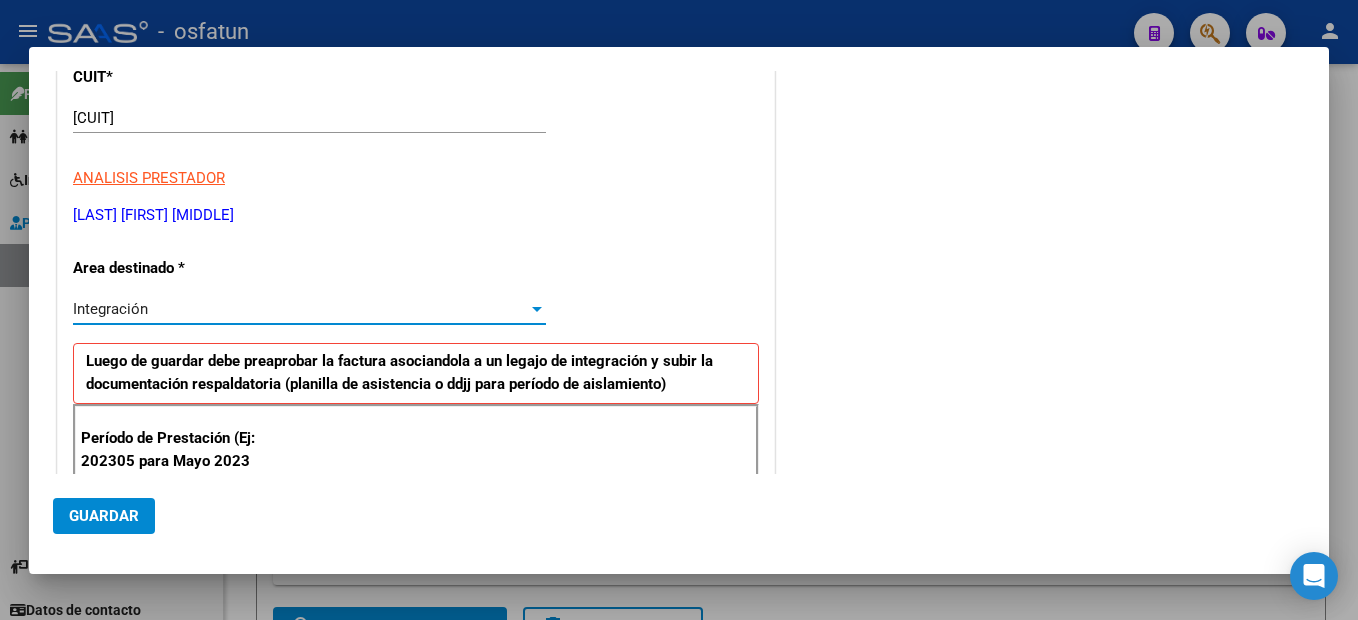scroll, scrollTop: 412, scrollLeft: 0, axis: vertical 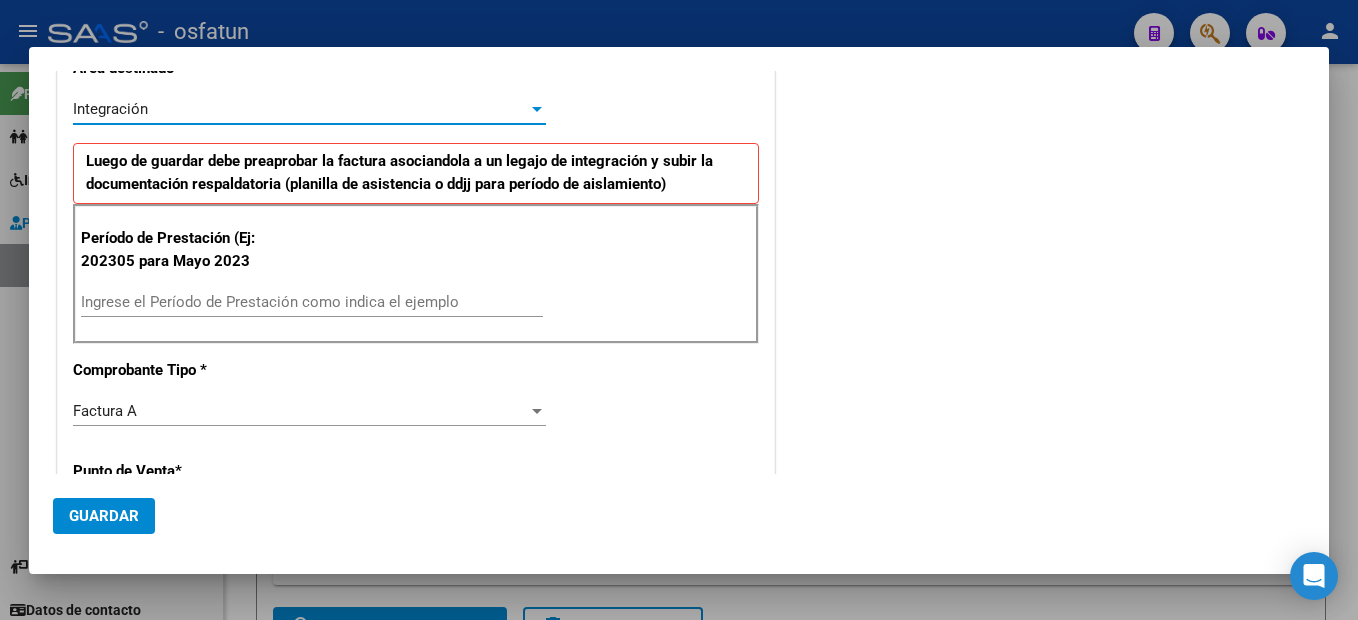 drag, startPoint x: 234, startPoint y: 300, endPoint x: 256, endPoint y: 296, distance: 22.36068 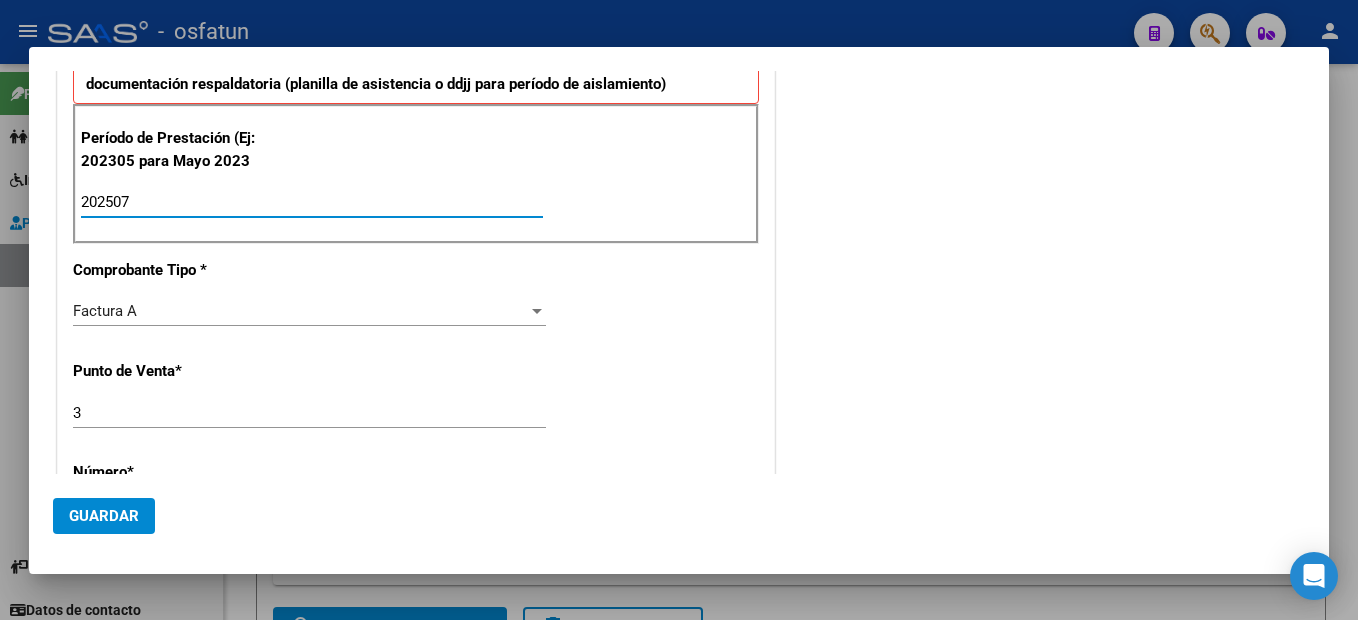 scroll, scrollTop: 612, scrollLeft: 0, axis: vertical 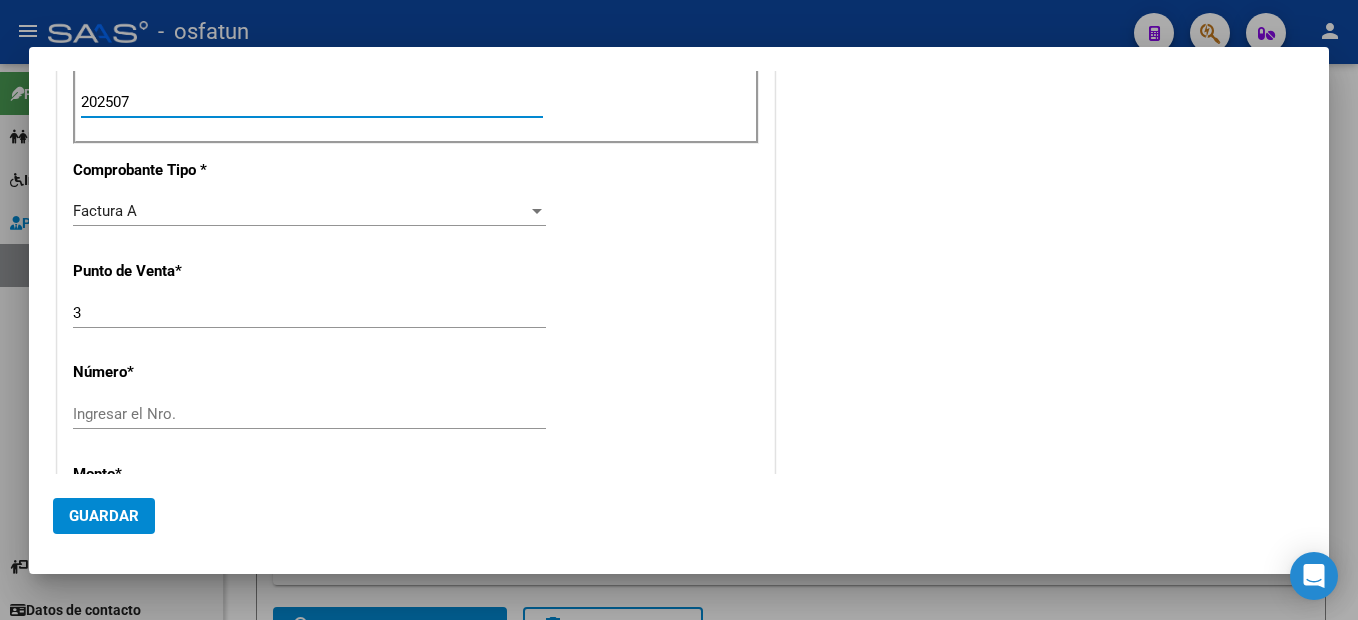 type on "202507" 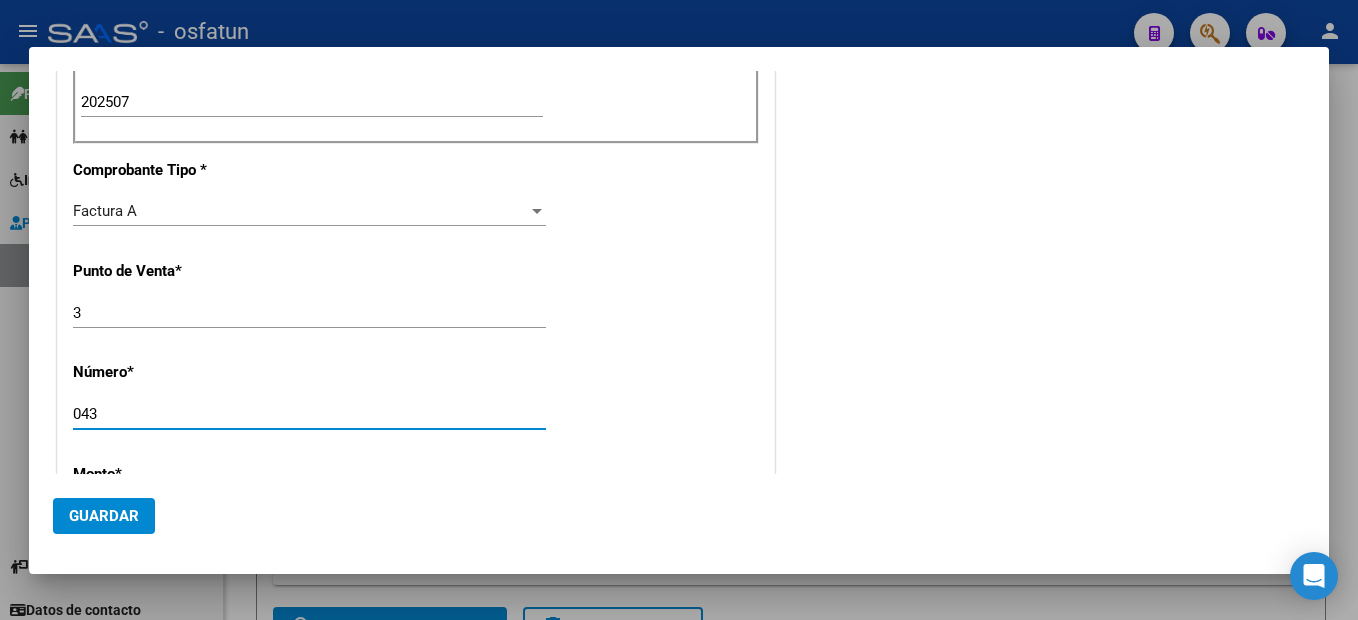 type on "043" 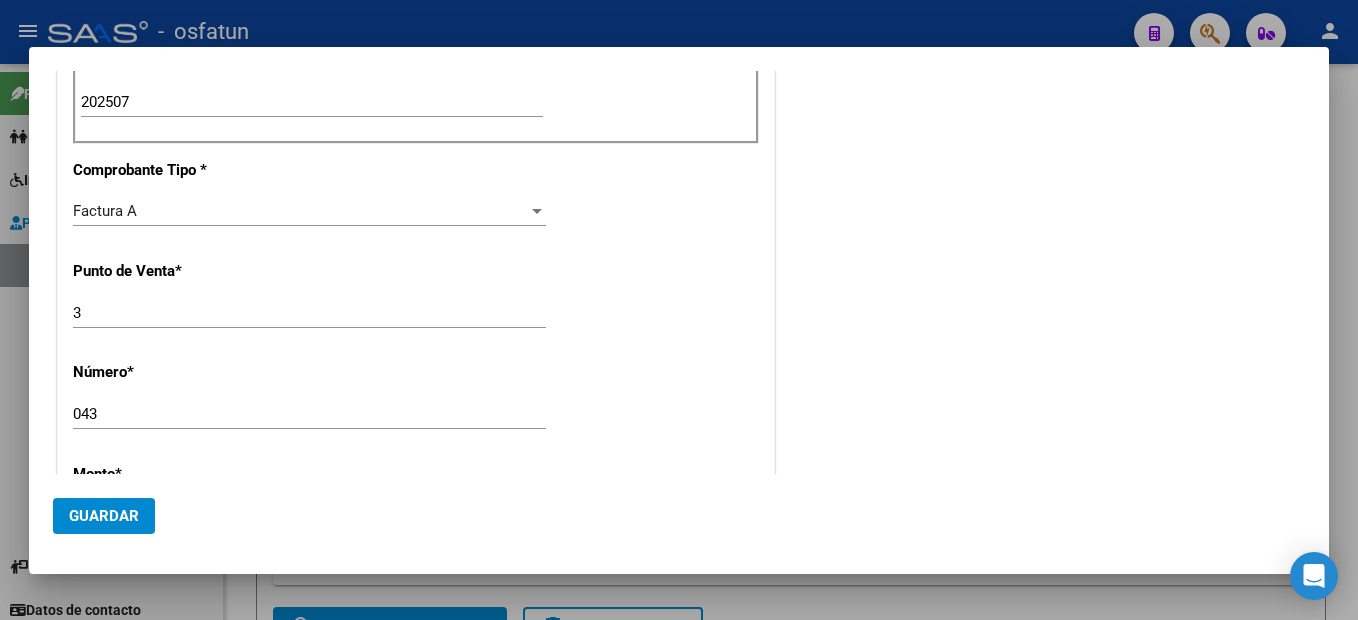 scroll, scrollTop: 855, scrollLeft: 0, axis: vertical 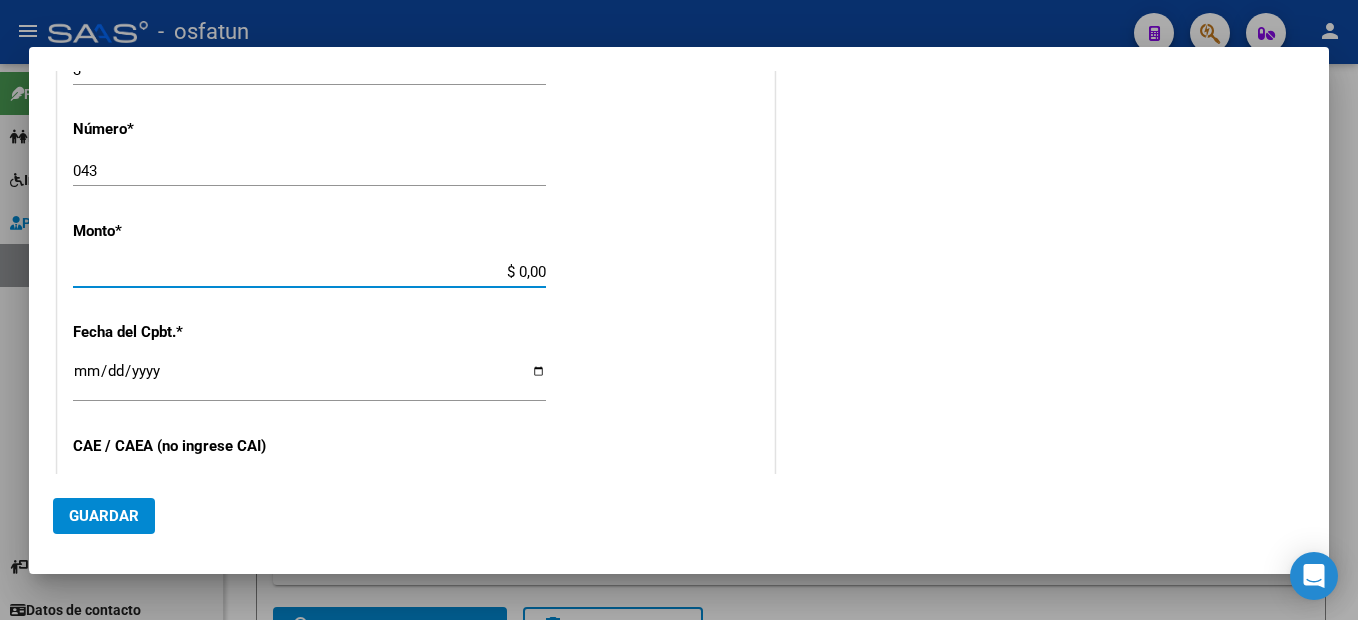 type on "$ 475.830,36" 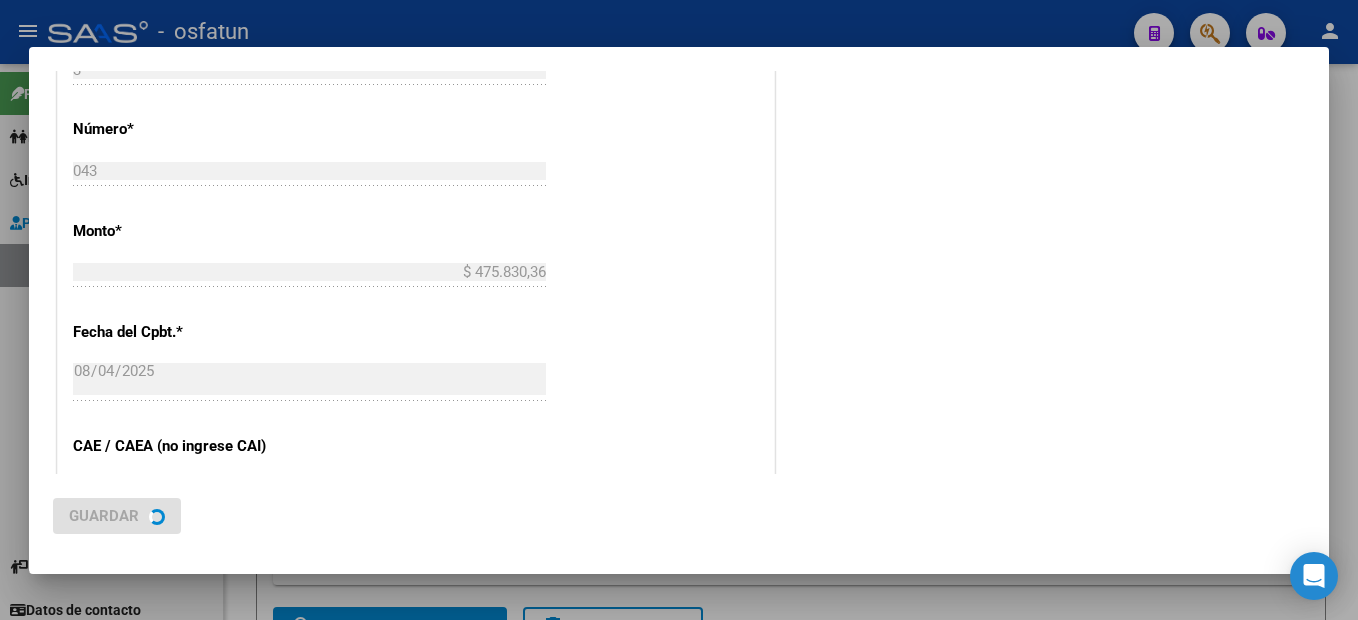 scroll, scrollTop: 0, scrollLeft: 0, axis: both 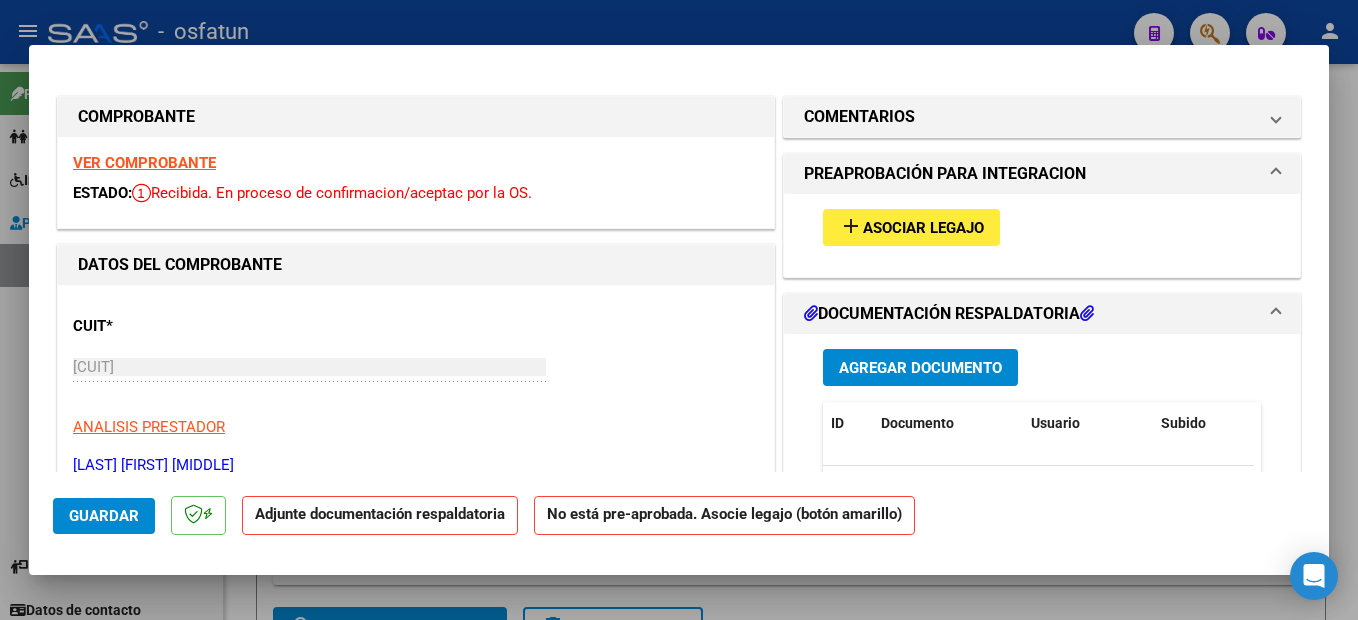 click on "Agregar Documento" at bounding box center (920, 367) 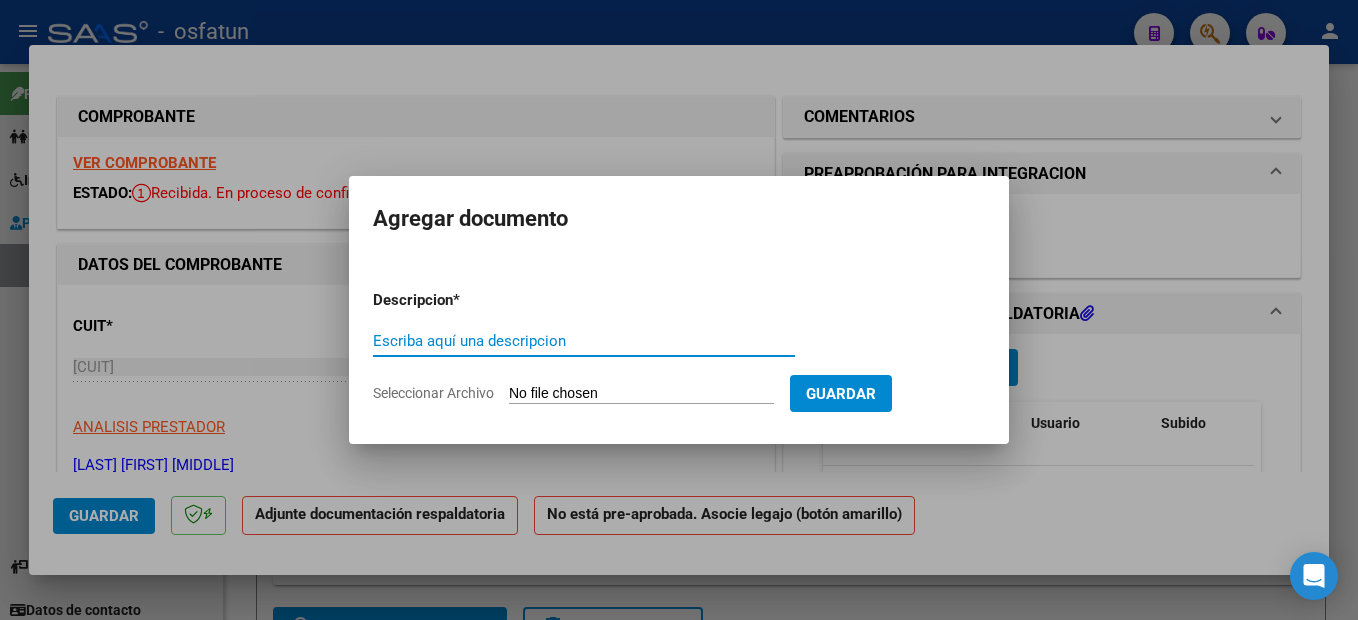 click on "Escriba aquí una descripcion" at bounding box center [584, 341] 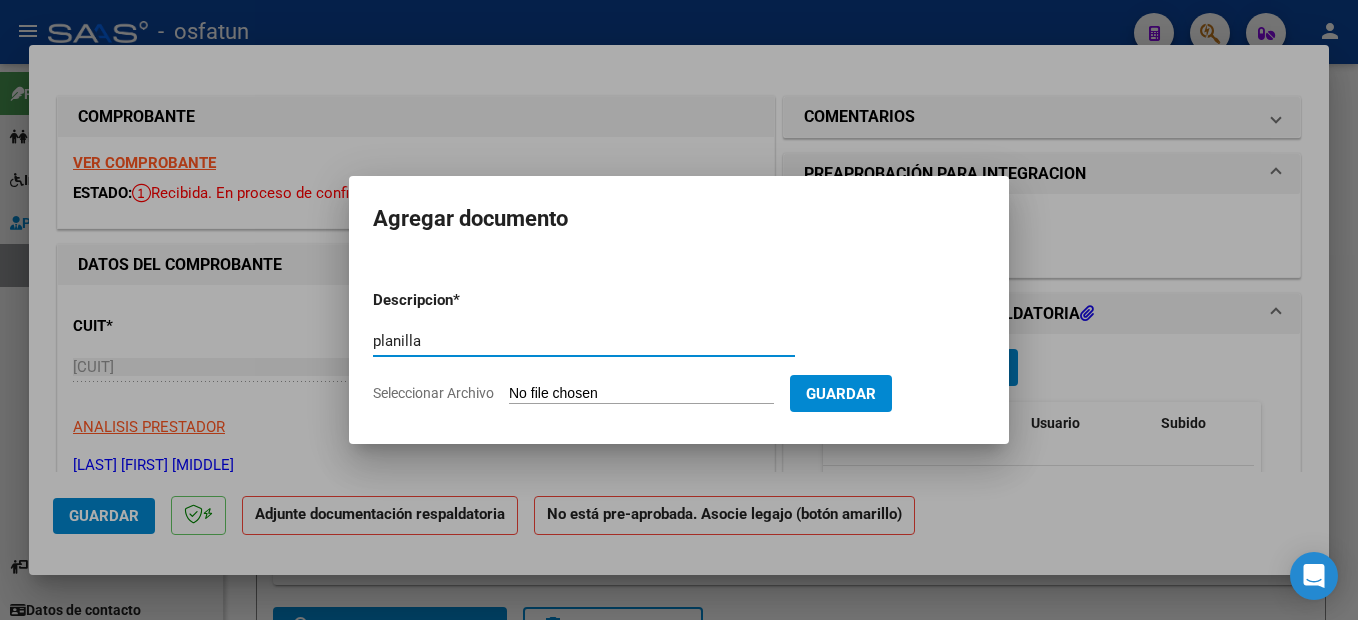 type on "planilla" 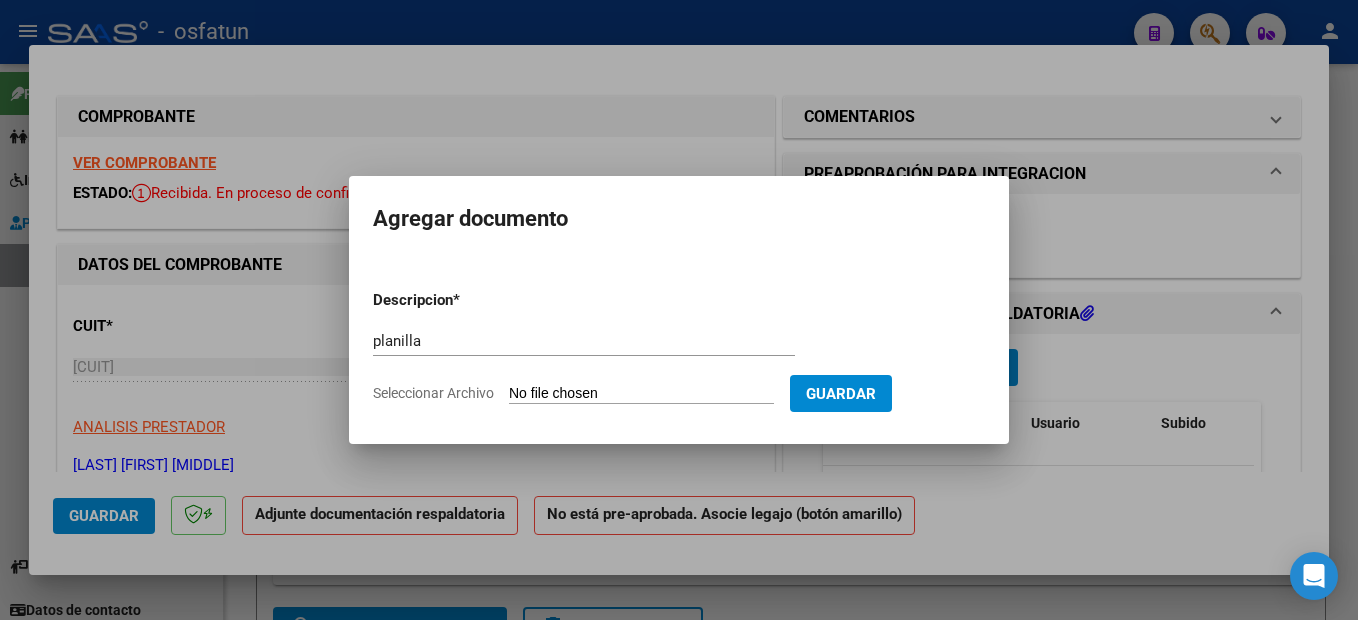 type on "C:\fakepath\250807111149.pdf" 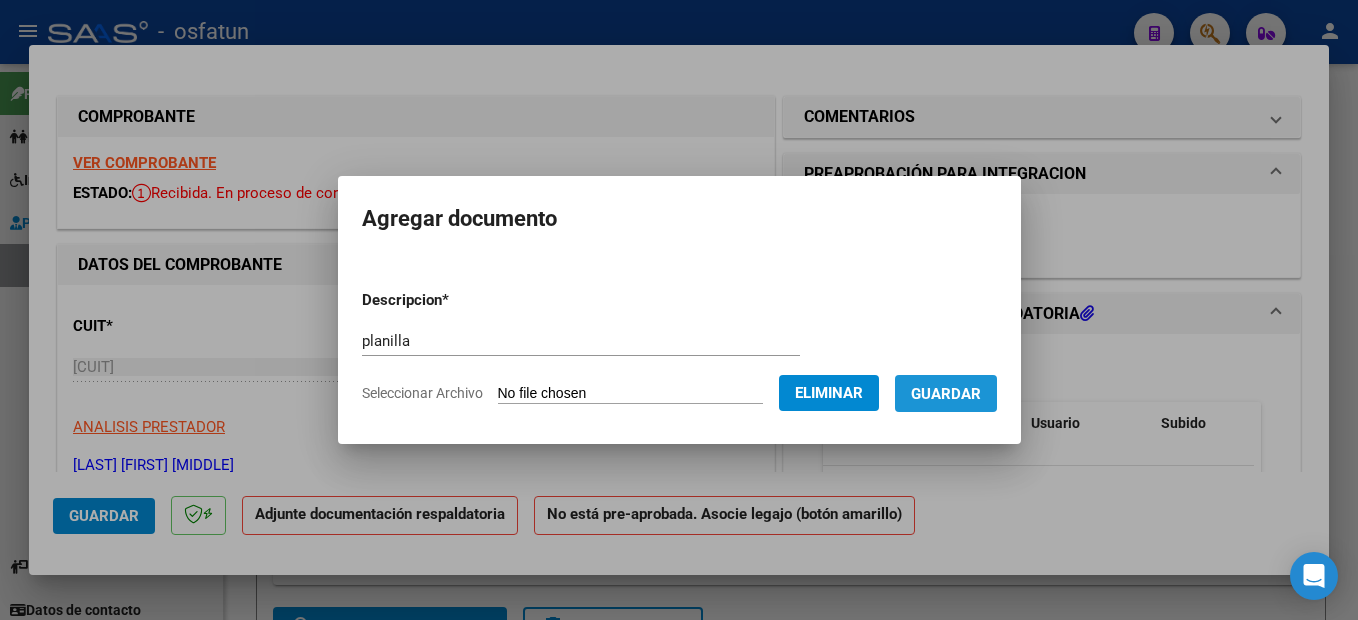 drag, startPoint x: 966, startPoint y: 380, endPoint x: 402, endPoint y: 299, distance: 569.7868 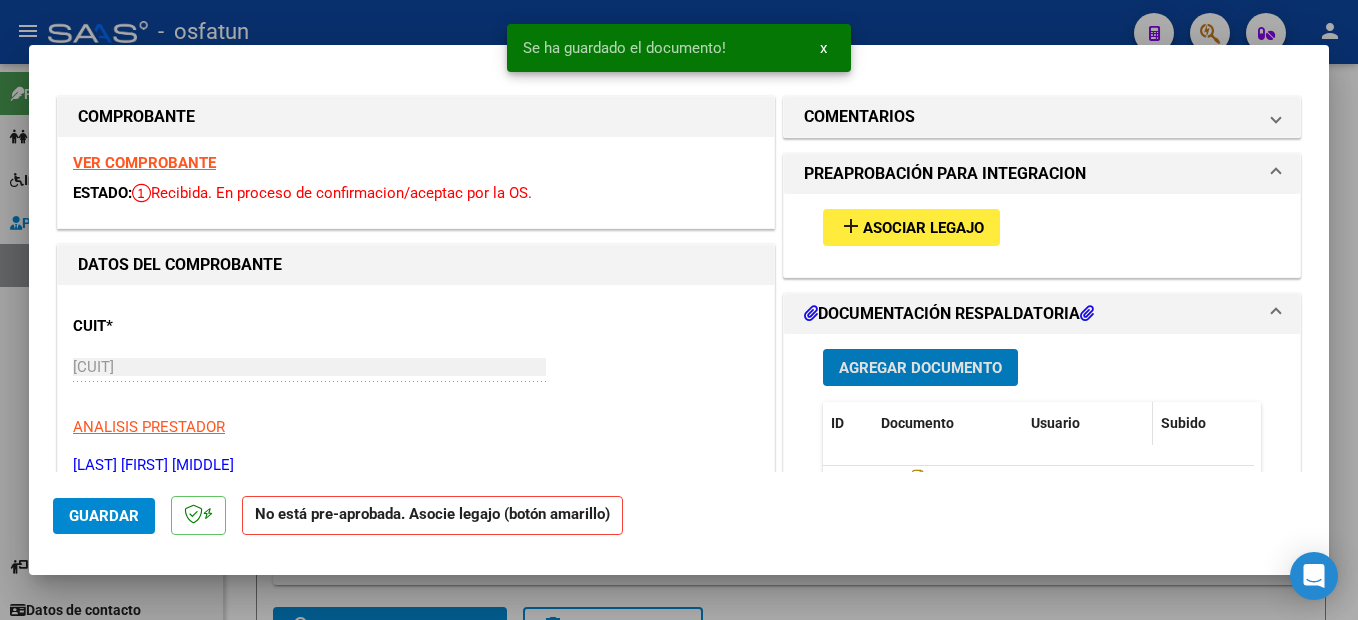 scroll, scrollTop: 100, scrollLeft: 0, axis: vertical 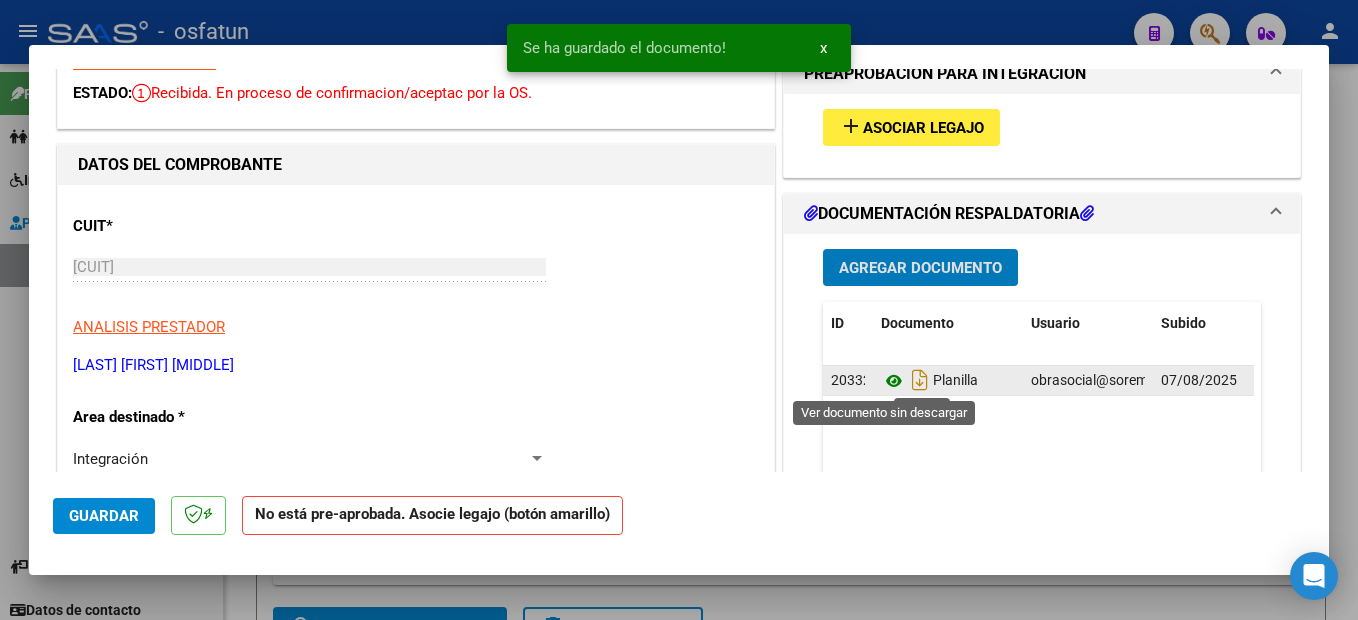 click 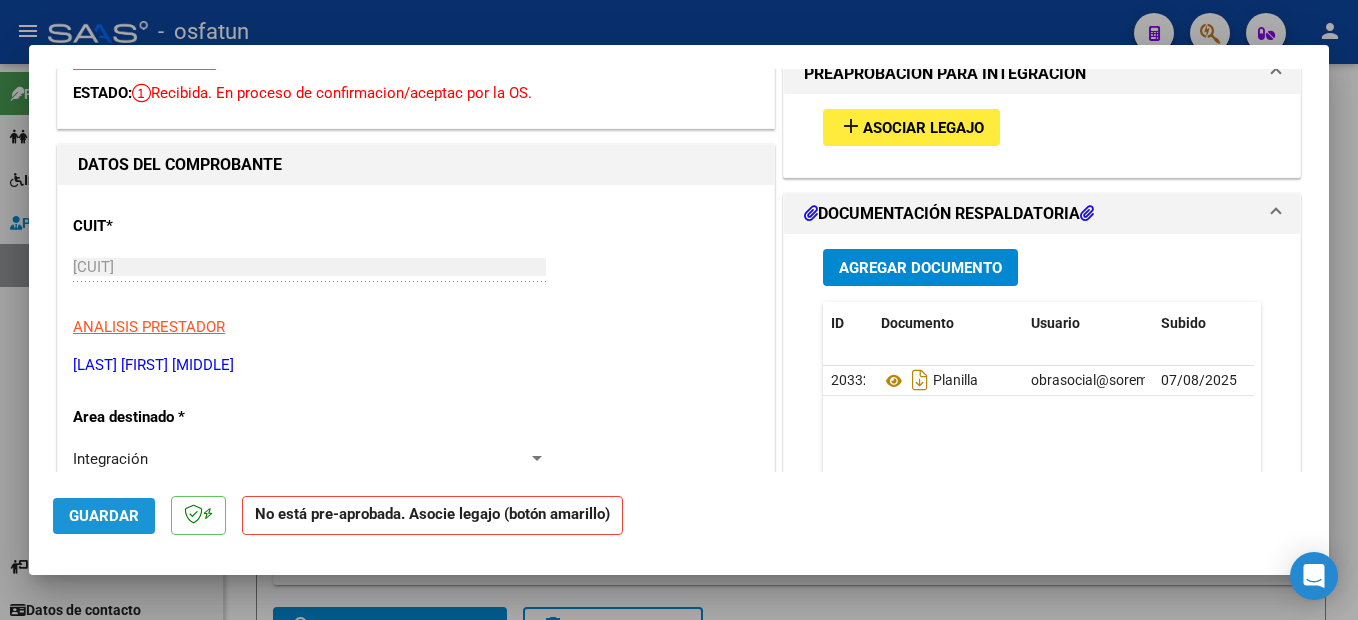 click on "Guardar" 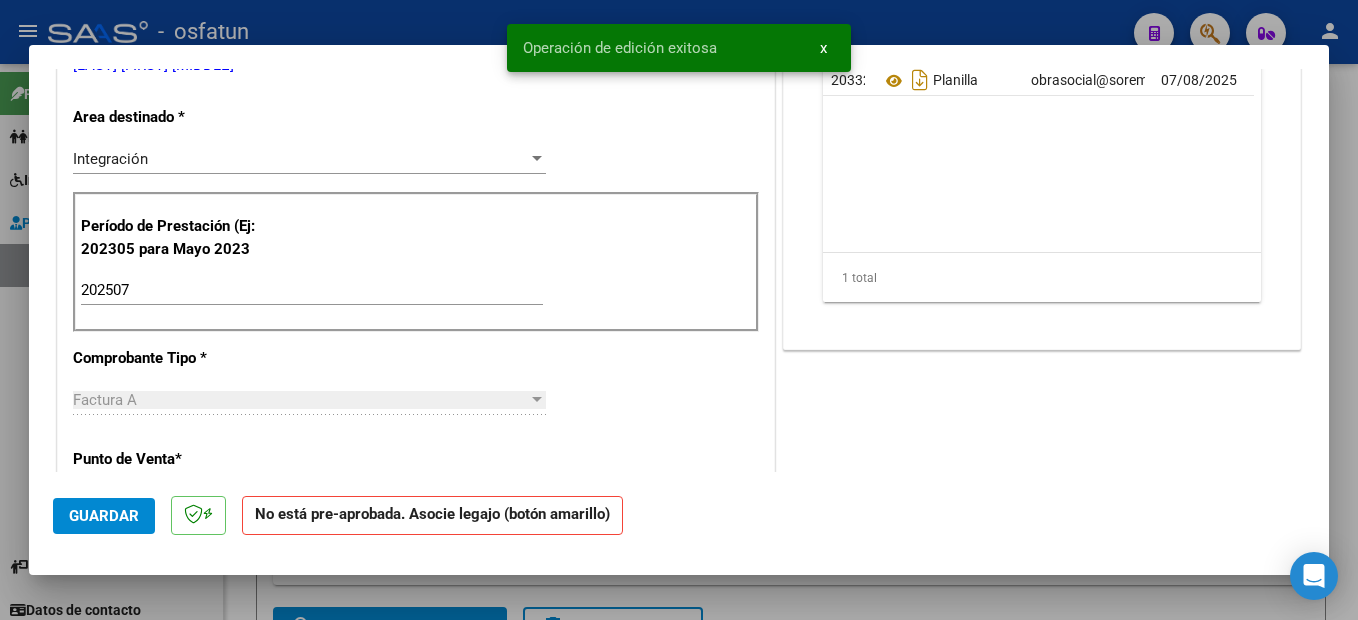 scroll, scrollTop: 100, scrollLeft: 0, axis: vertical 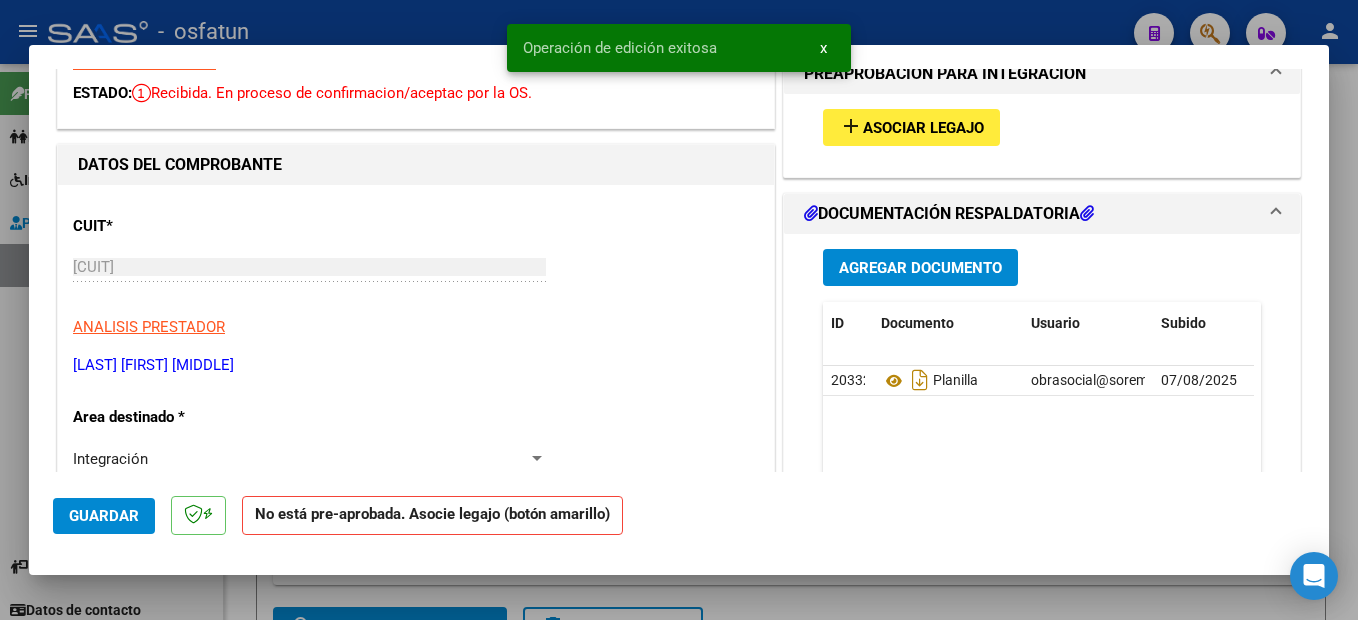click at bounding box center [679, 310] 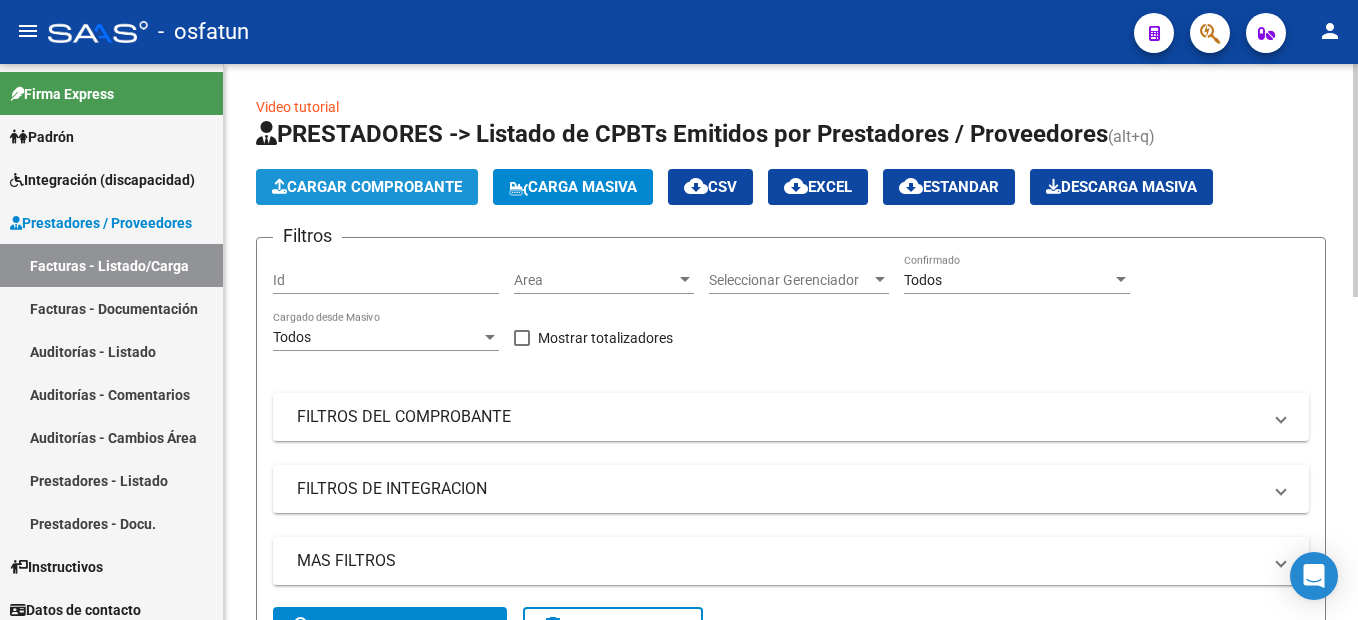 click on "Cargar Comprobante" 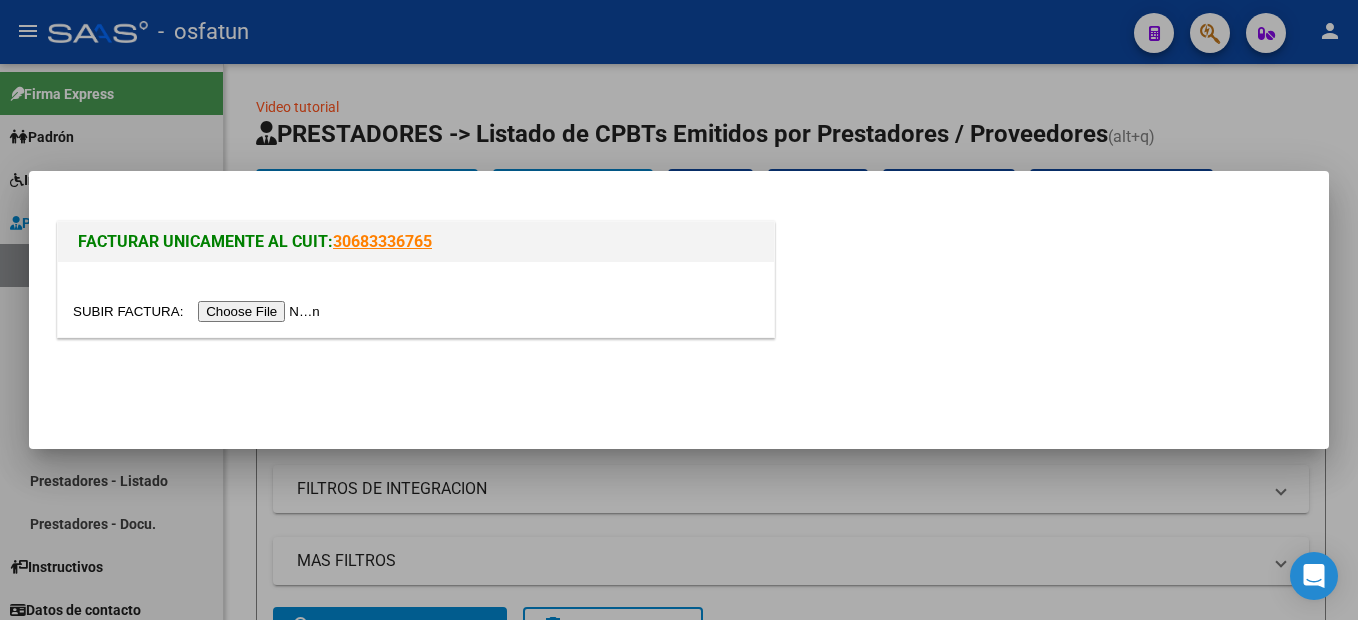 click at bounding box center (199, 311) 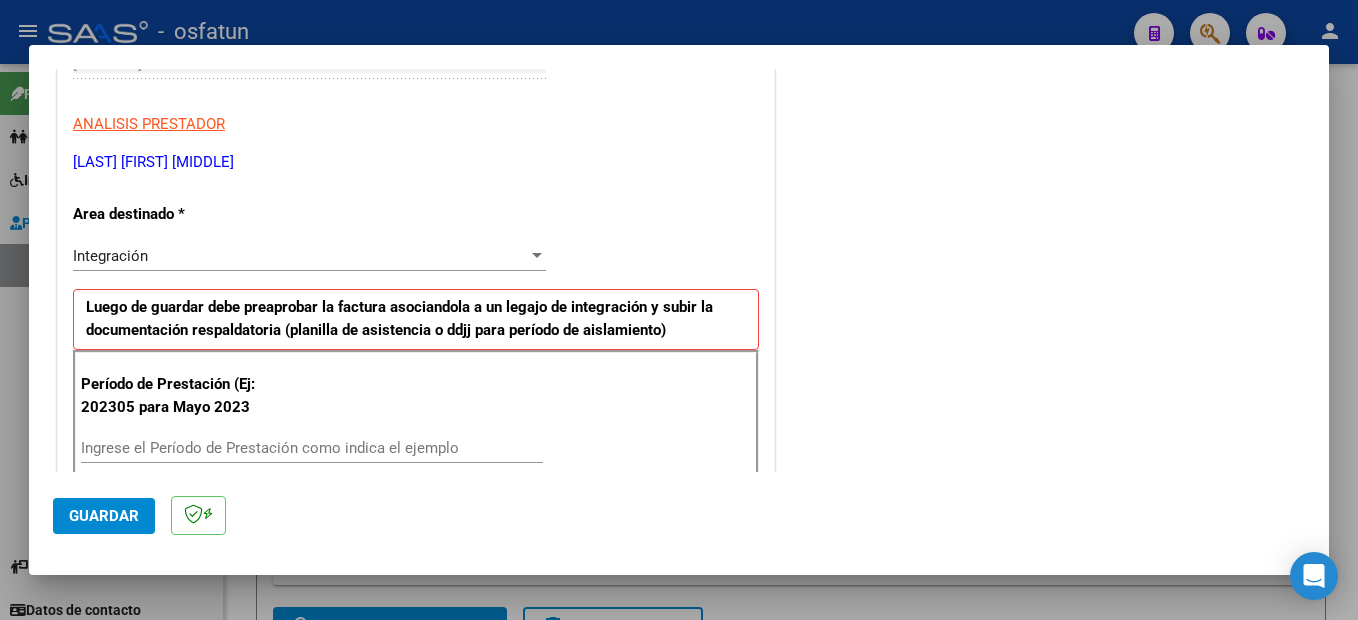 scroll, scrollTop: 500, scrollLeft: 0, axis: vertical 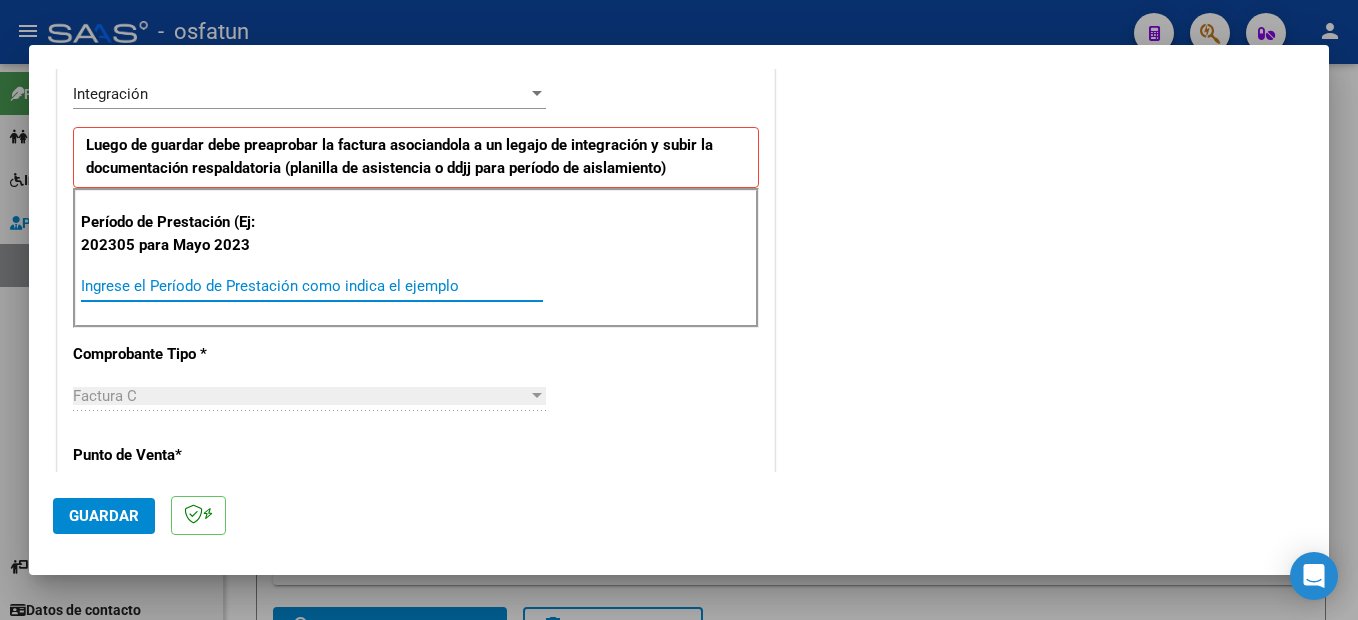 click on "Ingrese el Período de Prestación como indica el ejemplo" at bounding box center (312, 286) 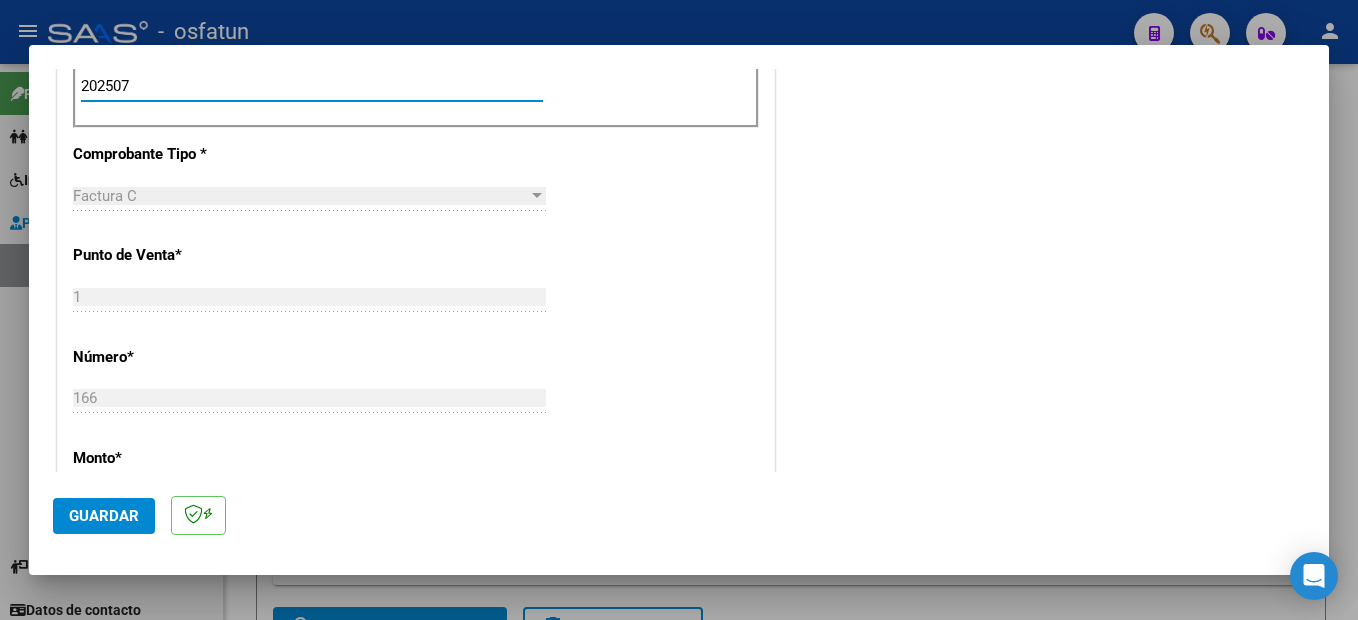 scroll, scrollTop: 400, scrollLeft: 0, axis: vertical 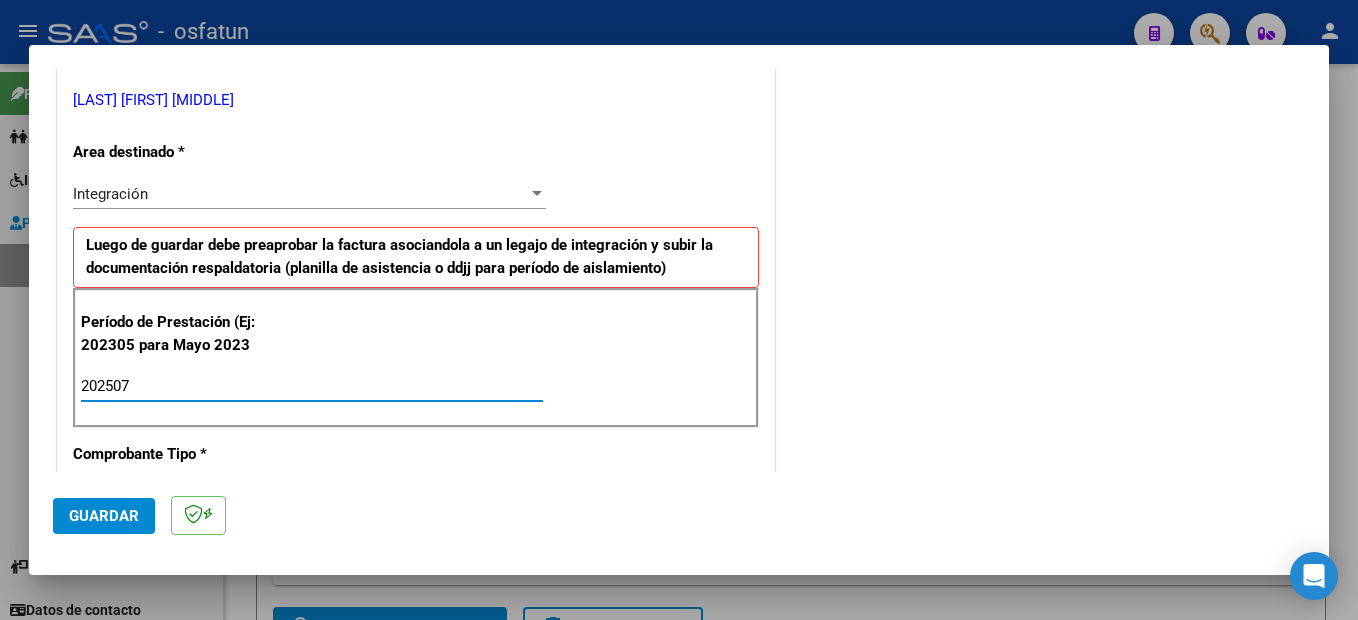 type on "202507" 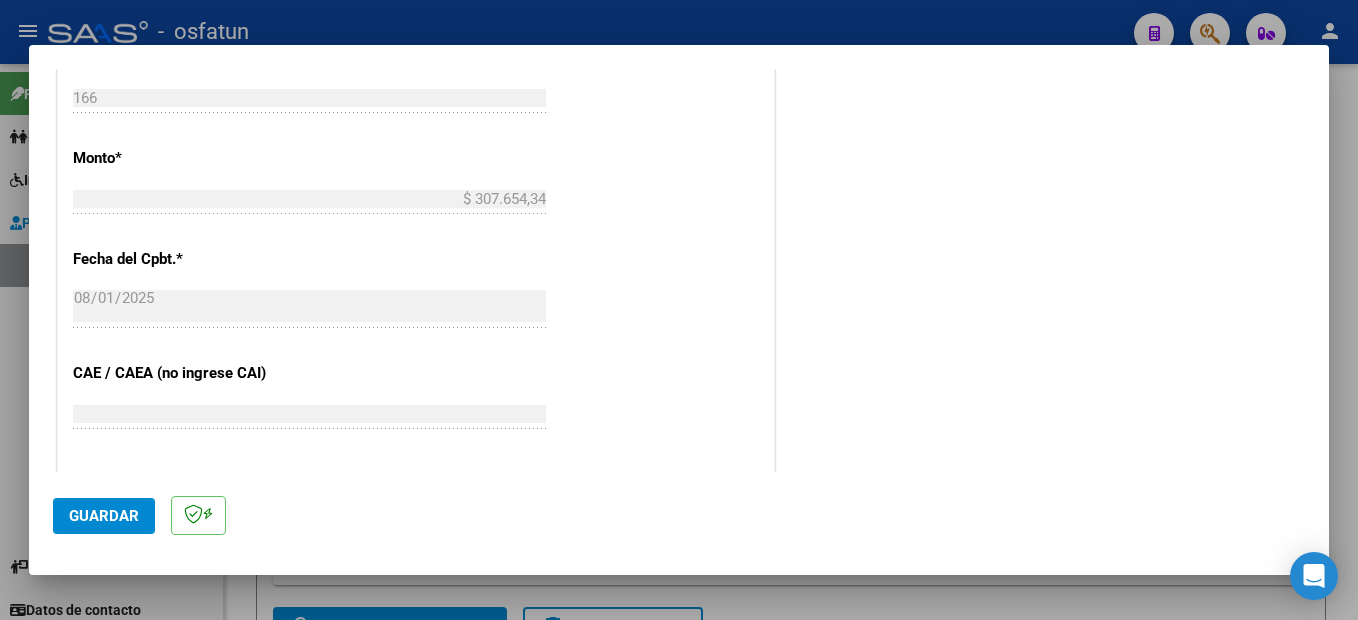 scroll, scrollTop: 1357, scrollLeft: 0, axis: vertical 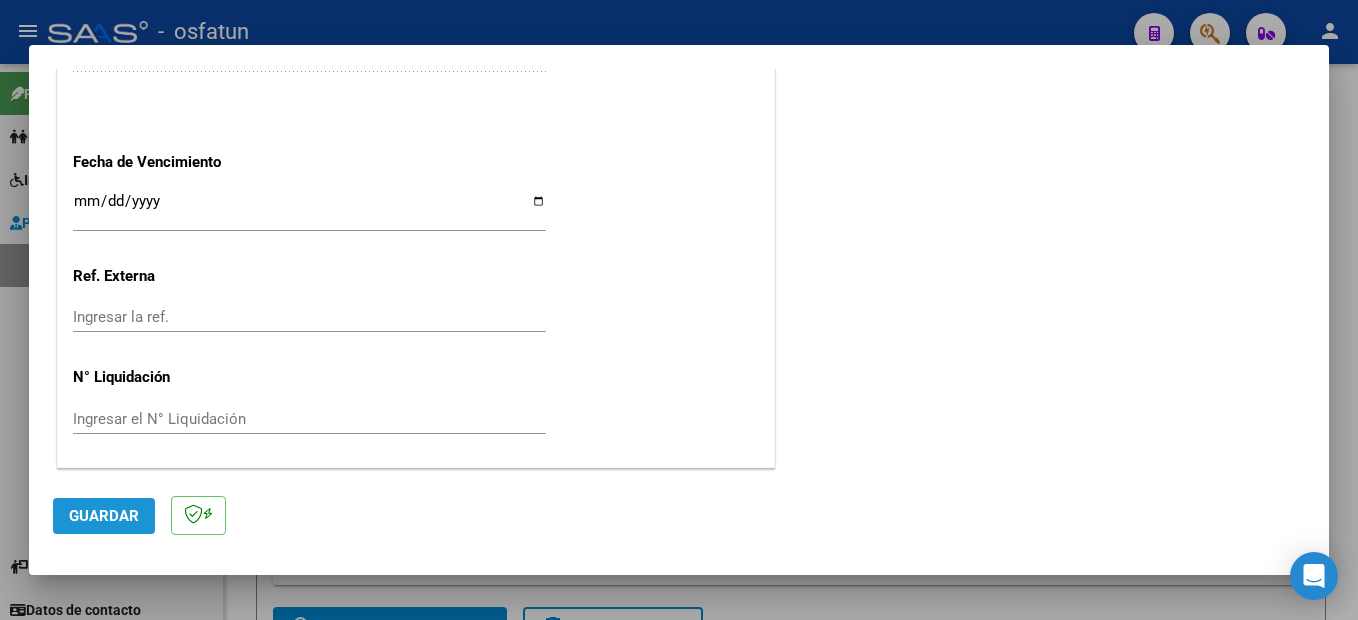 click on "Guardar" 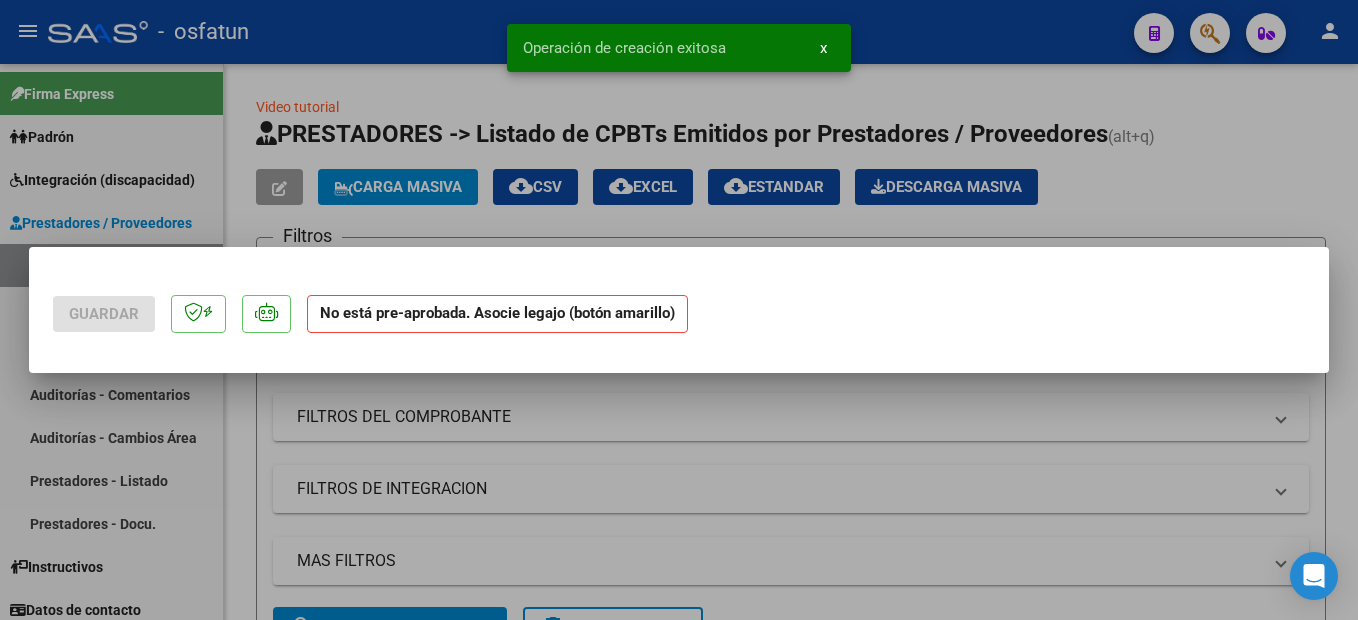 scroll, scrollTop: 0, scrollLeft: 0, axis: both 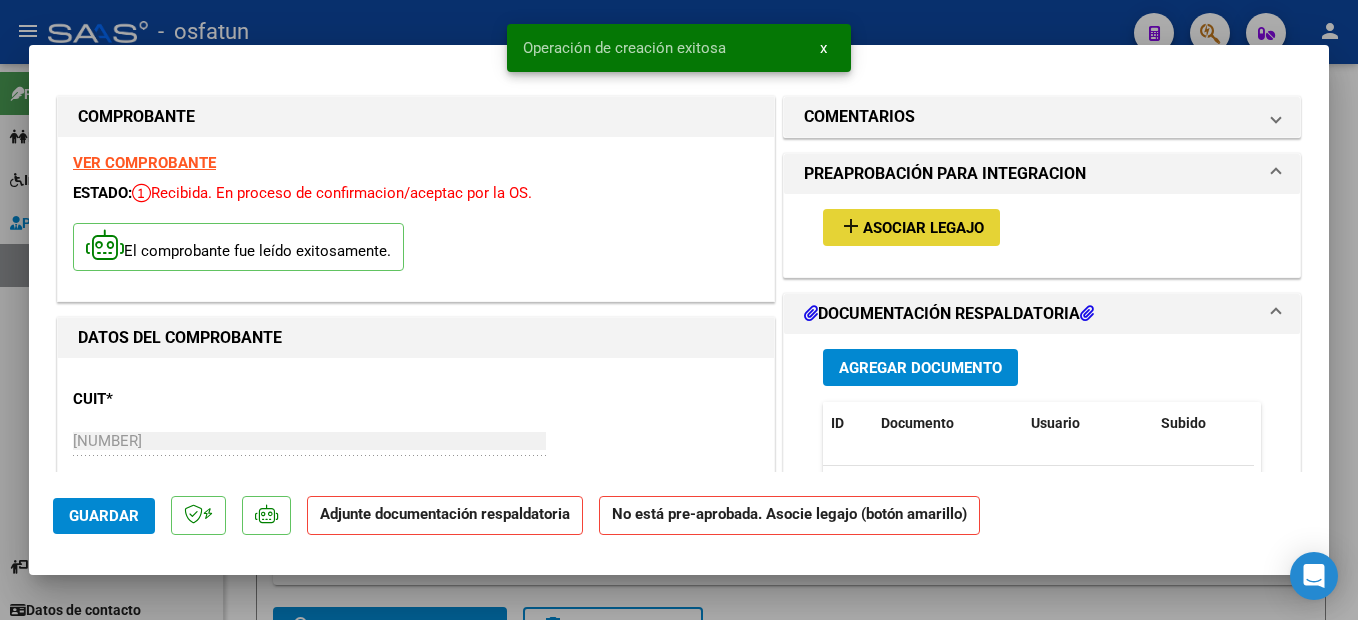 click on "Asociar Legajo" at bounding box center (923, 228) 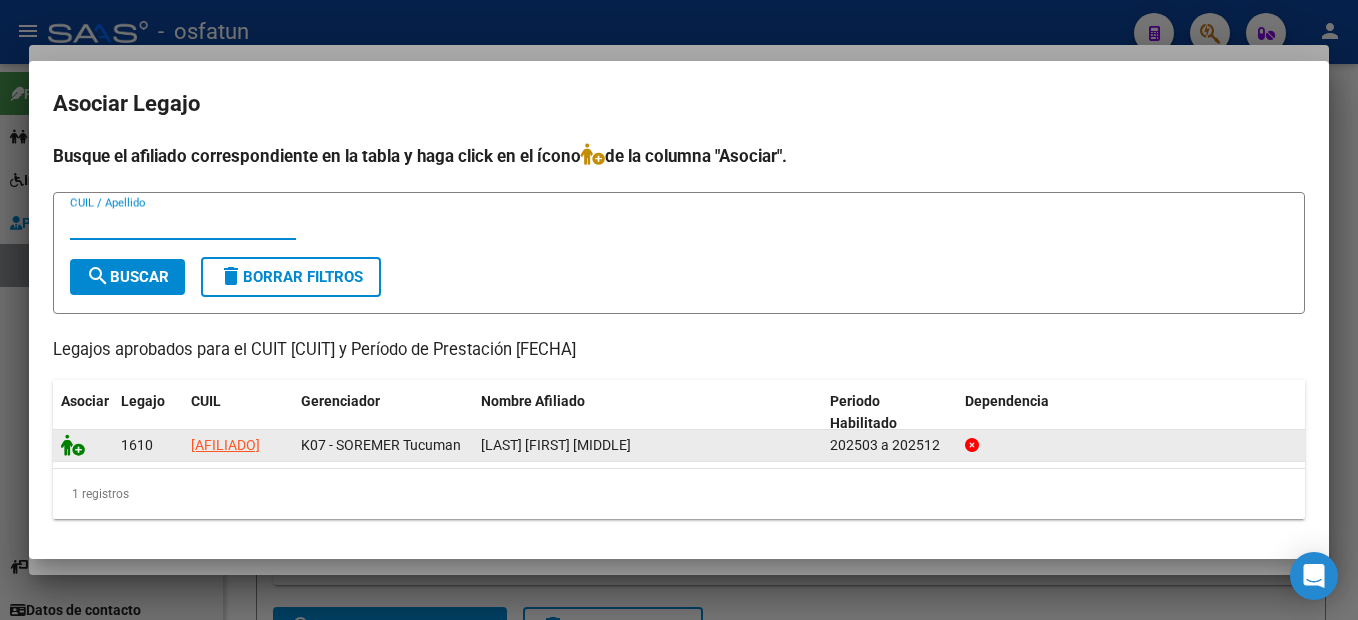 click 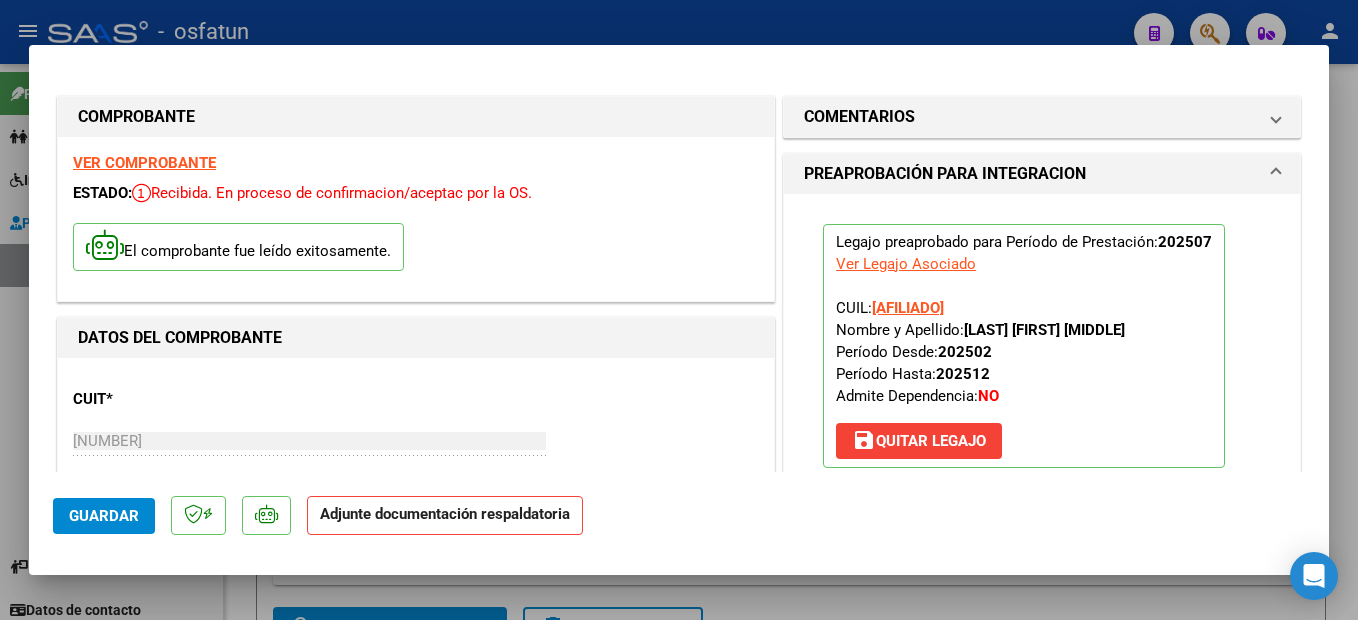 scroll, scrollTop: 200, scrollLeft: 0, axis: vertical 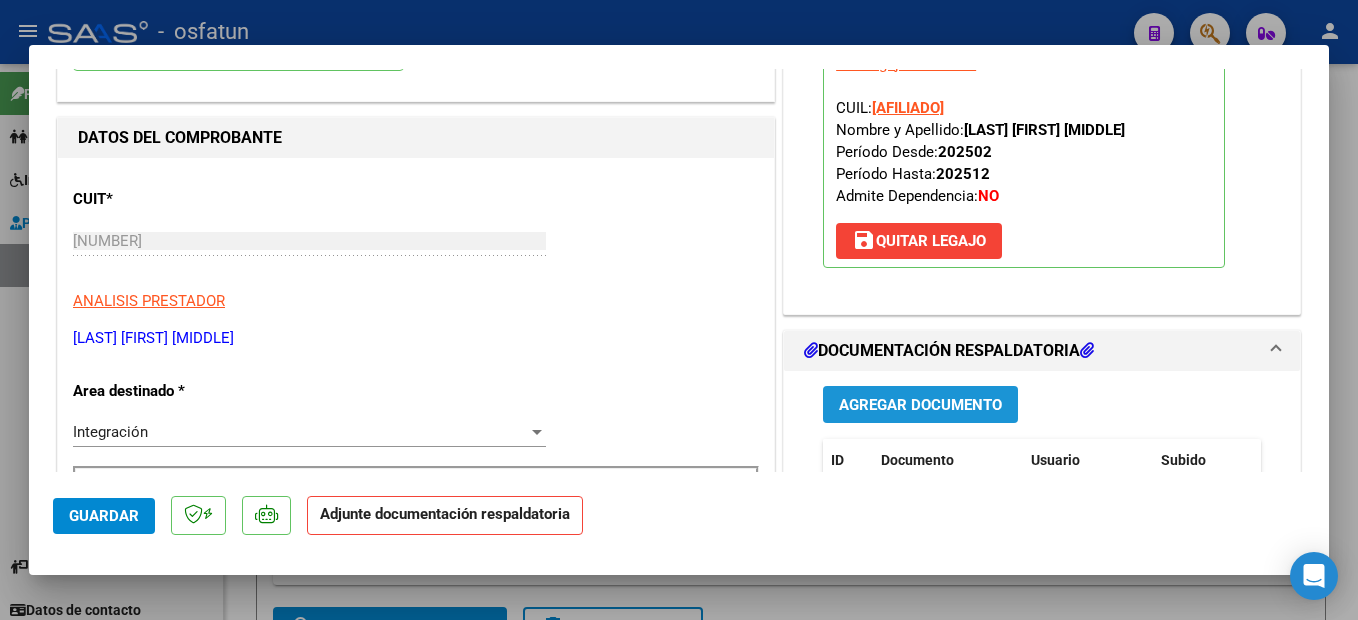 click on "Agregar Documento" at bounding box center [920, 405] 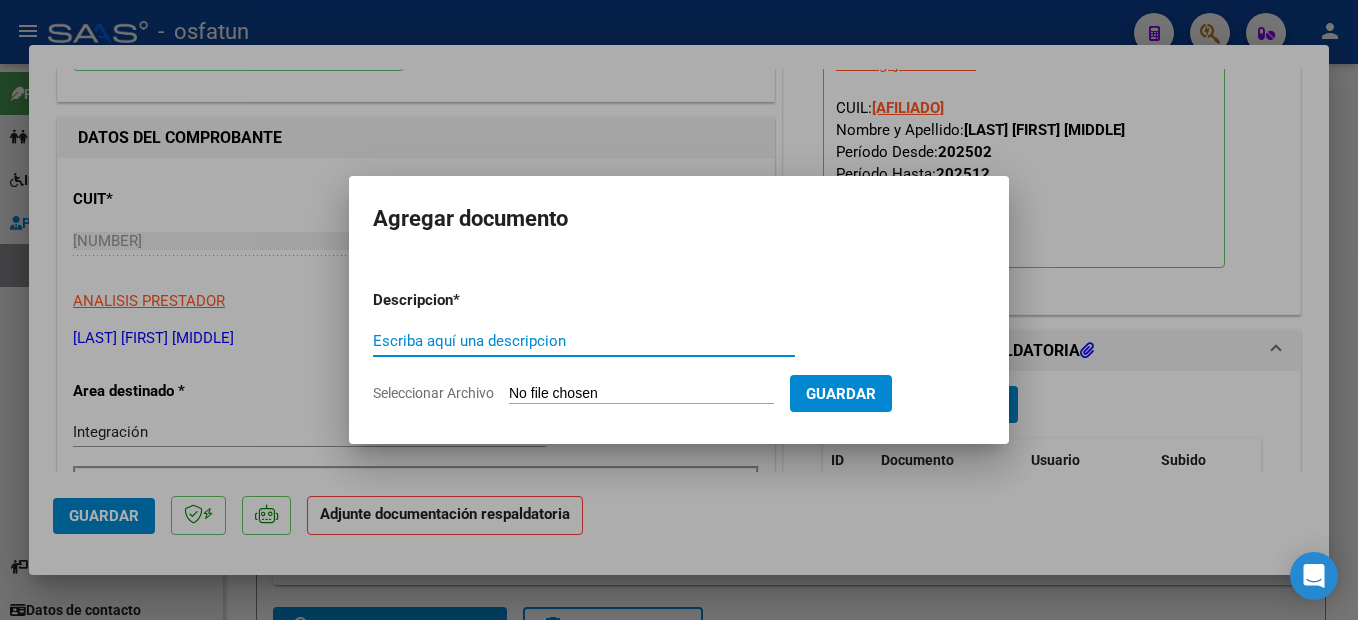 click on "Escriba aquí una descripcion" at bounding box center [584, 341] 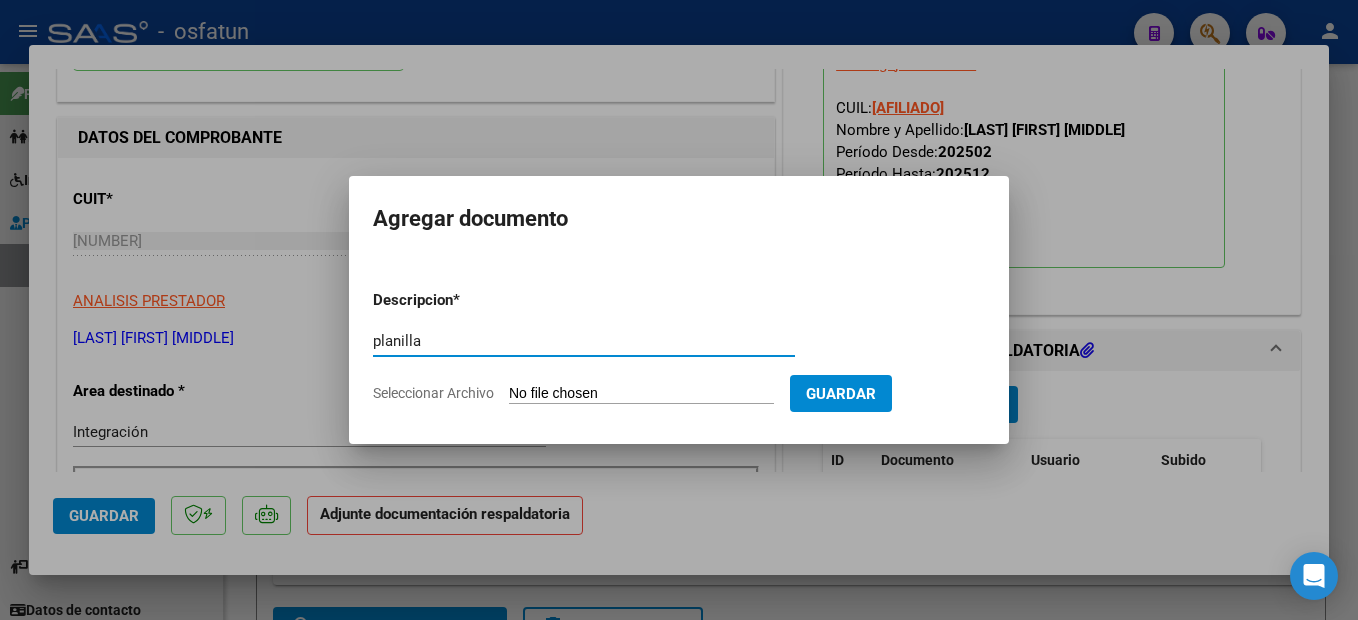 type on "planilla" 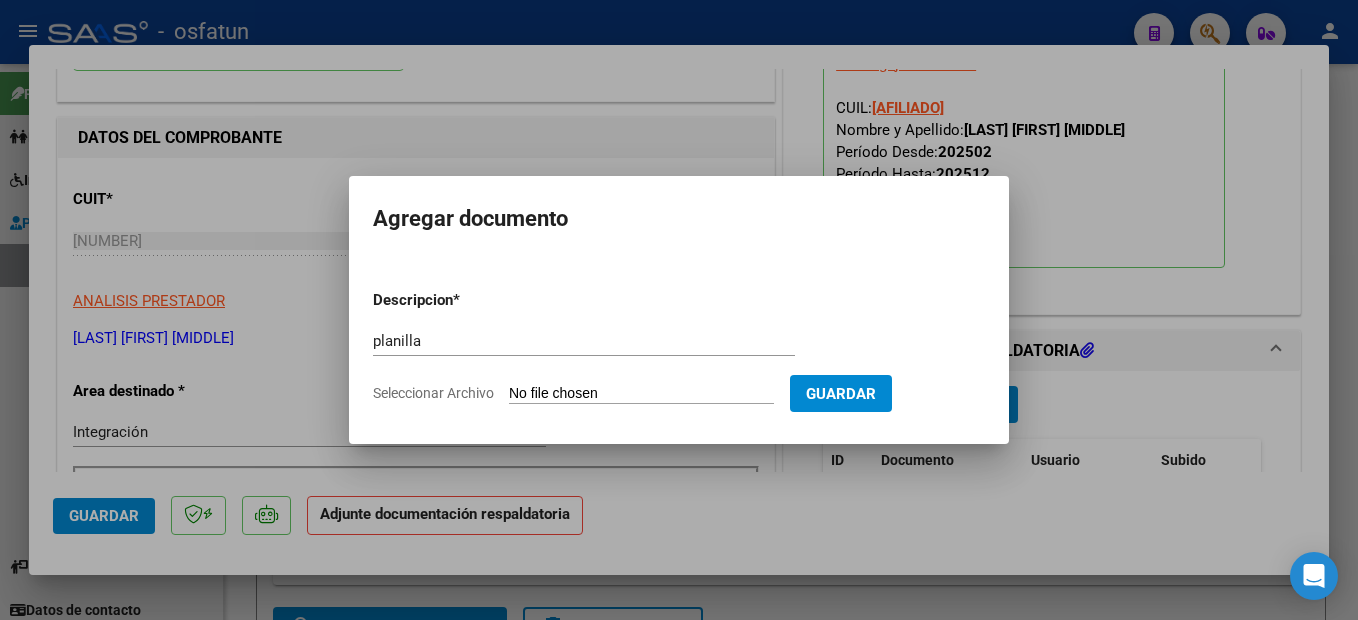 type on "C:\fakepath\250807111223.pdf" 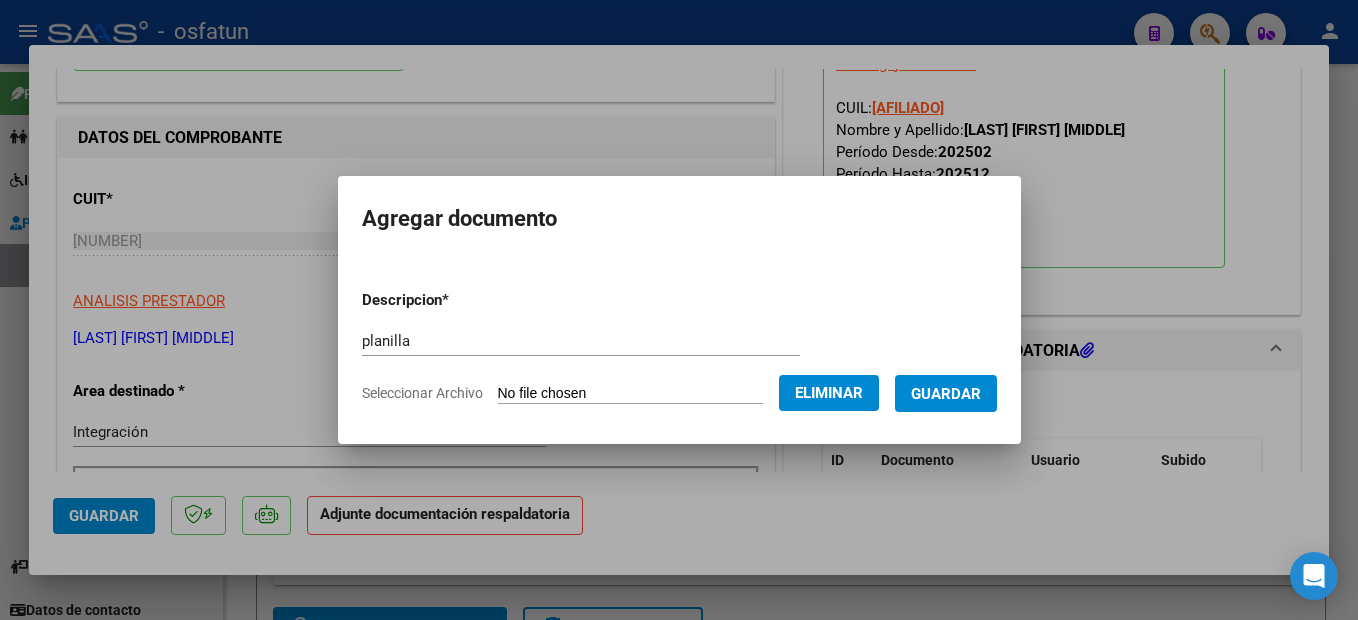 click on "Guardar" at bounding box center [946, 394] 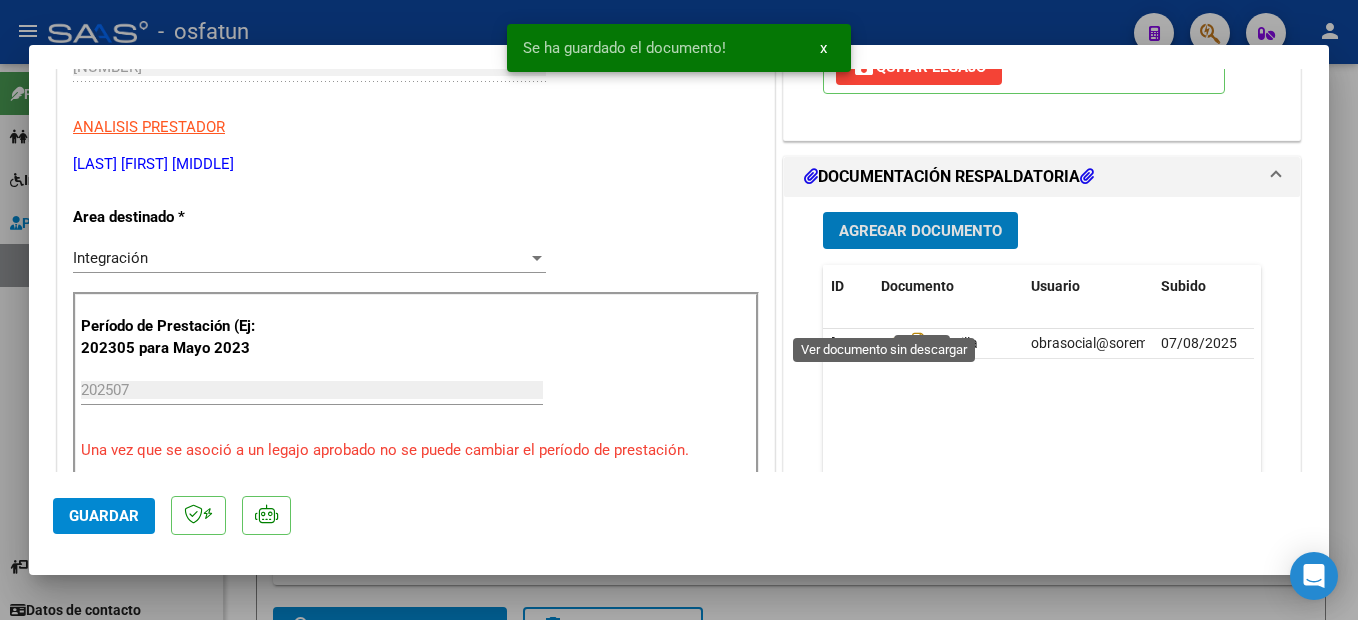 scroll, scrollTop: 400, scrollLeft: 0, axis: vertical 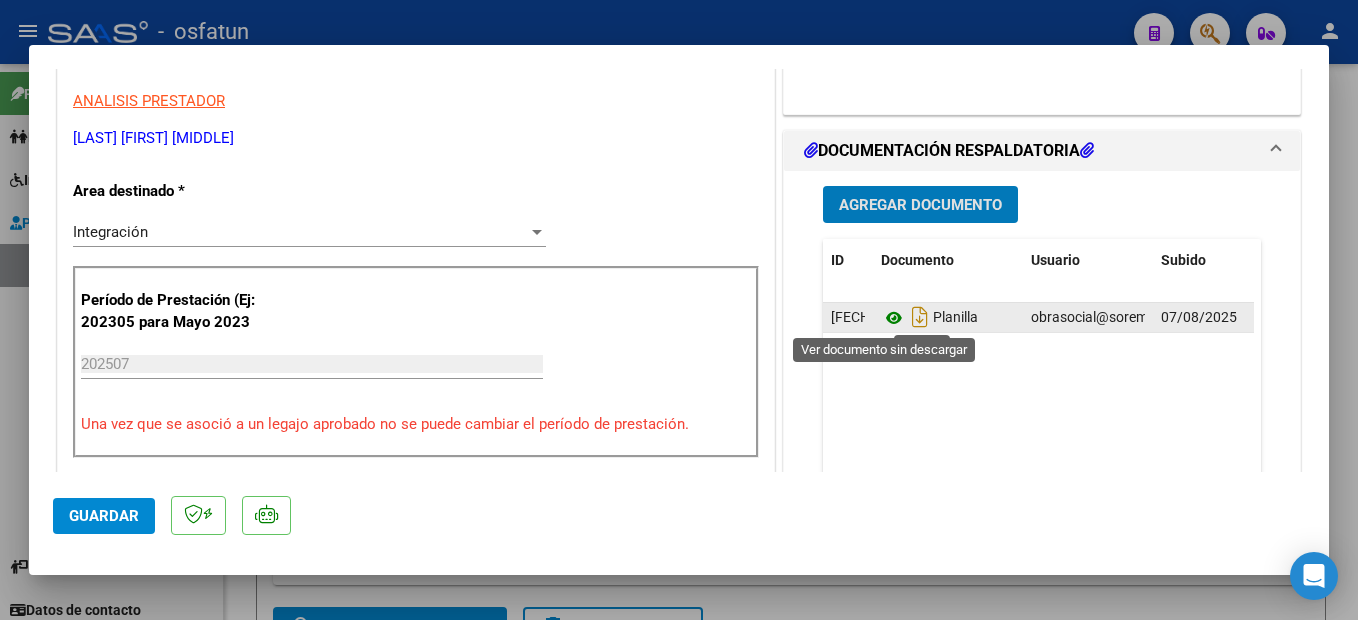click 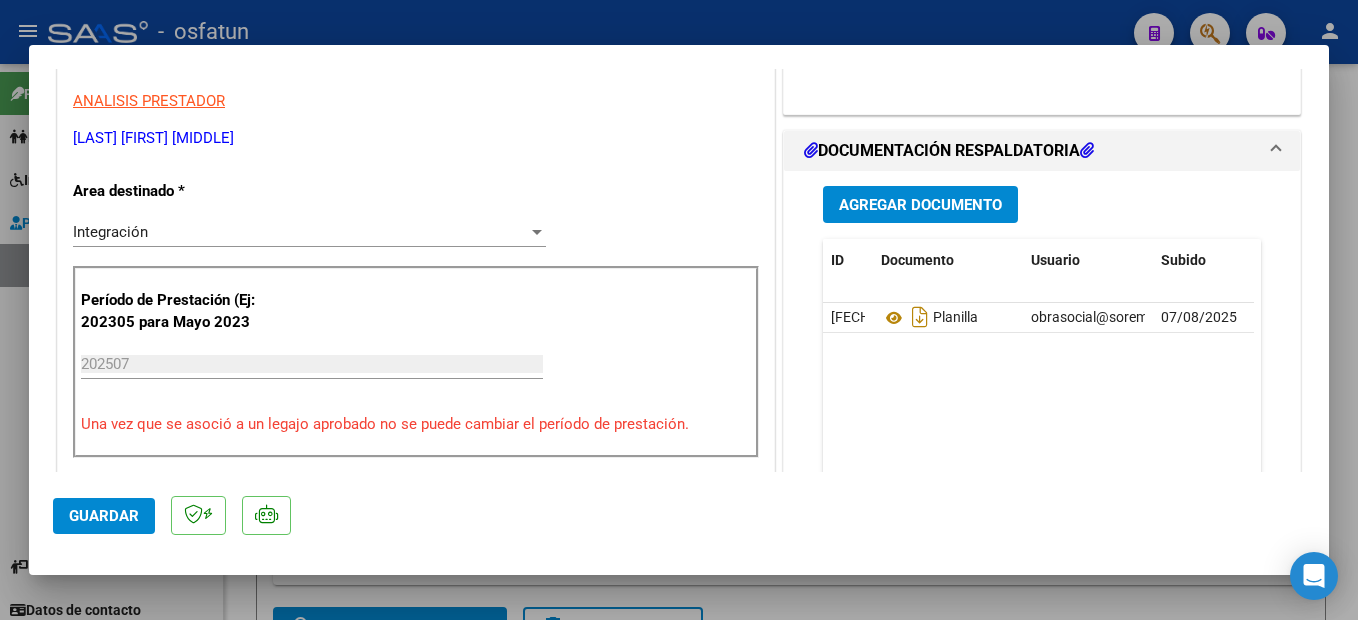 drag, startPoint x: 111, startPoint y: 512, endPoint x: 285, endPoint y: 470, distance: 178.99721 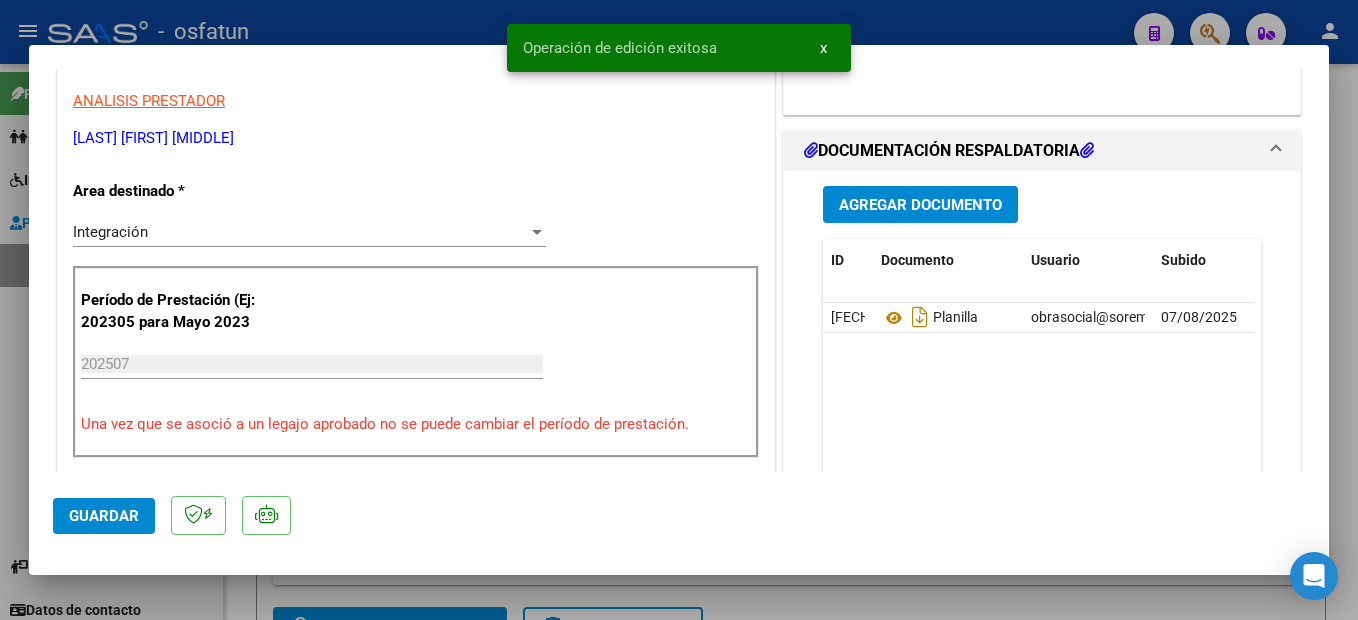 drag, startPoint x: 1356, startPoint y: 358, endPoint x: 1357, endPoint y: 298, distance: 60.00833 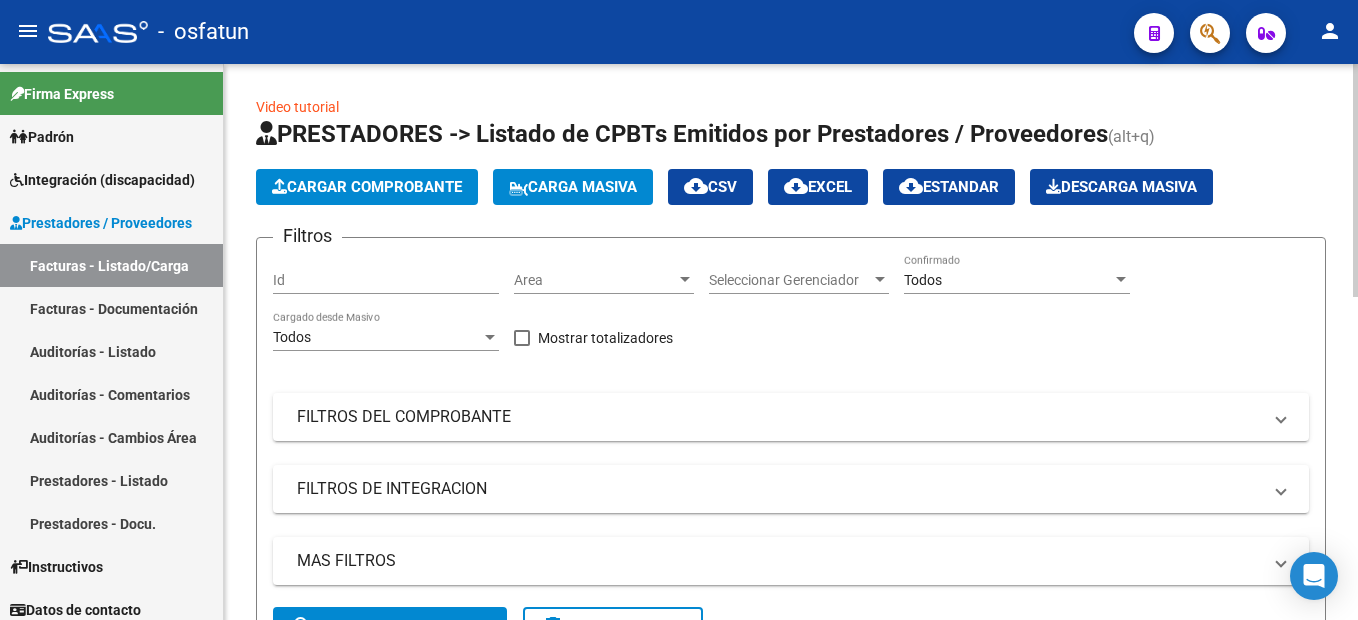 click on "Cargar Comprobante" 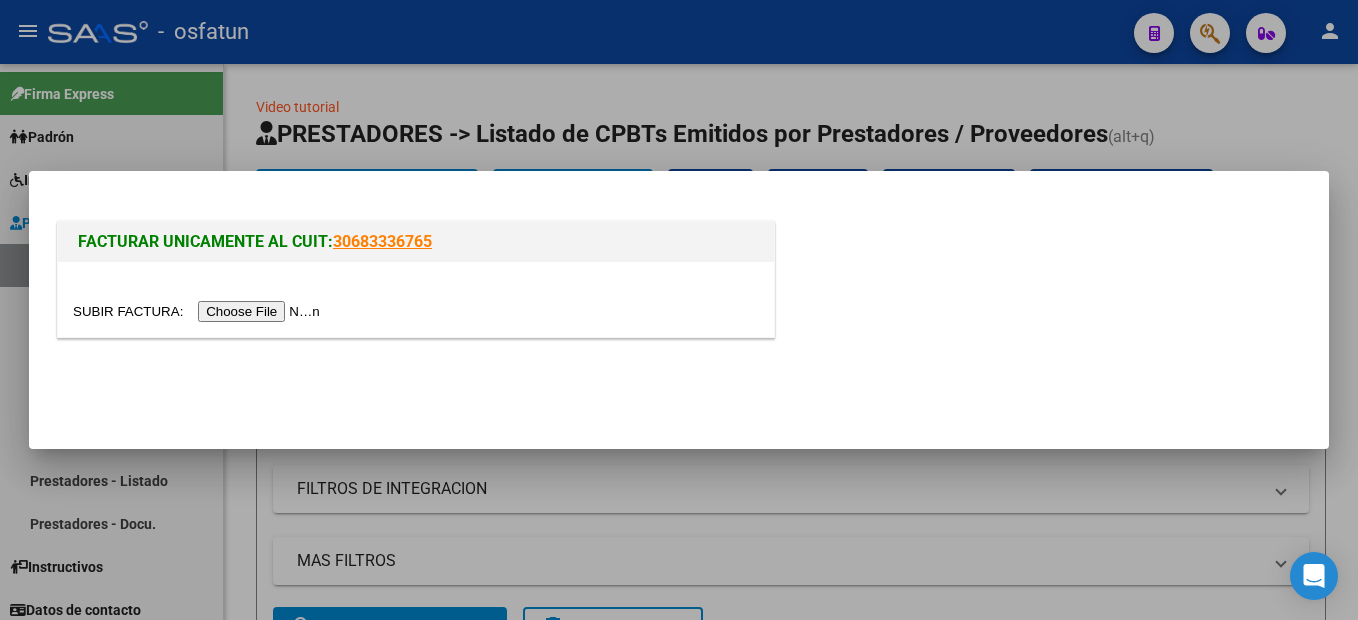 click at bounding box center [199, 311] 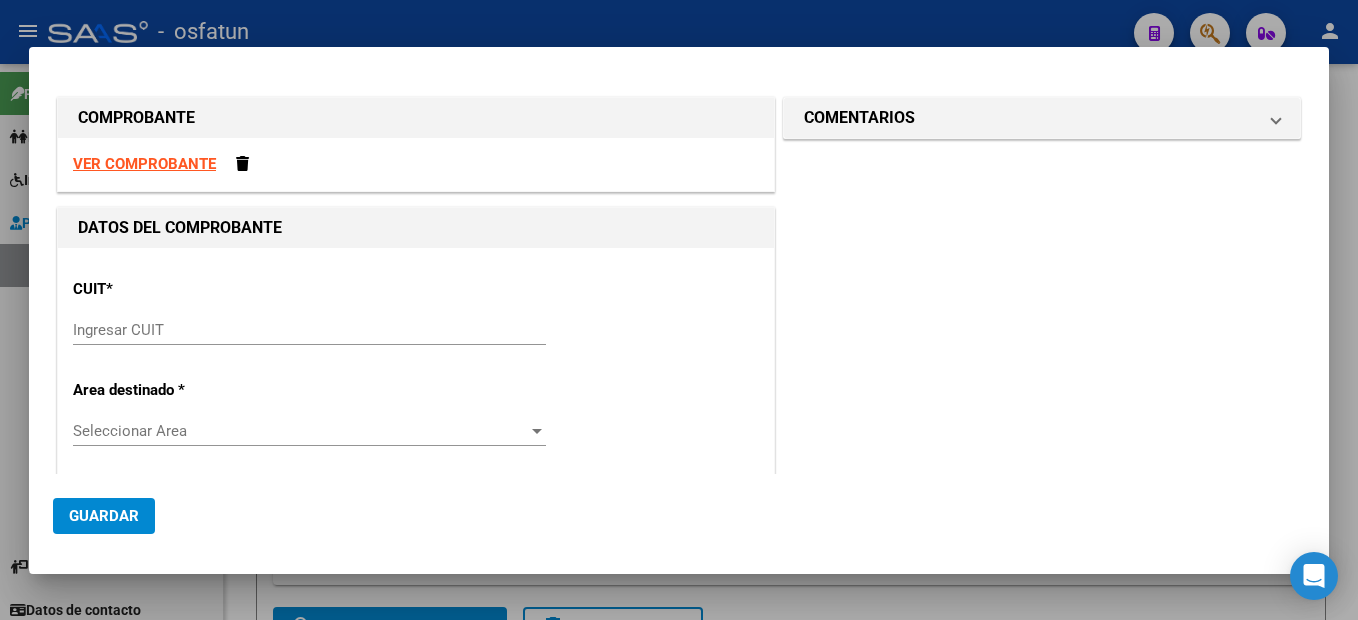 click on "VER COMPROBANTE" at bounding box center (144, 164) 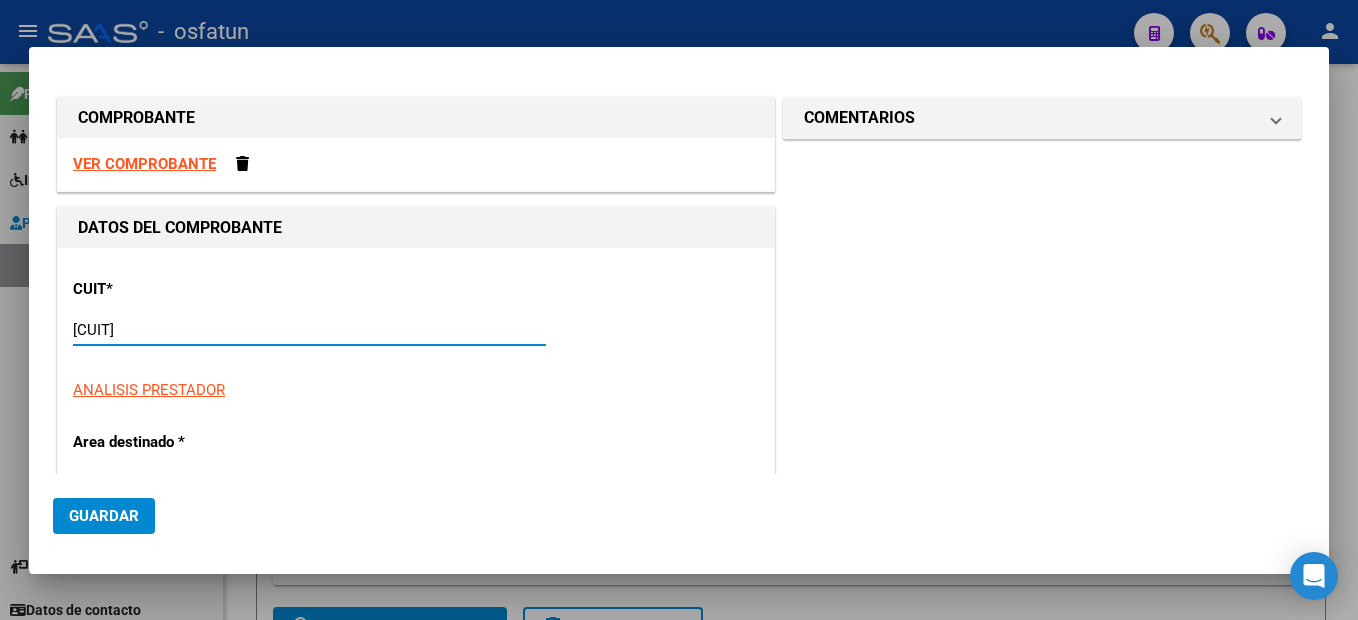 type on "30-71115563-1" 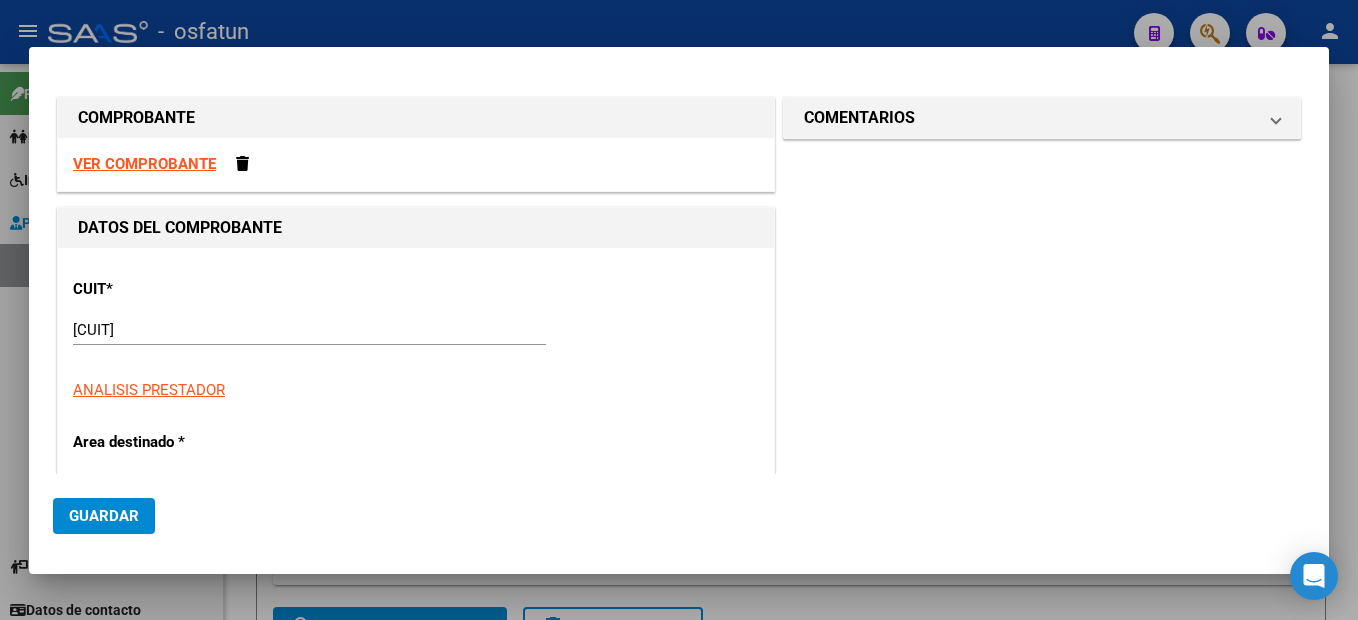 type on "2" 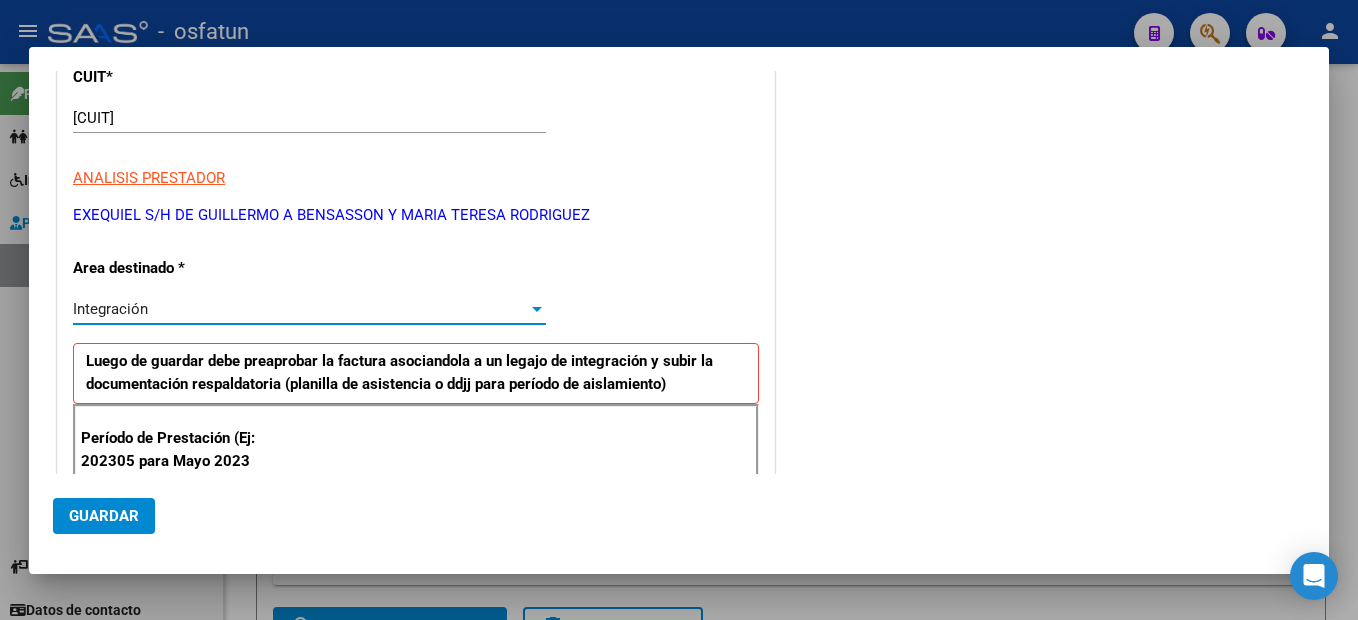 scroll, scrollTop: 412, scrollLeft: 0, axis: vertical 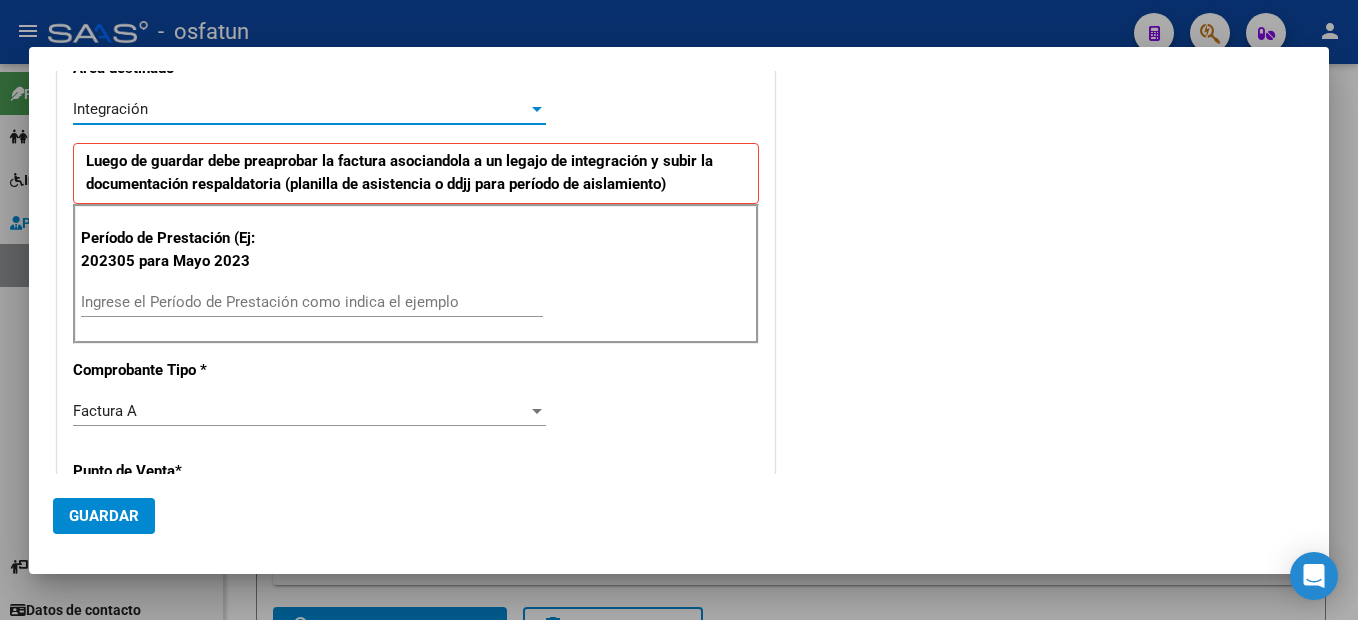 click on "Ingrese el Período de Prestación como indica el ejemplo" at bounding box center [312, 302] 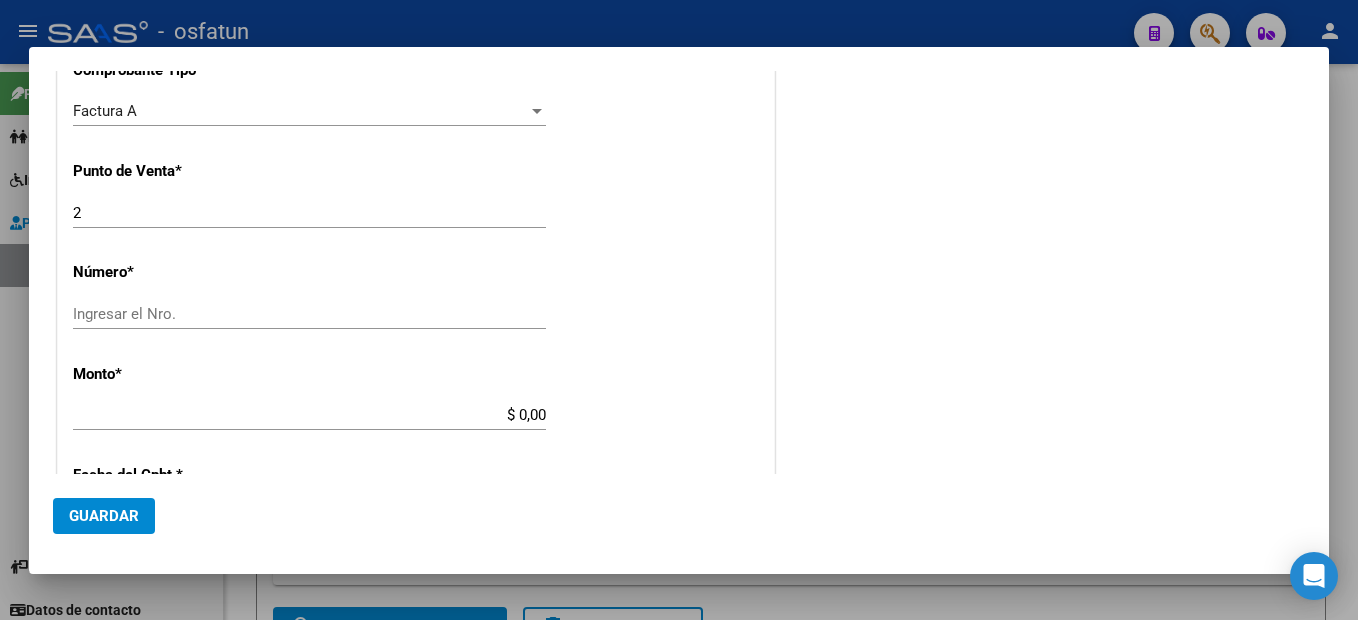 scroll, scrollTop: 612, scrollLeft: 0, axis: vertical 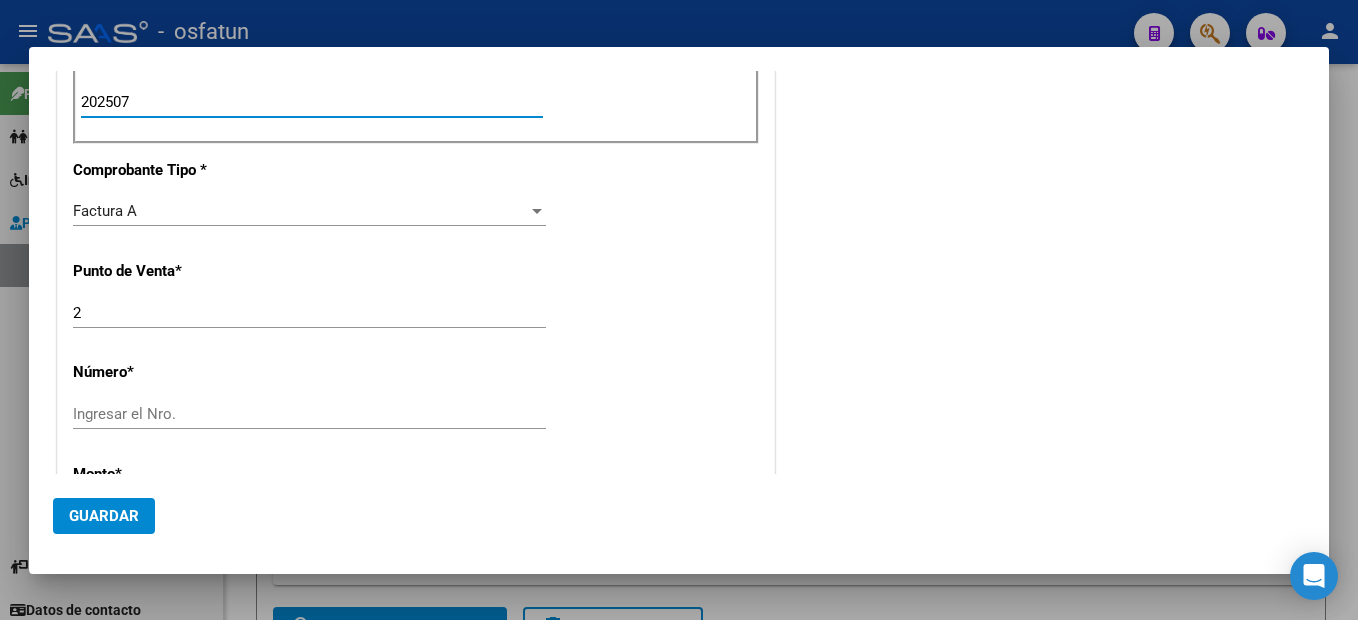 type on "202507" 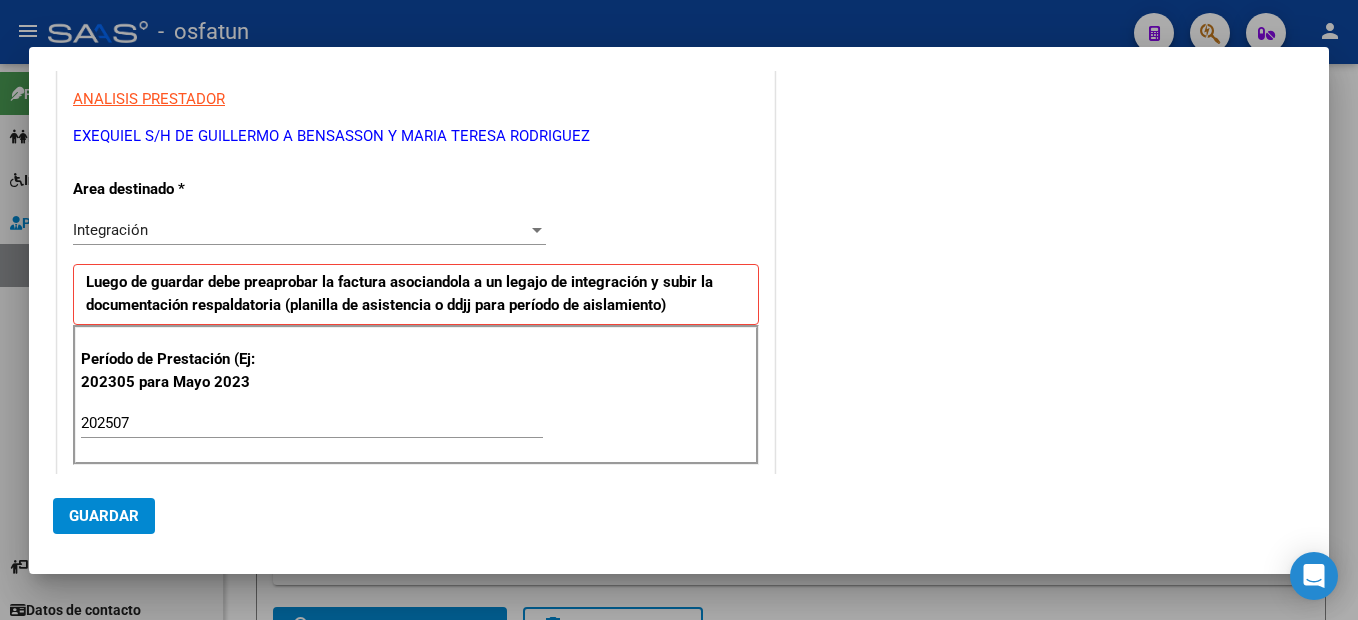 scroll, scrollTop: 300, scrollLeft: 0, axis: vertical 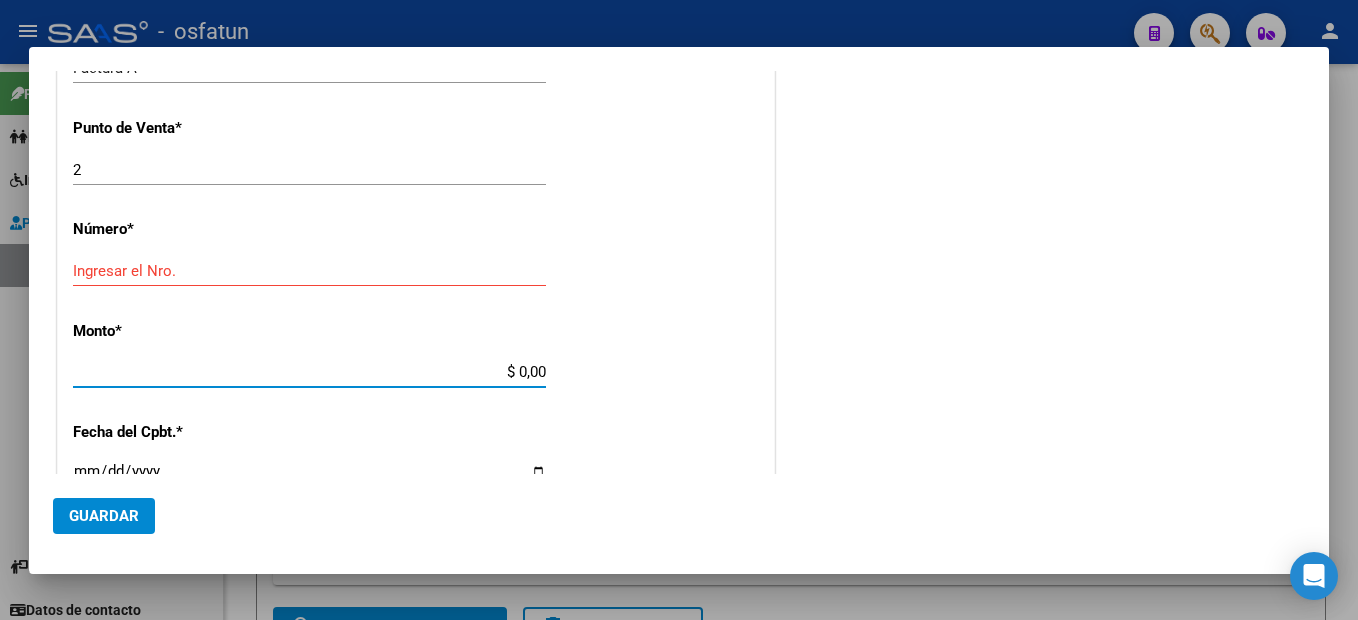 click on "Ingresar el Nro." at bounding box center (309, 271) 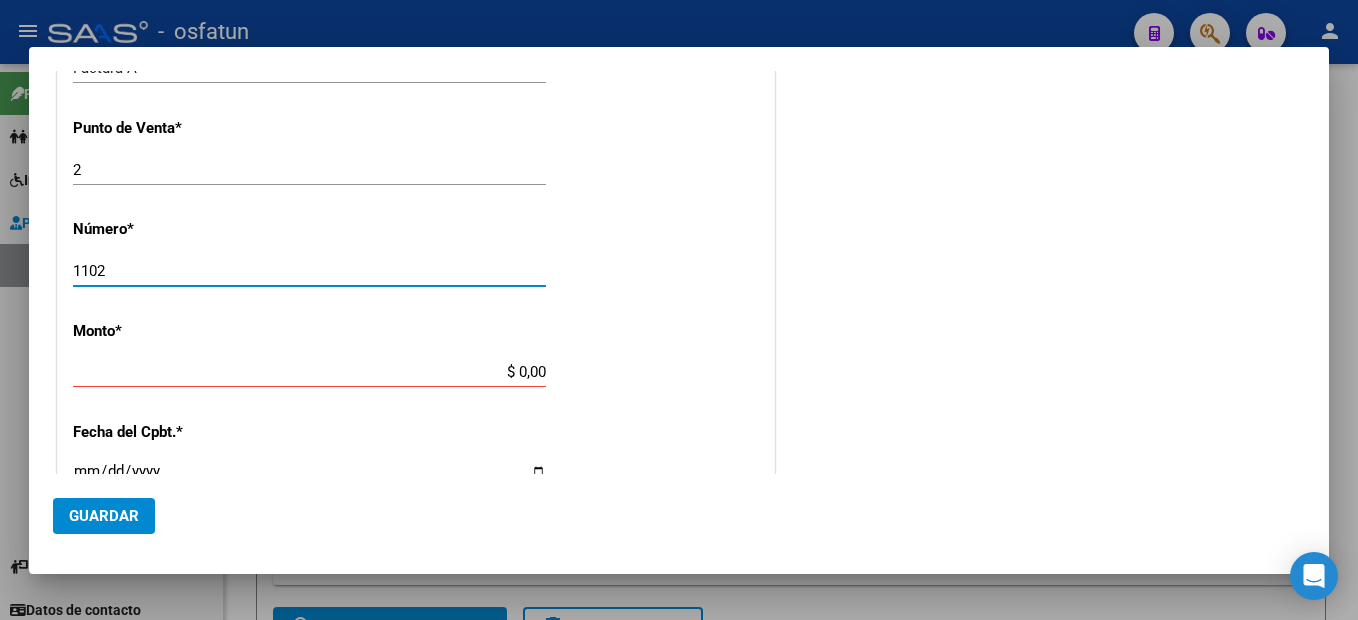 type on "1102" 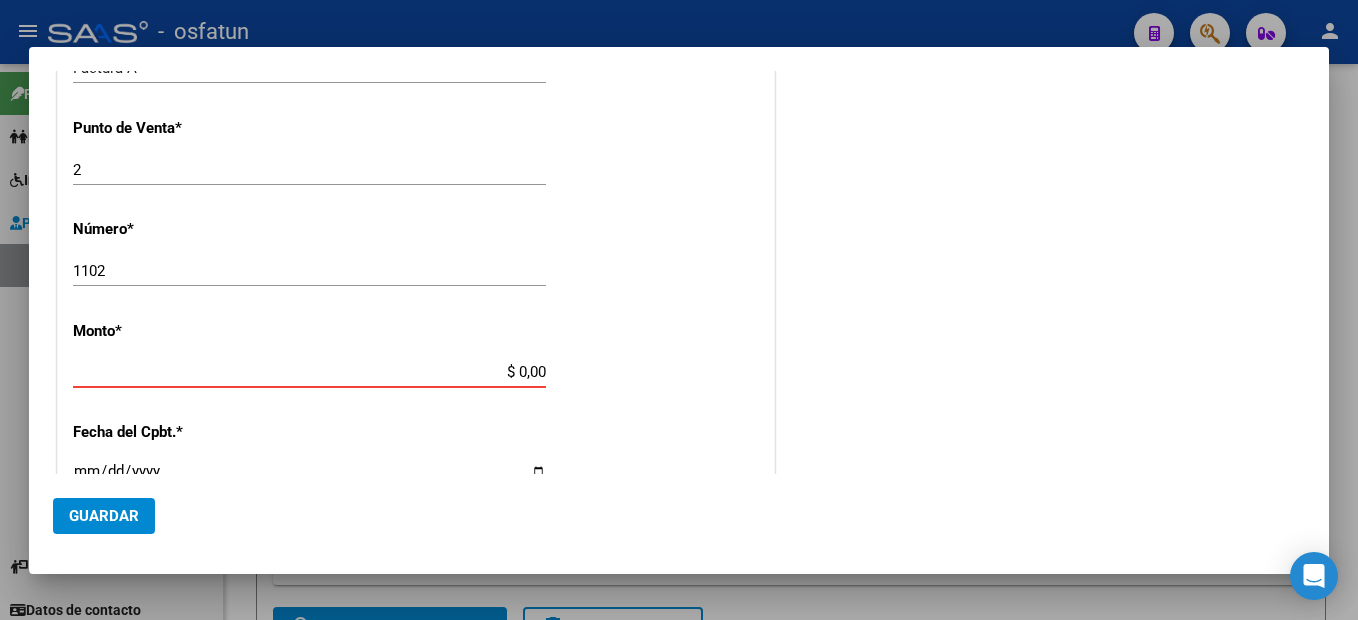 type on "$ 475.830,36" 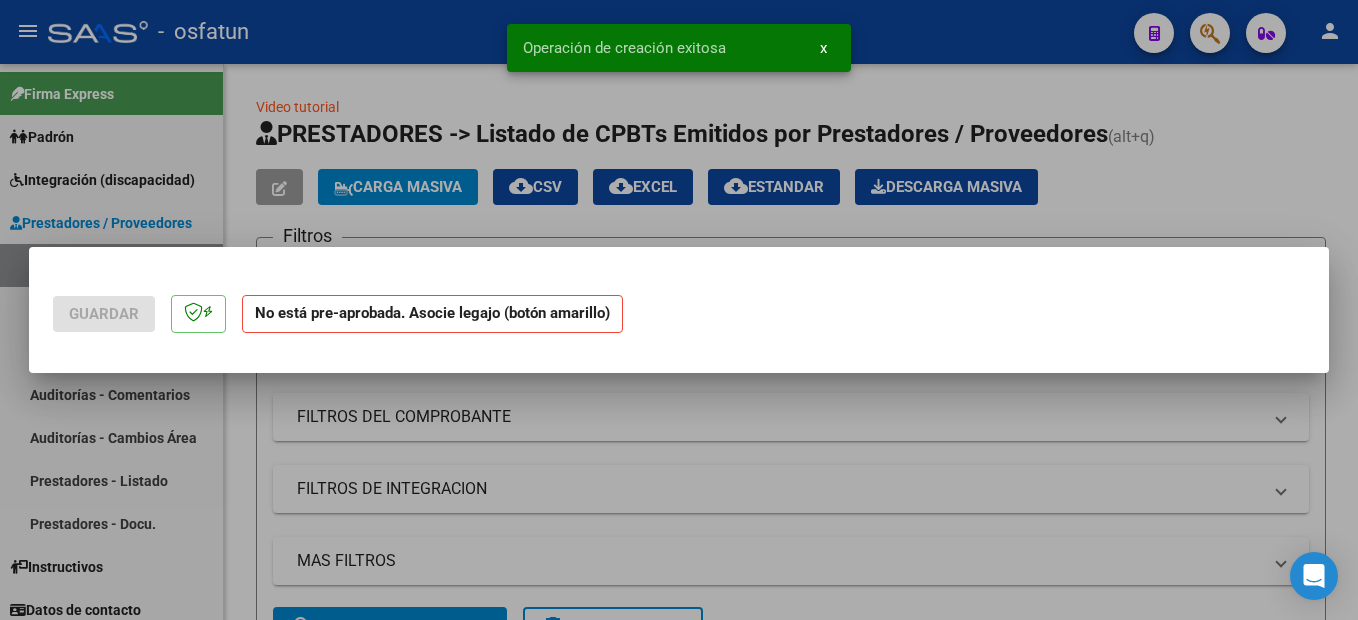 scroll, scrollTop: 0, scrollLeft: 0, axis: both 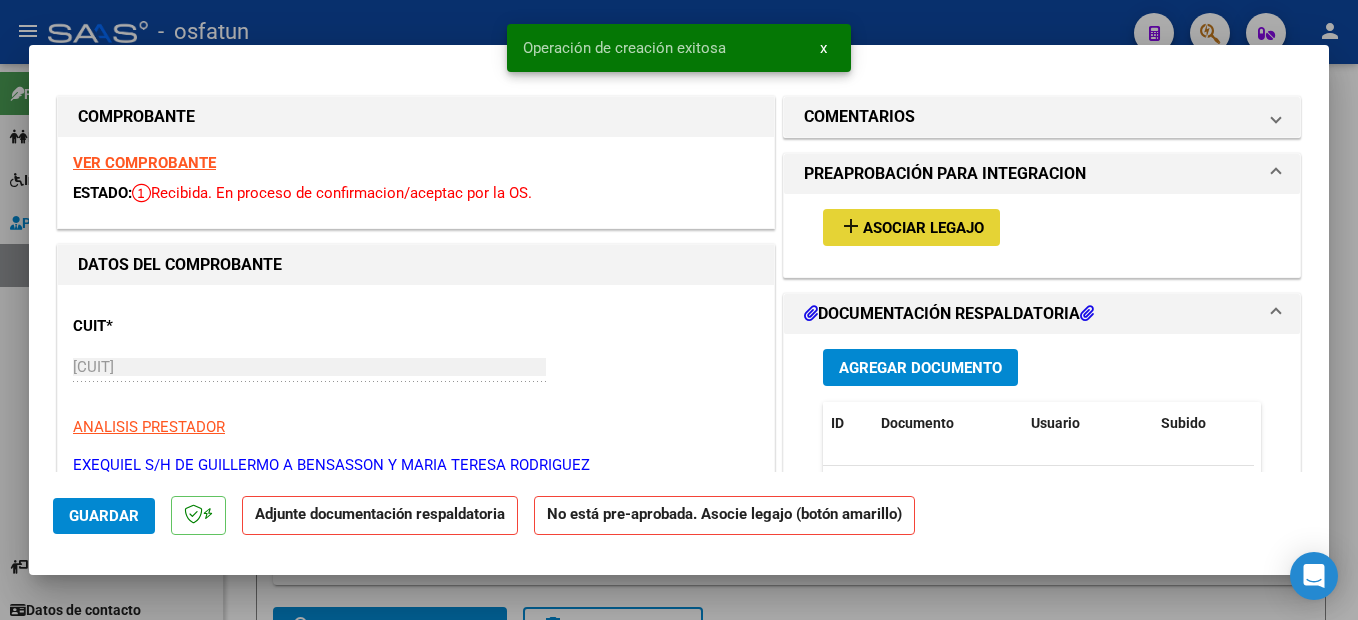 click on "Asociar Legajo" at bounding box center [923, 228] 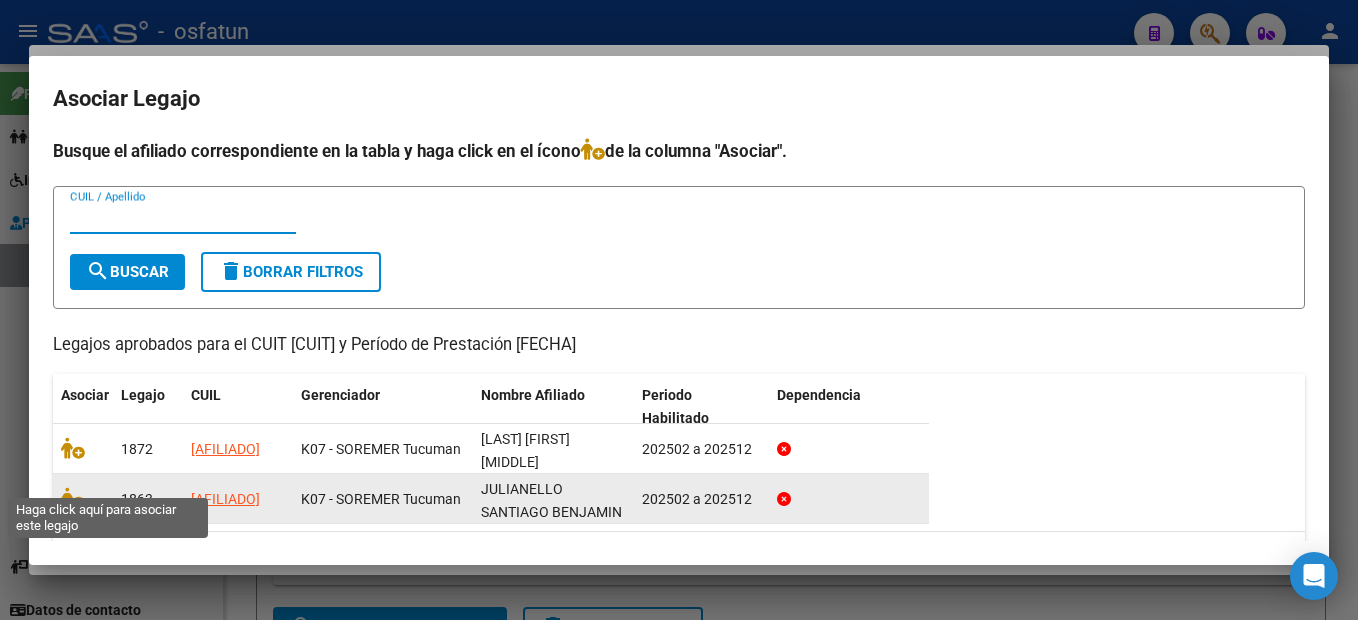 drag, startPoint x: 76, startPoint y: 484, endPoint x: 182, endPoint y: 509, distance: 108.90822 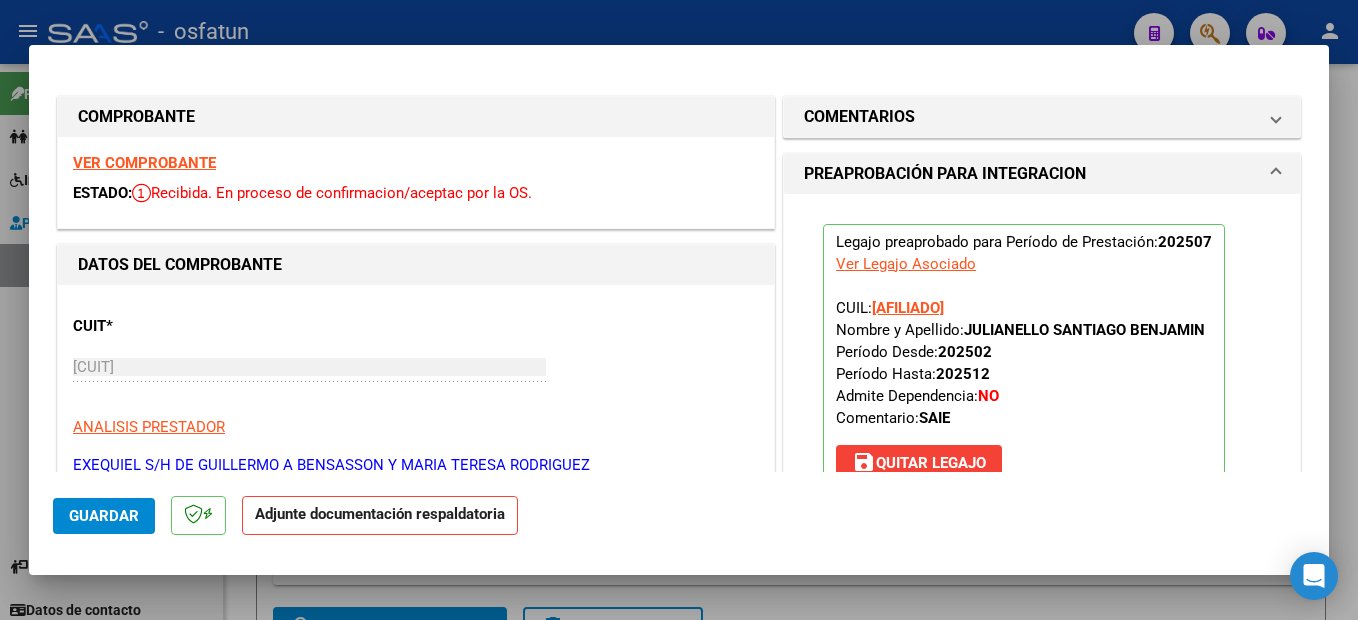 scroll, scrollTop: 300, scrollLeft: 0, axis: vertical 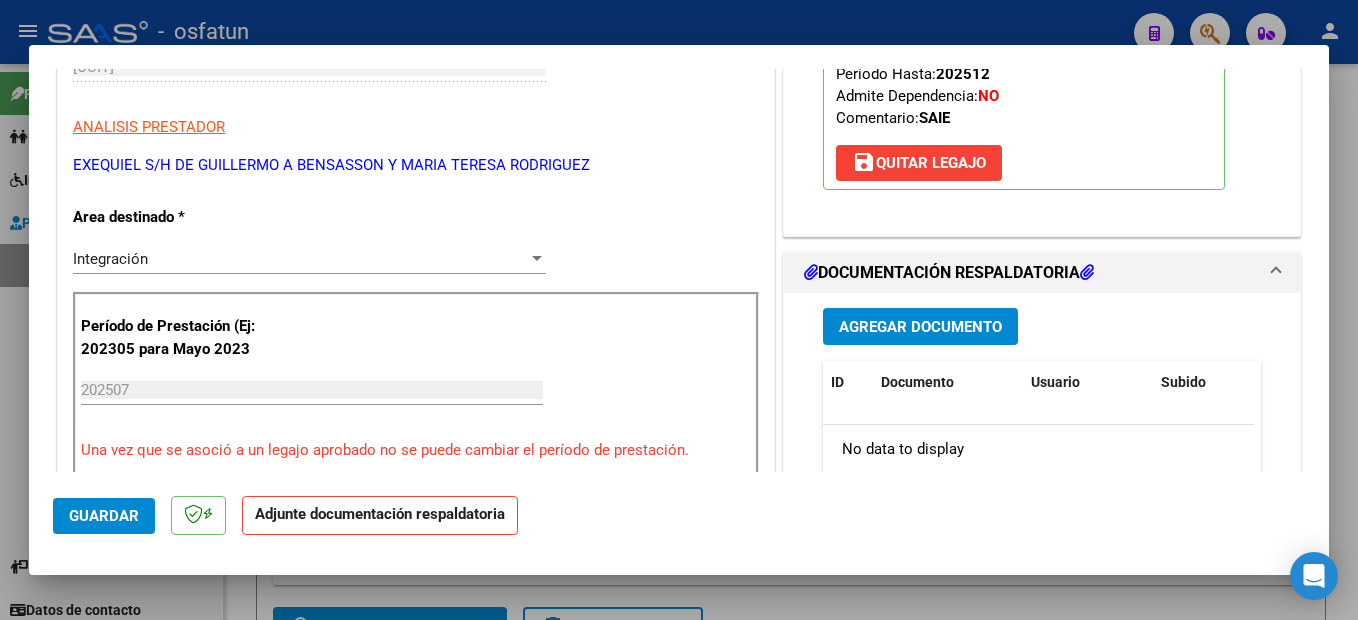 click on "Agregar Documento" at bounding box center (920, 327) 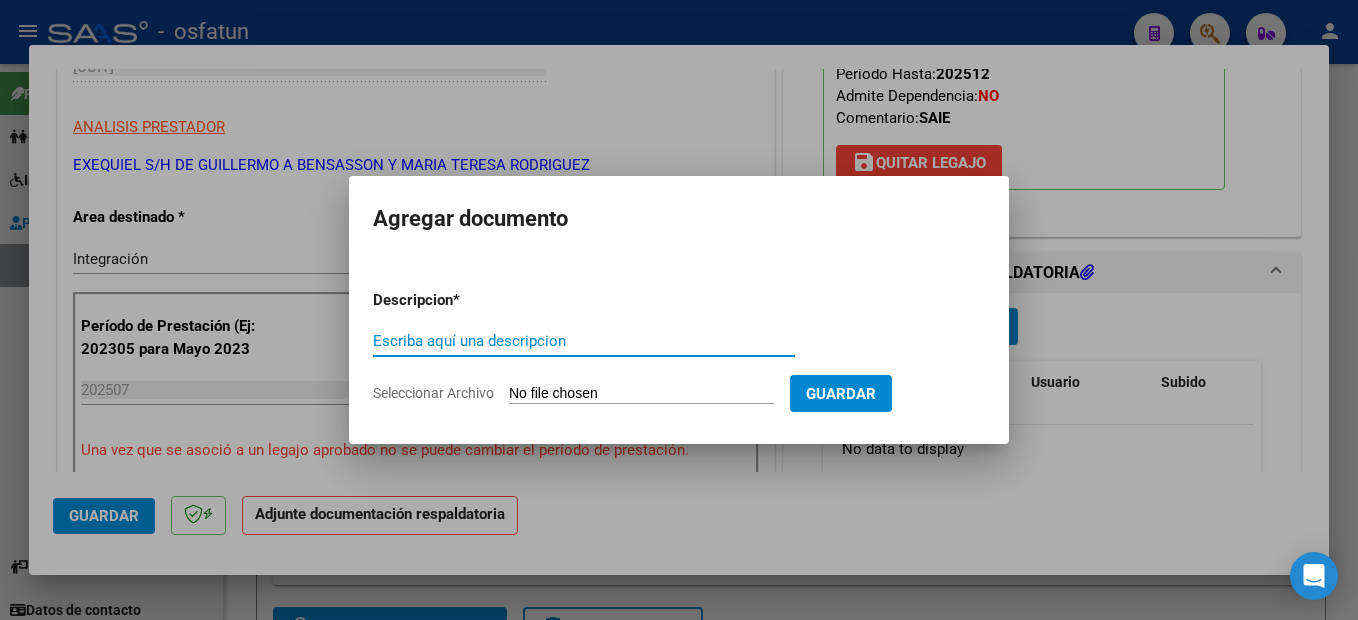 click on "Escriba aquí una descripcion" at bounding box center (584, 341) 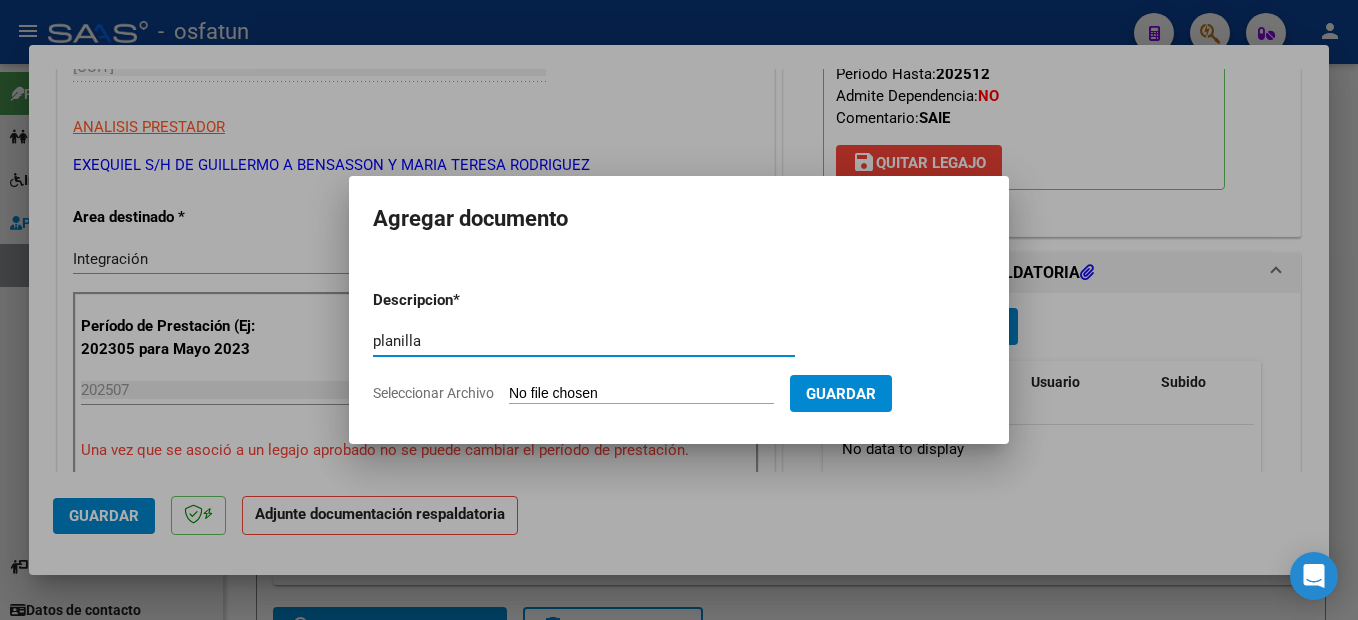 type on "planilla" 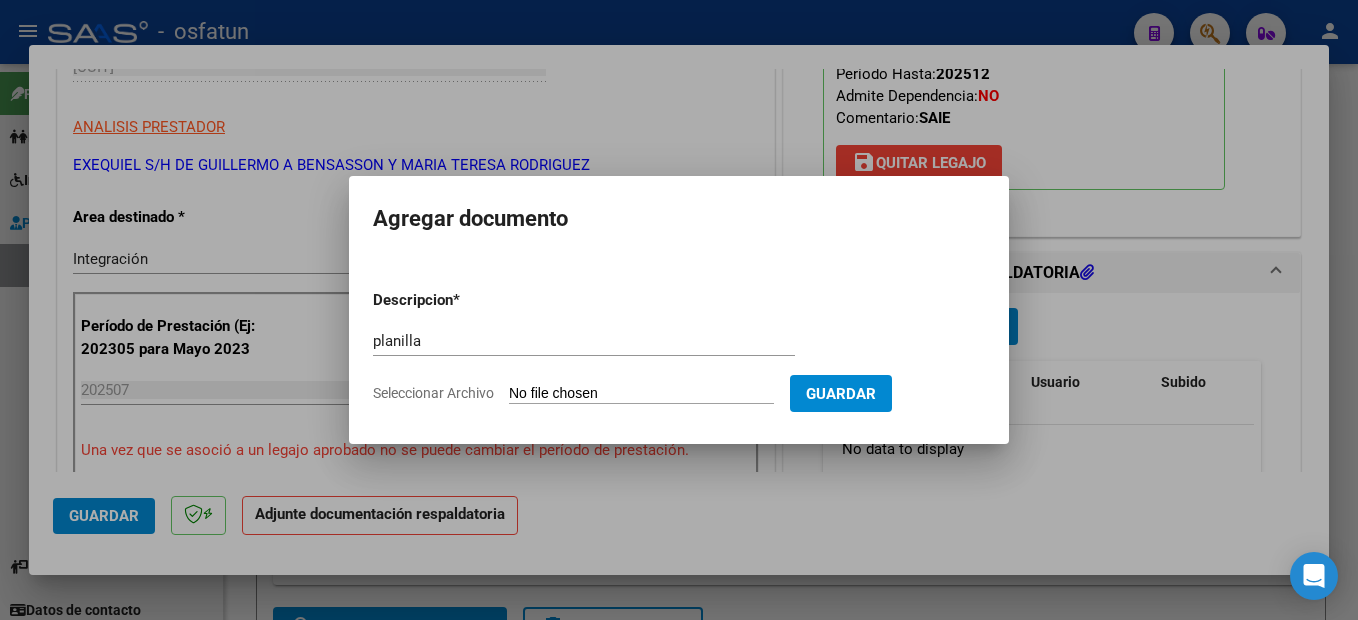type on "C:\fakepath\250807111149.pdf" 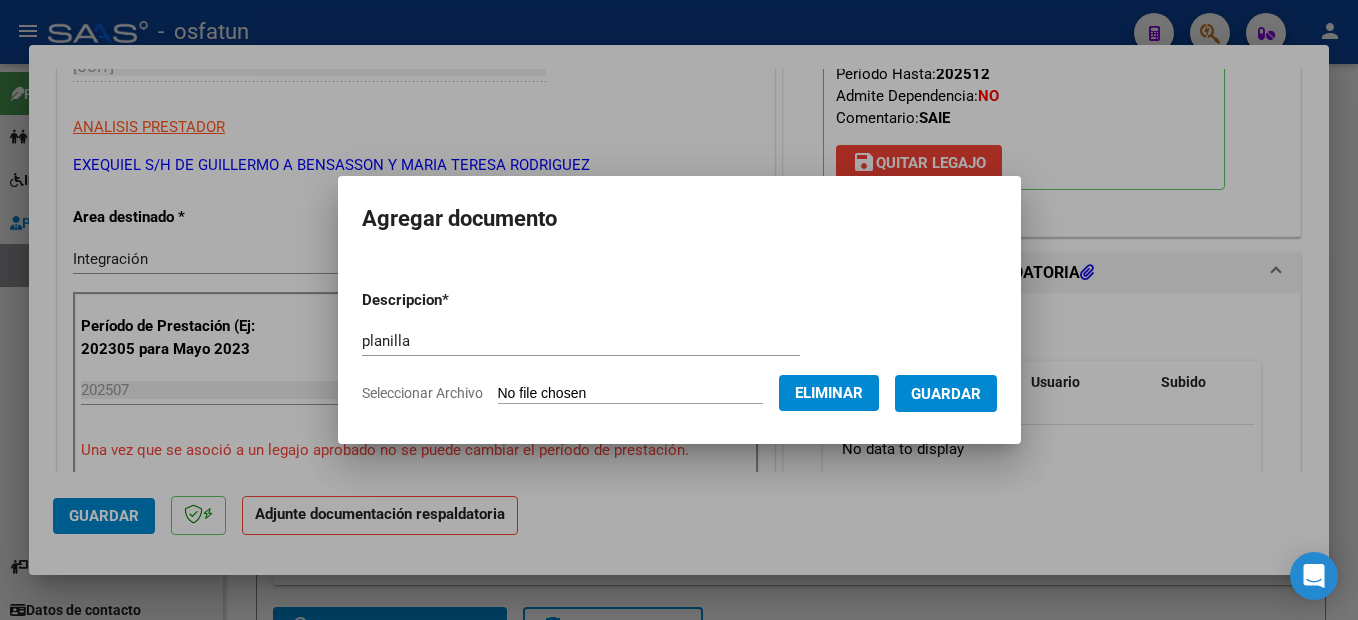 click on "Guardar" at bounding box center (946, 394) 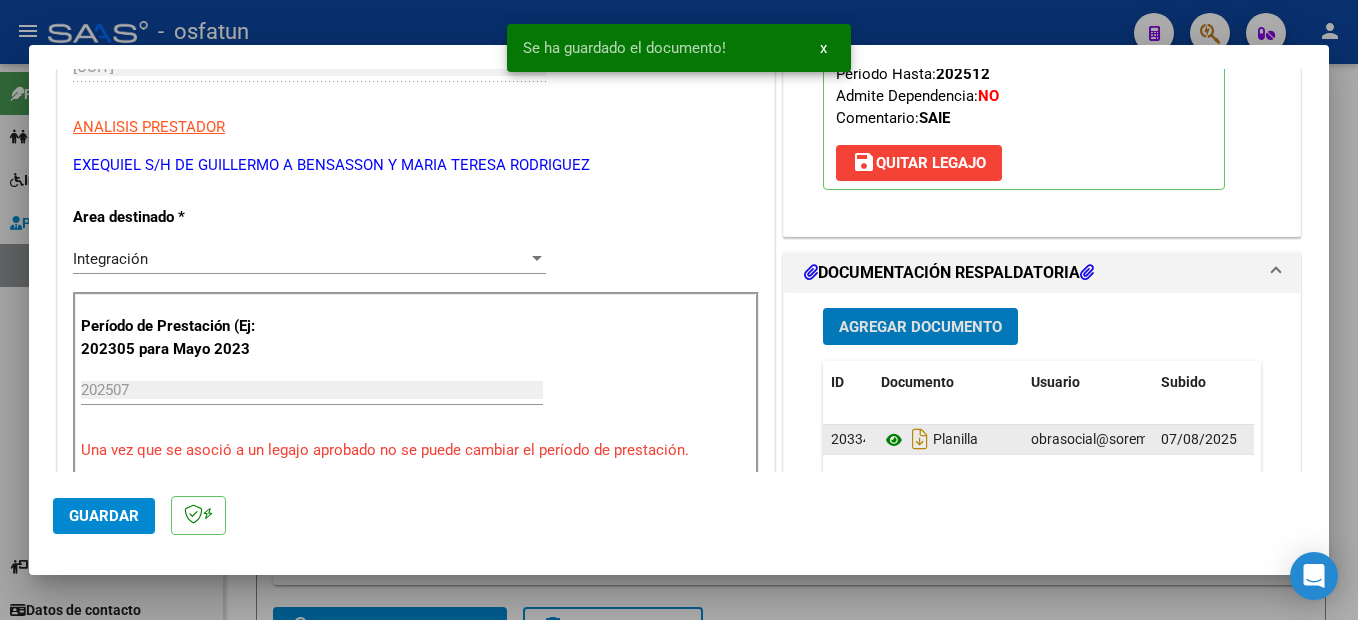 click 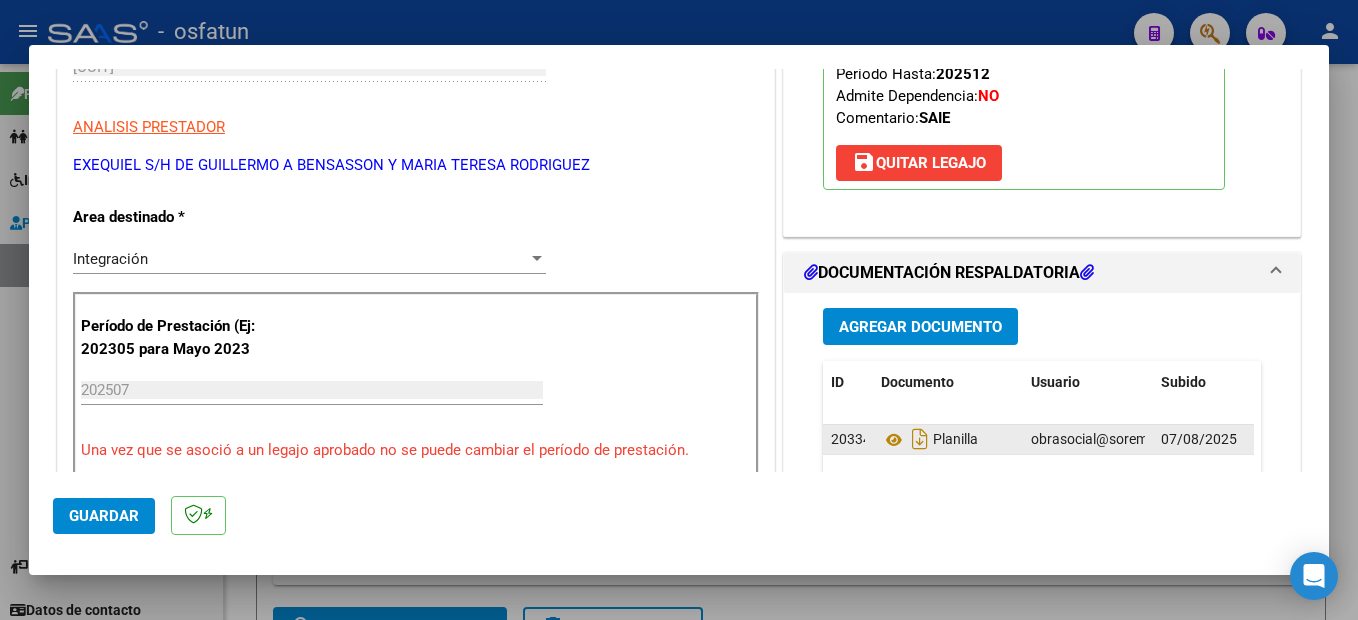 click on "obrasocial@soremer.com - PAULA  AUTINO" 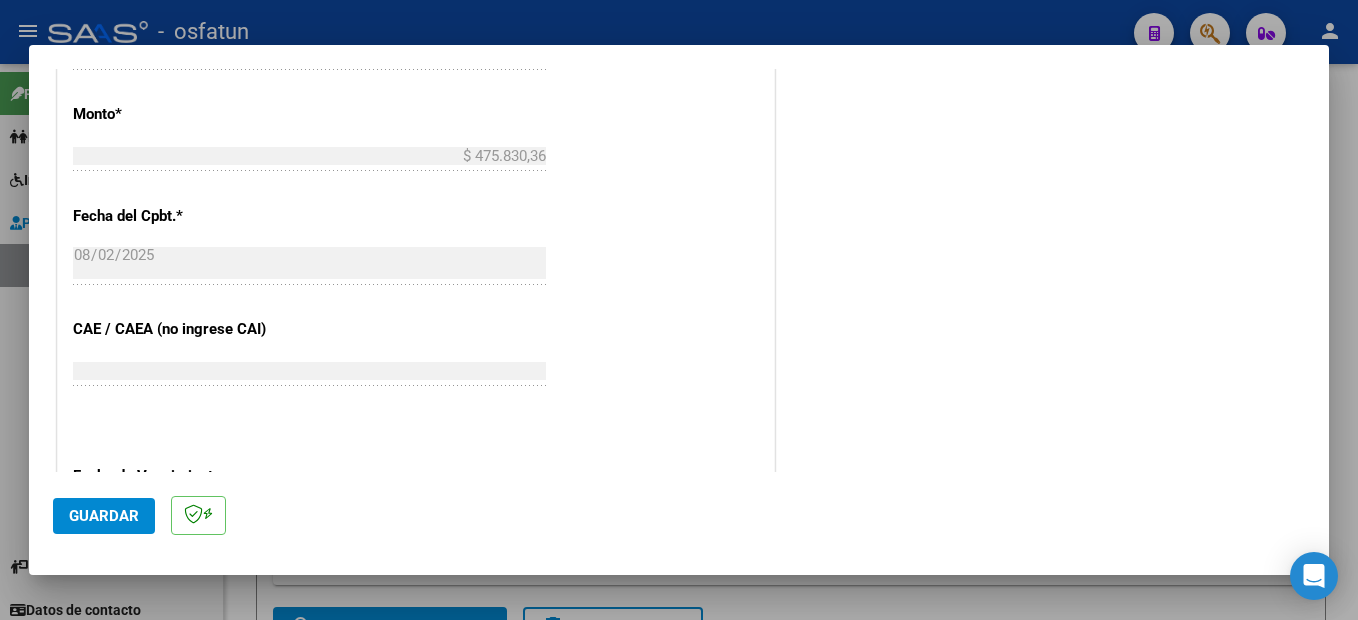 scroll, scrollTop: 600, scrollLeft: 0, axis: vertical 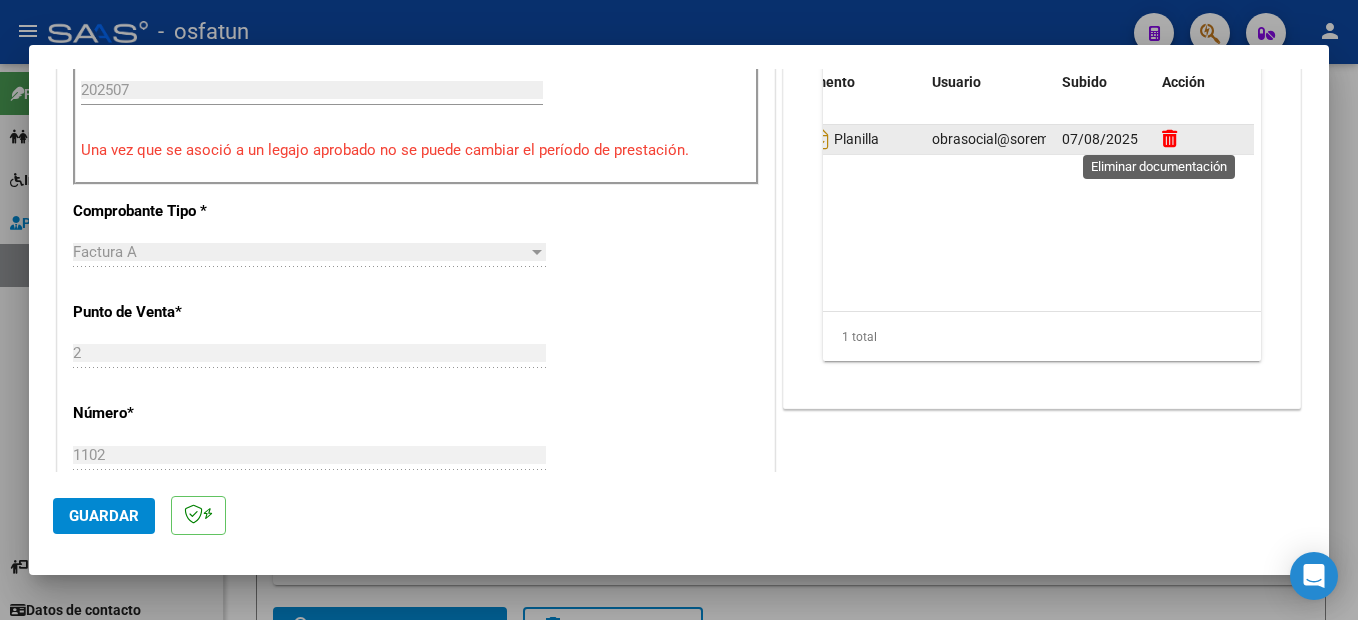 click 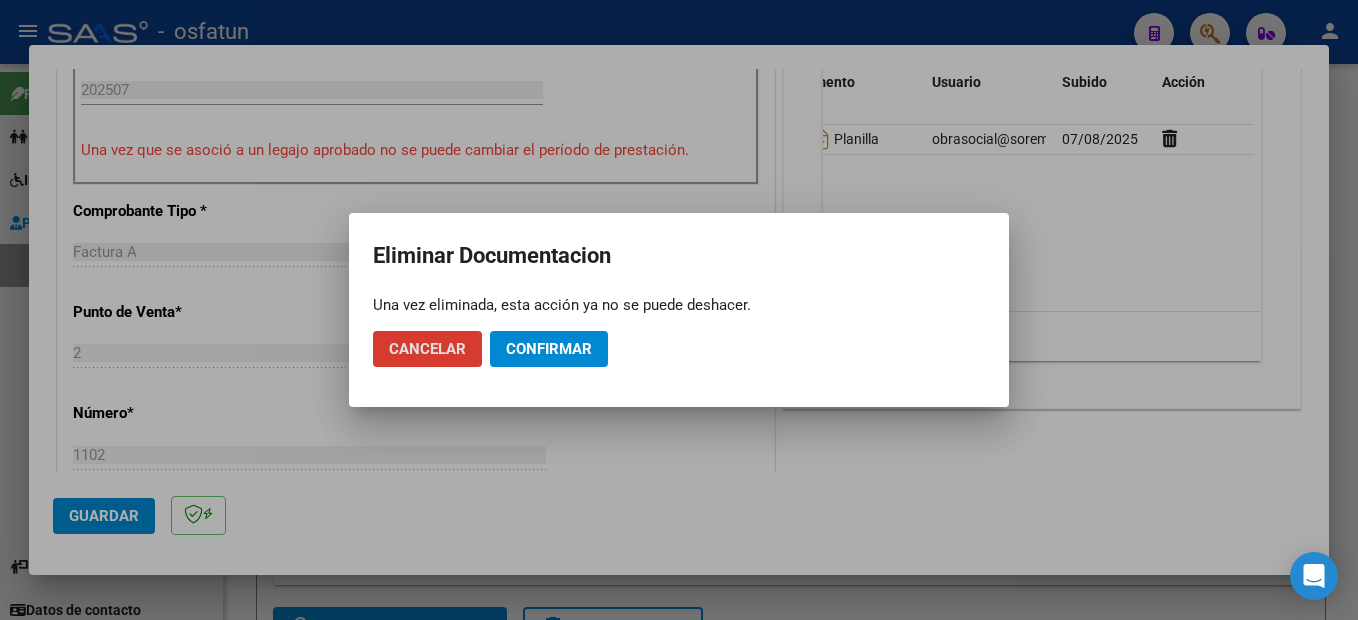 click on "Confirmar" 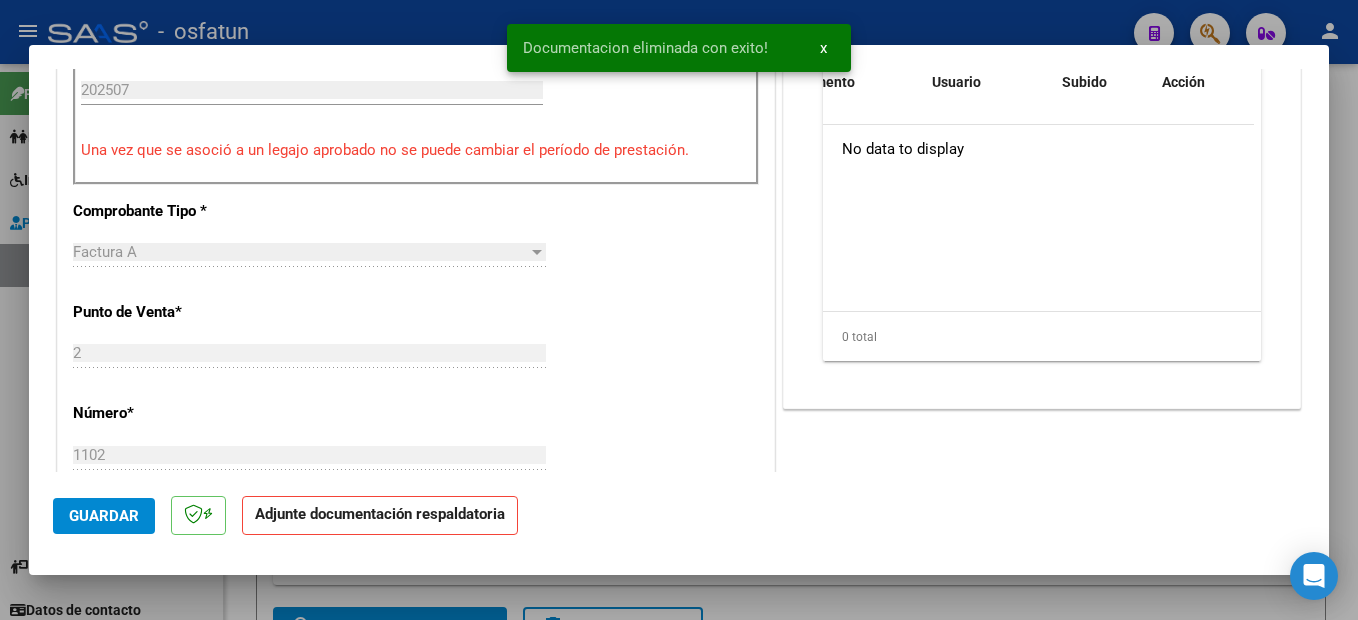 scroll, scrollTop: 0, scrollLeft: 0, axis: both 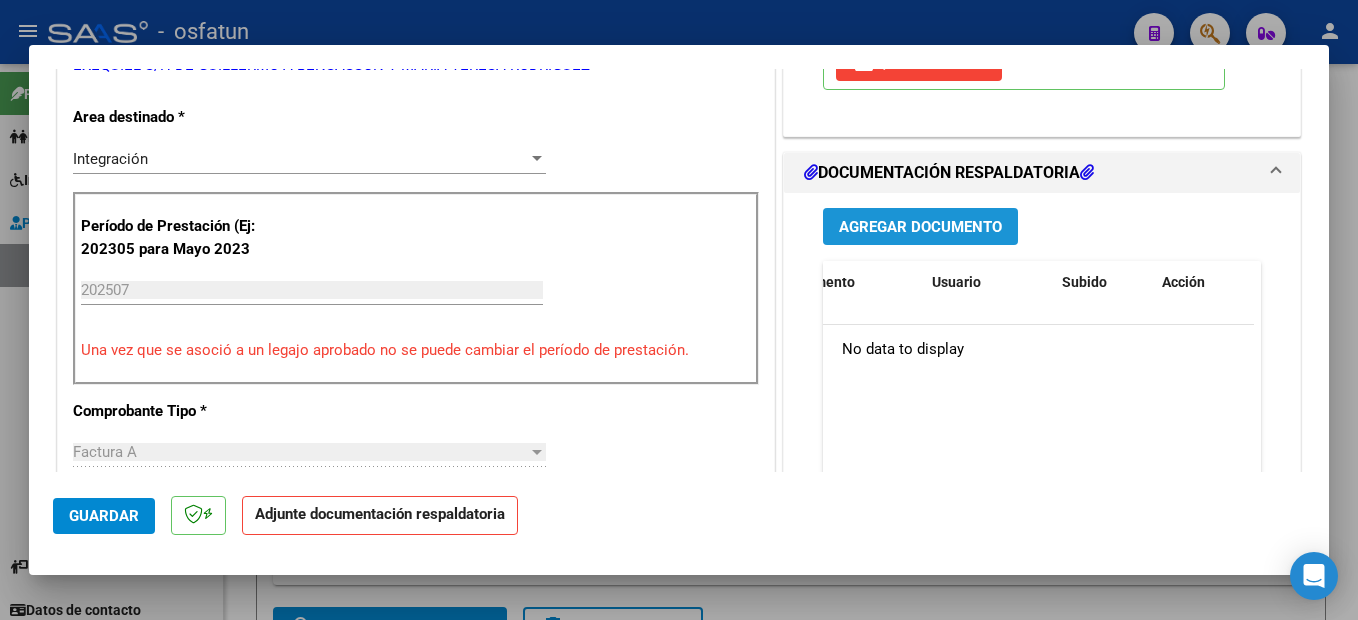 click on "Agregar Documento" at bounding box center (920, 227) 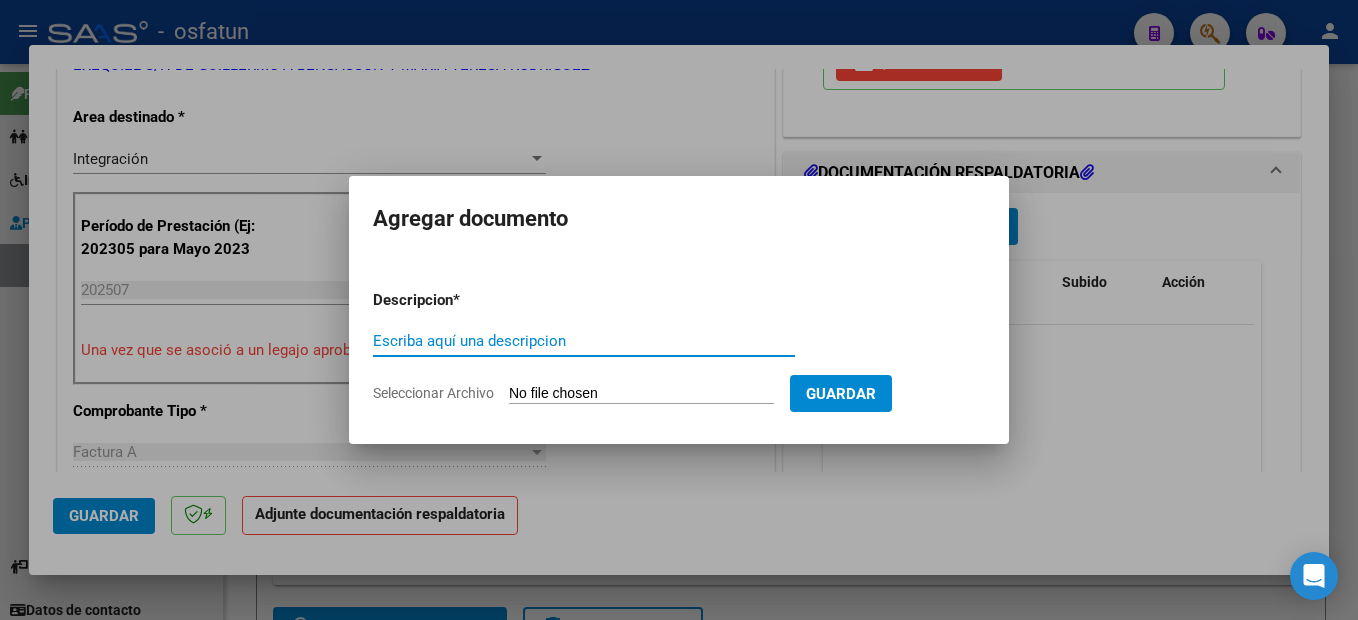 click on "Escriba aquí una descripcion" at bounding box center [584, 341] 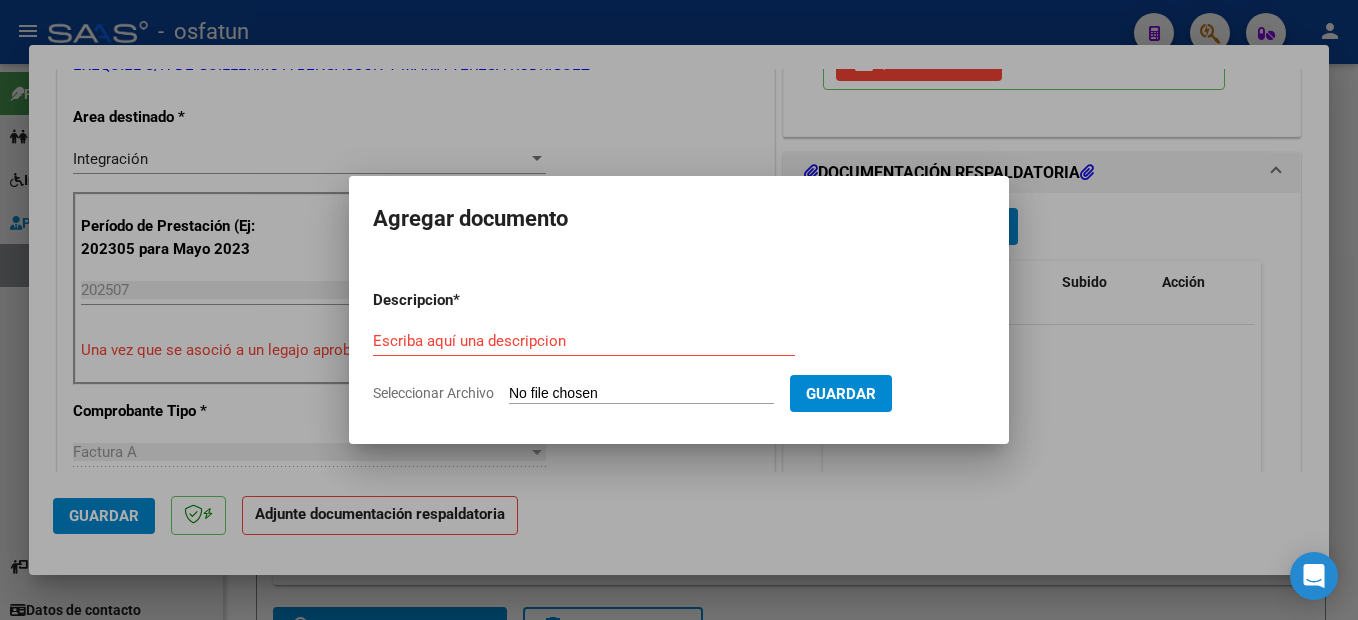 drag, startPoint x: 1126, startPoint y: 349, endPoint x: 579, endPoint y: 428, distance: 552.6753 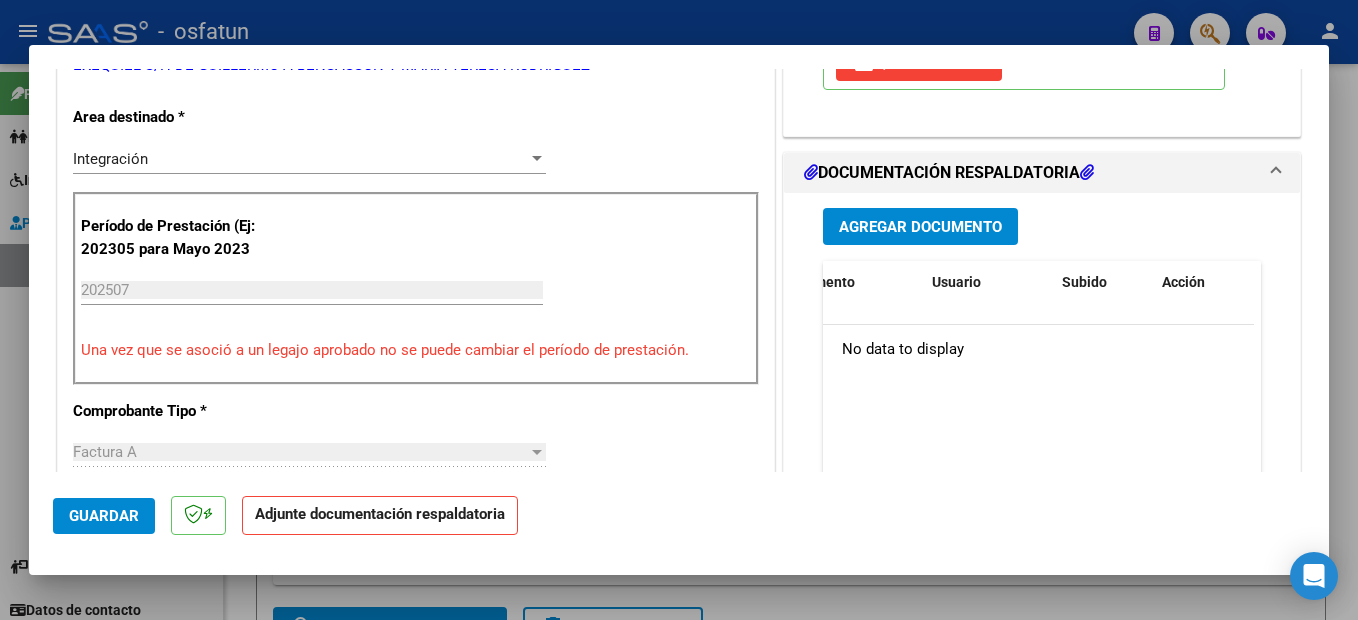 scroll, scrollTop: 0, scrollLeft: 0, axis: both 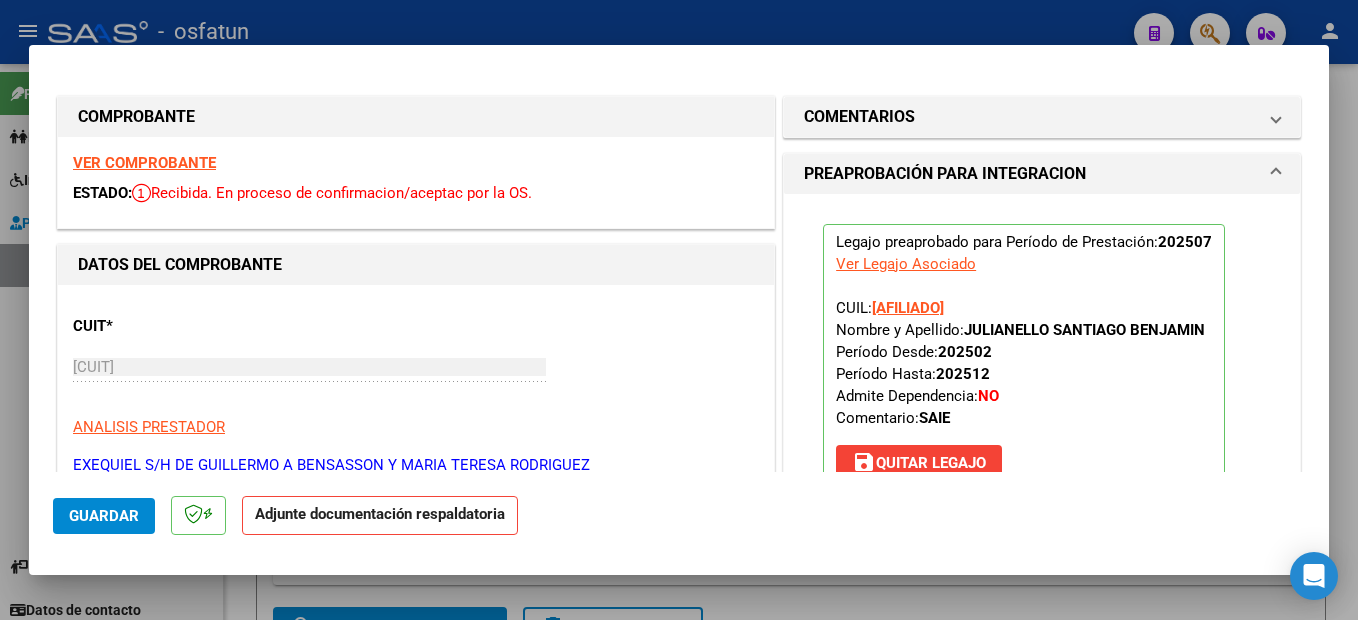 click on "VER COMPROBANTE" at bounding box center [144, 163] 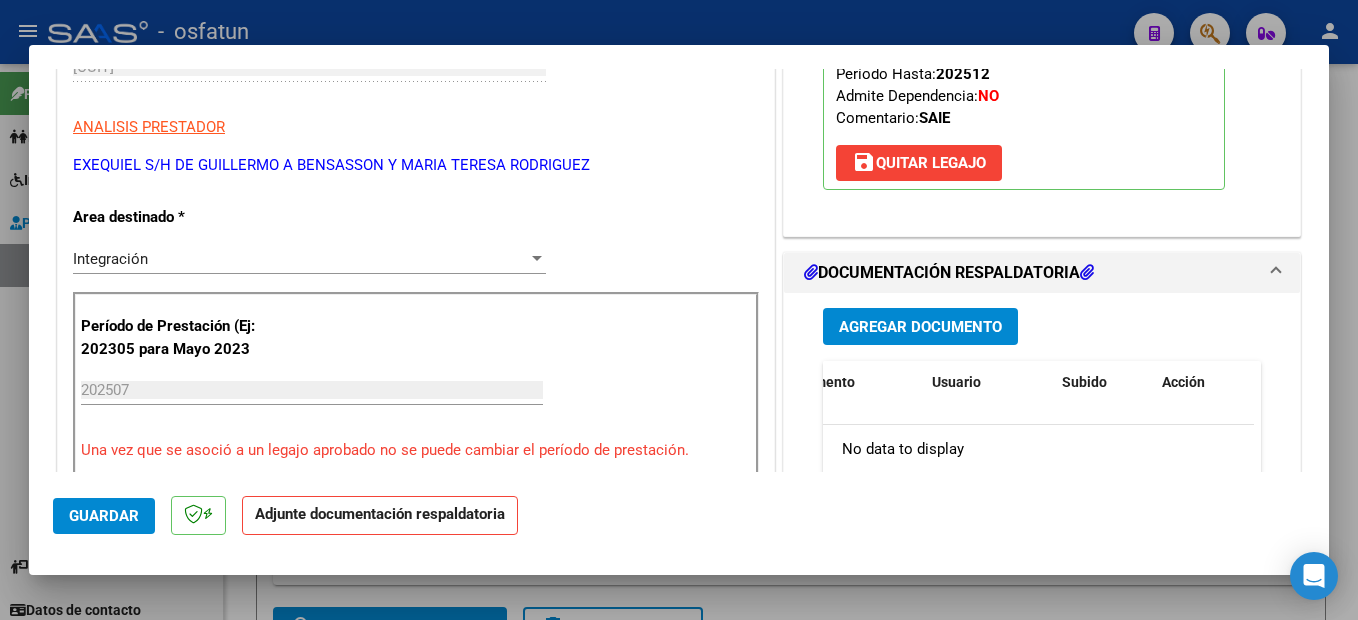 scroll, scrollTop: 0, scrollLeft: 0, axis: both 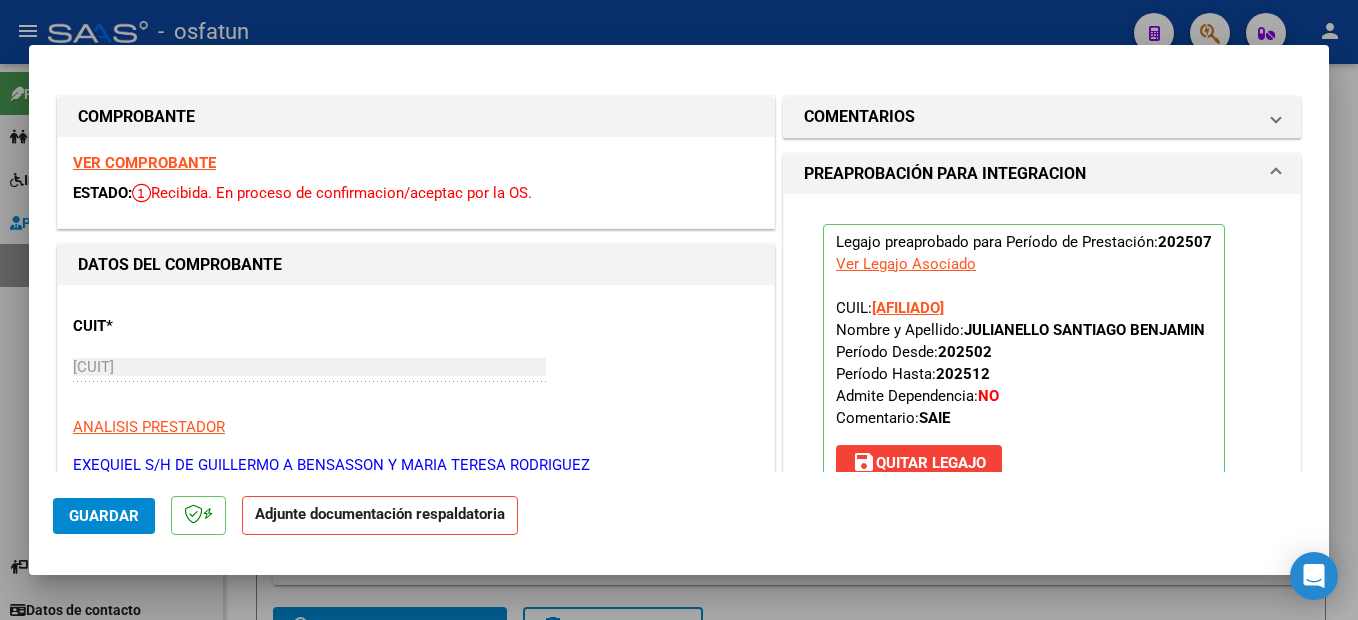 click on "VER COMPROBANTE" at bounding box center (144, 163) 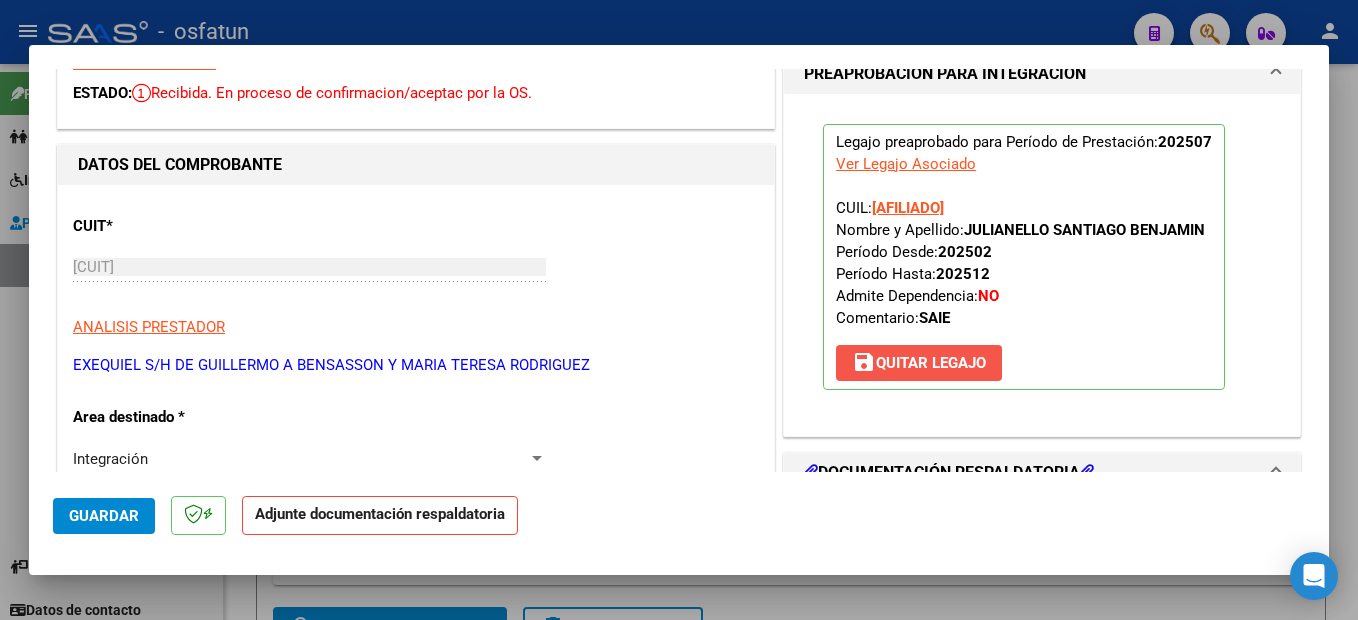 click on "save  Quitar Legajo" at bounding box center [919, 363] 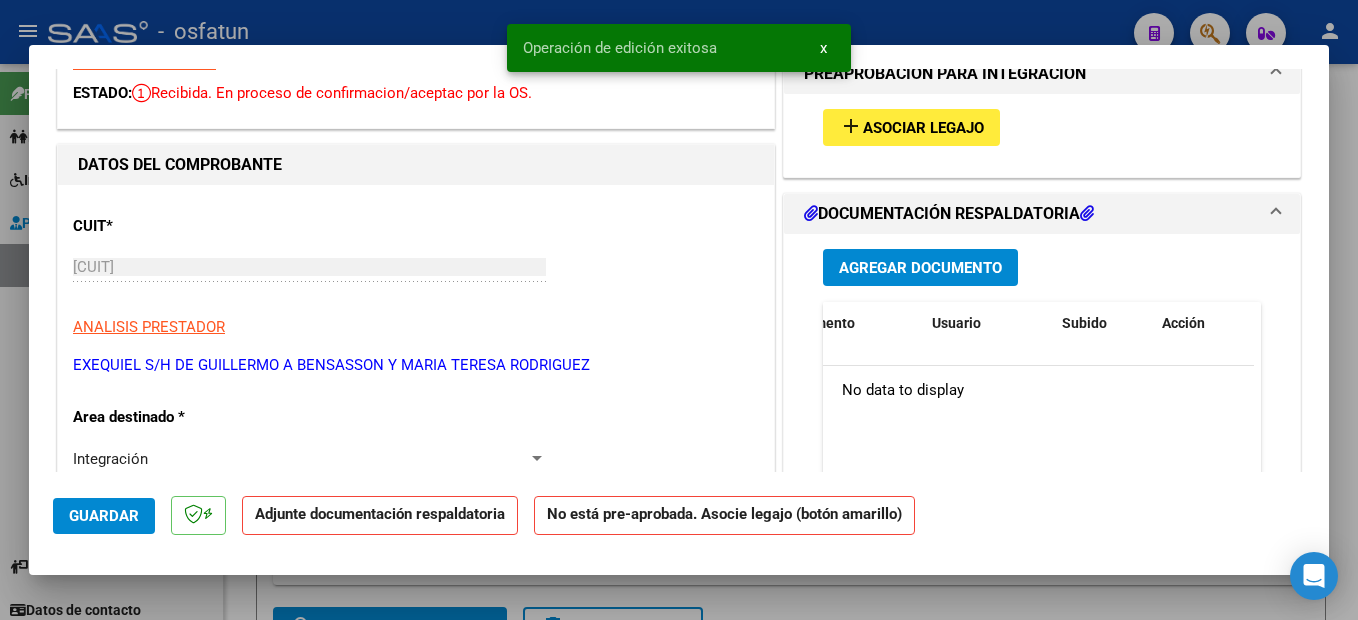scroll, scrollTop: 0, scrollLeft: 0, axis: both 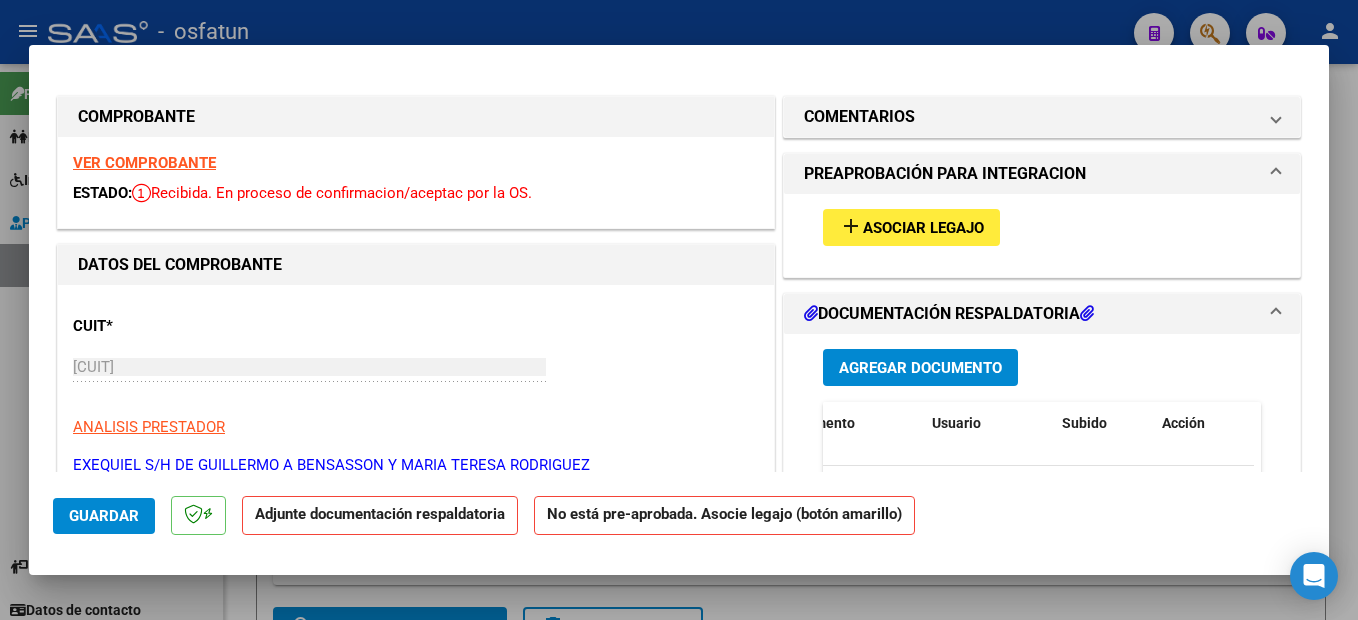 click on "VER COMPROBANTE" at bounding box center [144, 163] 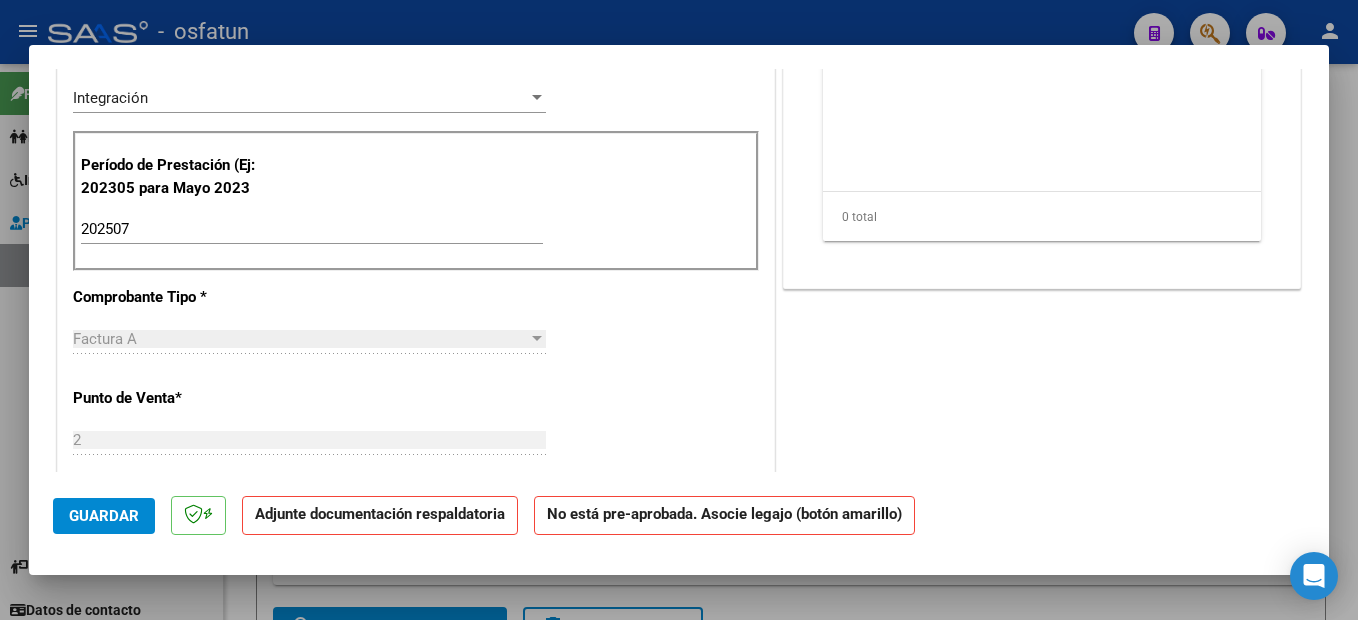scroll, scrollTop: 0, scrollLeft: 0, axis: both 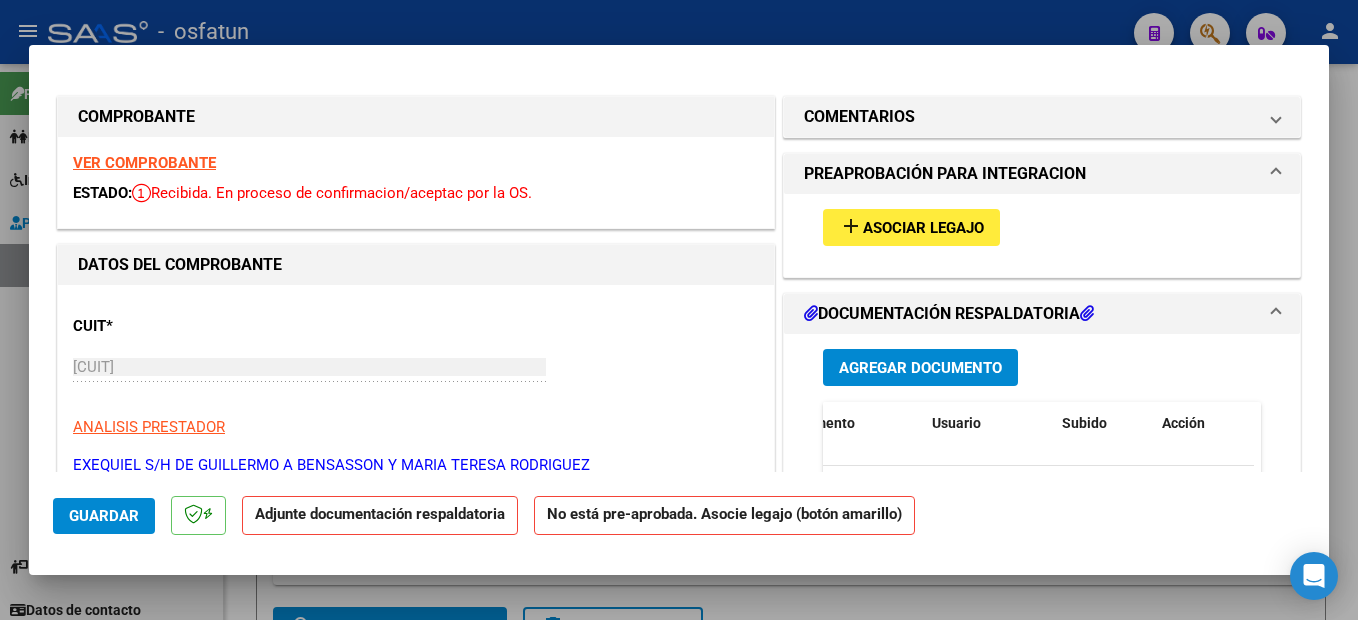click on "No está pre-aprobada. Asocie legajo (botón amarillo)" 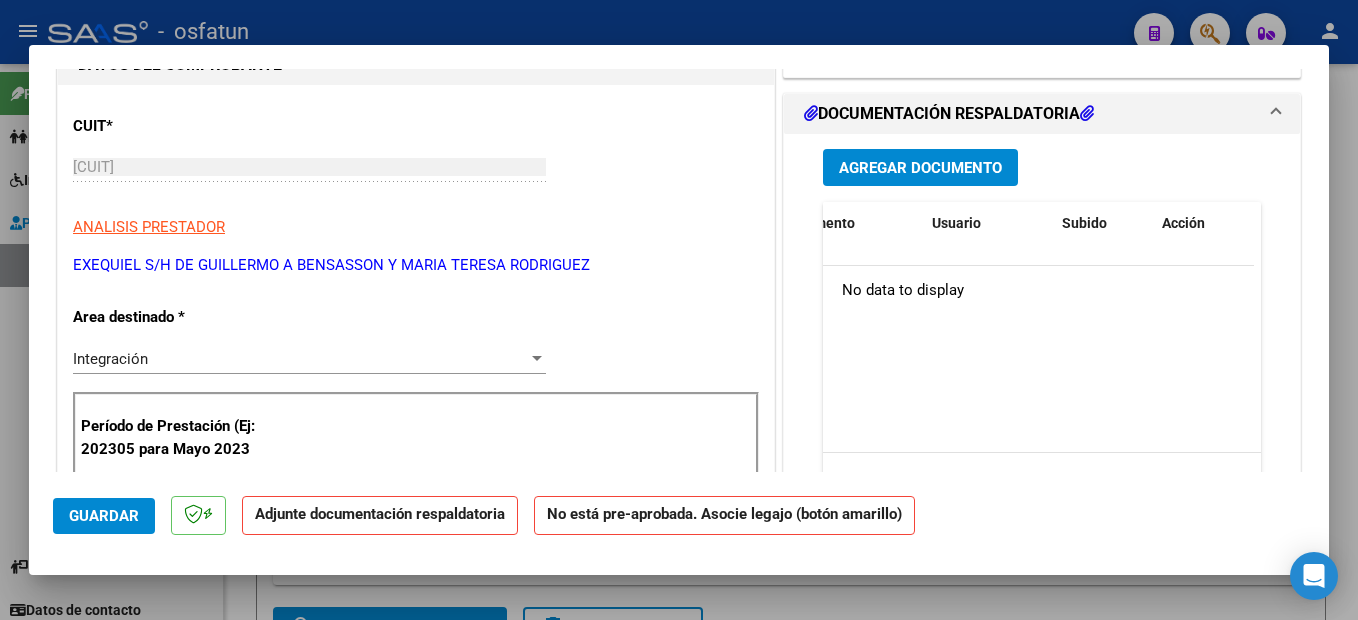 click at bounding box center (679, 310) 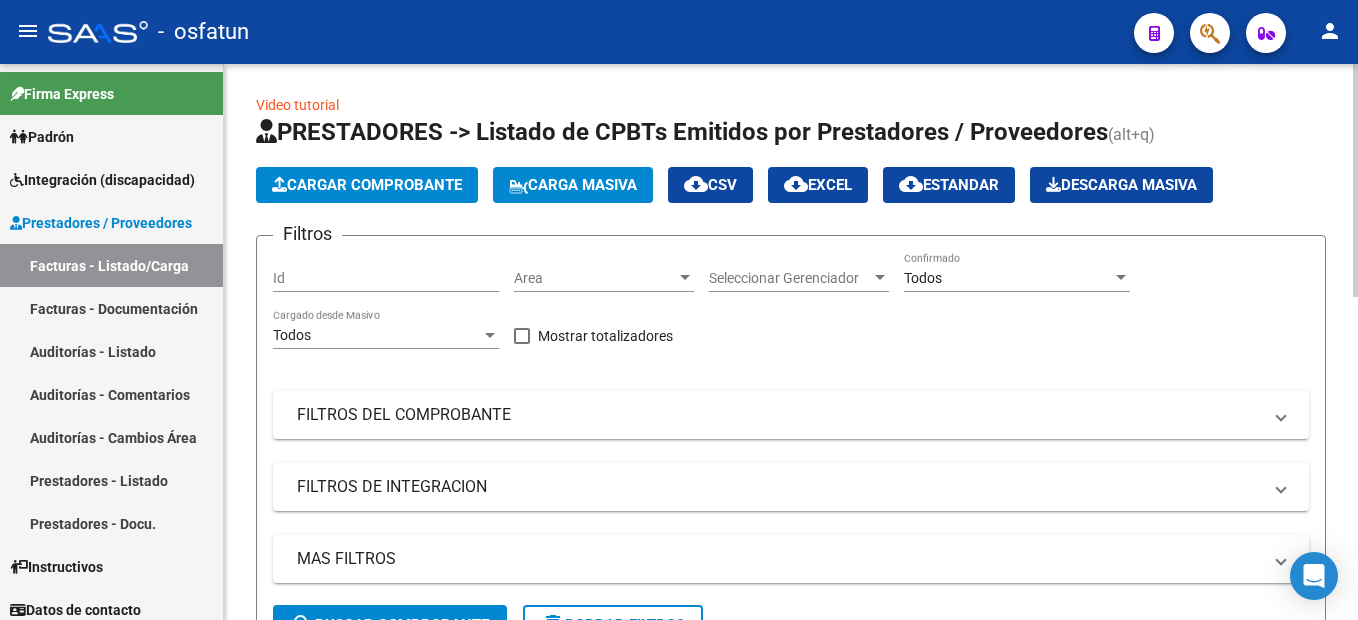 scroll, scrollTop: 0, scrollLeft: 0, axis: both 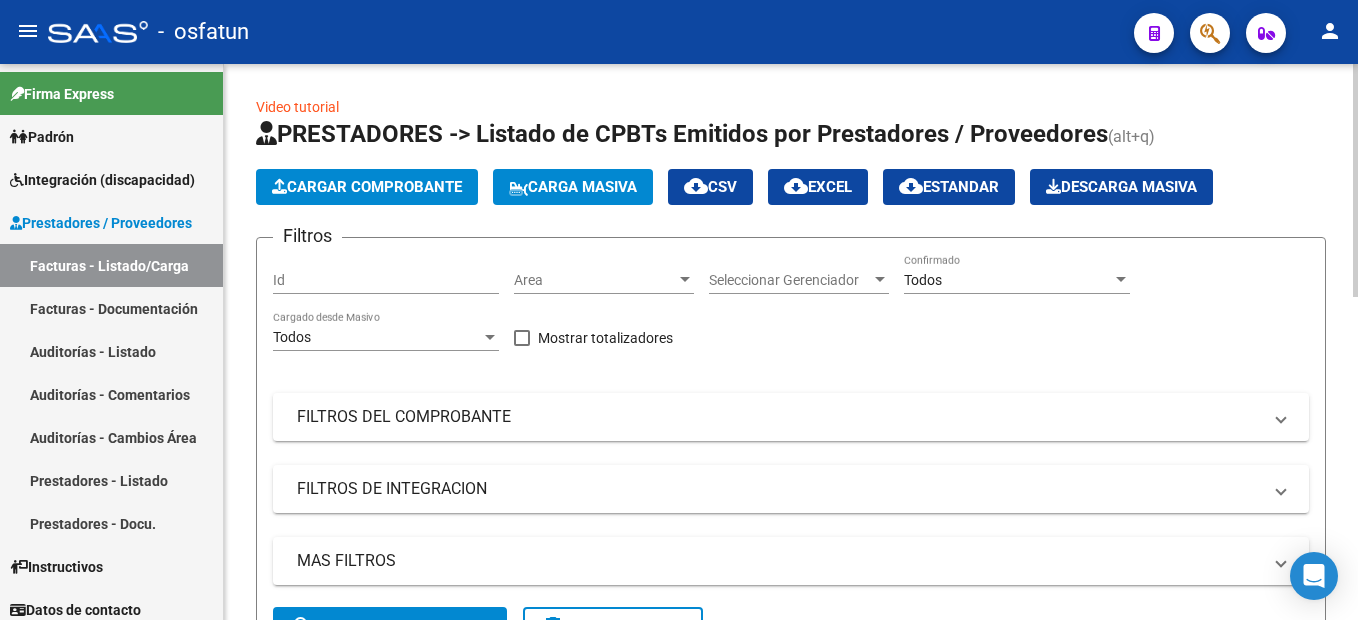 click on "Cargar Comprobante" 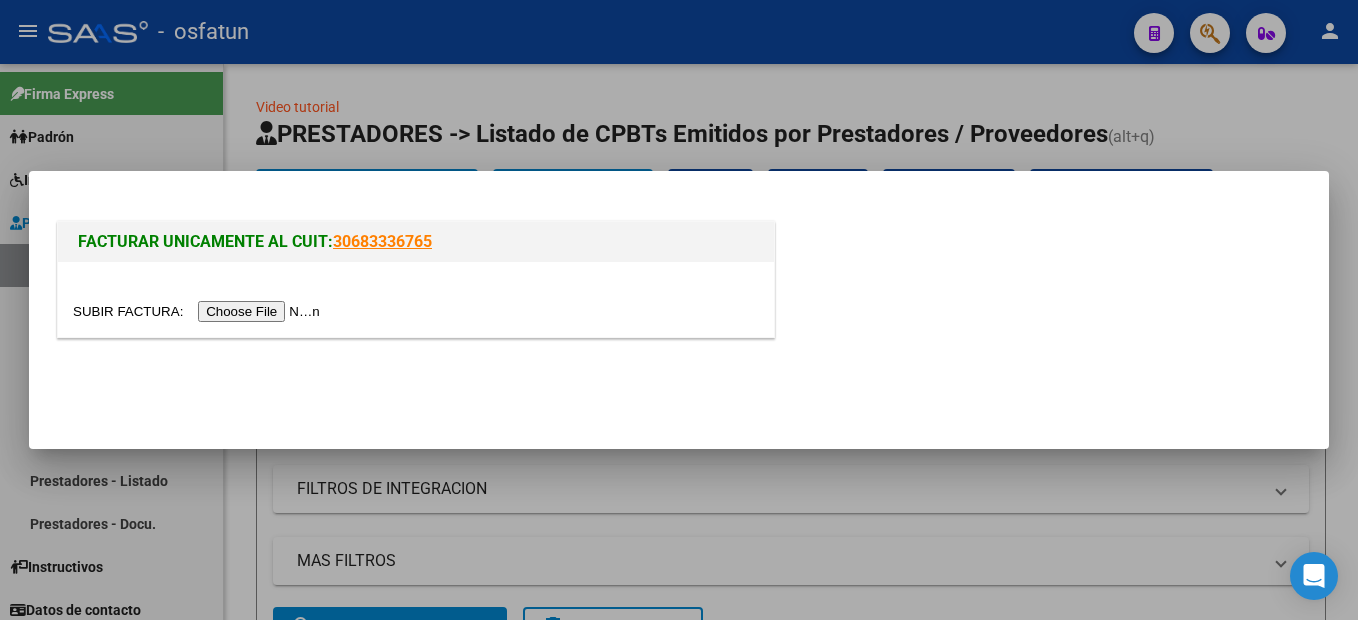 click at bounding box center (199, 311) 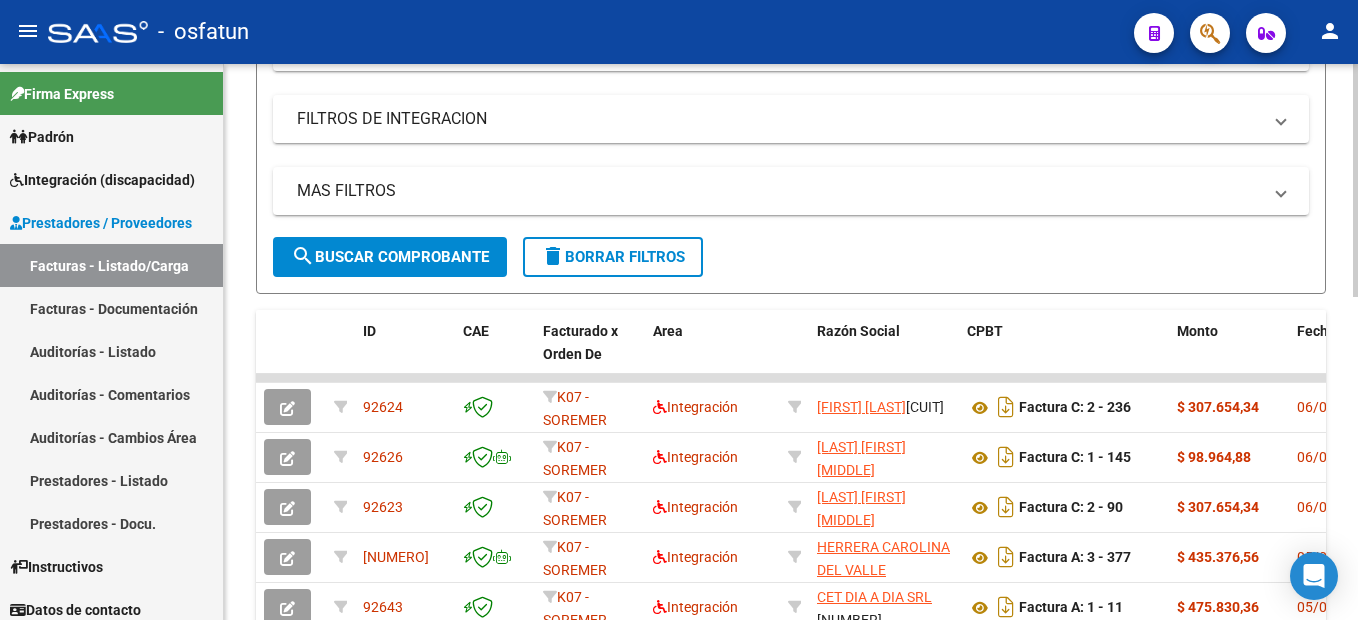 scroll, scrollTop: 470, scrollLeft: 0, axis: vertical 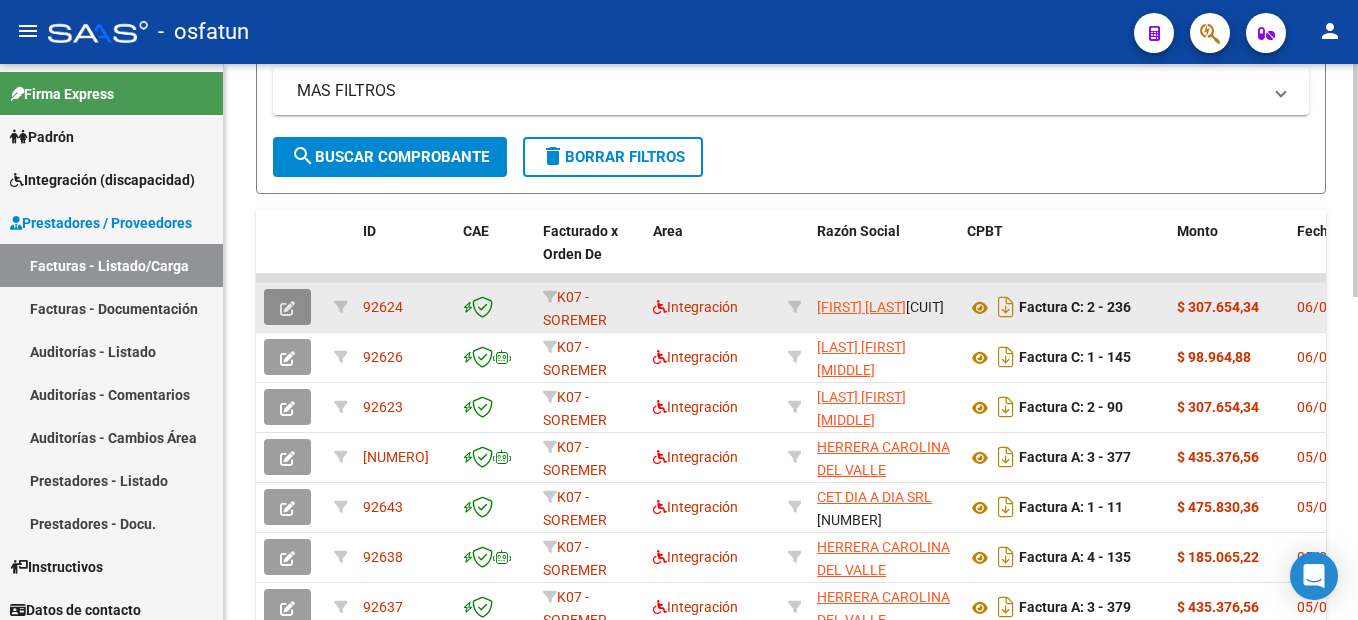 click 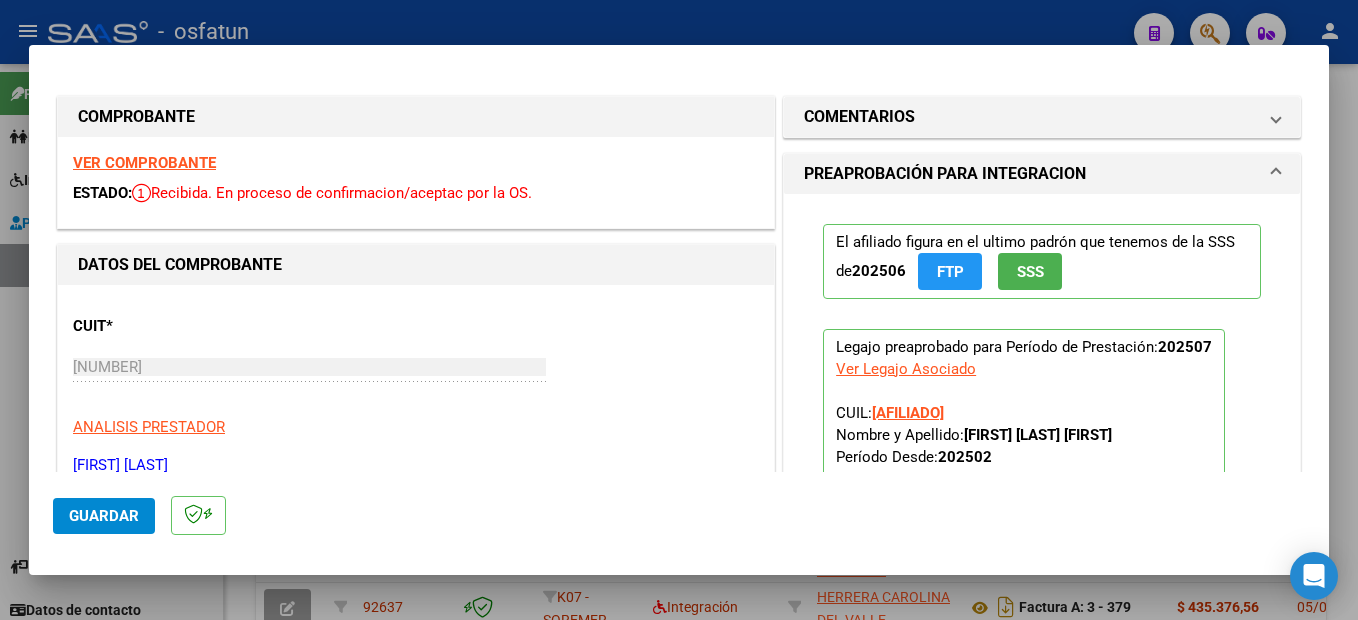 click on "VER COMPROBANTE" at bounding box center [144, 163] 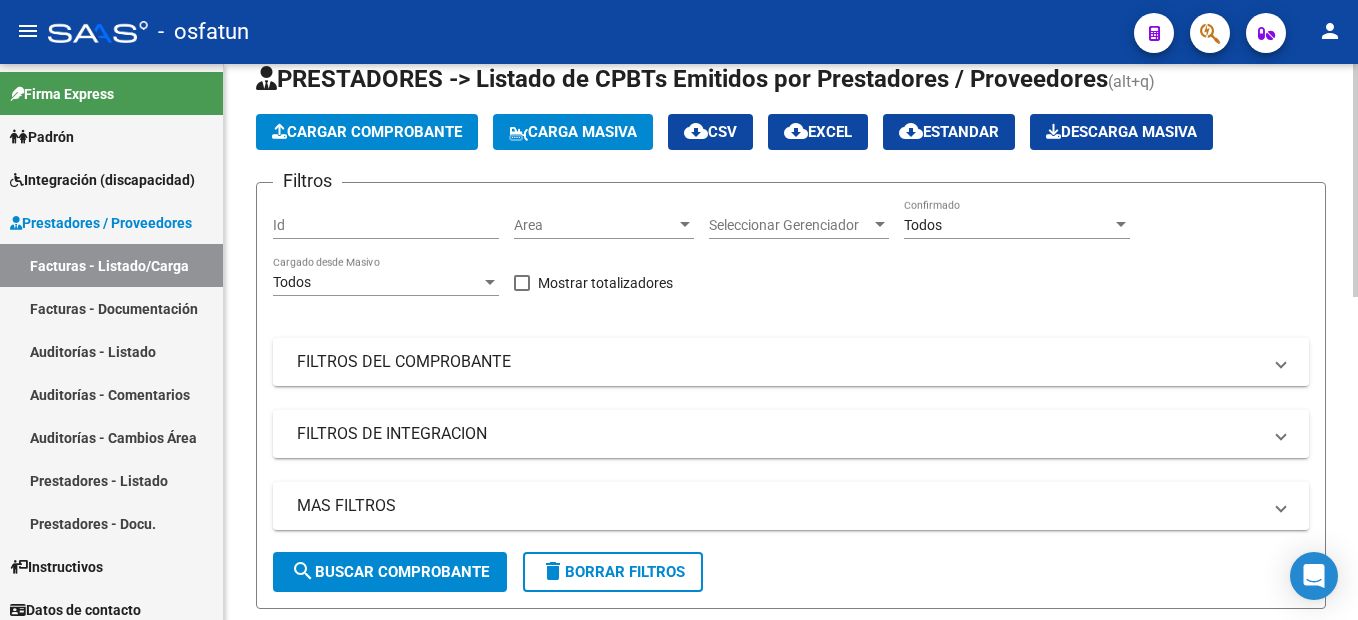 scroll, scrollTop: 0, scrollLeft: 0, axis: both 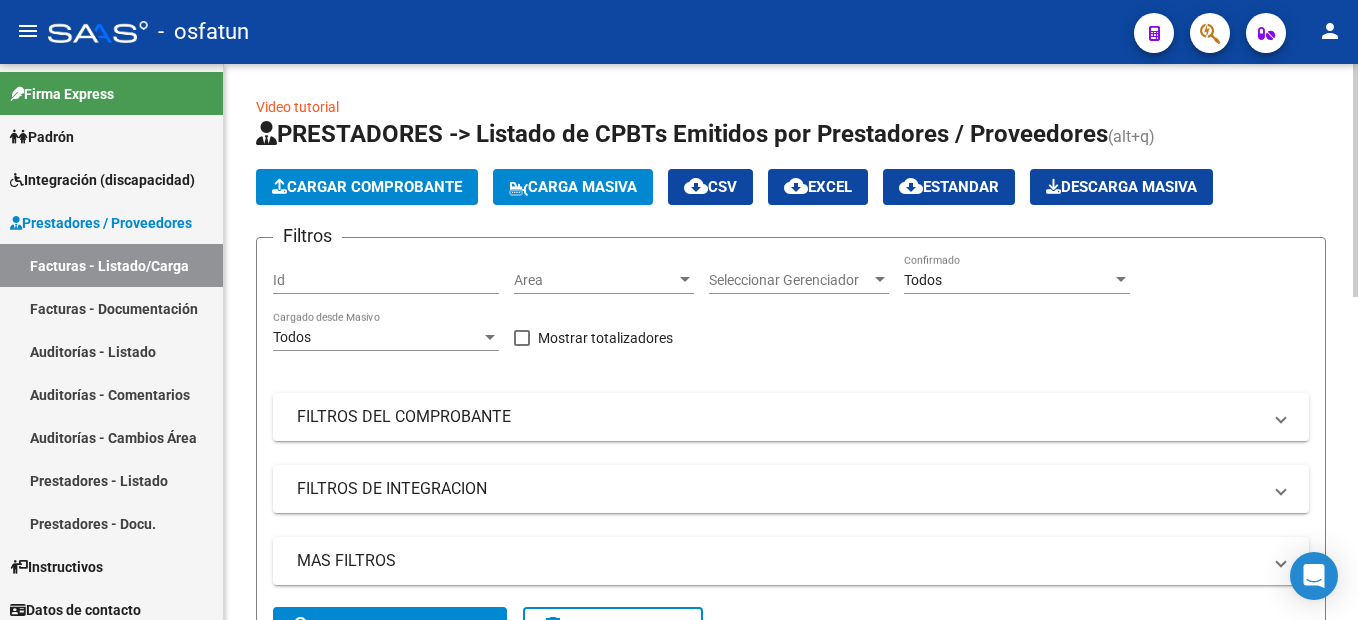click on "Cargar Comprobante" 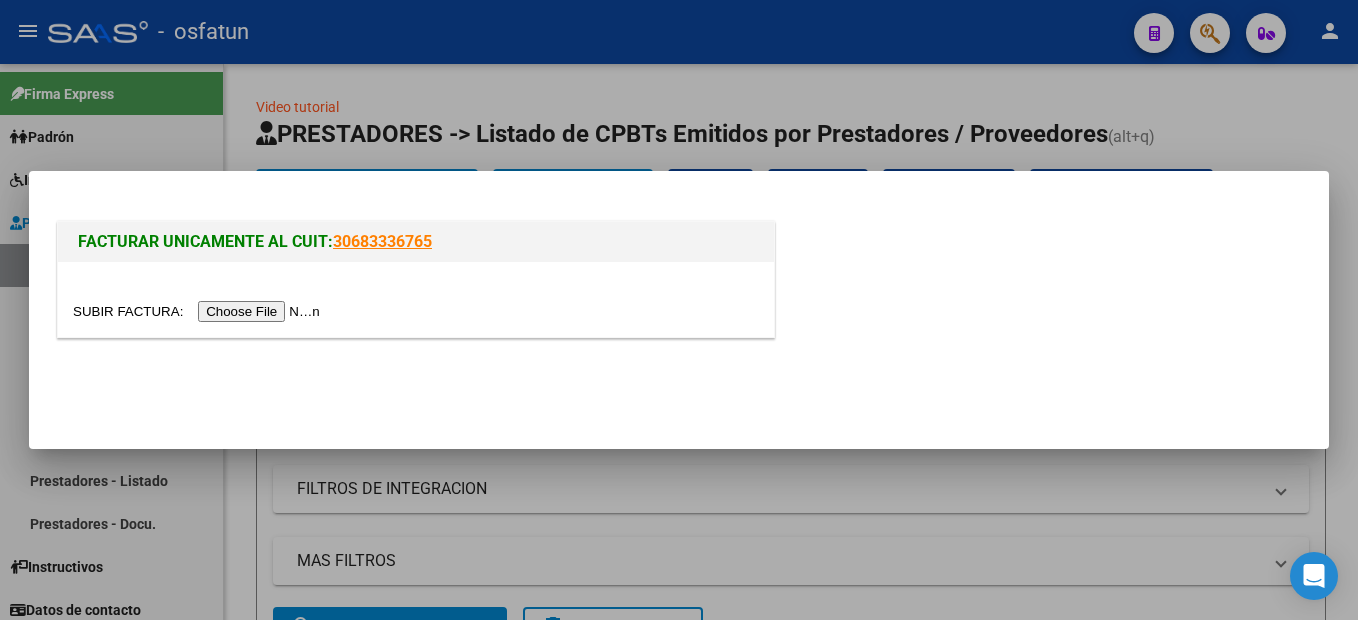 click at bounding box center (199, 311) 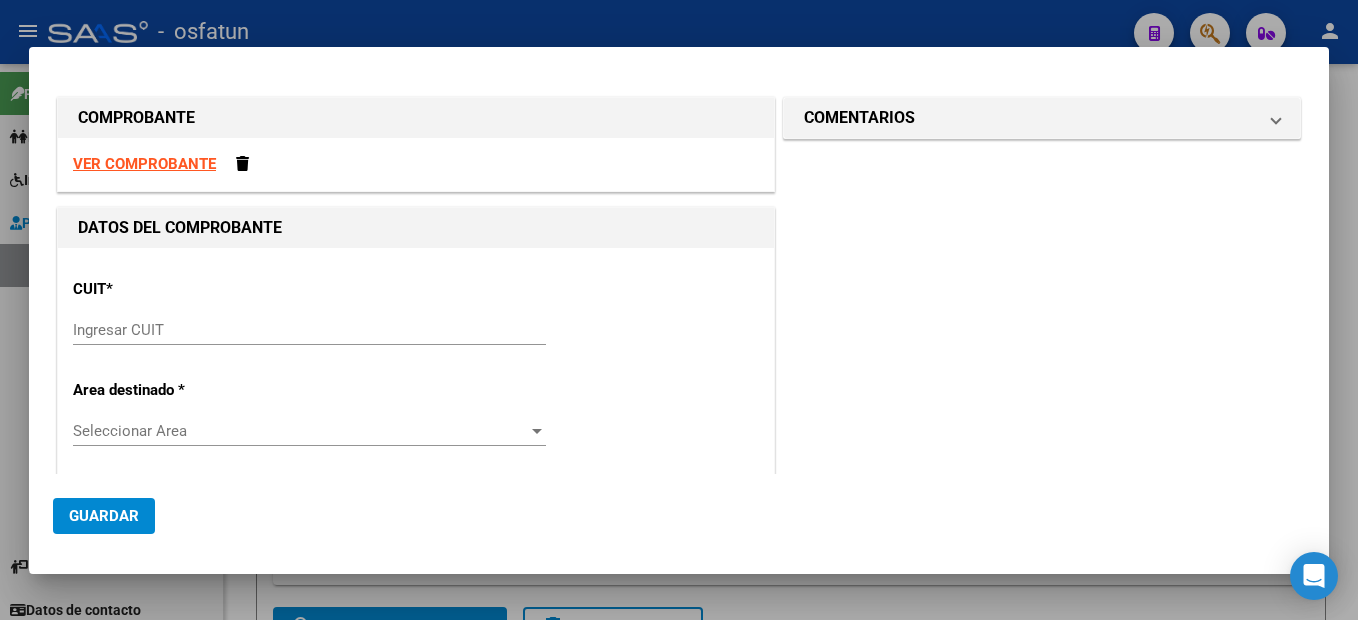 click on "VER COMPROBANTE" at bounding box center [144, 164] 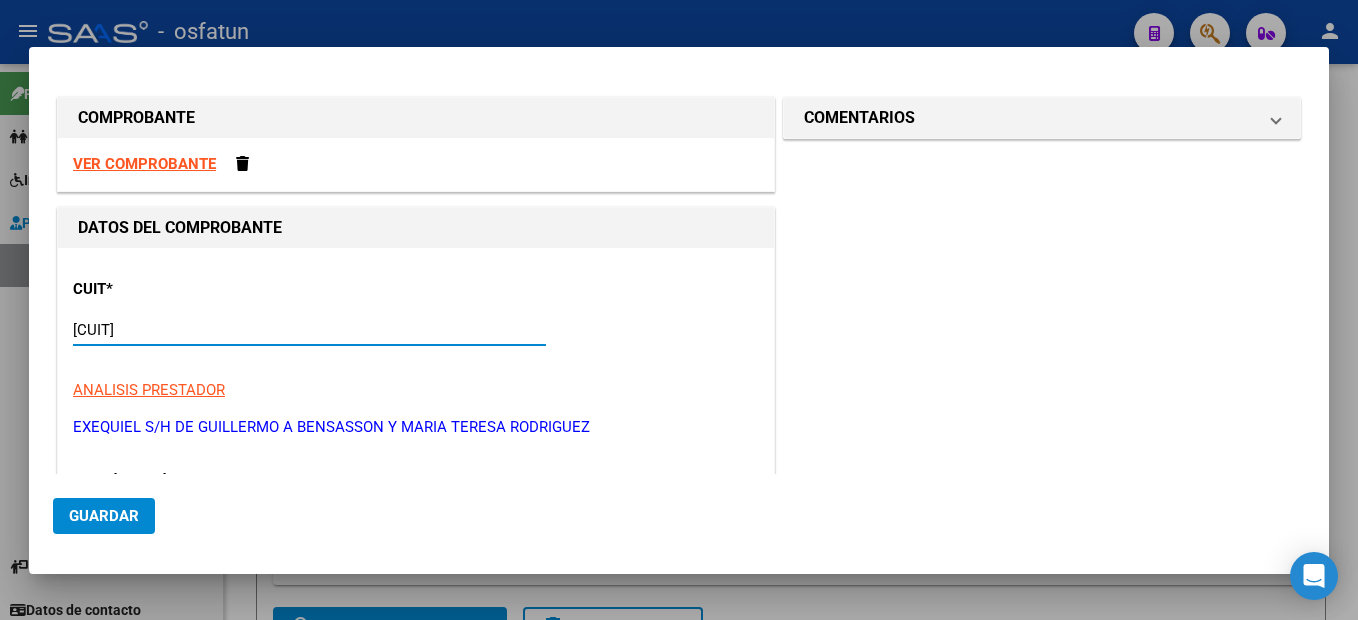 type on "30-71115563-1" 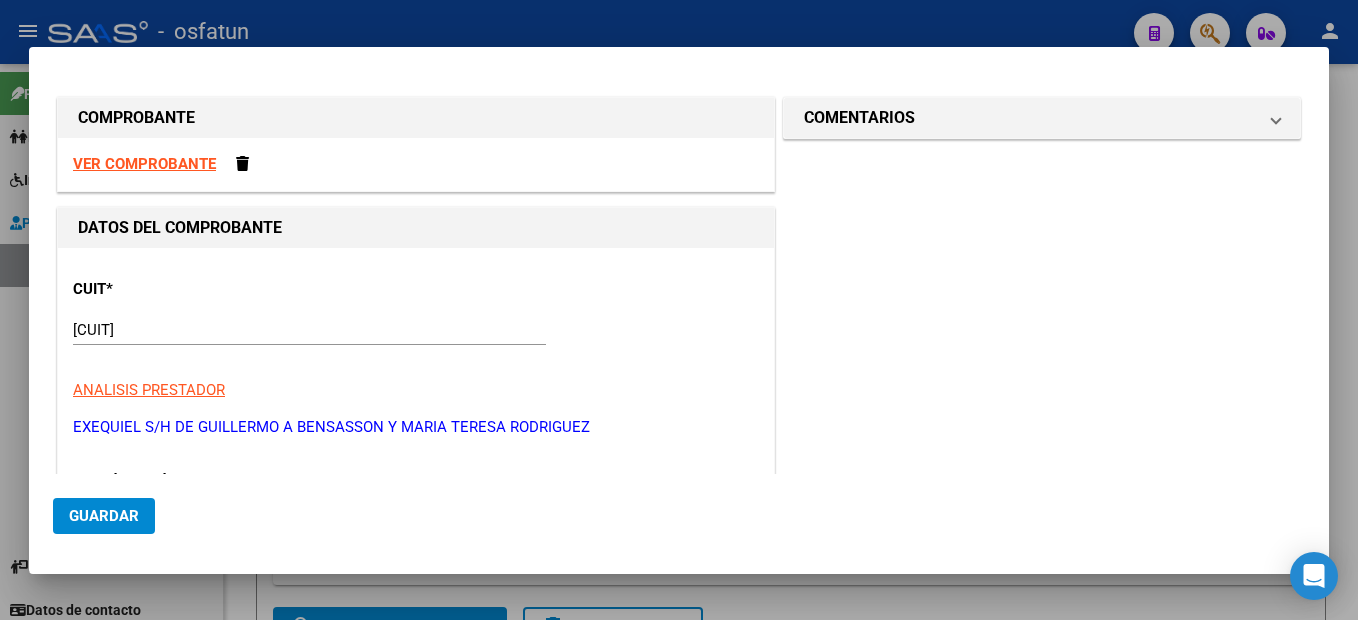 scroll, scrollTop: 249, scrollLeft: 0, axis: vertical 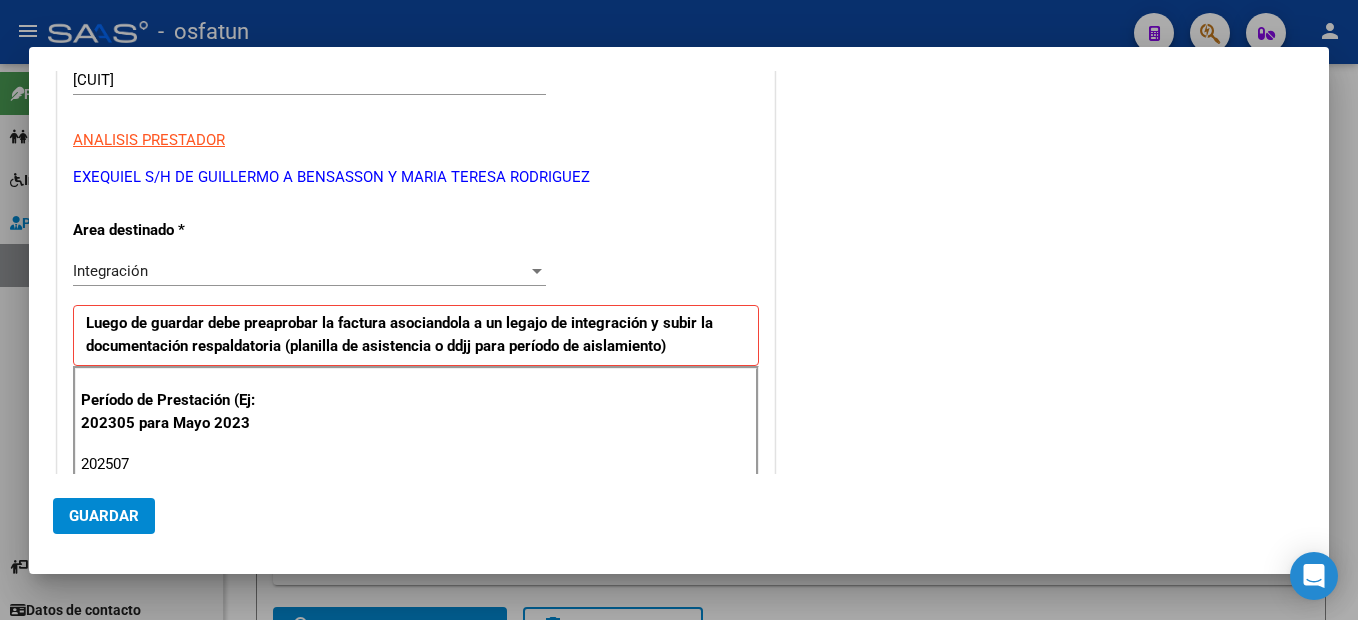 type on "202507" 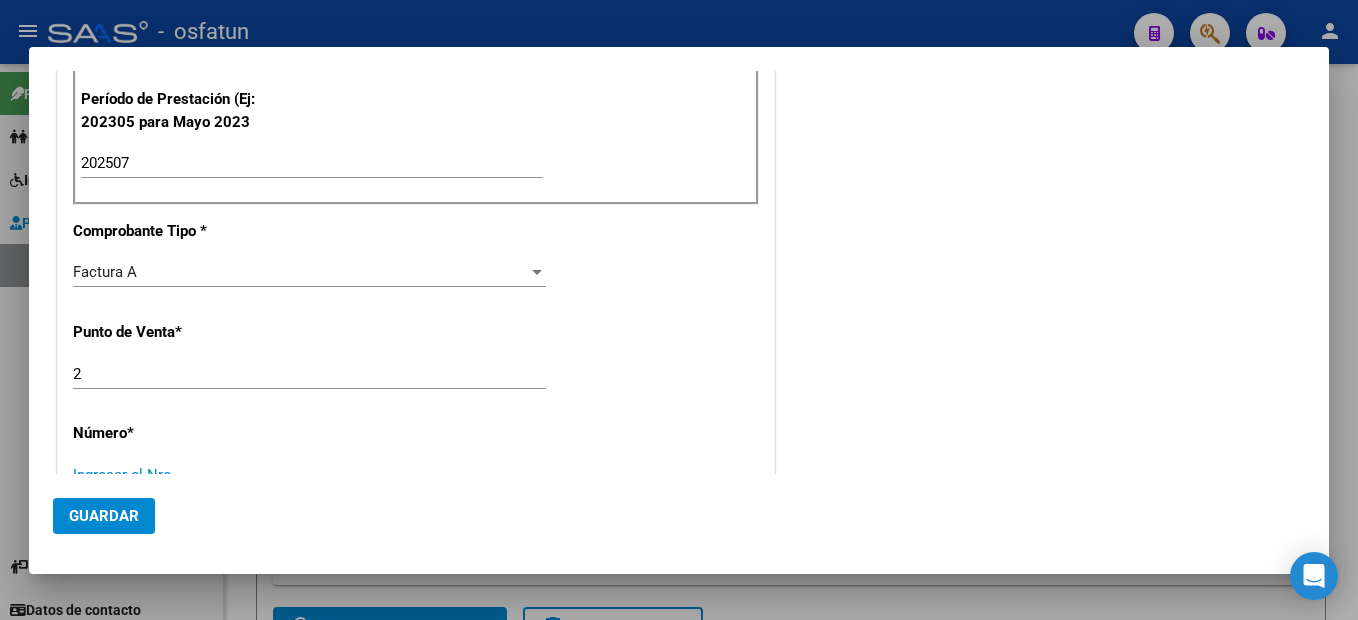 scroll, scrollTop: 561, scrollLeft: 0, axis: vertical 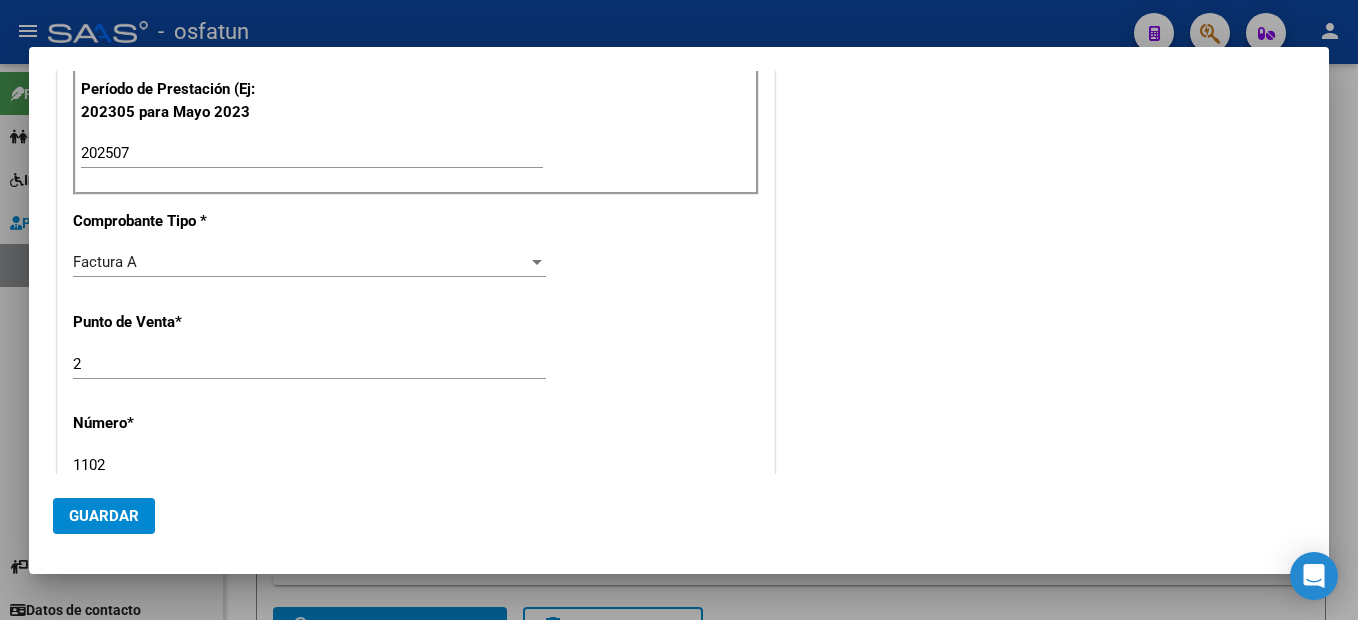 type on "1102" 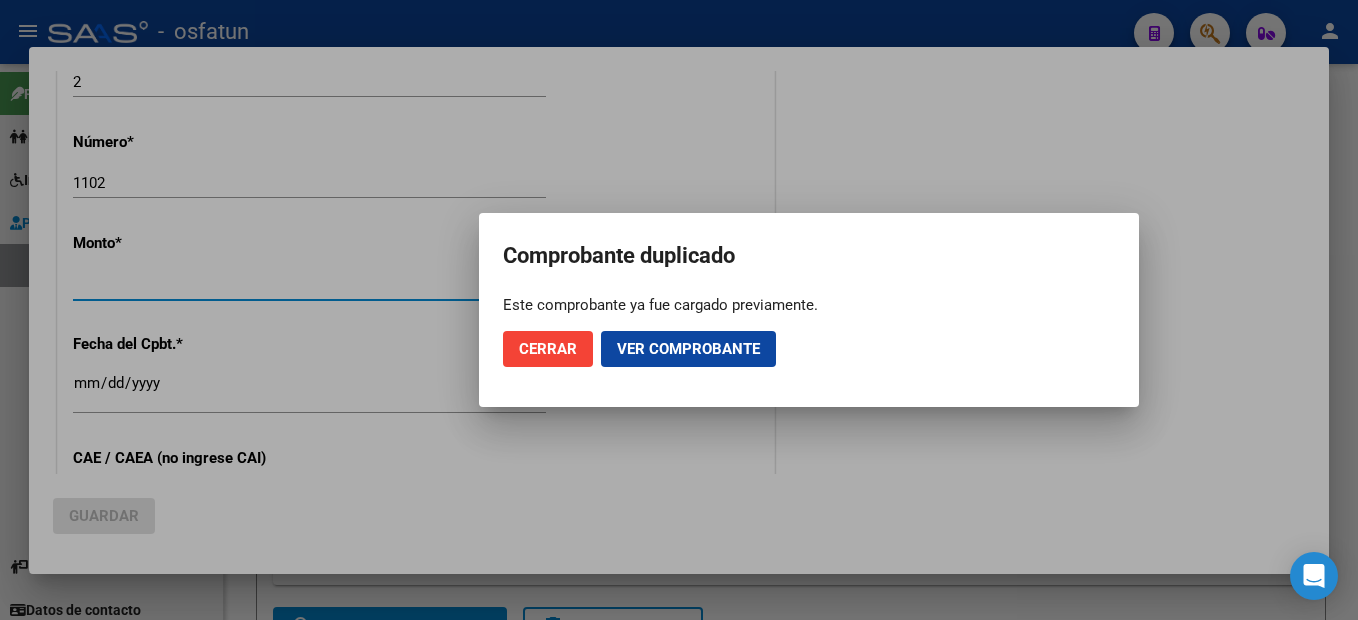 scroll, scrollTop: 868, scrollLeft: 0, axis: vertical 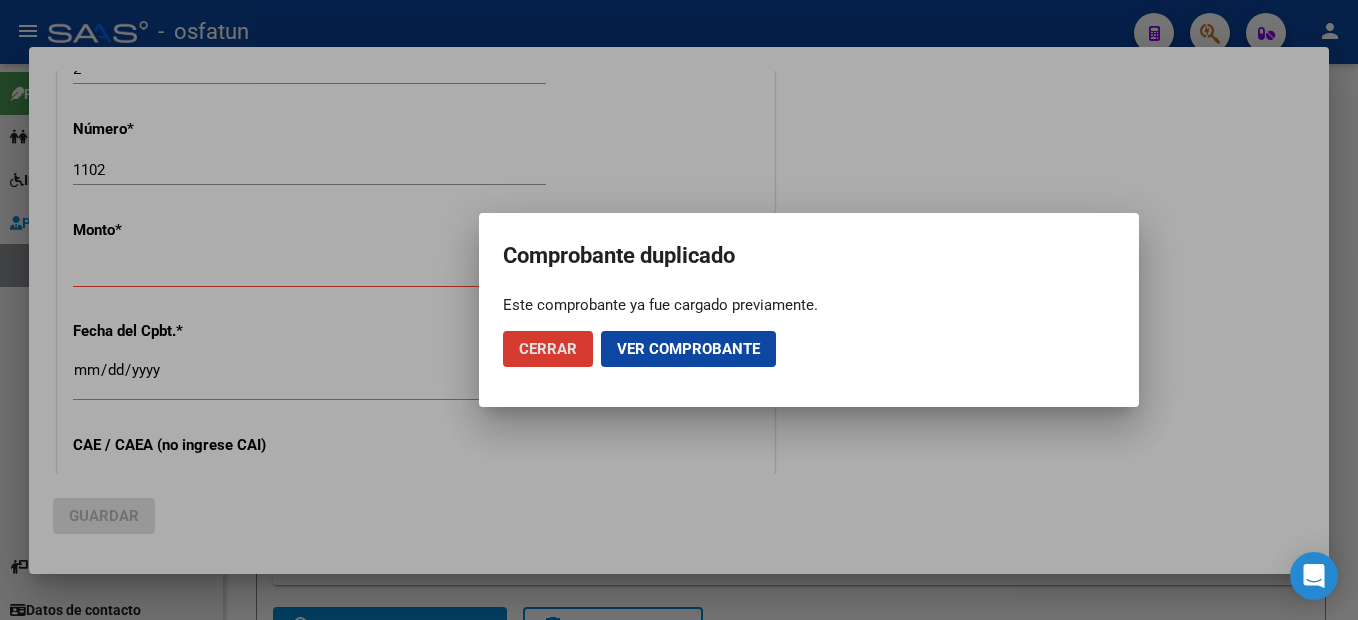 click on "Ver comprobante" 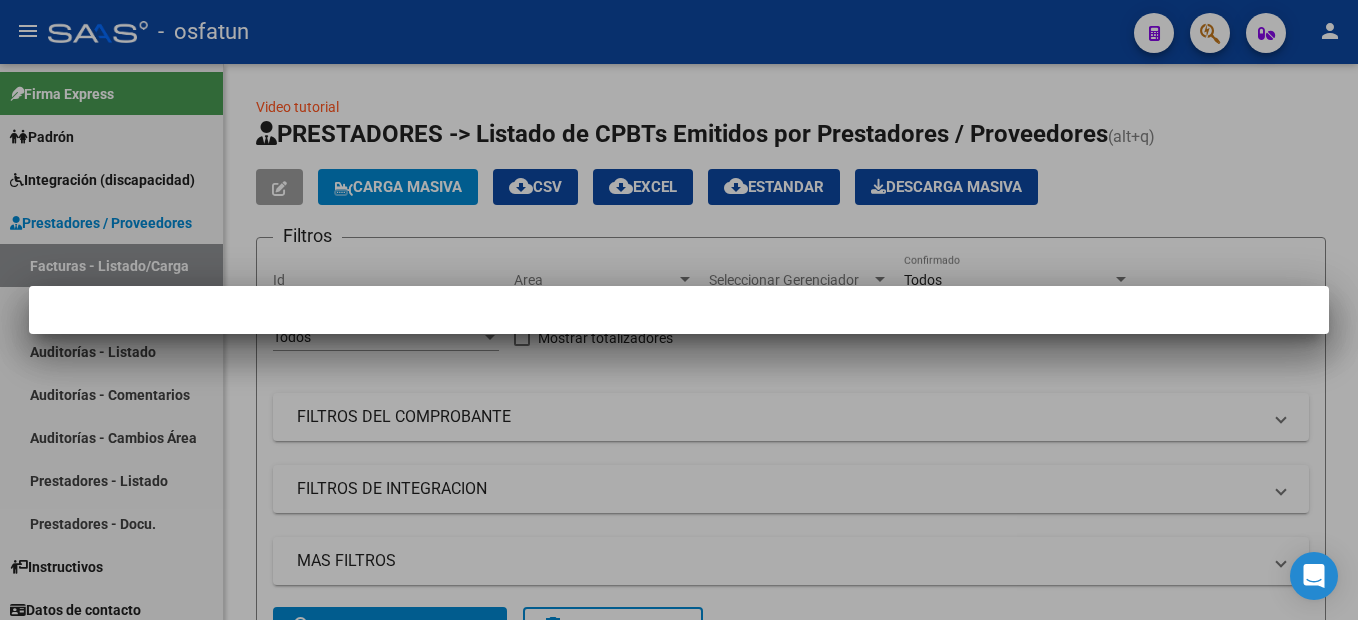 scroll, scrollTop: 0, scrollLeft: 0, axis: both 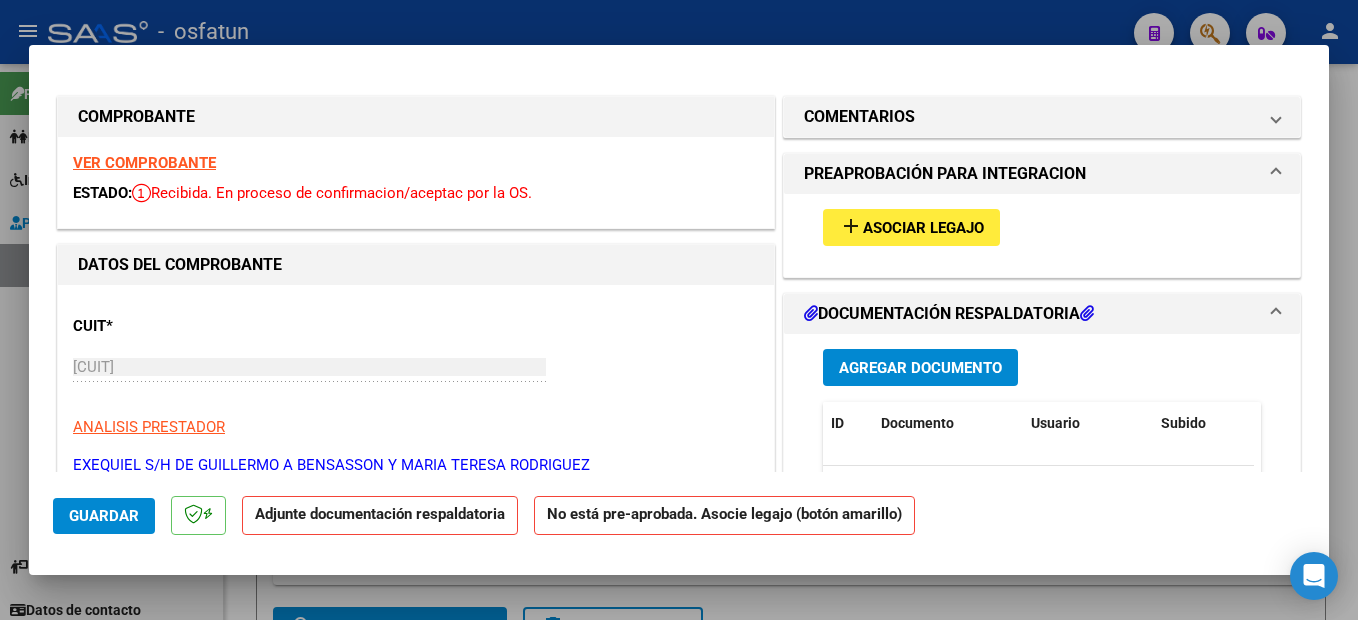 click on "VER COMPROBANTE" at bounding box center (144, 163) 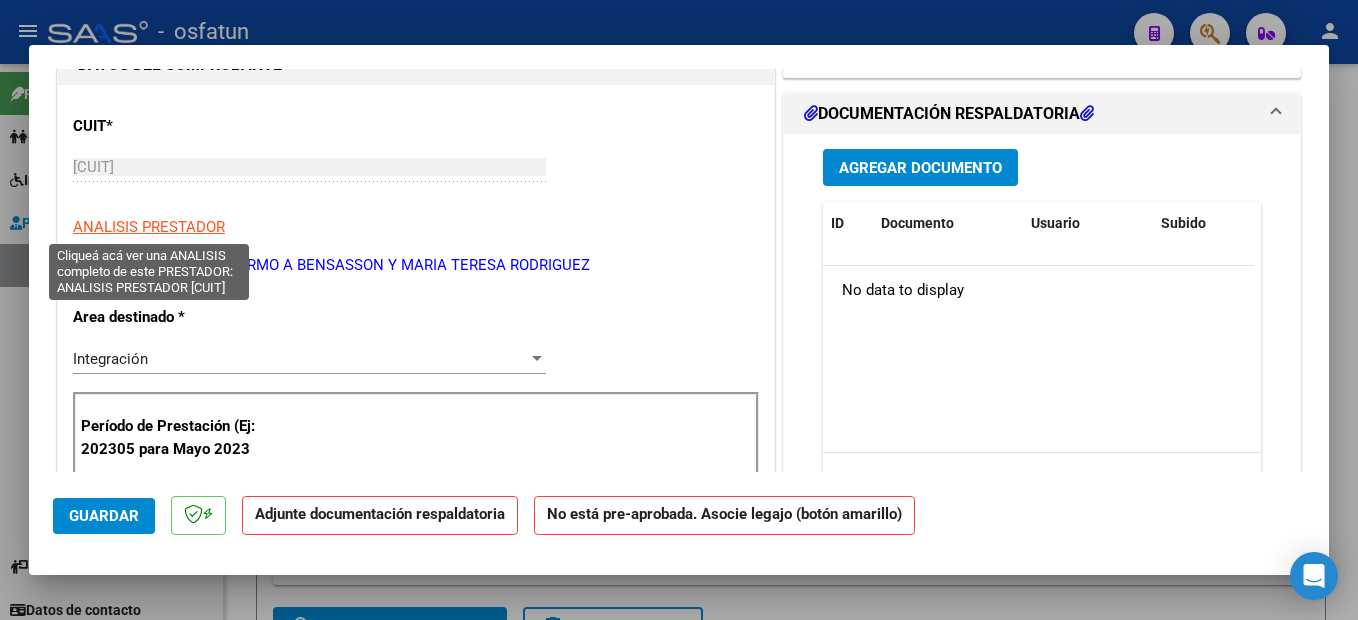 click on "ANALISIS PRESTADOR" at bounding box center [149, 227] 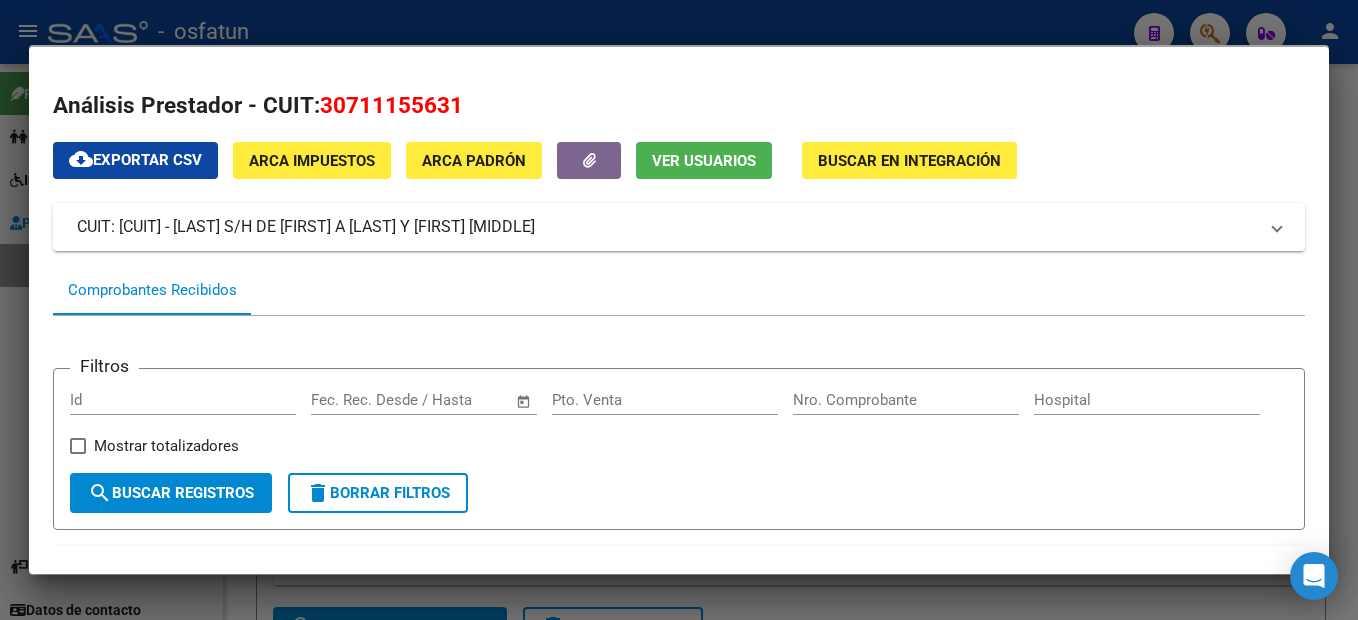 click on "delete  Borrar Filtros" at bounding box center (378, 493) 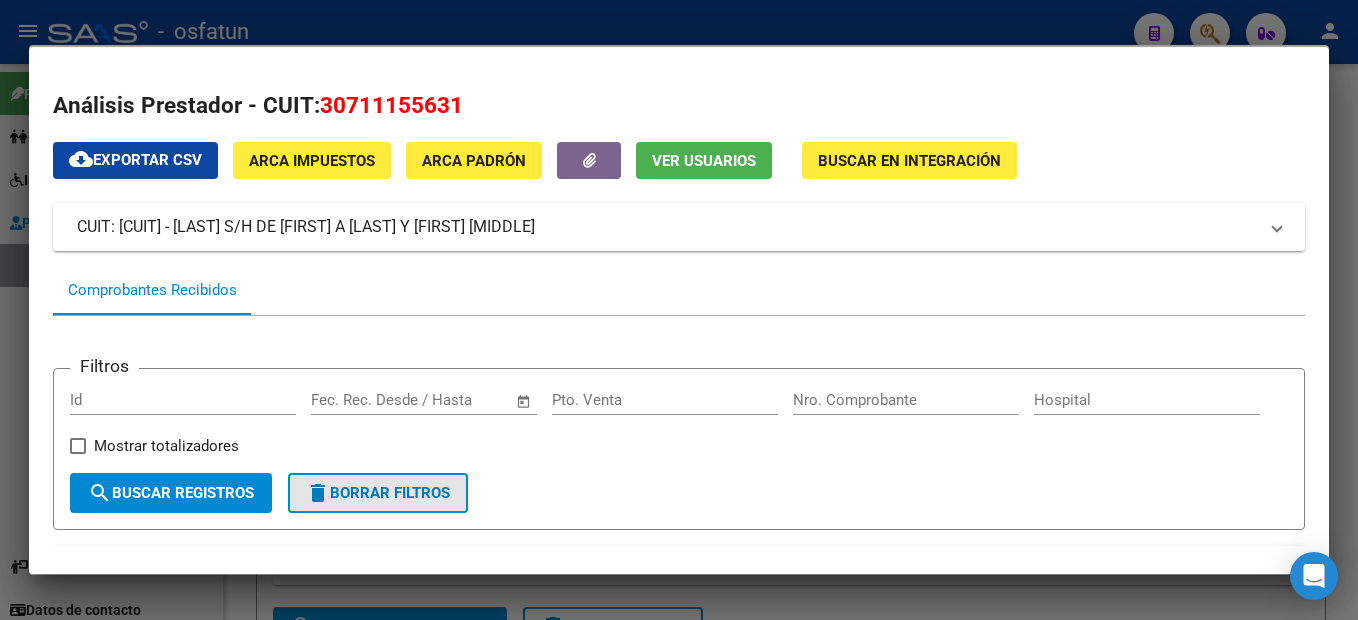 click on "delete  Borrar Filtros" at bounding box center (378, 493) 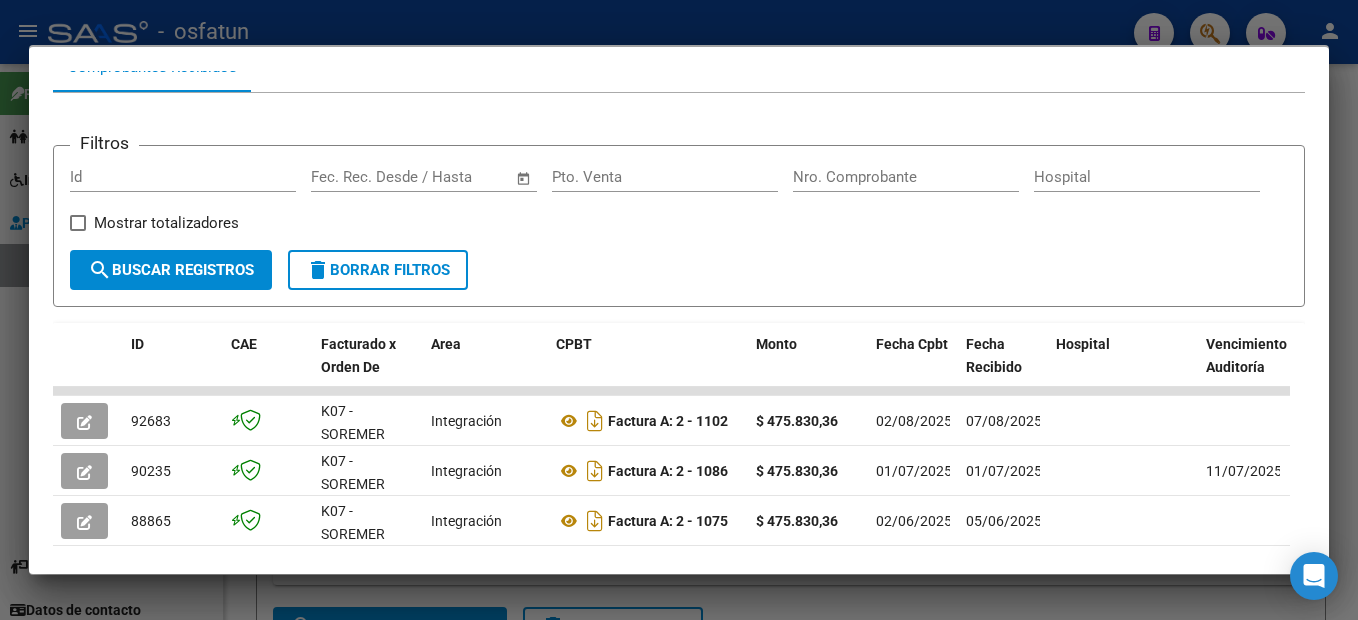 scroll, scrollTop: 300, scrollLeft: 0, axis: vertical 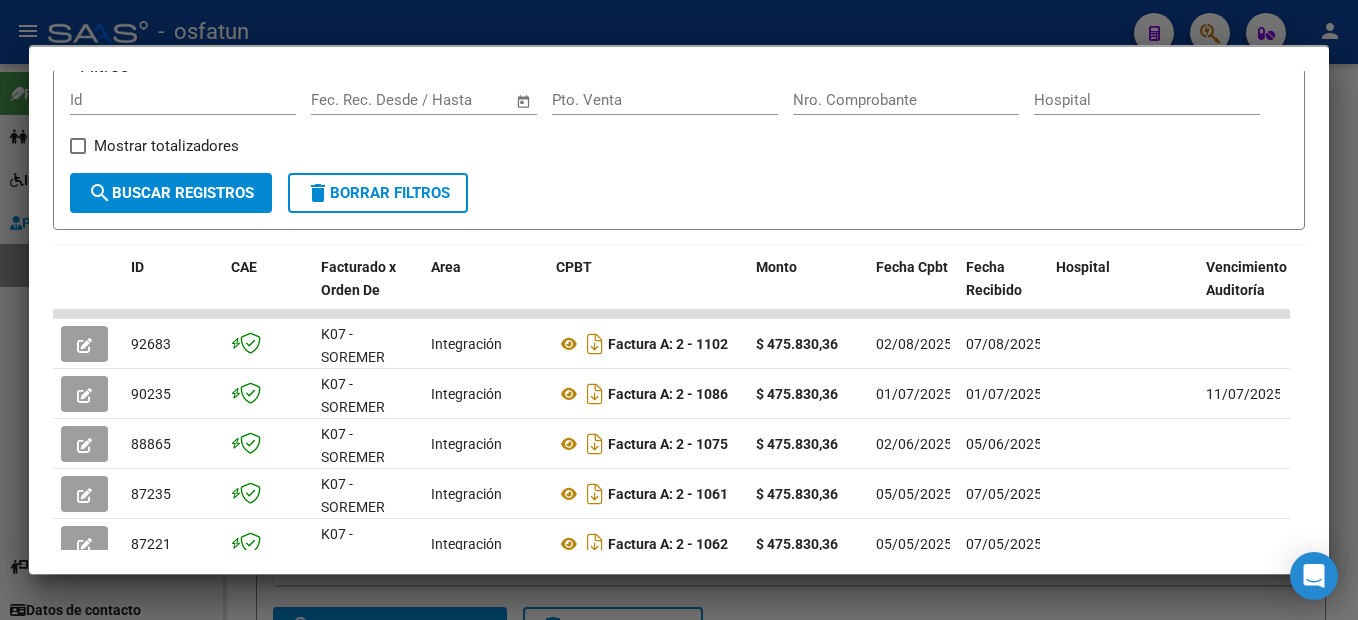 click at bounding box center (679, 310) 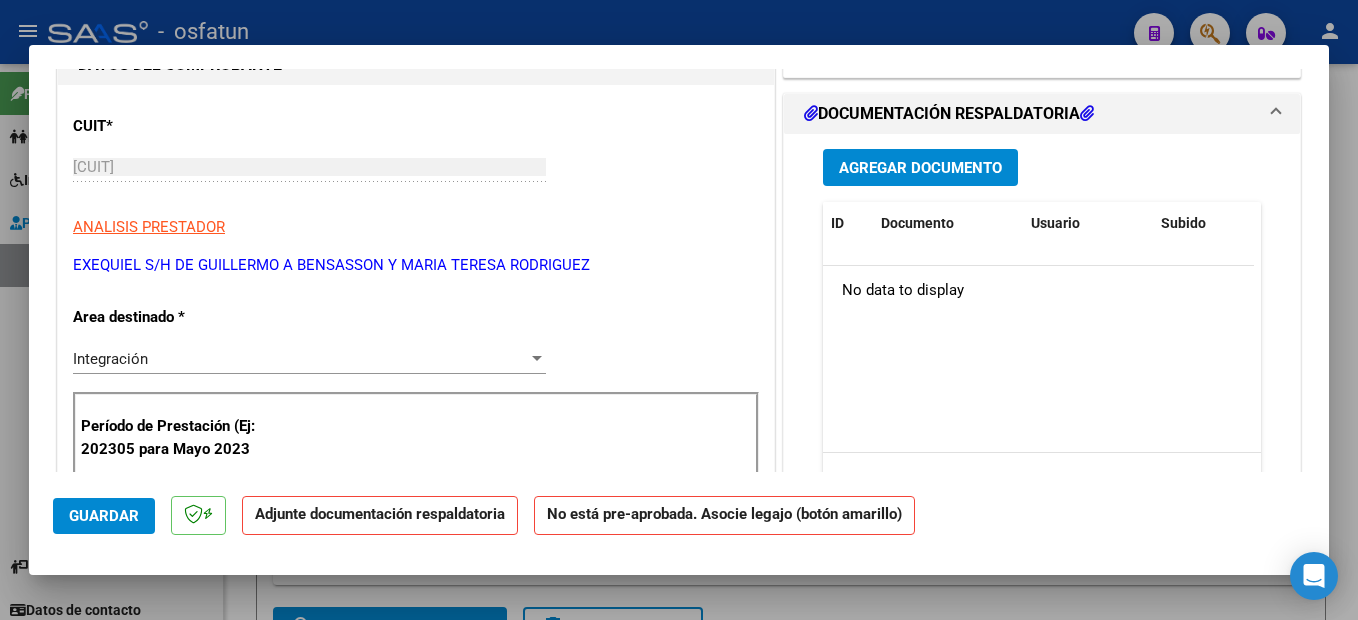 scroll, scrollTop: 100, scrollLeft: 0, axis: vertical 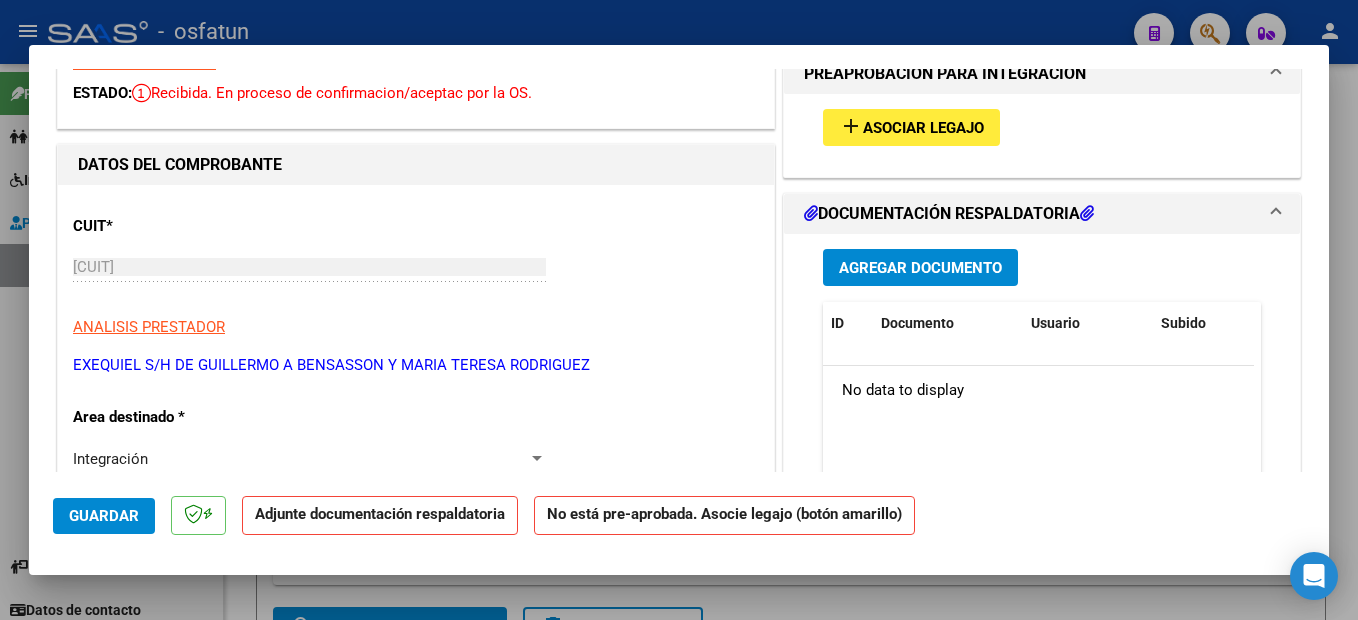 click on "Adjunte documentación respaldatoria" 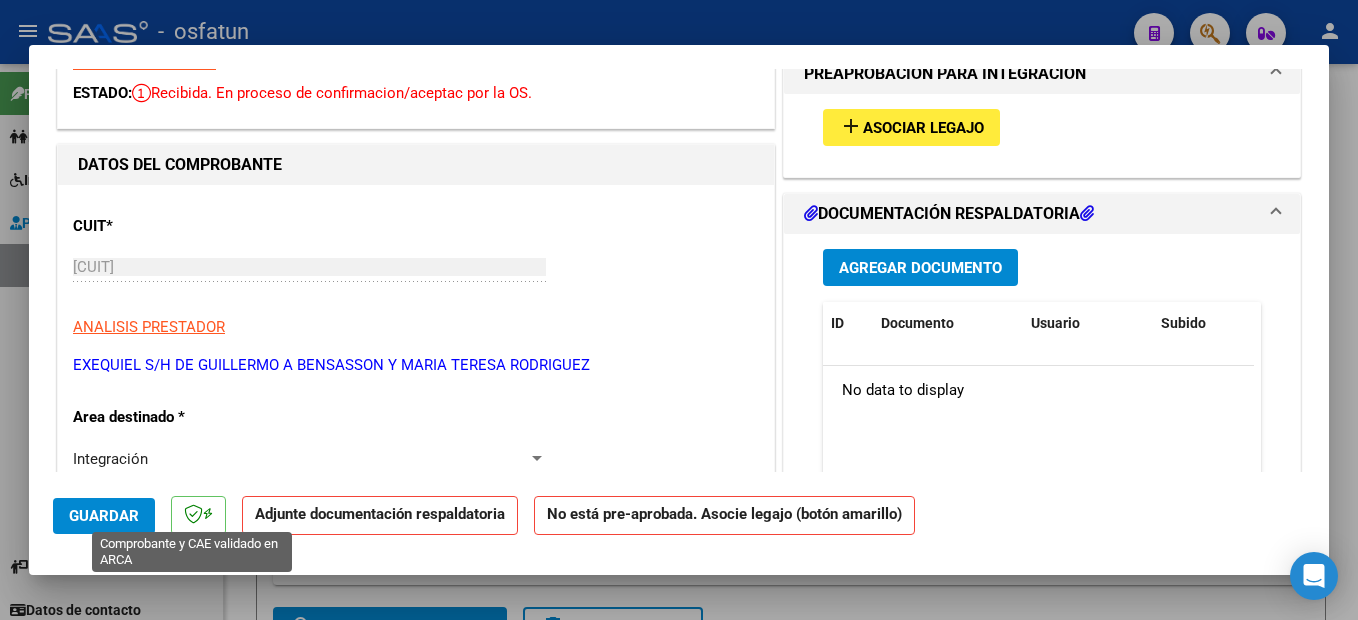 click 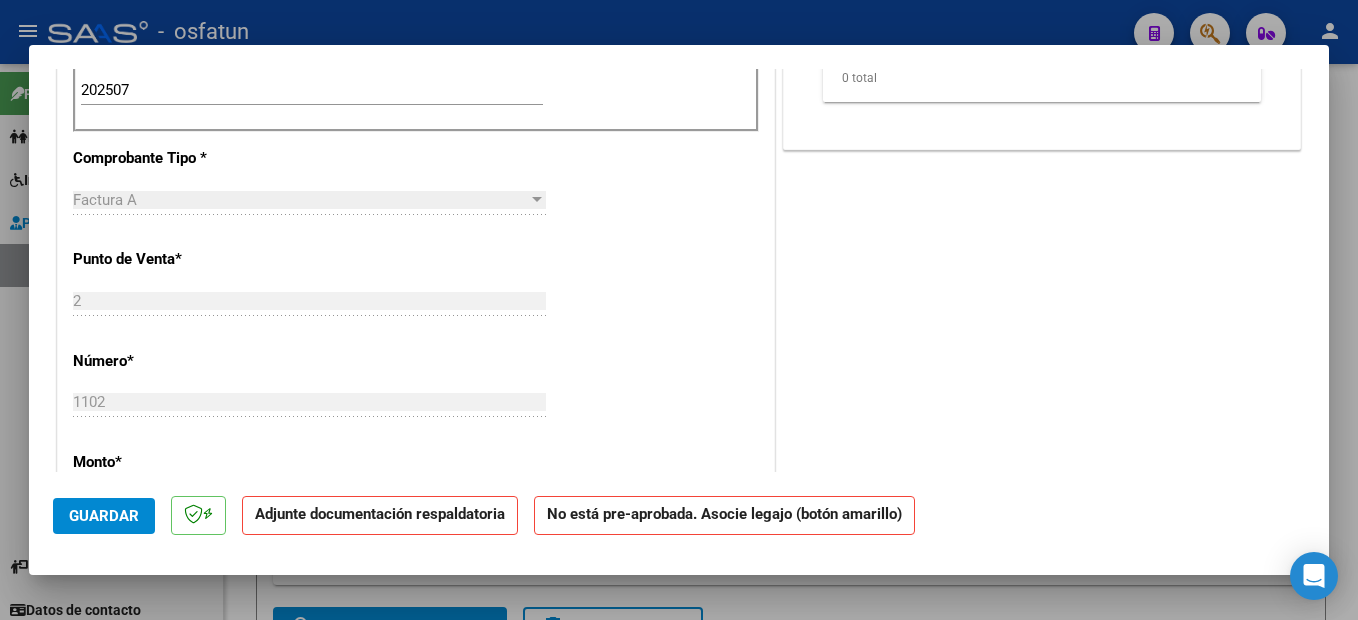scroll, scrollTop: 0, scrollLeft: 0, axis: both 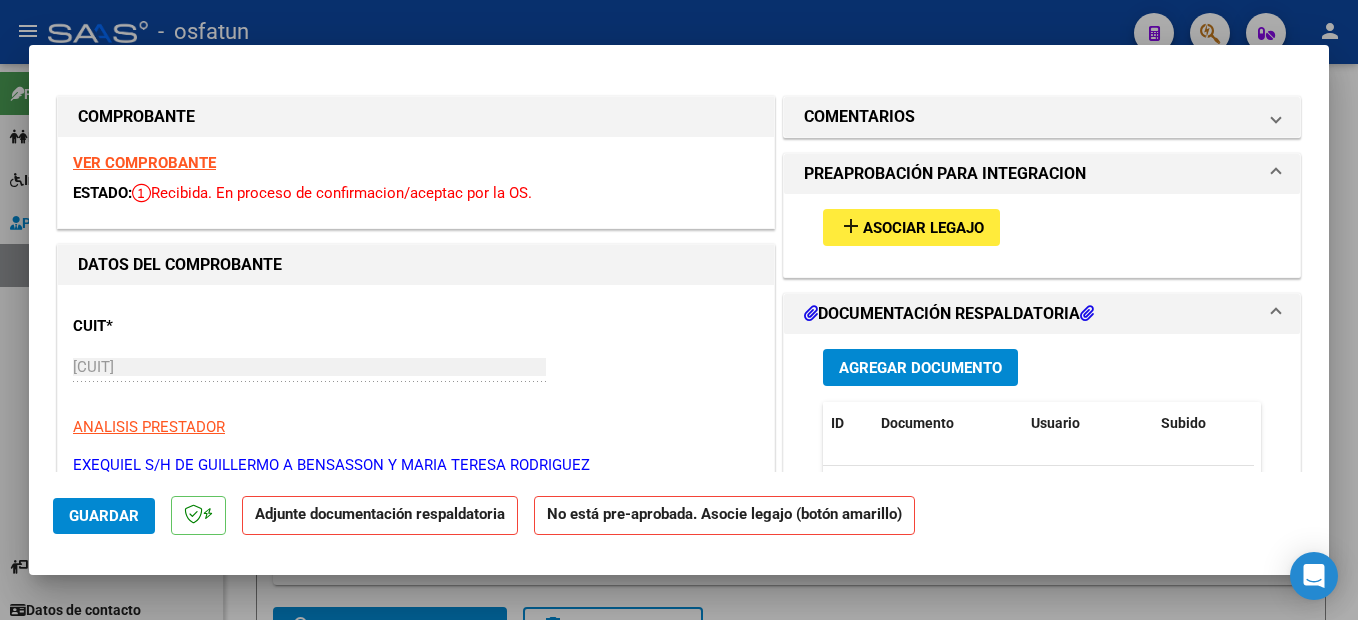 click on "COMPROBANTE VER COMPROBANTE       ESTADO:   Recibida. En proceso de confirmacion/aceptac por la OS.  DATOS DEL COMPROBANTE CUIT  *   30-71115563-1 Ingresar CUIT  ANALISIS PRESTADOR  EXEQUIEL S/H DE GUILLERMO A BENSASSON Y MARIA TERESA RODRIGUEZ  ARCA Padrón  Area destinado * Integración Seleccionar Area Período de Prestación (Ej: 202305 para Mayo 2023    202507 Ingrese el Período de Prestación como indica el ejemplo   Comprobante Tipo * Factura A Seleccionar Tipo Punto de Venta  *   2 Ingresar el Nro.  Número  *   1102 Ingresar el Nro.  Monto  *   $ 475.830,36 Ingresar el monto  Fecha del Cpbt.  *   2025-08-02 Ingresar la fecha  CAE / CAEA (no ingrese CAI)    75311706749543 Ingresar el CAE o CAEA (no ingrese CAI)  Fecha de Vencimiento    Ingresar la fecha  Ref. Externa    Ingresar la ref.  N° Liquidación    Ingresar el N° Liquidación  COMENTARIOS Comentarios del Prestador / Gerenciador:  PREAPROBACIÓN PARA INTEGRACION add Asociar Legajo  DOCUMENTACIÓN RESPALDATORIA  Agregar Documento ID Usuario" at bounding box center (679, 310) 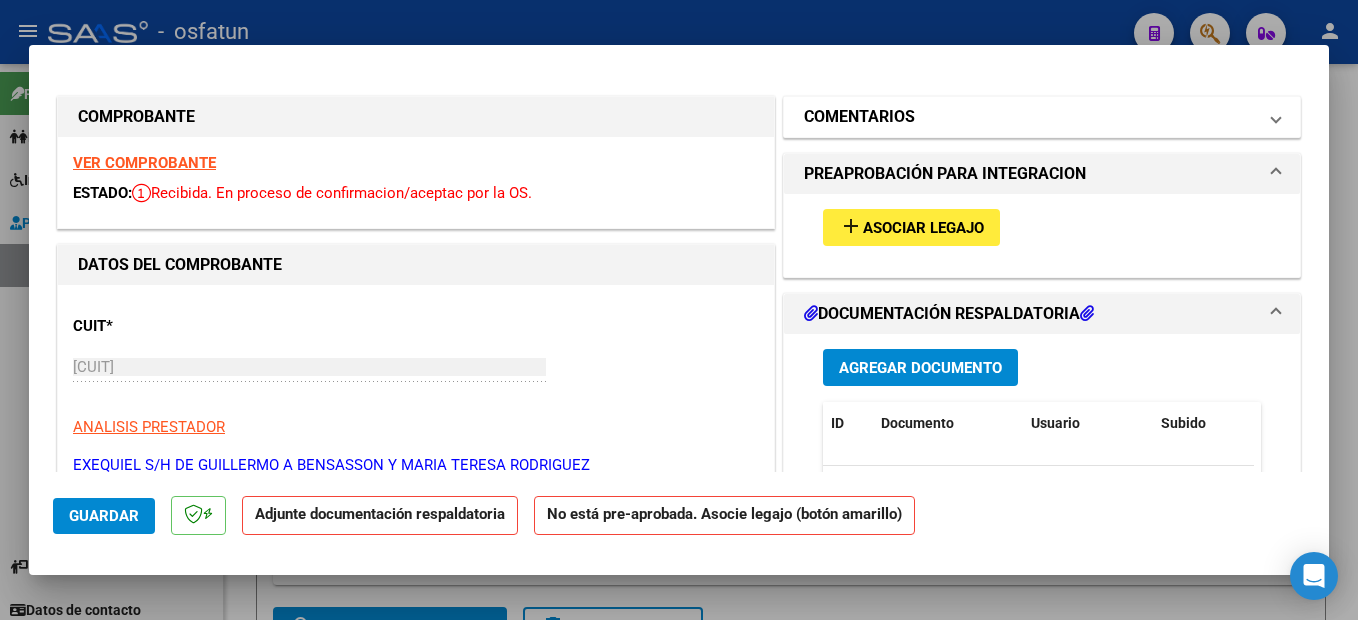 click on "COMENTARIOS" at bounding box center (1030, 117) 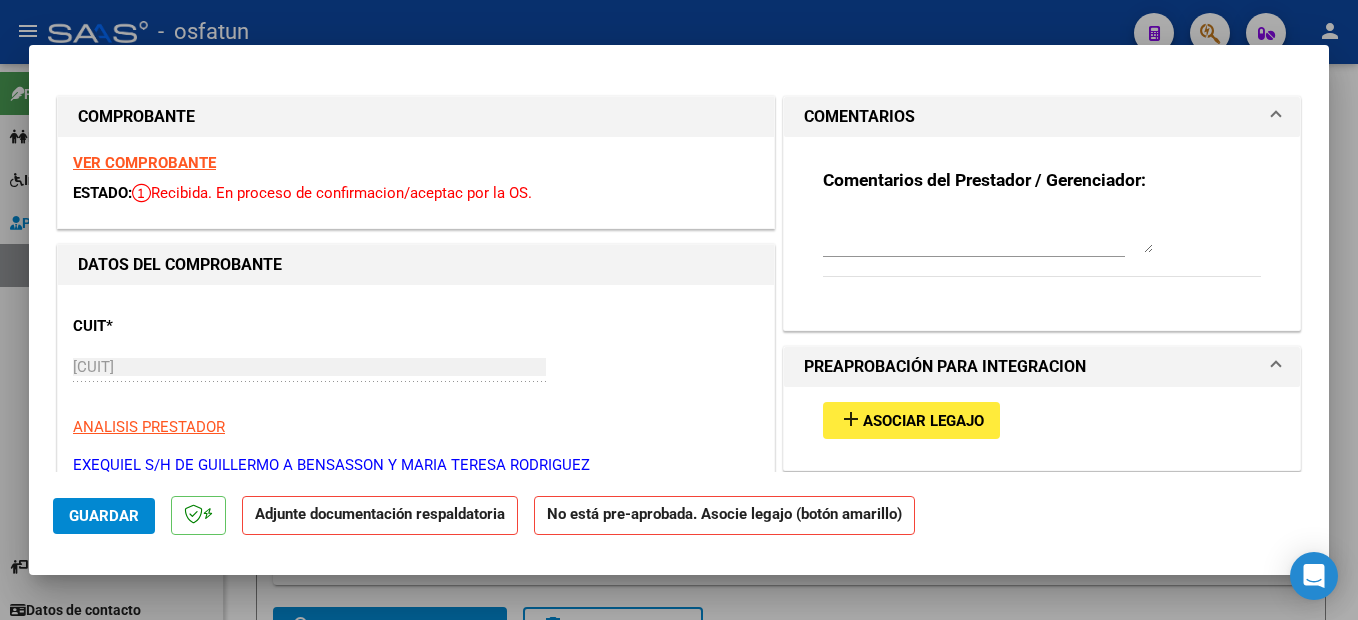 click on "COMENTARIOS" at bounding box center (1030, 117) 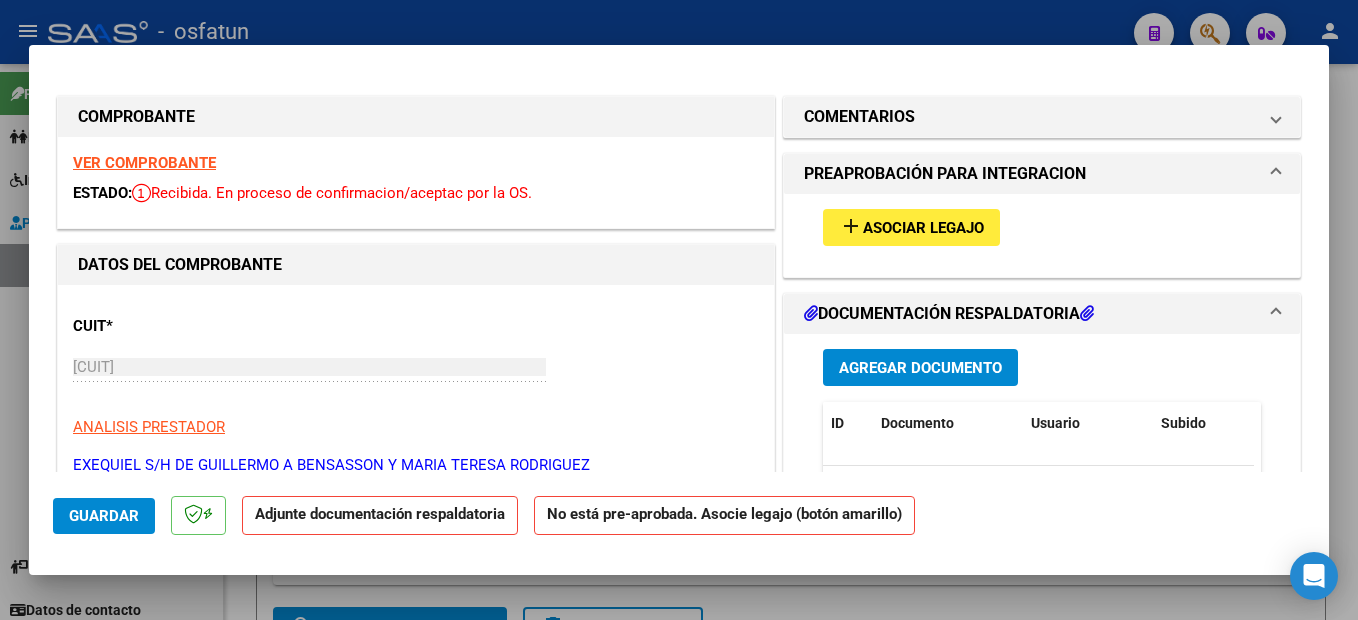 click on "VER COMPROBANTE" at bounding box center (144, 163) 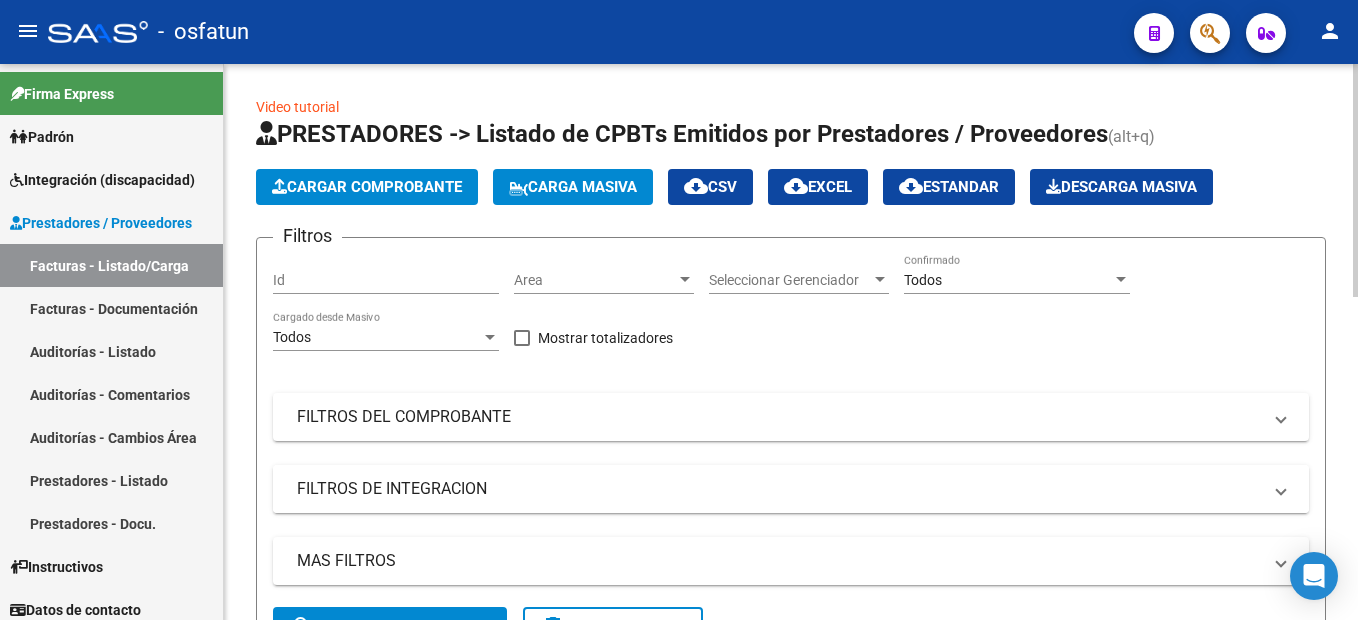 scroll, scrollTop: 300, scrollLeft: 0, axis: vertical 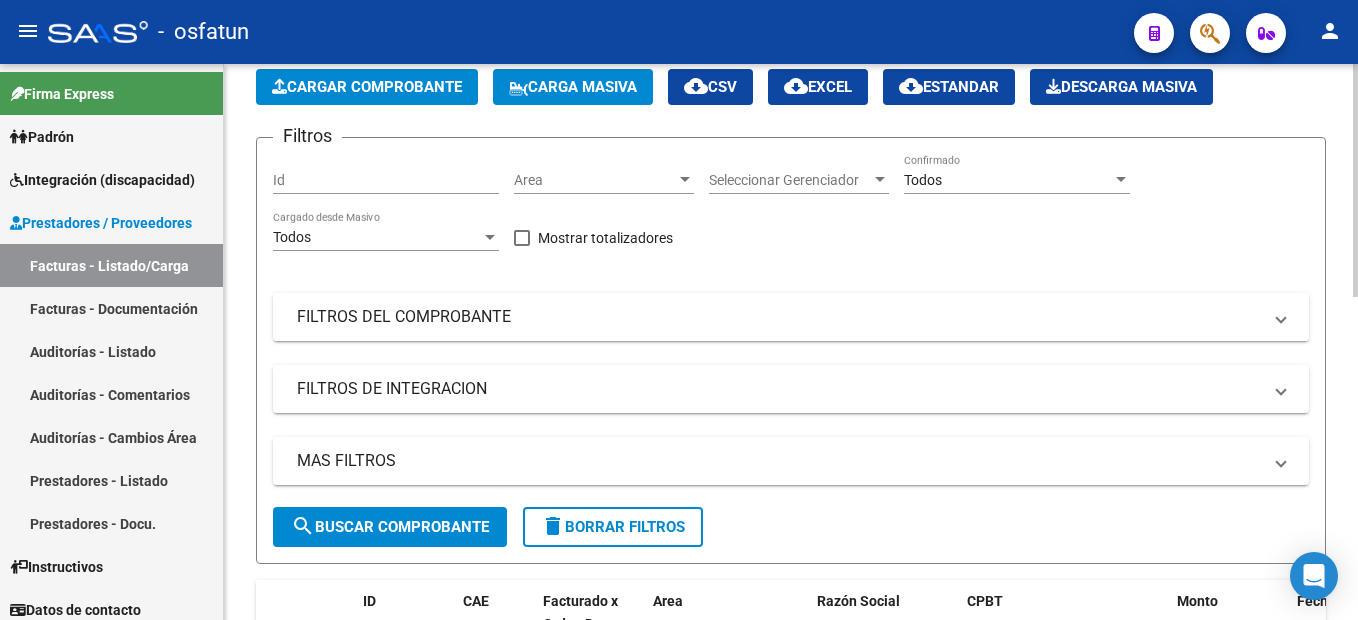 click on "FILTROS DEL COMPROBANTE" at bounding box center (779, 317) 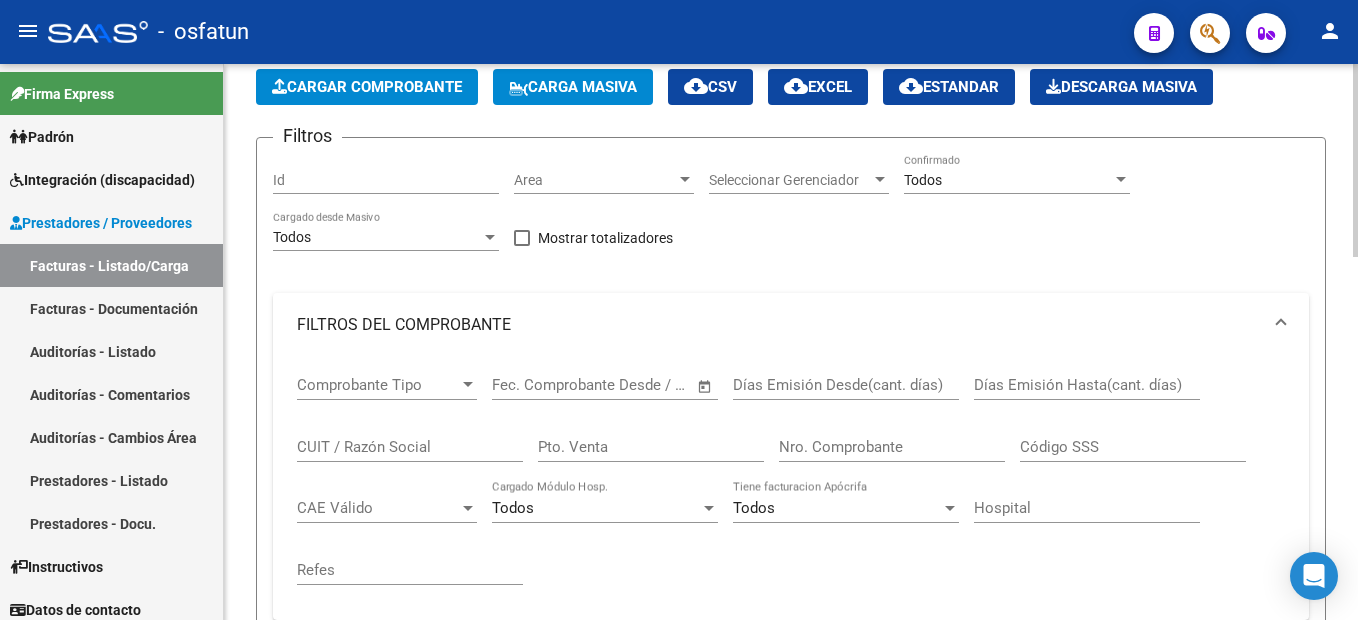 click on "CUIT / Razón Social" at bounding box center (410, 447) 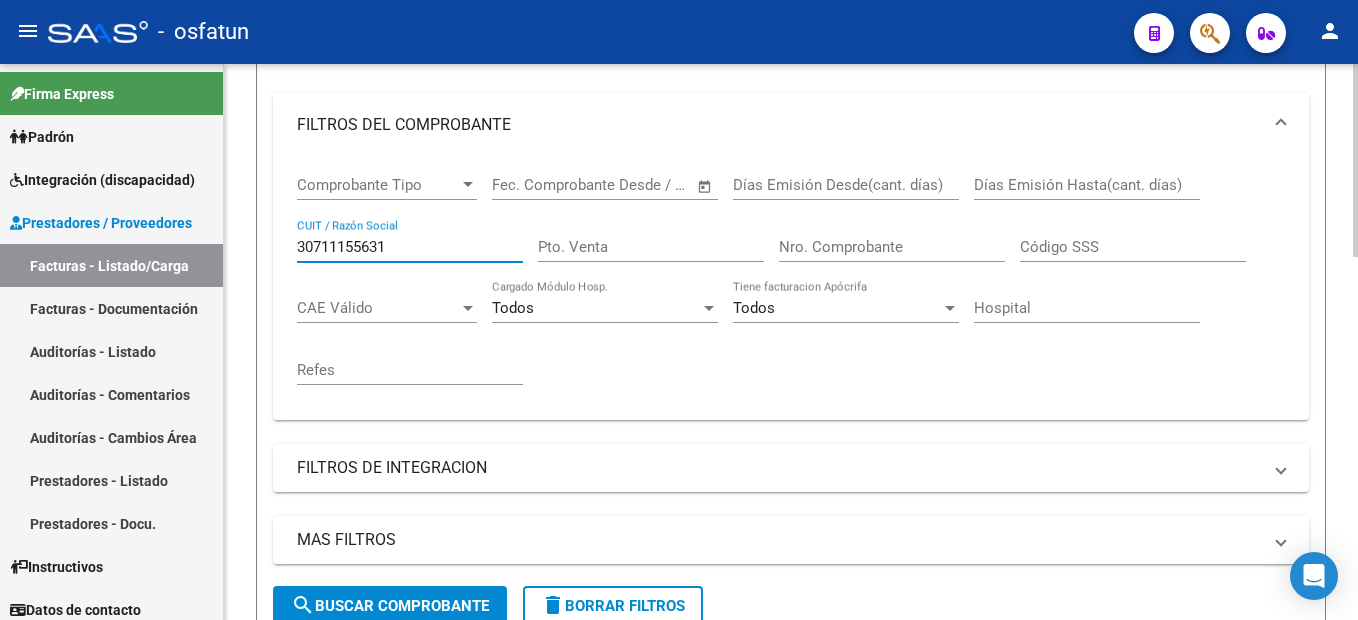 scroll, scrollTop: 500, scrollLeft: 0, axis: vertical 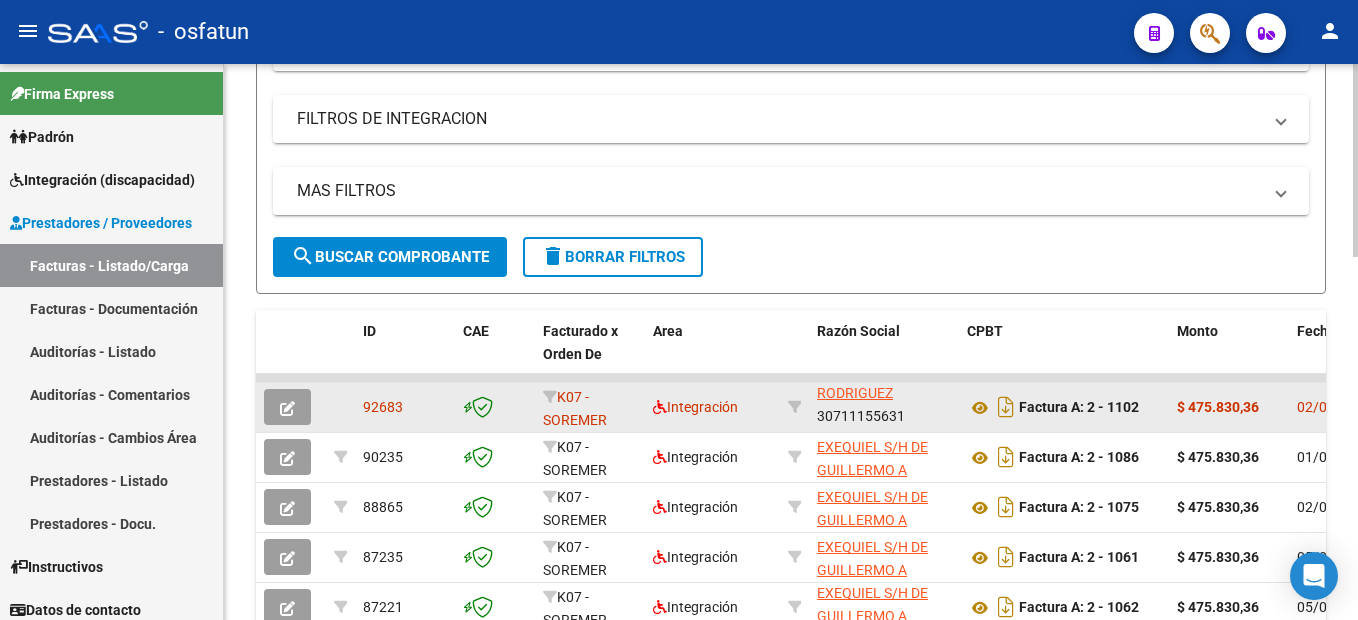 type on "30711155631" 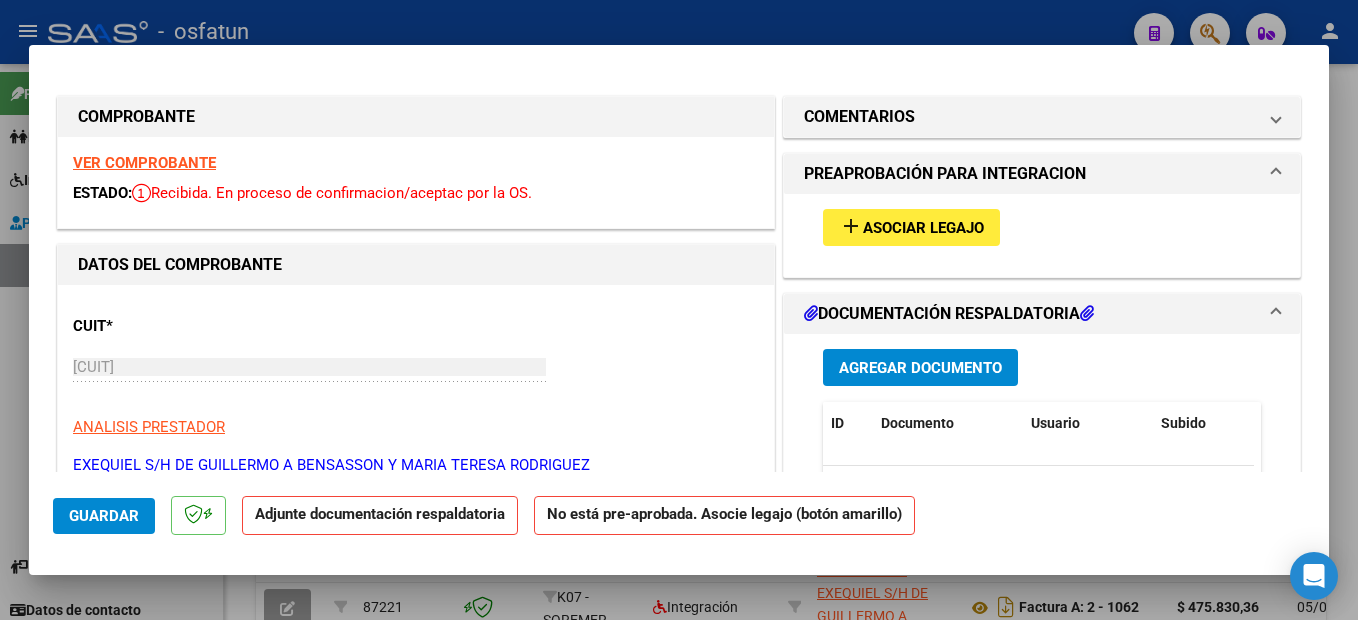 click at bounding box center (679, 310) 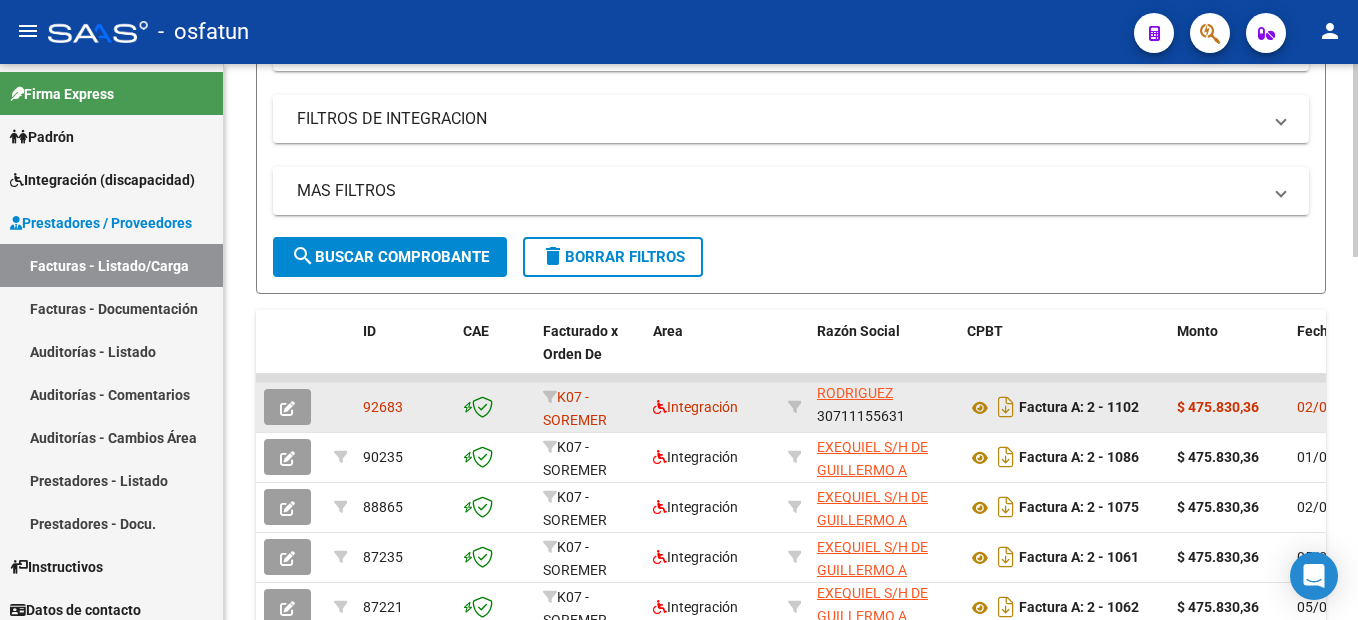 click 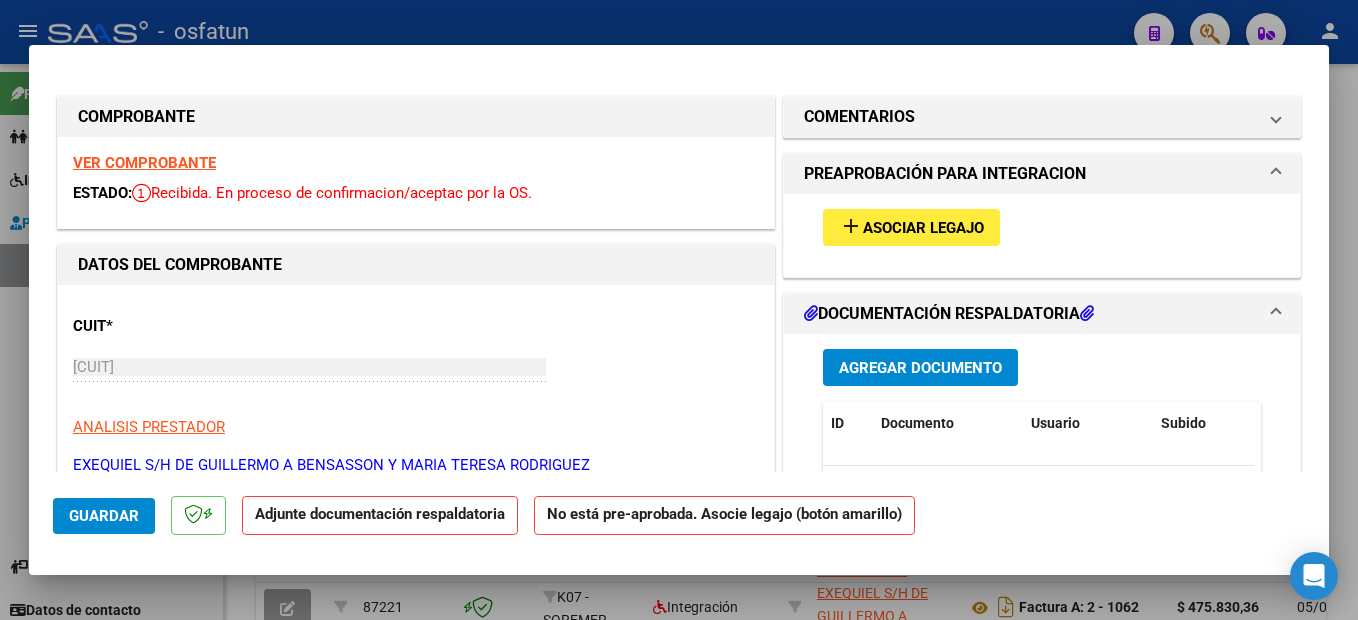 click at bounding box center [679, 310] 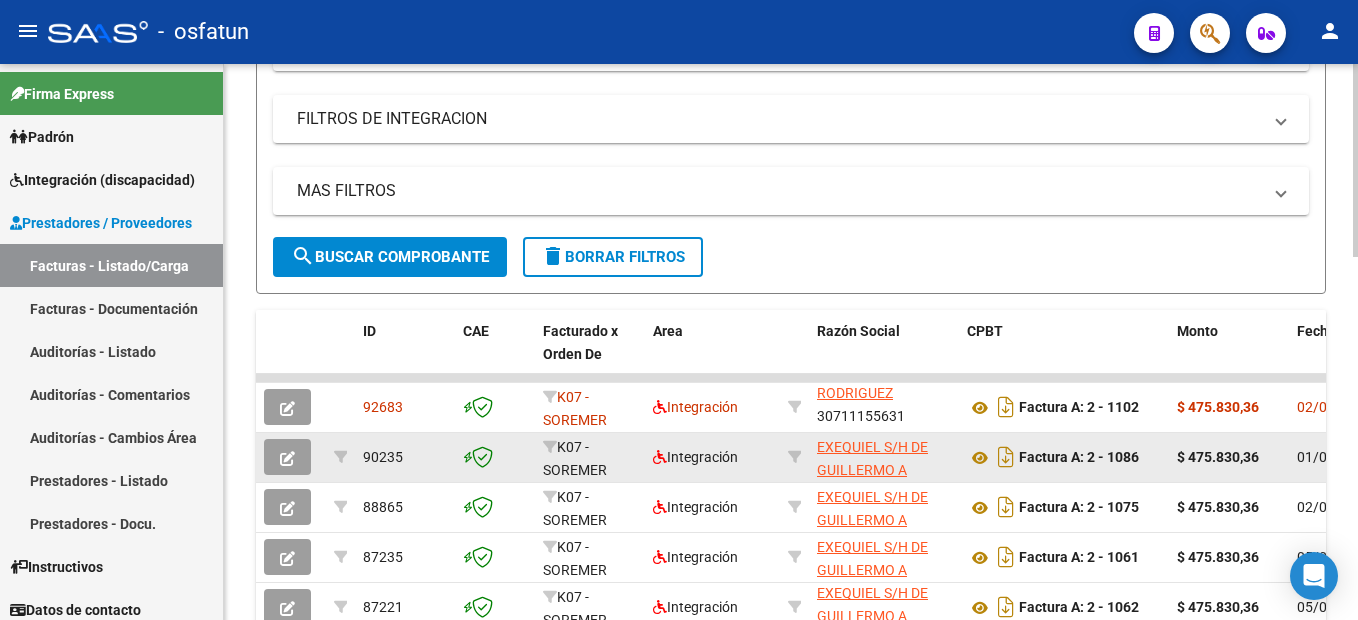 click 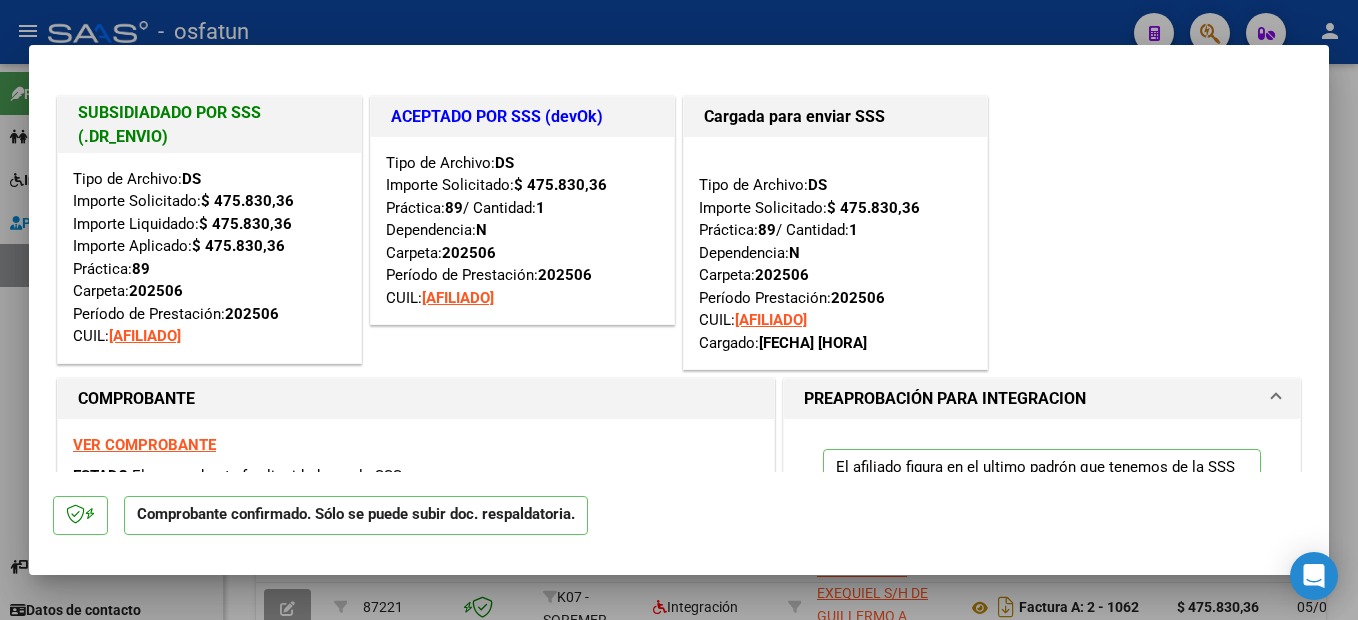 scroll, scrollTop: 200, scrollLeft: 0, axis: vertical 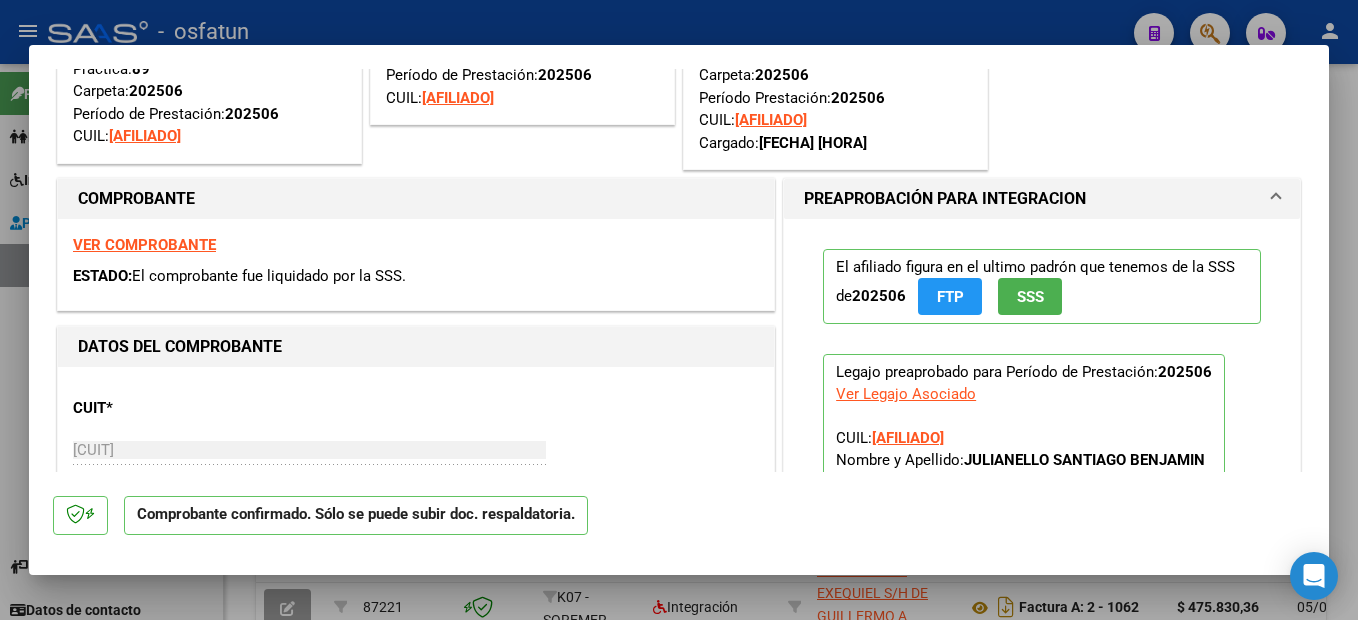 click at bounding box center [679, 310] 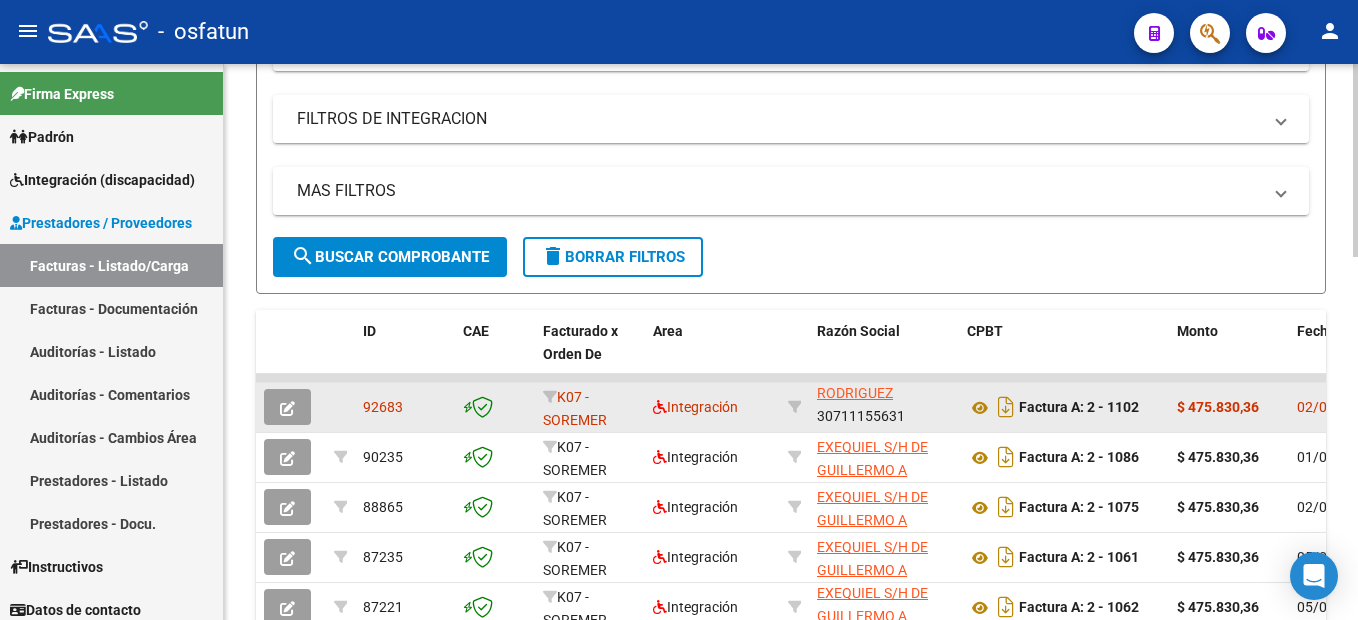 drag, startPoint x: 354, startPoint y: 408, endPoint x: 424, endPoint y: 401, distance: 70.34913 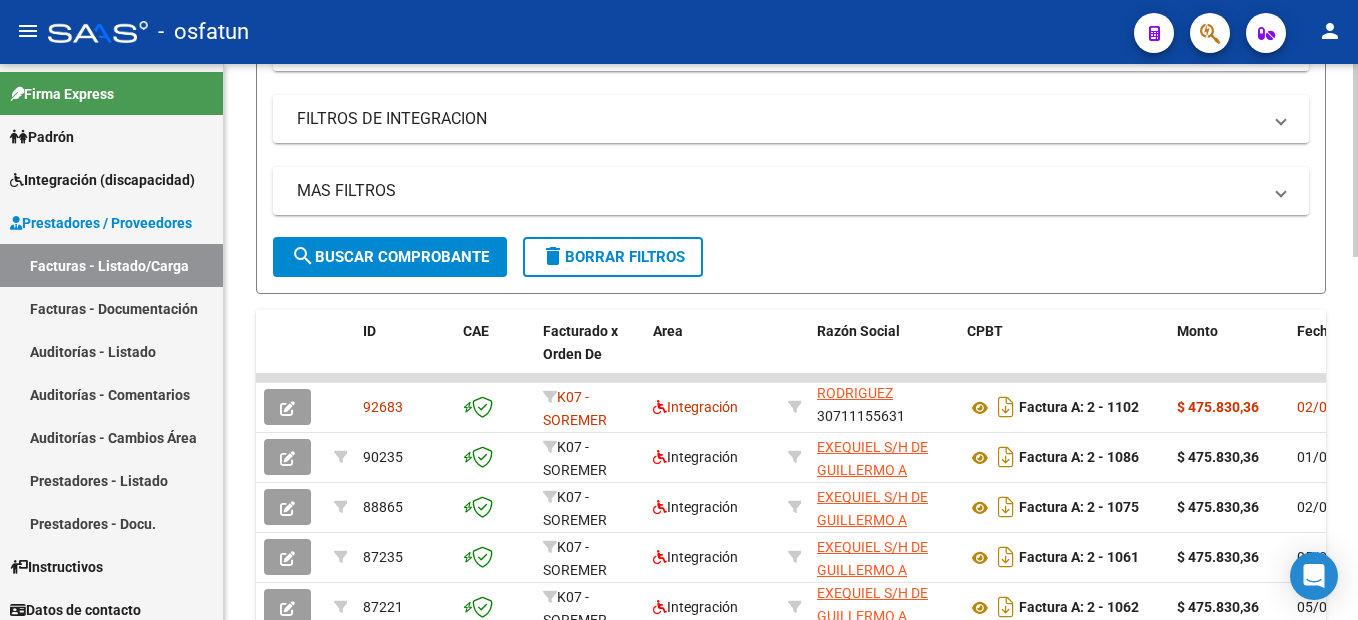 click on "MAS FILTROS  Todos Con Doc. Respaldatoria Todos Con Trazabilidad Todos Asociado a Expediente Sur Auditoría Auditoría Auditoría Id Start date – End date Auditoría Confirmada Desde / Hasta Start date – End date Fec. Rec. Desde / Hasta Start date – End date Fec. Creado Desde / Hasta Start date – End date Fec. Vencimiento  Desde / Hasta Op Estado Estado Start date – End date Fec. Confirmado Desde / Hasta Todos Procesado Por Tesorería Todos Archivado" 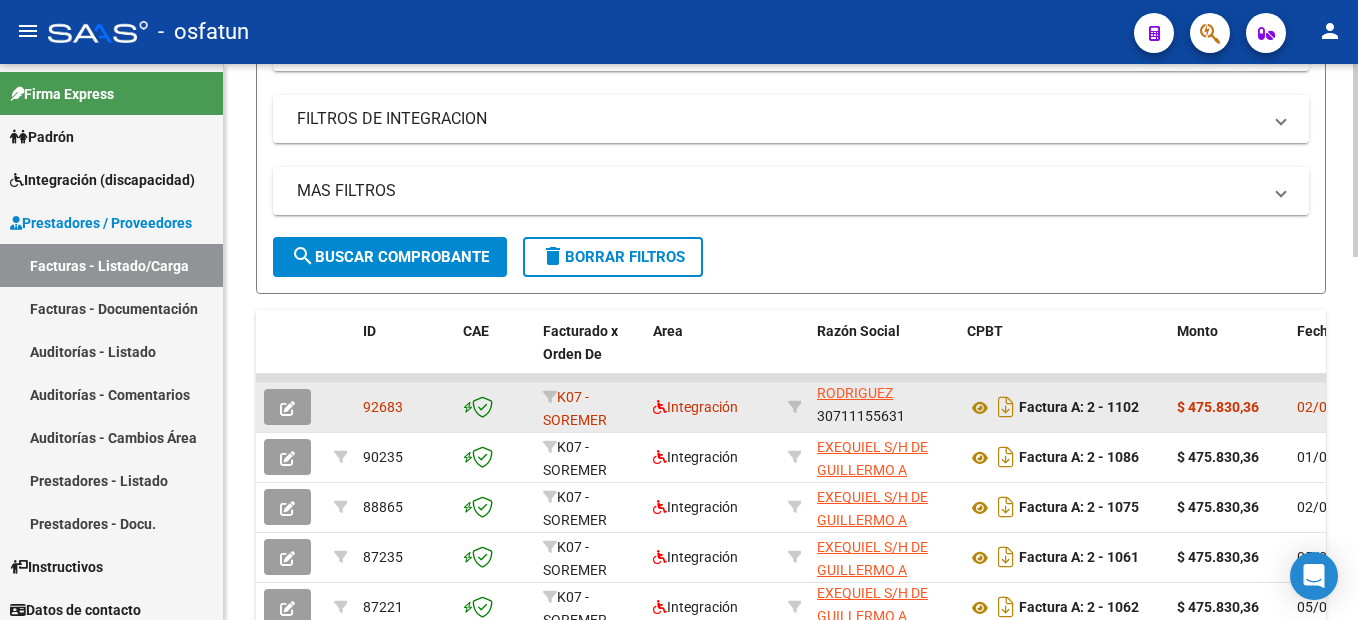 drag, startPoint x: 413, startPoint y: 408, endPoint x: 338, endPoint y: 408, distance: 75 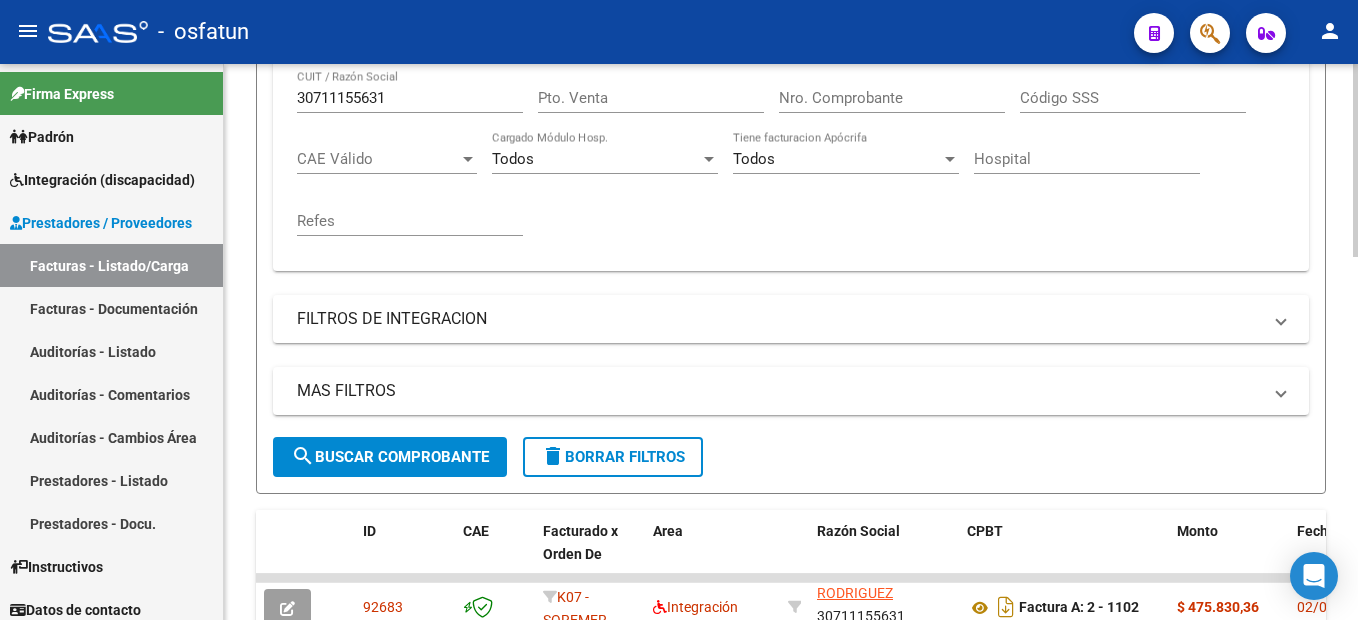 scroll, scrollTop: 49, scrollLeft: 0, axis: vertical 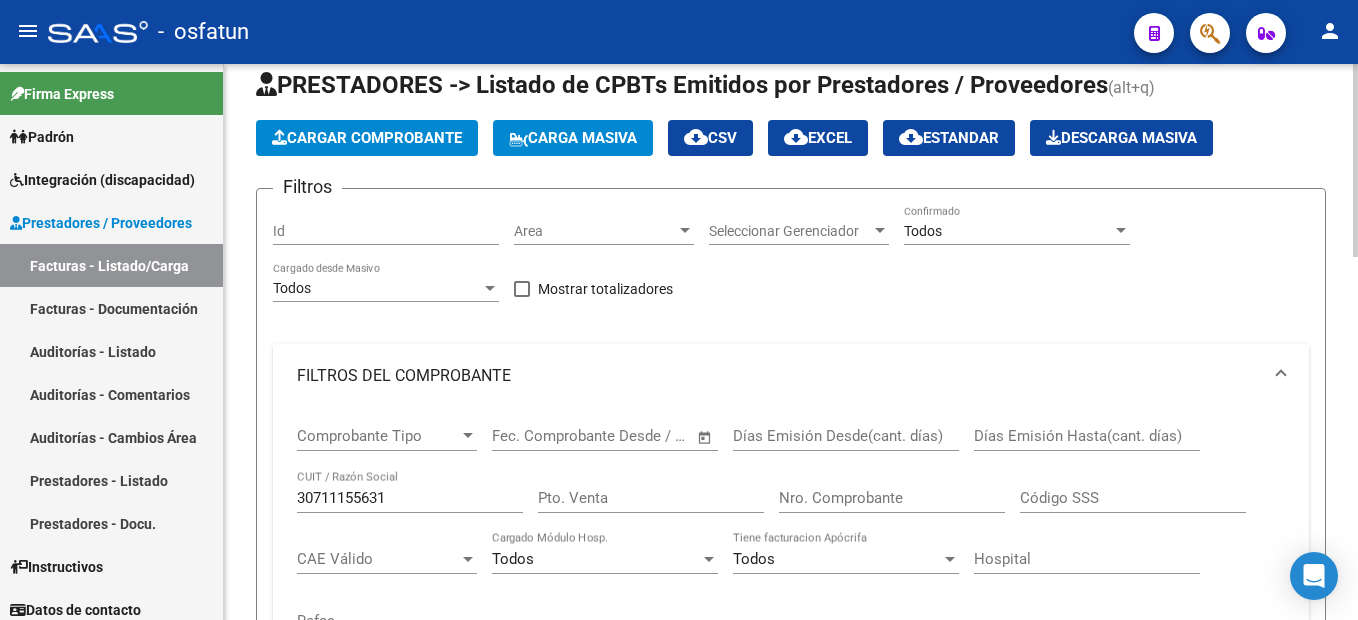 click on "Cargar Comprobante" 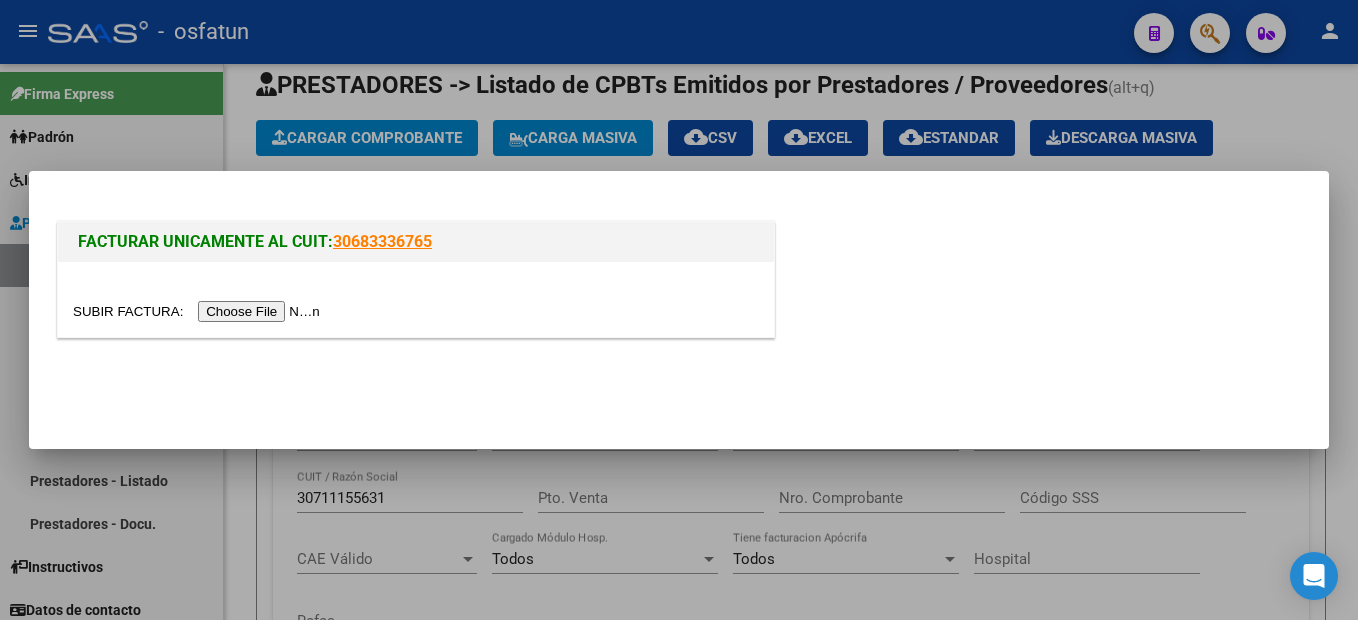 click at bounding box center (199, 311) 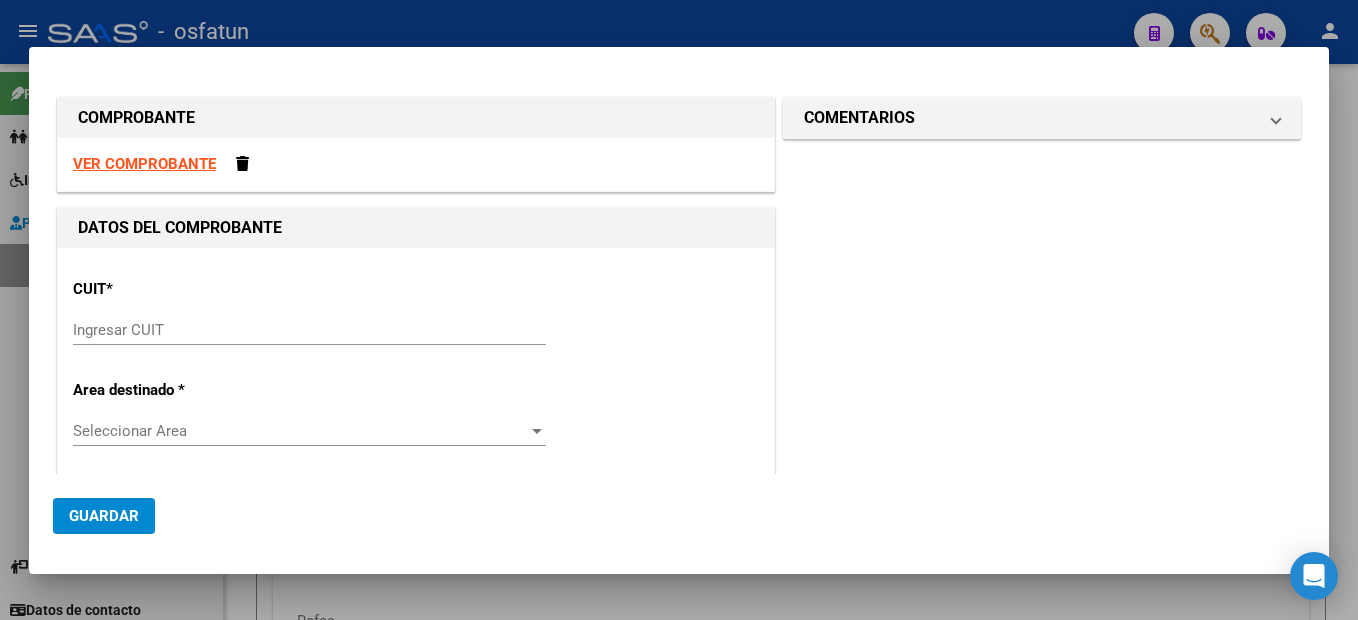 click on "Ingresar CUIT" at bounding box center (309, 330) 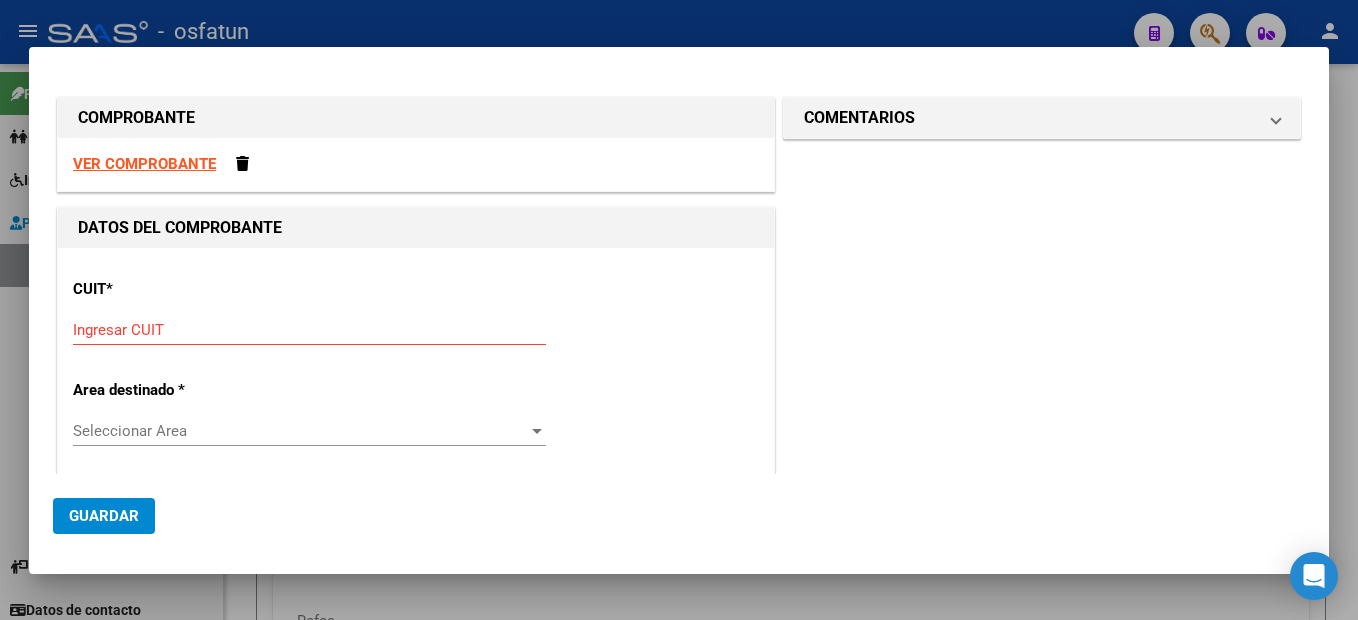 click on "VER COMPROBANTE" at bounding box center (144, 164) 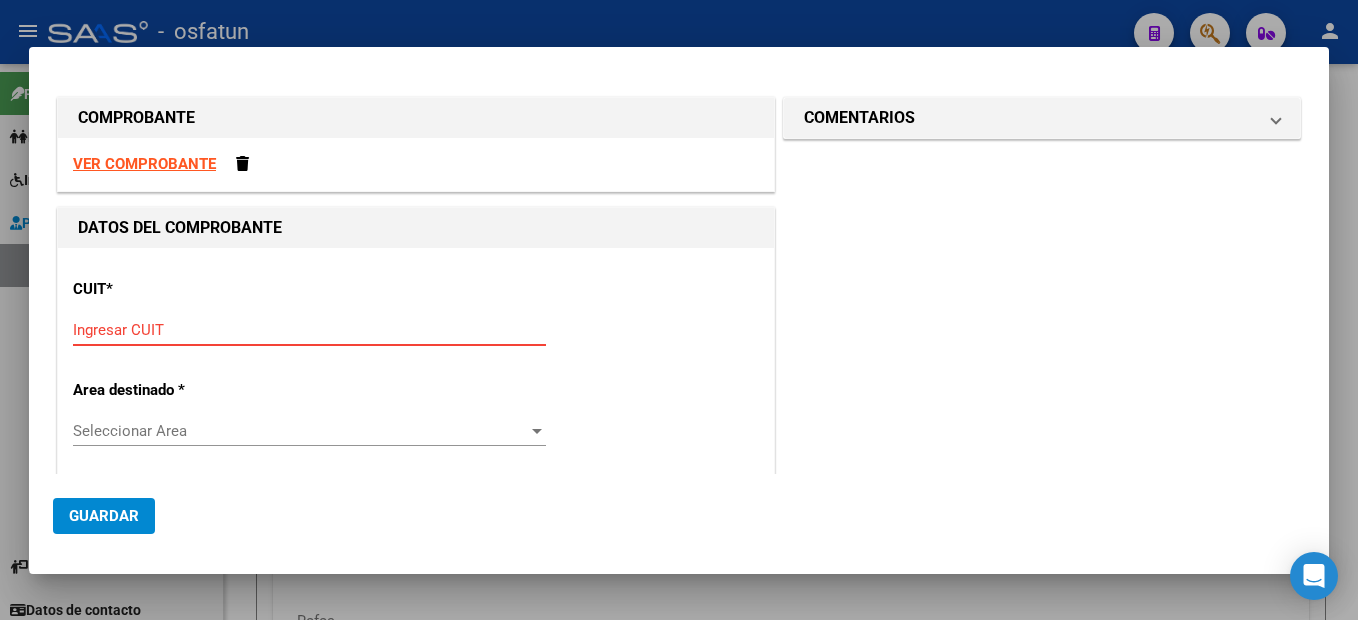 click on "Ingresar CUIT" at bounding box center [309, 330] 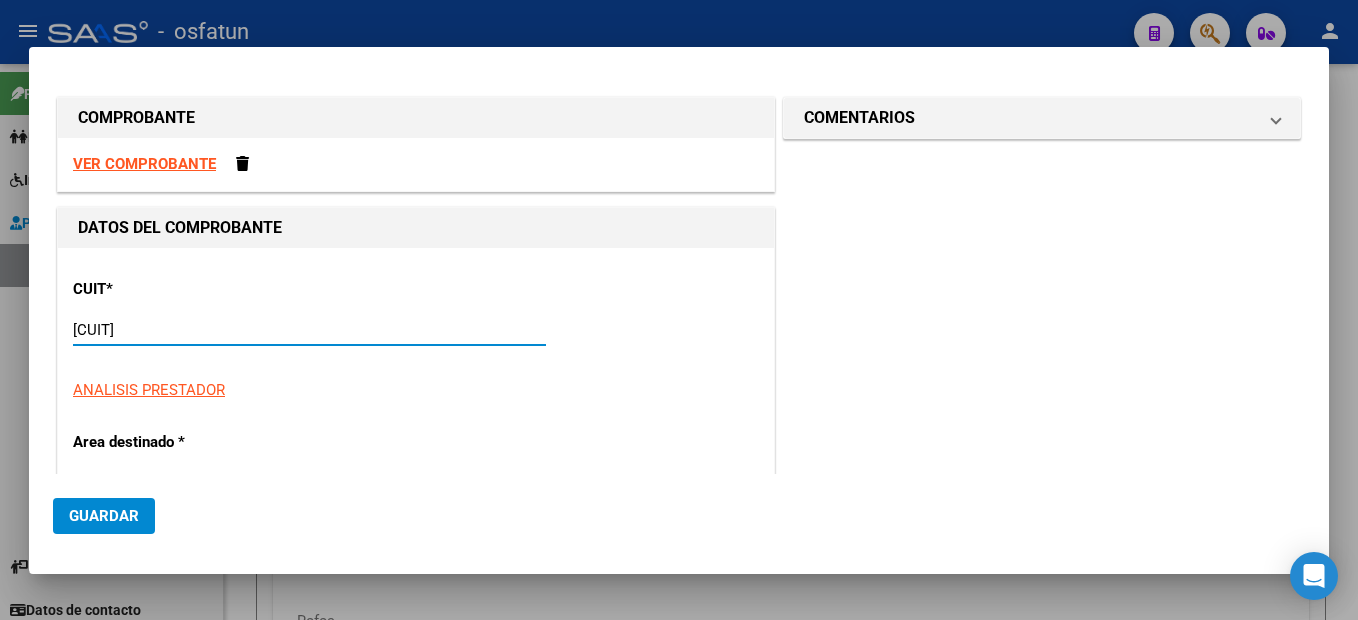 type on "27-41424562-0" 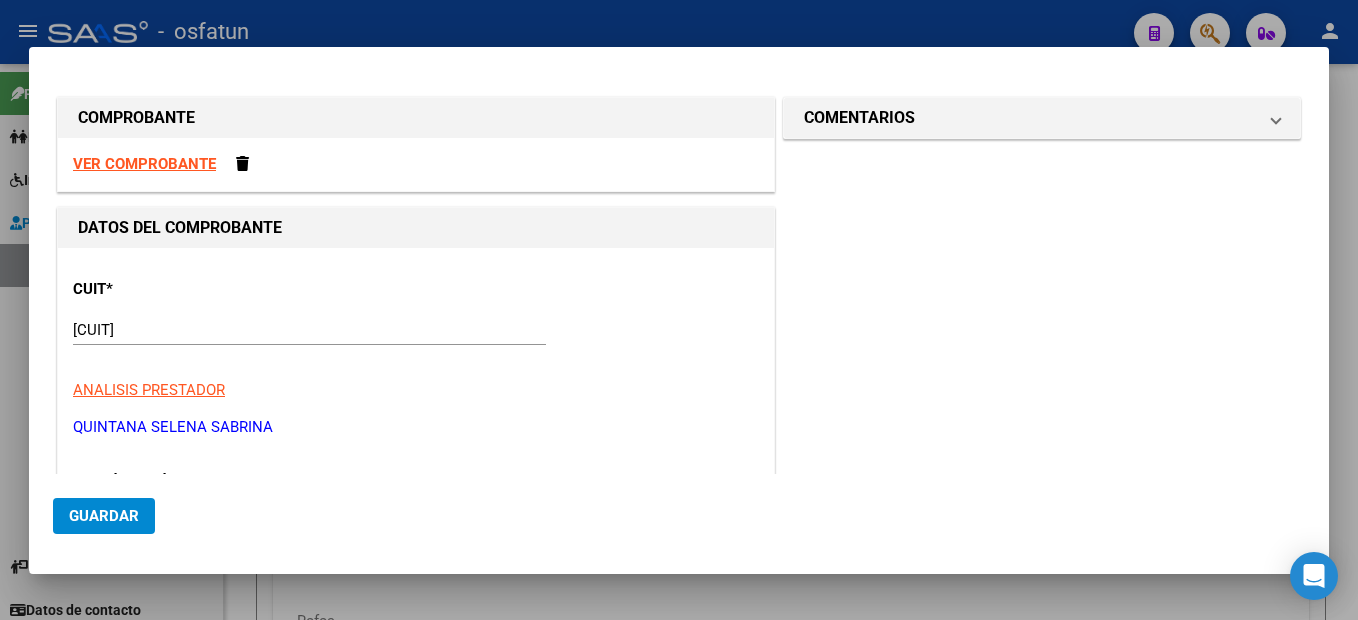 type on "1" 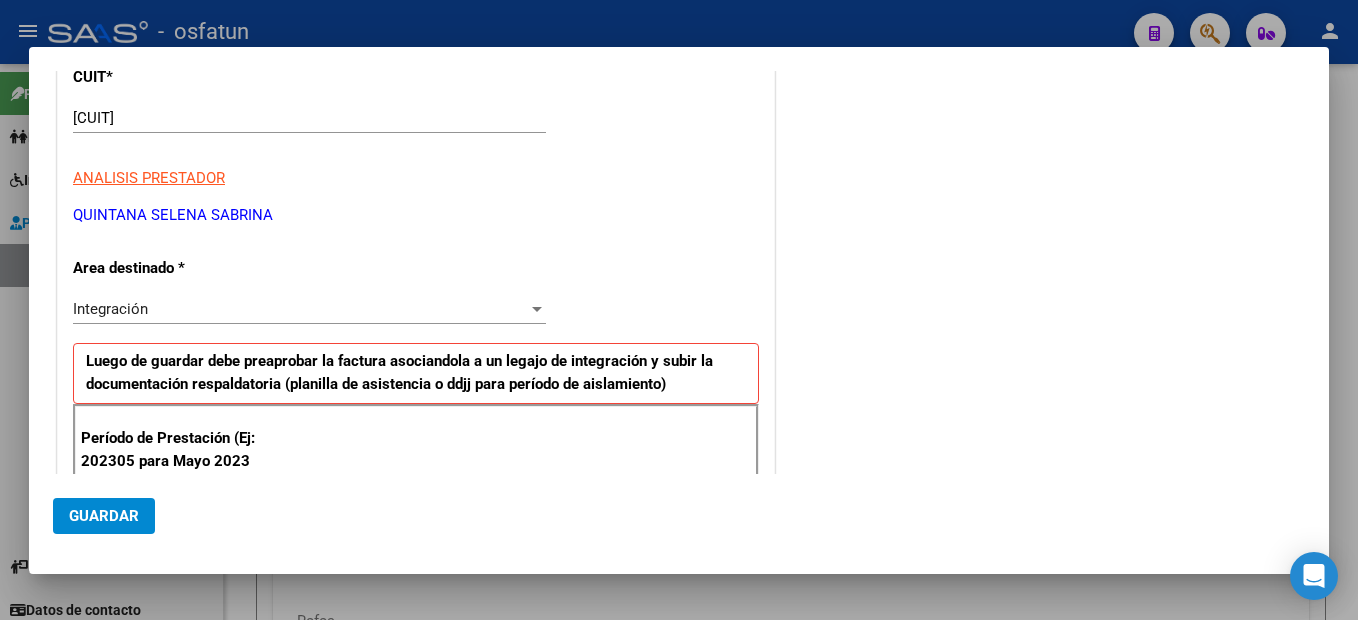 scroll, scrollTop: 442, scrollLeft: 0, axis: vertical 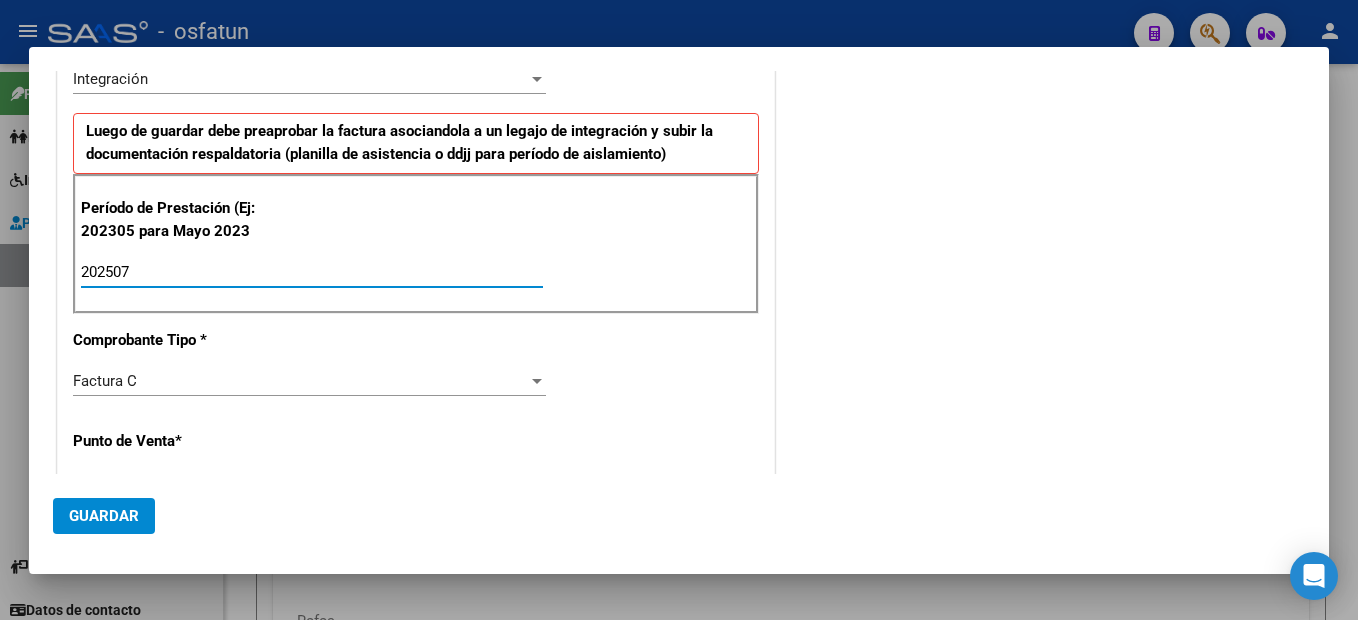 type on "202507" 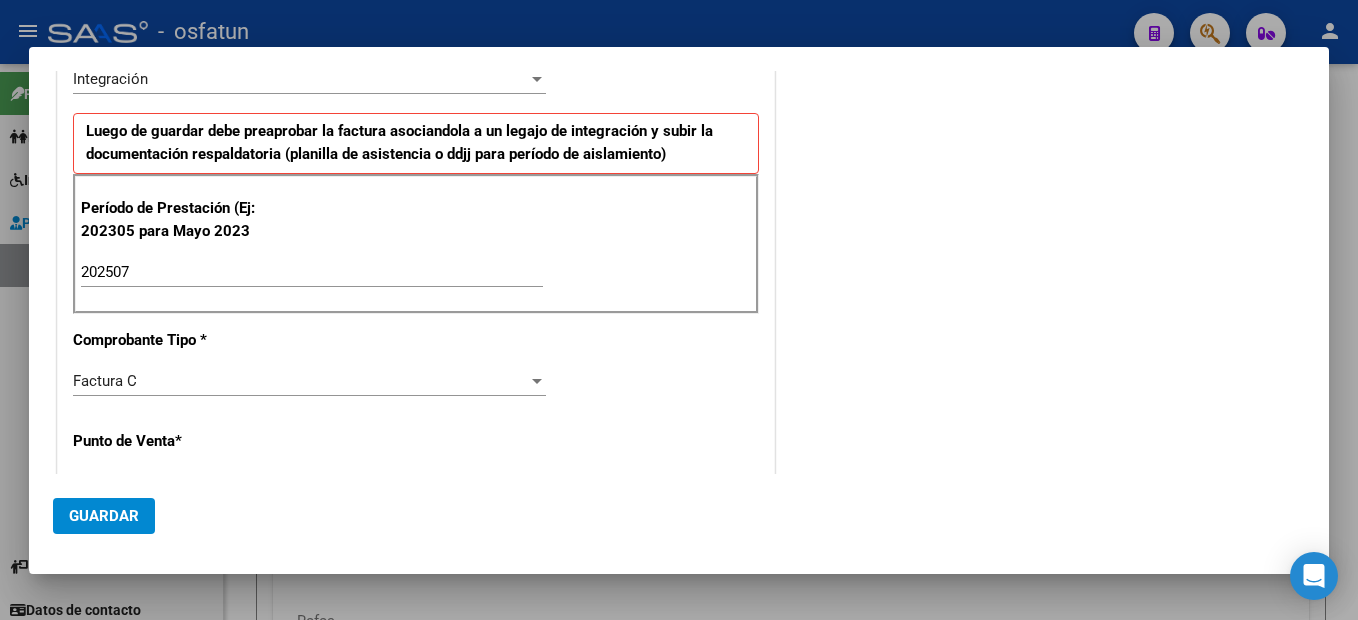 scroll, scrollTop: 653, scrollLeft: 0, axis: vertical 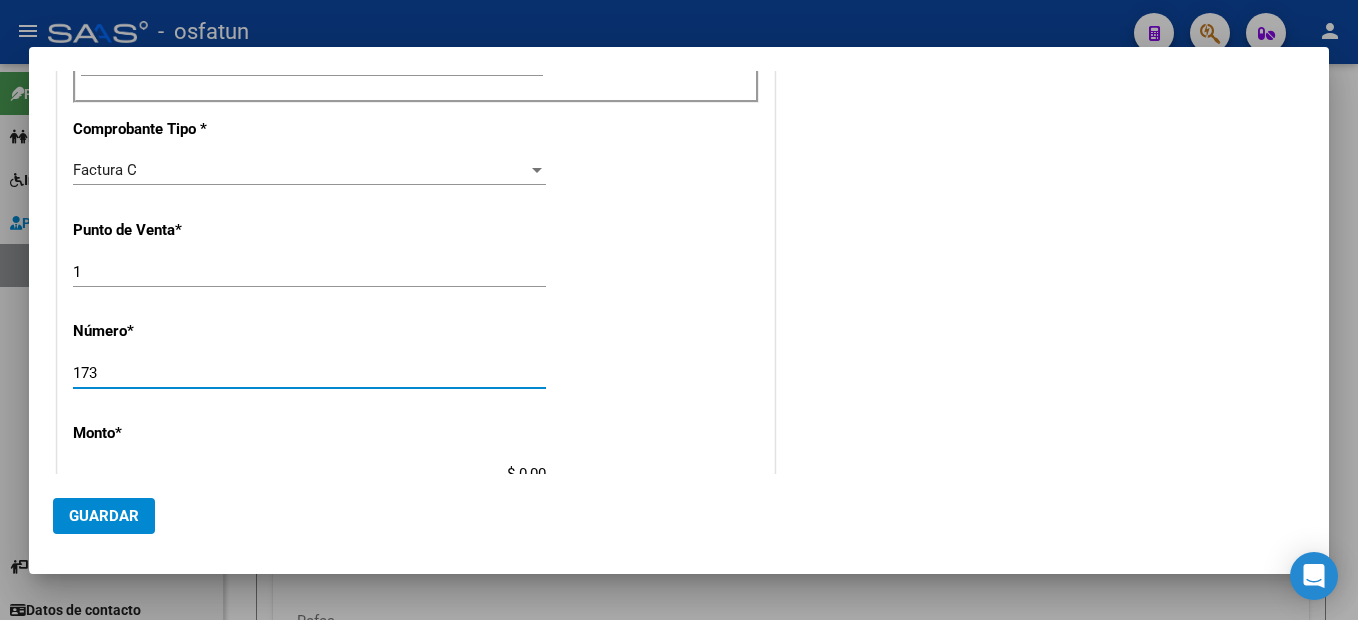 type on "173" 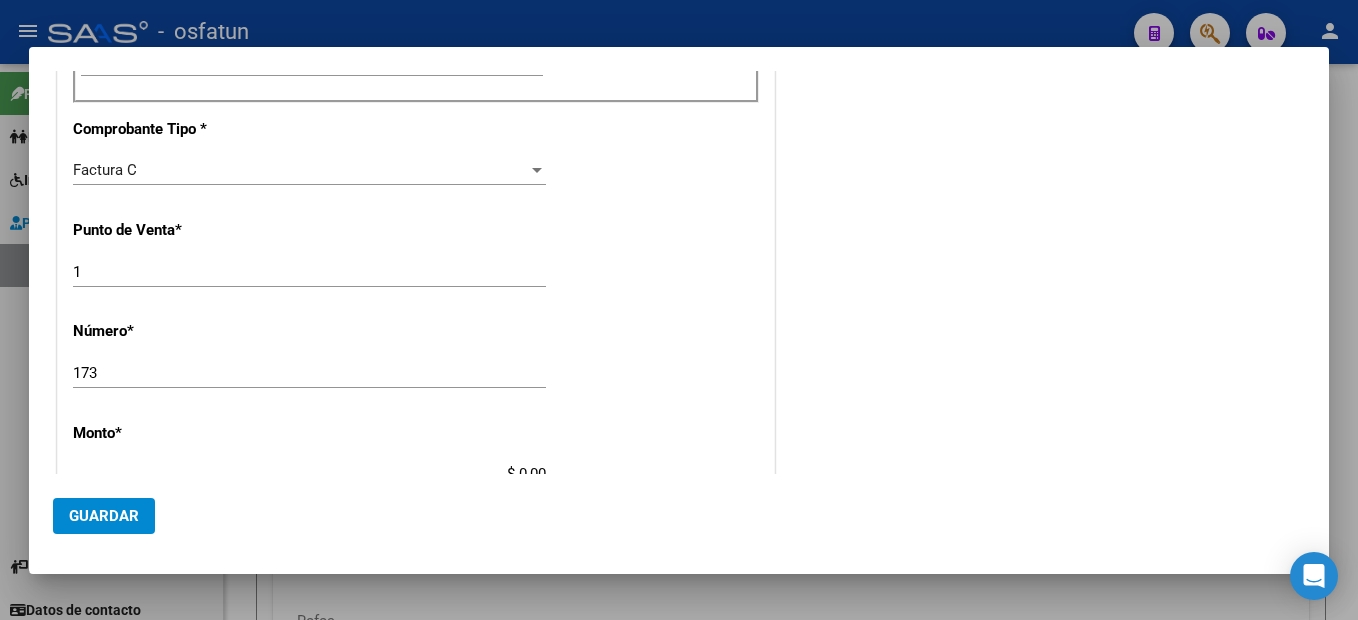 scroll, scrollTop: 663, scrollLeft: 0, axis: vertical 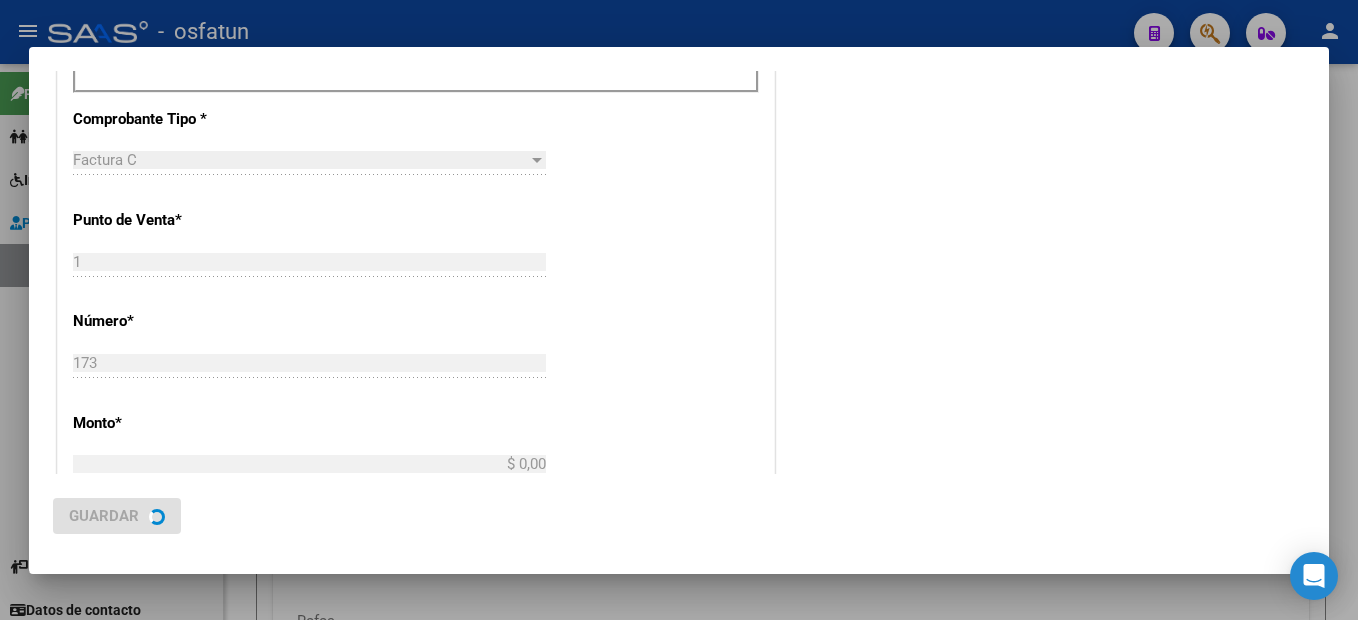 type on "$ 98.964,88" 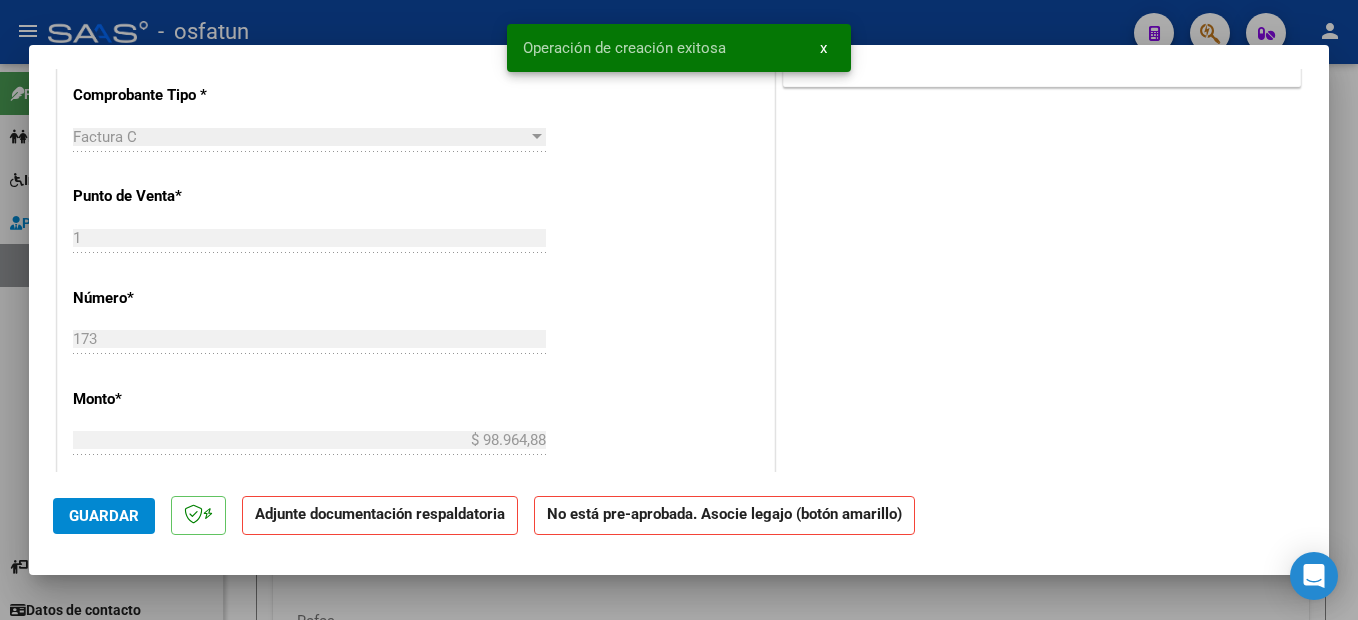 scroll, scrollTop: 0, scrollLeft: 0, axis: both 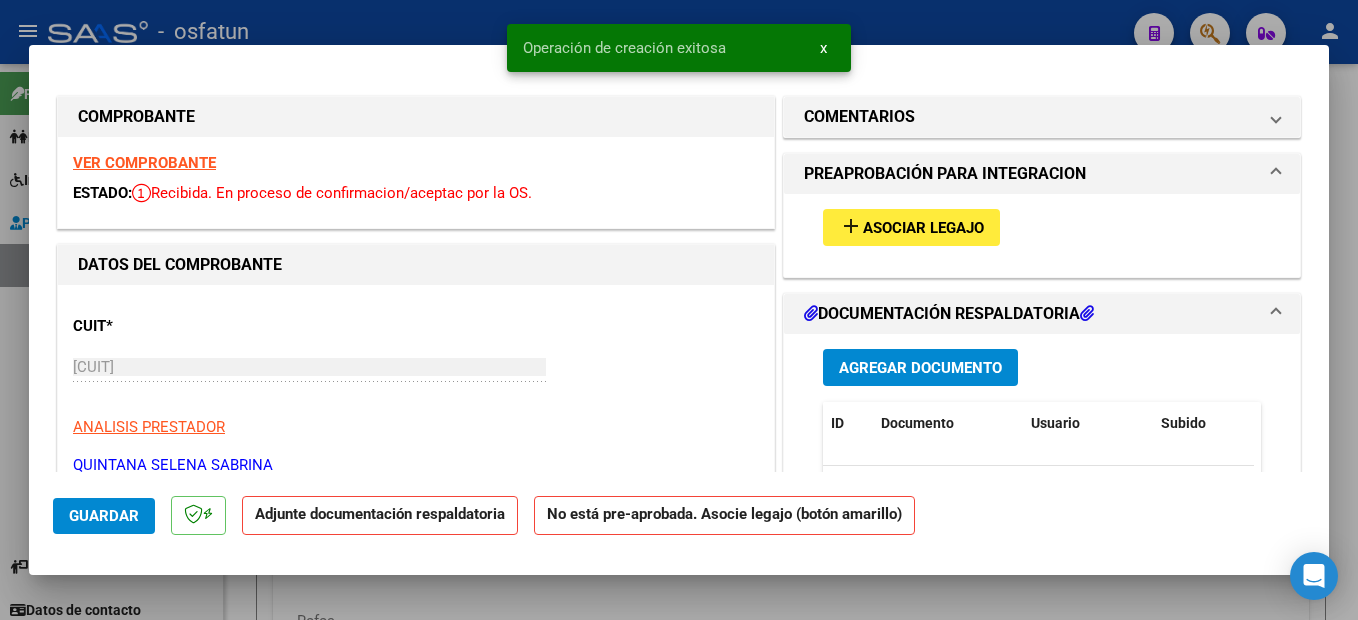 click on "Asociar Legajo" at bounding box center (923, 228) 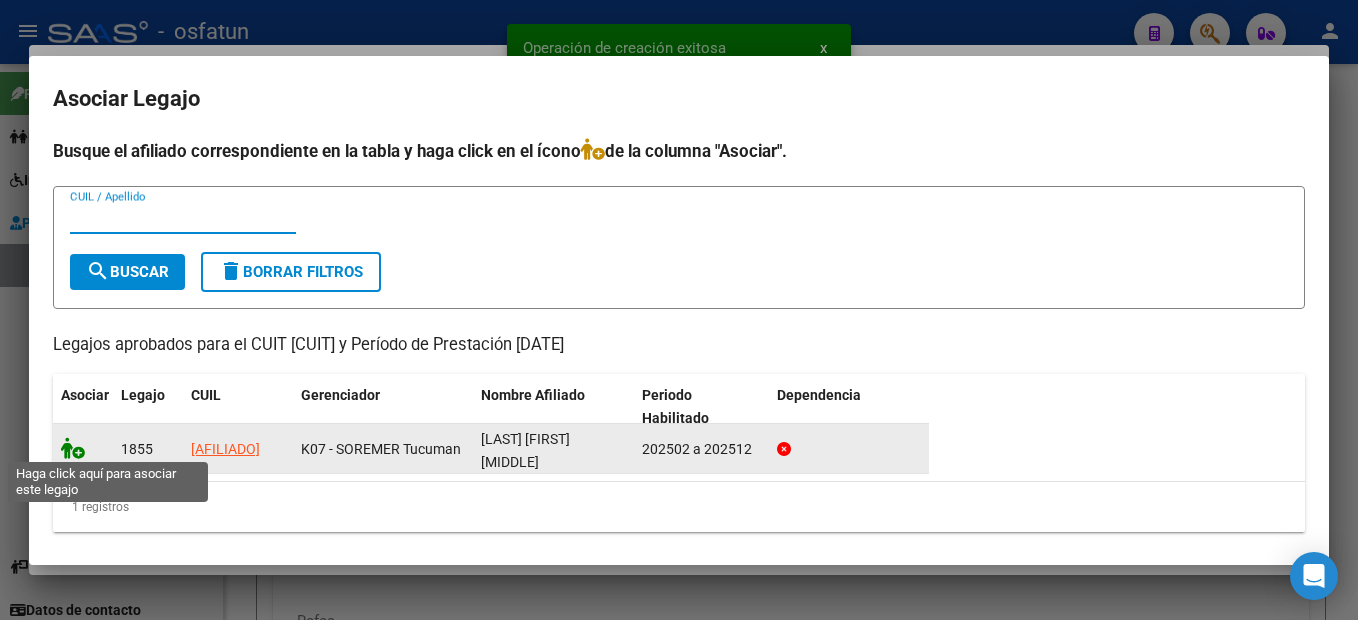 click 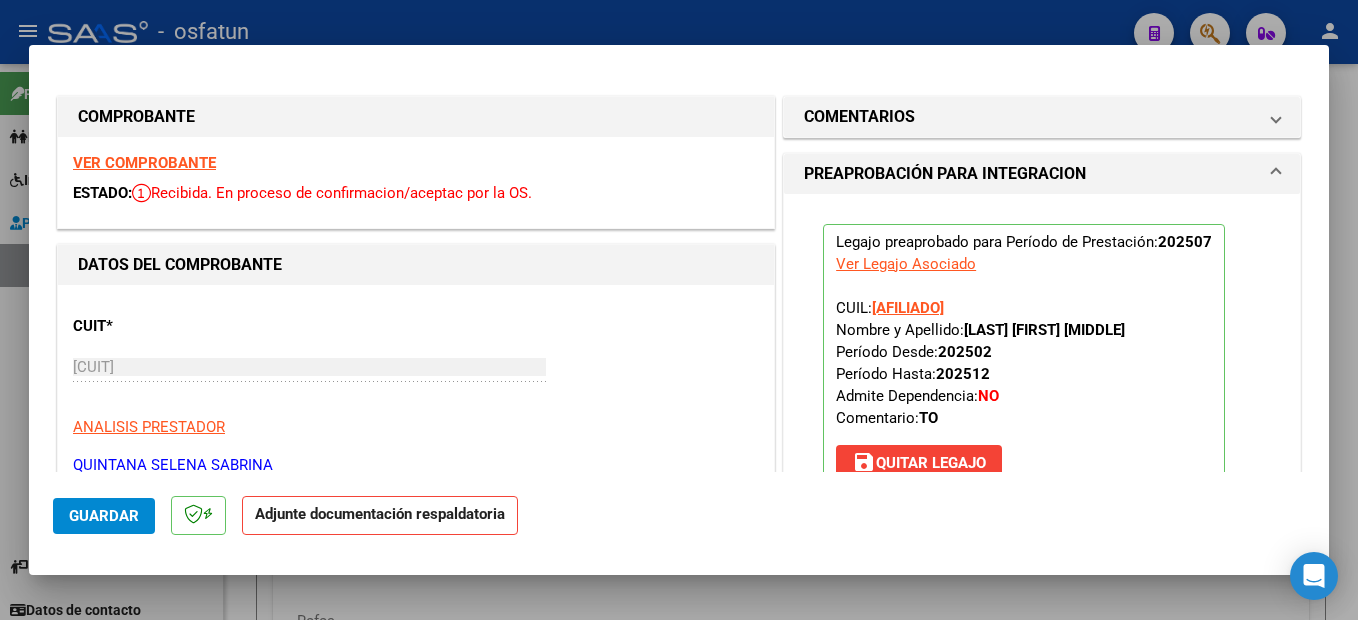 scroll, scrollTop: 300, scrollLeft: 0, axis: vertical 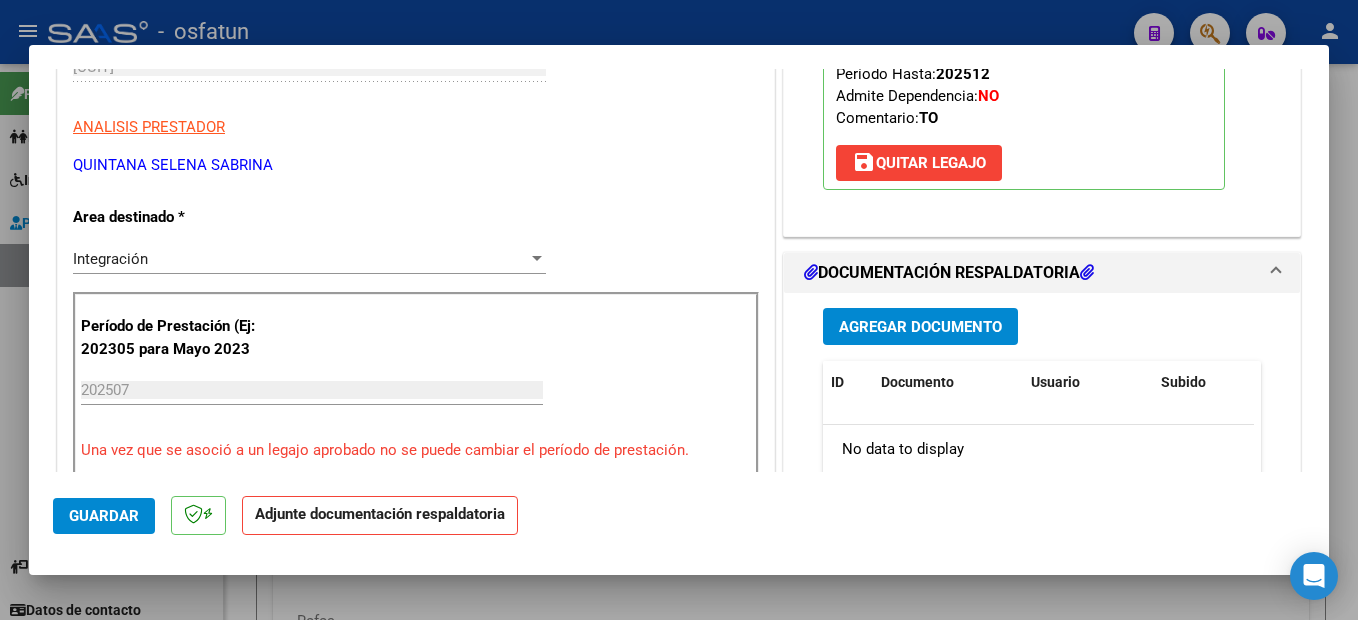 click on "Agregar Documento" at bounding box center (920, 327) 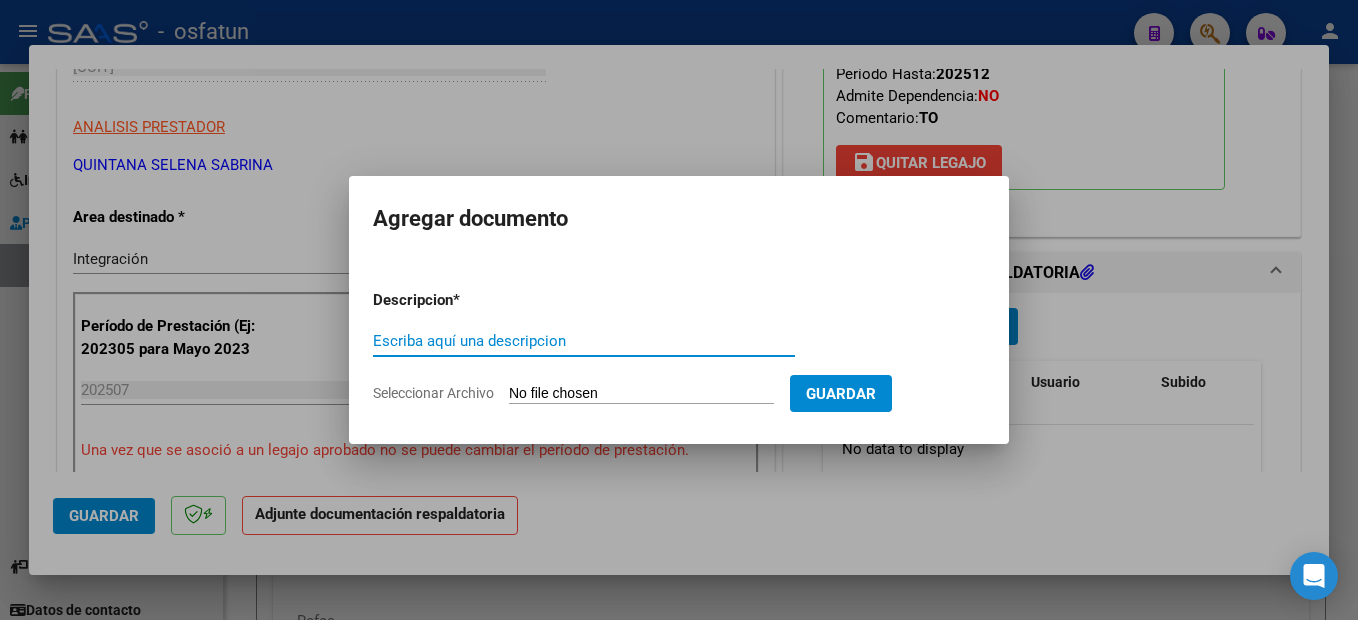 click on "Escriba aquí una descripcion" at bounding box center [584, 341] 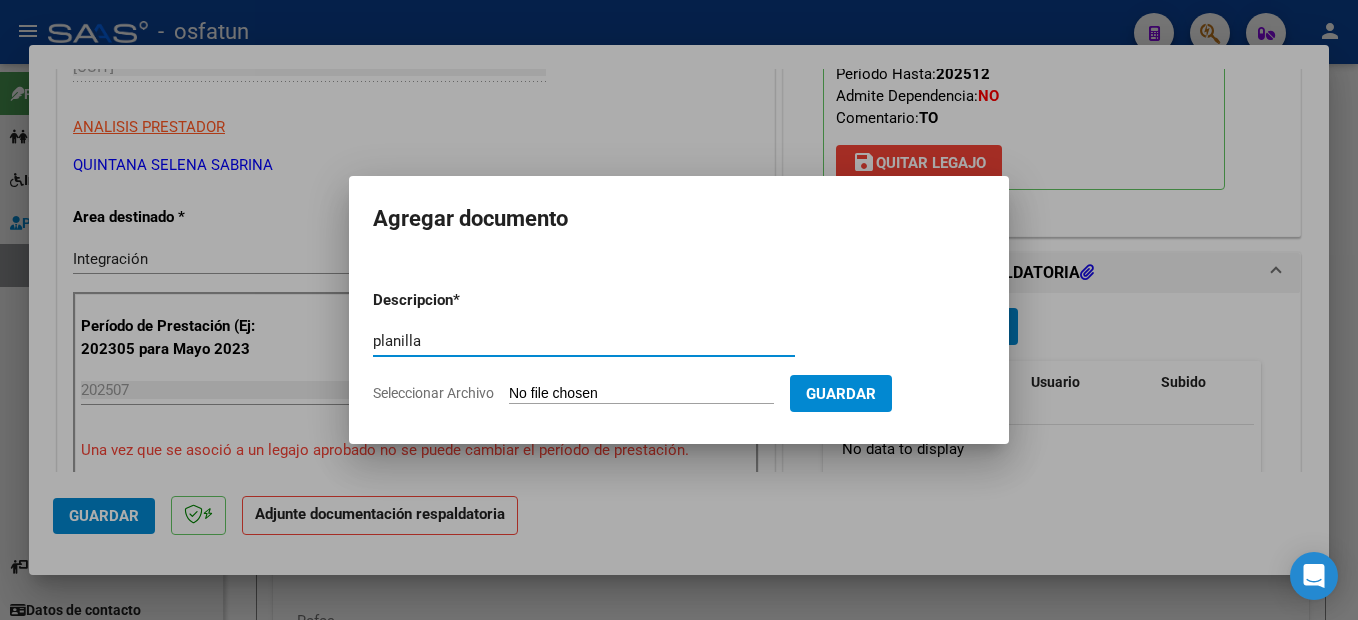 type on "planilla" 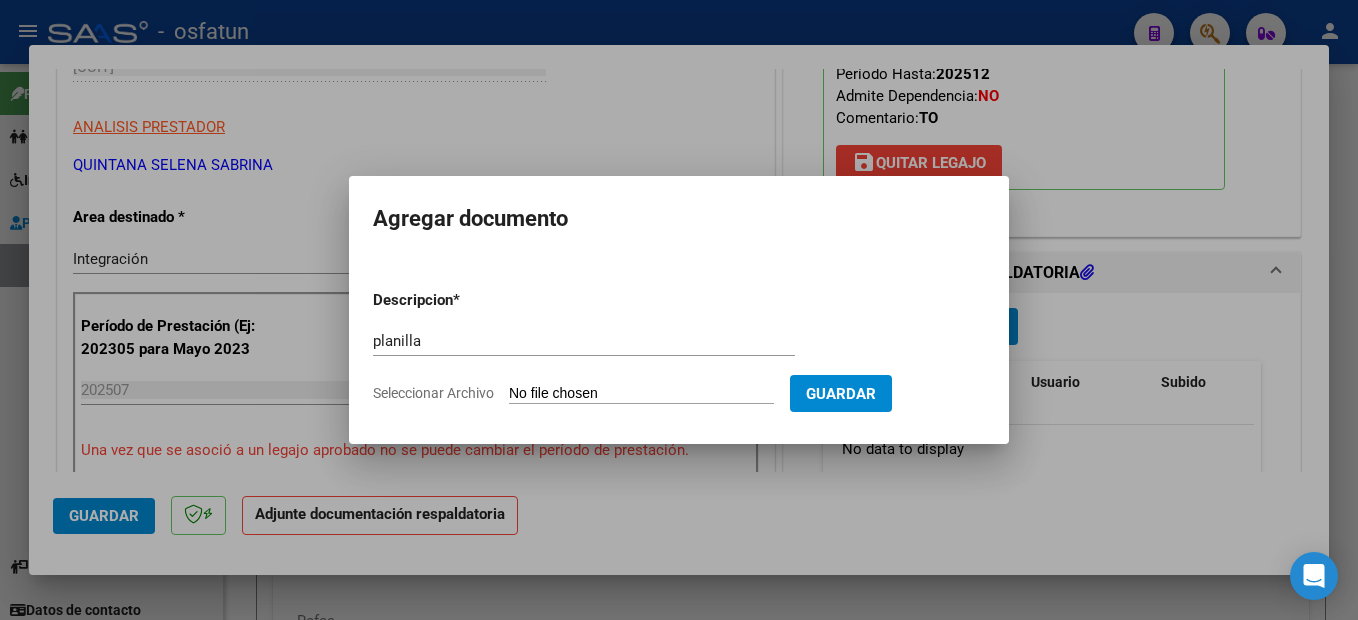 click on "Seleccionar Archivo" at bounding box center (641, 394) 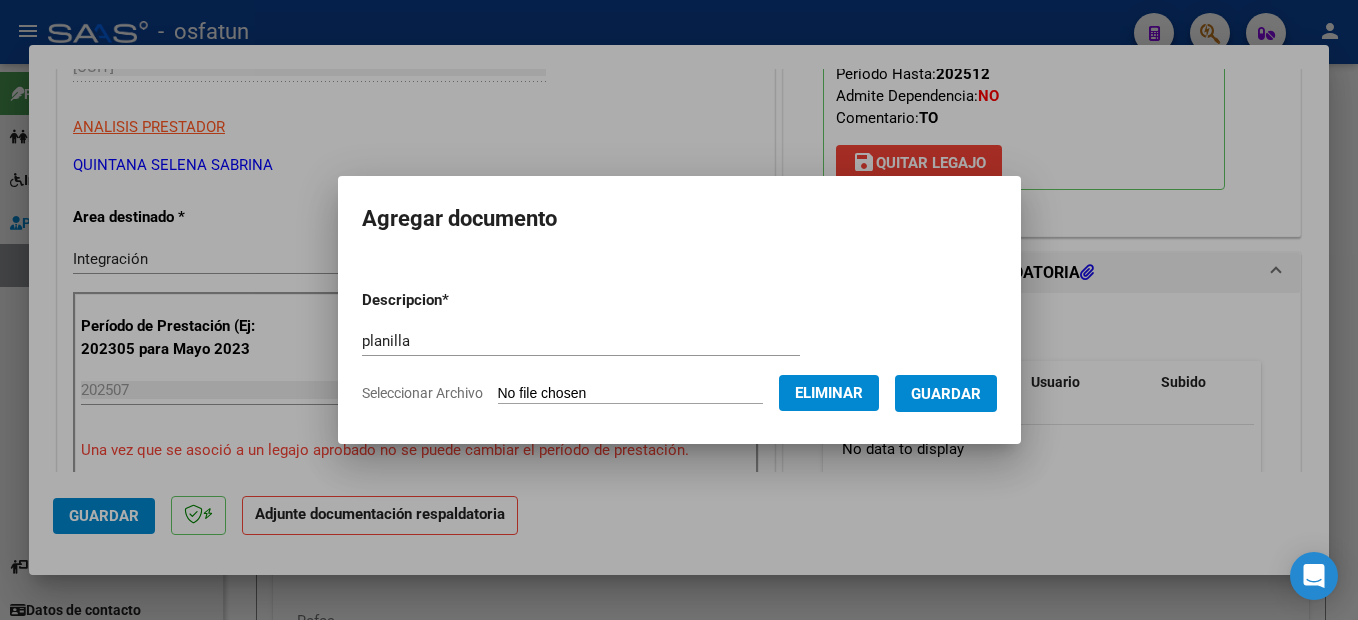click on "Guardar" at bounding box center [946, 394] 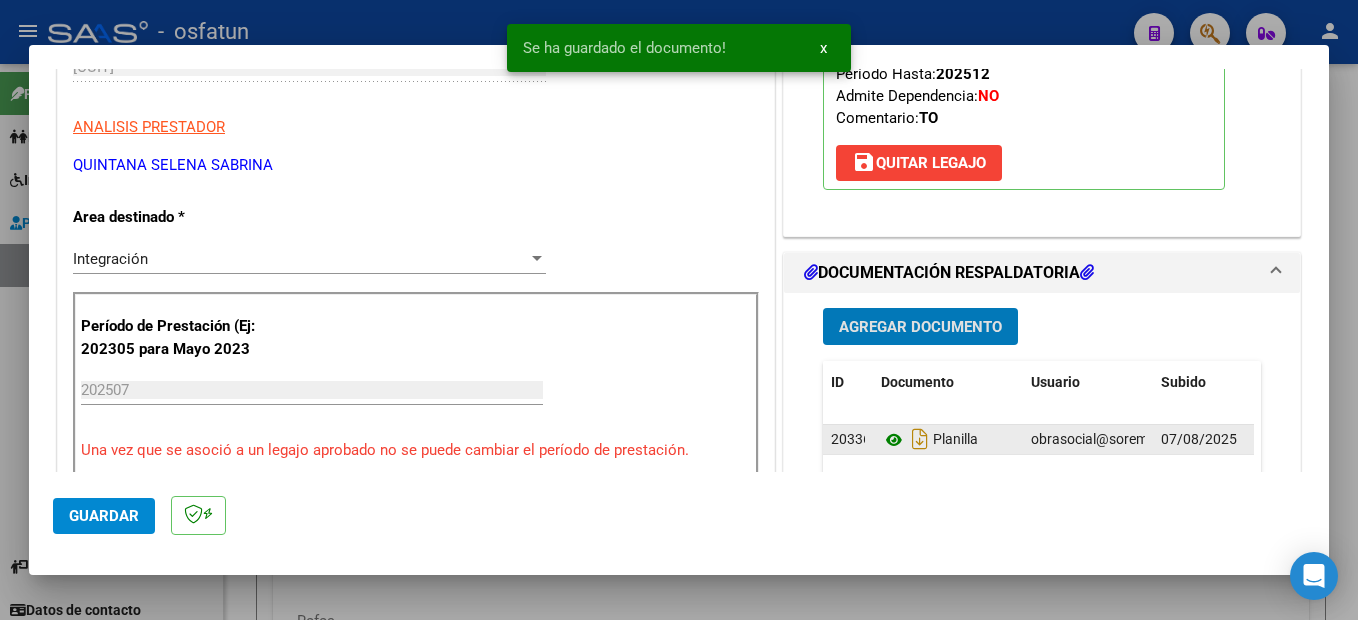 click 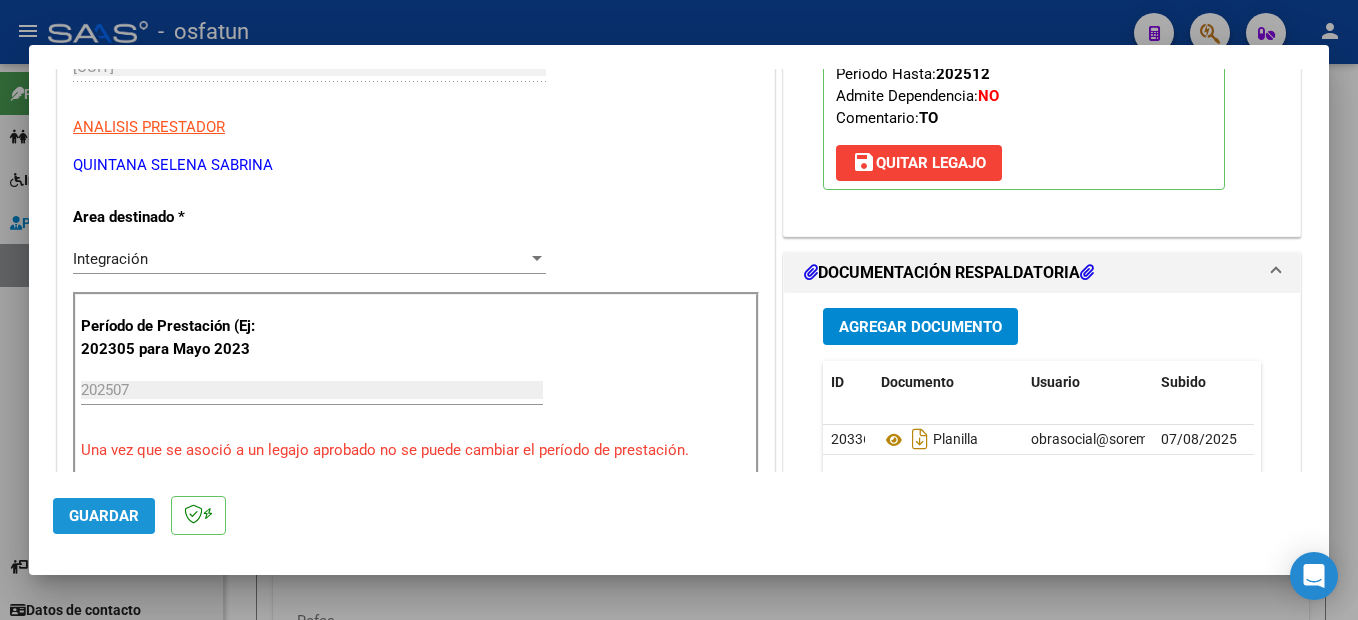click on "Guardar" 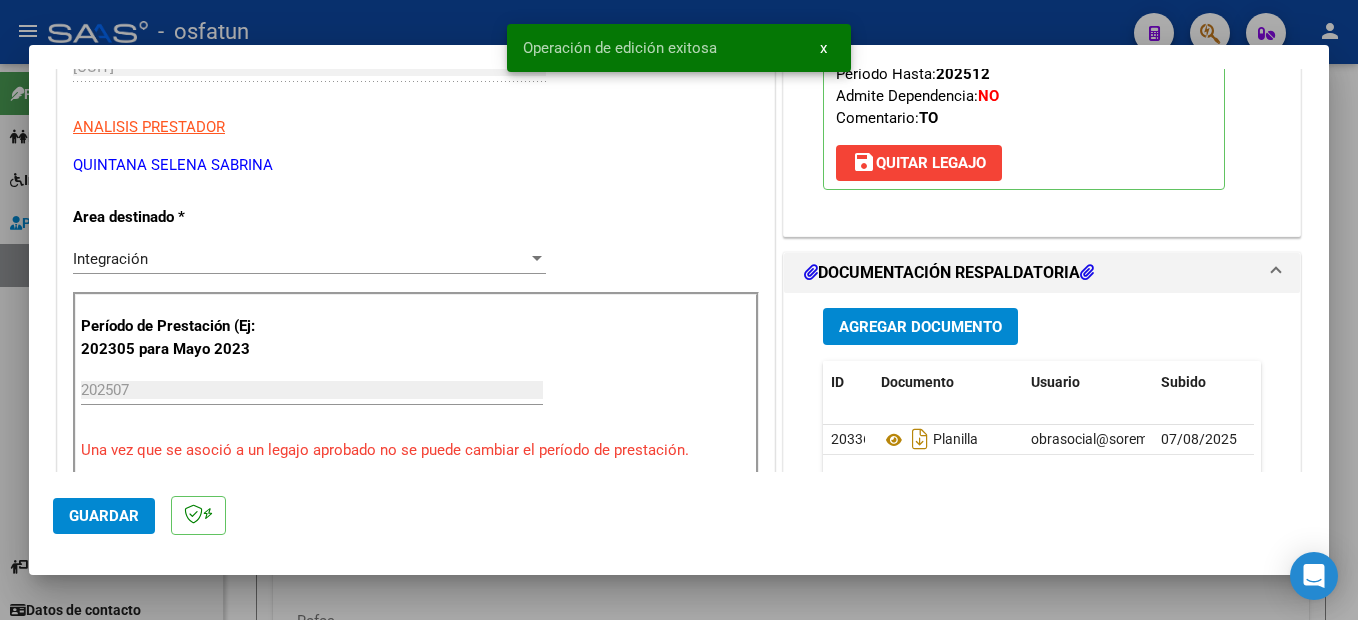drag, startPoint x: 1337, startPoint y: 285, endPoint x: 683, endPoint y: 258, distance: 654.5571 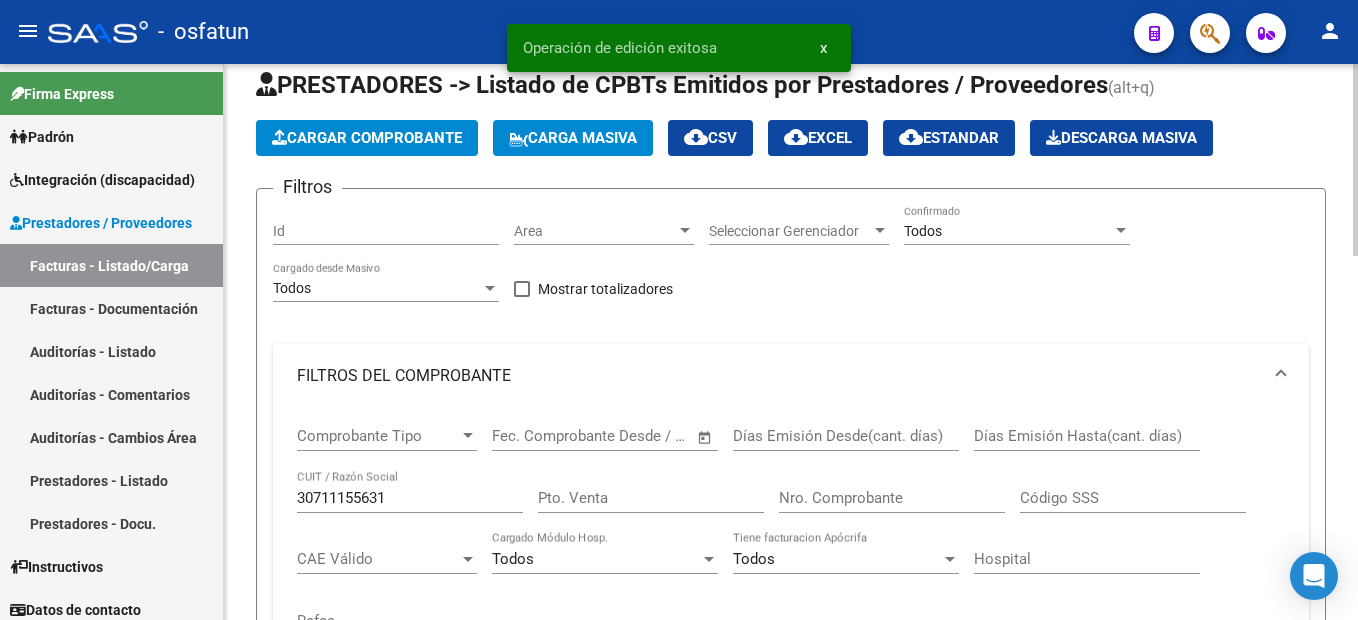 click on "Cargar Comprobante" 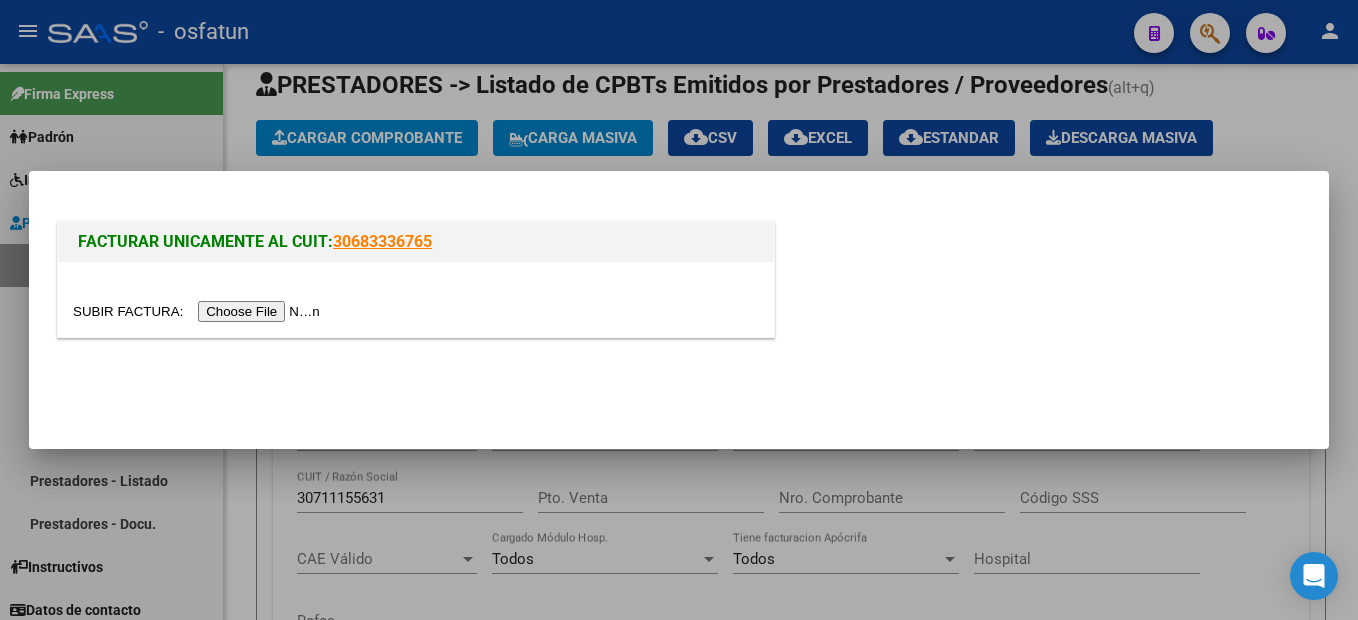 click at bounding box center (199, 311) 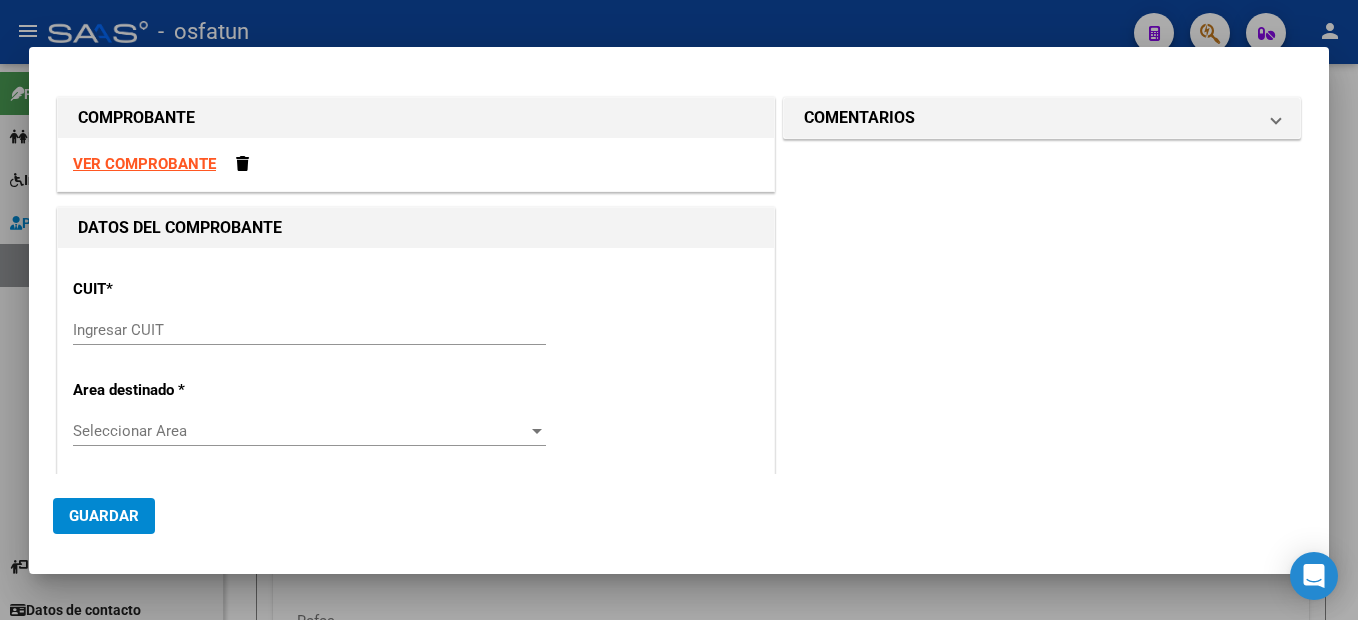 click on "VER COMPROBANTE" at bounding box center [144, 164] 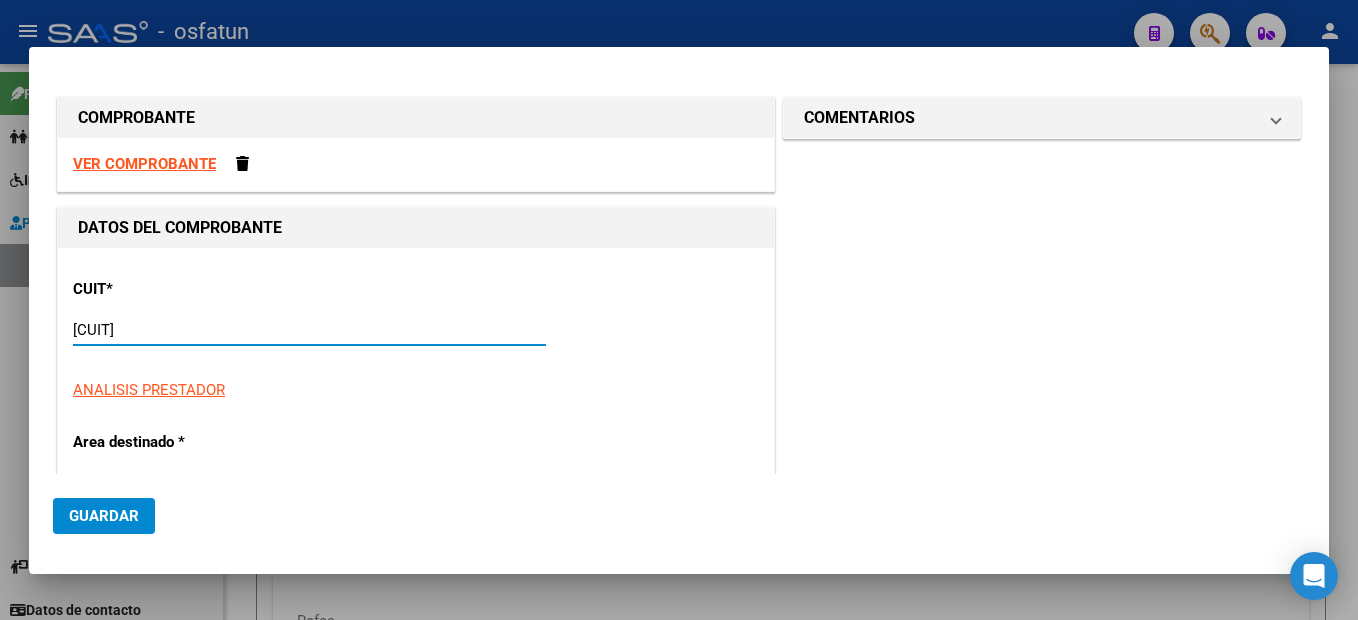 type on "27-36231256-1" 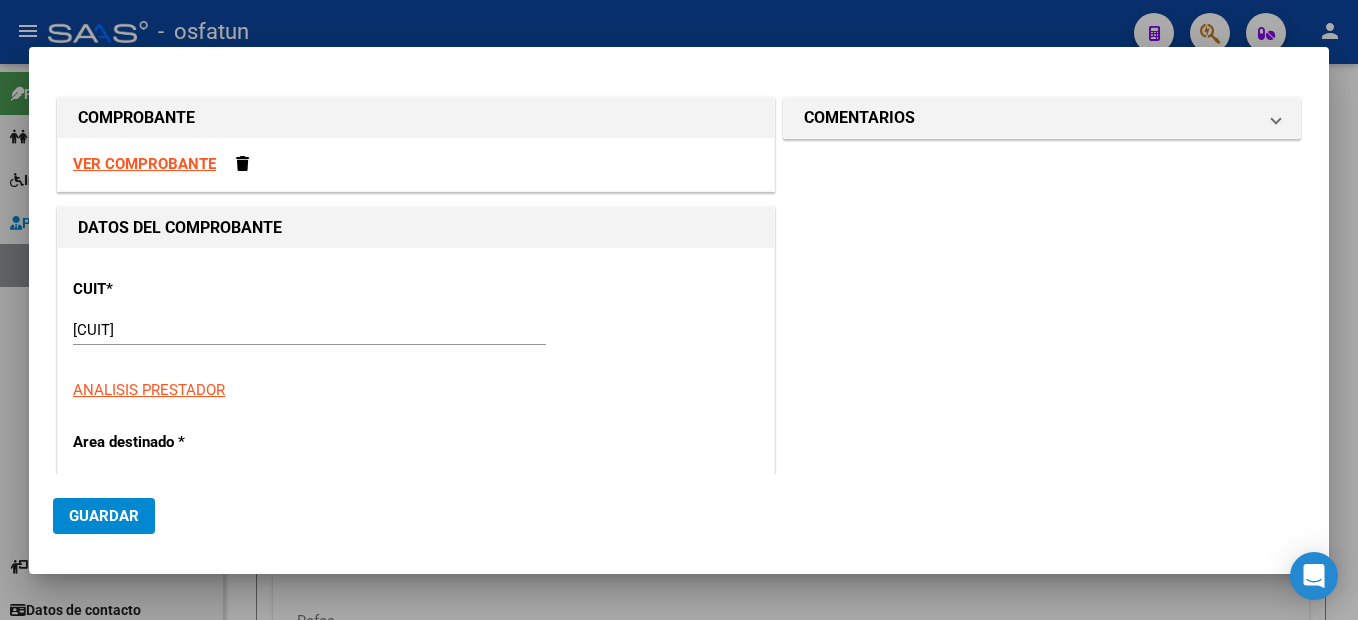 type on "3" 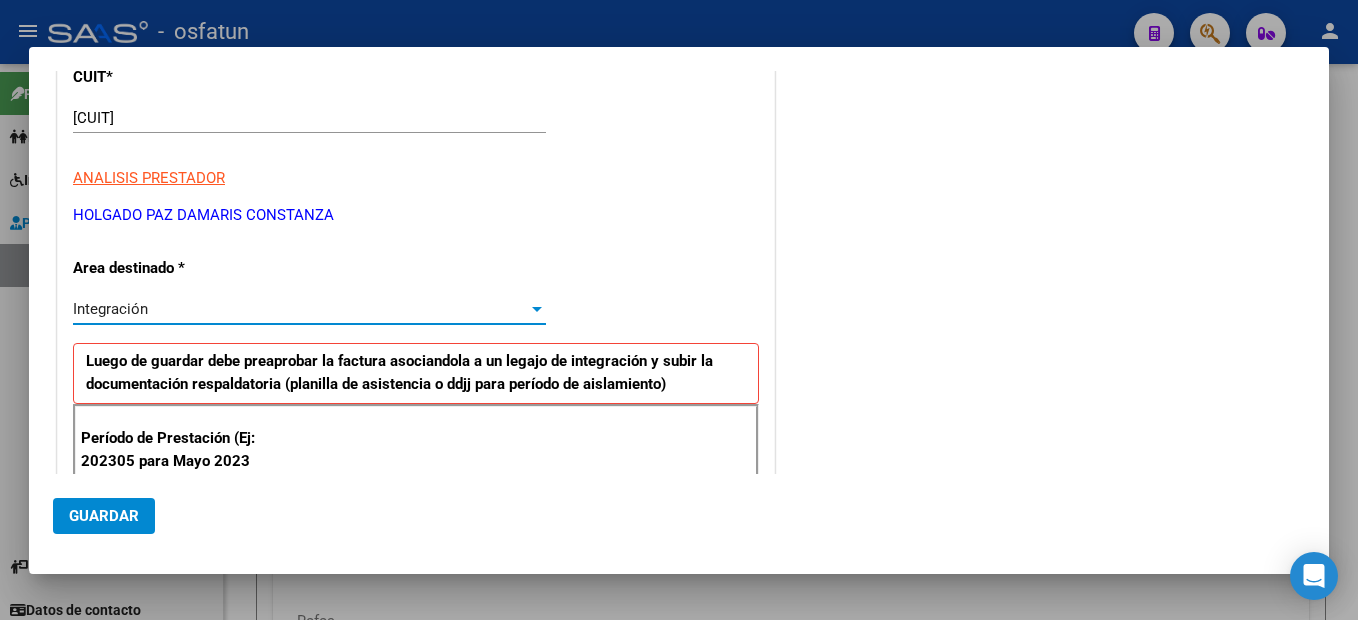 scroll, scrollTop: 512, scrollLeft: 0, axis: vertical 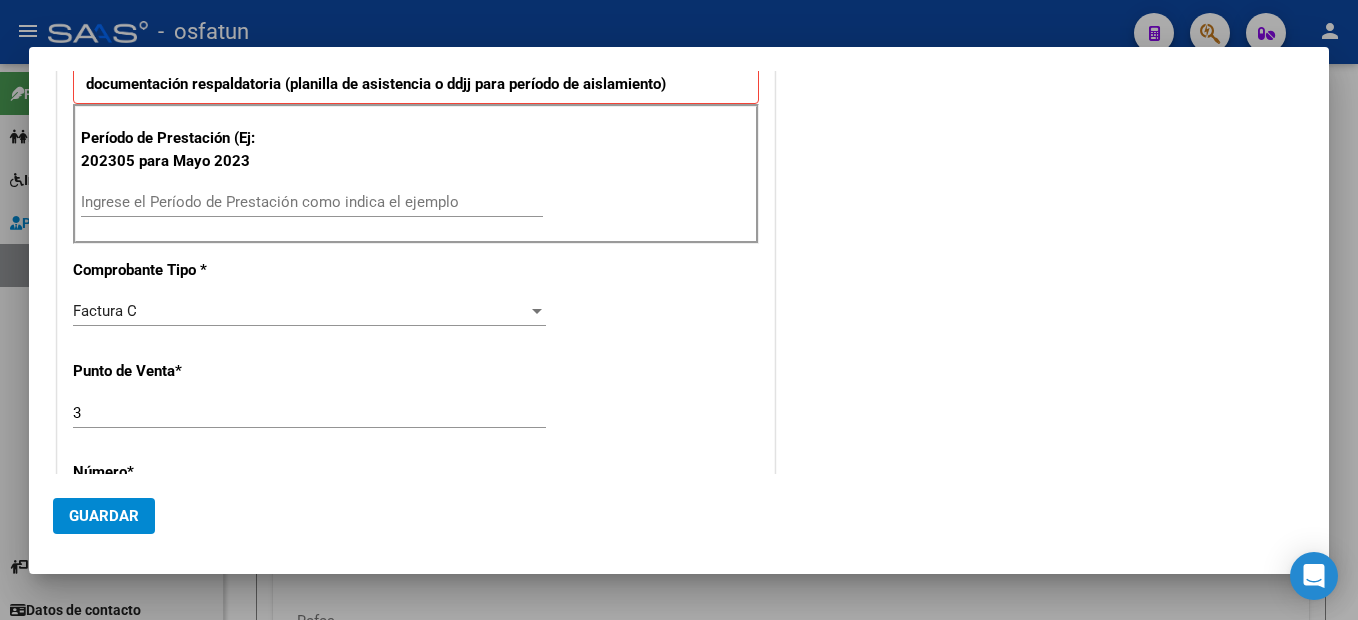 drag, startPoint x: 276, startPoint y: 199, endPoint x: 276, endPoint y: 214, distance: 15 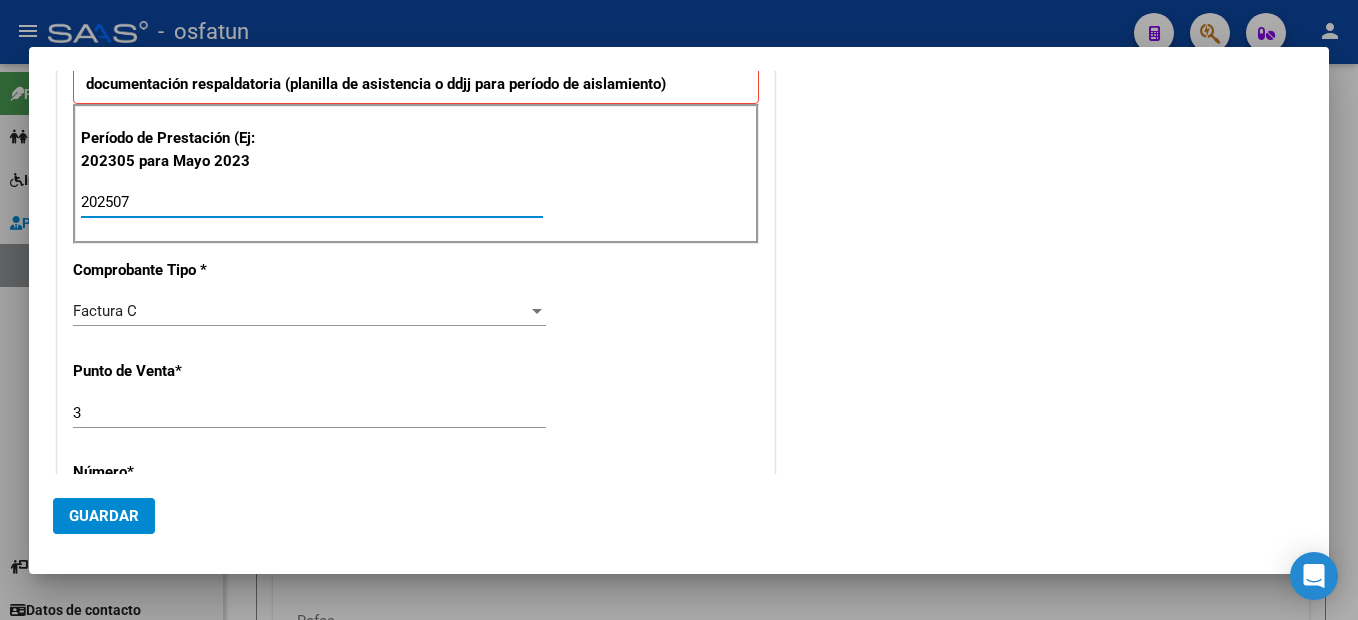 type on "202507" 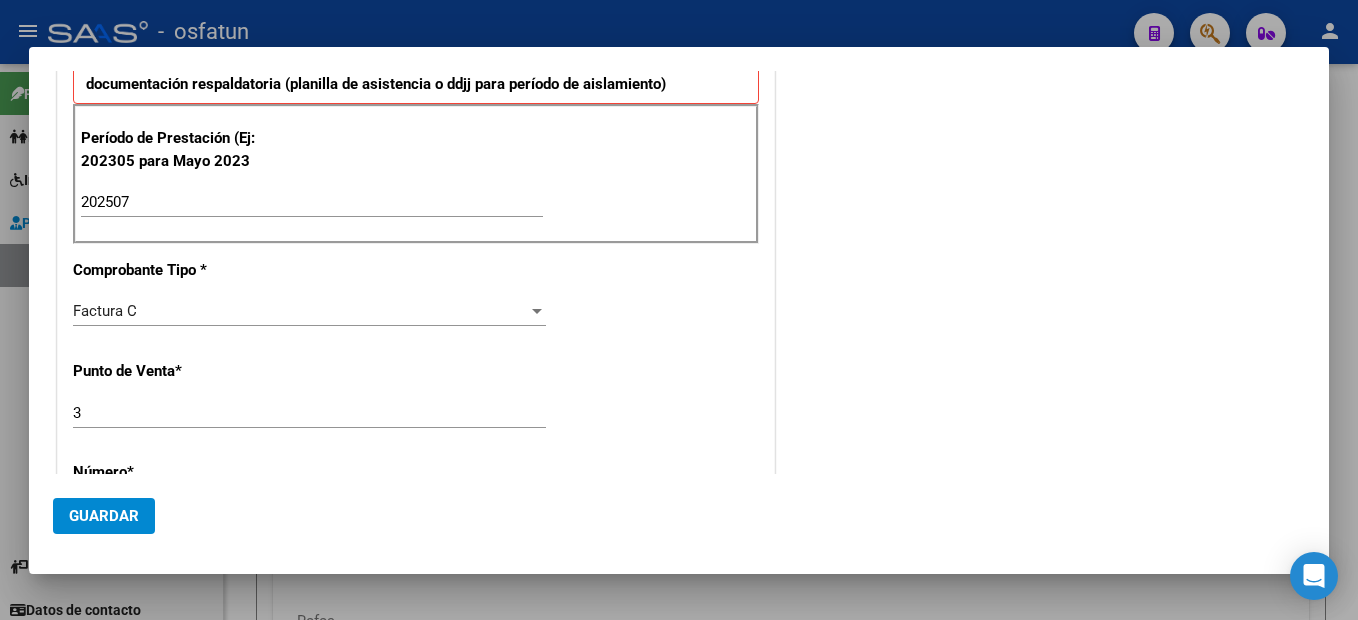 scroll, scrollTop: 754, scrollLeft: 0, axis: vertical 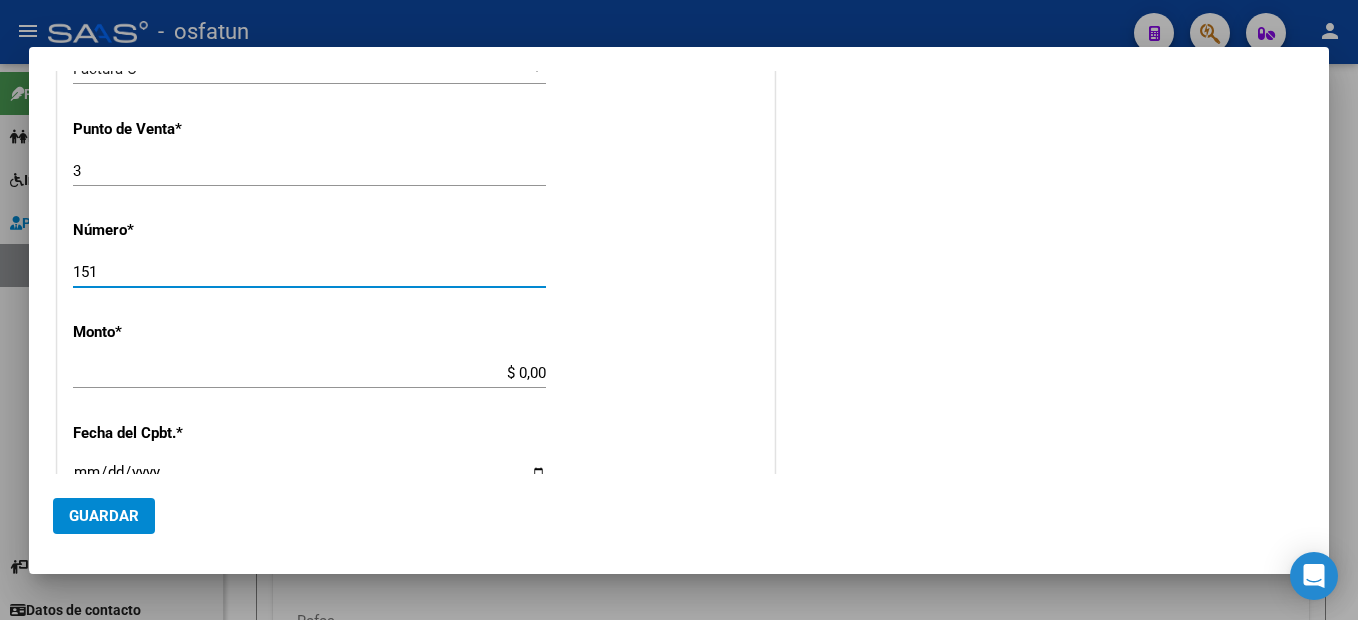 type on "151" 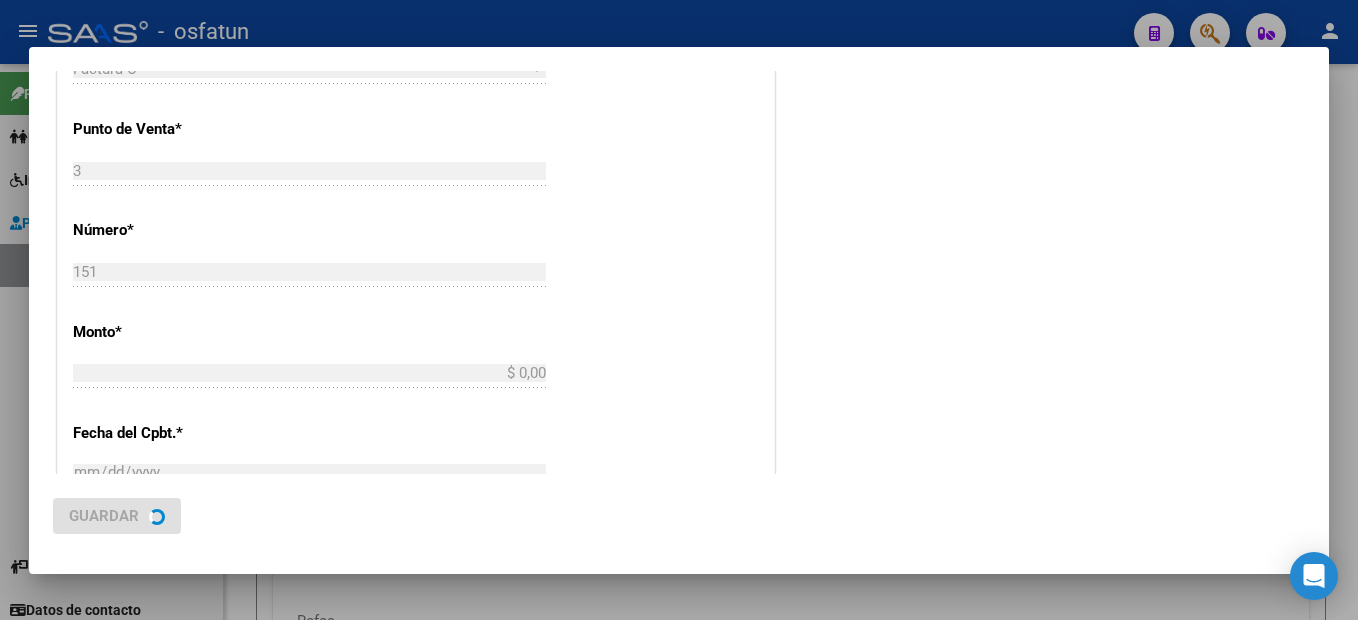type on "$ 307.654,34" 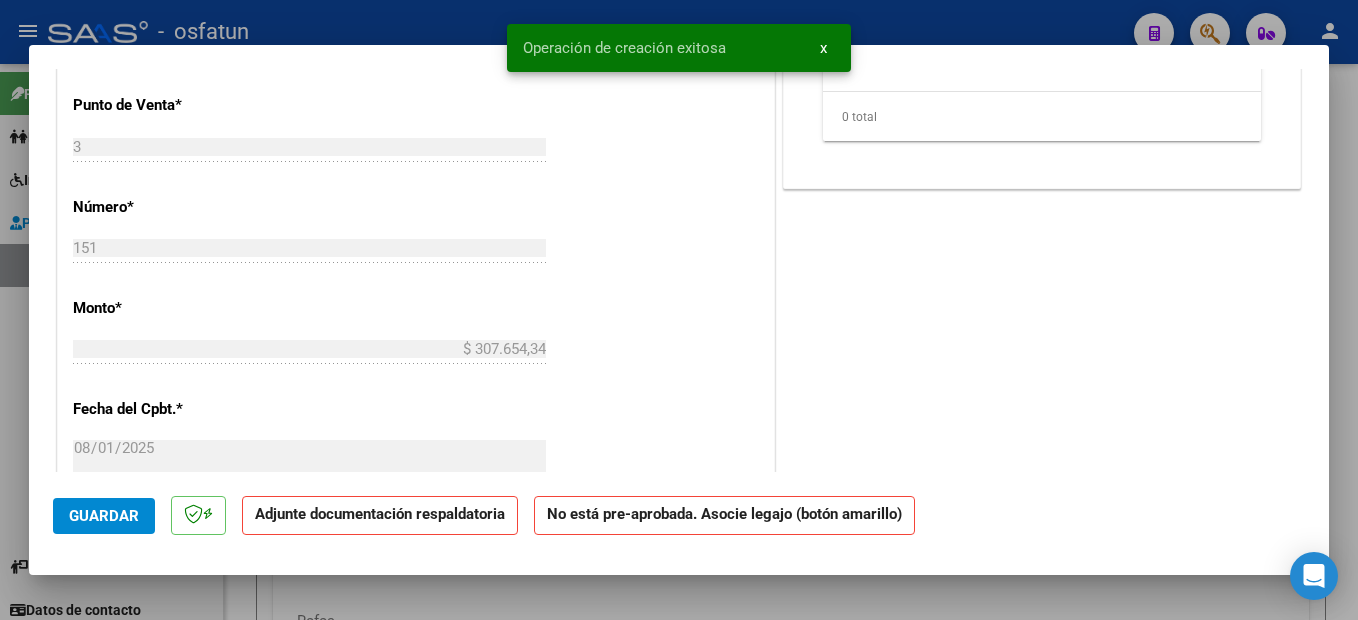 scroll, scrollTop: 0, scrollLeft: 0, axis: both 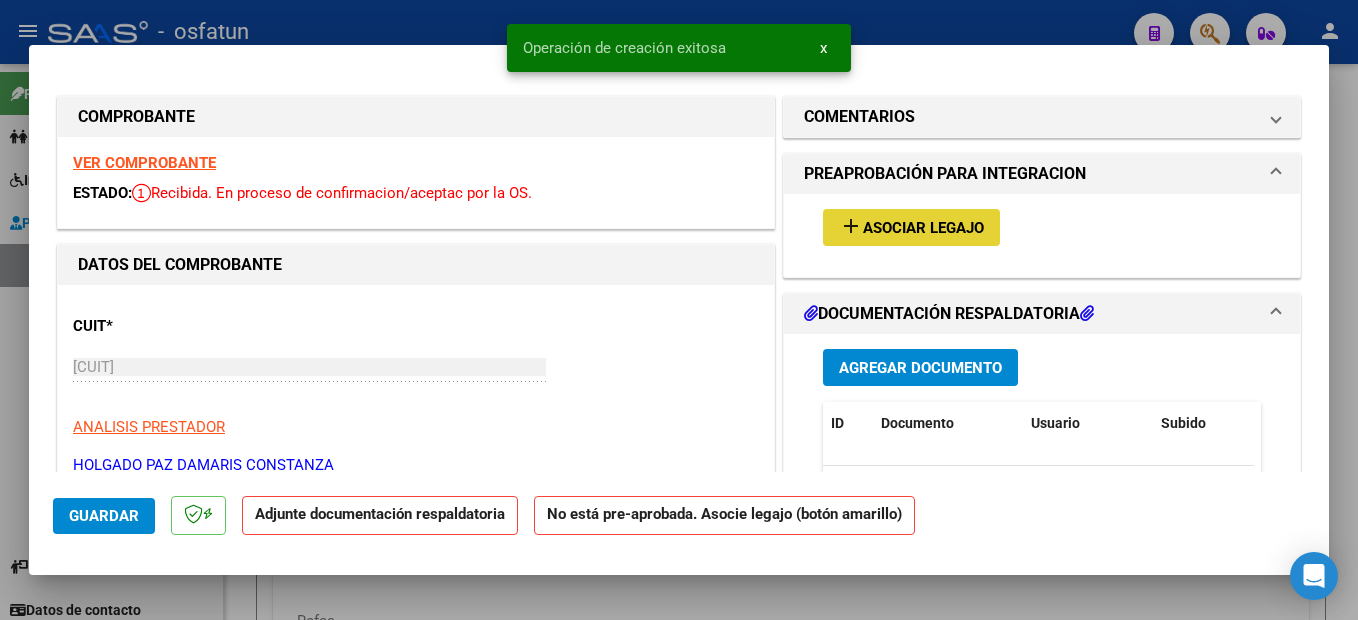click on "Asociar Legajo" at bounding box center [923, 228] 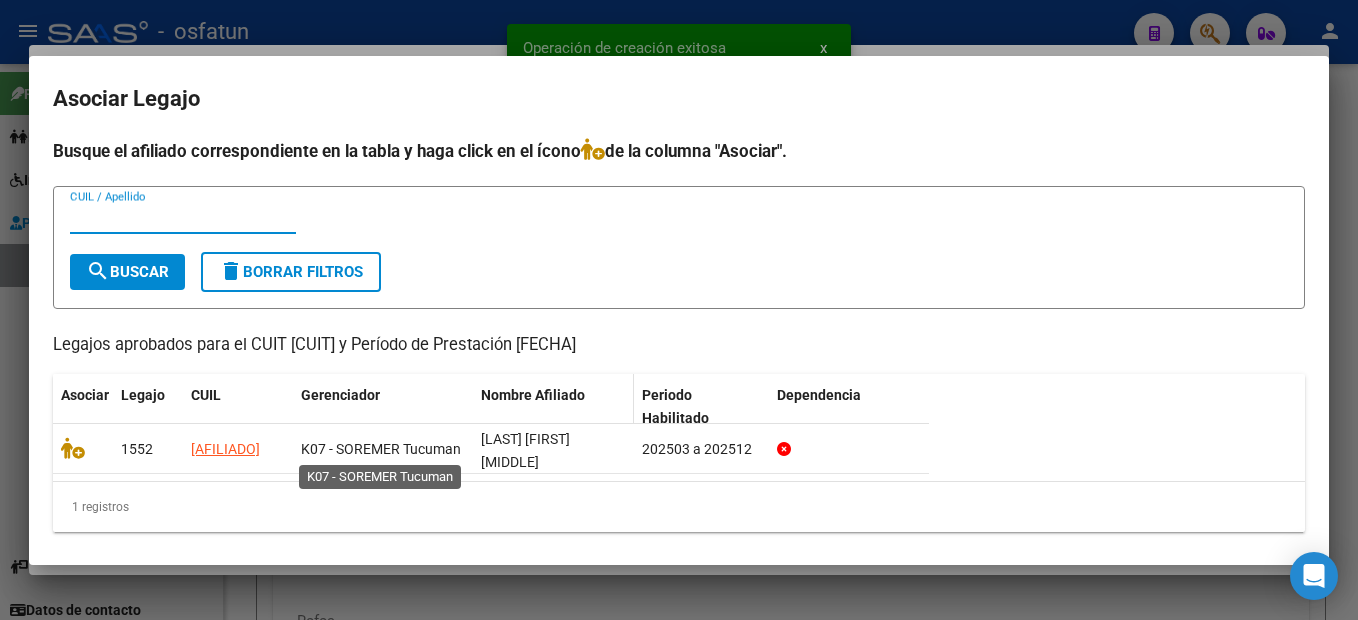 click 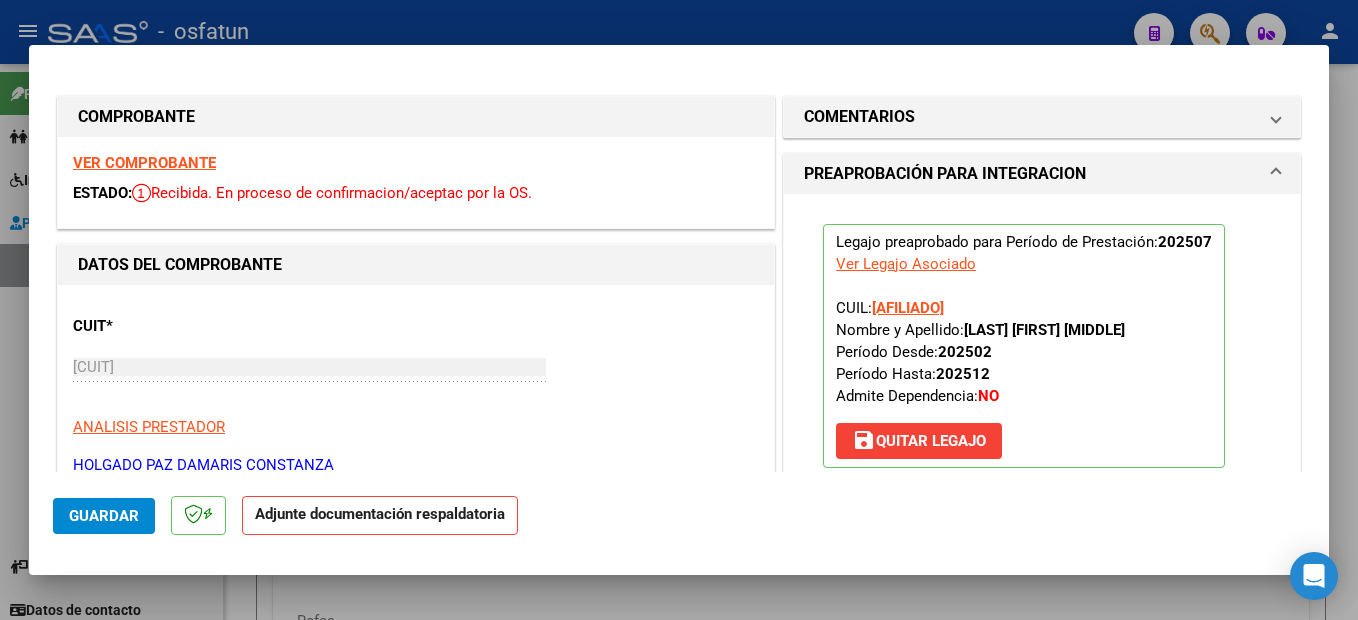 scroll, scrollTop: 300, scrollLeft: 0, axis: vertical 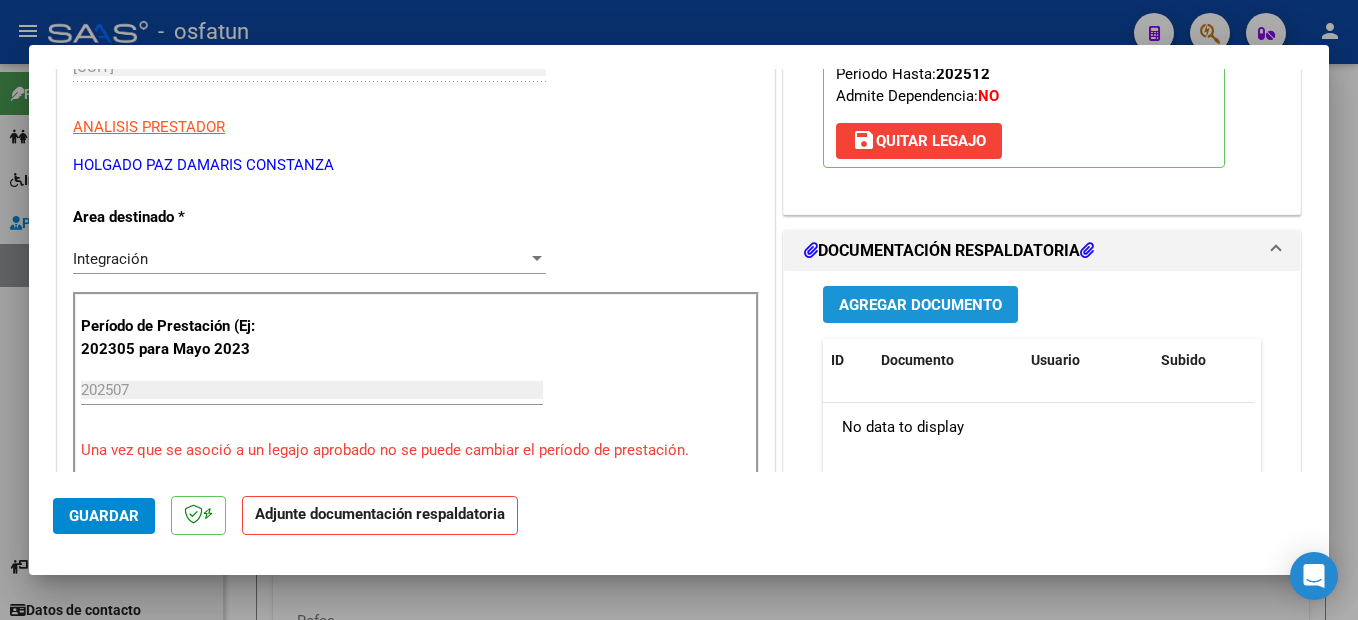 click on "Agregar Documento" at bounding box center [920, 305] 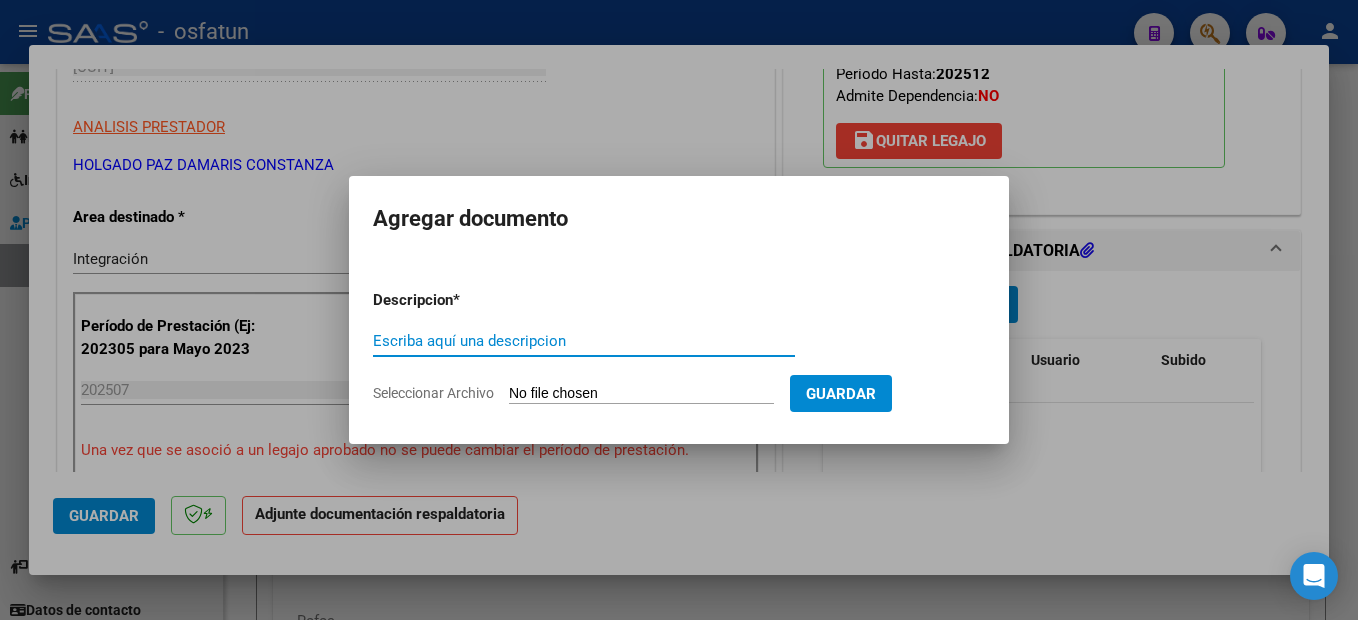 drag, startPoint x: 480, startPoint y: 359, endPoint x: 483, endPoint y: 341, distance: 18.248287 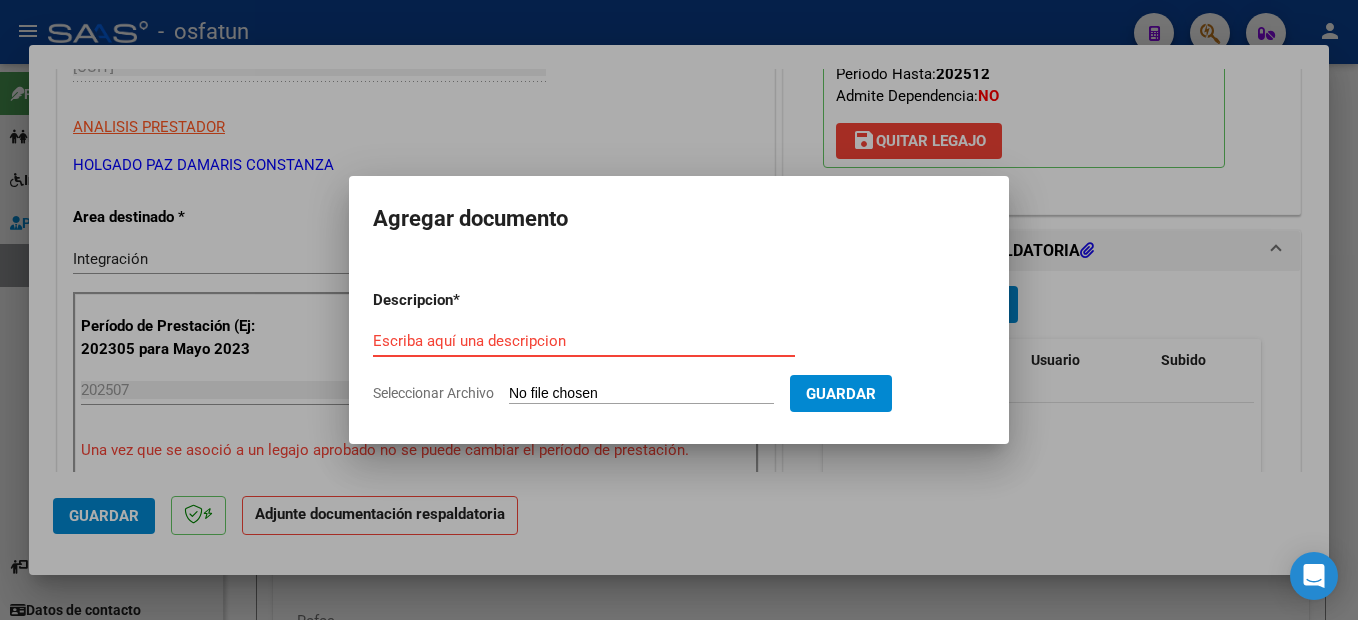 click on "Escriba aquí una descripcion" at bounding box center (584, 341) 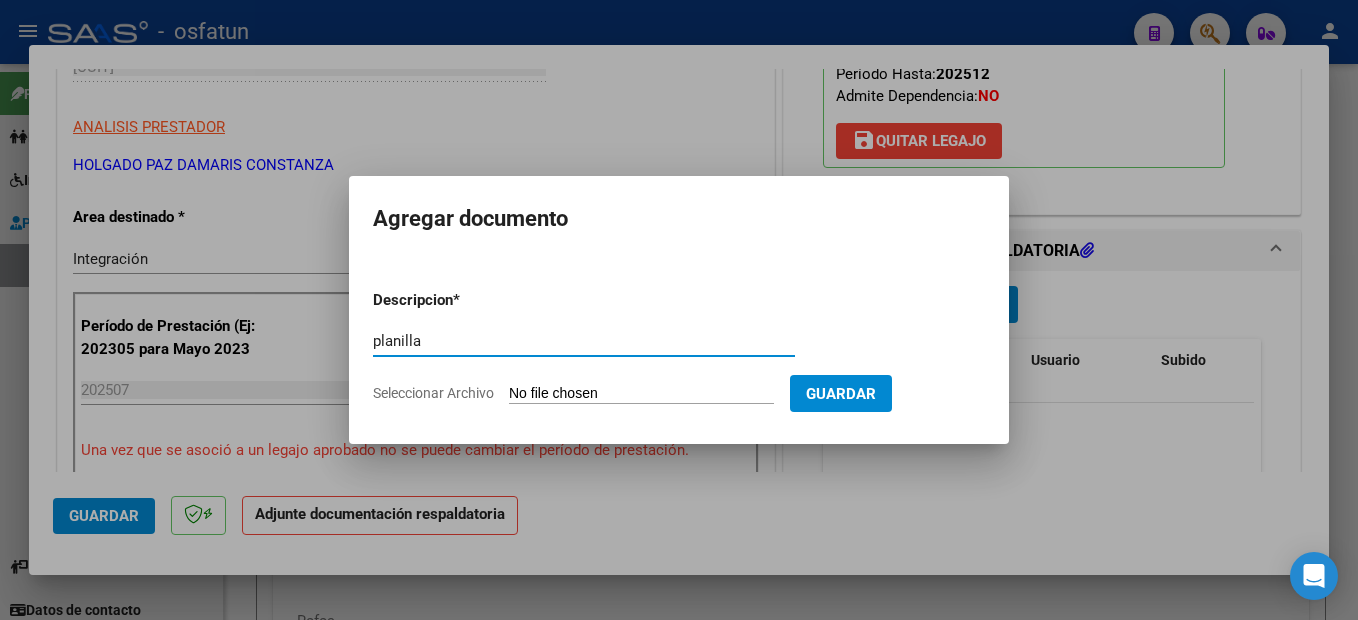type on "planilla" 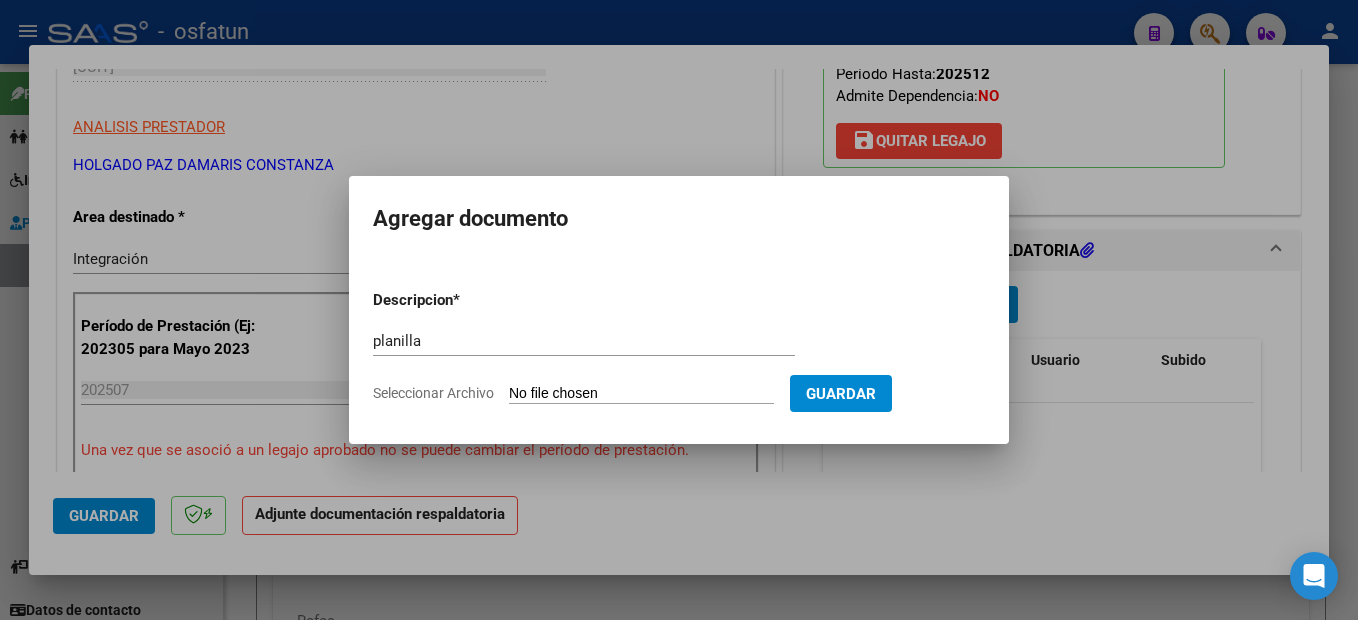 type on "C:\fakepath\250807111404.pdf" 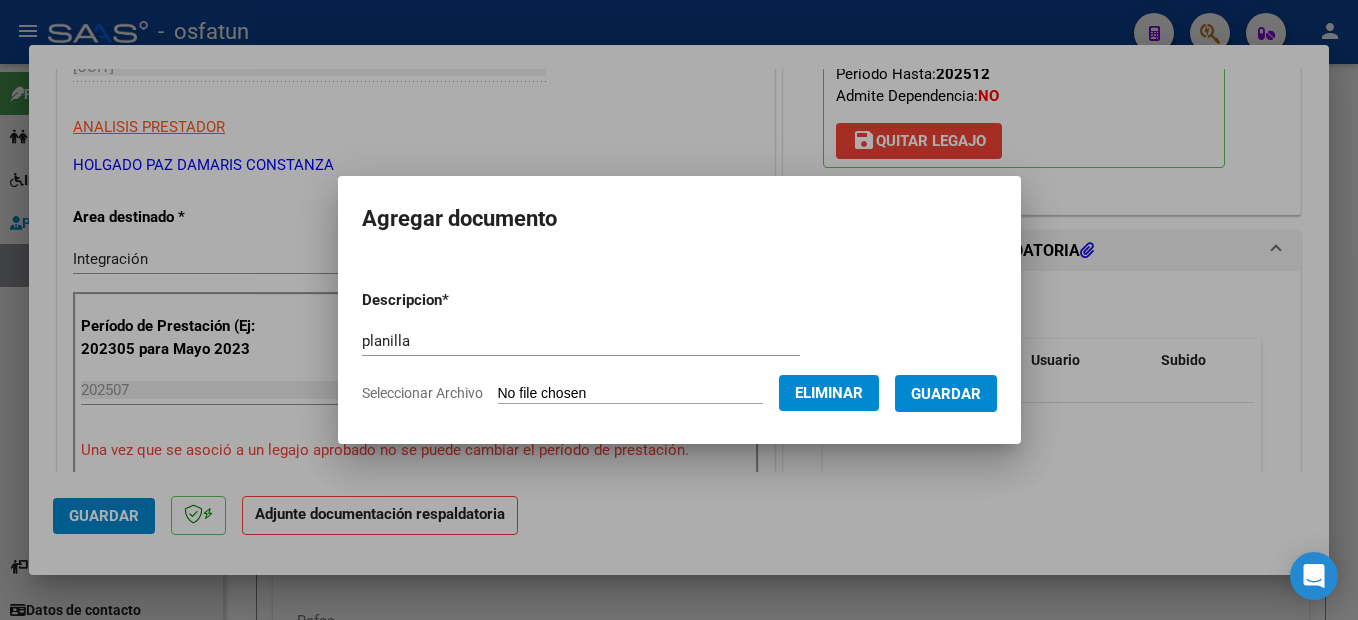 click on "Guardar" at bounding box center (946, 394) 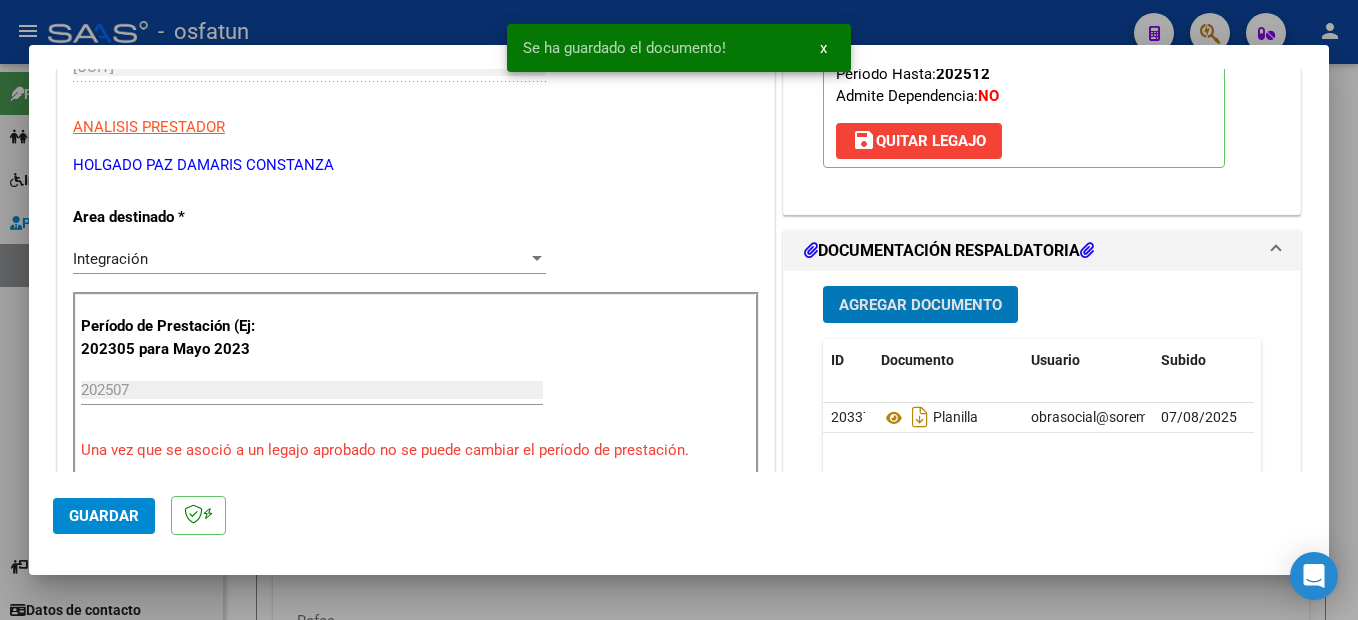 click on "Guardar" 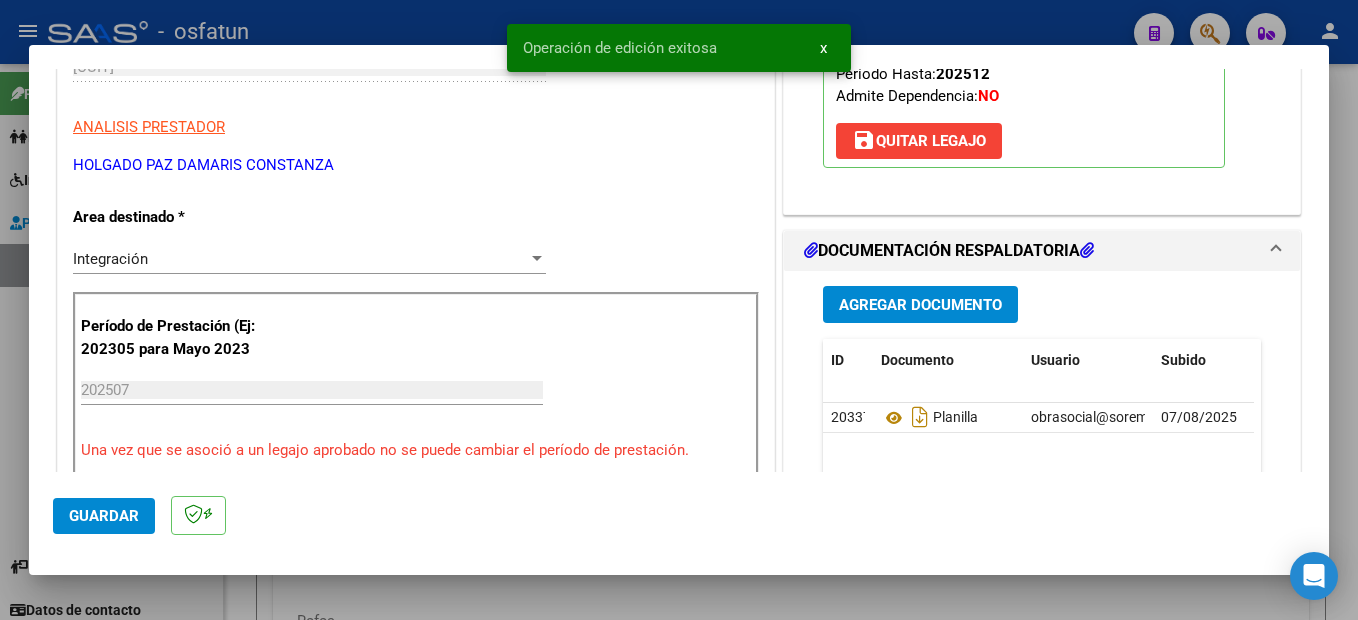 click at bounding box center [679, 310] 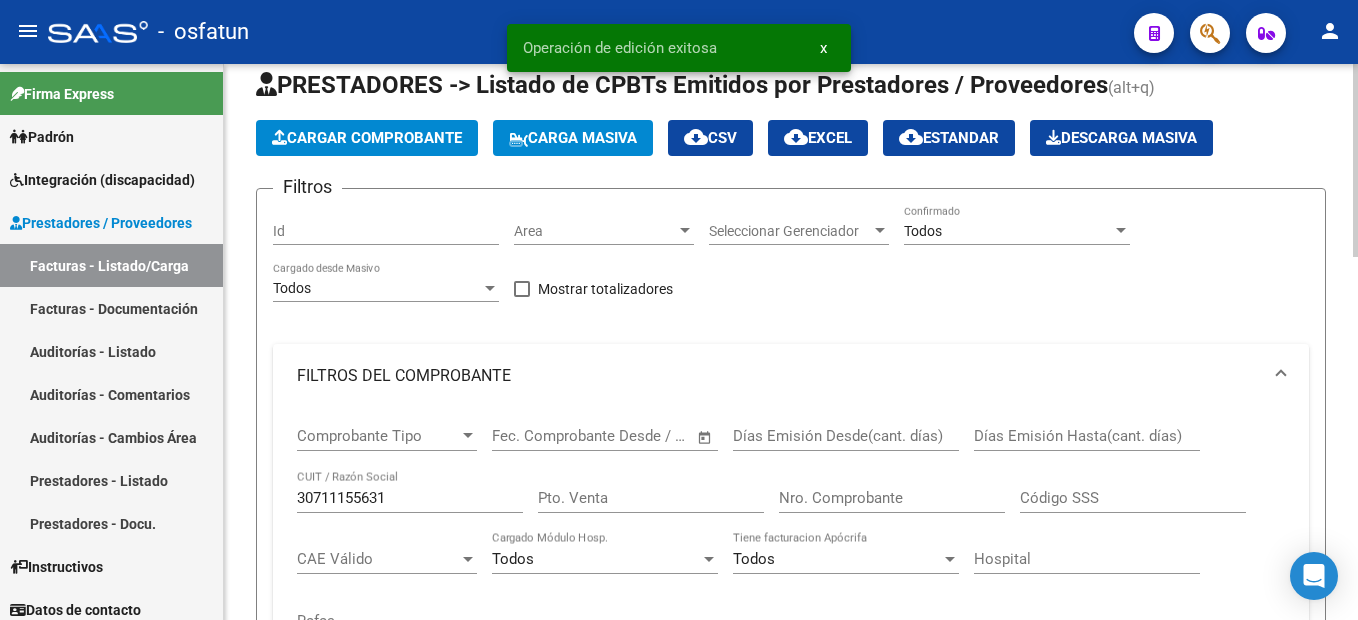 click on "Cargar Comprobante" 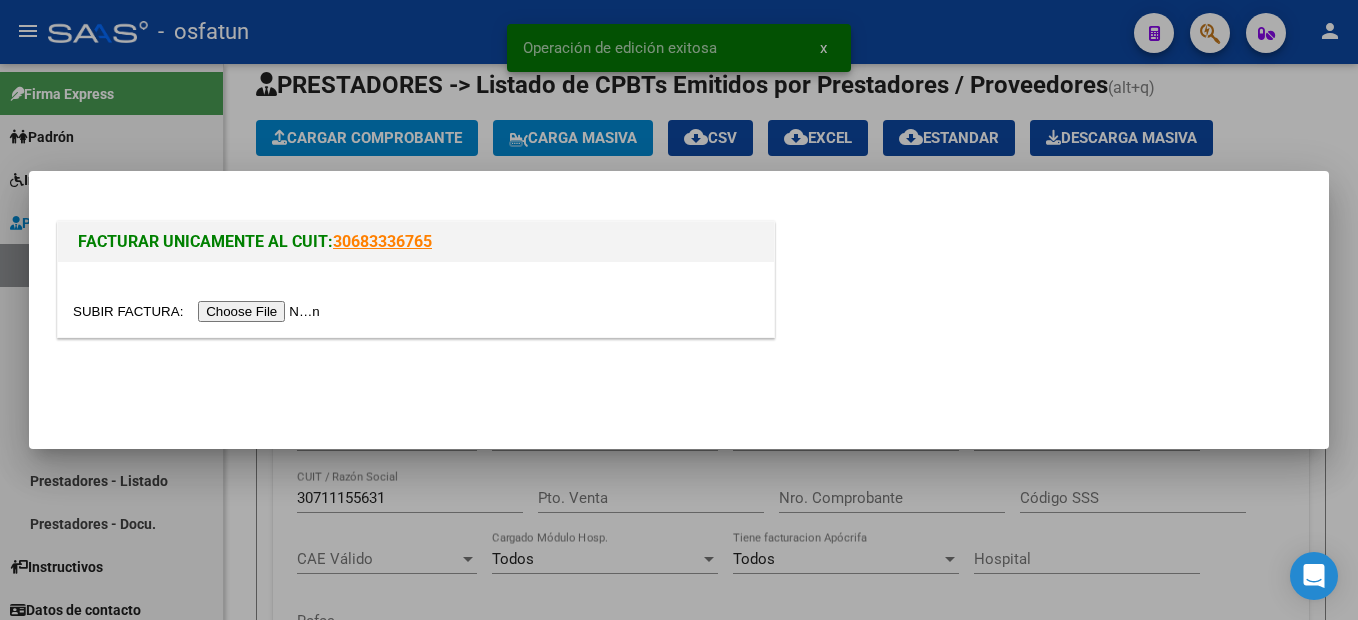 click at bounding box center (199, 311) 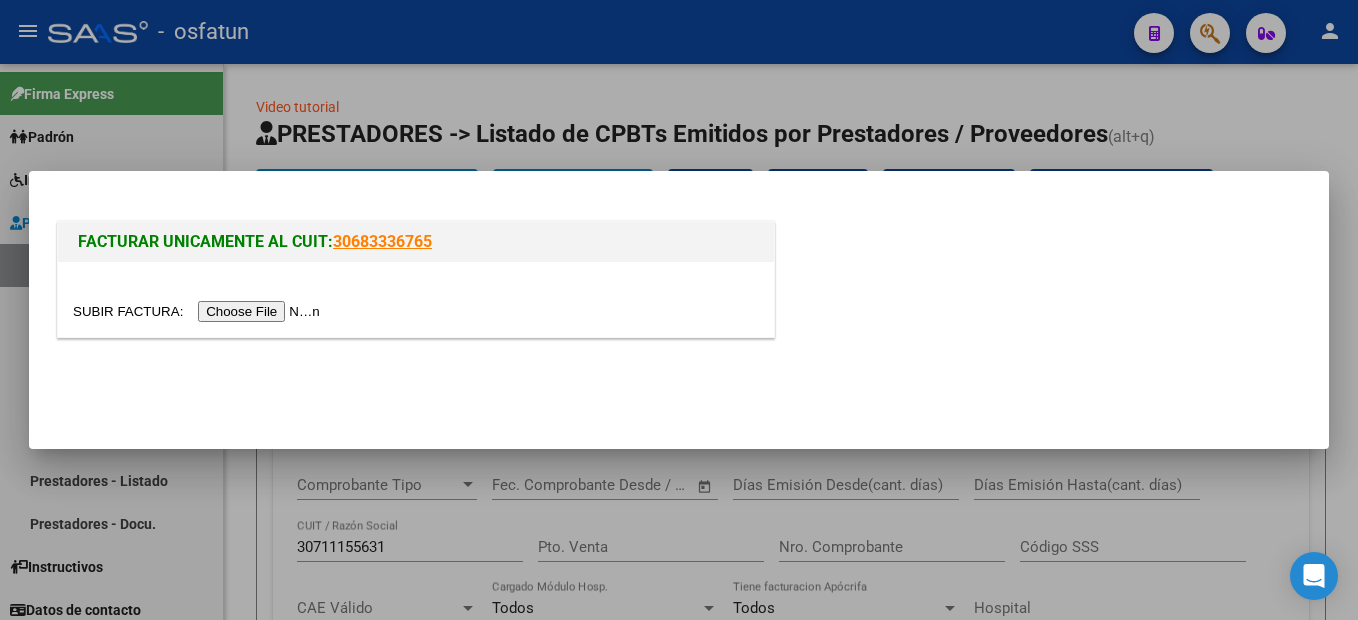 scroll, scrollTop: 0, scrollLeft: 0, axis: both 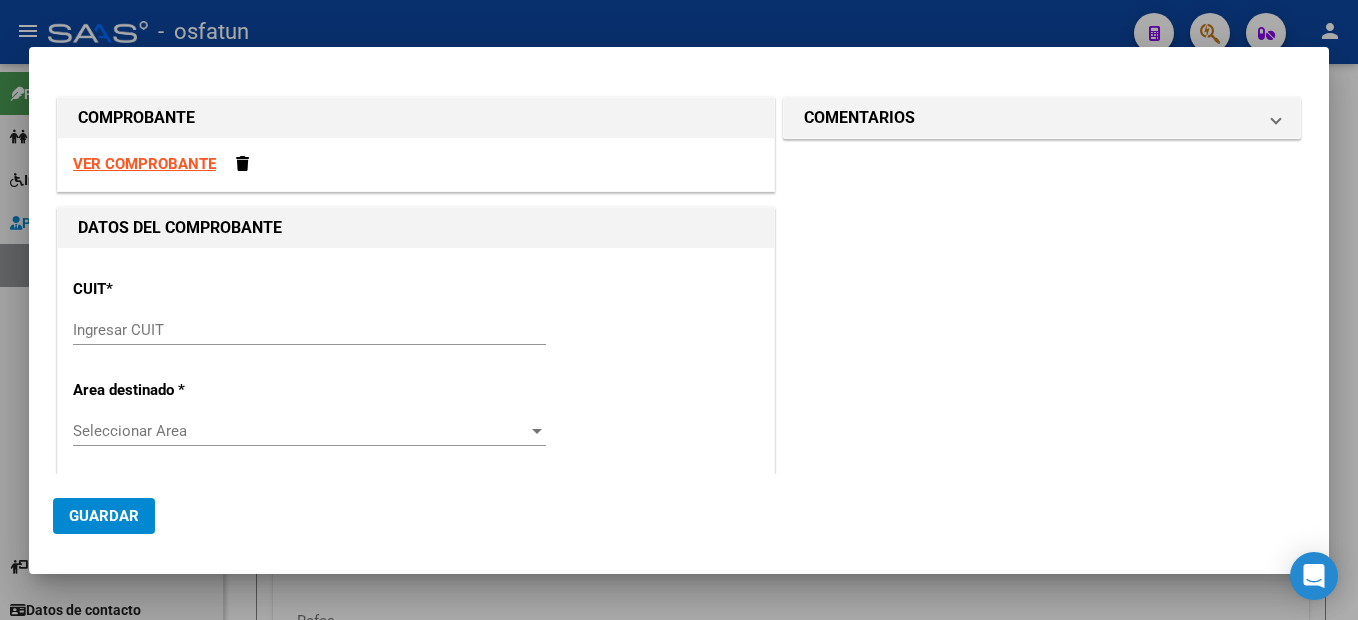click on "Ingresar CUIT" at bounding box center (309, 330) 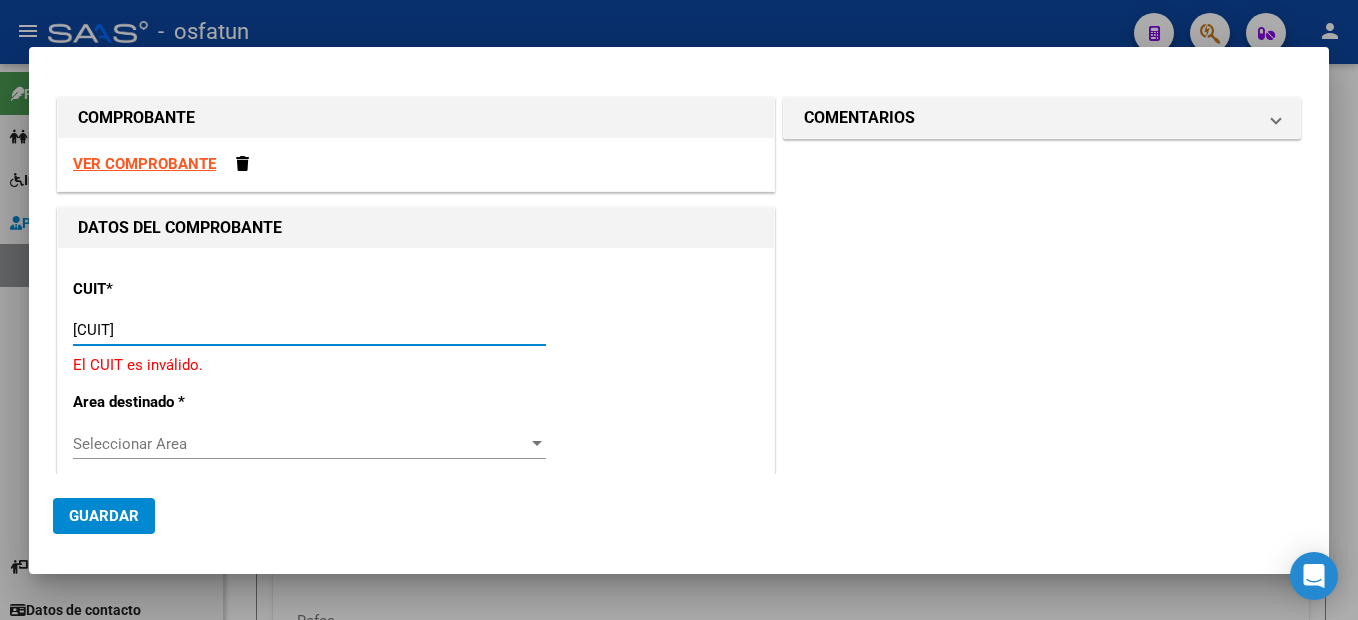 type on "[CUIT]" 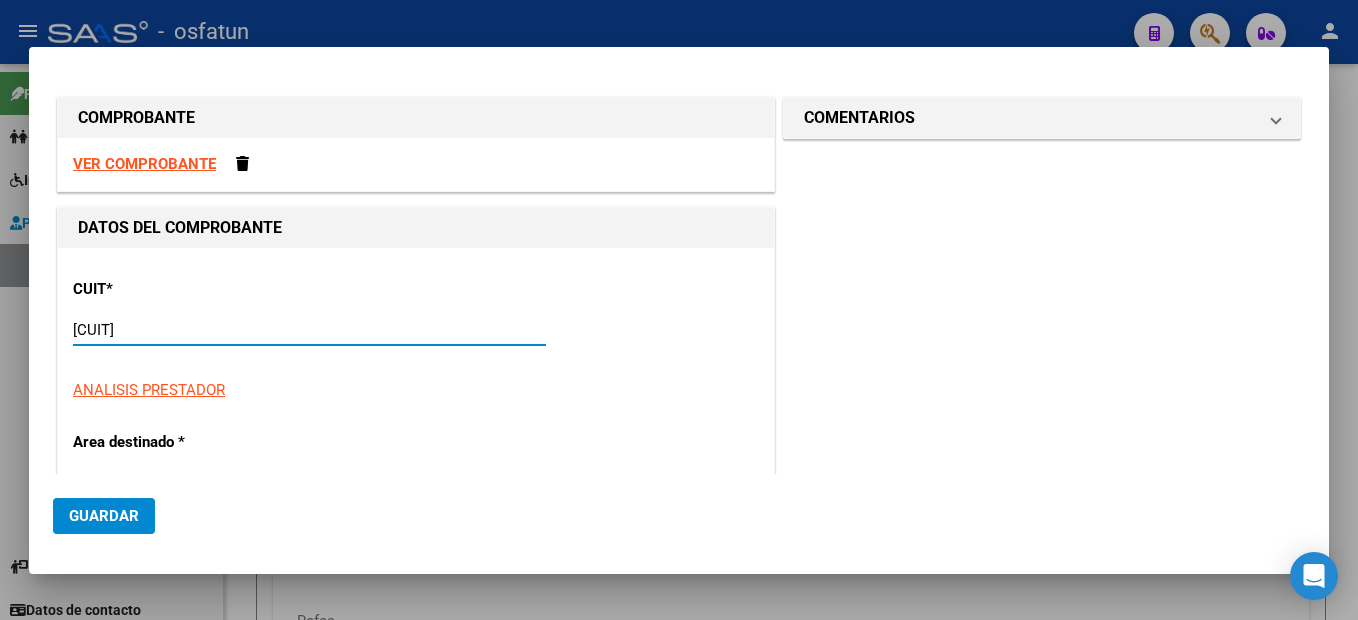 type on "12" 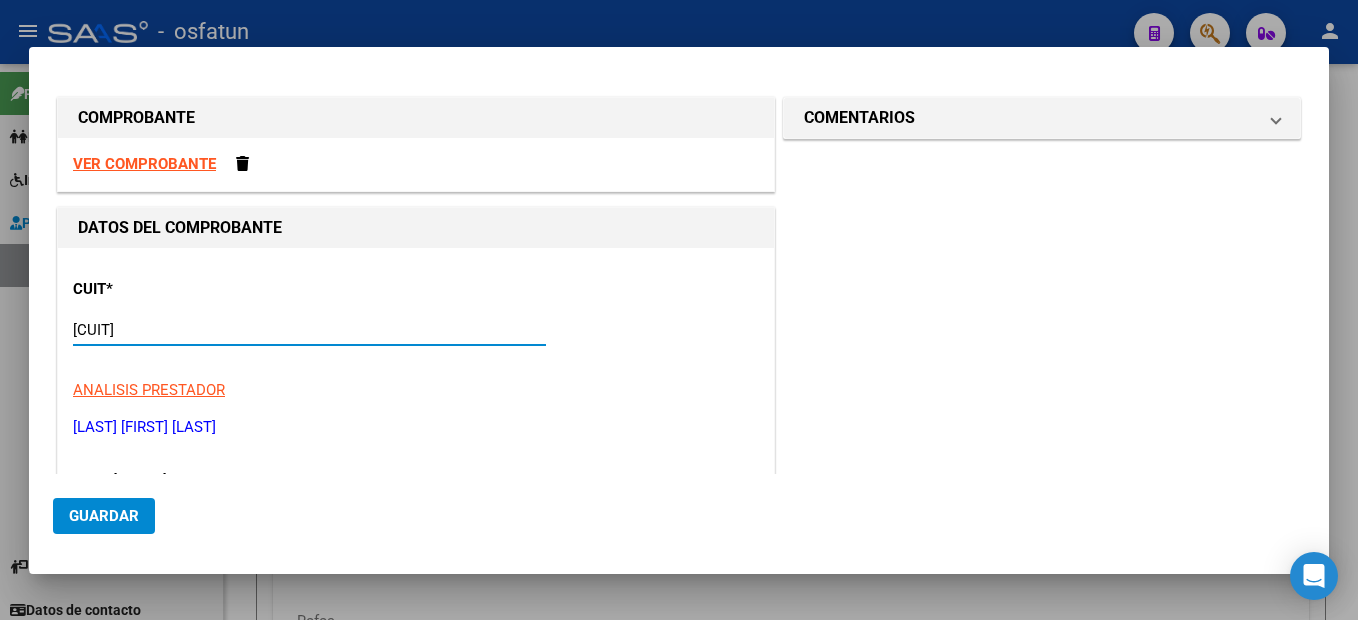 type on "27-25444300-5" 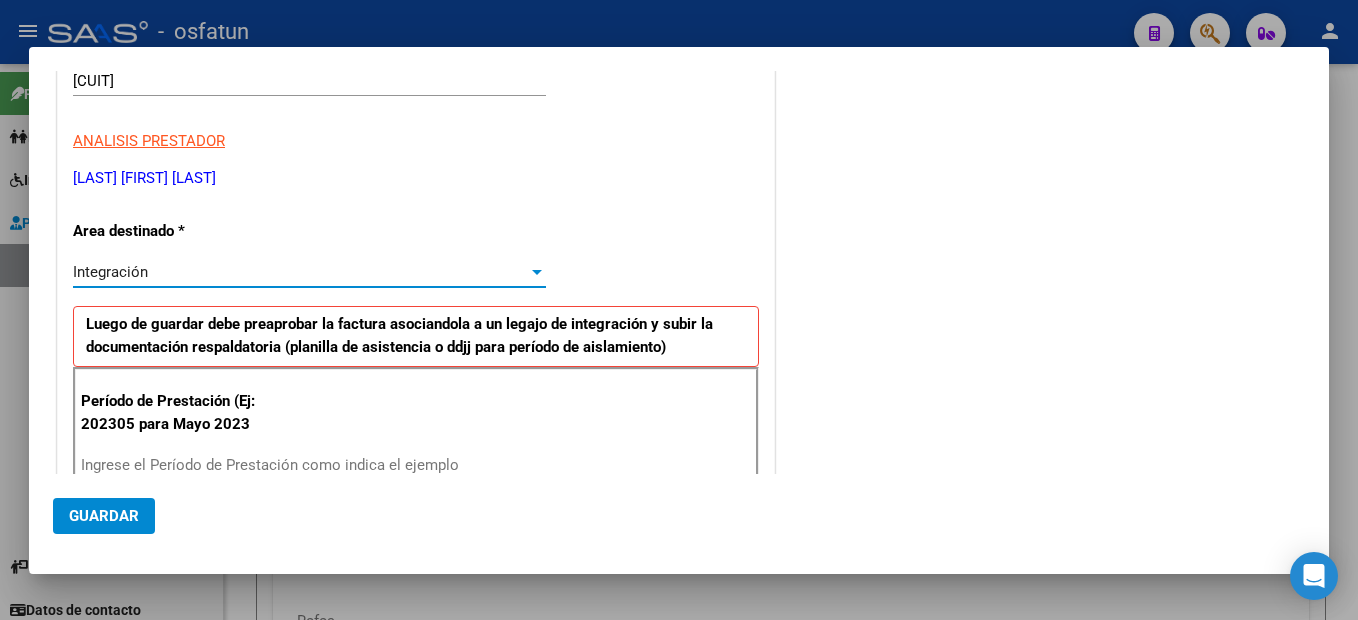 scroll, scrollTop: 349, scrollLeft: 0, axis: vertical 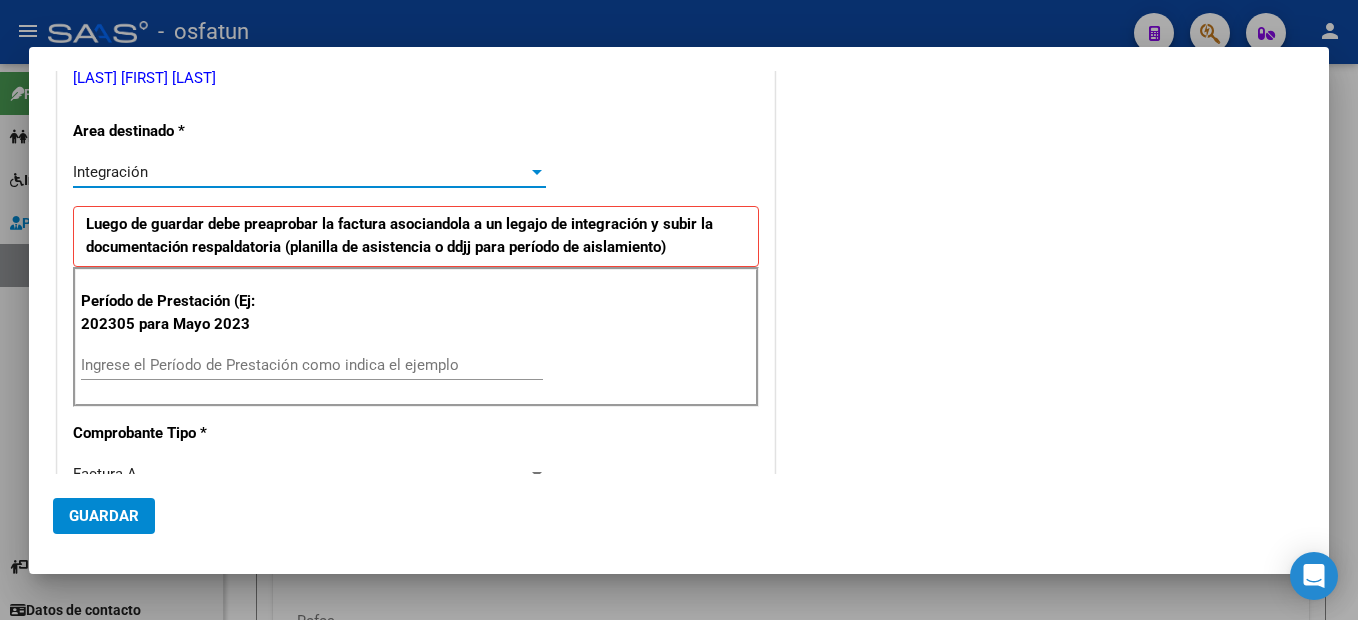 click on "Ingrese el Período de Prestación como indica el ejemplo" at bounding box center [312, 365] 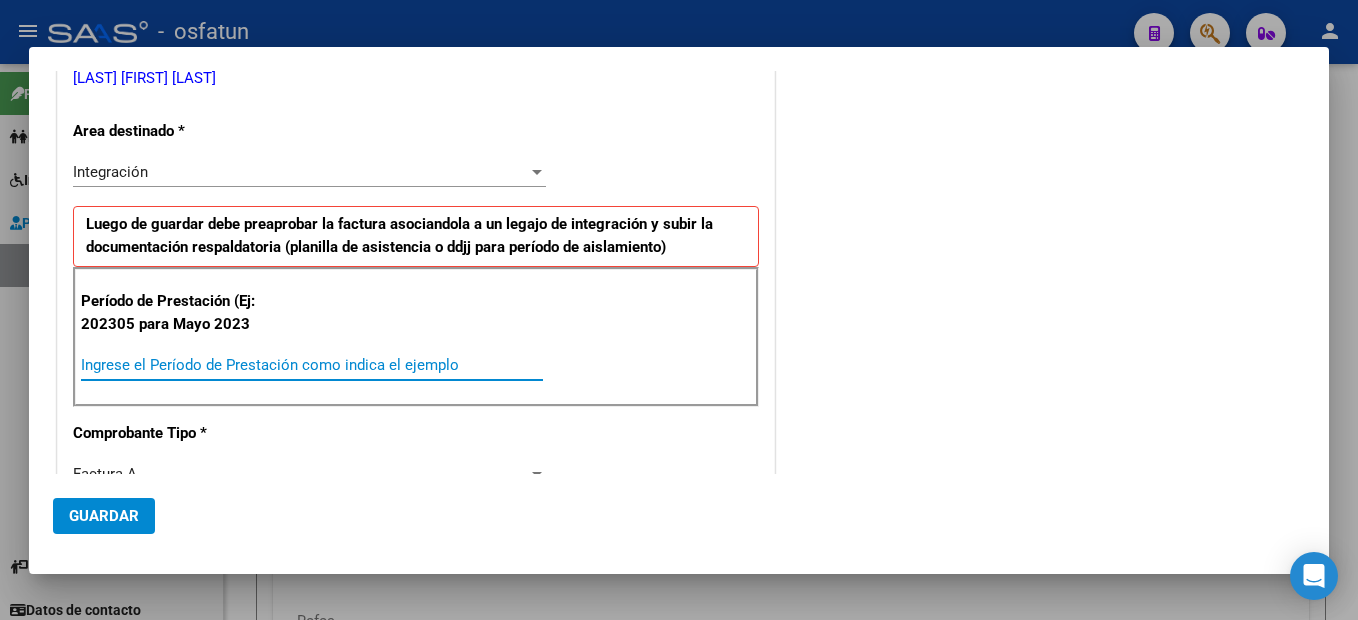 click on "Ingrese el Período de Prestación como indica el ejemplo" at bounding box center (312, 365) 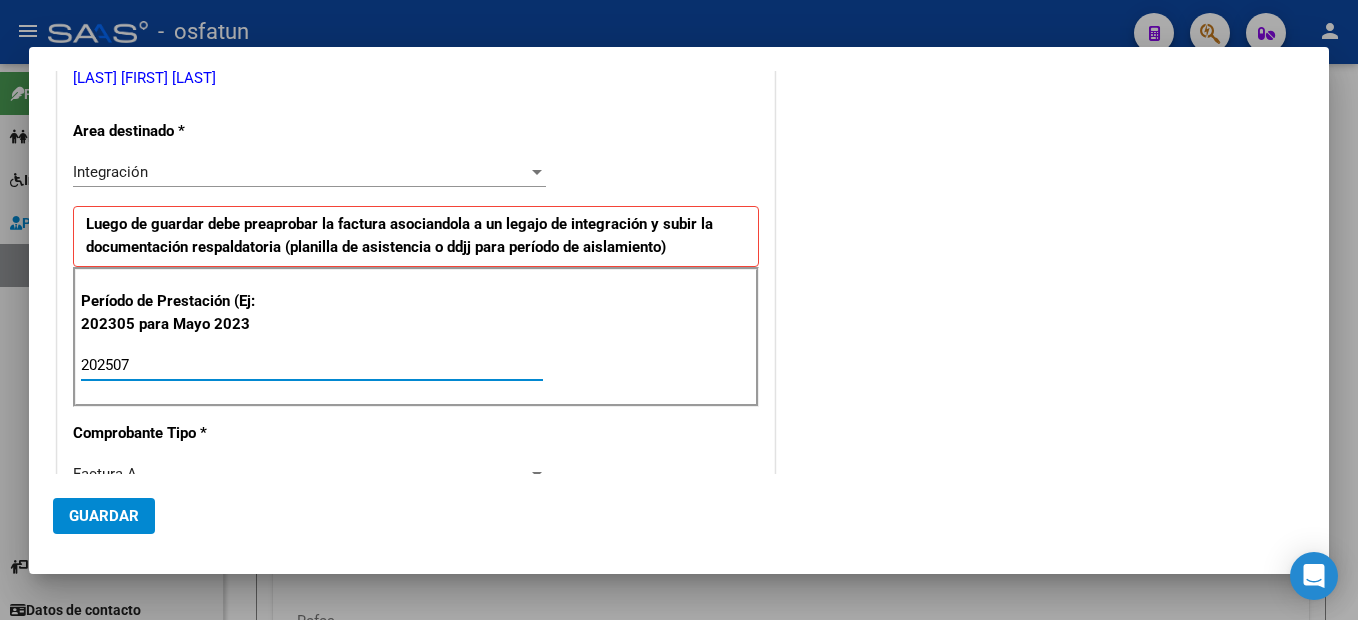 type on "202507" 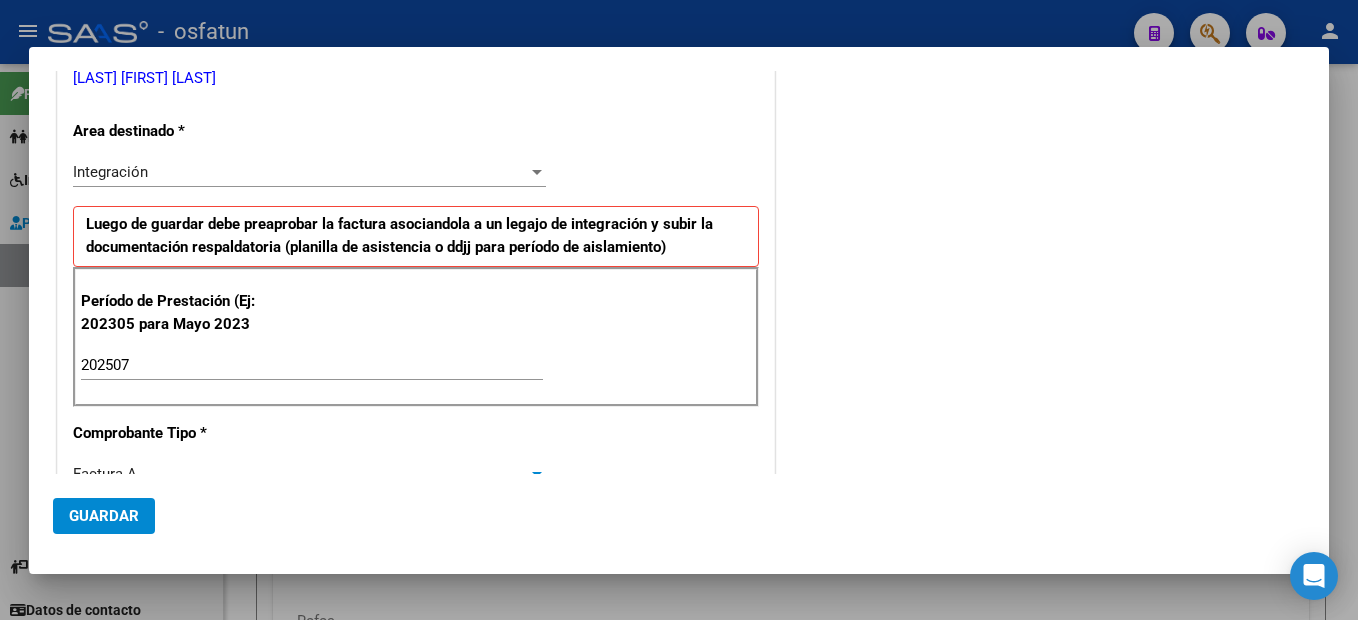 scroll, scrollTop: 359, scrollLeft: 0, axis: vertical 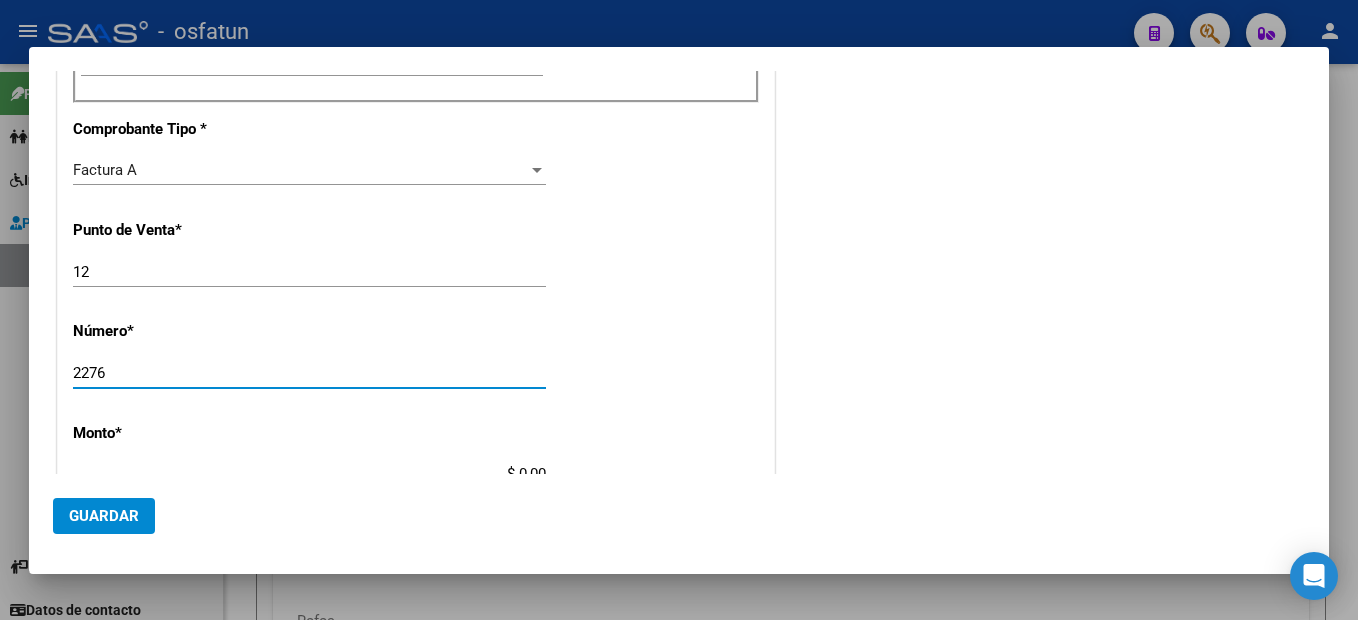 type on "2276" 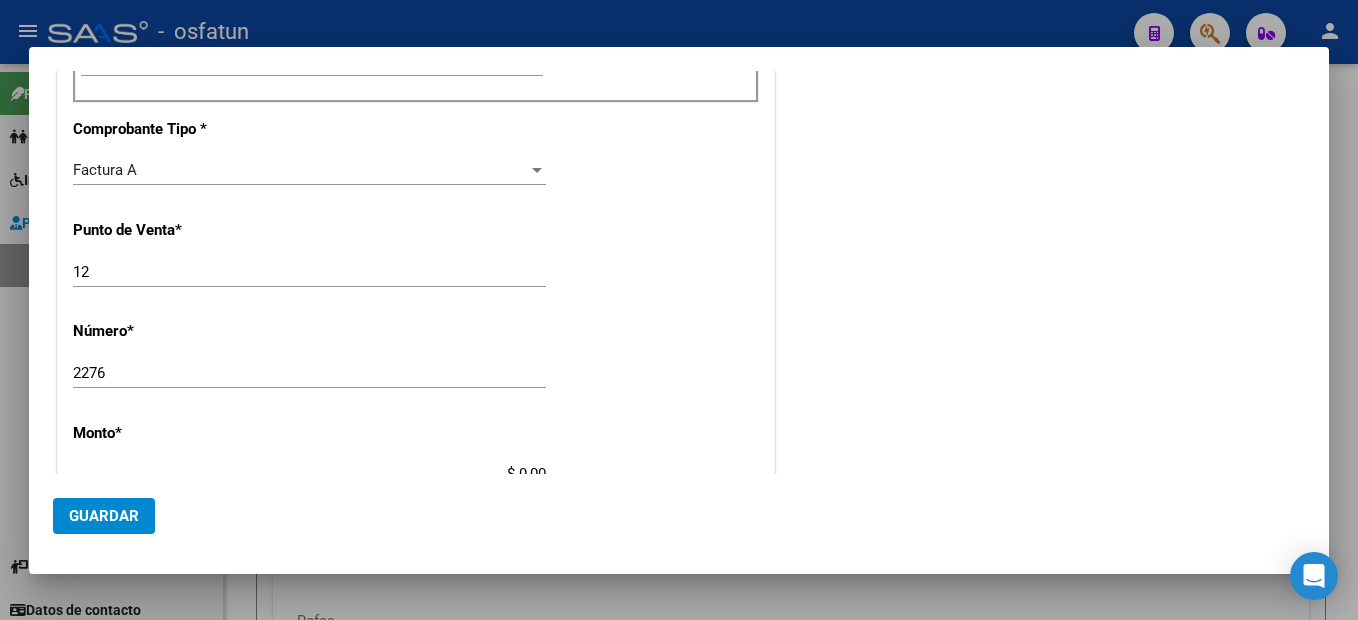 scroll, scrollTop: 663, scrollLeft: 0, axis: vertical 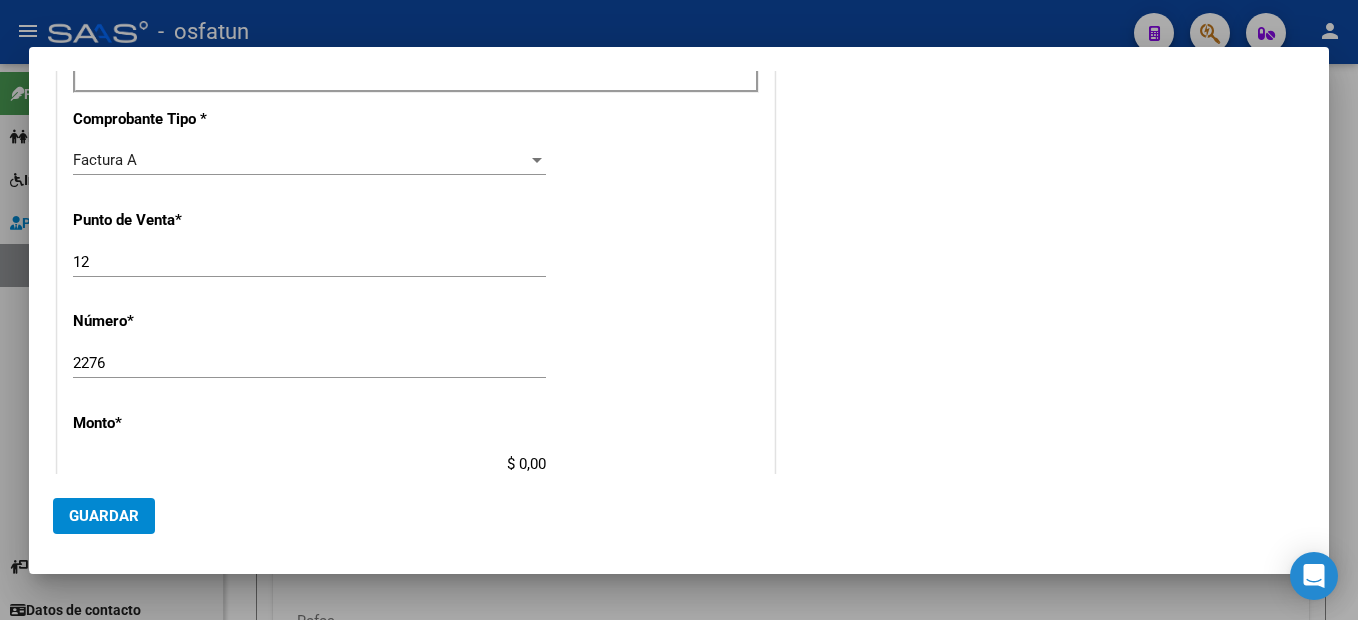 type on "$ 475.830,36" 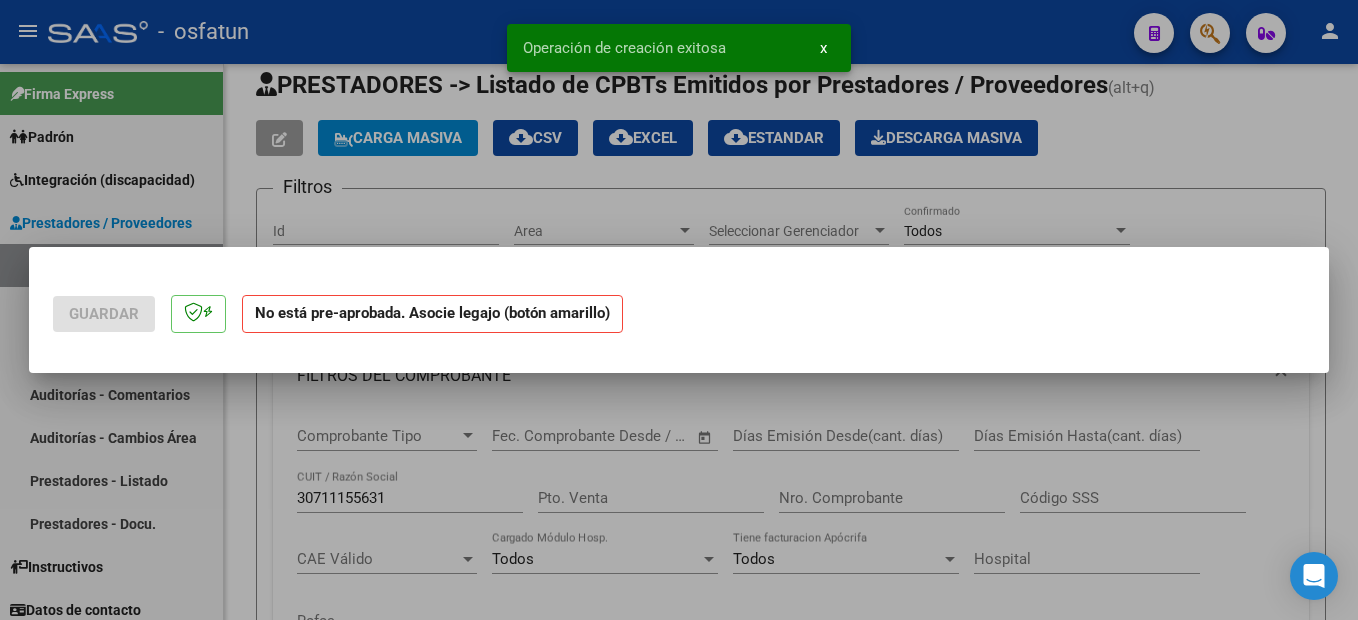 scroll, scrollTop: 0, scrollLeft: 0, axis: both 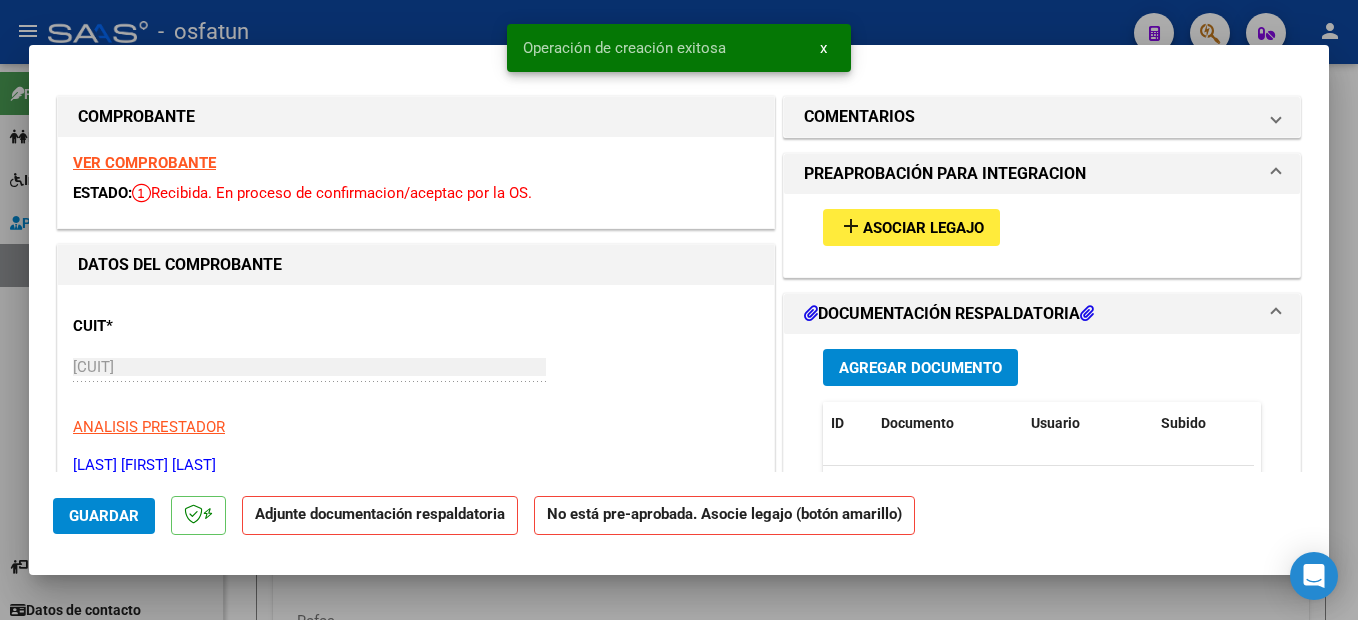 click on "Asociar Legajo" at bounding box center [923, 228] 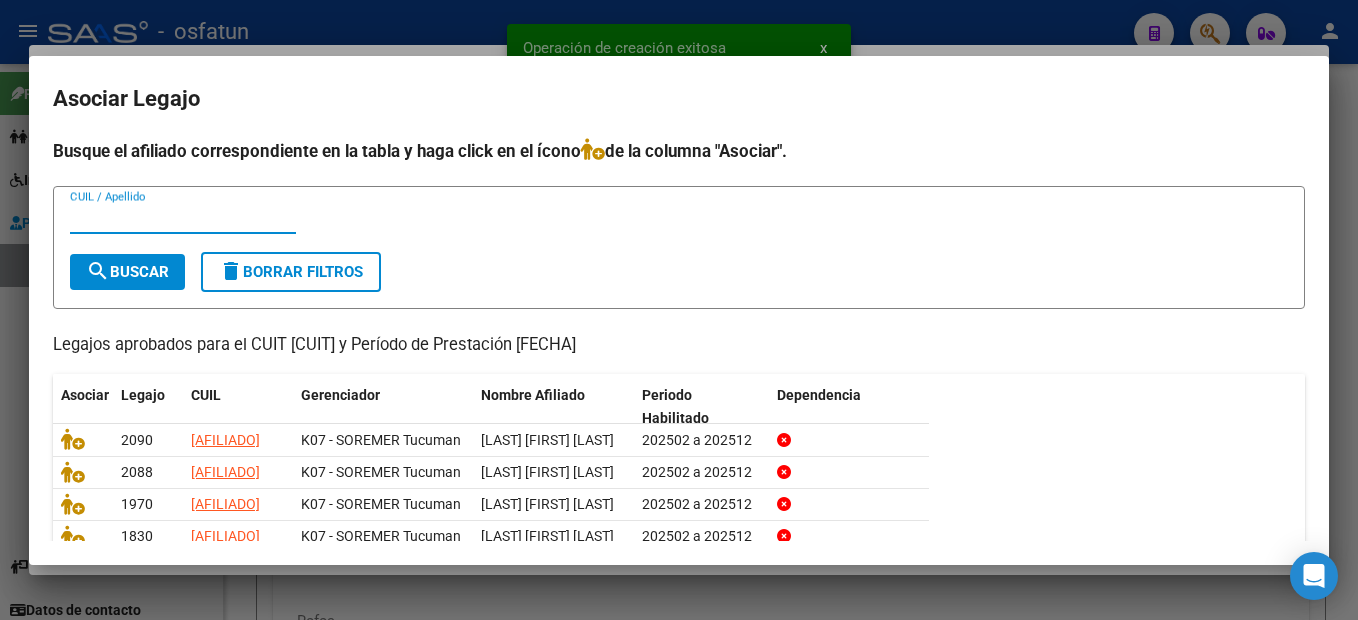 scroll, scrollTop: 207, scrollLeft: 0, axis: vertical 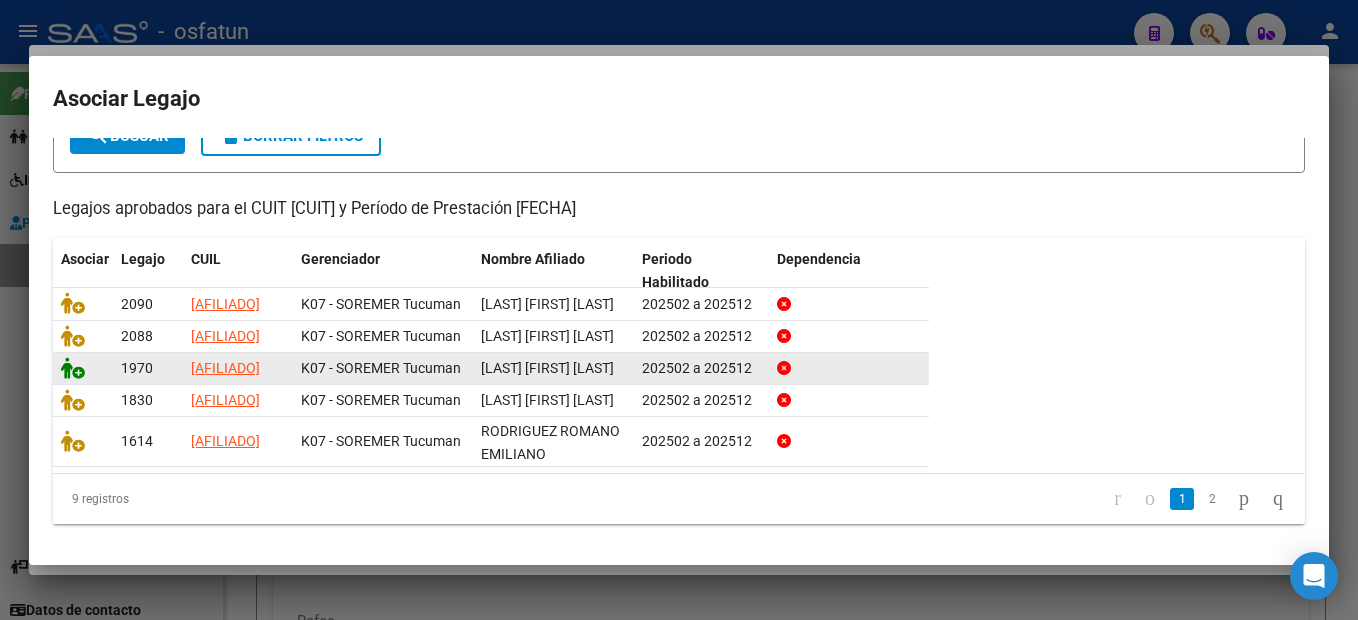 click 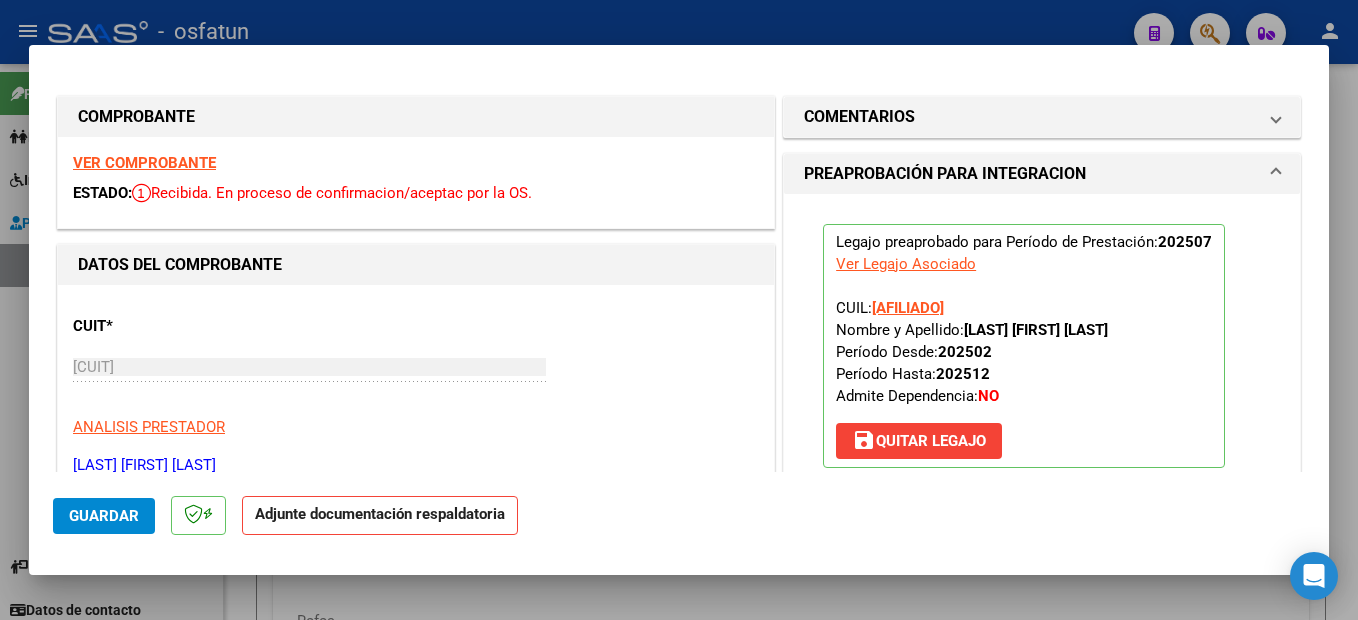 scroll, scrollTop: 200, scrollLeft: 0, axis: vertical 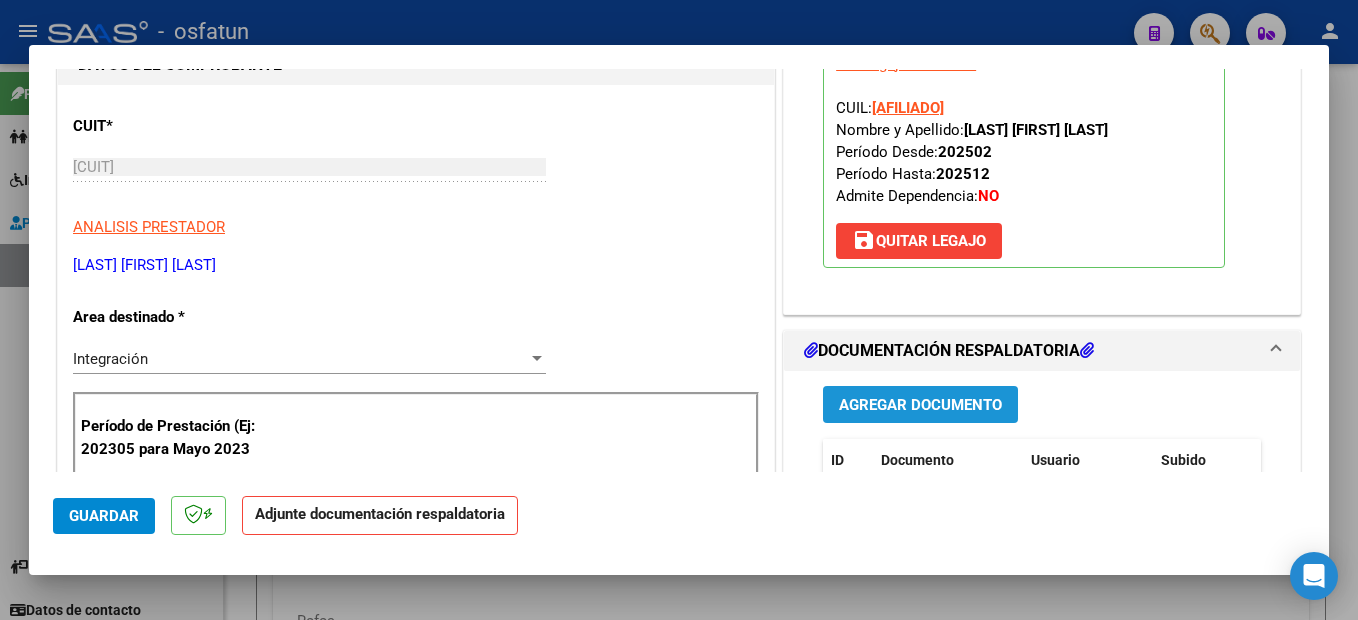 click on "Agregar Documento" at bounding box center (920, 404) 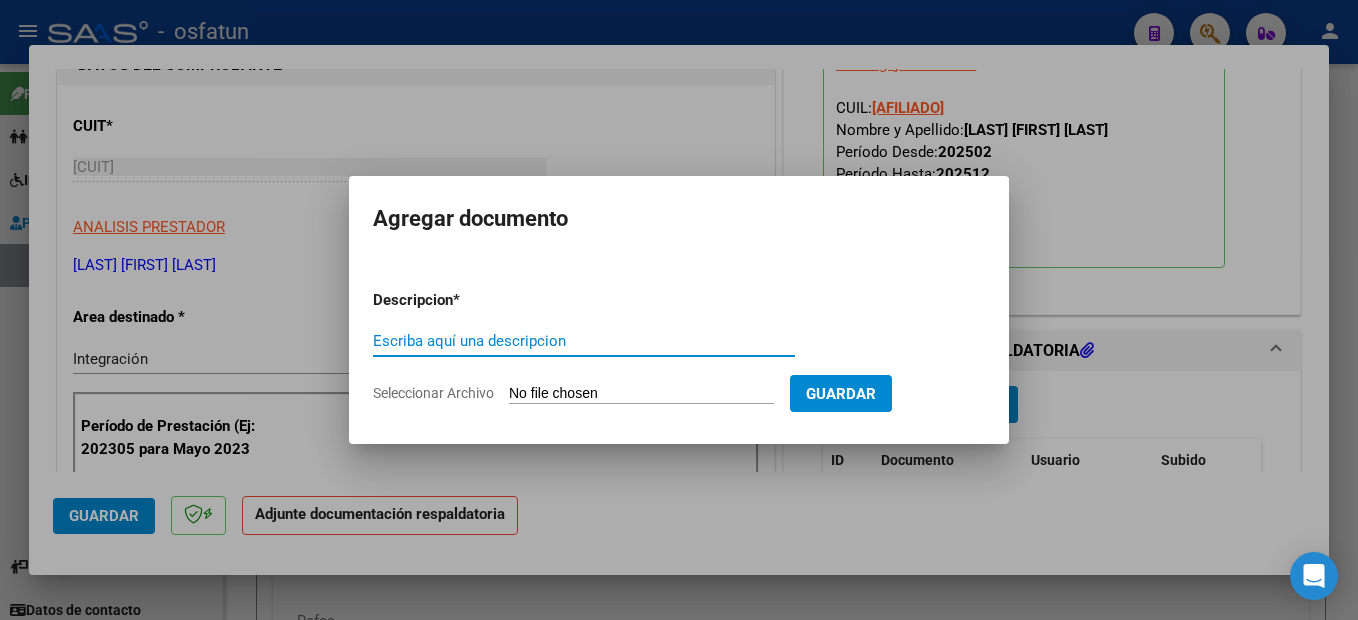click on "Escriba aquí una descripcion" at bounding box center (584, 341) 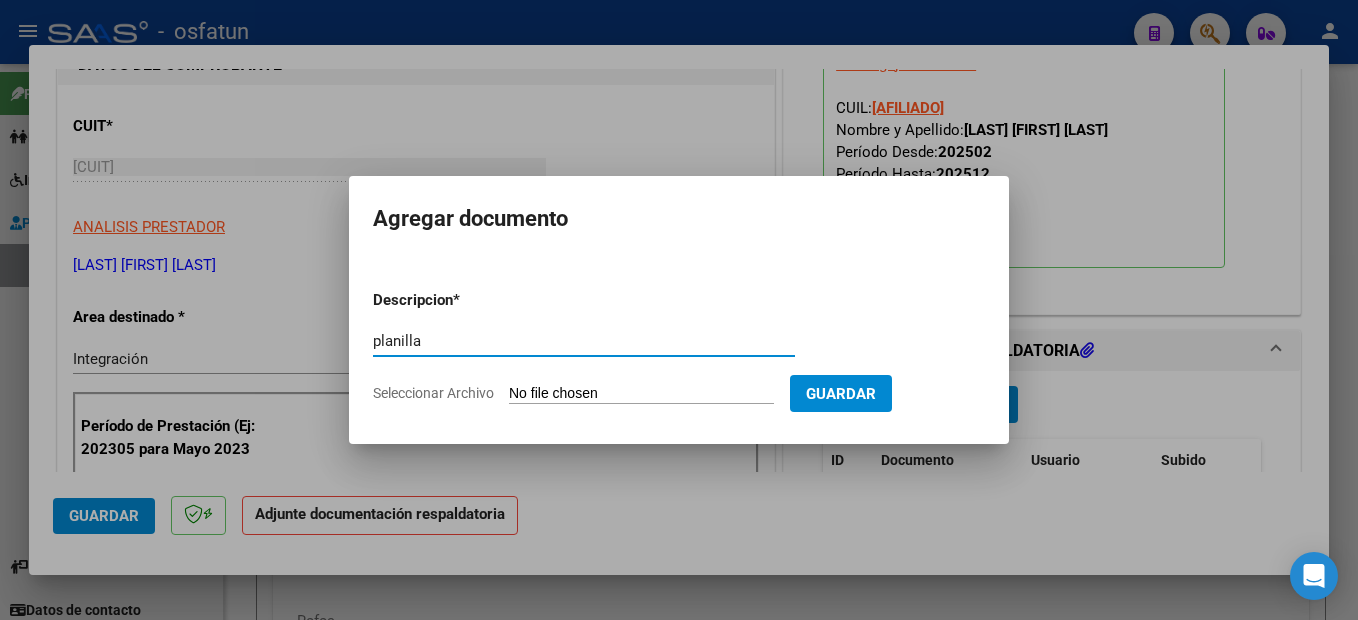 type on "planilla" 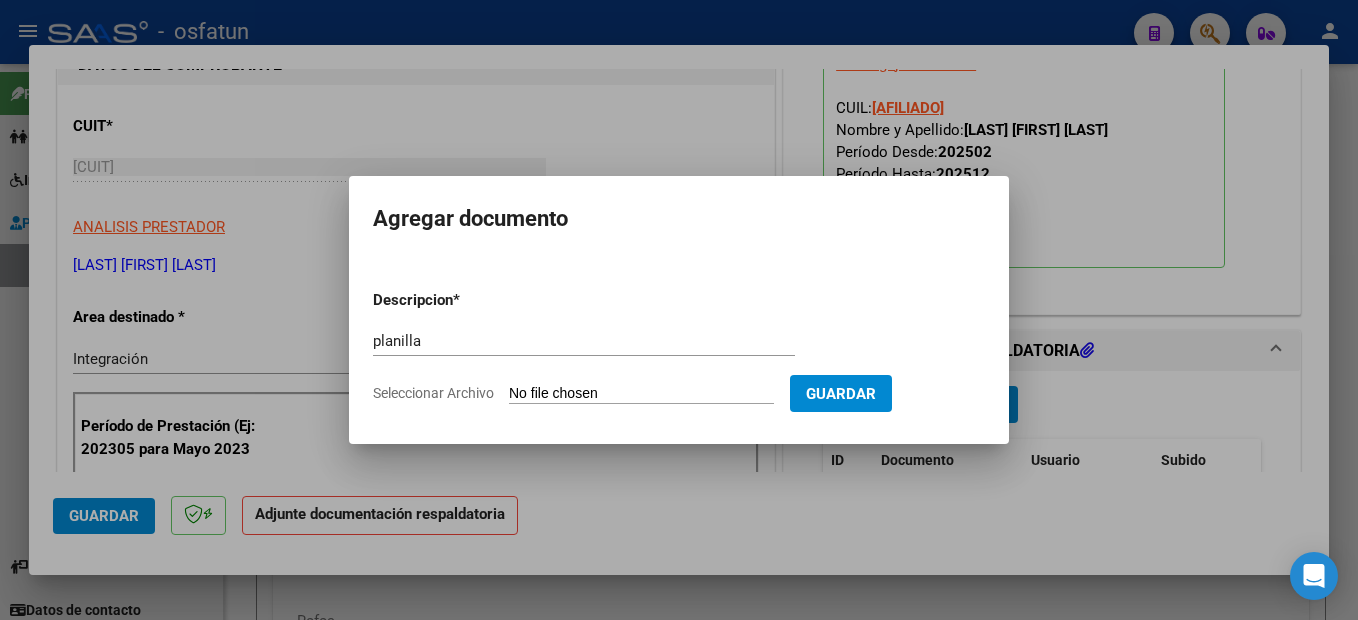 click on "Seleccionar Archivo" 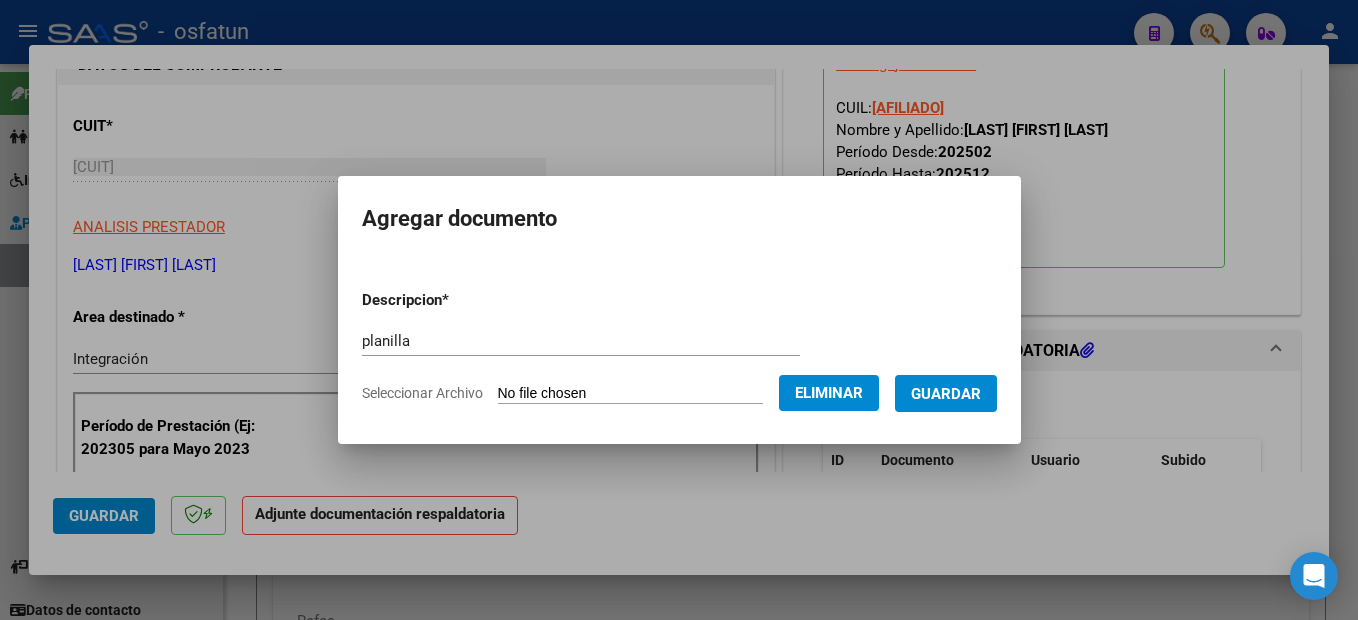 click on "Guardar" at bounding box center (946, 393) 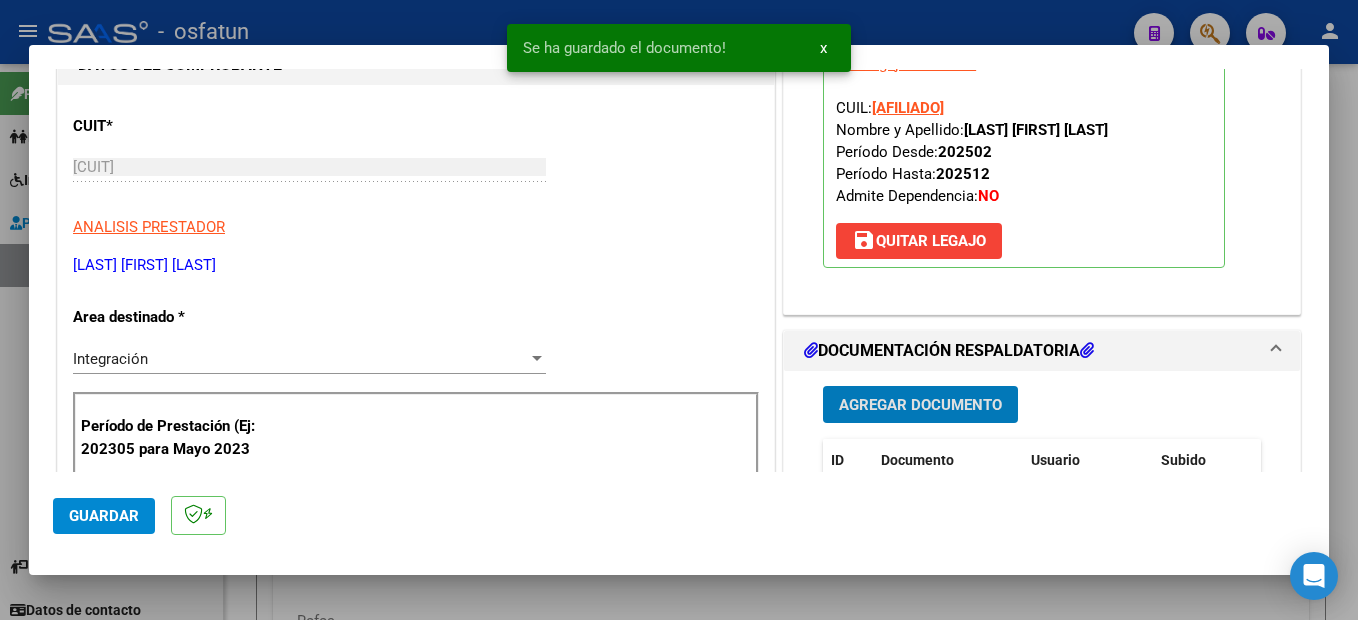 scroll, scrollTop: 300, scrollLeft: 0, axis: vertical 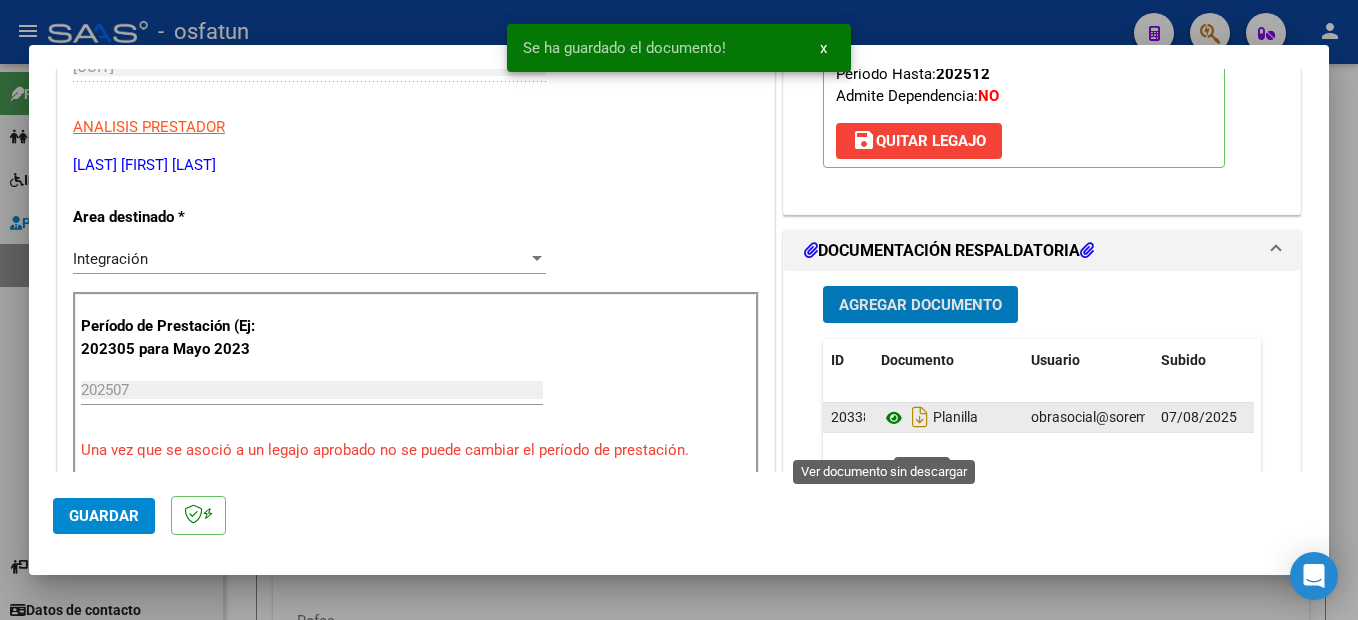 click 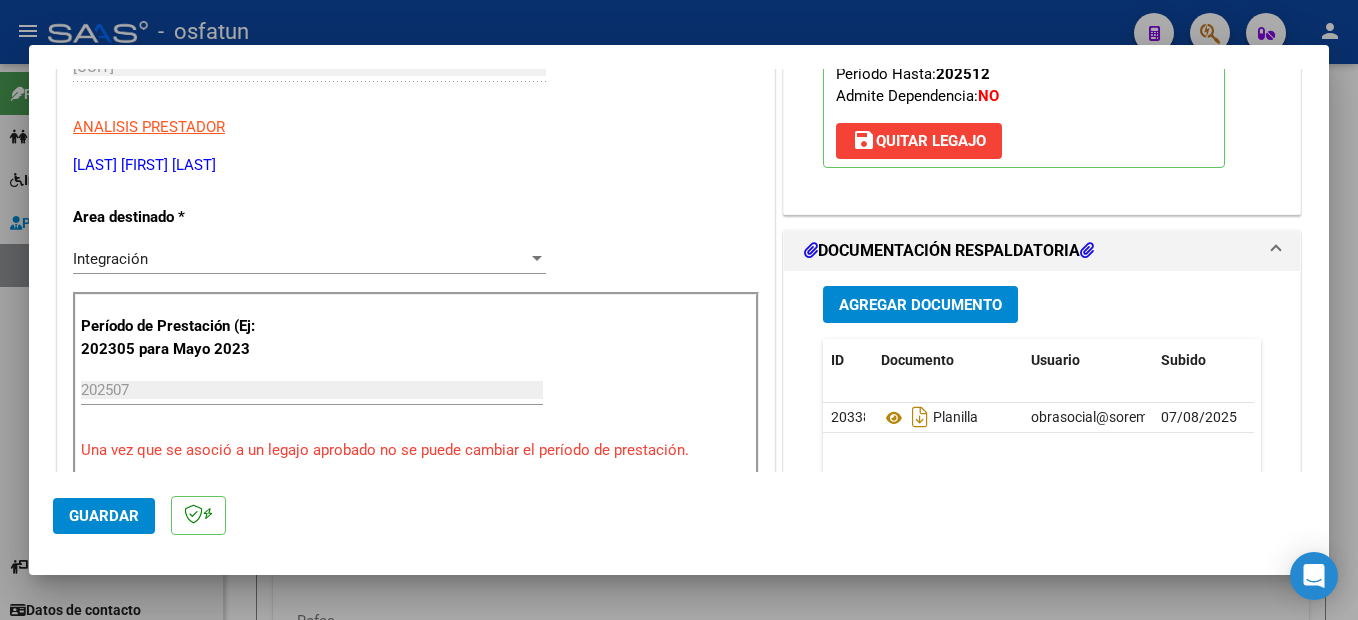 click on "Guardar" 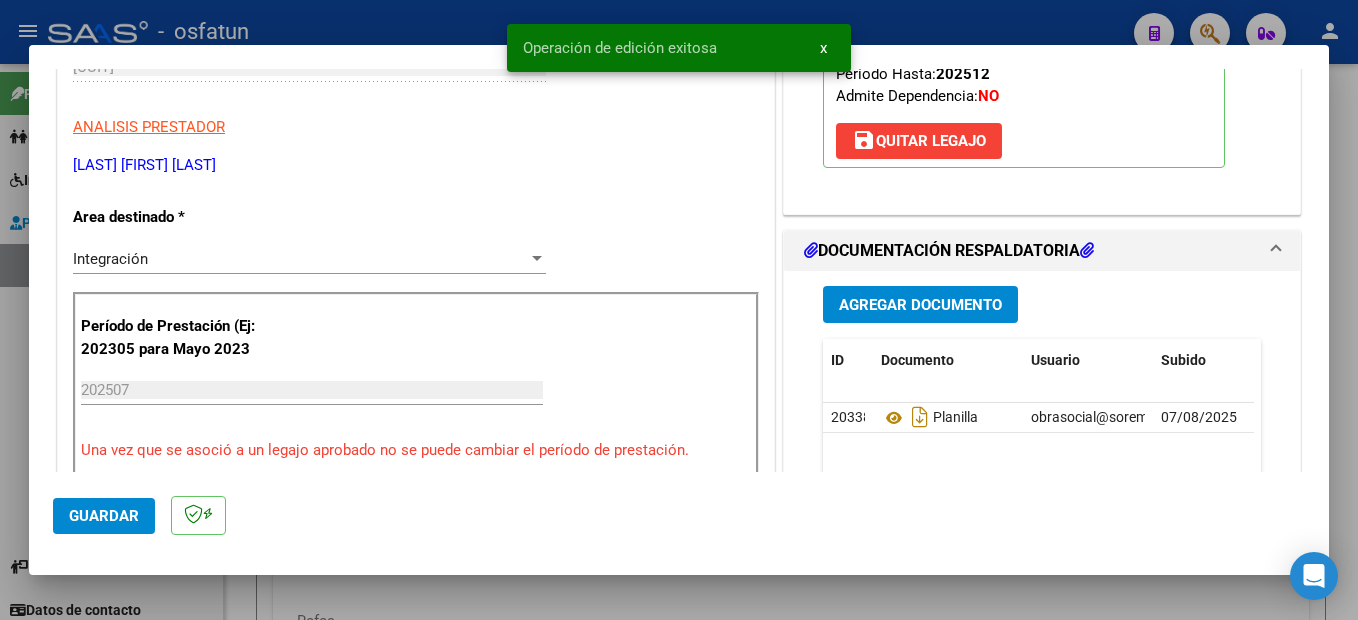 click at bounding box center [679, 310] 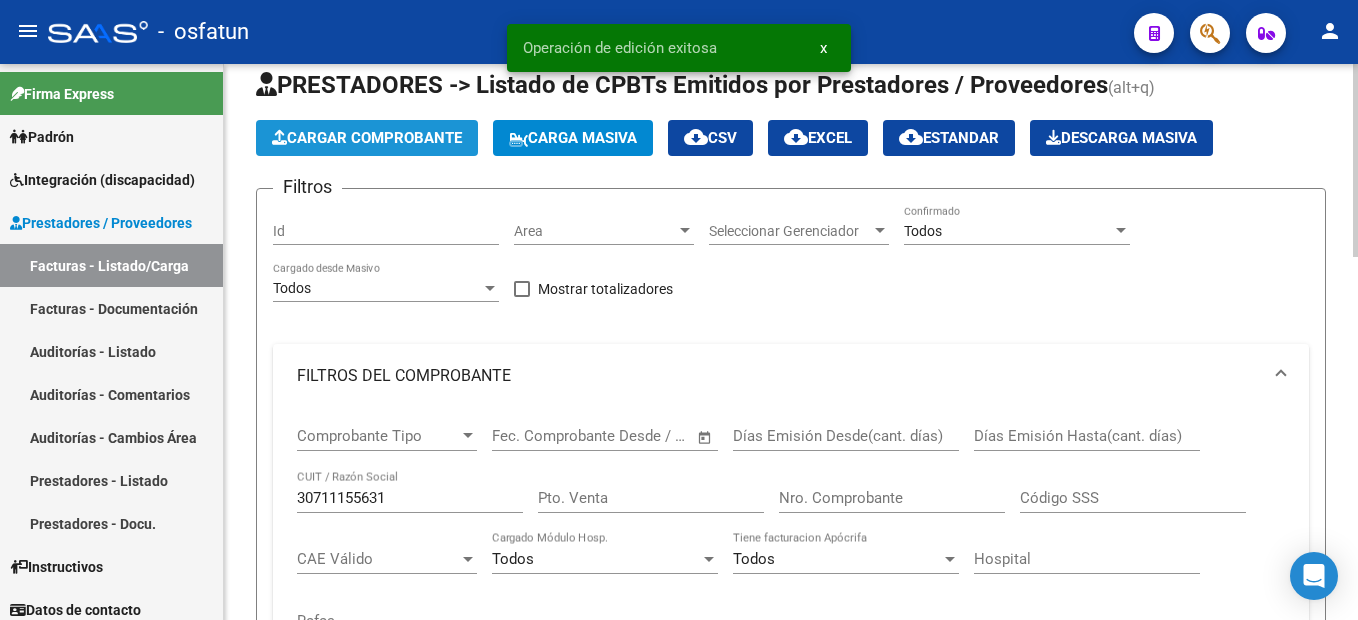 click on "Cargar Comprobante" 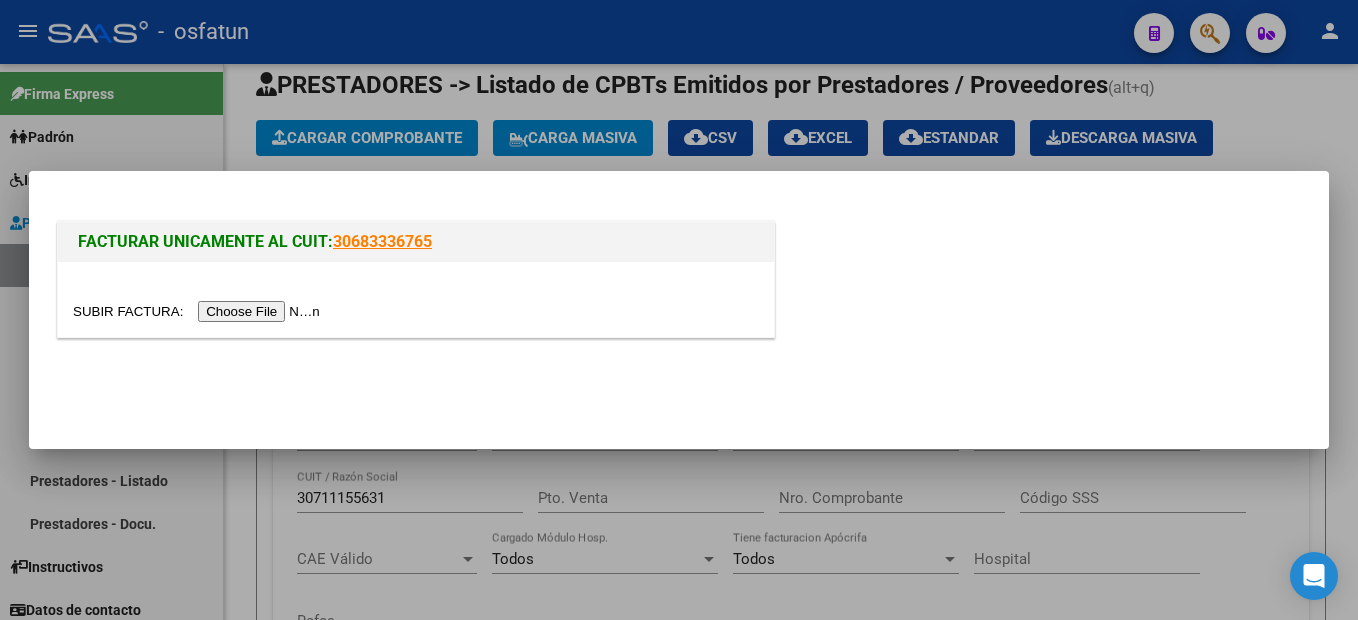click at bounding box center [199, 311] 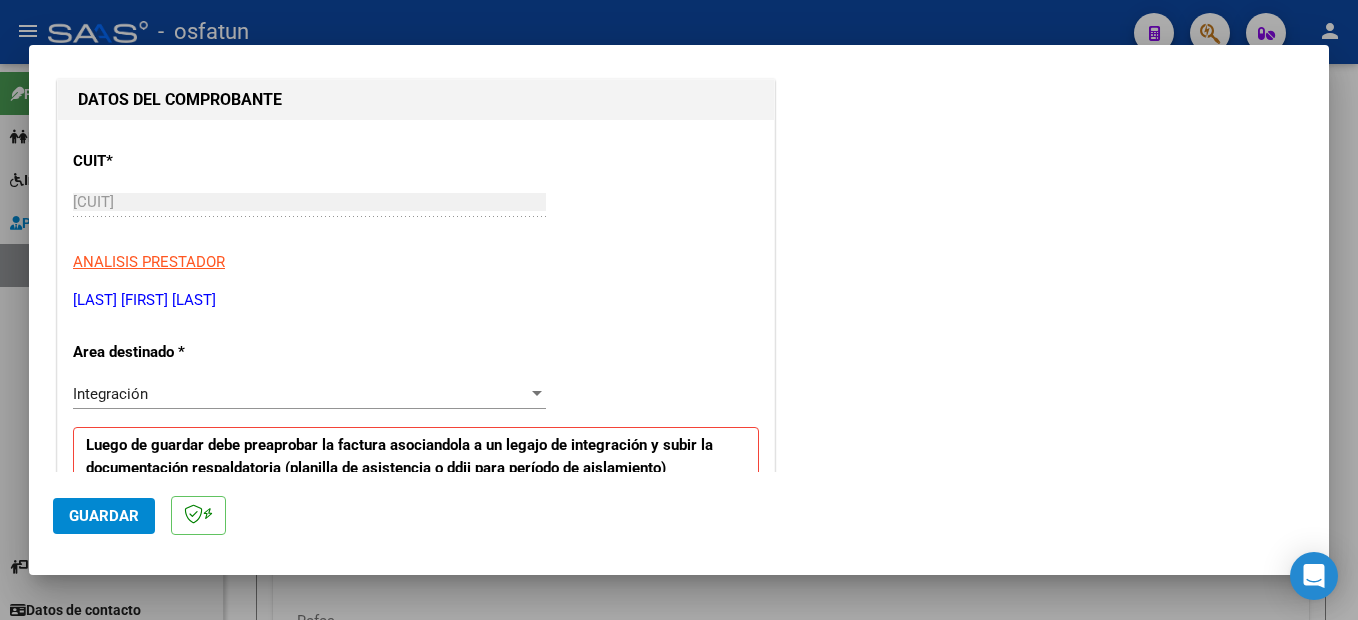 scroll, scrollTop: 400, scrollLeft: 0, axis: vertical 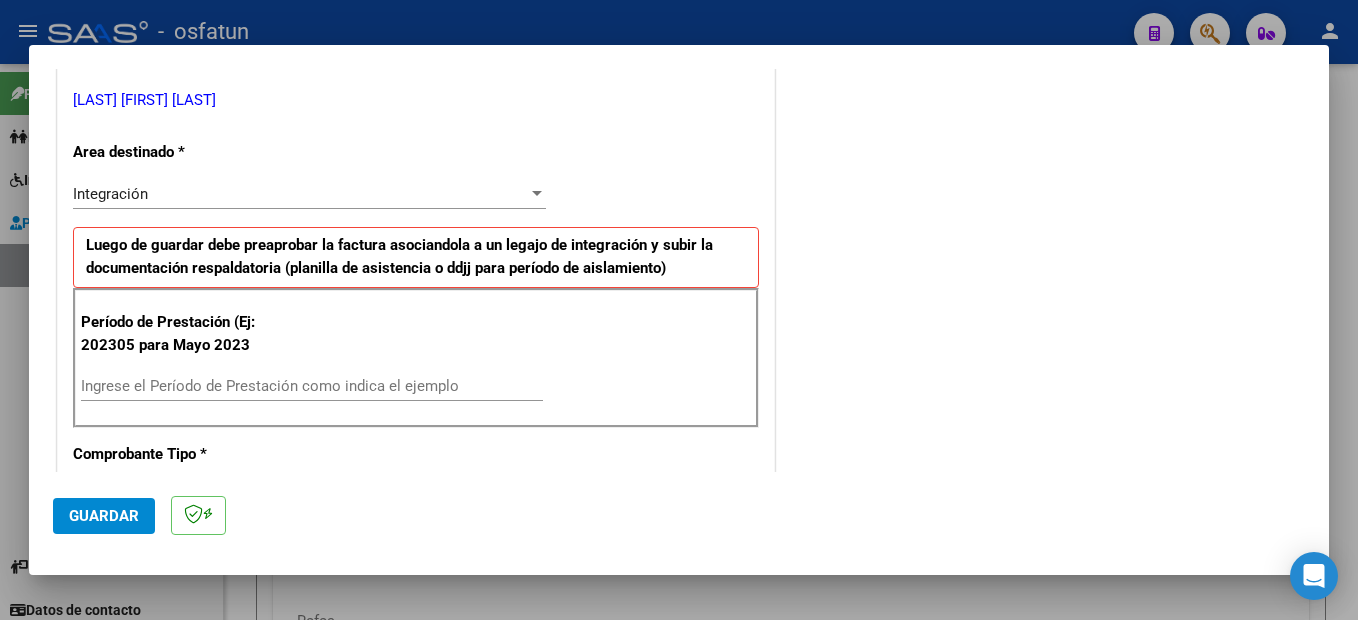 click on "Ingrese el Período de Prestación como indica el ejemplo" at bounding box center [312, 386] 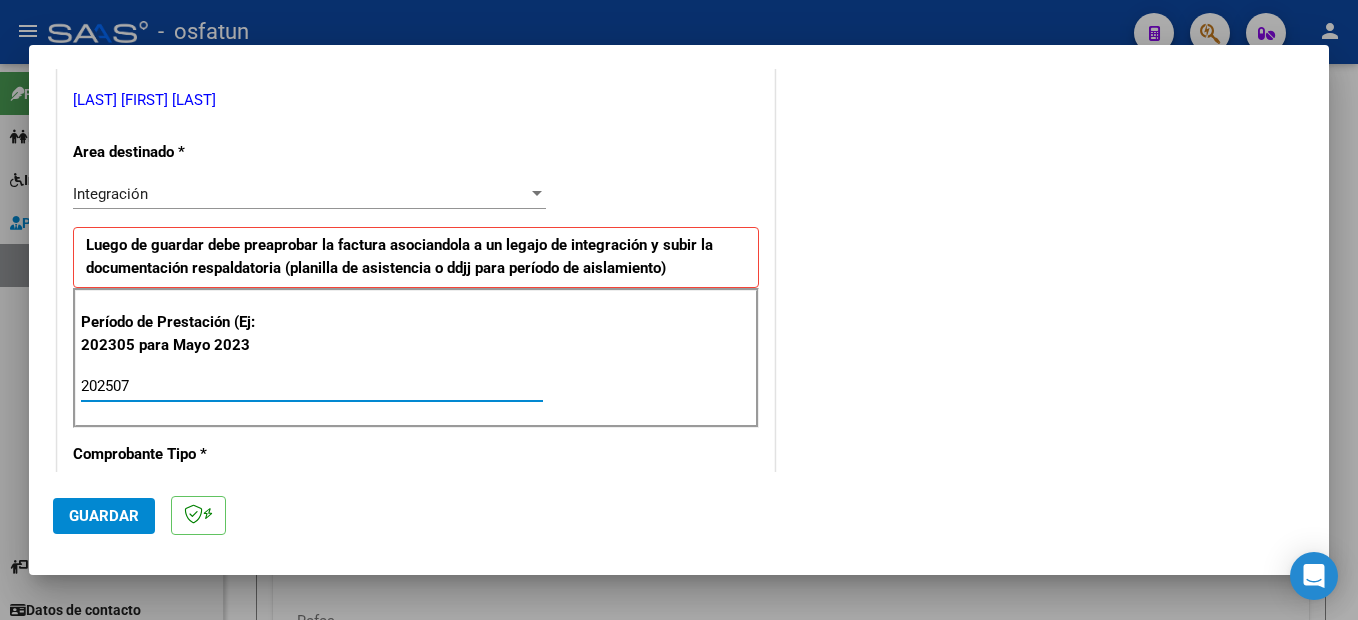 type on "202507" 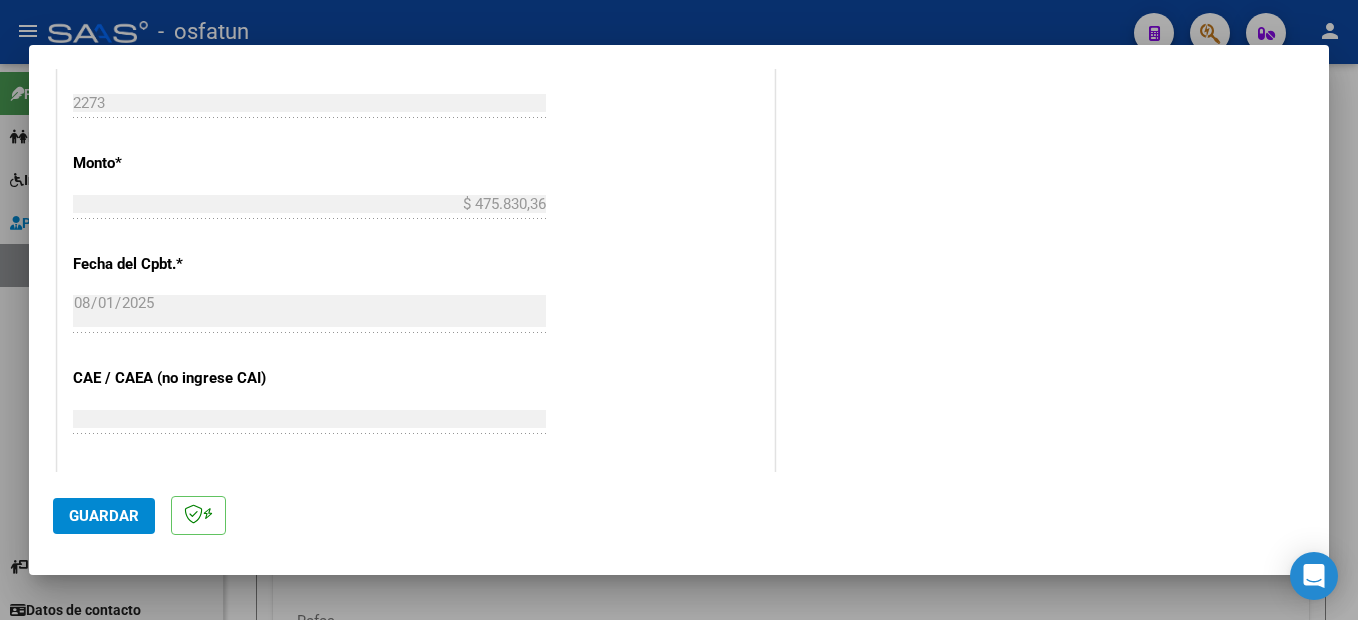 scroll, scrollTop: 1357, scrollLeft: 0, axis: vertical 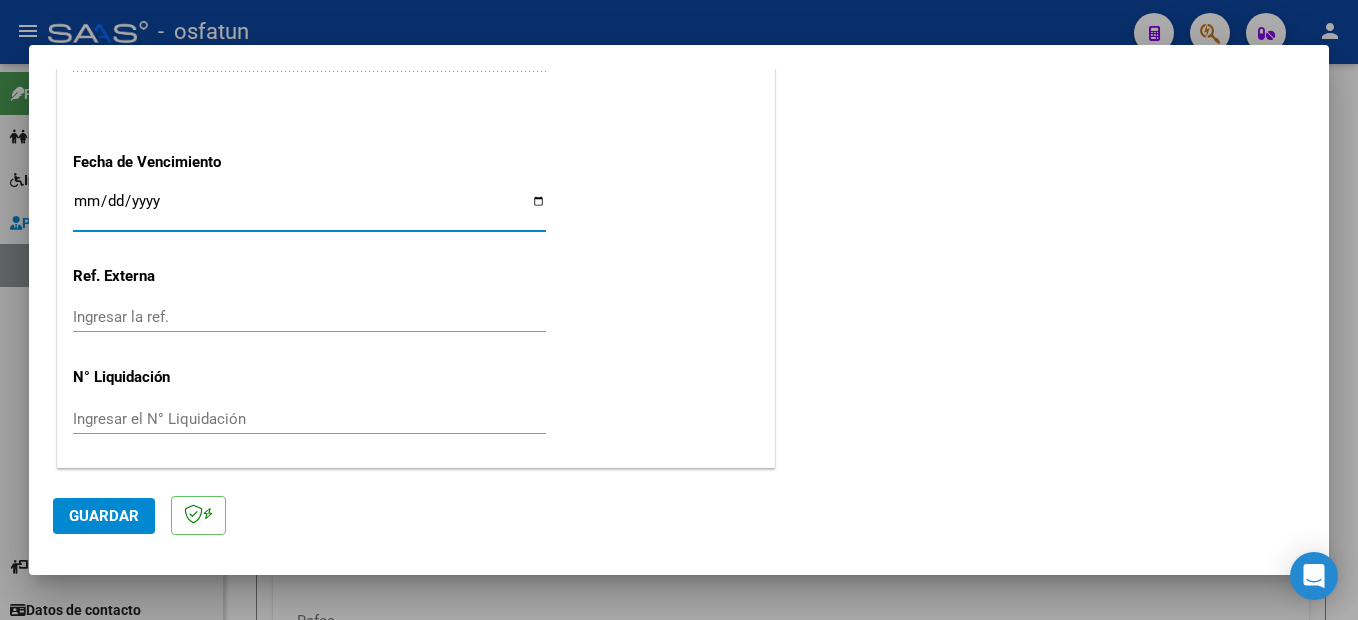 click on "Guardar" 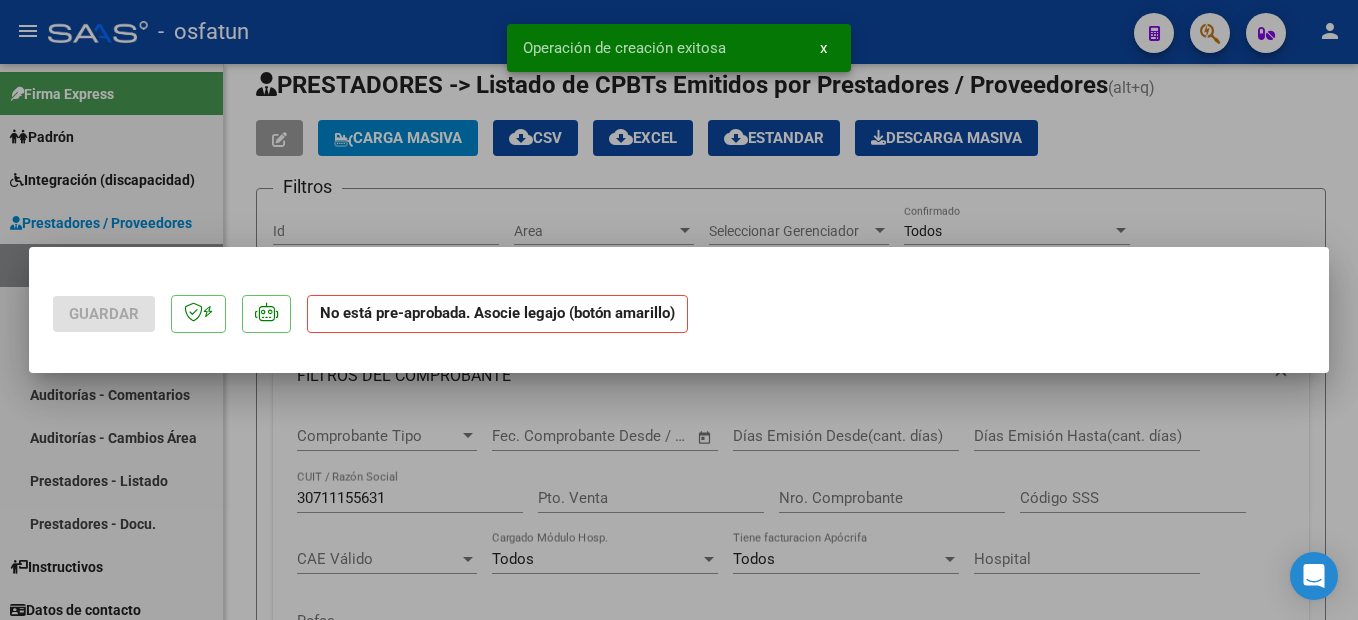 scroll, scrollTop: 0, scrollLeft: 0, axis: both 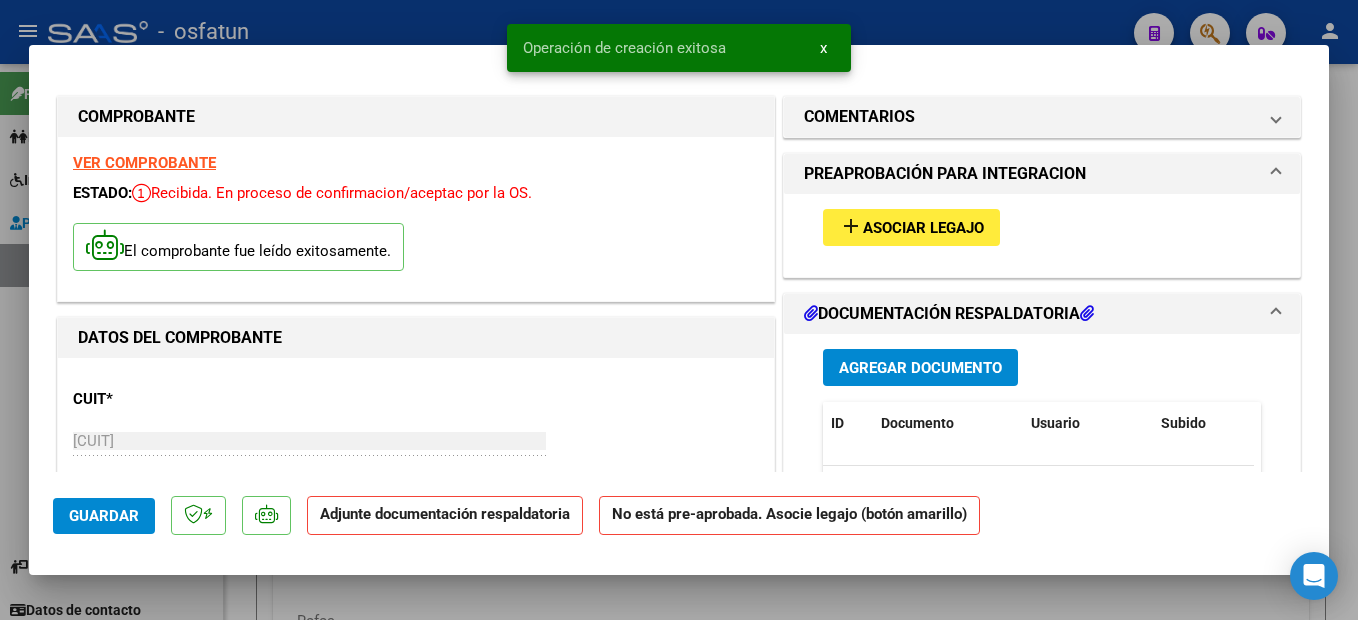 click on "Asociar Legajo" at bounding box center (923, 228) 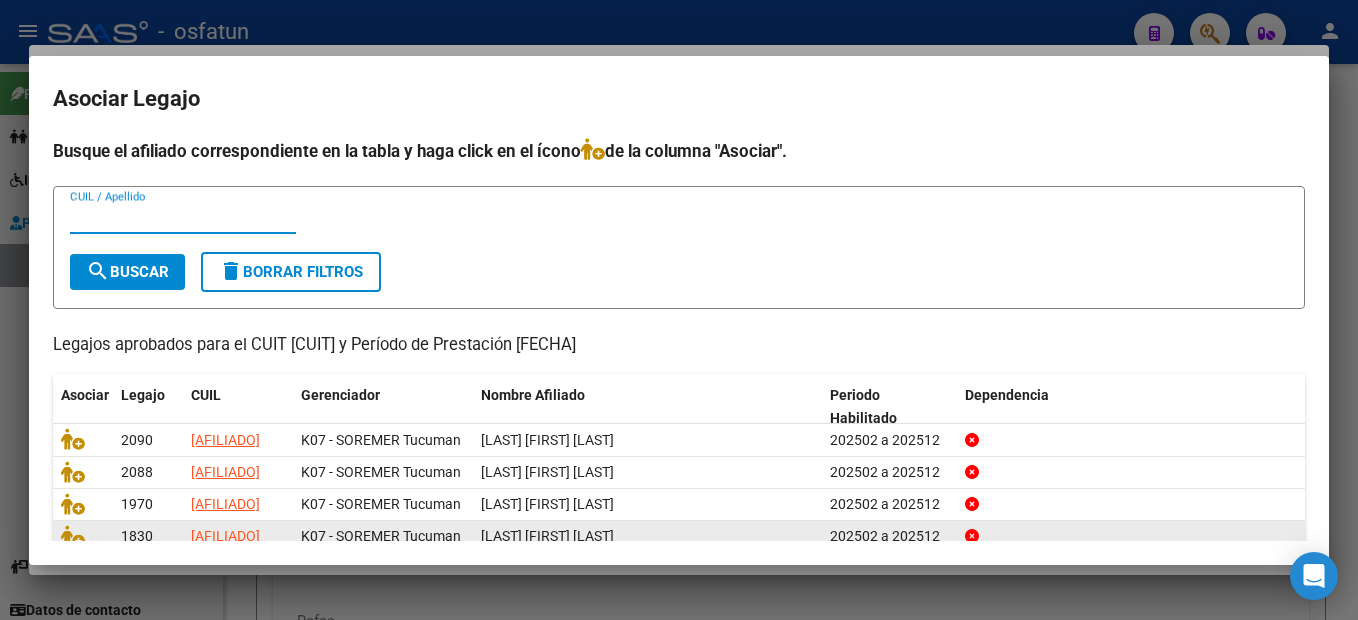 scroll, scrollTop: 123, scrollLeft: 0, axis: vertical 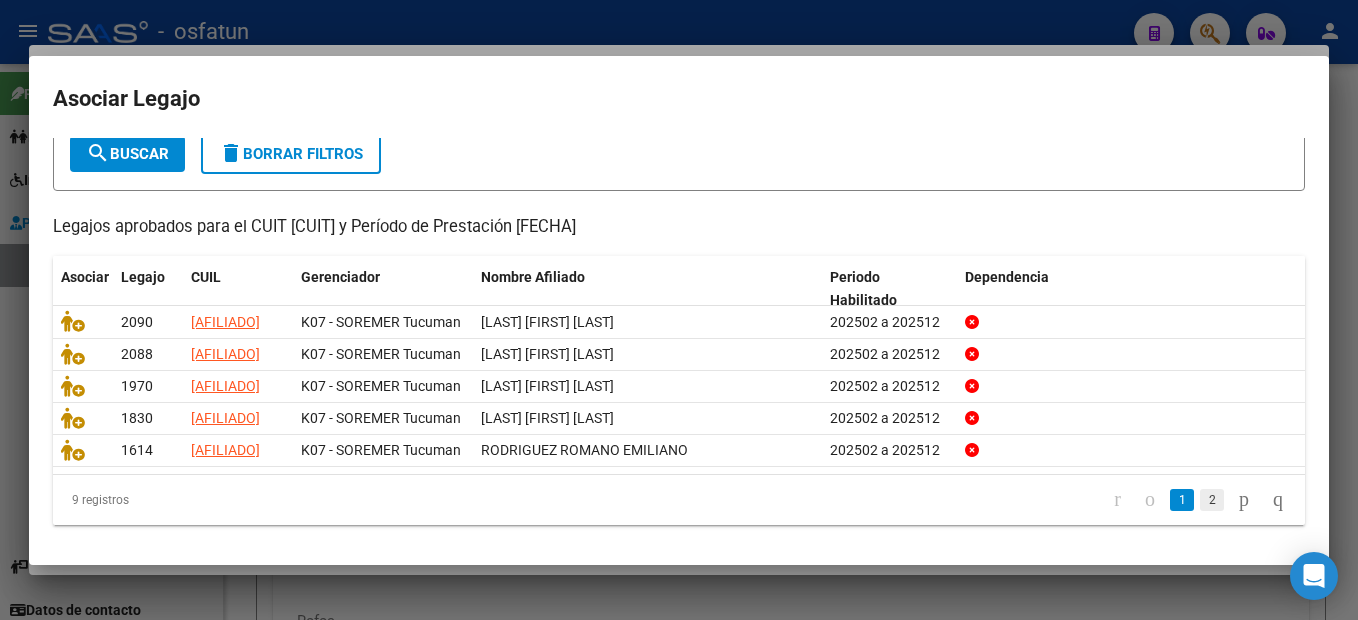 click on "2" 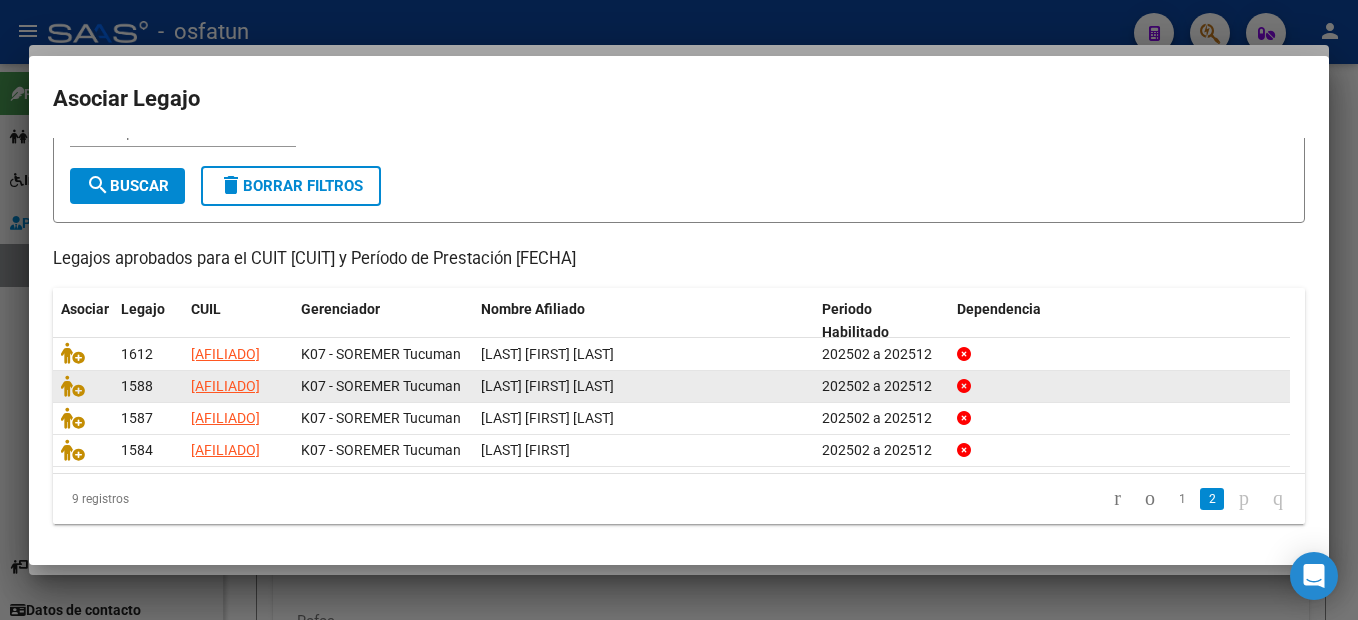 scroll, scrollTop: 90, scrollLeft: 0, axis: vertical 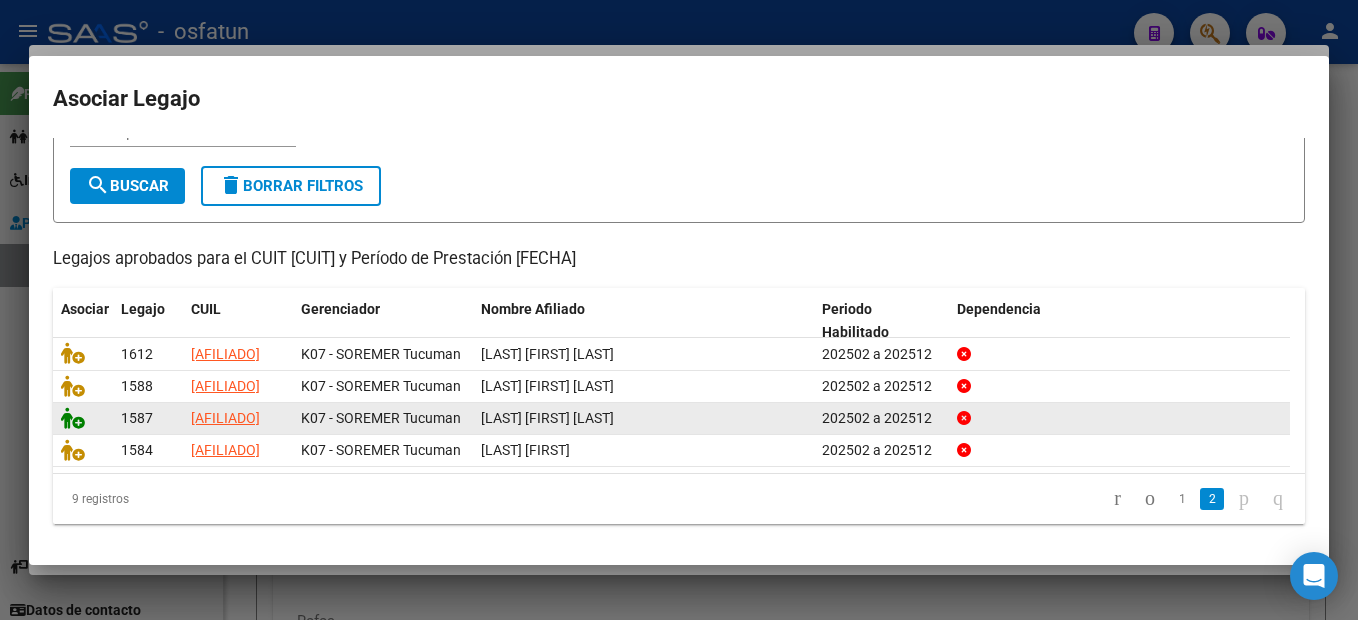click 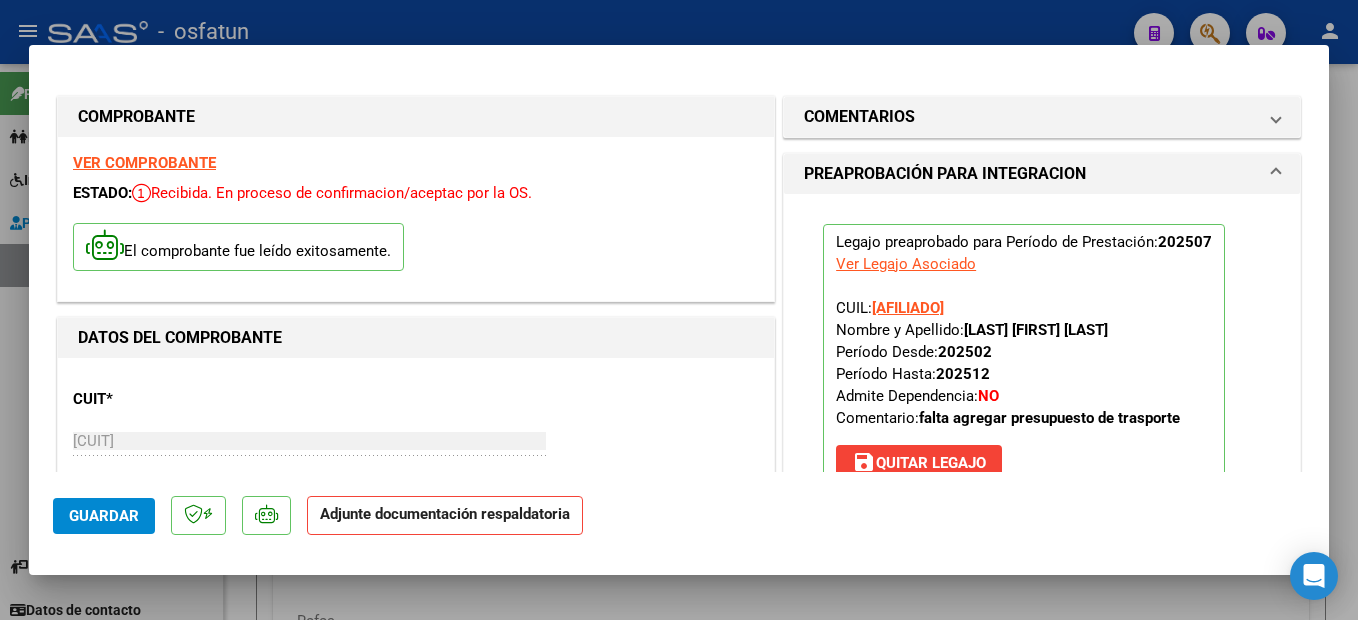scroll, scrollTop: 200, scrollLeft: 0, axis: vertical 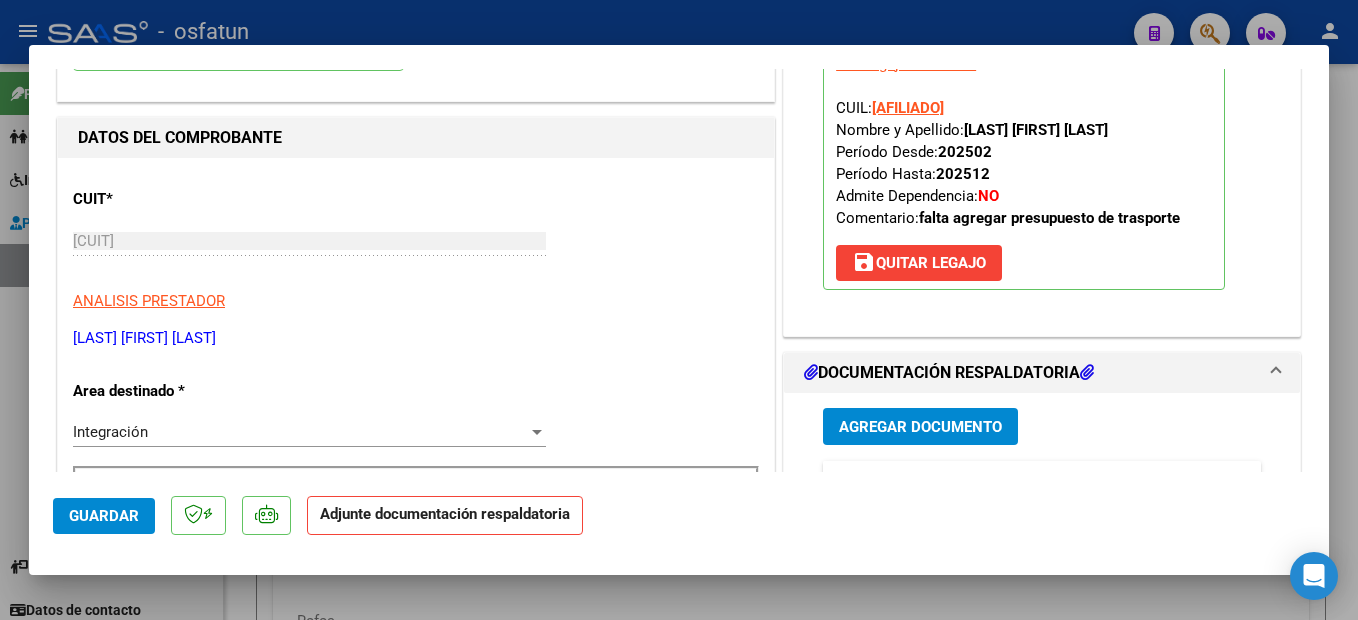 click on "Agregar Documento" at bounding box center (920, 427) 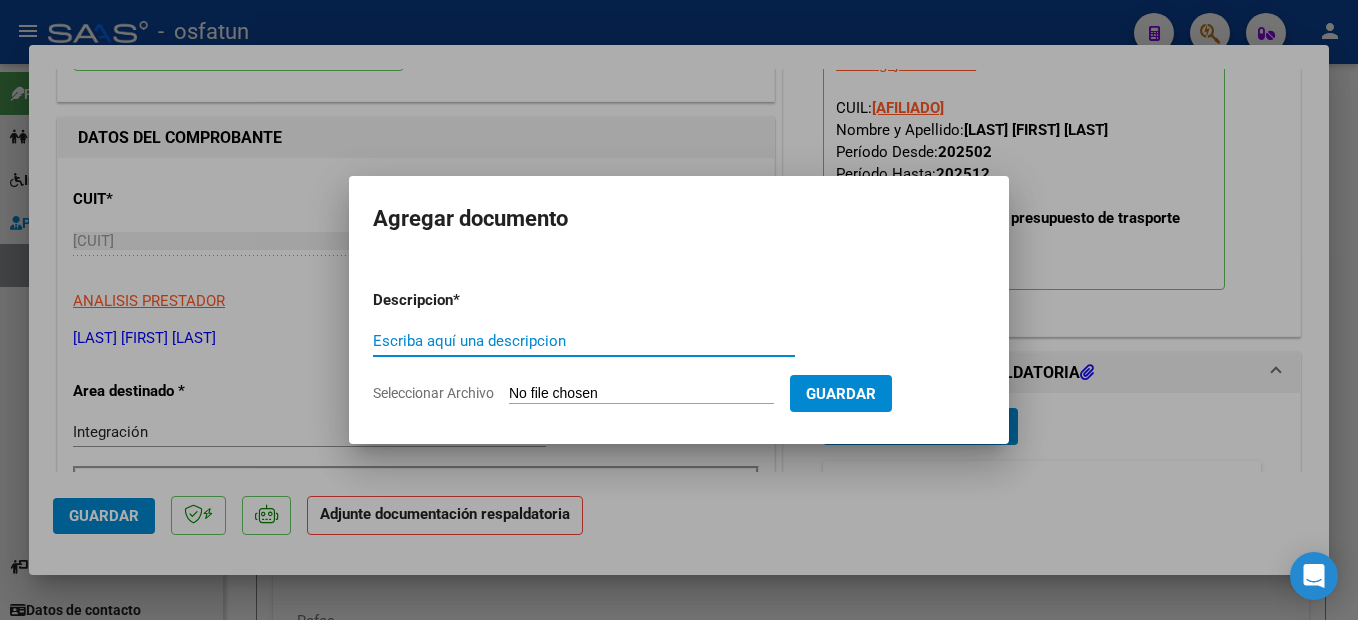 click on "Escriba aquí una descripcion" at bounding box center (584, 341) 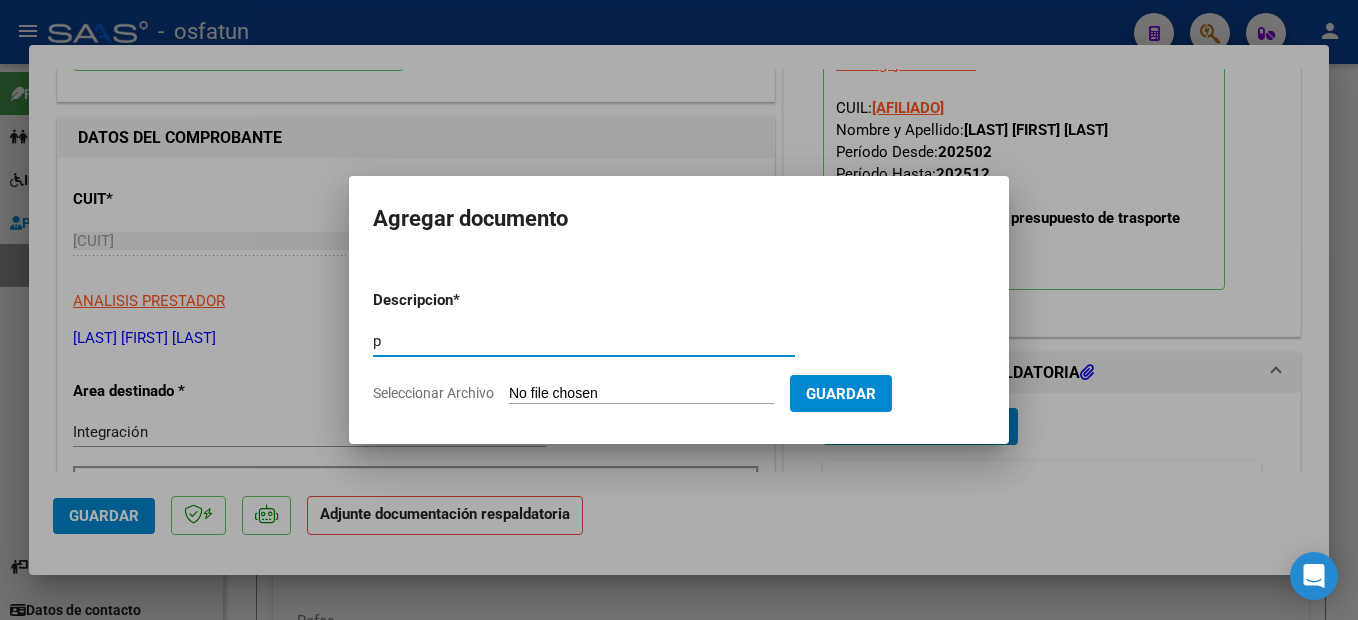 type on "p" 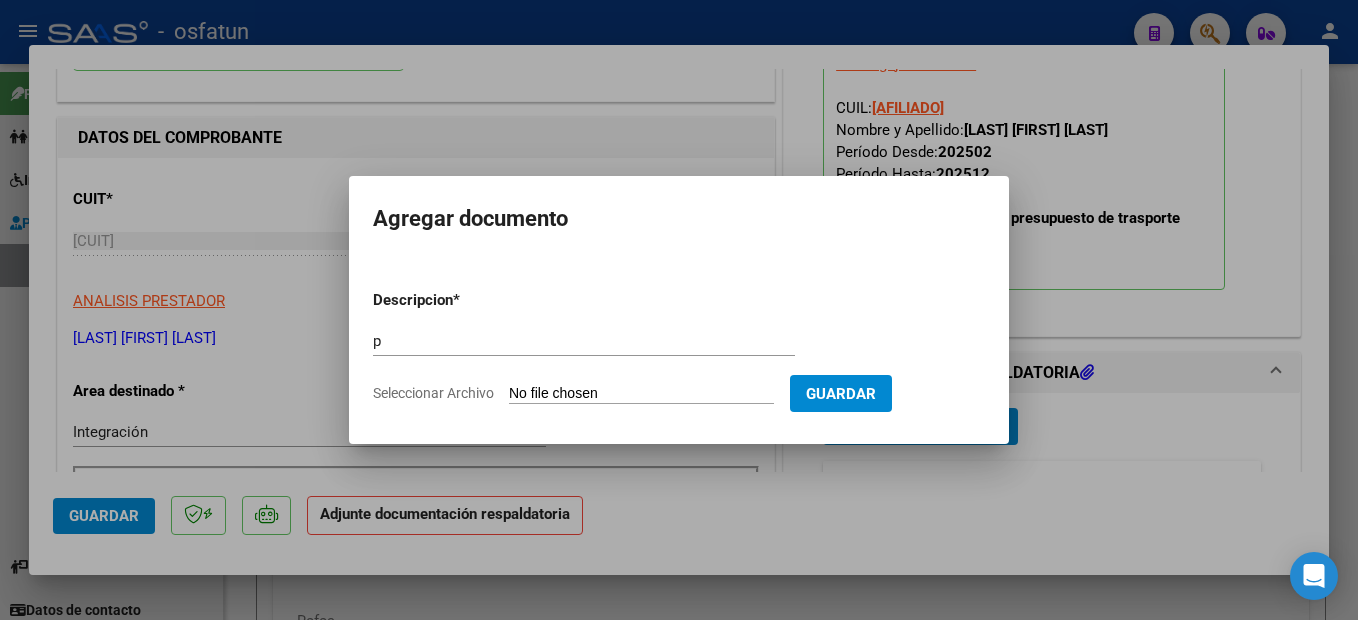 type on "C:\fakepath\250807111527.pdf" 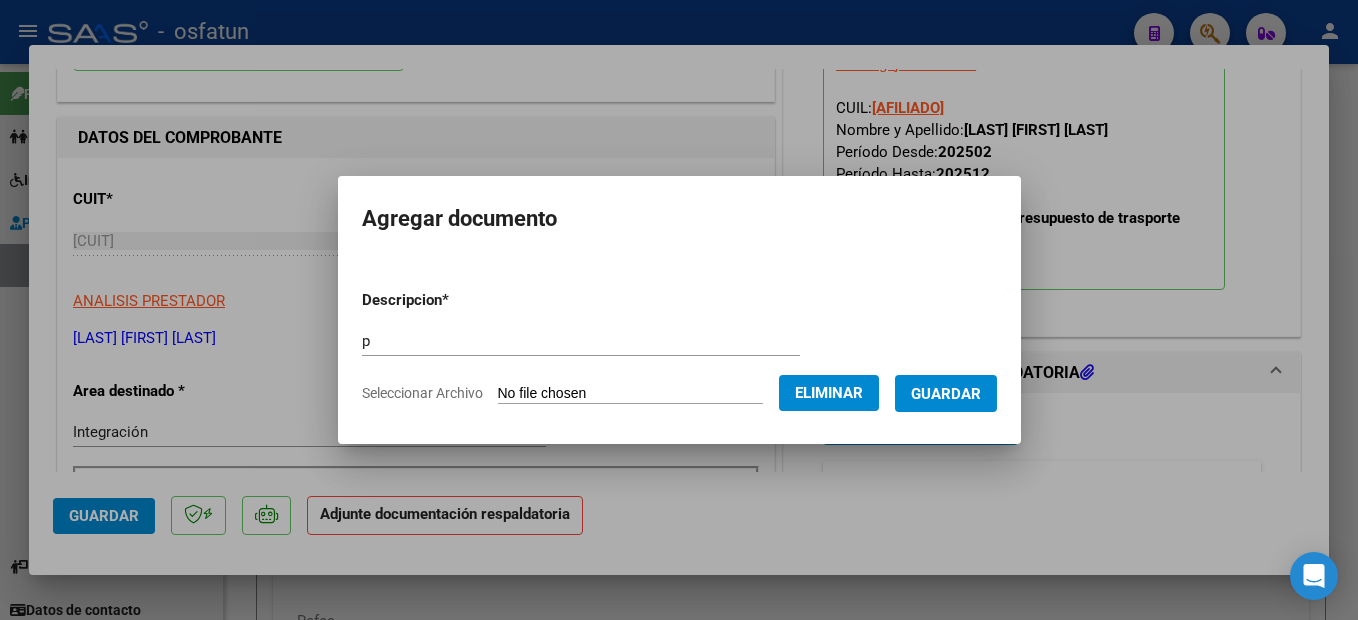 click on "Guardar" at bounding box center [946, 394] 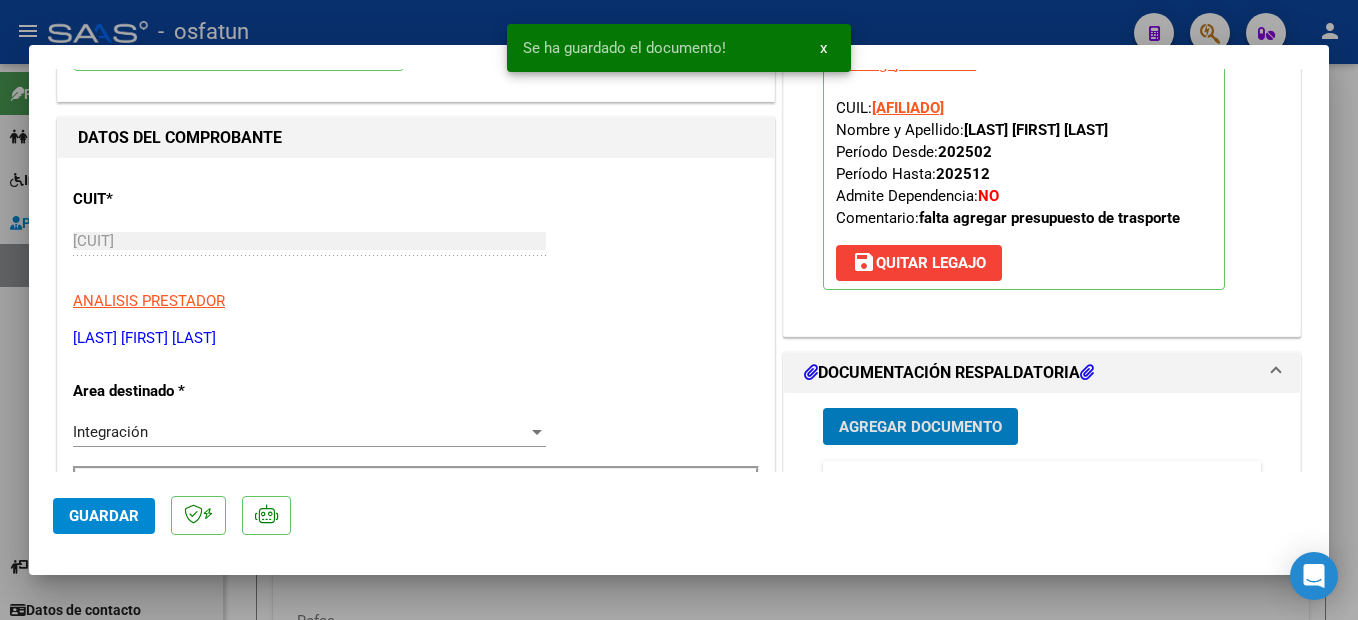 click on "Guardar" 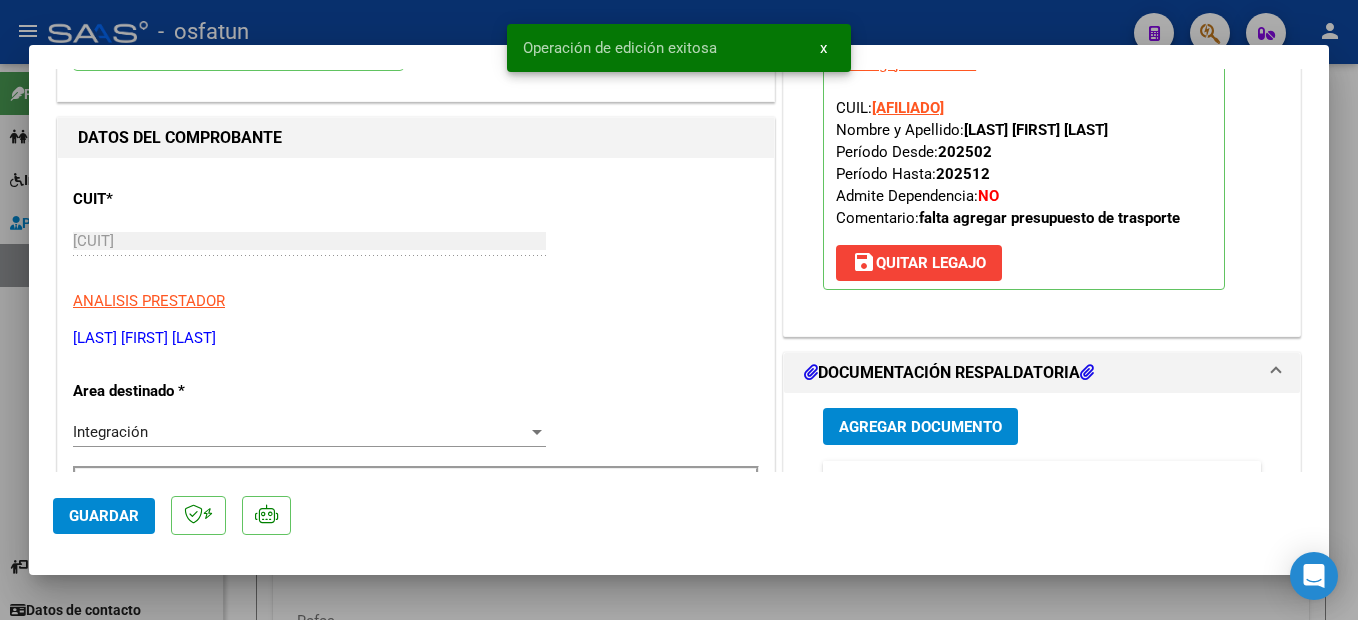 click at bounding box center [679, 310] 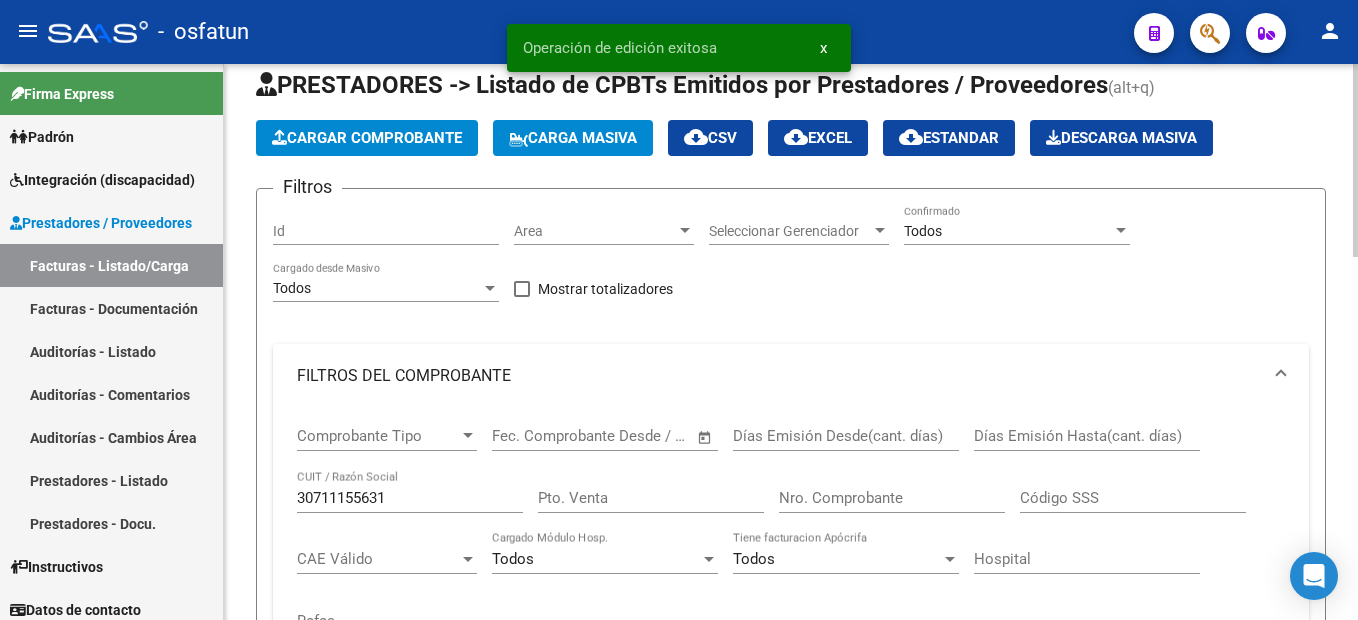 click on "Cargar Comprobante" 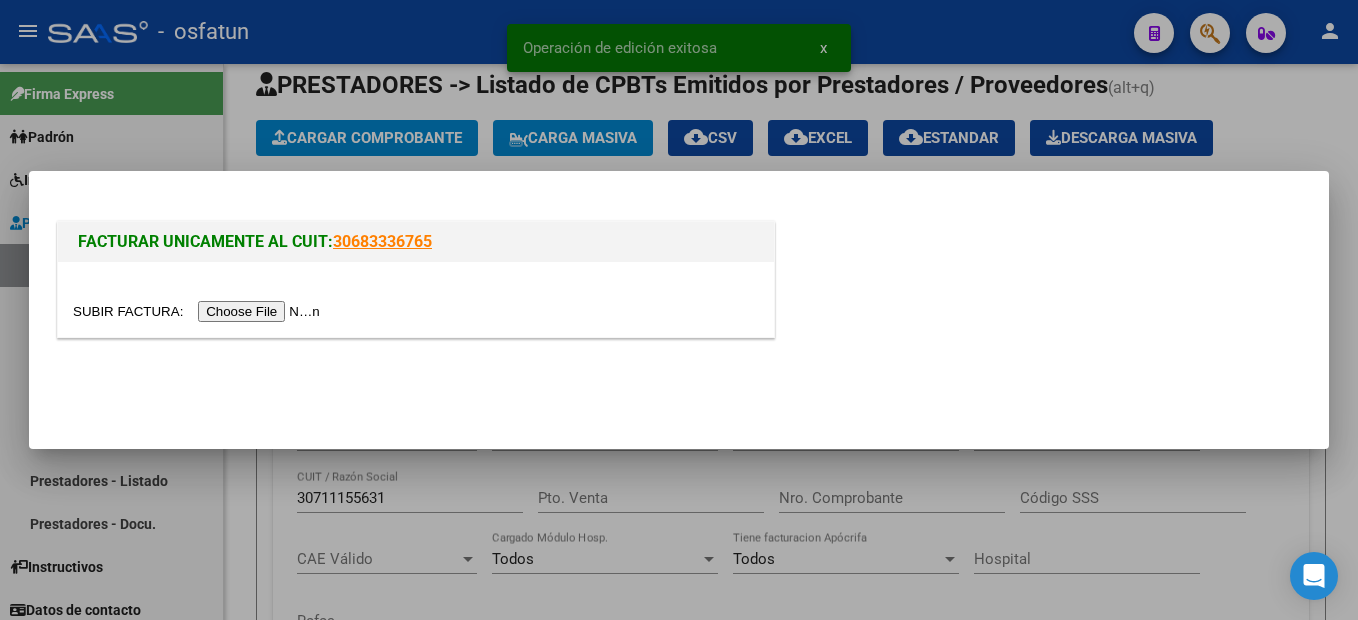 click at bounding box center (199, 311) 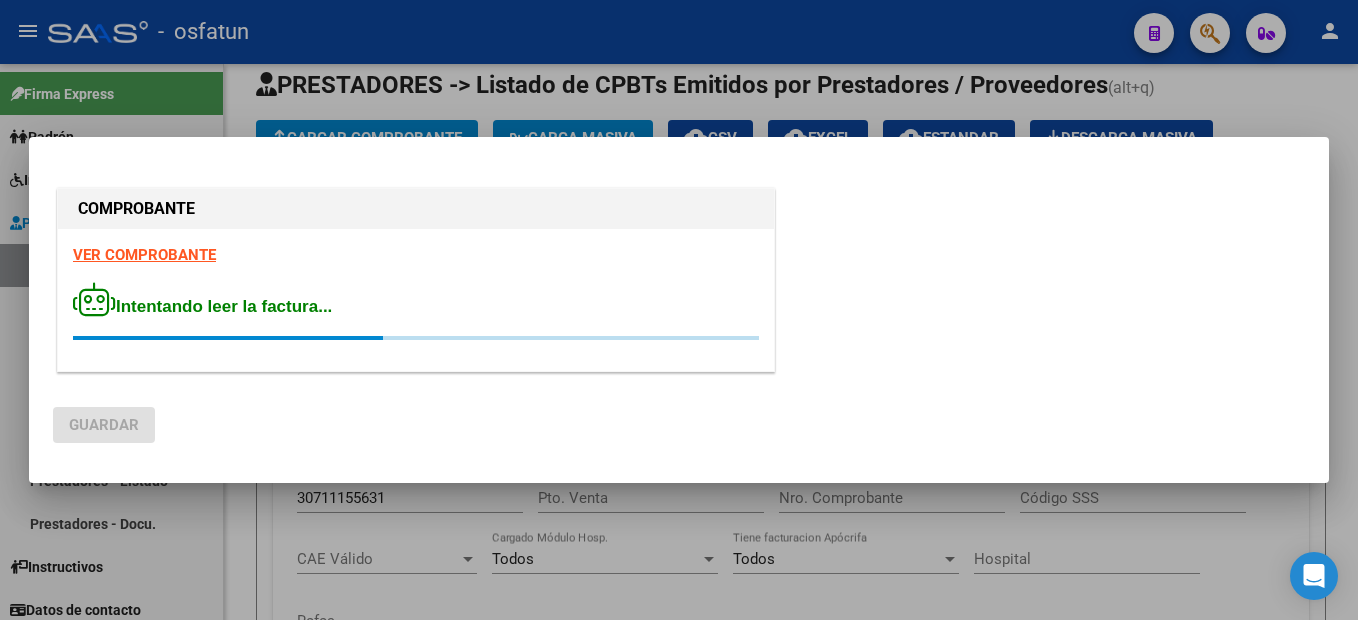 click on "VER COMPROBANTE          Intentando leer la factura..." at bounding box center (416, 300) 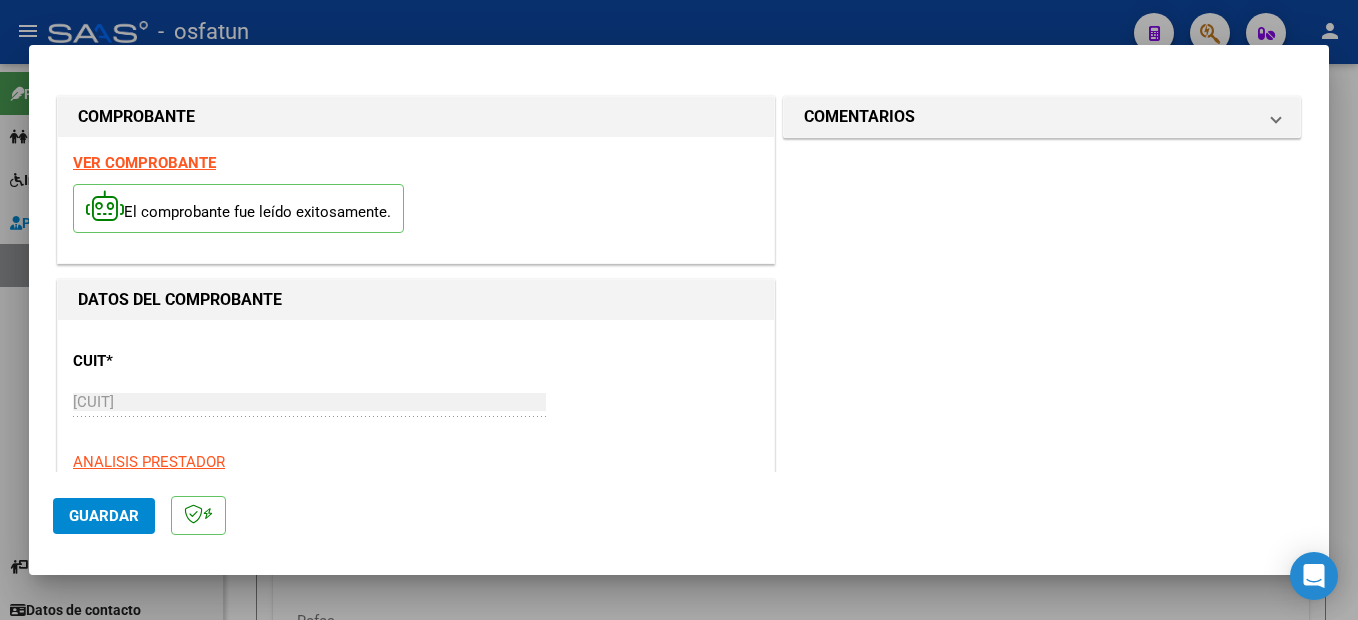 click at bounding box center [679, 310] 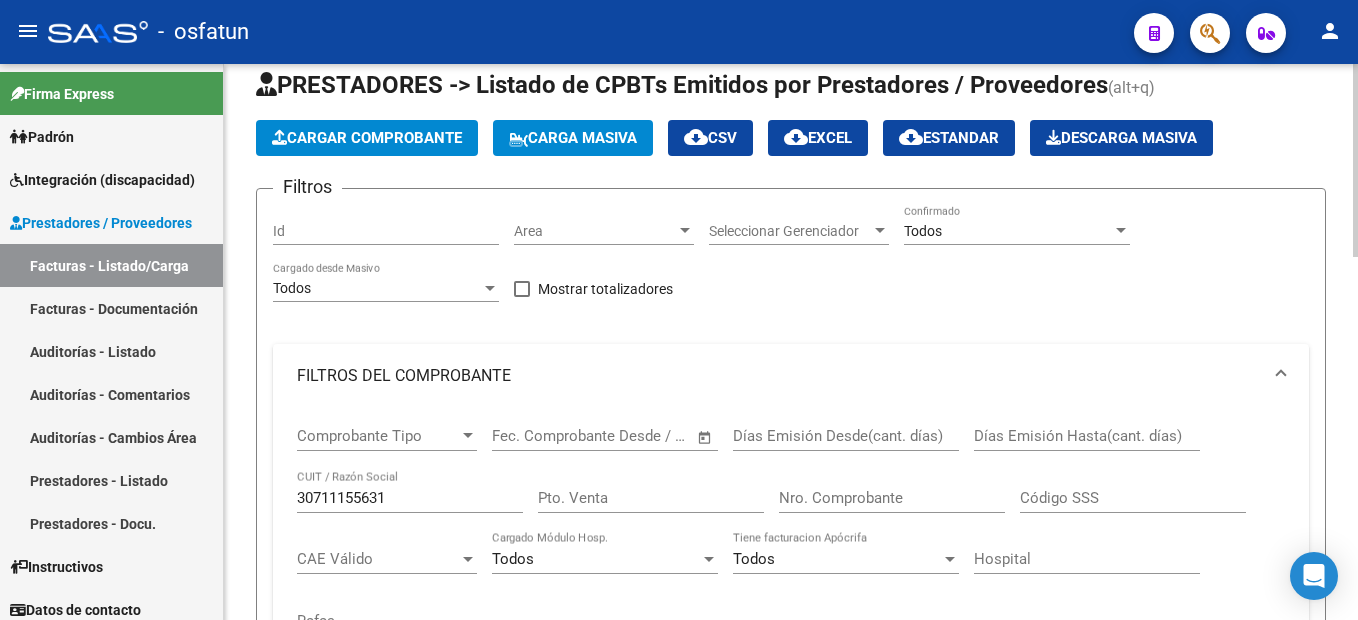 click on "Cargar Comprobante" 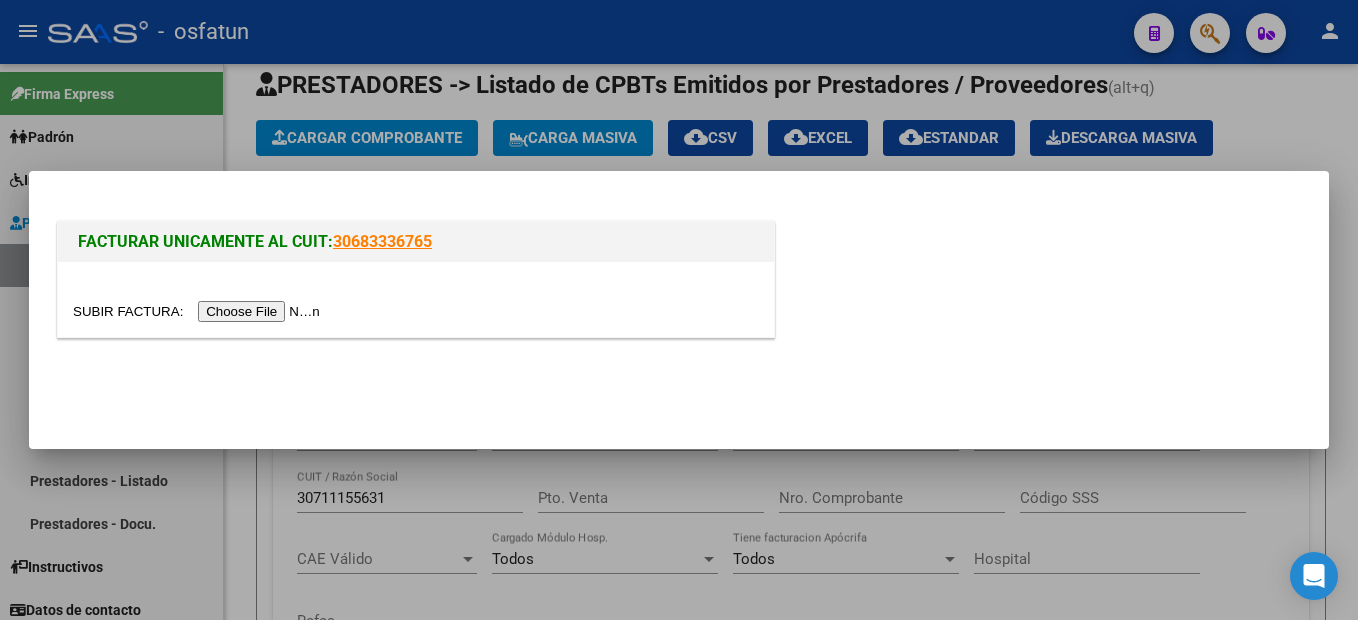 click at bounding box center (199, 311) 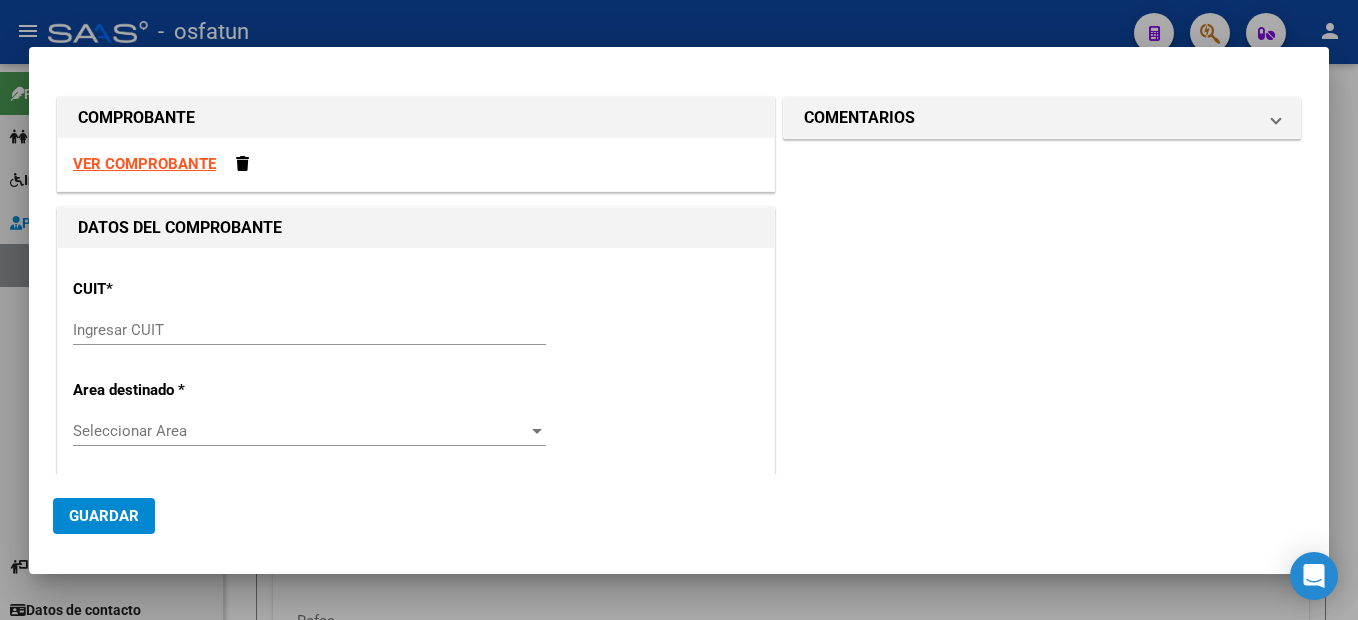 click on "VER COMPROBANTE" at bounding box center (144, 164) 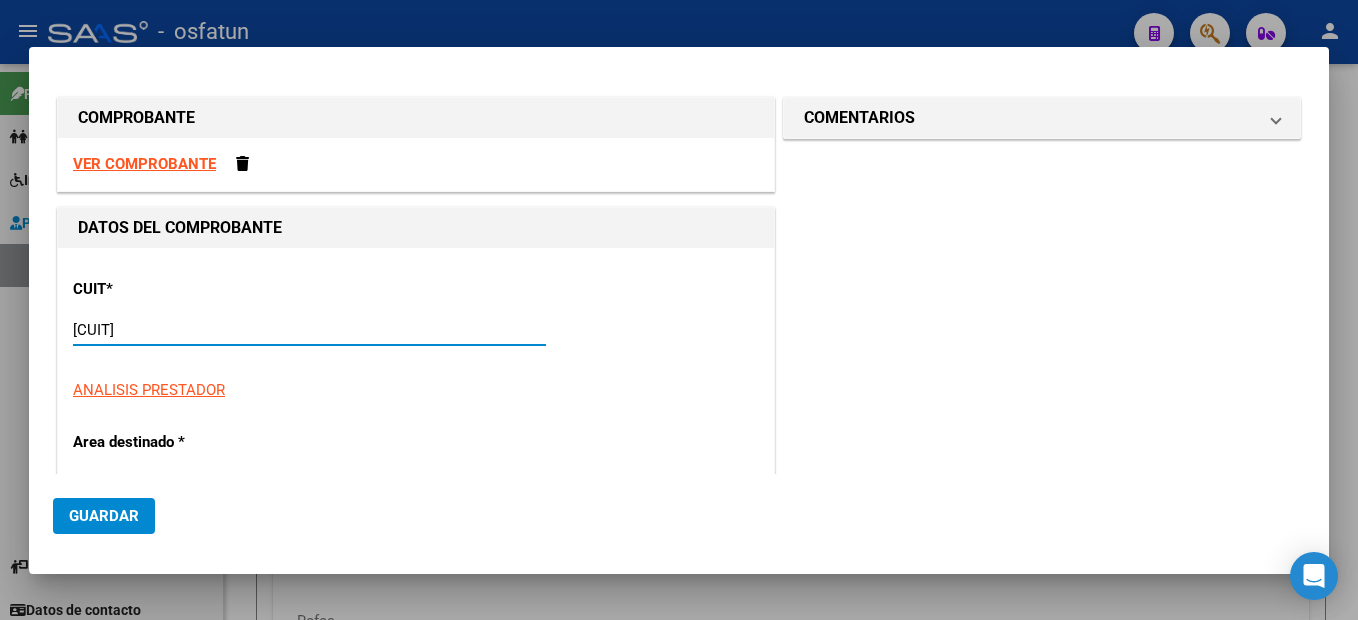 type on "27-25444300-5" 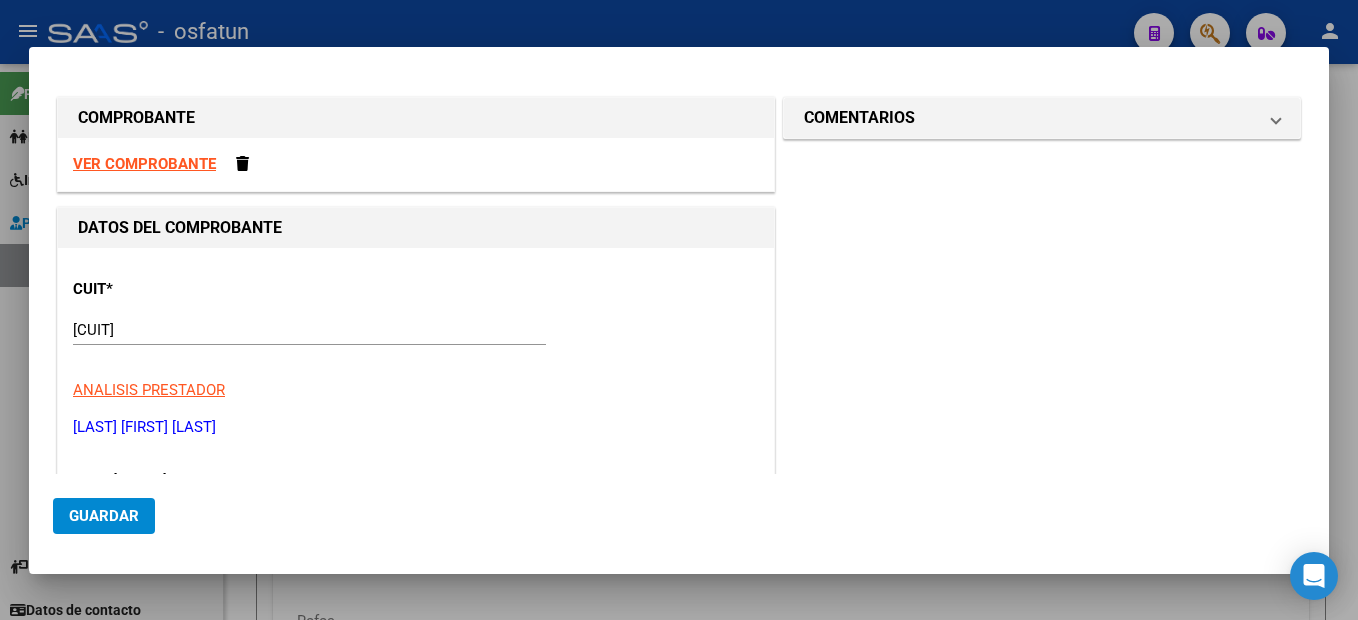 scroll, scrollTop: 212, scrollLeft: 0, axis: vertical 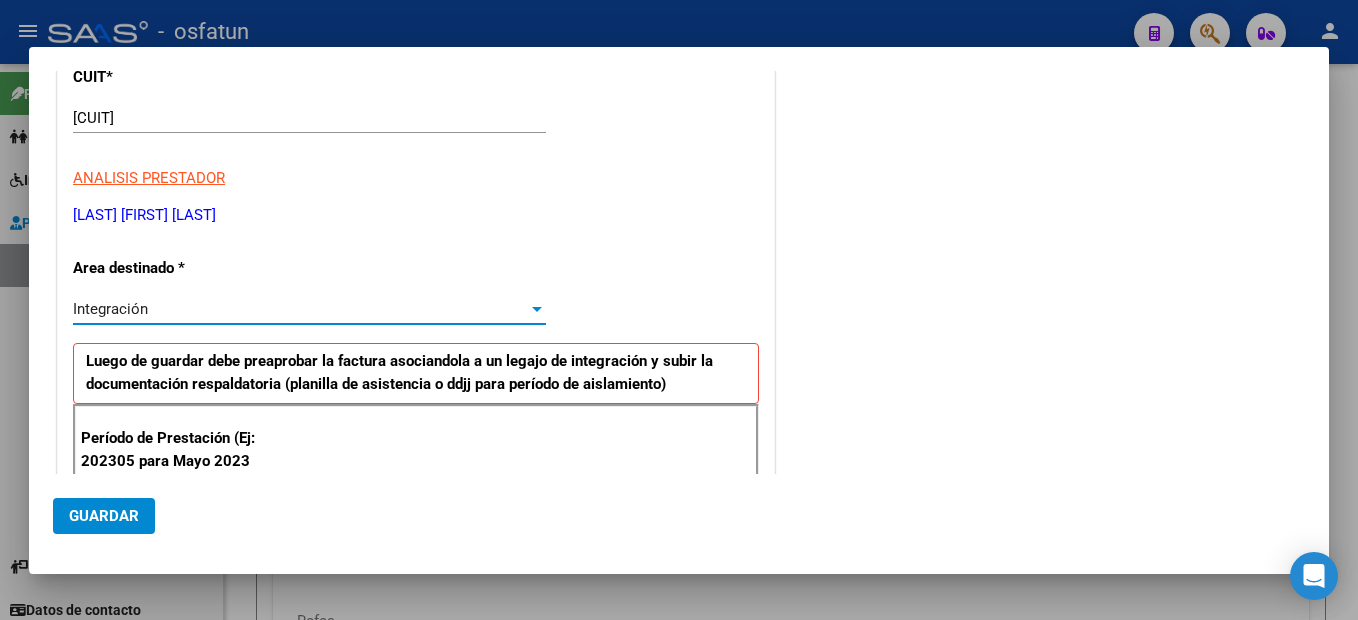 type on "12" 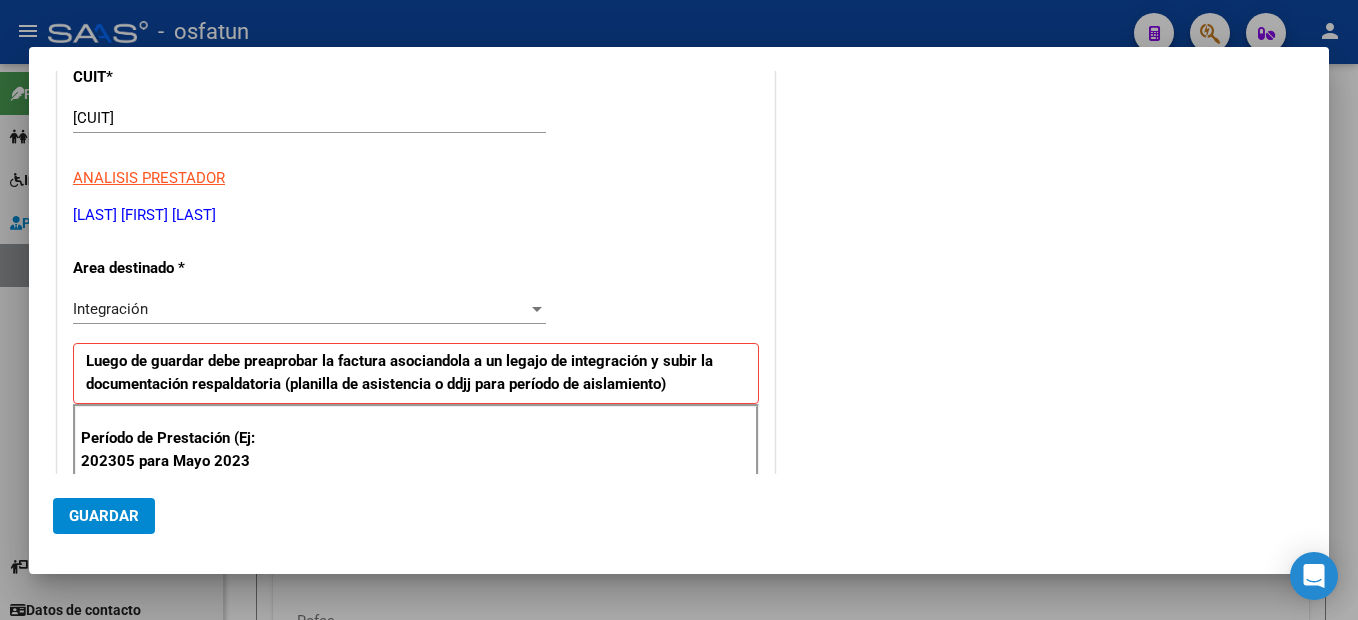 scroll, scrollTop: 412, scrollLeft: 0, axis: vertical 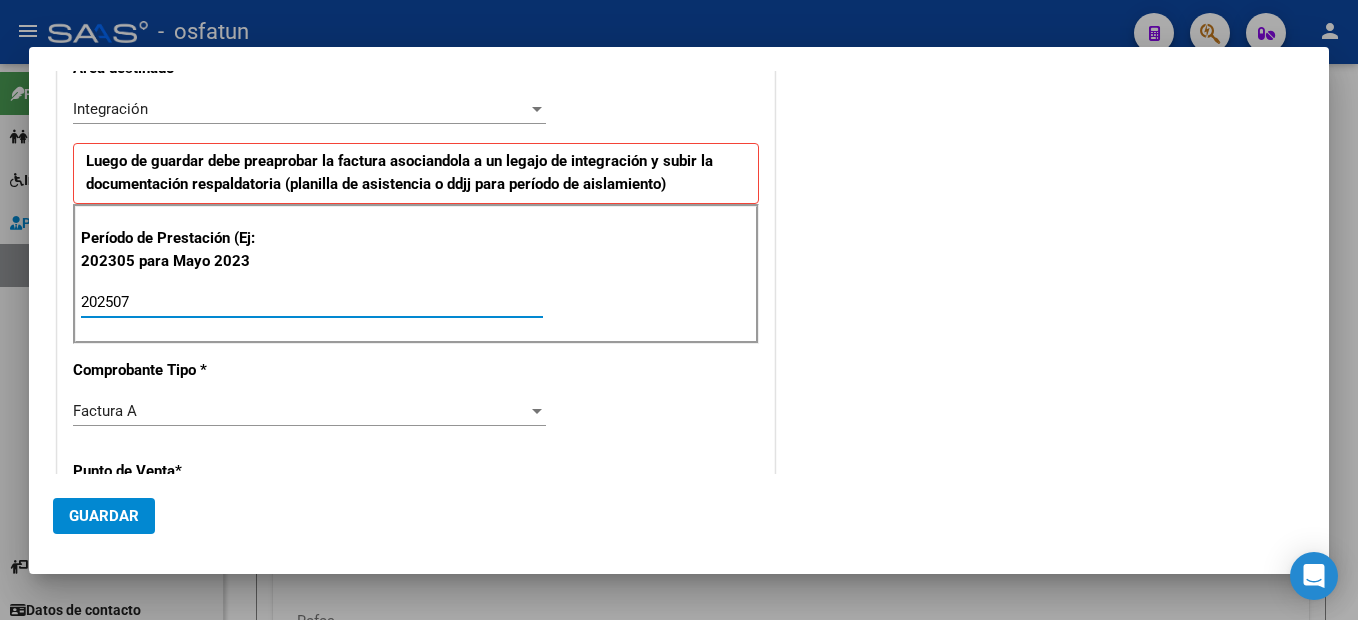 type on "202507" 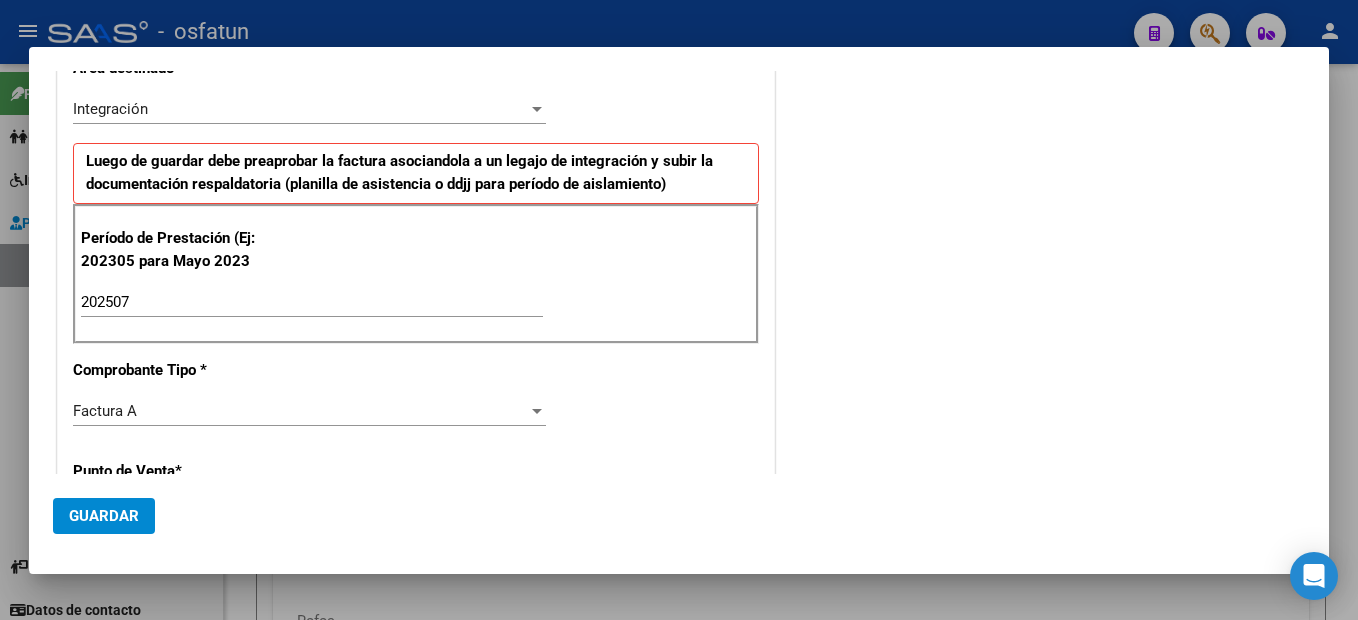 scroll, scrollTop: 653, scrollLeft: 0, axis: vertical 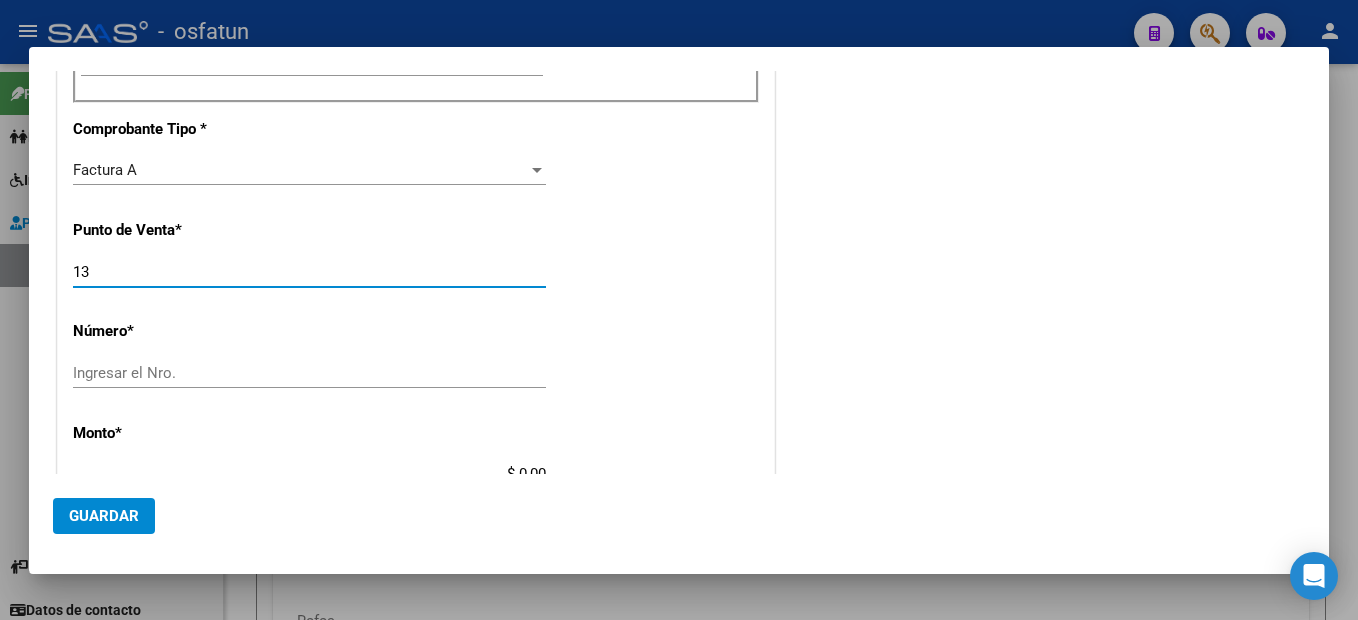 type on "13" 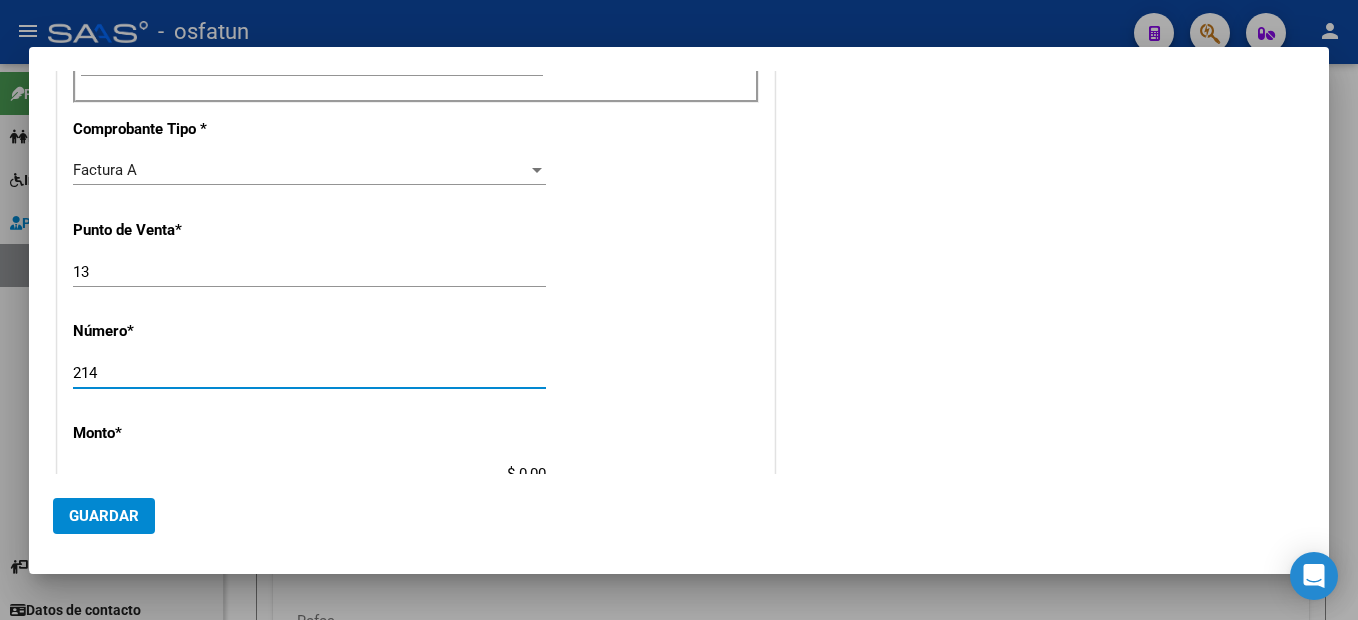 type on "214" 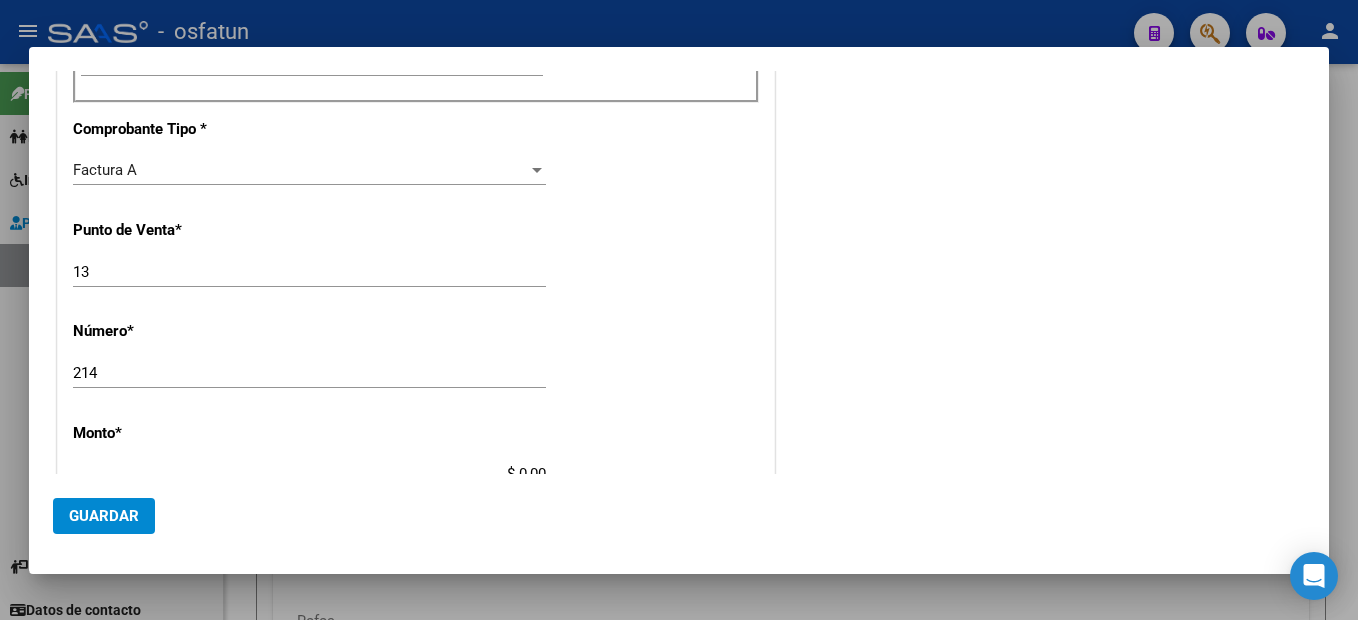 scroll, scrollTop: 663, scrollLeft: 0, axis: vertical 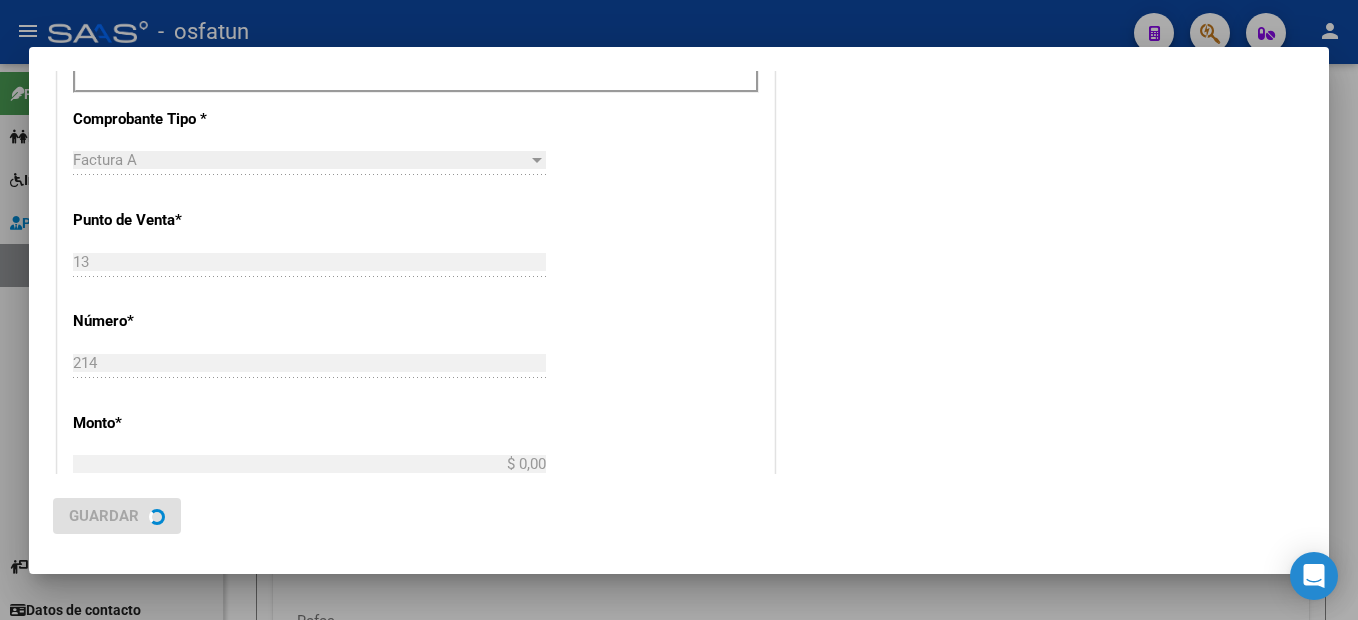 type on "$ 62.410,75" 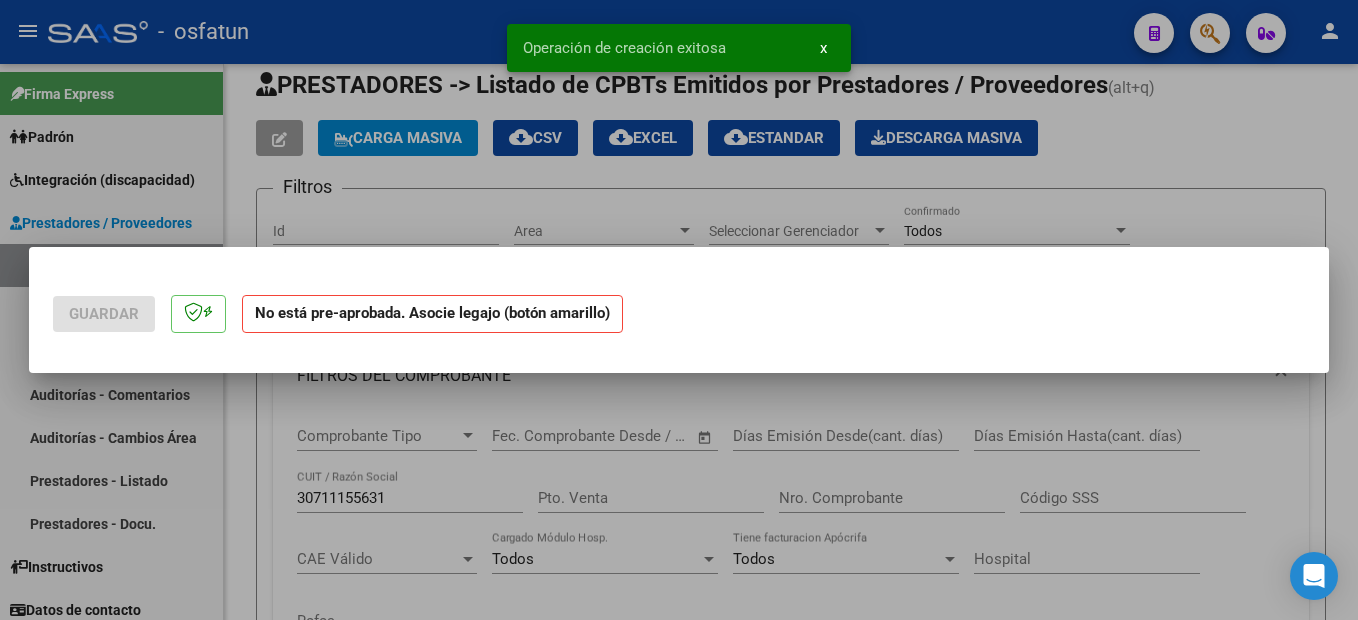 scroll, scrollTop: 0, scrollLeft: 0, axis: both 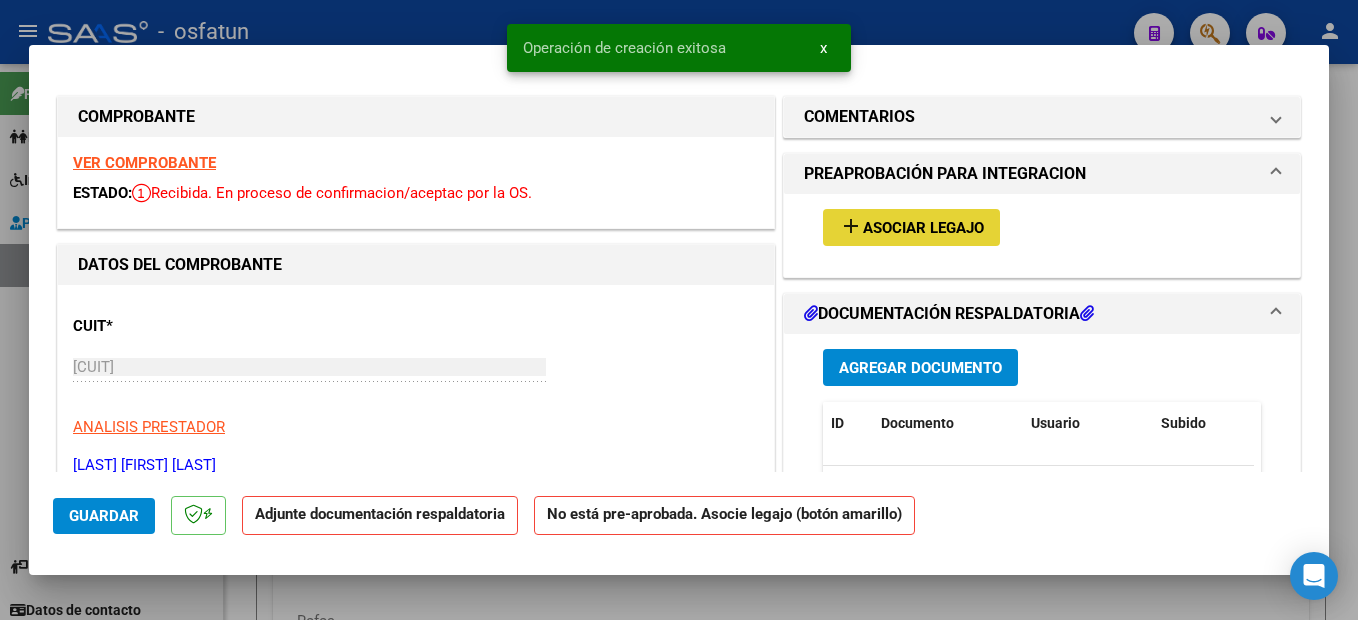 click on "Asociar Legajo" at bounding box center [923, 228] 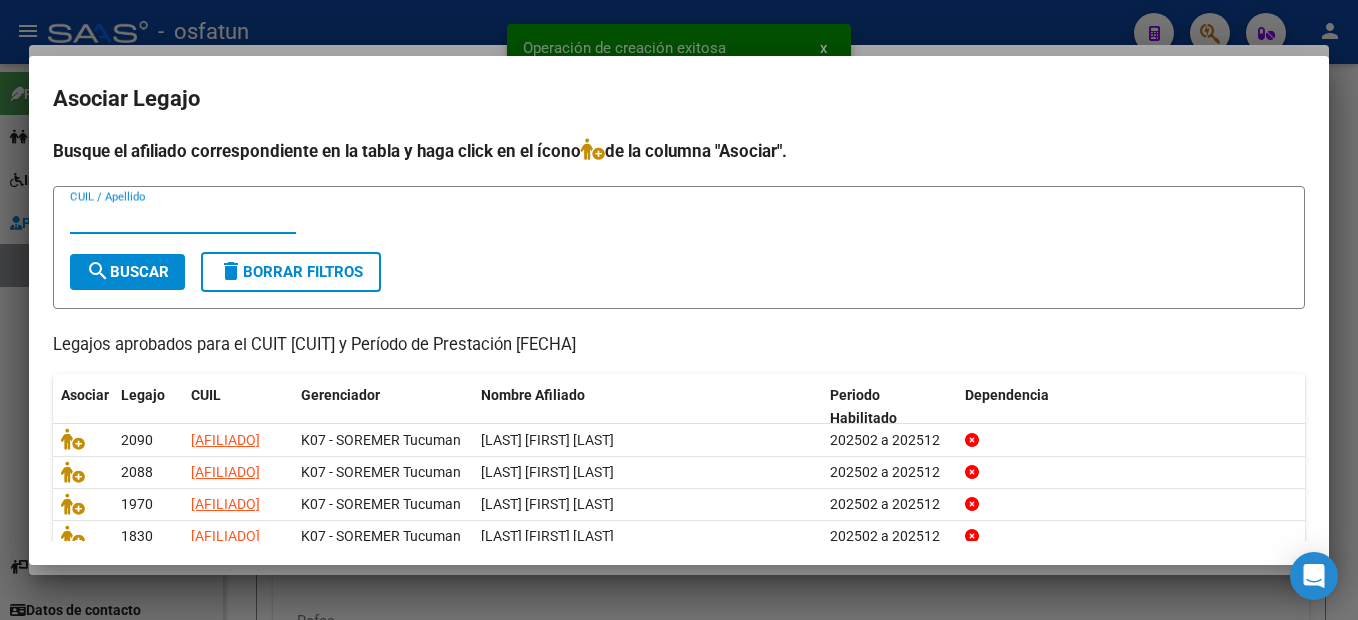 scroll, scrollTop: 123, scrollLeft: 0, axis: vertical 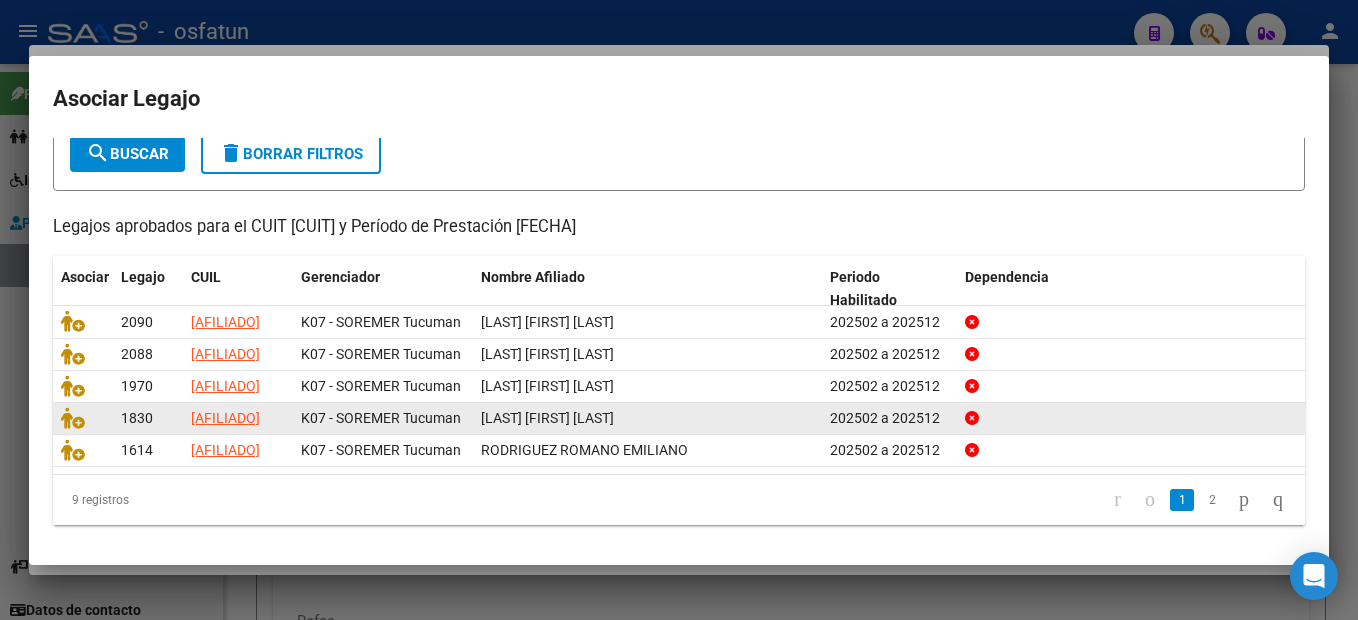 click on "2" 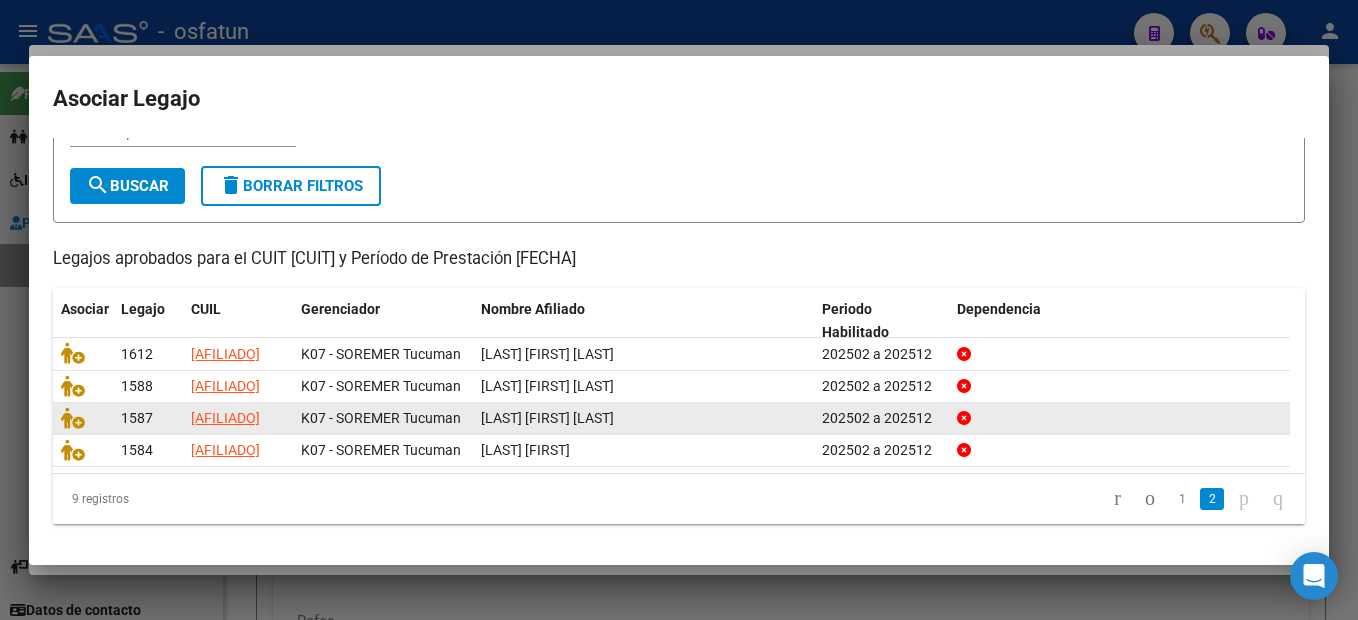 scroll, scrollTop: 90, scrollLeft: 0, axis: vertical 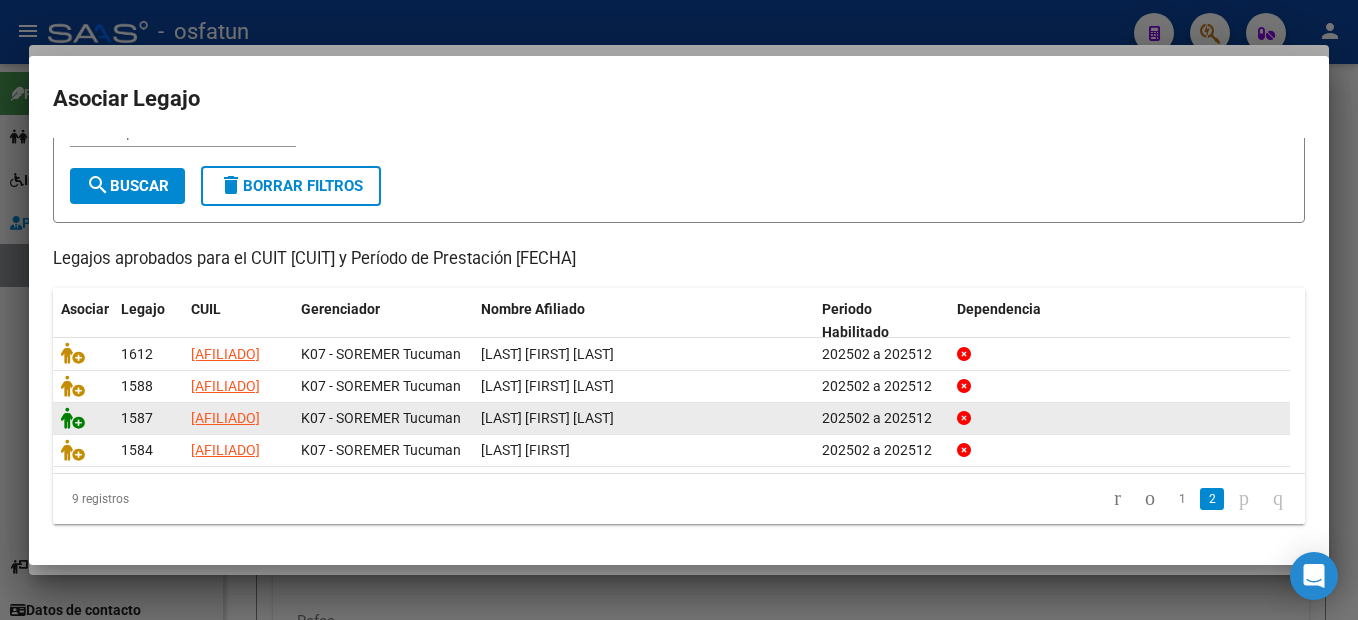 click 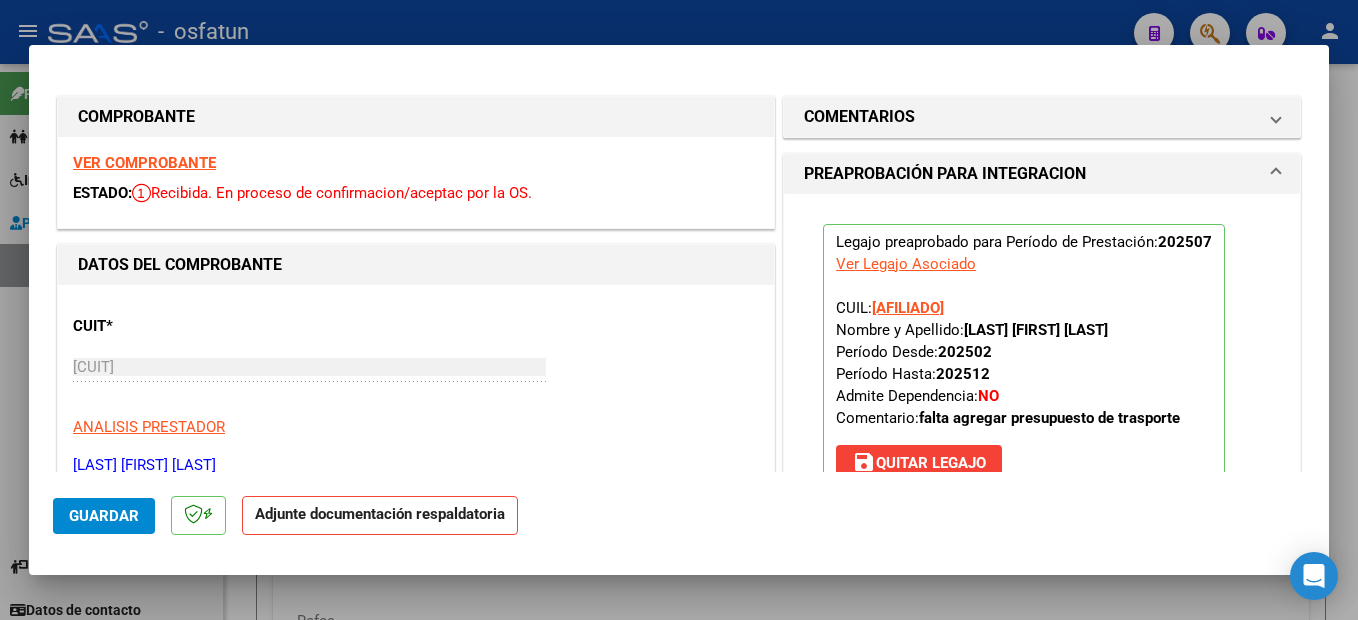 scroll, scrollTop: 200, scrollLeft: 0, axis: vertical 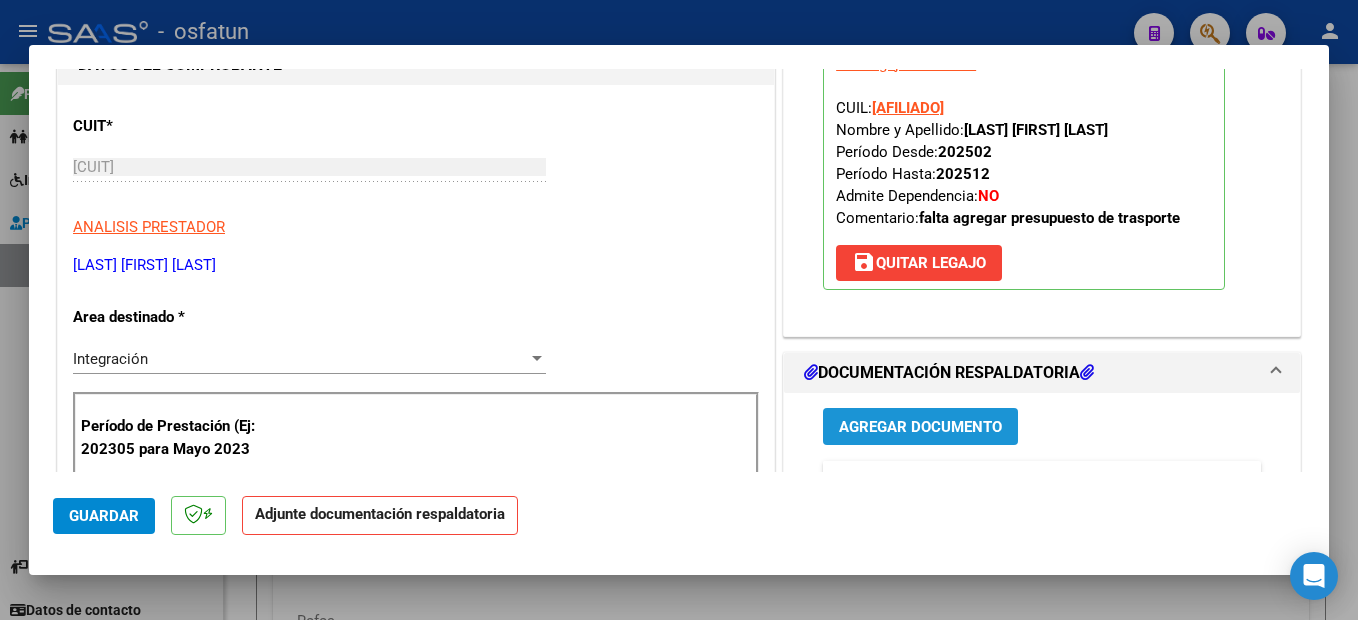 click on "Agregar Documento" at bounding box center (920, 427) 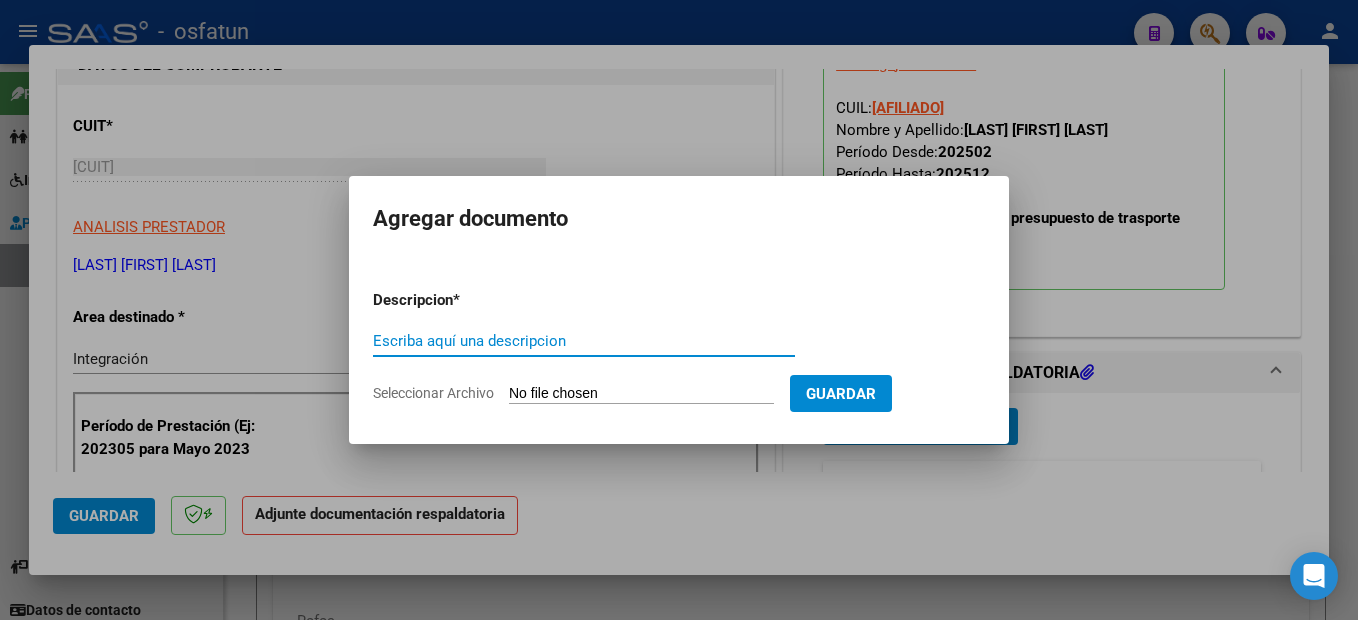 click on "Escriba aquí una descripcion" at bounding box center (584, 341) 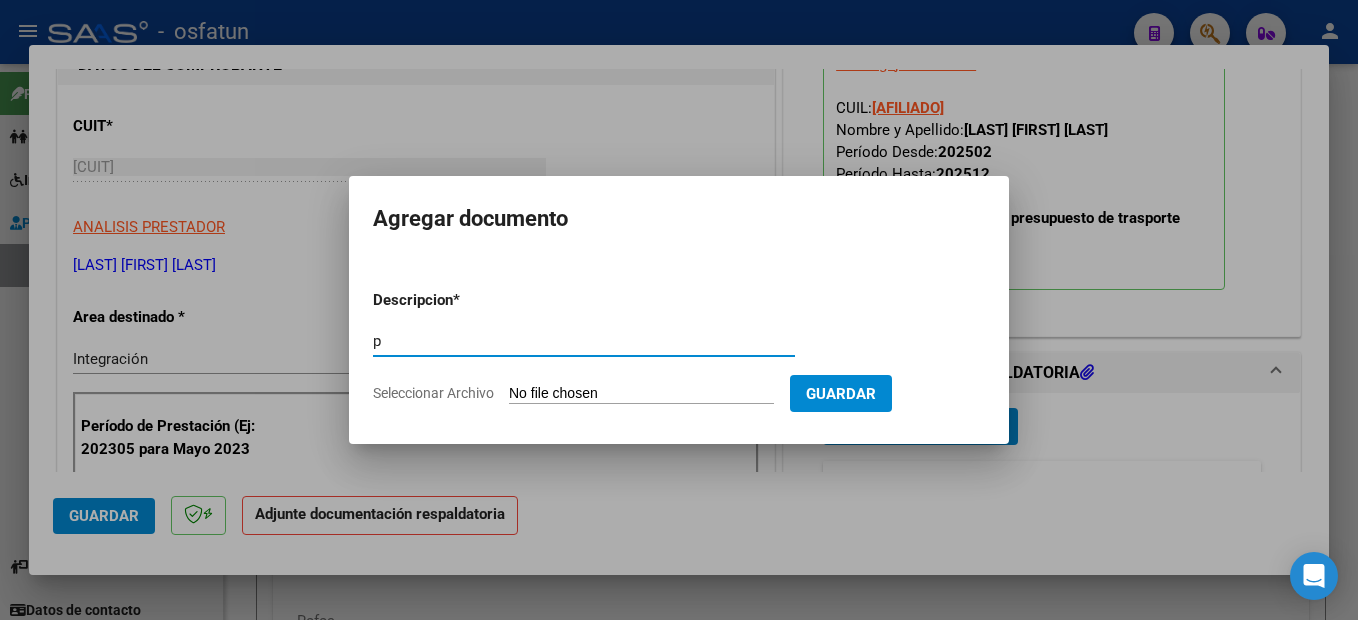 type on "p" 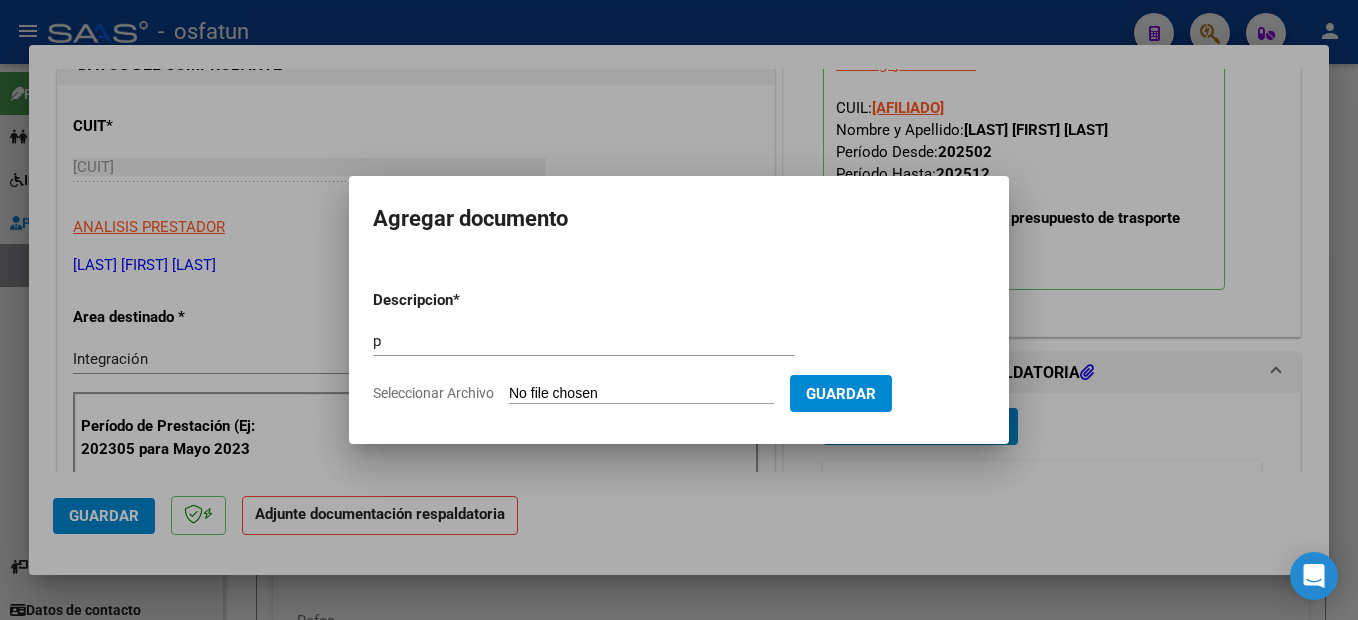 type on "C:\fakepath\250807111615.pdf" 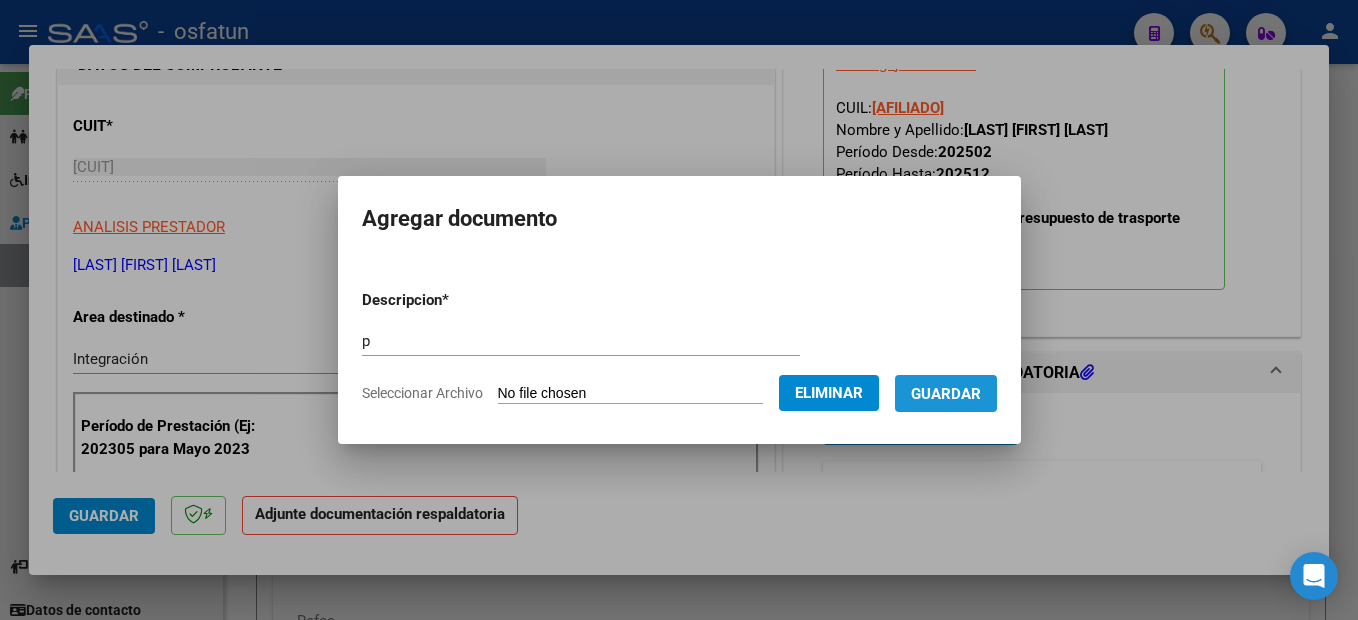 click on "Guardar" at bounding box center [946, 393] 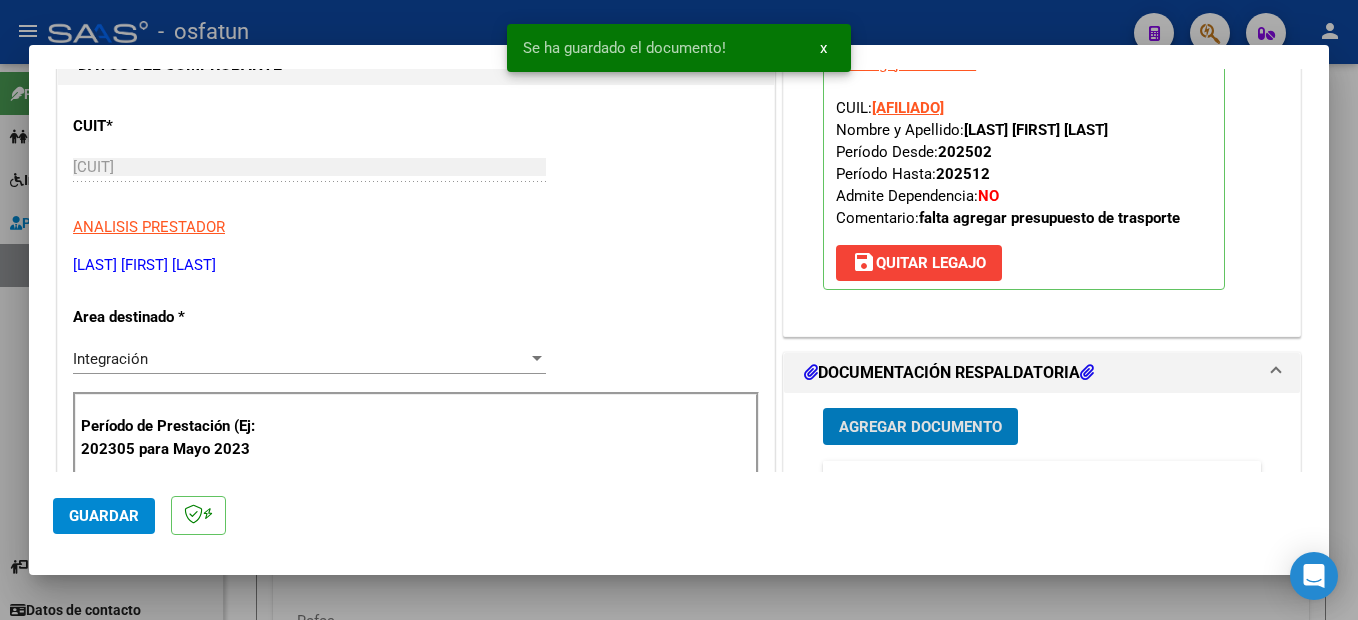 scroll, scrollTop: 500, scrollLeft: 0, axis: vertical 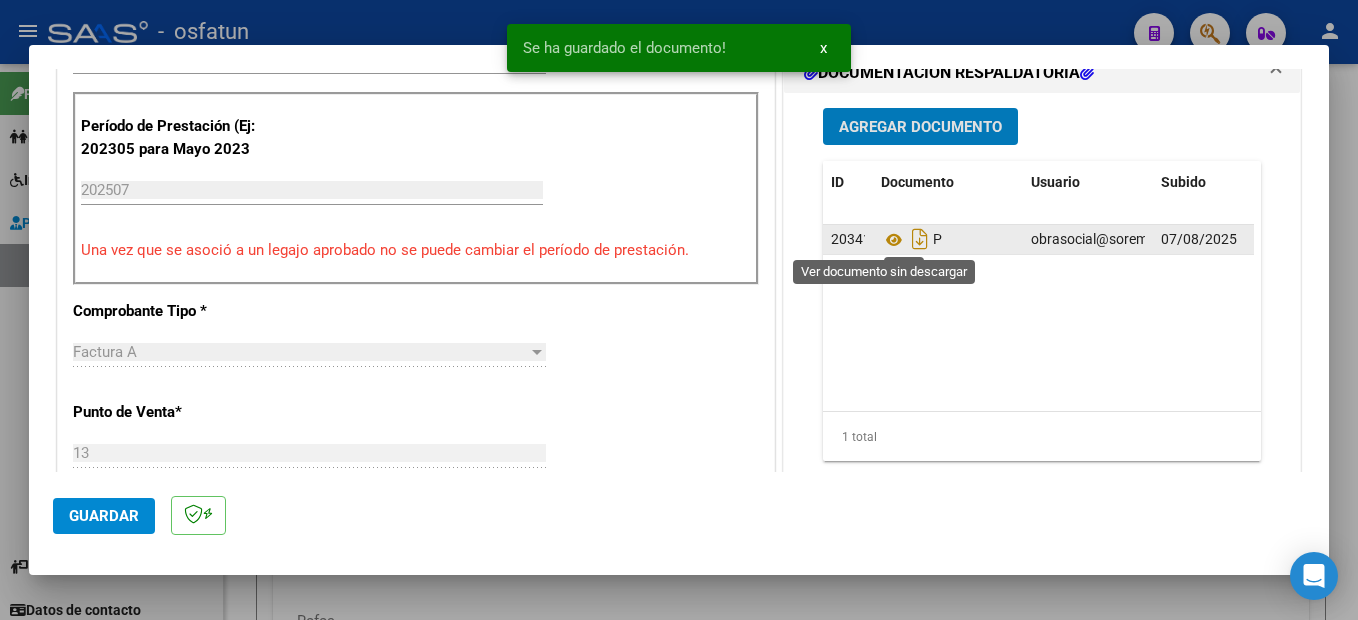 drag, startPoint x: 886, startPoint y: 237, endPoint x: 924, endPoint y: 238, distance: 38.013157 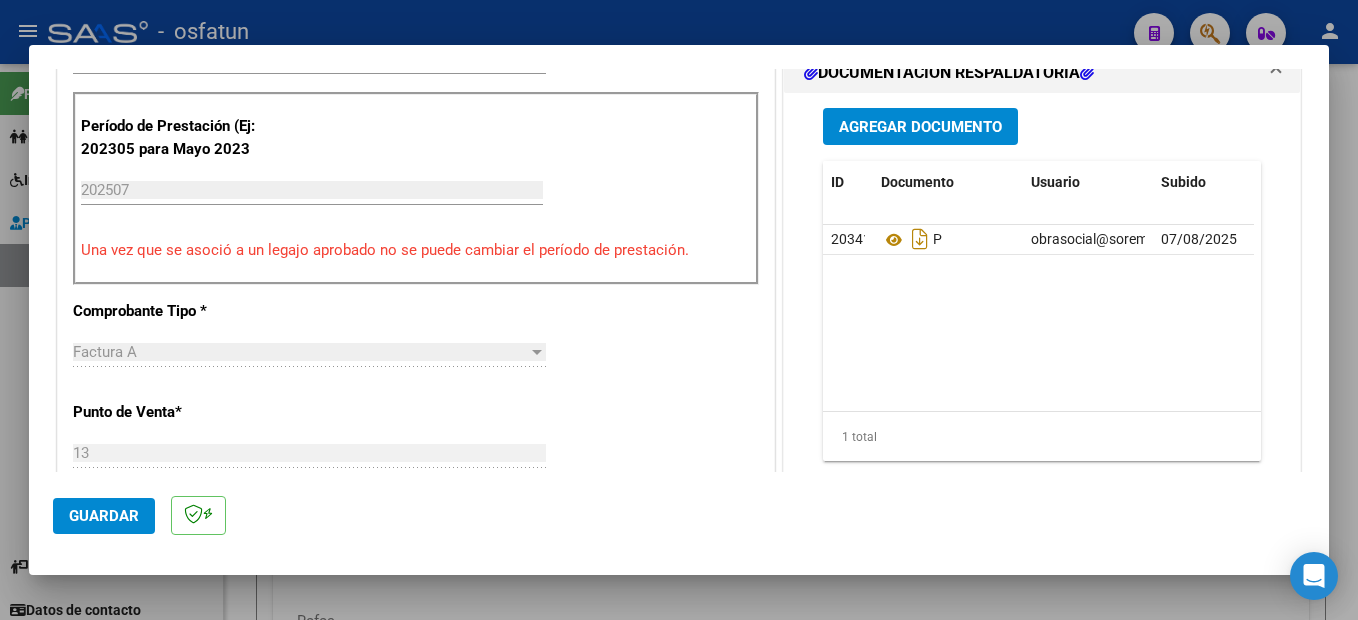 click on "Guardar" 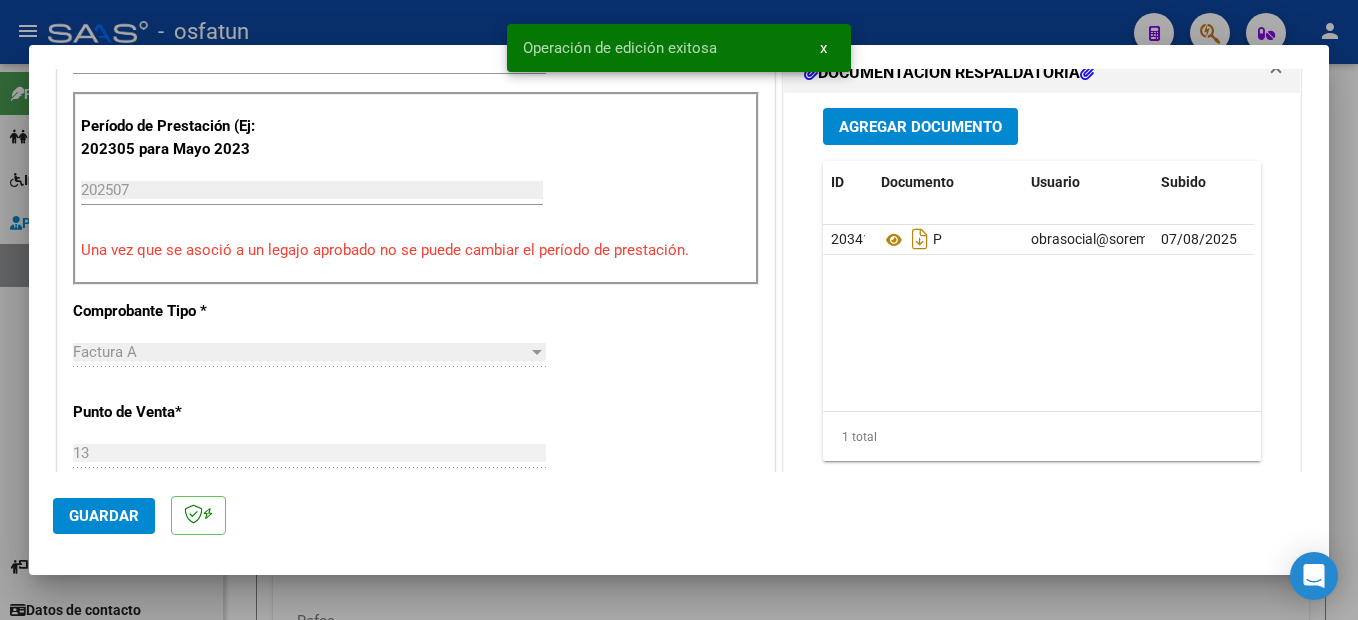 drag, startPoint x: 1352, startPoint y: 458, endPoint x: 668, endPoint y: 209, distance: 727.9128 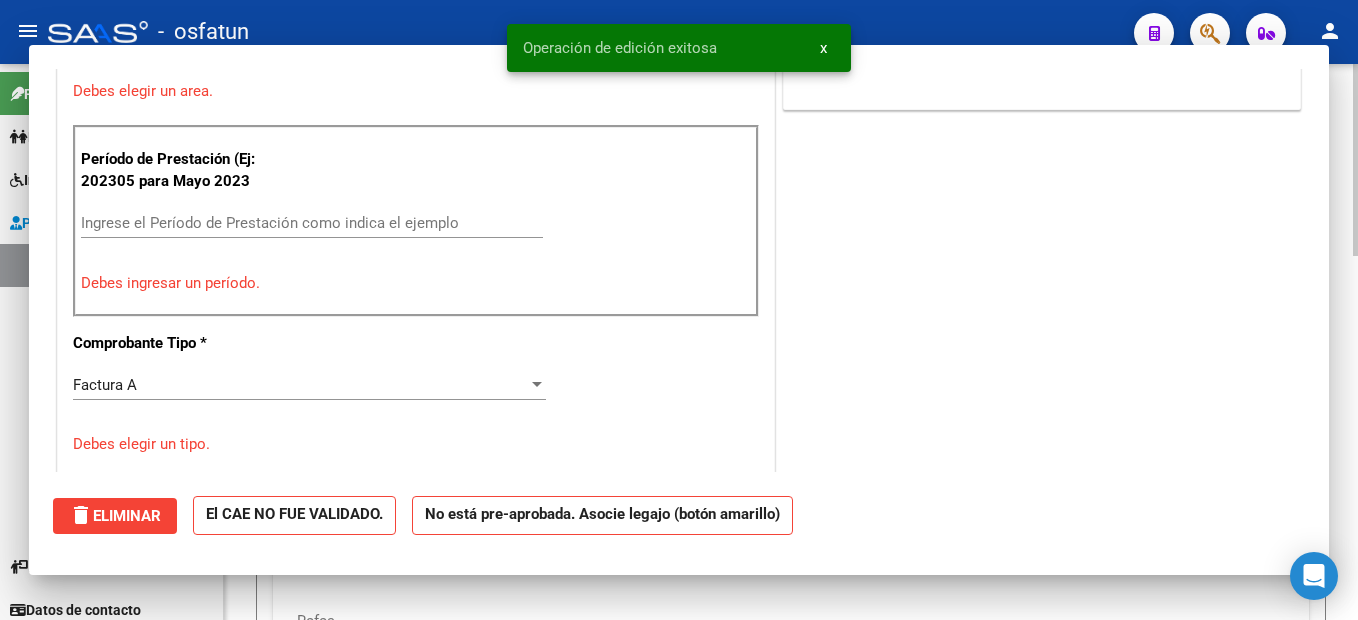 scroll, scrollTop: 0, scrollLeft: 0, axis: both 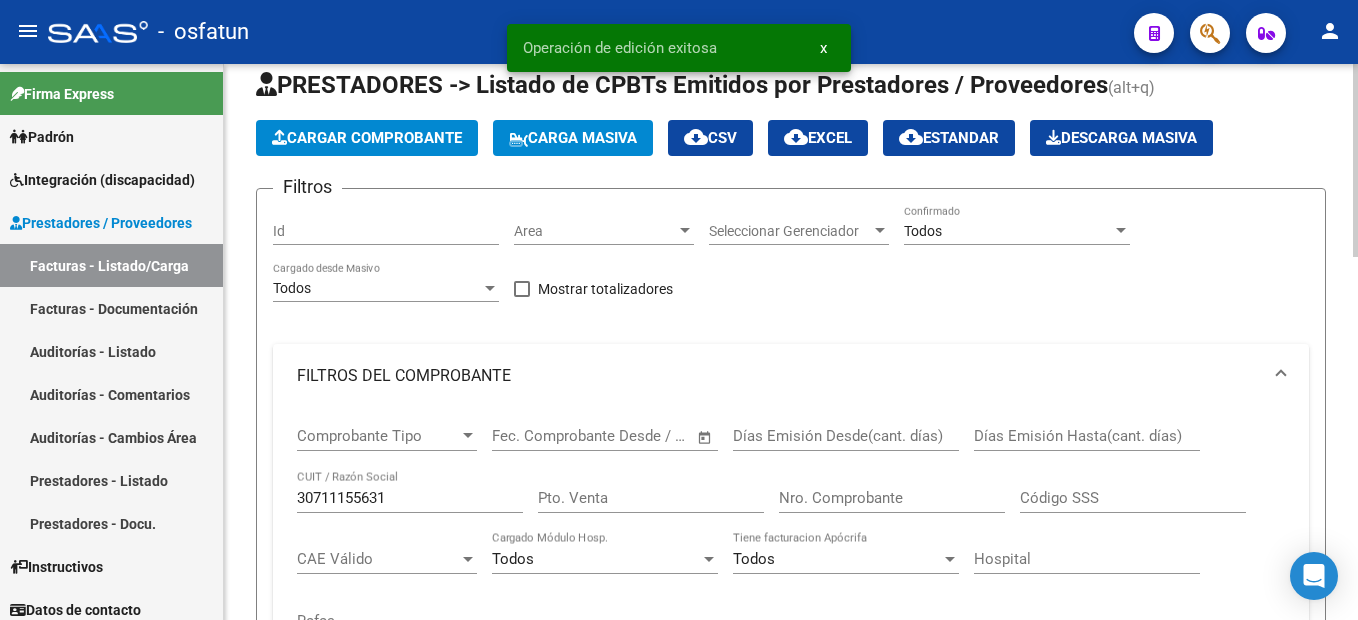 click on "Cargar Comprobante" 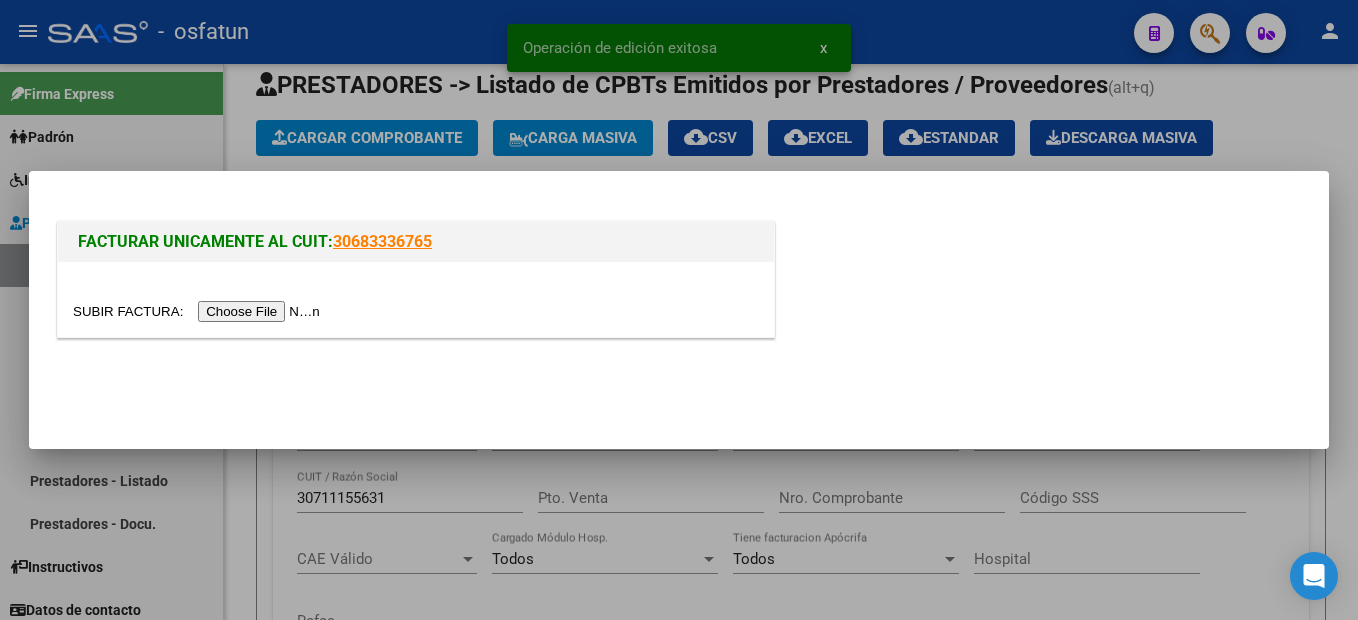 click at bounding box center (199, 311) 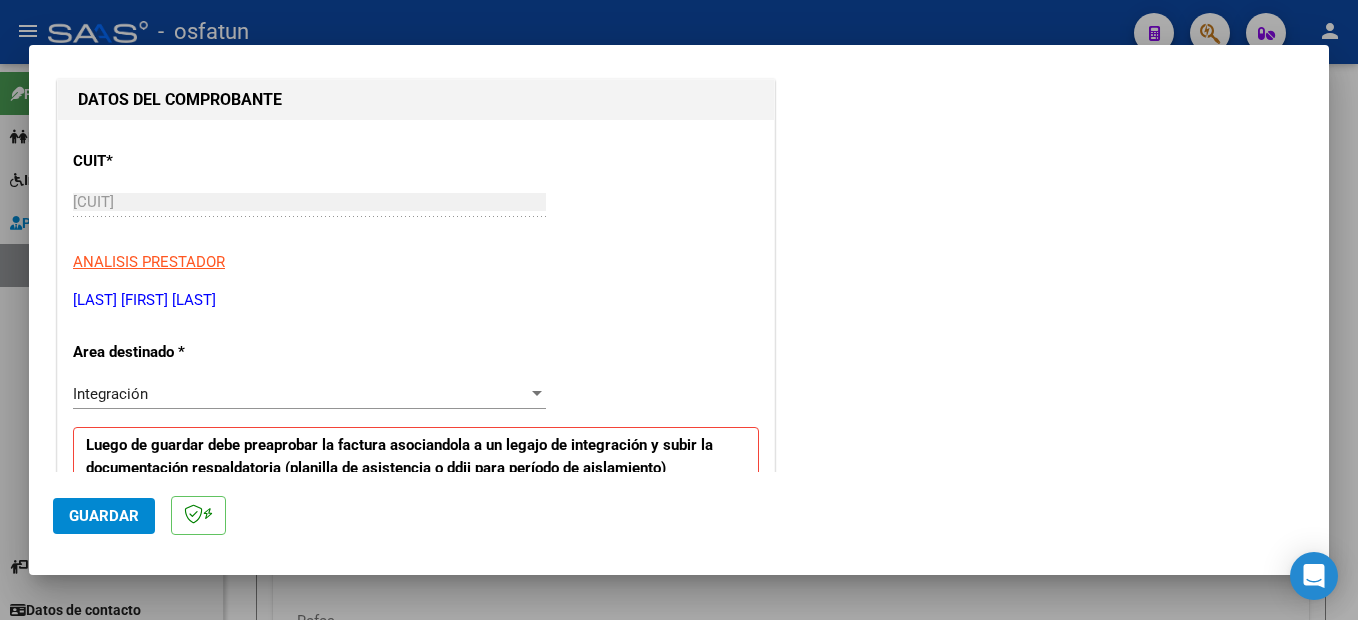 scroll, scrollTop: 300, scrollLeft: 0, axis: vertical 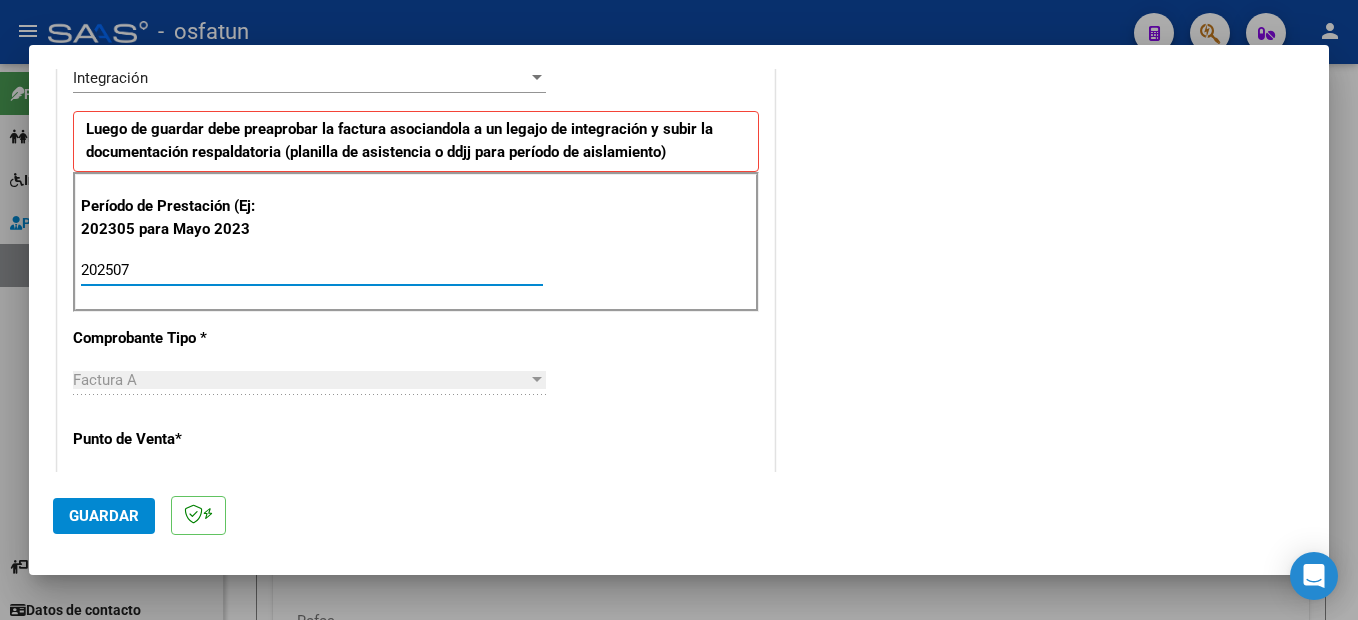 type on "202507" 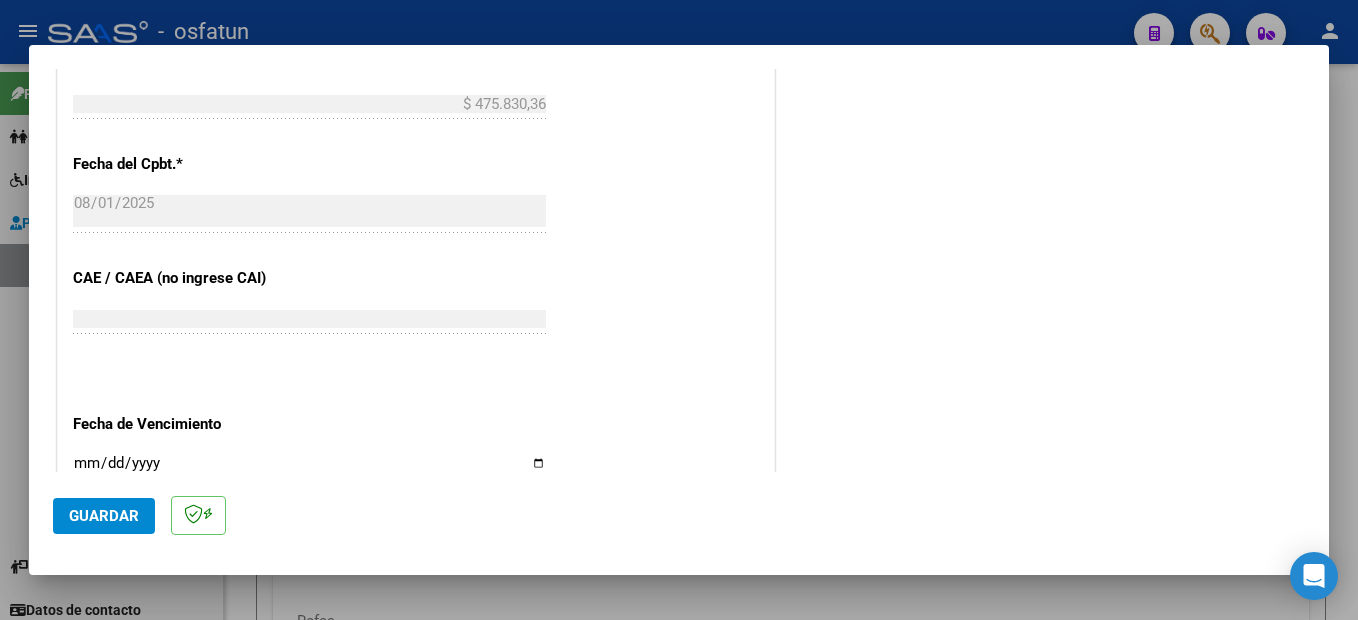 scroll, scrollTop: 1357, scrollLeft: 0, axis: vertical 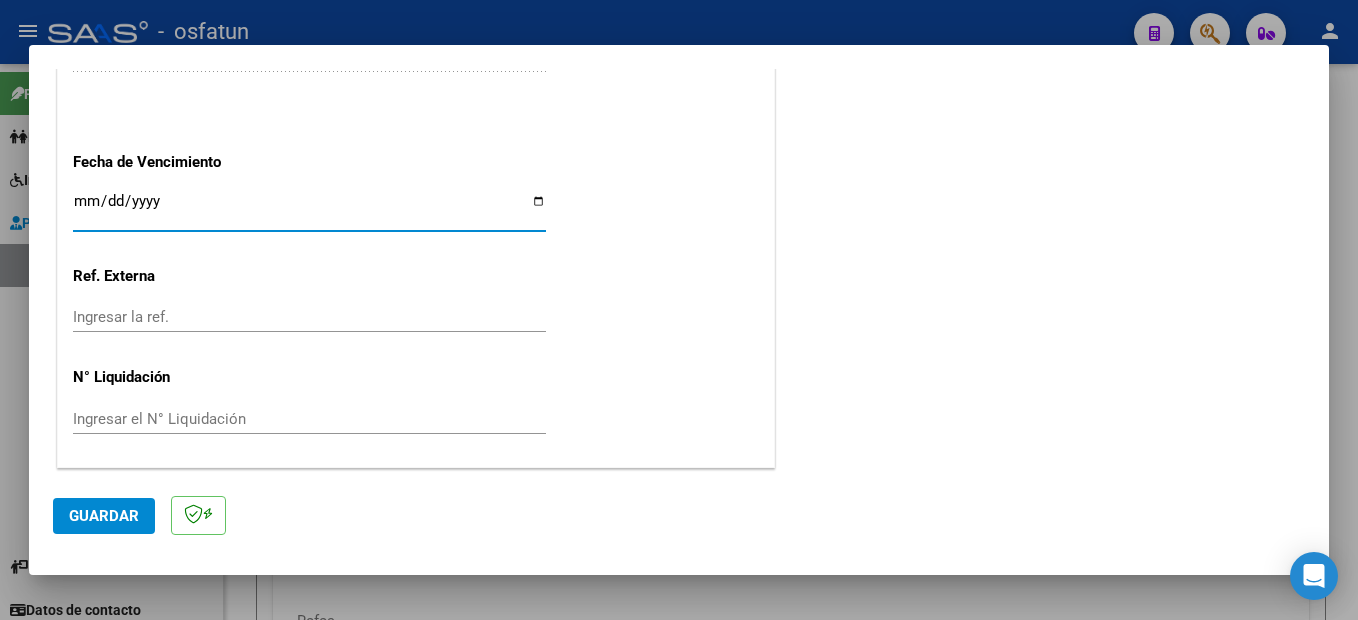 click on "Guardar" 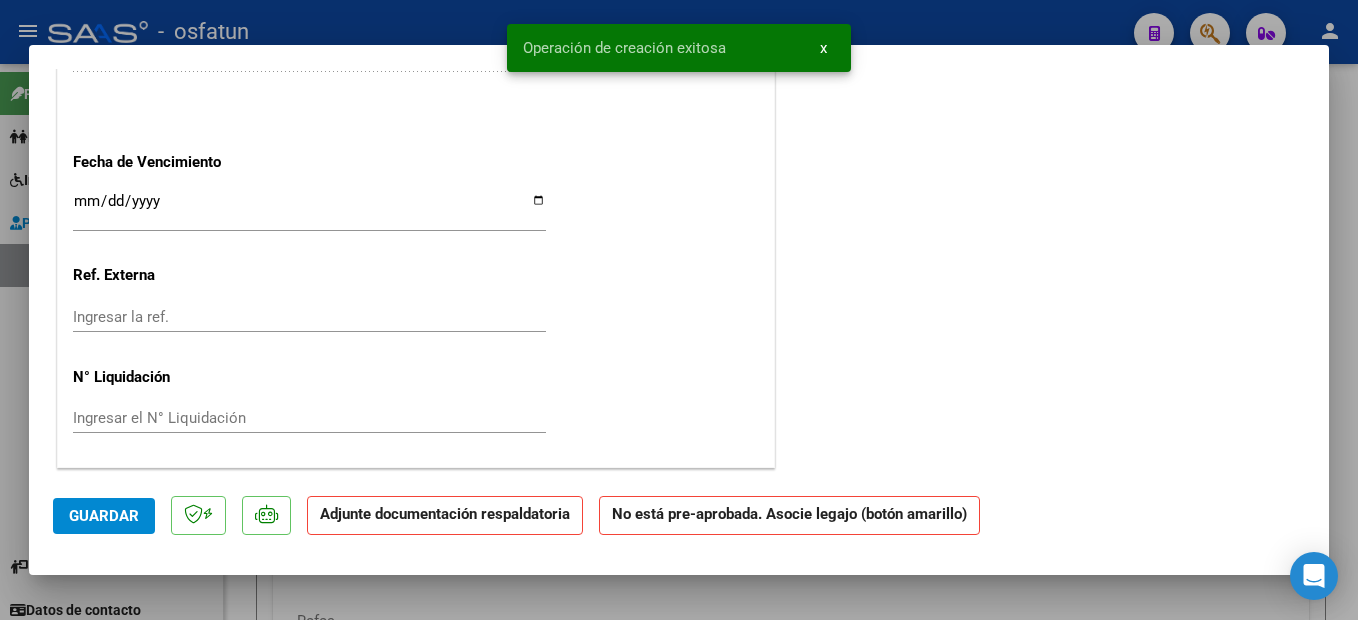 scroll, scrollTop: 0, scrollLeft: 0, axis: both 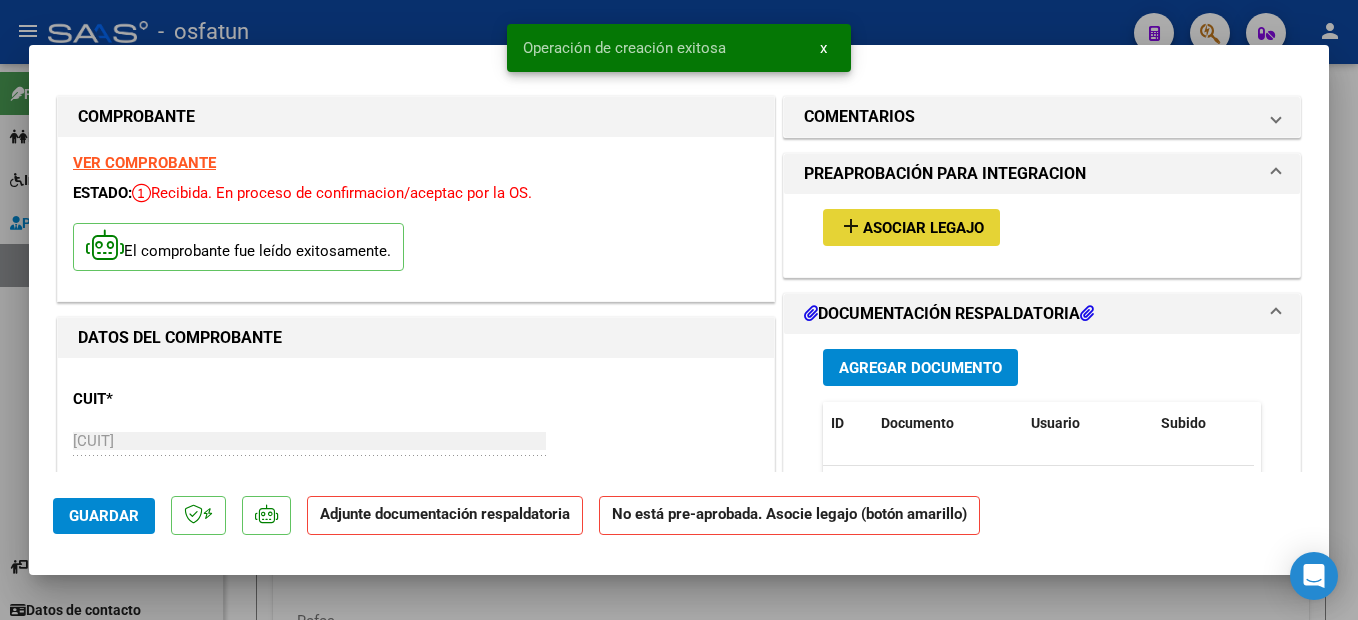click on "Asociar Legajo" at bounding box center (923, 228) 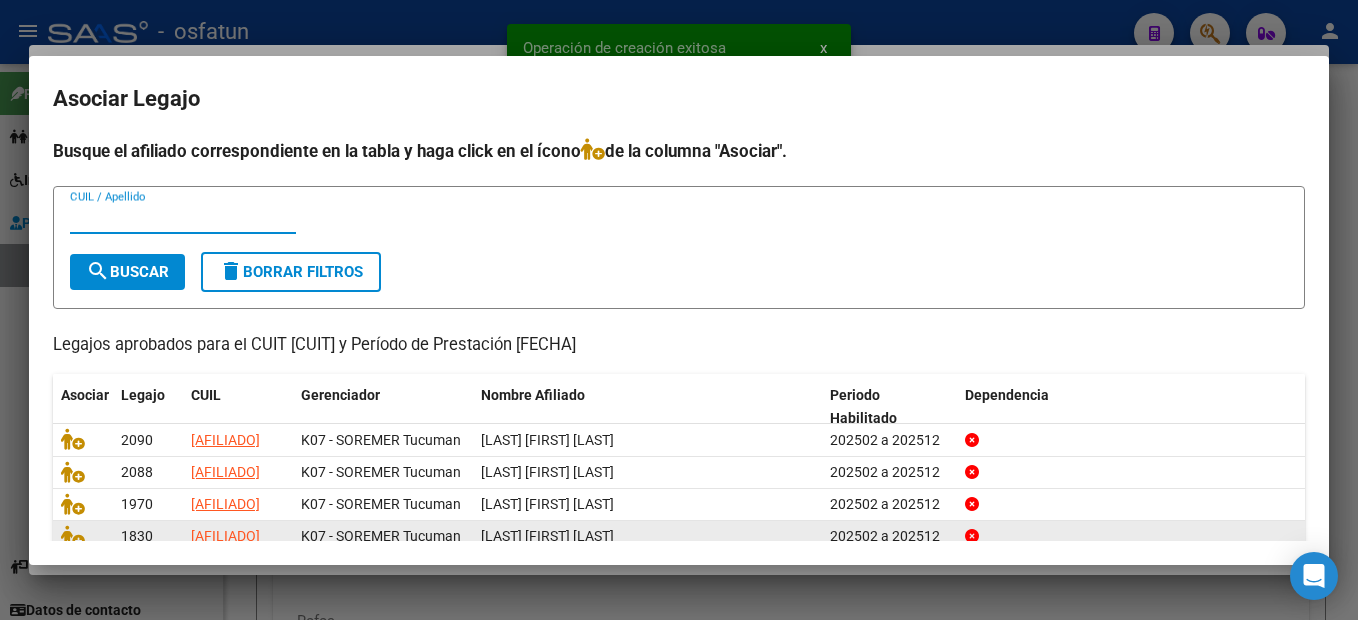 scroll, scrollTop: 100, scrollLeft: 0, axis: vertical 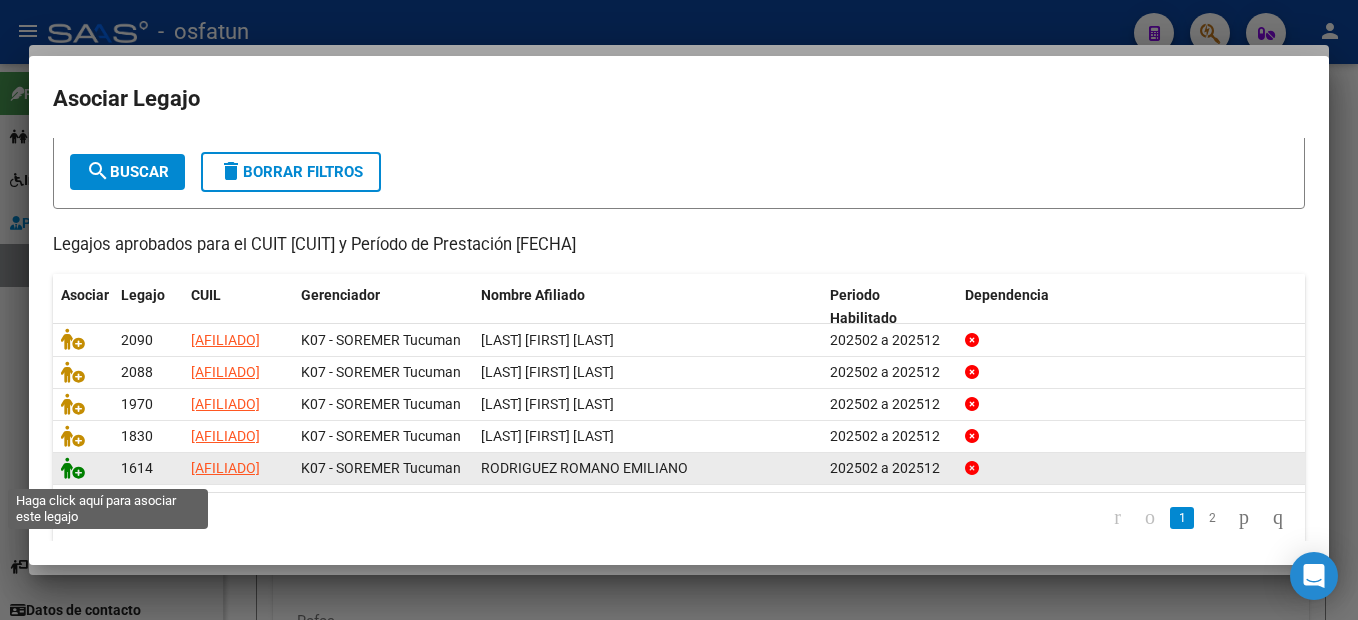 click 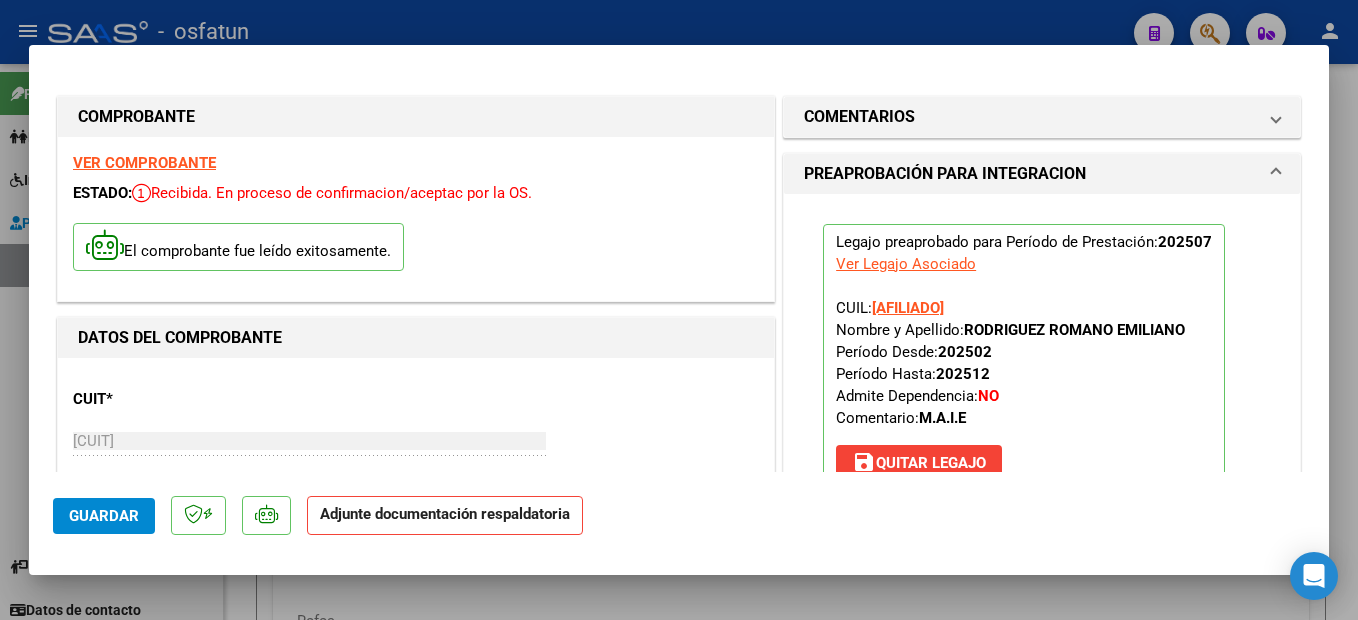 scroll, scrollTop: 400, scrollLeft: 0, axis: vertical 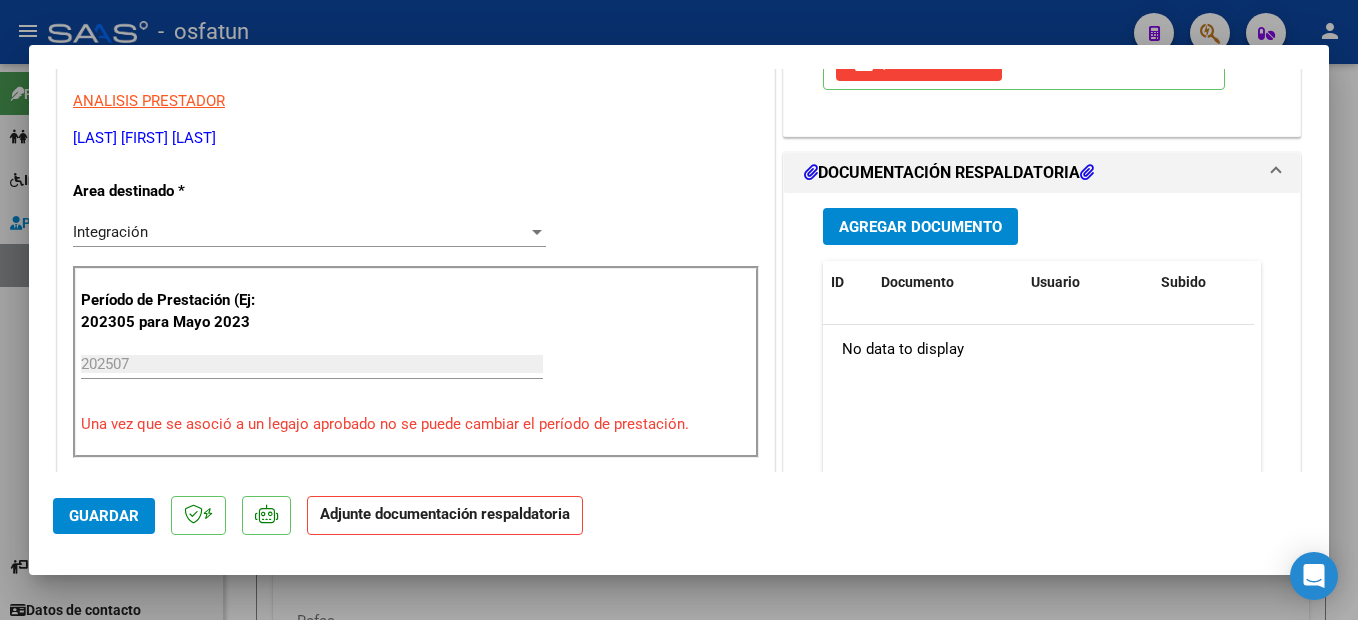 click on "Agregar Documento" at bounding box center (920, 226) 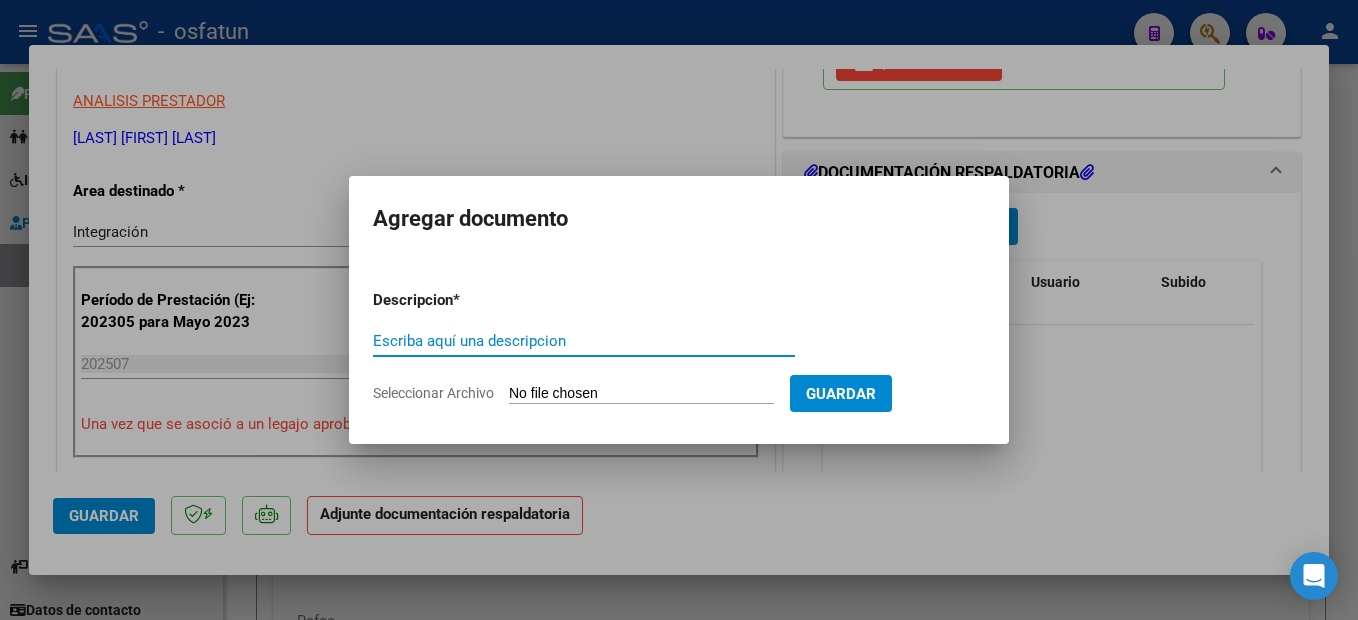 click on "Escriba aquí una descripcion" at bounding box center [584, 341] 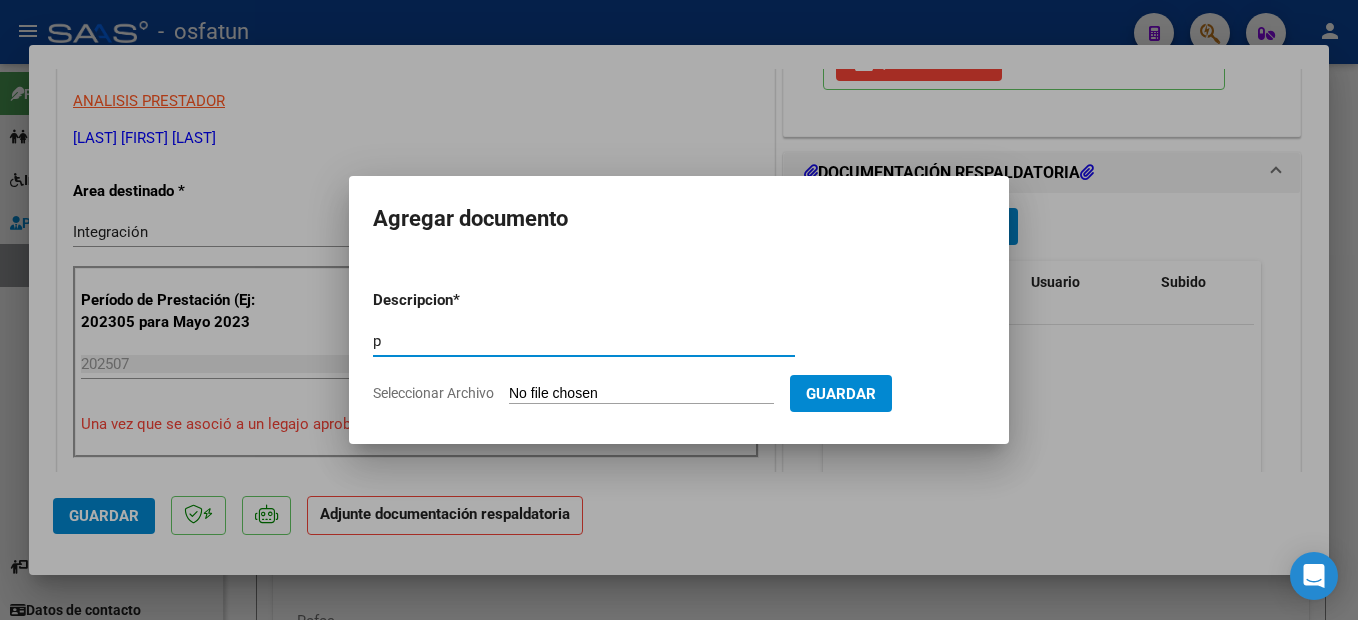 type on "p" 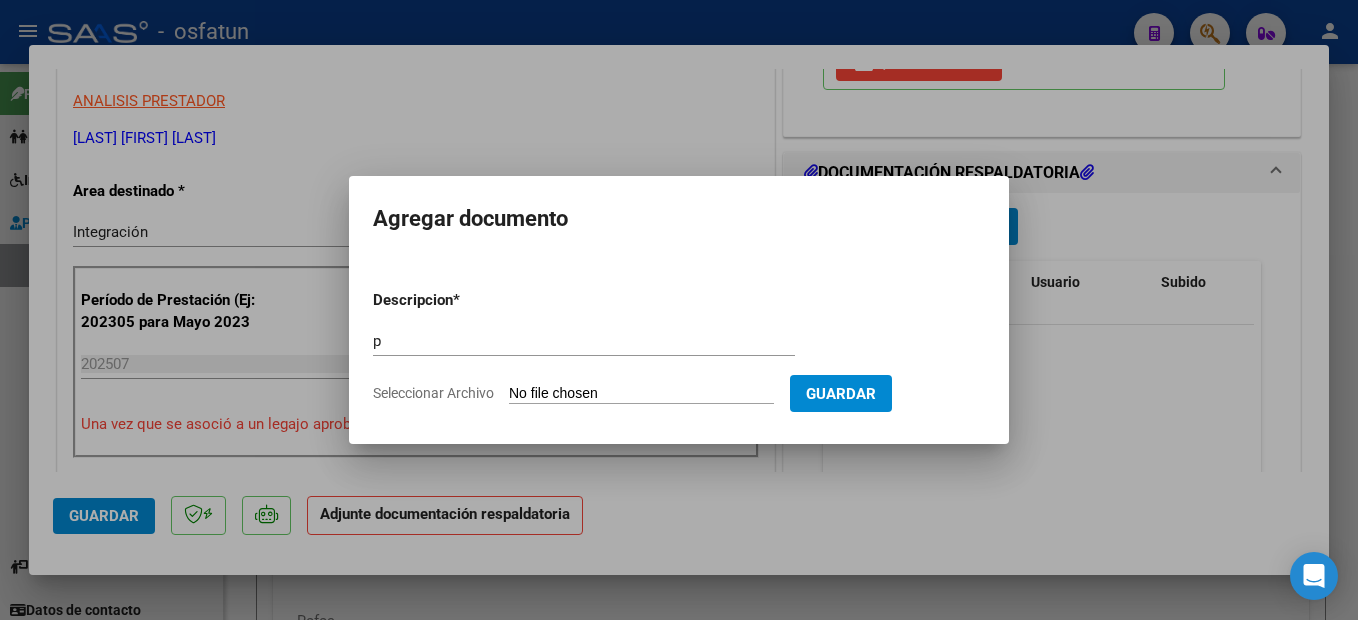 type on "C:\fakepath\250807111649.pdf" 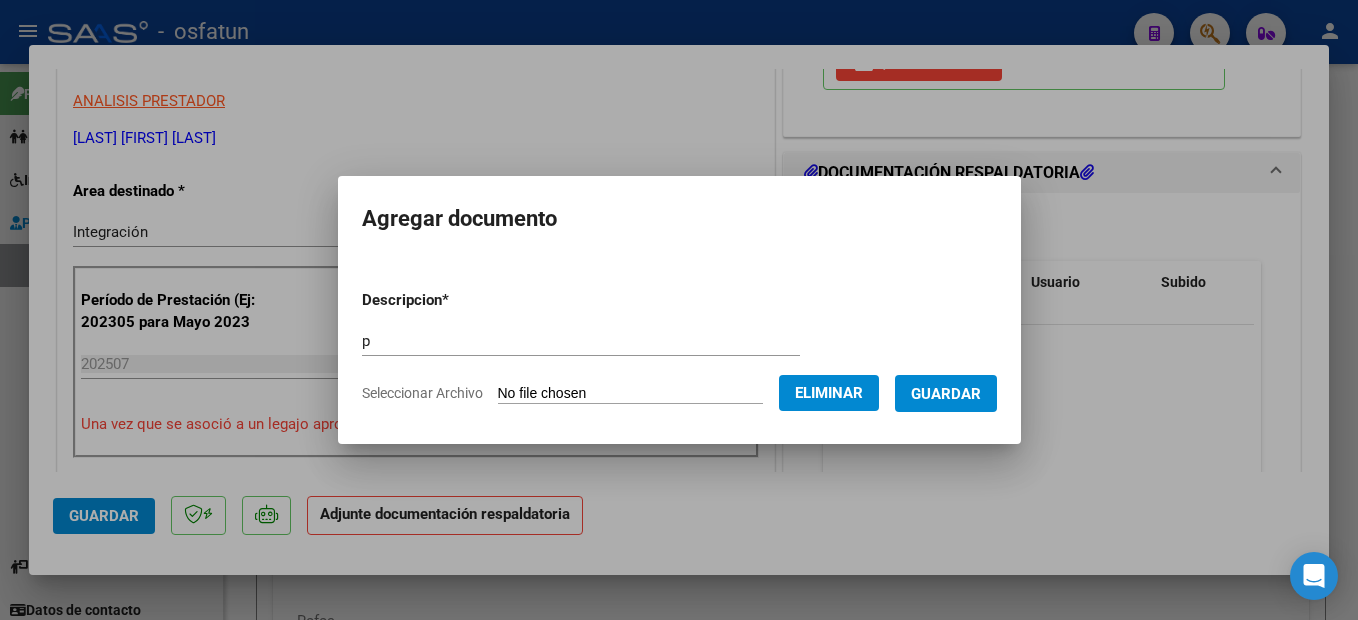 click on "Guardar" at bounding box center [946, 394] 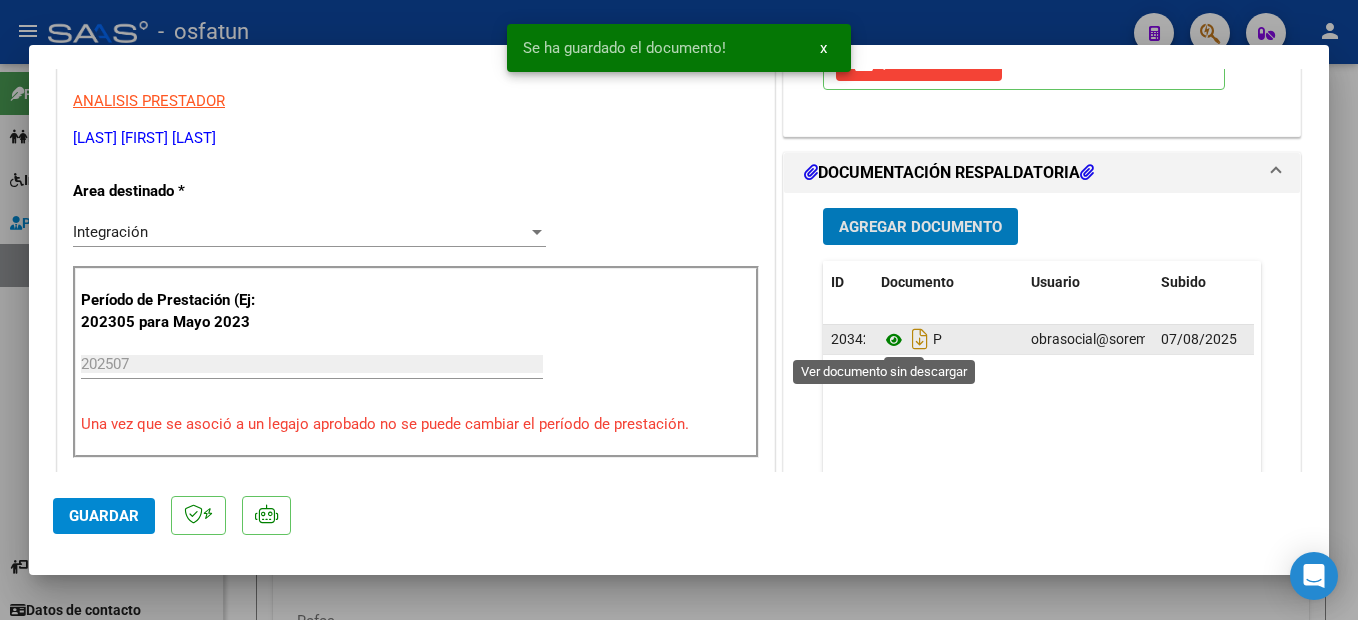 click 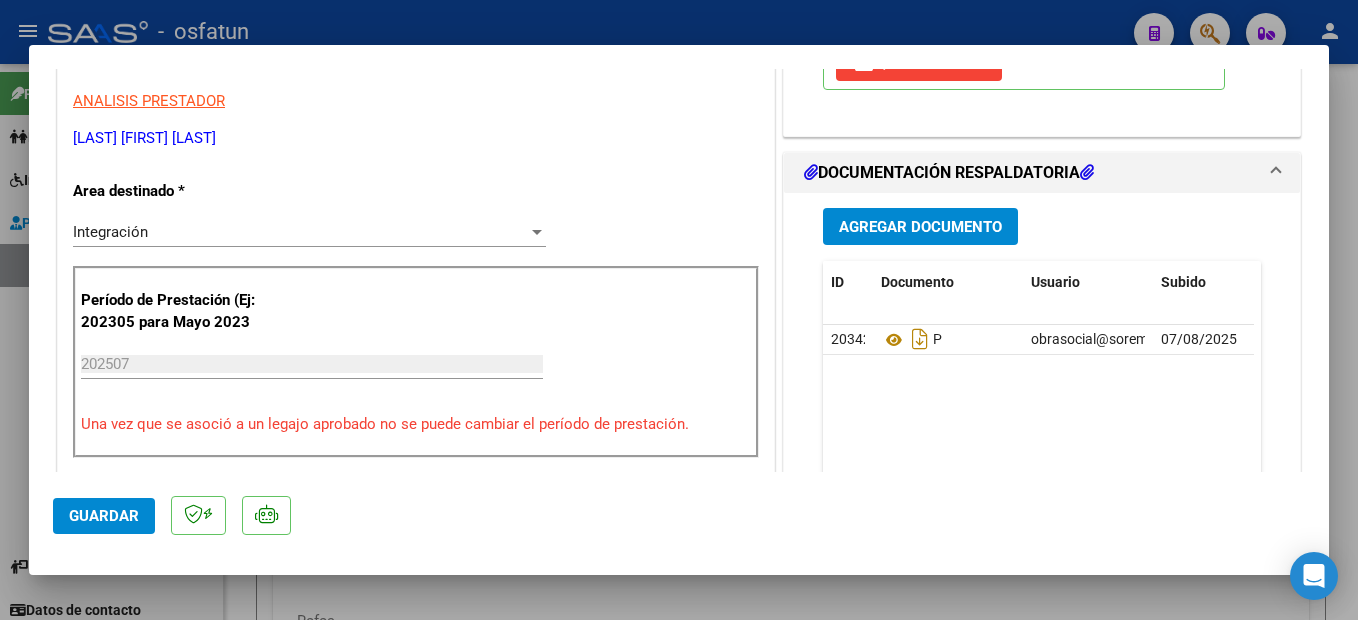 click on "Guardar" 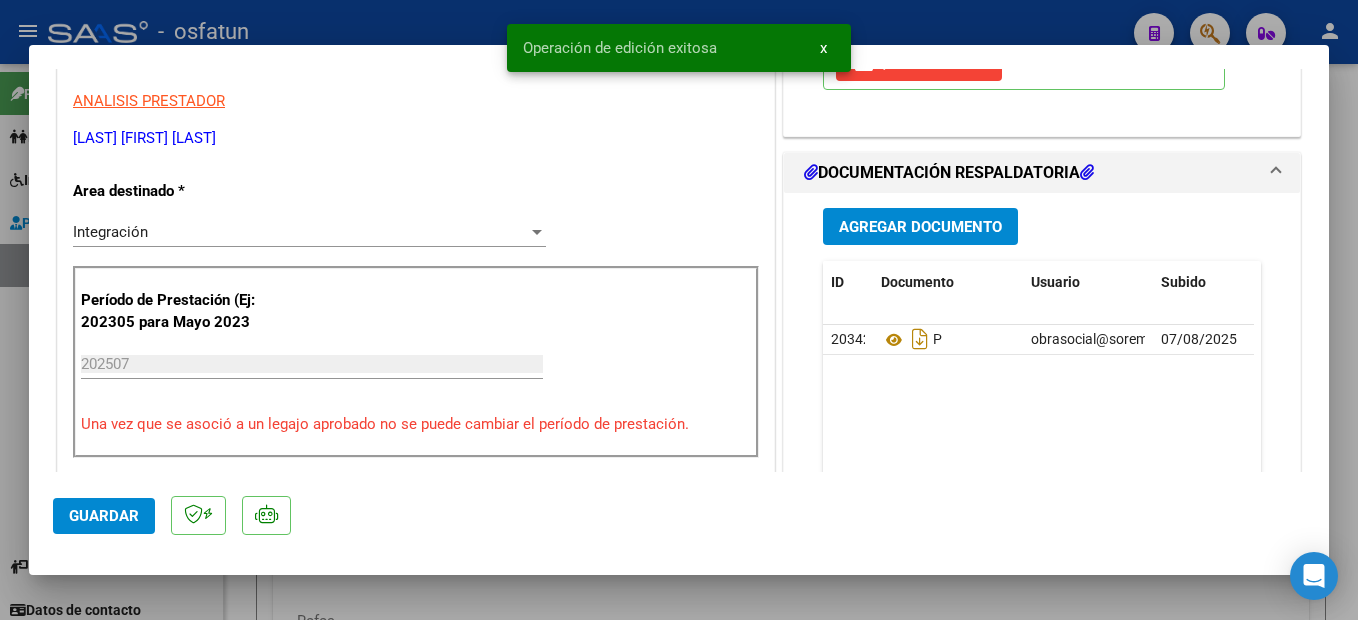 click at bounding box center (679, 310) 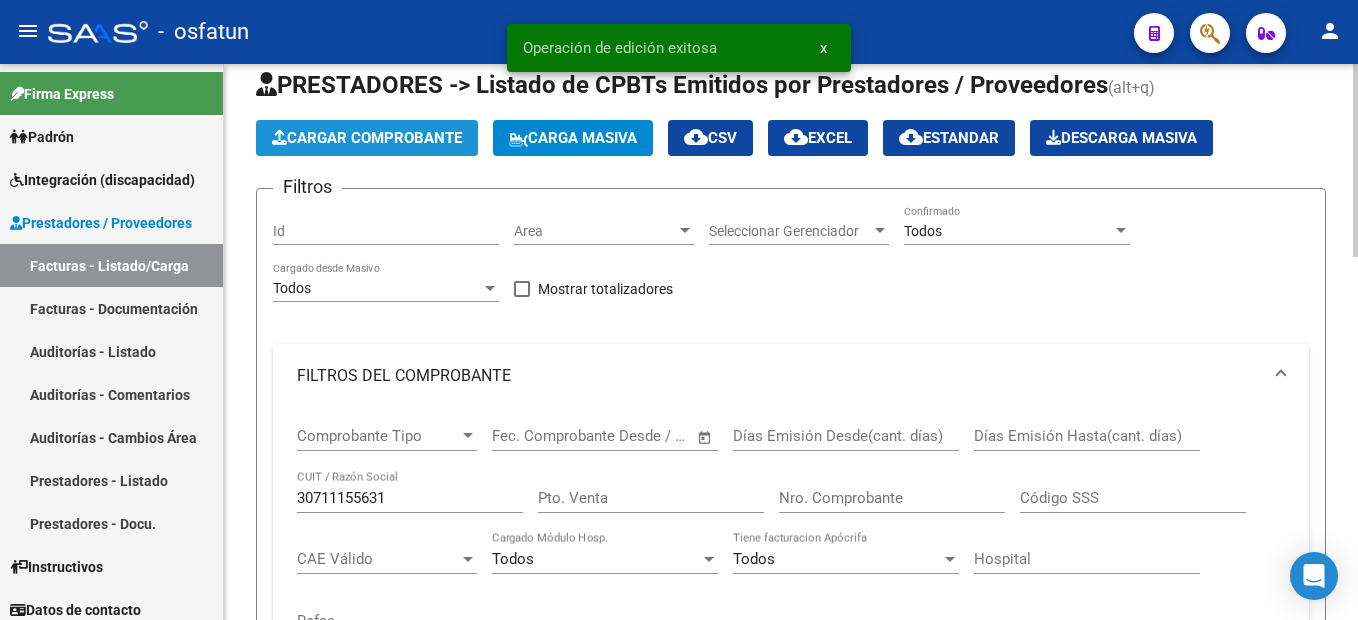 click on "Cargar Comprobante" 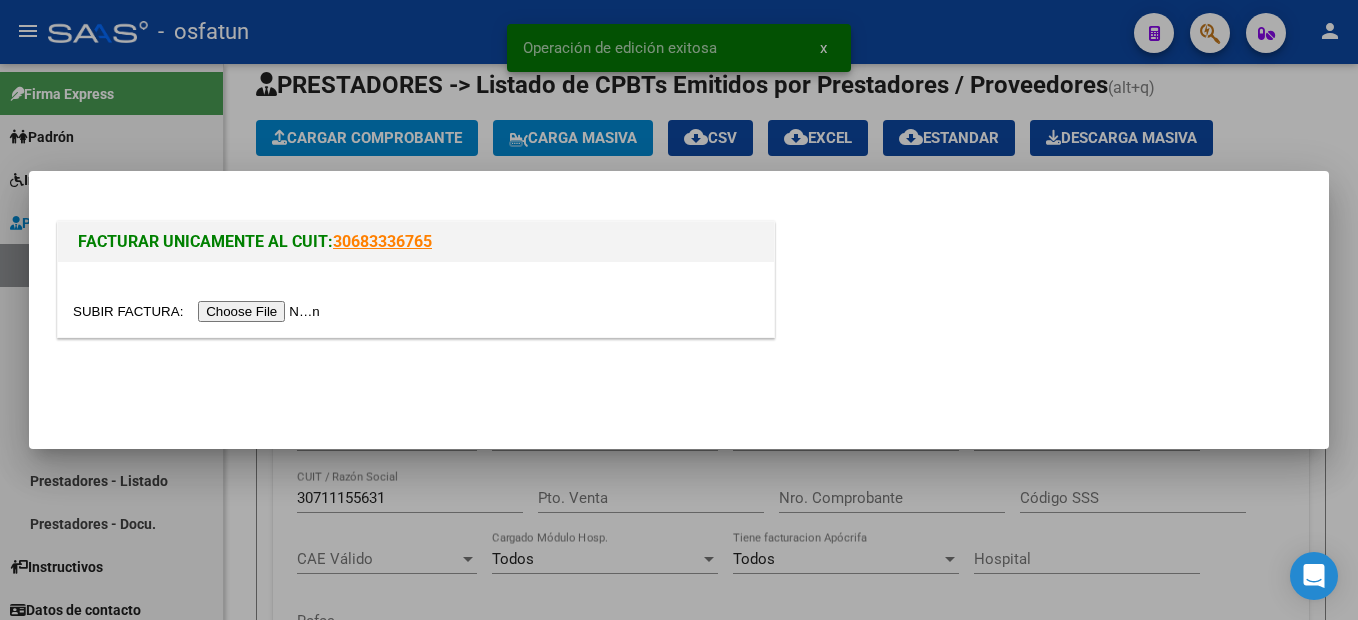 click at bounding box center [199, 311] 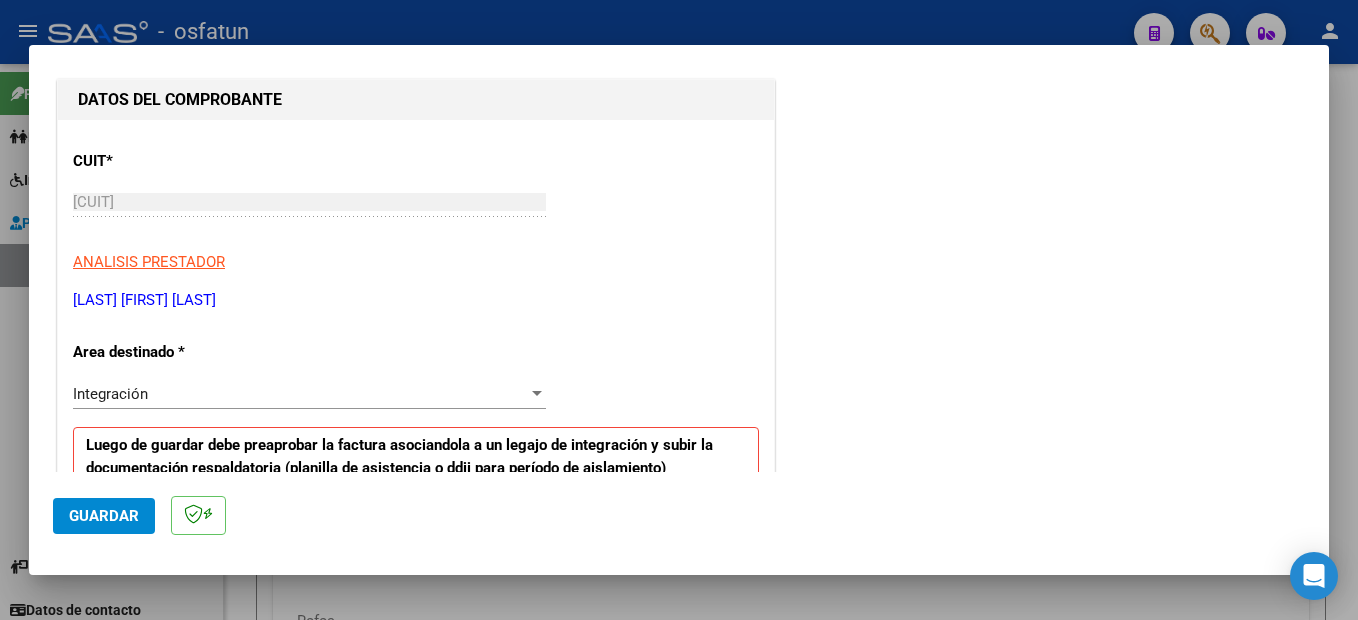 scroll, scrollTop: 400, scrollLeft: 0, axis: vertical 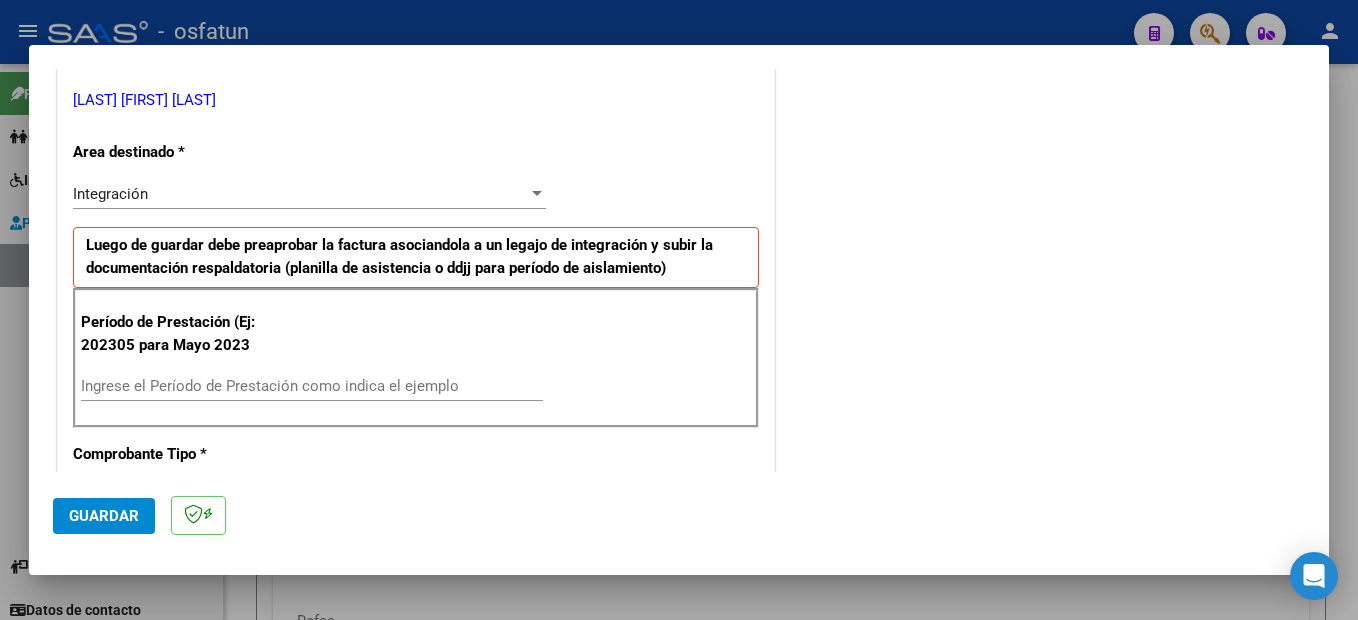 click on "Ingrese el Período de Prestación como indica el ejemplo" at bounding box center (312, 386) 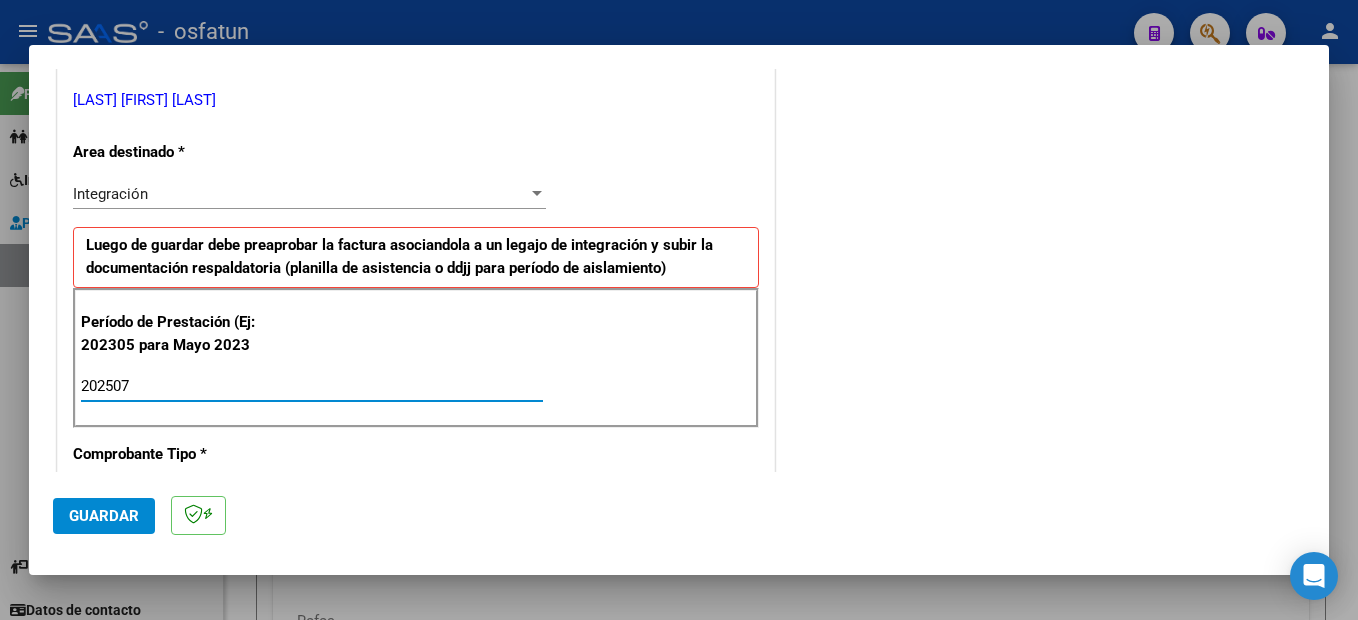 type on "202507" 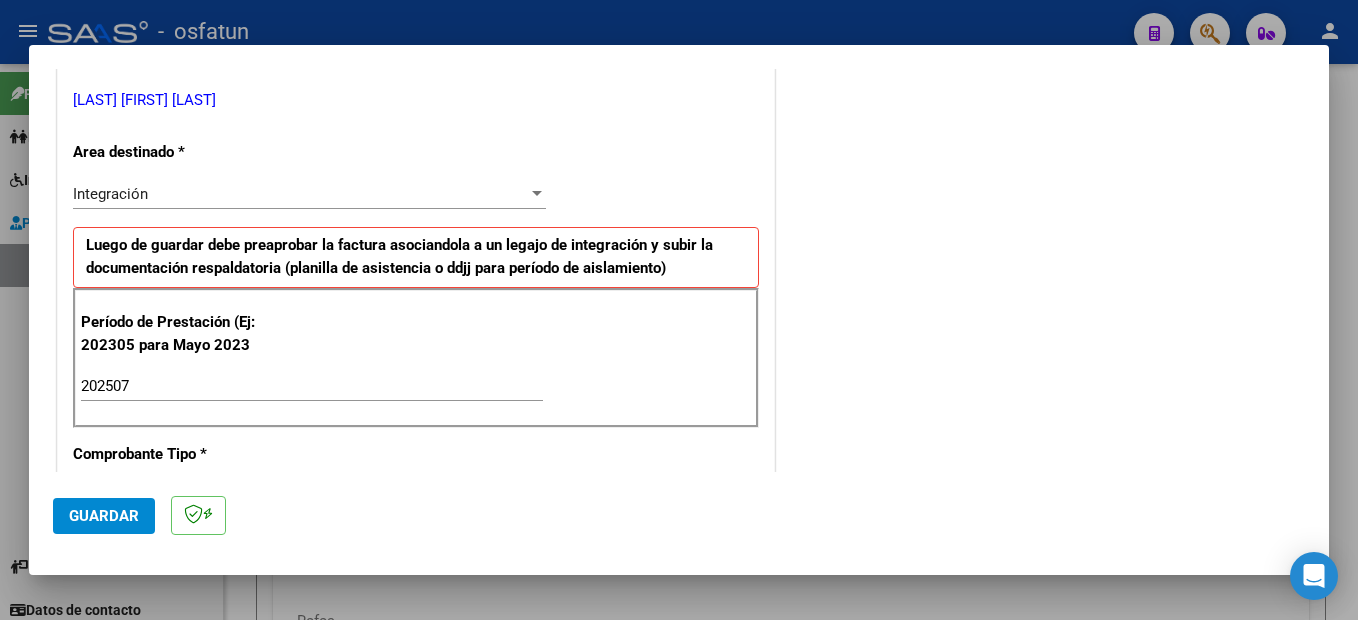 scroll, scrollTop: 1295, scrollLeft: 0, axis: vertical 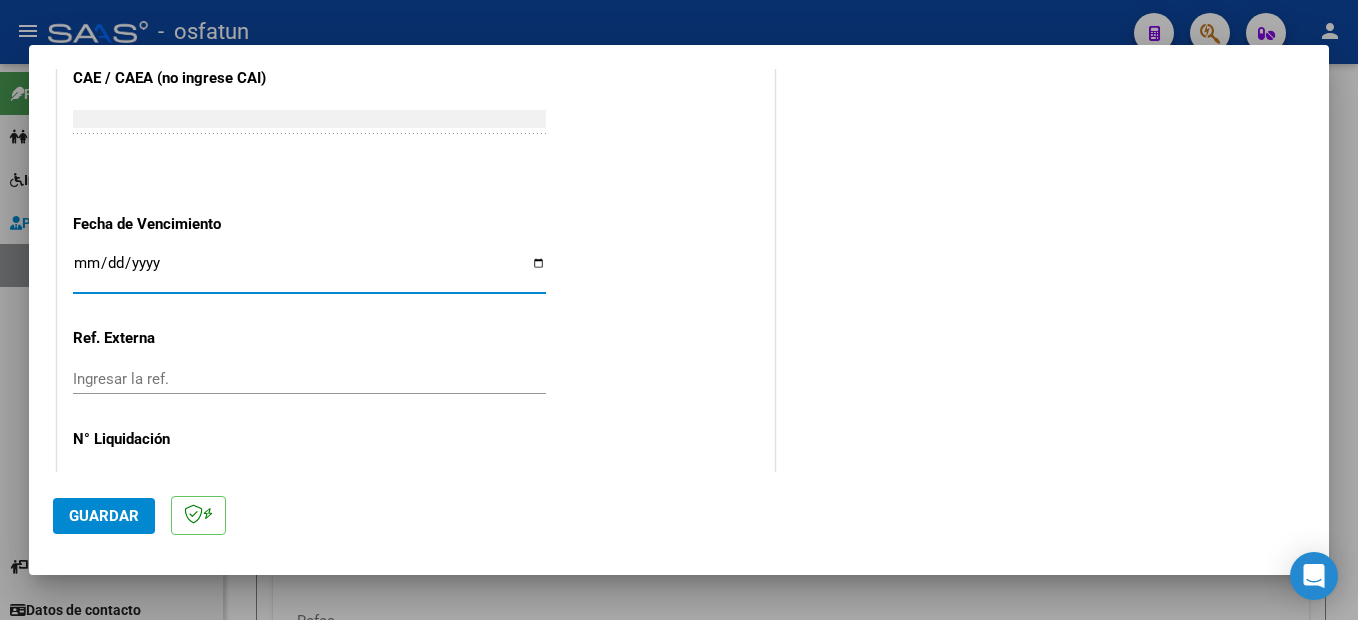 click on "Guardar" 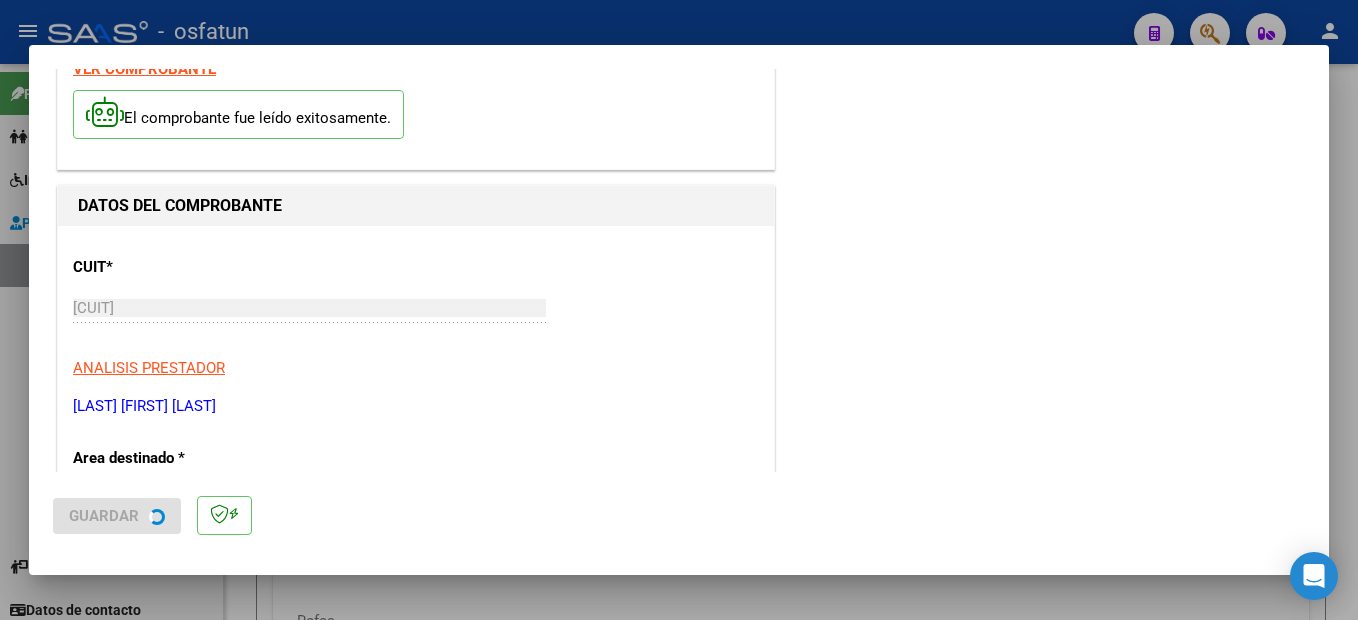 scroll, scrollTop: 0, scrollLeft: 0, axis: both 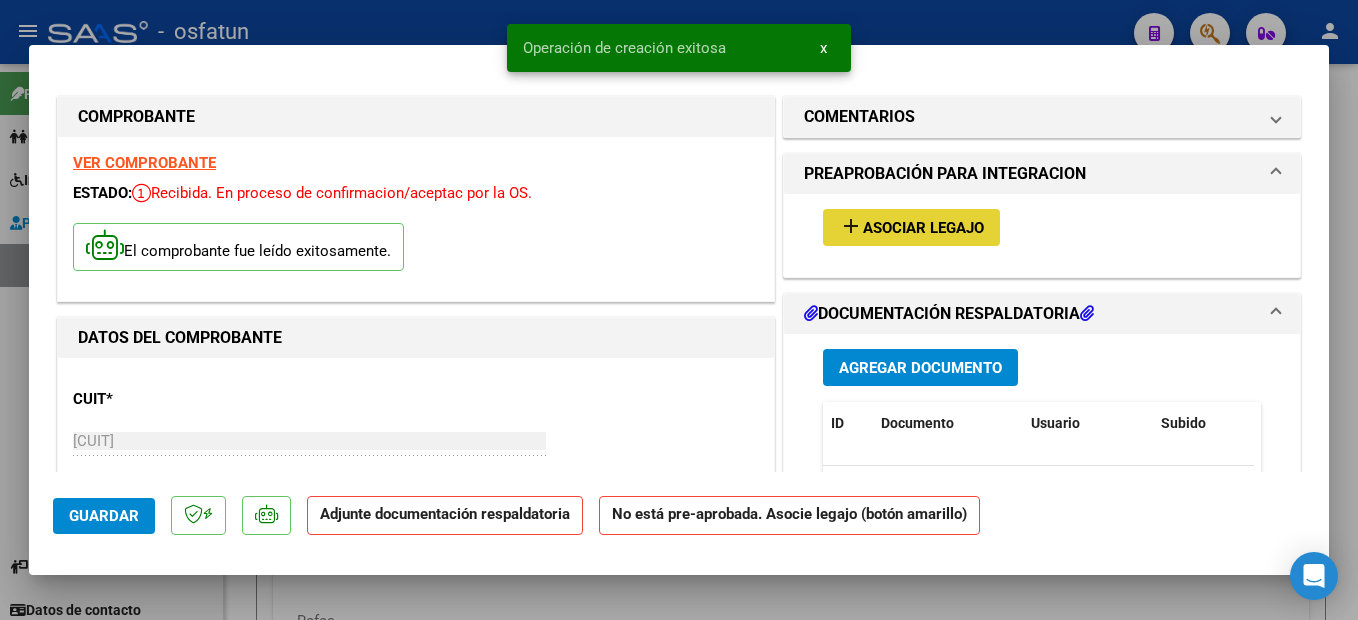 click on "Asociar Legajo" at bounding box center (923, 228) 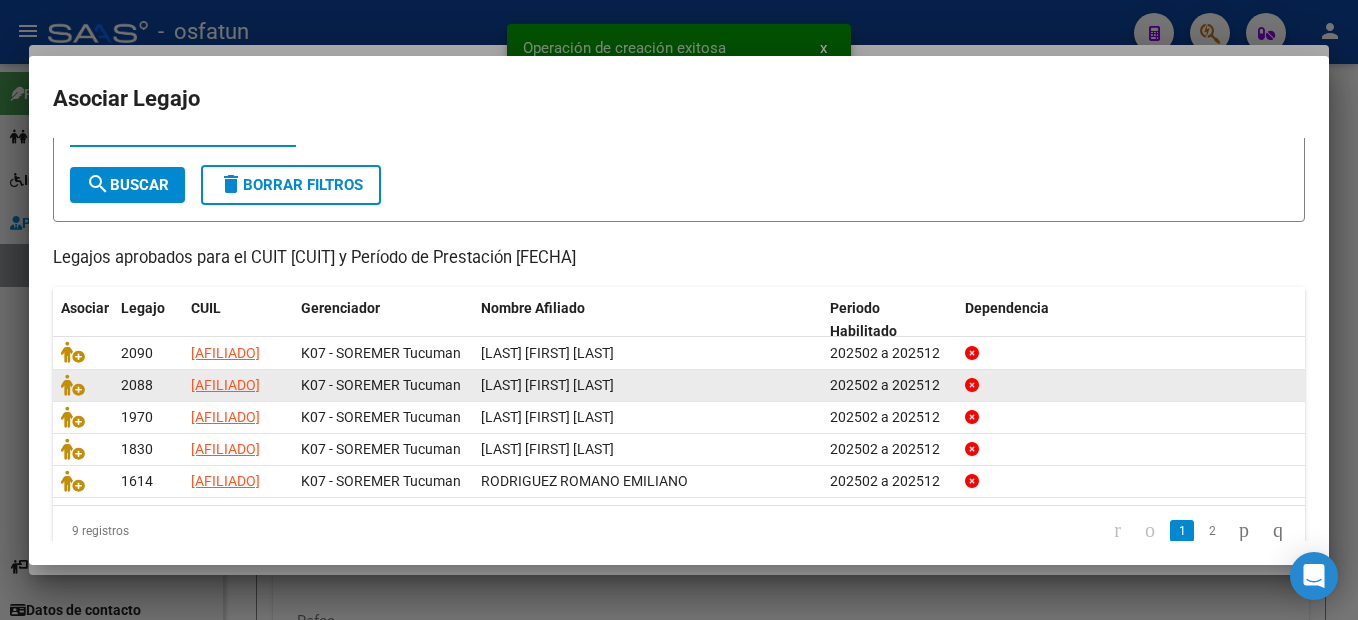 scroll, scrollTop: 123, scrollLeft: 0, axis: vertical 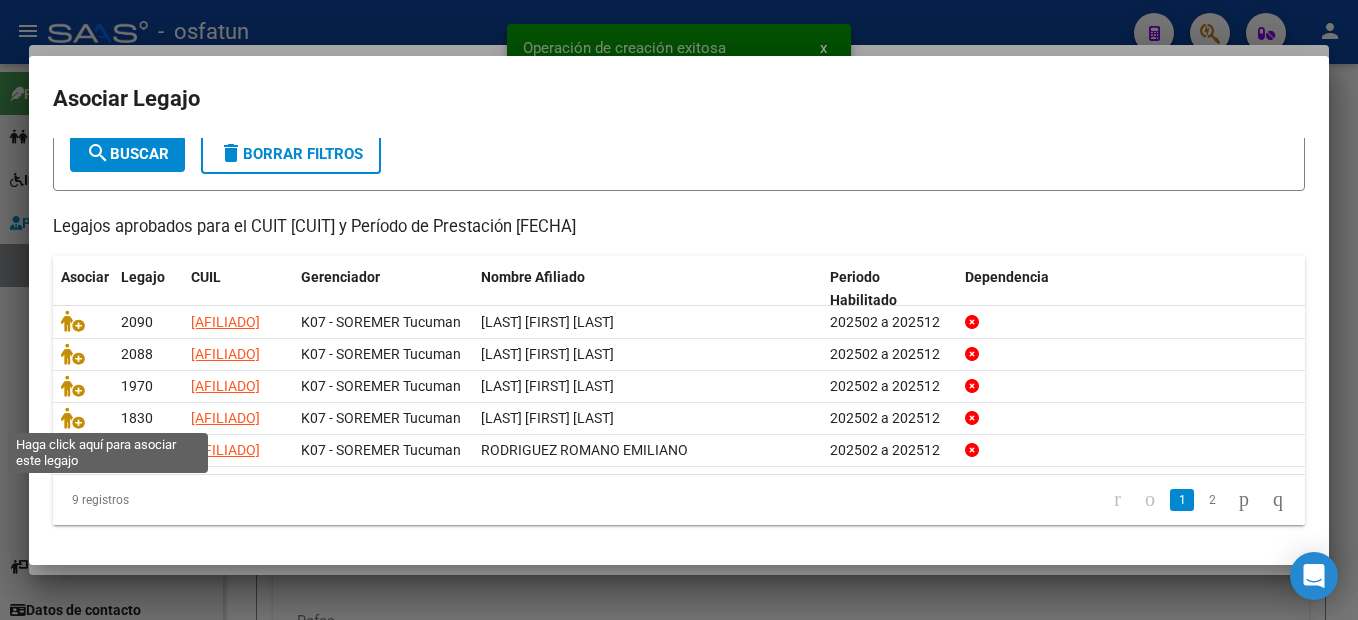 click 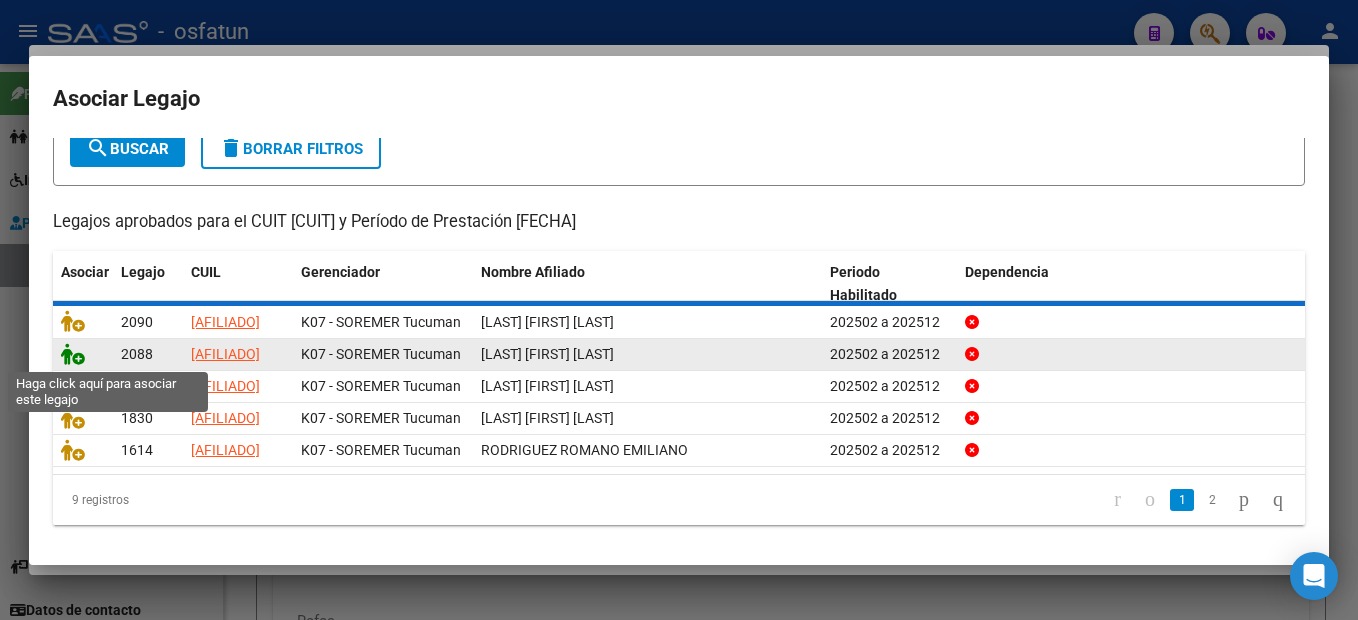 click 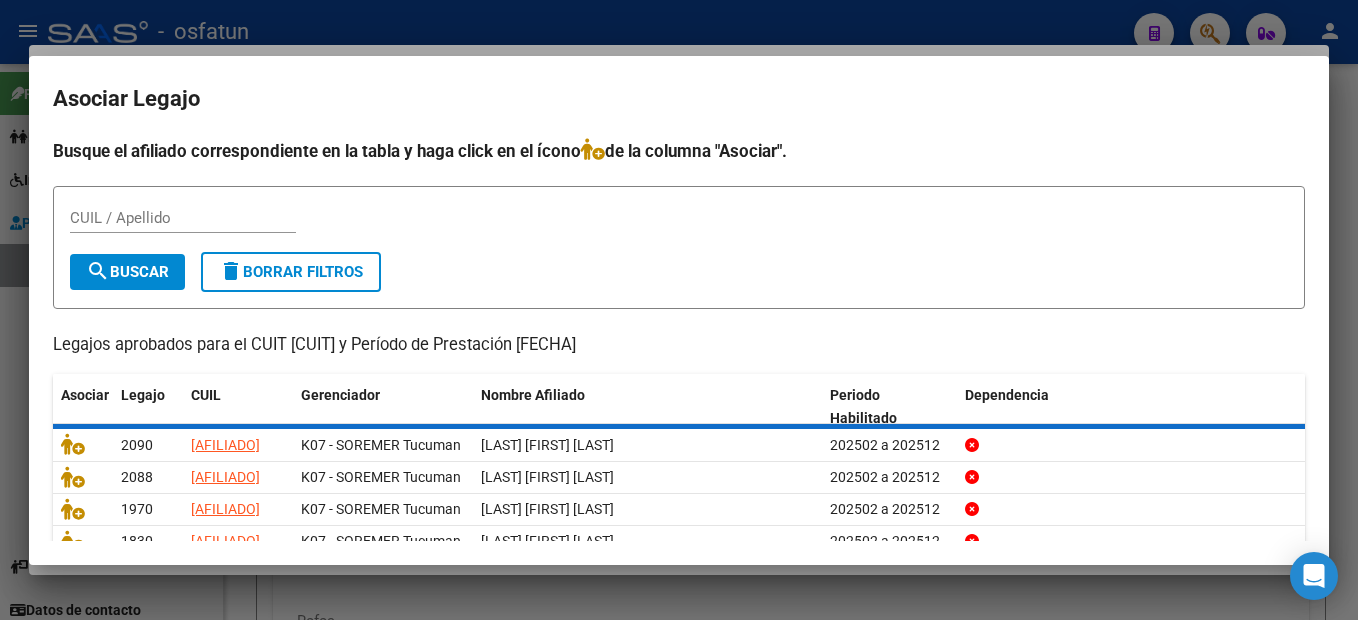 scroll, scrollTop: 128, scrollLeft: 0, axis: vertical 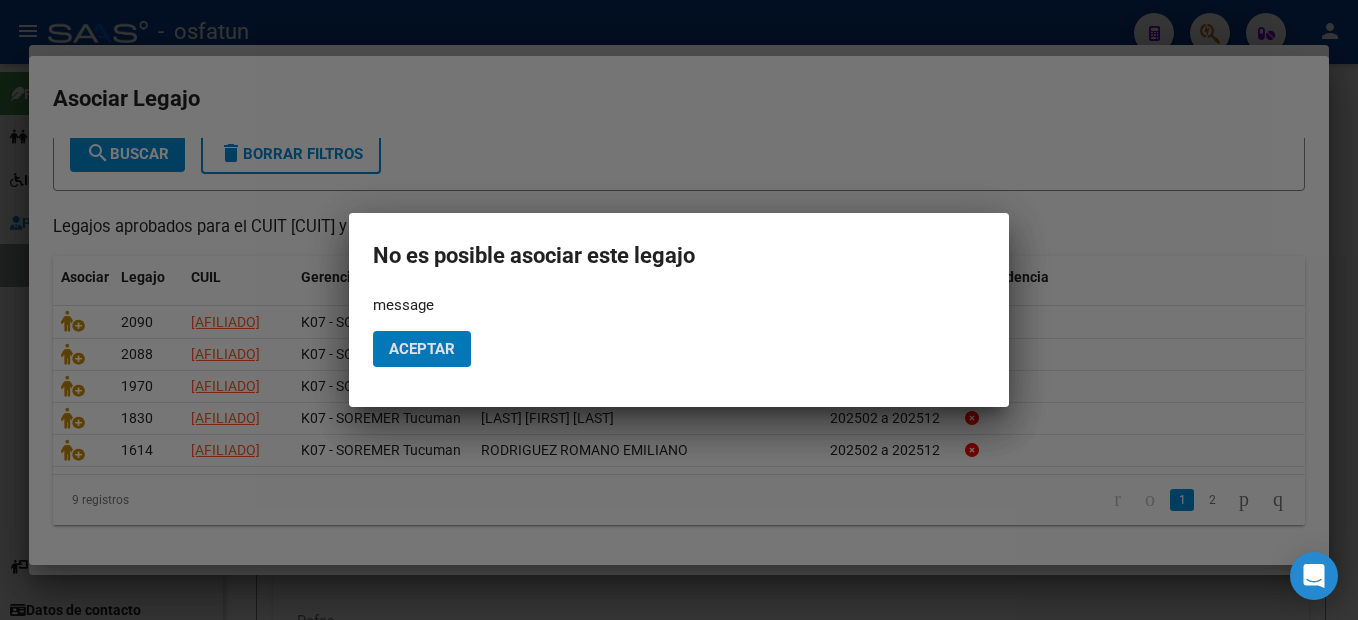 click on "Aceptar" 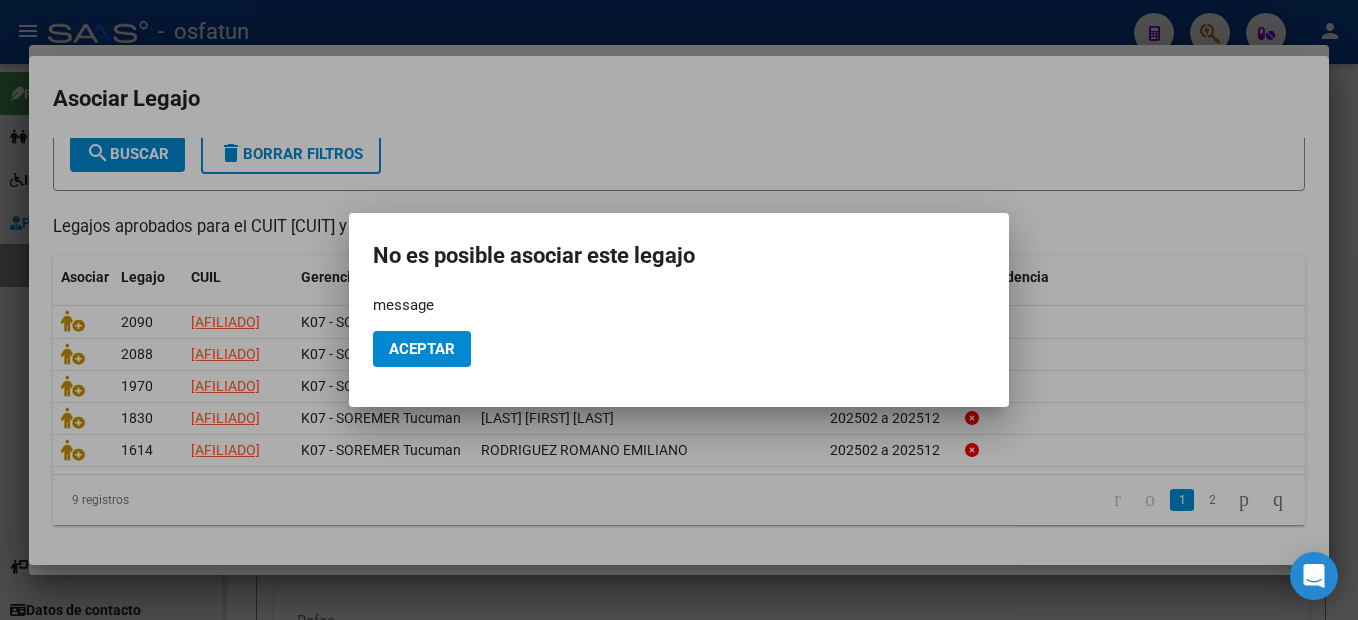 click at bounding box center [679, 310] 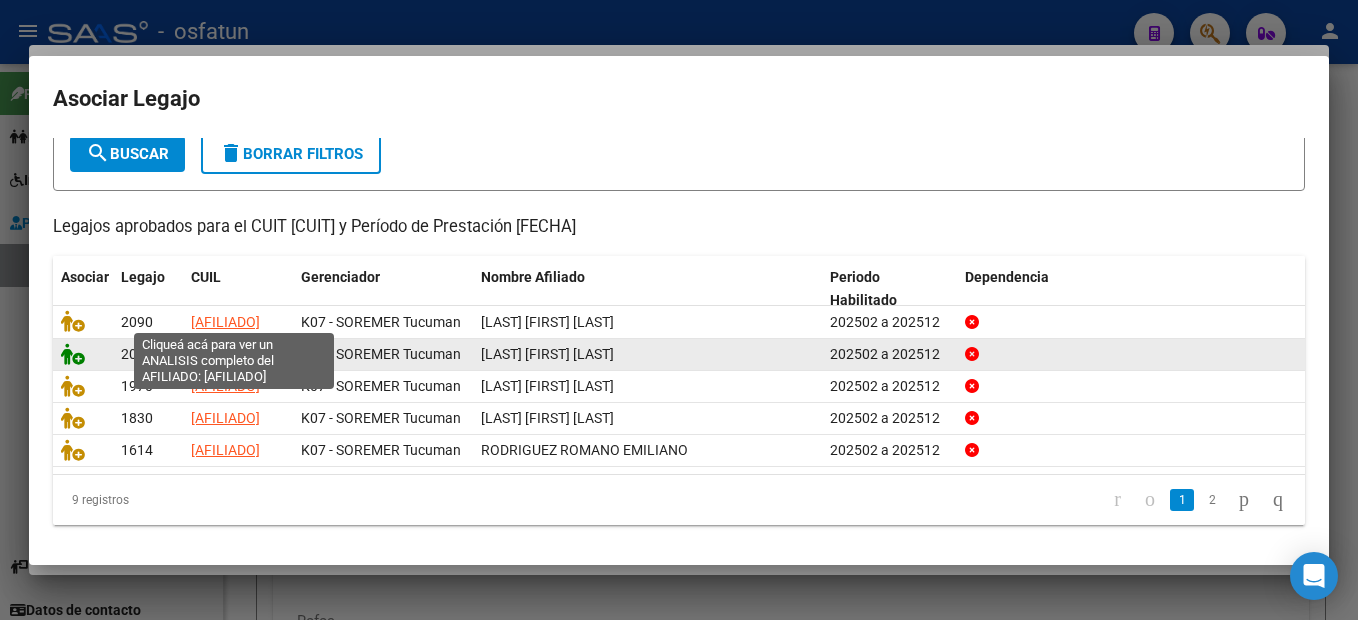 click 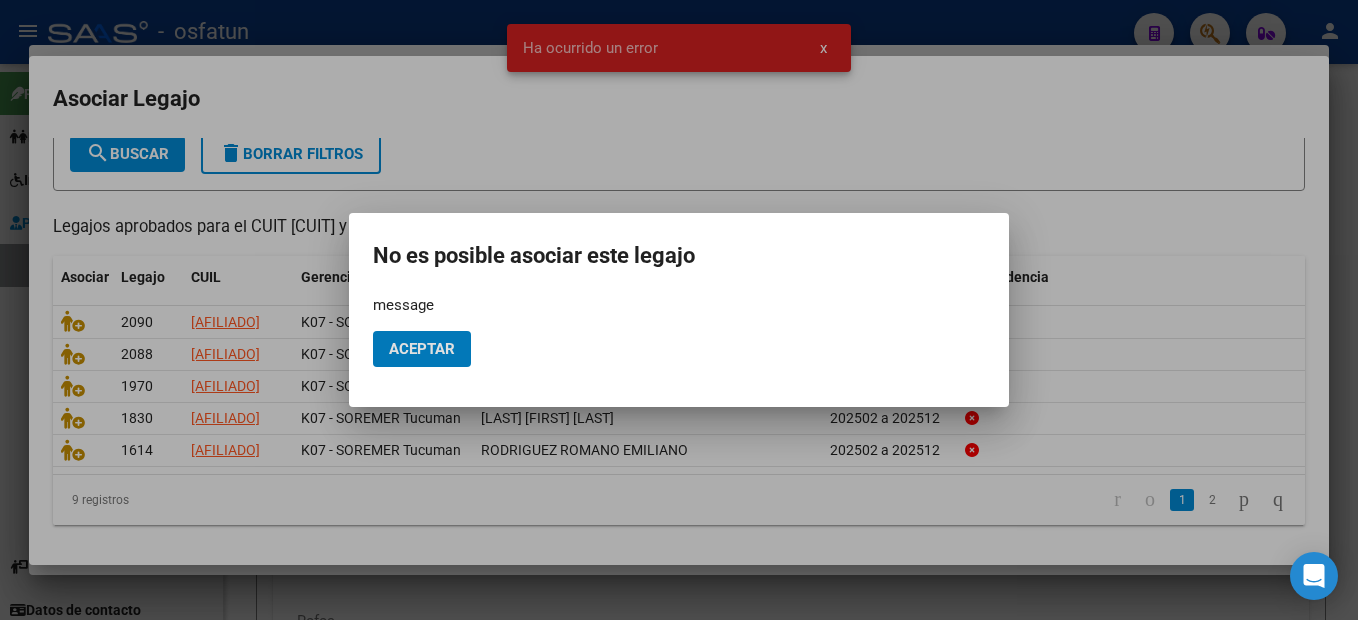 click on "Aceptar" 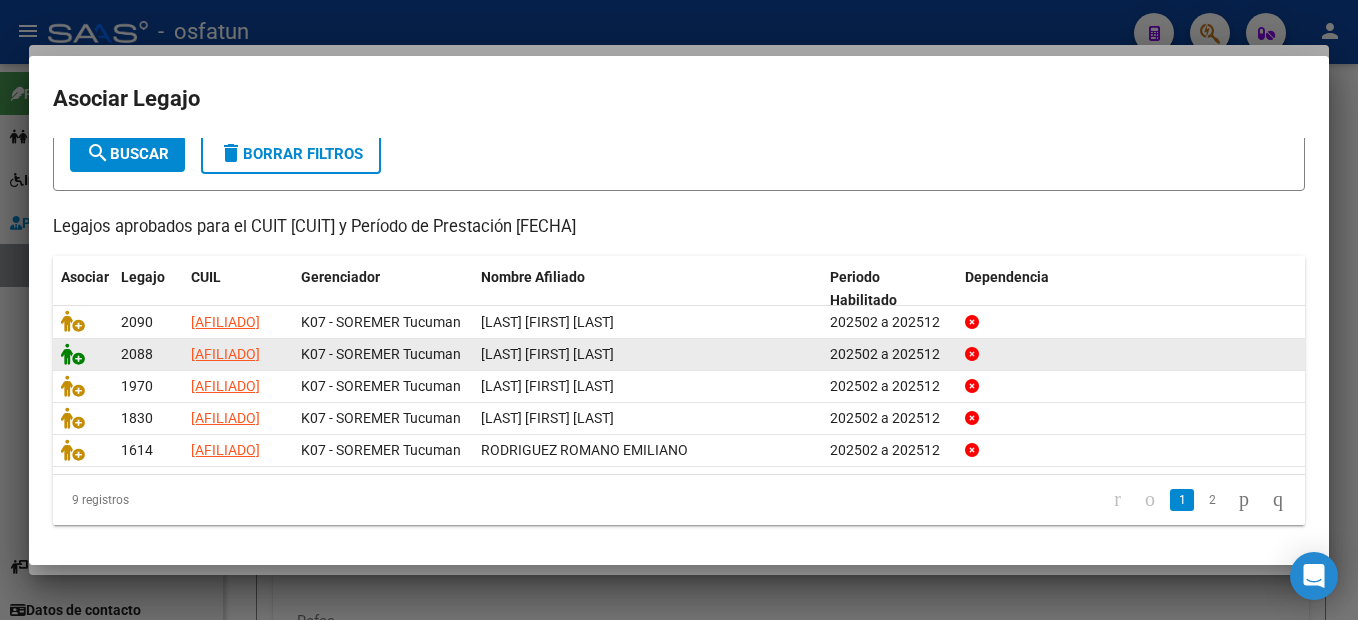 click 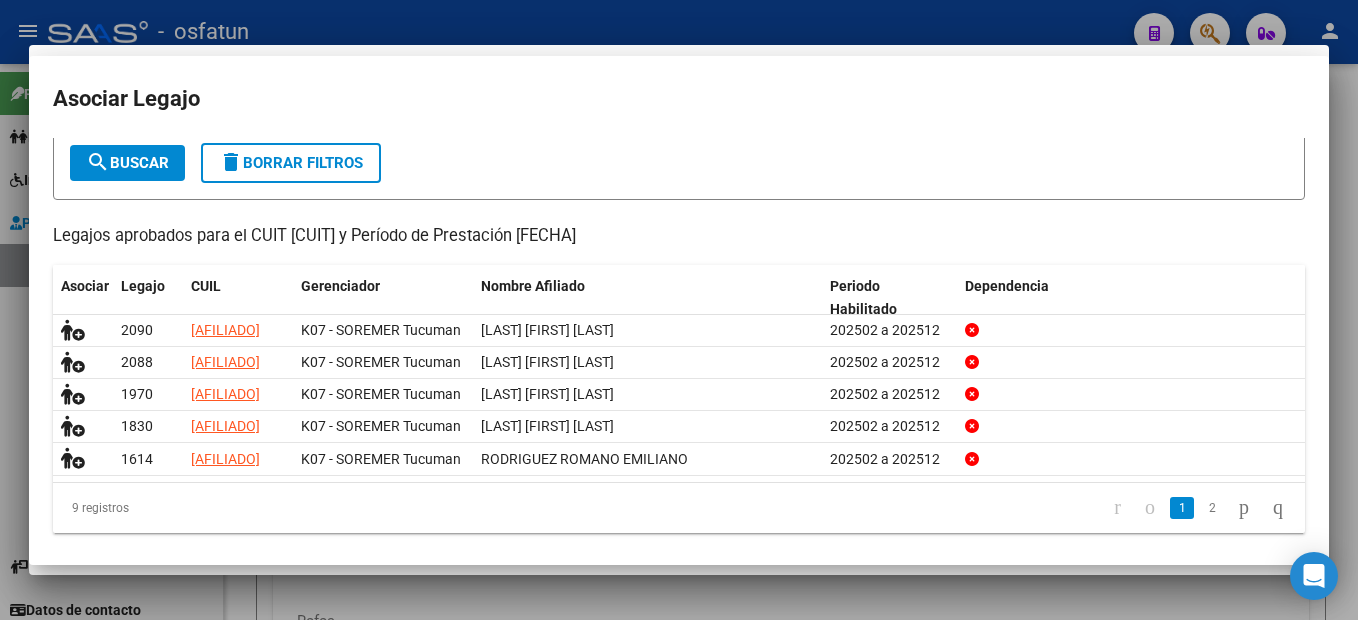 scroll, scrollTop: 0, scrollLeft: 0, axis: both 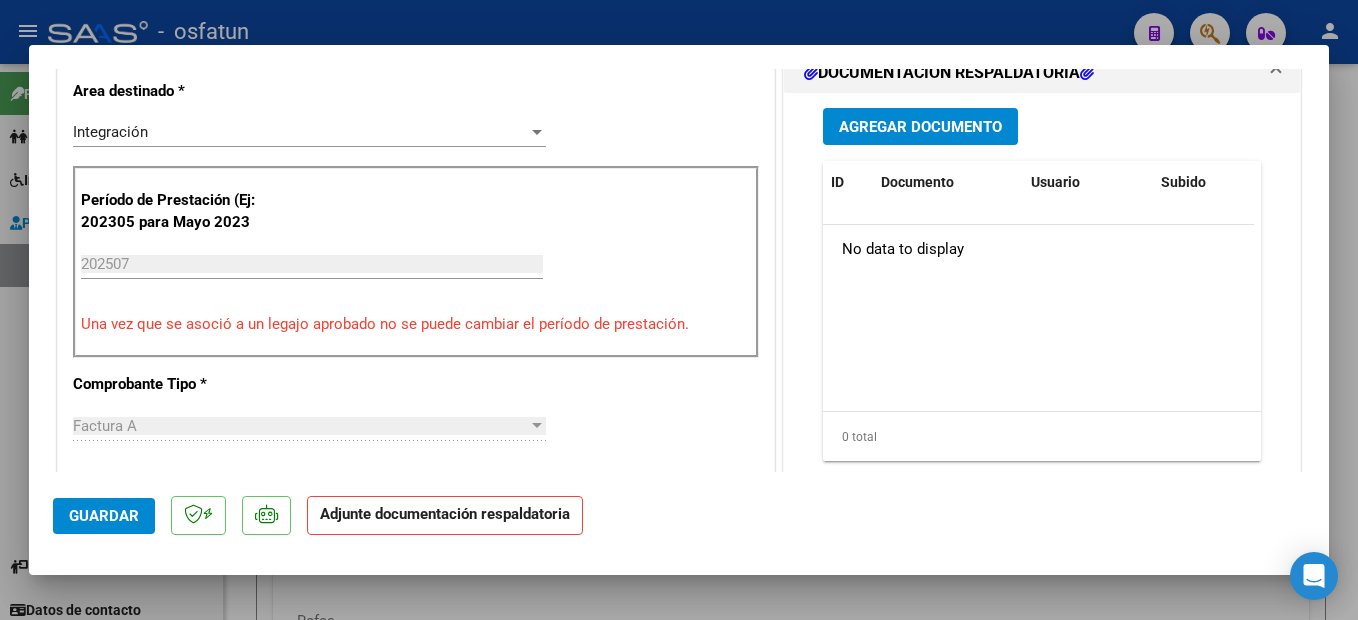 click on "Agregar Documento" at bounding box center (920, 126) 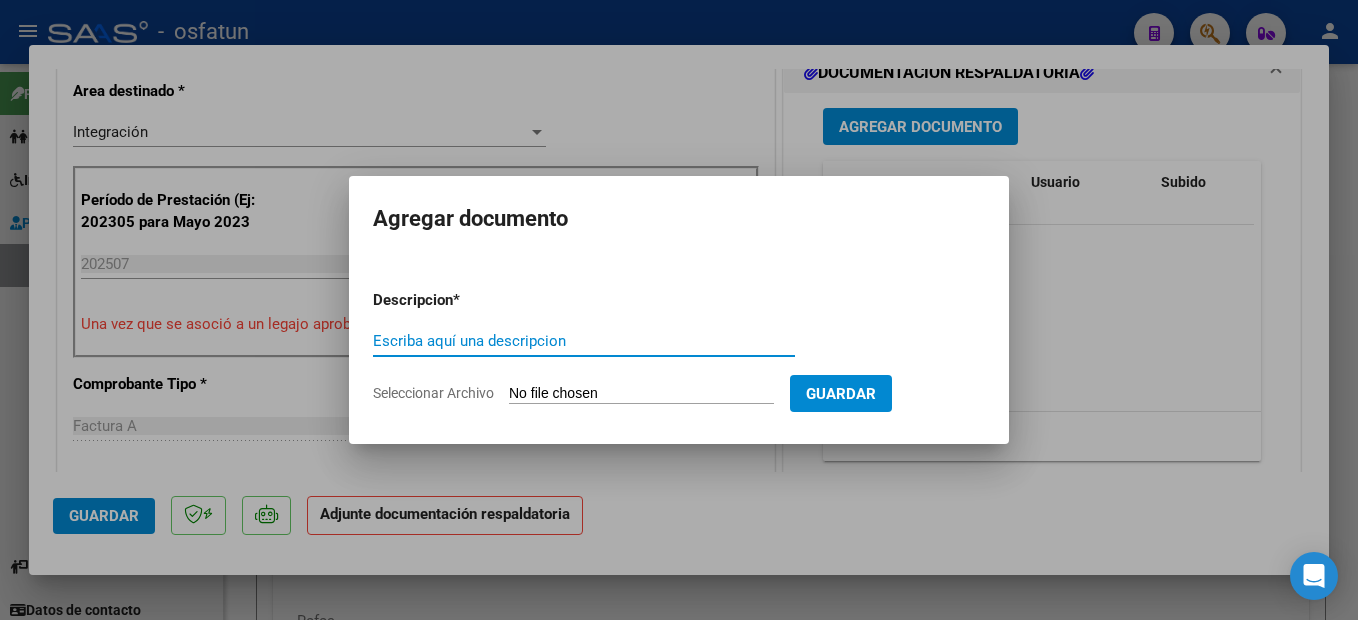 click on "Descripcion  *   Escriba aquí una descripcion  Seleccionar Archivo Guardar" at bounding box center [679, 347] 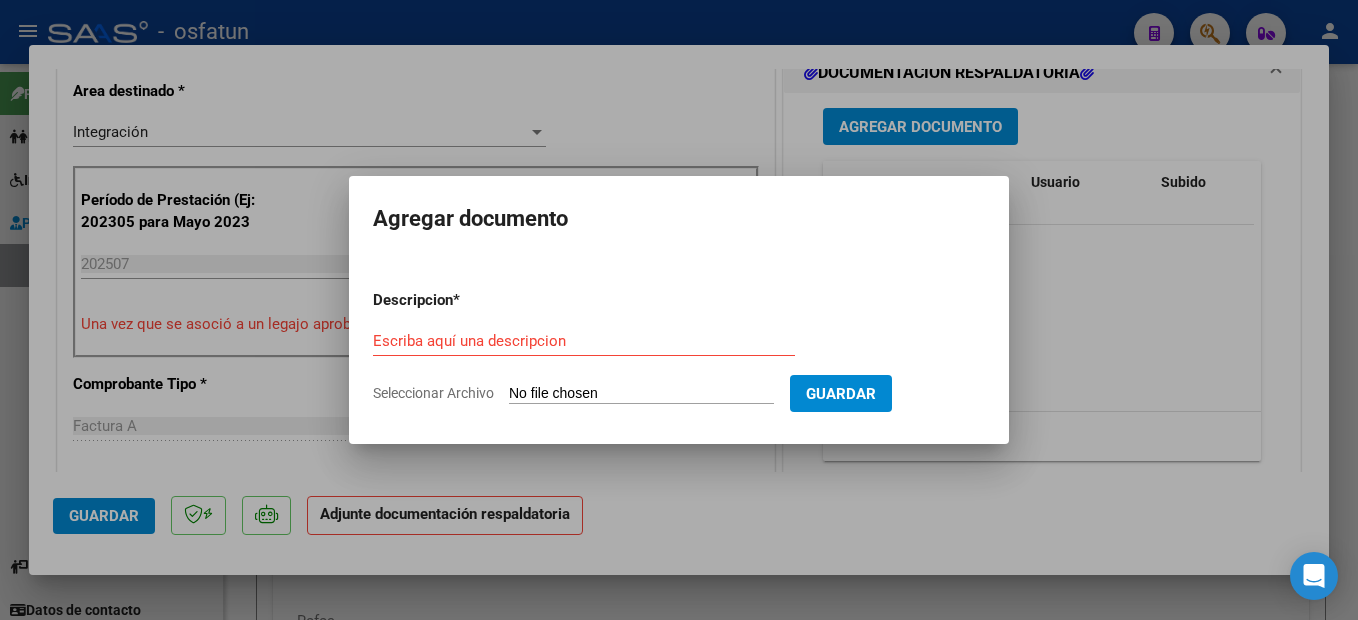 click on "Escriba aquí una descripcion" at bounding box center (584, 341) 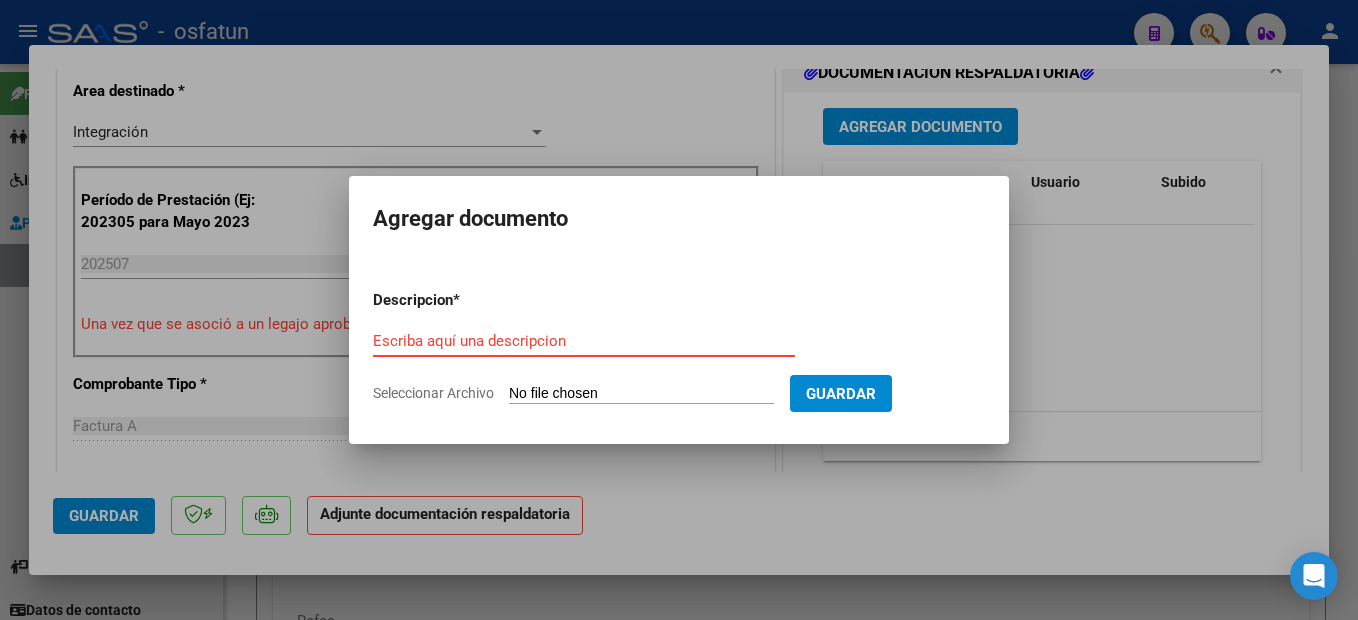click on "Escriba aquí una descripcion" at bounding box center [584, 341] 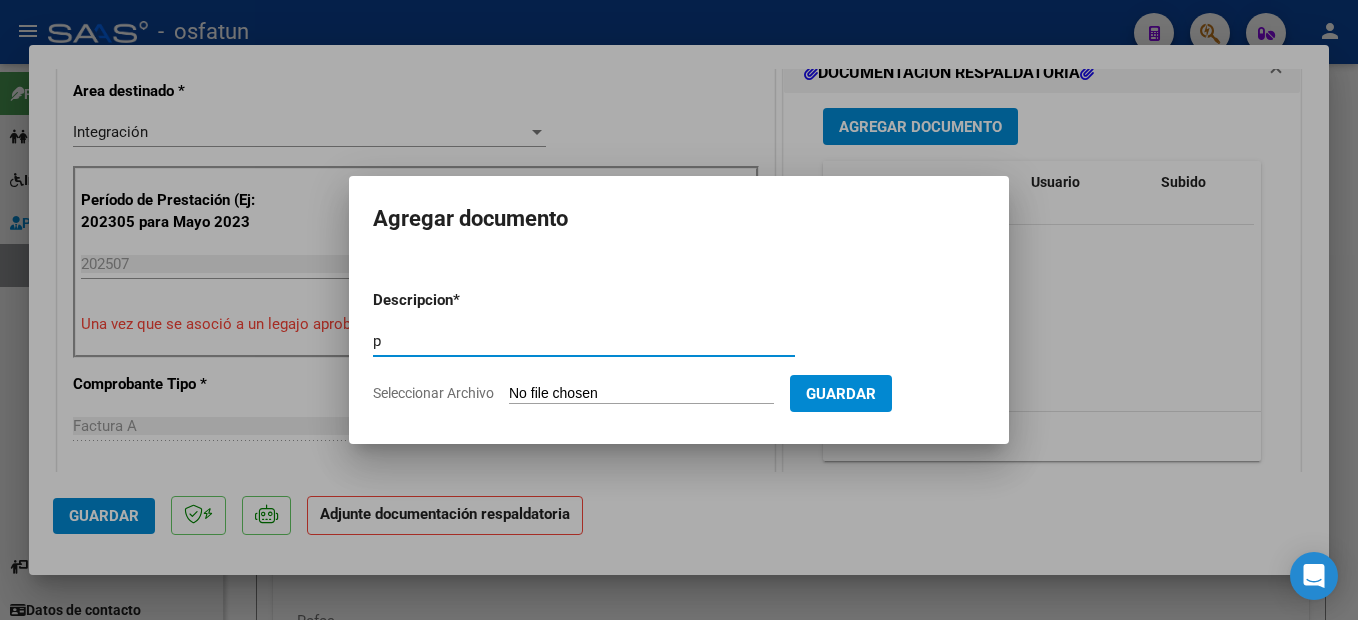 type on "p" 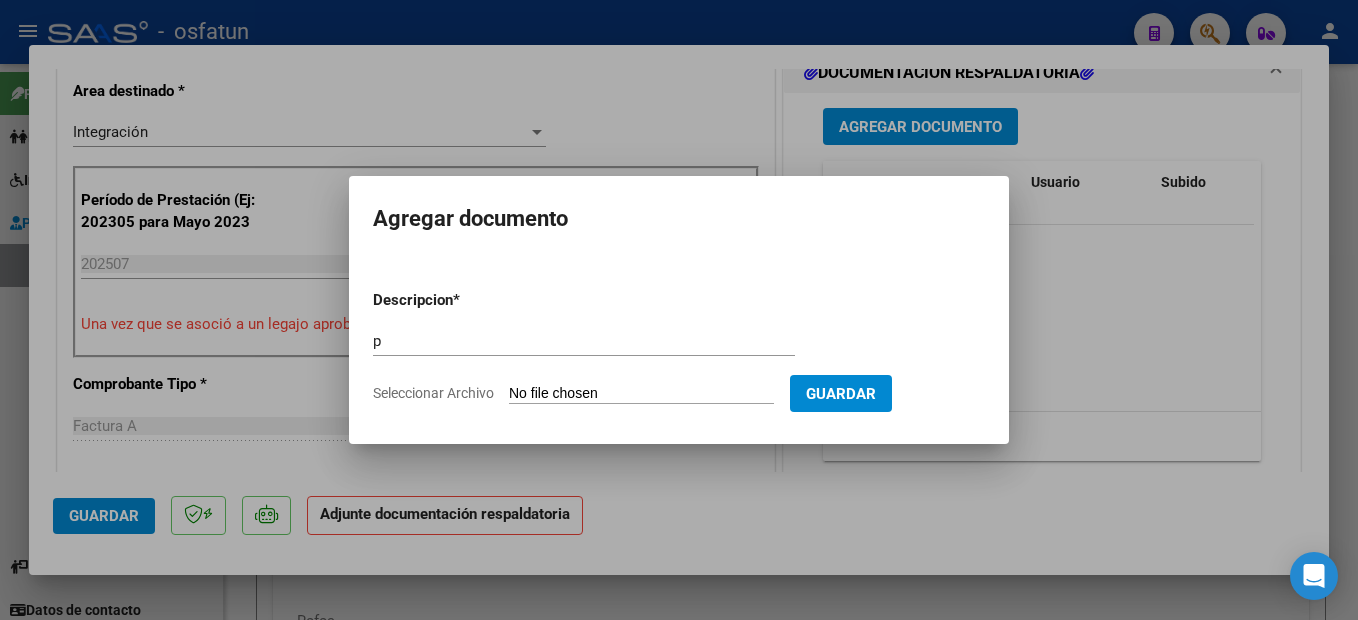 type on "C:\fakepath\250807111742.pdf" 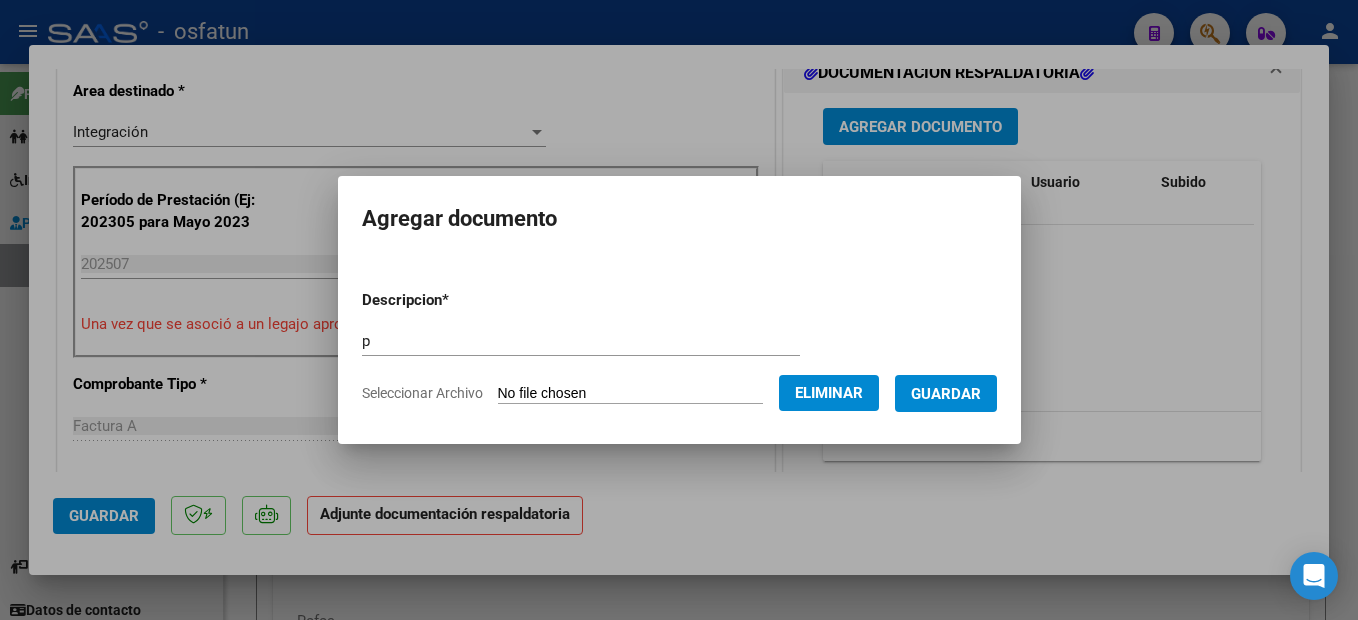 click on "Guardar" at bounding box center [946, 394] 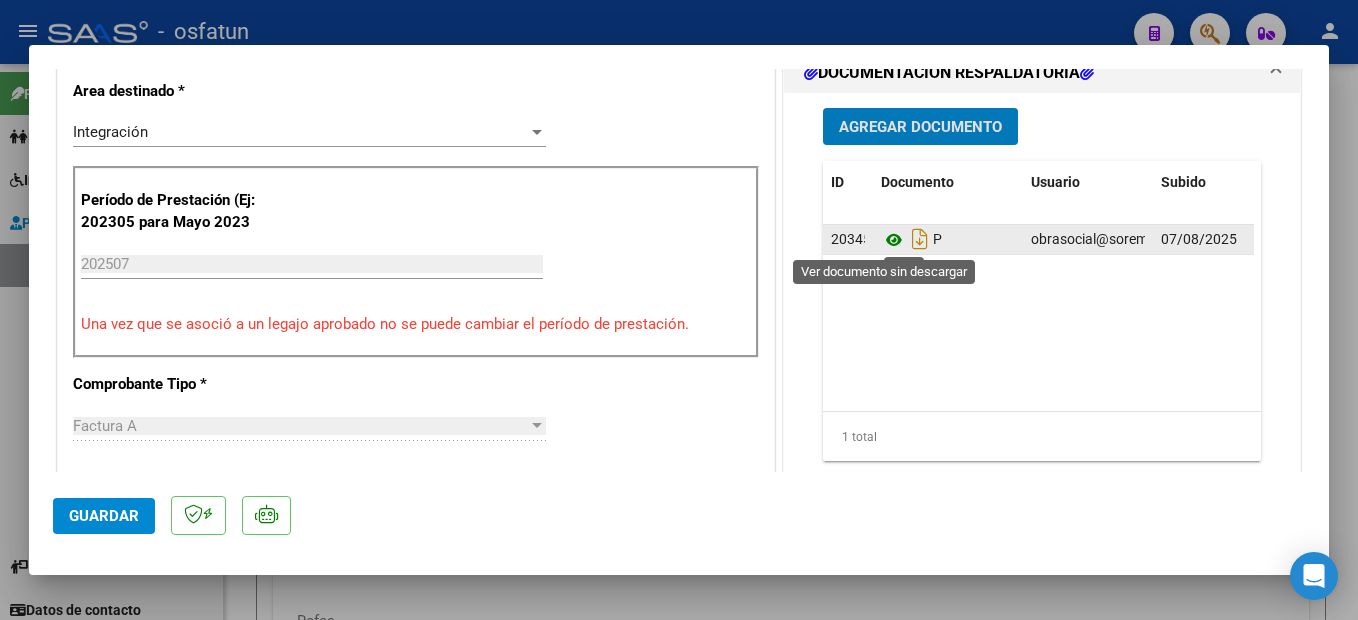 click 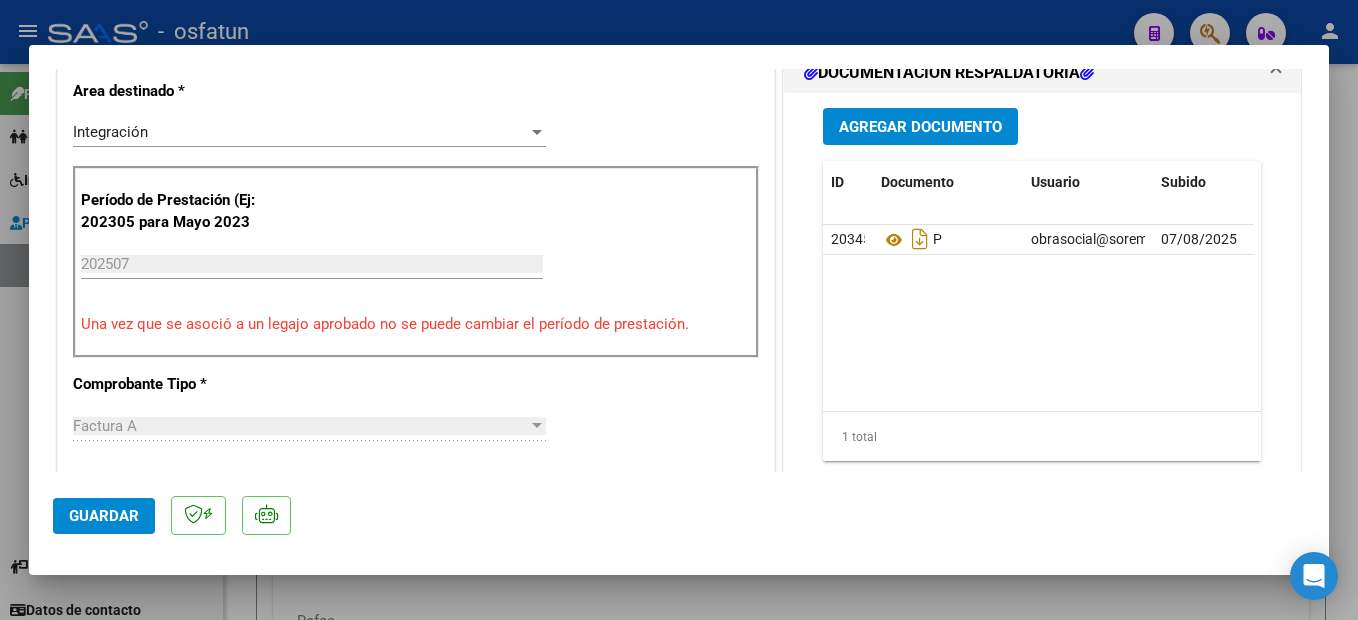 click on "Guardar" 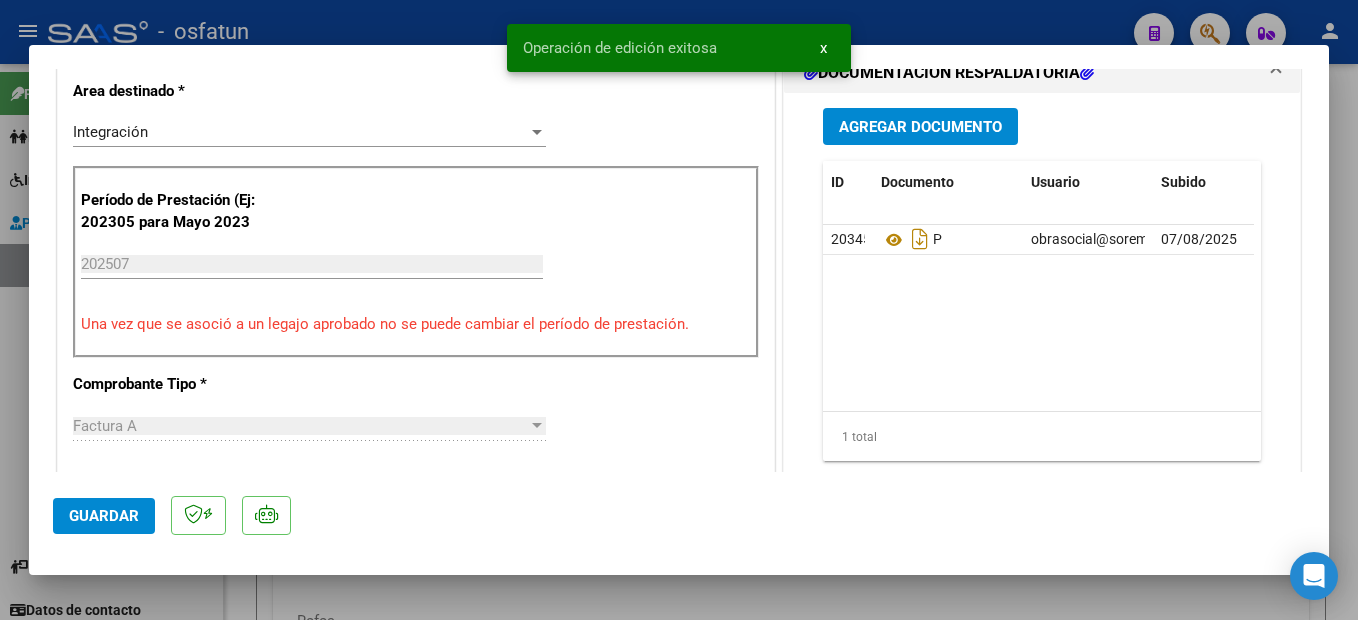 click at bounding box center (679, 310) 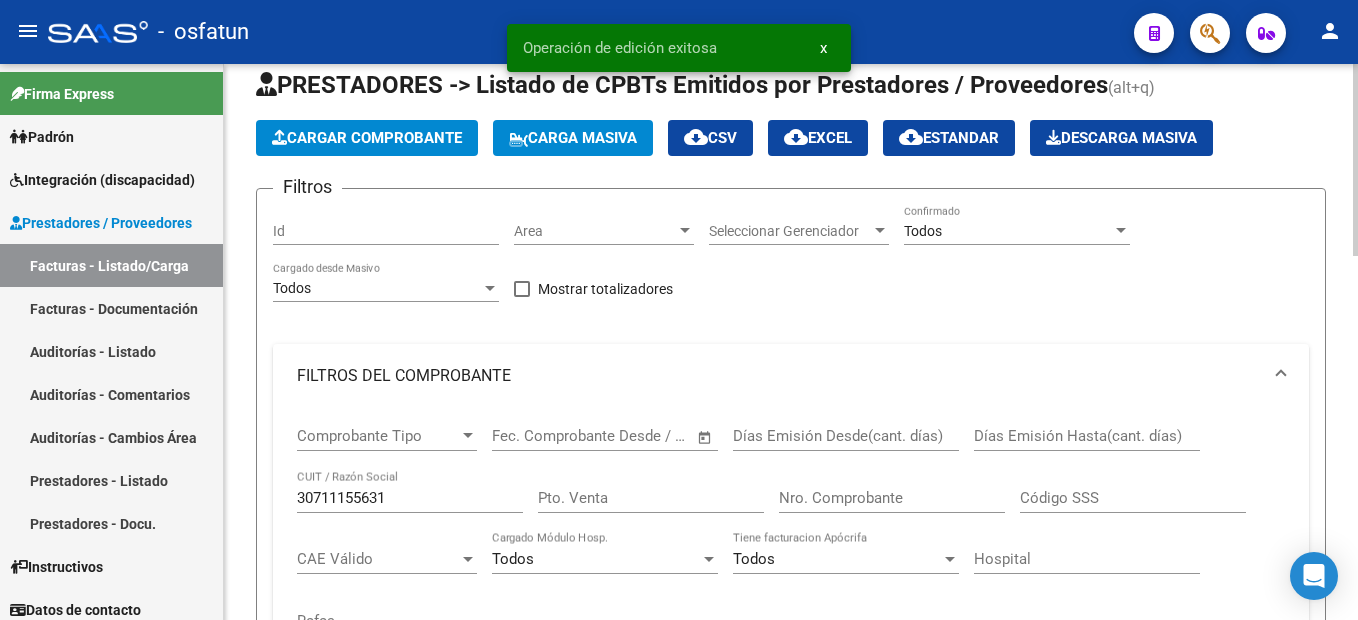 click on "Cargar Comprobante" 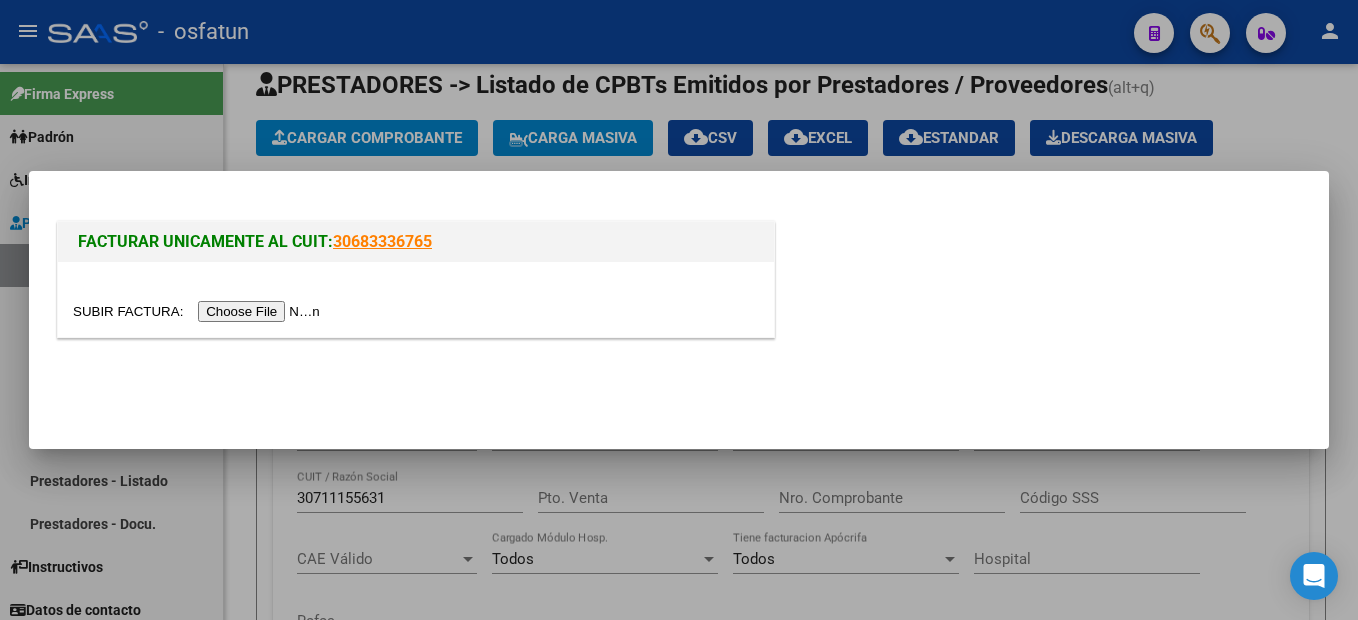 click at bounding box center [416, 311] 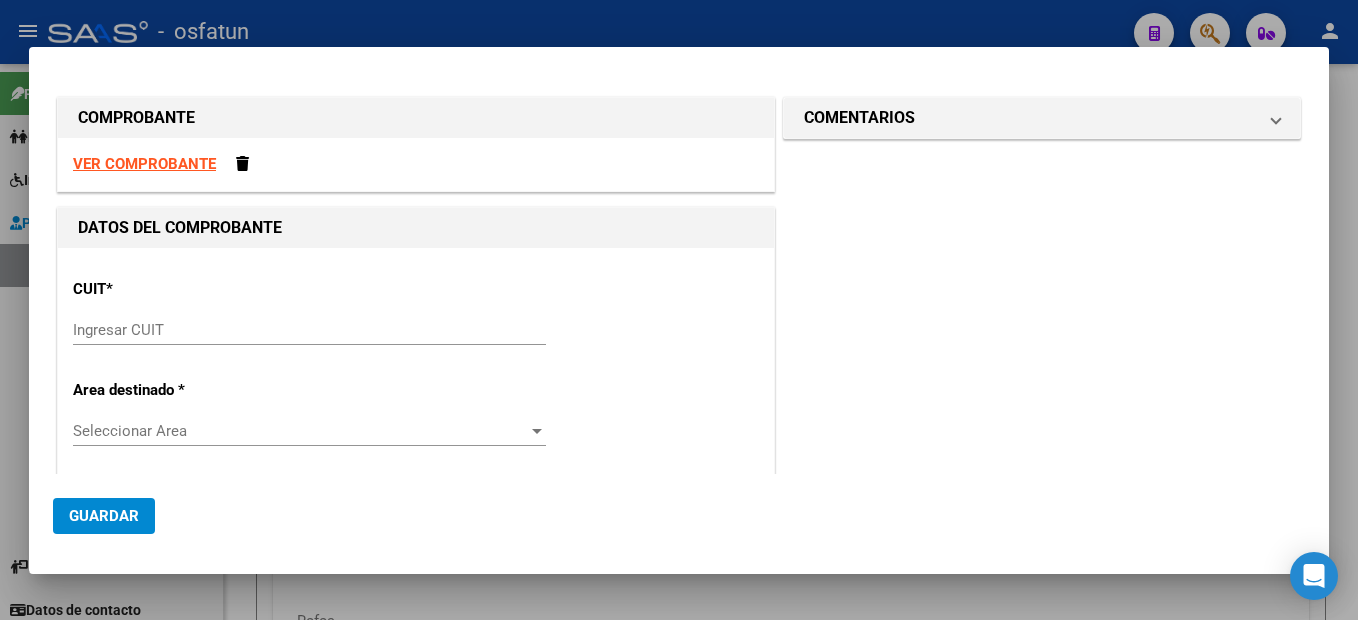 click on "Ingresar CUIT" at bounding box center [309, 330] 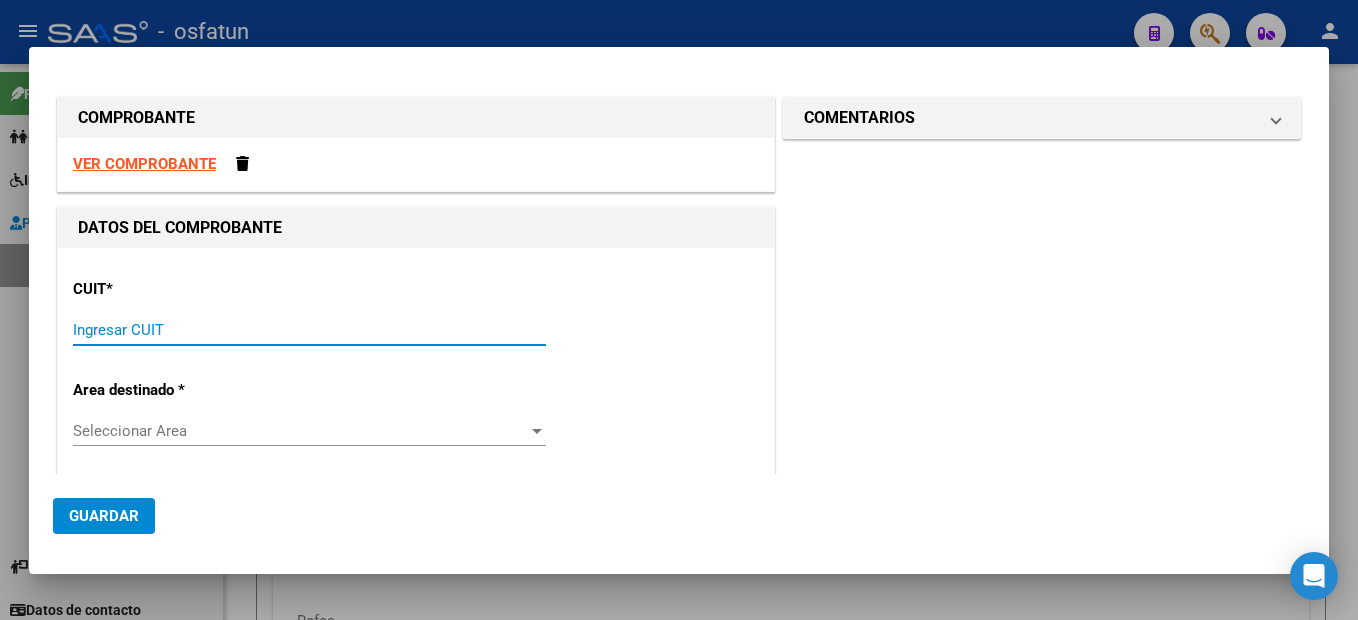 drag, startPoint x: 147, startPoint y: 173, endPoint x: 158, endPoint y: 164, distance: 14.21267 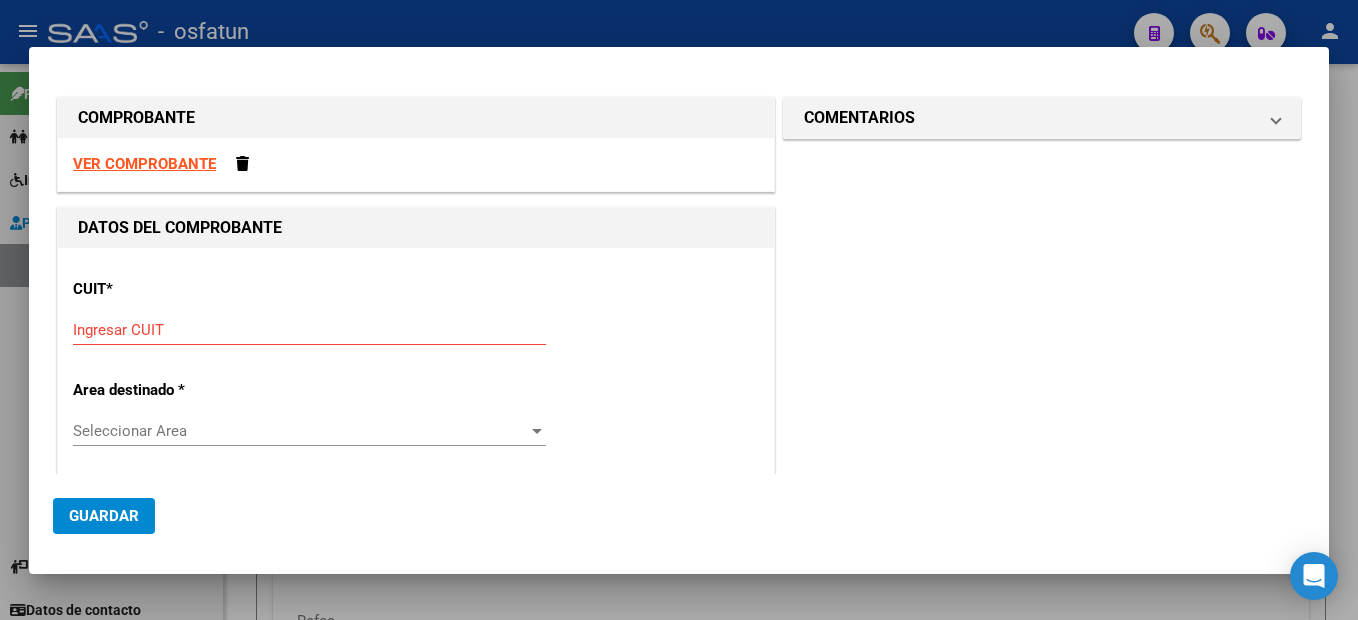 click on "VER COMPROBANTE" at bounding box center [144, 164] 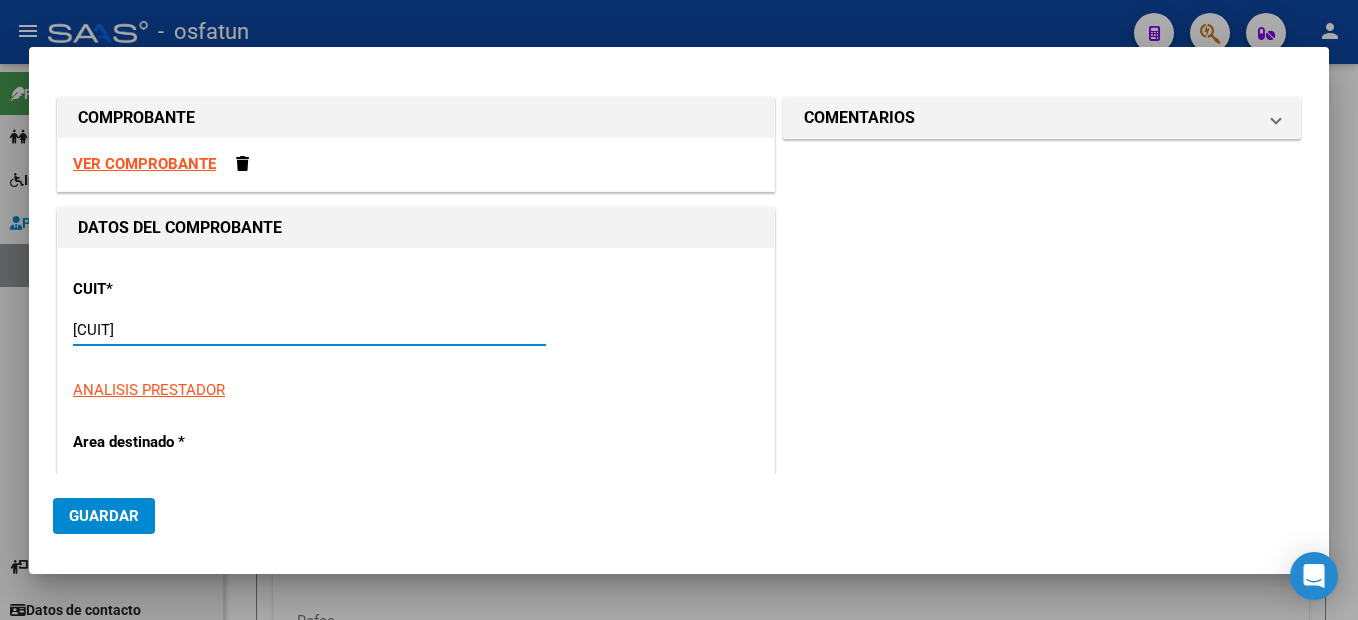 type on "27-25444300-5" 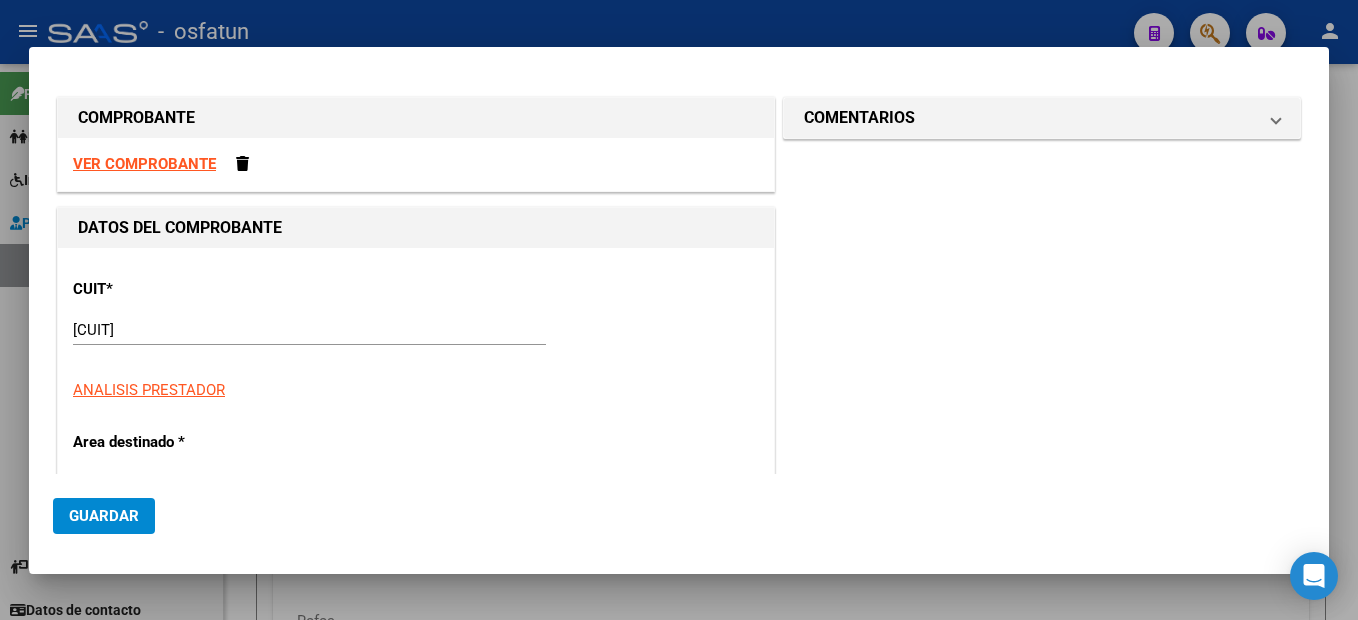 scroll, scrollTop: 212, scrollLeft: 0, axis: vertical 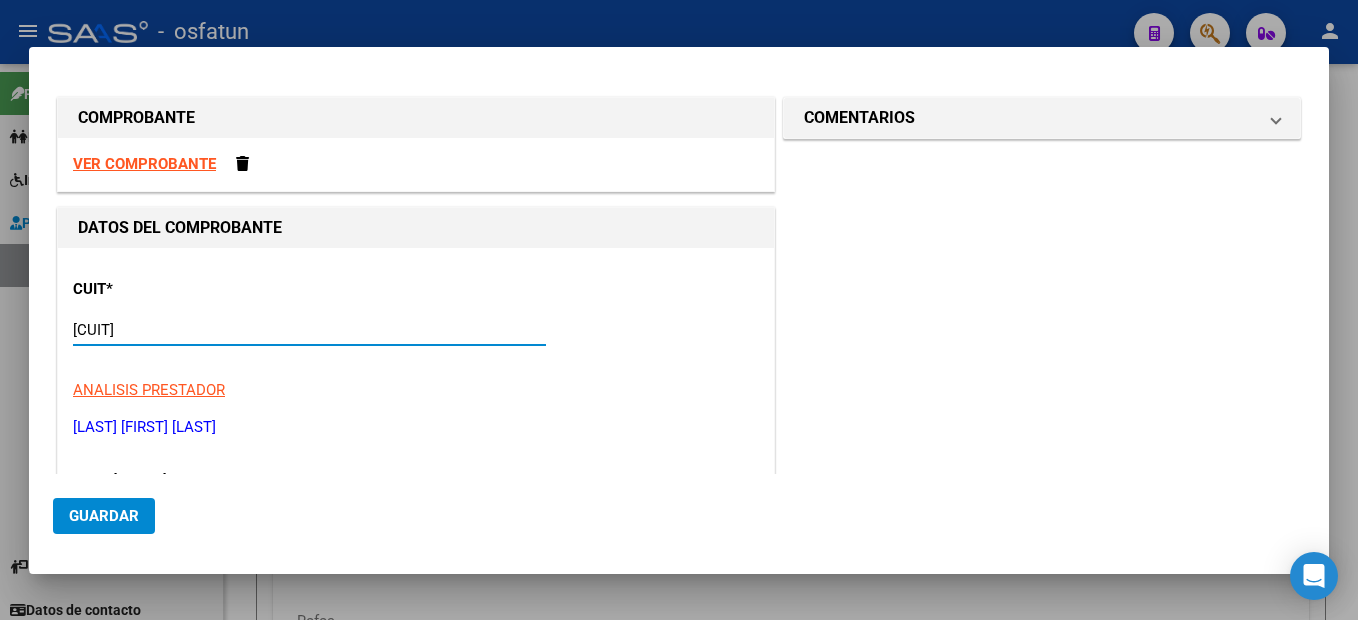 type on "13" 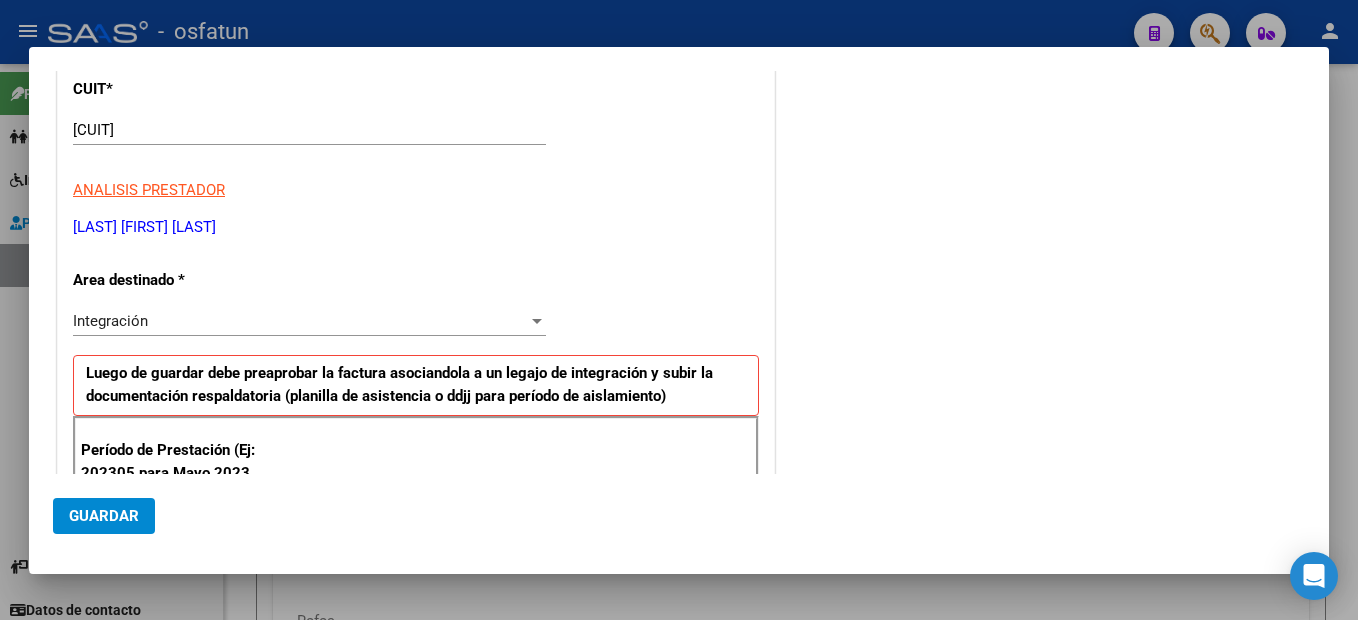 scroll, scrollTop: 442, scrollLeft: 0, axis: vertical 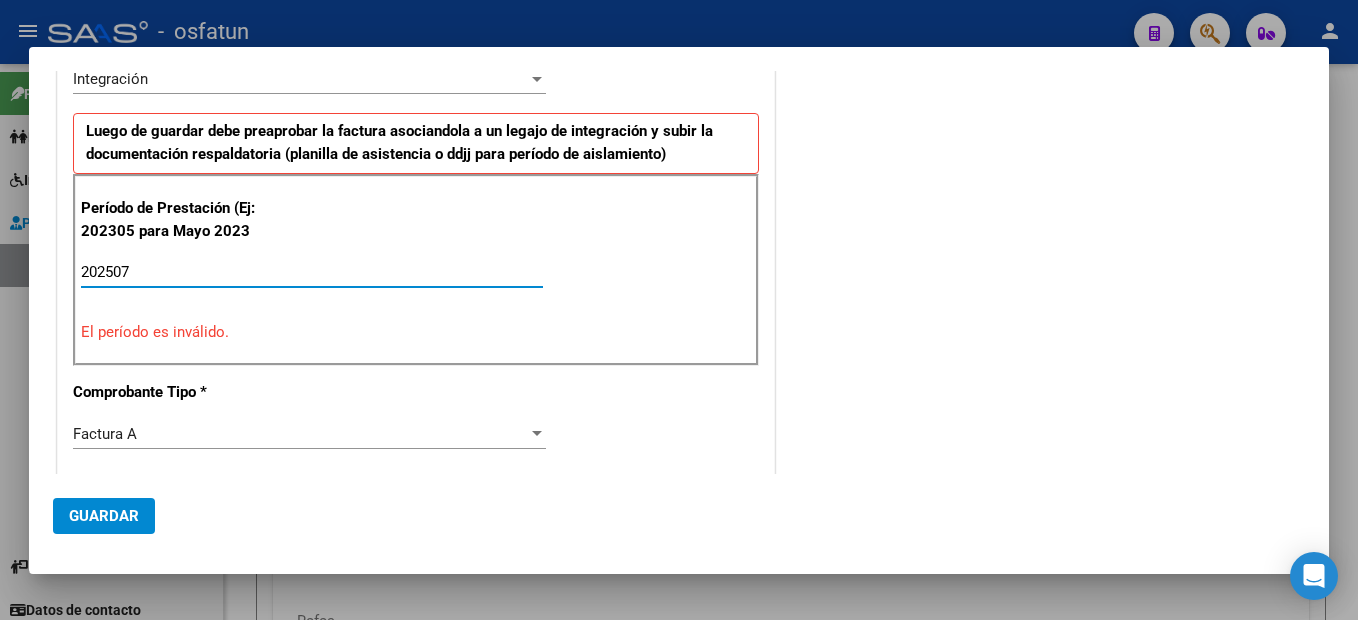 type on "202507" 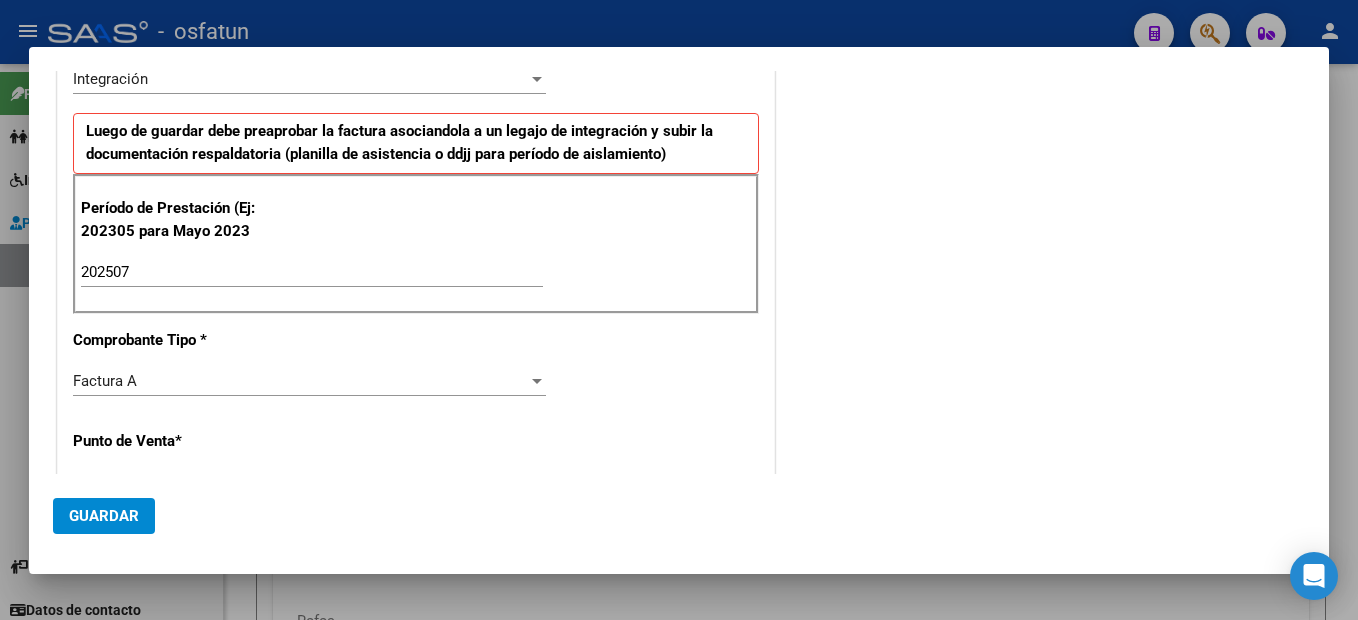 scroll, scrollTop: 653, scrollLeft: 0, axis: vertical 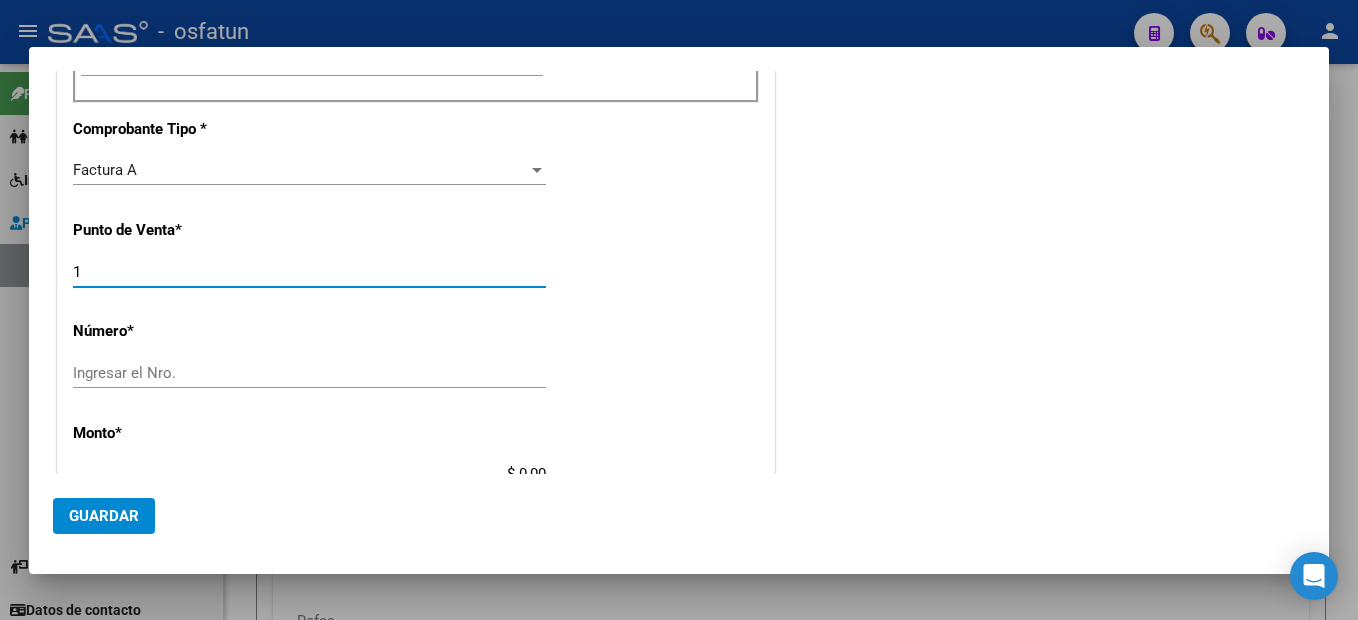 type on "13" 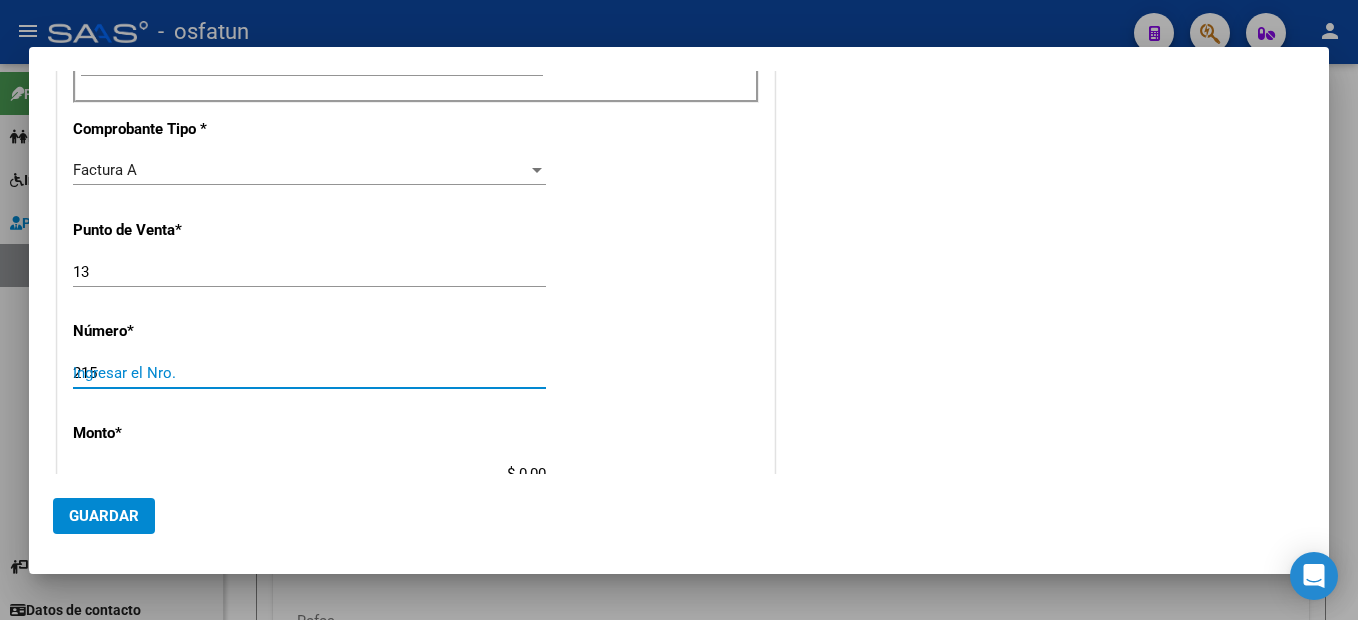 type on "215" 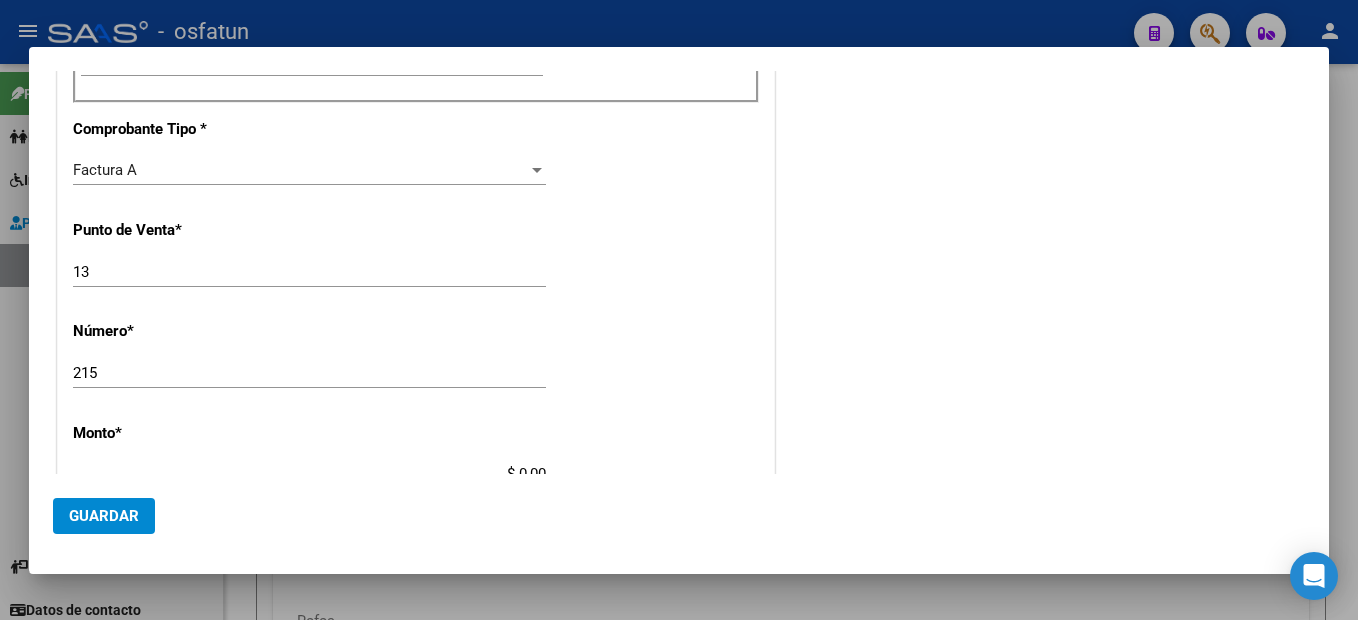 type on "$ 247.909,38" 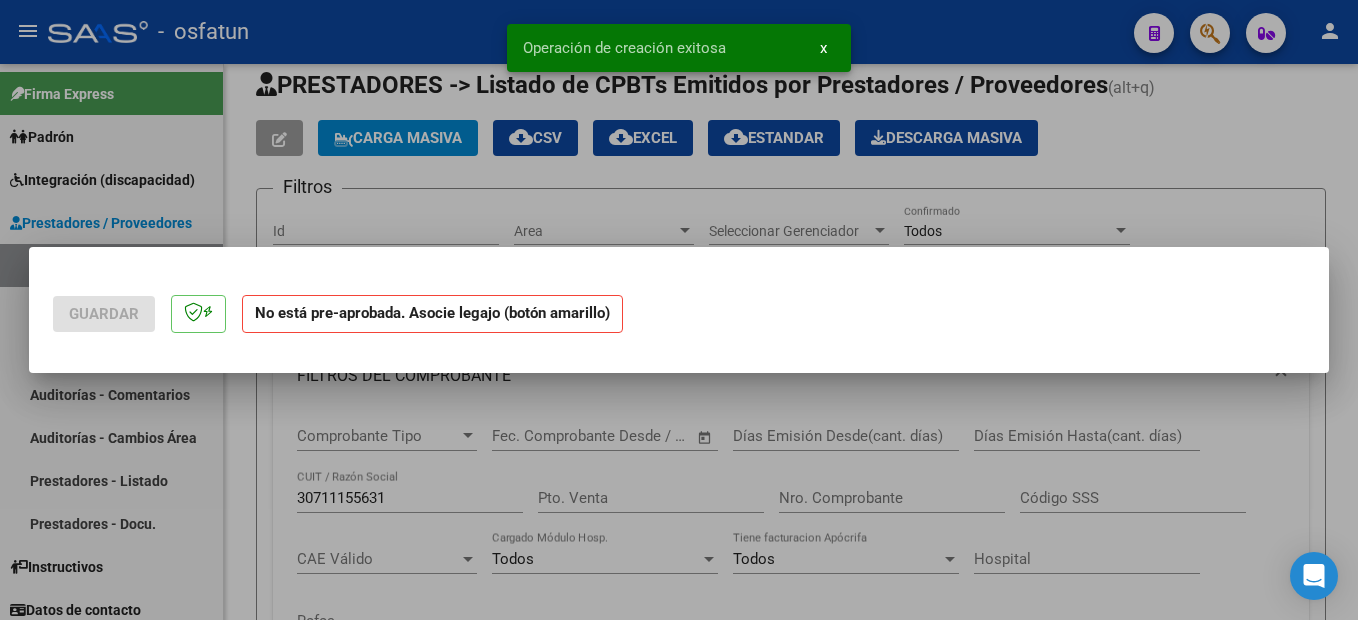 scroll, scrollTop: 0, scrollLeft: 0, axis: both 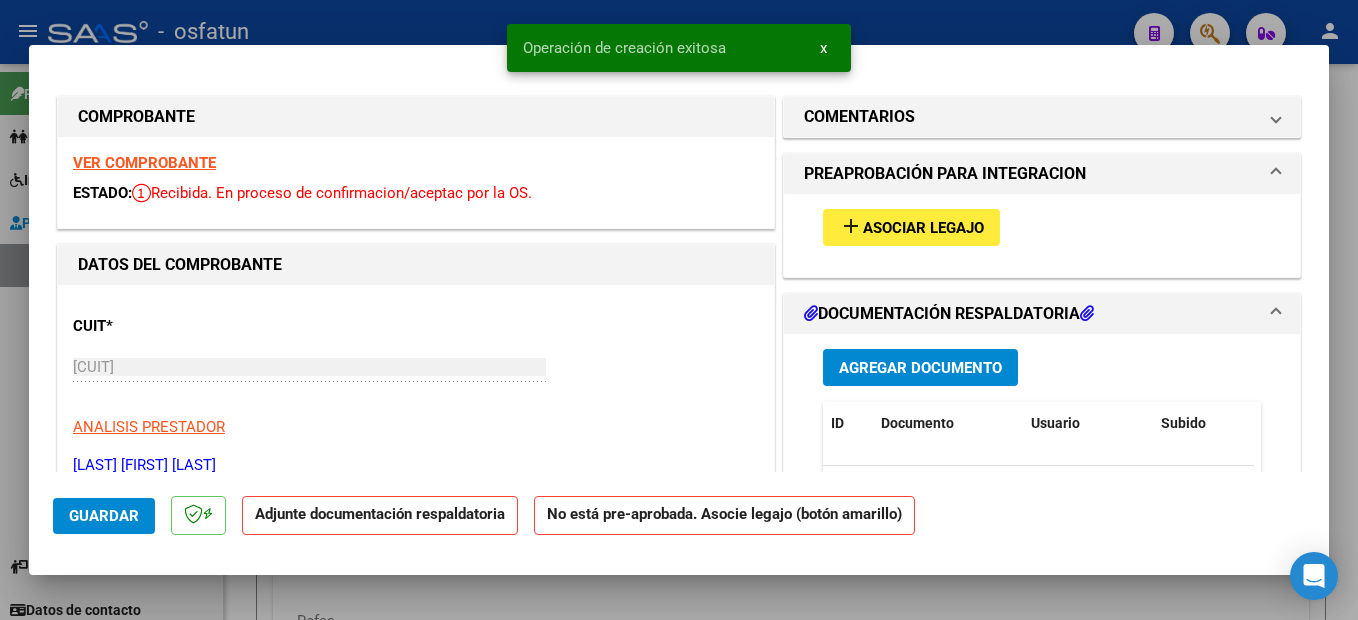 click on "add Asociar Legajo" at bounding box center [911, 227] 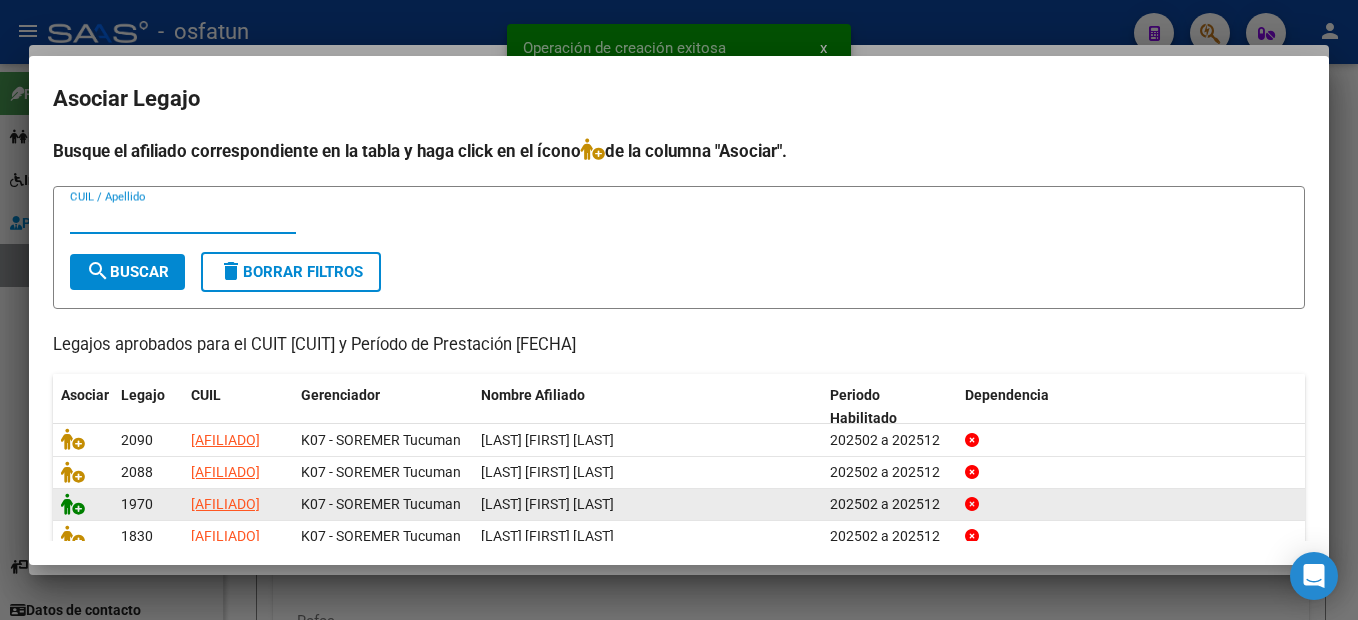 scroll, scrollTop: 100, scrollLeft: 0, axis: vertical 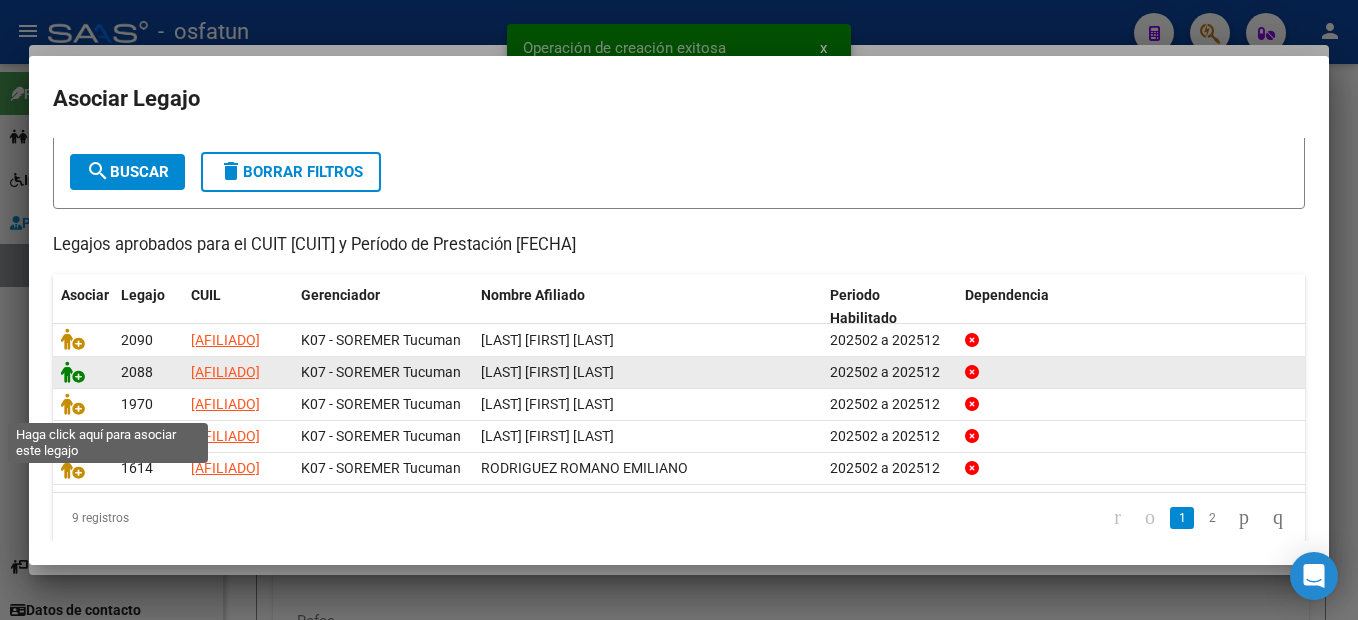 click 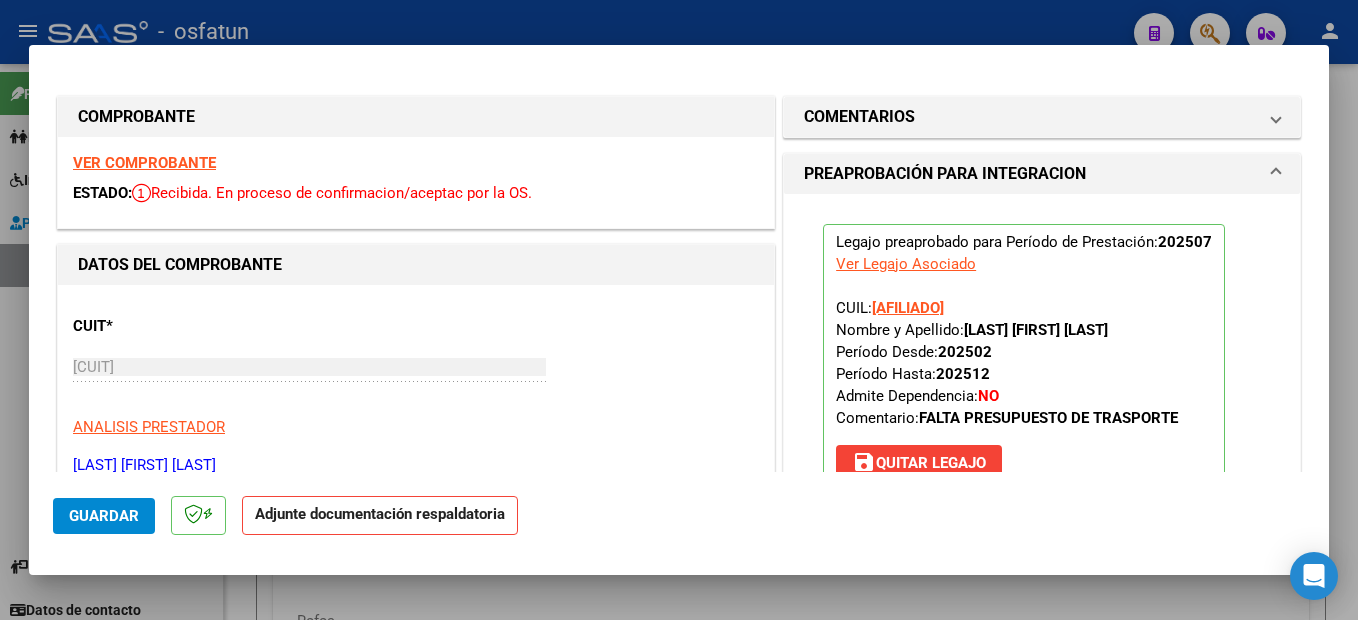 scroll, scrollTop: 400, scrollLeft: 0, axis: vertical 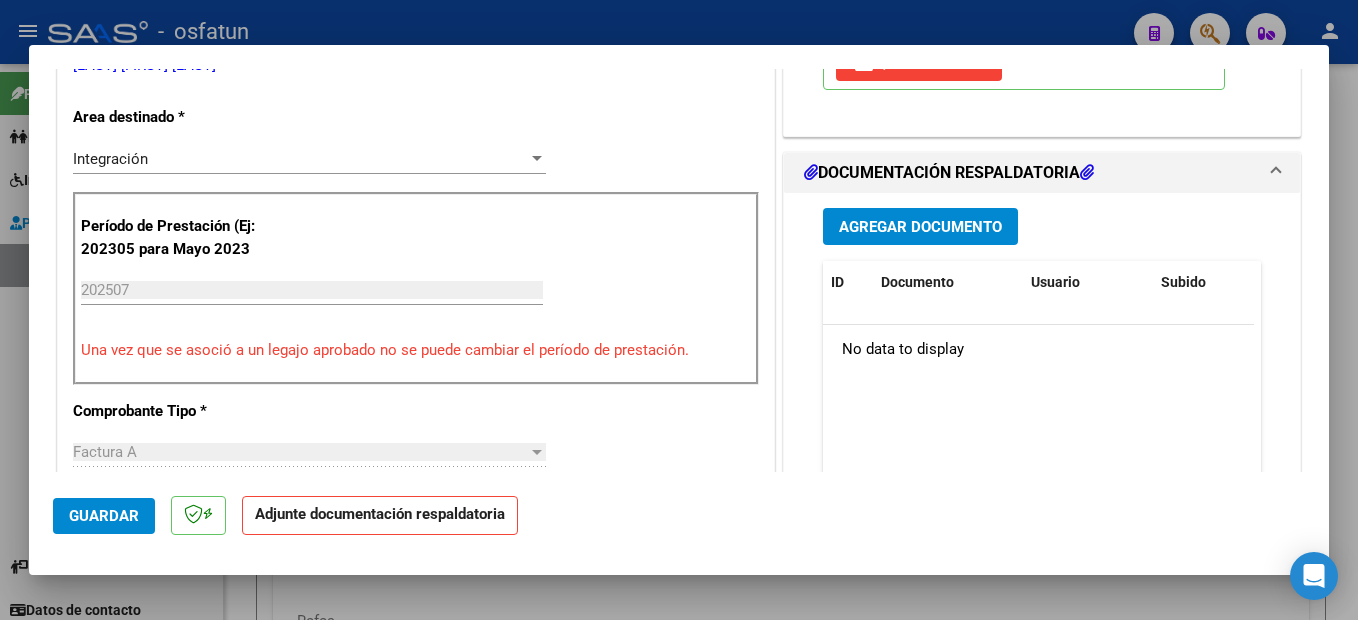 click on "Agregar Documento" at bounding box center [920, 227] 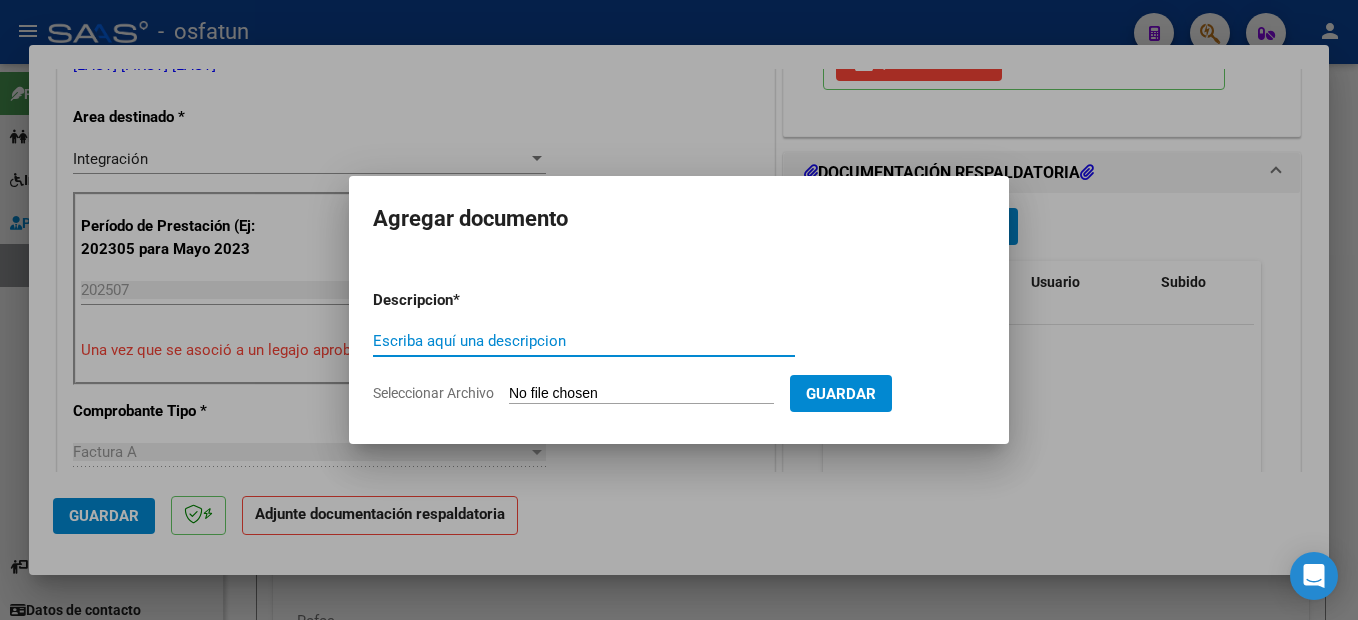 click on "Escriba aquí una descripcion" at bounding box center (584, 341) 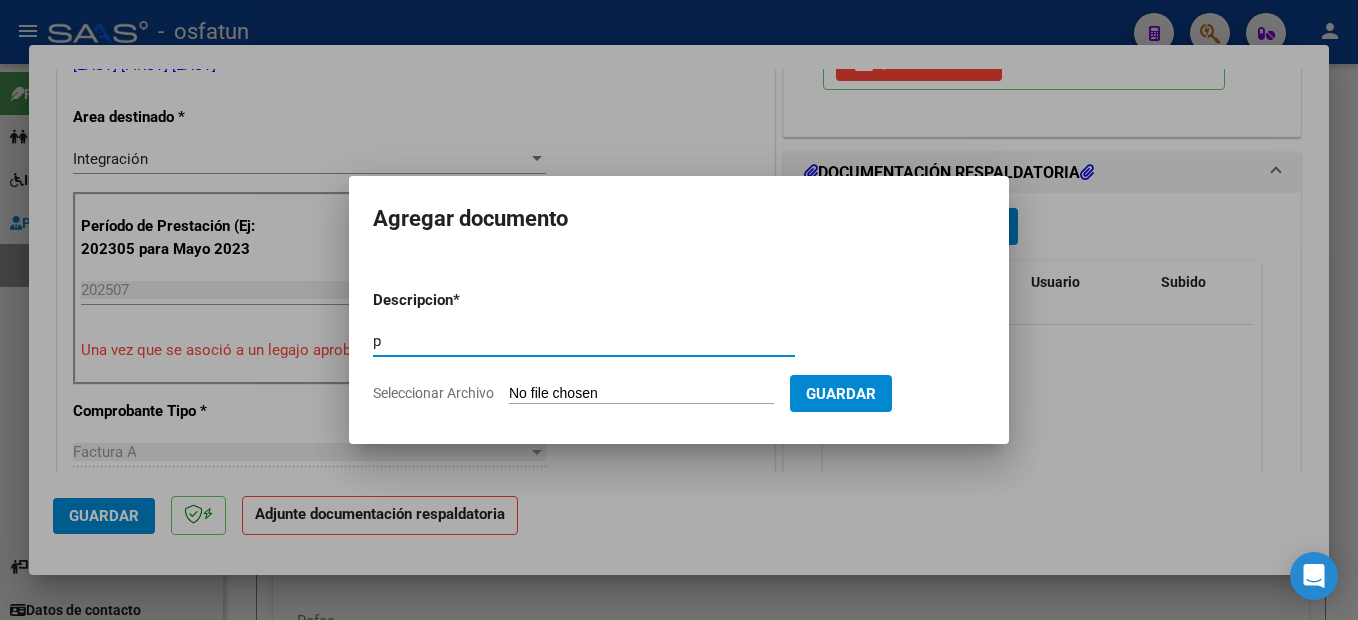 type on "p" 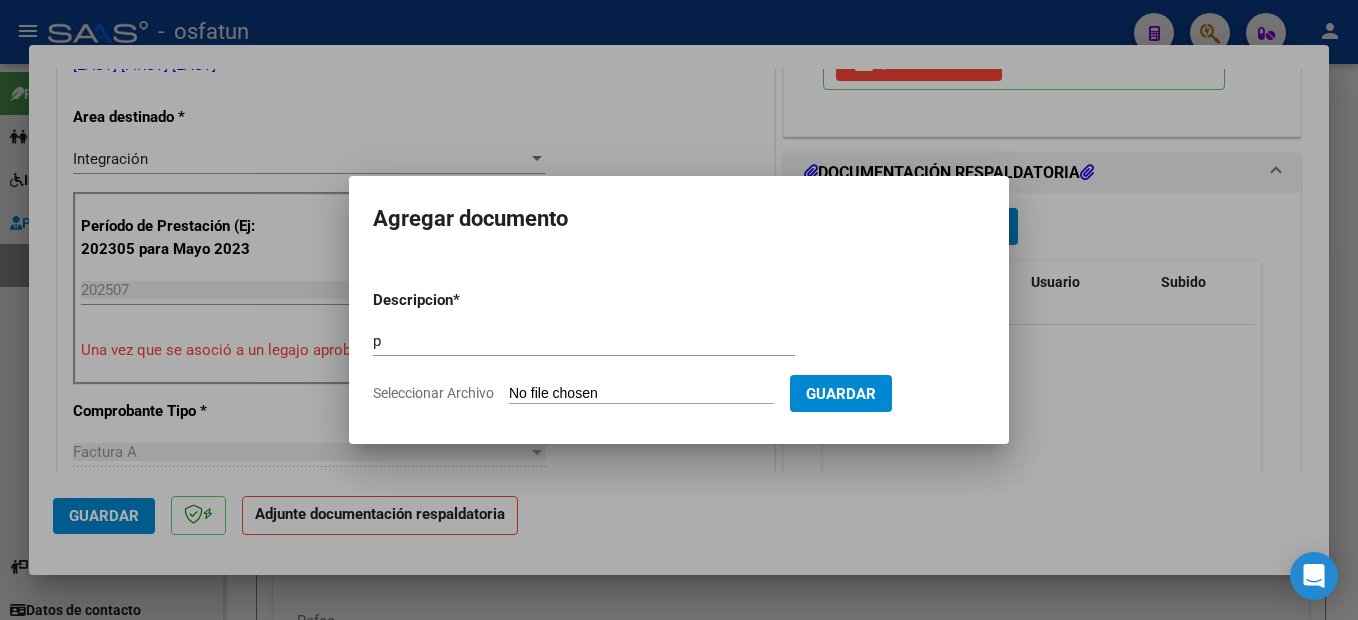 type on "C:\fakepath\250807111832.pdf" 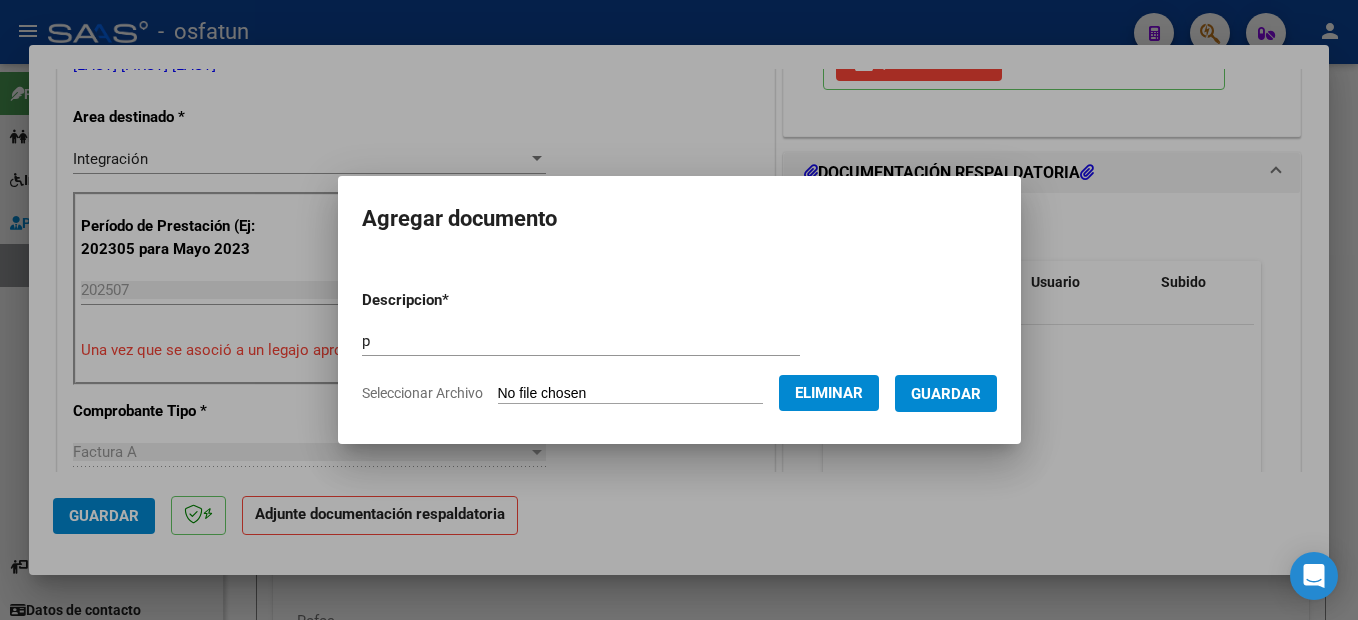 click on "Guardar" at bounding box center [946, 394] 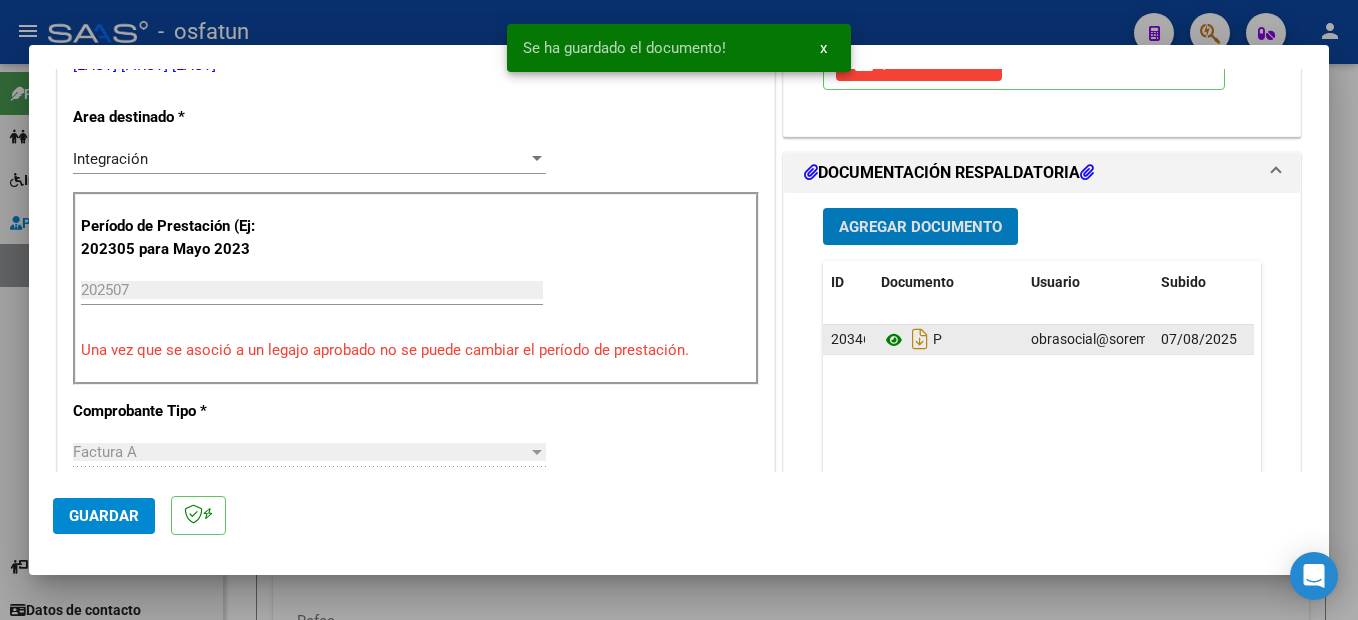 click 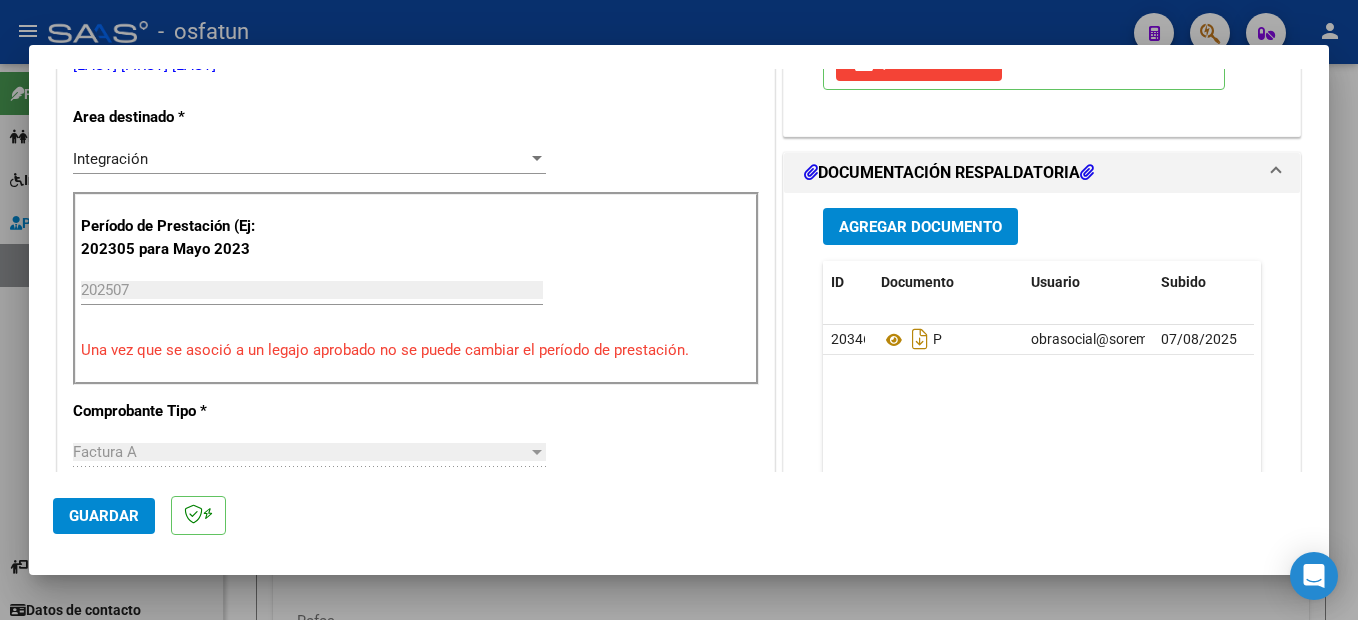 click on "Guardar" 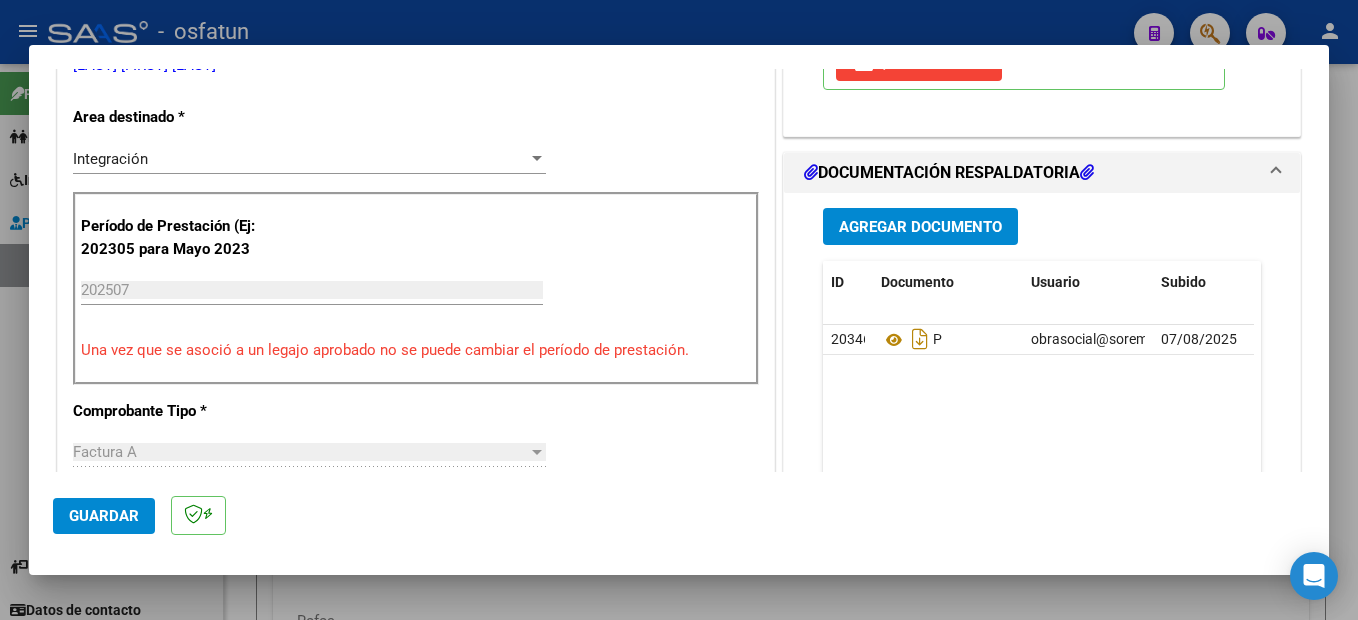 click at bounding box center (679, 310) 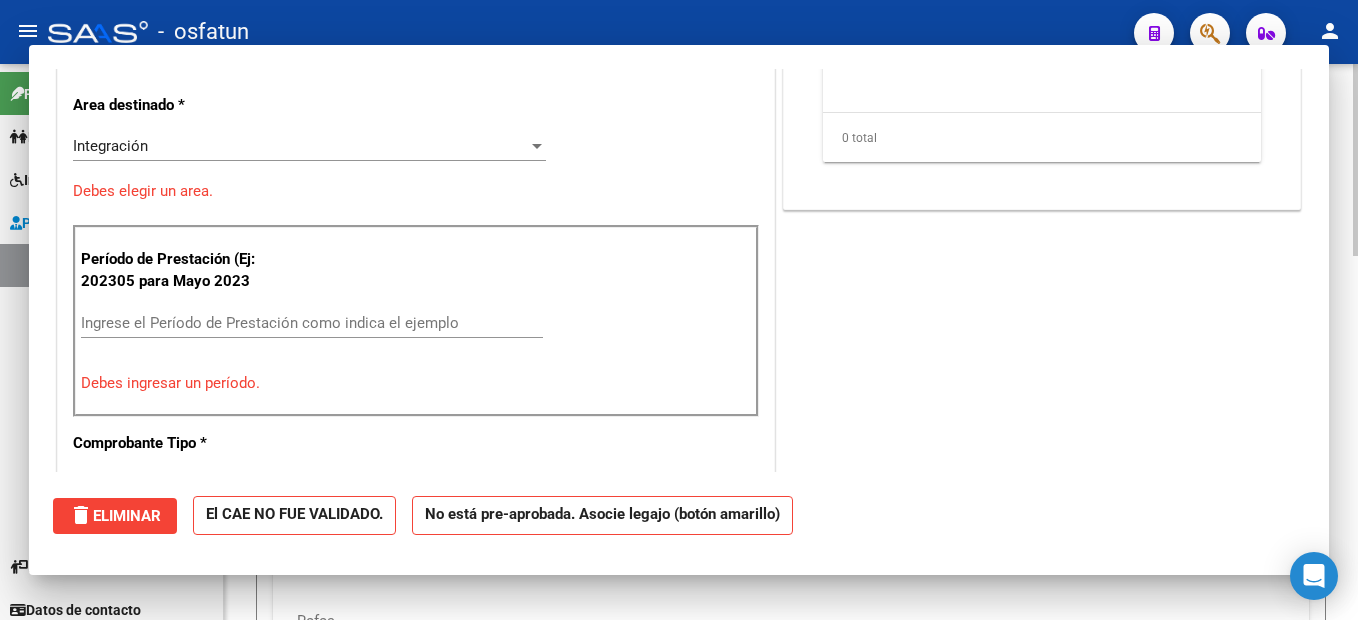 scroll, scrollTop: 0, scrollLeft: 0, axis: both 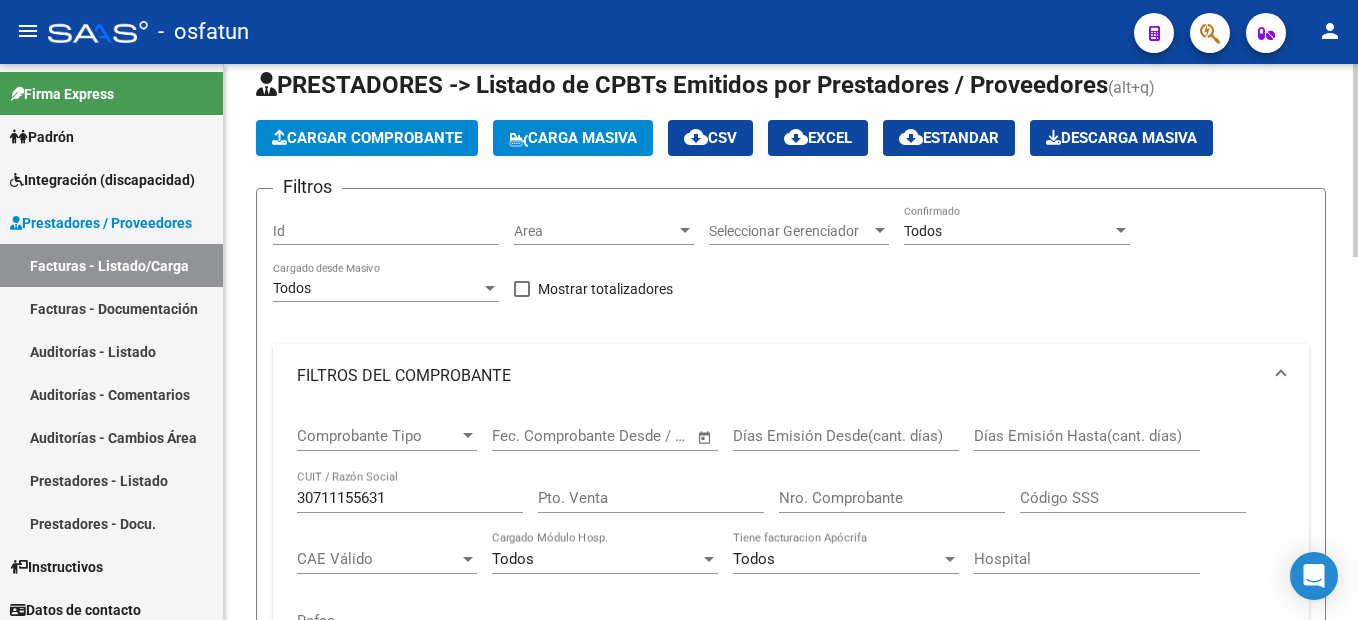 click on "Cargar Comprobante" 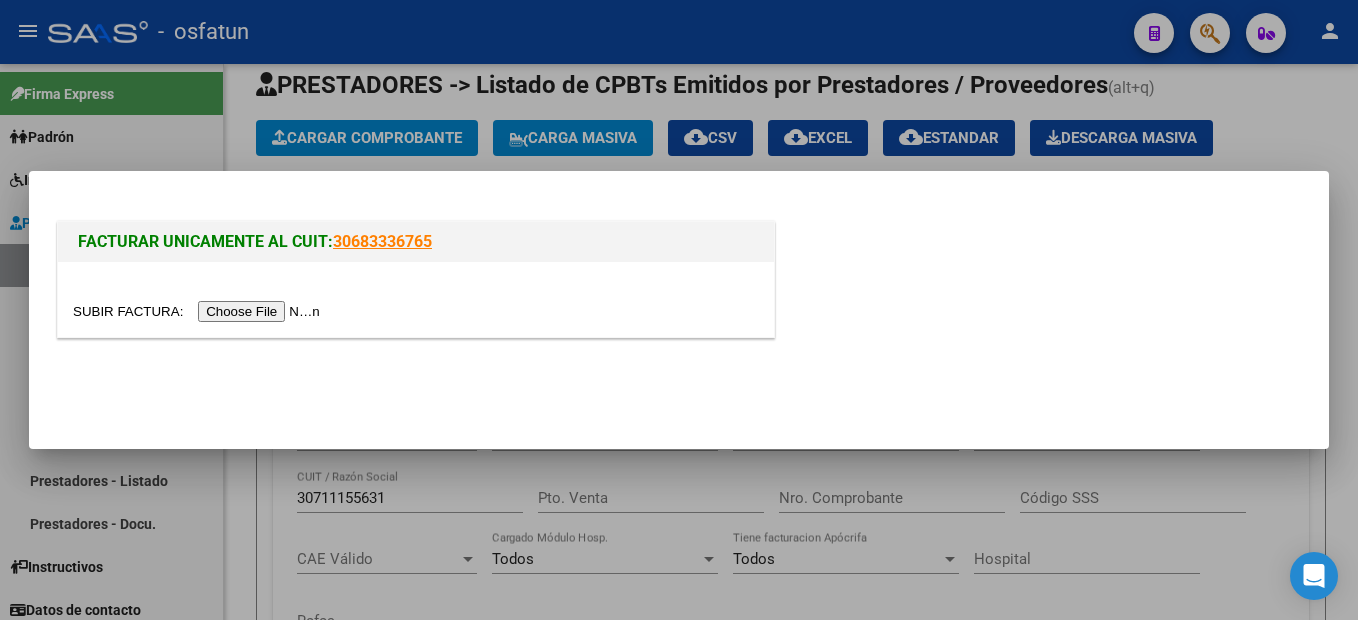 click at bounding box center (199, 311) 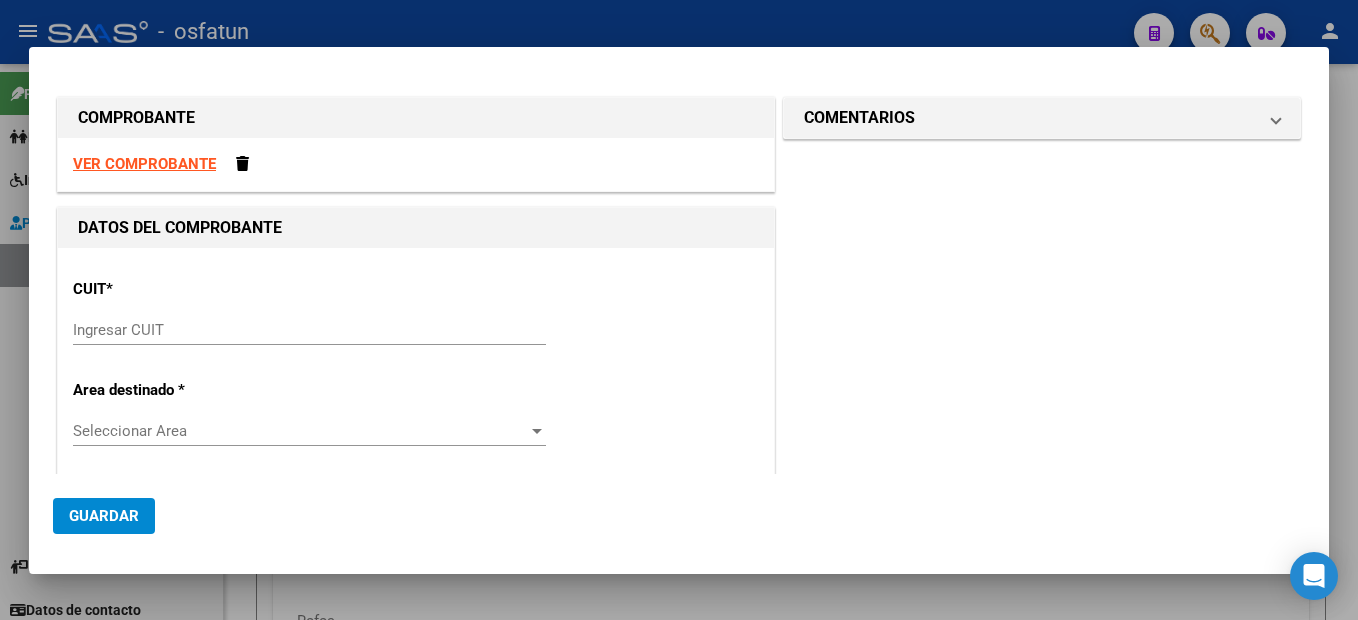 click on "VER COMPROBANTE" at bounding box center (144, 164) 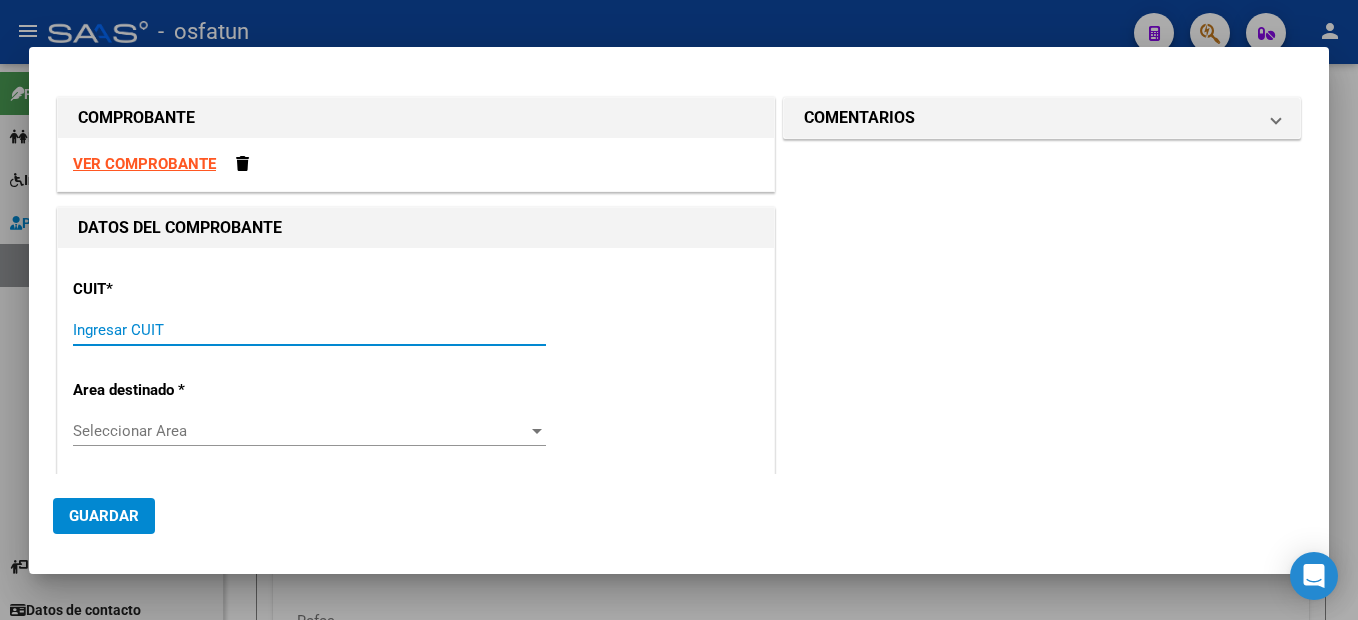 click on "Ingresar CUIT" at bounding box center [309, 330] 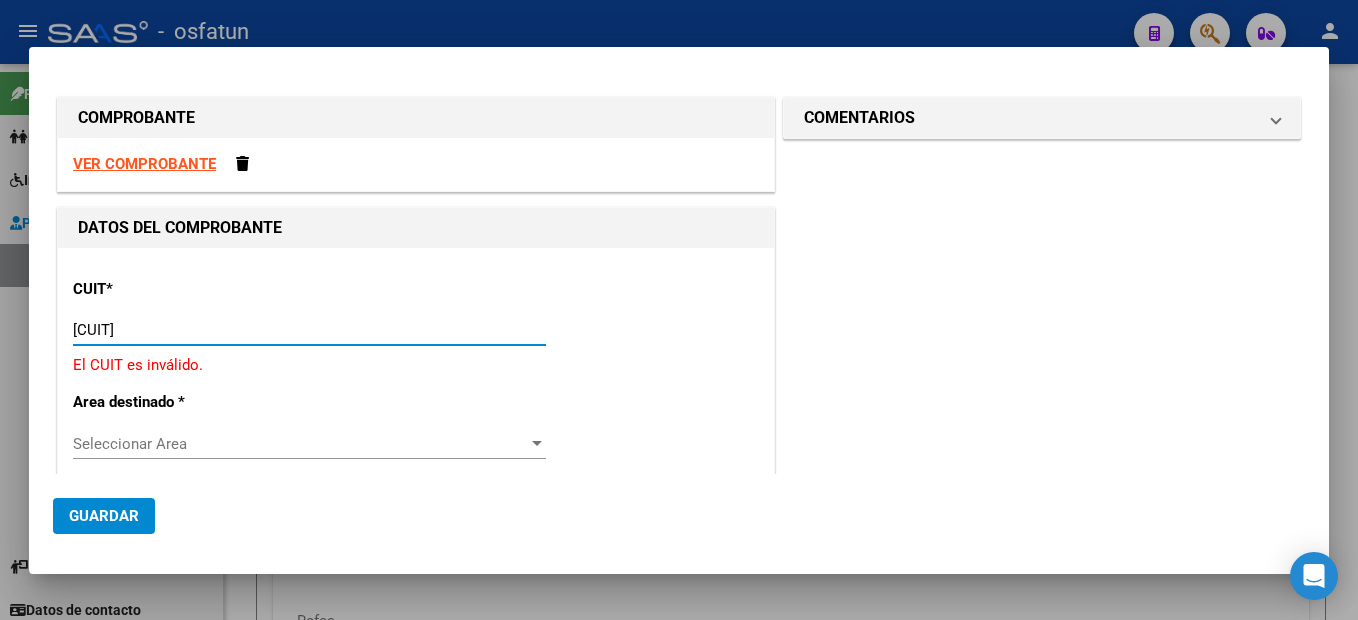 type on "27-25444300-5" 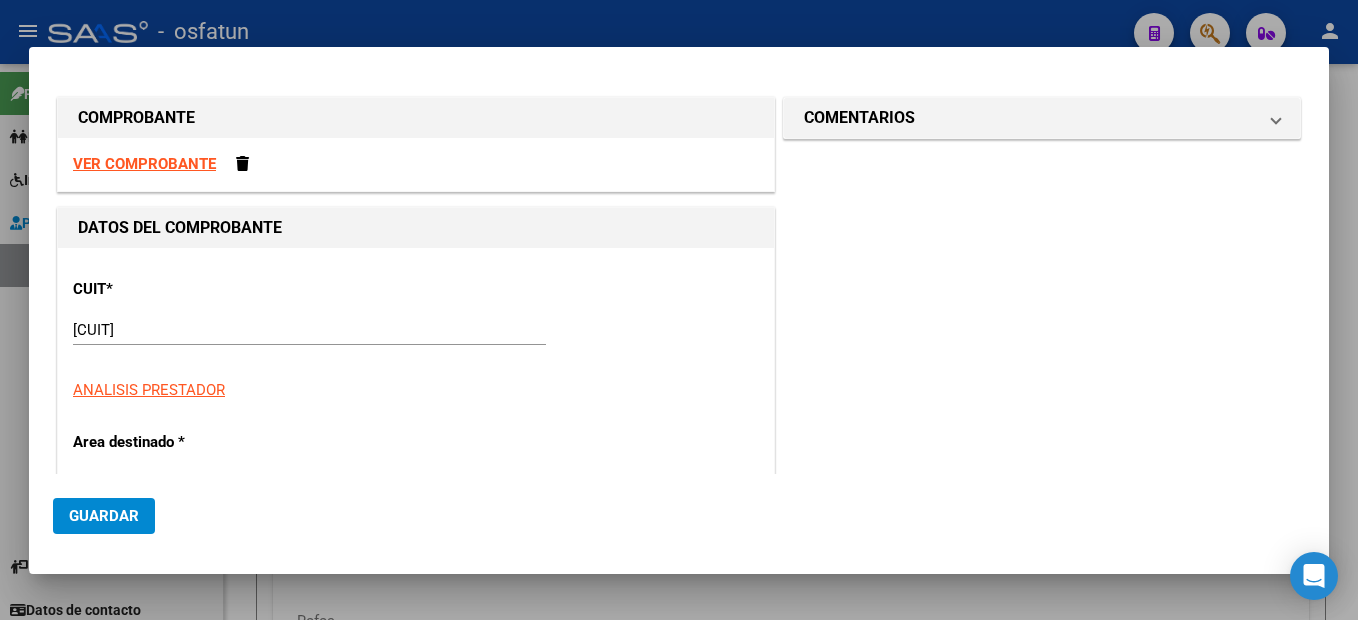 type on "12" 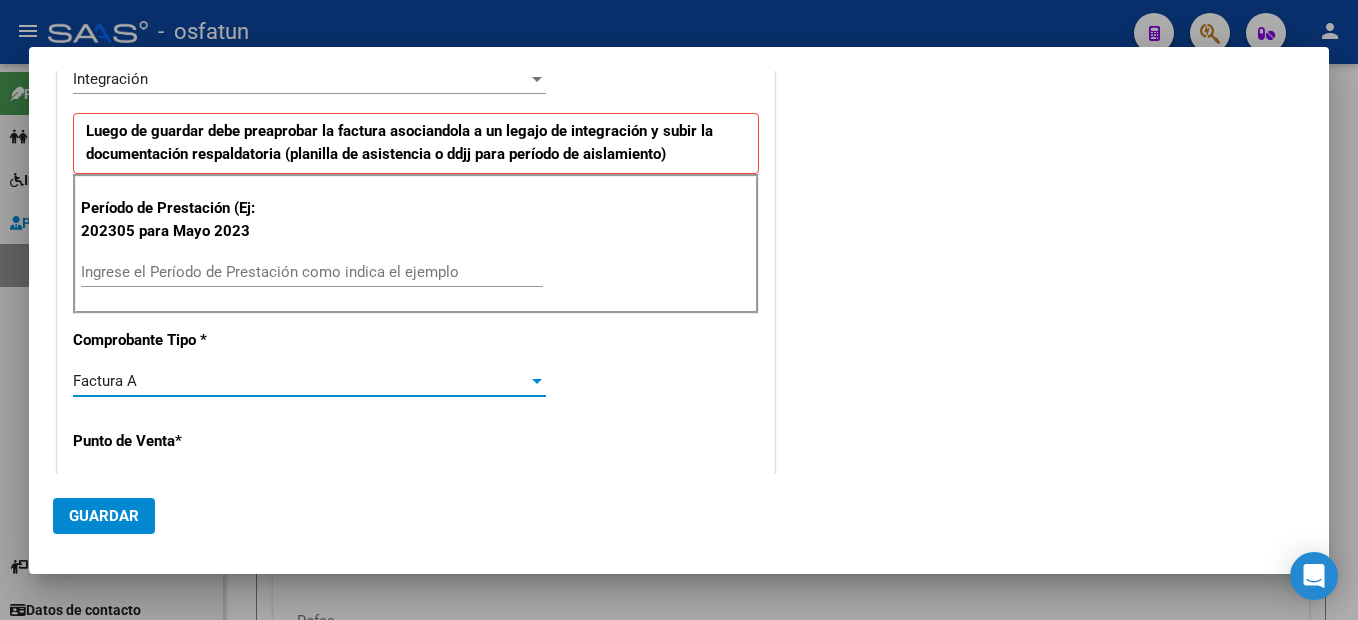 scroll, scrollTop: 342, scrollLeft: 0, axis: vertical 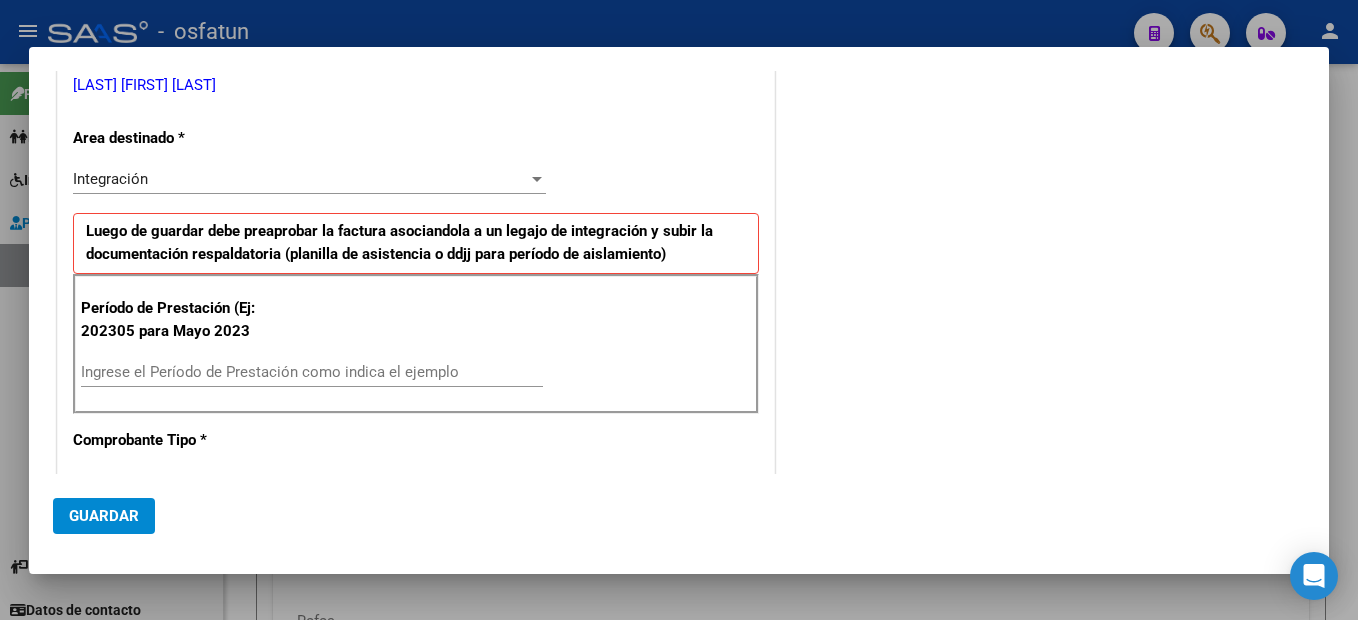 click on "Ingrese el Período de Prestación como indica el ejemplo" at bounding box center [312, 372] 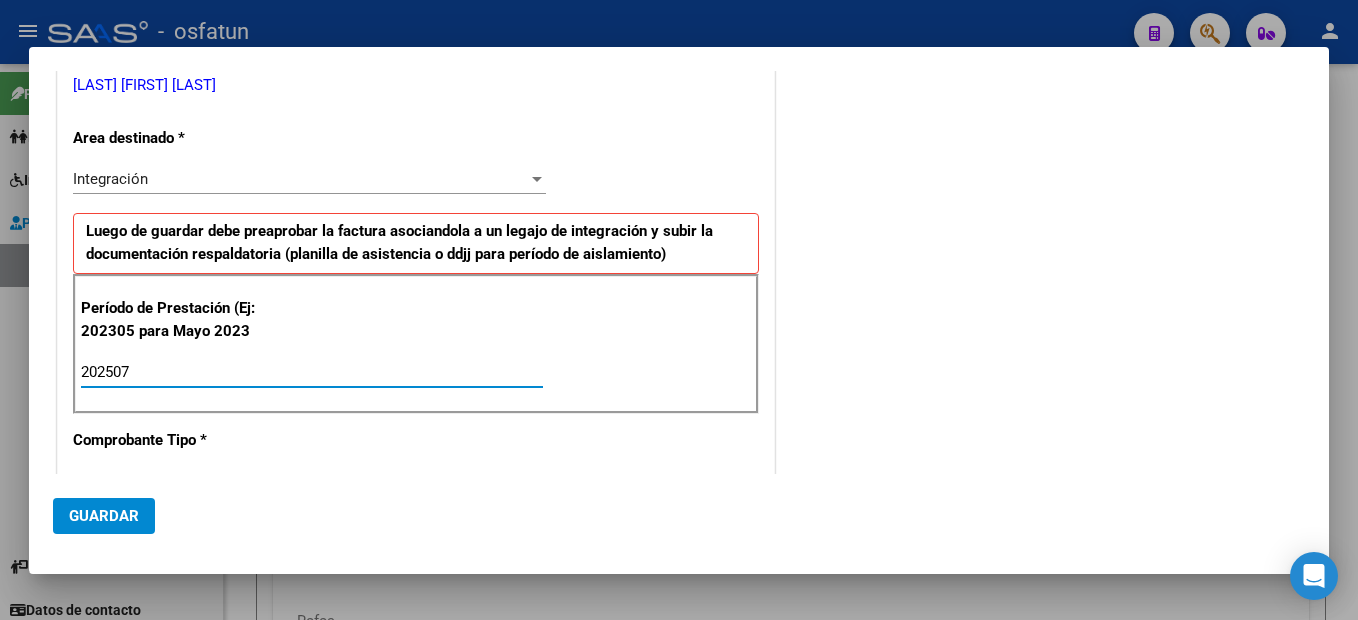 type on "202507" 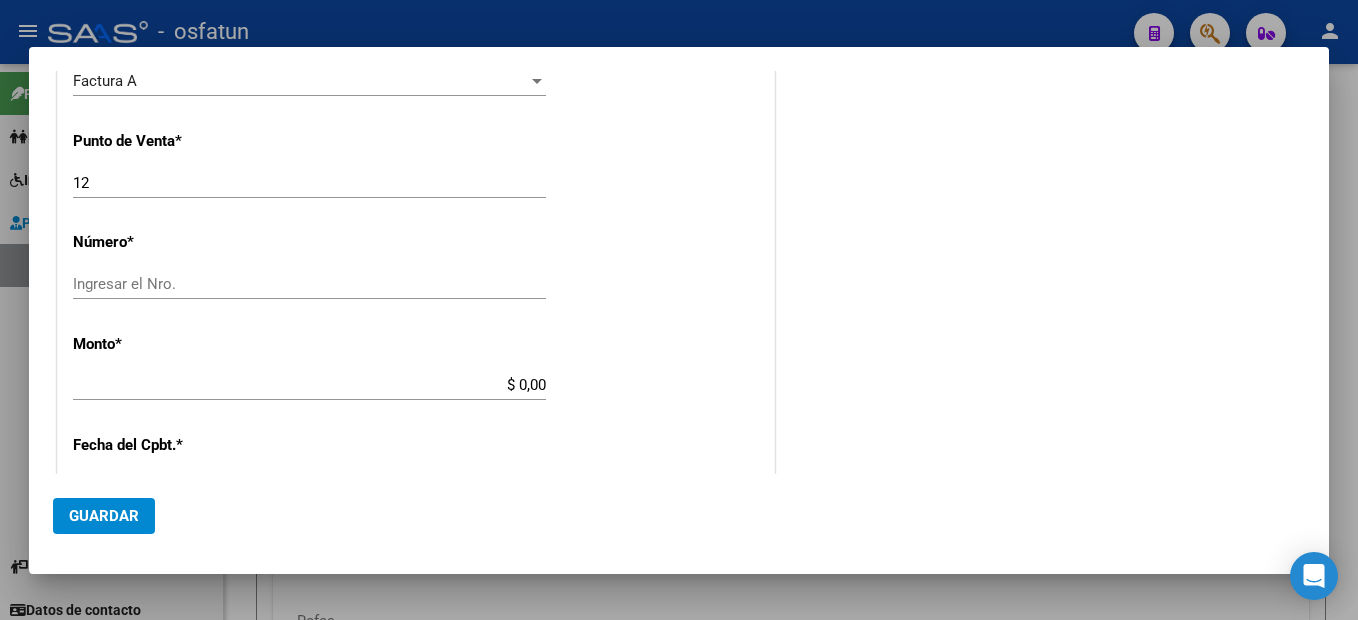 scroll, scrollTop: 542, scrollLeft: 0, axis: vertical 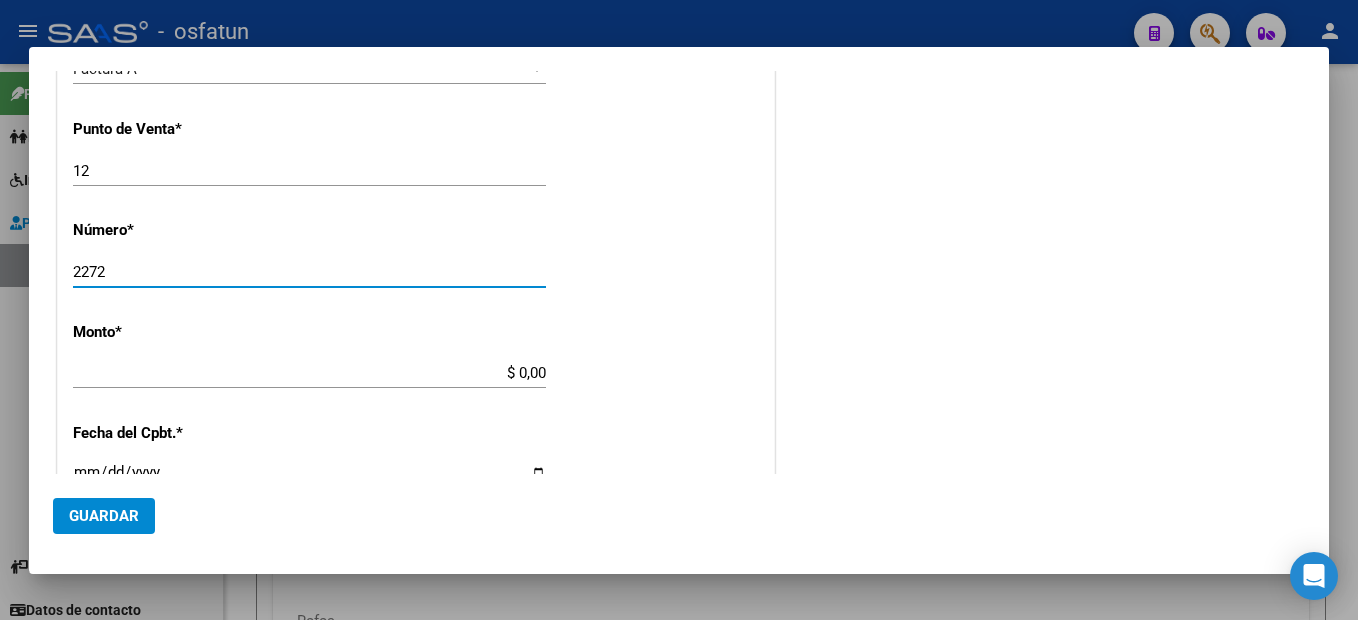 type on "2272" 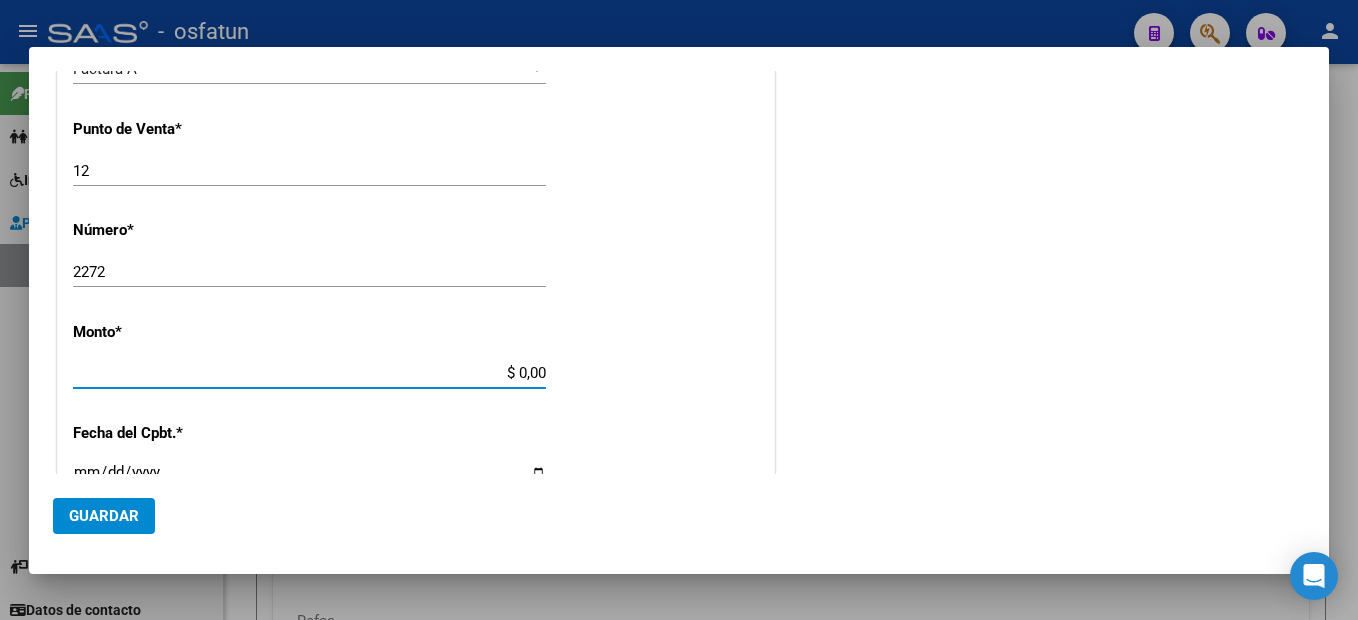 type on "$ 475.830,36" 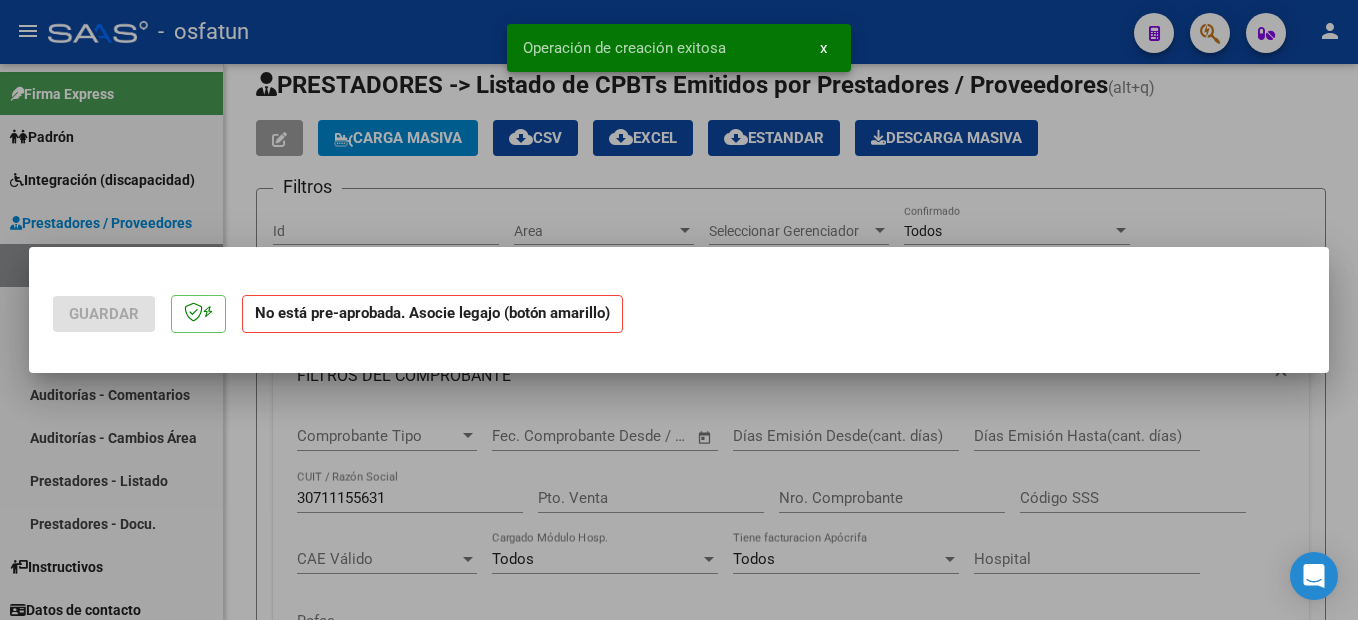 scroll, scrollTop: 0, scrollLeft: 0, axis: both 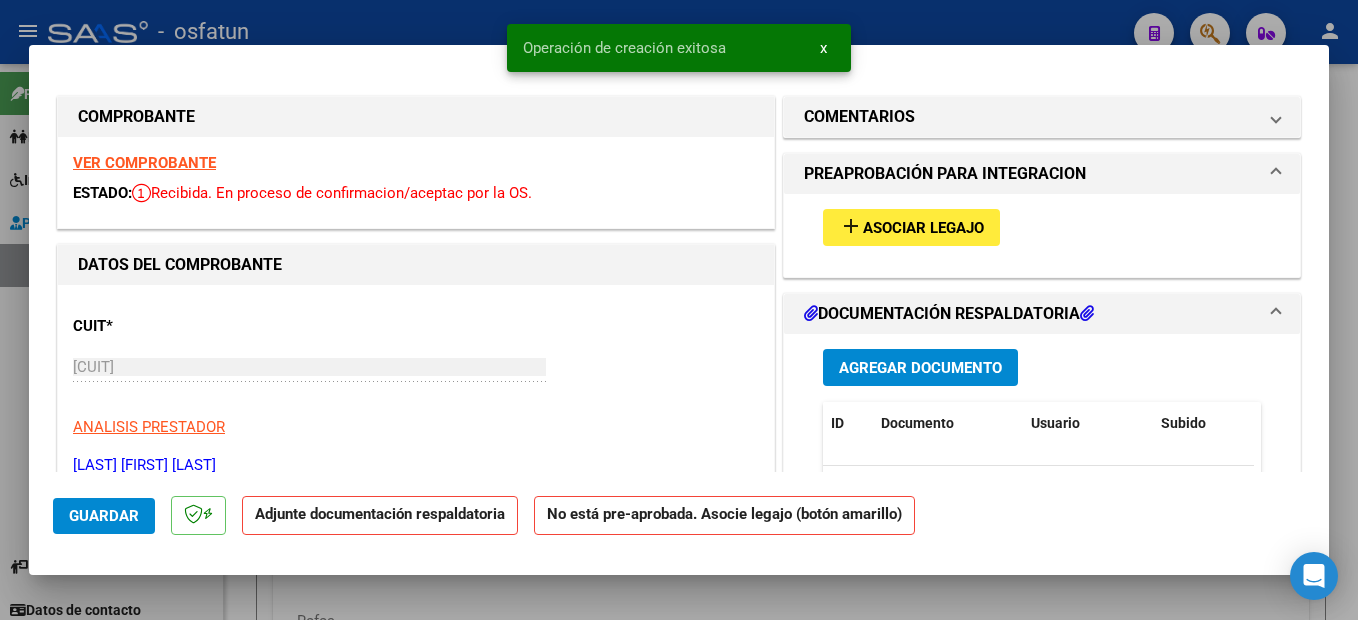 click on "Asociar Legajo" at bounding box center [923, 228] 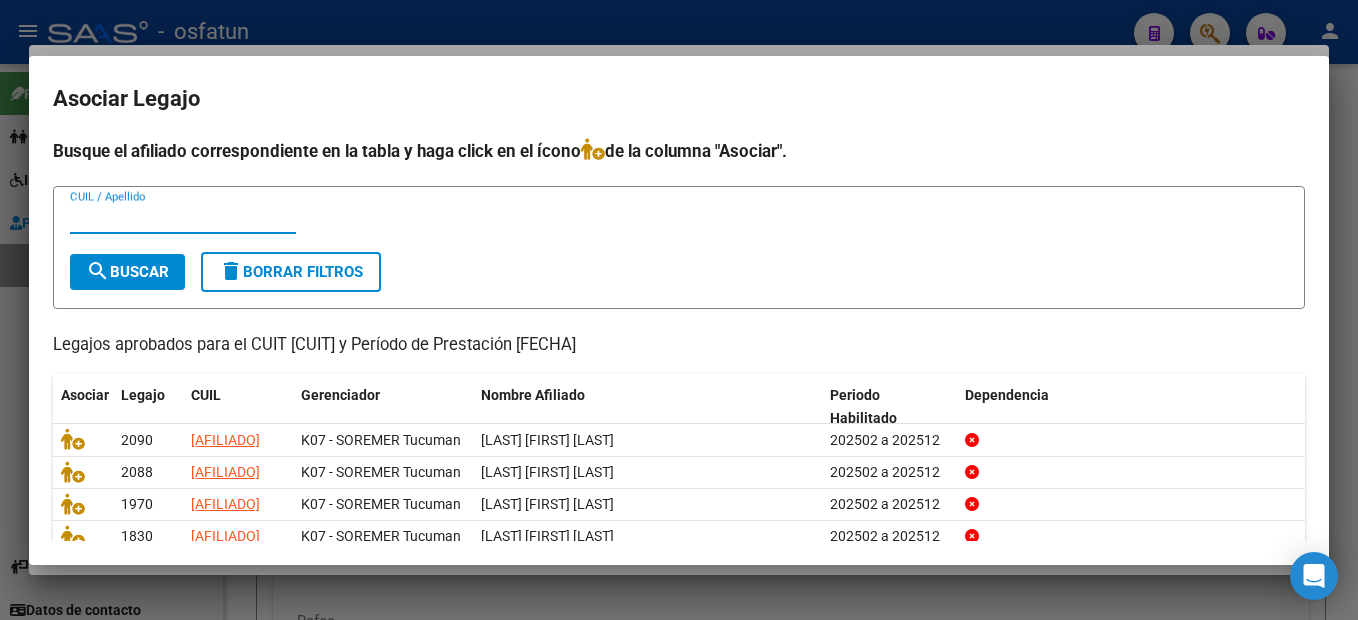 scroll, scrollTop: 123, scrollLeft: 0, axis: vertical 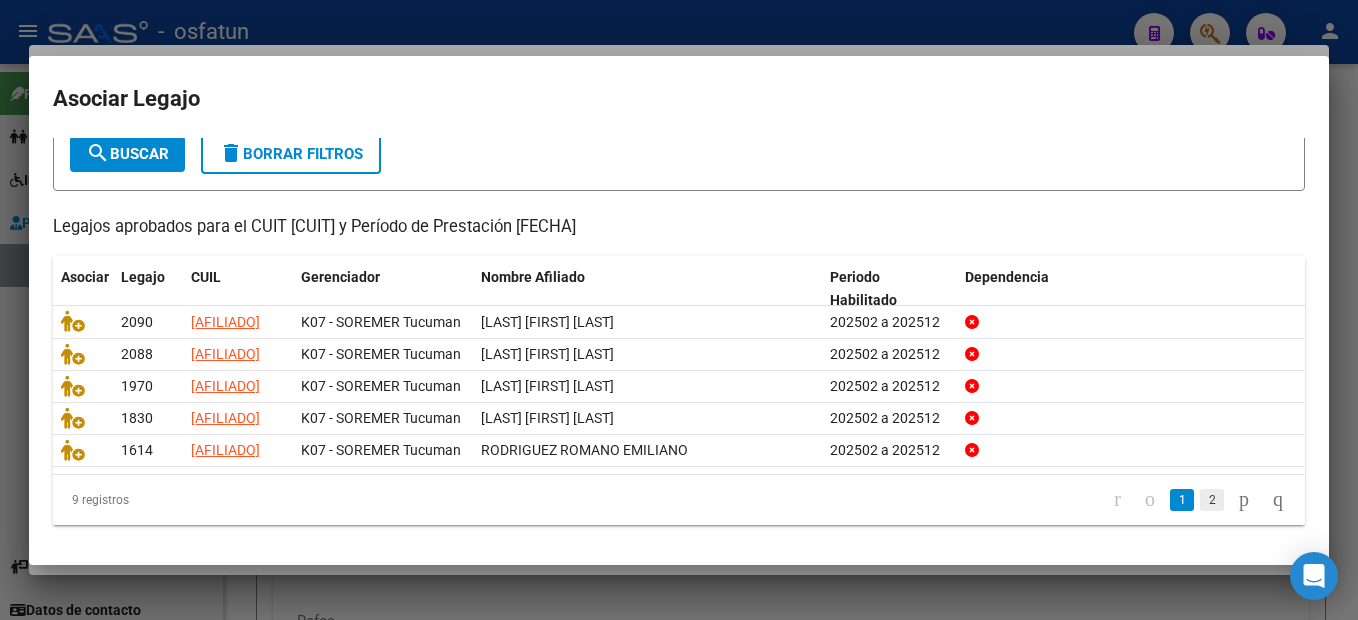 click on "2" 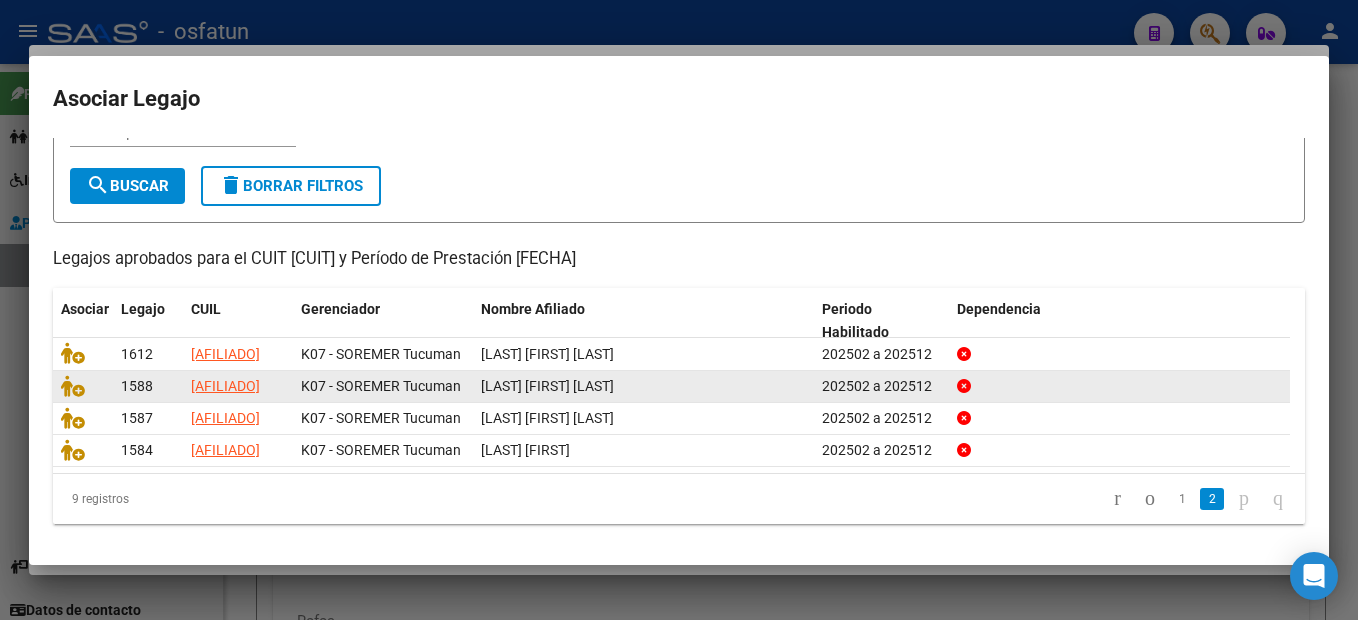scroll, scrollTop: 90, scrollLeft: 0, axis: vertical 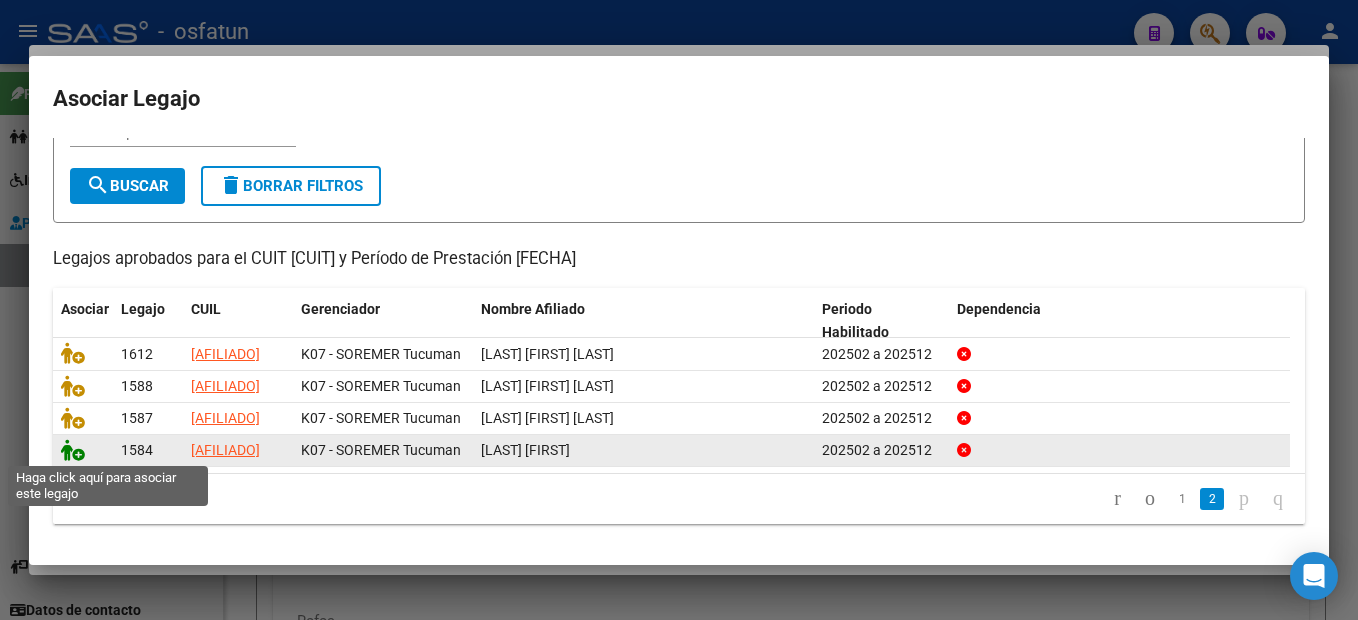 click 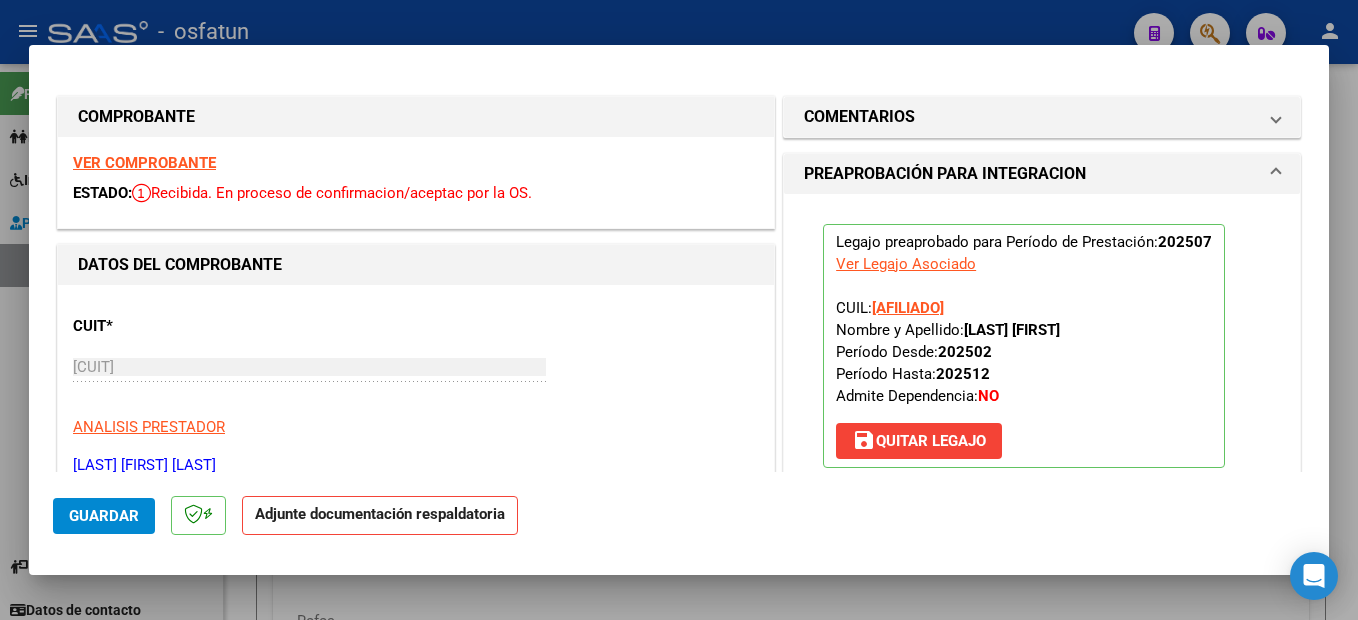 scroll, scrollTop: 300, scrollLeft: 0, axis: vertical 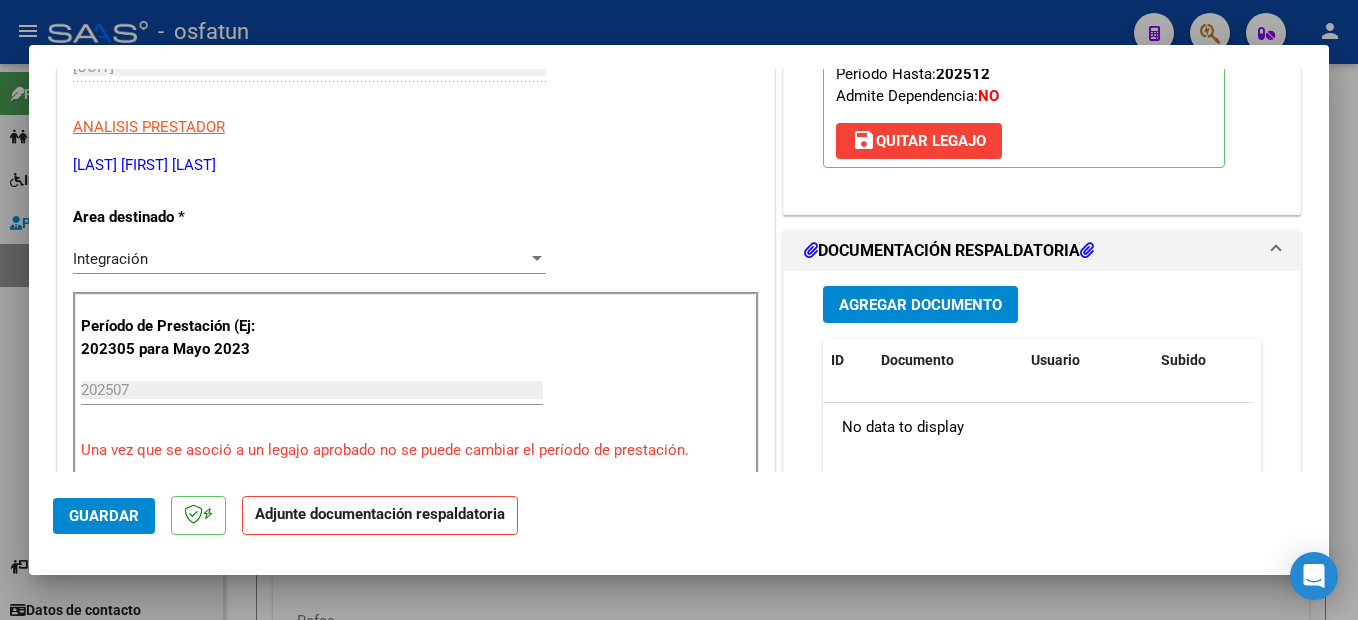 click on "Agregar Documento" at bounding box center [920, 305] 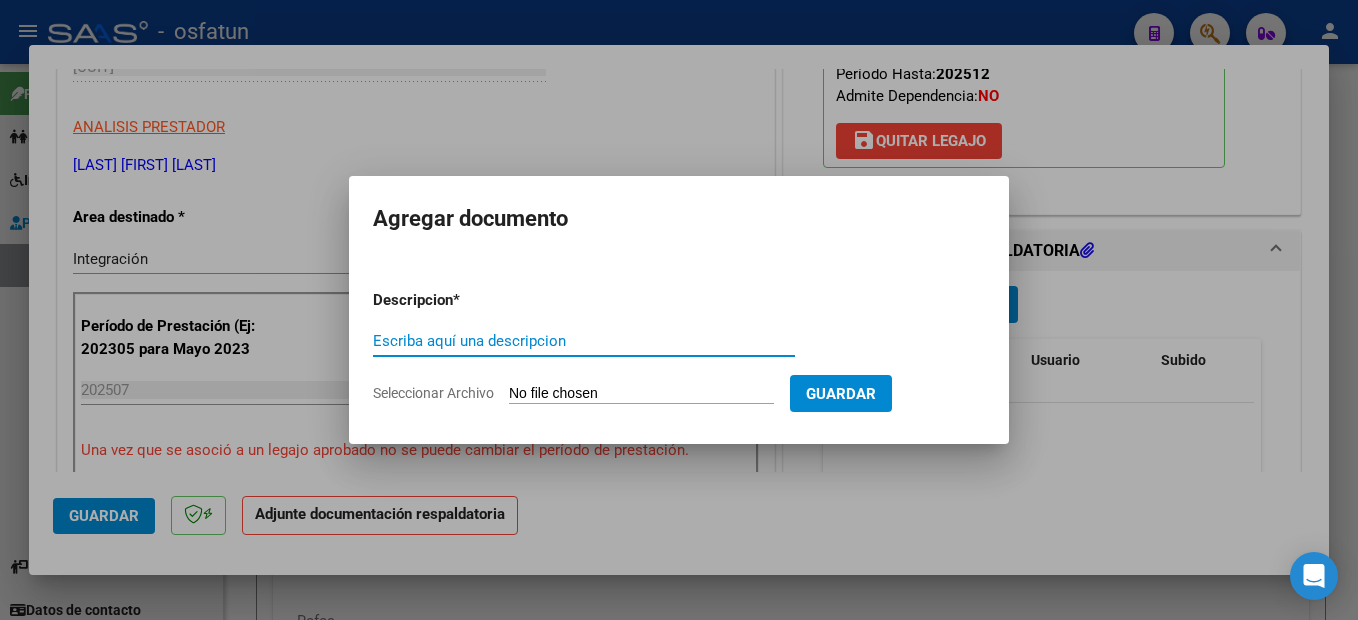 click on "Escriba aquí una descripcion" at bounding box center [584, 341] 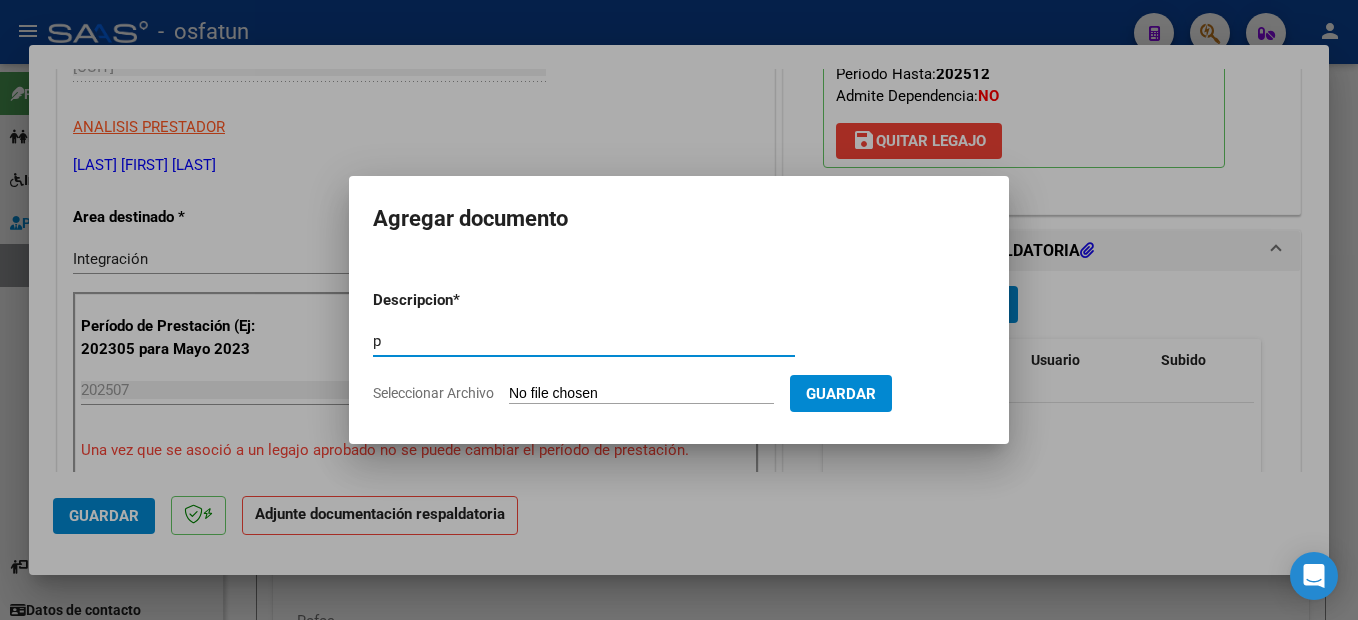 type on "p" 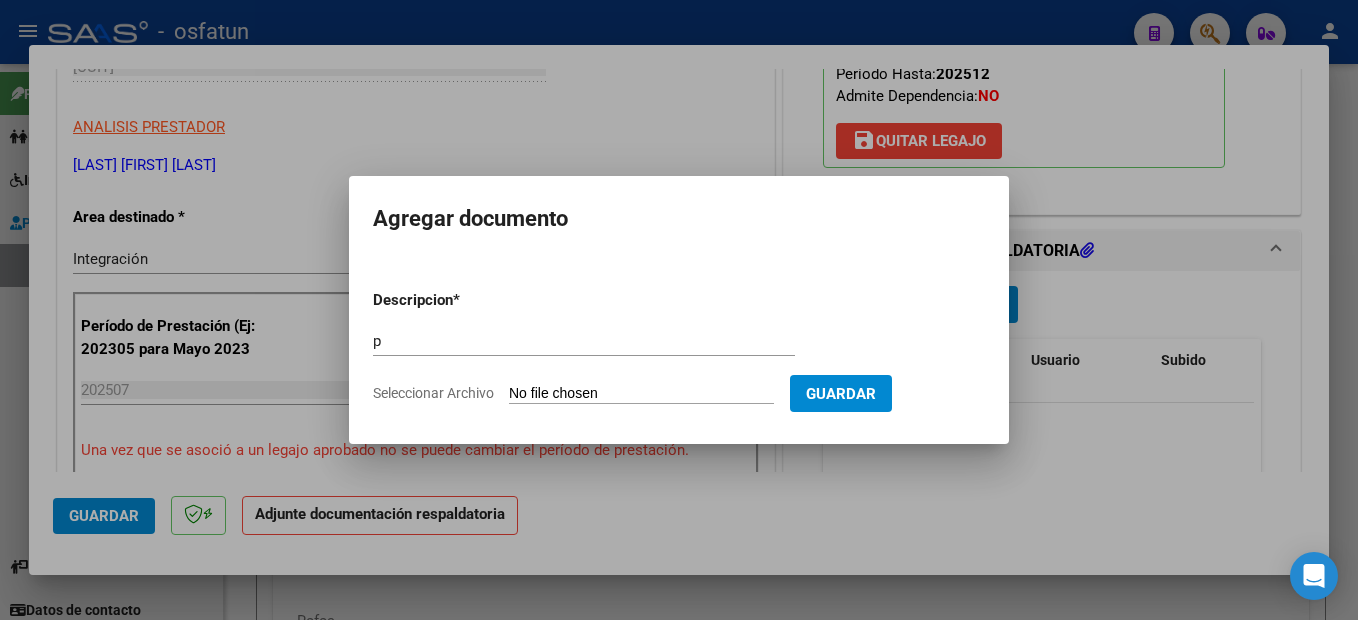 type on "C:\fakepath\250807111906.pdf" 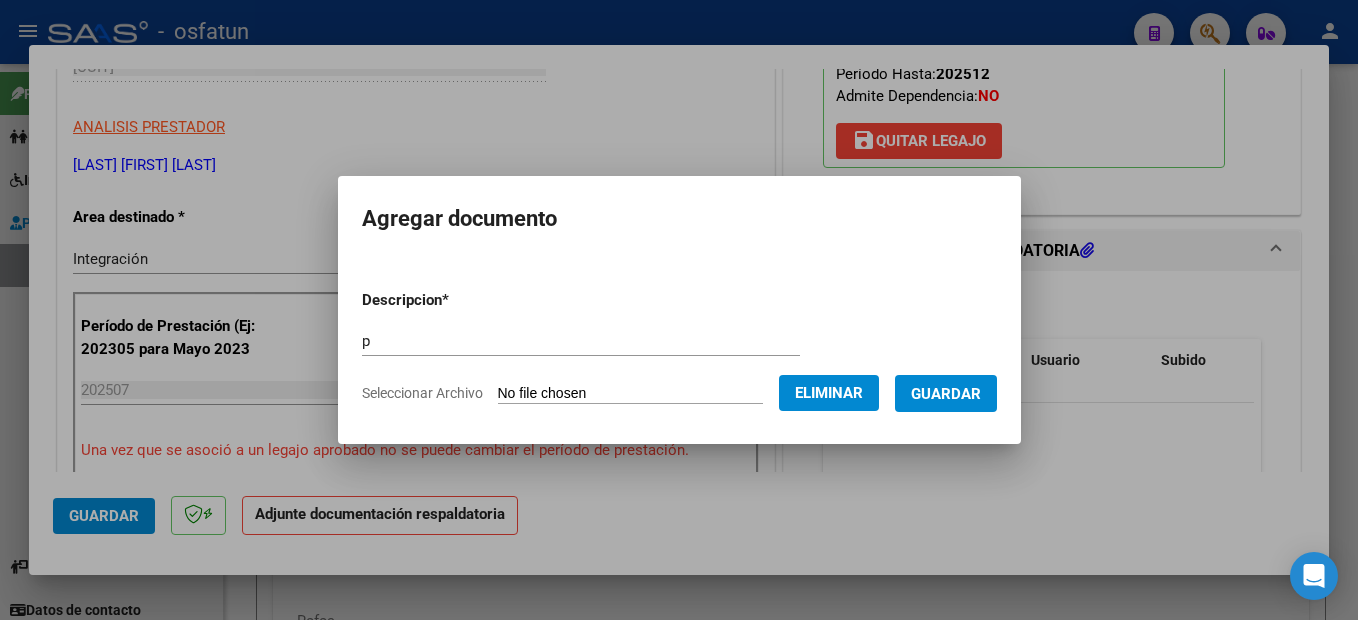 click on "Guardar" at bounding box center [946, 394] 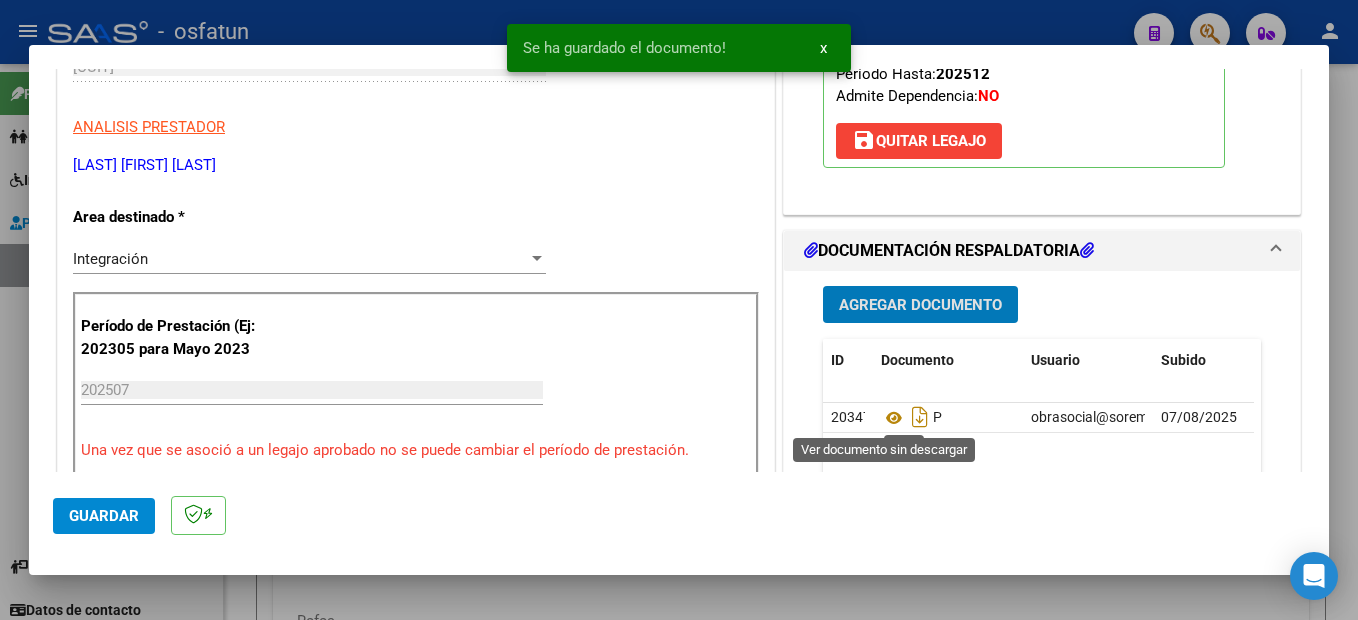 drag, startPoint x: 888, startPoint y: 421, endPoint x: 1007, endPoint y: 606, distance: 219.96819 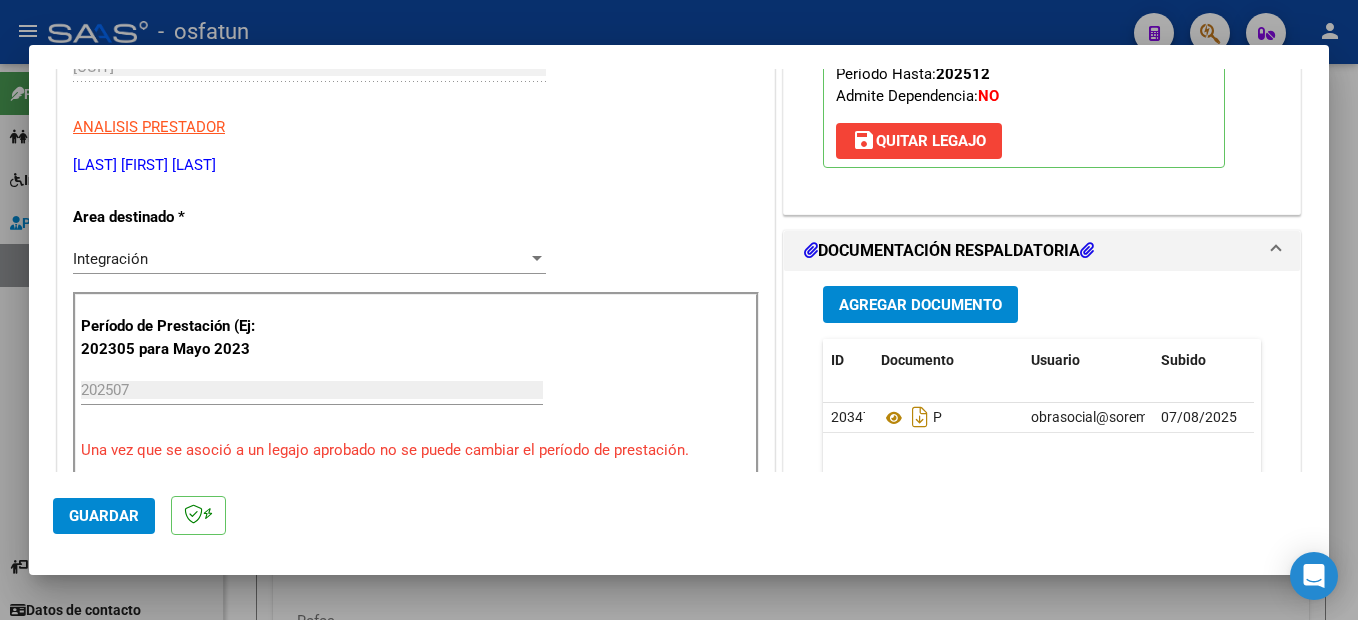 click on "Guardar" 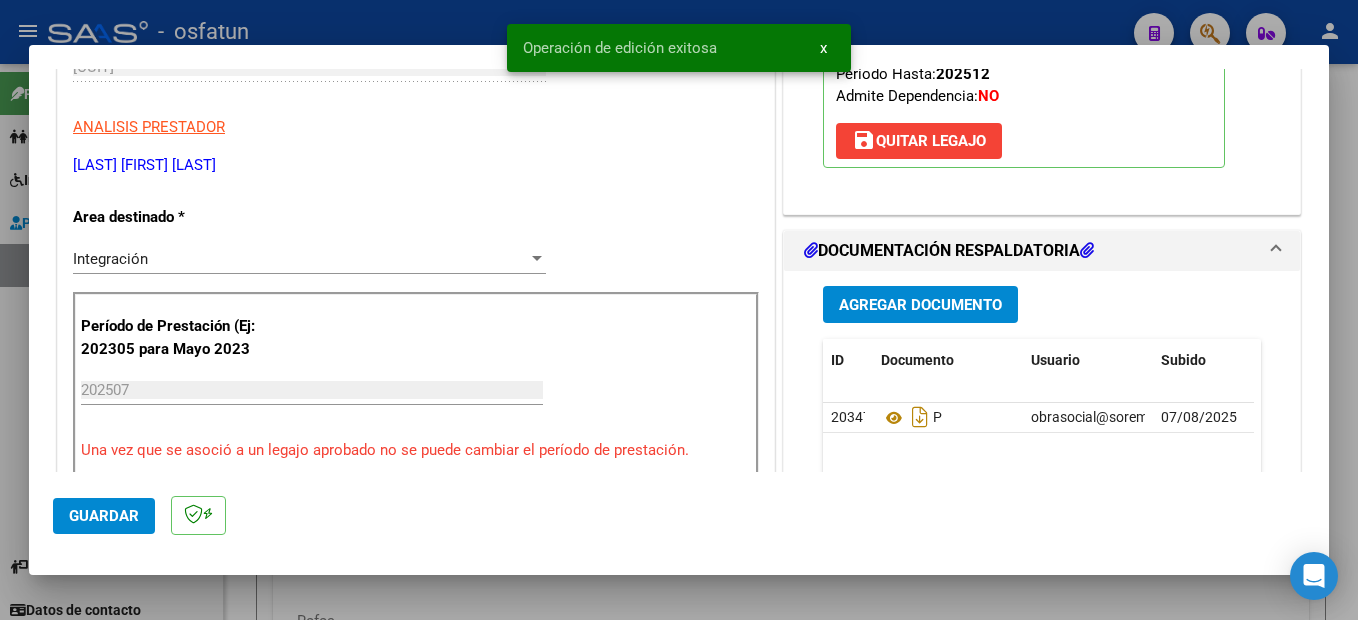 click at bounding box center (679, 310) 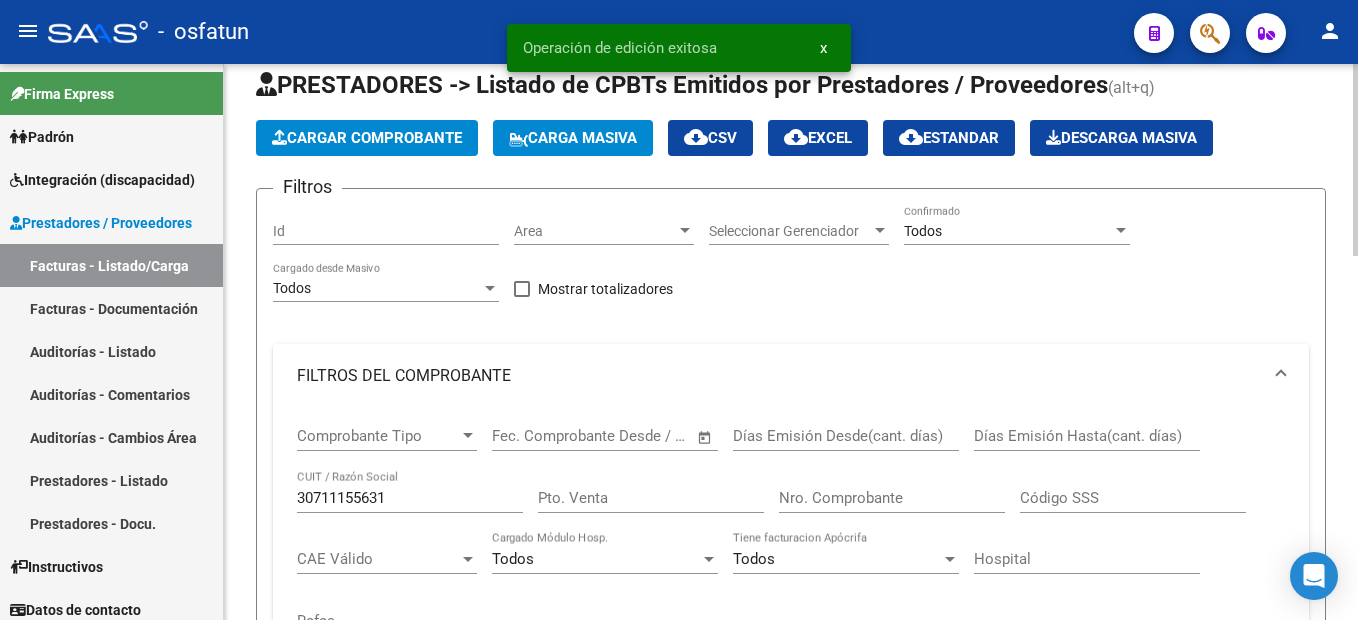 click on "Cargar Comprobante" 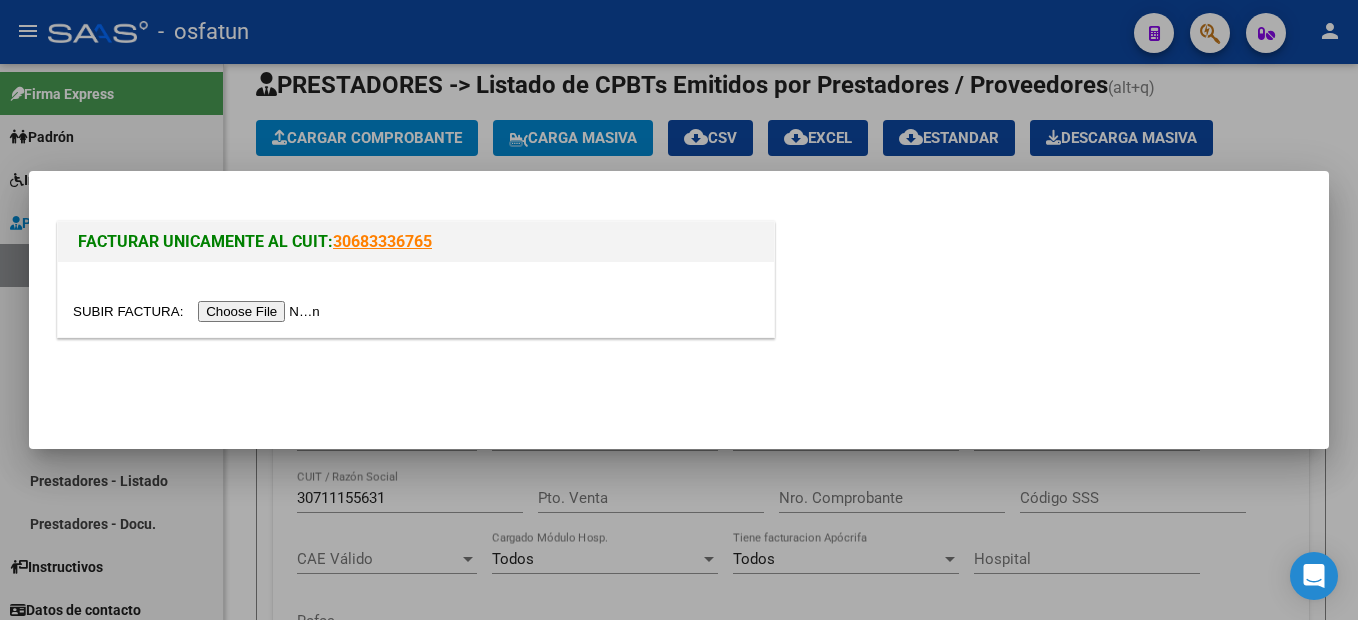 click at bounding box center [199, 311] 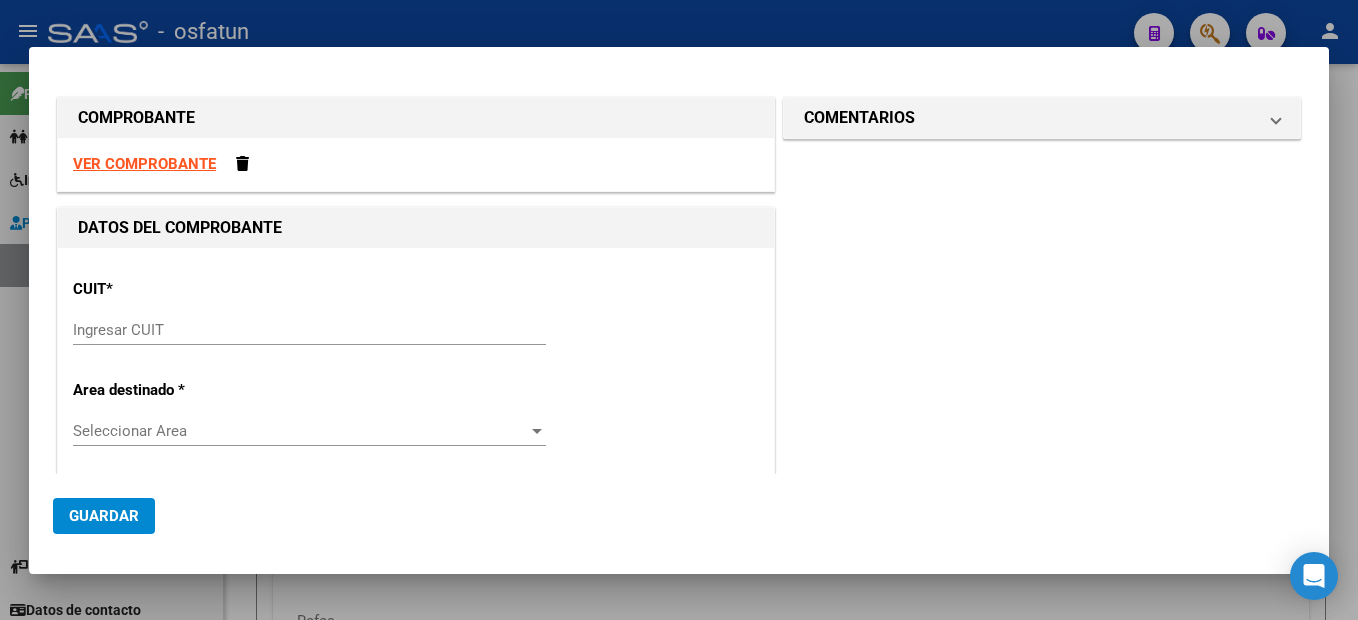click on "Ingresar CUIT" at bounding box center (309, 330) 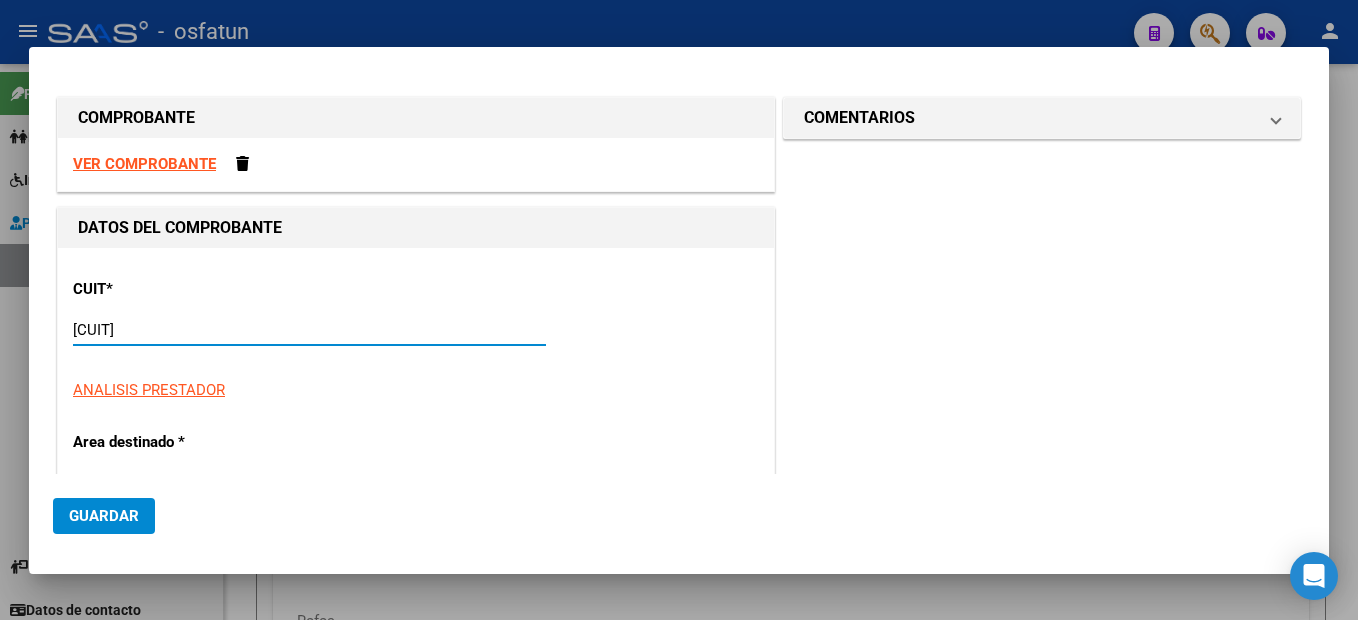 type on "27-25444300-5" 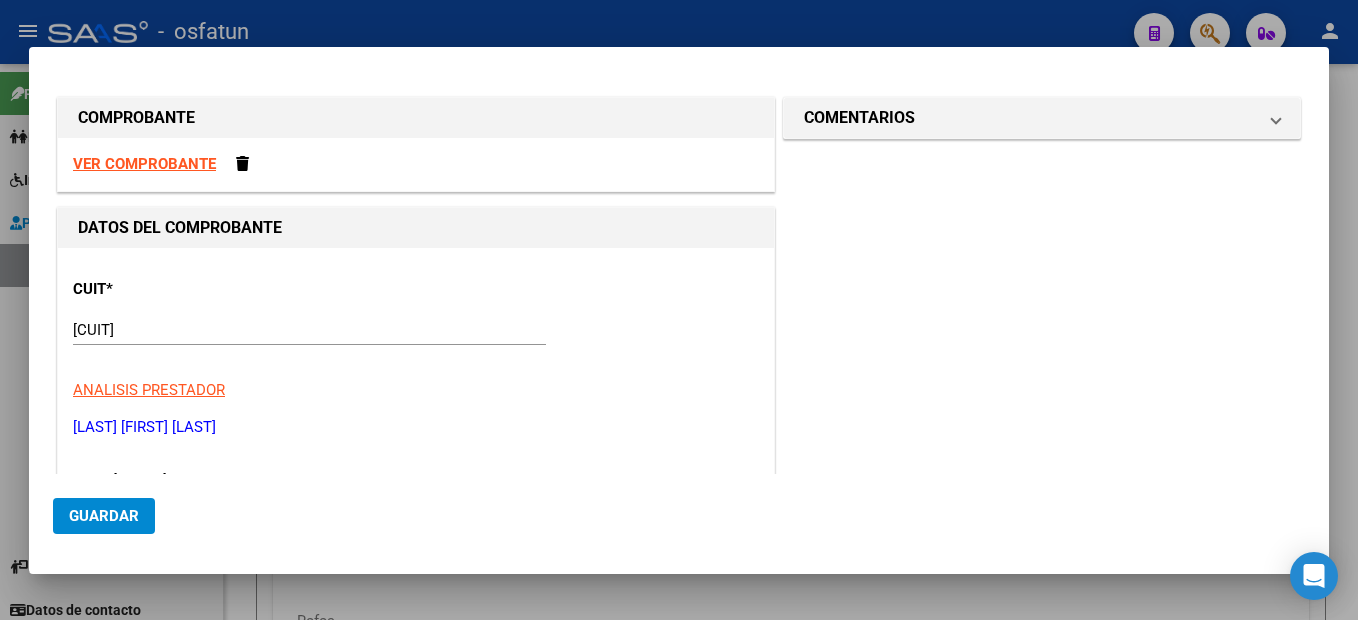 scroll, scrollTop: 212, scrollLeft: 0, axis: vertical 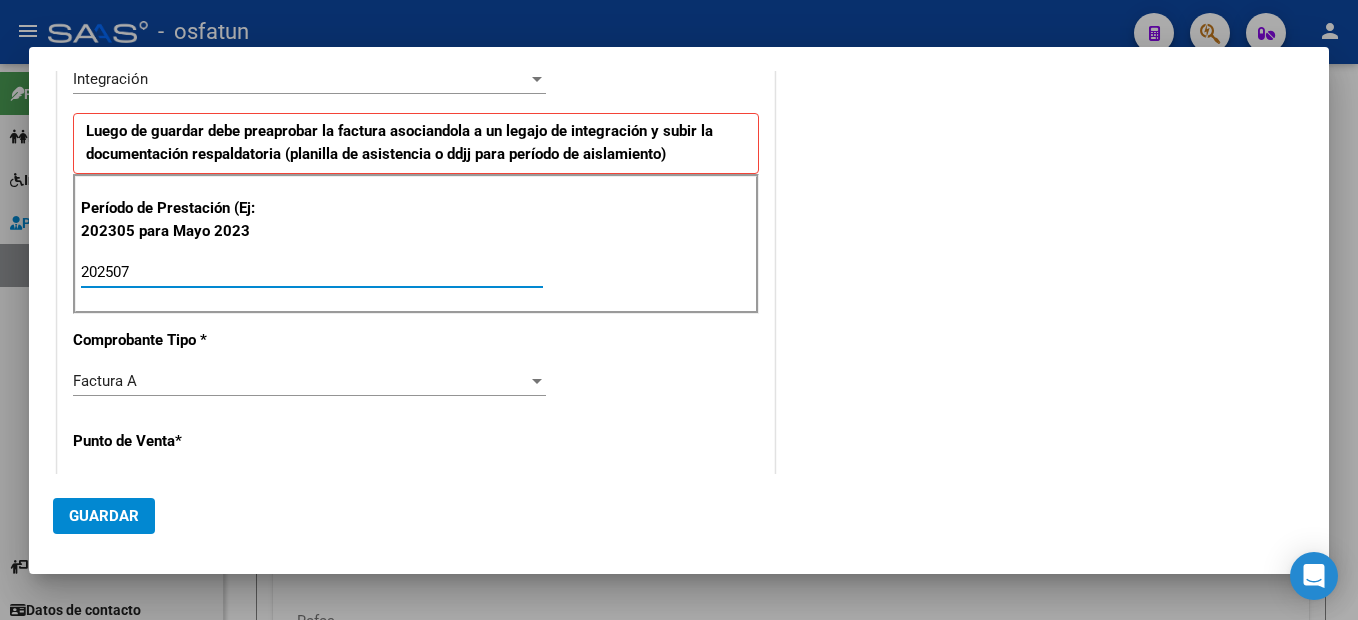 type on "202507" 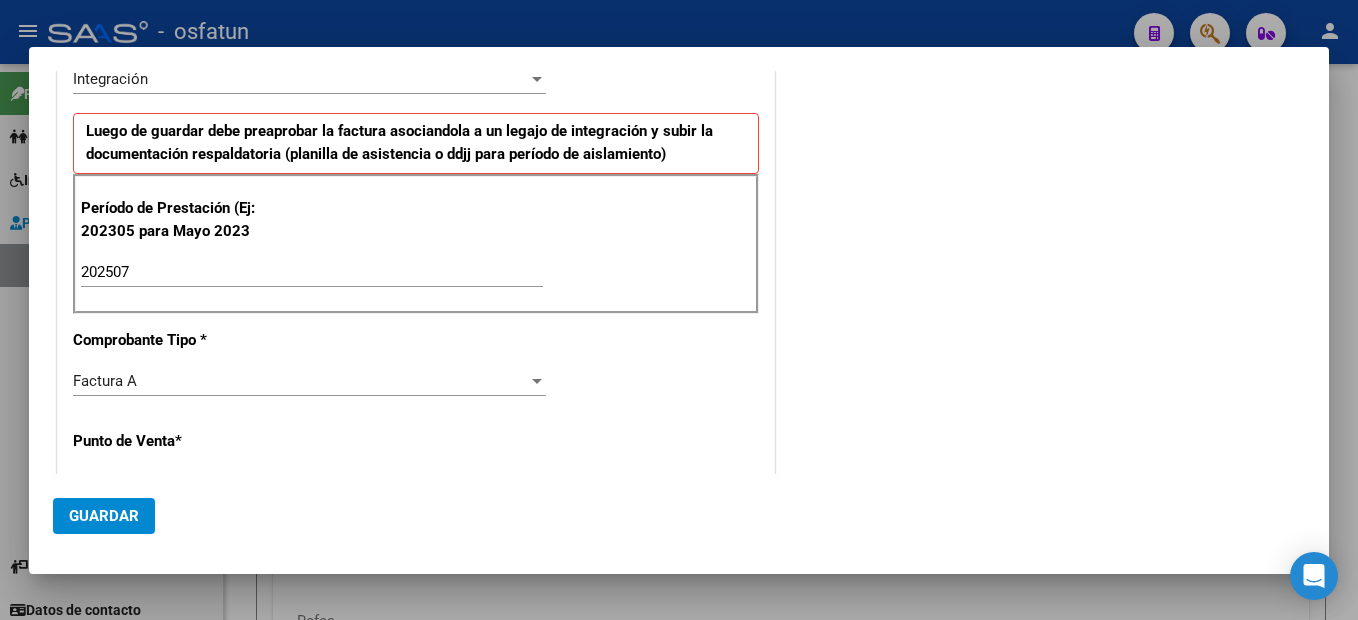 scroll, scrollTop: 653, scrollLeft: 0, axis: vertical 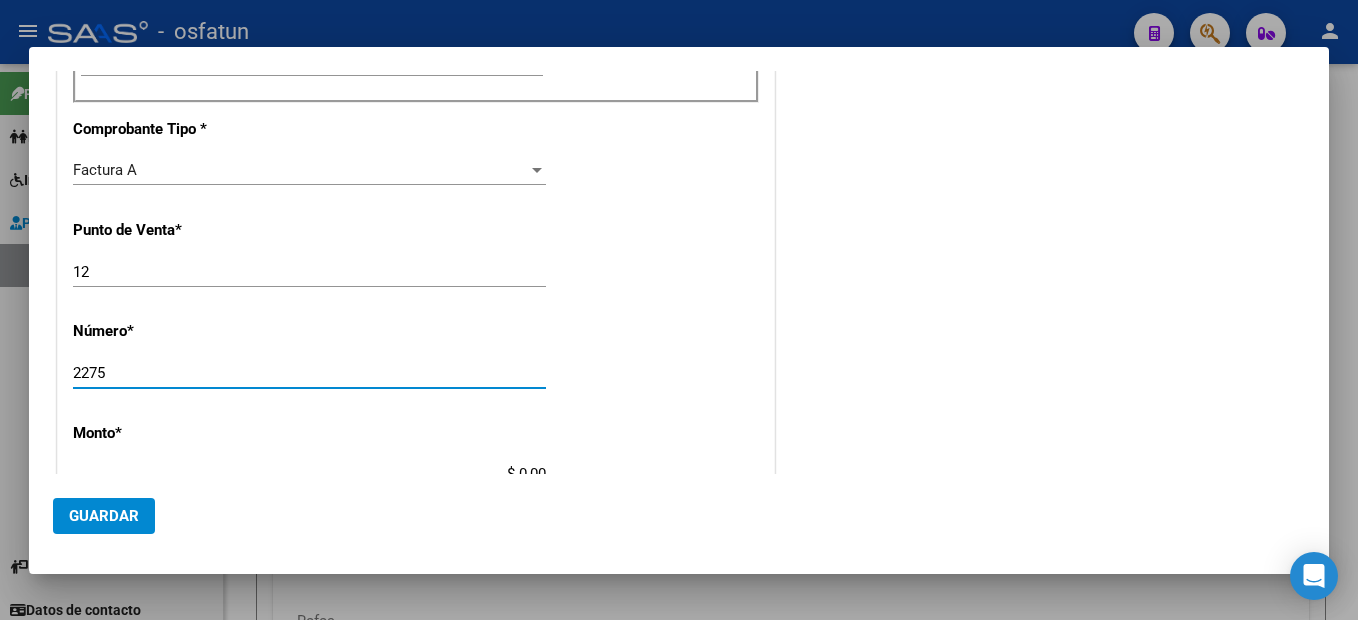 type on "2275" 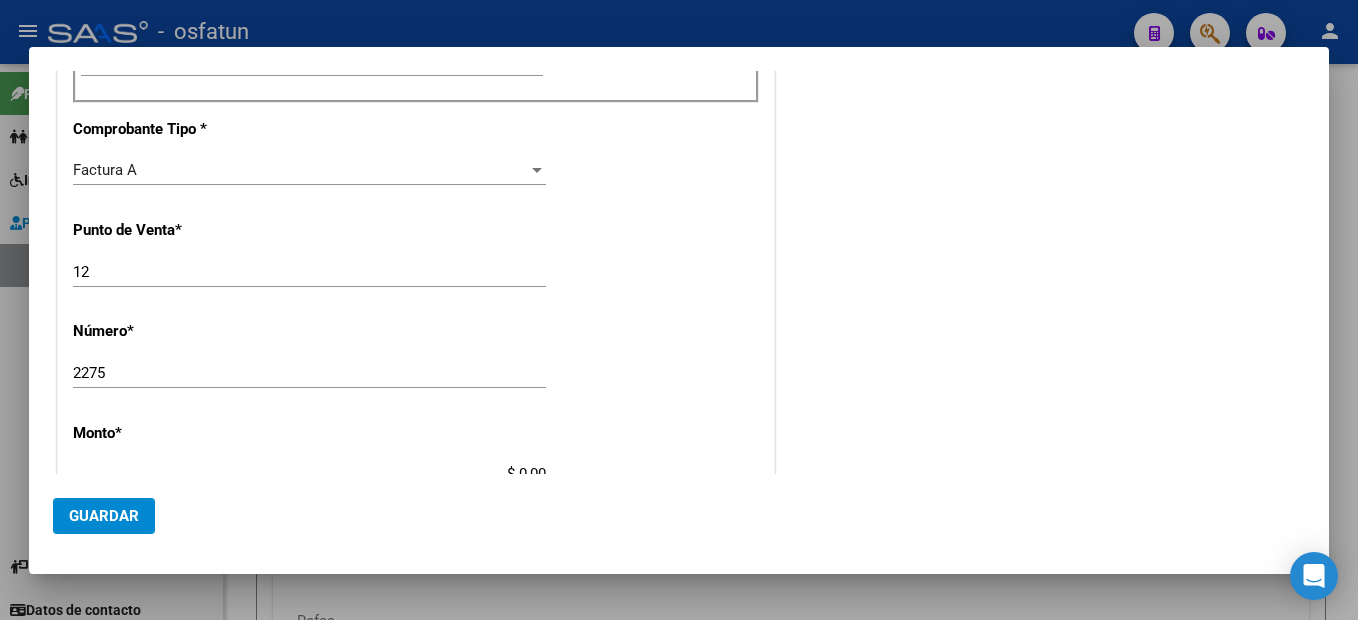 scroll, scrollTop: 663, scrollLeft: 0, axis: vertical 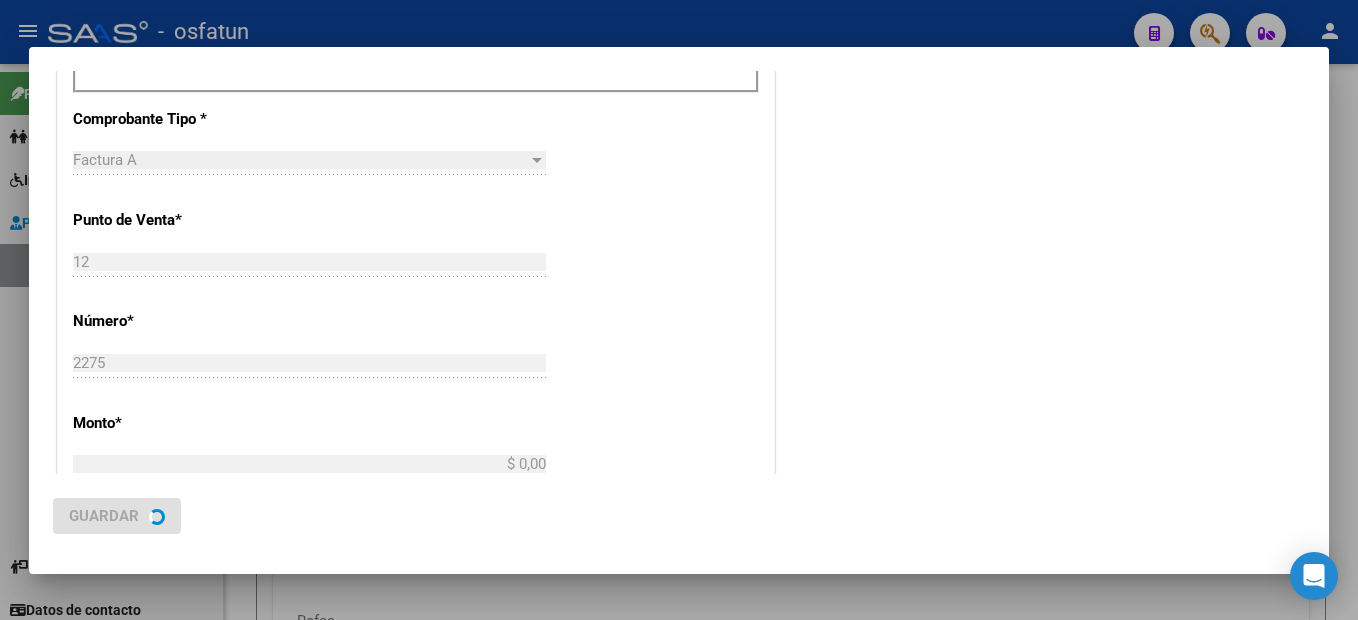type on "$ 475.830,36" 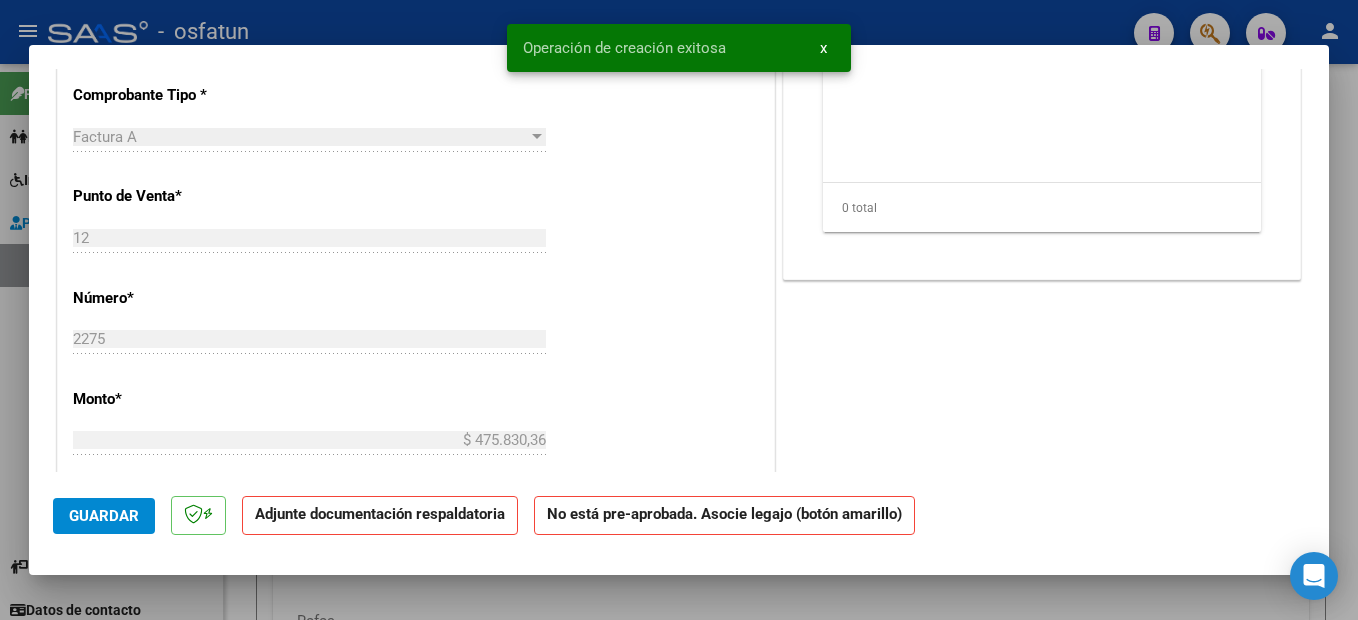 scroll, scrollTop: 0, scrollLeft: 0, axis: both 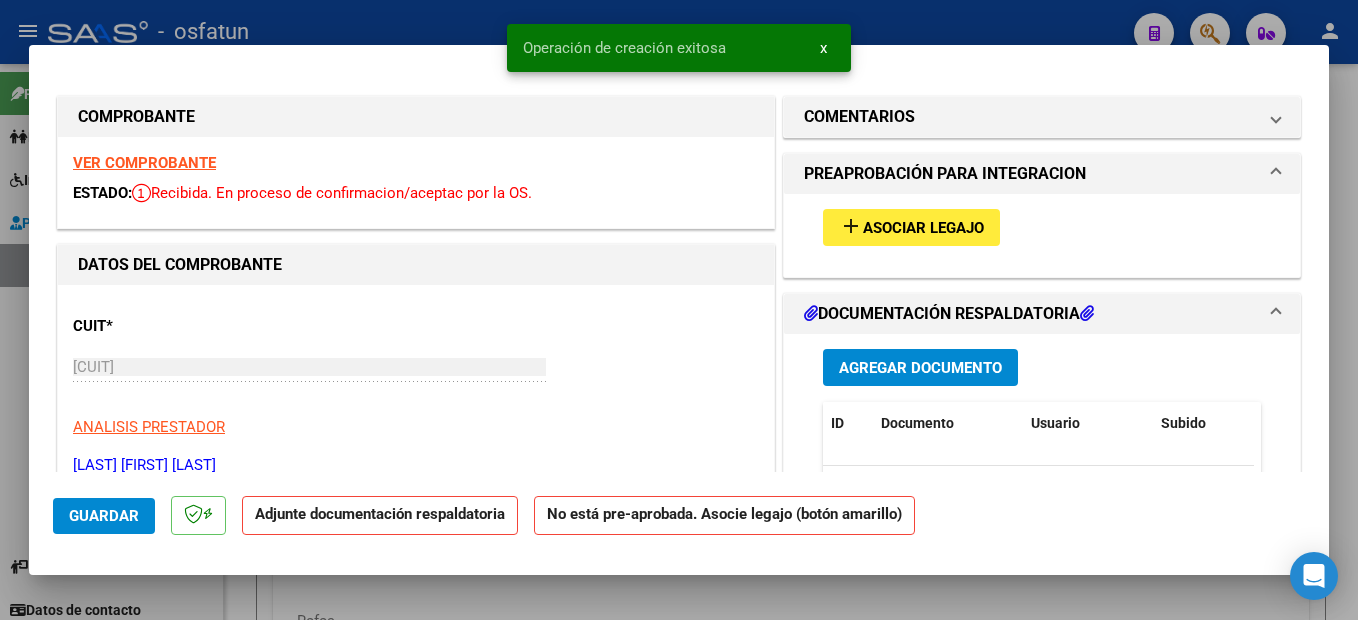 click on "Asociar Legajo" at bounding box center [923, 228] 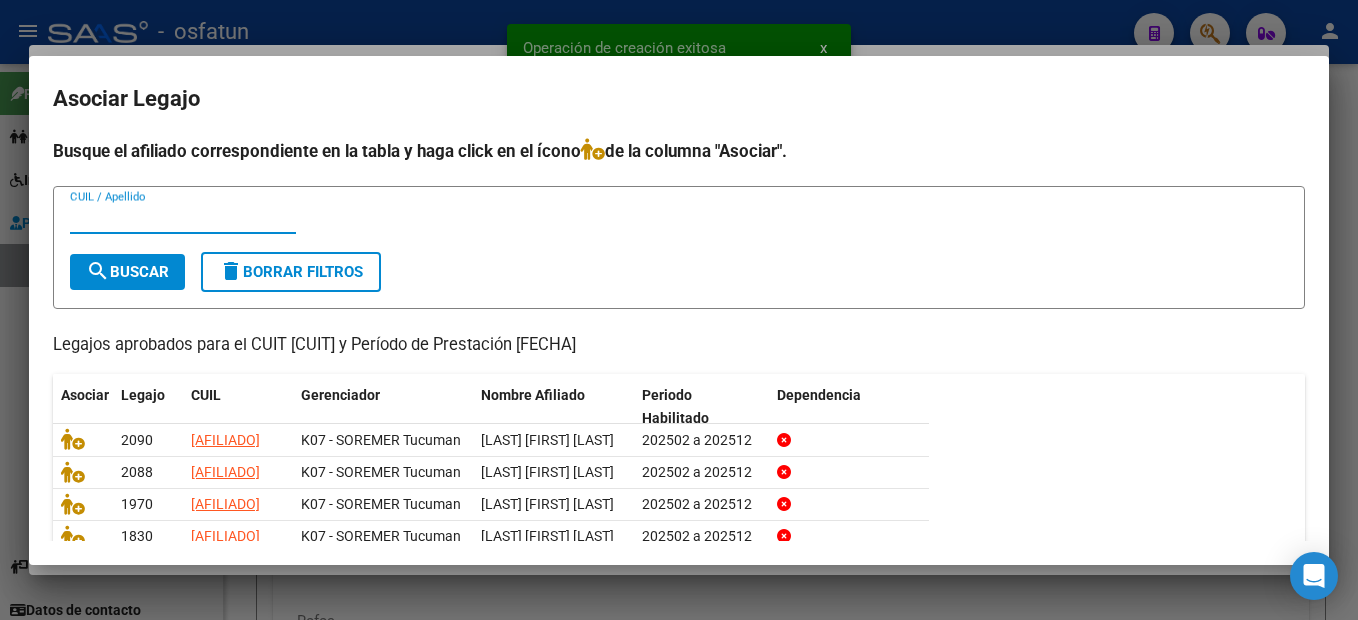 scroll, scrollTop: 207, scrollLeft: 0, axis: vertical 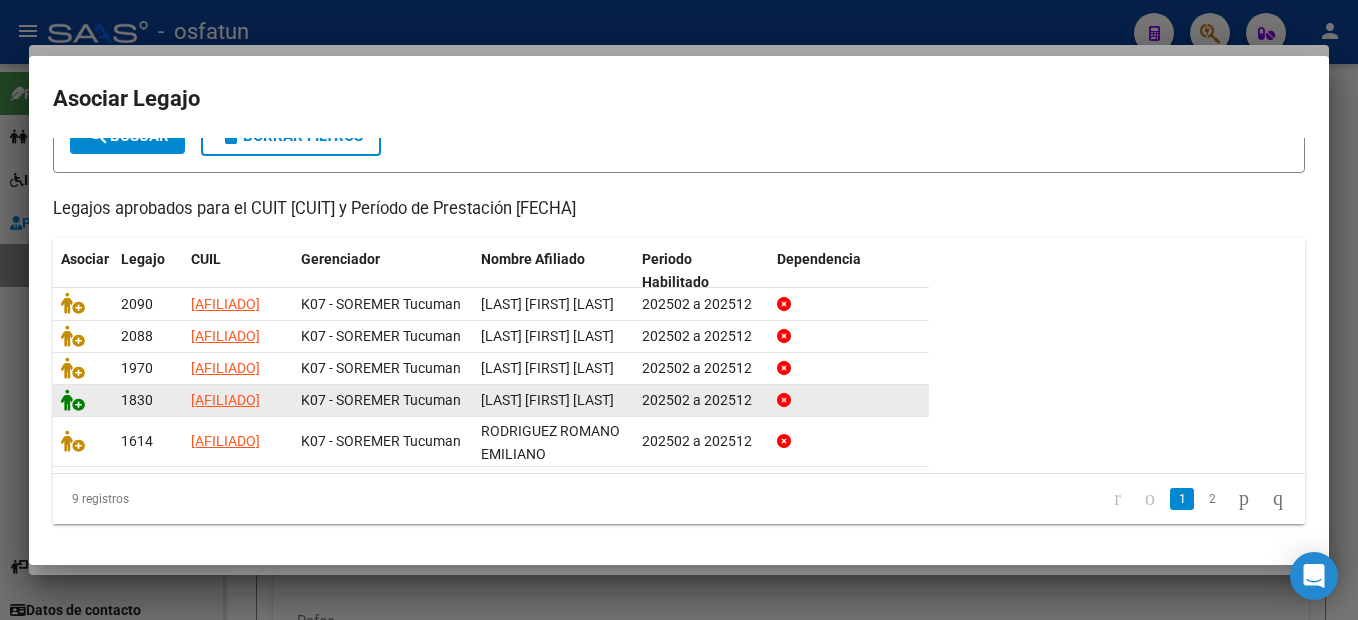 click 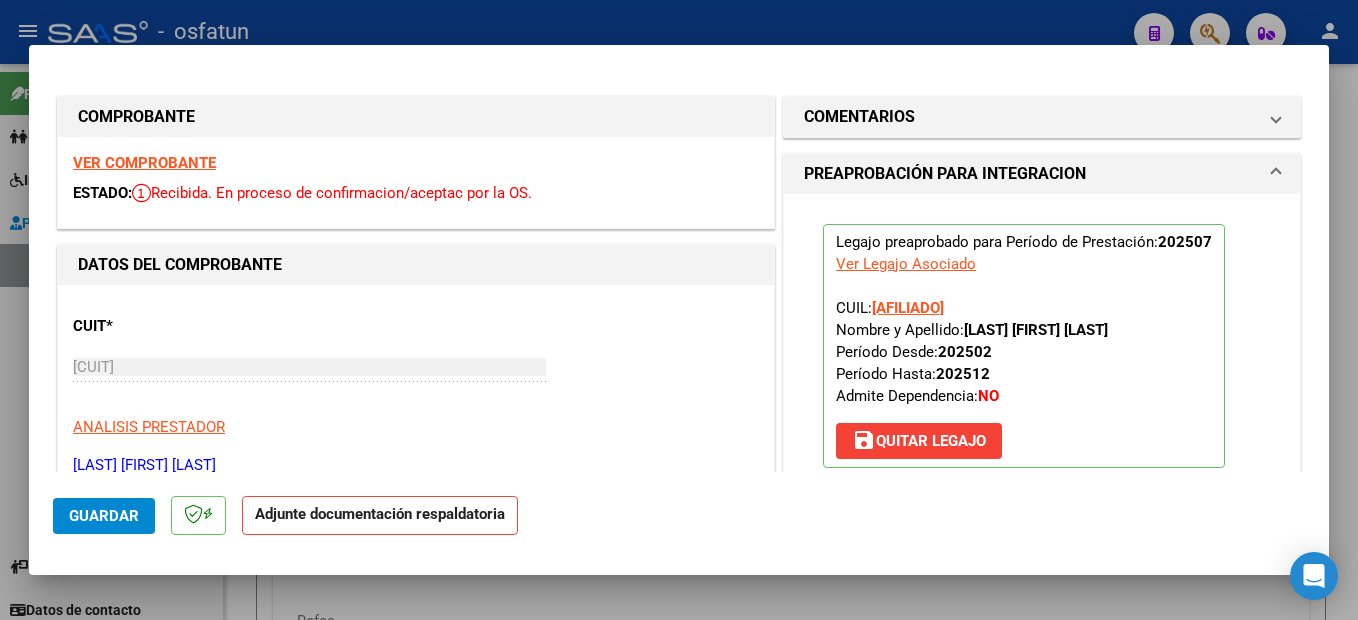 scroll, scrollTop: 200, scrollLeft: 0, axis: vertical 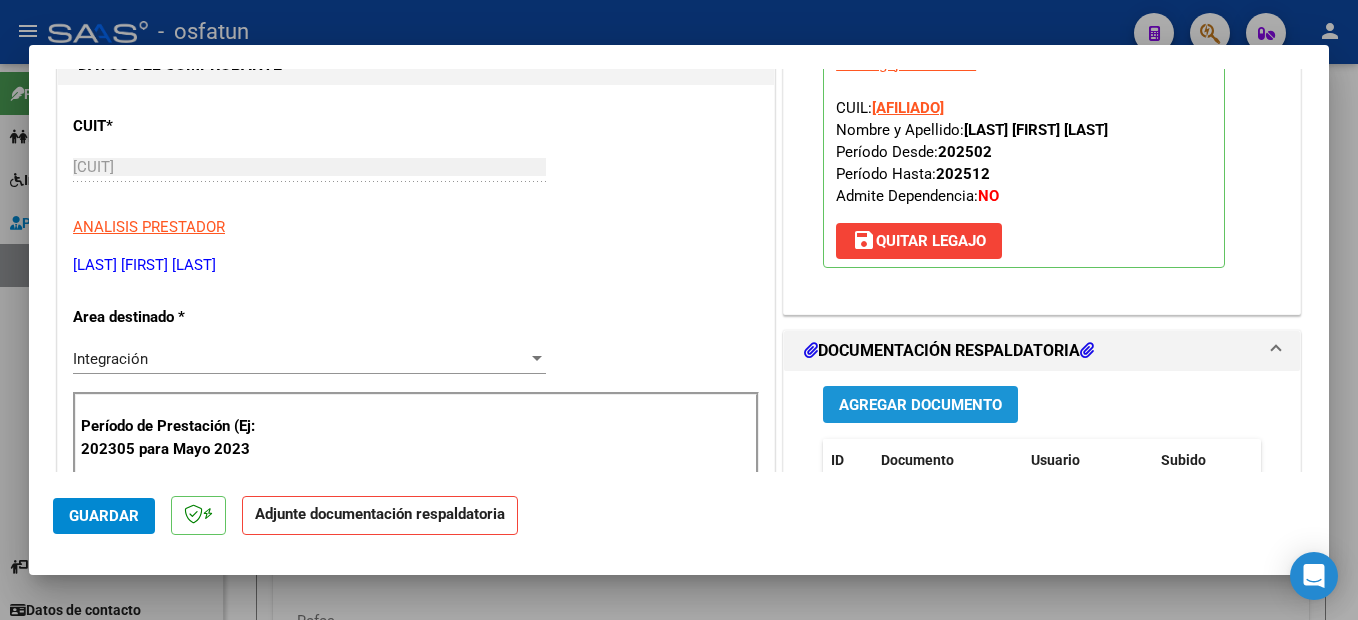 click on "Agregar Documento" at bounding box center [920, 404] 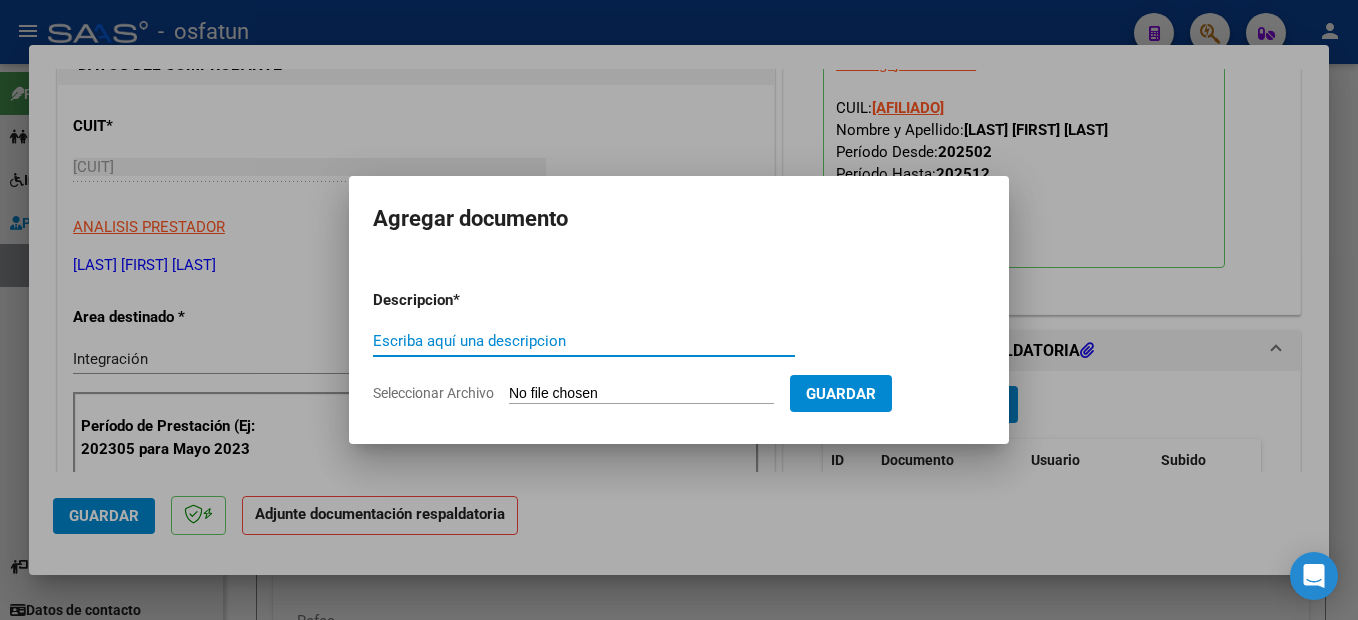 click on "Escriba aquí una descripcion" at bounding box center (584, 341) 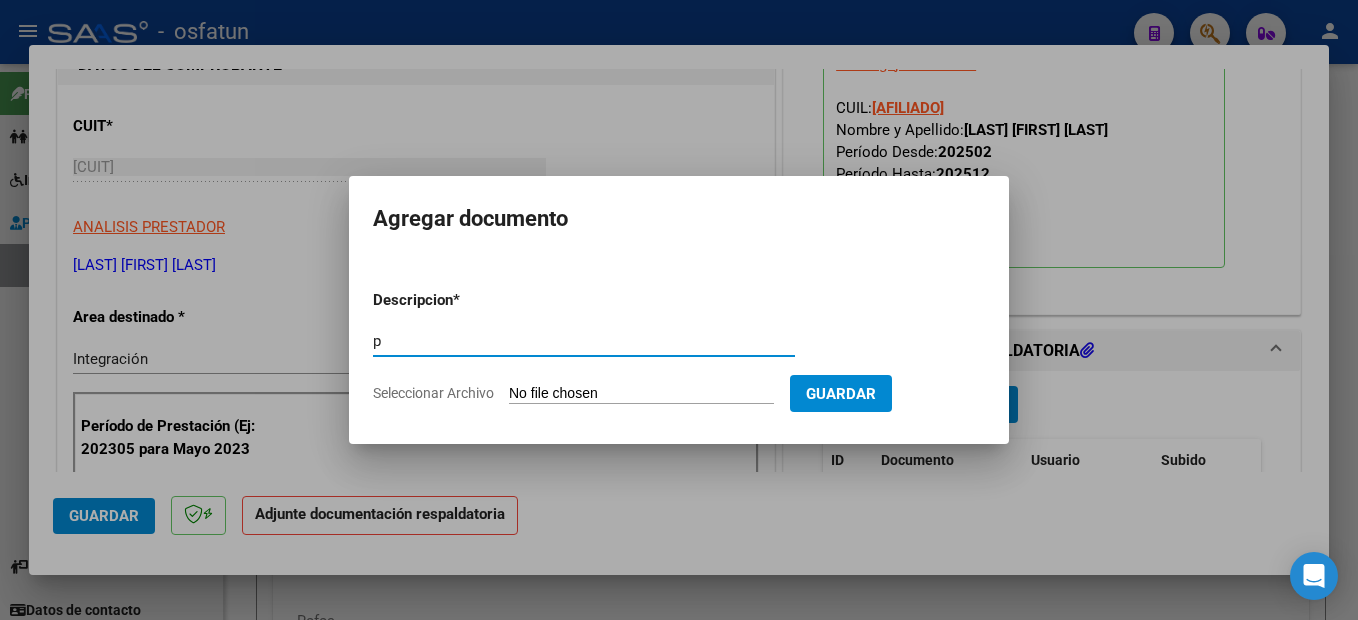 type on "p" 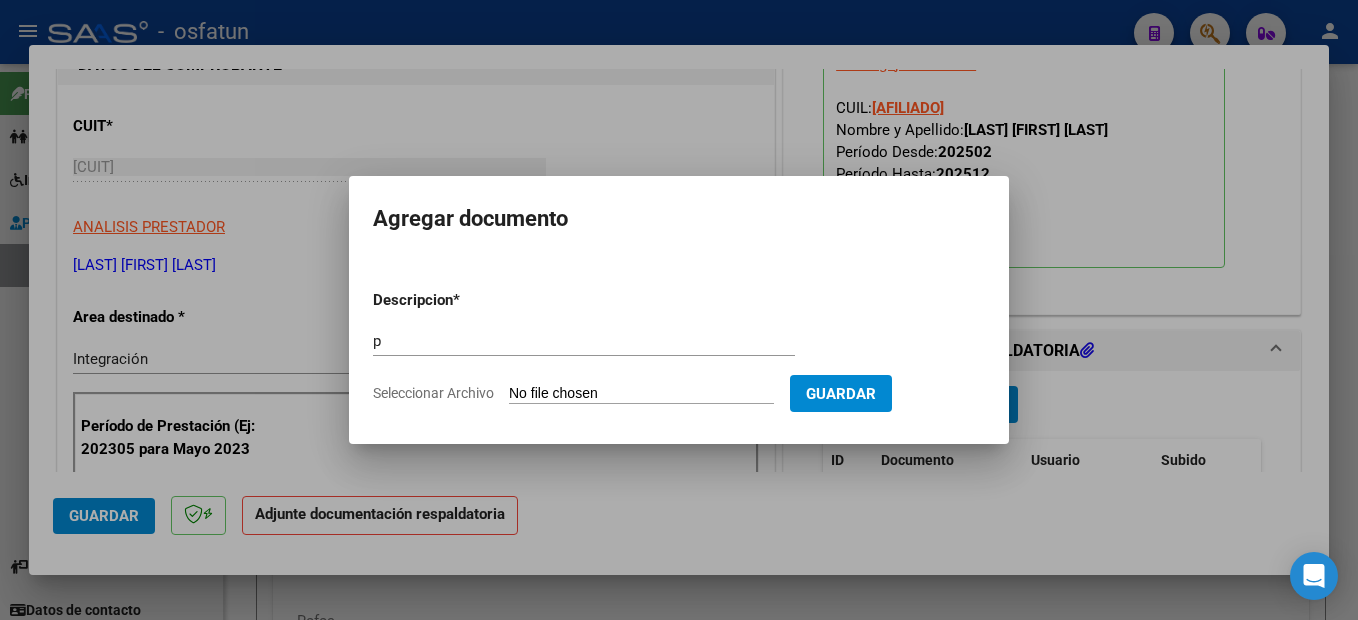 type on "C:\fakepath\250807111956.pdf" 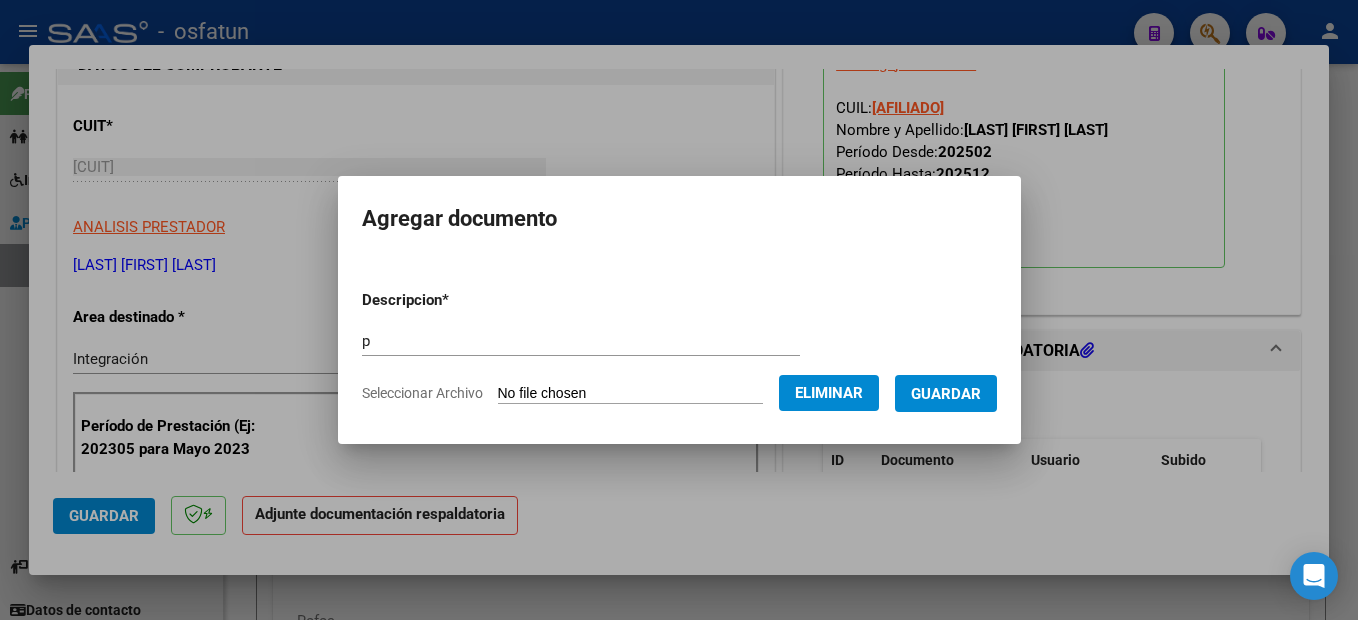 drag, startPoint x: 988, startPoint y: 409, endPoint x: 966, endPoint y: 414, distance: 22.561028 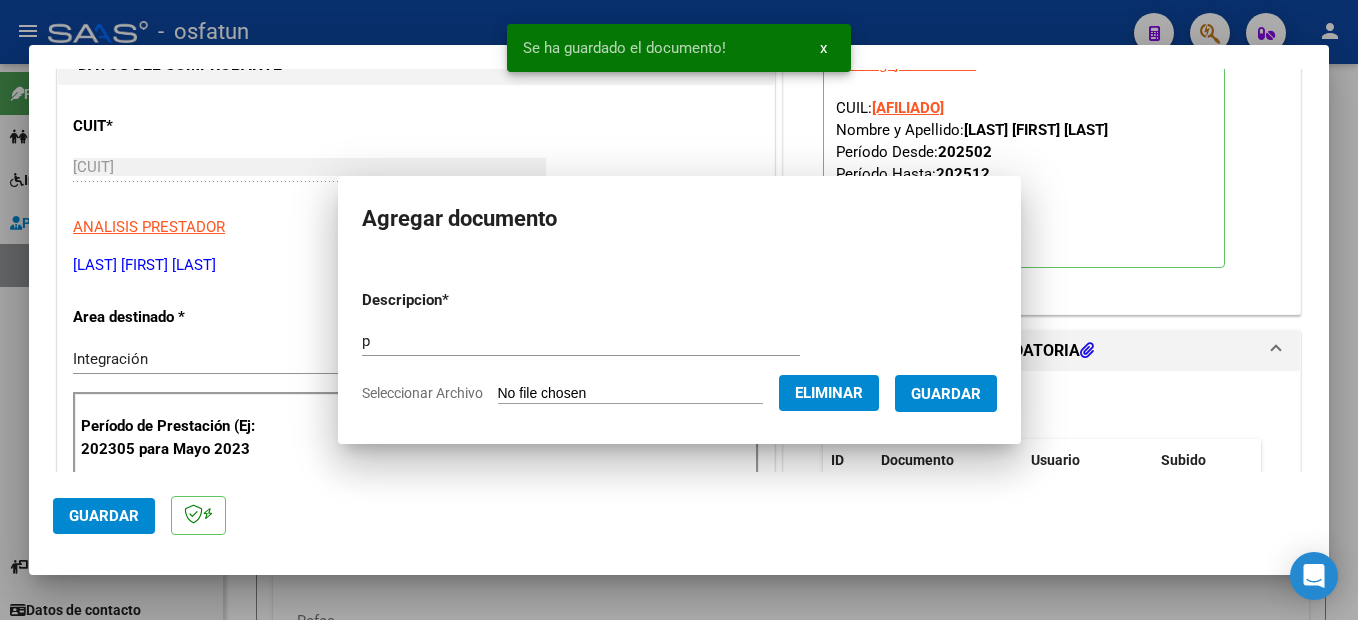 click on "Guardar" at bounding box center [946, 394] 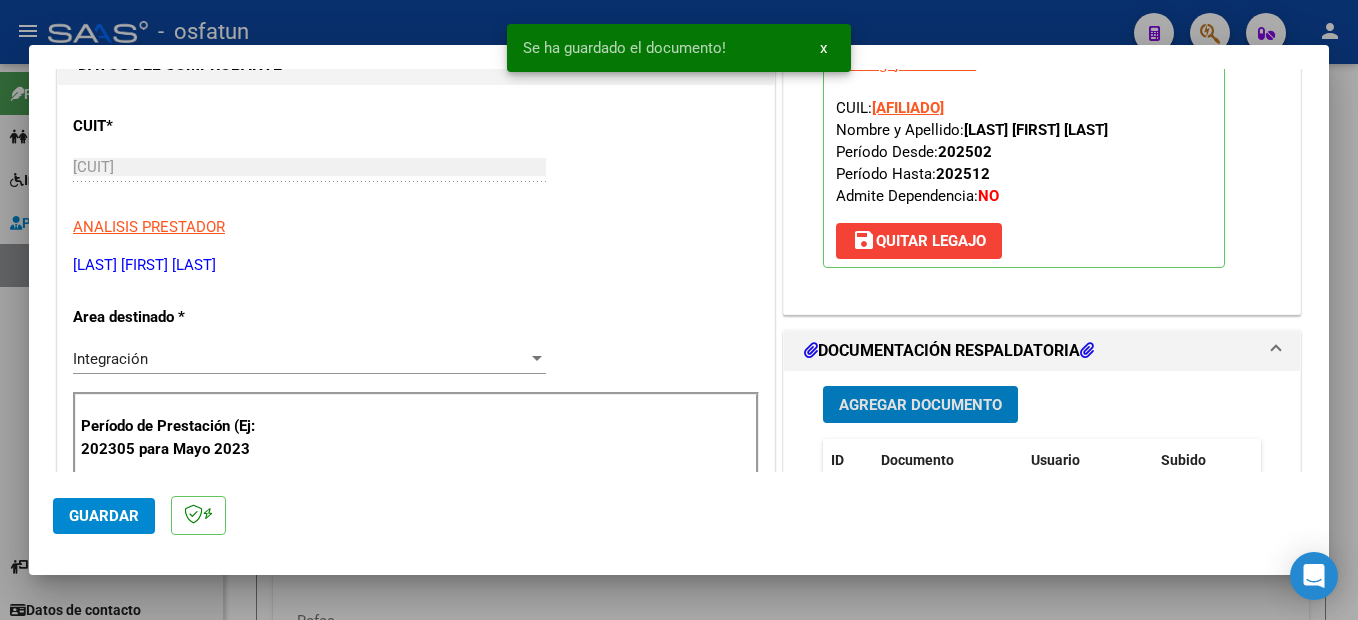 scroll, scrollTop: 400, scrollLeft: 0, axis: vertical 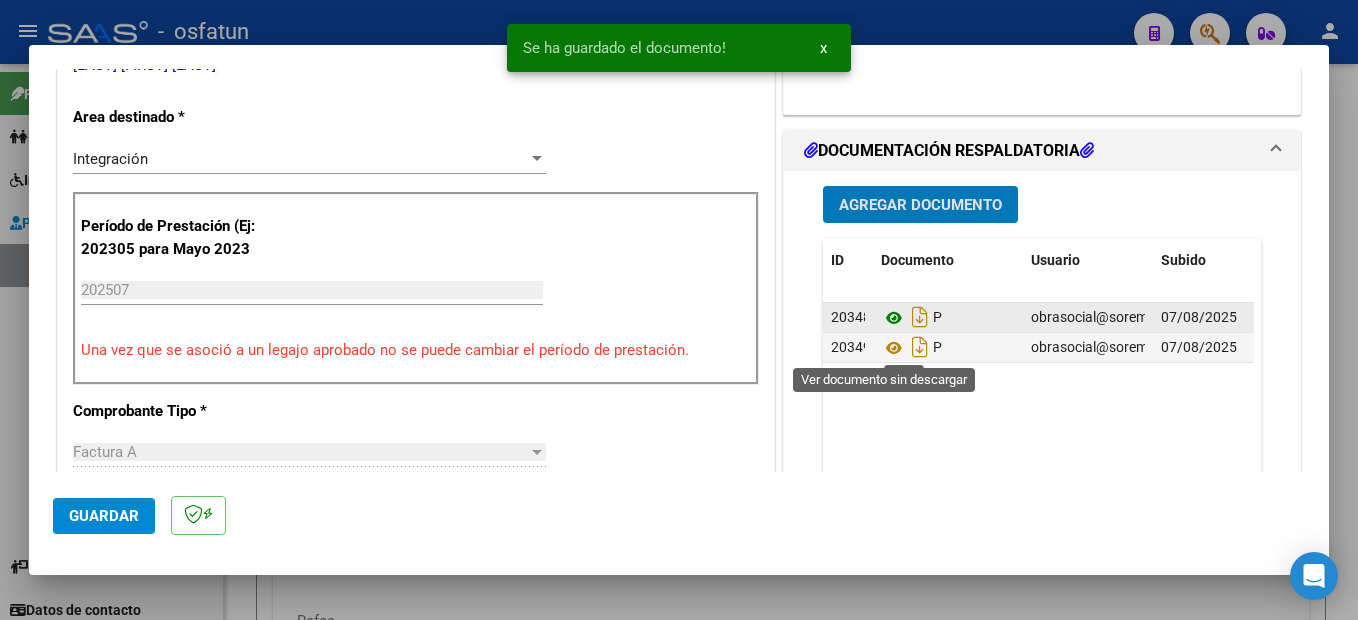 click 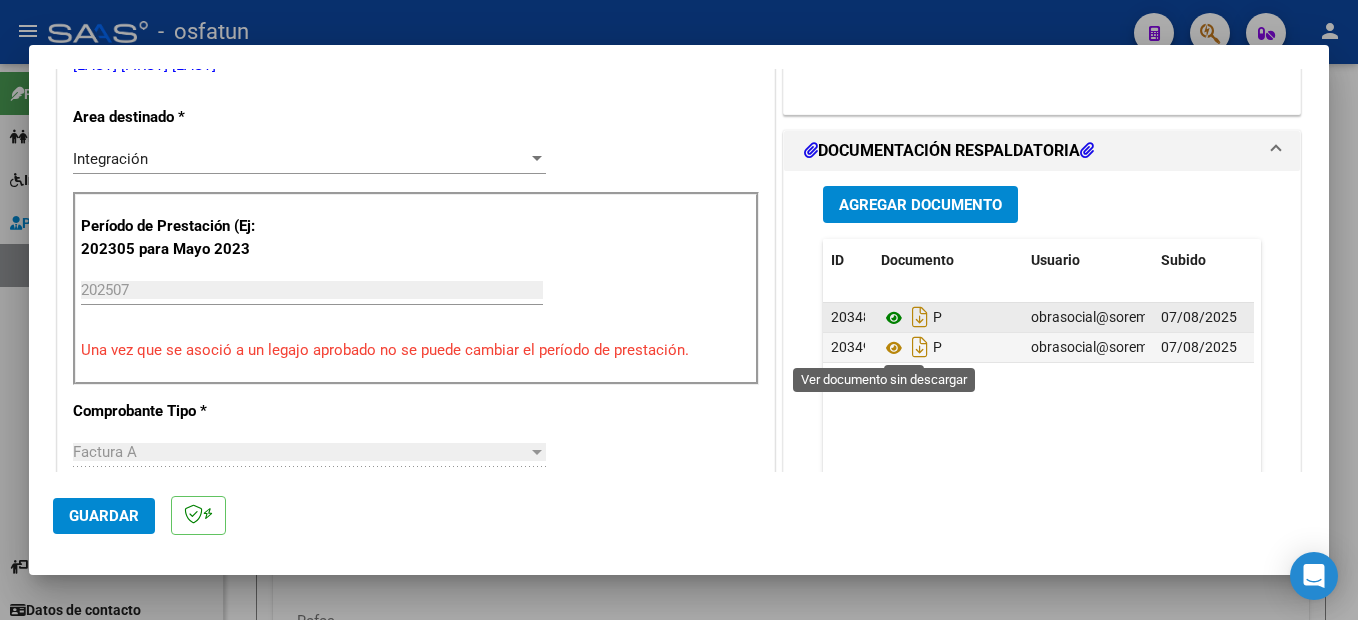 click 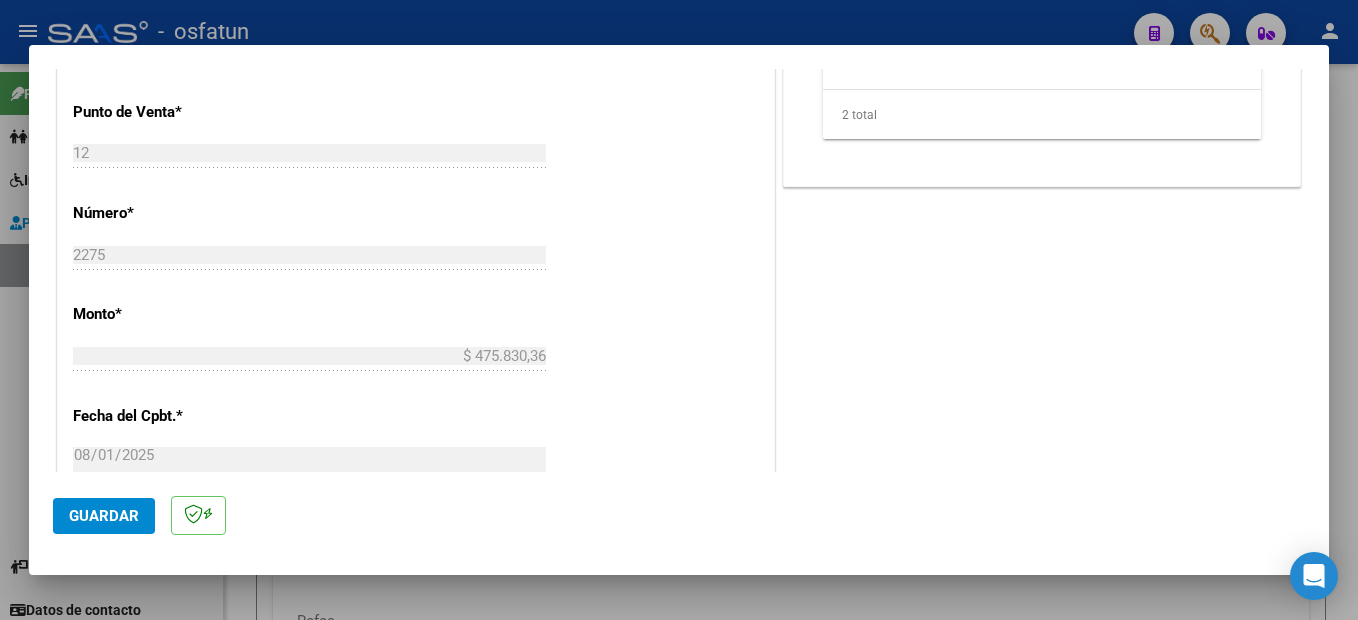 scroll, scrollTop: 600, scrollLeft: 0, axis: vertical 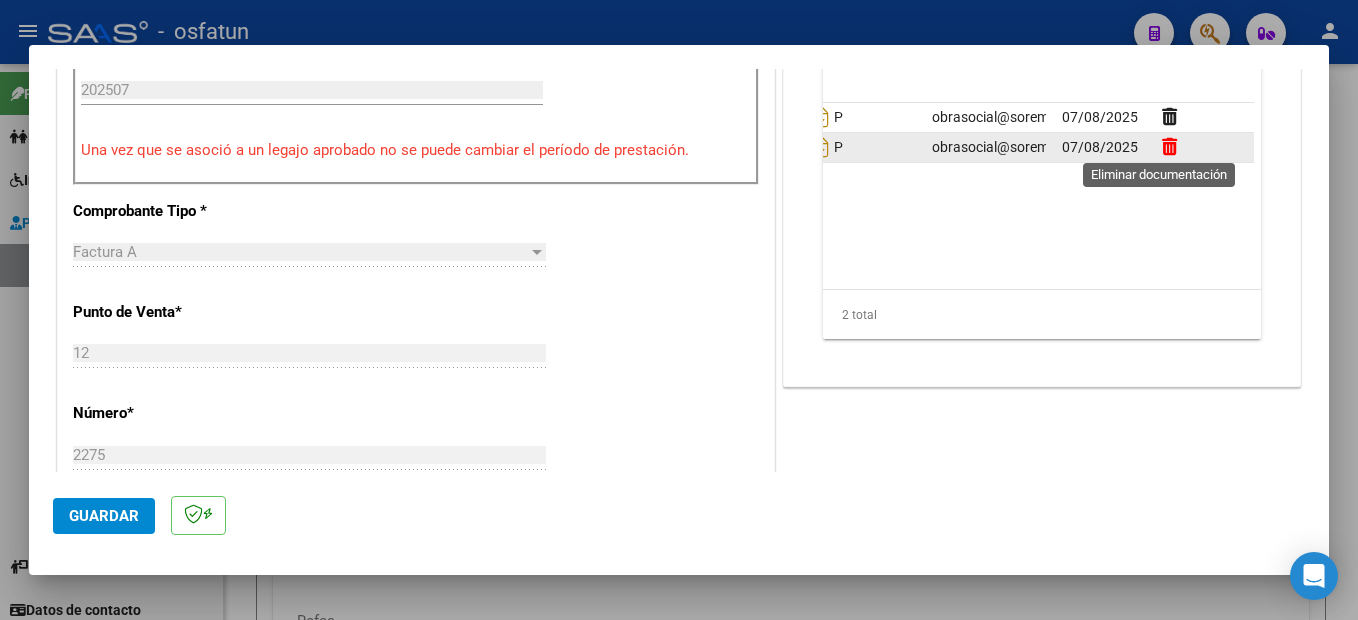 click 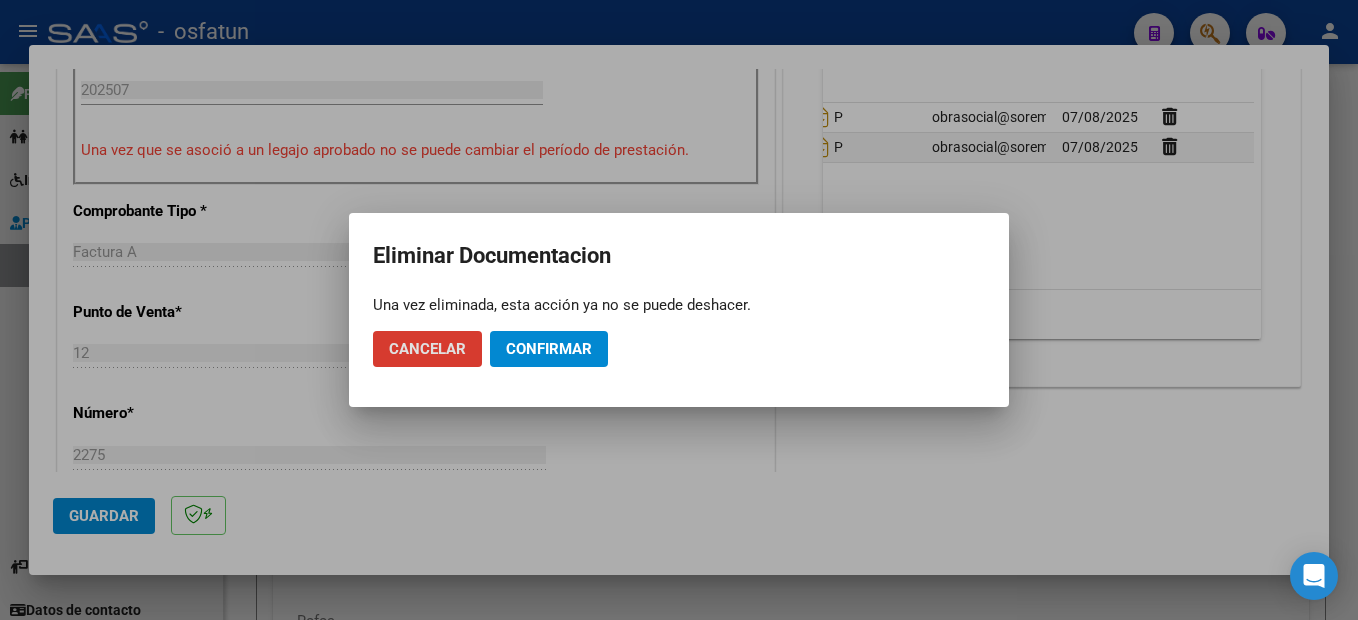 click on "Confirmar" 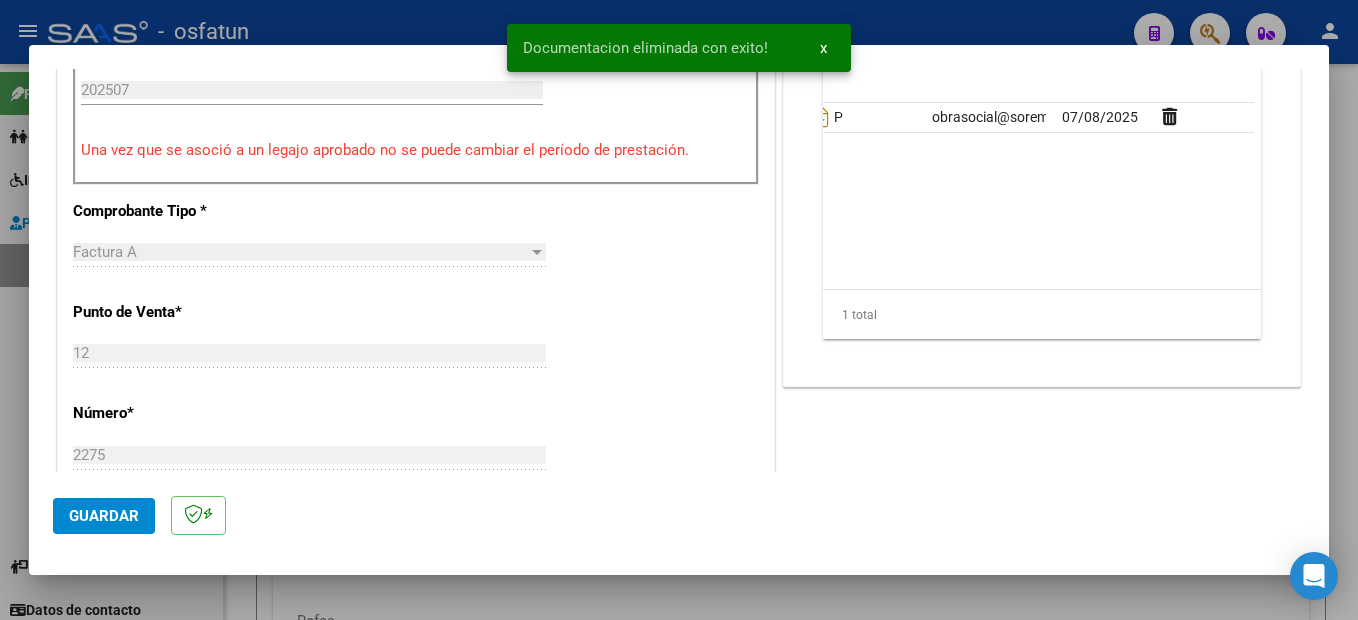 drag, startPoint x: 116, startPoint y: 523, endPoint x: 123, endPoint y: 514, distance: 11.401754 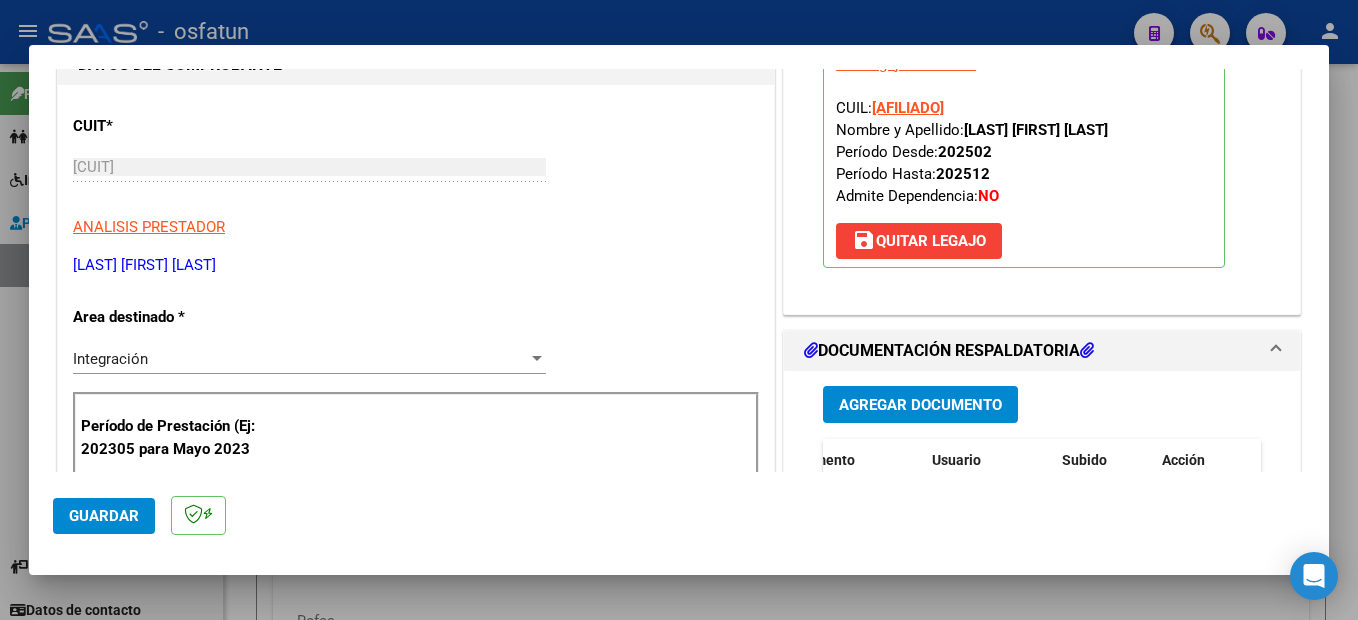 scroll, scrollTop: 0, scrollLeft: 0, axis: both 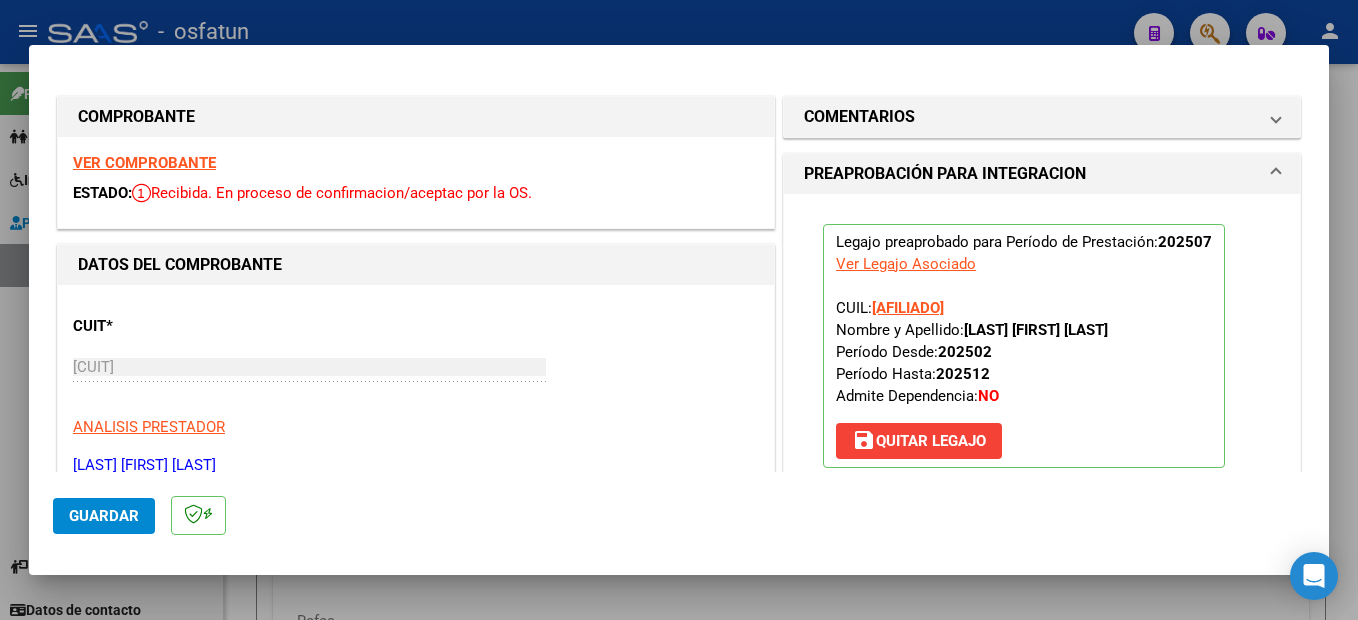 click on "VER COMPROBANTE" at bounding box center (144, 163) 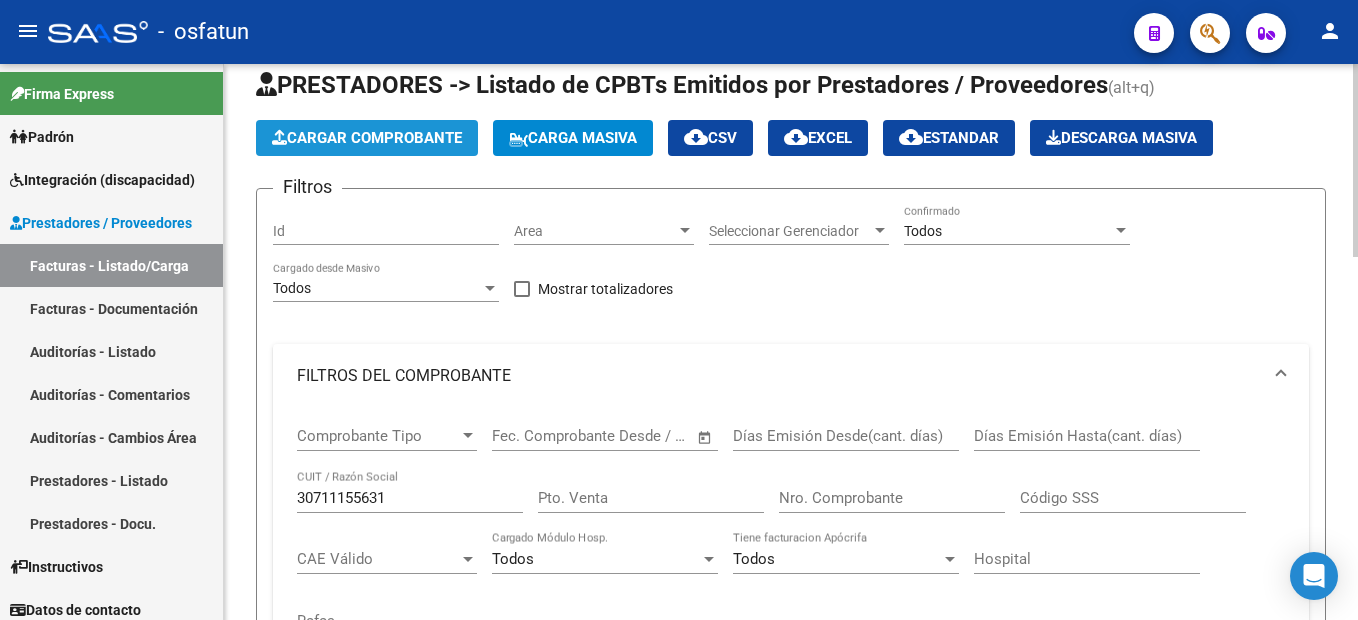 click on "Cargar Comprobante" 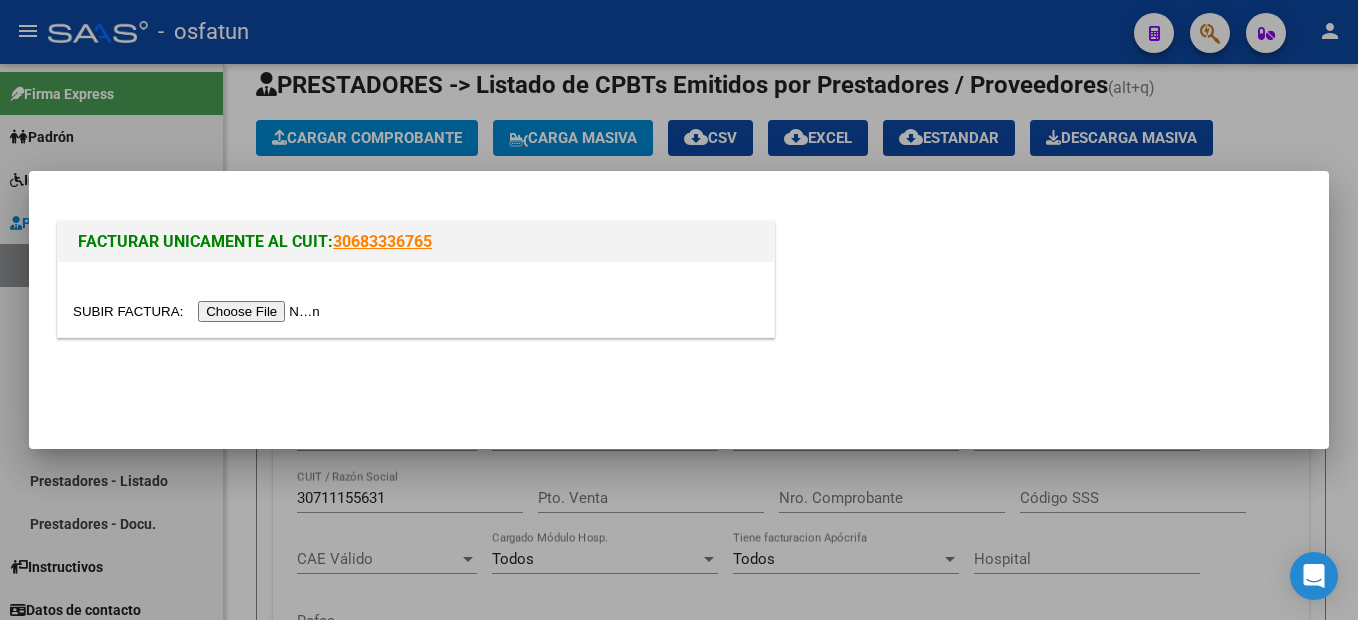 click at bounding box center [199, 311] 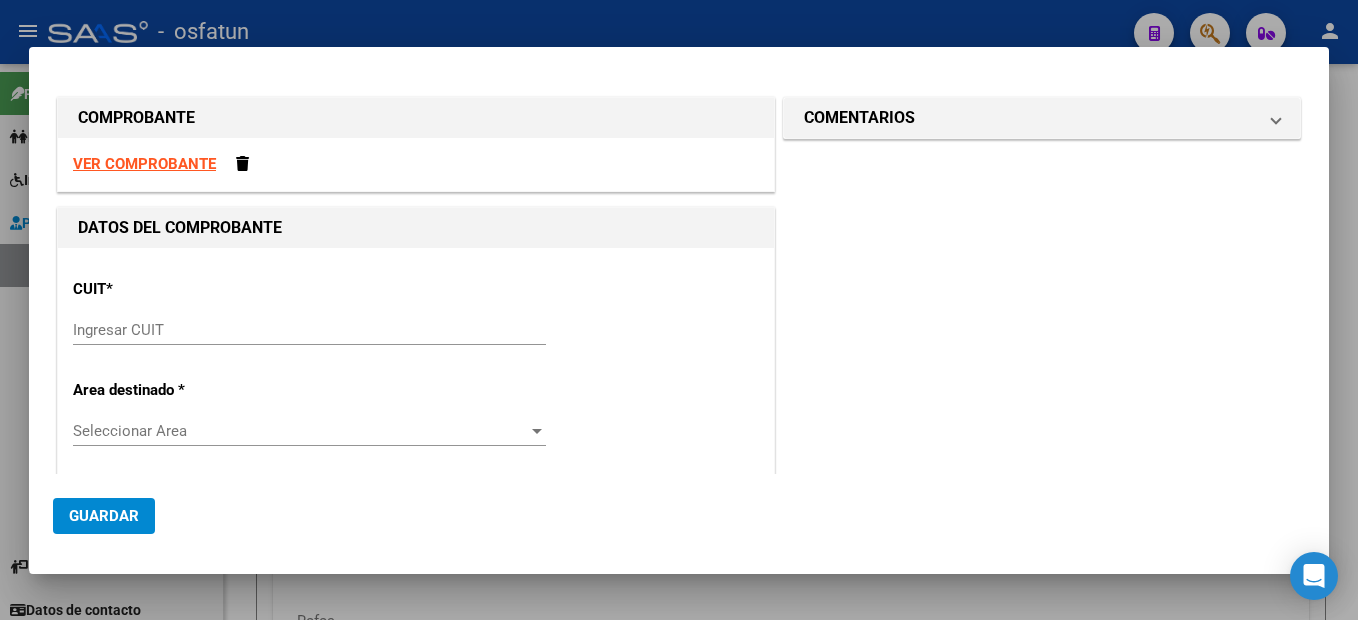 drag, startPoint x: 220, startPoint y: 168, endPoint x: 200, endPoint y: 162, distance: 20.880613 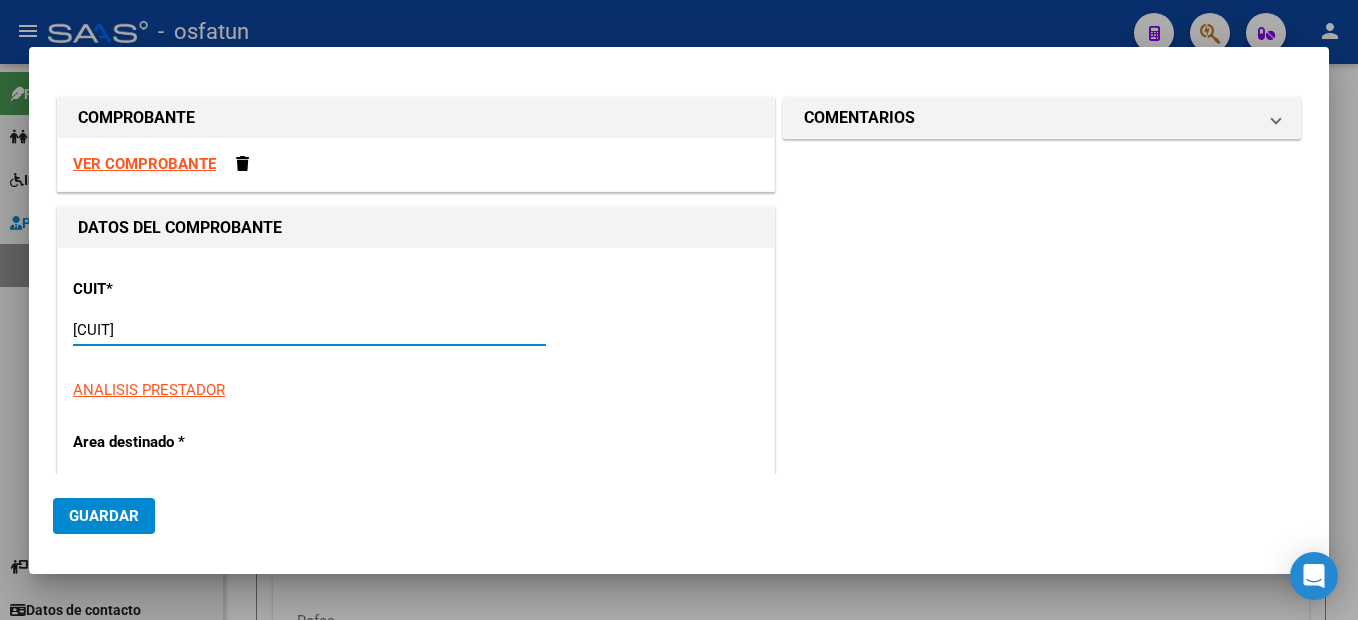 type on "27-25444300-5" 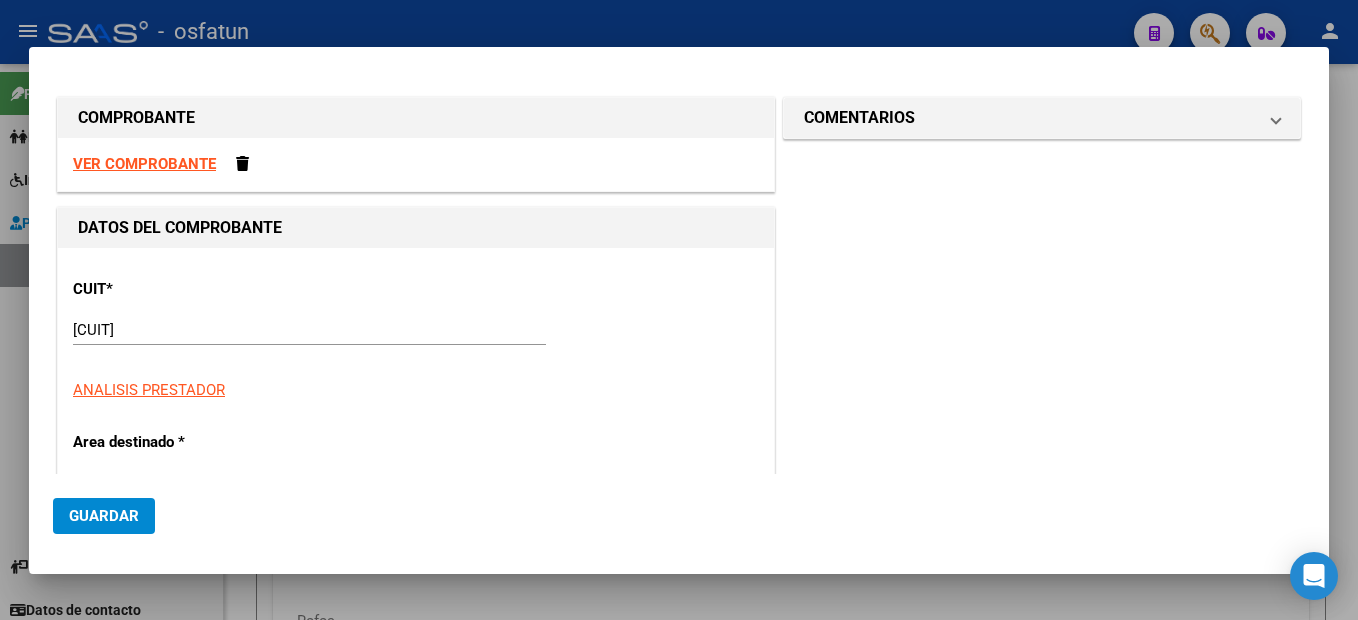 type on "12" 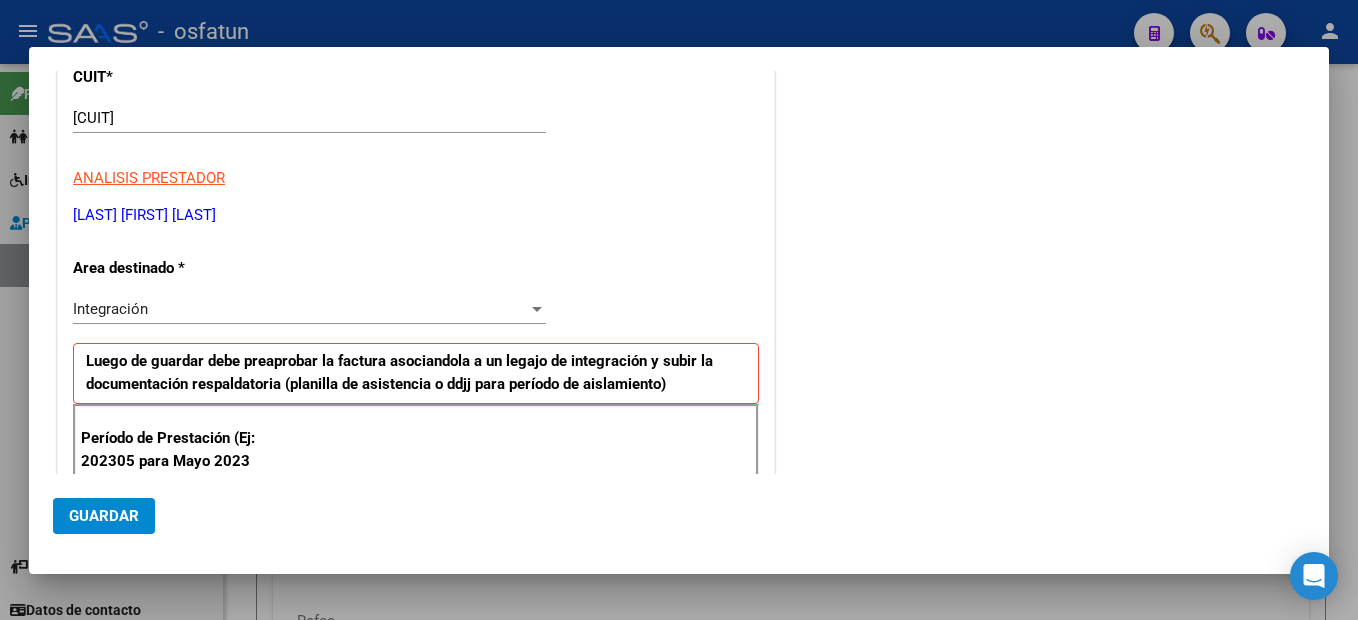 scroll, scrollTop: 442, scrollLeft: 0, axis: vertical 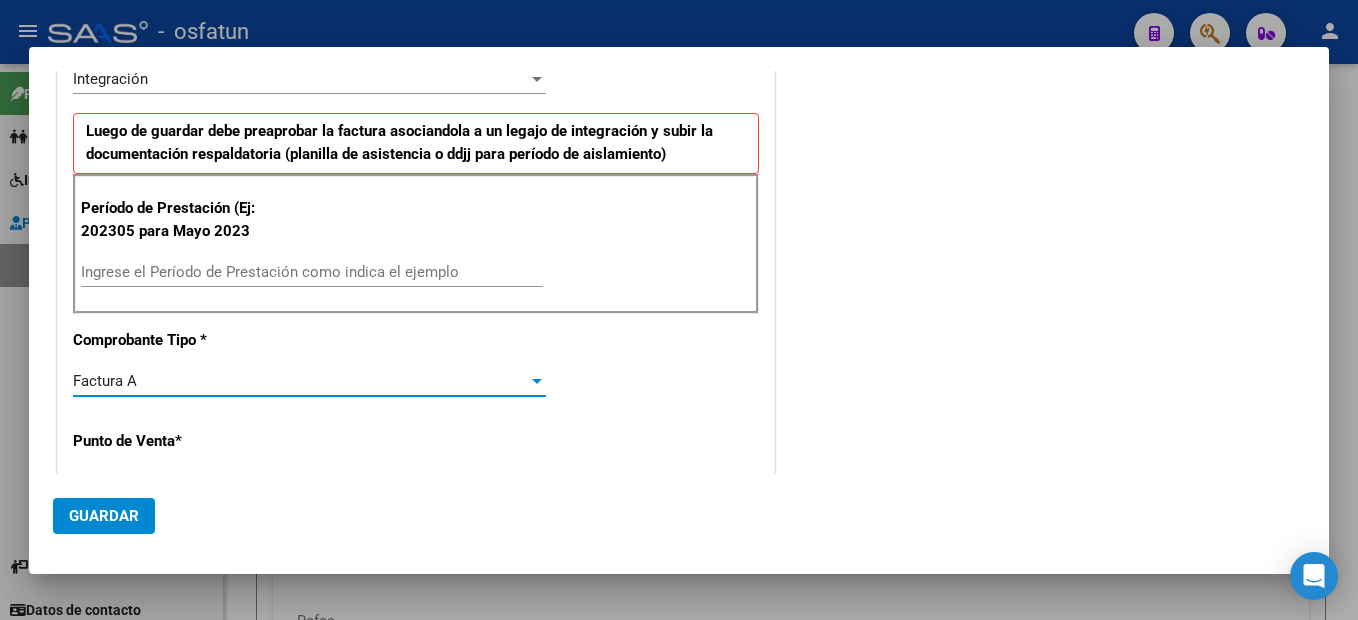 click on "Ingrese el Período de Prestación como indica el ejemplo" at bounding box center [312, 272] 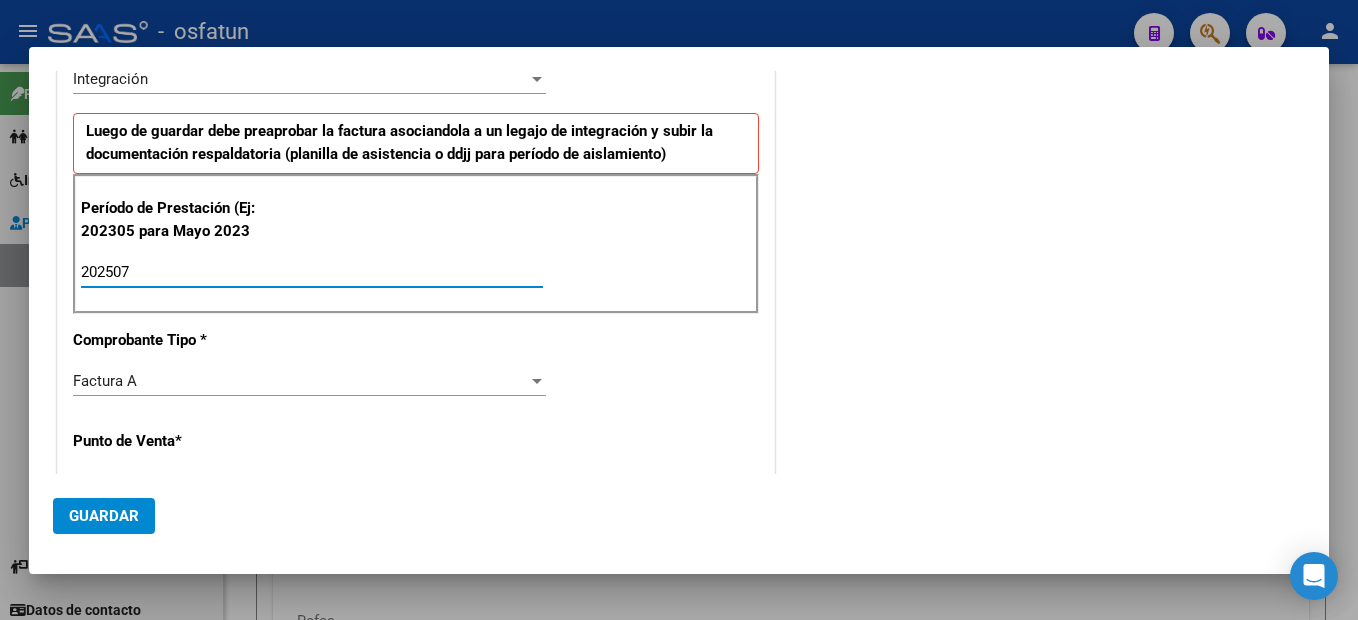 type on "202507" 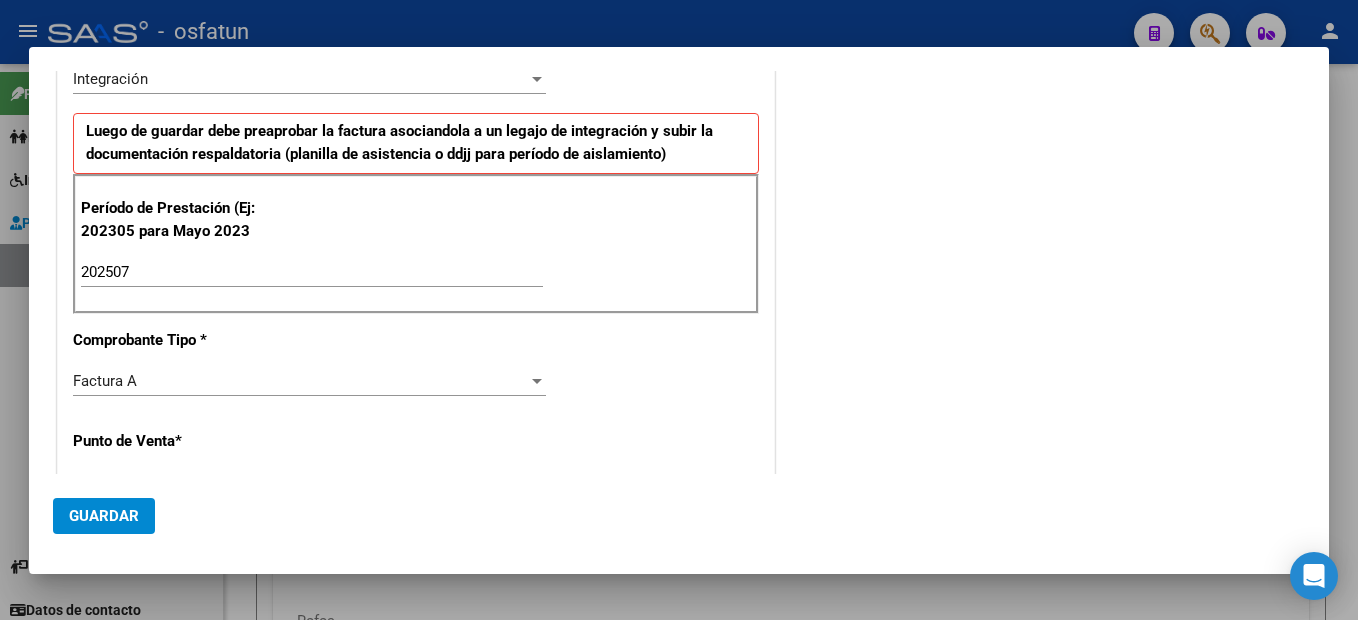 scroll, scrollTop: 653, scrollLeft: 0, axis: vertical 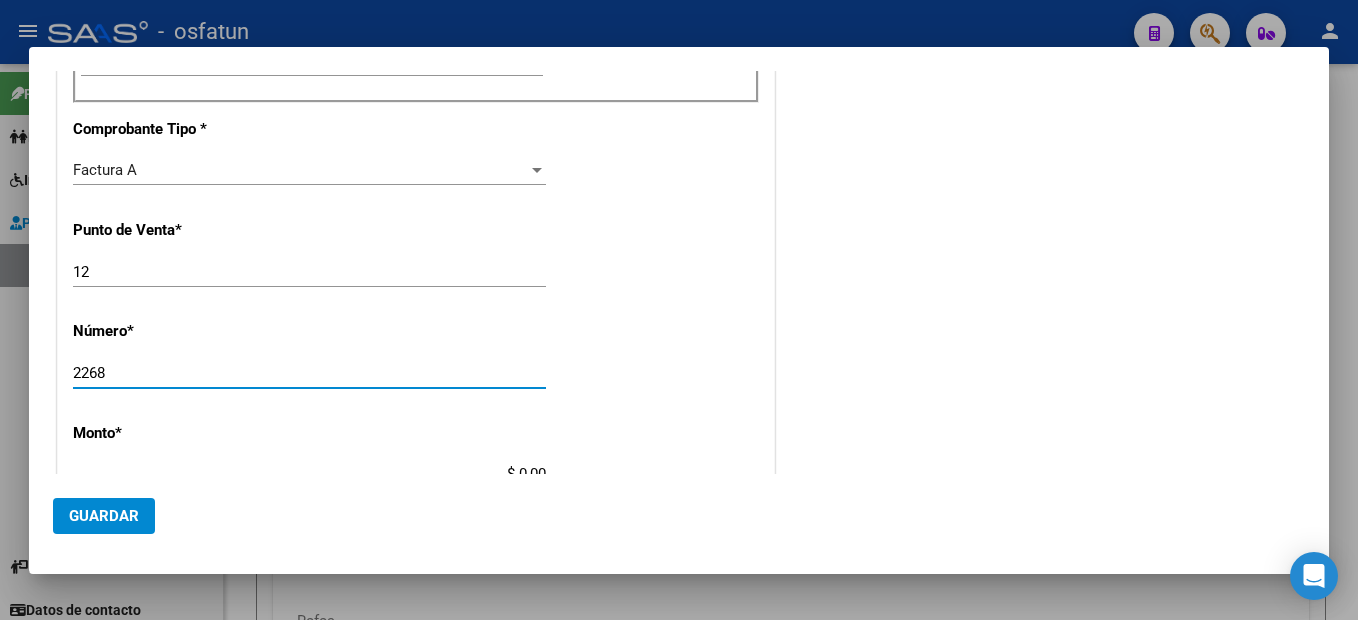 type on "2268" 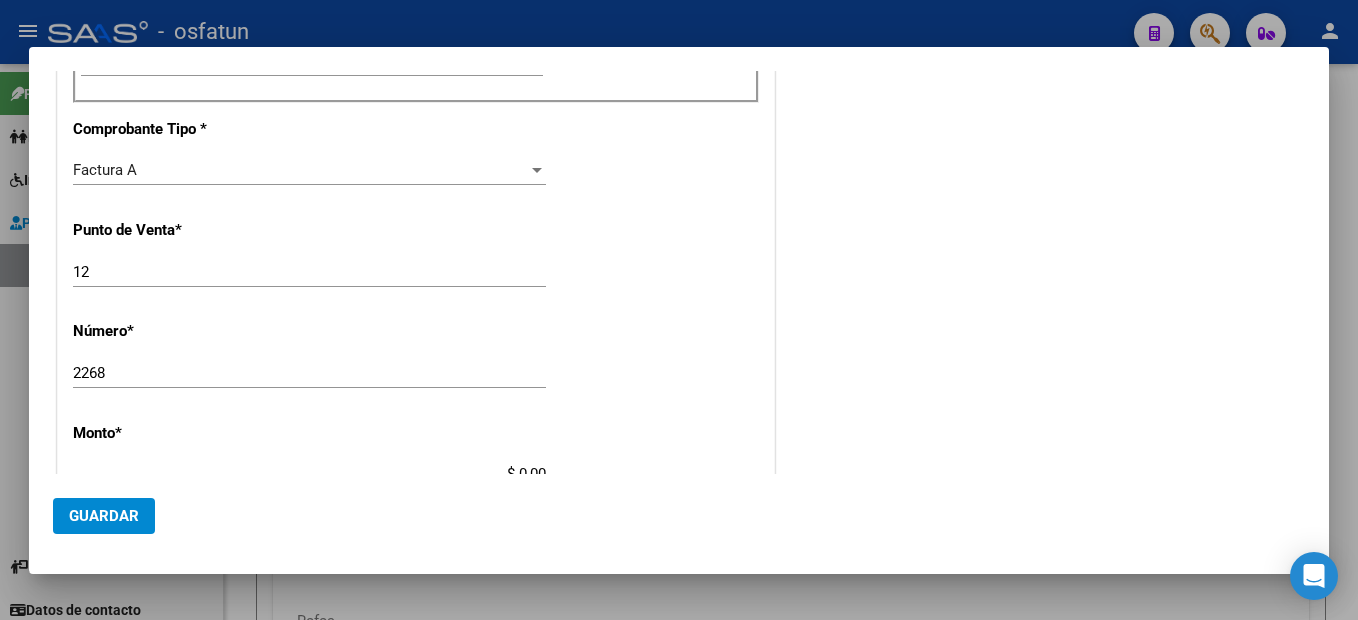 scroll, scrollTop: 663, scrollLeft: 0, axis: vertical 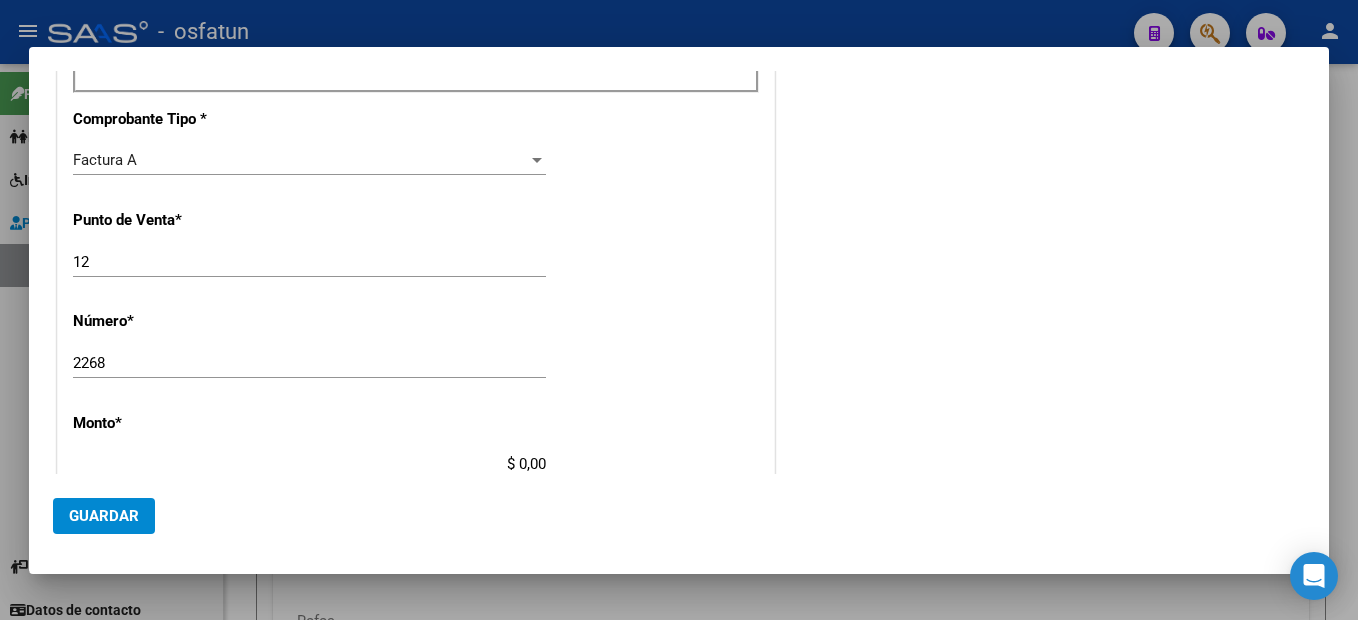 type on "$ 475.830,36" 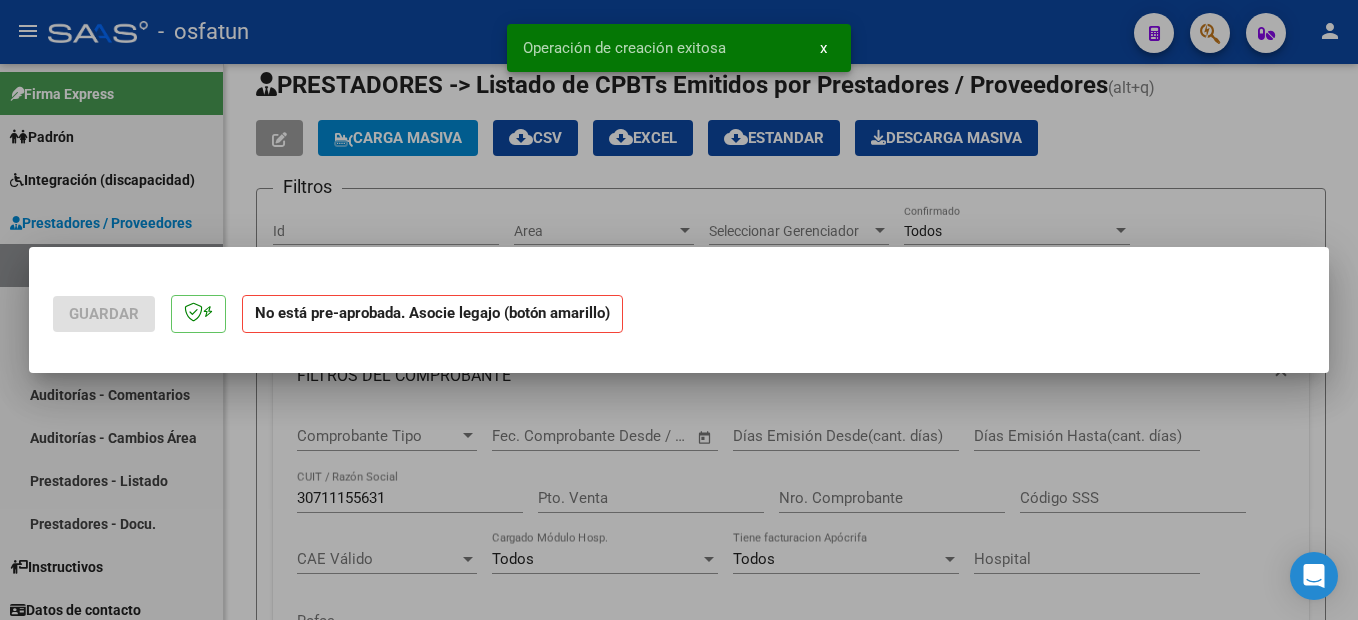 scroll, scrollTop: 0, scrollLeft: 0, axis: both 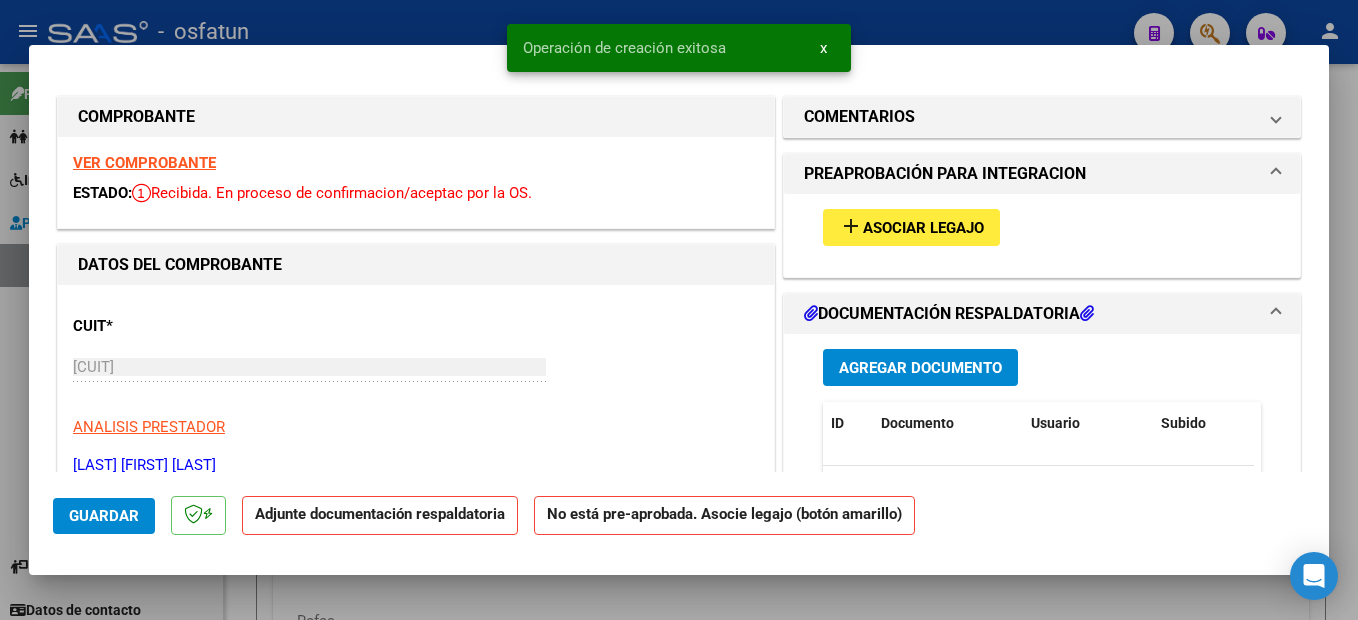 click on "add Asociar Legajo" at bounding box center [911, 227] 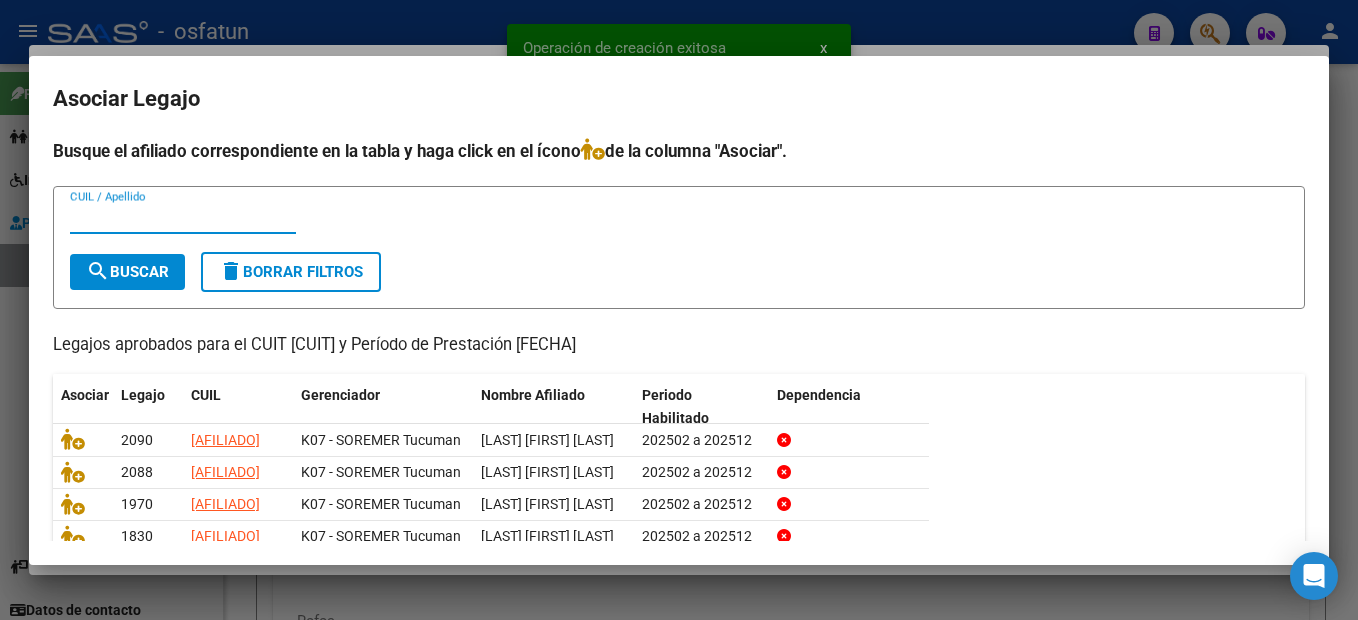 scroll, scrollTop: 100, scrollLeft: 0, axis: vertical 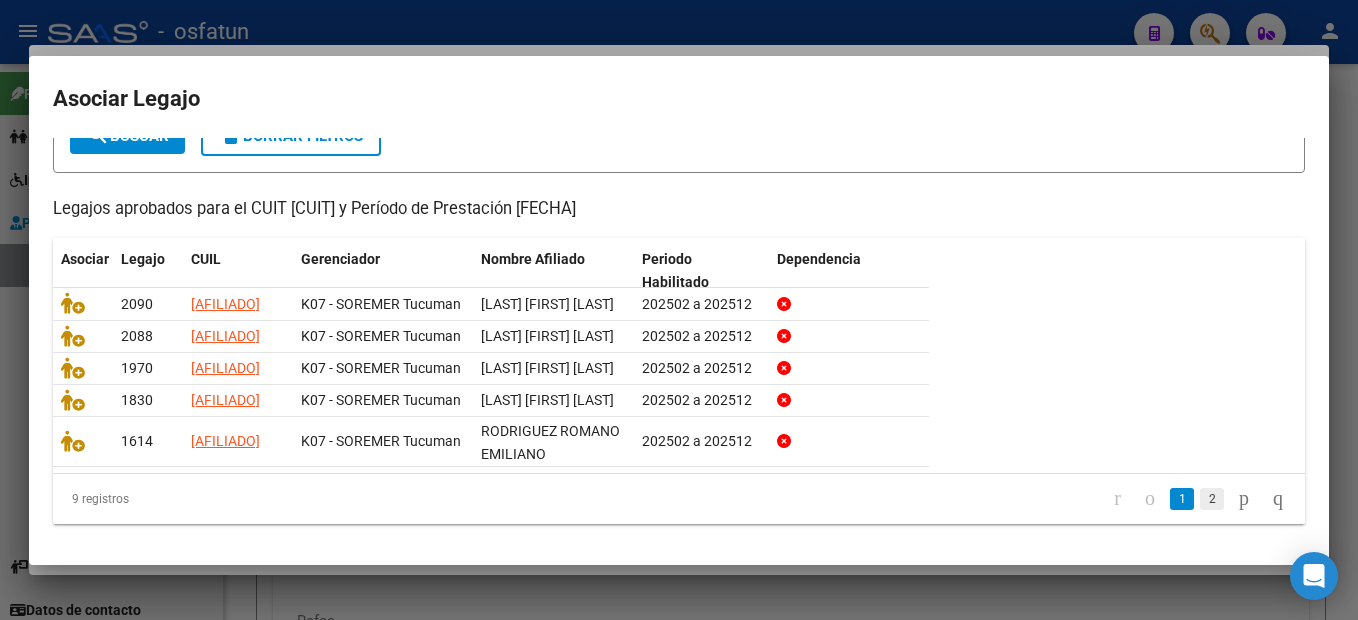 click on "2" 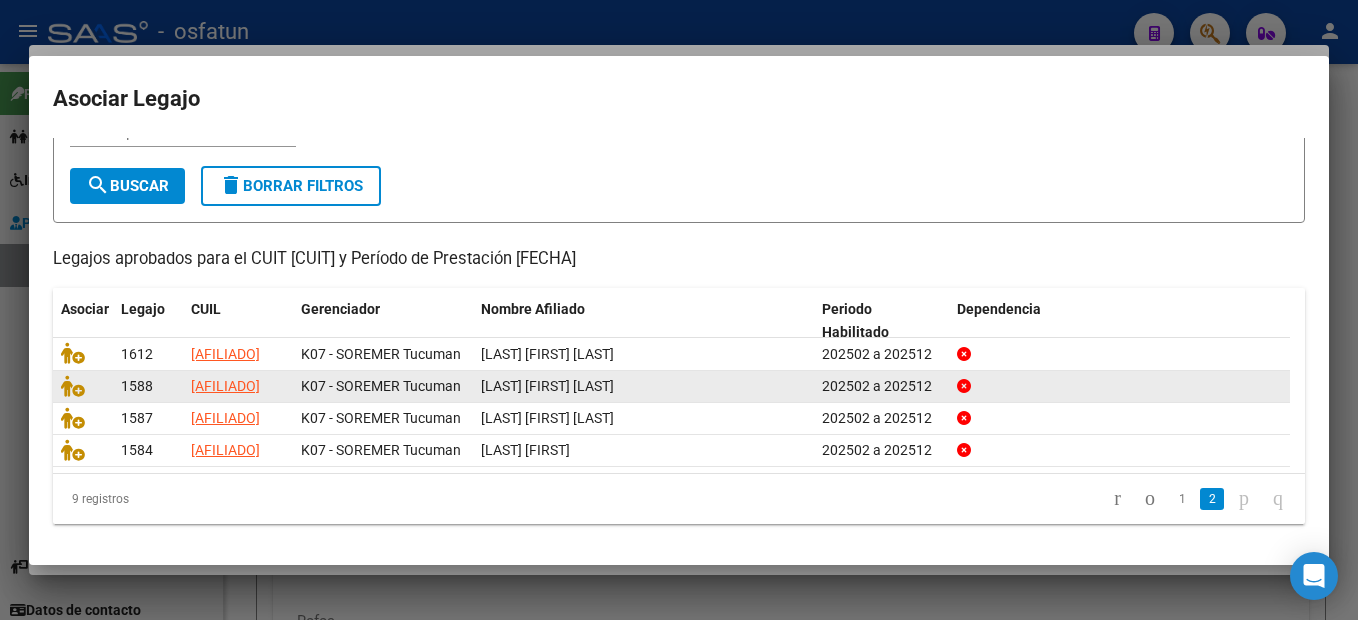 scroll, scrollTop: 90, scrollLeft: 0, axis: vertical 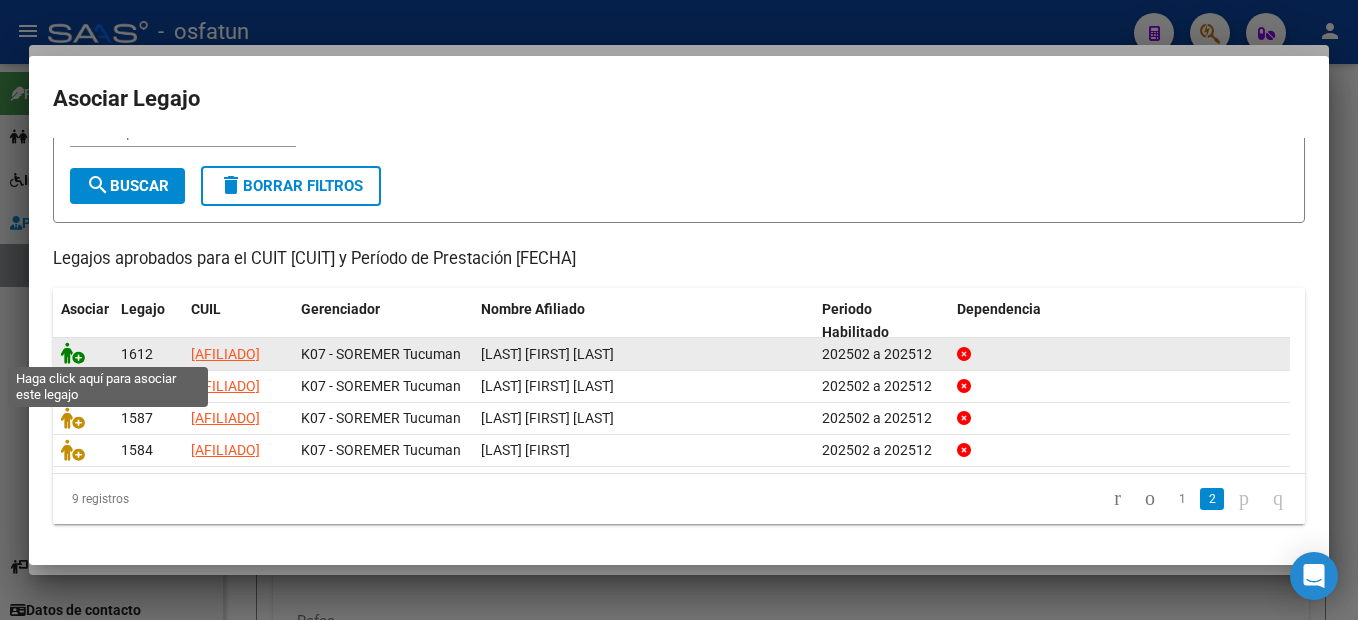 click 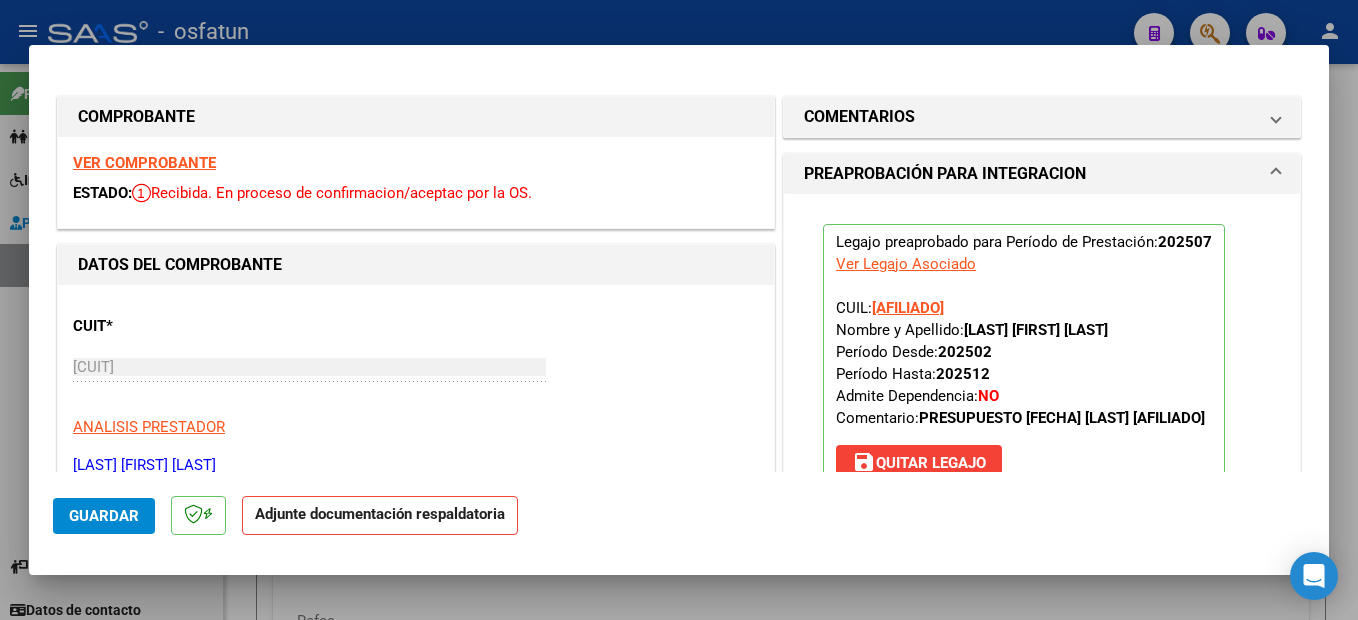 scroll, scrollTop: 200, scrollLeft: 0, axis: vertical 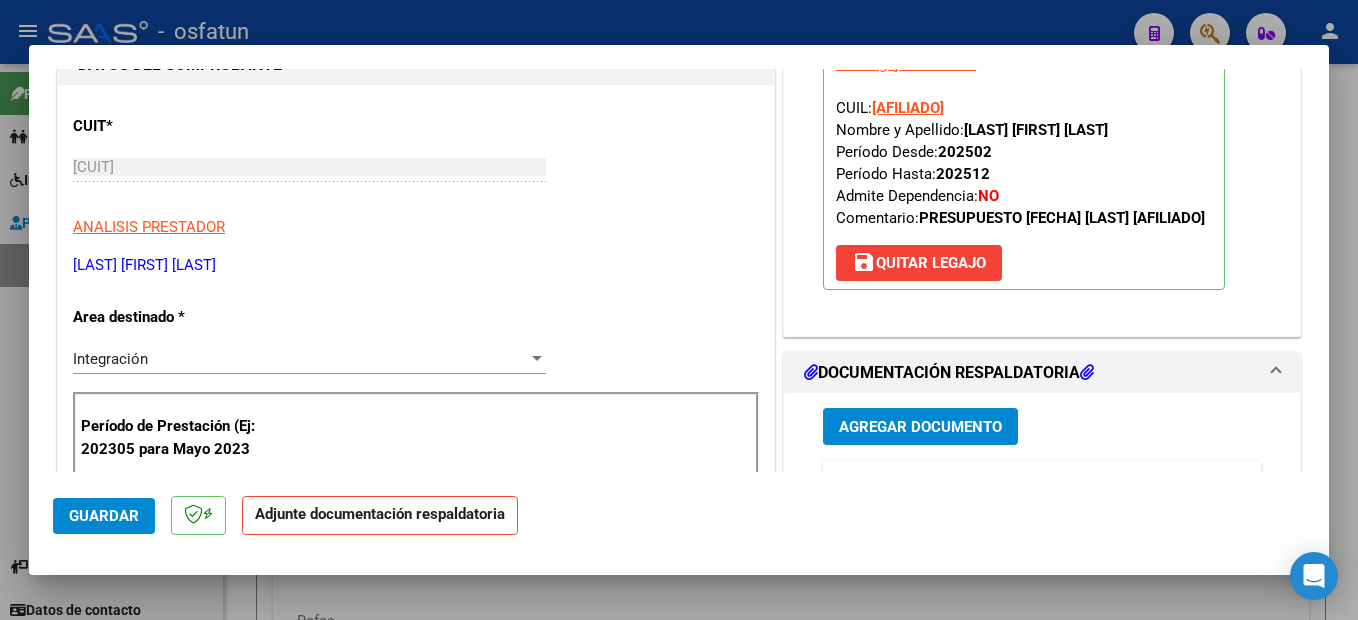 click on "Agregar Documento" at bounding box center [920, 427] 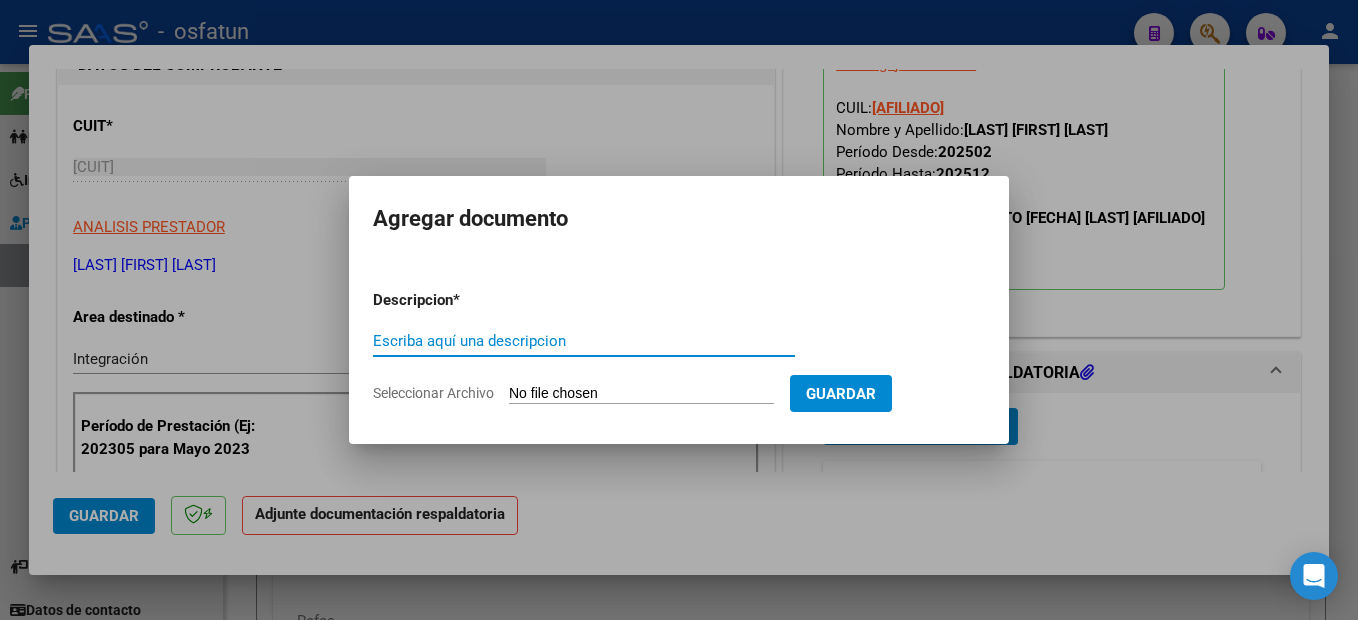 click on "Escriba aquí una descripcion" at bounding box center [584, 341] 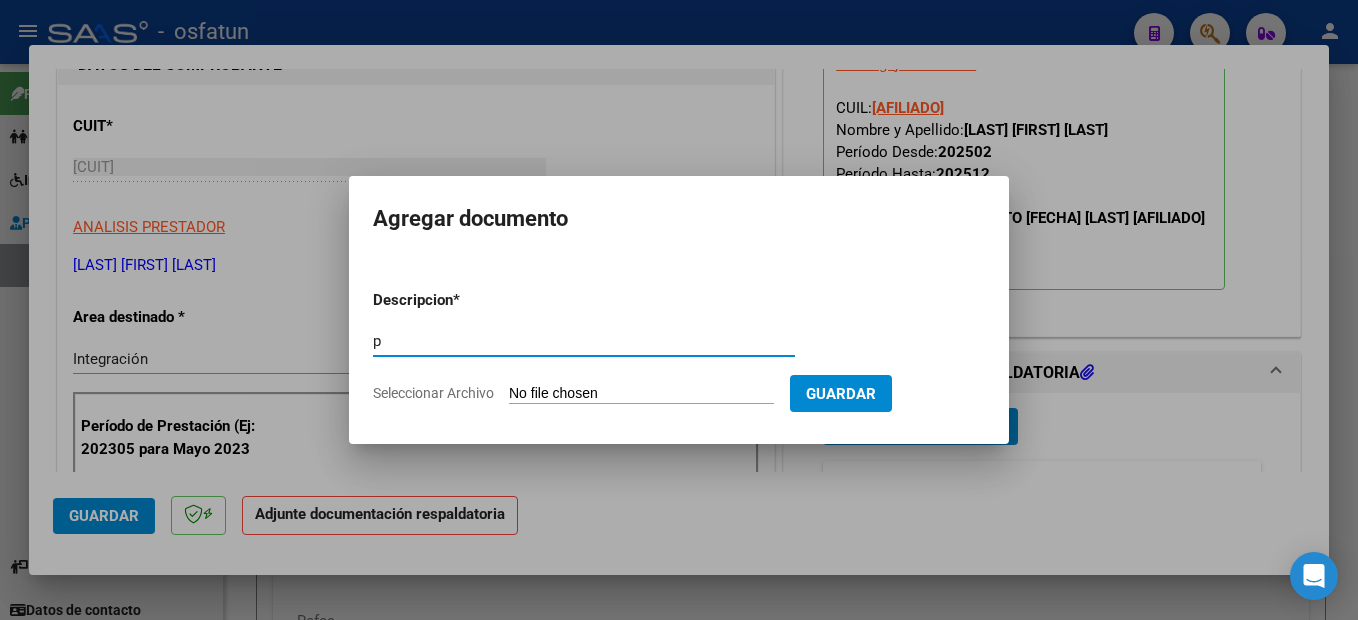 type on "p" 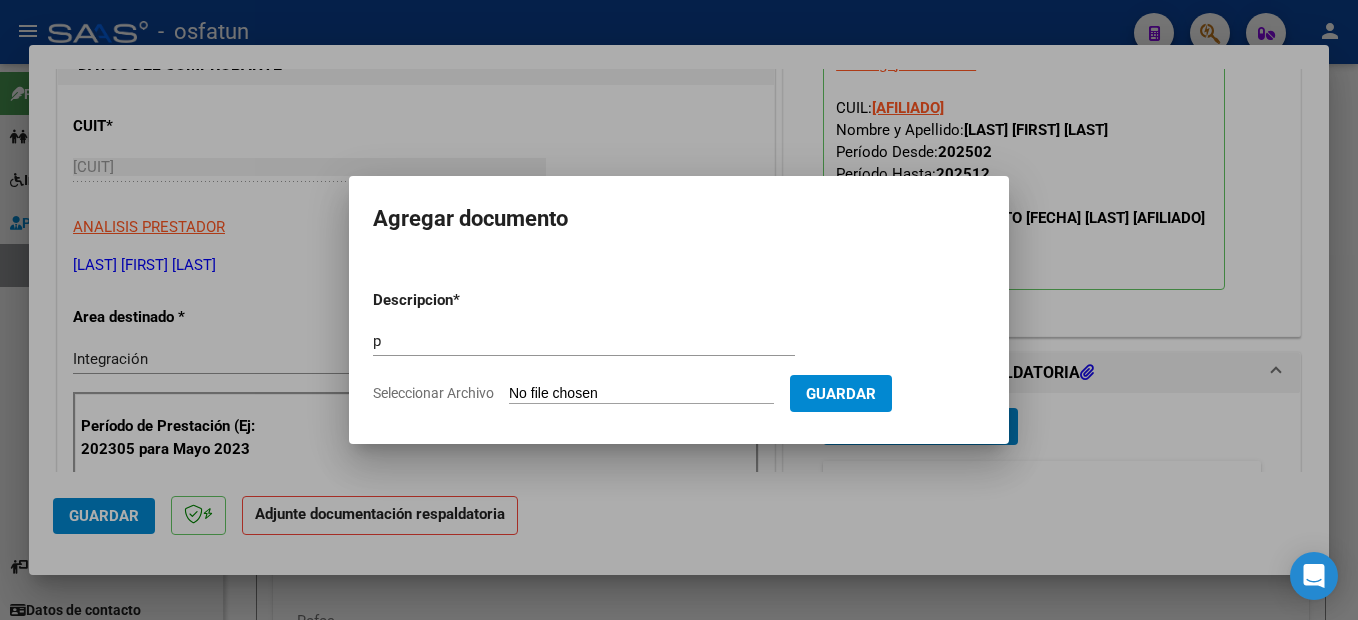 type on "C:\fakepath\250807112044.pdf" 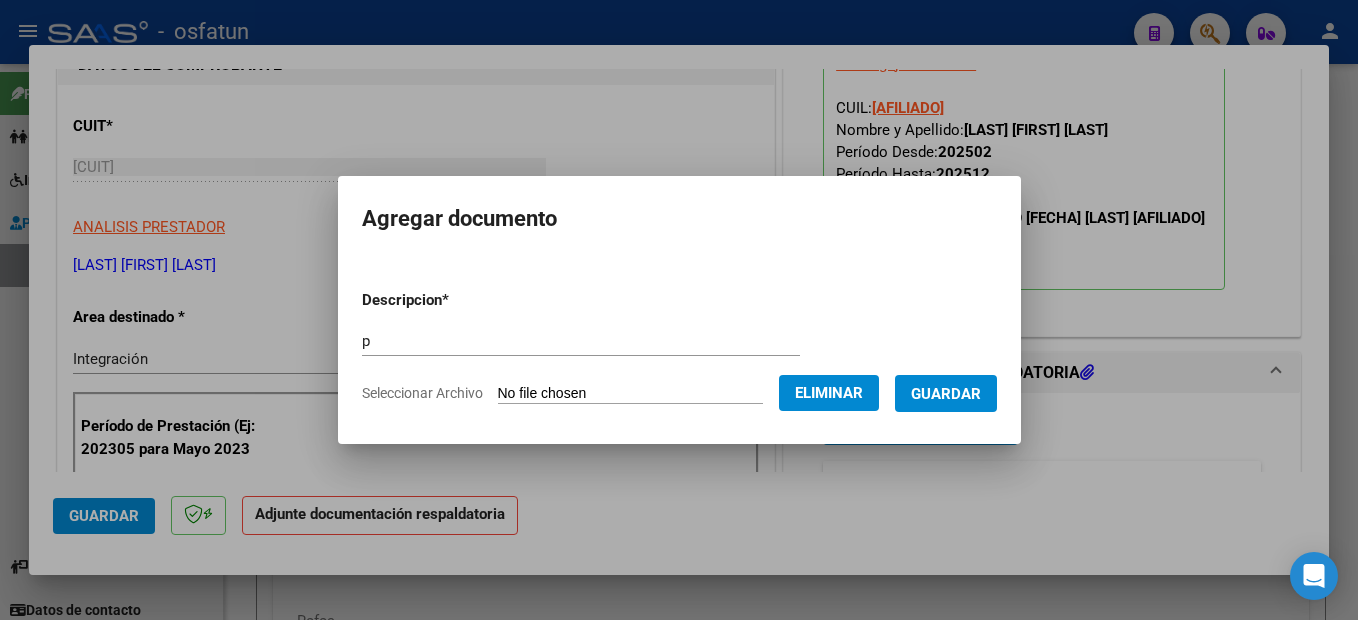 click on "Guardar" at bounding box center (946, 394) 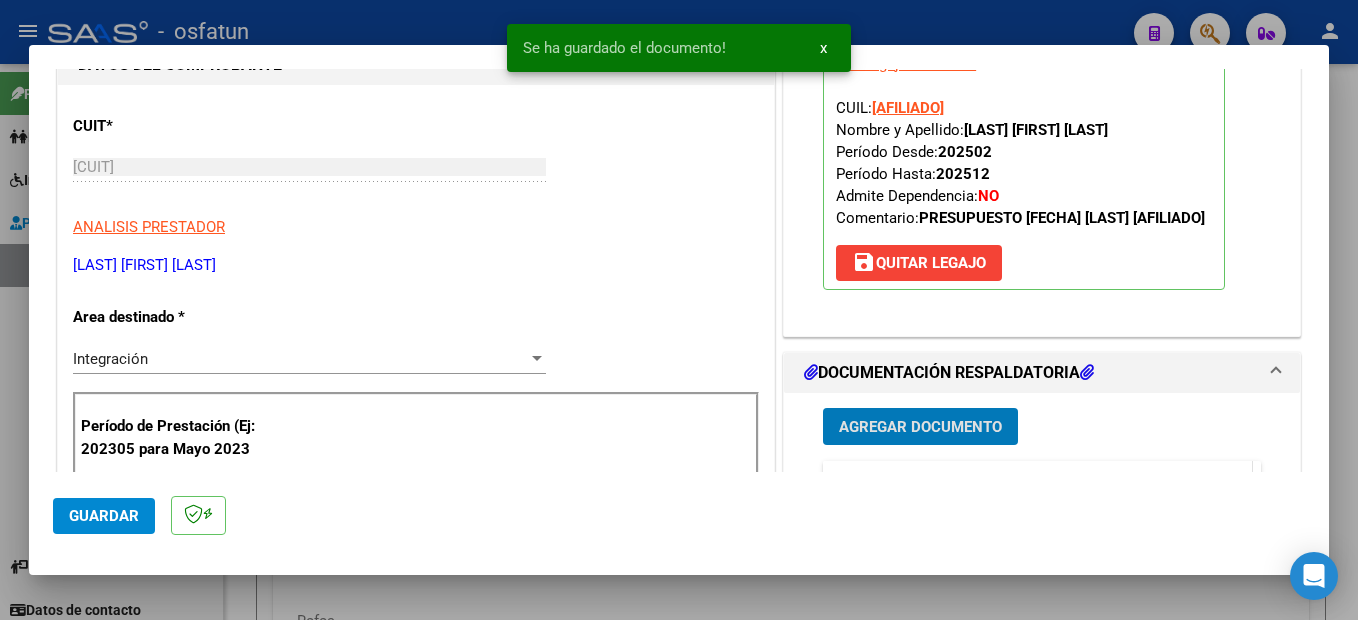 scroll, scrollTop: 300, scrollLeft: 0, axis: vertical 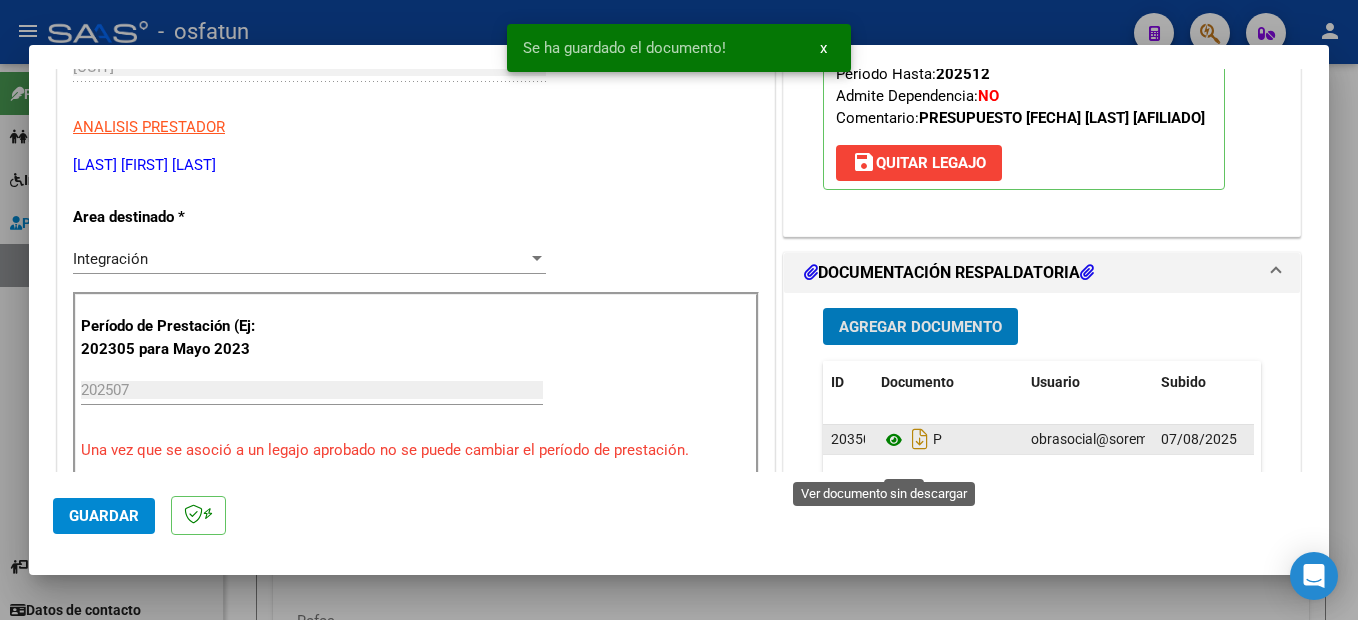 click 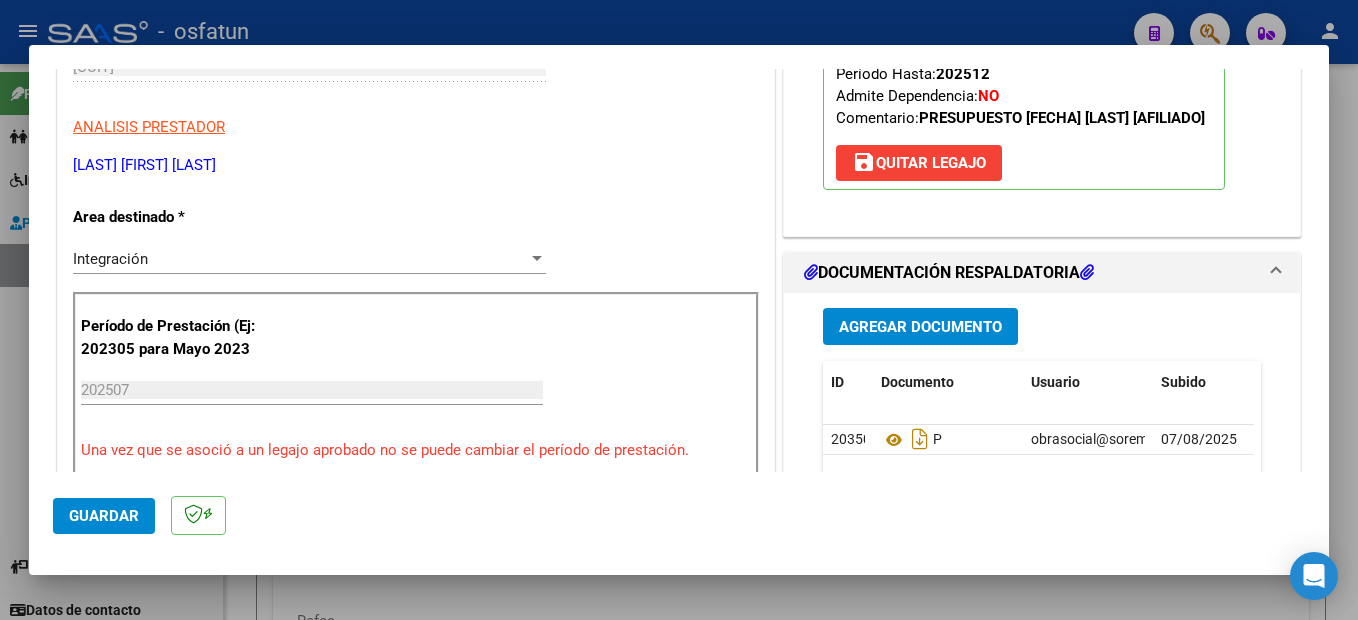 click on "Guardar" 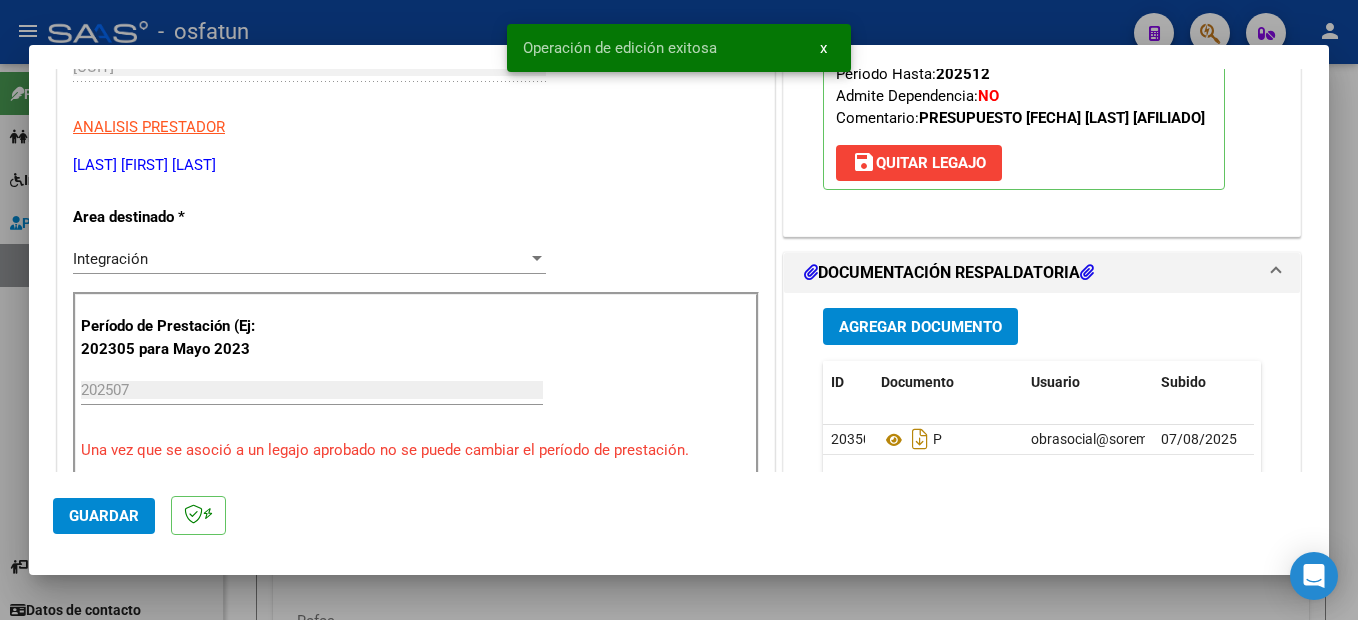 click at bounding box center (679, 310) 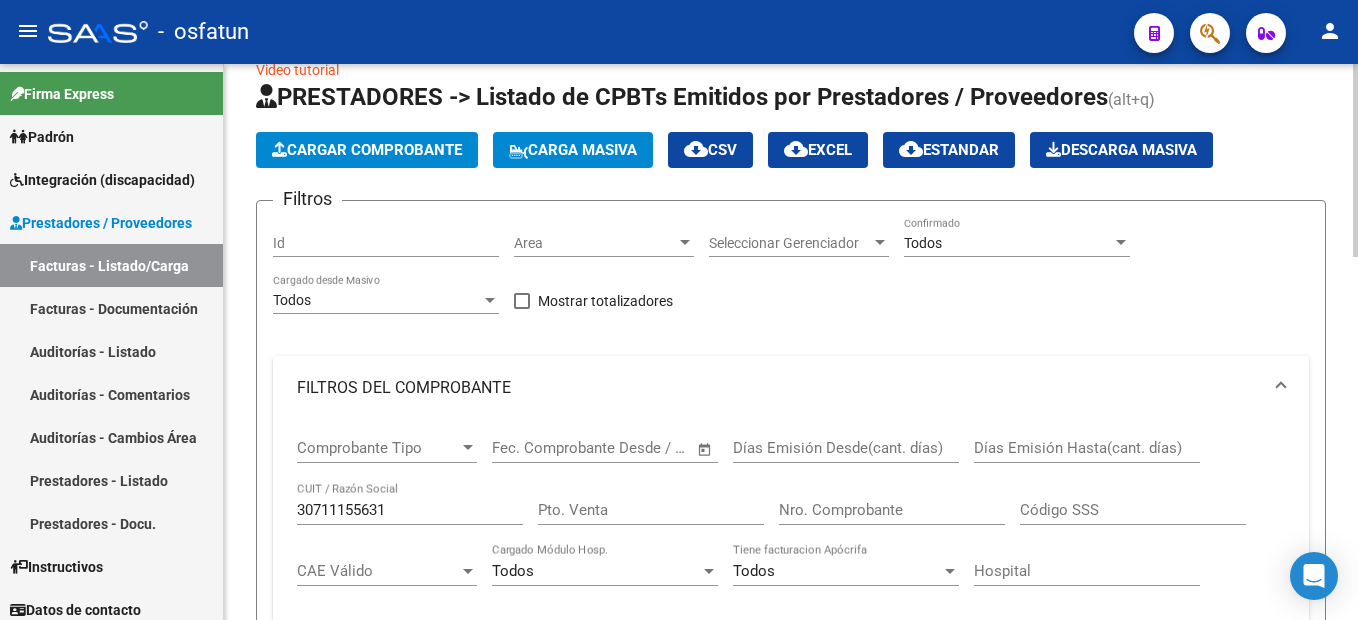 scroll, scrollTop: 0, scrollLeft: 0, axis: both 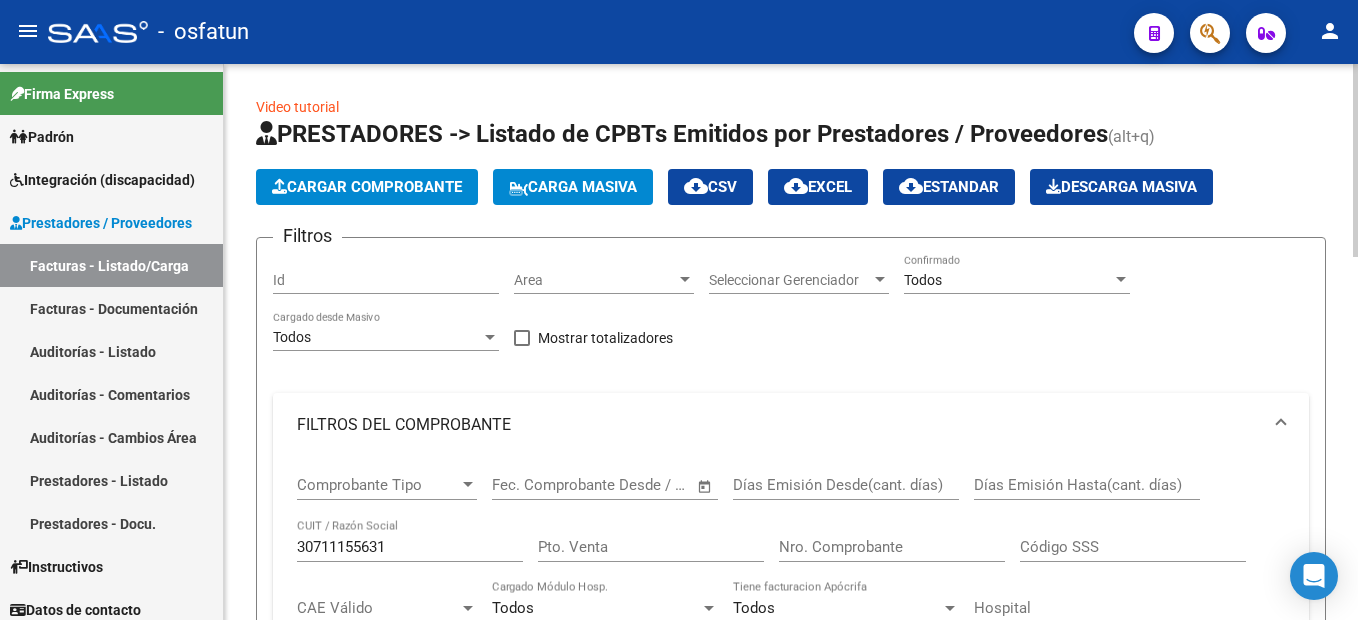 click on "Cargar Comprobante" 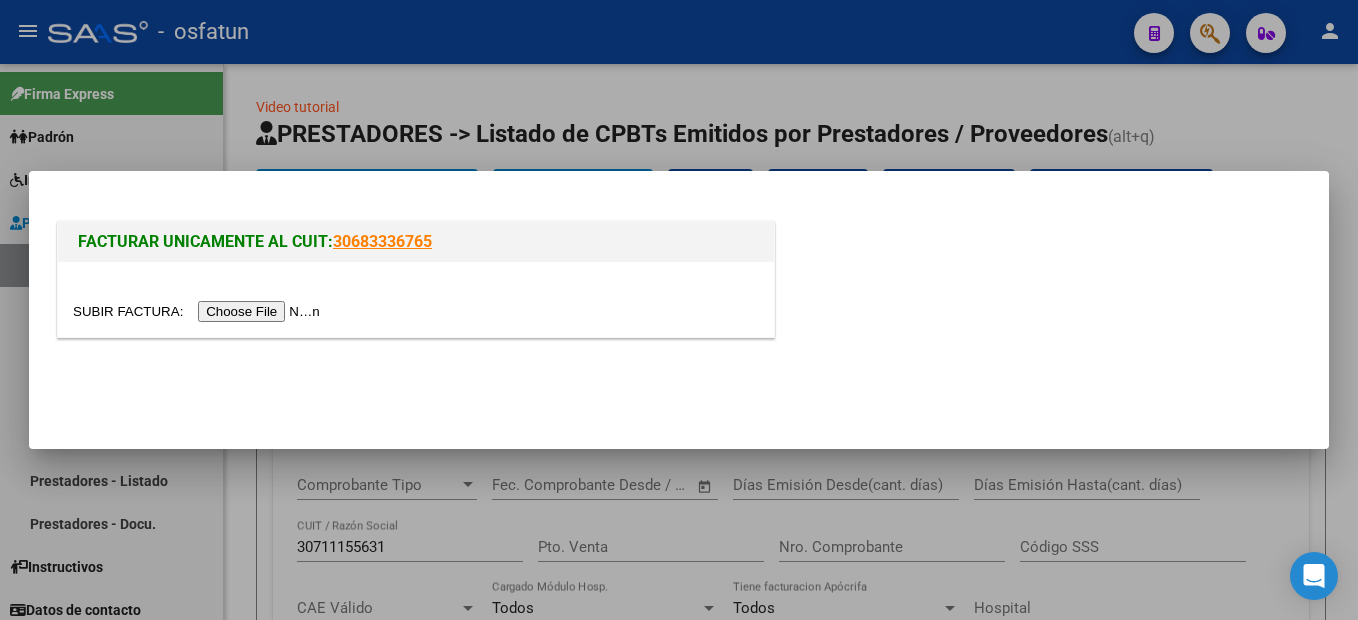 click at bounding box center [199, 311] 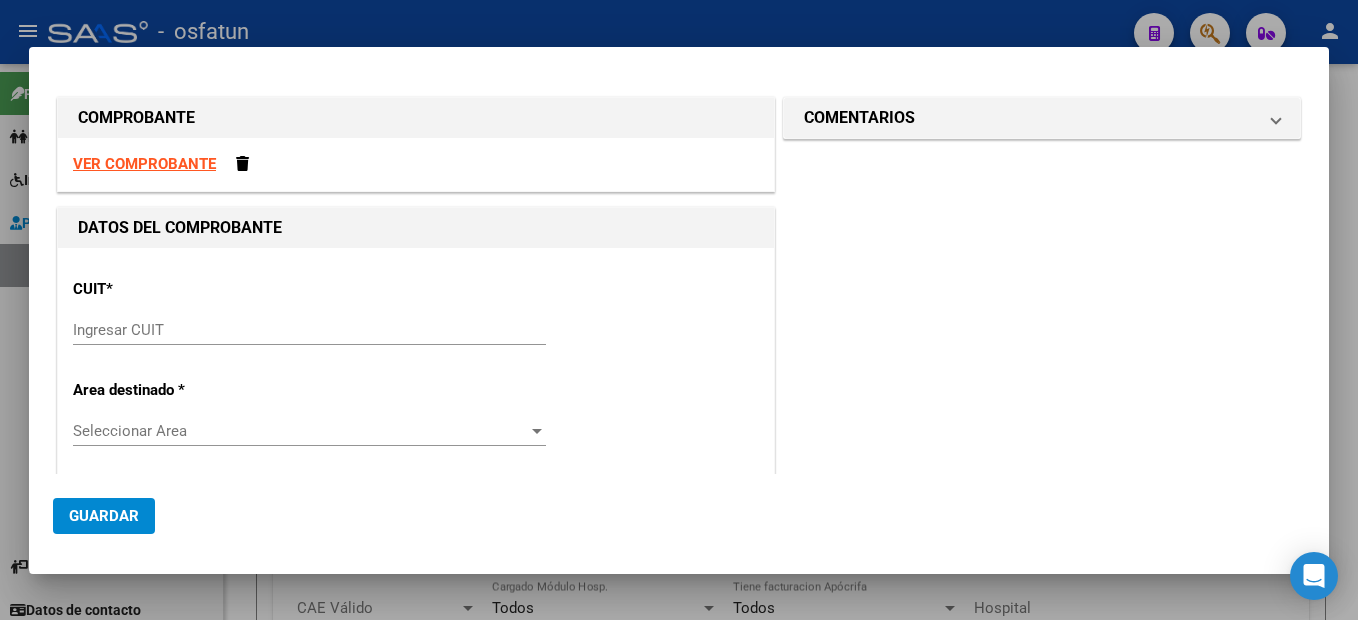 click on "Ingresar CUIT" at bounding box center [309, 330] 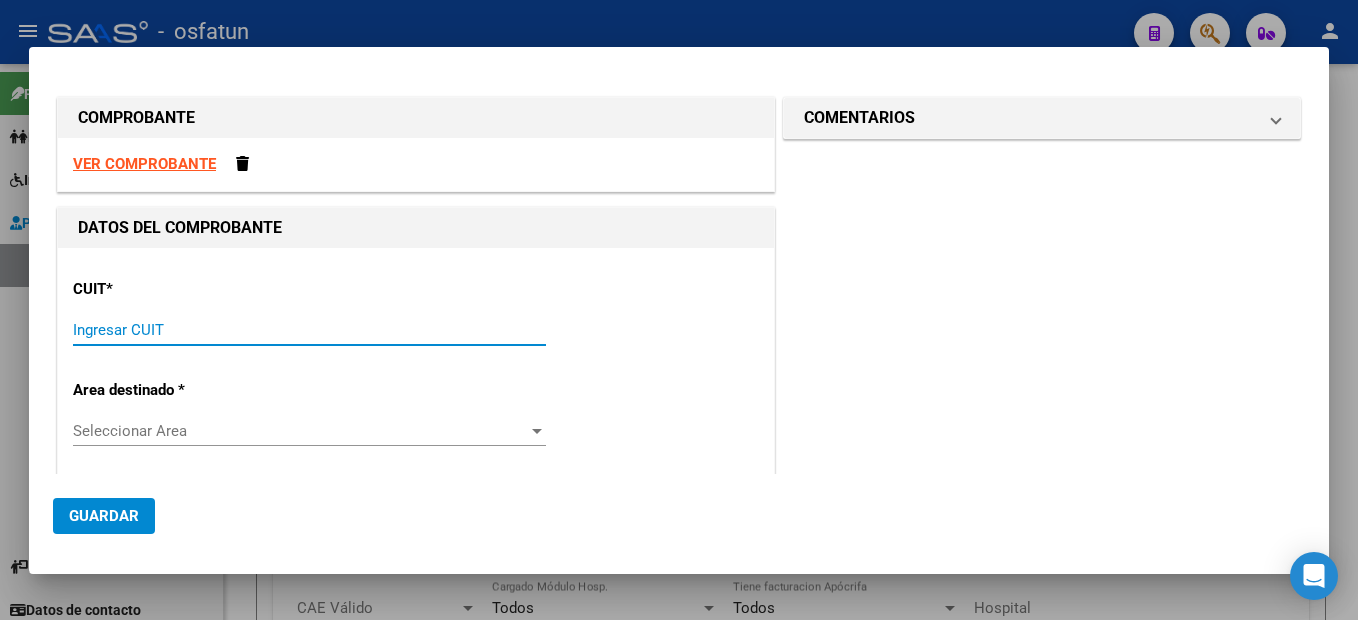 click on "VER COMPROBANTE" at bounding box center [144, 164] 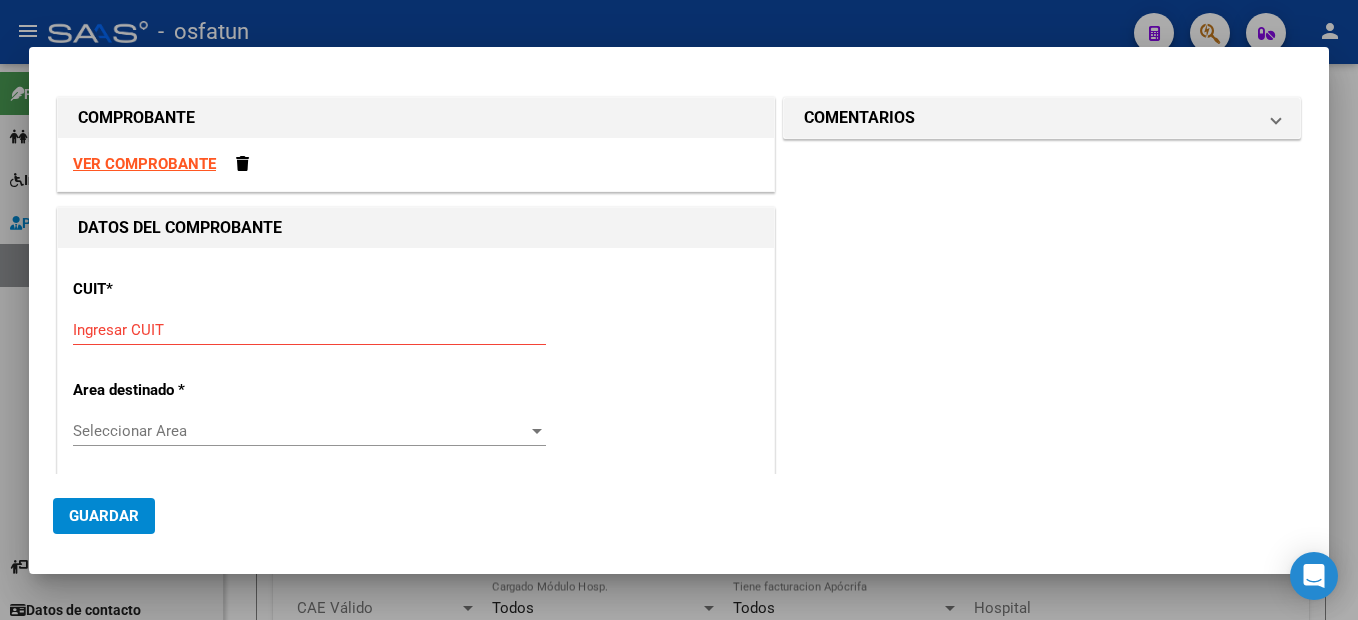 click on "Ingresar CUIT" at bounding box center (309, 330) 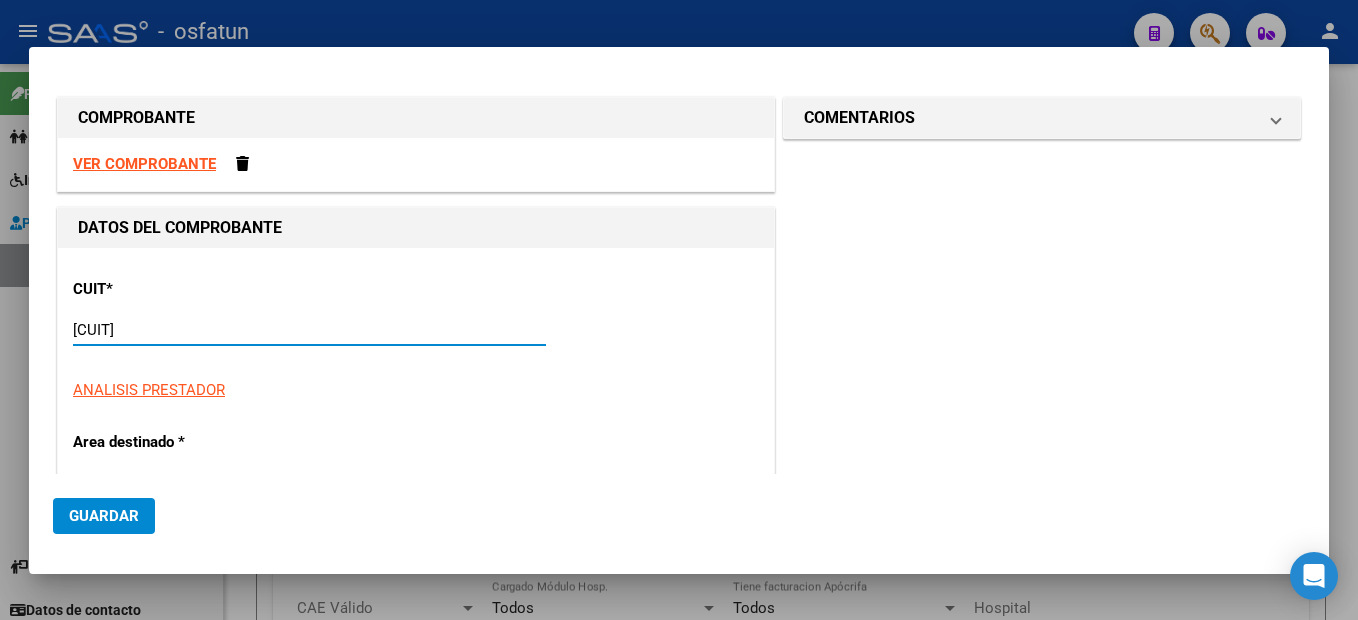 type on "27-25444300-5" 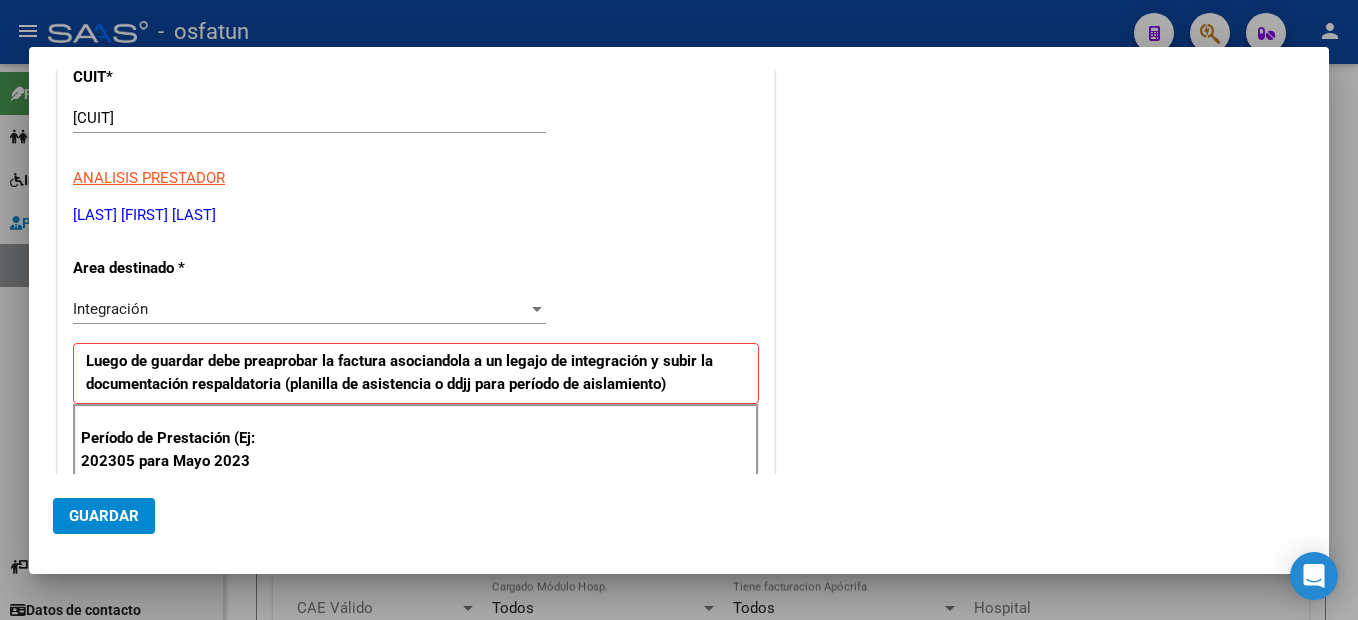 scroll, scrollTop: 442, scrollLeft: 0, axis: vertical 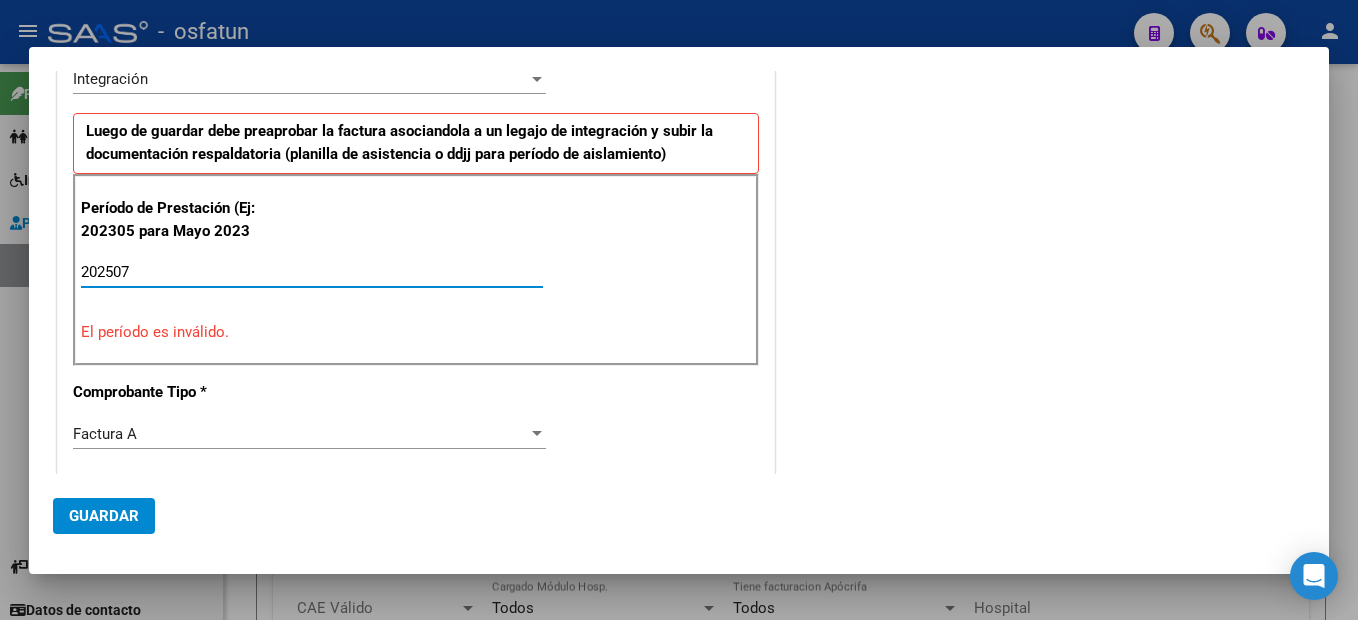 type on "202507" 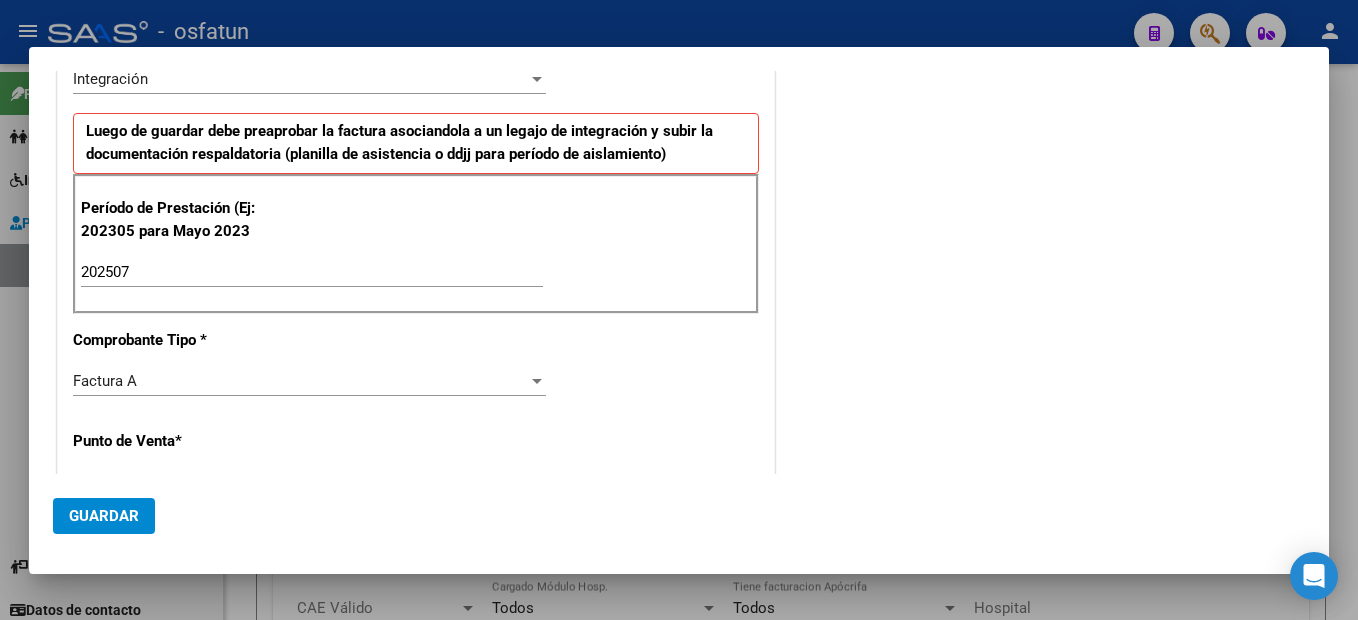 scroll, scrollTop: 653, scrollLeft: 0, axis: vertical 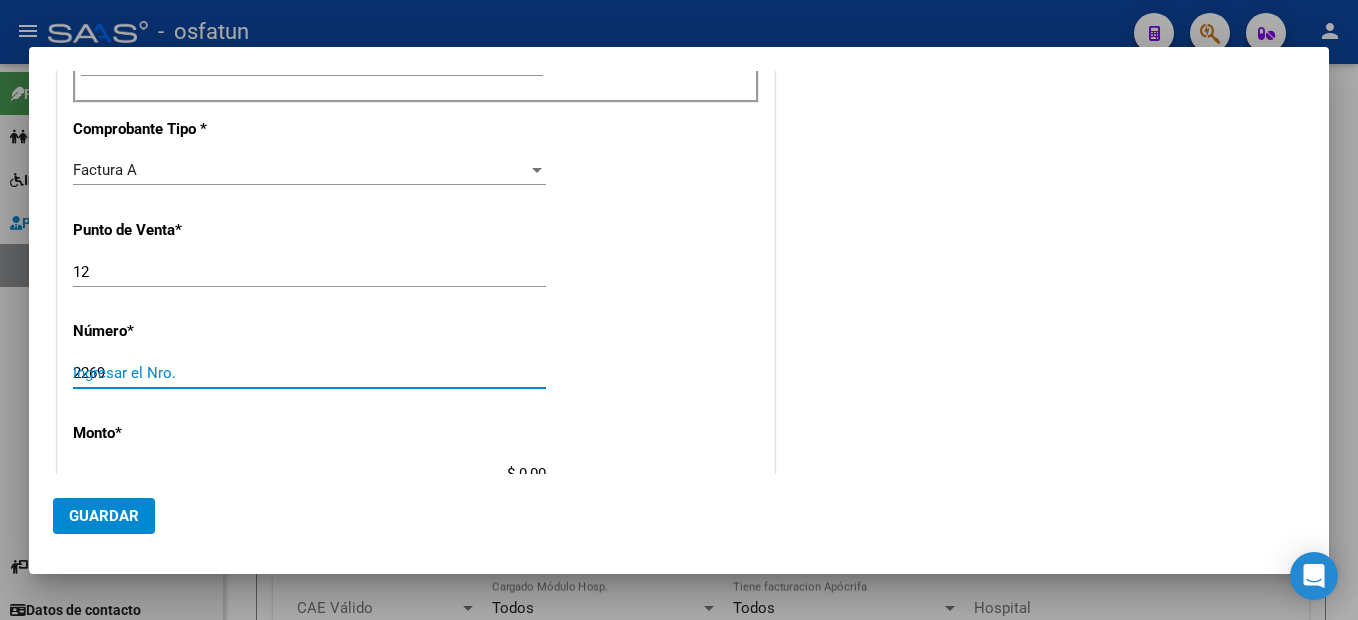 type on "2269" 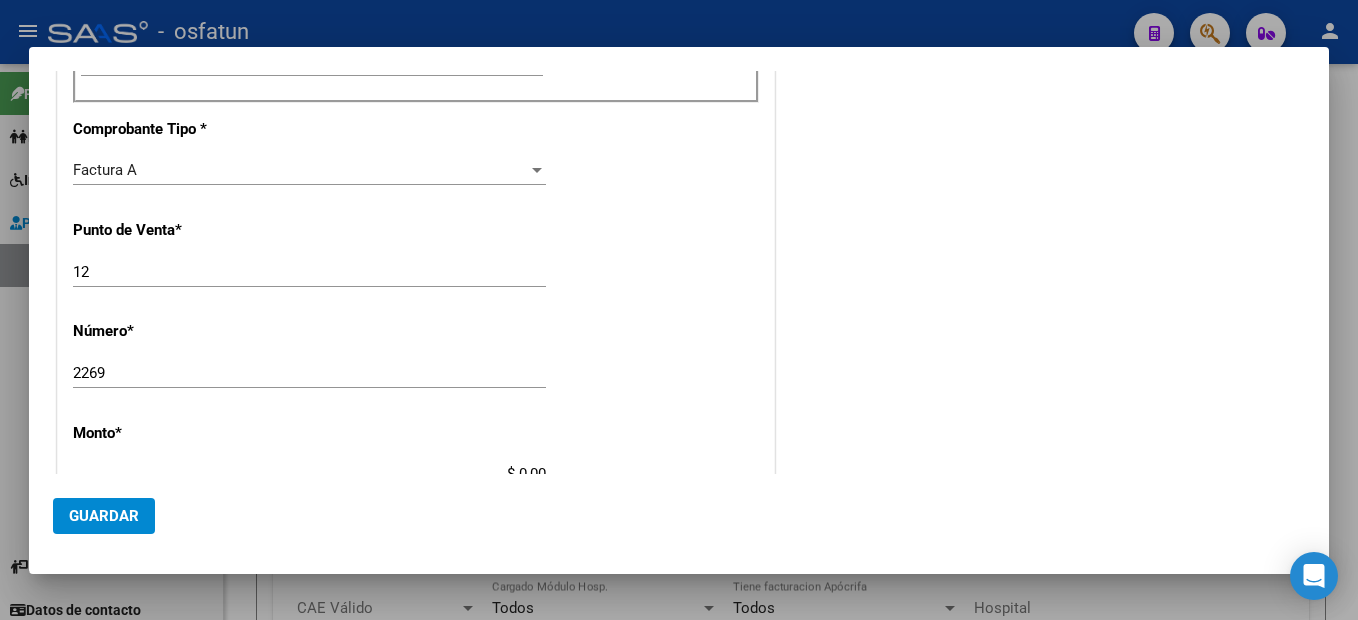 scroll, scrollTop: 663, scrollLeft: 0, axis: vertical 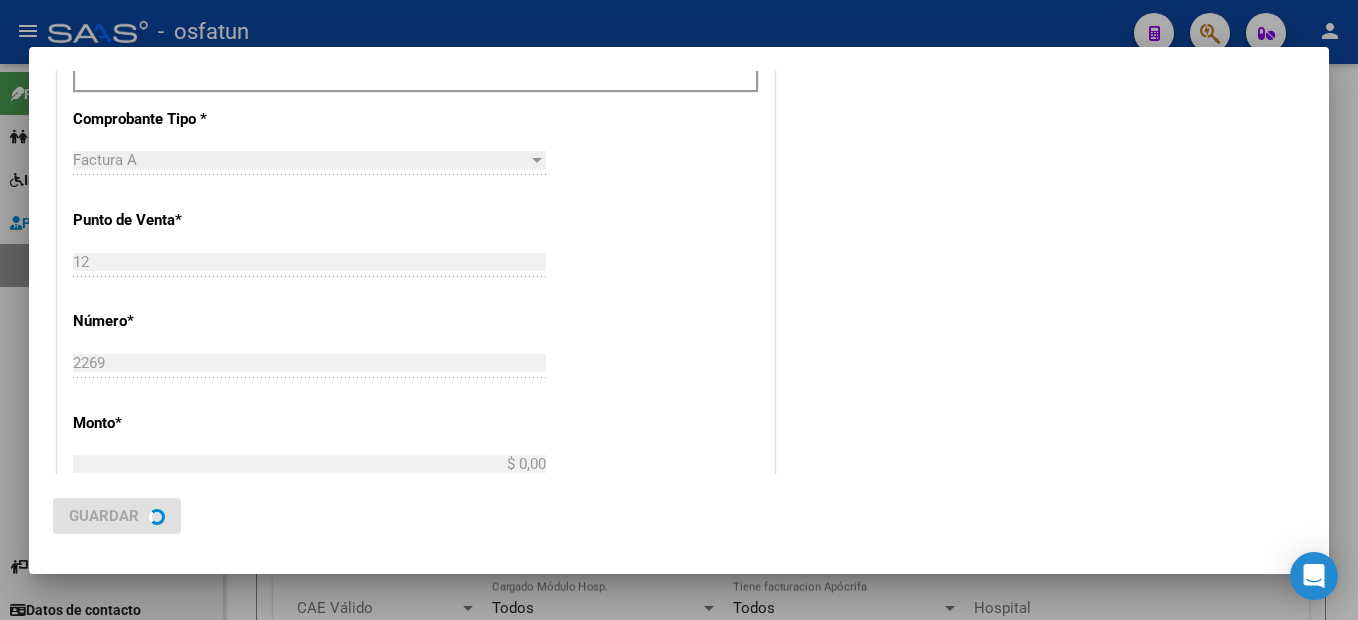type on "$ 475.830,36" 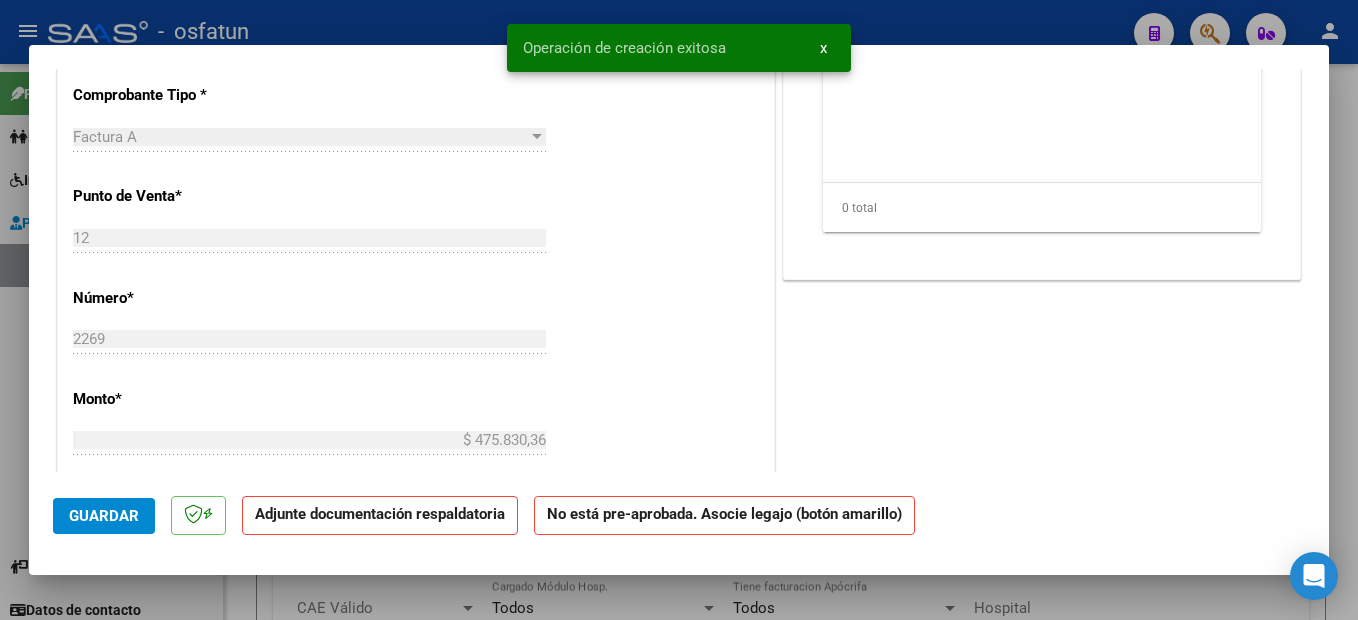 scroll, scrollTop: 0, scrollLeft: 0, axis: both 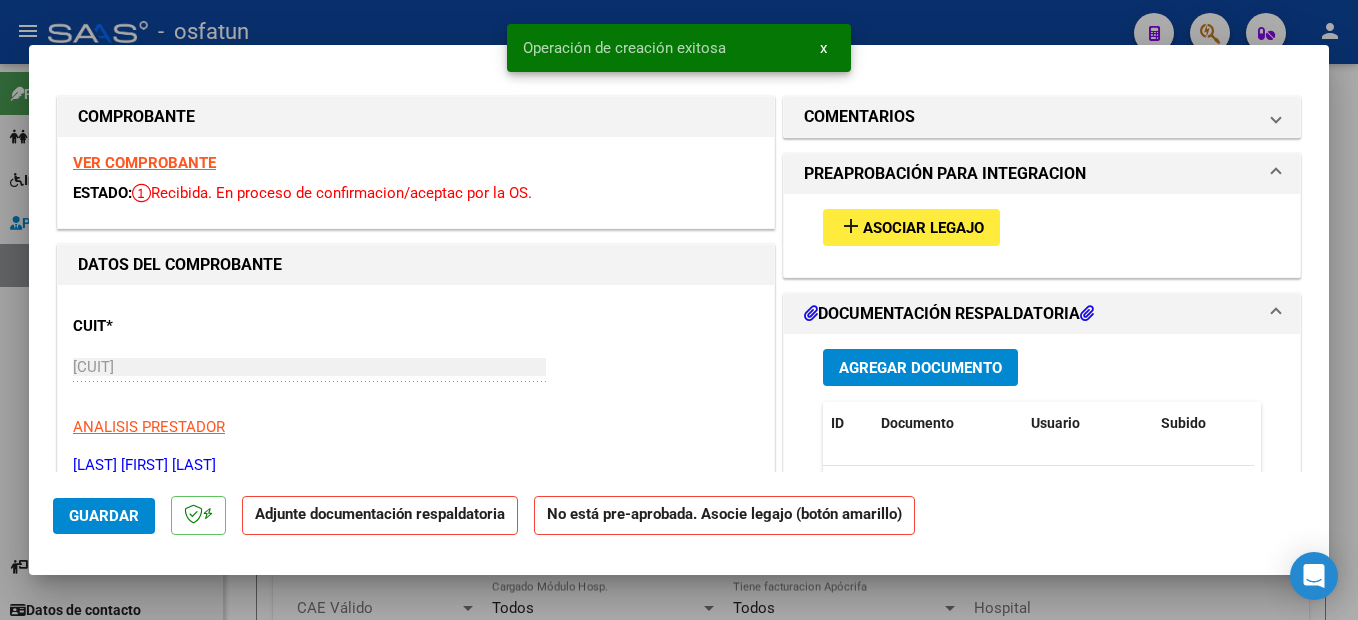 click on "Asociar Legajo" at bounding box center [923, 228] 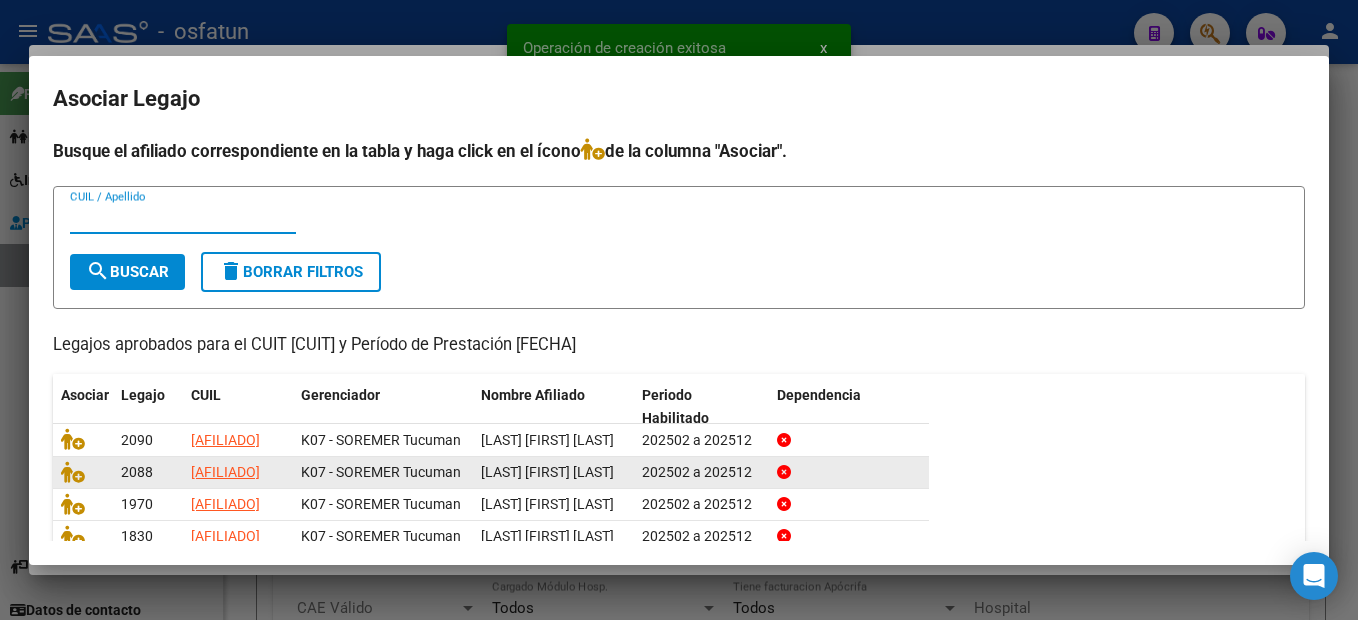 scroll, scrollTop: 100, scrollLeft: 0, axis: vertical 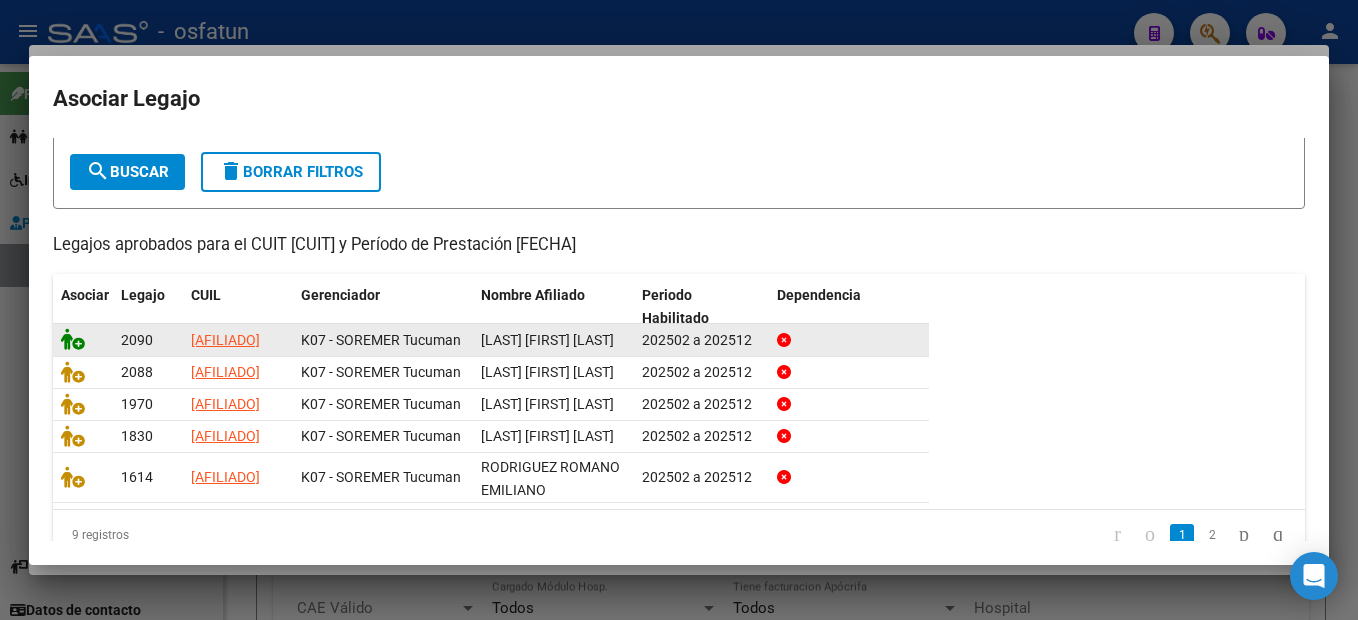 click 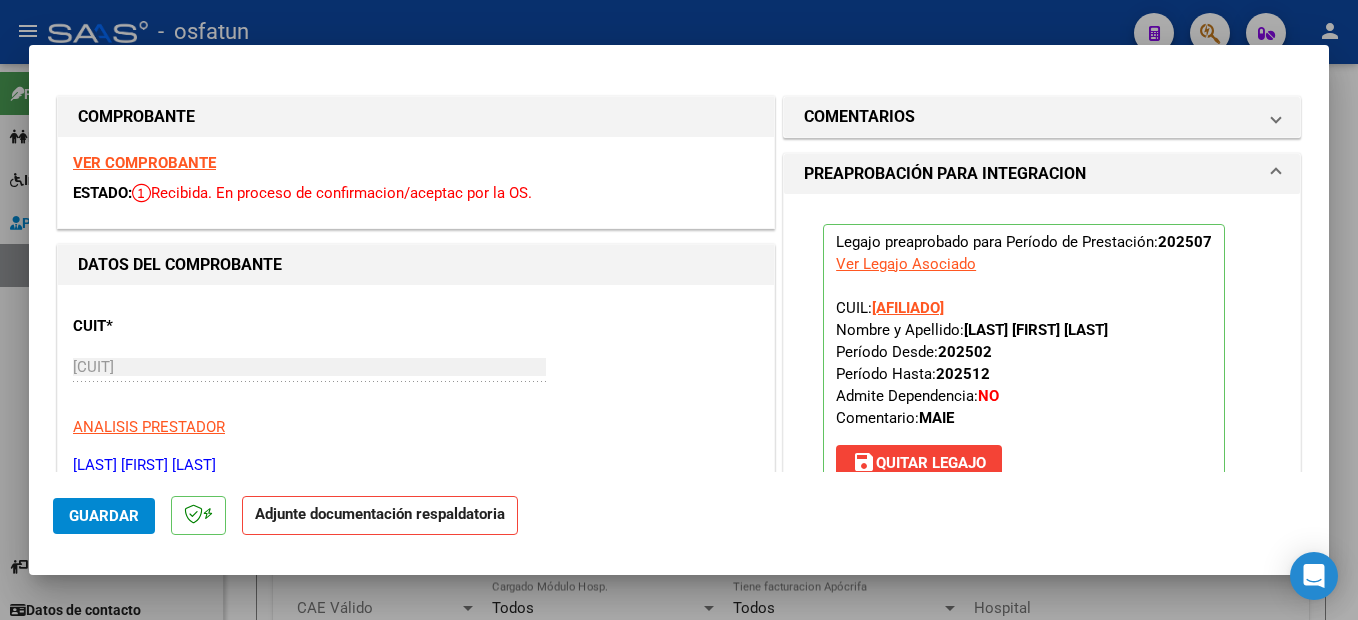 scroll, scrollTop: 300, scrollLeft: 0, axis: vertical 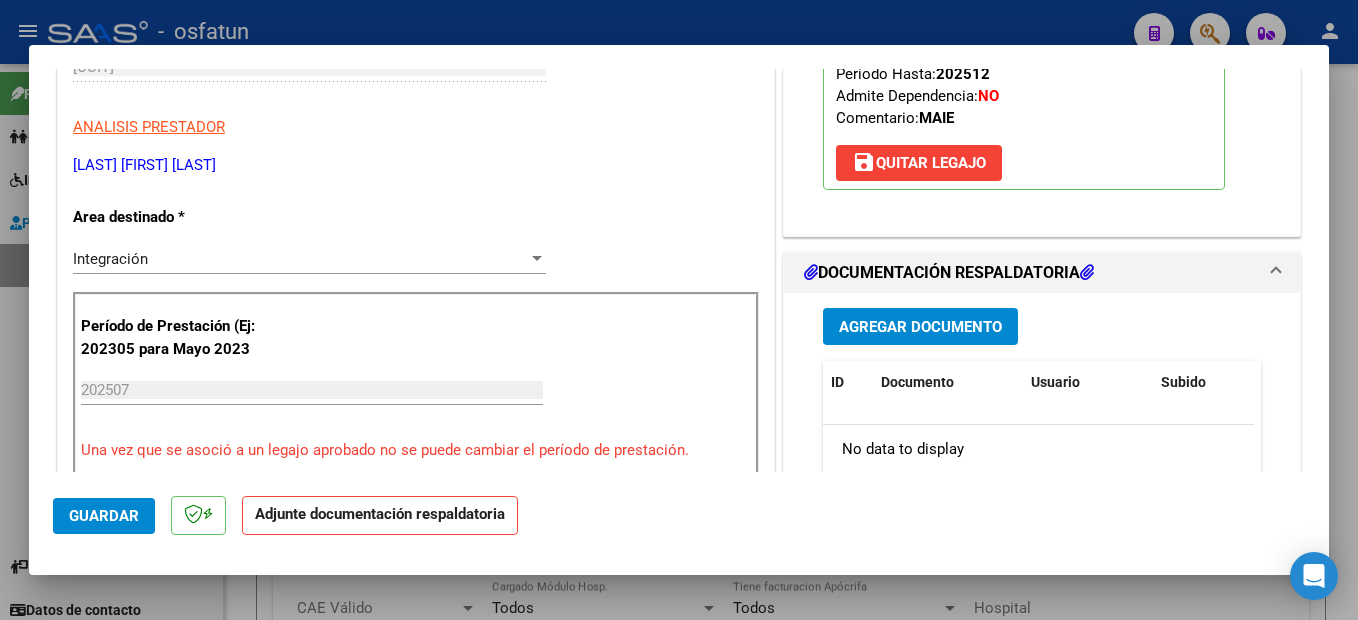 click on "Agregar Documento" at bounding box center [920, 326] 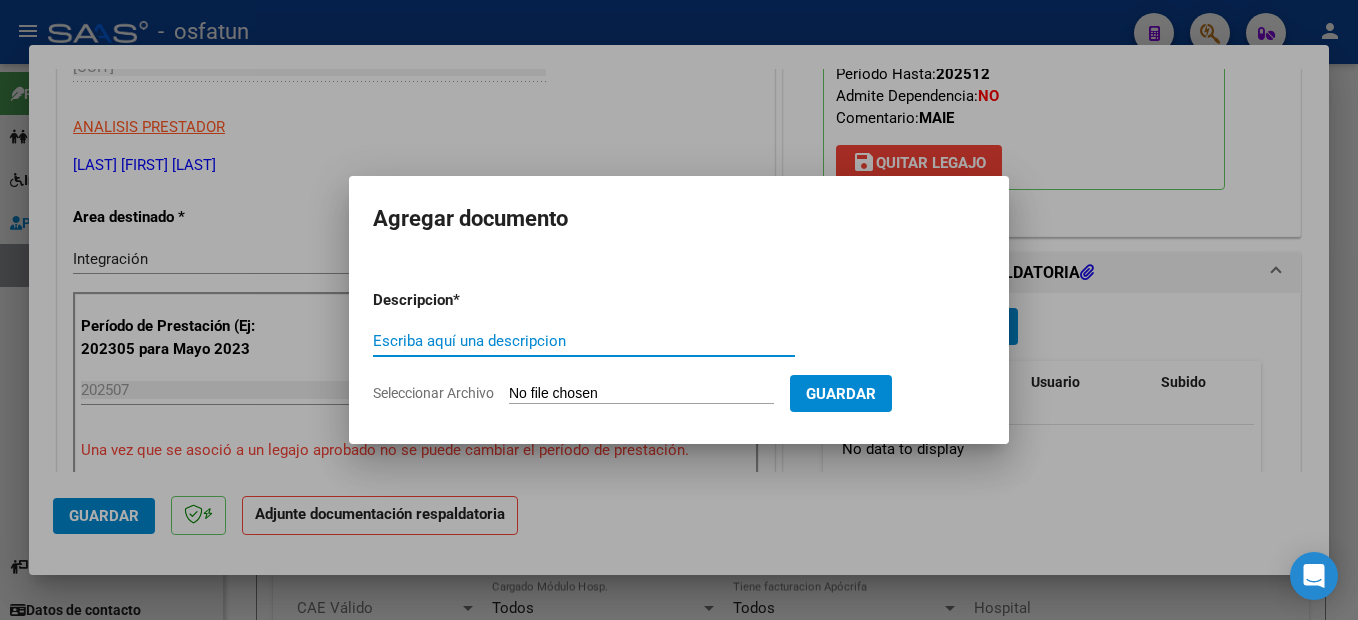 click on "Escriba aquí una descripcion" at bounding box center (584, 341) 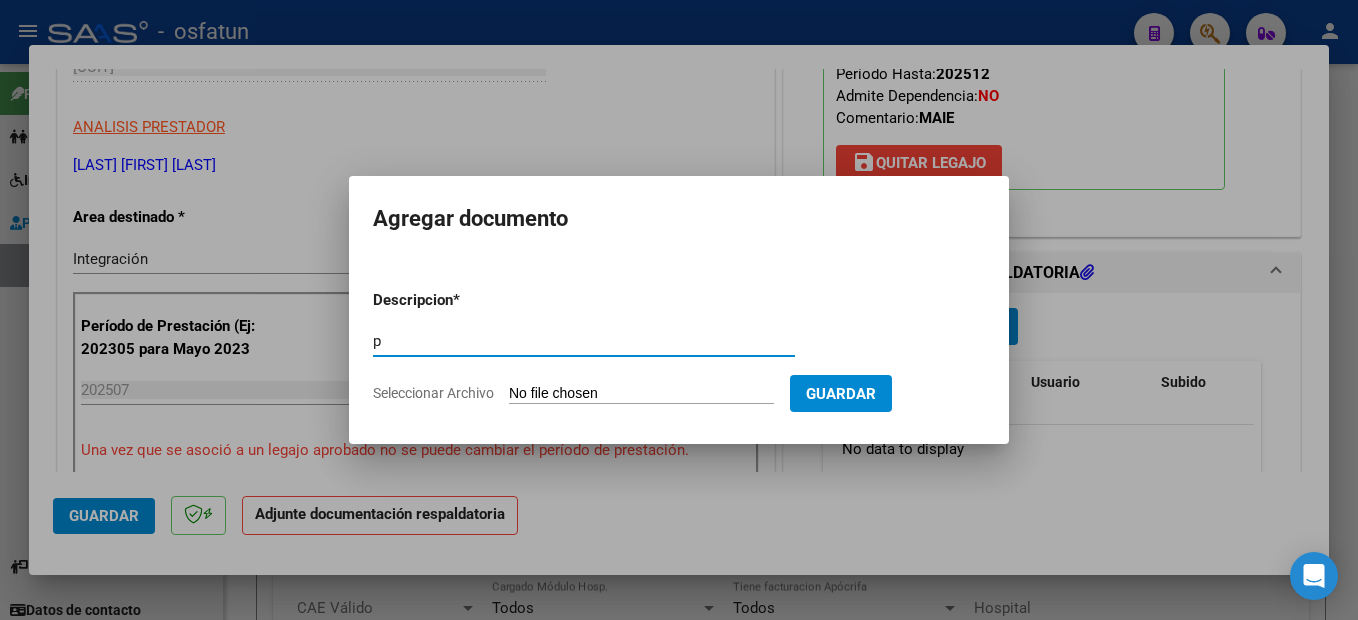 type on "p" 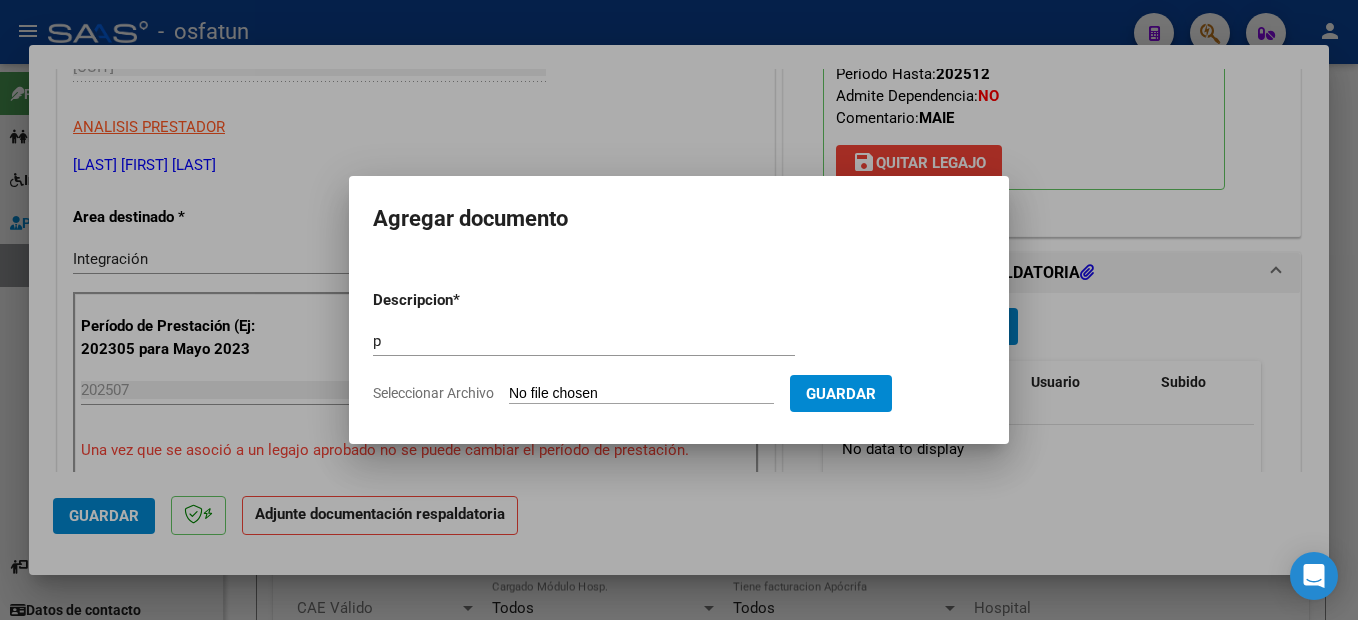 type on "C:\fakepath\250807112130.pdf" 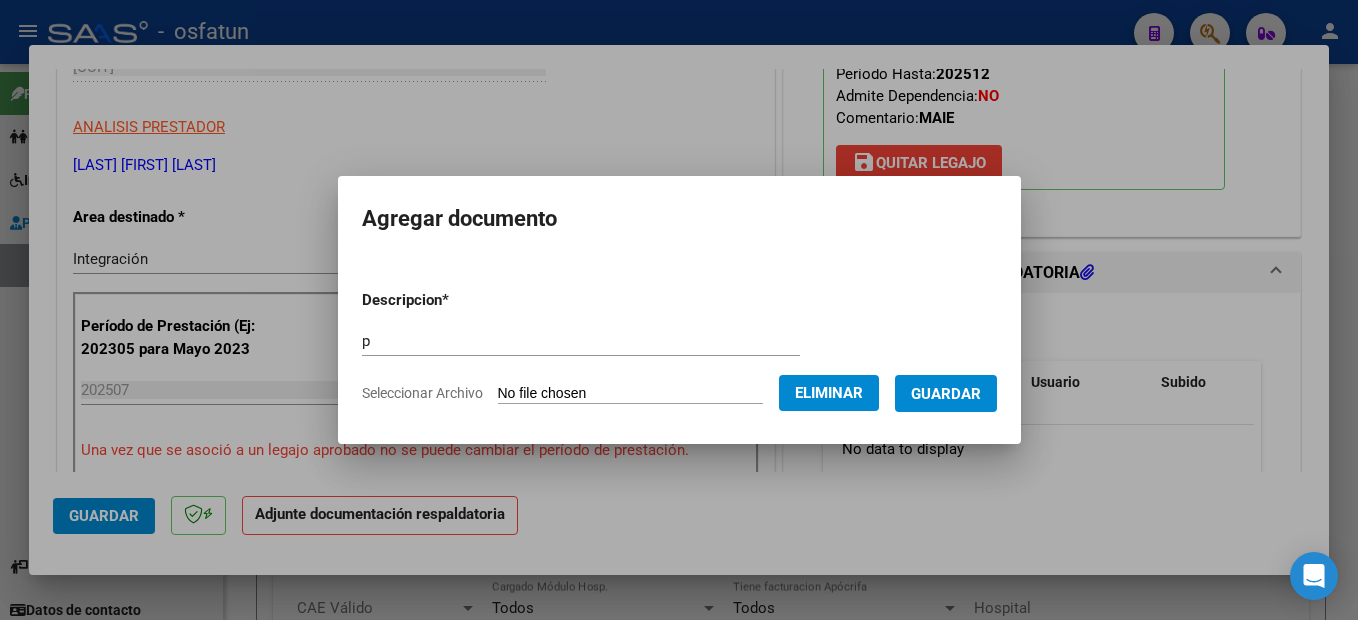 click on "Guardar" at bounding box center [946, 393] 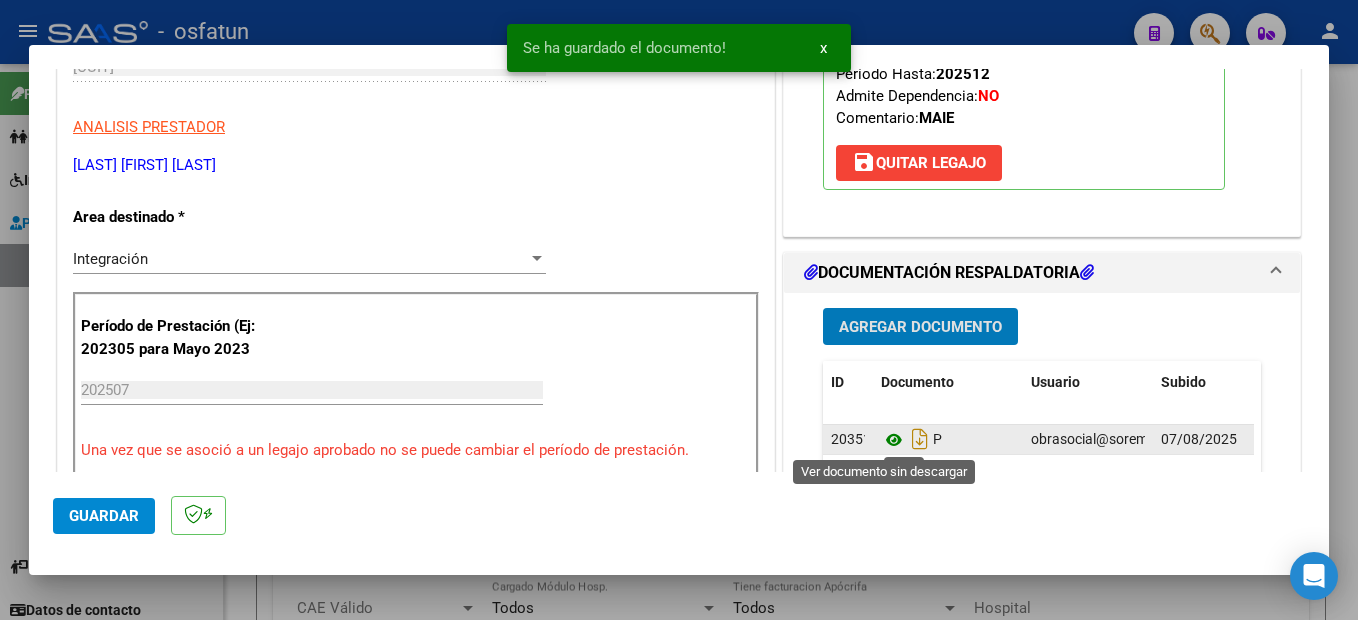 click 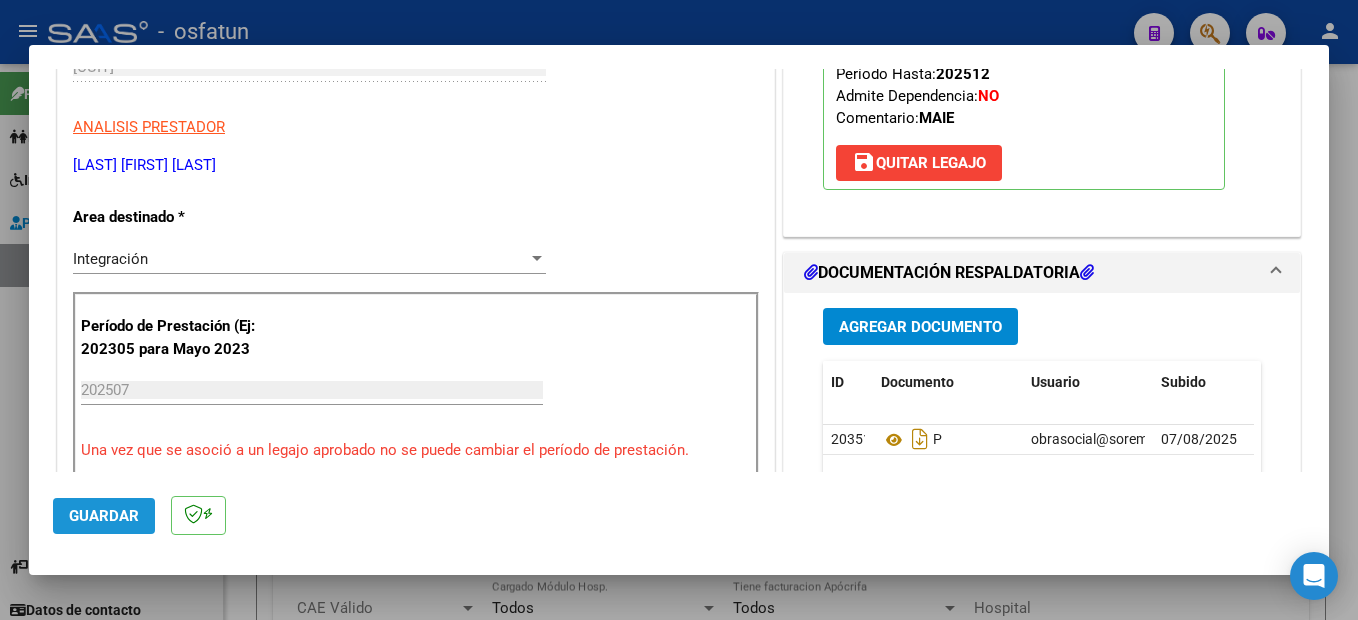 click on "Guardar" 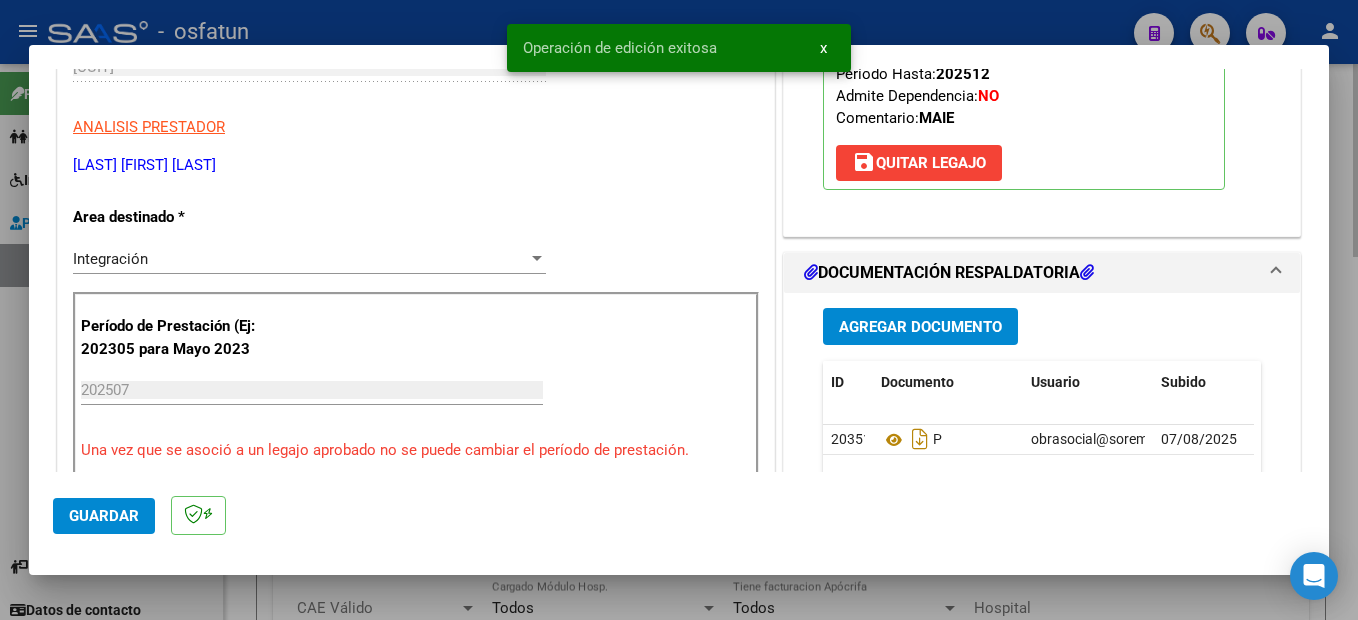 drag, startPoint x: 1353, startPoint y: 553, endPoint x: 1357, endPoint y: 497, distance: 56.142673 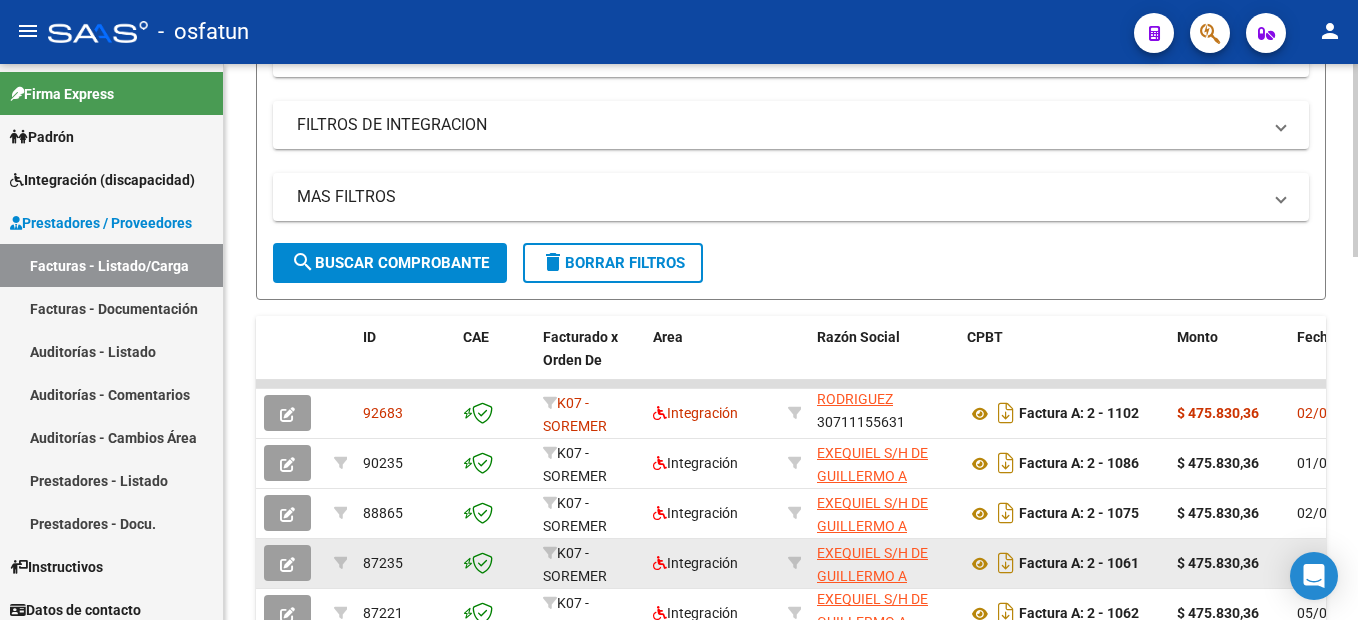 scroll, scrollTop: 1000, scrollLeft: 0, axis: vertical 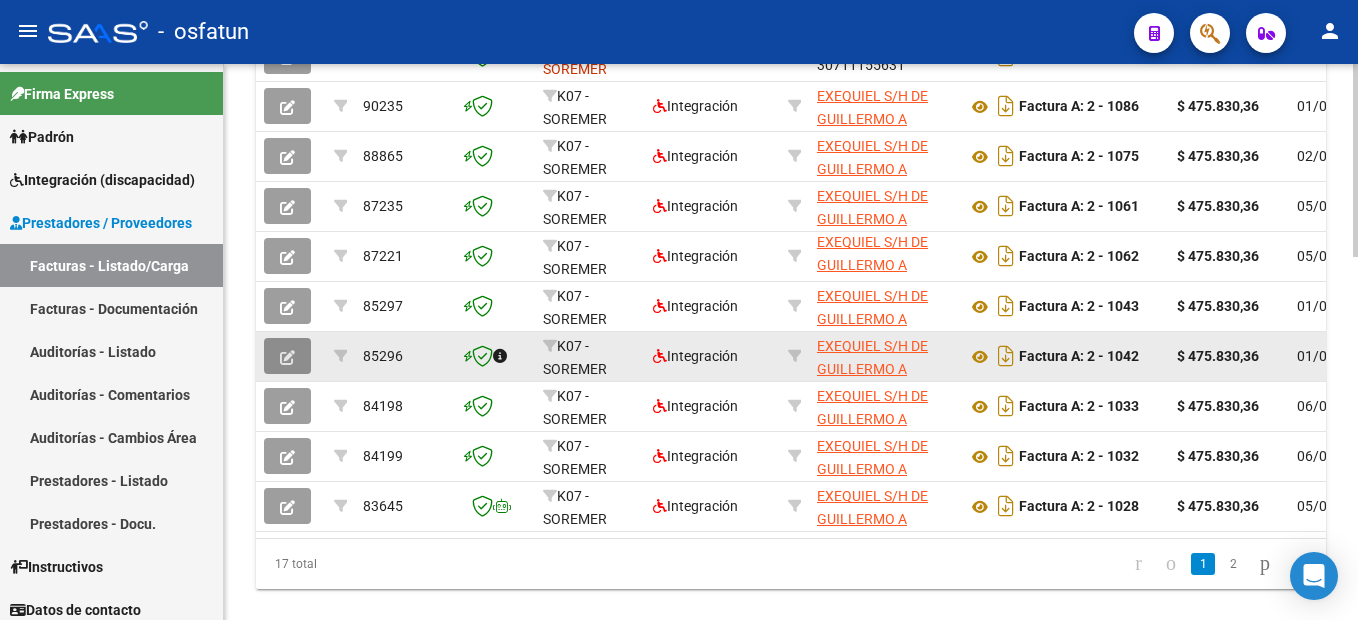 click 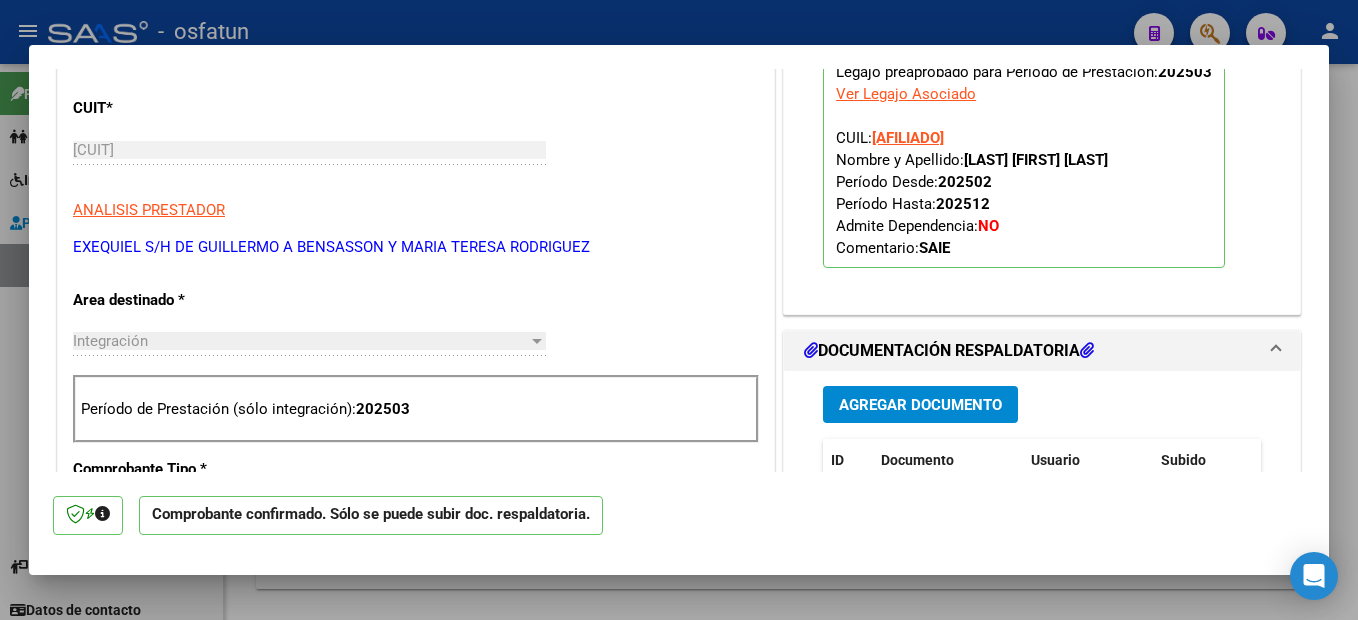 scroll, scrollTop: 300, scrollLeft: 0, axis: vertical 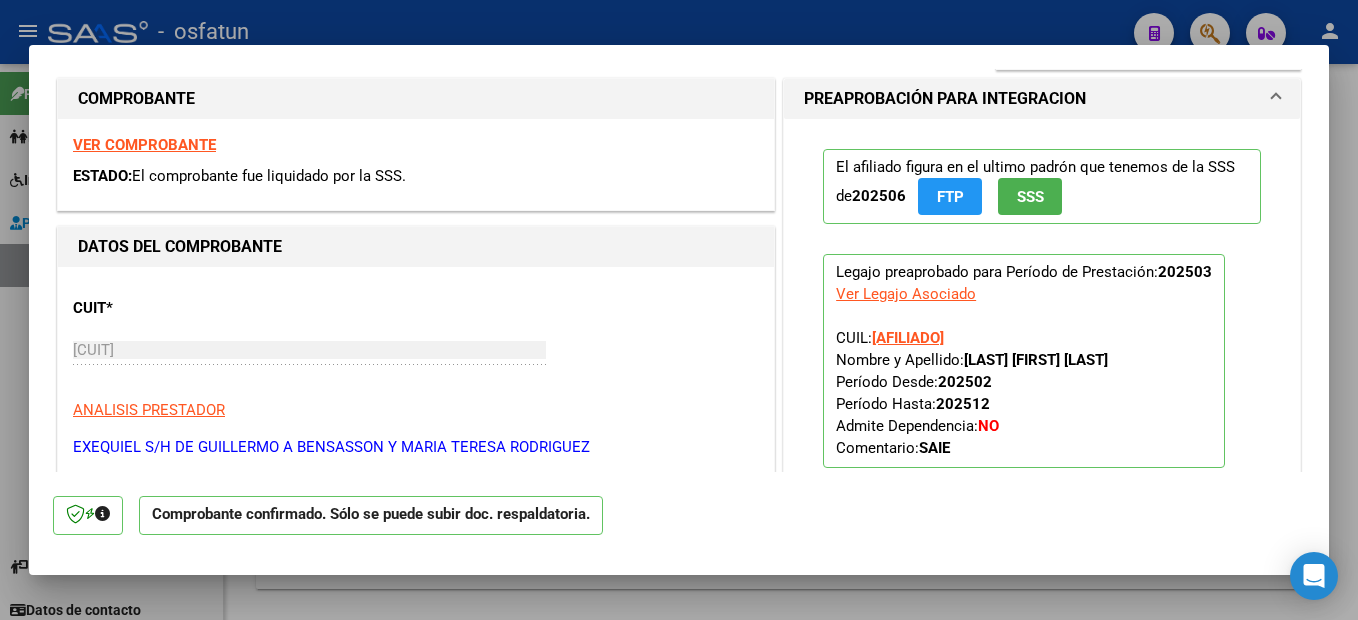click on "VER COMPROBANTE" at bounding box center [144, 145] 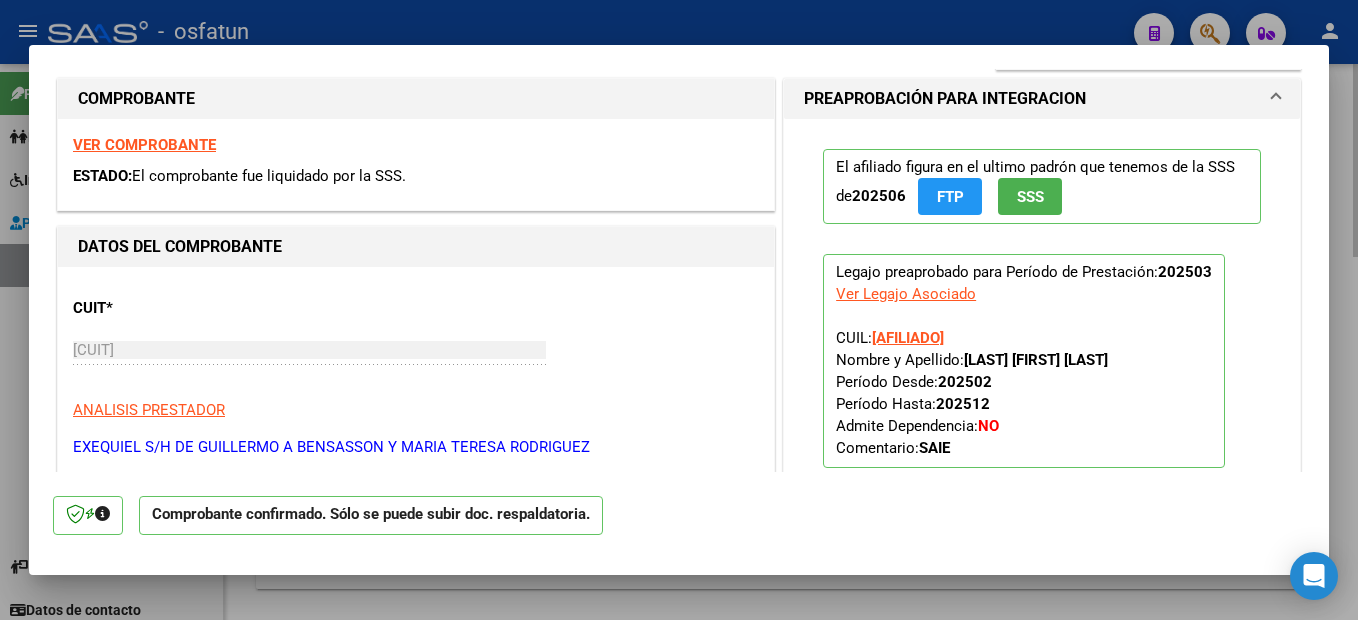 drag, startPoint x: 1344, startPoint y: 293, endPoint x: 1010, endPoint y: 593, distance: 448.9499 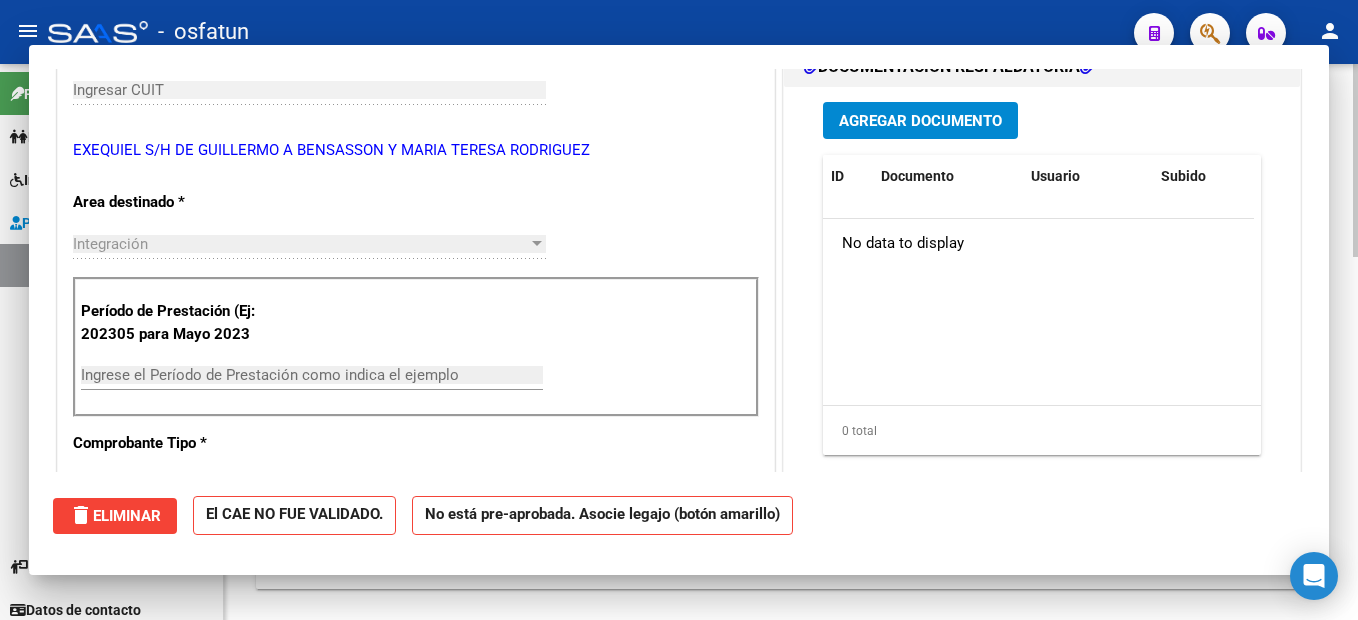 drag, startPoint x: 591, startPoint y: 619, endPoint x: 583, endPoint y: 604, distance: 17 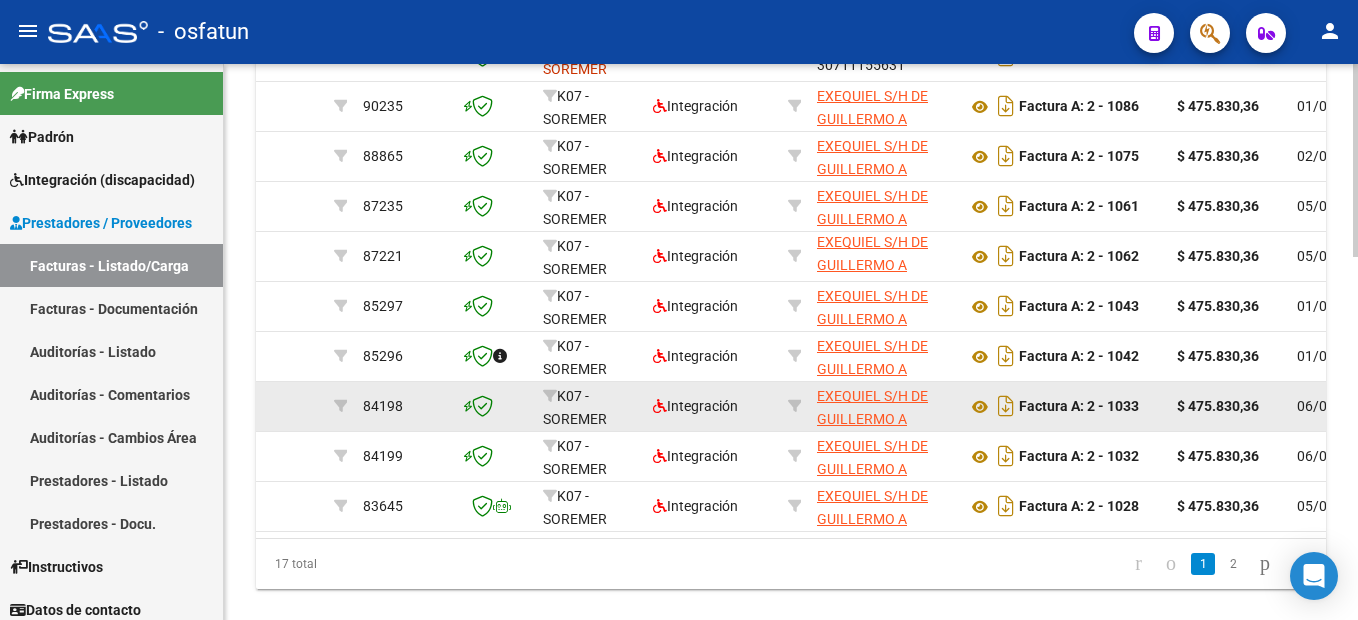 scroll, scrollTop: 1000, scrollLeft: 0, axis: vertical 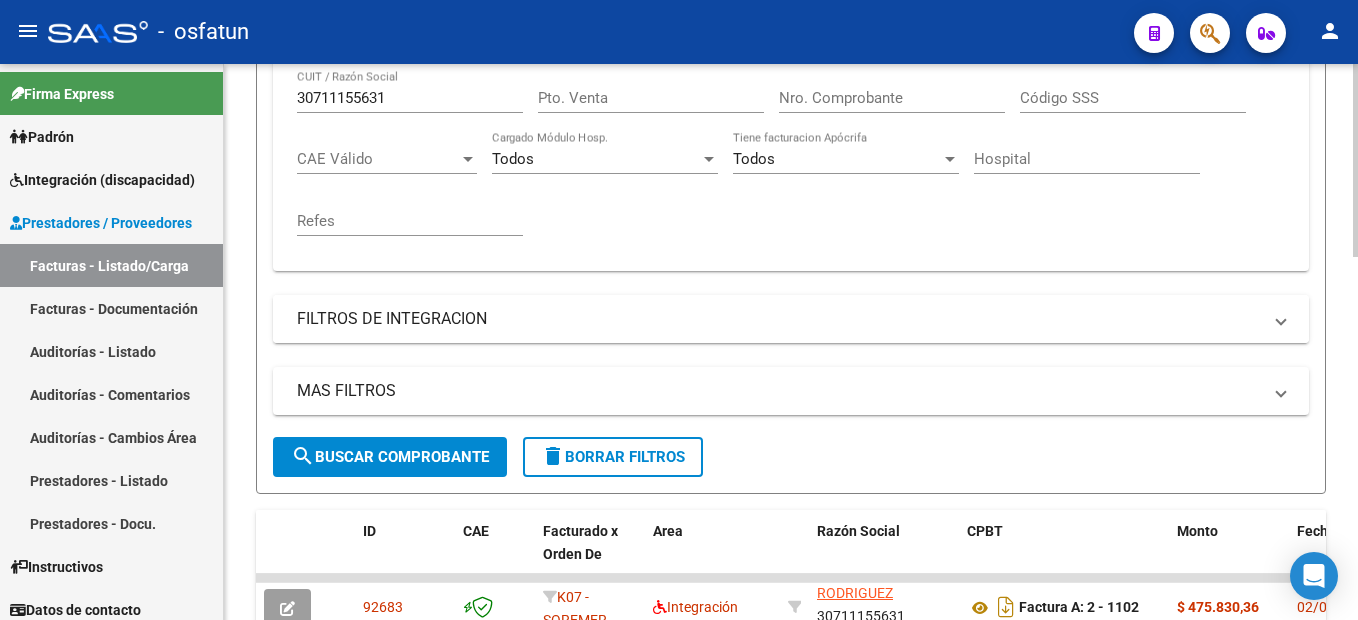 click on "FILTROS DE INTEGRACION" at bounding box center [779, 319] 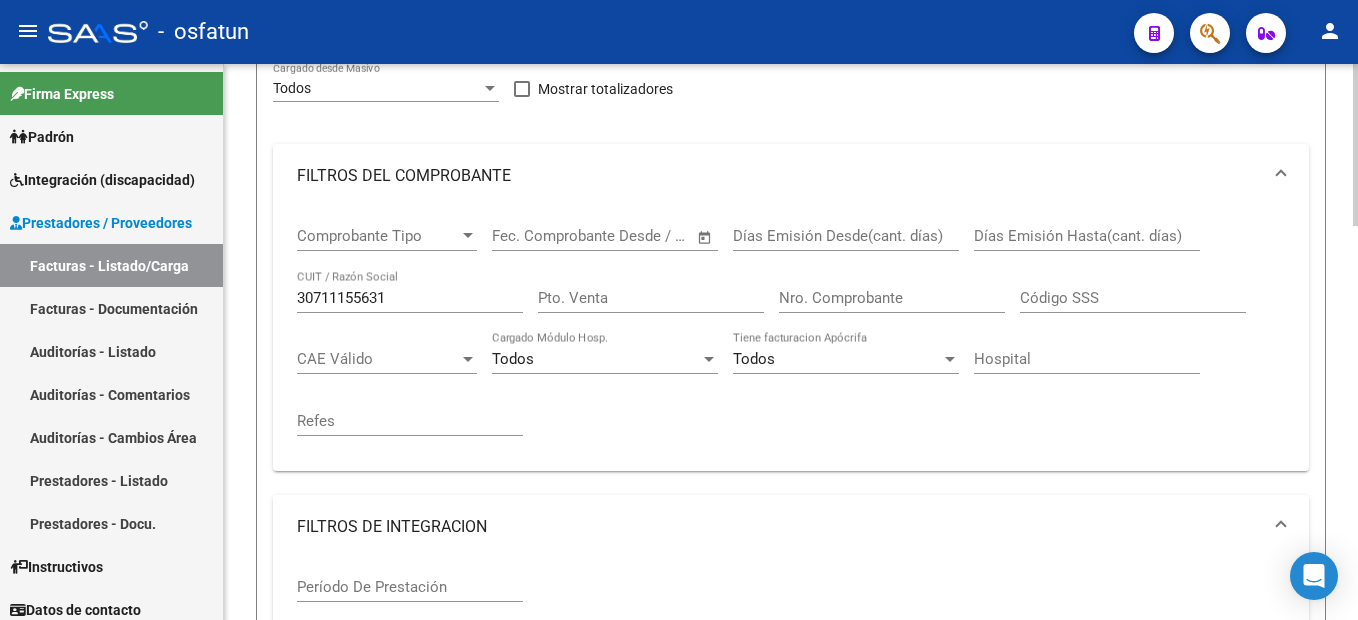 scroll, scrollTop: 49, scrollLeft: 0, axis: vertical 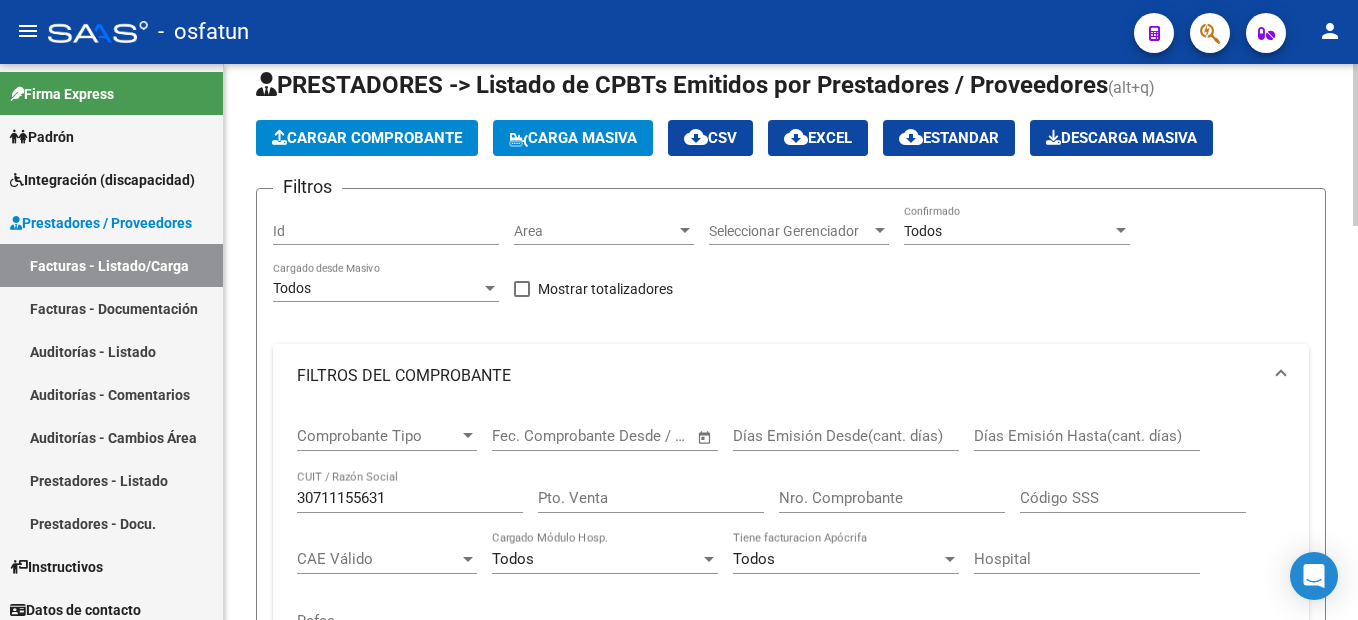click on "Id" at bounding box center [386, 231] 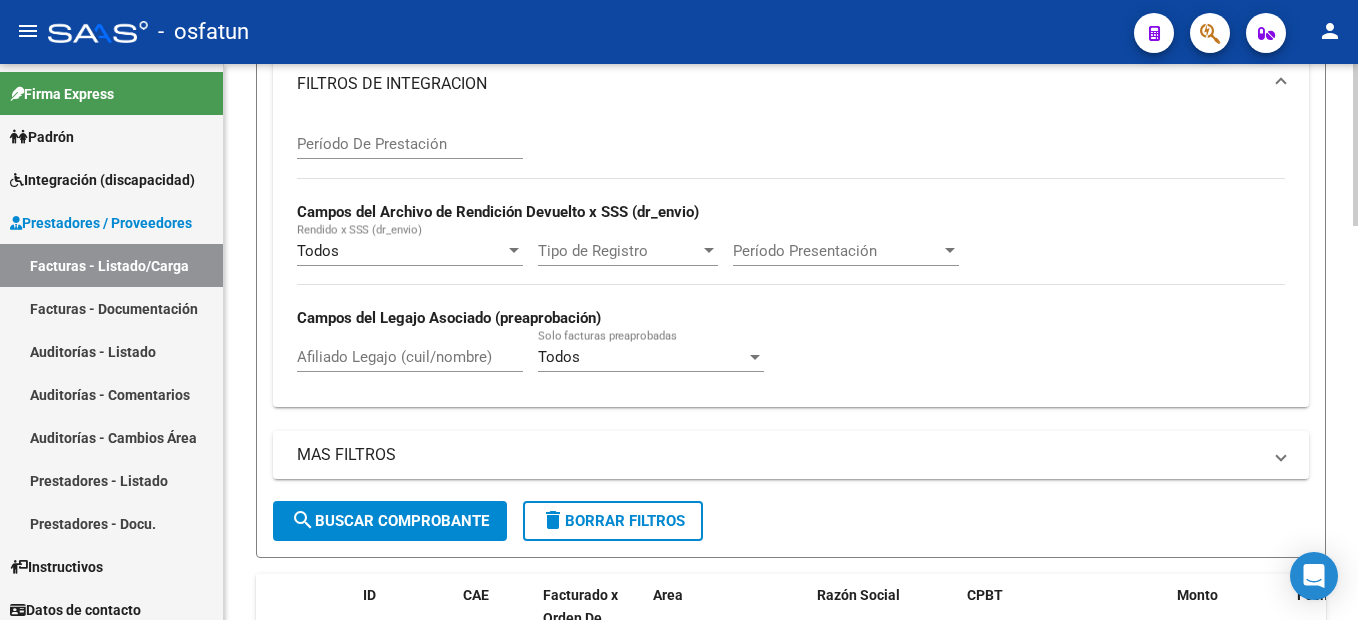 scroll, scrollTop: 949, scrollLeft: 0, axis: vertical 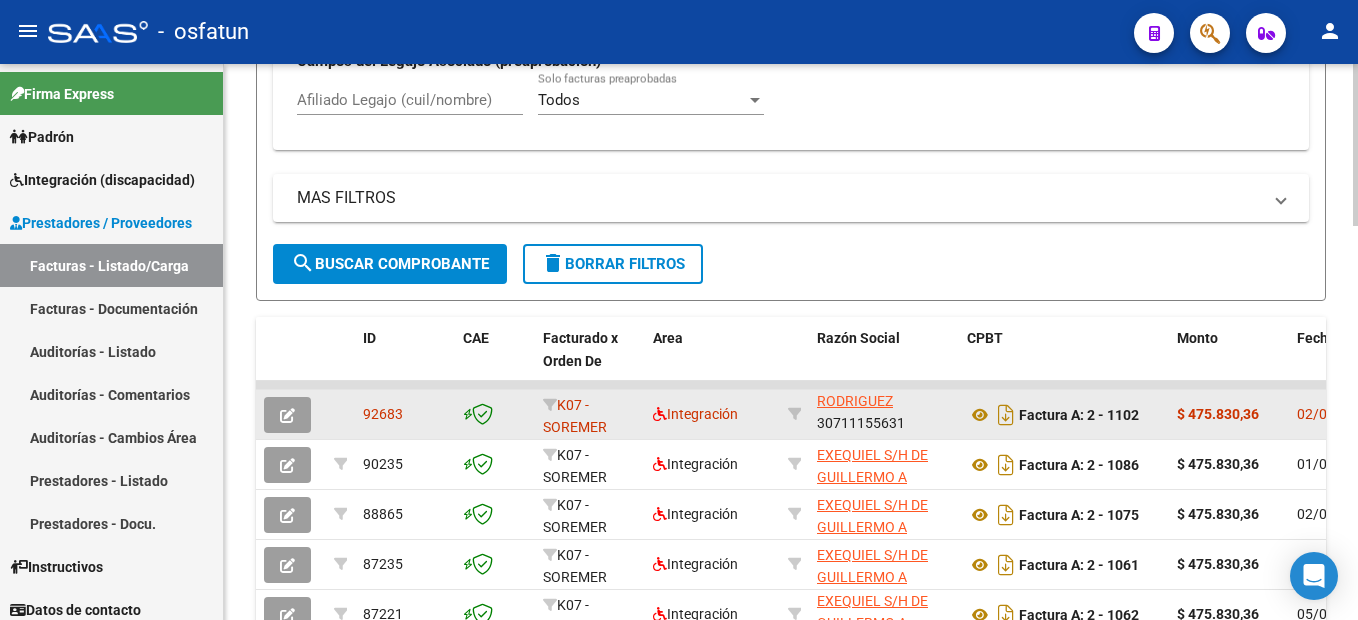 click 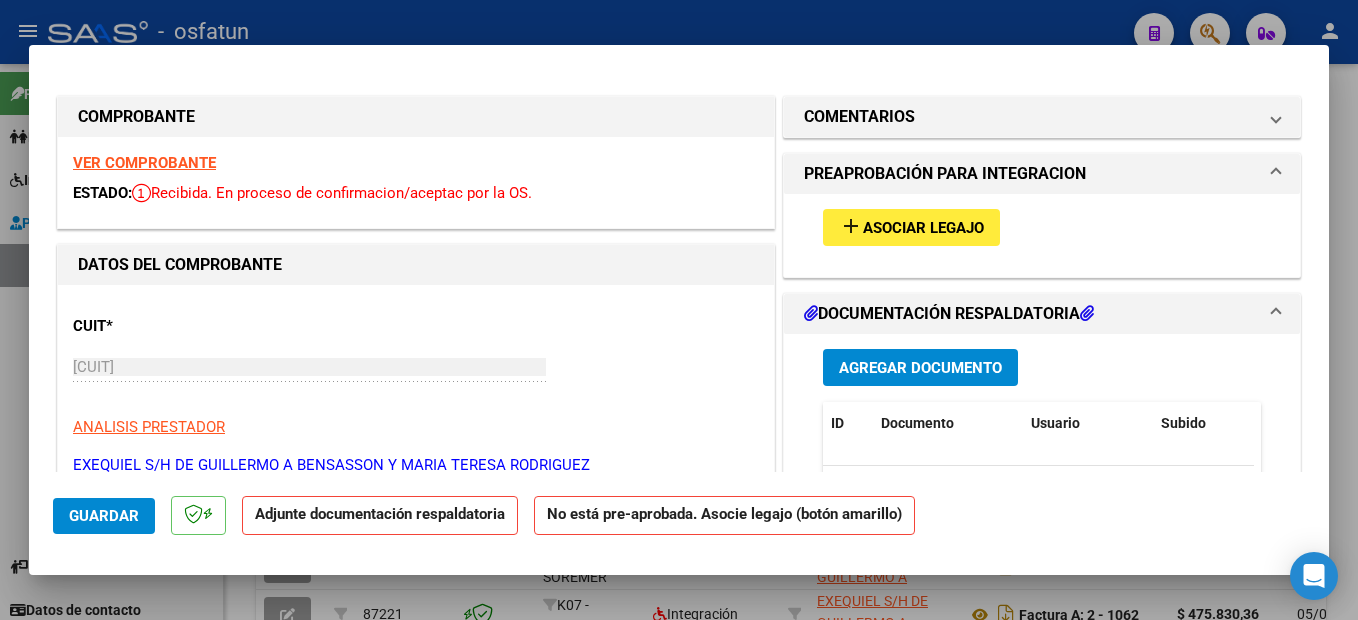click on "VER COMPROBANTE" at bounding box center (144, 163) 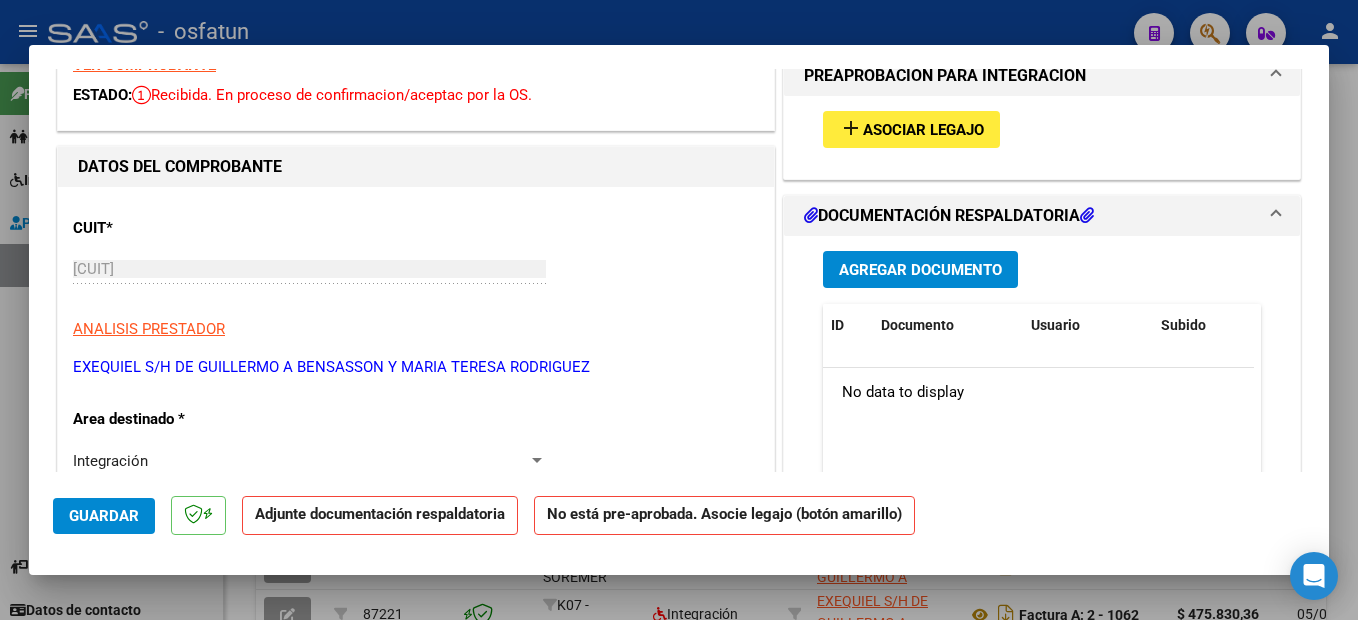 scroll, scrollTop: 0, scrollLeft: 0, axis: both 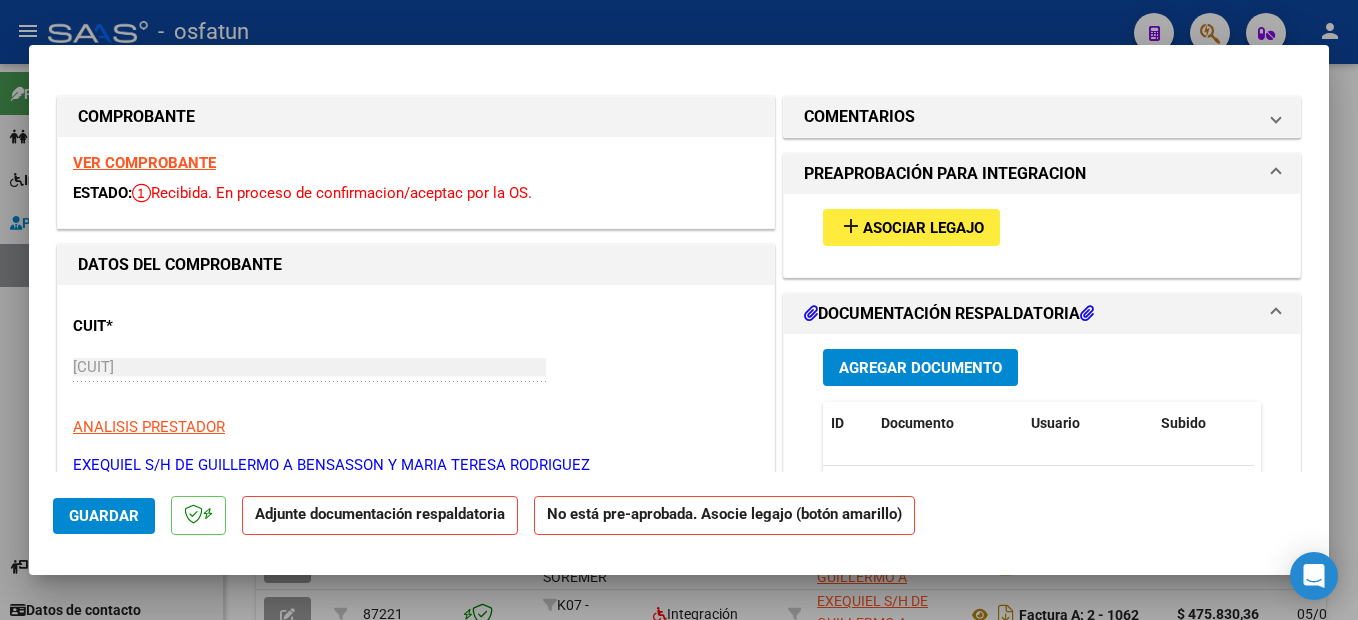 drag, startPoint x: 1150, startPoint y: 55, endPoint x: 1155, endPoint y: 72, distance: 17.720045 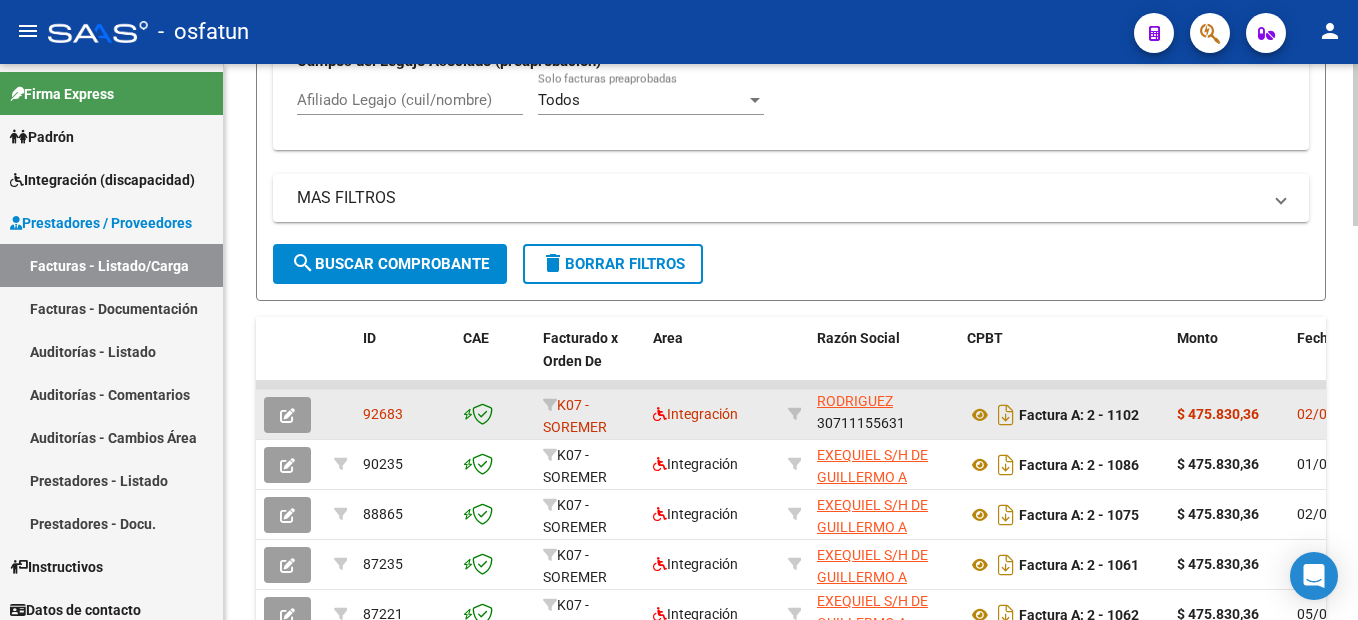scroll, scrollTop: 1, scrollLeft: 0, axis: vertical 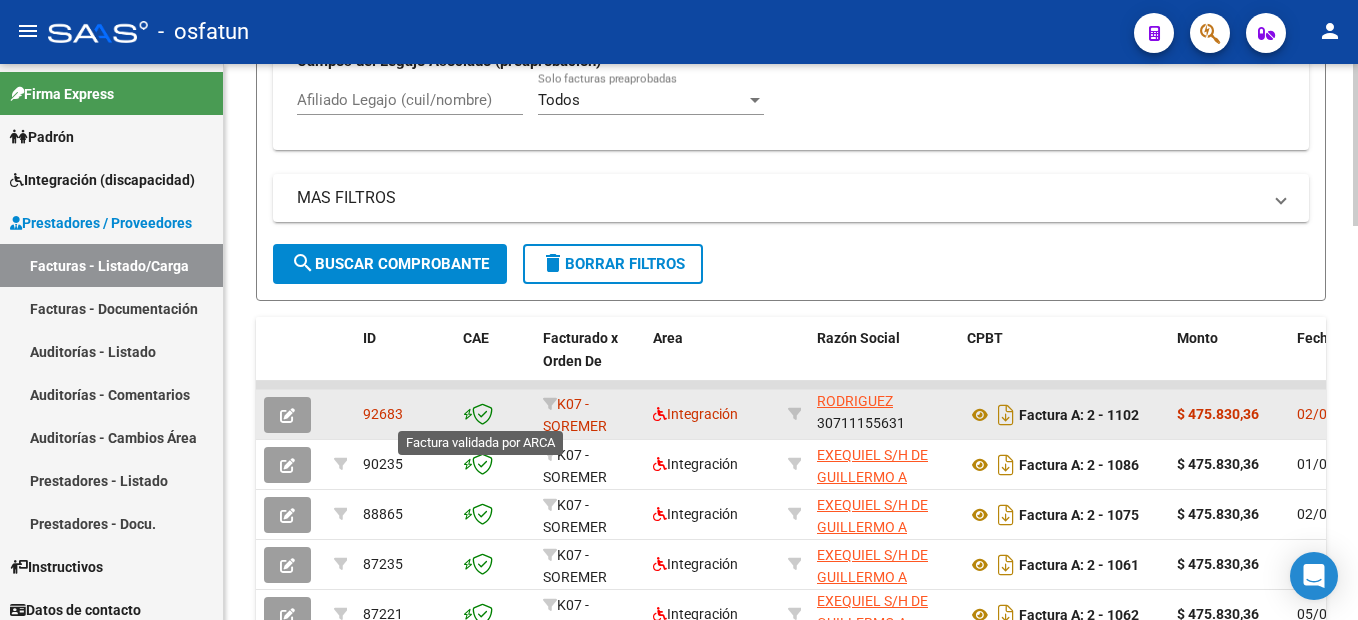 click 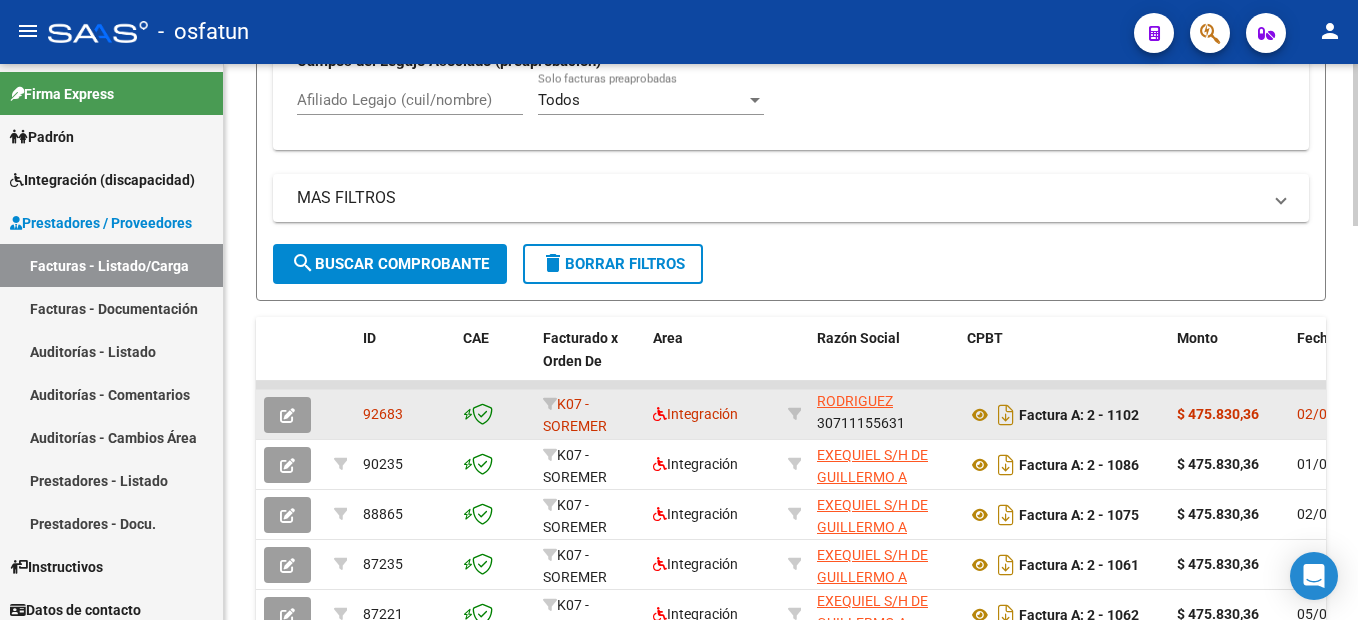 click 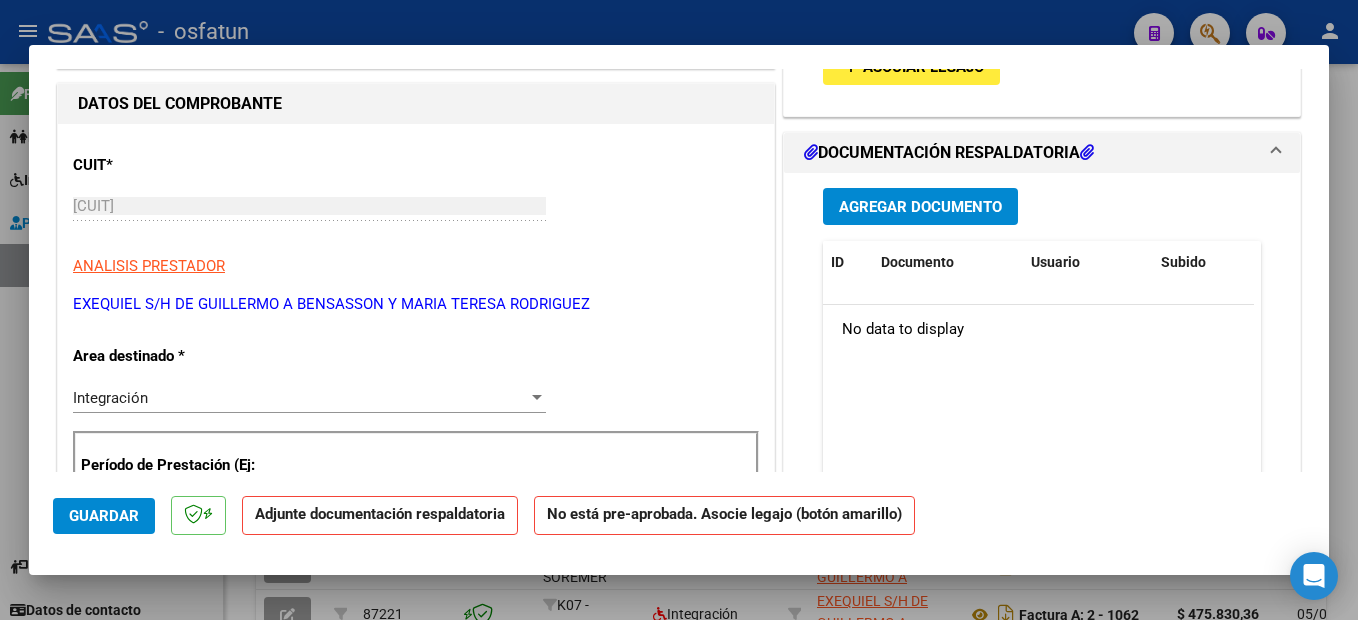 scroll, scrollTop: 0, scrollLeft: 0, axis: both 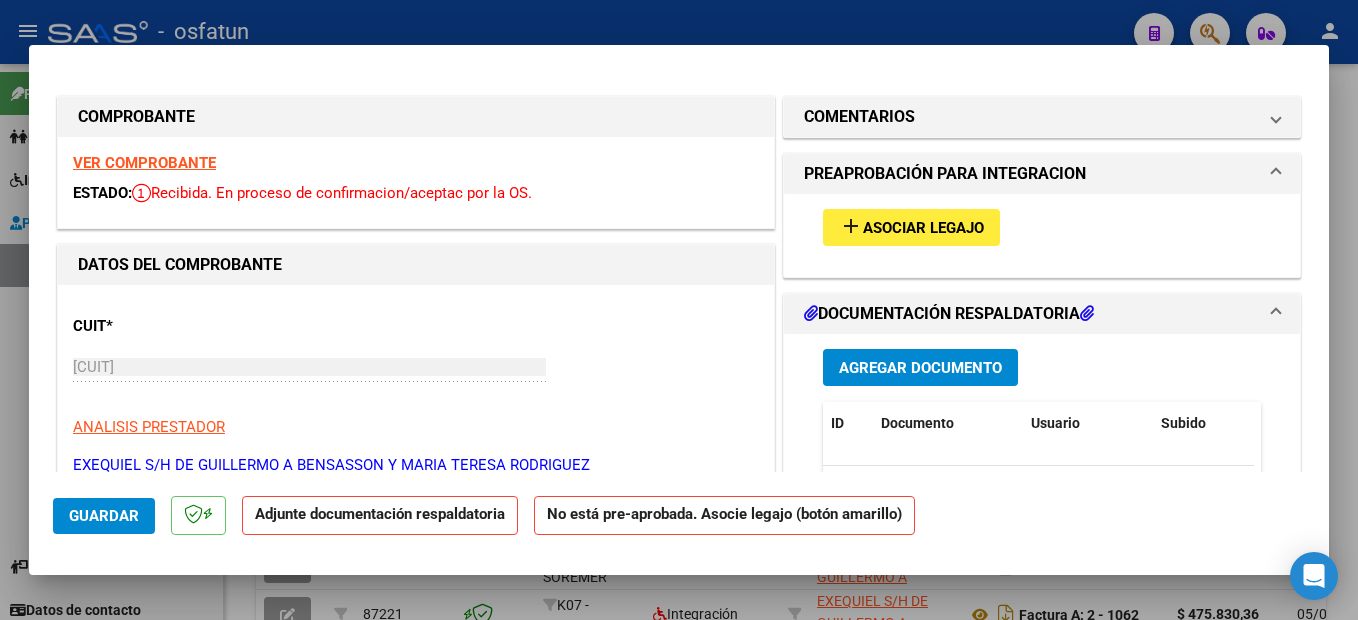 drag, startPoint x: 1356, startPoint y: 233, endPoint x: 1325, endPoint y: 234, distance: 31.016125 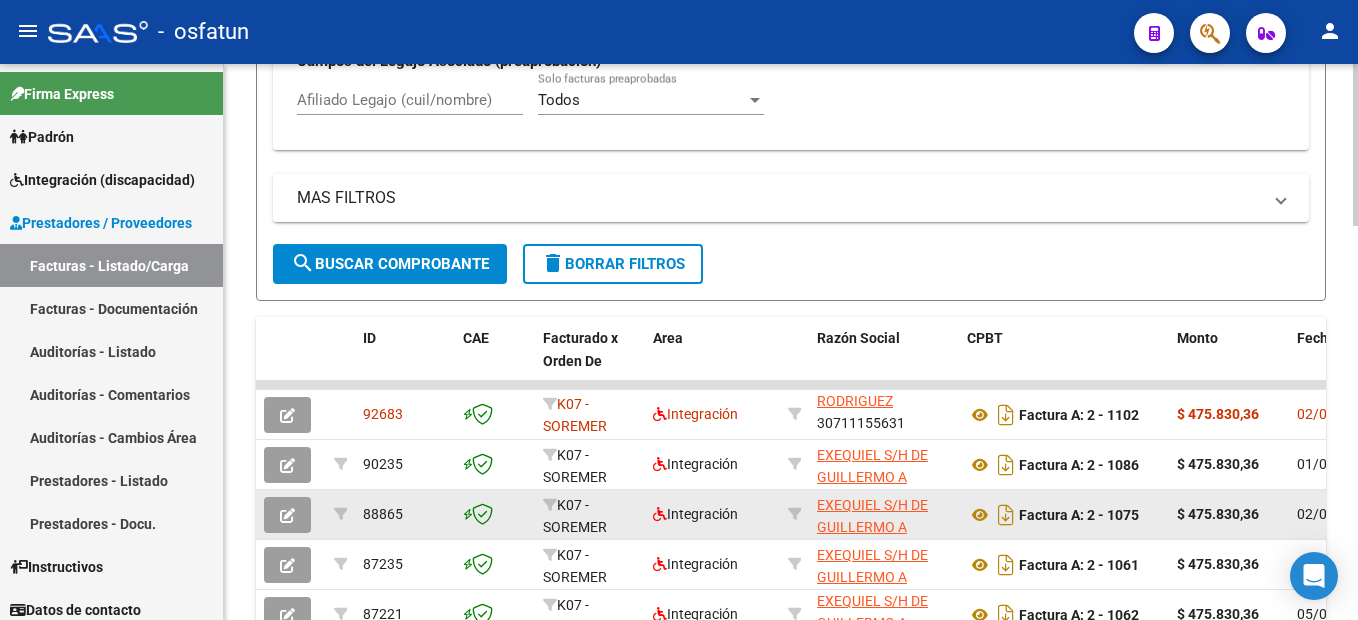 scroll, scrollTop: 94, scrollLeft: 0, axis: vertical 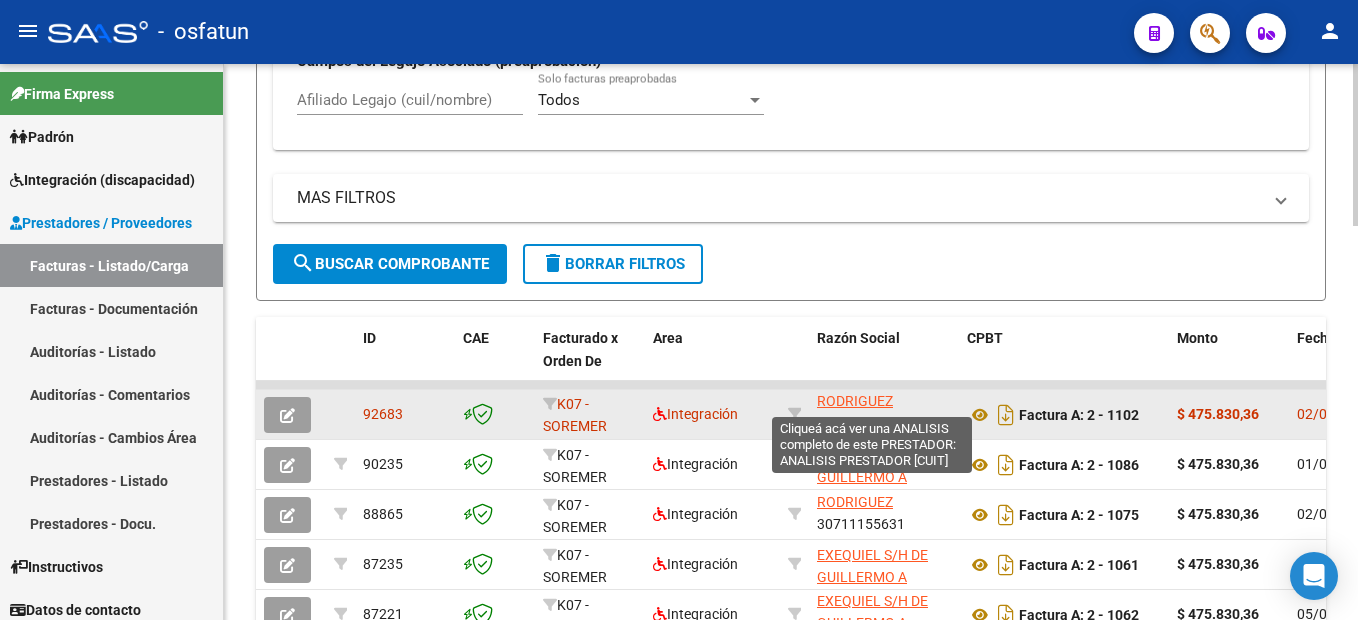 click on "EXEQUIEL S/H DE GUILLERMO A BENSASSON Y MARIA TERESA RODRIGUEZ" 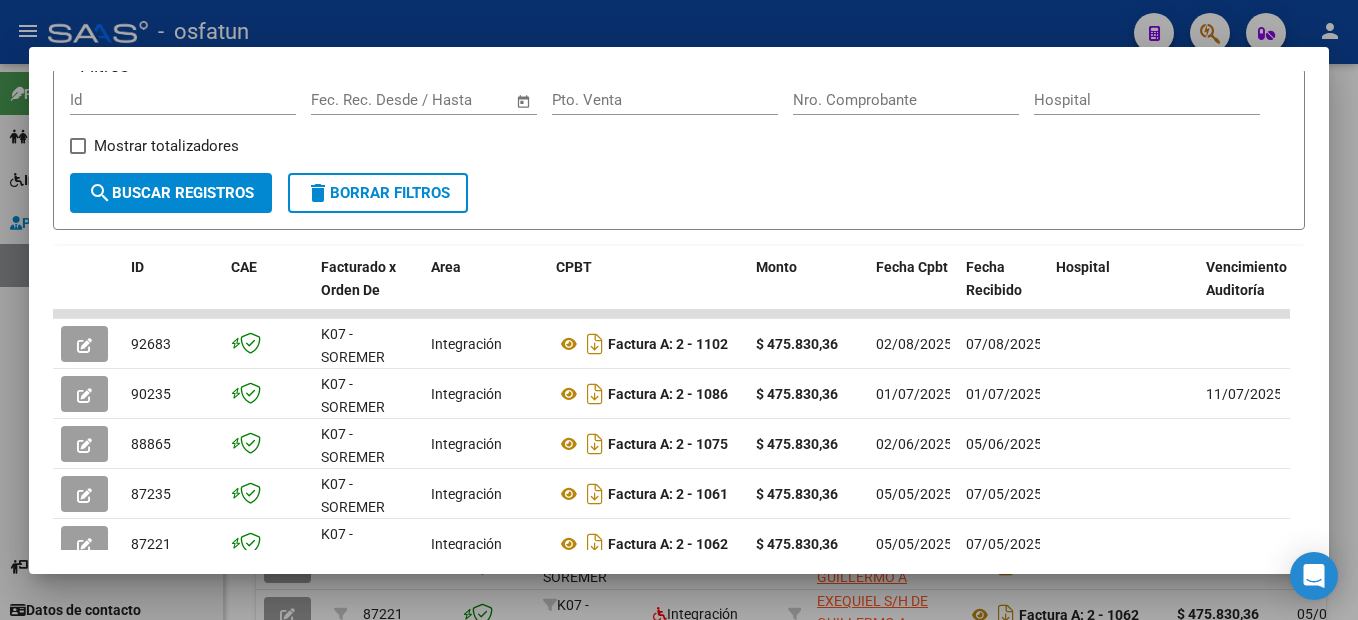 scroll, scrollTop: 0, scrollLeft: 0, axis: both 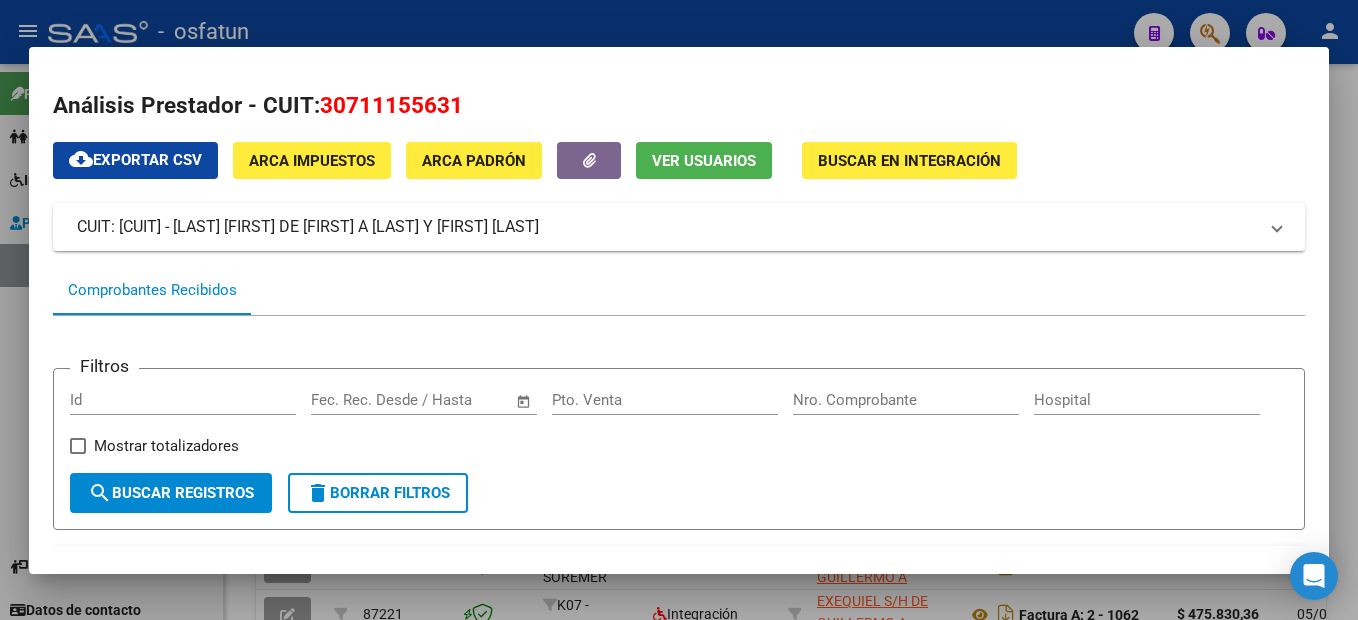 click at bounding box center [679, 310] 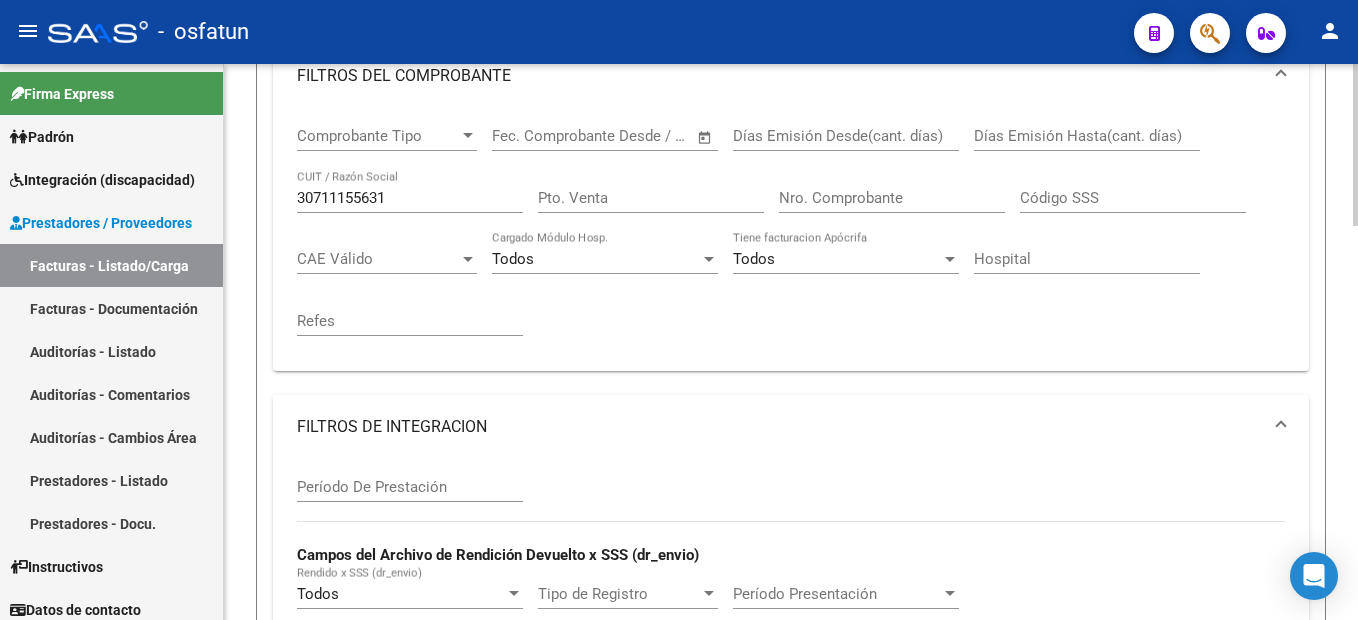 scroll, scrollTop: 0, scrollLeft: 0, axis: both 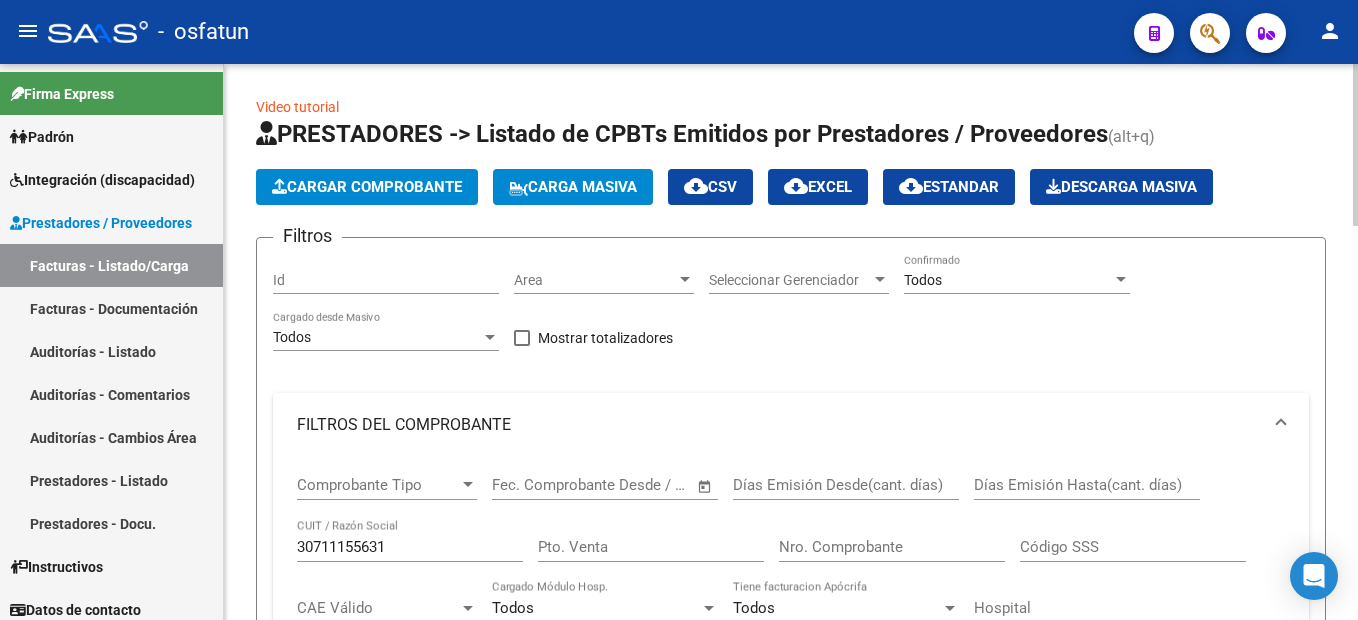 click on "Cargar Comprobante" 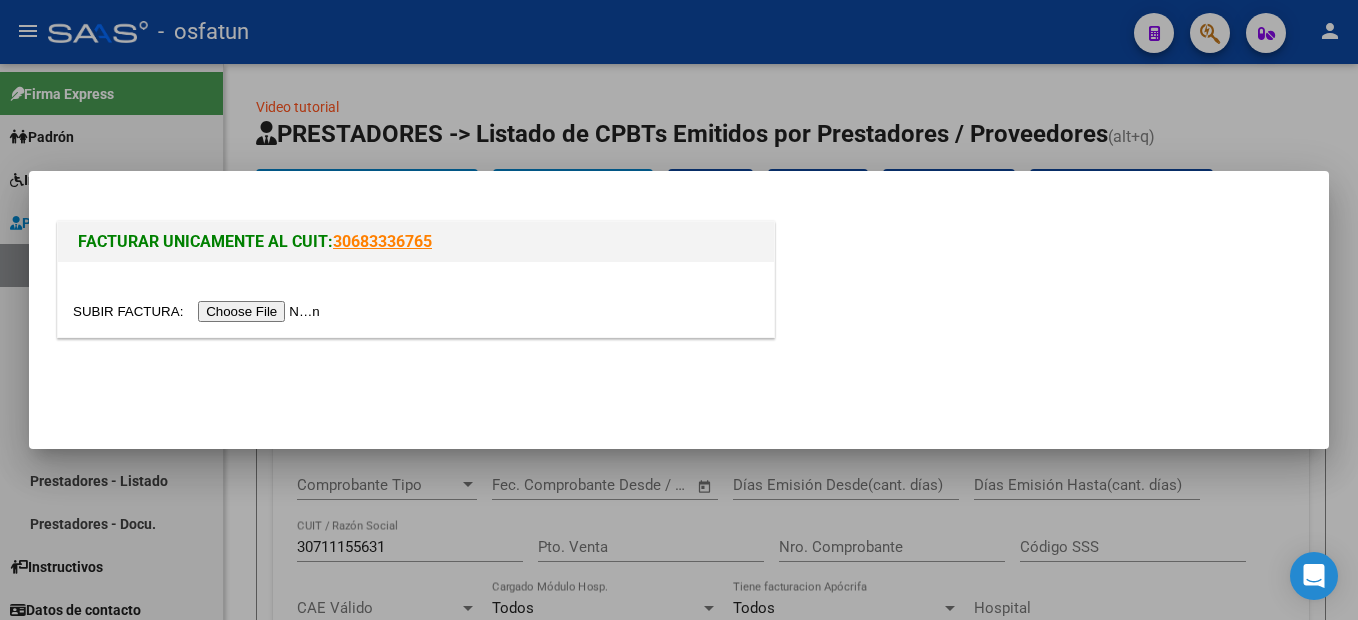 click at bounding box center [199, 311] 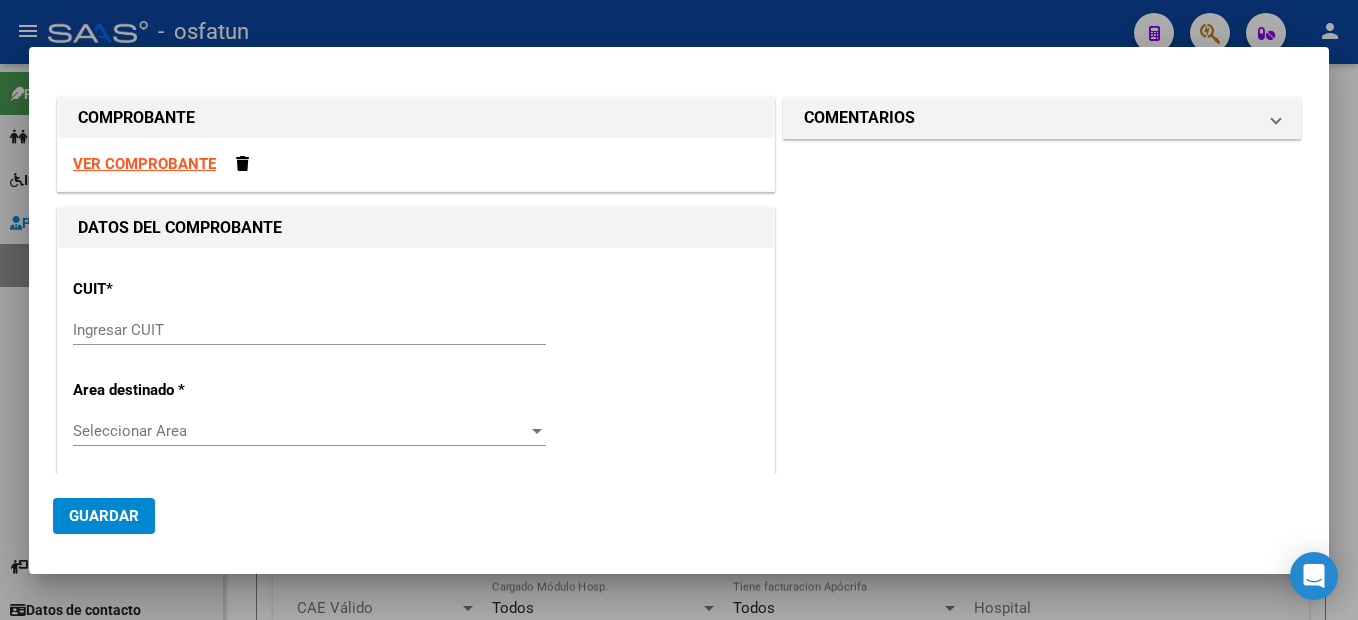 drag, startPoint x: 174, startPoint y: 333, endPoint x: 181, endPoint y: 323, distance: 12.206555 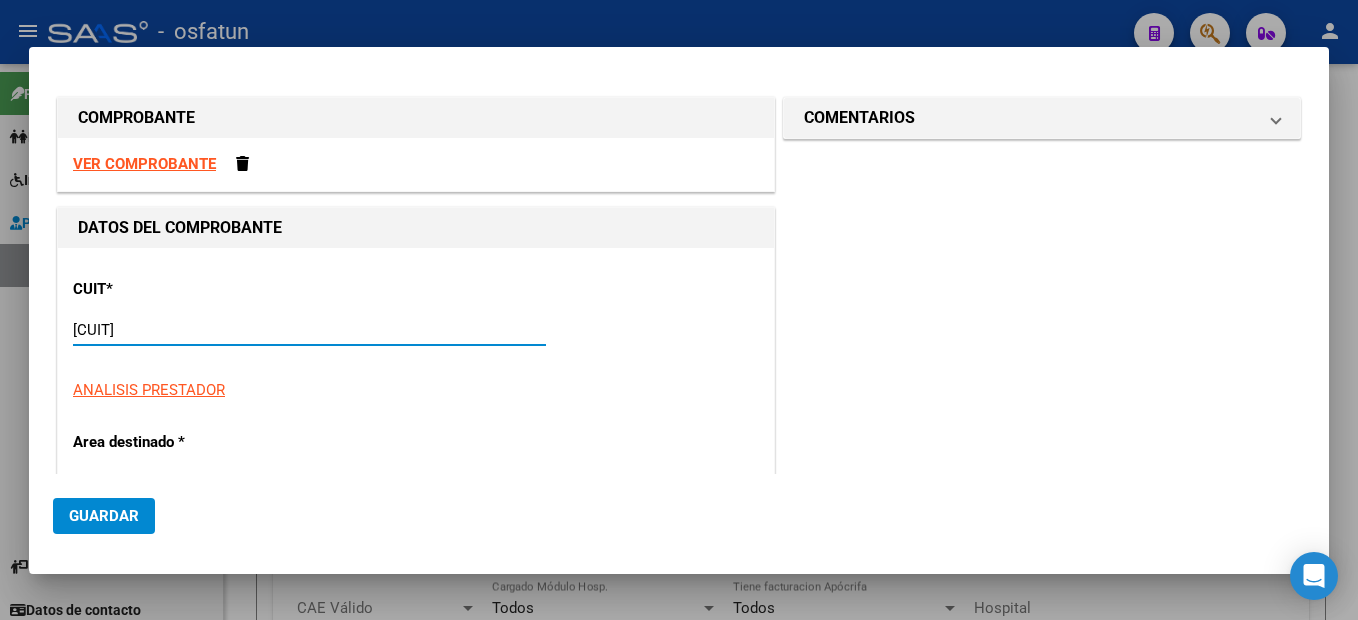 type on "23-34764146-4" 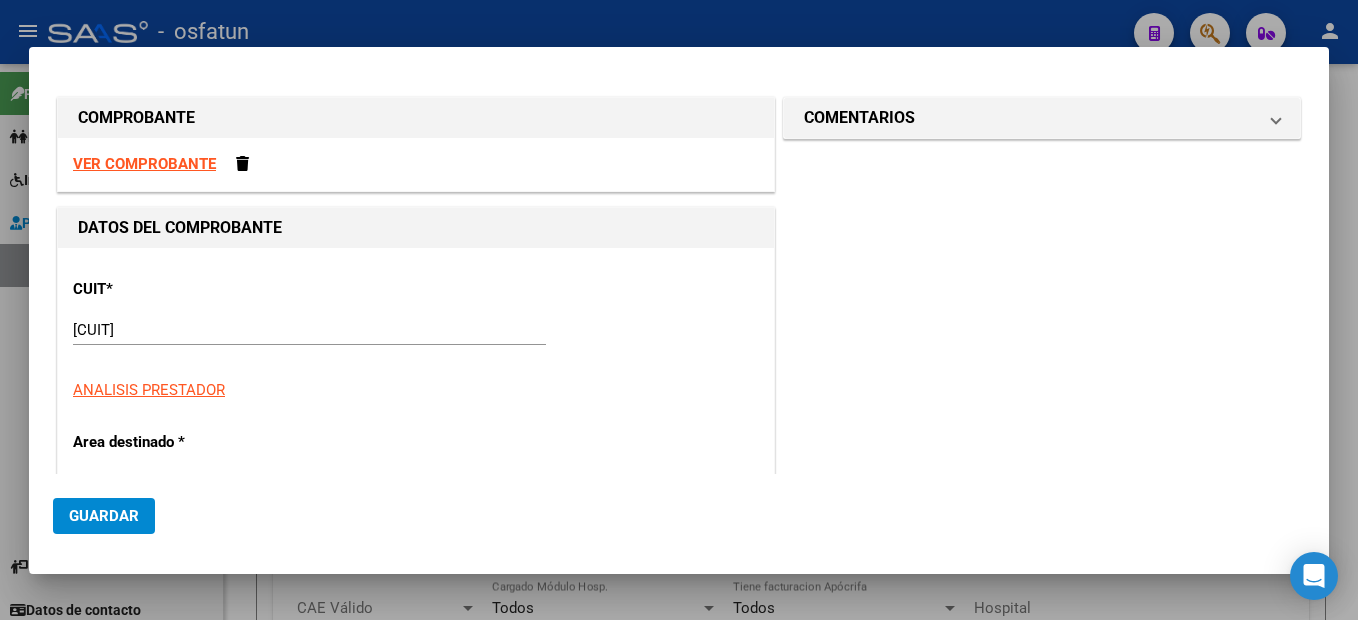 scroll, scrollTop: 212, scrollLeft: 0, axis: vertical 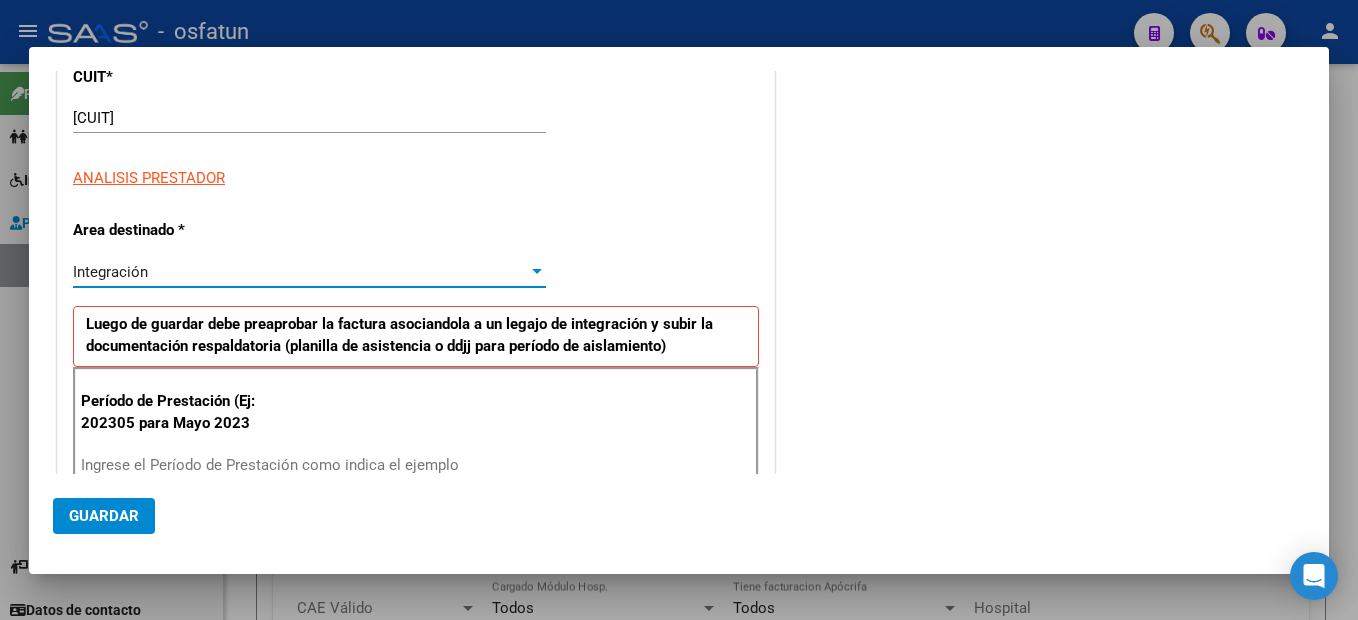 type on "2" 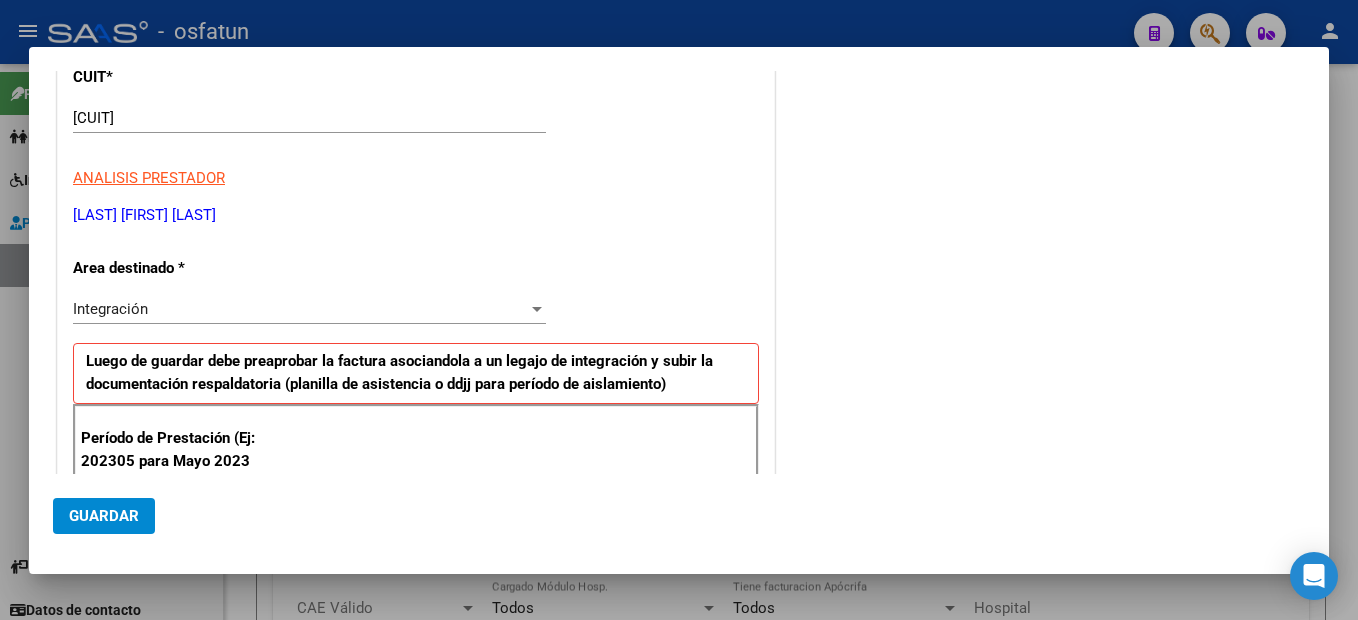 scroll, scrollTop: 552, scrollLeft: 0, axis: vertical 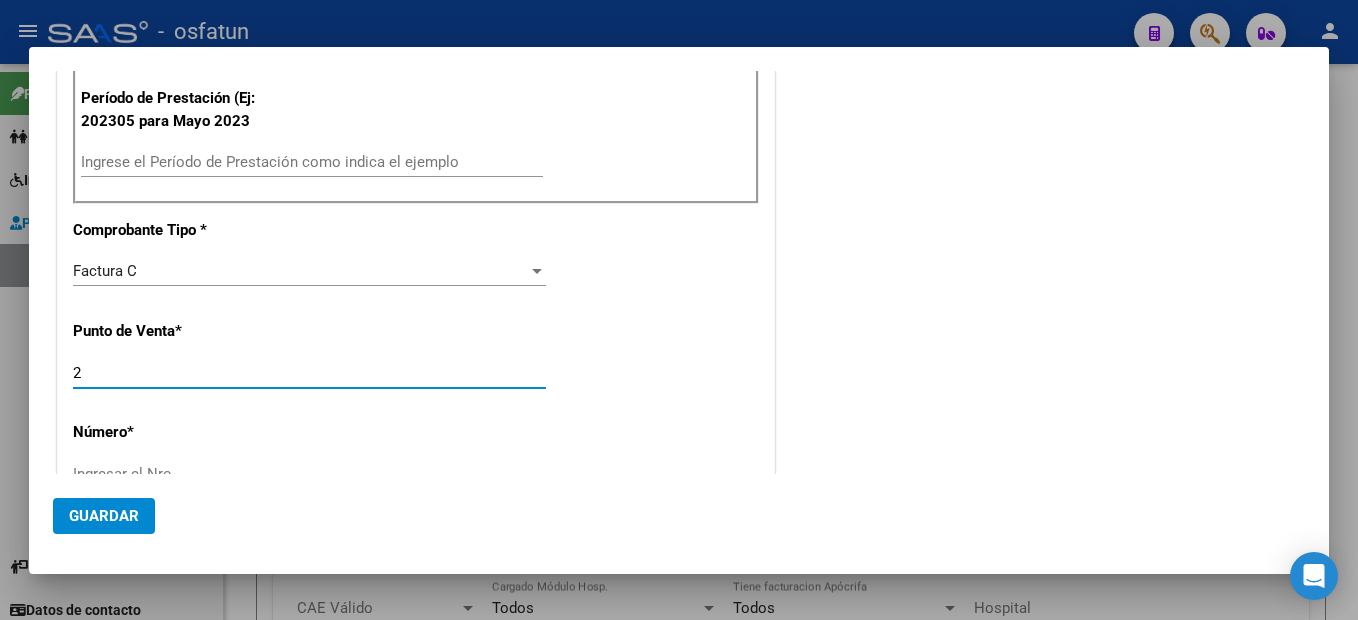 click on "Ingrese el Período de Prestación como indica el ejemplo" at bounding box center (312, 162) 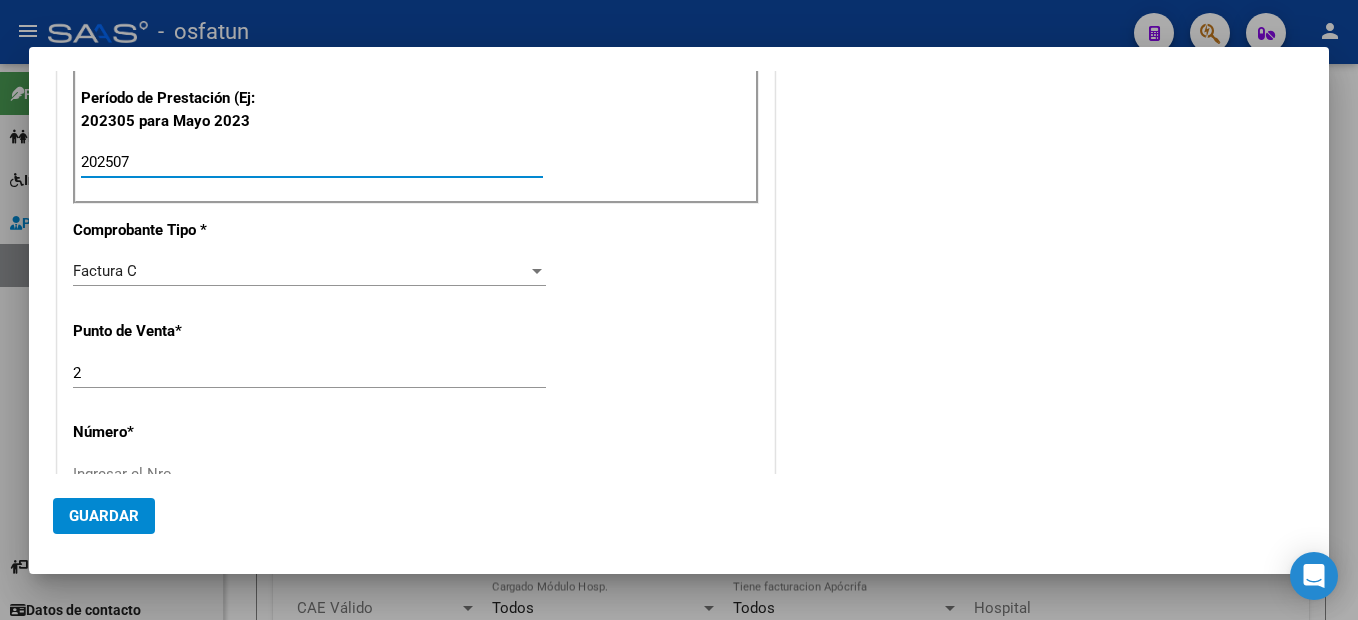 type on "202507" 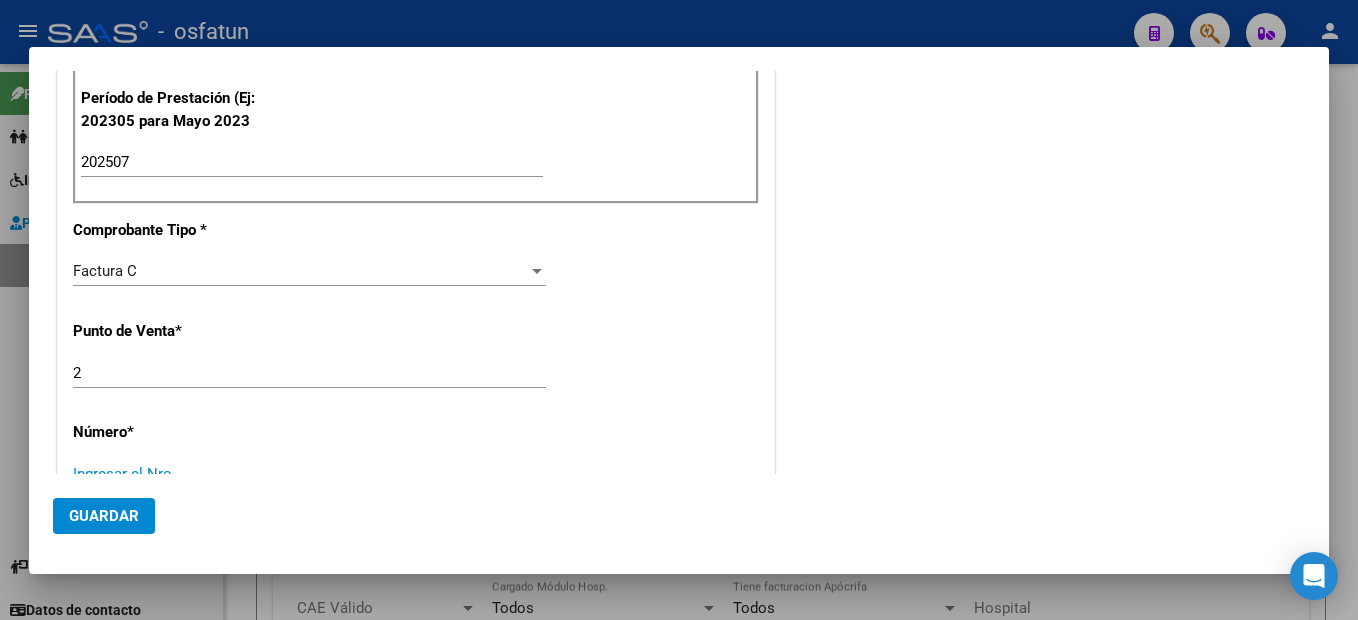 scroll, scrollTop: 561, scrollLeft: 0, axis: vertical 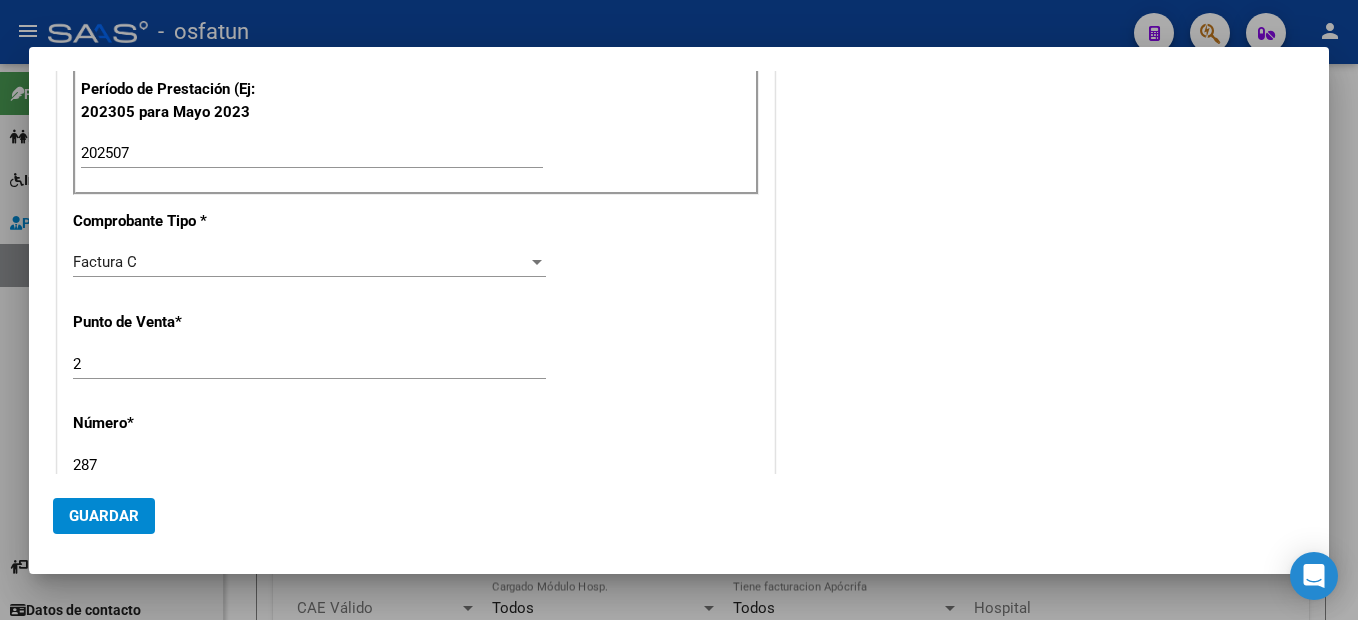 type on "287" 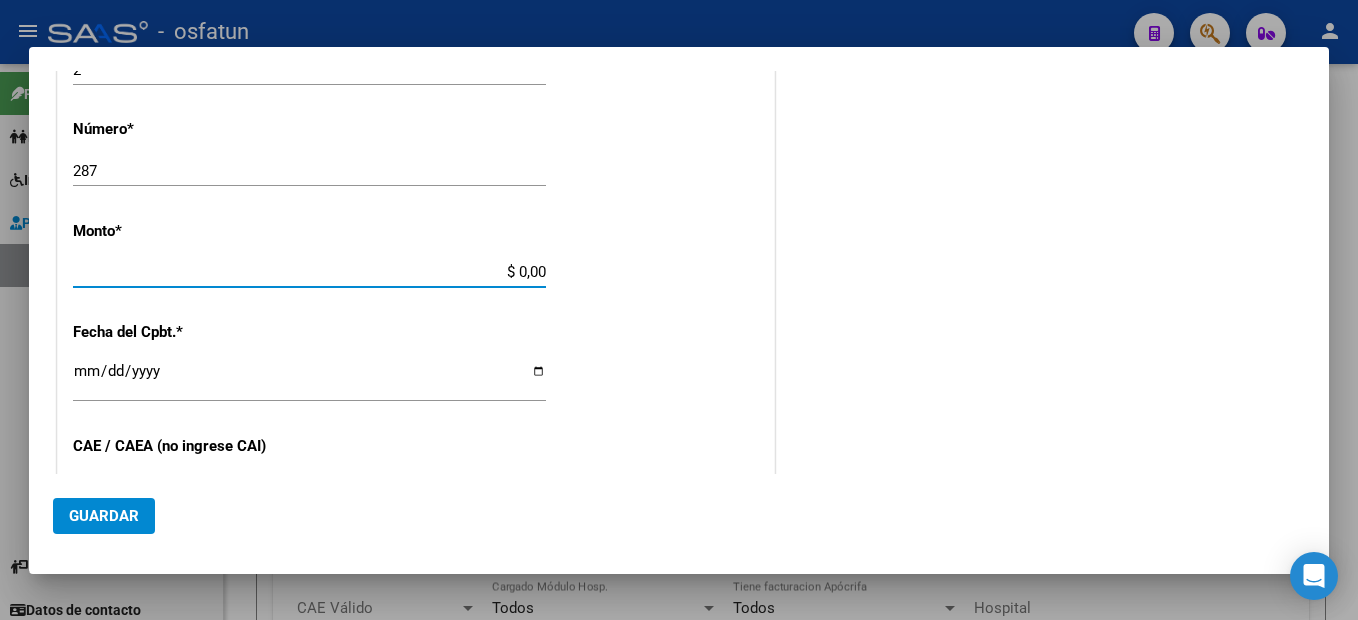 type on "$ 307.654,34" 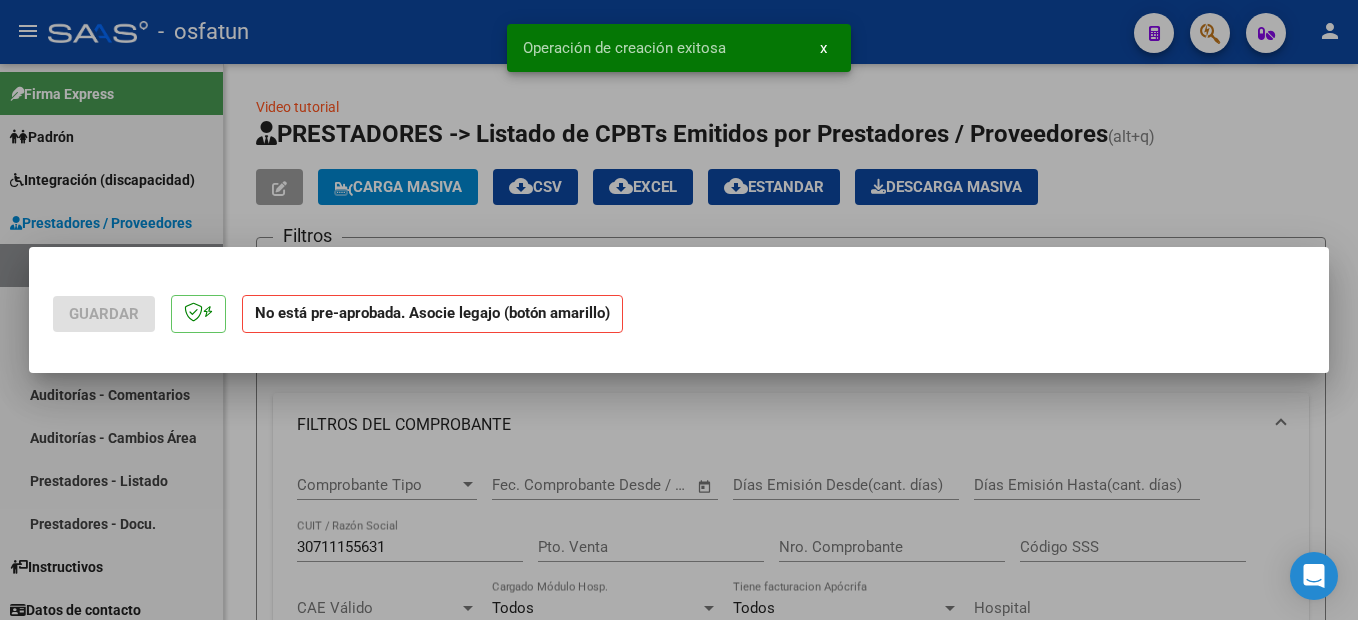 scroll, scrollTop: 0, scrollLeft: 0, axis: both 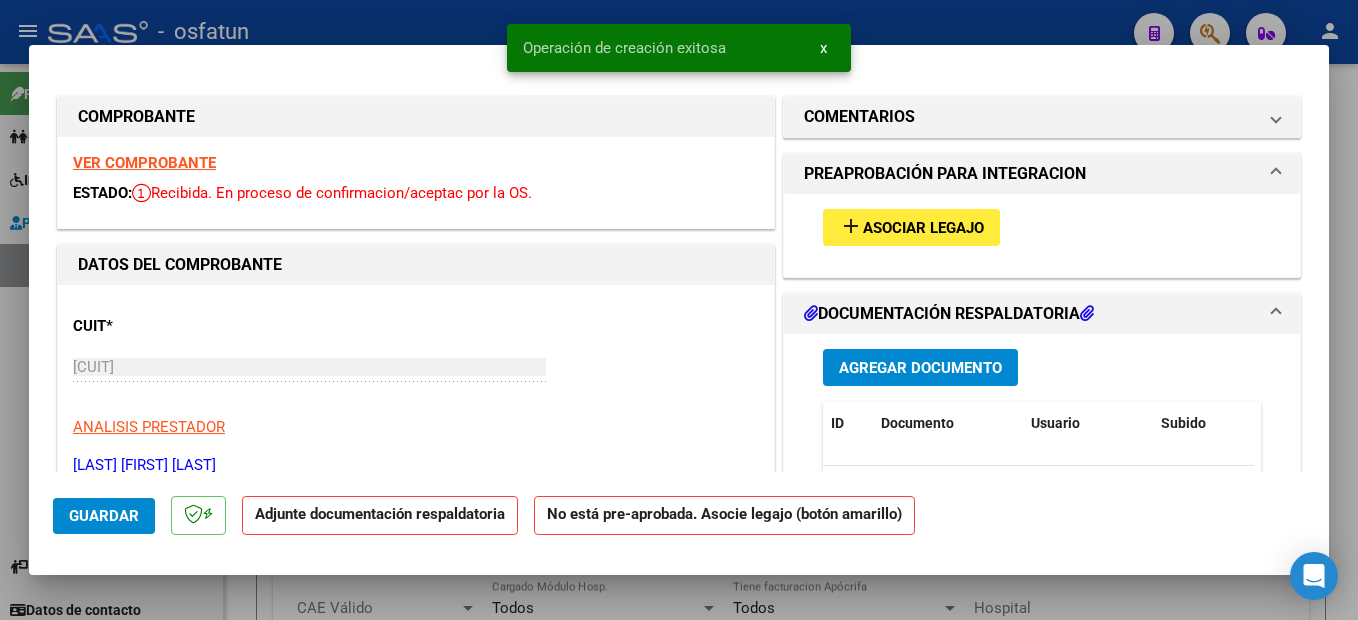 click on "Asociar Legajo" at bounding box center [923, 228] 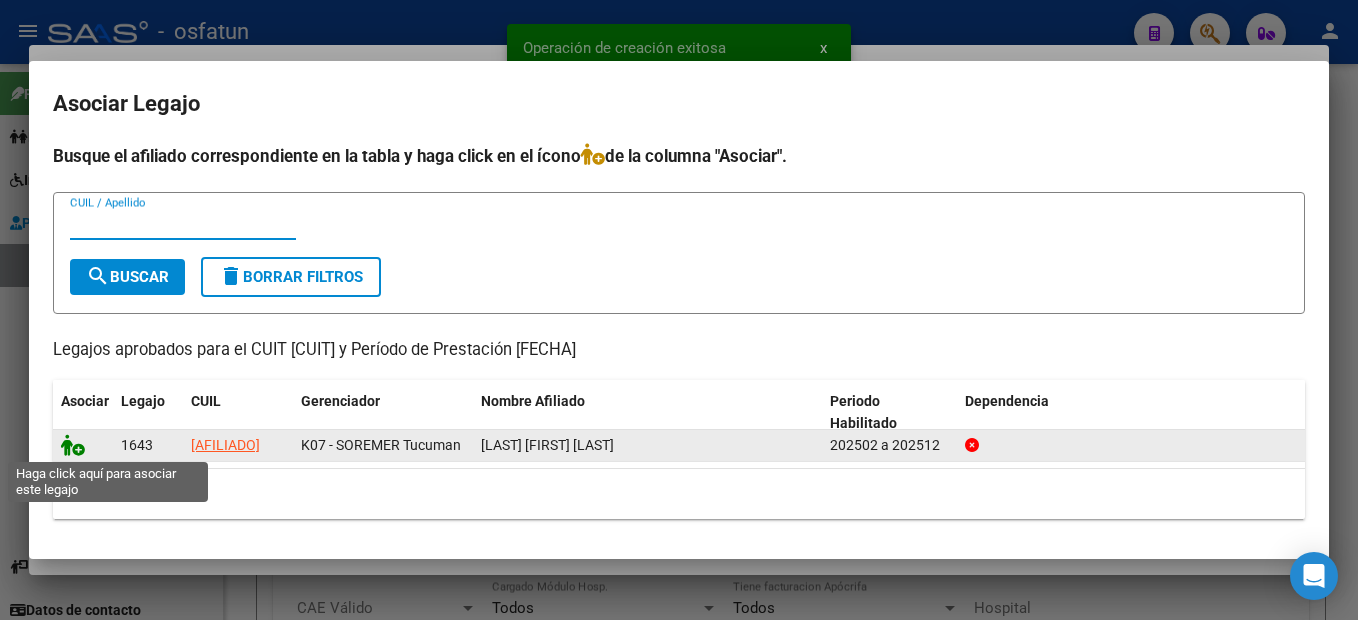 click 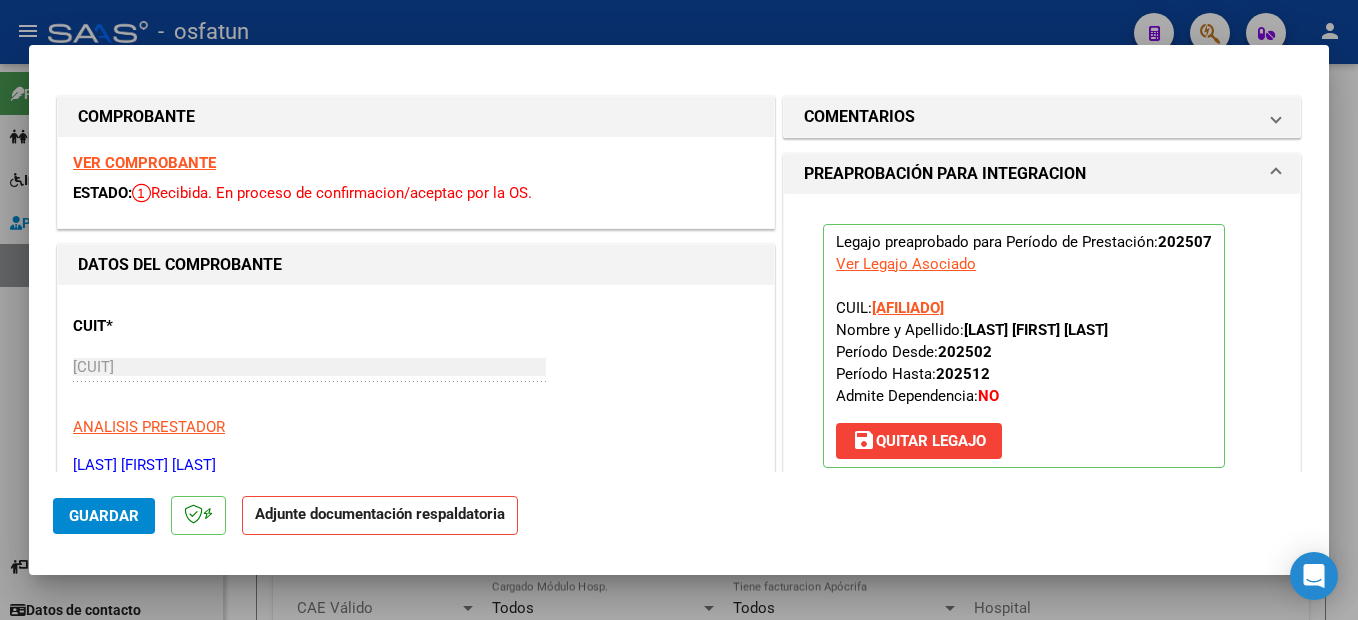 scroll, scrollTop: 200, scrollLeft: 0, axis: vertical 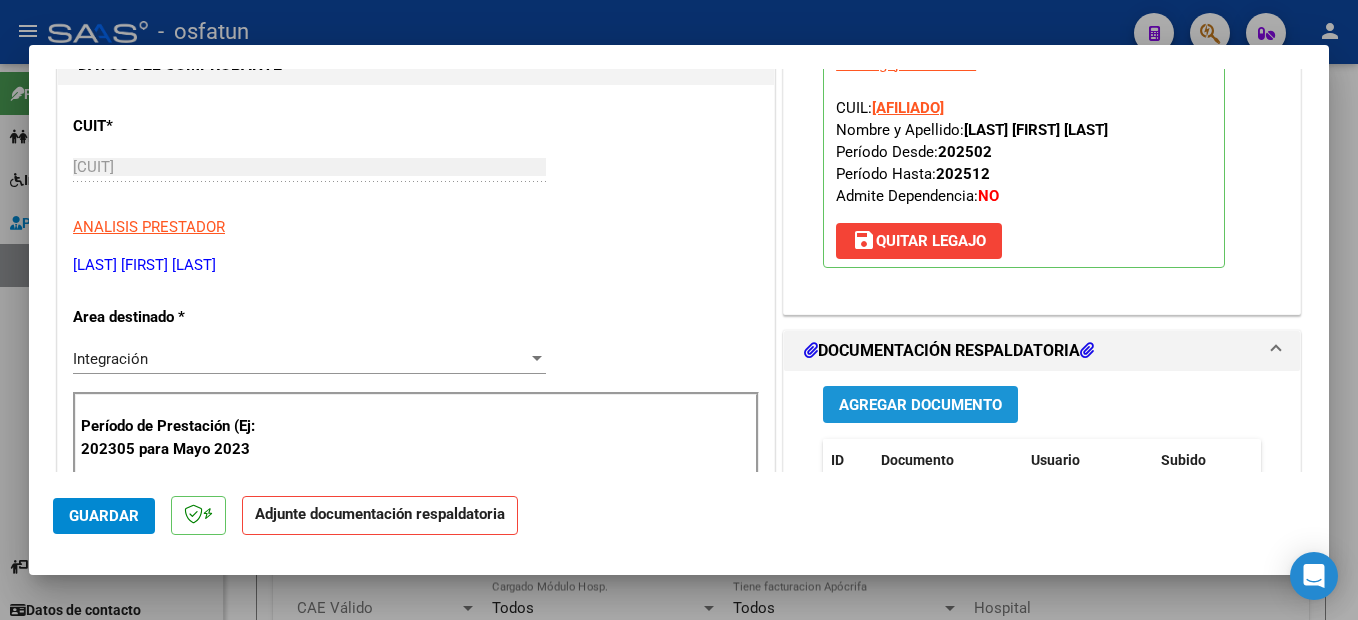 click on "Agregar Documento" at bounding box center (920, 405) 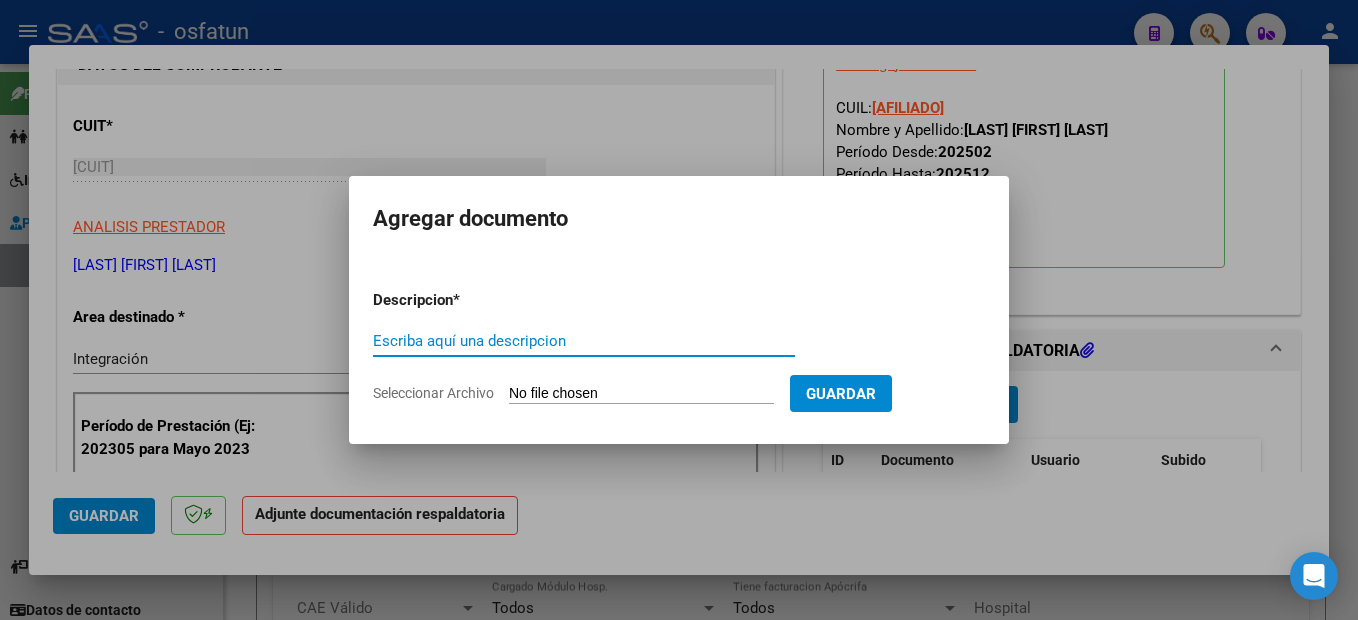 click on "Escriba aquí una descripcion" at bounding box center (584, 341) 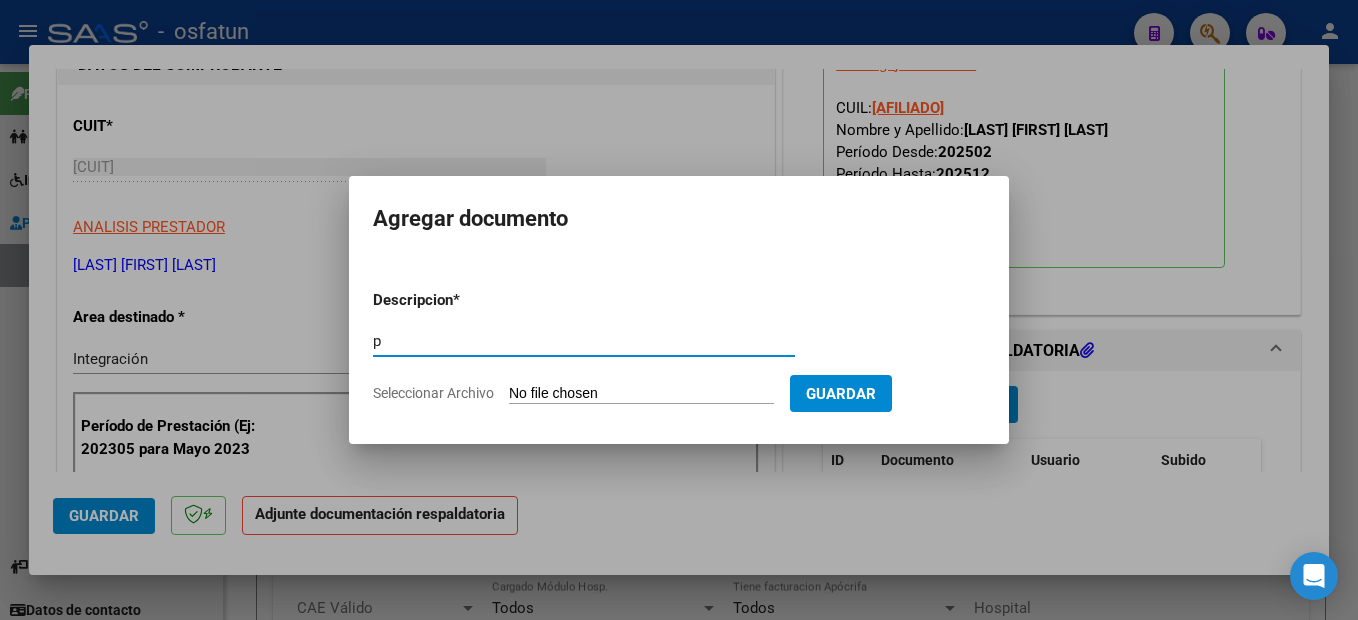 type on "p" 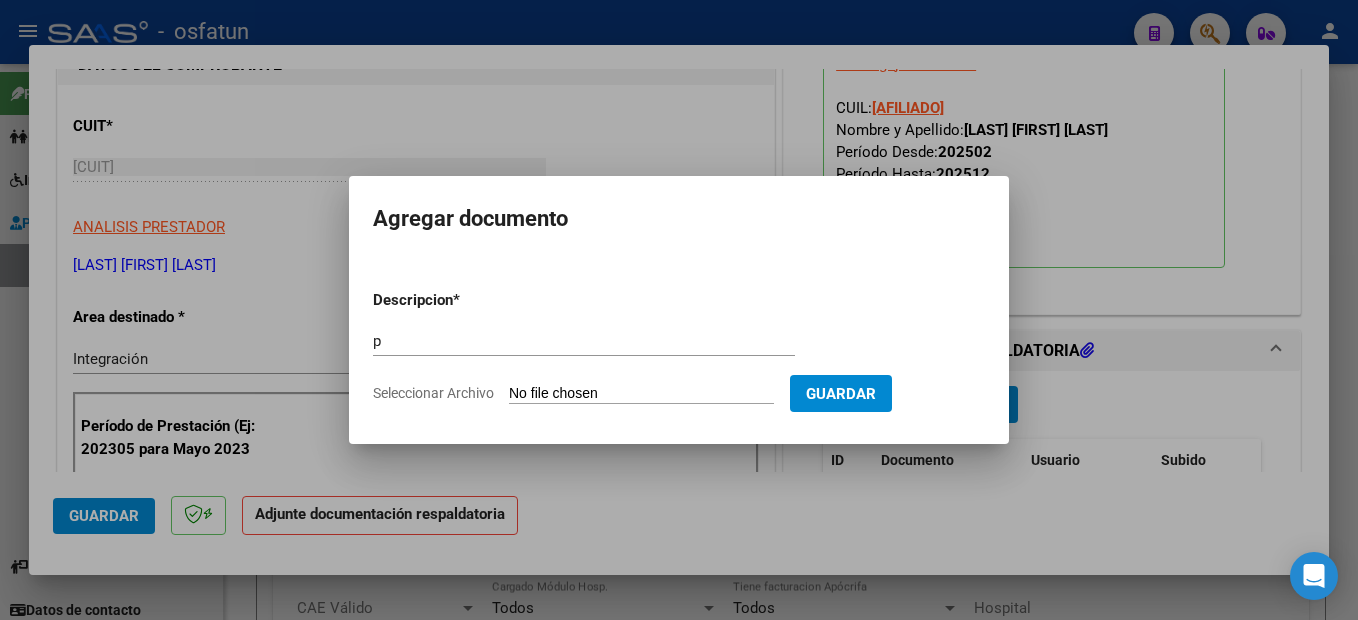 click on "Seleccionar Archivo" at bounding box center [641, 394] 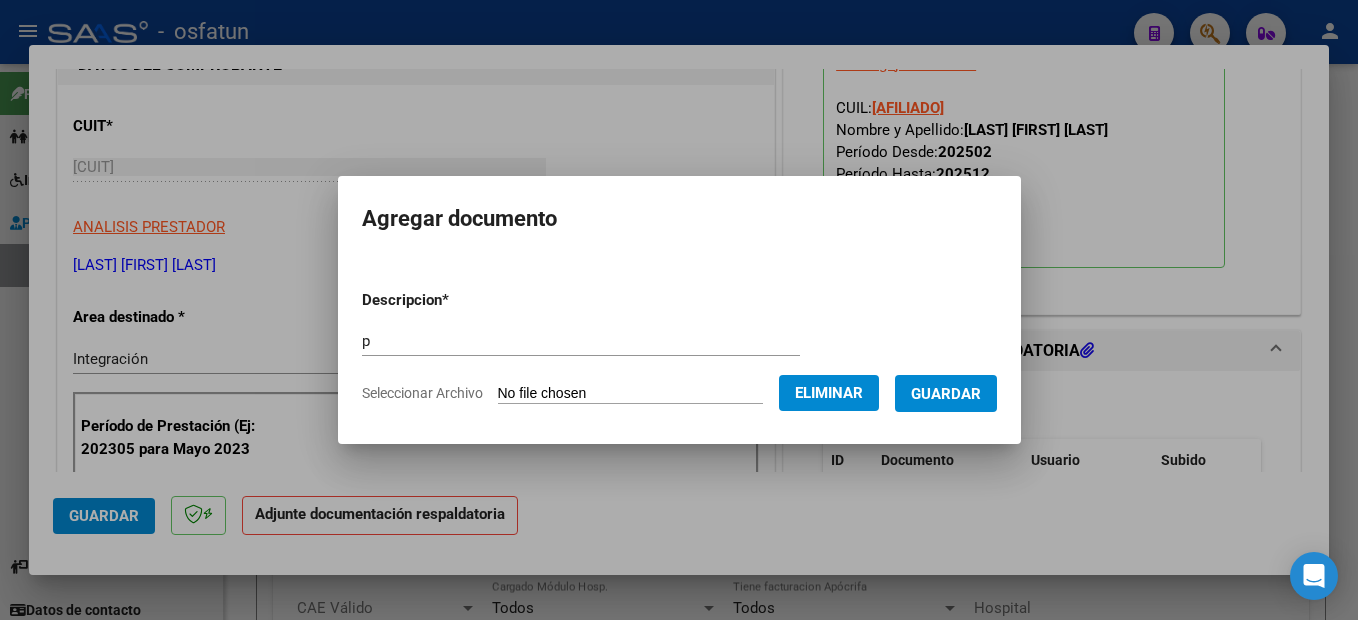 click on "Guardar" at bounding box center [946, 394] 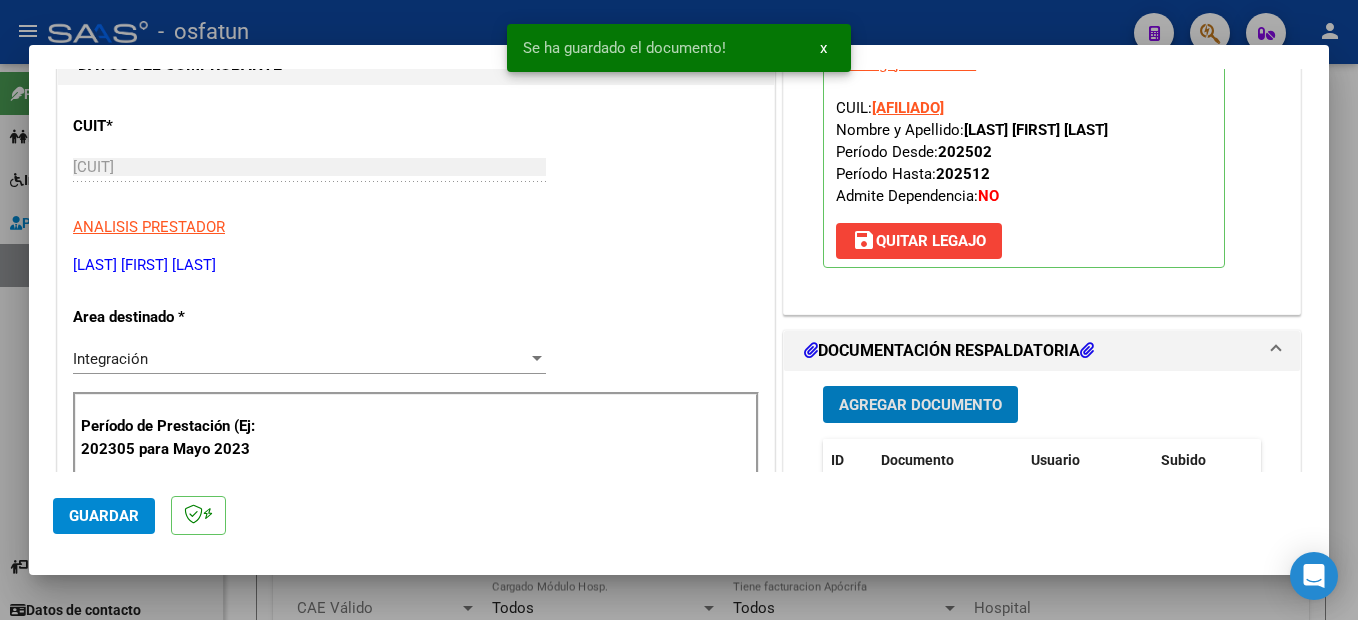 scroll, scrollTop: 500, scrollLeft: 0, axis: vertical 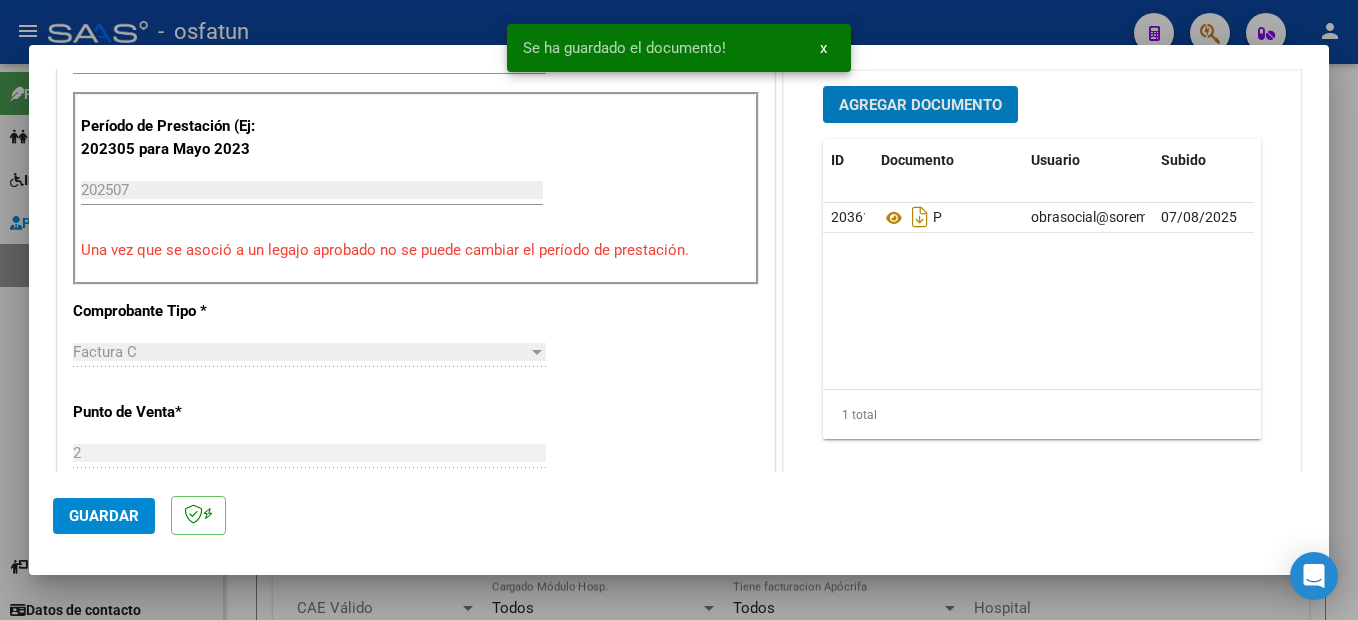 click on "Guardar" 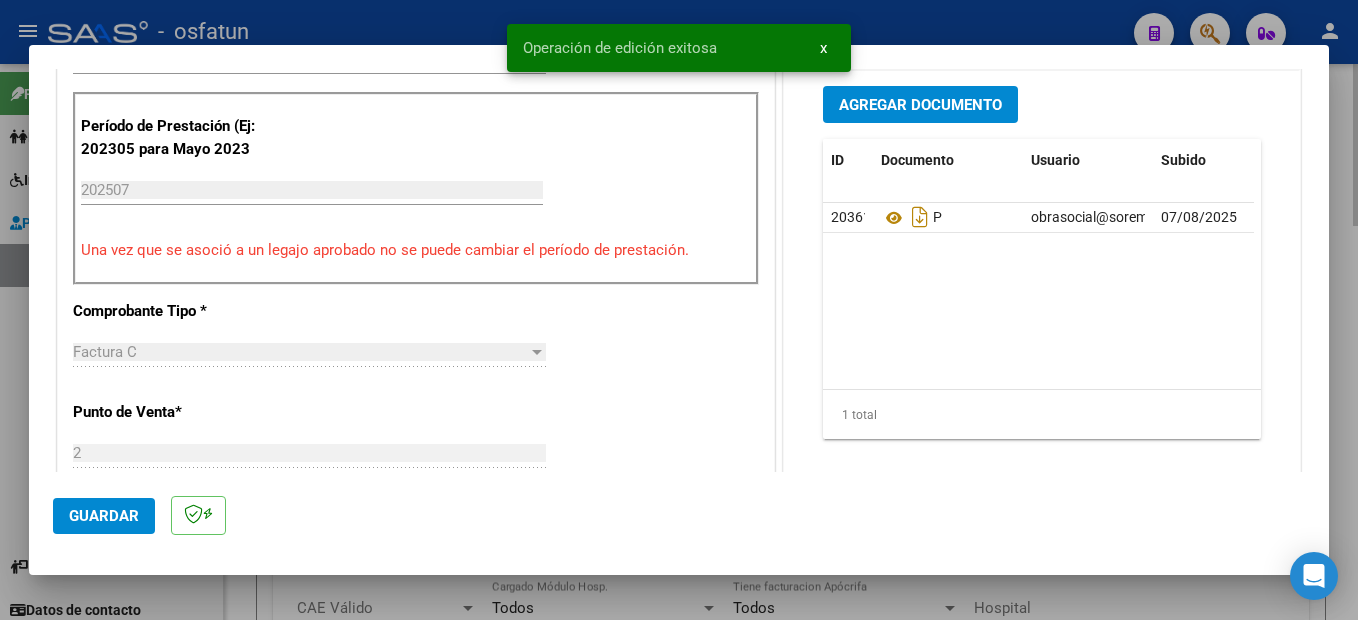 drag, startPoint x: 1343, startPoint y: 370, endPoint x: 295, endPoint y: 595, distance: 1071.8811 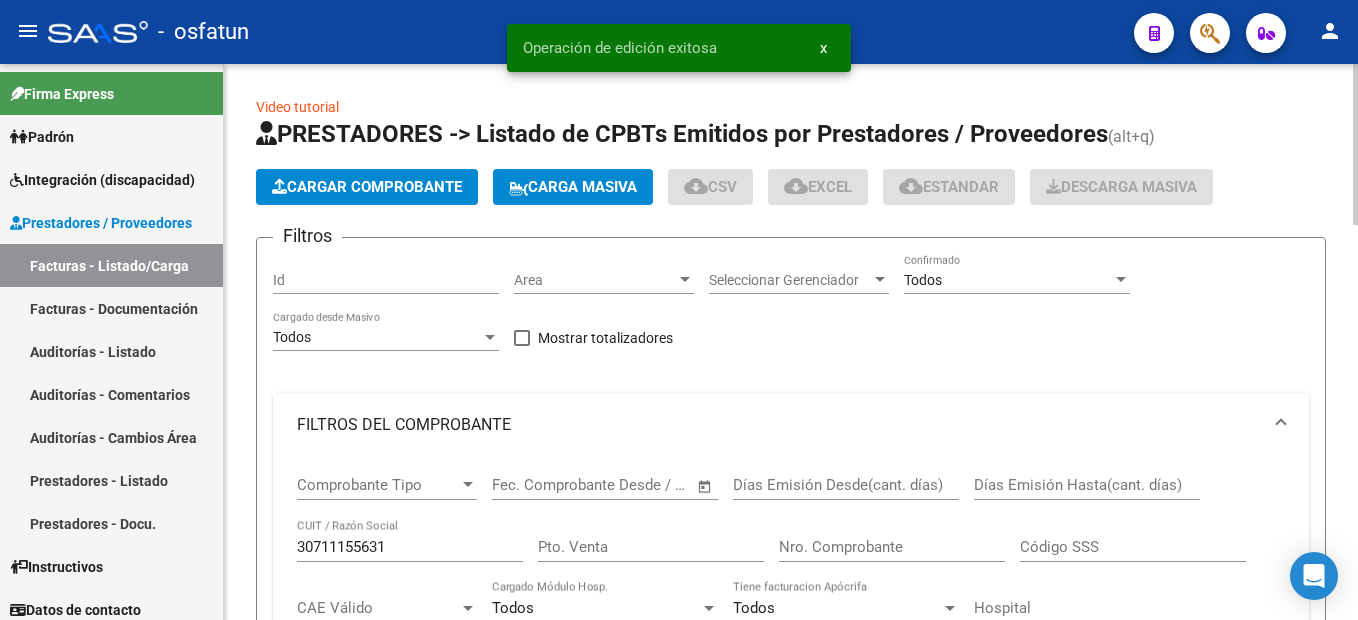 click on "Cargar Comprobante" 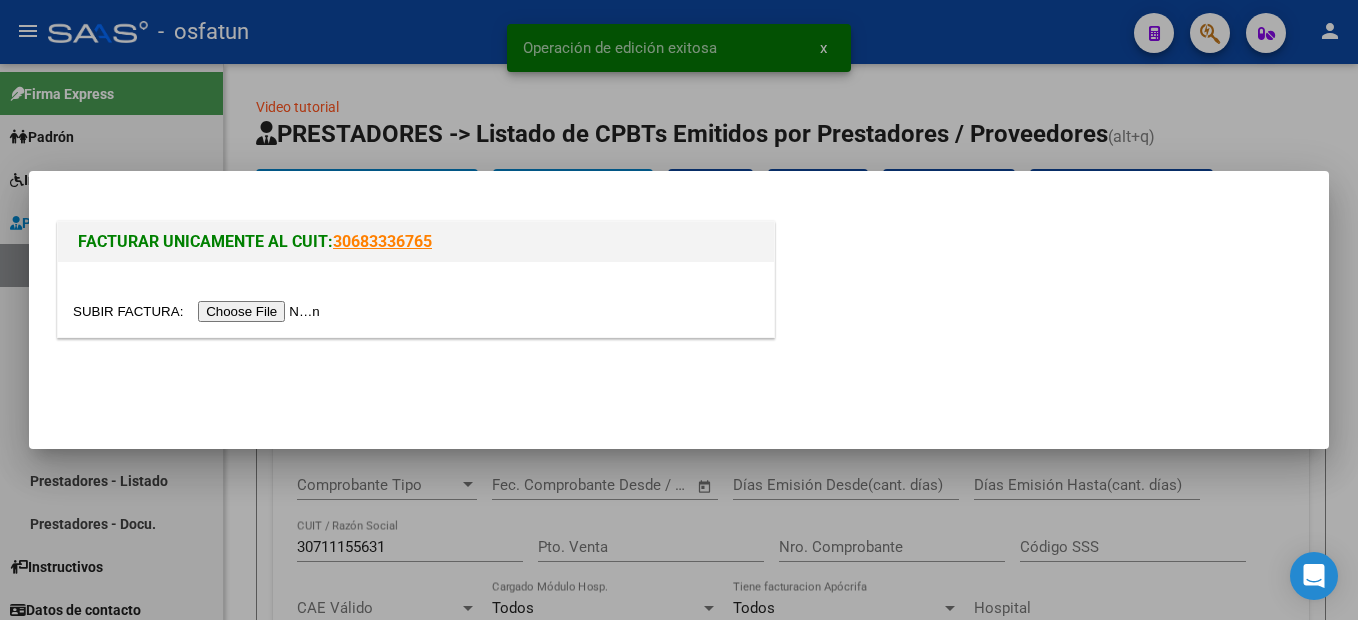 scroll, scrollTop: 0, scrollLeft: 0, axis: both 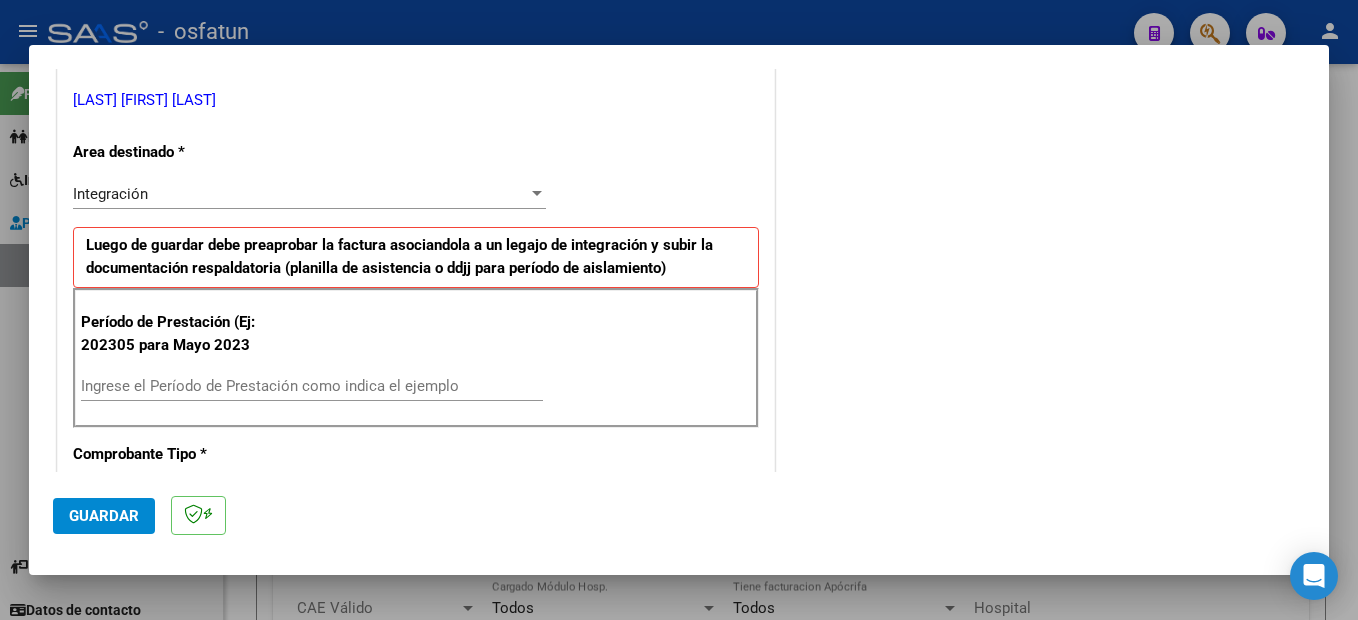 click on "Ingrese el Período de Prestación como indica el ejemplo" at bounding box center (312, 386) 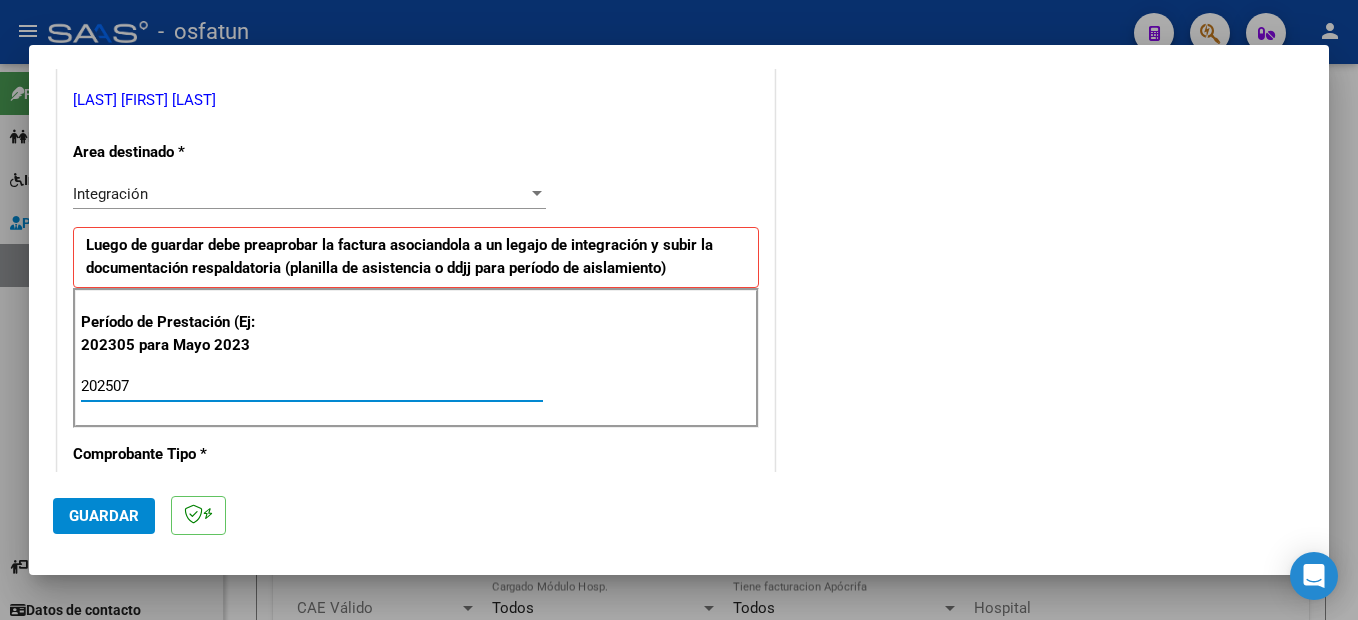 type on "202507" 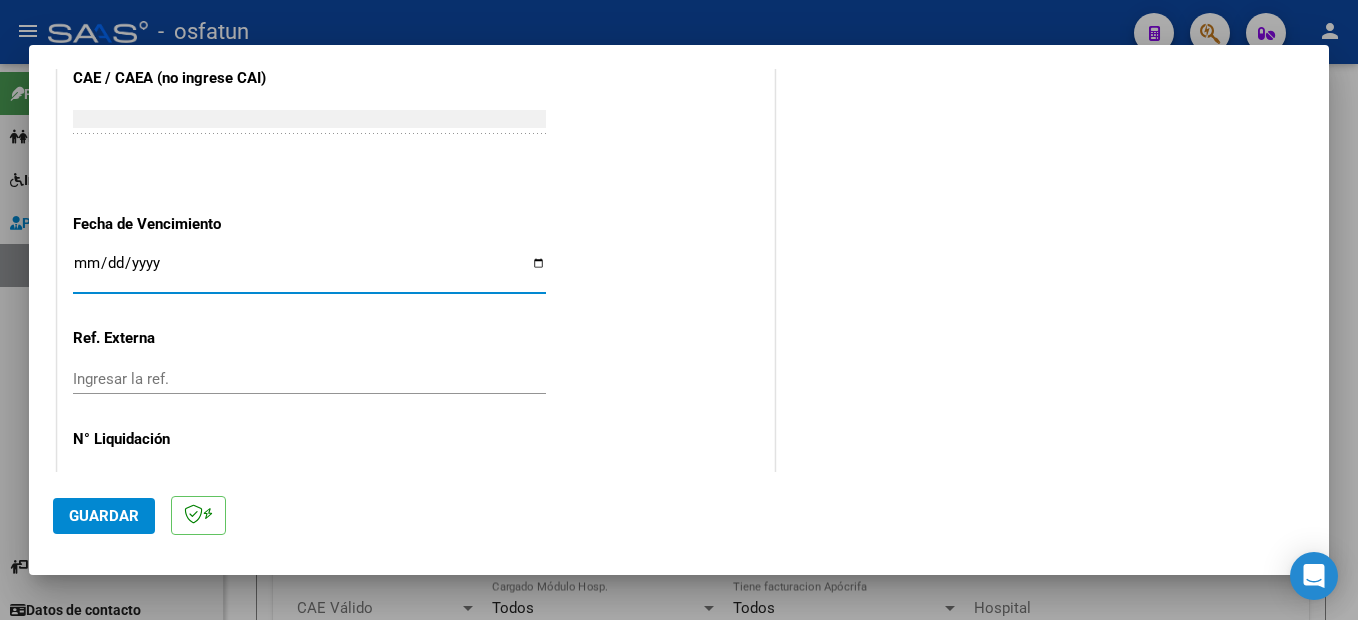 scroll, scrollTop: 1357, scrollLeft: 0, axis: vertical 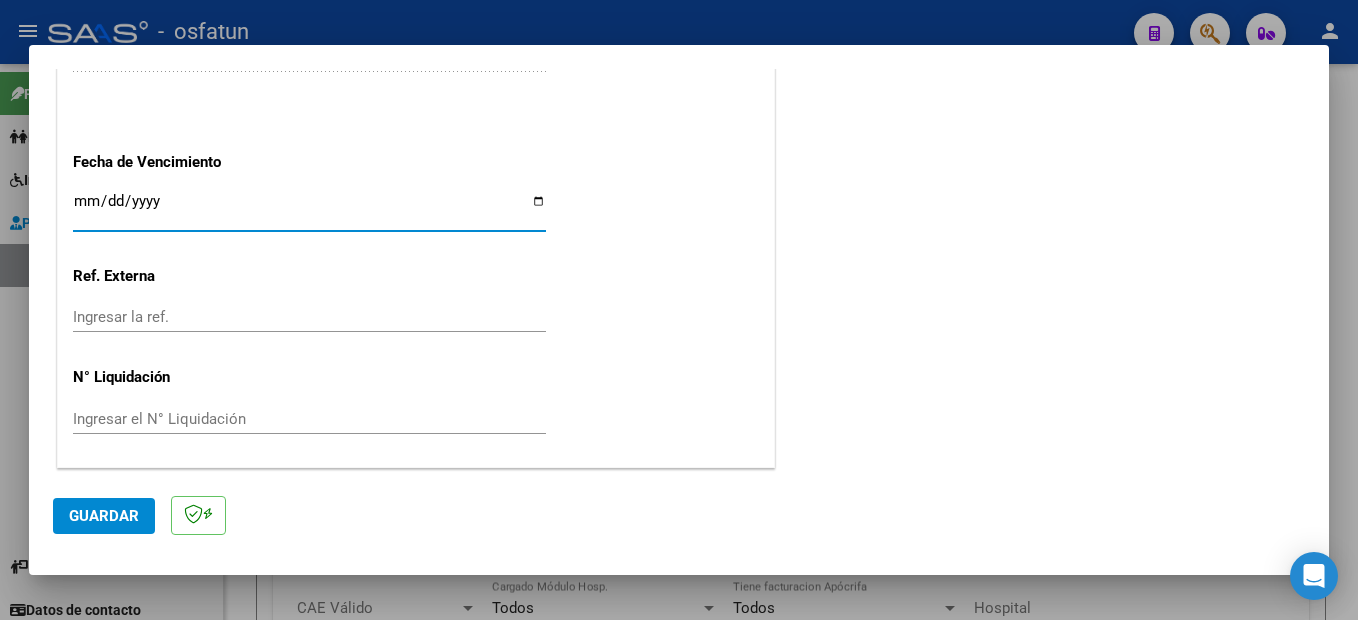 click on "Guardar" 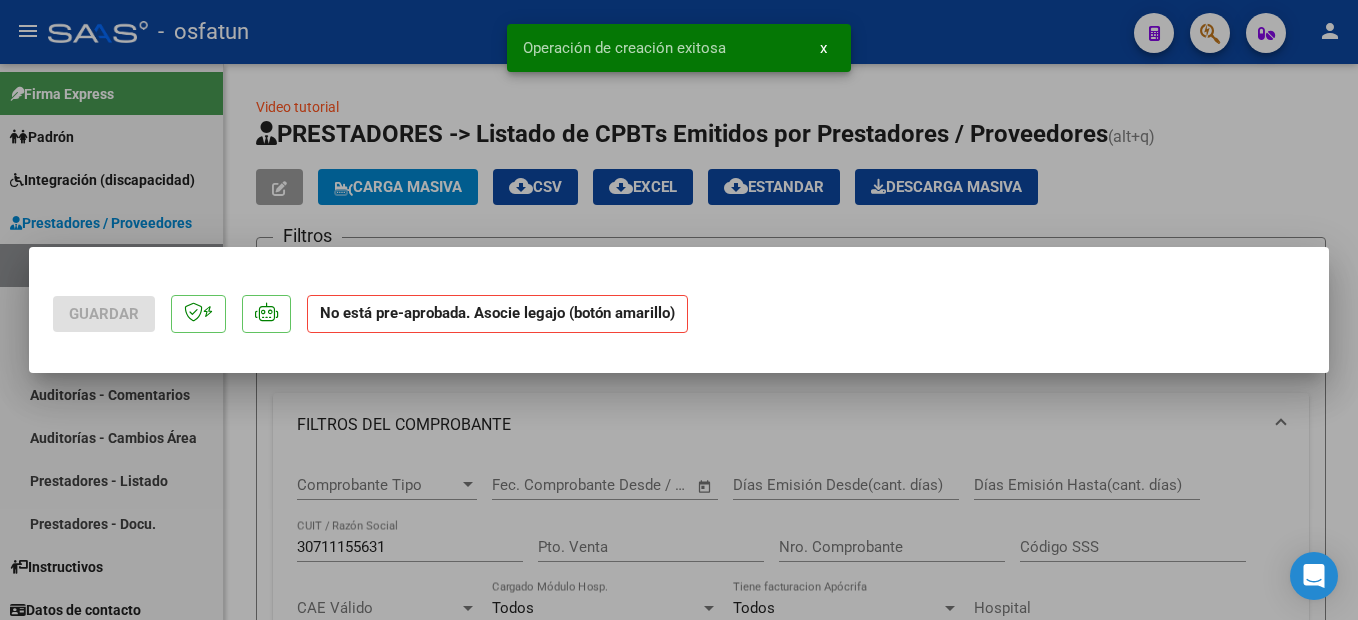 scroll, scrollTop: 0, scrollLeft: 0, axis: both 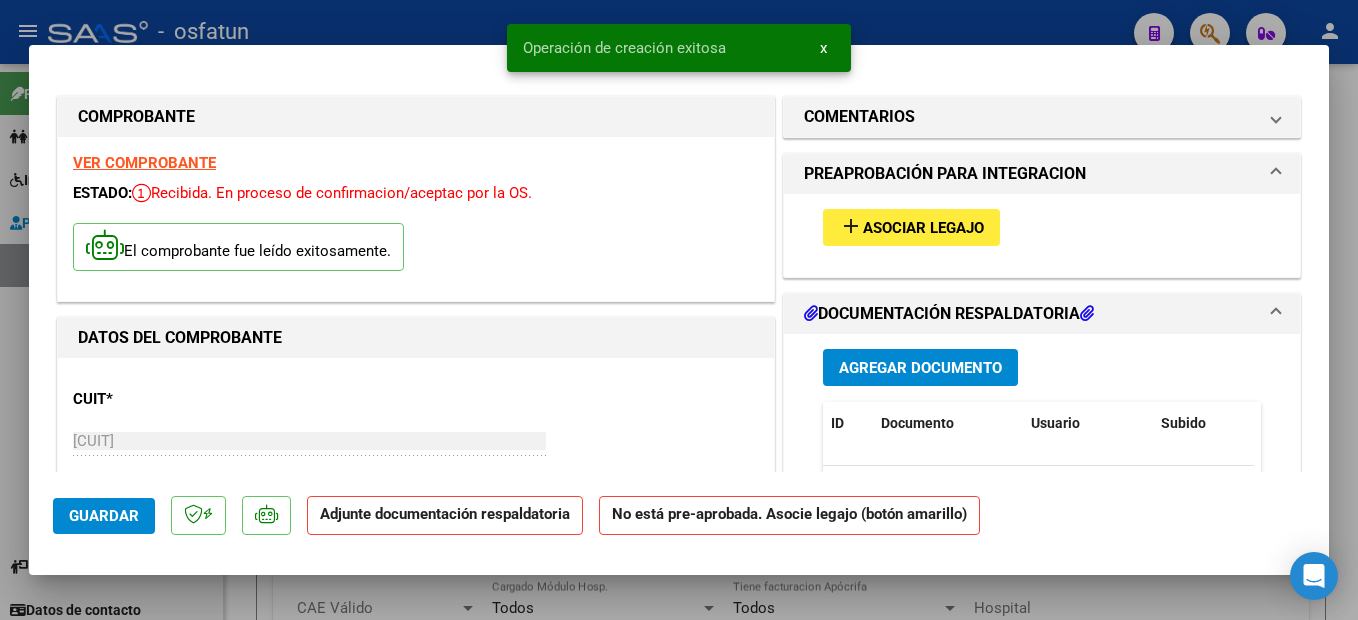 click on "Asociar Legajo" at bounding box center (923, 228) 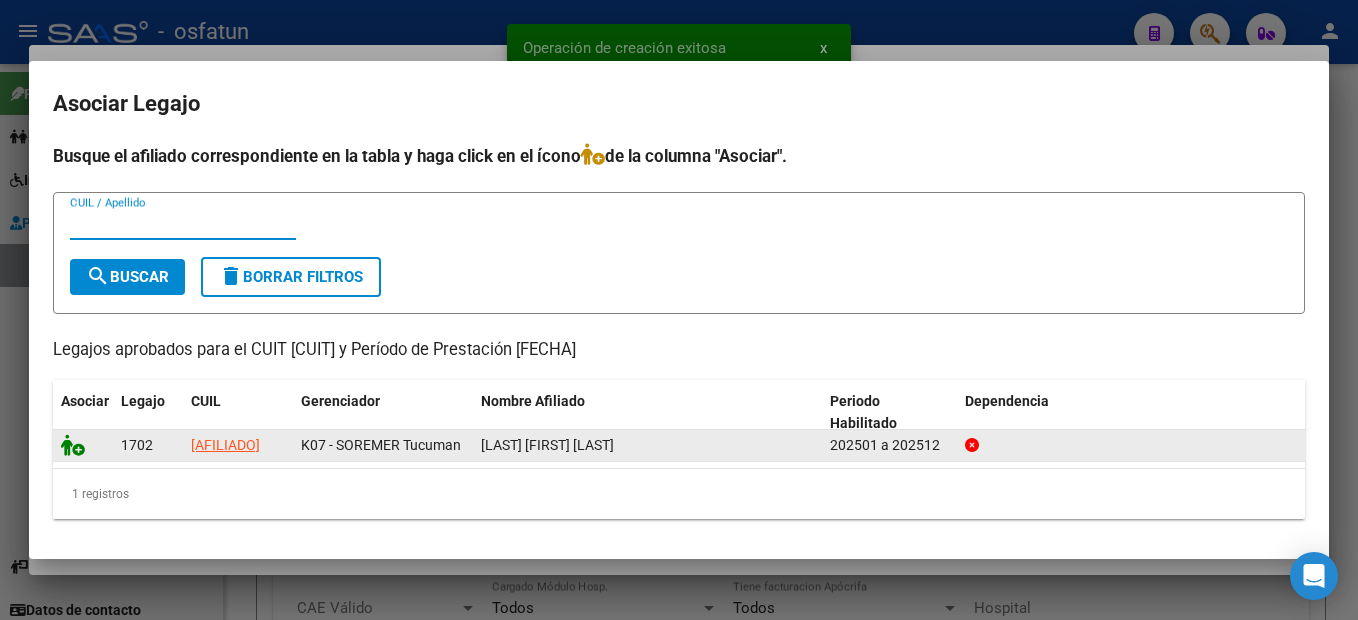 click 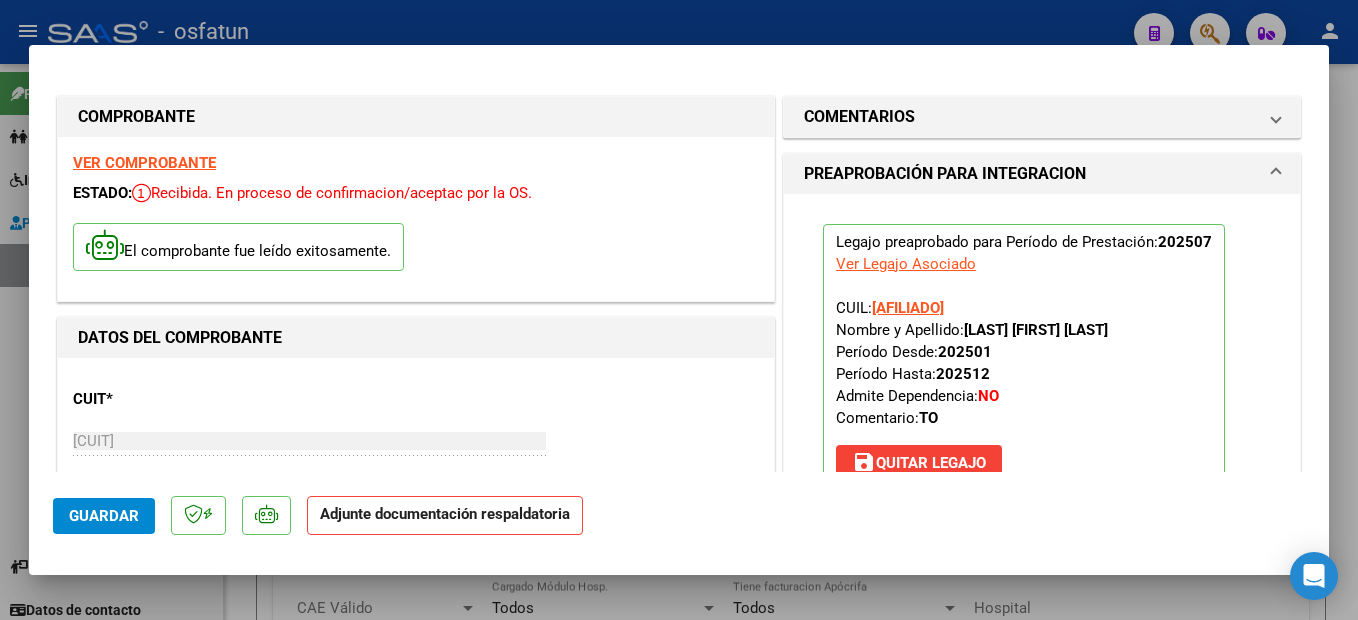 scroll, scrollTop: 300, scrollLeft: 0, axis: vertical 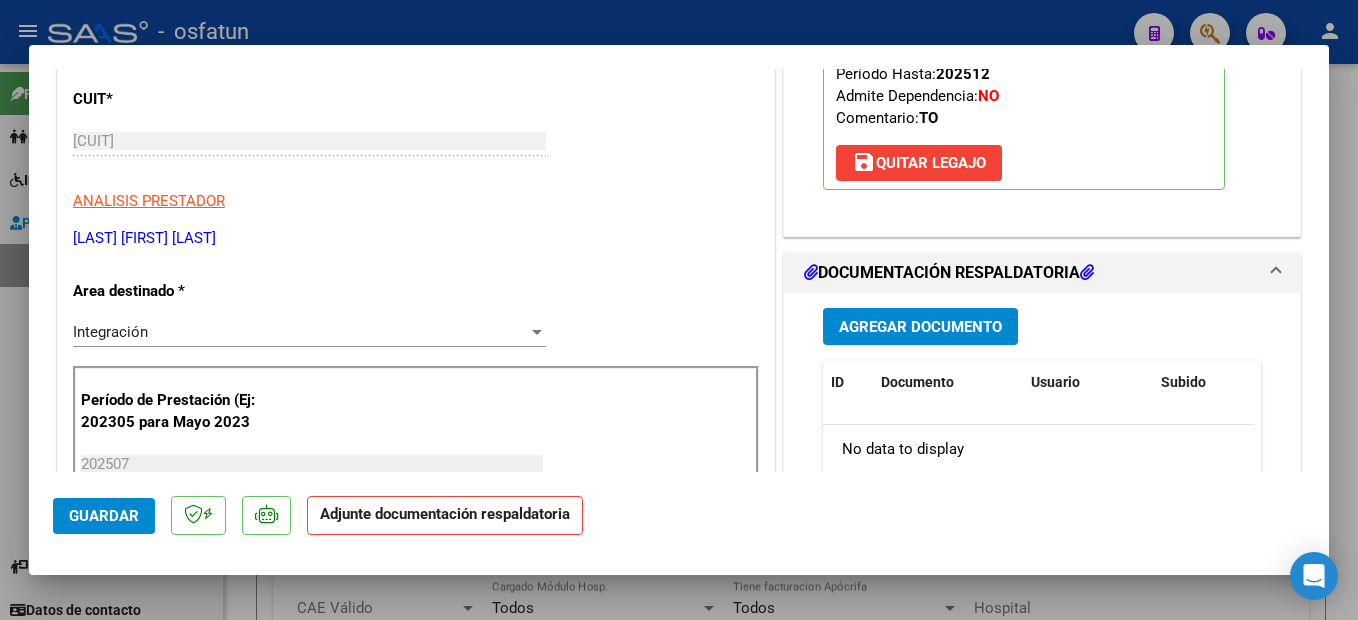 click on "Agregar Documento" at bounding box center (920, 326) 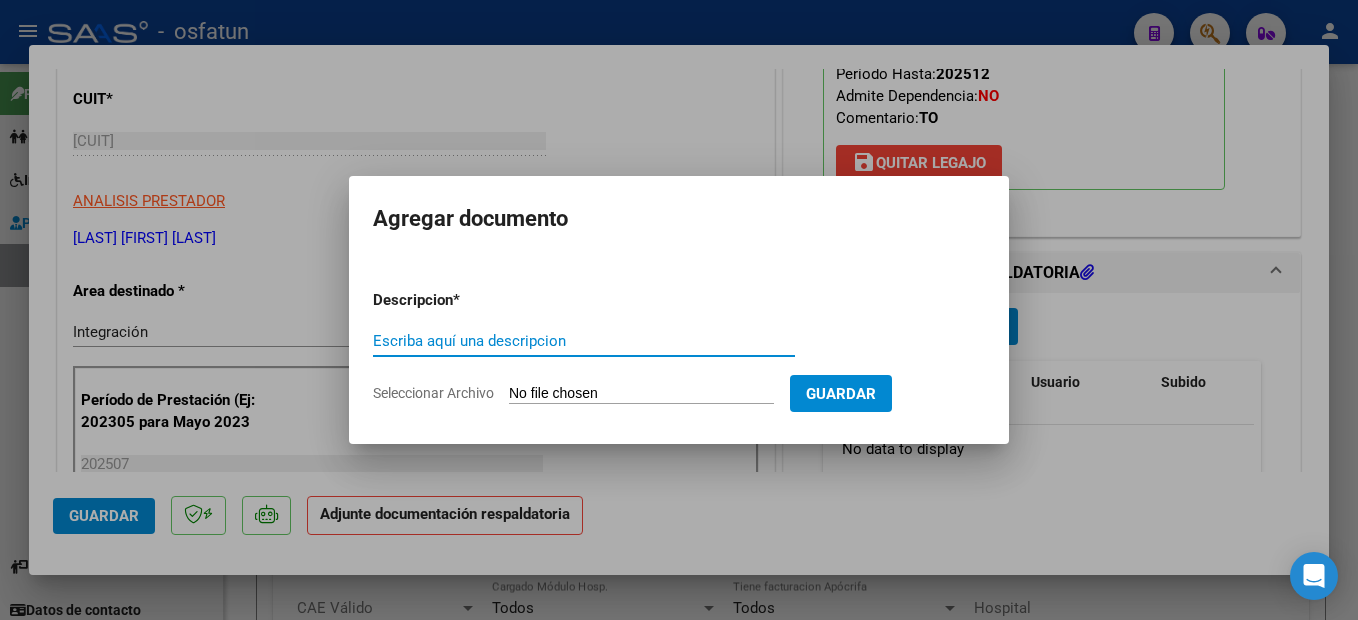 click on "Escriba aquí una descripcion" at bounding box center (584, 341) 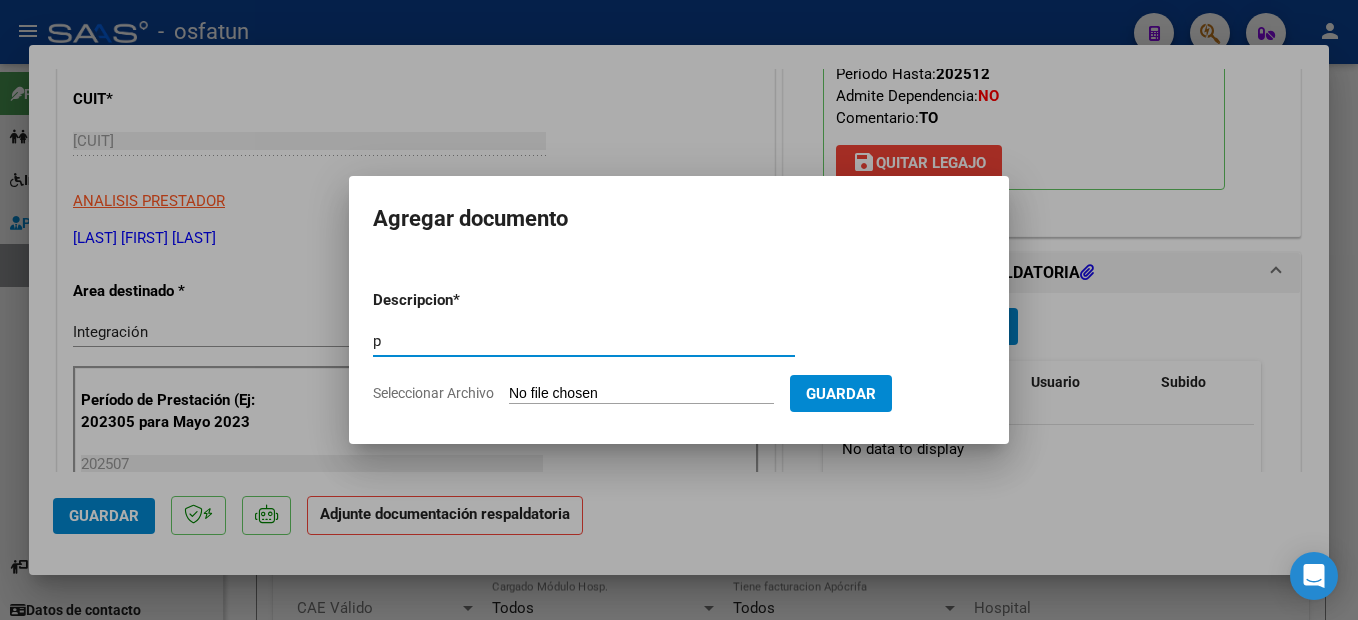 type on "p" 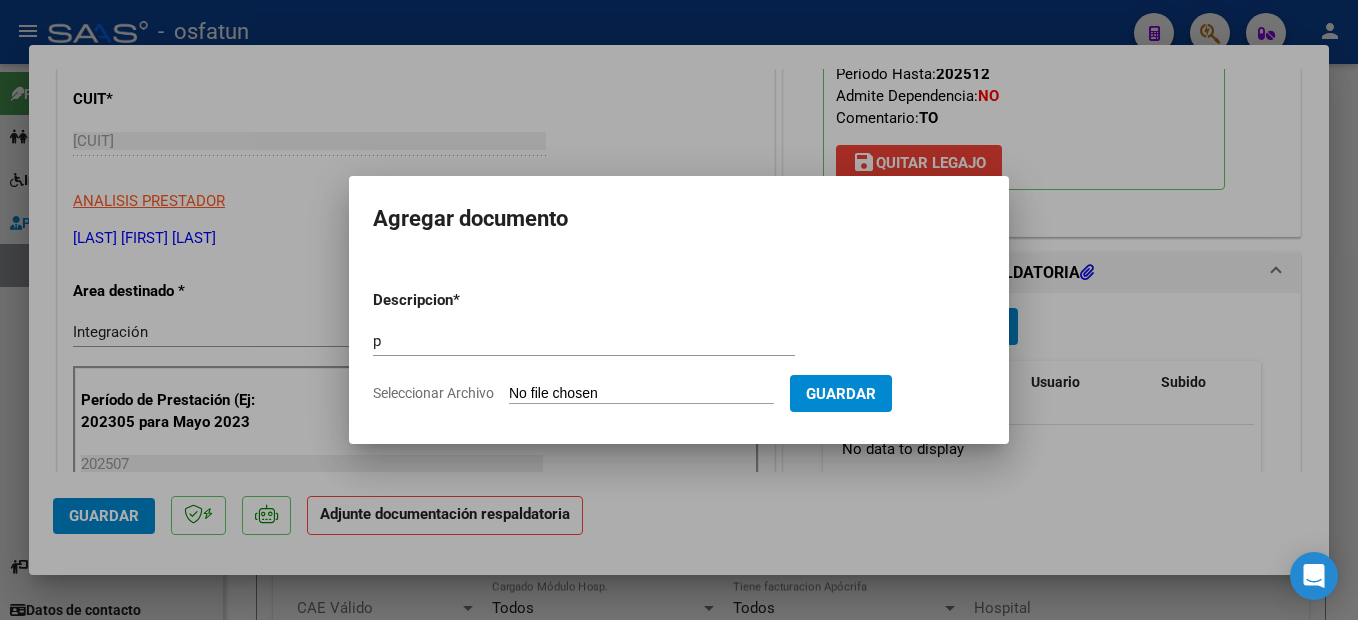 type on "C:\fakepath\250807140144.pdf" 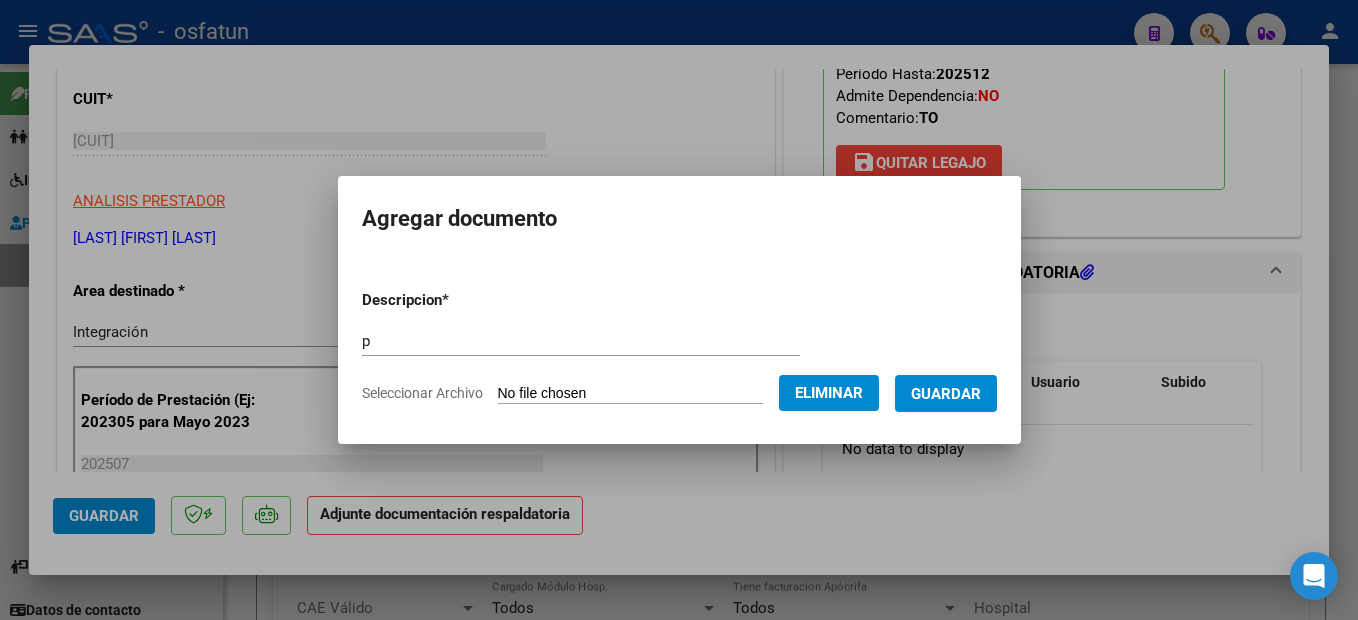click on "Descripcion  *   p Escriba aquí una descripcion  Seleccionar Archivo Eliminar Guardar" at bounding box center (679, 347) 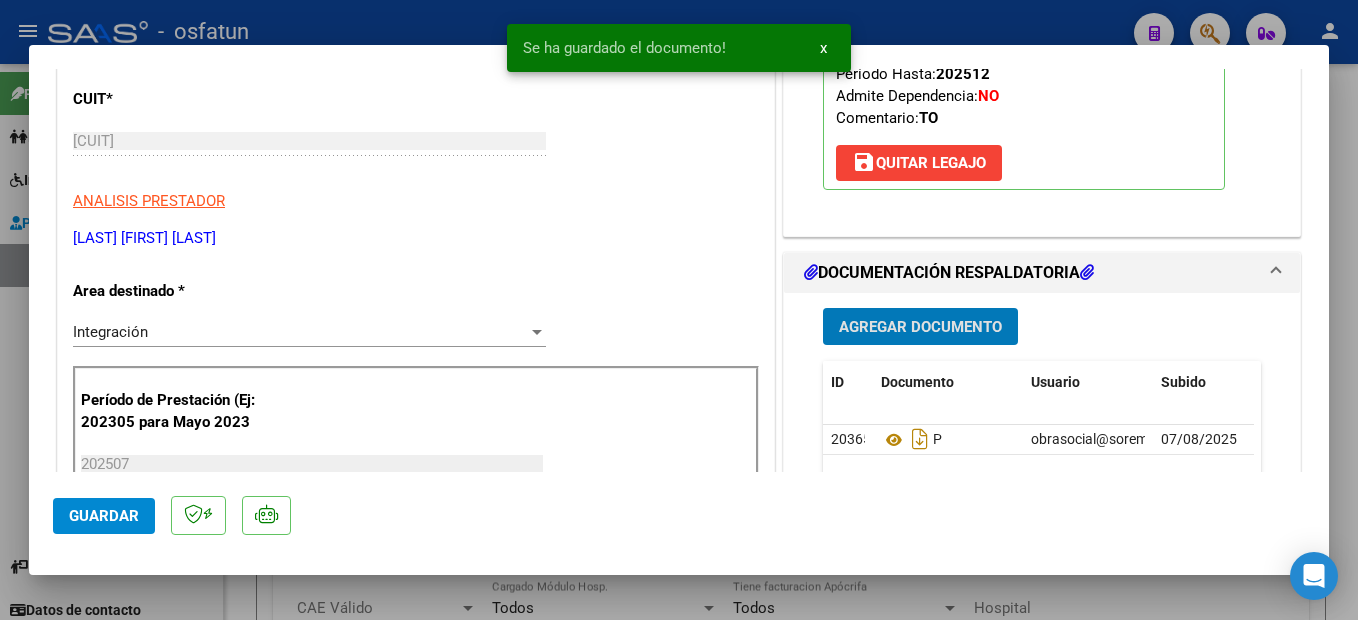 click on "Guardar" 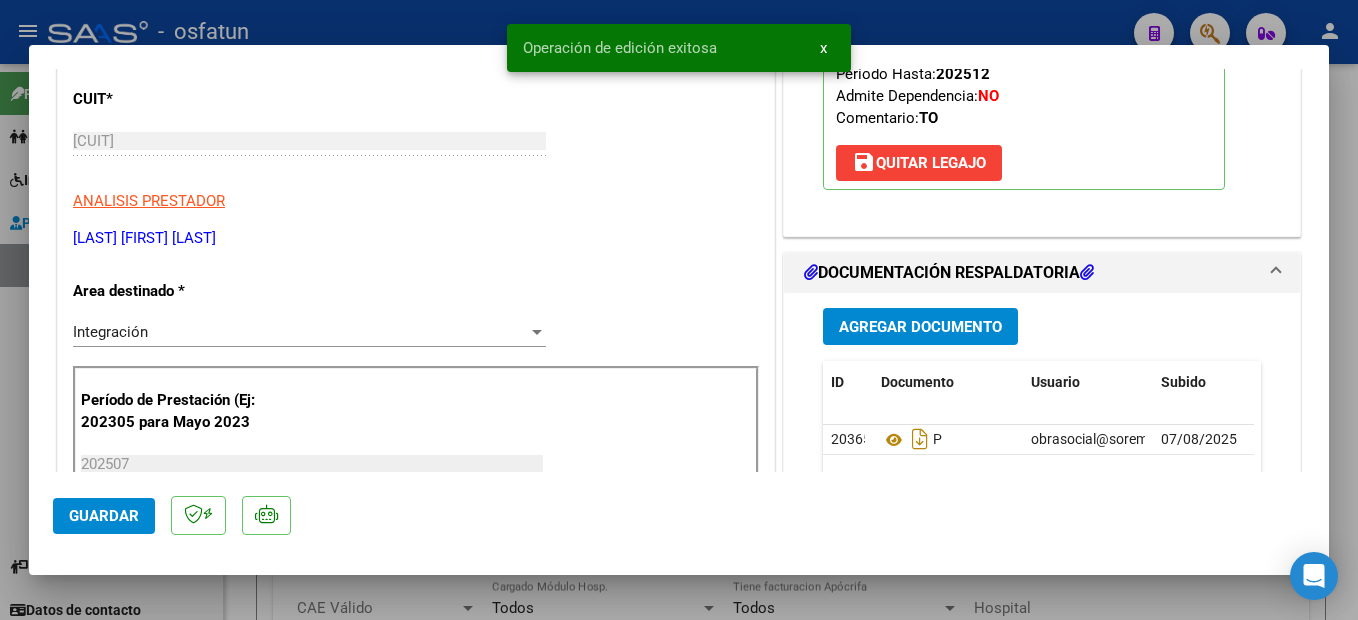 click at bounding box center (679, 310) 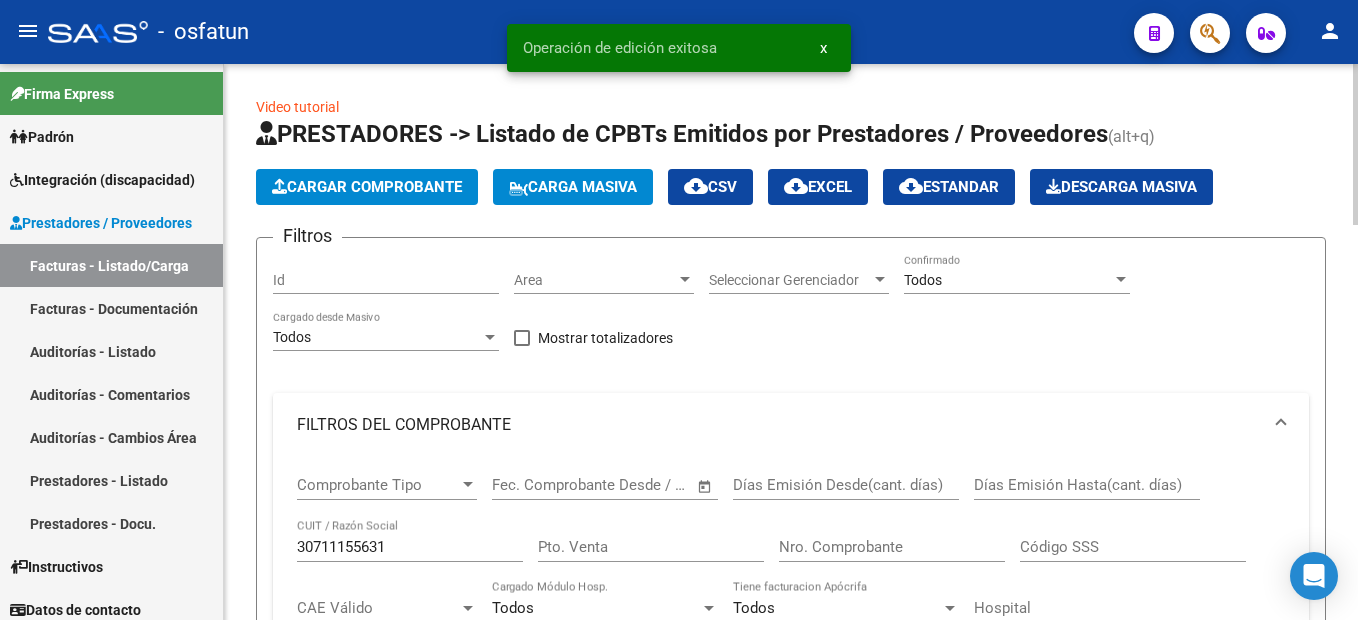 click on "Cargar Comprobante" 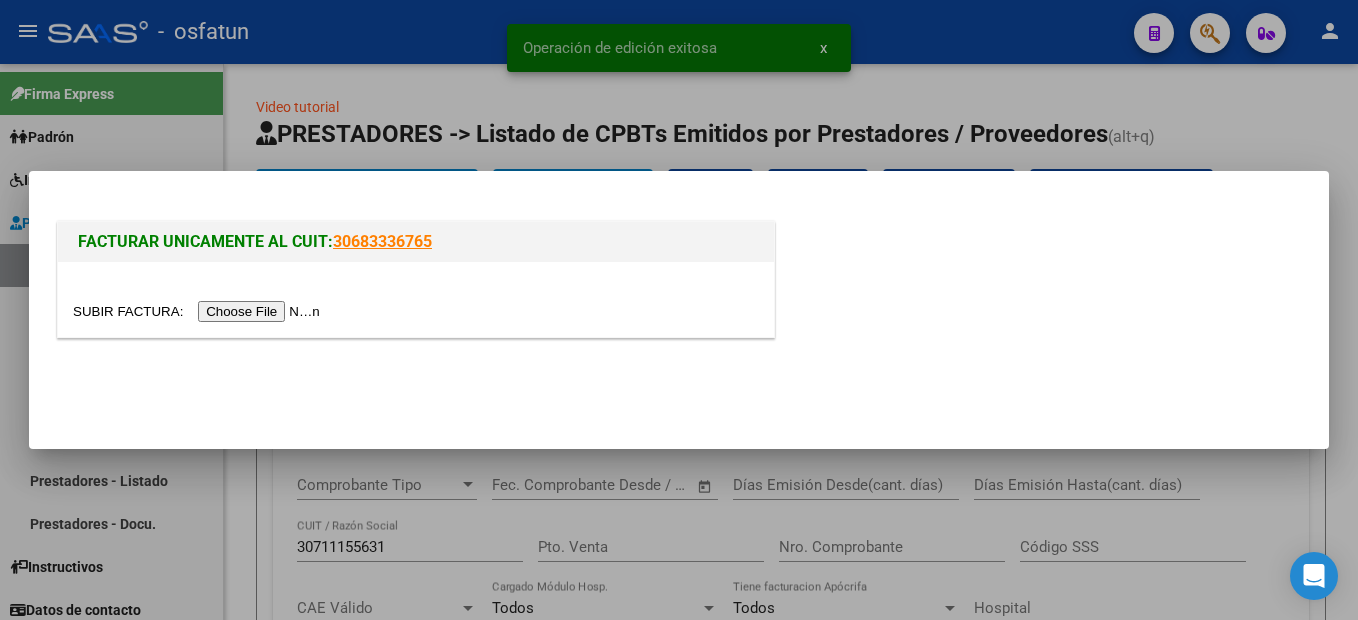click at bounding box center [199, 311] 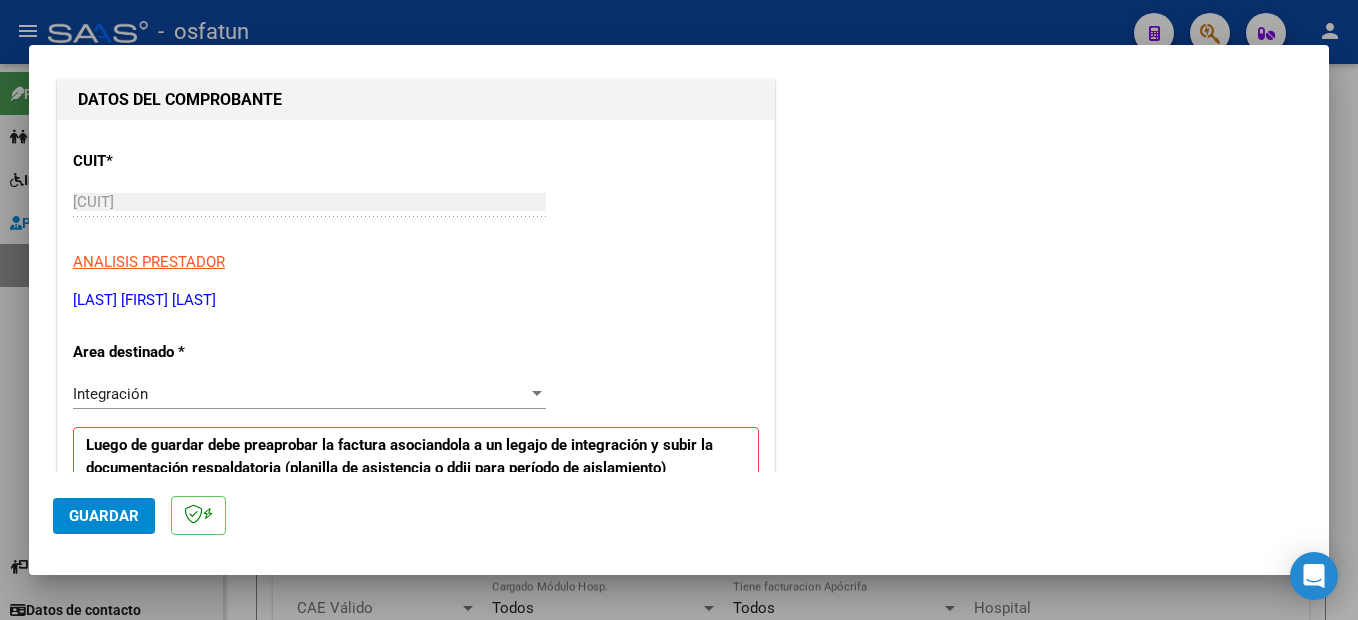 scroll, scrollTop: 400, scrollLeft: 0, axis: vertical 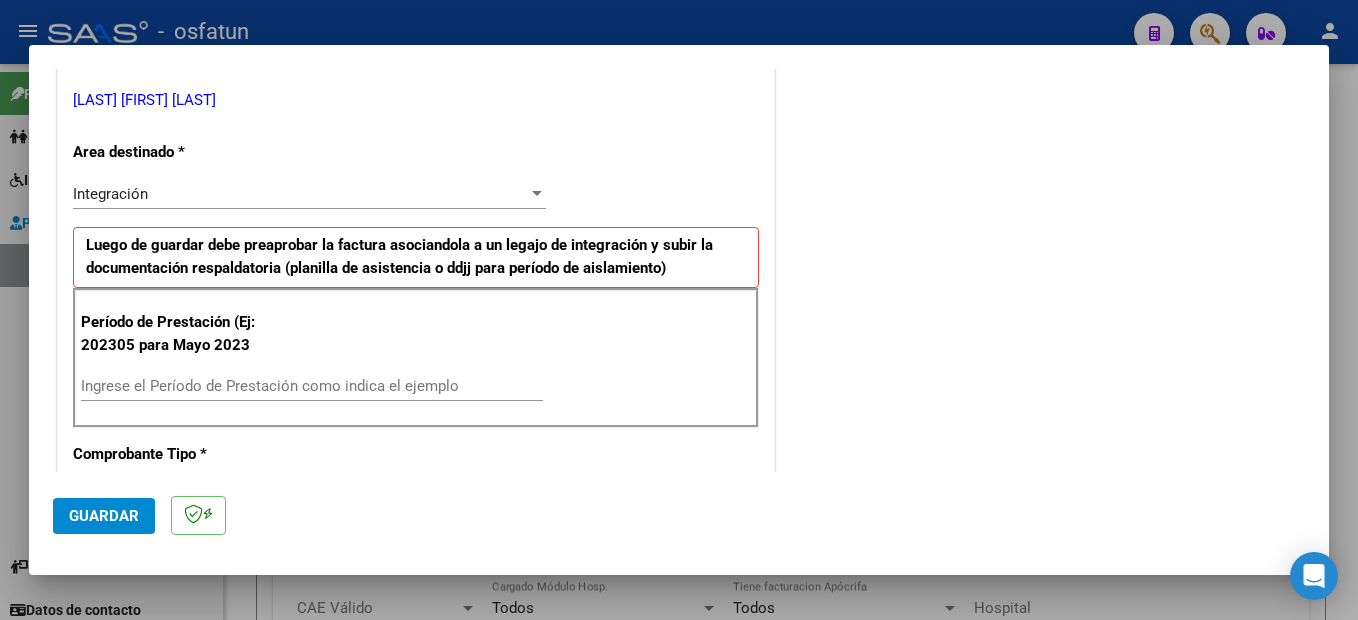 click on "Ingrese el Período de Prestación como indica el ejemplo" at bounding box center [312, 386] 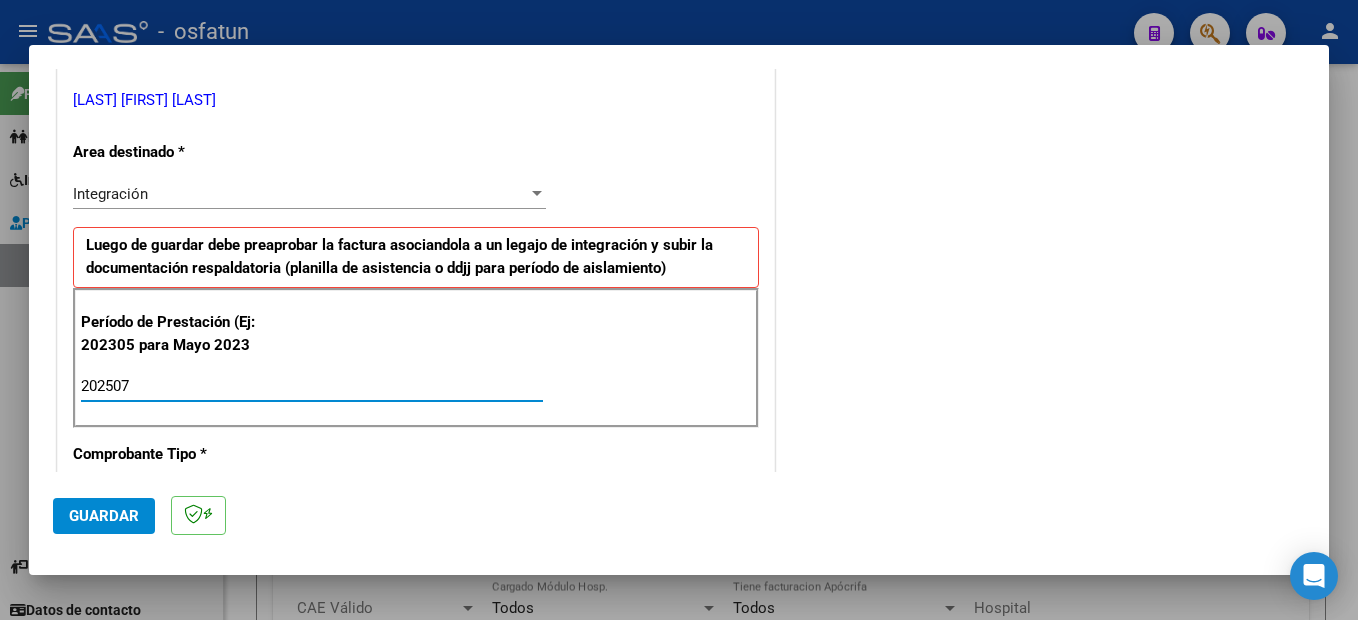 type on "202507" 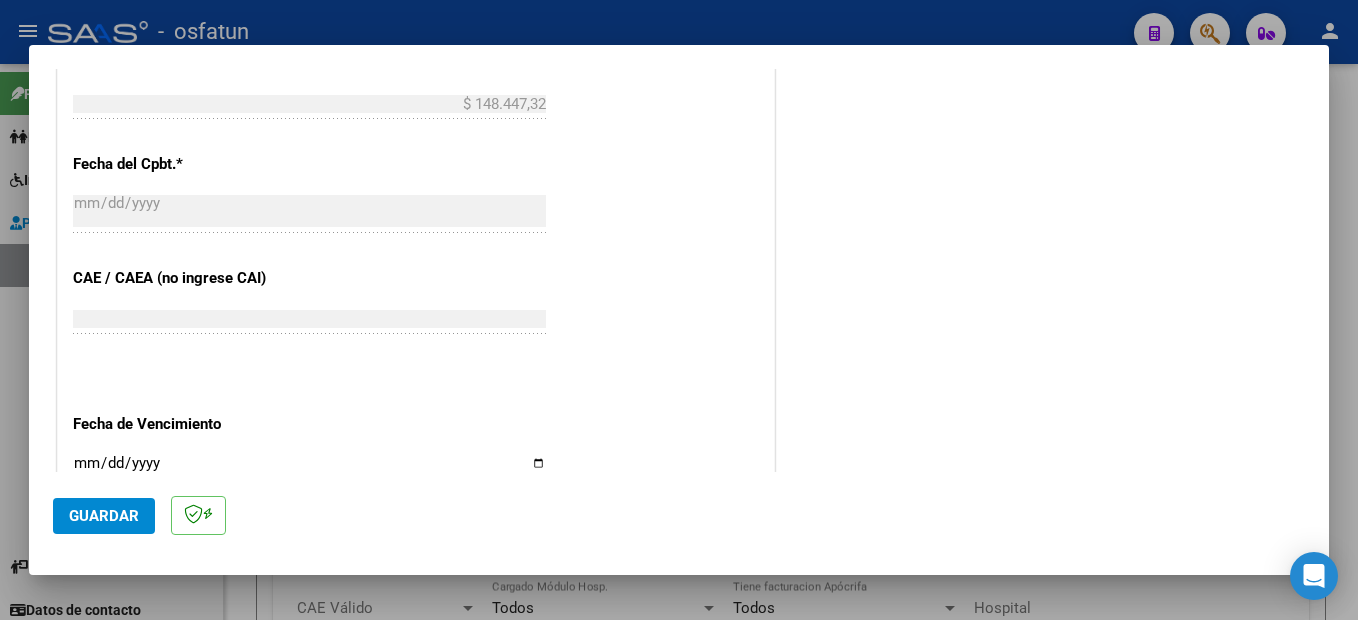 scroll, scrollTop: 1357, scrollLeft: 0, axis: vertical 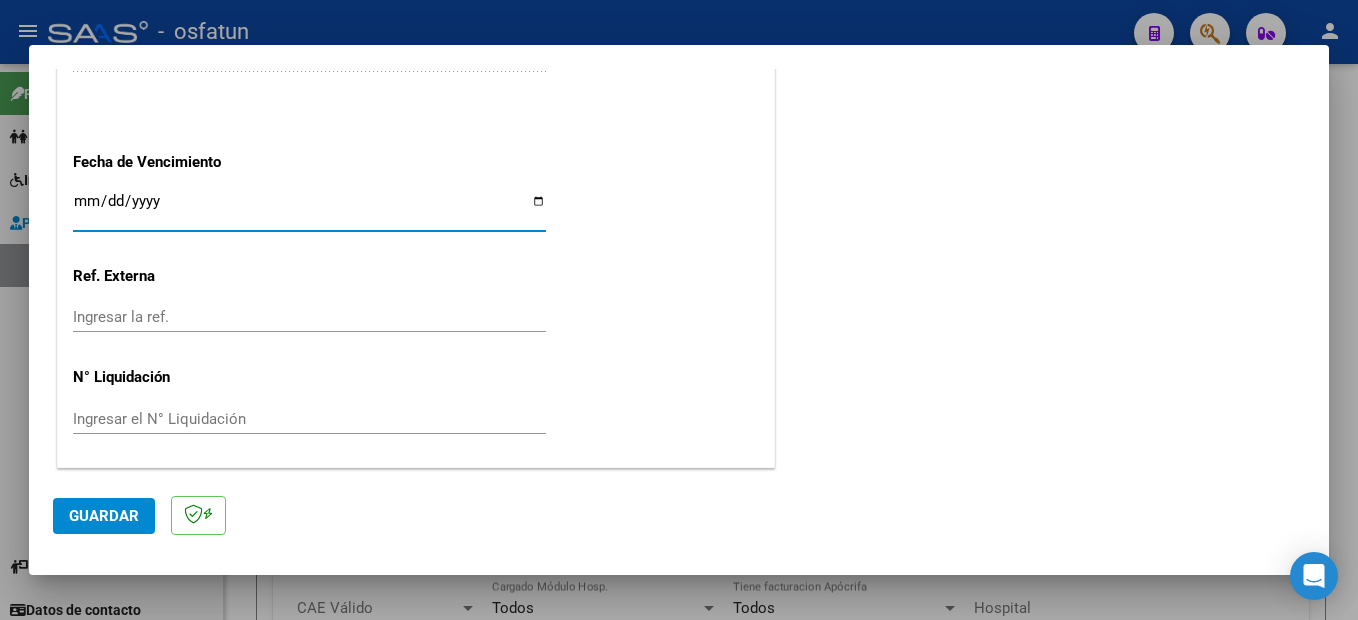 click on "Guardar" 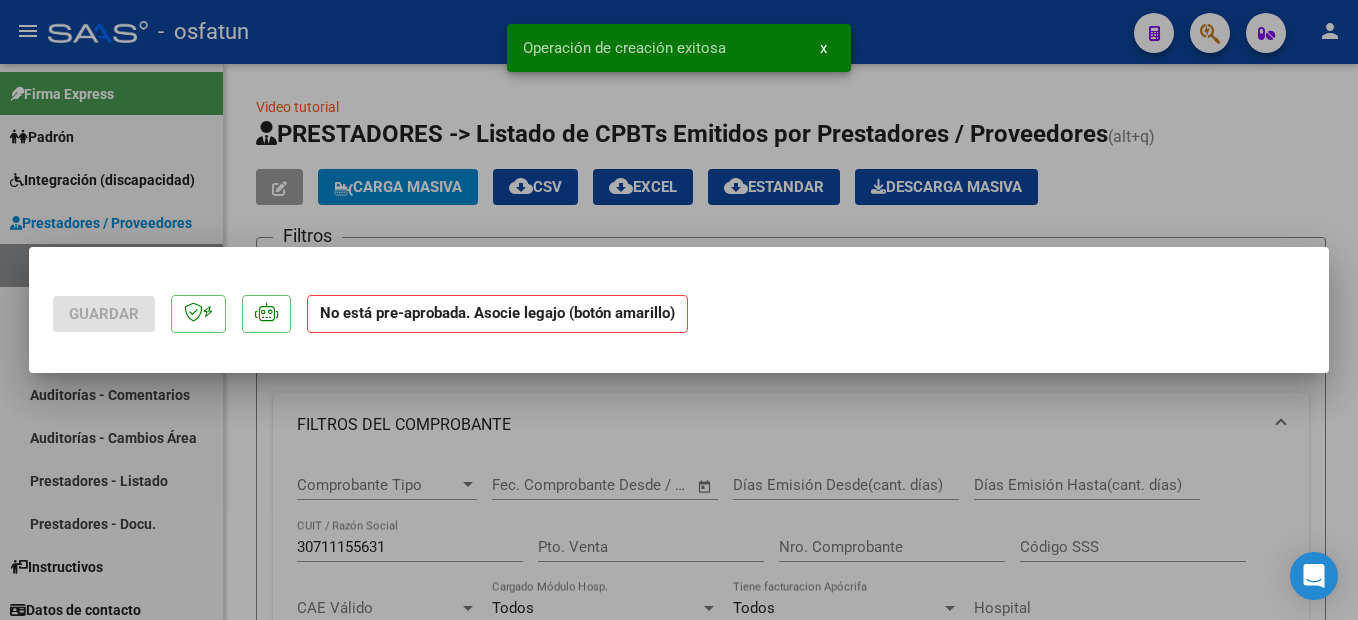 scroll, scrollTop: 0, scrollLeft: 0, axis: both 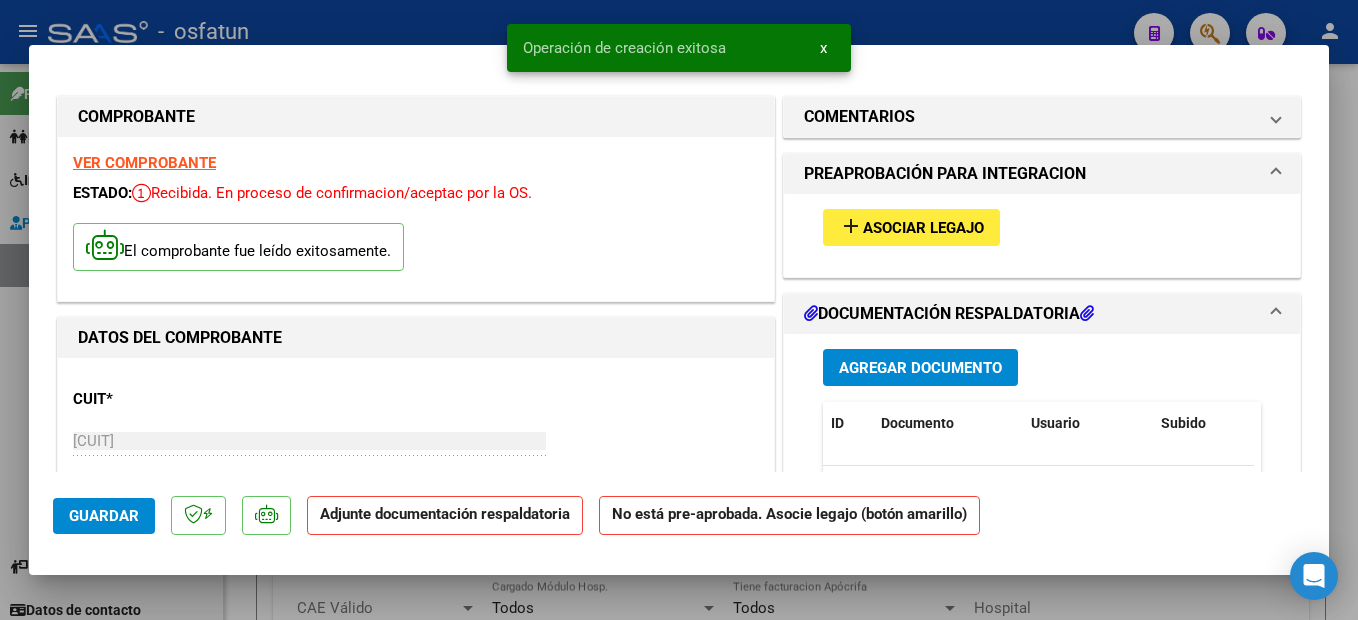 click on "VER COMPROBANTE" at bounding box center (144, 163) 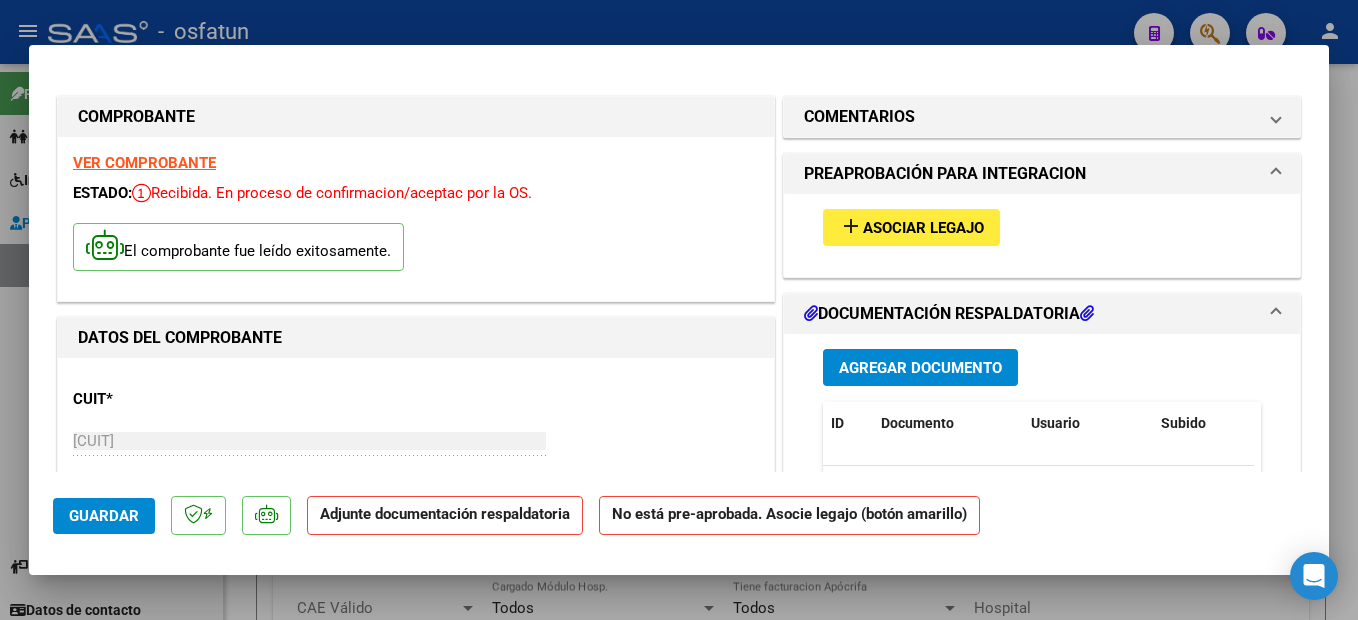click on "Asociar Legajo" at bounding box center [923, 228] 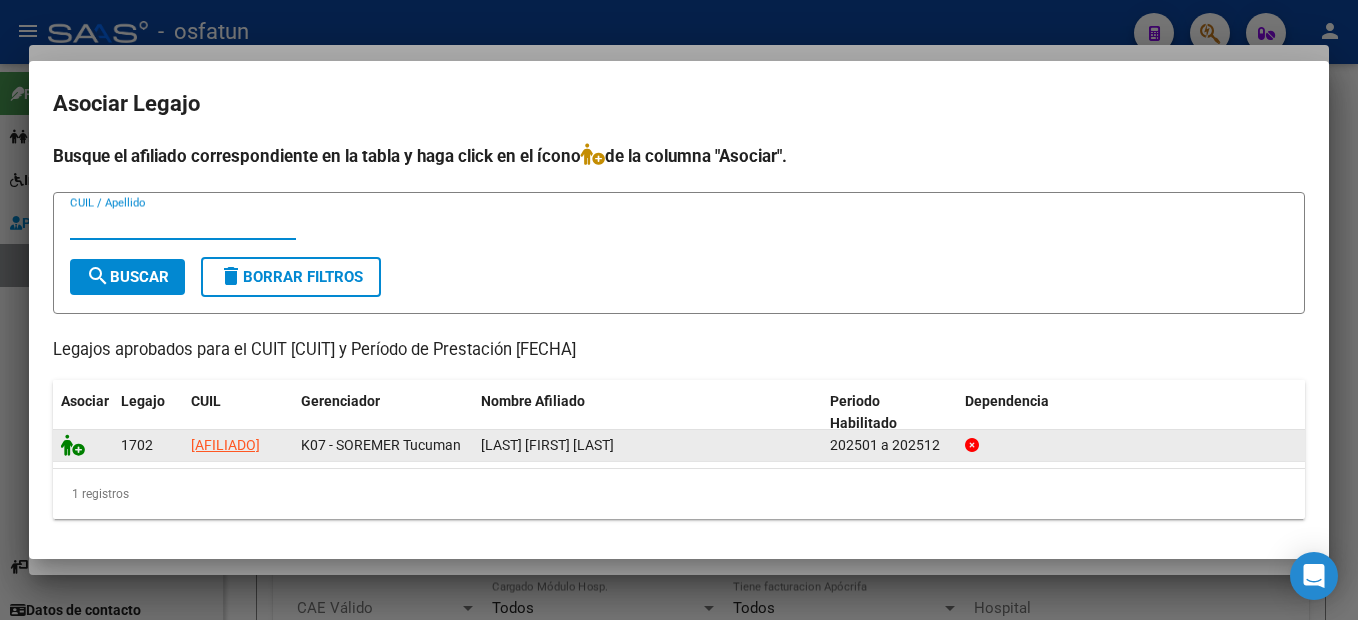 click 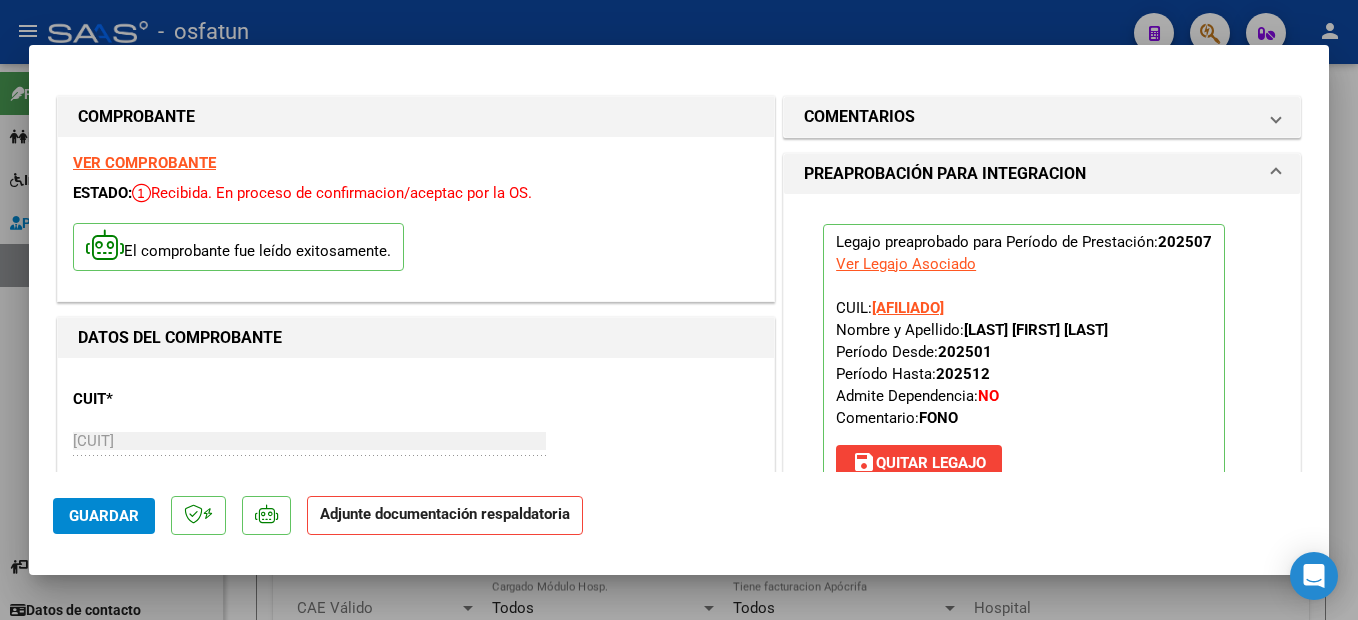 scroll, scrollTop: 200, scrollLeft: 0, axis: vertical 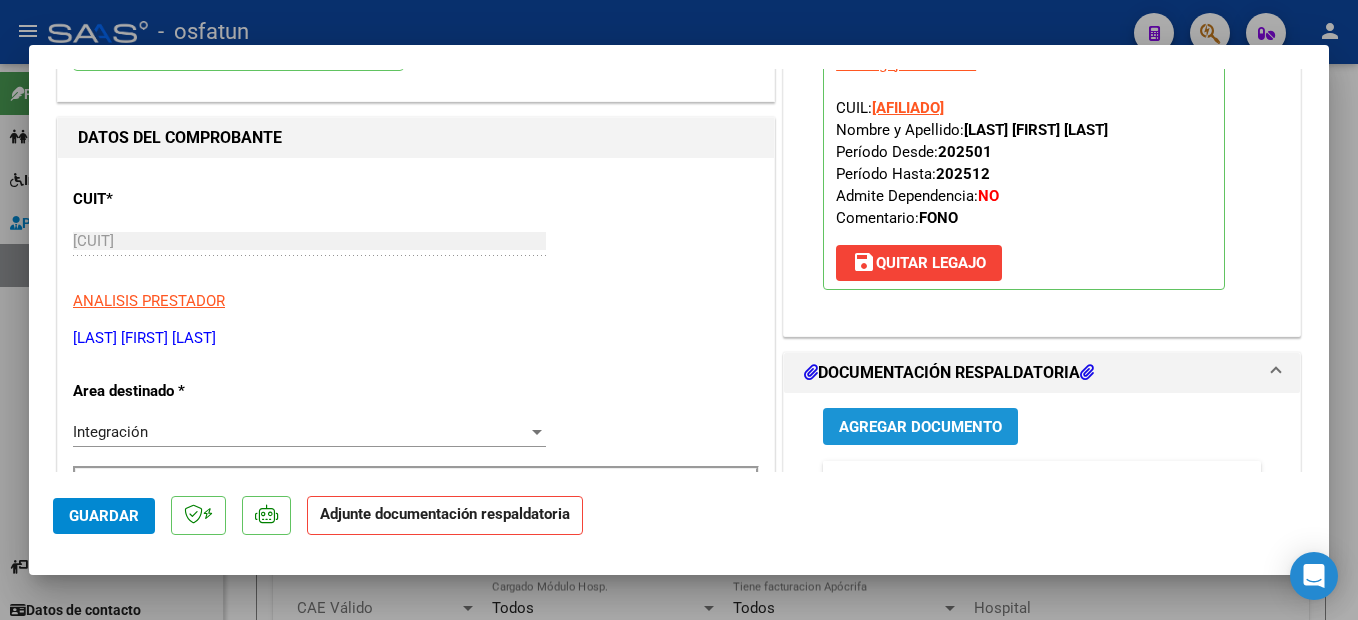 click on "Agregar Documento" at bounding box center (920, 427) 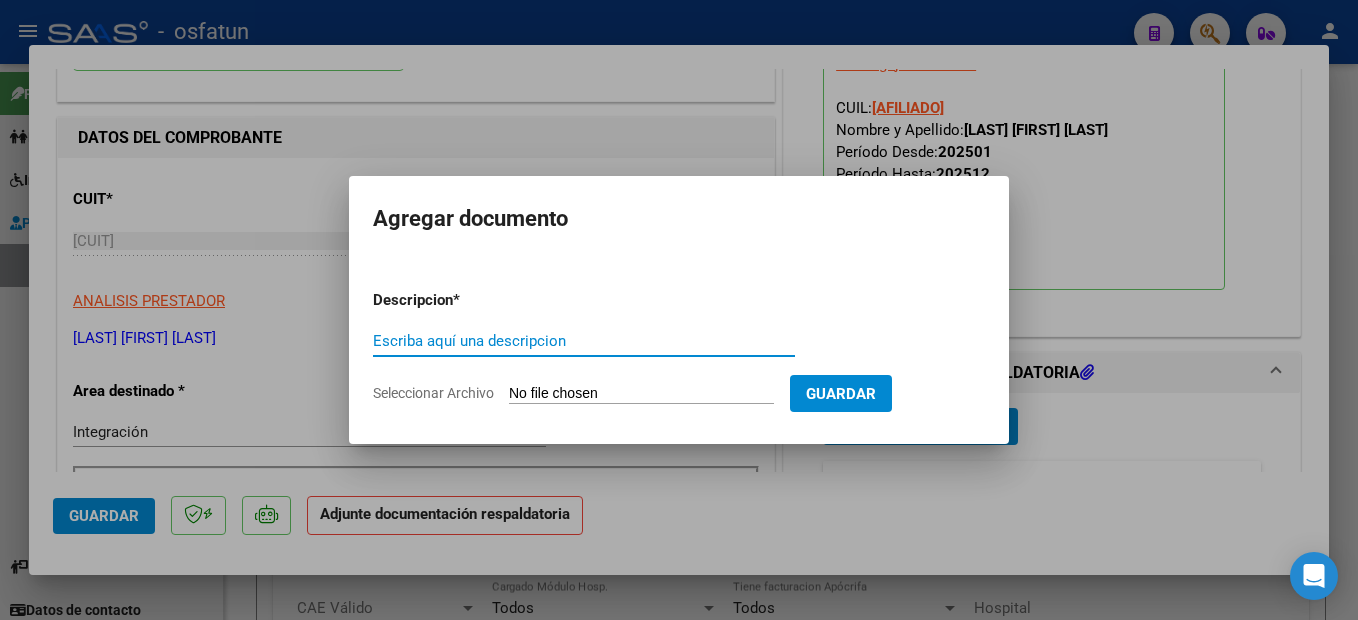 click on "Escriba aquí una descripcion" at bounding box center [584, 341] 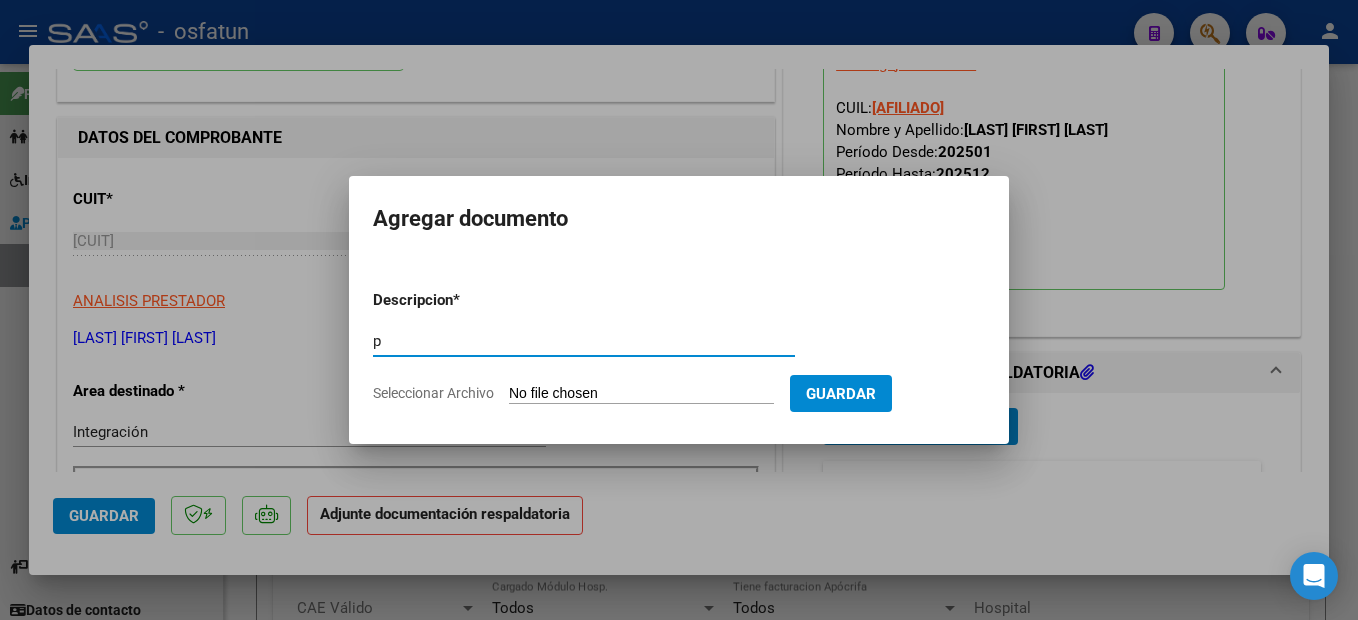 type on "p" 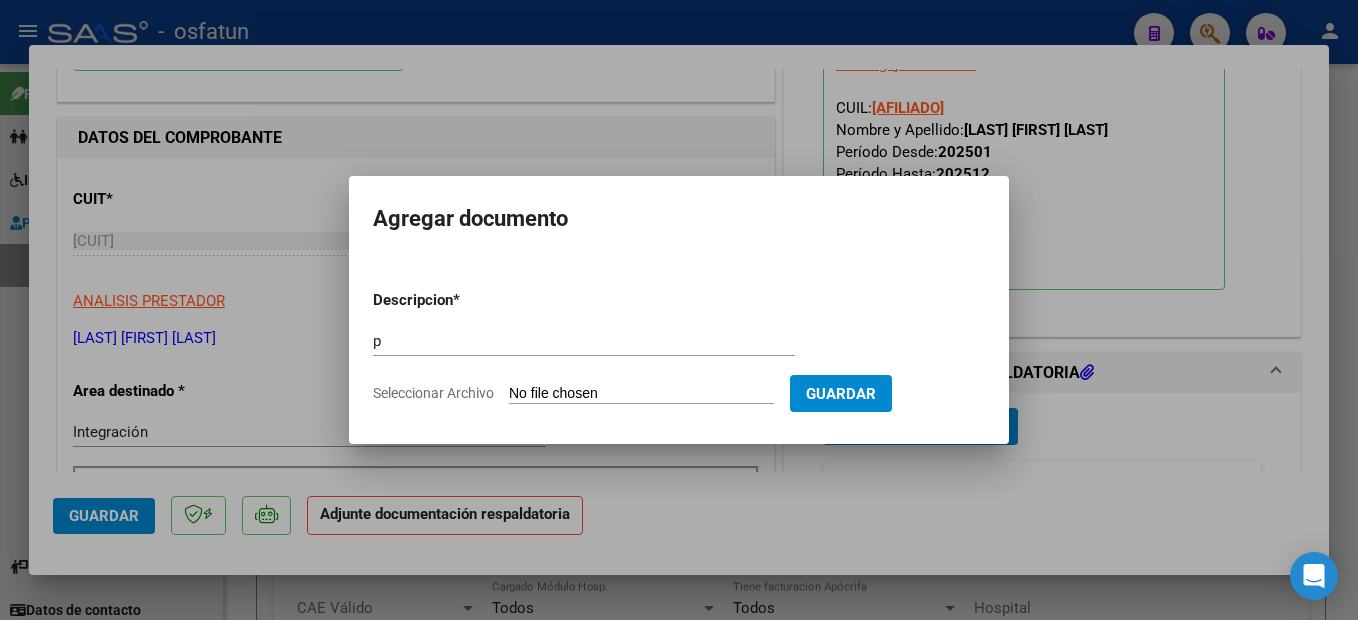 type on "C:\fakepath\250807140402.pdf" 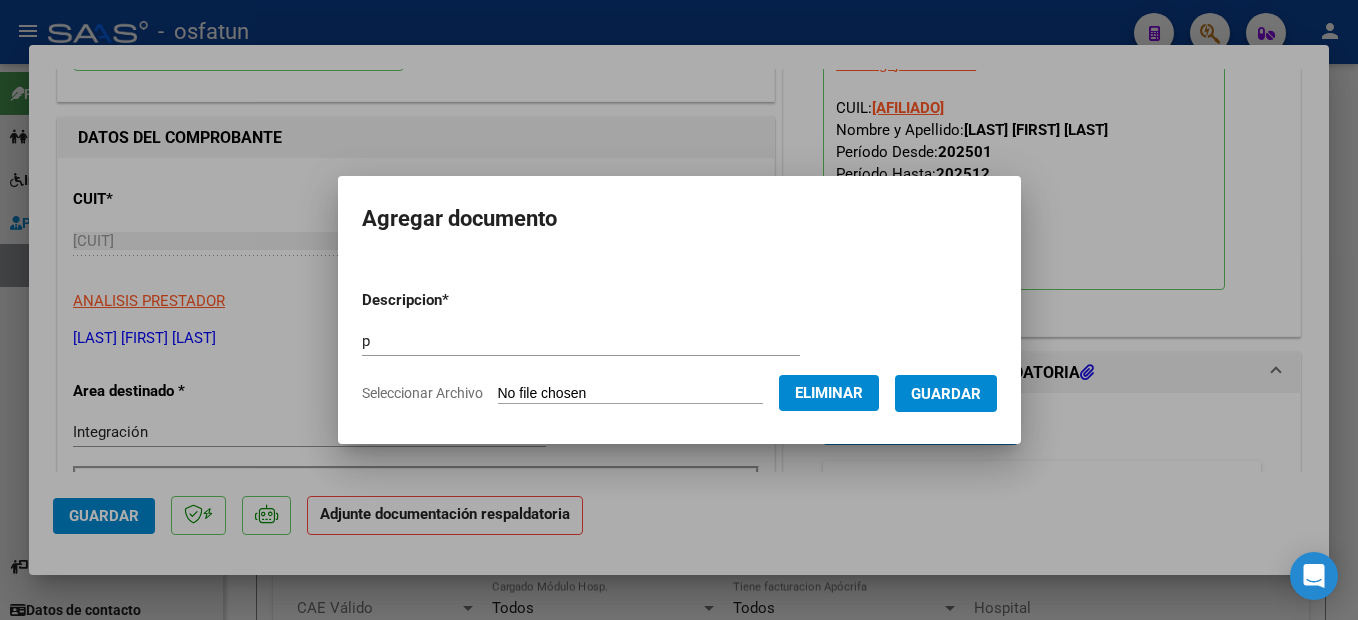 click on "Guardar" at bounding box center (946, 394) 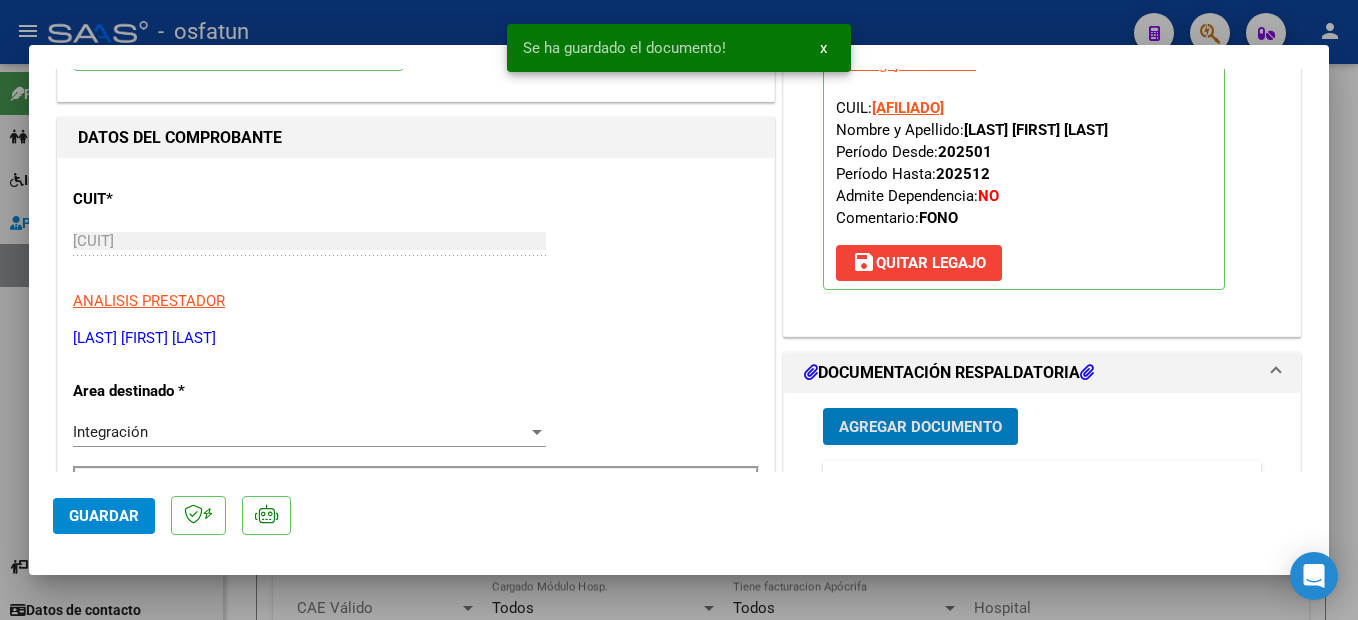 scroll, scrollTop: 300, scrollLeft: 0, axis: vertical 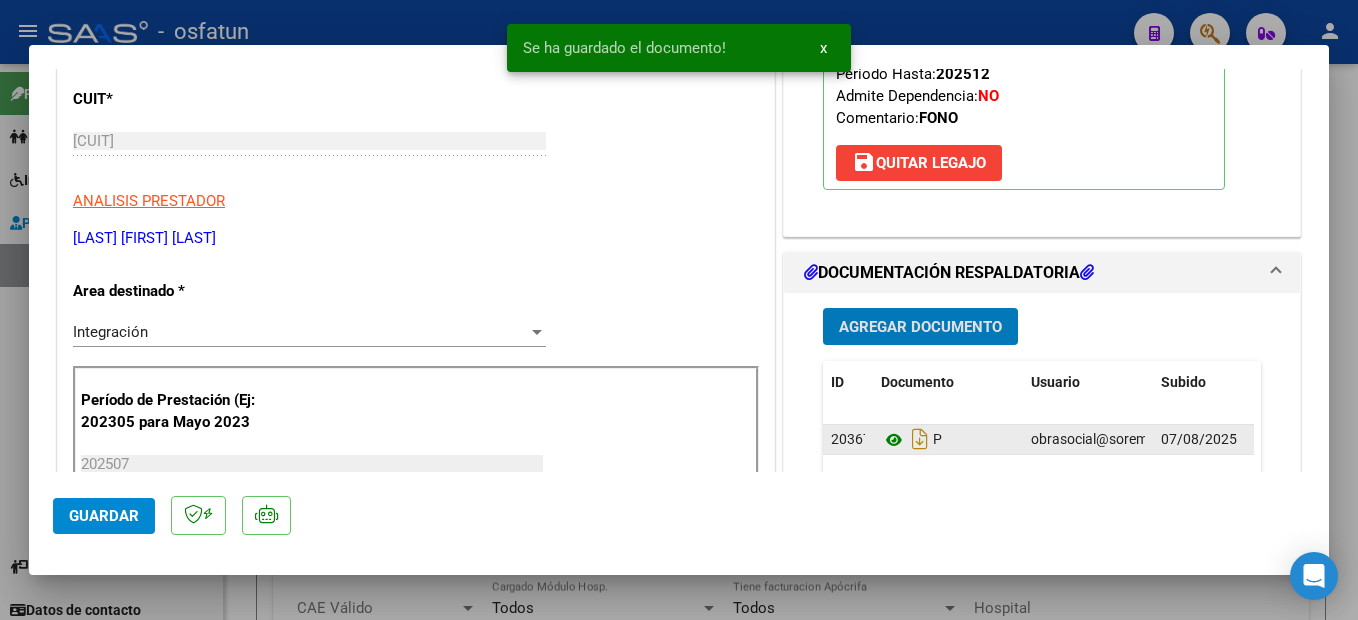 click 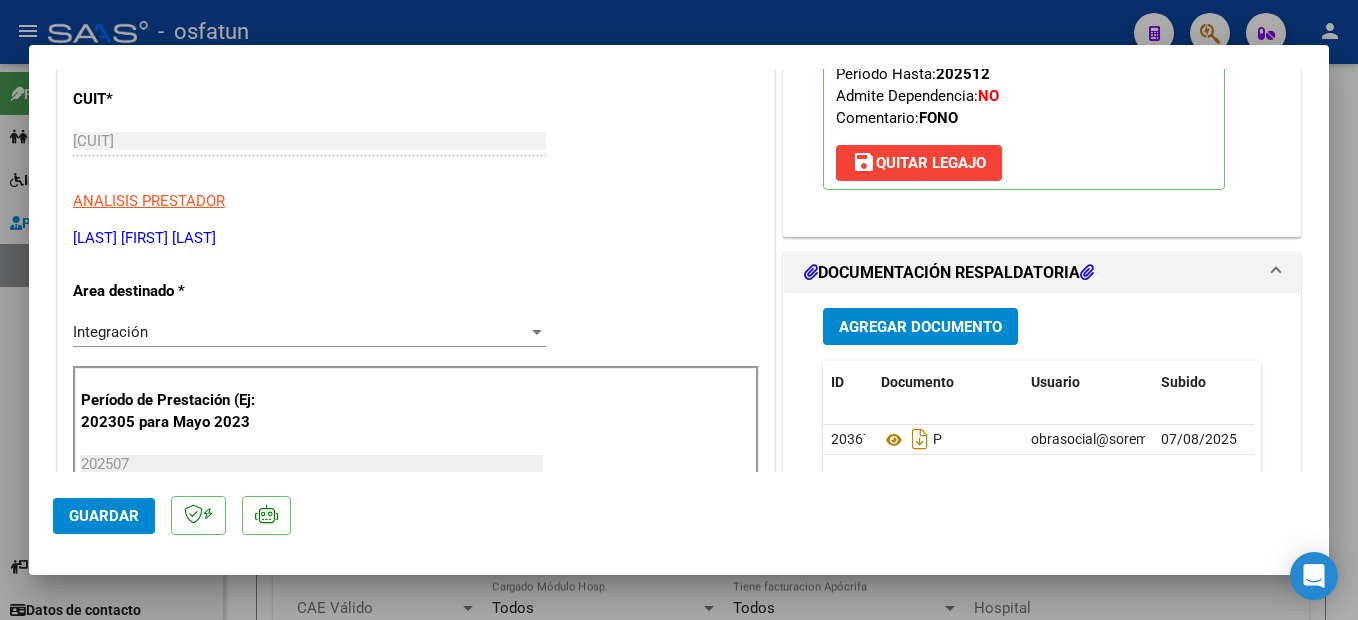 click on "Guardar" 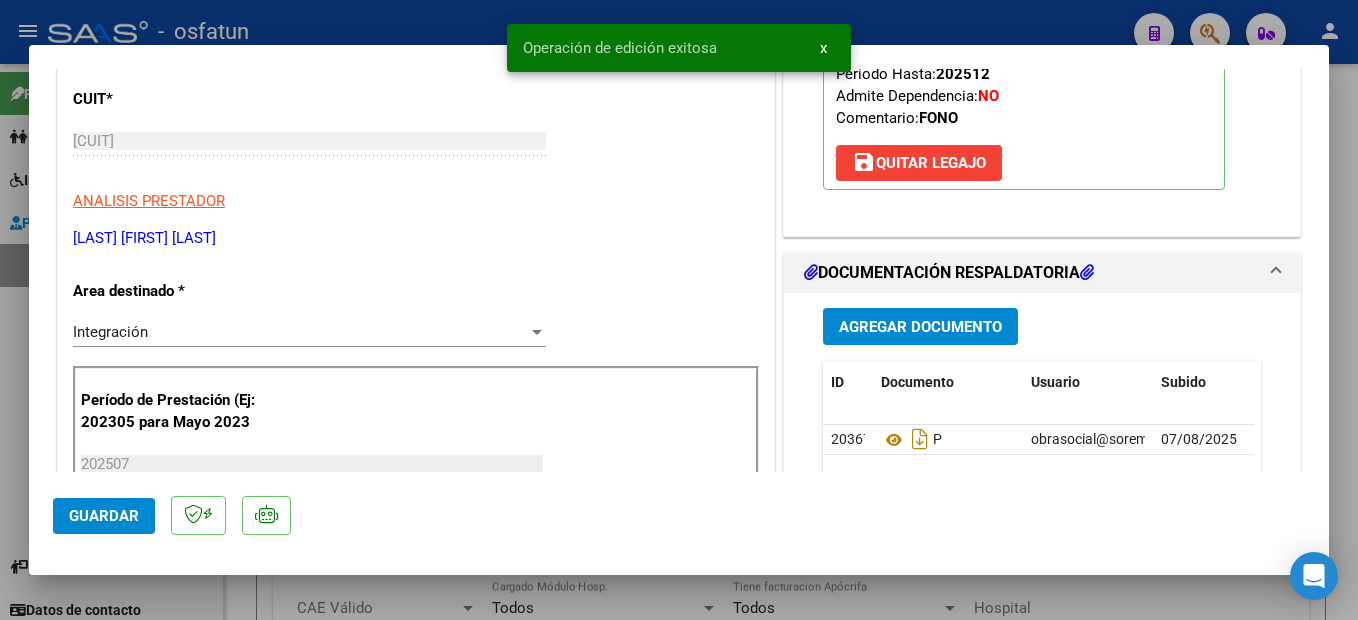 click at bounding box center (679, 310) 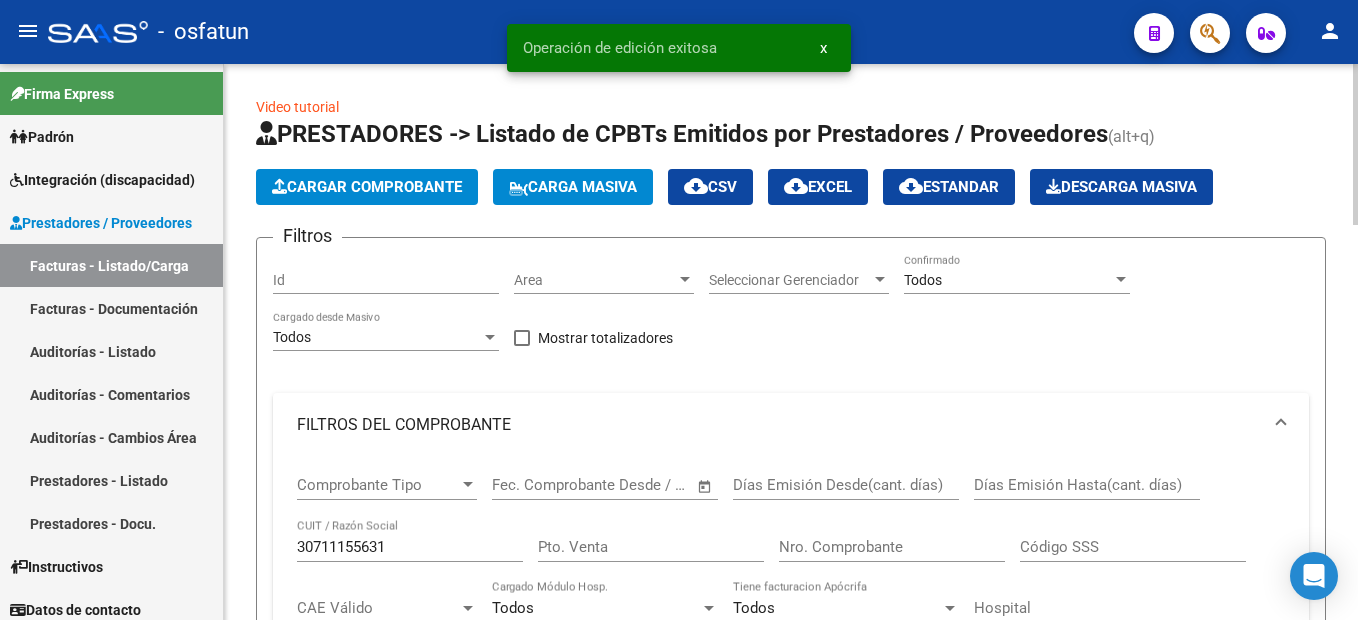 click on "Cargar Comprobante" 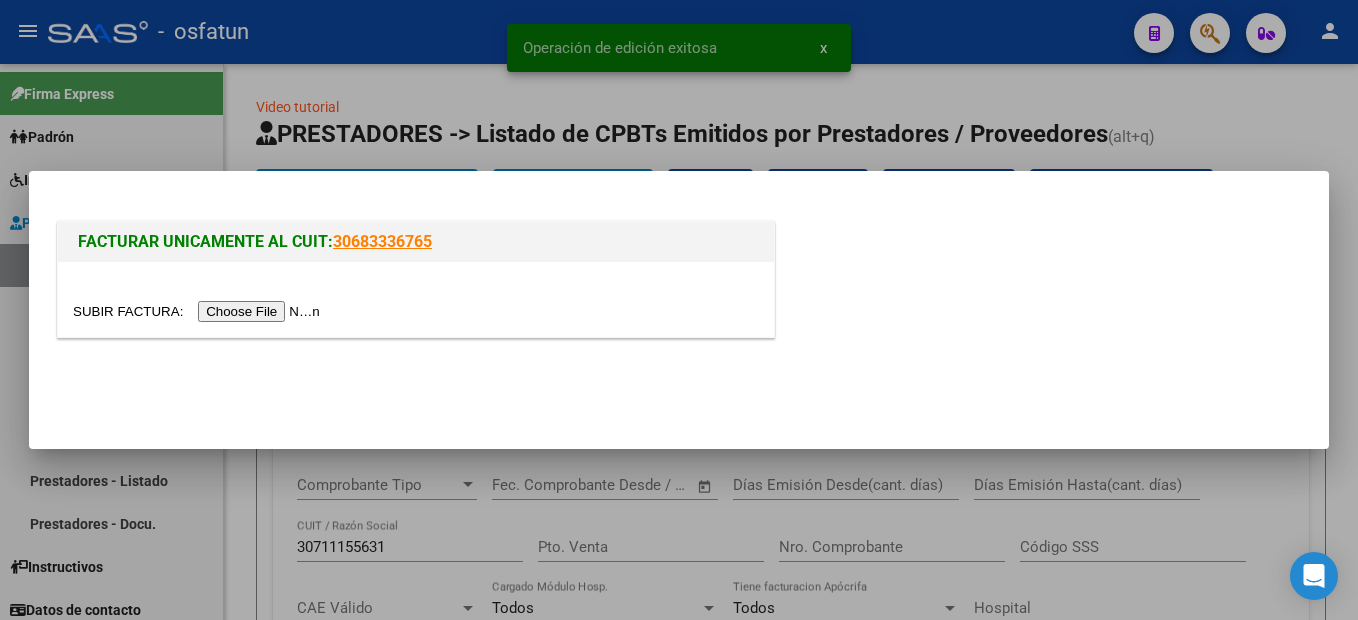 click at bounding box center (199, 311) 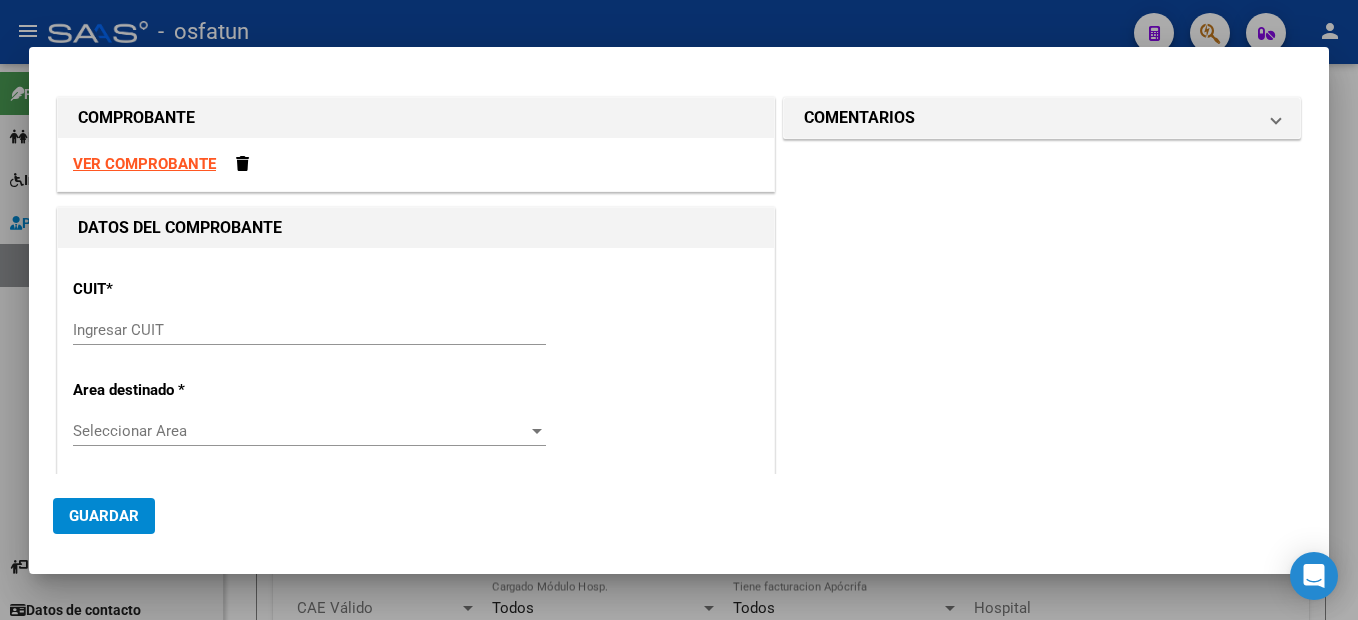 click on "VER COMPROBANTE" at bounding box center [144, 164] 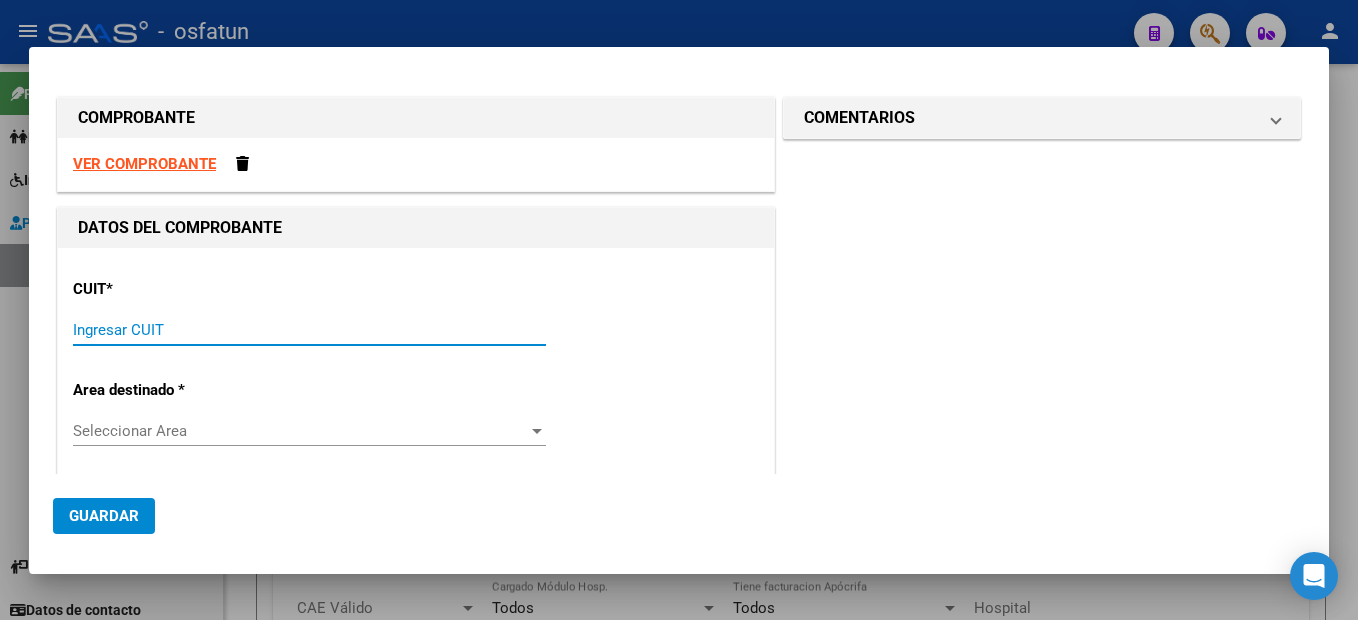 click on "Ingresar CUIT" at bounding box center (309, 330) 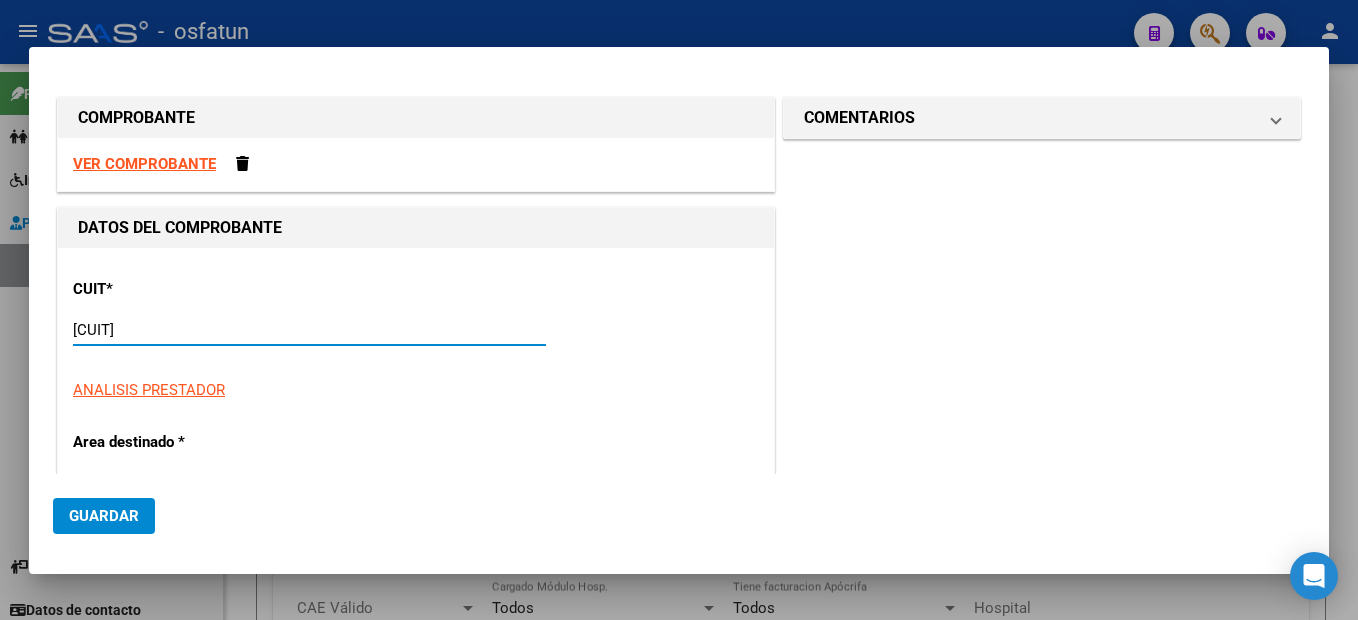 type on "27-33165098-1" 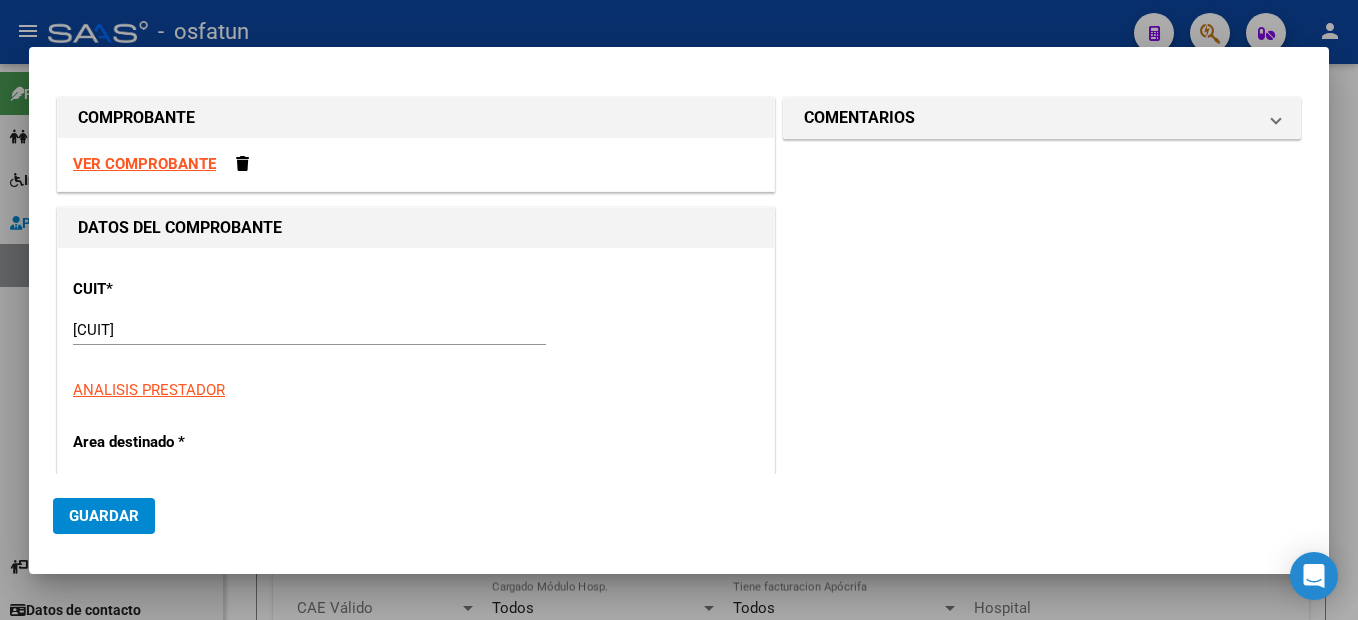 scroll, scrollTop: 212, scrollLeft: 0, axis: vertical 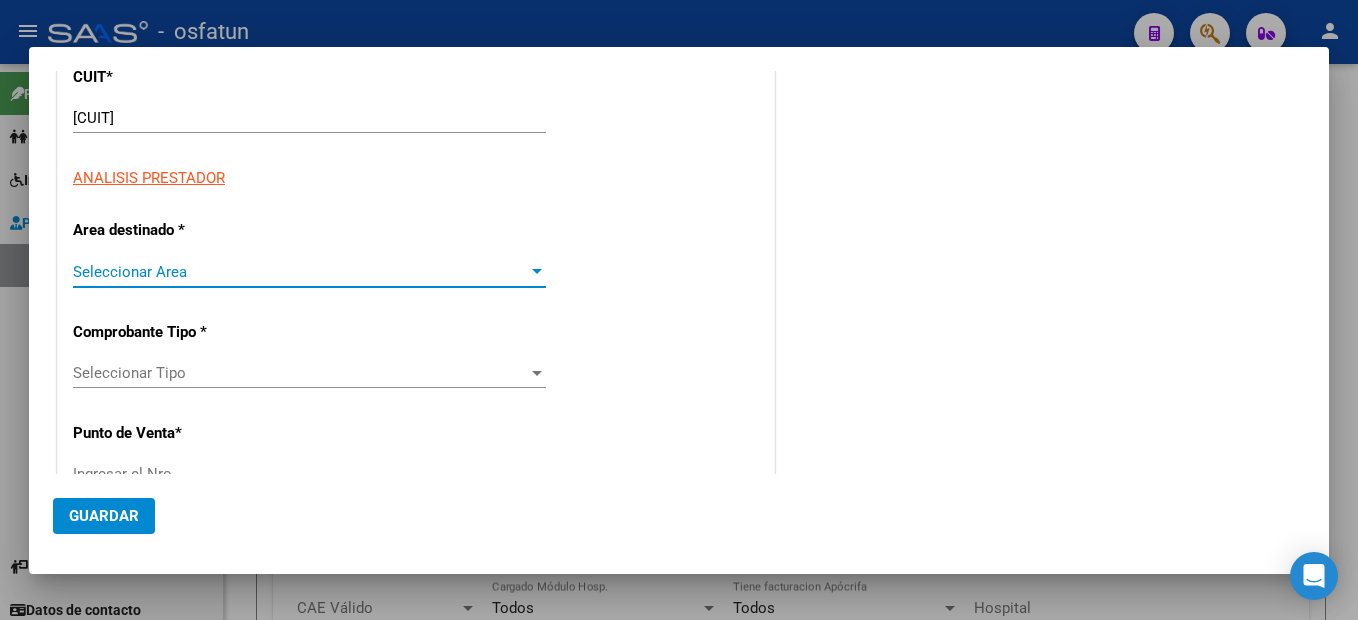 type on "3" 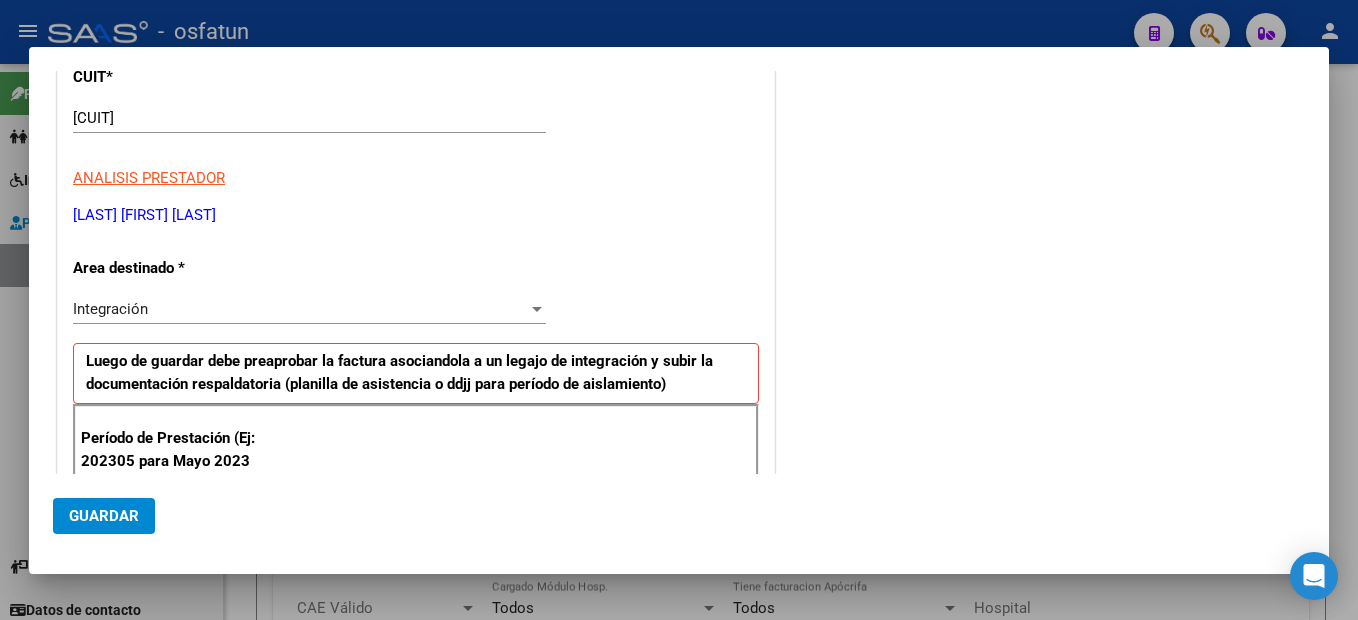 scroll, scrollTop: 442, scrollLeft: 0, axis: vertical 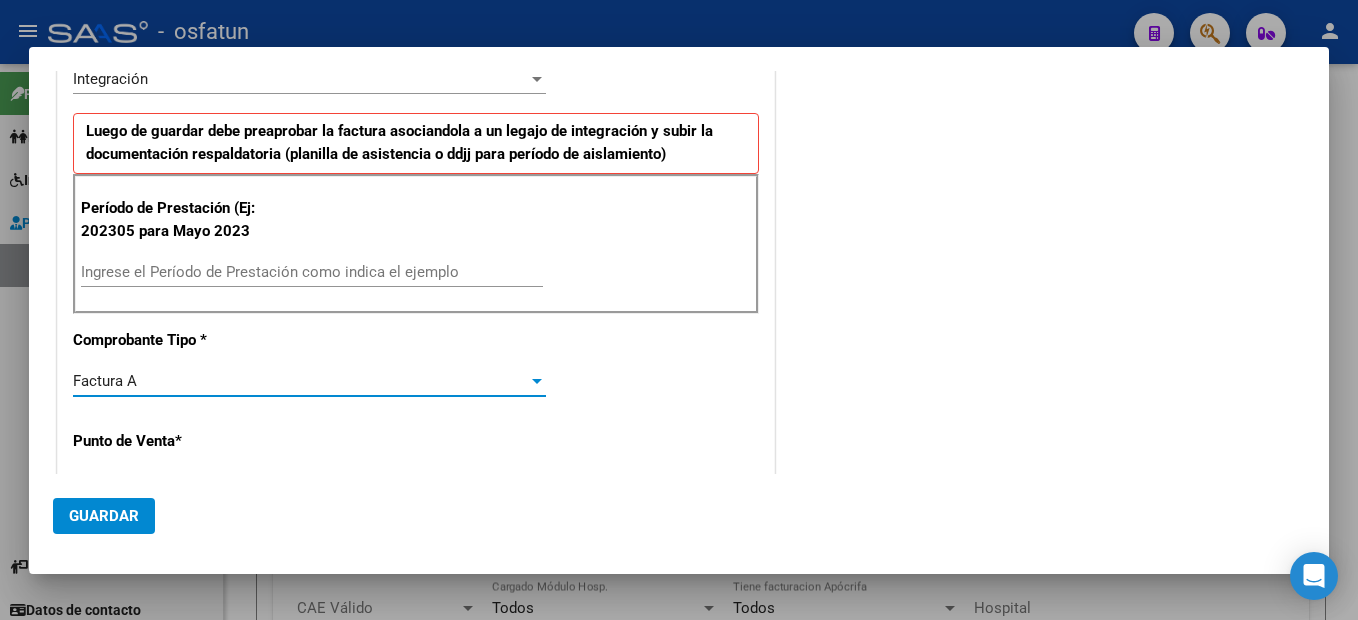 click on "Ingrese el Período de Prestación como indica el ejemplo" at bounding box center (312, 272) 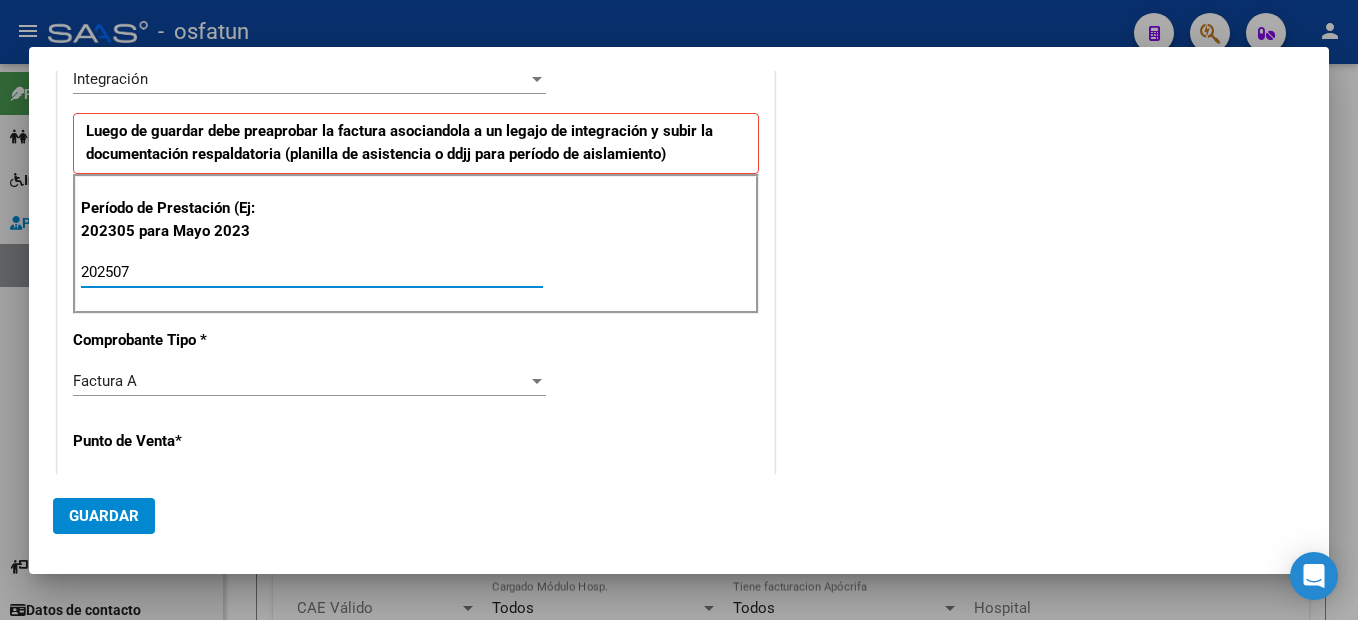 type on "202507" 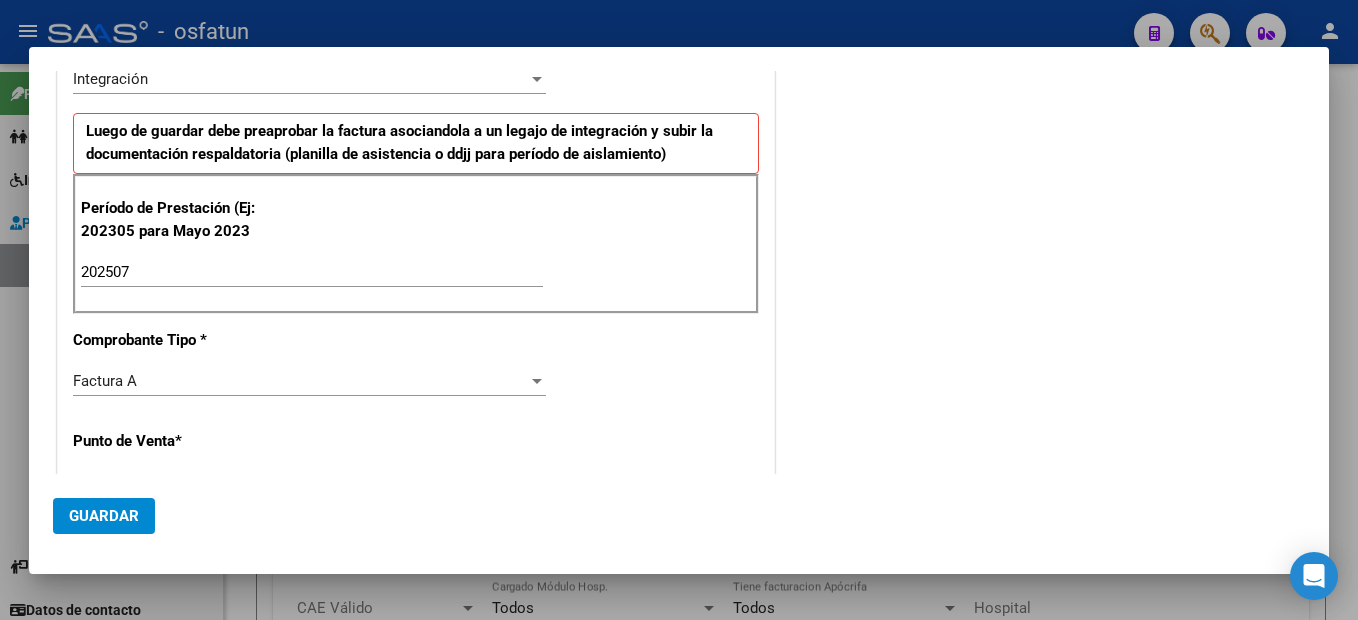 scroll, scrollTop: 653, scrollLeft: 0, axis: vertical 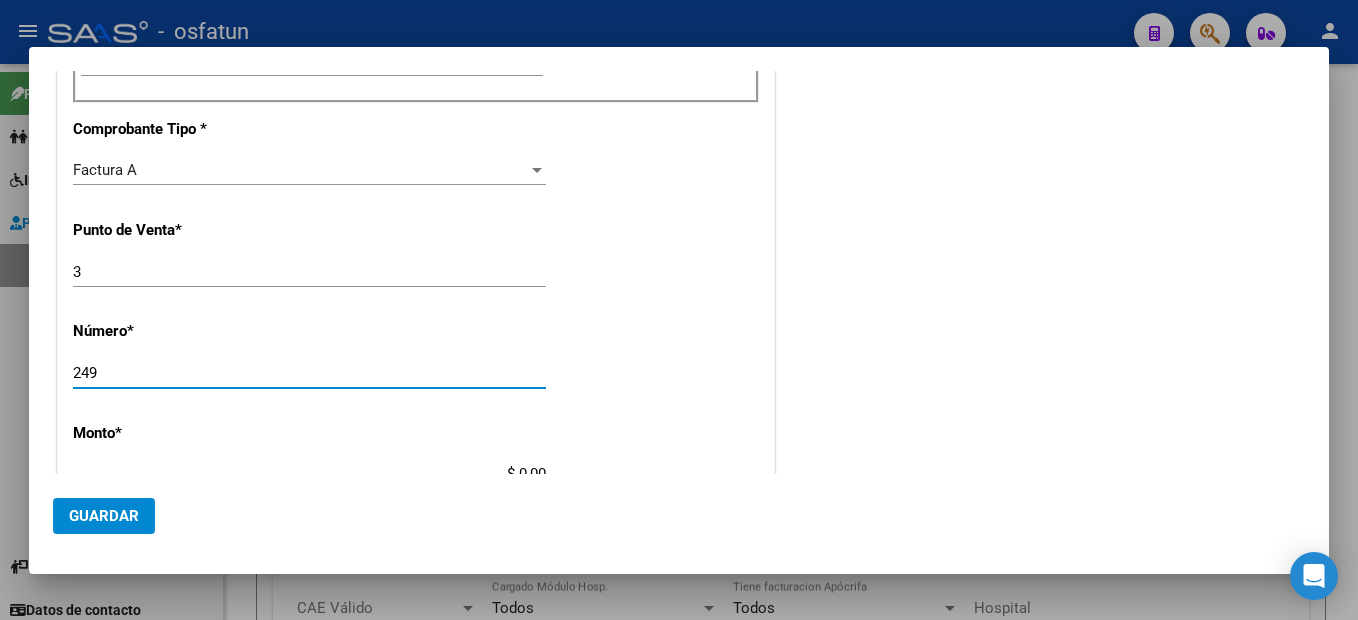 type on "249" 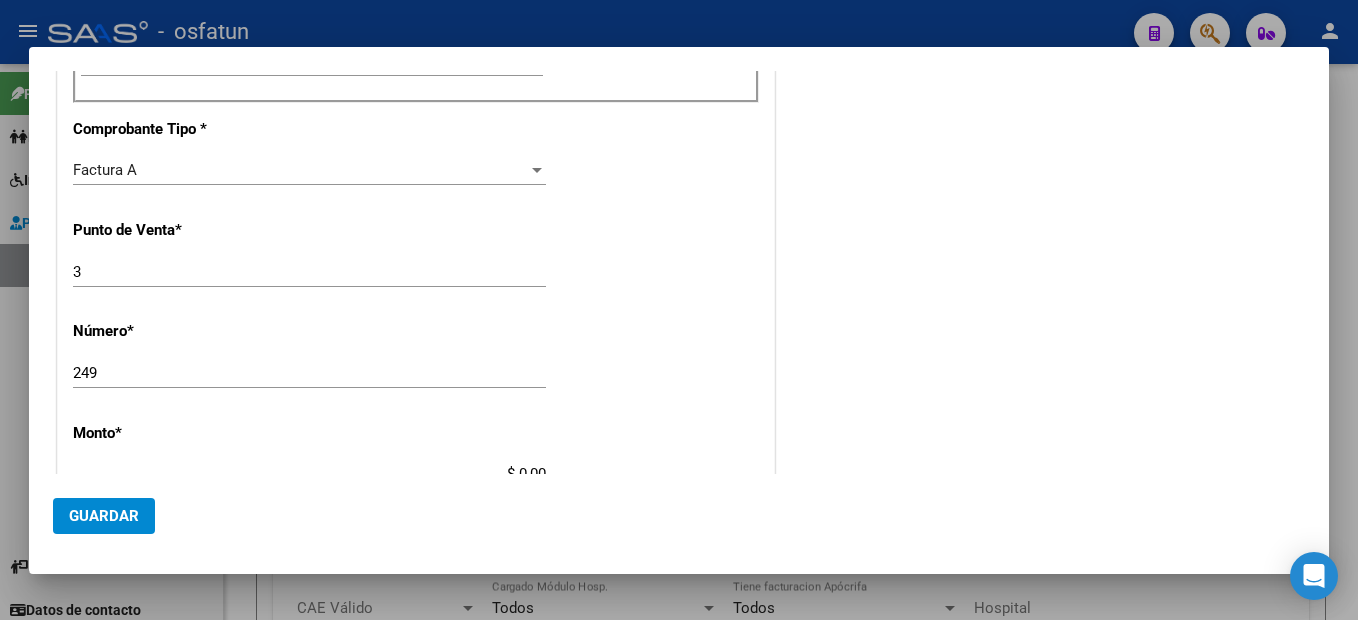 scroll, scrollTop: 663, scrollLeft: 0, axis: vertical 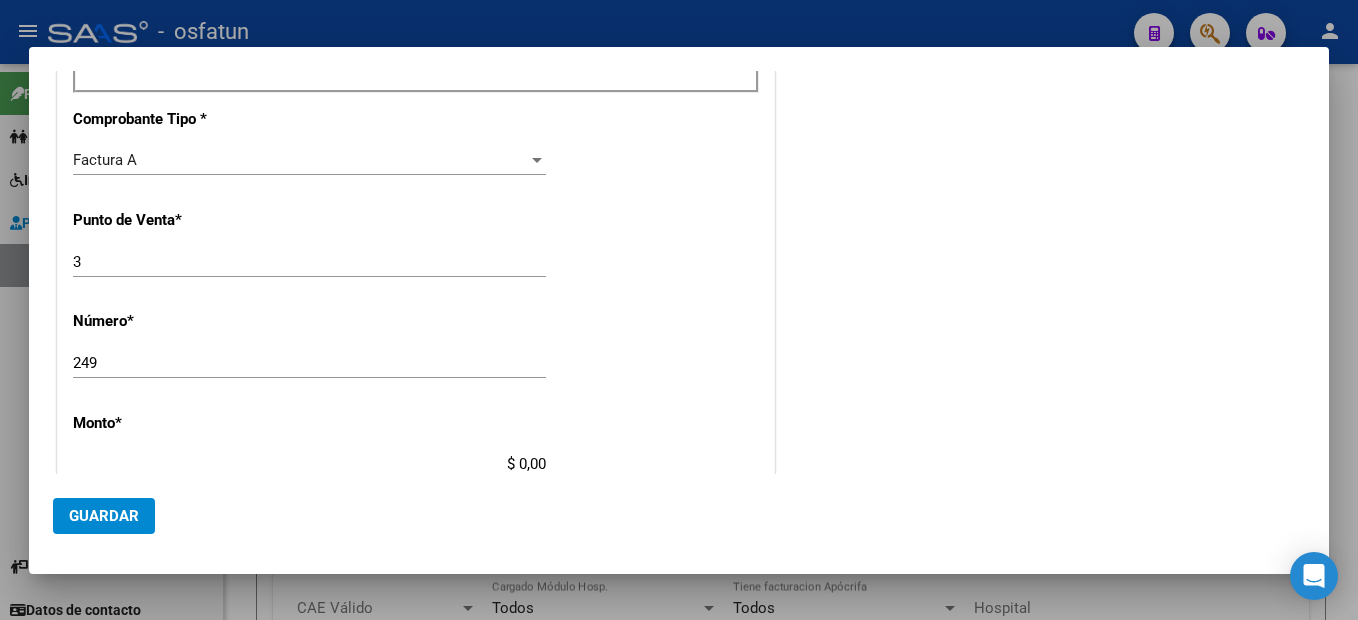 type on "$ 148.447,32" 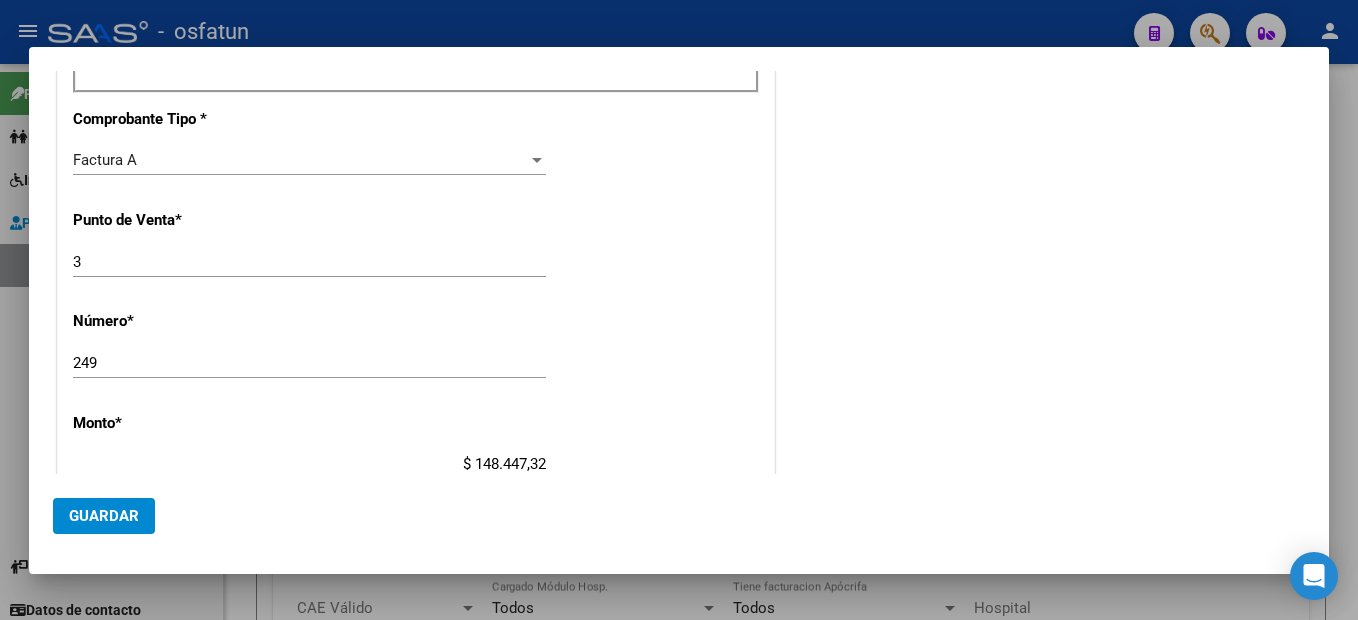 type on "2025-08-03" 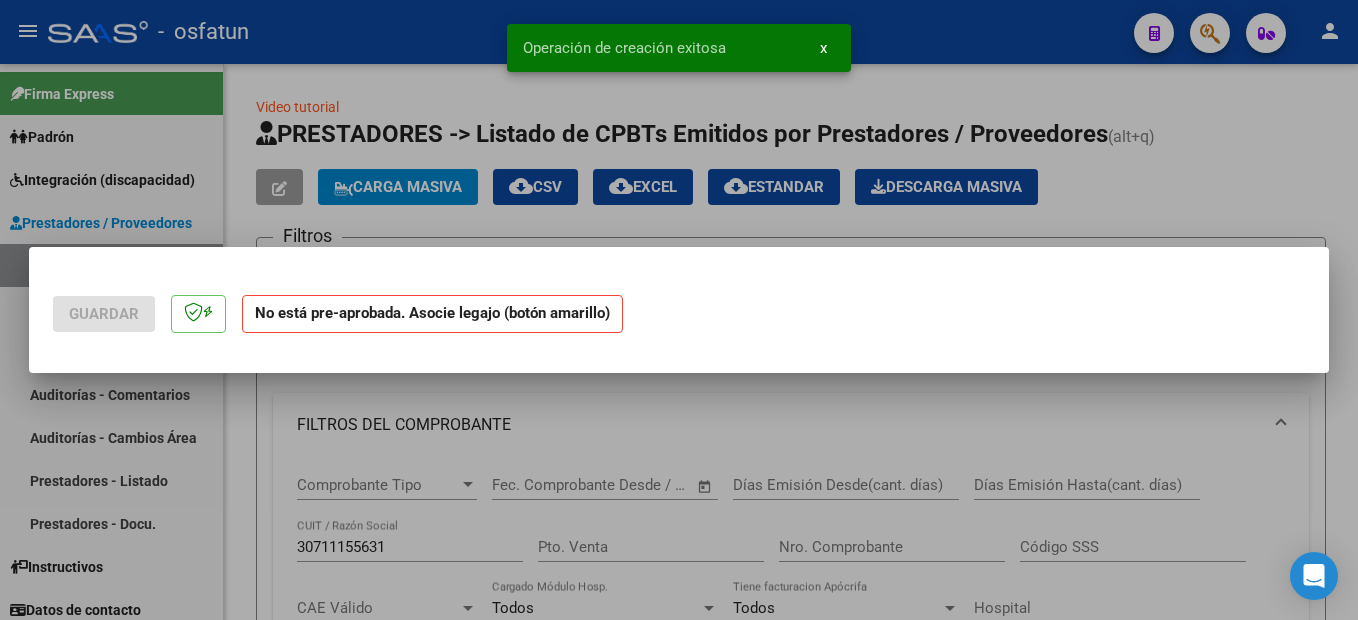 scroll, scrollTop: 0, scrollLeft: 0, axis: both 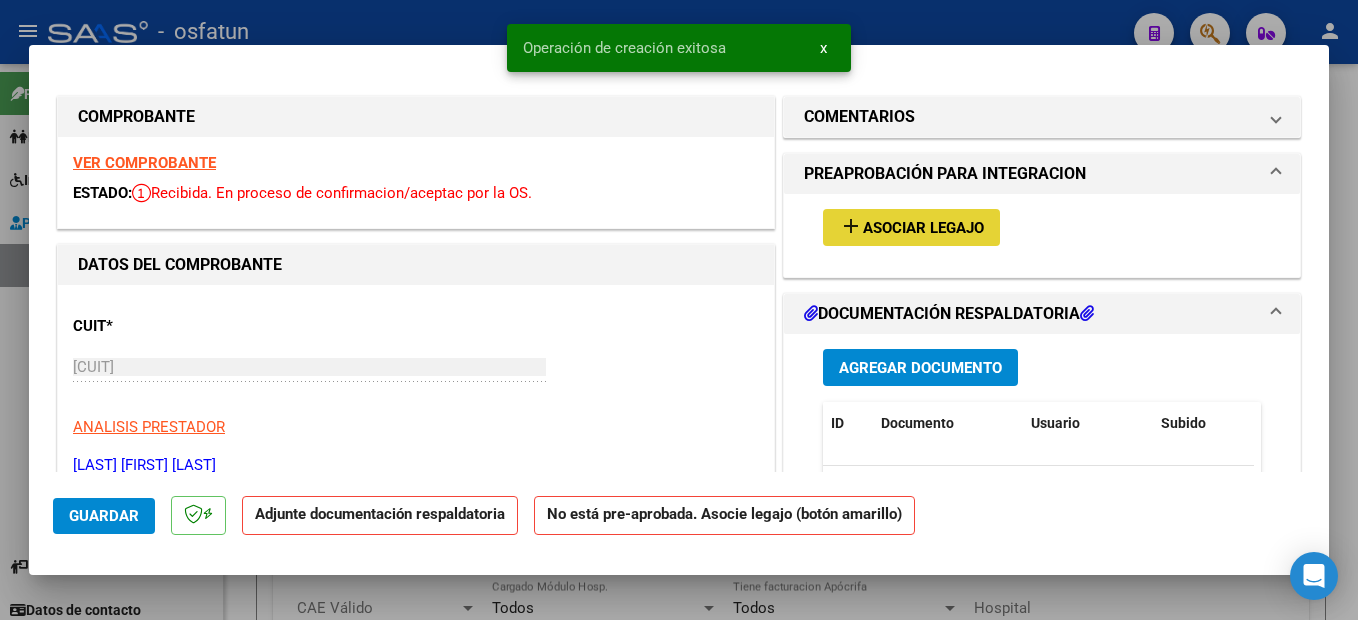 click on "Asociar Legajo" at bounding box center (923, 228) 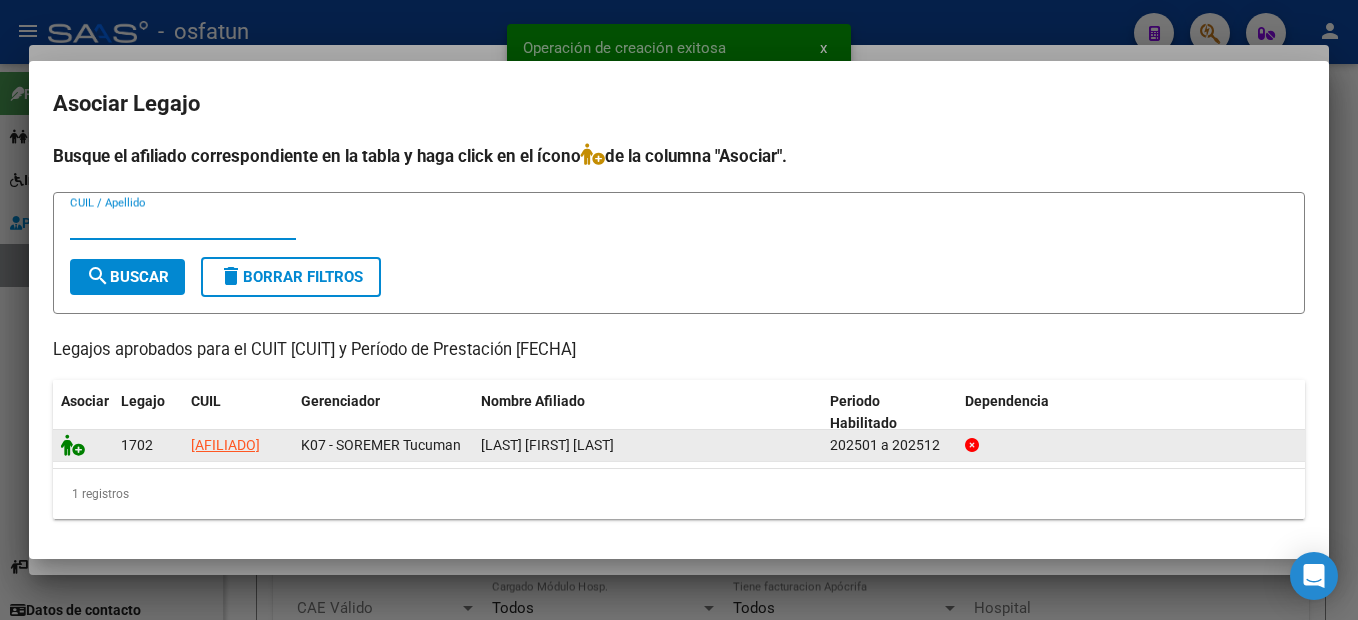 click 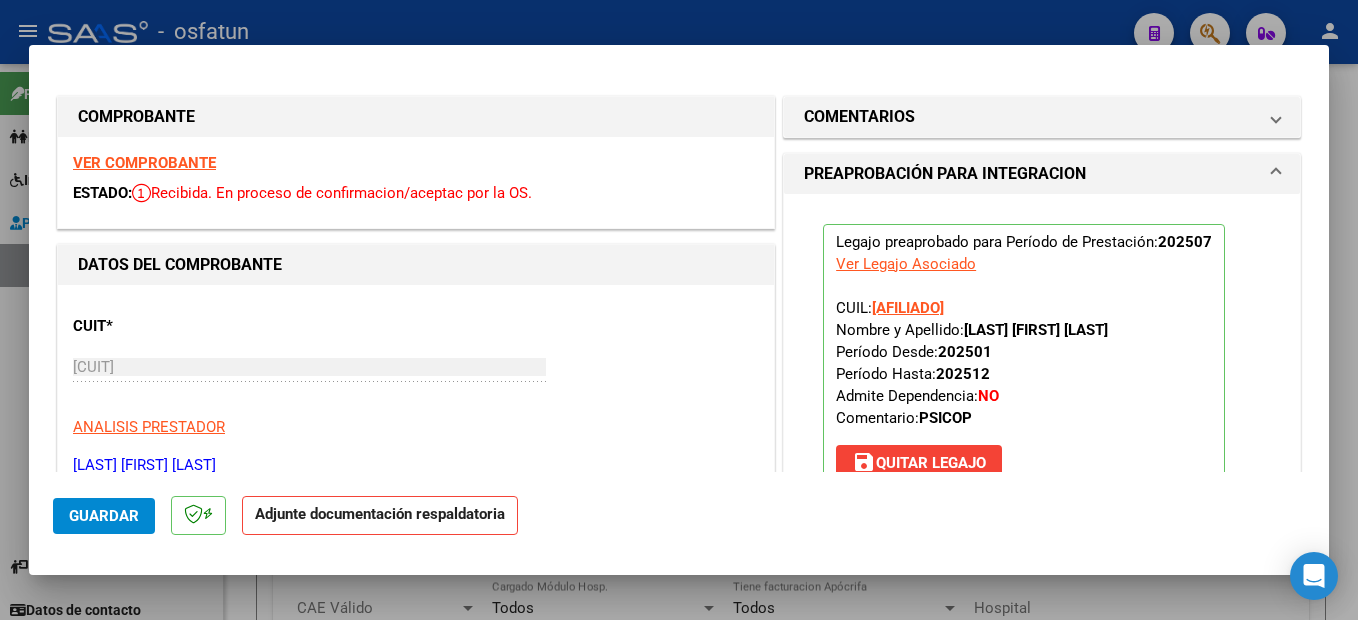 scroll, scrollTop: 300, scrollLeft: 0, axis: vertical 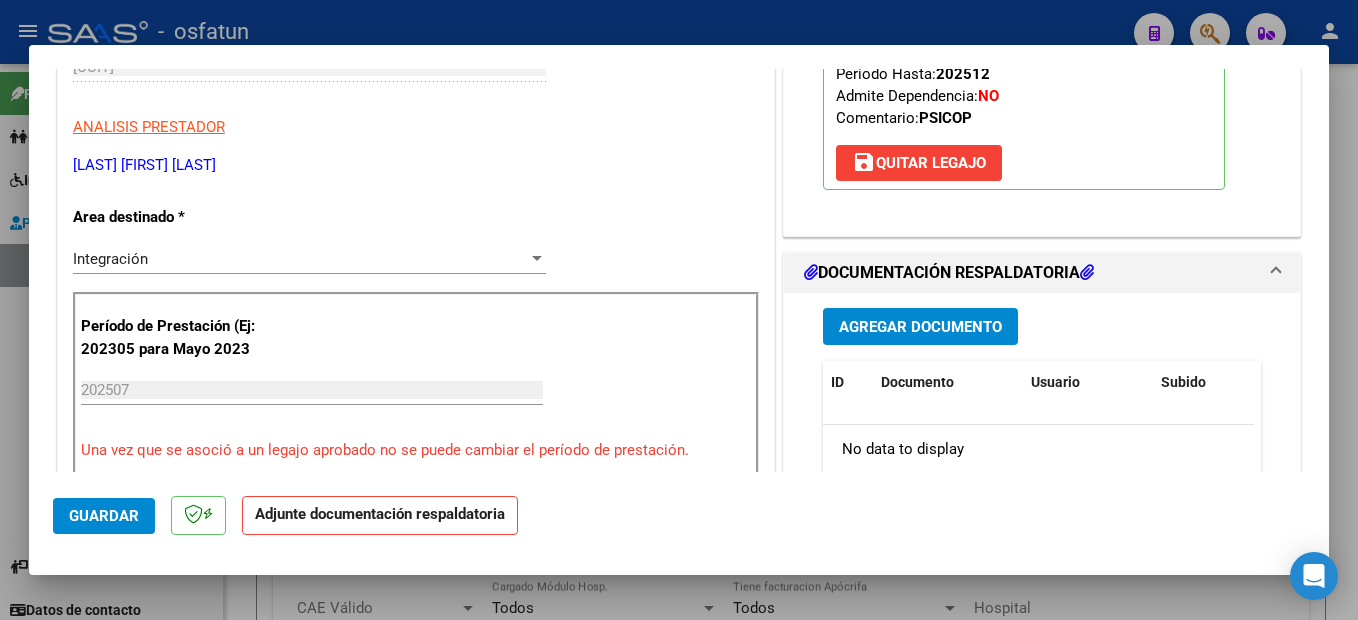 click on "Agregar Documento" at bounding box center [920, 327] 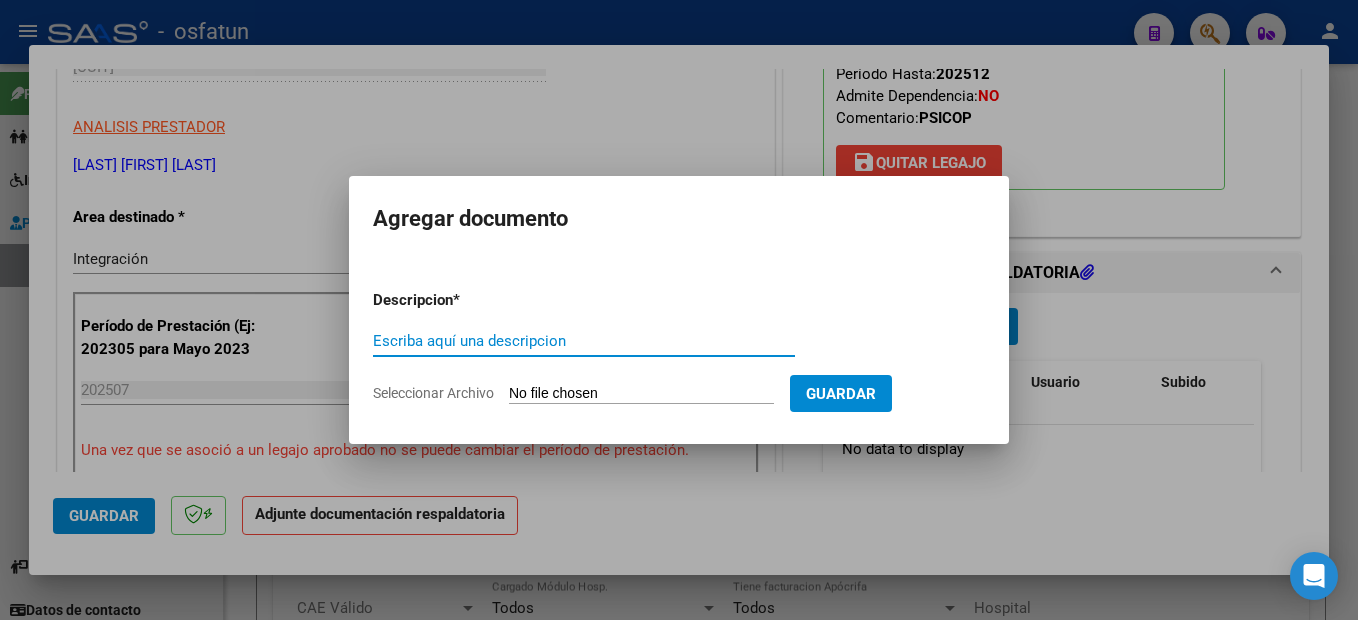 click on "Escriba aquí una descripcion" at bounding box center [584, 341] 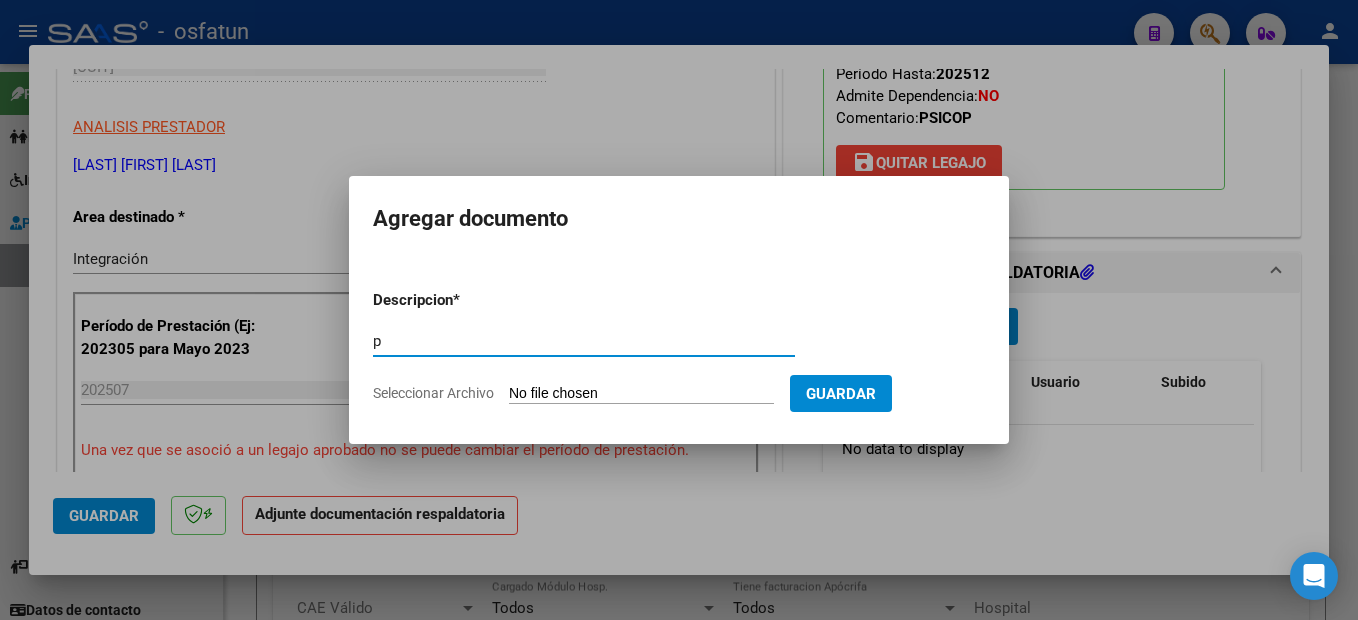type on "p" 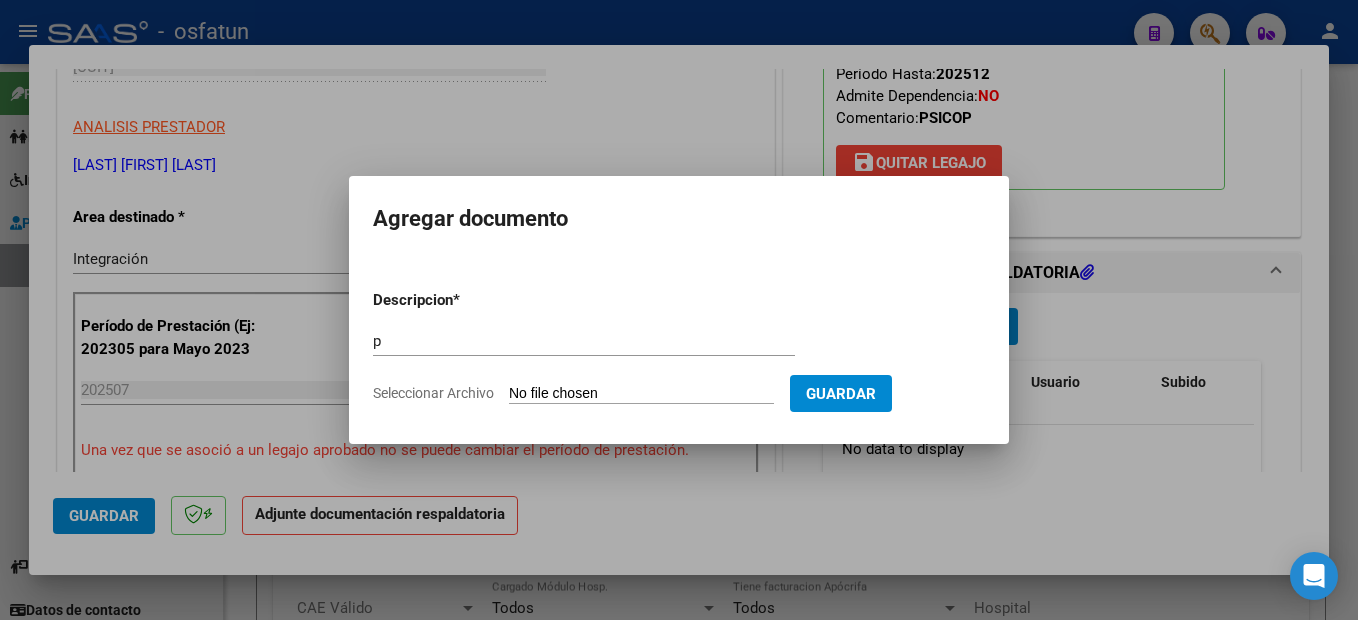 type on "C:\fakepath\250807140427.pdf" 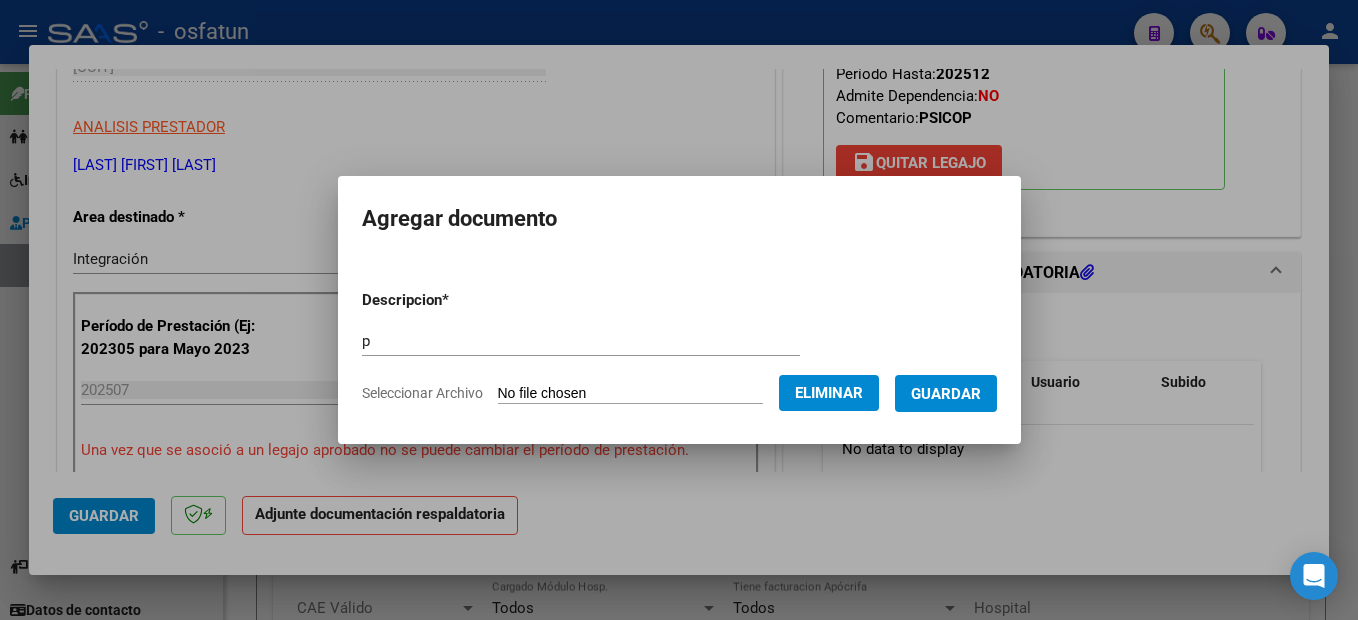 click on "Guardar" at bounding box center [946, 394] 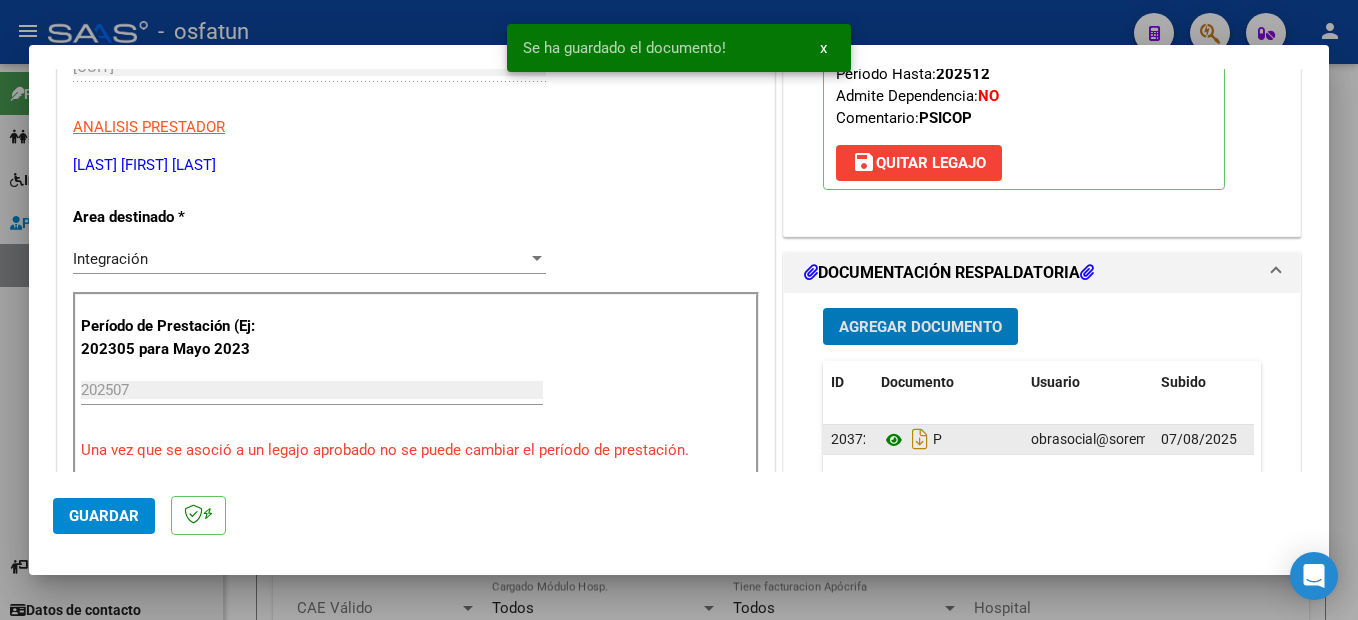 click 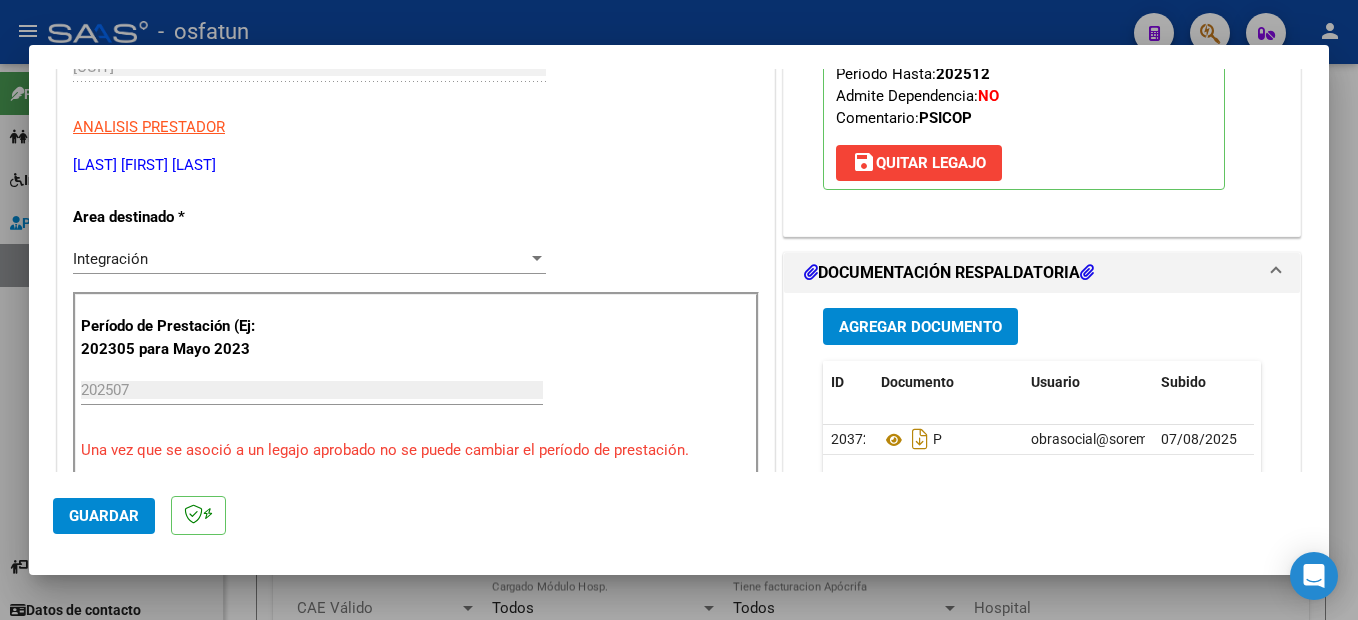 click on "Guardar" 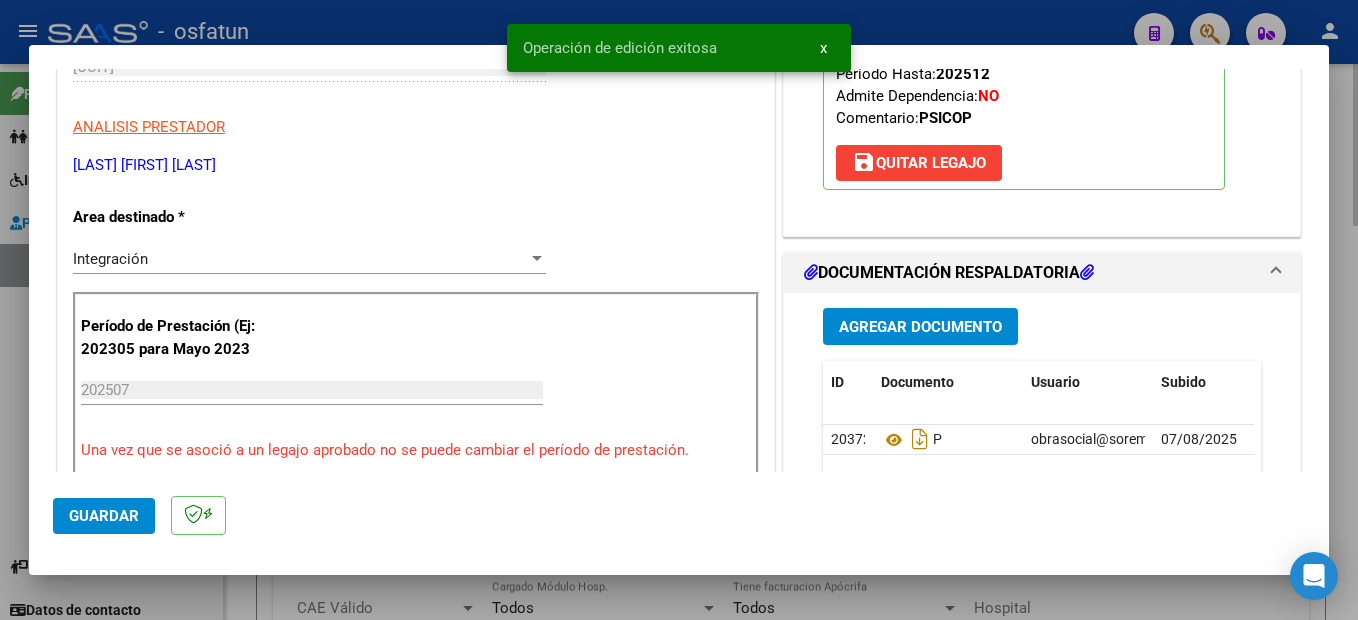 drag, startPoint x: 1338, startPoint y: 358, endPoint x: 1122, endPoint y: 614, distance: 334.95074 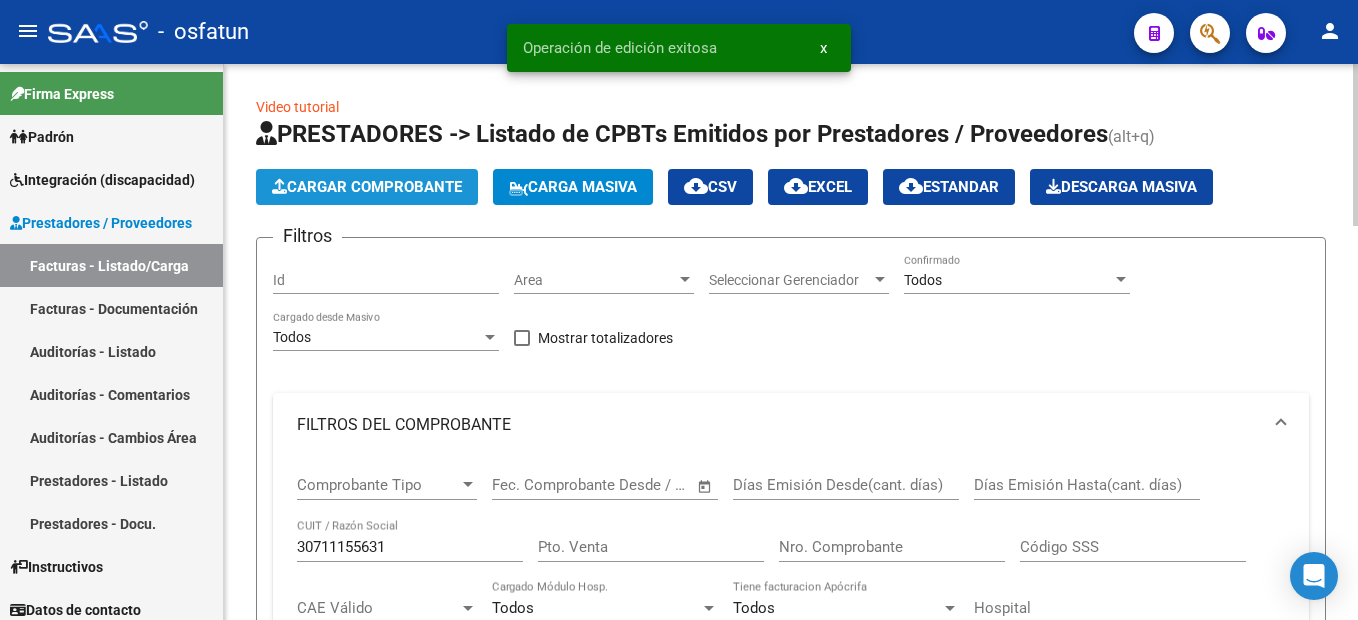 click on "Cargar Comprobante" 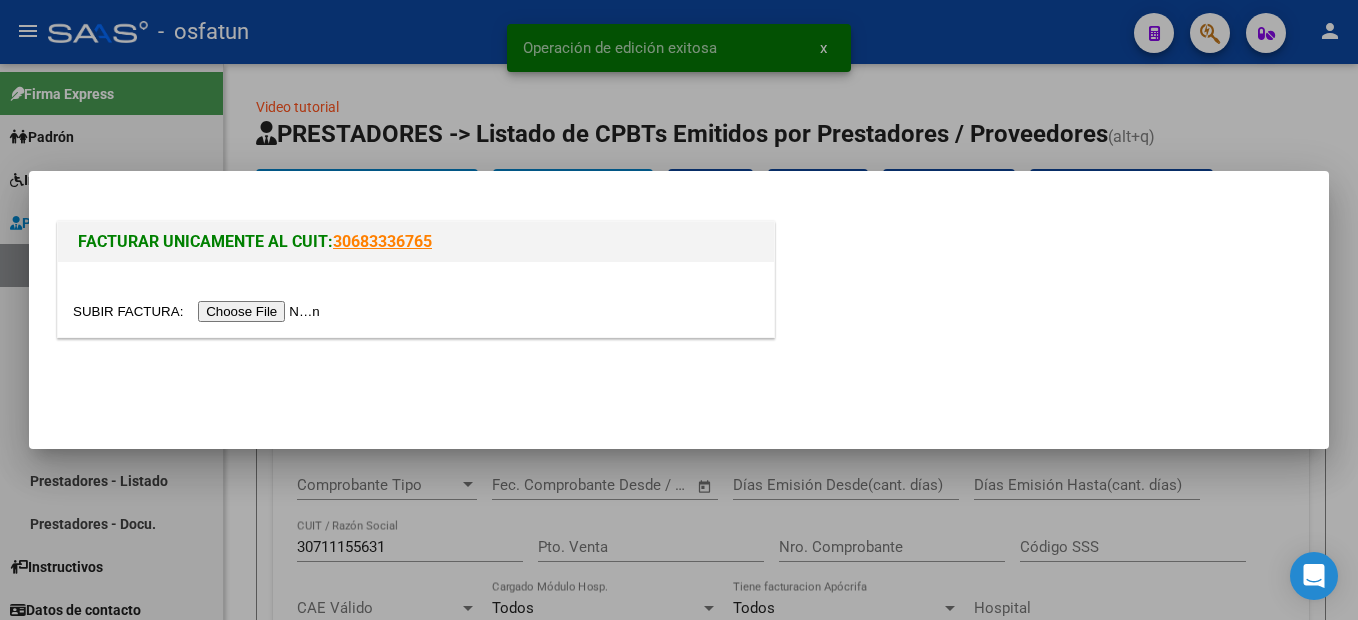 click at bounding box center [199, 311] 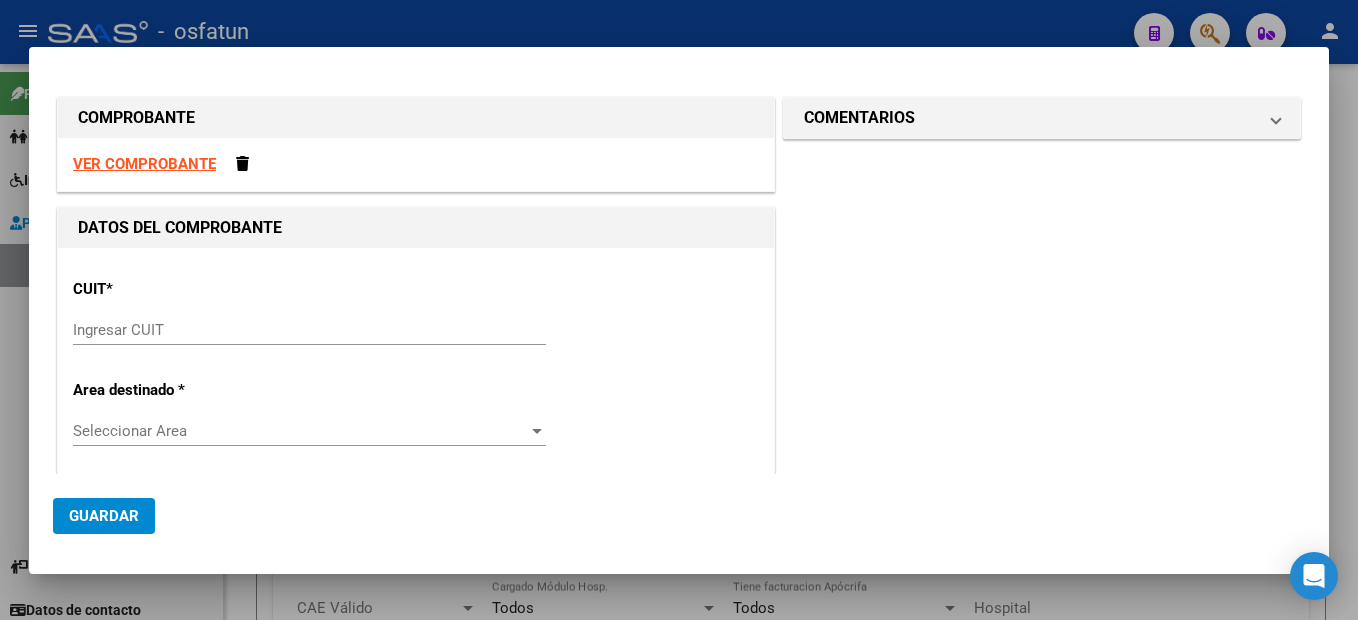 drag, startPoint x: 154, startPoint y: 327, endPoint x: 129, endPoint y: 169, distance: 159.96562 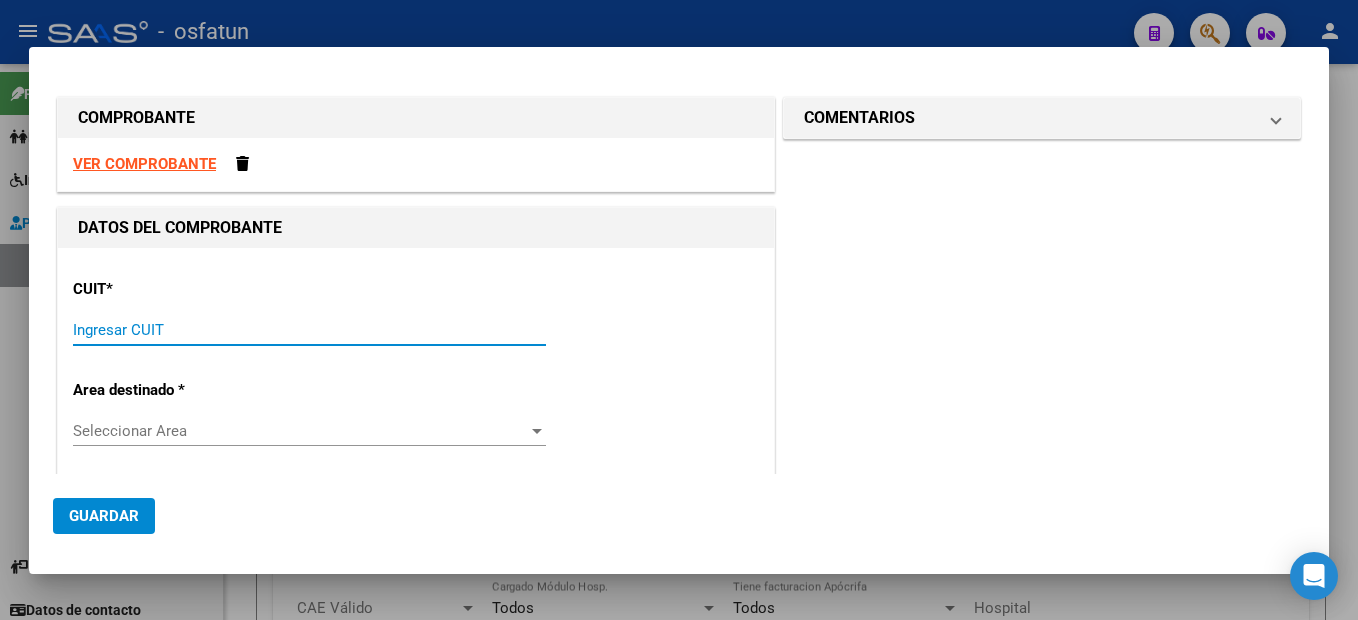 click on "VER COMPROBANTE" at bounding box center [144, 164] 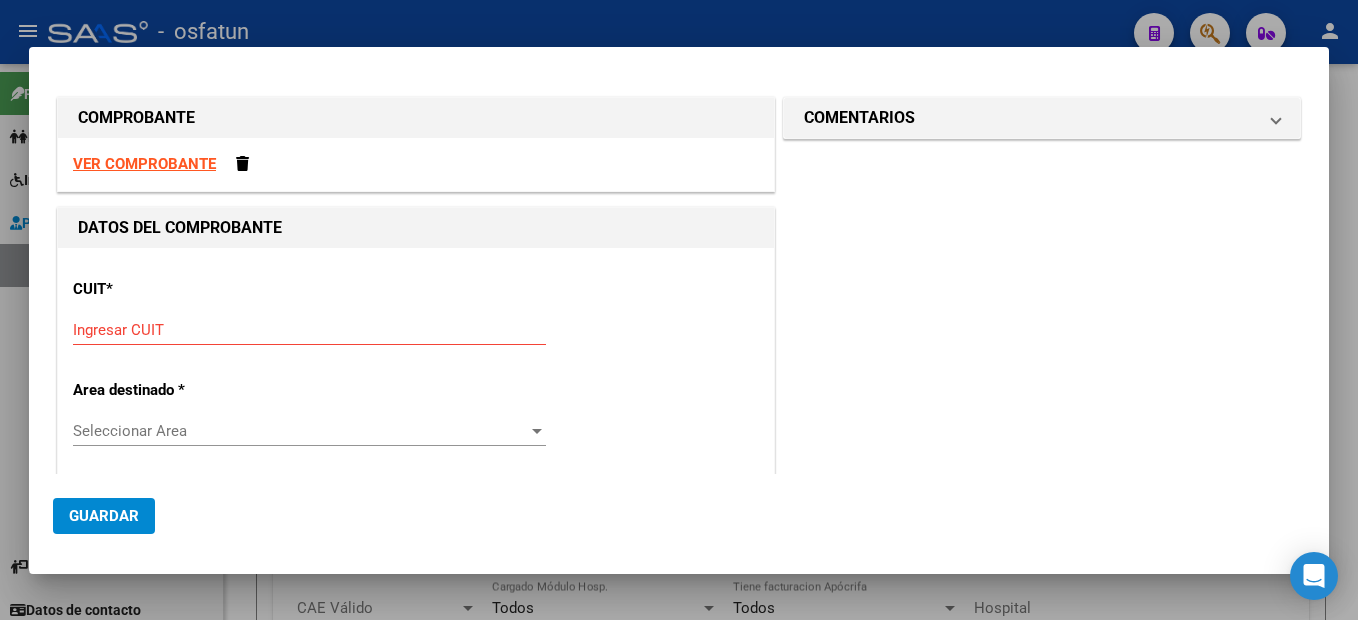 click on "Ingresar CUIT" at bounding box center [309, 330] 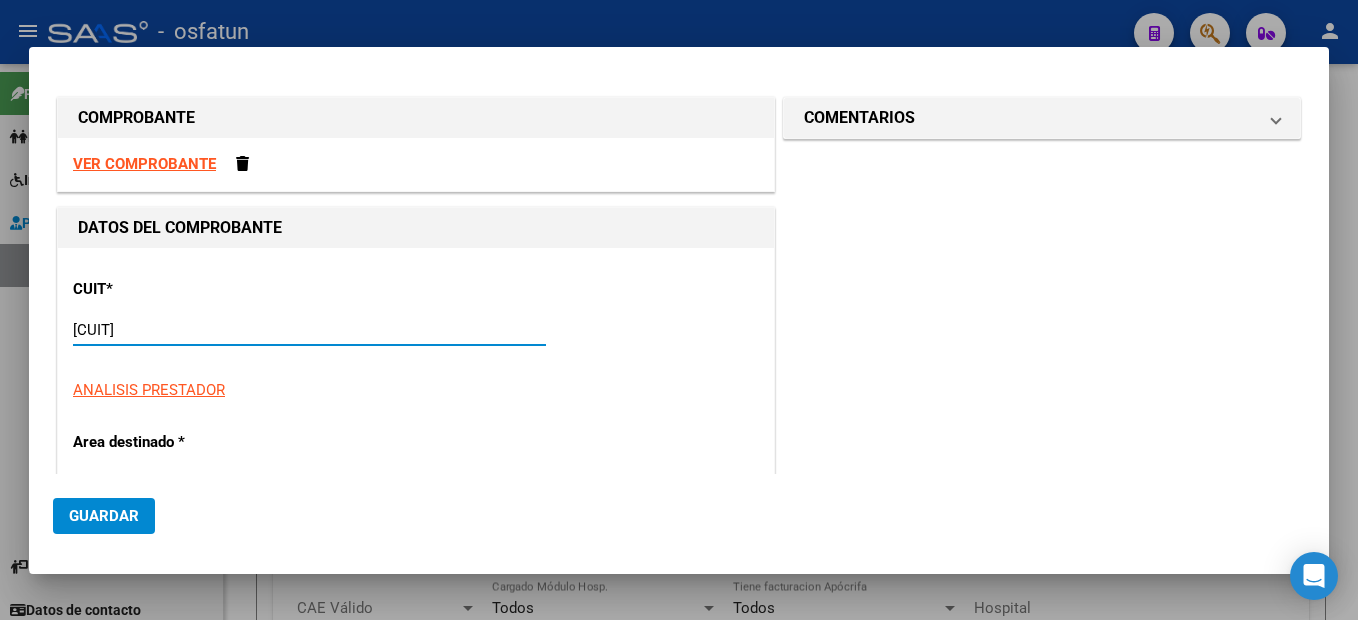 type on "27-29010878-6" 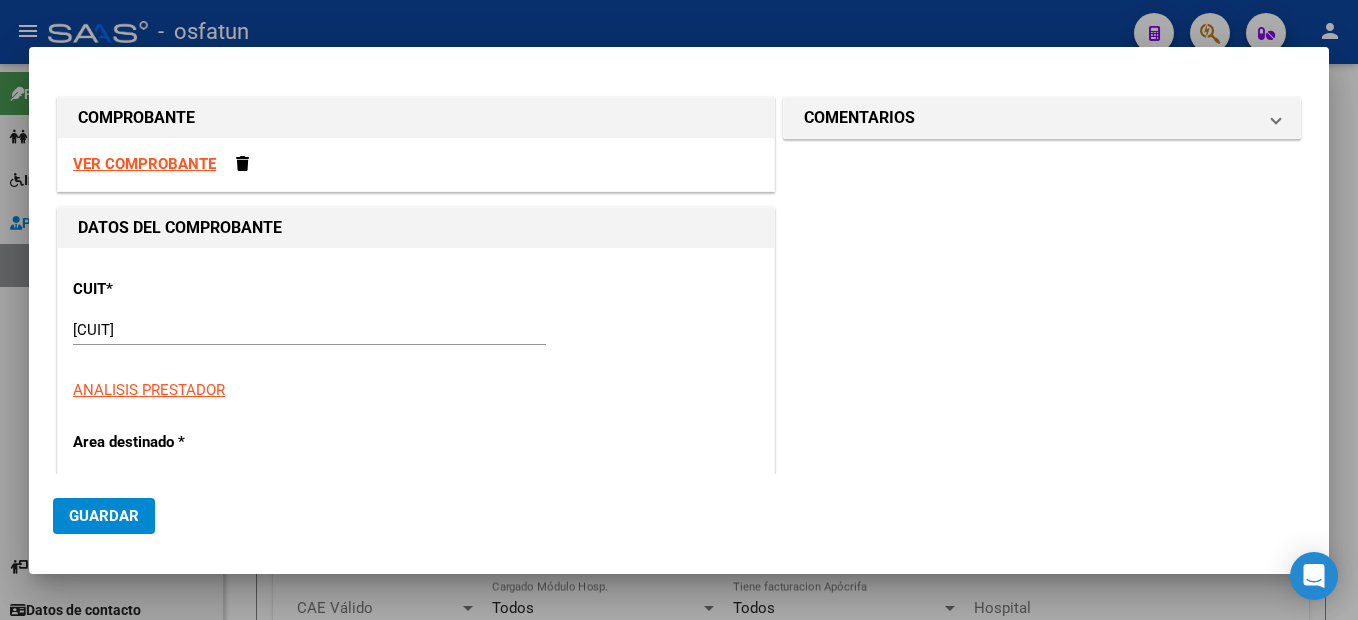 type on "3" 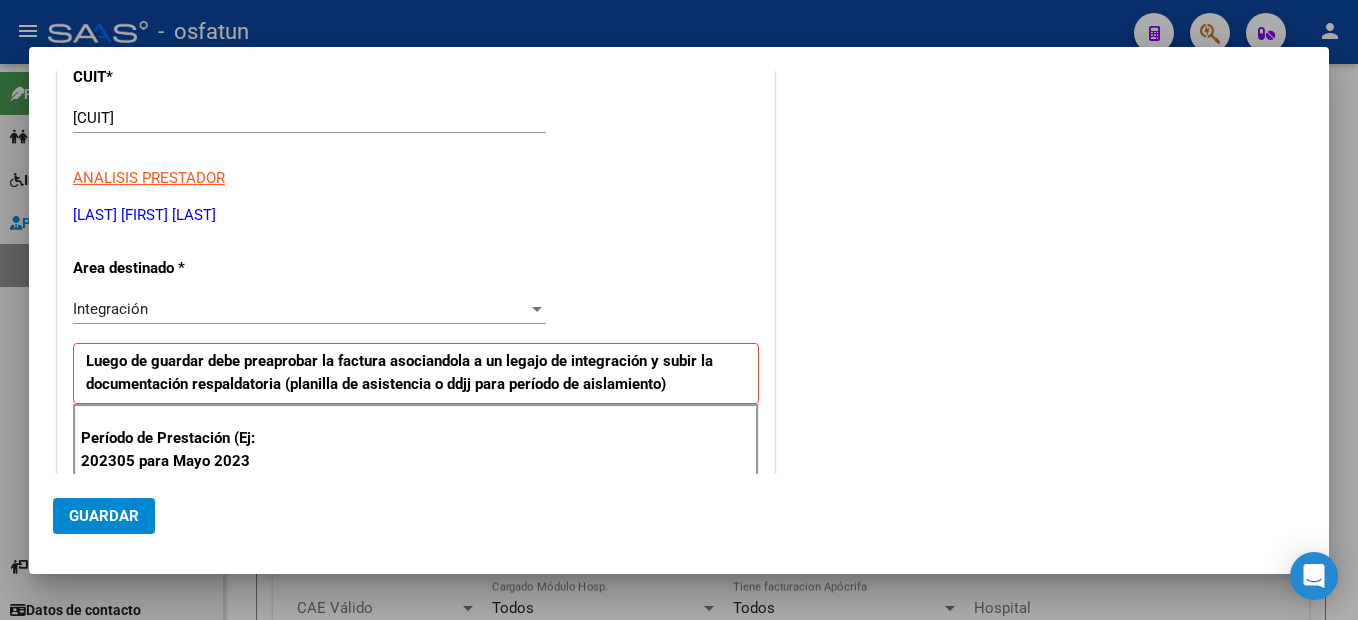 scroll, scrollTop: 442, scrollLeft: 0, axis: vertical 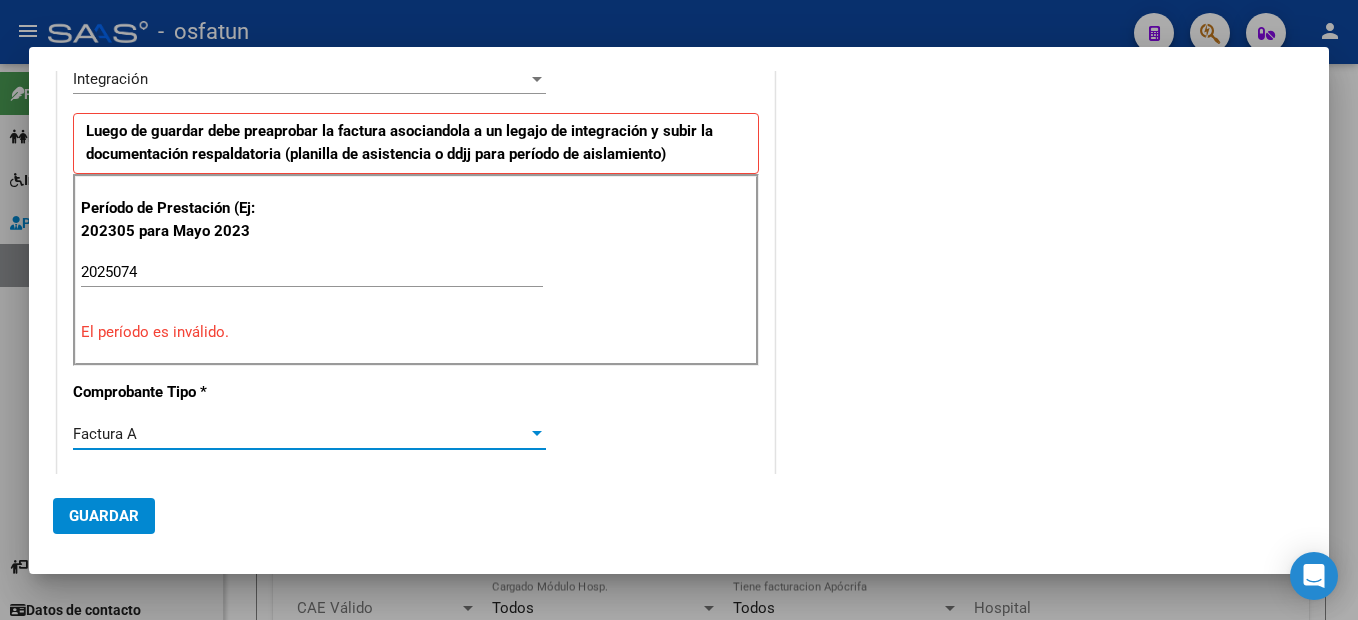 click on "2025074" at bounding box center [312, 272] 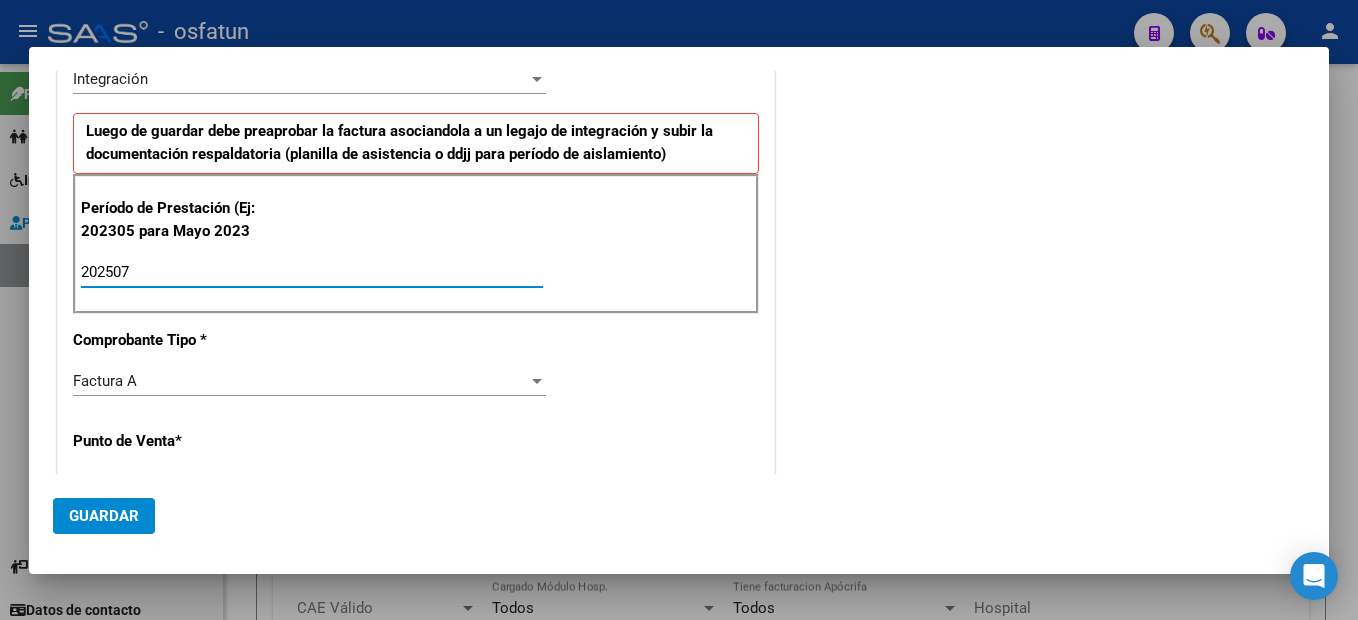 type on "202507" 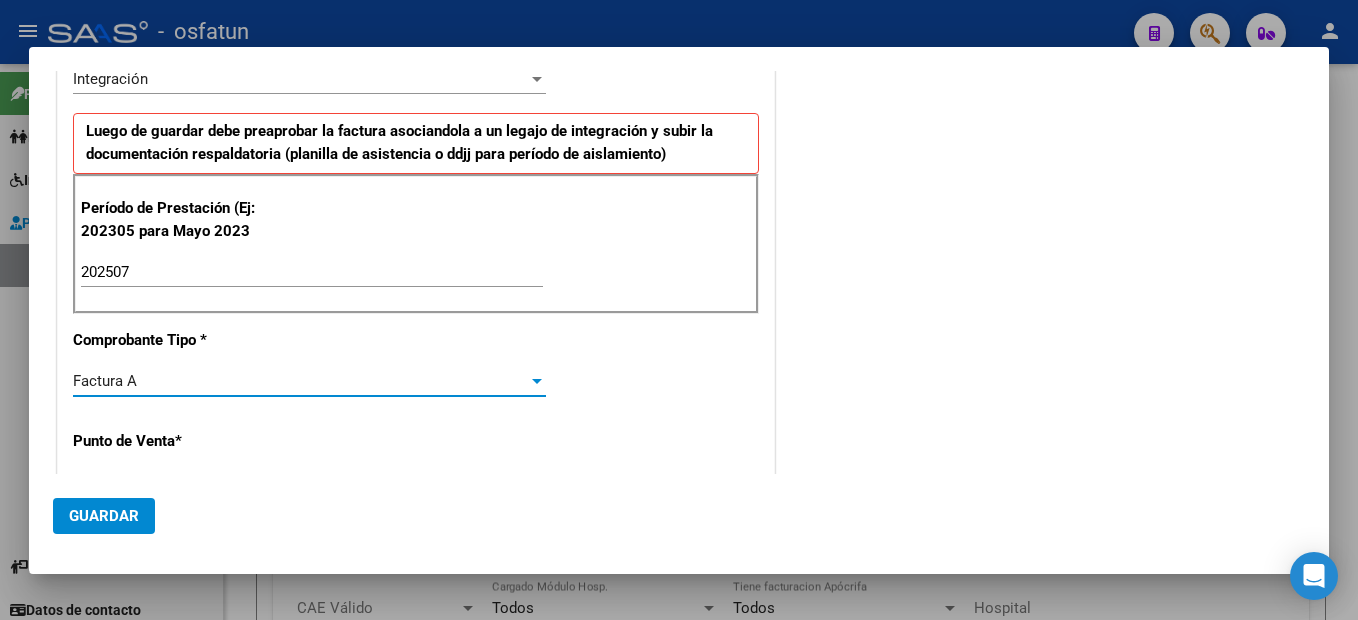 scroll, scrollTop: 542, scrollLeft: 0, axis: vertical 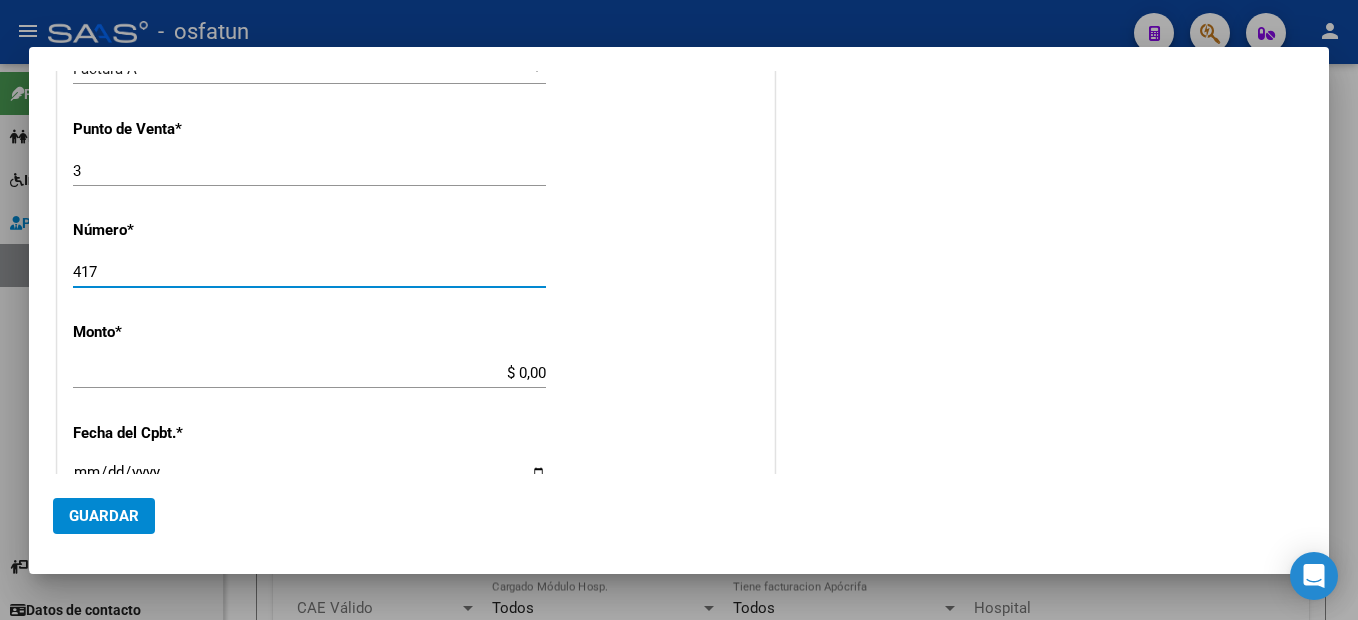 type on "417" 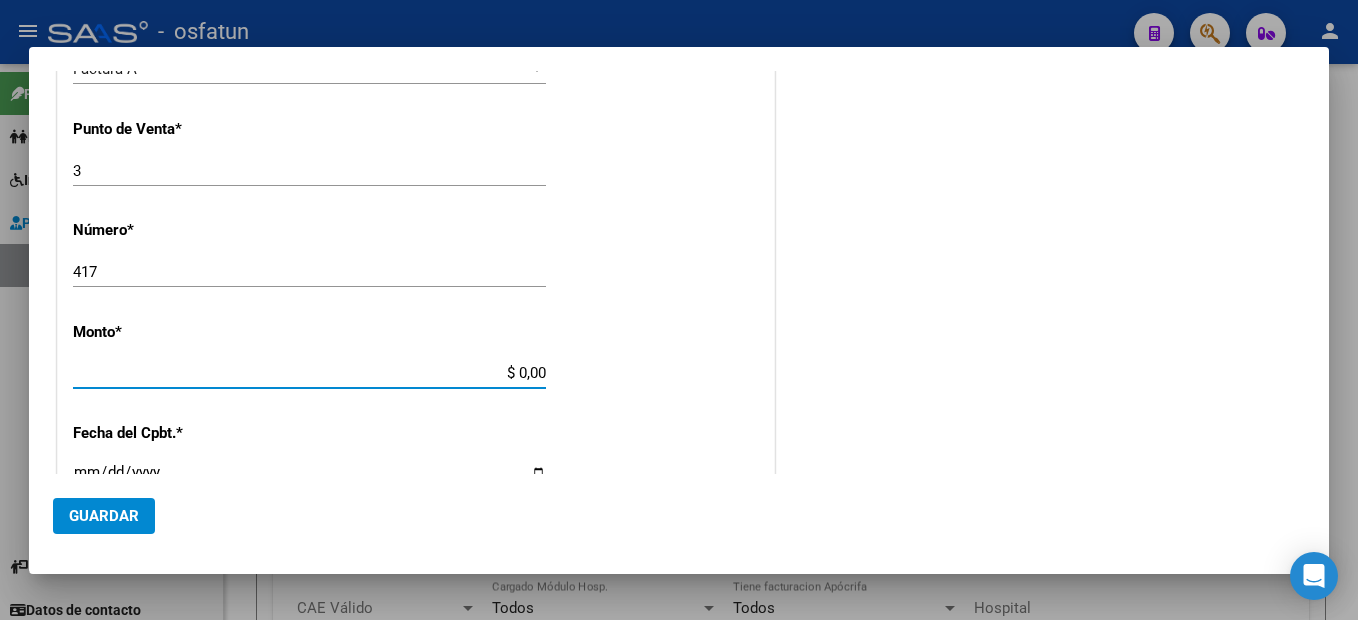 type on "$ 98.964,88" 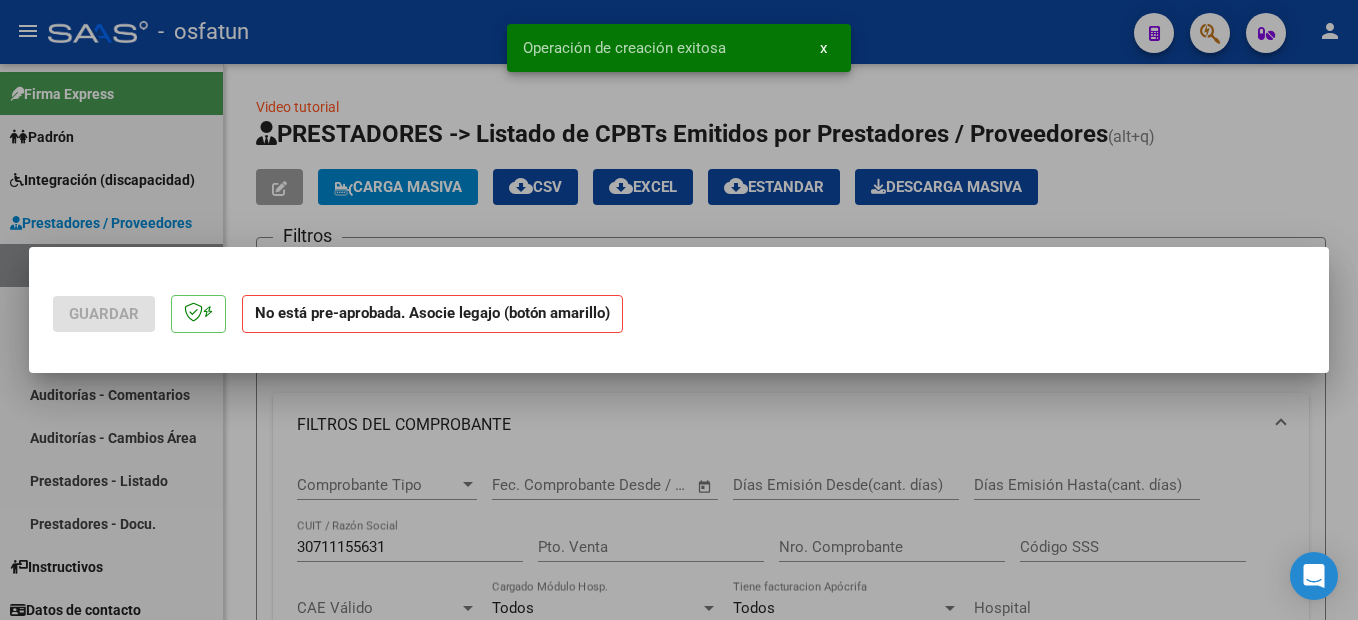 scroll, scrollTop: 0, scrollLeft: 0, axis: both 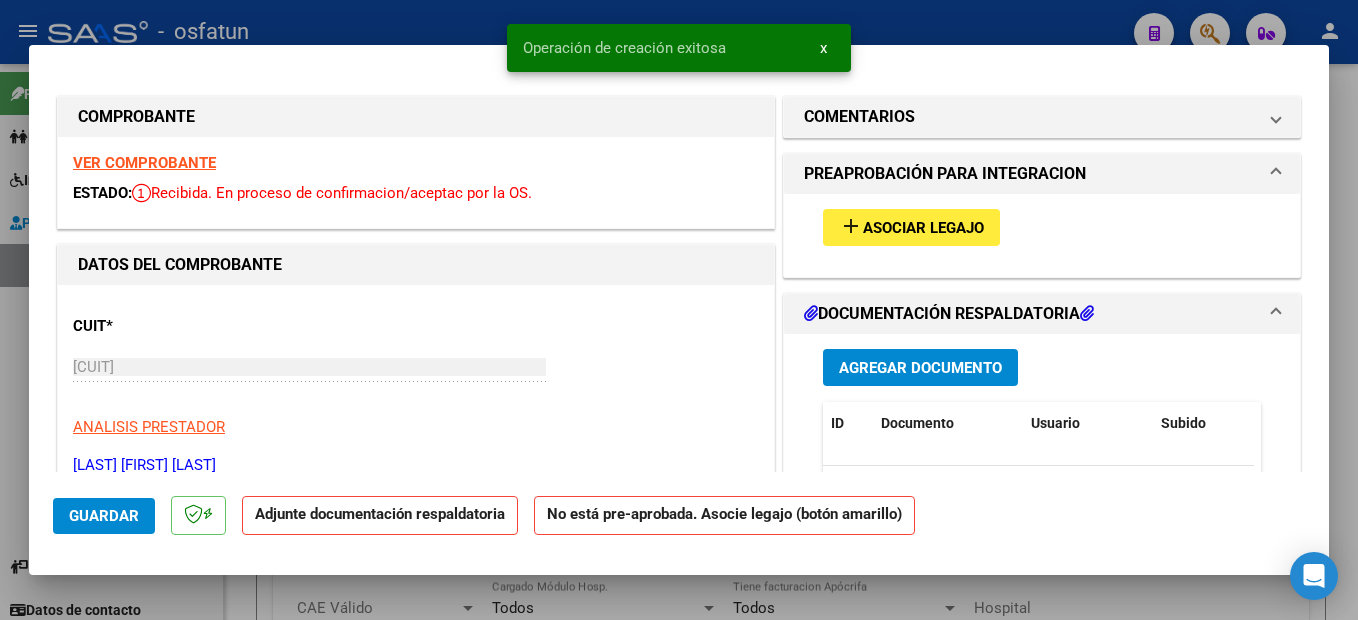 click on "Asociar Legajo" at bounding box center [923, 228] 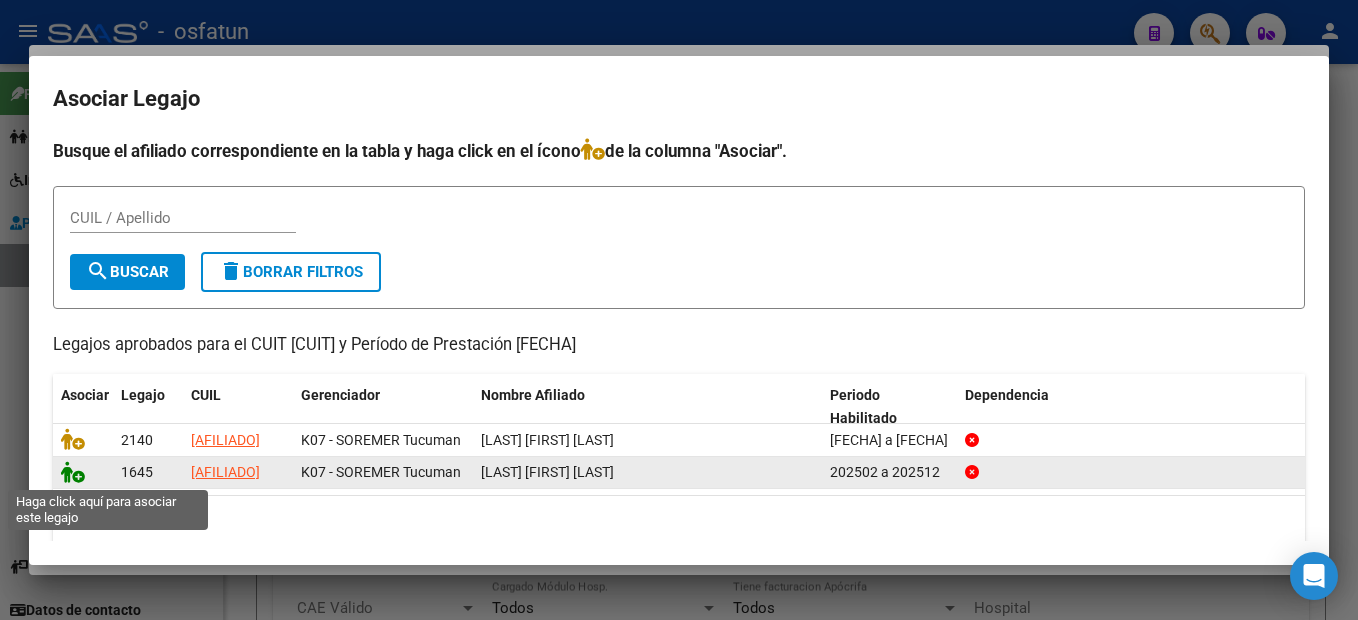click 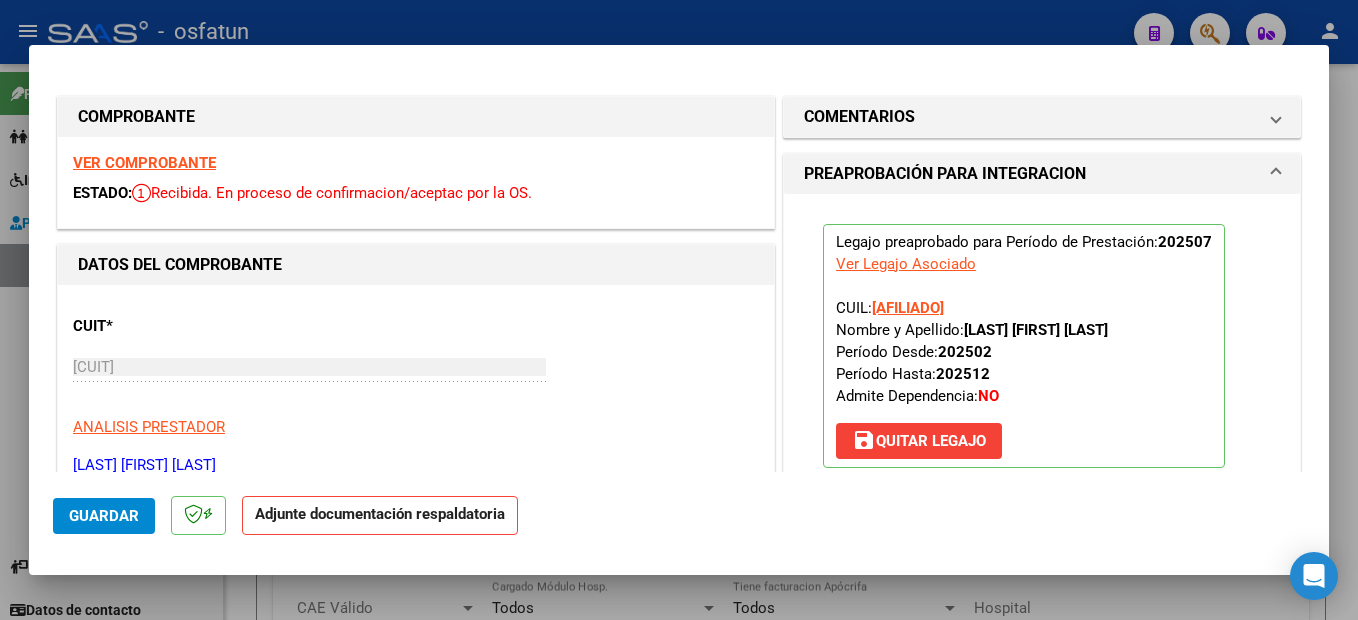 scroll, scrollTop: 200, scrollLeft: 0, axis: vertical 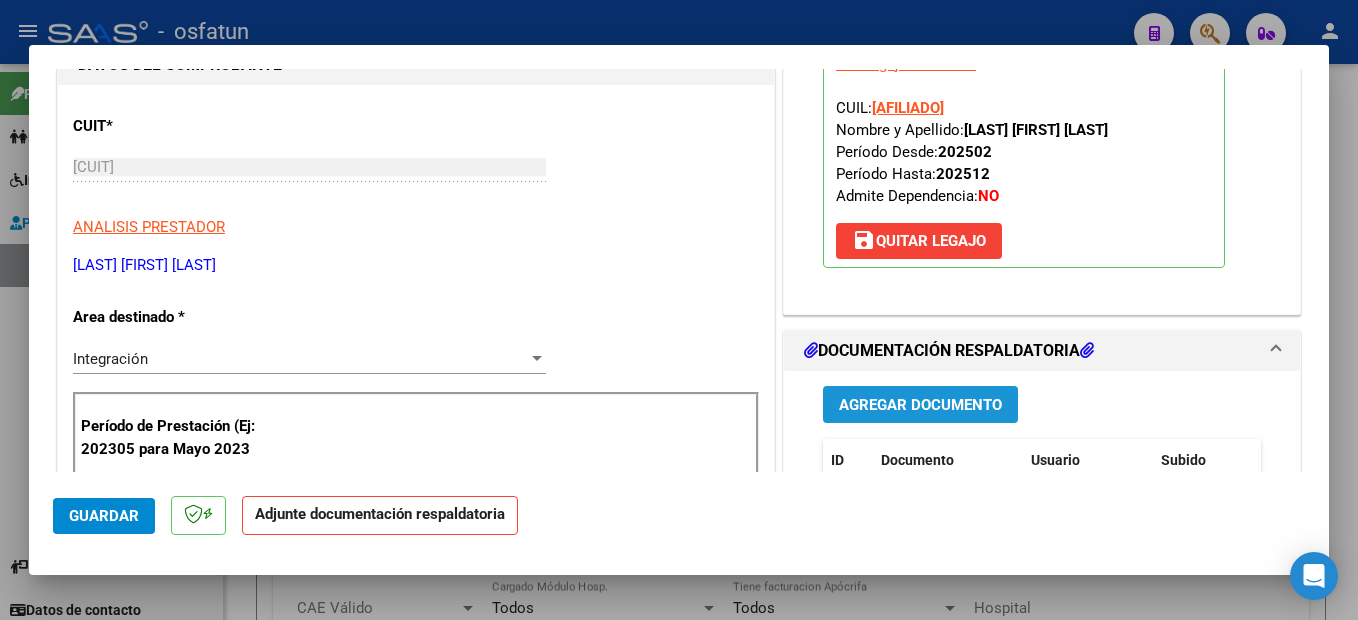 click on "Agregar Documento" at bounding box center [920, 405] 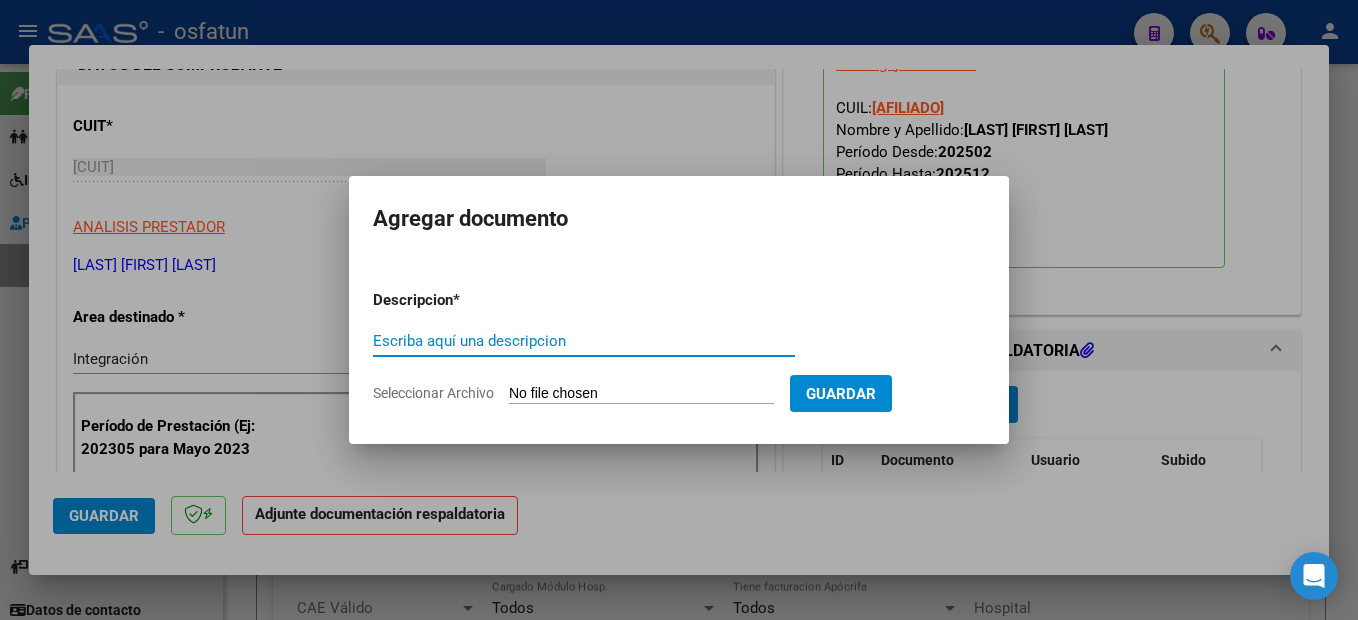 drag, startPoint x: 526, startPoint y: 340, endPoint x: 513, endPoint y: 348, distance: 15.264338 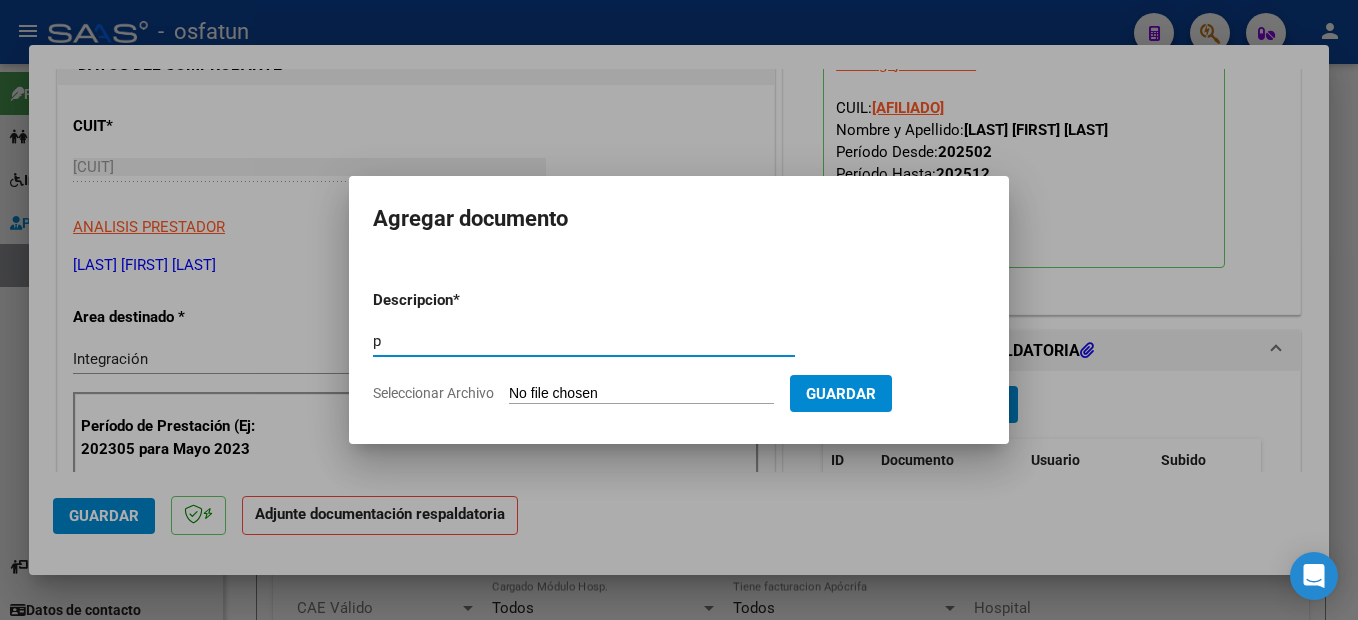 type on "p" 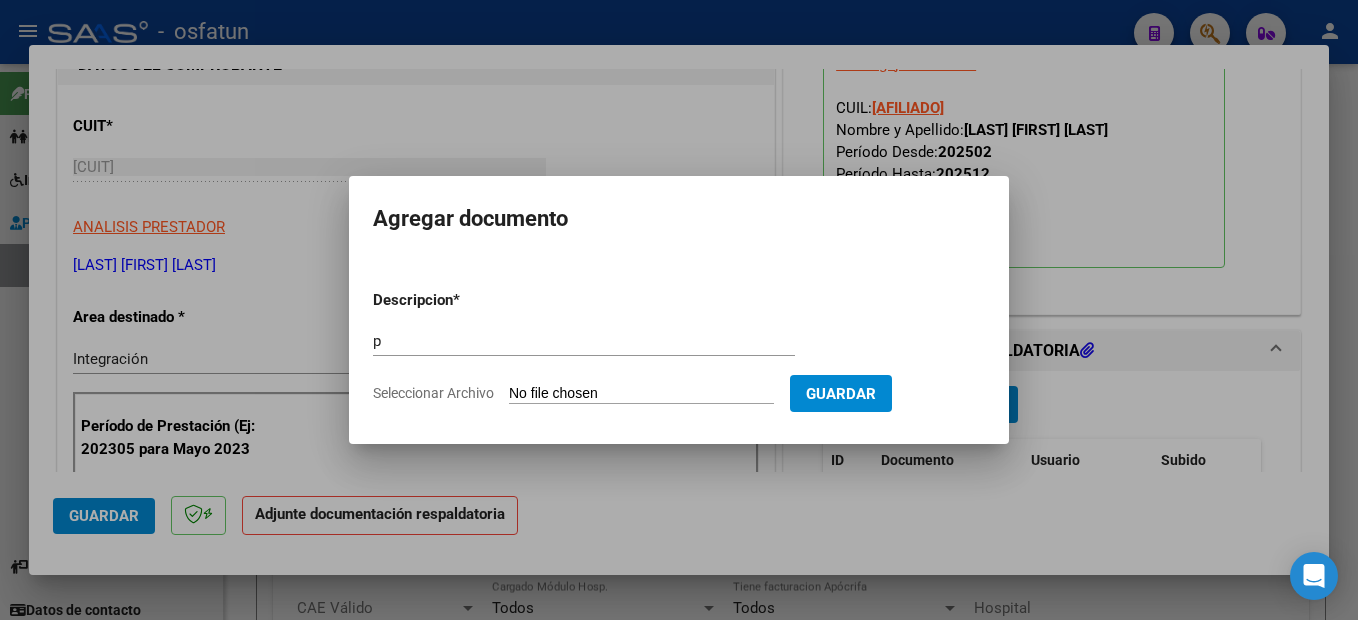 type on "C:\fakepath\250807140452.pdf" 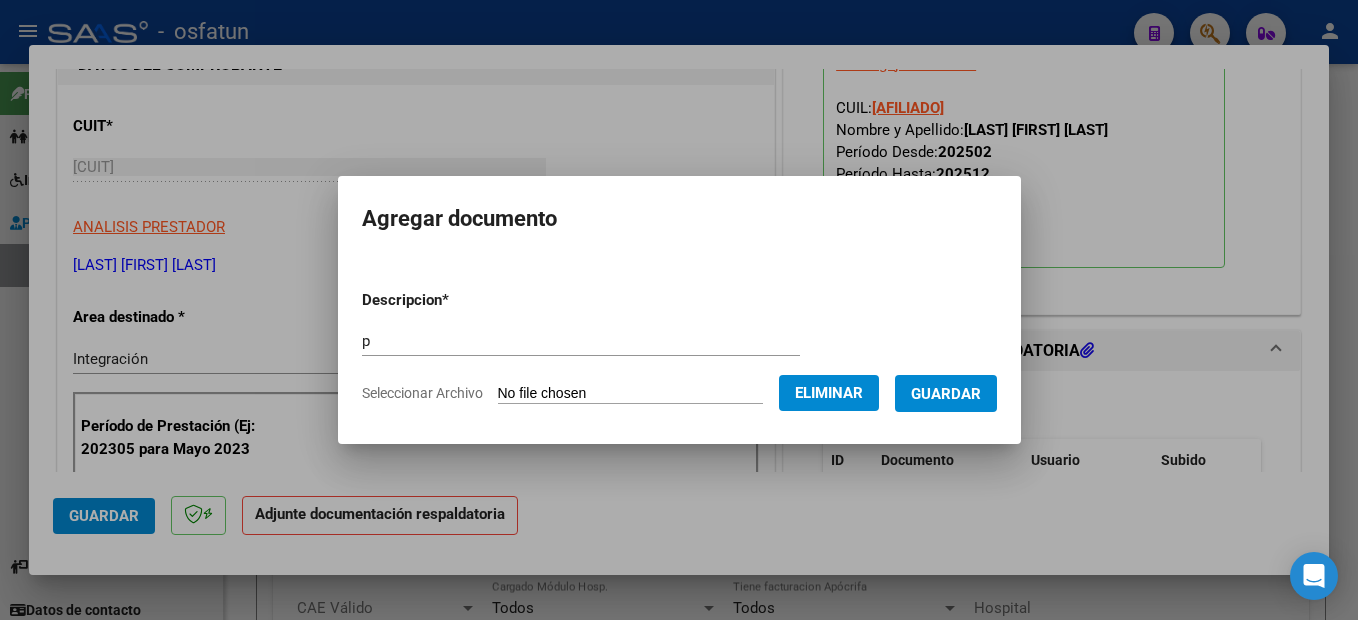 click on "Guardar" at bounding box center (946, 394) 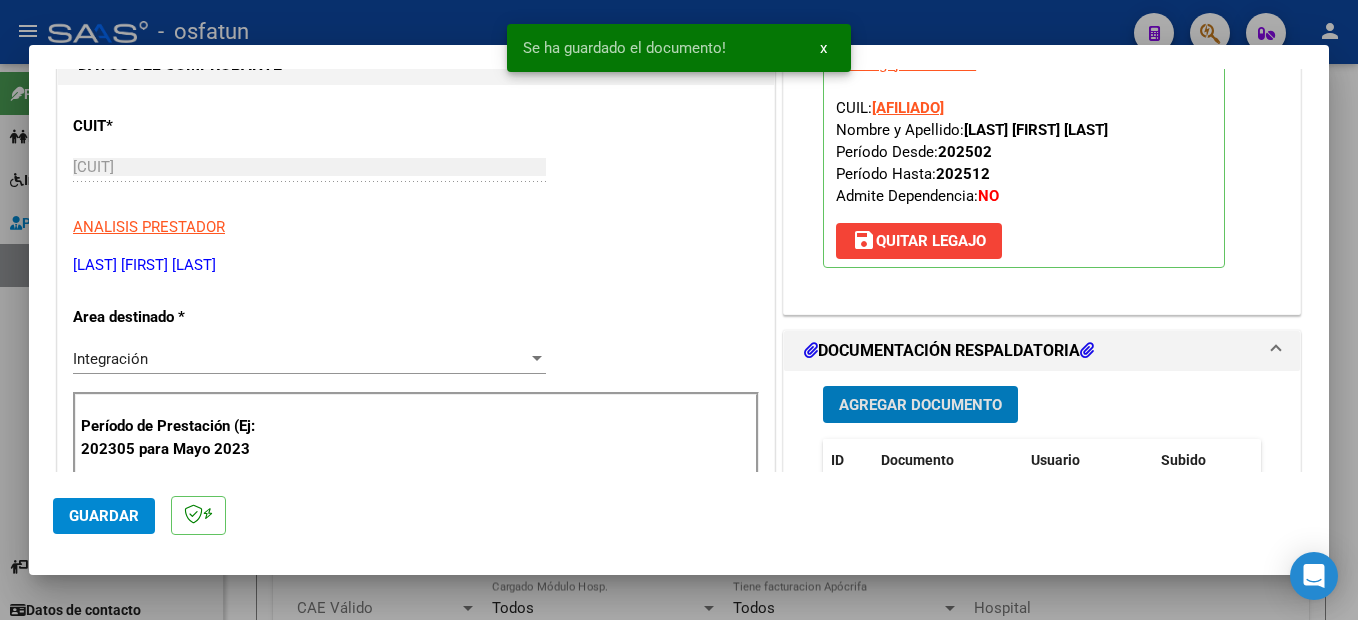 scroll, scrollTop: 400, scrollLeft: 0, axis: vertical 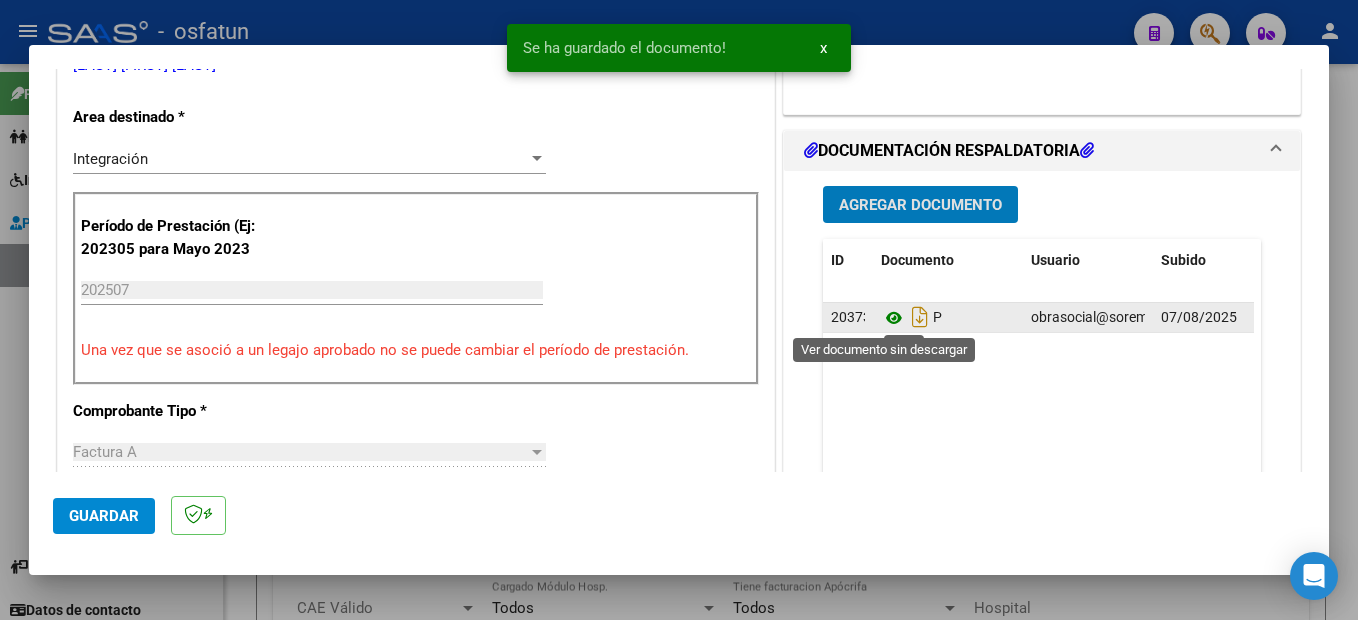 click 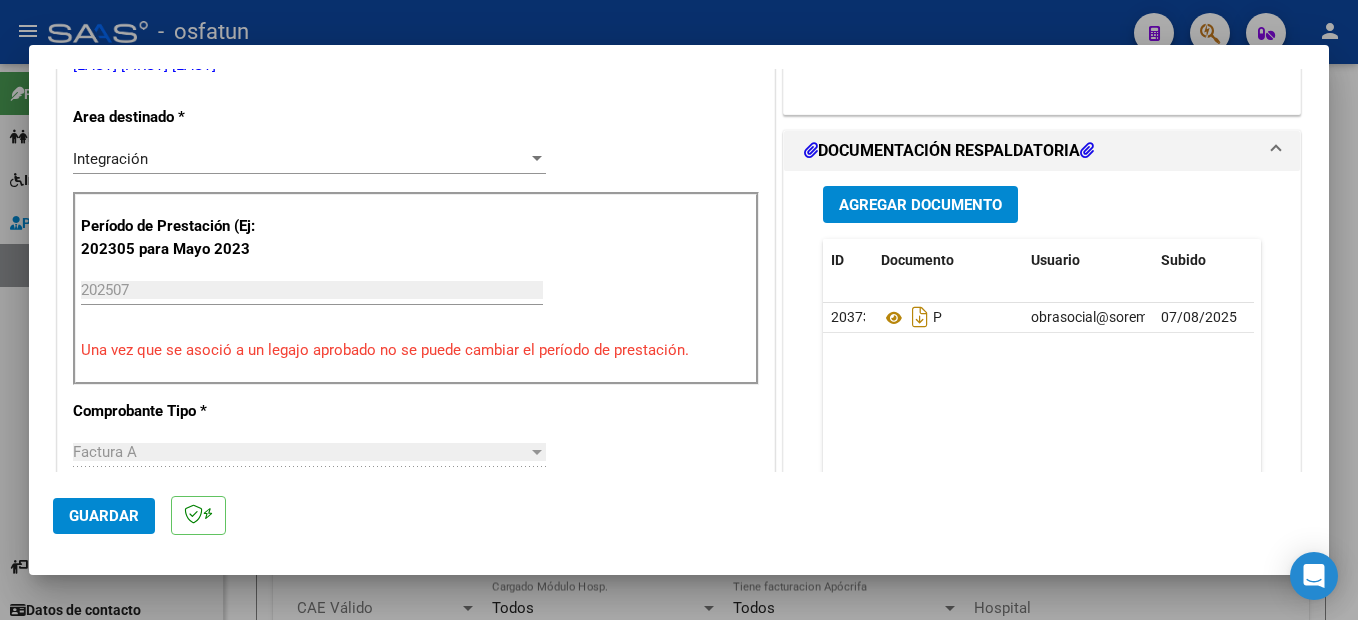 click on "Guardar" 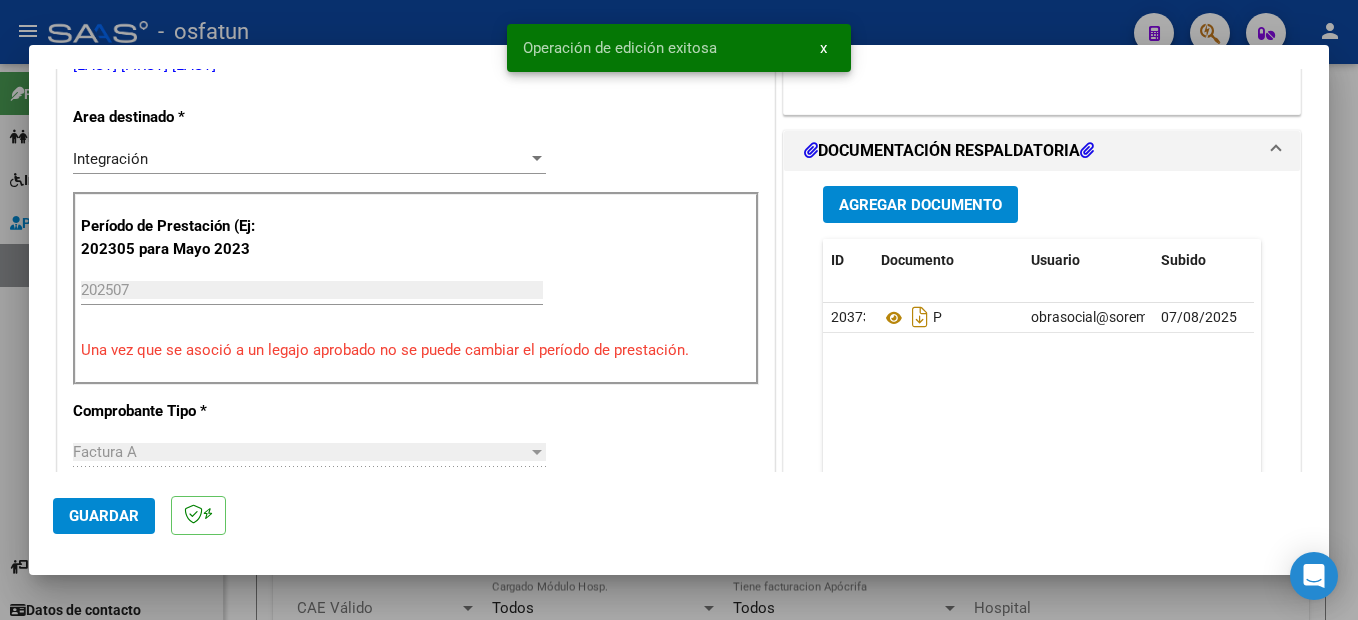 click at bounding box center [679, 310] 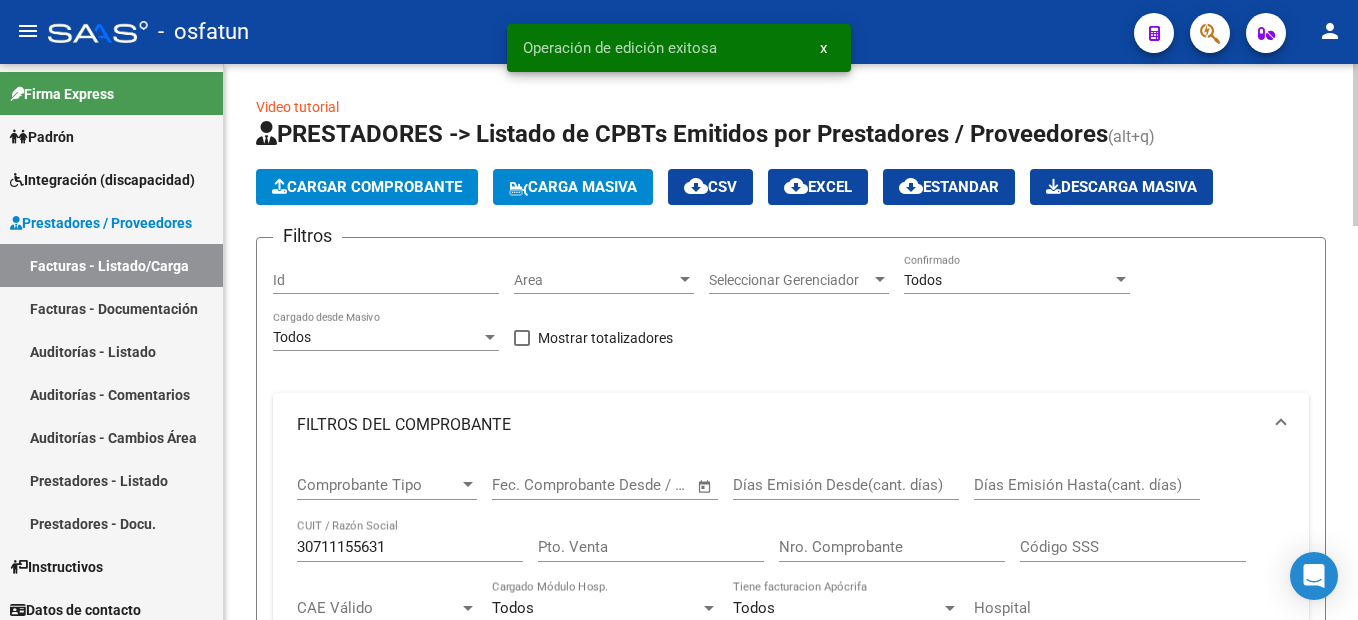 click on "Cargar Comprobante" 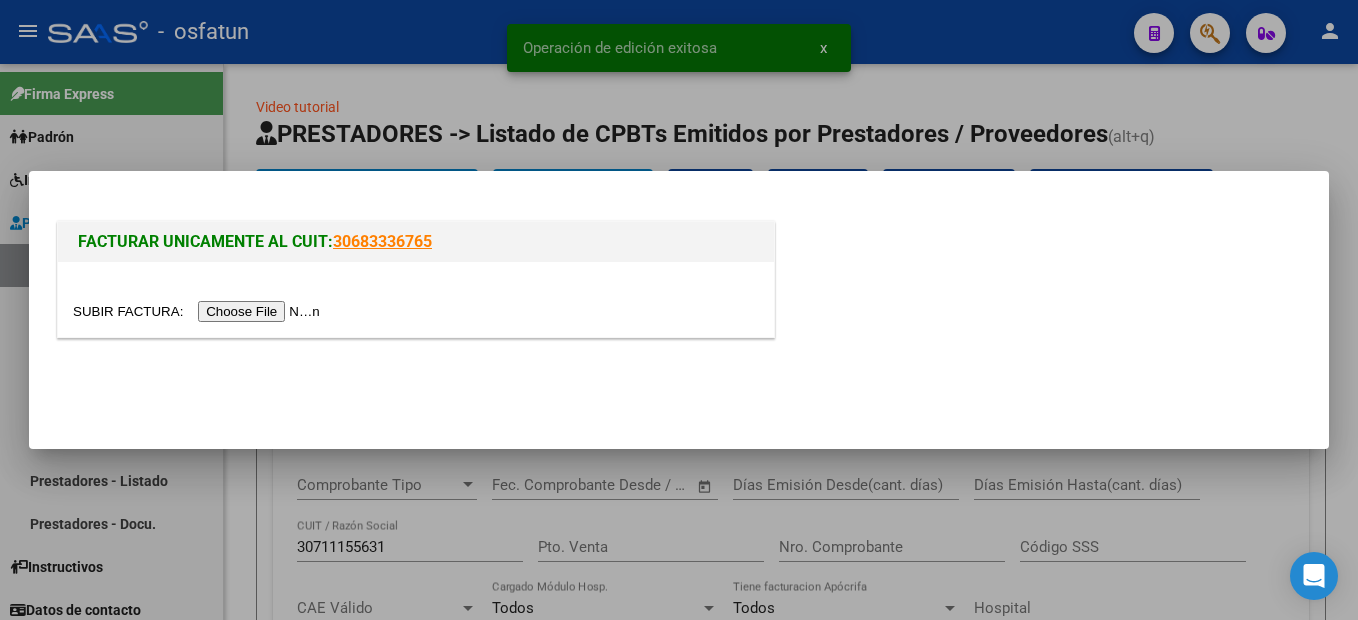 click at bounding box center [199, 311] 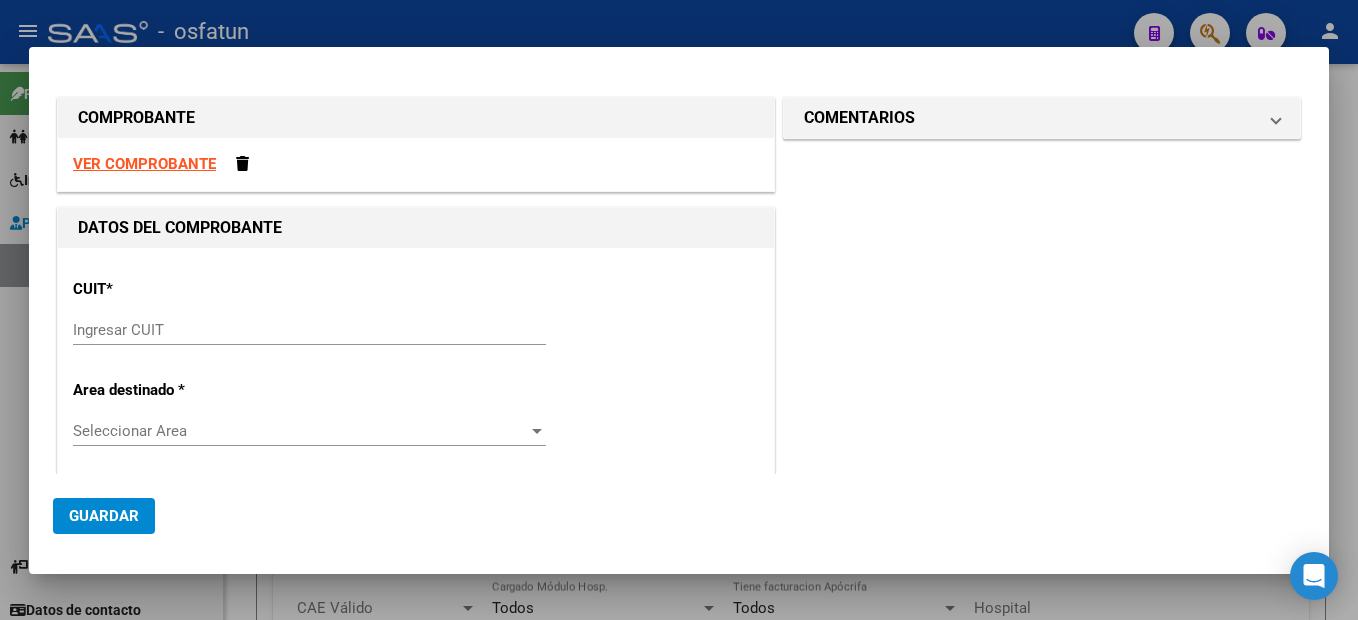 click on "Ingresar CUIT" at bounding box center [309, 330] 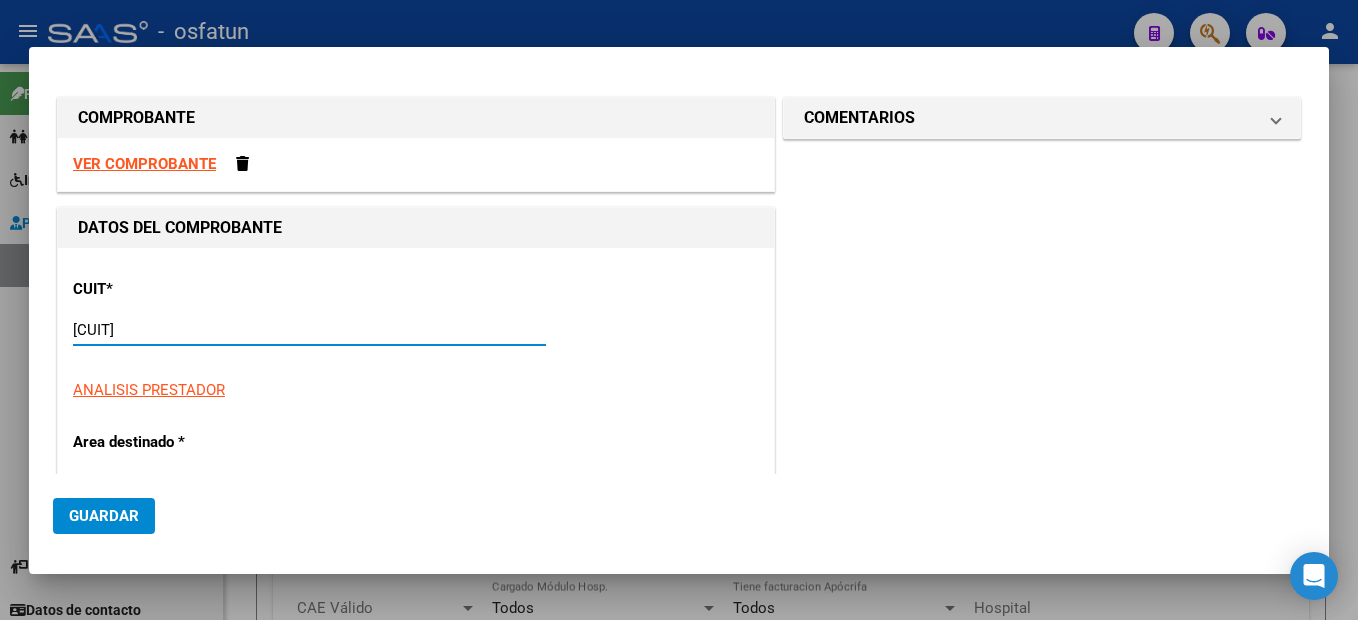 type on "27-29010878-6" 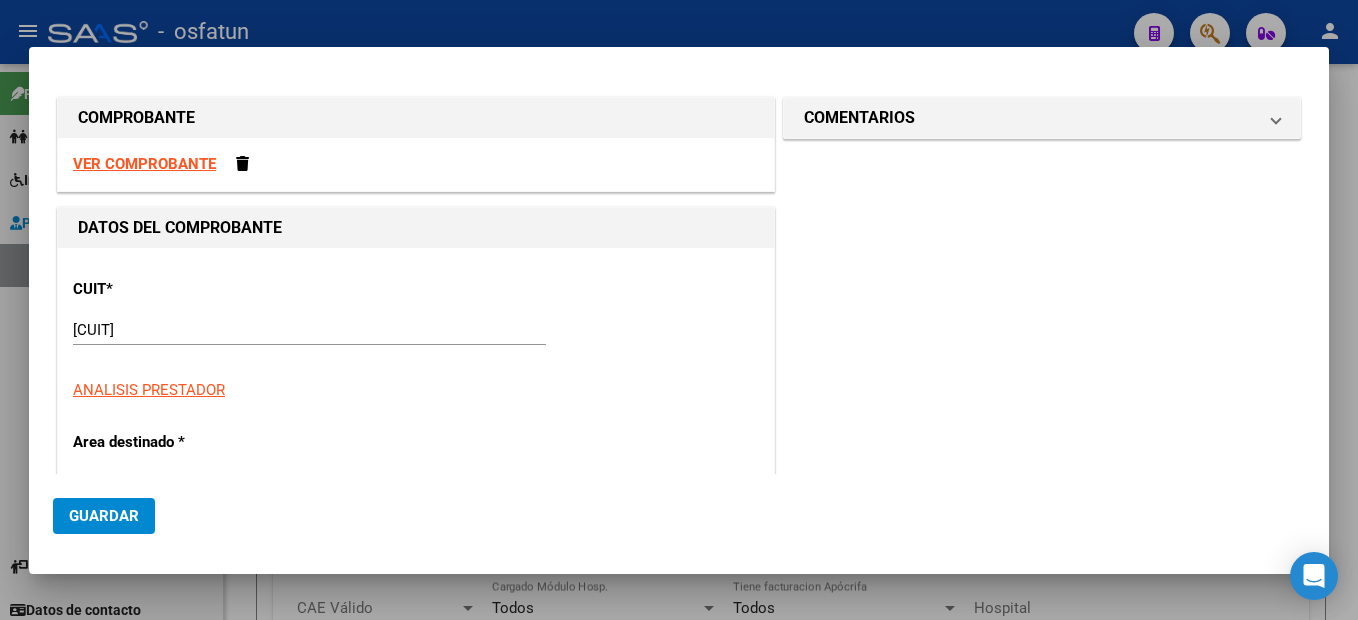 type on "3" 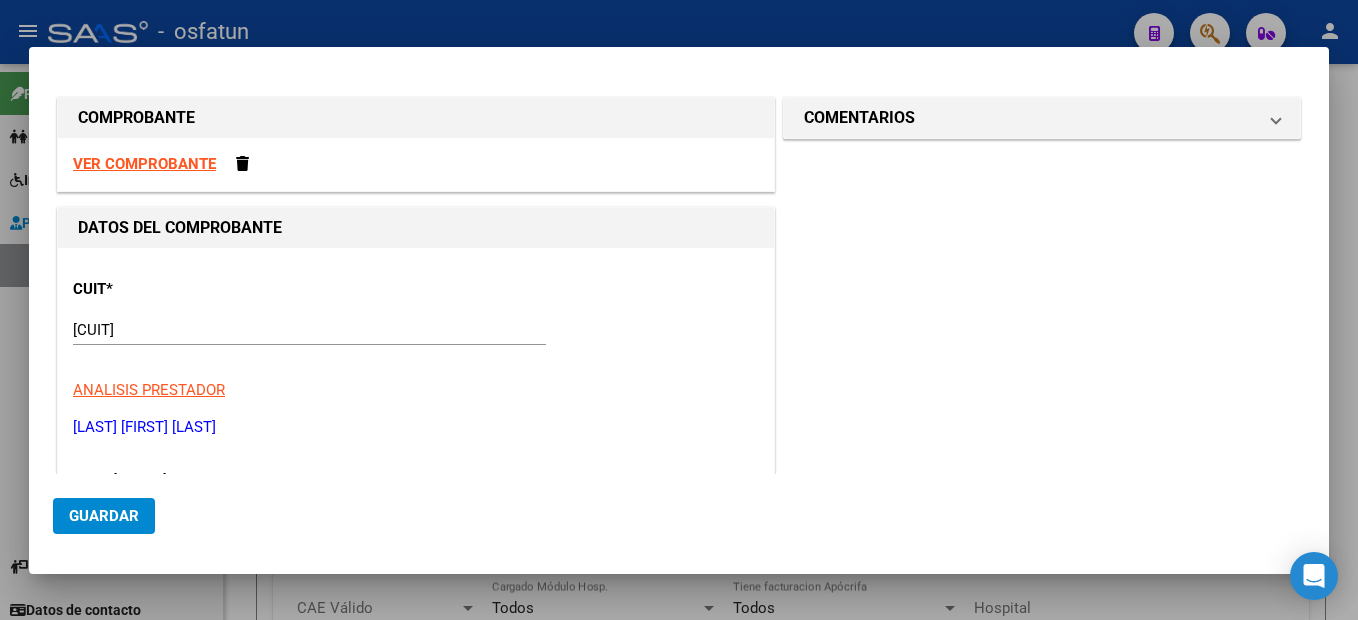 scroll, scrollTop: 212, scrollLeft: 0, axis: vertical 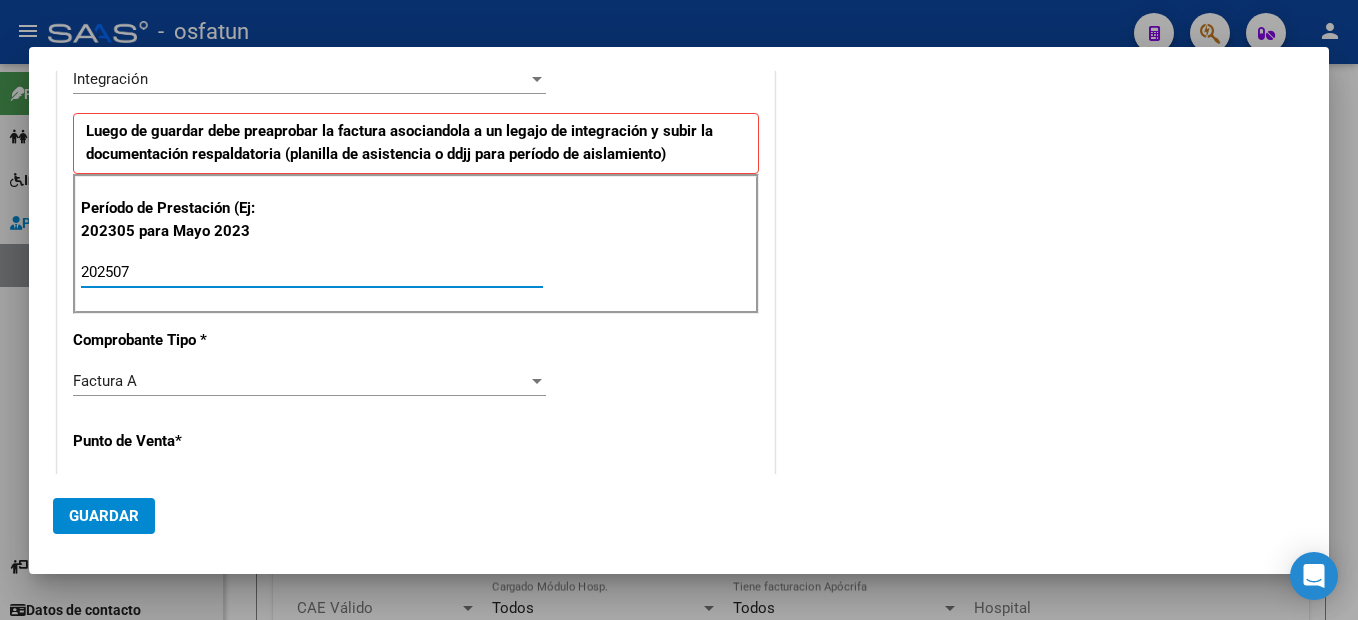 type on "202507" 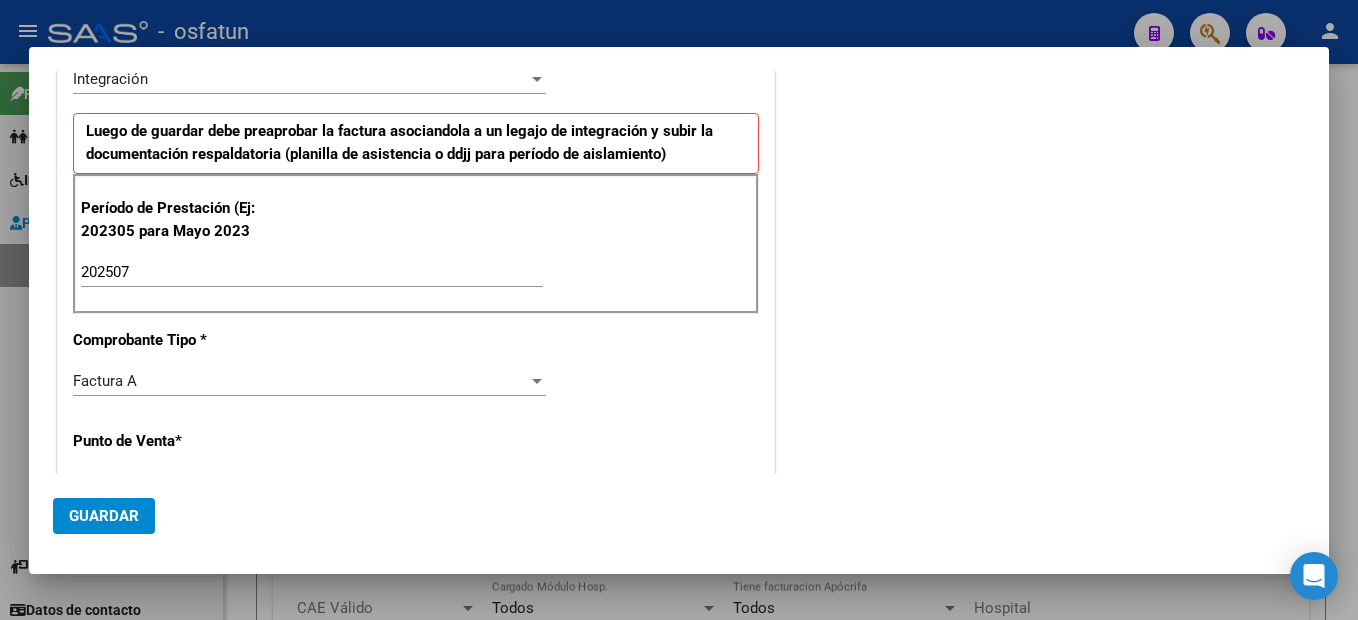 scroll, scrollTop: 653, scrollLeft: 0, axis: vertical 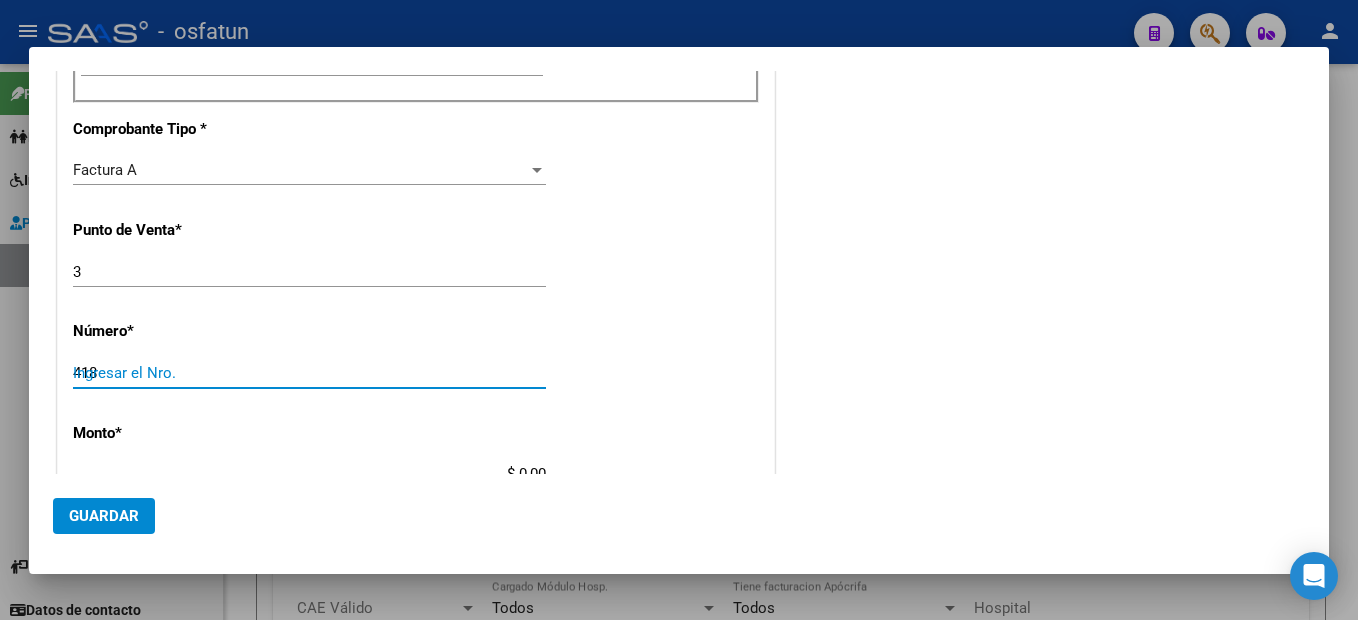 type on "418" 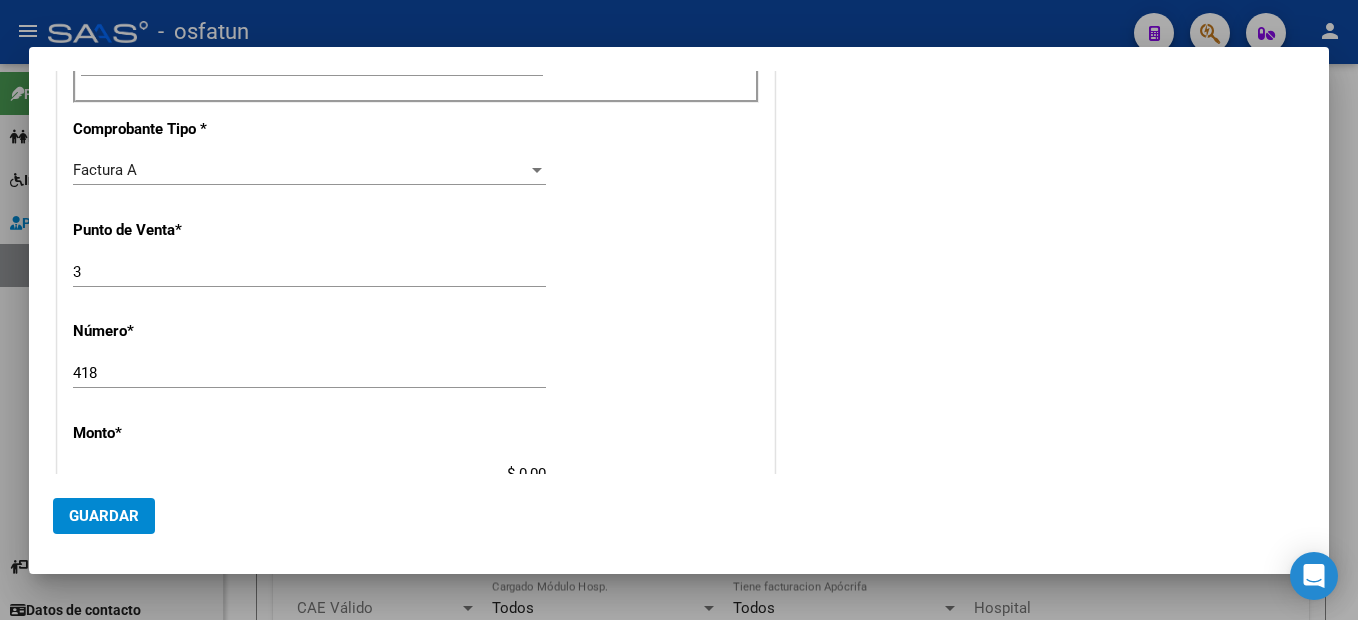 scroll, scrollTop: 663, scrollLeft: 0, axis: vertical 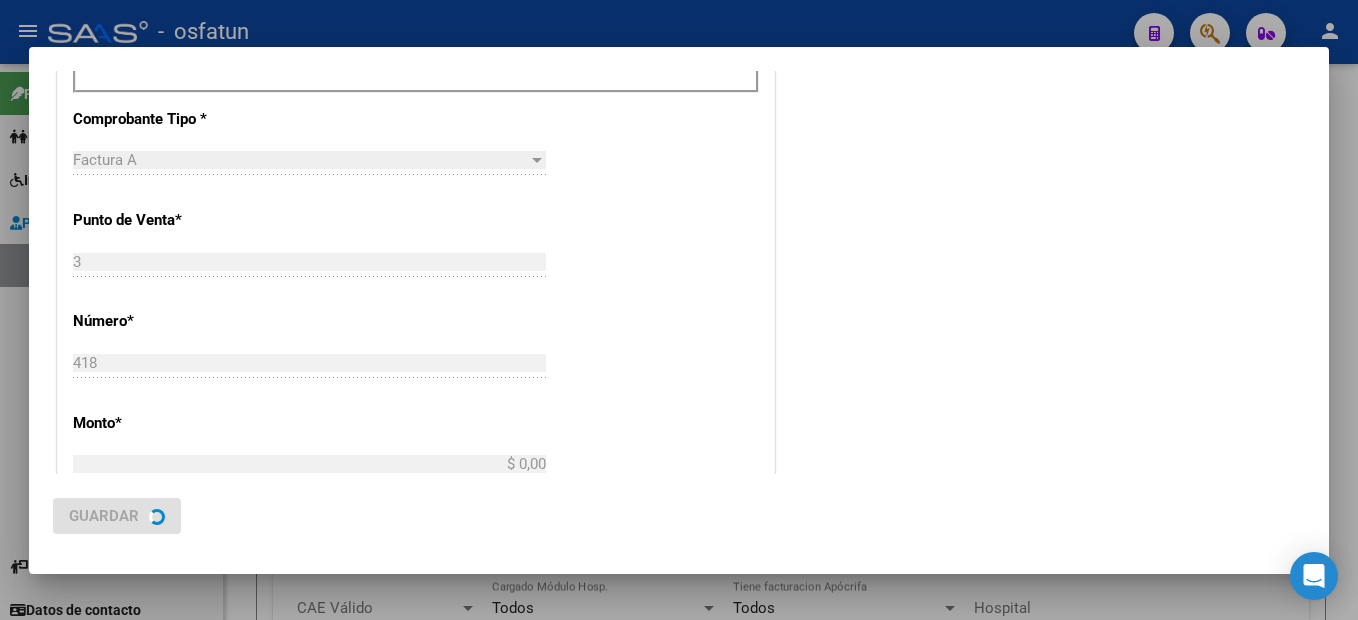 type on "$ 98.964,88" 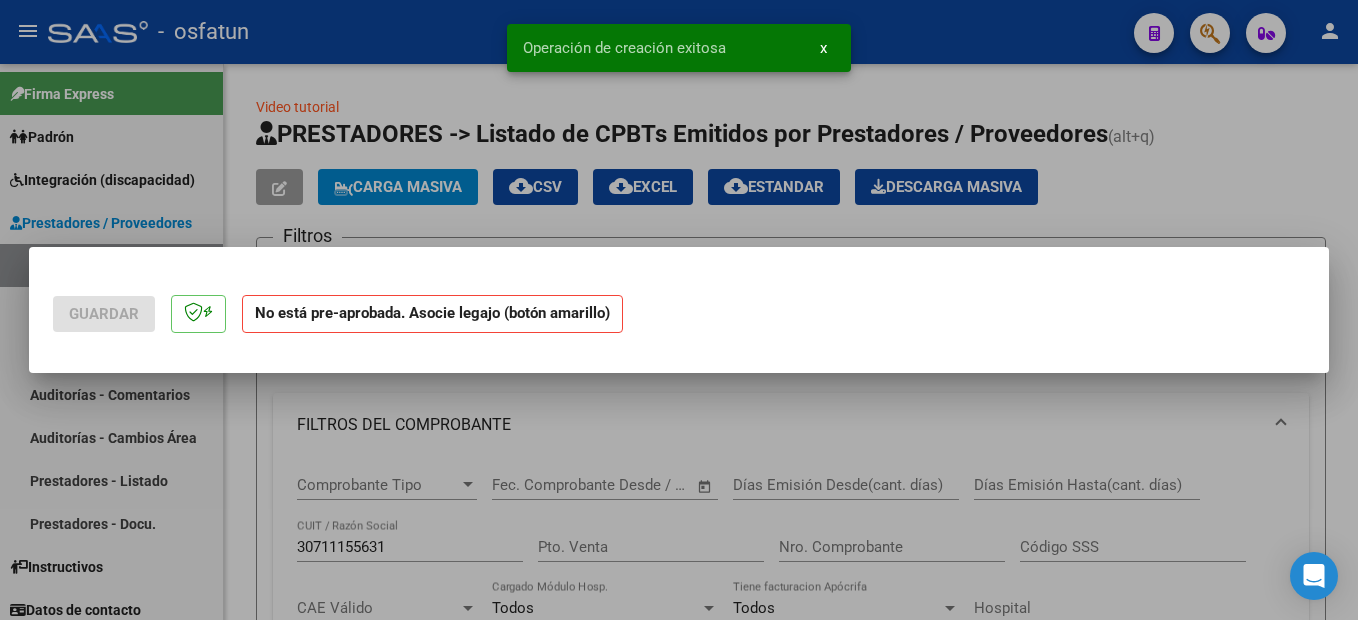 scroll, scrollTop: 0, scrollLeft: 0, axis: both 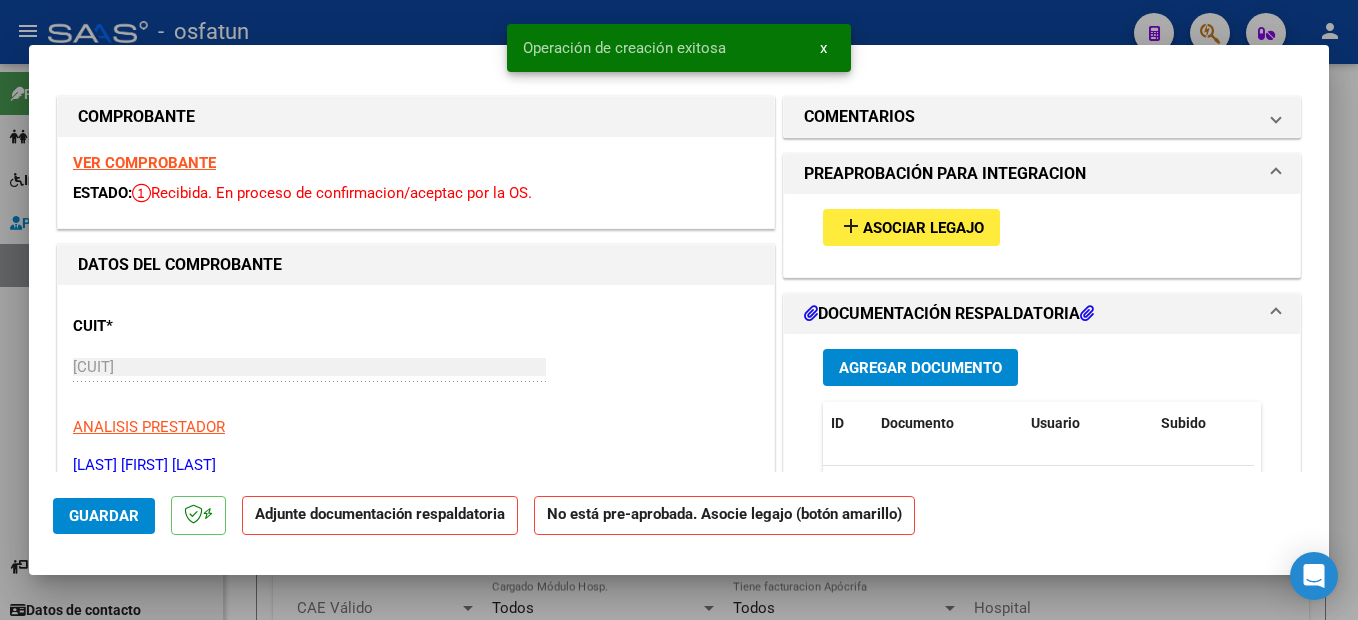click on "Asociar Legajo" at bounding box center [923, 228] 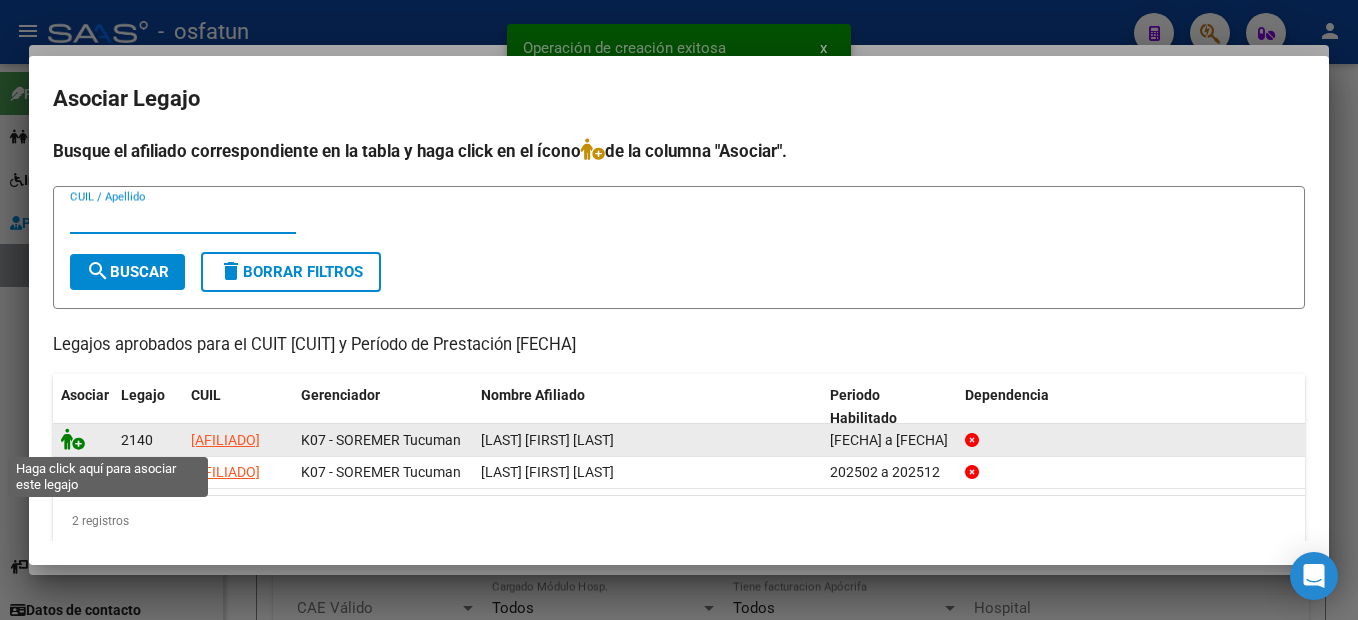 click 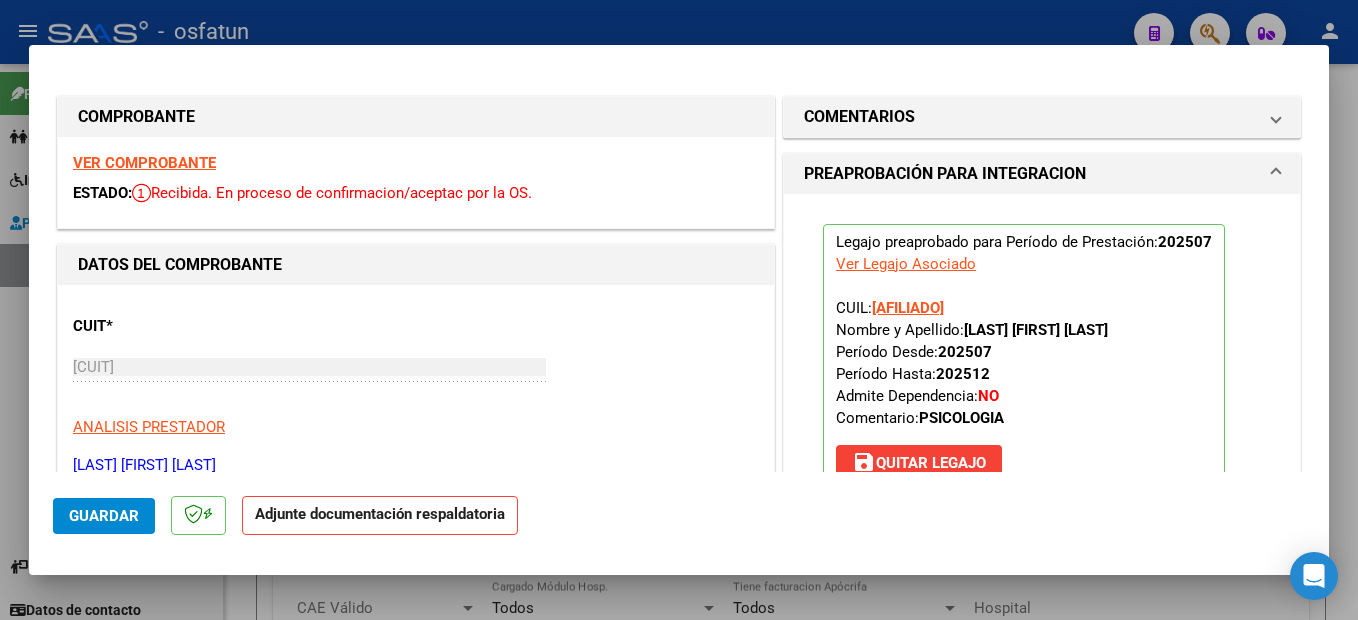 scroll, scrollTop: 400, scrollLeft: 0, axis: vertical 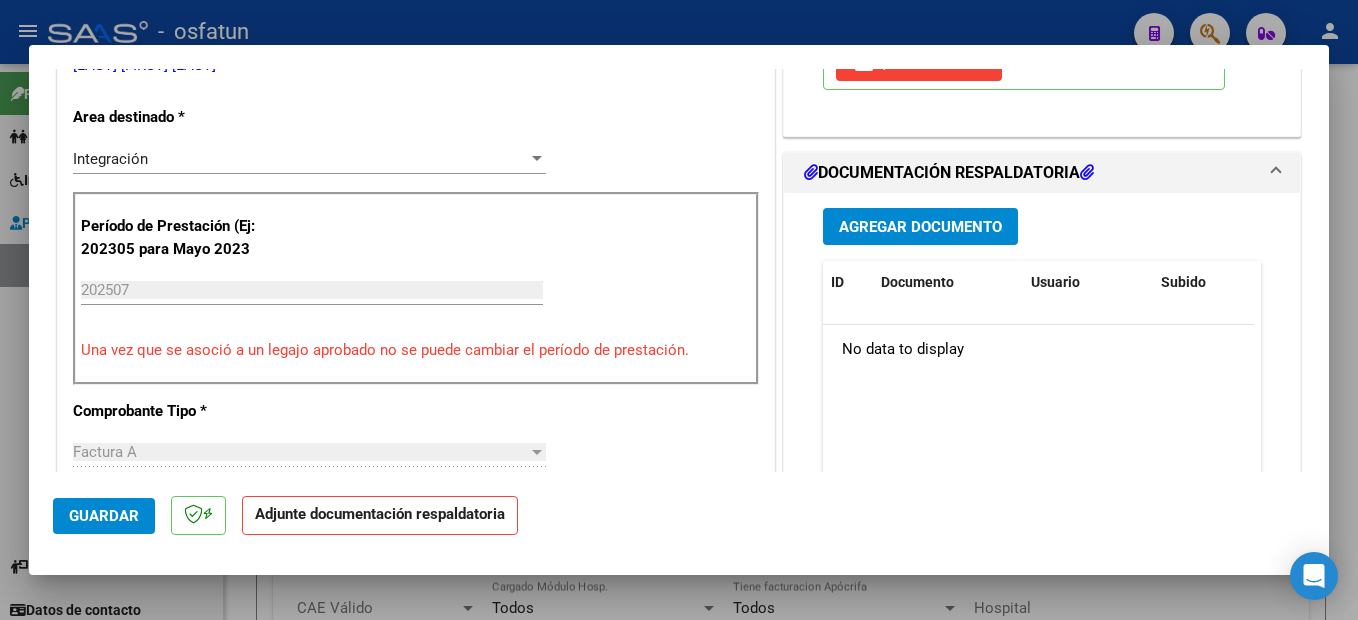 click on "Agregar Documento" at bounding box center [920, 226] 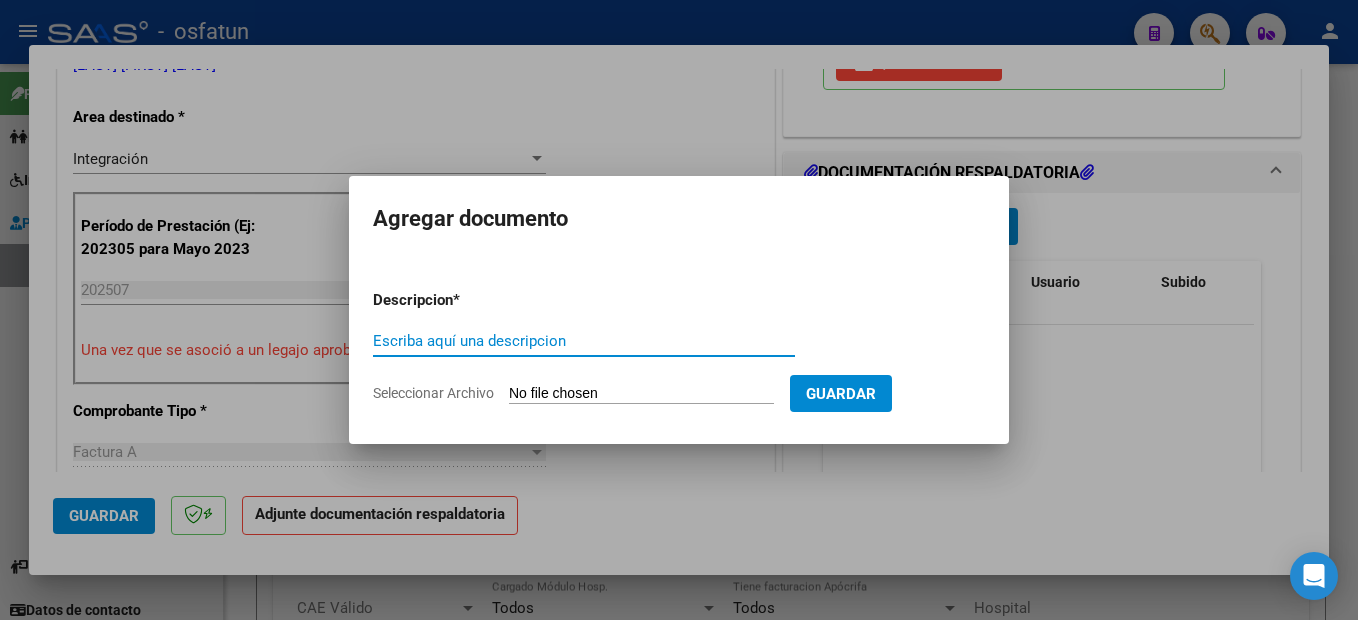 click on "Escriba aquí una descripcion" at bounding box center [584, 341] 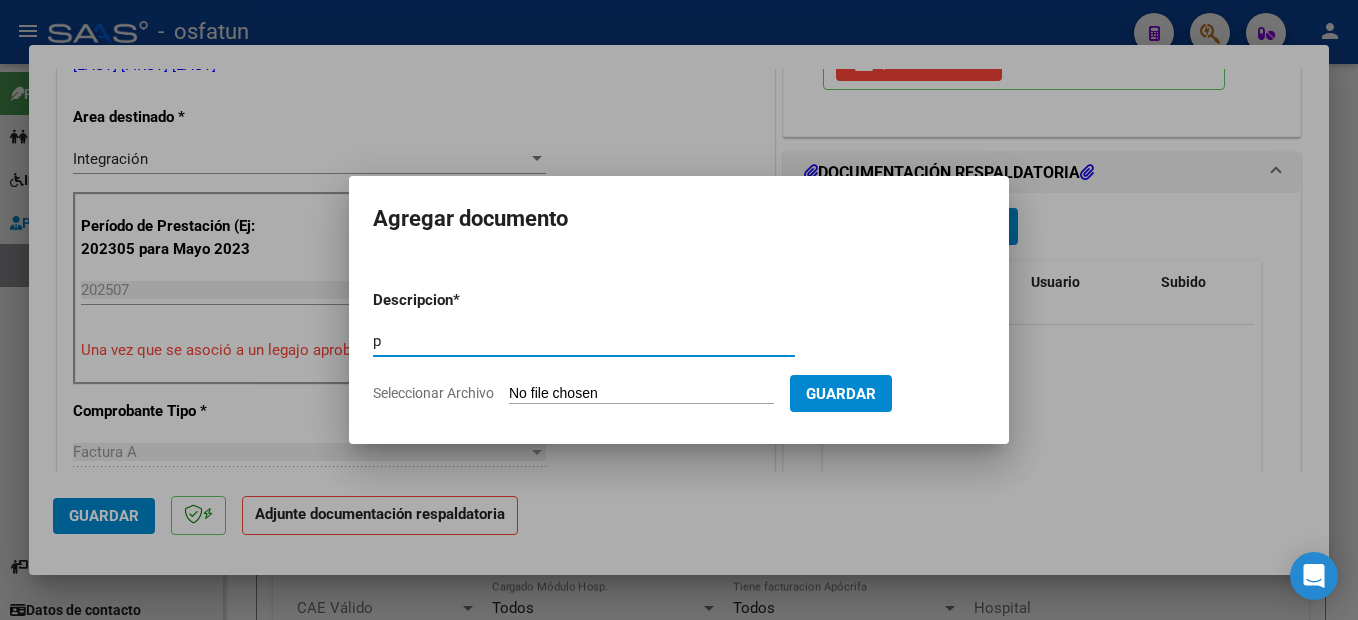 type on "p" 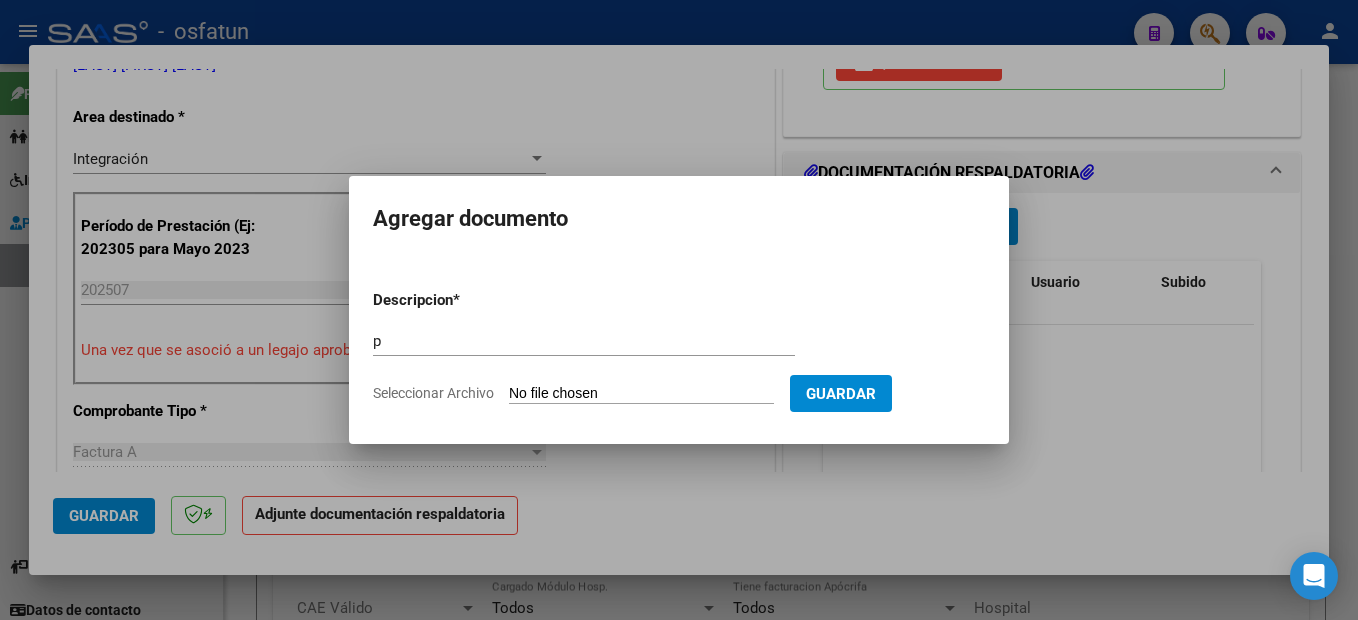 type on "C:\fakepath\250807140517.pdf" 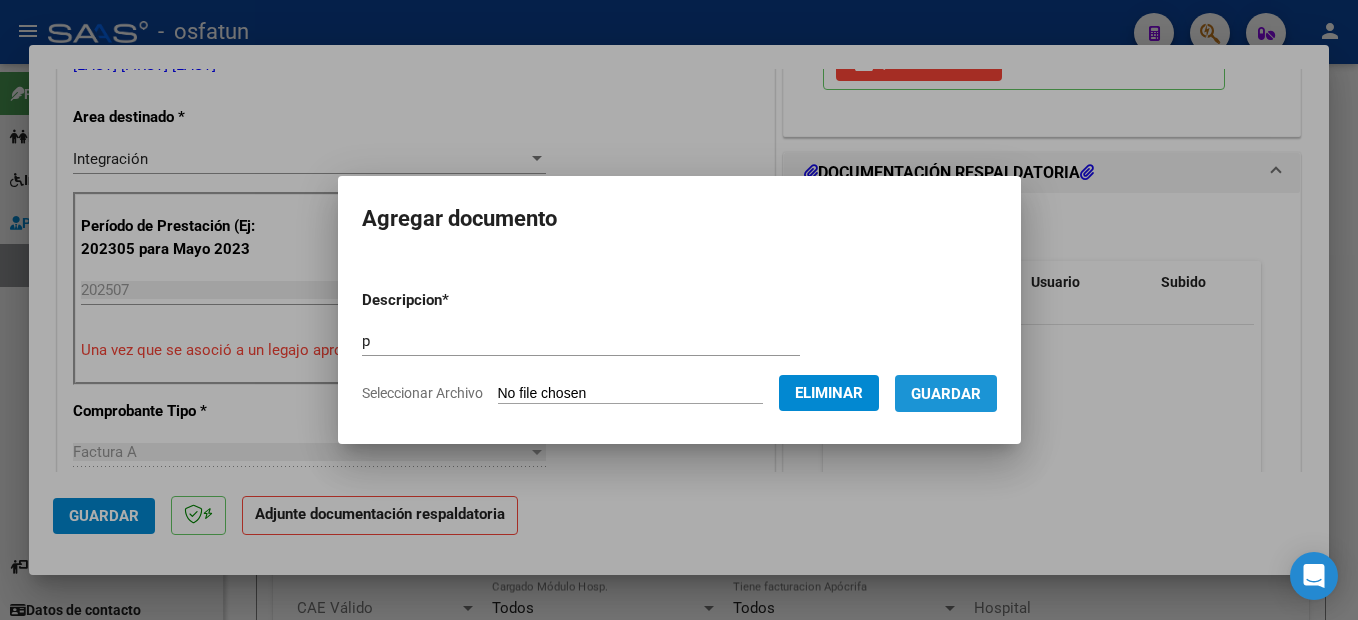 click on "Guardar" at bounding box center [946, 394] 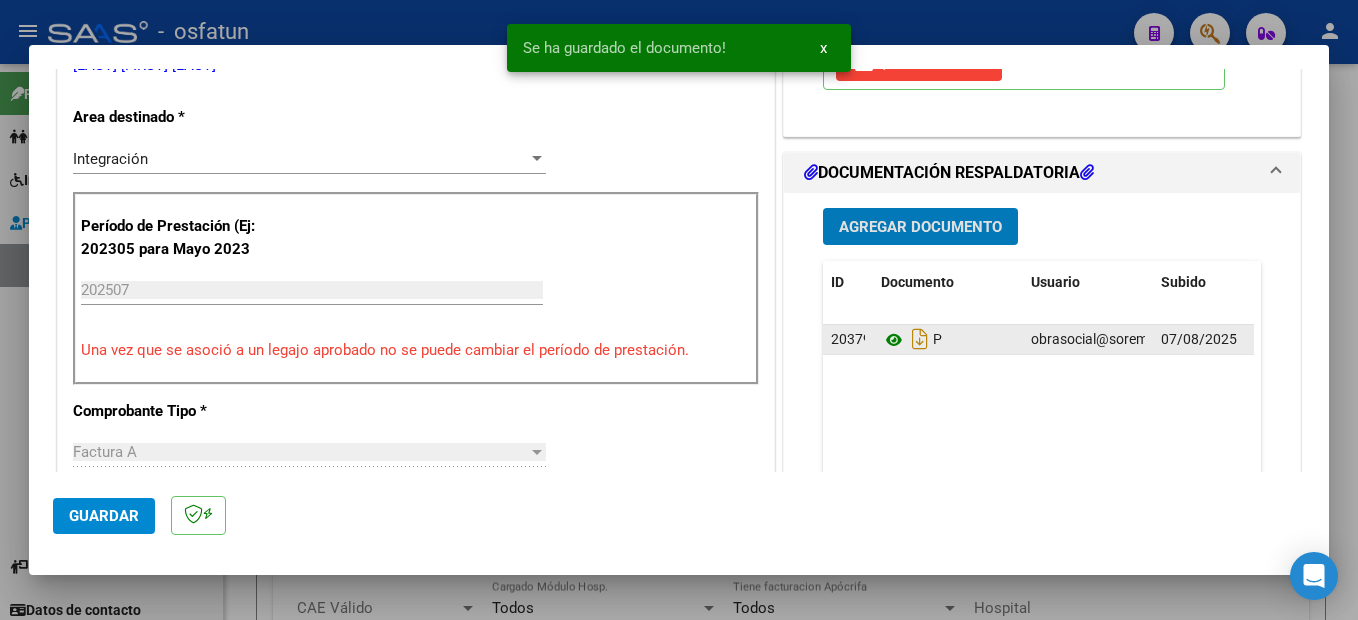 click 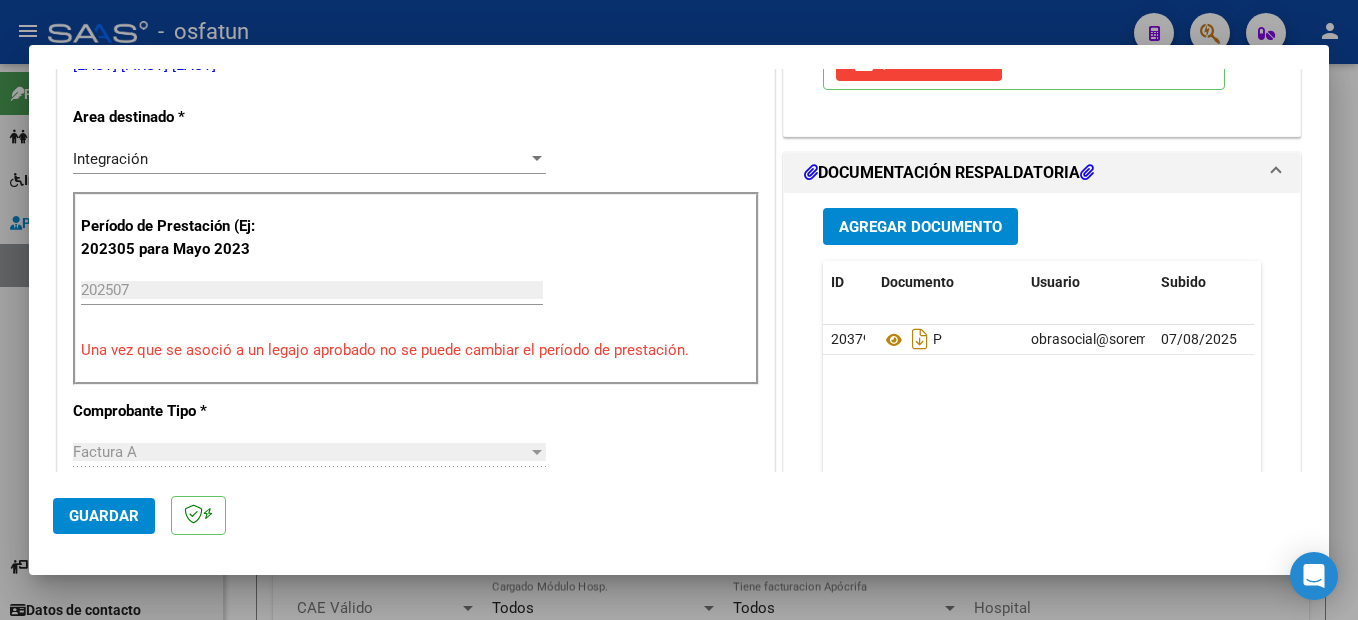drag, startPoint x: 121, startPoint y: 520, endPoint x: 131, endPoint y: 519, distance: 10.049875 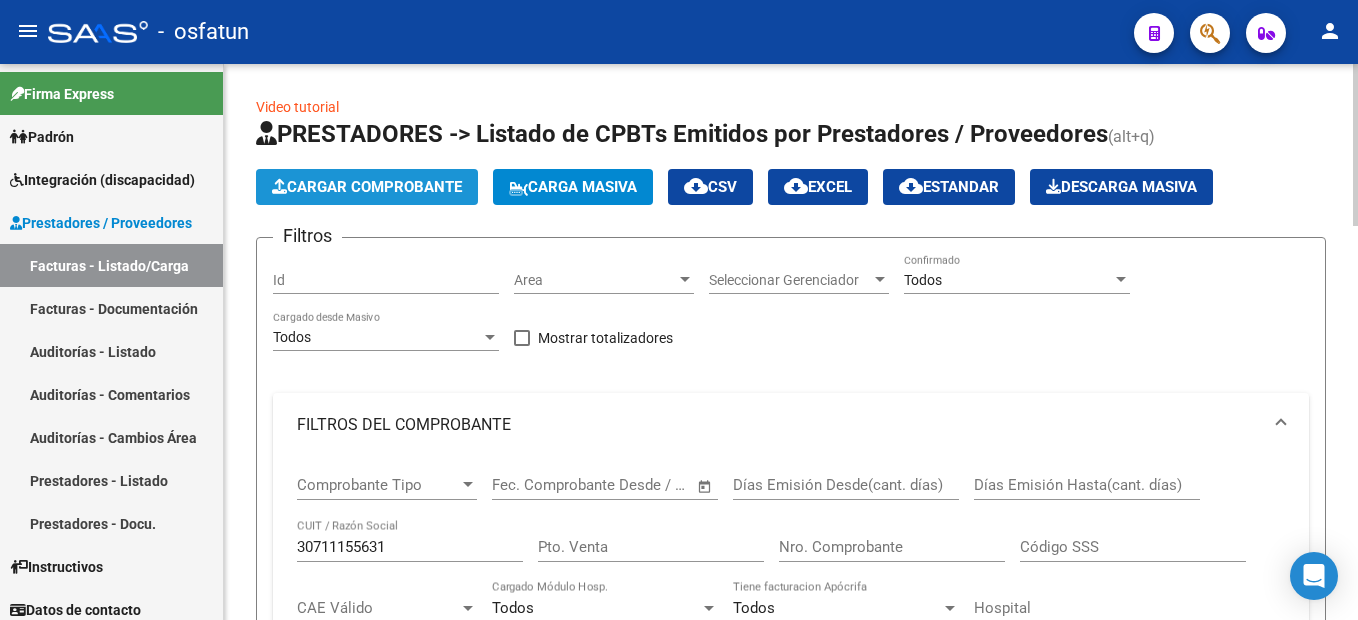 click on "Cargar Comprobante" 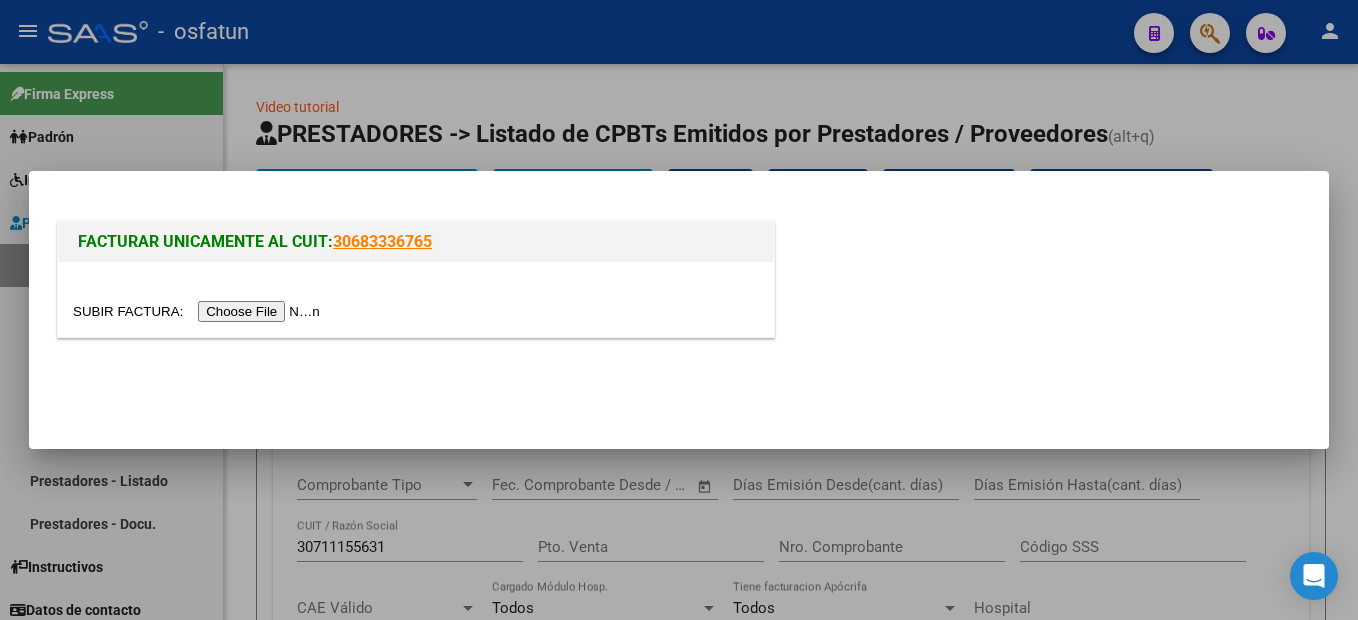 click at bounding box center [199, 311] 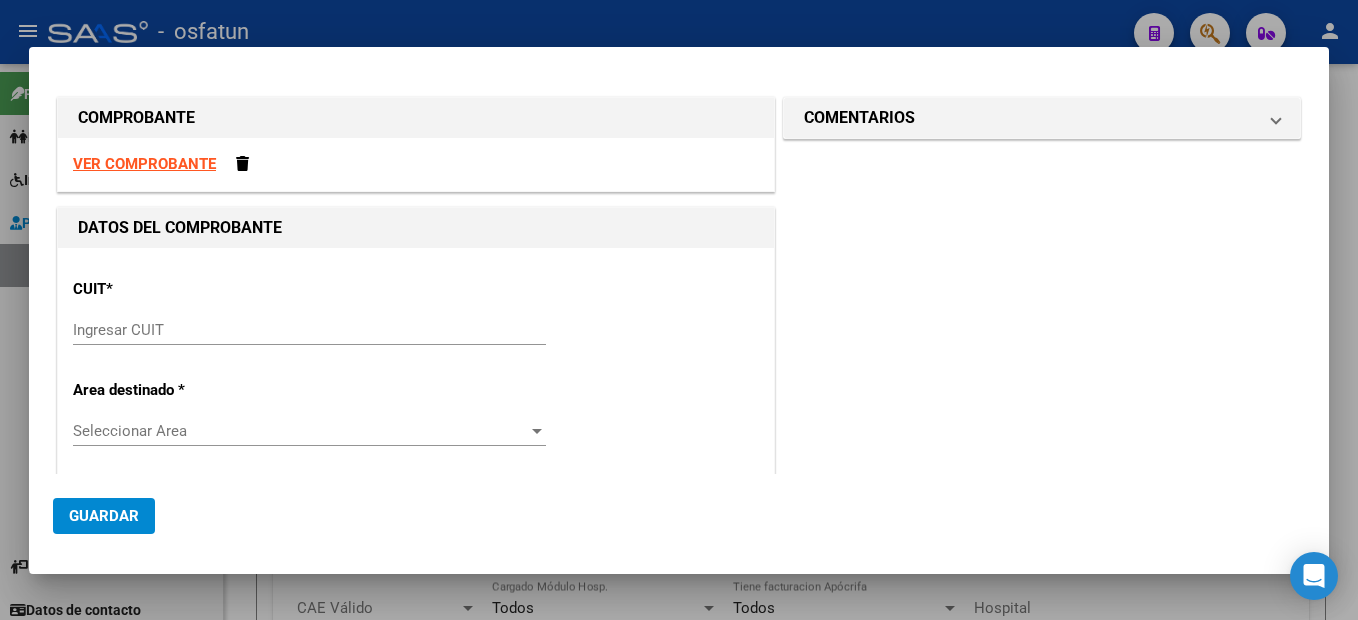 click on "Ingresar CUIT" at bounding box center (309, 330) 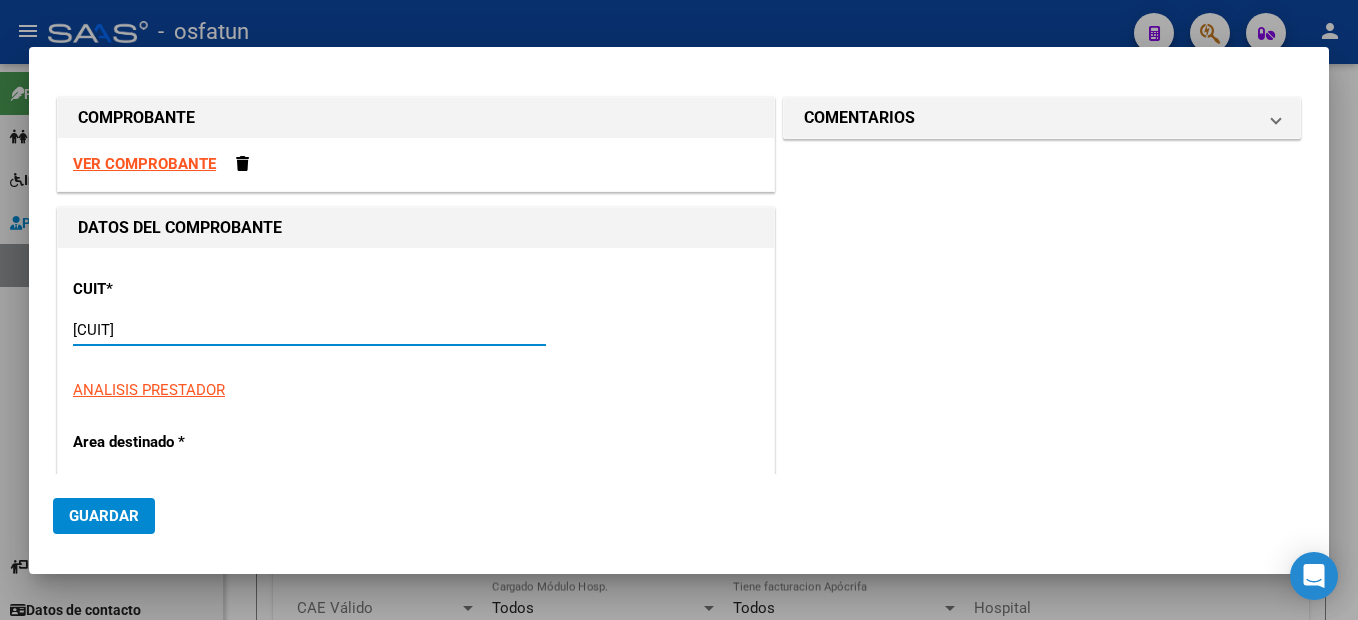 type on "[NUMBER]" 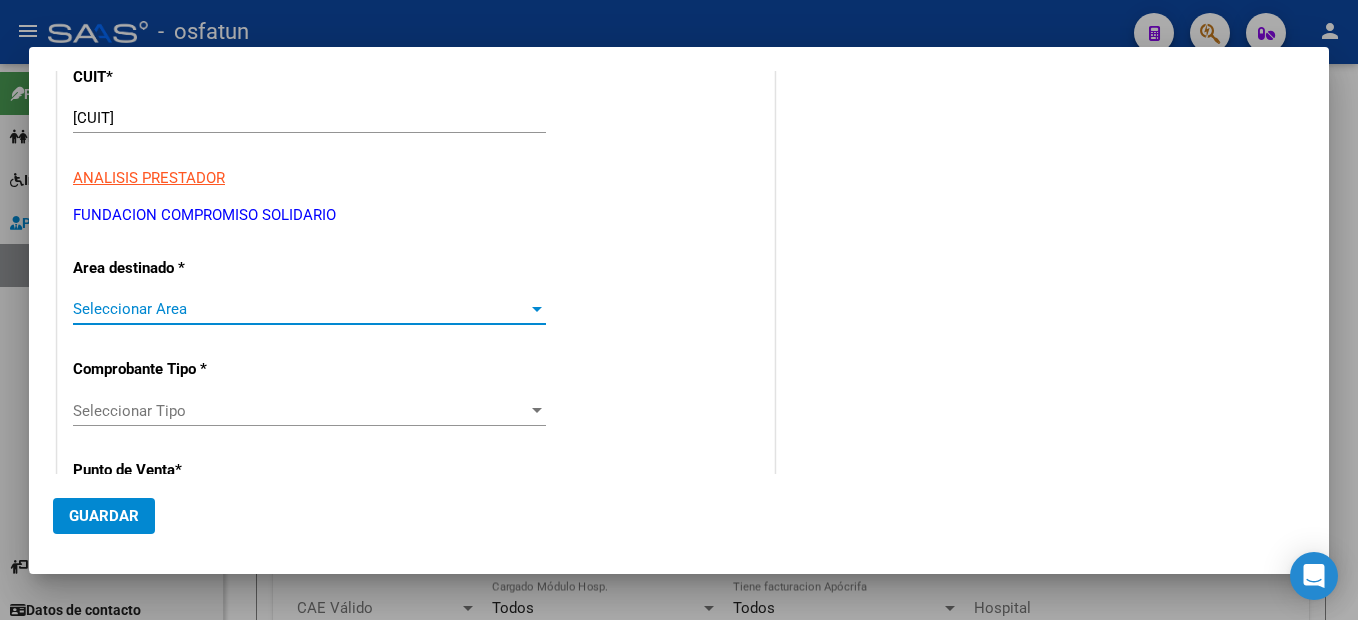 scroll, scrollTop: 0, scrollLeft: 0, axis: both 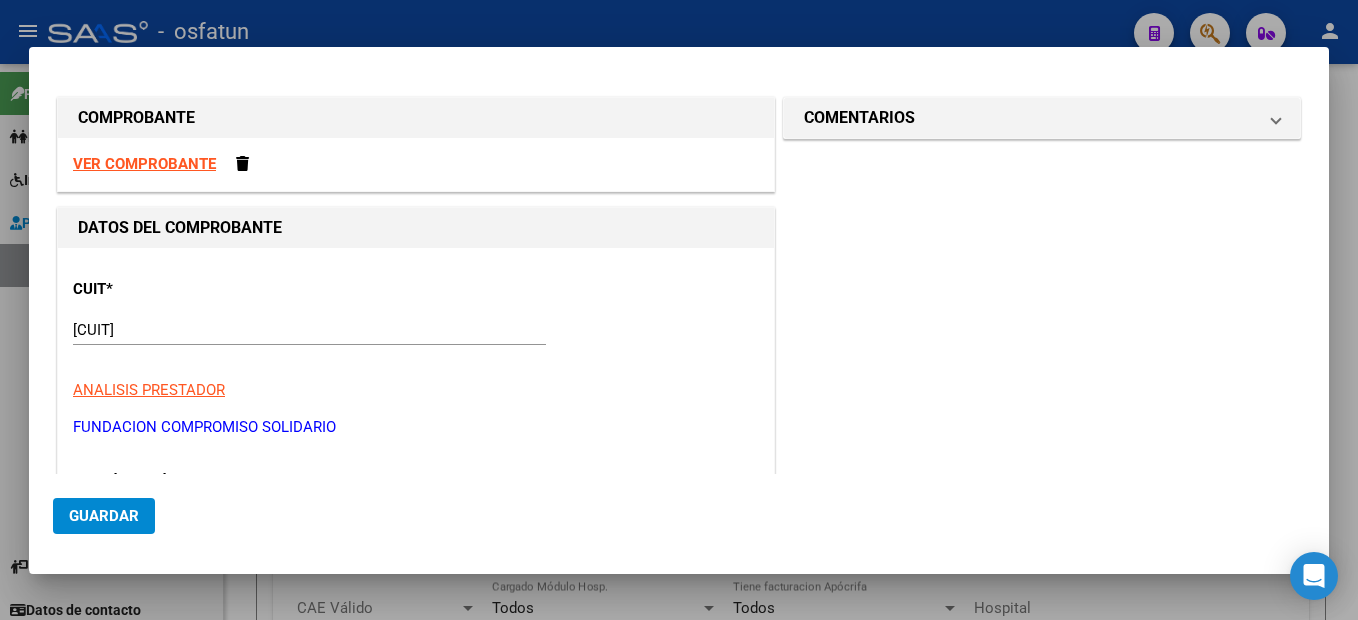 click on "[NUMBER]" at bounding box center [309, 330] 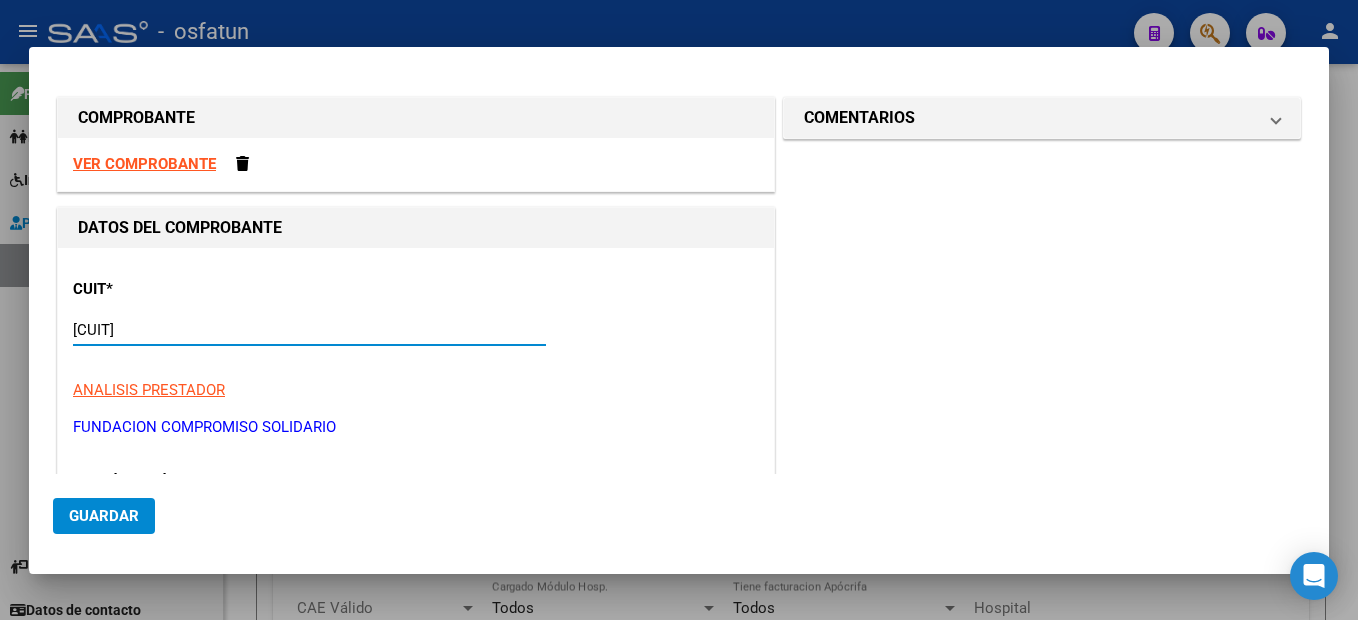 click on "[NUMBER]" at bounding box center (309, 330) 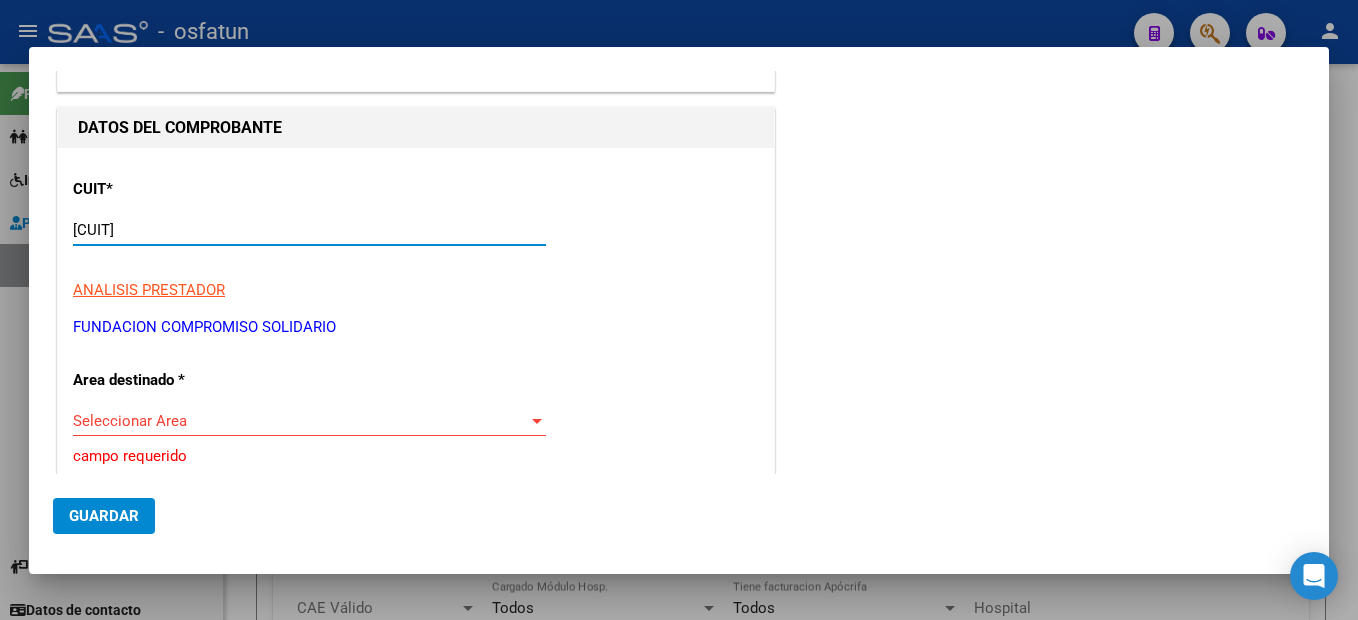 click on "Seleccionar Area" at bounding box center (300, 421) 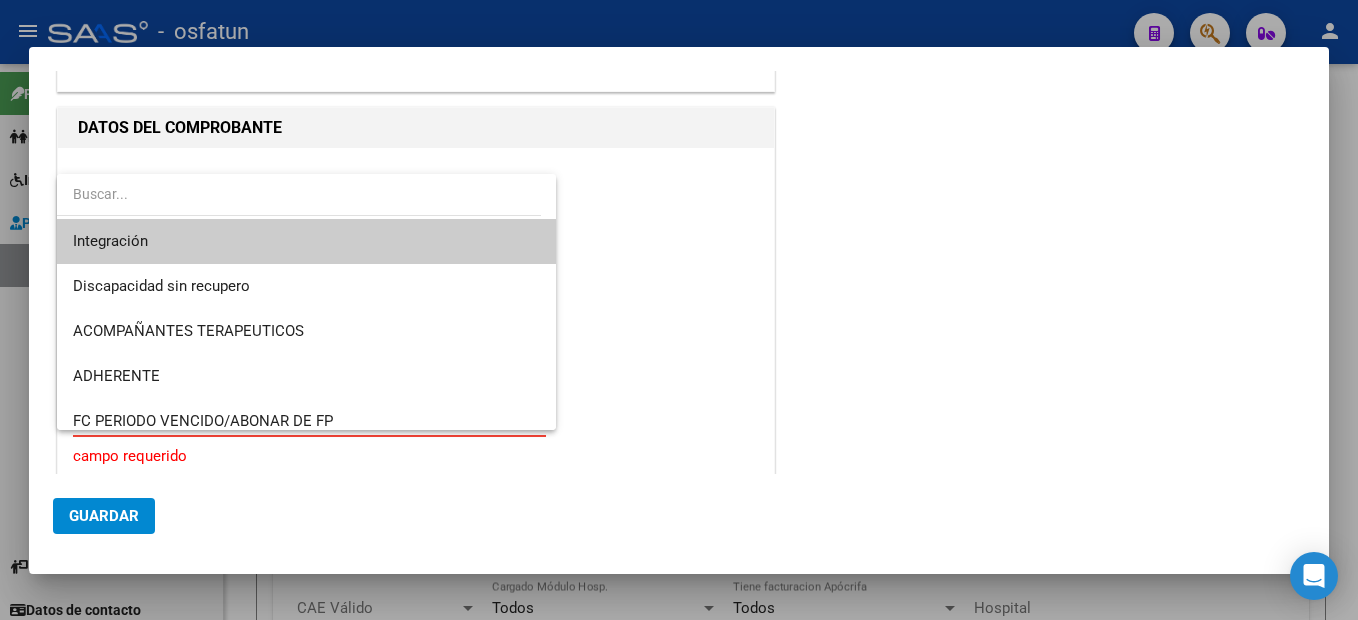 click on "Integración" at bounding box center (306, 241) 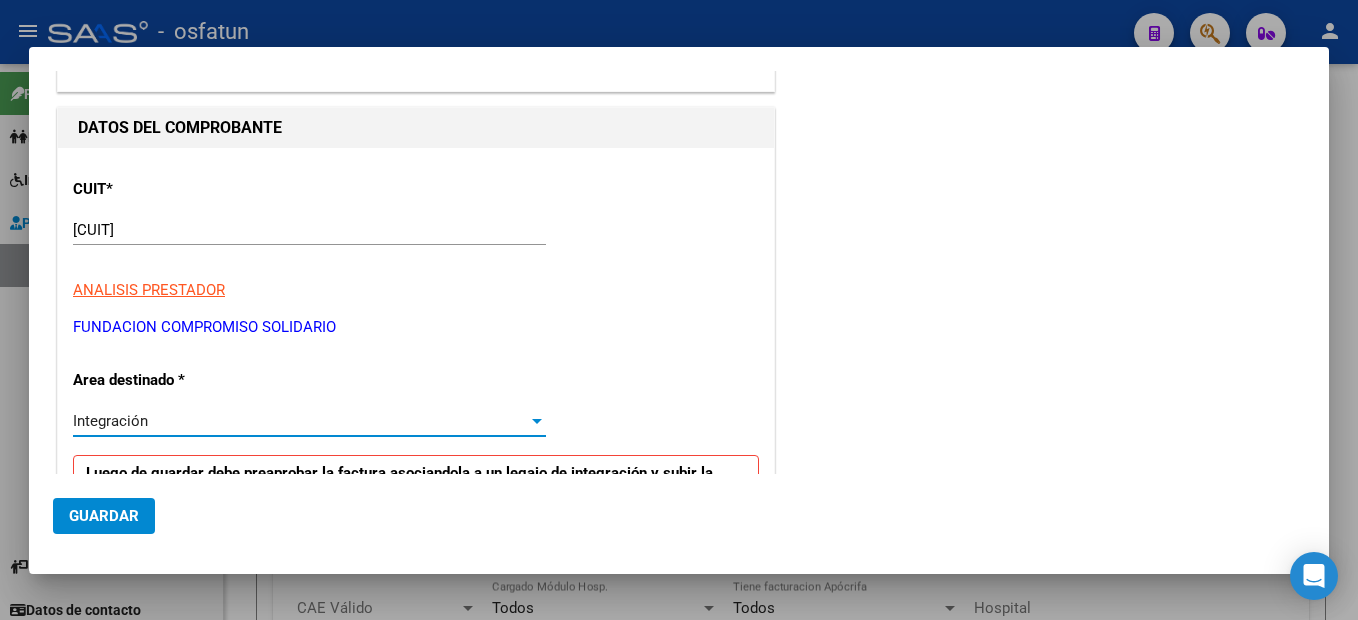 scroll, scrollTop: 0, scrollLeft: 0, axis: both 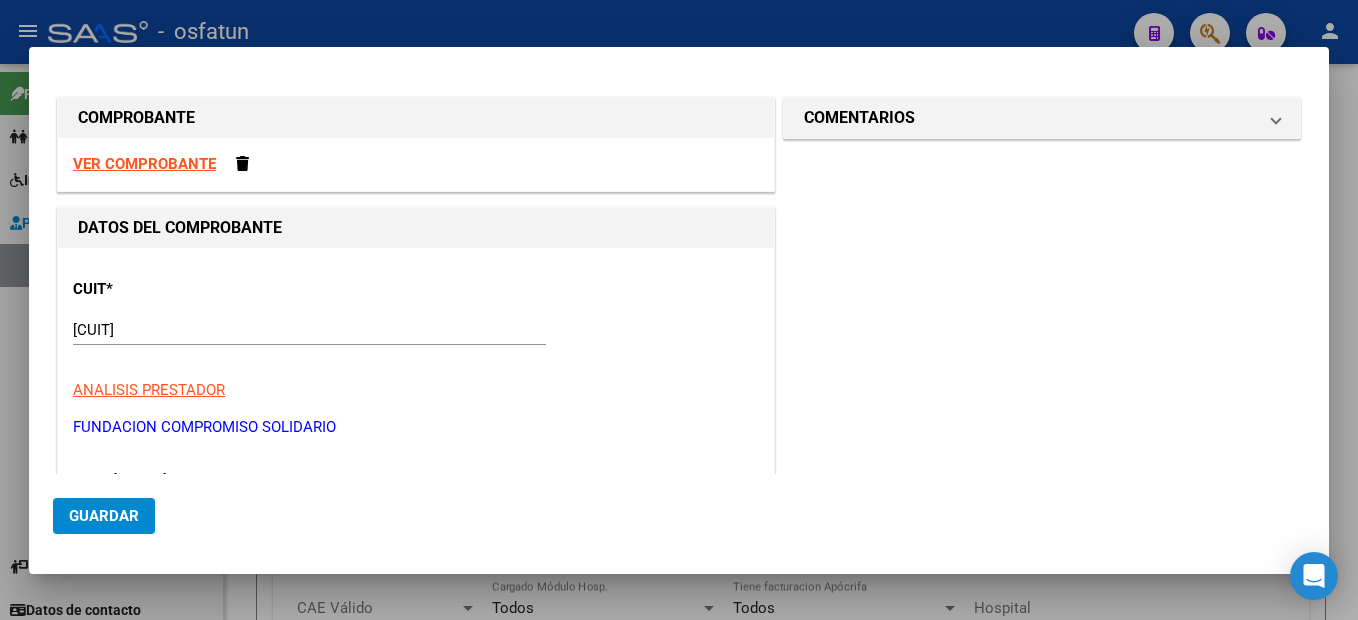 click on "[NUMBER]" at bounding box center [309, 330] 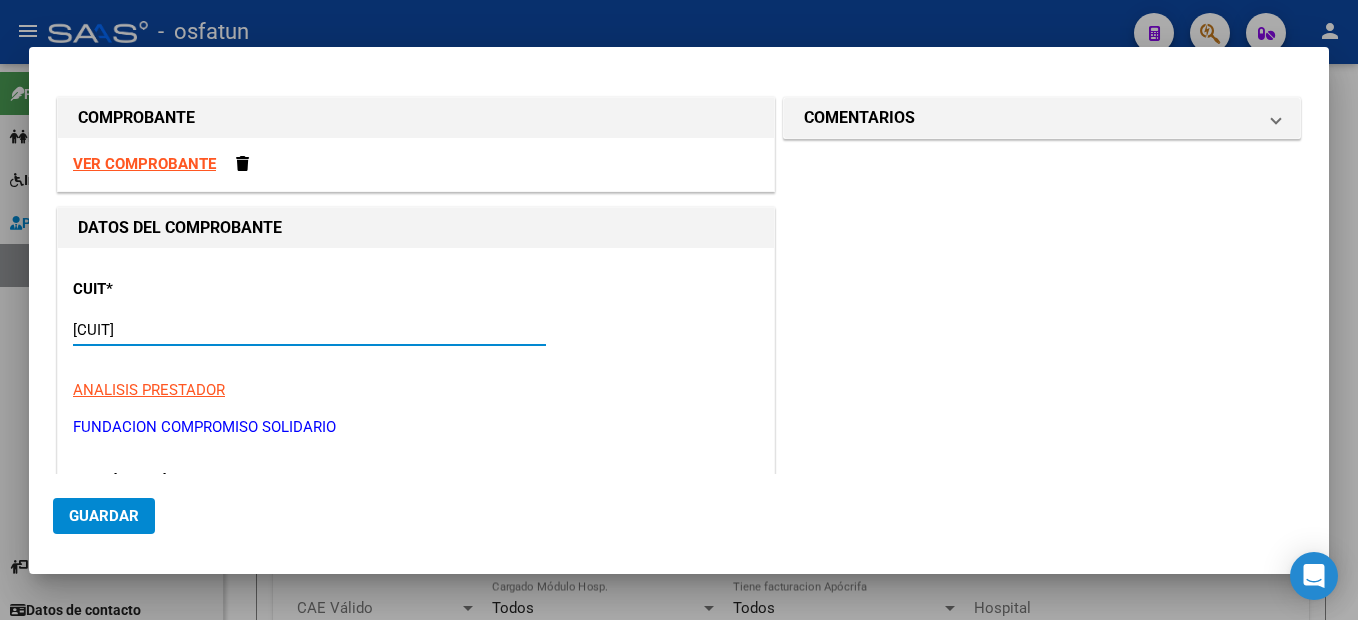click on "[NUMBER]" at bounding box center [309, 330] 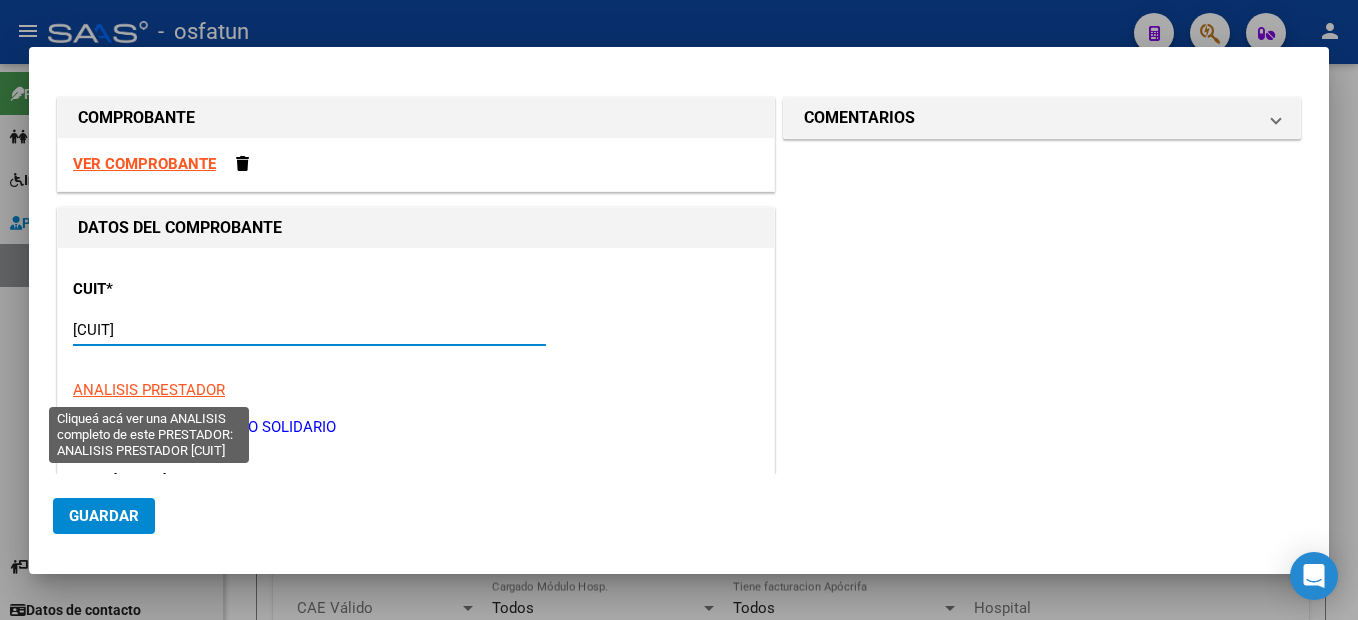 click on "[NUMBER]" at bounding box center [309, 330] 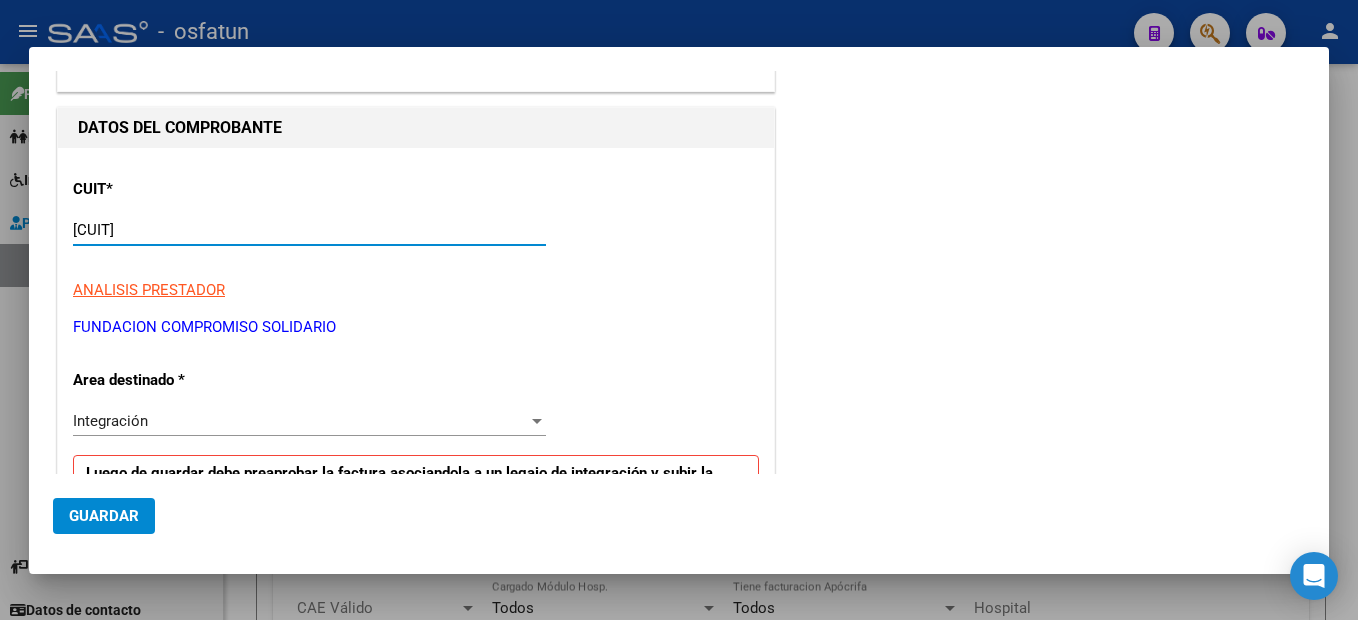 scroll, scrollTop: 0, scrollLeft: 0, axis: both 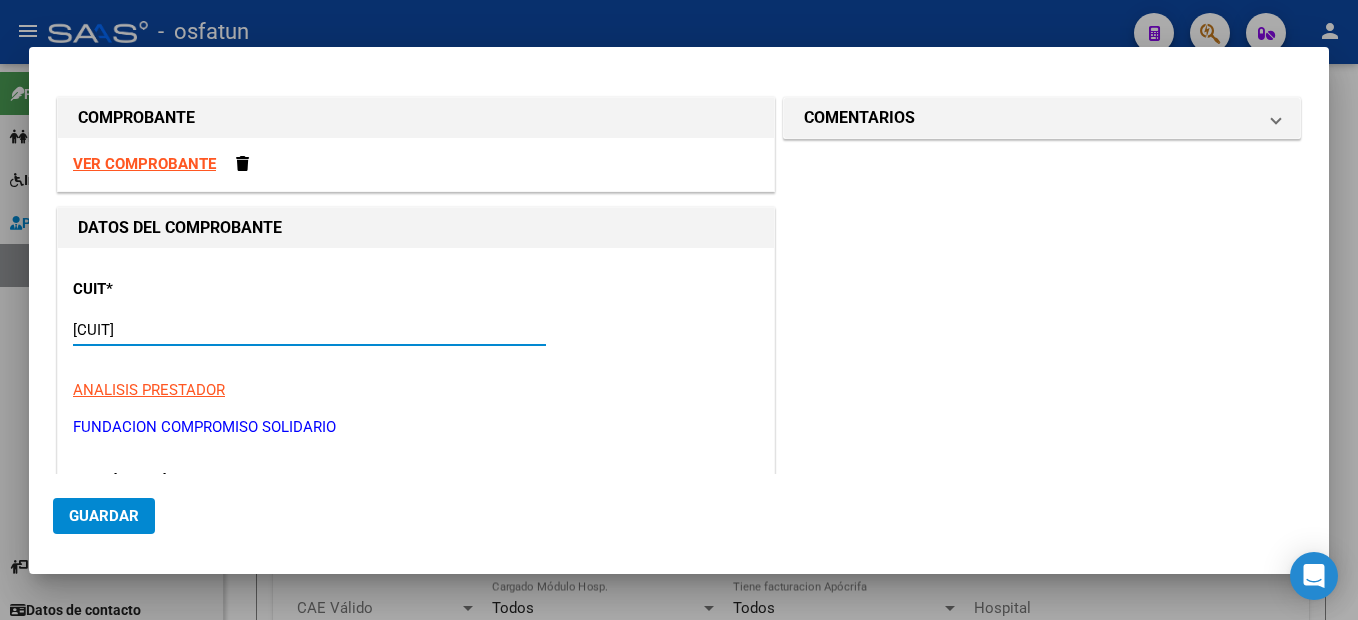 click on "VER COMPROBANTE" at bounding box center [144, 164] 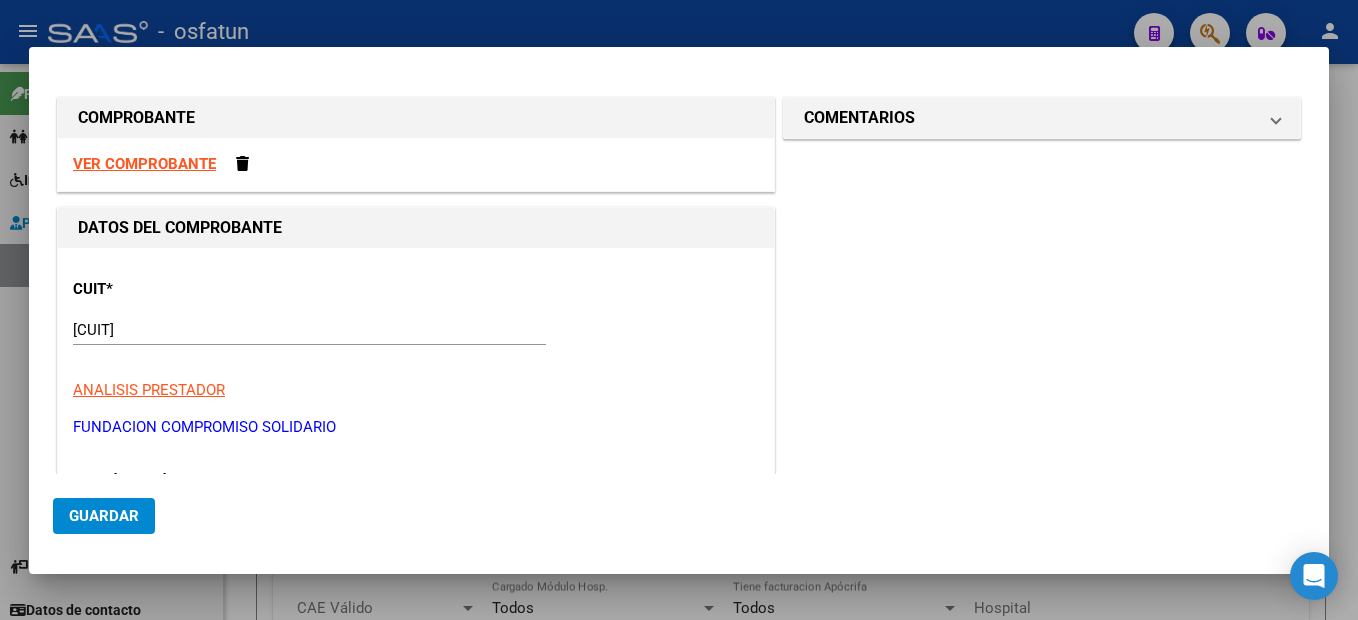 scroll, scrollTop: 300, scrollLeft: 0, axis: vertical 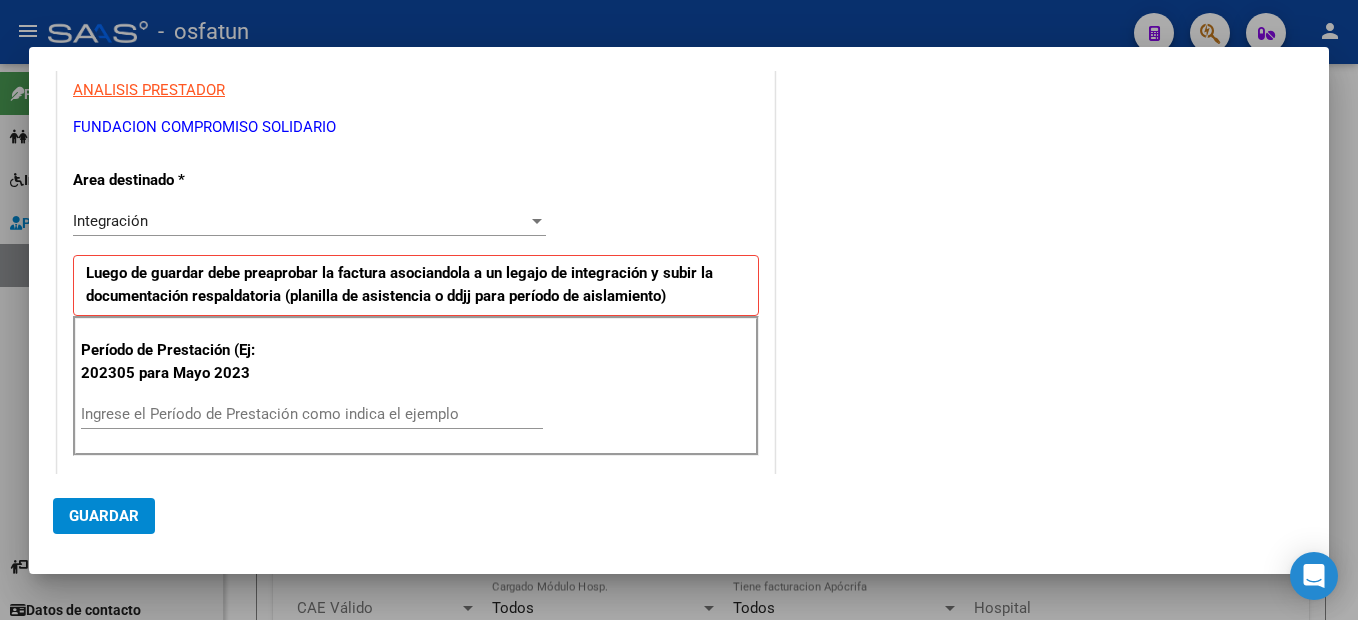 click on "Ingrese el Período de Prestación como indica el ejemplo" at bounding box center [312, 414] 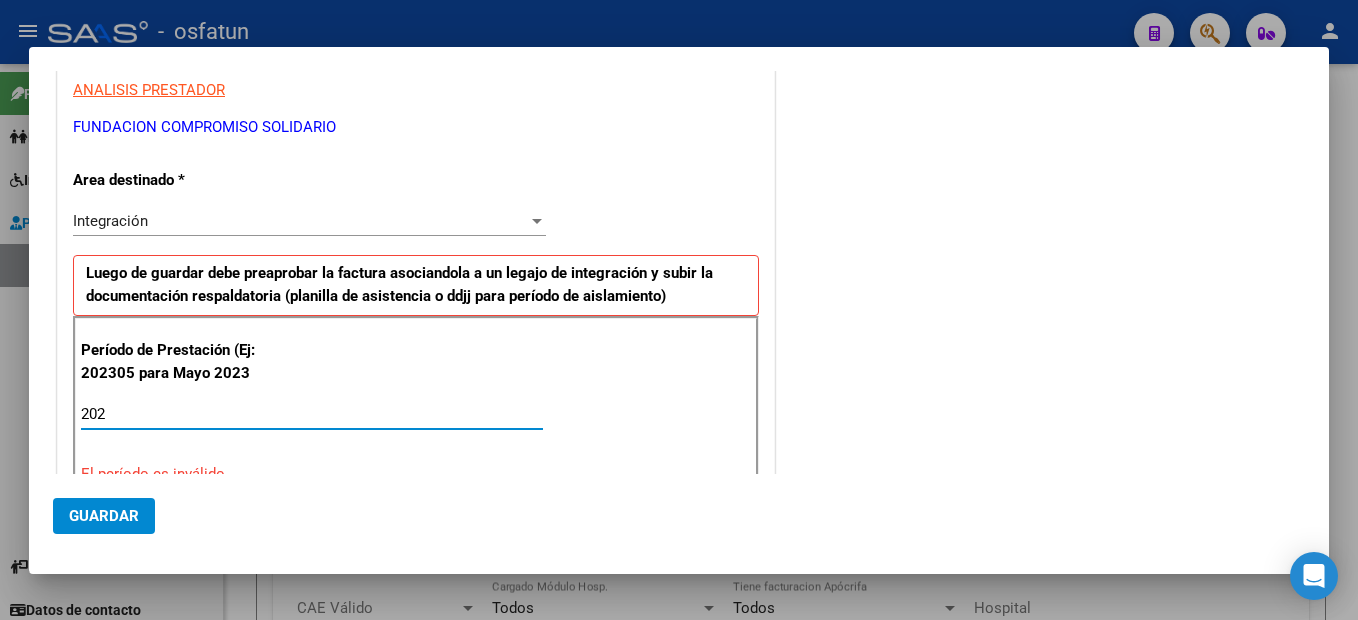 type on "2025" 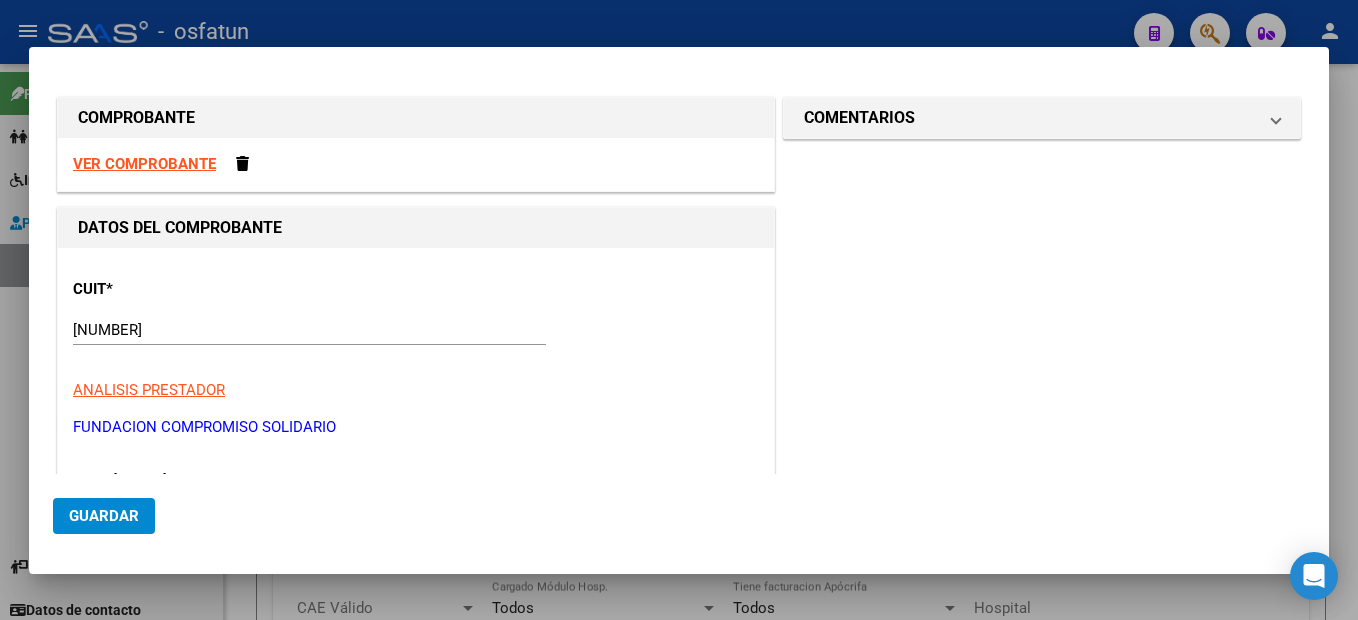 scroll, scrollTop: 0, scrollLeft: 0, axis: both 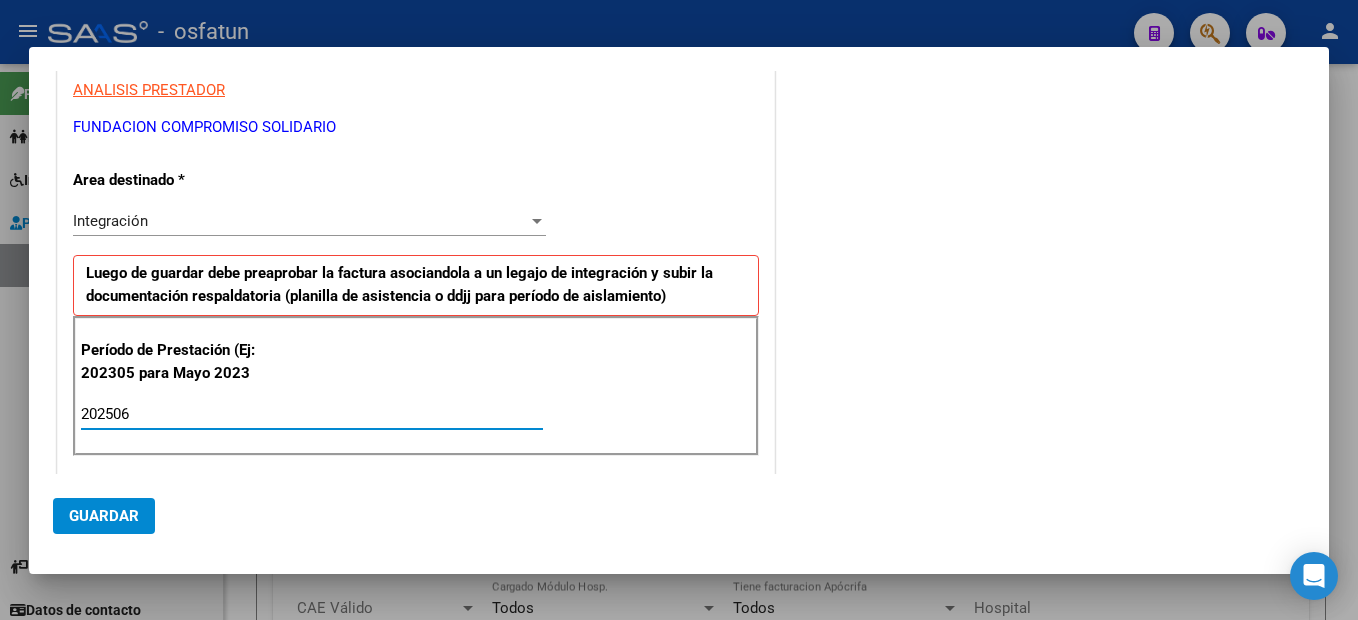 type on "202506" 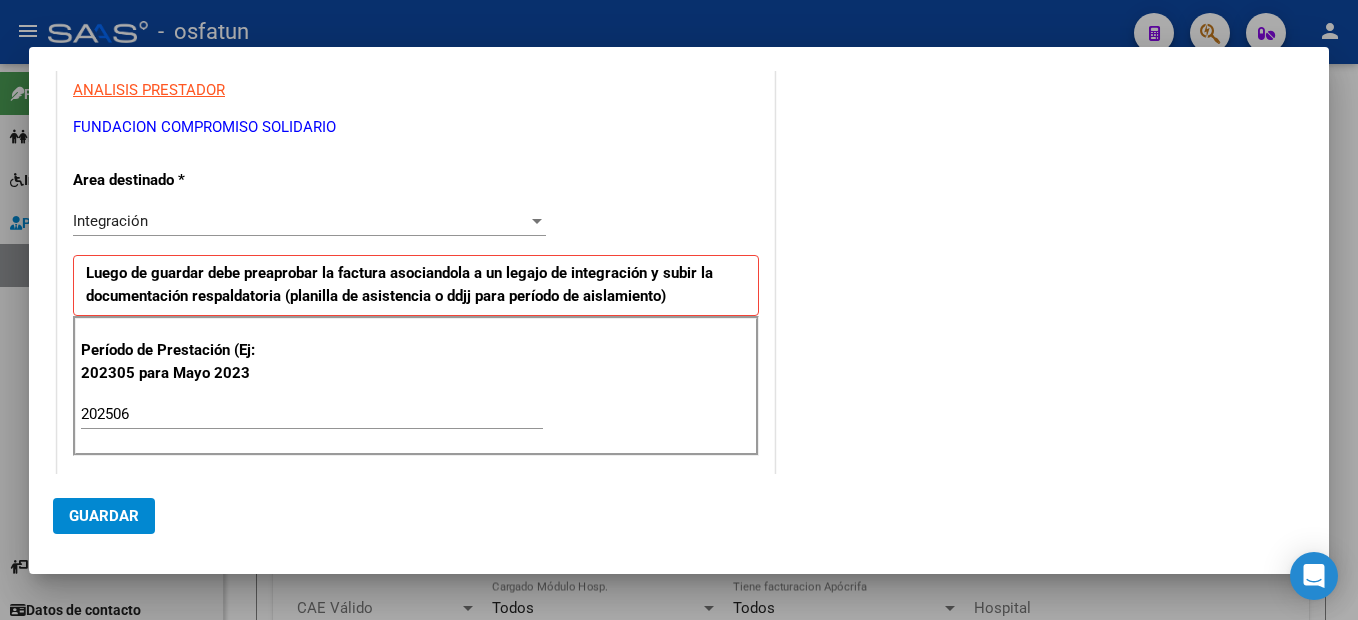 scroll, scrollTop: 551, scrollLeft: 0, axis: vertical 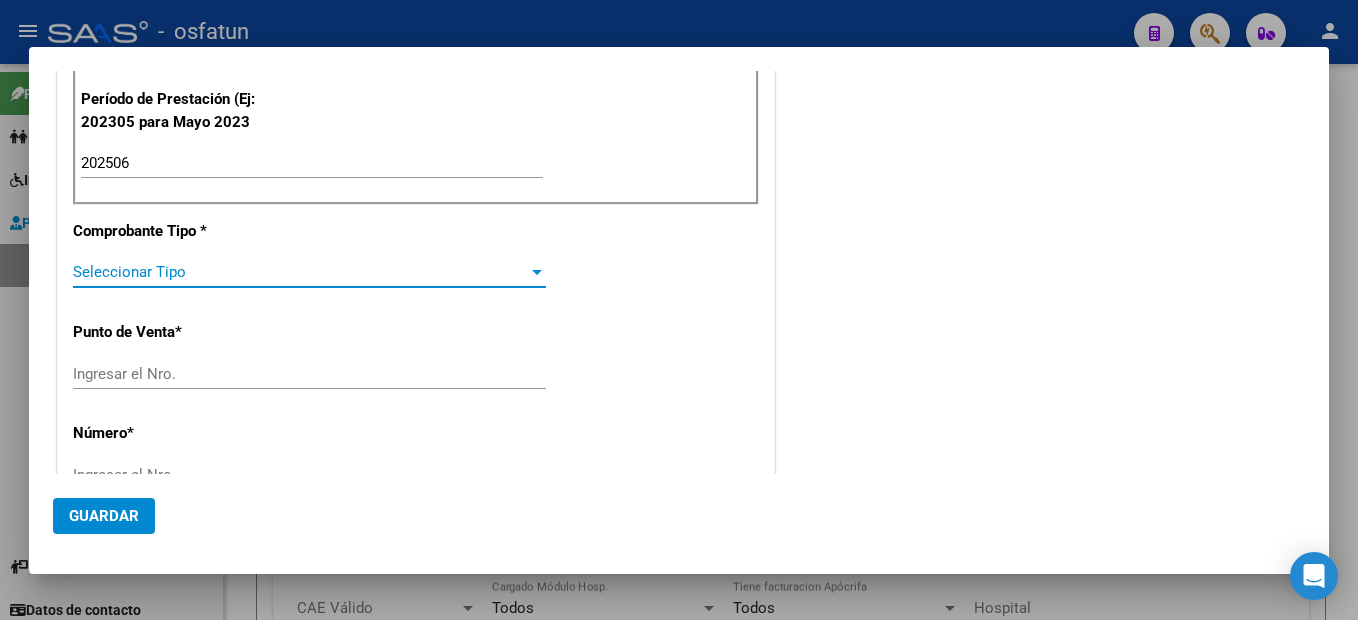 click on "Seleccionar Tipo" at bounding box center [300, 272] 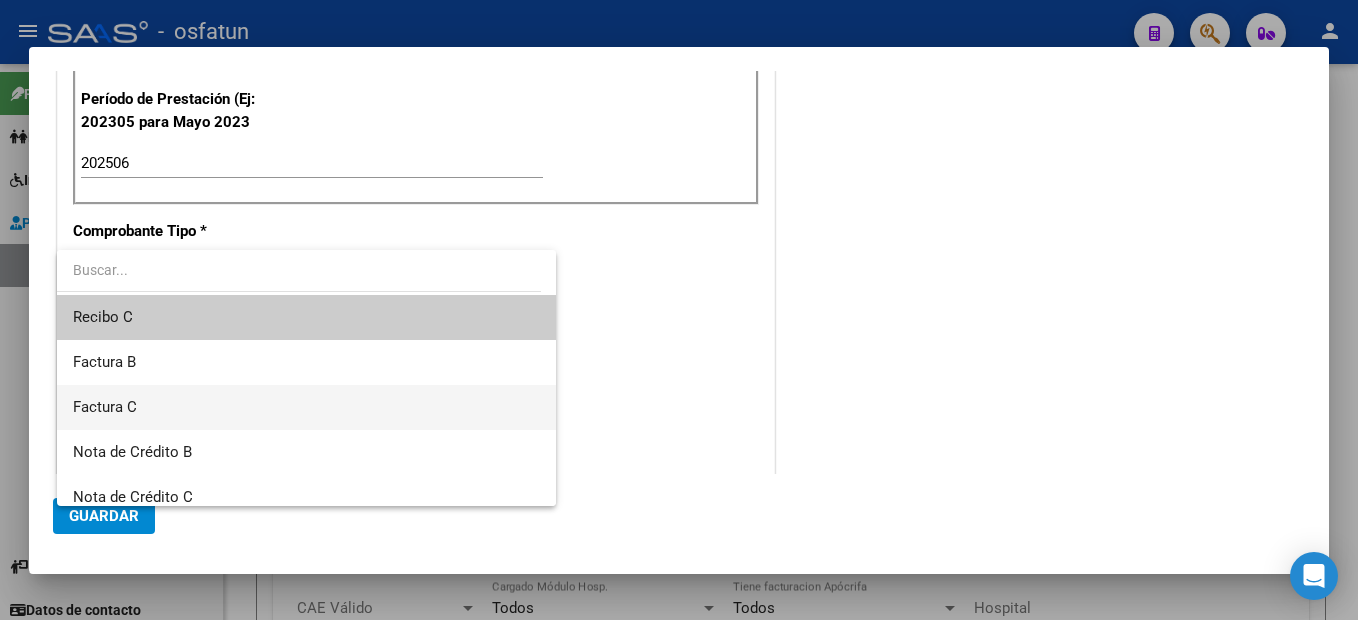 click on "Factura C" at bounding box center (306, 407) 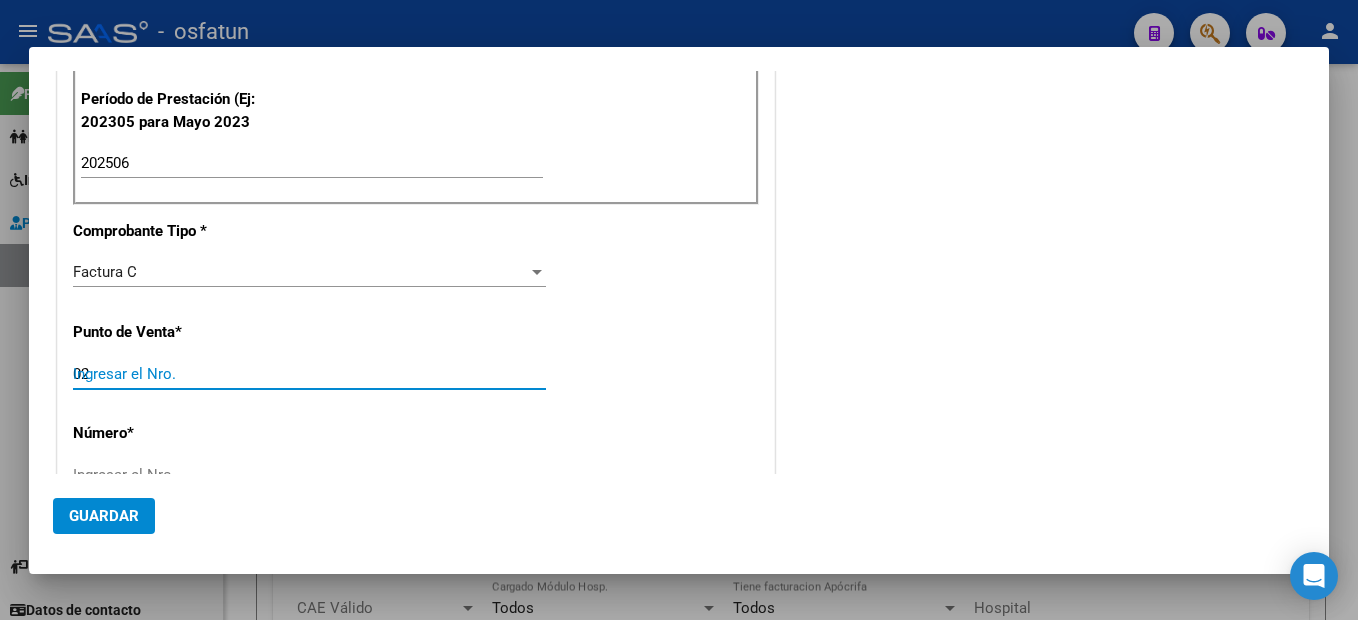 type on "02" 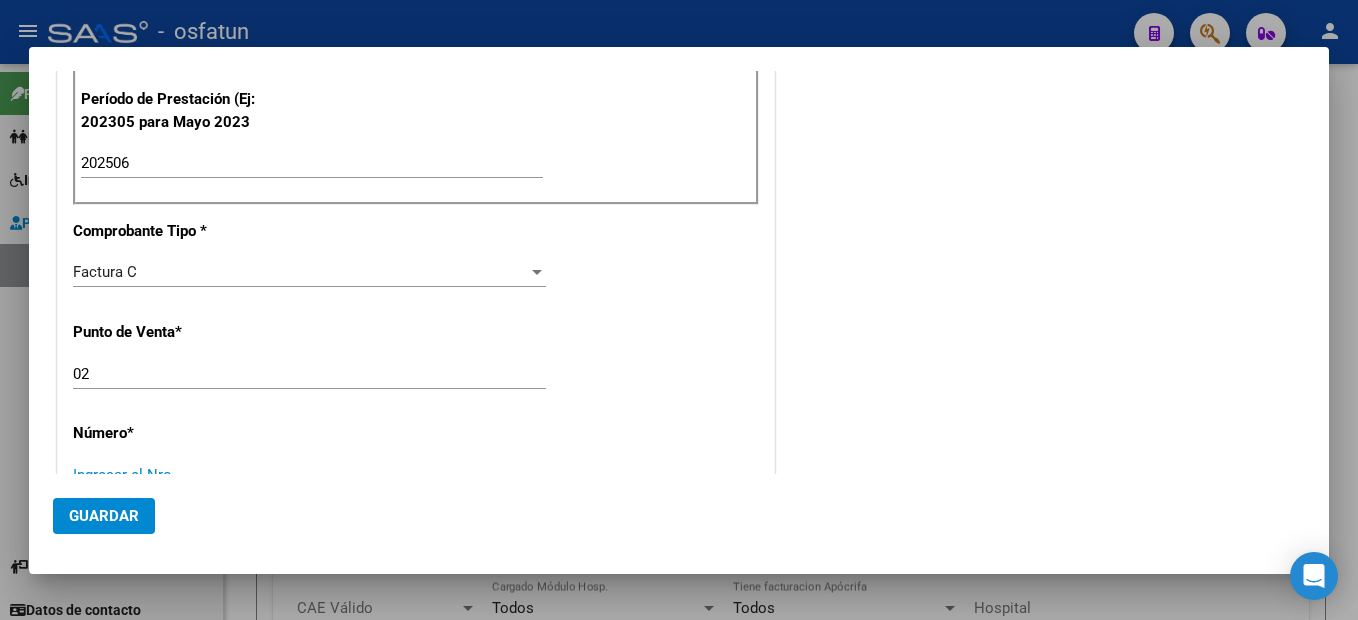 scroll, scrollTop: 561, scrollLeft: 0, axis: vertical 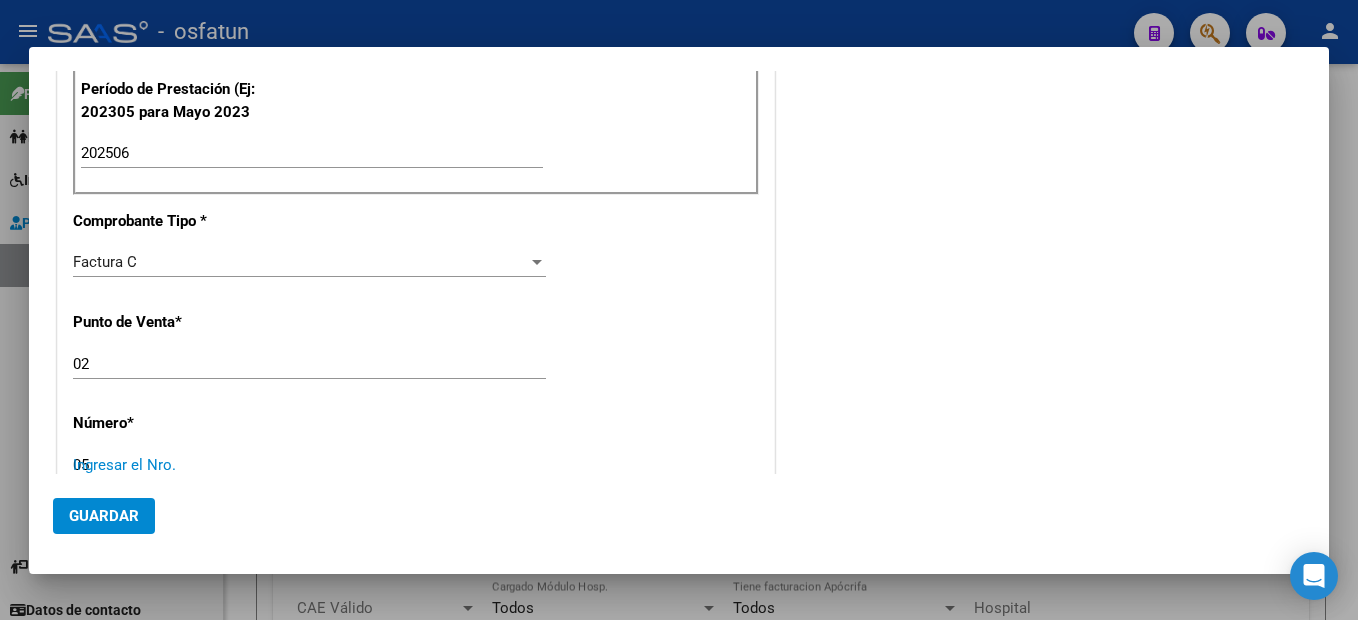 type on "05" 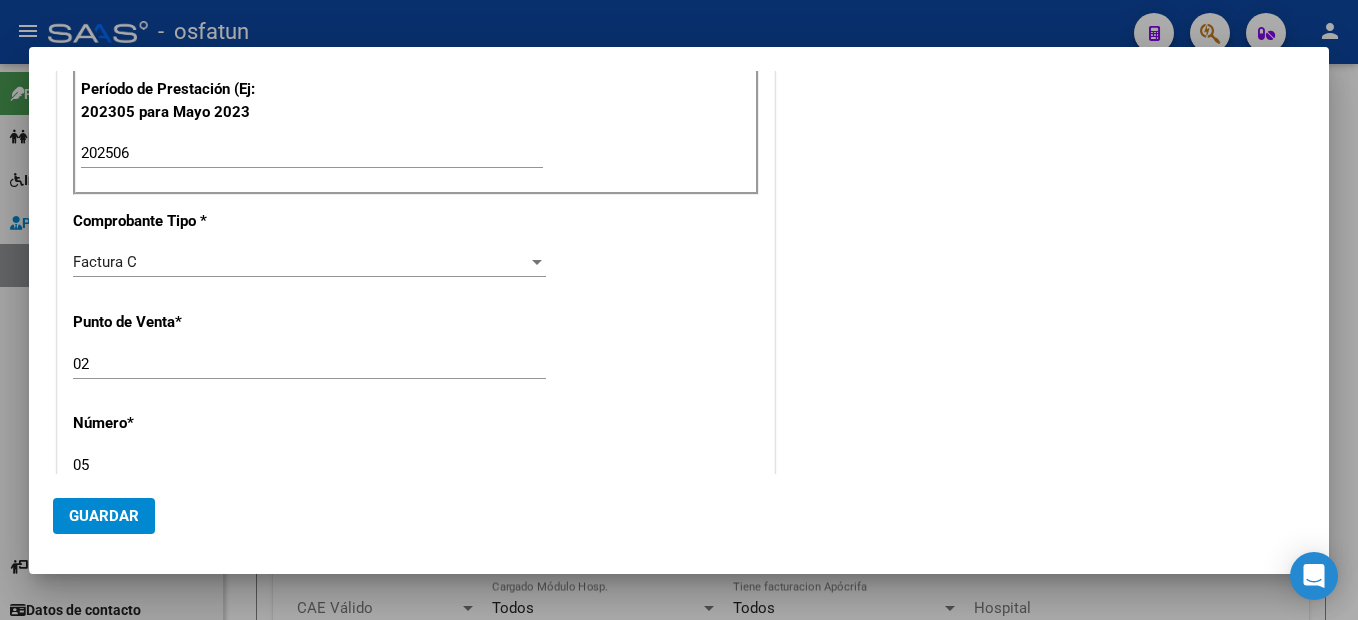 scroll, scrollTop: 855, scrollLeft: 0, axis: vertical 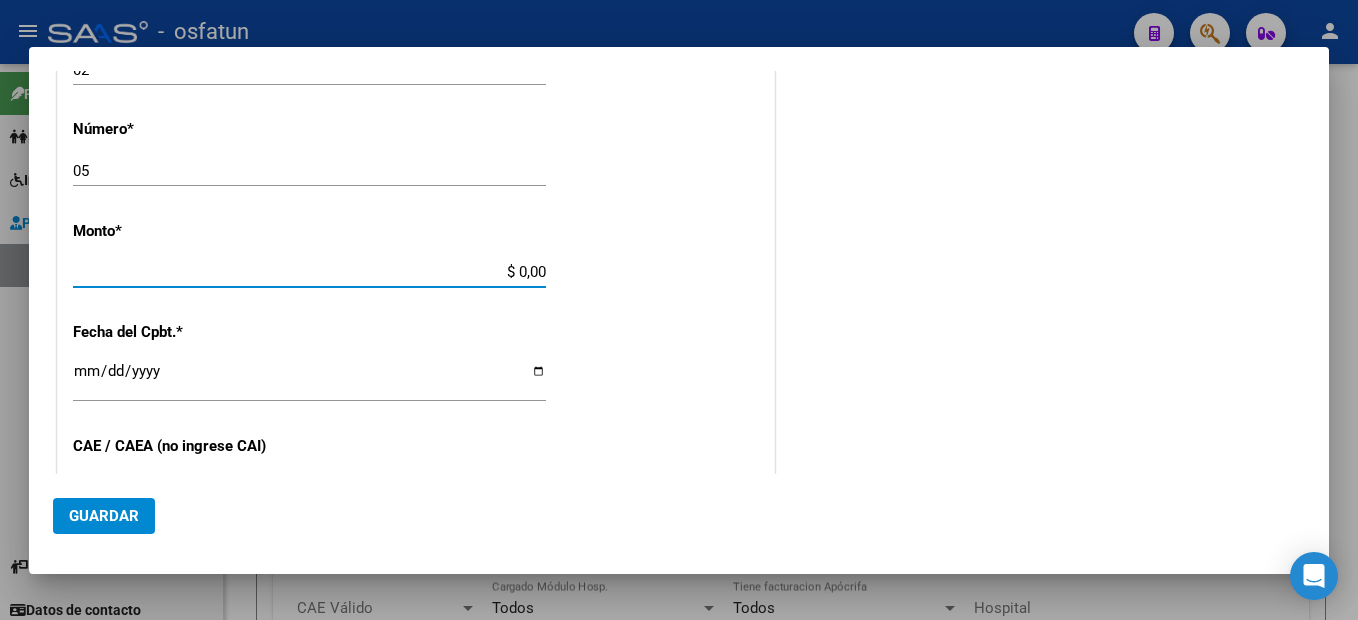 type on "$ 424.676,93" 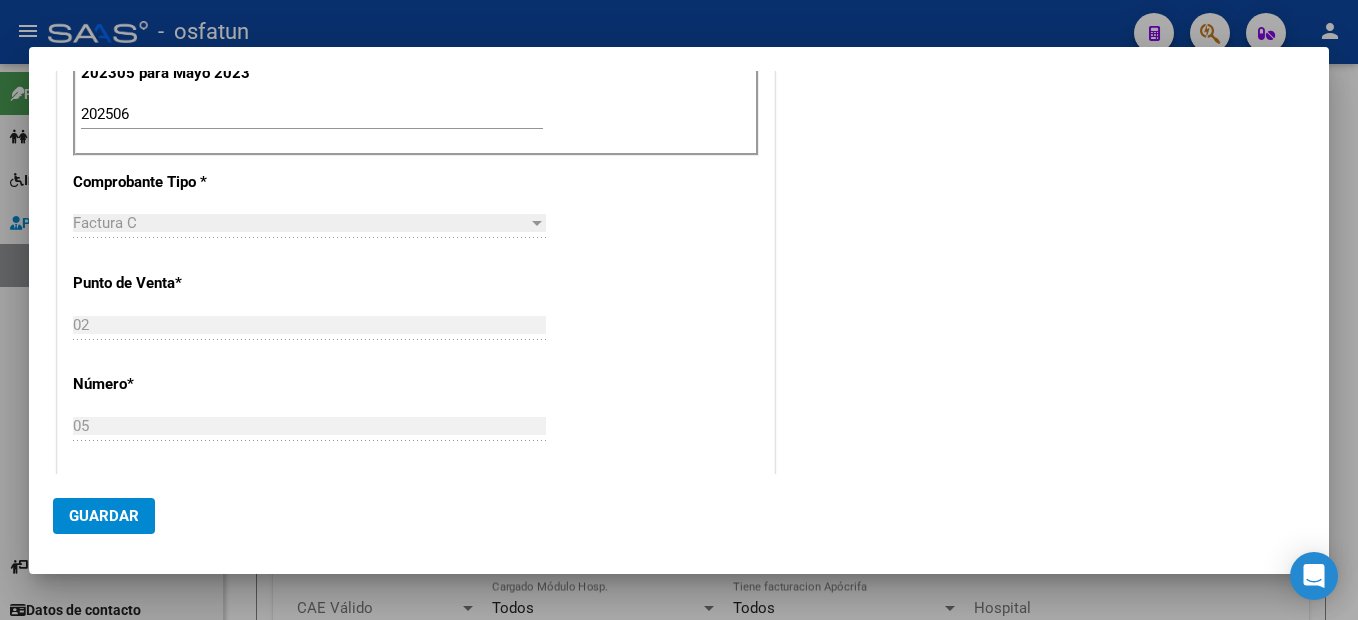 scroll, scrollTop: 900, scrollLeft: 0, axis: vertical 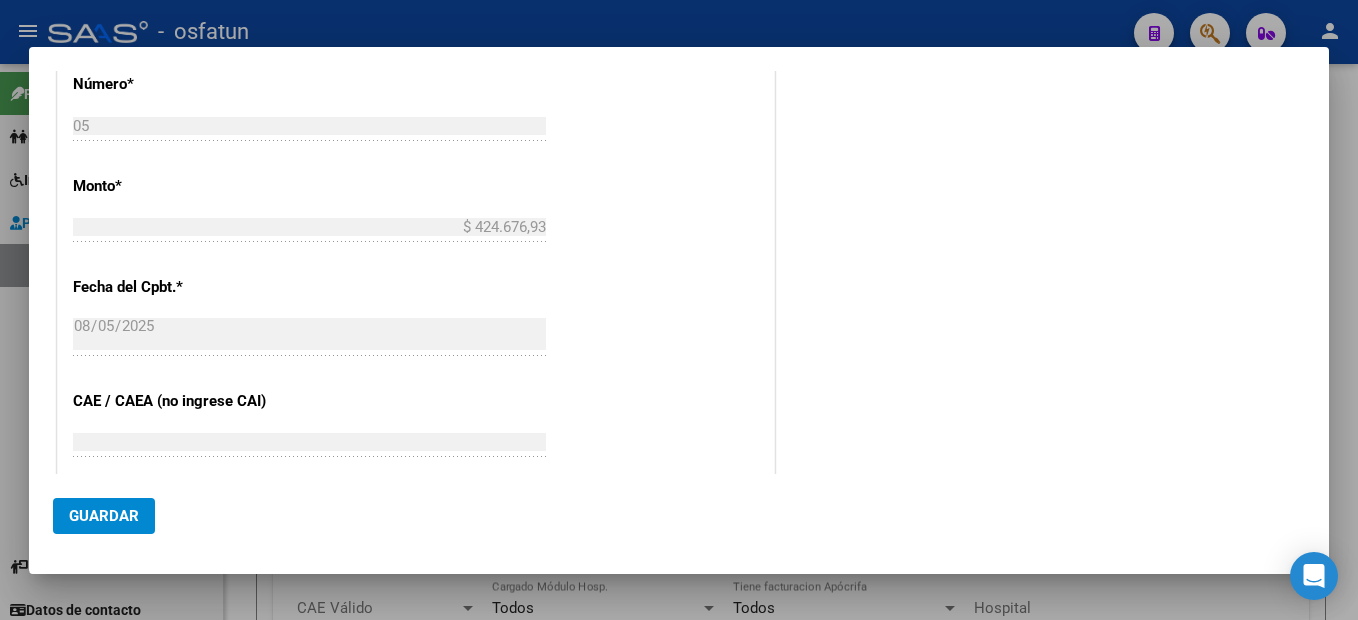 click on "Guardar" 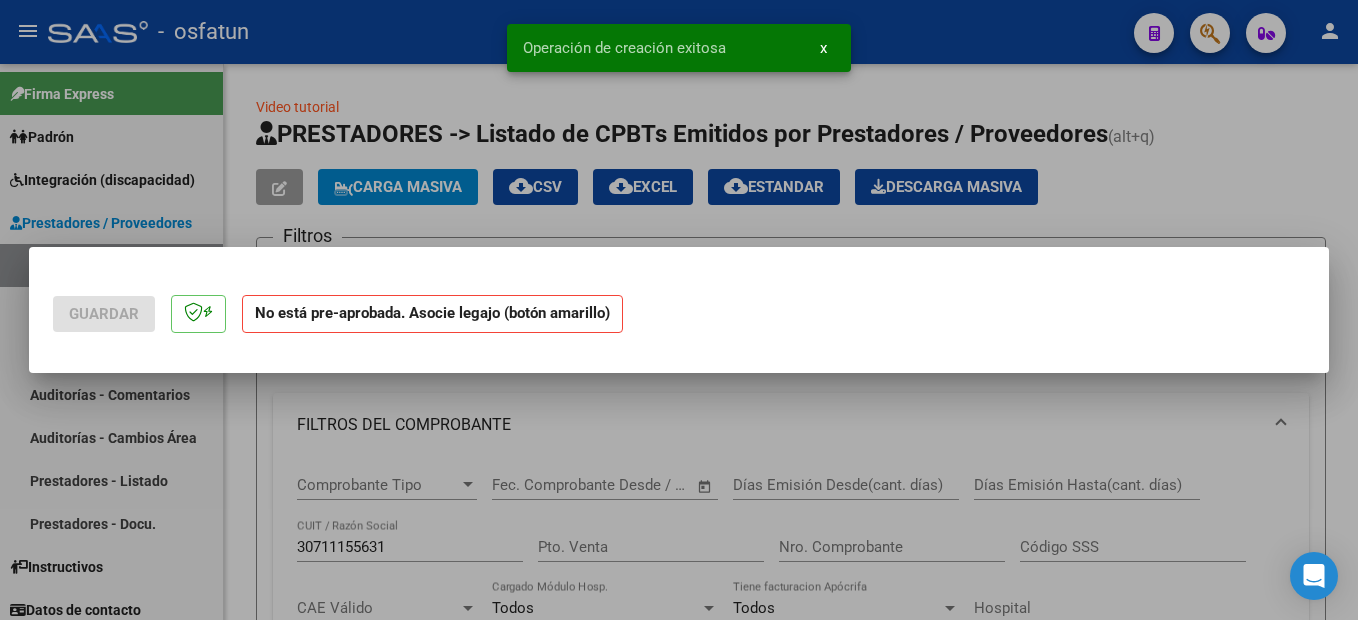 scroll, scrollTop: 0, scrollLeft: 0, axis: both 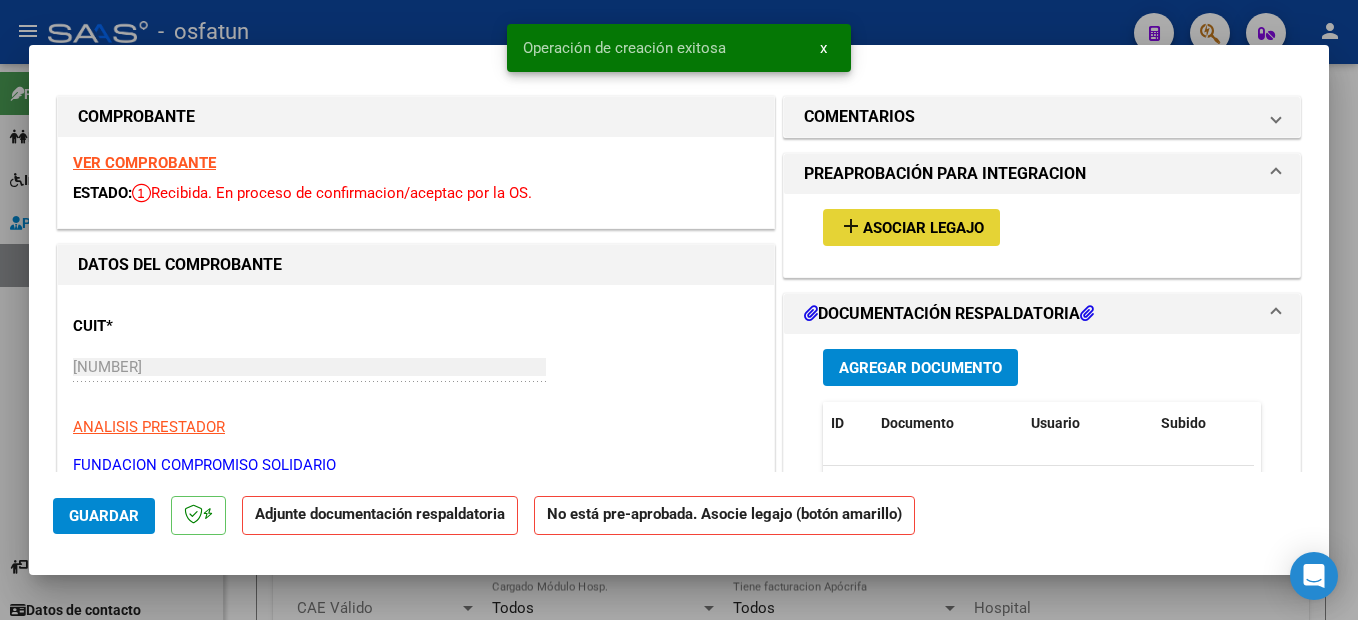 click on "Asociar Legajo" at bounding box center [923, 228] 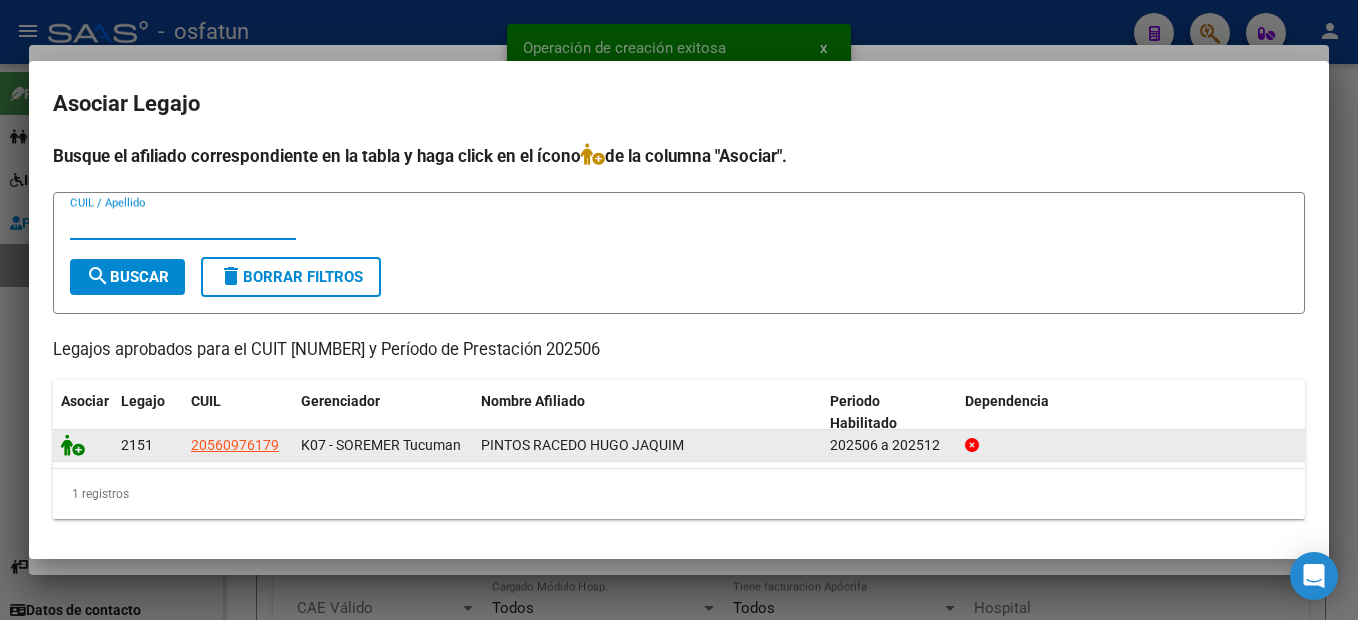 click 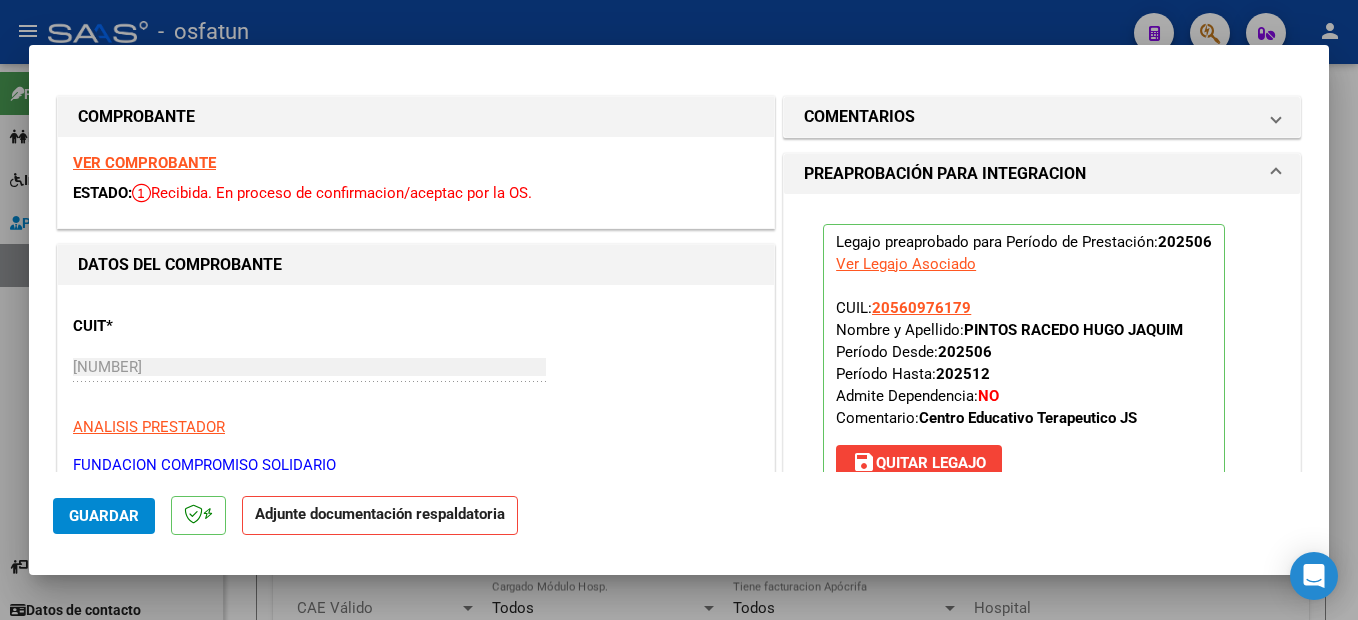 scroll, scrollTop: 400, scrollLeft: 0, axis: vertical 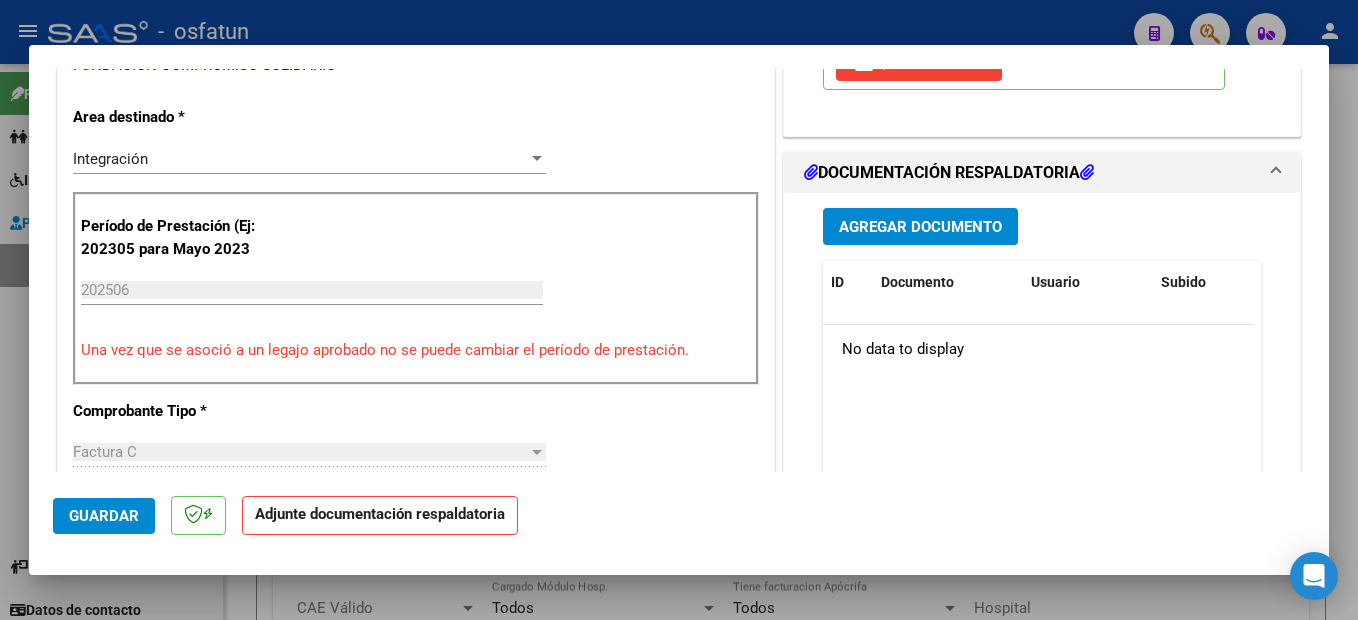 click on "Agregar Documento" at bounding box center (920, 226) 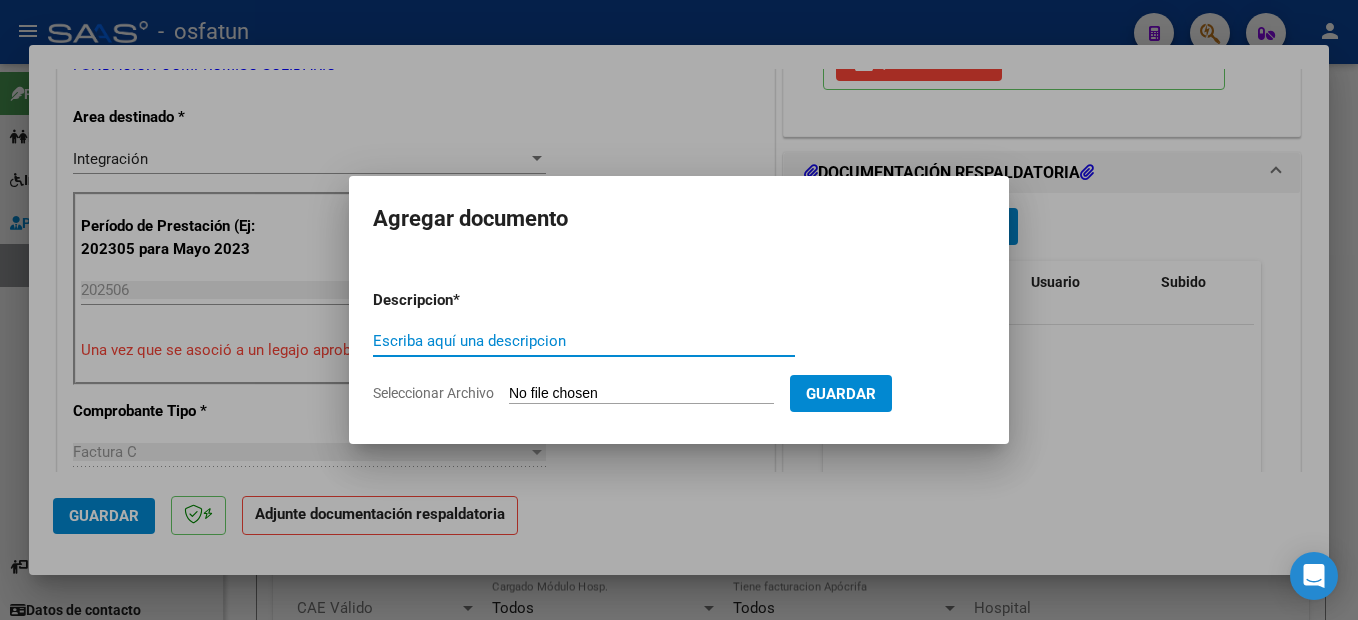 click on "Escriba aquí una descripcion" at bounding box center [584, 341] 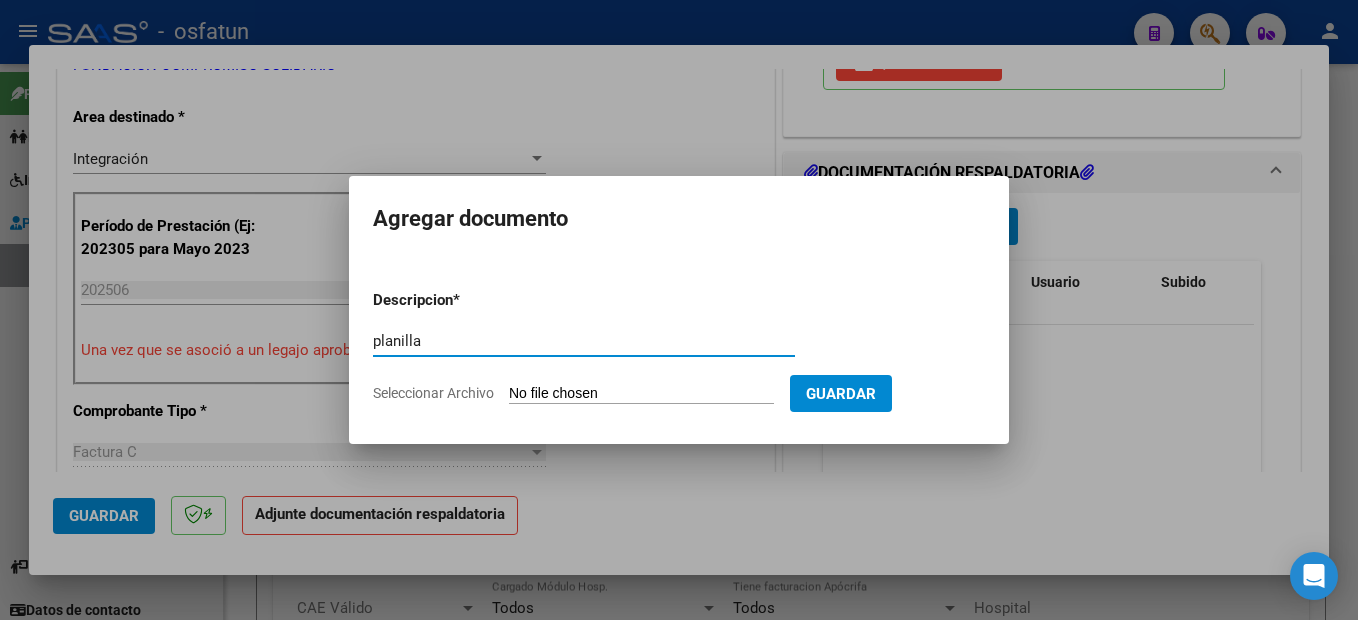 type on "planilla" 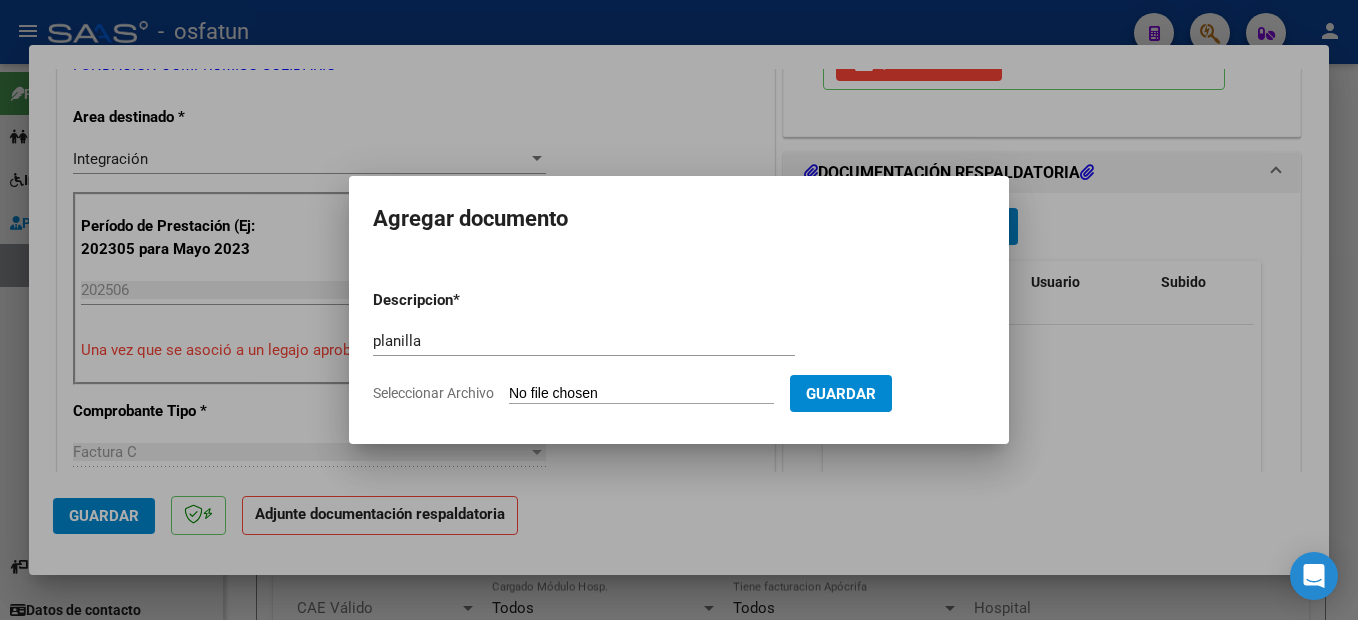 click on "Seleccionar Archivo" at bounding box center (641, 394) 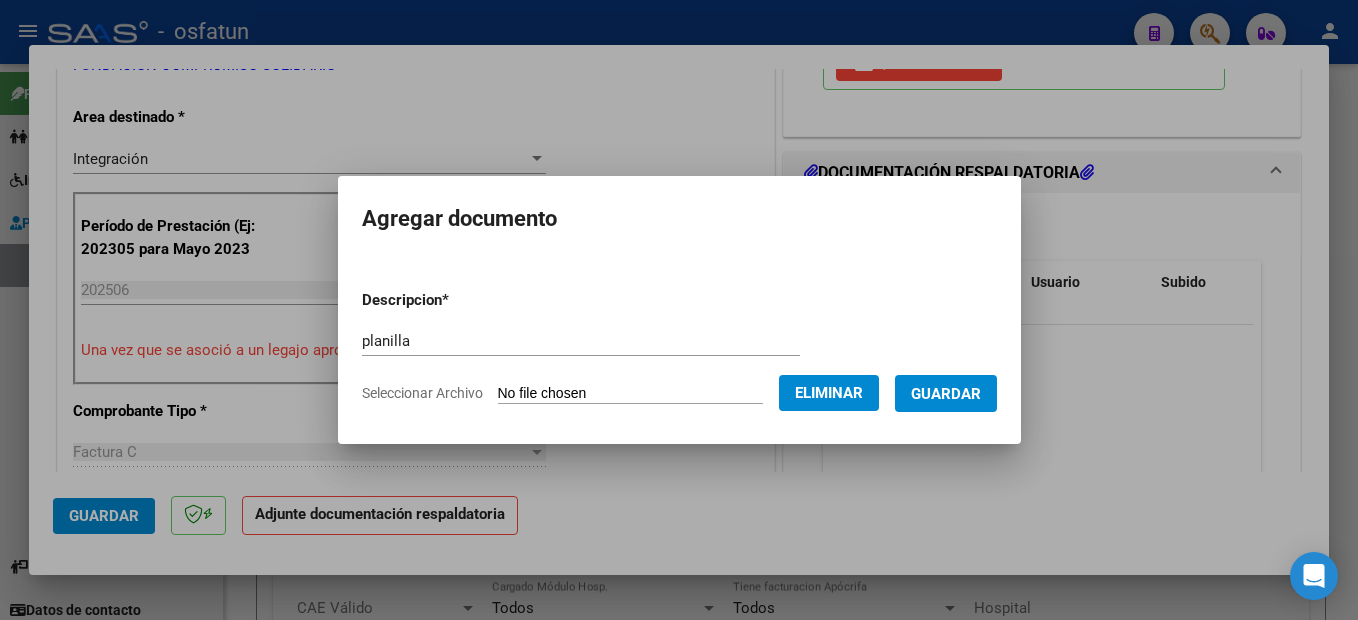 drag, startPoint x: 949, startPoint y: 385, endPoint x: 1180, endPoint y: 613, distance: 324.56894 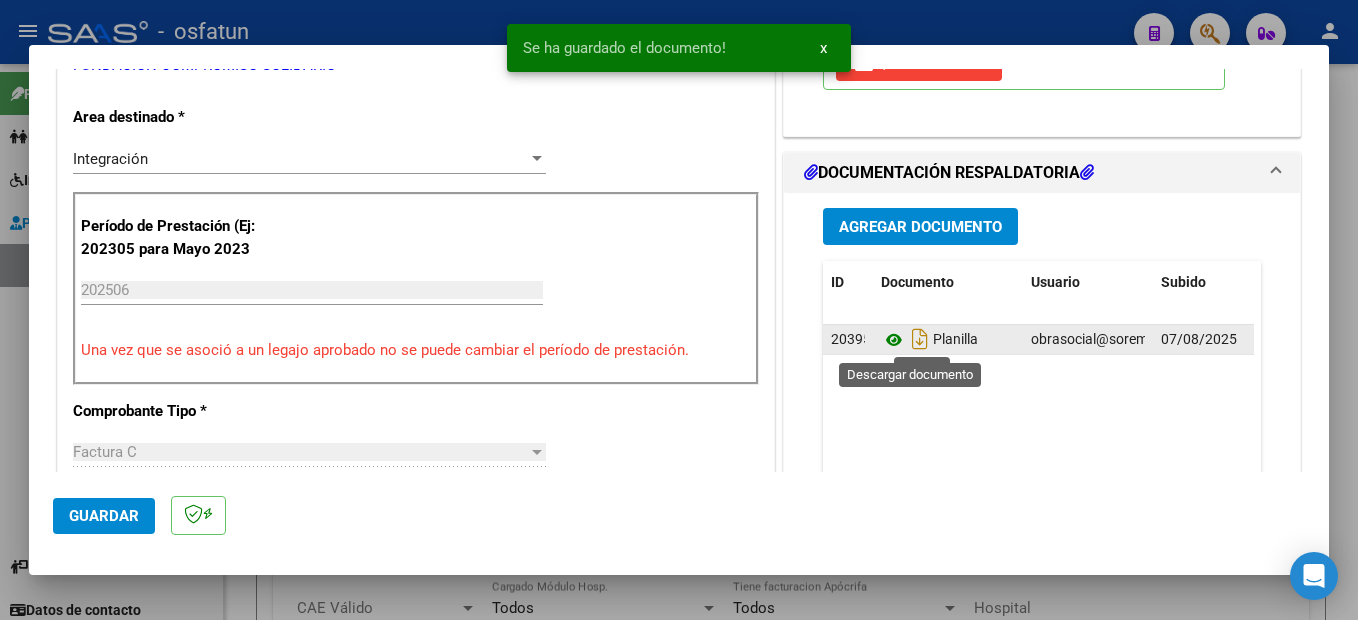 click 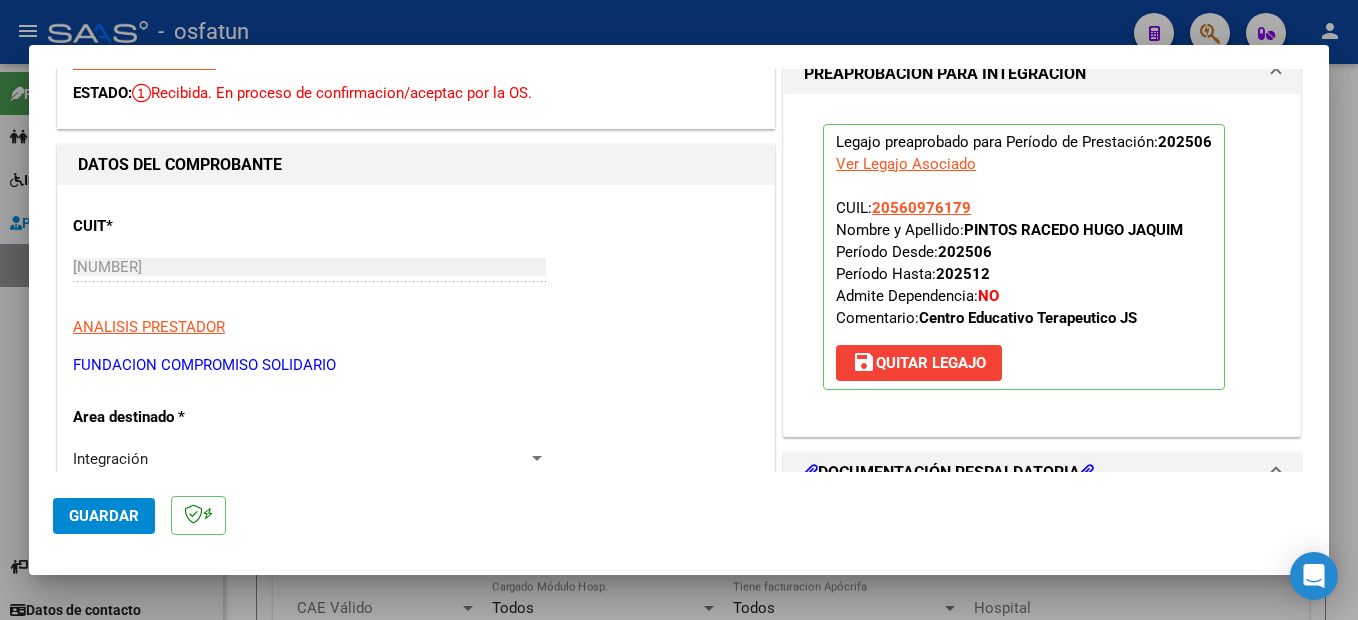 scroll, scrollTop: 500, scrollLeft: 0, axis: vertical 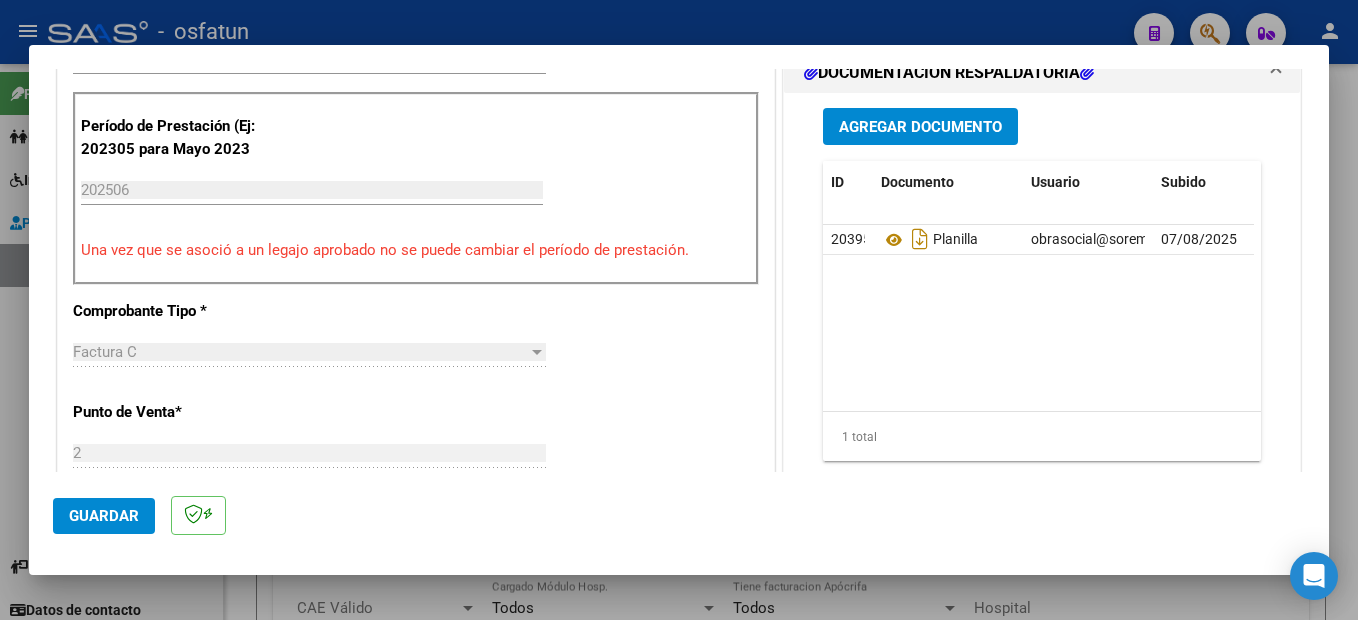 click on "Guardar" 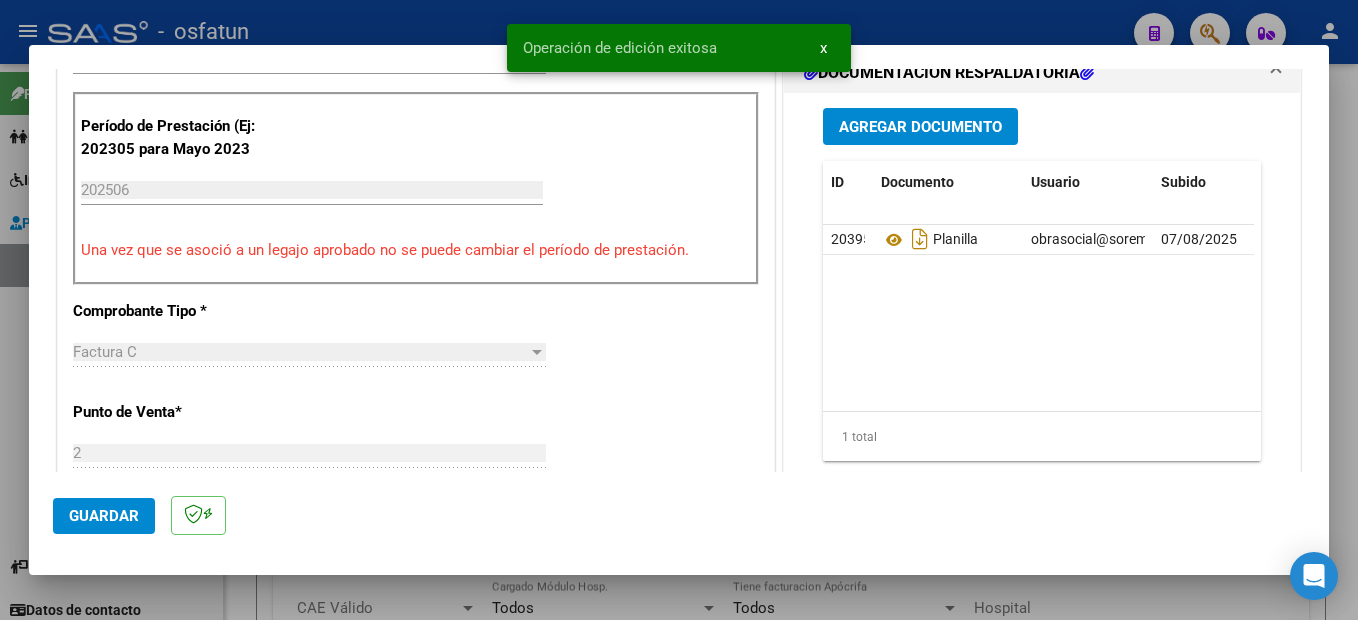 click at bounding box center (679, 310) 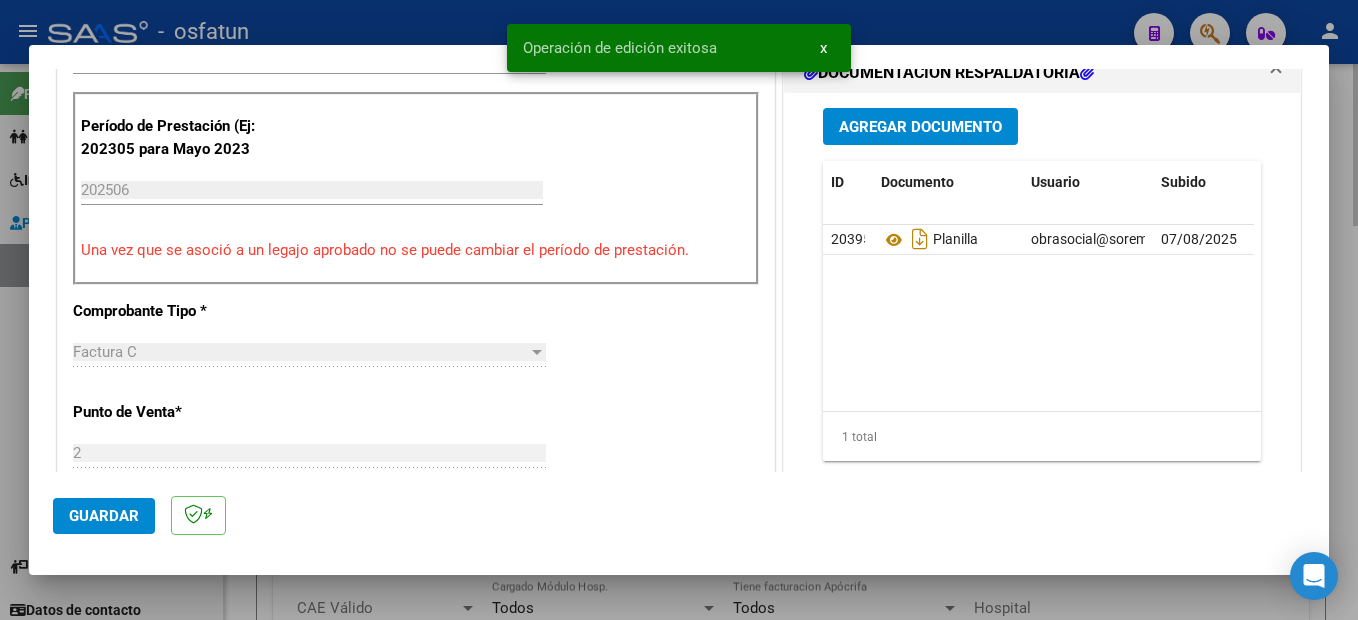 type 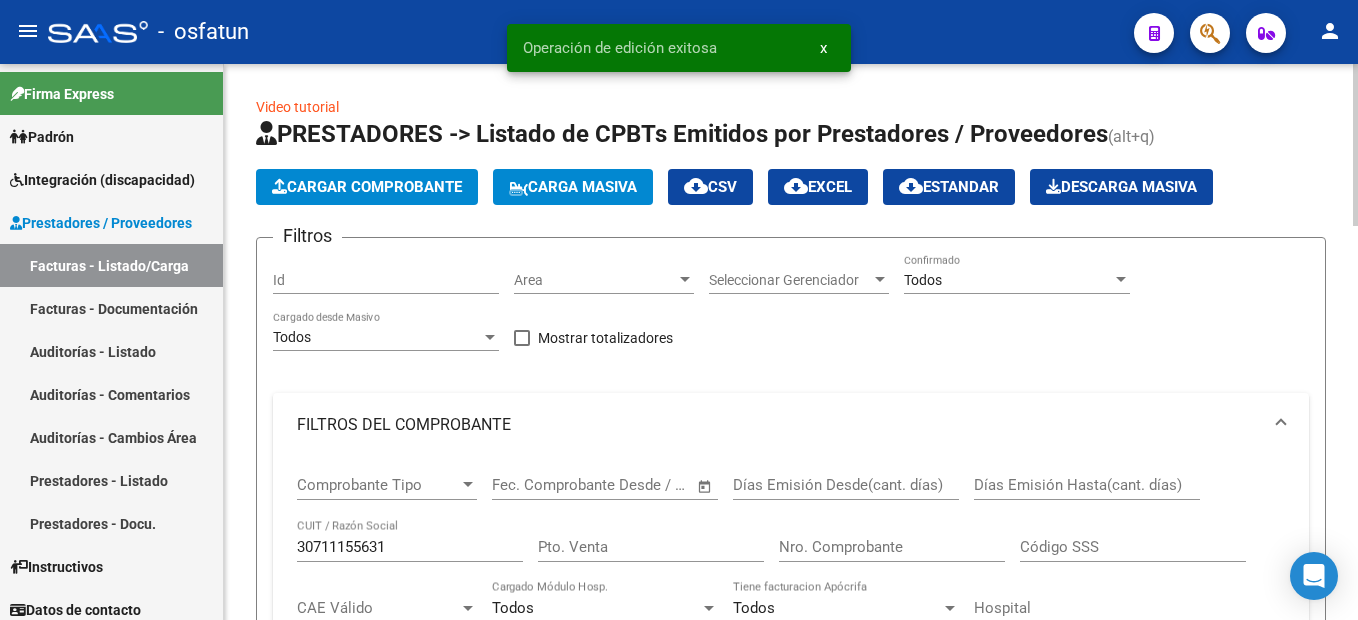 click on "Cargar Comprobante" 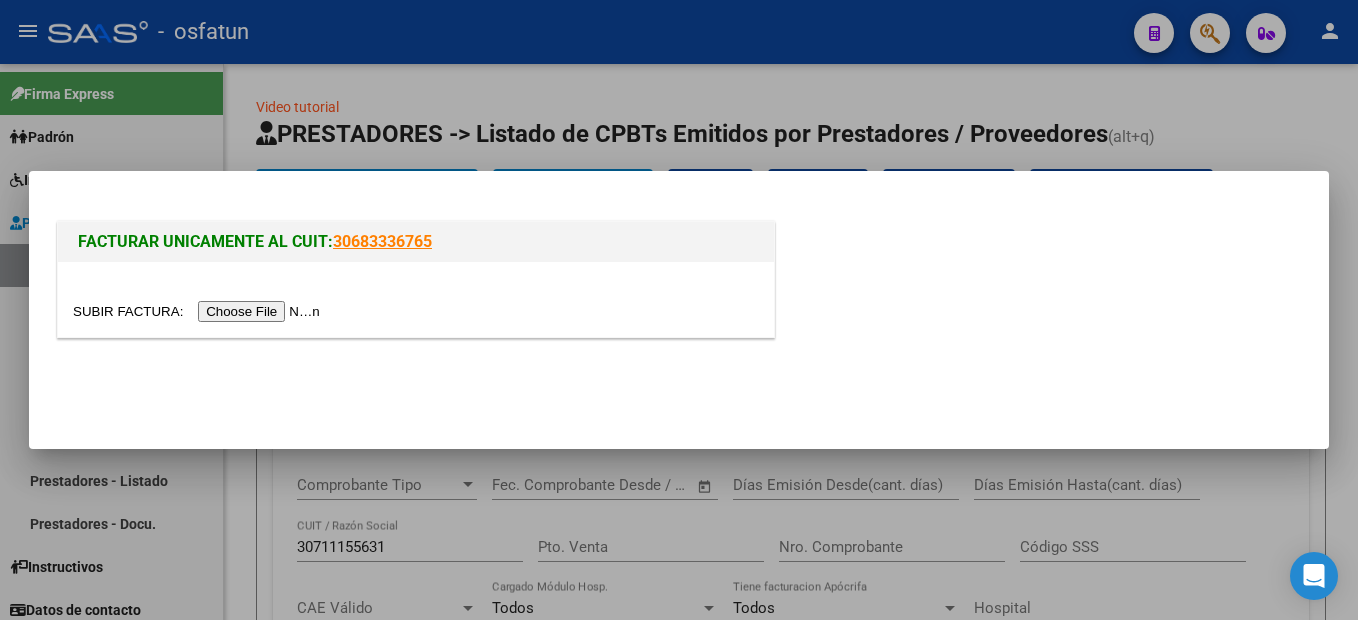 click at bounding box center [199, 311] 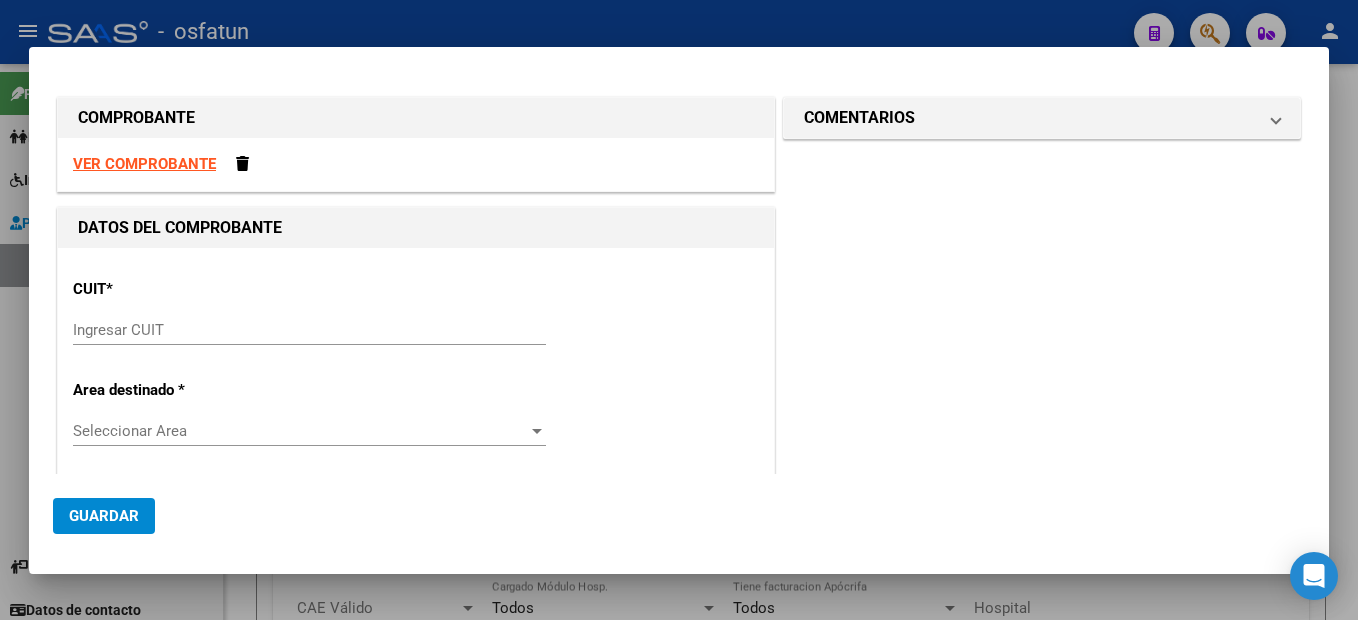 click on "Ingresar CUIT" at bounding box center (309, 330) 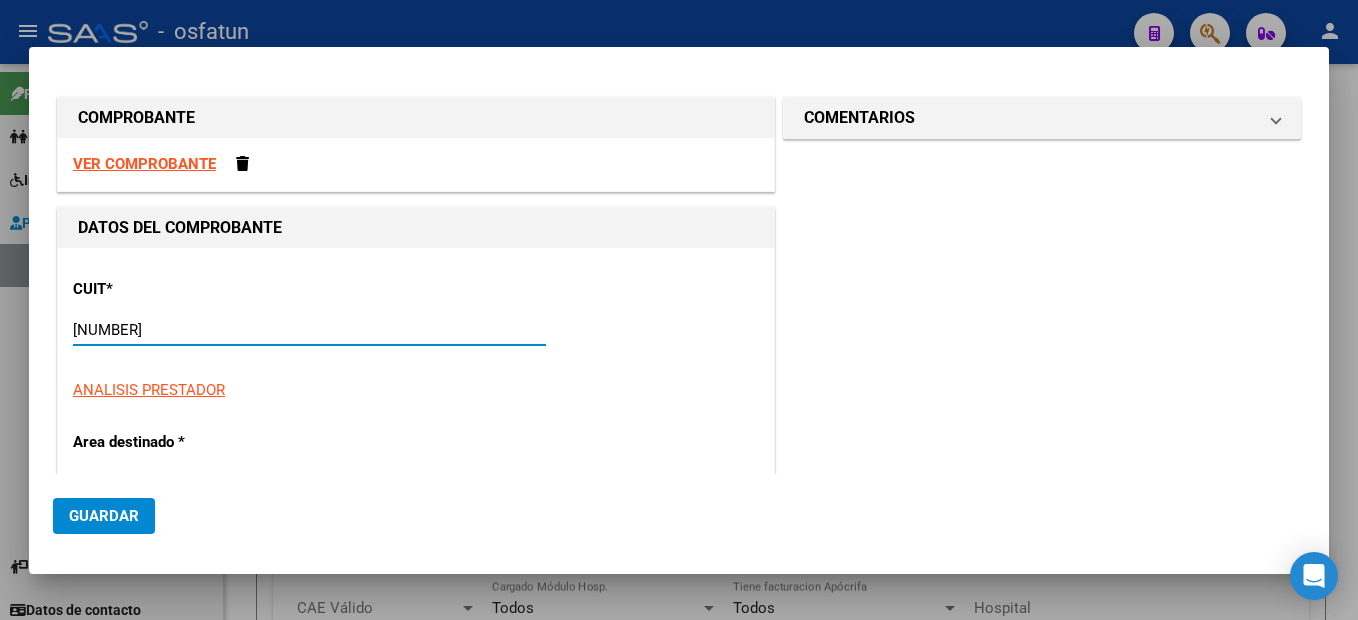 type on "[NUMBER]" 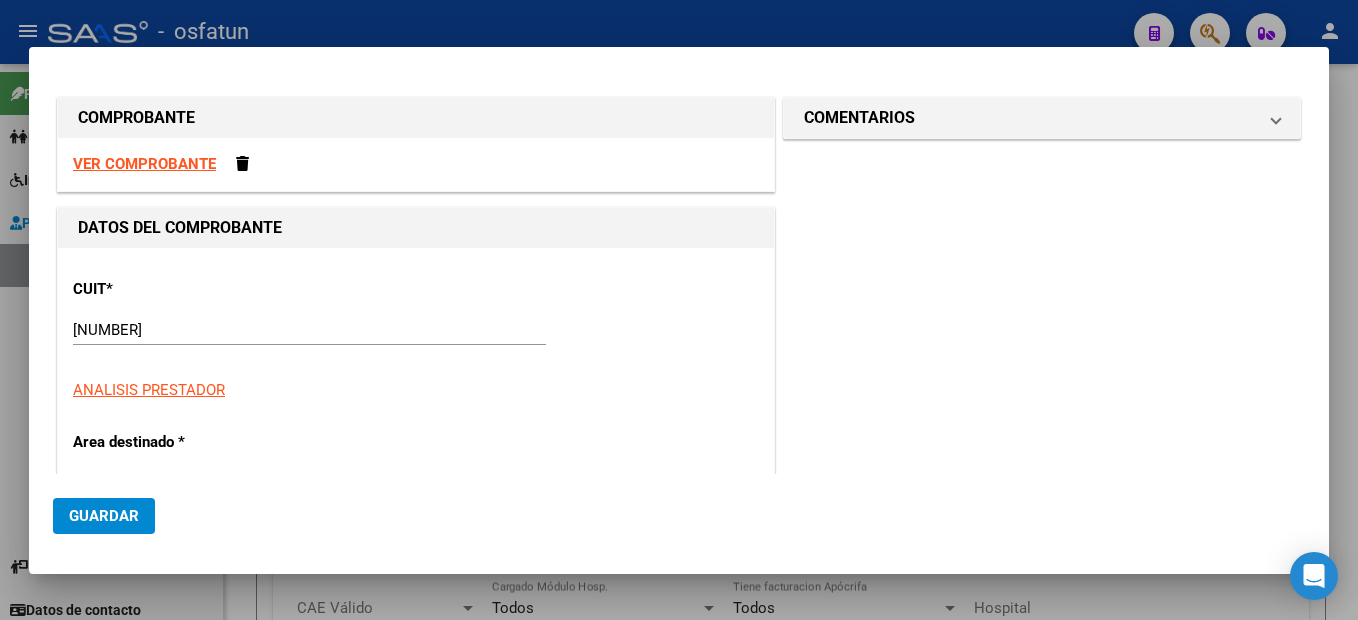 scroll, scrollTop: 212, scrollLeft: 0, axis: vertical 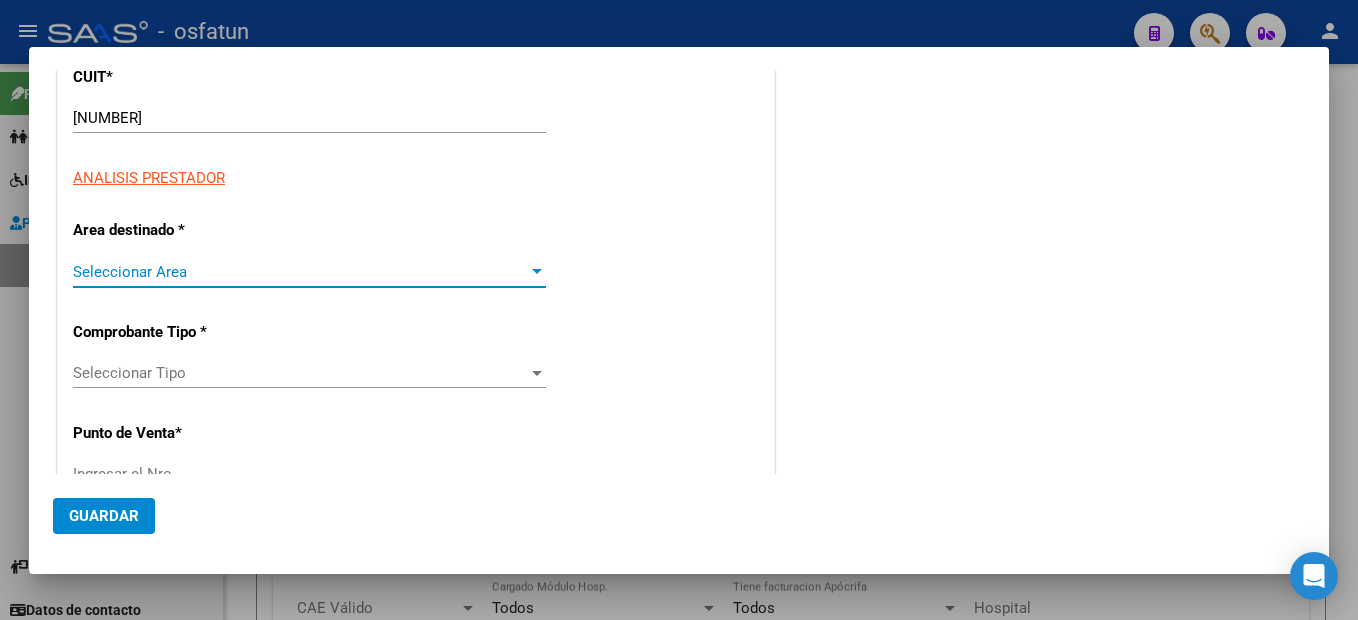 type on "2" 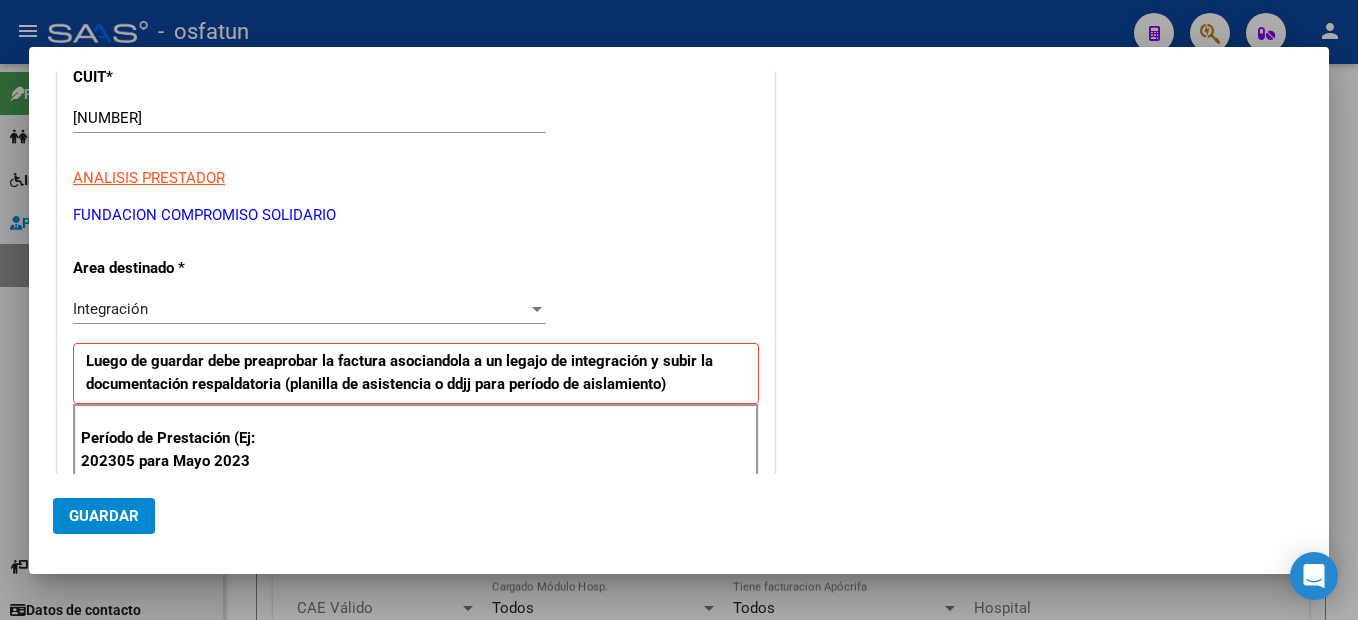 scroll, scrollTop: 442, scrollLeft: 0, axis: vertical 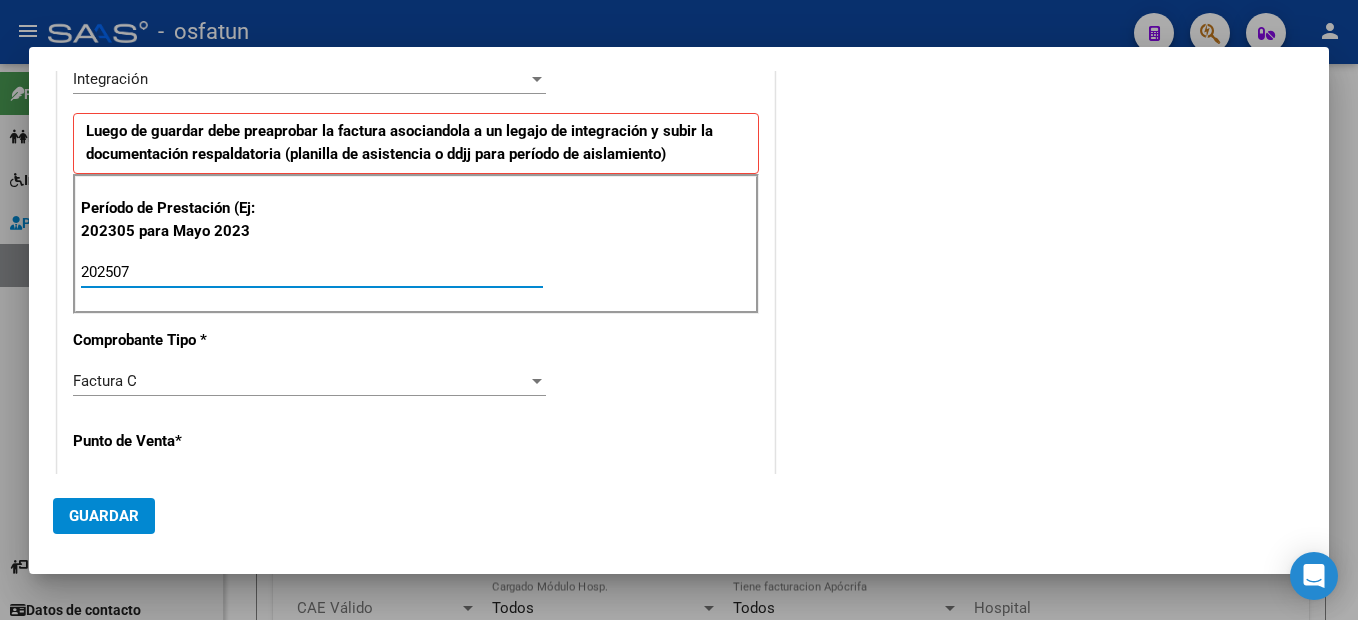 type on "202507" 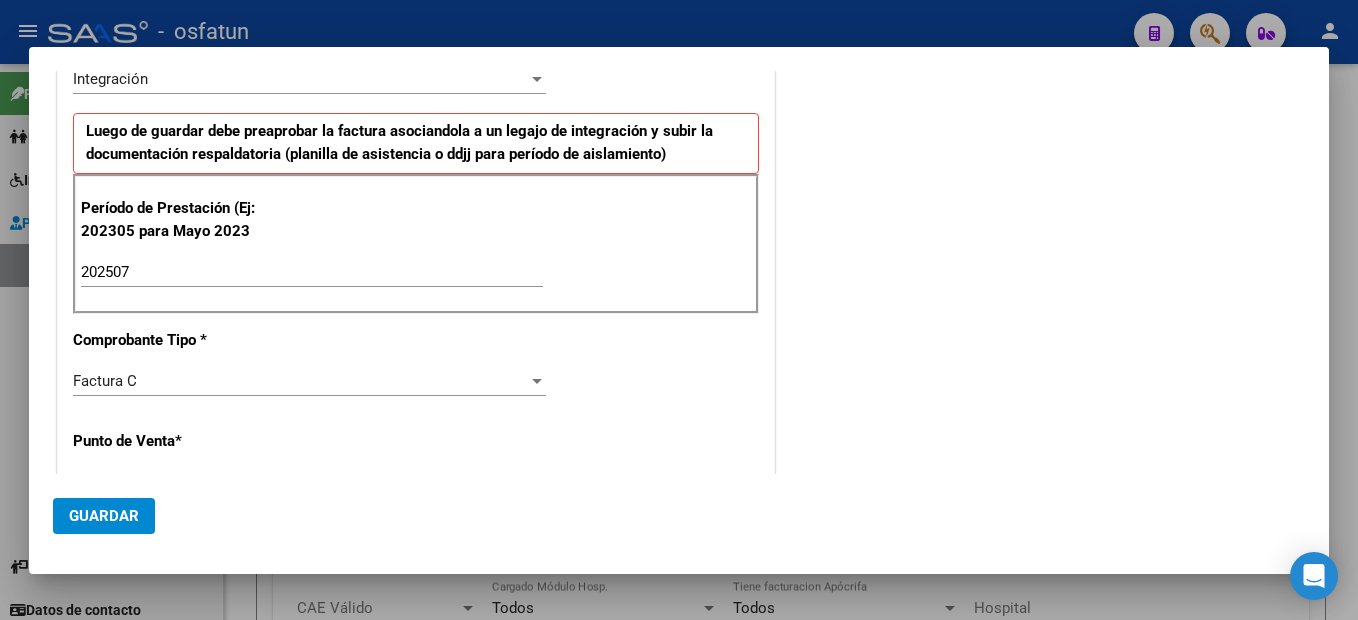 scroll, scrollTop: 653, scrollLeft: 0, axis: vertical 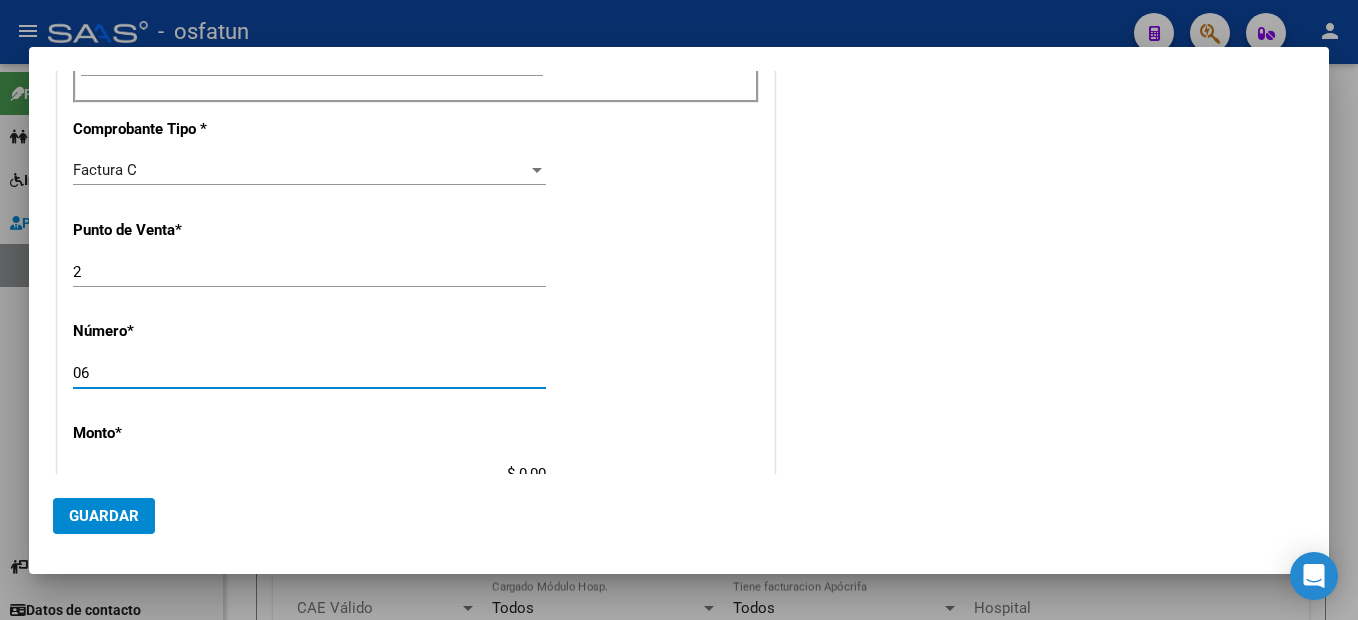 type on "06" 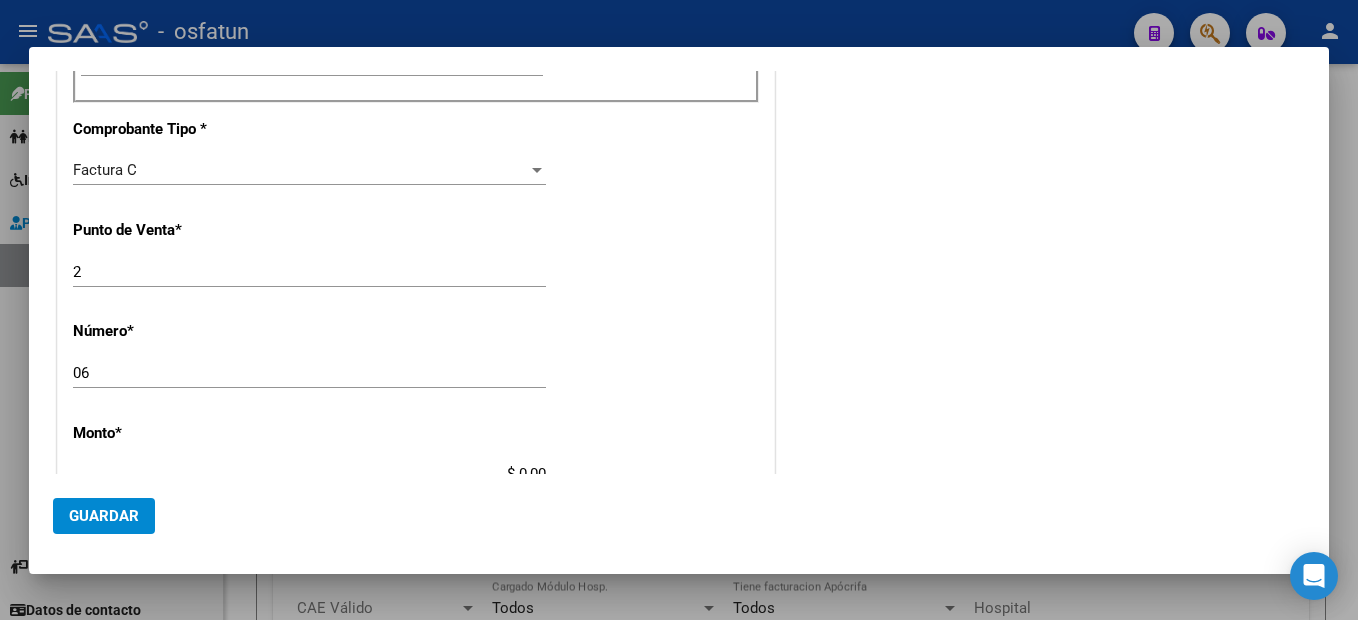 scroll, scrollTop: 663, scrollLeft: 0, axis: vertical 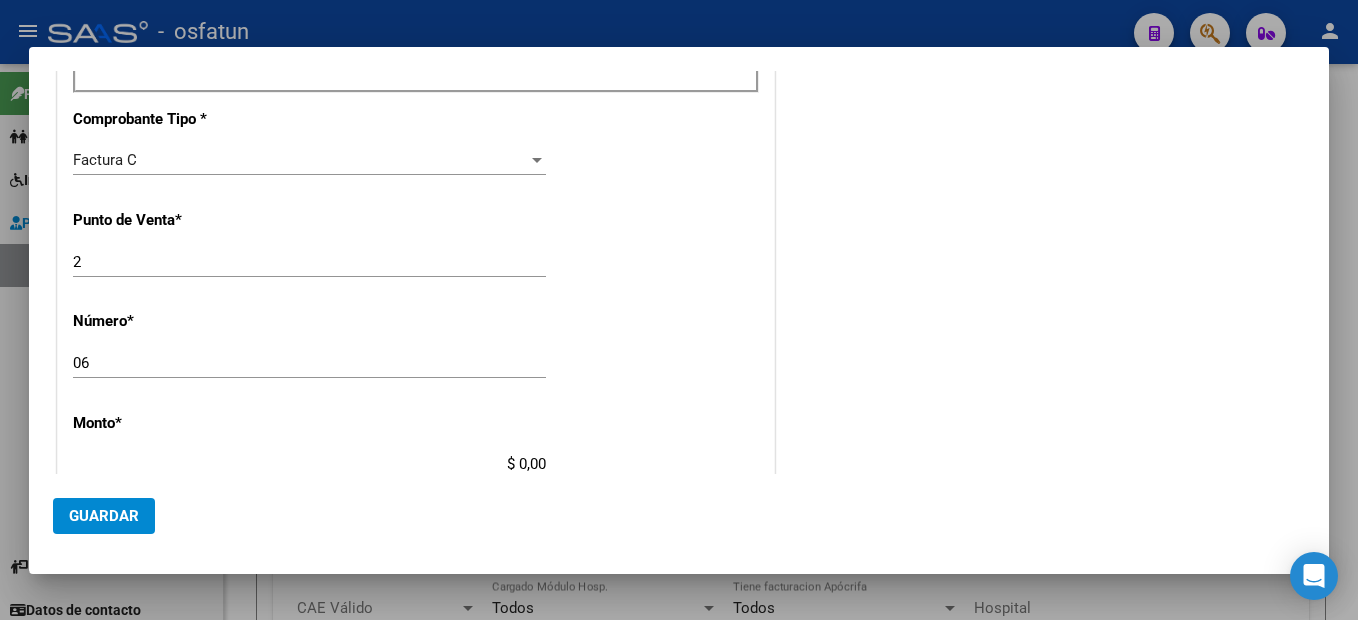 type on "$ 424.676,93" 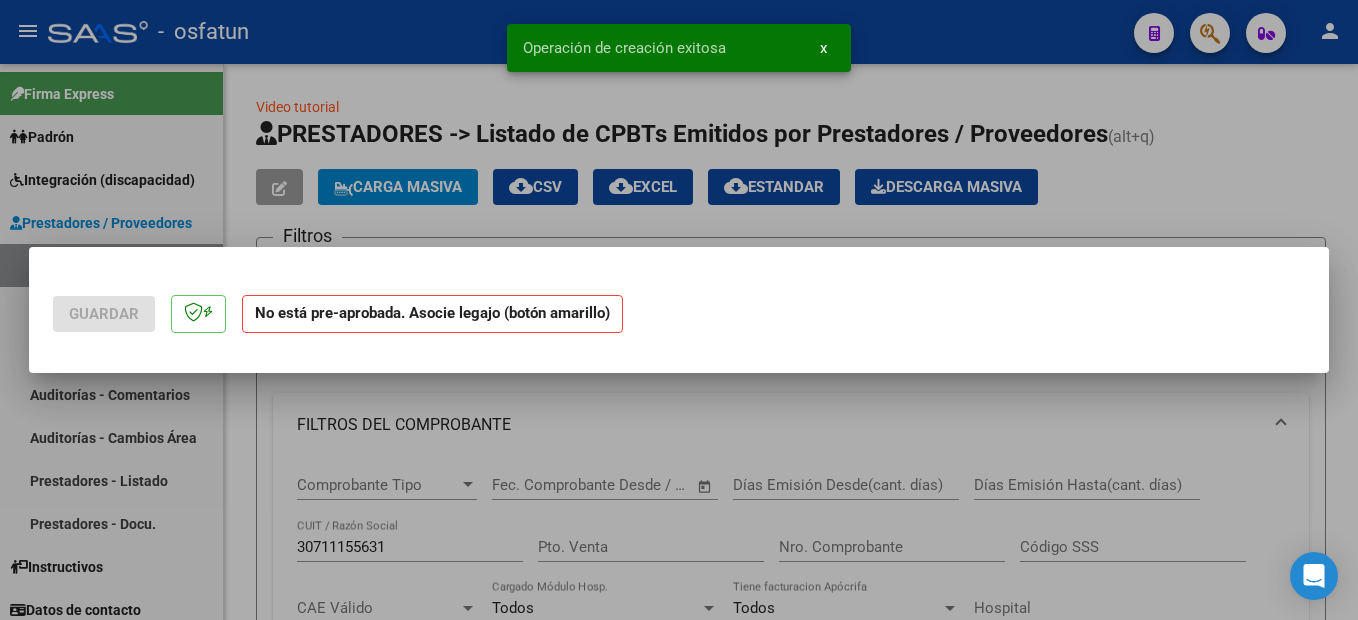scroll, scrollTop: 0, scrollLeft: 0, axis: both 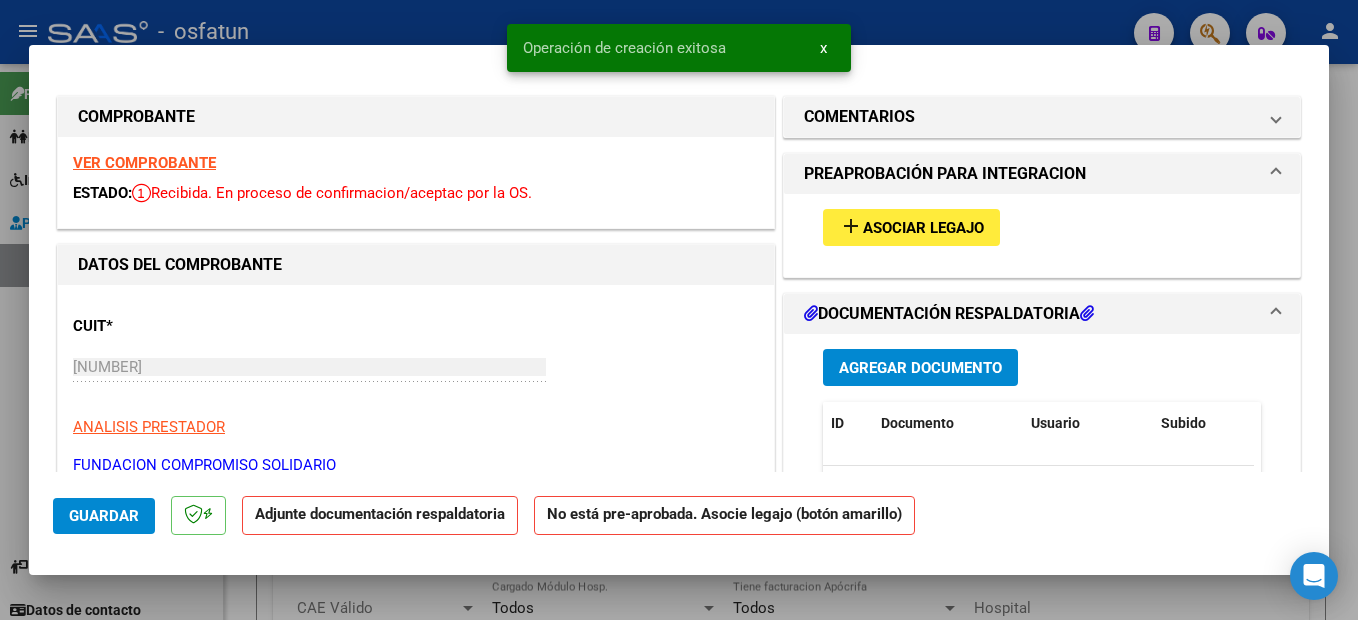 click on "Asociar Legajo" at bounding box center (923, 228) 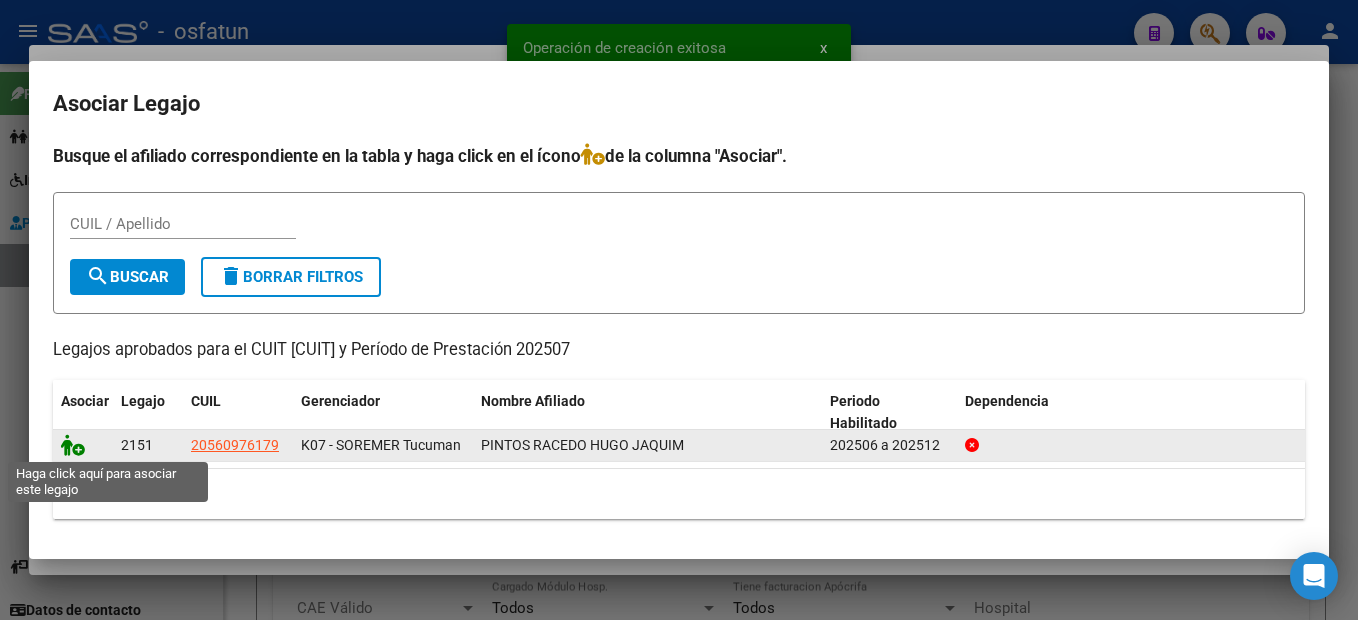 click 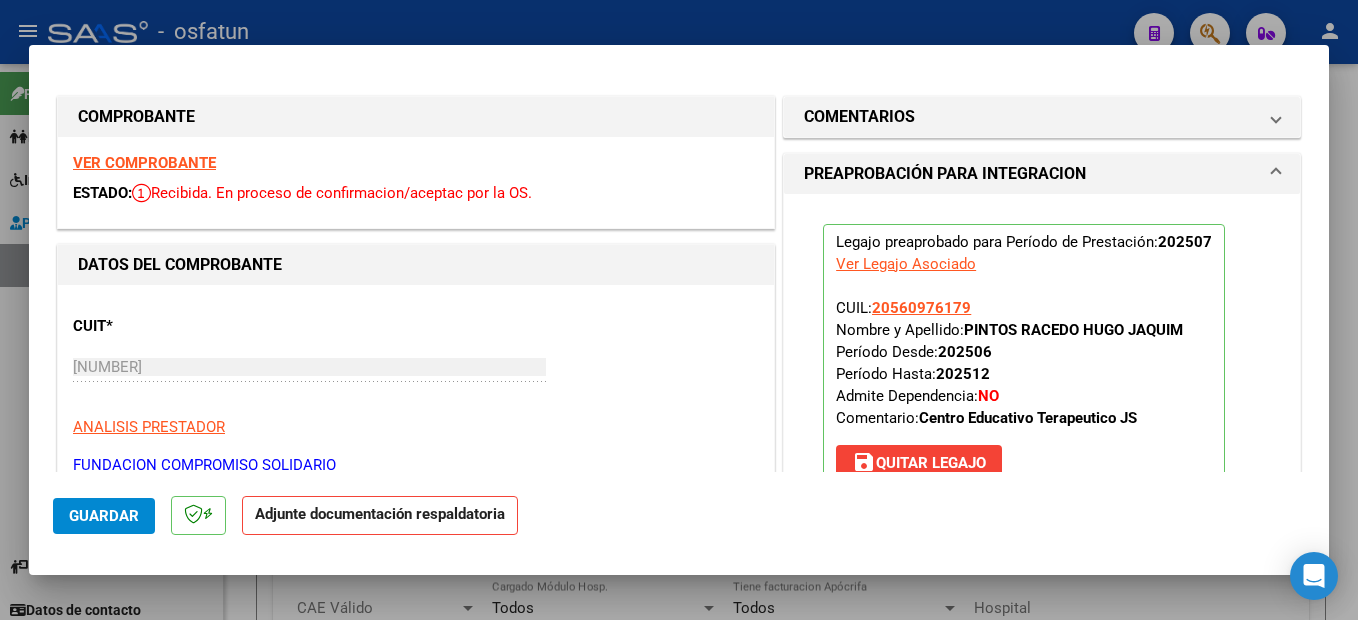 scroll, scrollTop: 200, scrollLeft: 0, axis: vertical 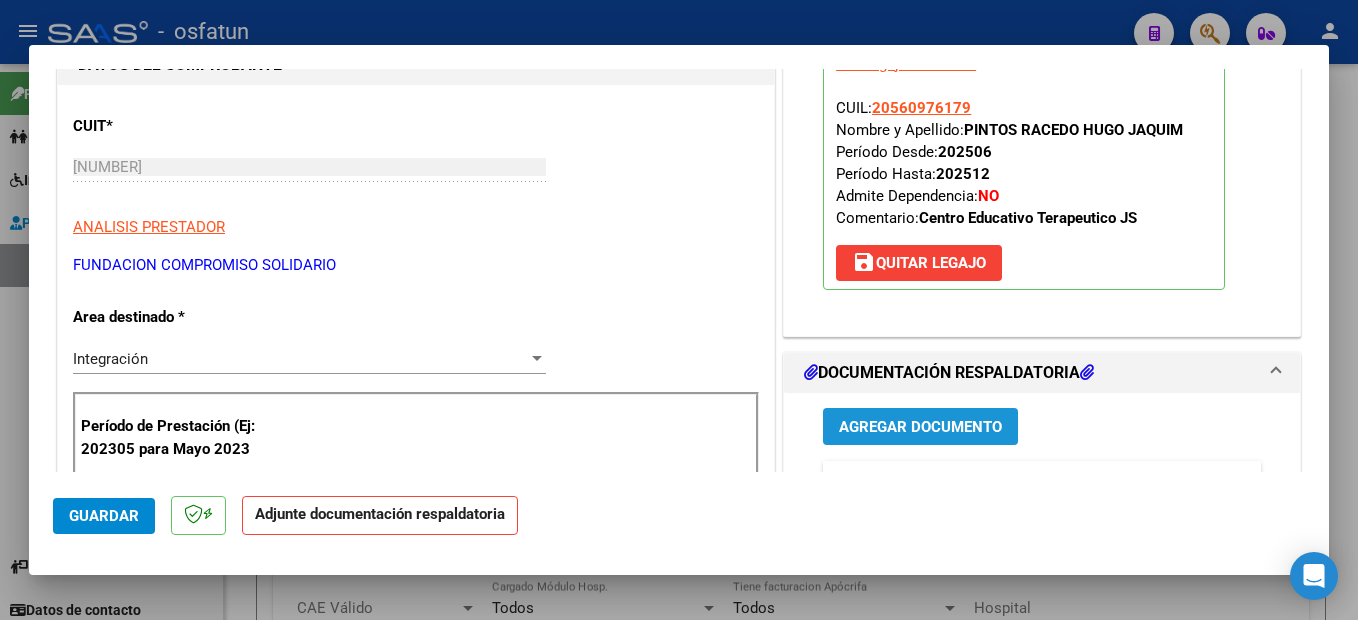 click on "Agregar Documento" at bounding box center (920, 427) 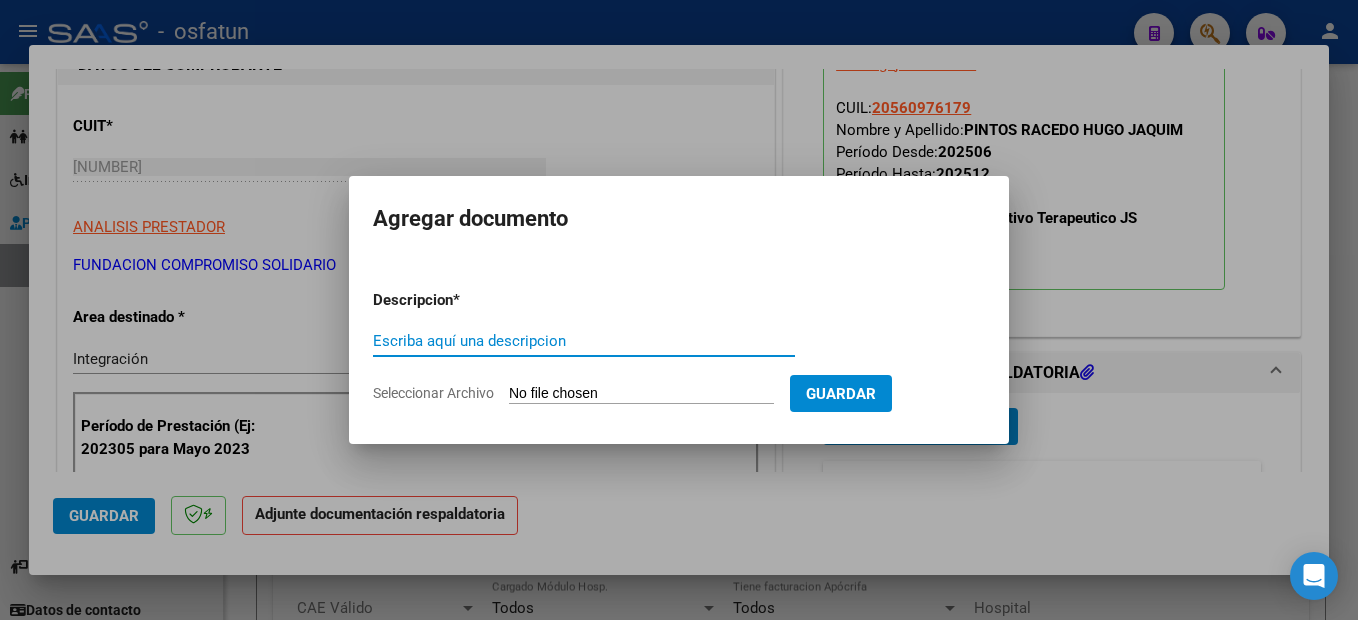 click on "Escriba aquí una descripcion" at bounding box center [584, 341] 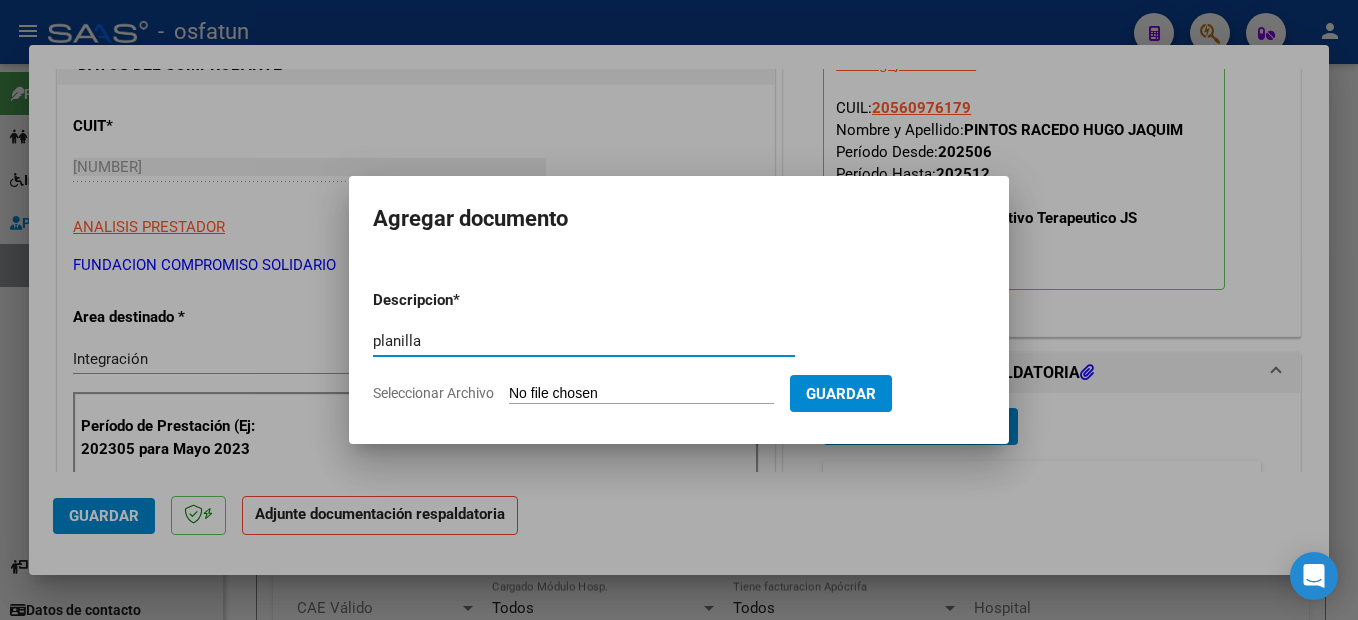 type on "planilla" 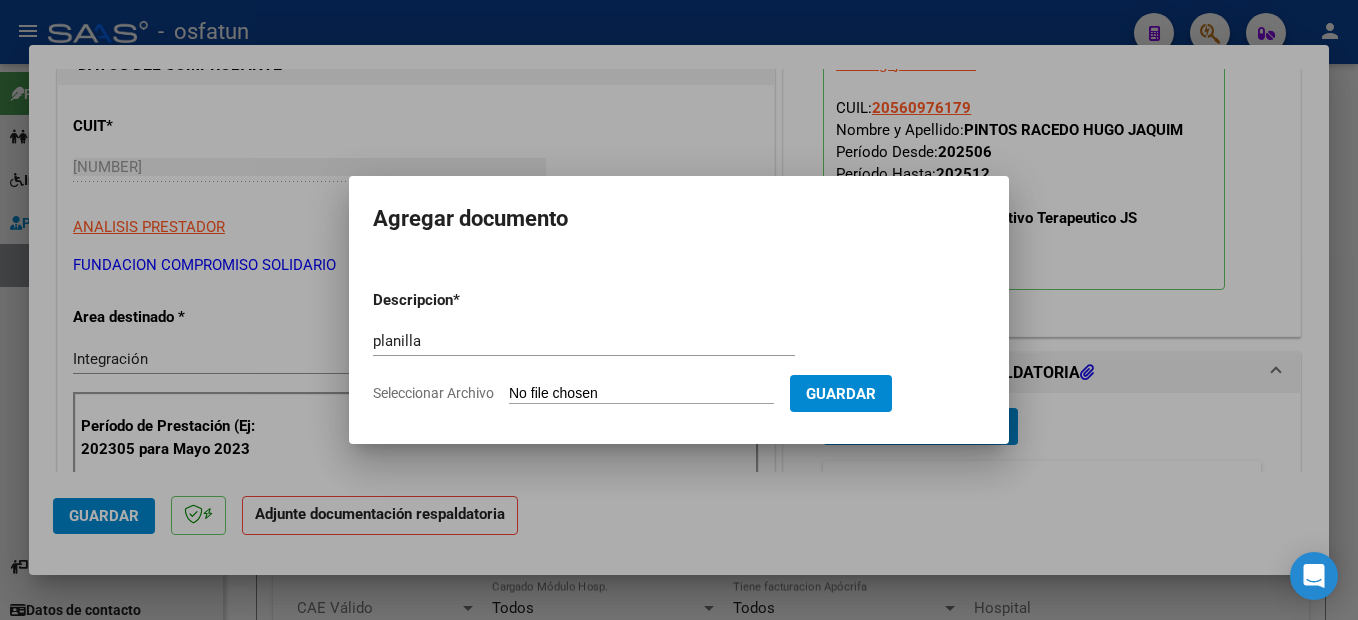 type on "C:\fakepath\250807140517.pdf" 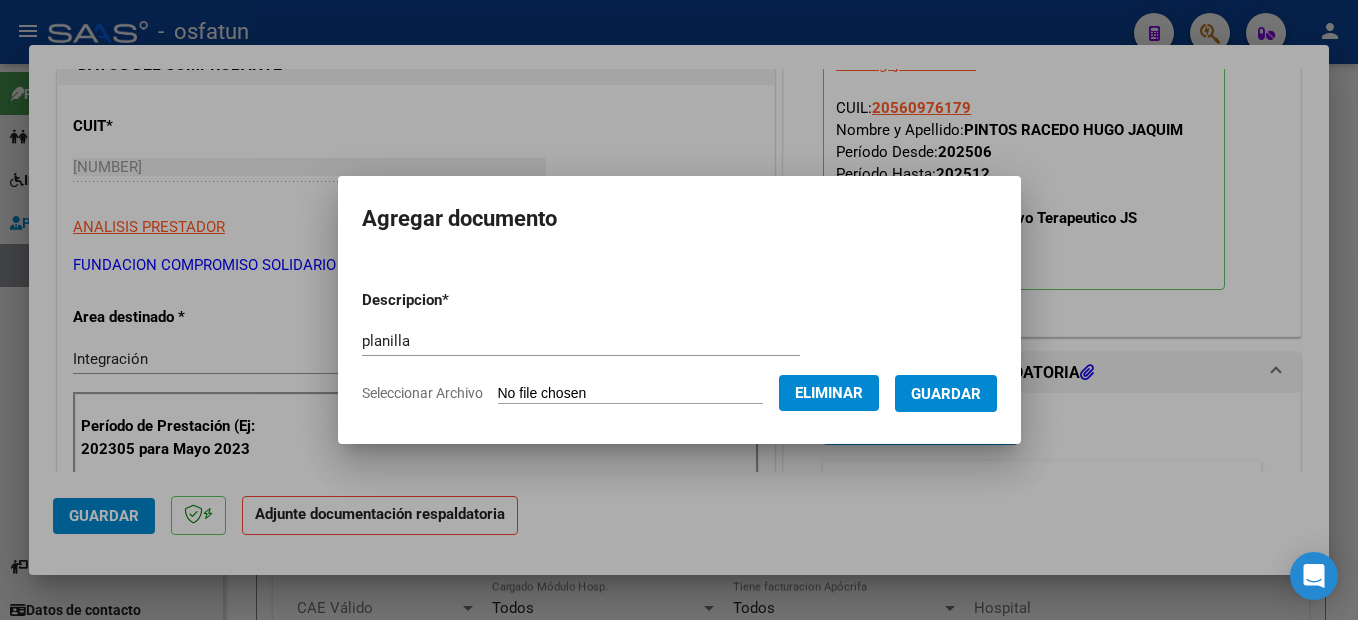 click on "Guardar" at bounding box center [946, 394] 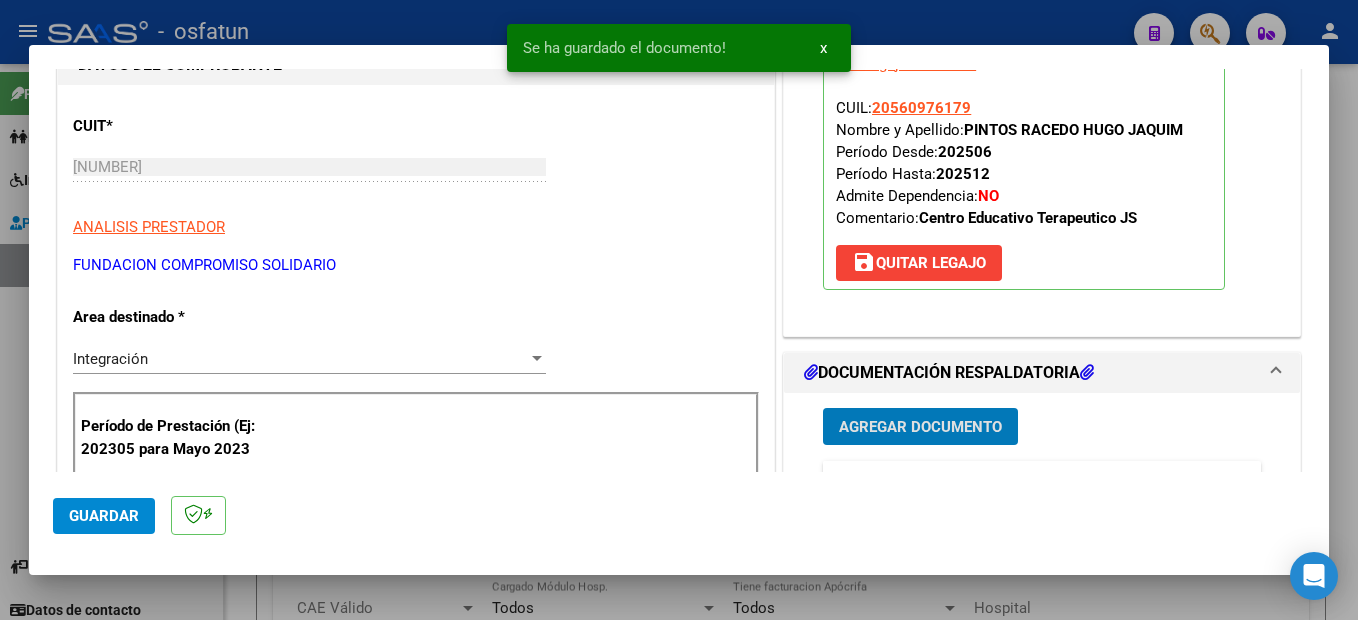 scroll, scrollTop: 400, scrollLeft: 0, axis: vertical 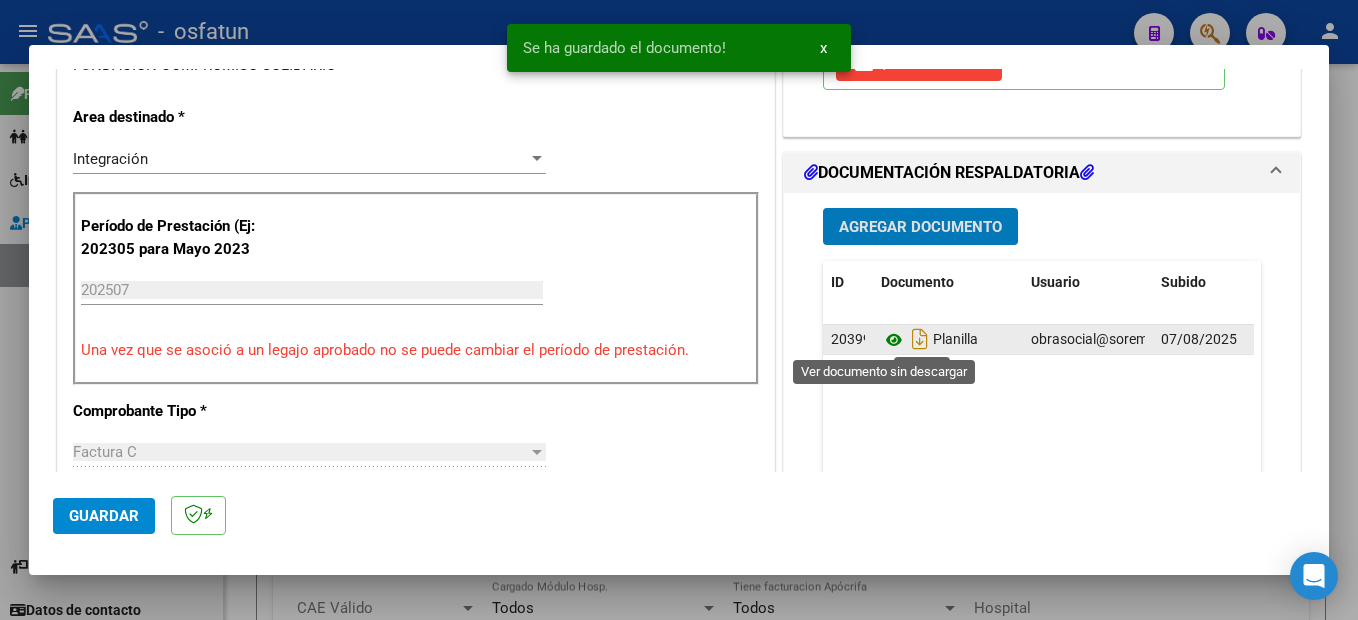 click 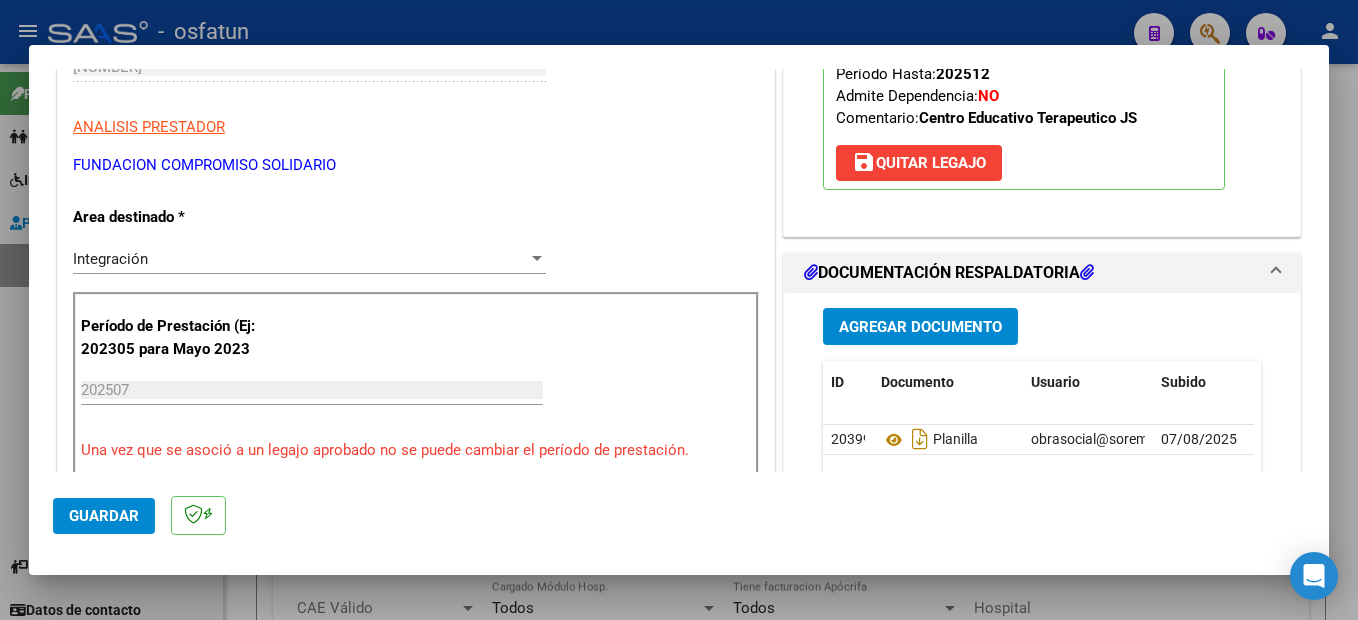 scroll, scrollTop: 700, scrollLeft: 0, axis: vertical 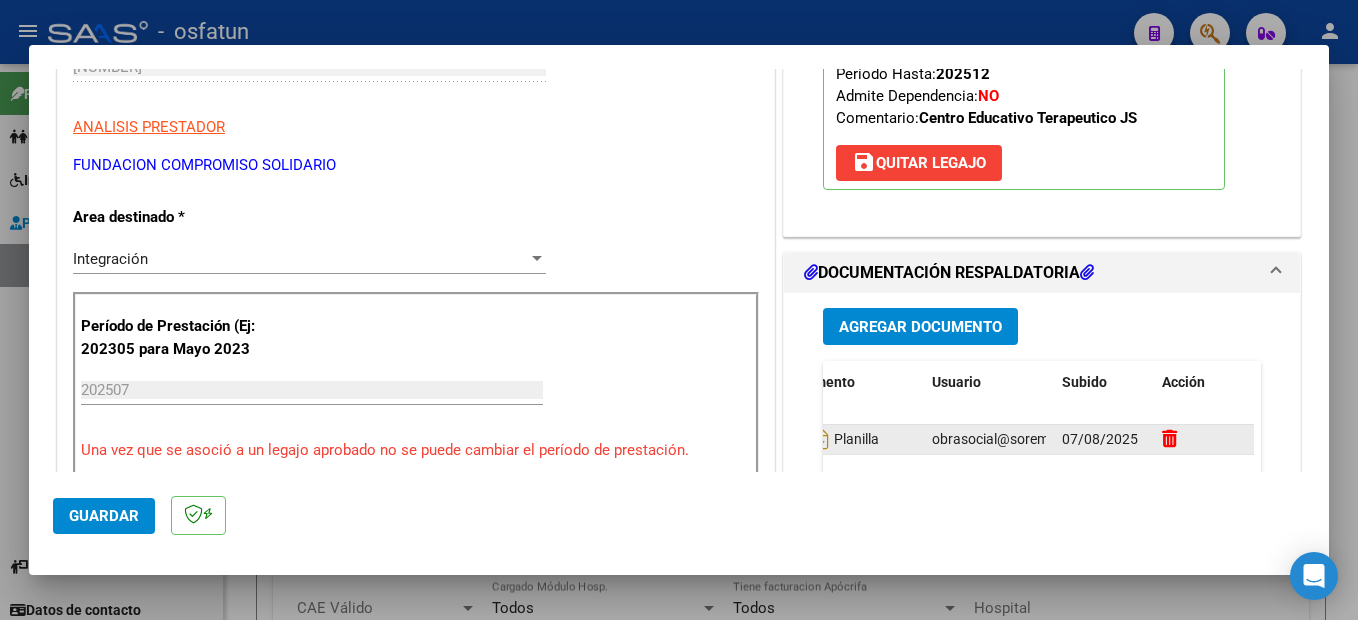 click 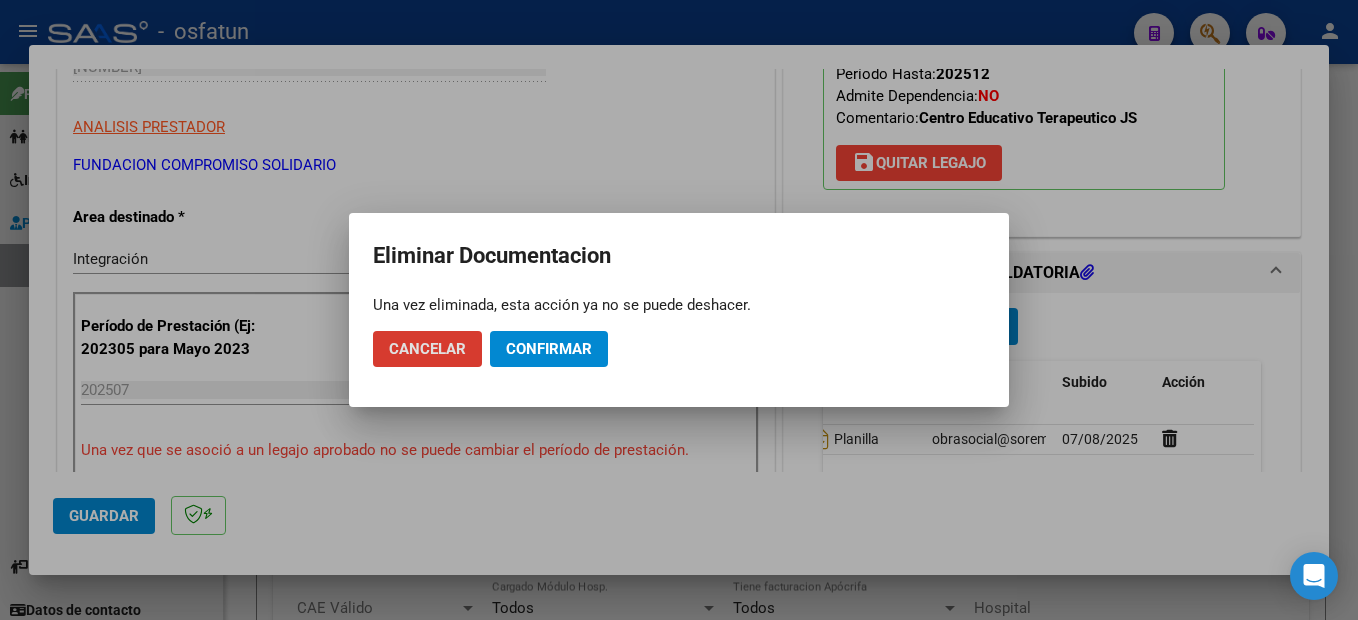 click on "Confirmar" 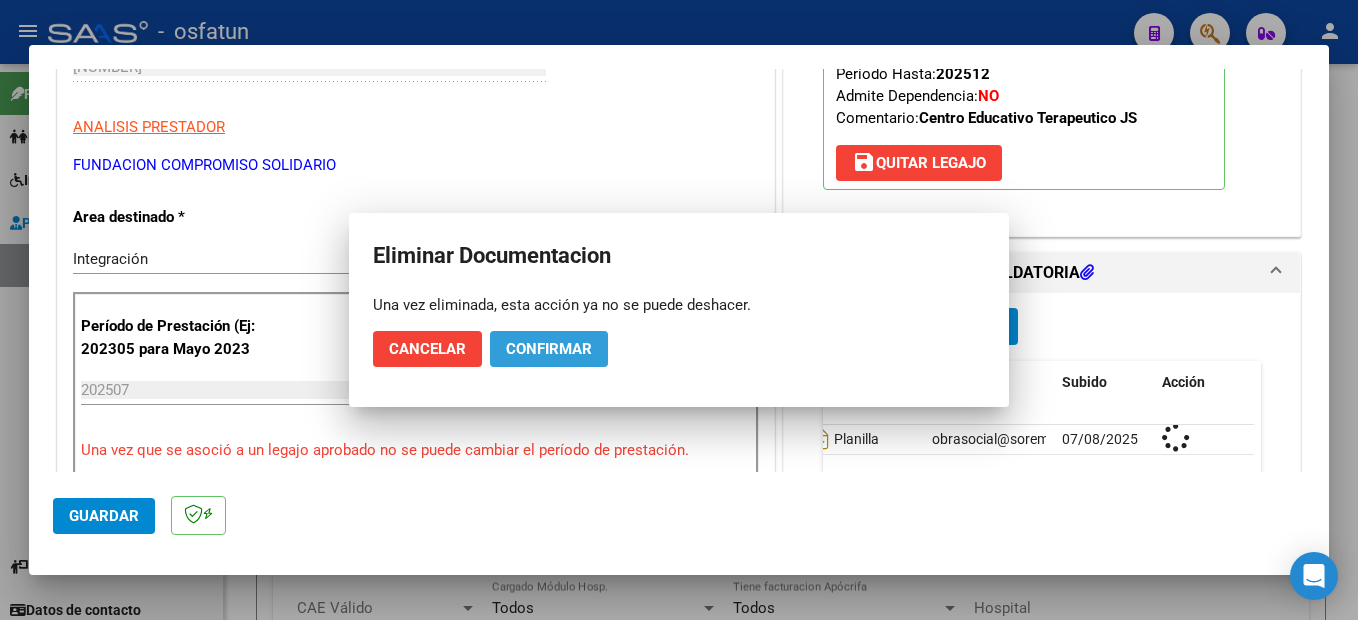 click on "Confirmar" 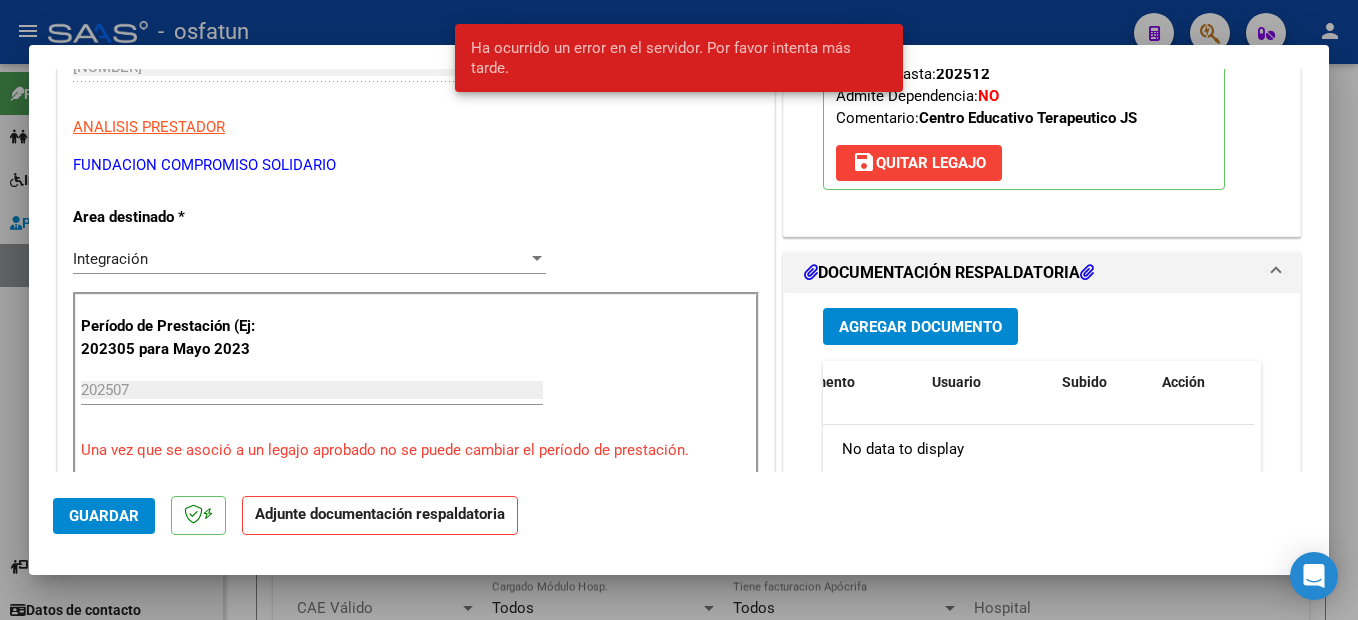 scroll, scrollTop: 0, scrollLeft: 0, axis: both 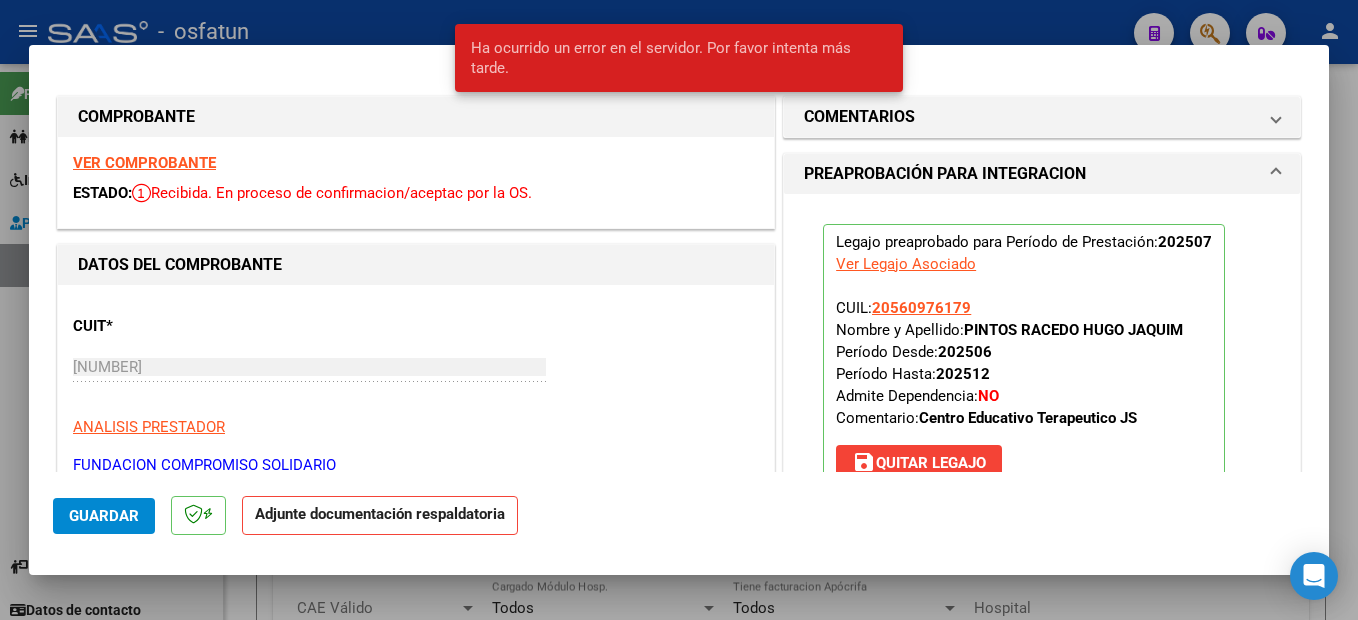 click on "VER COMPROBANTE" at bounding box center (144, 163) 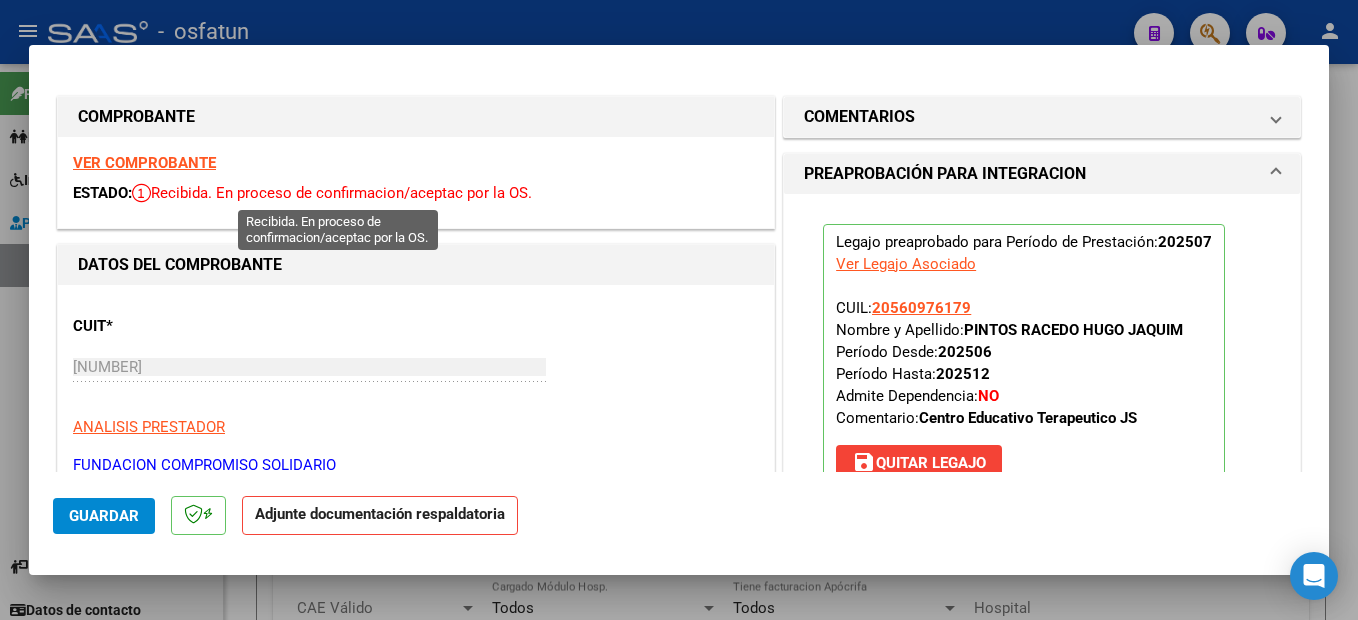 drag, startPoint x: 227, startPoint y: 190, endPoint x: 129, endPoint y: 204, distance: 98.99495 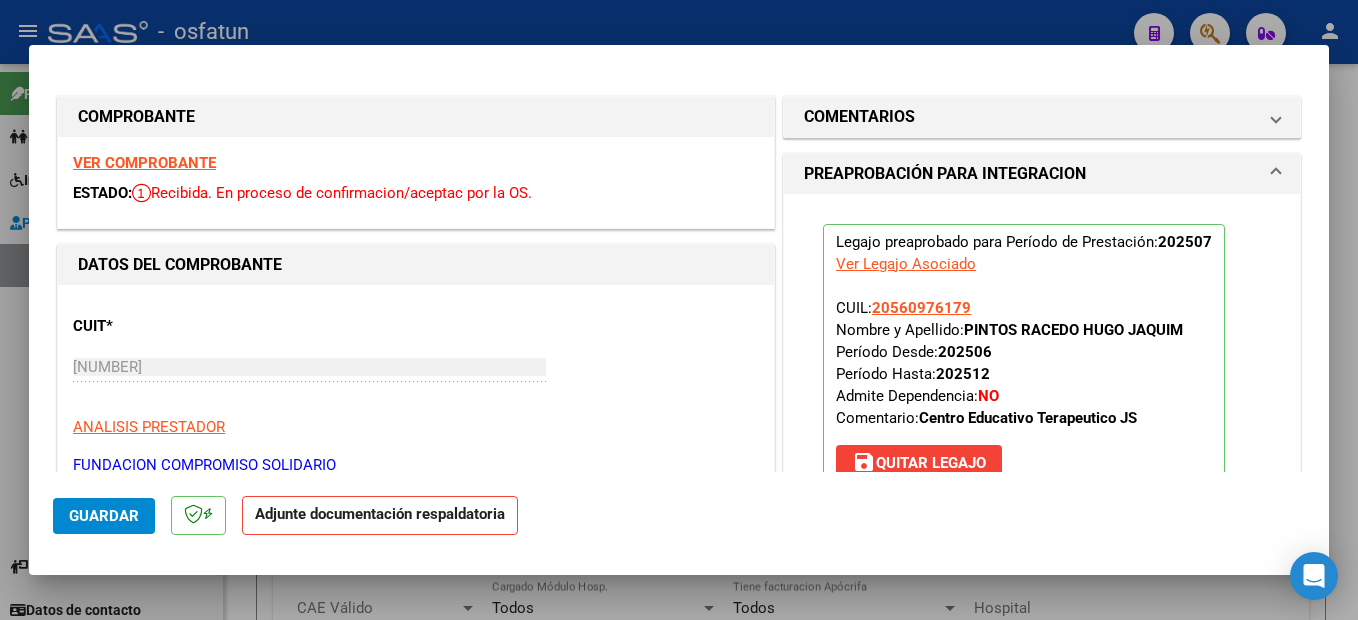click on "ESTADO:   Recibida. En proceso de confirmacion/aceptac por la OS." at bounding box center [416, 193] 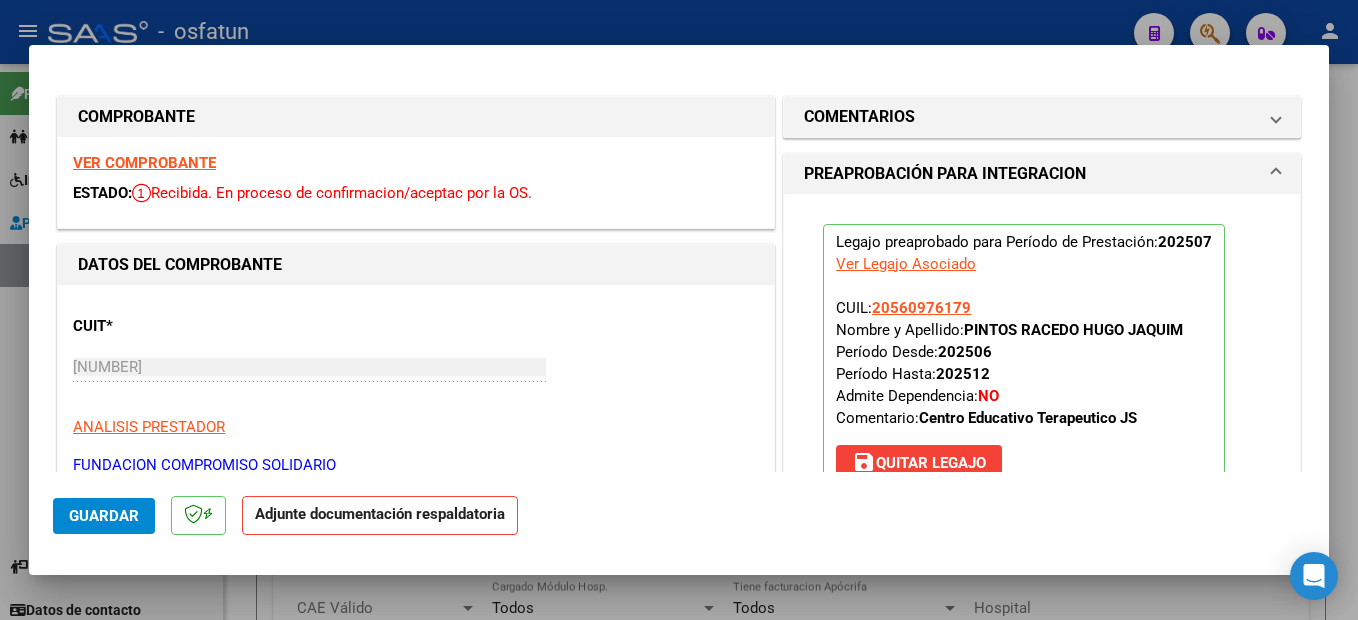 click on "Recibida. En proceso de confirmacion/aceptac por la OS." at bounding box center [332, 193] 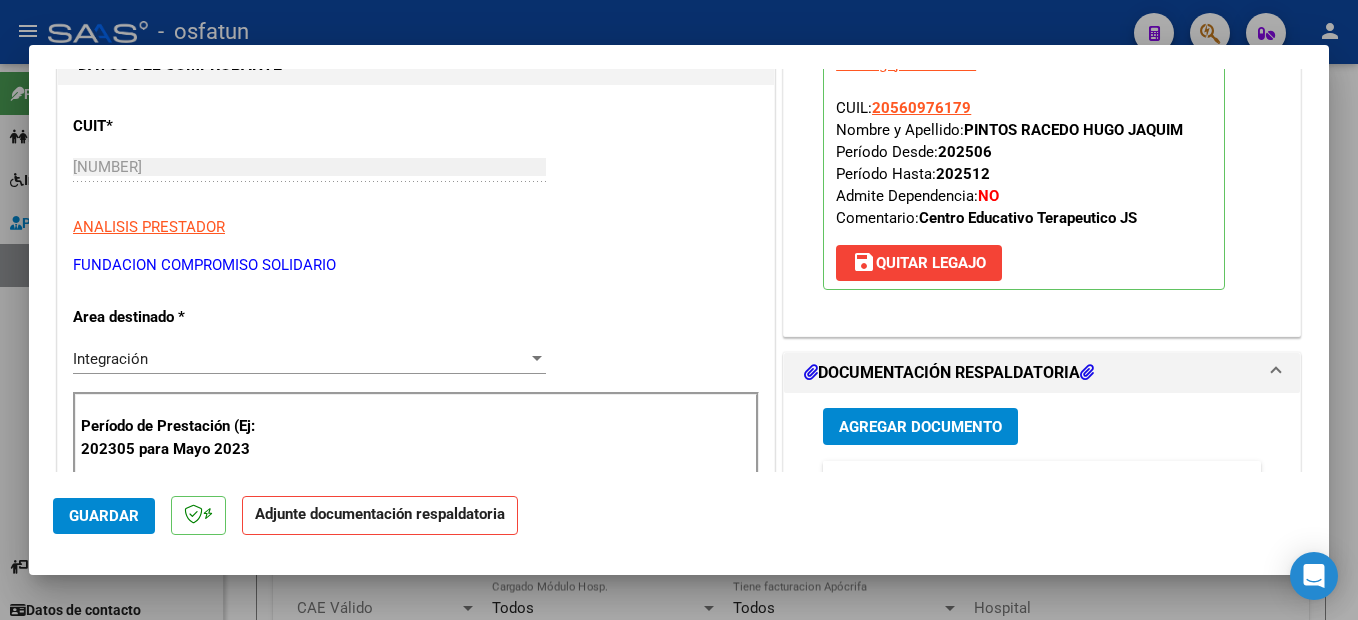 scroll, scrollTop: 700, scrollLeft: 0, axis: vertical 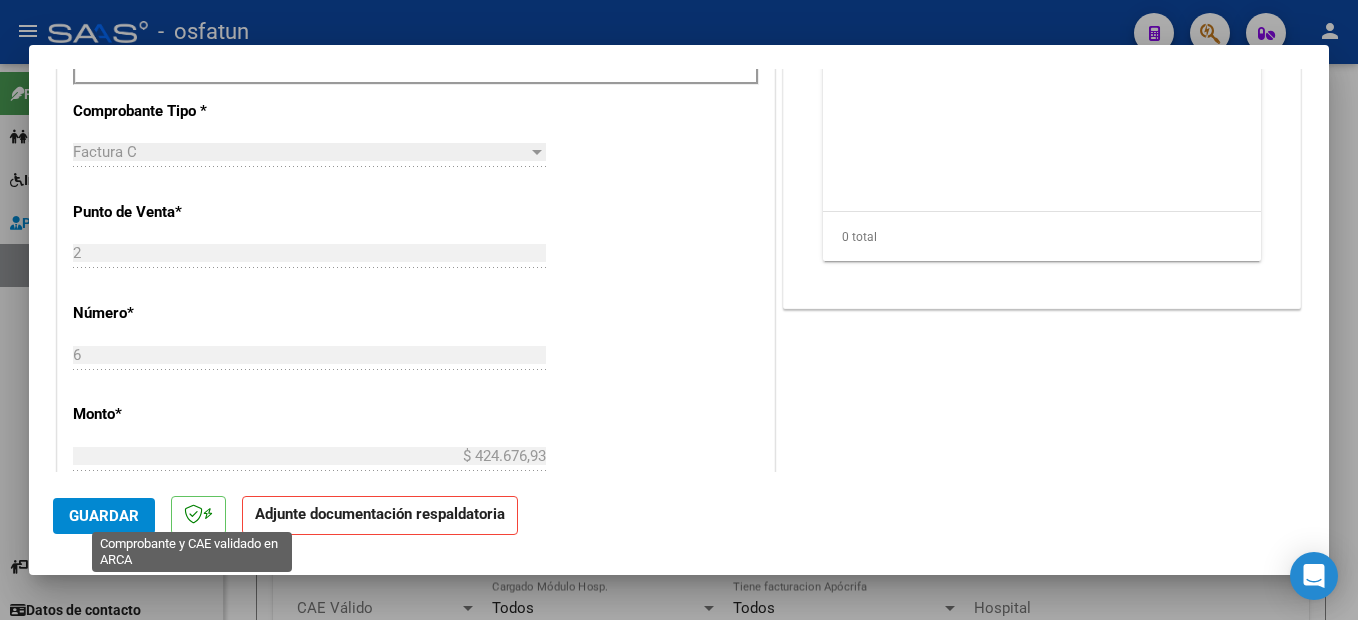 click 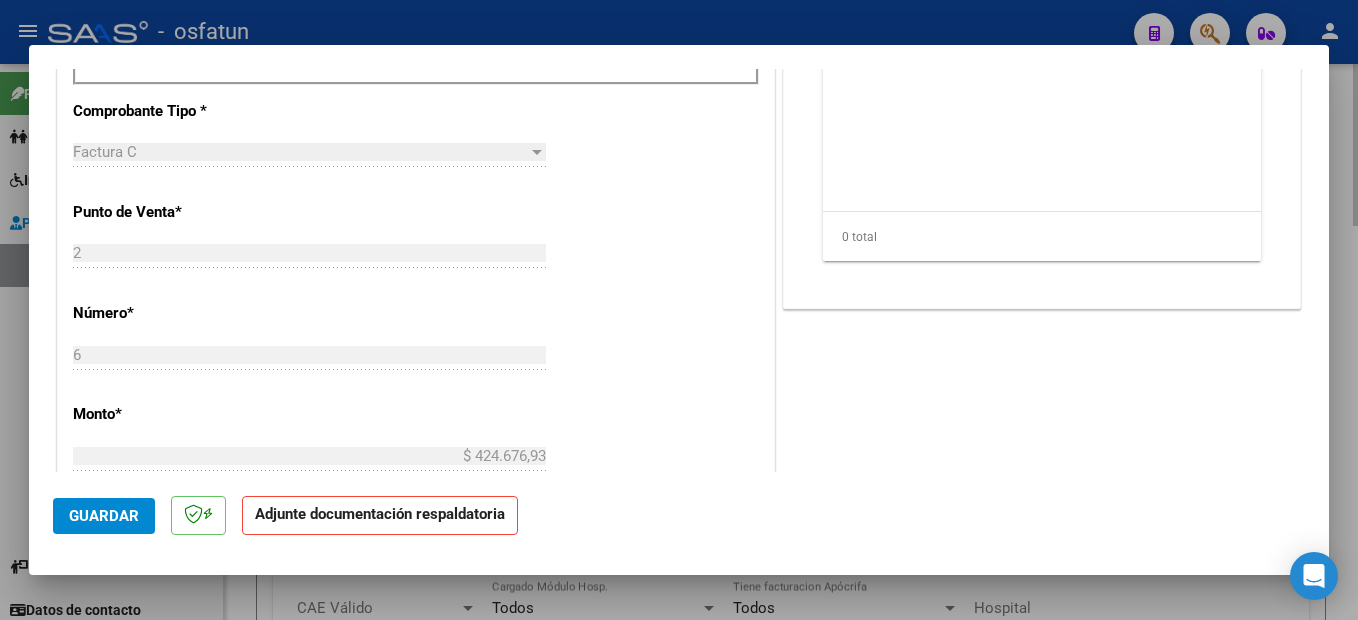 click at bounding box center (679, 310) 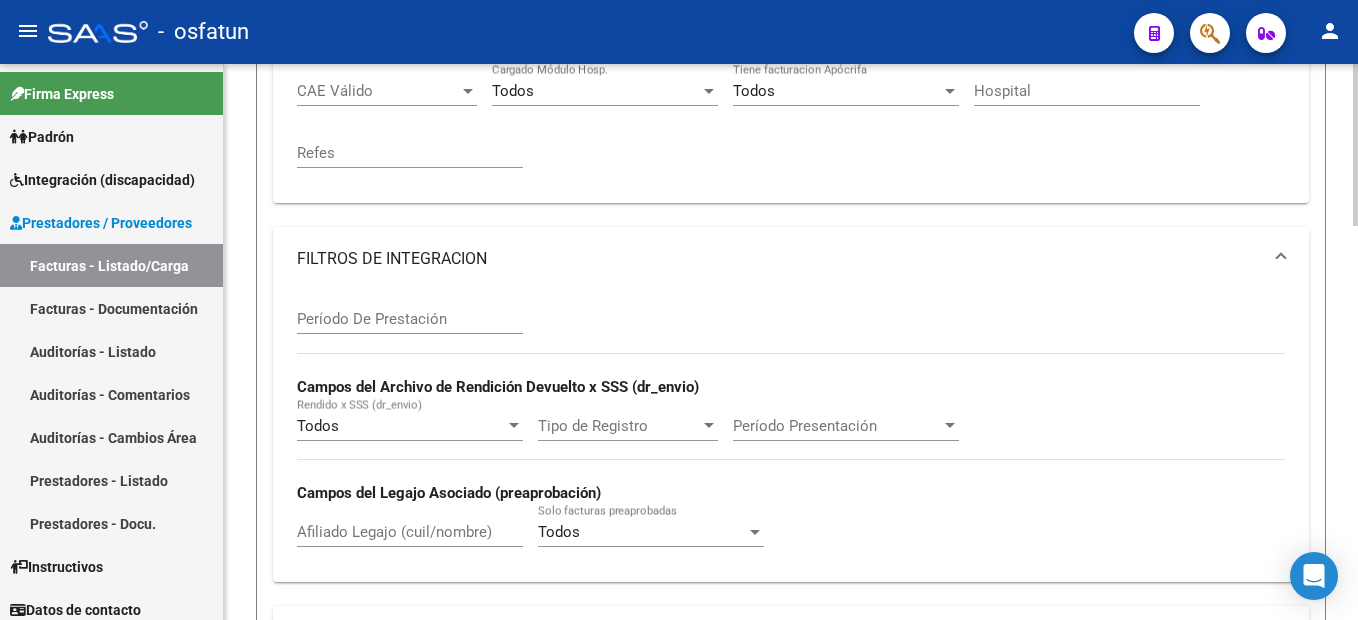 scroll, scrollTop: 400, scrollLeft: 0, axis: vertical 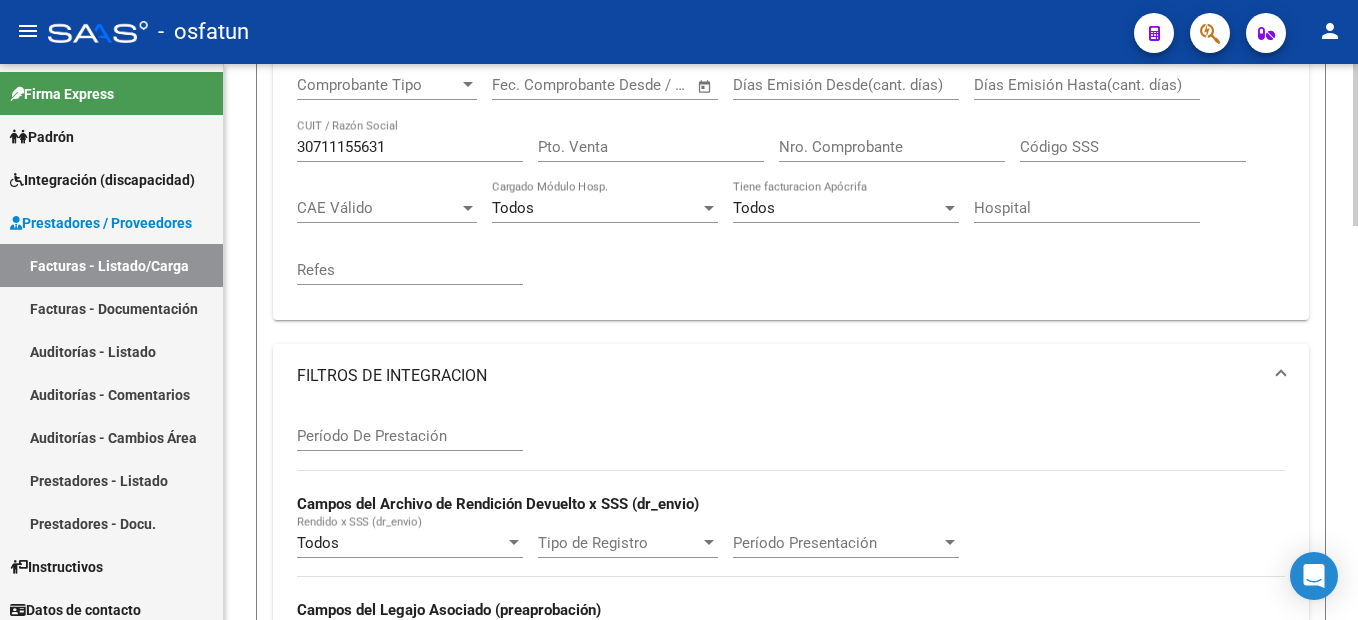 click on "30711155631" at bounding box center [410, 147] 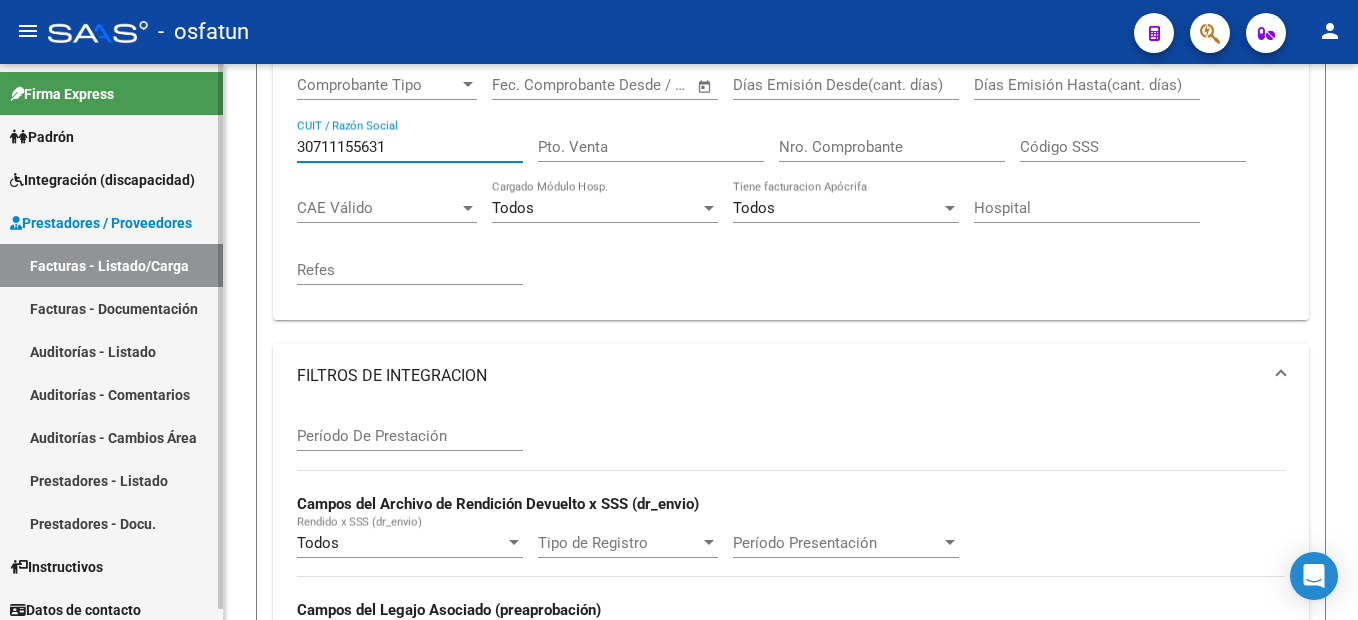 drag, startPoint x: 418, startPoint y: 140, endPoint x: 108, endPoint y: 132, distance: 310.1032 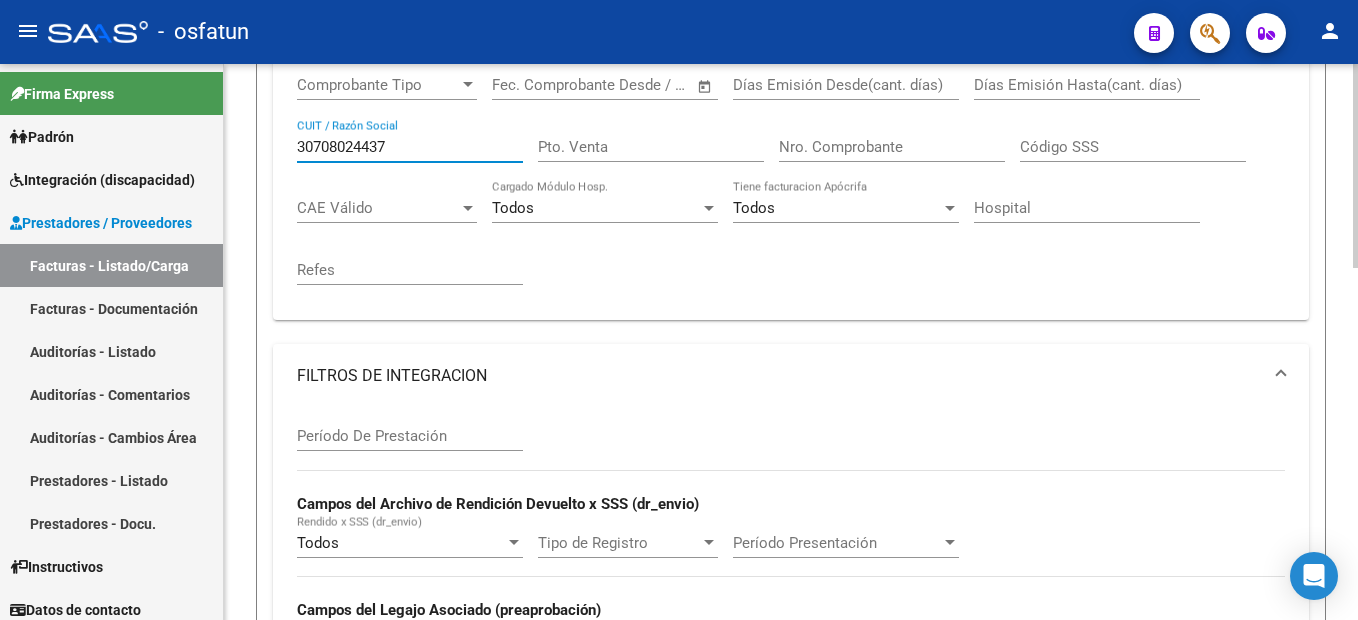 scroll, scrollTop: 49, scrollLeft: 0, axis: vertical 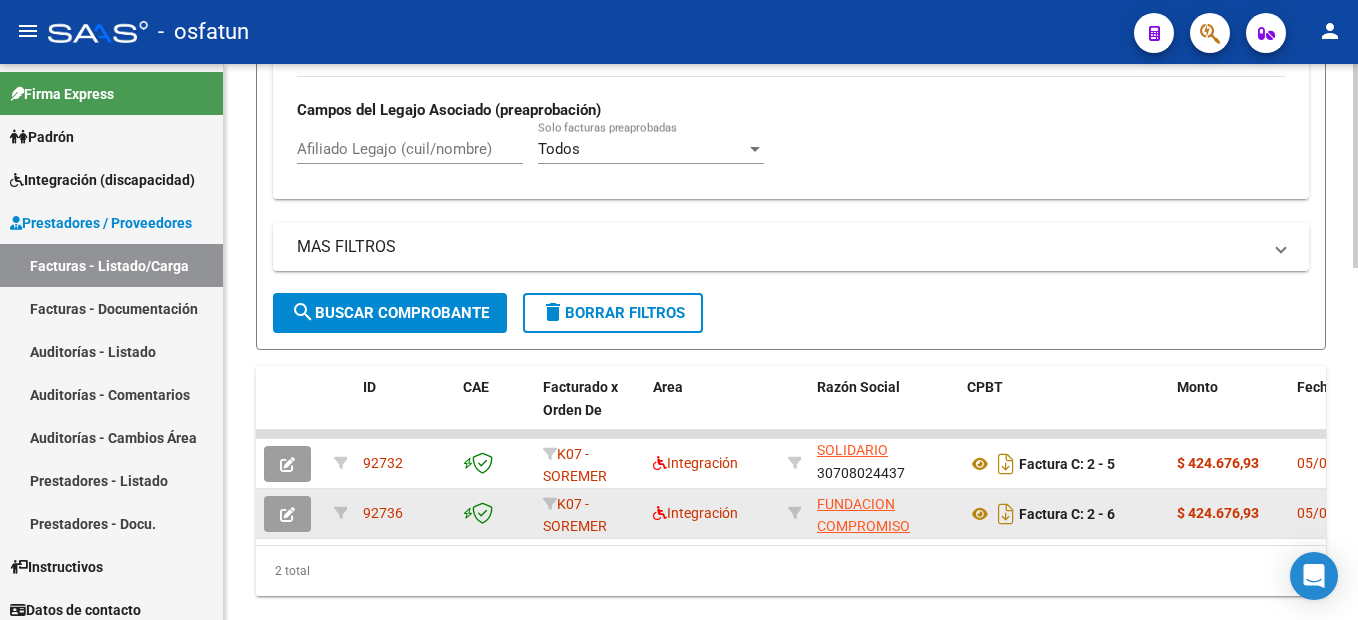 type on "30708024437" 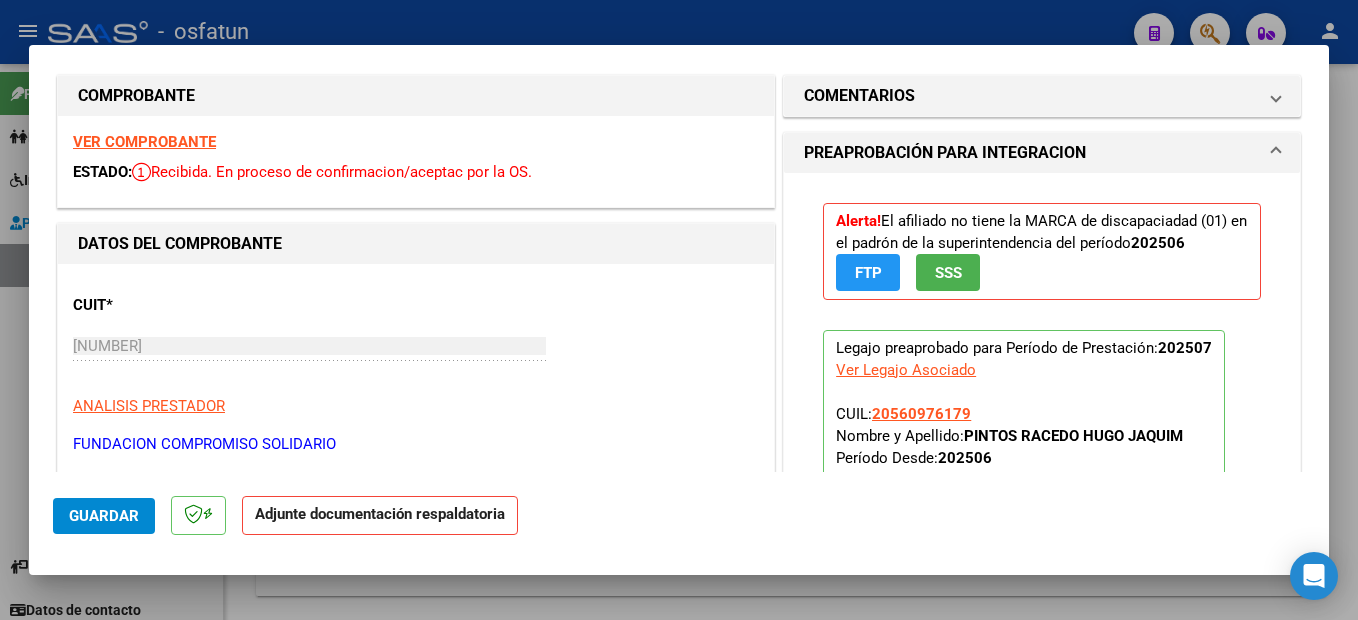 scroll, scrollTop: 0, scrollLeft: 0, axis: both 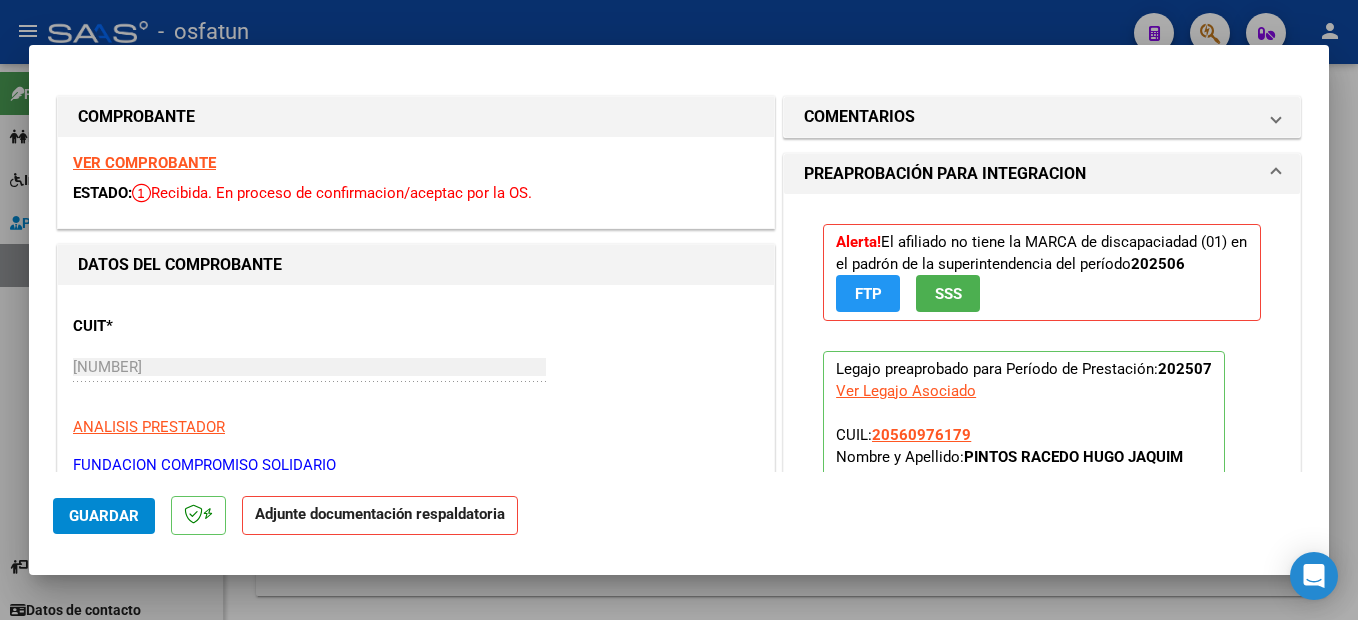 click on "VER COMPROBANTE" at bounding box center [144, 163] 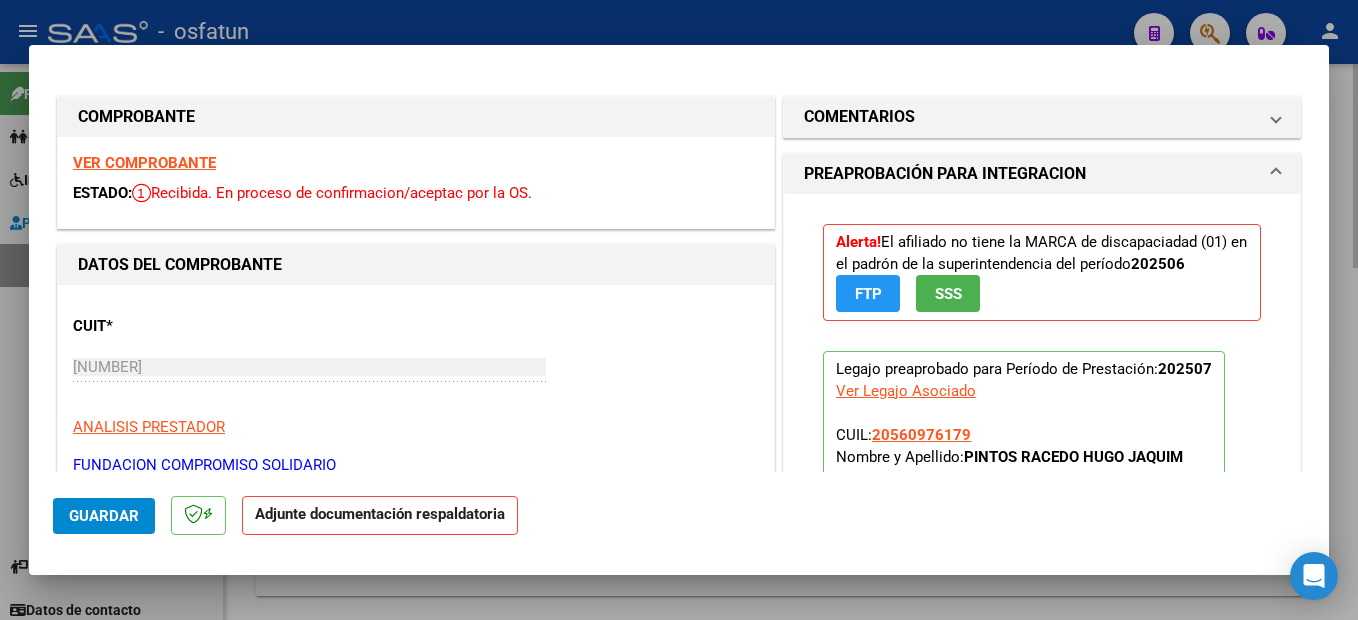 type 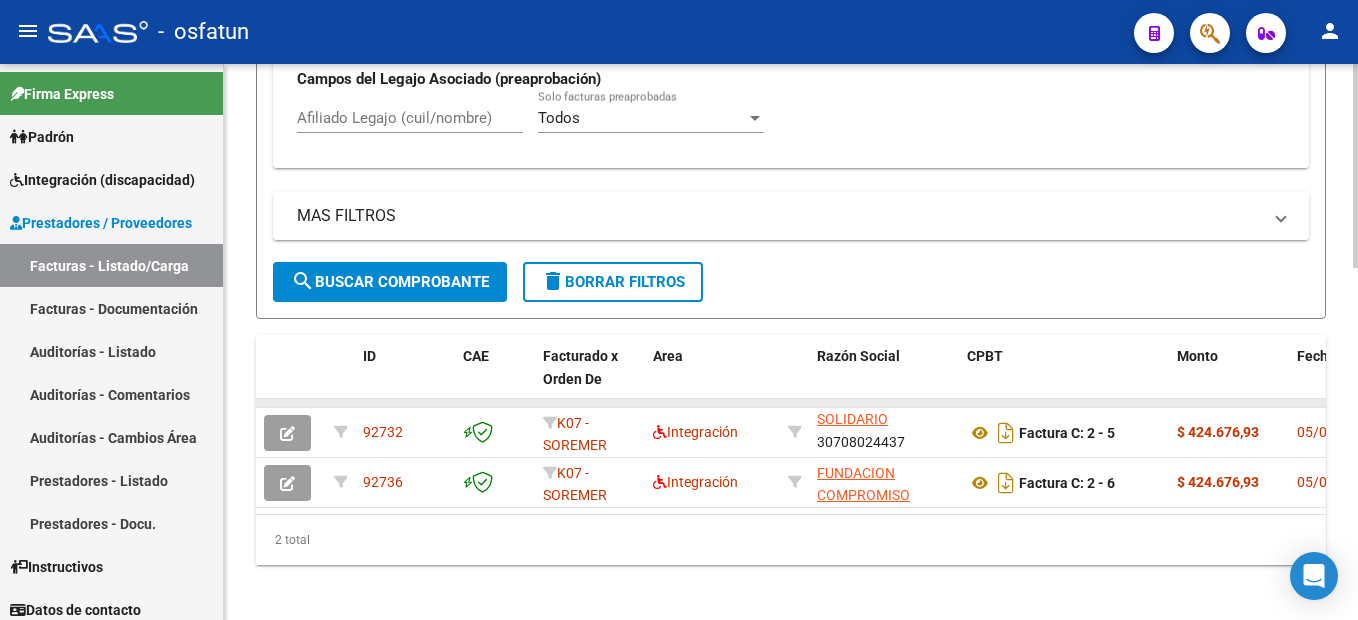 scroll, scrollTop: 956, scrollLeft: 0, axis: vertical 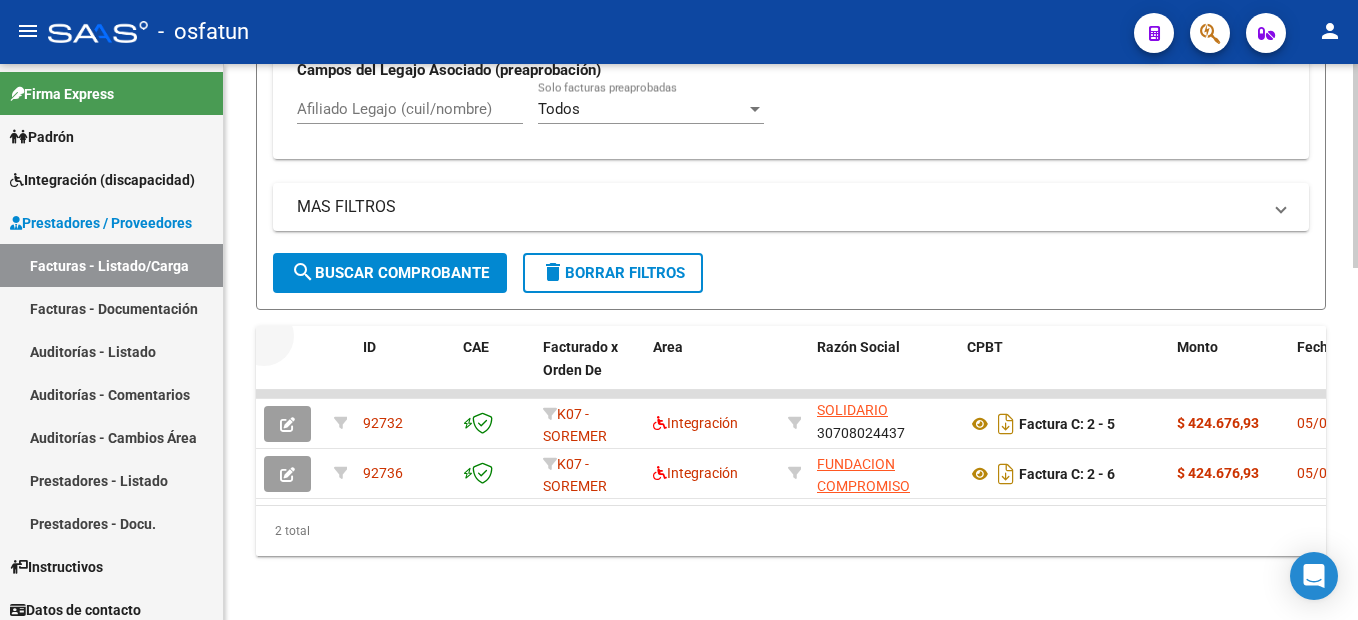 drag, startPoint x: 312, startPoint y: 347, endPoint x: 1151, endPoint y: 537, distance: 860.24475 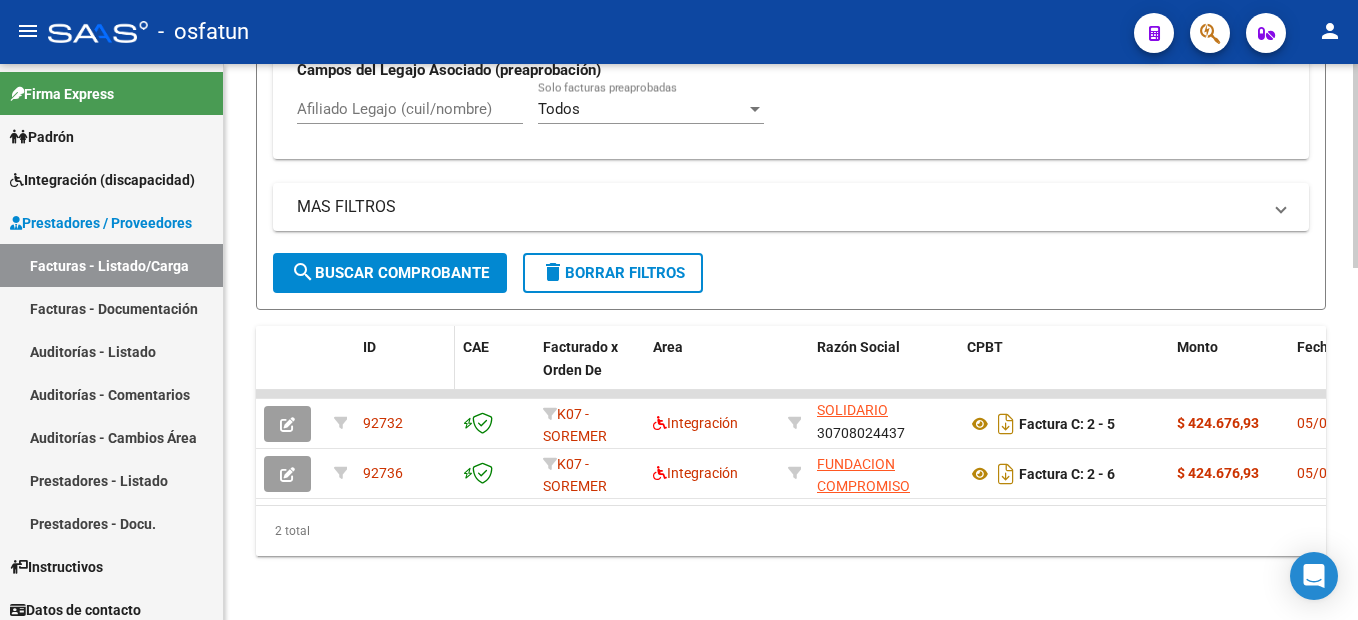 click on "ID" 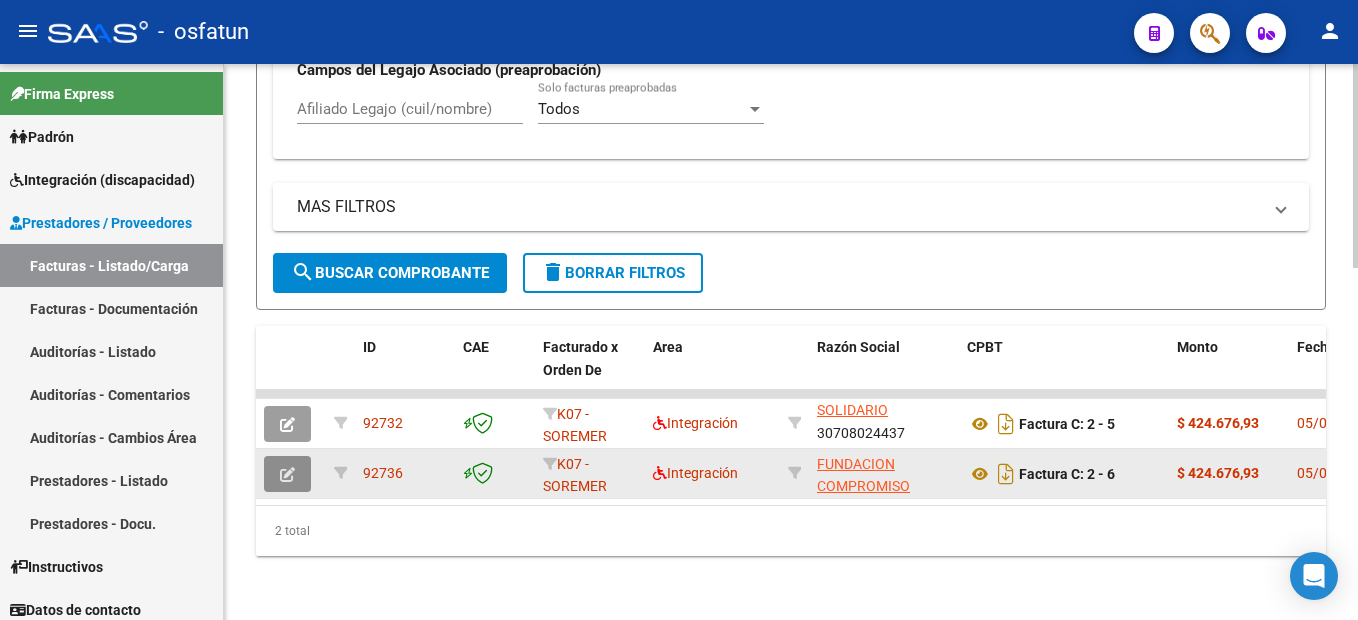 click 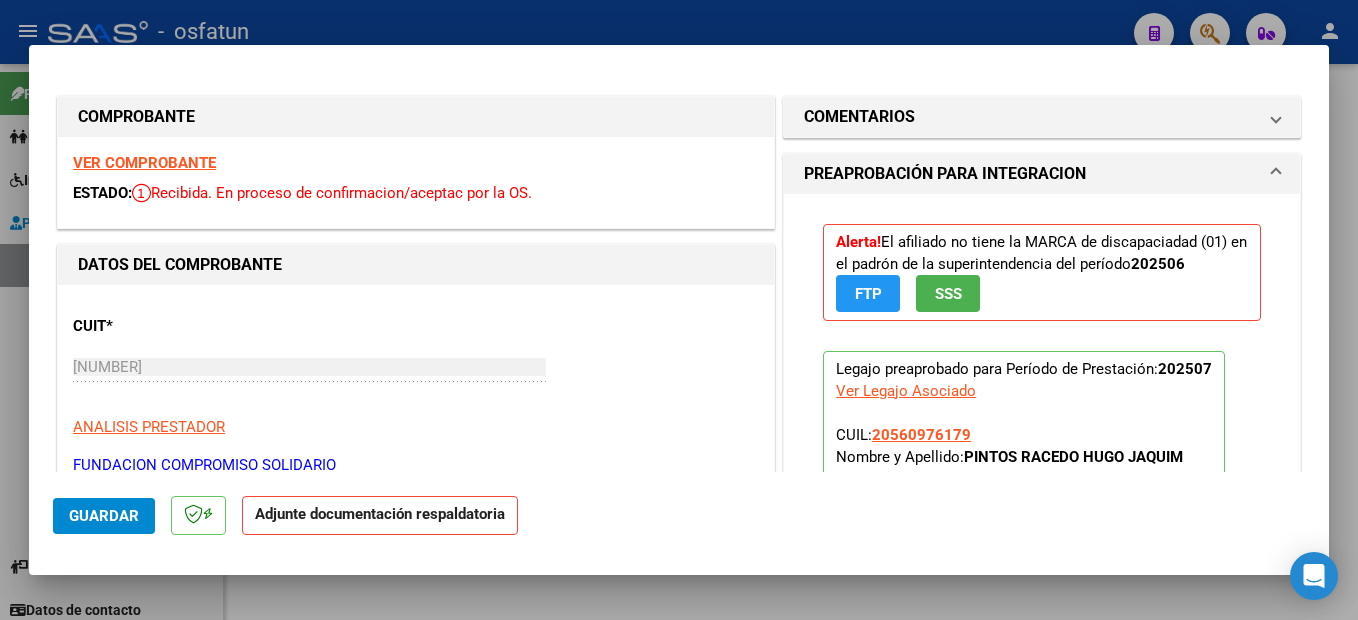 click on "VER COMPROBANTE       ESTADO:   Recibida. En proceso de confirmacion/aceptac por la OS." at bounding box center [416, 182] 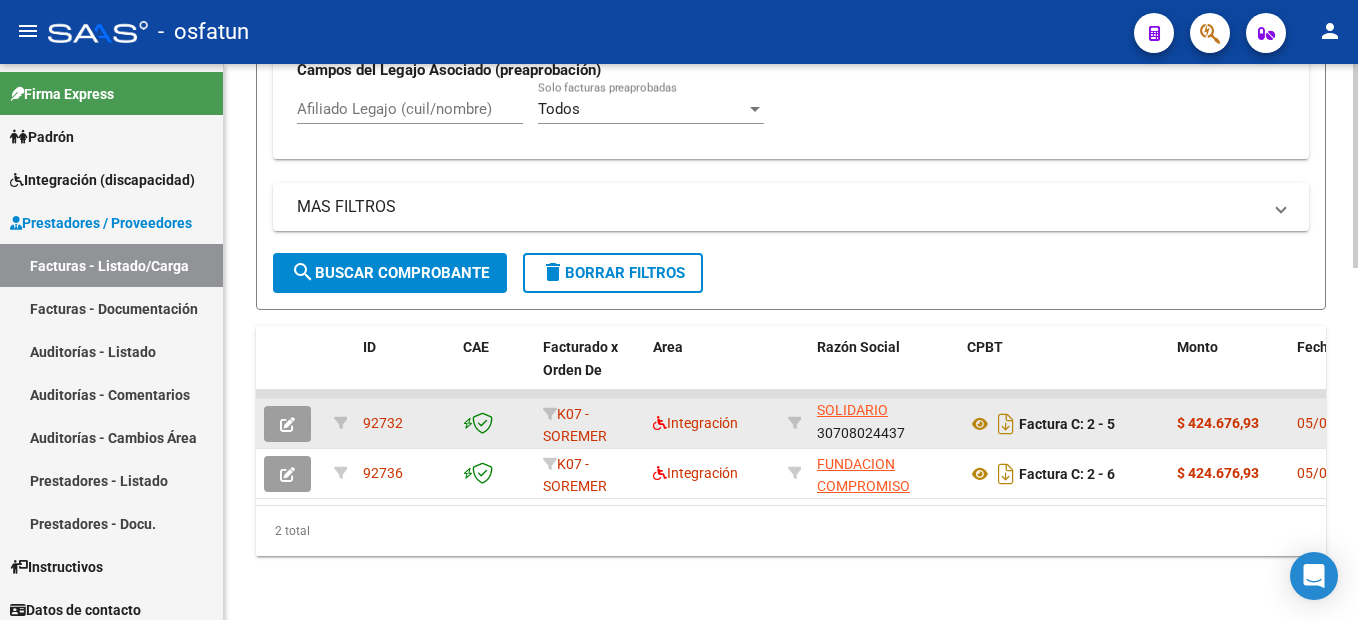 click 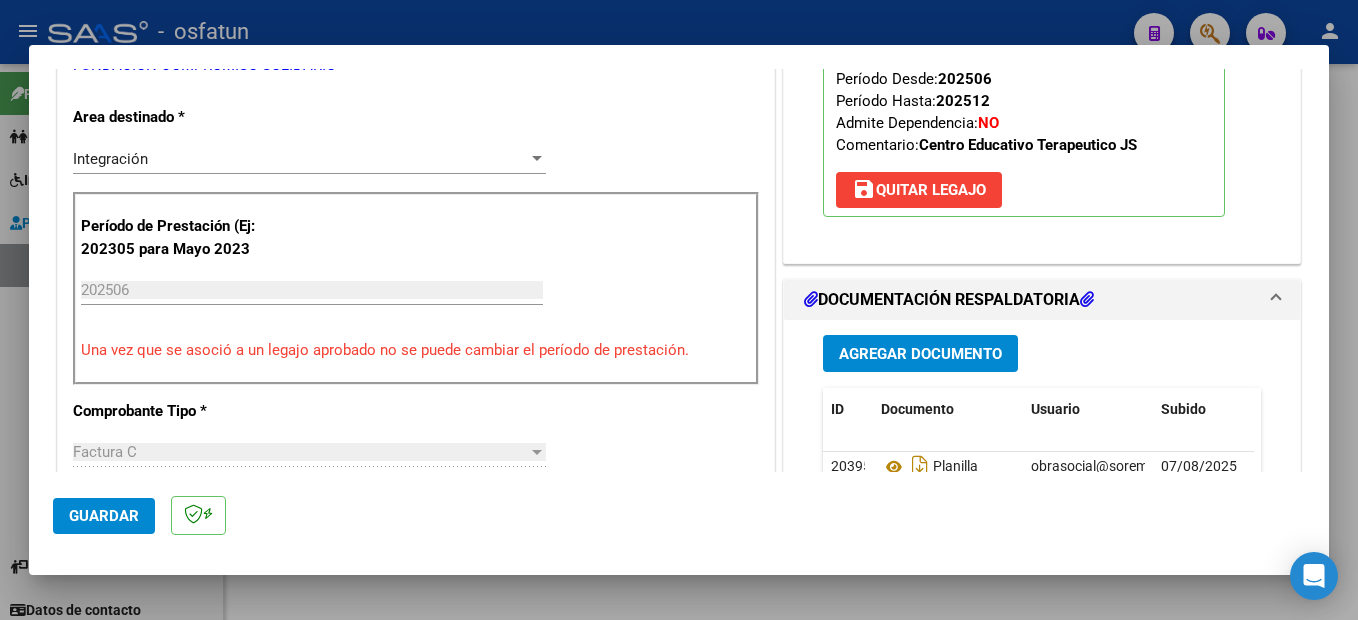 scroll, scrollTop: 0, scrollLeft: 0, axis: both 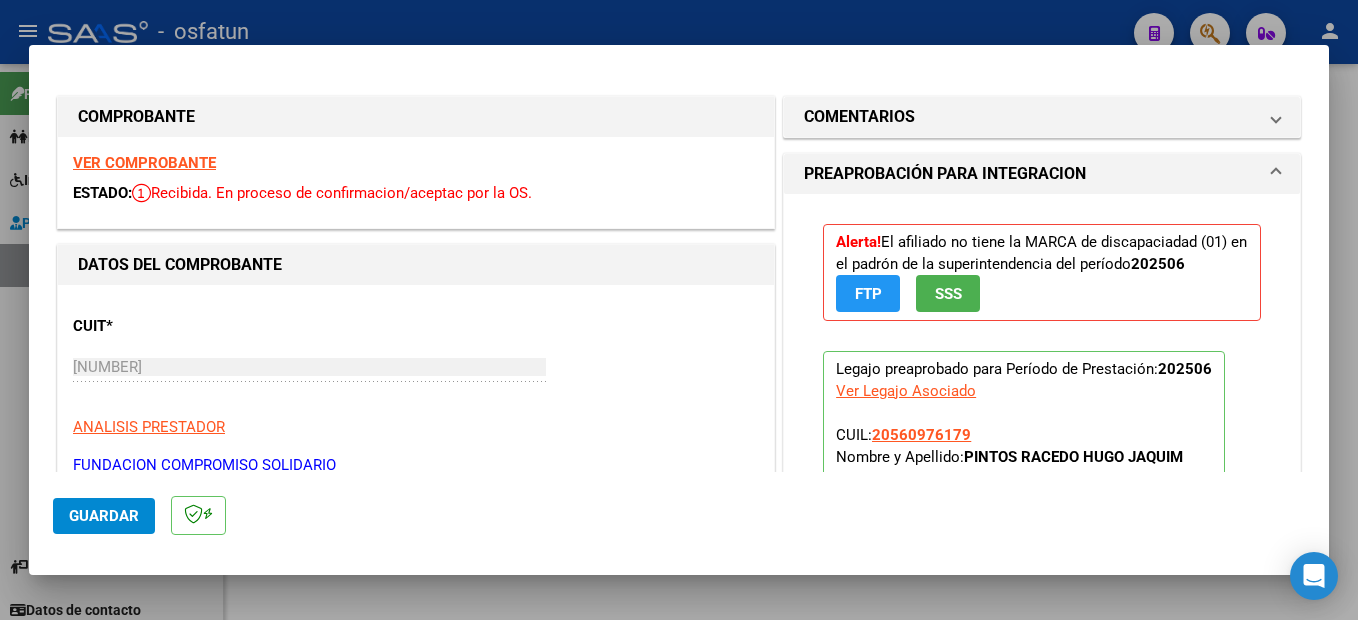 click on "VER COMPROBANTE" at bounding box center [144, 163] 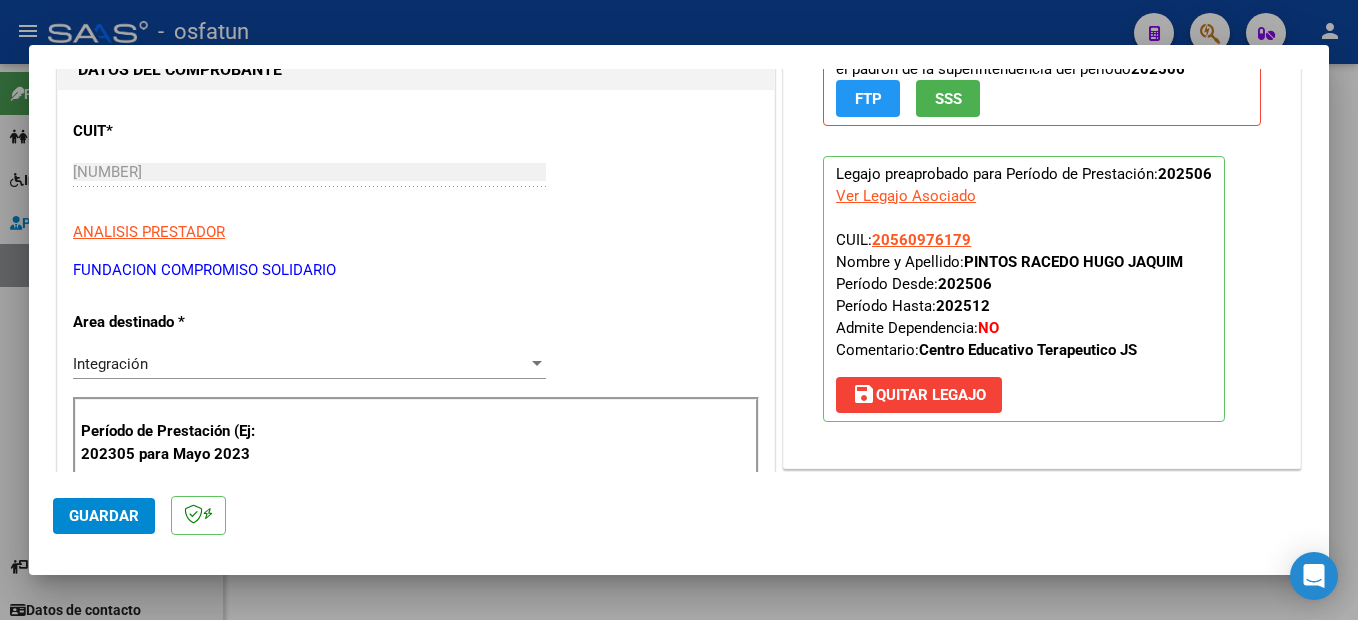 scroll, scrollTop: 500, scrollLeft: 0, axis: vertical 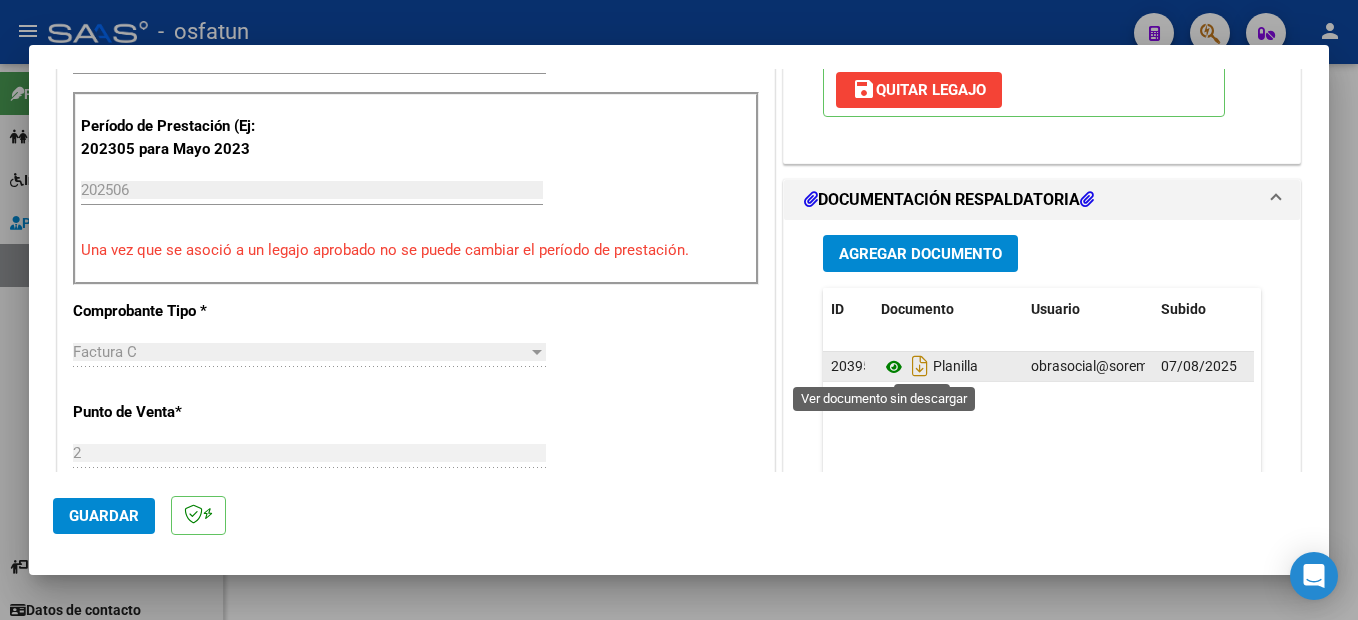 click 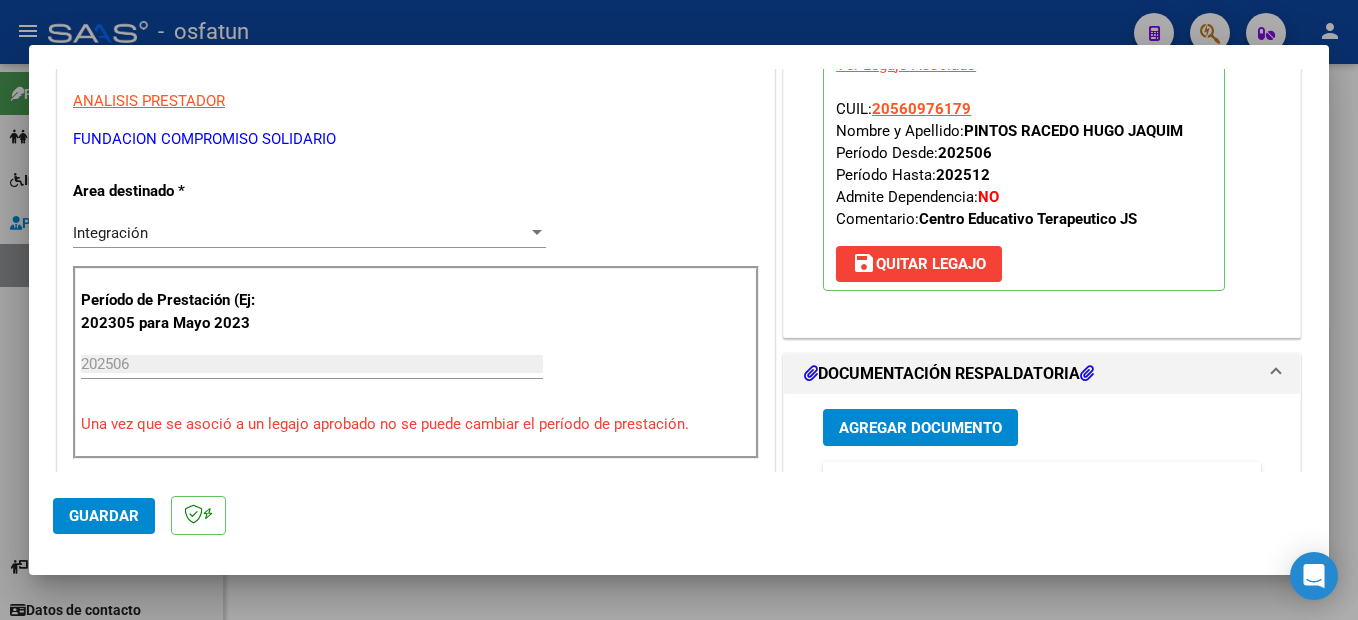 scroll, scrollTop: 300, scrollLeft: 0, axis: vertical 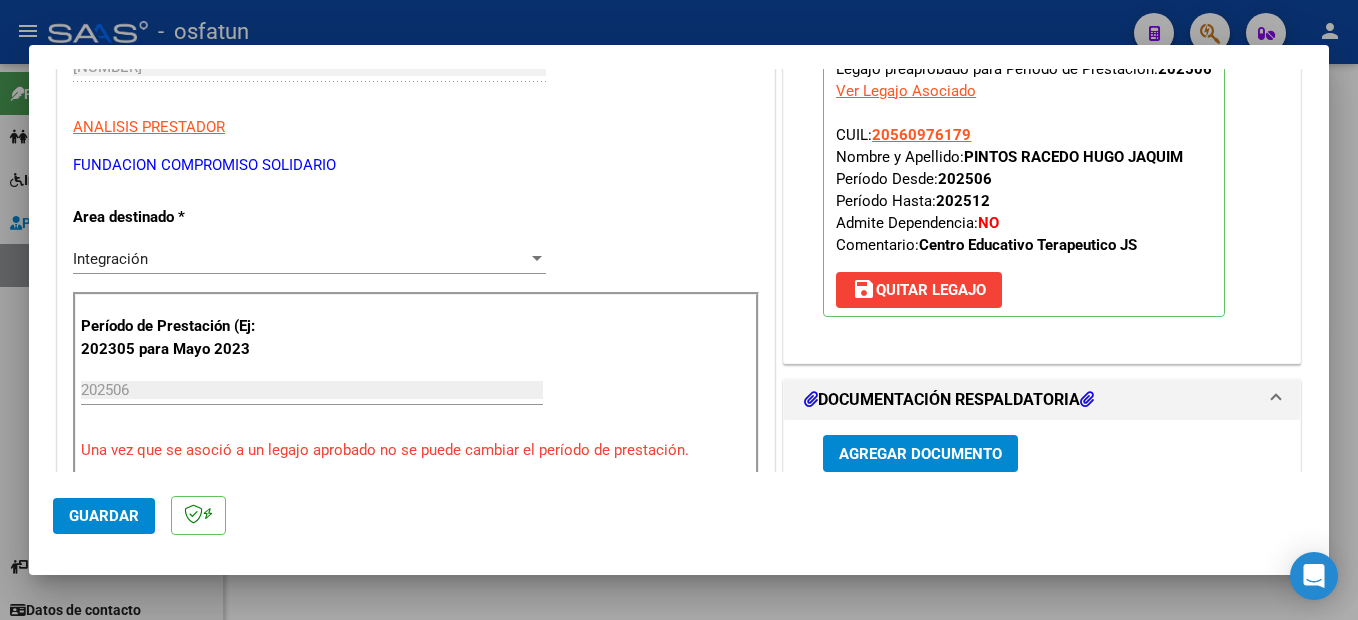 drag, startPoint x: 1348, startPoint y: 434, endPoint x: 1210, endPoint y: 467, distance: 141.89081 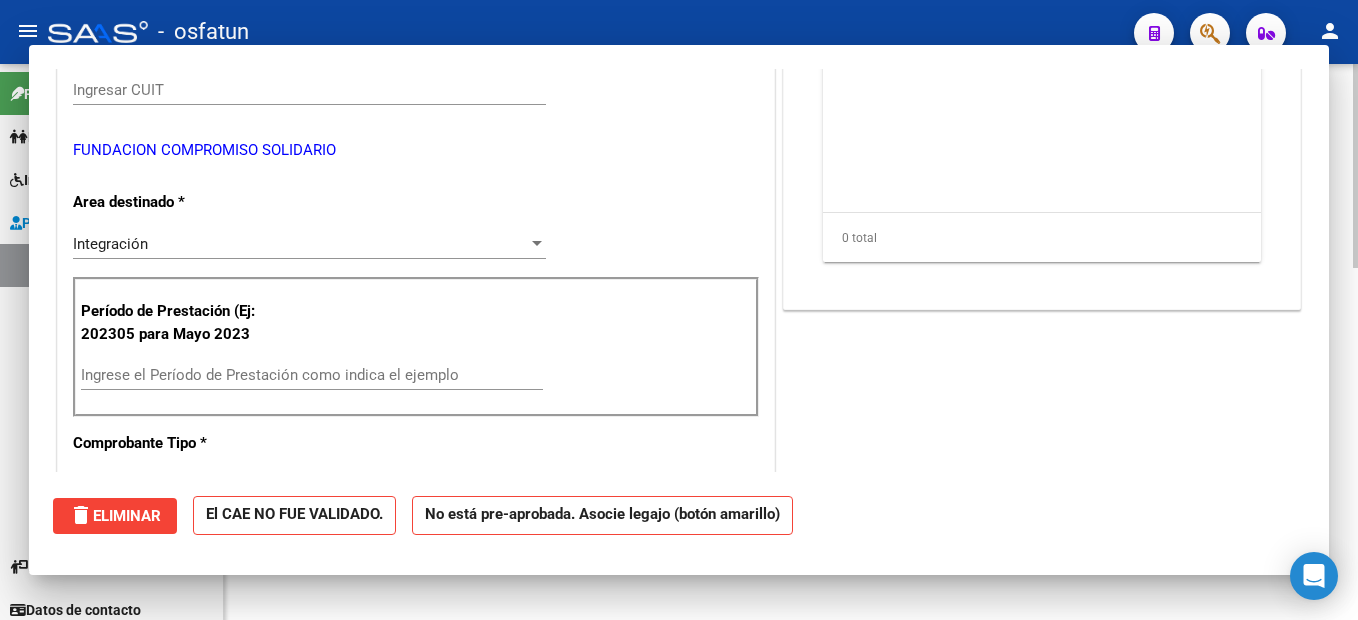 scroll, scrollTop: 323, scrollLeft: 0, axis: vertical 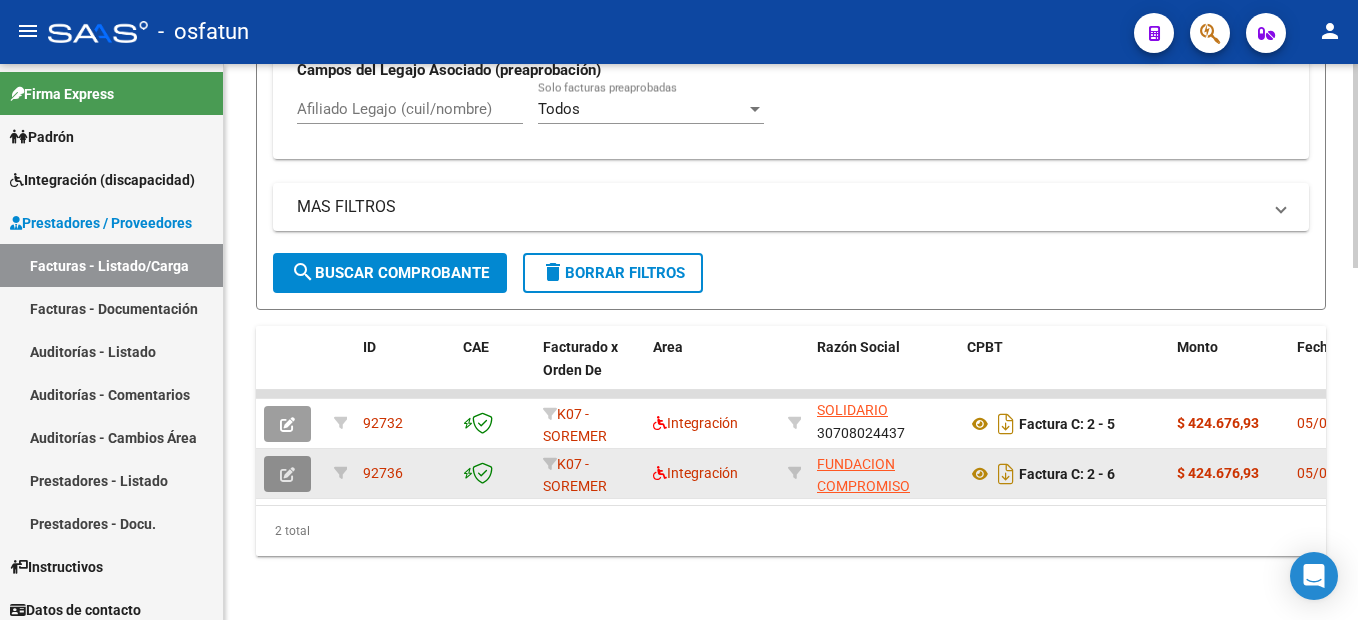 click 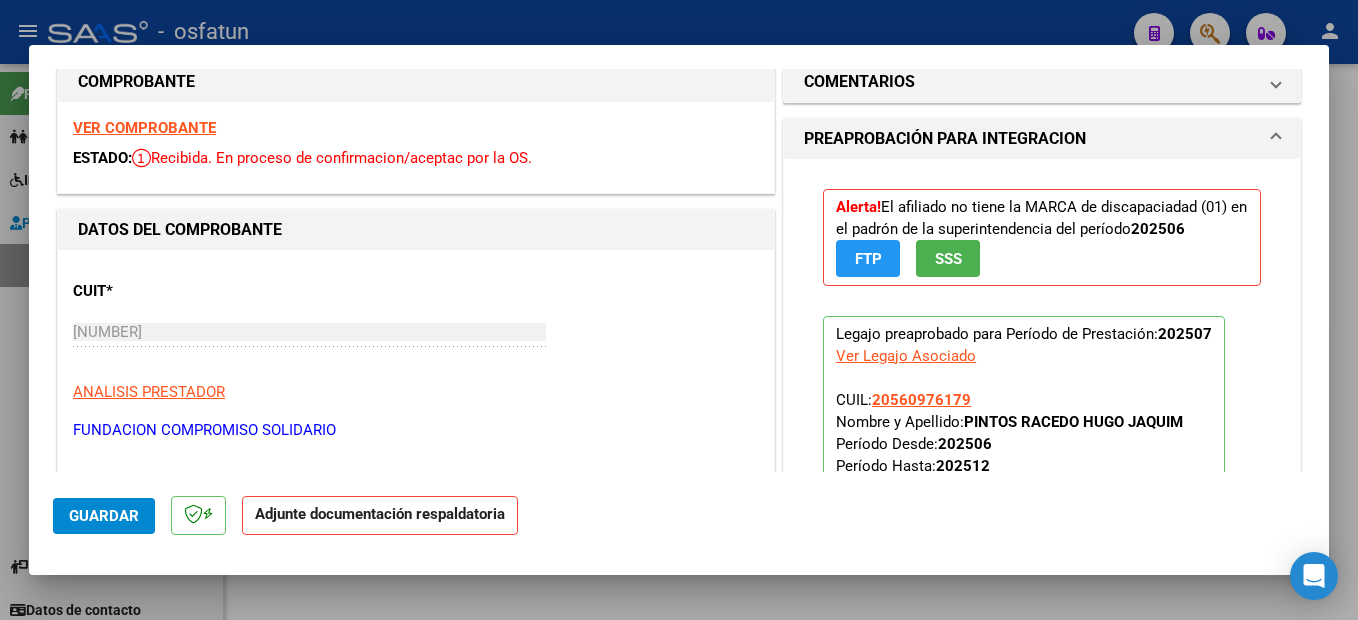 scroll, scrollTop: 0, scrollLeft: 0, axis: both 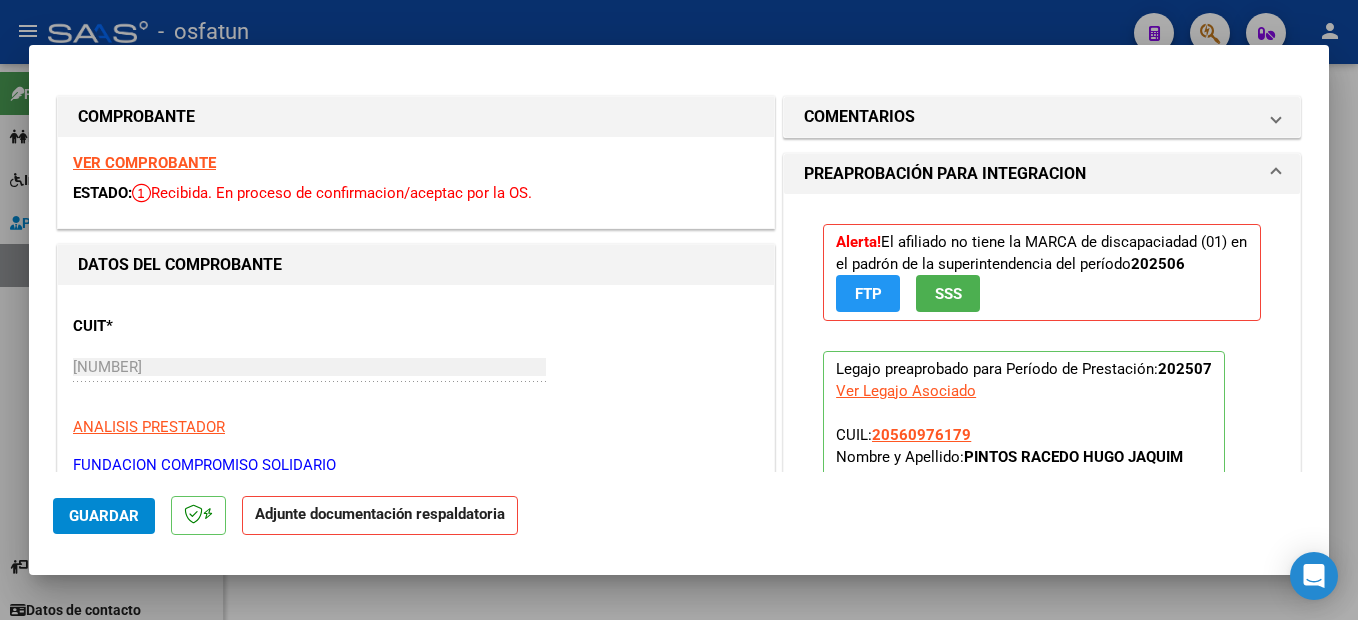 click on "VER COMPROBANTE" at bounding box center [144, 163] 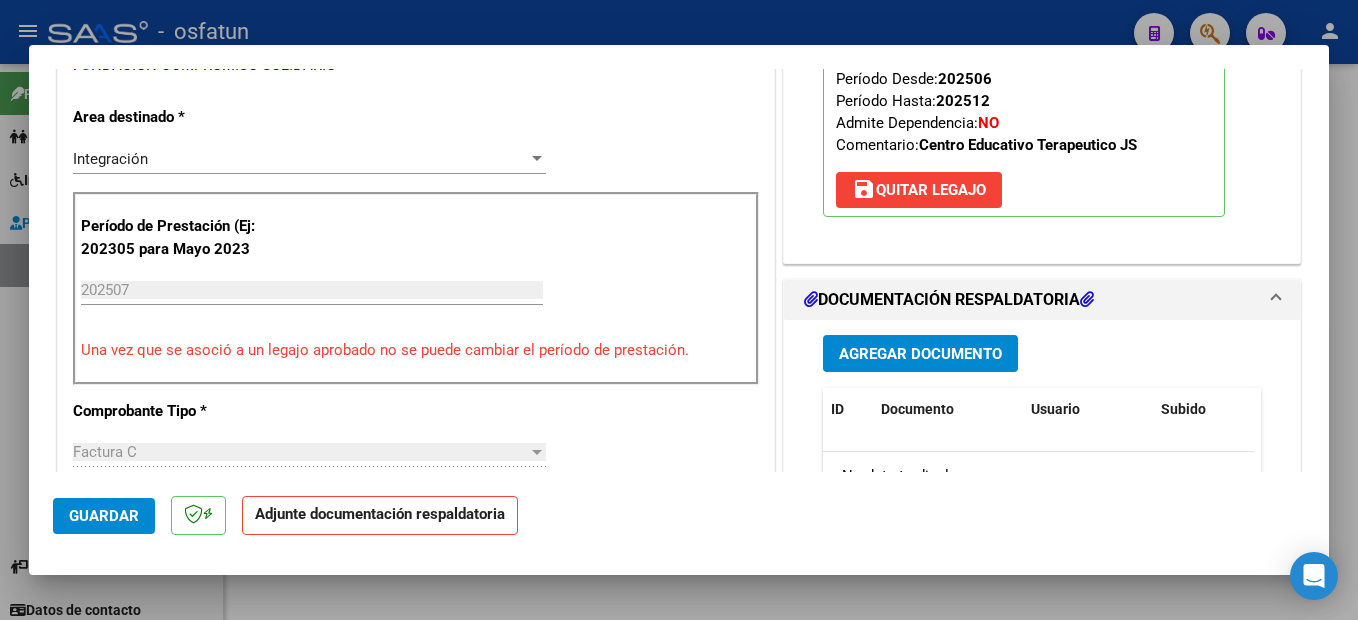 scroll, scrollTop: 0, scrollLeft: 0, axis: both 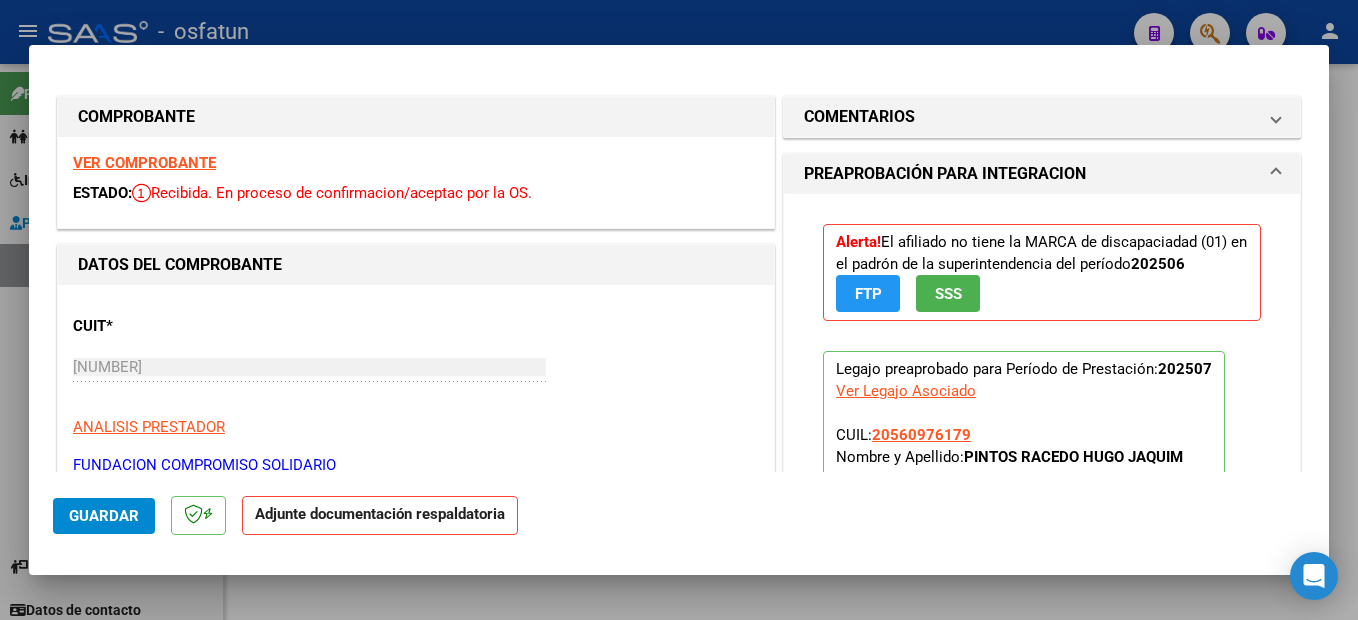 click on "VER COMPROBANTE" at bounding box center (144, 163) 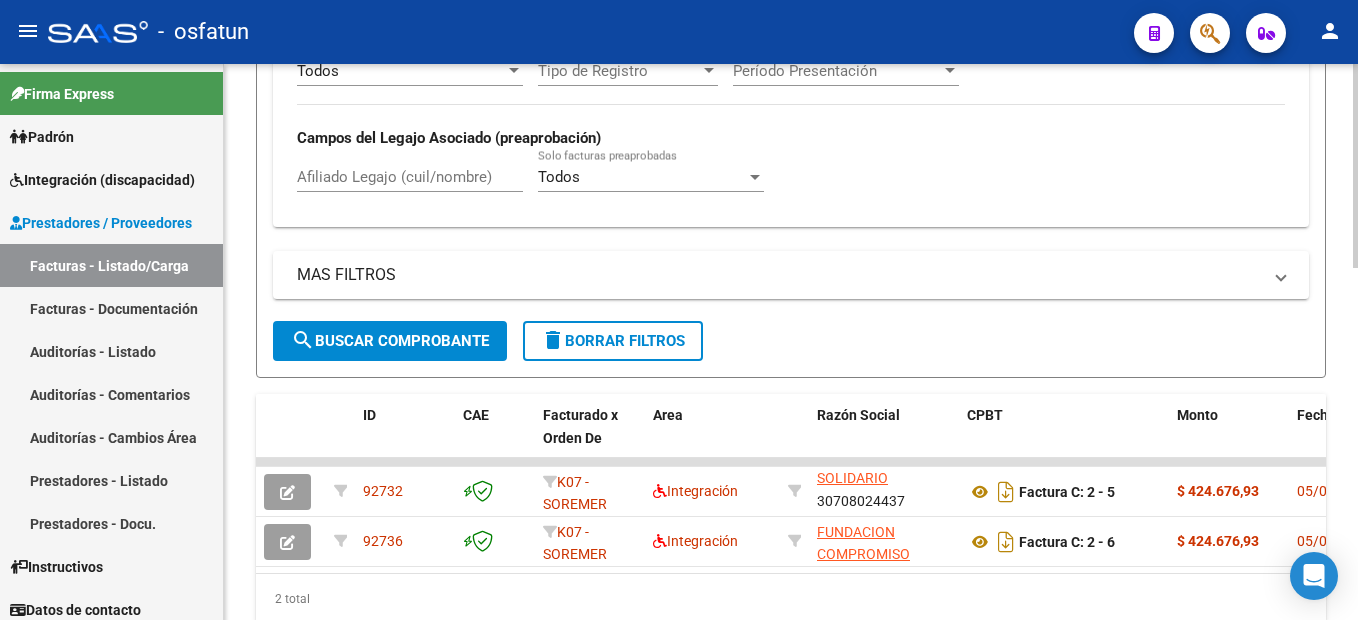 scroll, scrollTop: 956, scrollLeft: 0, axis: vertical 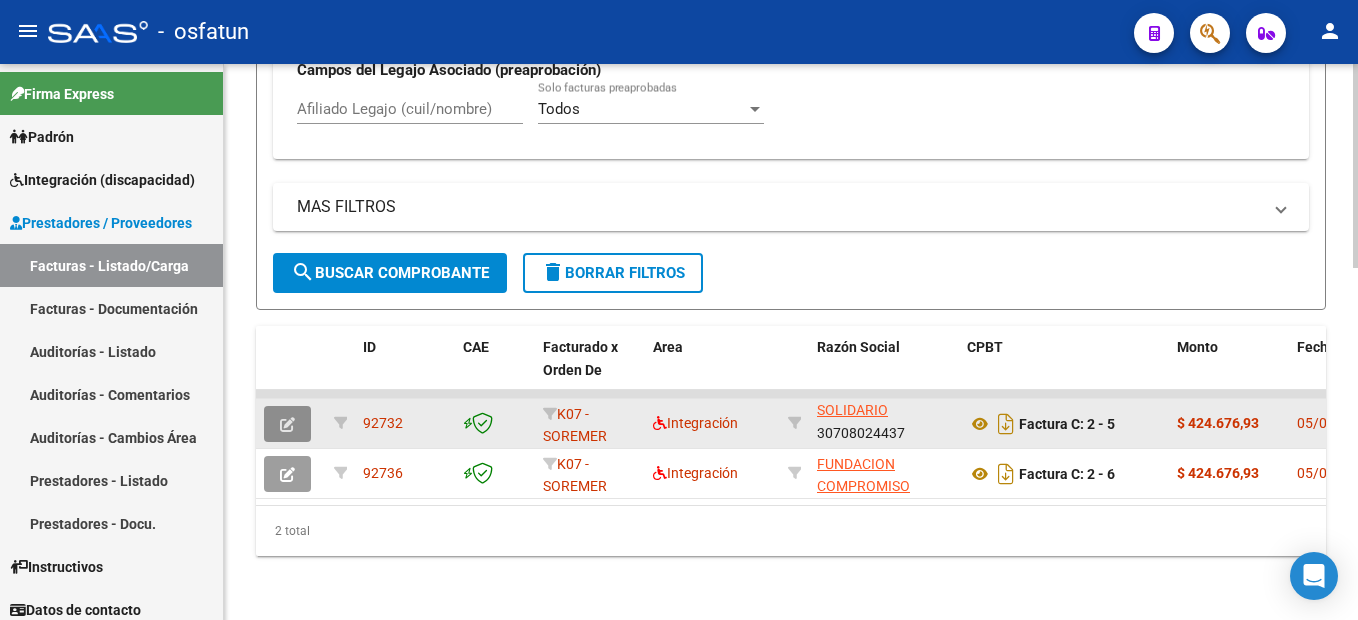 click 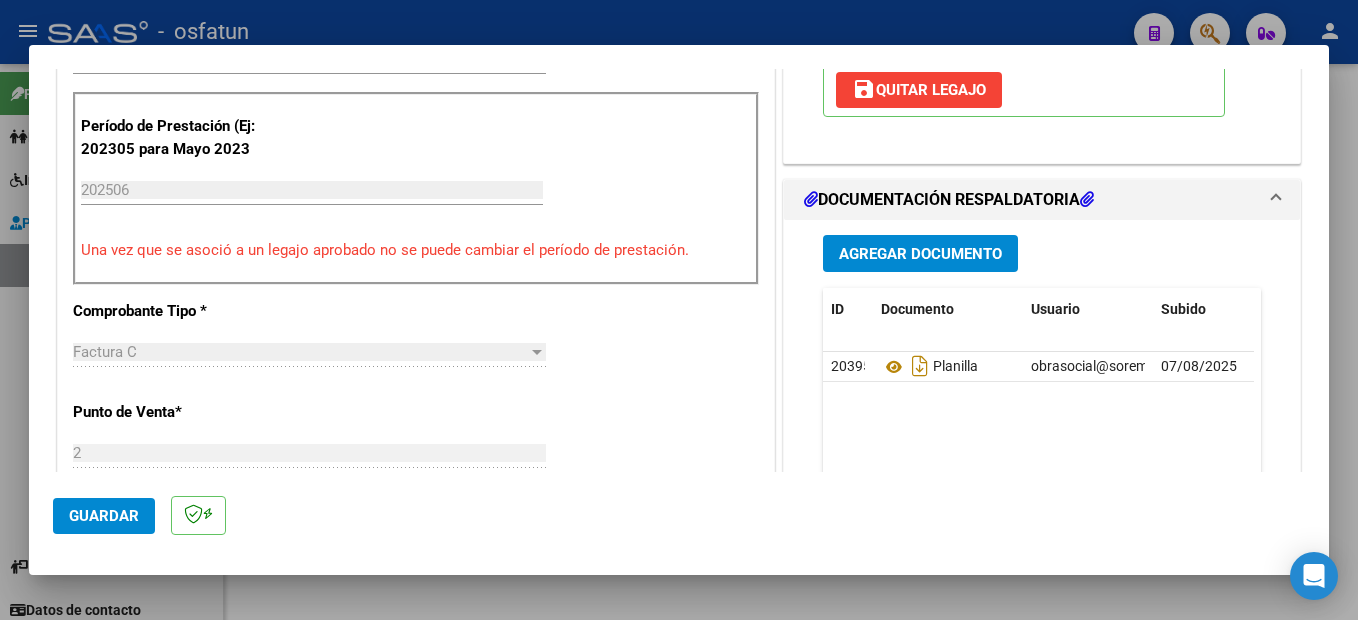 scroll, scrollTop: 0, scrollLeft: 0, axis: both 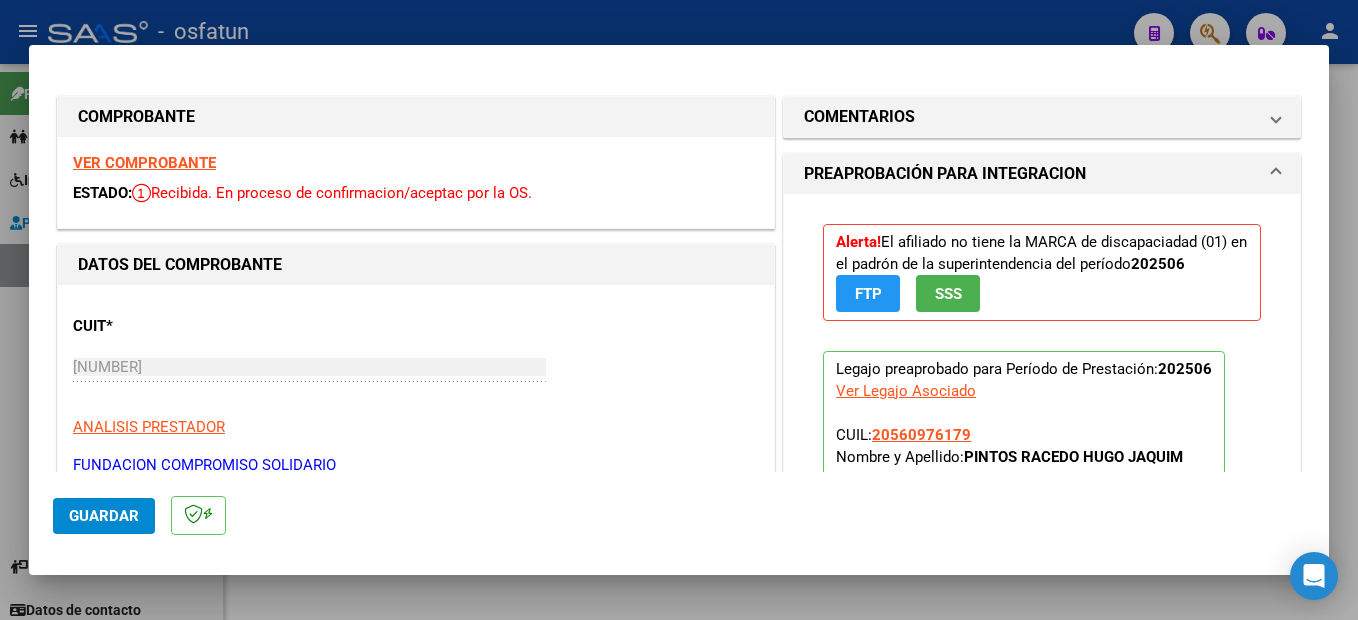 click at bounding box center (679, 310) 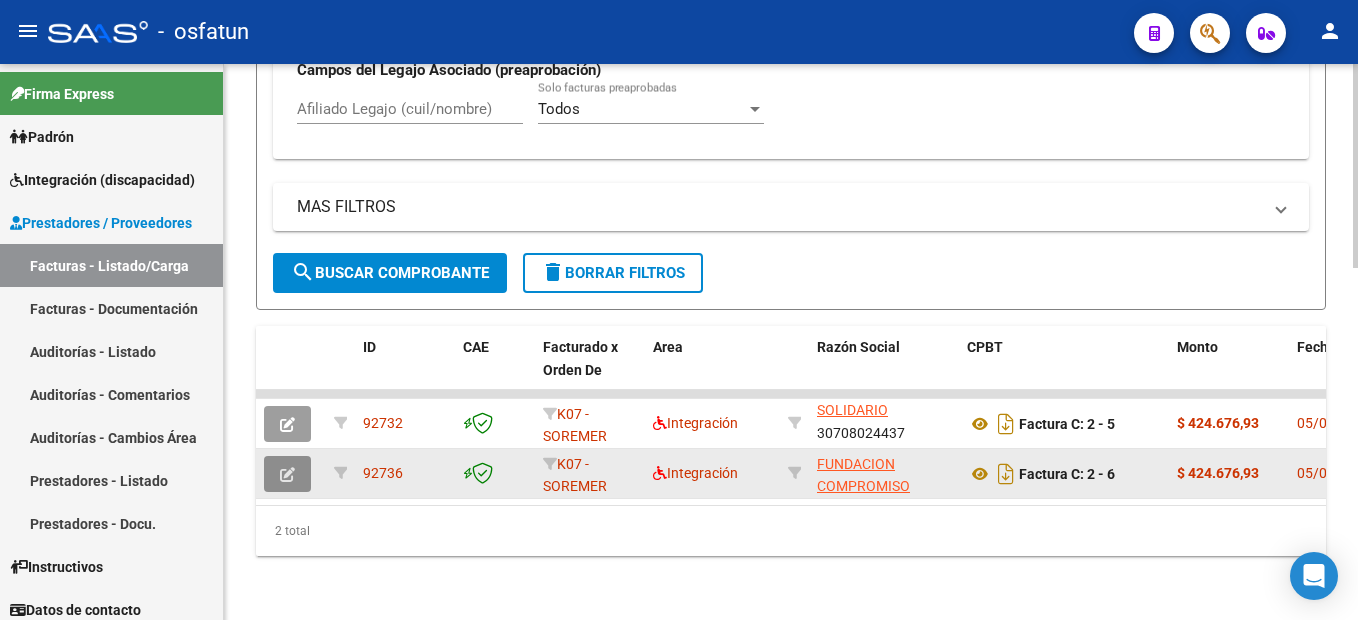 click 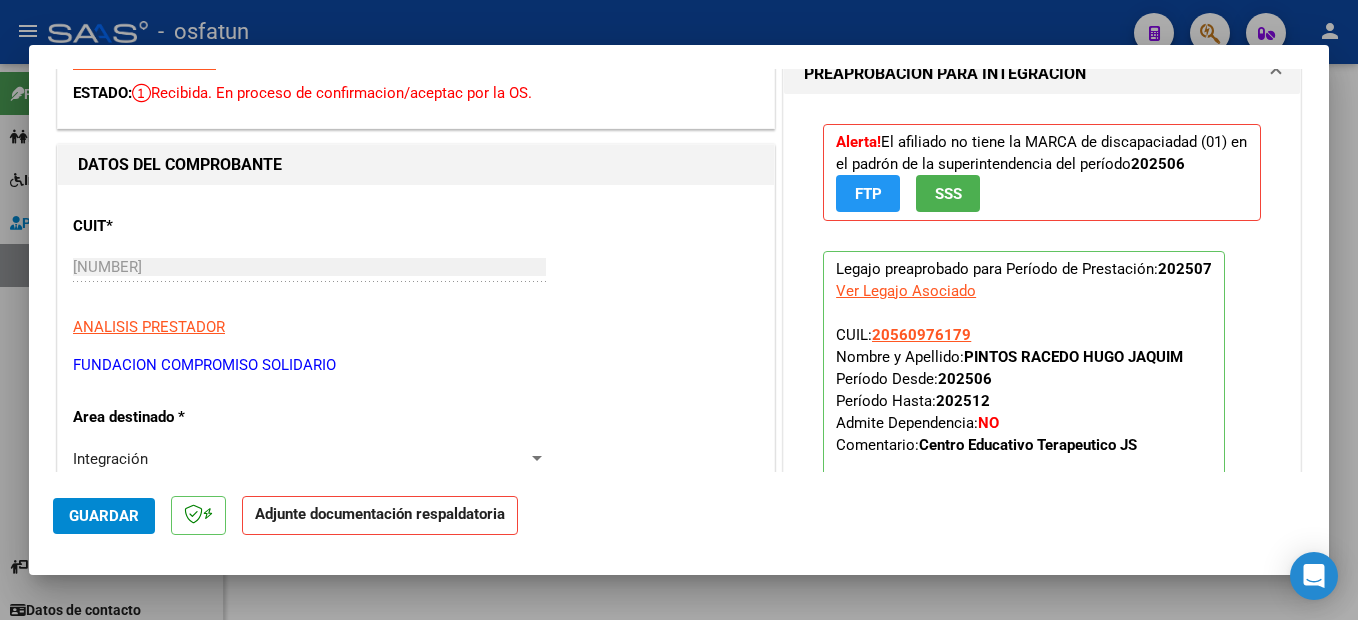 scroll, scrollTop: 0, scrollLeft: 0, axis: both 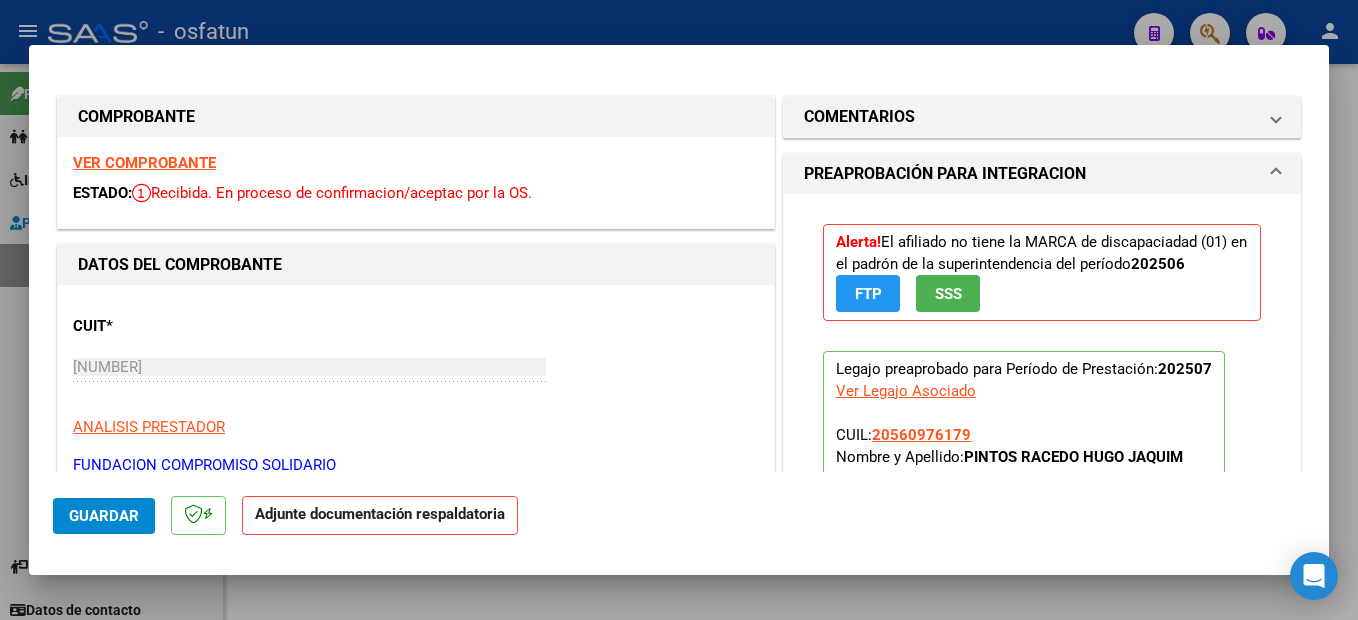 click at bounding box center (679, 310) 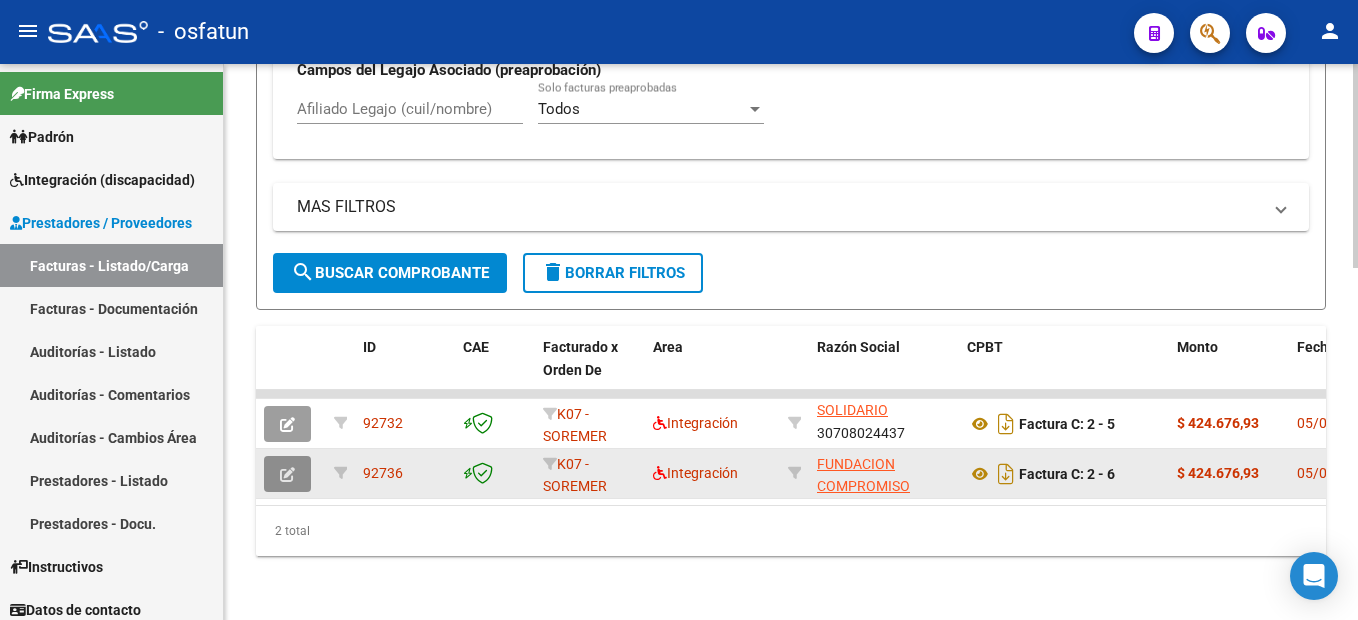 click 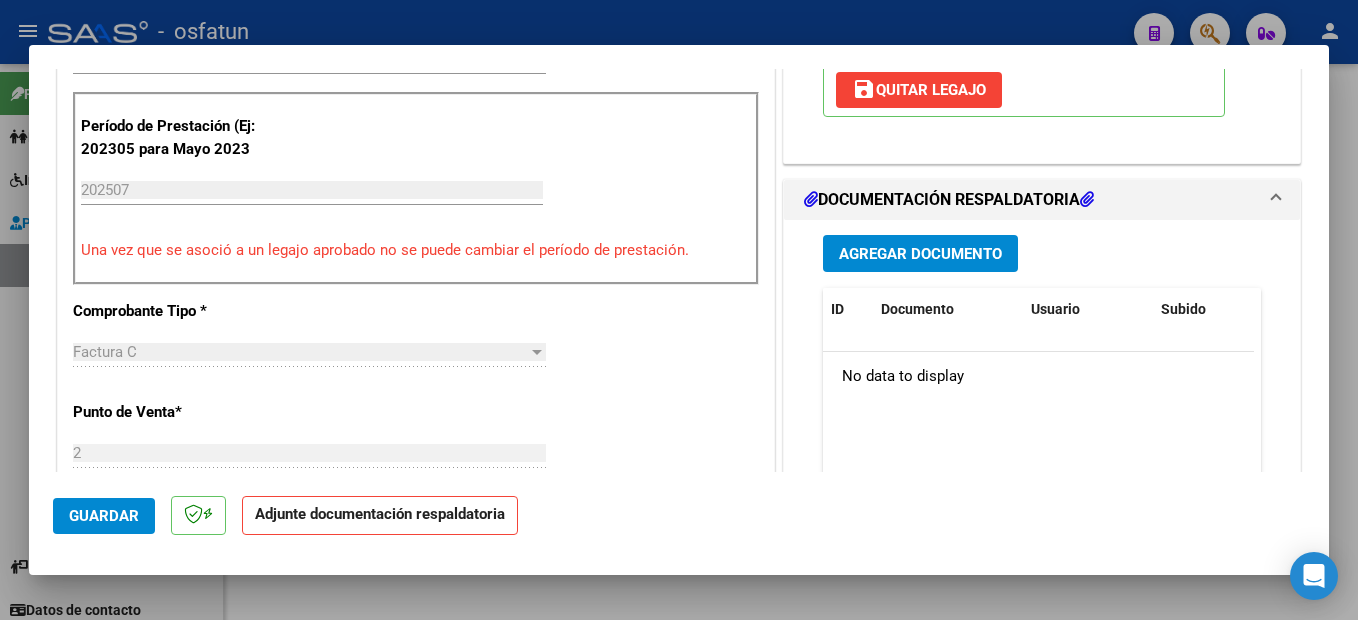 scroll, scrollTop: 0, scrollLeft: 0, axis: both 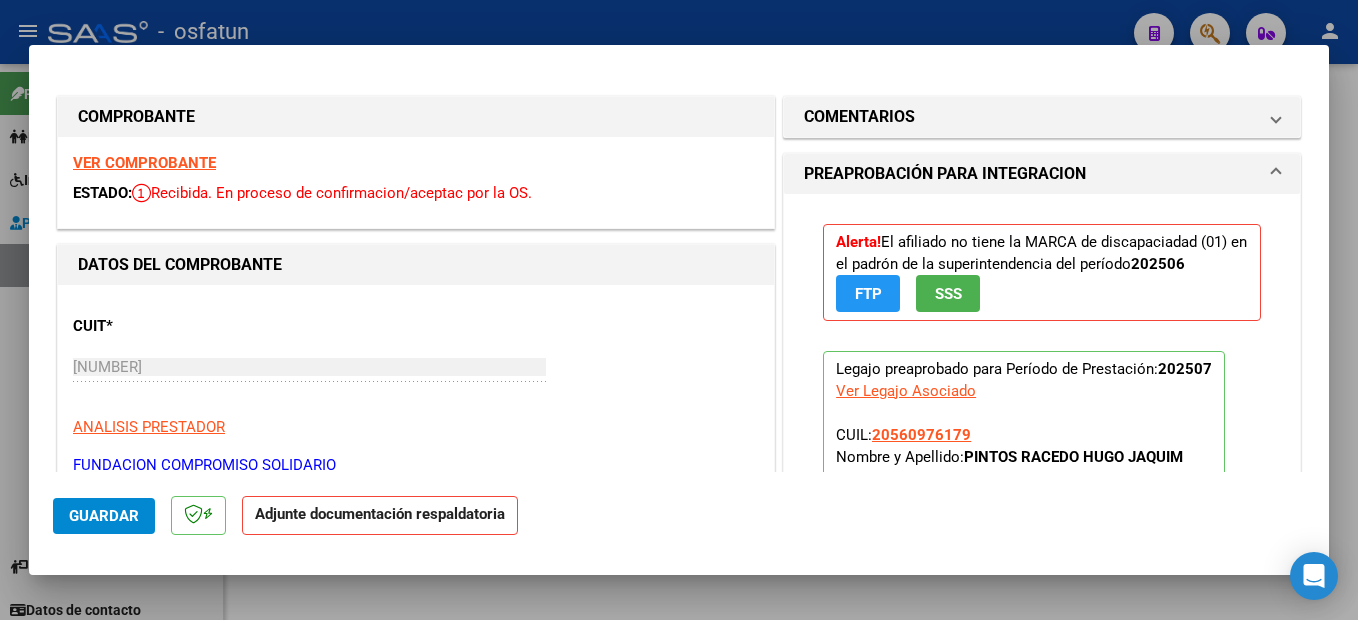 click at bounding box center [679, 310] 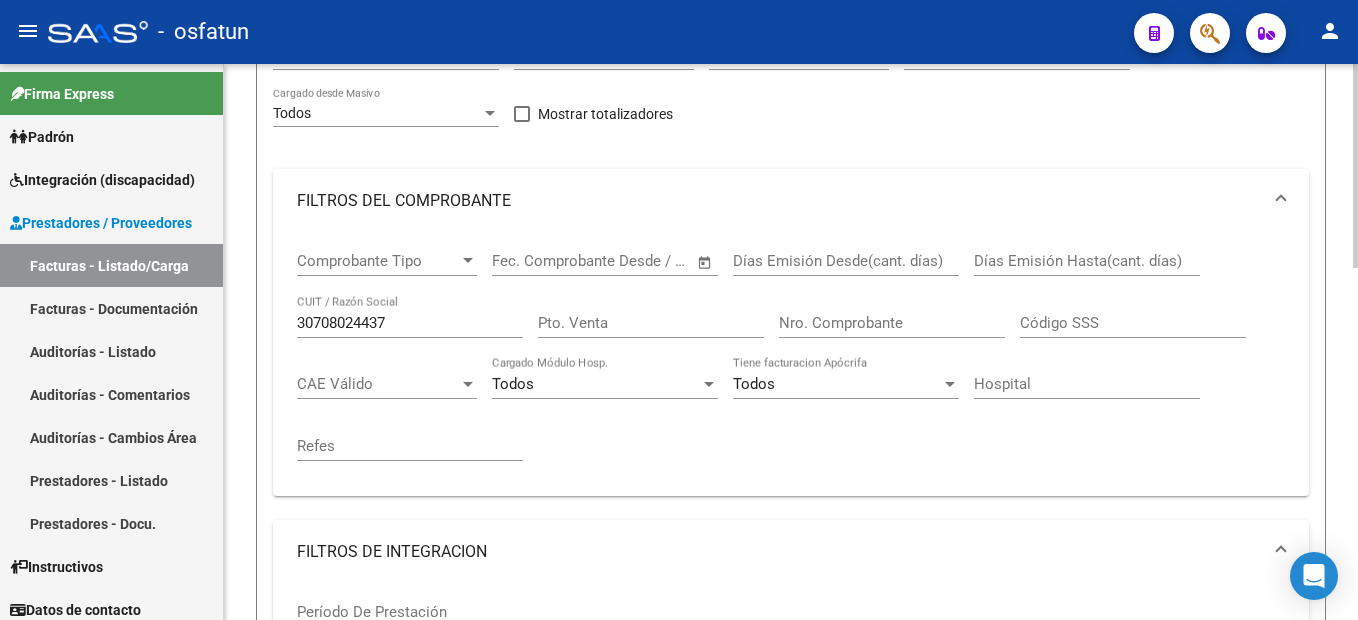 scroll, scrollTop: 0, scrollLeft: 0, axis: both 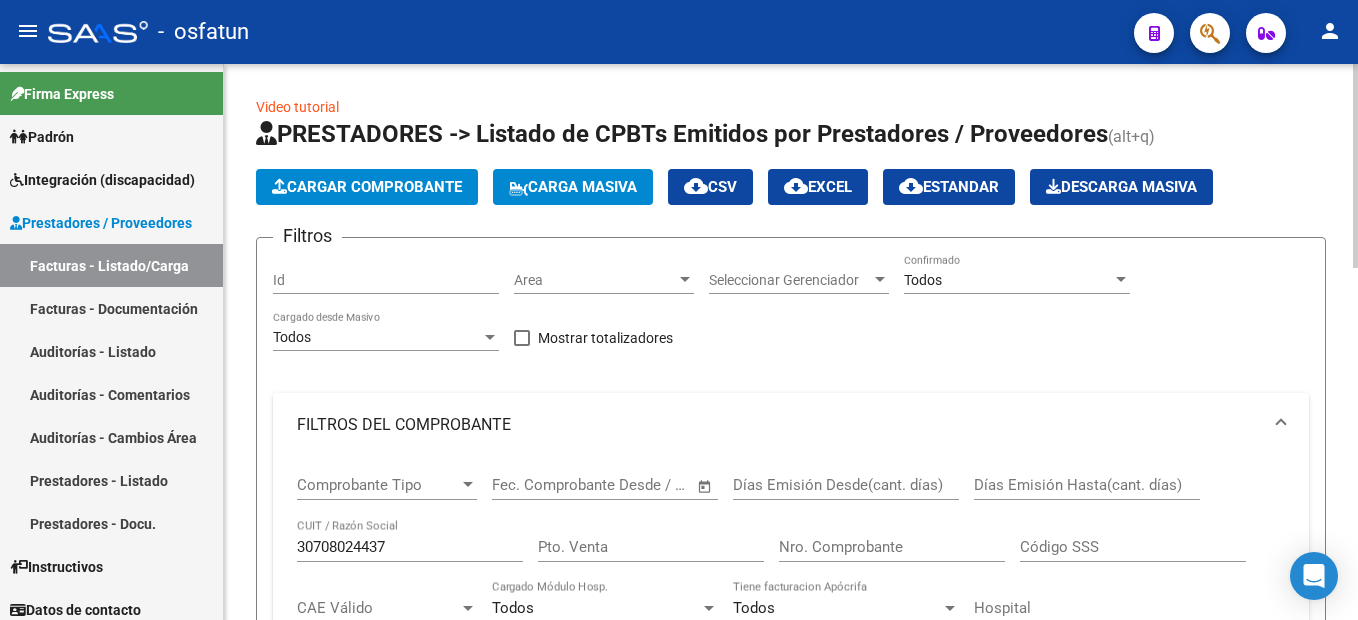 click on "Cargar Comprobante" 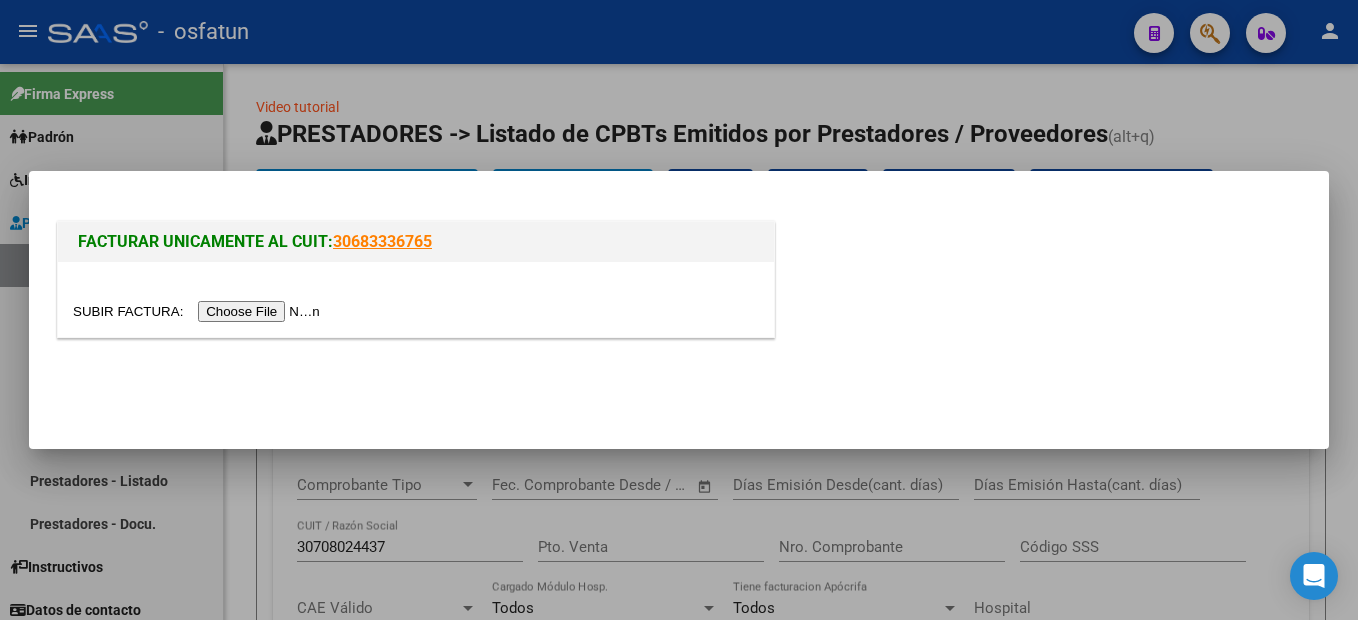 click at bounding box center [199, 311] 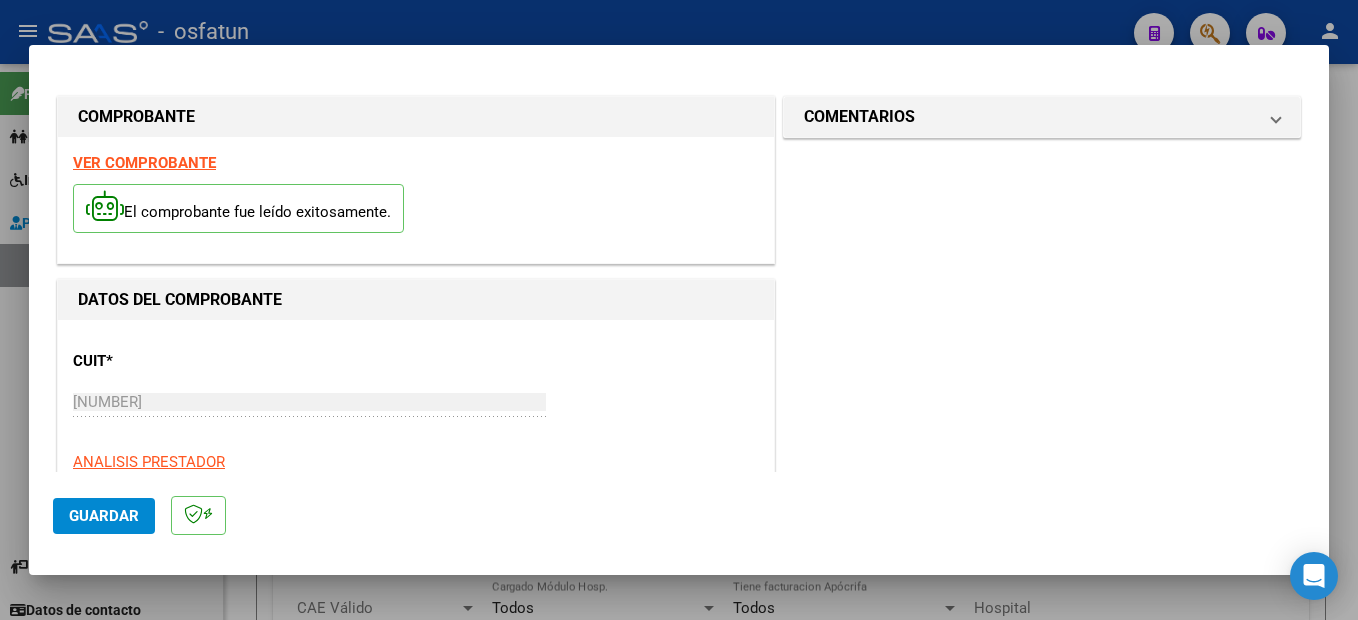 click on "VER COMPROBANTE" at bounding box center (144, 163) 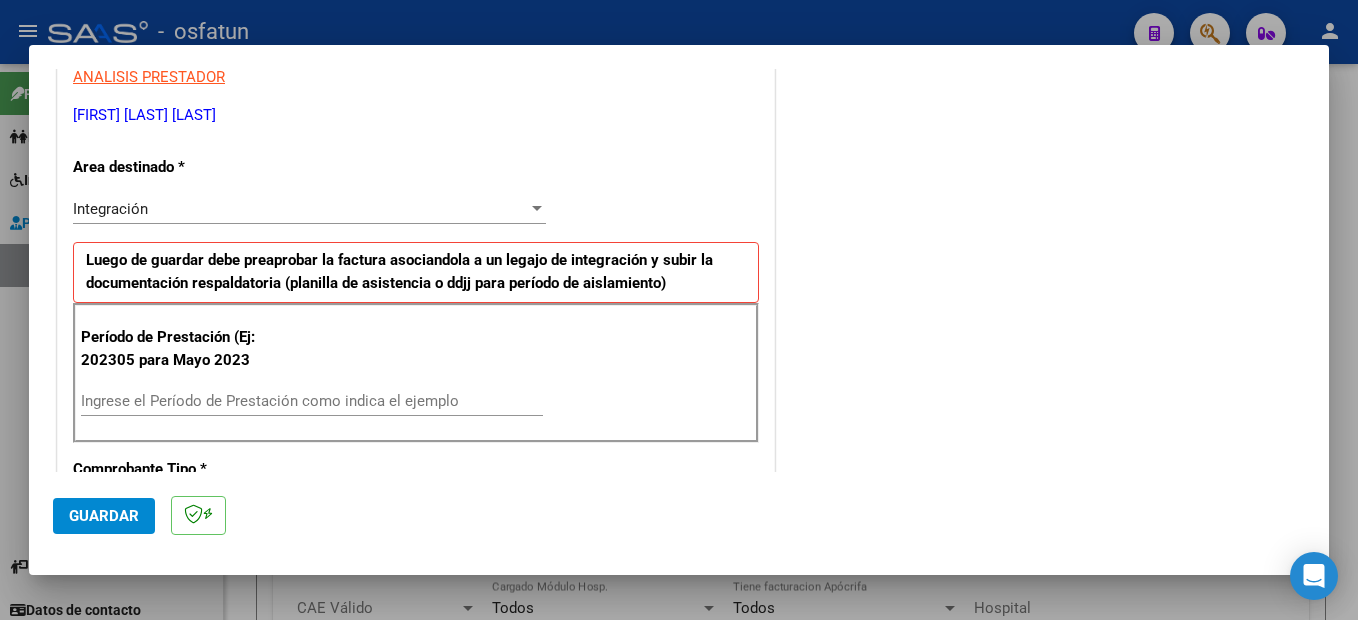 scroll, scrollTop: 400, scrollLeft: 0, axis: vertical 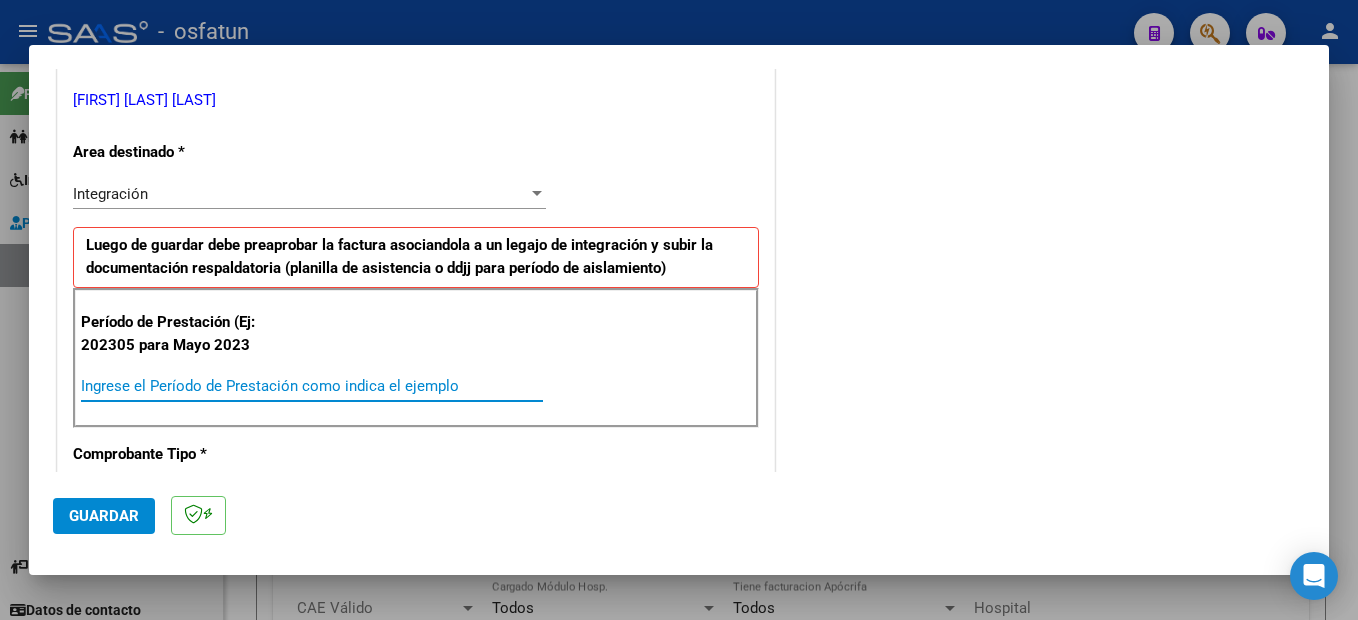 click on "Ingrese el Período de Prestación como indica el ejemplo" at bounding box center [312, 386] 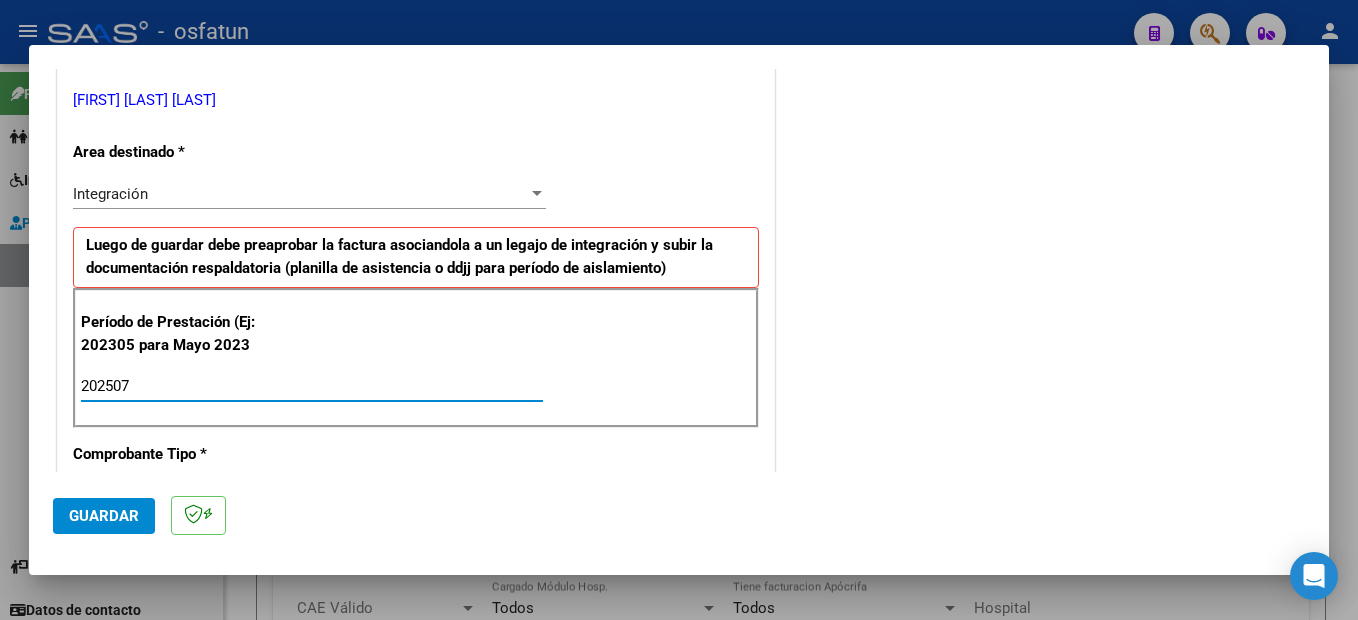type on "202507" 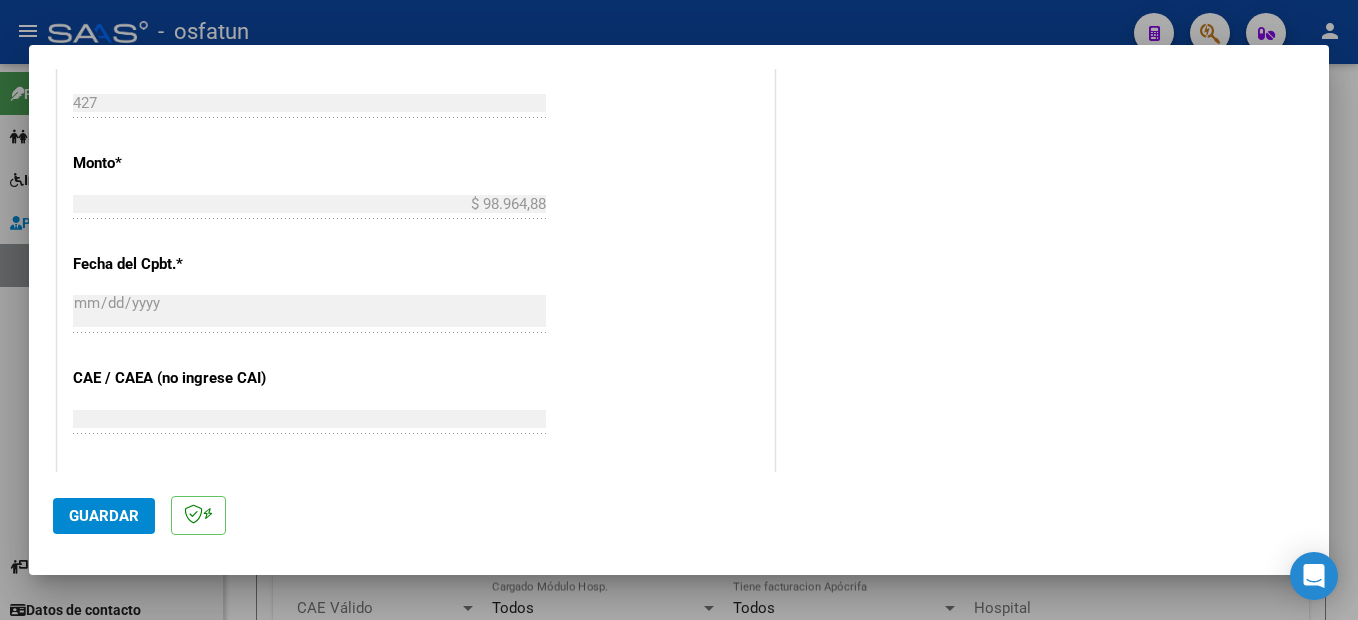 scroll, scrollTop: 1295, scrollLeft: 0, axis: vertical 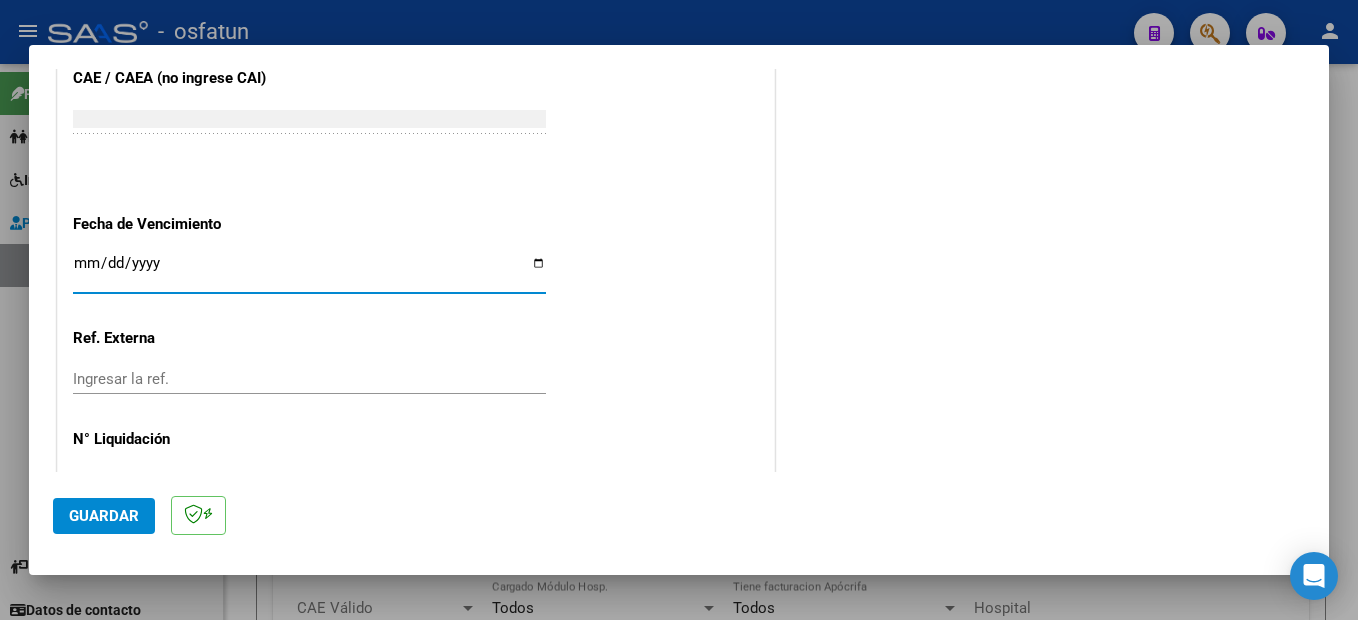click on "Guardar" 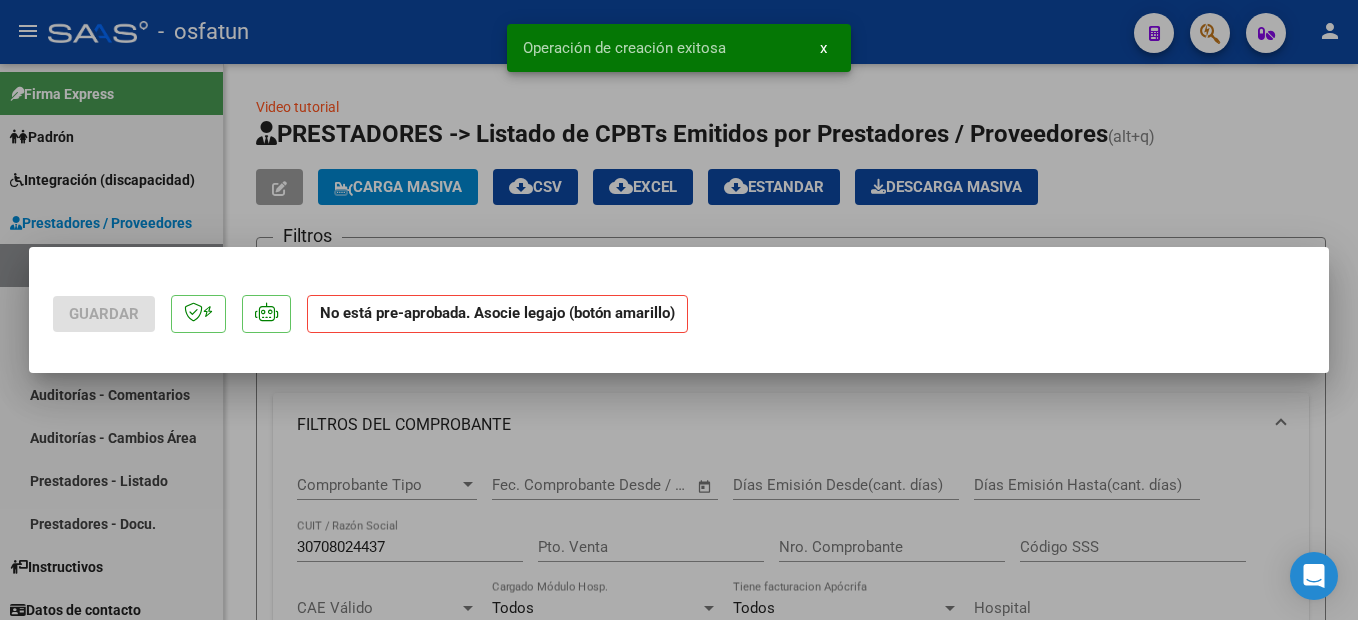 scroll, scrollTop: 0, scrollLeft: 0, axis: both 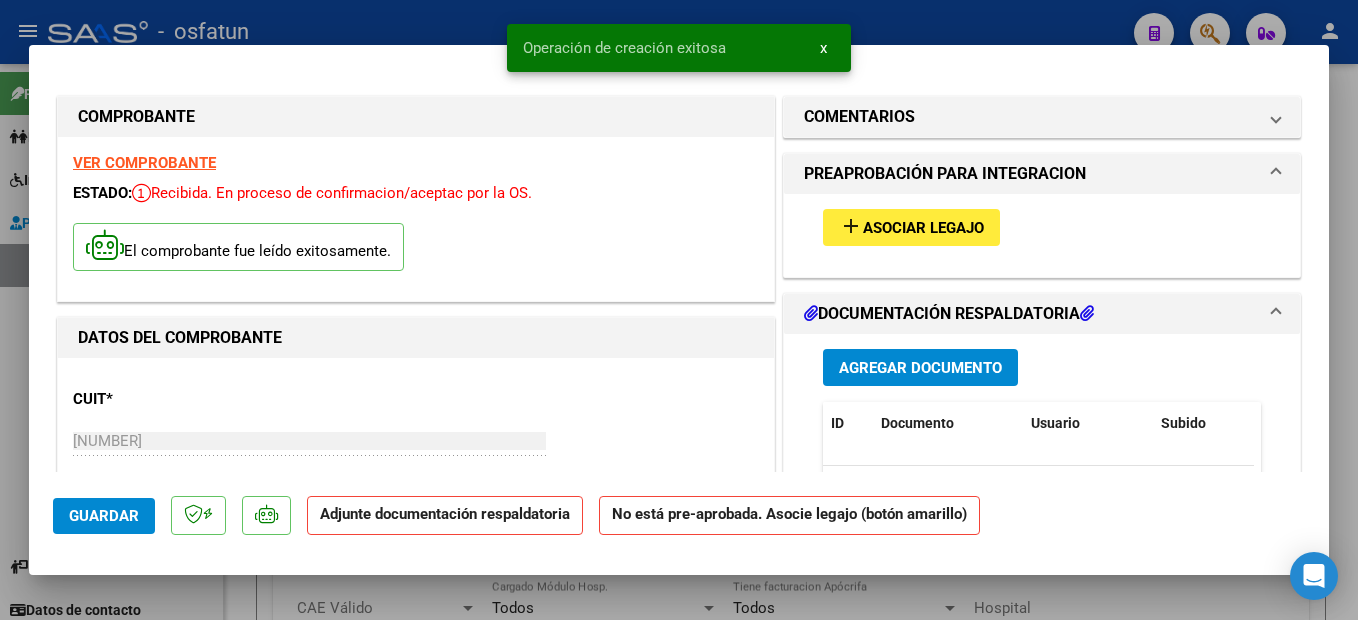 click on "Asociar Legajo" at bounding box center (923, 228) 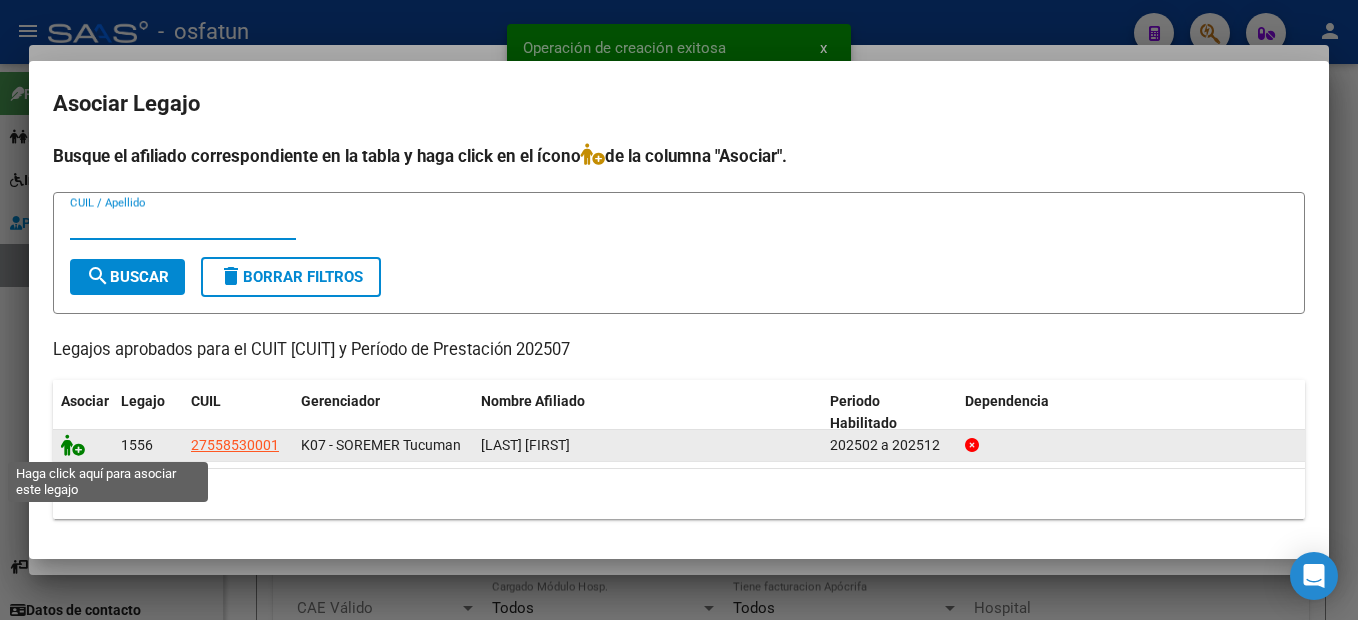 click 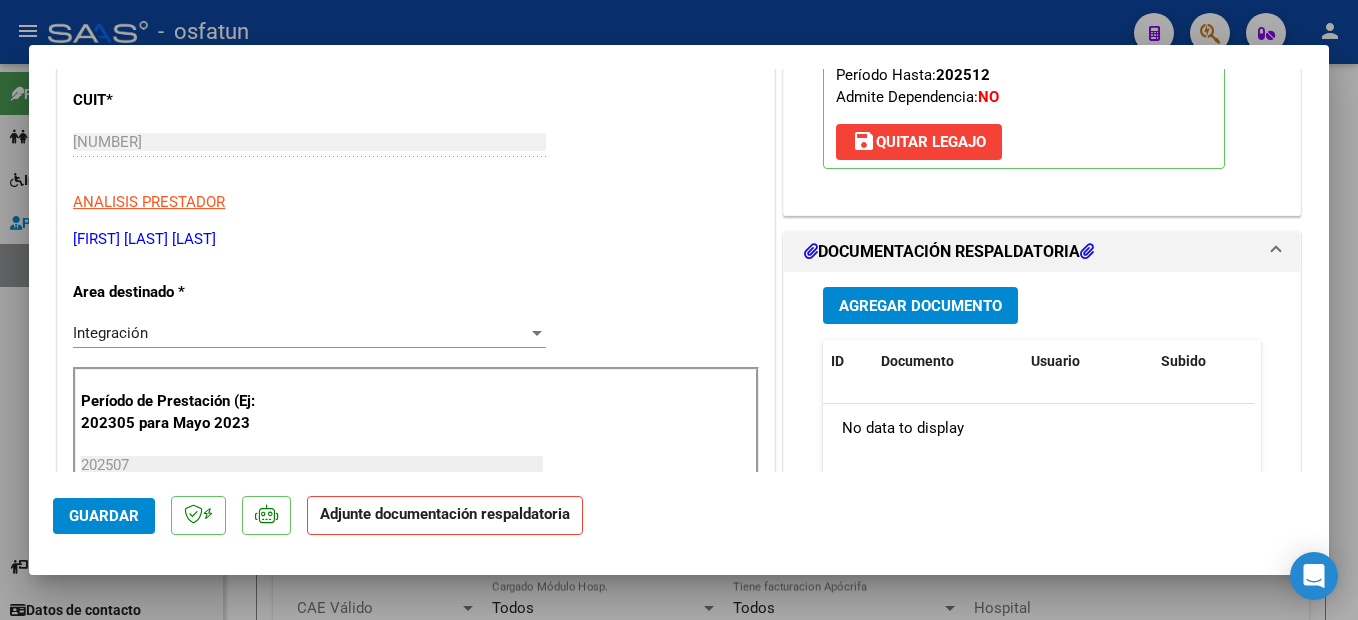 scroll, scrollTop: 400, scrollLeft: 0, axis: vertical 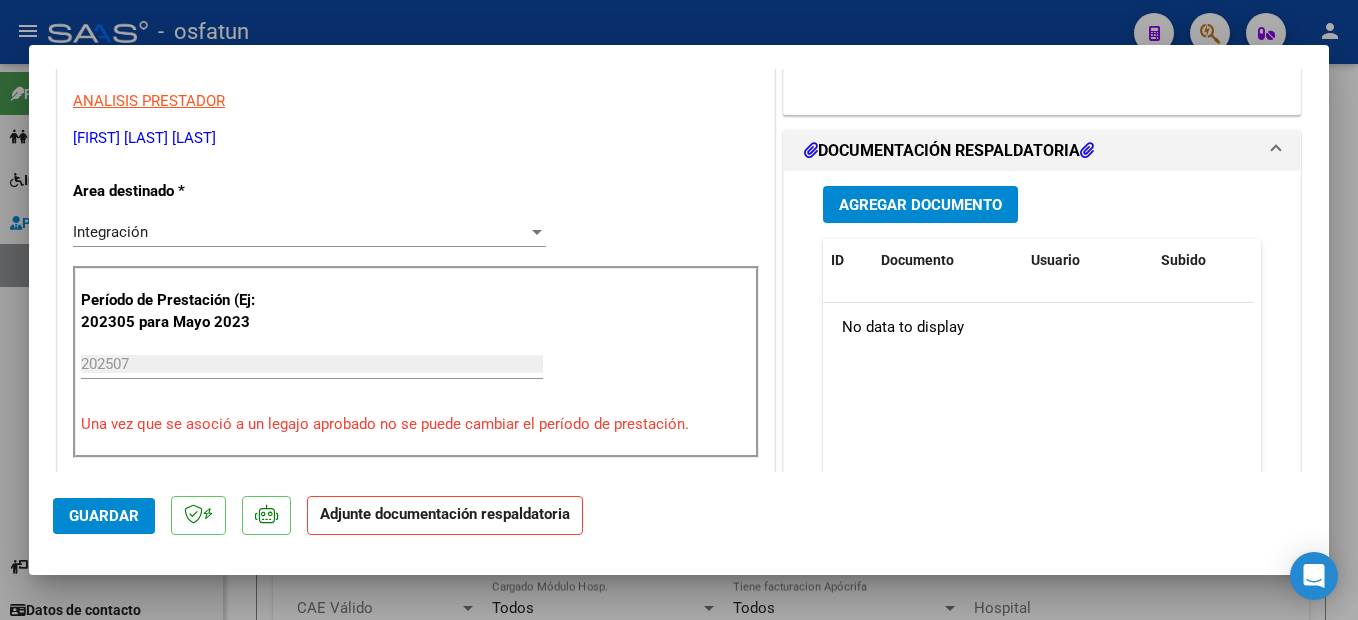 click on "Agregar Documento" at bounding box center (920, 204) 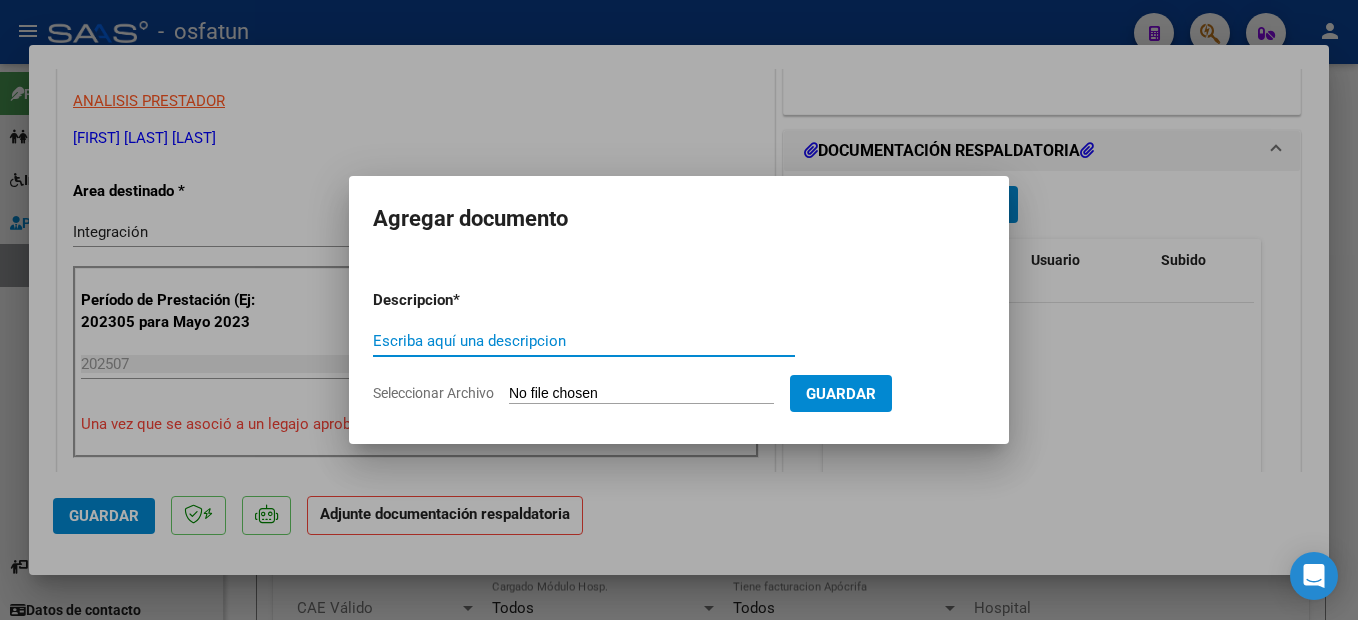 click on "Escriba aquí una descripcion" at bounding box center [584, 341] 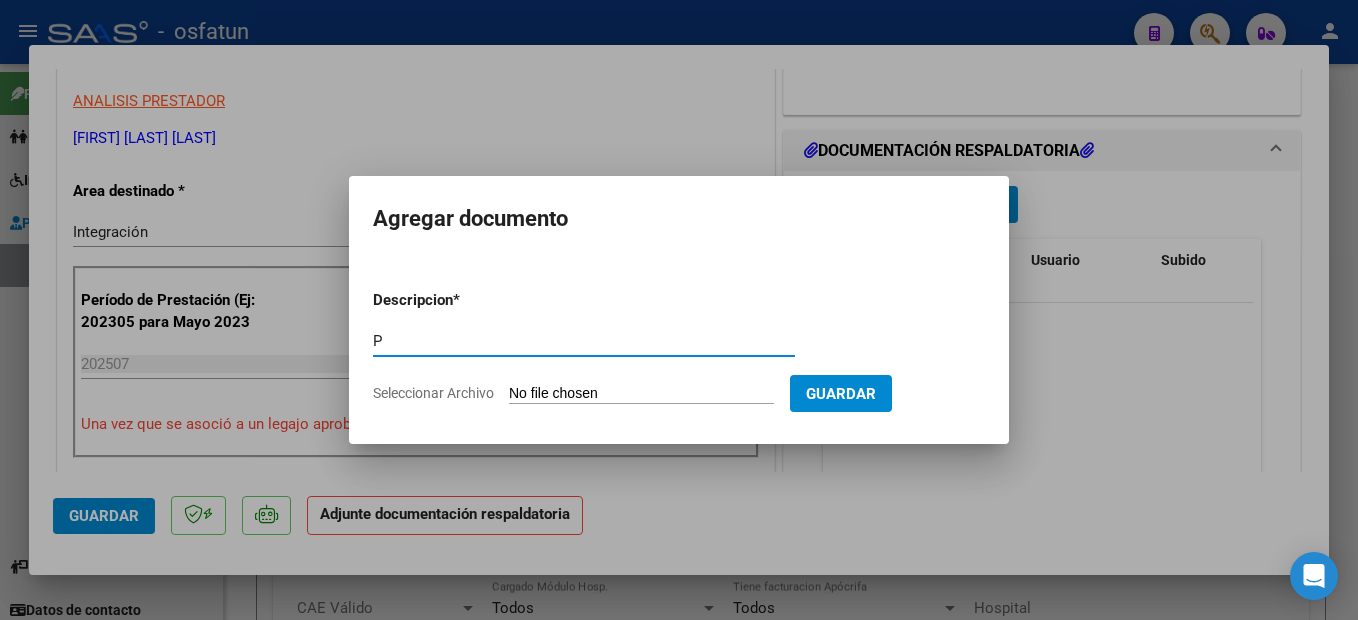 type on "P" 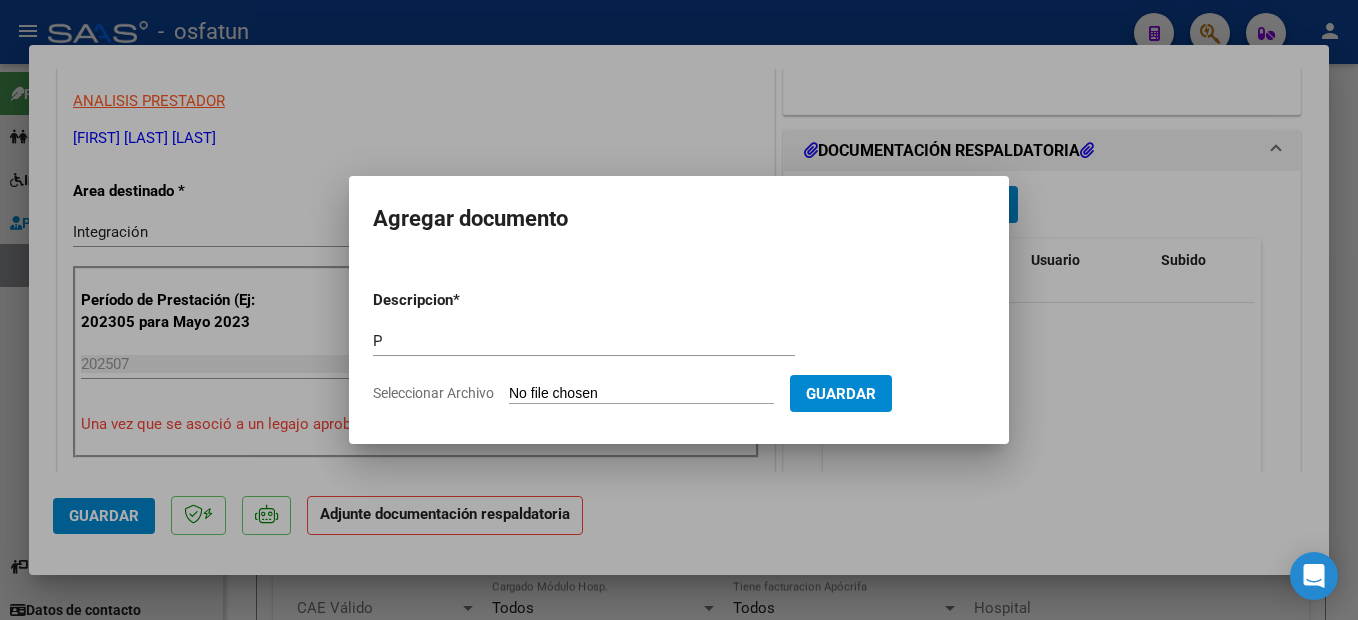 click on "Seleccionar Archivo" at bounding box center [641, 394] 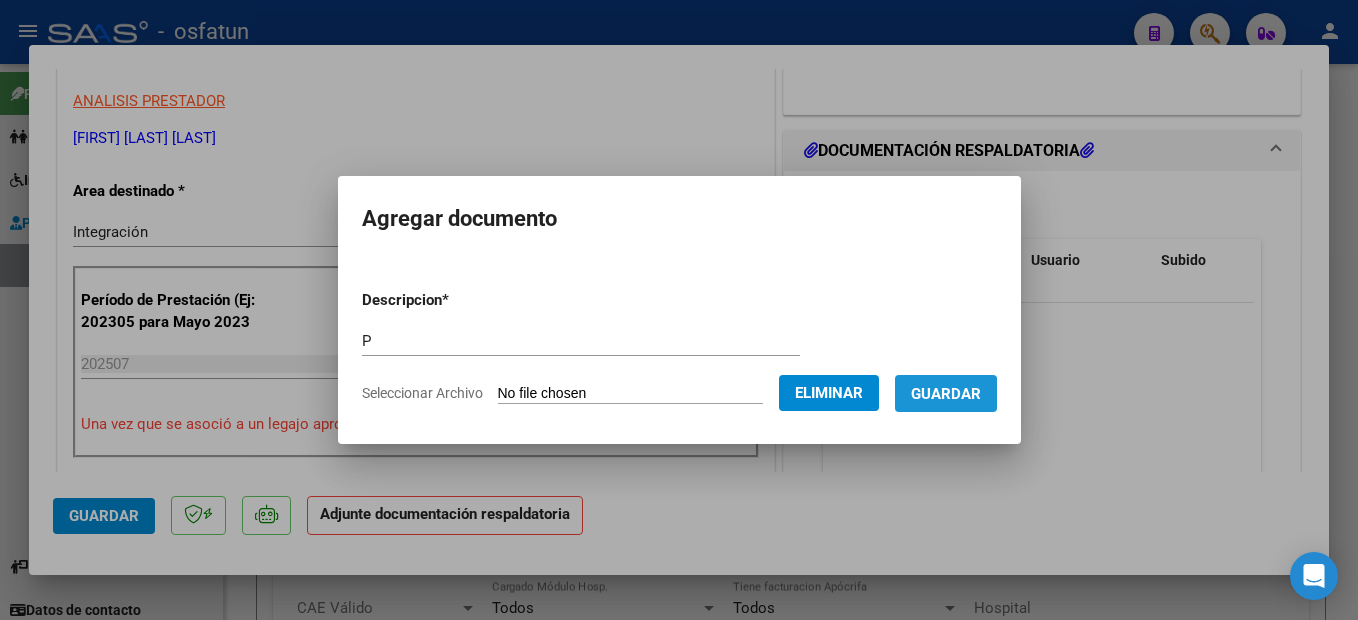 click on "Guardar" at bounding box center [946, 394] 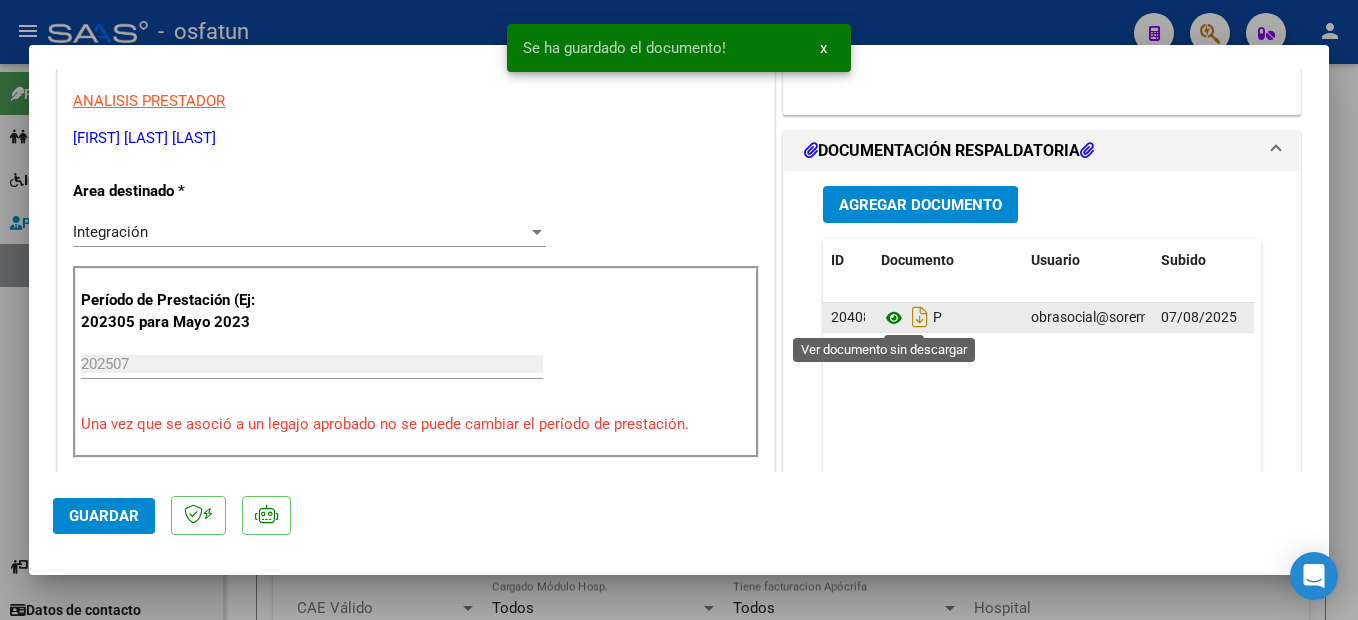 click 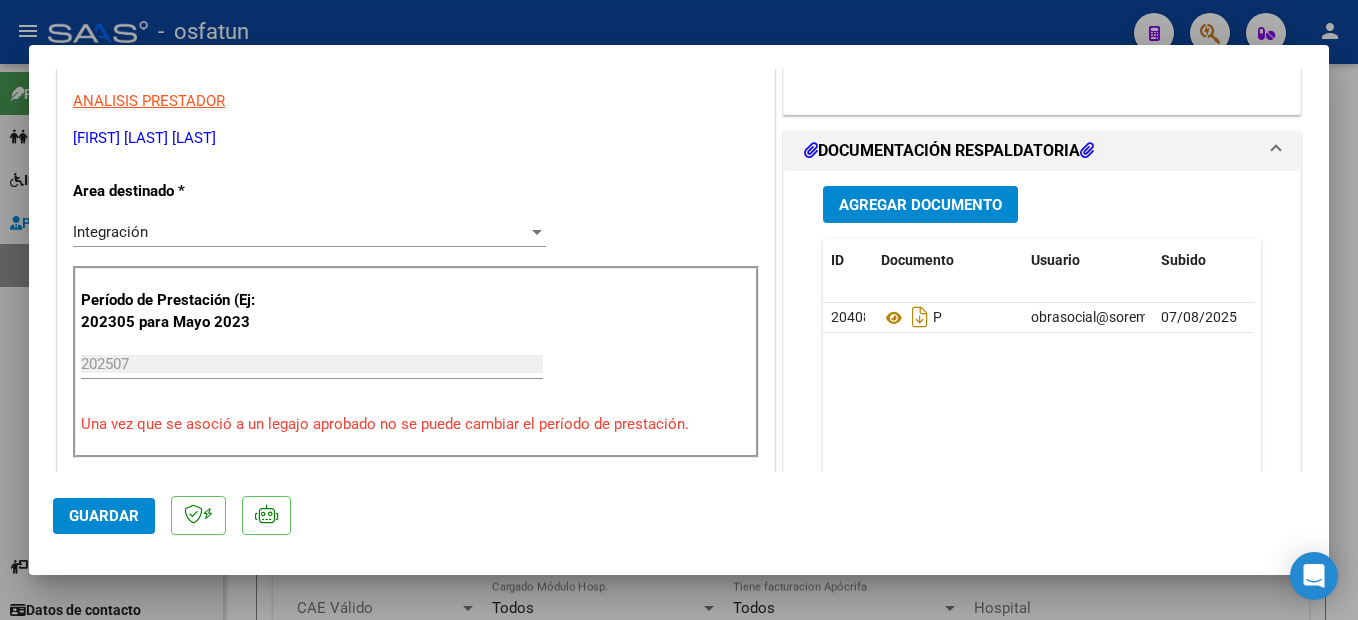 click on "Guardar" 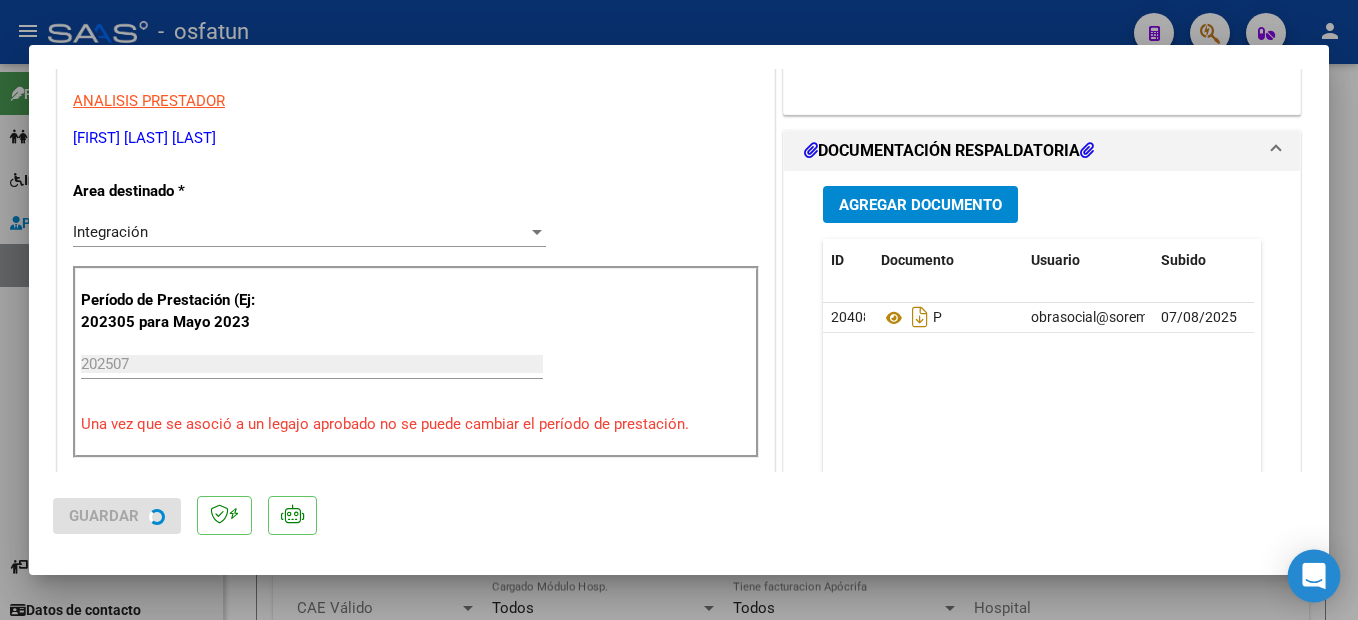 drag, startPoint x: 1344, startPoint y: 407, endPoint x: 1317, endPoint y: 553, distance: 148.47559 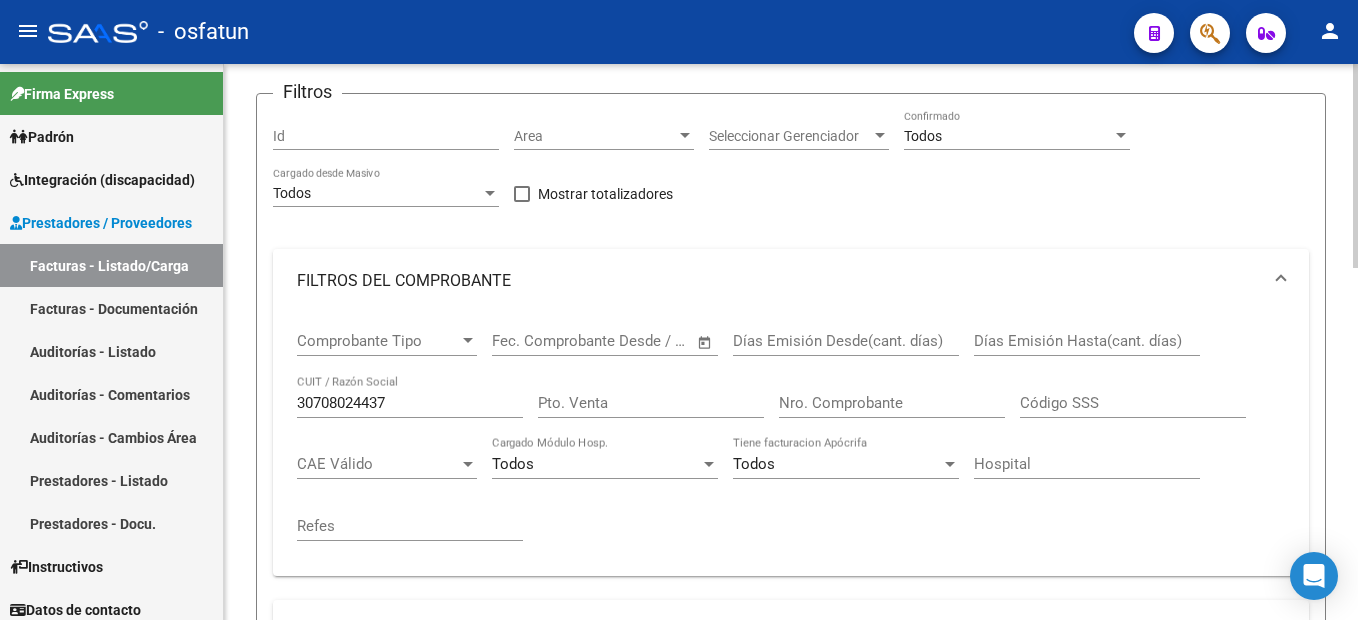 scroll, scrollTop: 0, scrollLeft: 0, axis: both 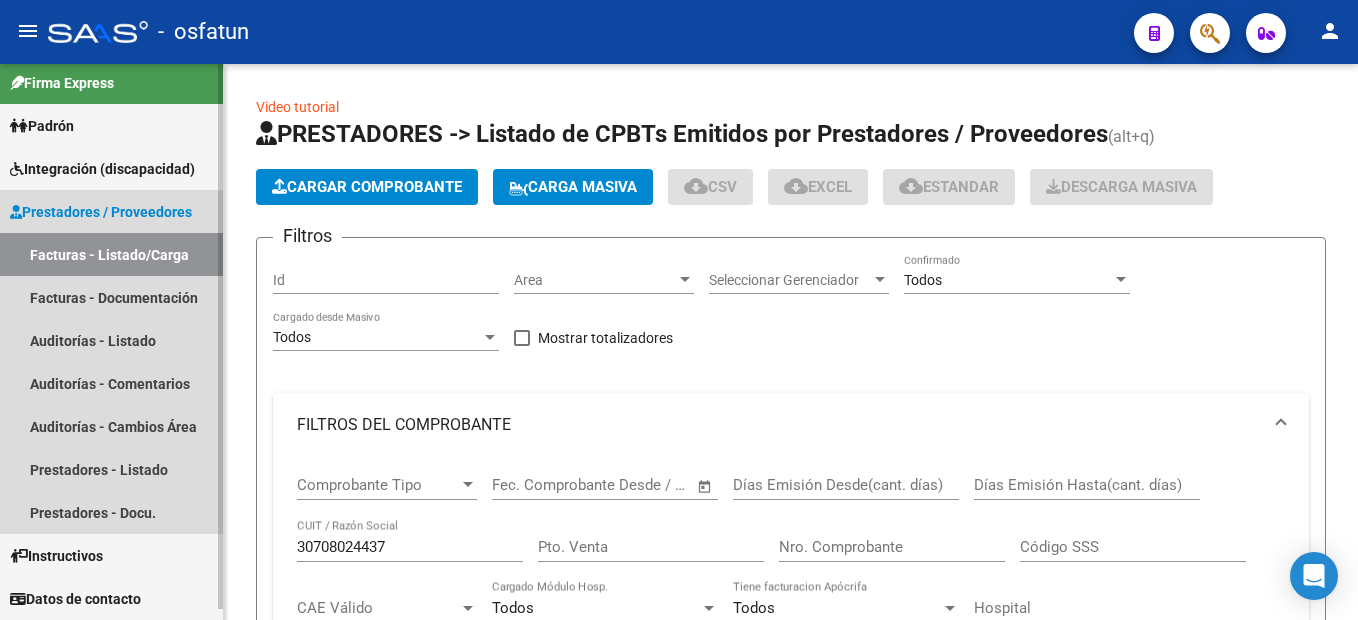 click on "Facturas - Listado/Carga" at bounding box center [111, 254] 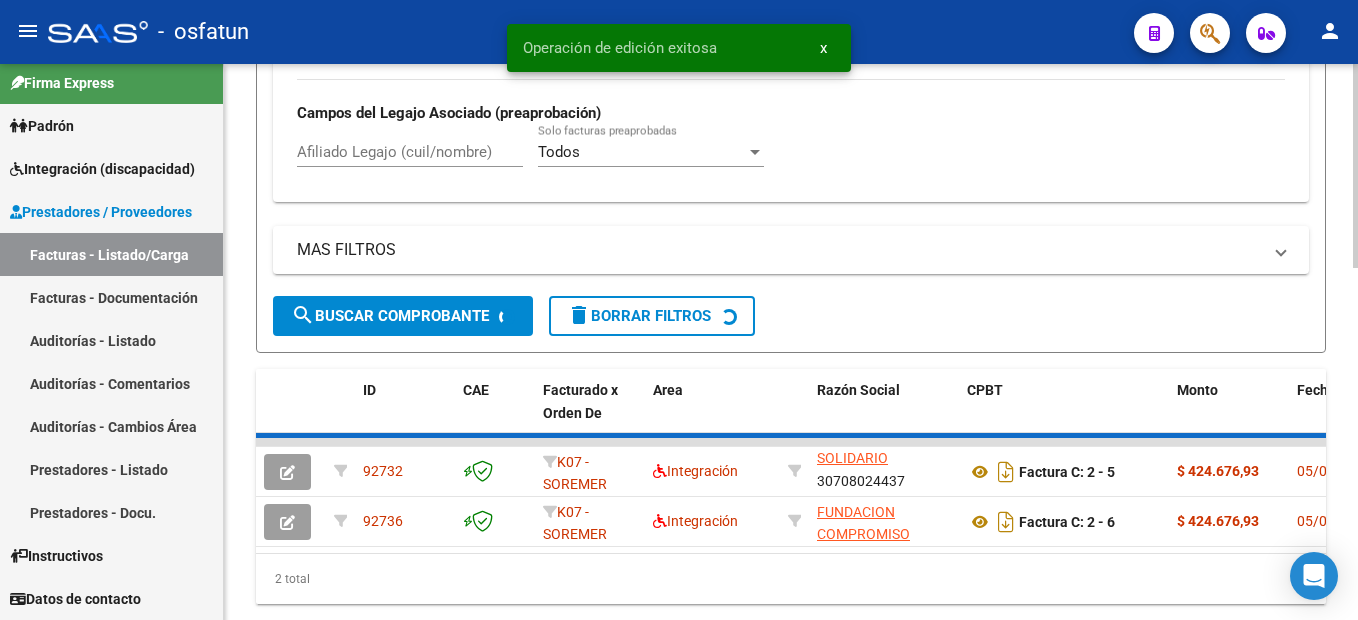 scroll, scrollTop: 861, scrollLeft: 0, axis: vertical 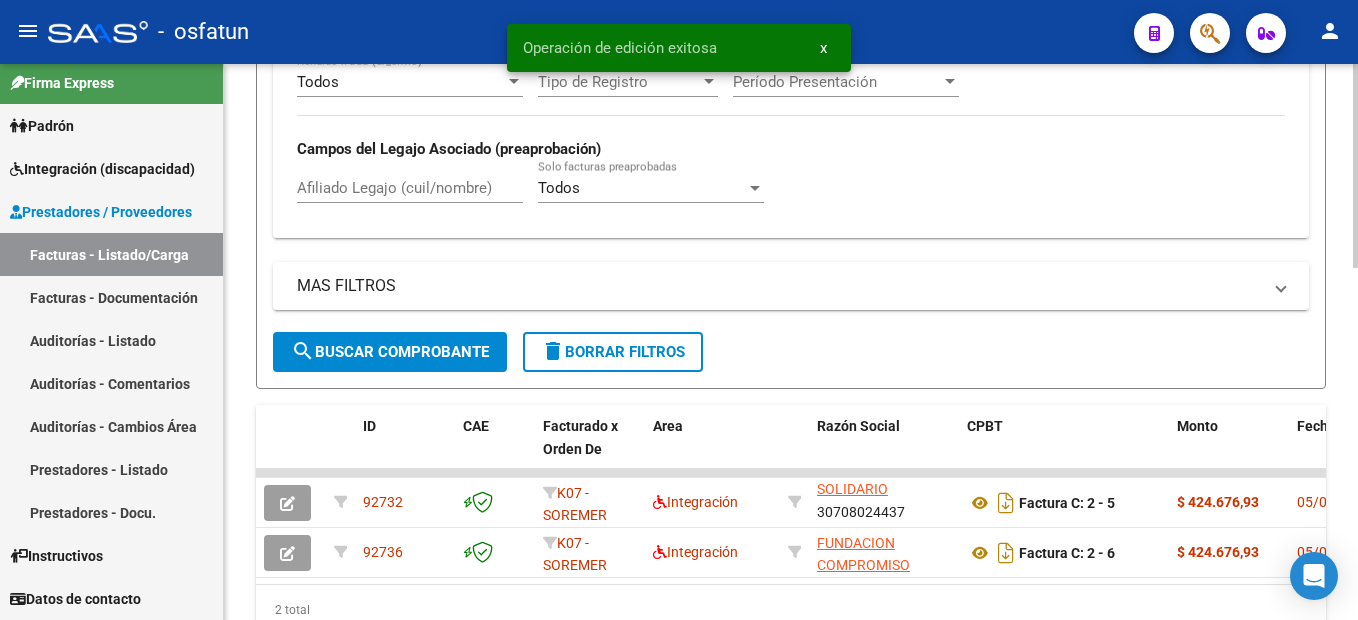 click on "delete  Borrar Filtros" 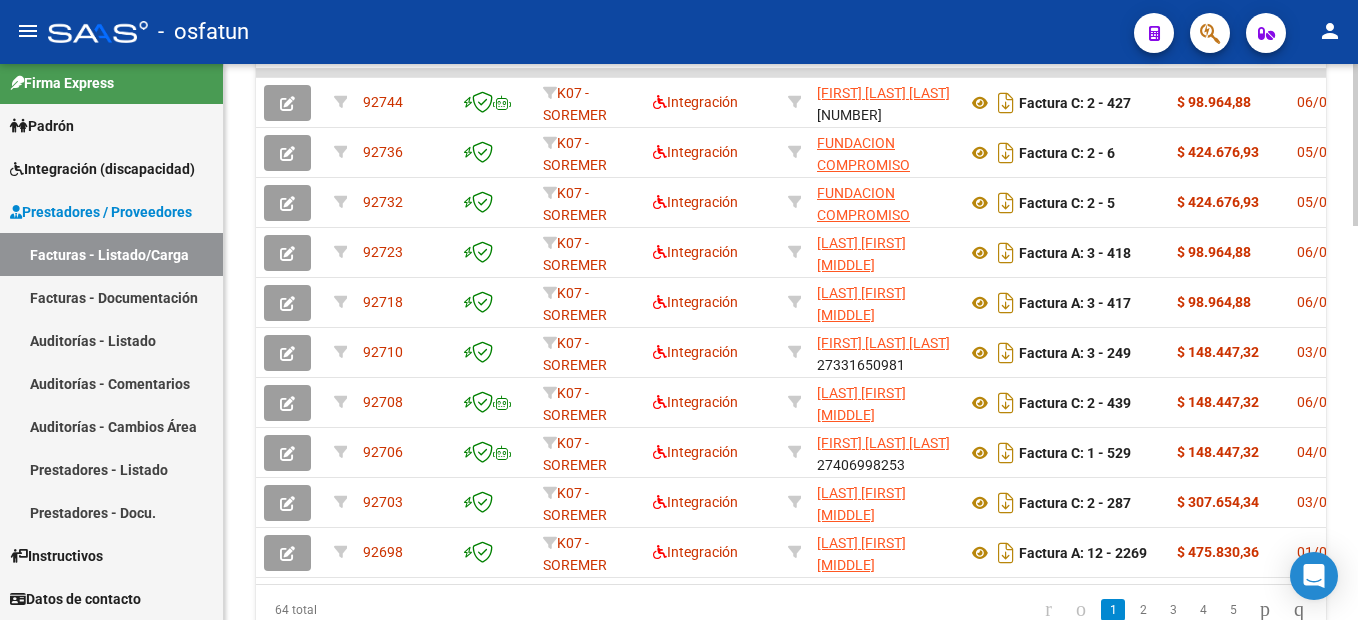 scroll, scrollTop: 1356, scrollLeft: 0, axis: vertical 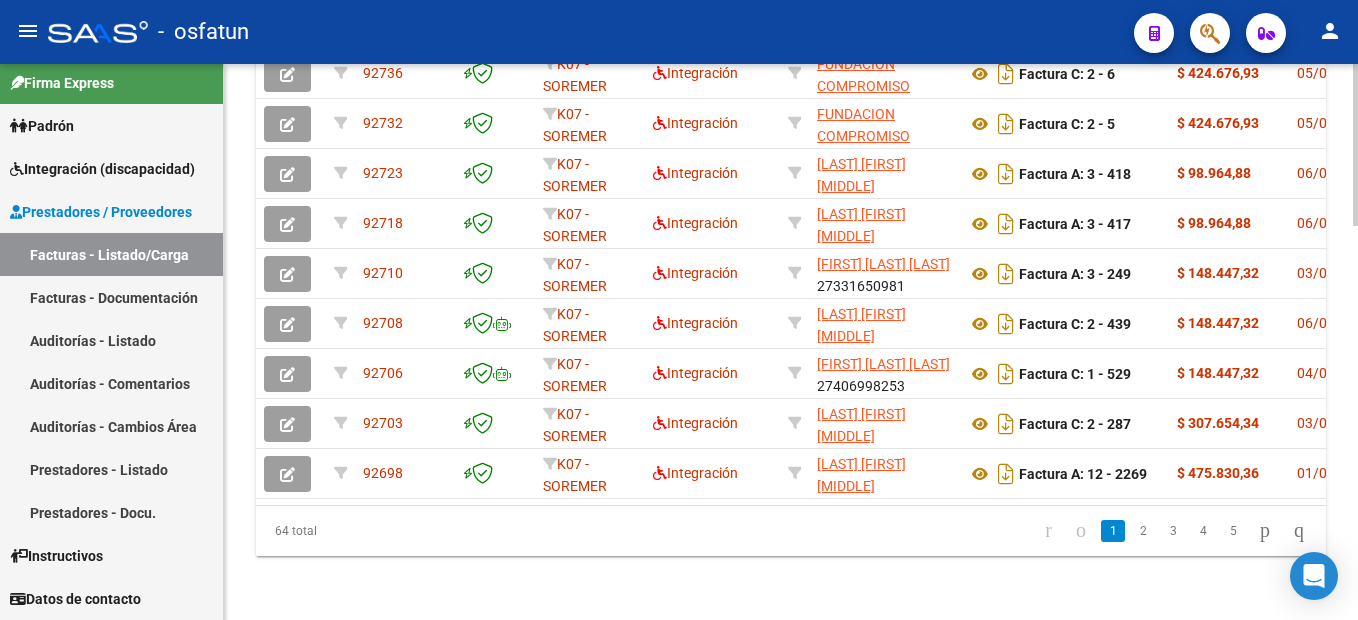 drag, startPoint x: 1122, startPoint y: 535, endPoint x: 1213, endPoint y: 501, distance: 97.144226 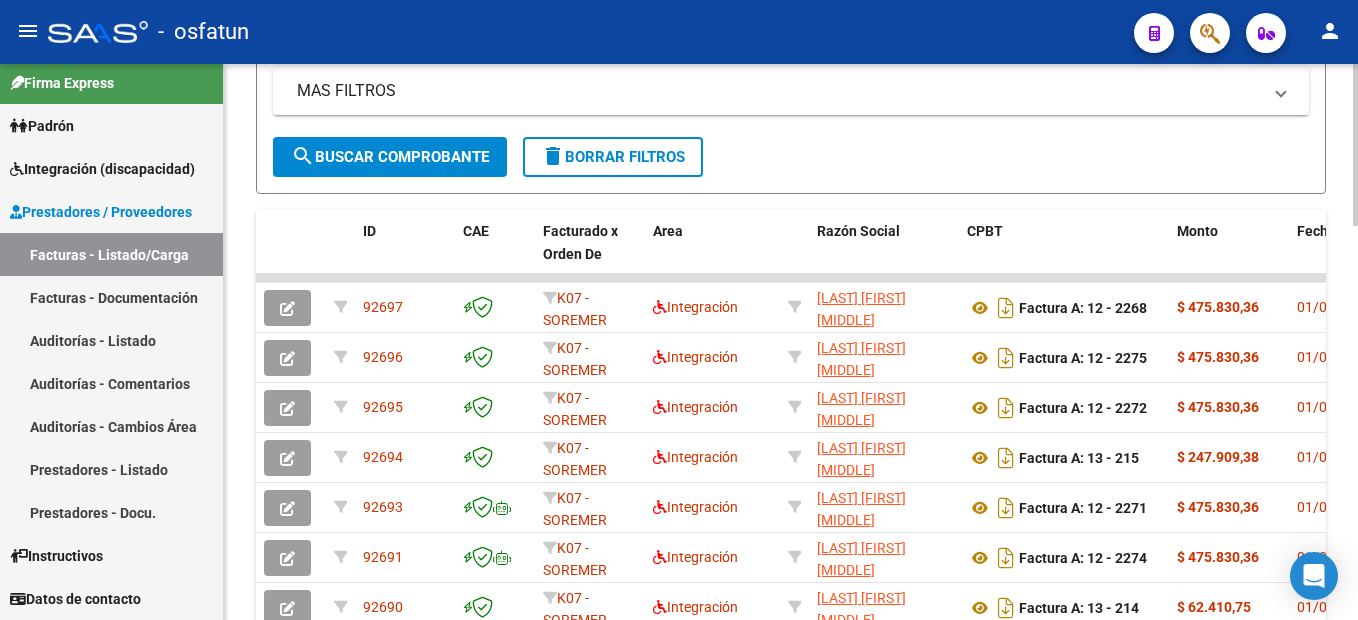 scroll, scrollTop: 1356, scrollLeft: 0, axis: vertical 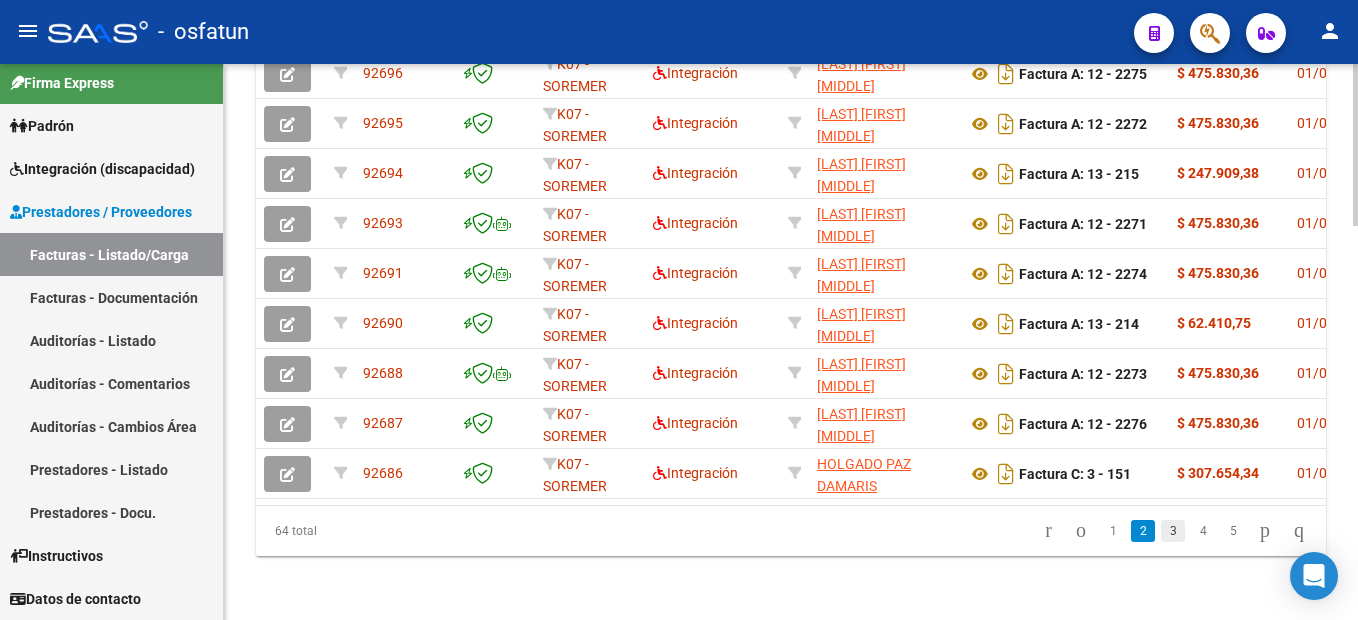 click on "3" 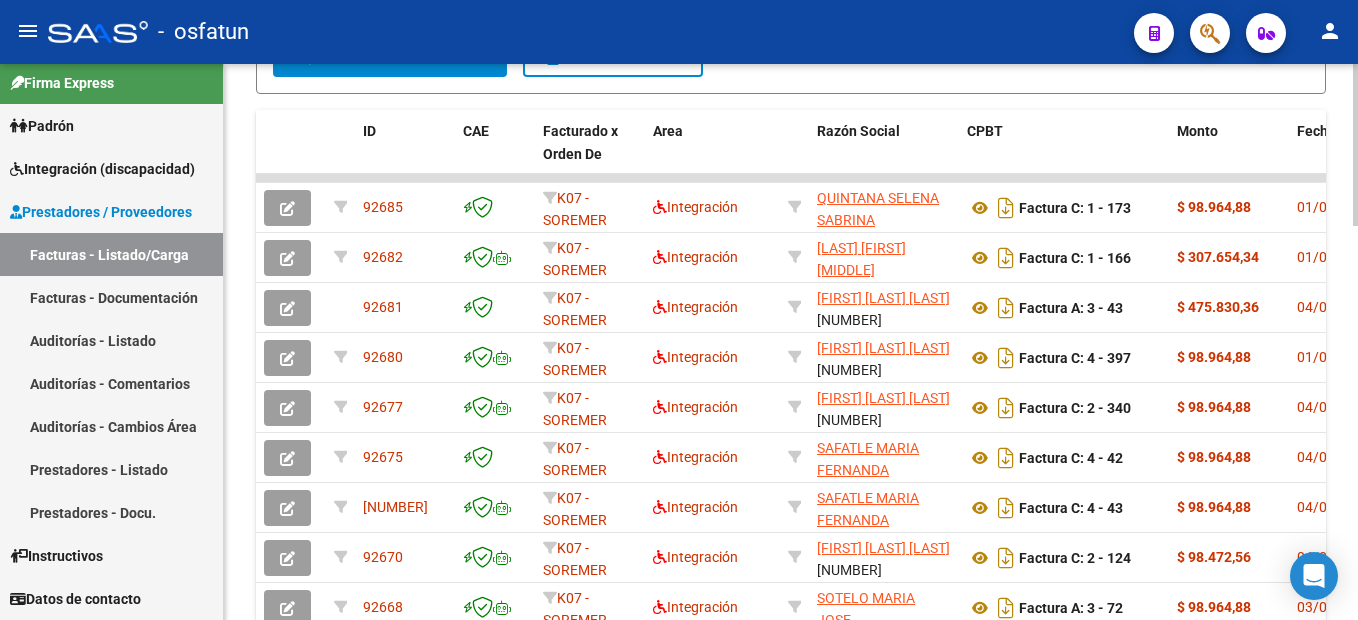 scroll, scrollTop: 1356, scrollLeft: 0, axis: vertical 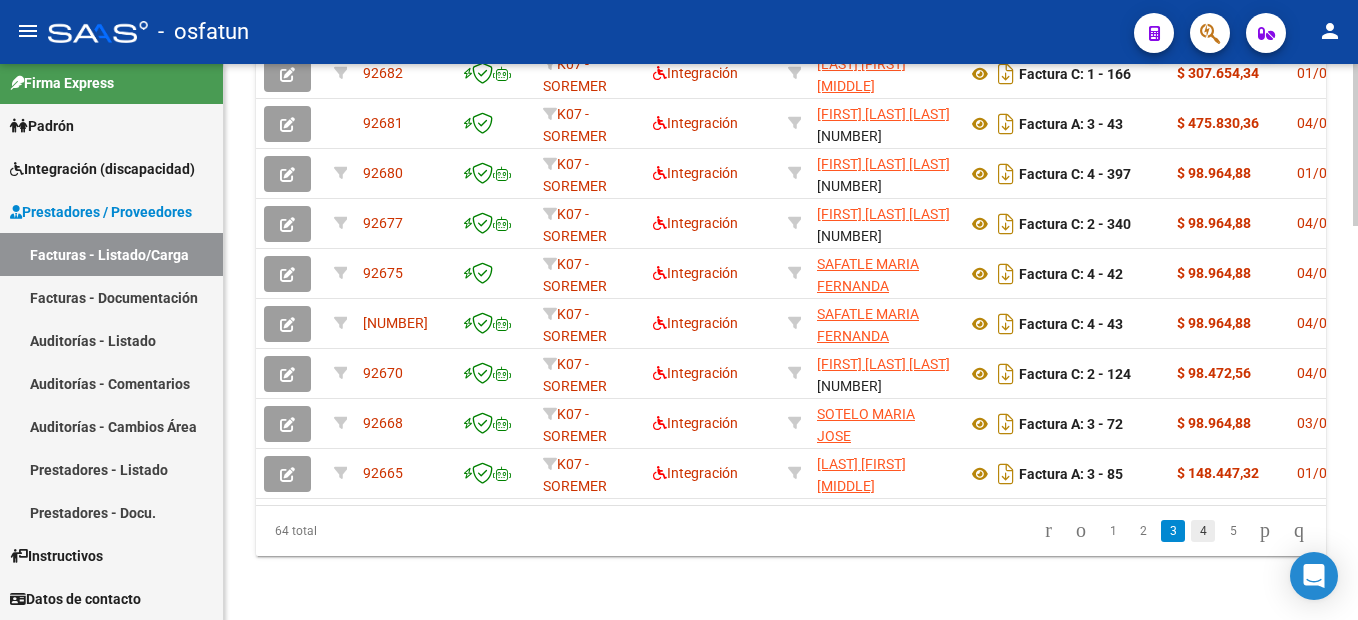 click on "4" 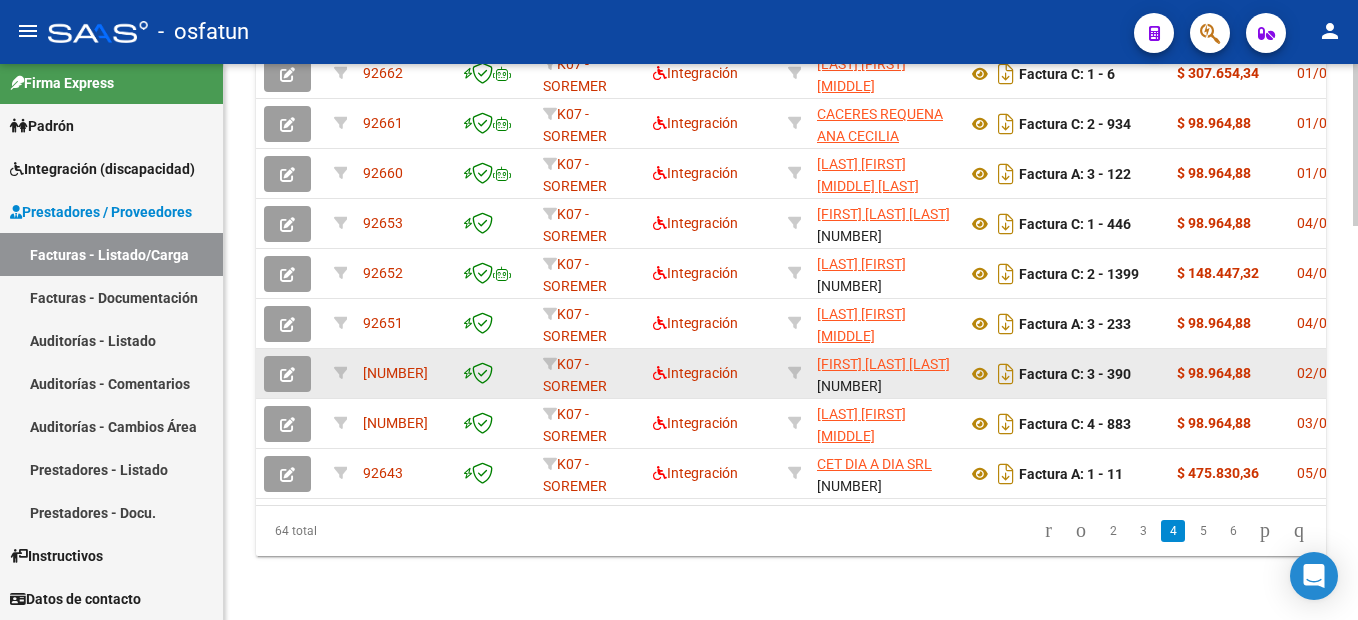 scroll, scrollTop: 1356, scrollLeft: 0, axis: vertical 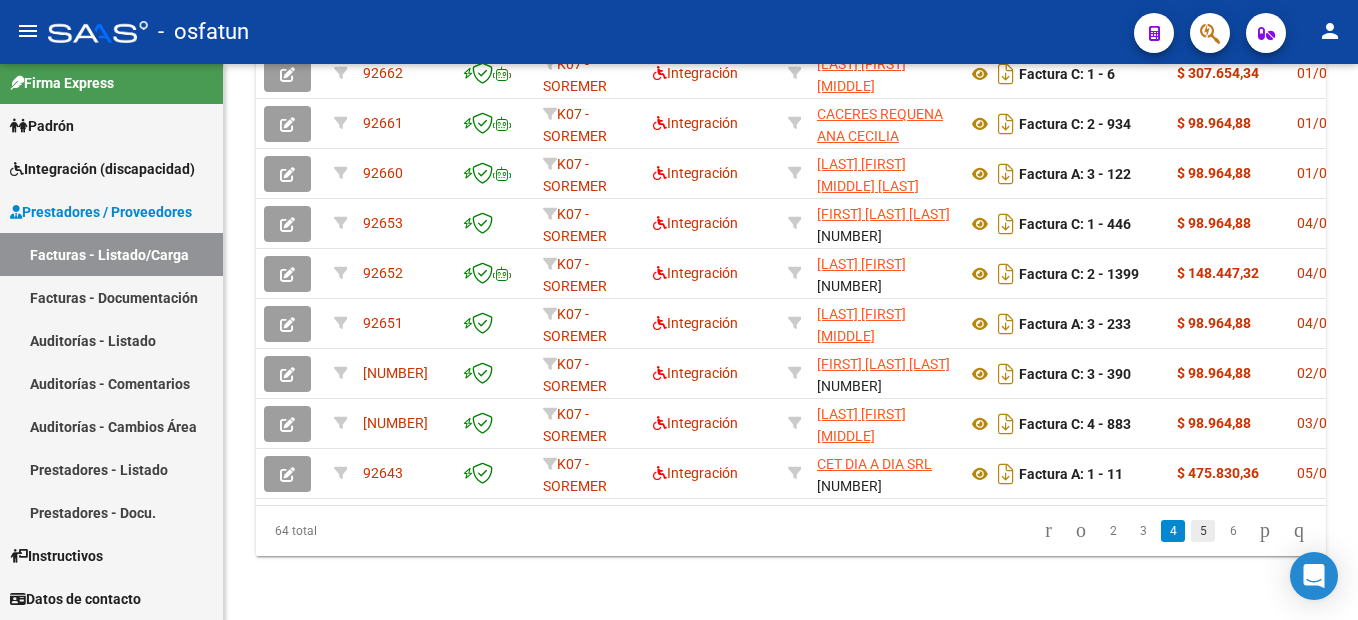 click on "5" 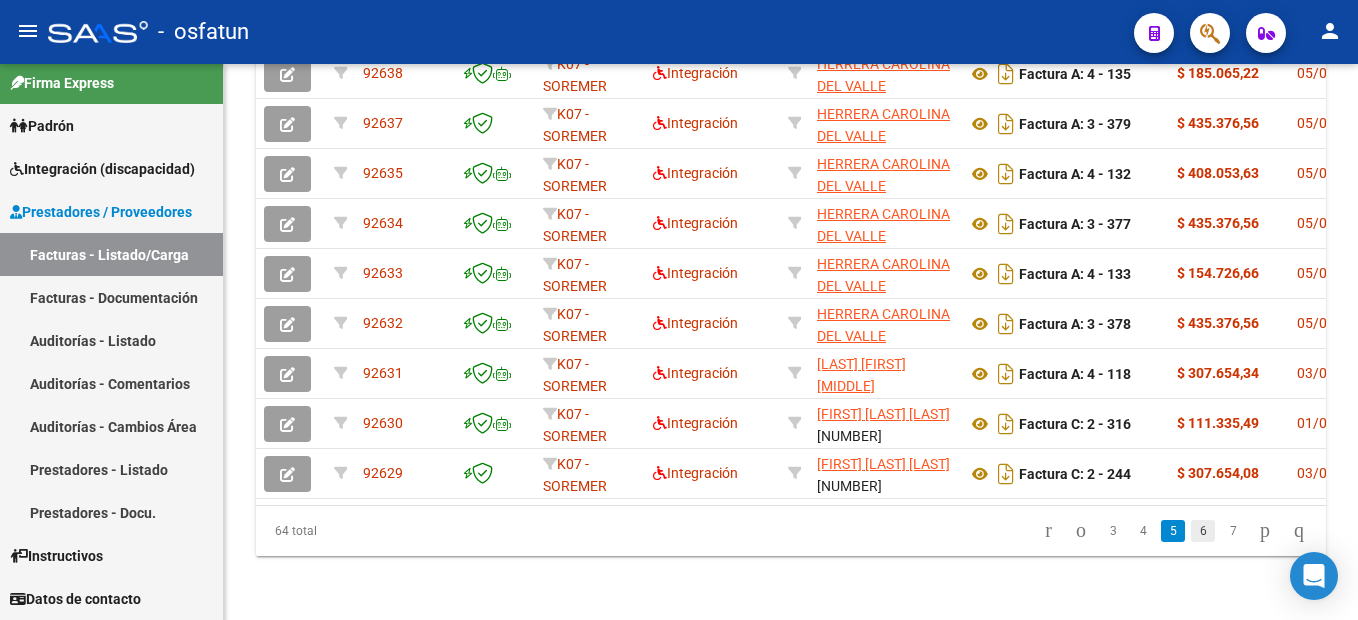 click on "6" 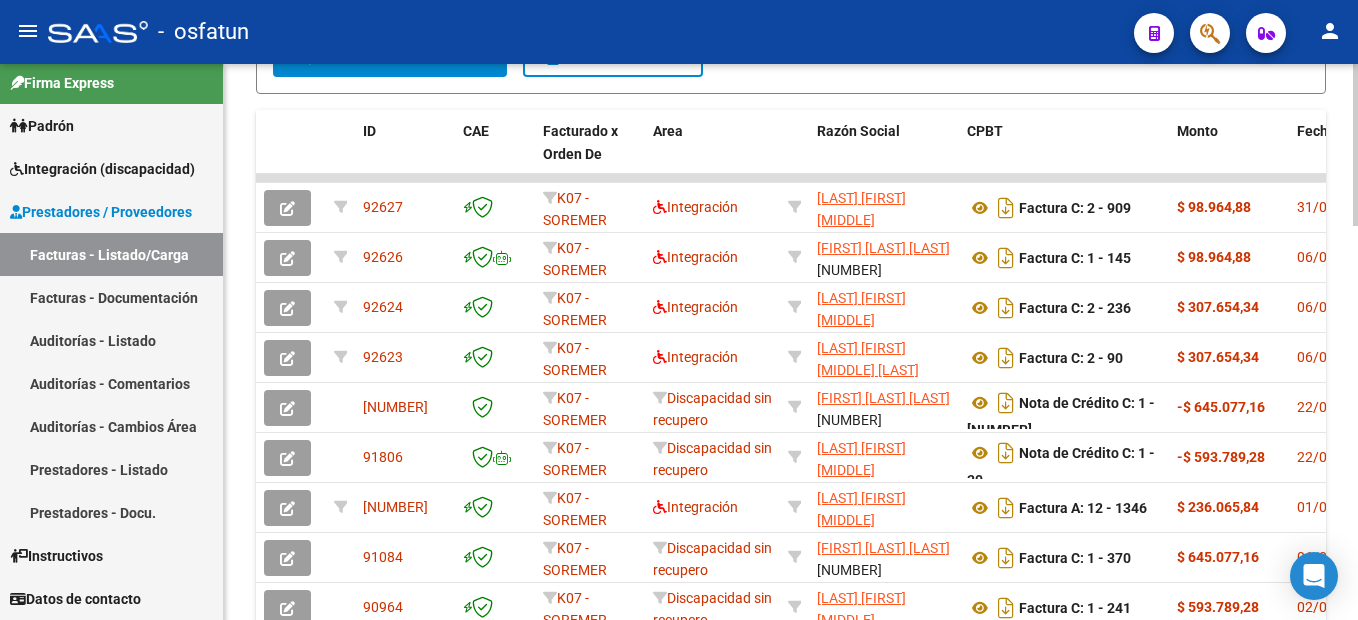 scroll, scrollTop: 1356, scrollLeft: 0, axis: vertical 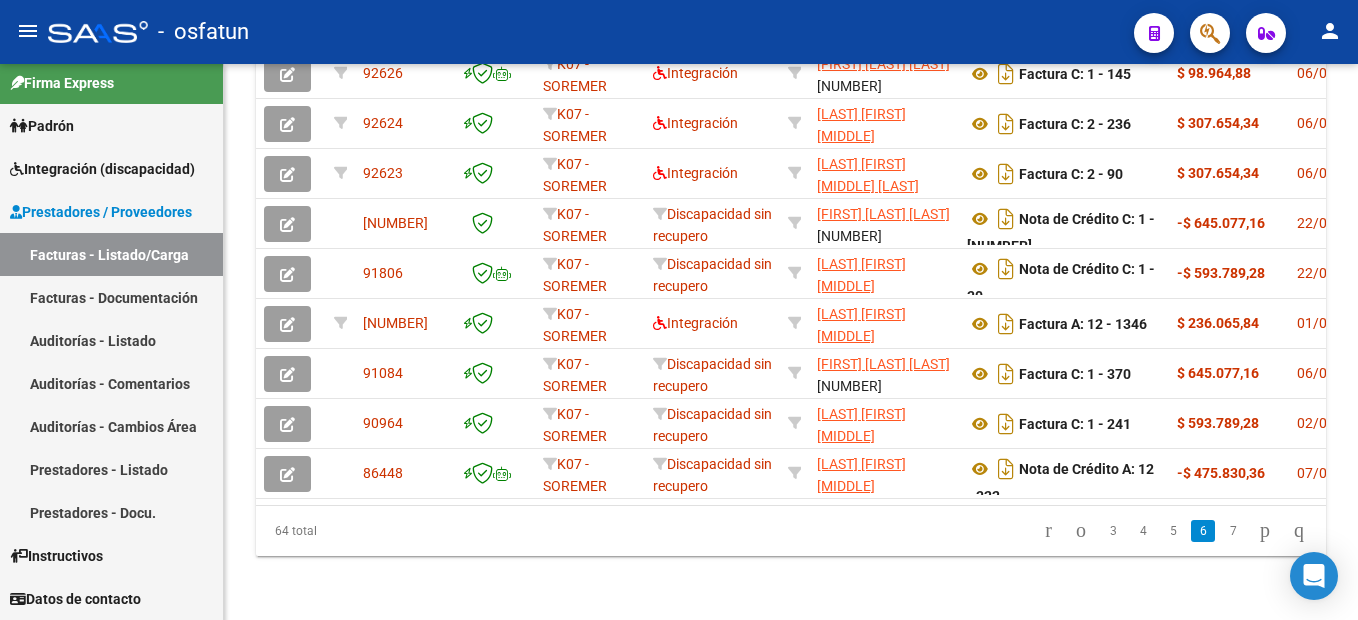 click on "7" 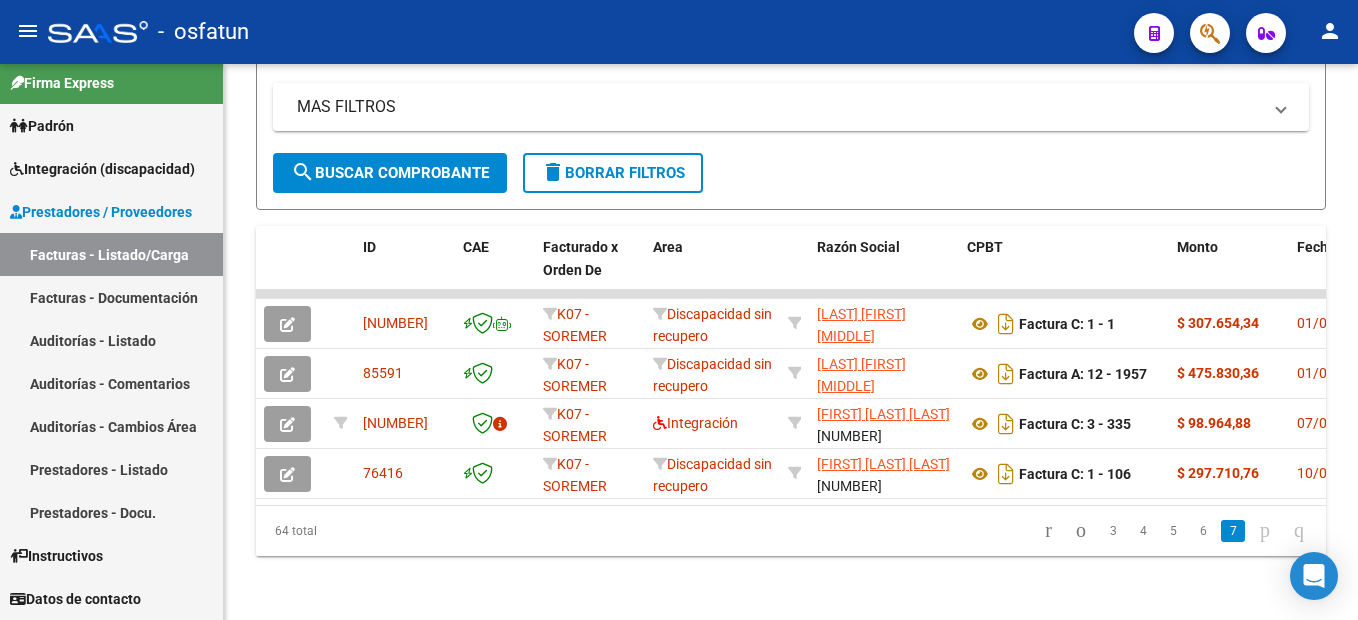 scroll, scrollTop: 1056, scrollLeft: 0, axis: vertical 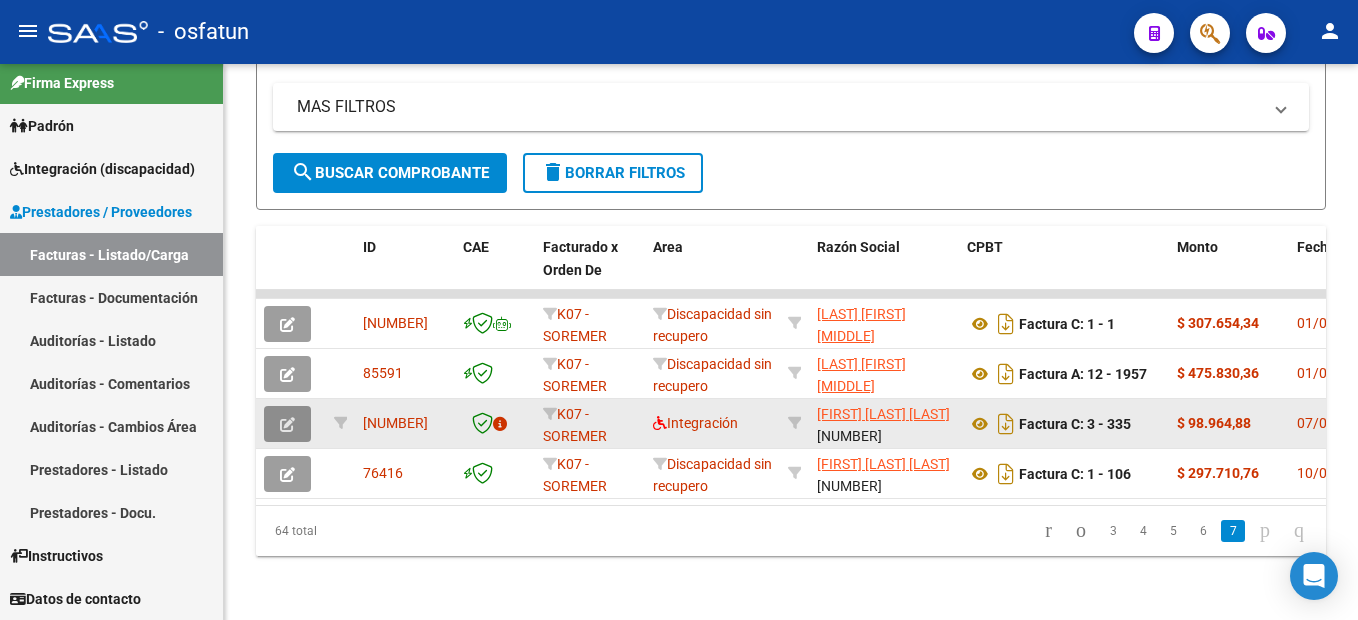 click 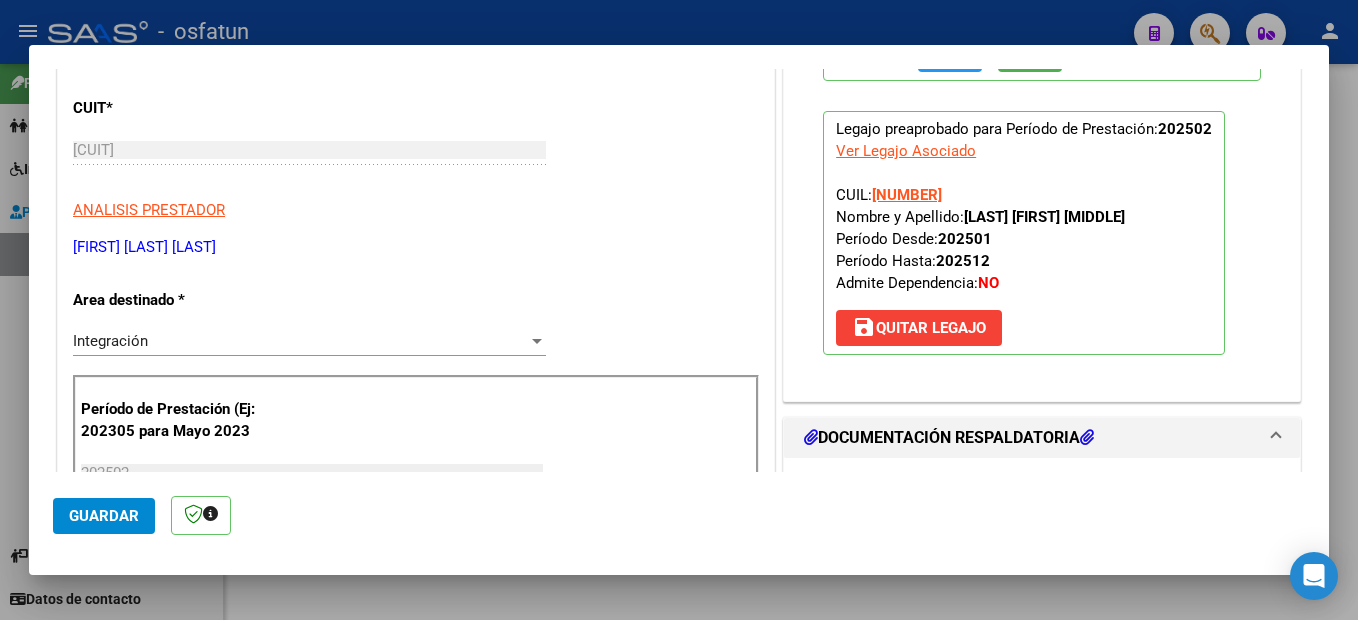 scroll, scrollTop: 700, scrollLeft: 0, axis: vertical 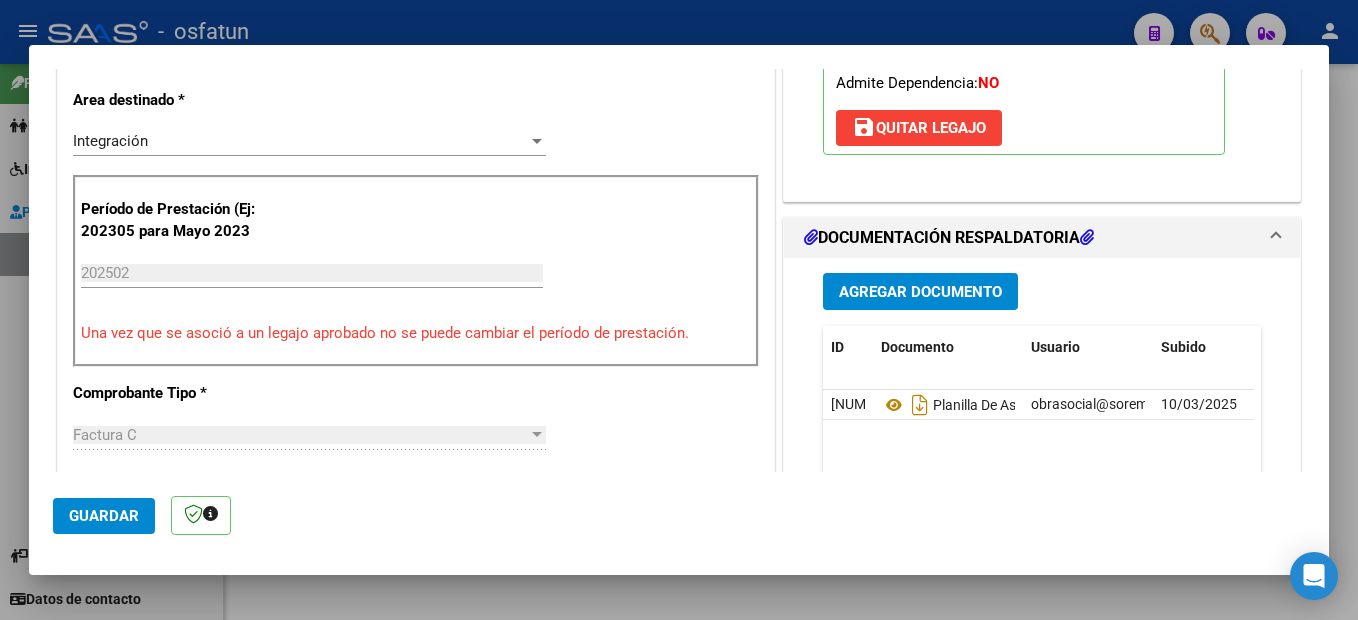 click at bounding box center (679, 310) 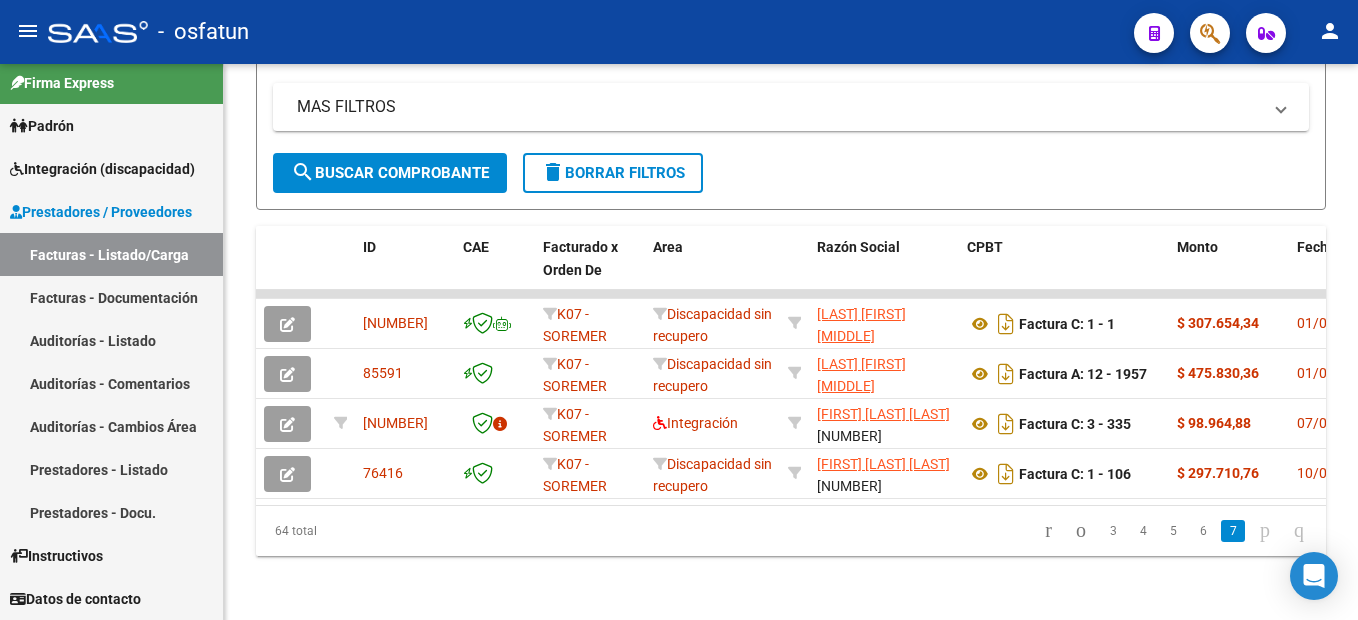 drag, startPoint x: 1308, startPoint y: 536, endPoint x: 1314, endPoint y: 512, distance: 24.738634 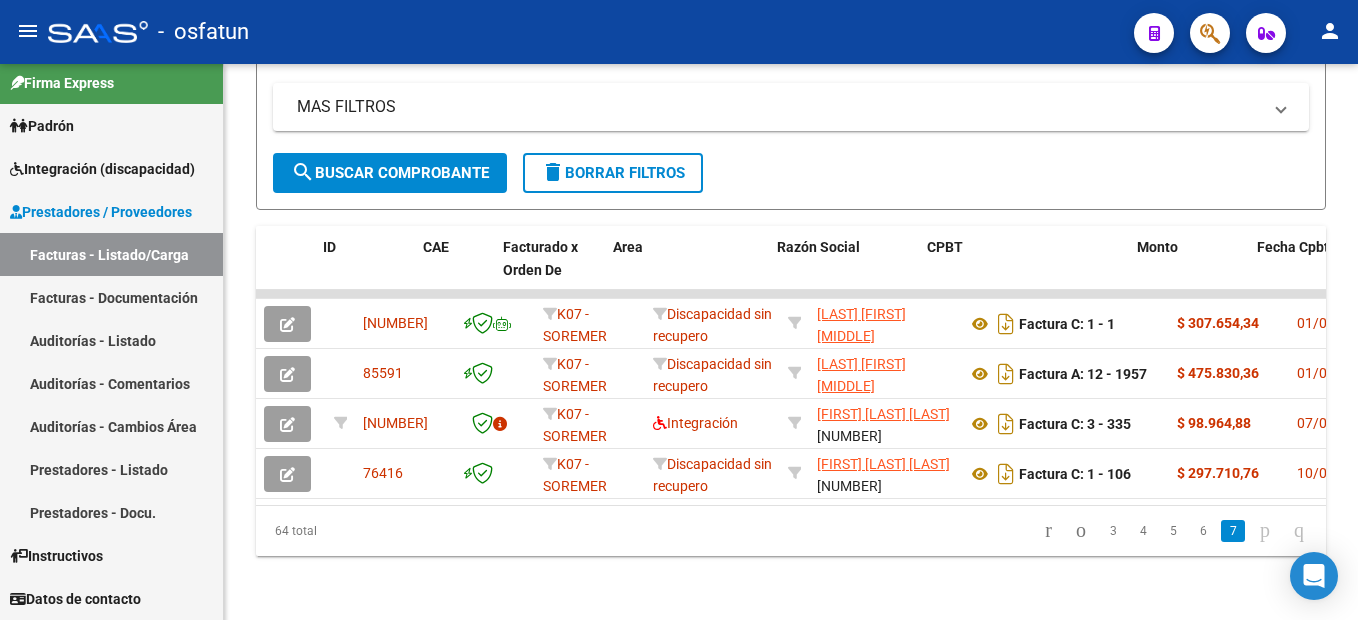 scroll, scrollTop: 0, scrollLeft: 40, axis: horizontal 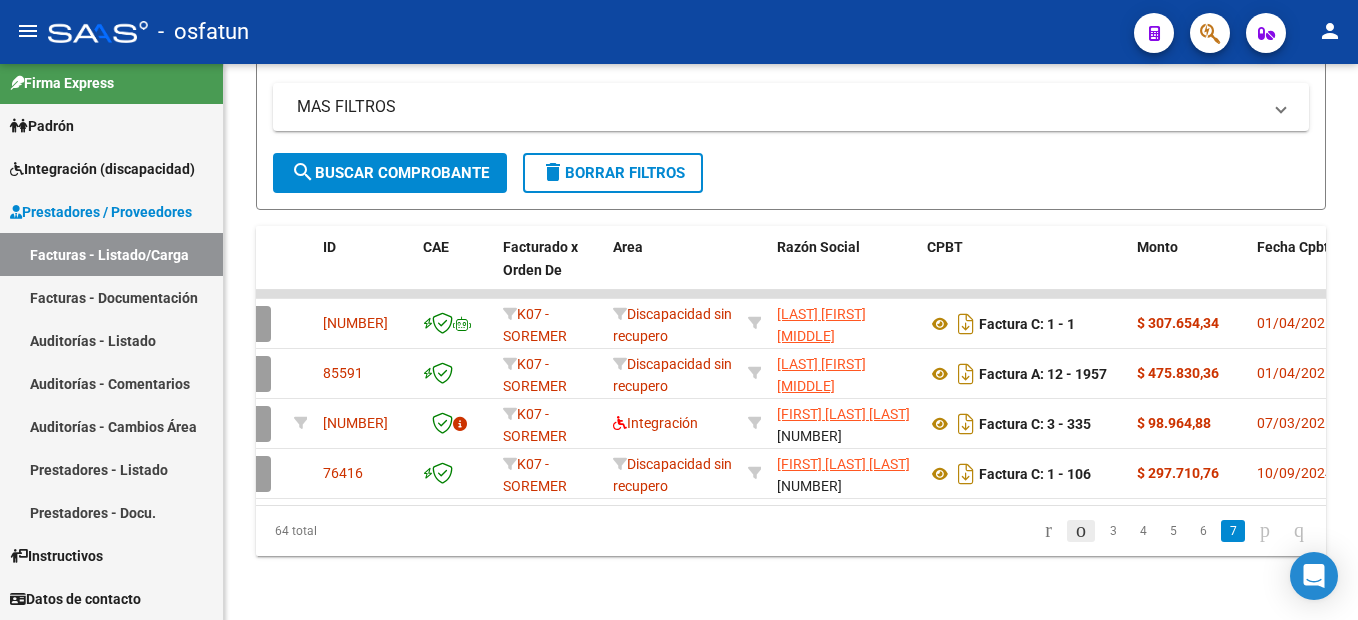 click 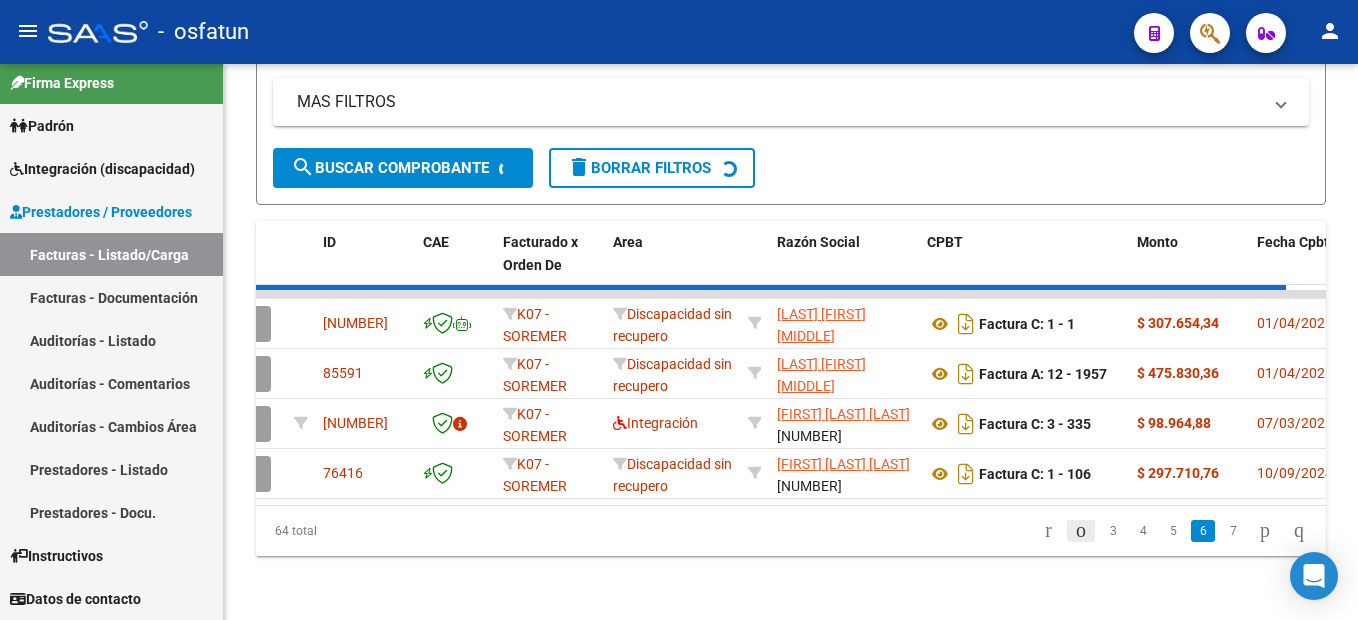 click on "ID CAE Facturado x Orden De Area Razón Social CPBT Monto Fecha Cpbt Días desde Emisión Fecha Recibido Doc Respaldatoria Trazabilidad Expediente SUR Asociado Auditoria Retencion IIBB Retención Ganancias OP Fecha Transferido Monto Transferido Comprobante Integracion Tipo Archivo Integracion Periodo Presentacion Integracion Importe Sol. Integracion Importe Liq. Período Prestación Legajo Afiliado Comentario Prestador / Gerenciador Comentario Obra Social Fecha Vencimiento Fecha Confimado Hospital Refes Codigo SSS Creado Usuario Confirmado Por Email
[NUMBER]  K07 - SOREMER Tucuman  Discapacidad sin recupero [LAST] [FIRST] [MIDDLE]    [NUMBER]   Factura C: 1 - 1  $ 307.654,34 [DATE] [DAYS] [DATE]  -      SOREMER indica que la fc no corresponde. Se le solicita NC.        [DATE] [FIRST]  AUTINO  obrasocial@soremer.com
[NUMBER]  K07 - SOREMER Tucuman  Discapacidad sin recupero [LAST] [FIRST] [MIDDLE]    [NUMBER]   Factura A: 12 - 1957  $ 475.830,36 [DATE] [DAYS] [DATE]  -" 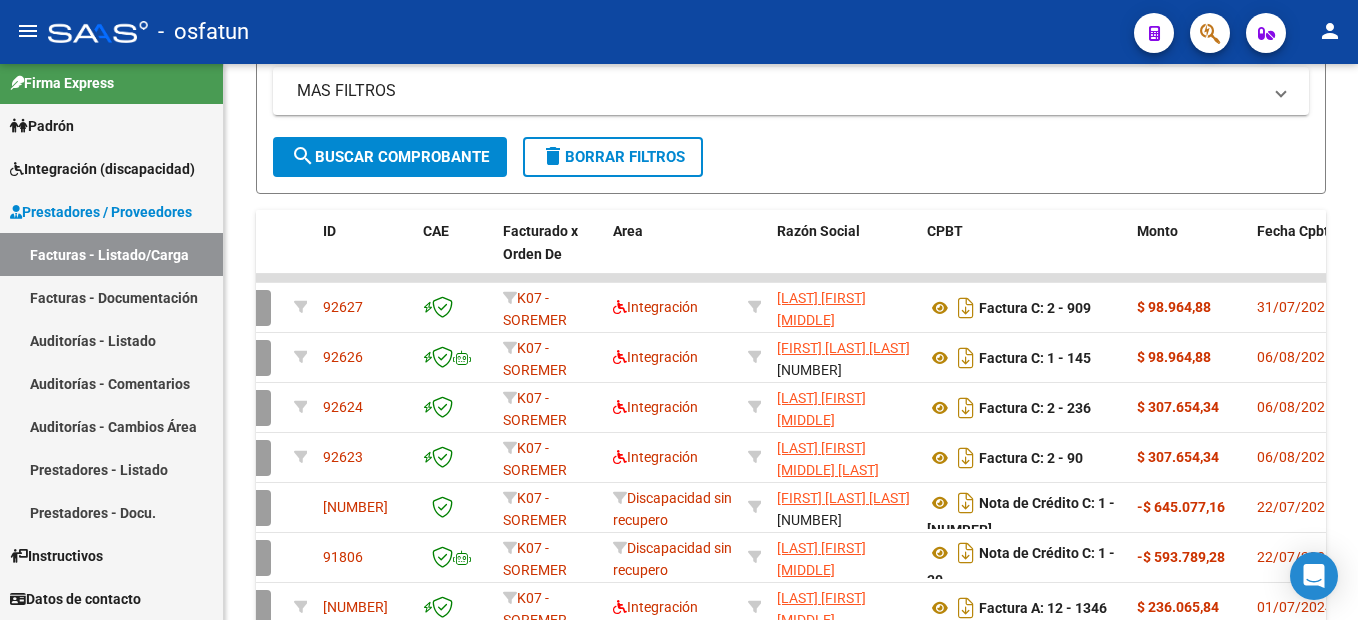 click on "Nota de Crédito C: 1 - 30" 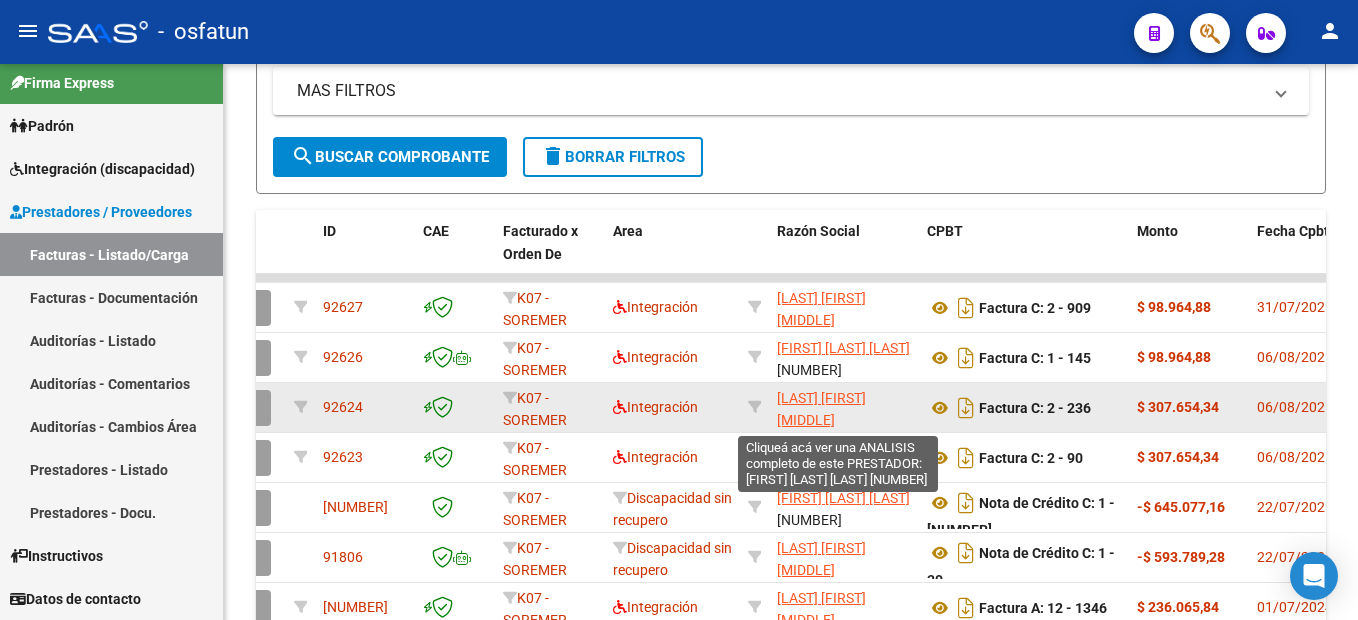 scroll, scrollTop: 0, scrollLeft: 0, axis: both 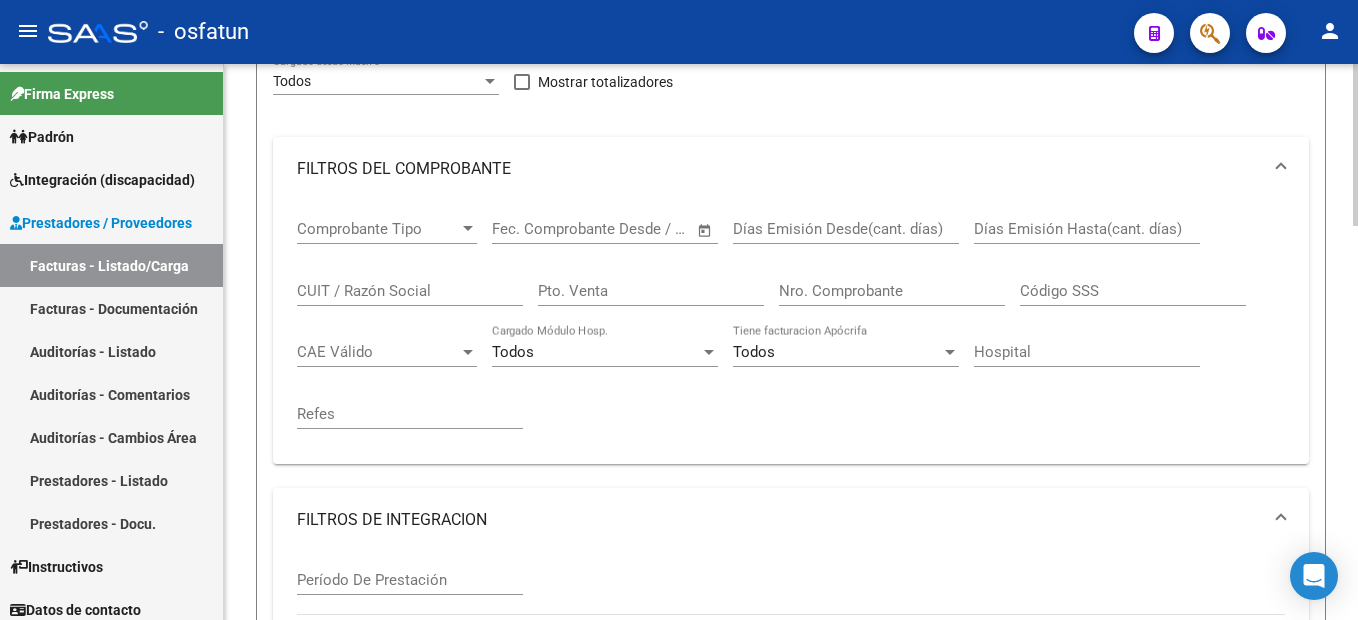 click on "CUIT / Razón Social" at bounding box center (410, 291) 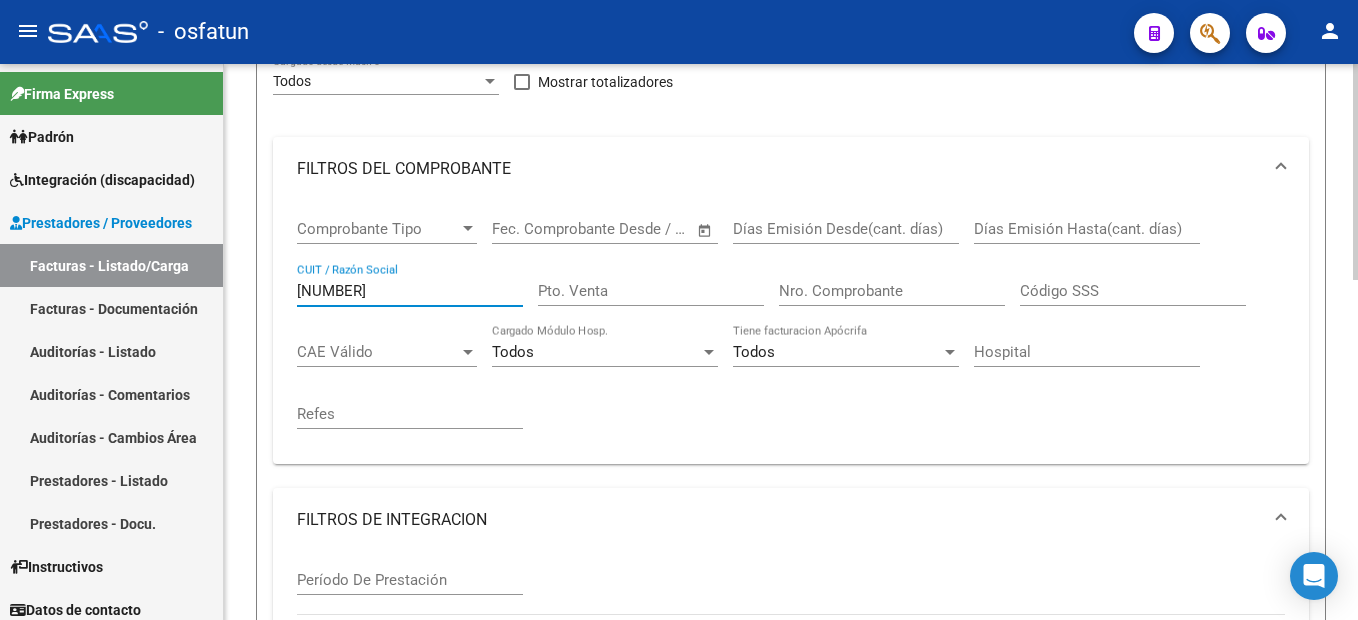 scroll, scrollTop: 0, scrollLeft: 0, axis: both 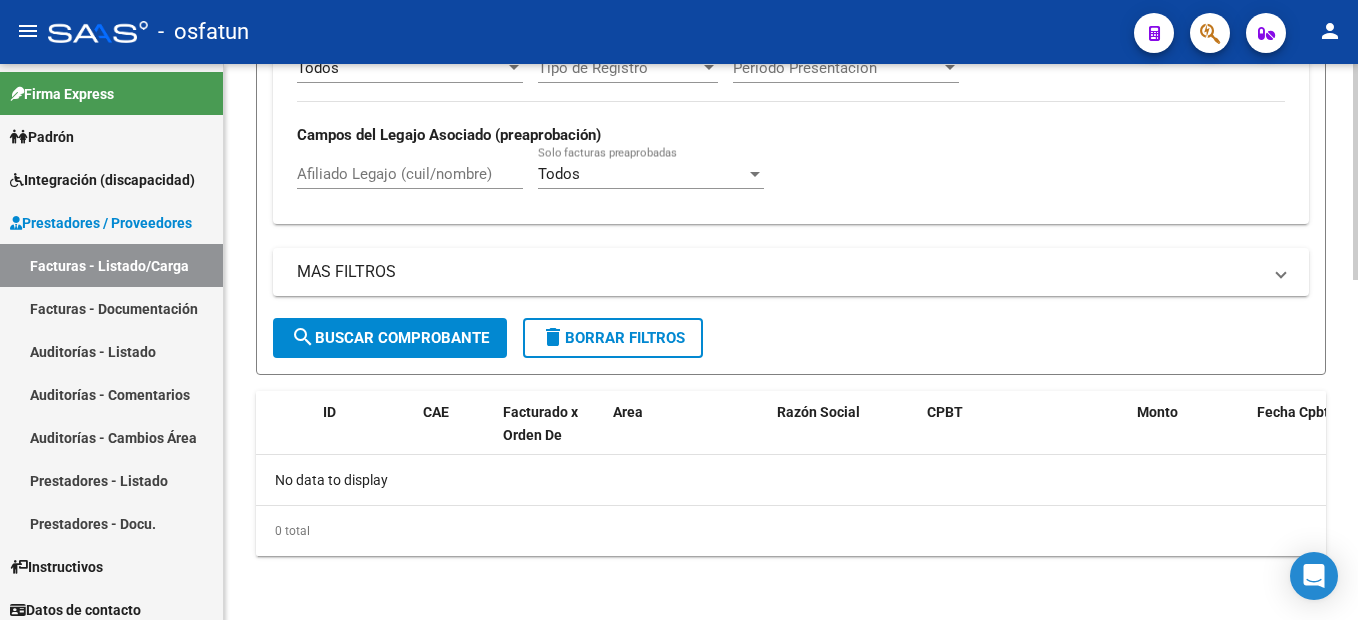 click on "search  Buscar Comprobante" 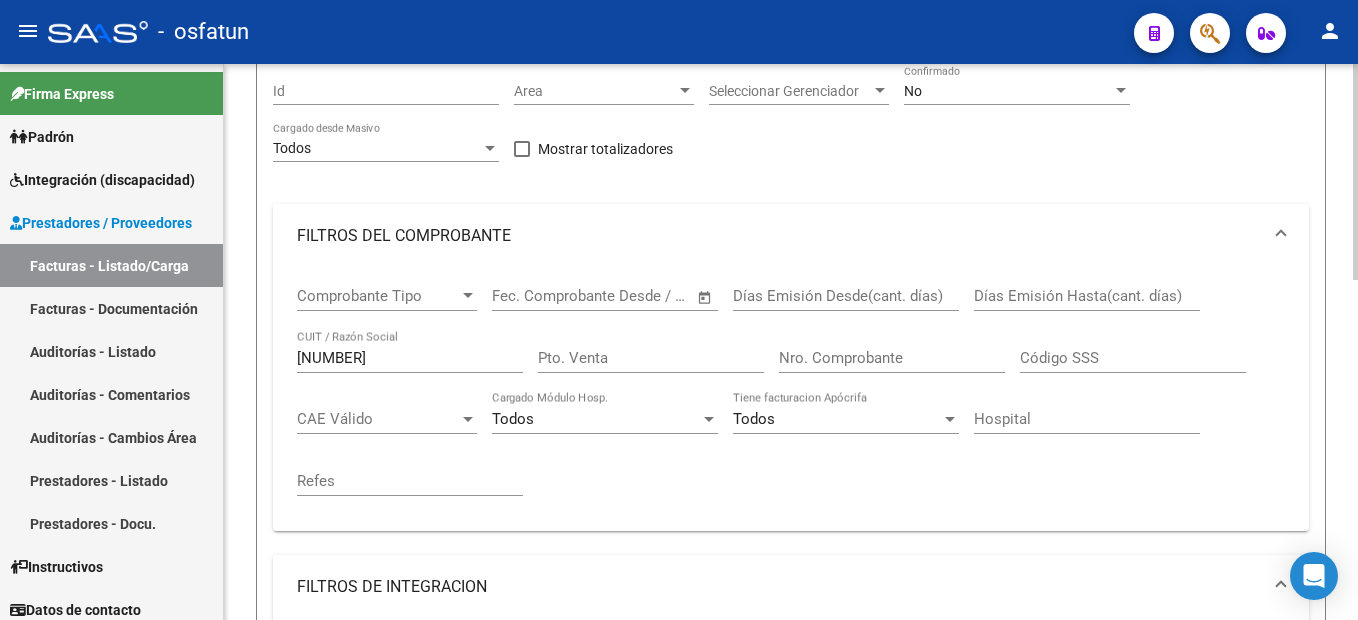 scroll, scrollTop: 175, scrollLeft: 0, axis: vertical 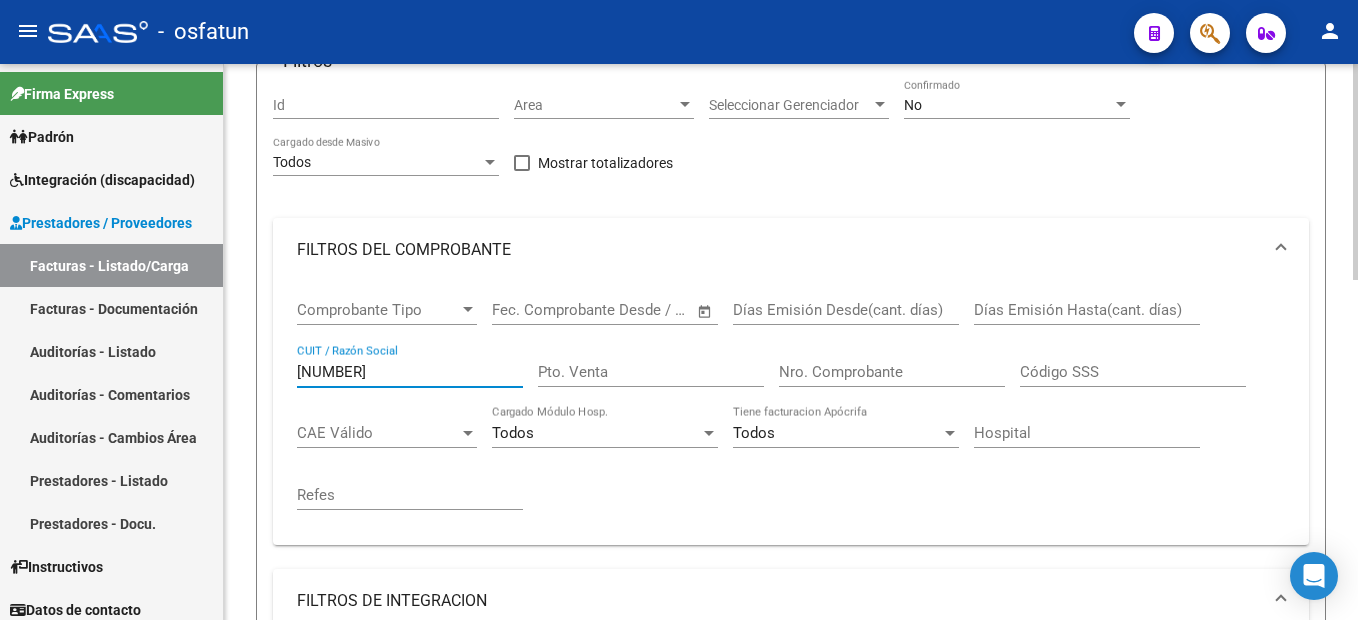 click on "[NUMBER]" at bounding box center (410, 372) 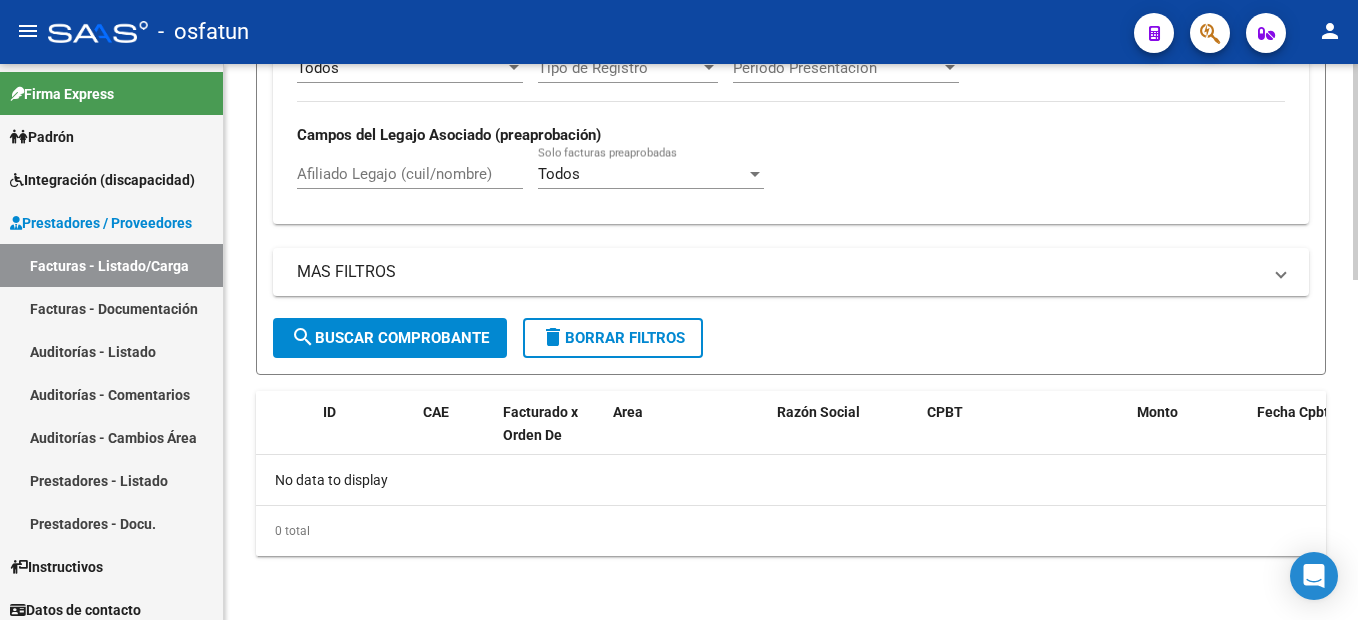 type on "[CUIT]" 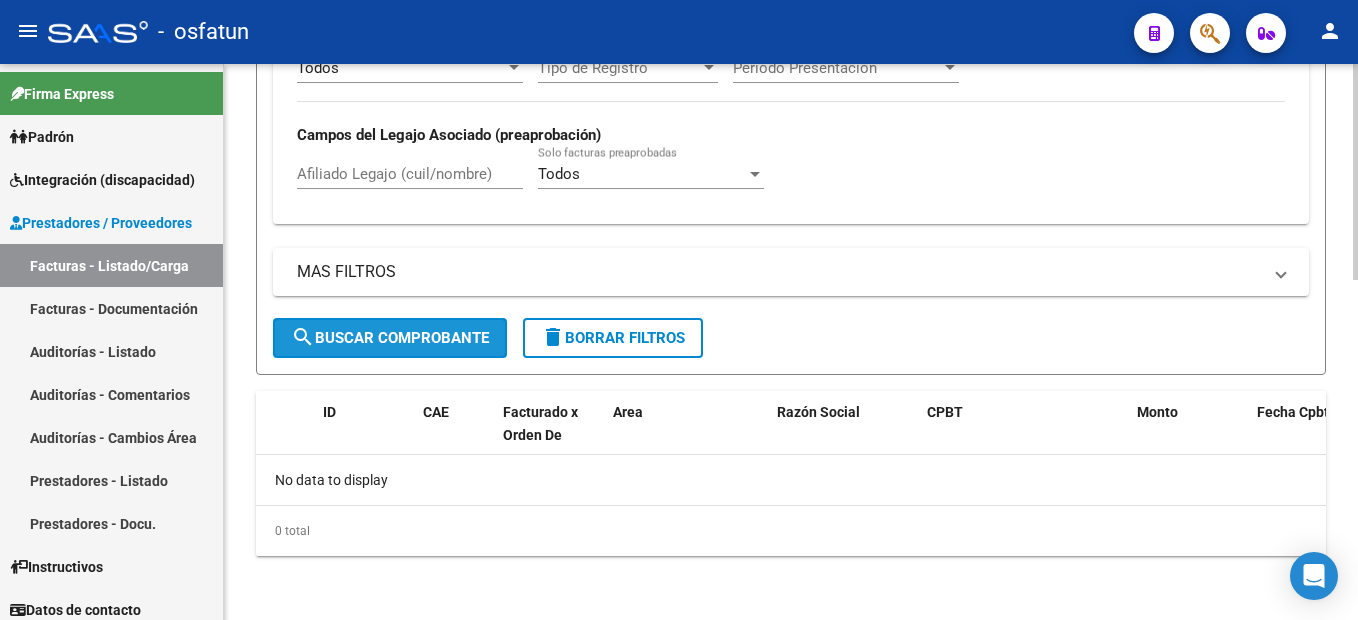 click on "search  Buscar Comprobante" 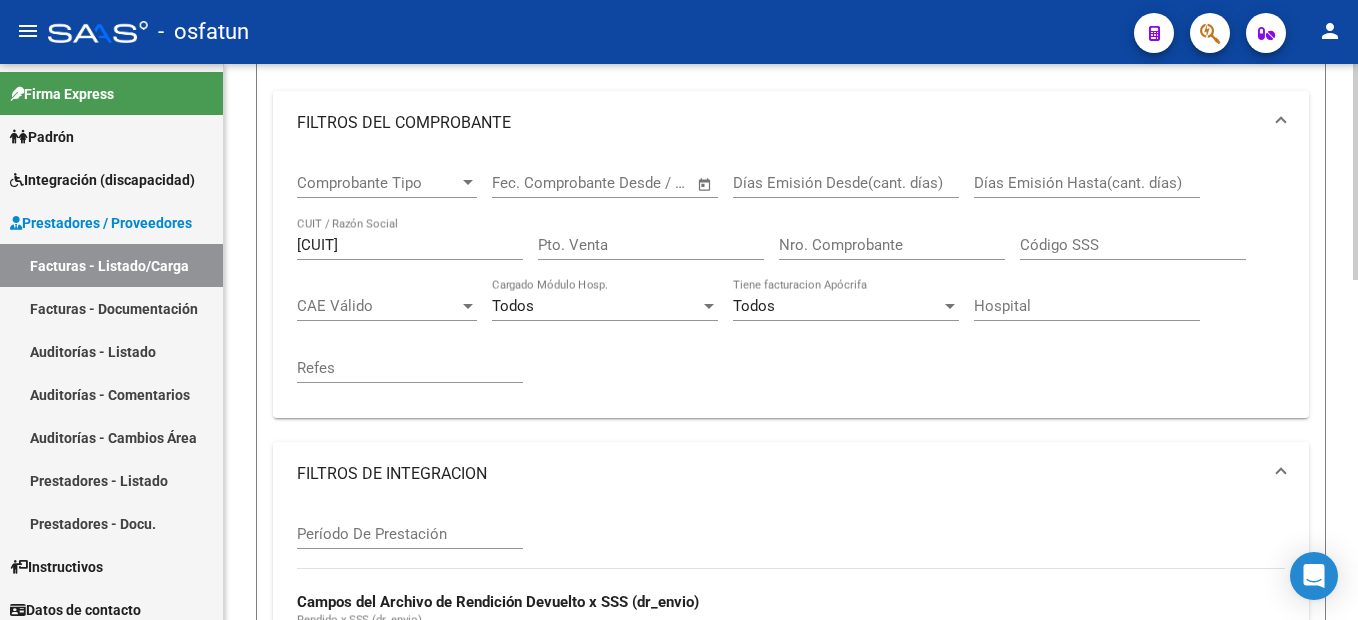scroll, scrollTop: 275, scrollLeft: 0, axis: vertical 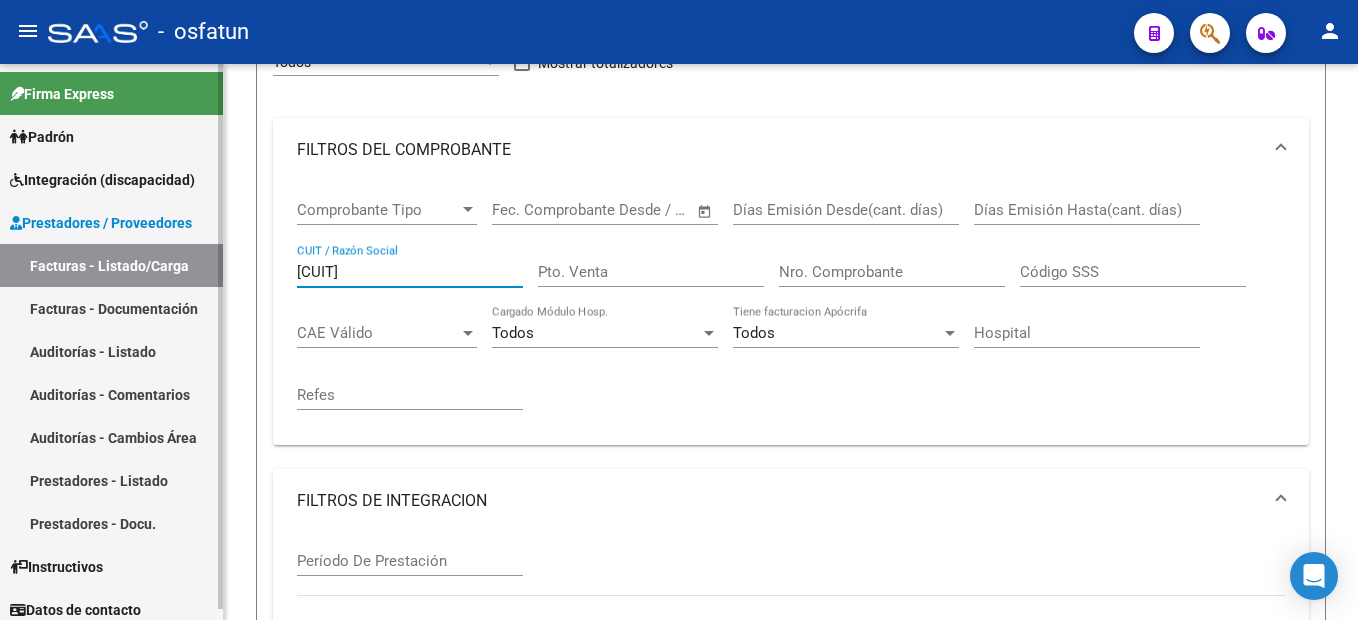 drag, startPoint x: 436, startPoint y: 270, endPoint x: 185, endPoint y: 280, distance: 251.19913 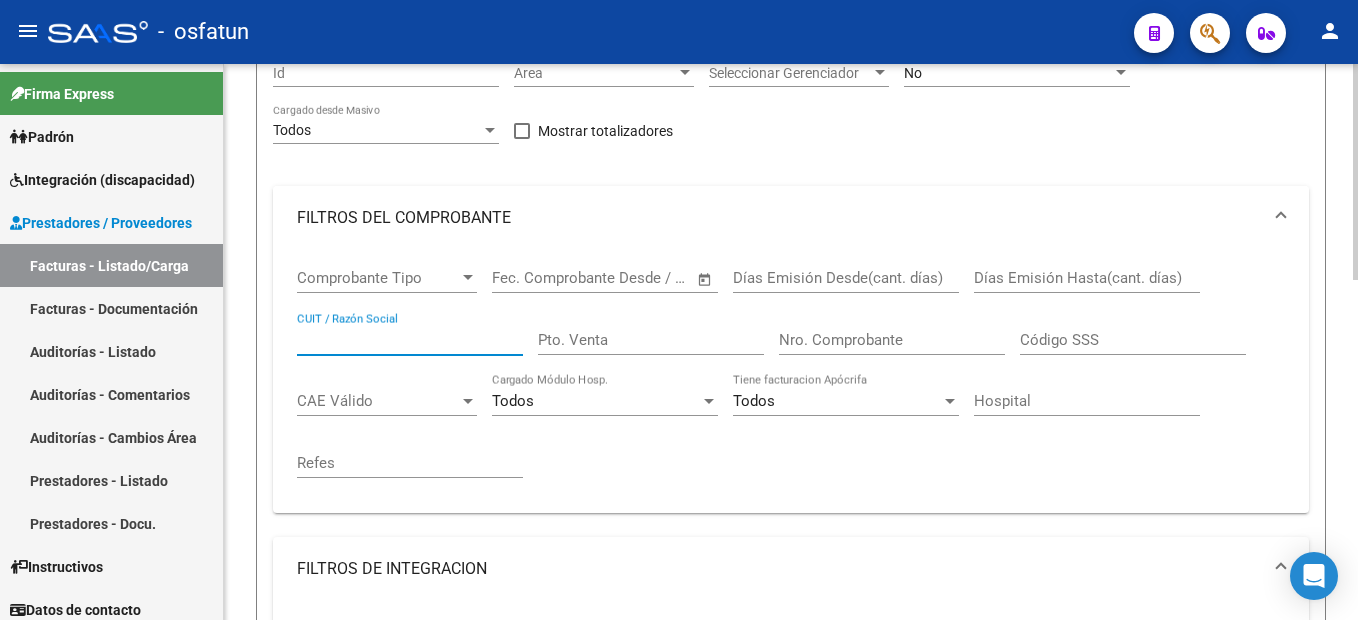 scroll, scrollTop: 75, scrollLeft: 0, axis: vertical 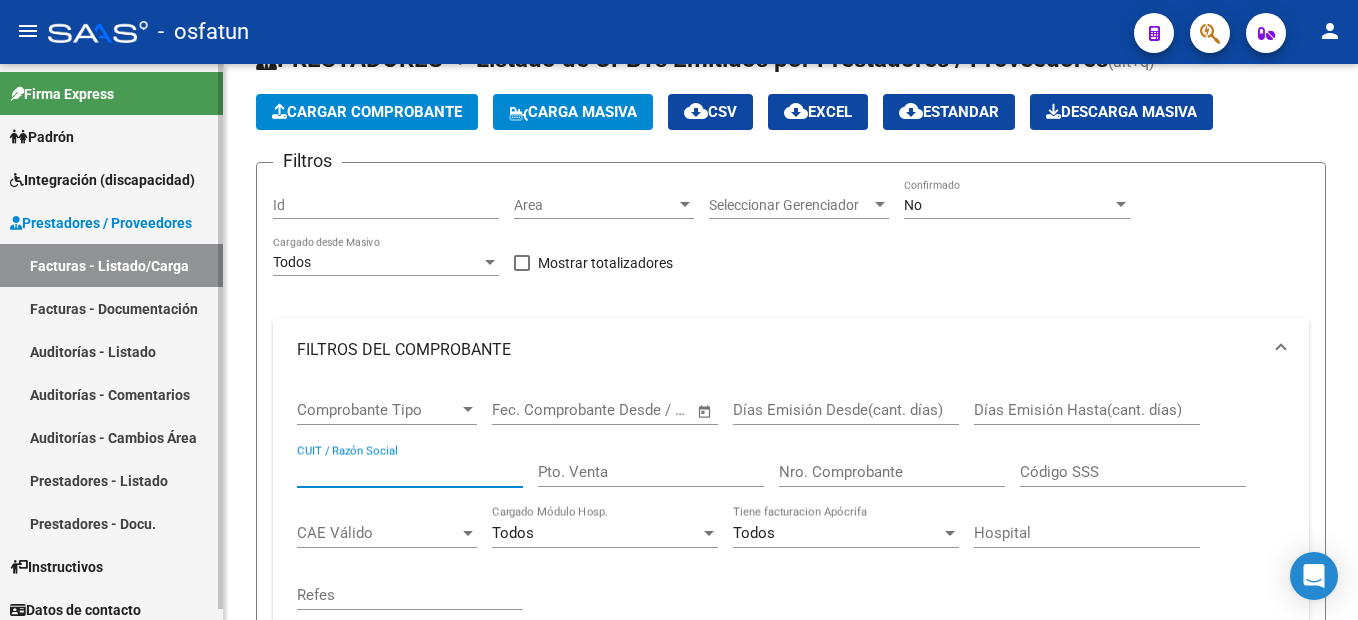 type 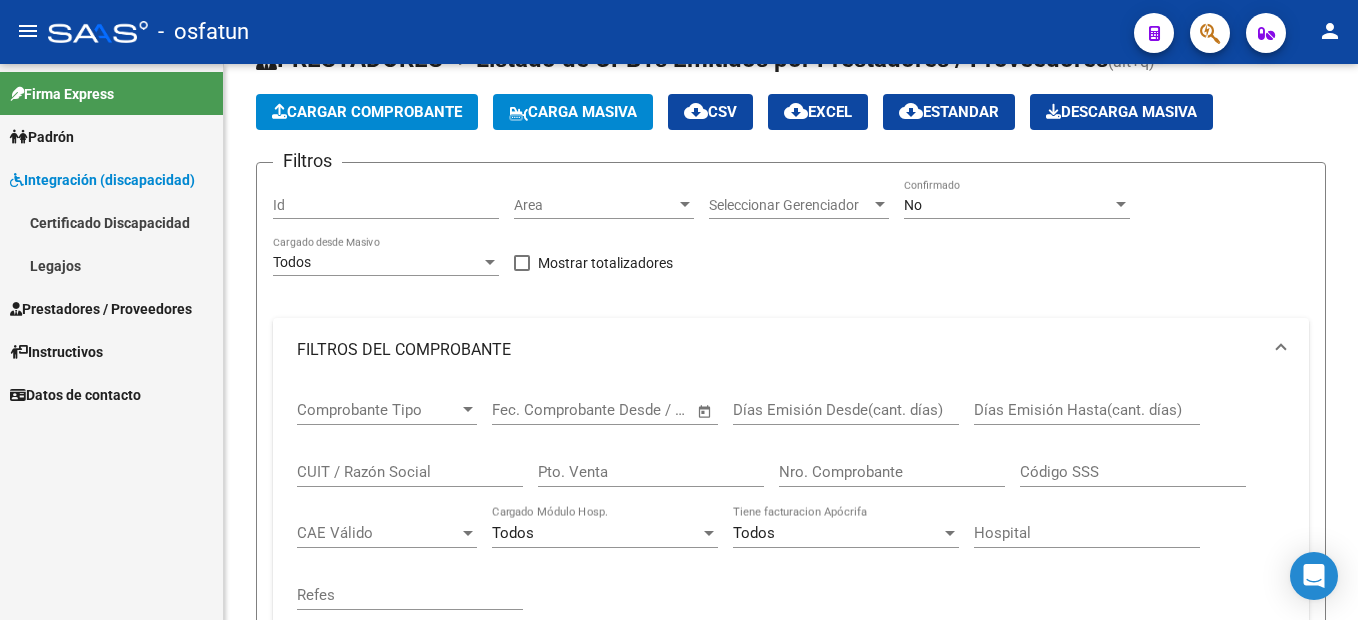 click on "Prestadores / Proveedores" at bounding box center [101, 309] 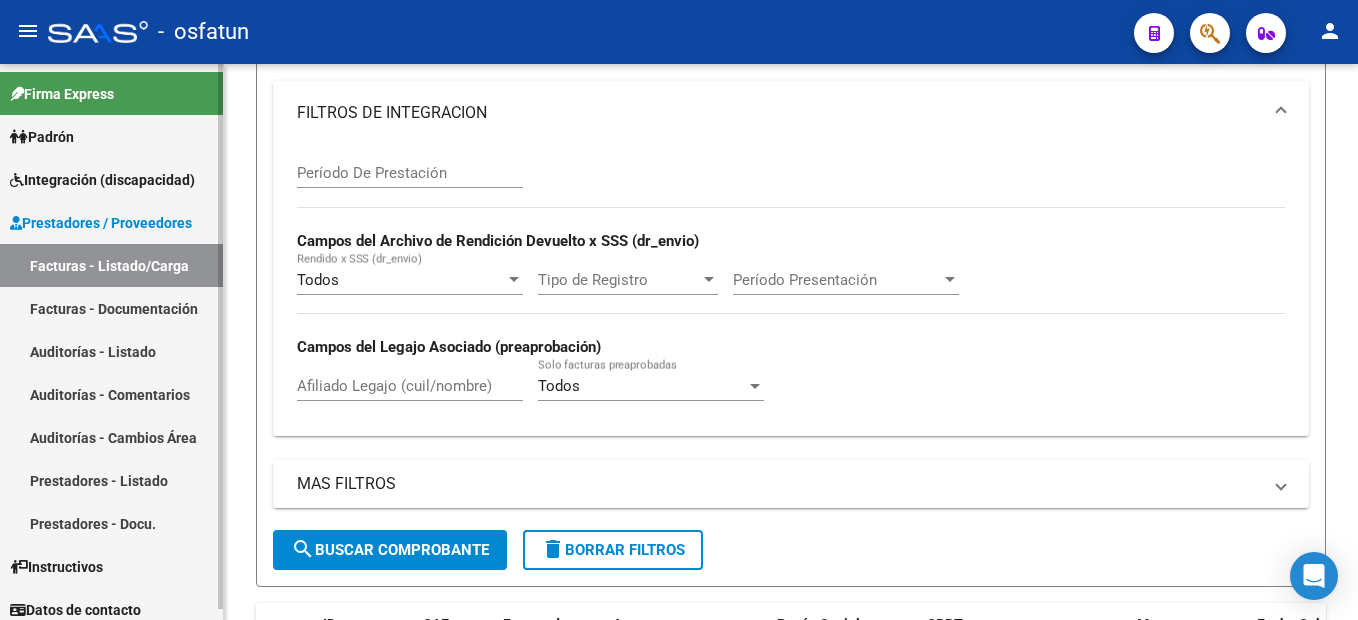 scroll, scrollTop: 375, scrollLeft: 0, axis: vertical 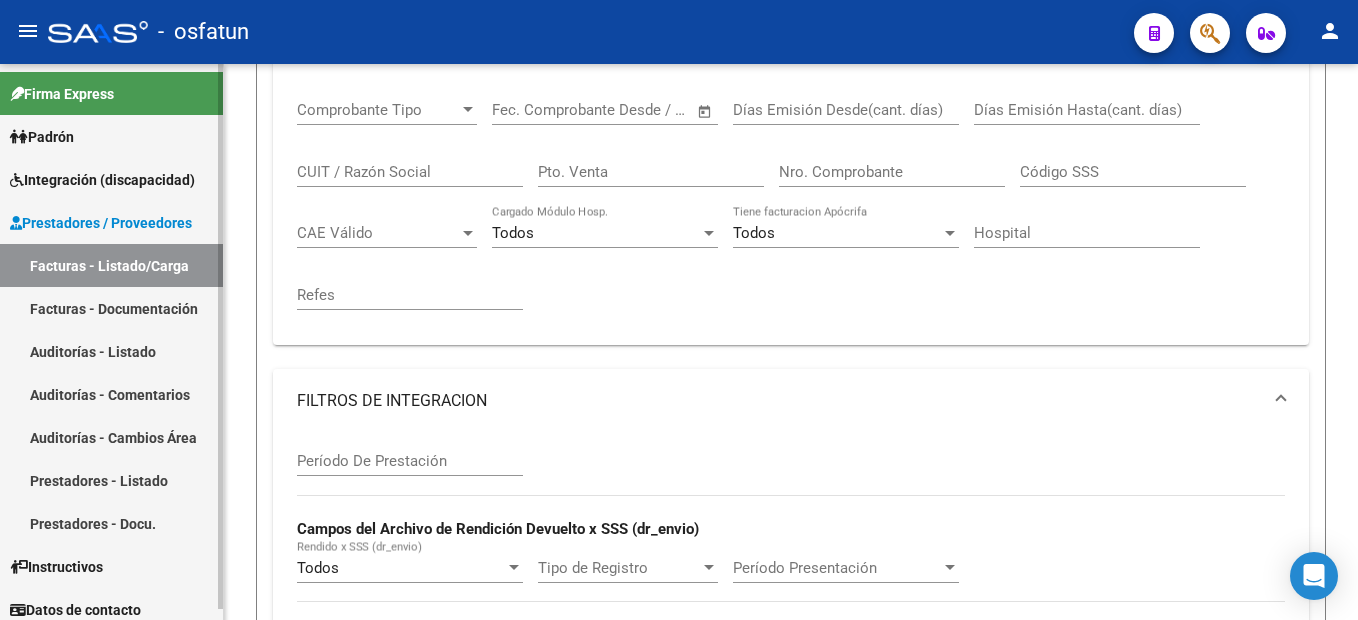 click on "Integración (discapacidad)" at bounding box center [102, 180] 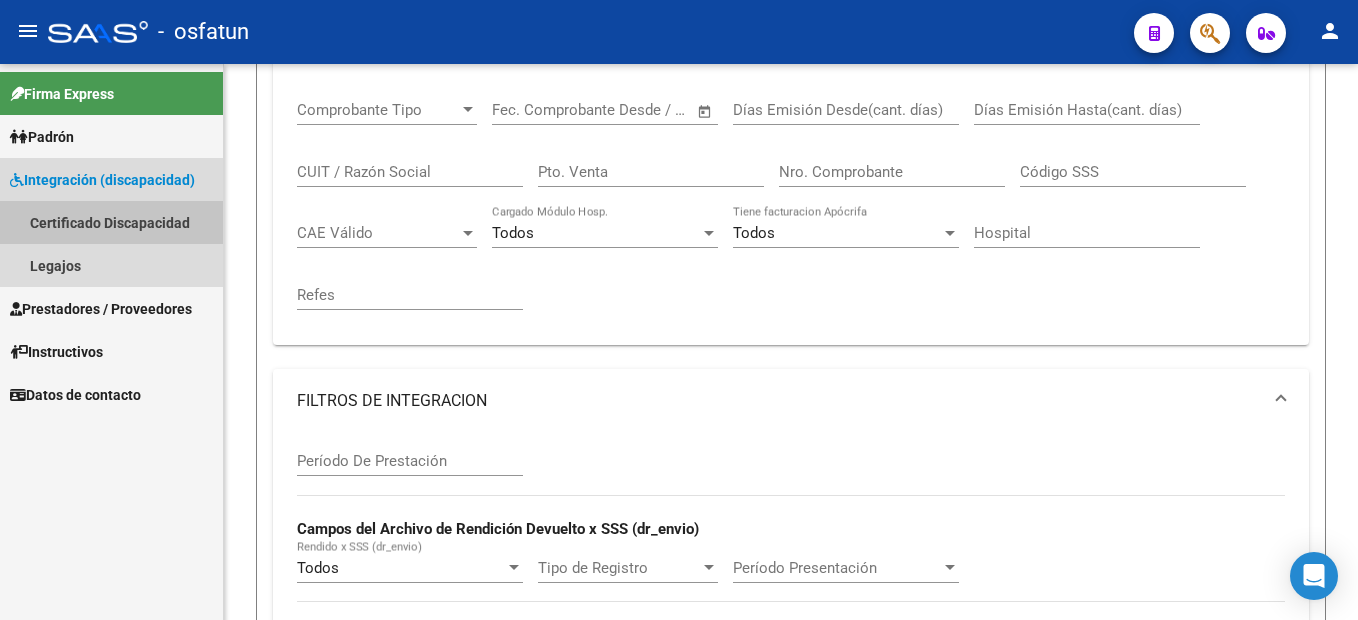 click on "Certificado Discapacidad" at bounding box center [111, 222] 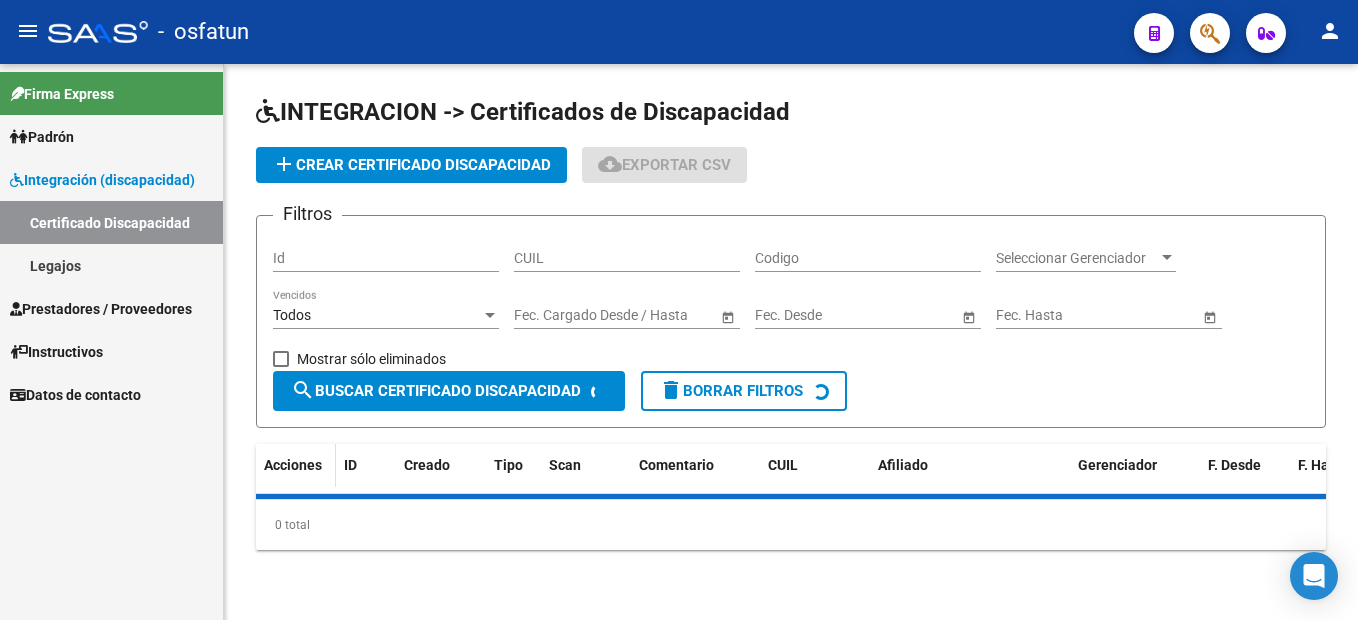 scroll, scrollTop: 0, scrollLeft: 0, axis: both 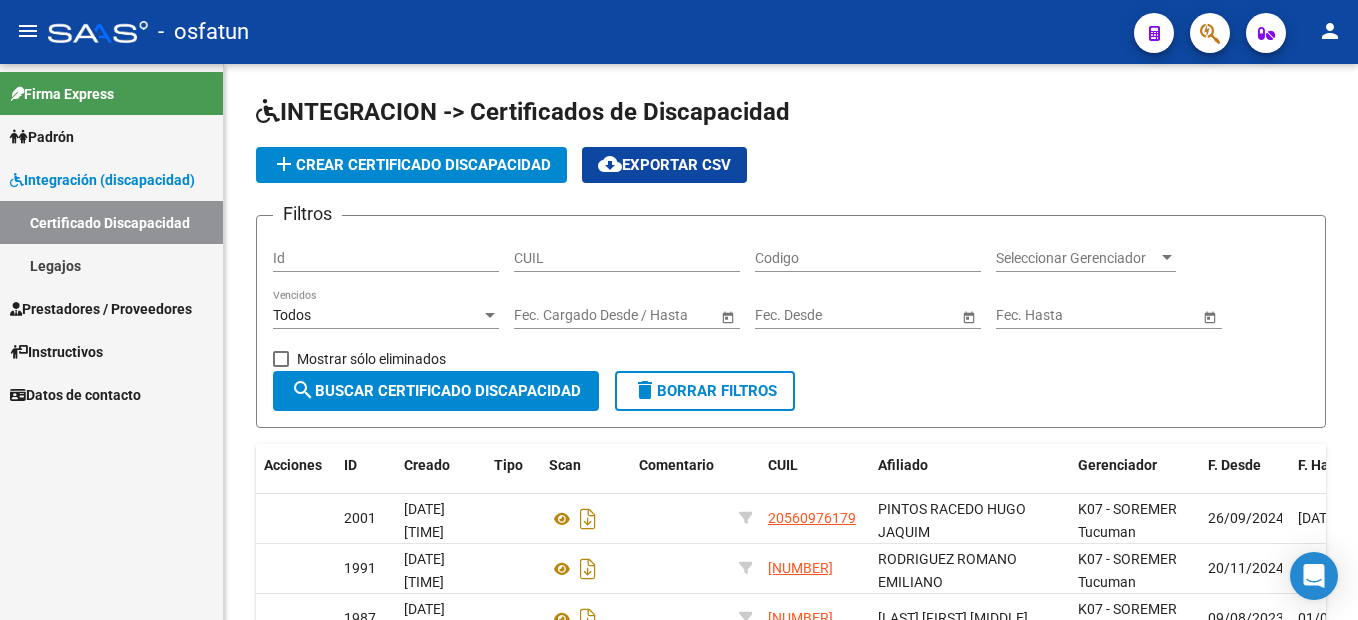 click on "Legajos" at bounding box center [111, 265] 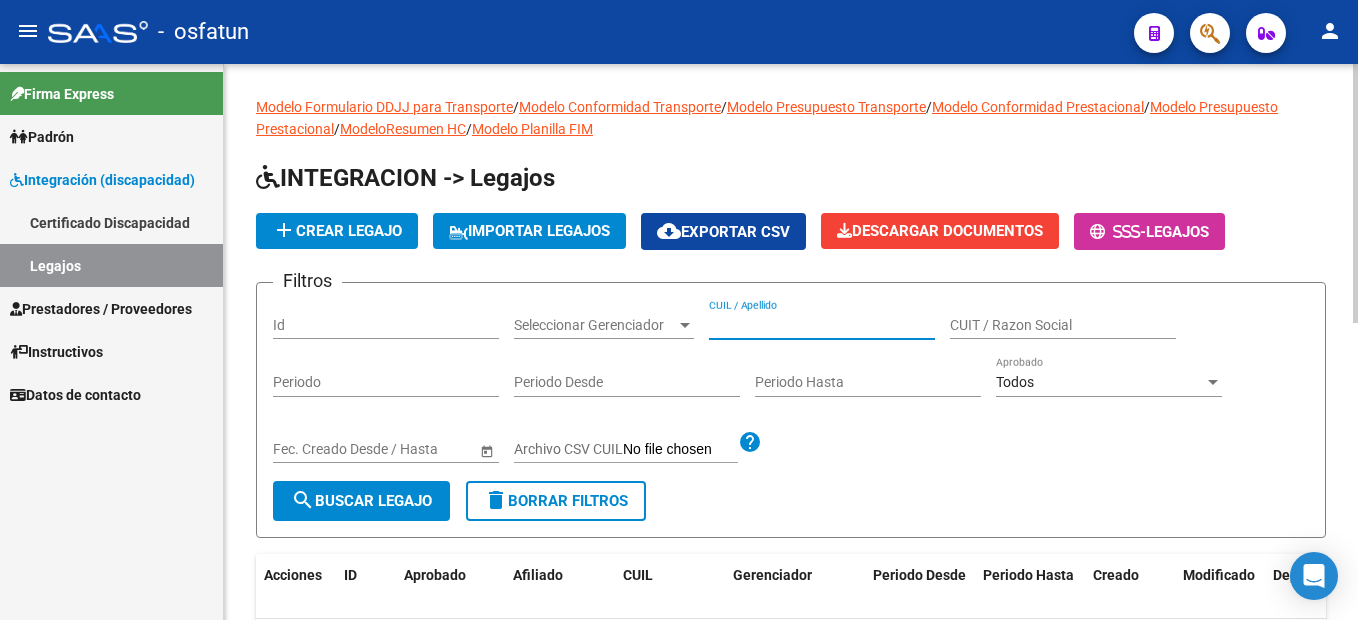 click on "CUIL / Apellido" at bounding box center [822, 325] 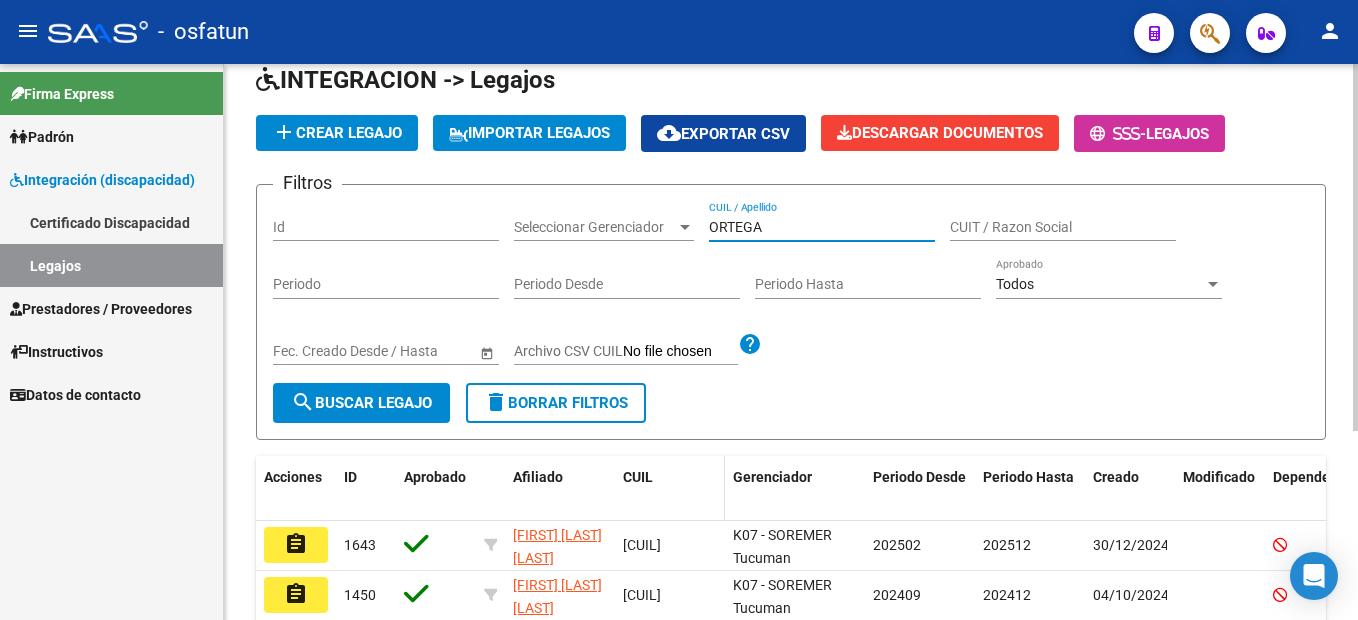 scroll, scrollTop: 287, scrollLeft: 0, axis: vertical 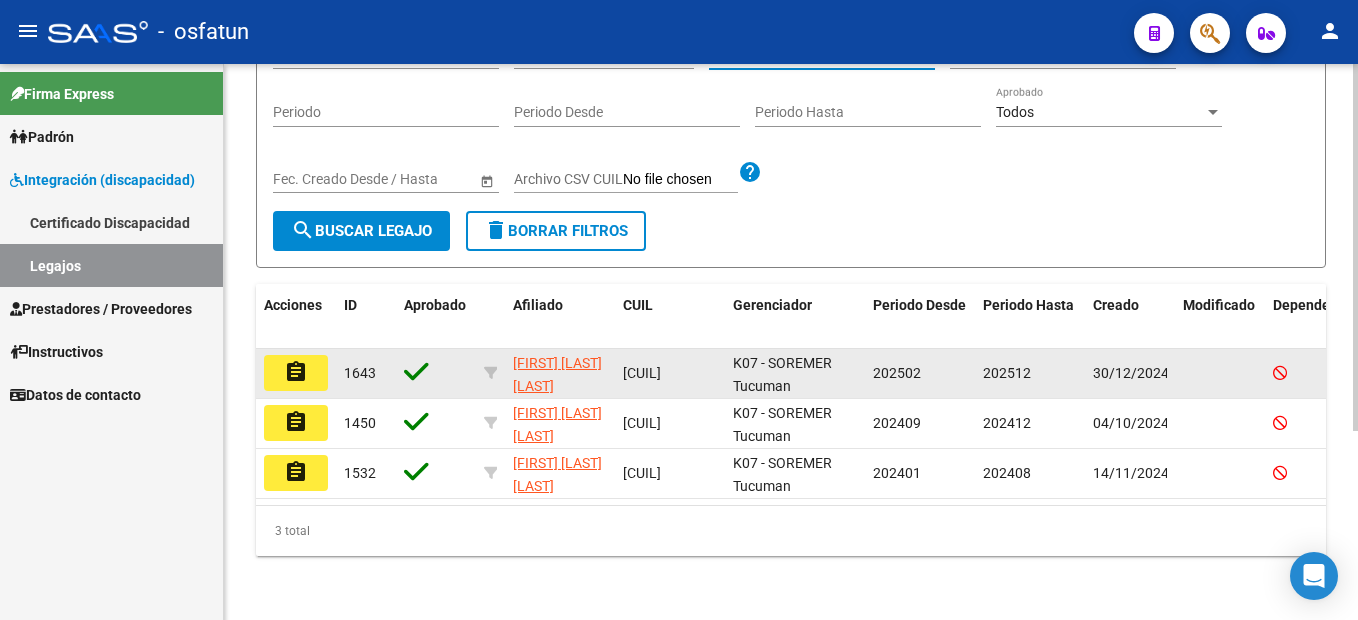 type on "ORTEGA" 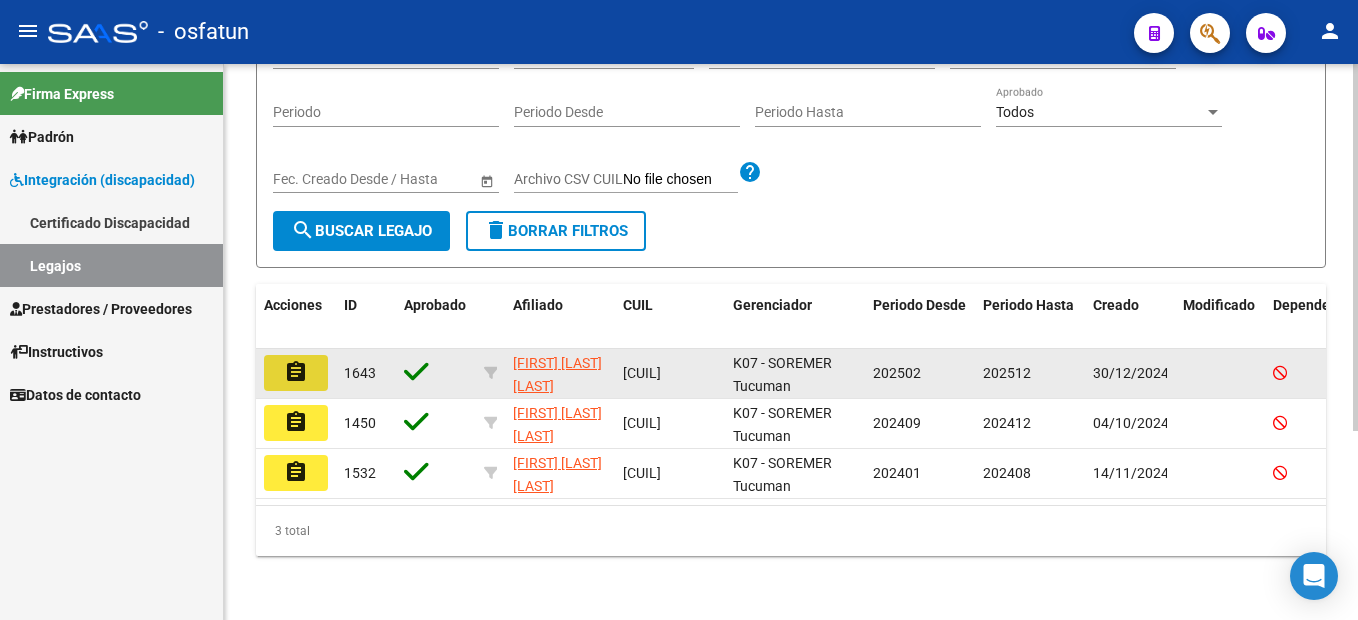 click on "assignment" 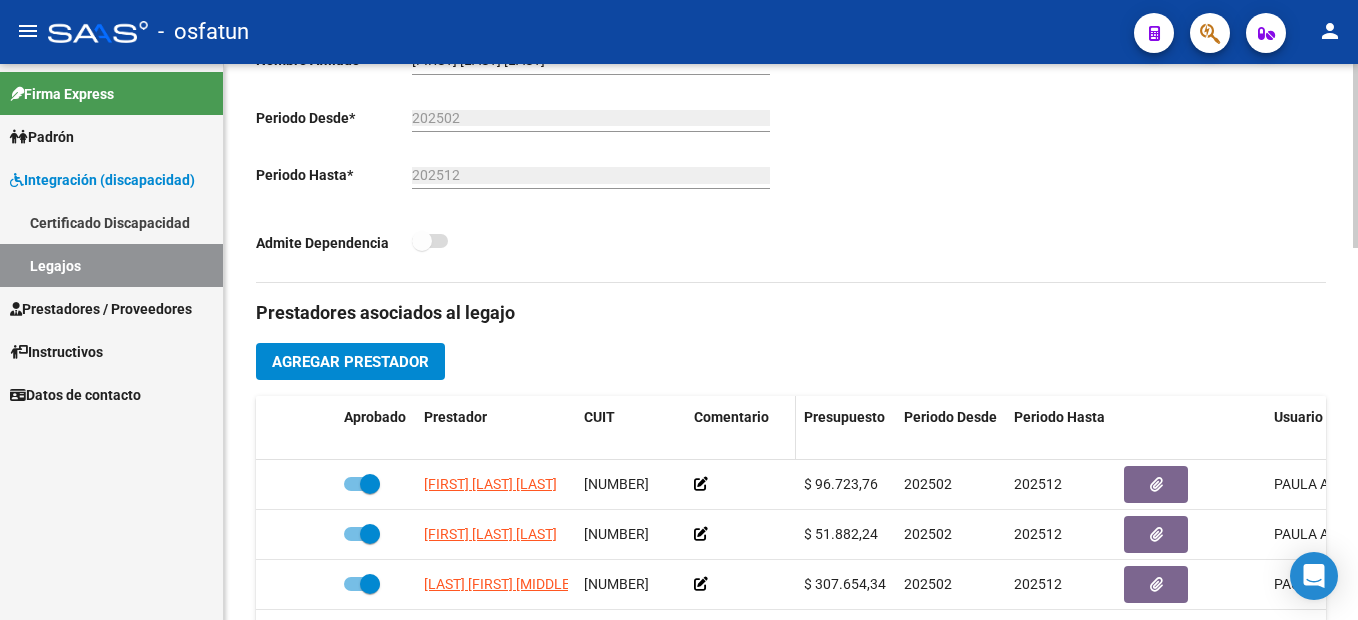 scroll, scrollTop: 600, scrollLeft: 0, axis: vertical 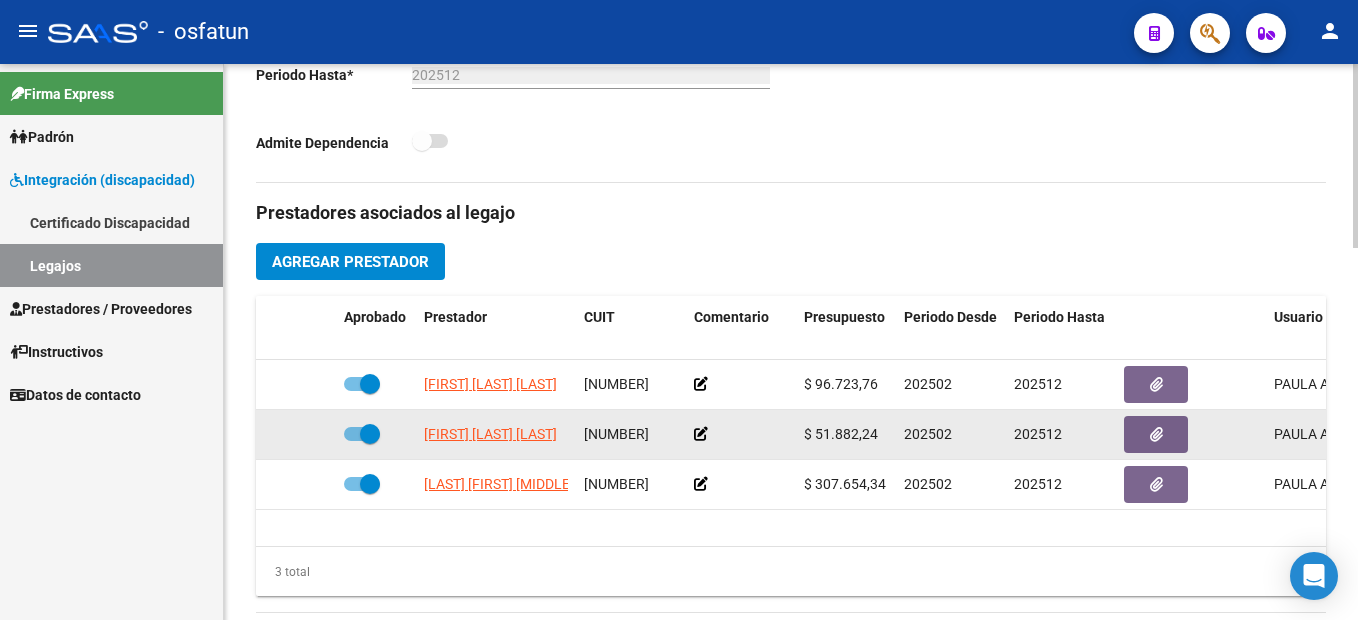drag, startPoint x: 602, startPoint y: 437, endPoint x: 671, endPoint y: 433, distance: 69.115845 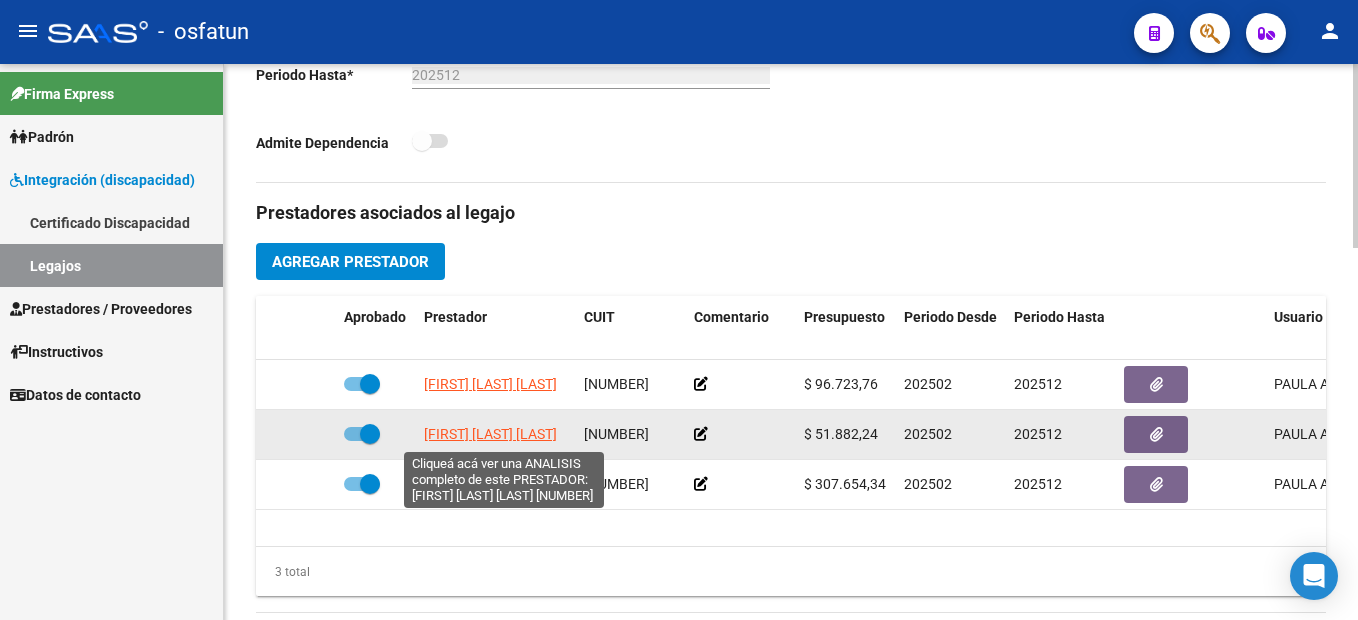 click on "[FIRST] [LAST] [LAST]" 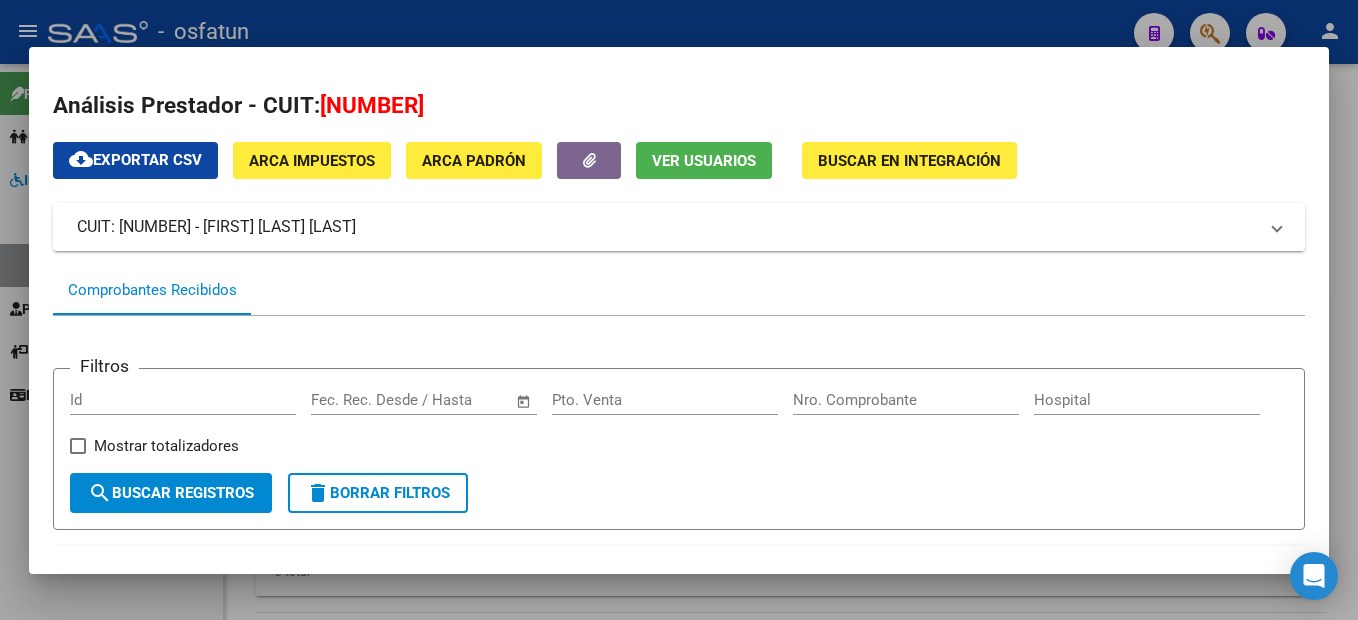drag, startPoint x: 417, startPoint y: 218, endPoint x: 58, endPoint y: 225, distance: 359.06824 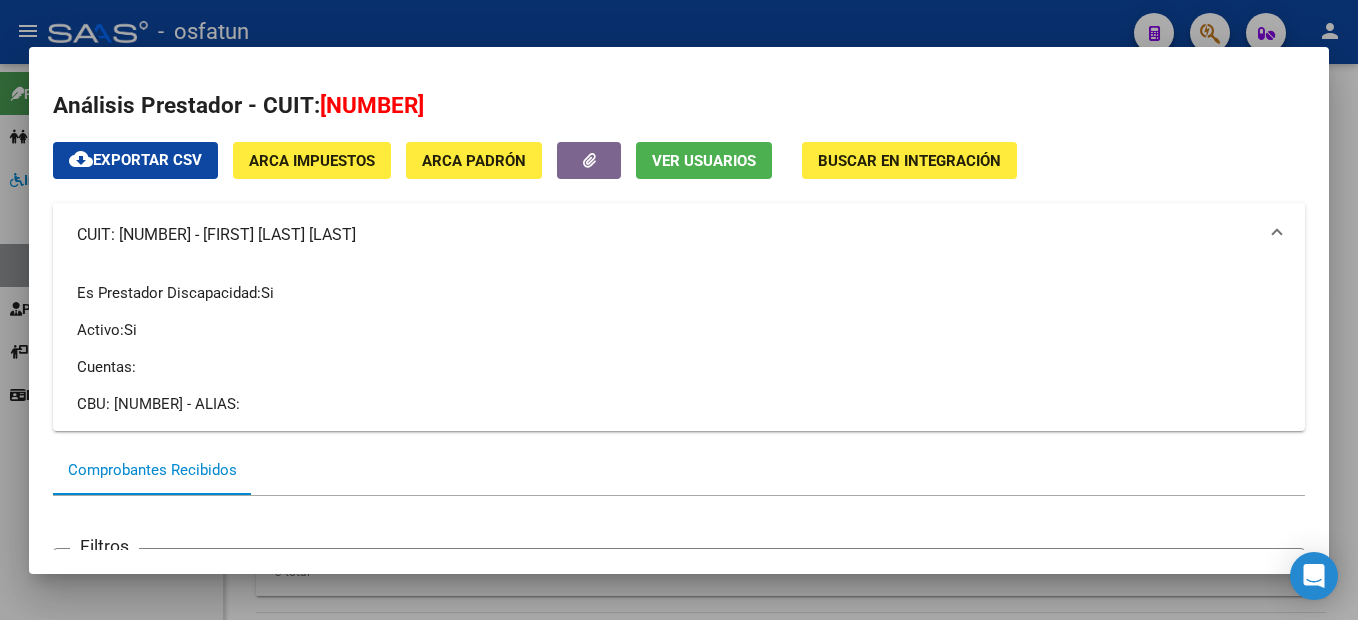 copy on "CUIT: [NUMBER] - [FIRST] [LAST] [LAST]" 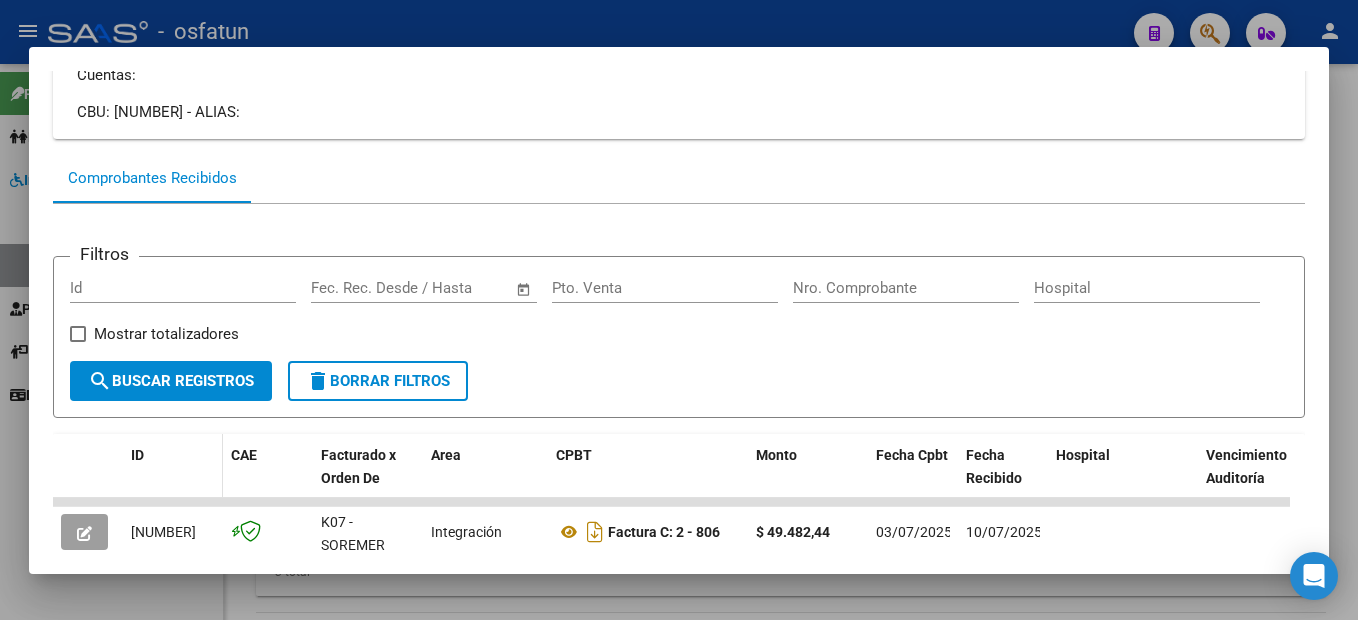 scroll, scrollTop: 400, scrollLeft: 0, axis: vertical 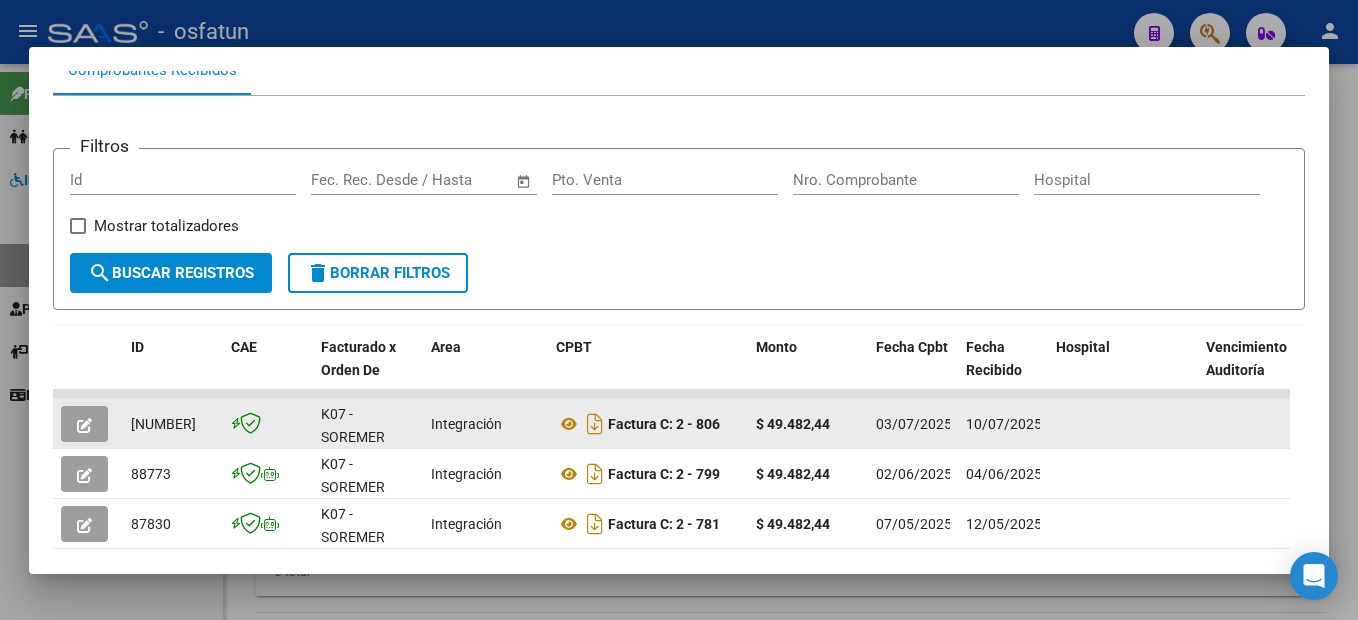 click 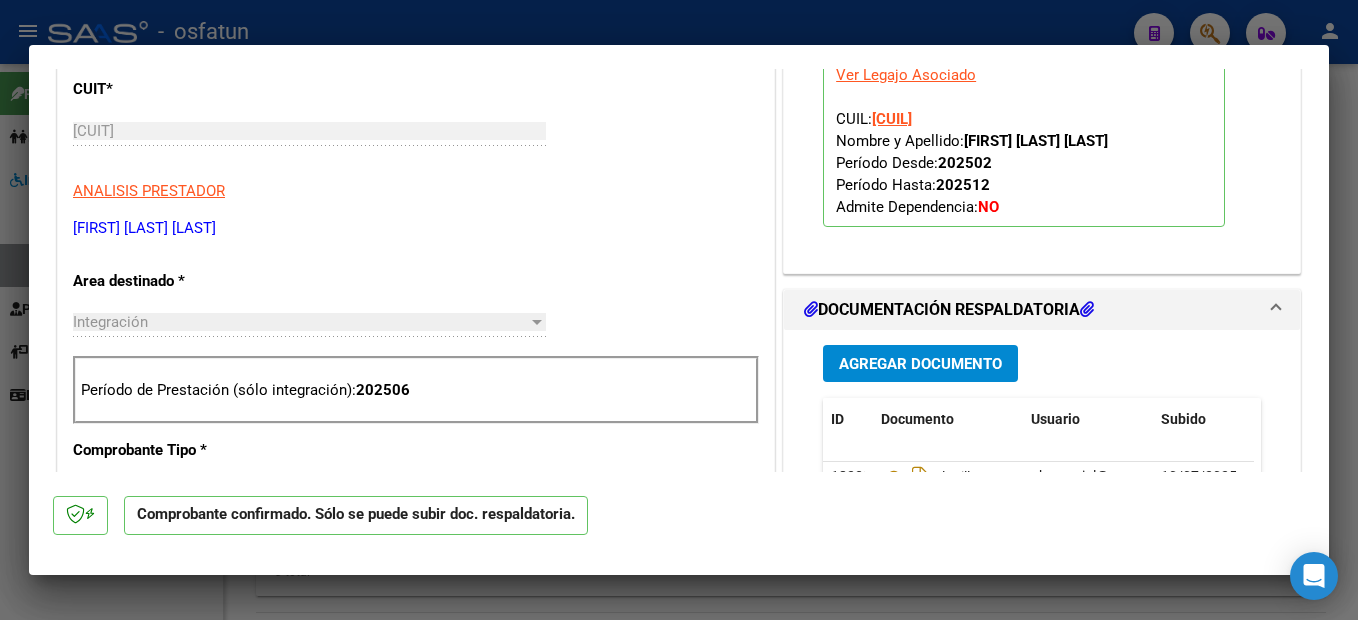 scroll, scrollTop: 600, scrollLeft: 0, axis: vertical 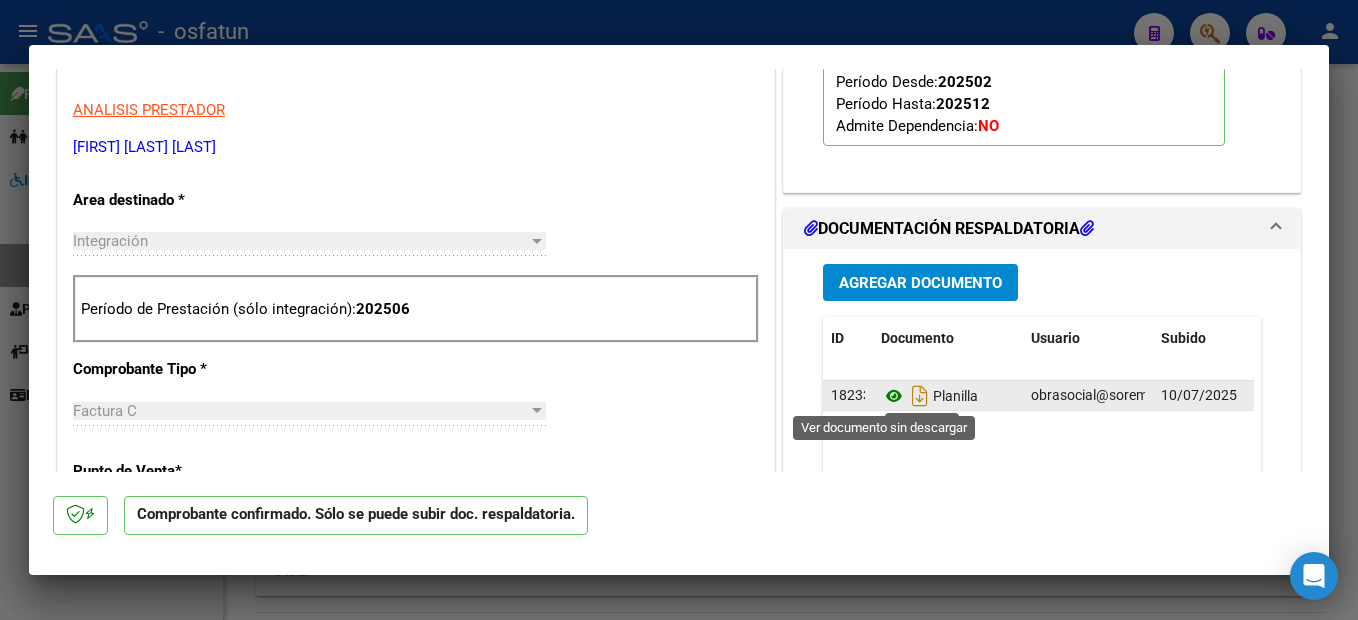 click 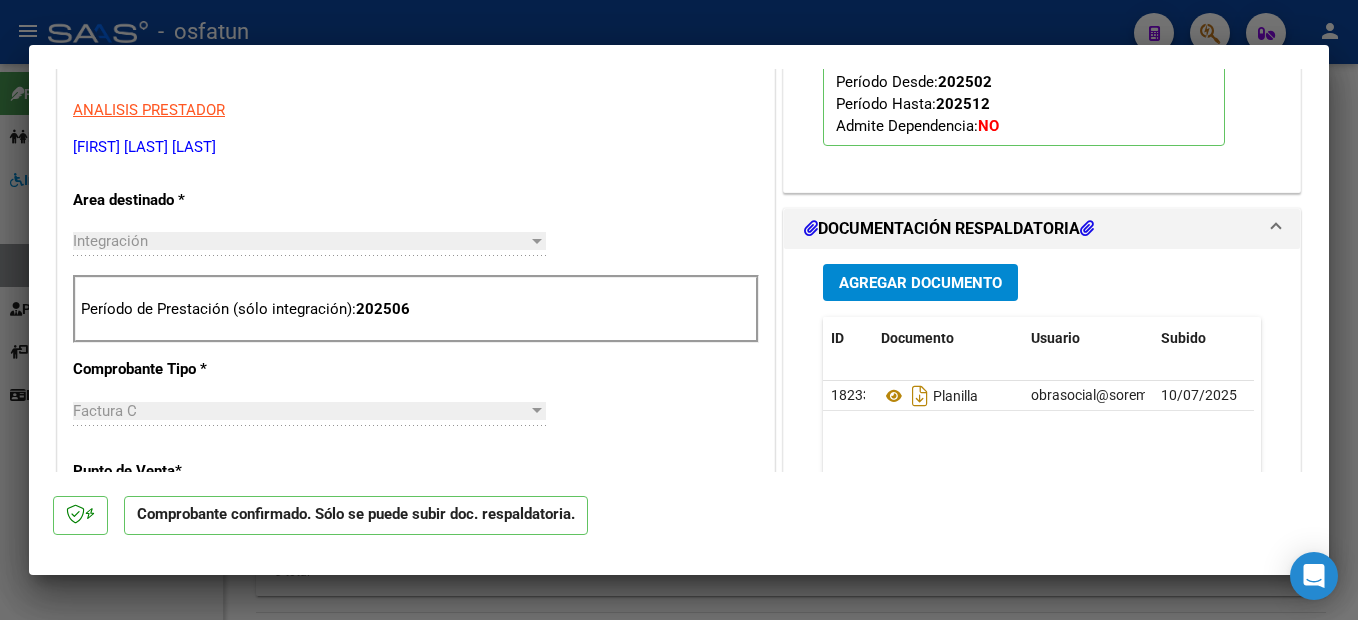 click on "Firma Express     Padrón Cambios de Gerenciador Padrón Ágil Análisis Afiliado    Integración (discapacidad) Certificado Discapacidad Legajos    Prestadores / Proveedores Facturas - Listado/Carga Facturas - Documentación Auditorías - Listado Auditorías - Comentarios Auditorías - Cambios Área Prestadores - Listado Prestadores - Docu.    Instructivos    Datos de contacto arrow_back Editar 1643    save Guardar cambios Legajo de Integración Modelo Formulario DDJJ para Transporte  /  Modelo Conformidad Transporte  /  Modelo Presupuesto Transporte  /  Modelo Conformidad Prestacional  /  Modelo Presupuesto Prestacional  /  ModeloResumen HC  /  Modelo Planilla FIM  Legajo Aprobado.  Aprobado   CUIL  *   [NUMBER] Ingresar CUIL  [FIRST] [LAST] [LAST]     Análisis Afiliado    Certificado Discapacidad ARCA Padrón Nombre Afiliado  *   [FIRST] [LAST] [LAST] Ingresar el nombre  Periodo Desde  *   202502 Ej: 202203  Periodo Hasta  *   202512 Ej: 202212    Aprobado" at bounding box center [679, 310] 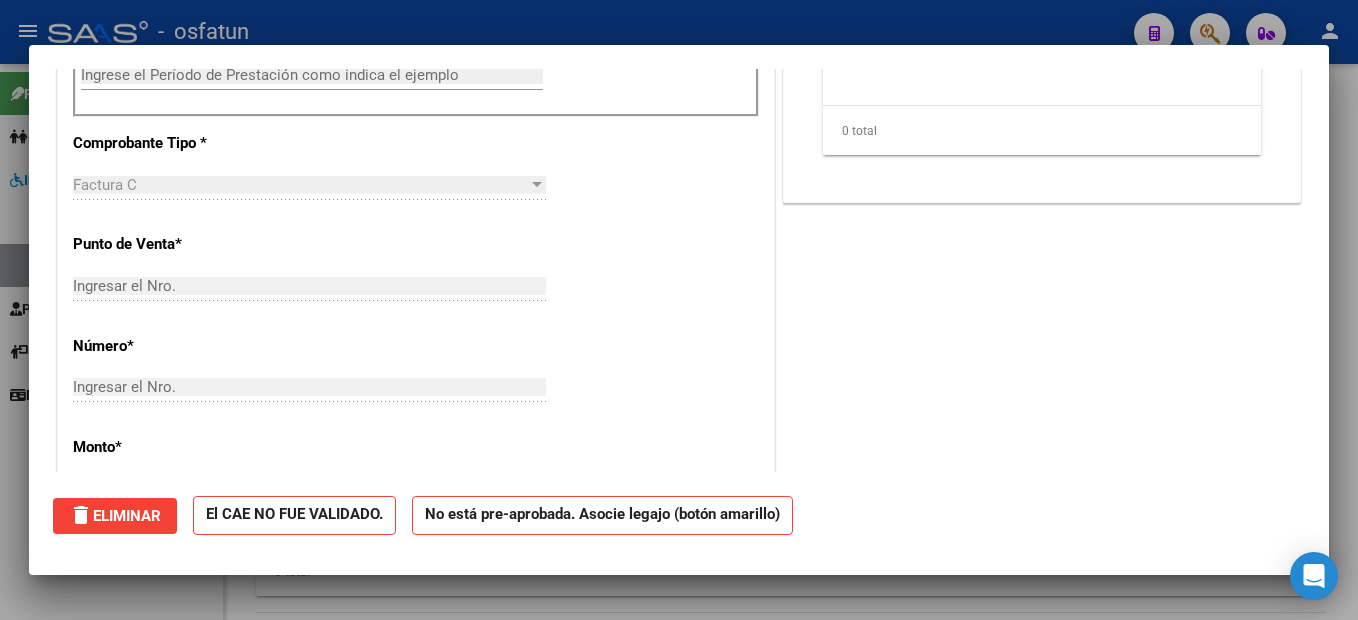 scroll, scrollTop: 0, scrollLeft: 0, axis: both 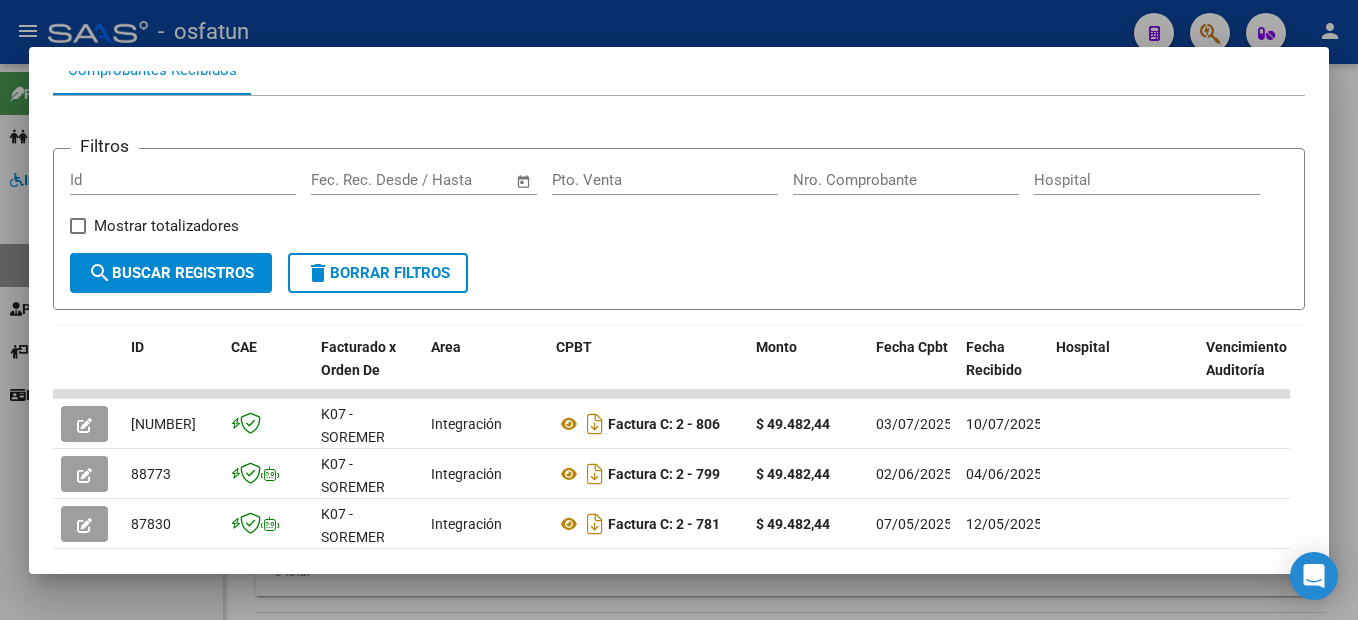 click at bounding box center (679, 310) 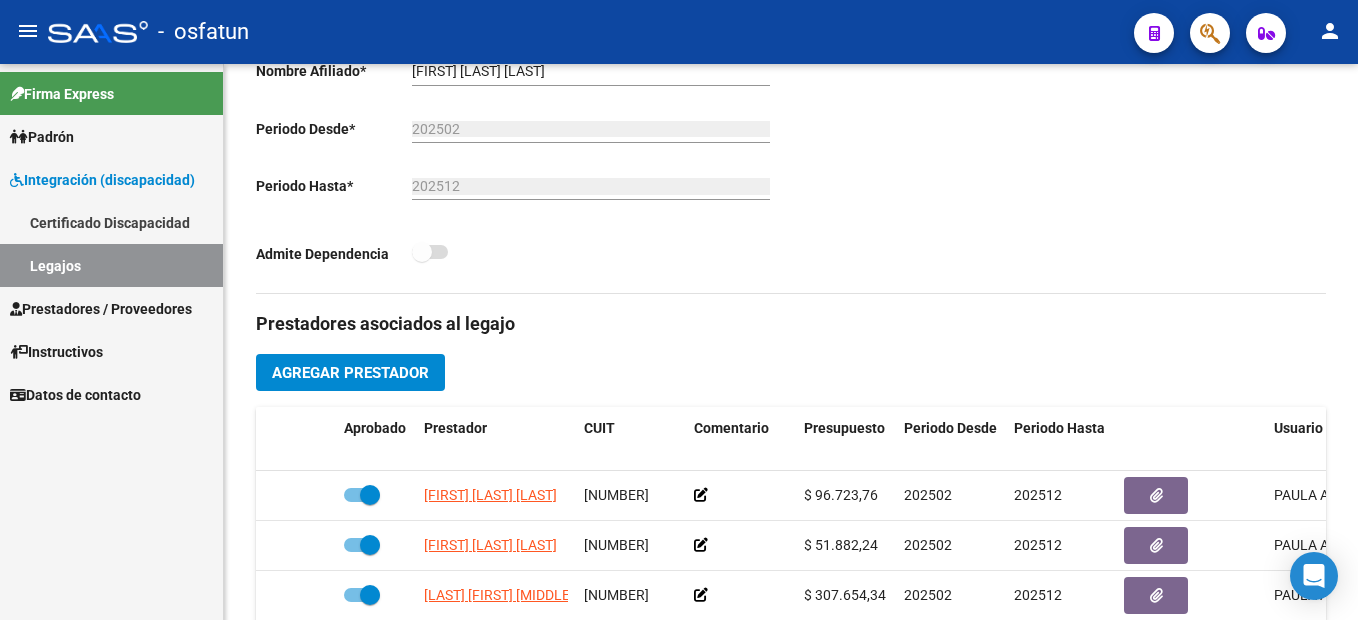 scroll, scrollTop: 300, scrollLeft: 0, axis: vertical 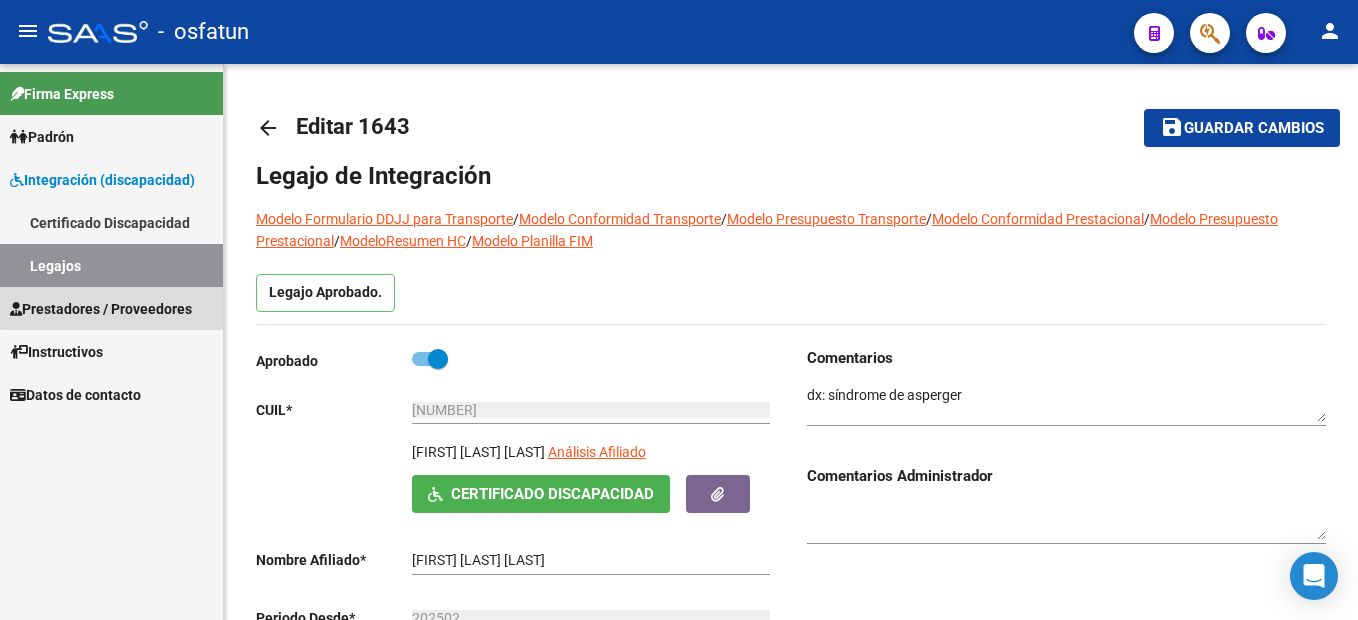 click on "Prestadores / Proveedores" at bounding box center (111, 308) 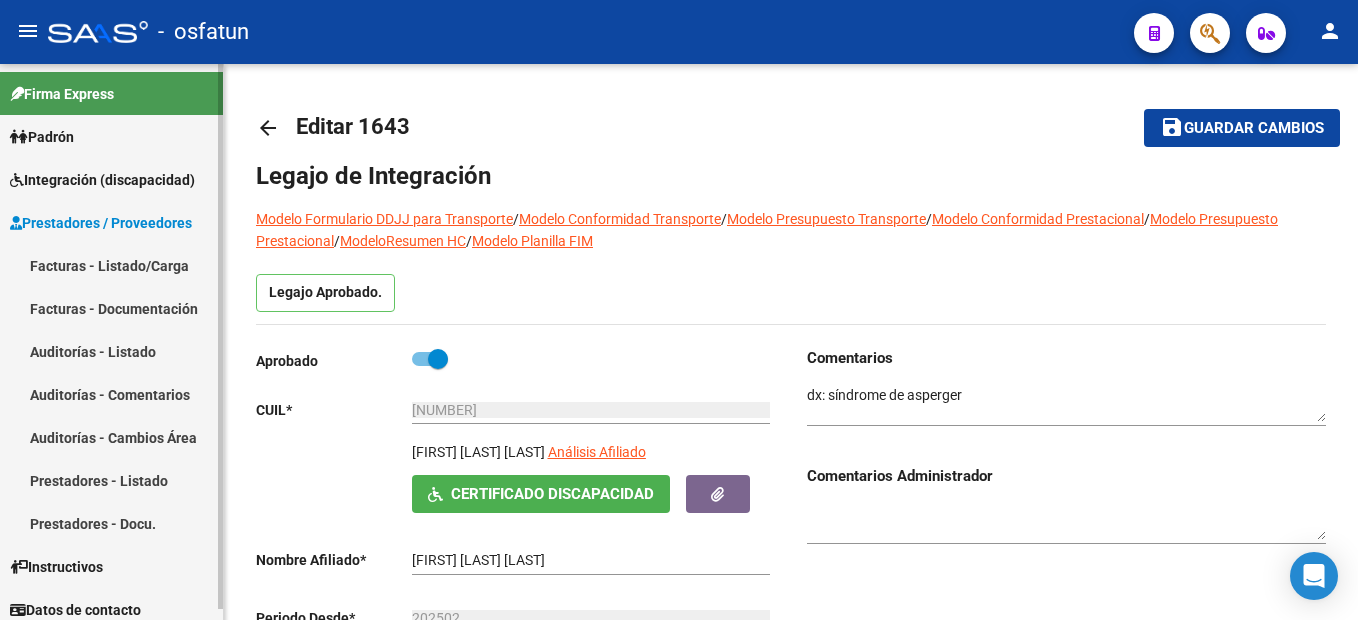 click on "Facturas - Listado/Carga" at bounding box center (111, 265) 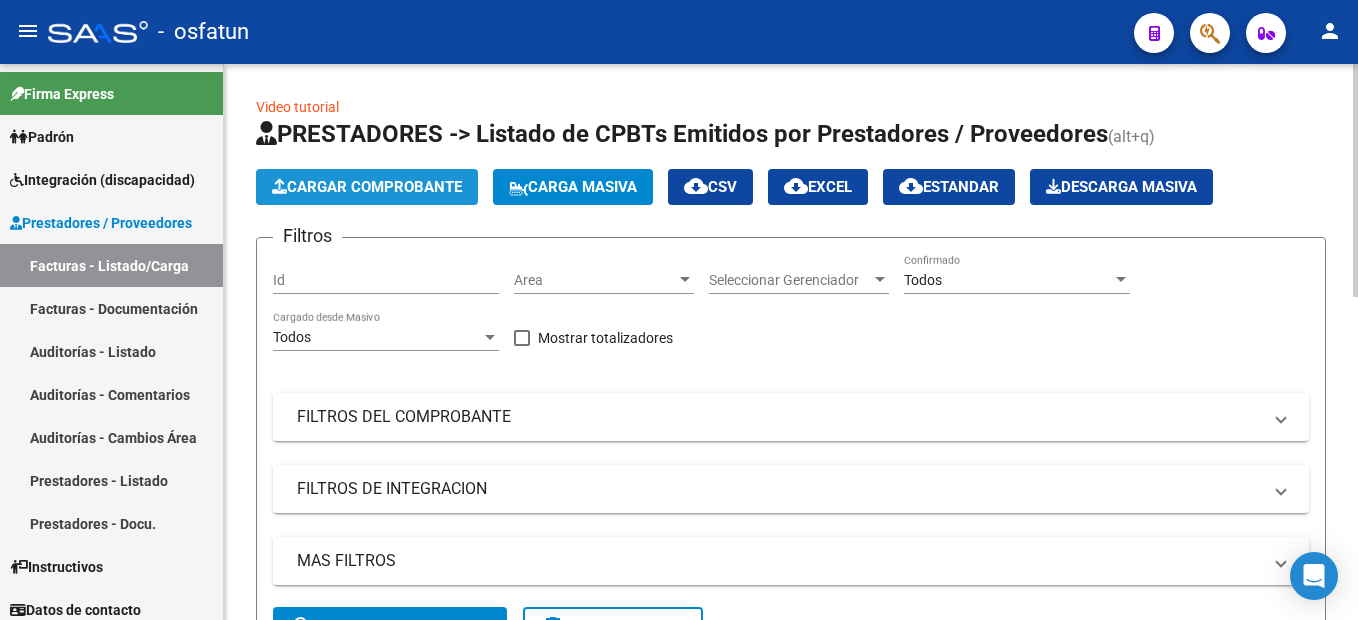 click on "Cargar Comprobante" 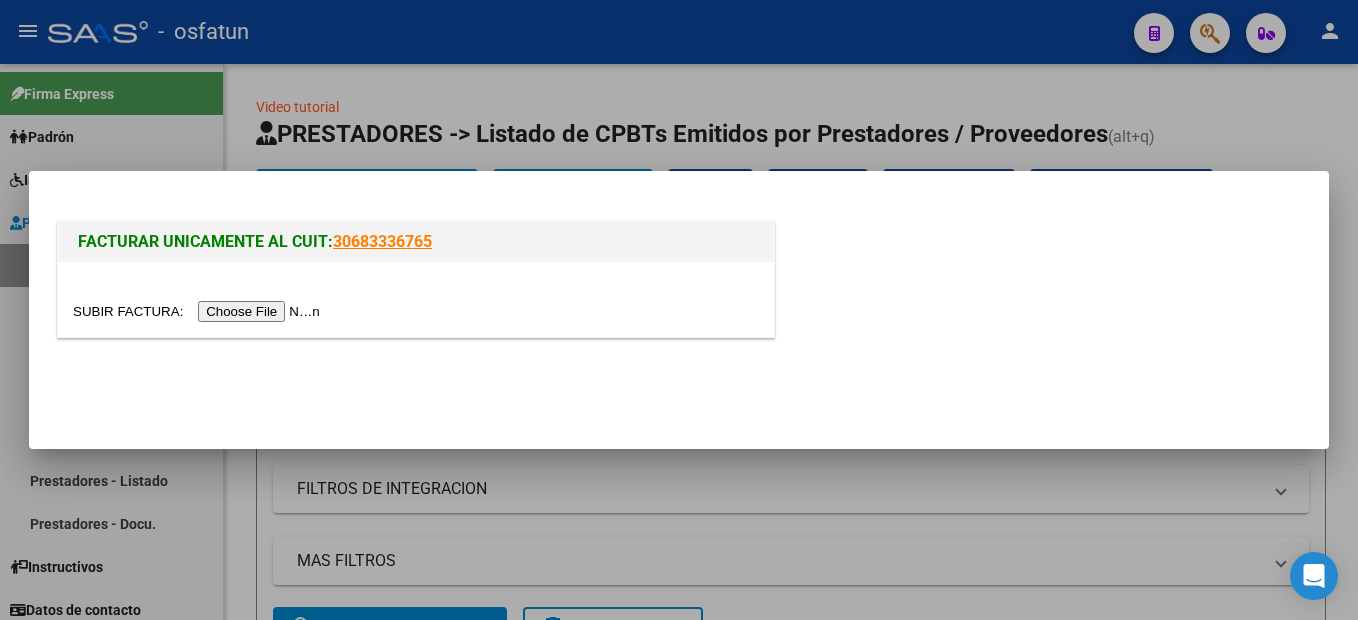 click at bounding box center [199, 311] 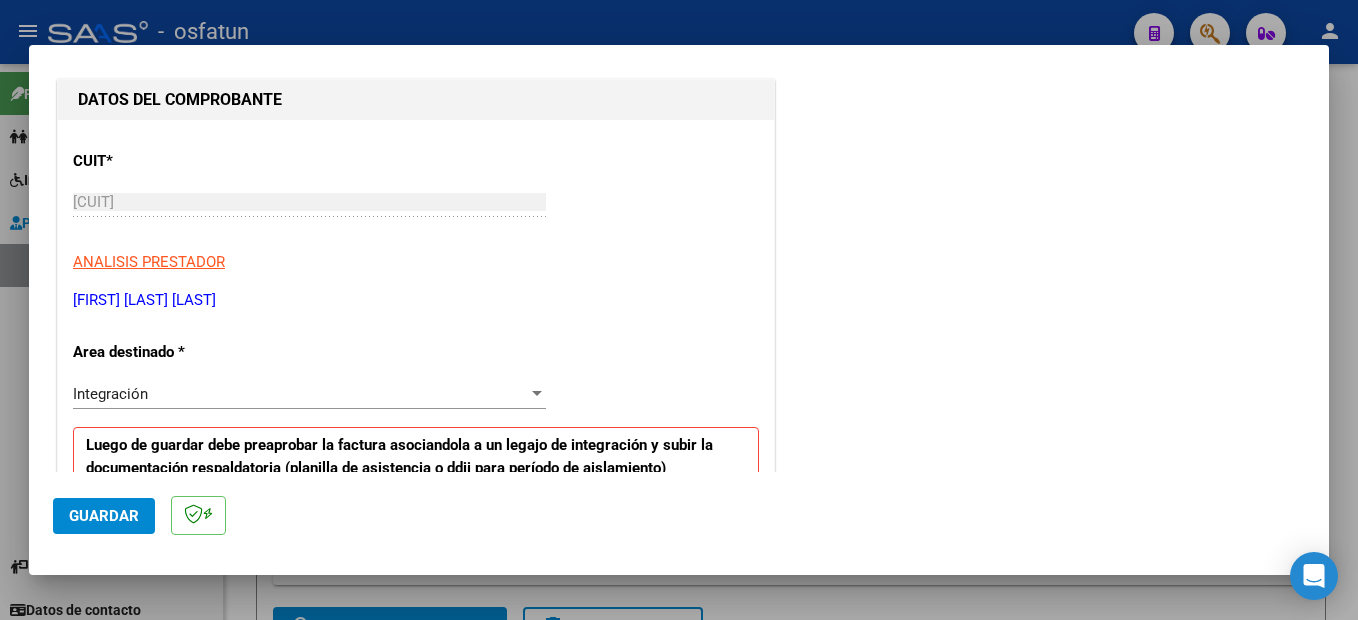 scroll, scrollTop: 500, scrollLeft: 0, axis: vertical 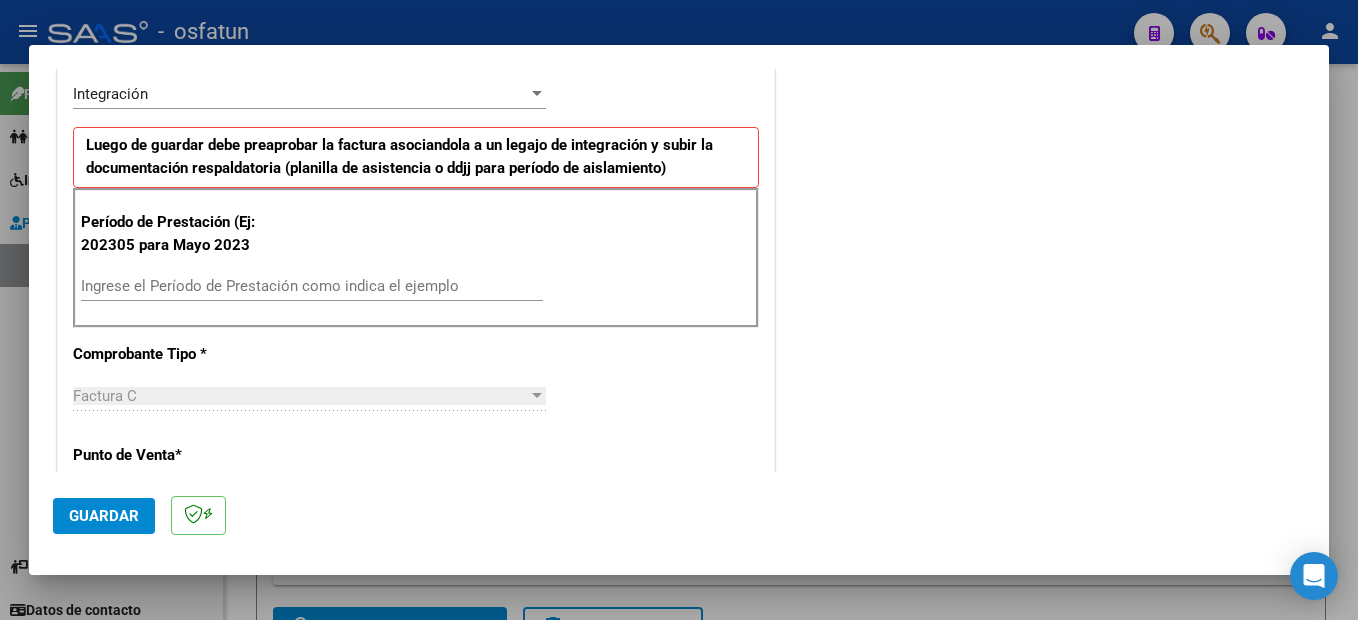 click on "Ingrese el Período de Prestación como indica el ejemplo" at bounding box center (312, 286) 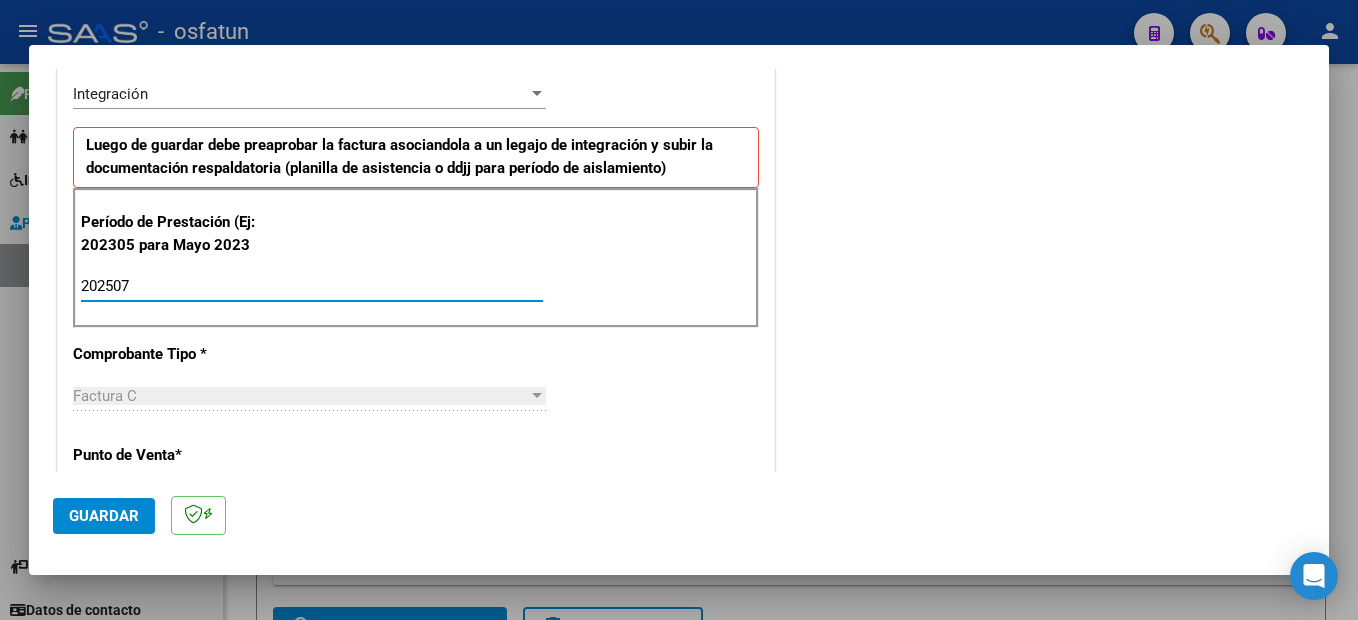 type on "202507" 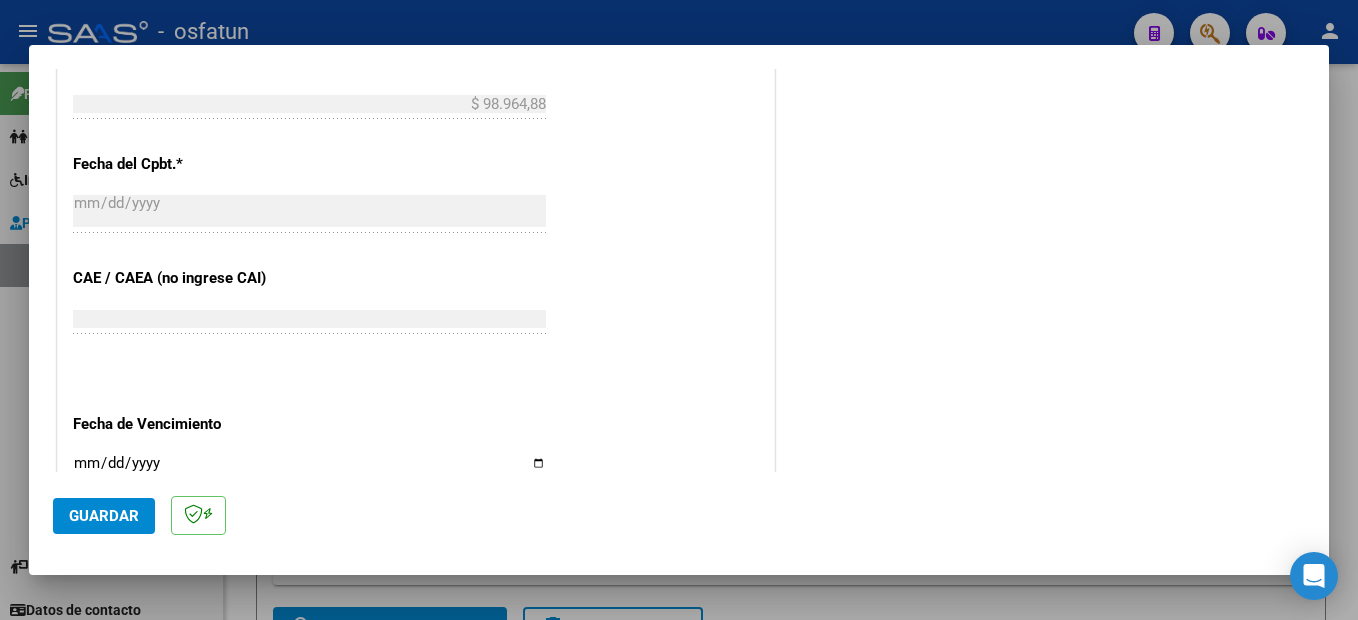 scroll, scrollTop: 1357, scrollLeft: 0, axis: vertical 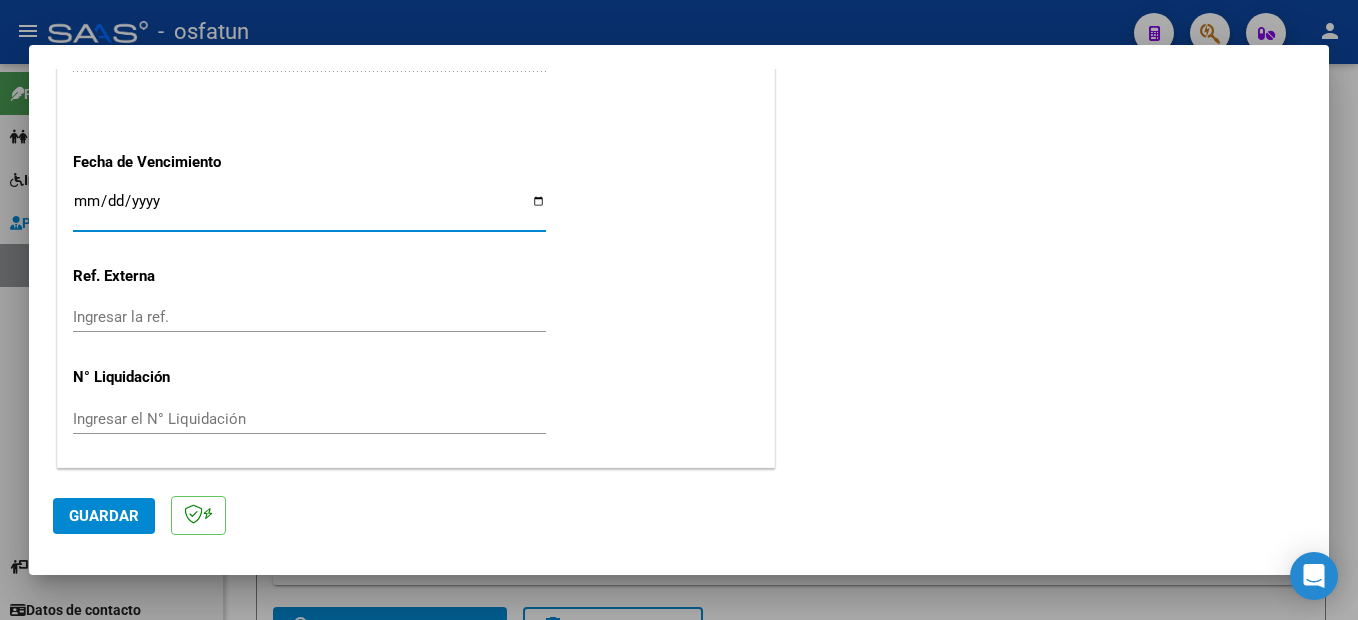 click on "Guardar" 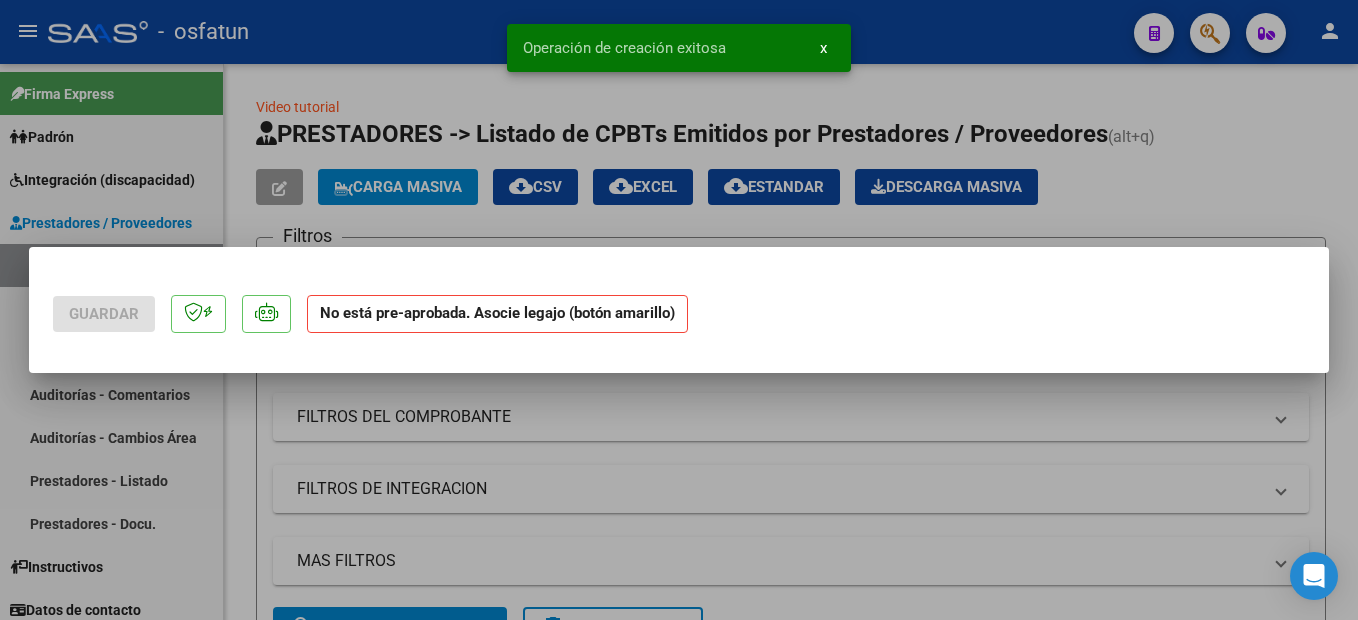 scroll, scrollTop: 0, scrollLeft: 0, axis: both 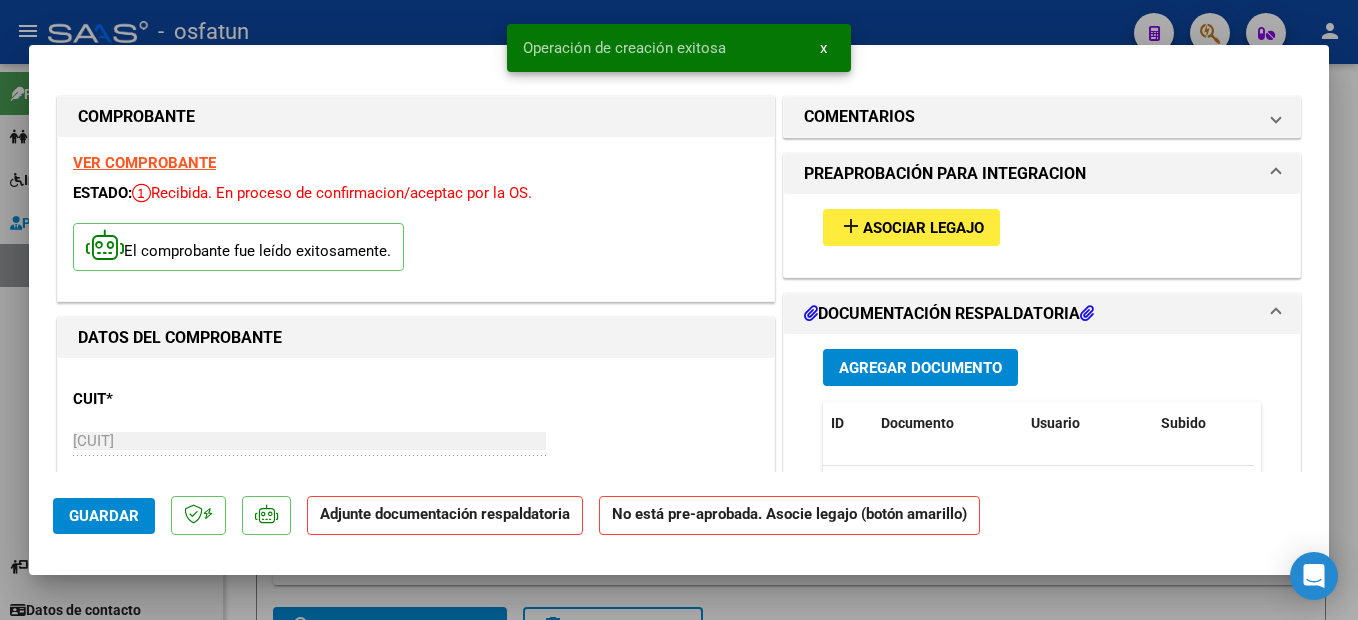 click on "Asociar Legajo" at bounding box center [923, 228] 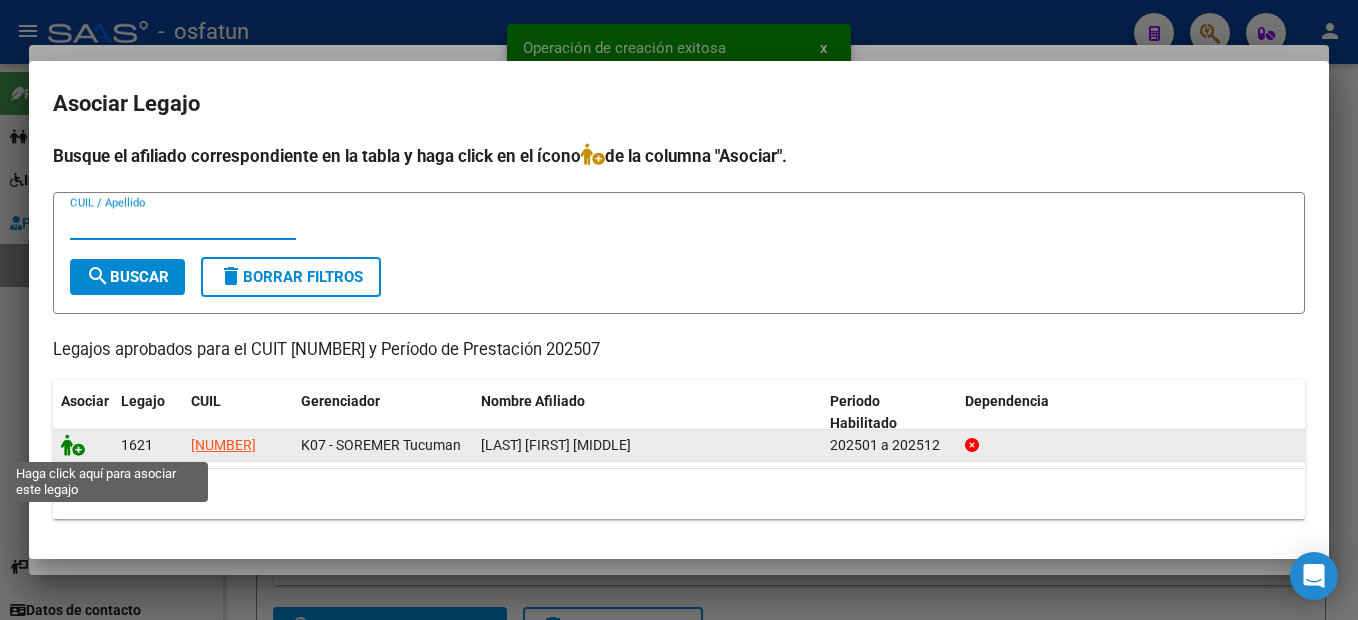 click 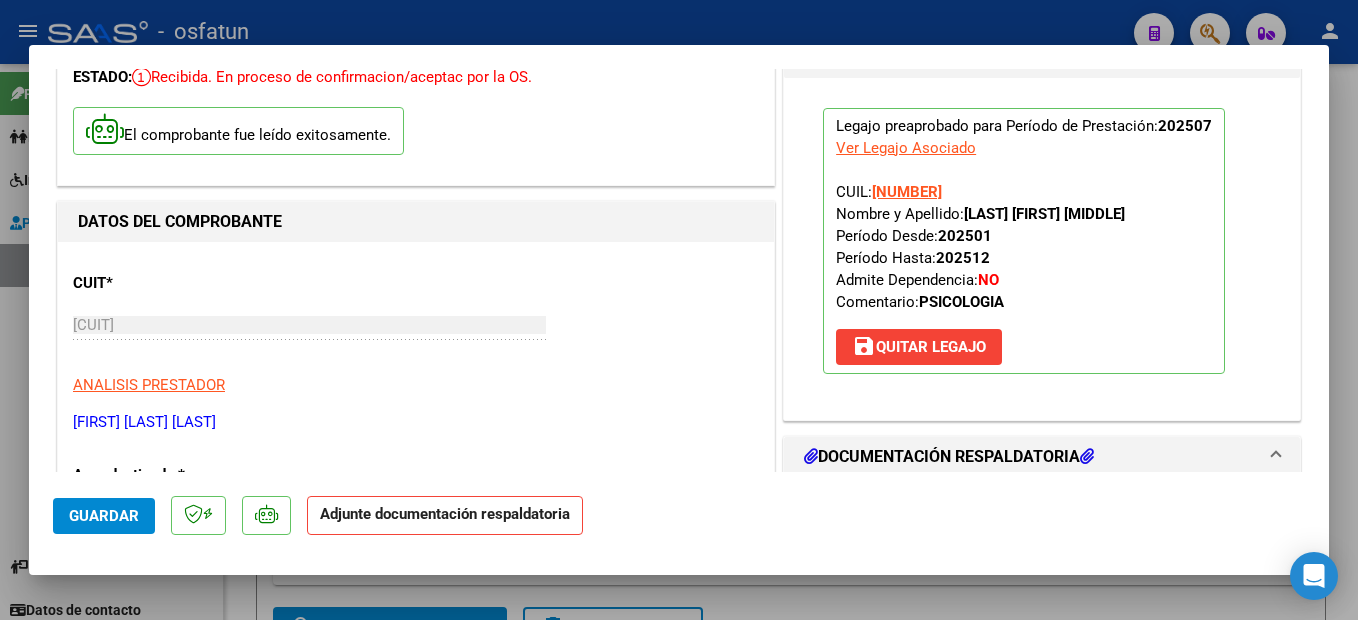 scroll, scrollTop: 500, scrollLeft: 0, axis: vertical 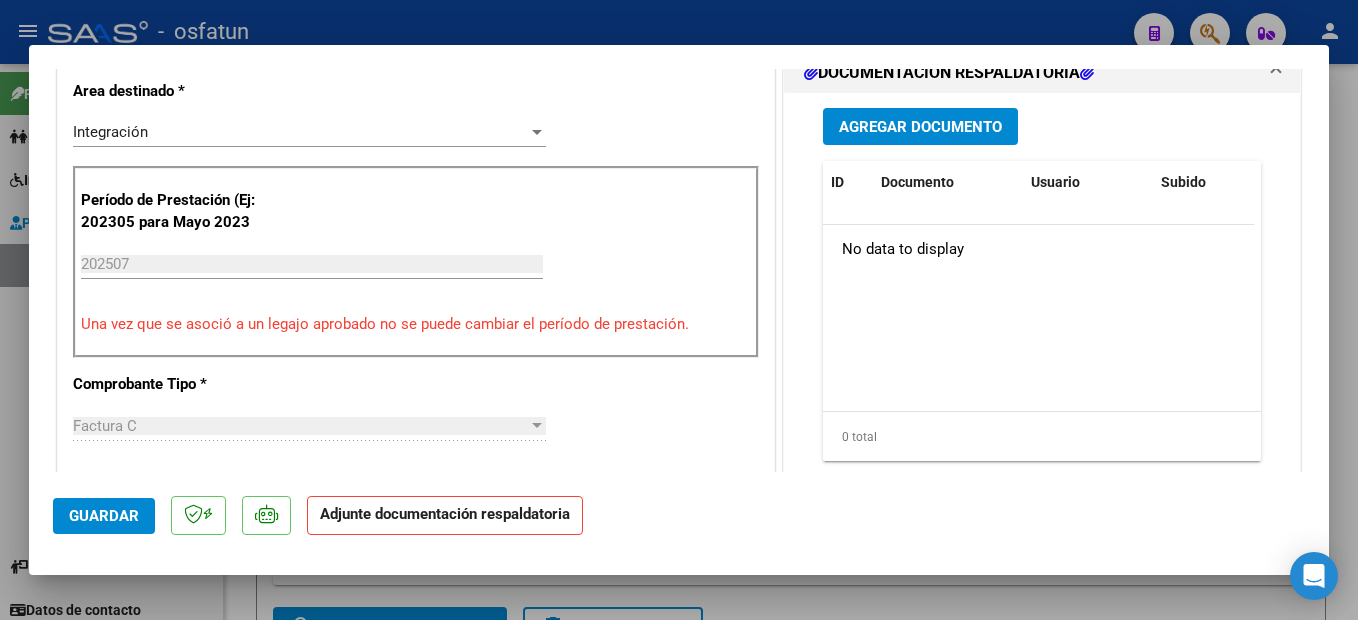 click on "Agregar Documento" at bounding box center [920, 126] 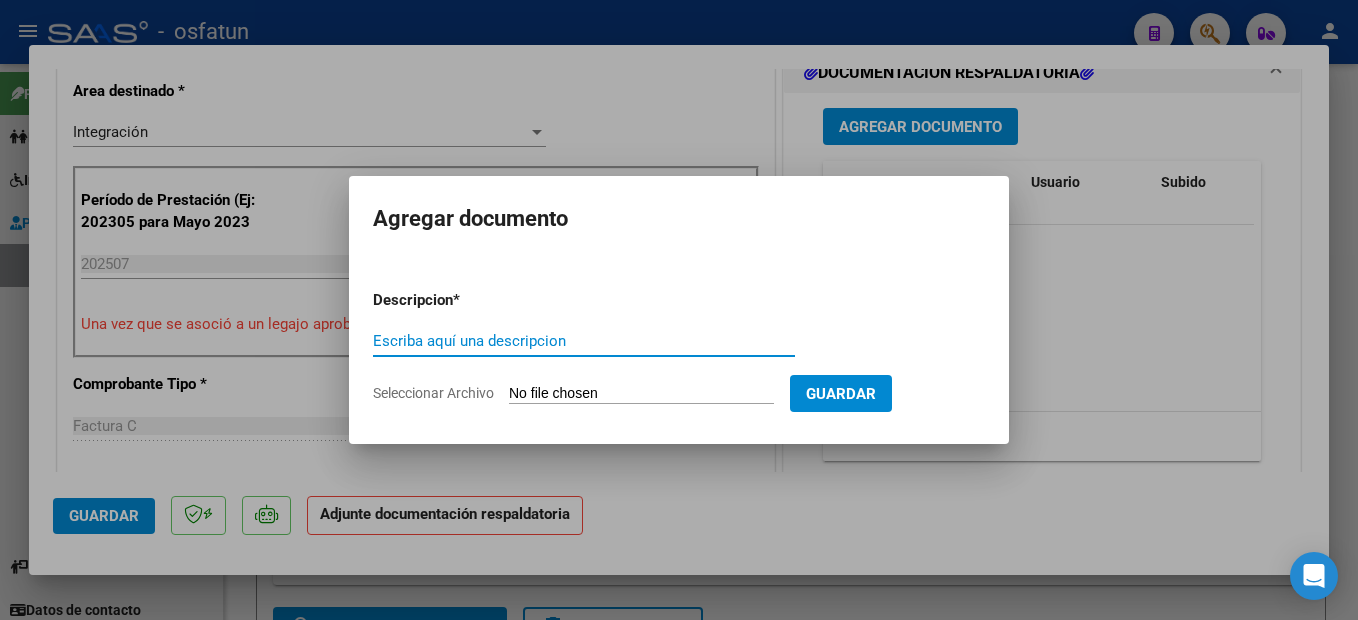 click on "Escriba aquí una descripcion" at bounding box center (584, 341) 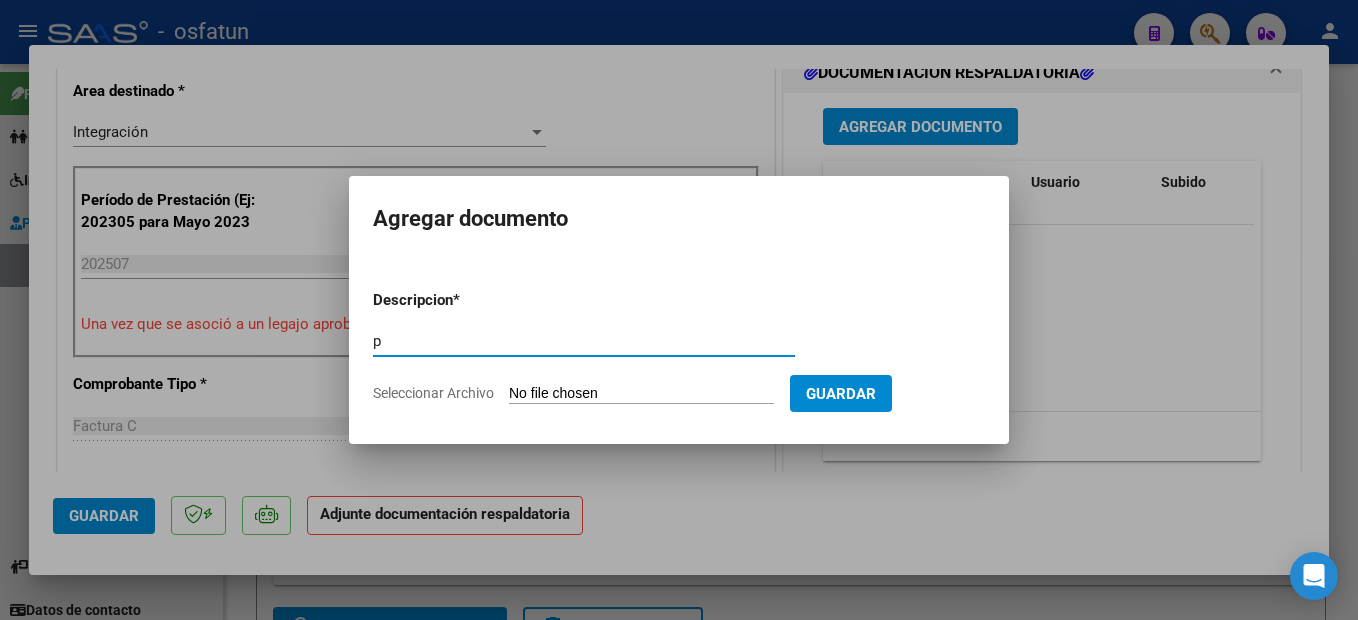 type on "p" 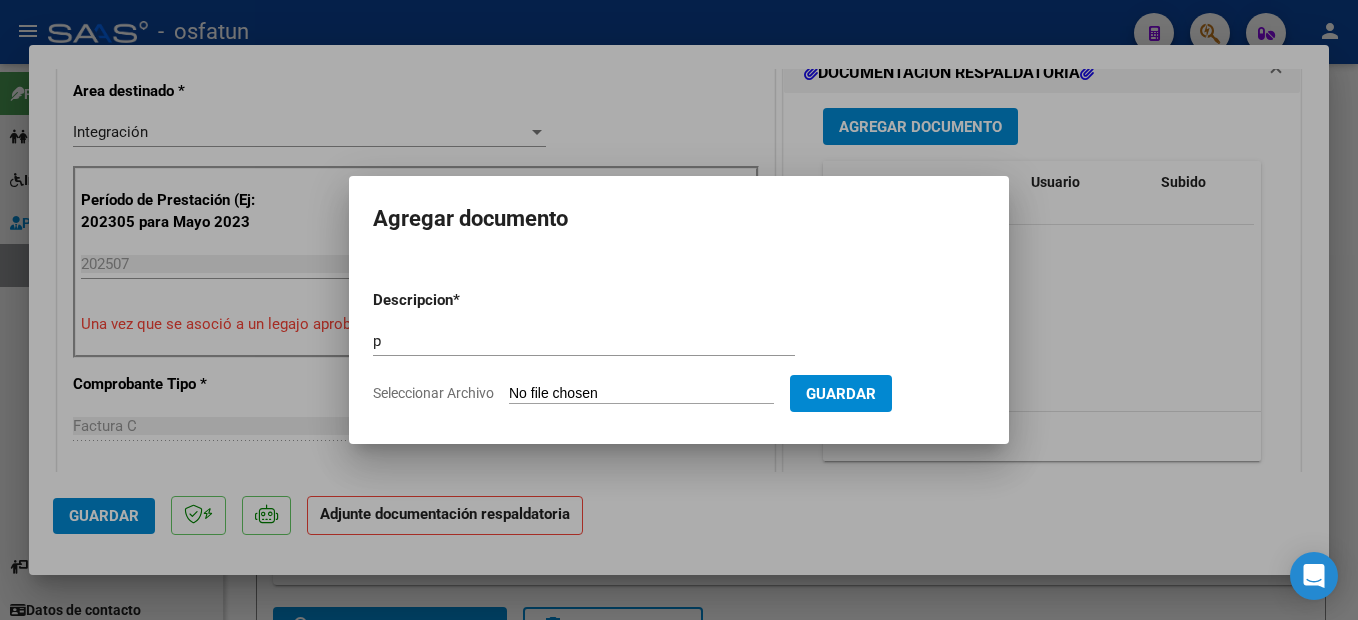 type on "C:\fakepath\250807153642.pdf" 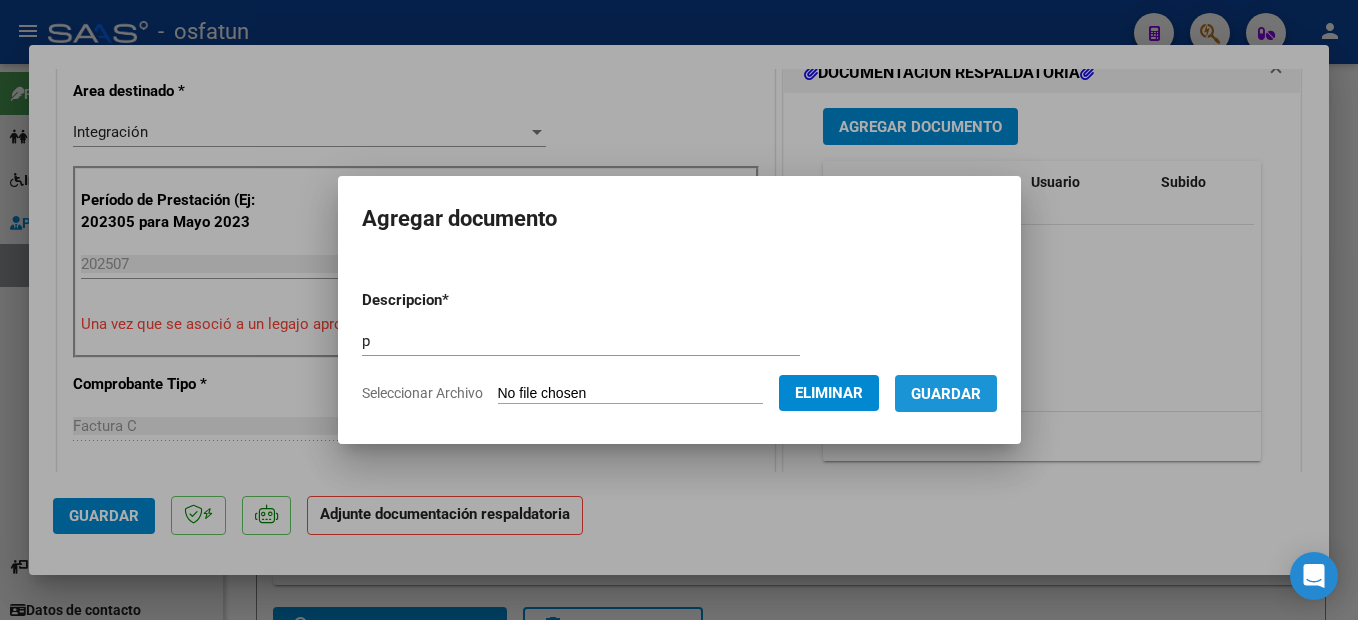 click on "Guardar" at bounding box center (946, 394) 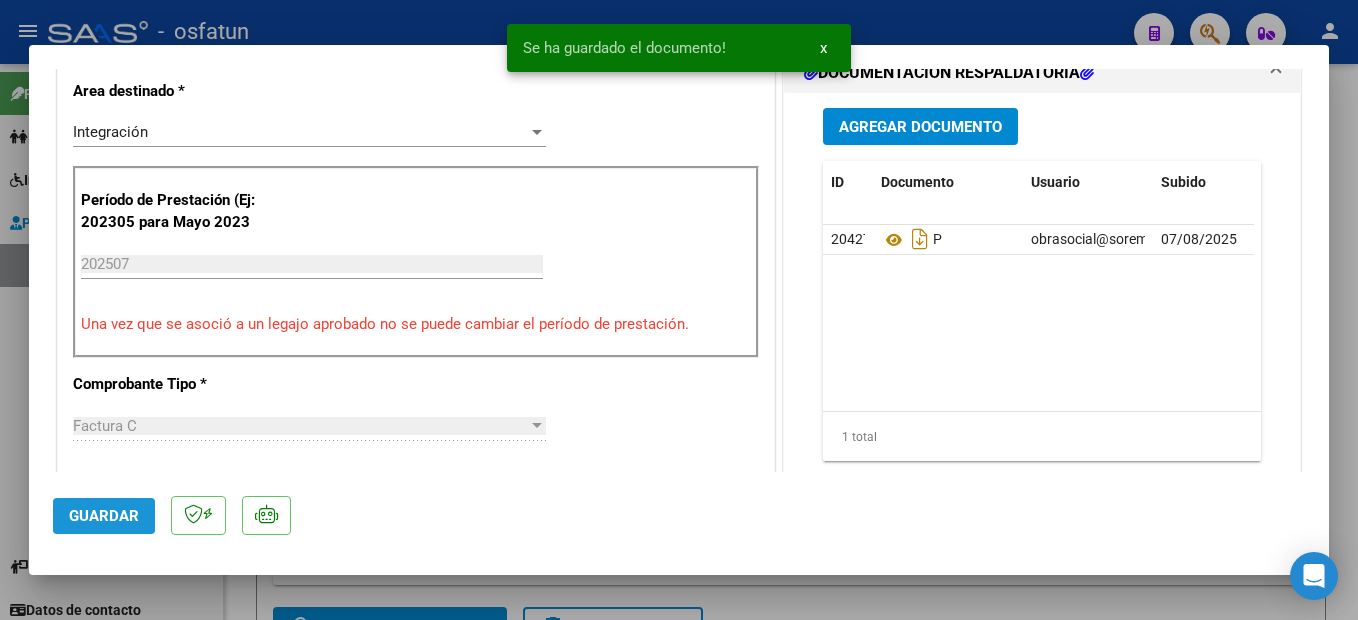 click on "Guardar" 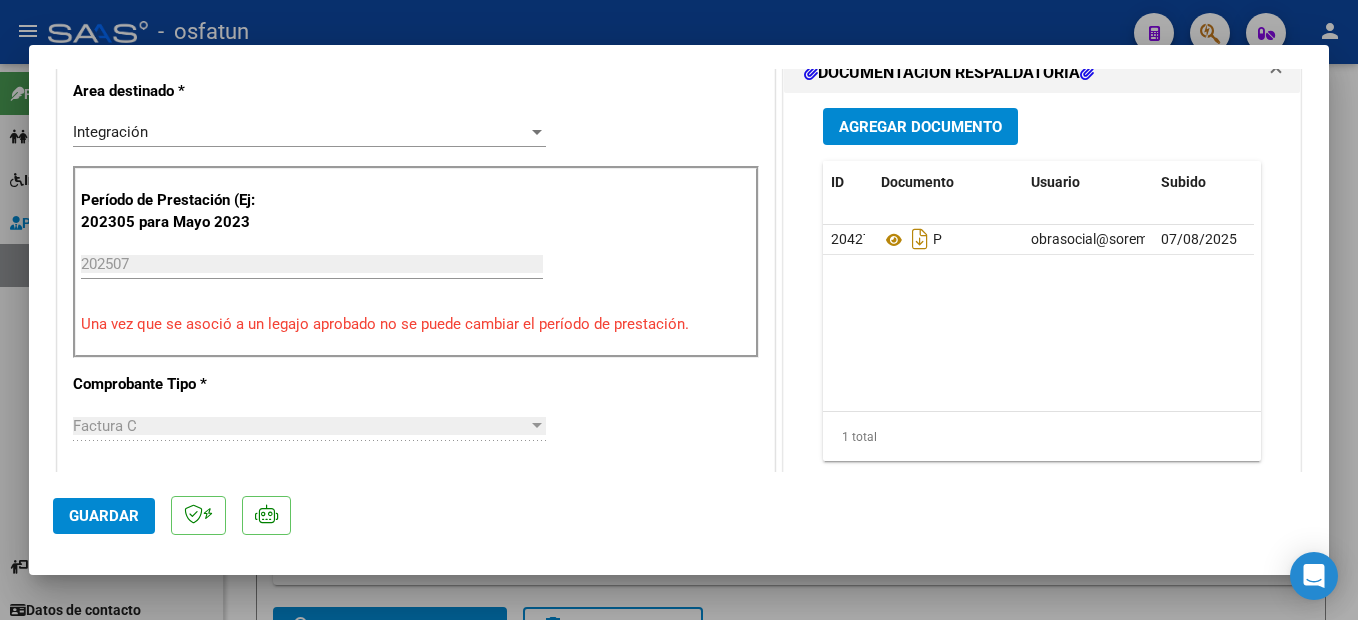 click at bounding box center [679, 310] 